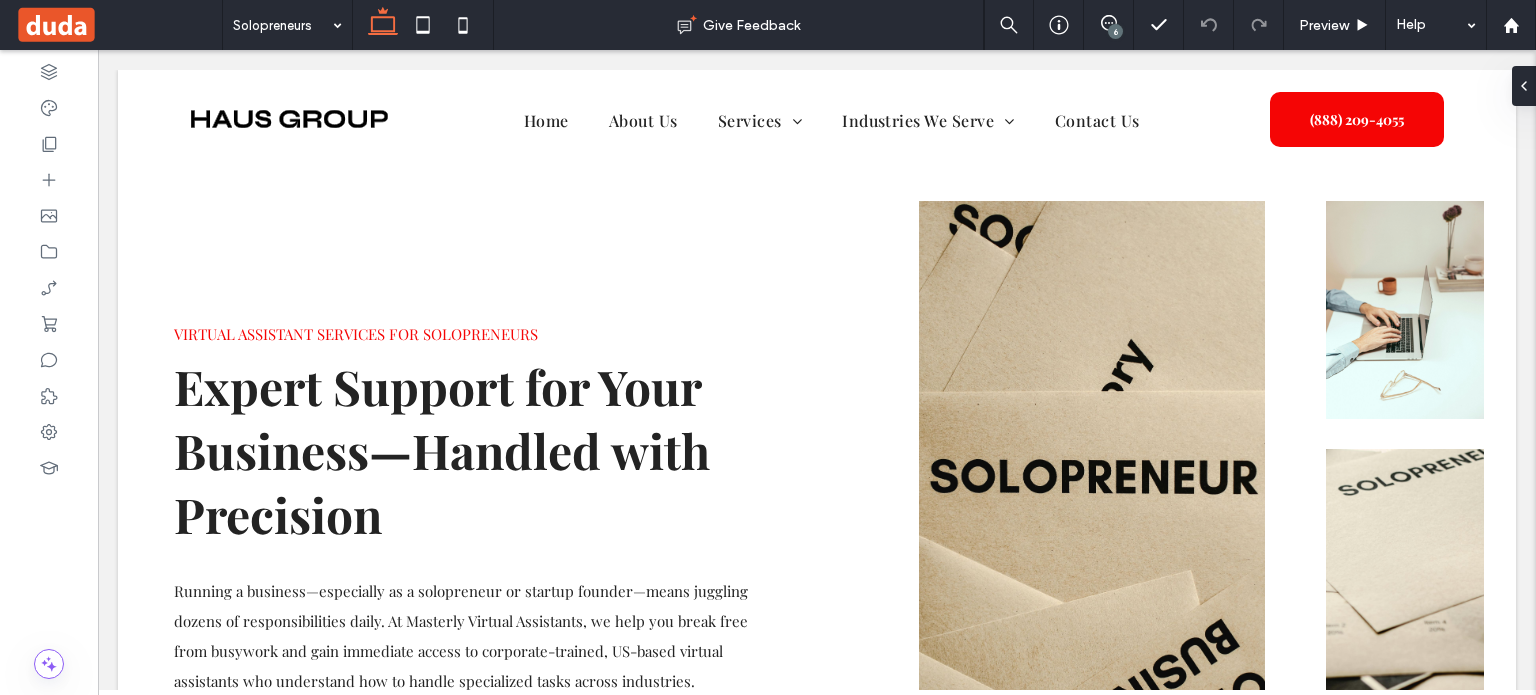 scroll, scrollTop: 0, scrollLeft: 0, axis: both 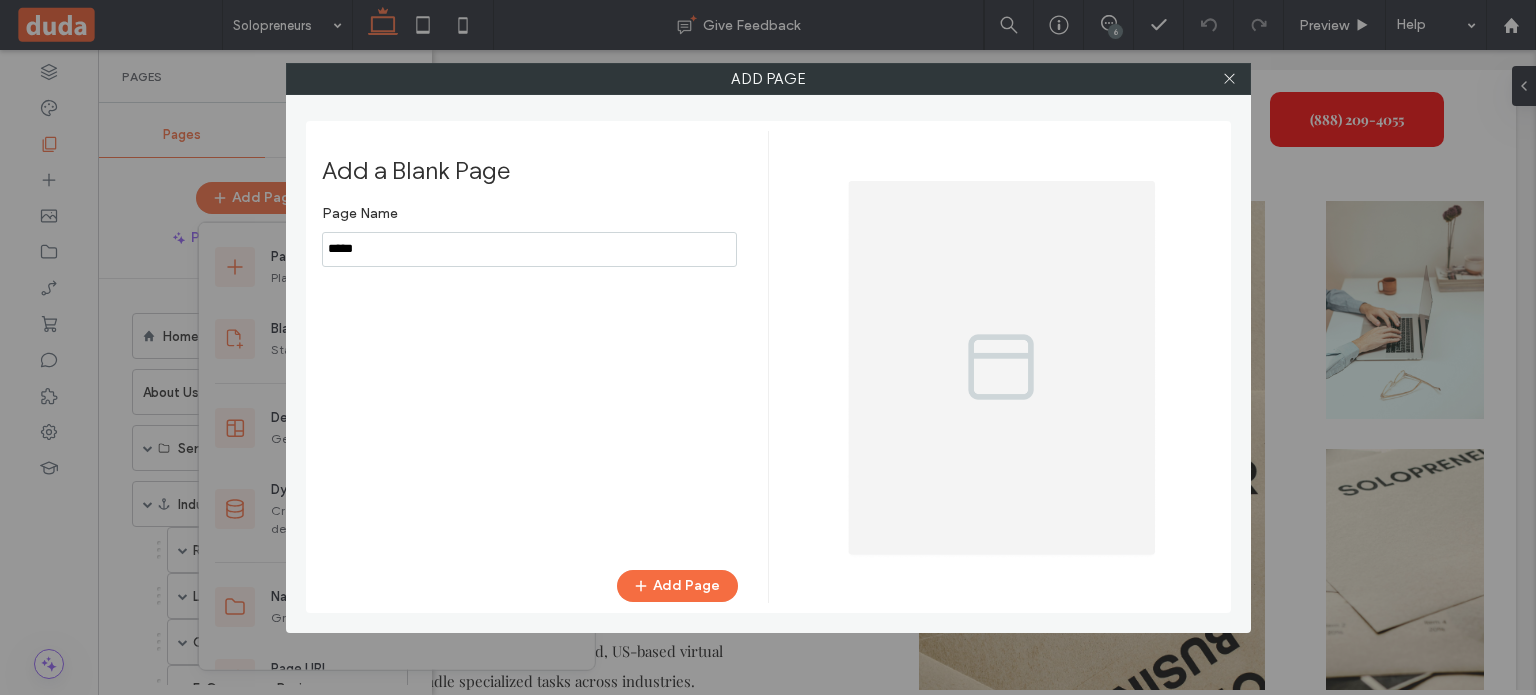 drag, startPoint x: 452, startPoint y: 263, endPoint x: 276, endPoint y: 266, distance: 176.02557 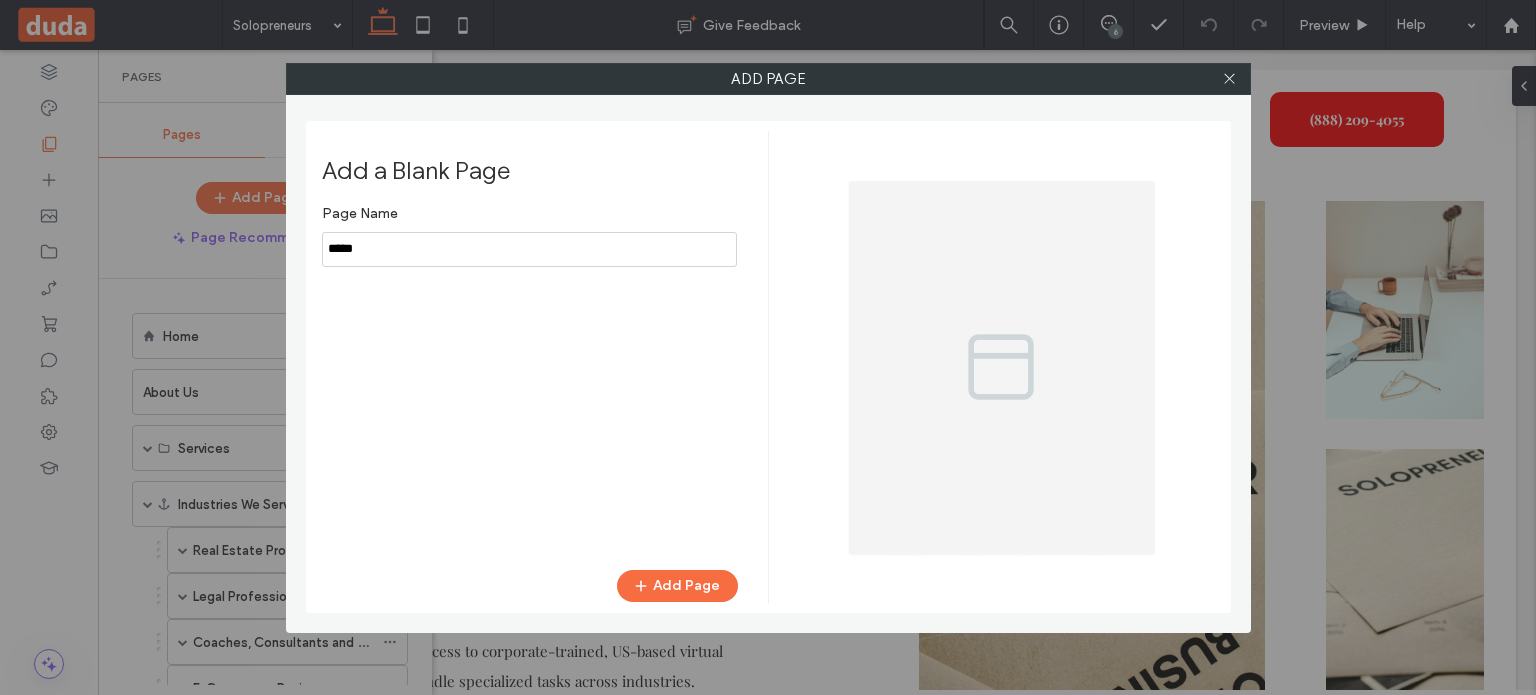 paste on "**********" 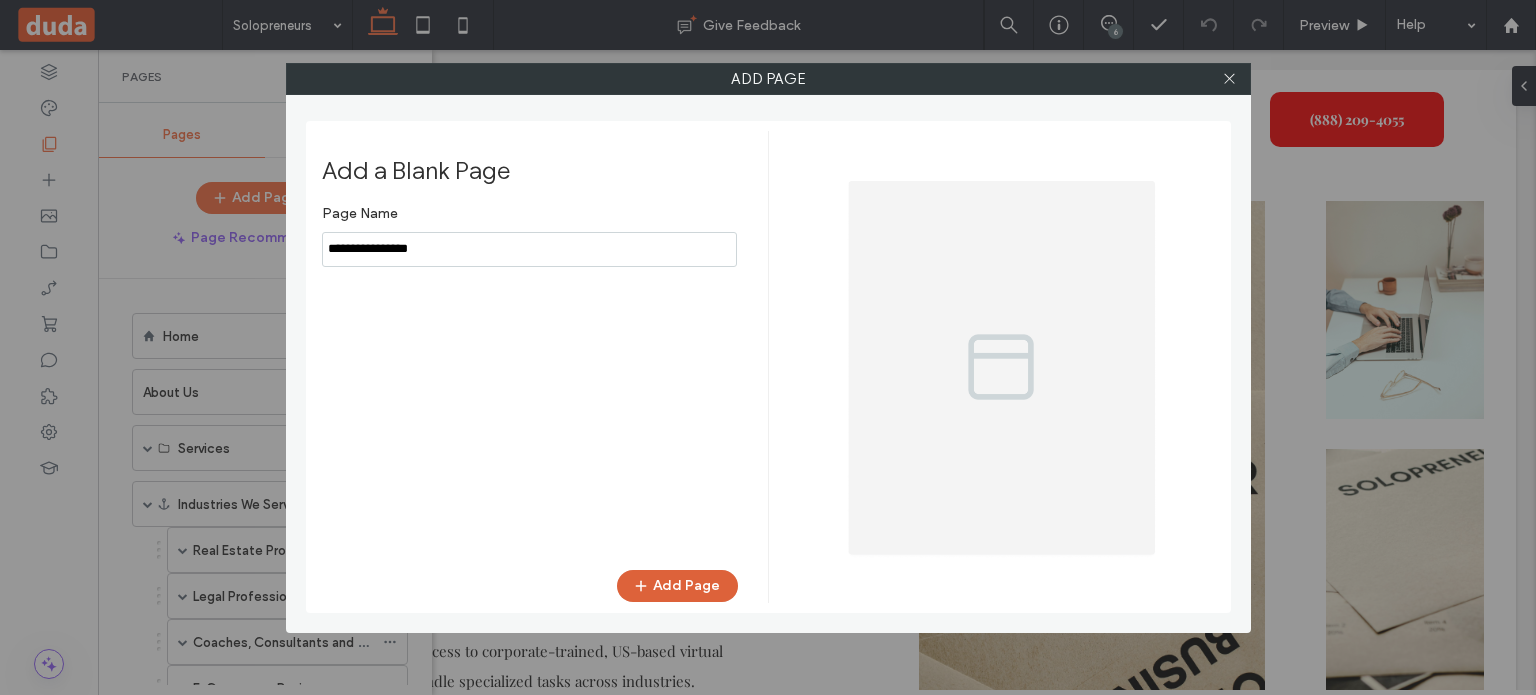 type on "**********" 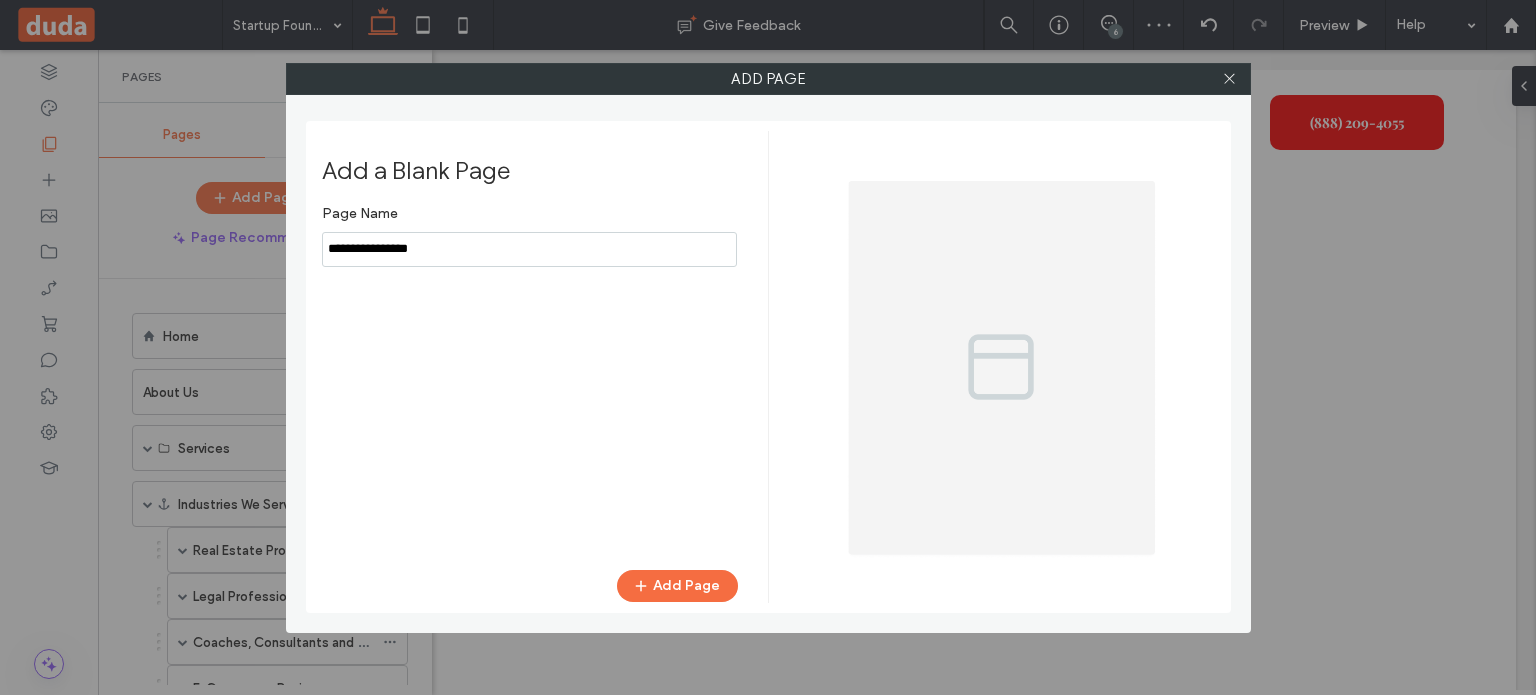 scroll, scrollTop: 0, scrollLeft: 0, axis: both 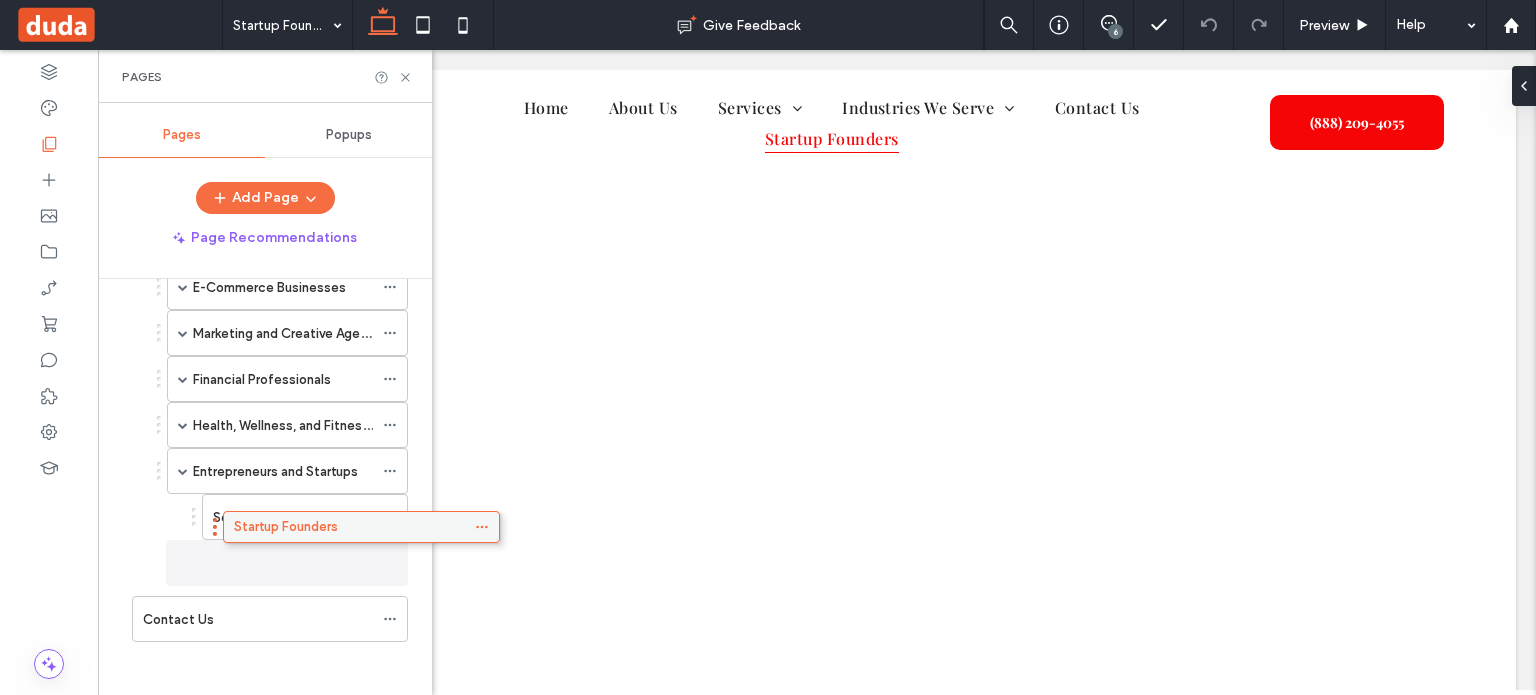 drag, startPoint x: 215, startPoint y: 618, endPoint x: 306, endPoint y: 539, distance: 120.50726 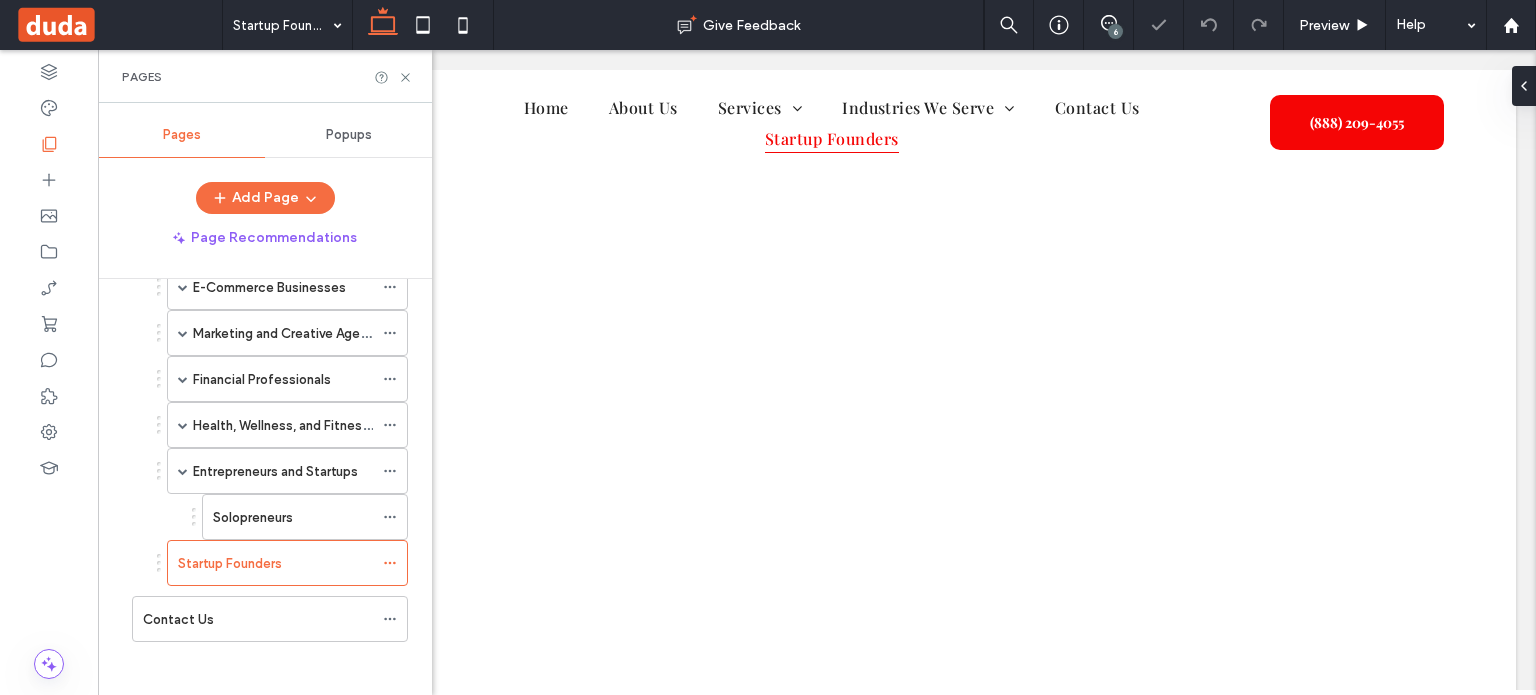 scroll, scrollTop: 400, scrollLeft: 0, axis: vertical 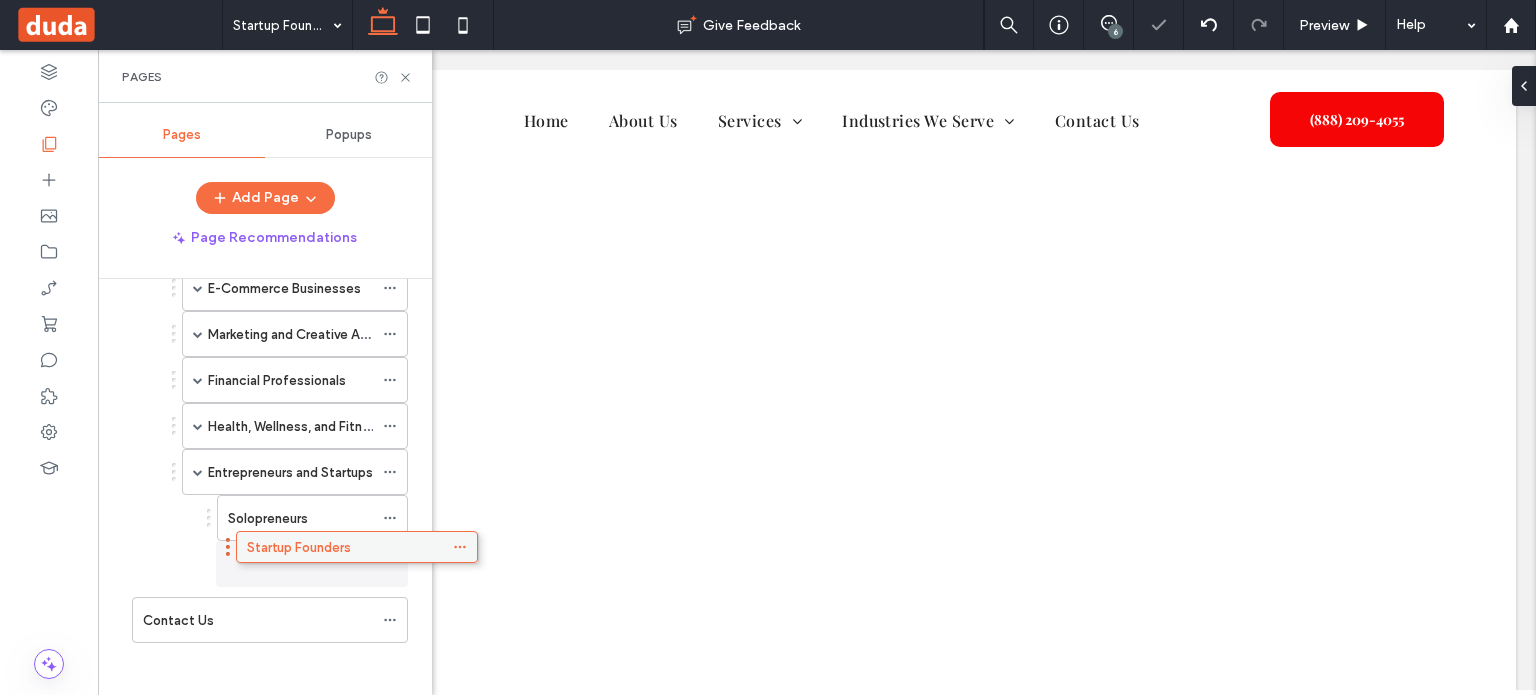 drag, startPoint x: 239, startPoint y: 555, endPoint x: 309, endPoint y: 555, distance: 70 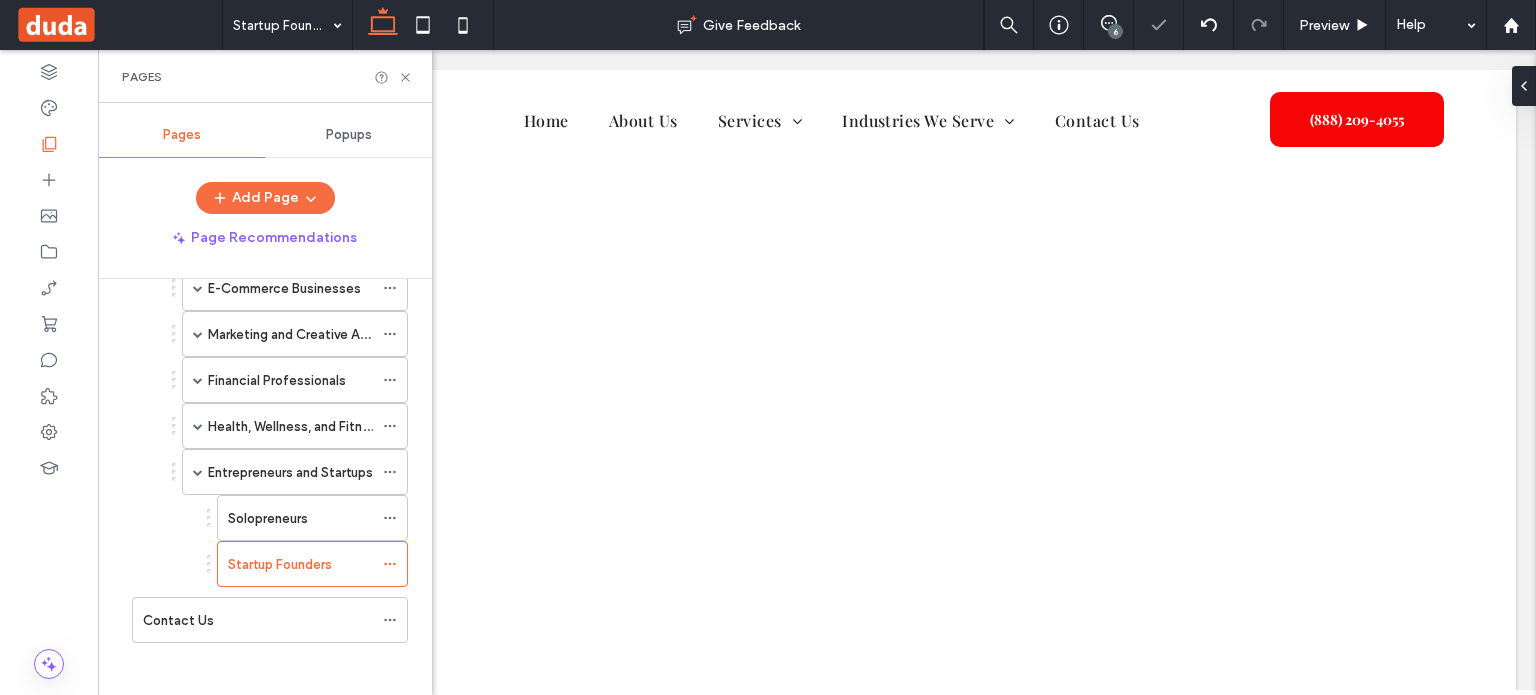 click on "Pages" at bounding box center [265, 76] 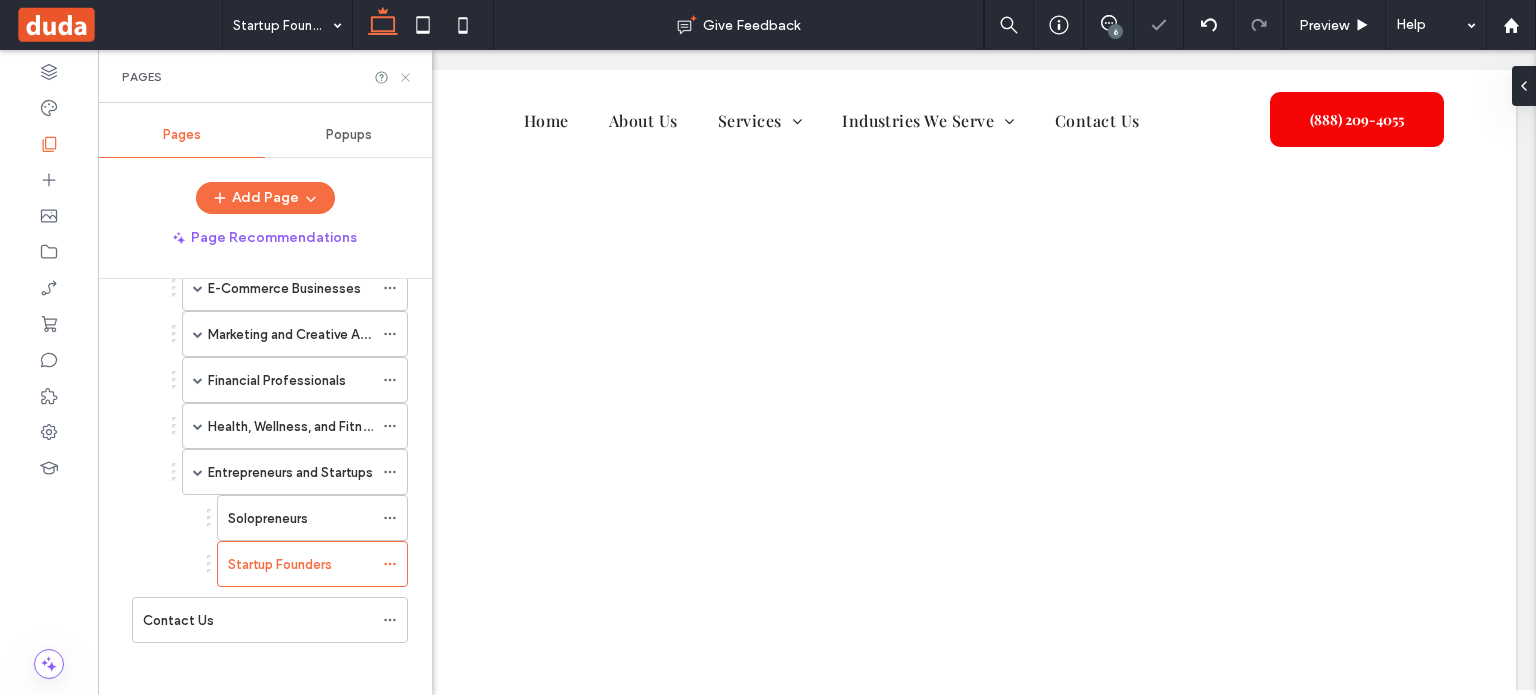 click 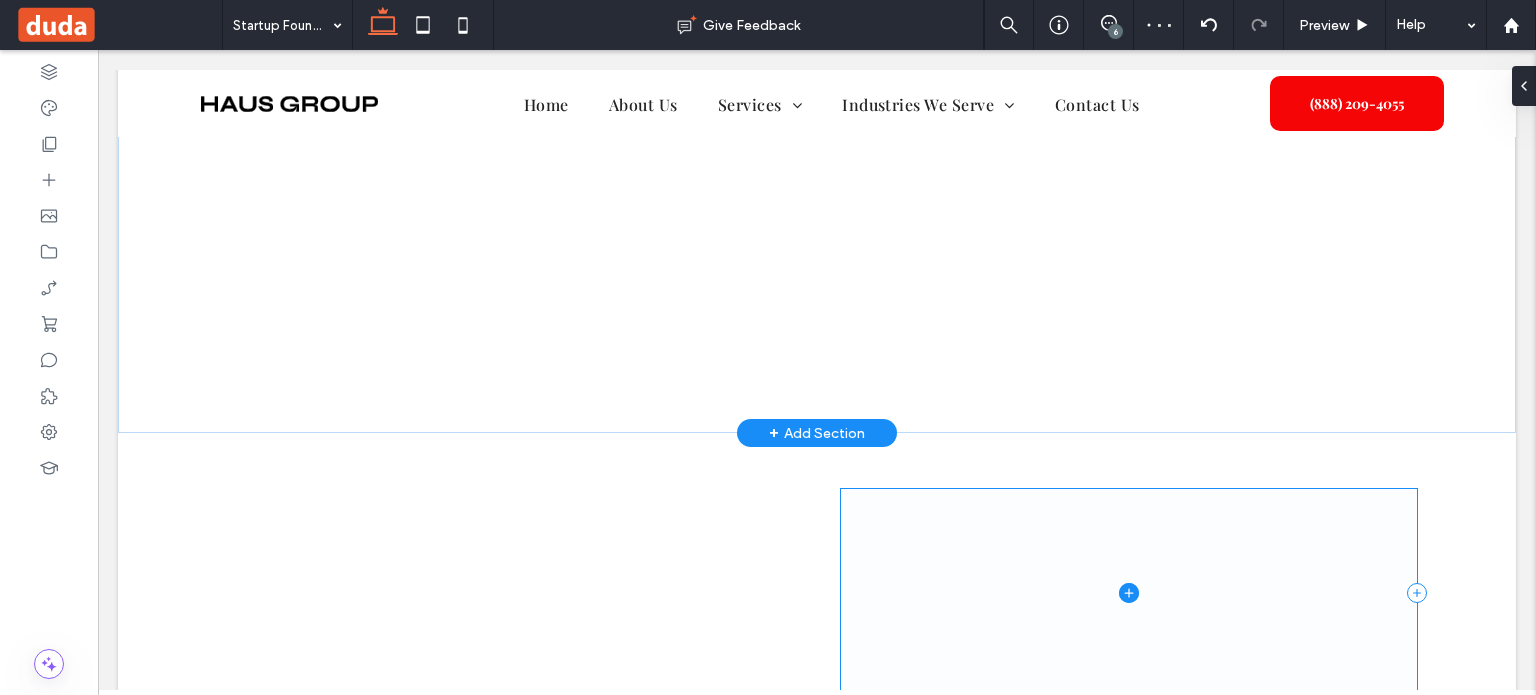 scroll, scrollTop: 0, scrollLeft: 0, axis: both 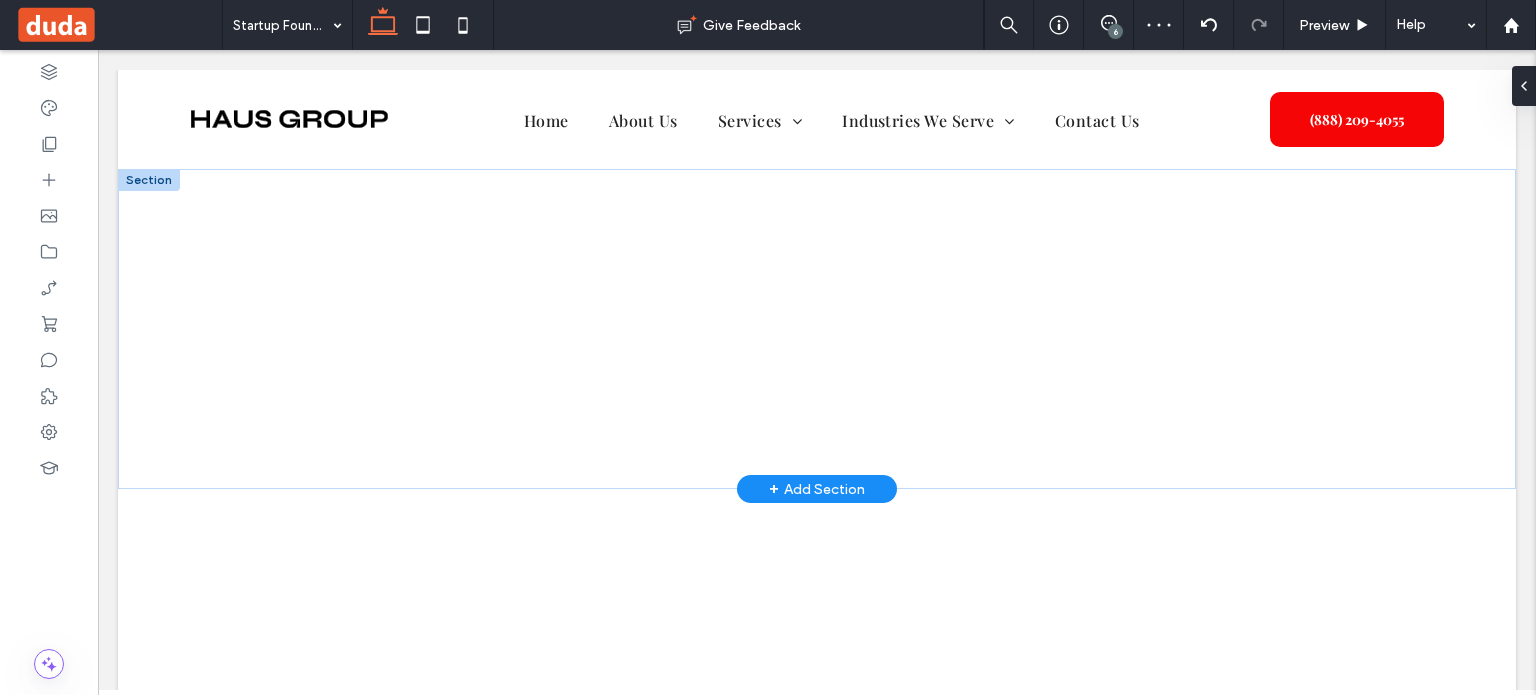 click on "+ Add Section" at bounding box center [817, 489] 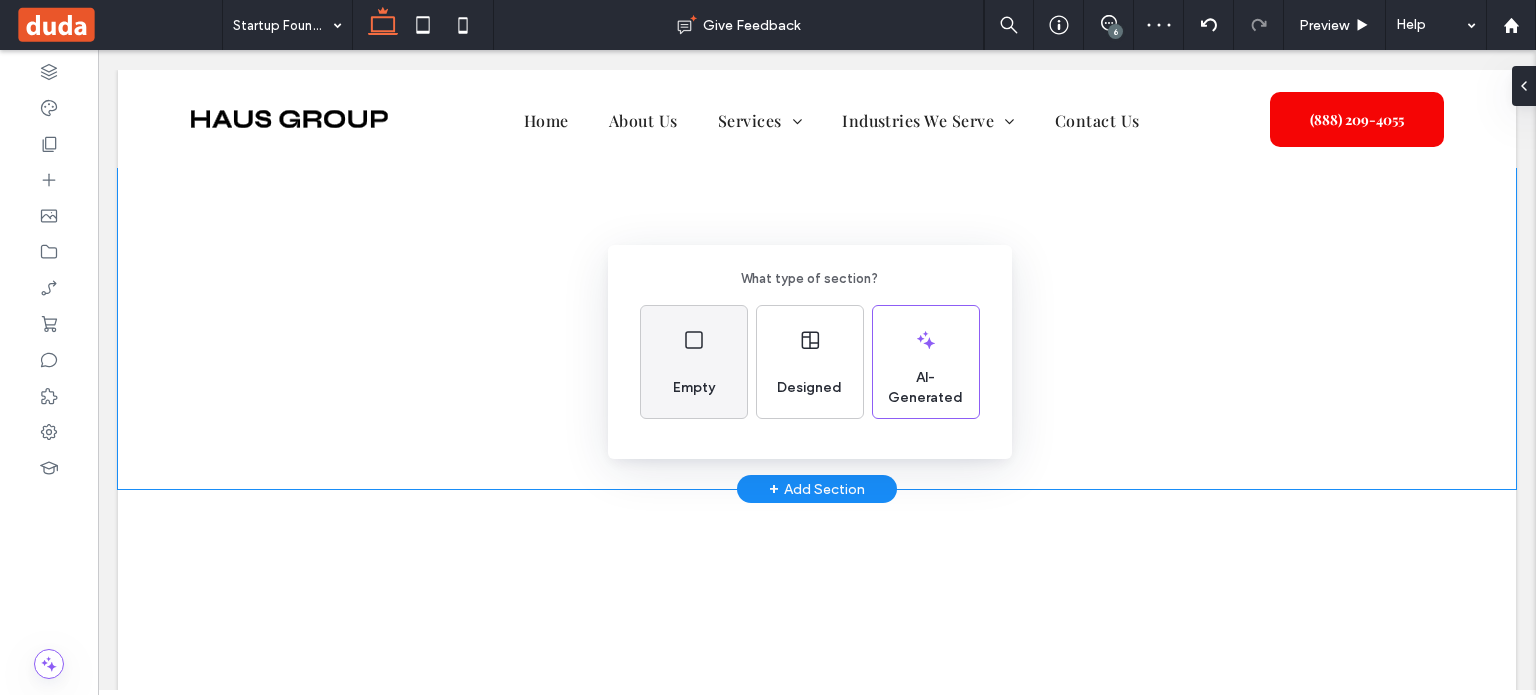 click on "Empty" at bounding box center (694, 362) 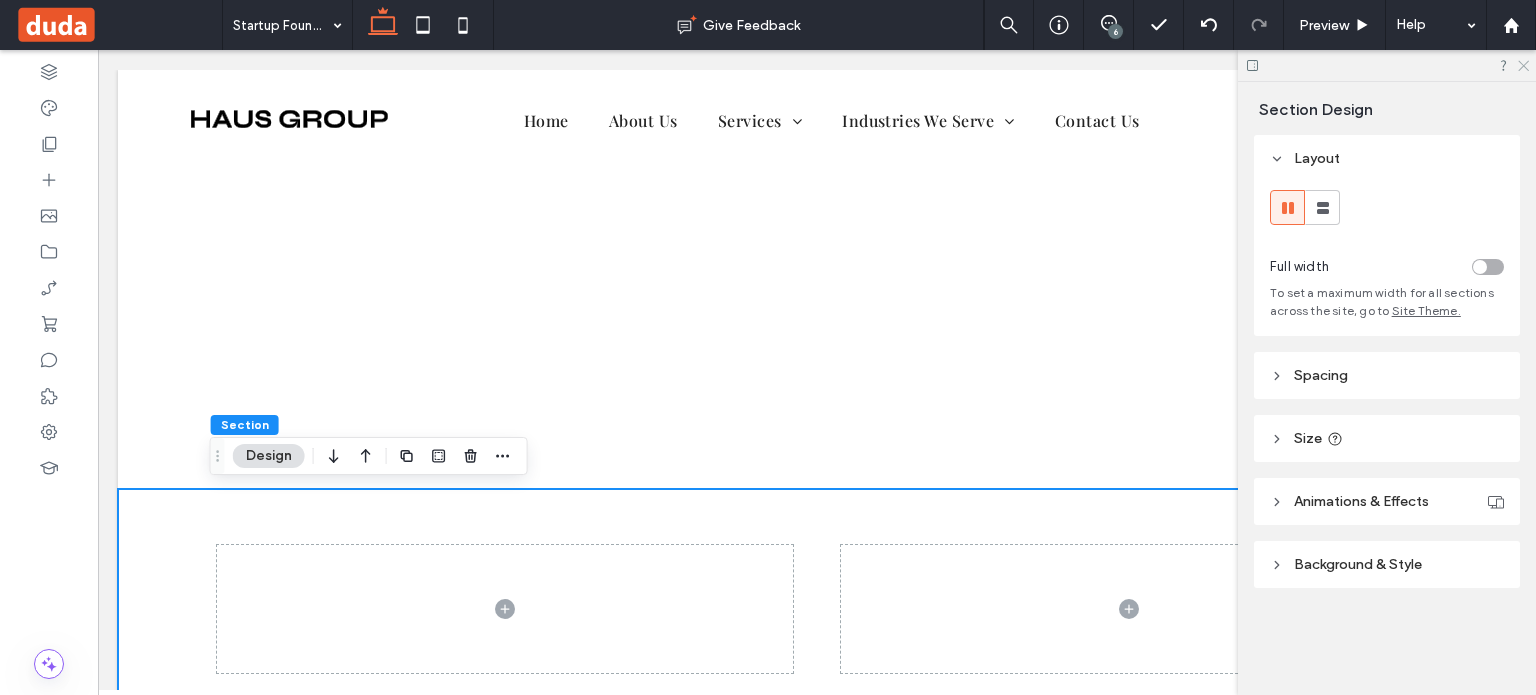 click 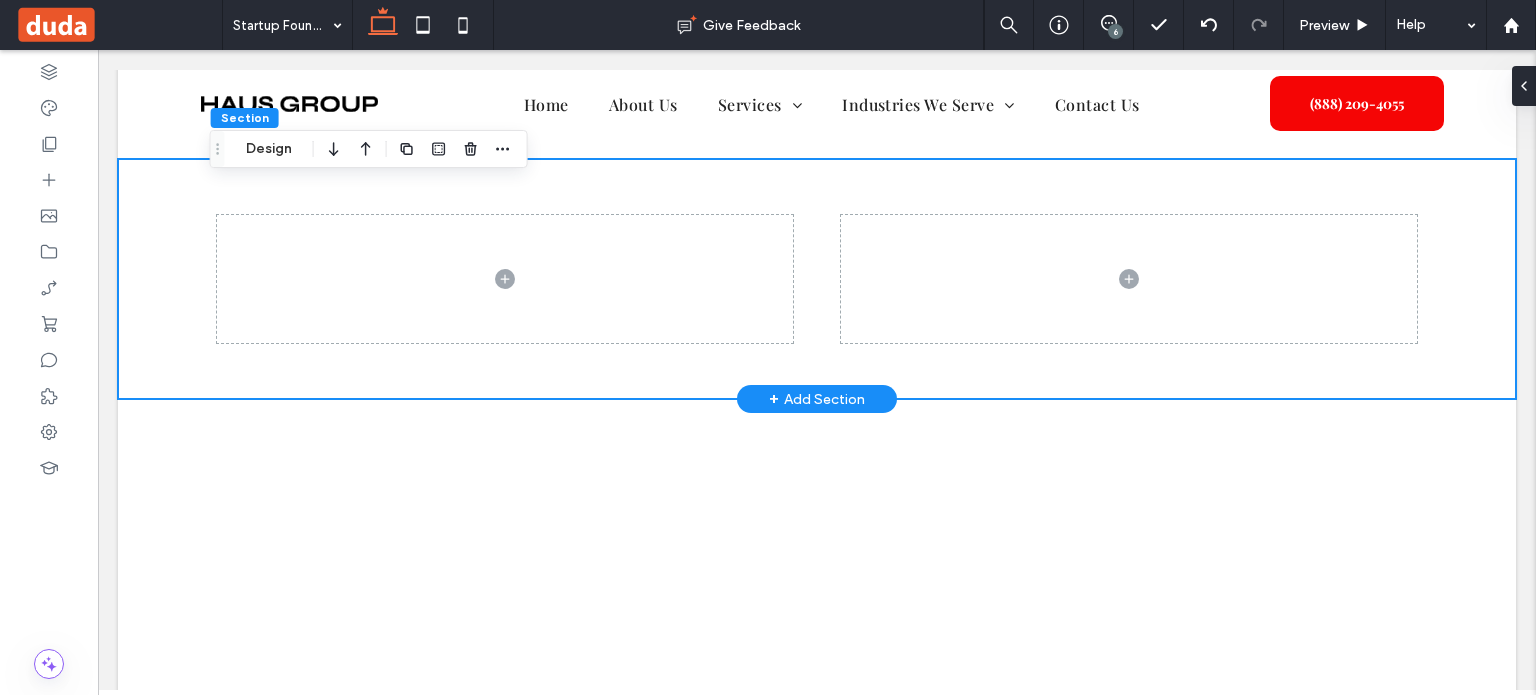 scroll, scrollTop: 0, scrollLeft: 0, axis: both 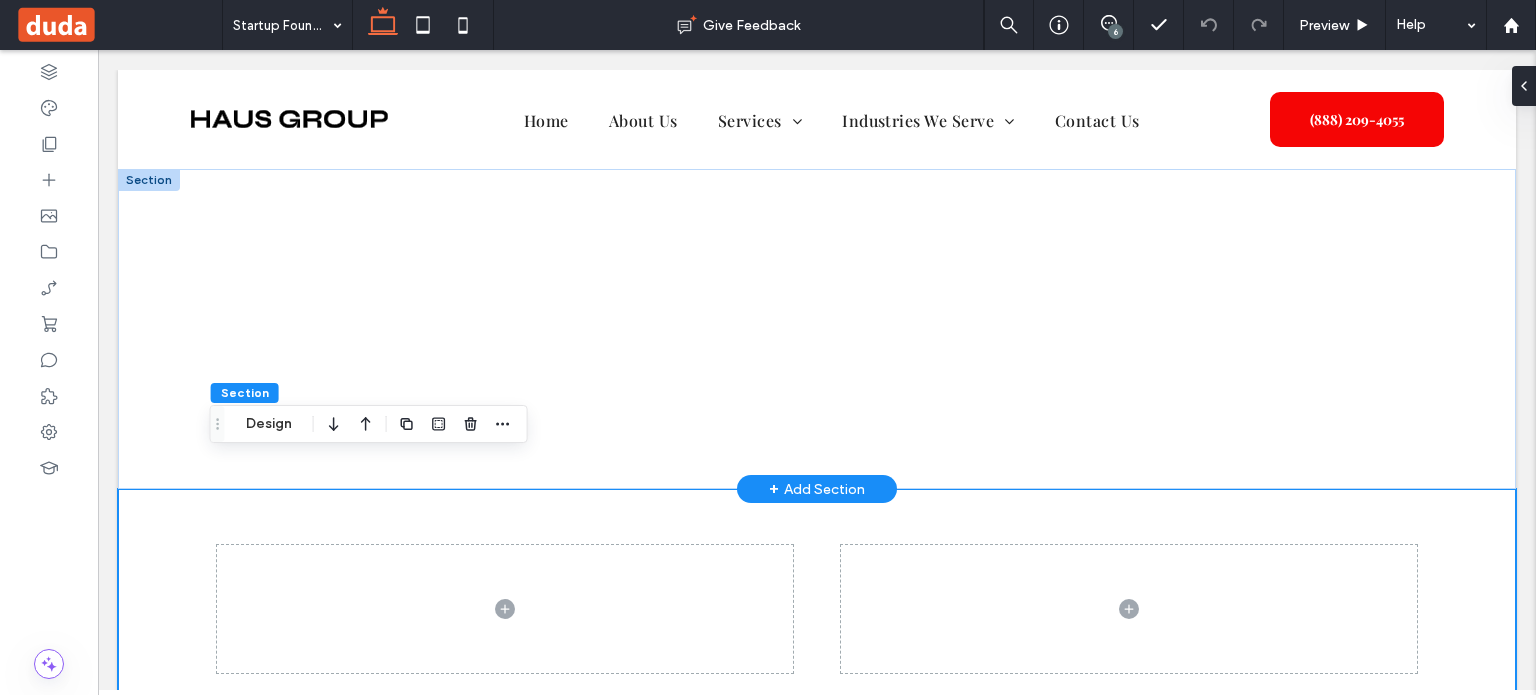 click on "+ Add Section" at bounding box center (817, 489) 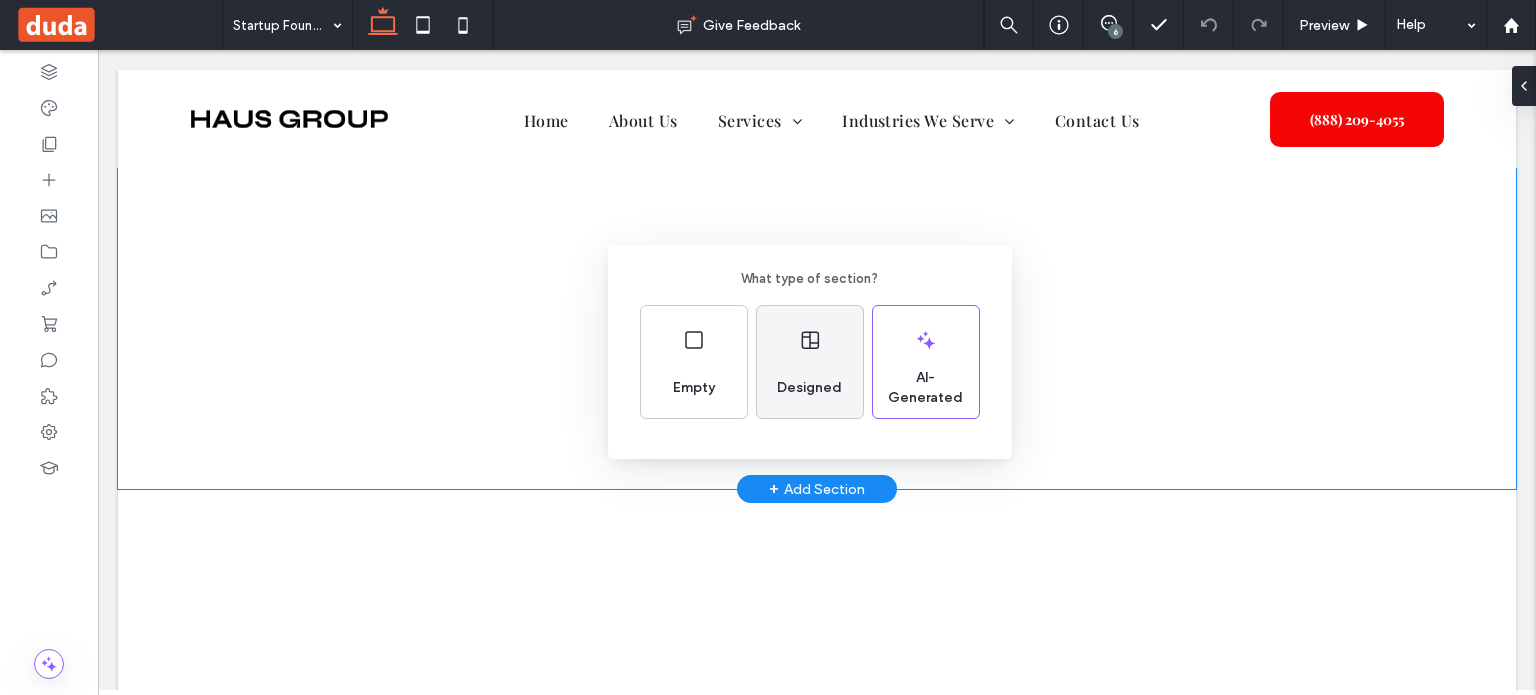 click on "Designed" at bounding box center (809, 388) 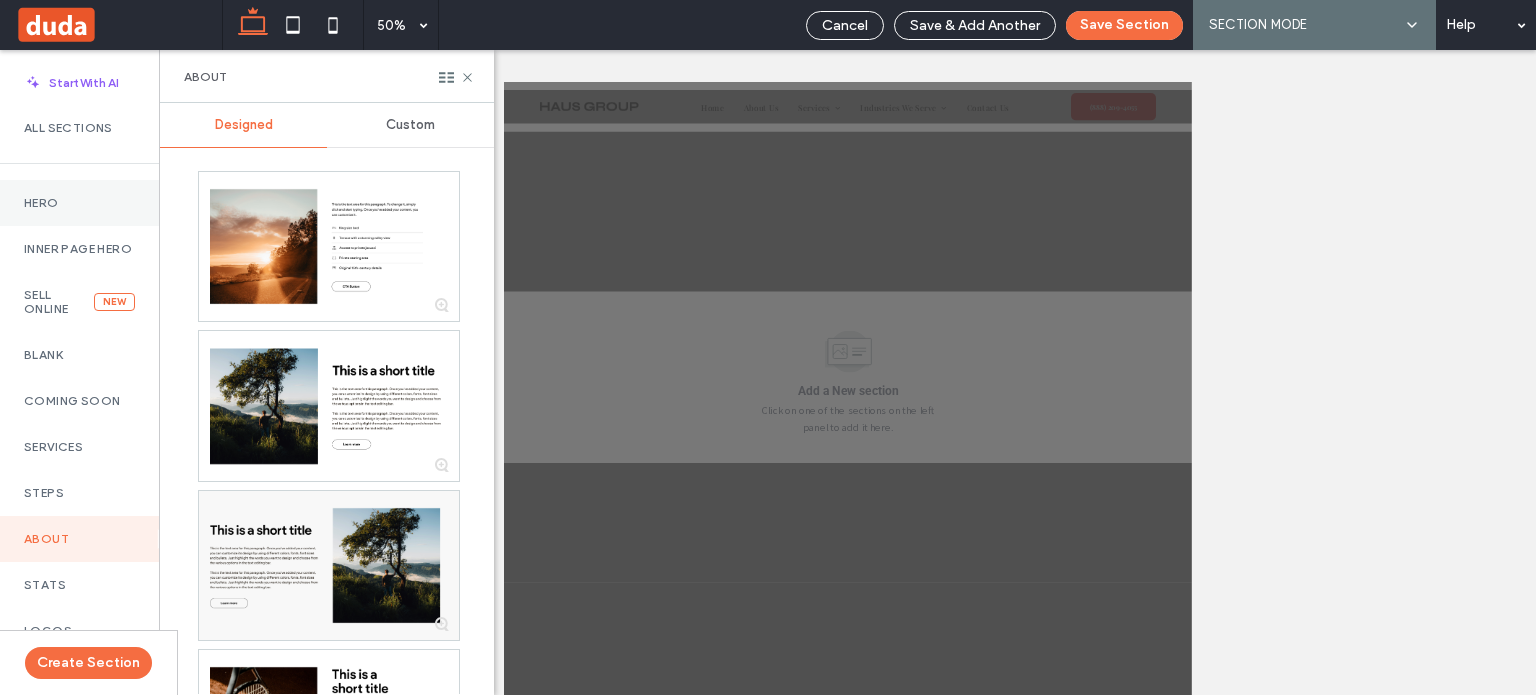 click on "Hero" at bounding box center [79, 203] 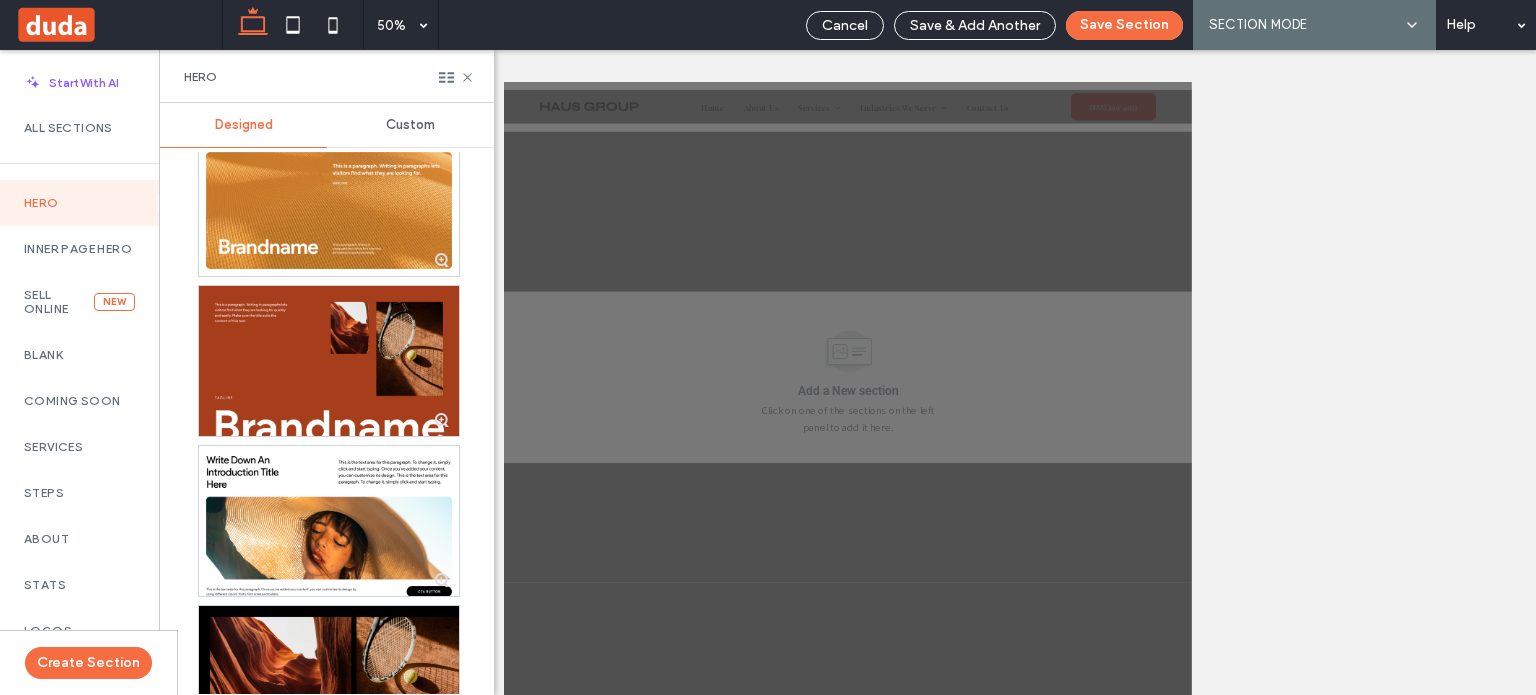 scroll, scrollTop: 200, scrollLeft: 0, axis: vertical 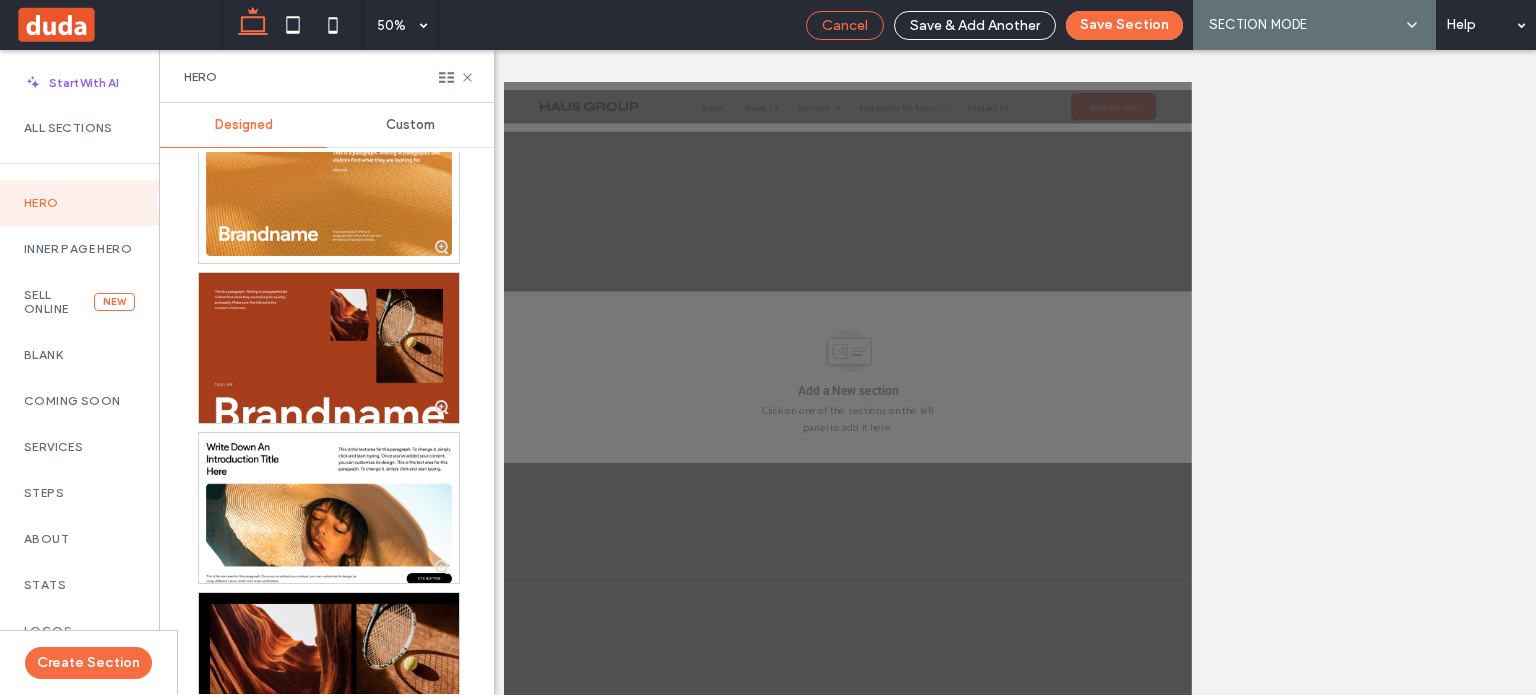 click on "Cancel" at bounding box center (845, 25) 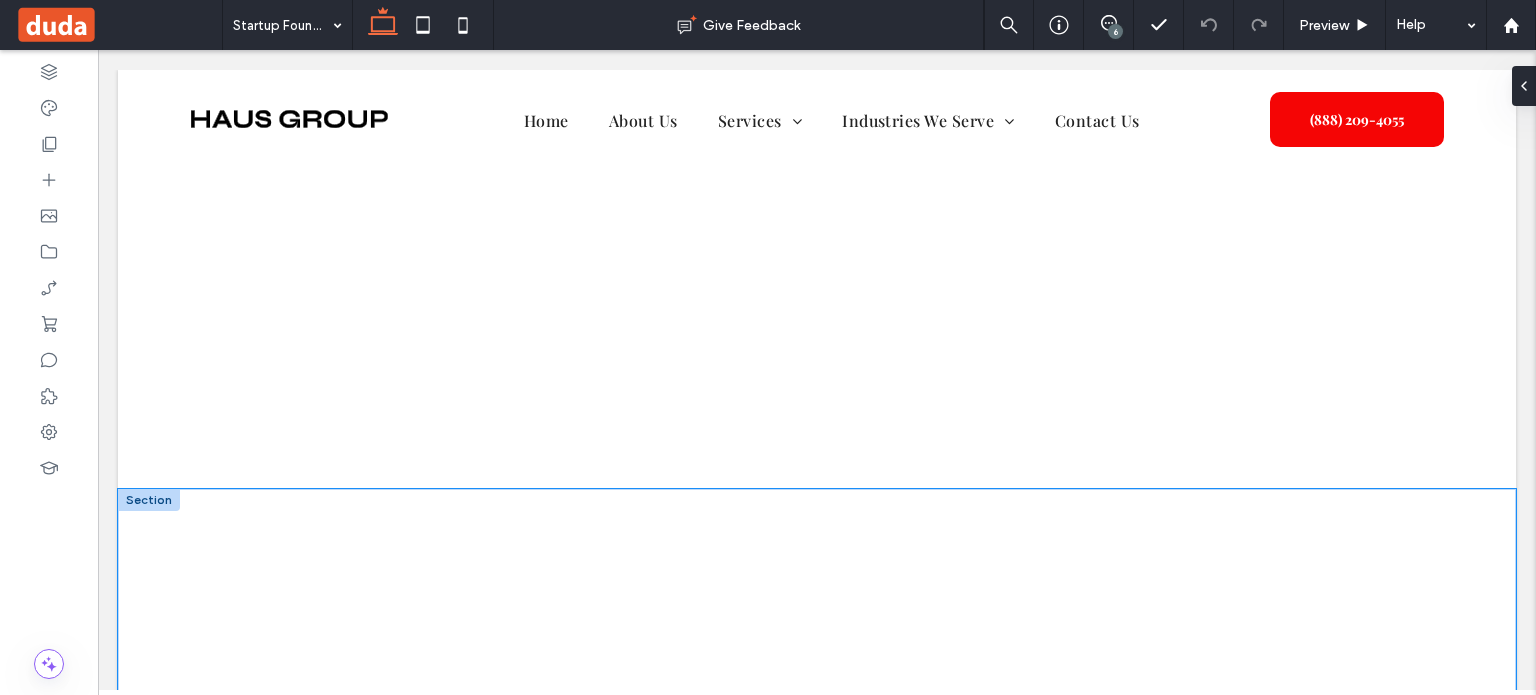 click at bounding box center [817, 609] 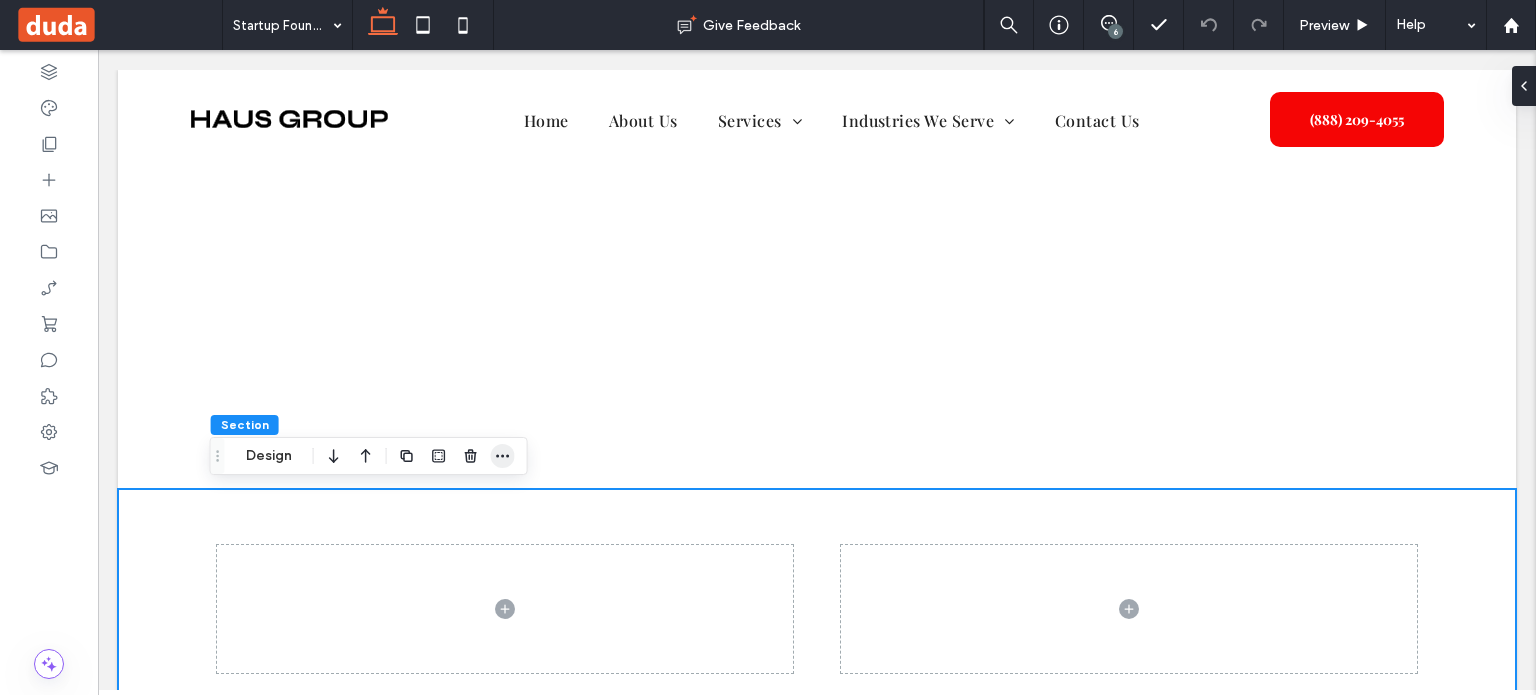 click 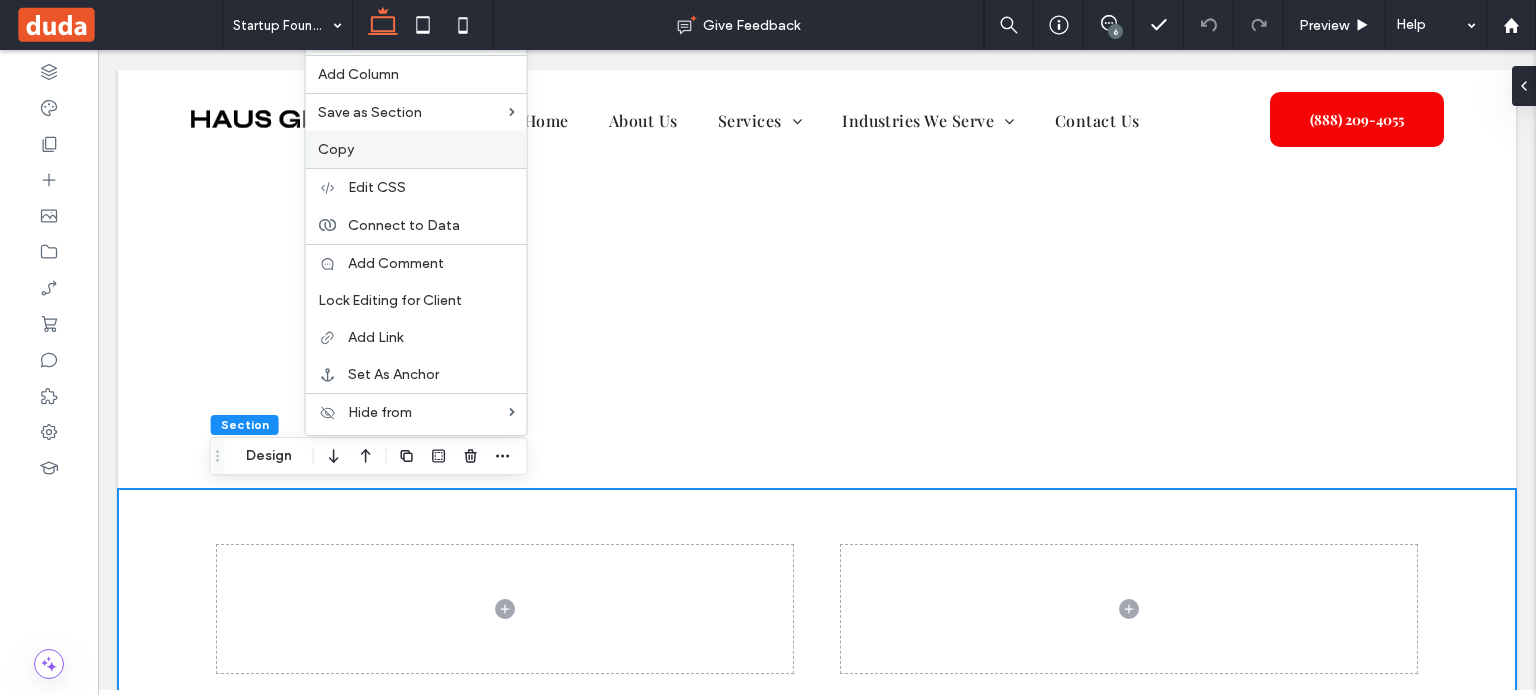 click on "Copy" at bounding box center (416, 149) 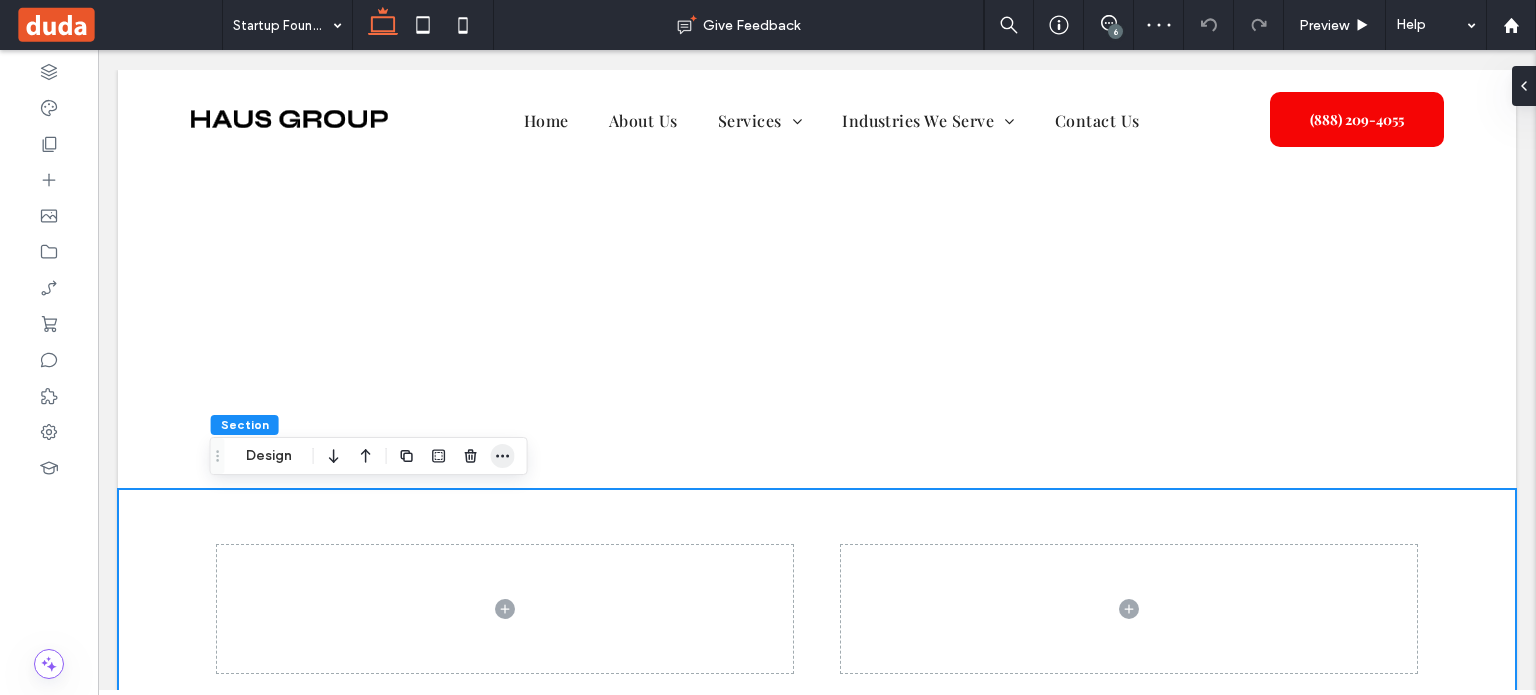 click 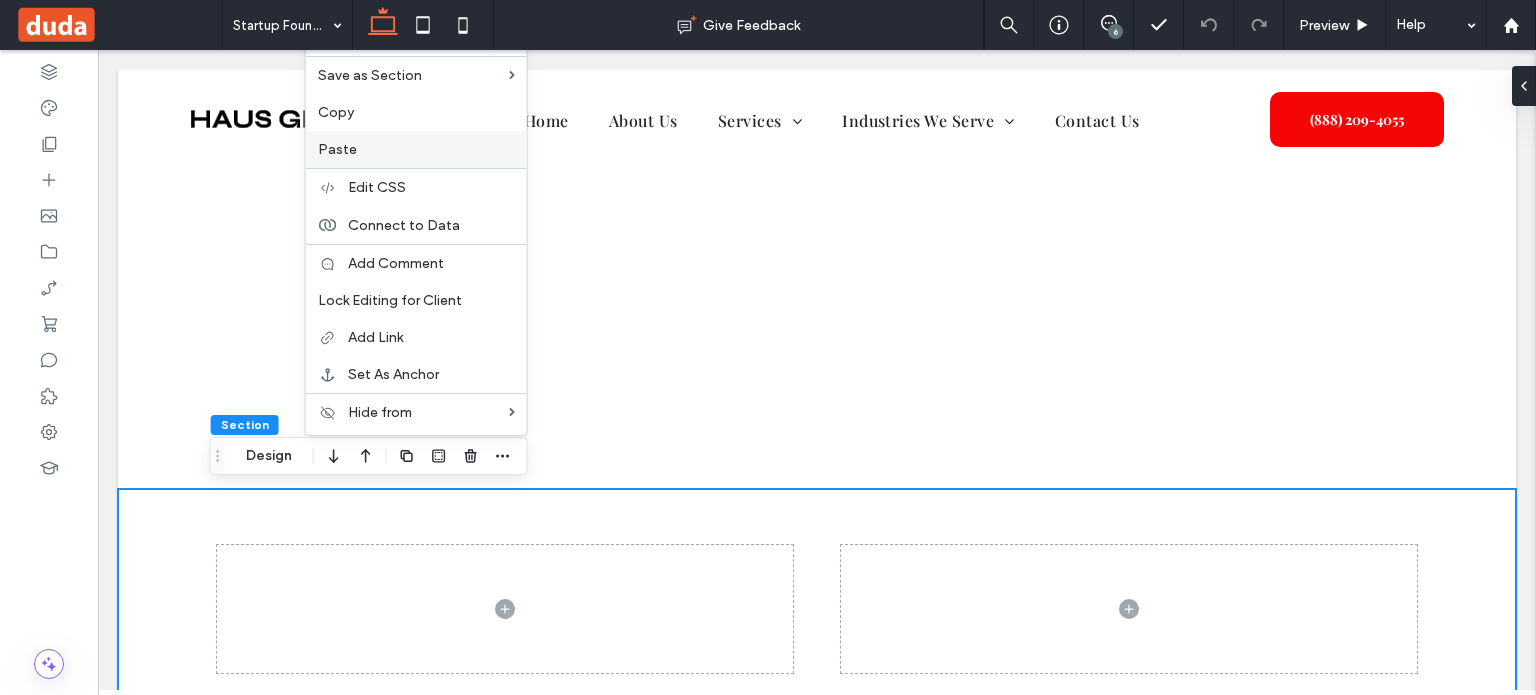 click on "Paste" at bounding box center [337, 149] 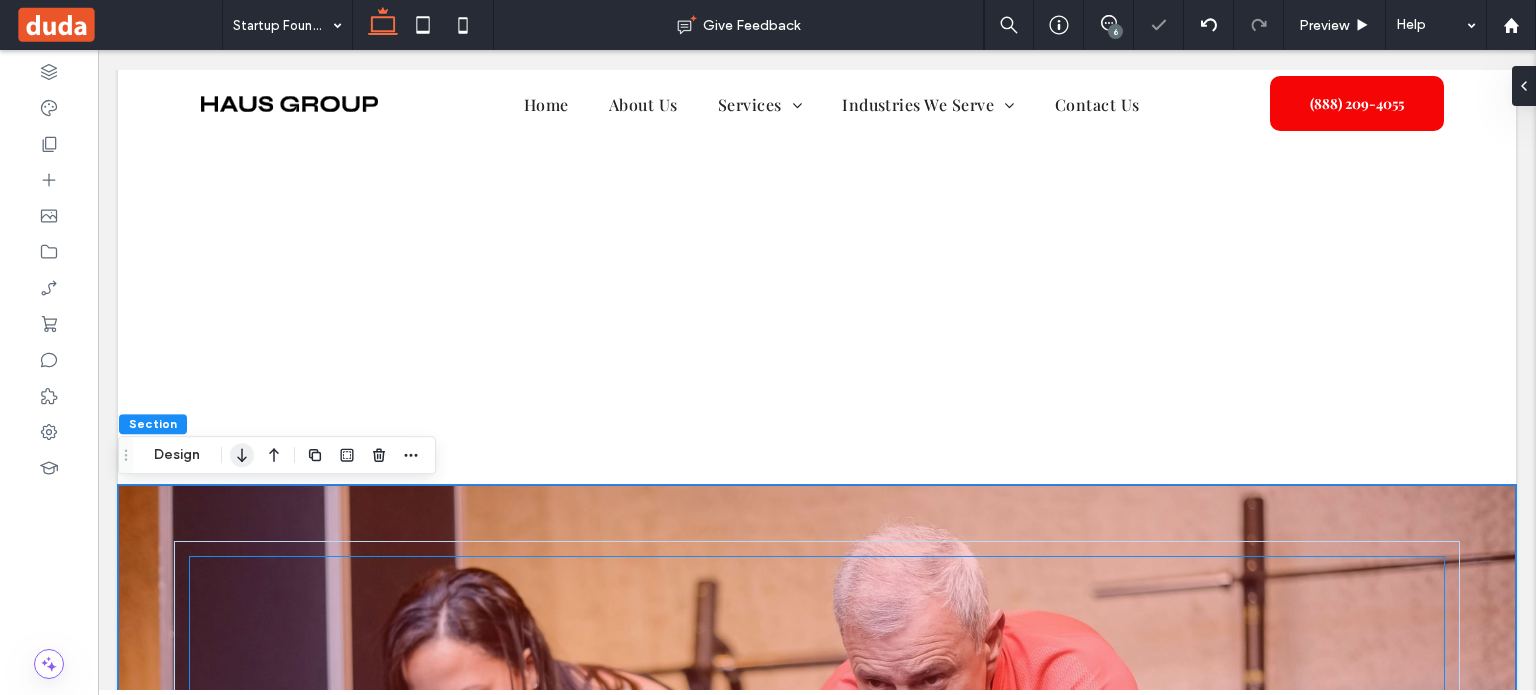 scroll, scrollTop: 208, scrollLeft: 0, axis: vertical 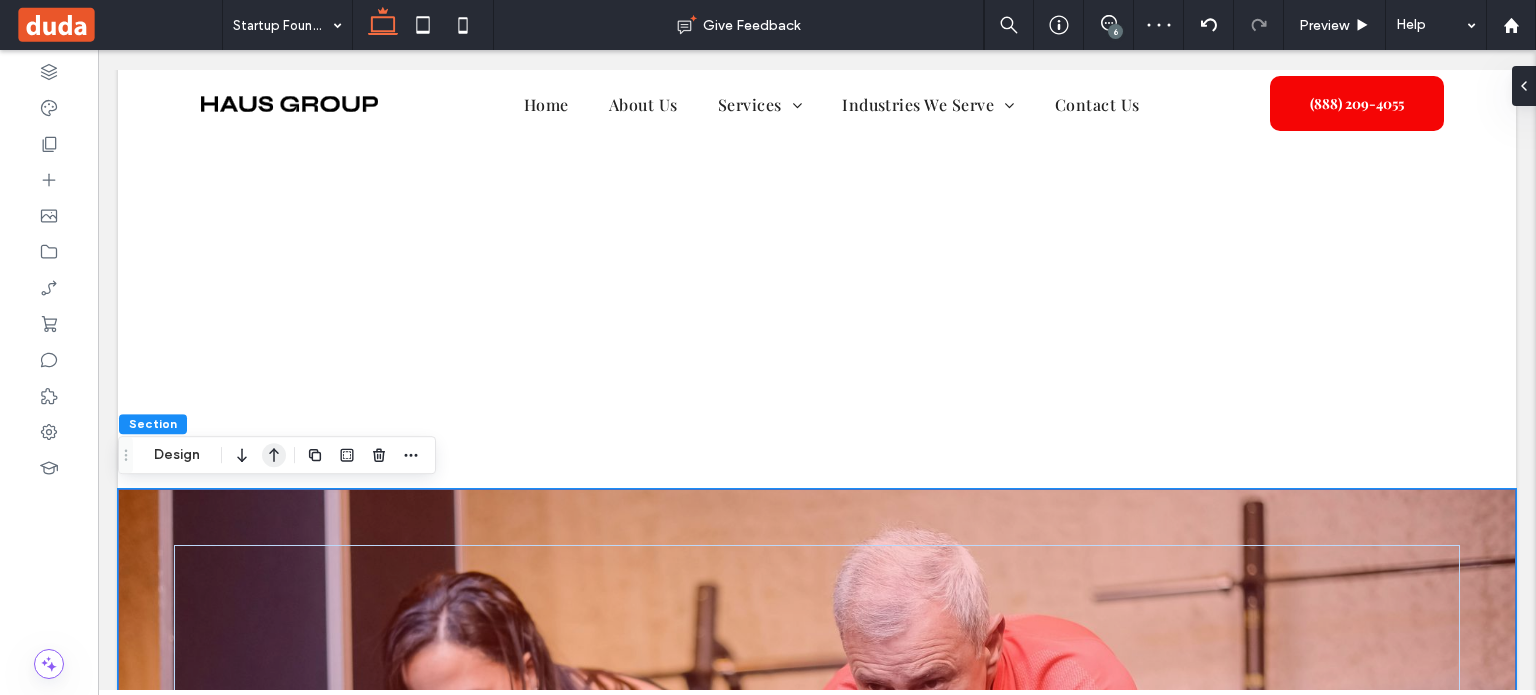 click 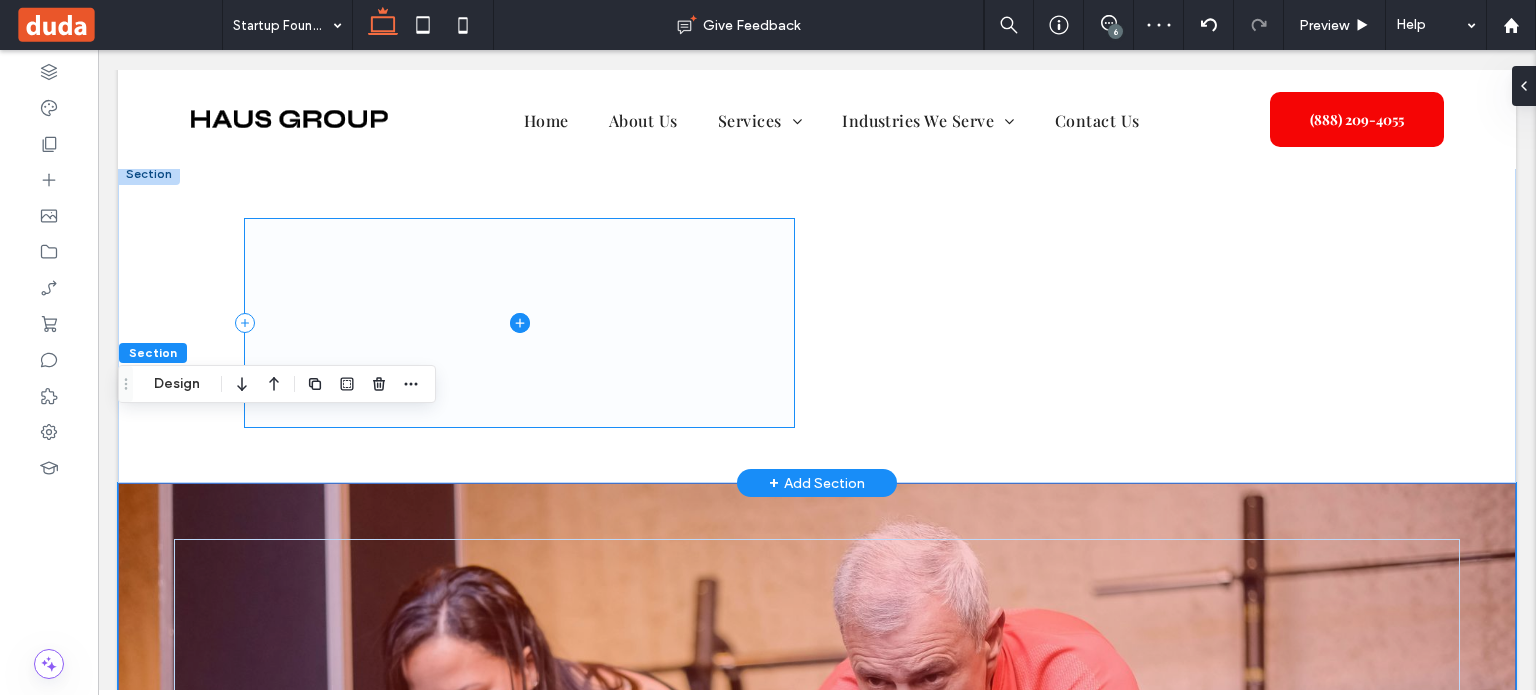 scroll, scrollTop: 0, scrollLeft: 0, axis: both 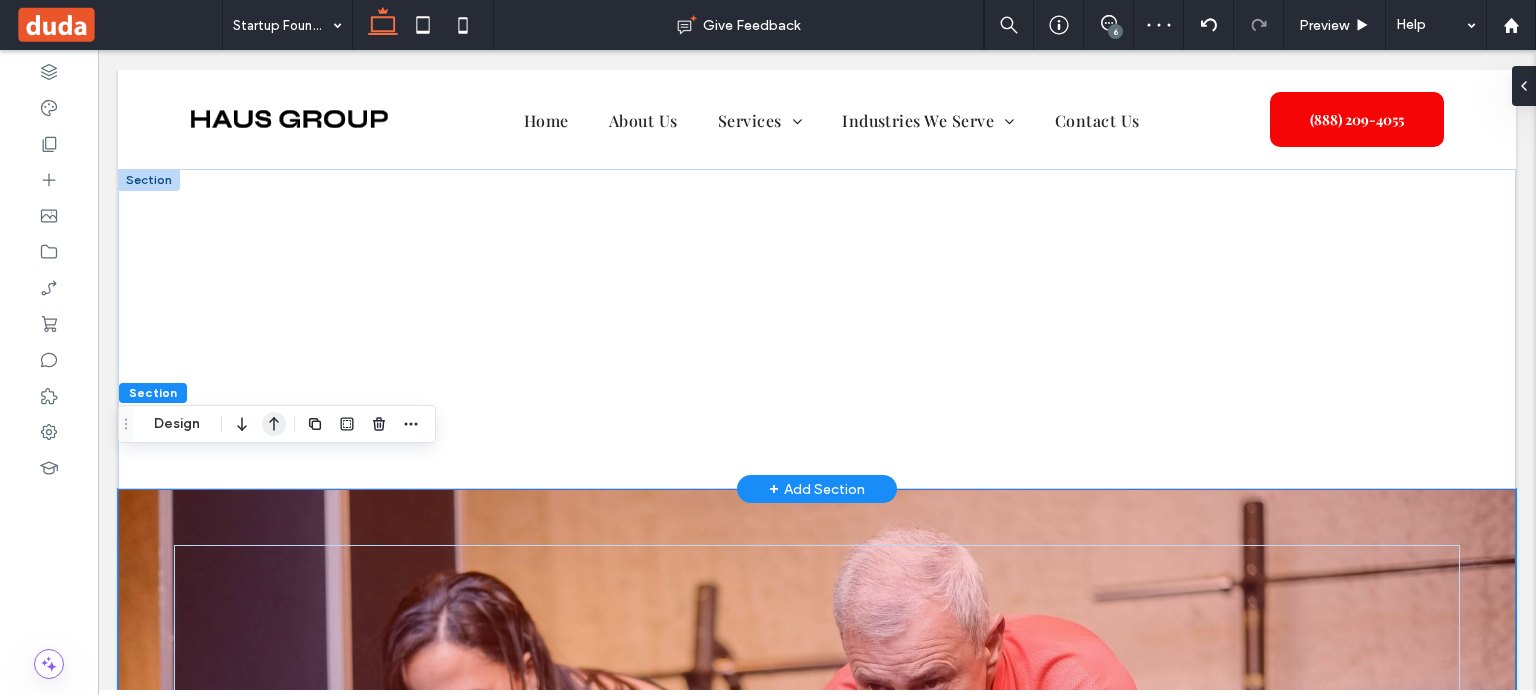click 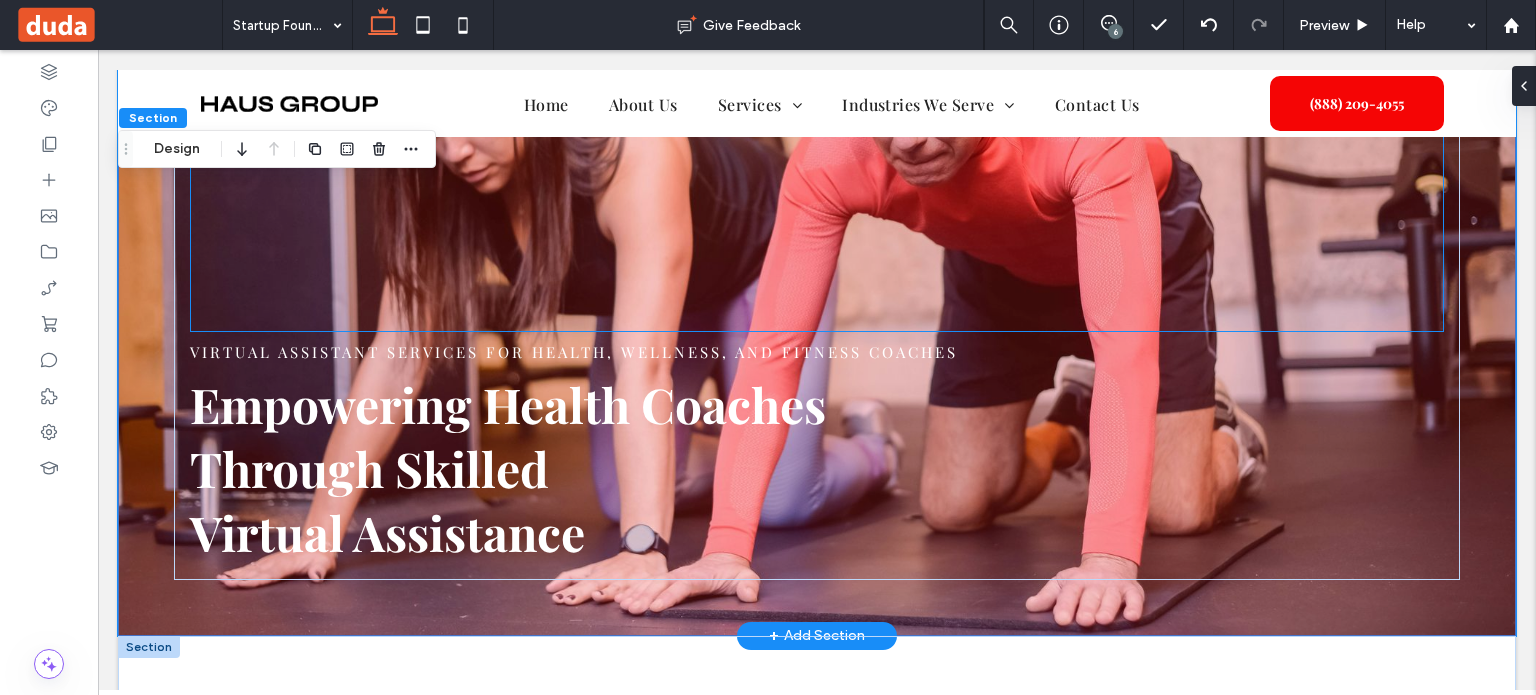 scroll, scrollTop: 268, scrollLeft: 0, axis: vertical 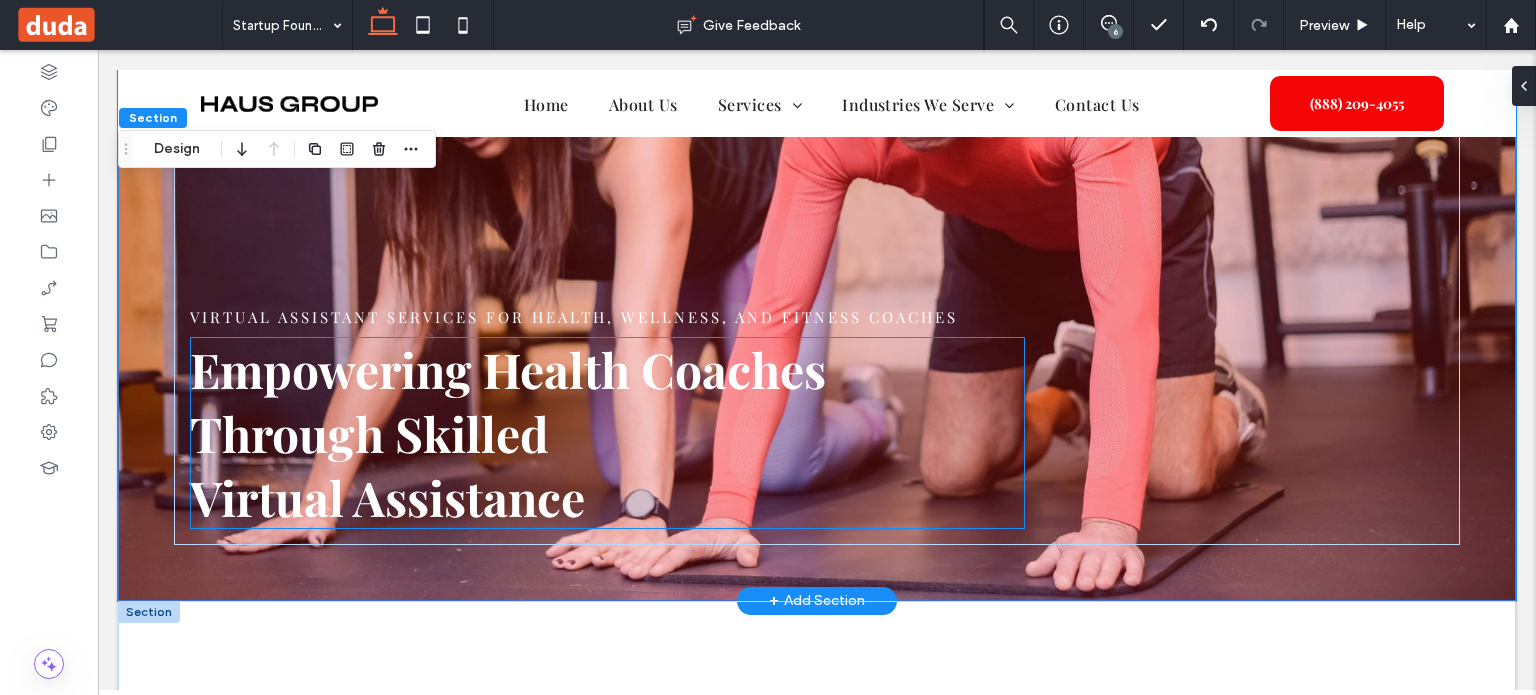 click on "Empowering Health Coaches Through Skilled" at bounding box center (508, 401) 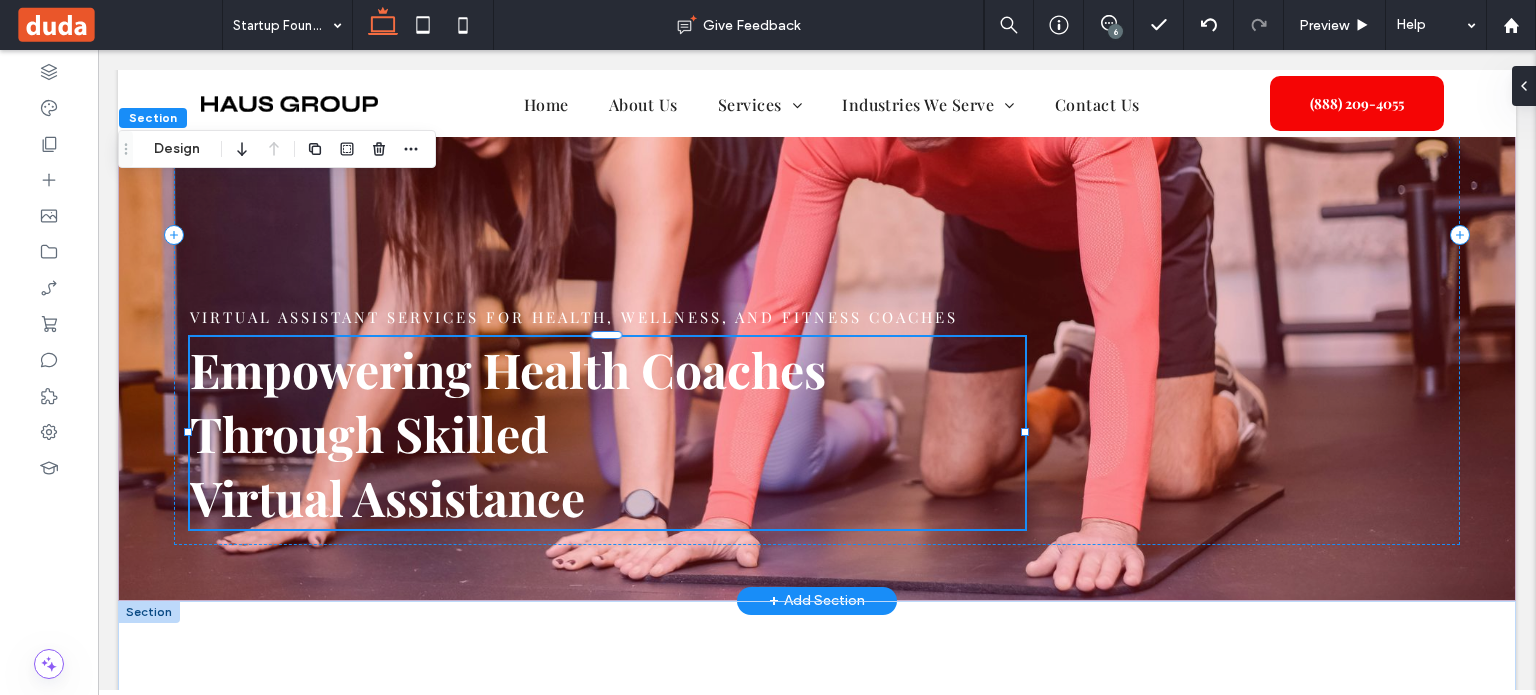 click on "Empowering Health Coaches Through Skilled
﻿ Virtual Assistance" at bounding box center (607, 433) 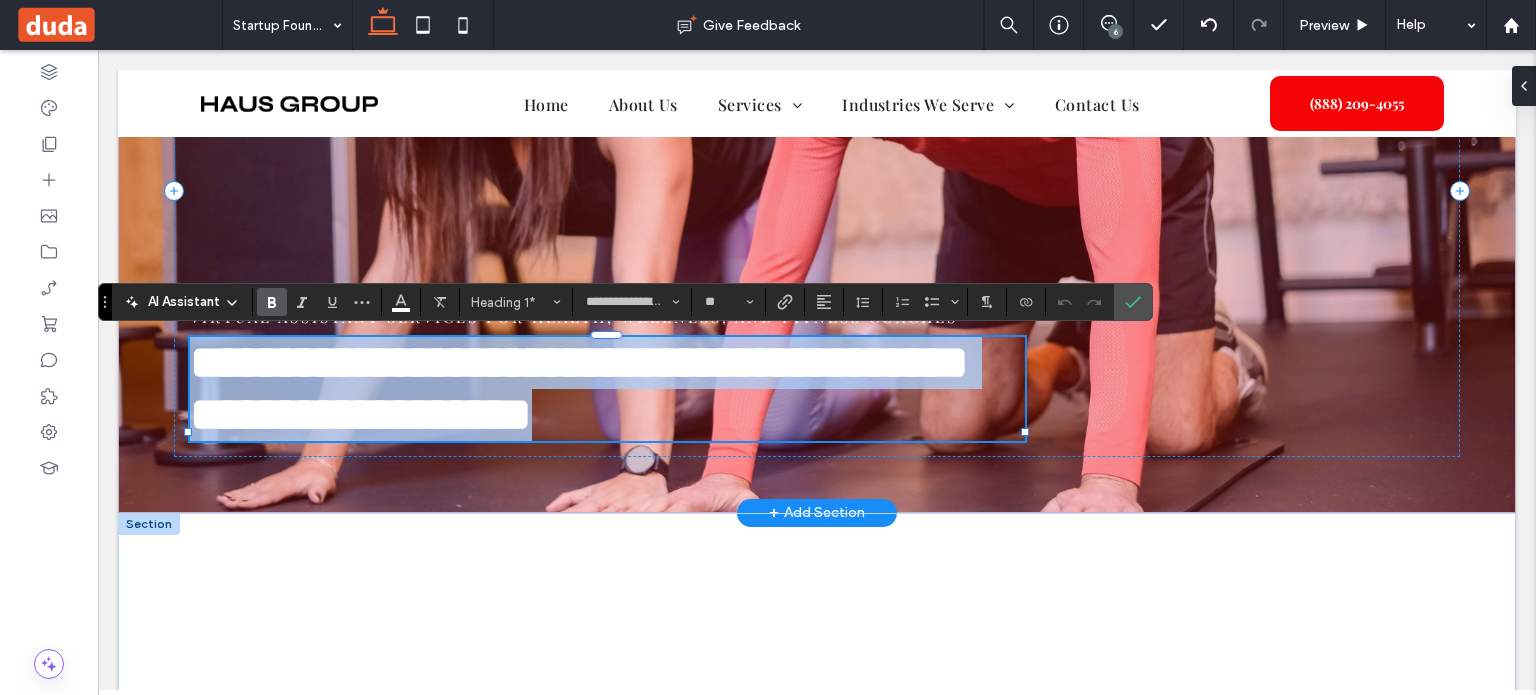 click on "**********" at bounding box center [361, 414] 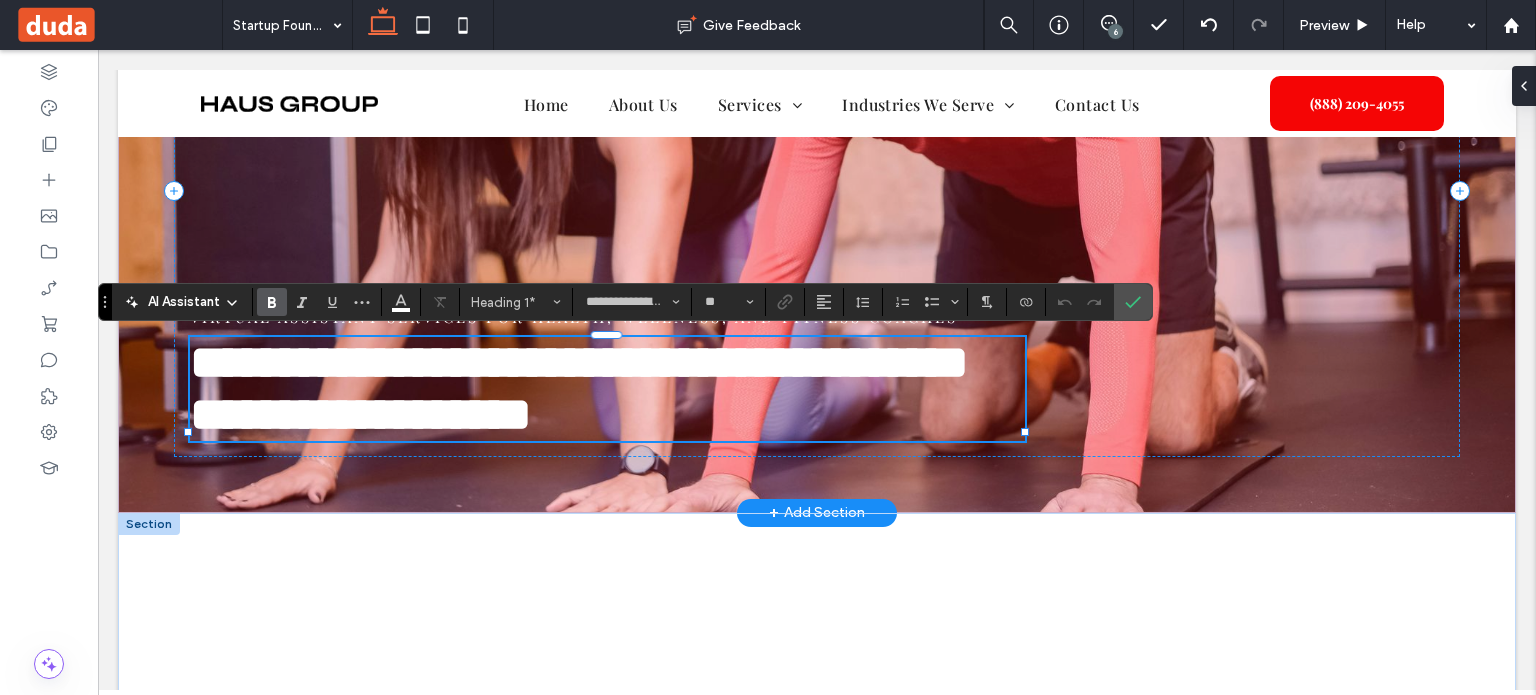 click on "**********" at bounding box center (579, 362) 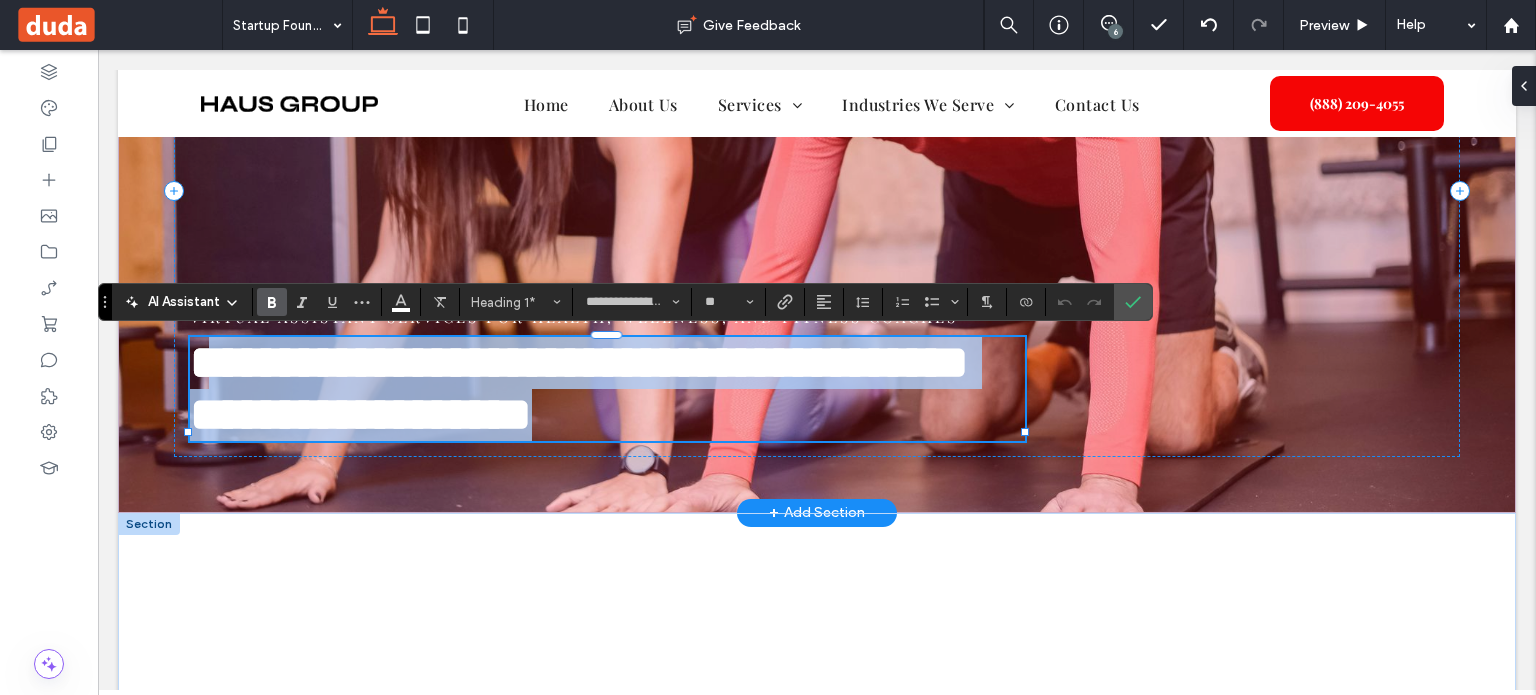 drag, startPoint x: 213, startPoint y: 365, endPoint x: 380, endPoint y: 417, distance: 174.90855 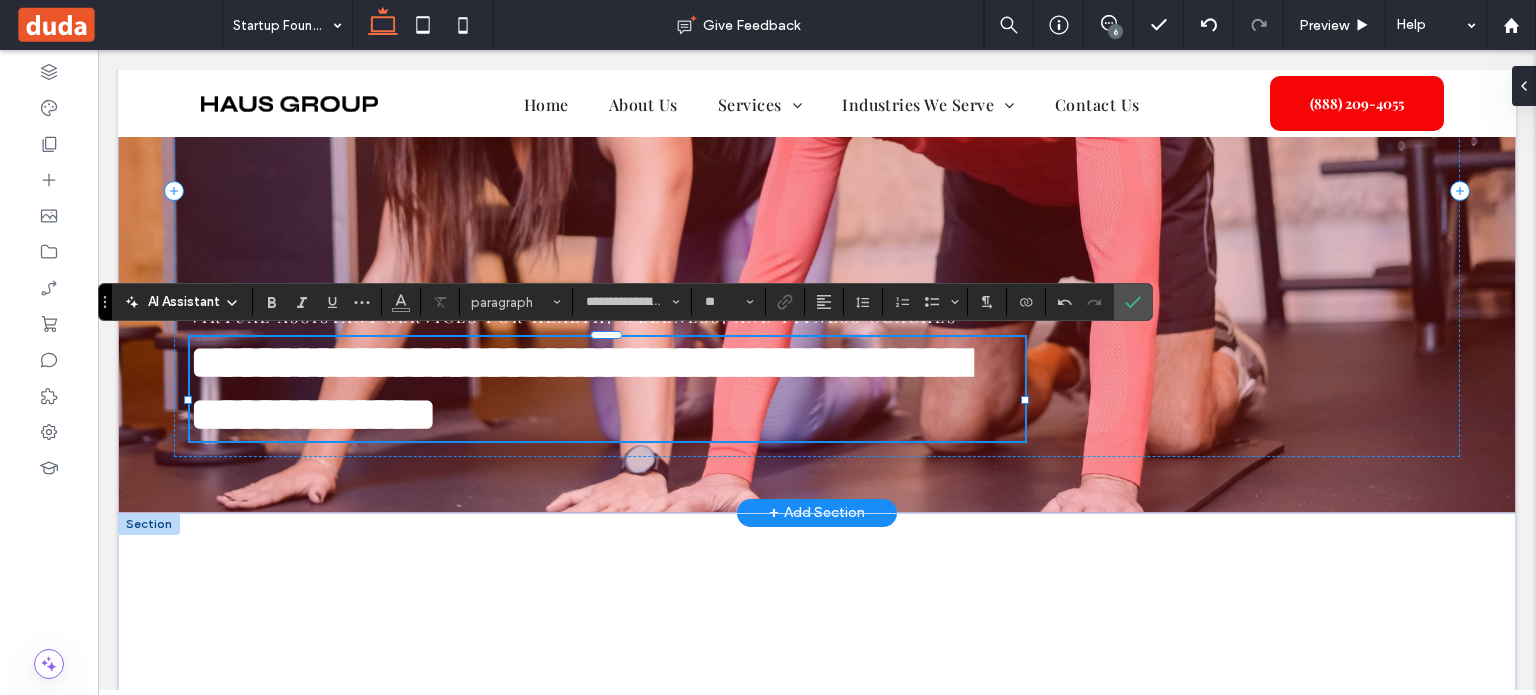 type on "**" 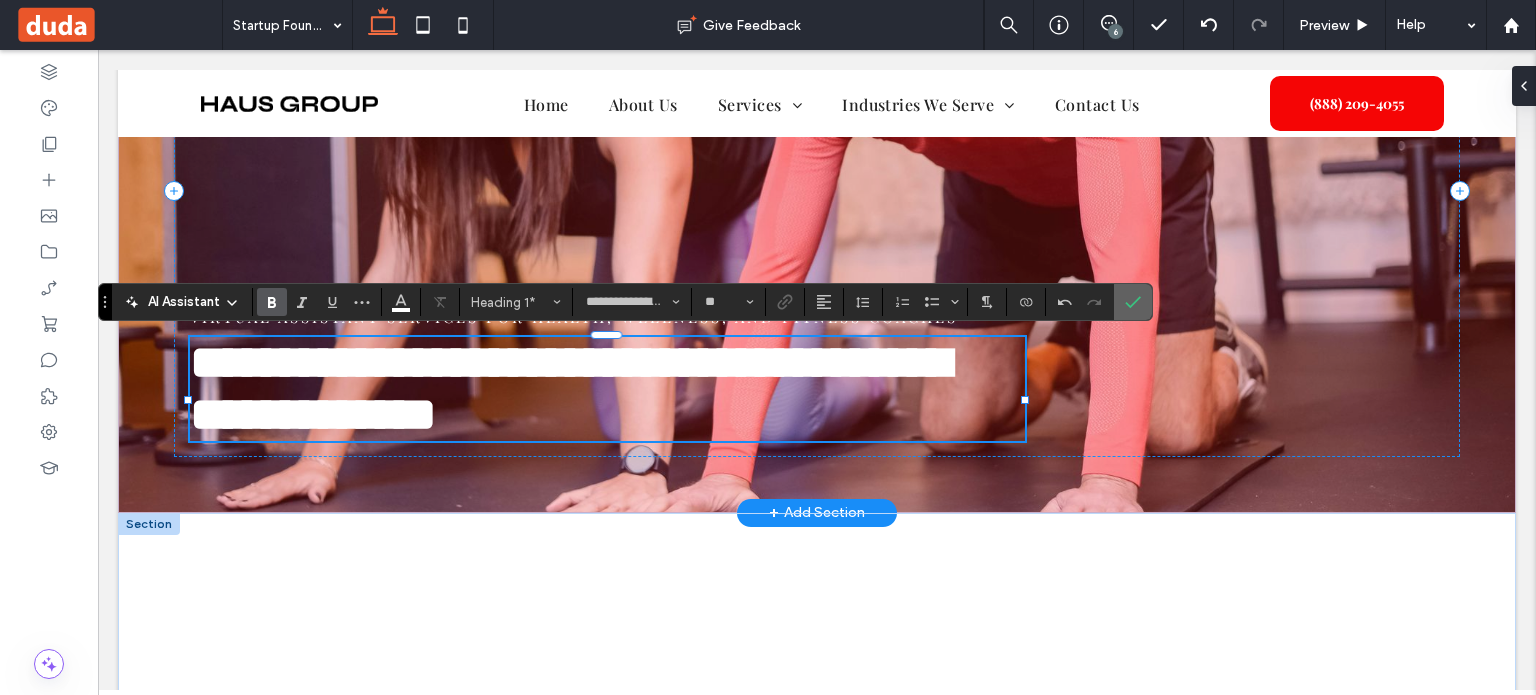 click 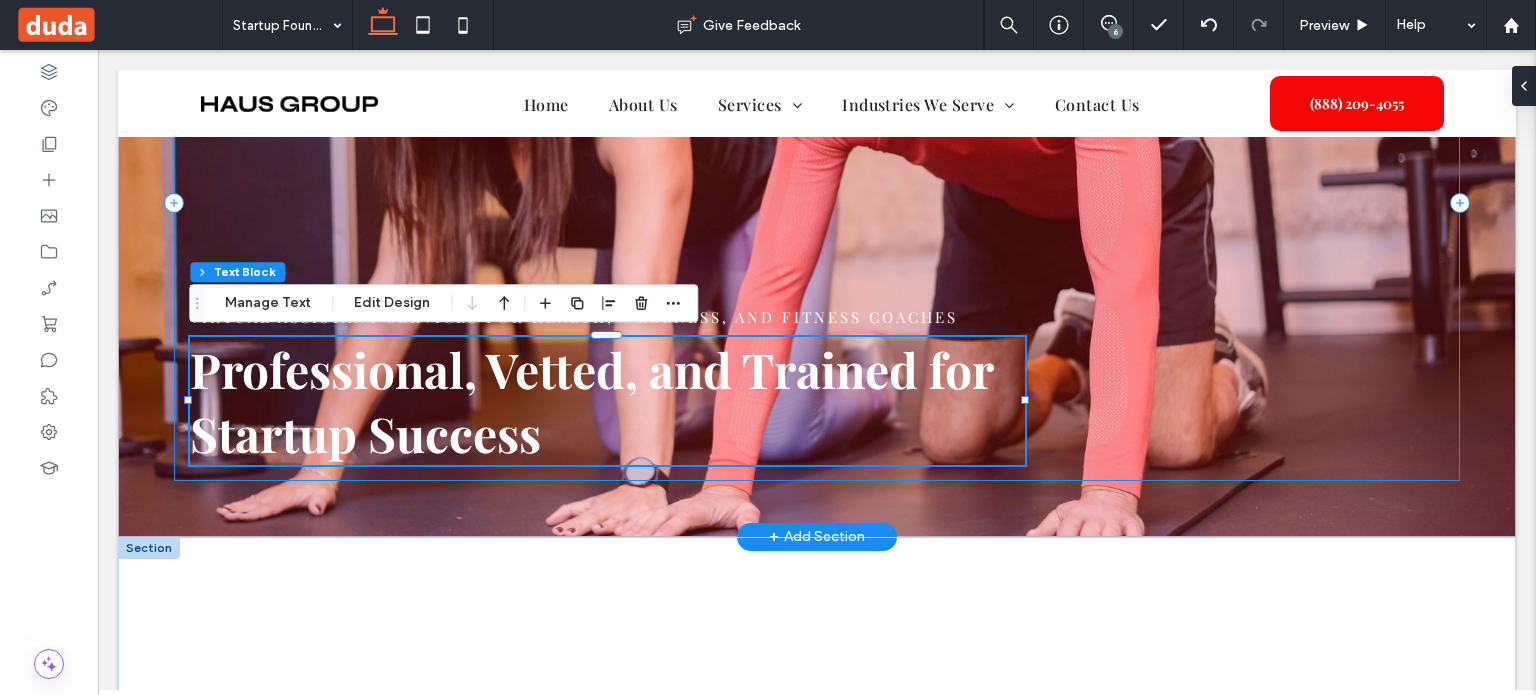 click at bounding box center (817, 119) 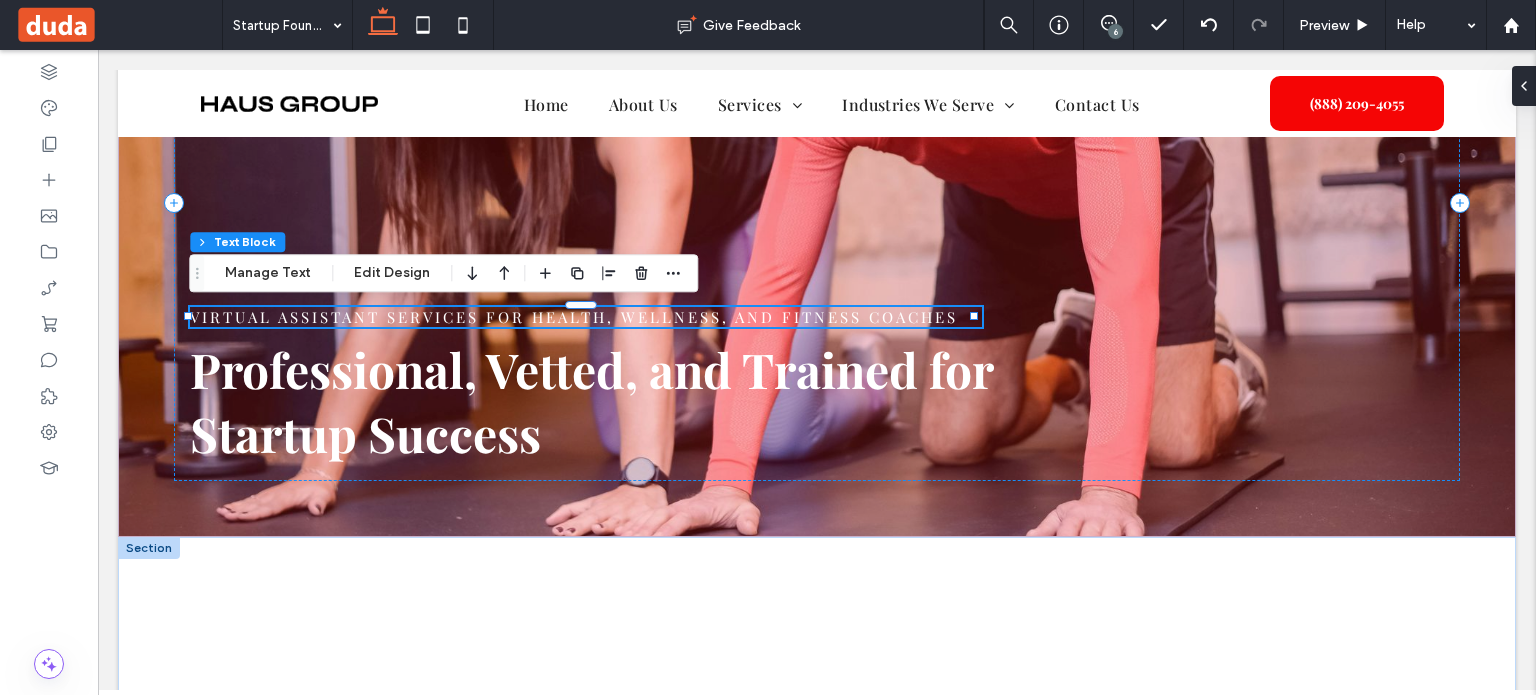 click on "Virtual Assistant Services for Health, Wellness, and Fitness Coaches" at bounding box center [574, 317] 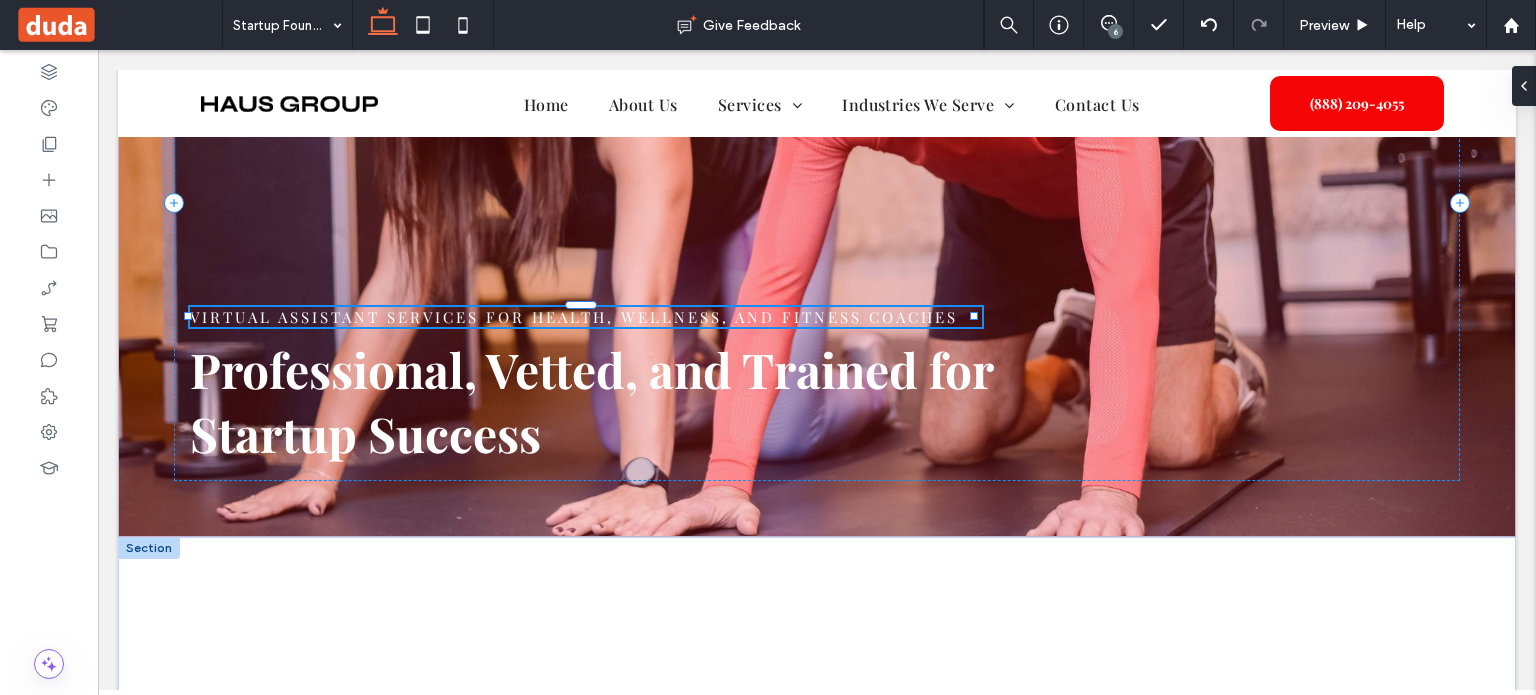 type on "**********" 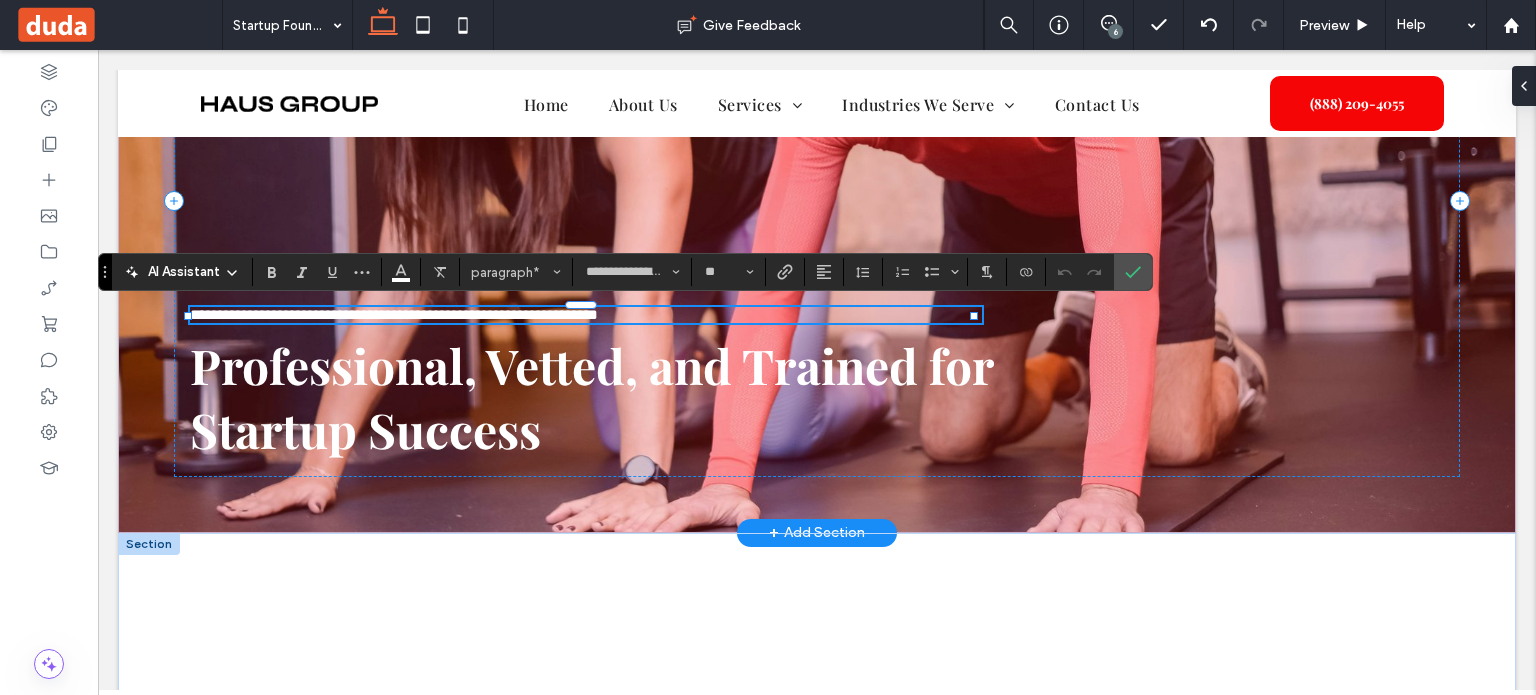click on "**********" at bounding box center (394, 314) 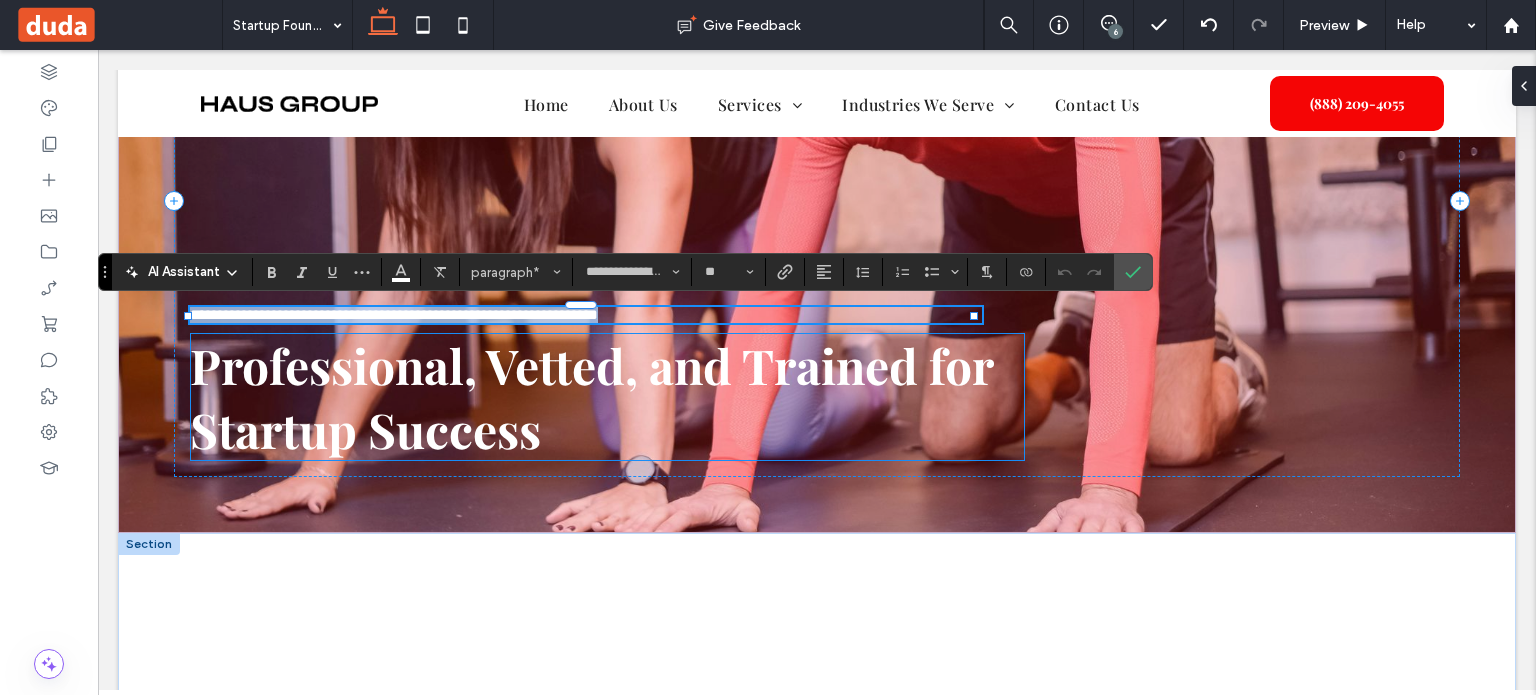 drag, startPoint x: 196, startPoint y: 315, endPoint x: 980, endPoint y: 346, distance: 784.6127 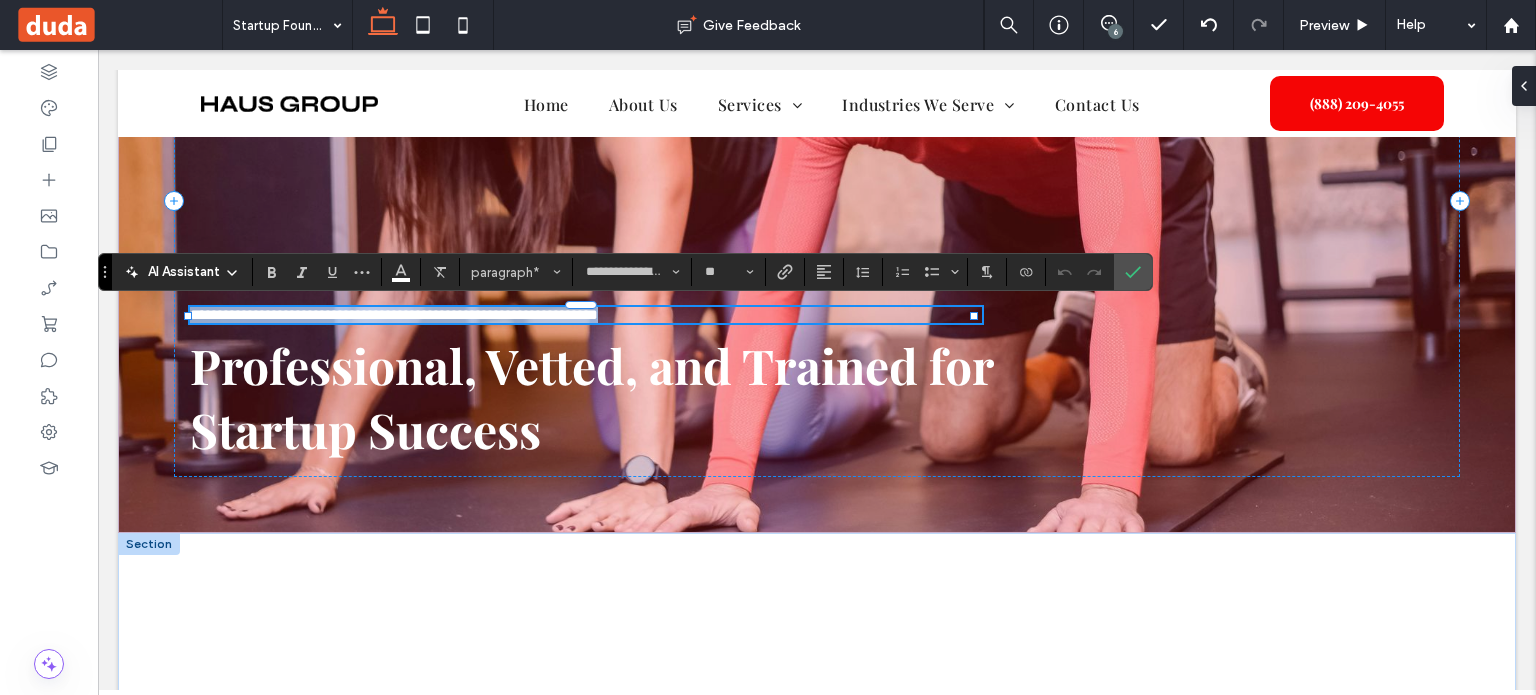click on "**********" at bounding box center (394, 314) 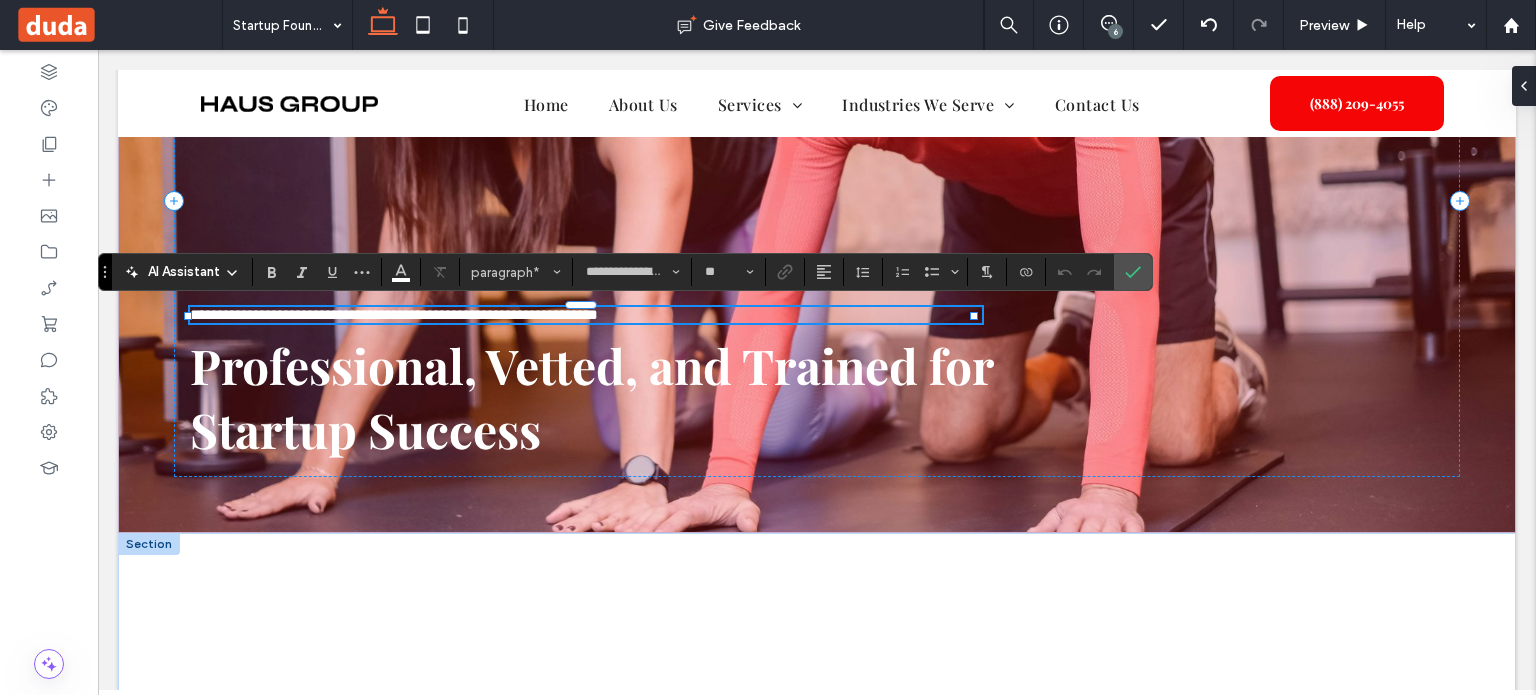 click on "**********" at bounding box center (394, 314) 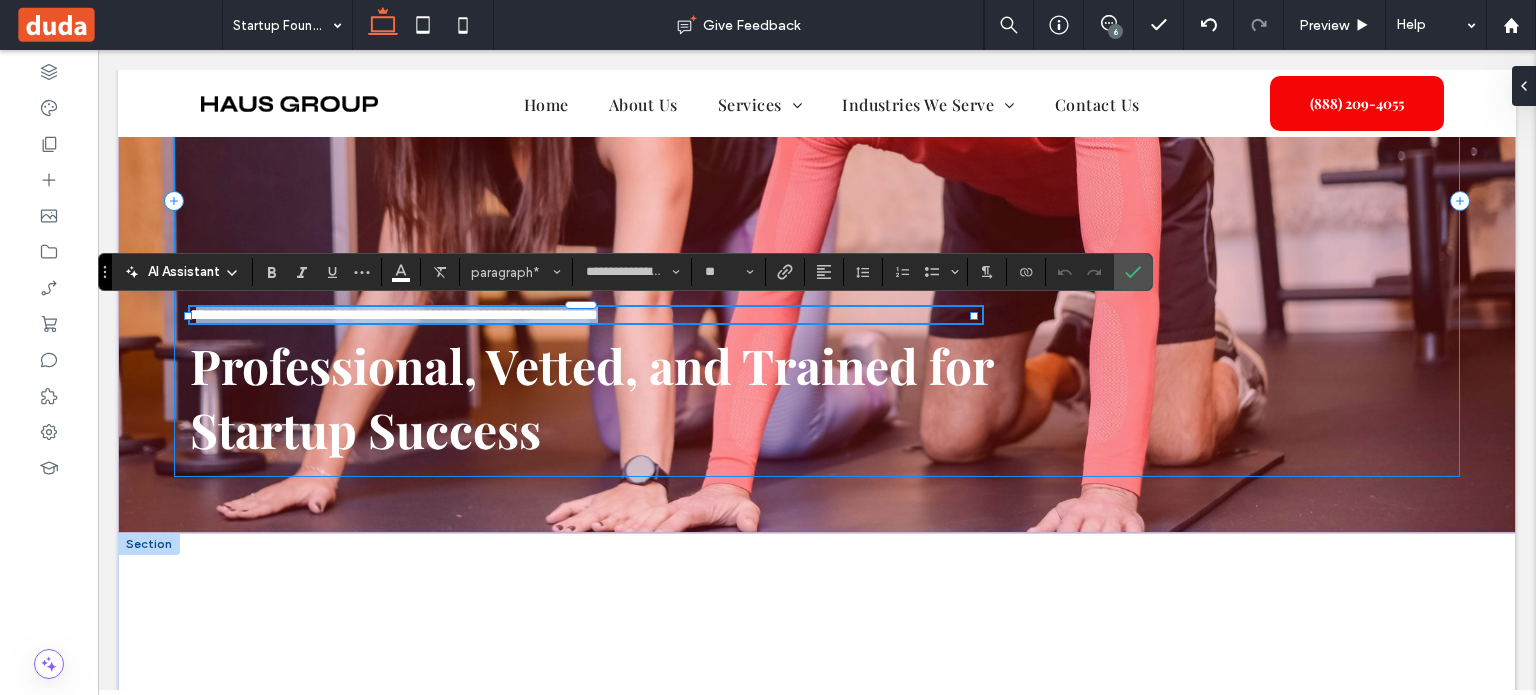 drag, startPoint x: 200, startPoint y: 313, endPoint x: 976, endPoint y: 324, distance: 776.07794 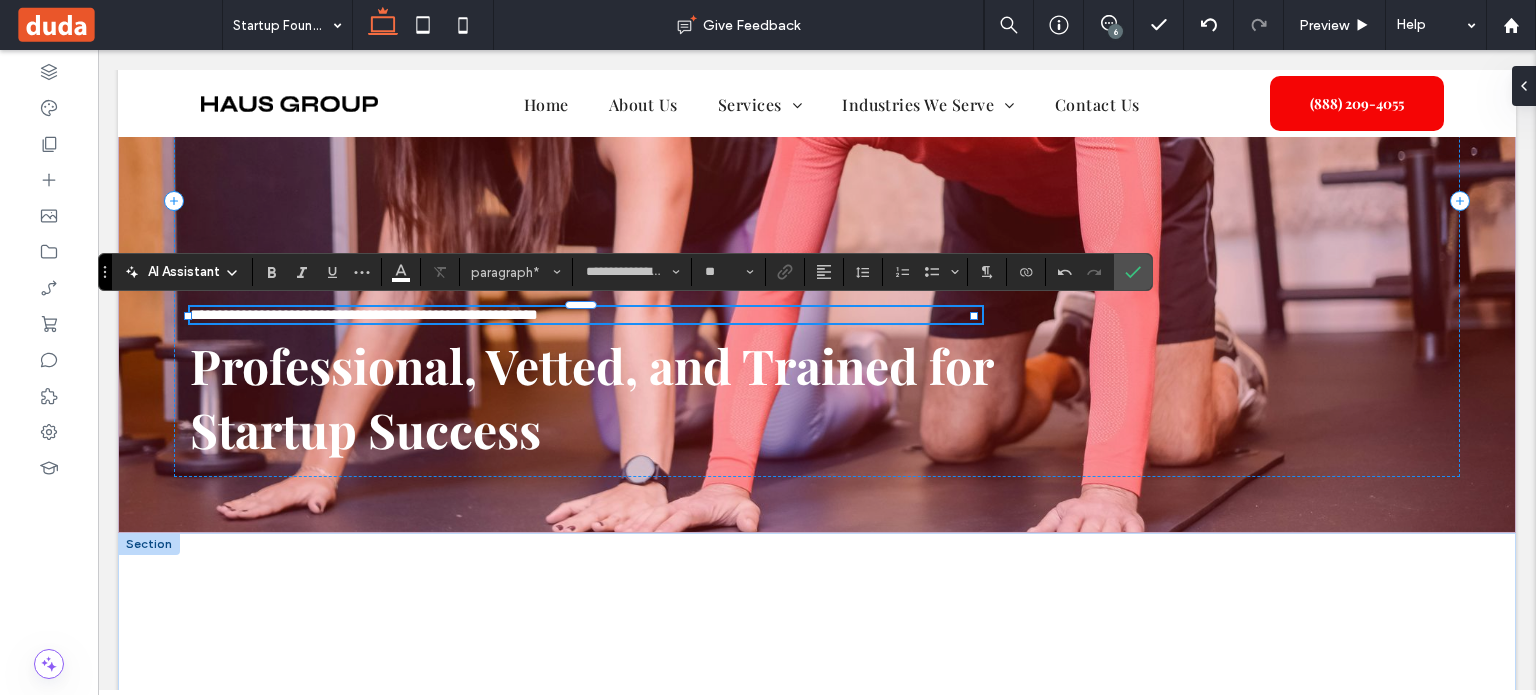 click on "**********" at bounding box center (364, 314) 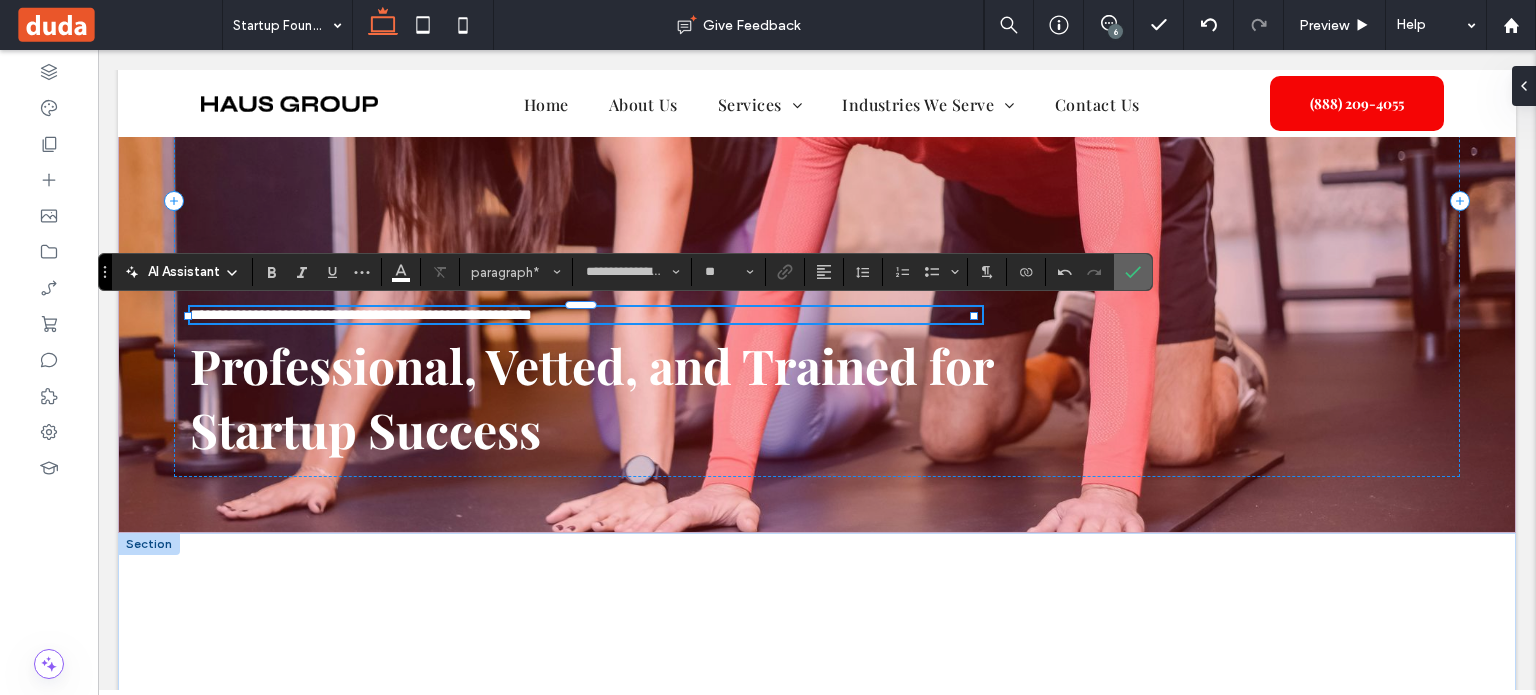 click 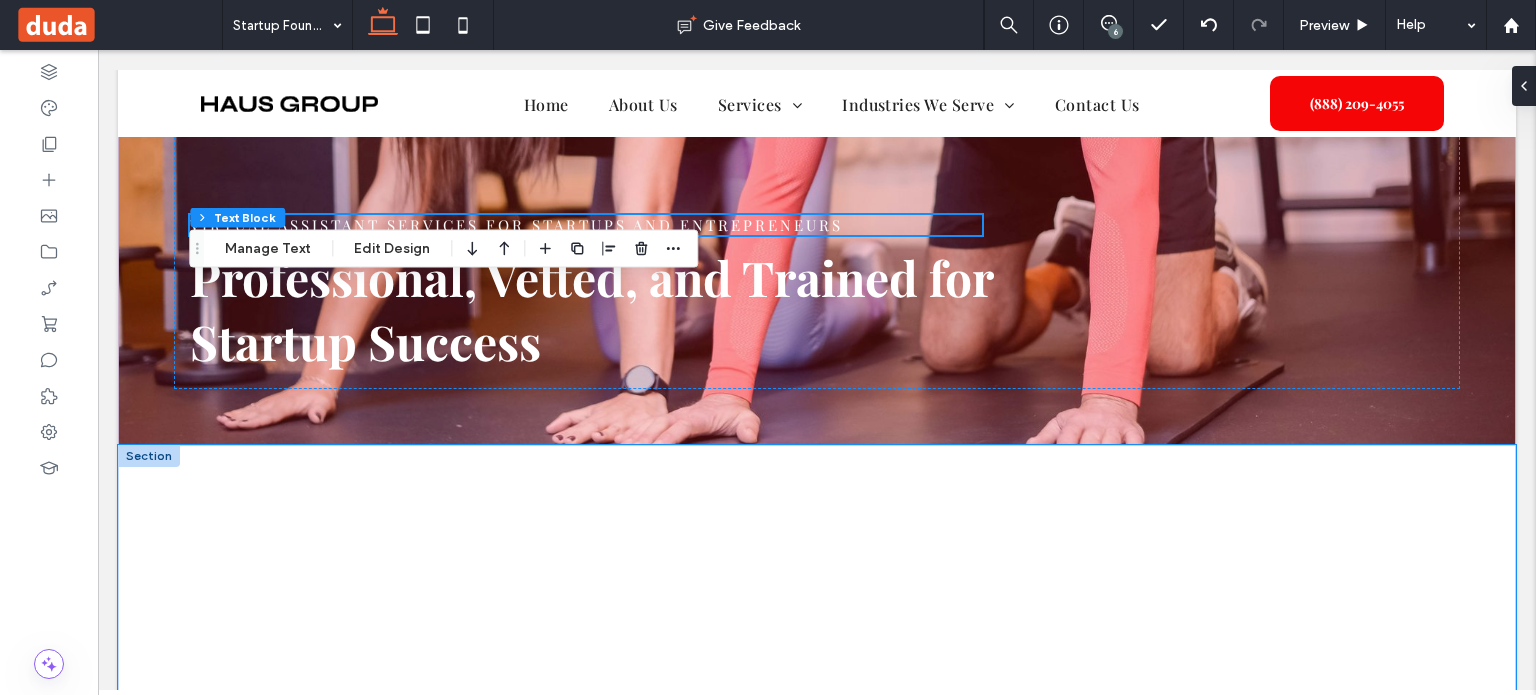 scroll, scrollTop: 468, scrollLeft: 0, axis: vertical 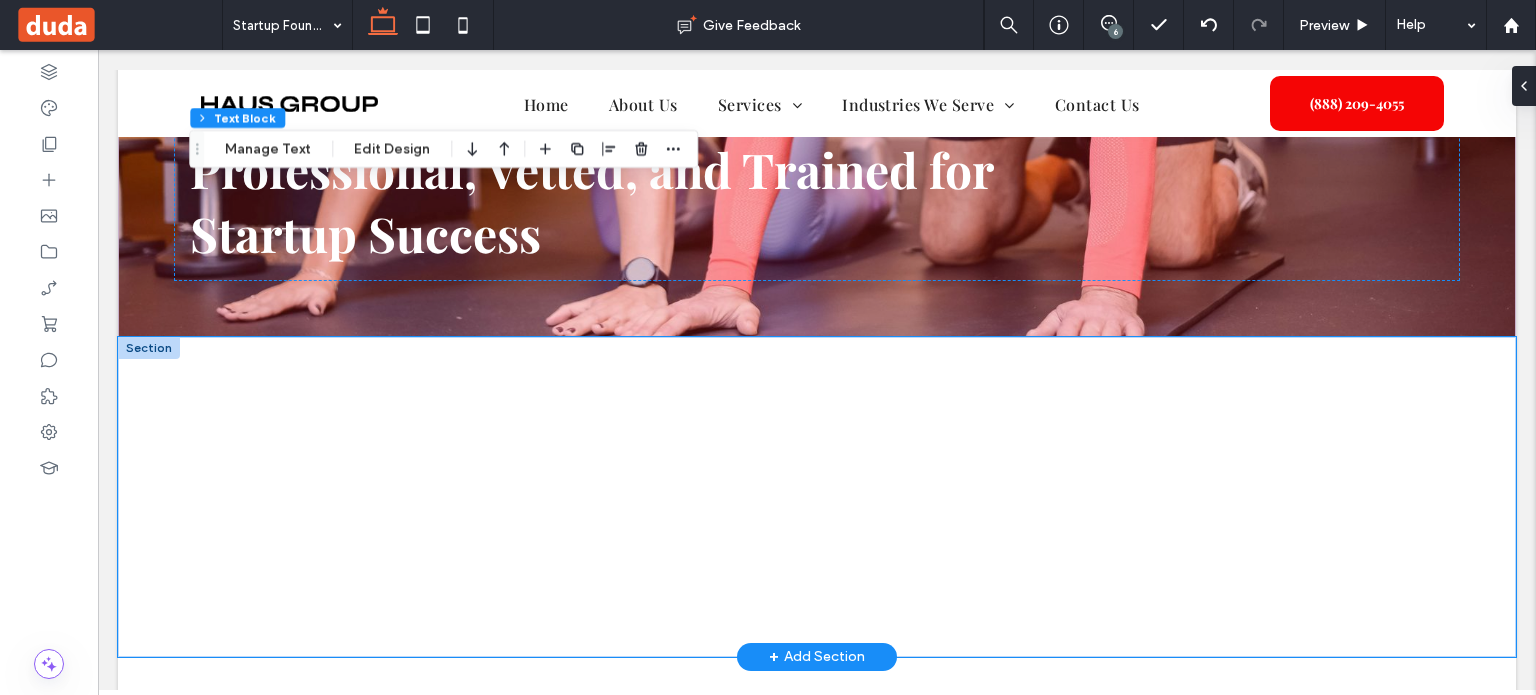 click at bounding box center (817, 497) 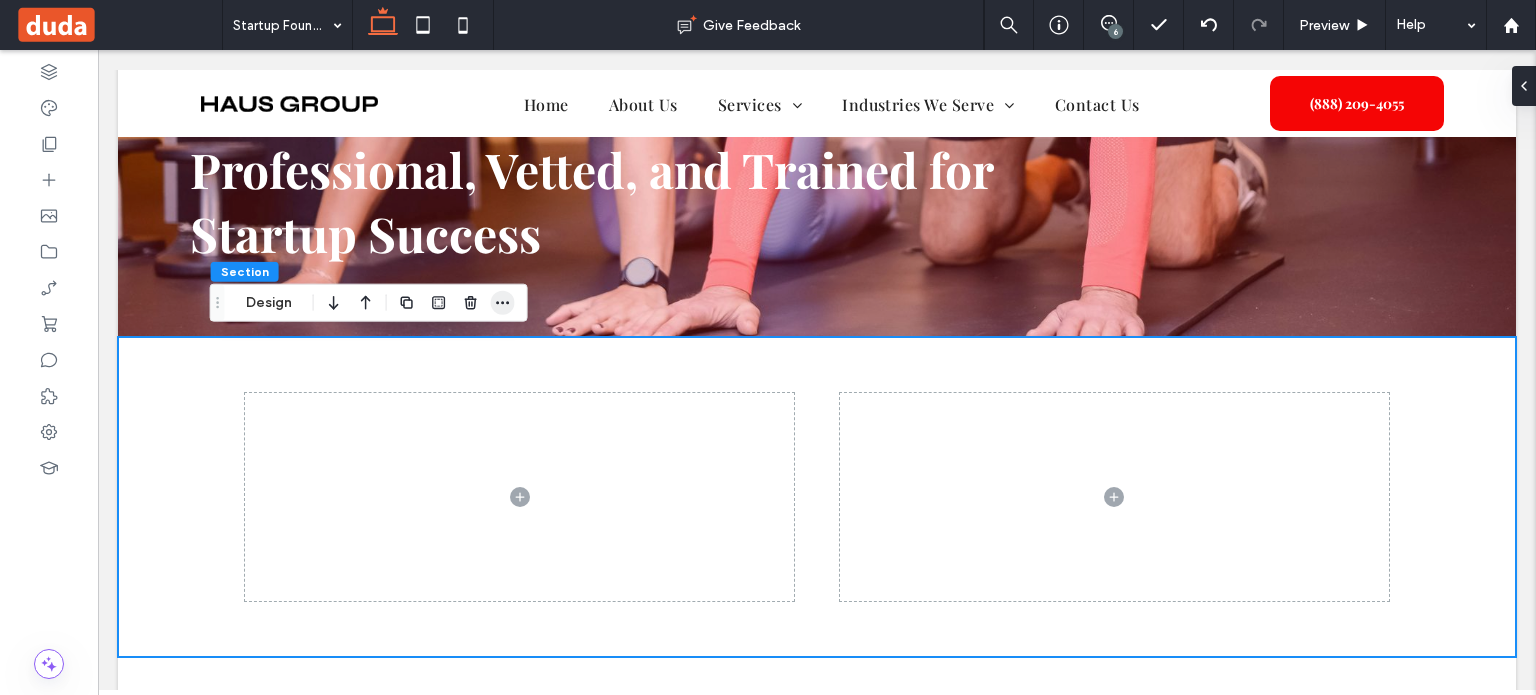 click 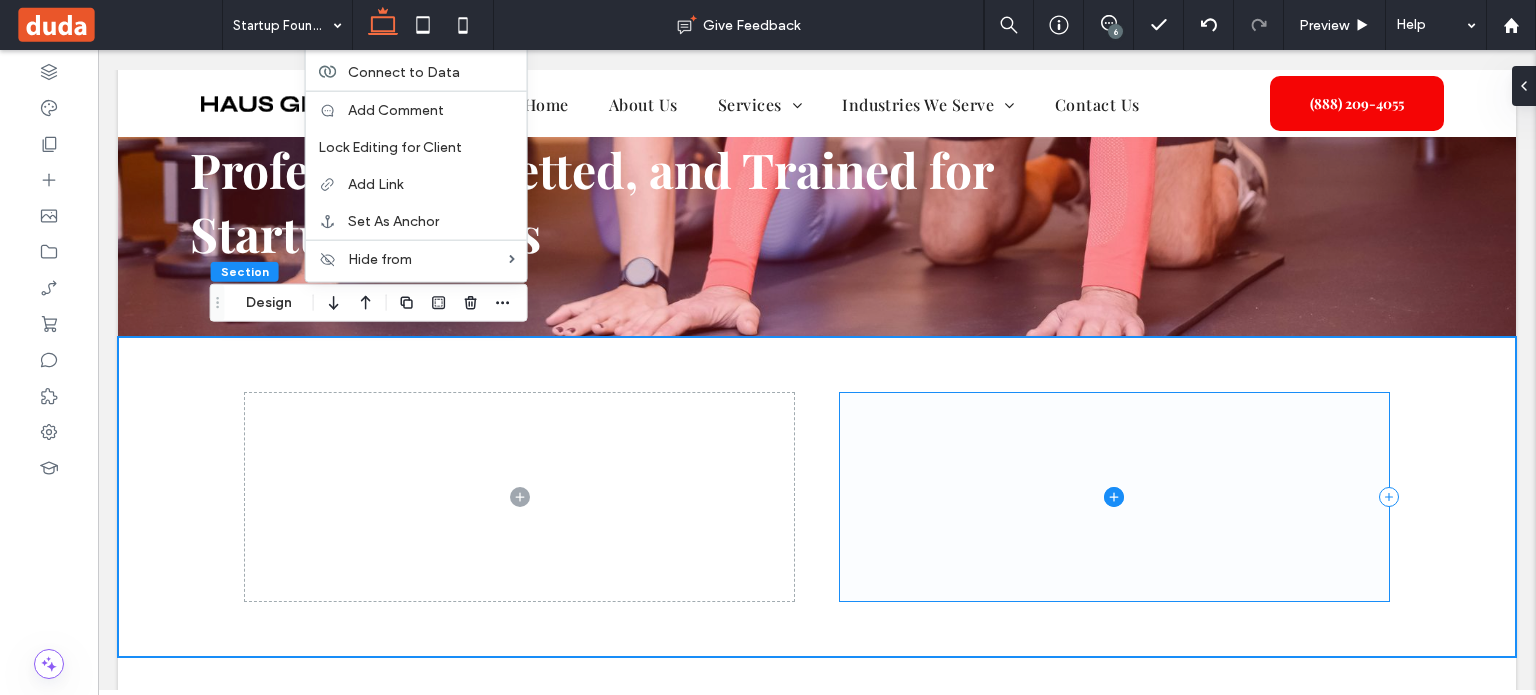 scroll, scrollTop: 168, scrollLeft: 0, axis: vertical 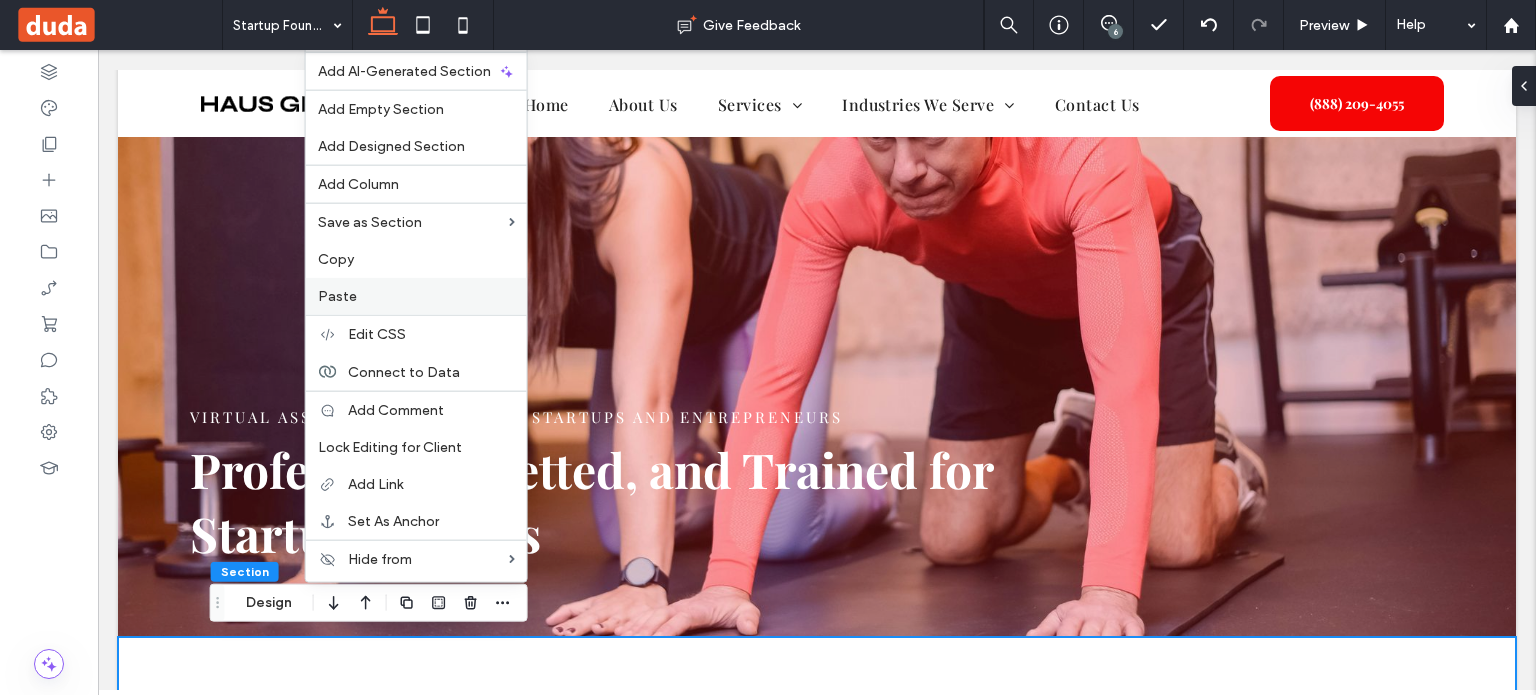 click on "Paste" at bounding box center (416, 296) 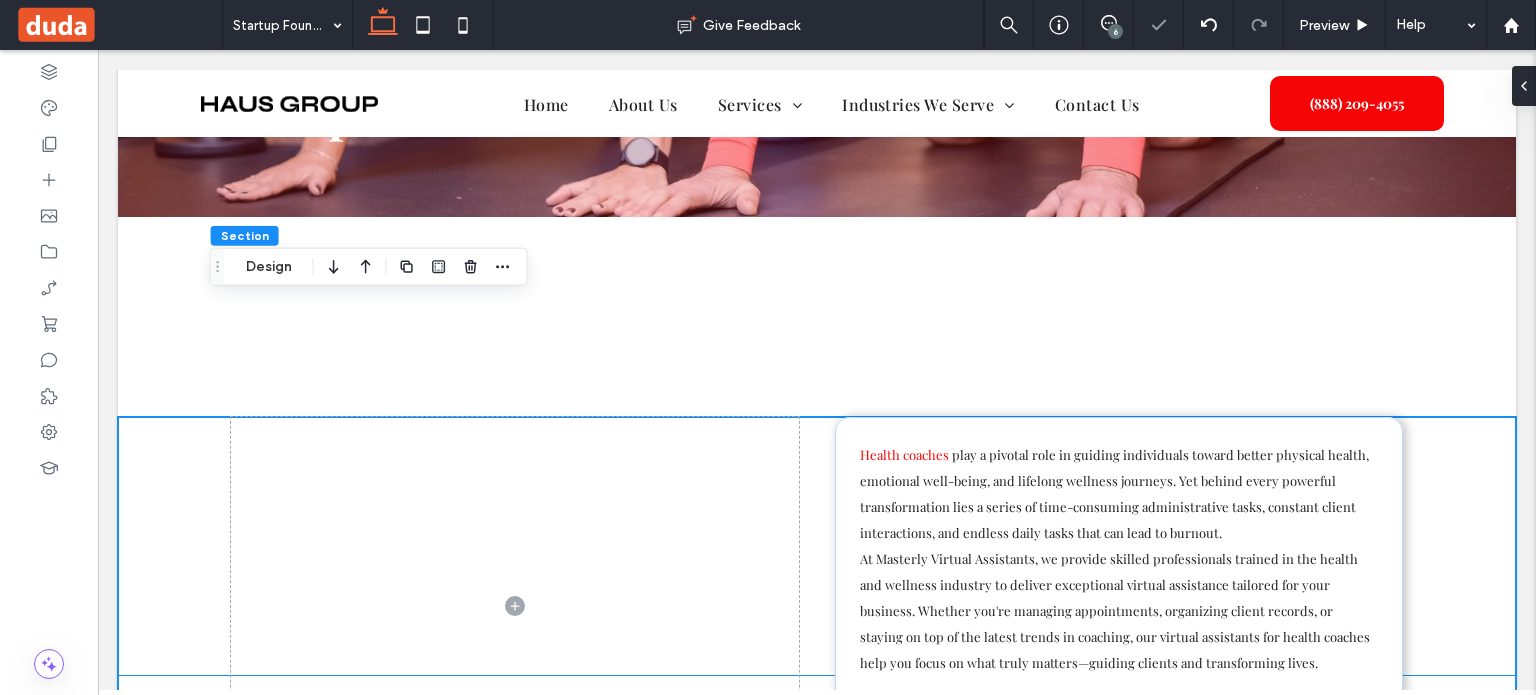 scroll, scrollTop: 504, scrollLeft: 0, axis: vertical 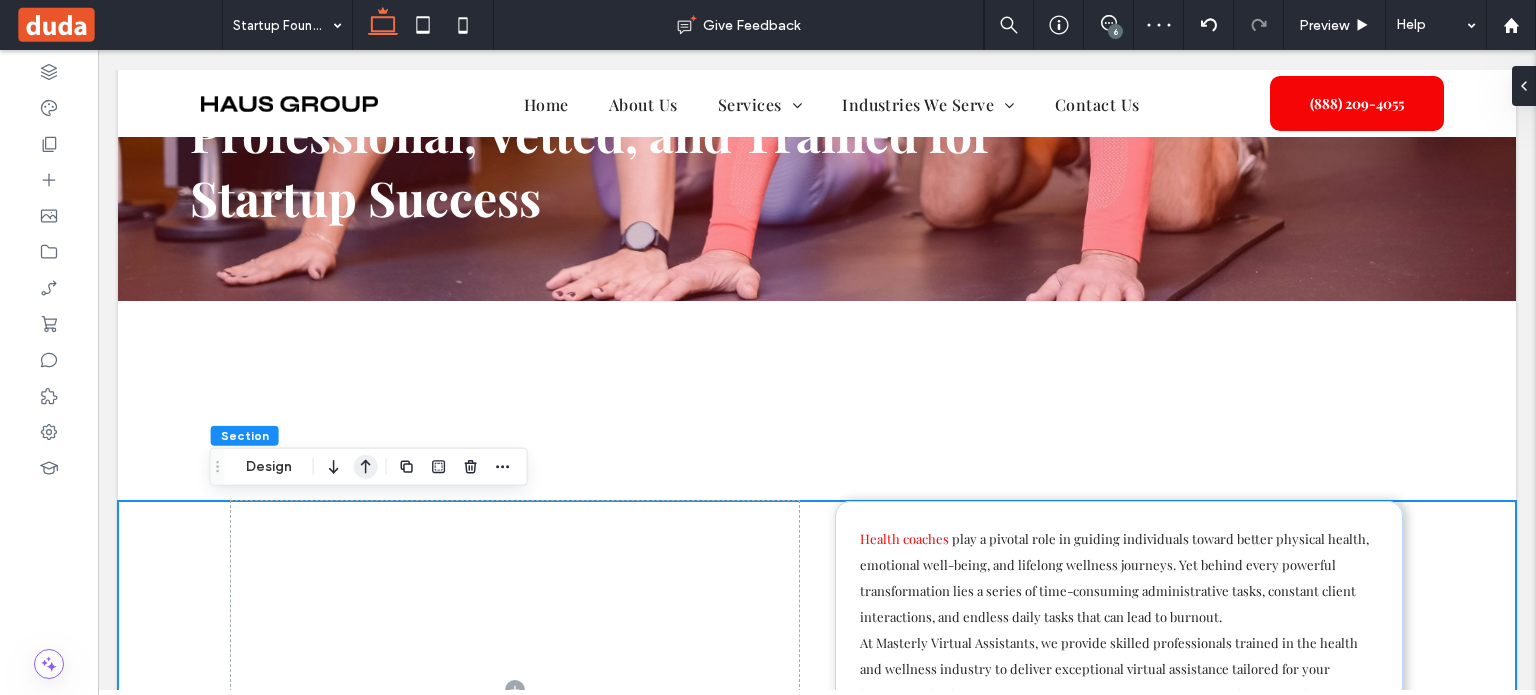 click 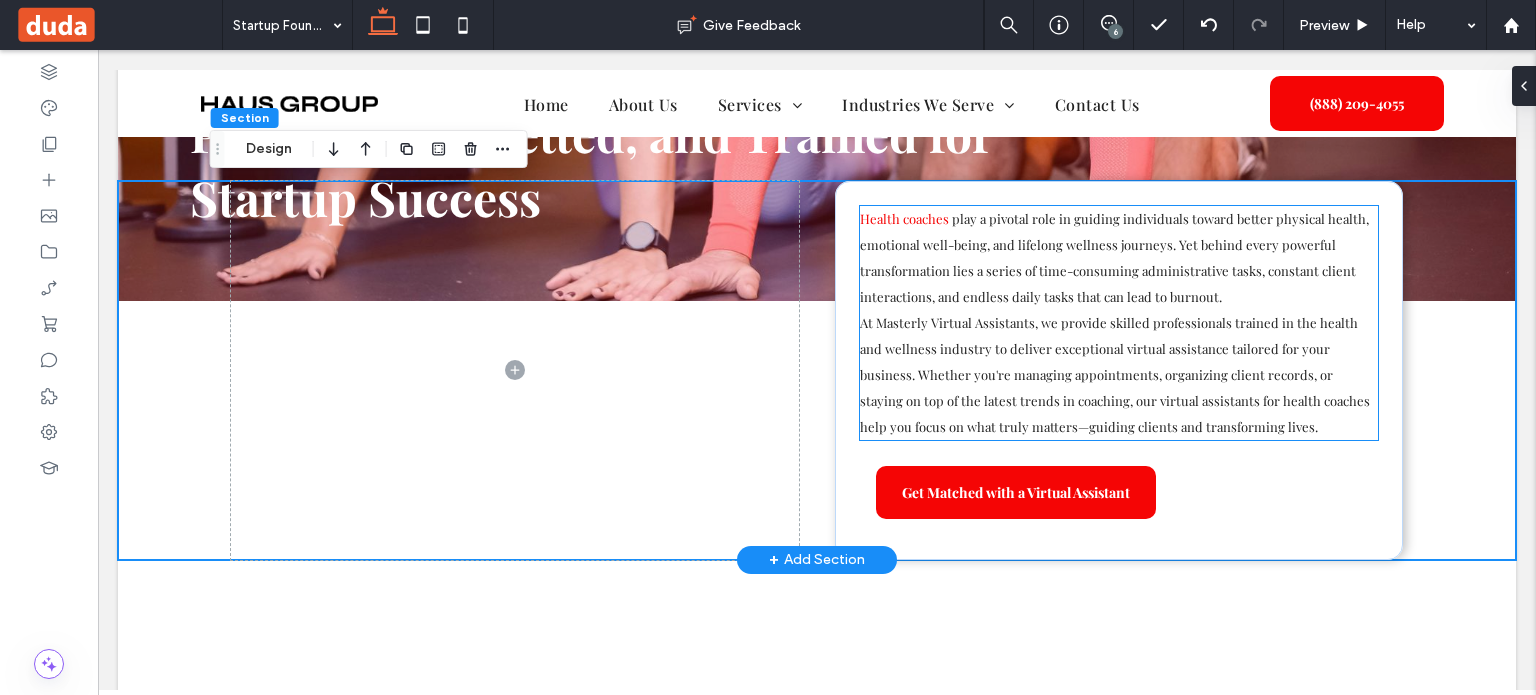 click on "At Masterly Virtual Assistants, we provide skilled professionals trained in the health and wellness industry to deliver exceptional virtual assistance tailored for your business. Whether you're managing appointments, organizing client records, or staying on top of the latest trends in coaching, our virtual assistants for health coaches help you focus on what truly matters—guiding clients and transforming lives." at bounding box center [1115, 374] 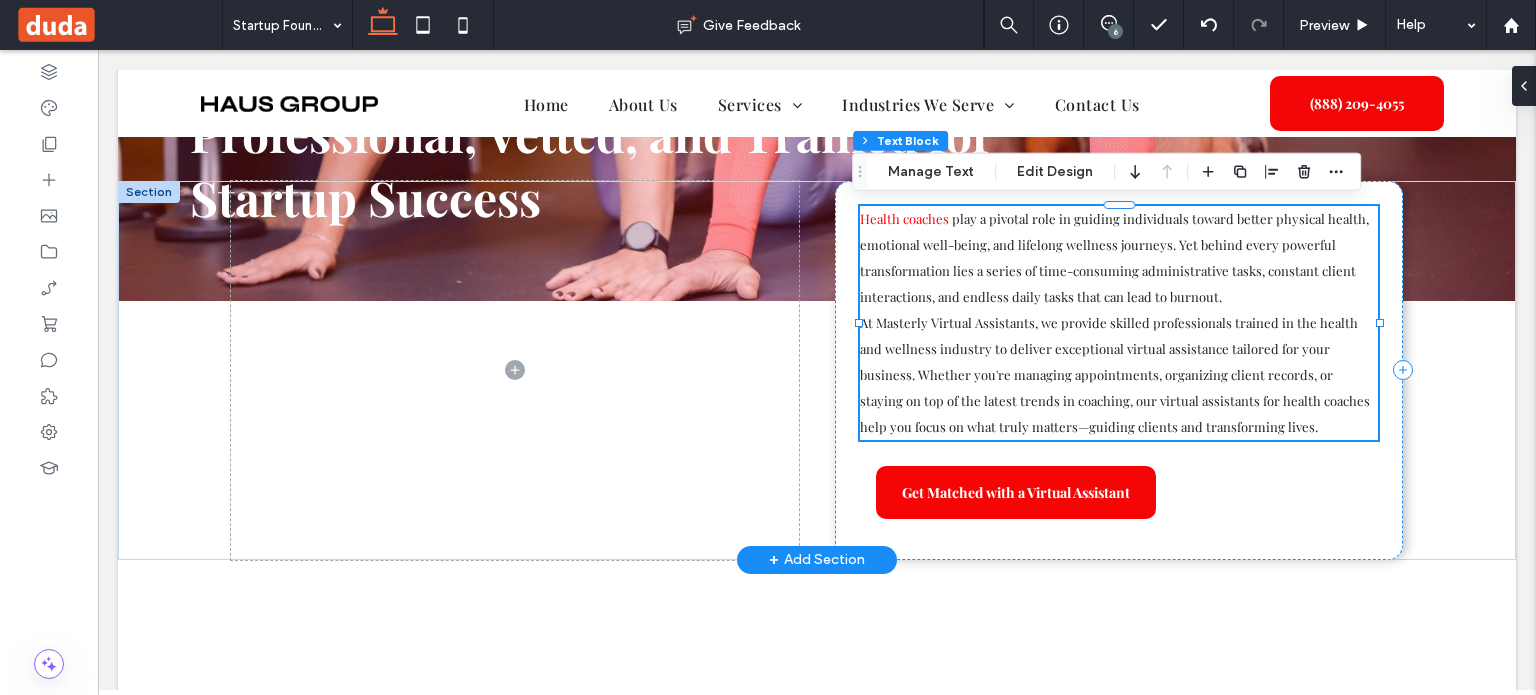 click on "At Masterly Virtual Assistants, we provide skilled professionals trained in the health and wellness industry to deliver exceptional virtual assistance tailored for your business. Whether you're managing appointments, organizing client records, or staying on top of the latest trends in coaching, our virtual assistants for health coaches help you focus on what truly matters—guiding clients and transforming lives." at bounding box center (1115, 374) 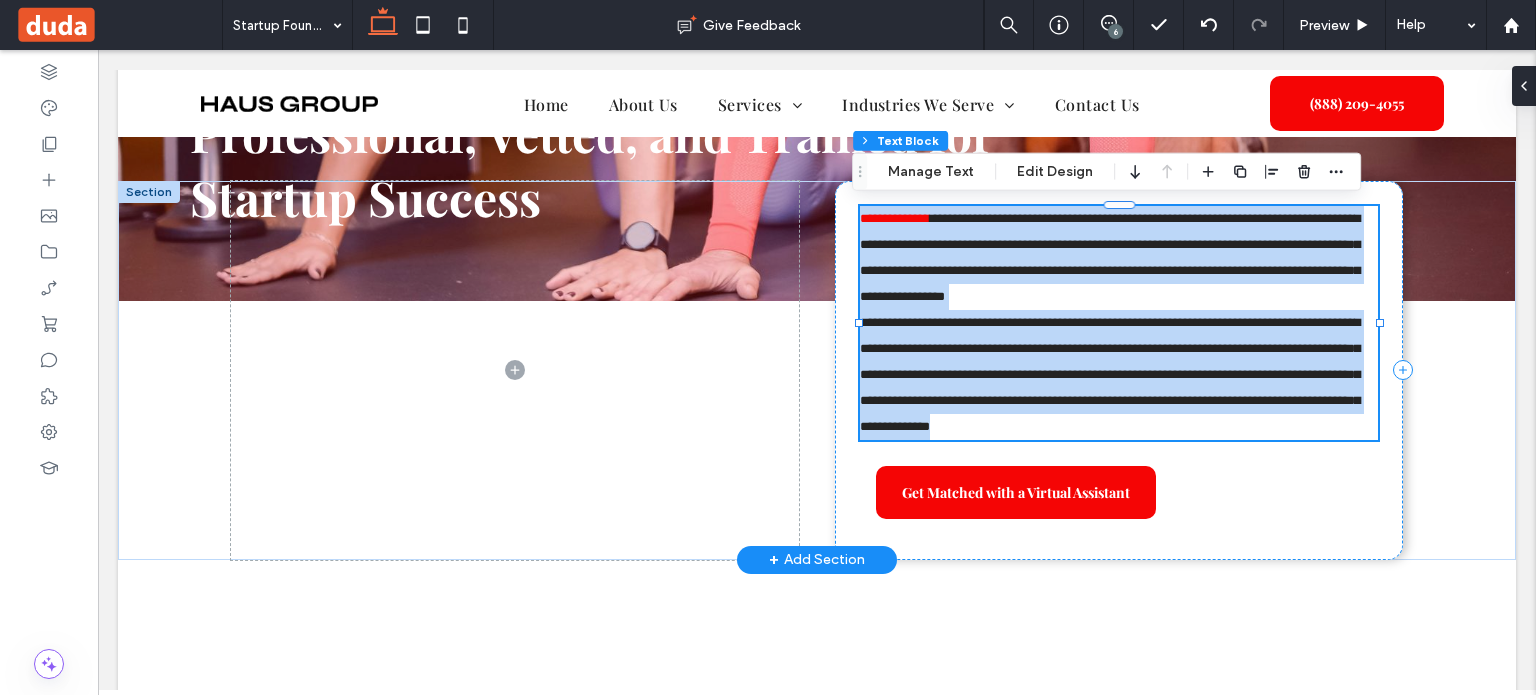 click on "**********" at bounding box center (1110, 374) 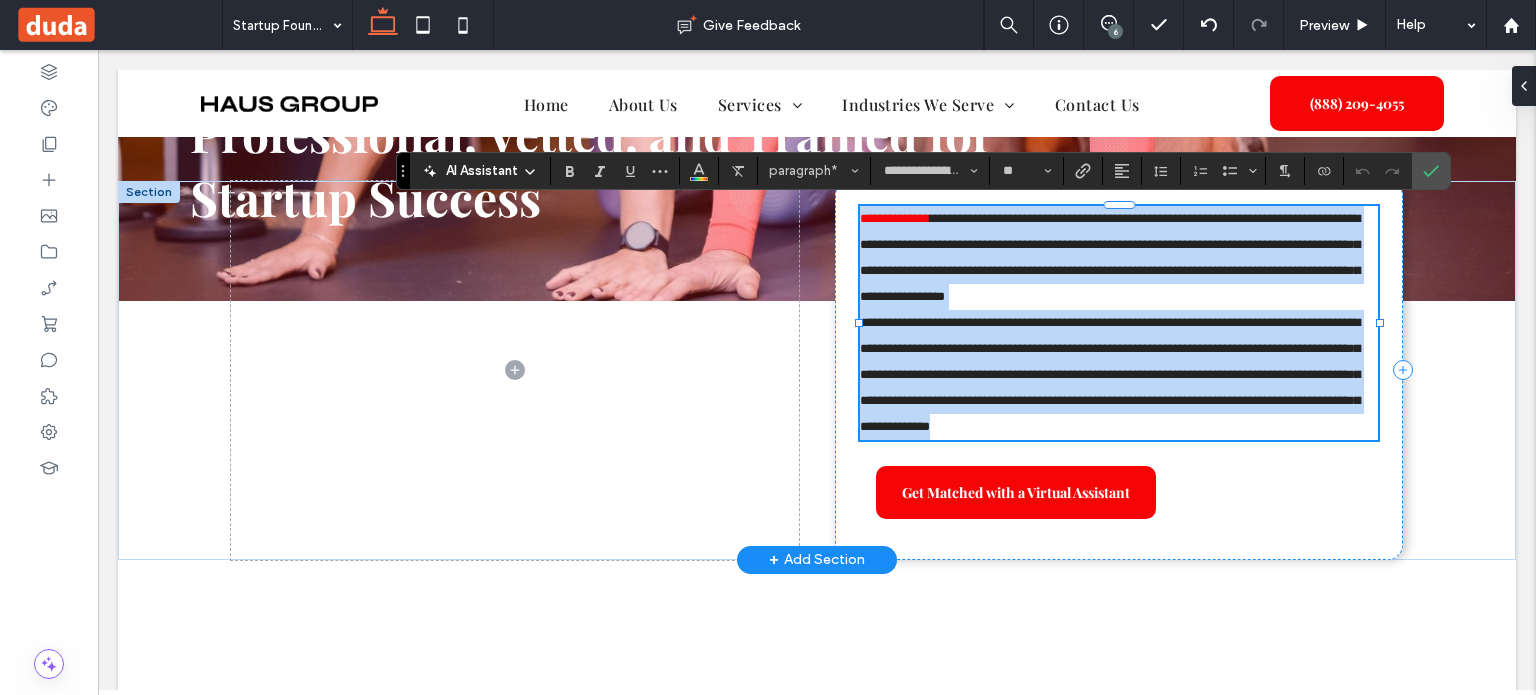 scroll, scrollTop: 0, scrollLeft: 0, axis: both 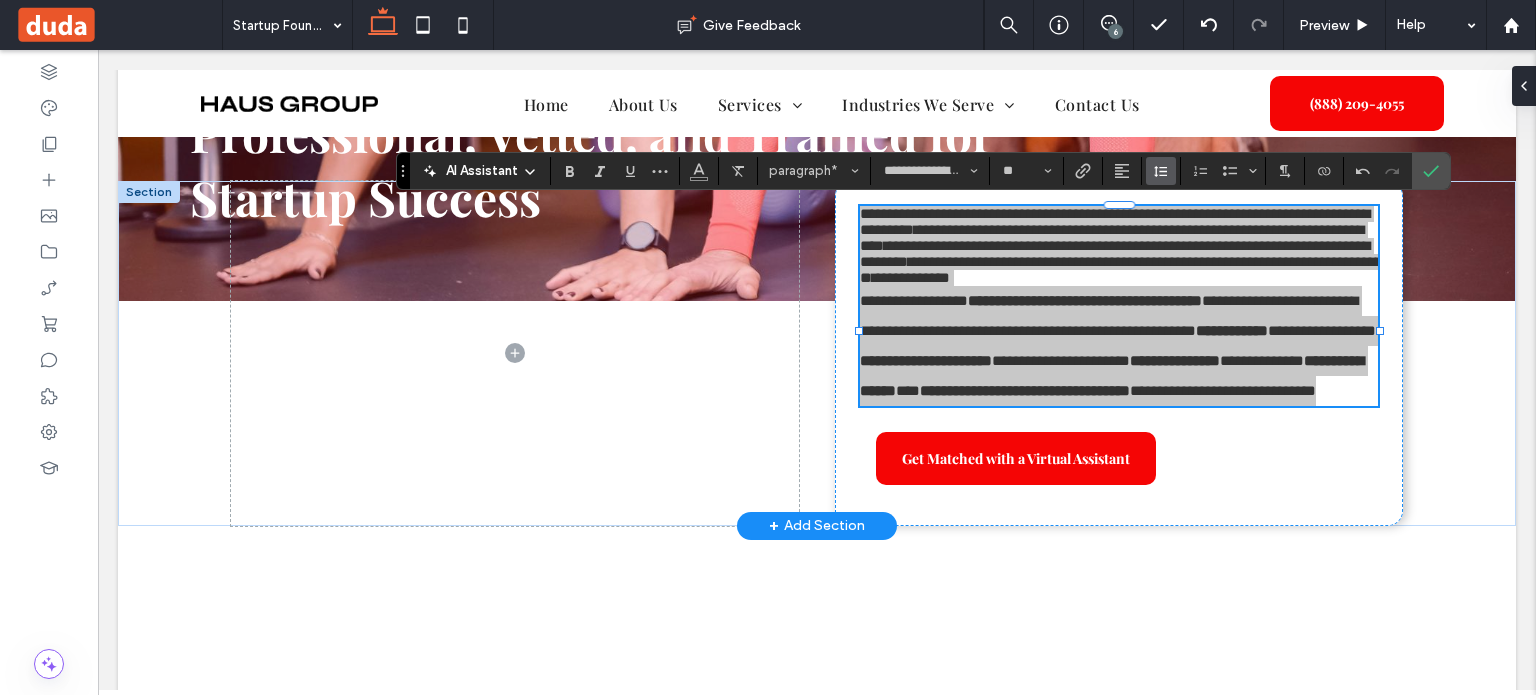 click 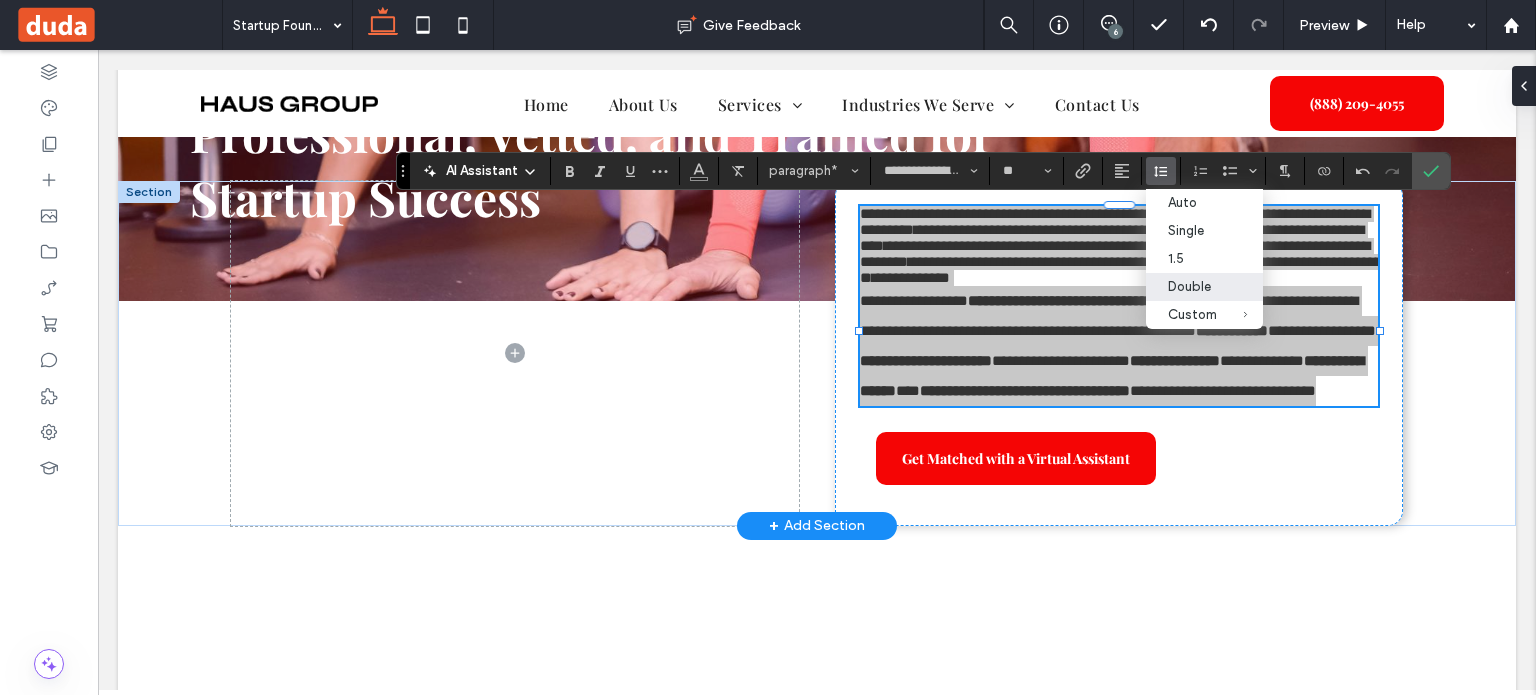 drag, startPoint x: 1184, startPoint y: 291, endPoint x: 1085, endPoint y: 241, distance: 110.909874 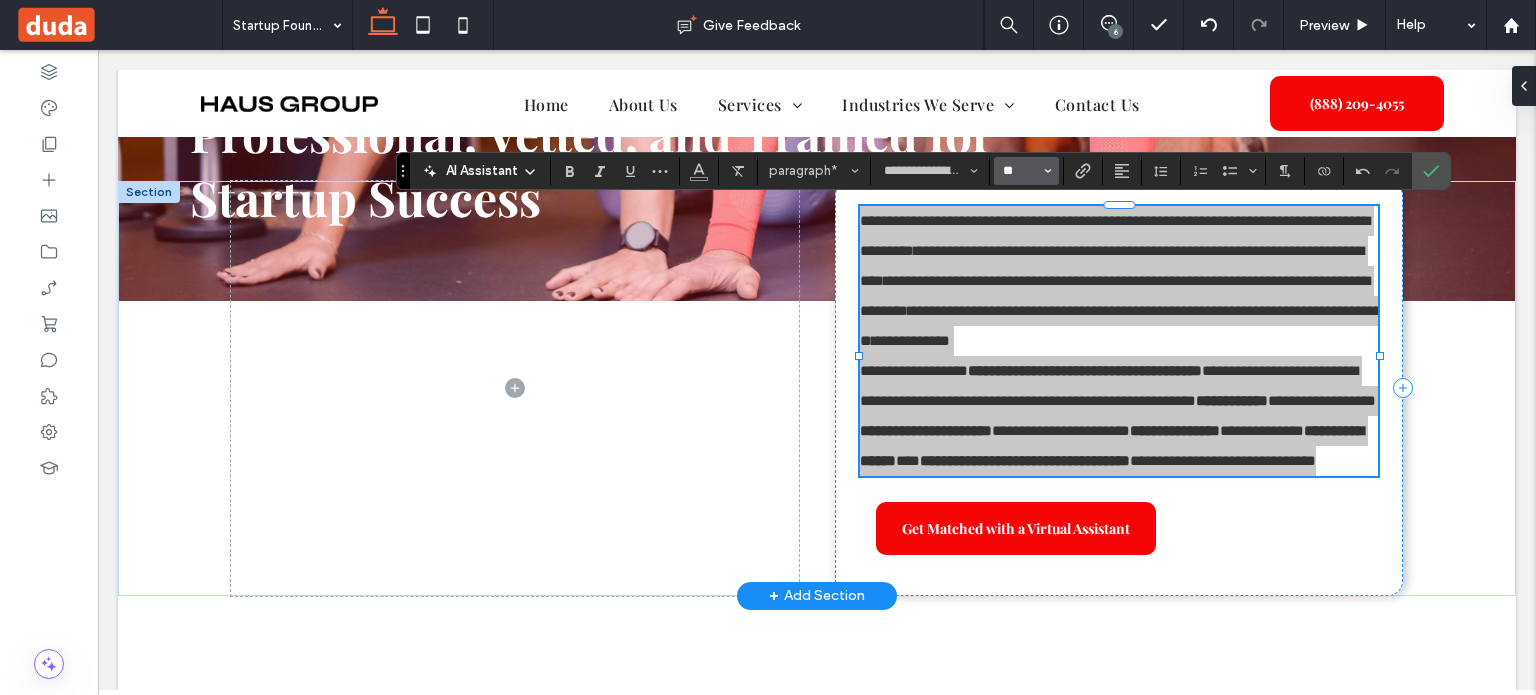 click on "**" at bounding box center [1020, 171] 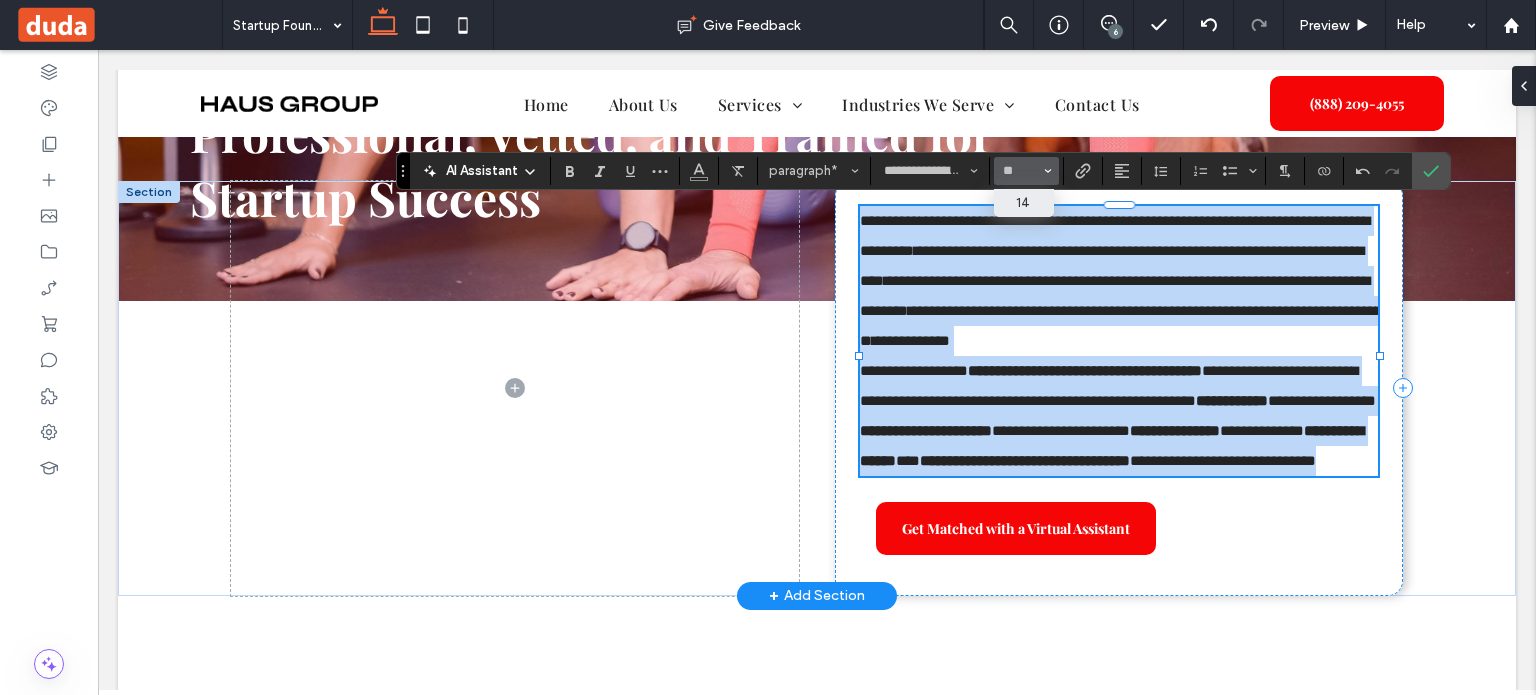 type on "**" 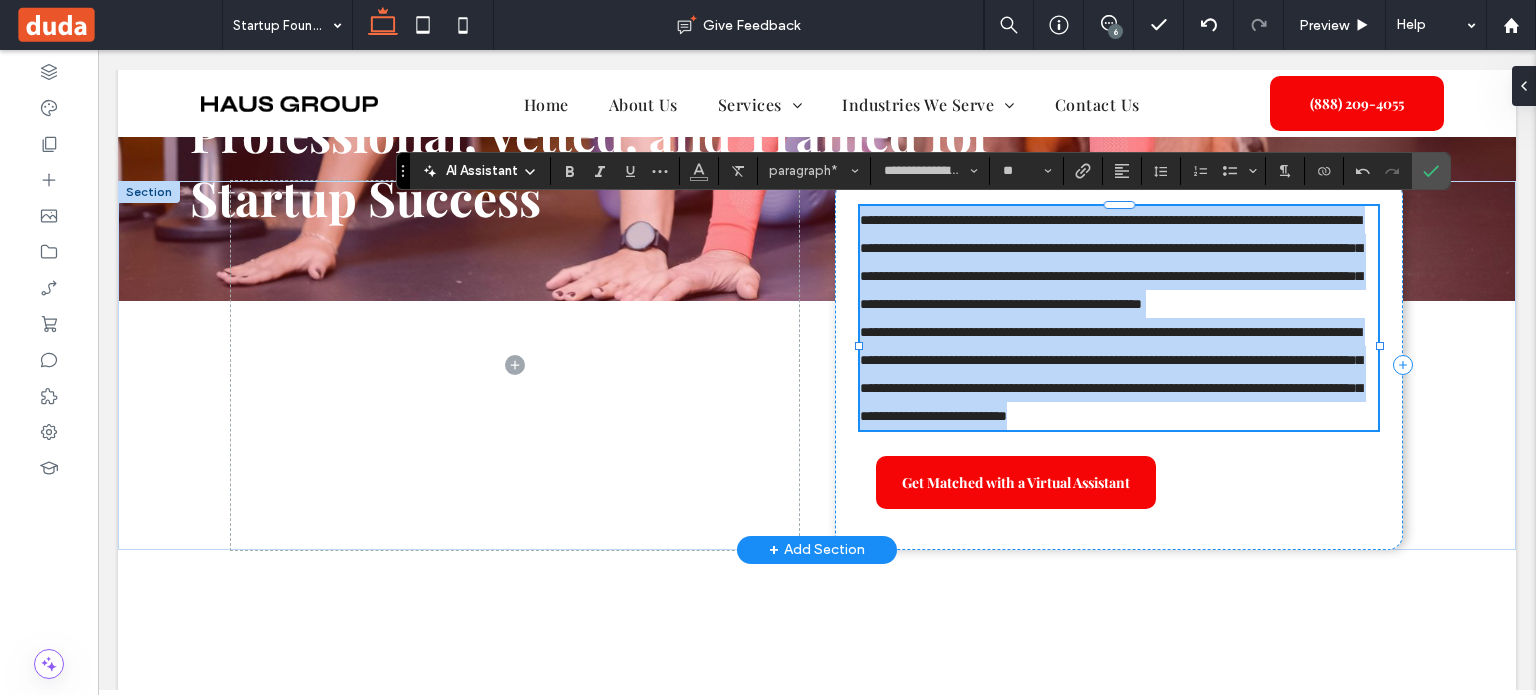 click on "**********" at bounding box center (1111, 374) 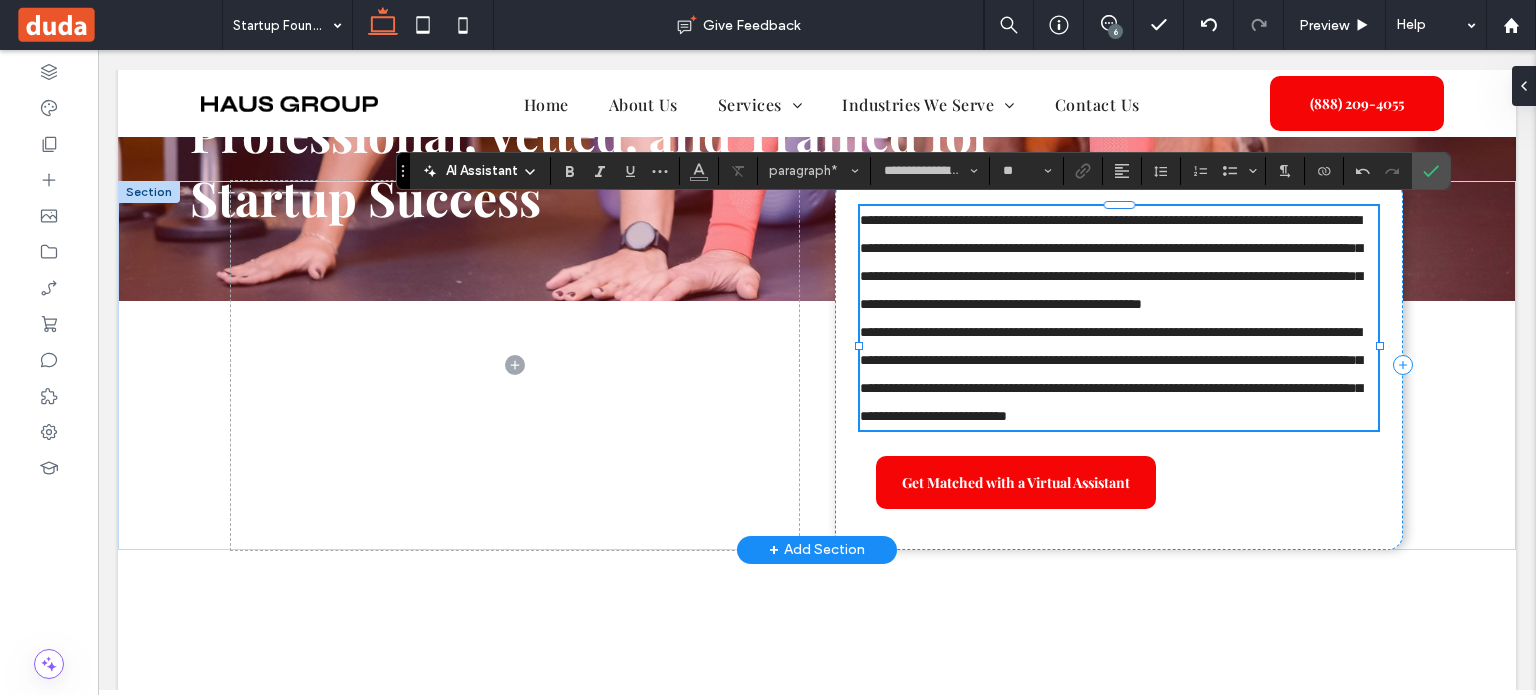 click on "**********" at bounding box center (1111, 374) 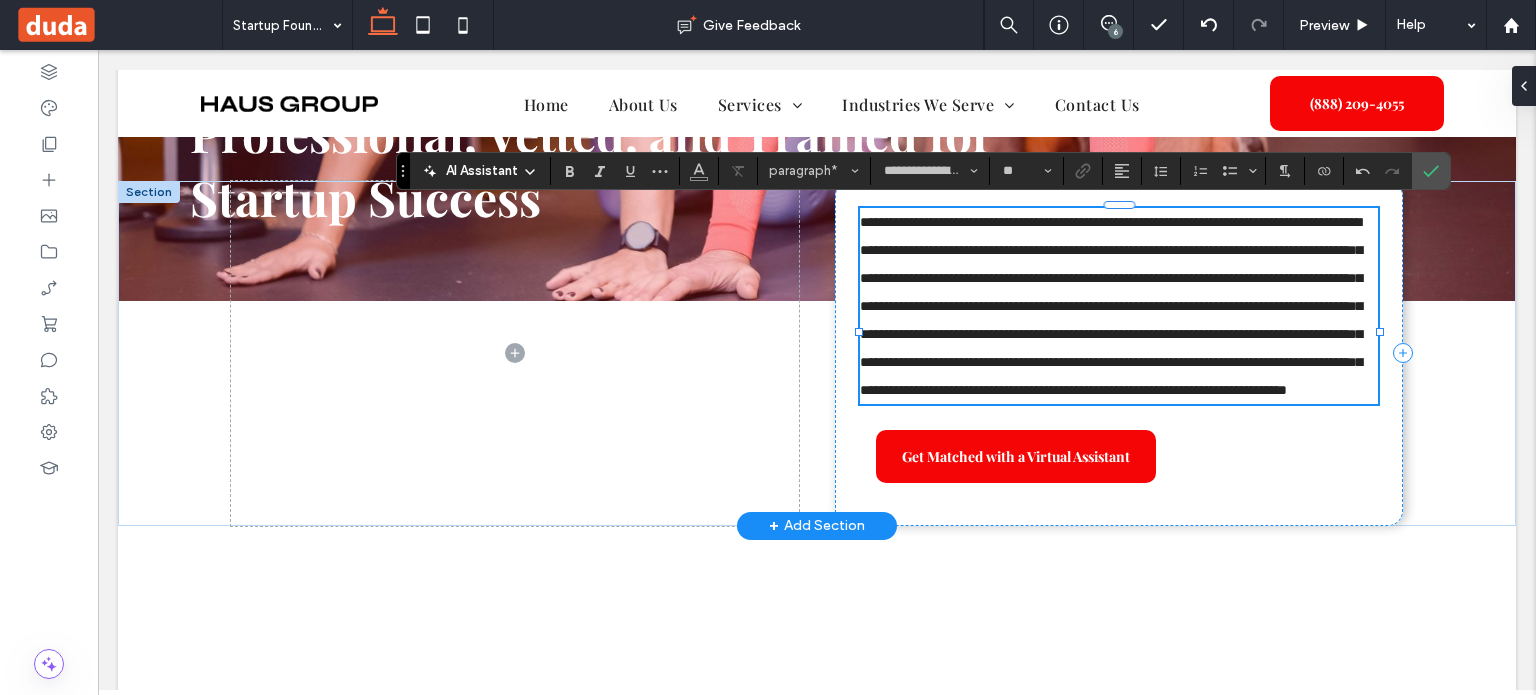 type 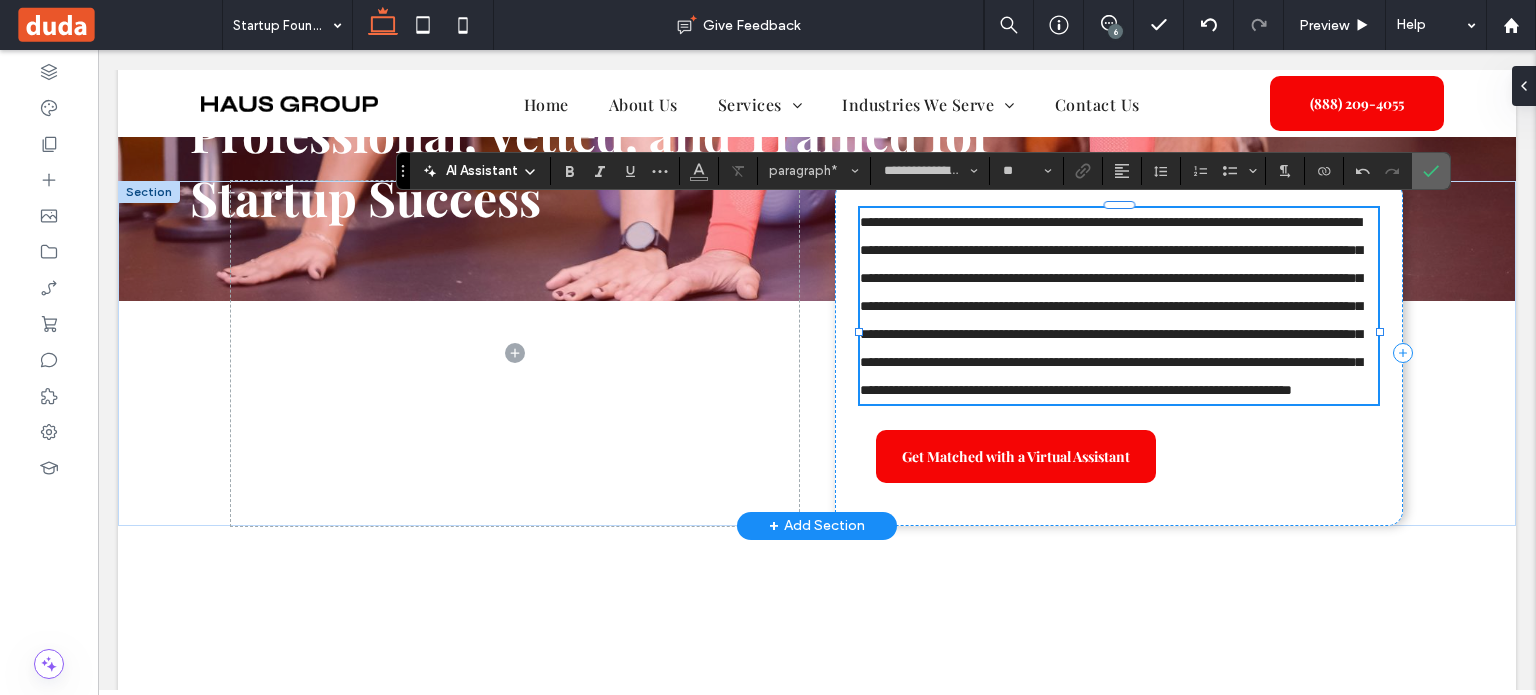 click 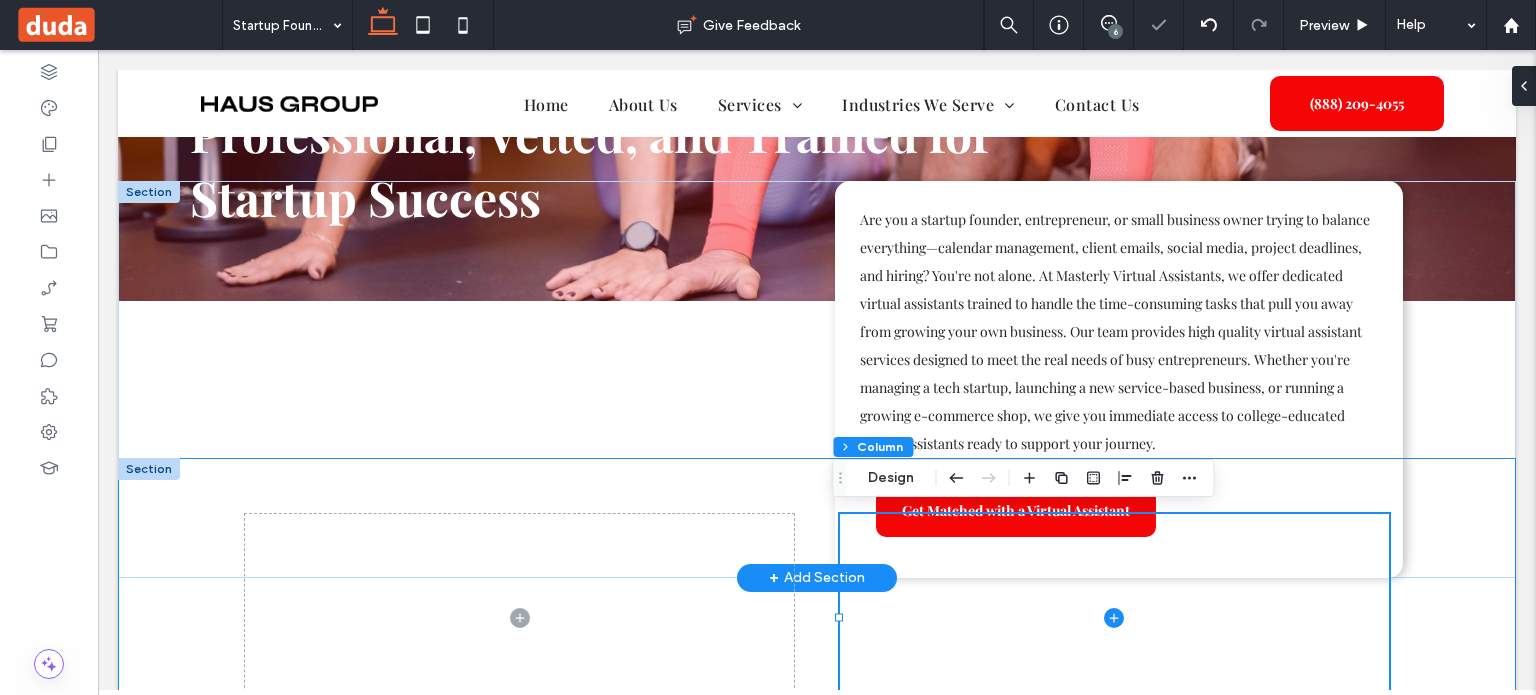 click at bounding box center (817, 618) 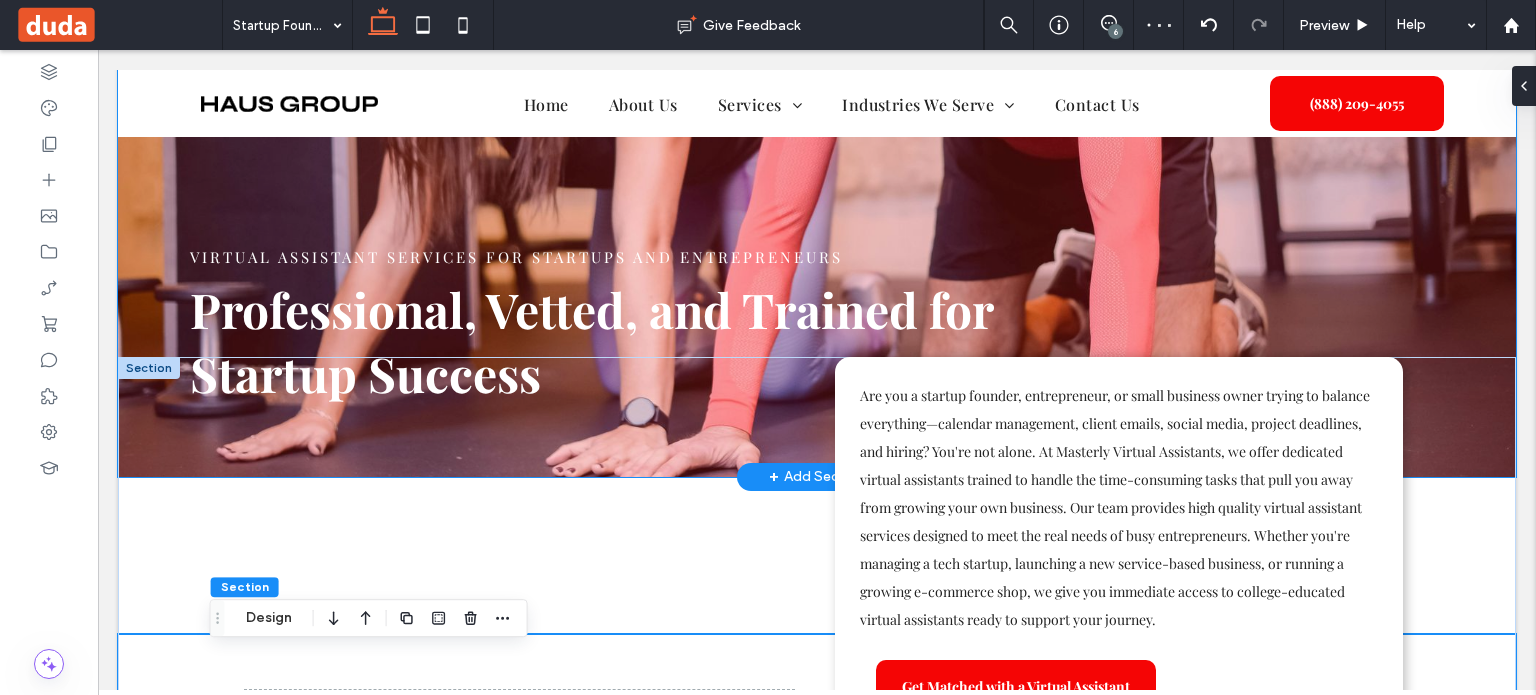 scroll, scrollTop: 504, scrollLeft: 0, axis: vertical 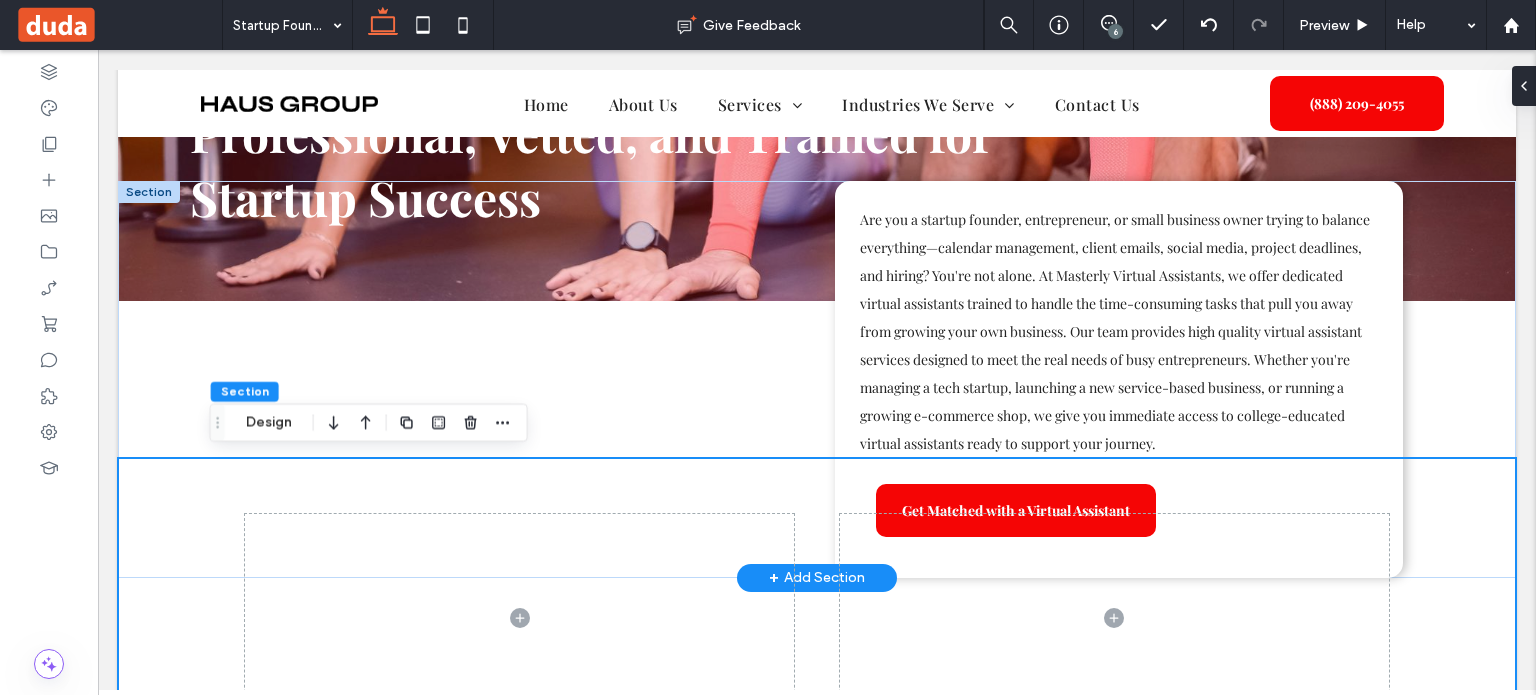 click at bounding box center (817, 618) 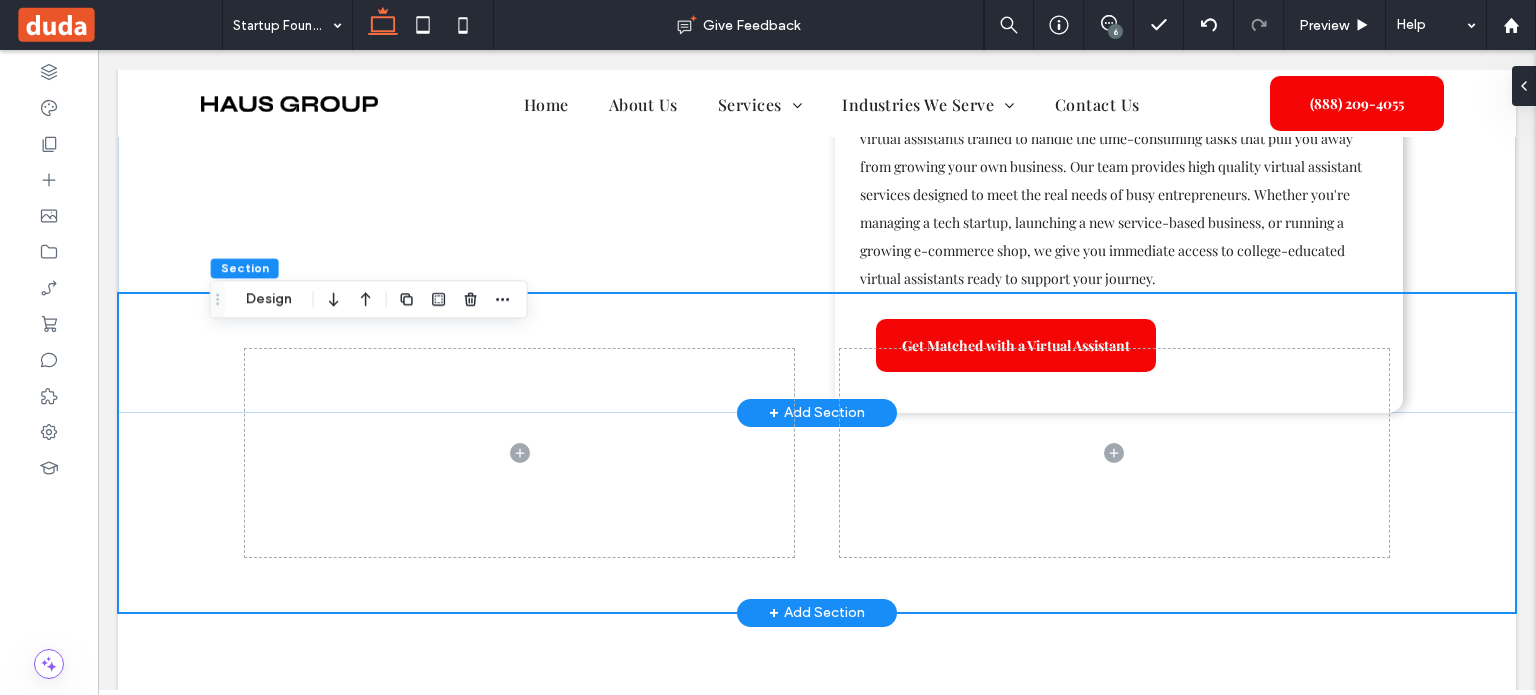 scroll, scrollTop: 704, scrollLeft: 0, axis: vertical 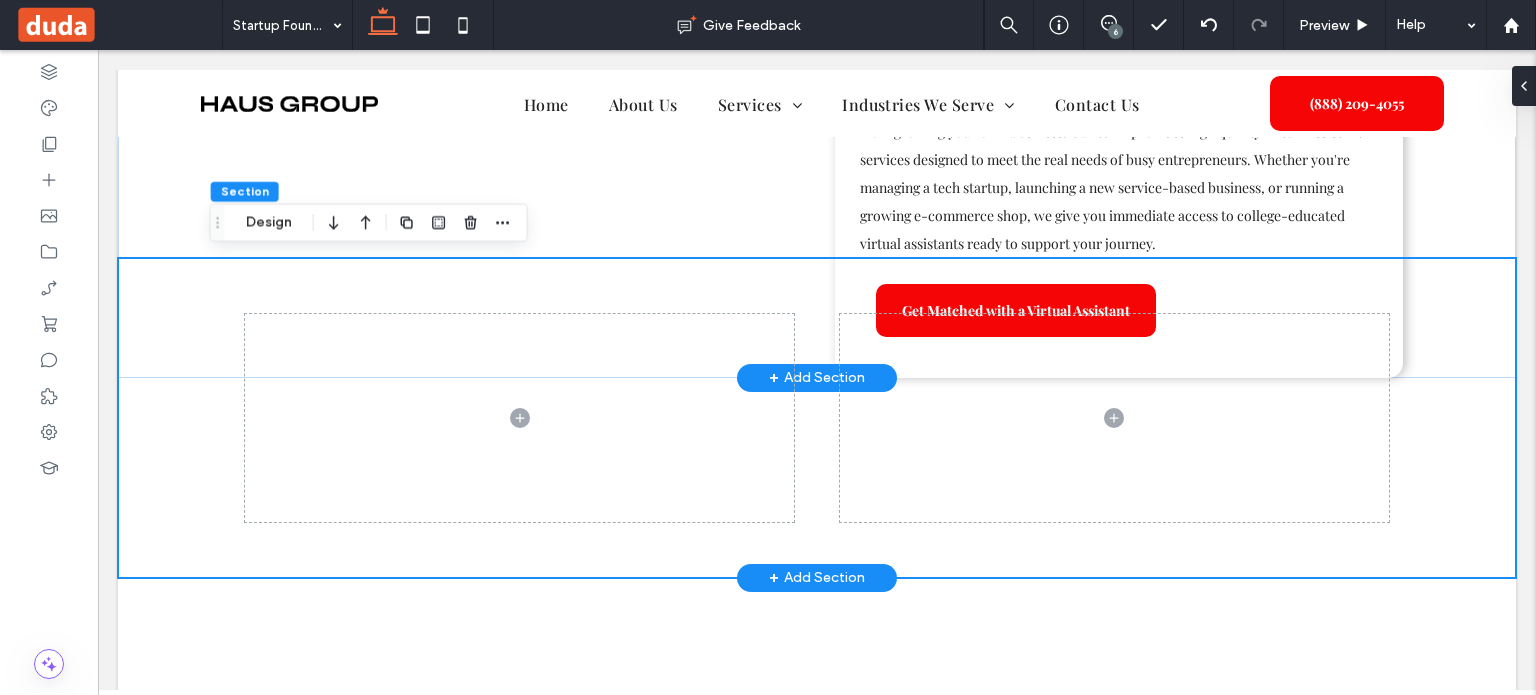 click at bounding box center [817, 418] 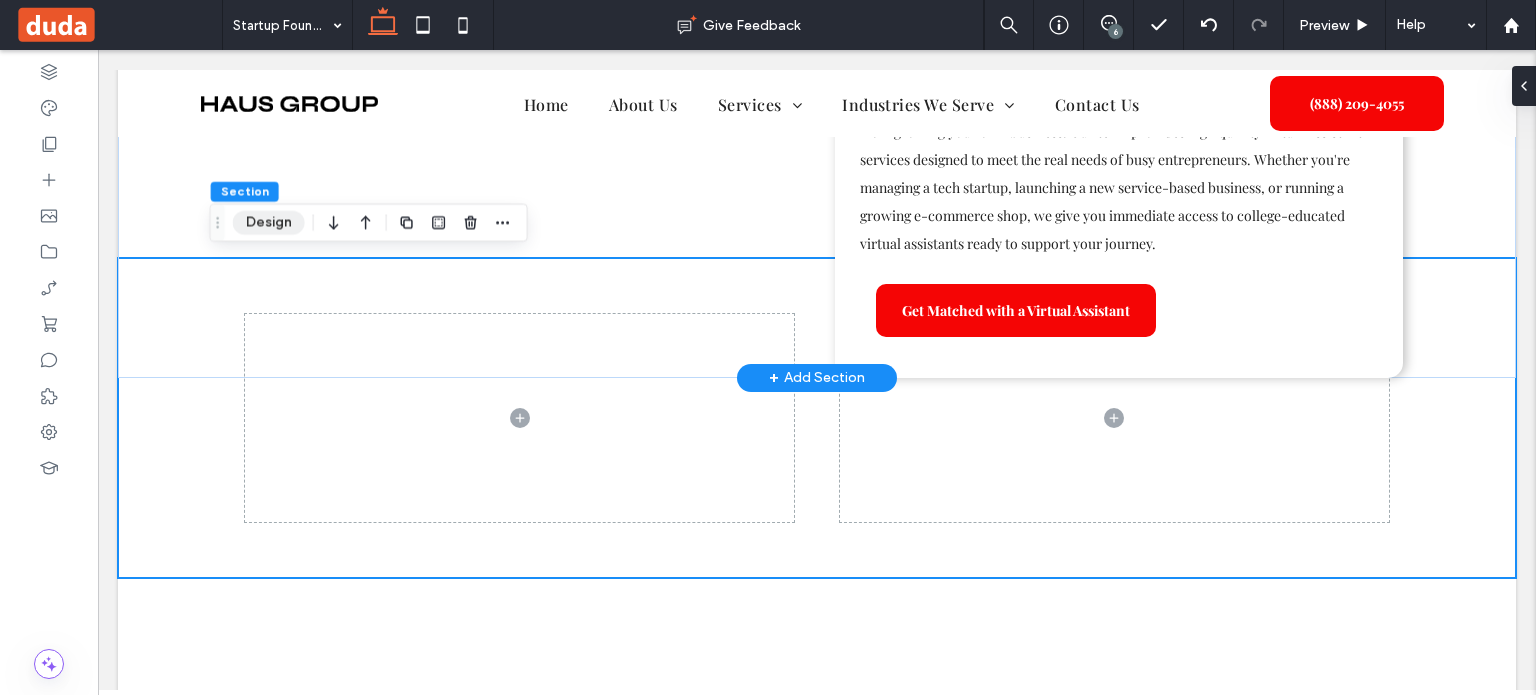 click on "Design" at bounding box center (269, 223) 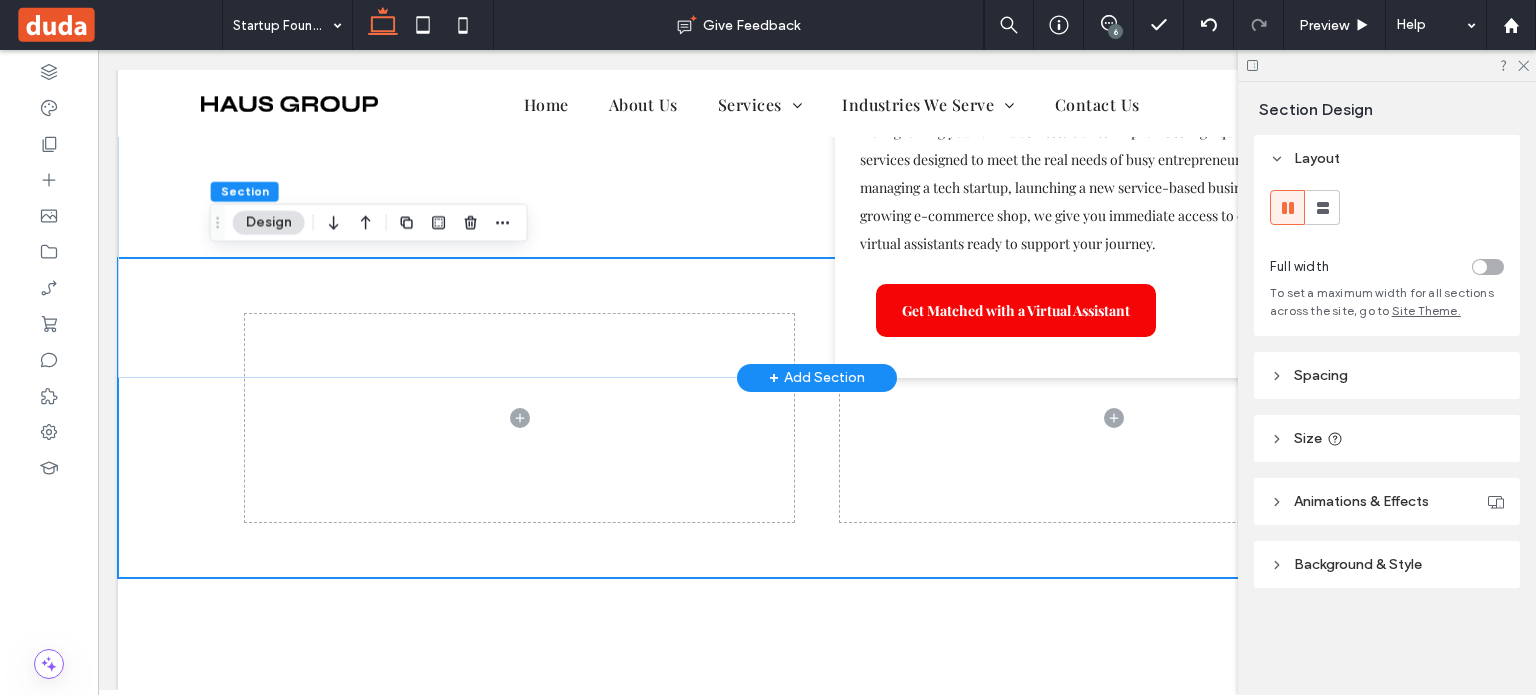 click on "Spacing" at bounding box center [1321, 375] 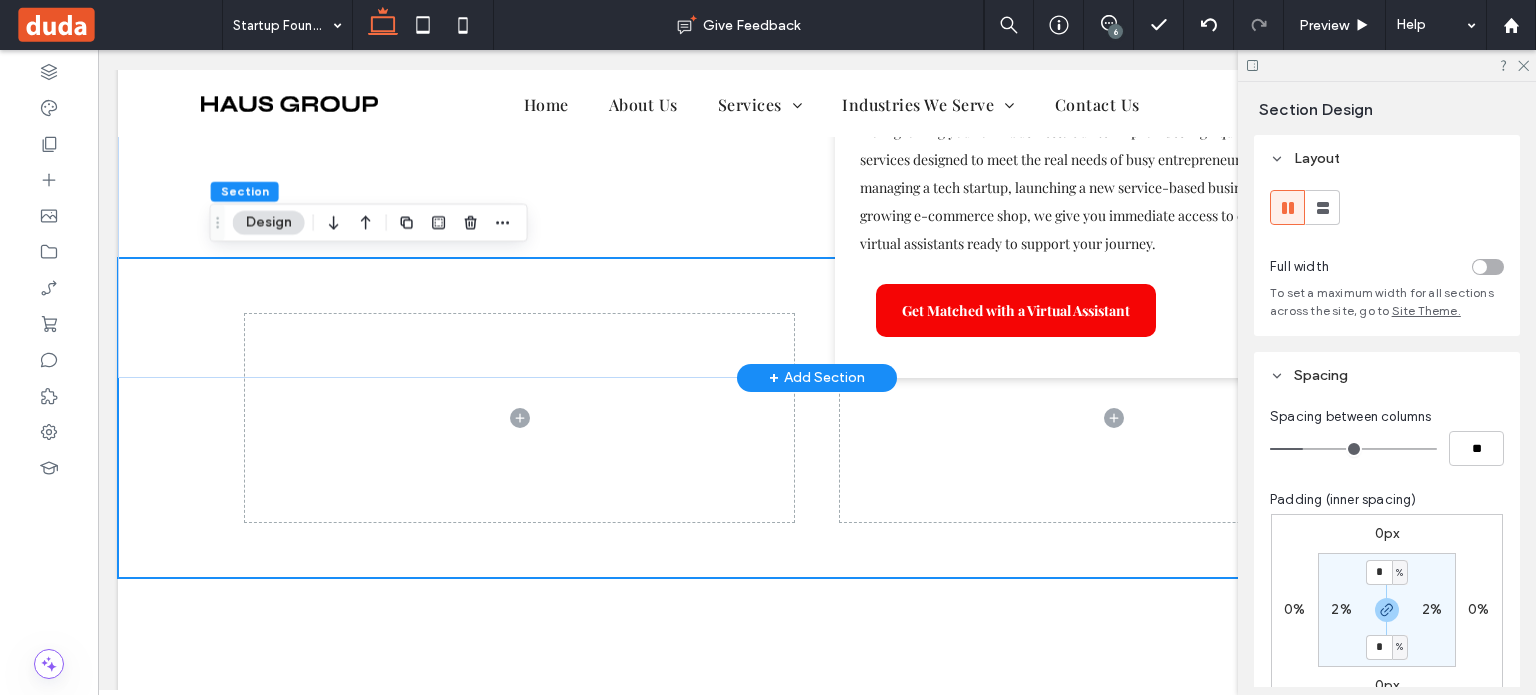 click on "0px" at bounding box center [1387, 533] 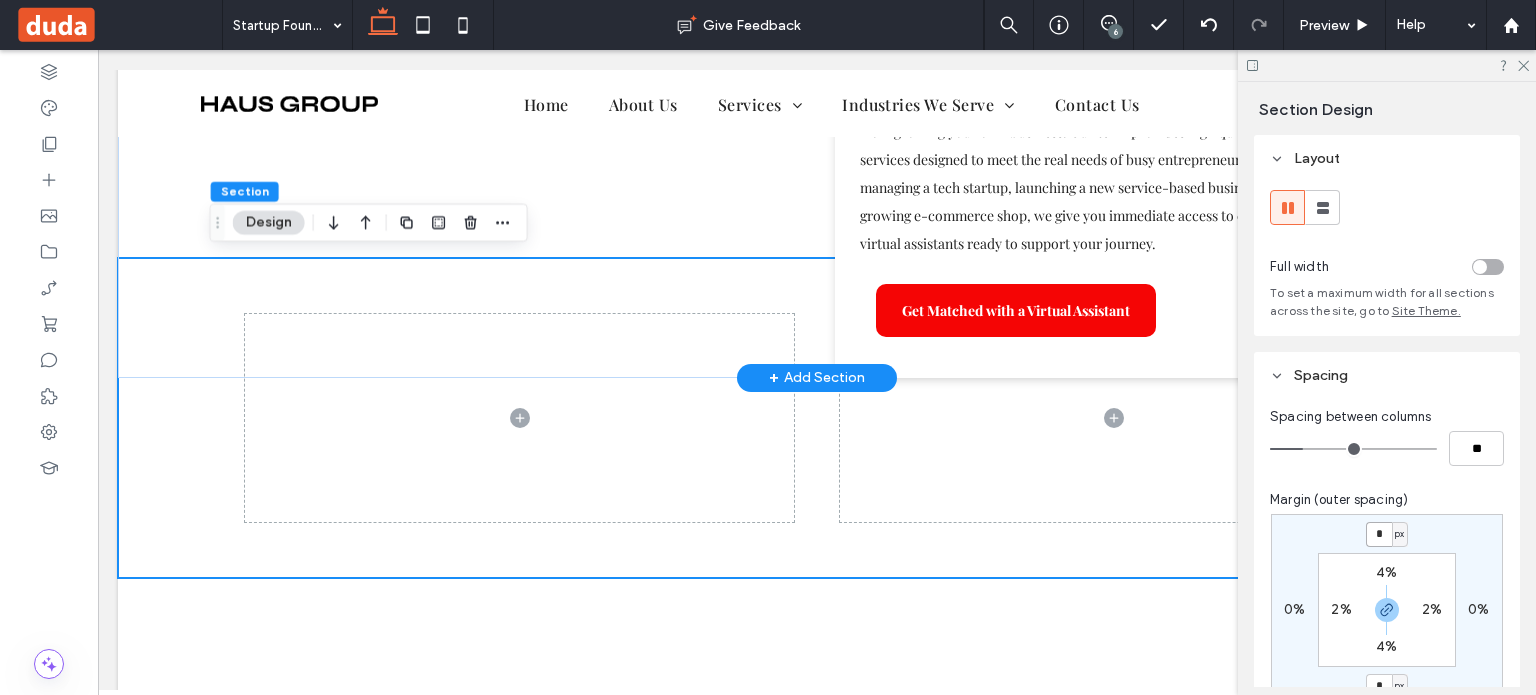 click on "*" at bounding box center [1379, 534] 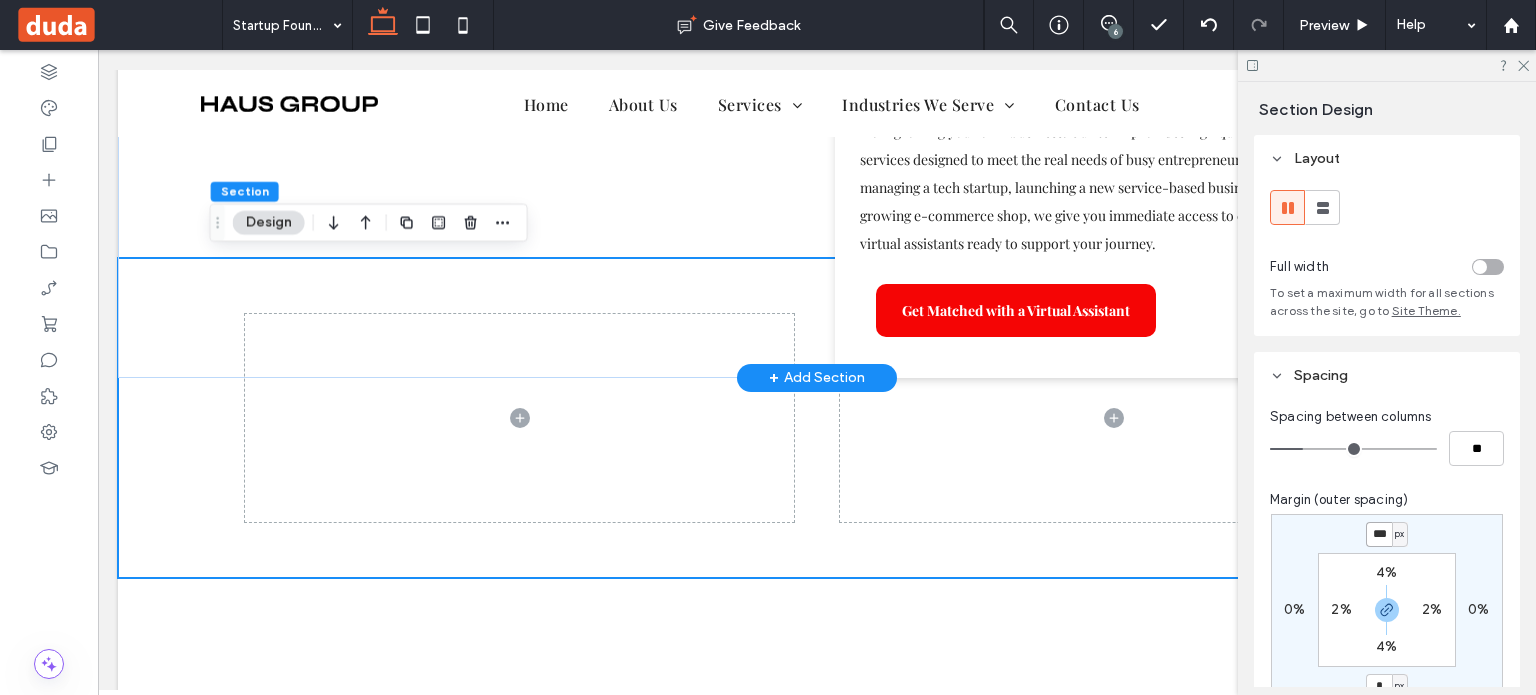 type on "***" 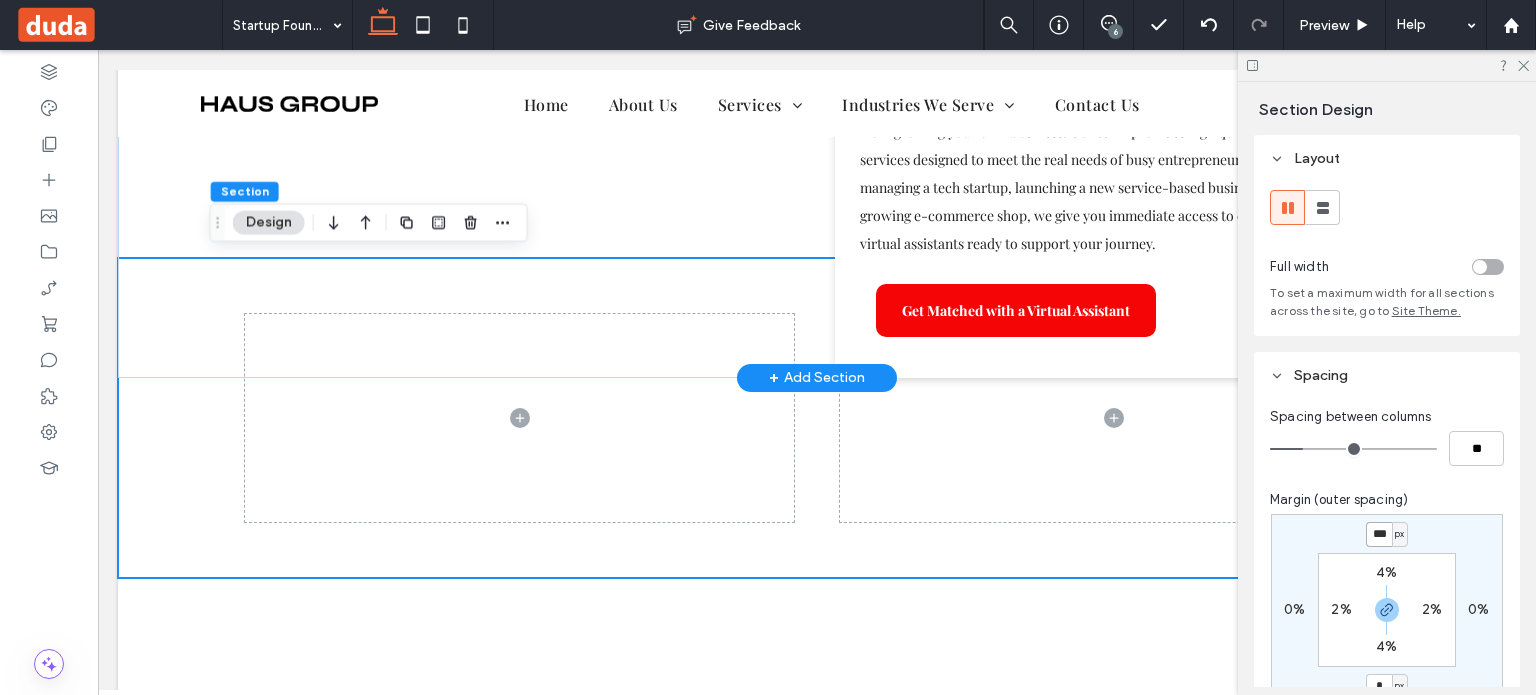 type on "***" 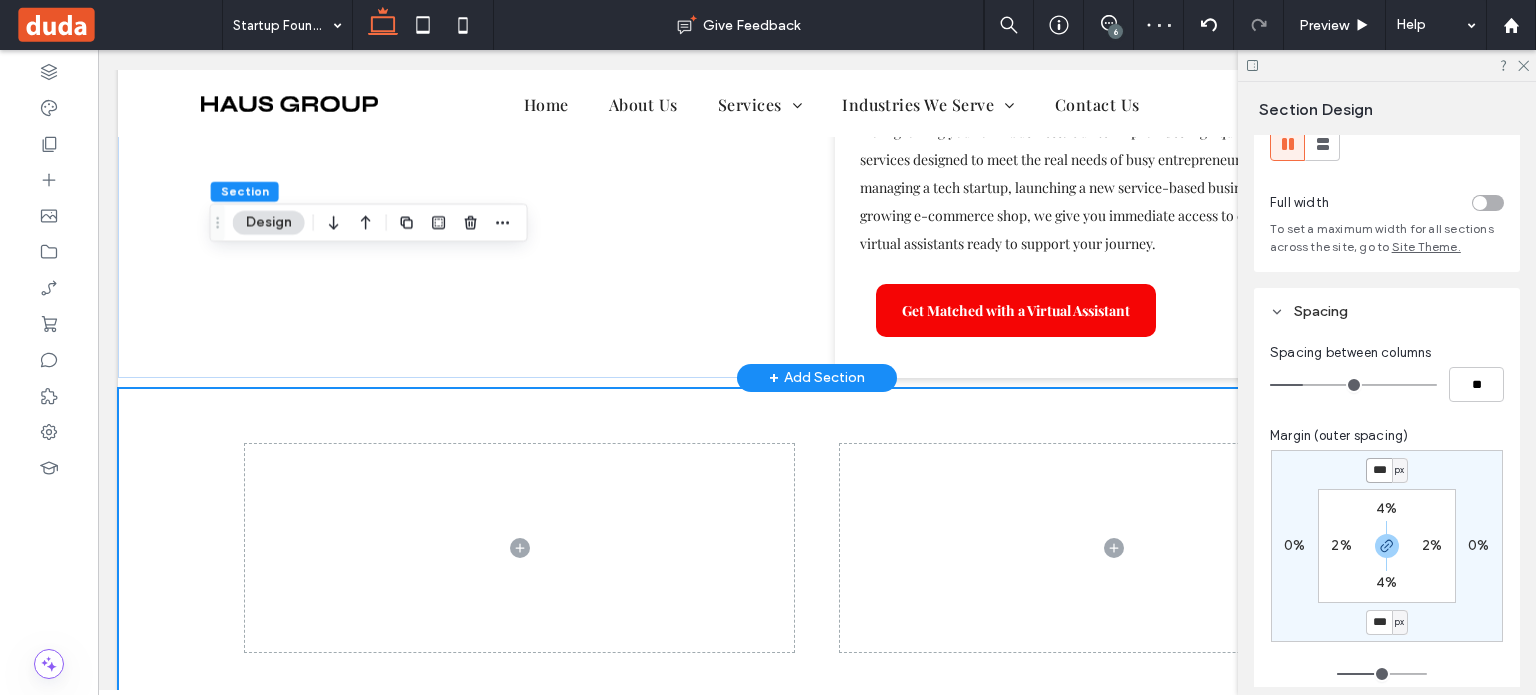 scroll, scrollTop: 100, scrollLeft: 0, axis: vertical 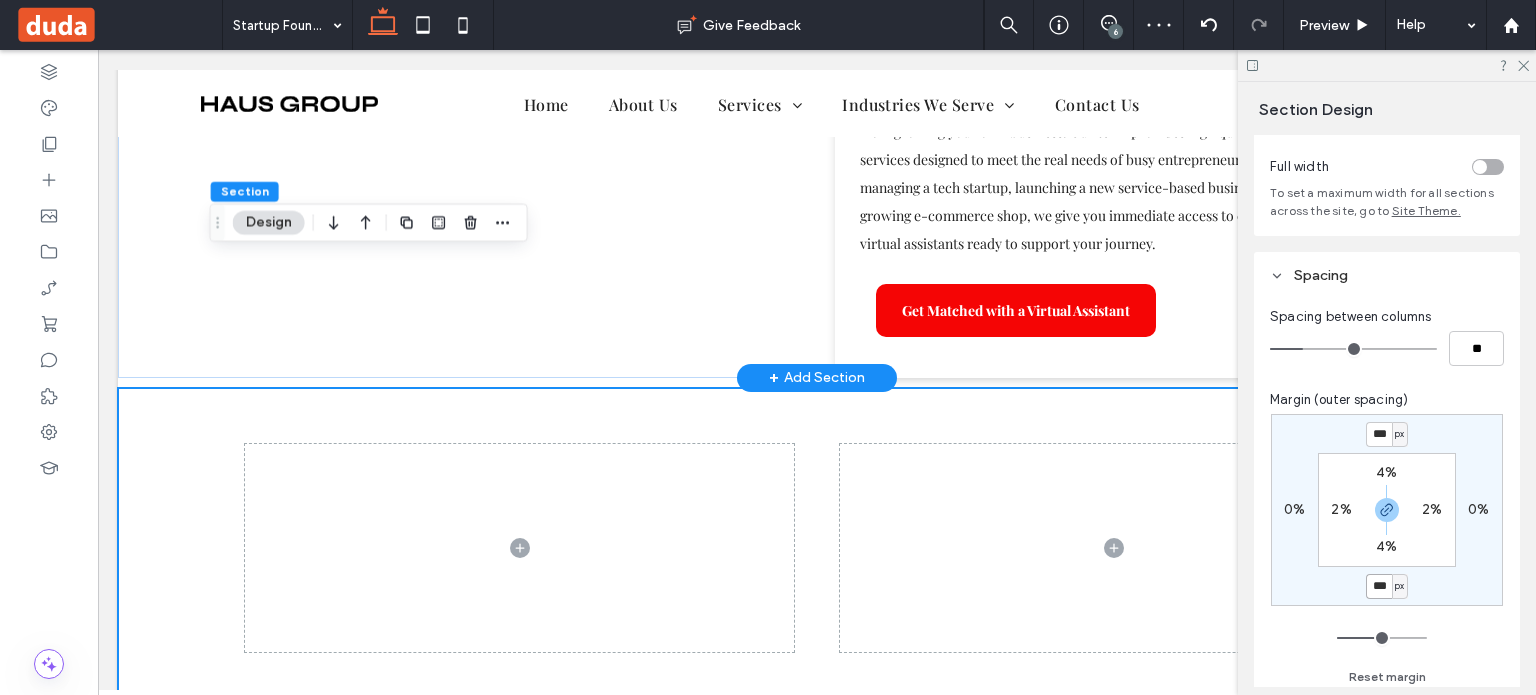 click on "***" at bounding box center [1379, 586] 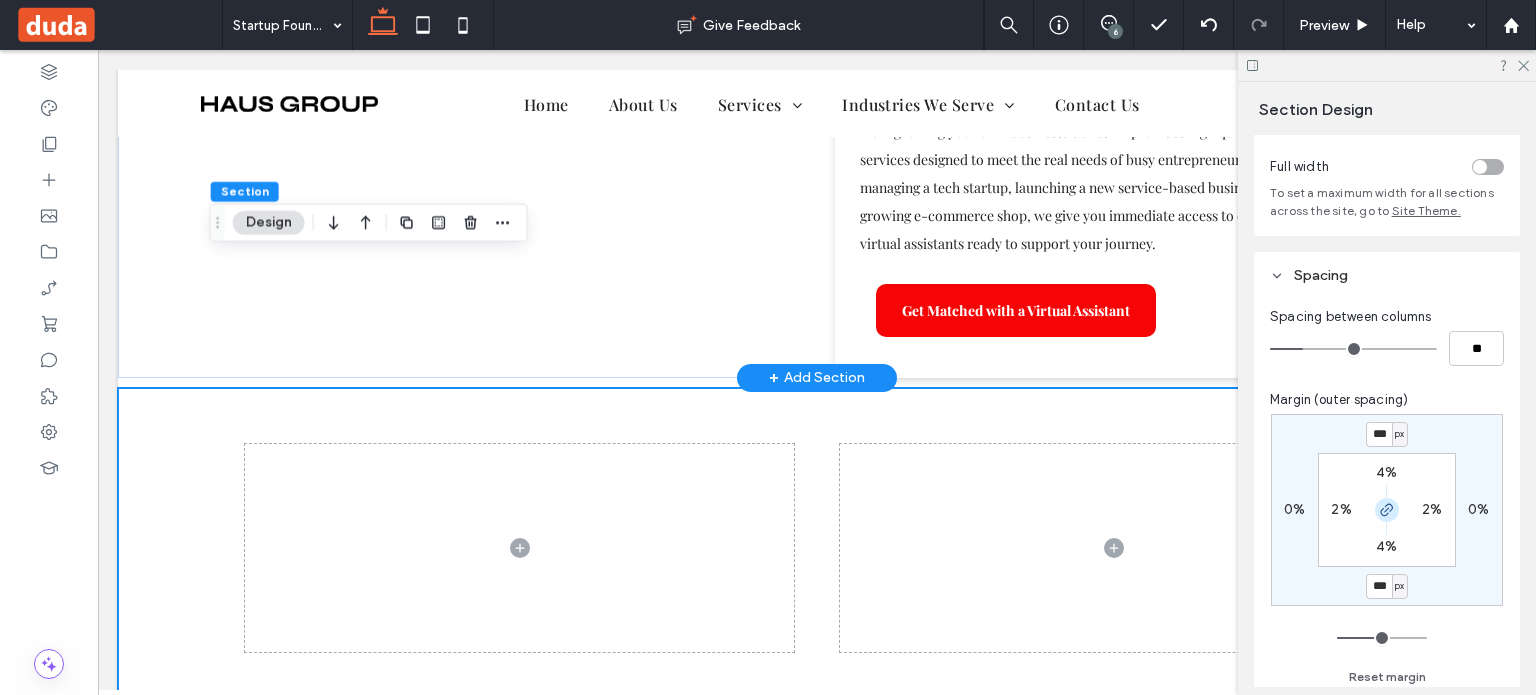 click 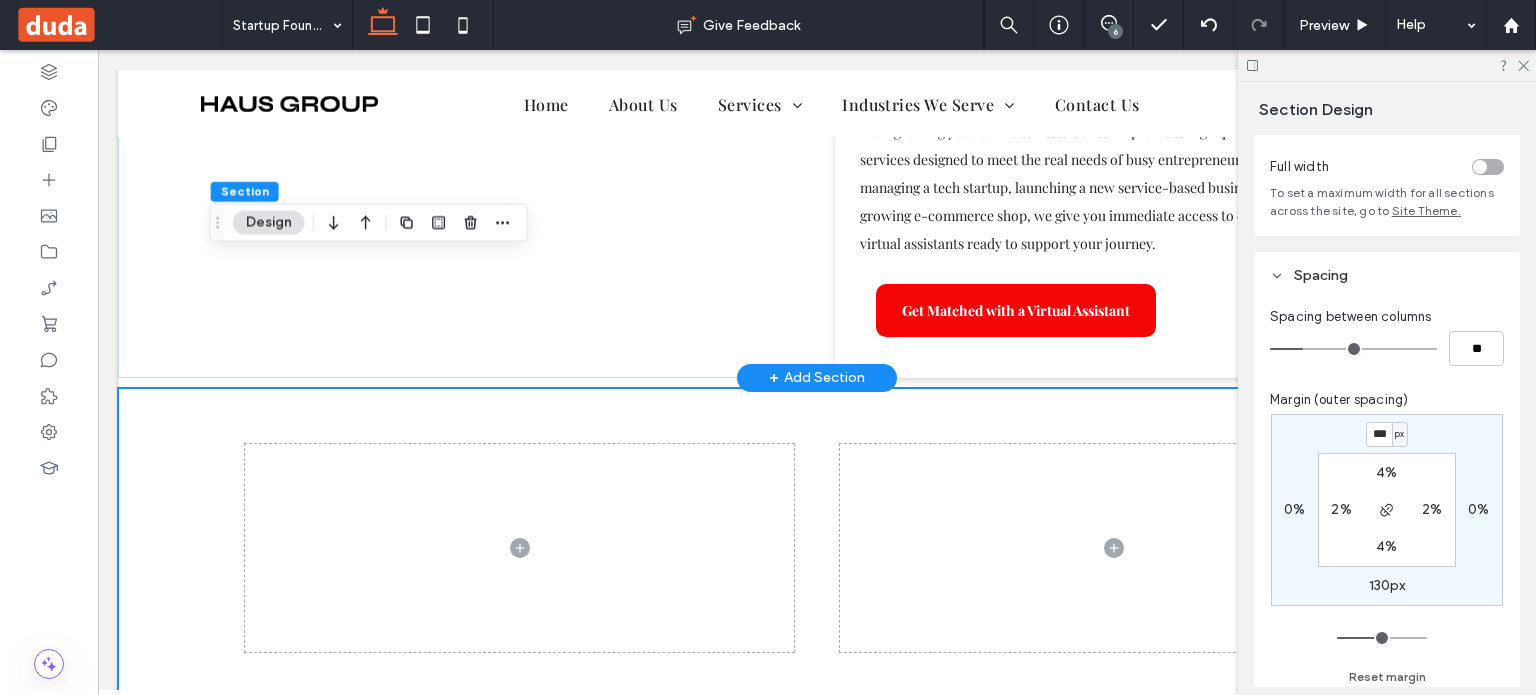 click on "130px" at bounding box center [1387, 585] 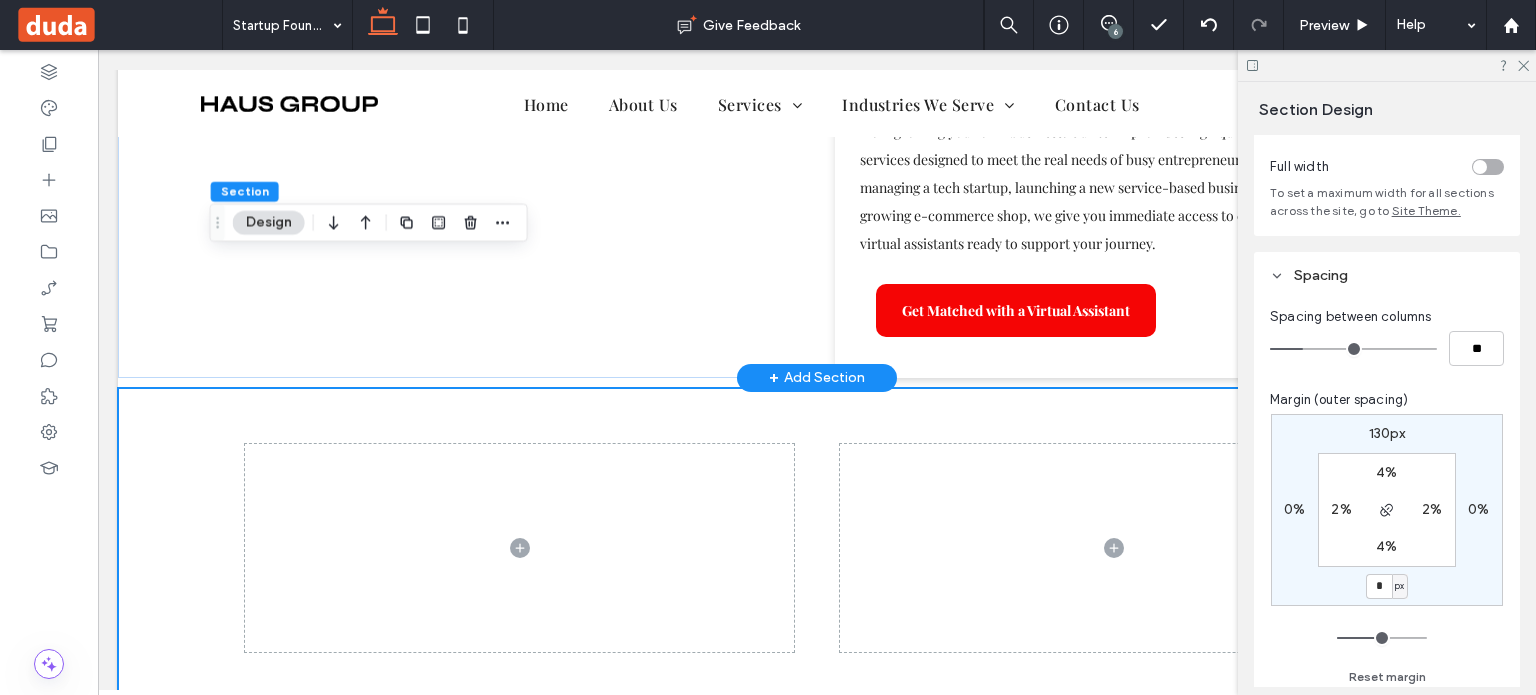 type on "*" 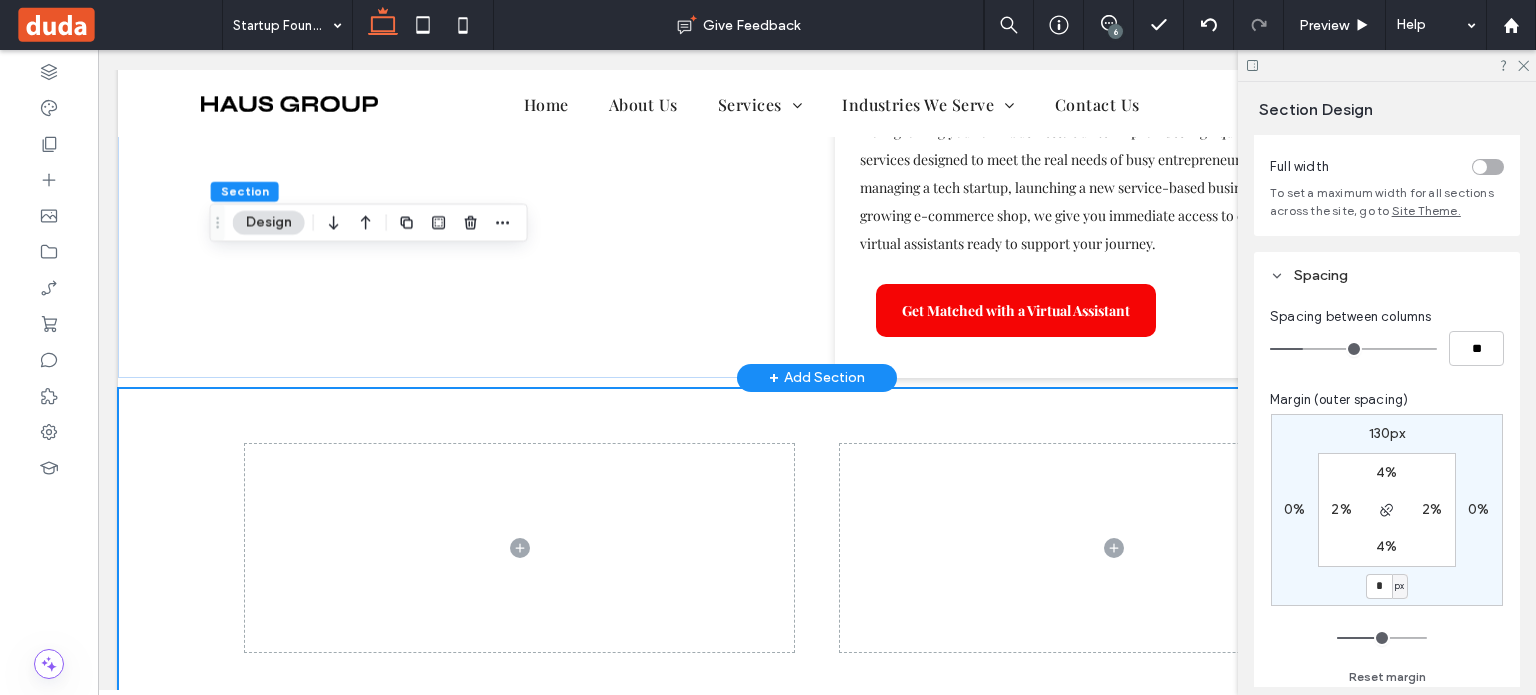 type on "*" 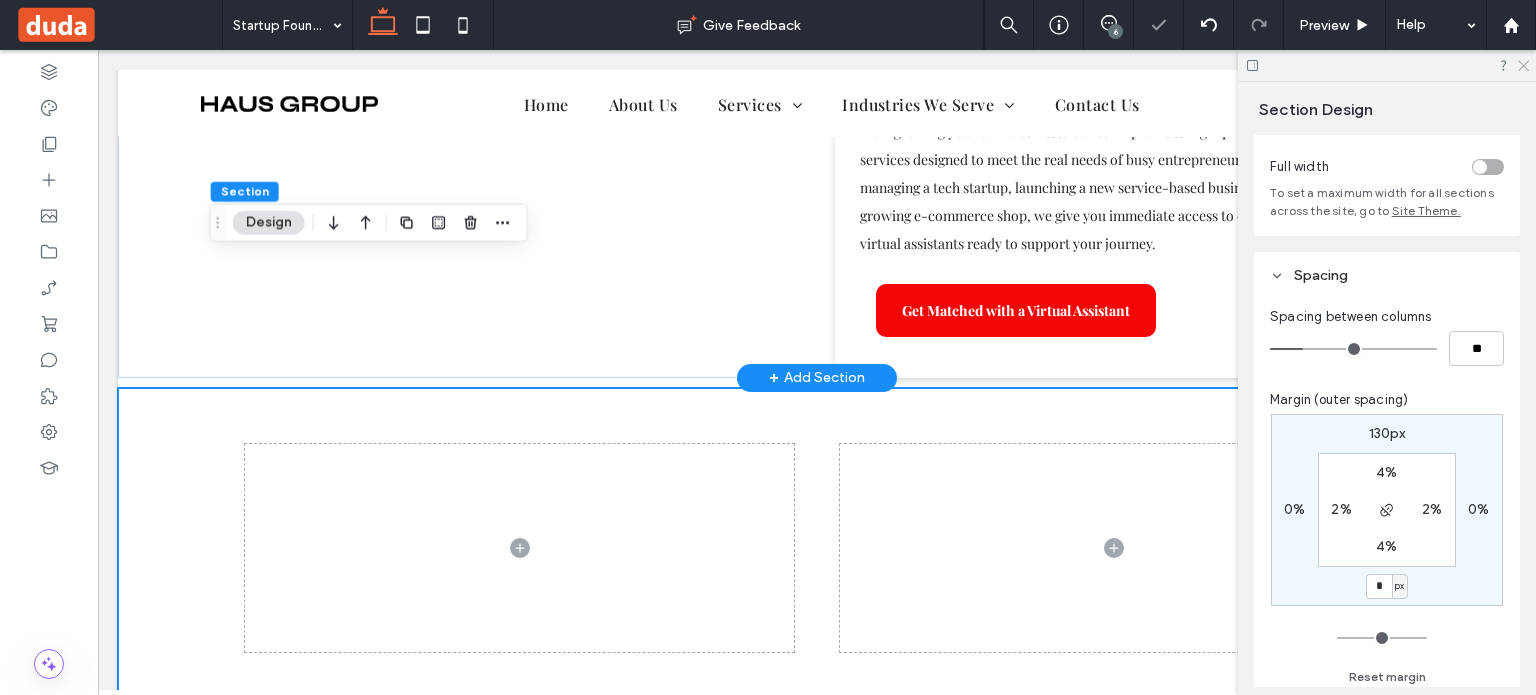 click 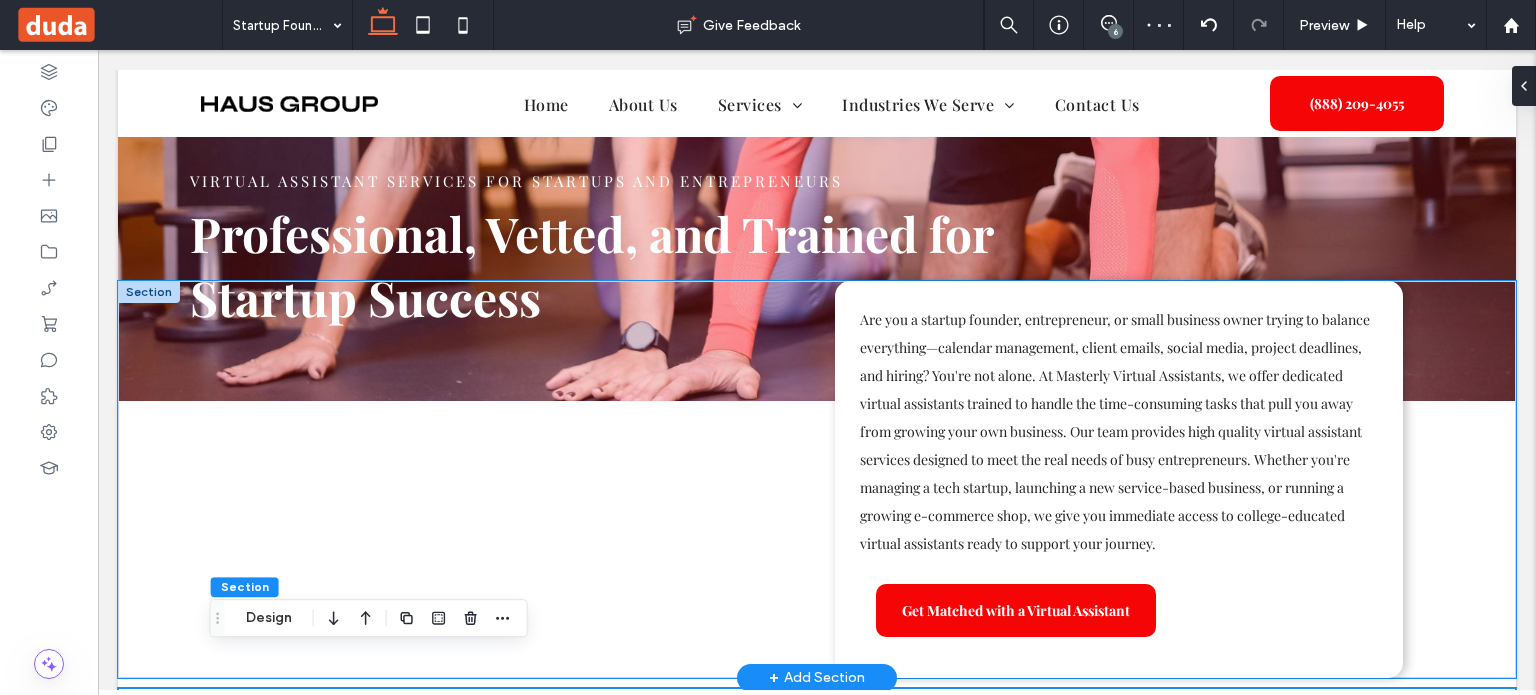 scroll, scrollTop: 704, scrollLeft: 0, axis: vertical 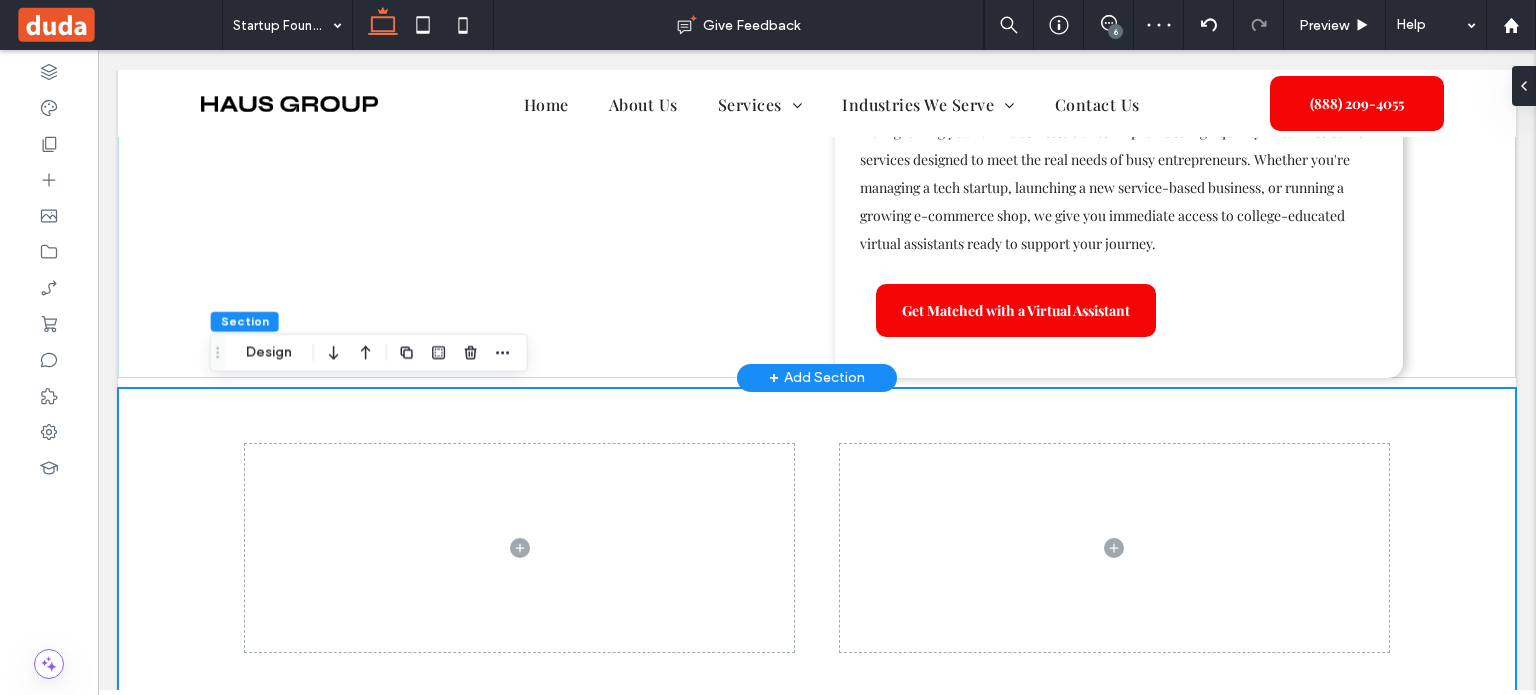 click on "+ Add Section" at bounding box center (817, 378) 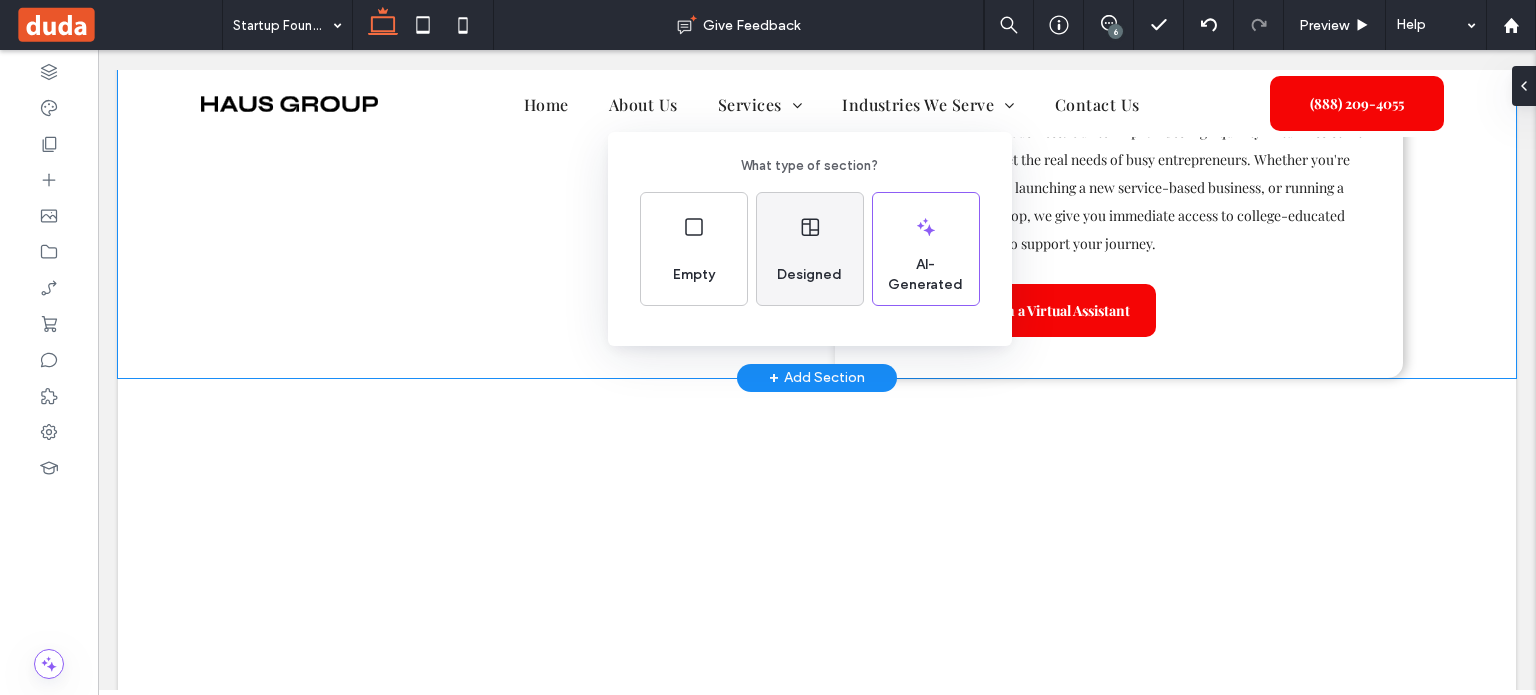 click on "Designed" at bounding box center [809, 275] 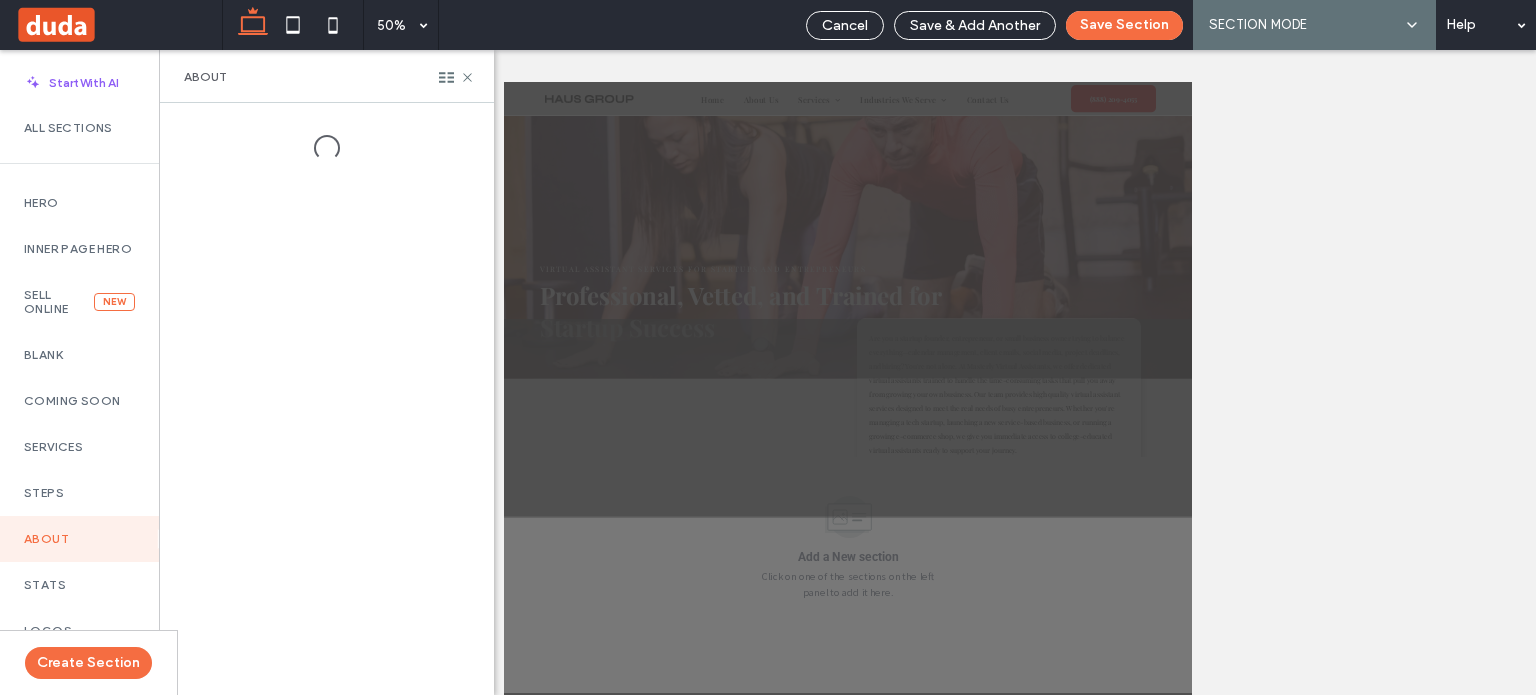 scroll, scrollTop: 137, scrollLeft: 0, axis: vertical 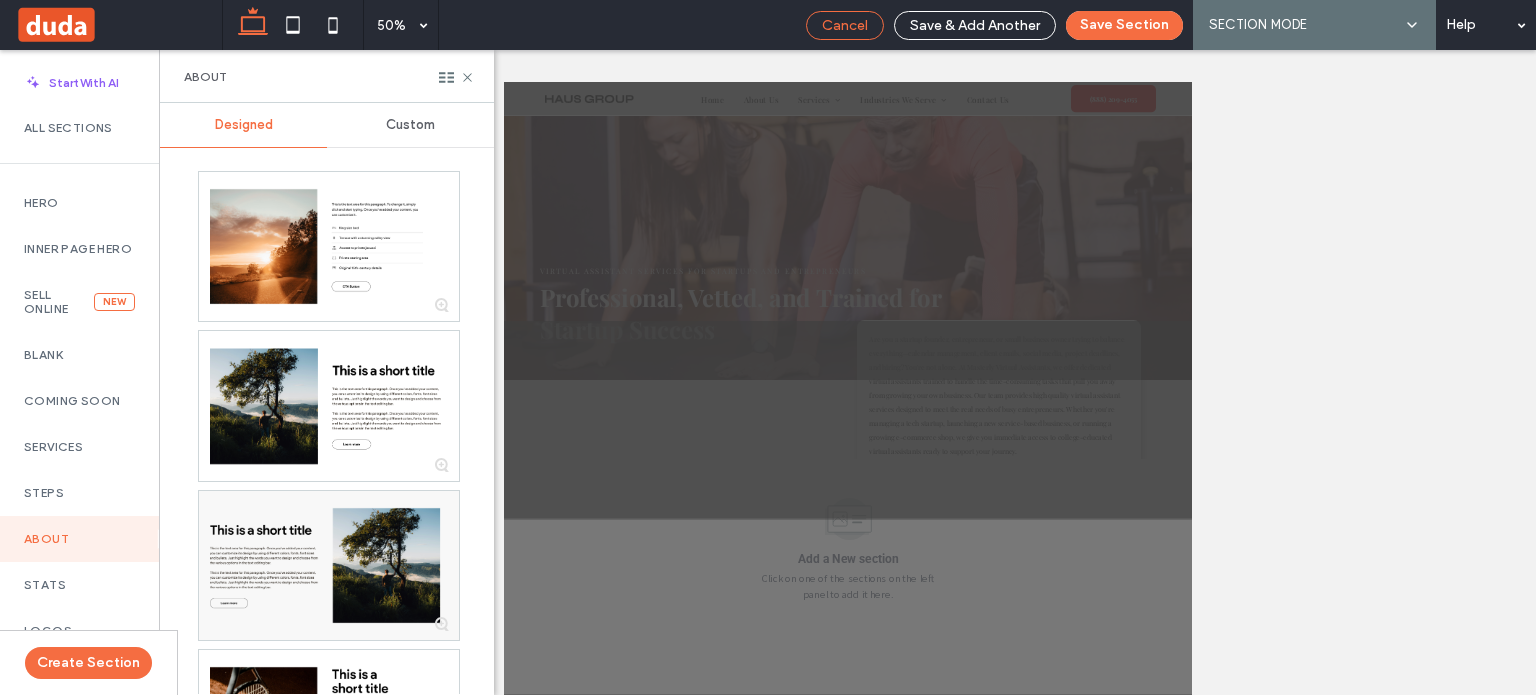 click on "Cancel" at bounding box center (845, 25) 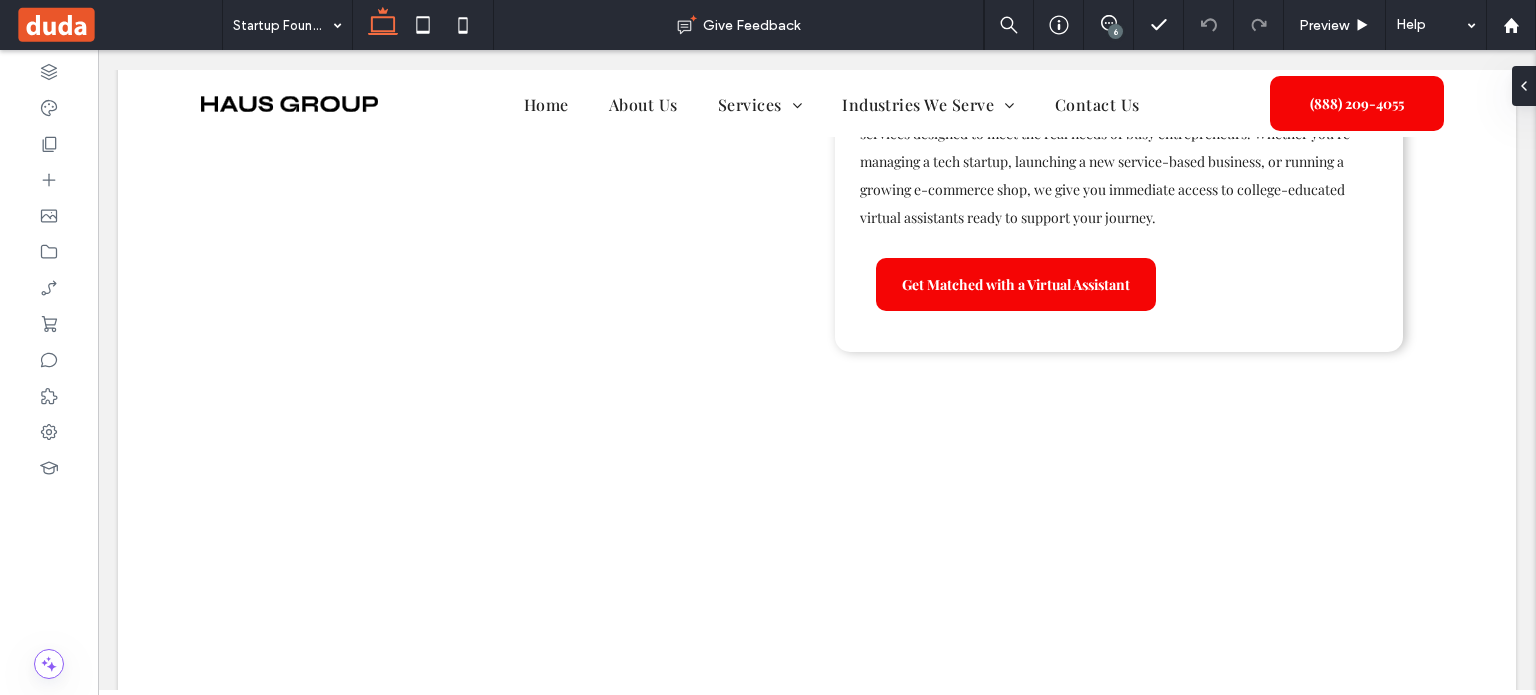 scroll, scrollTop: 837, scrollLeft: 0, axis: vertical 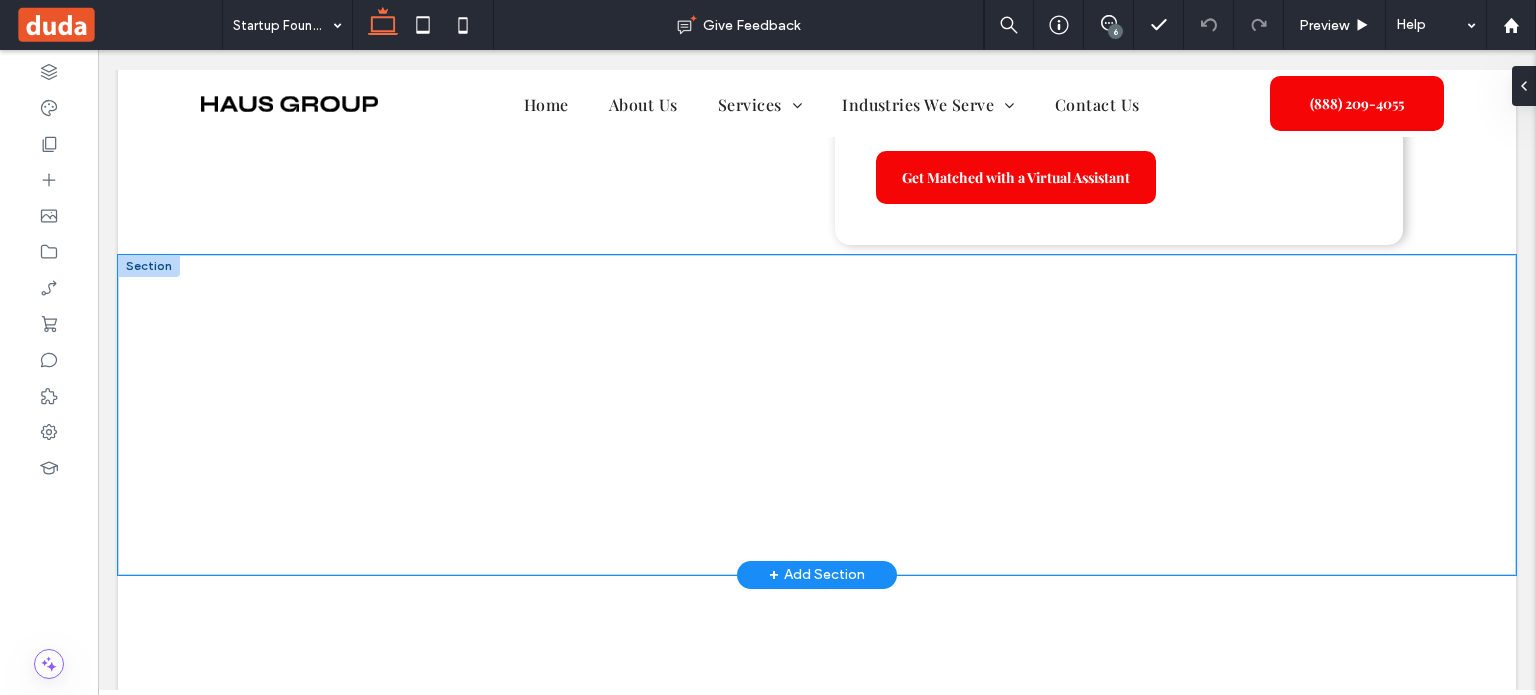 click at bounding box center (817, 415) 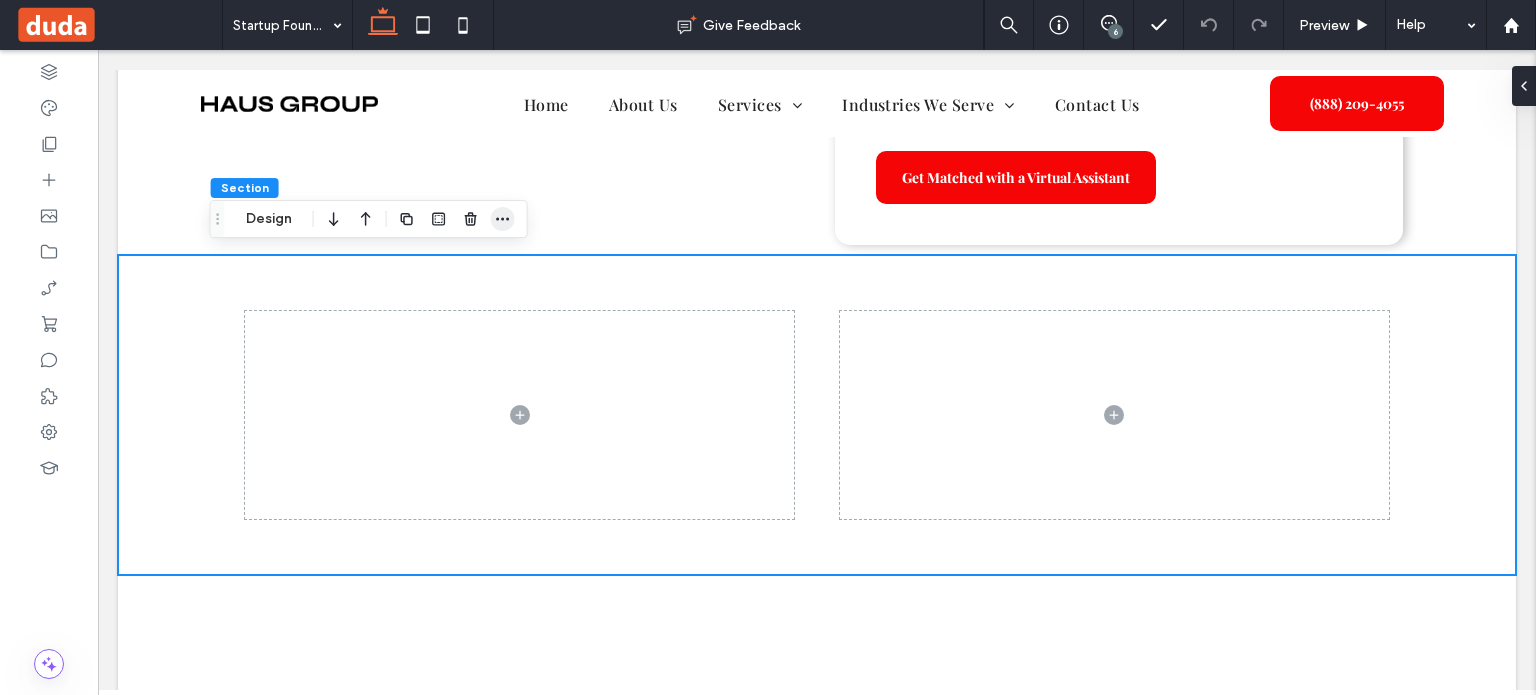 click 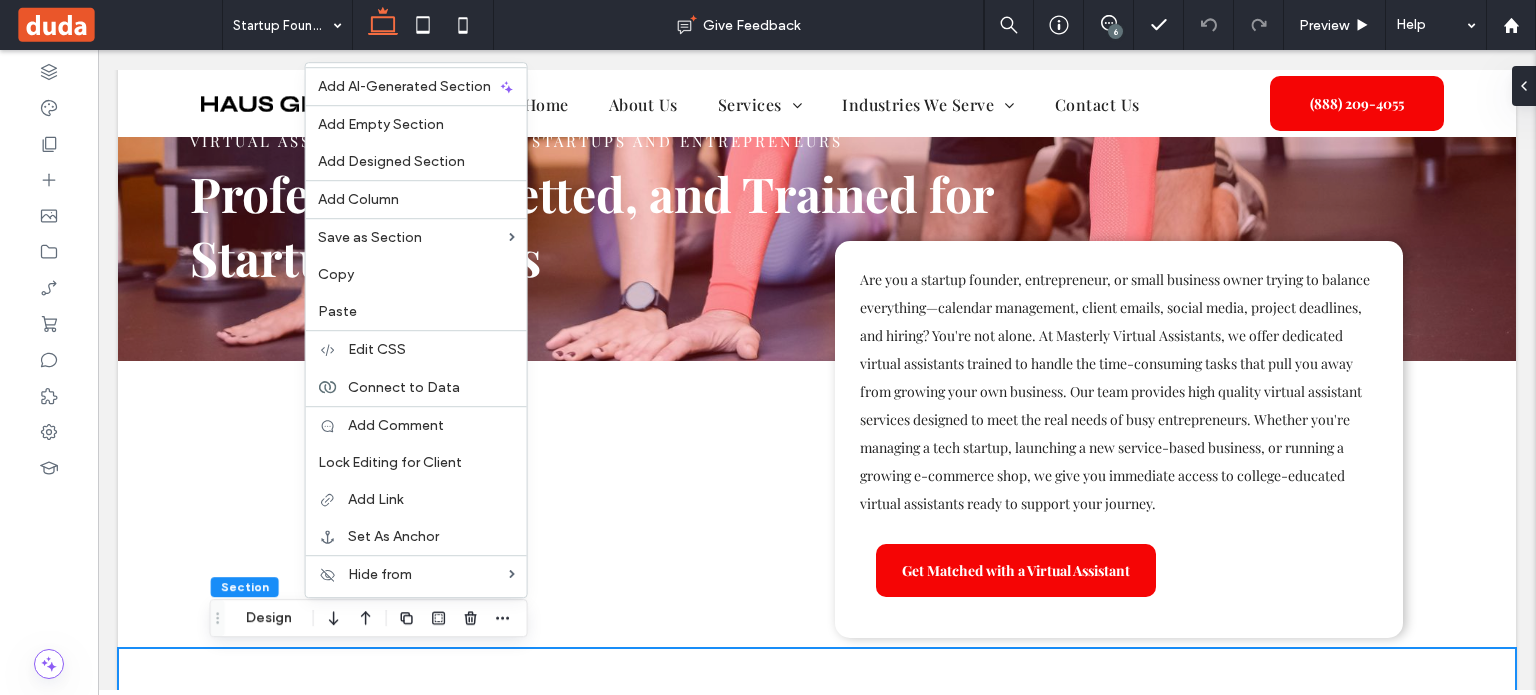 scroll, scrollTop: 437, scrollLeft: 0, axis: vertical 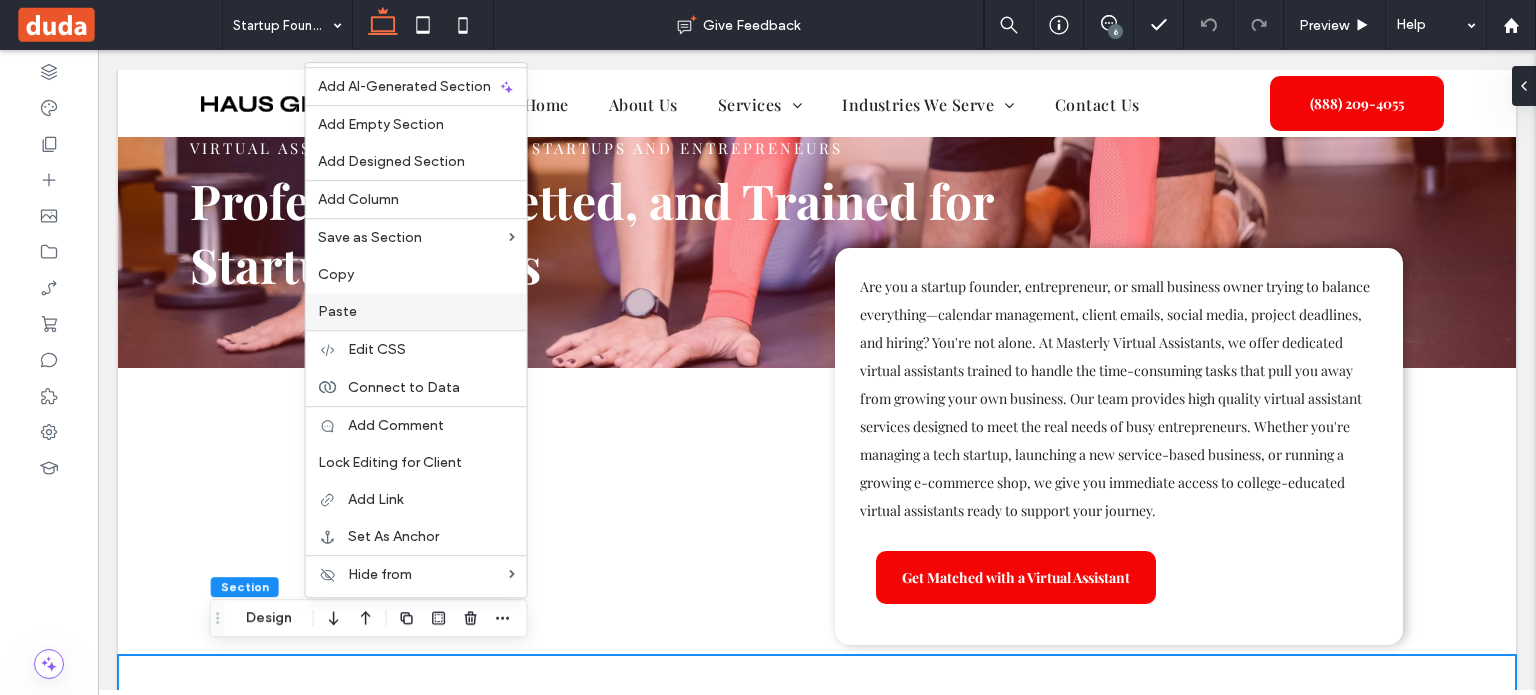 click on "Paste" at bounding box center [416, 311] 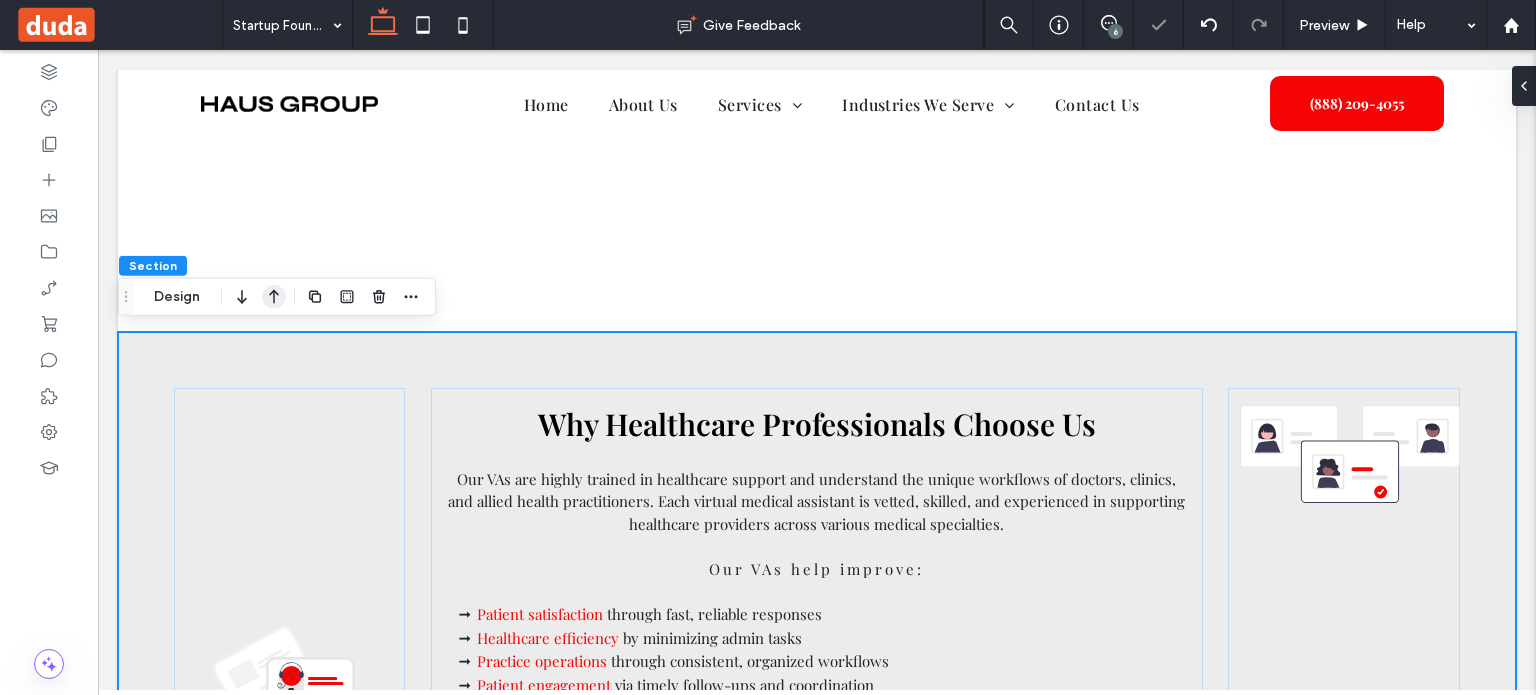 click 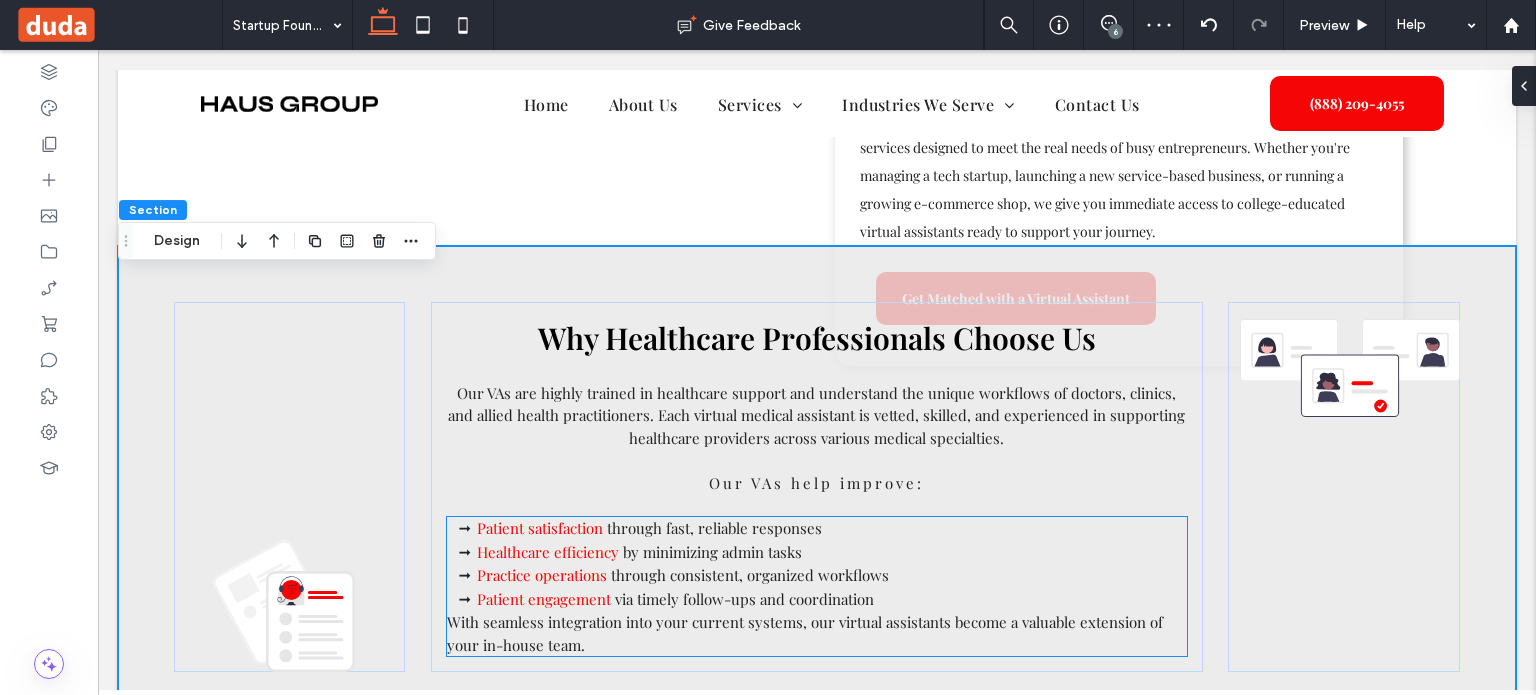 scroll, scrollTop: 629, scrollLeft: 0, axis: vertical 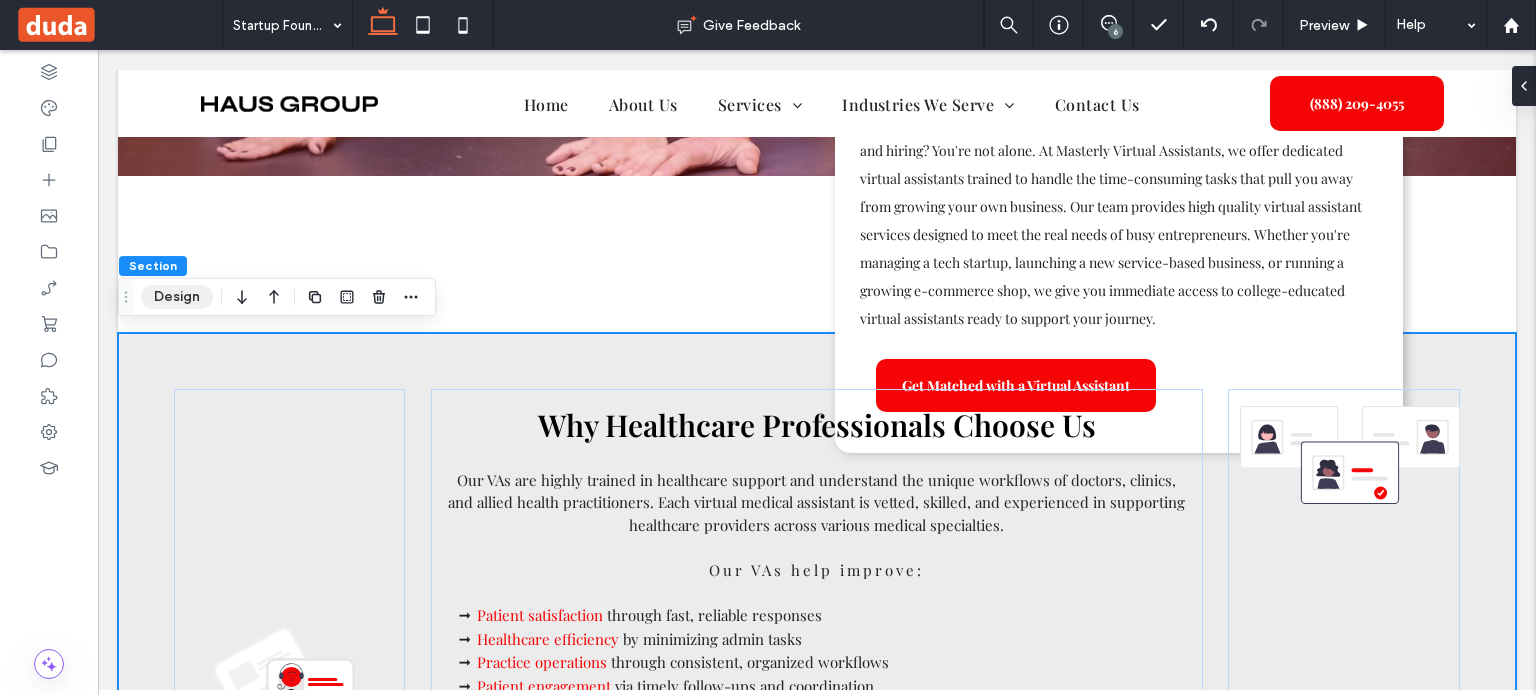 click on "Design" at bounding box center [177, 297] 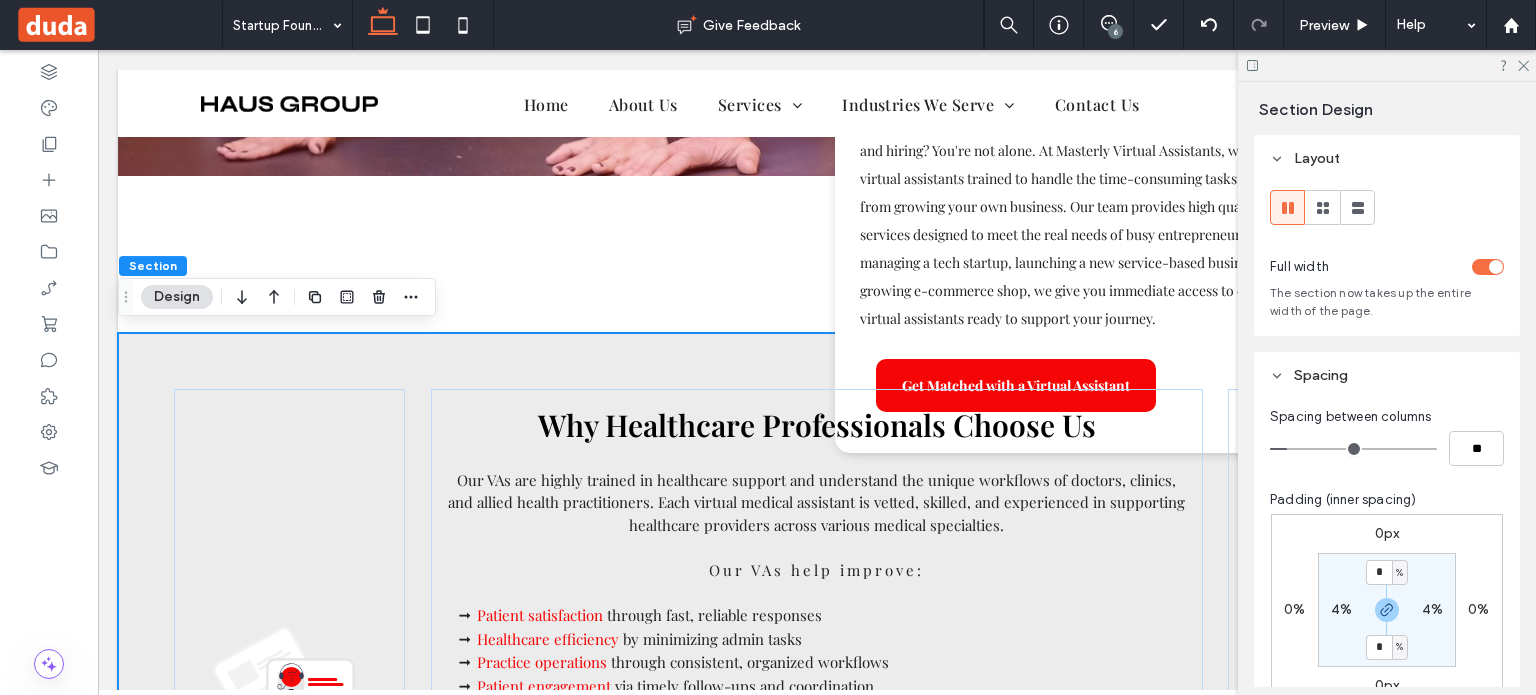 click on "0px" at bounding box center [1387, 533] 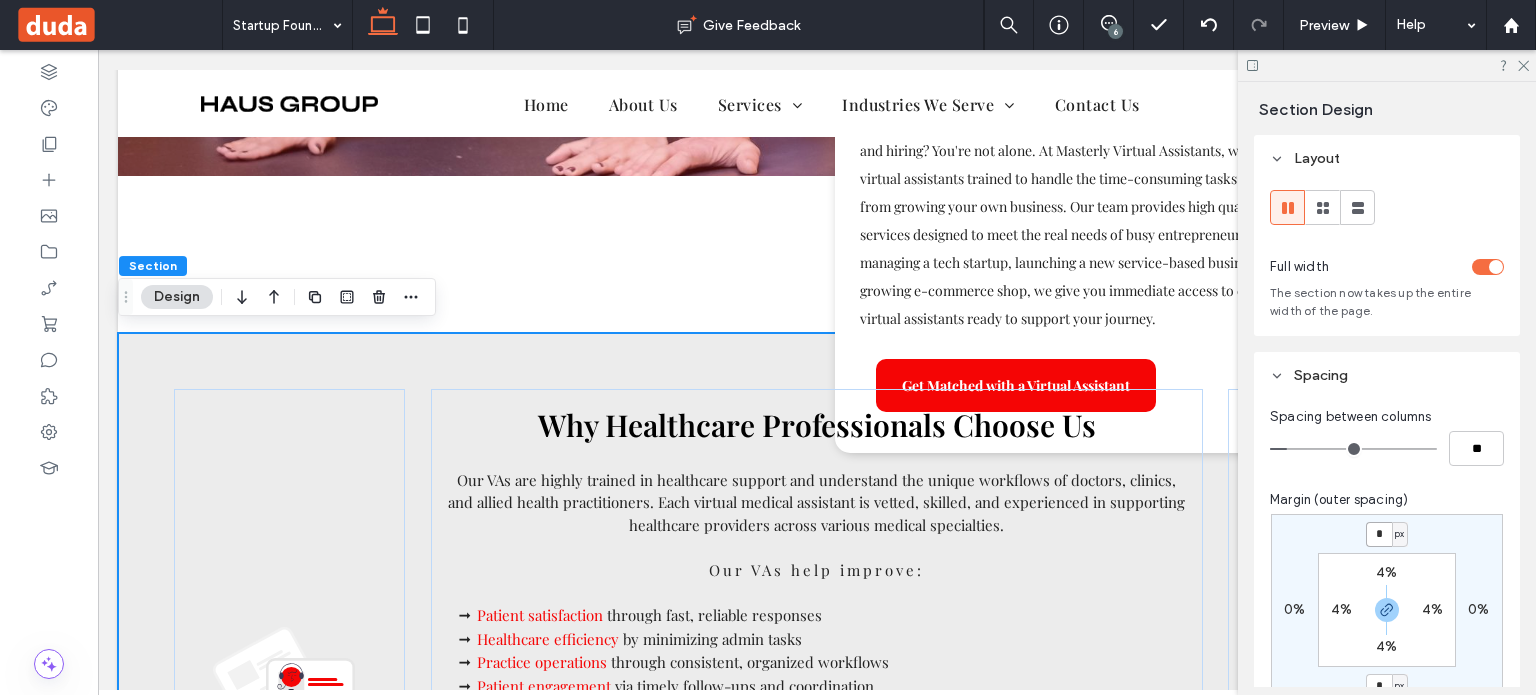 click on "*" at bounding box center [1379, 534] 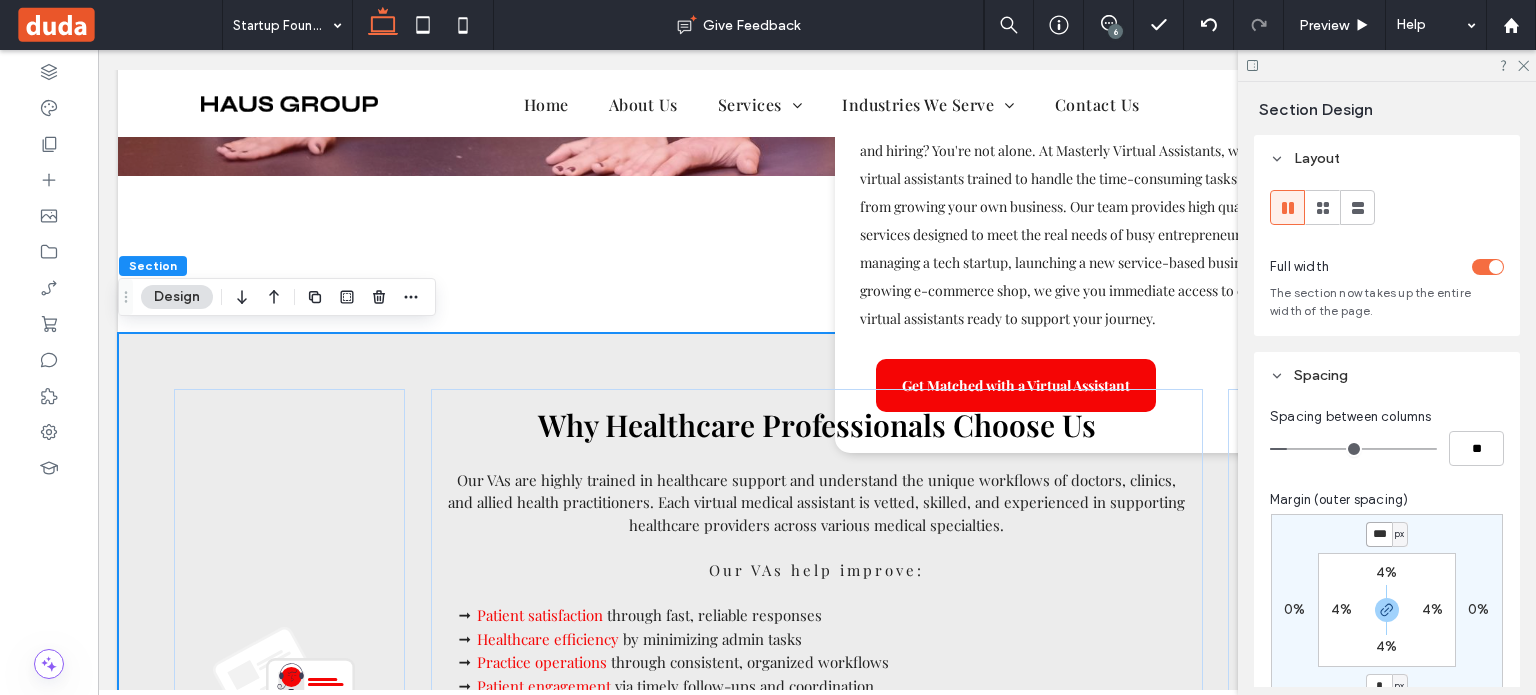 type on "***" 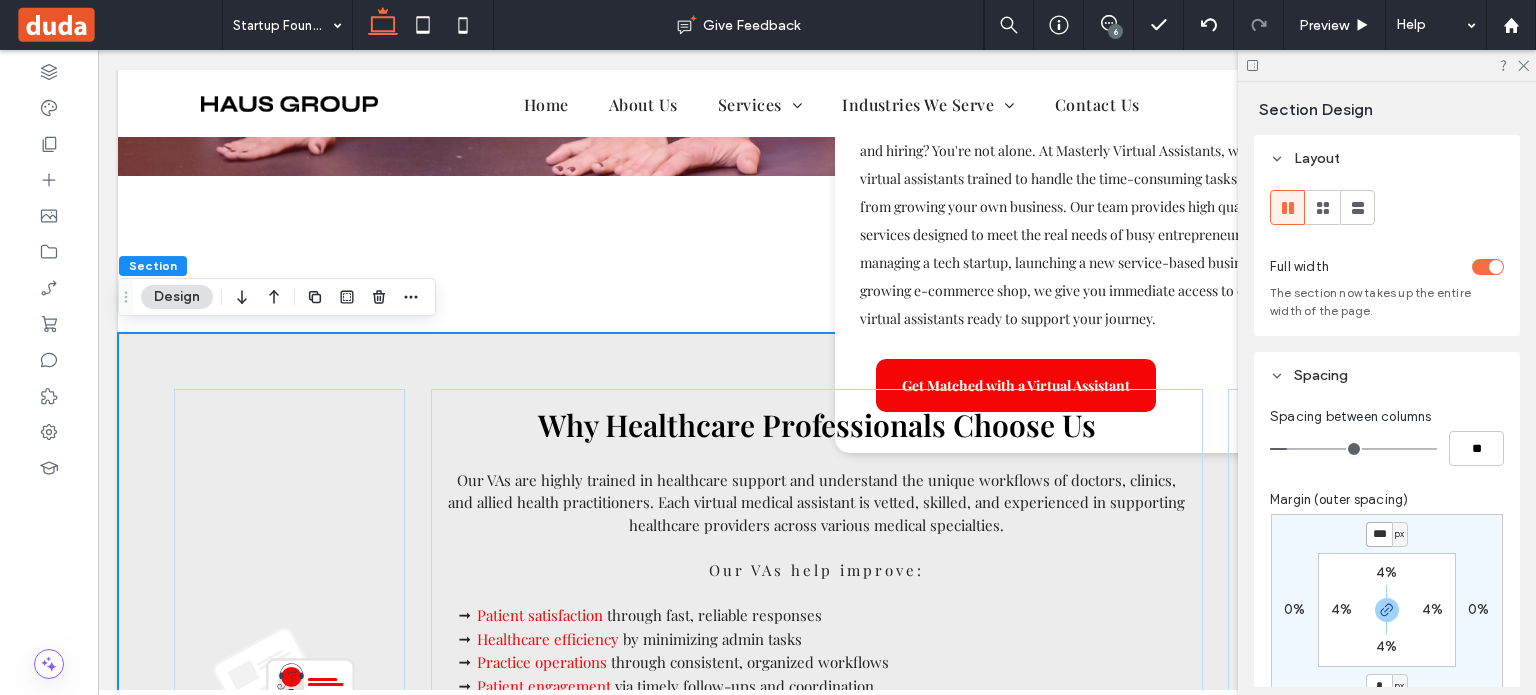 type on "***" 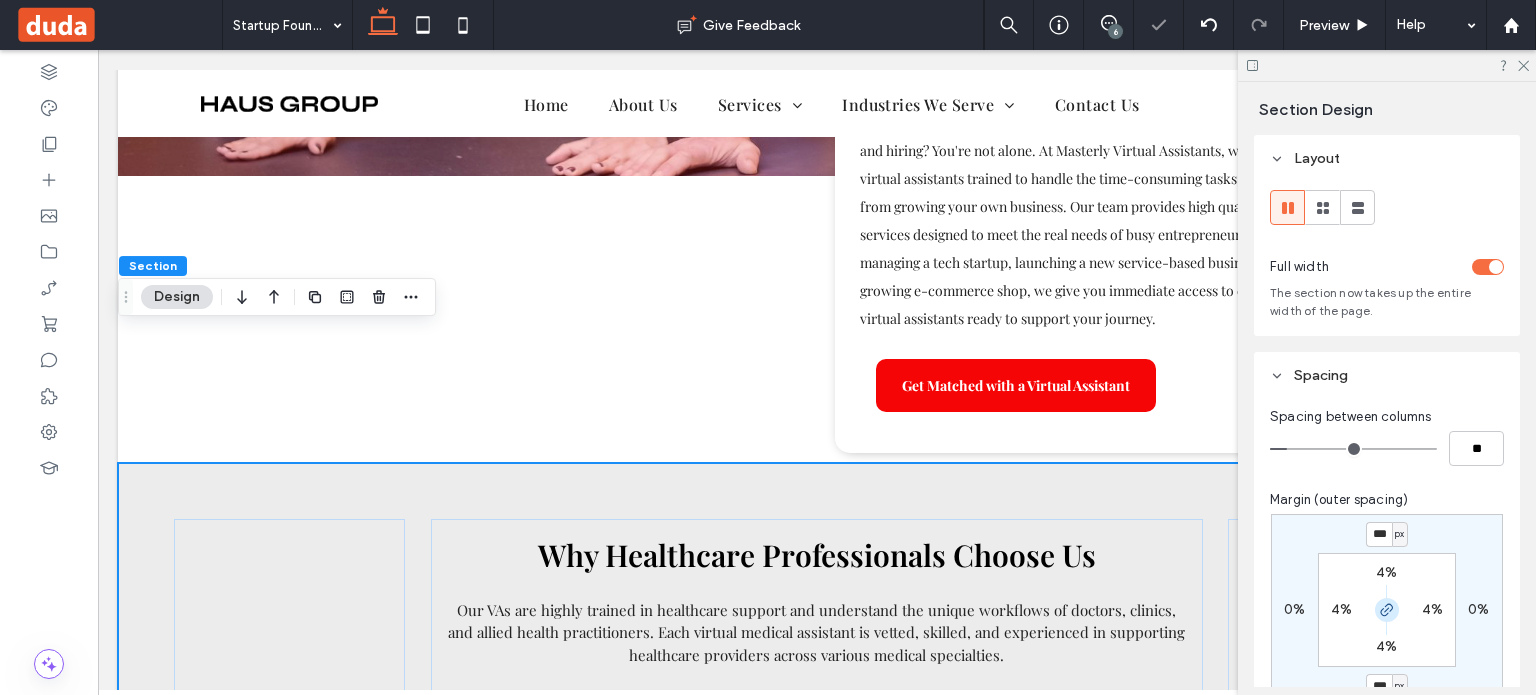click 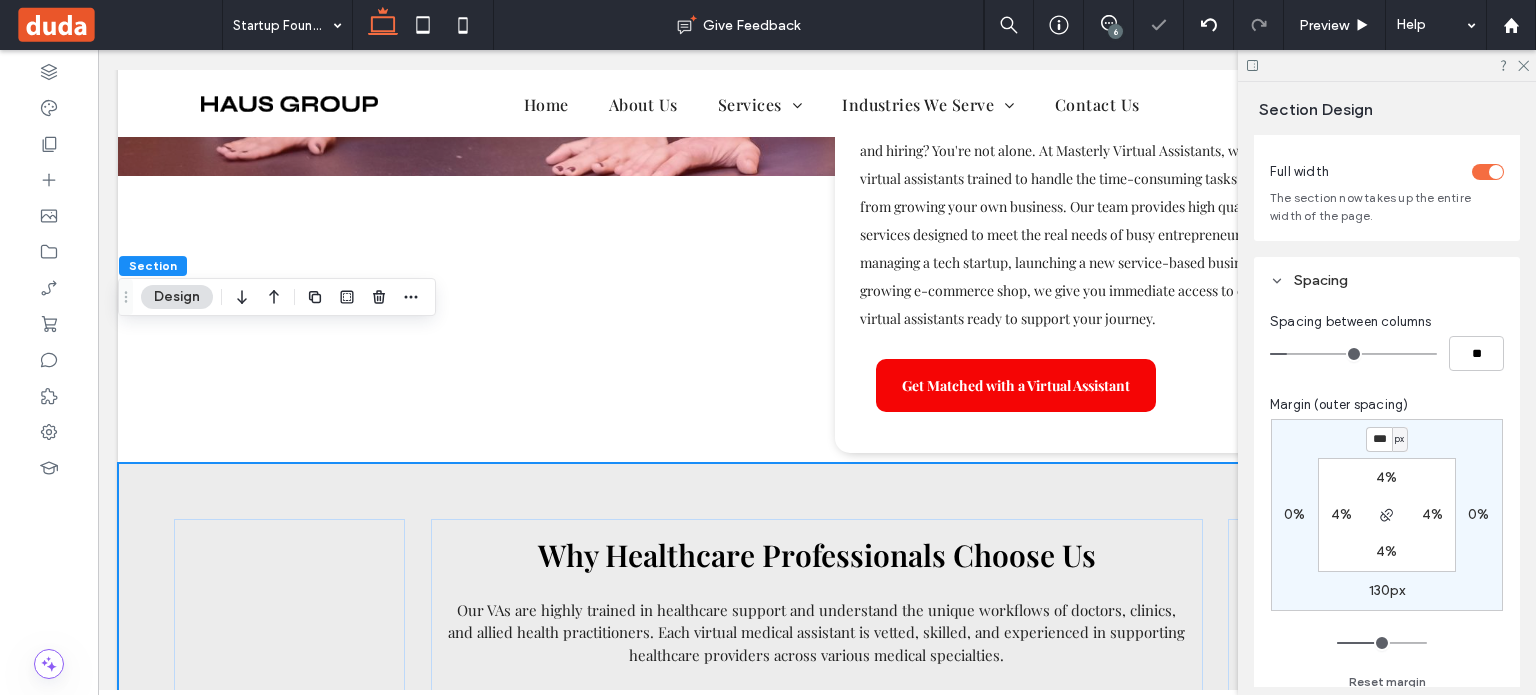 scroll, scrollTop: 200, scrollLeft: 0, axis: vertical 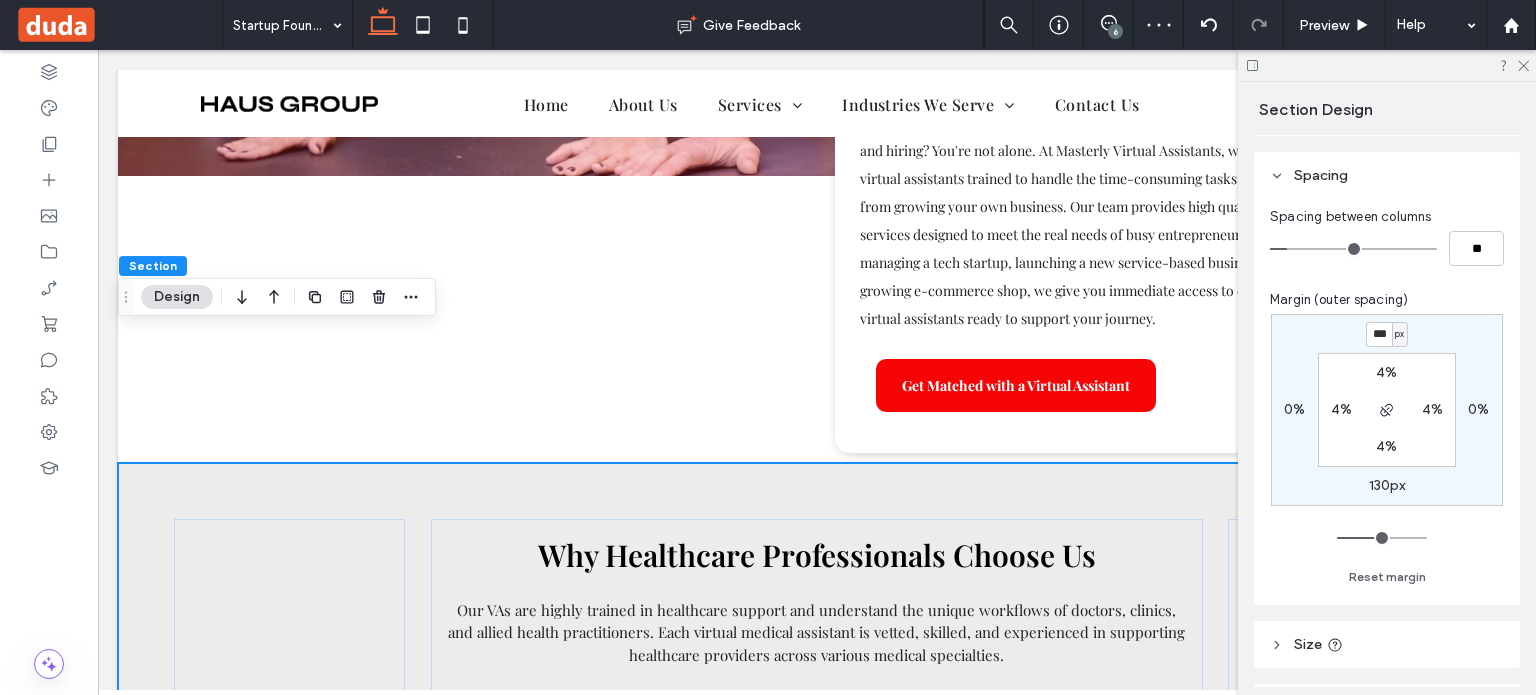 click on "130px" at bounding box center (1387, 485) 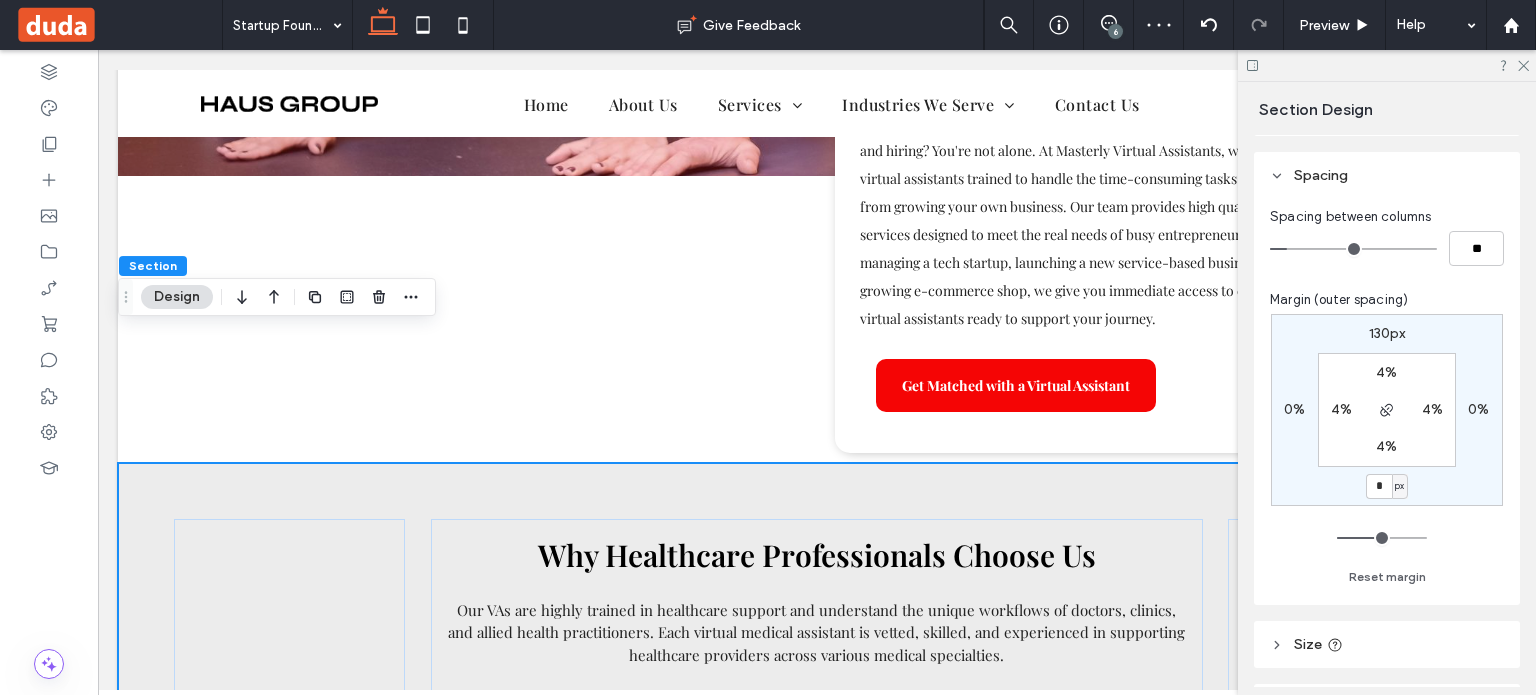 type on "*" 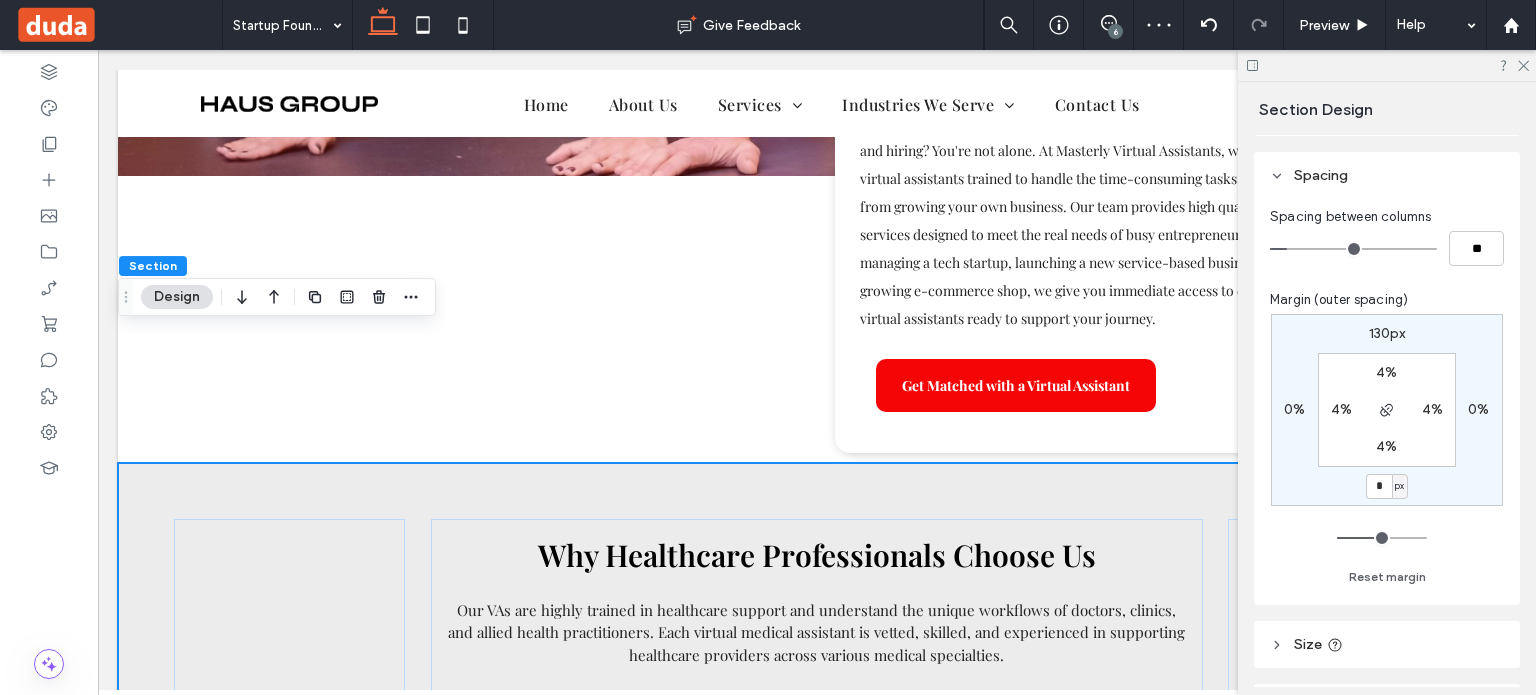 type on "*" 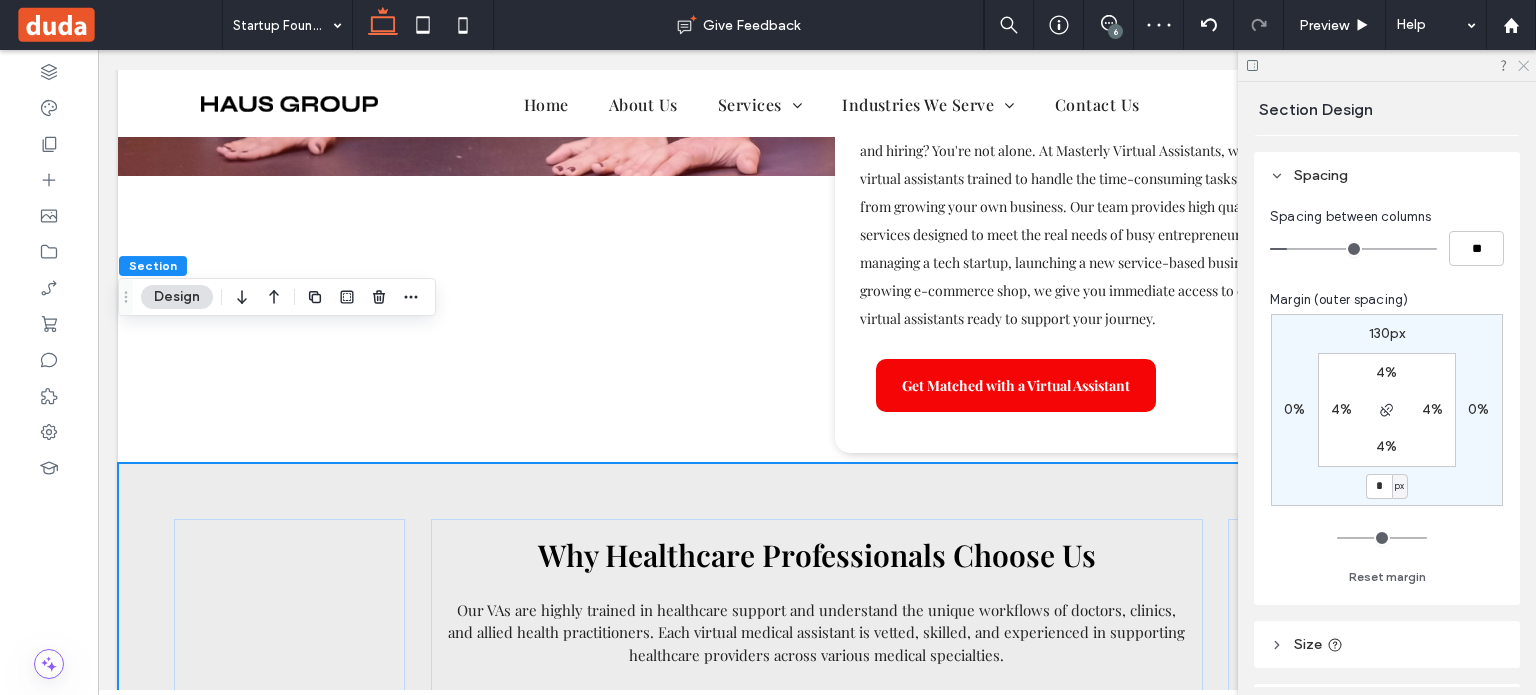 click 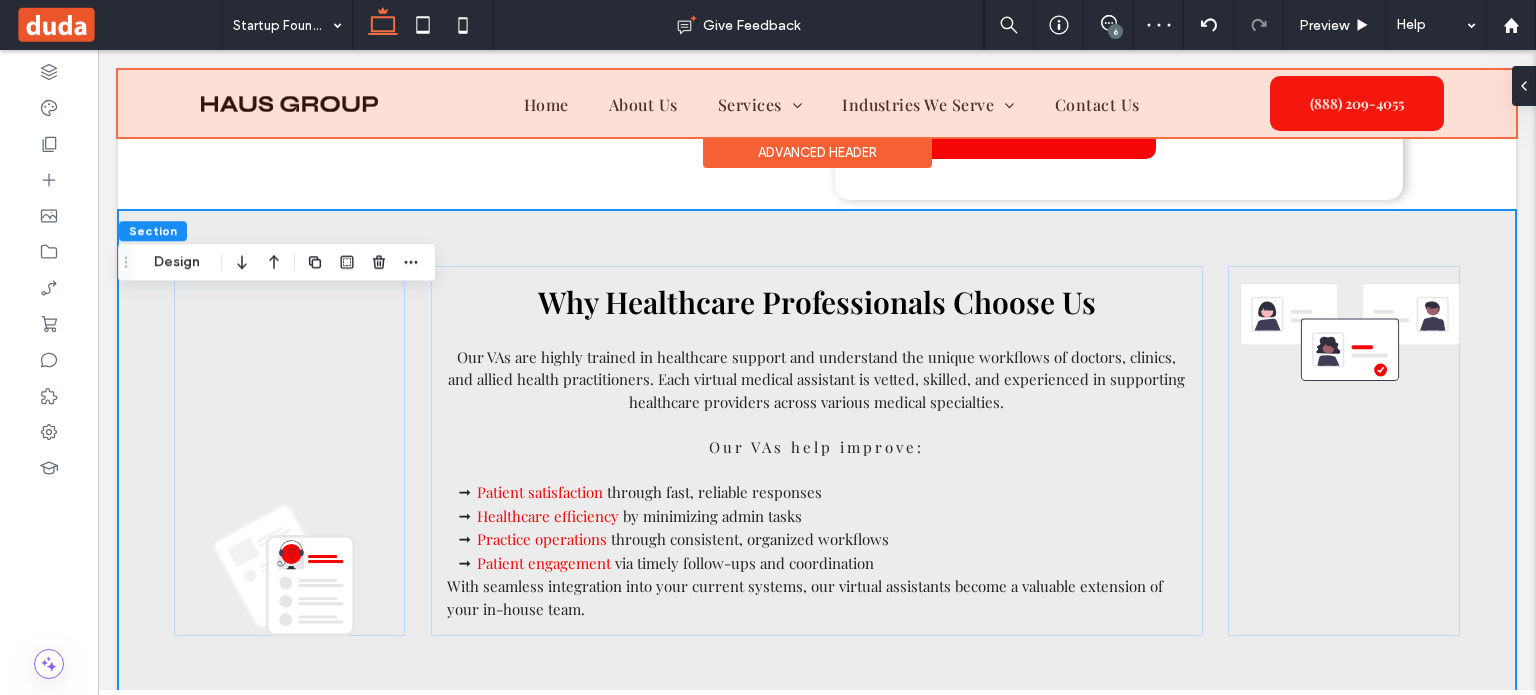 scroll, scrollTop: 929, scrollLeft: 0, axis: vertical 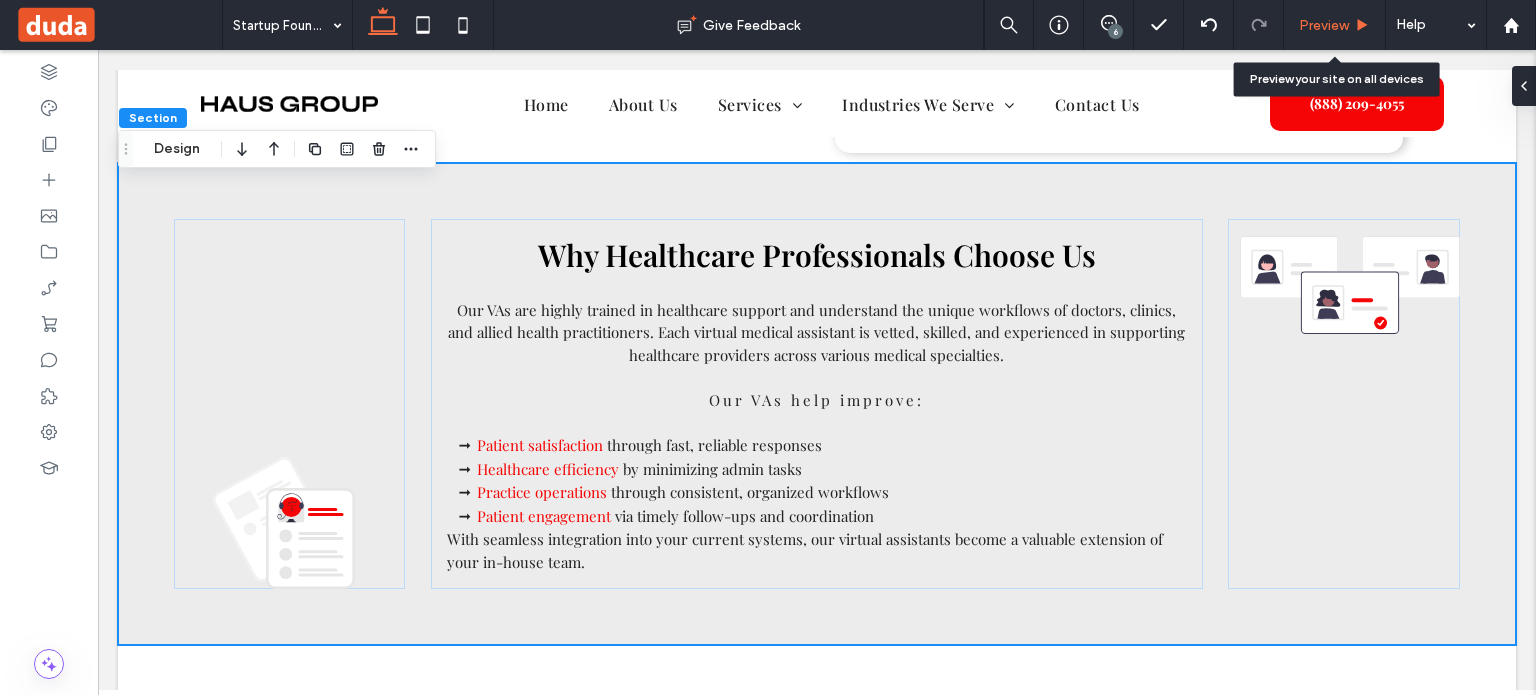 click on "Preview" at bounding box center [1324, 25] 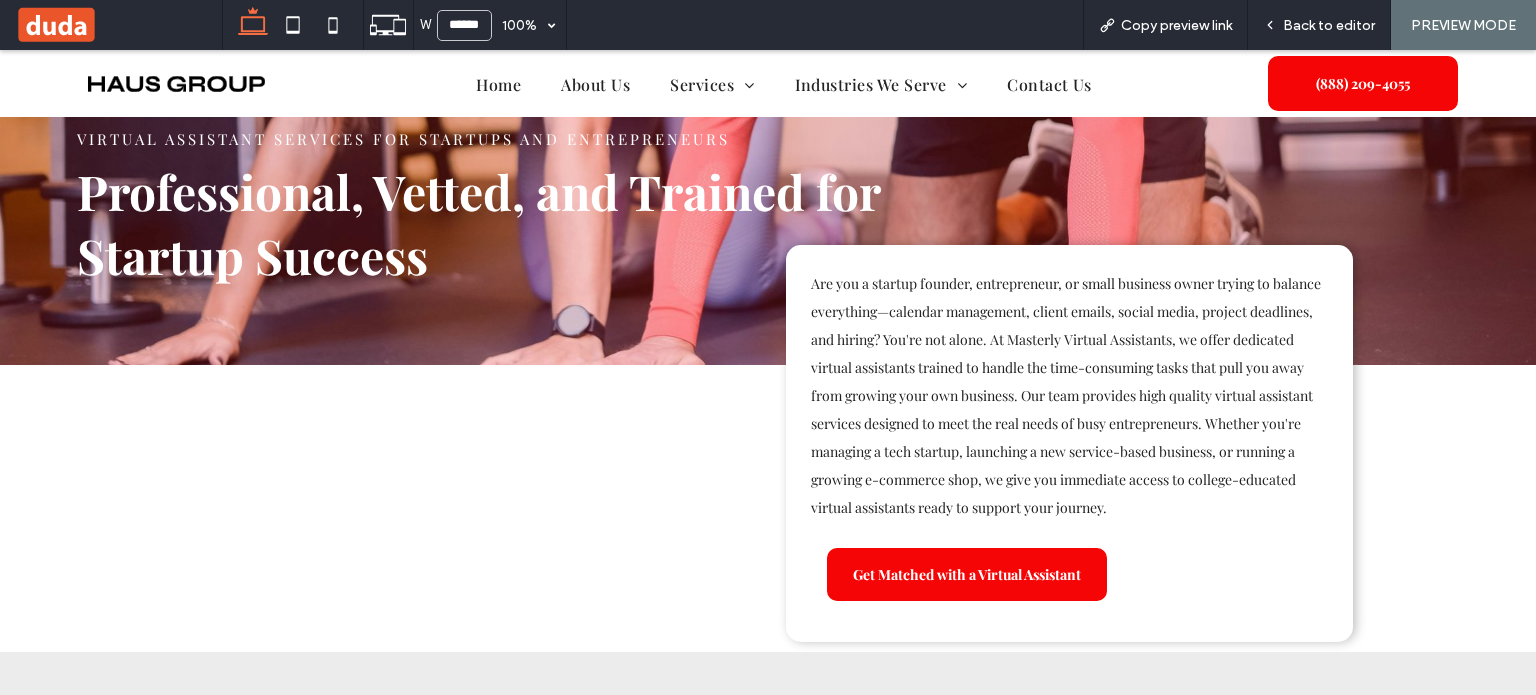 scroll, scrollTop: 537, scrollLeft: 0, axis: vertical 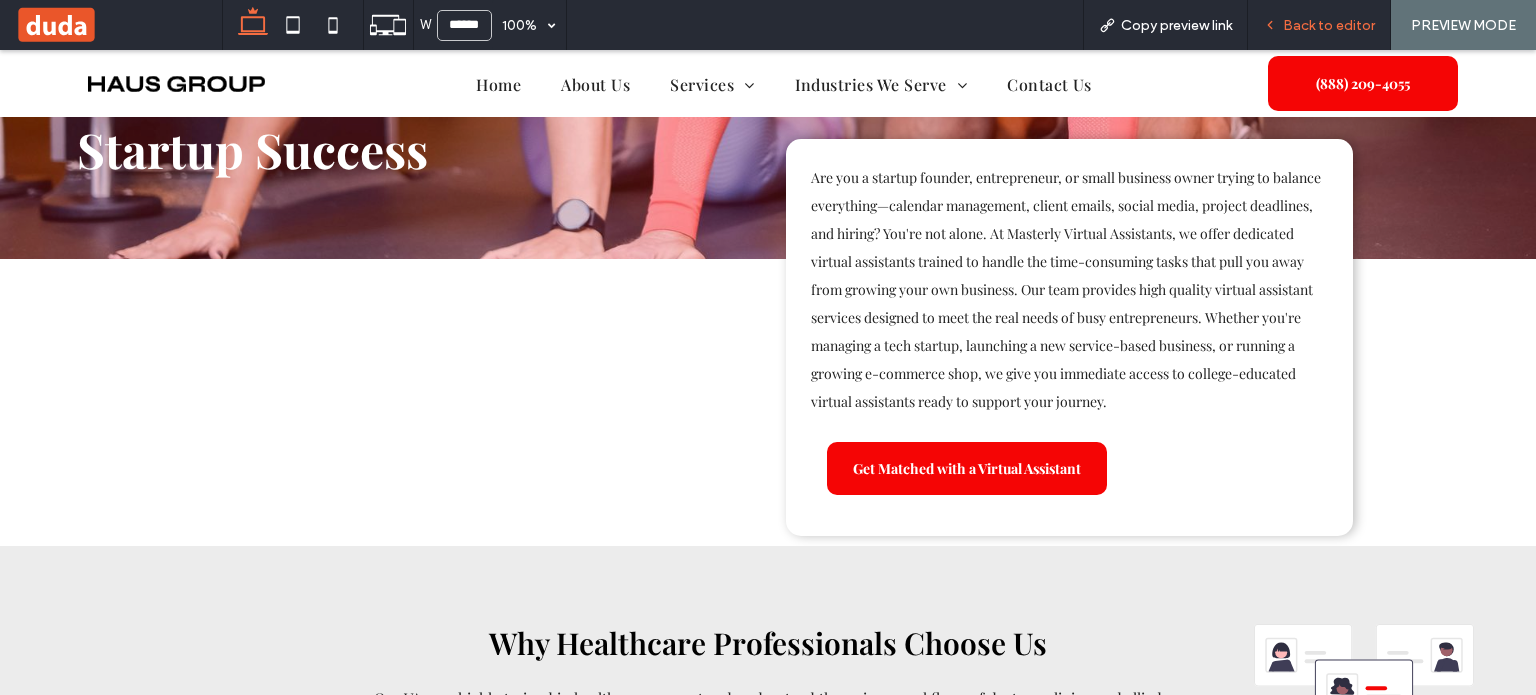 click on "Back to editor" at bounding box center [1329, 25] 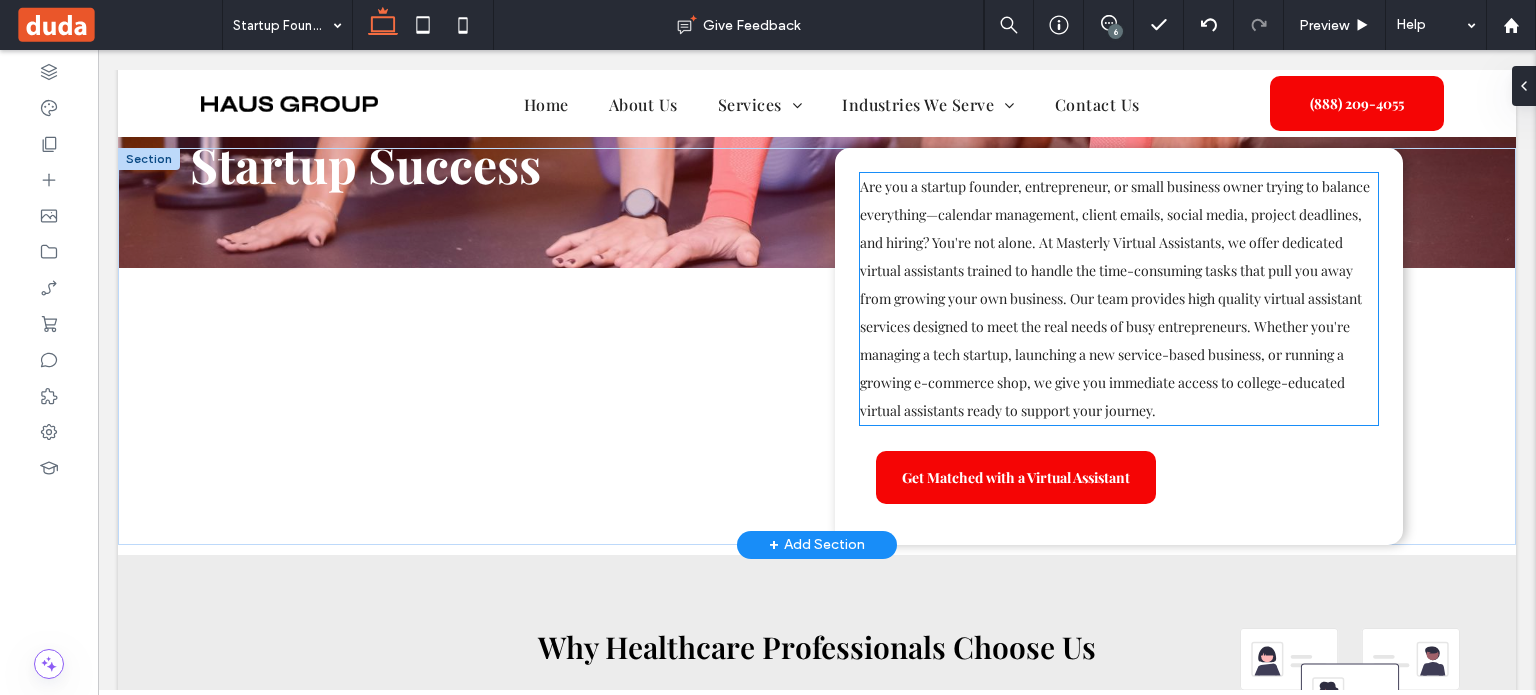 click on "Are you a startup founder, entrepreneur, or small business owner trying to balance everything—calendar management, client emails, social media, project deadlines, and hiring? You're not alone. At Masterly Virtual Assistants, we offer dedicated virtual assistants trained to handle the time-consuming tasks that pull you away from growing your own business. Our team provides high quality virtual assistant services designed to meet the real needs of busy entrepreneurs. Whether you're managing a tech startup, launching a new service-based business, or running a growing e-commerce shop, we give you immediate access to college-educated virtual assistants ready to support your journey." at bounding box center (1119, 299) 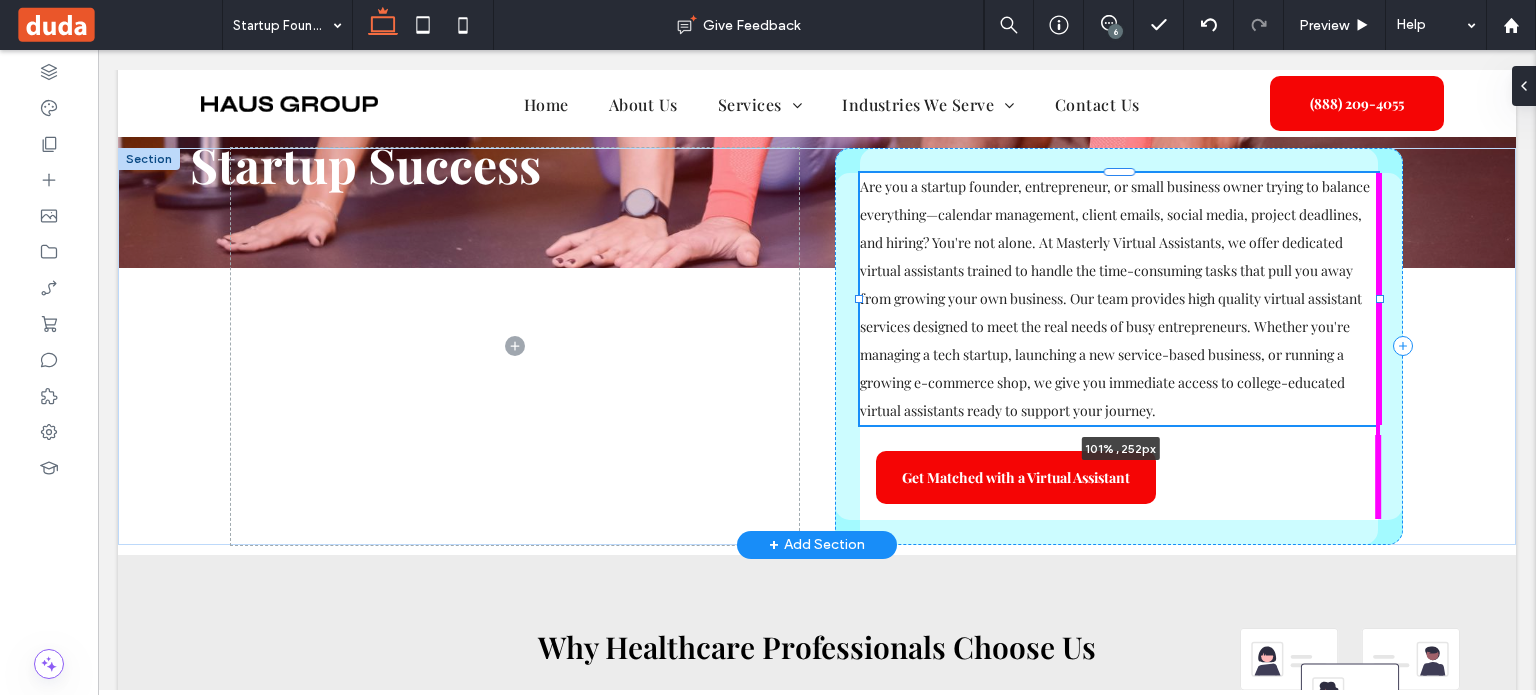 click on "Are you a startup founder, entrepreneur, or small business owner trying to balance everything—calendar management, client emails, social media, project deadlines, and hiring? You're not alone. At Masterly Virtual Assistants, we offer dedicated virtual assistants trained to handle the time-consuming tasks that pull you away from growing your own business. Our team provides high quality virtual assistant services designed to meet the real needs of busy entrepreneurs. Whether you're managing a tech startup, launching a new service-based business, or running a growing e-commerce shop, we give you immediate access to college-educated virtual assistants ready to support your journey.
101% , 252px
Get Matched with a Virtual Assistant" at bounding box center (817, 346) 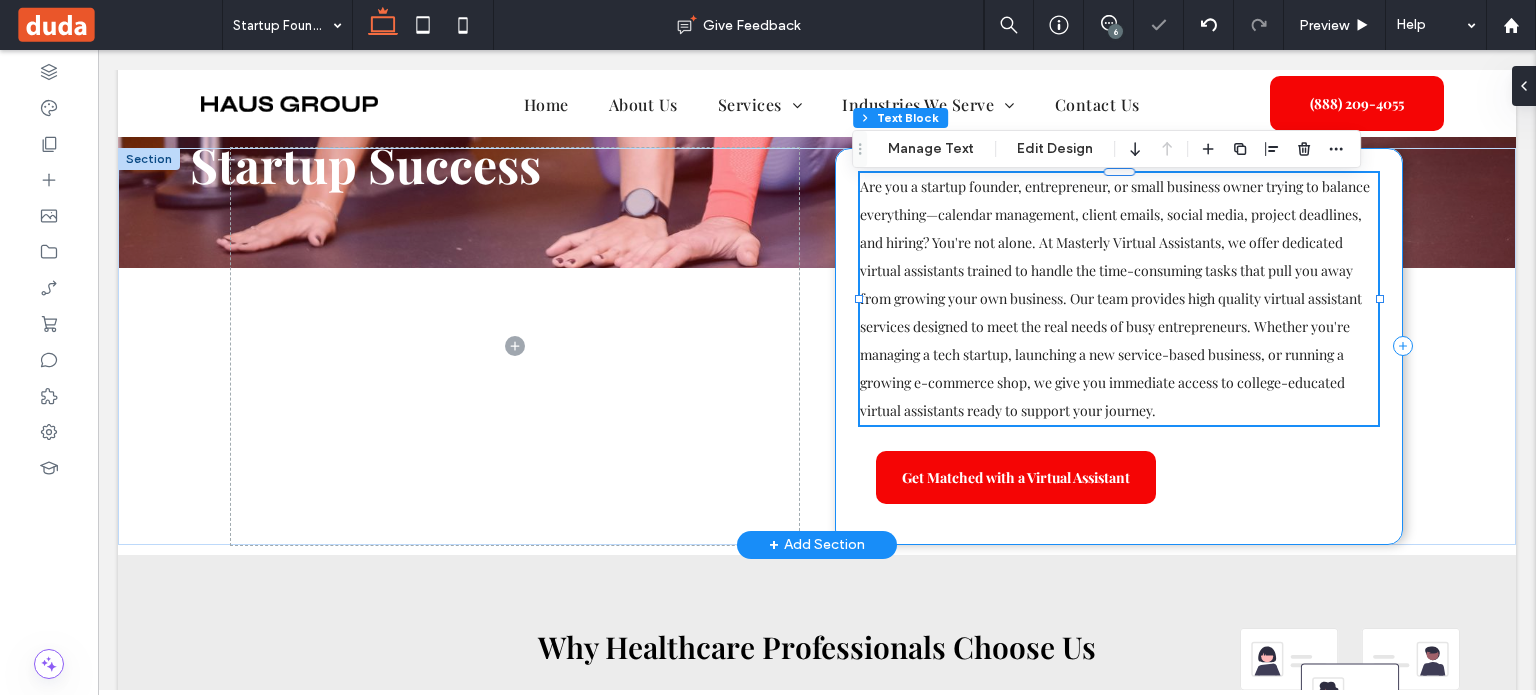 click on "Are you a startup founder, entrepreneur, or small business owner trying to balance everything—calendar management, client emails, social media, project deadlines, and hiring? You're not alone. At Masterly Virtual Assistants, we offer dedicated virtual assistants trained to handle the time-consuming tasks that pull you away from growing your own business. Our team provides high quality virtual assistant services designed to meet the real needs of busy entrepreneurs. Whether you're managing a tech startup, launching a new service-based business, or running a growing e-commerce shop, we give you immediate access to college-educated virtual assistants ready to support your journey.
101% , 252px
Get Matched with a Virtual Assistant" at bounding box center (1119, 346) 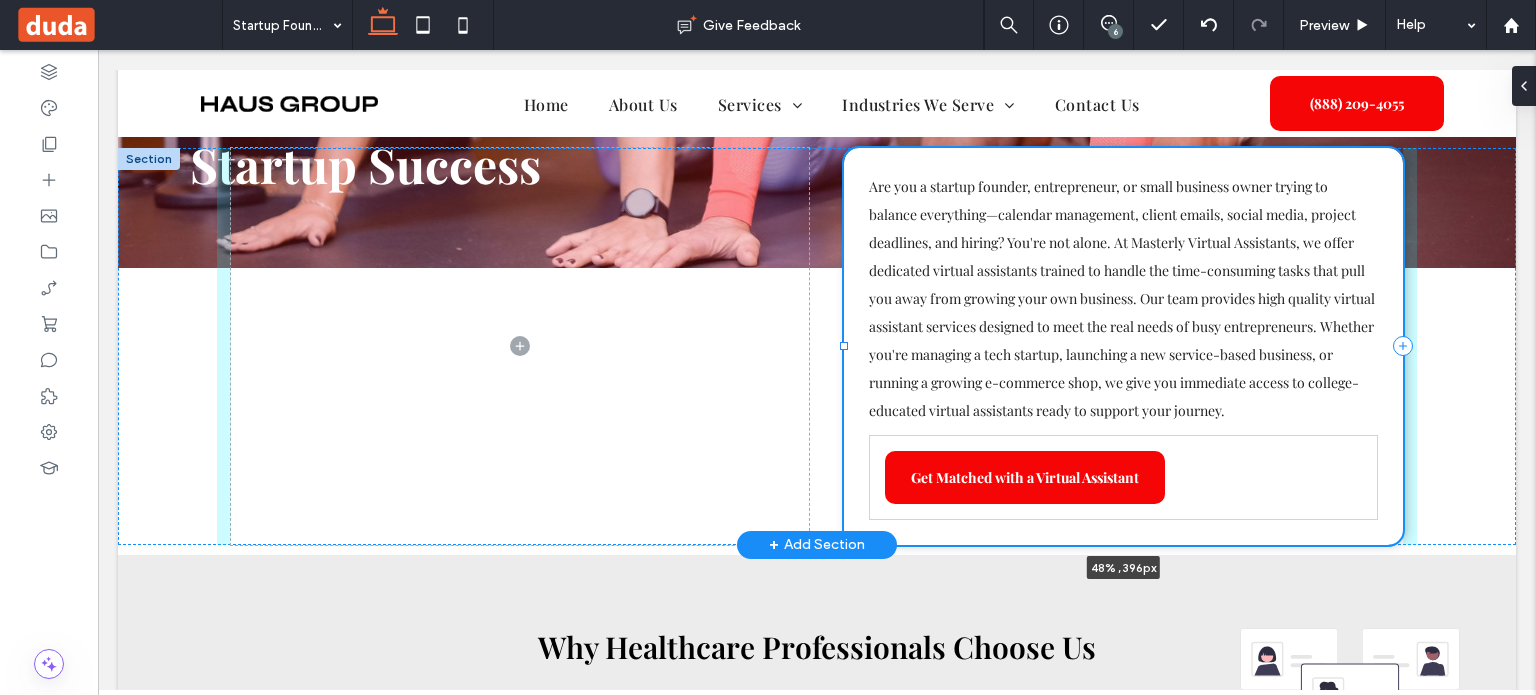 drag, startPoint x: 830, startPoint y: 344, endPoint x: 840, endPoint y: 337, distance: 12.206555 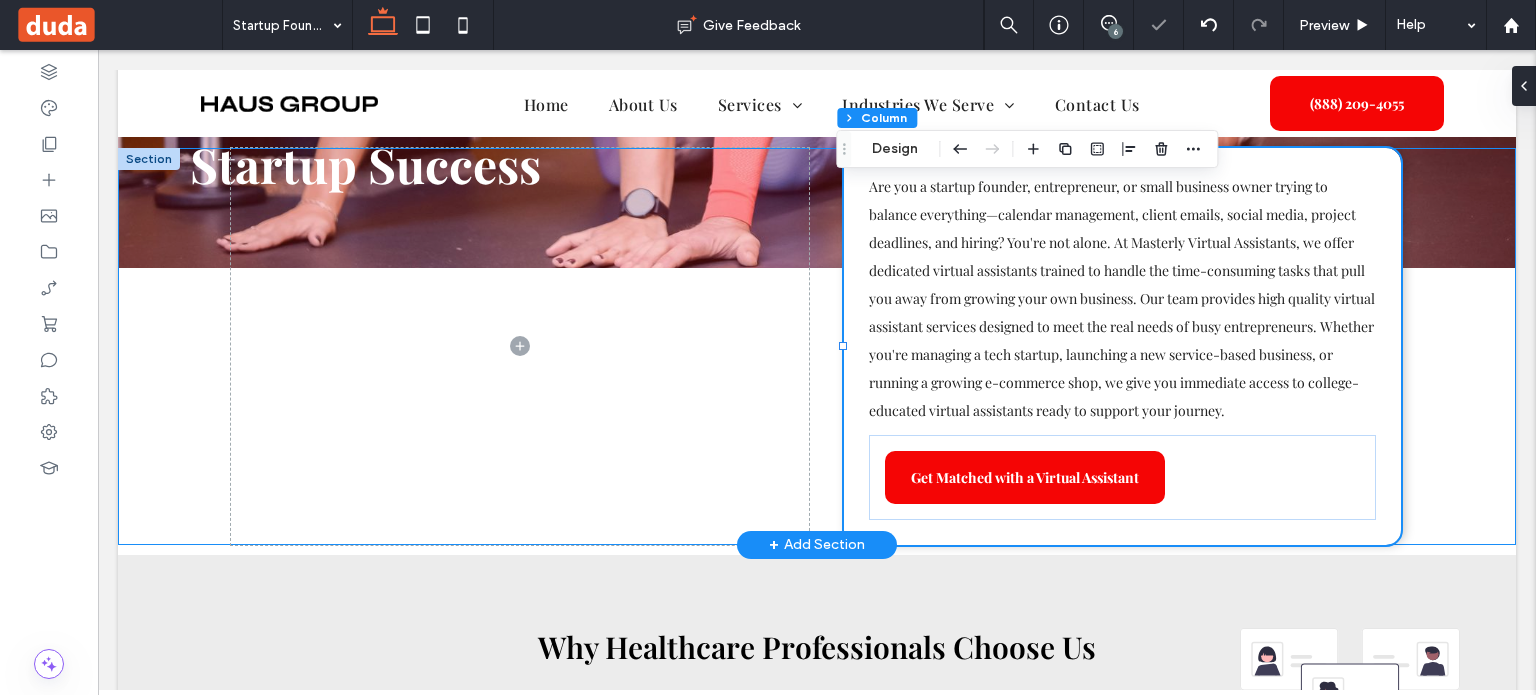 click on "Are you a startup founder, entrepreneur, or small business owner trying to balance everything—calendar management, client emails, social media, project deadlines, and hiring? You're not alone. At Masterly Virtual Assistants, we offer dedicated virtual assistants trained to handle the time-consuming tasks that pull you away from growing your own business. Our team provides high quality virtual assistant services designed to meet the real needs of busy entrepreneurs. Whether you're managing a tech startup, launching a new service-based business, or running a growing e-commerce shop, we give you immediate access to college-educated virtual assistants ready to support your journey.
Get Matched with a Virtual Assistant
48% , 396px" at bounding box center (817, 346) 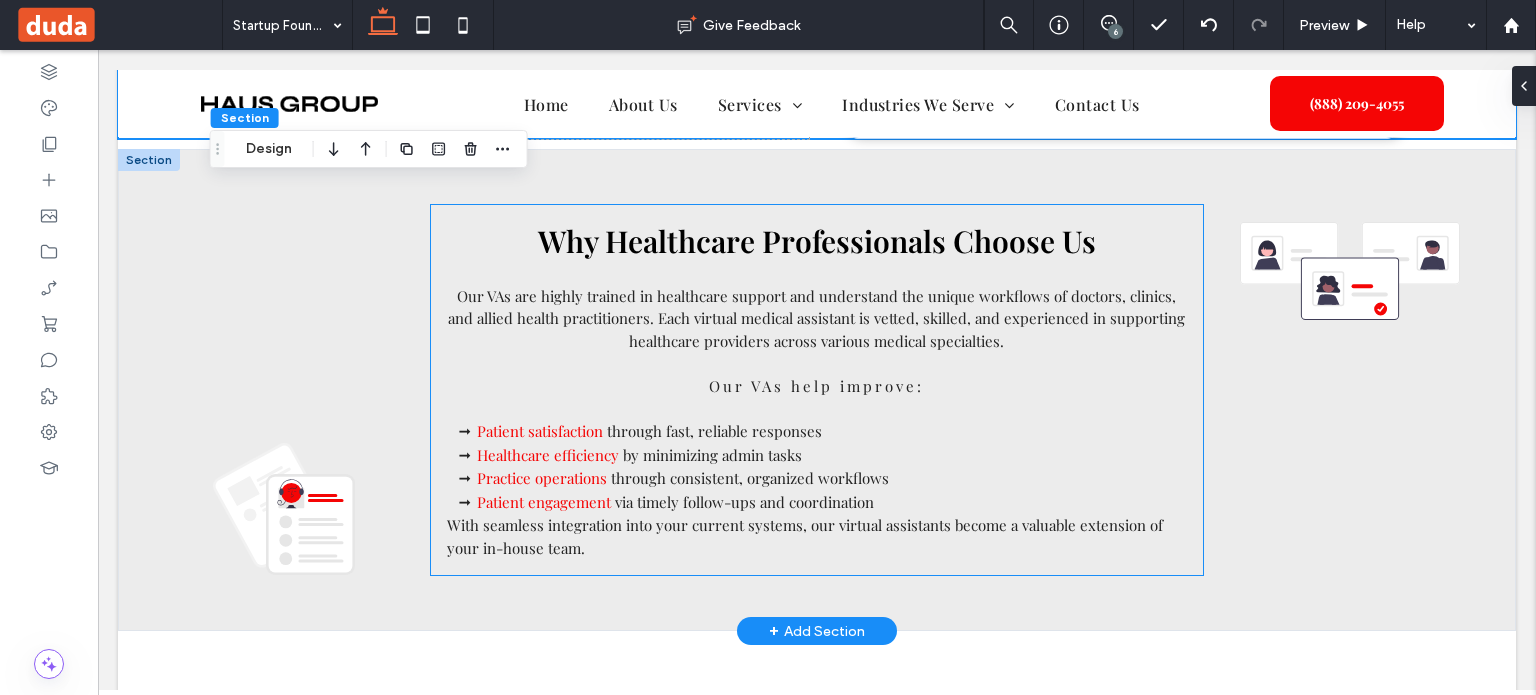 scroll, scrollTop: 837, scrollLeft: 0, axis: vertical 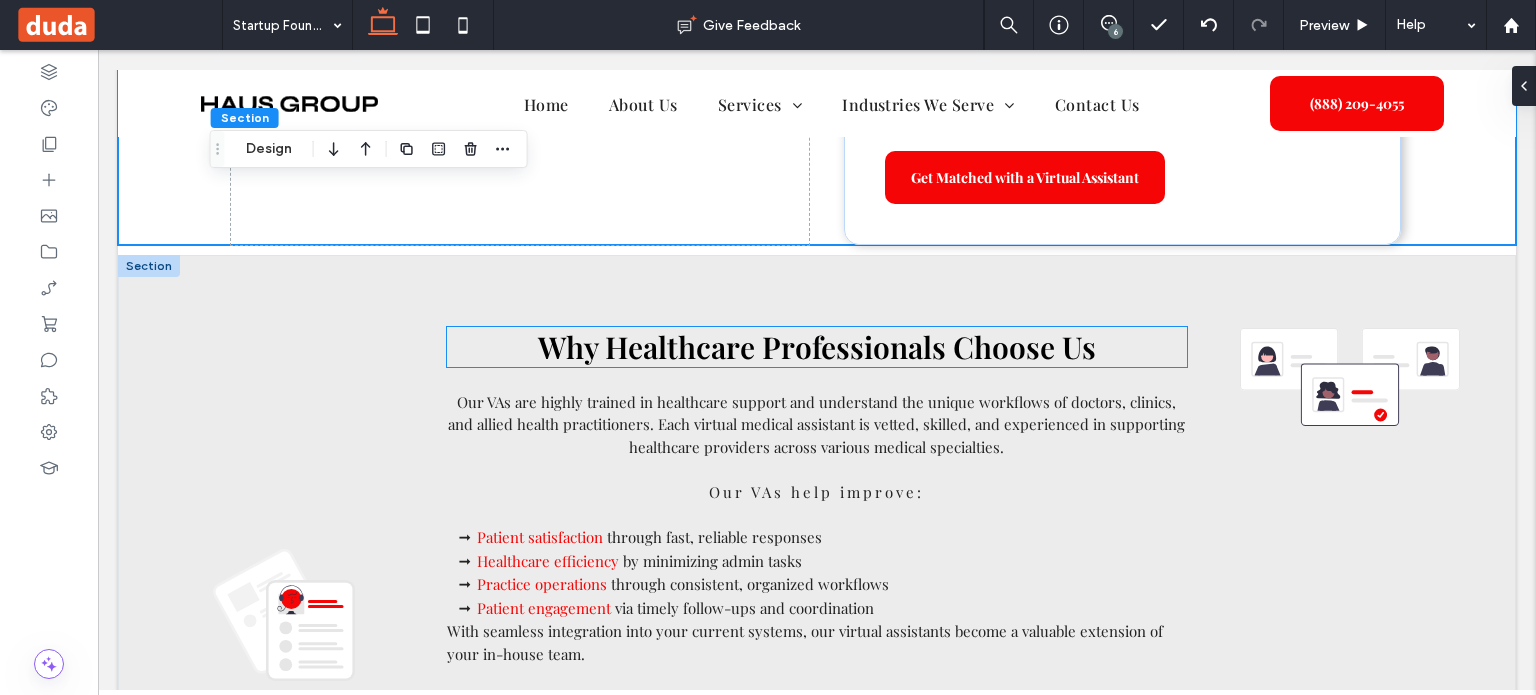 click on "Why Healthcare Professionals Choose Us" at bounding box center [817, 347] 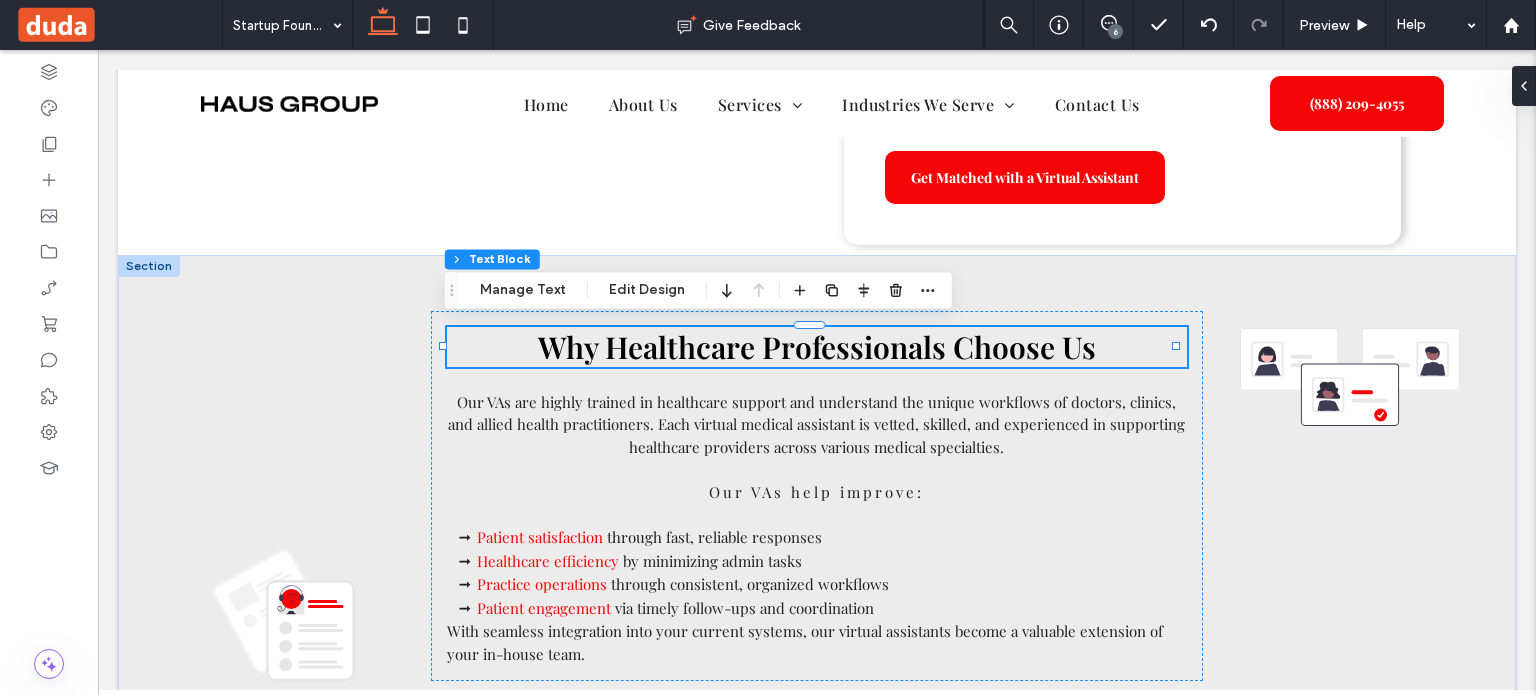 click on "Why Healthcare Professionals Choose Us" at bounding box center [817, 347] 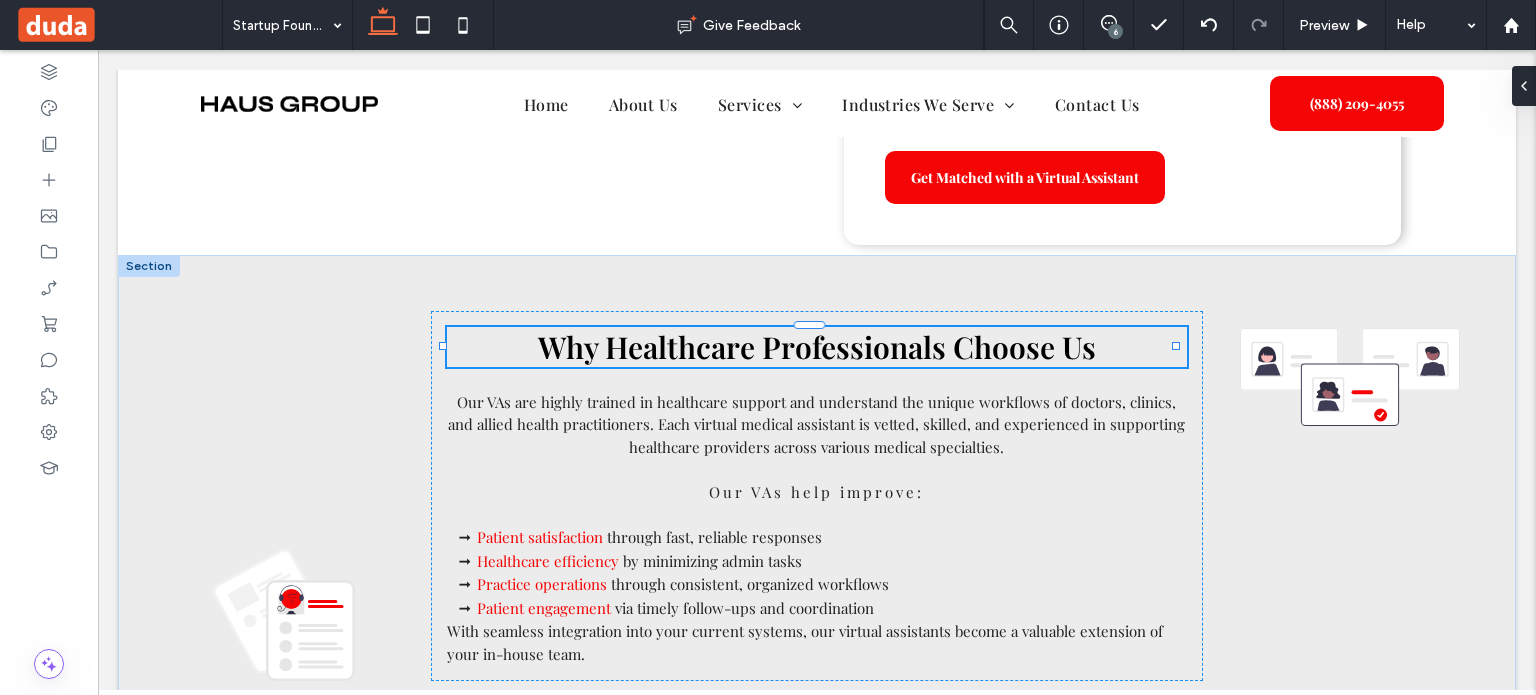 type on "**********" 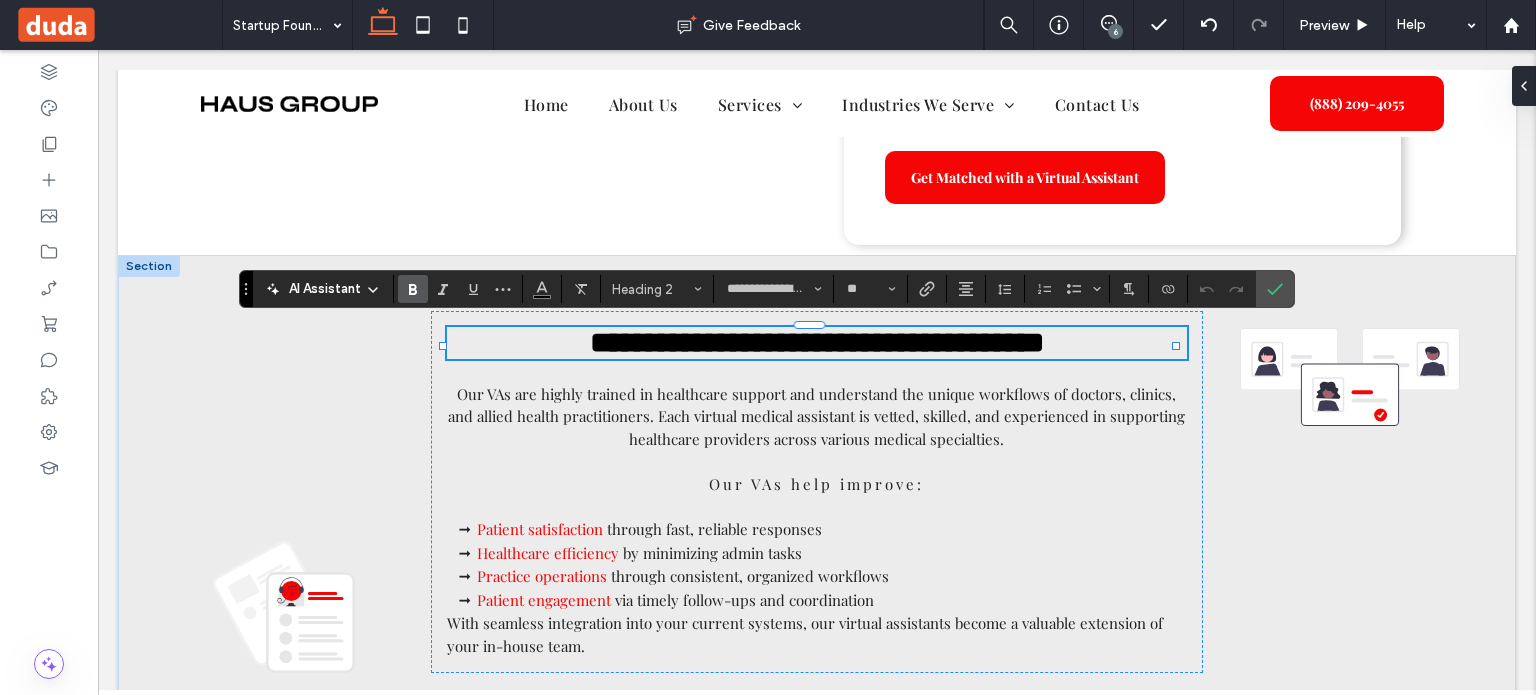 click on "**********" at bounding box center [817, 342] 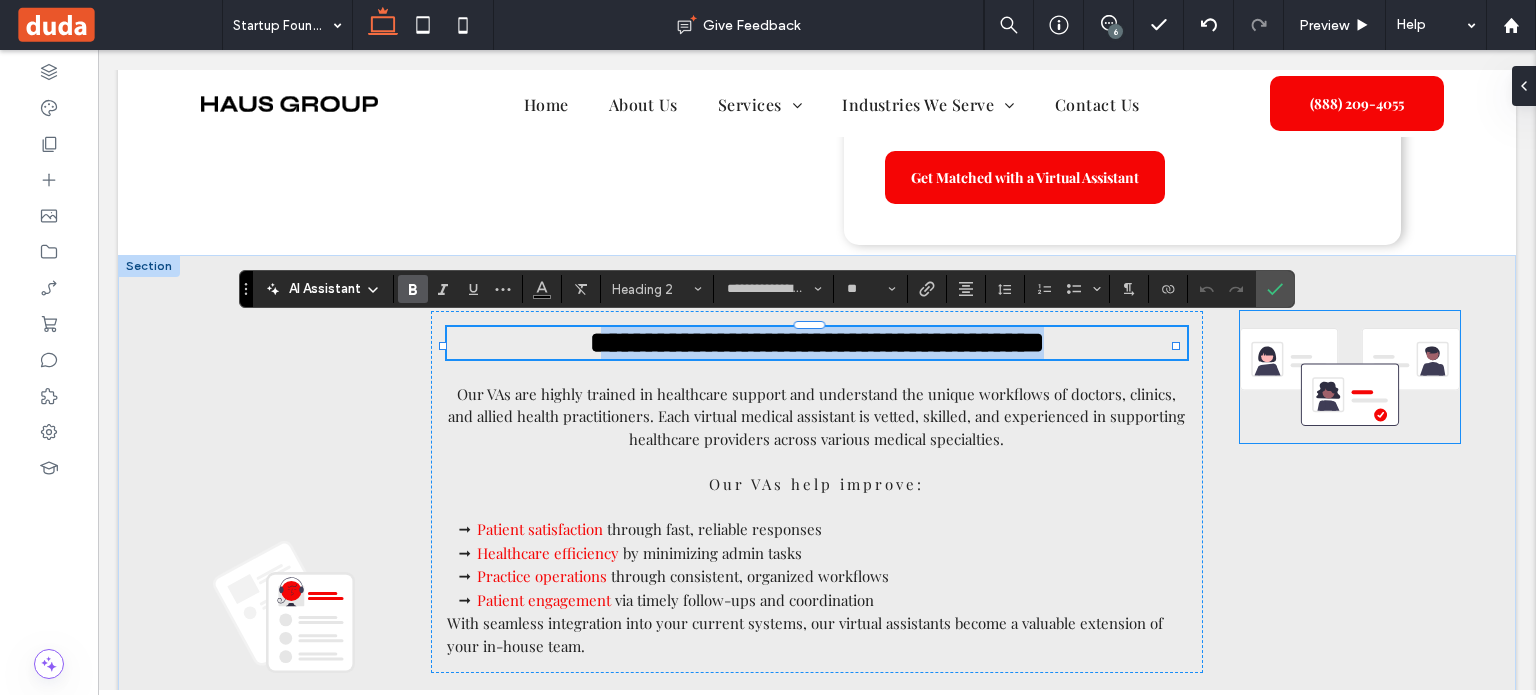 drag, startPoint x: 560, startPoint y: 347, endPoint x: 1308, endPoint y: 407, distance: 750.4026 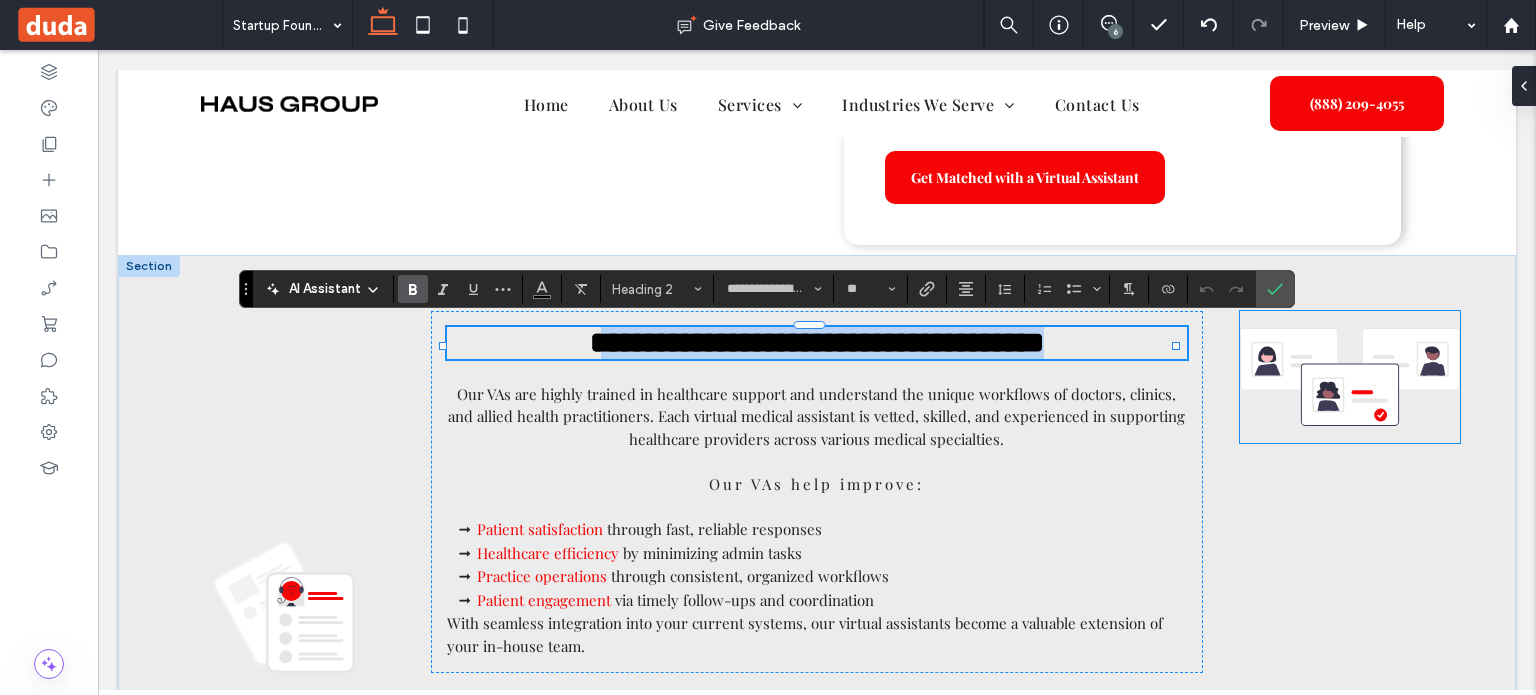 click on "**********" at bounding box center [817, 492] 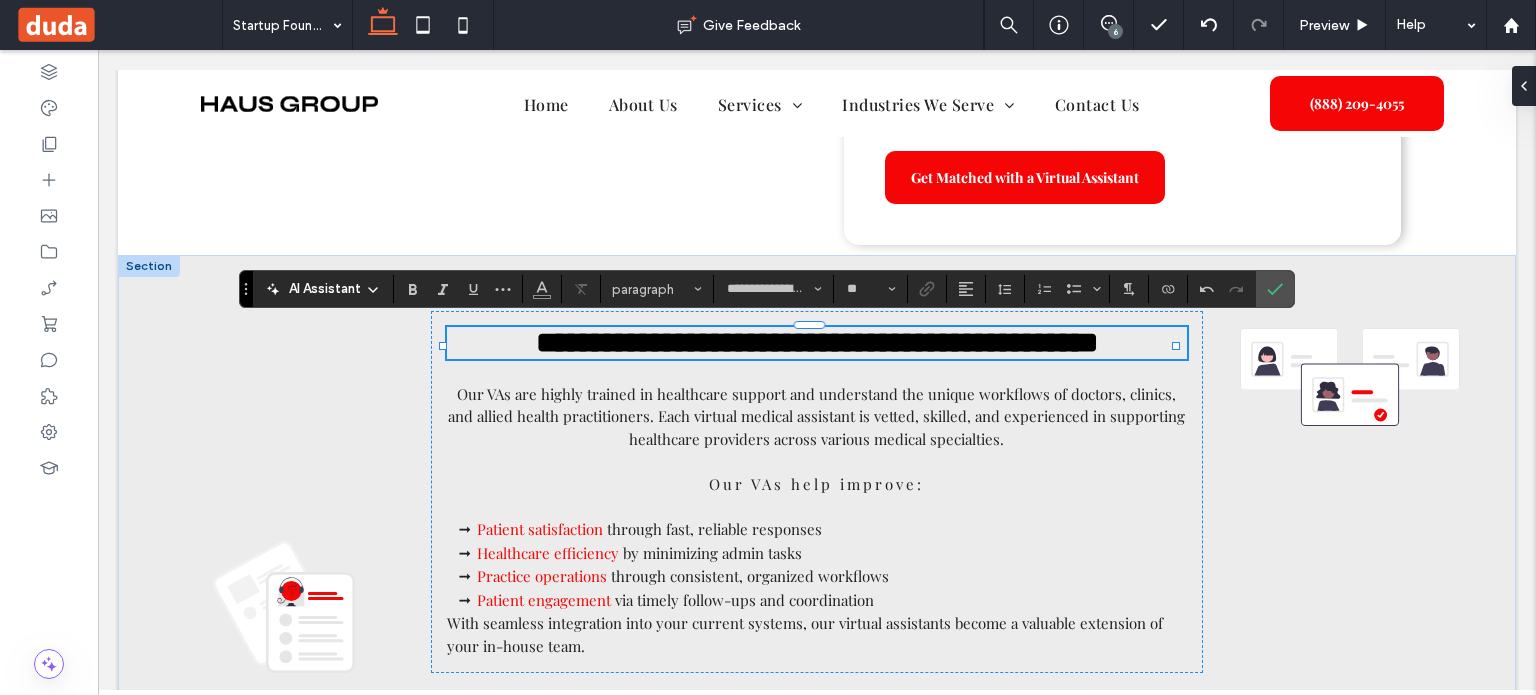 type on "**" 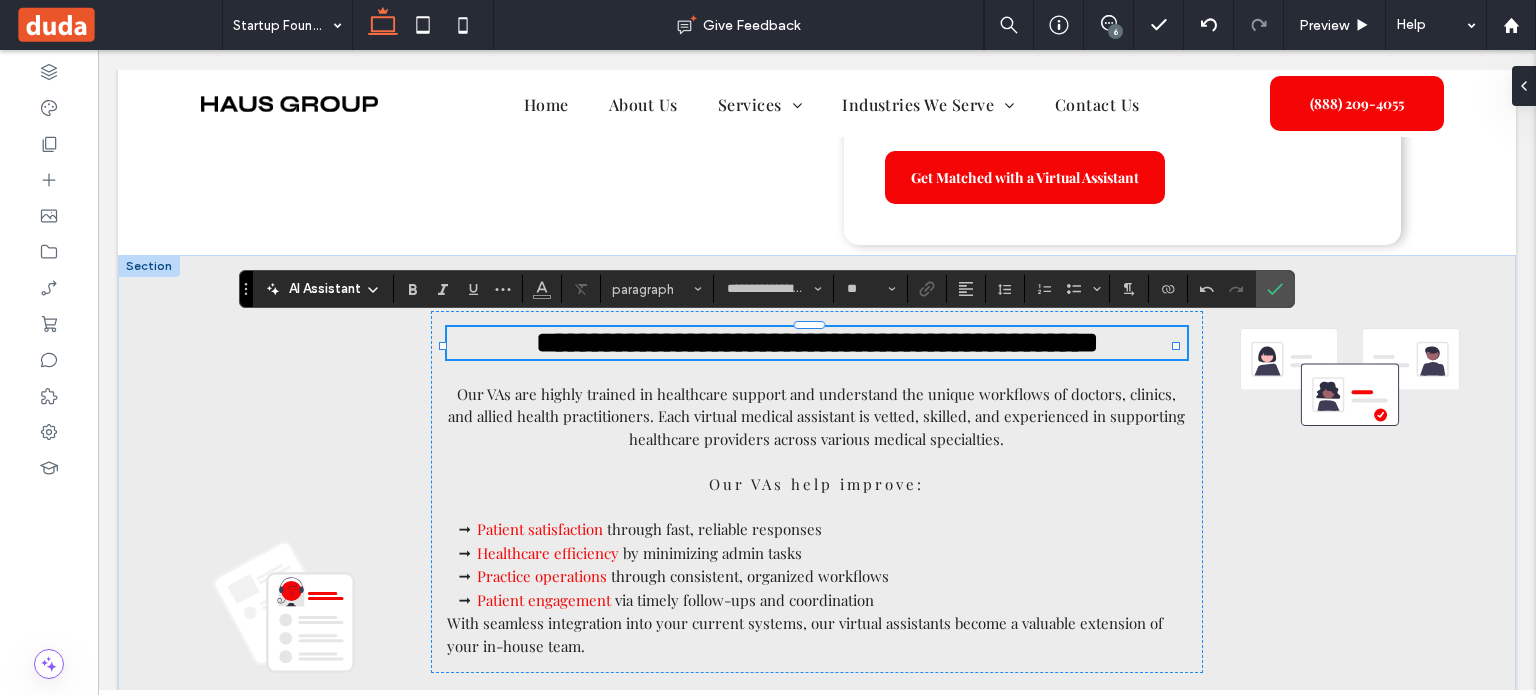 click on "**********" at bounding box center (817, 342) 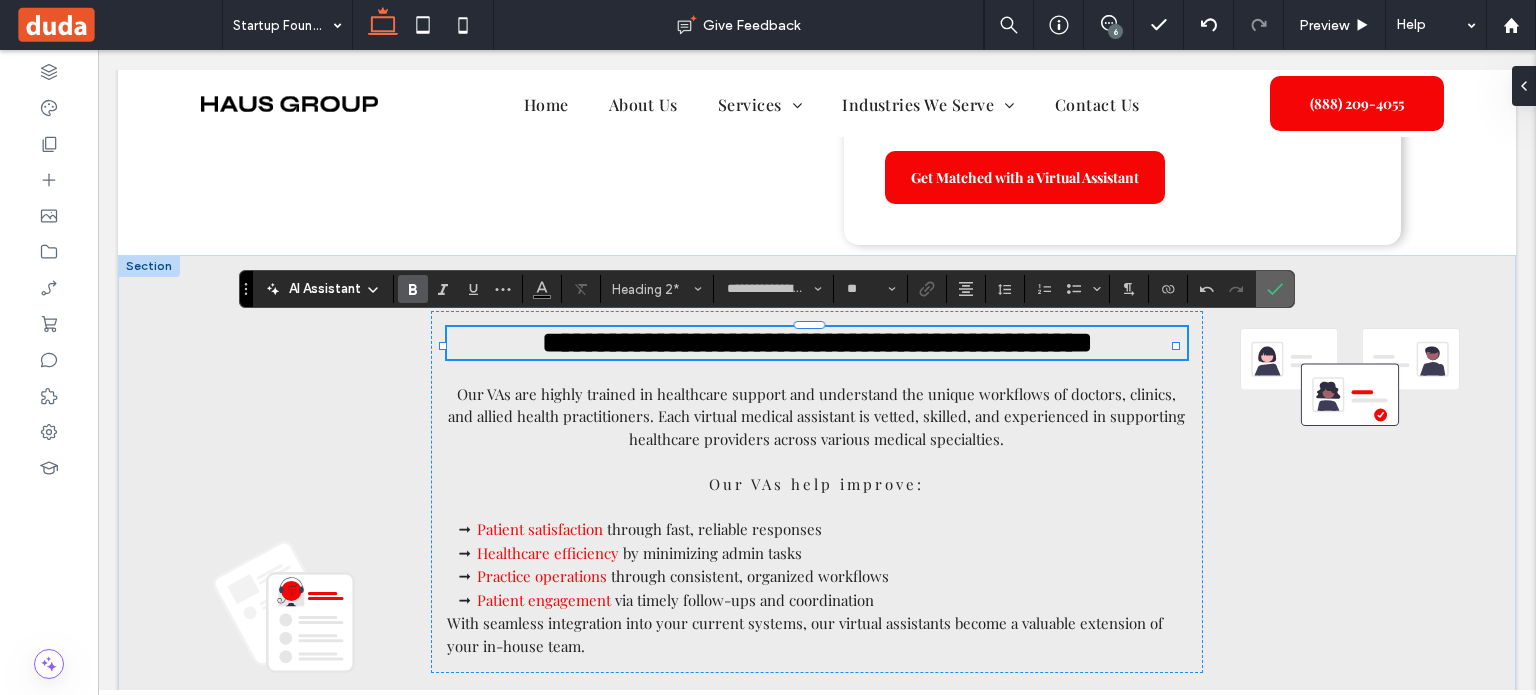 click at bounding box center (1275, 289) 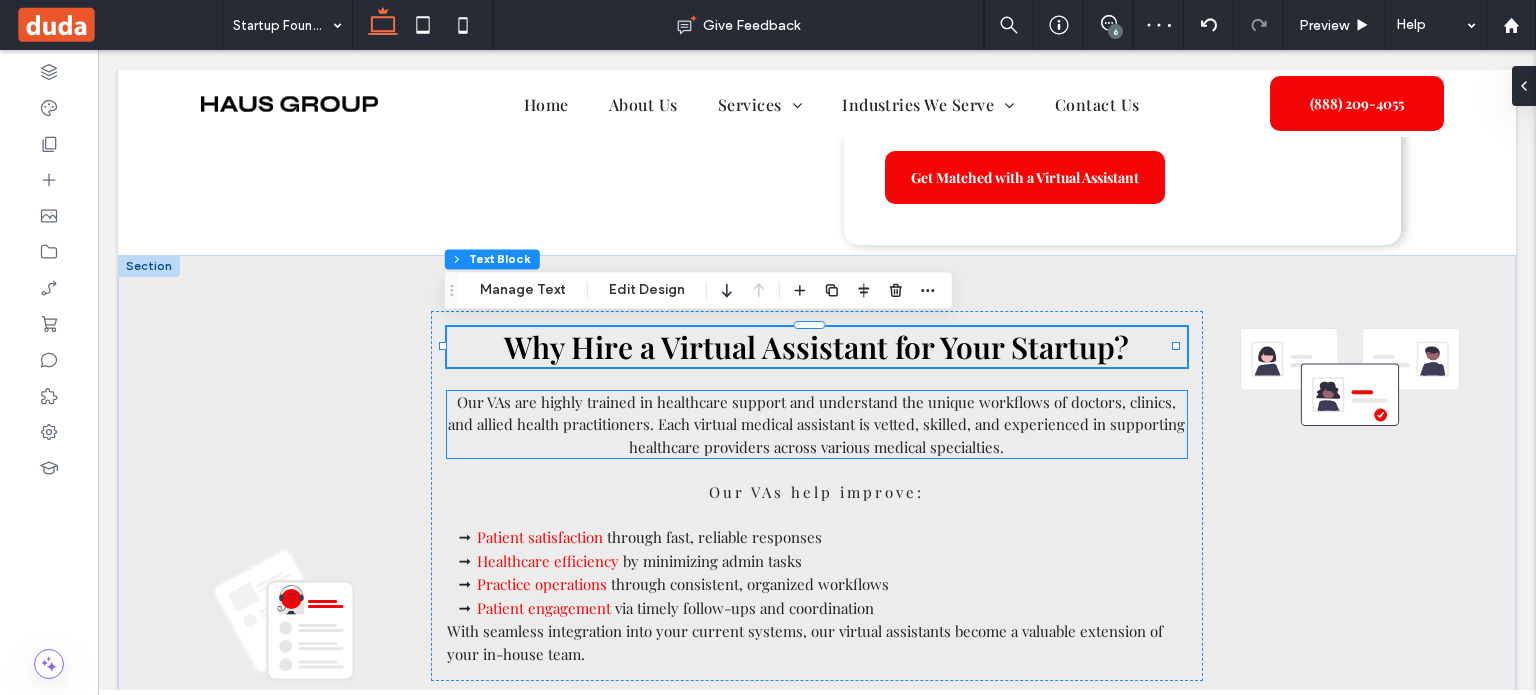 click on "and understand the unique workflows of doctors, clinics, and allied health practitioners. Each" at bounding box center [812, 413] 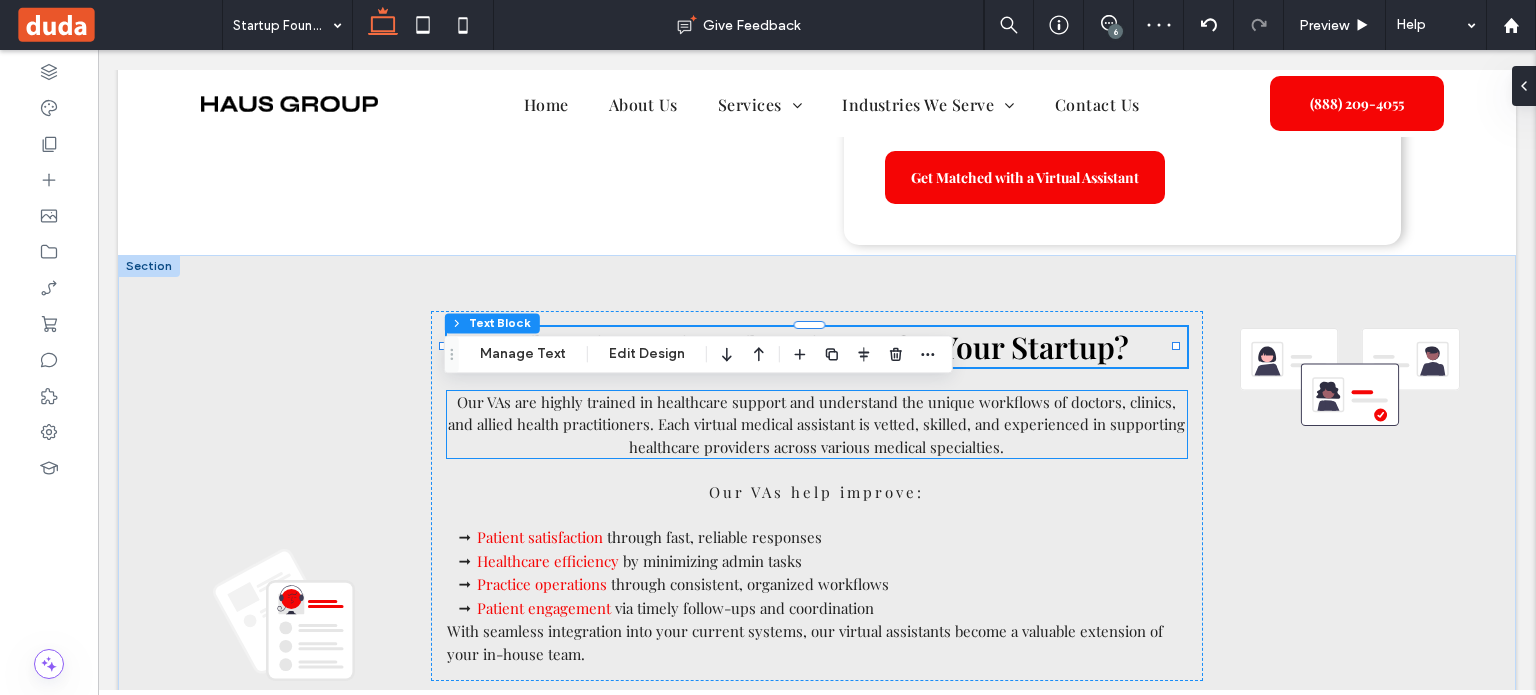 click on "Our VAs are highly trained in
healthcare support   and understand the unique workflows of doctors, clinics, and allied health practitioners. Each
virtual medical assistant   is vetted, skilled, and experienced in supporting
healthcare providers   across various
medical specialties ." at bounding box center [817, 425] 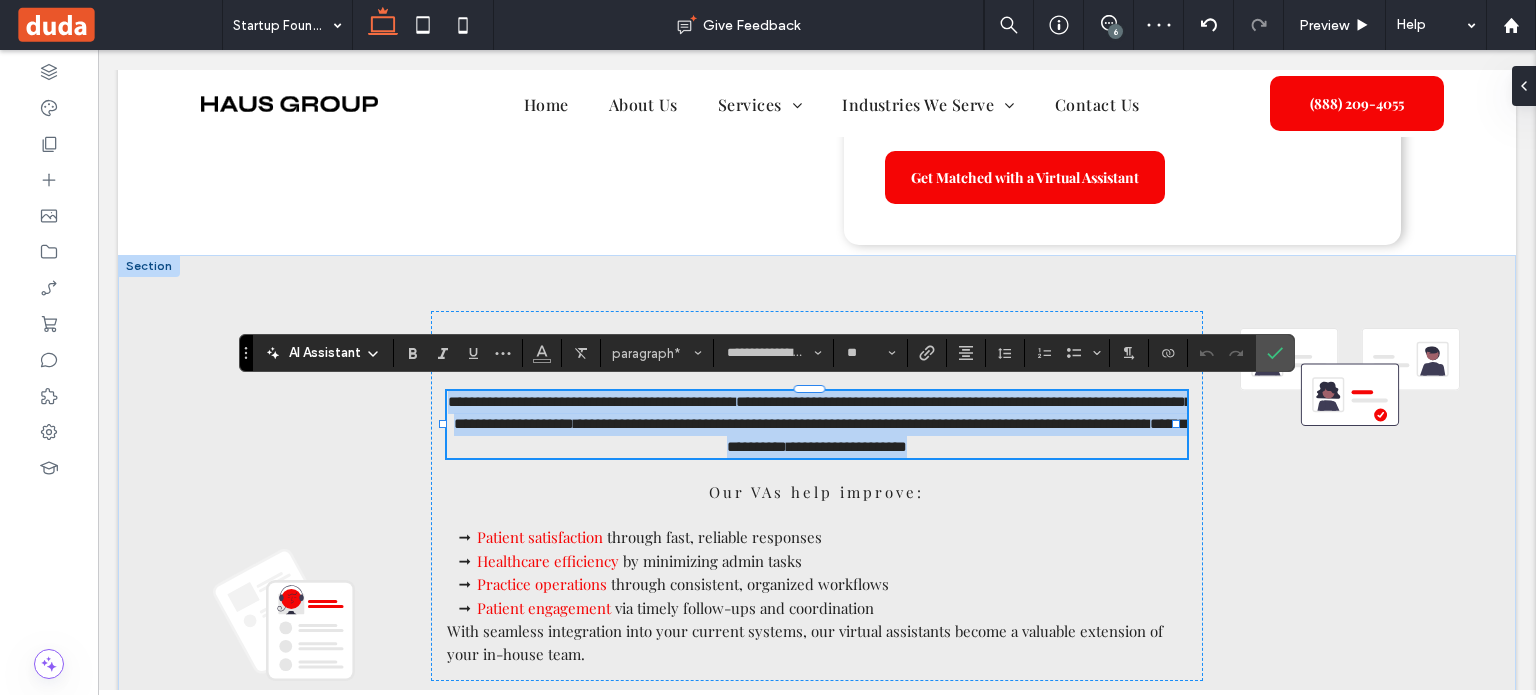 click on "**********" at bounding box center [823, 413] 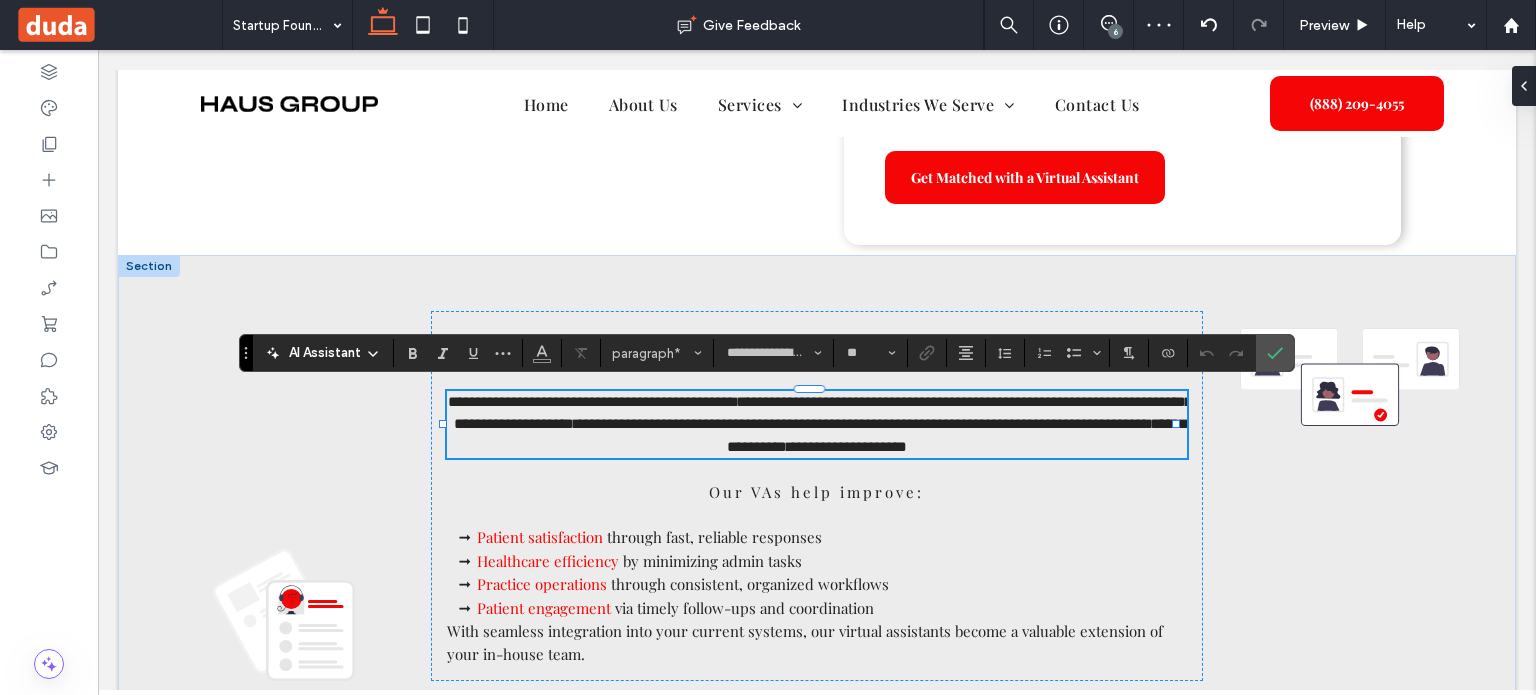 click on "**********" at bounding box center (817, 425) 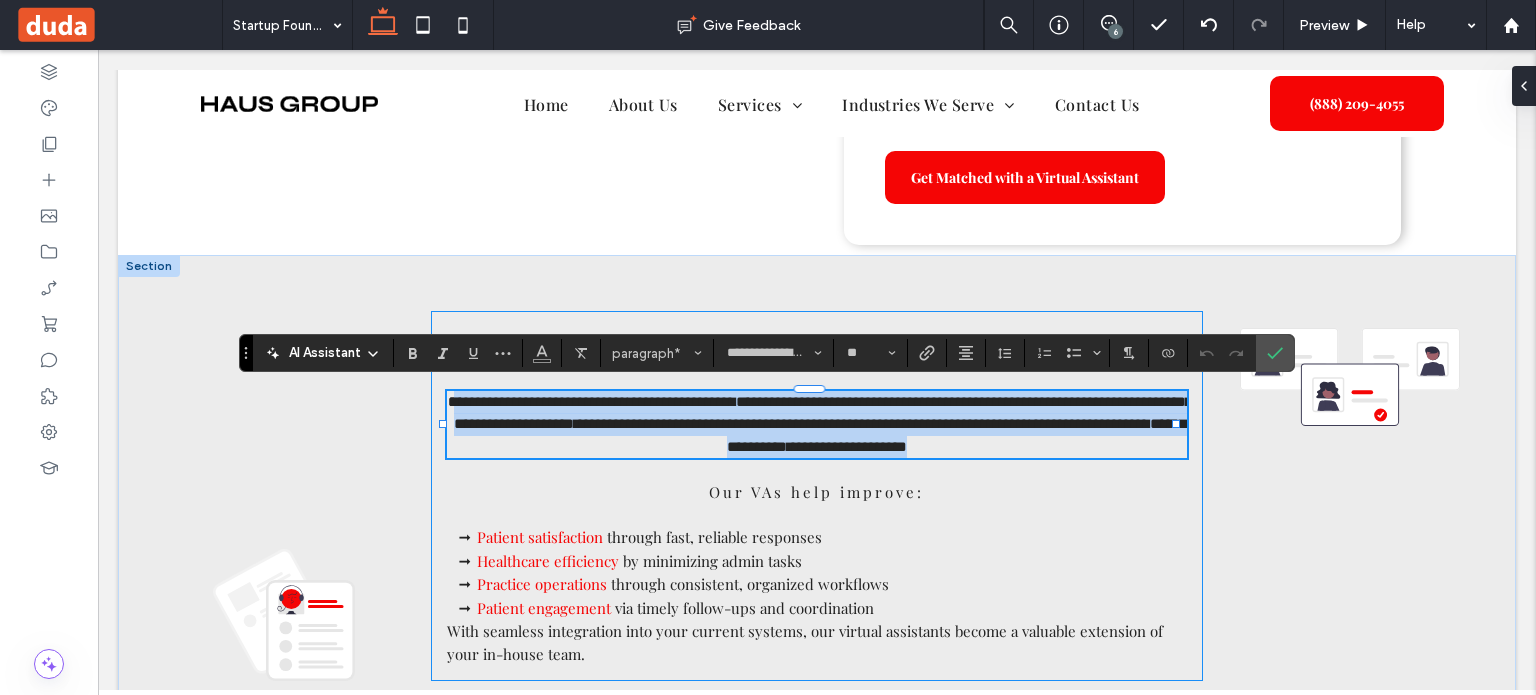drag, startPoint x: 470, startPoint y: 405, endPoint x: 1094, endPoint y: 460, distance: 626.4192 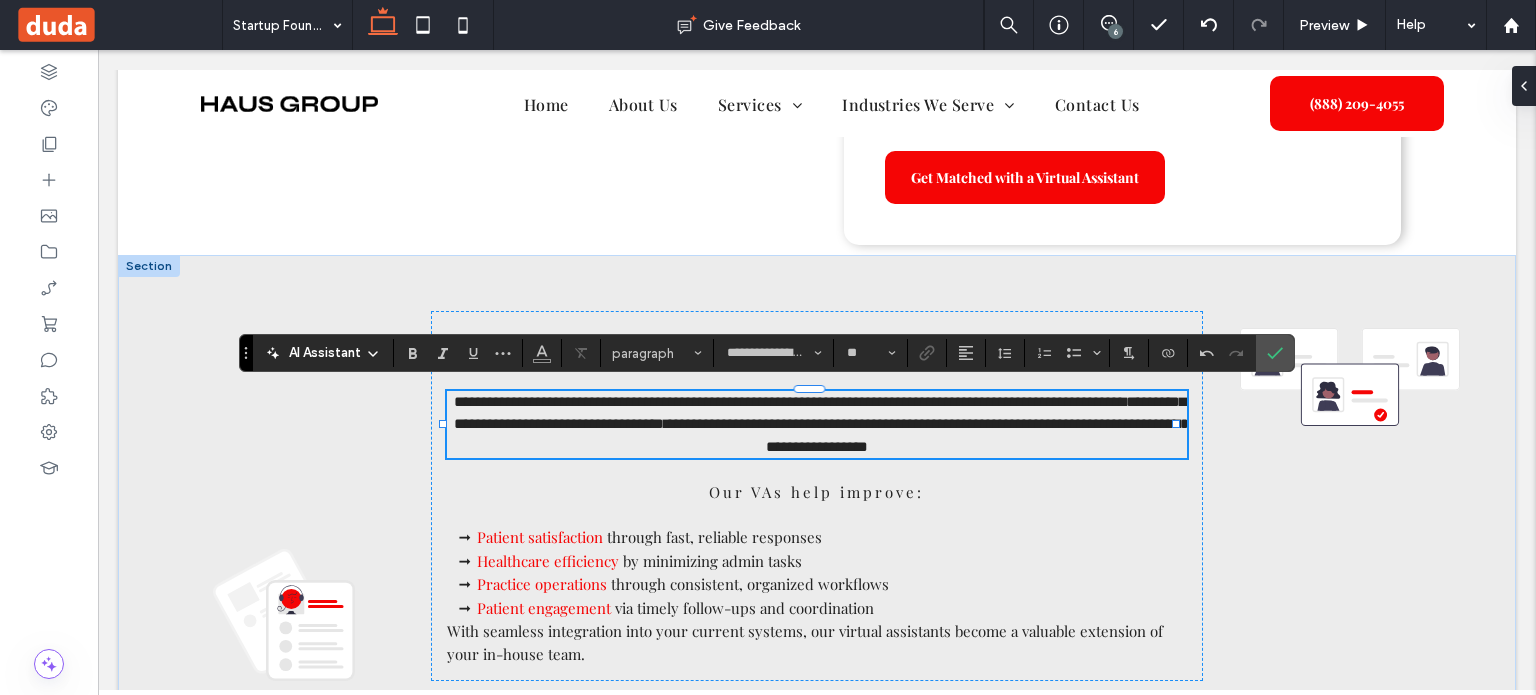 click on "**********" at bounding box center (691, 401) 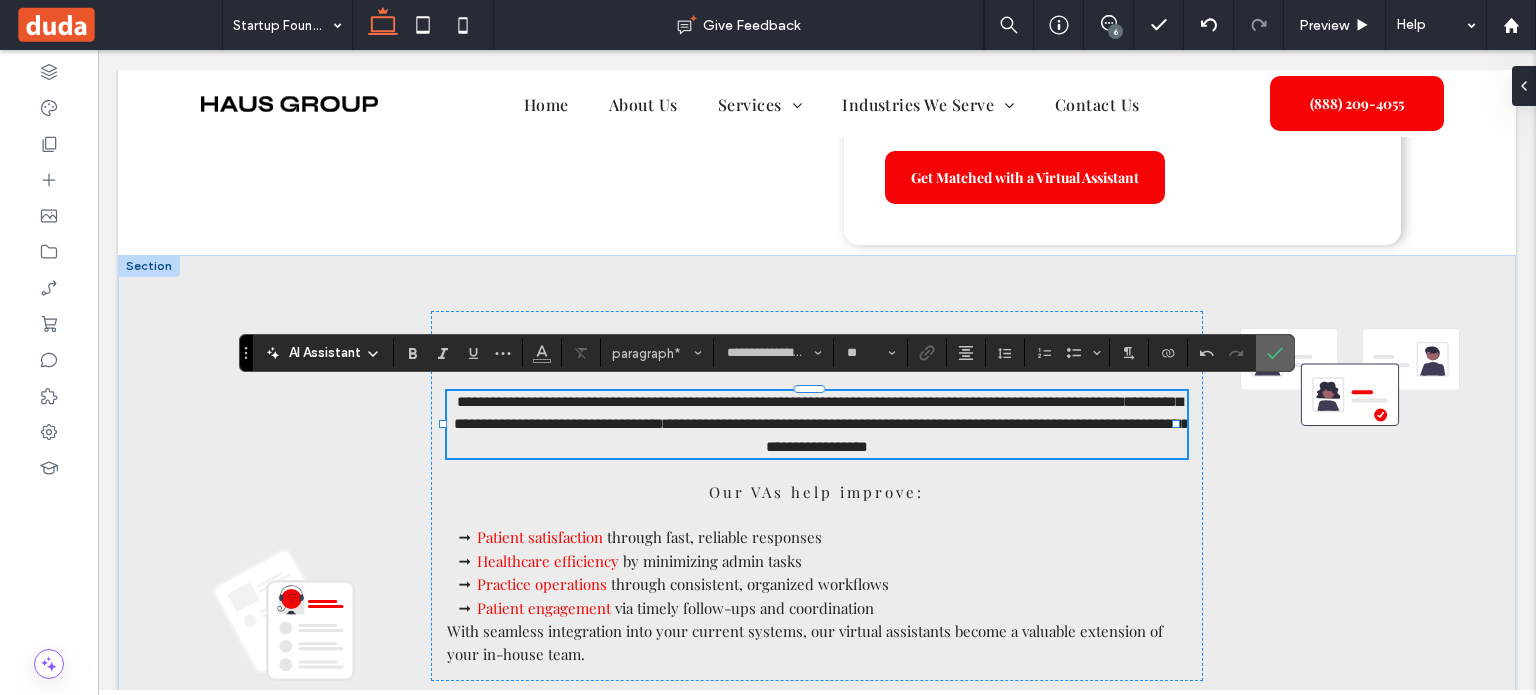 click 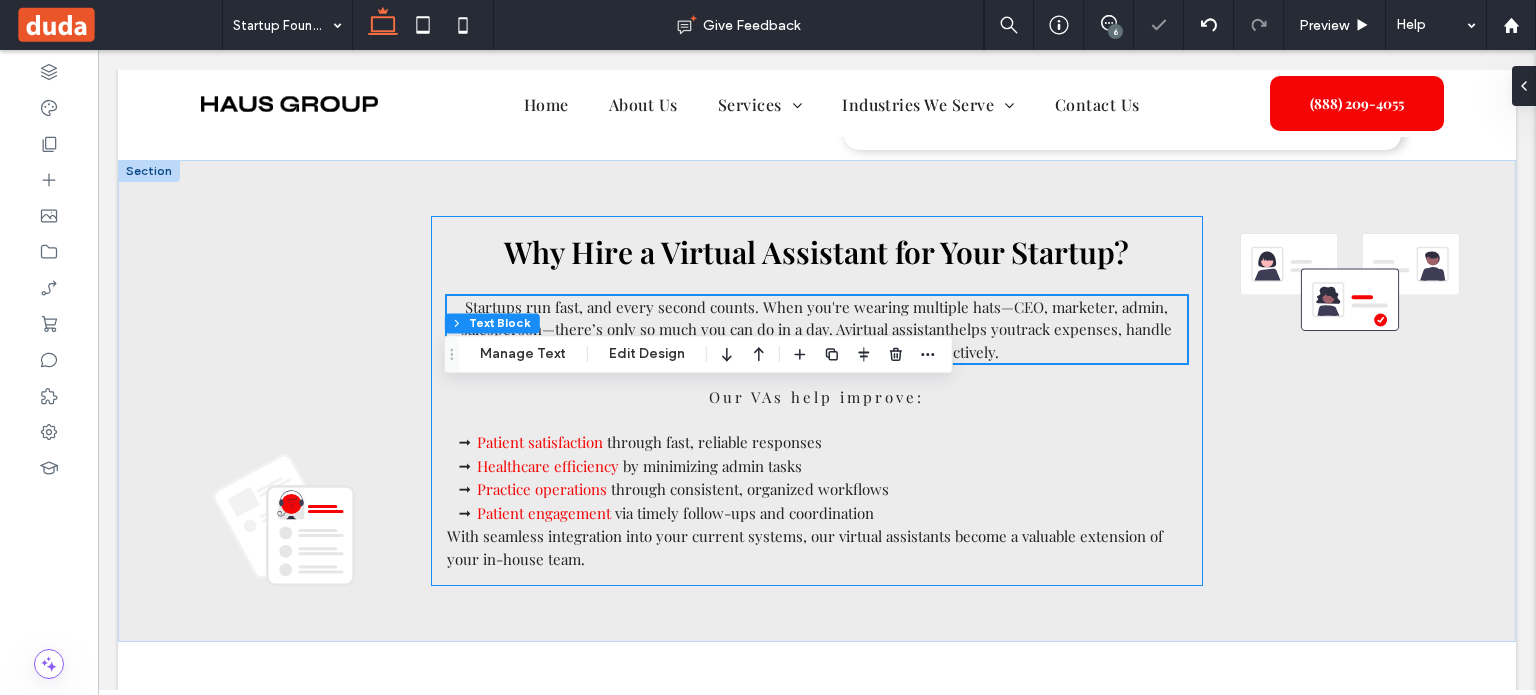 scroll, scrollTop: 937, scrollLeft: 0, axis: vertical 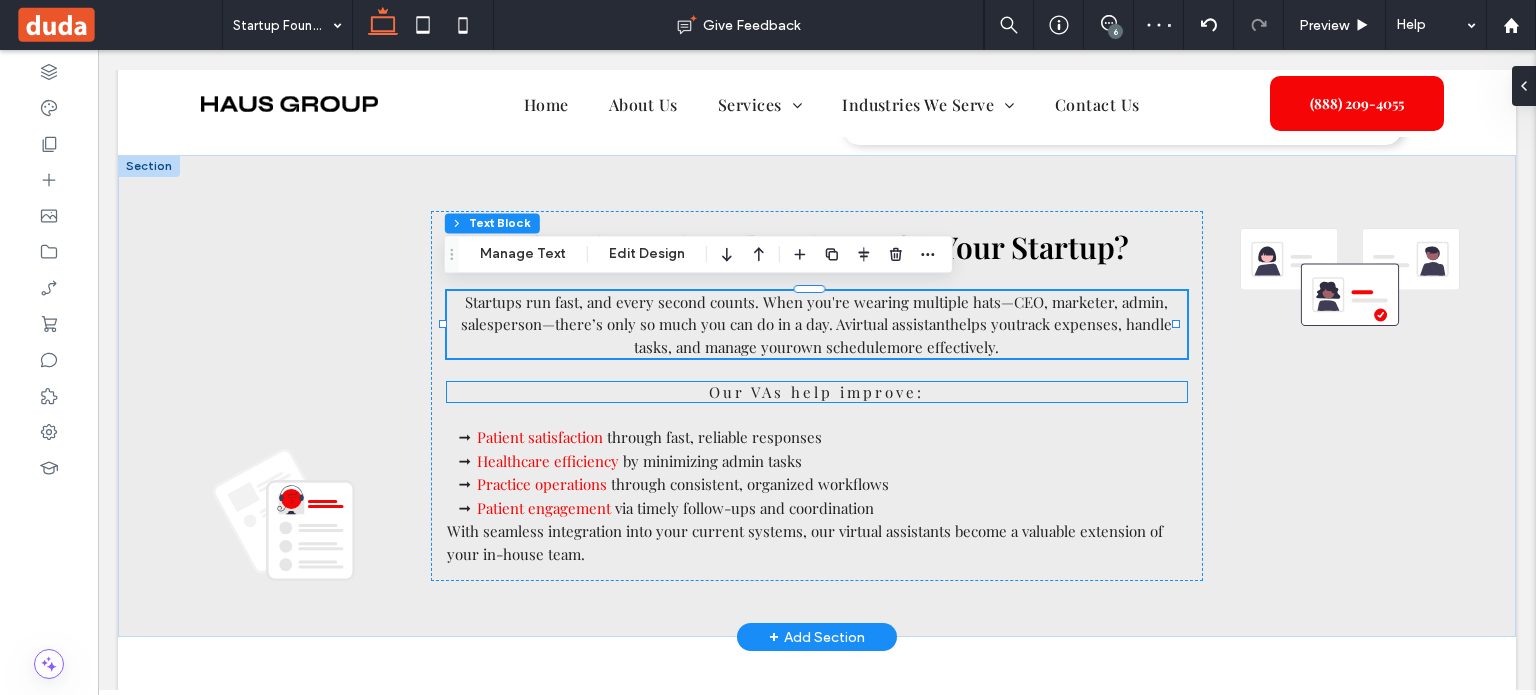 click on "Our VAs help improve:" at bounding box center [816, 392] 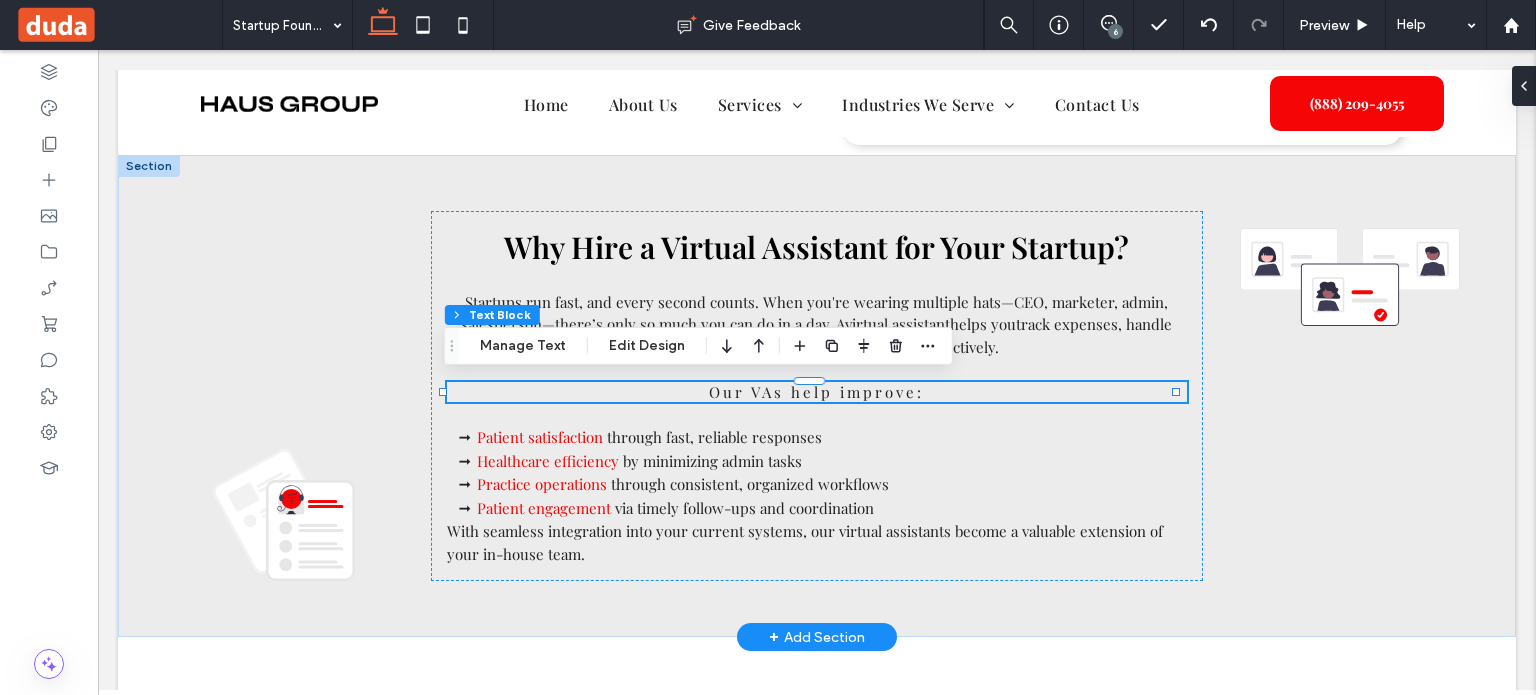 click on "Our VAs help improve:" at bounding box center [817, 392] 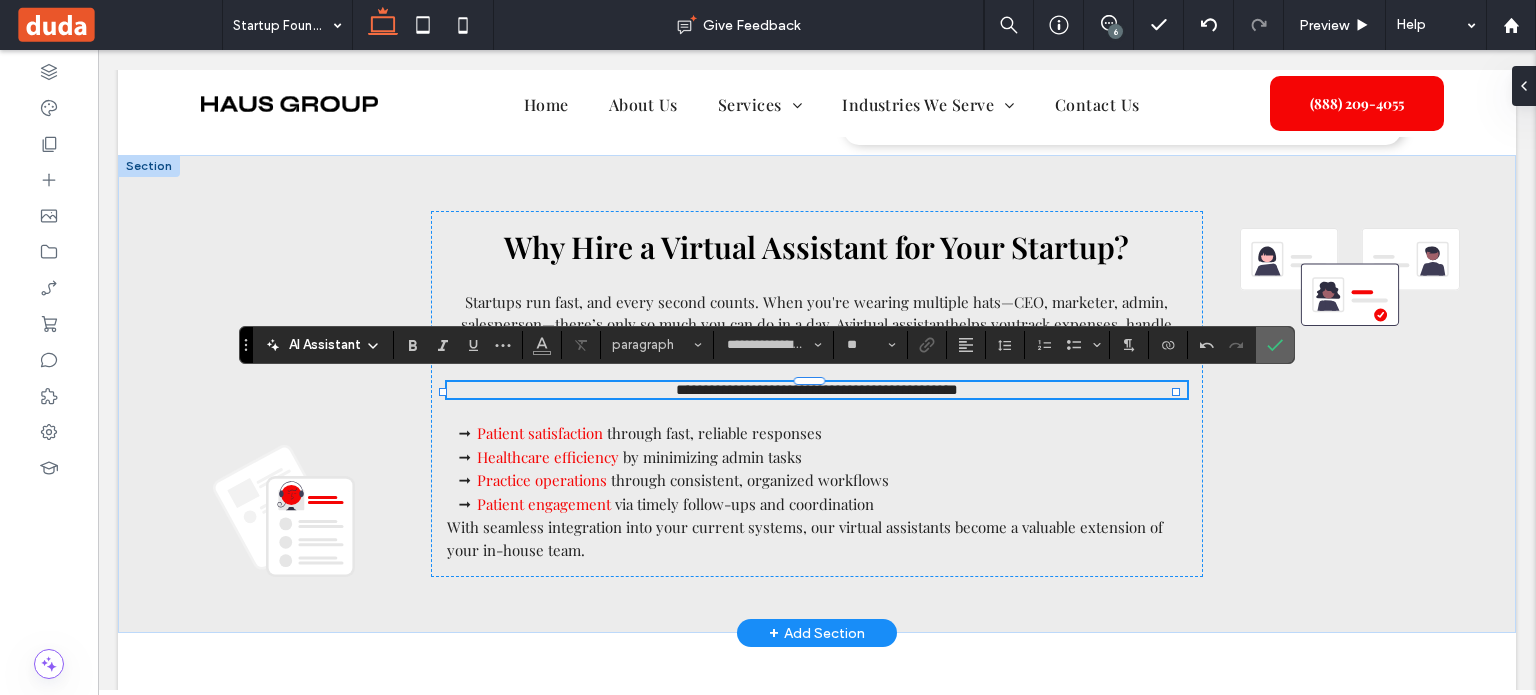 click 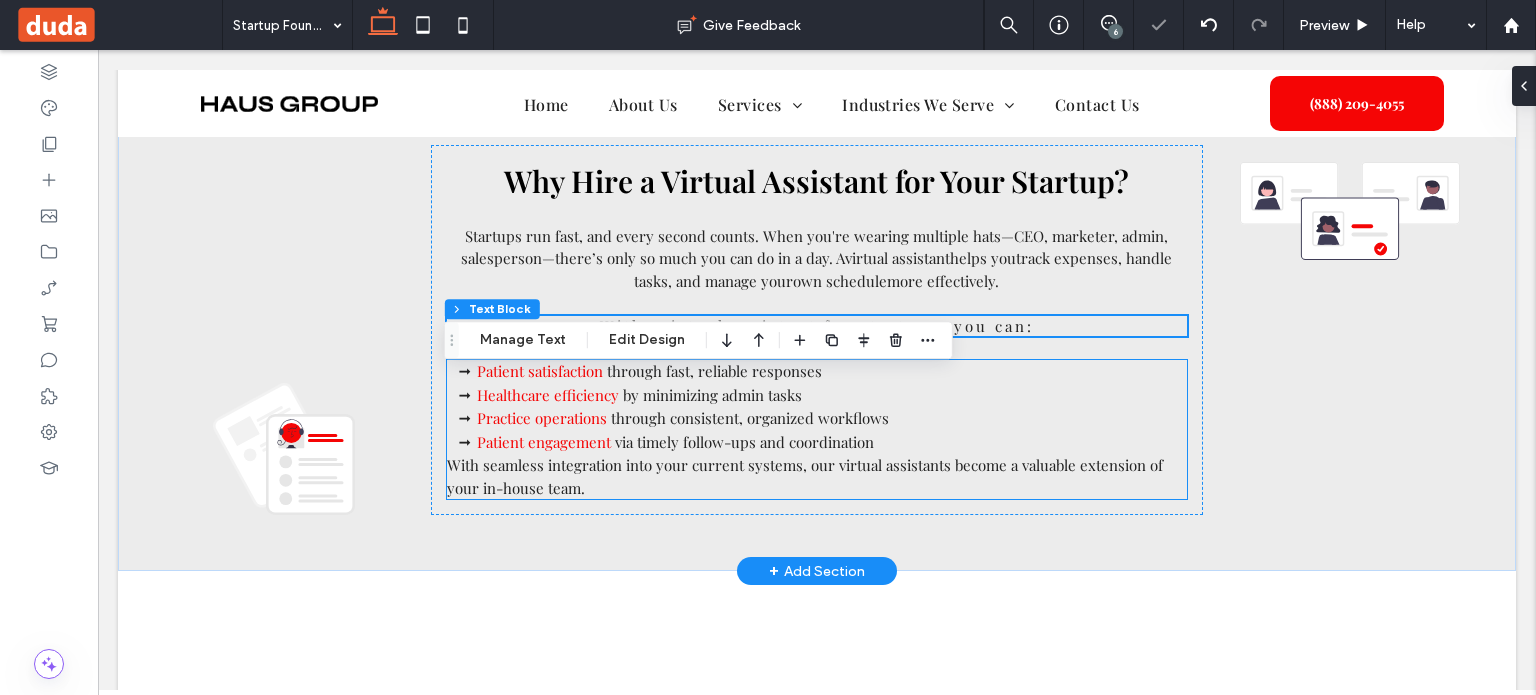 scroll, scrollTop: 1037, scrollLeft: 0, axis: vertical 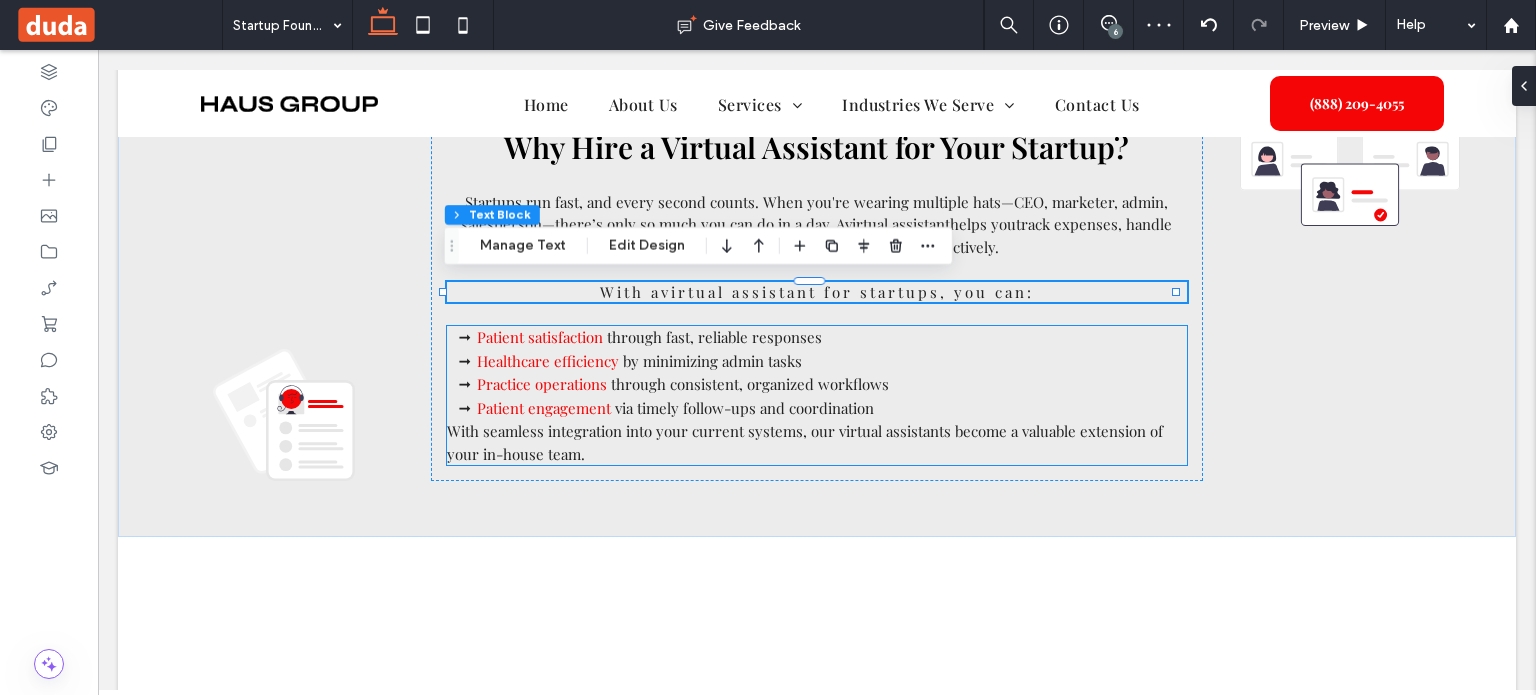 click on "via timely follow-ups and coordination" at bounding box center [744, 408] 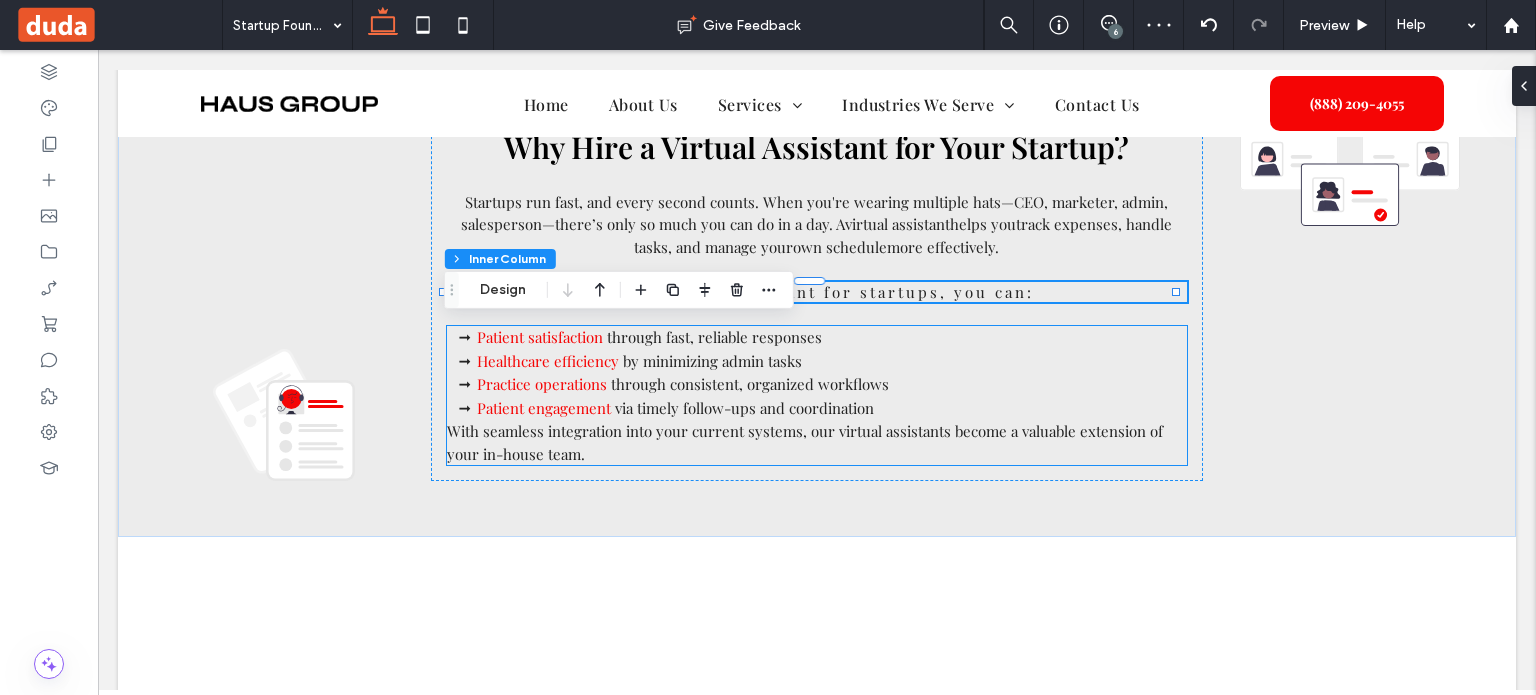 click on "via timely follow-ups and coordination" at bounding box center [744, 408] 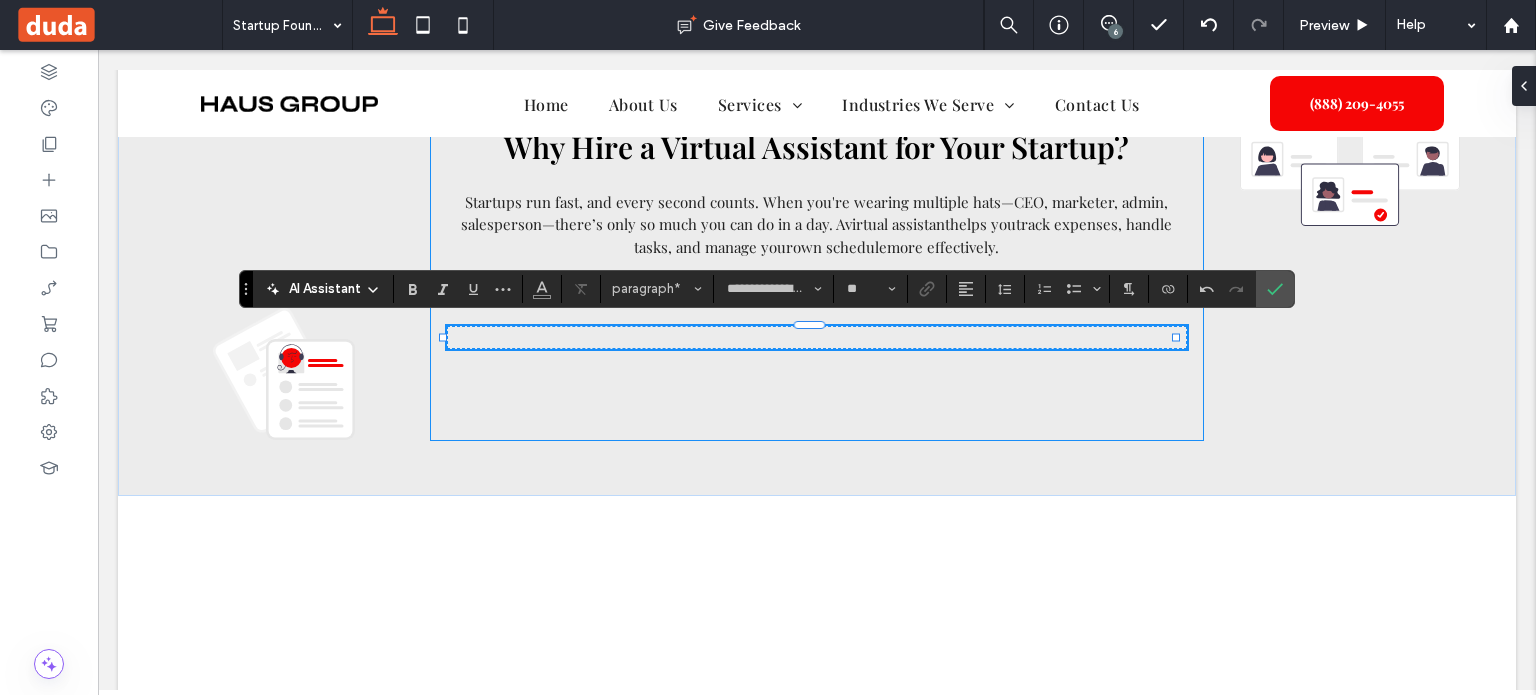 scroll, scrollTop: 0, scrollLeft: 0, axis: both 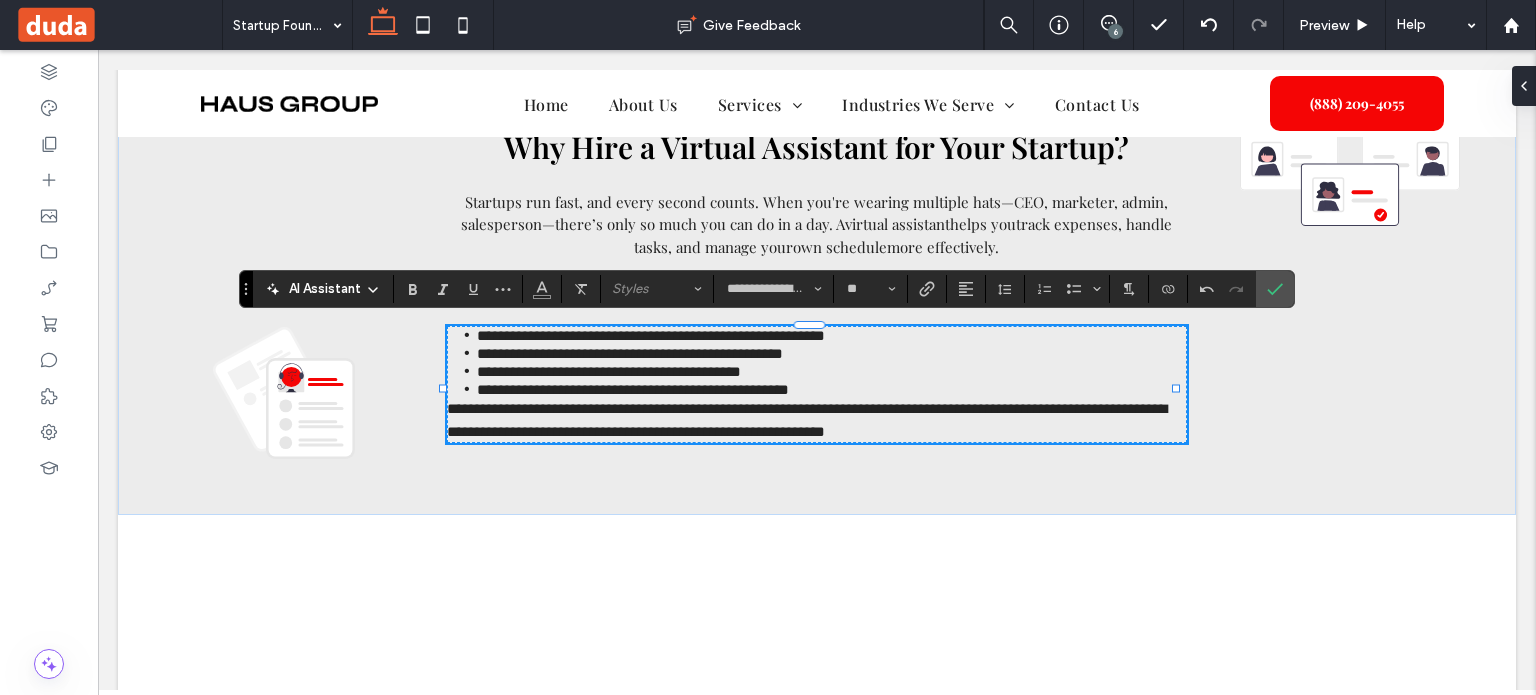 click on "**********" at bounding box center [609, 371] 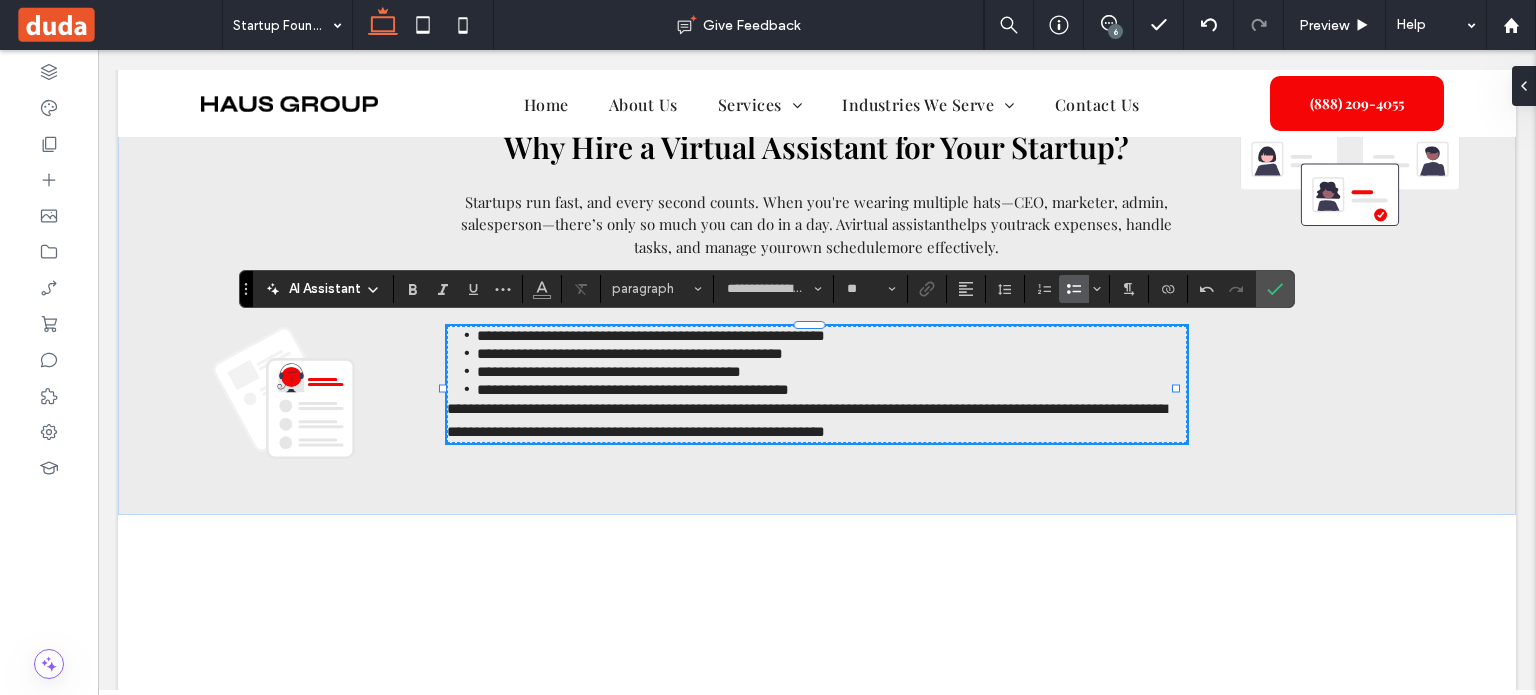 click on "**********" at bounding box center [633, 389] 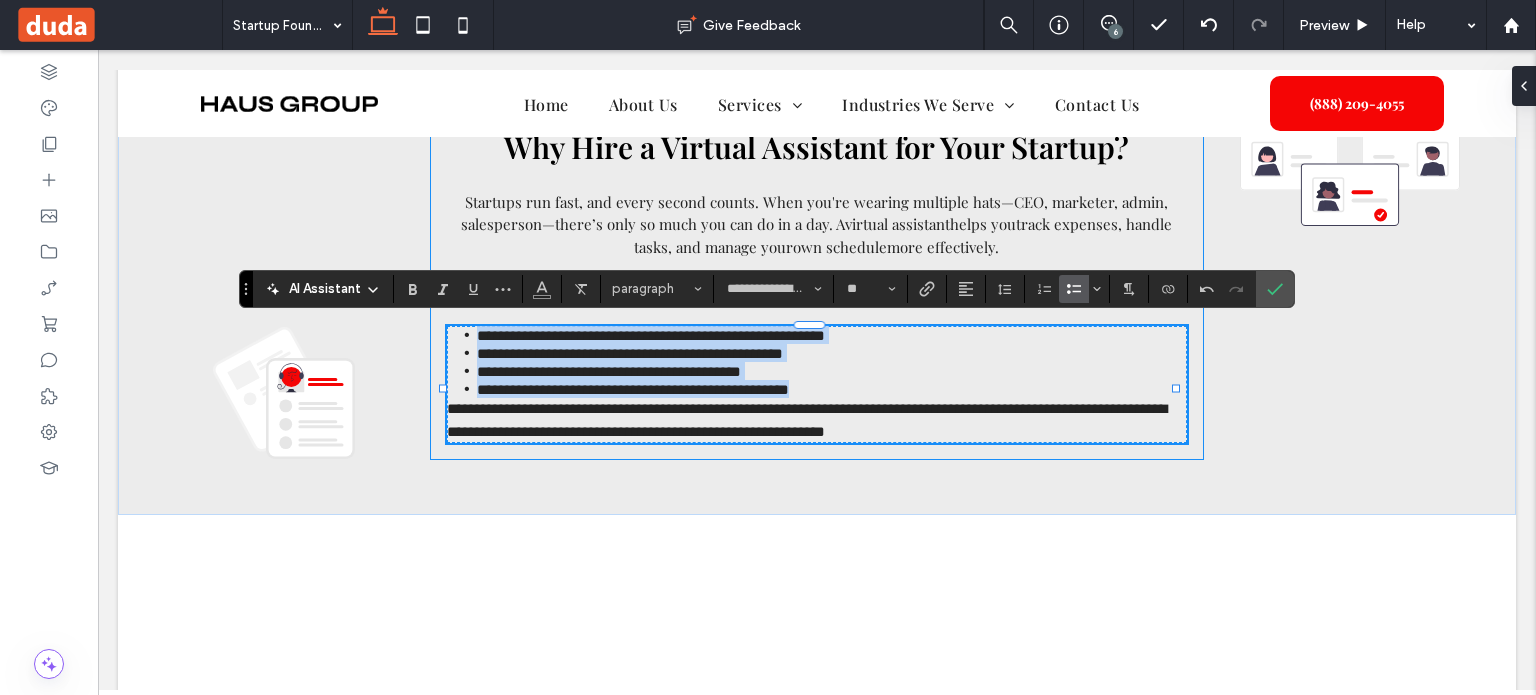 drag, startPoint x: 825, startPoint y: 395, endPoint x: 432, endPoint y: 340, distance: 396.82993 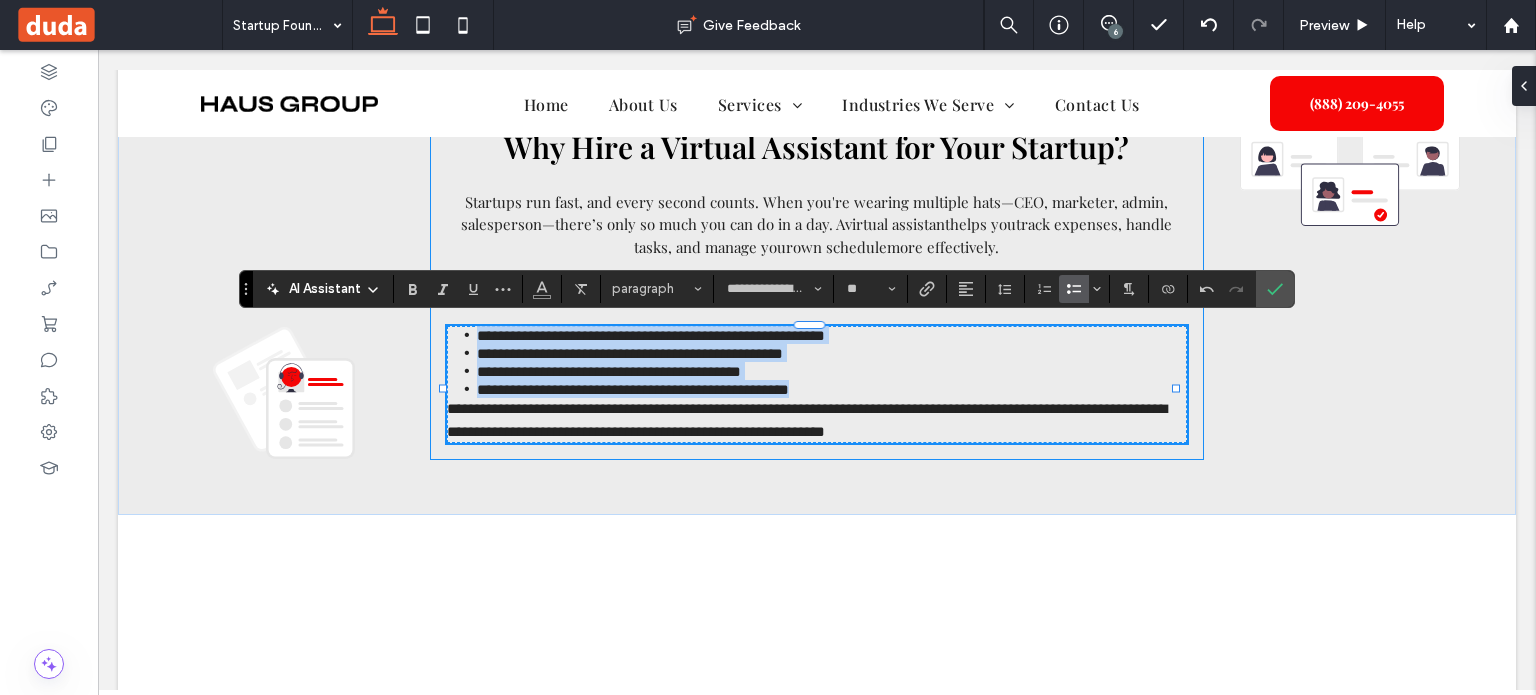 click on "**********" at bounding box center [817, 285] 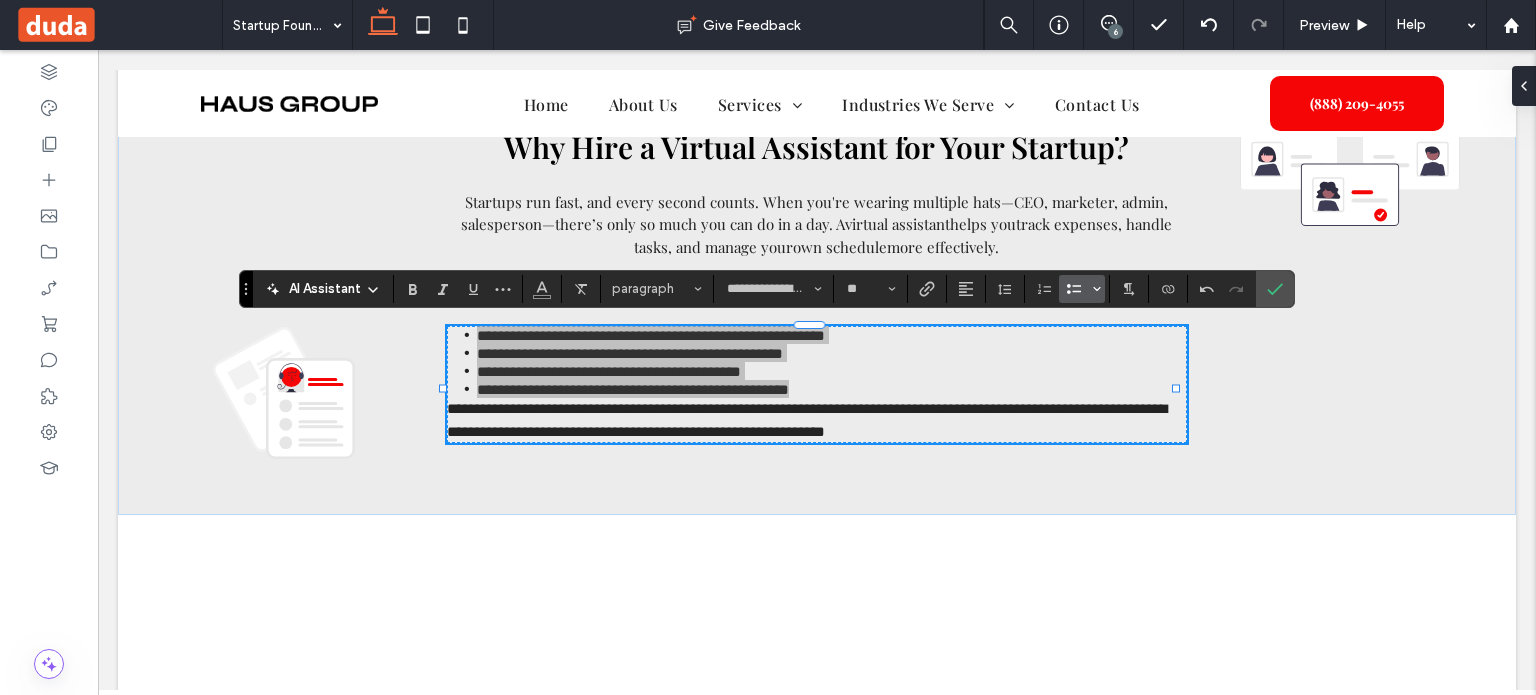 click at bounding box center [1097, 289] 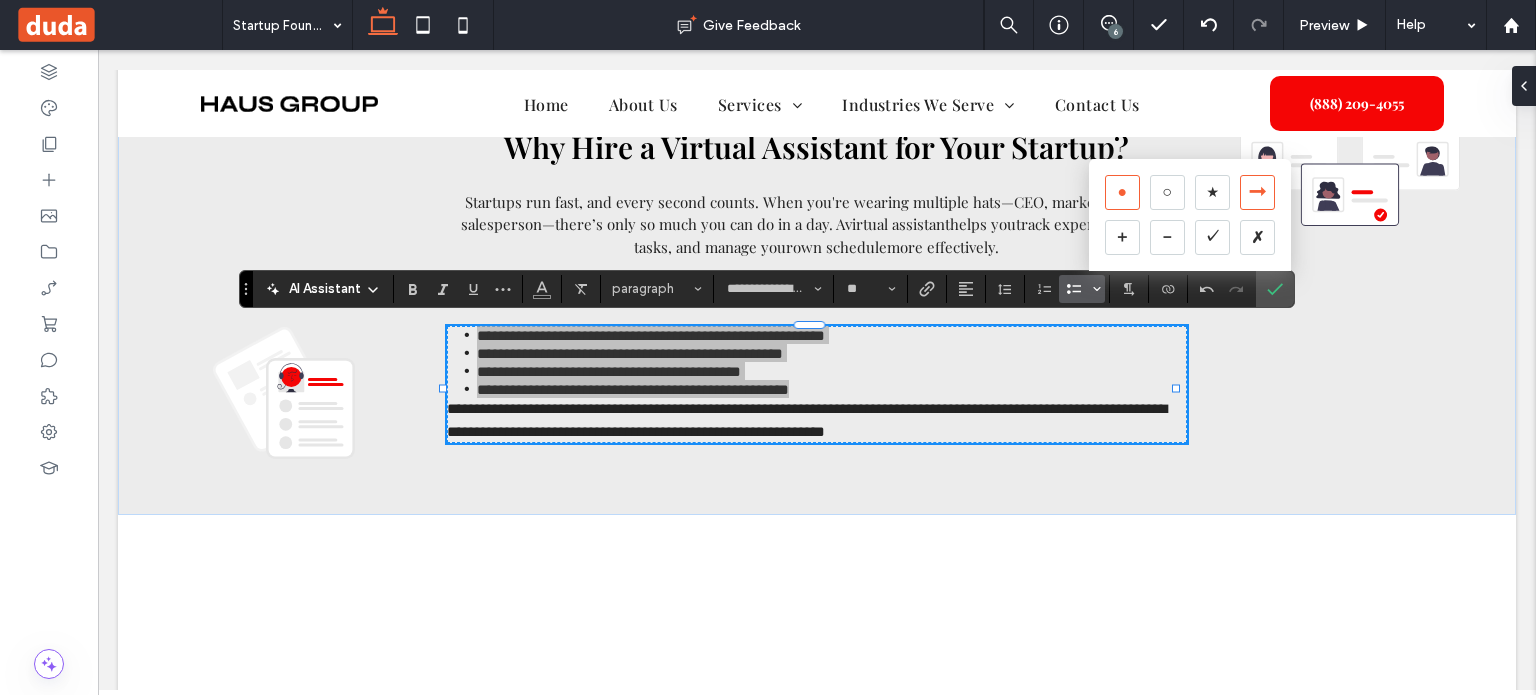 click on "➞" at bounding box center [1257, 192] 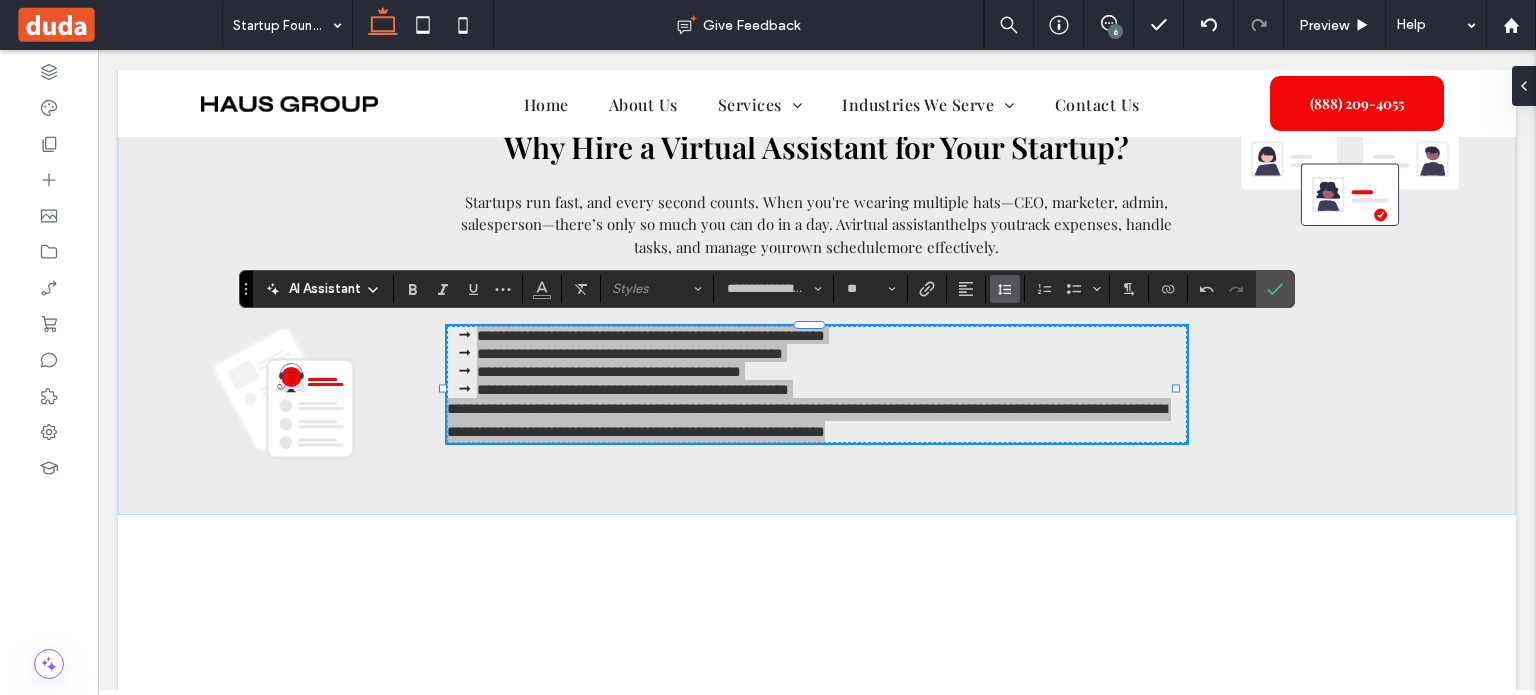 click 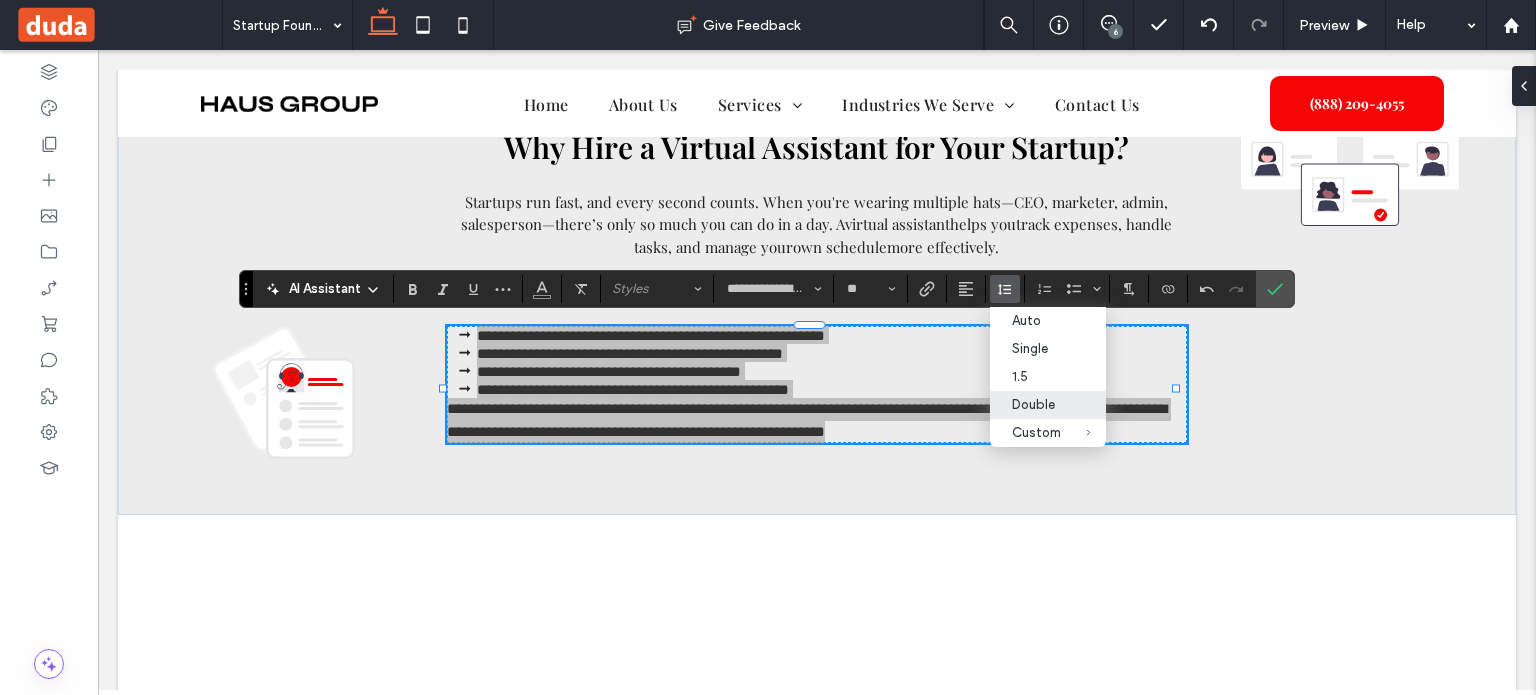 click on "Double" at bounding box center [1036, 404] 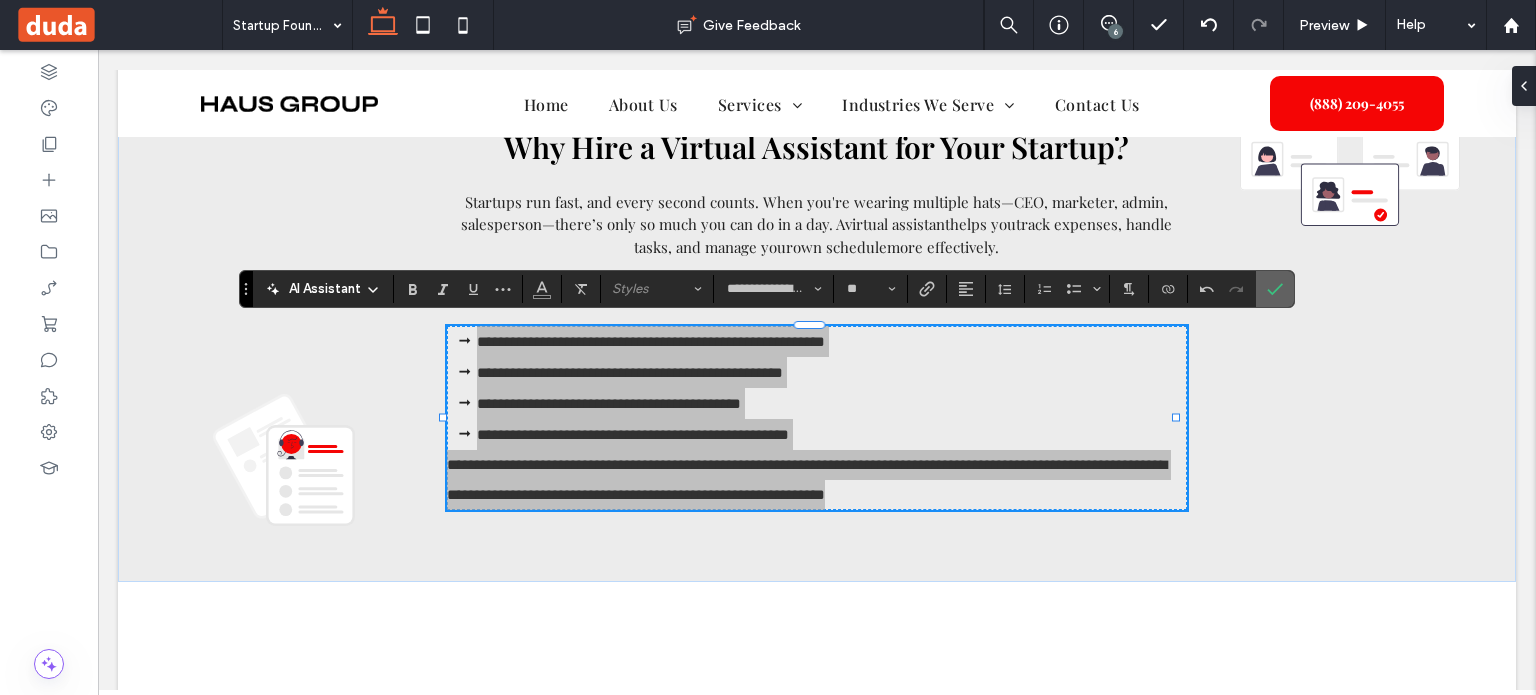 click 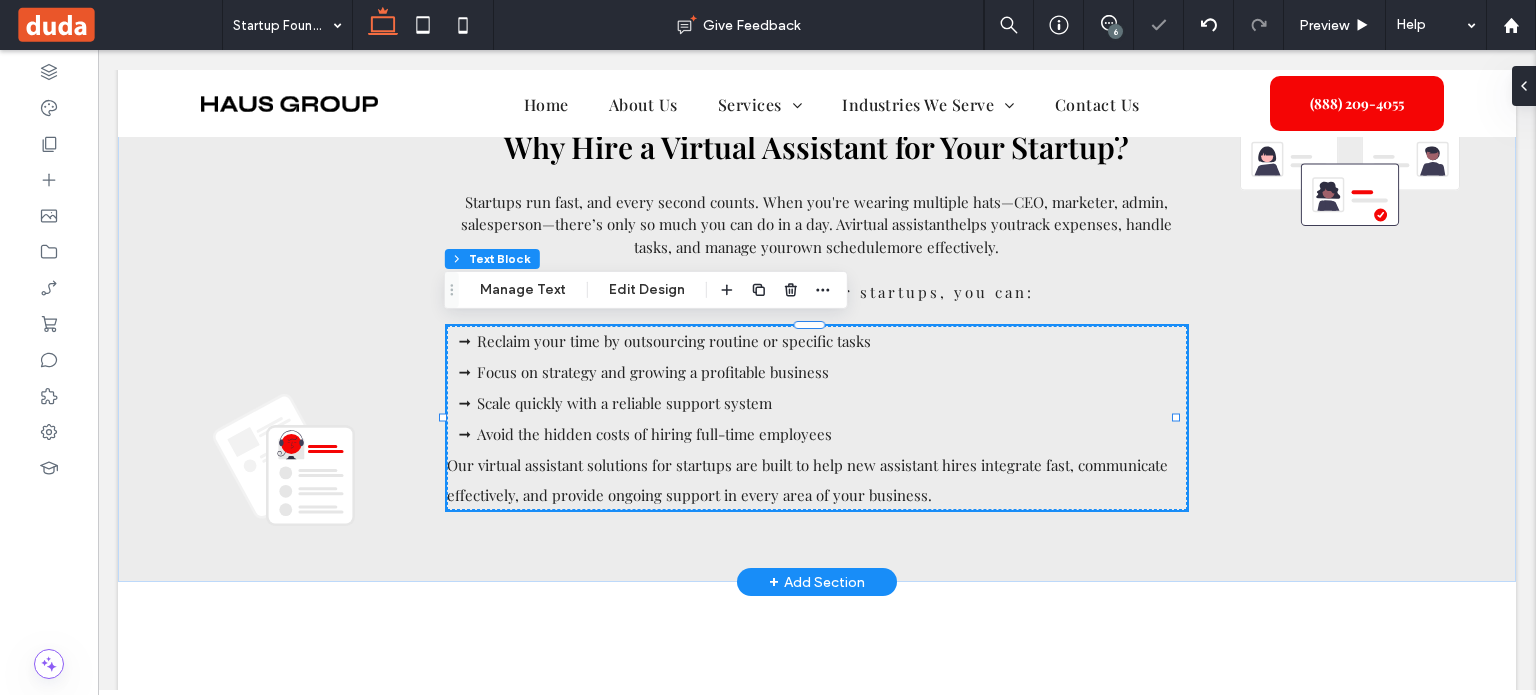 click on "Scale quickly with a reliable support system" at bounding box center [624, 403] 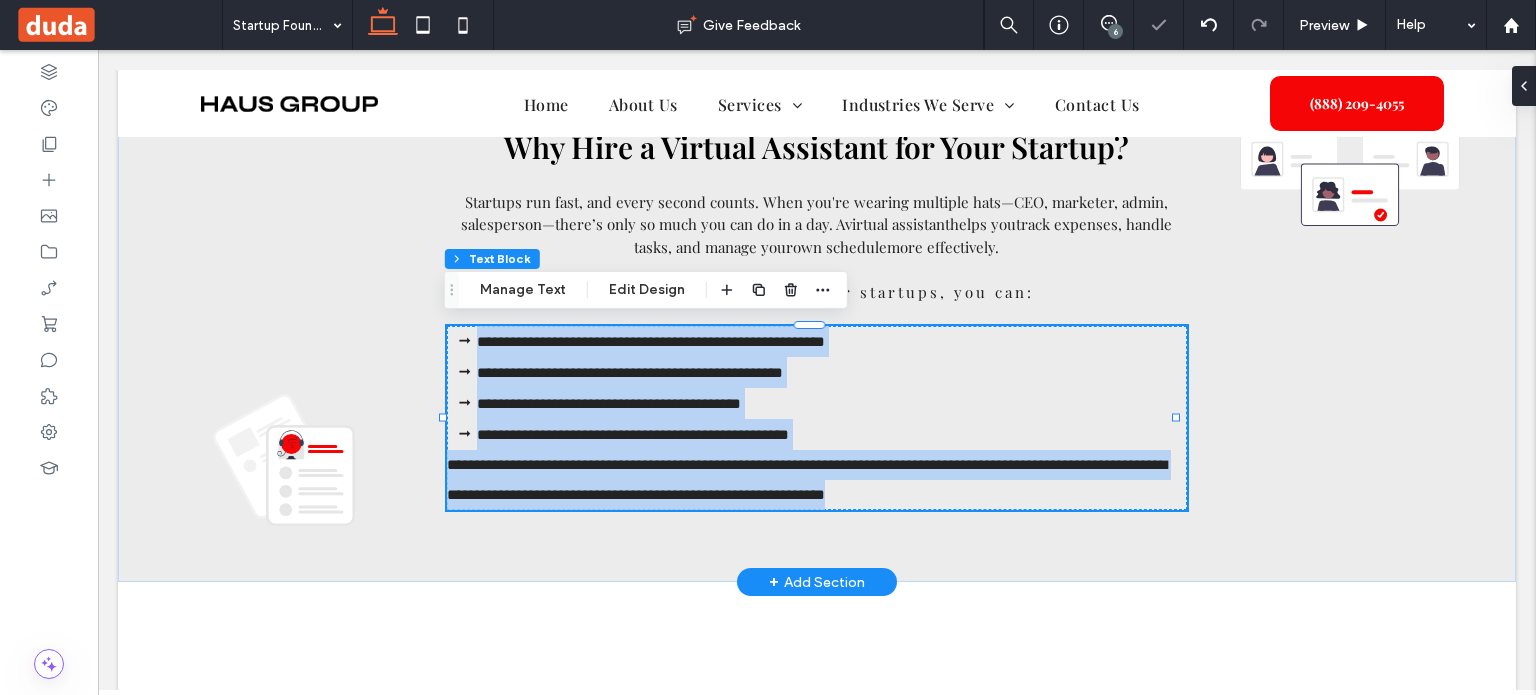 click on "**********" at bounding box center (609, 403) 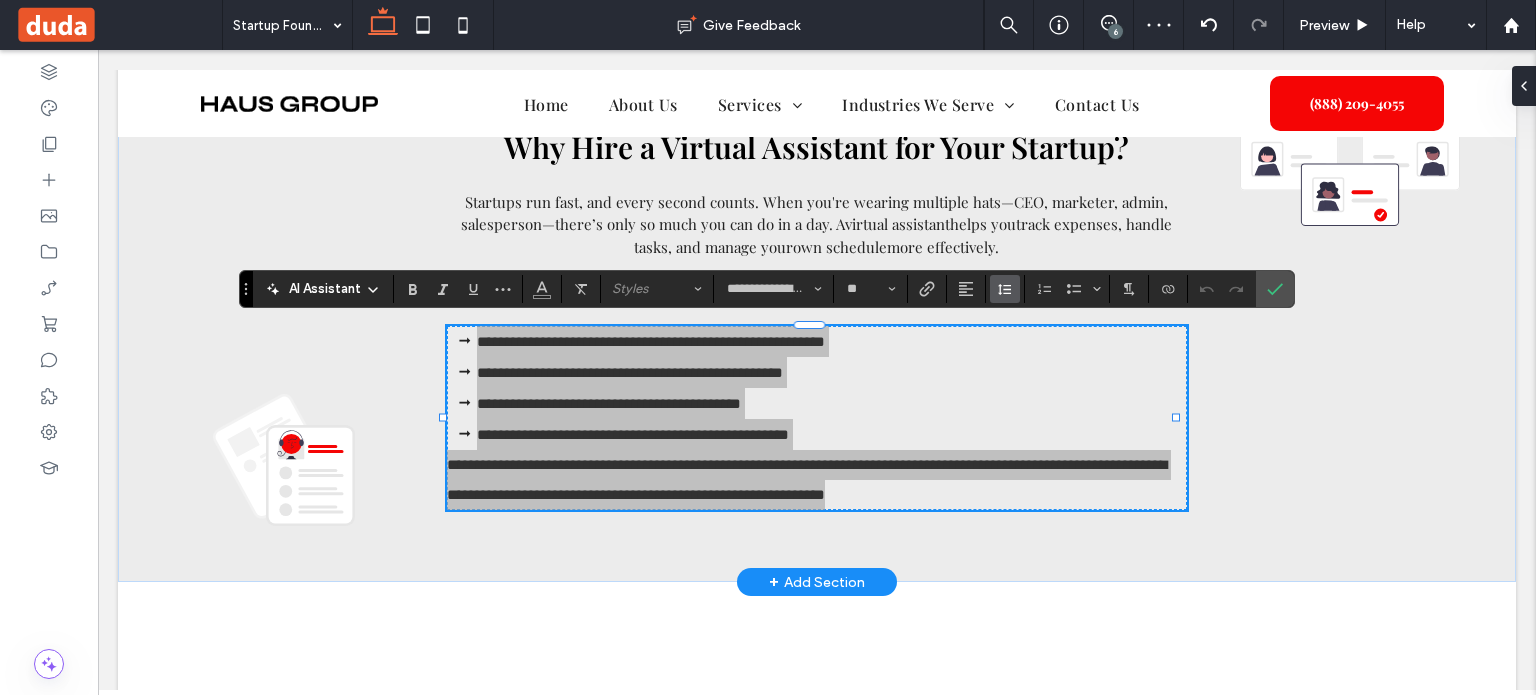 click at bounding box center (1005, 289) 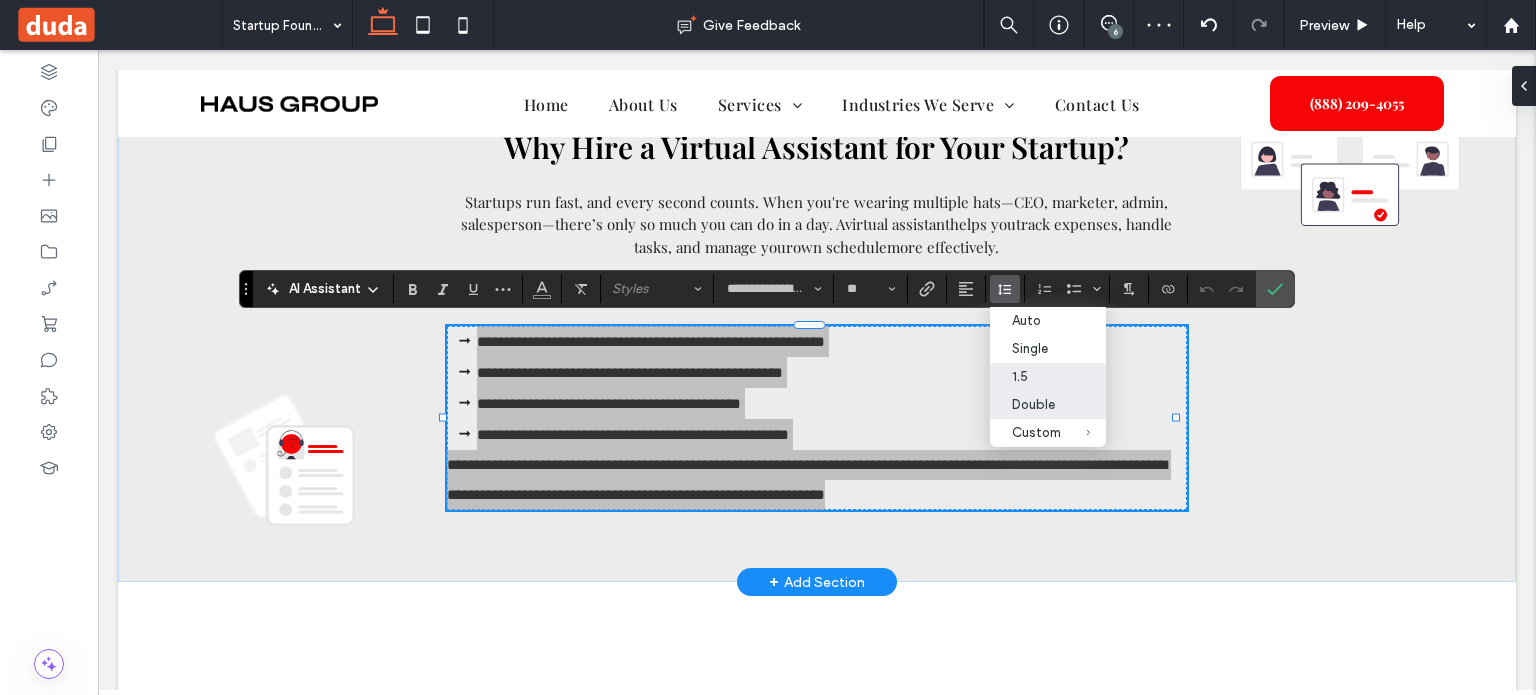 click on "1.5" at bounding box center (1048, 377) 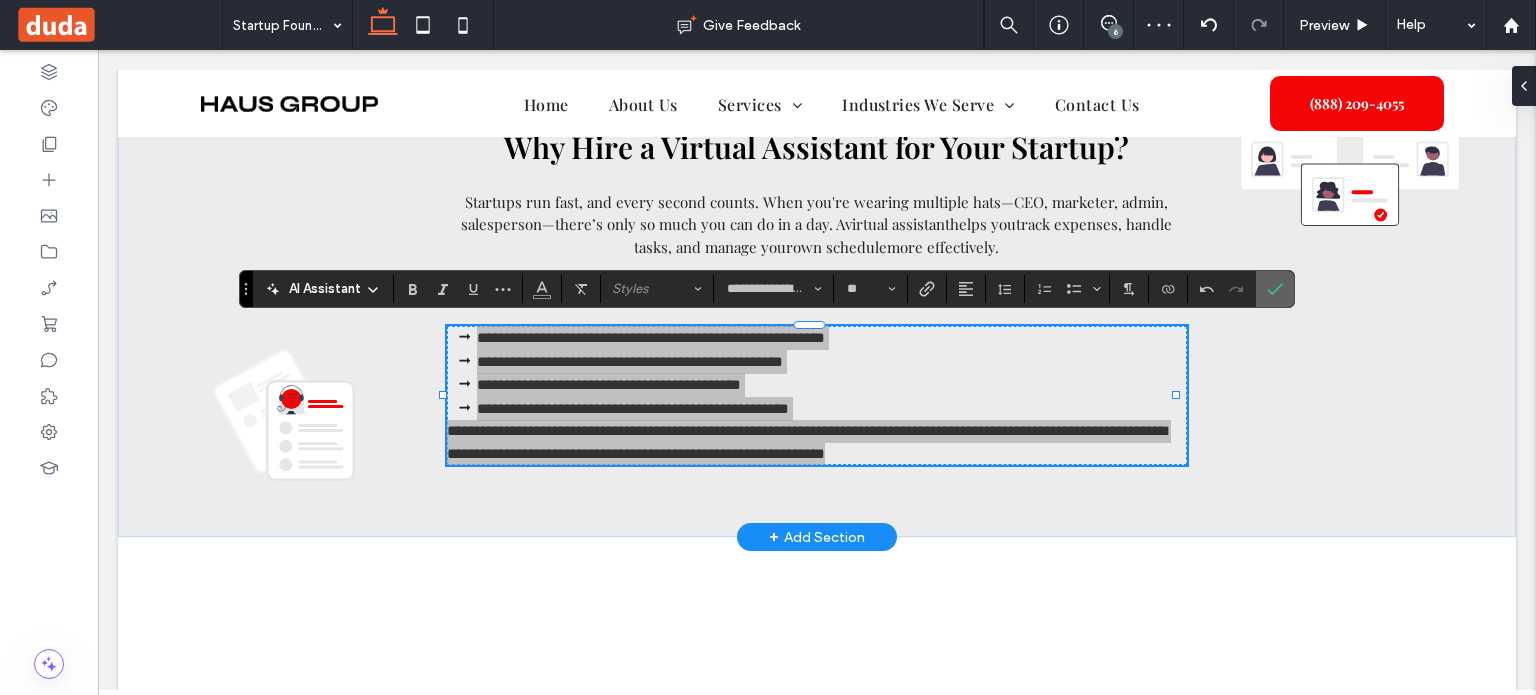 drag, startPoint x: 1266, startPoint y: 287, endPoint x: 1169, endPoint y: 237, distance: 109.128365 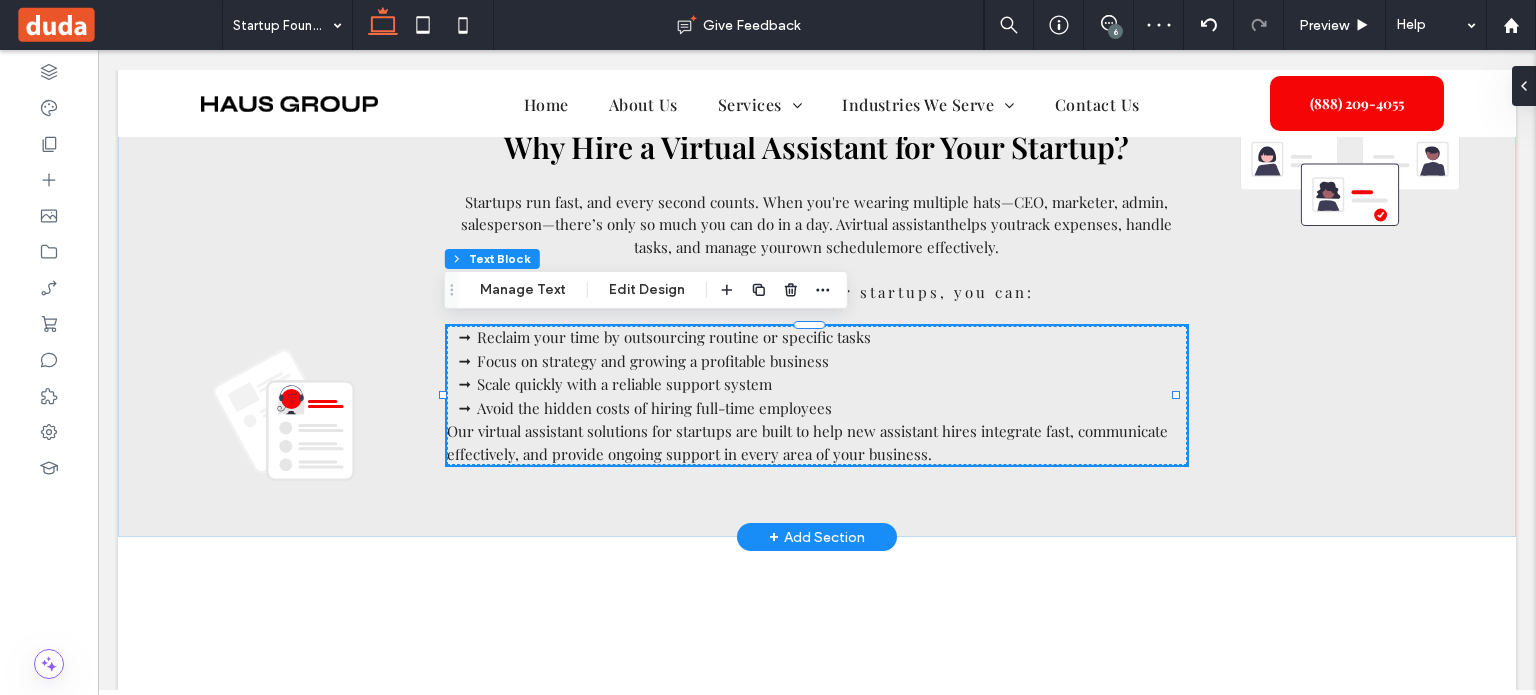 click on "Virtual Assistant Services for Startups and Entrepreneurs
Professional, Vetted, and Trained for Startup Success
Section + Add Section
Are you a startup founder, entrepreneur, or small business owner trying to balance everything—calendar management, client emails, social media, project deadlines, and hiring? You're not alone. At Masterly Virtual Assistants, we offer dedicated virtual assistants trained to handle the time-consuming tasks that pull you away from growing your own business. Our team provides high quality virtual assistant services designed to meet the real needs of busy entrepreneurs. Whether you're managing a tech startup, launching a new service-based business, or running a growing e-commerce shop, we give you immediate access to college-educated virtual assistants ready to support your journey.
Section" at bounding box center [817, 323] 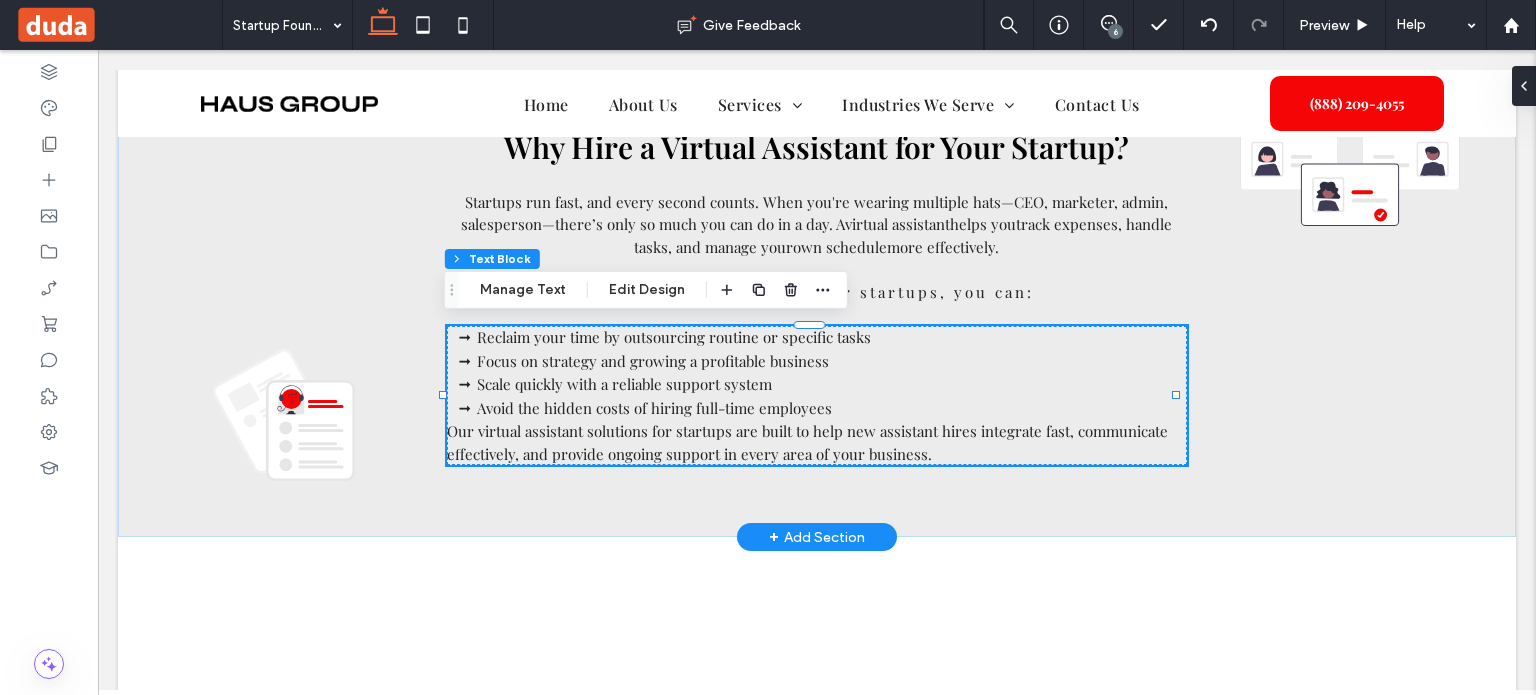 click on "+ Add Section" at bounding box center [817, 537] 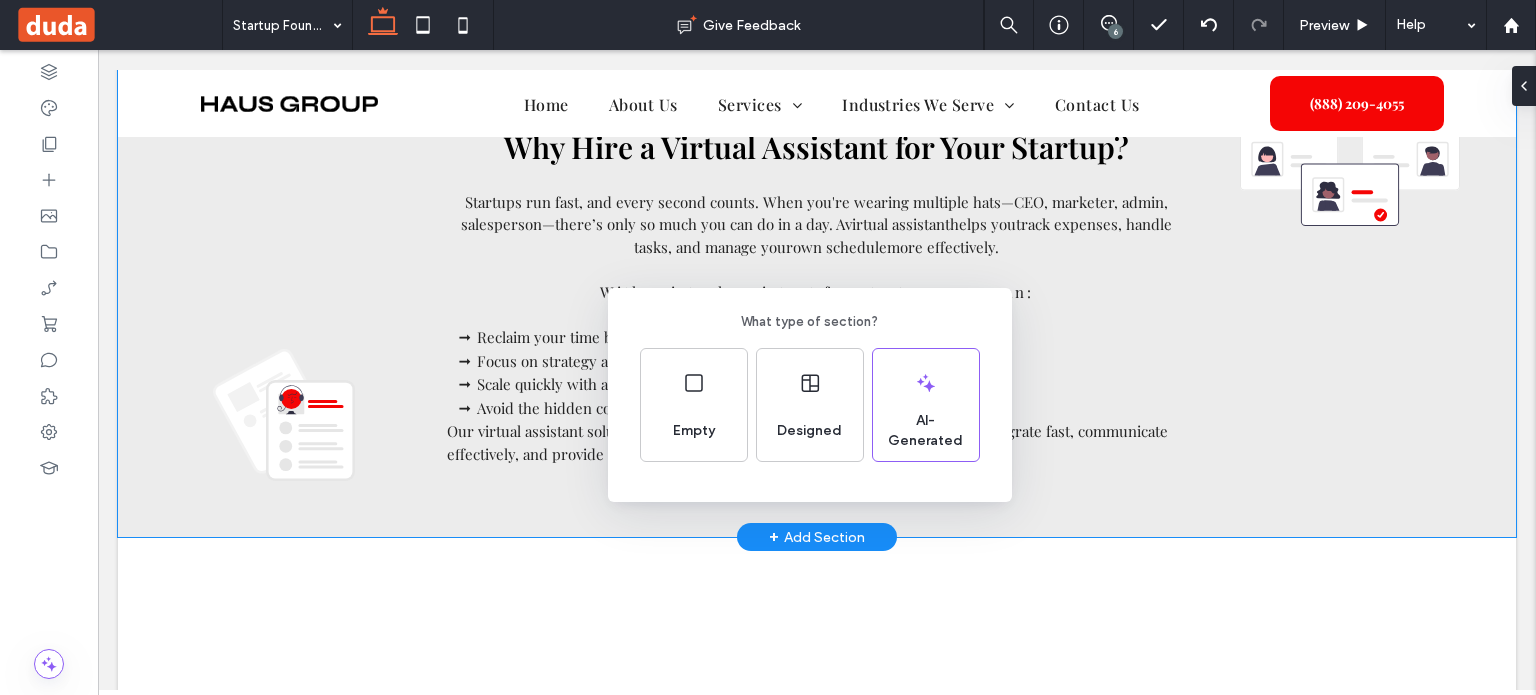 click on "What type of section? Empty Designed AI-Generated" at bounding box center (768, 396) 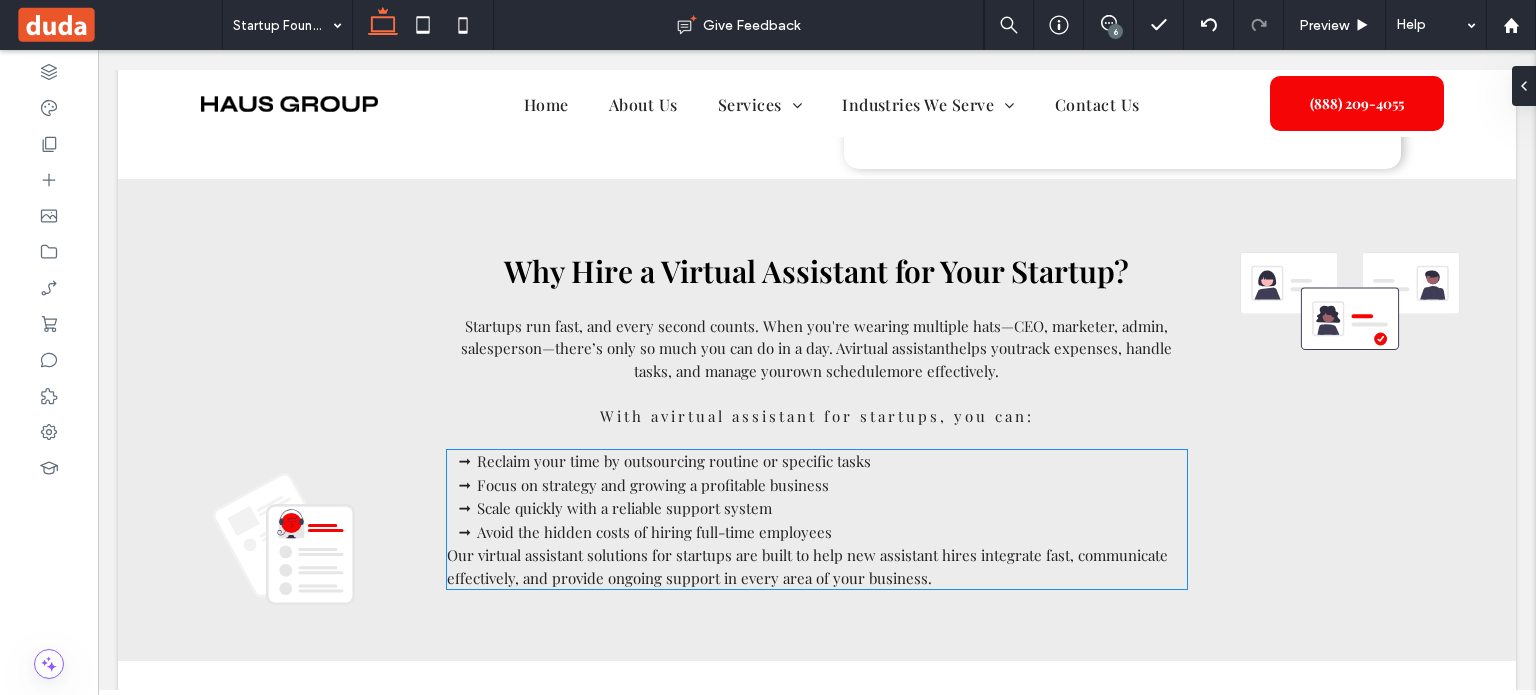 scroll, scrollTop: 1037, scrollLeft: 0, axis: vertical 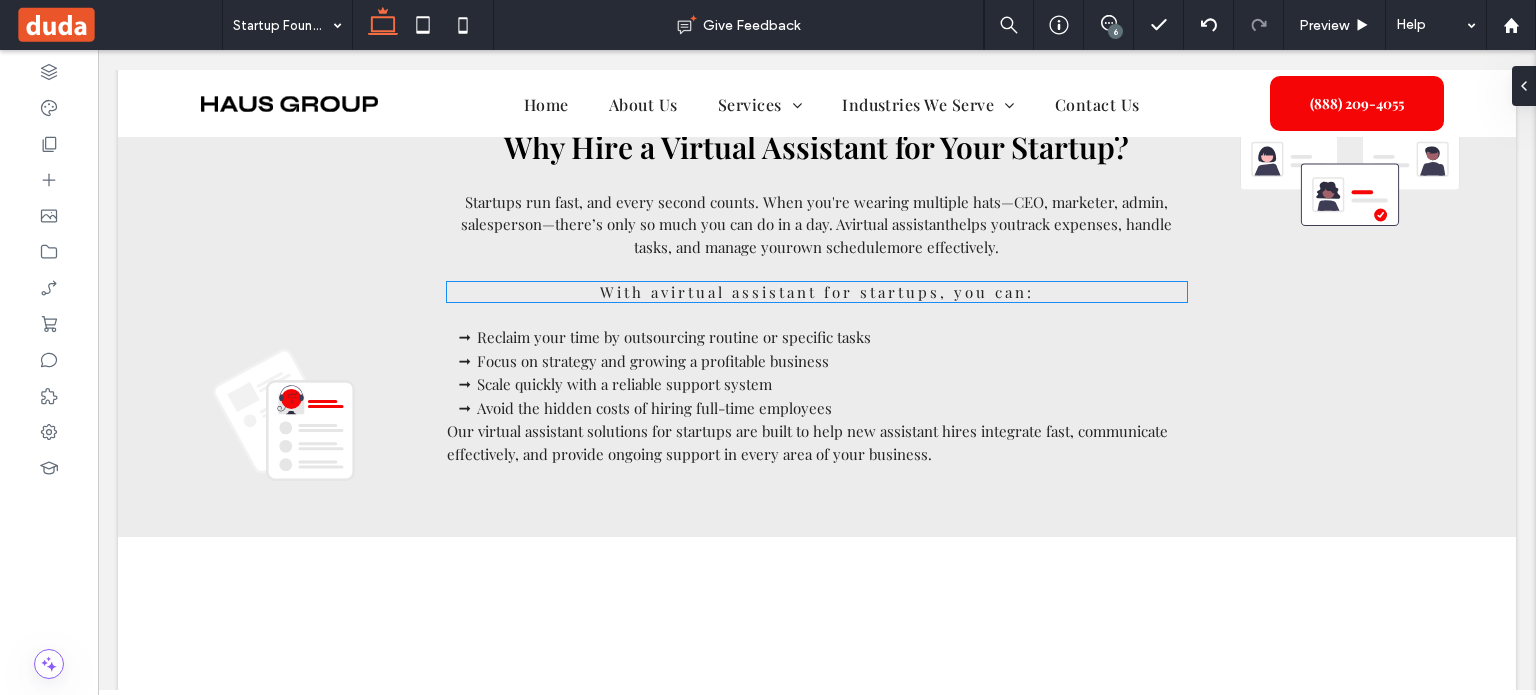 click on "virtual assistant for startups" at bounding box center [800, 292] 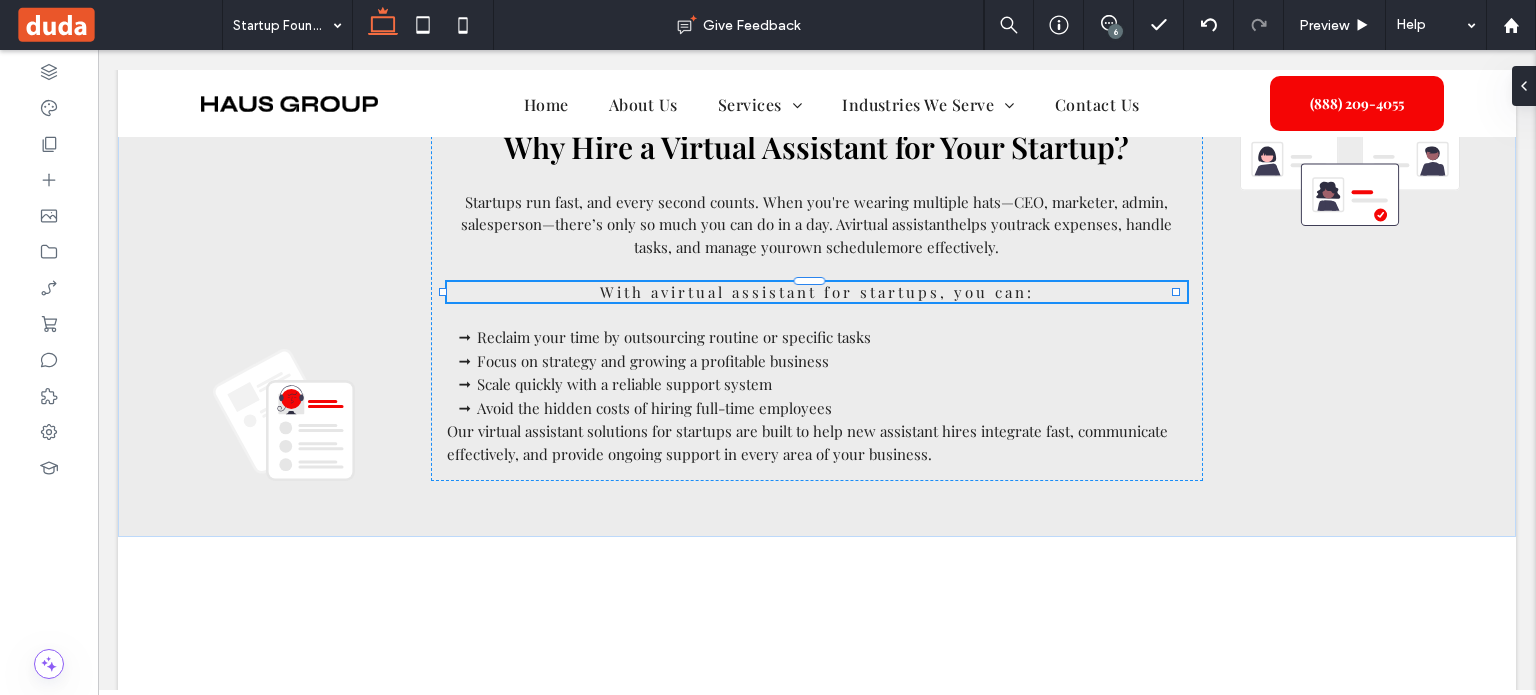 click on "virtual assistant for startups" at bounding box center (800, 292) 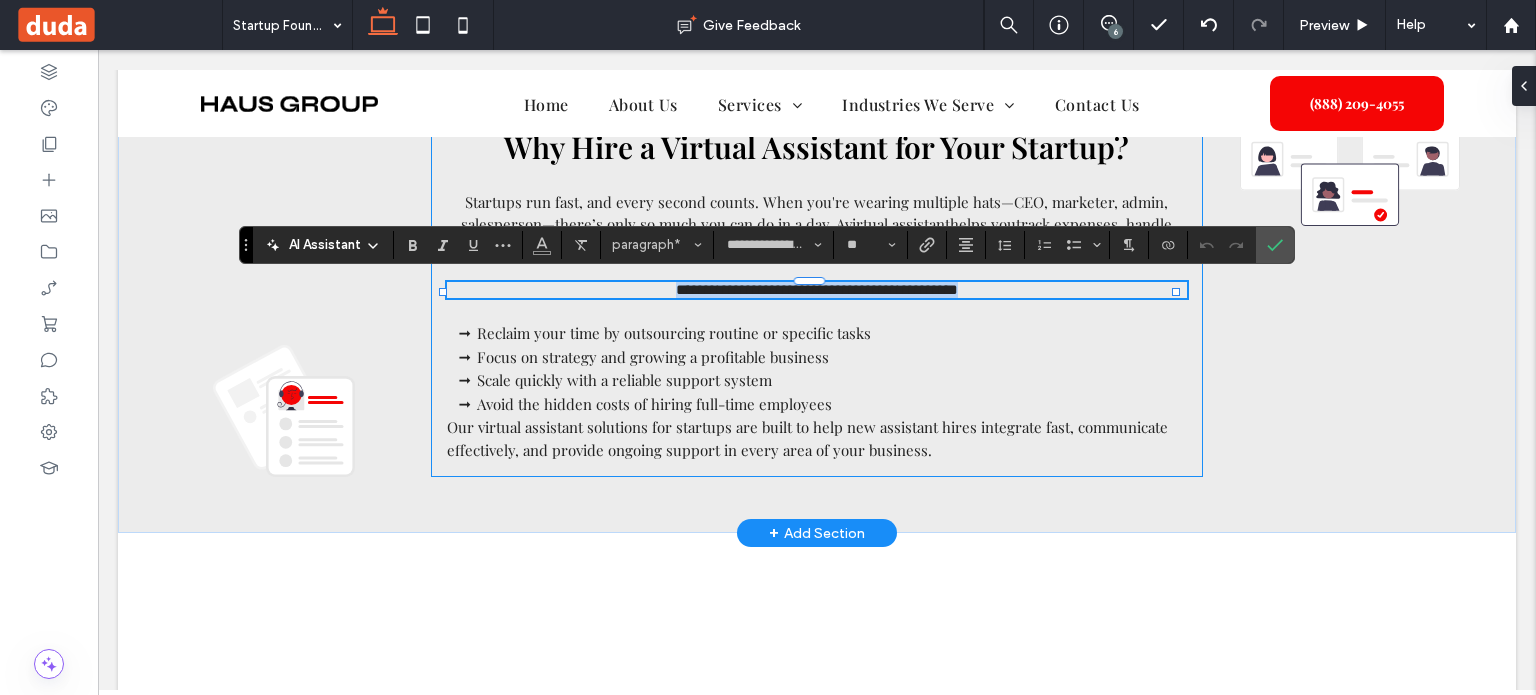 drag, startPoint x: 1064, startPoint y: 295, endPoint x: 535, endPoint y: 267, distance: 529.7405 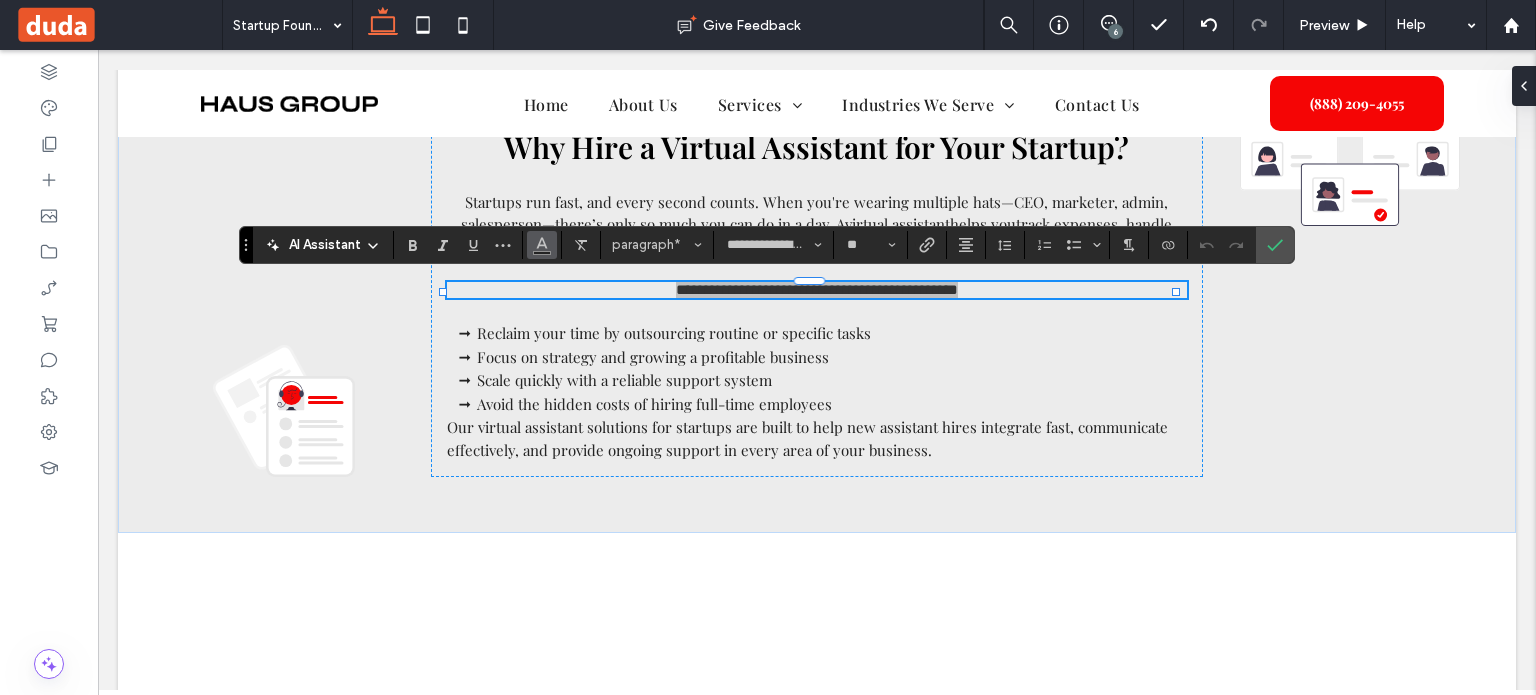 click 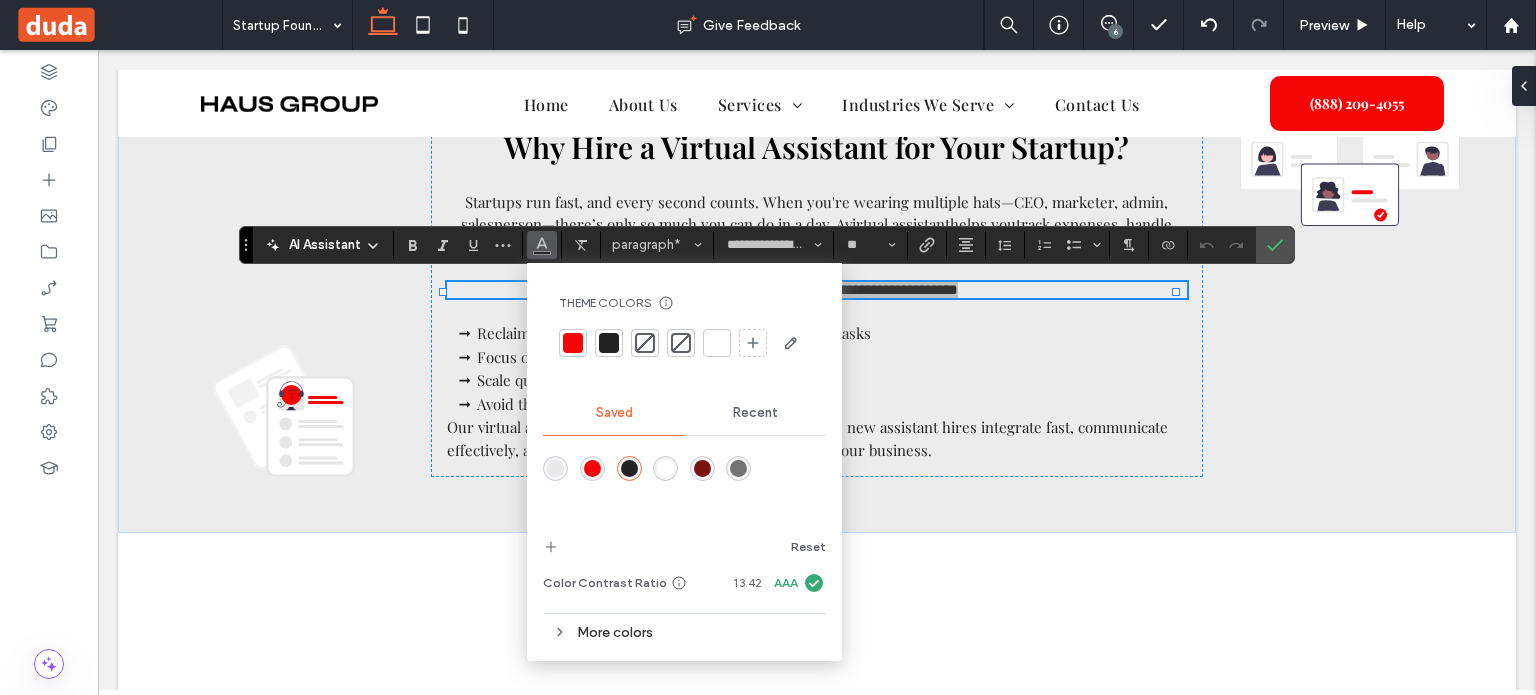 click at bounding box center [573, 343] 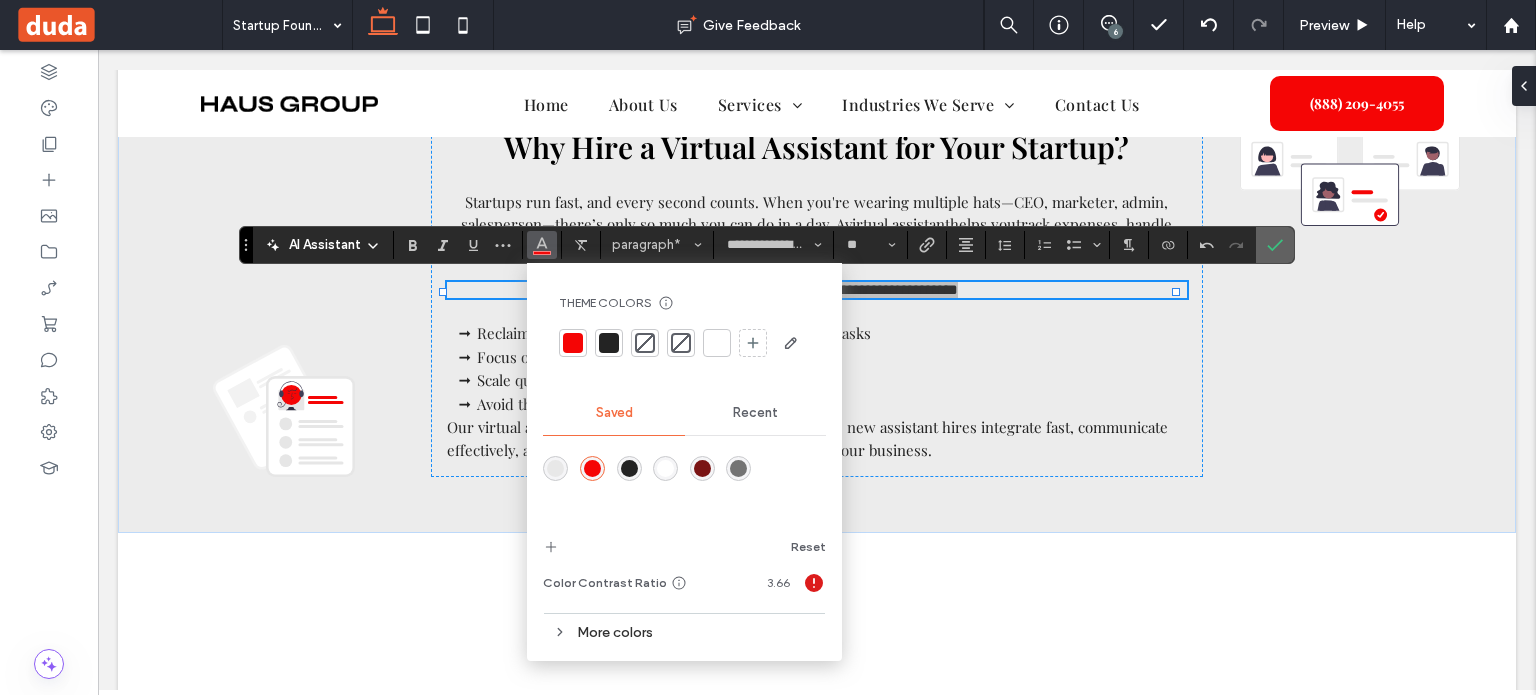 click 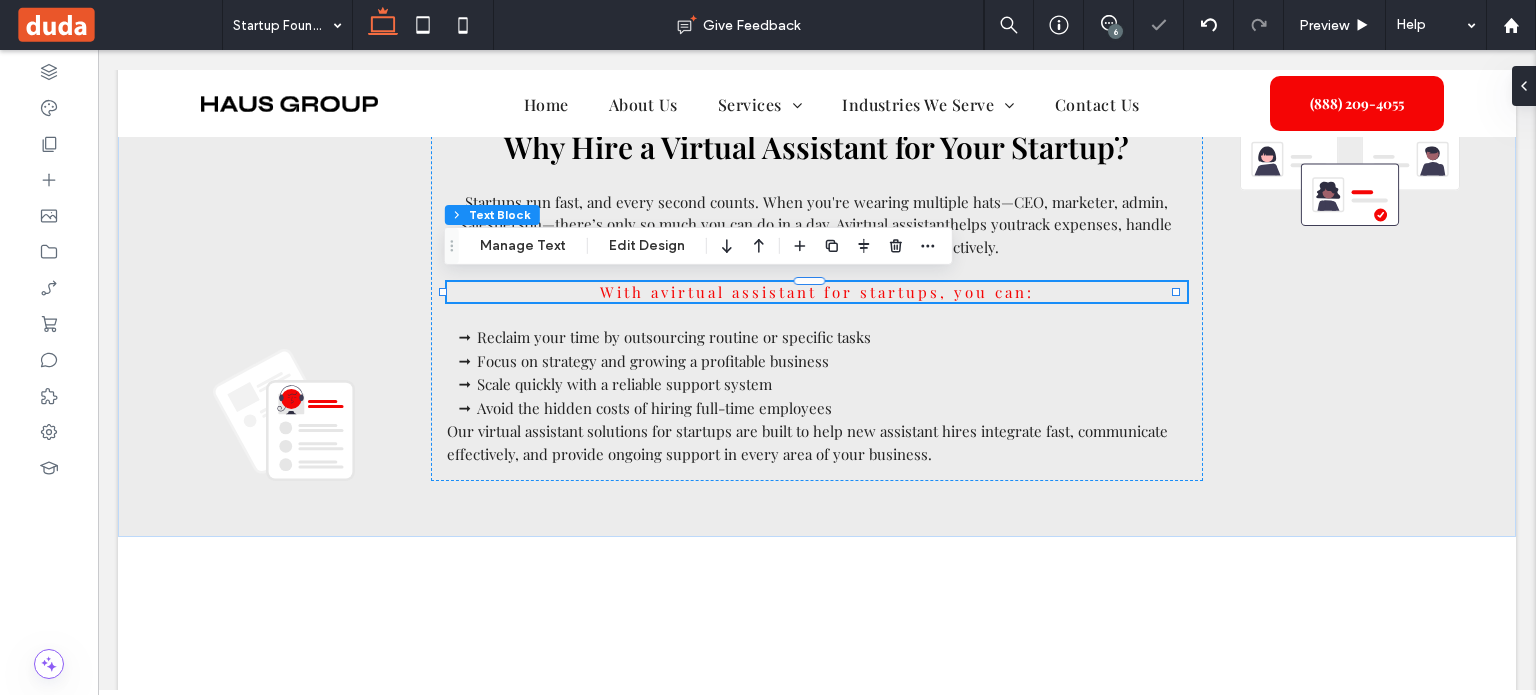 click on "Virtual Assistant Services for Startups and Entrepreneurs
Professional, Vetted, and Trained for Startup Success
Section + Add Section
Are you a startup founder, entrepreneur, or small business owner trying to balance everything—calendar management, client emails, social media, project deadlines, and hiring? You're not alone. At Masterly Virtual Assistants, we offer dedicated virtual assistants trained to handle the time-consuming tasks that pull you away from growing your own business. Our team provides high quality virtual assistant services designed to meet the real needs of busy entrepreneurs. Whether you're managing a tech startup, launching a new service-based business, or running a growing e-commerce shop, we give you immediate access to college-educated virtual assistants ready to support your journey.
Section" at bounding box center (817, 323) 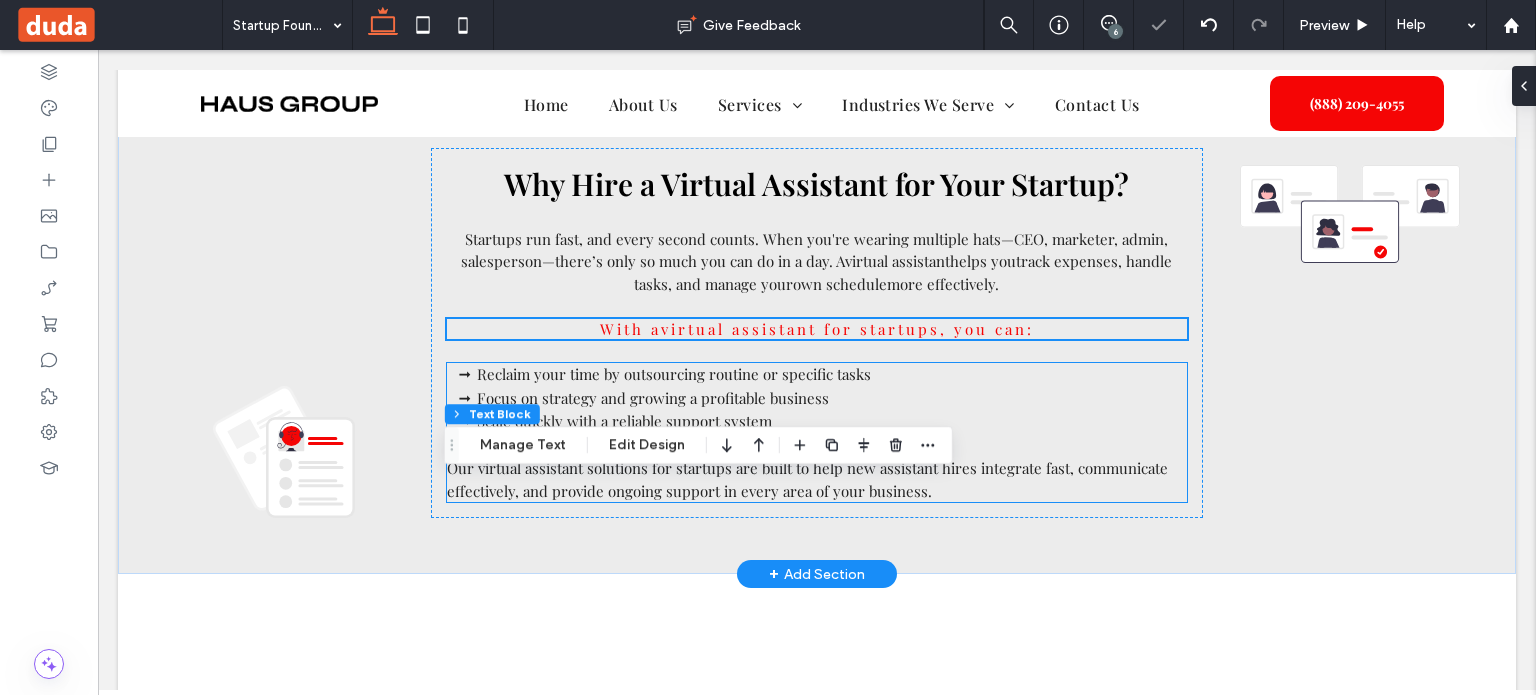 scroll, scrollTop: 1237, scrollLeft: 0, axis: vertical 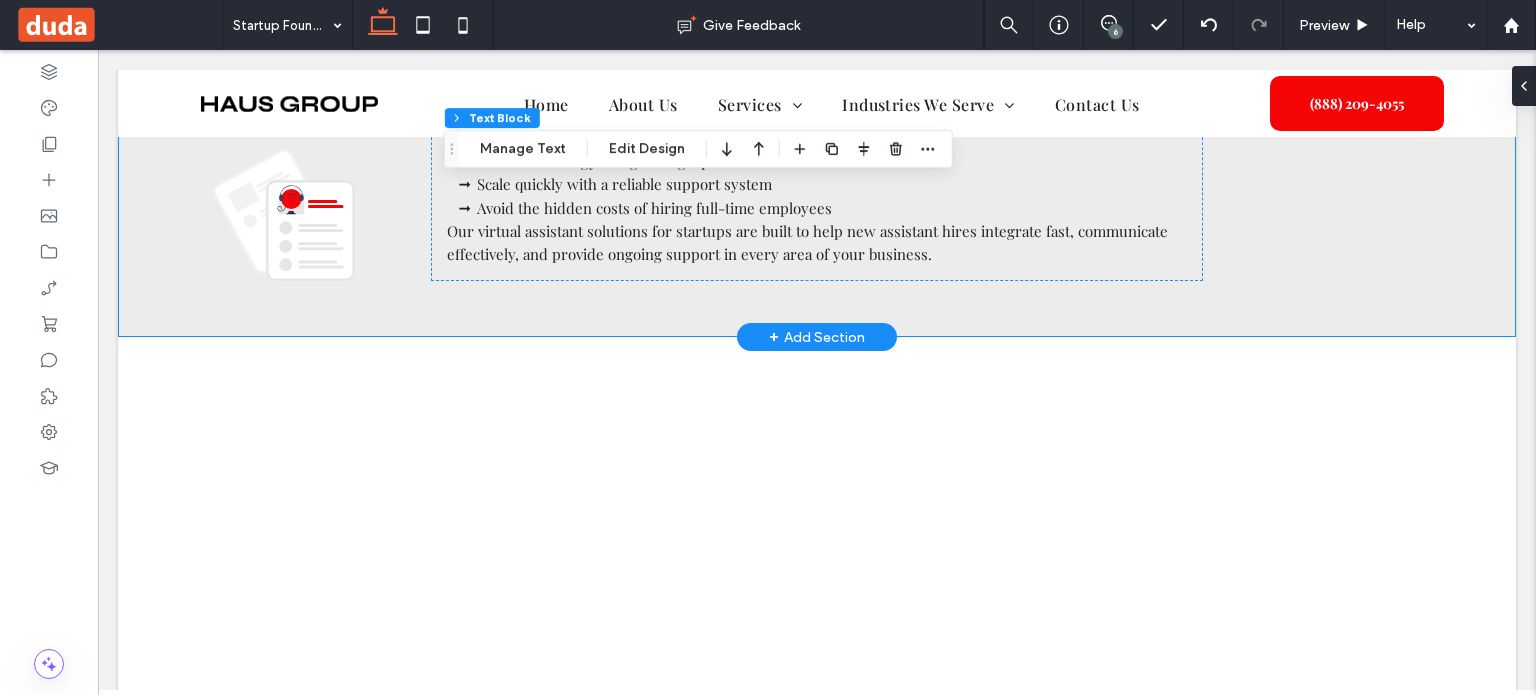click on "Why Hire a Virtual Assistant for Your Startup?
Startups run fast, and every second counts. When you're wearing multiple hats— CEO, marketer, admin, salesperson —there’s only so much you can do in a day. A  virtual assistant  helps you  track expenses, handle tasks , and manage your  own schedule  more effectively.
With a  virtual assistant for startups , you can:
Reclaim your time by outsourcing routine or specific tasks Focus on strategy and growing a profitable business Scale quickly with a reliable support system Avoid the hidden costs of hiring full-time employees Our virtual assistant solutions for startups are built to help new assistant hires integrate fast, communicate effectively, and provide ongoing support in every area of your business." at bounding box center (817, 96) 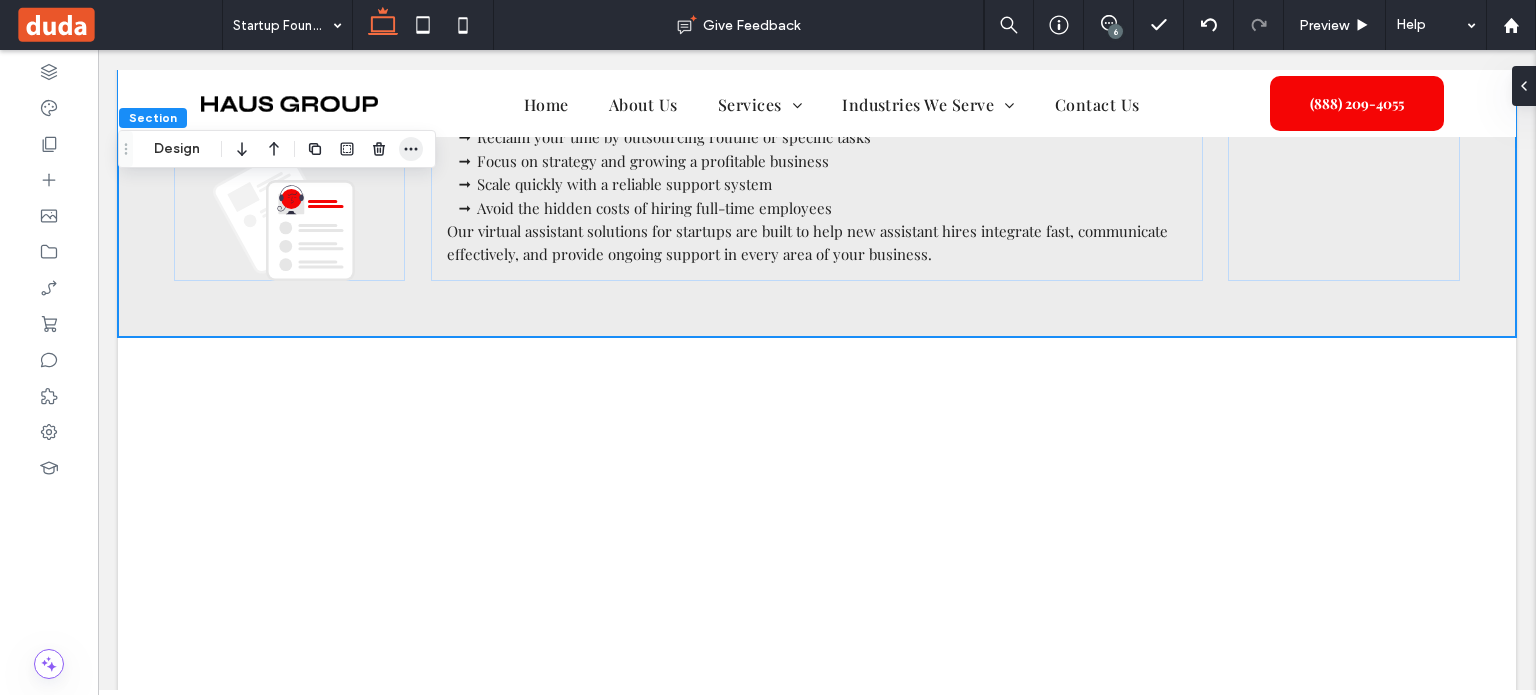 click 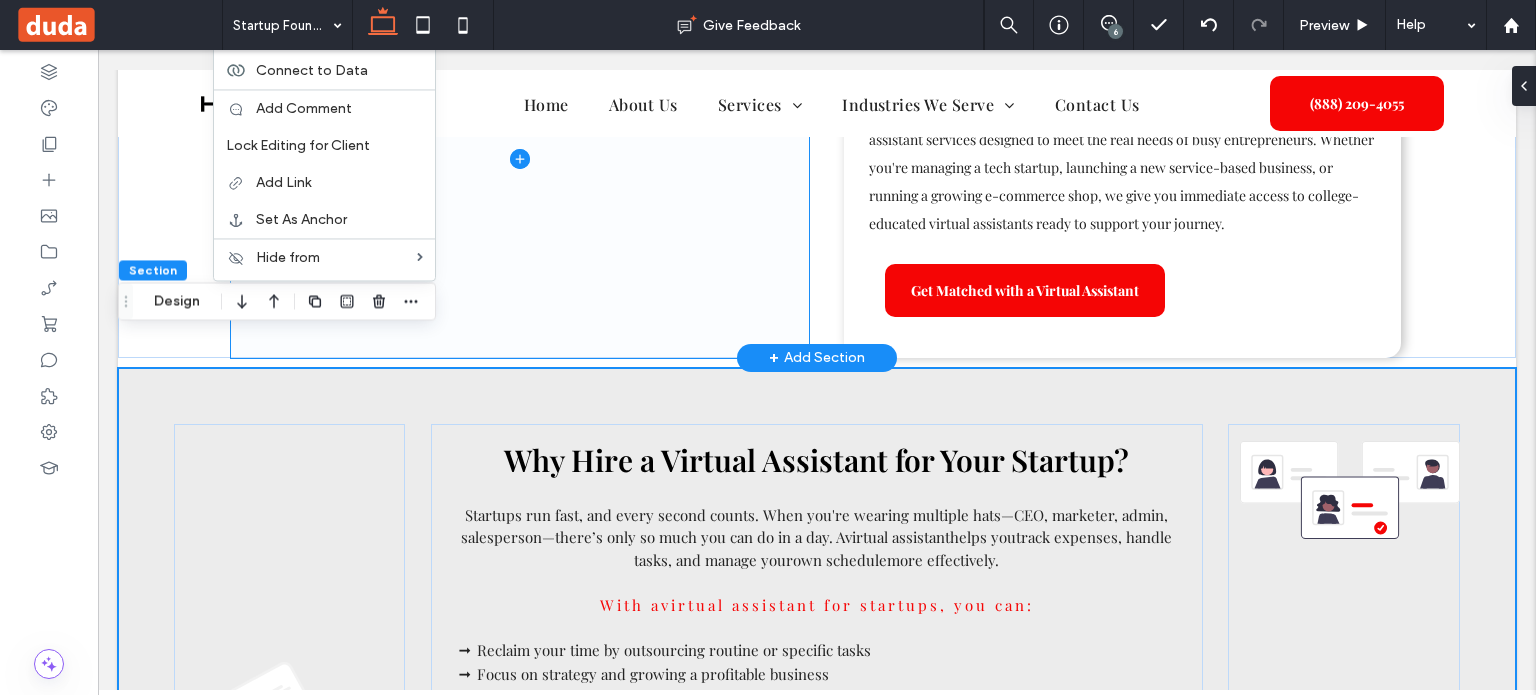 scroll, scrollTop: 637, scrollLeft: 0, axis: vertical 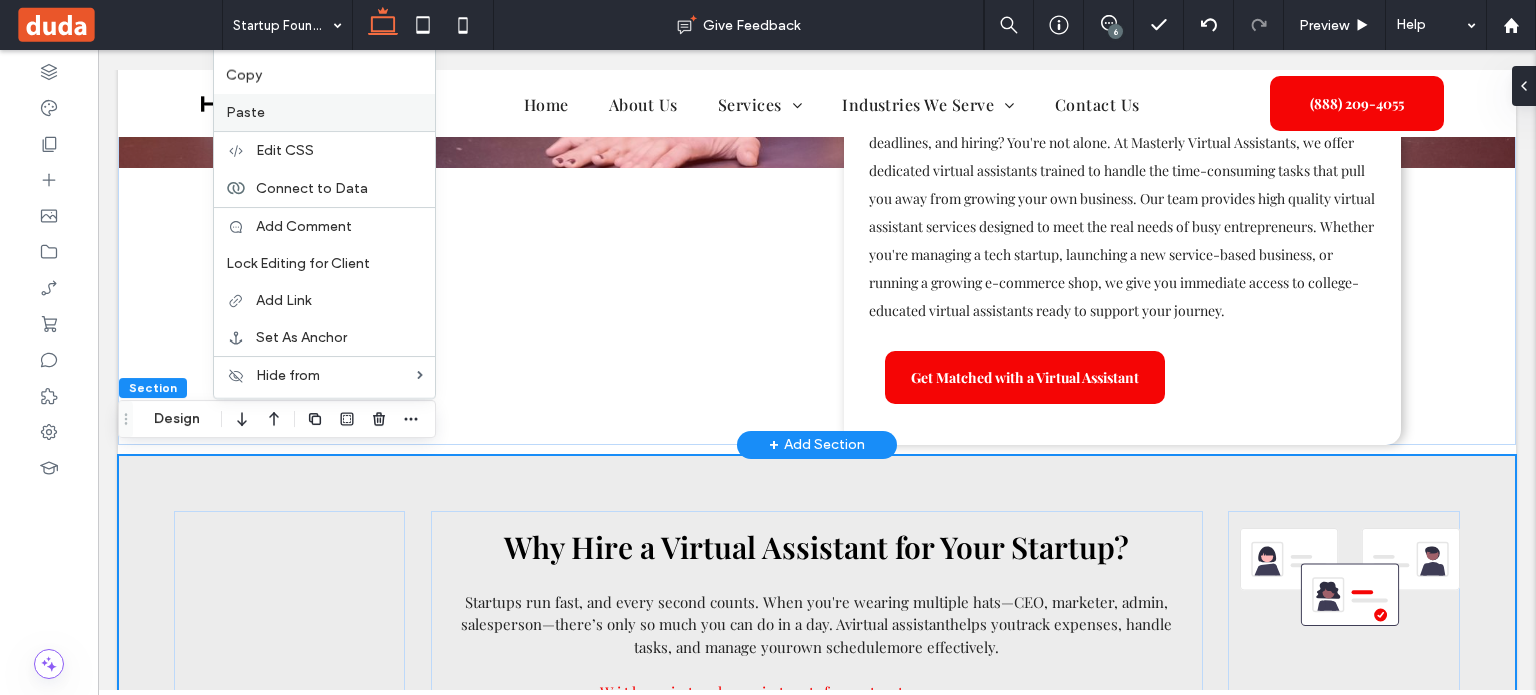 click on "Paste" at bounding box center [245, 112] 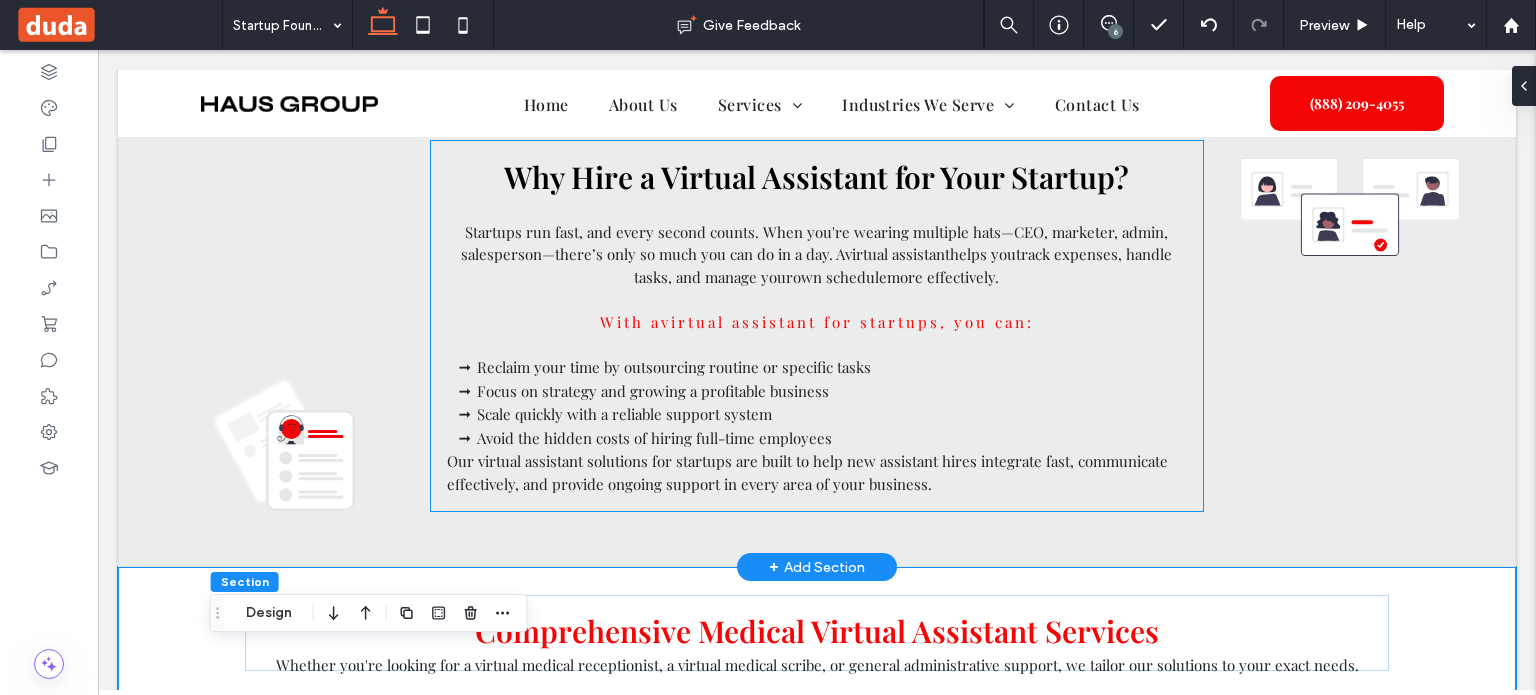 scroll, scrollTop: 1265, scrollLeft: 0, axis: vertical 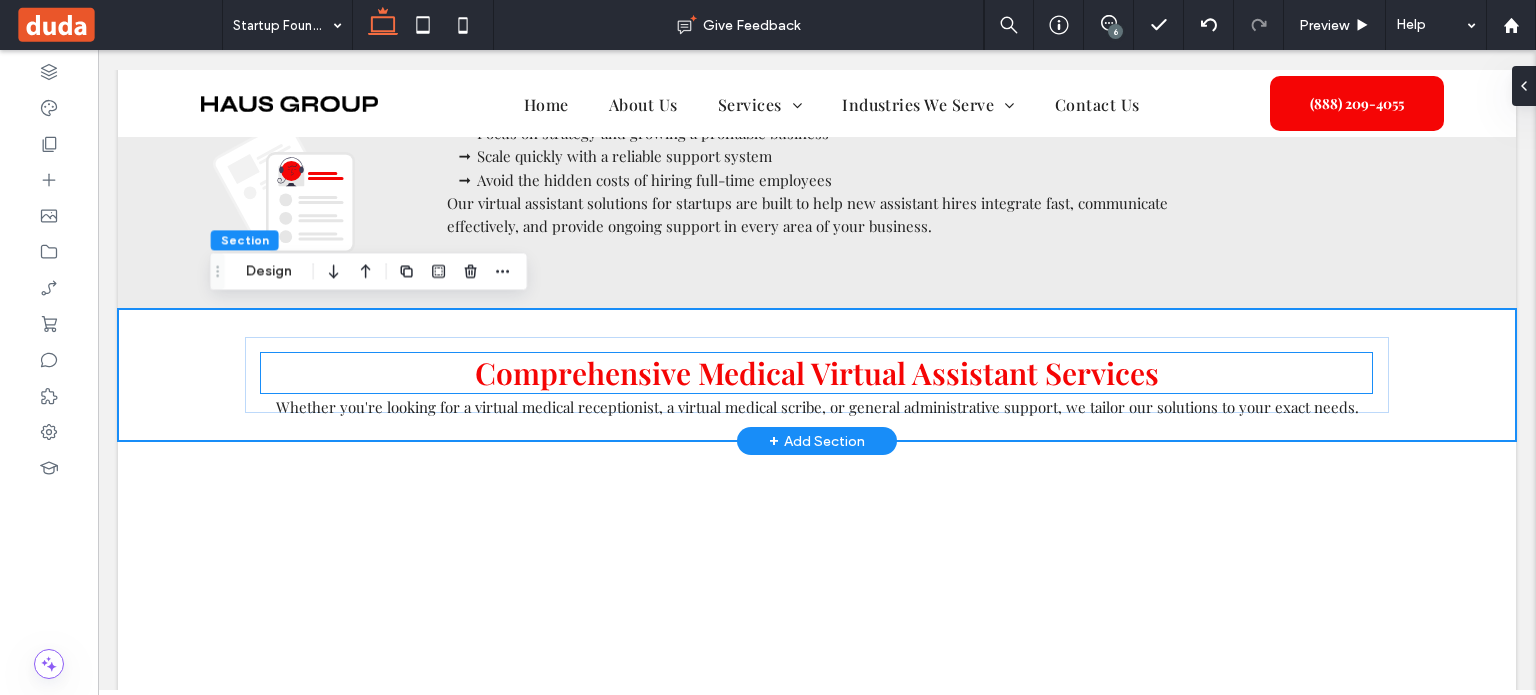 click on "Comprehensive Medical Virtual Assistant Services" at bounding box center [817, 373] 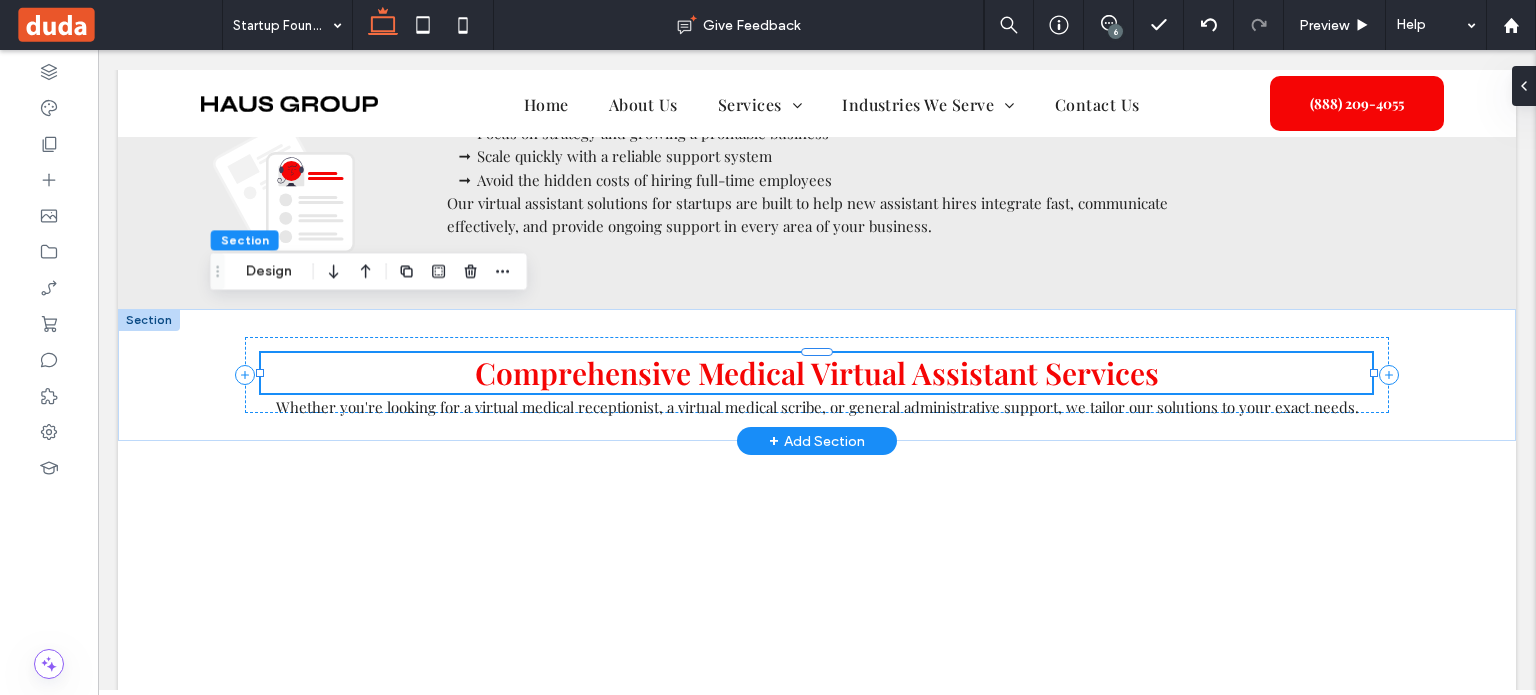 click on "Comprehensive Medical Virtual Assistant Services" at bounding box center (816, 373) 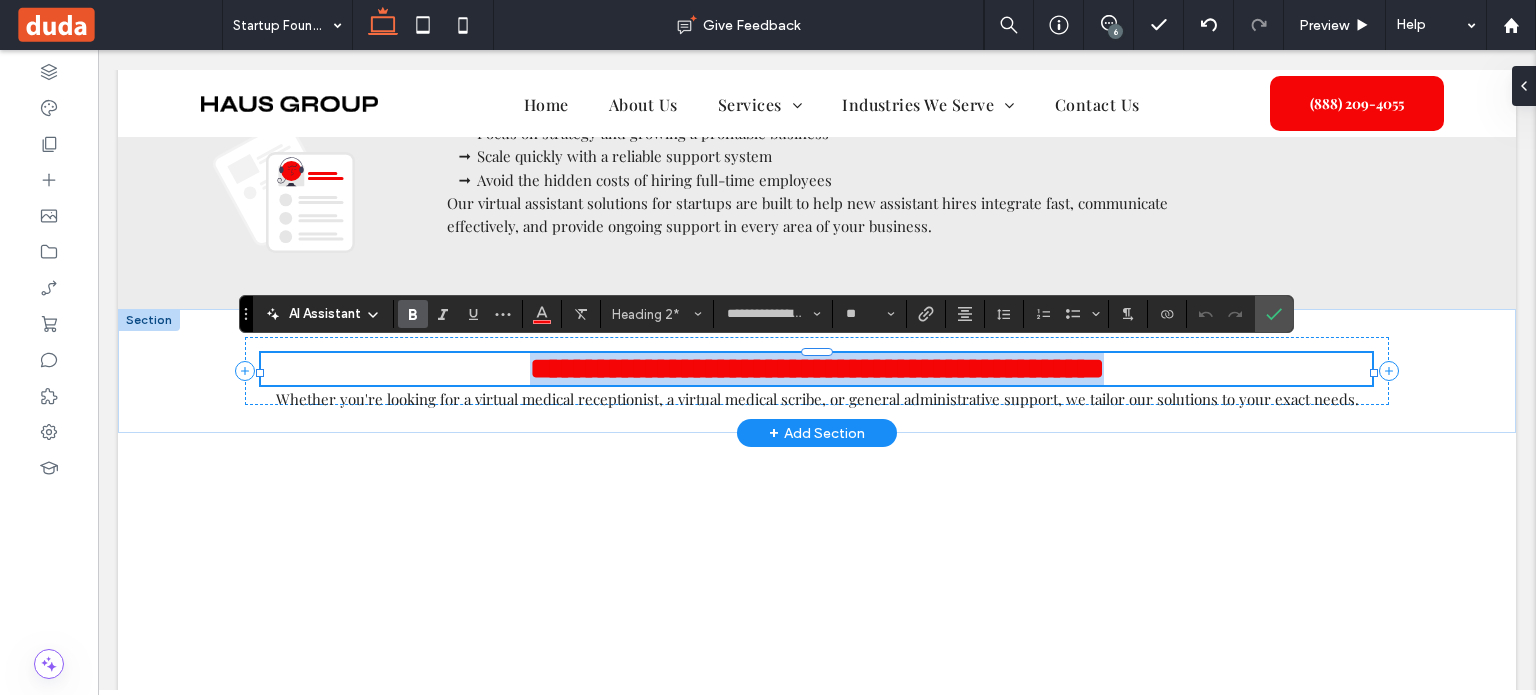 click on "**********" at bounding box center (817, 368) 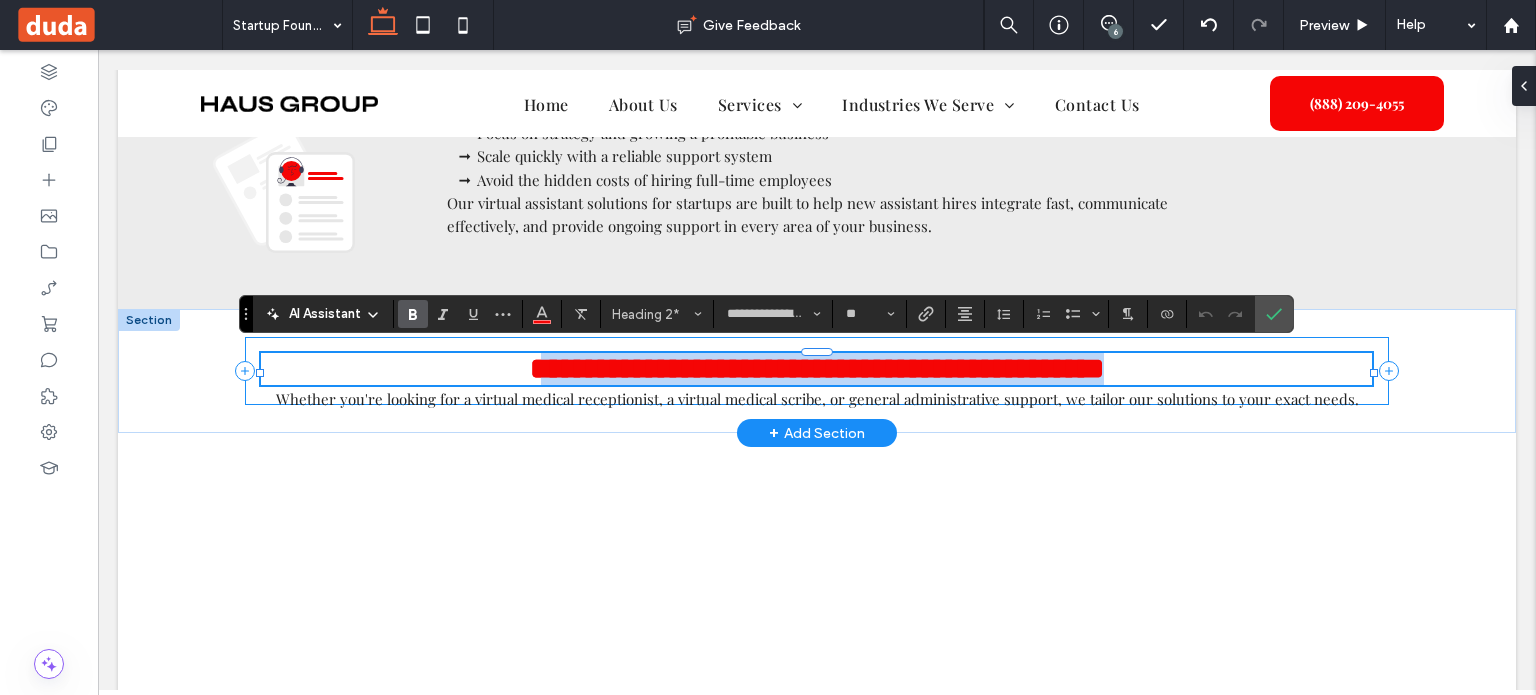 drag, startPoint x: 485, startPoint y: 371, endPoint x: 1177, endPoint y: 387, distance: 692.18494 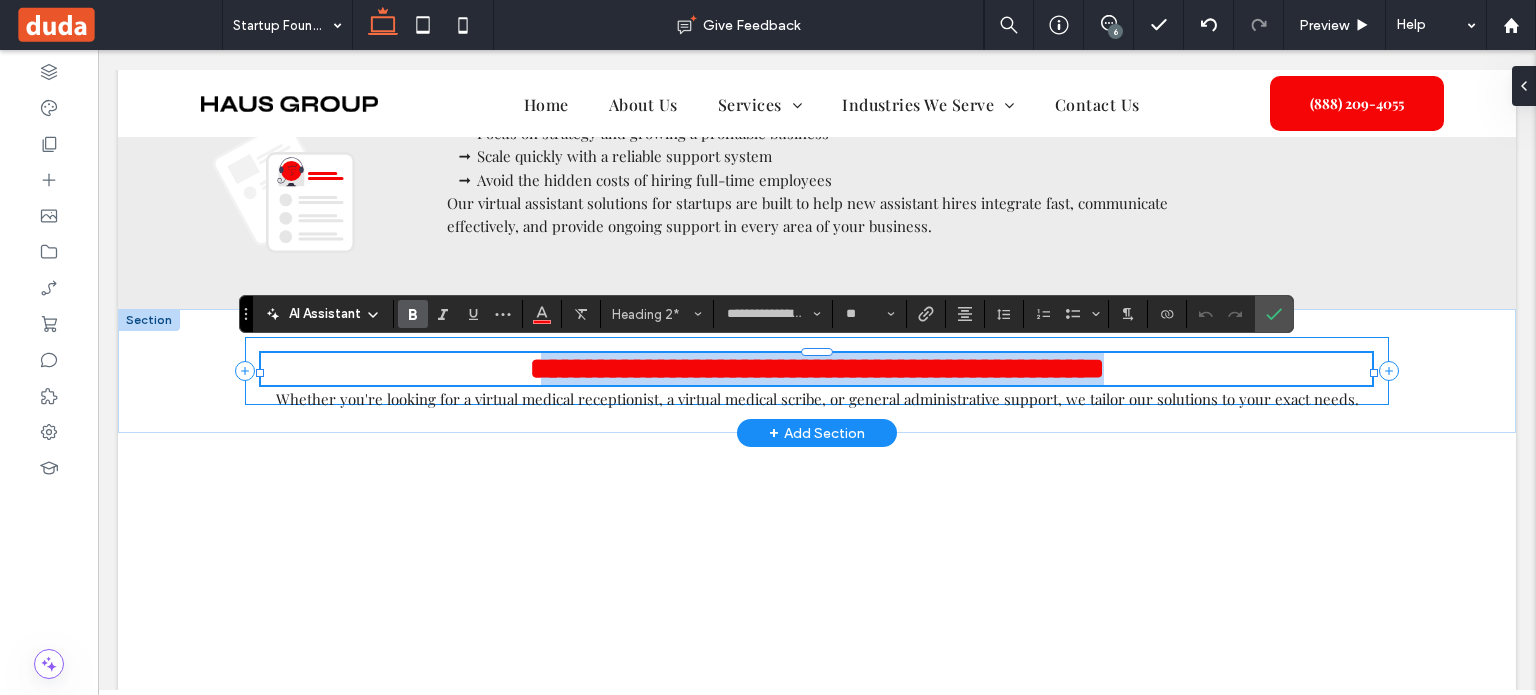 click on "**********" at bounding box center (817, 371) 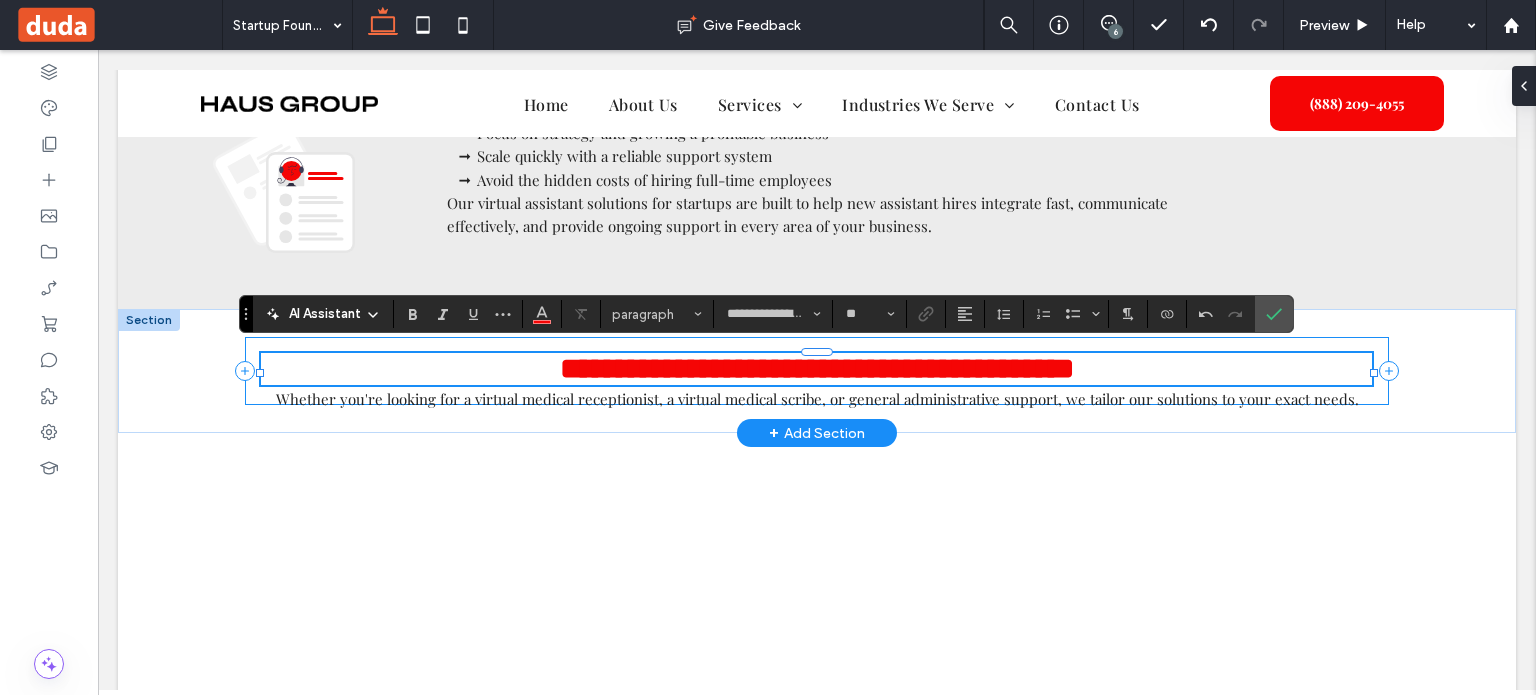 type on "**" 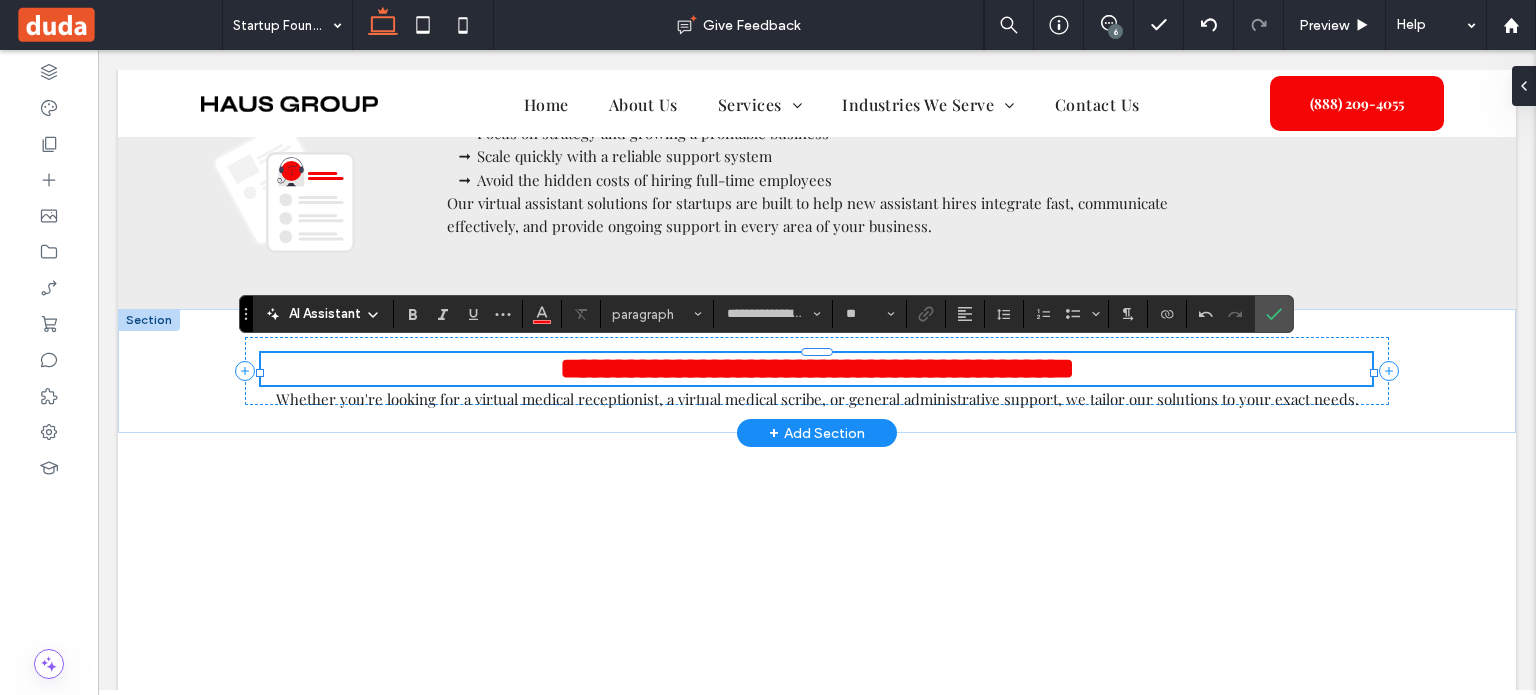click on "**********" at bounding box center (817, 368) 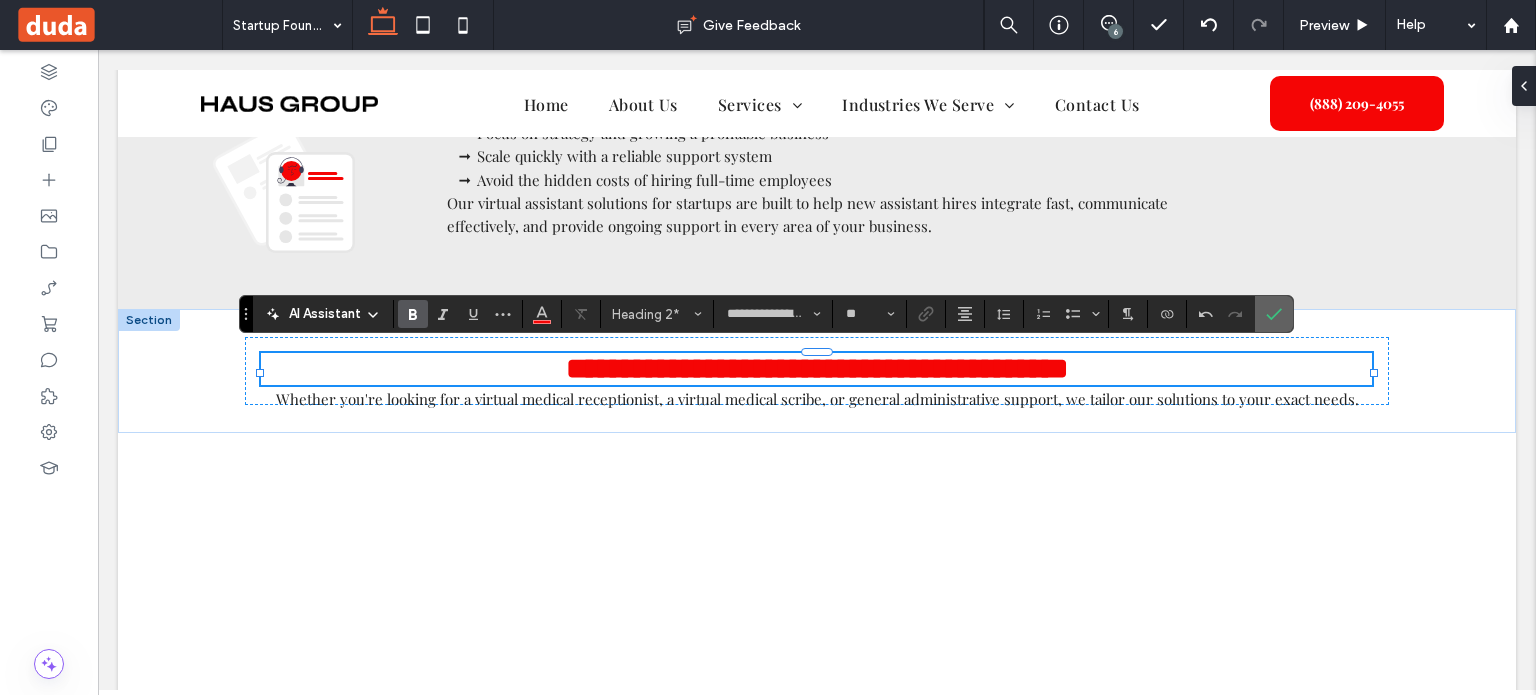 click 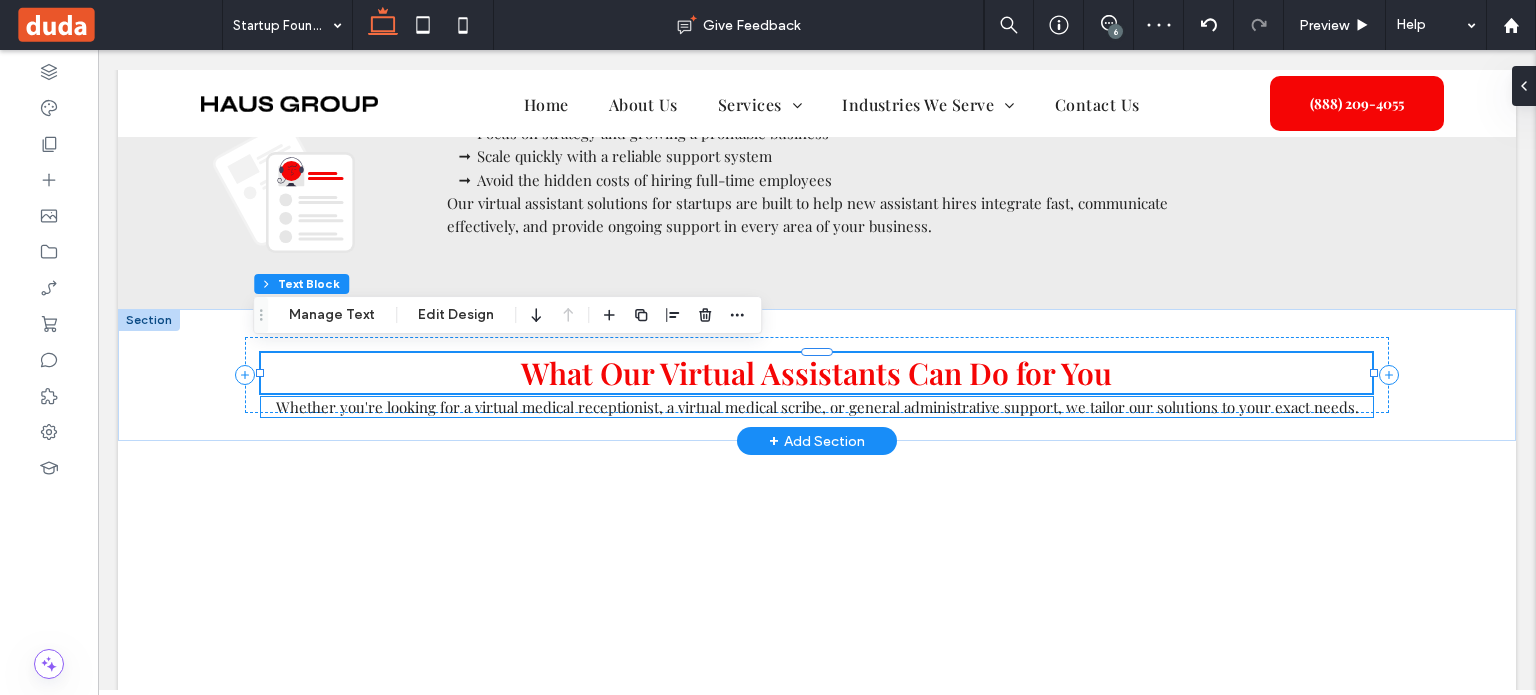 click on "Whether you're looking for a virtual medical receptionist, a virtual medical scribe, or general administrative support, we tailor our solutions to your exact needs." at bounding box center [817, 407] 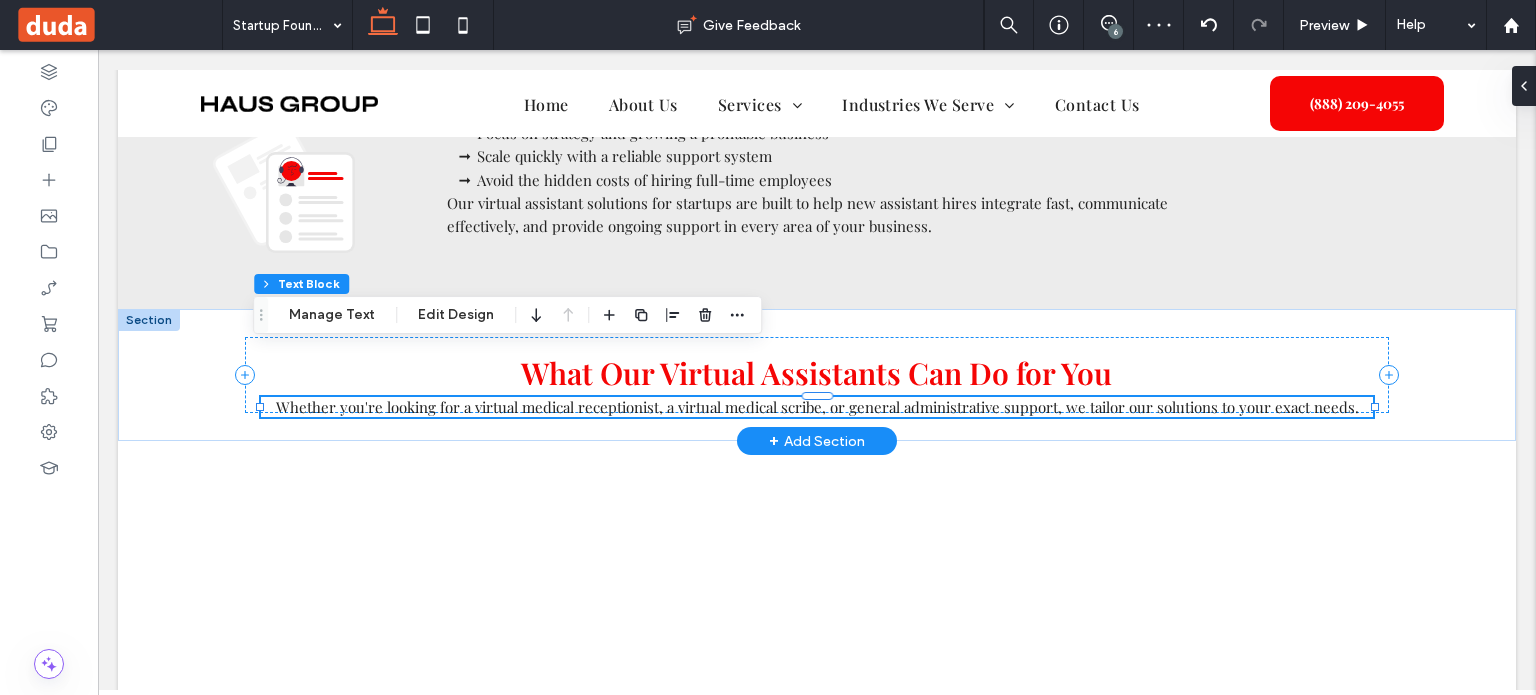 click on "Whether you're looking for a virtual medical receptionist, a virtual medical scribe, or general administrative support, we tailor our solutions to your exact needs." at bounding box center (817, 407) 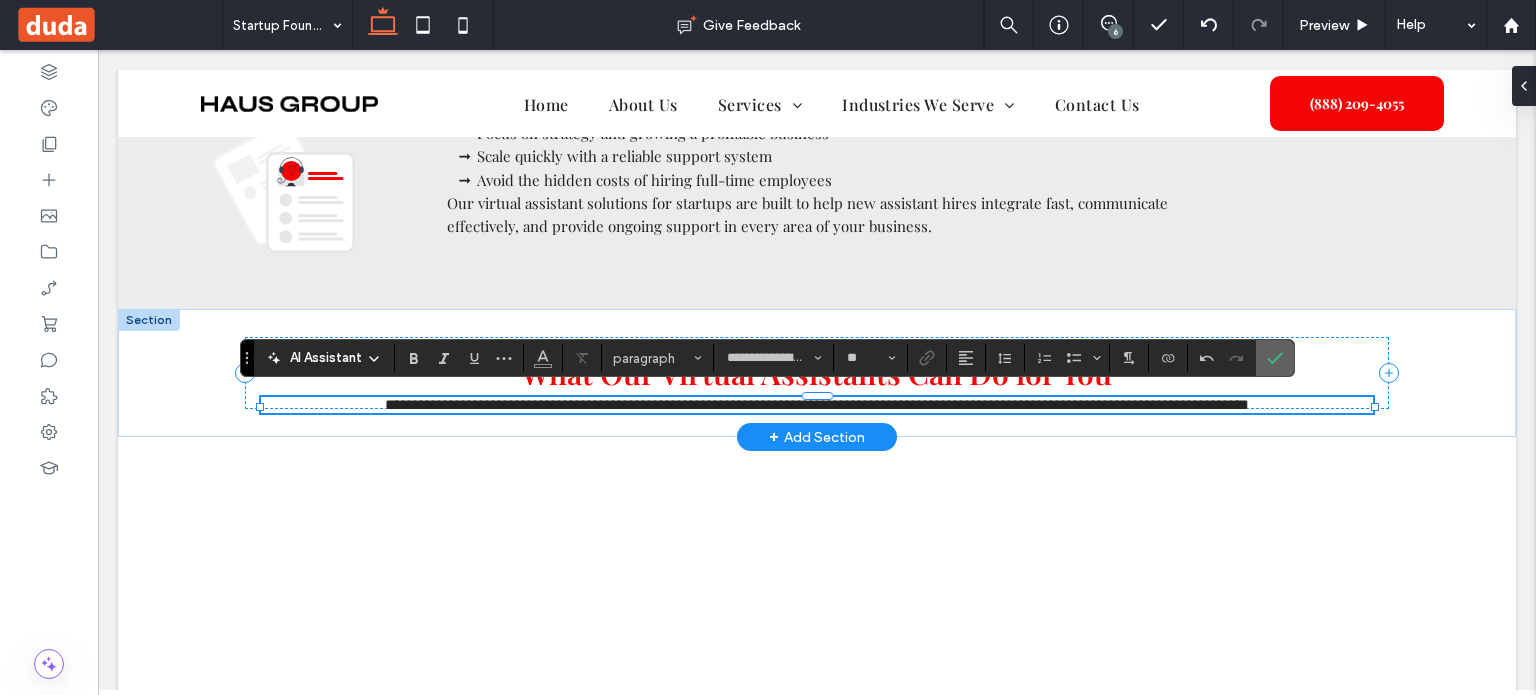 click at bounding box center [1275, 358] 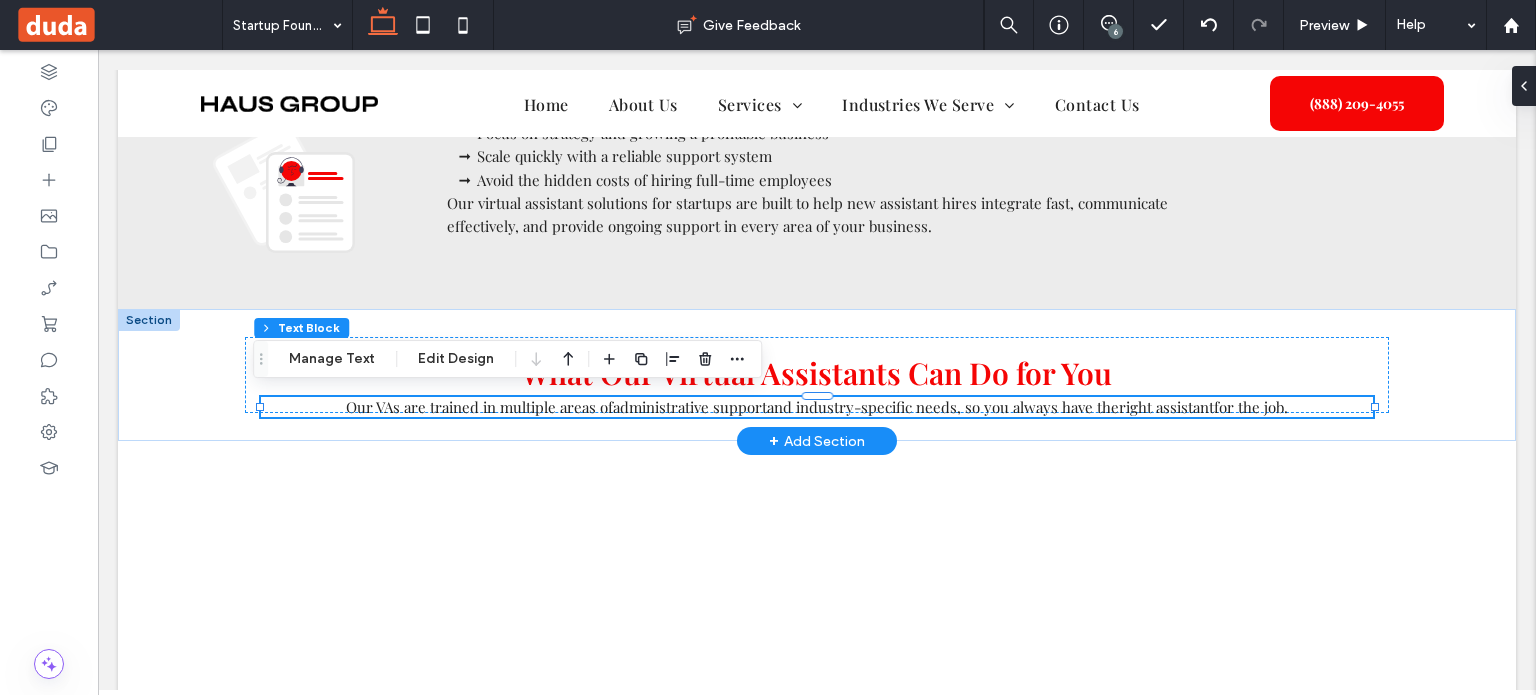 click on "Virtual Assistant Services for Startups and Entrepreneurs
Professional, Vetted, and Trained for Startup Success
Section + Add Section
Are you a startup founder, entrepreneur, or small business owner trying to balance everything—calendar management, client emails, social media, project deadlines, and hiring? You're not alone. At Masterly Virtual Assistants, we offer dedicated virtual assistants trained to handle the time-consuming tasks that pull you away from growing your own business. Our team provides high quality virtual assistant services designed to meet the real needs of busy entrepreneurs. Whether you're managing a tech startup, launching a new service-based business, or running a growing e-commerce shop, we give you immediate access to college-educated virtual assistants ready to support your journey.
Section" at bounding box center (817, 161) 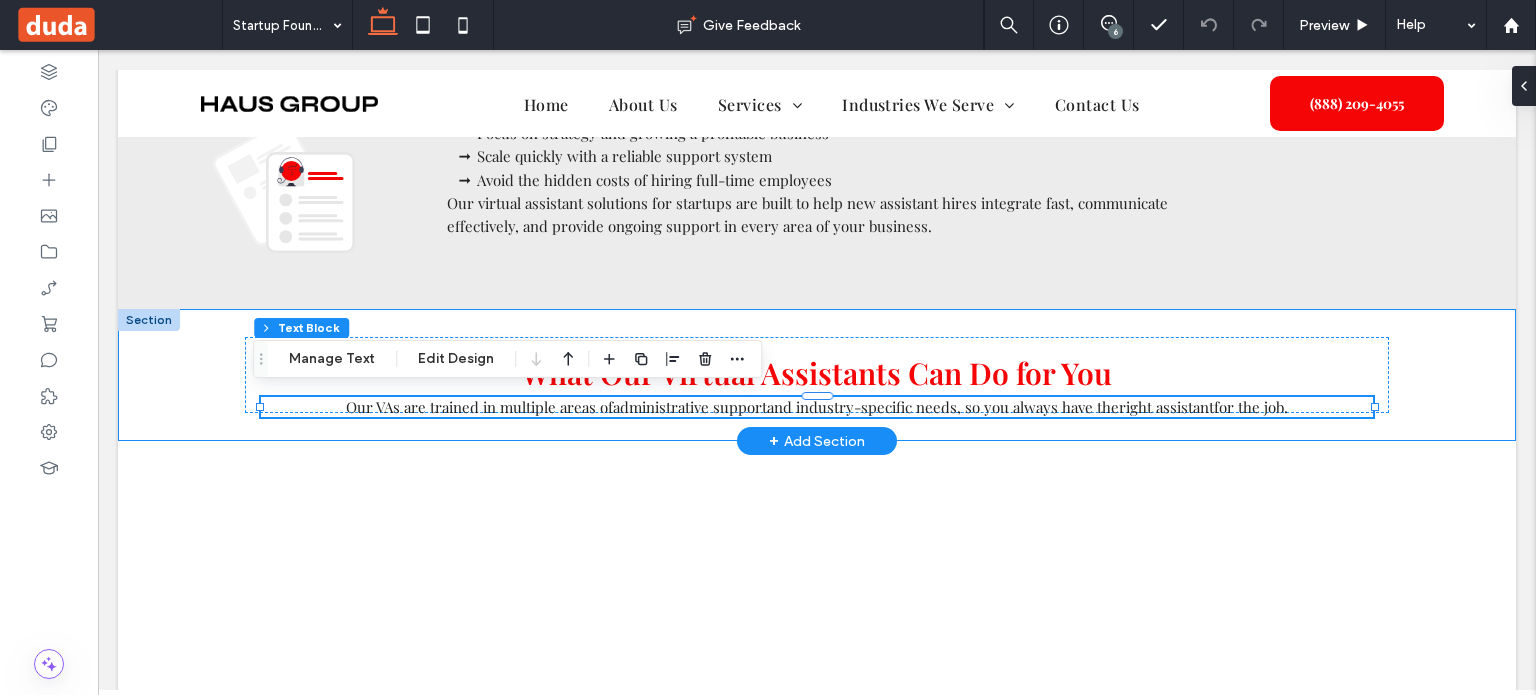 click on "What Our Virtual Assistants Can Do for You
Our VAs are trained in multiple areas of  administrative support  and industry-specific needs, so you always have the  right assistant  for the job." at bounding box center [817, 375] 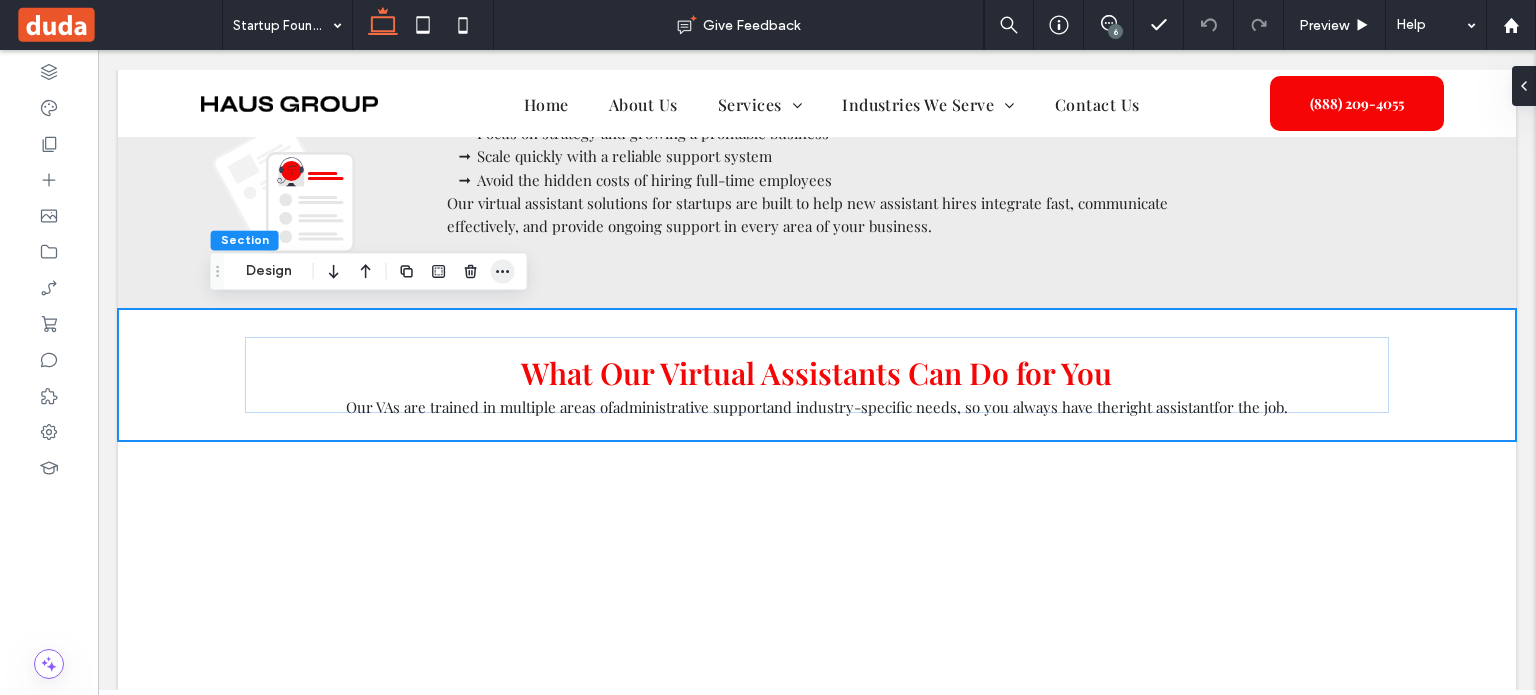 click 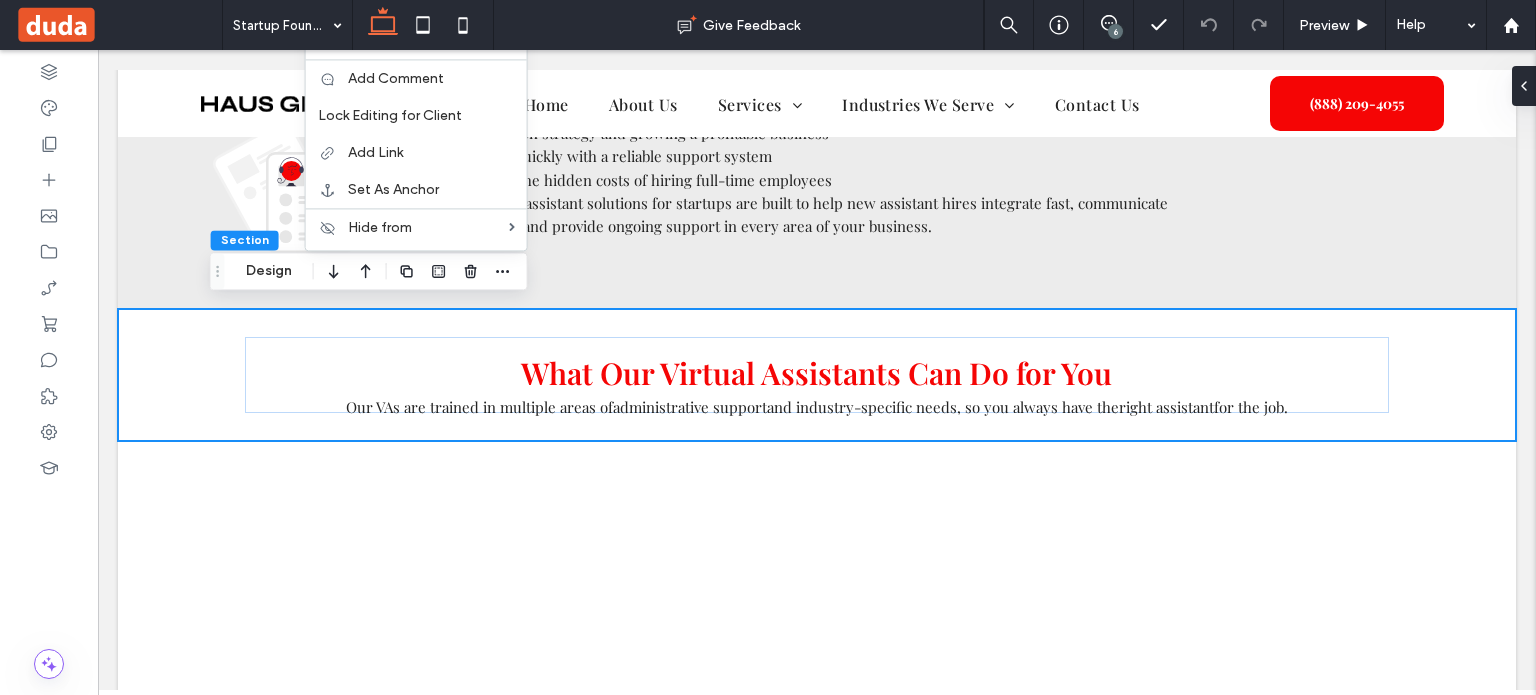 scroll, scrollTop: 965, scrollLeft: 0, axis: vertical 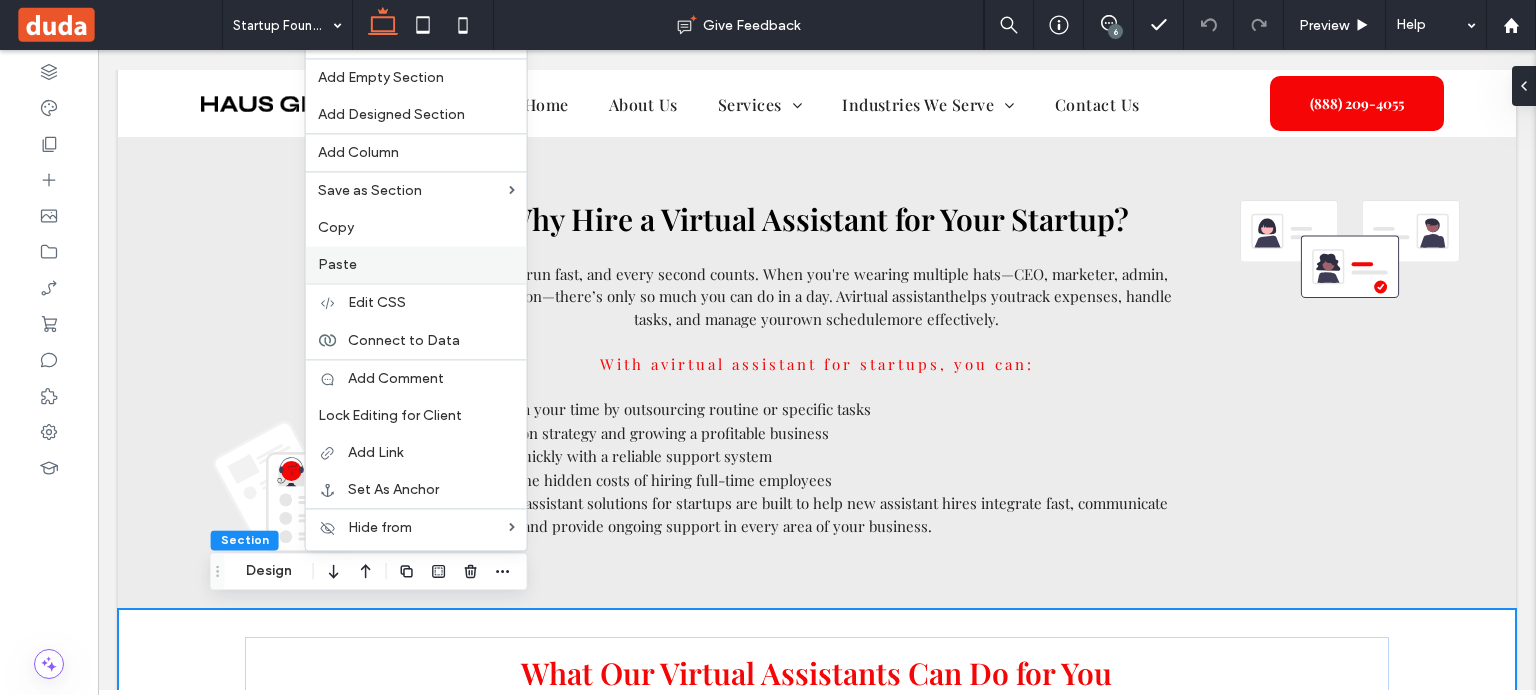 click on "Paste" at bounding box center [416, 264] 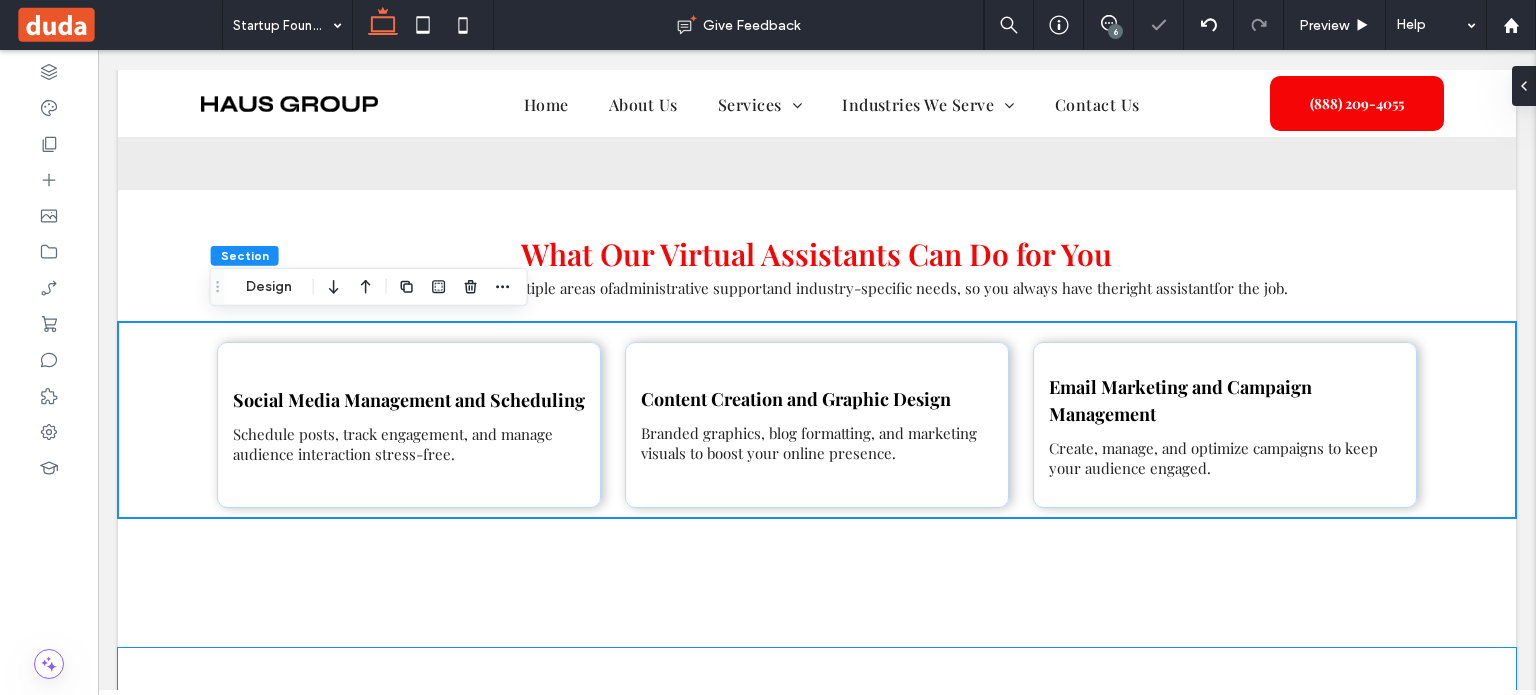 scroll, scrollTop: 1381, scrollLeft: 0, axis: vertical 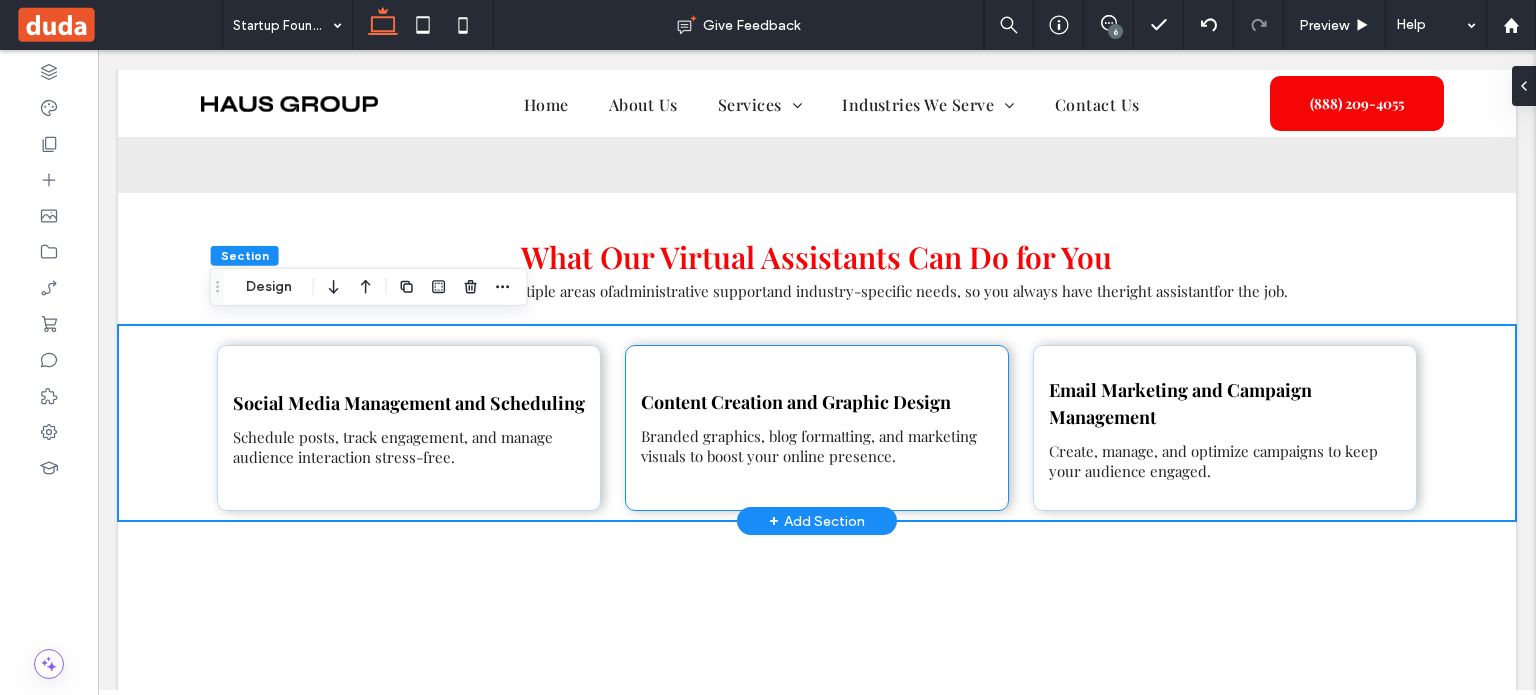 click on "Content Creation and Graphic Design
Branded graphics, blog formatting, and marketing visuals to boost your online presence." at bounding box center (817, 428) 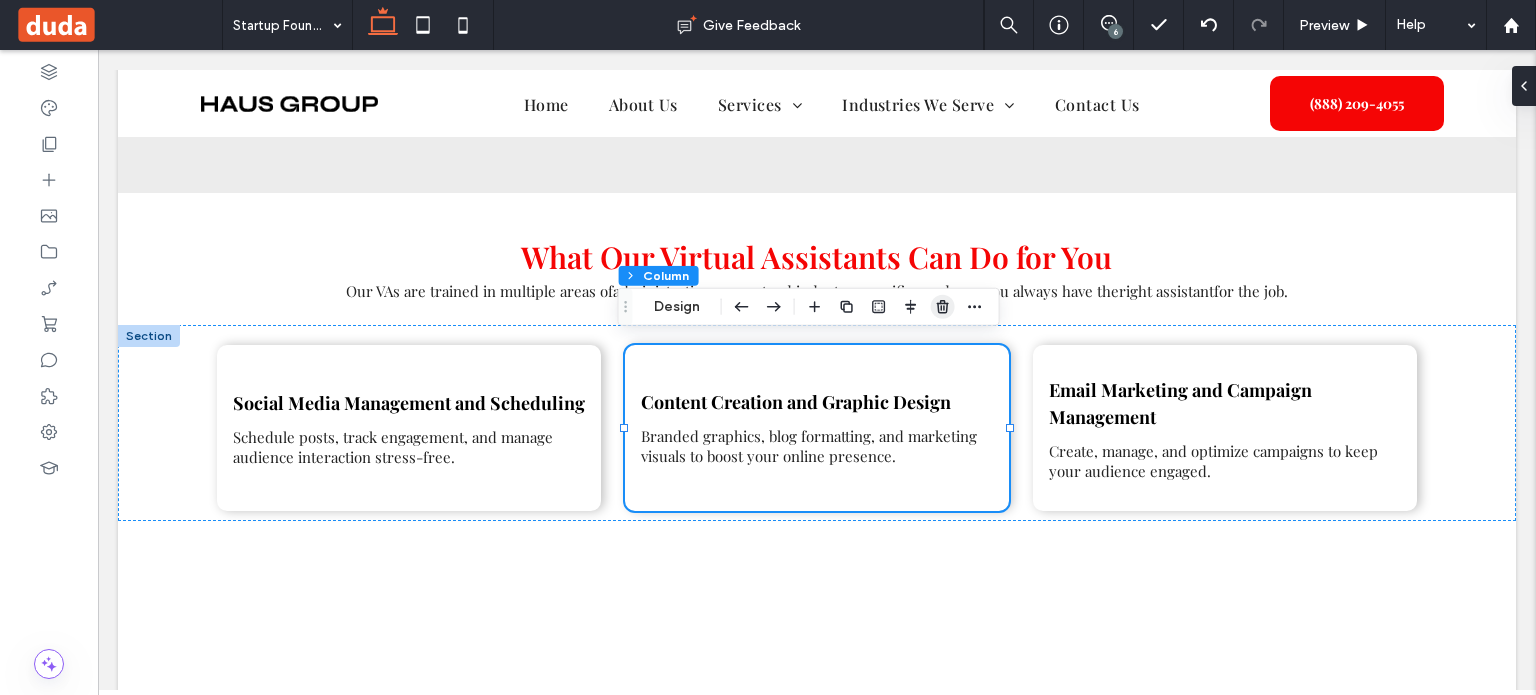 click 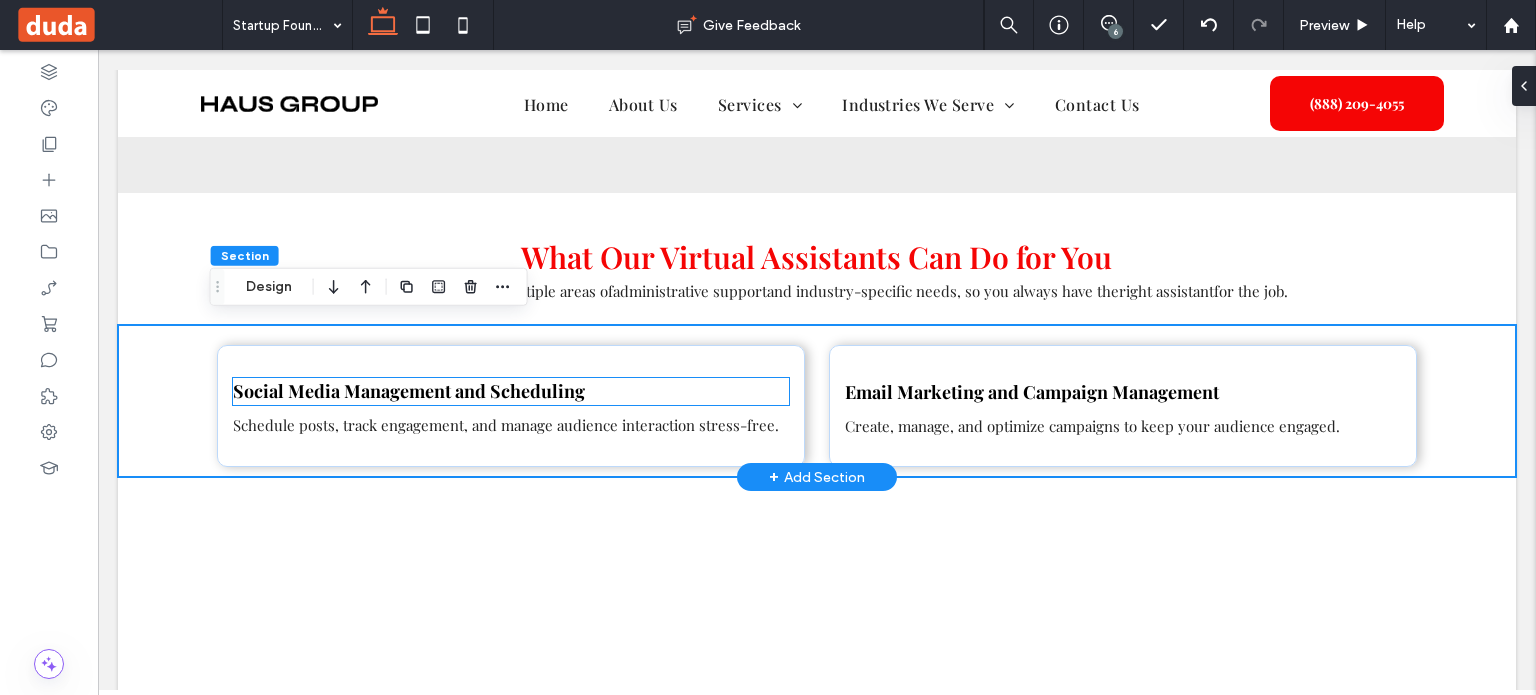 click on "Social Media Management and Scheduling" at bounding box center (409, 391) 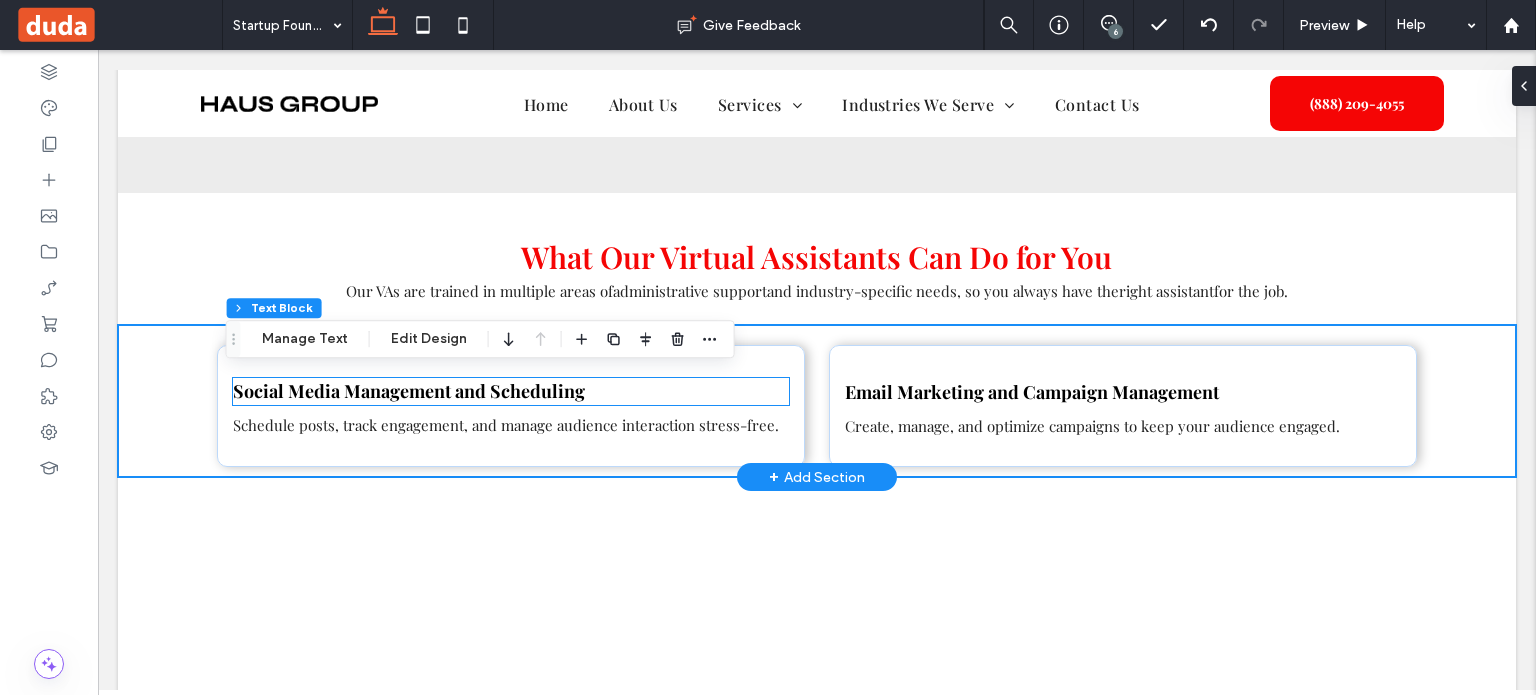 click on "Social Media Management and Scheduling" at bounding box center (511, 391) 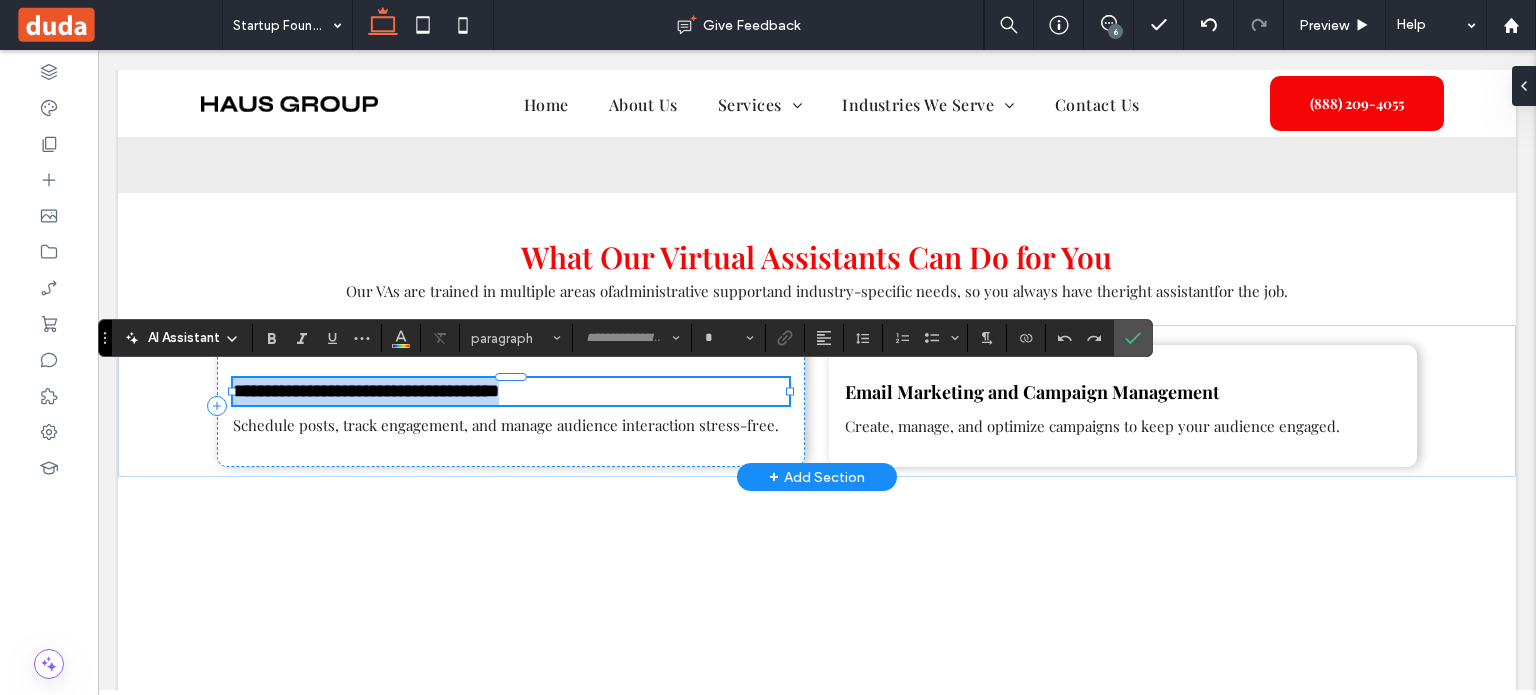 type on "**********" 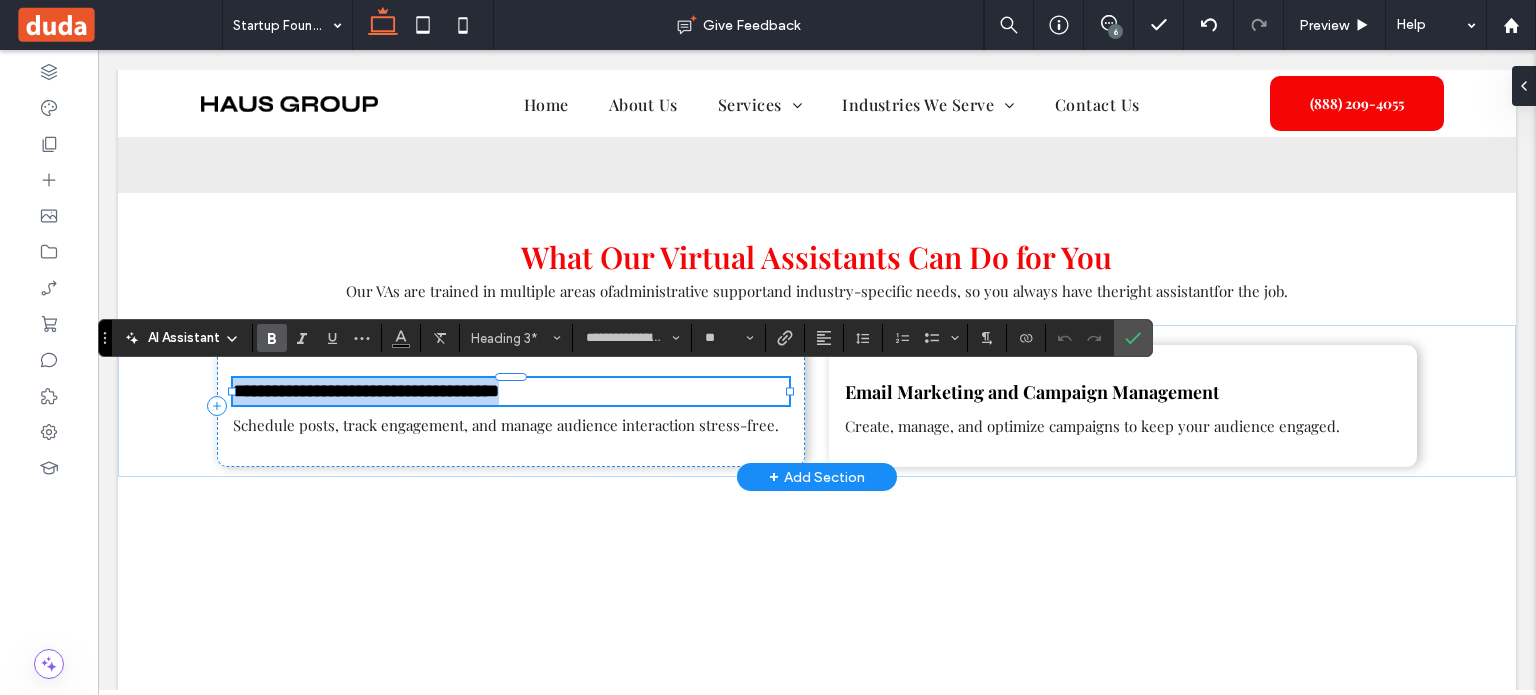 click on "**********" at bounding box center [366, 391] 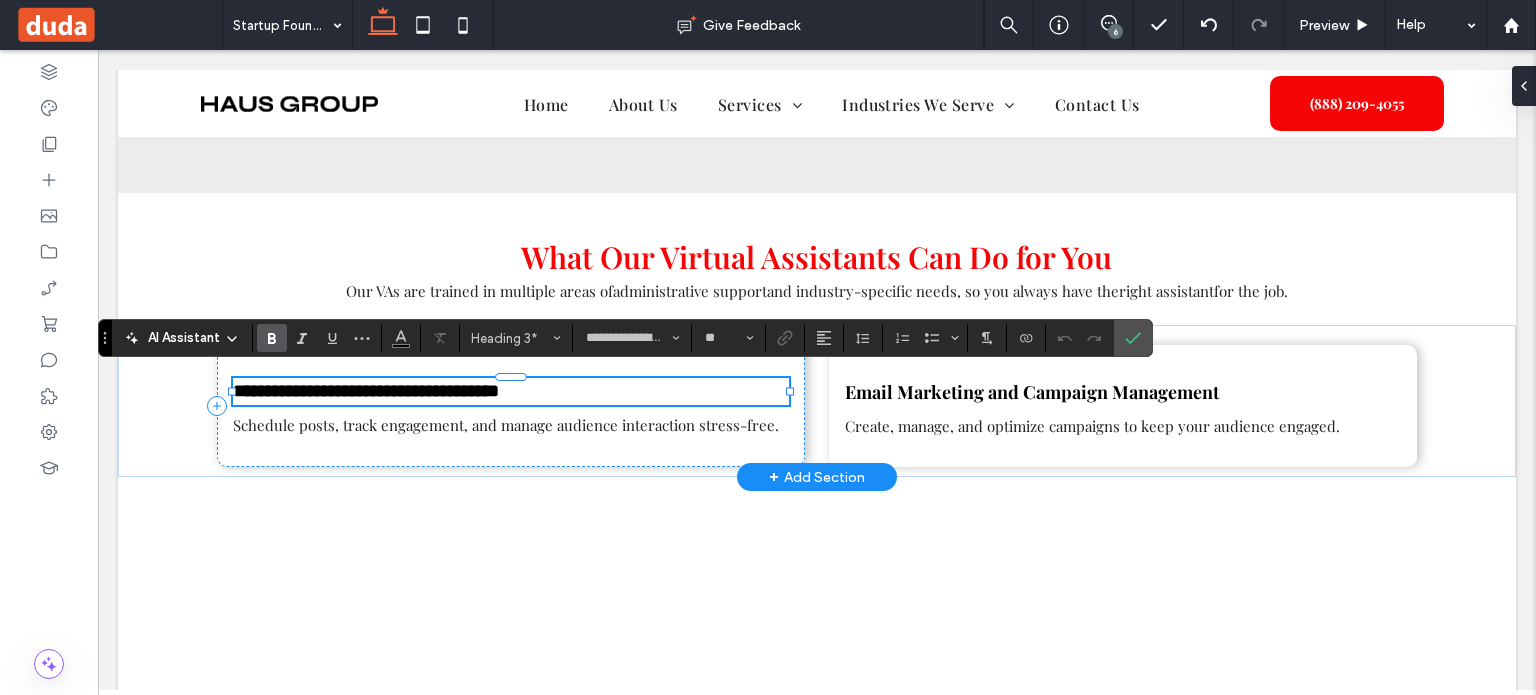 click on "**********" at bounding box center [366, 391] 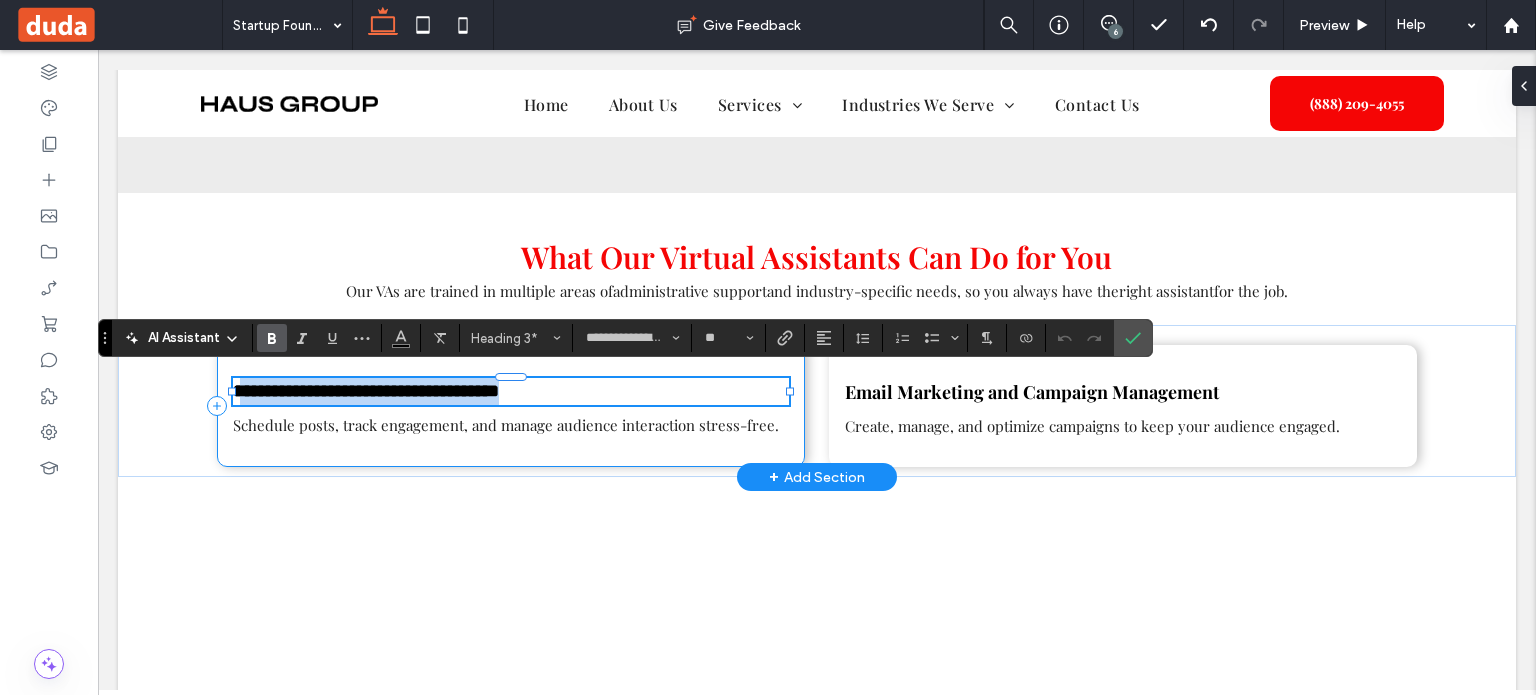 drag, startPoint x: 237, startPoint y: 383, endPoint x: 607, endPoint y: 405, distance: 370.65347 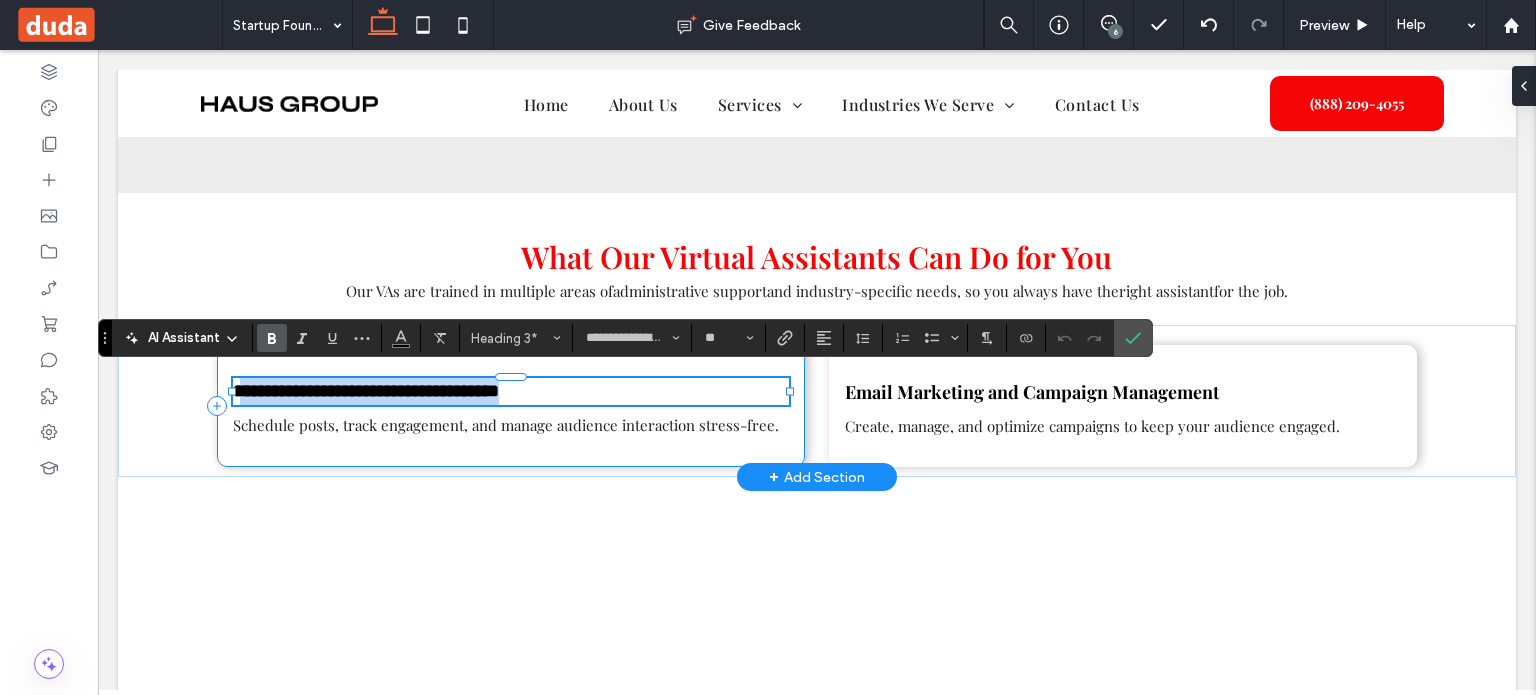 click on "**********" at bounding box center [511, 406] 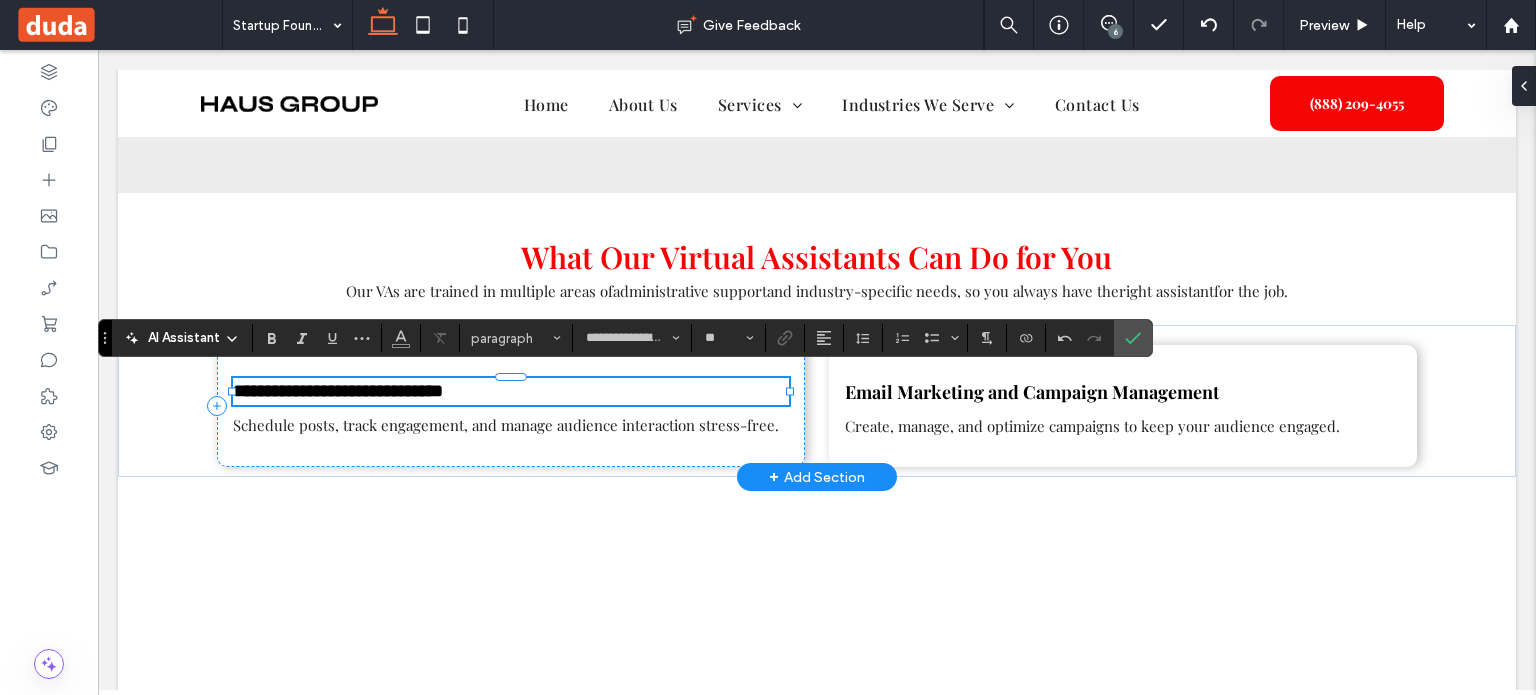 type on "**" 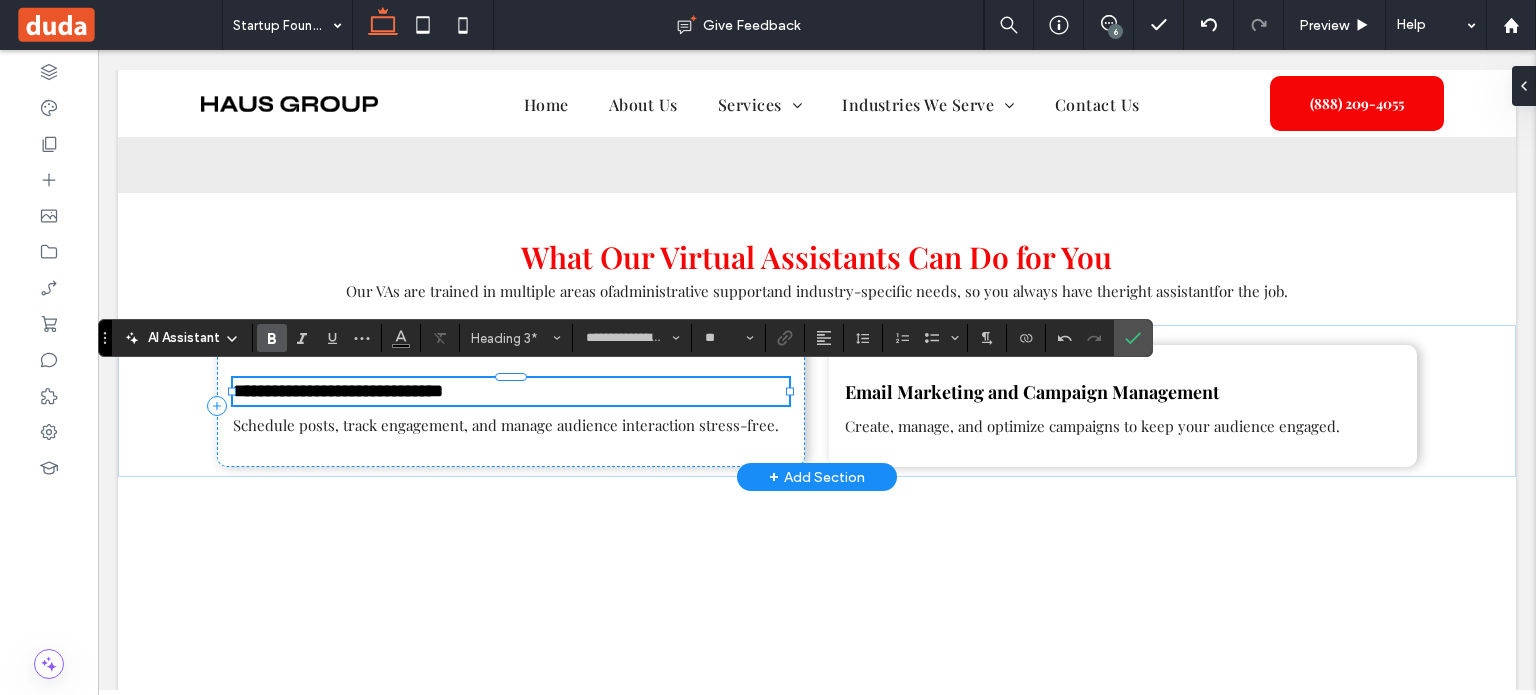 click on "**********" at bounding box center (338, 391) 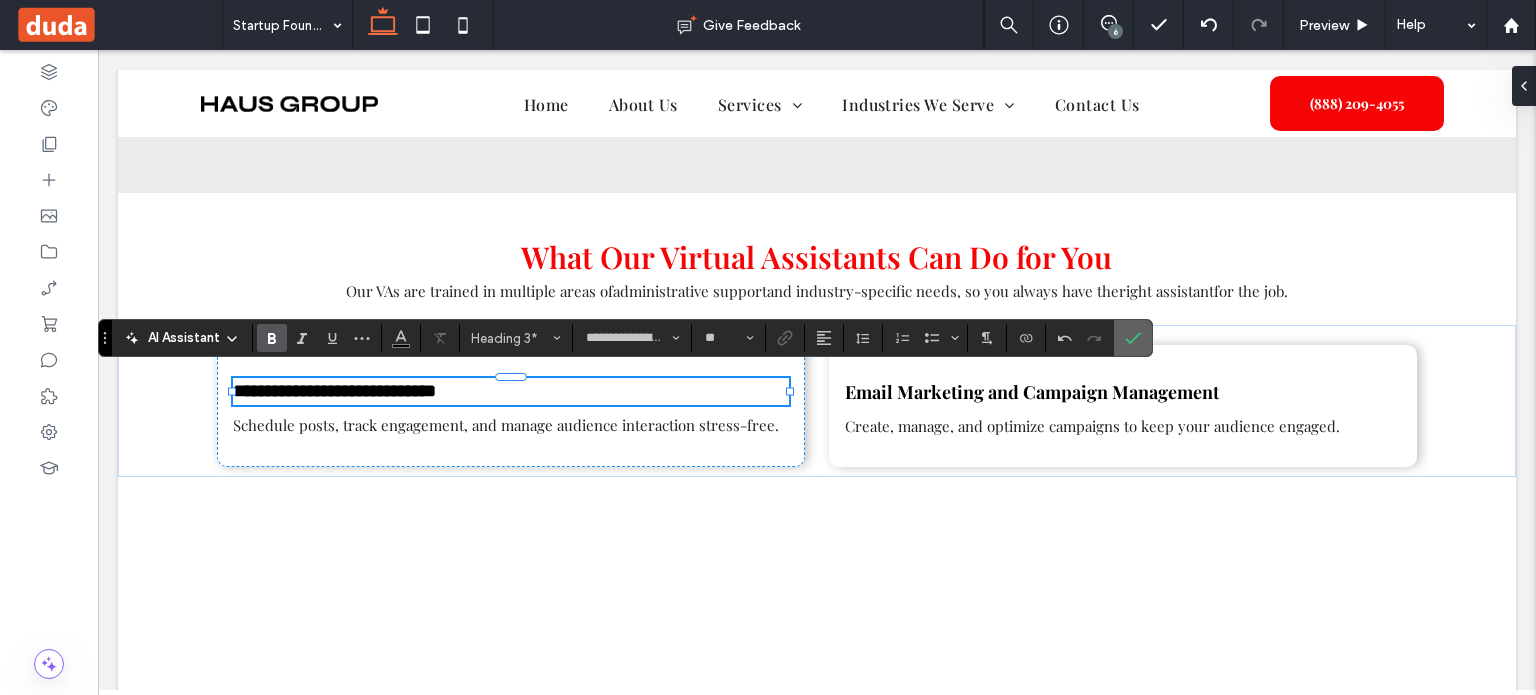 click 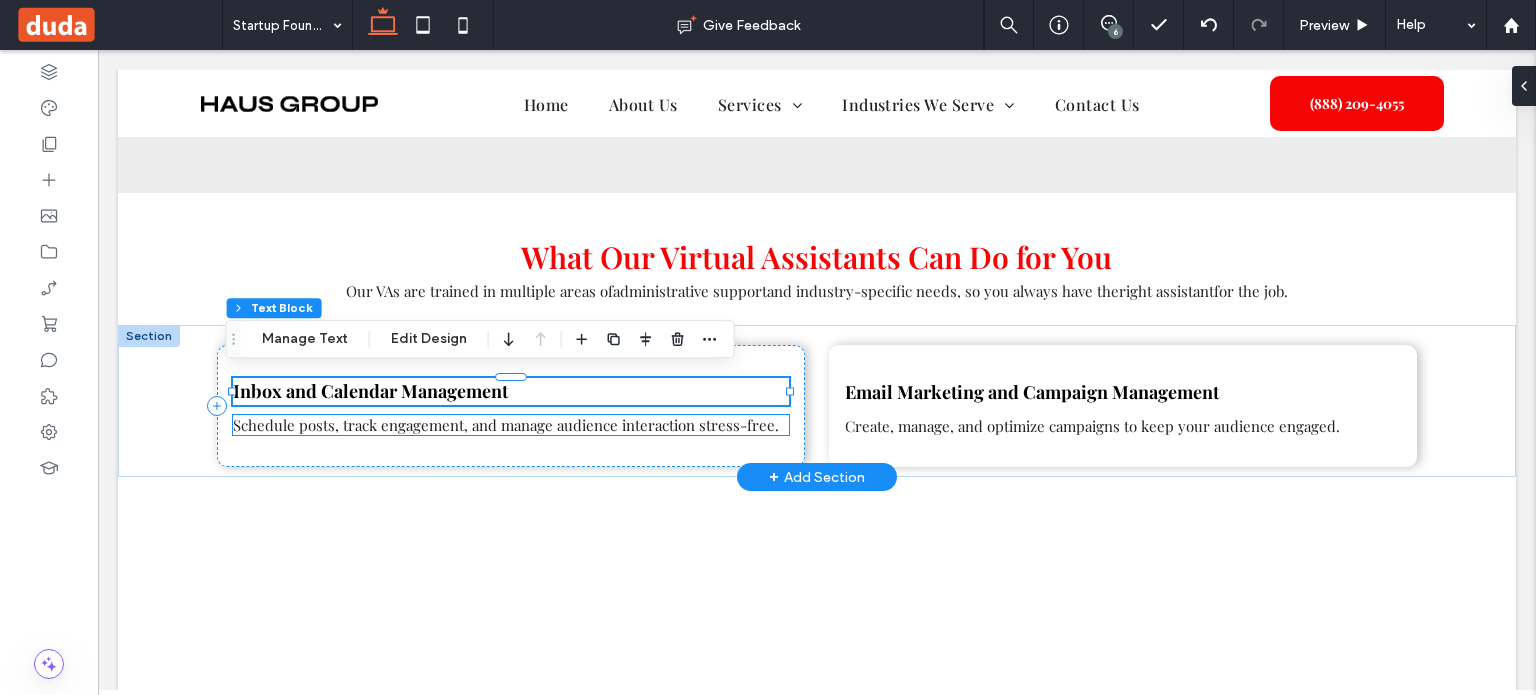click on "Schedule posts, track engagement, and manage audience interaction stress-free." at bounding box center [506, 425] 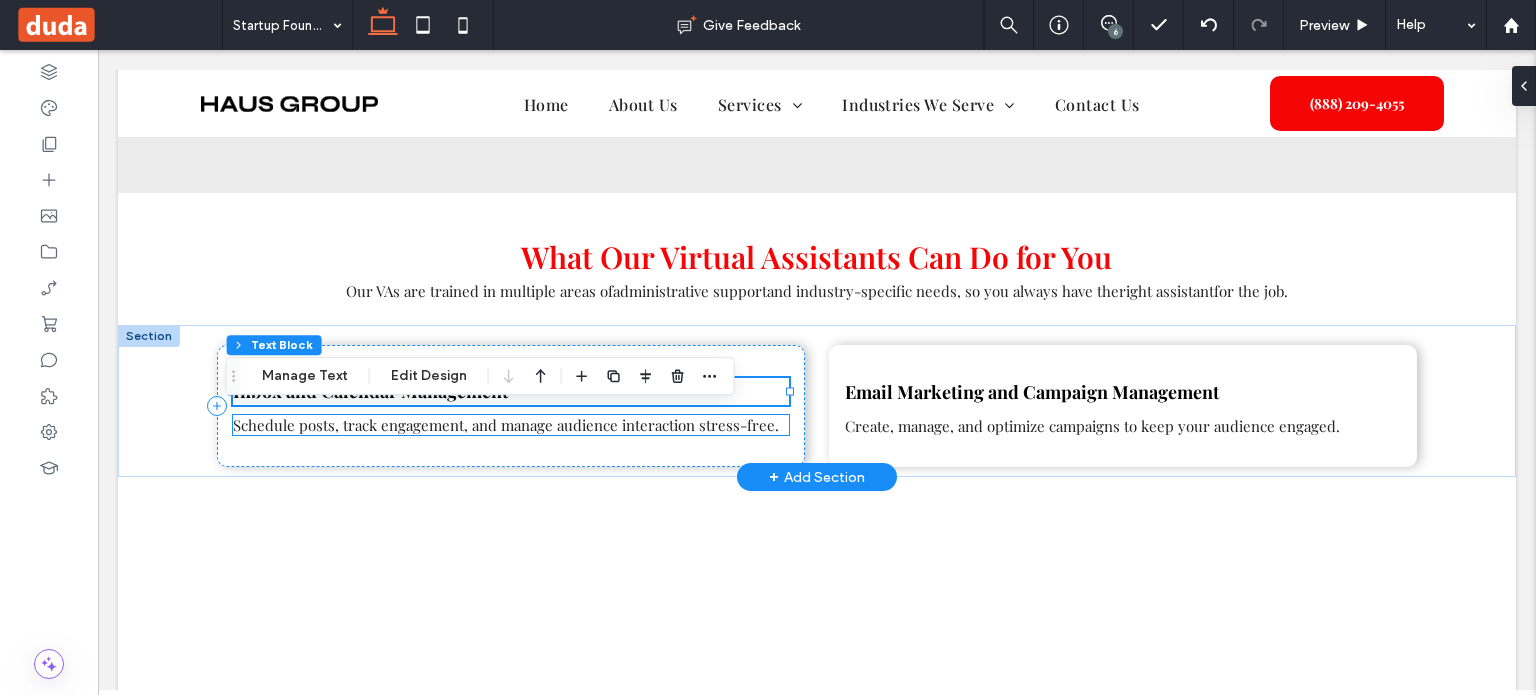 click on "Schedule posts, track engagement, and manage audience interaction stress-free." at bounding box center [506, 425] 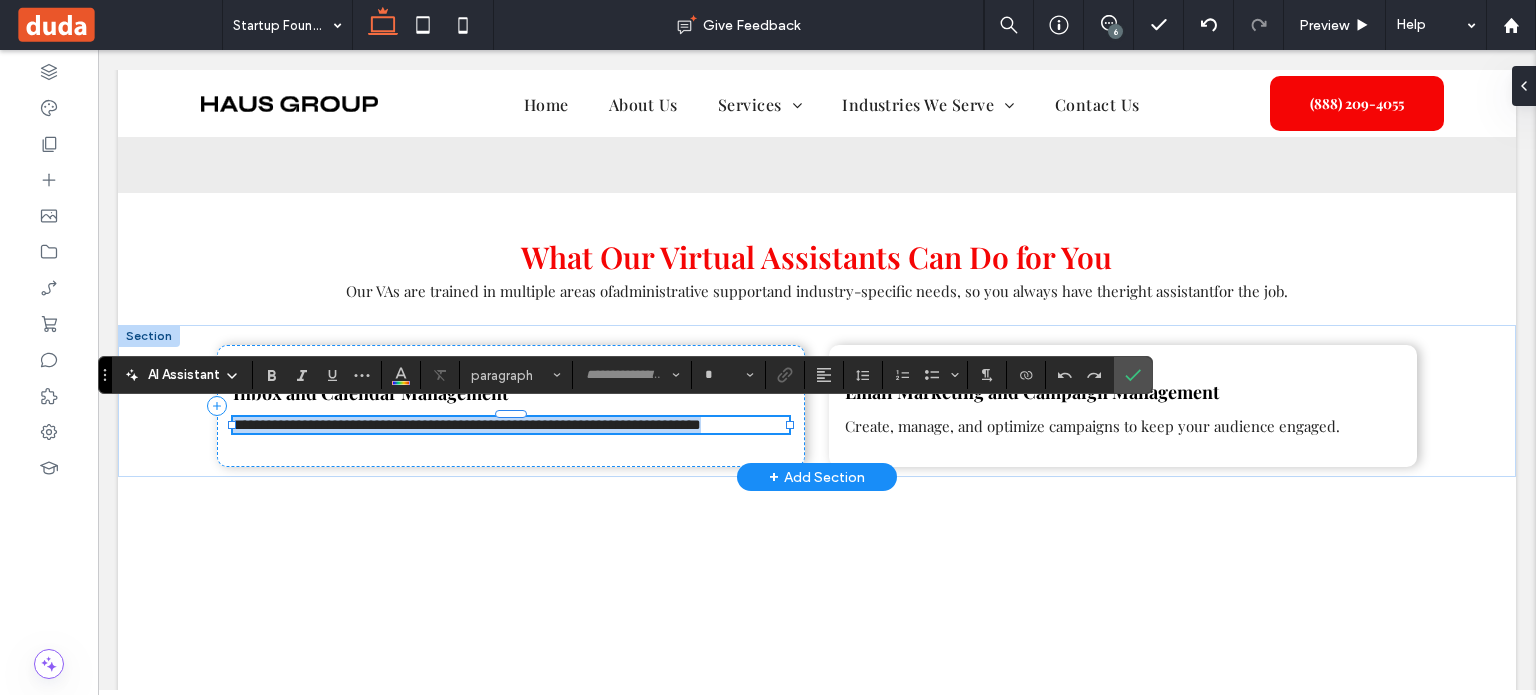 type on "**********" 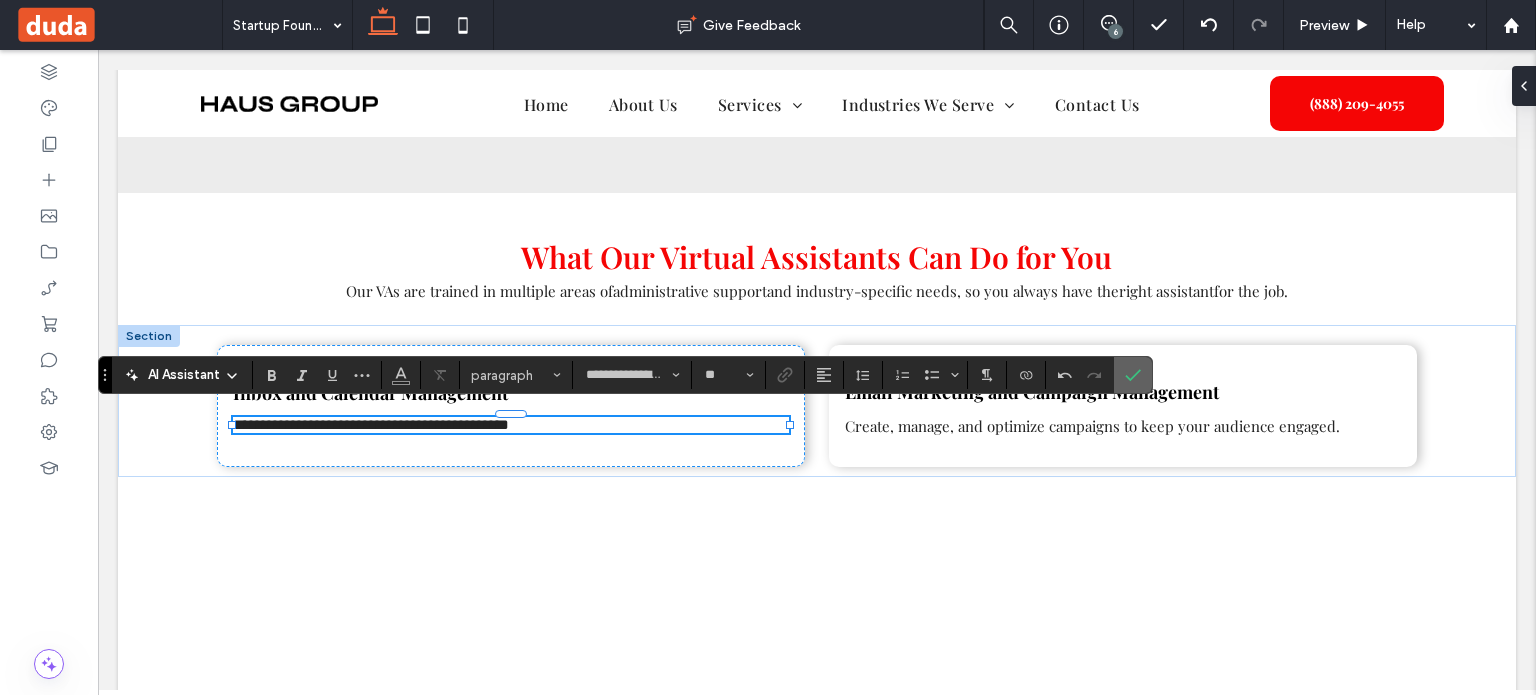 click 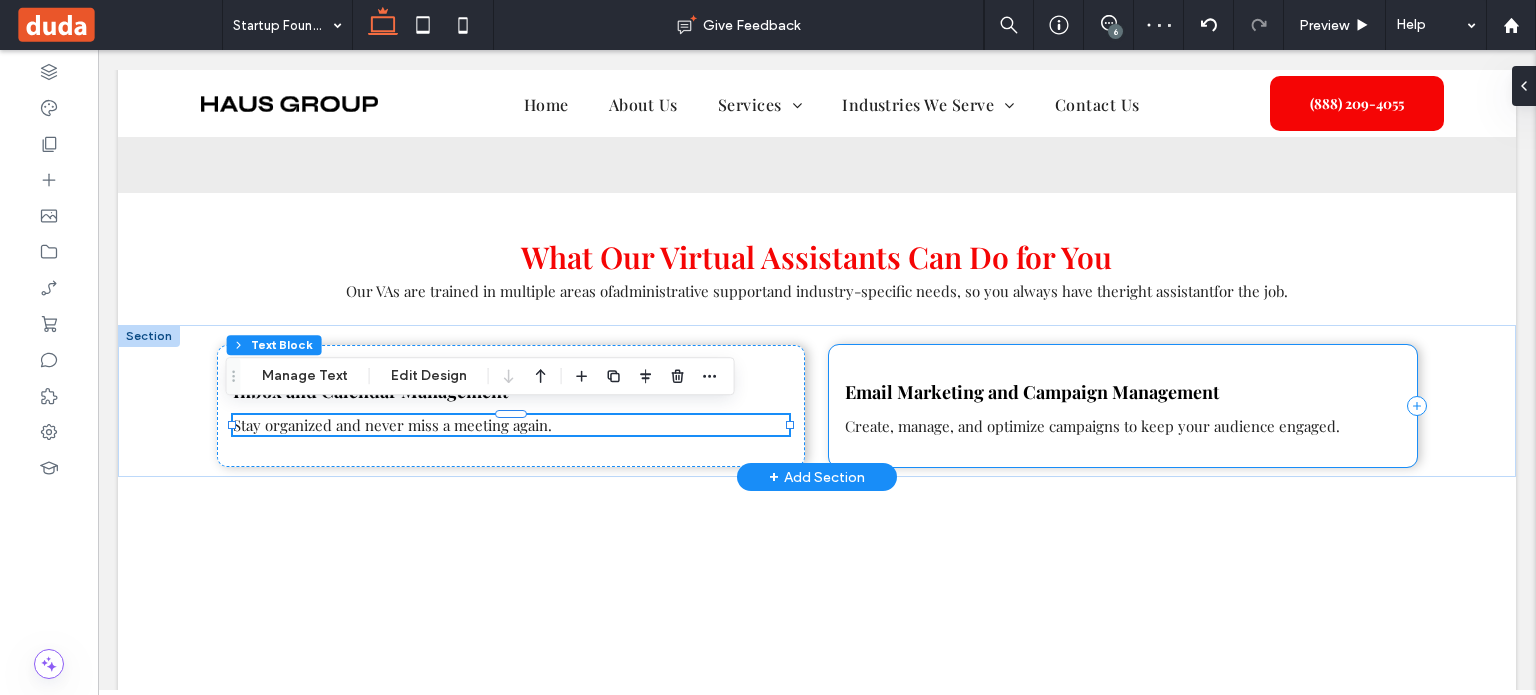 click on "Email Marketing and Campaign Management
Create, manage, and optimize campaigns to keep your audience engaged." at bounding box center (1123, 406) 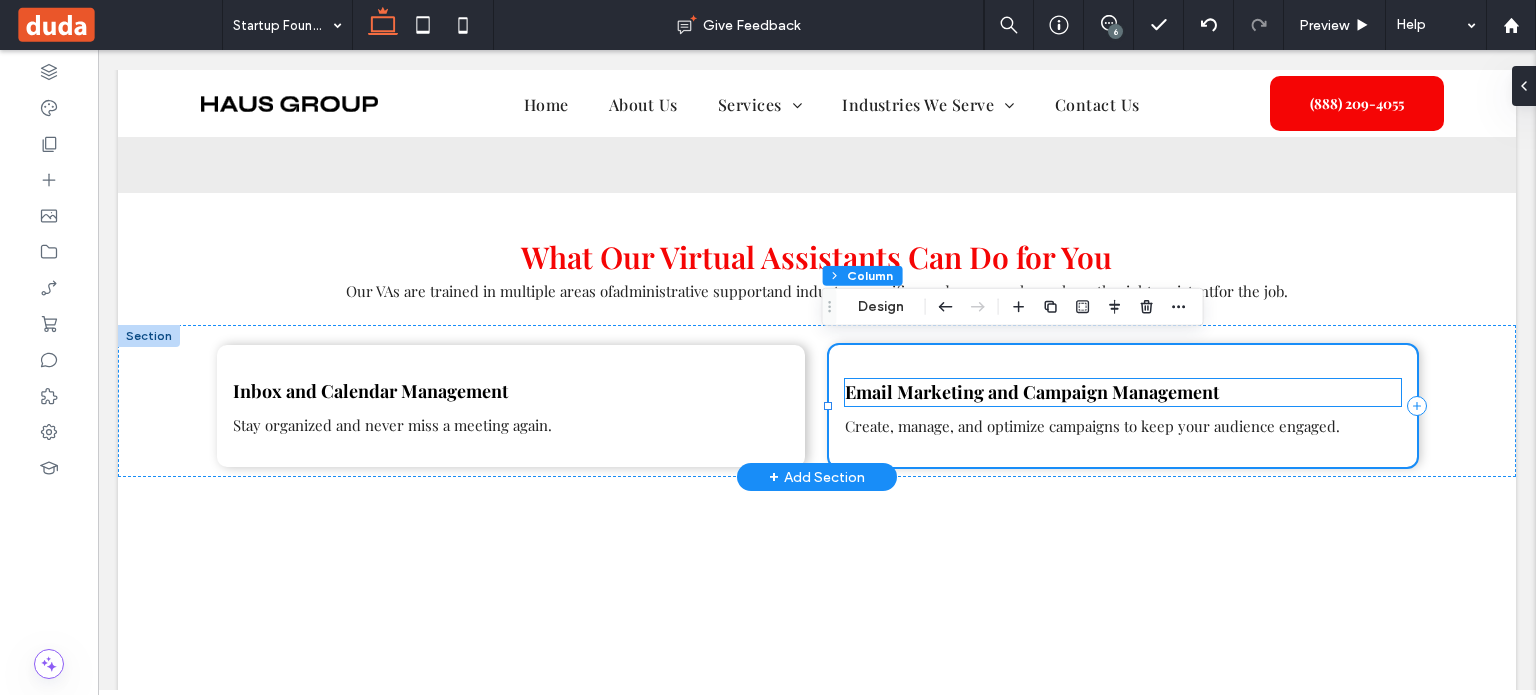 click on "Email Marketing and Campaign Management" at bounding box center (1032, 392) 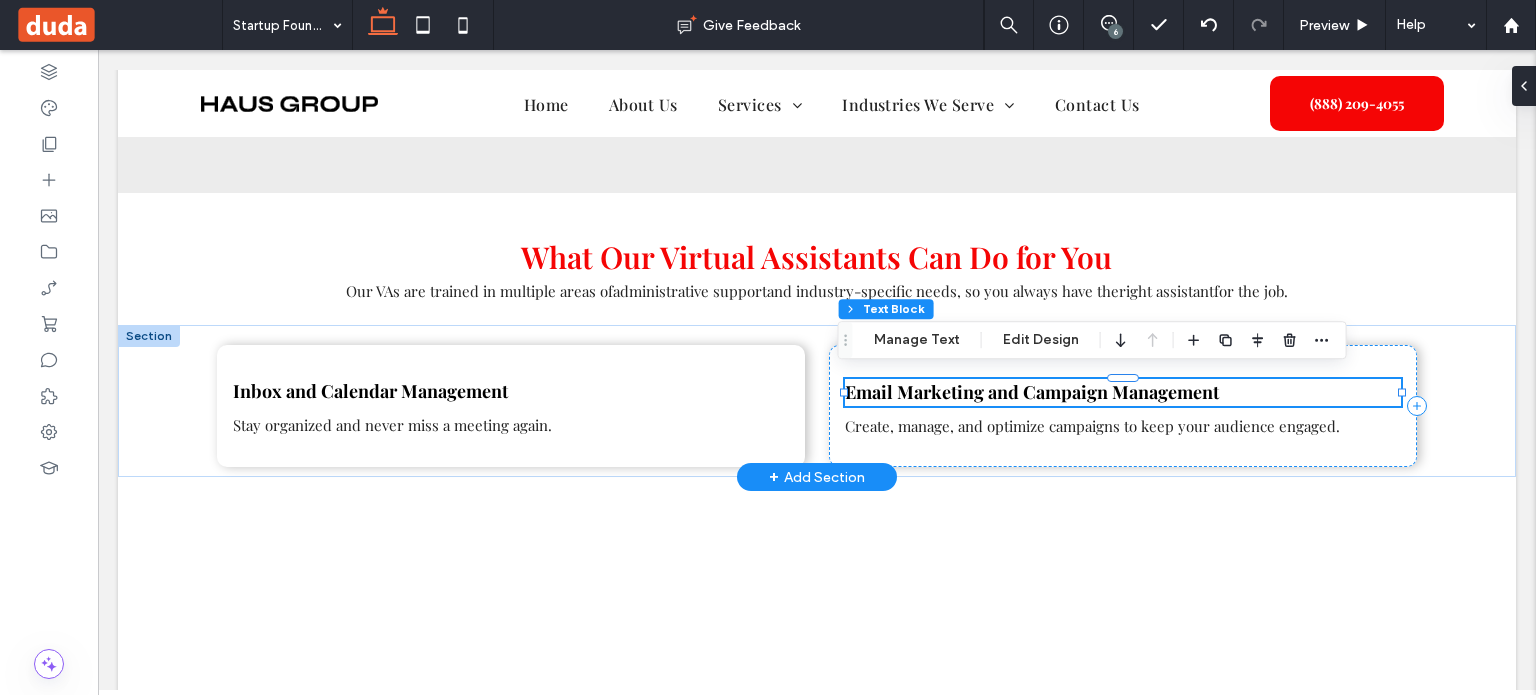 click on "Email Marketing and Campaign Management" at bounding box center [1123, 392] 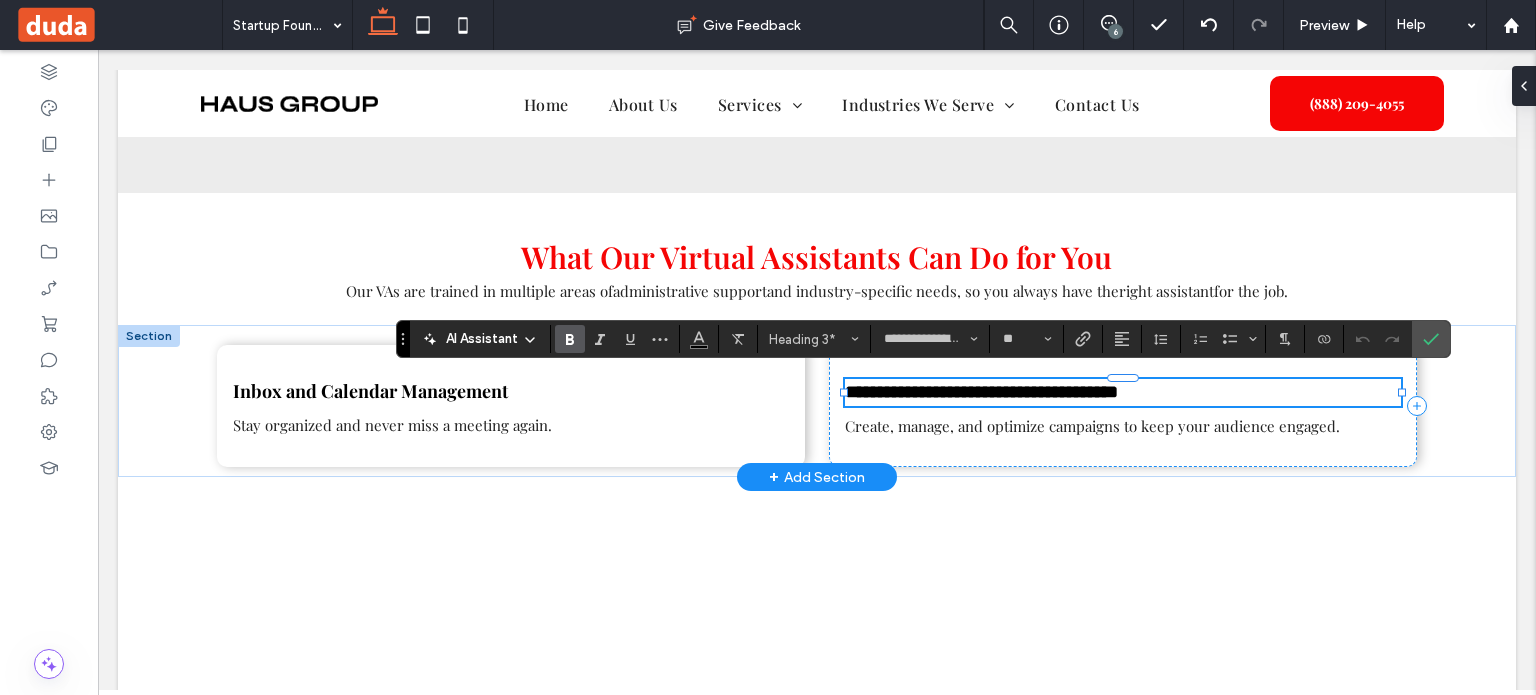 click on "**********" at bounding box center (981, 392) 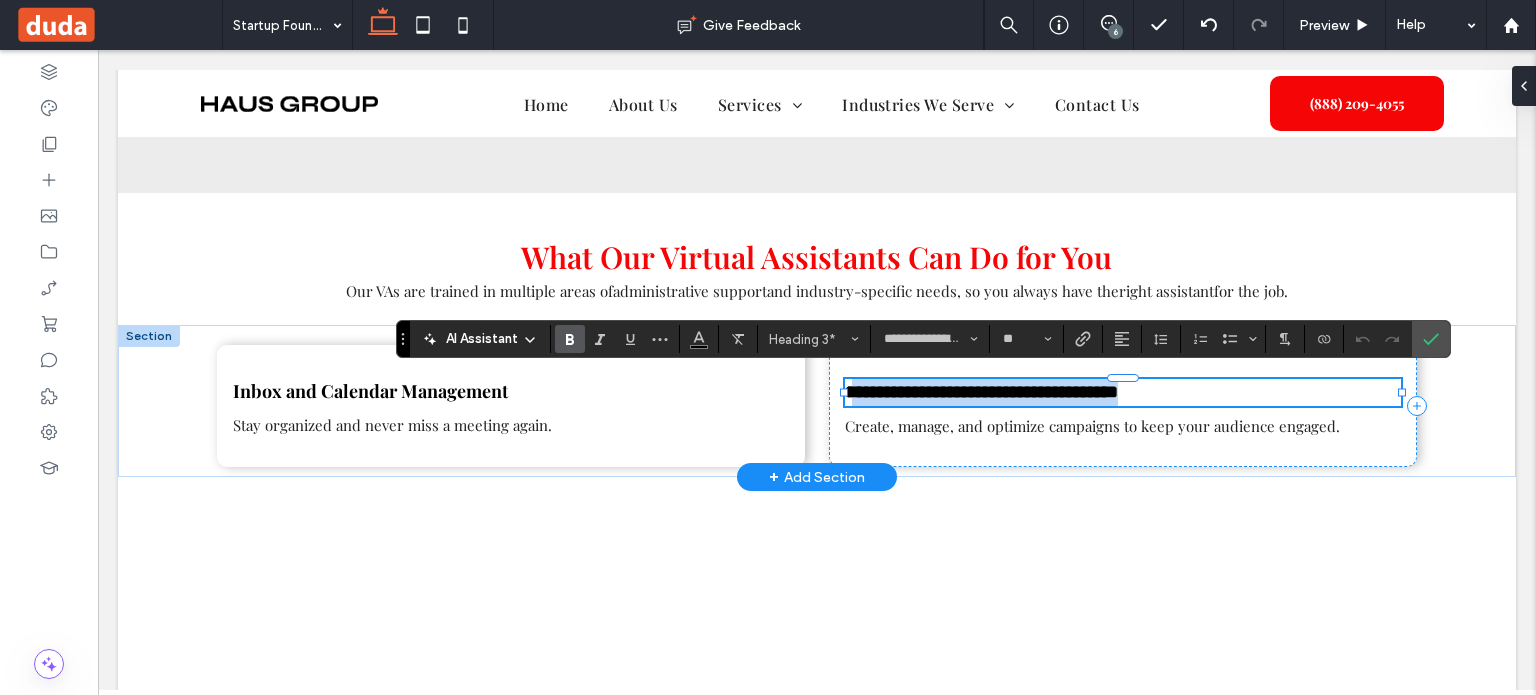drag, startPoint x: 848, startPoint y: 387, endPoint x: 1254, endPoint y: 378, distance: 406.09973 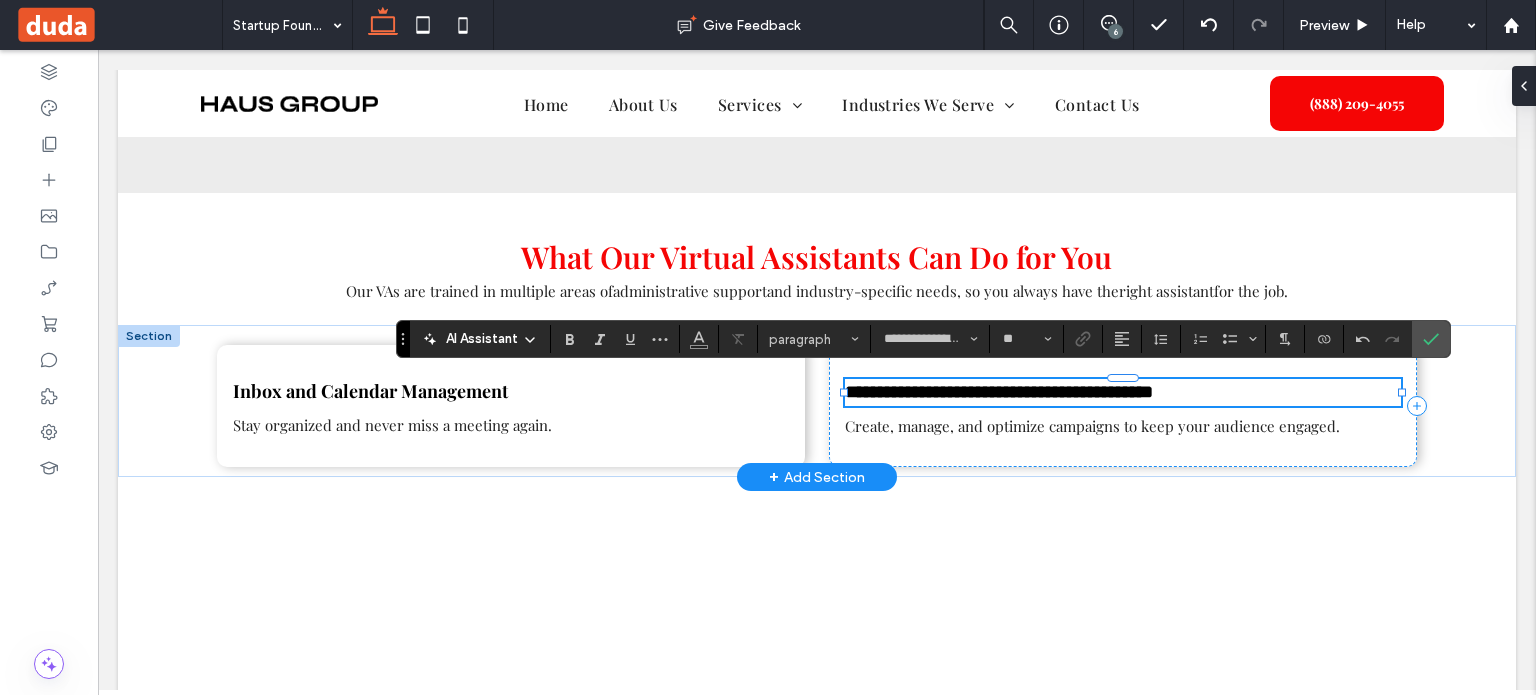 type on "**" 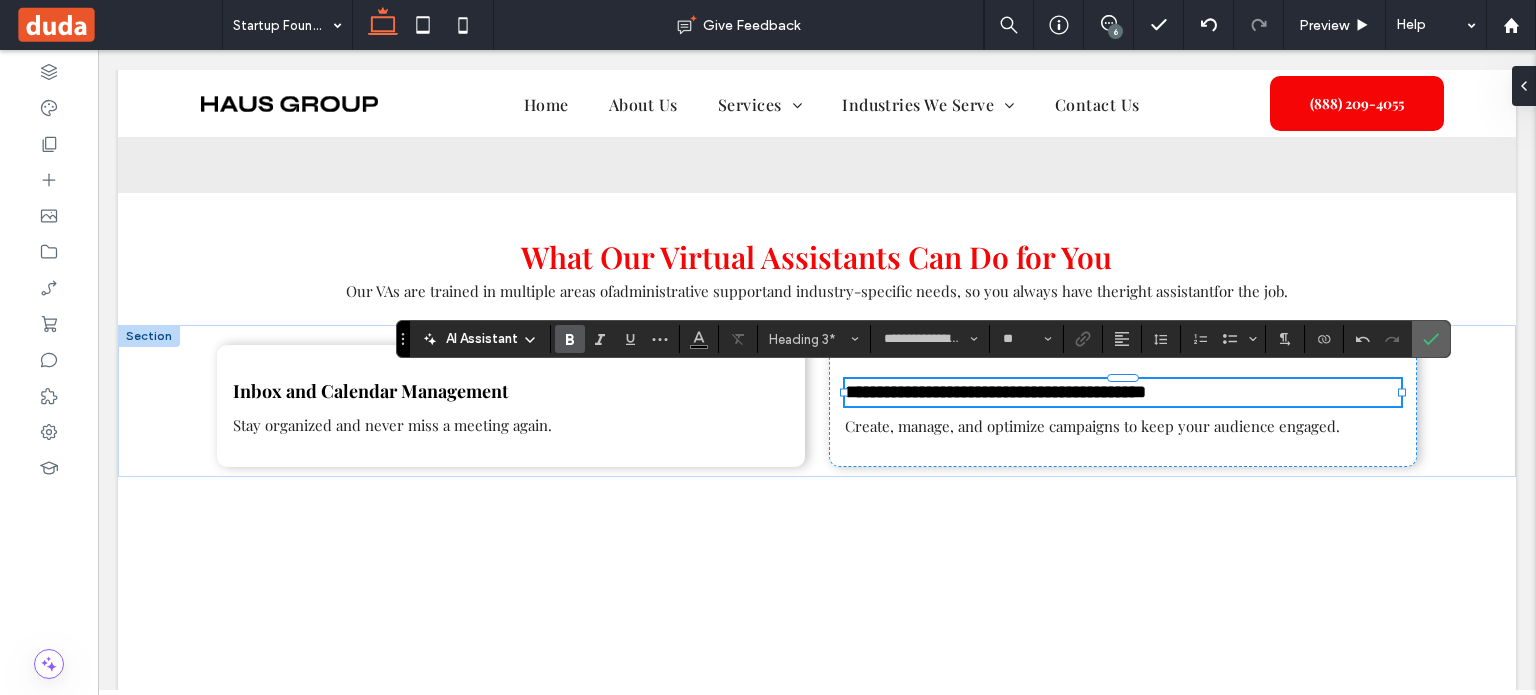 click at bounding box center [1431, 339] 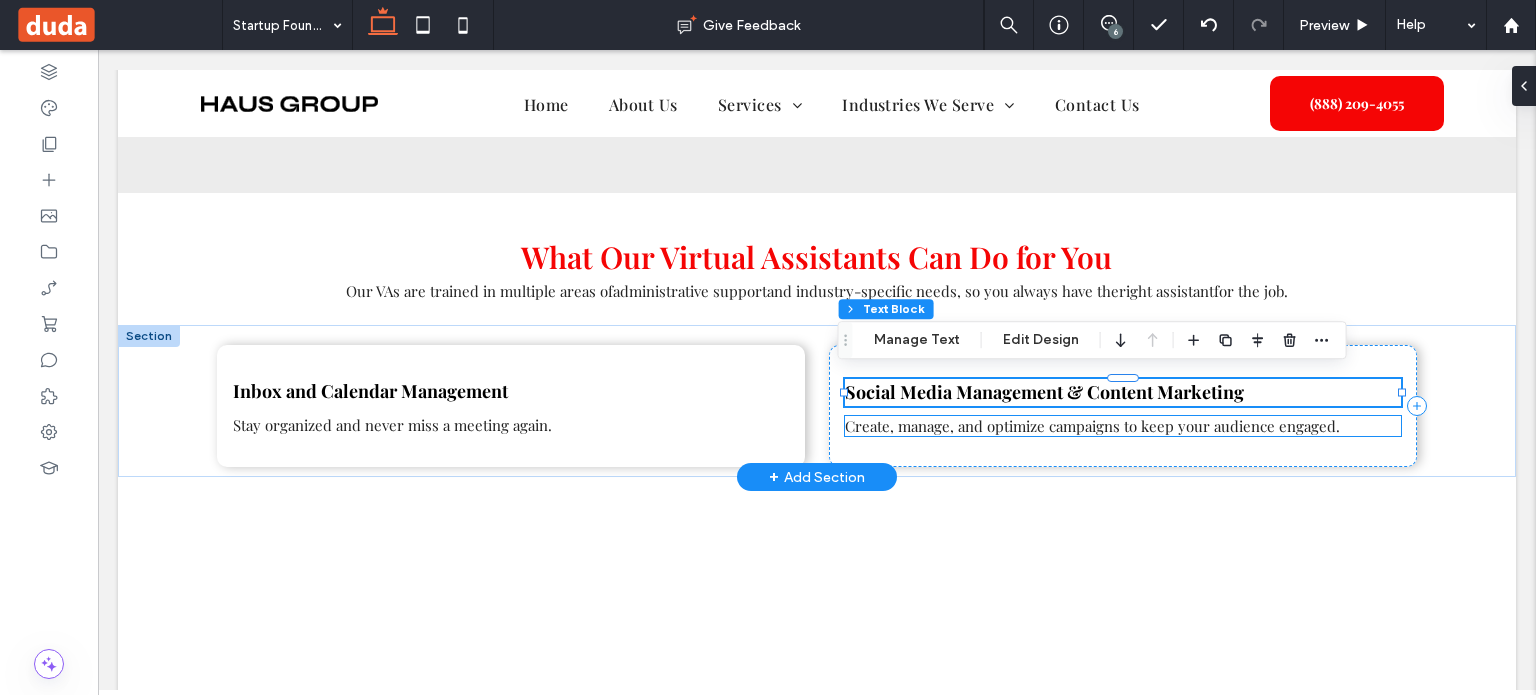 click on "Create, manage, and optimize campaigns to keep your audience engaged." at bounding box center (1092, 426) 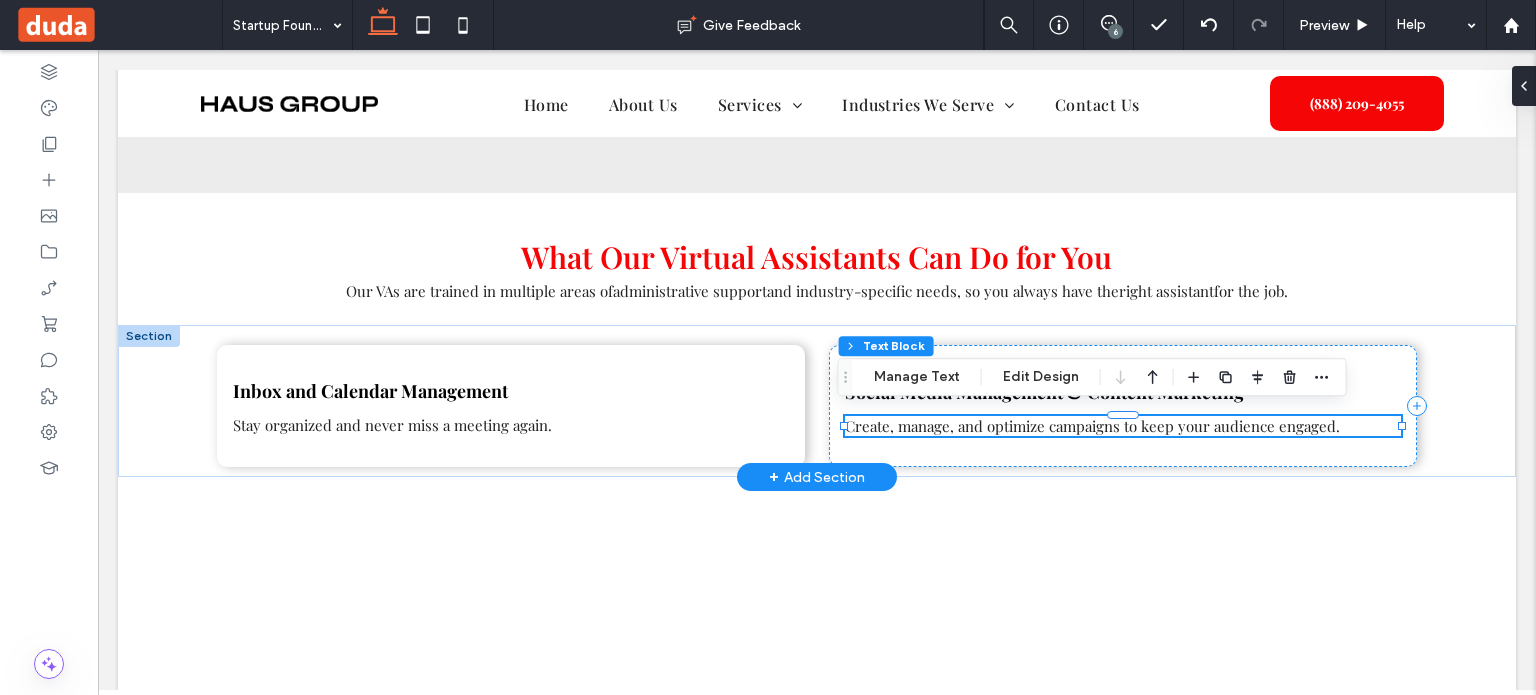 click on "Create, manage, and optimize campaigns to keep your audience engaged." at bounding box center [1092, 426] 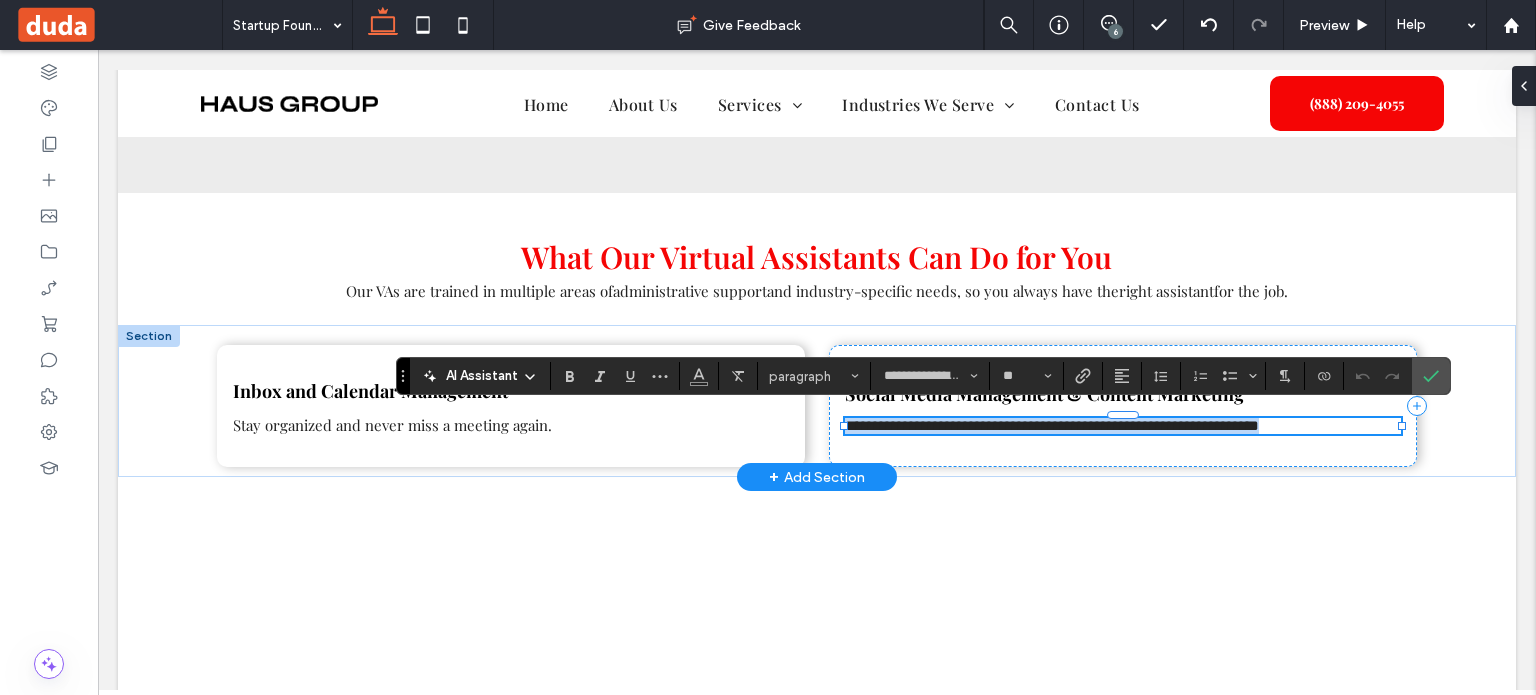 click on "**********" at bounding box center [1052, 425] 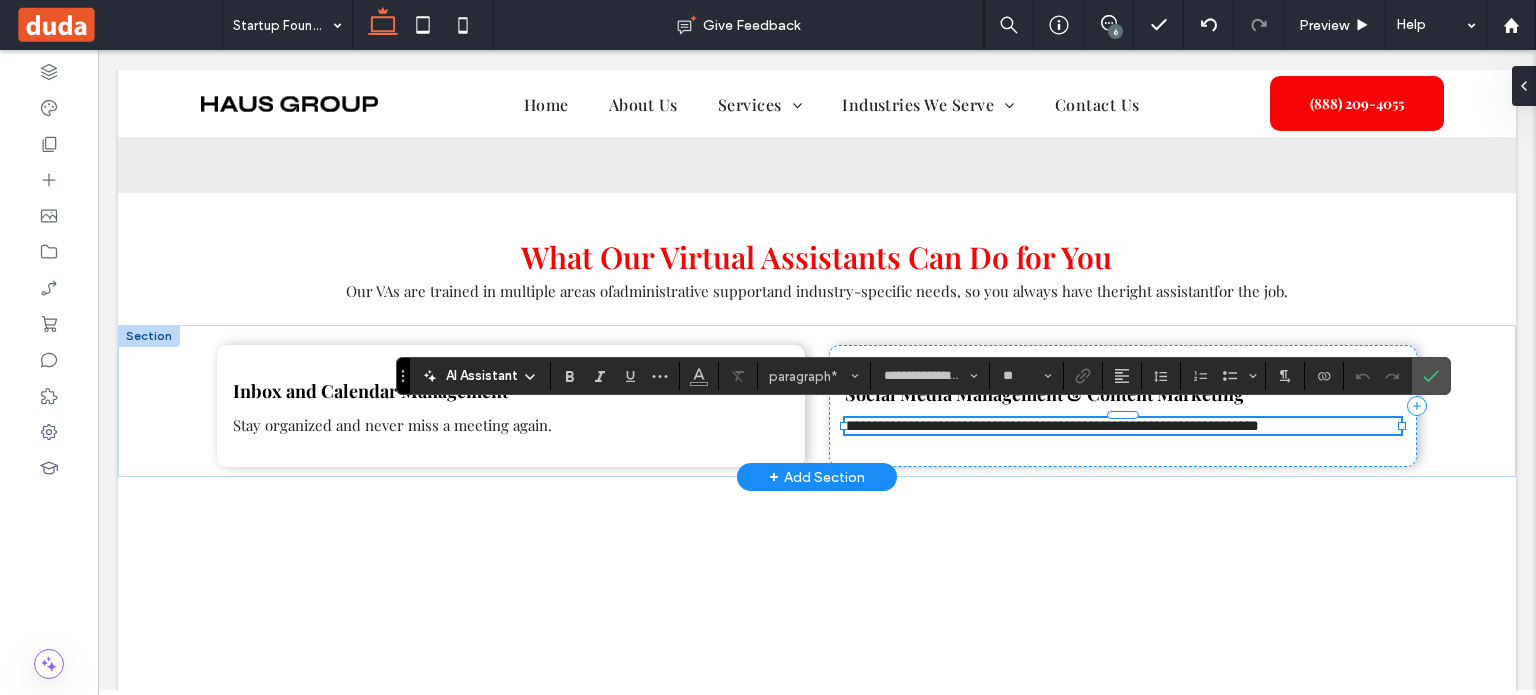 click on "**********" at bounding box center (1052, 425) 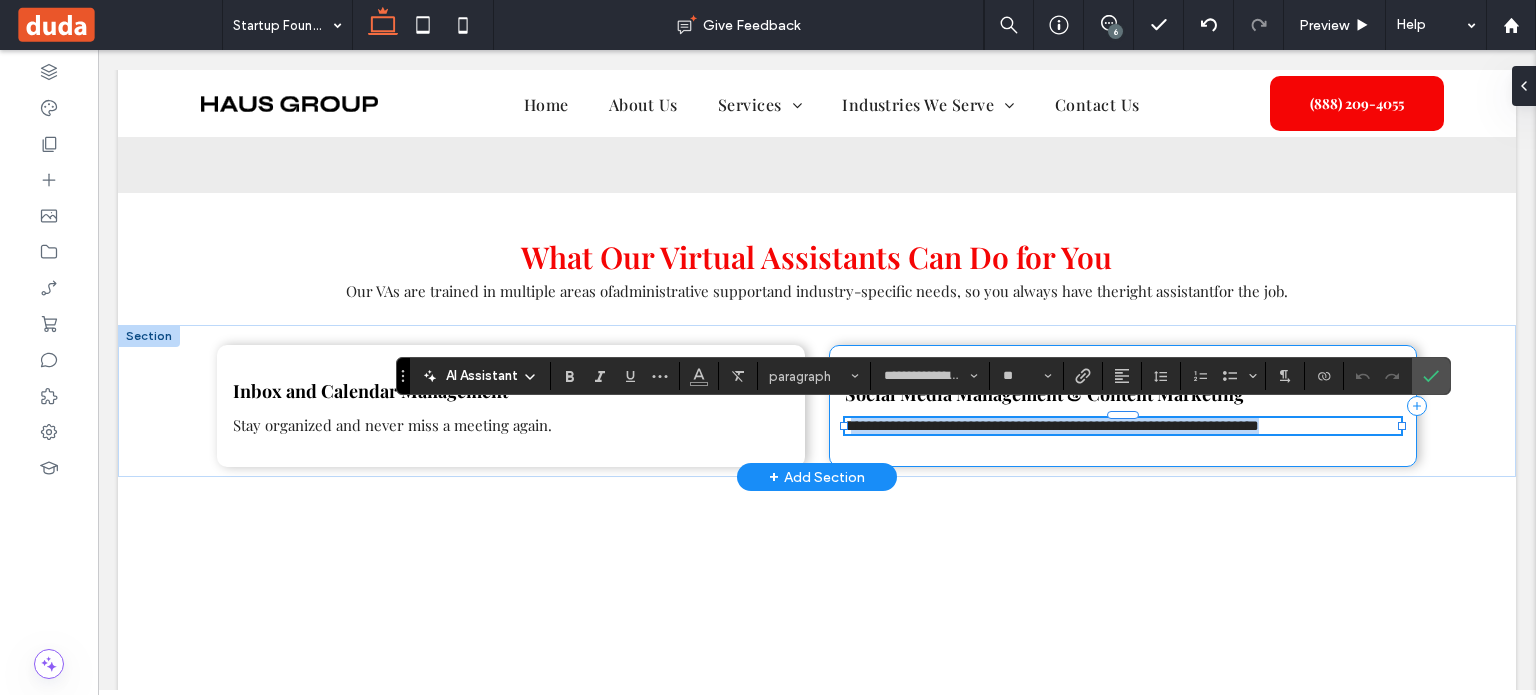 drag, startPoint x: 846, startPoint y: 419, endPoint x: 1358, endPoint y: 435, distance: 512.24994 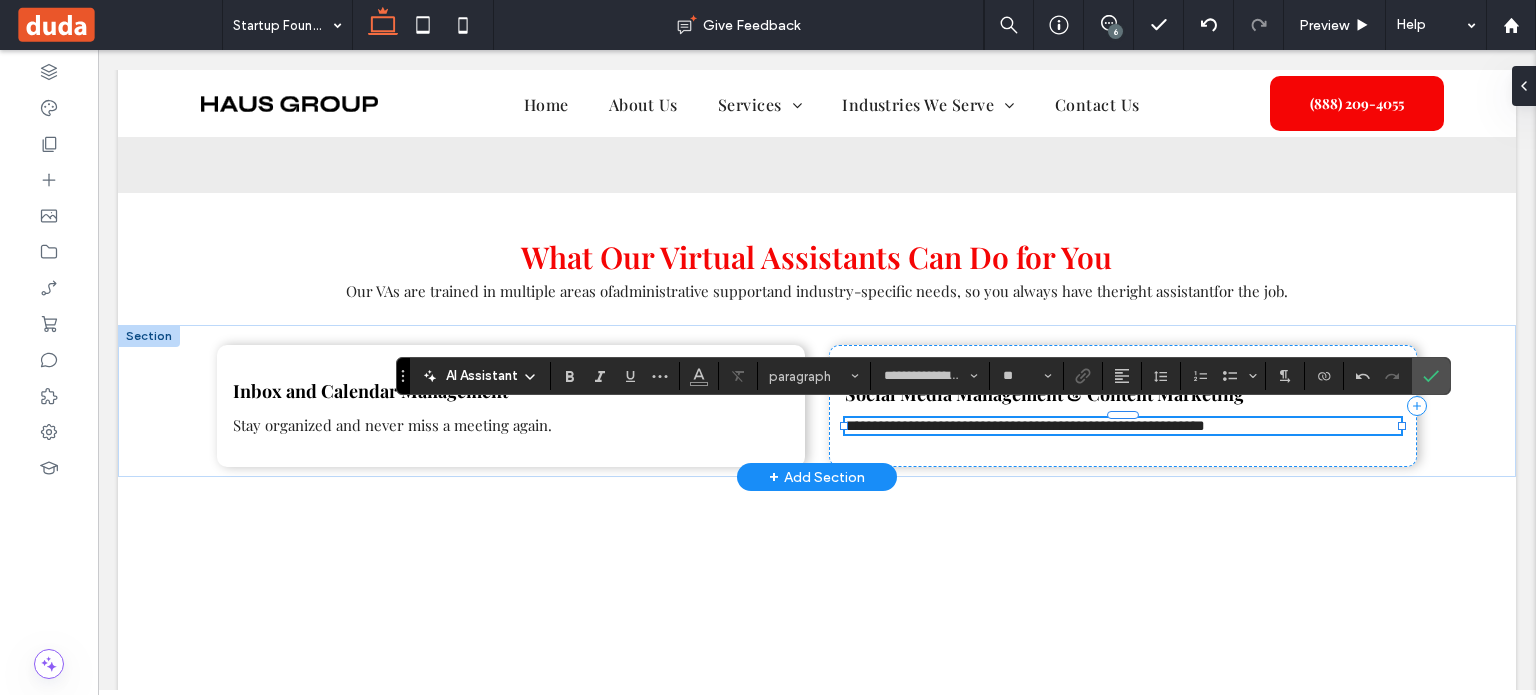 click on "**********" at bounding box center [1025, 425] 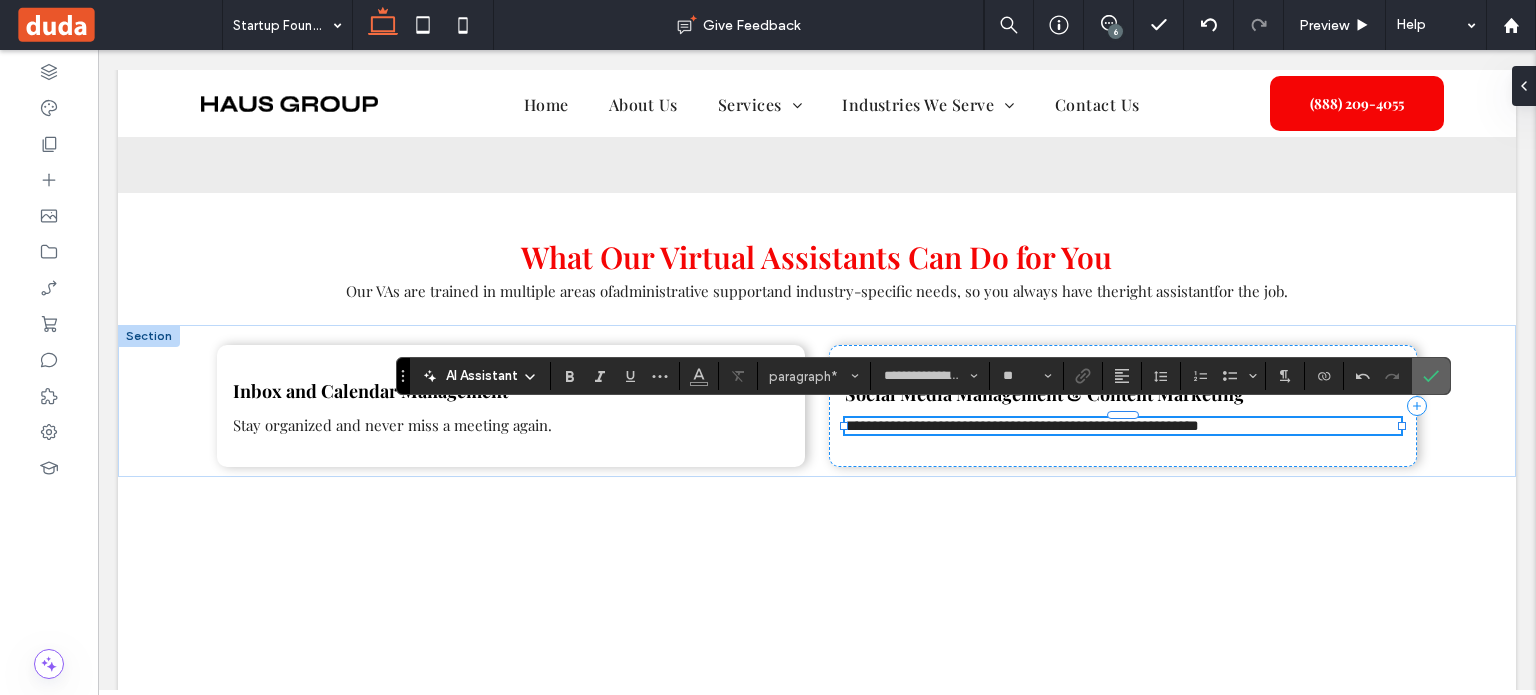 drag, startPoint x: 1441, startPoint y: 383, endPoint x: 1340, endPoint y: 331, distance: 113.600174 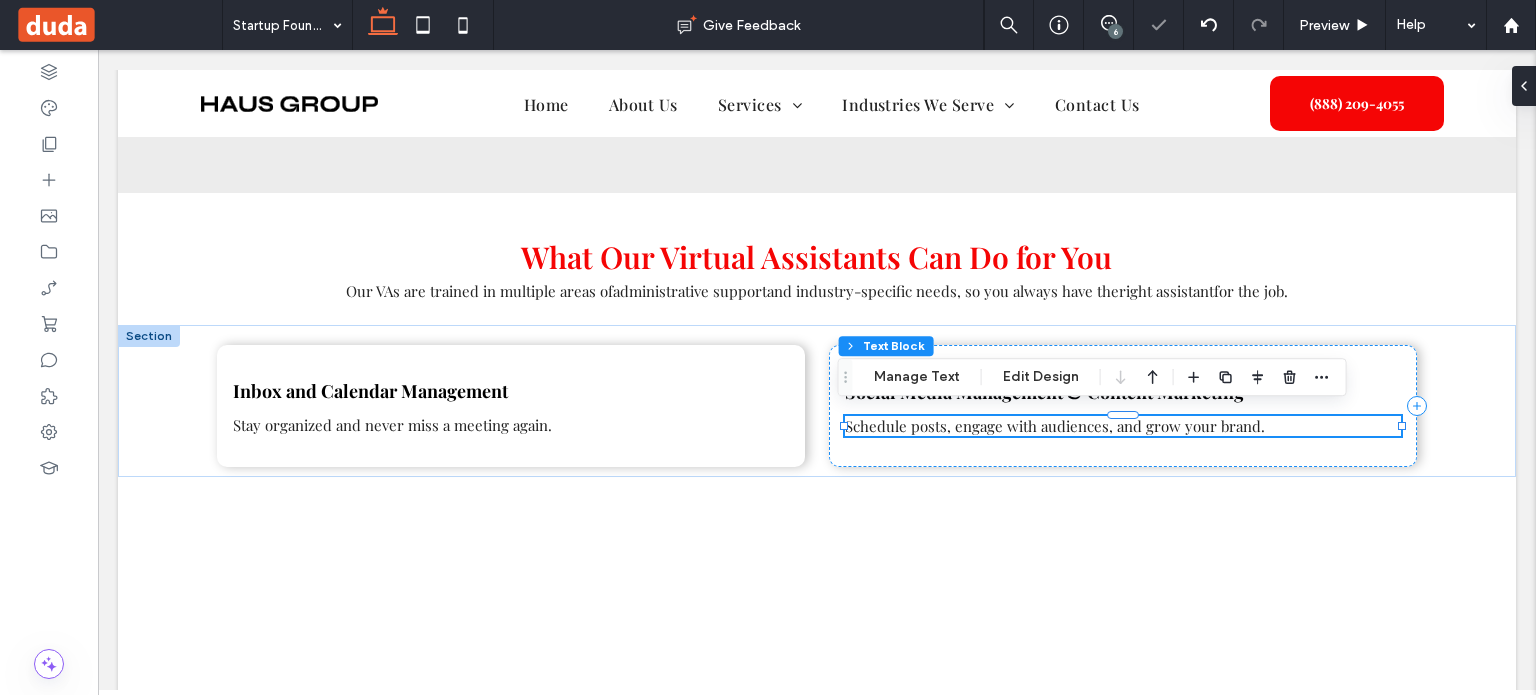 click on "Virtual Assistant Services for Startups and Entrepreneurs
Professional, Vetted, and Trained for Startup Success
Section + Add Section
Are you a startup founder, entrepreneur, or small business owner trying to balance everything—calendar management, client emails, social media, project deadlines, and hiring? You're not alone. At Masterly Virtual Assistants, we offer dedicated virtual assistants trained to handle the time-consuming tasks that pull you away from growing your own business. Our team provides high quality virtual assistant services designed to meet the real needs of busy entrepreneurs. Whether you're managing a tech startup, launching a new service-based business, or running a growing e-commerce shop, we give you immediate access to college-educated virtual assistants ready to support your journey.
Section" at bounding box center (817, 121) 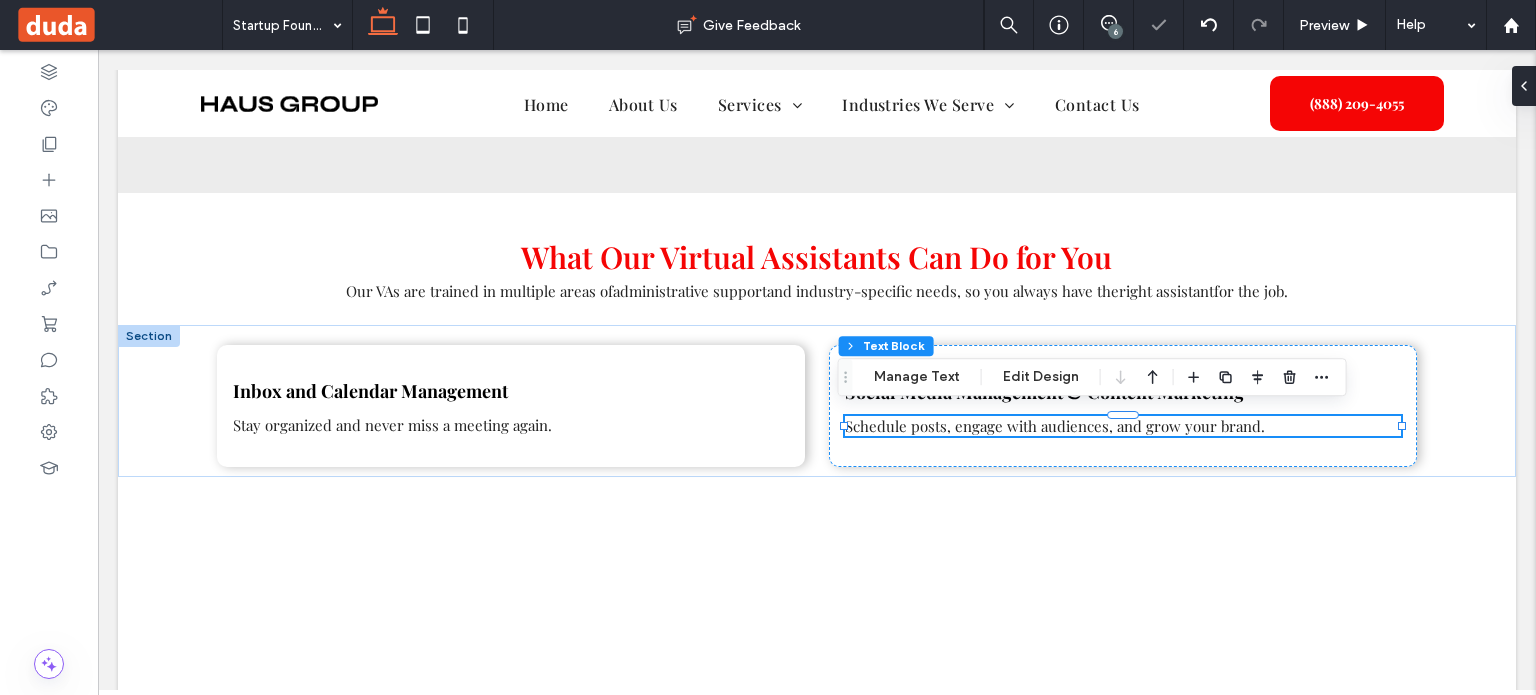 click on "Virtual Assistant Services for Startups and Entrepreneurs
Professional, Vetted, and Trained for Startup Success
Section + Add Section
Are you a startup founder, entrepreneur, or small business owner trying to balance everything—calendar management, client emails, social media, project deadlines, and hiring? You're not alone. At Masterly Virtual Assistants, we offer dedicated virtual assistants trained to handle the time-consuming tasks that pull you away from growing your own business. Our team provides high quality virtual assistant services designed to meet the real needs of busy entrepreneurs. Whether you're managing a tech startup, launching a new service-based business, or running a growing e-commerce shop, we give you immediate access to college-educated virtual assistants ready to support your journey.
Section" at bounding box center (817, 121) 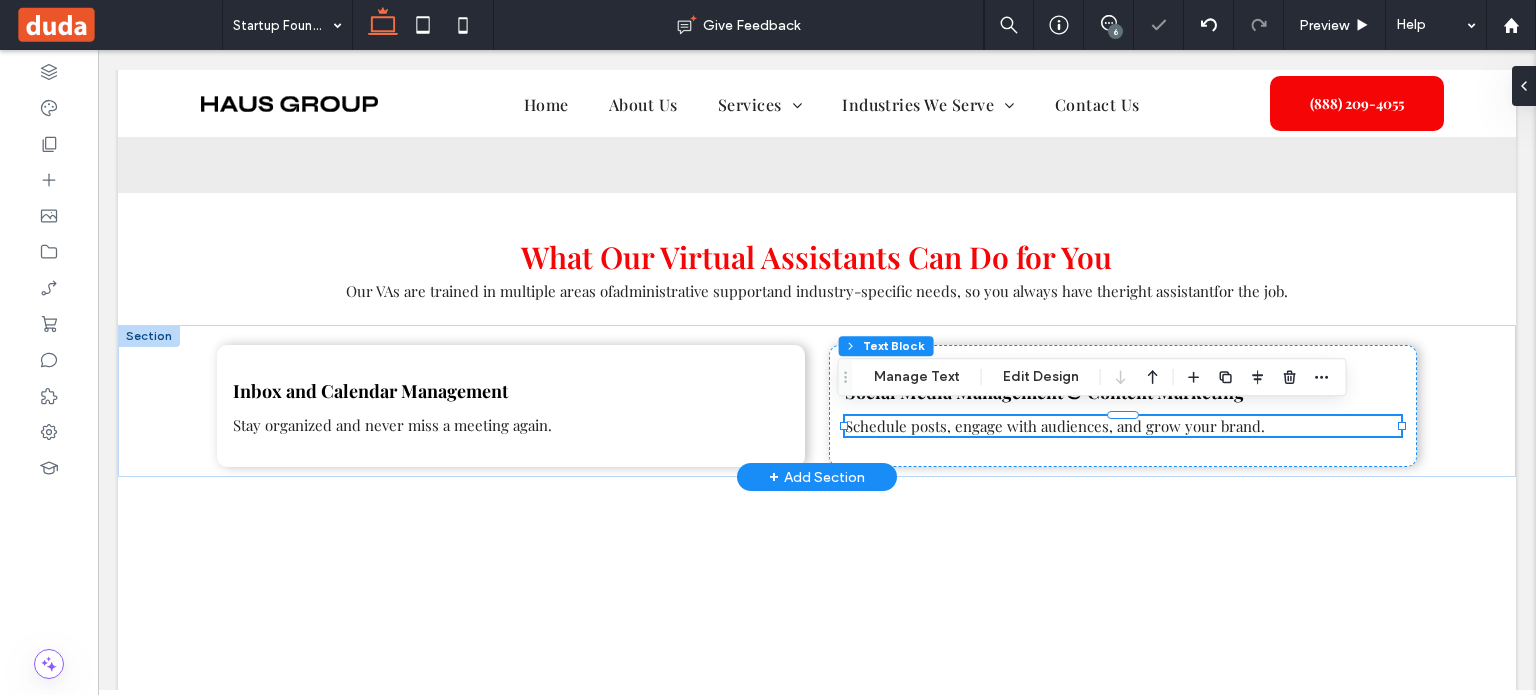 click on "Inbox and Calendar Management
Stay organized and never miss a meeting again.
Social Media Management & Content Marketing
Schedule posts, engage with audiences, and grow your brand." at bounding box center [817, 401] 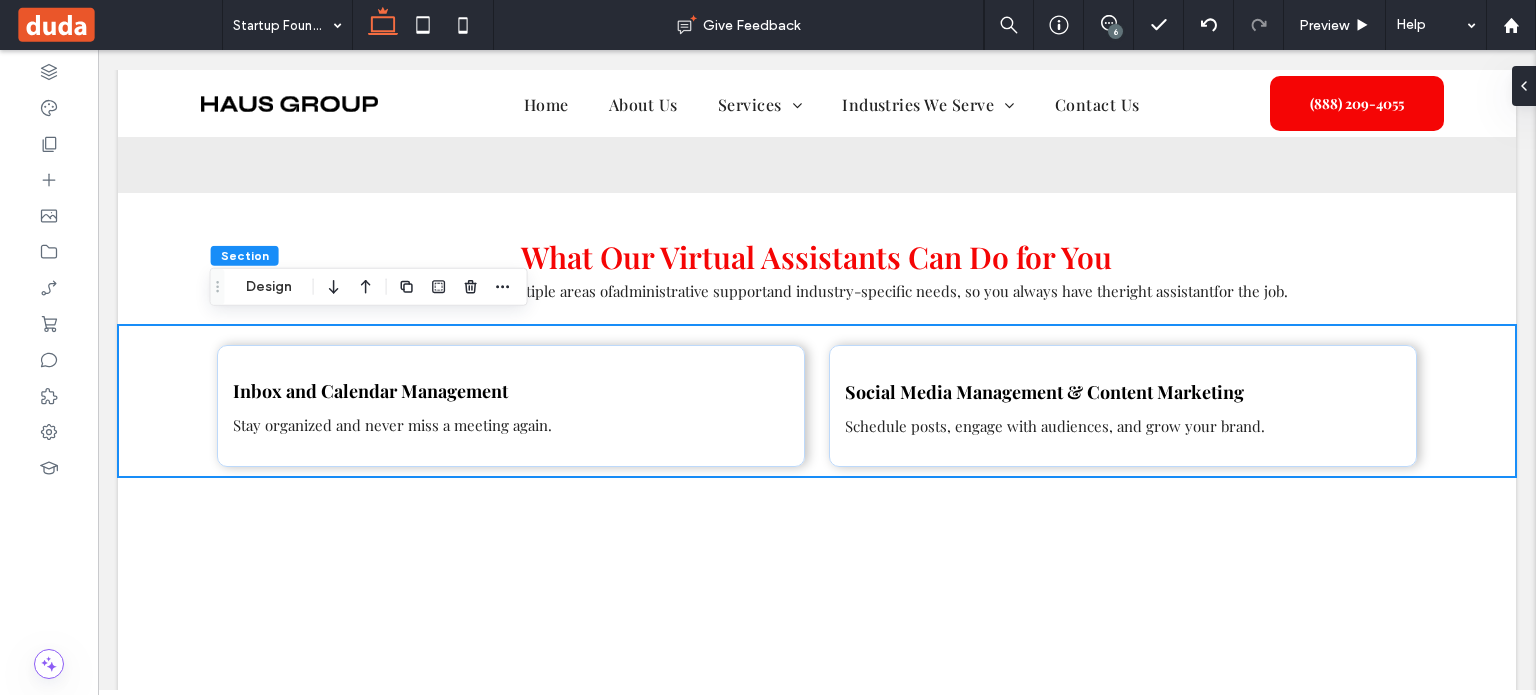 click 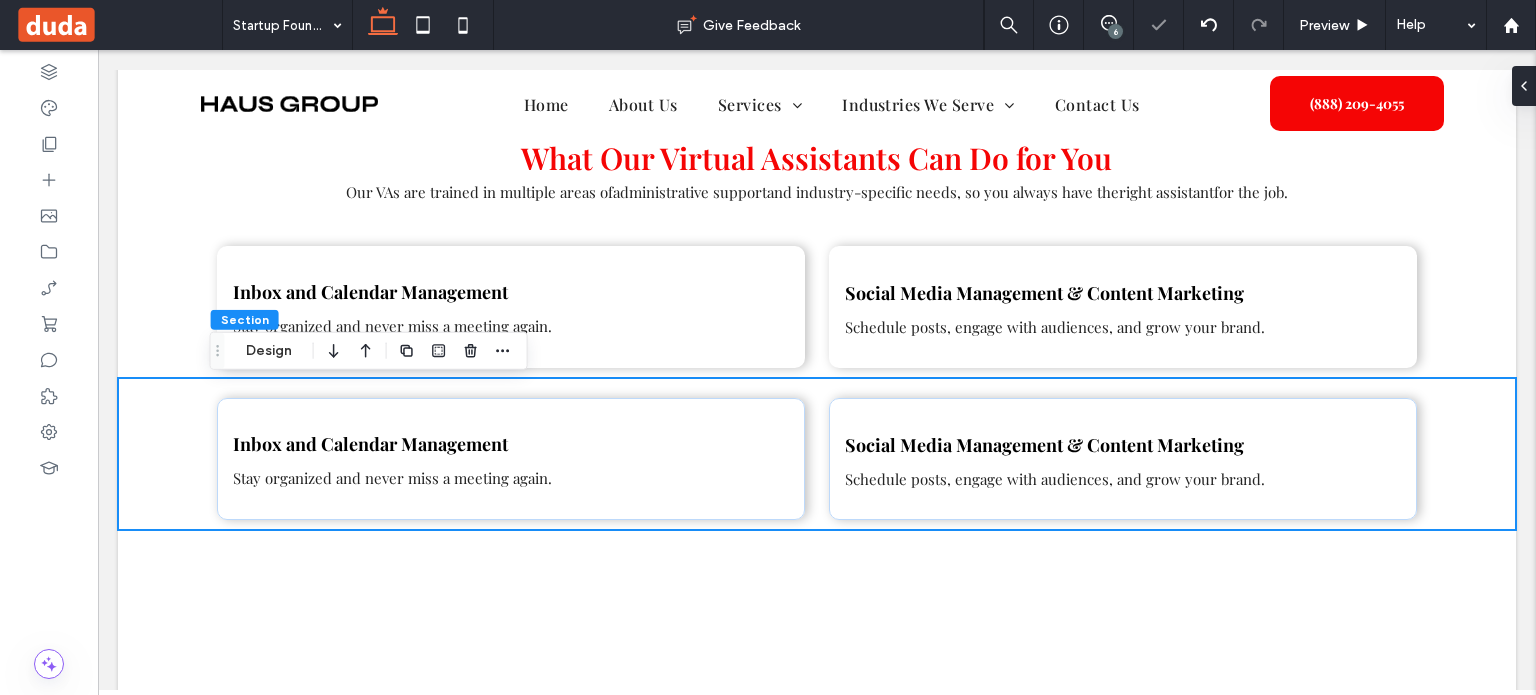 scroll, scrollTop: 1481, scrollLeft: 0, axis: vertical 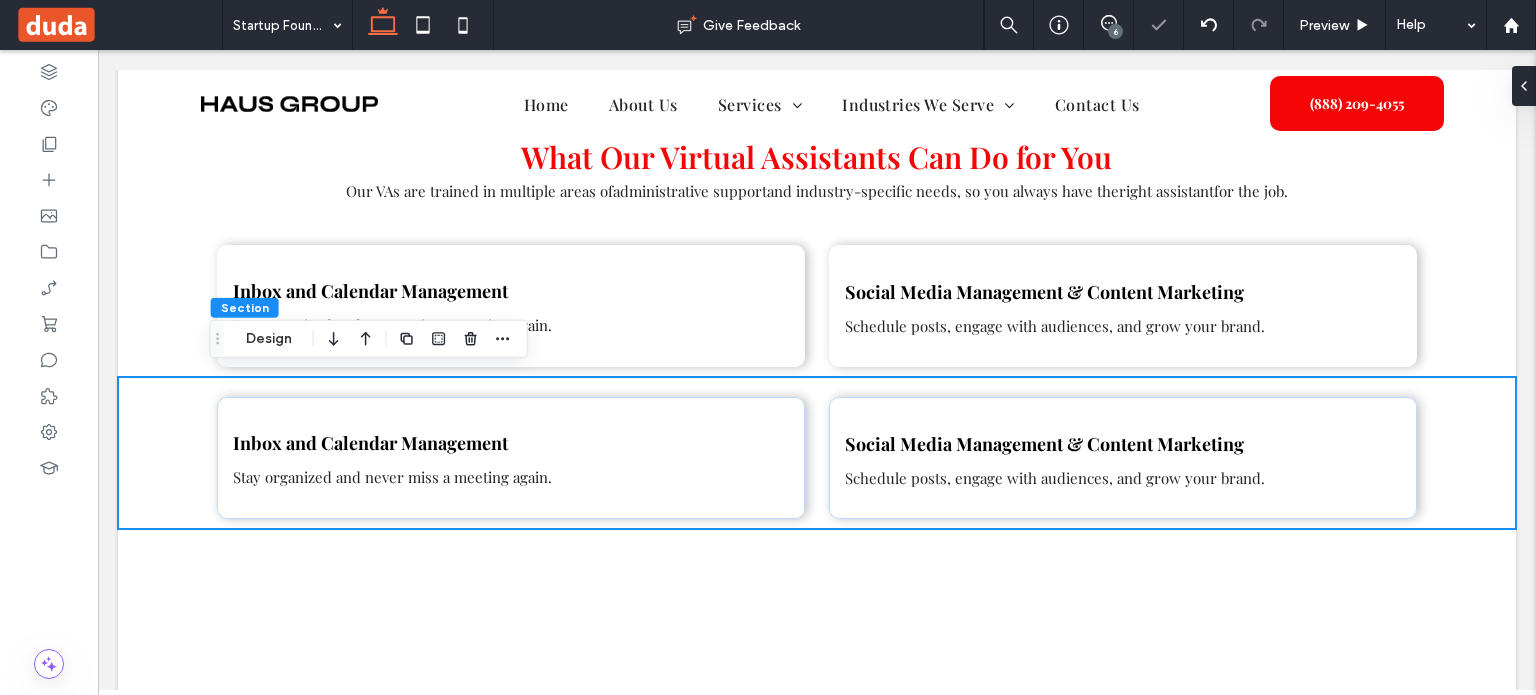 click on "Virtual Assistant Services for Startups and Entrepreneurs
Professional, Vetted, and Trained for Startup Success
Section + Add Section
Are you a startup founder, entrepreneur, or small business owner trying to balance everything—calendar management, client emails, social media, project deadlines, and hiring? You're not alone. At Masterly Virtual Assistants, we offer dedicated virtual assistants trained to handle the time-consuming tasks that pull you away from growing your own business. Our team provides high quality virtual assistant services designed to meet the real needs of busy entrepreneurs. Whether you're managing a tech startup, launching a new service-based business, or running a growing e-commerce shop, we give you immediate access to college-educated virtual assistants ready to support your journey.
Section" at bounding box center [817, 97] 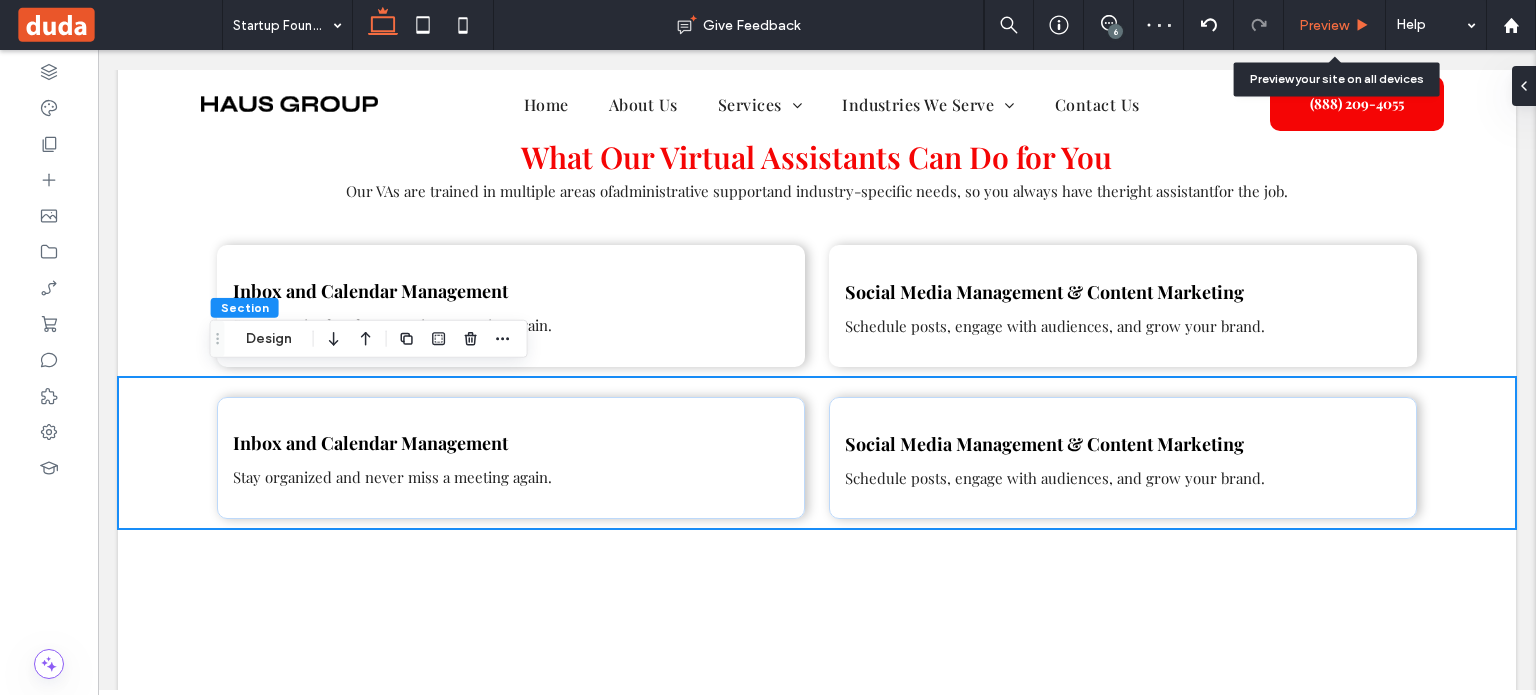 click on "Preview" at bounding box center (1324, 25) 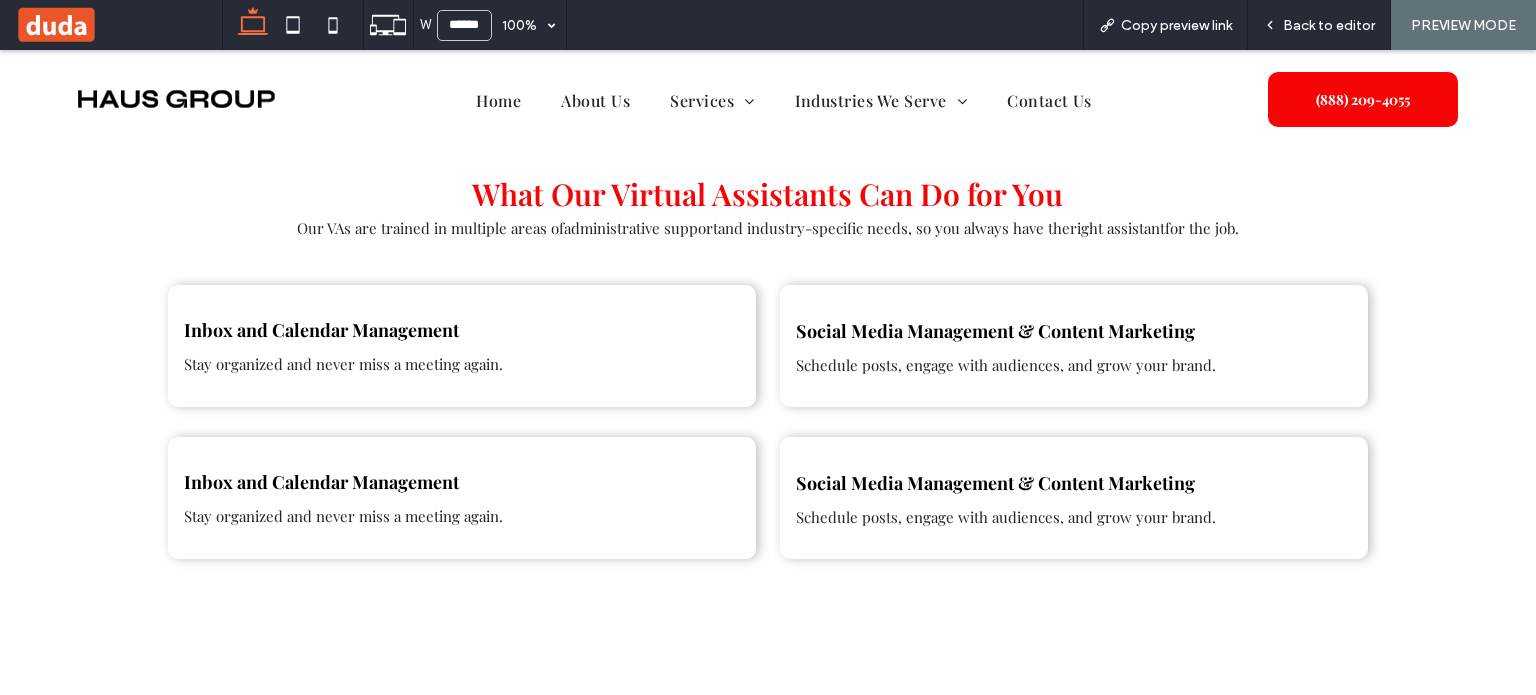 scroll, scrollTop: 1488, scrollLeft: 0, axis: vertical 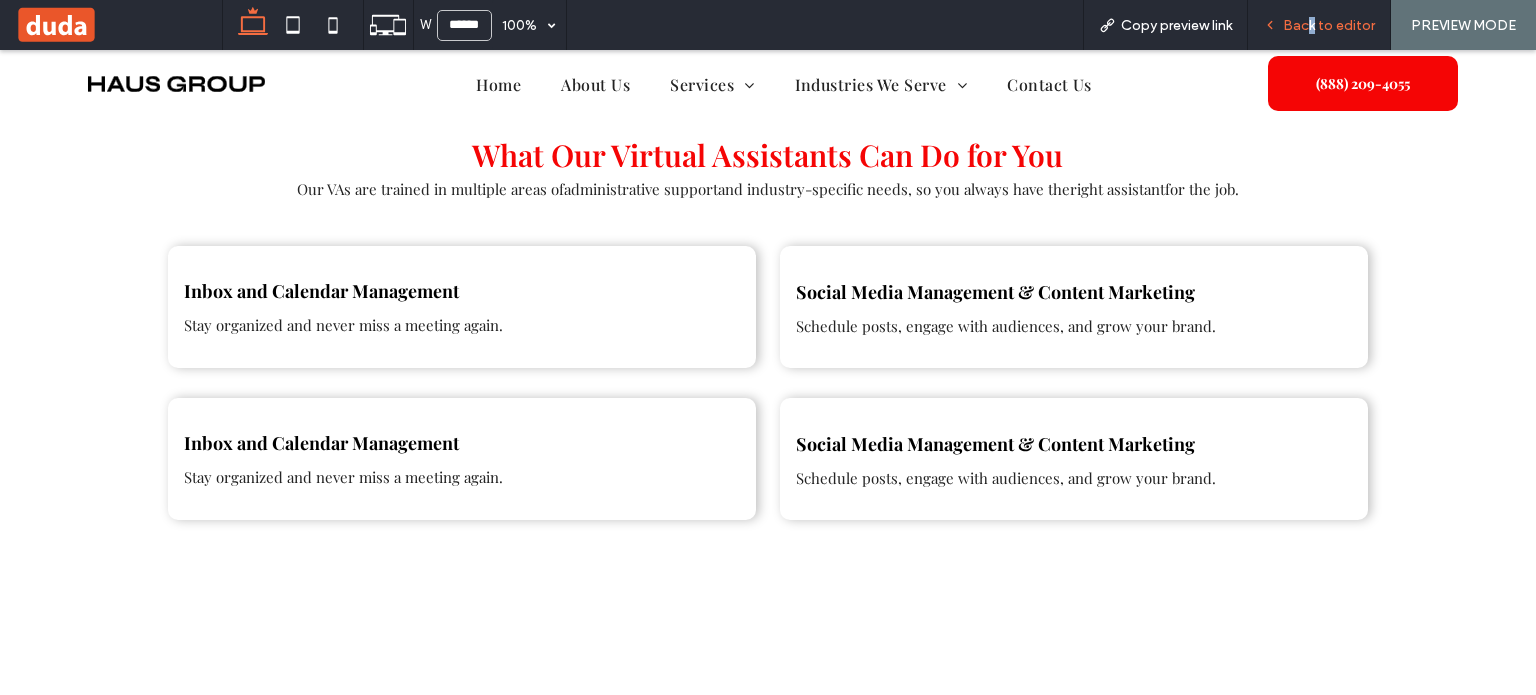 click on "Back to editor" at bounding box center [1329, 25] 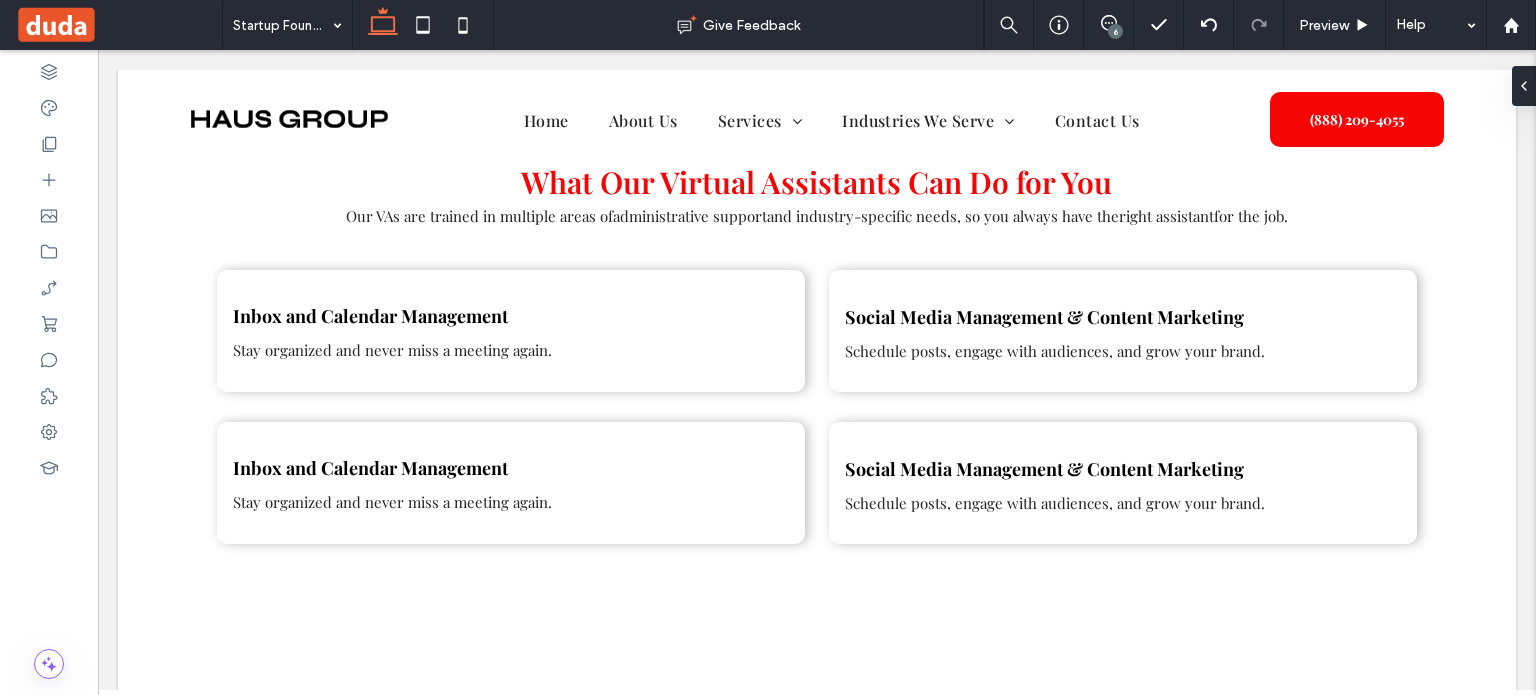 scroll, scrollTop: 1481, scrollLeft: 0, axis: vertical 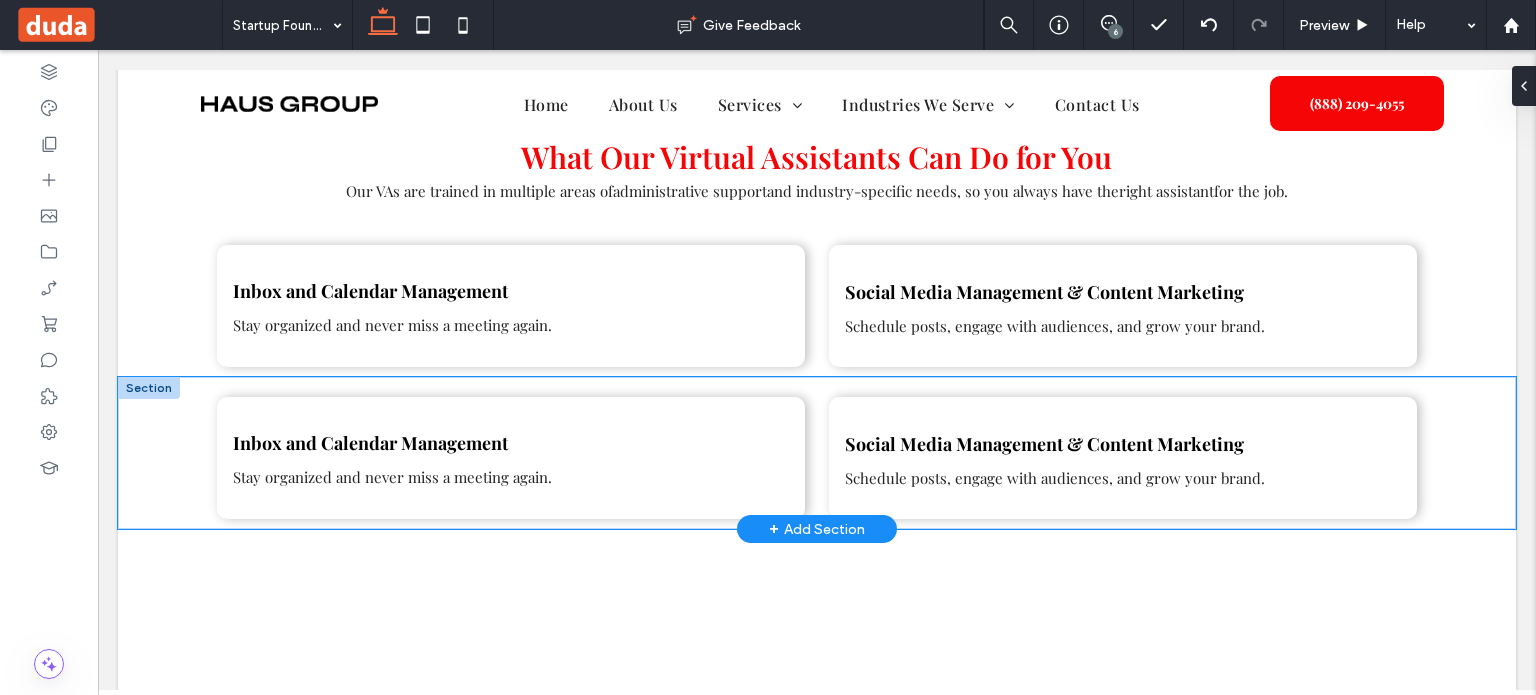 click on "Inbox and Calendar Management
Stay organized and never miss a meeting again.
Social Media Management & Content Marketing
Schedule posts, engage with audiences, and grow your brand." at bounding box center (817, 453) 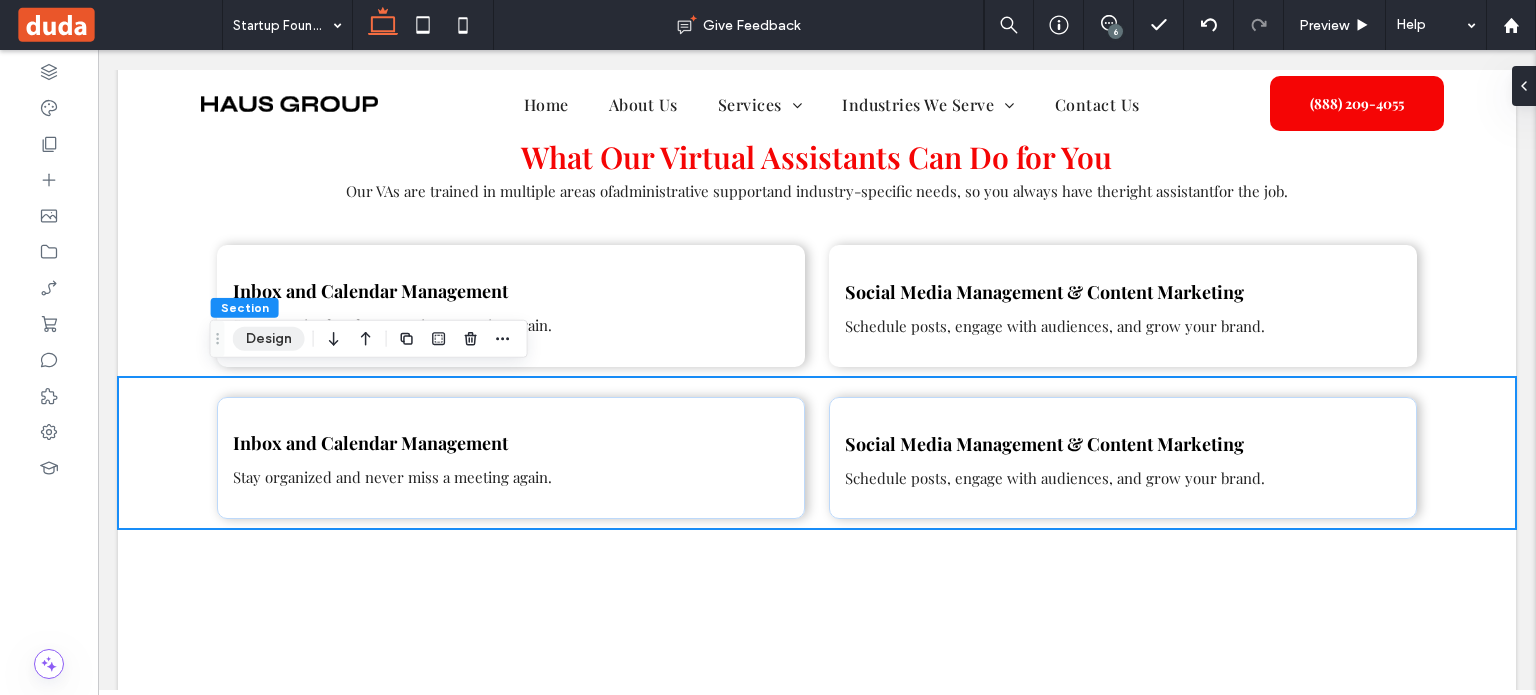 click on "Design" at bounding box center [269, 339] 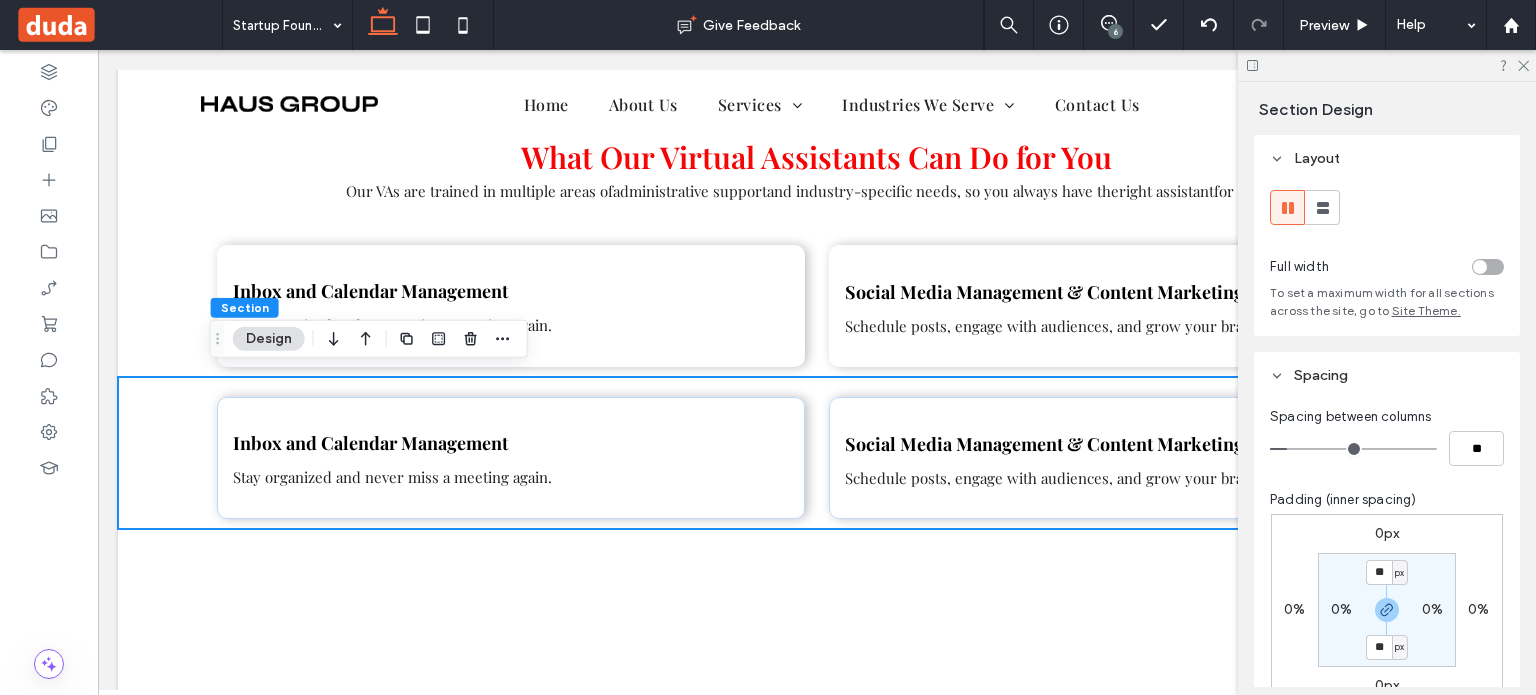 scroll, scrollTop: 200, scrollLeft: 0, axis: vertical 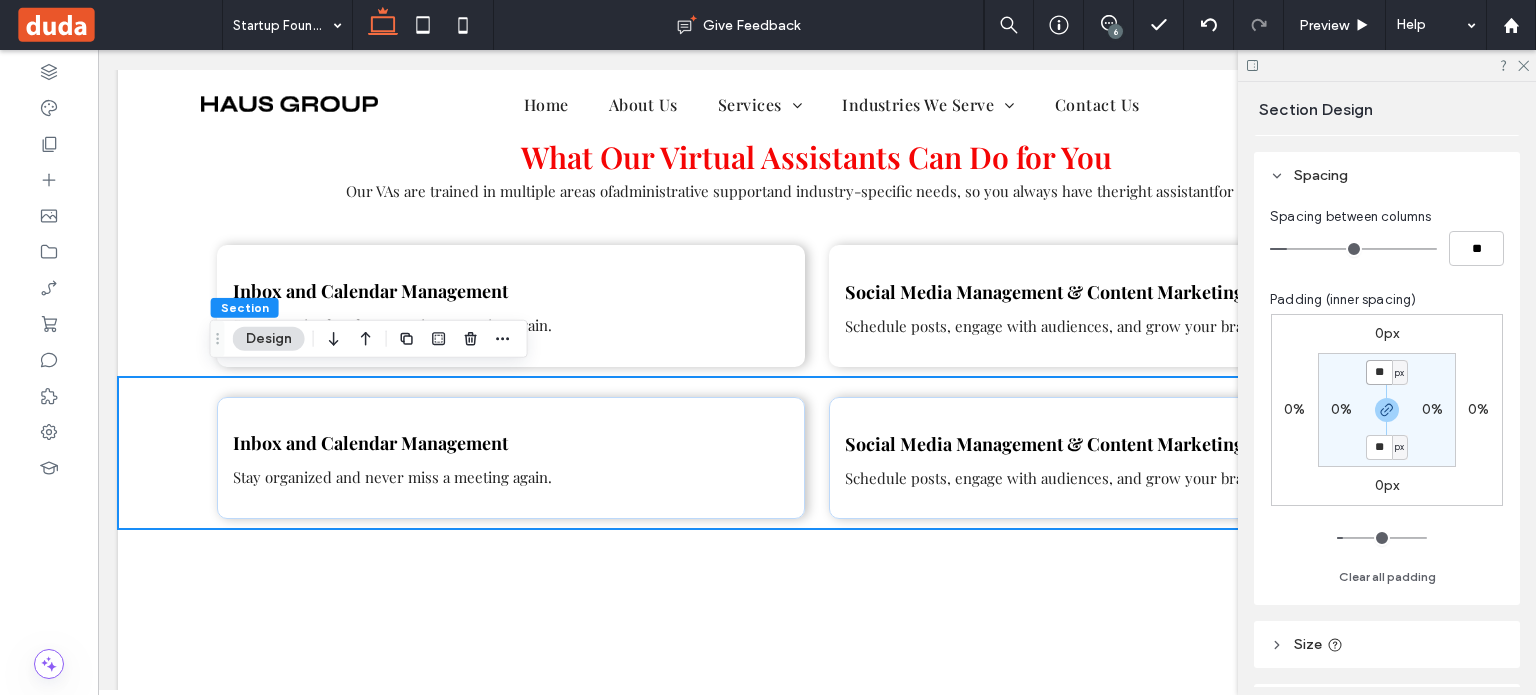 click on "**" at bounding box center [1379, 372] 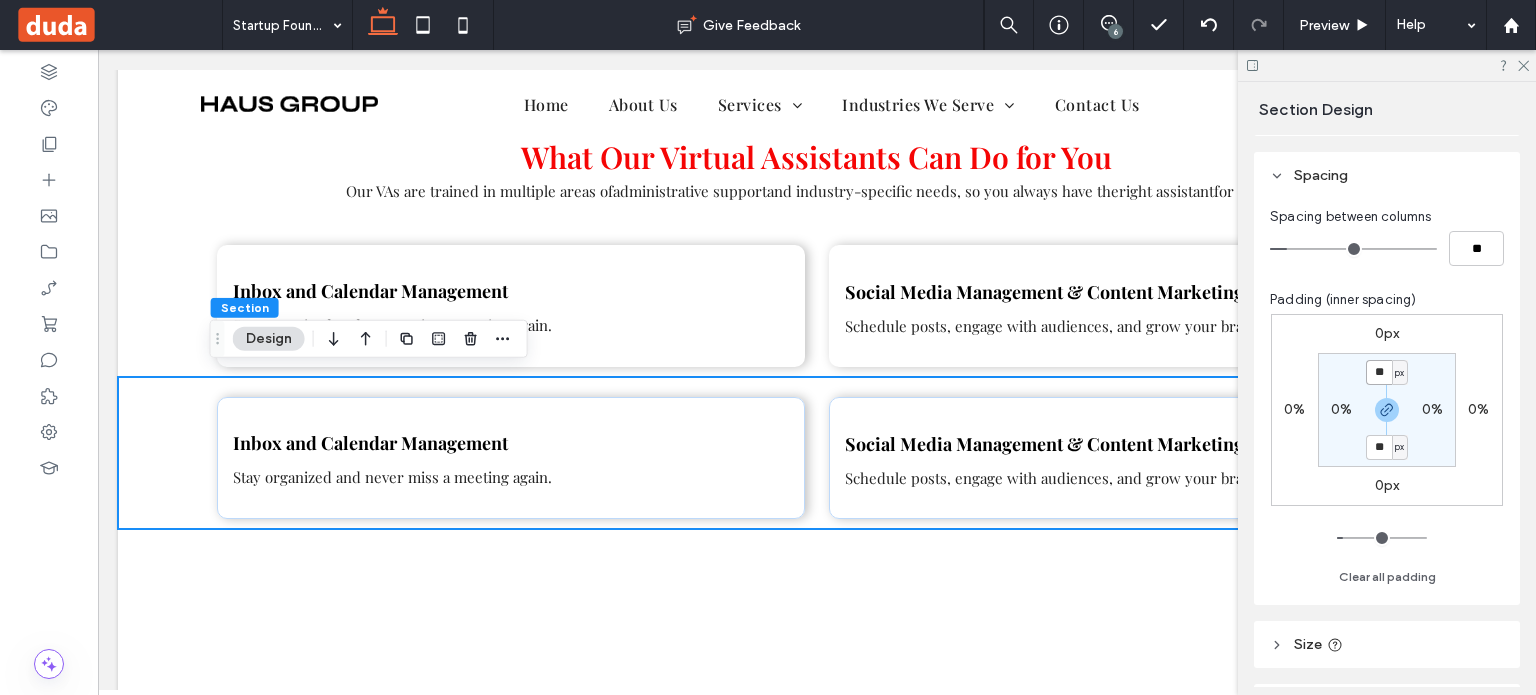 type on "**" 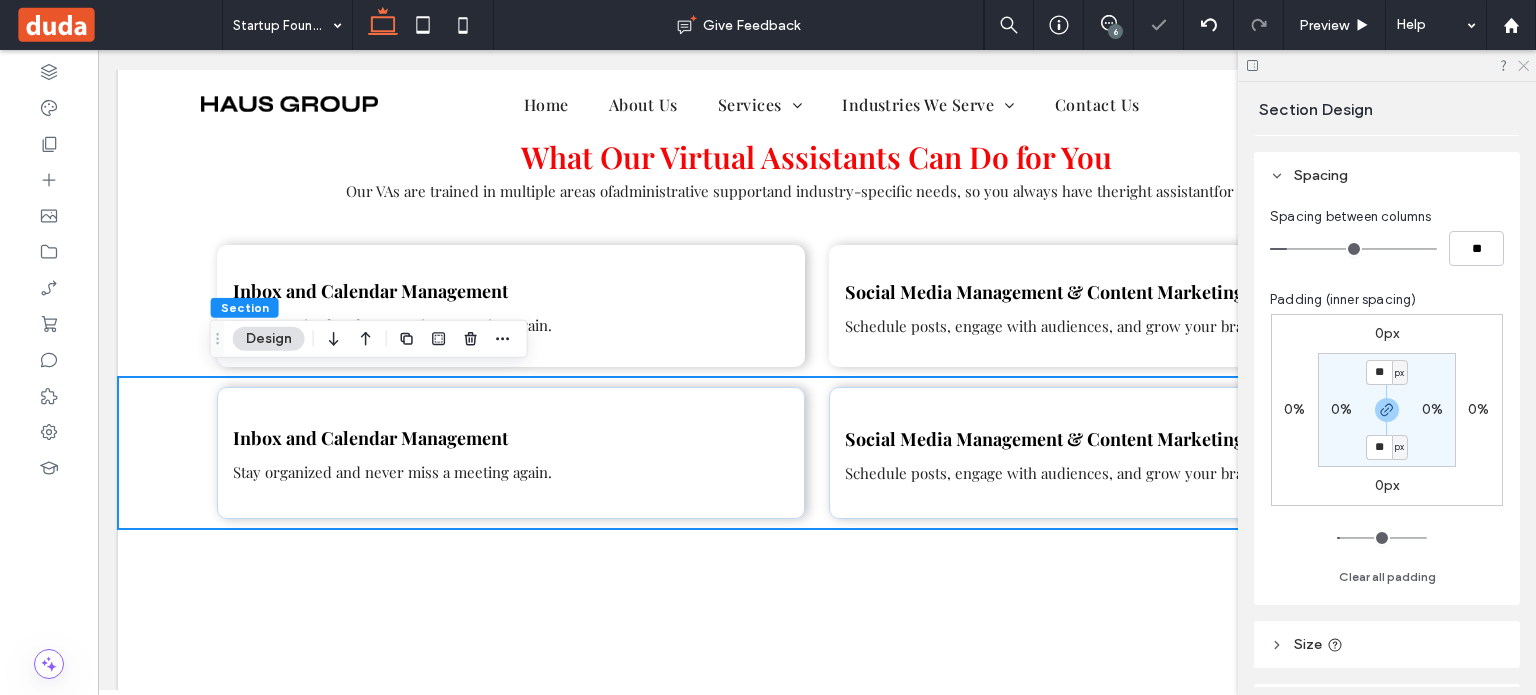 click 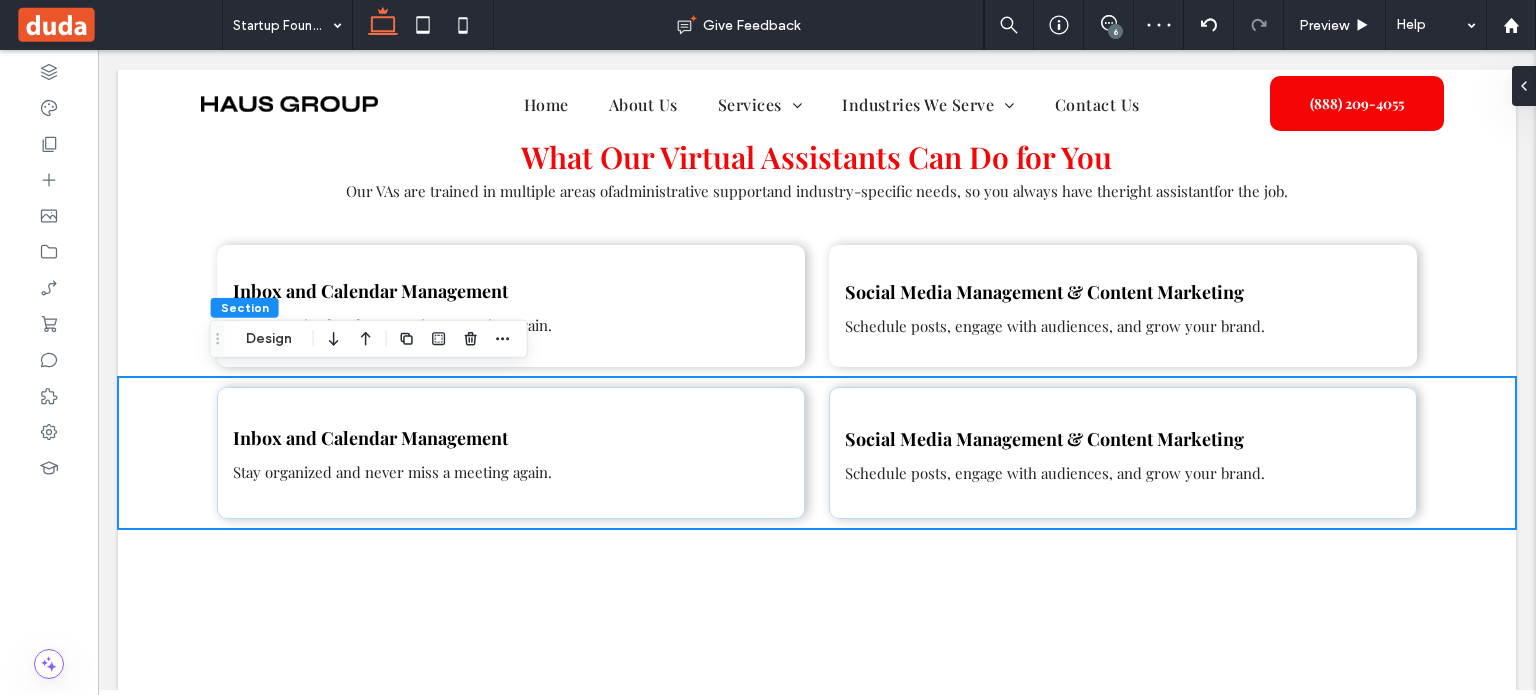 scroll, scrollTop: 1381, scrollLeft: 0, axis: vertical 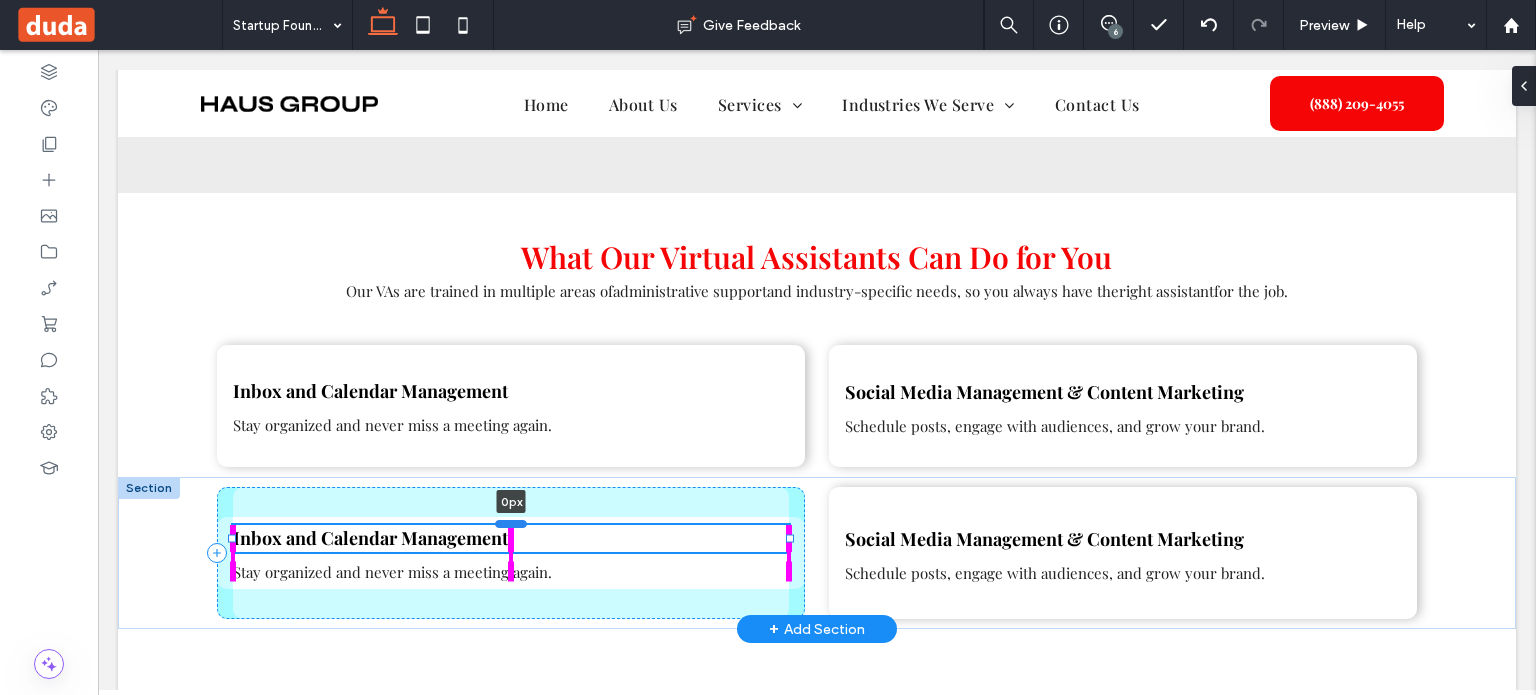 click at bounding box center (511, 524) 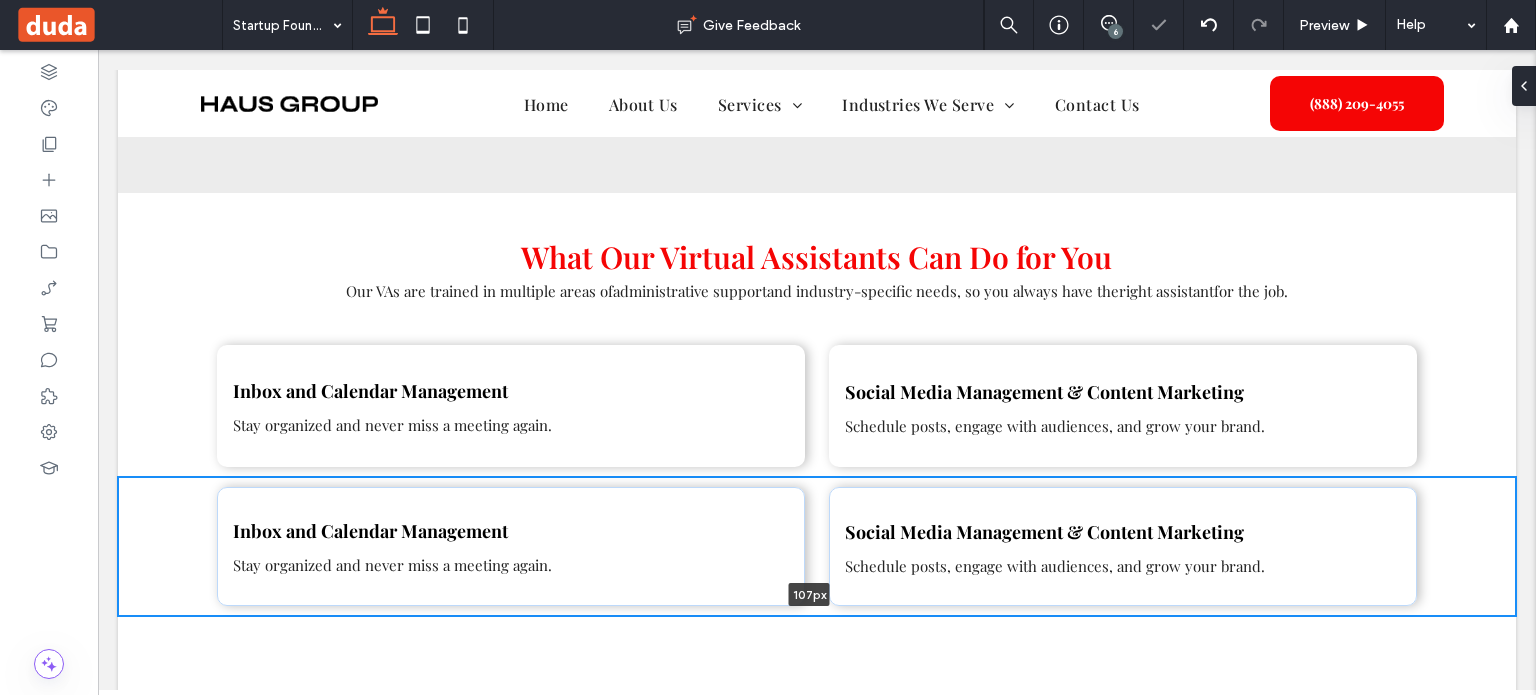drag, startPoint x: 535, startPoint y: 627, endPoint x: 534, endPoint y: 582, distance: 45.01111 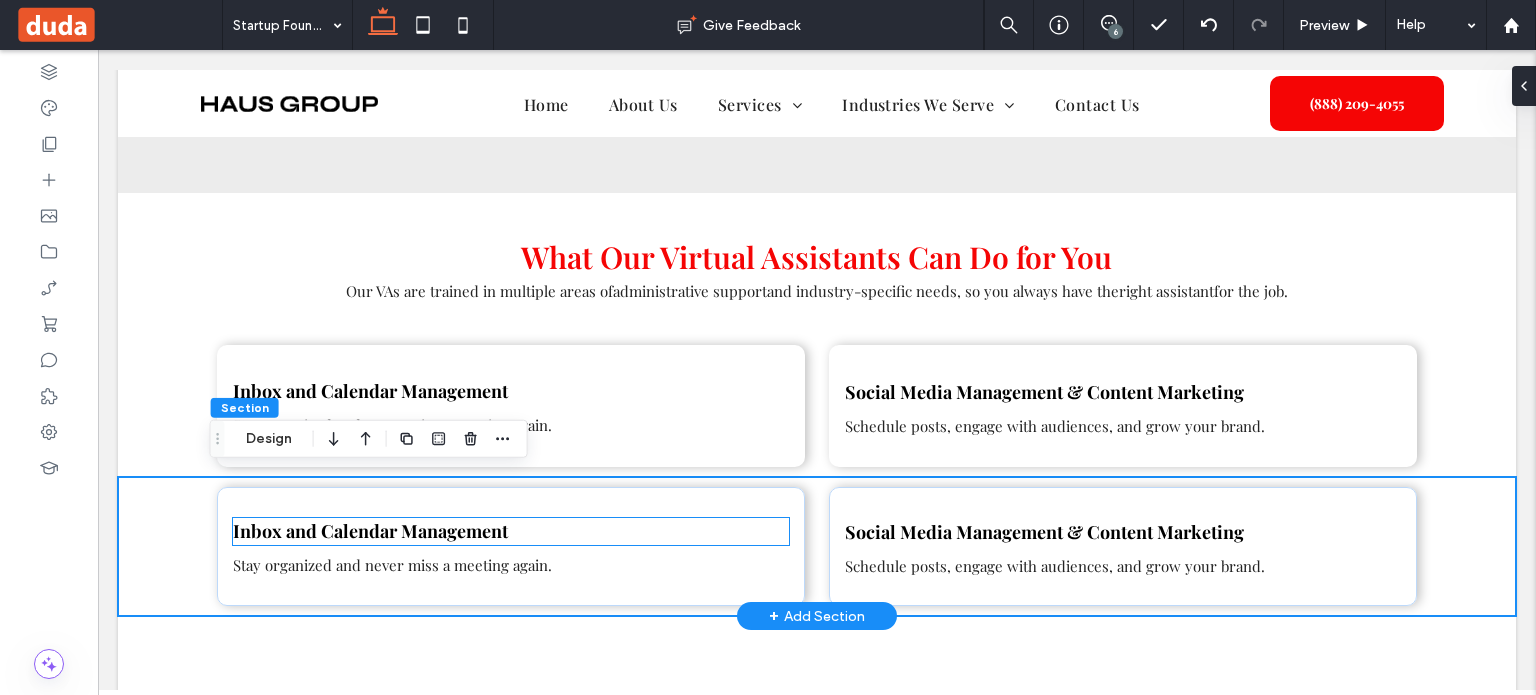 click on "Inbox and Calendar Management" at bounding box center [370, 531] 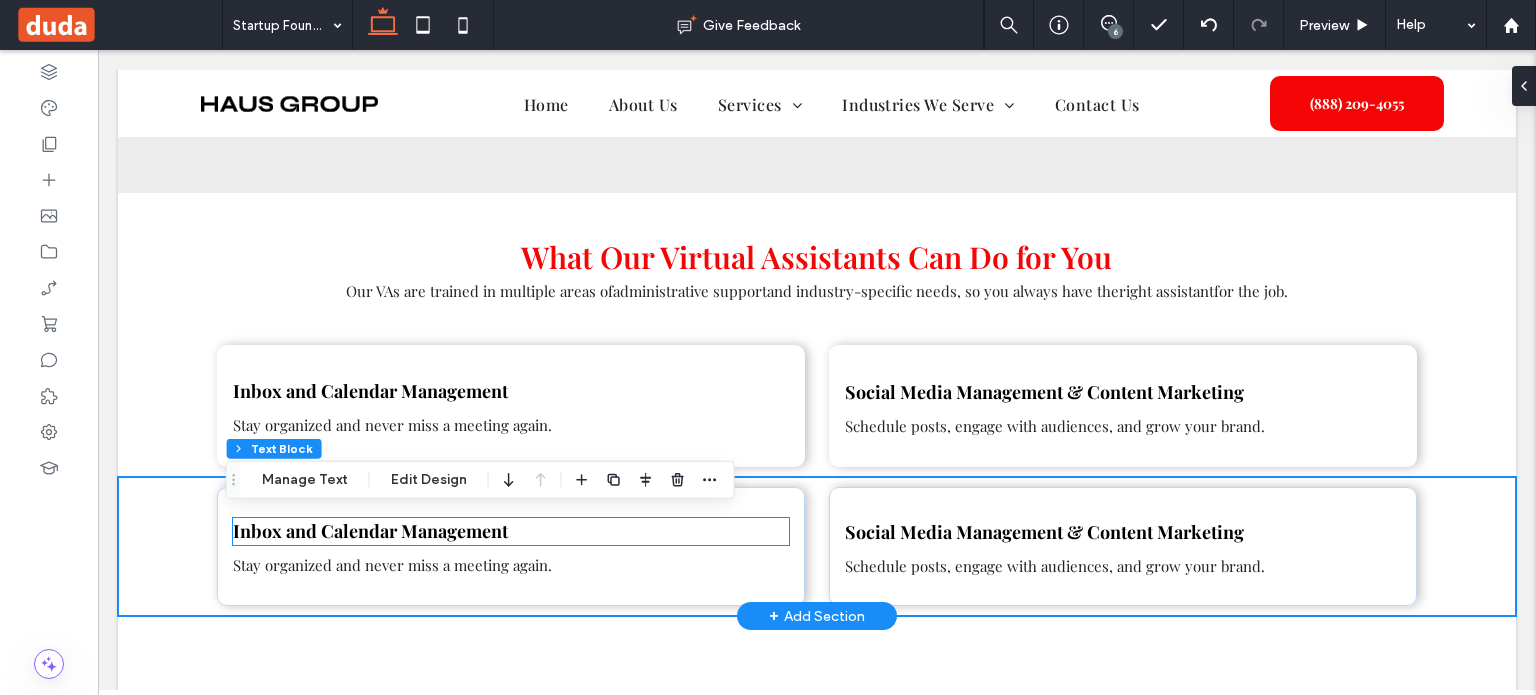click on "Inbox and Calendar Management" at bounding box center [511, 531] 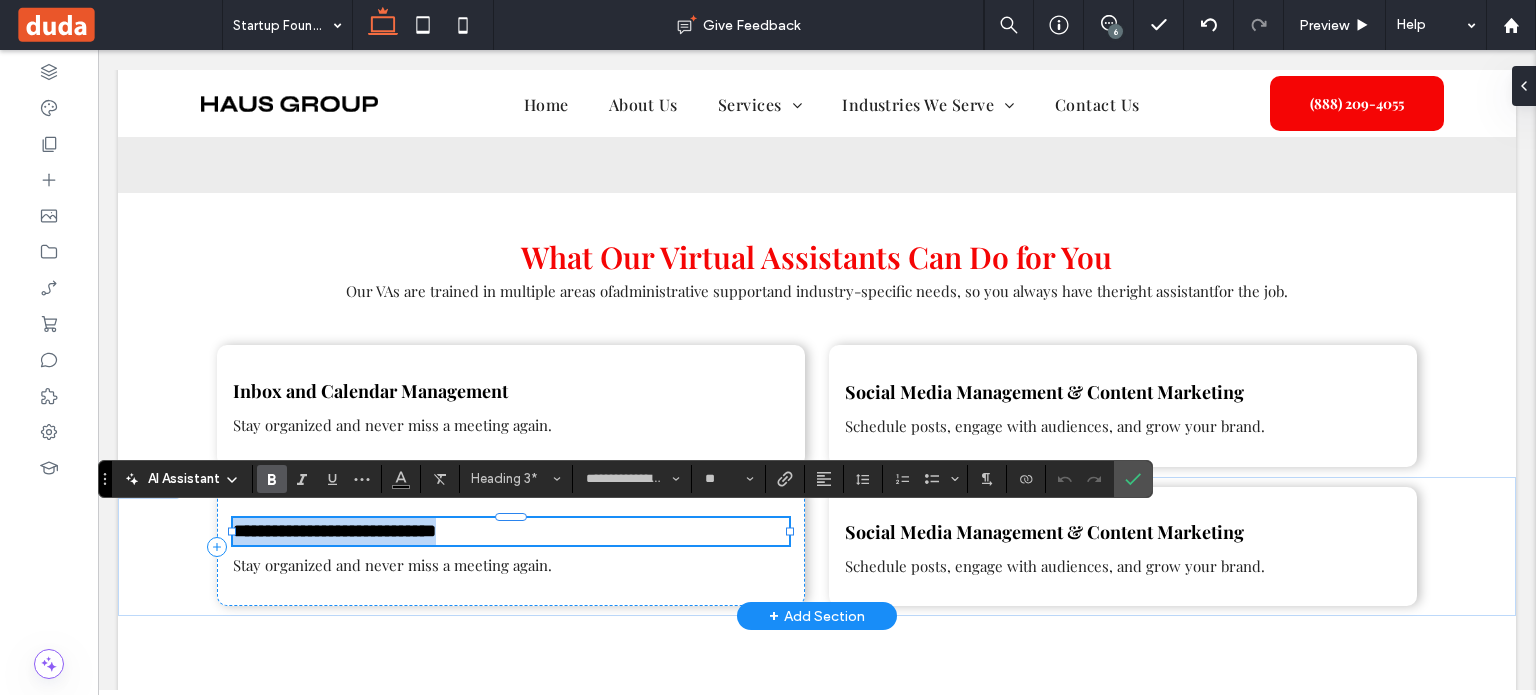 click on "**********" at bounding box center (334, 531) 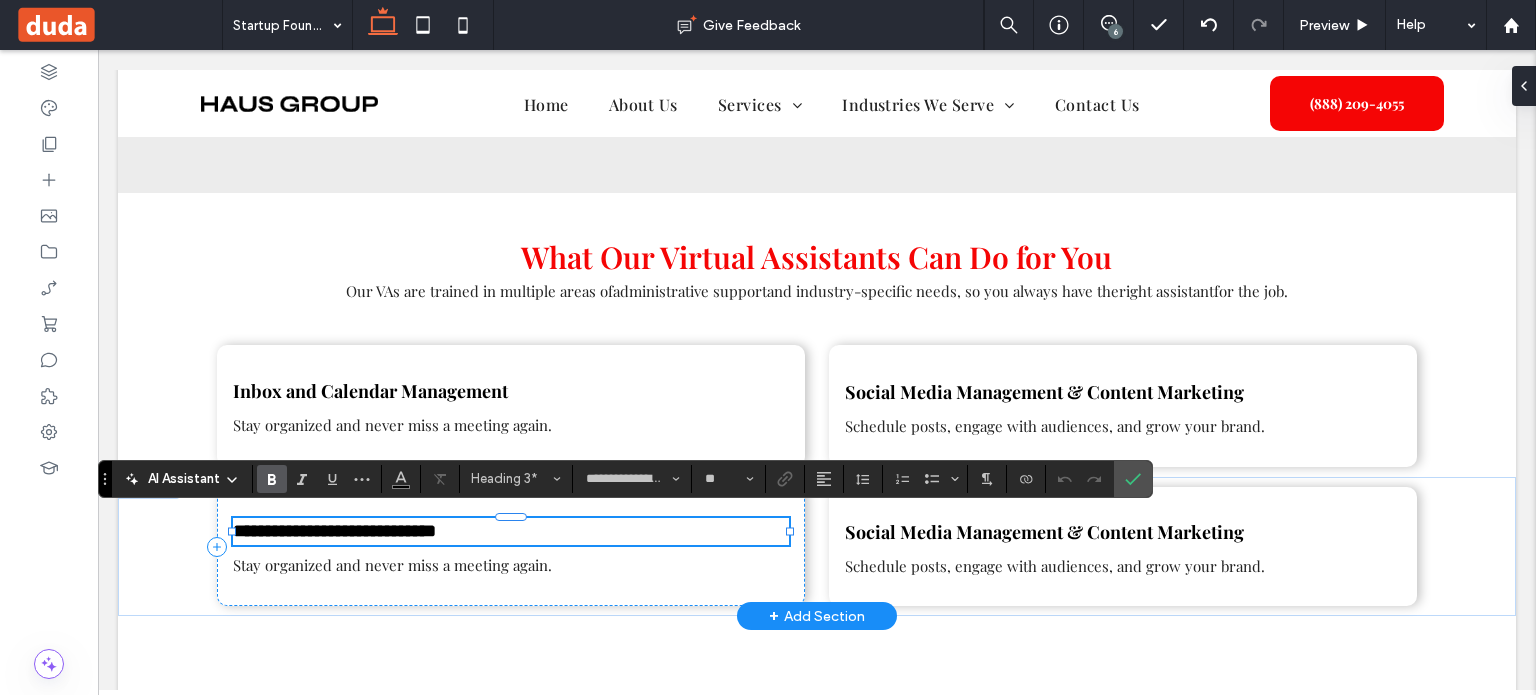 click on "**********" at bounding box center [334, 531] 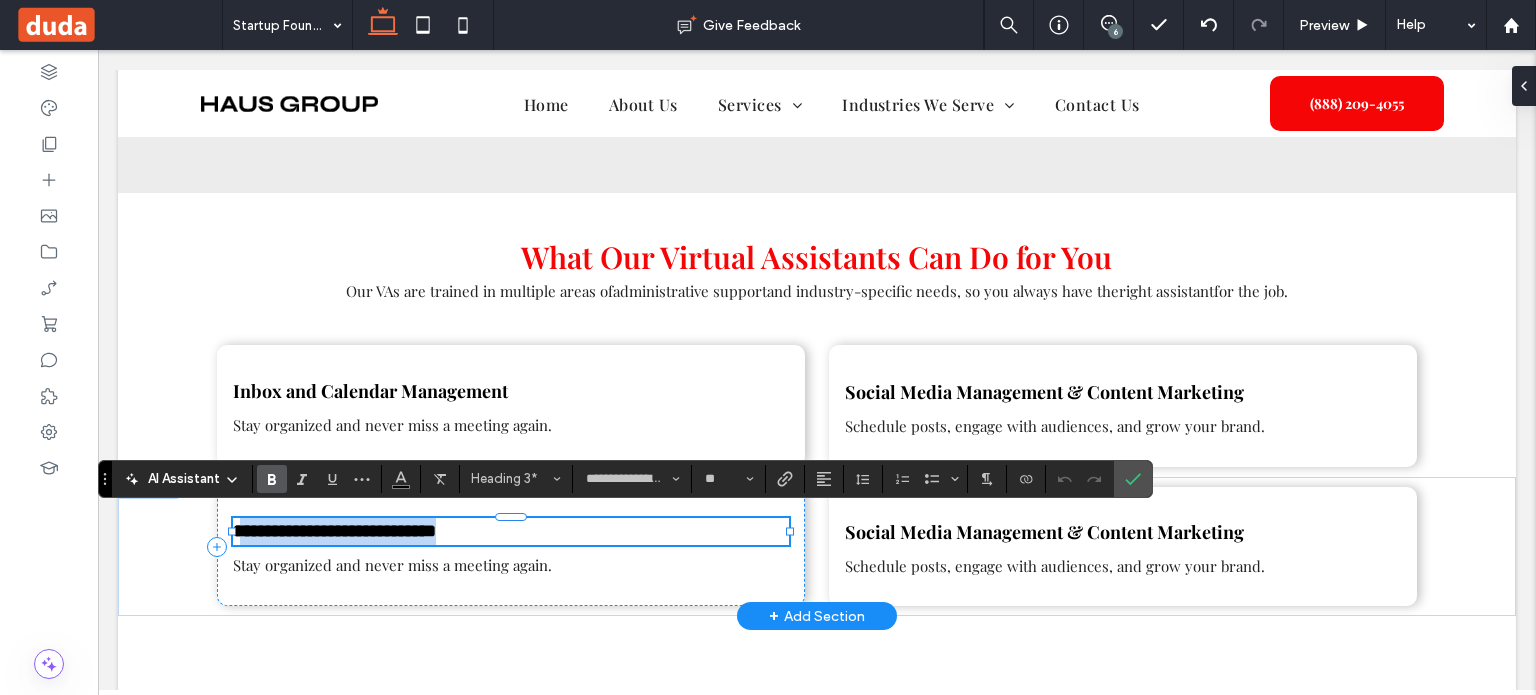 drag, startPoint x: 236, startPoint y: 524, endPoint x: 551, endPoint y: 520, distance: 315.0254 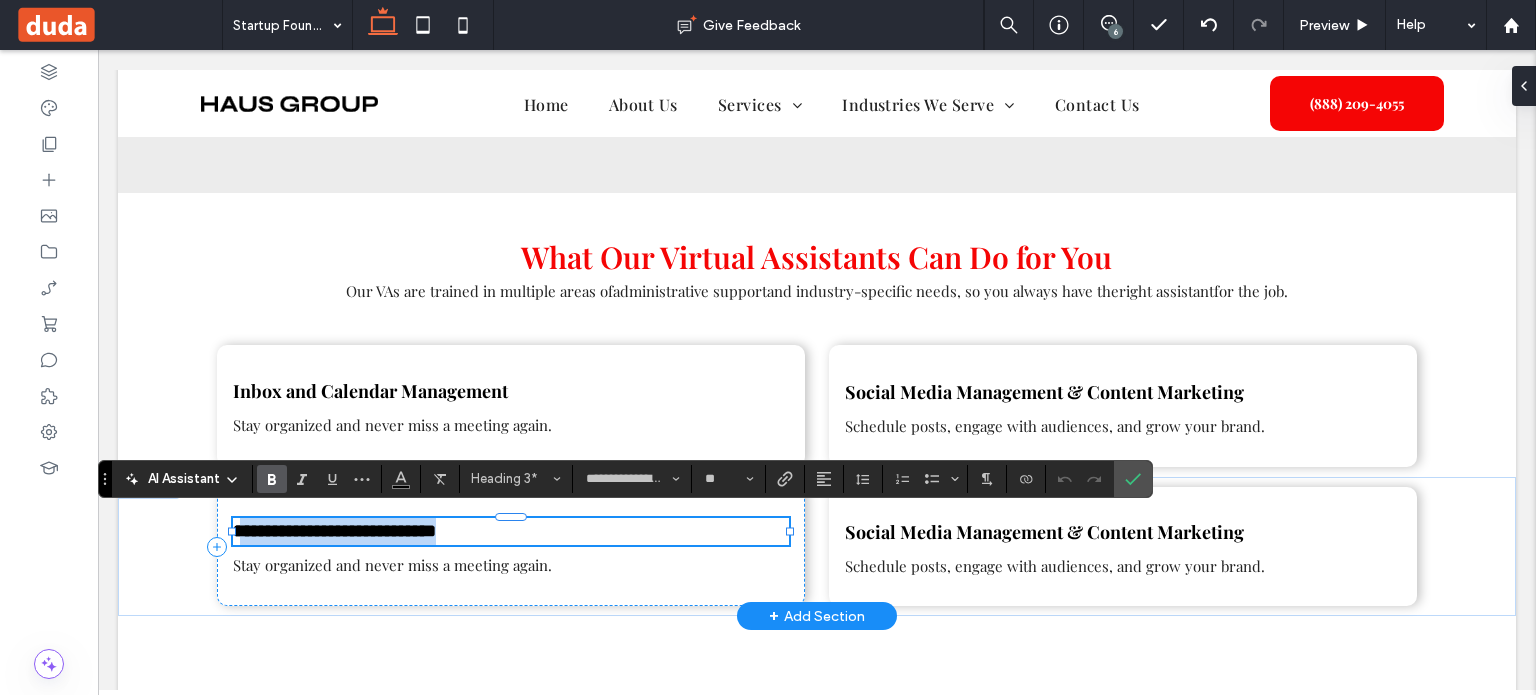 click on "**********" at bounding box center [511, 531] 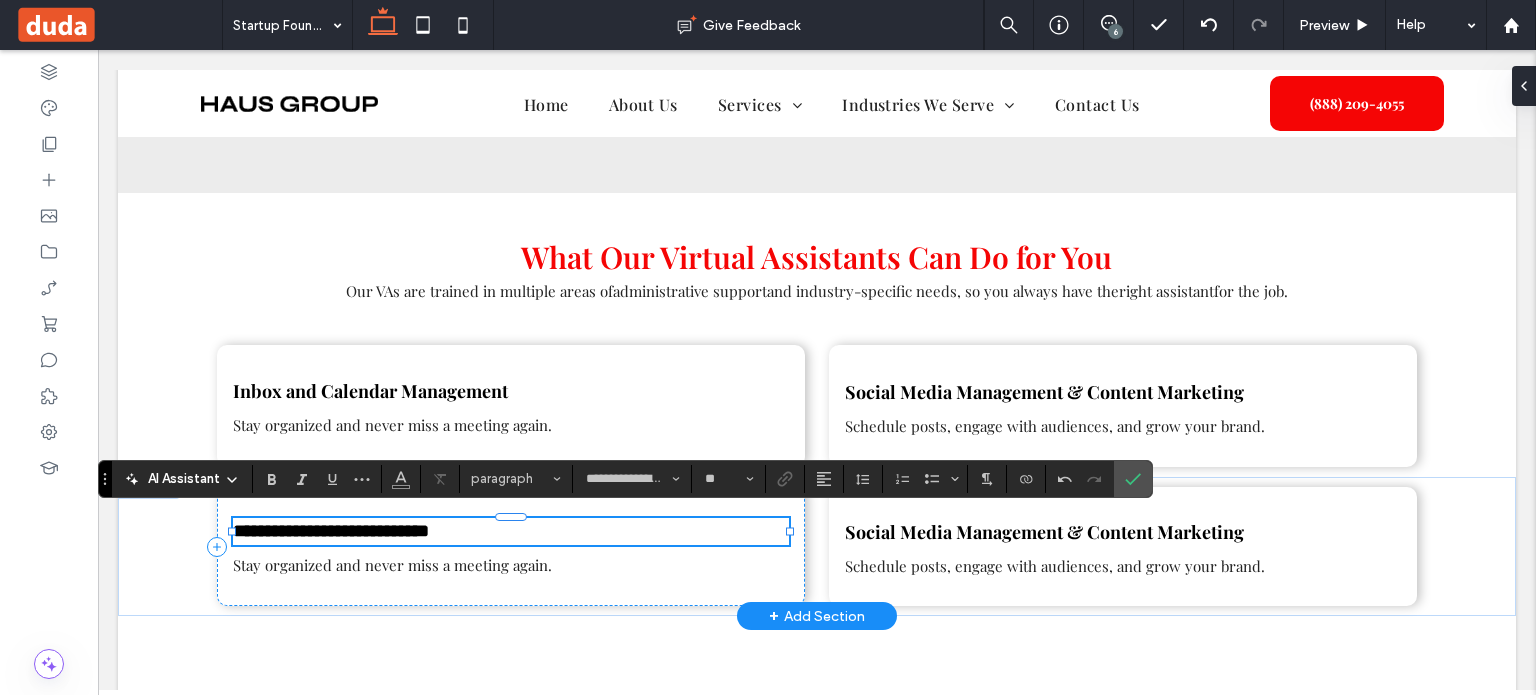 type on "**" 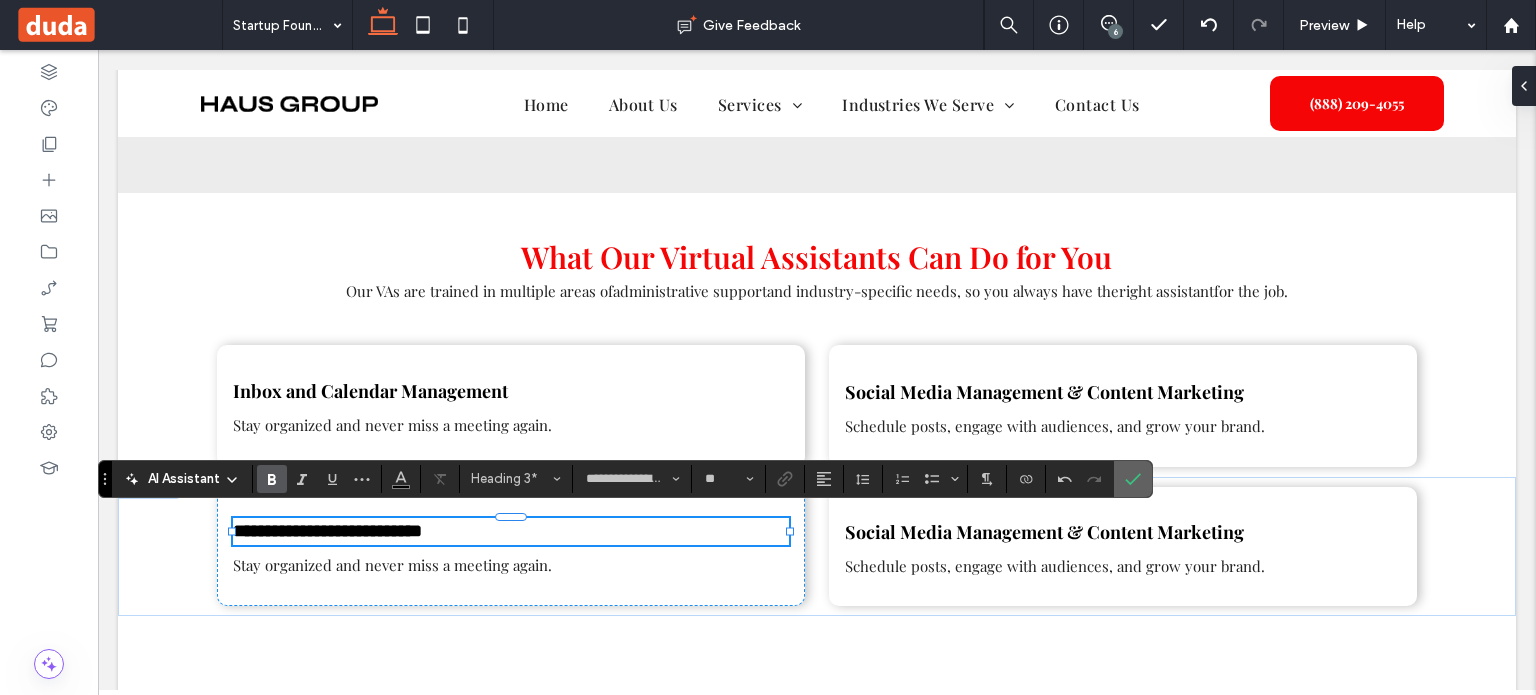 click 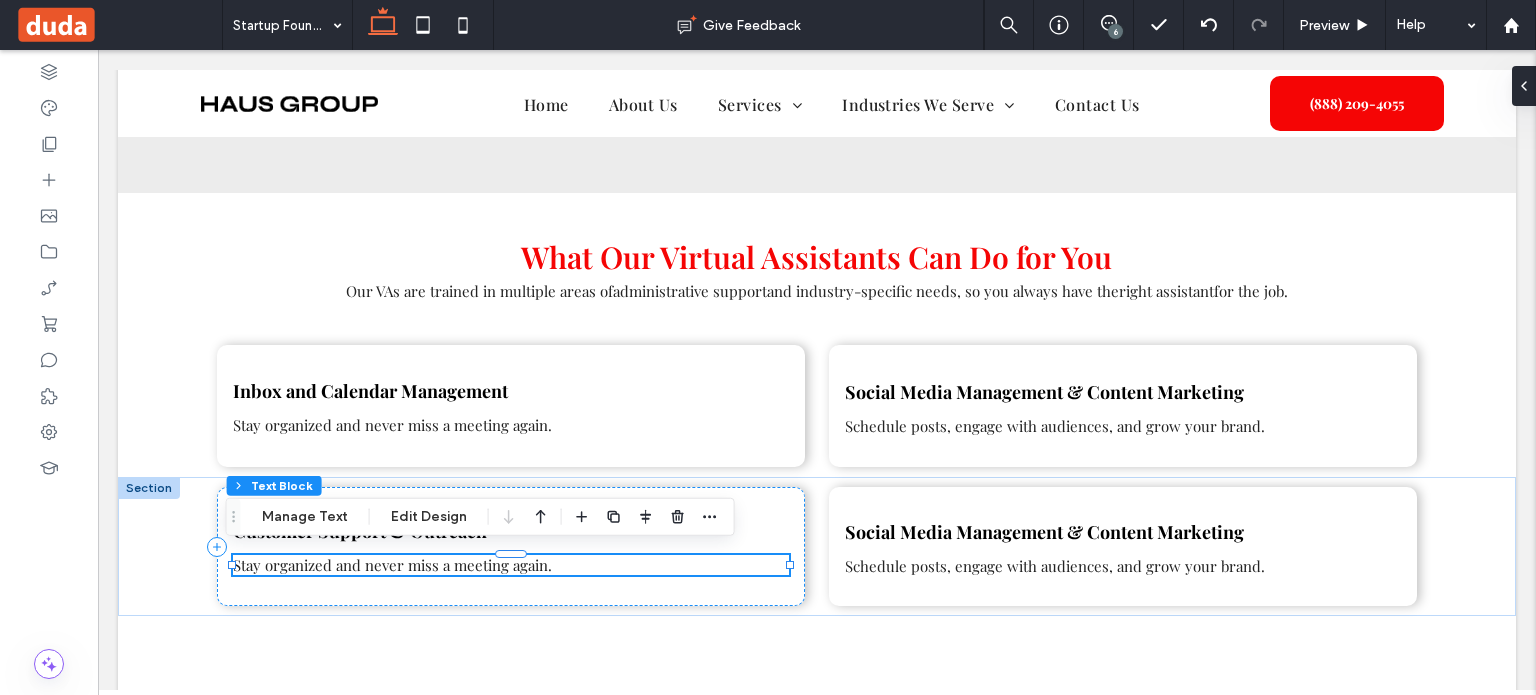 click on "Stay organized and never miss a meeting again." at bounding box center [511, 565] 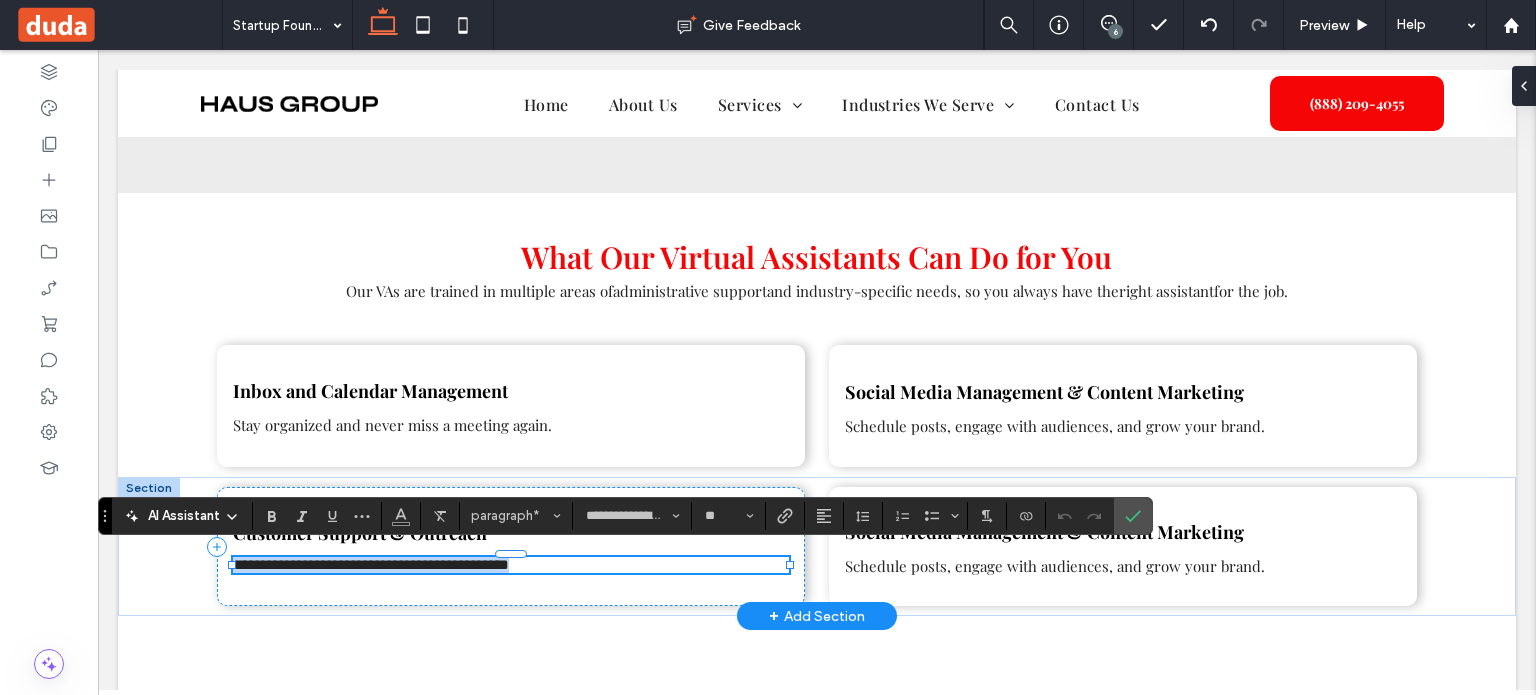 click on "**********" at bounding box center [371, 564] 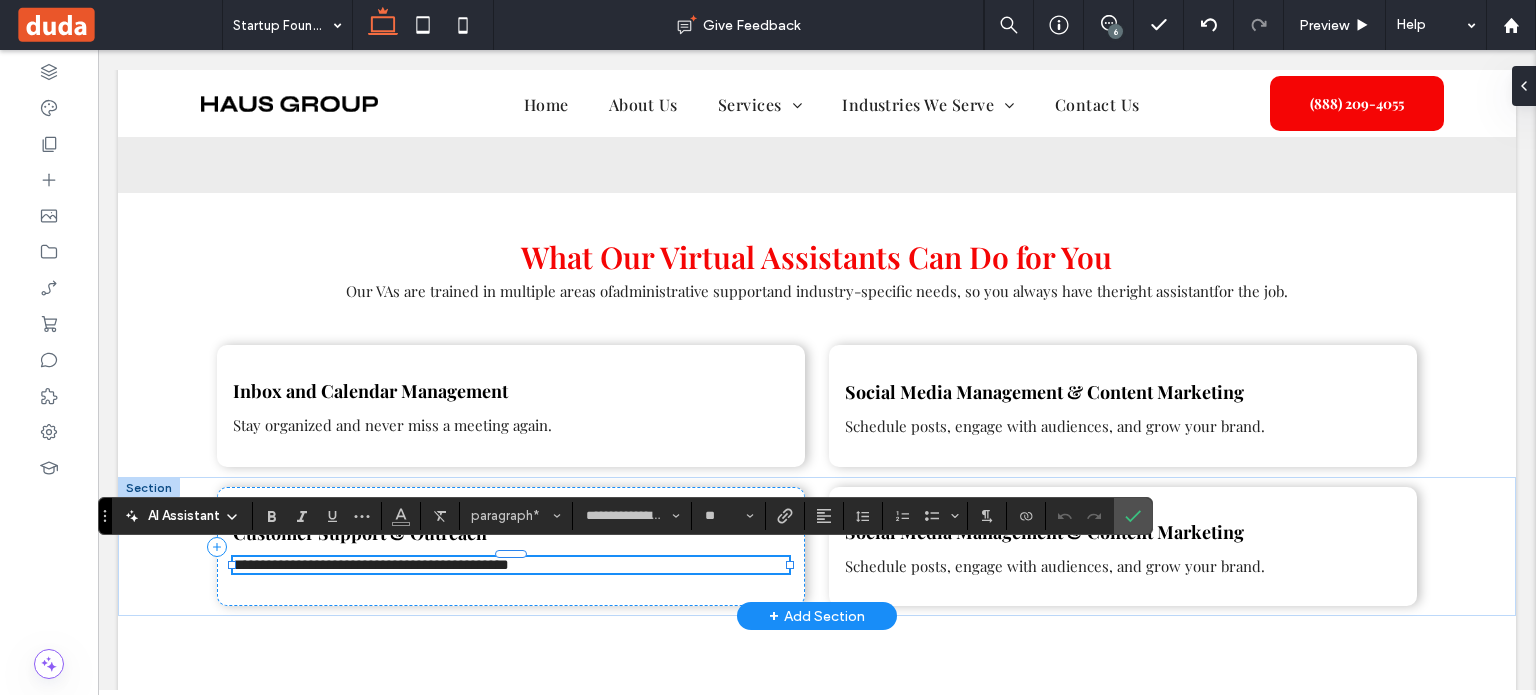 click at bounding box center [511, 575] 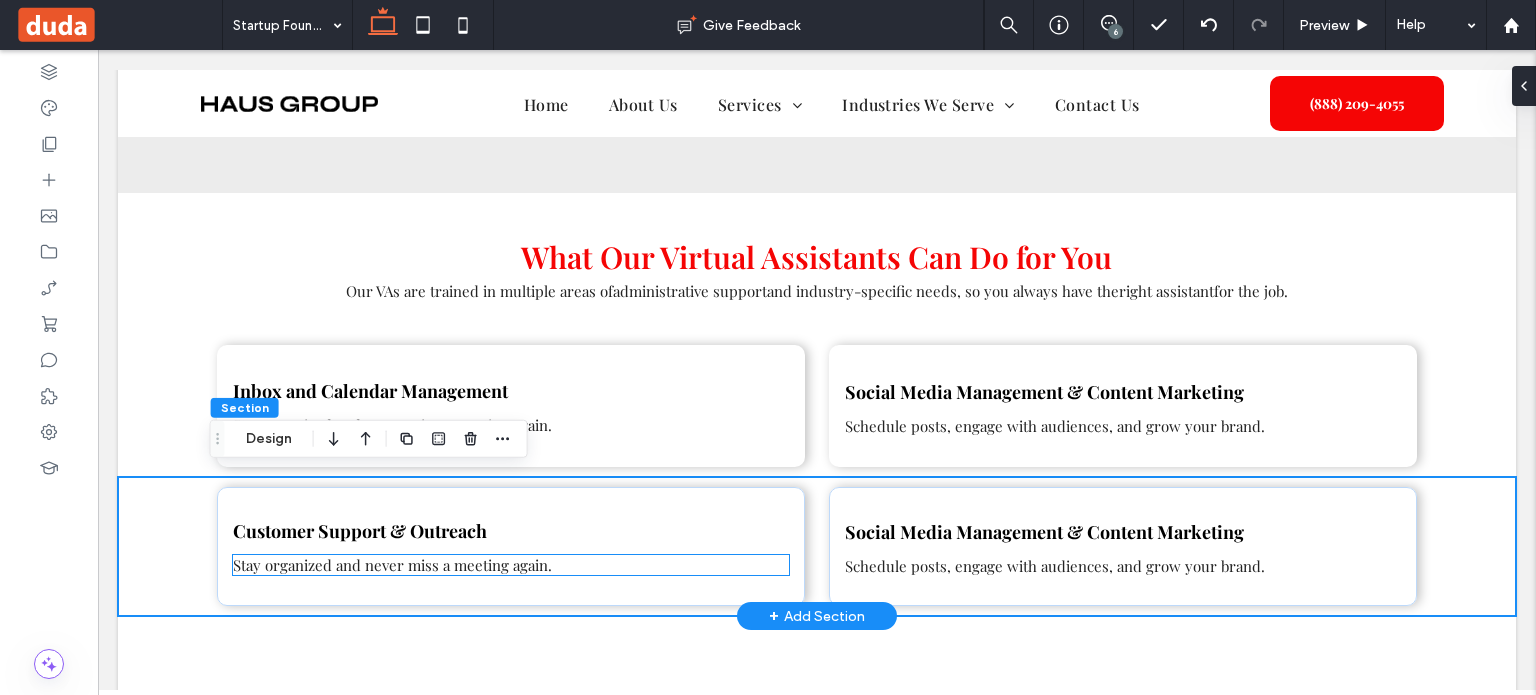 click on "Stay organized and never miss a meeting again." at bounding box center (511, 565) 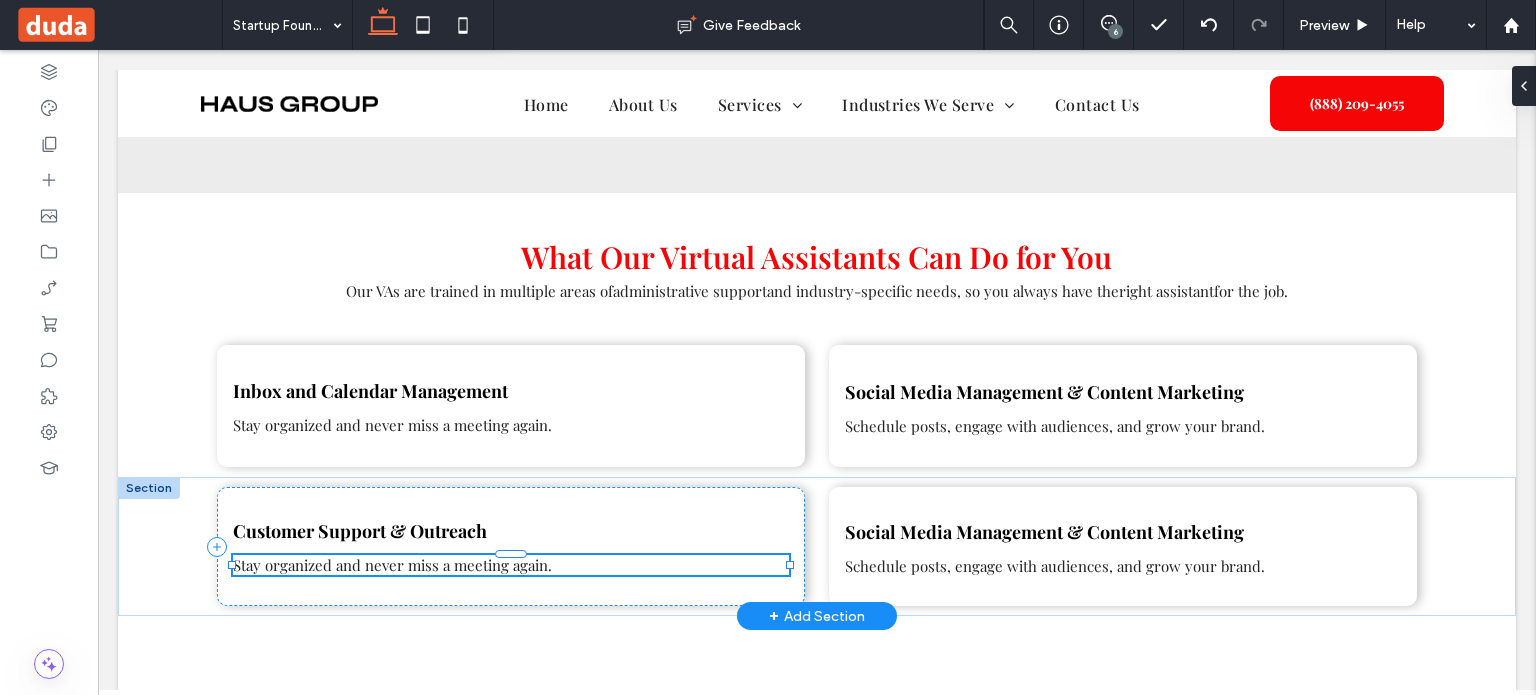click on "Stay organized and never miss a meeting again." at bounding box center (511, 565) 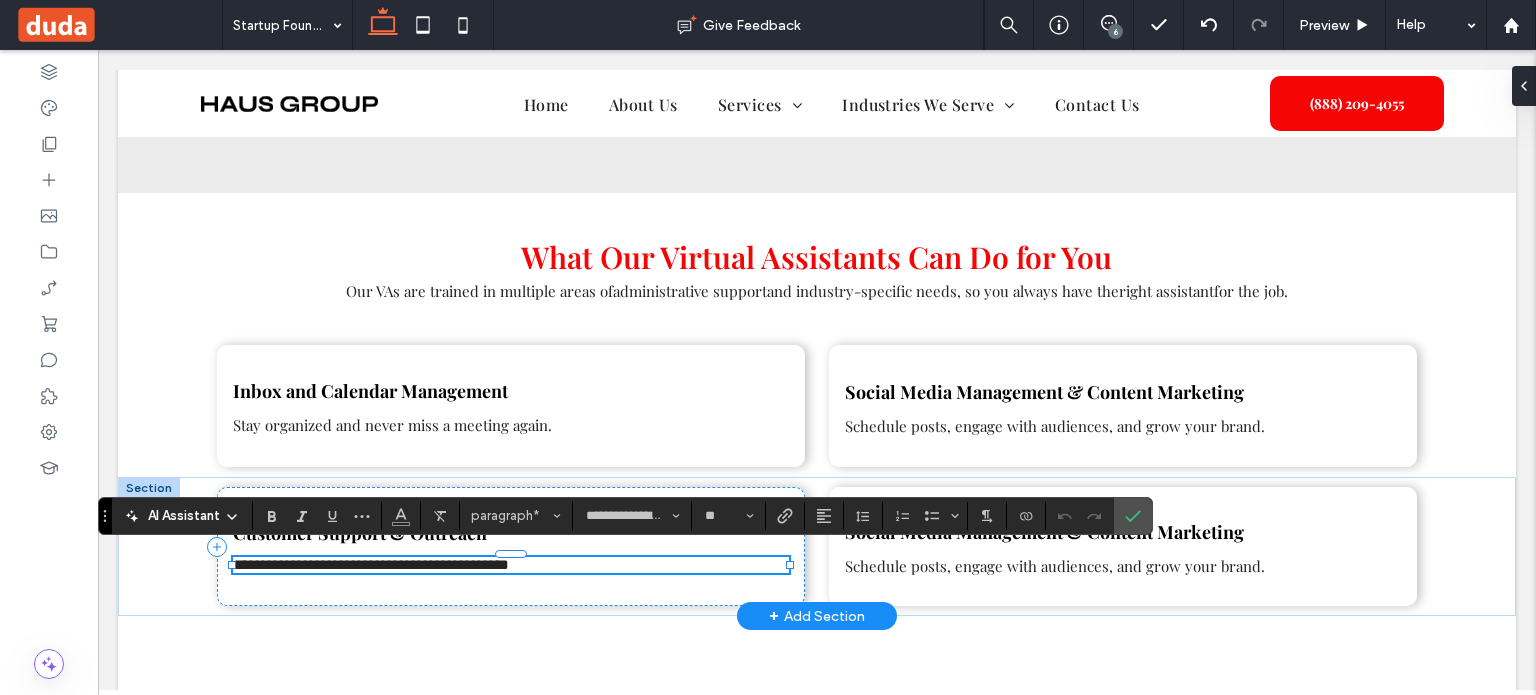 click on "**********" at bounding box center [371, 564] 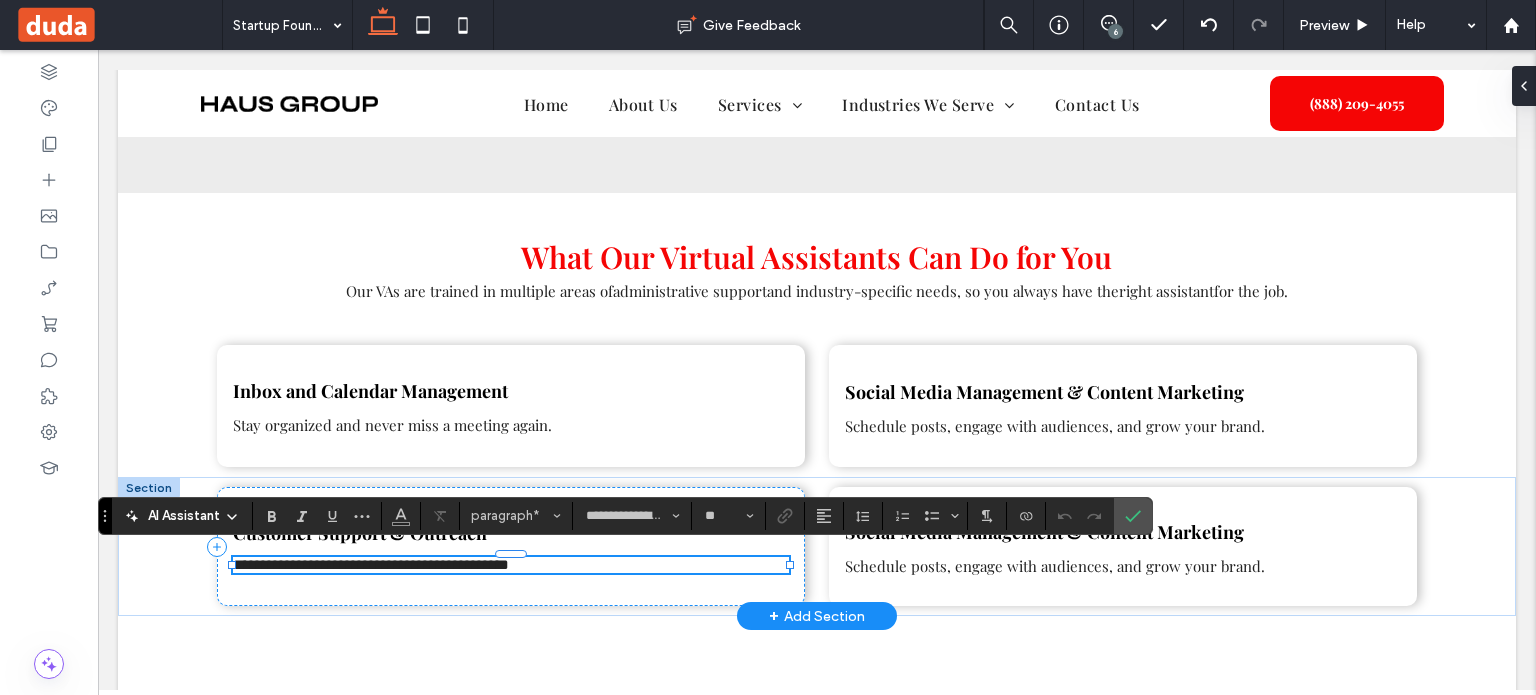 click at bounding box center [232, 565] 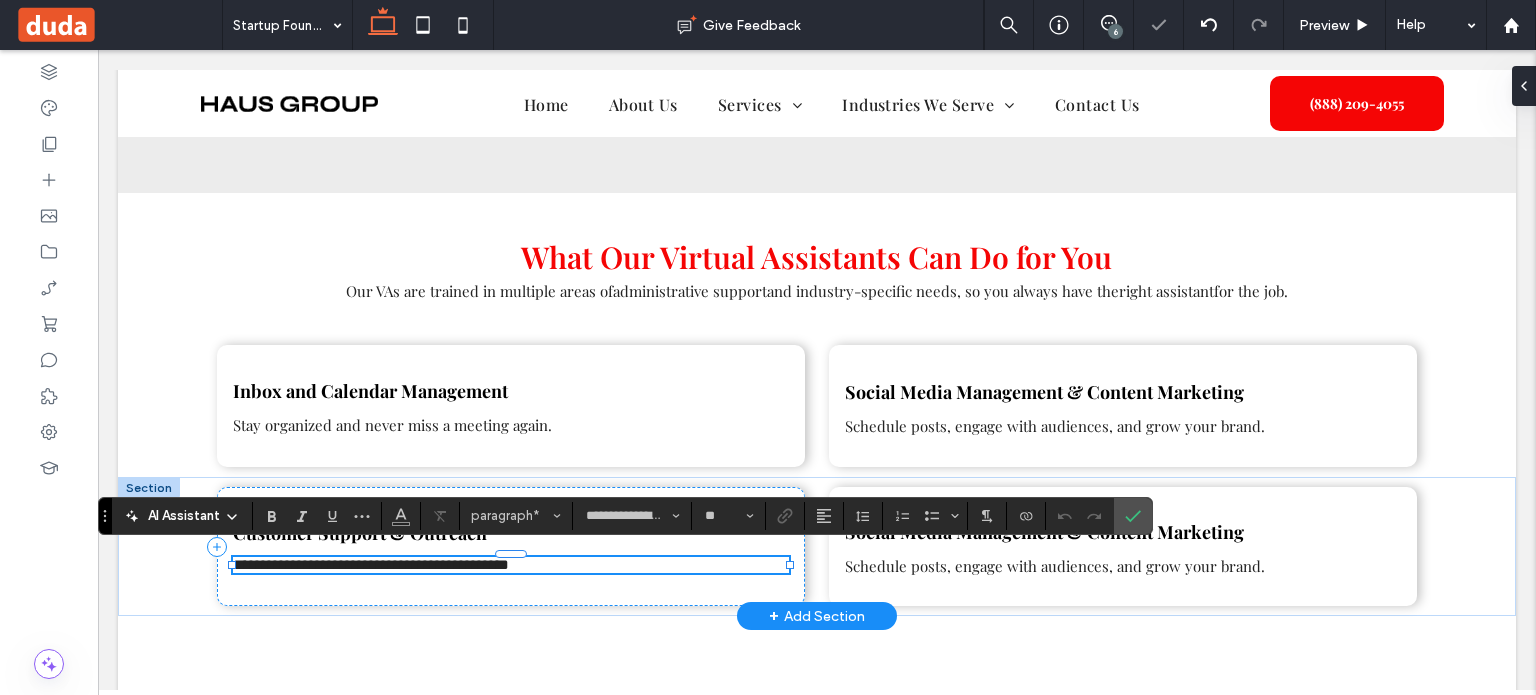 click on "**********" at bounding box center [371, 564] 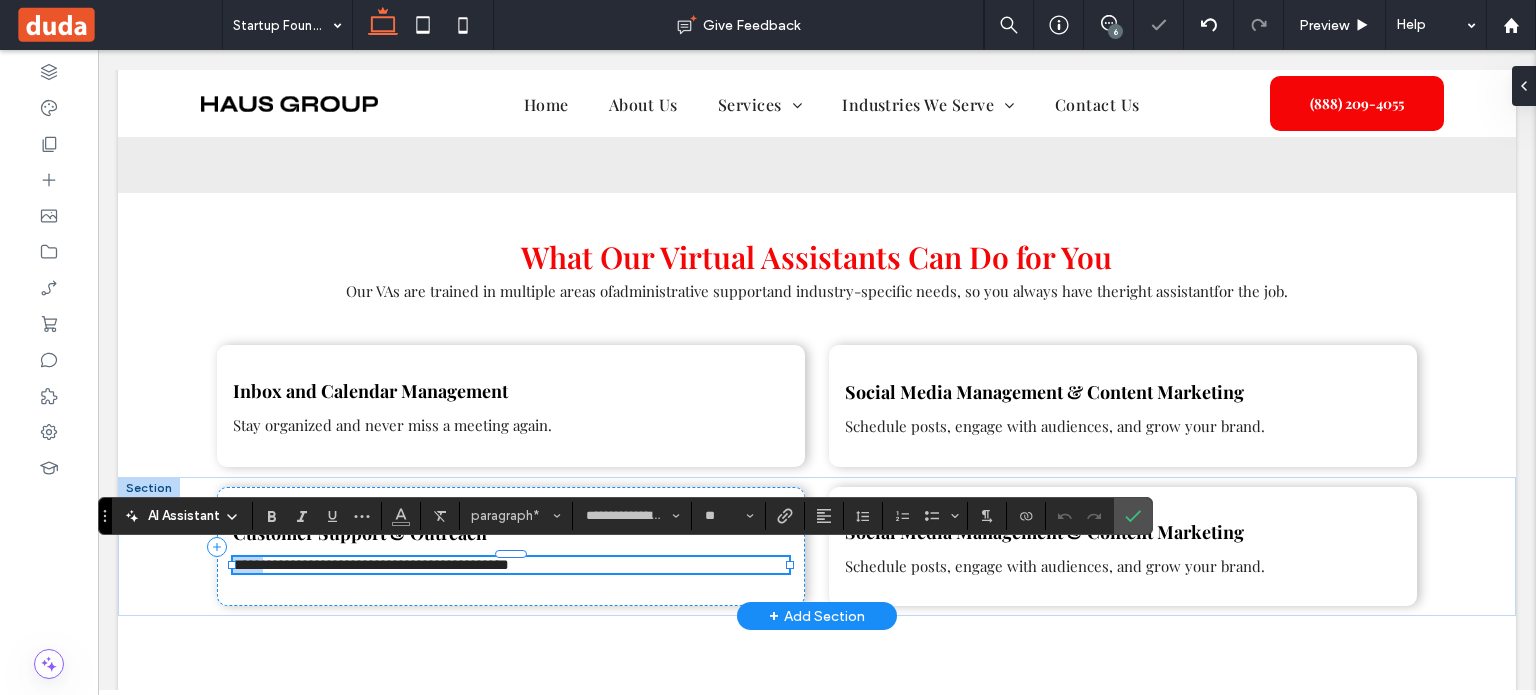 click on "**********" at bounding box center (371, 564) 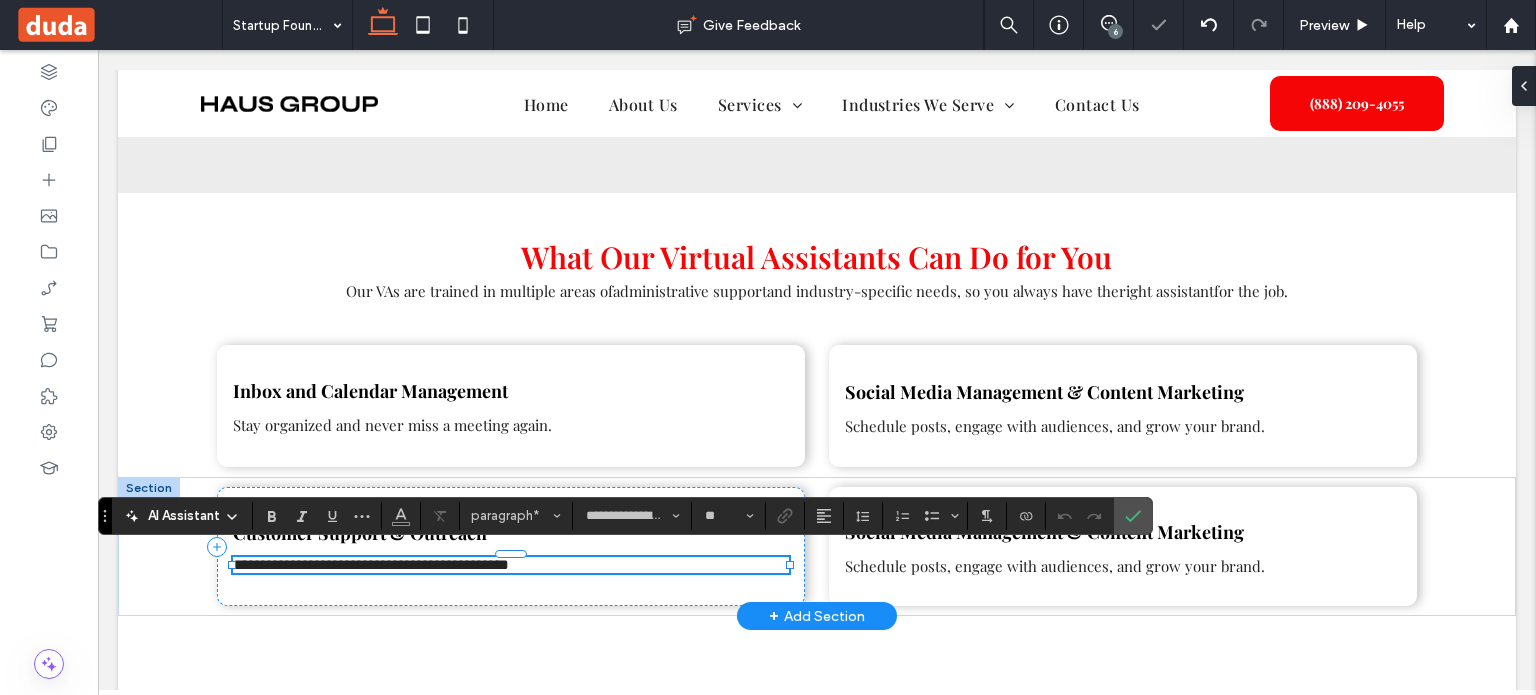 click on "**********" at bounding box center (371, 564) 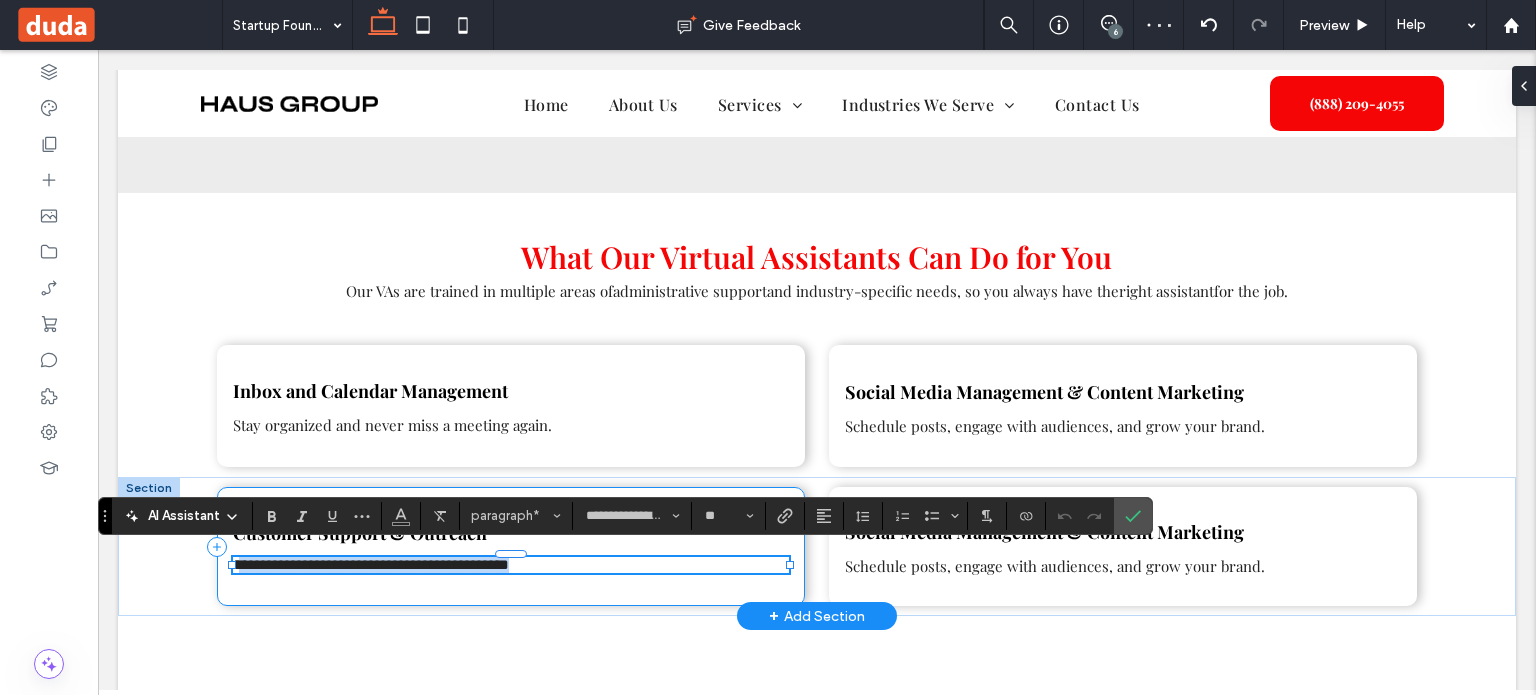 drag, startPoint x: 234, startPoint y: 557, endPoint x: 494, endPoint y: 553, distance: 260.03076 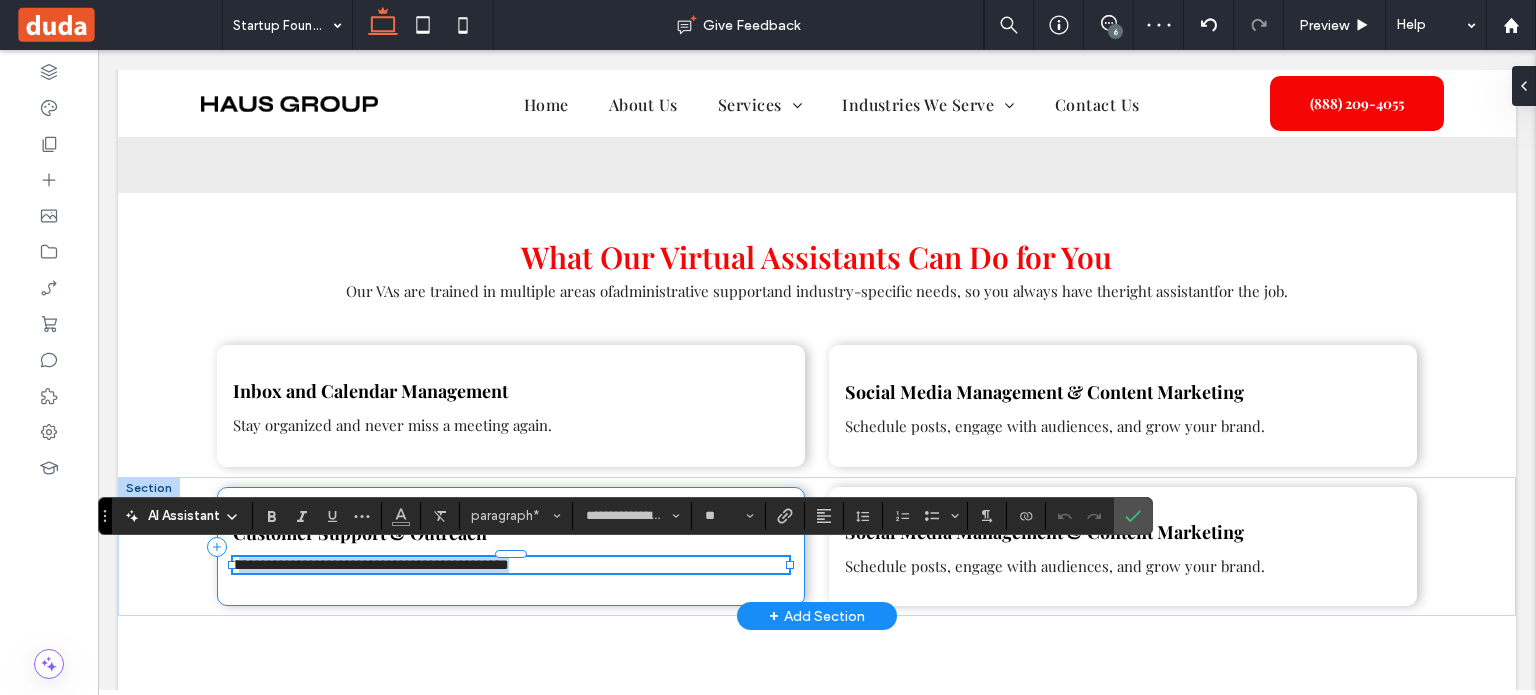 click on "**********" at bounding box center [511, 546] 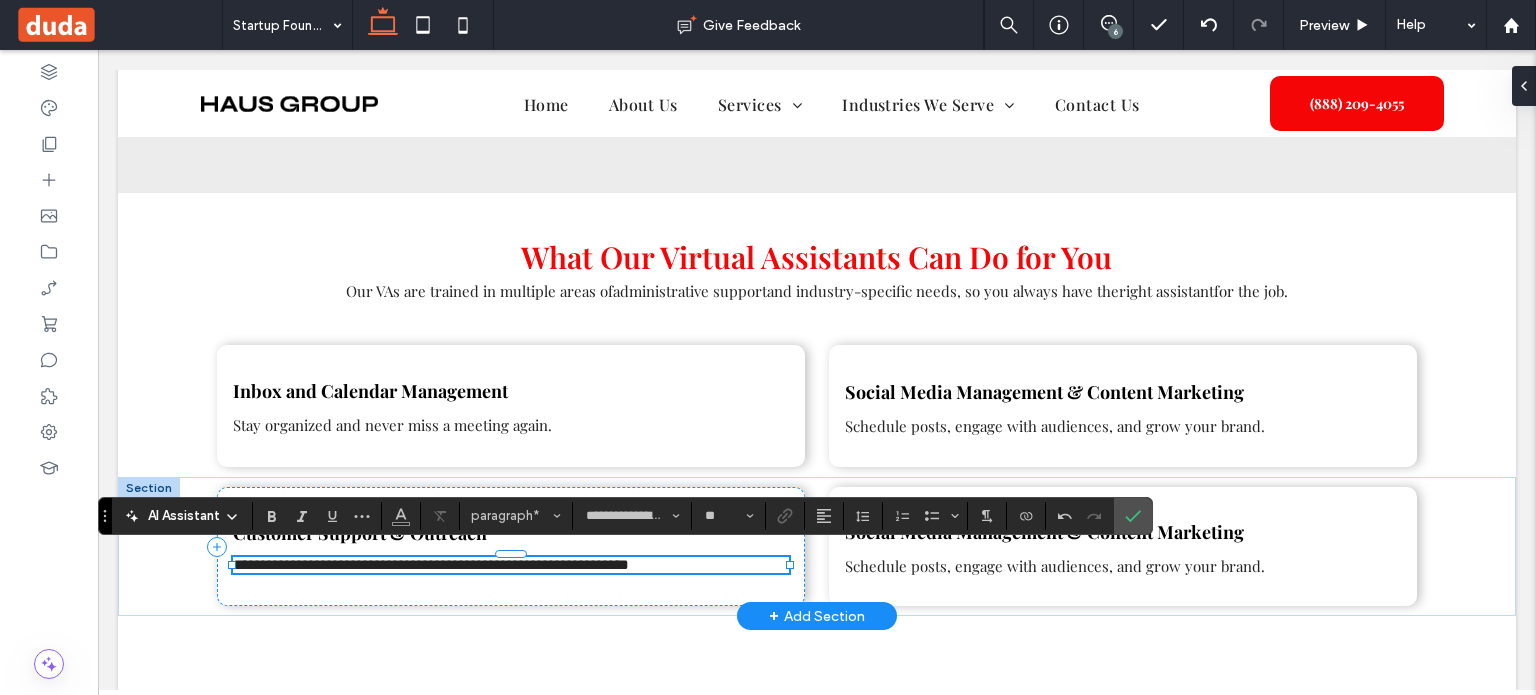 click on "**********" at bounding box center (431, 564) 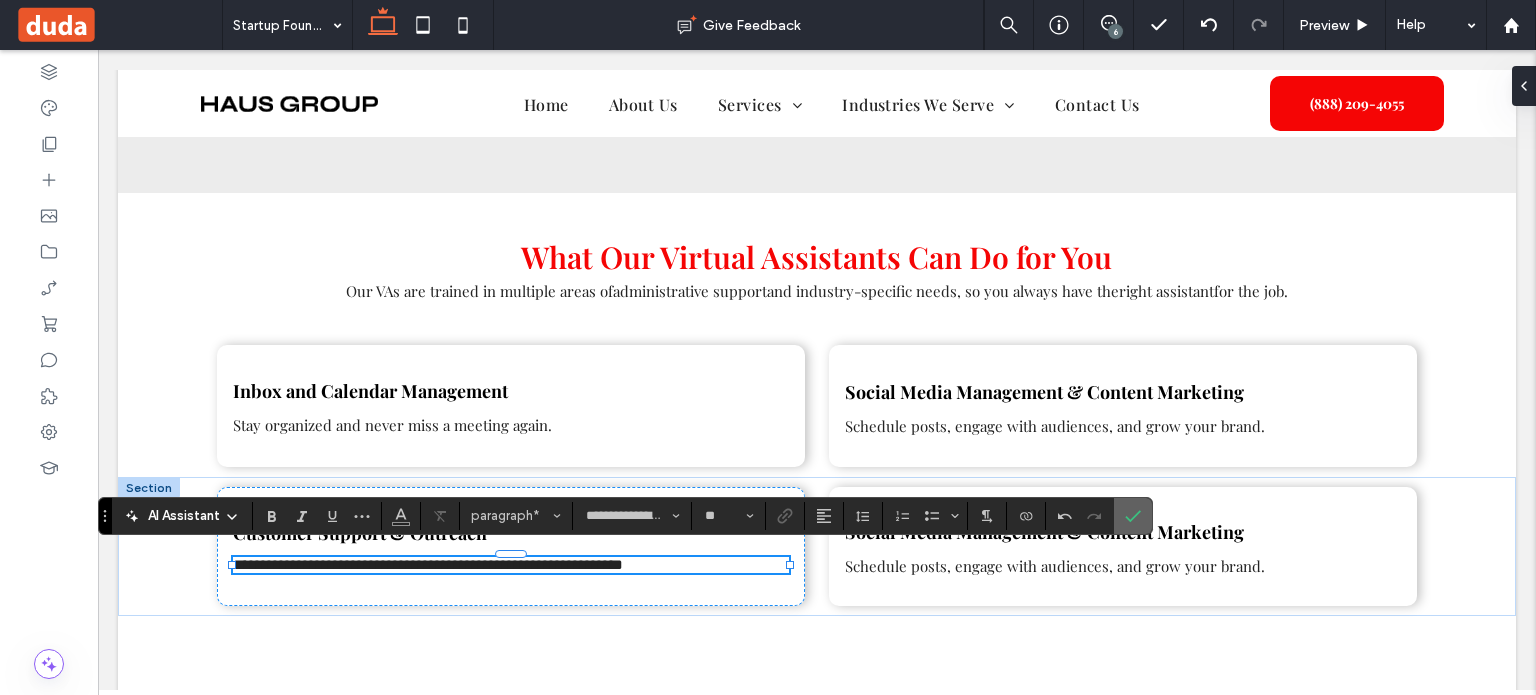 click 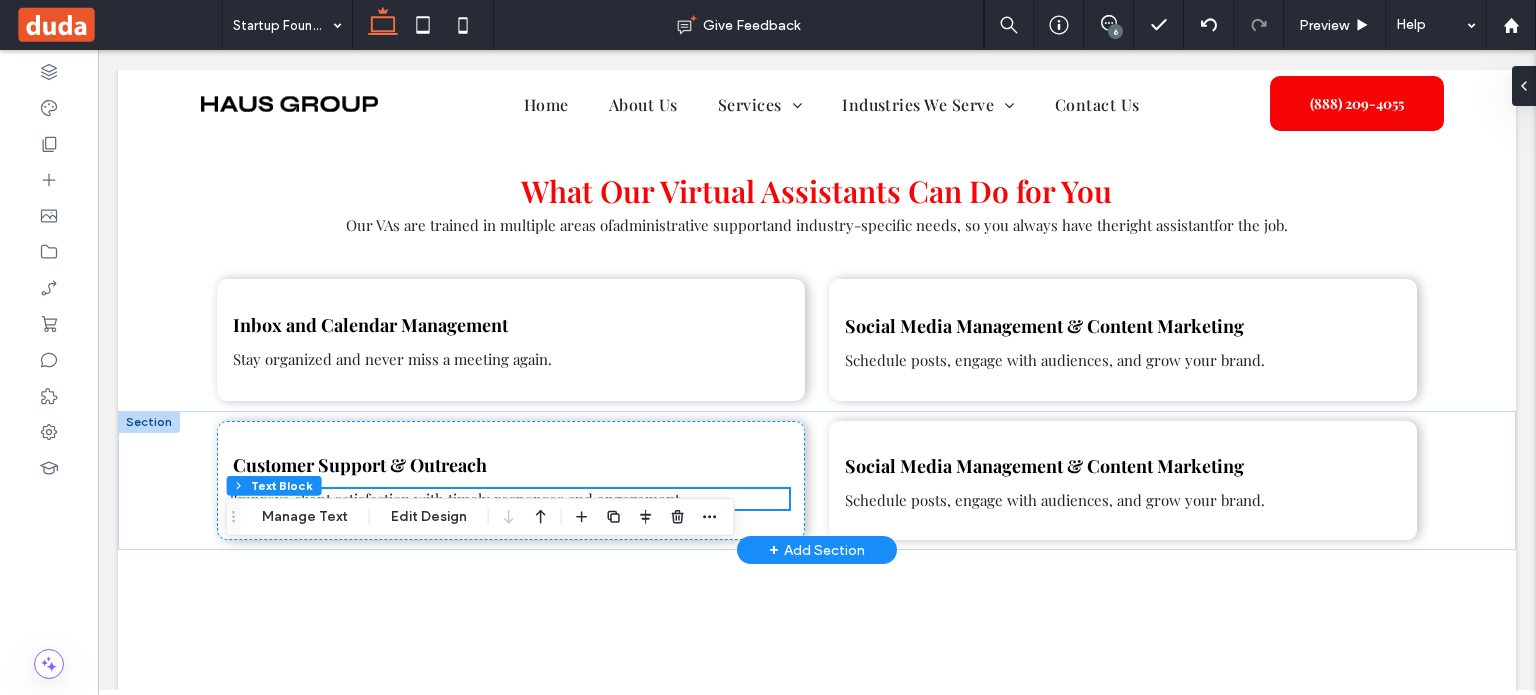 scroll, scrollTop: 1481, scrollLeft: 0, axis: vertical 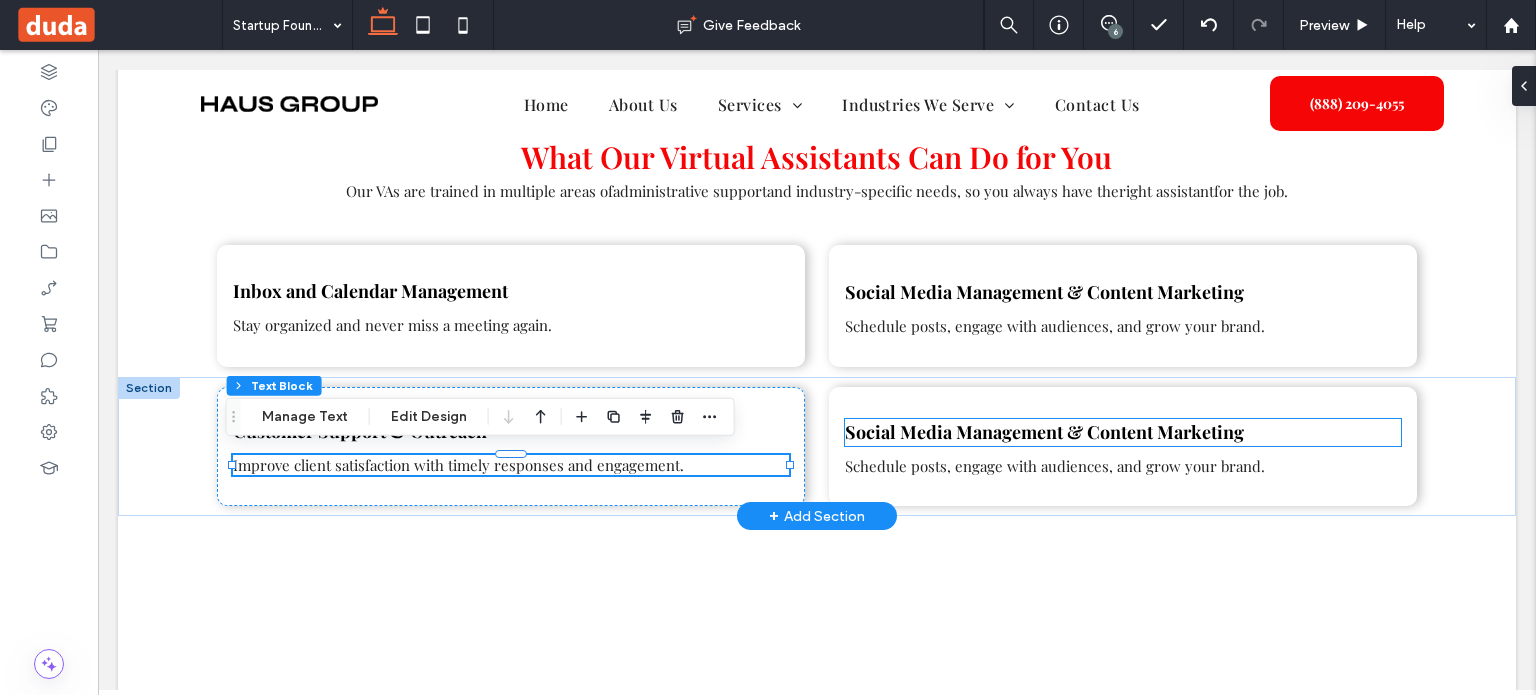 click on "Social Media Management & Content Marketing" at bounding box center [1044, 432] 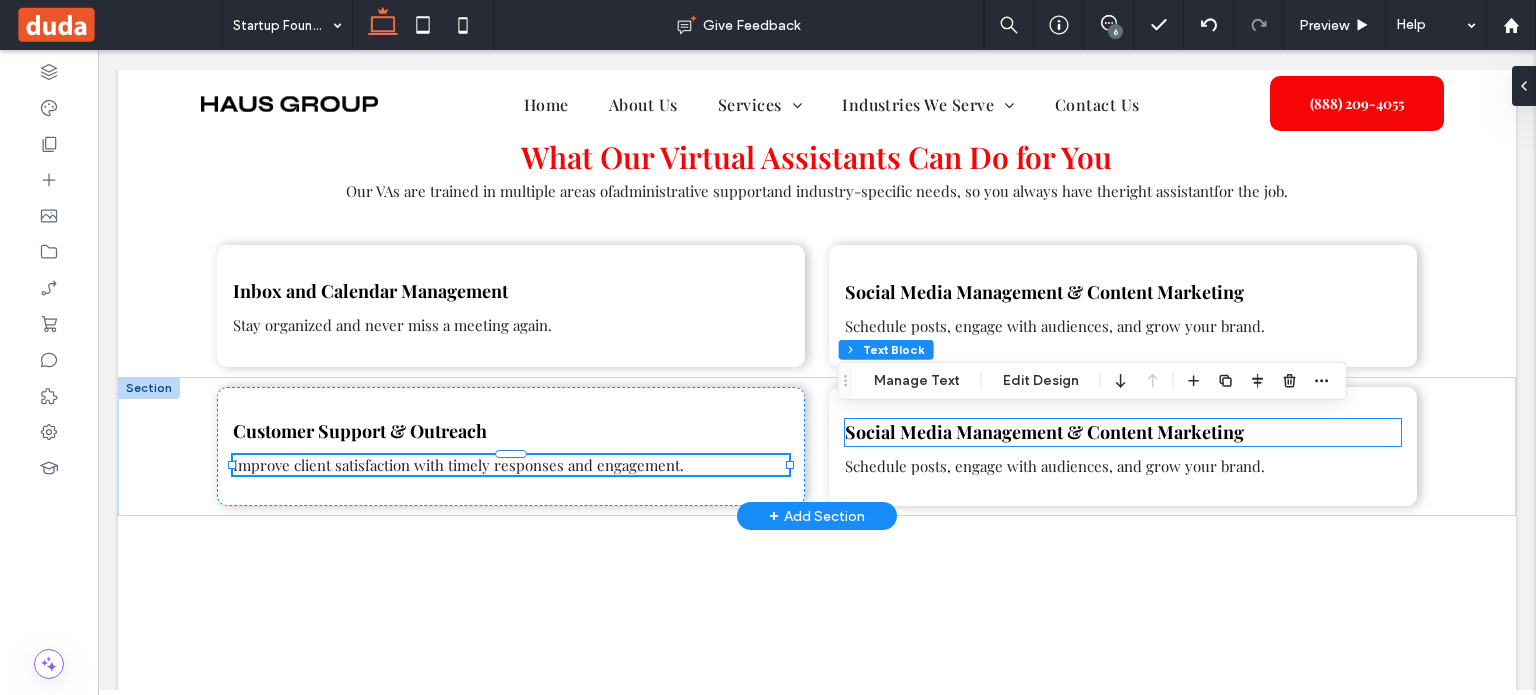 click on "Social Media Management & Content Marketing" at bounding box center (1123, 432) 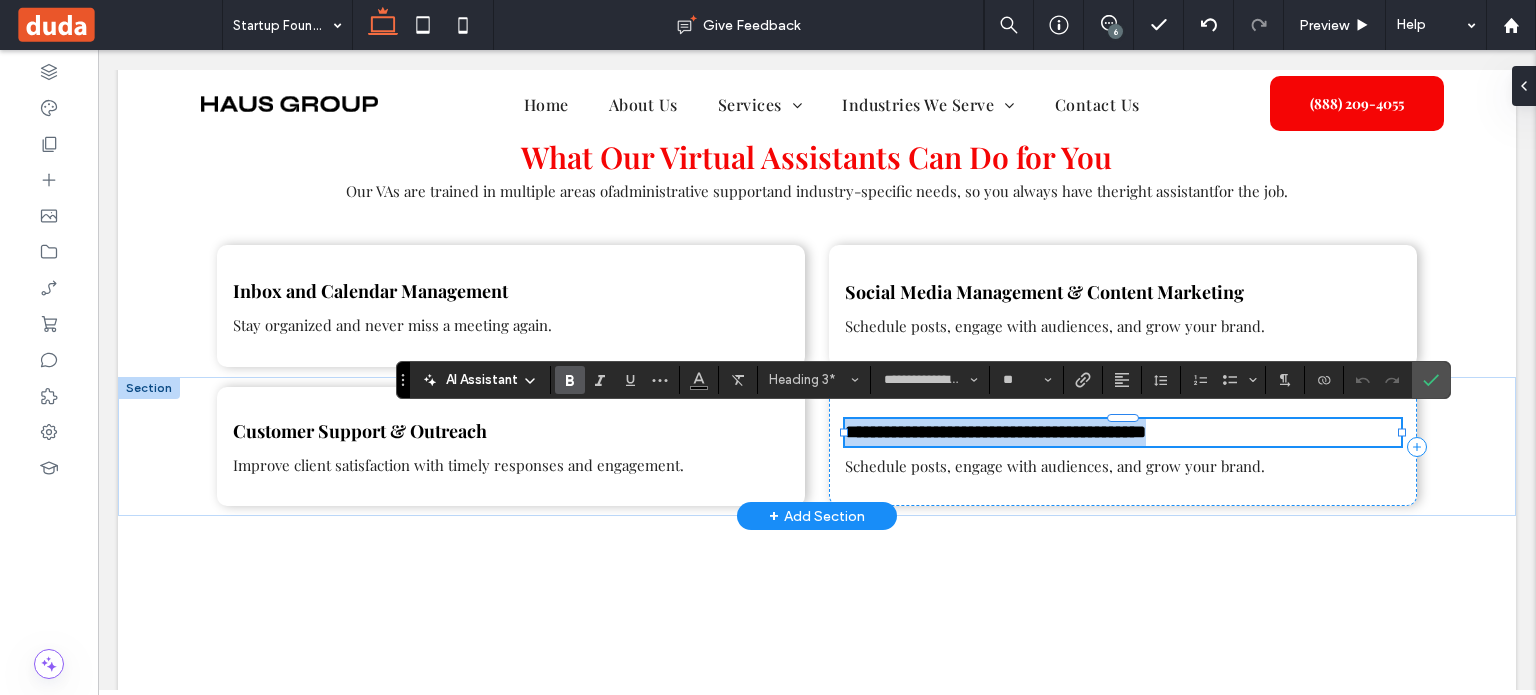 click on "**********" at bounding box center [995, 432] 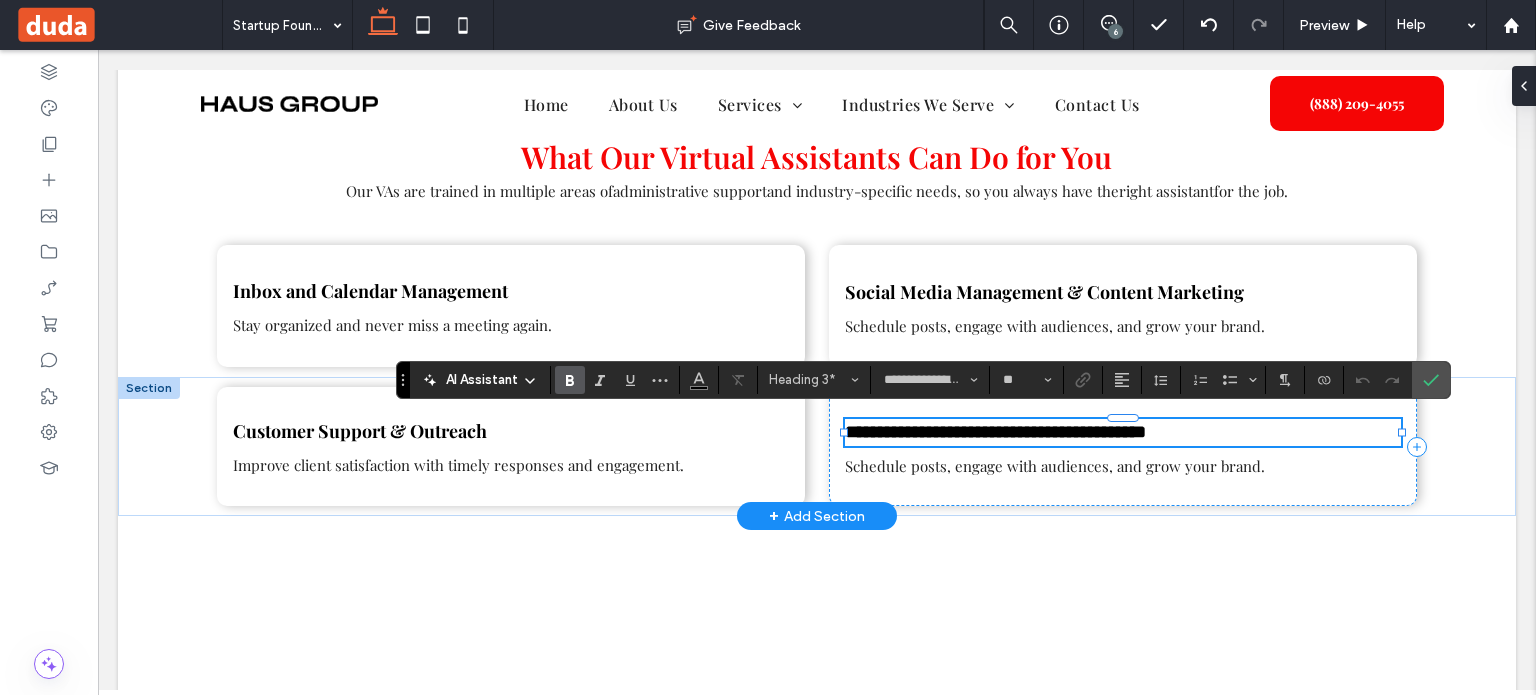 click on "**********" at bounding box center (995, 432) 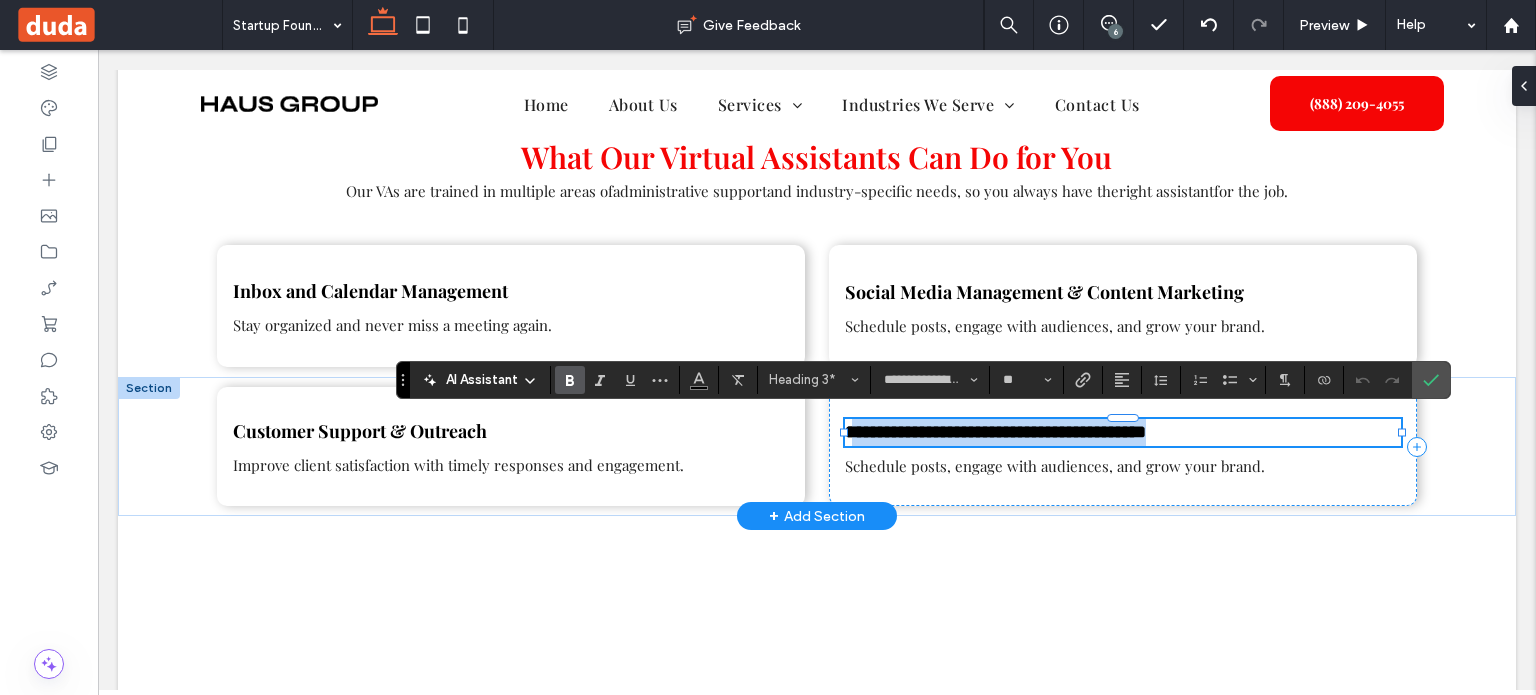 drag, startPoint x: 848, startPoint y: 426, endPoint x: 1280, endPoint y: 431, distance: 432.02893 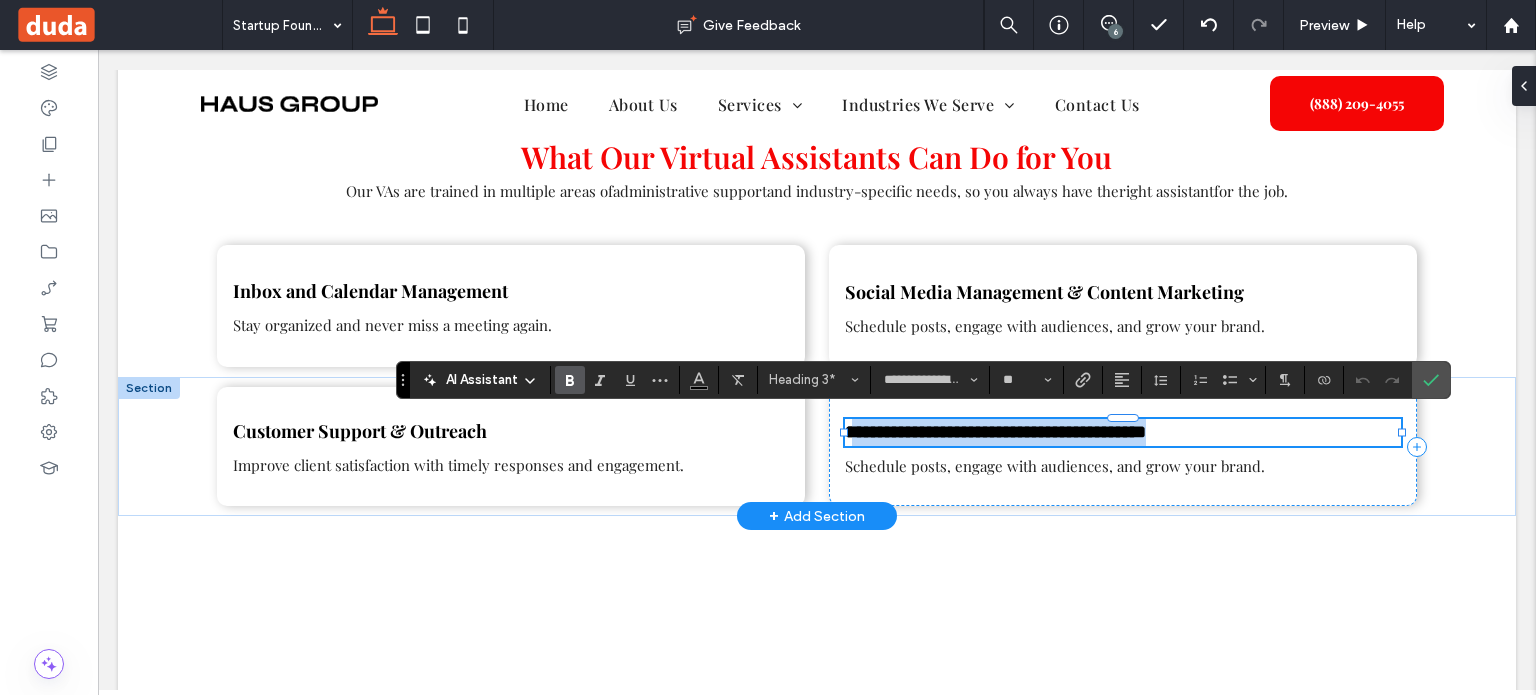 click on "**********" at bounding box center [1123, 432] 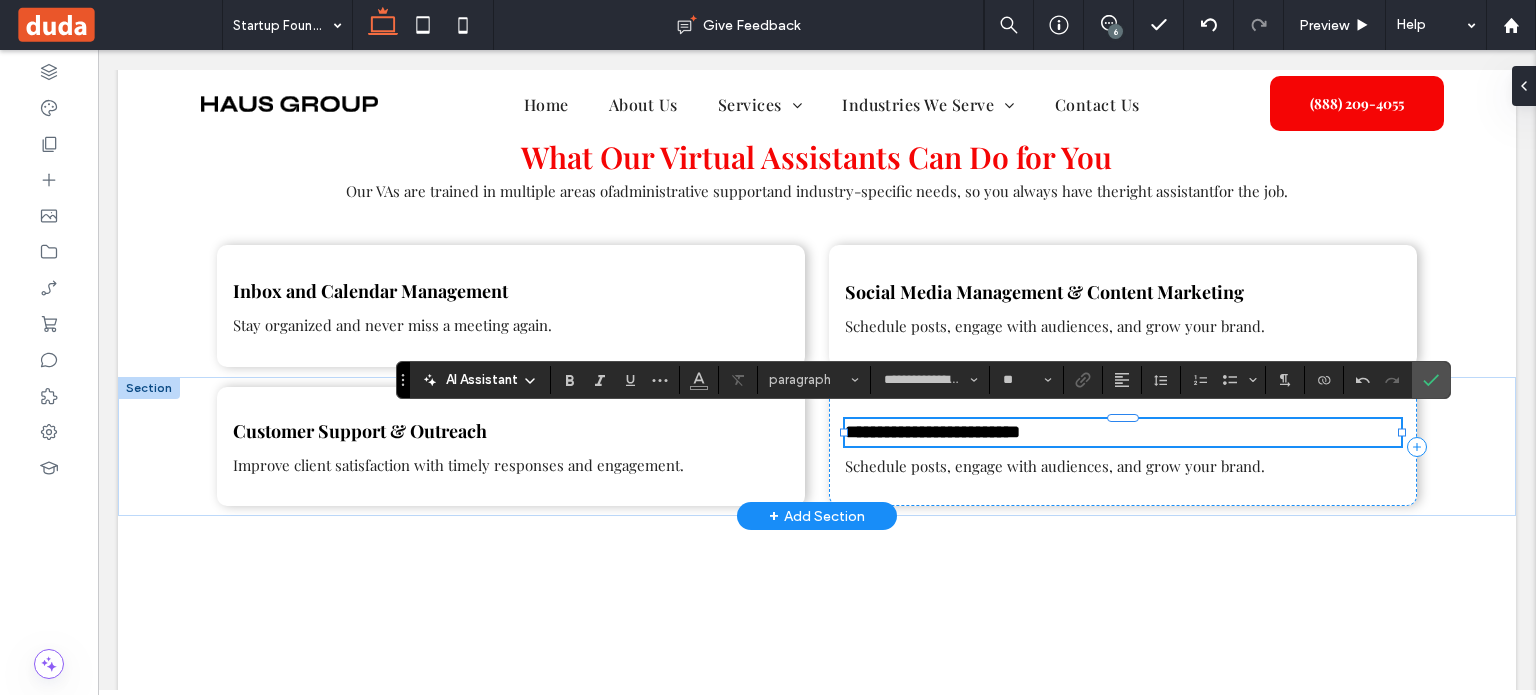 type on "**" 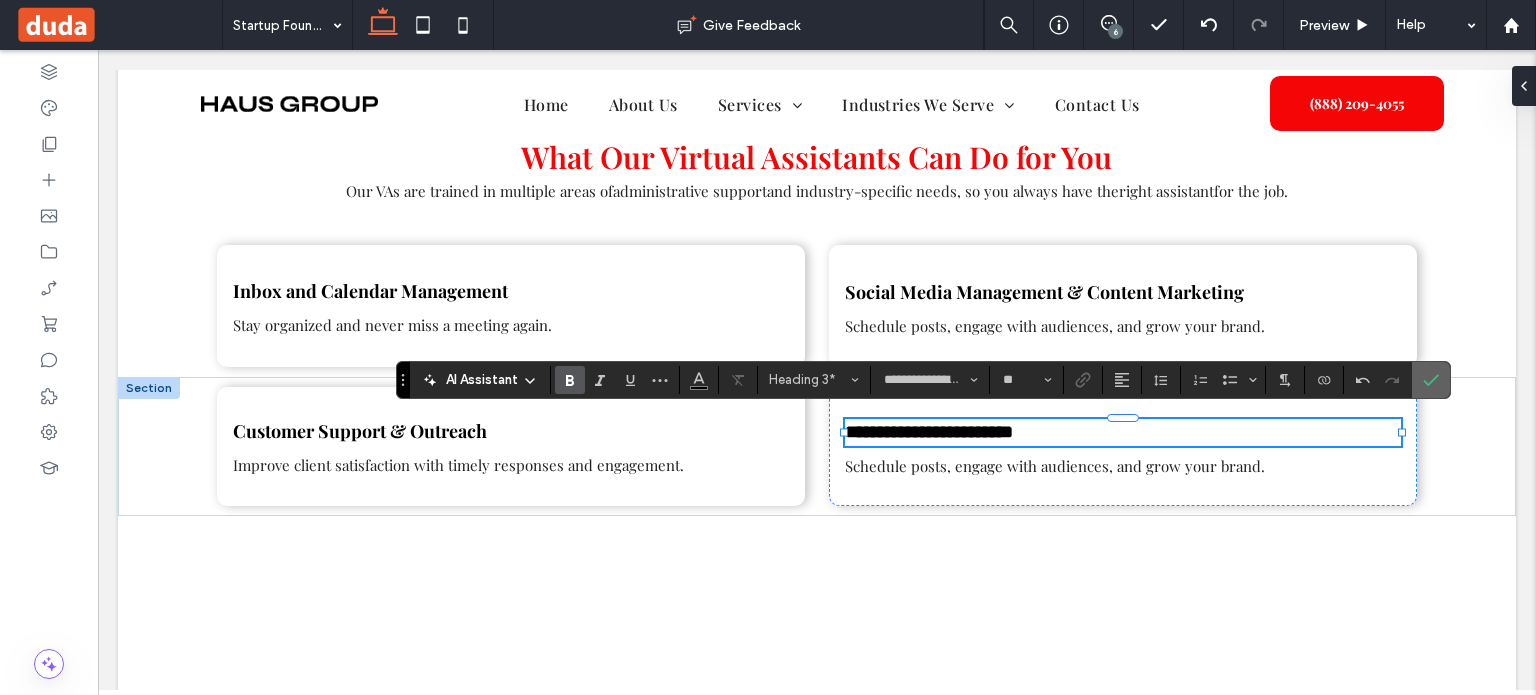 click 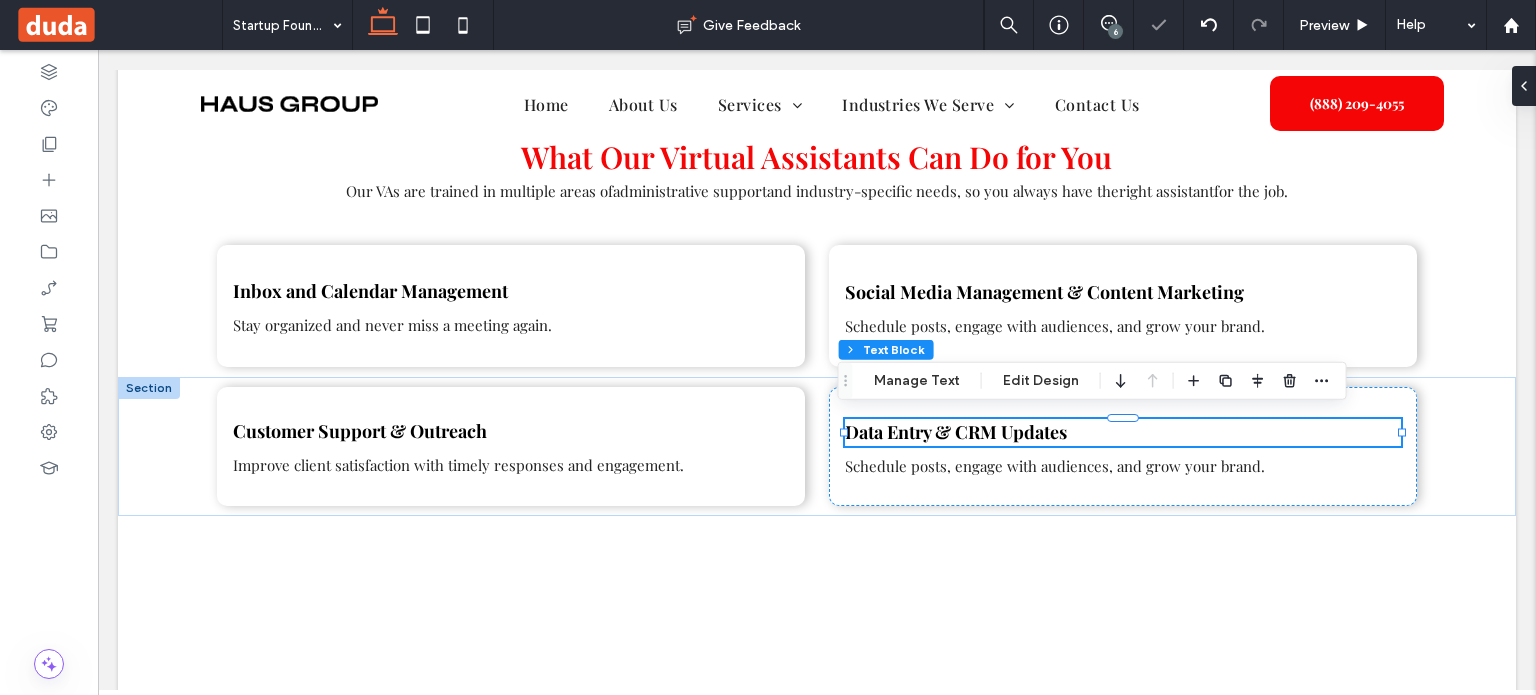 click on "Virtual Assistant Services for Startups and Entrepreneurs
Professional, Vetted, and Trained for Startup Success
Section + Add Section
Are you a startup founder, entrepreneur, or small business owner trying to balance everything—calendar management, client emails, social media, project deadlines, and hiring? You're not alone. At Masterly Virtual Assistants, we offer dedicated virtual assistants trained to handle the time-consuming tasks that pull you away from growing your own business. Our team provides high quality virtual assistant services designed to meet the real needs of busy entrepreneurs. Whether you're managing a tech startup, launching a new service-based business, or running a growing e-commerce shop, we give you immediate access to college-educated virtual assistants ready to support your journey.
Section" at bounding box center [817, 91] 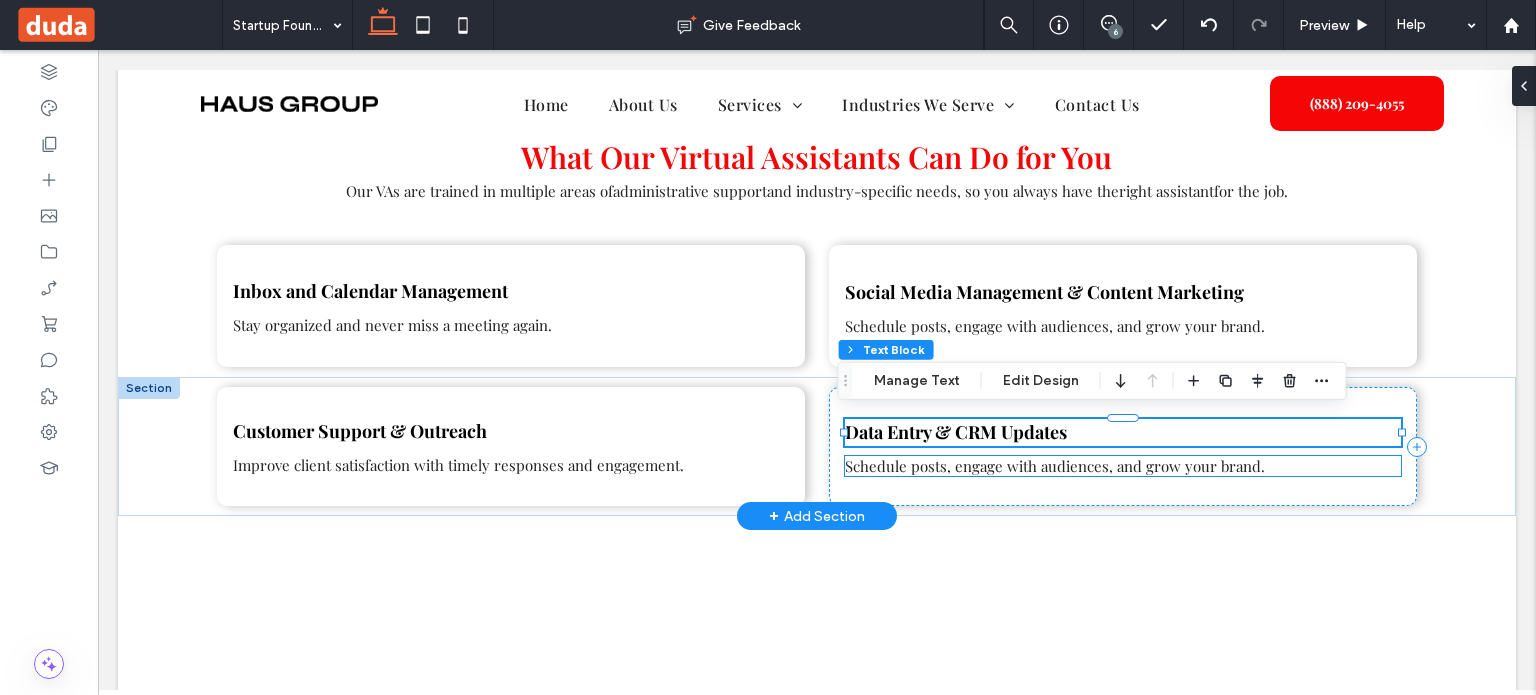 click on "Schedule posts, engage with audiences, and grow your brand." at bounding box center [1055, 466] 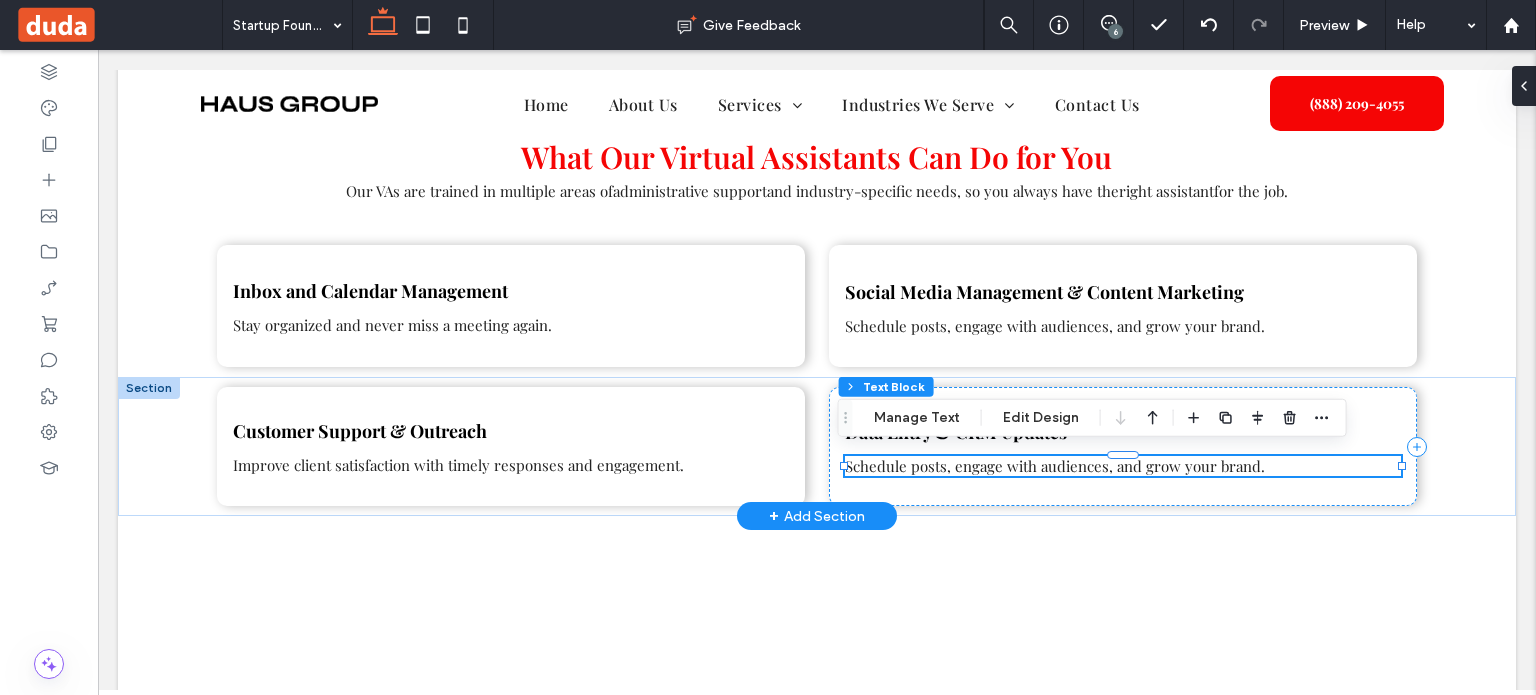 click on "Schedule posts, engage with audiences, and grow your brand." at bounding box center (1123, 466) 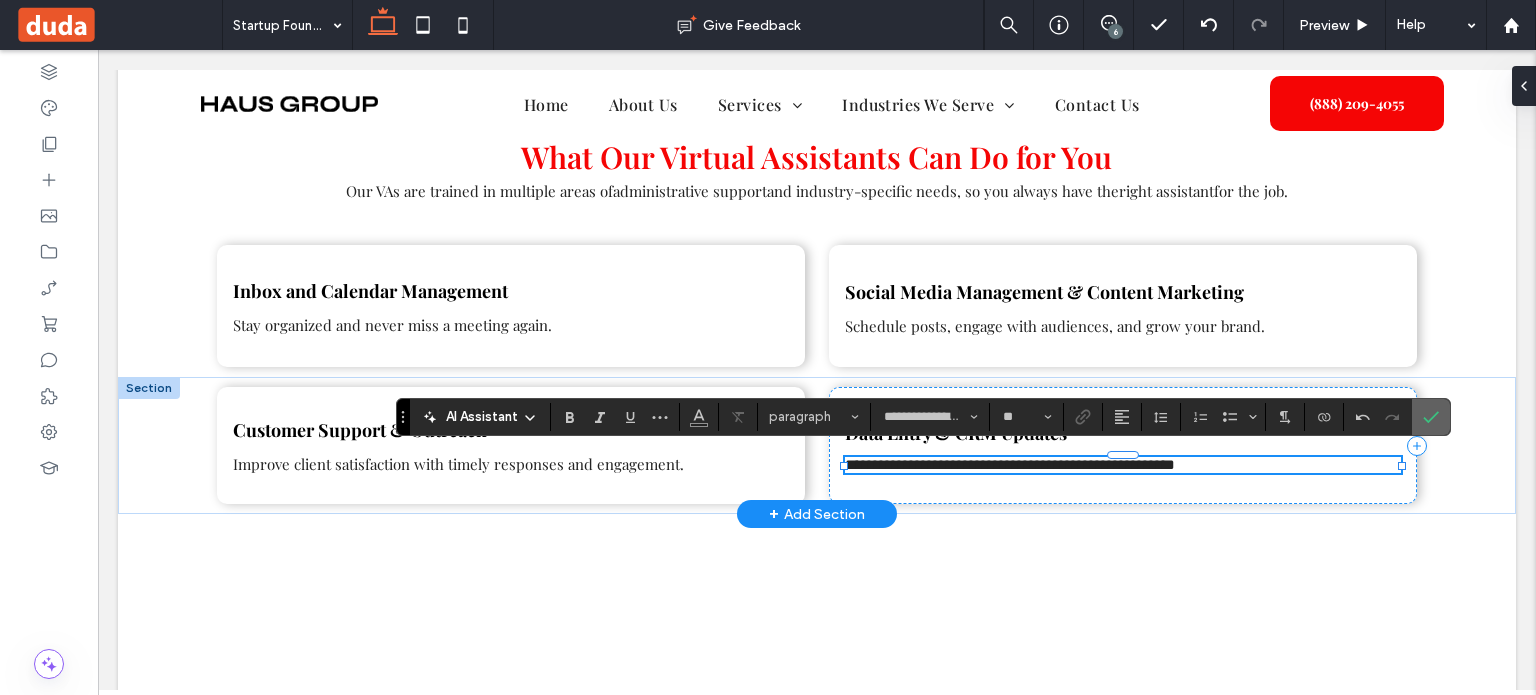 click 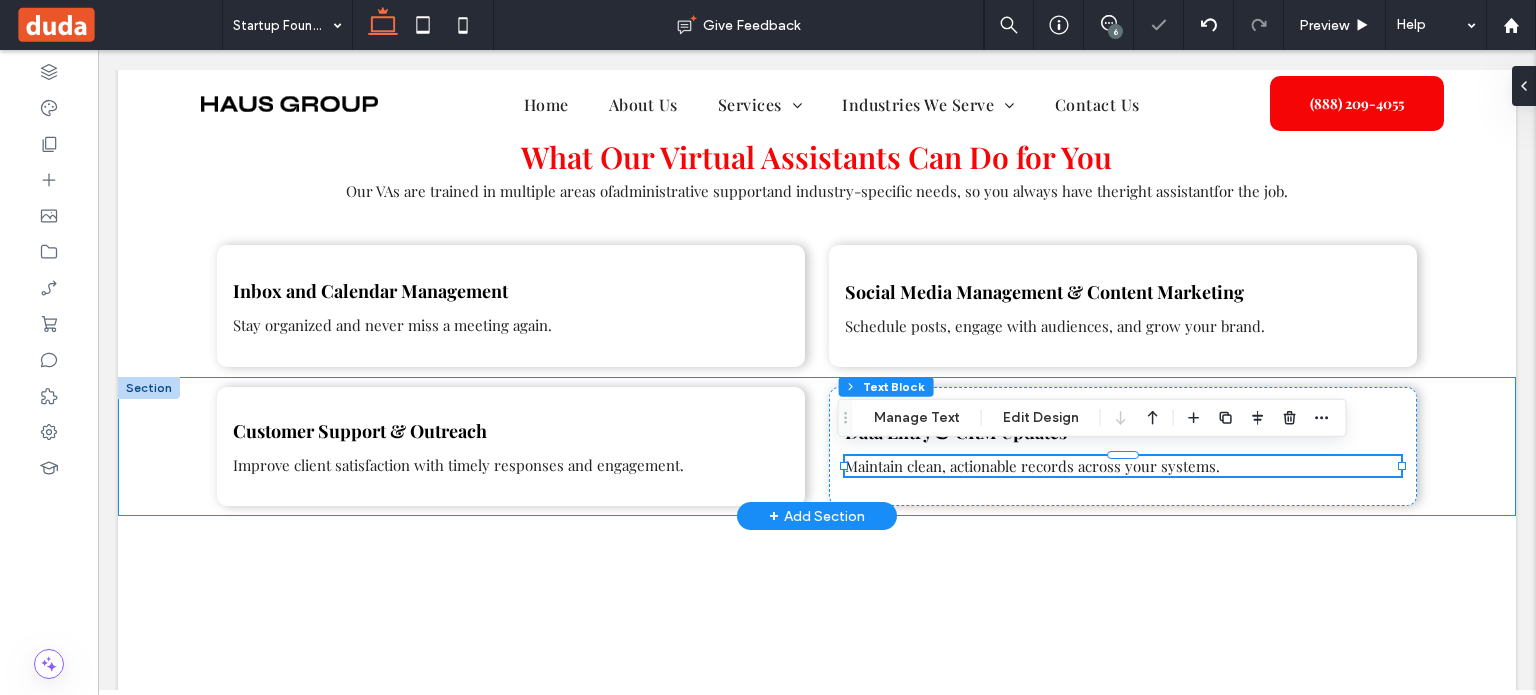 click on "Customer Support & Outreach
Improve client satisfaction with timely responses and engagement.
Data Entry & CRM Updates
Maintain clean, actionable records across your systems." at bounding box center [817, 446] 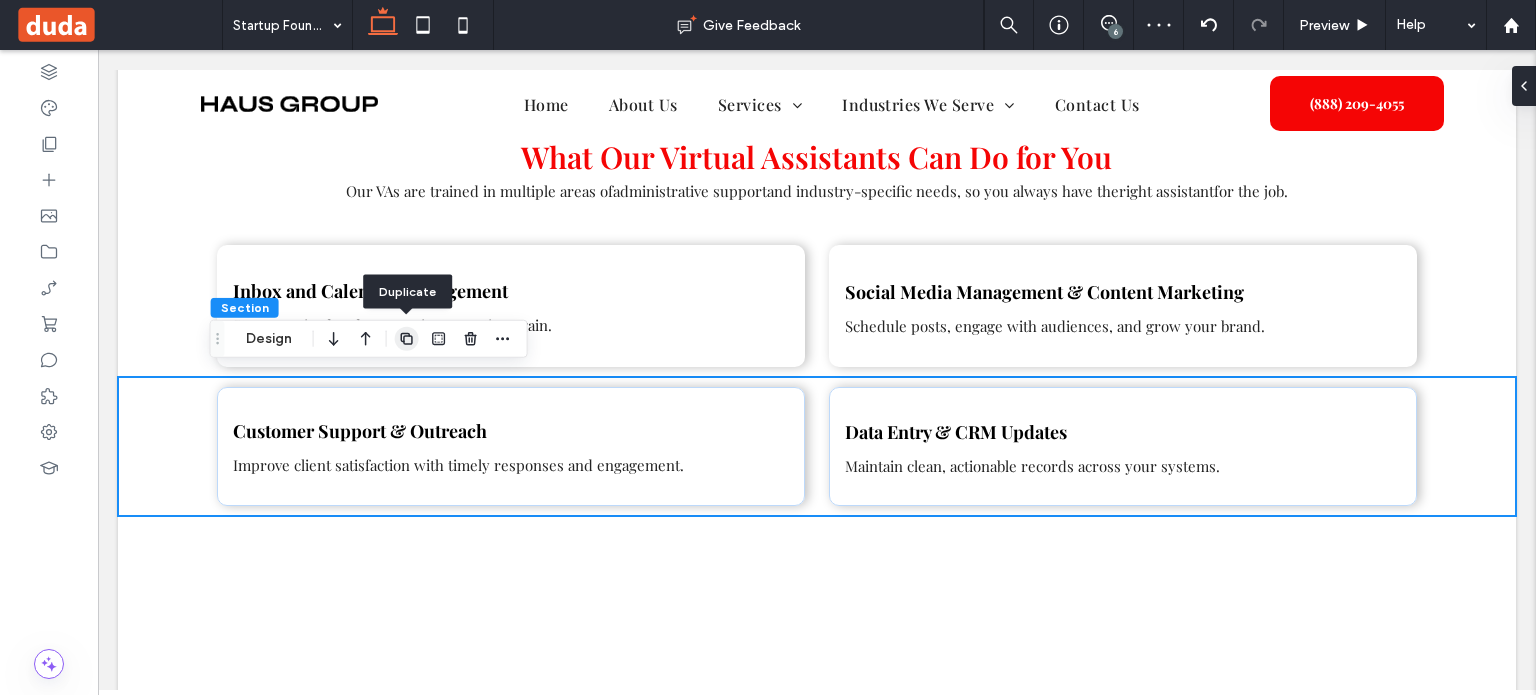 click 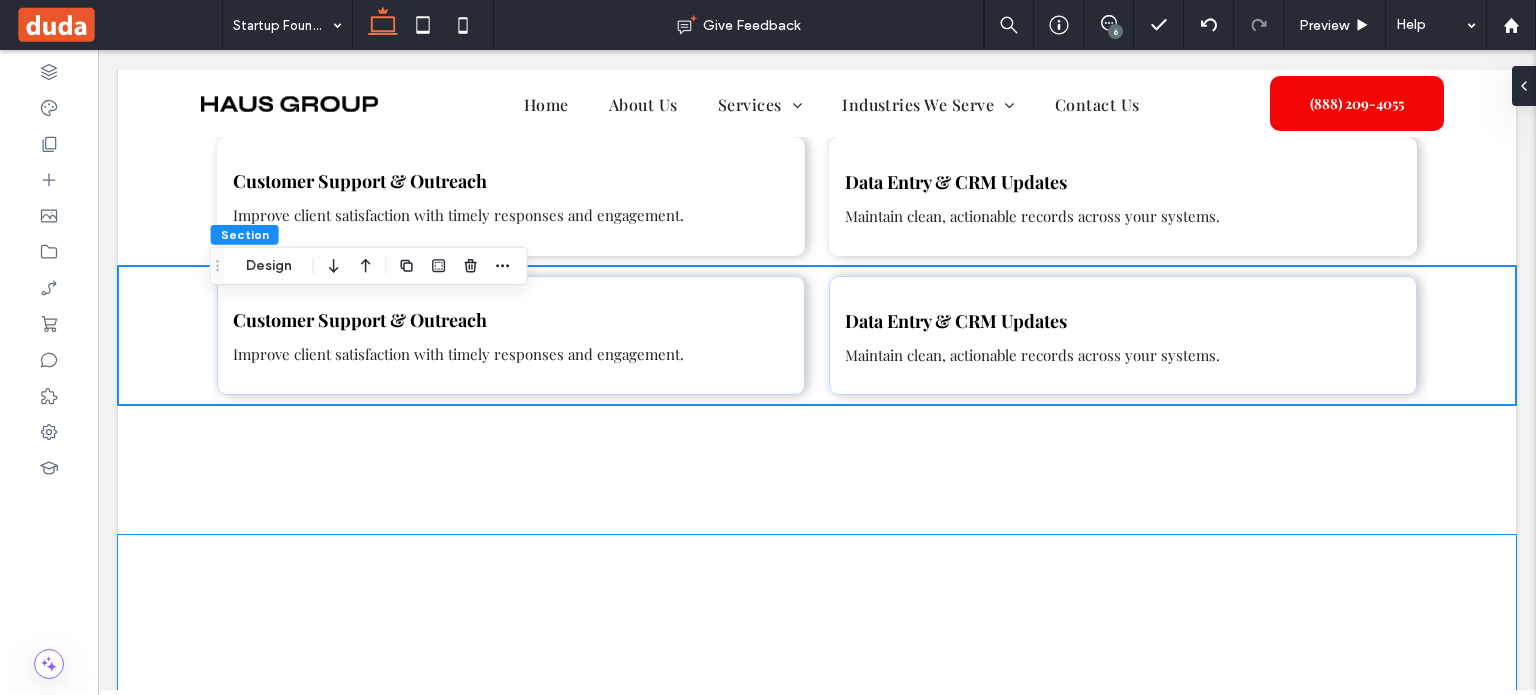 scroll, scrollTop: 1681, scrollLeft: 0, axis: vertical 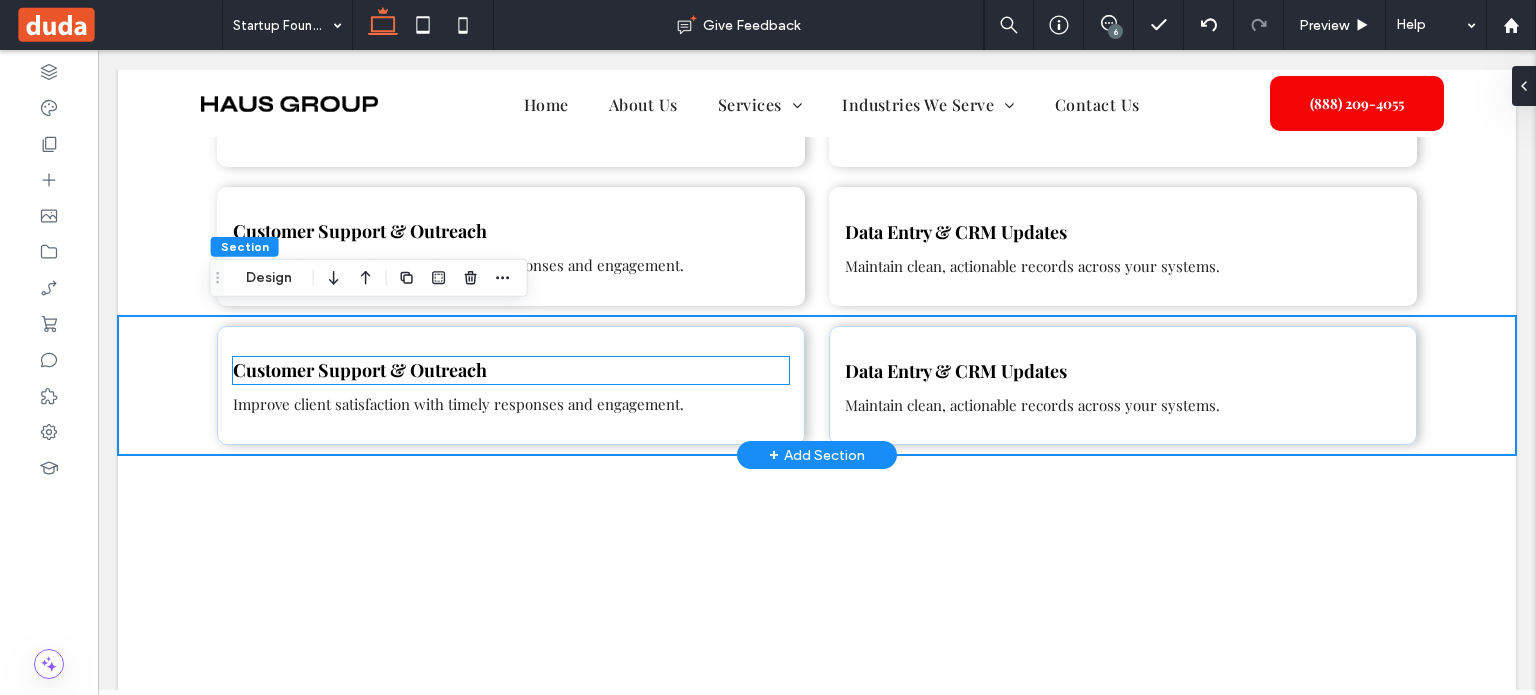 click on "Customer Support & Outreach" at bounding box center (360, 370) 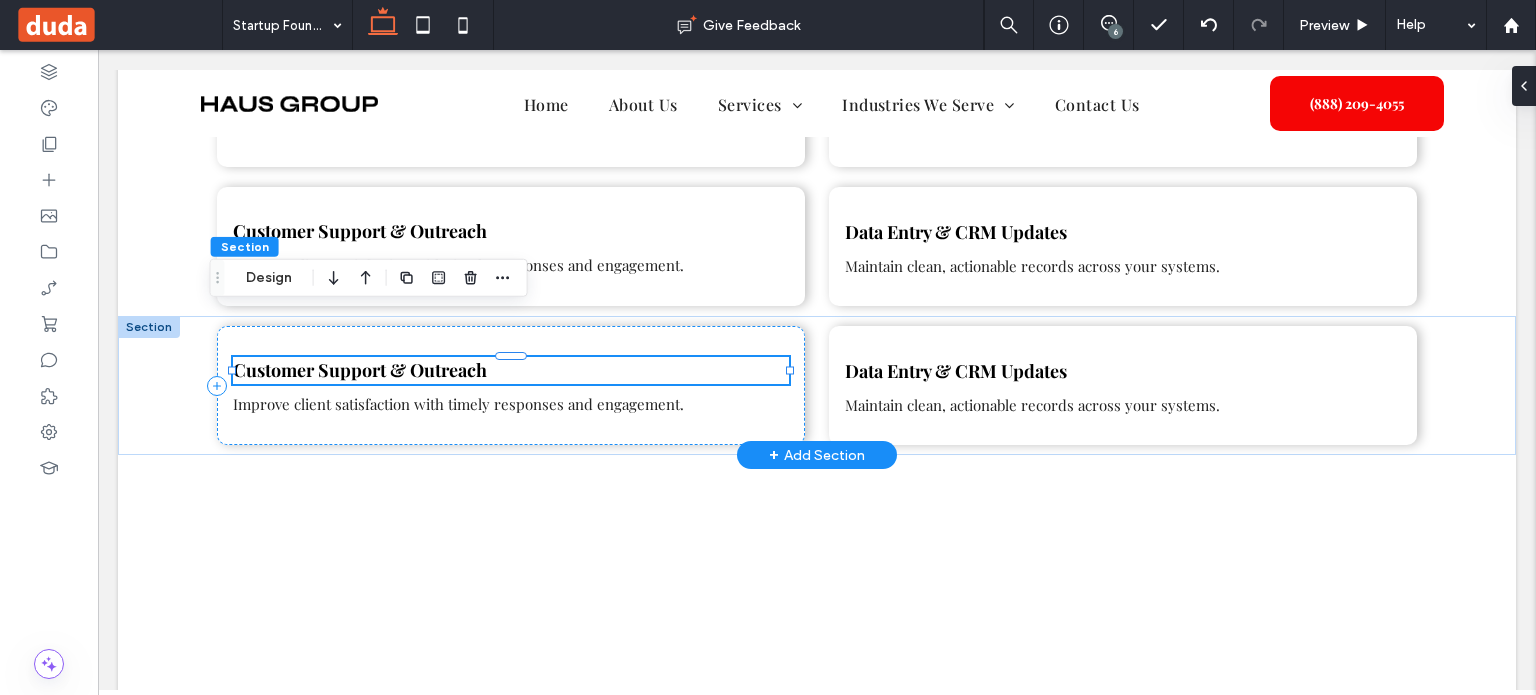 click on "Customer Support & Outreach" at bounding box center (511, 370) 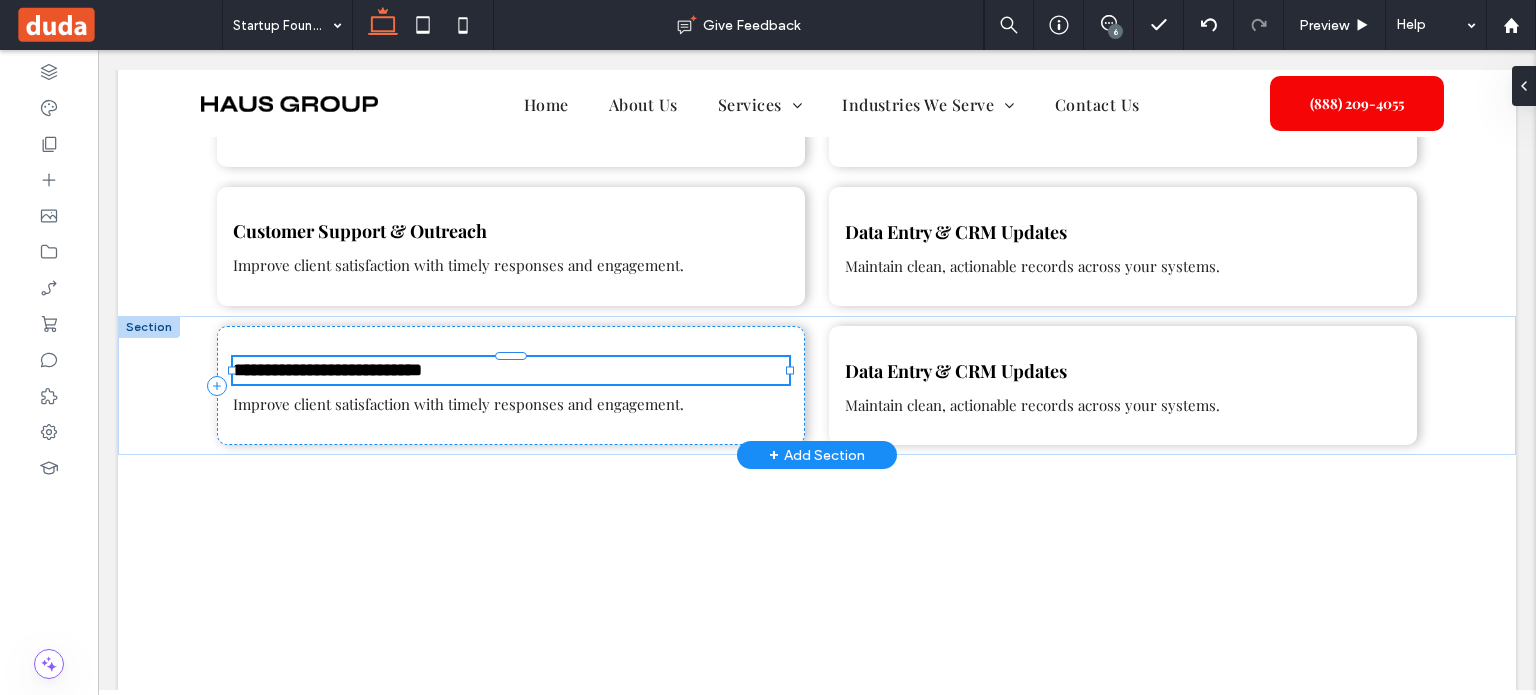 click on "**********" at bounding box center (327, 370) 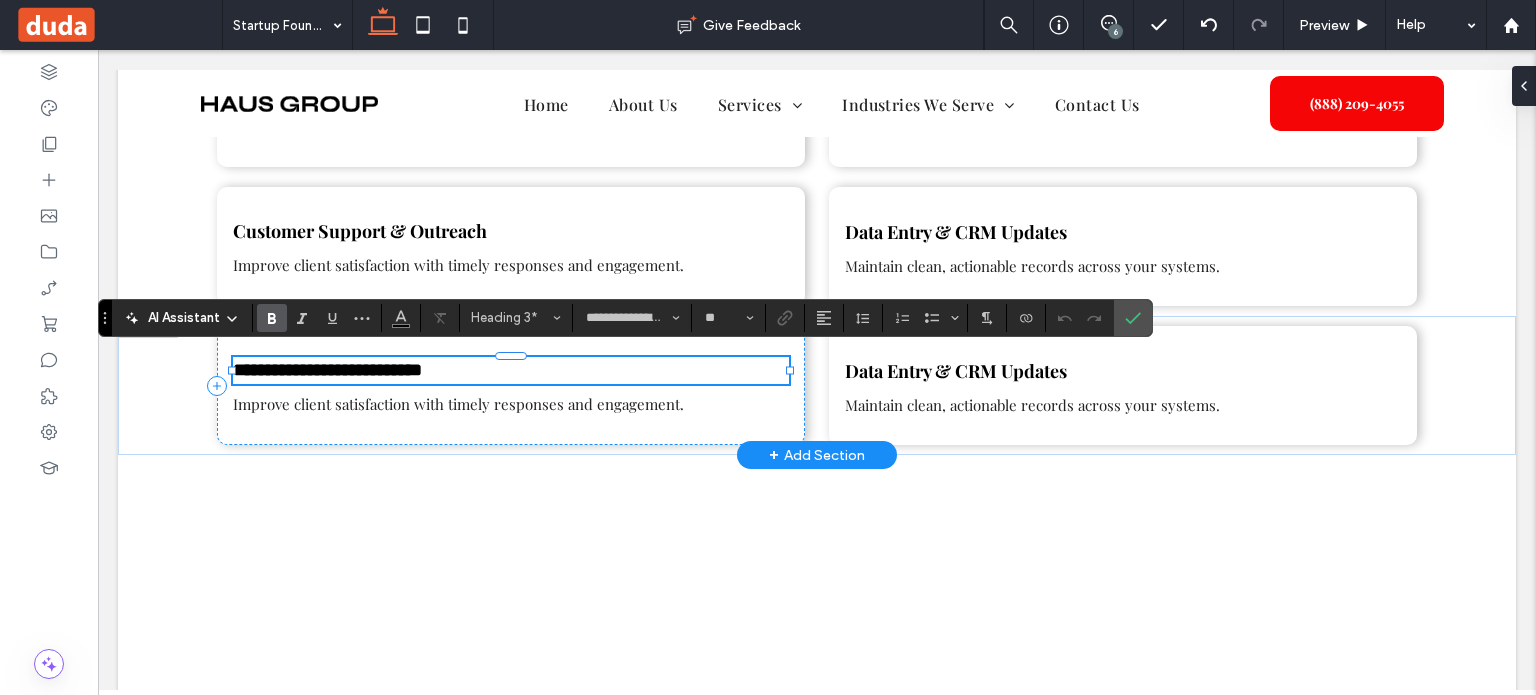 click on "**********" at bounding box center (327, 370) 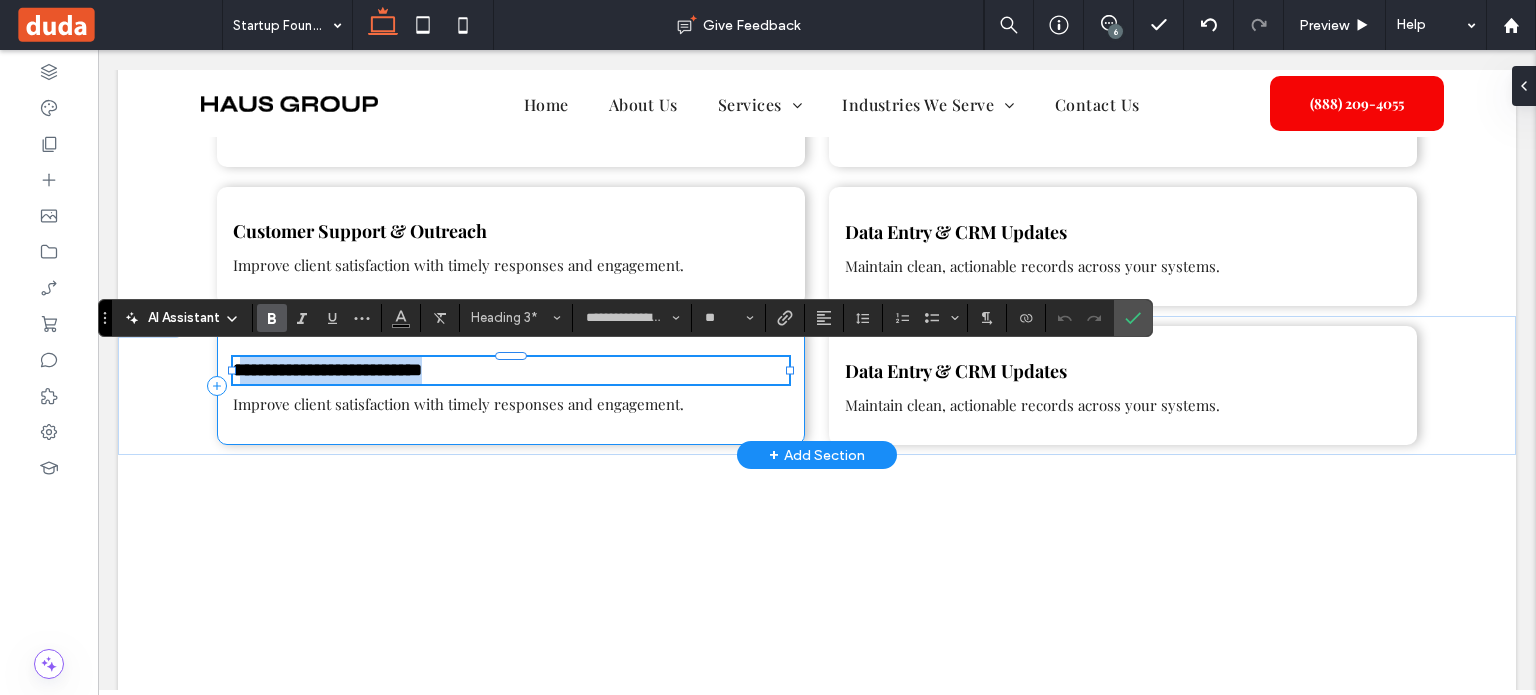 drag, startPoint x: 236, startPoint y: 364, endPoint x: 564, endPoint y: 381, distance: 328.44025 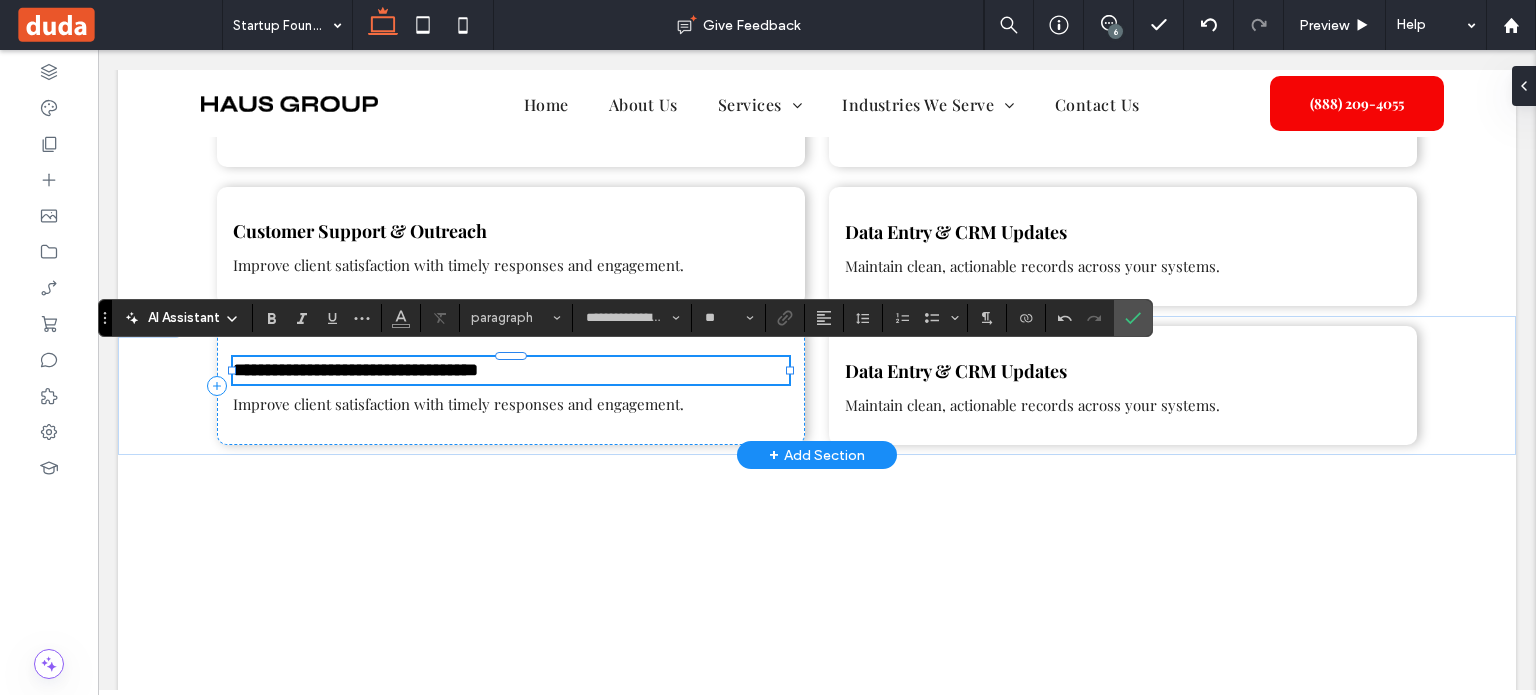 type on "**" 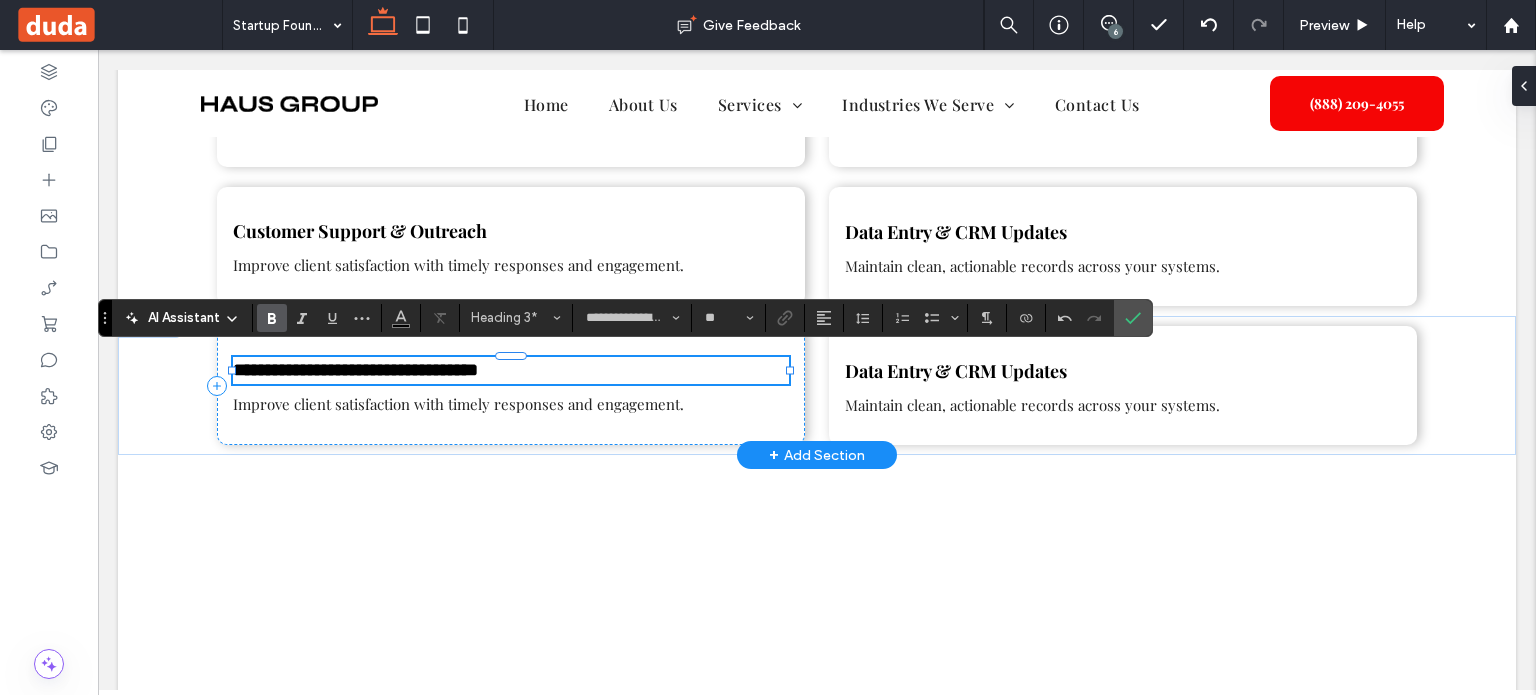 click on "**********" at bounding box center [355, 370] 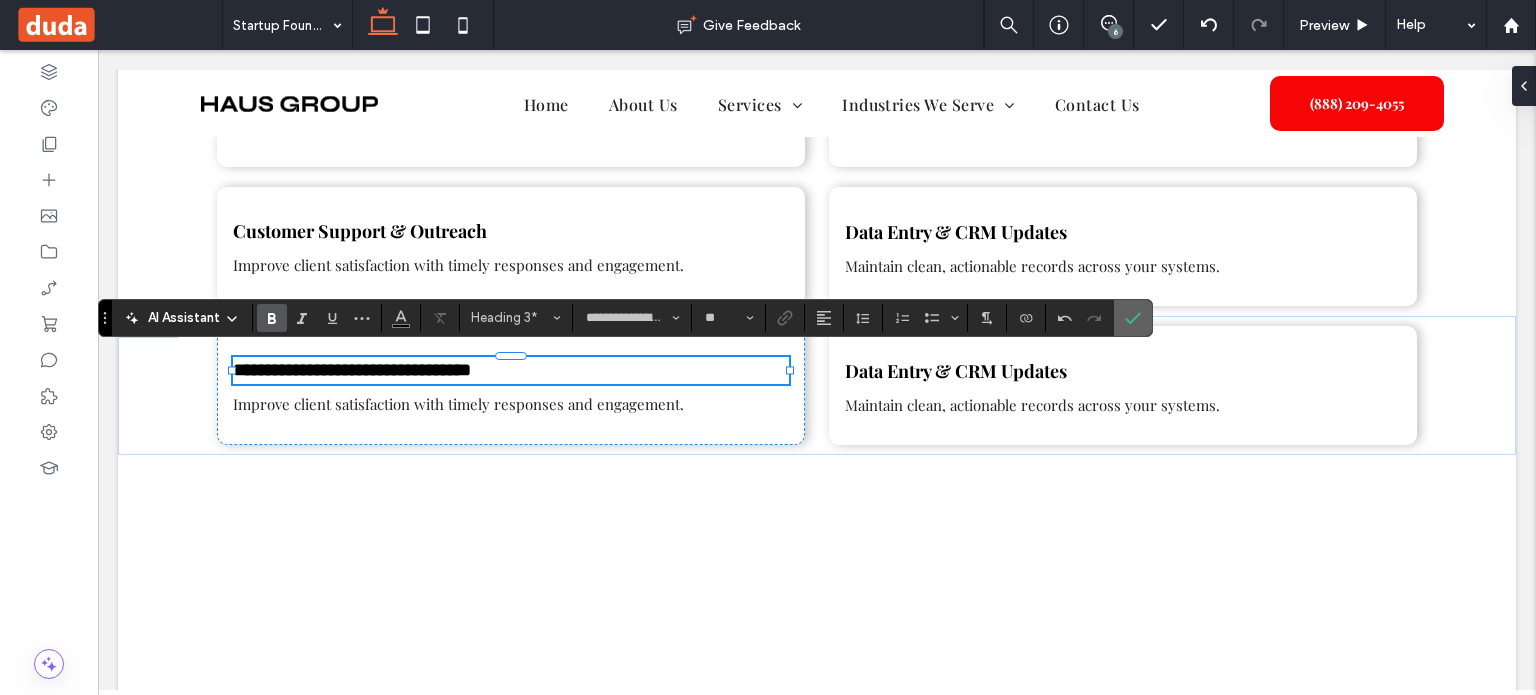 drag, startPoint x: 1128, startPoint y: 307, endPoint x: 1030, endPoint y: 258, distance: 109.56733 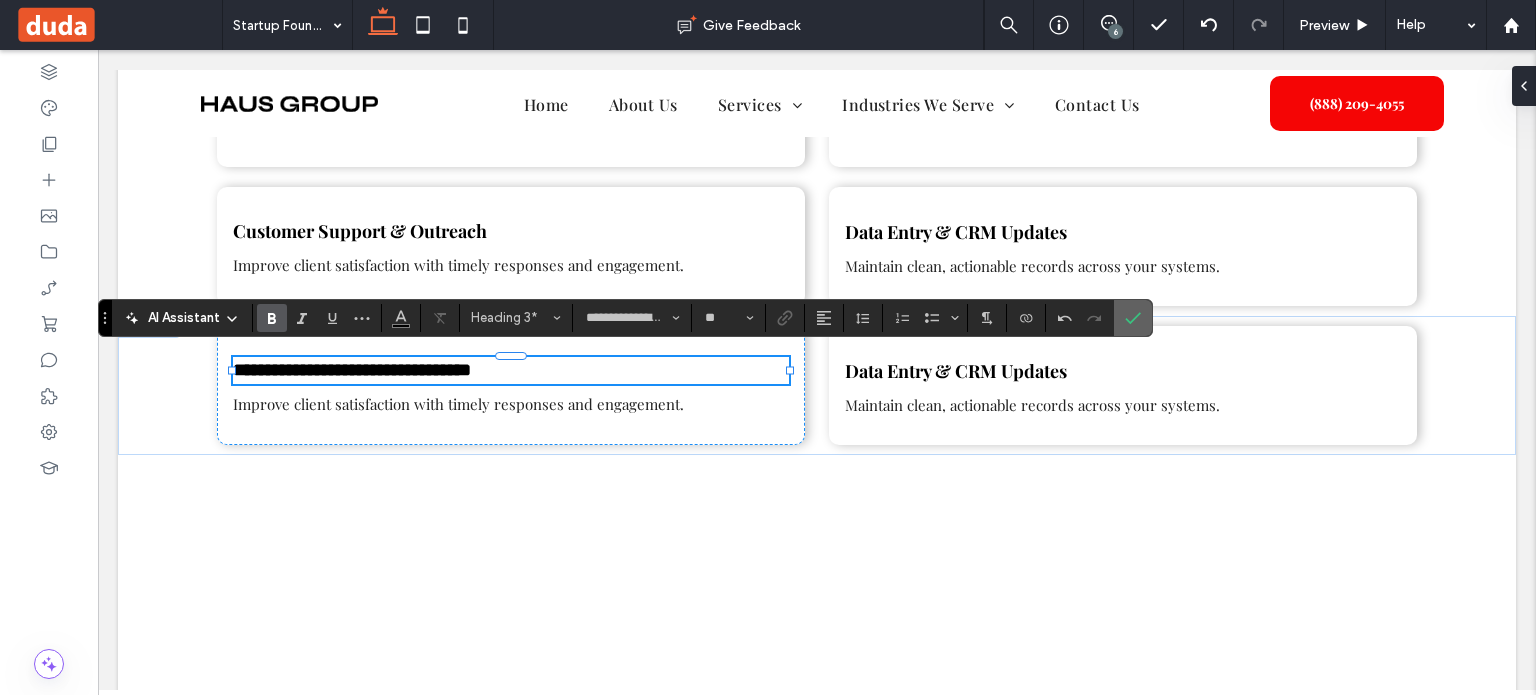click at bounding box center [1129, 318] 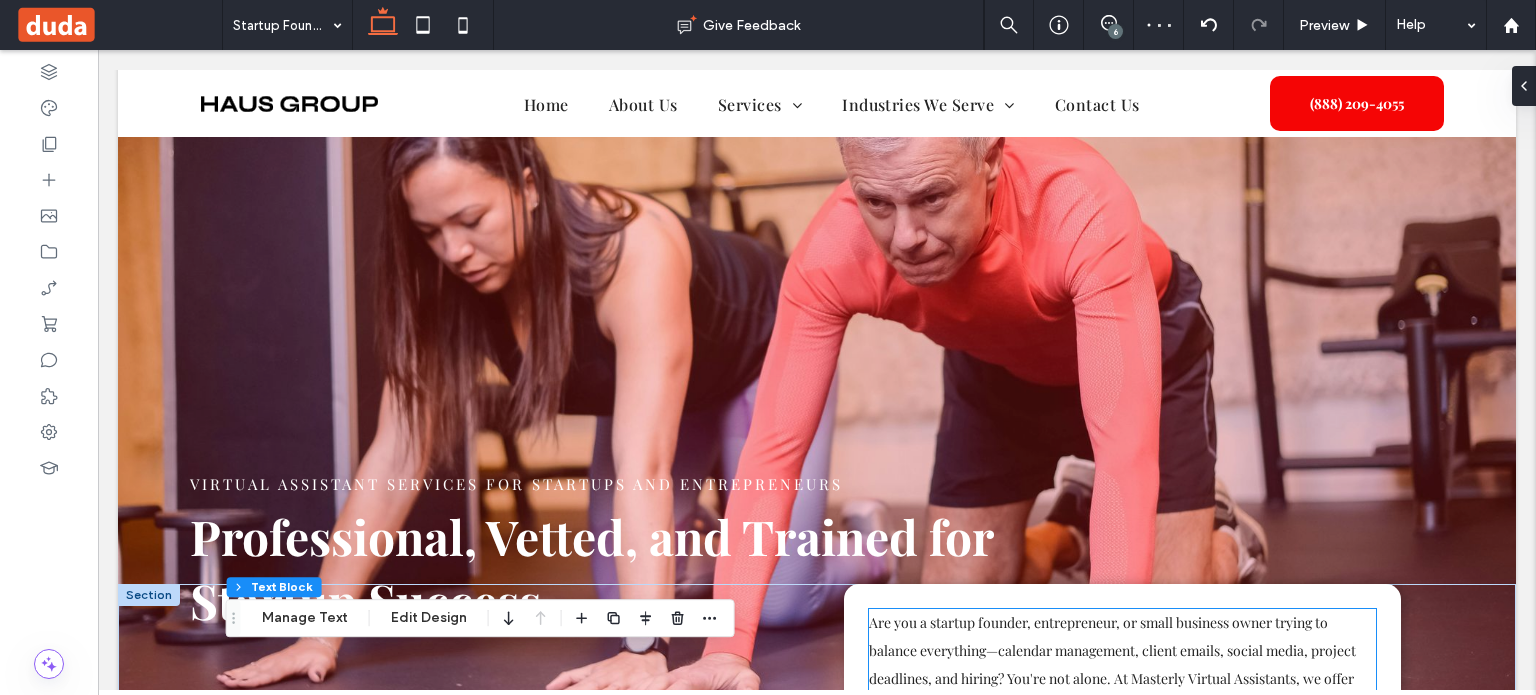 scroll, scrollTop: 0, scrollLeft: 0, axis: both 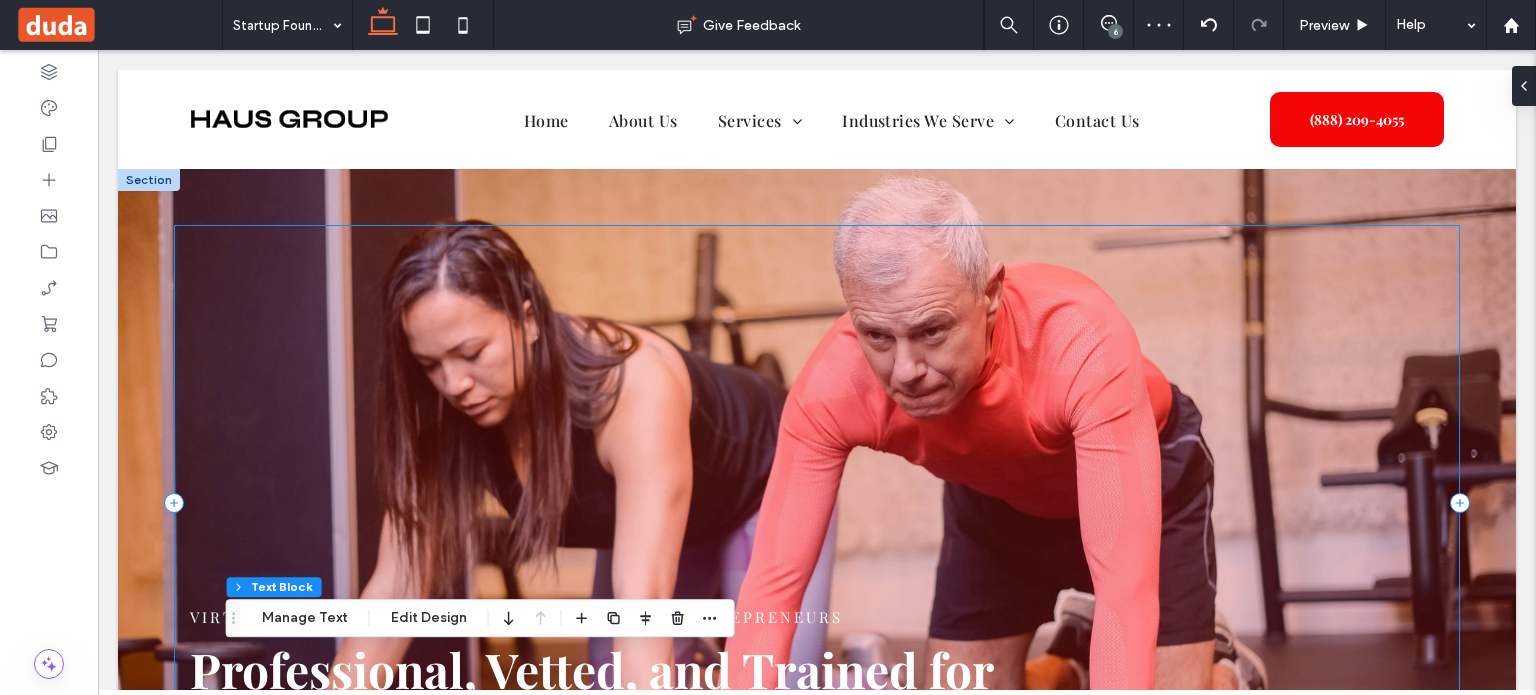 click at bounding box center (817, 419) 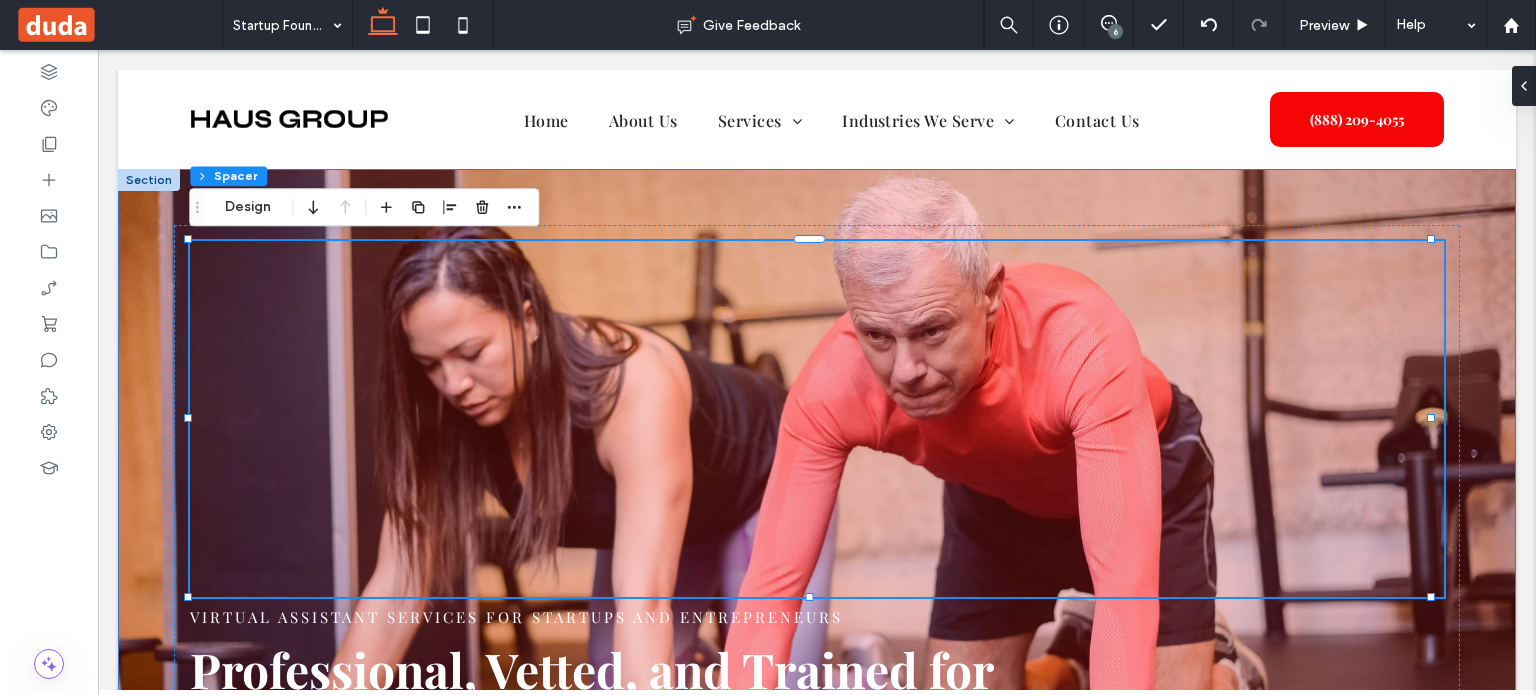 click on "Virtual Assistant Services for Startups and Entrepreneurs
Professional, Vetted, and Trained for Startup Success" at bounding box center [817, 503] 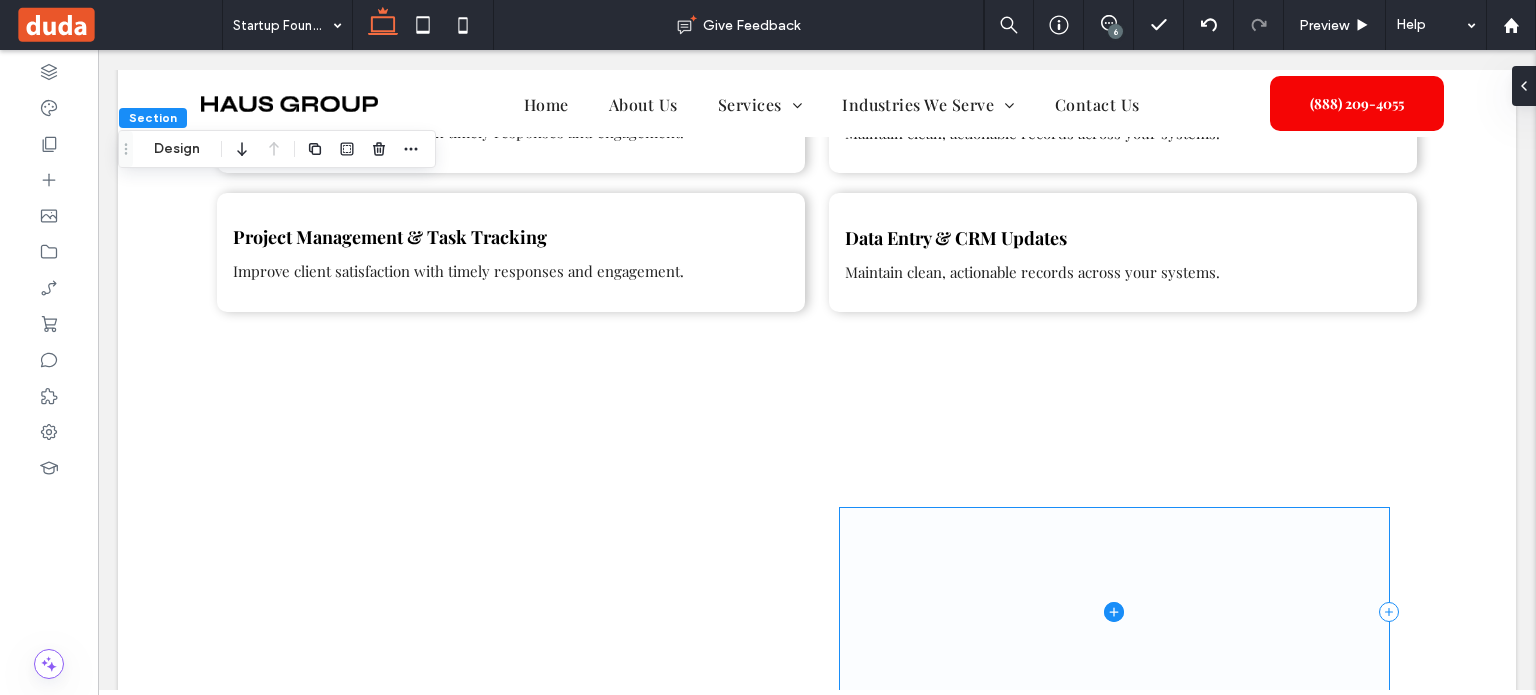 scroll, scrollTop: 1768, scrollLeft: 0, axis: vertical 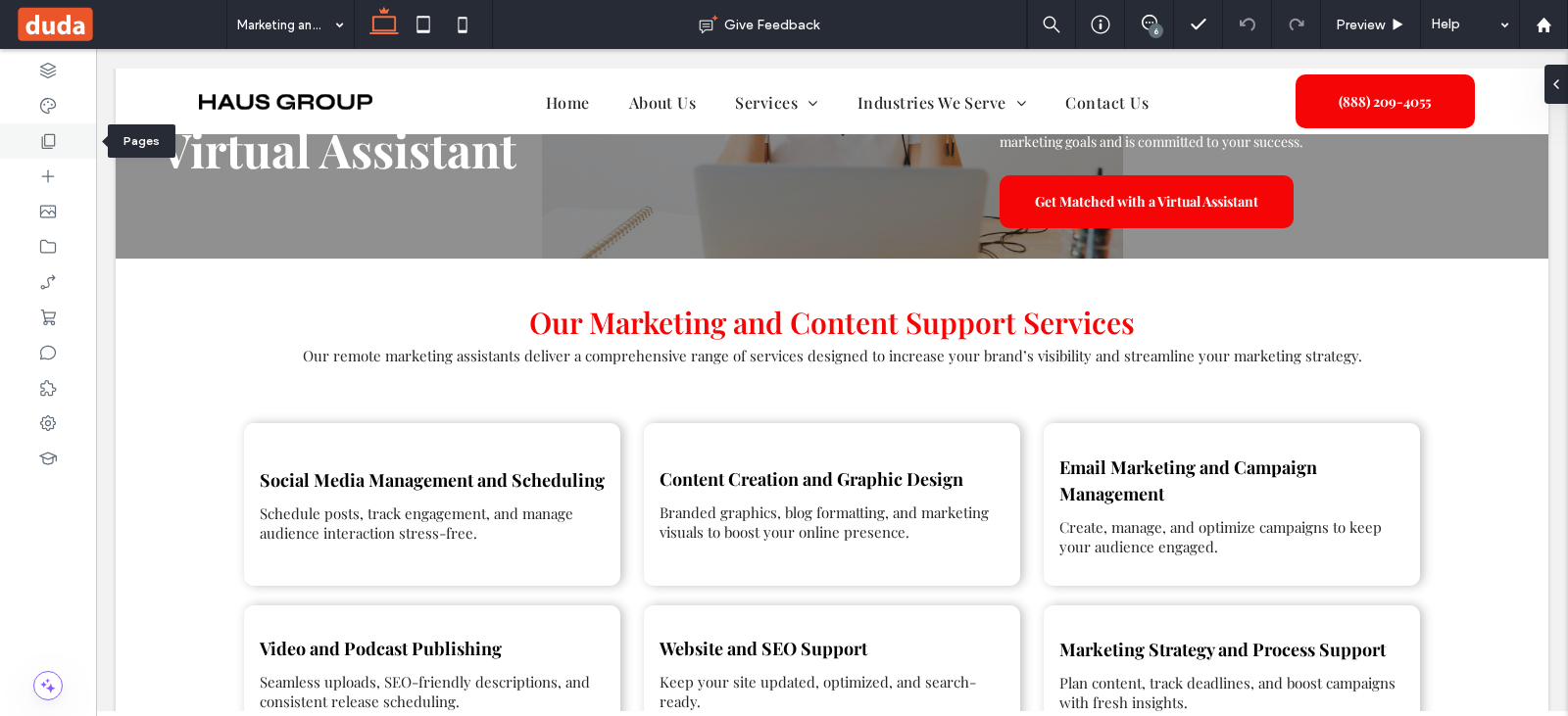 click at bounding box center (48, 141) 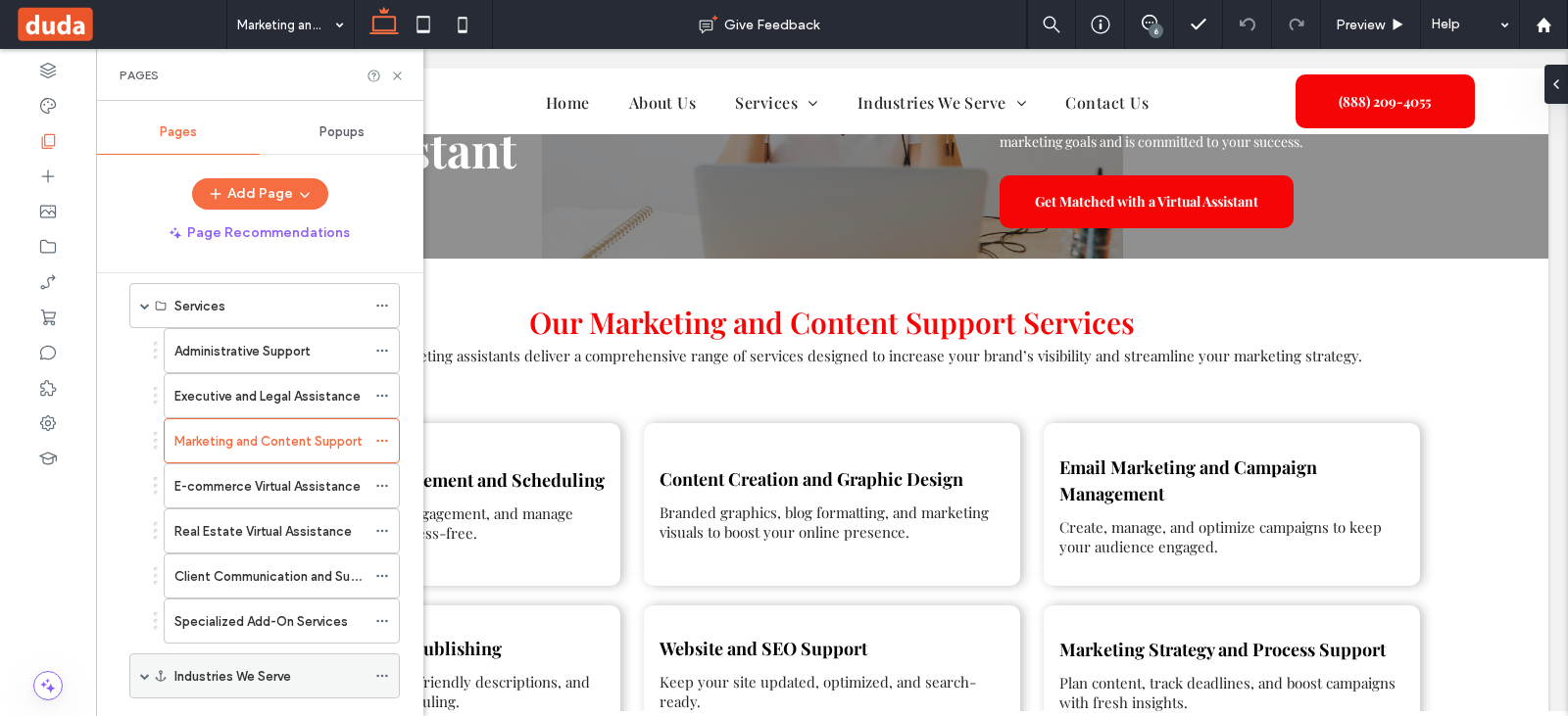 scroll, scrollTop: 229, scrollLeft: 0, axis: vertical 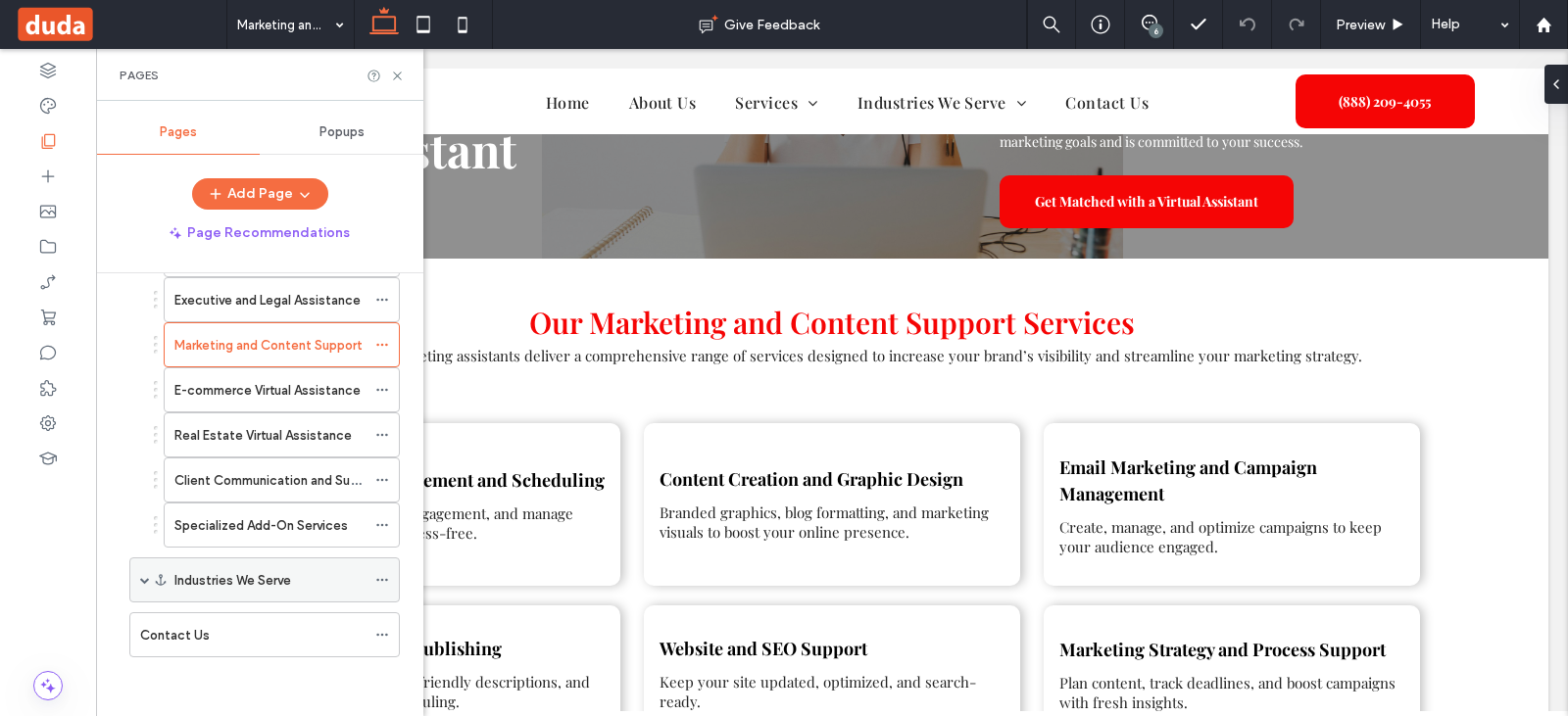 click at bounding box center [145, 580] 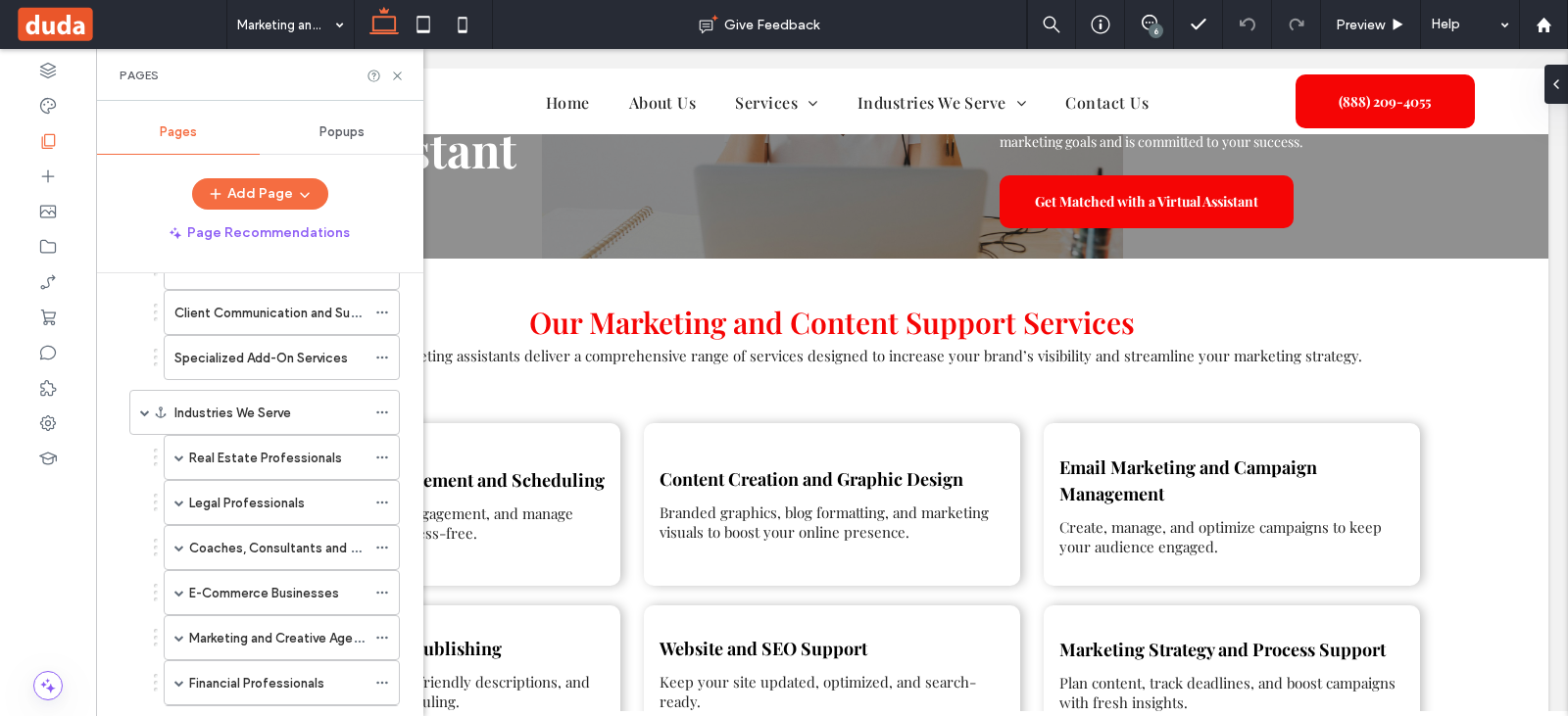 scroll, scrollTop: 590, scrollLeft: 0, axis: vertical 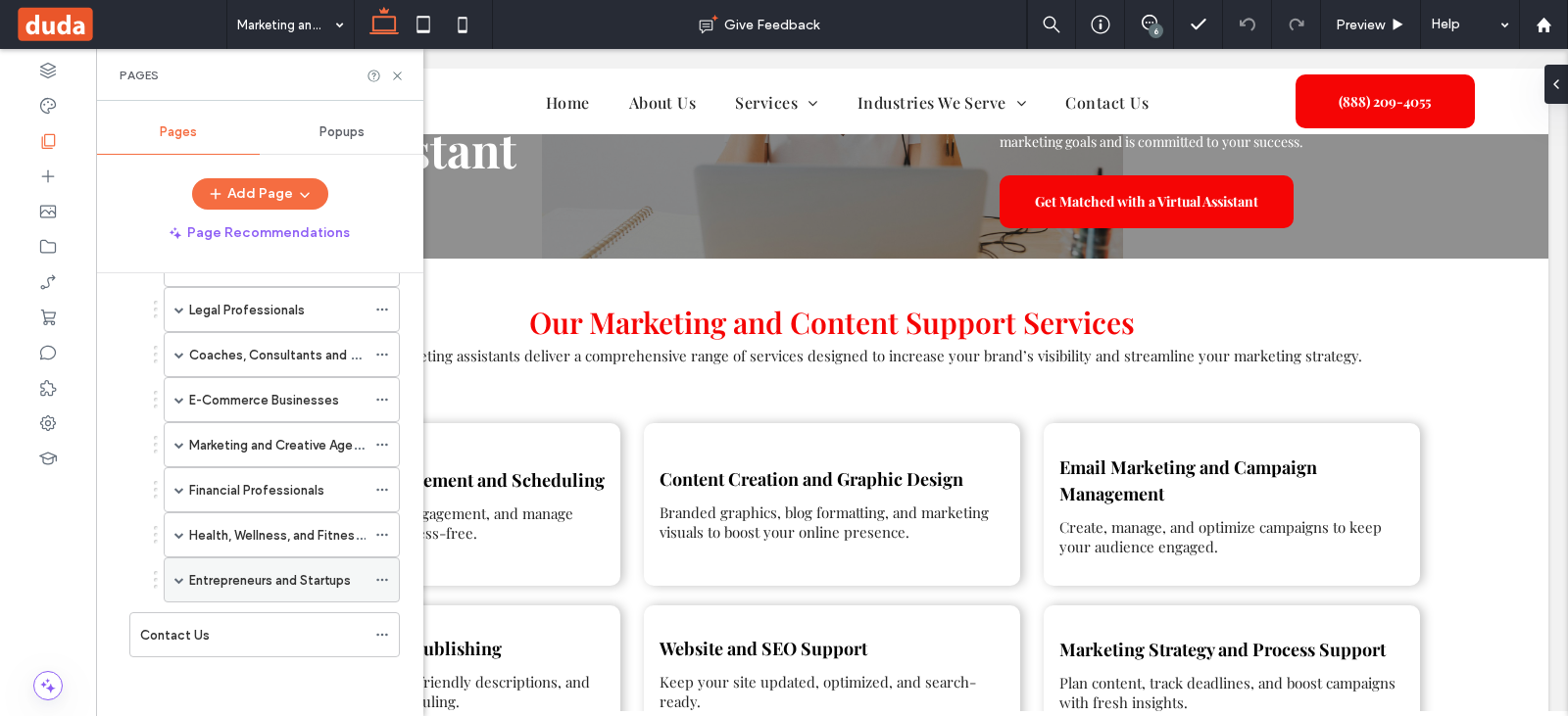 click at bounding box center [179, 580] 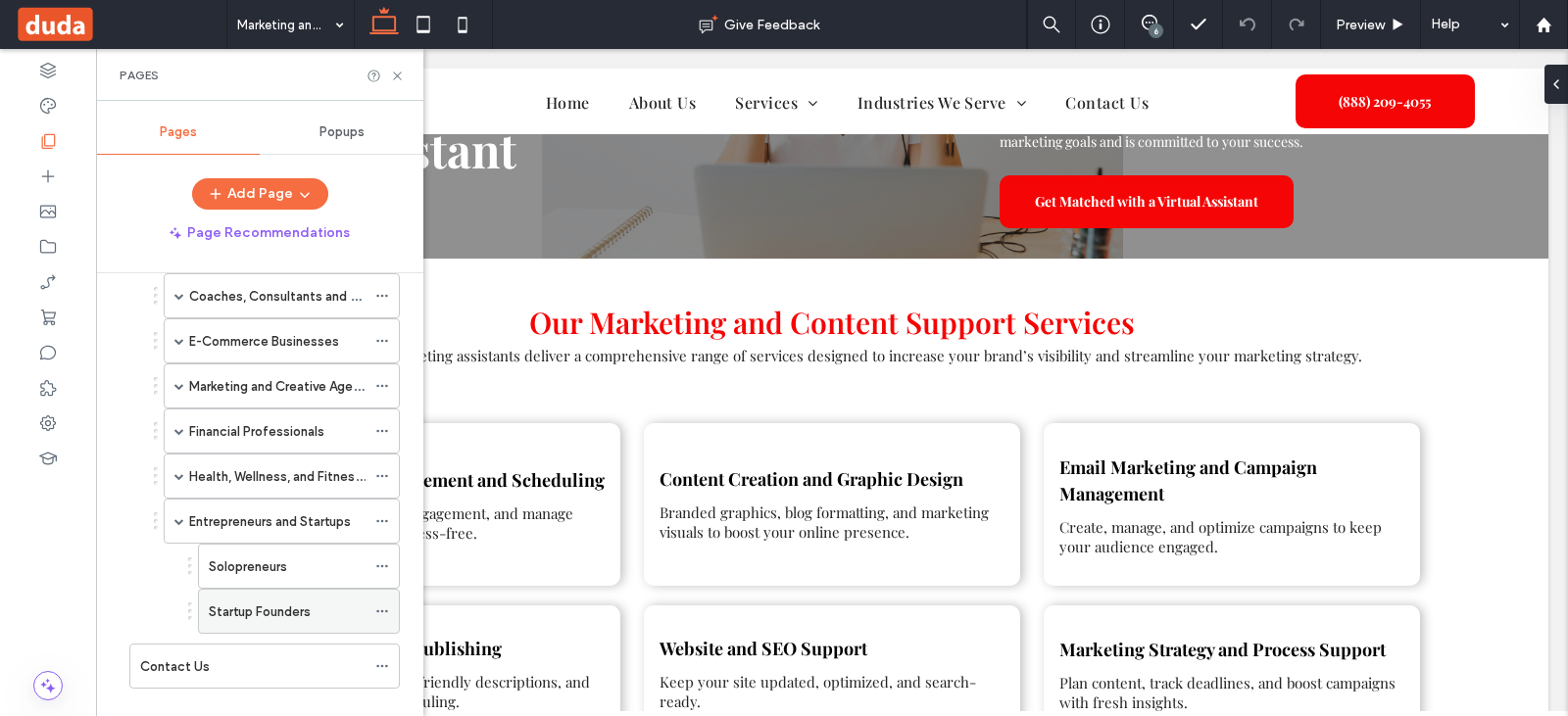 scroll, scrollTop: 680, scrollLeft: 0, axis: vertical 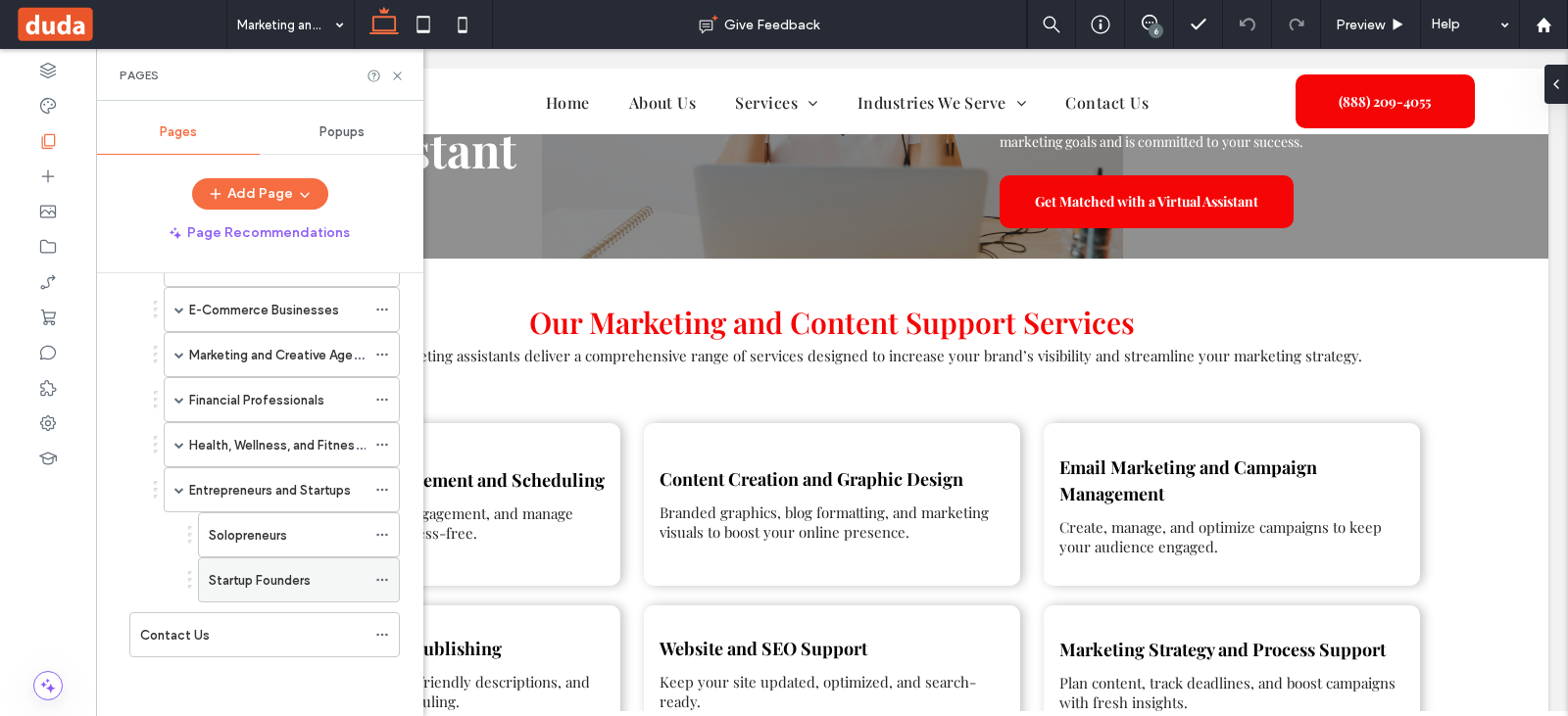 click on "Startup Founders" at bounding box center [260, 580] 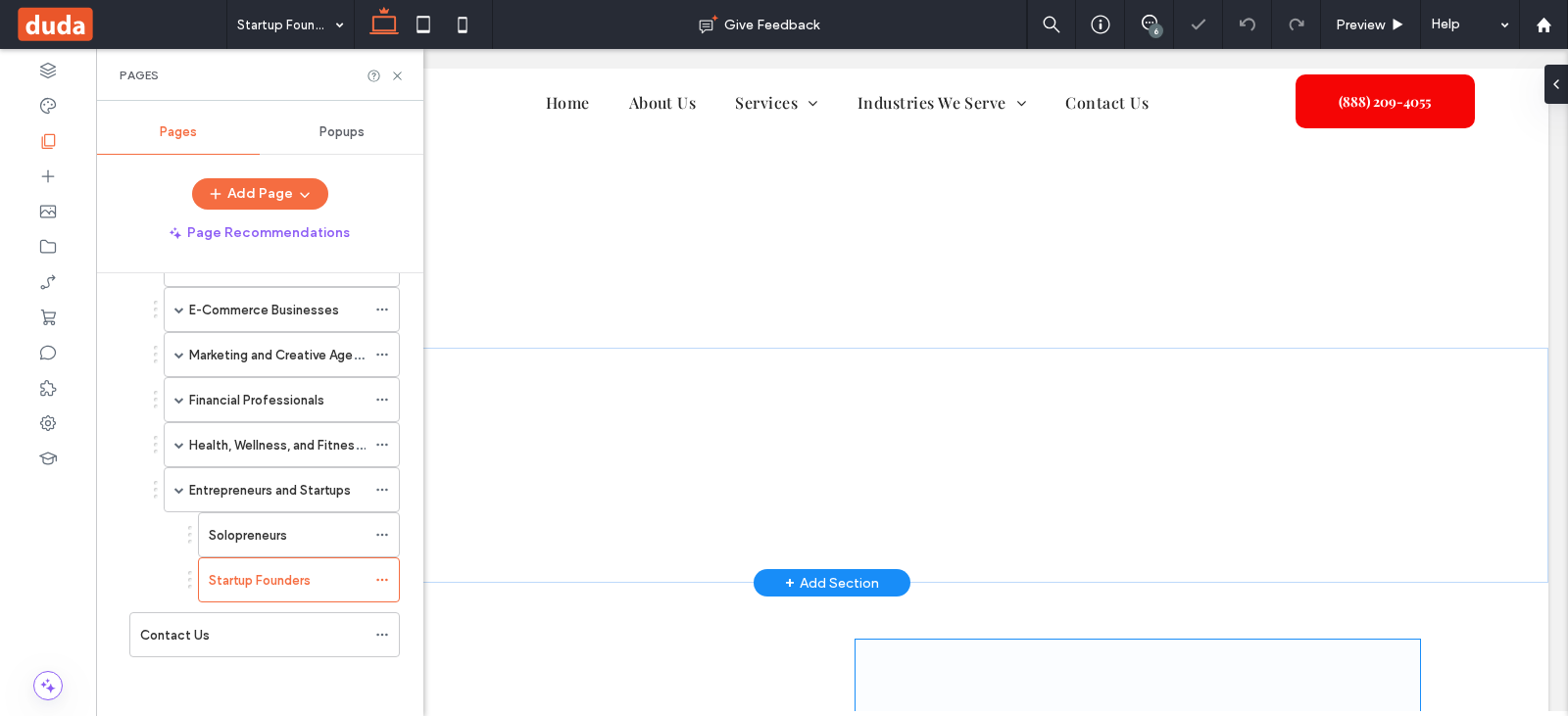 scroll, scrollTop: 0, scrollLeft: 0, axis: both 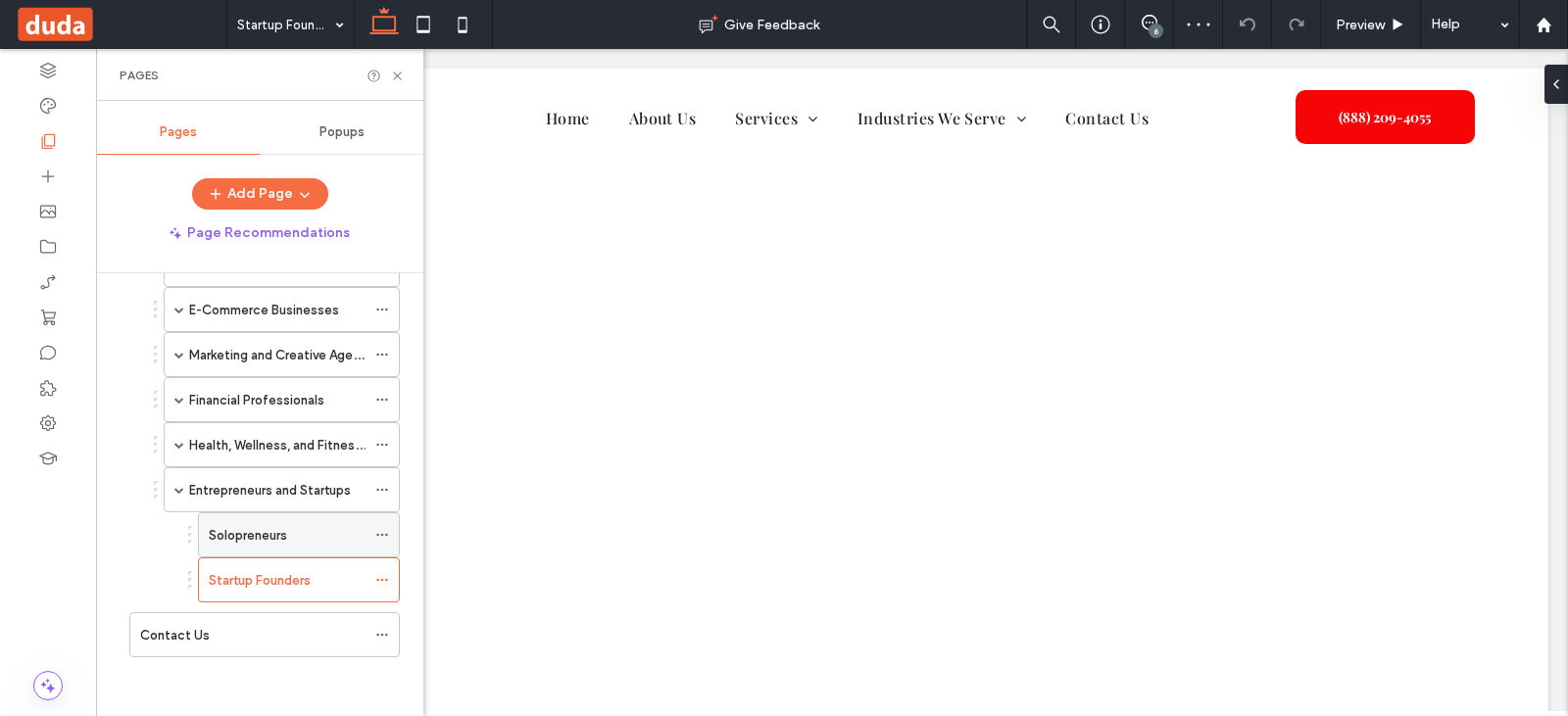 click on "Solopreneurs" at bounding box center [287, 535] 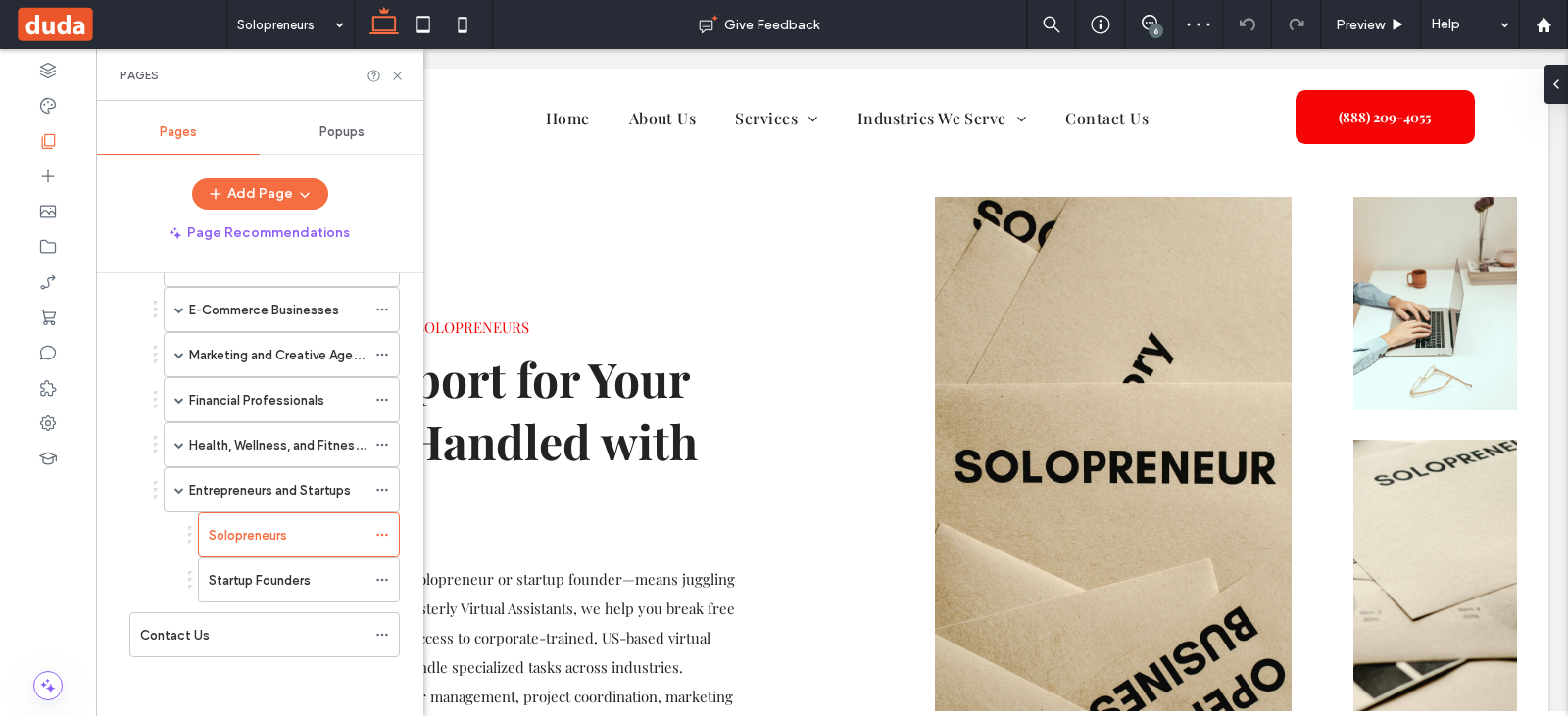 scroll, scrollTop: 0, scrollLeft: 0, axis: both 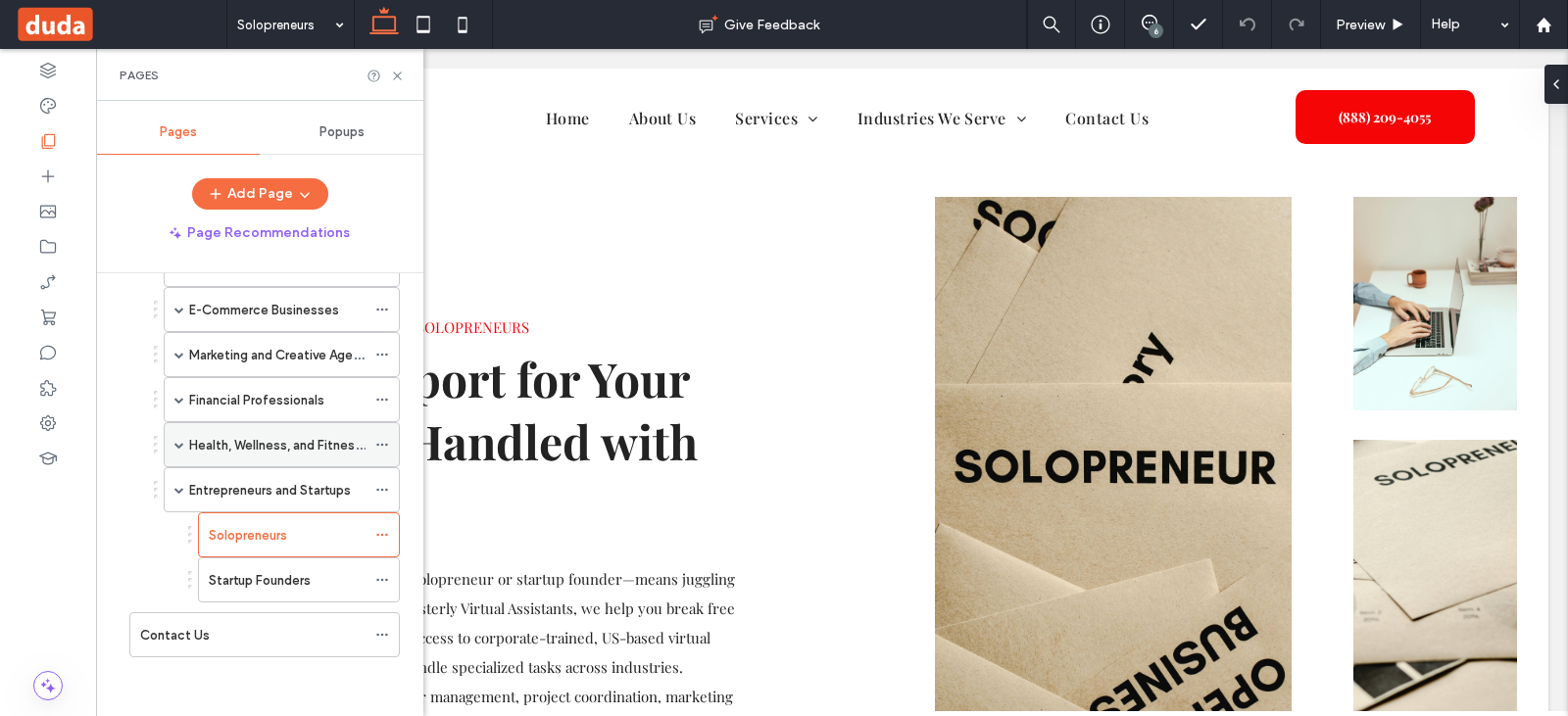 click at bounding box center [179, 445] 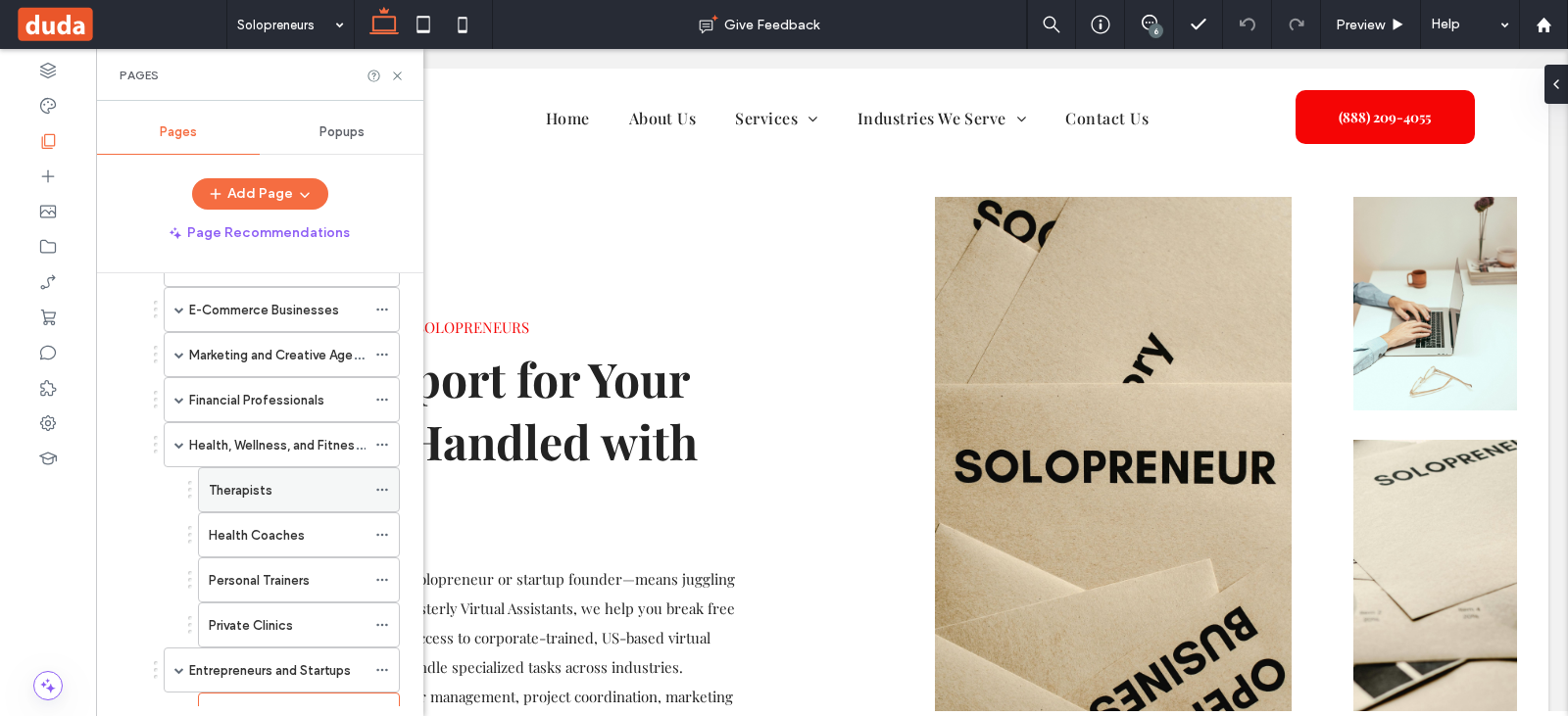 click on "Therapists" at bounding box center [240, 490] 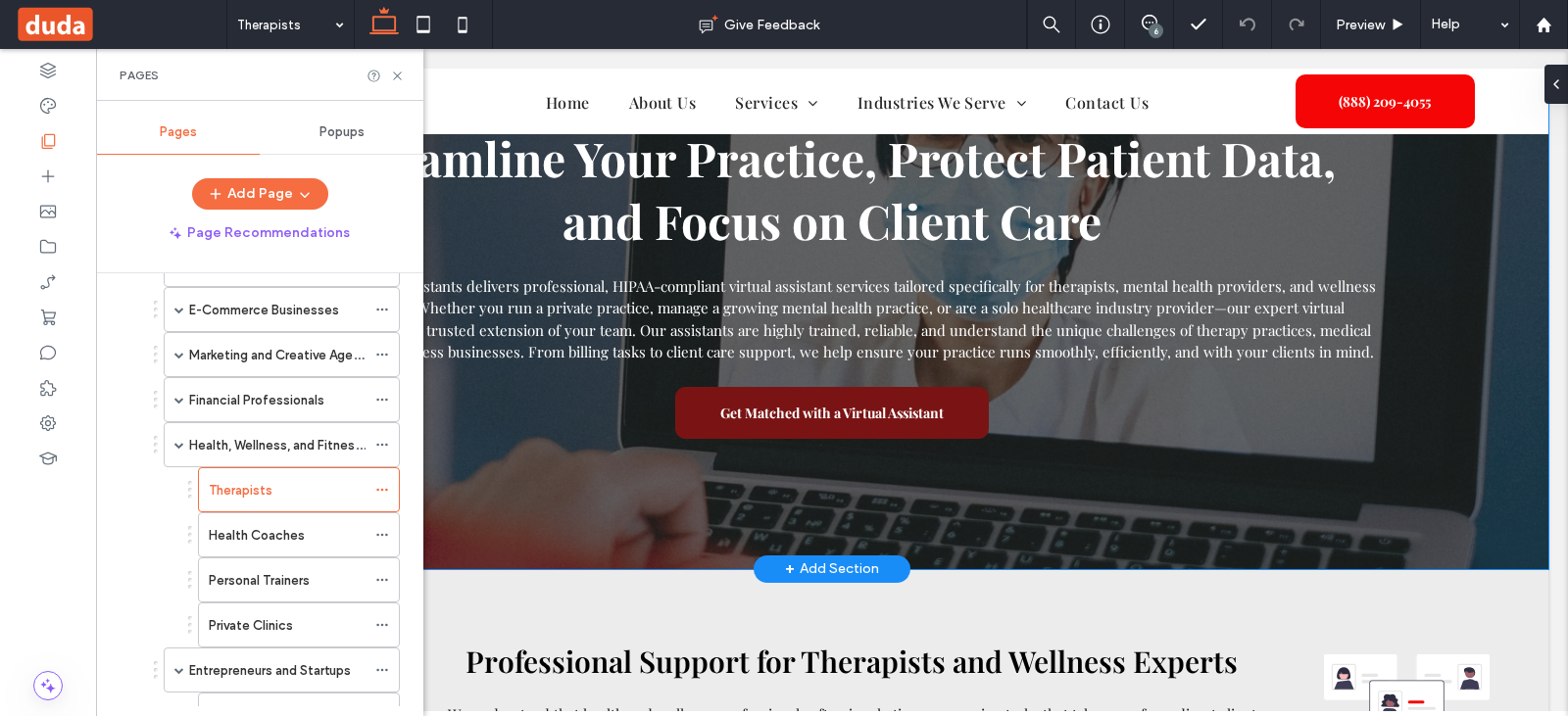 scroll, scrollTop: 0, scrollLeft: 0, axis: both 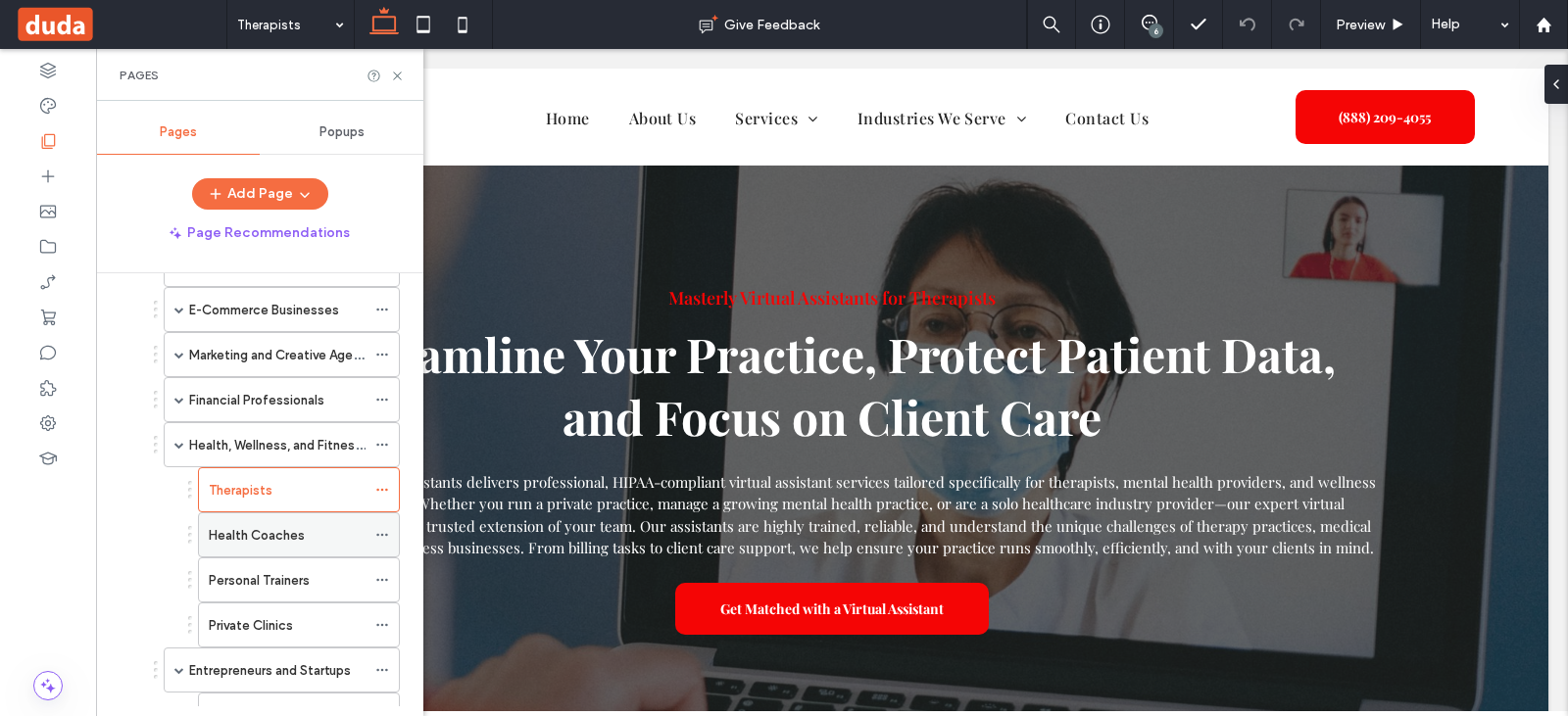 click on "Health Coaches" at bounding box center [287, 535] 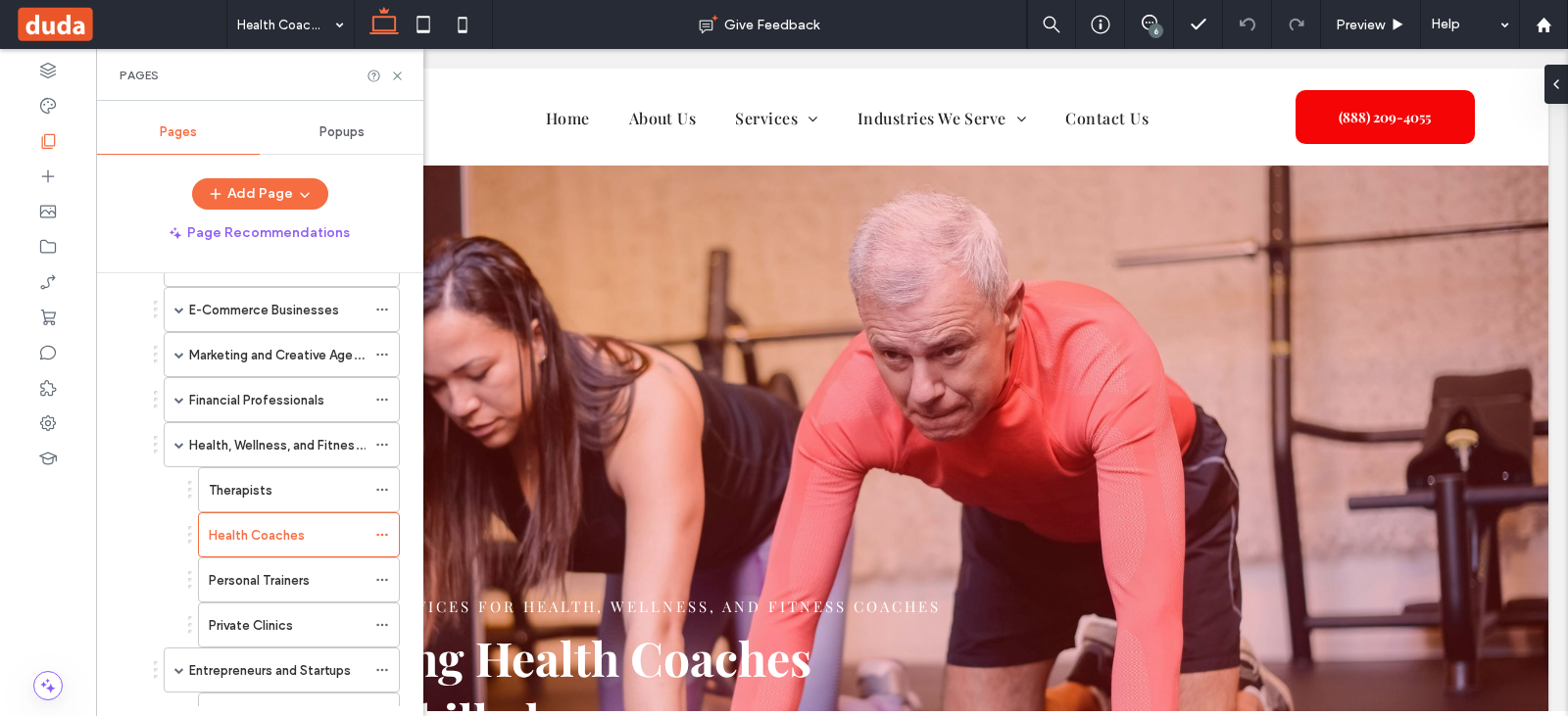 scroll, scrollTop: 0, scrollLeft: 0, axis: both 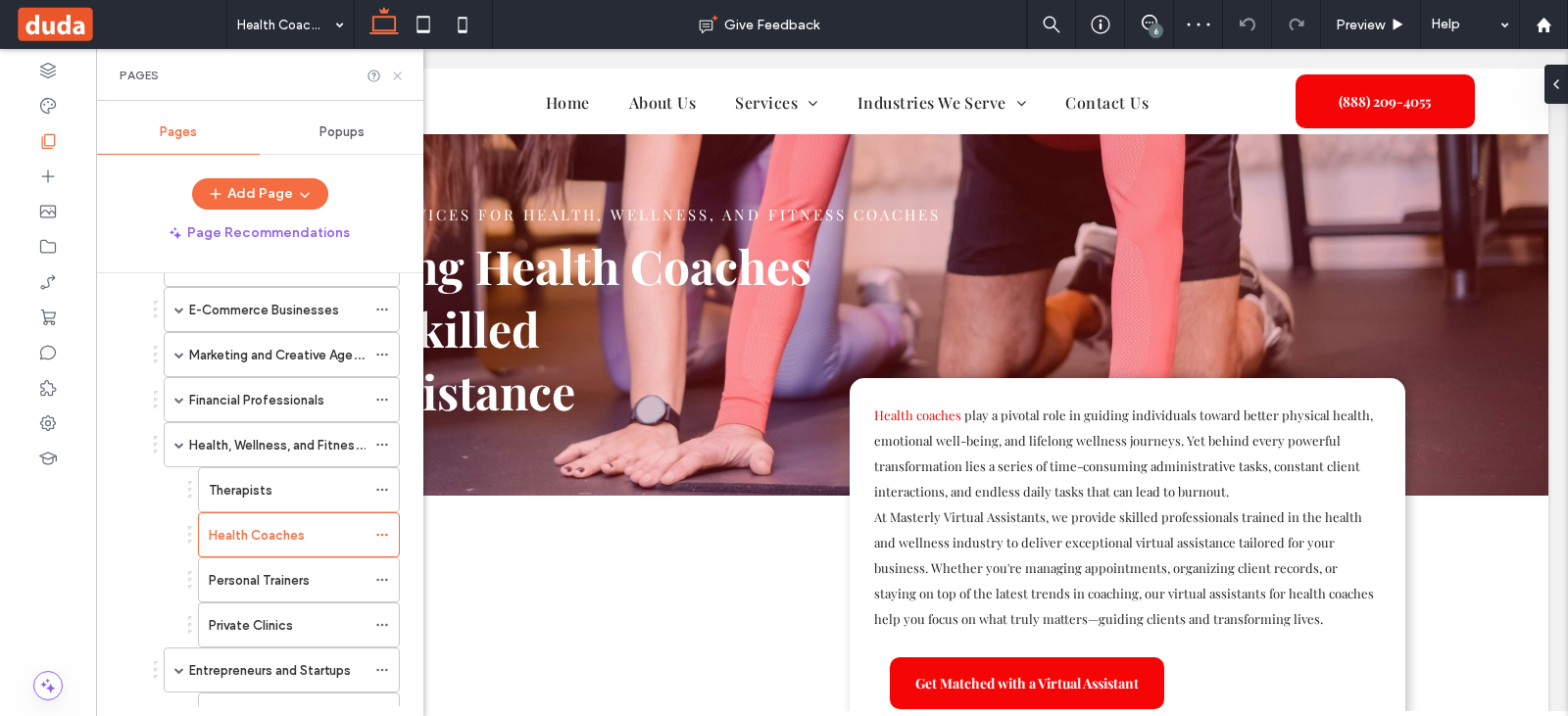 click 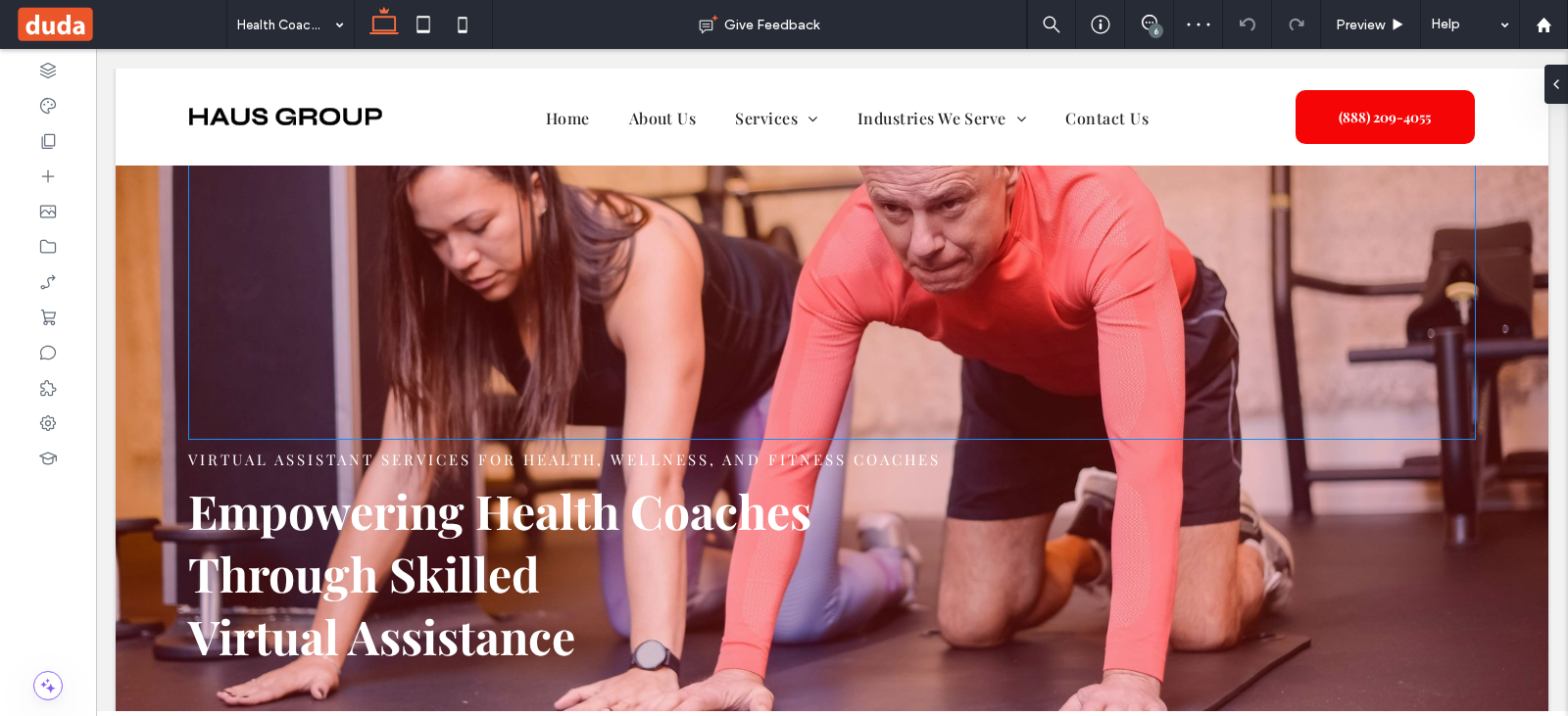 scroll, scrollTop: 0, scrollLeft: 0, axis: both 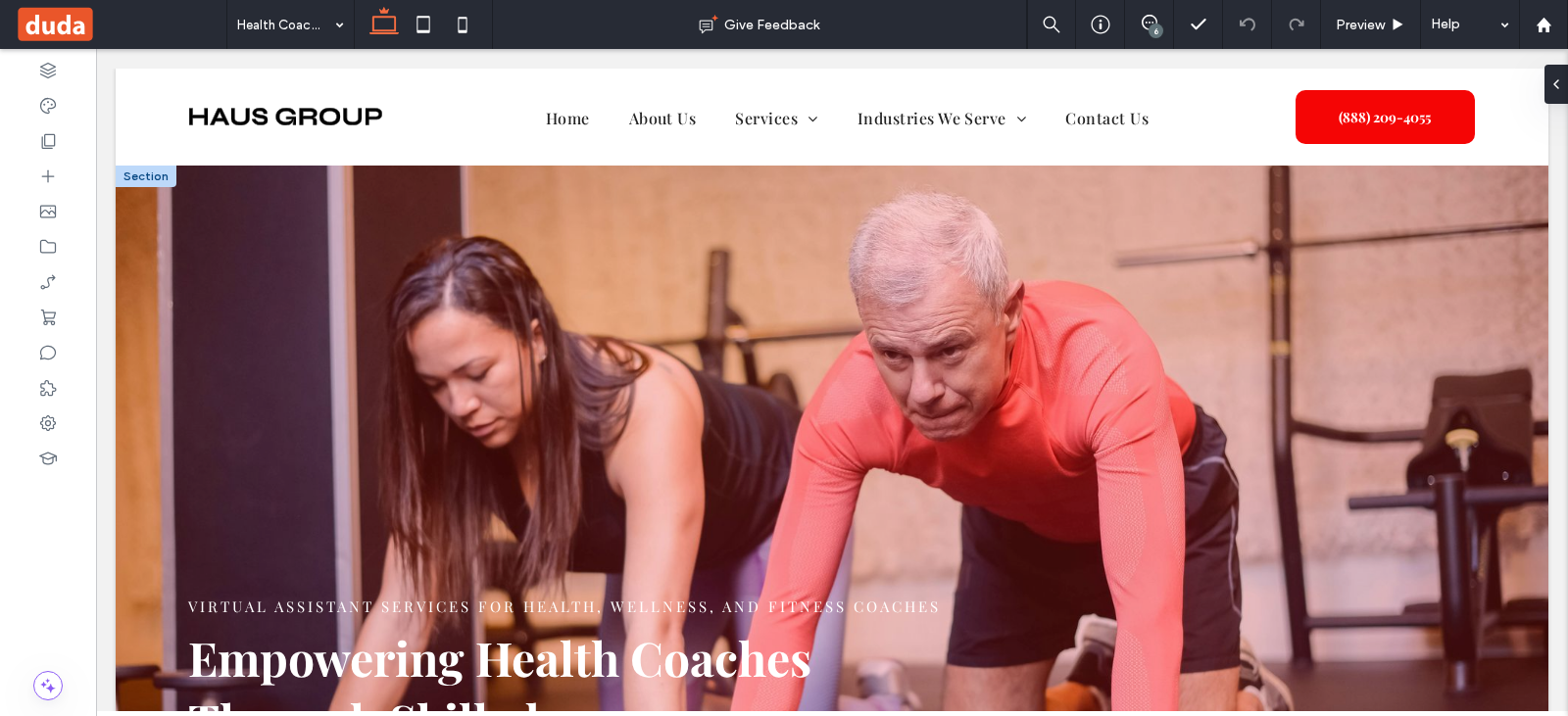 drag, startPoint x: 155, startPoint y: 178, endPoint x: 167, endPoint y: 180, distance: 12.165525 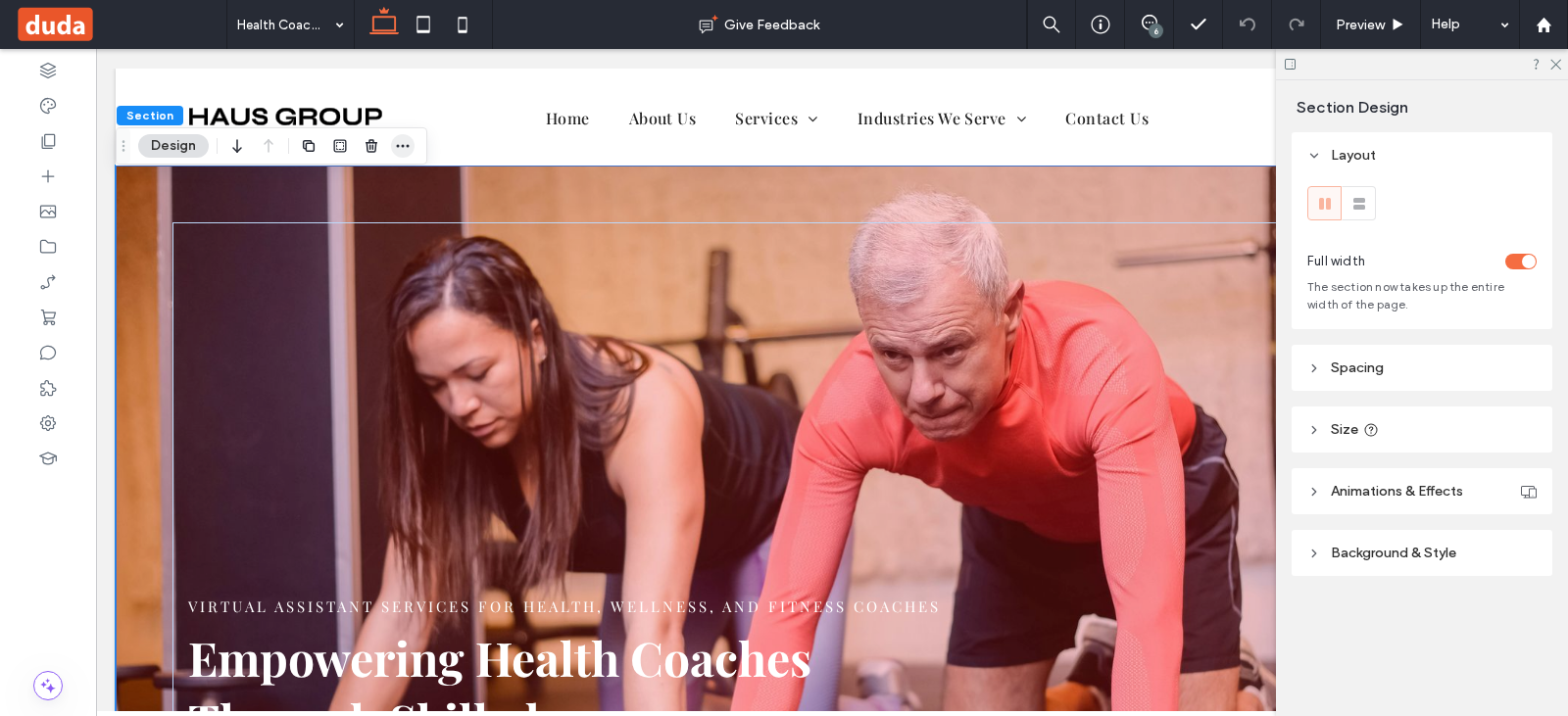 click 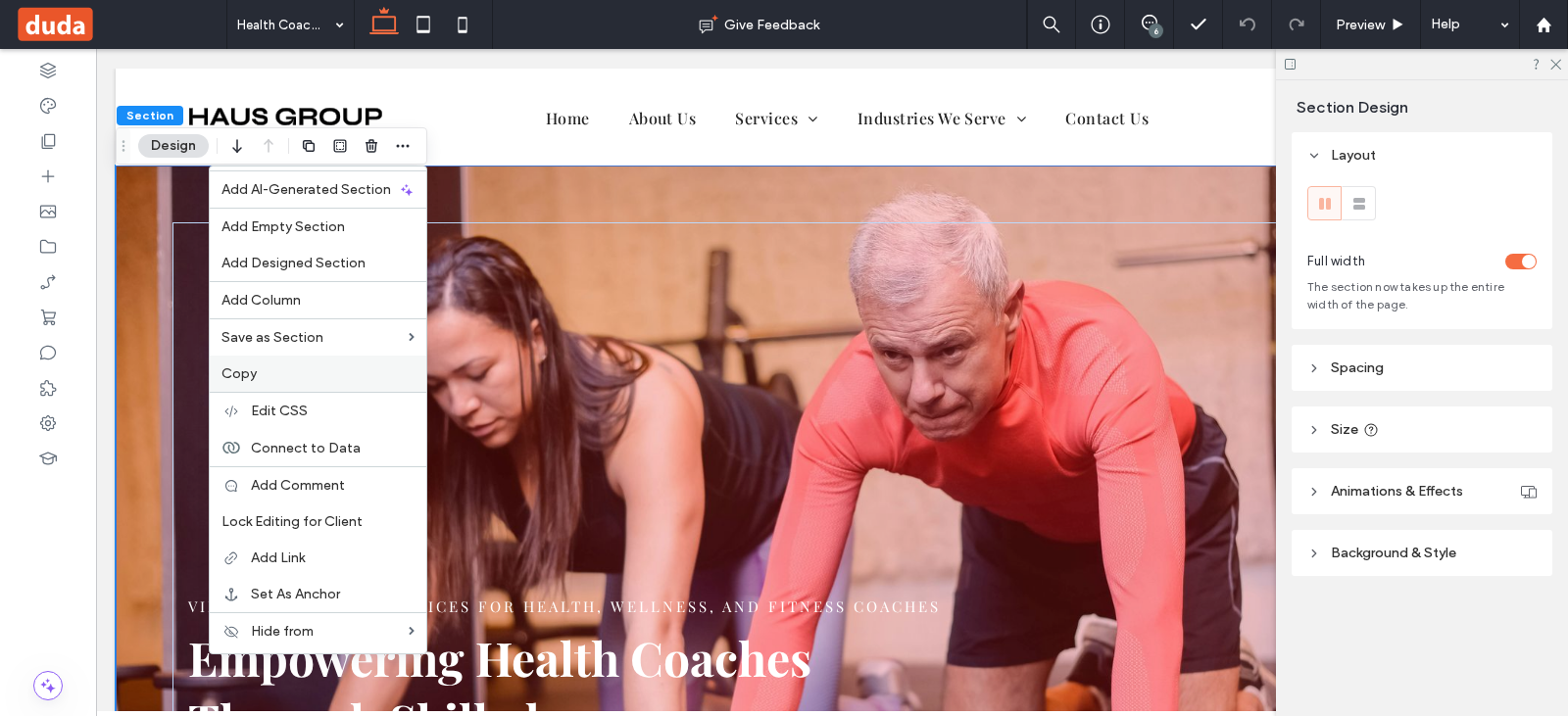 click on "Copy" at bounding box center [318, 373] 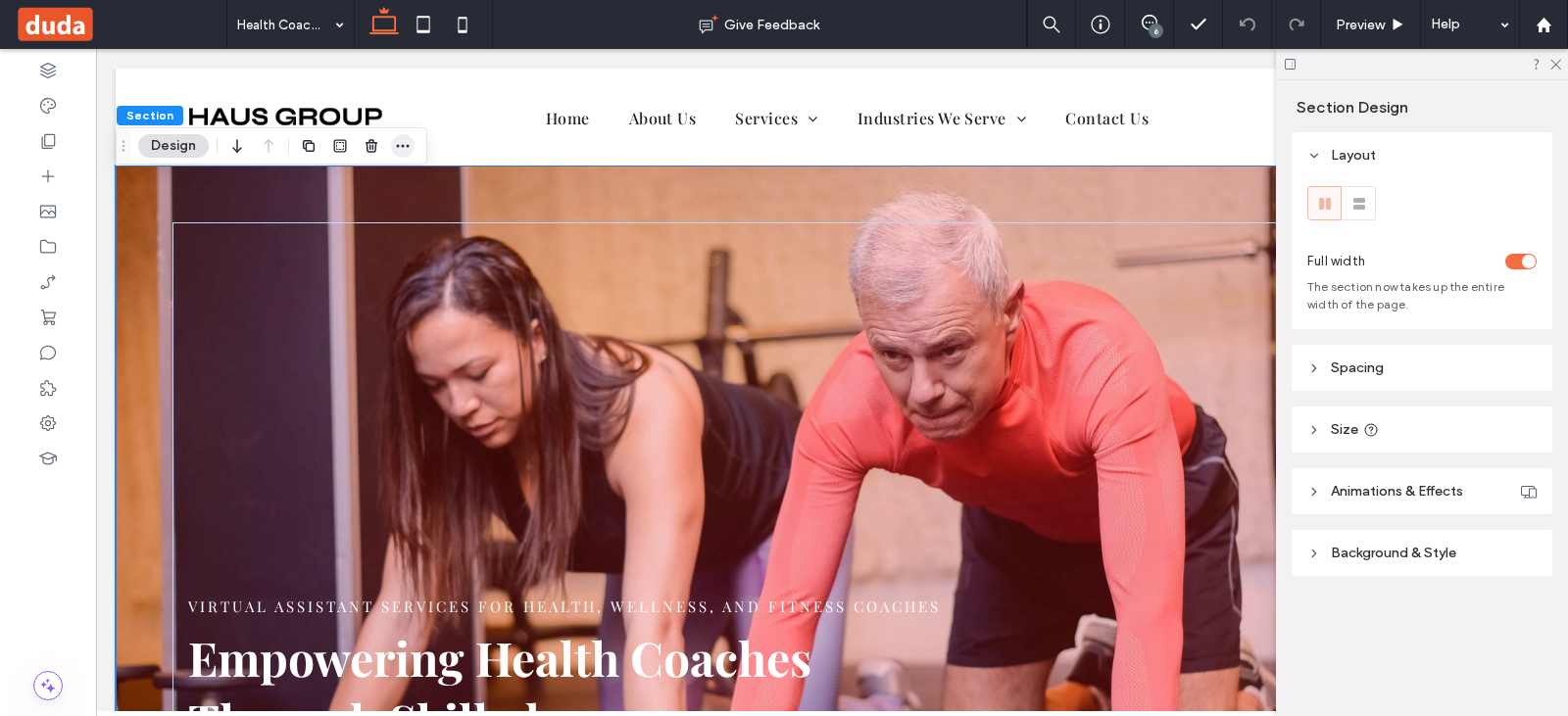 click 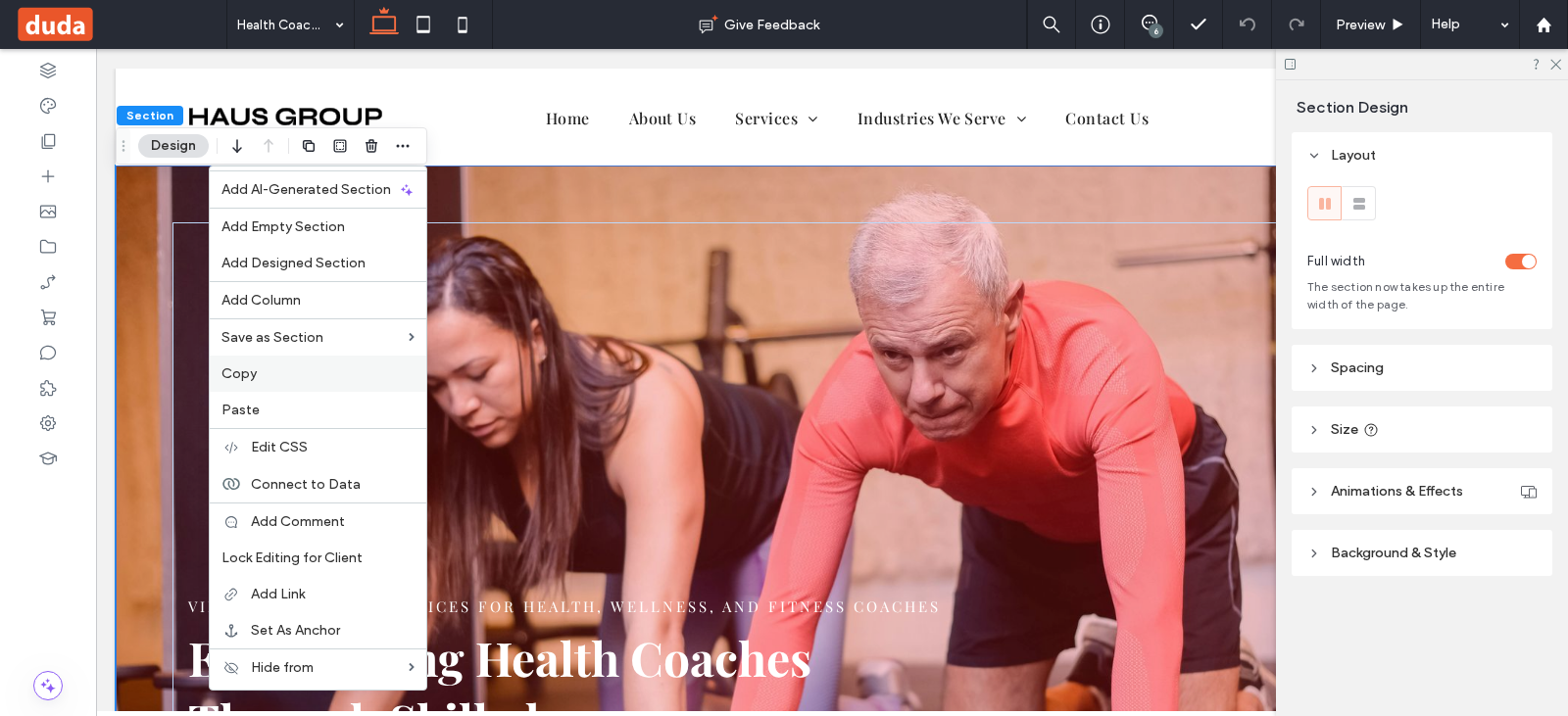 click on "Copy" at bounding box center [318, 373] 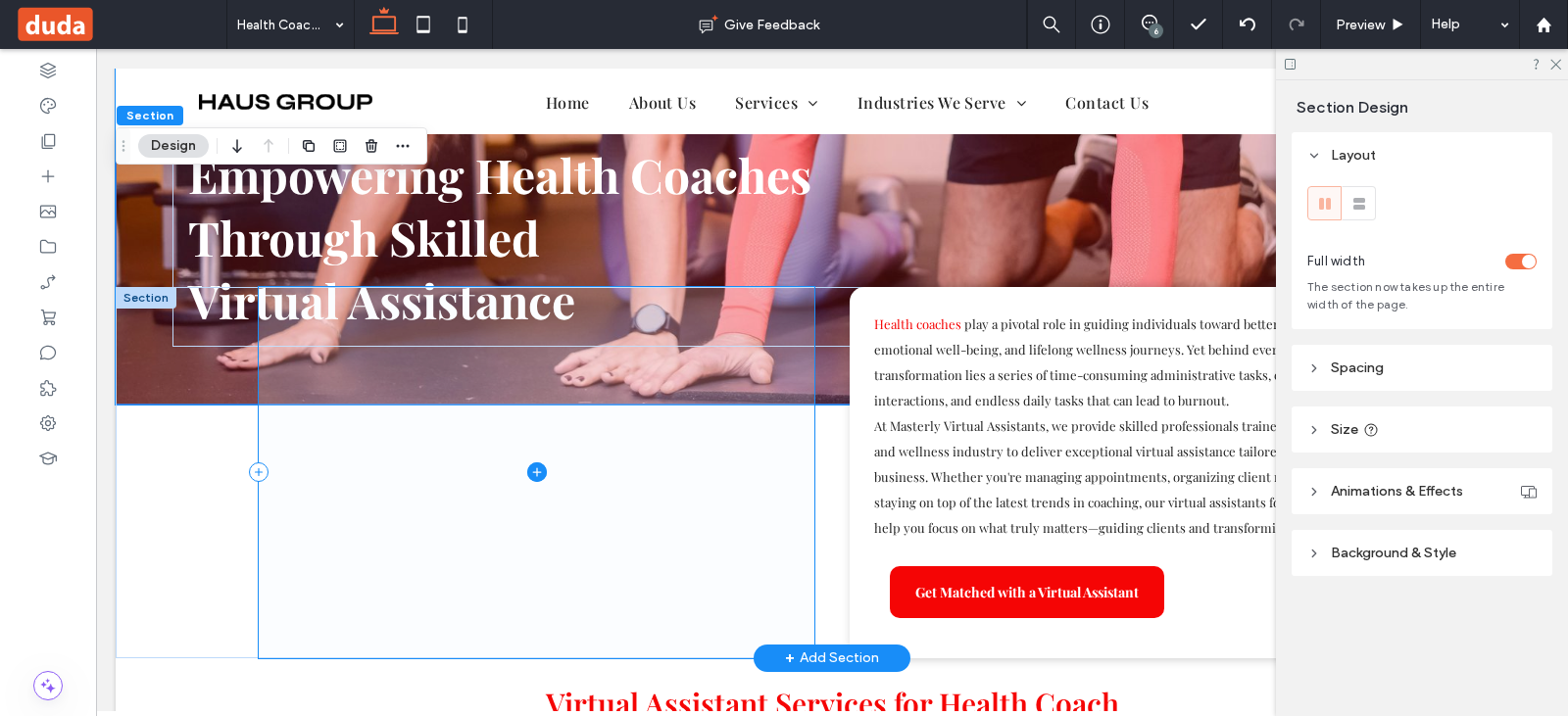 scroll, scrollTop: 588, scrollLeft: 0, axis: vertical 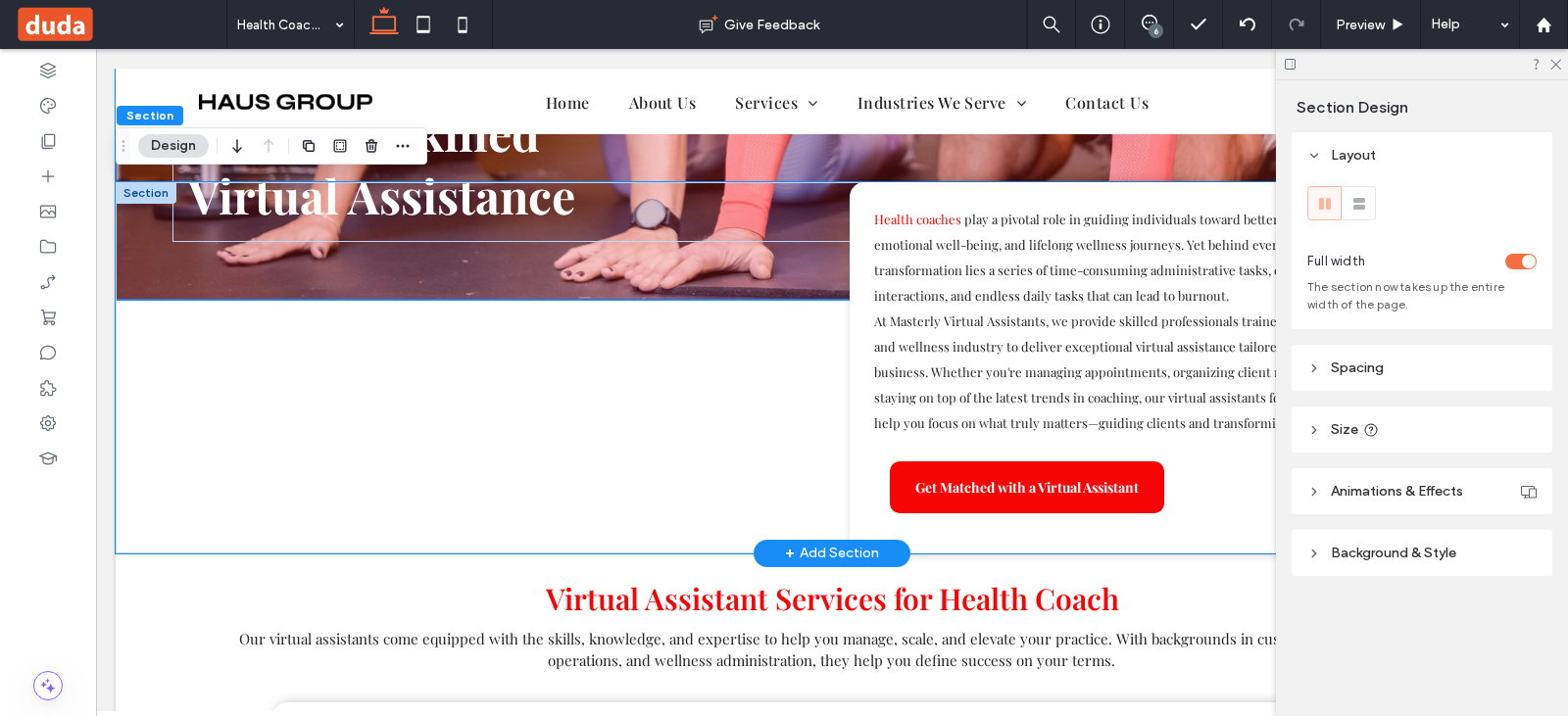 click on "Health coaches   play a pivotal role in guiding individuals toward better physical health, emotional well-being, and lifelong wellness journeys. Yet behind every powerful transformation lies a series of time-consuming administrative tasks, constant client interactions, and endless daily tasks that can lead to burnout. At Masterly Virtual Assistants, we provide skilled professionals trained in the health and wellness industry to deliver exceptional virtual assistance tailored for your business. Whether you're managing appointments, organizing client records, or staying on top of the latest trends in coaching, our virtual assistants for health coaches help you focus on what truly matters—guiding clients and transforming lives.
Get Matched with a Virtual Assistant" at bounding box center [832, 367] 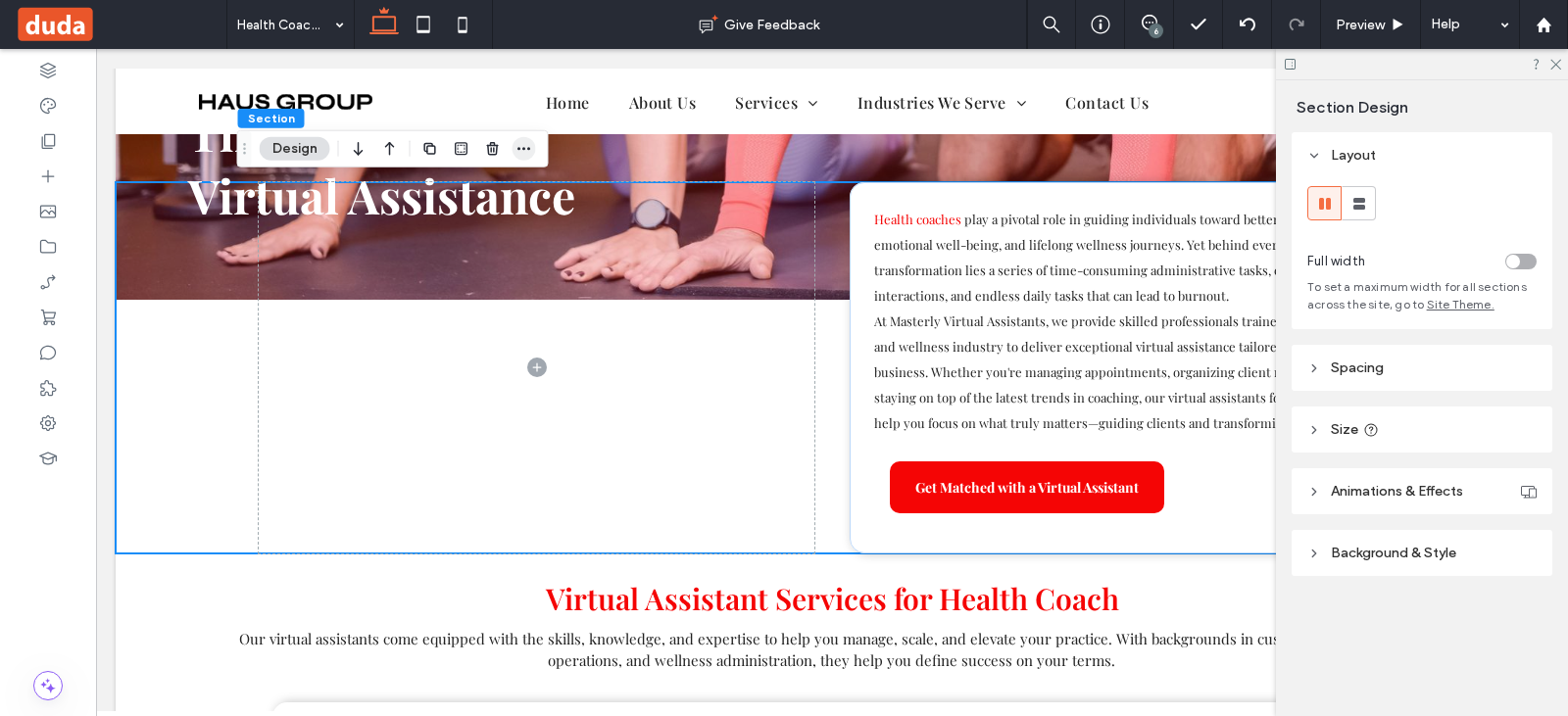click at bounding box center (524, 149) 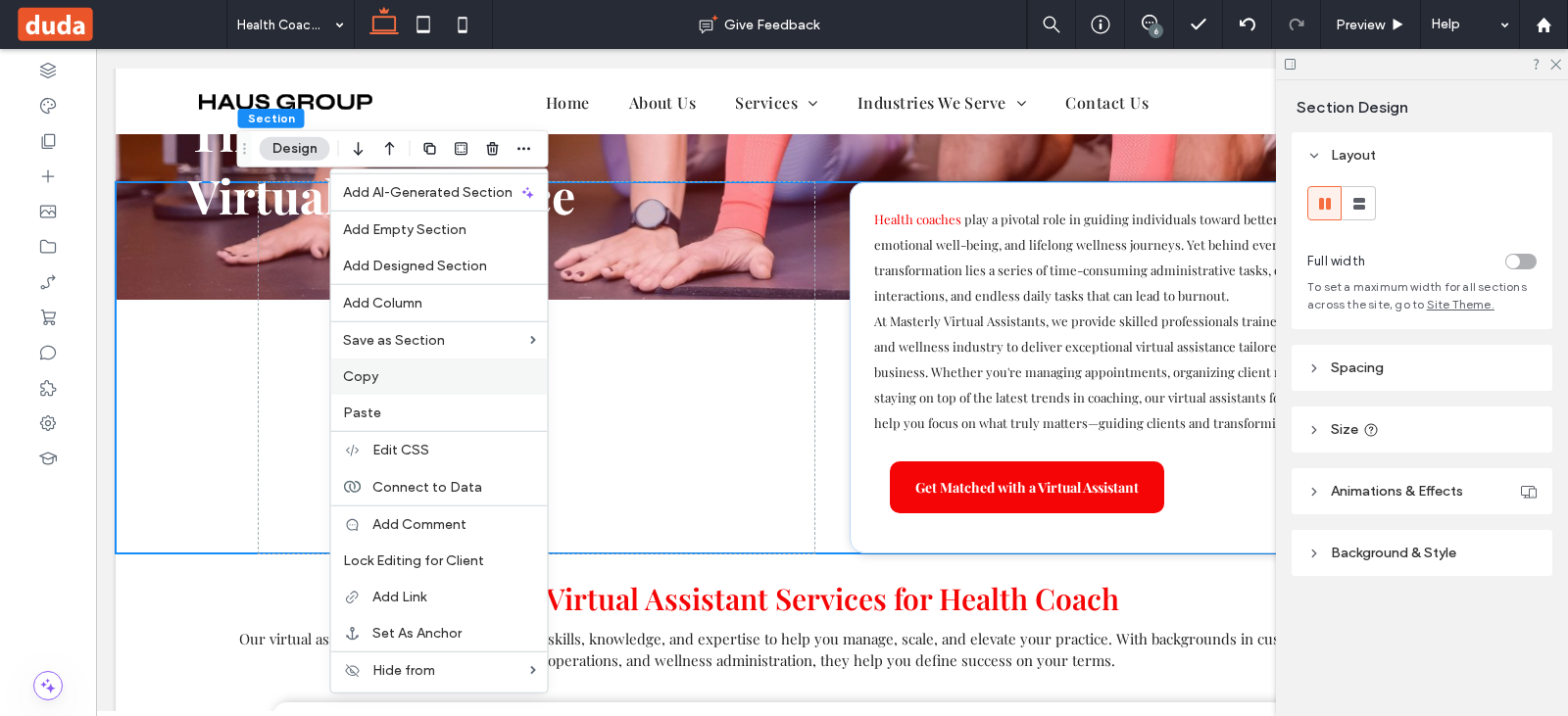 click on "Copy" at bounding box center [439, 376] 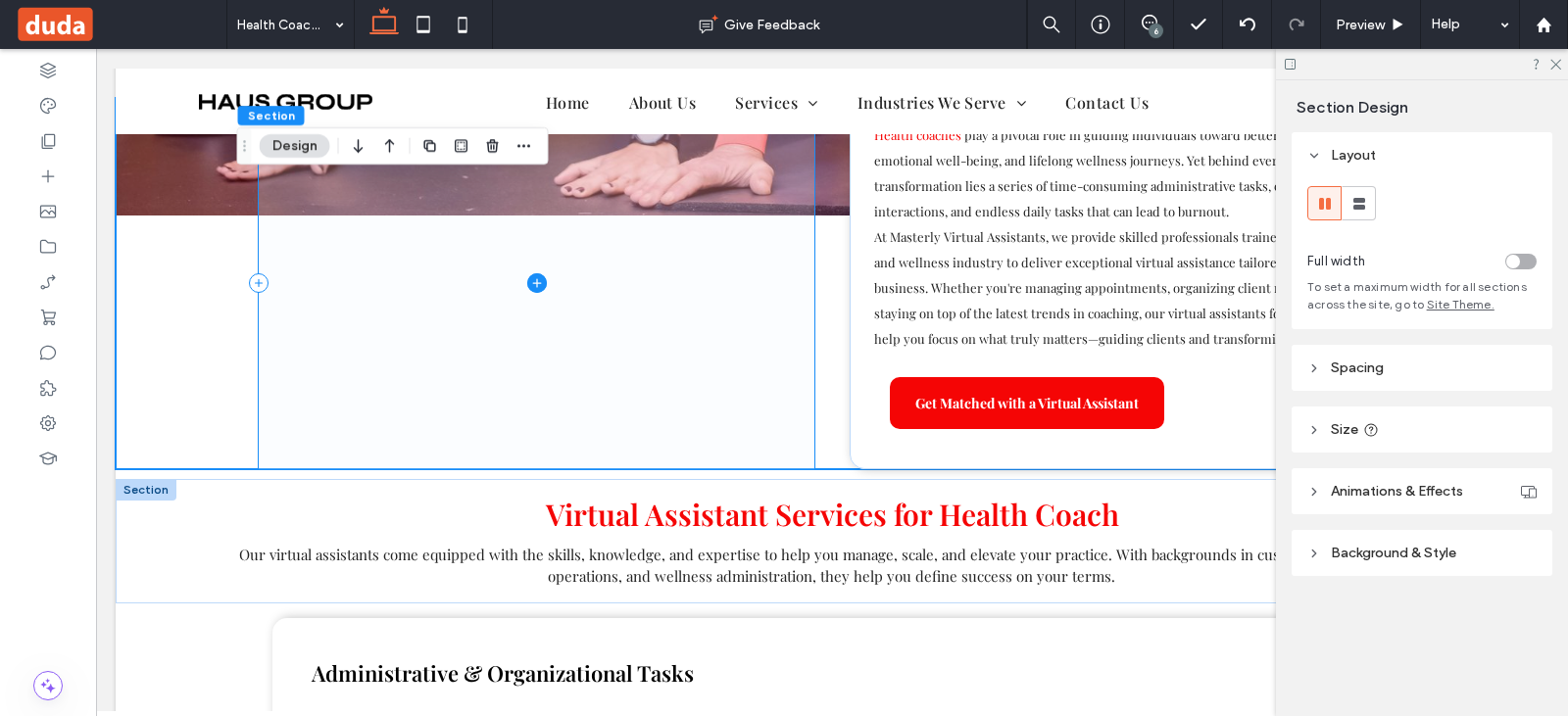 scroll, scrollTop: 784, scrollLeft: 0, axis: vertical 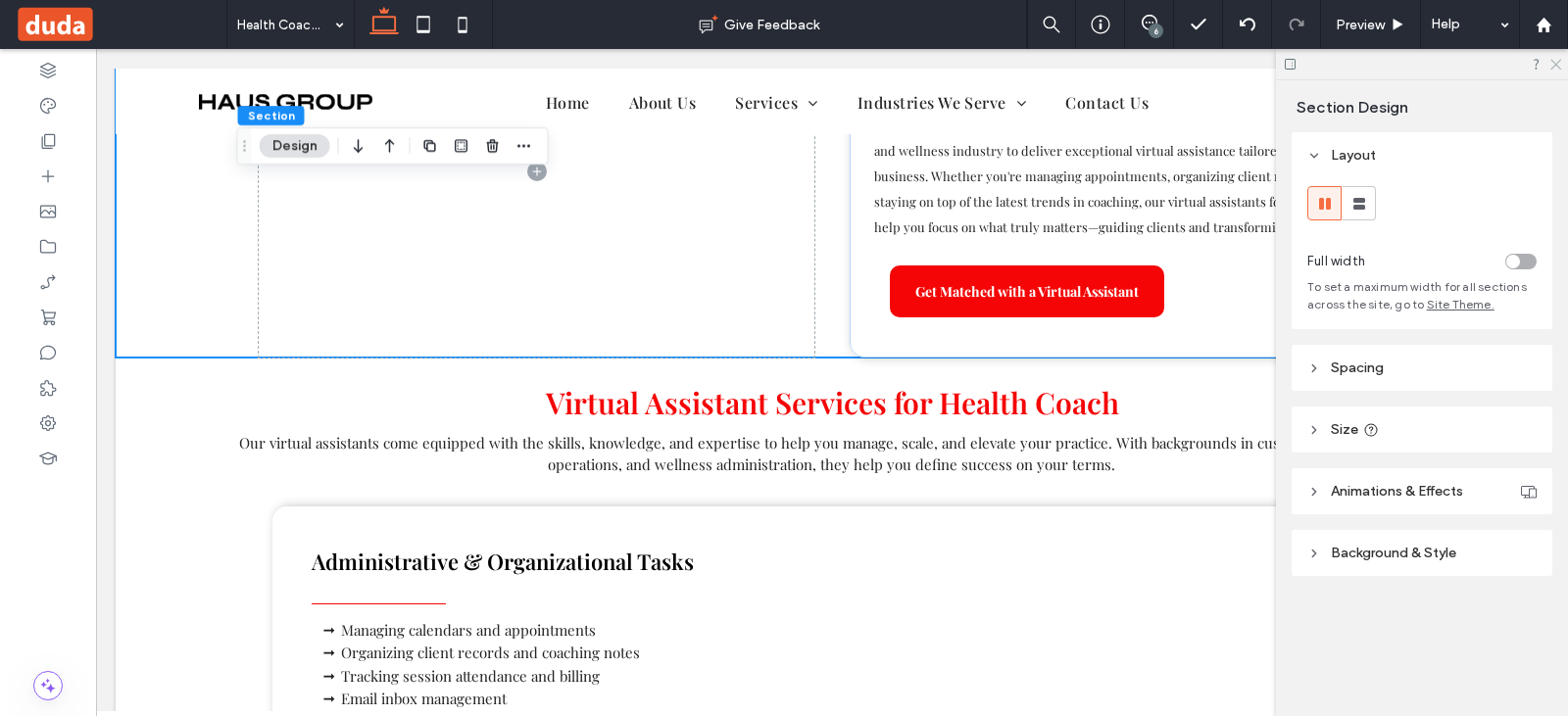 click 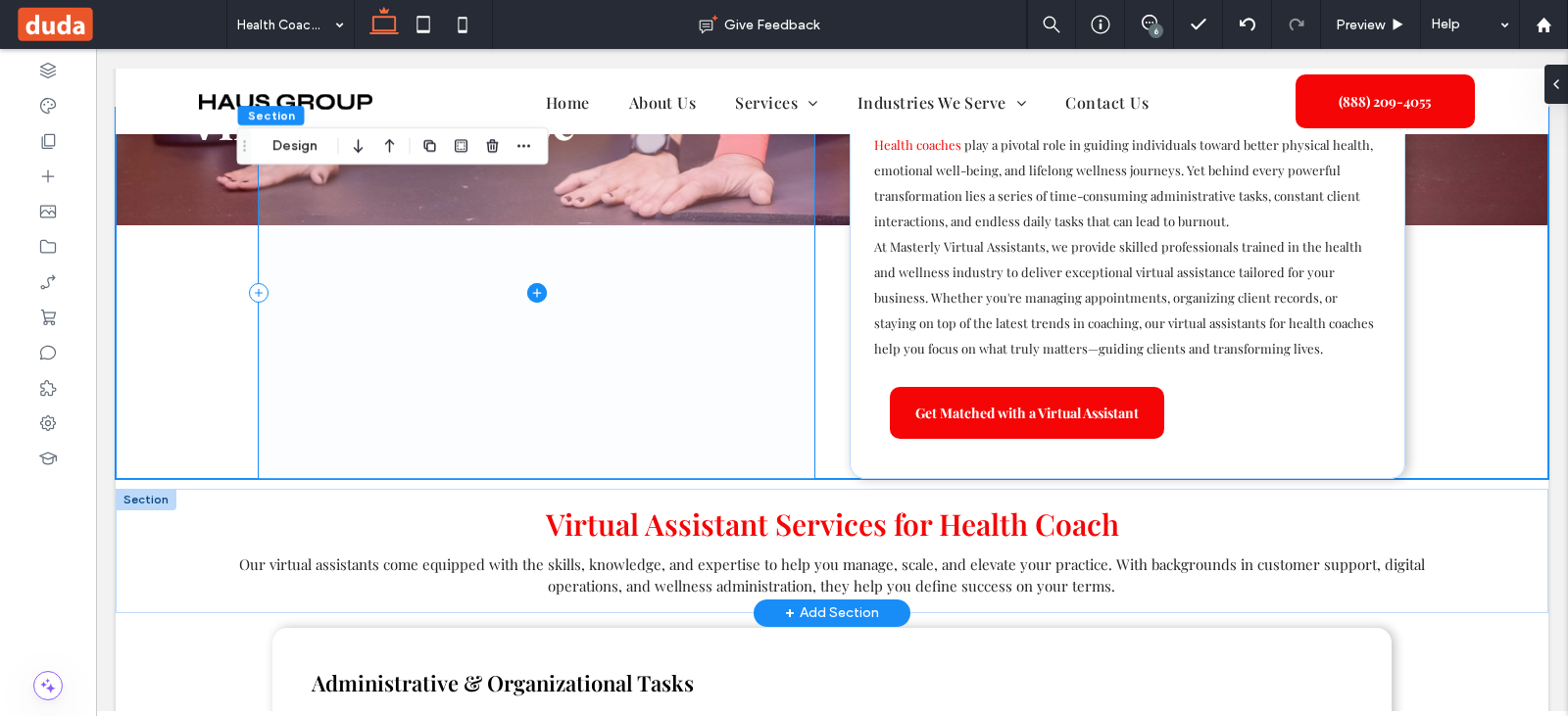 scroll, scrollTop: 588, scrollLeft: 0, axis: vertical 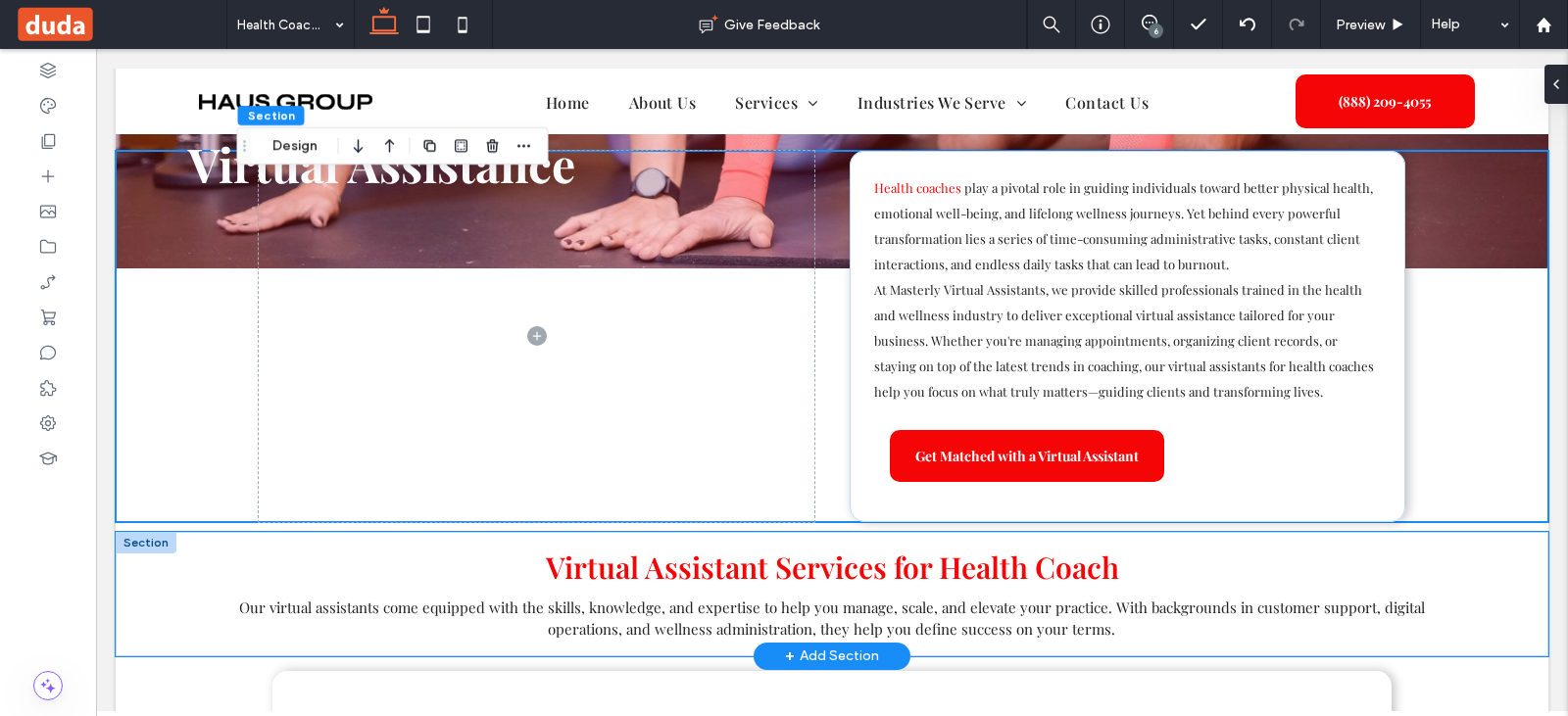 click on "Virtual Assistant Services for Health Coach
Our virtual assistants come equipped with the
skills ,
knowledge , and
expertise   to help you manage, scale, and elevate your
practice . With backgrounds in customer support, digital operations, and wellness administration, they help you
define   success on your terms." at bounding box center [832, 594] 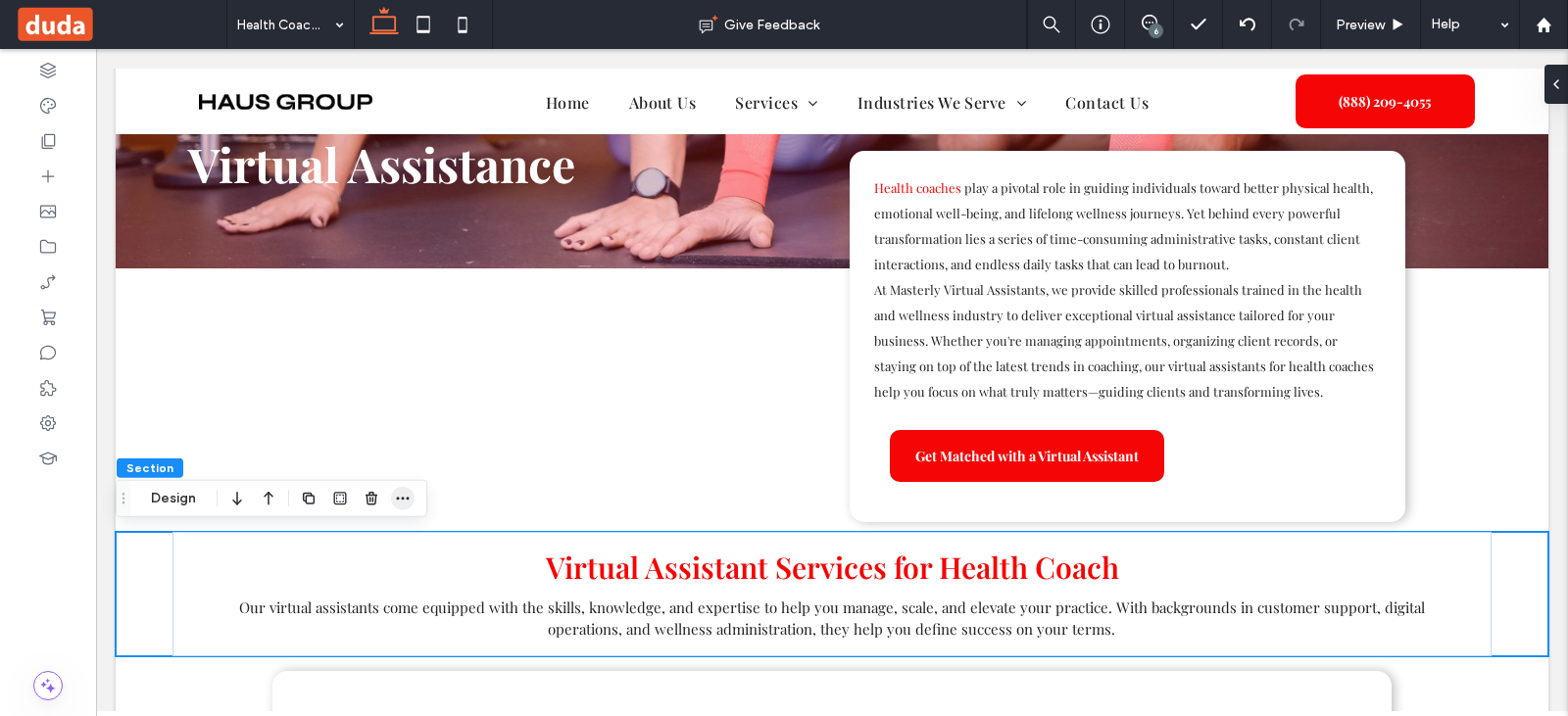 click 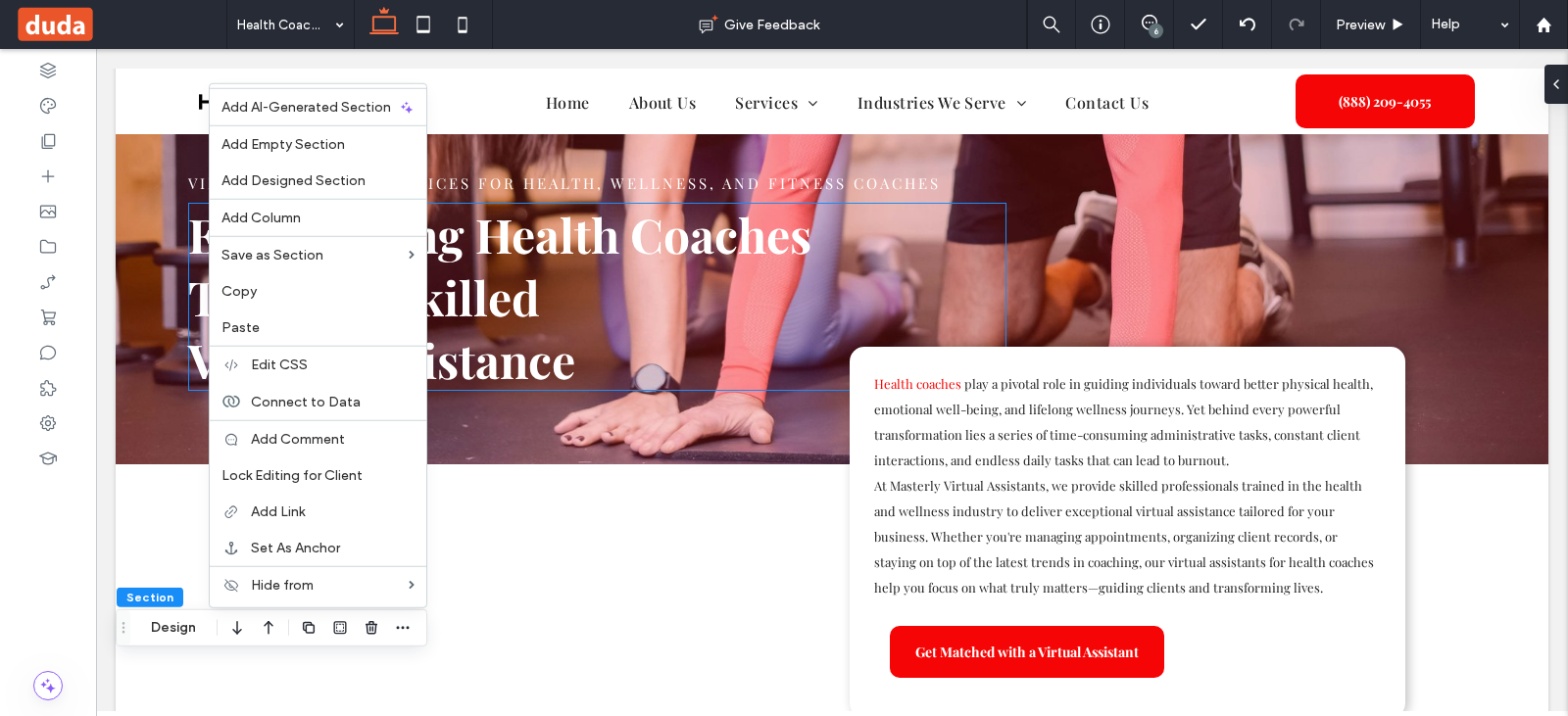 scroll, scrollTop: 588, scrollLeft: 0, axis: vertical 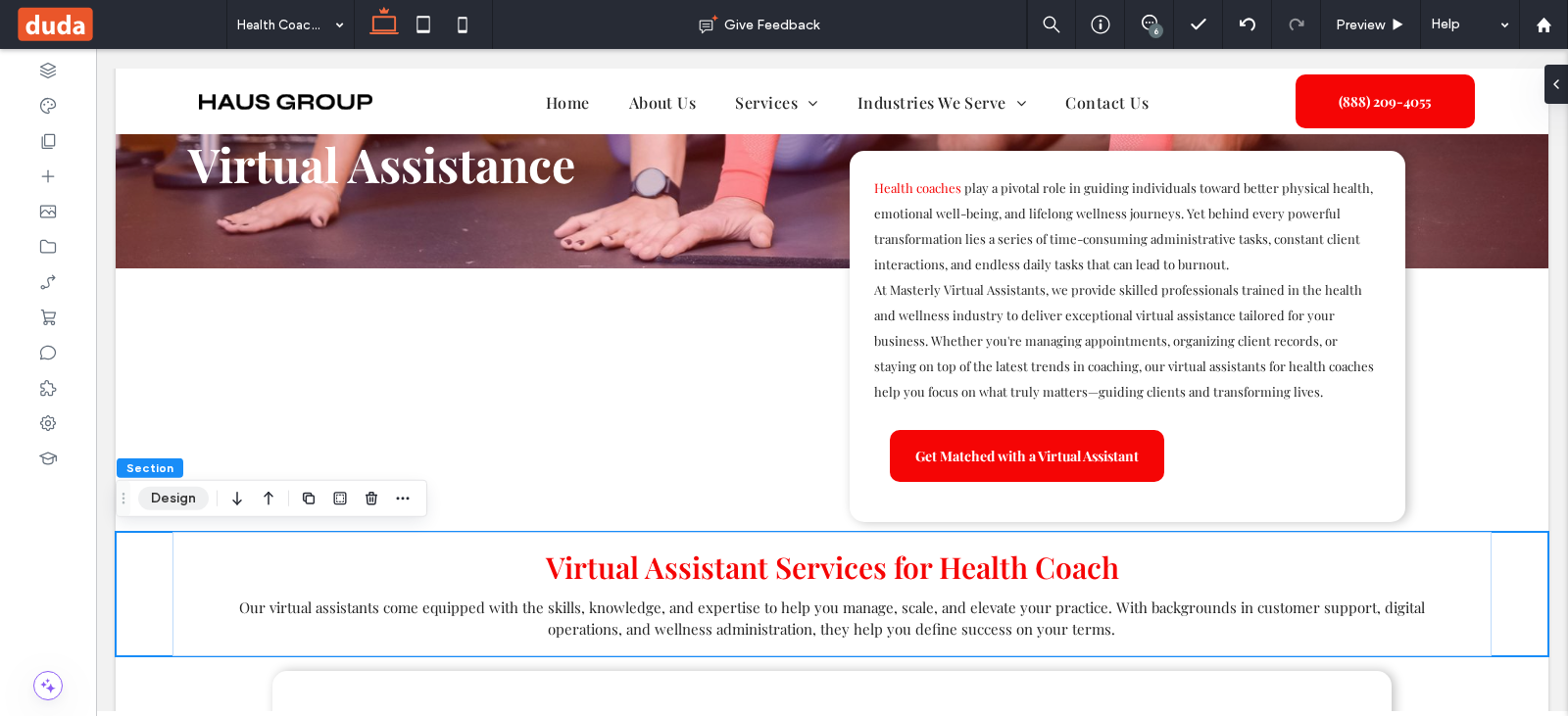 click on "Design" at bounding box center (173, 499) 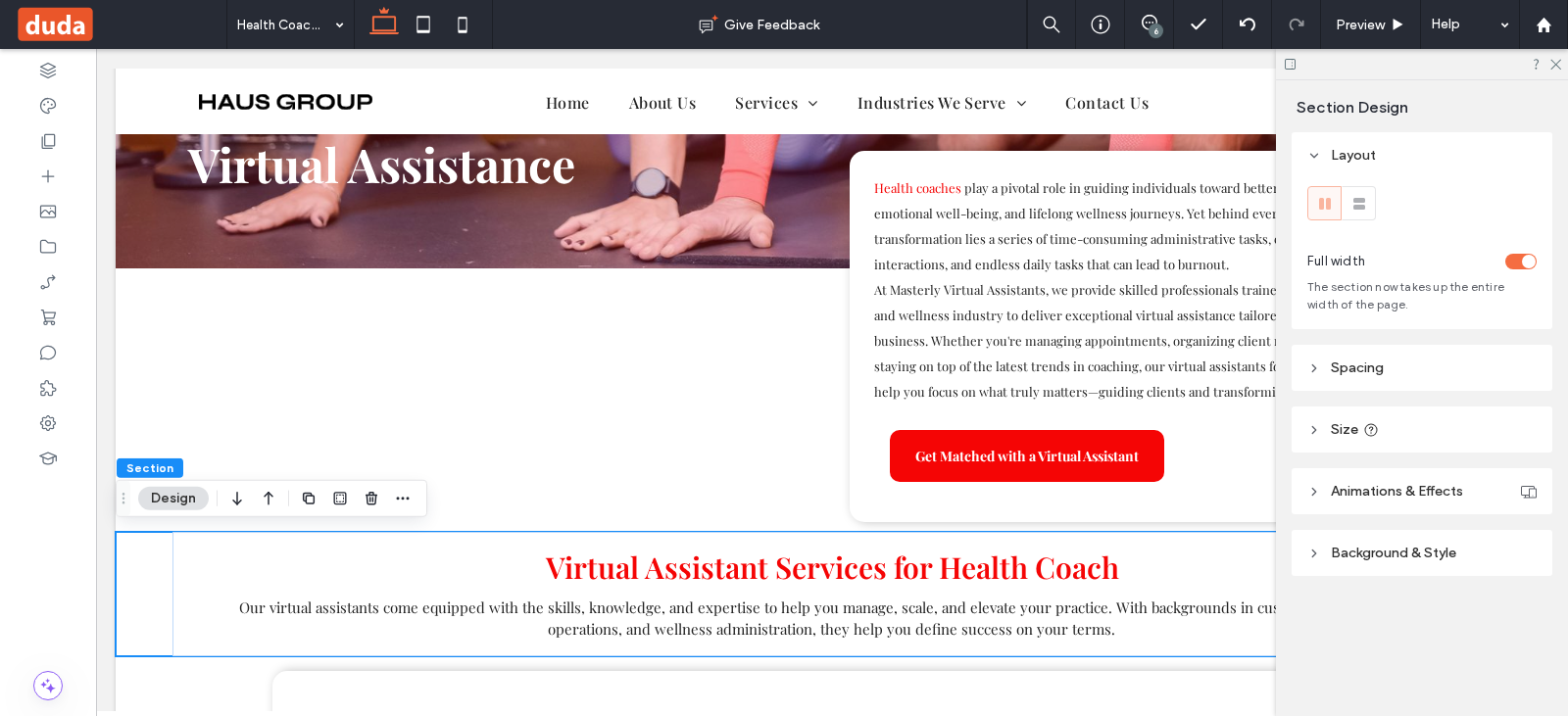 click on "Spacing" at bounding box center (1422, 367) 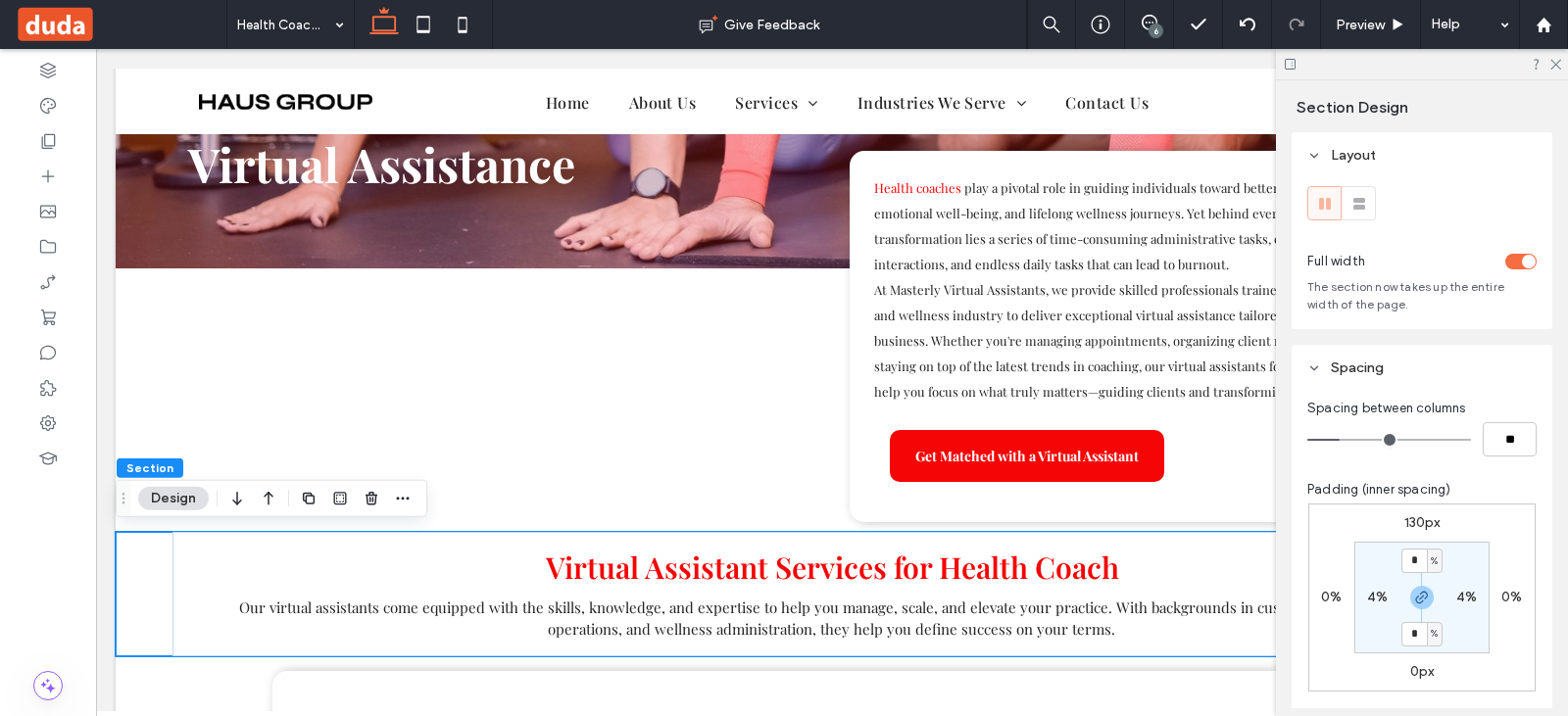 click at bounding box center [1422, 64] 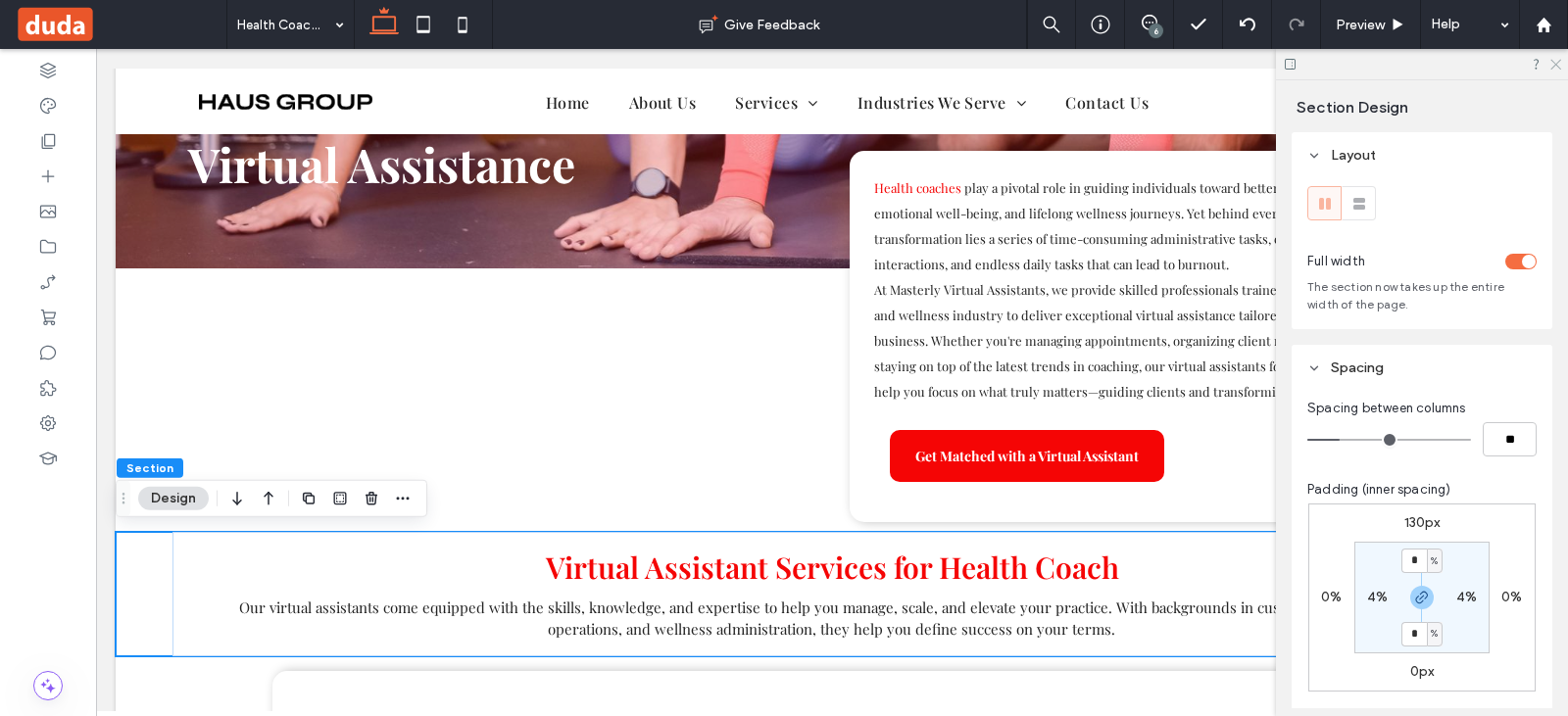 click 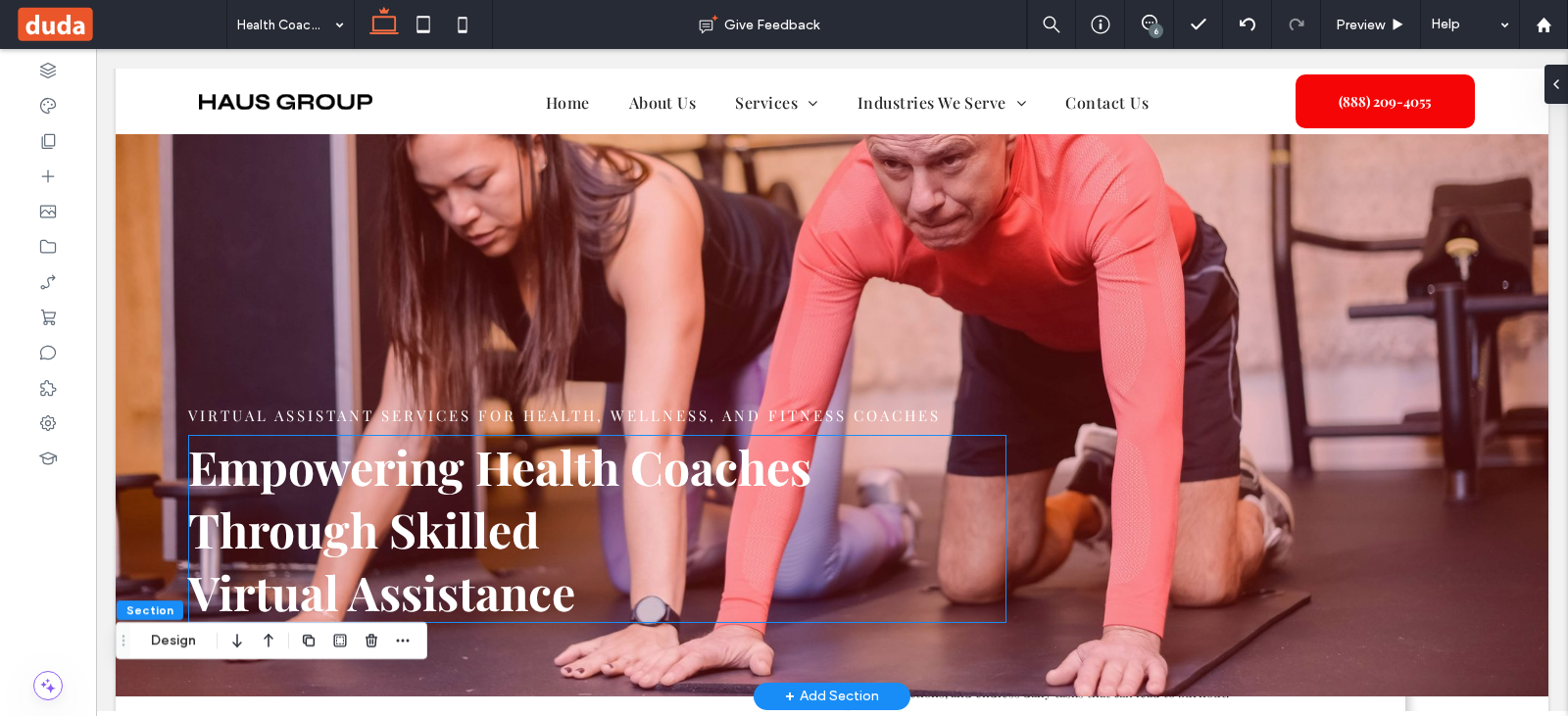 scroll, scrollTop: 392, scrollLeft: 0, axis: vertical 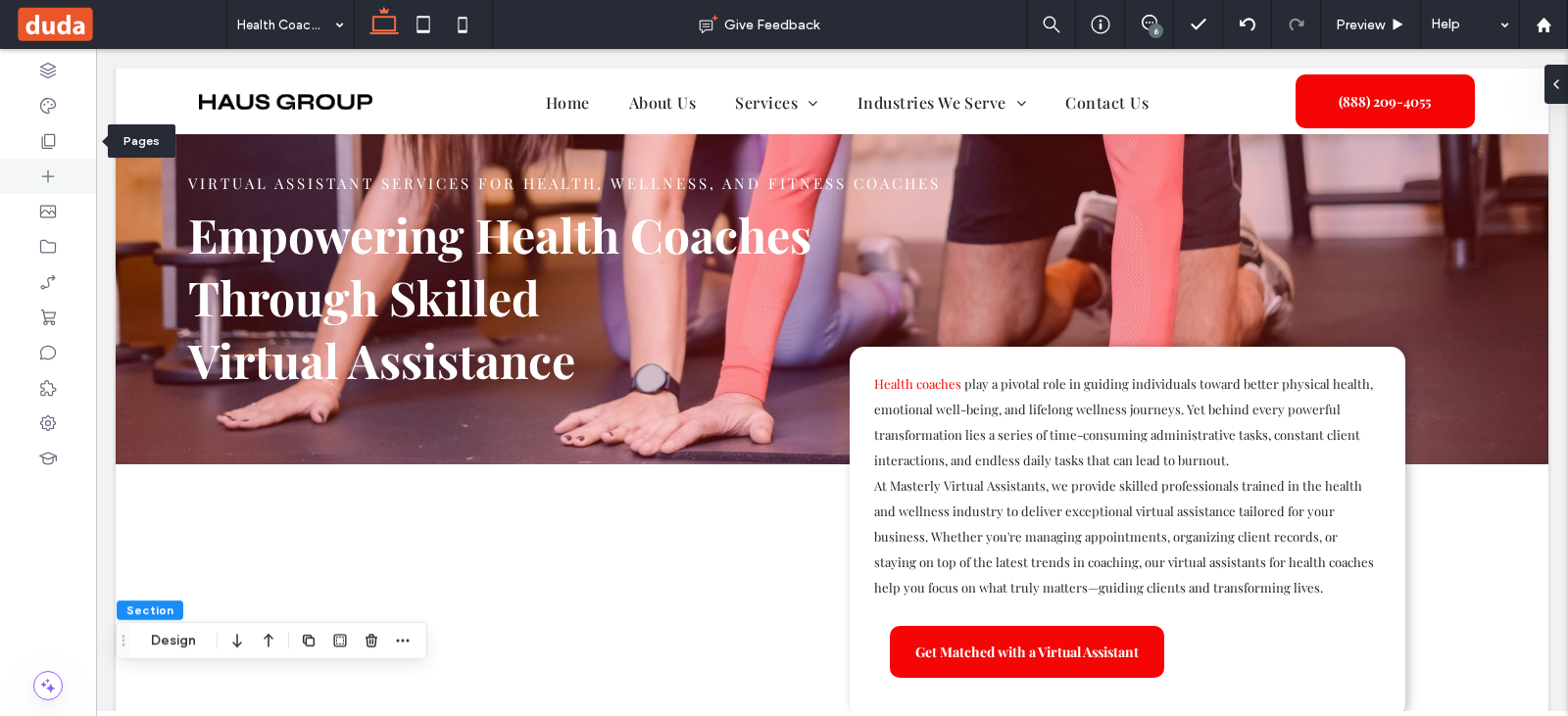 click 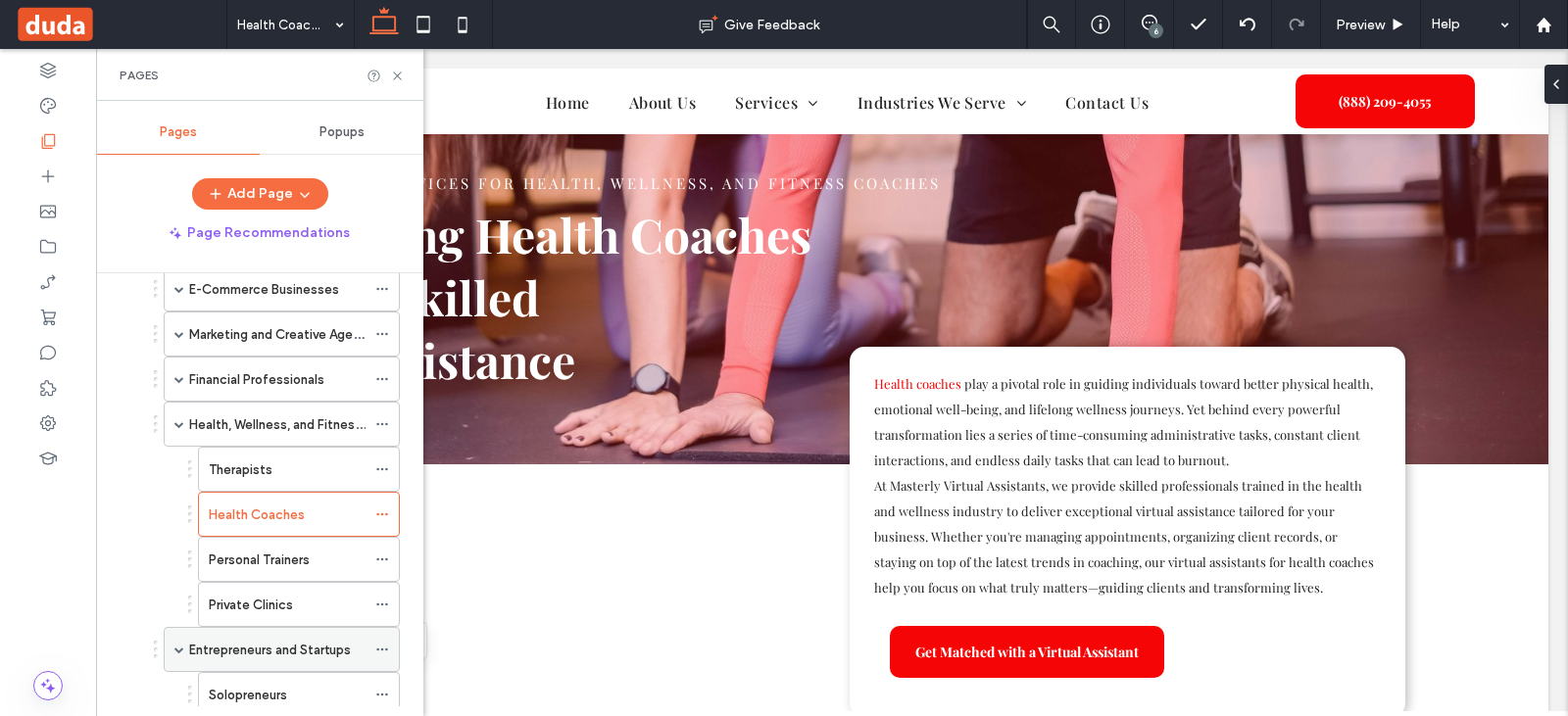 scroll, scrollTop: 784, scrollLeft: 0, axis: vertical 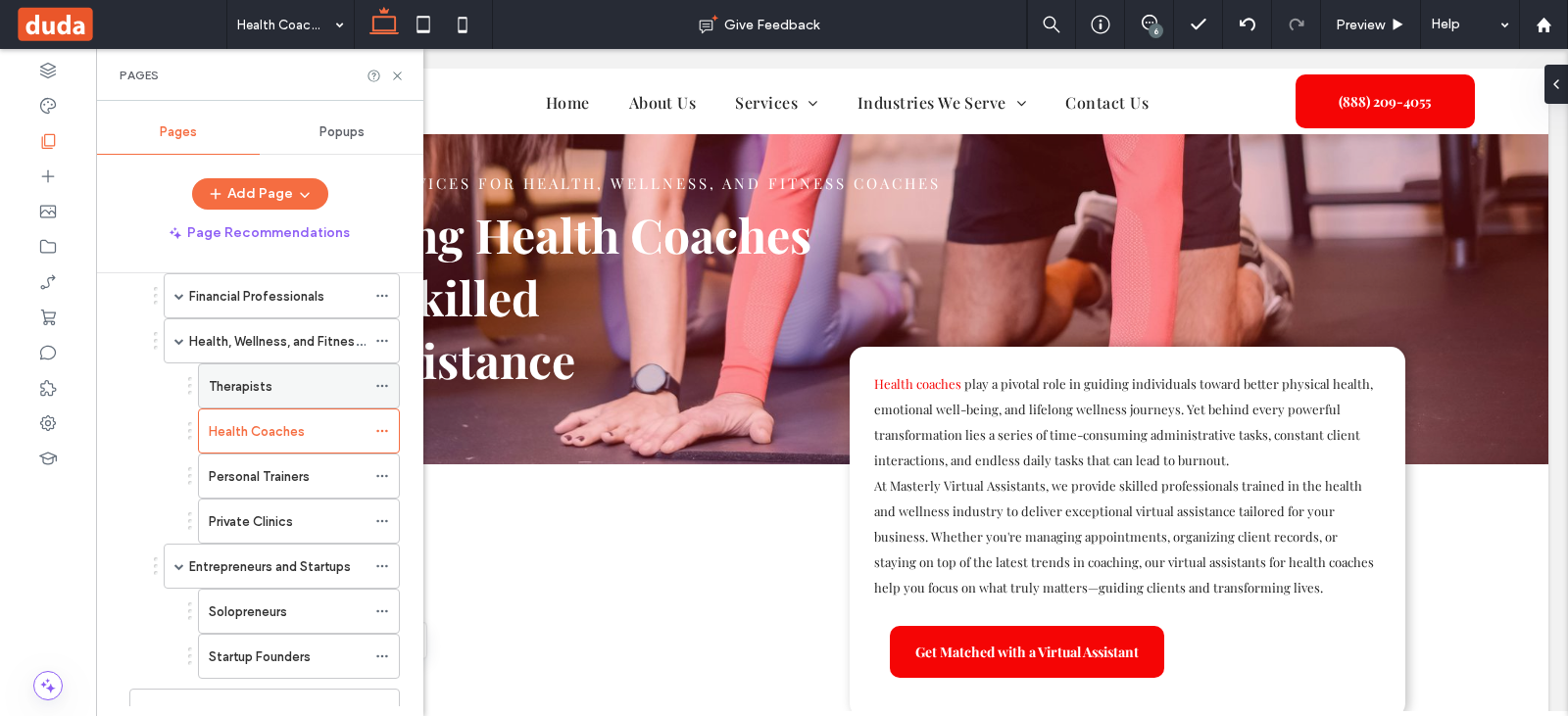 click on "Therapists" at bounding box center (240, 386) 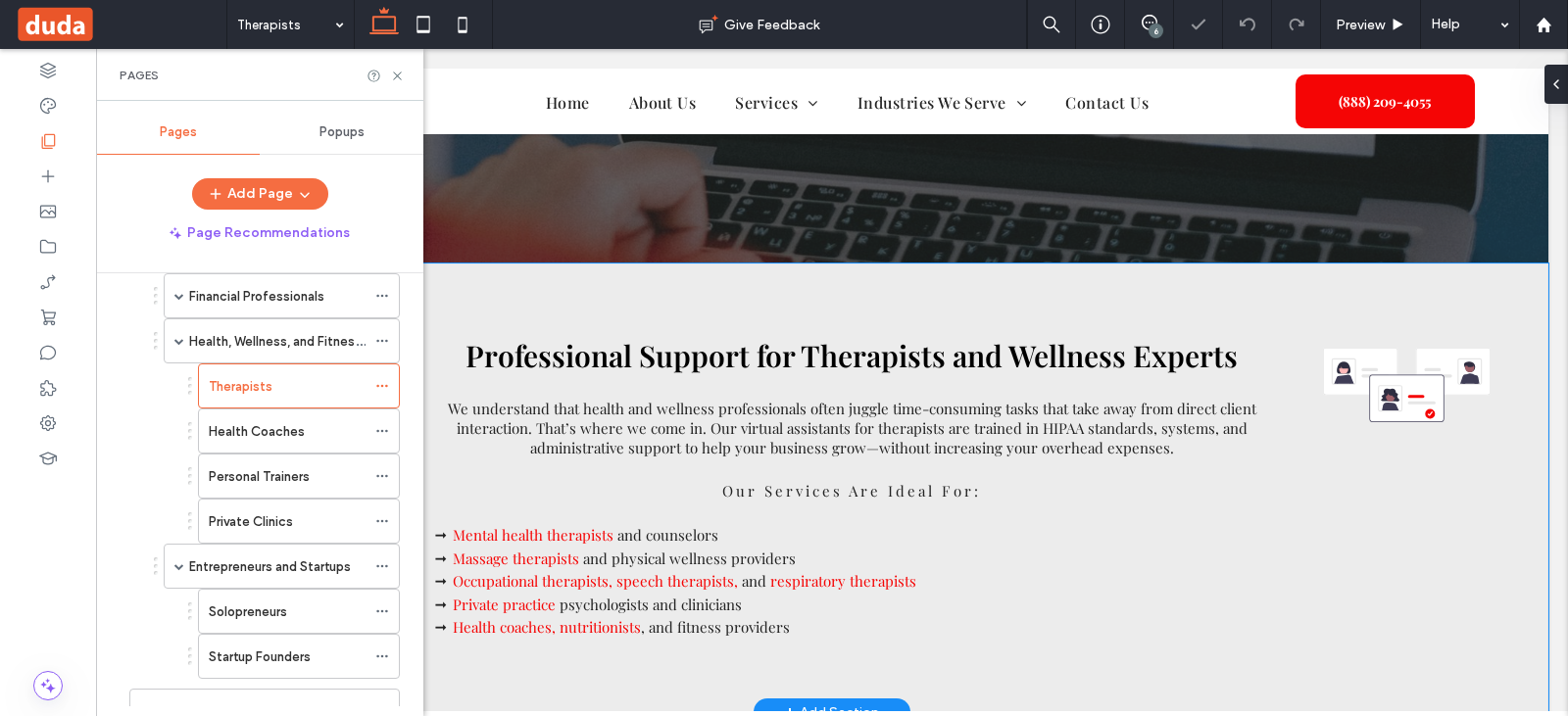 scroll, scrollTop: 654, scrollLeft: 0, axis: vertical 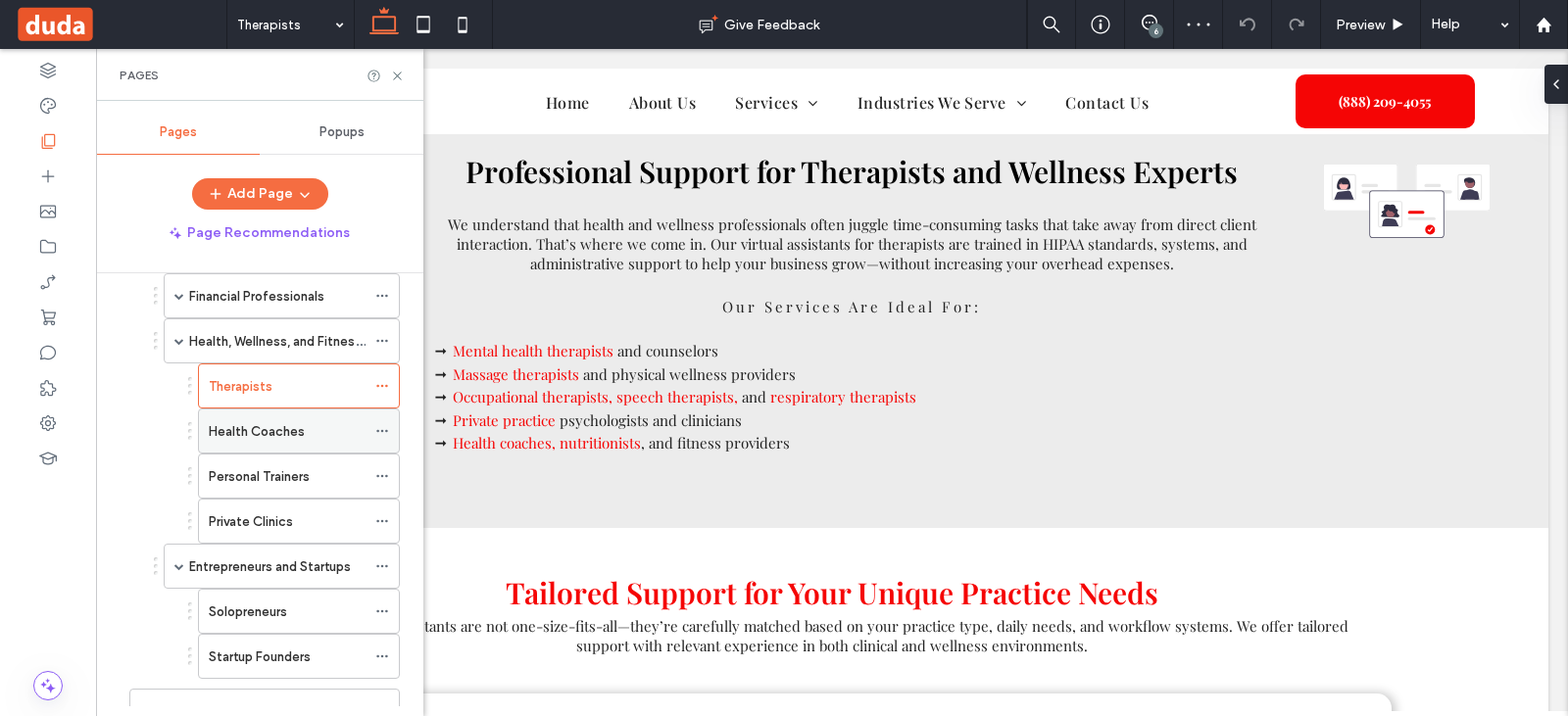 click on "Health Coaches" at bounding box center (257, 431) 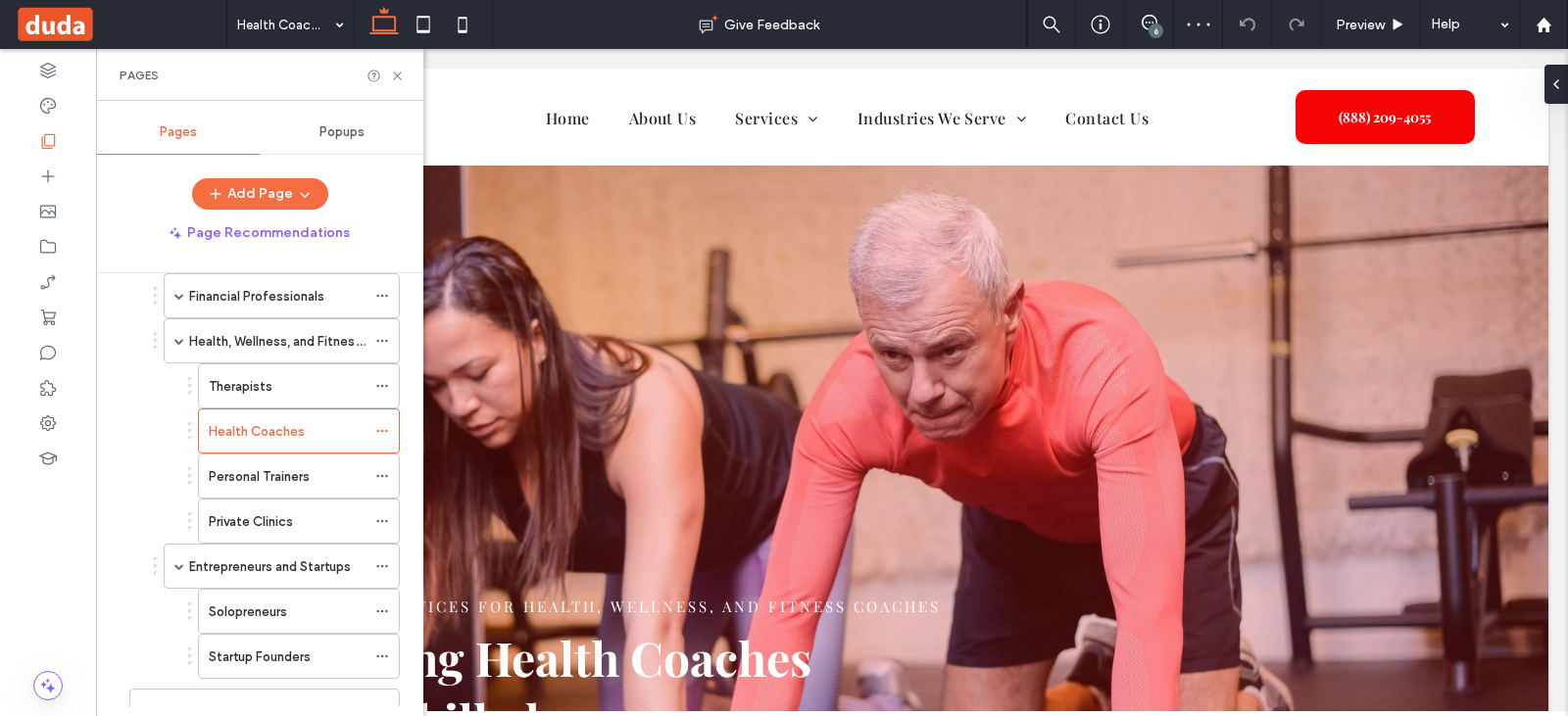 scroll, scrollTop: 0, scrollLeft: 0, axis: both 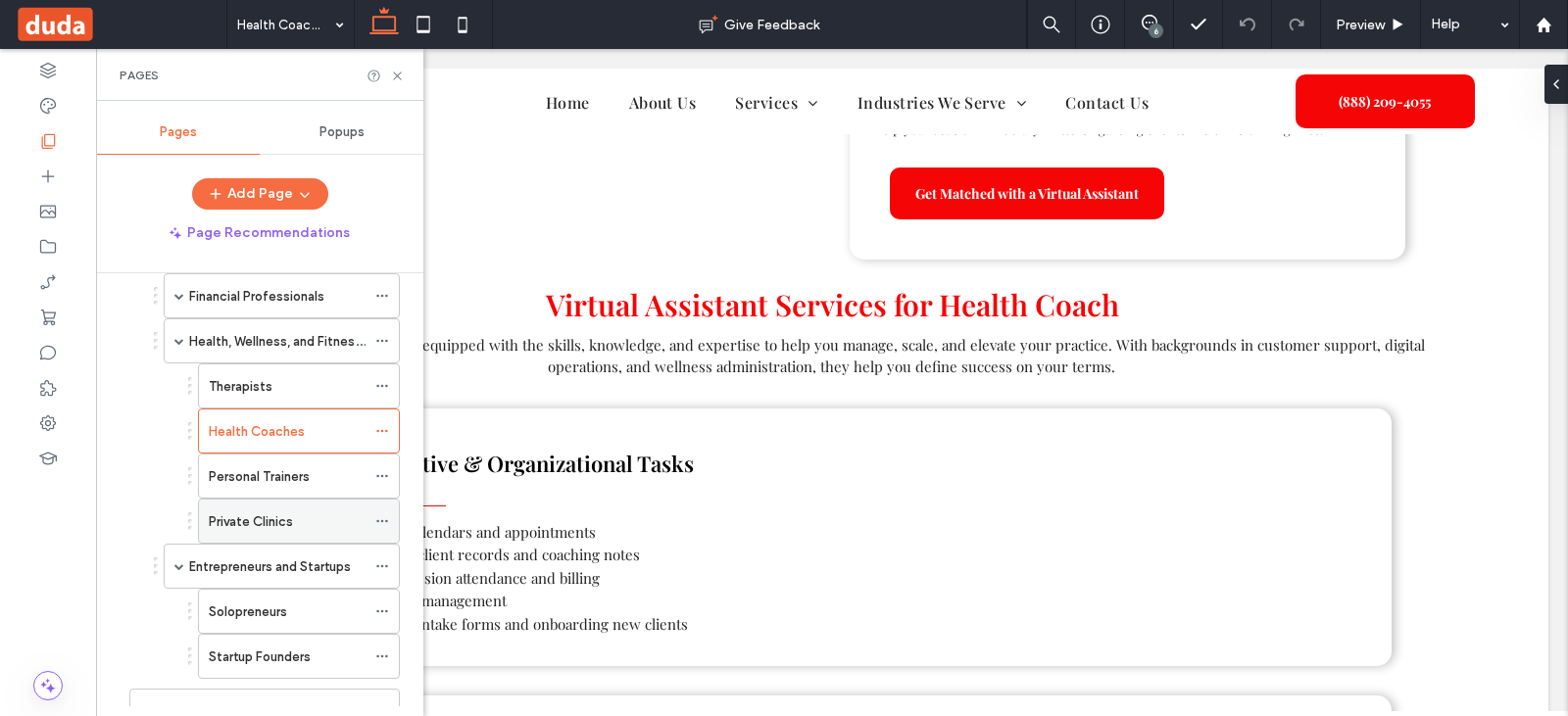 click on "Private Clinics" at bounding box center (251, 521) 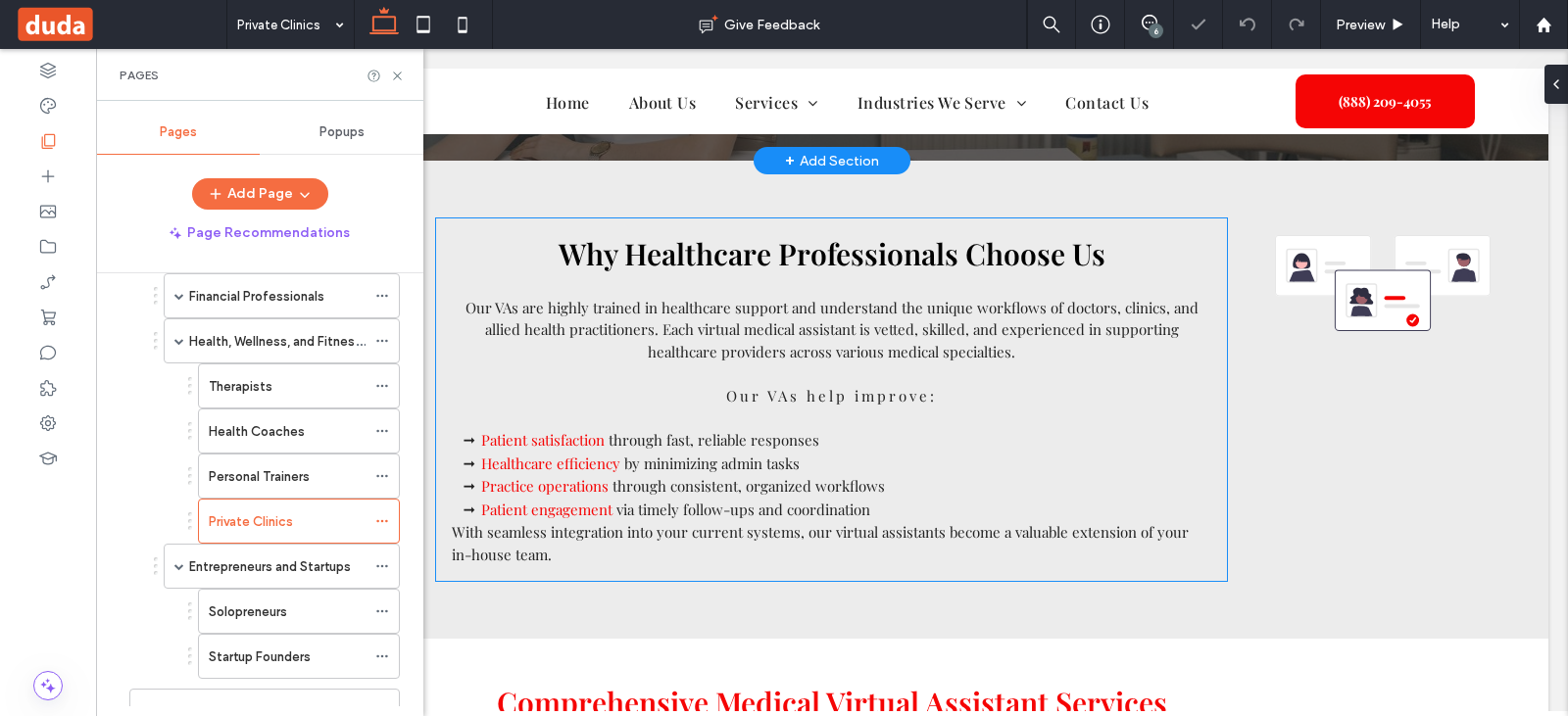 scroll, scrollTop: 556, scrollLeft: 0, axis: vertical 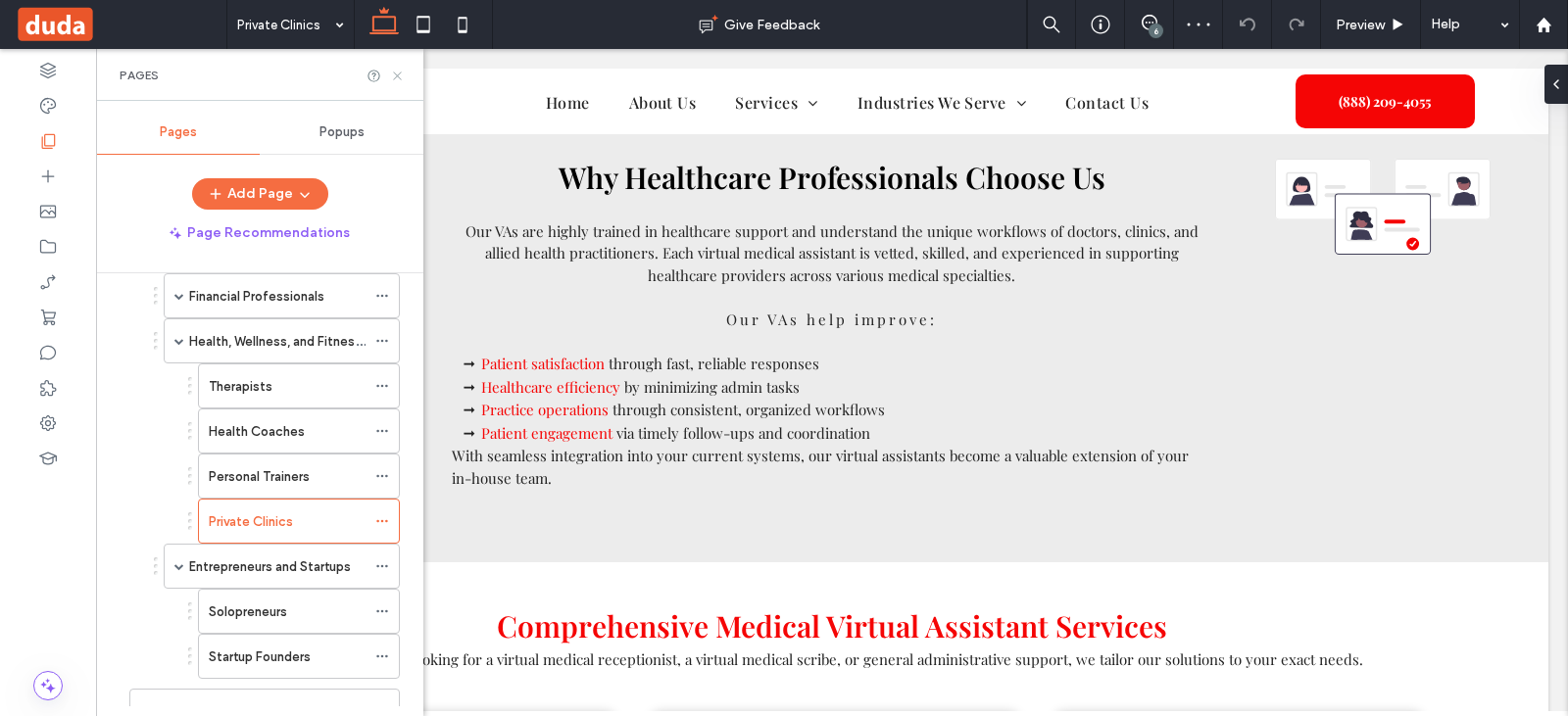 click 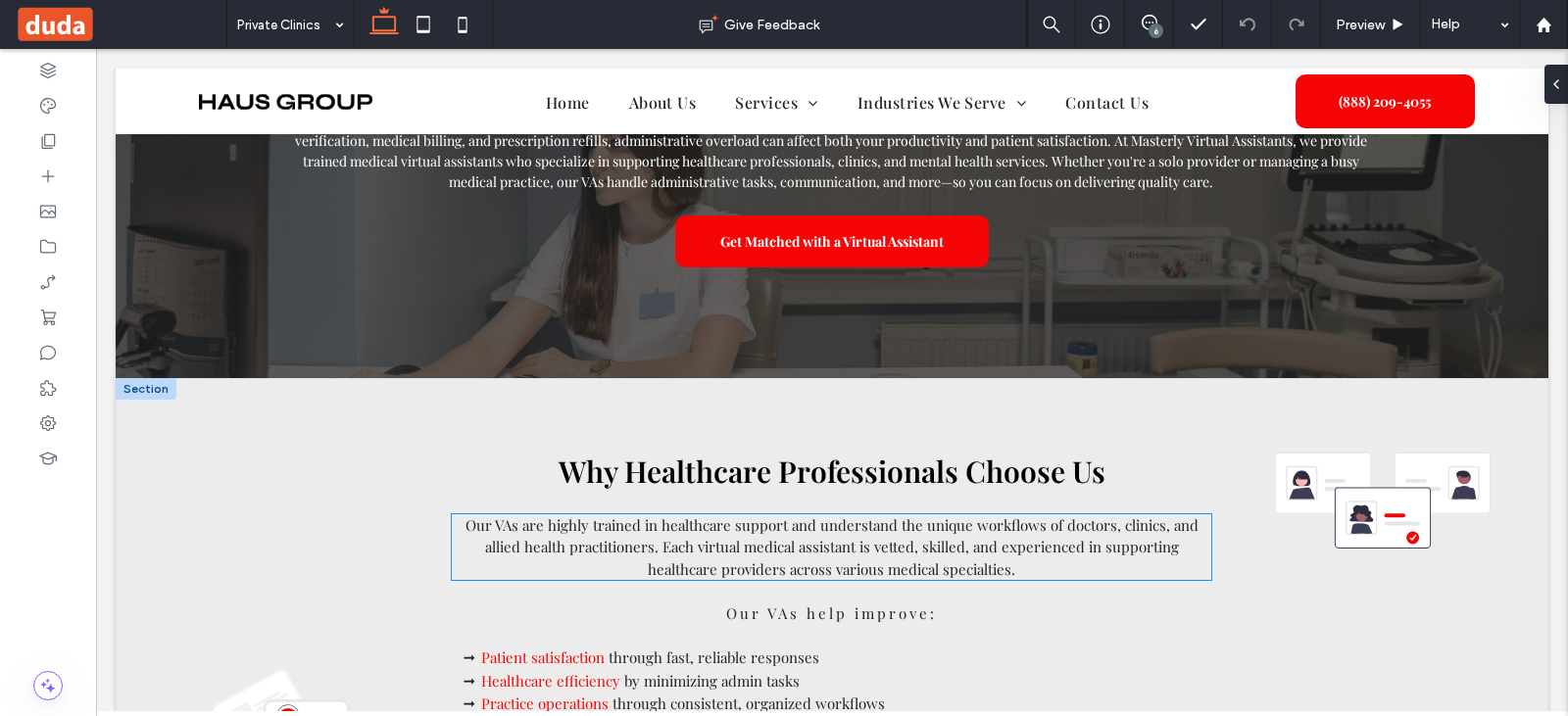 scroll, scrollTop: 458, scrollLeft: 0, axis: vertical 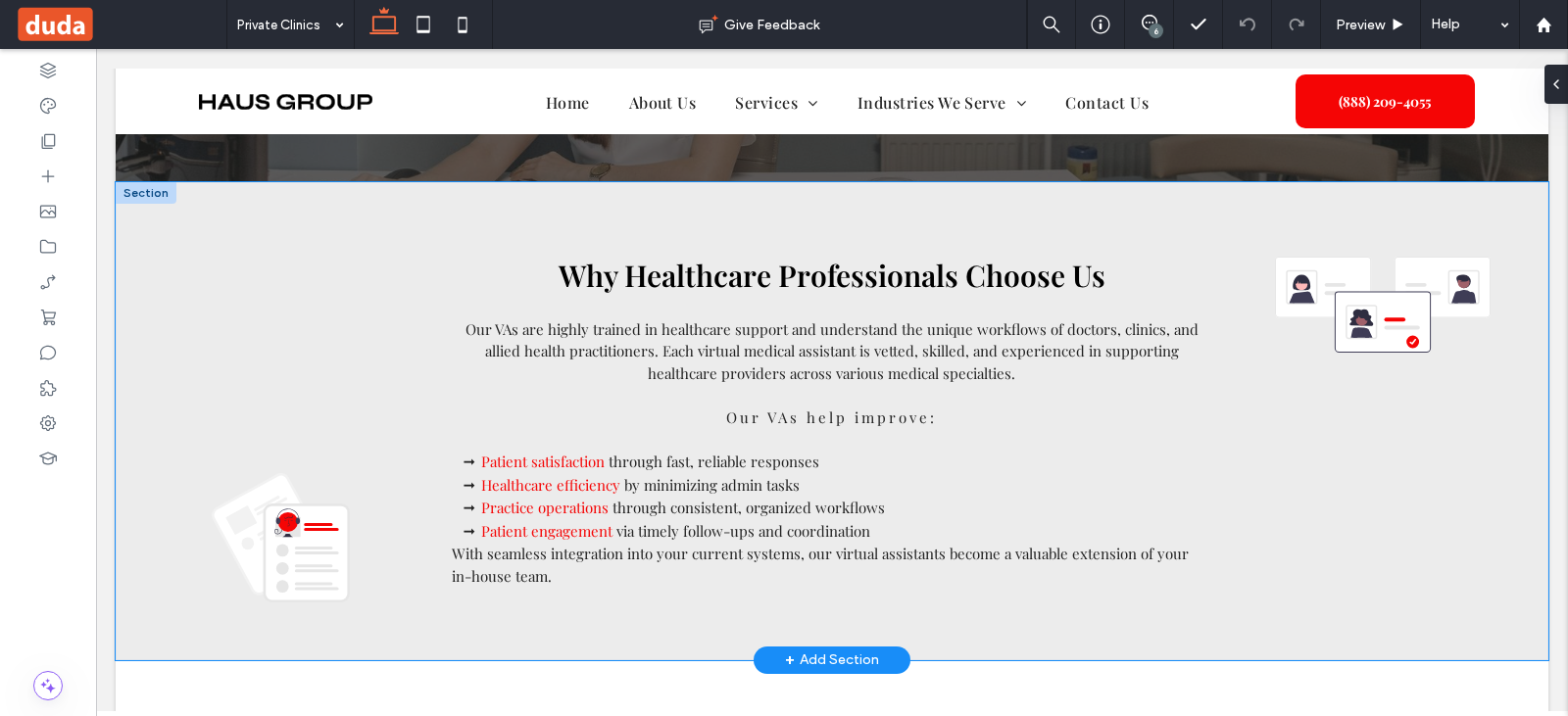 click on "Why Healthcare Professionals Choose Us
Our VAs are highly trained in
healthcare support   and understand the unique workflows of doctors, clinics, and allied health practitioners. Each
virtual medical assistant   is vetted, skilled, and experienced in supporting
healthcare providers   across various
medical specialties .
Our VAs help improve:
Patient satisfaction
through fast, reliable responses Healthcare efficiency   by minimizi ng admin tasks Practice operations   through consistent, organized workflows Patient engagement   via timely follow-ups and coordination
Wit h seamless integration into your current systems, our virtual assistants become a valuable extension of your in-house team." at bounding box center [832, 420] 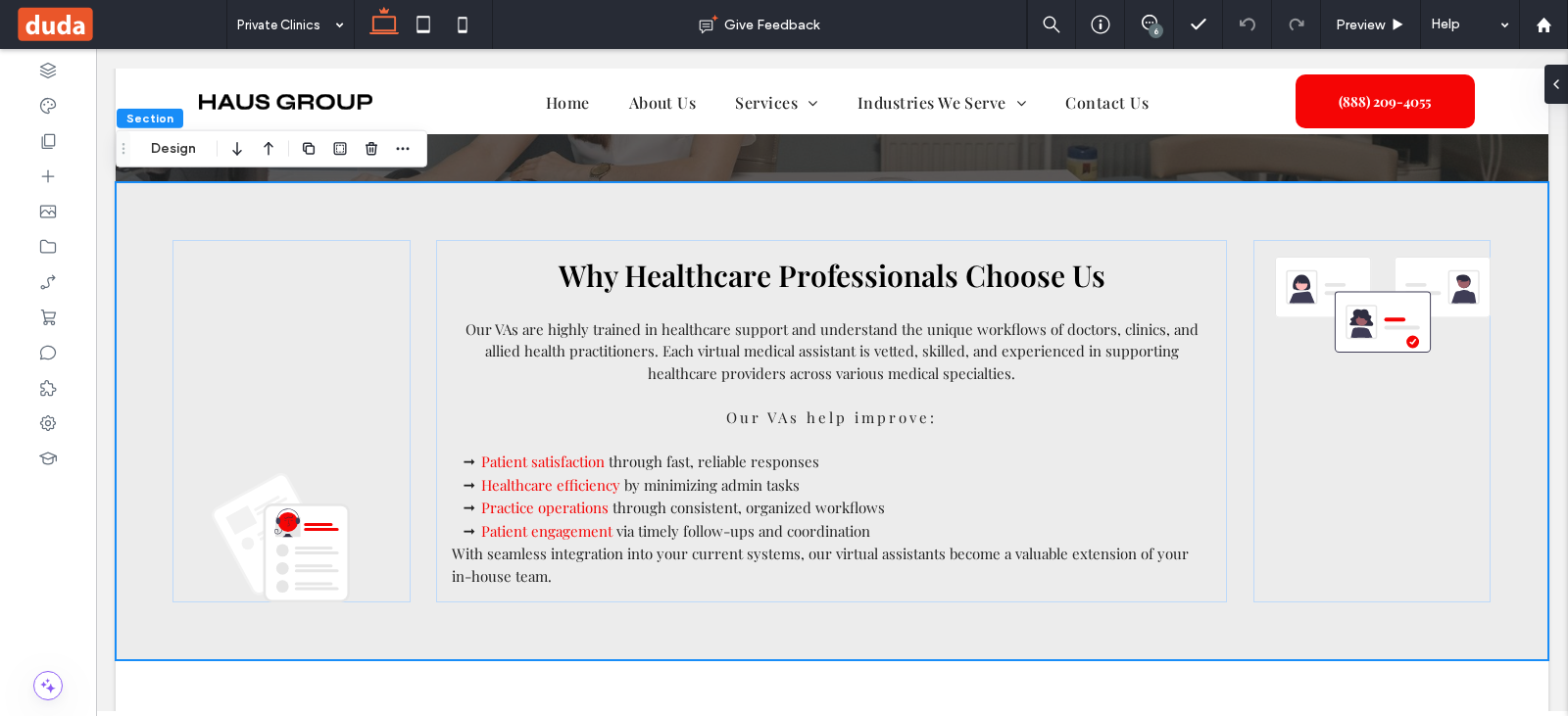click on "Section Design" at bounding box center (271, 149) 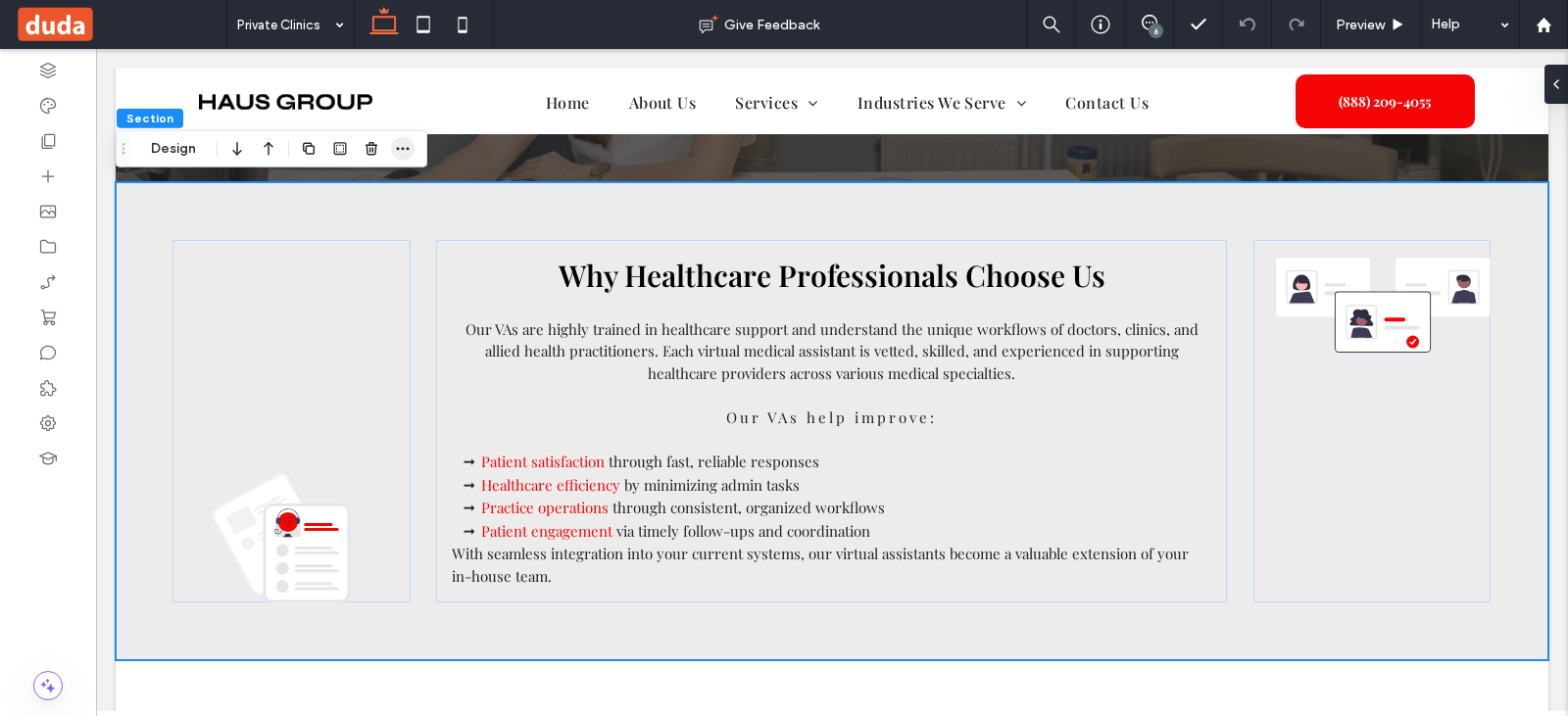 click 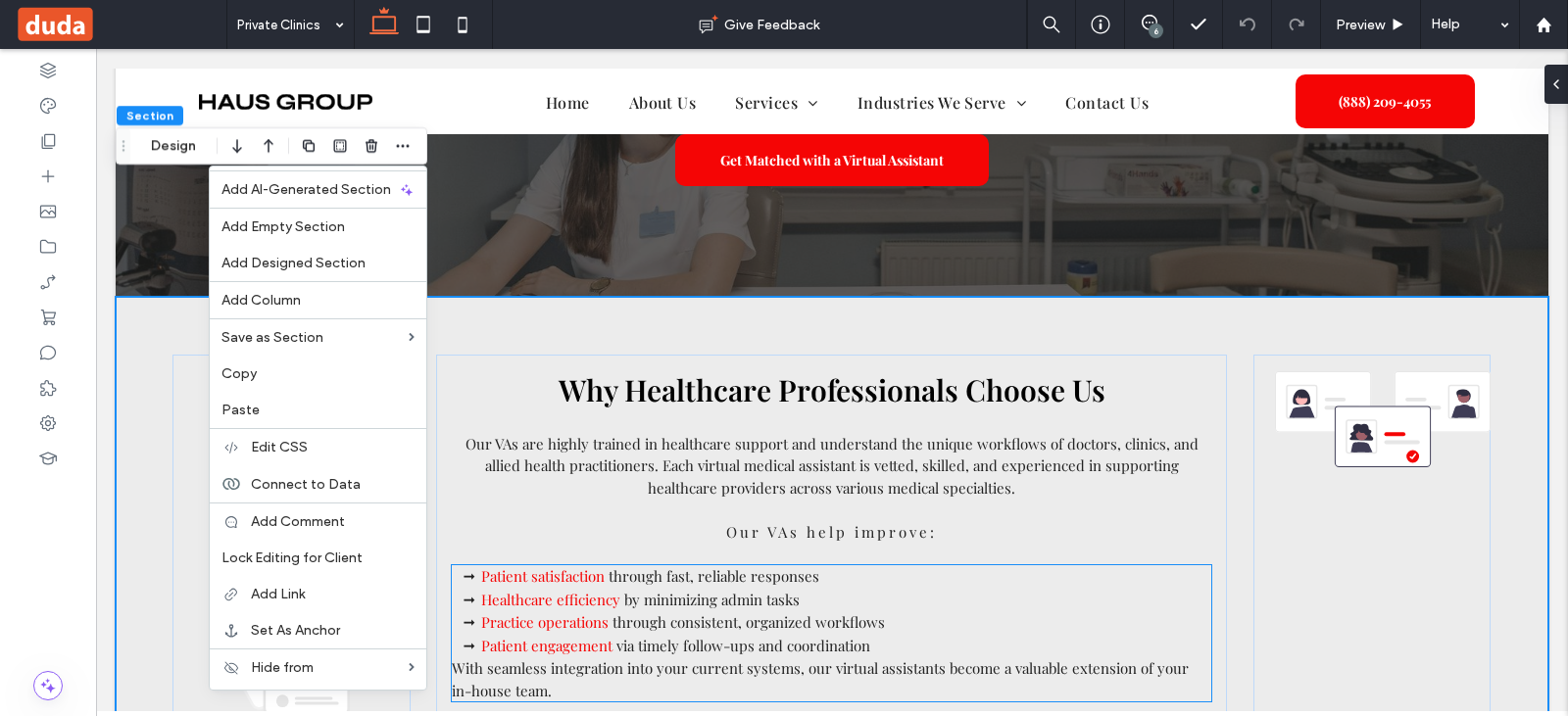 scroll, scrollTop: 556, scrollLeft: 0, axis: vertical 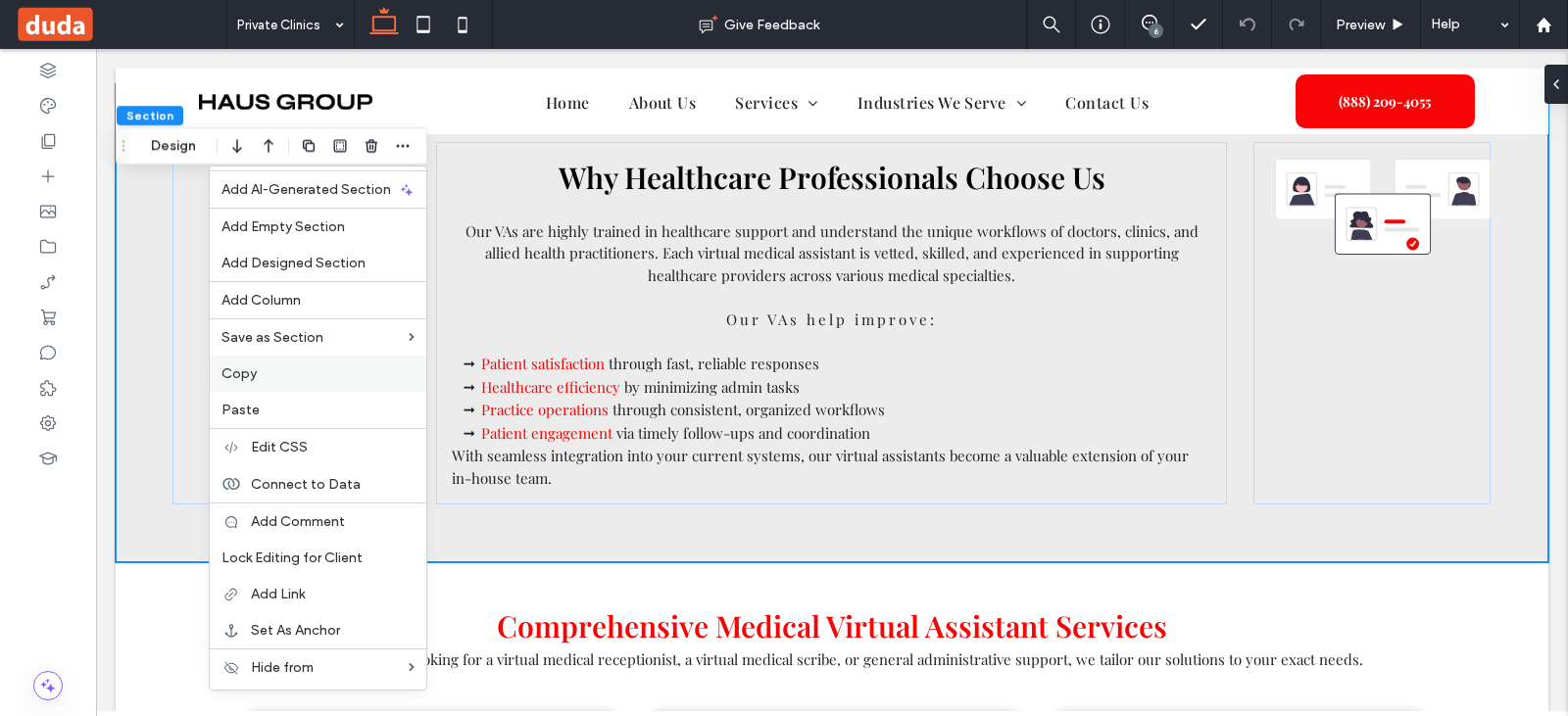 click on "Copy" at bounding box center (318, 373) 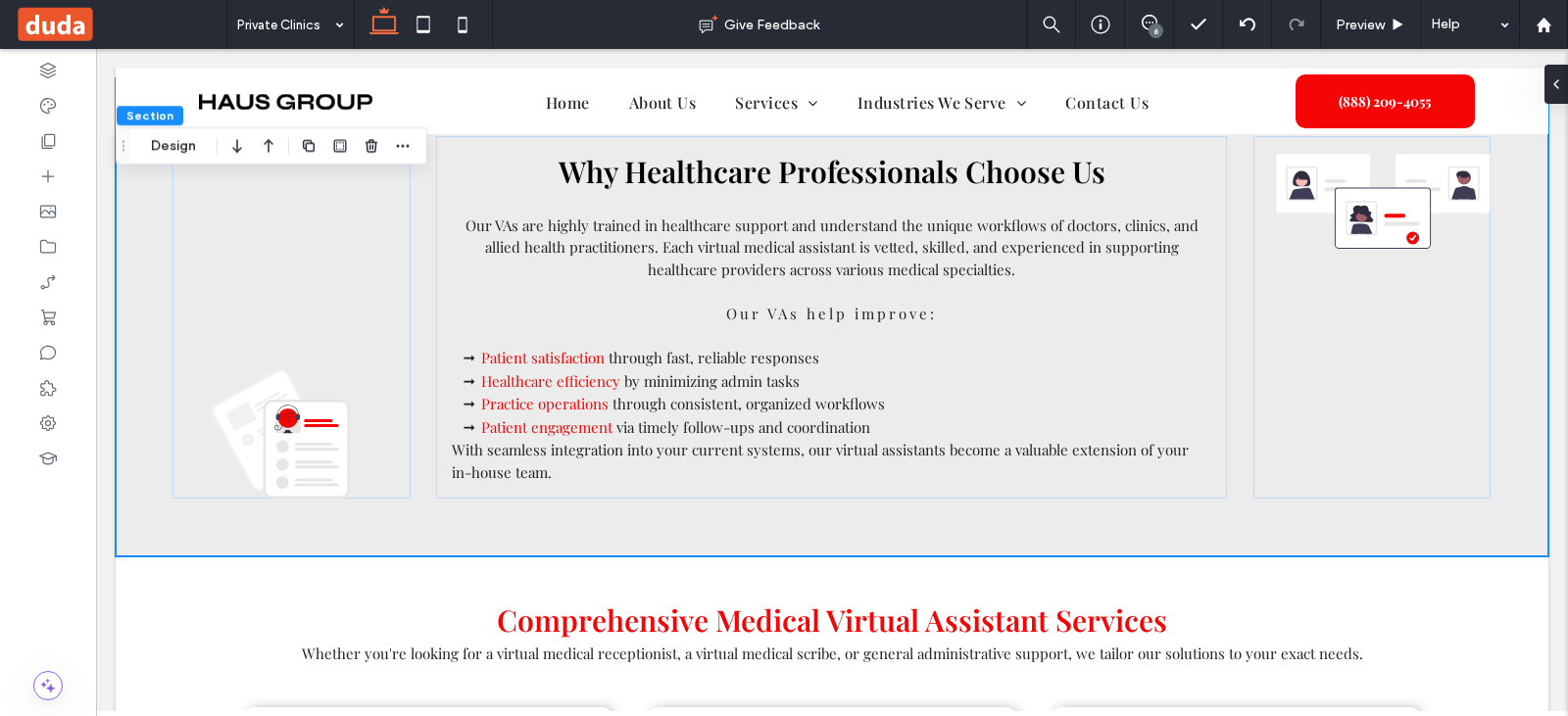 scroll, scrollTop: 948, scrollLeft: 0, axis: vertical 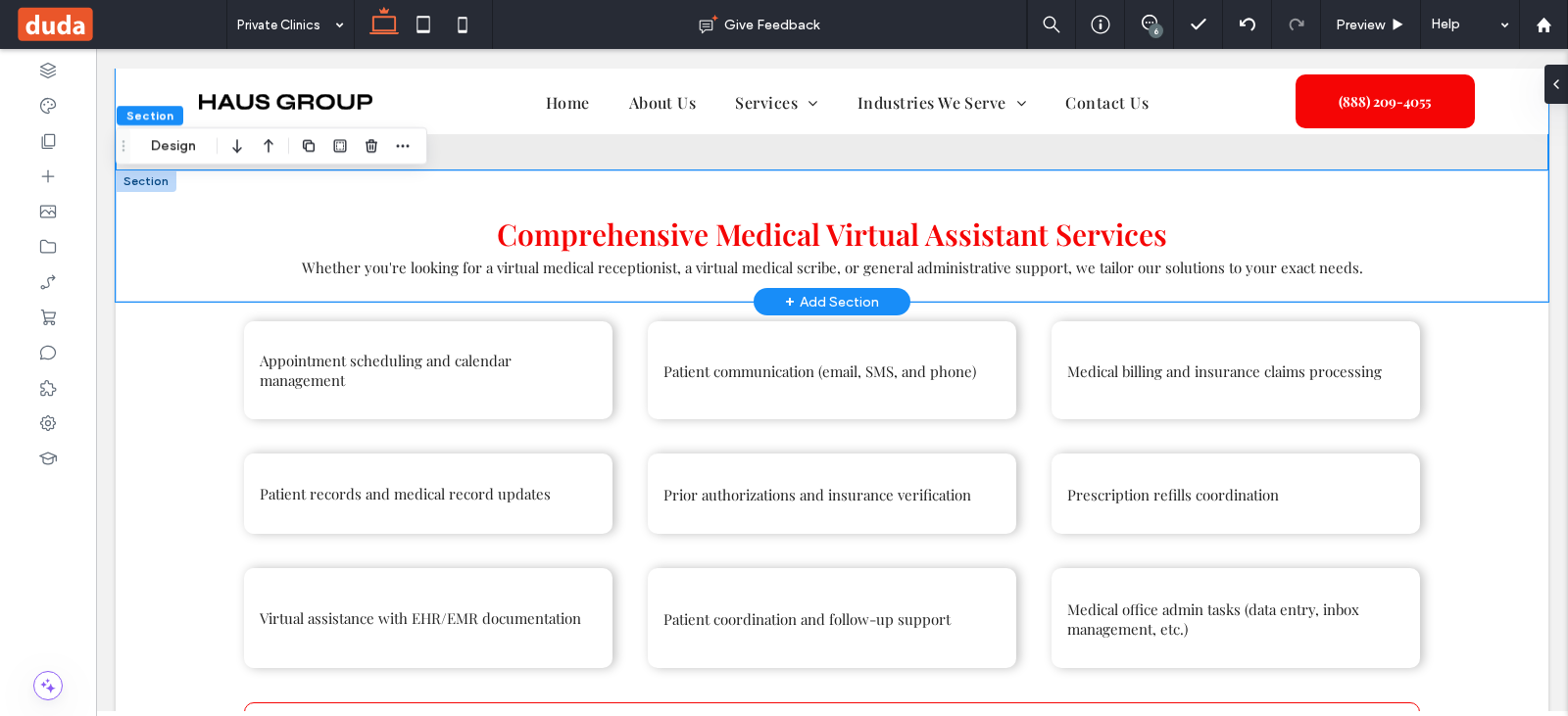 click on "Comprehensive Medical Virtual Assistant Services
Whether you're looking for a virtual medical receptionist, a virtual medical scribe, or general administrative support, we tailor our solutions to your exact needs." at bounding box center [832, 236] 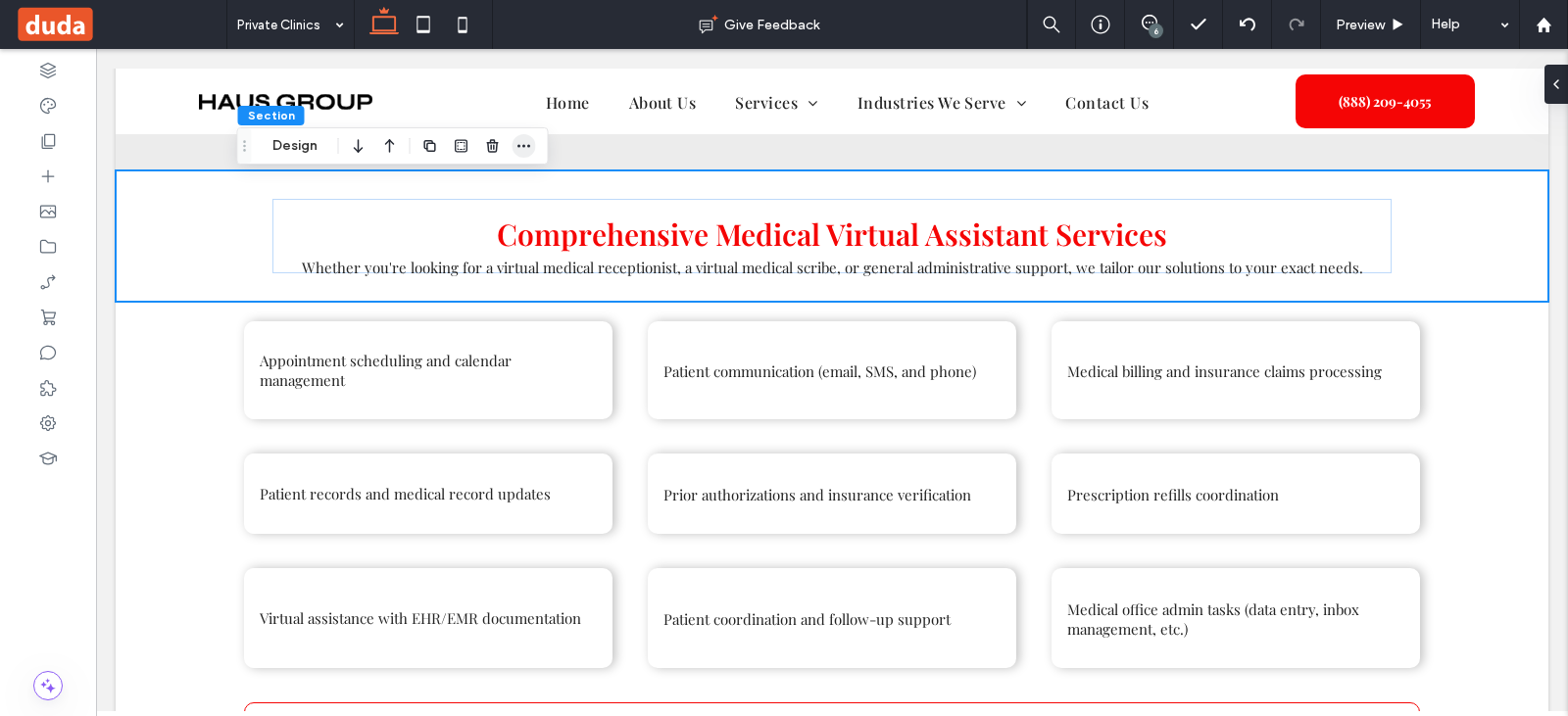 click at bounding box center (524, 146) 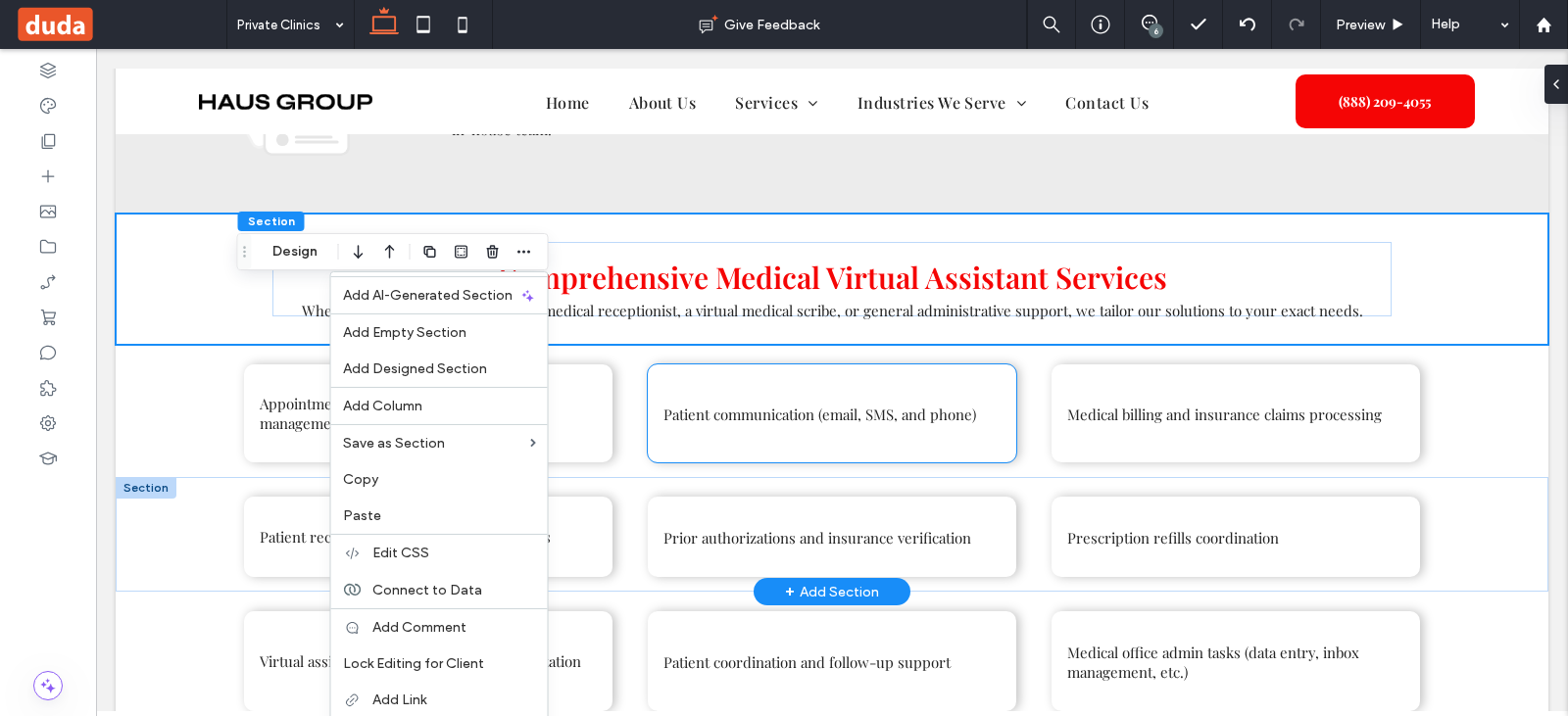 scroll, scrollTop: 948, scrollLeft: 0, axis: vertical 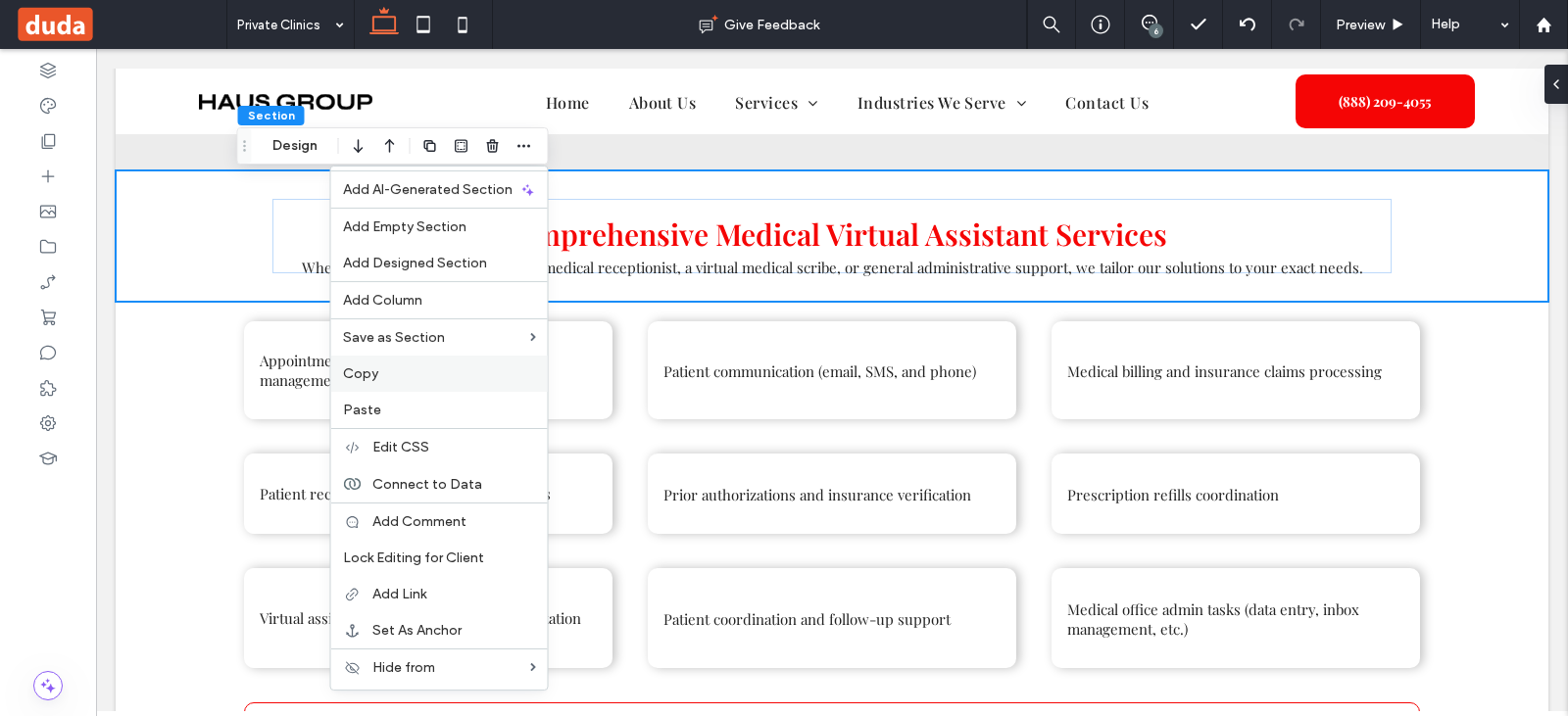 click on "Copy" at bounding box center [439, 373] 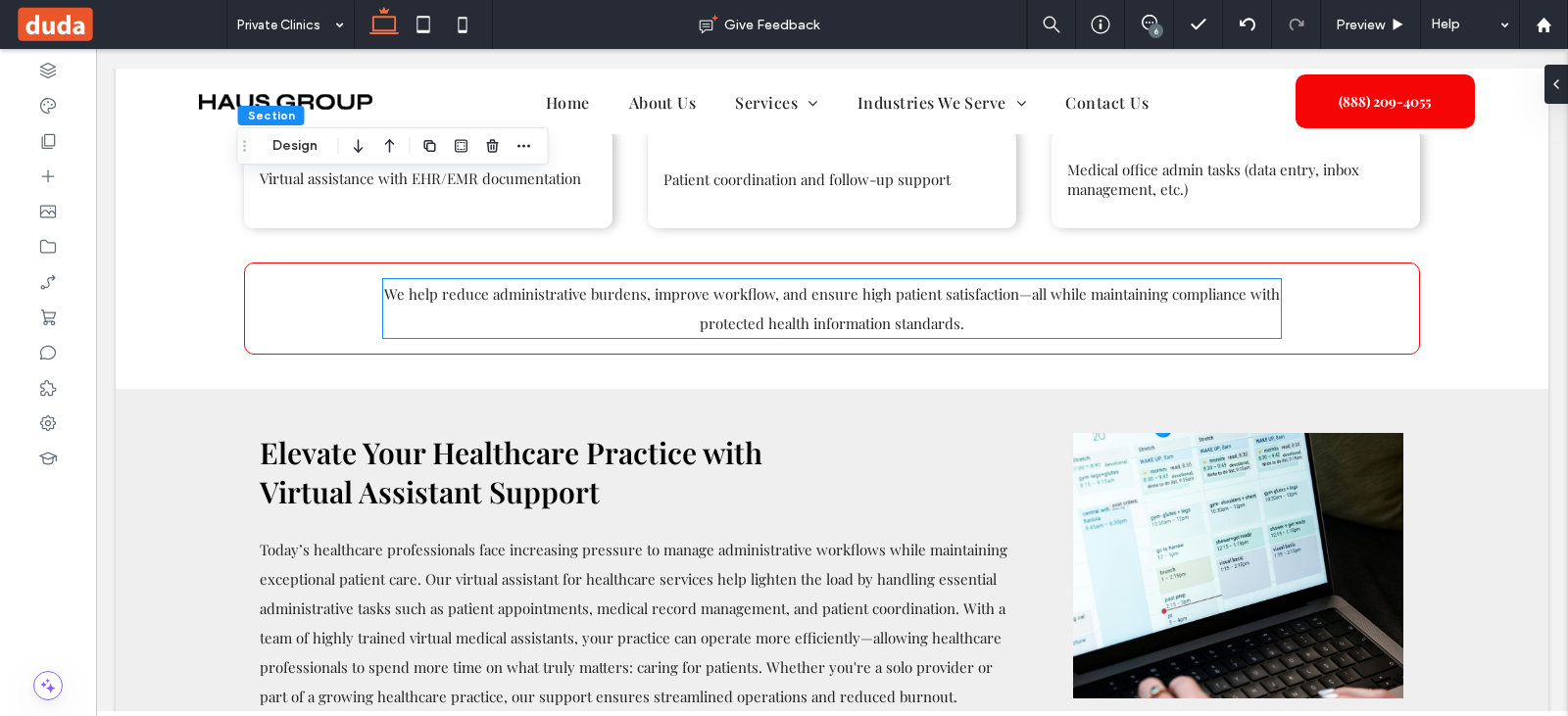 scroll, scrollTop: 1242, scrollLeft: 0, axis: vertical 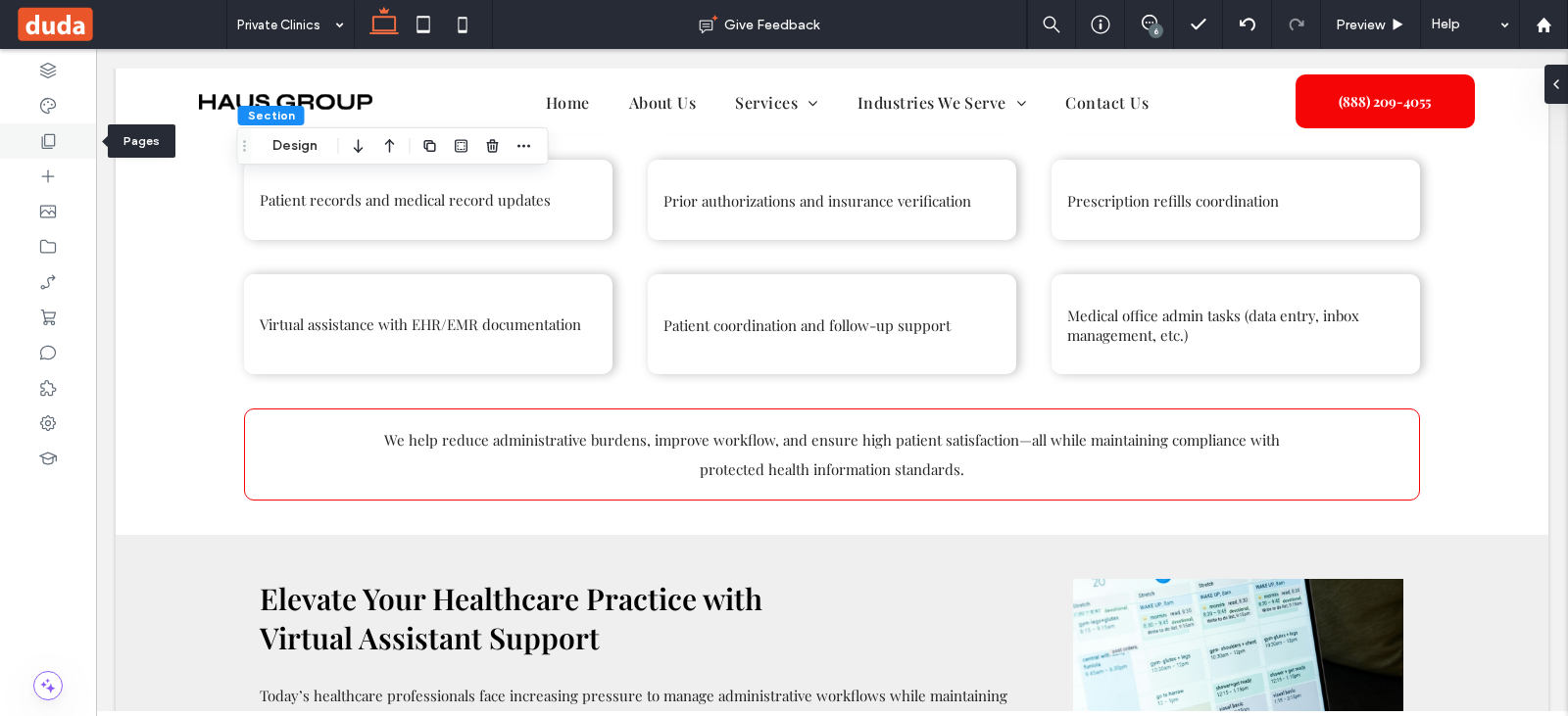click at bounding box center [48, 141] 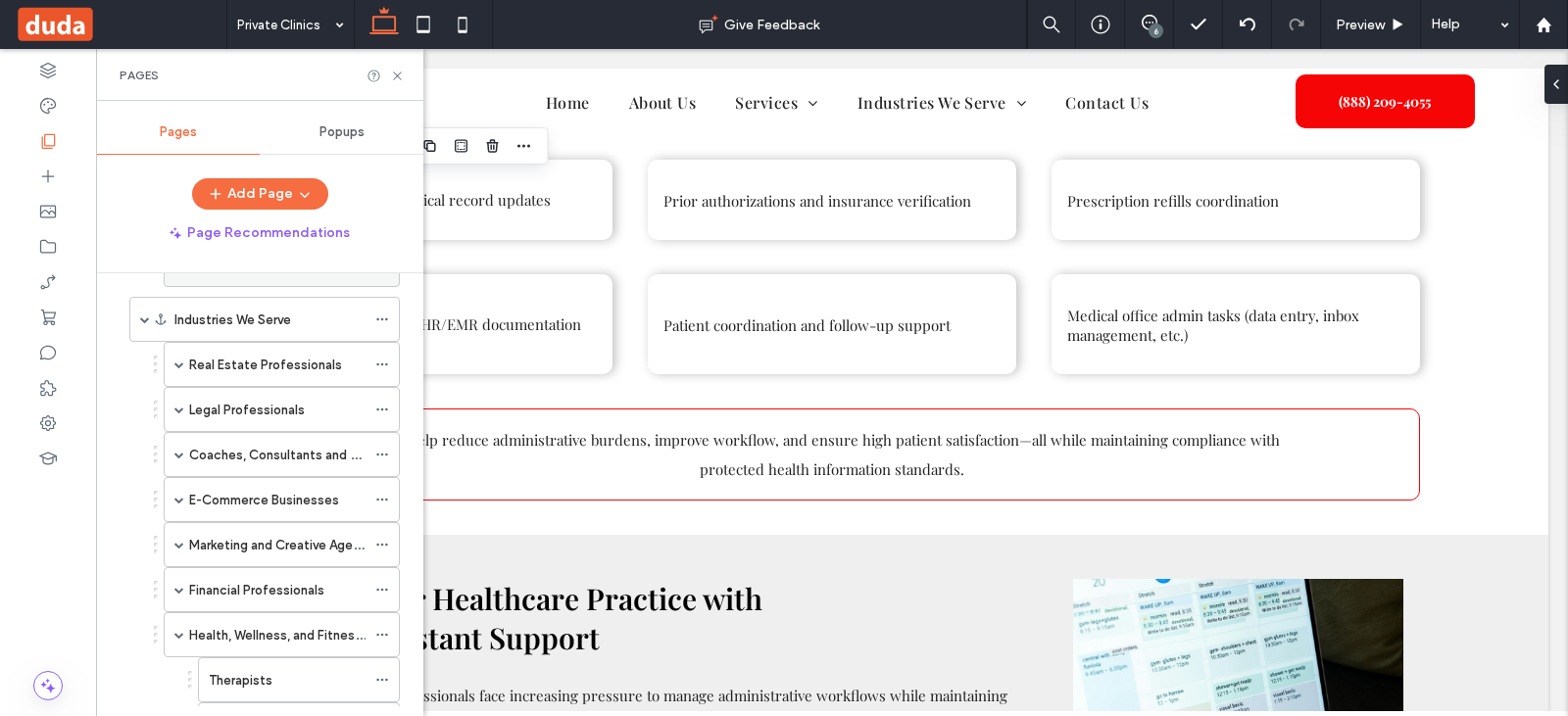 scroll, scrollTop: 98, scrollLeft: 0, axis: vertical 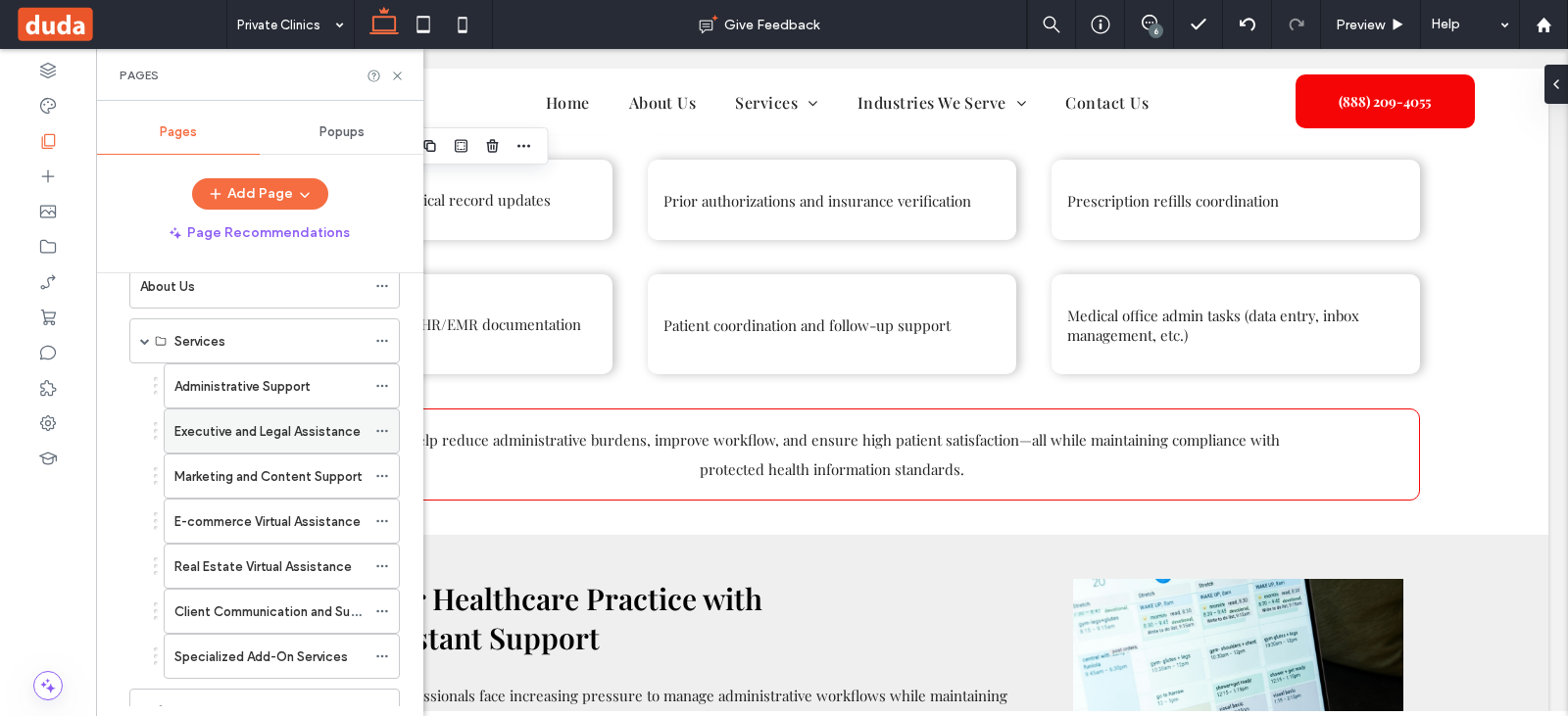 click on "Executive and Legal Assistance" at bounding box center (268, 431) 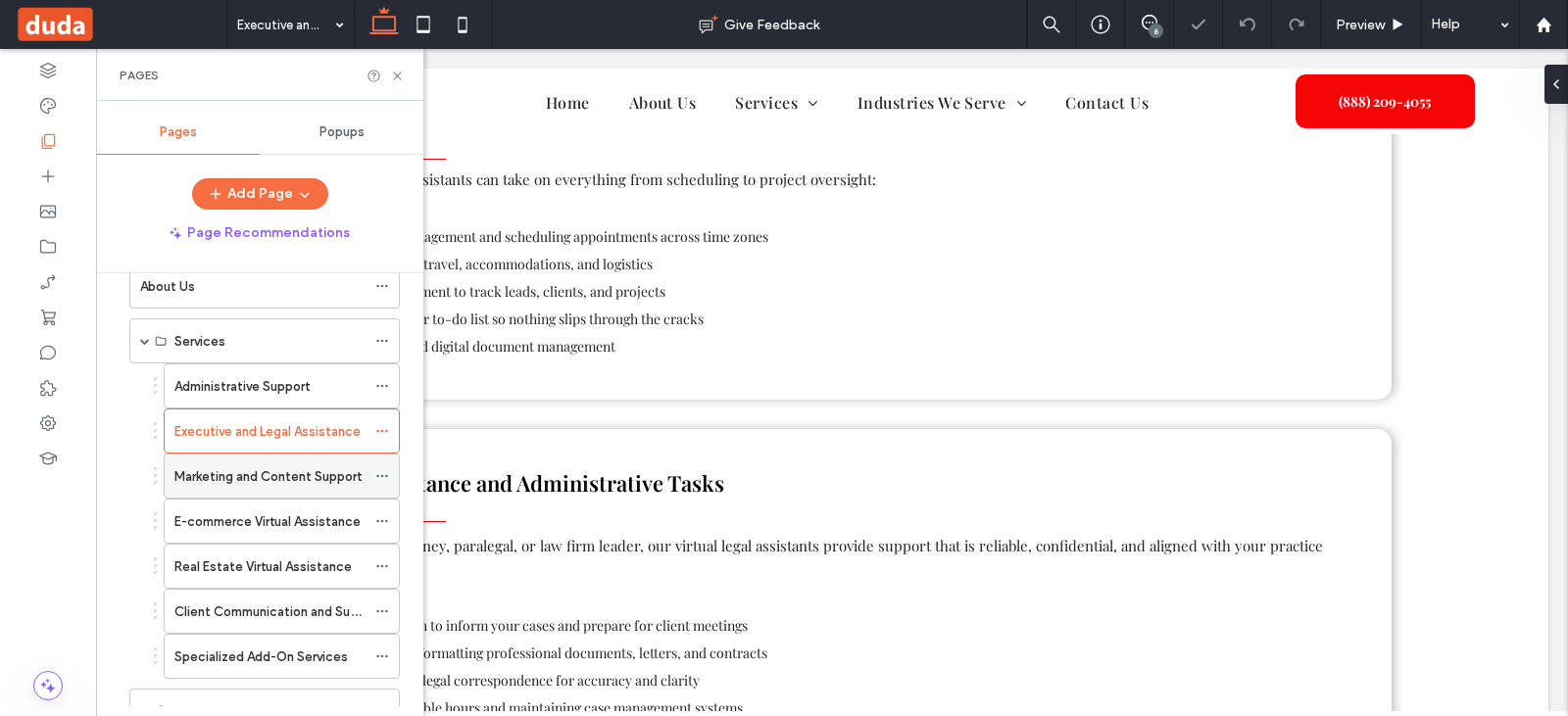scroll, scrollTop: 831, scrollLeft: 0, axis: vertical 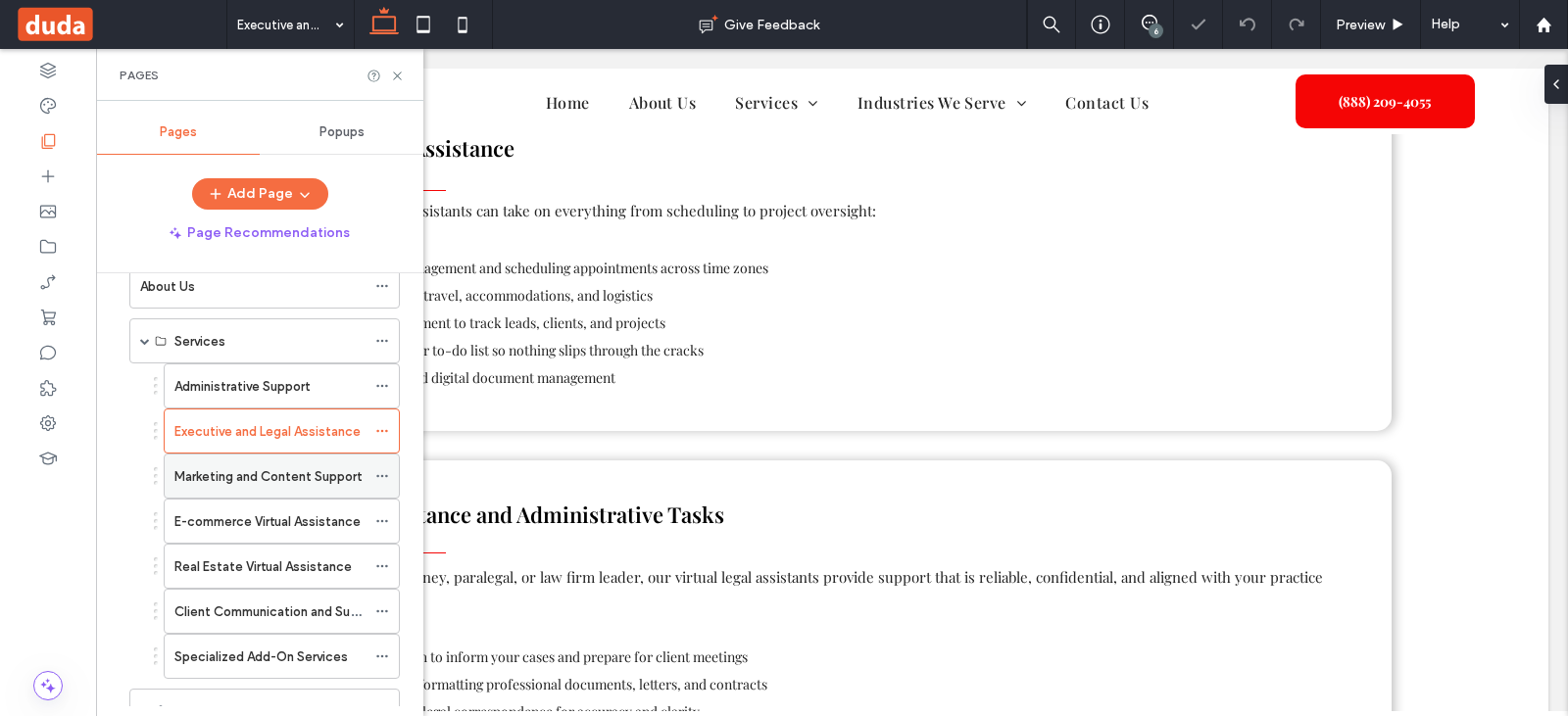 click on "Marketing and Content Support" at bounding box center [270, 476] 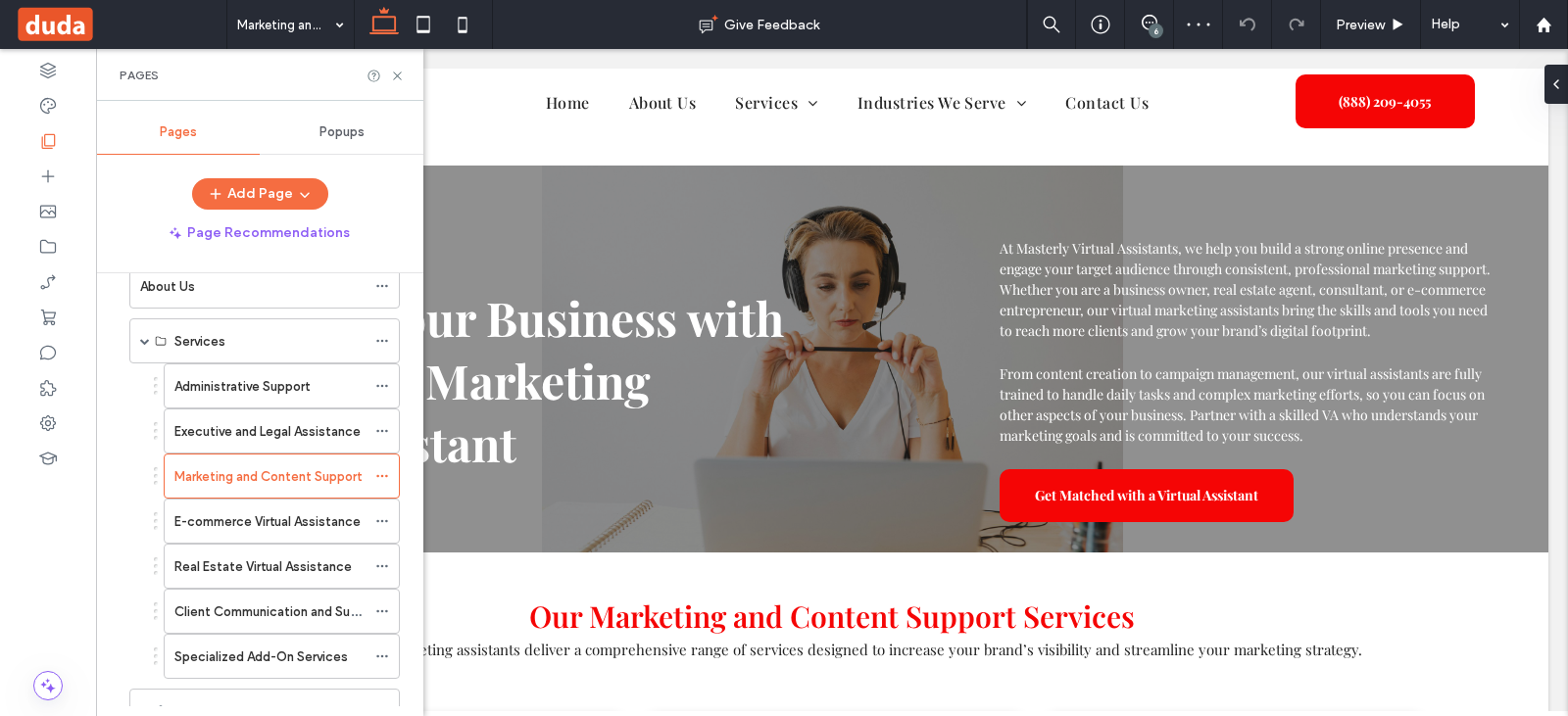 scroll, scrollTop: 588, scrollLeft: 0, axis: vertical 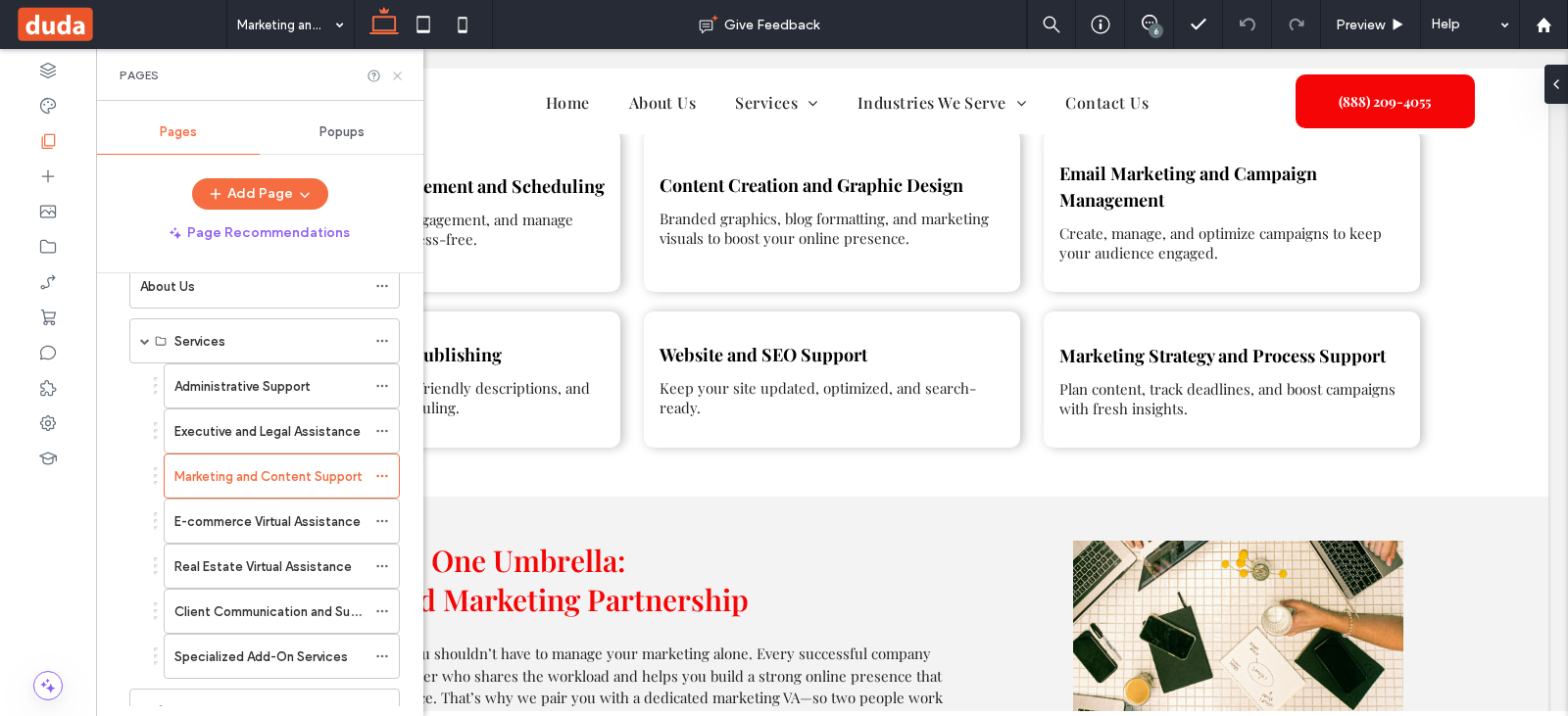 click 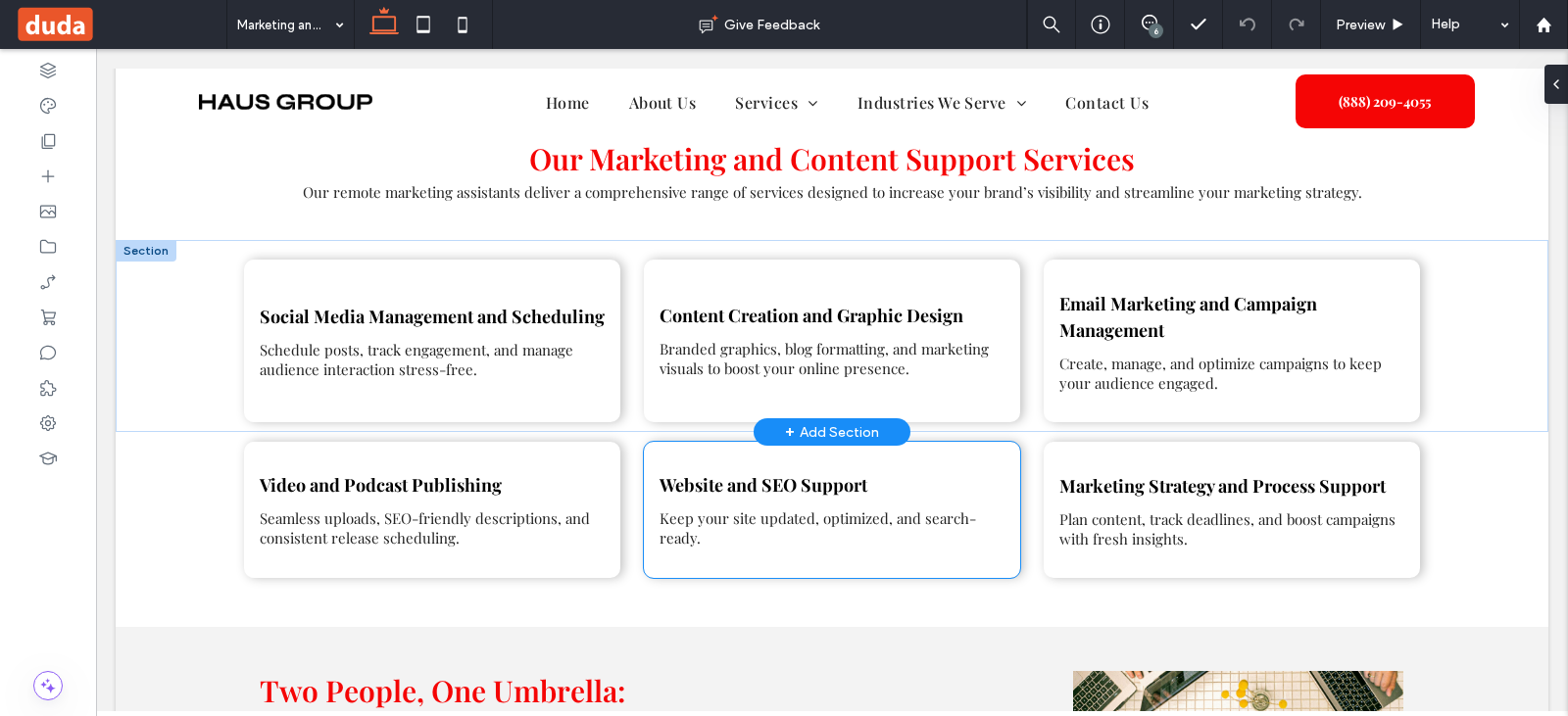 scroll, scrollTop: 294, scrollLeft: 0, axis: vertical 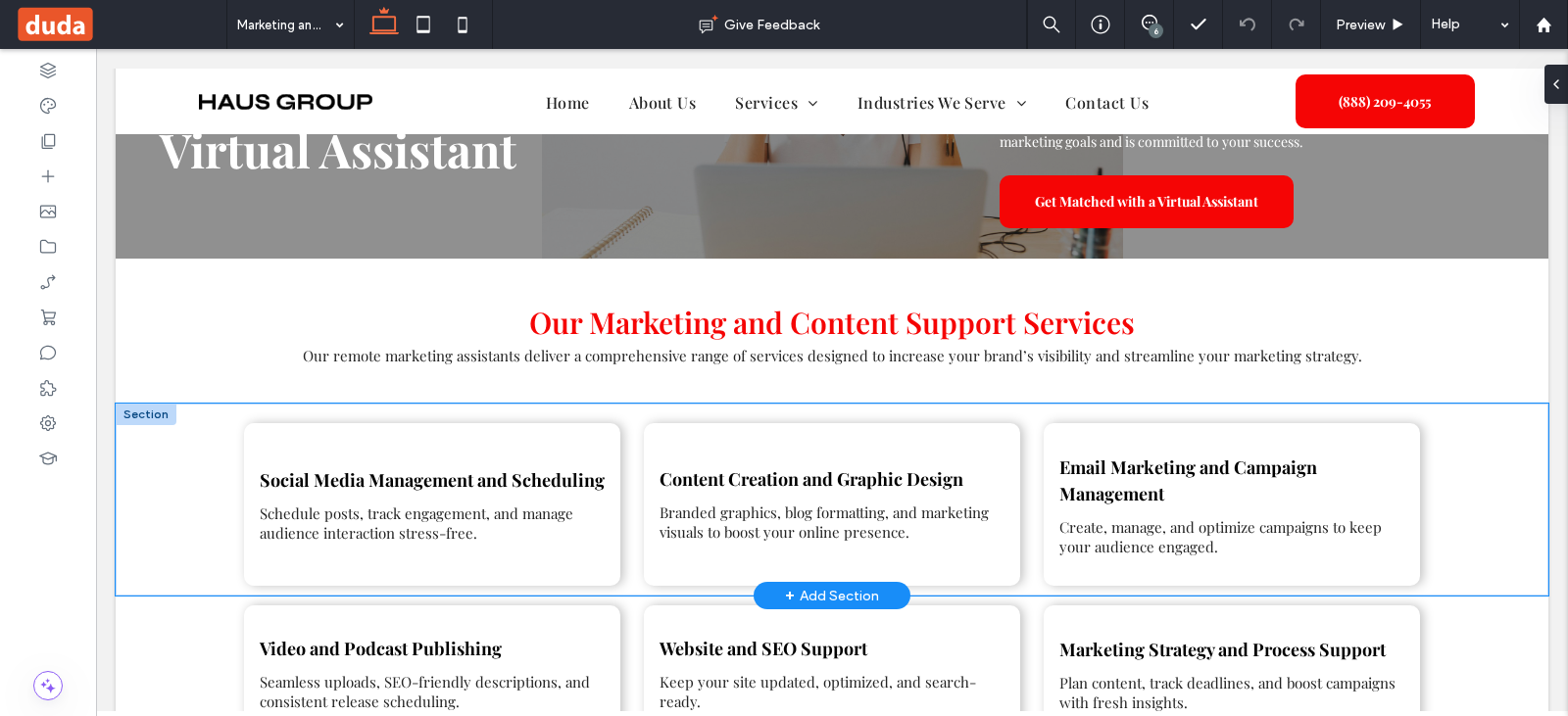 click on "Social Media Management and Scheduling
Schedule posts, track engagement, and manage audience interaction stress-free. ﻿
Content Creation and Graphic Design
Branded graphics, blog formatting, and marketing visuals to boost your online presence.
Email Marketing and Campaign Management
Create, manage, and optimize campaigns to keep your audience engaged." at bounding box center (832, 500) 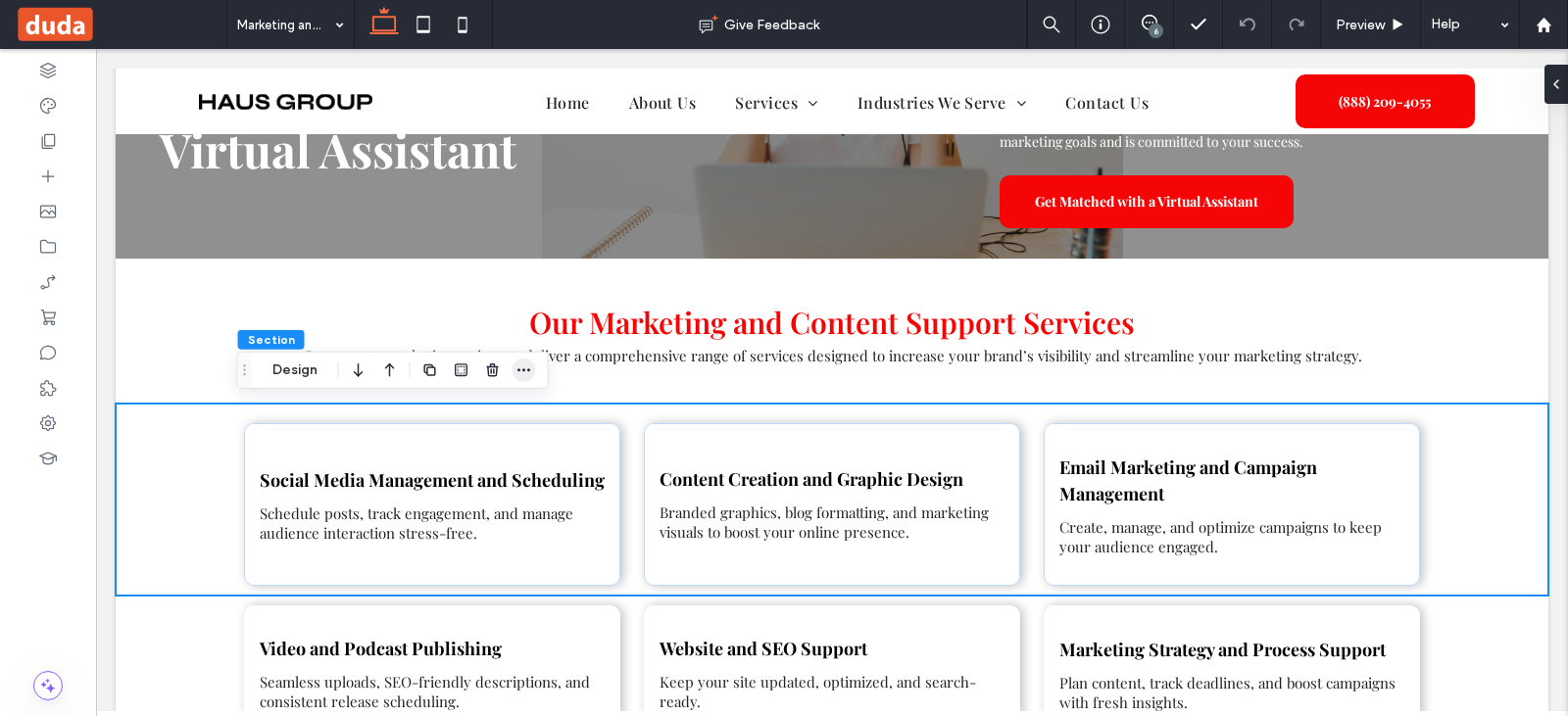 click 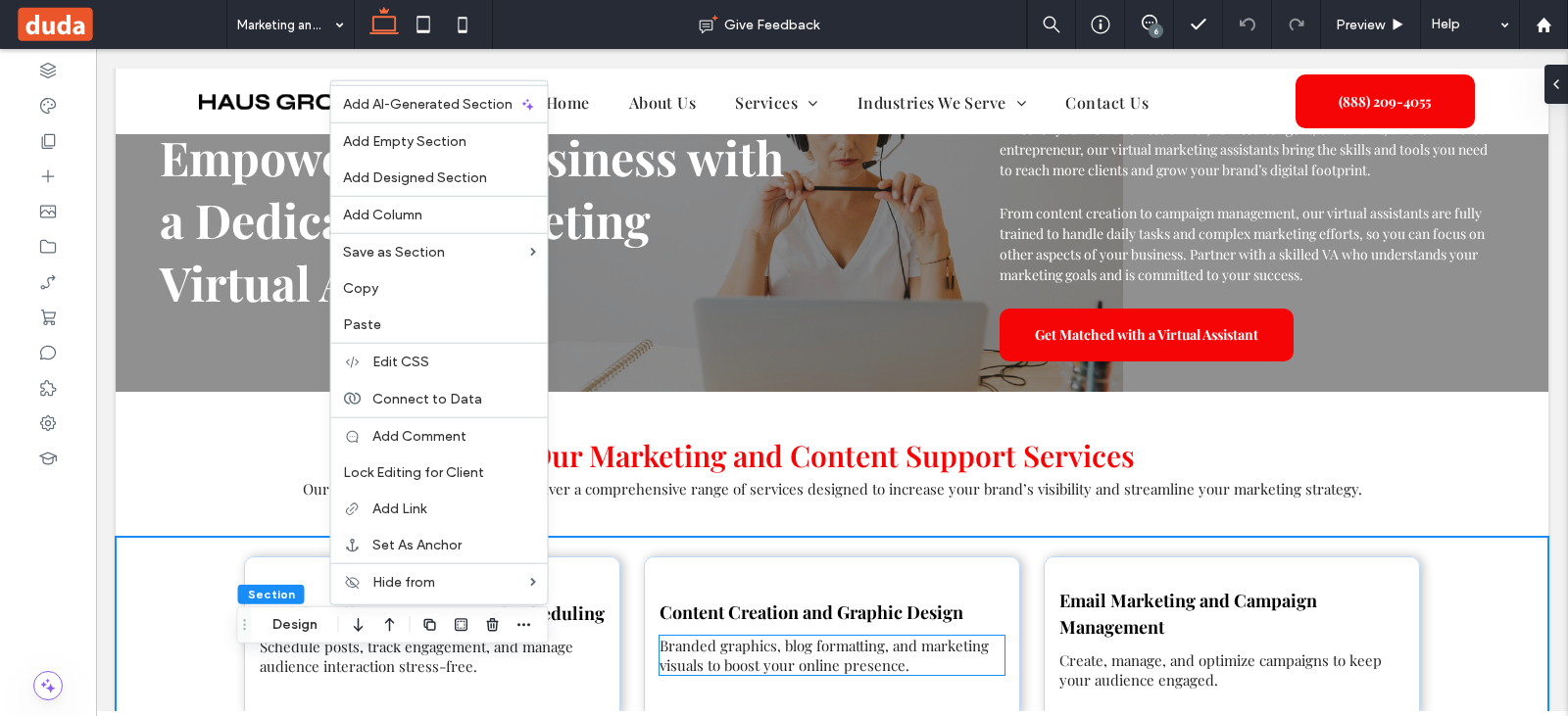scroll, scrollTop: 0, scrollLeft: 0, axis: both 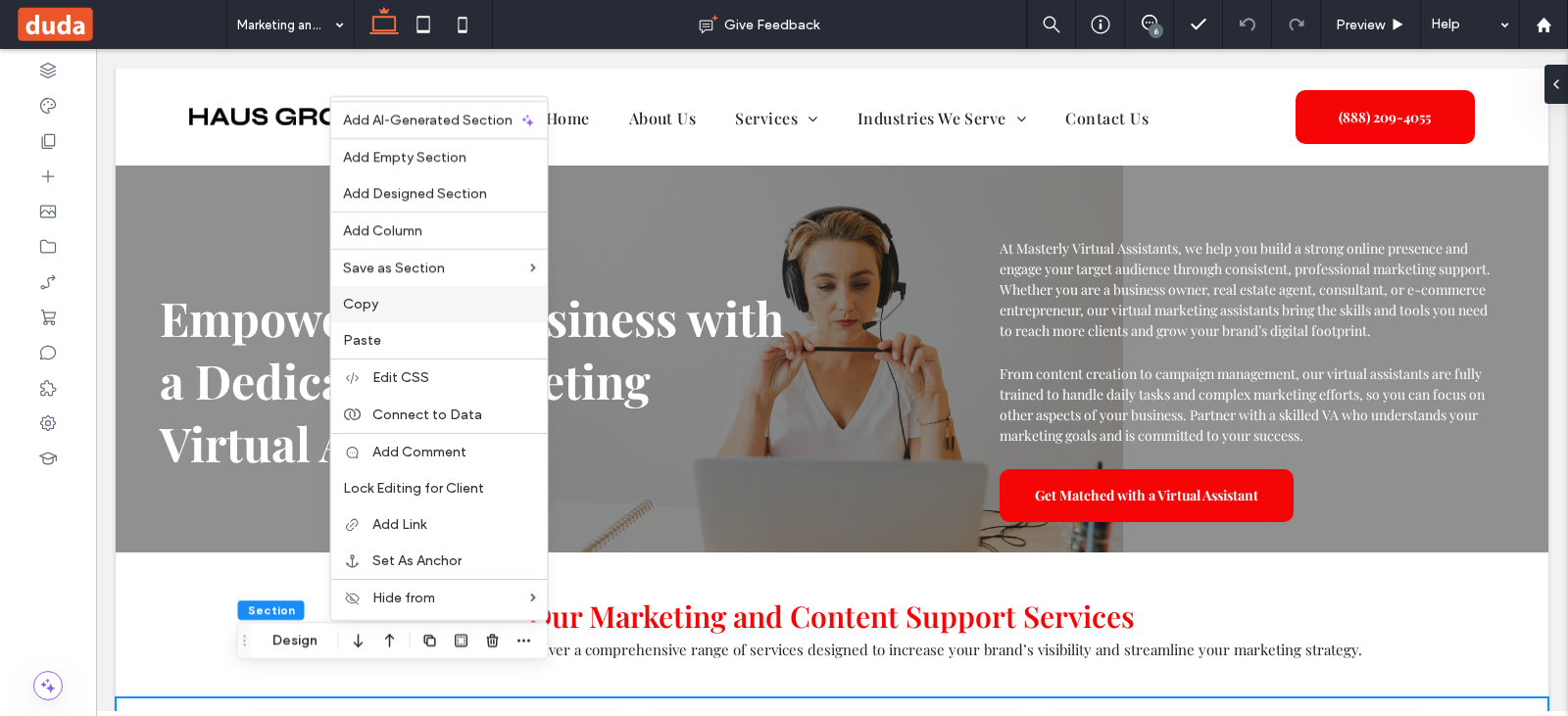click on "Copy" at bounding box center [439, 304] 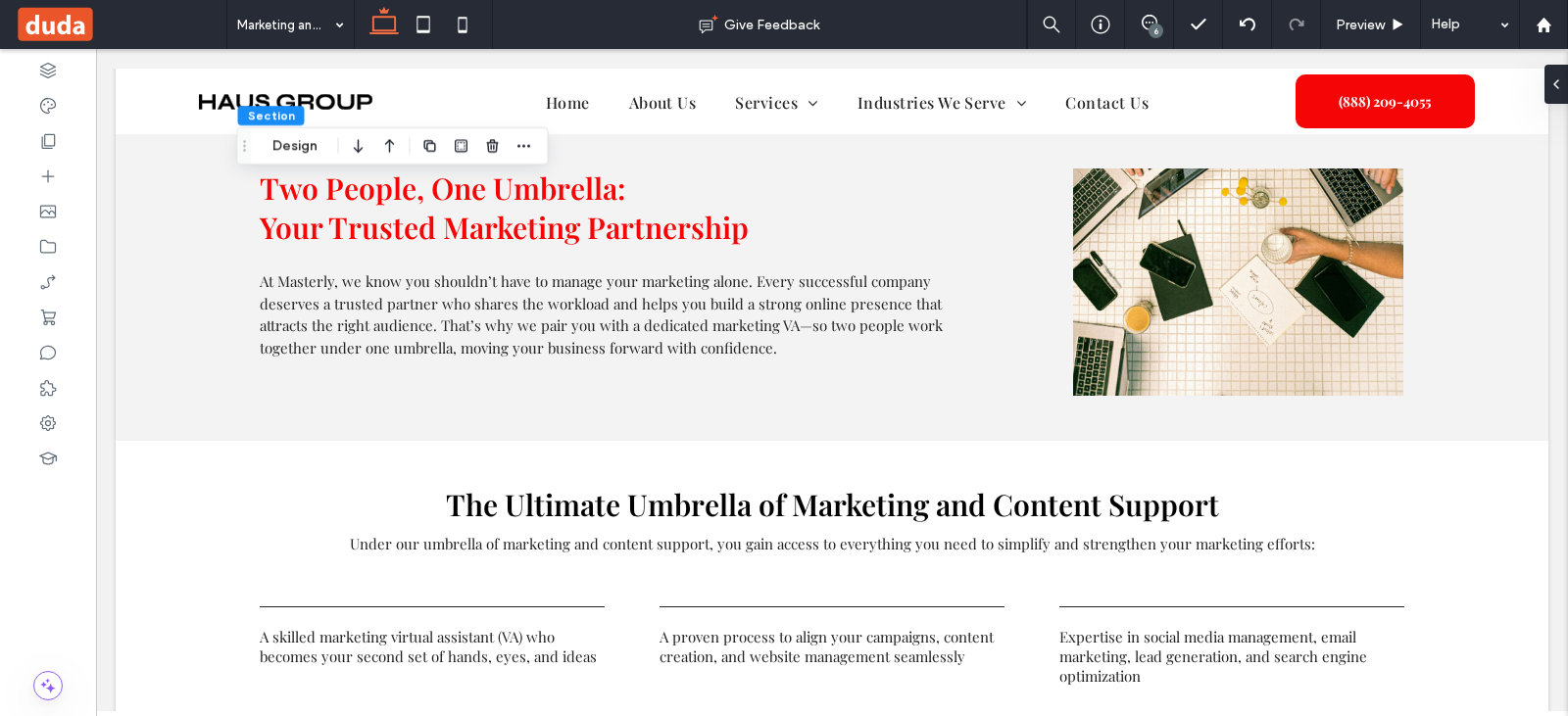 scroll, scrollTop: 1371, scrollLeft: 0, axis: vertical 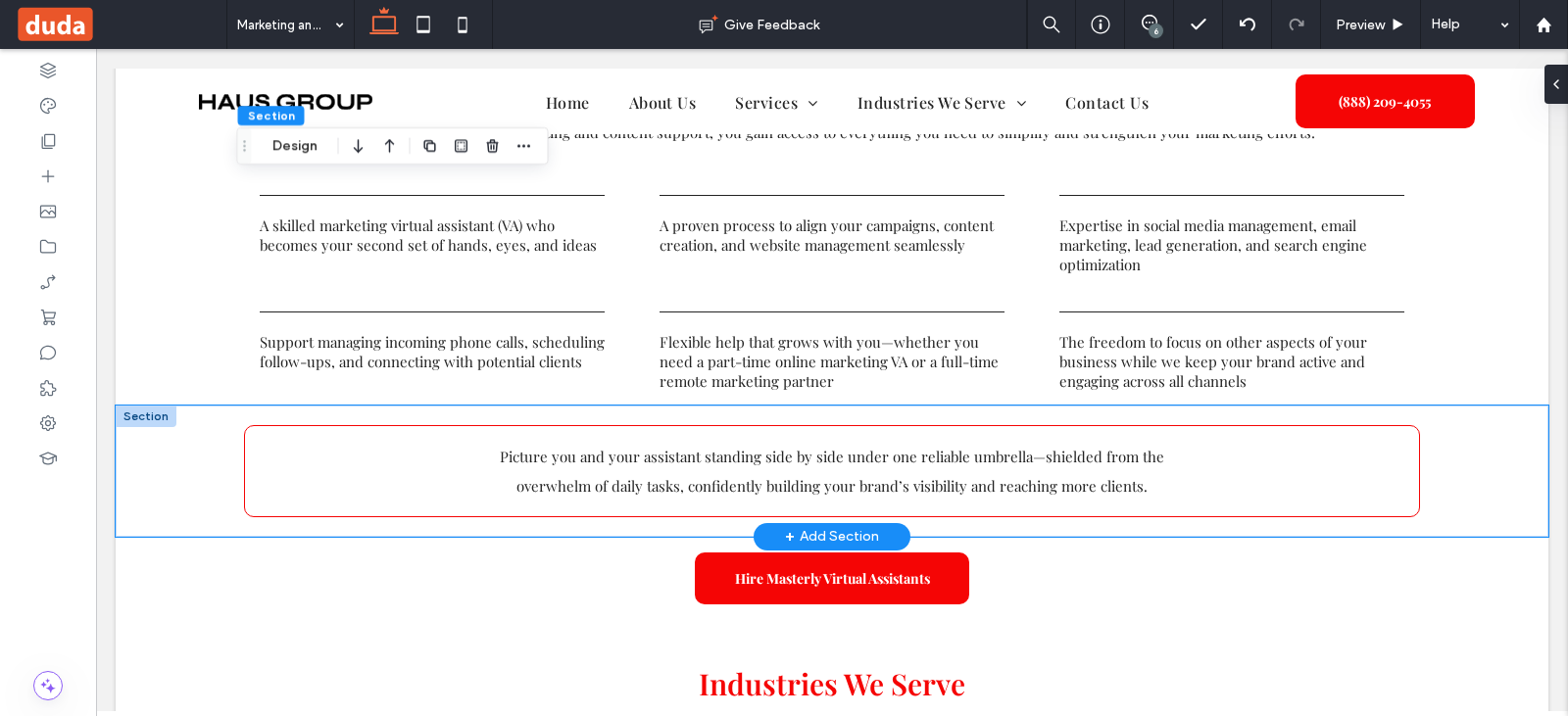click on "Picture you and your assistant standing side by side under one reliable umbrella—shielded from the overwhelm of daily tasks, confidently building your brand’s visibility and reaching more clients." at bounding box center [832, 471] 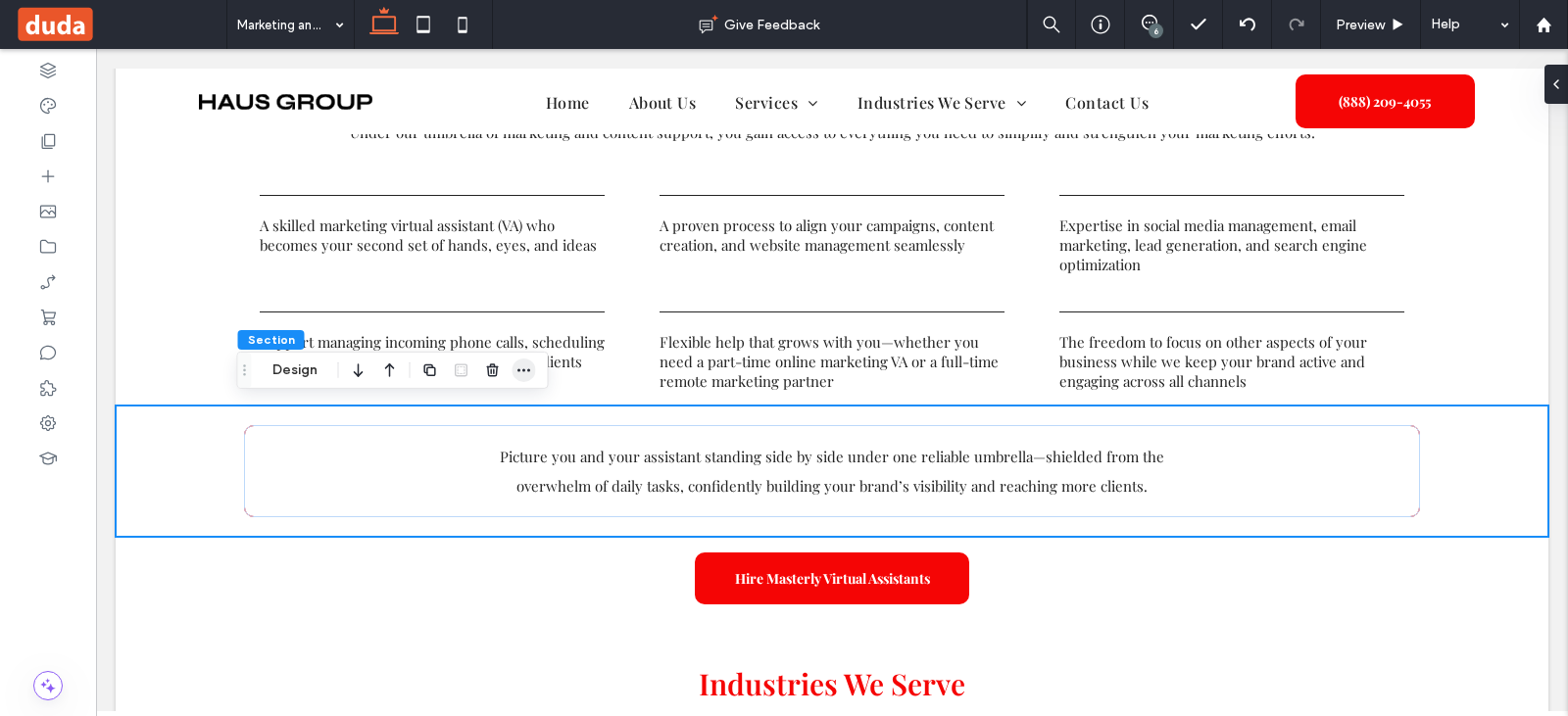 click 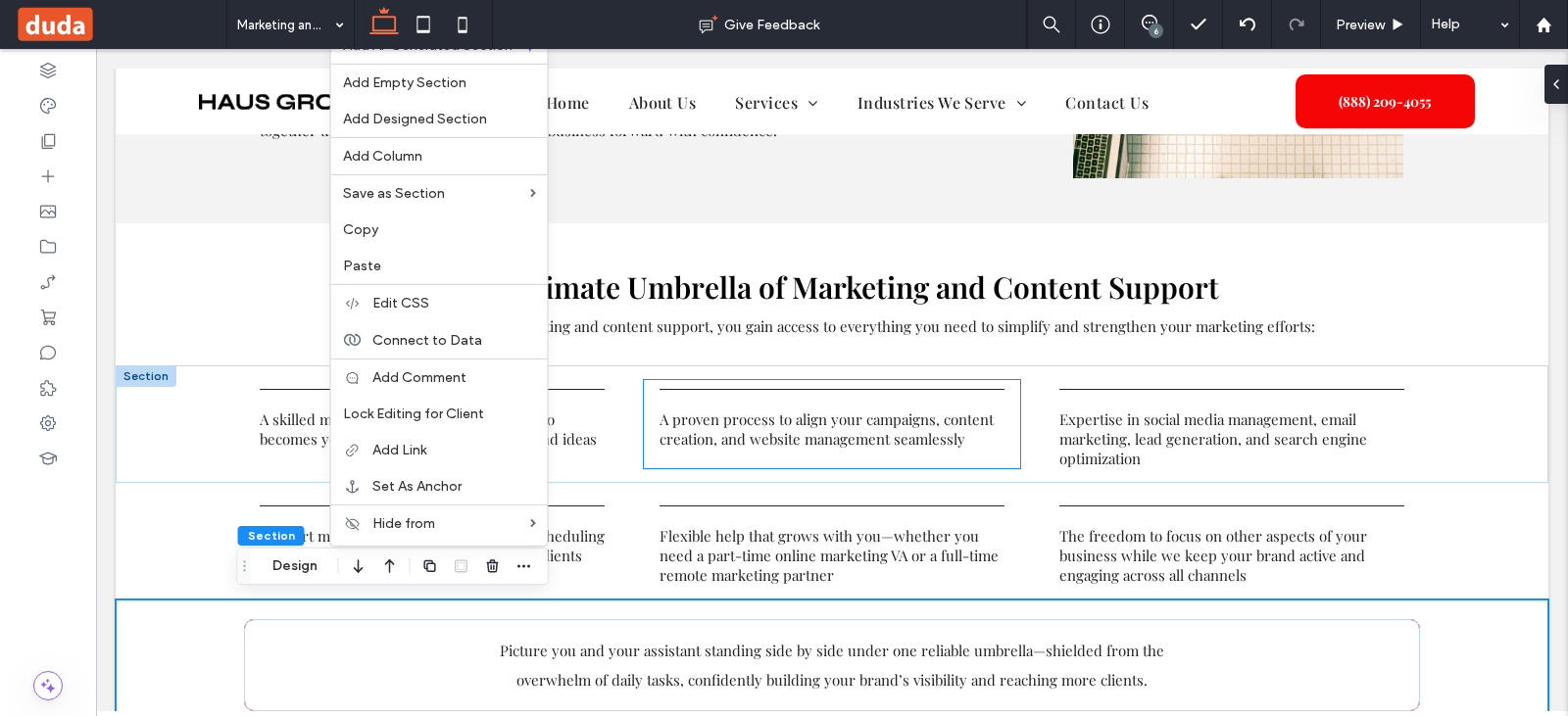 scroll, scrollTop: 1175, scrollLeft: 0, axis: vertical 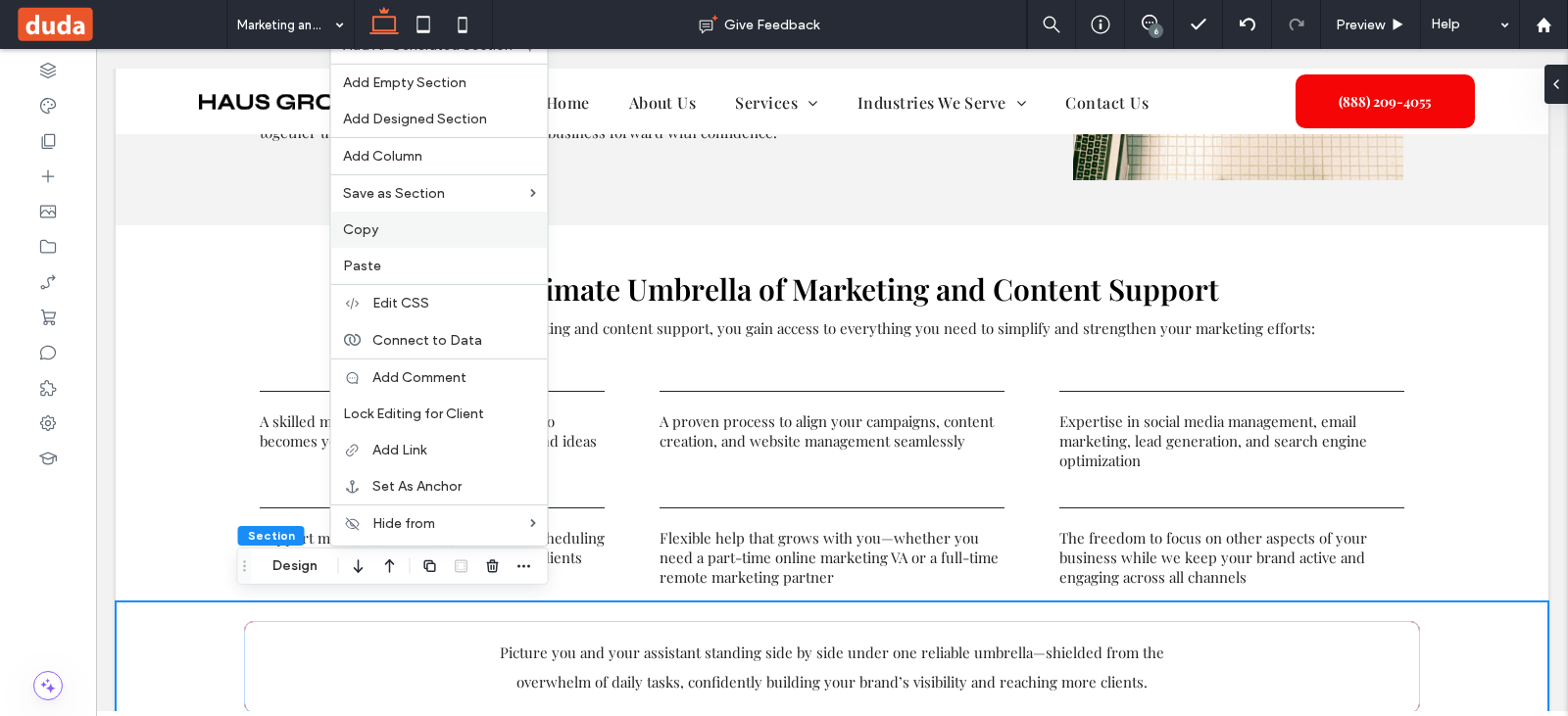 click on "Copy" at bounding box center [361, 229] 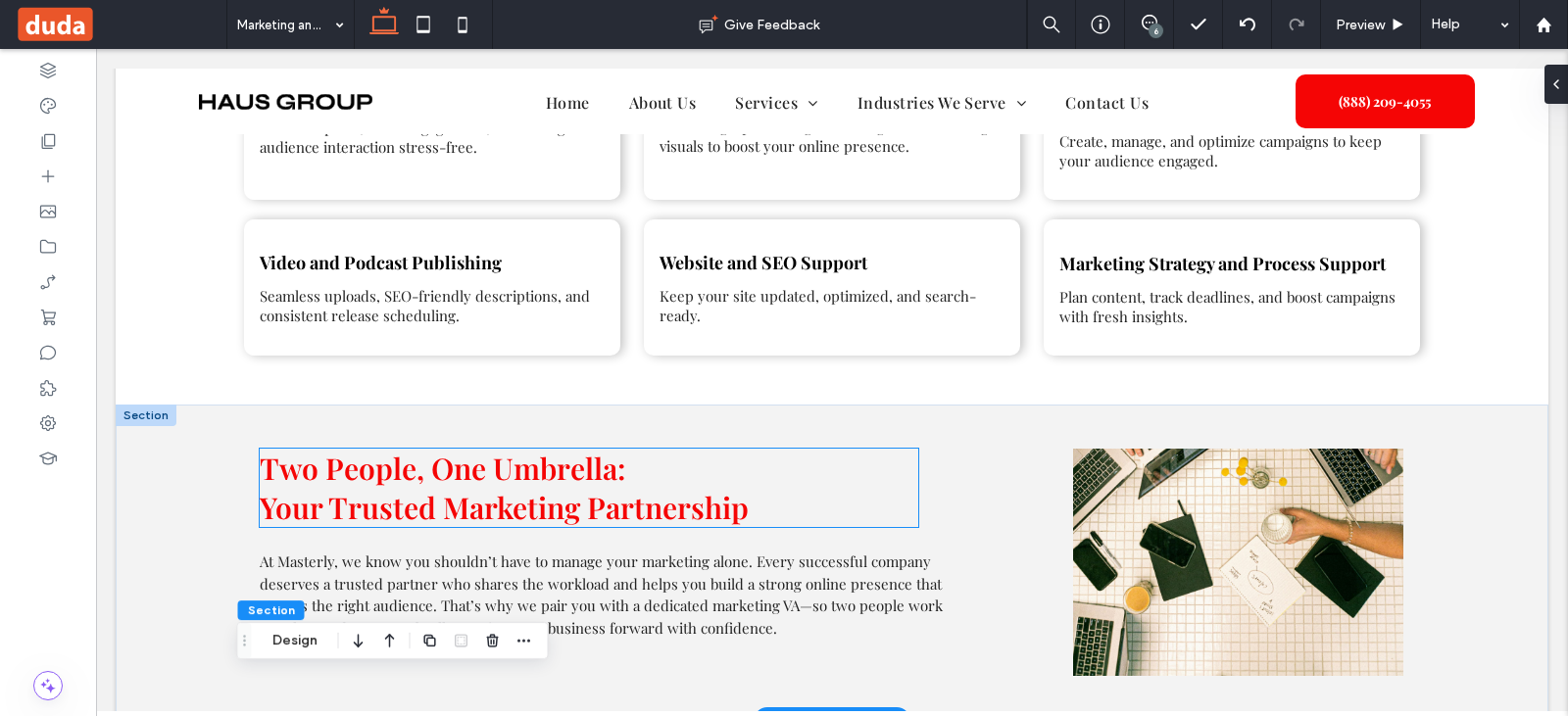 scroll, scrollTop: 686, scrollLeft: 0, axis: vertical 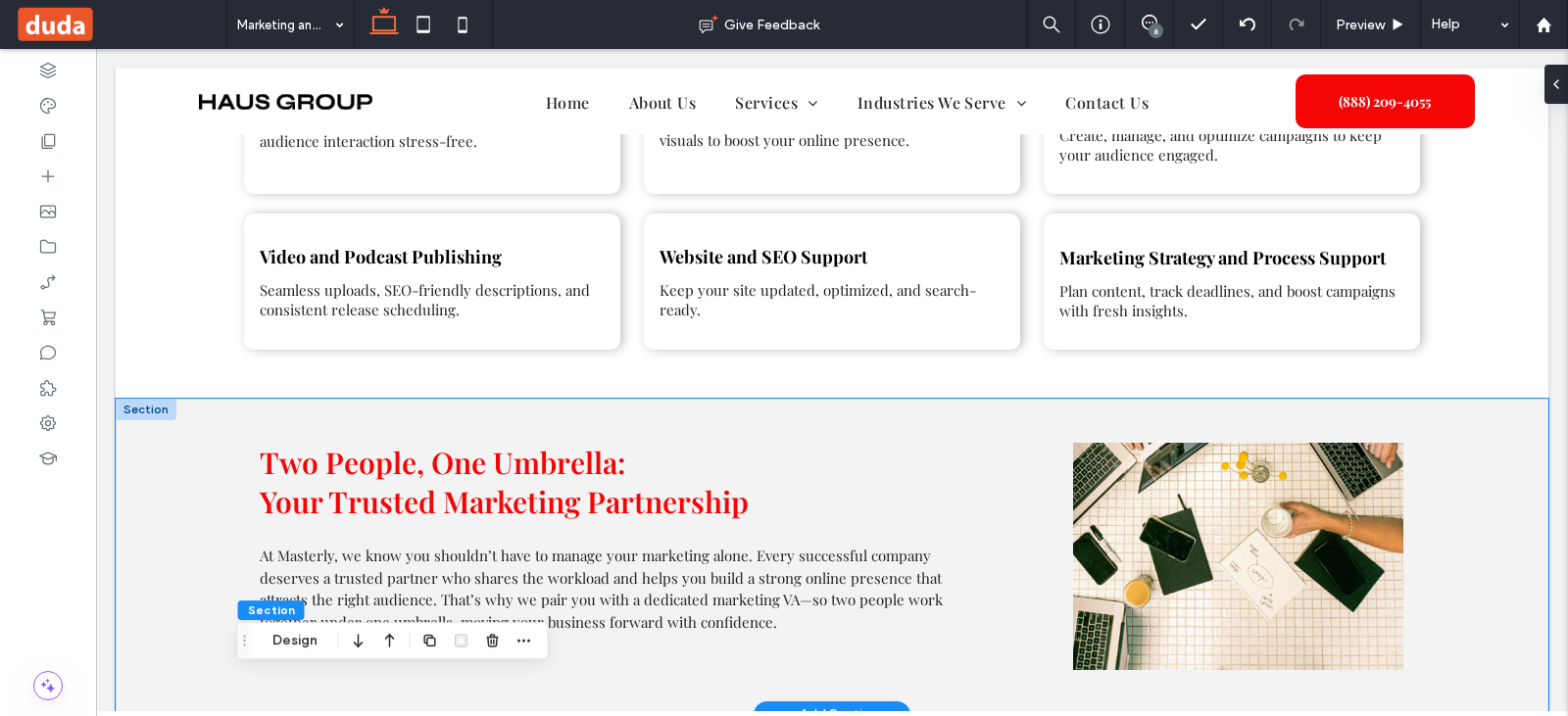 click on "Two People, One Umbrella:
Your Trusted Marketing Partnership
At Masterly, we know you shouldn’t have to manage your marketing alone. Every successful
company   deserves a
trusted partner   who shares the workload and helps you build a
strong online presence   that attracts the
right audience . That’s why we pair you with a
dedicated marketing VA —so
two people work together under one umbrella , moving your business forward with confidence." at bounding box center (832, 556) 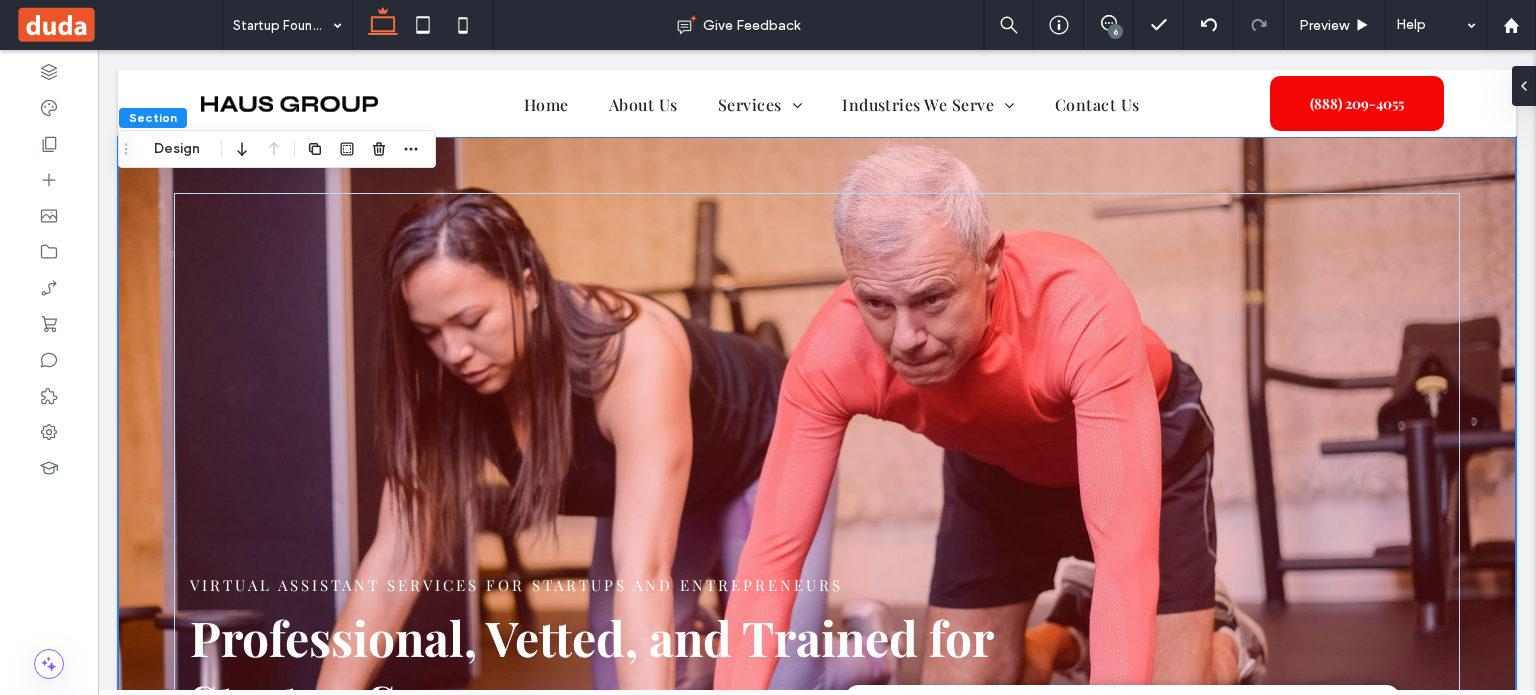 scroll, scrollTop: 1768, scrollLeft: 0, axis: vertical 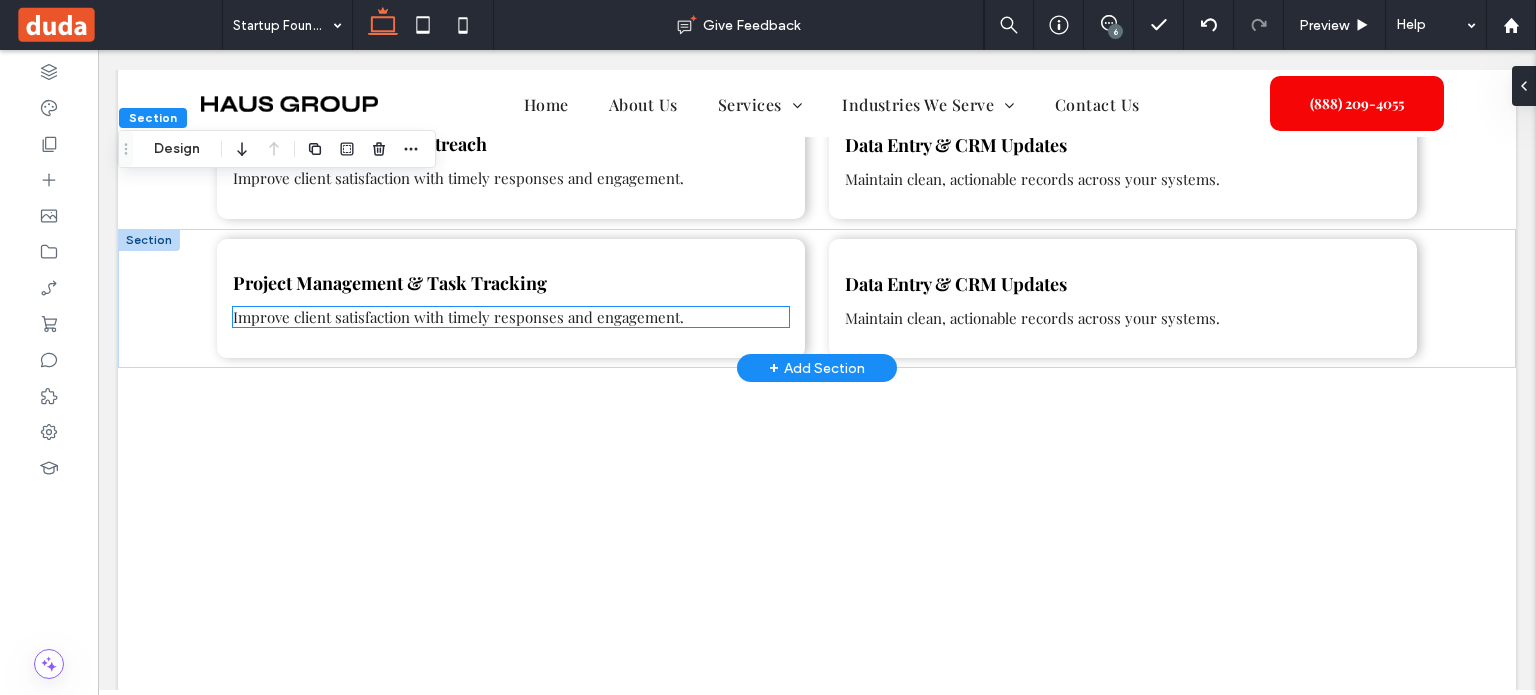 click on "Improve client satisfaction with timely responses and engagement." at bounding box center (458, 317) 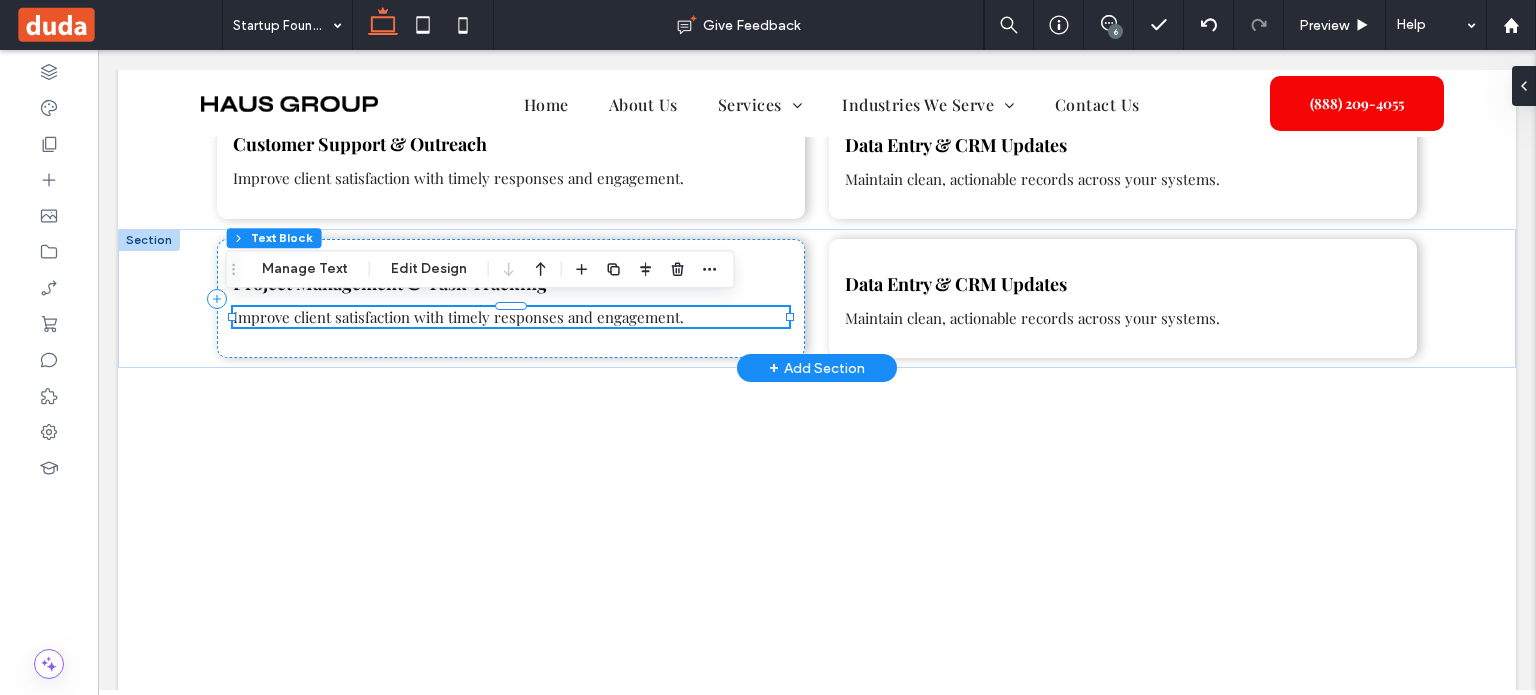 click on "Improve client satisfaction with timely responses and engagement." at bounding box center [458, 317] 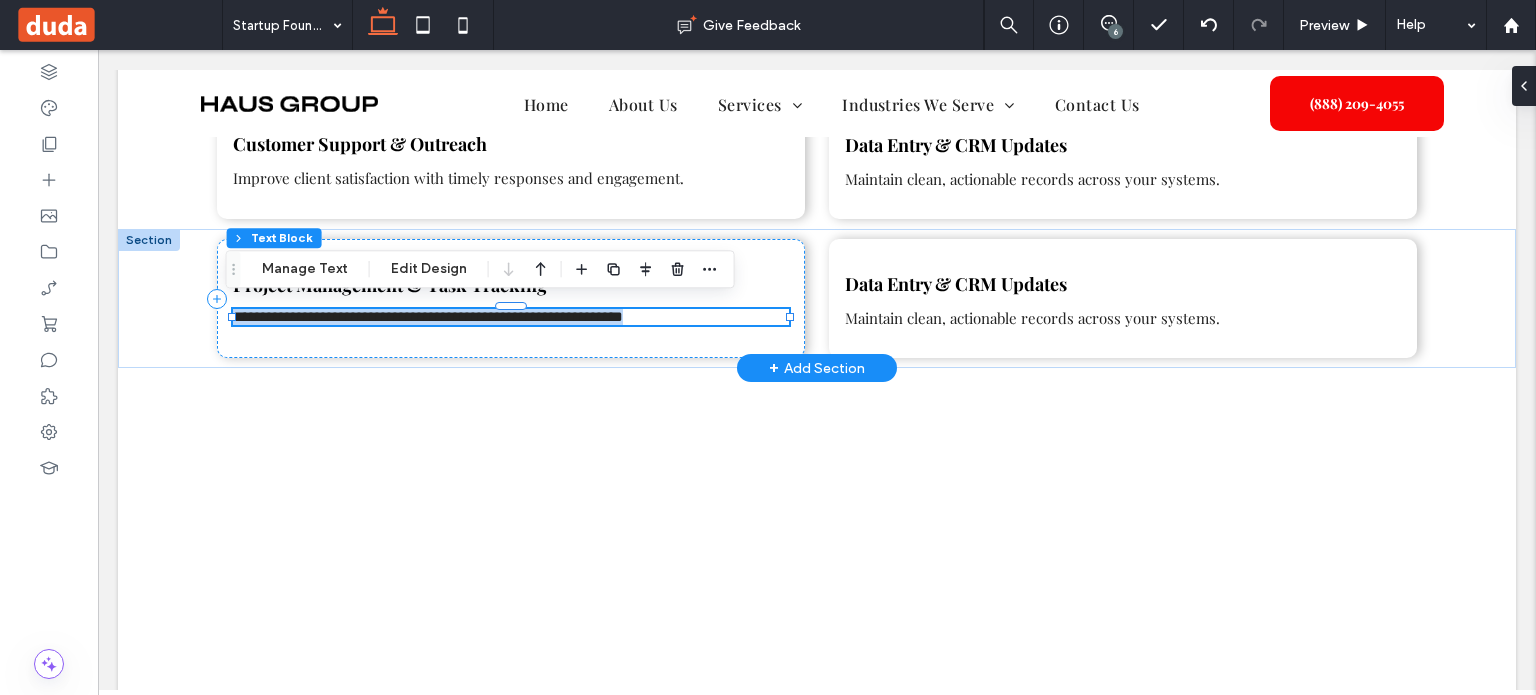 click on "**********" at bounding box center [428, 316] 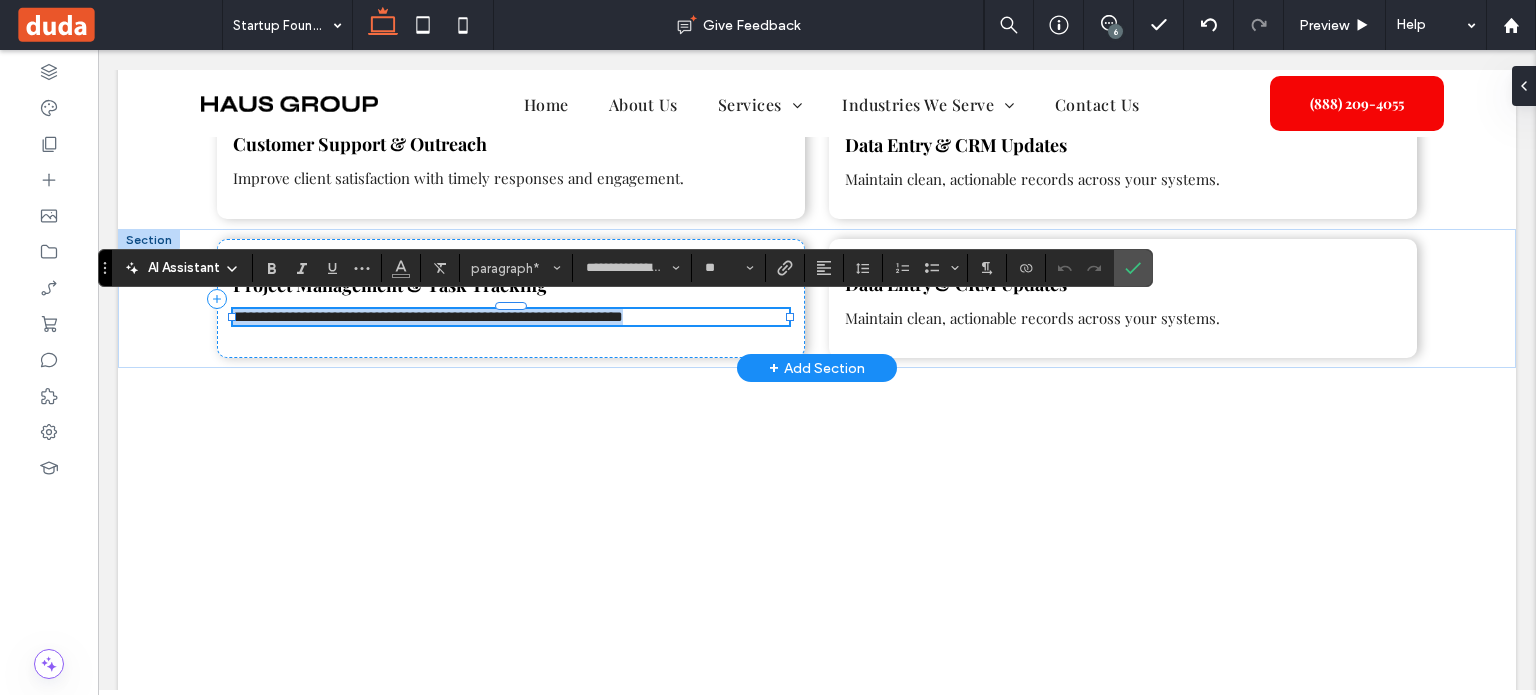 paste 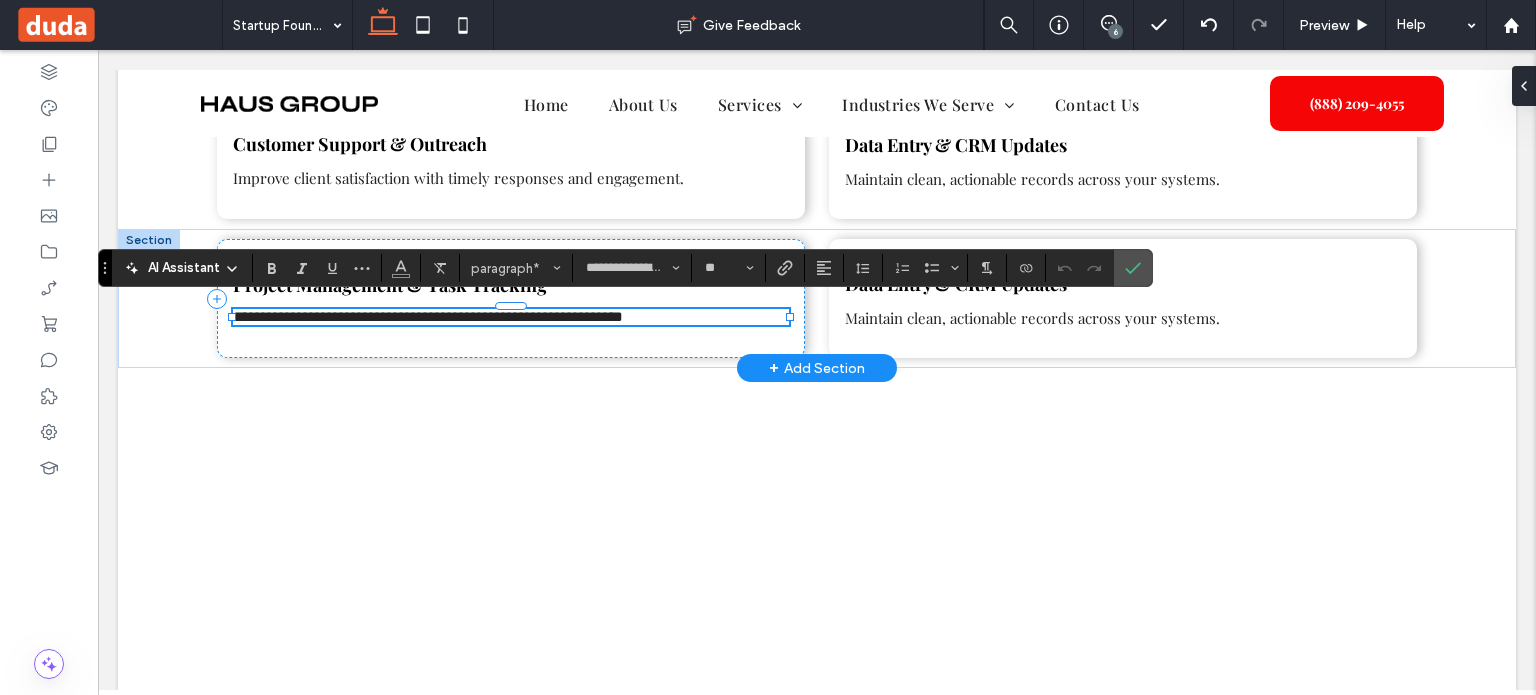 scroll, scrollTop: 0, scrollLeft: 0, axis: both 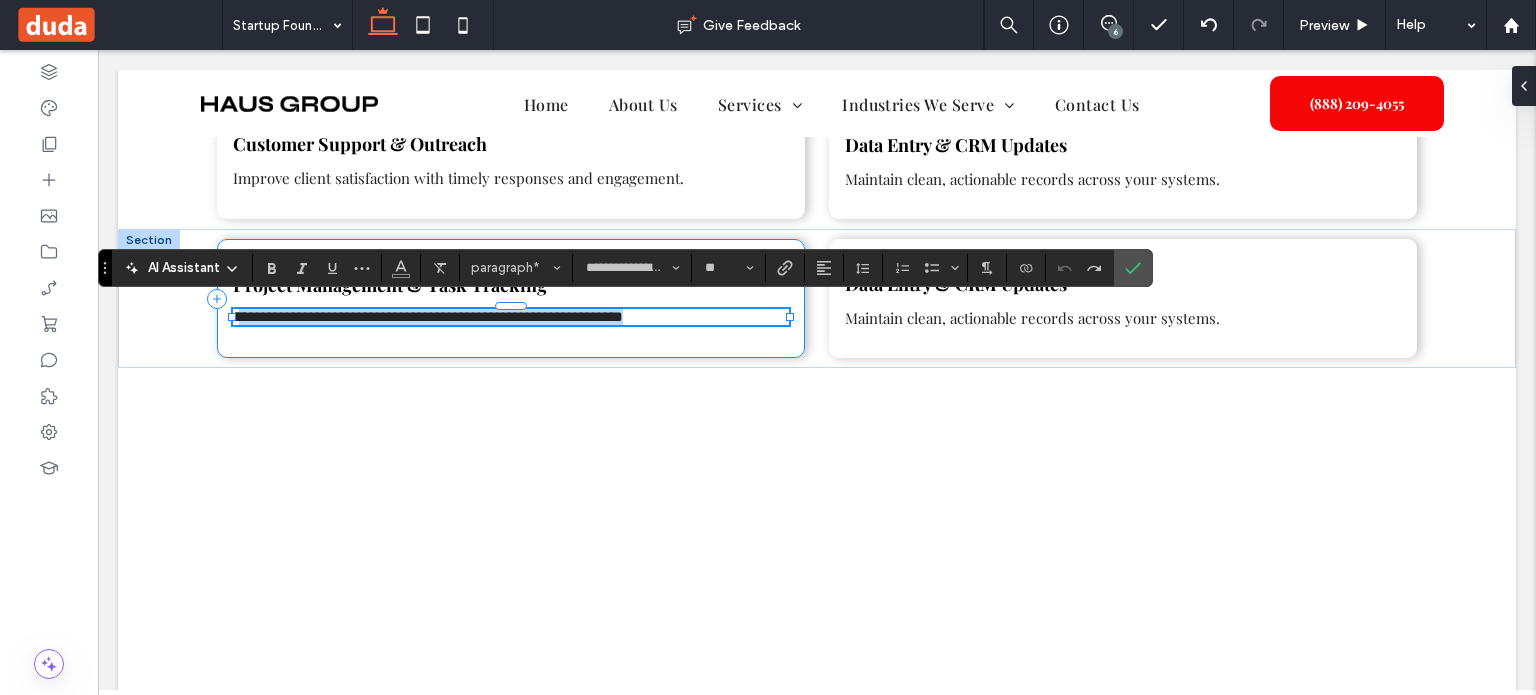 drag, startPoint x: 232, startPoint y: 306, endPoint x: 724, endPoint y: 327, distance: 492.44797 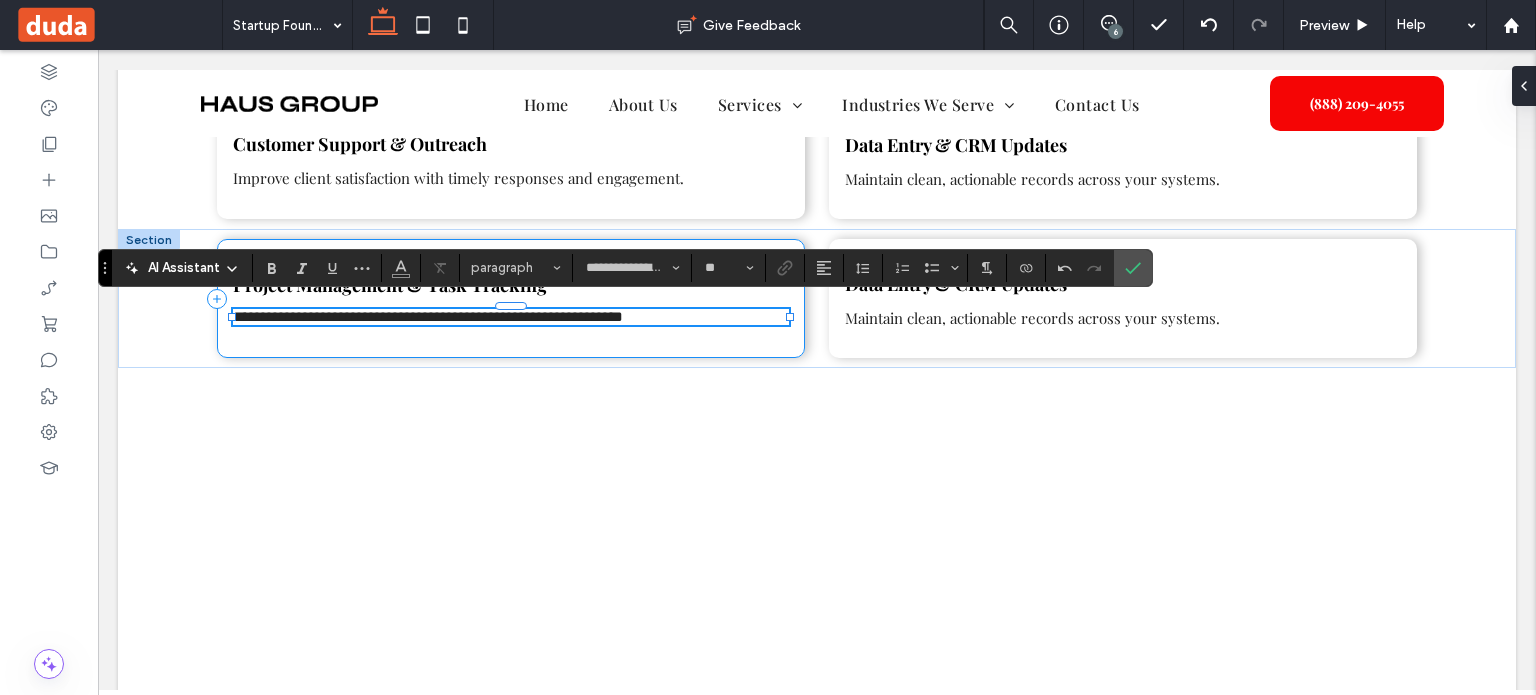 scroll, scrollTop: 0, scrollLeft: 0, axis: both 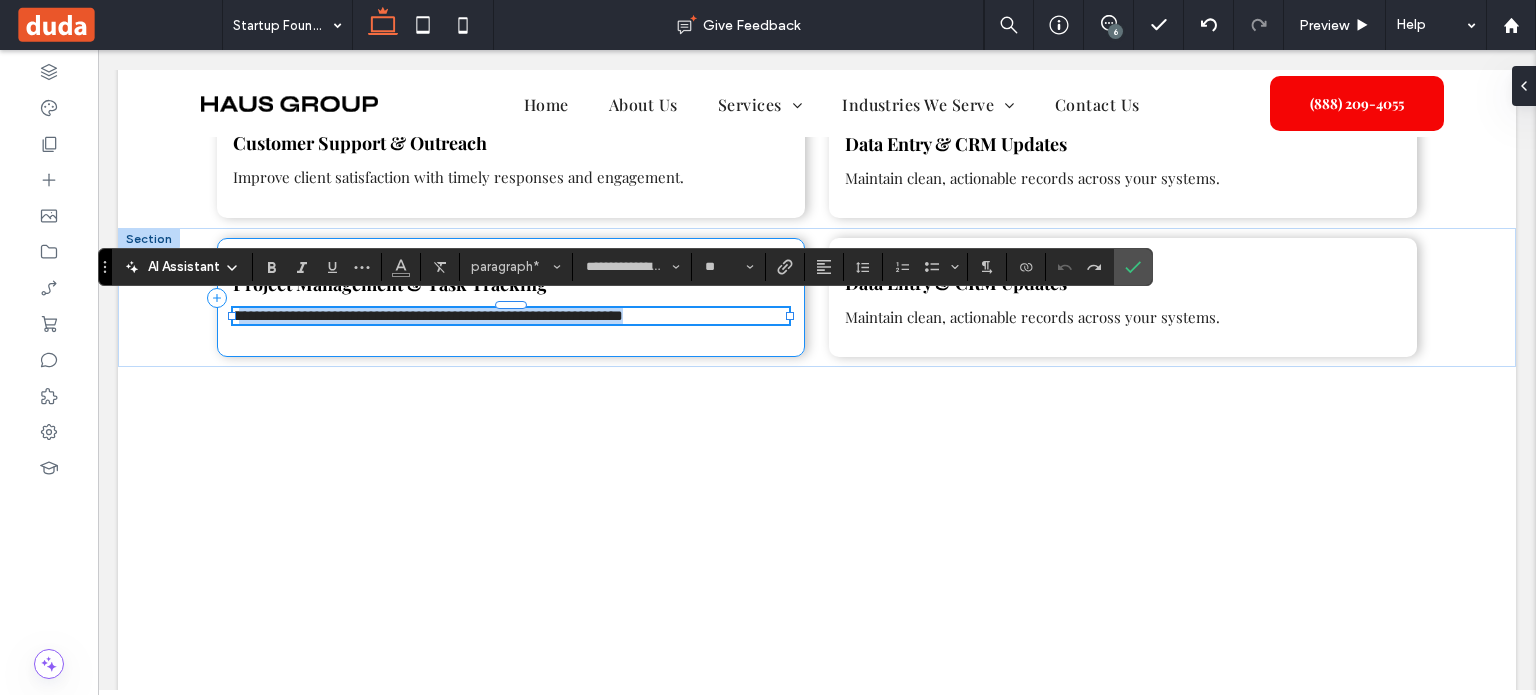 drag, startPoint x: 230, startPoint y: 309, endPoint x: 640, endPoint y: 314, distance: 410.0305 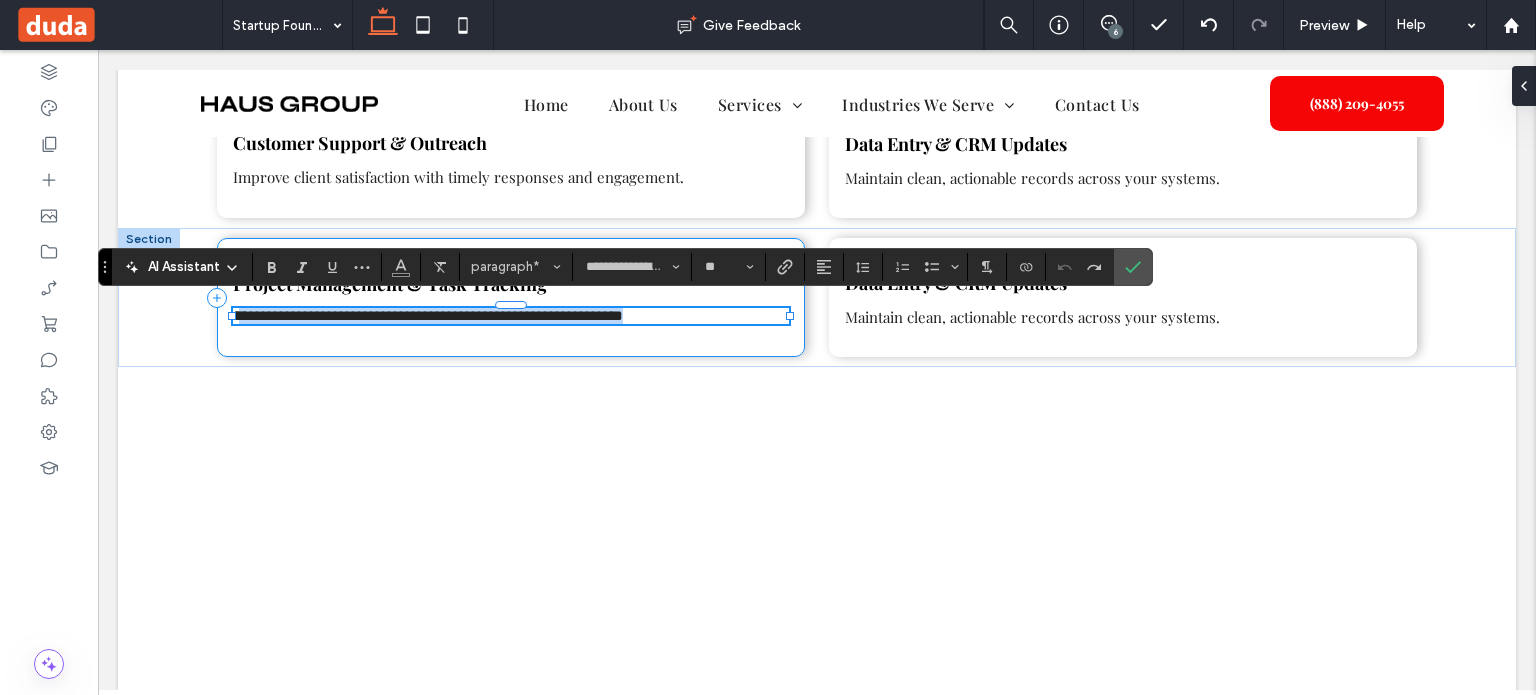 click on "**********" at bounding box center [511, 297] 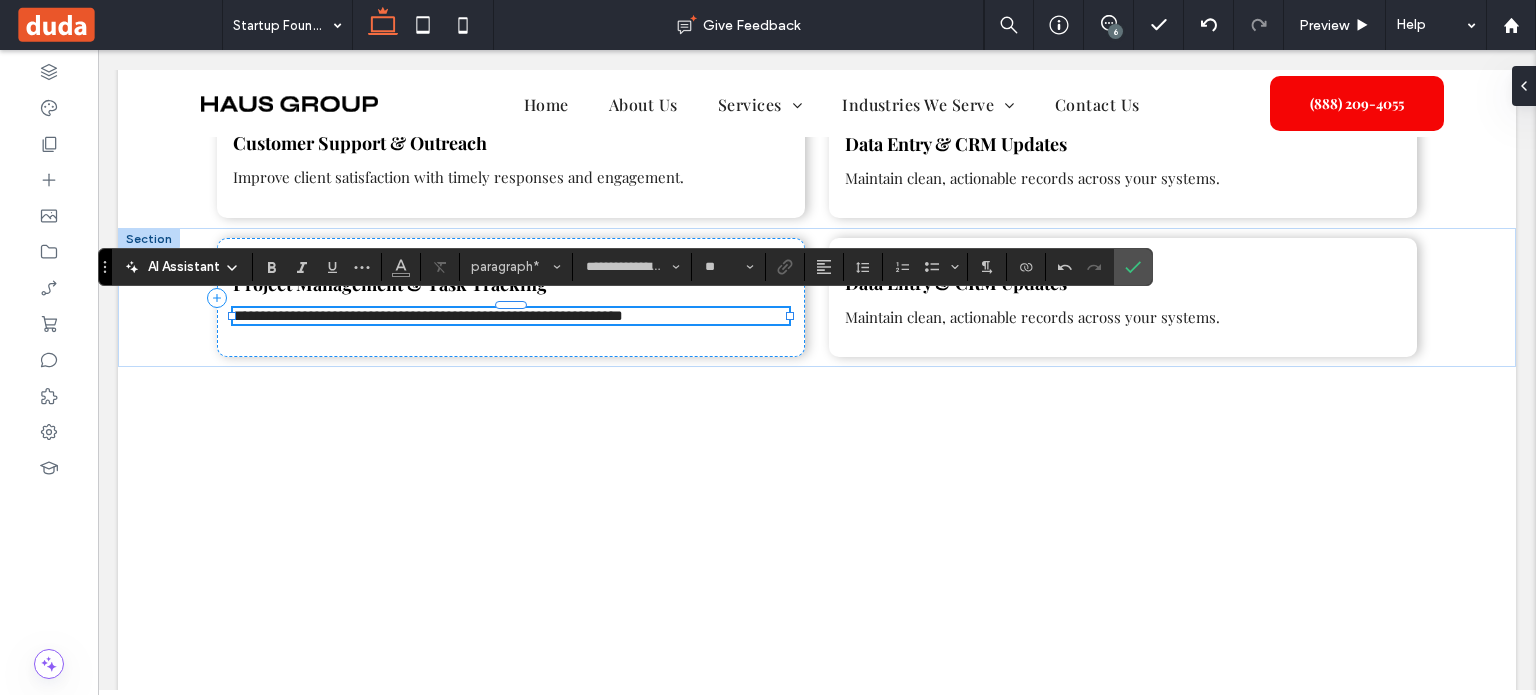 scroll, scrollTop: 0, scrollLeft: 0, axis: both 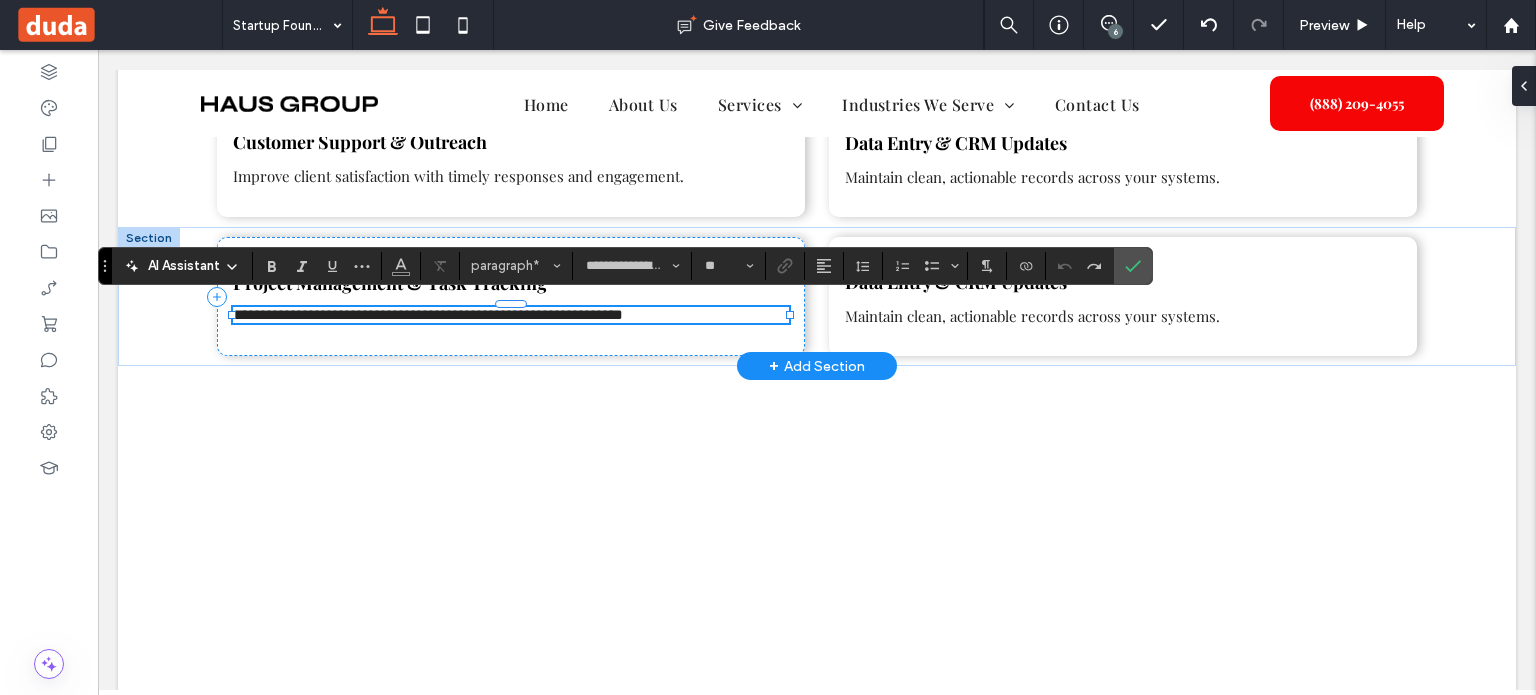 click on "**********" at bounding box center [428, 314] 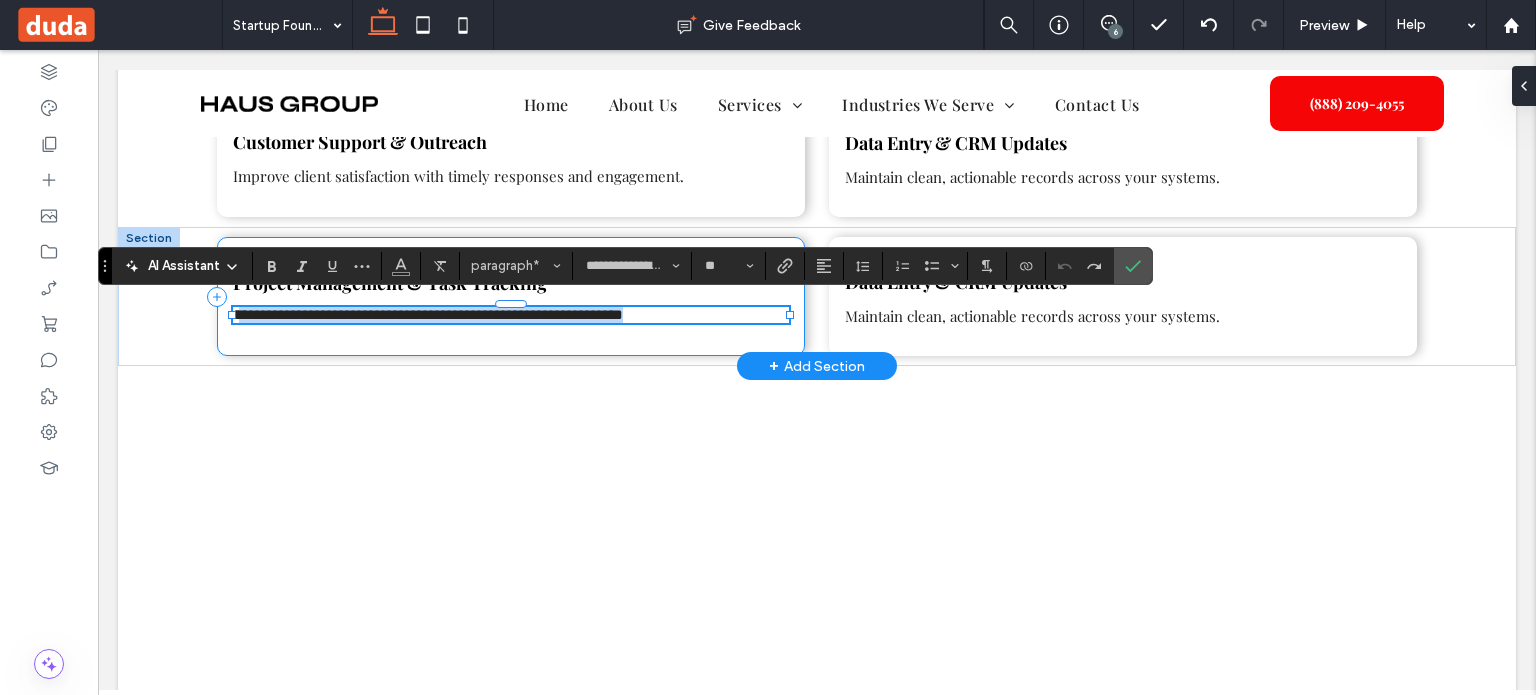 drag, startPoint x: 233, startPoint y: 311, endPoint x: 696, endPoint y: 333, distance: 463.52237 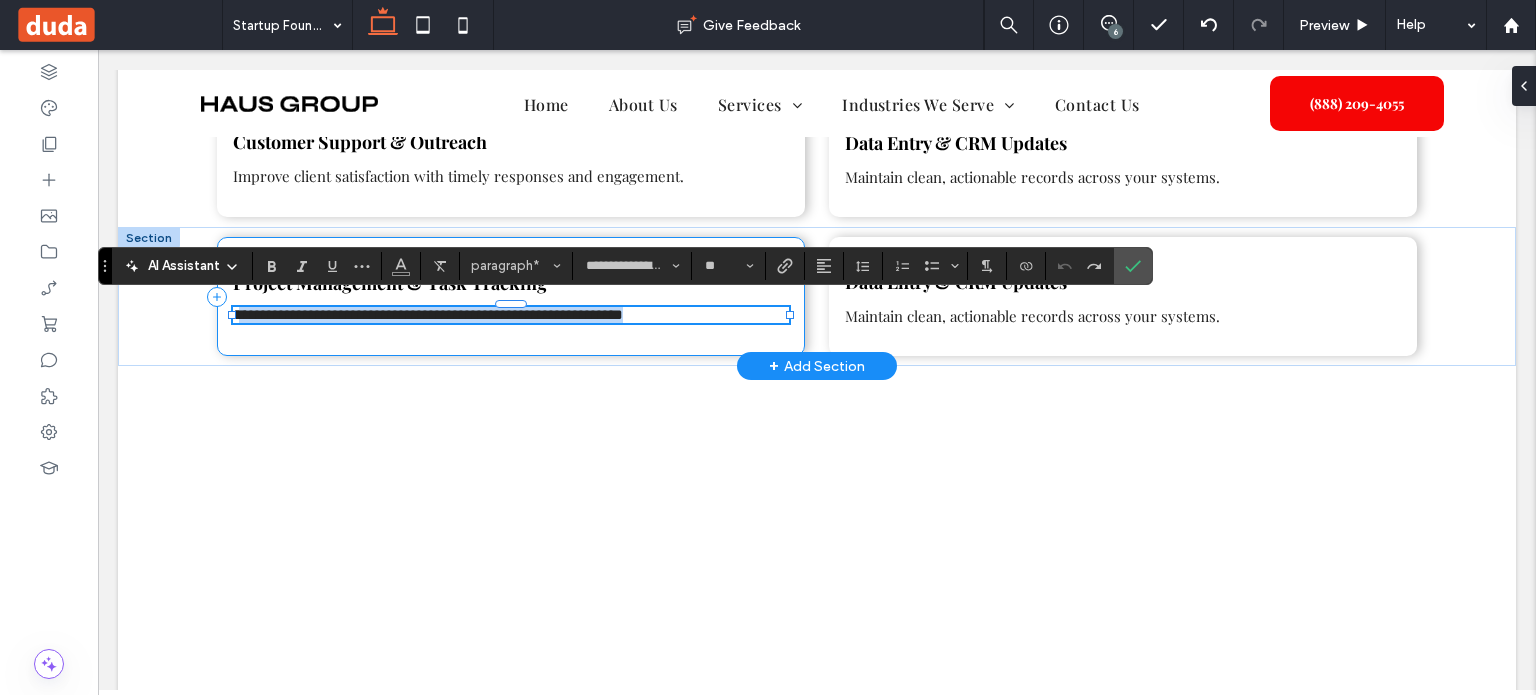 click on "**********" at bounding box center (511, 296) 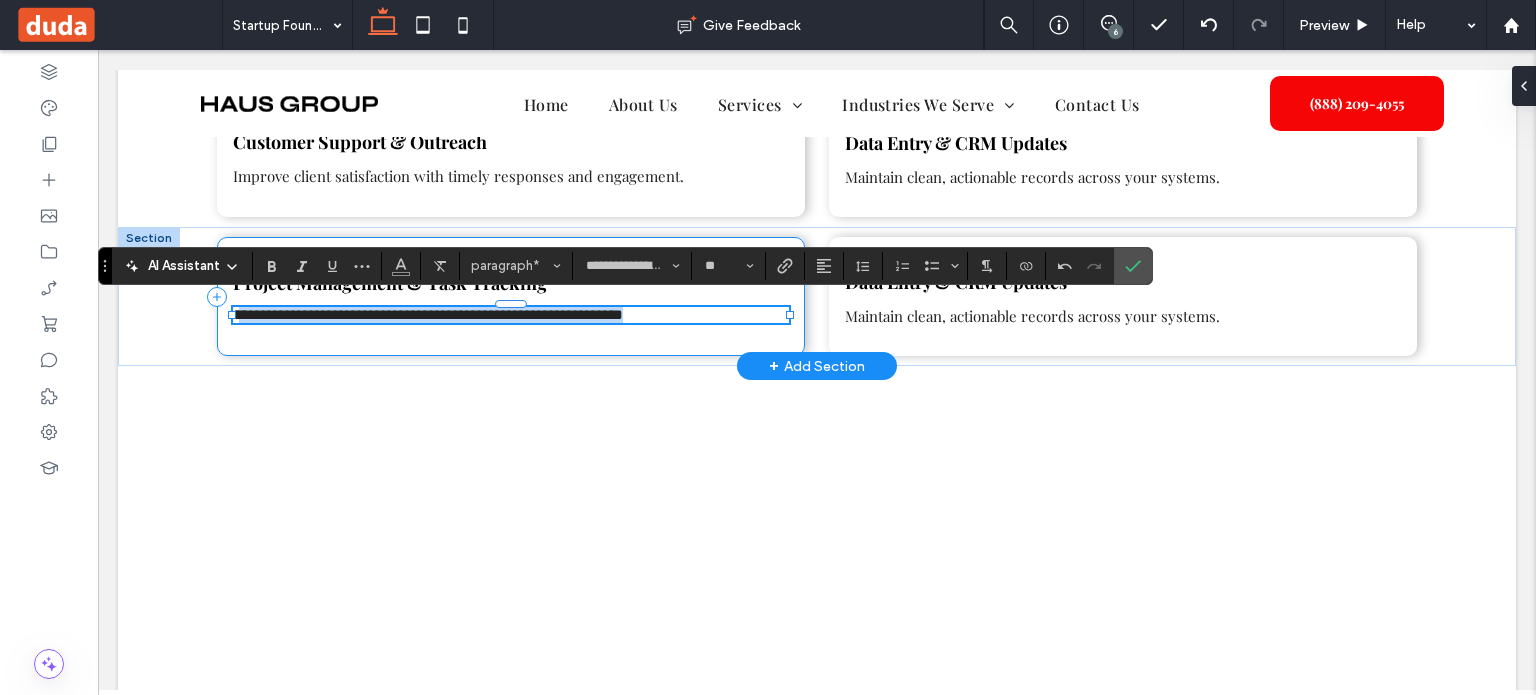 drag, startPoint x: 306, startPoint y: 313, endPoint x: 729, endPoint y: 326, distance: 423.1997 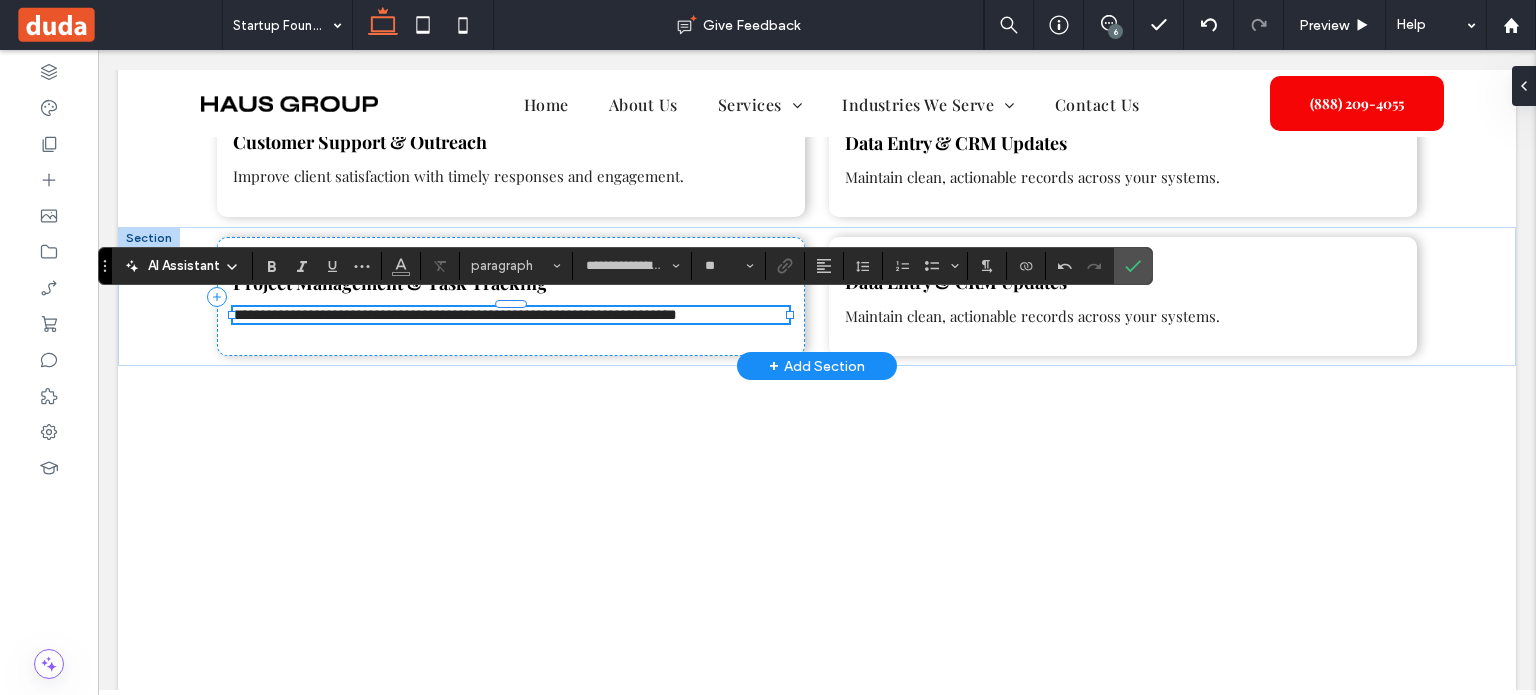 click on "**********" at bounding box center (455, 314) 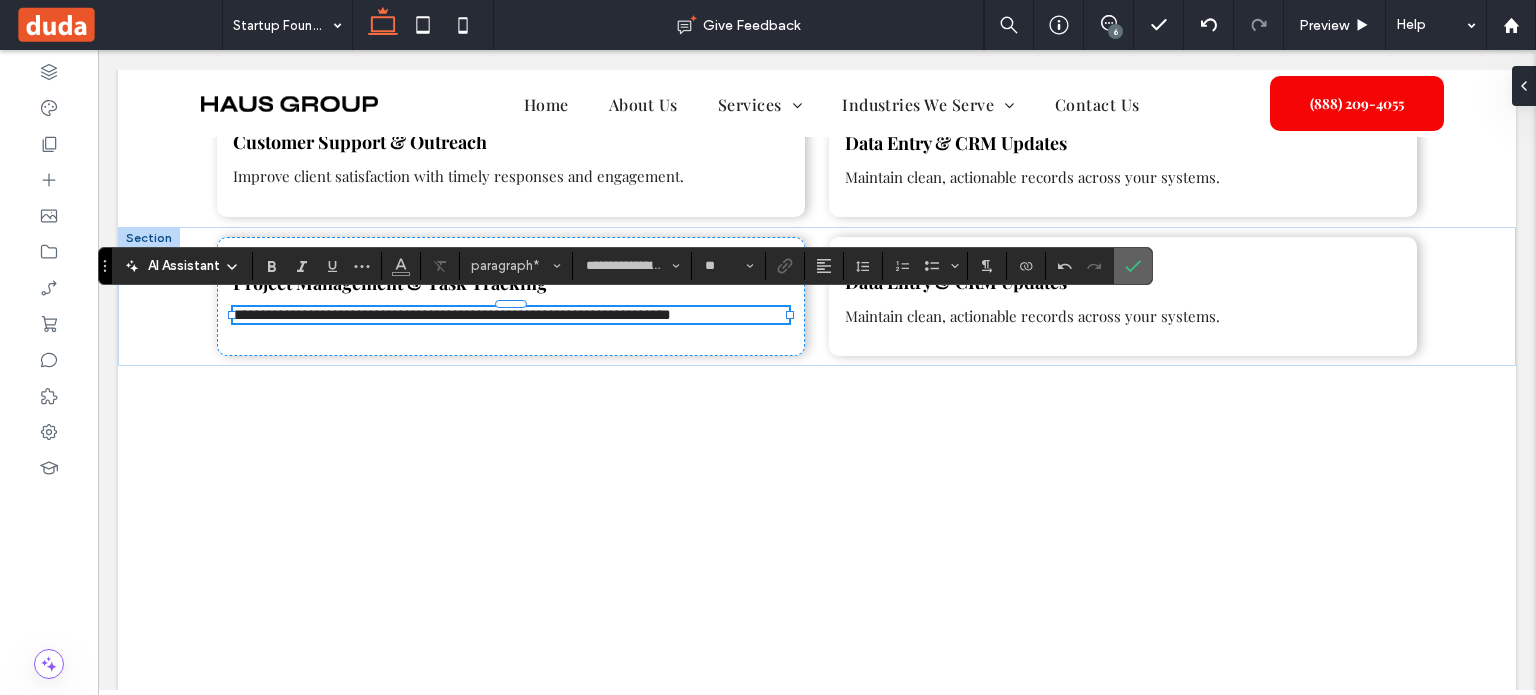 click 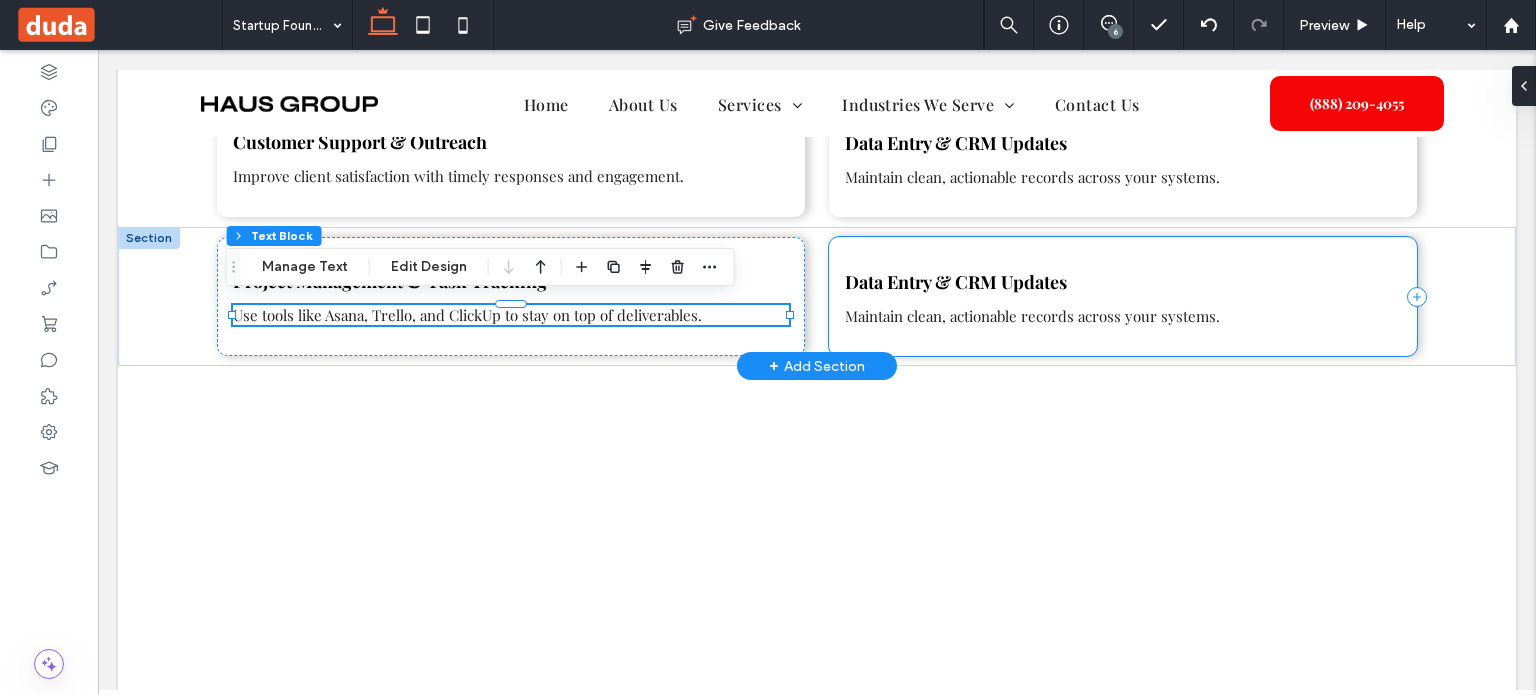 click on "Data Entry & CRM Updates" at bounding box center [956, 282] 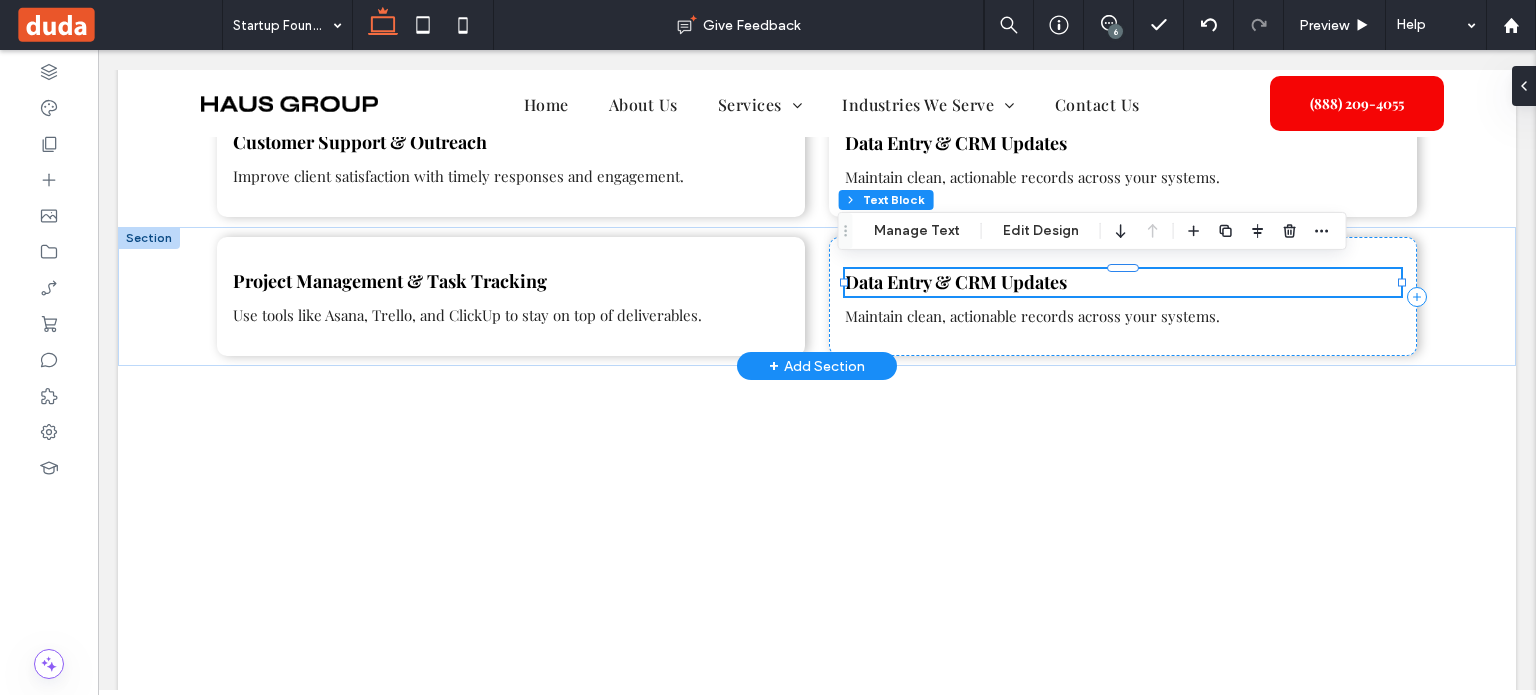 click on "Data Entry & CRM Updates" at bounding box center [1123, 282] 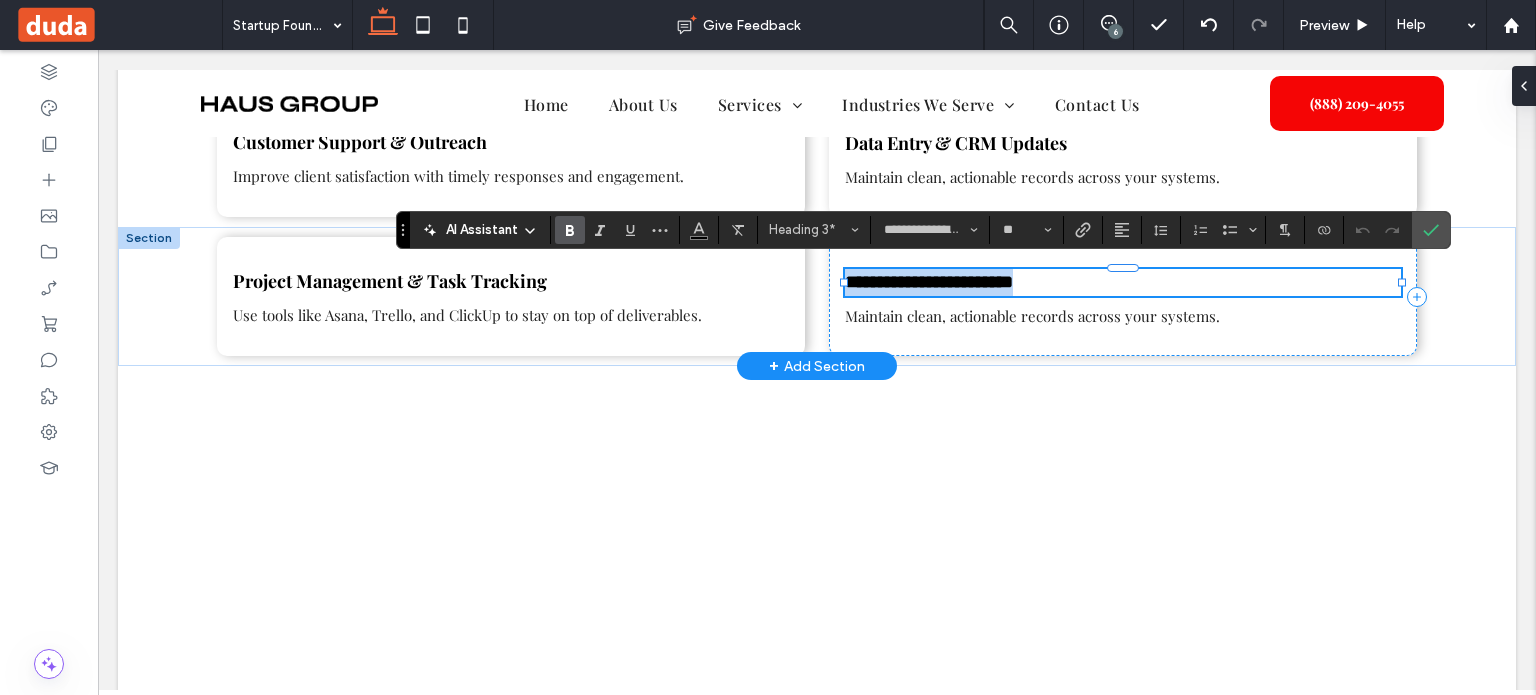 click on "**********" at bounding box center (929, 282) 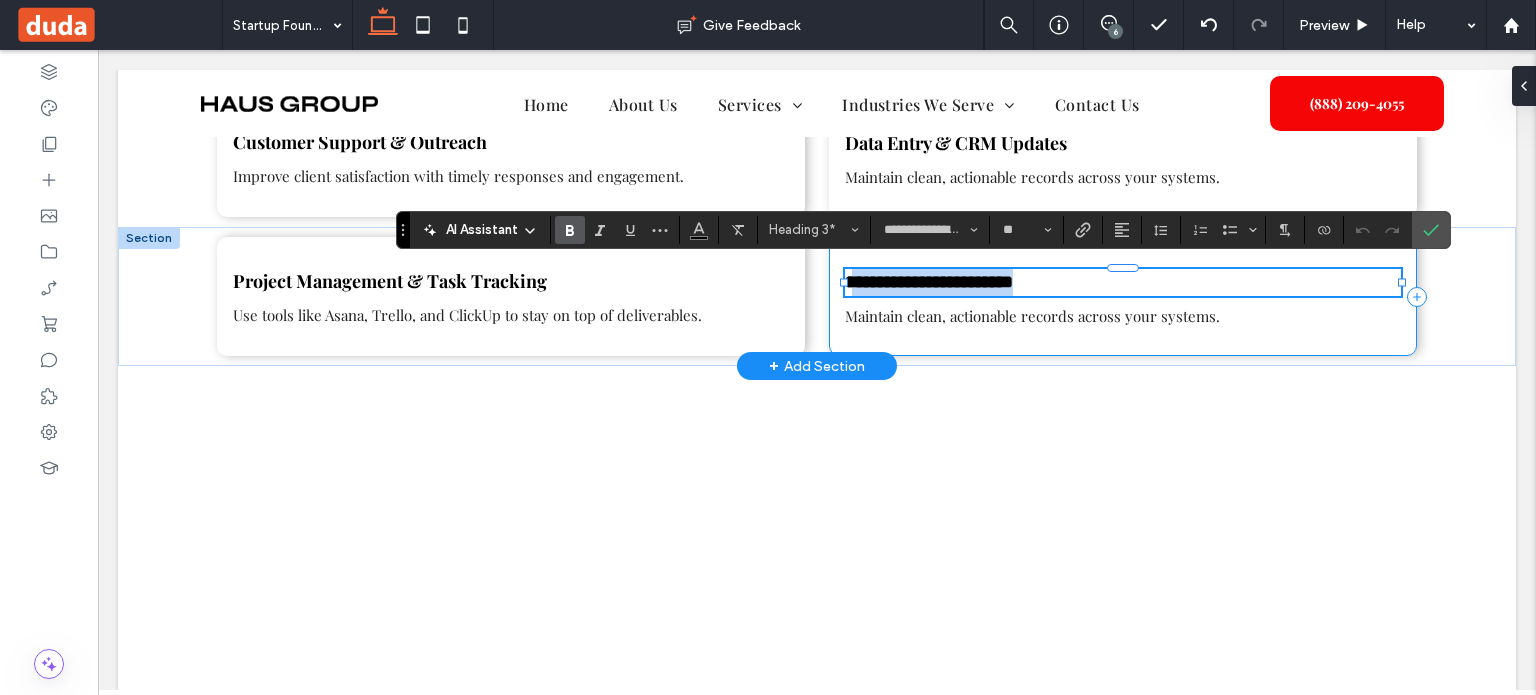 drag, startPoint x: 852, startPoint y: 272, endPoint x: 1131, endPoint y: 293, distance: 279.7892 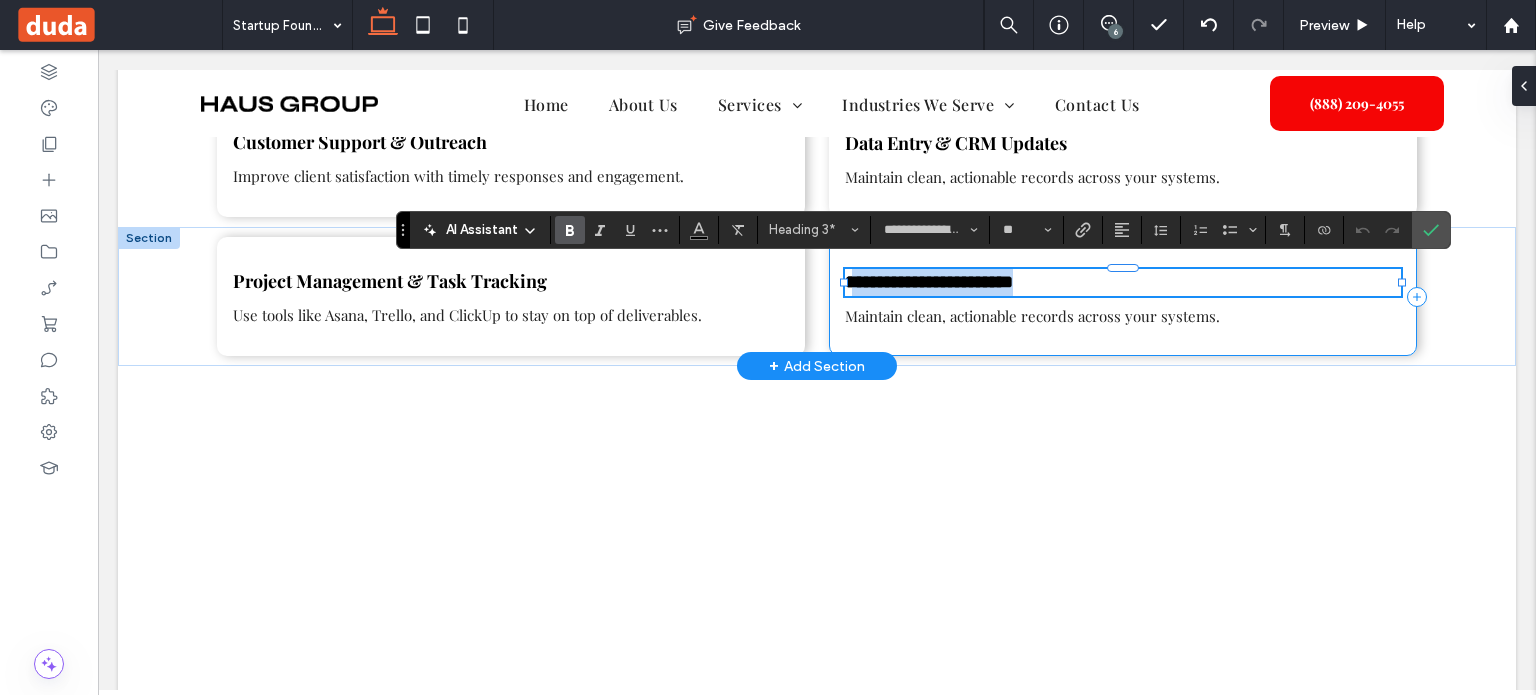 click on "**********" at bounding box center [1123, 296] 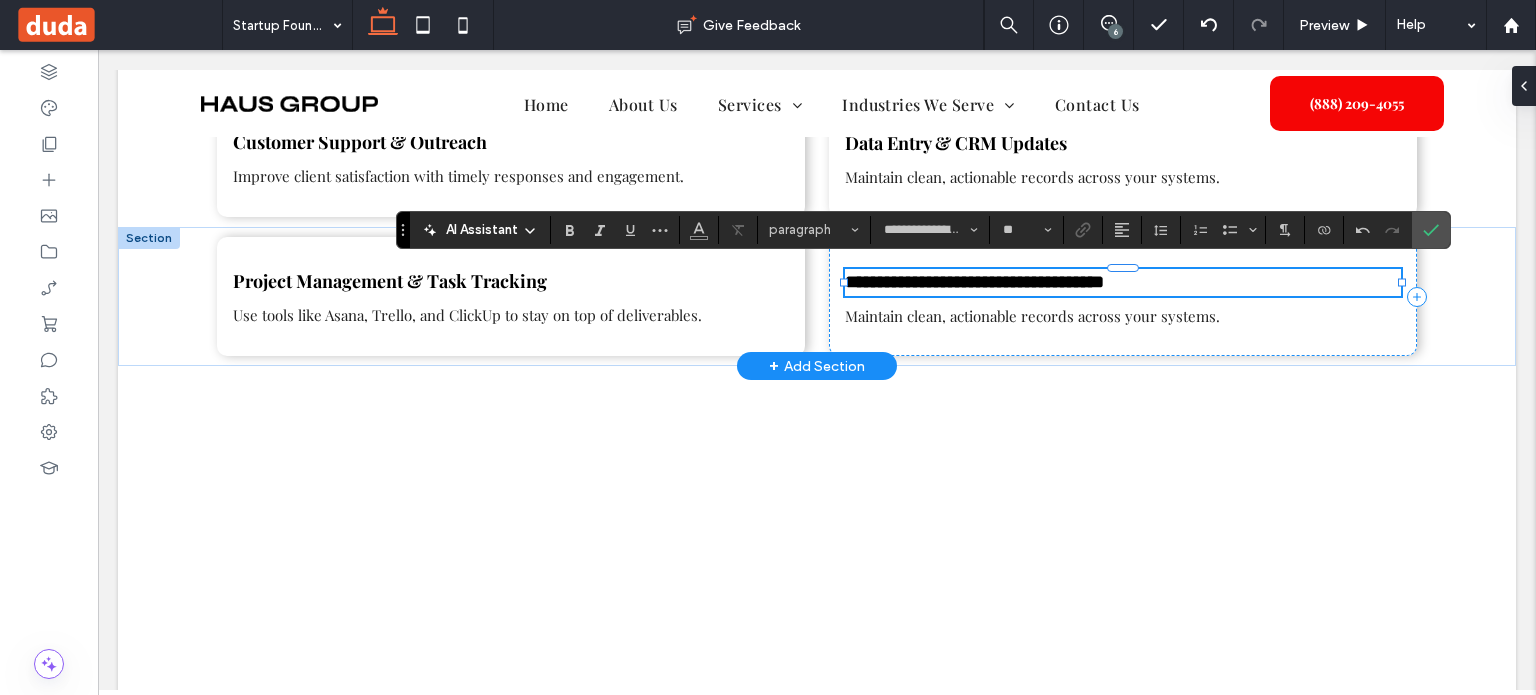 type on "**" 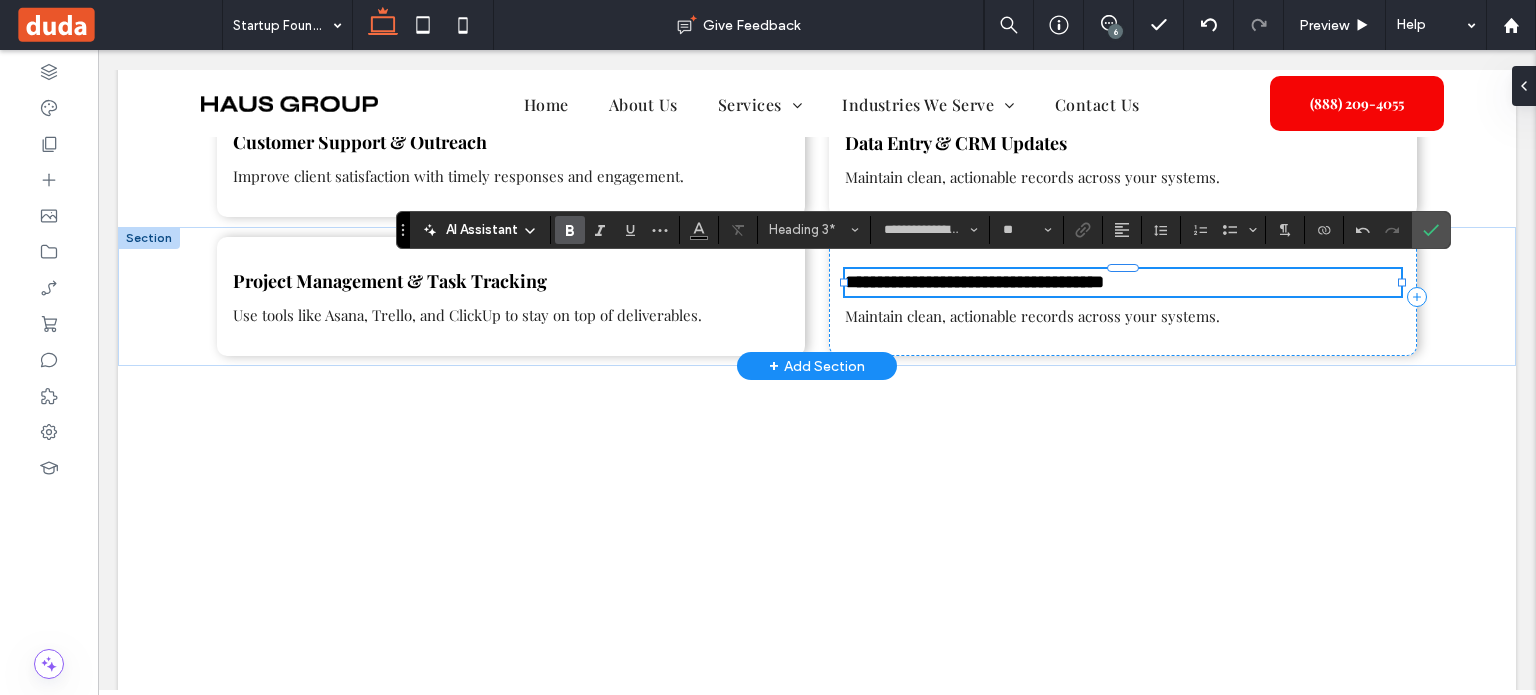 click on "**********" at bounding box center (974, 282) 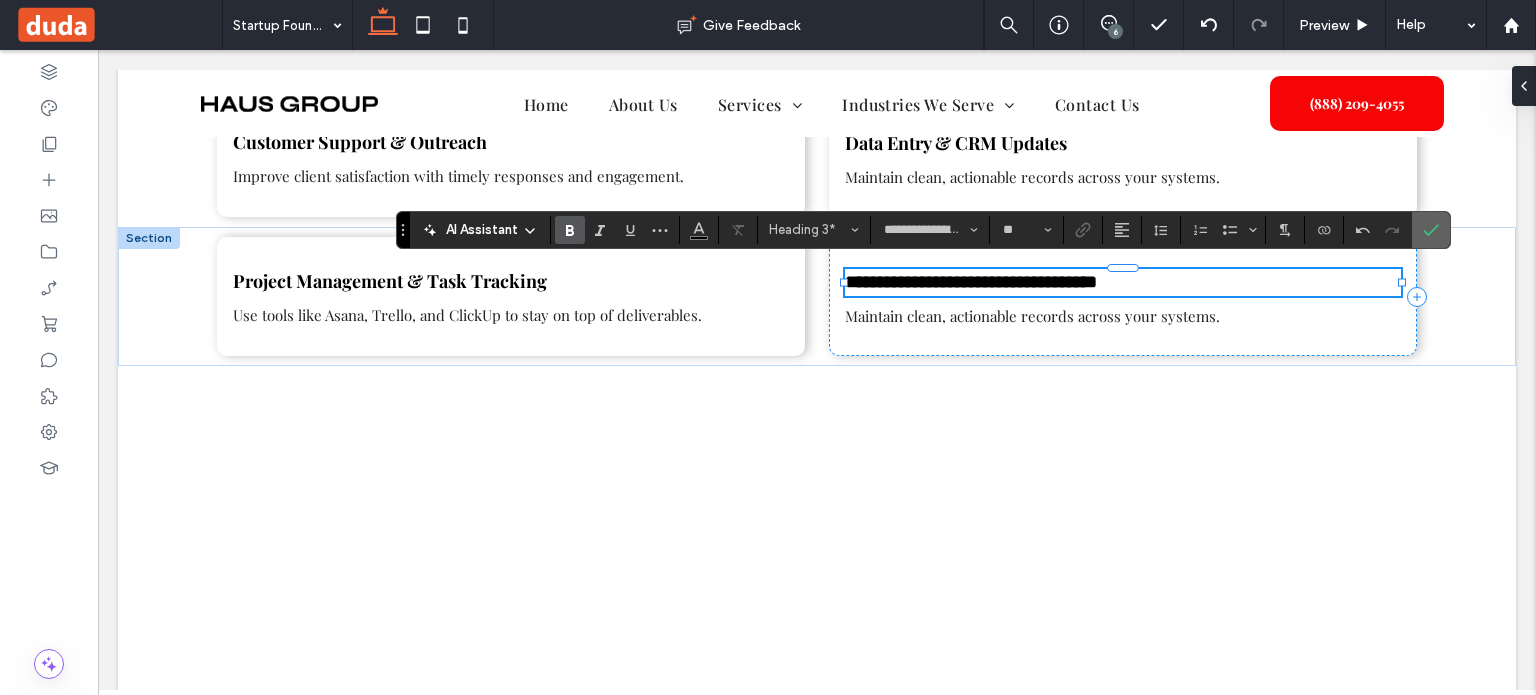 click at bounding box center [1431, 230] 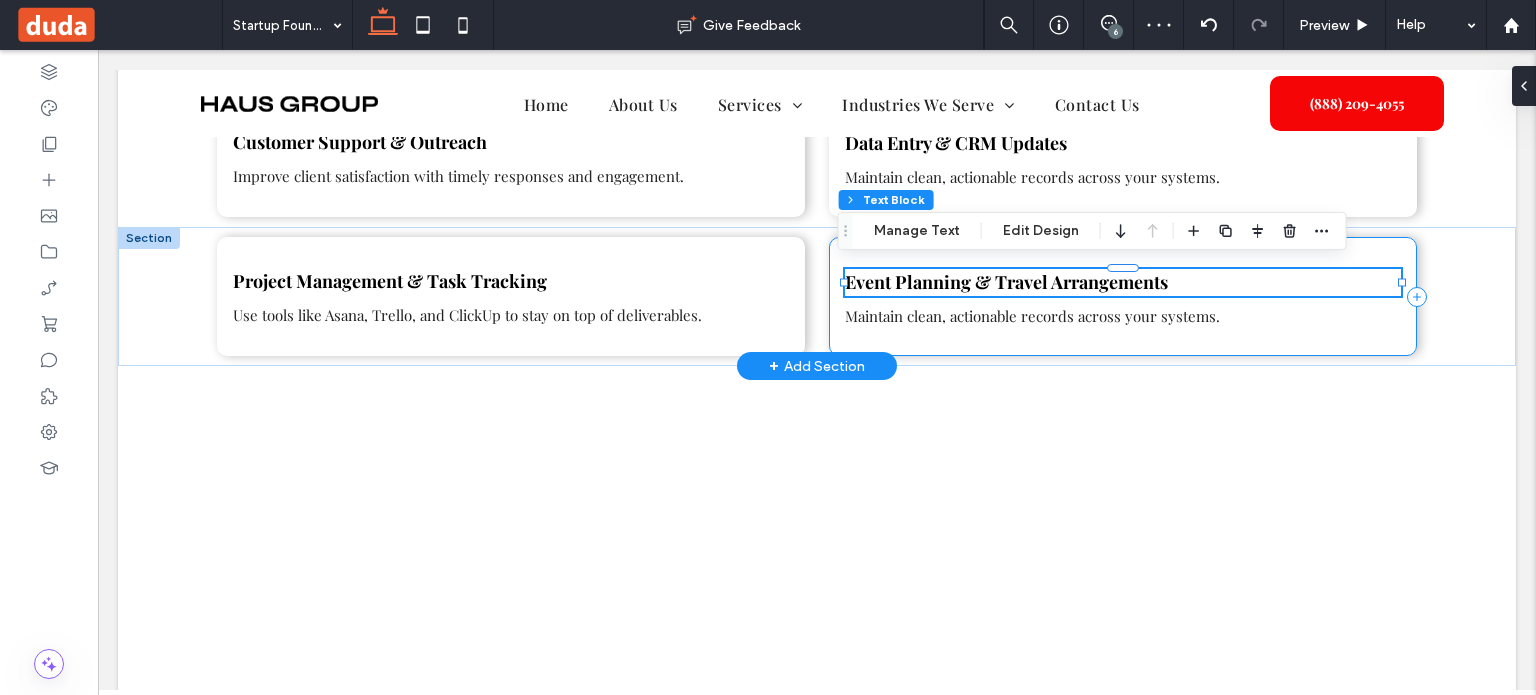 click on "Event Planning & Travel Arrangements
Maintain clean, actionable records across your systems." at bounding box center (1123, 296) 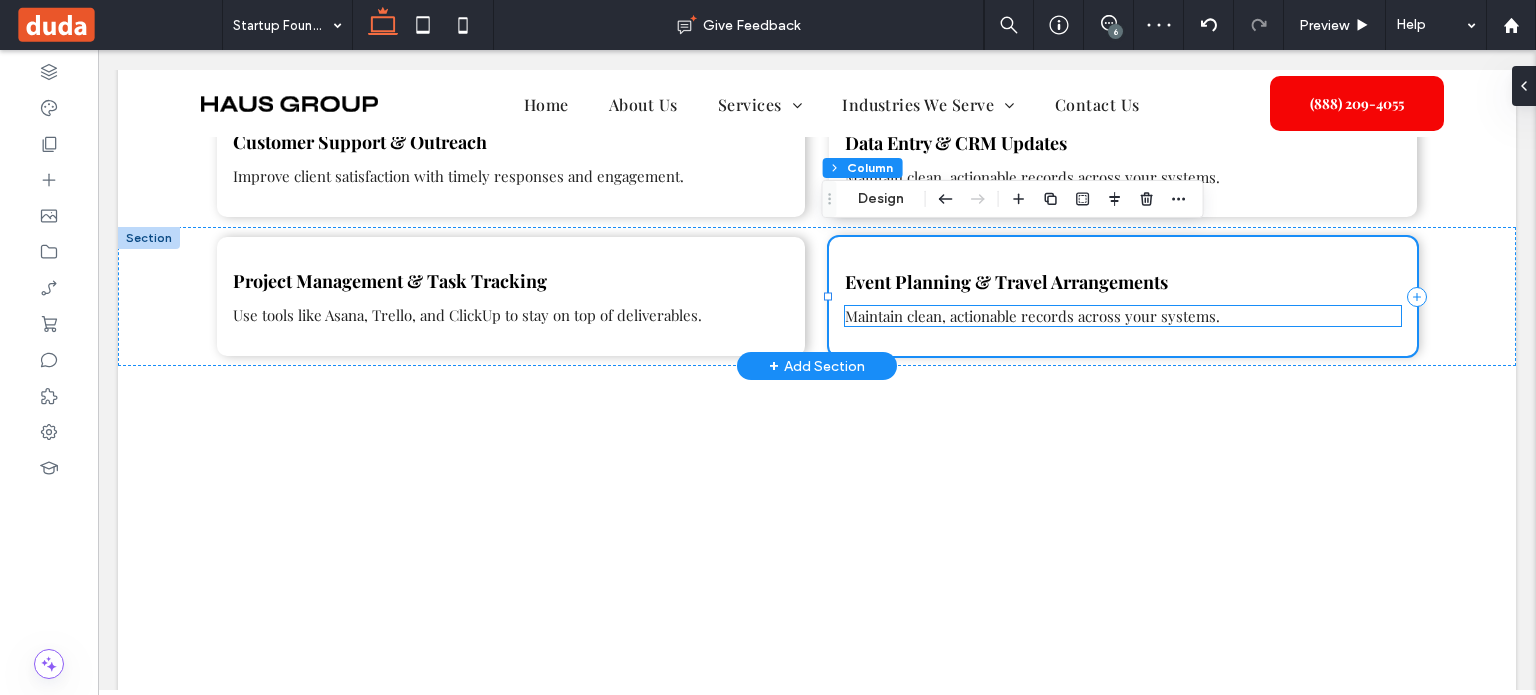 click on "Maintain clean, actionable records across your systems." at bounding box center (1032, 316) 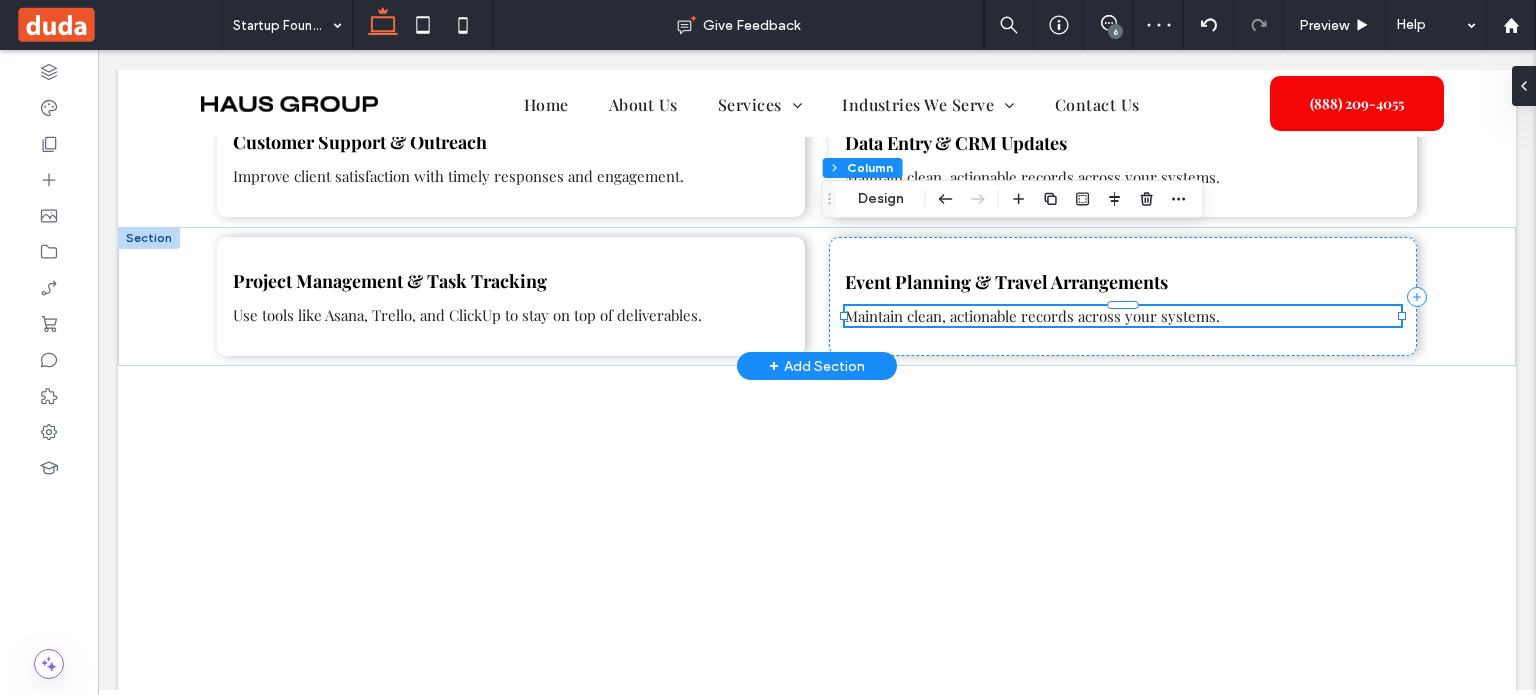 click on "Maintain clean, actionable records across your systems." at bounding box center (1123, 316) 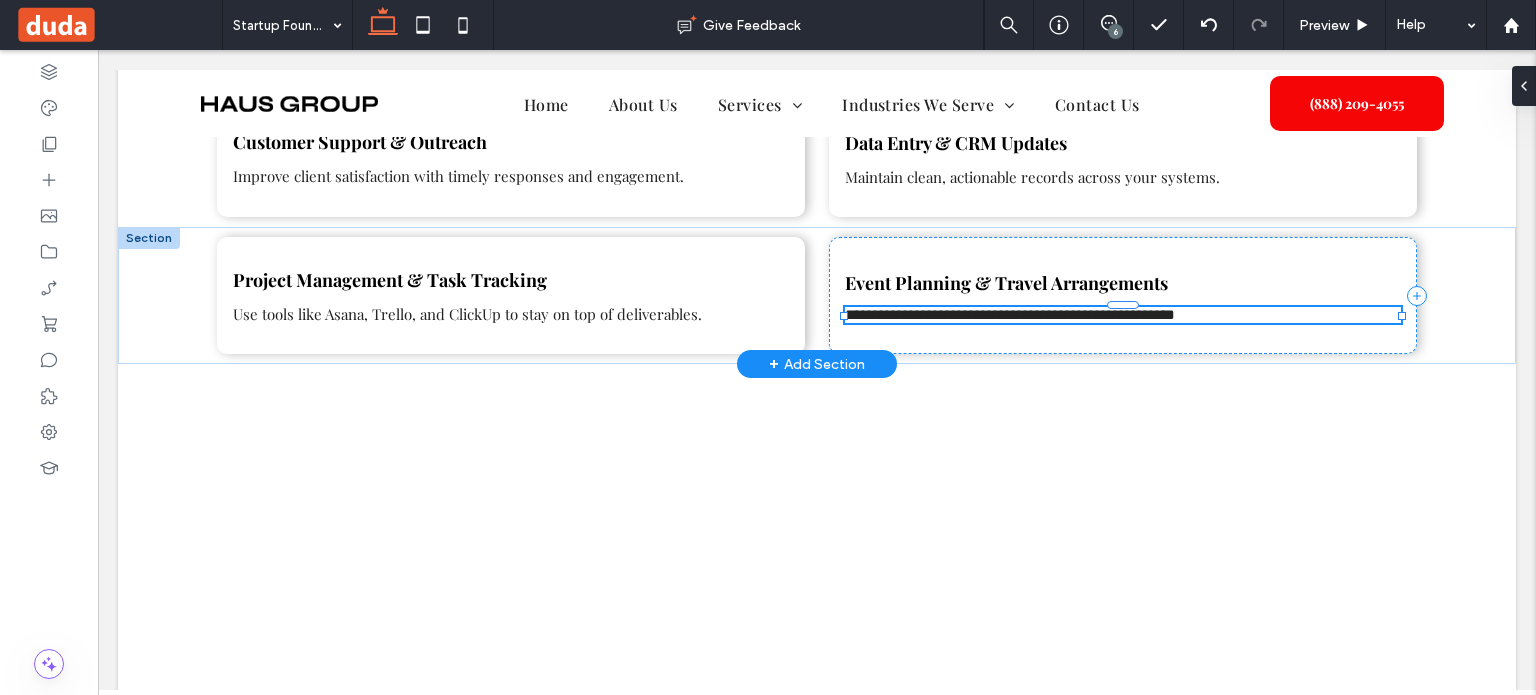 click on "**********" at bounding box center (1010, 314) 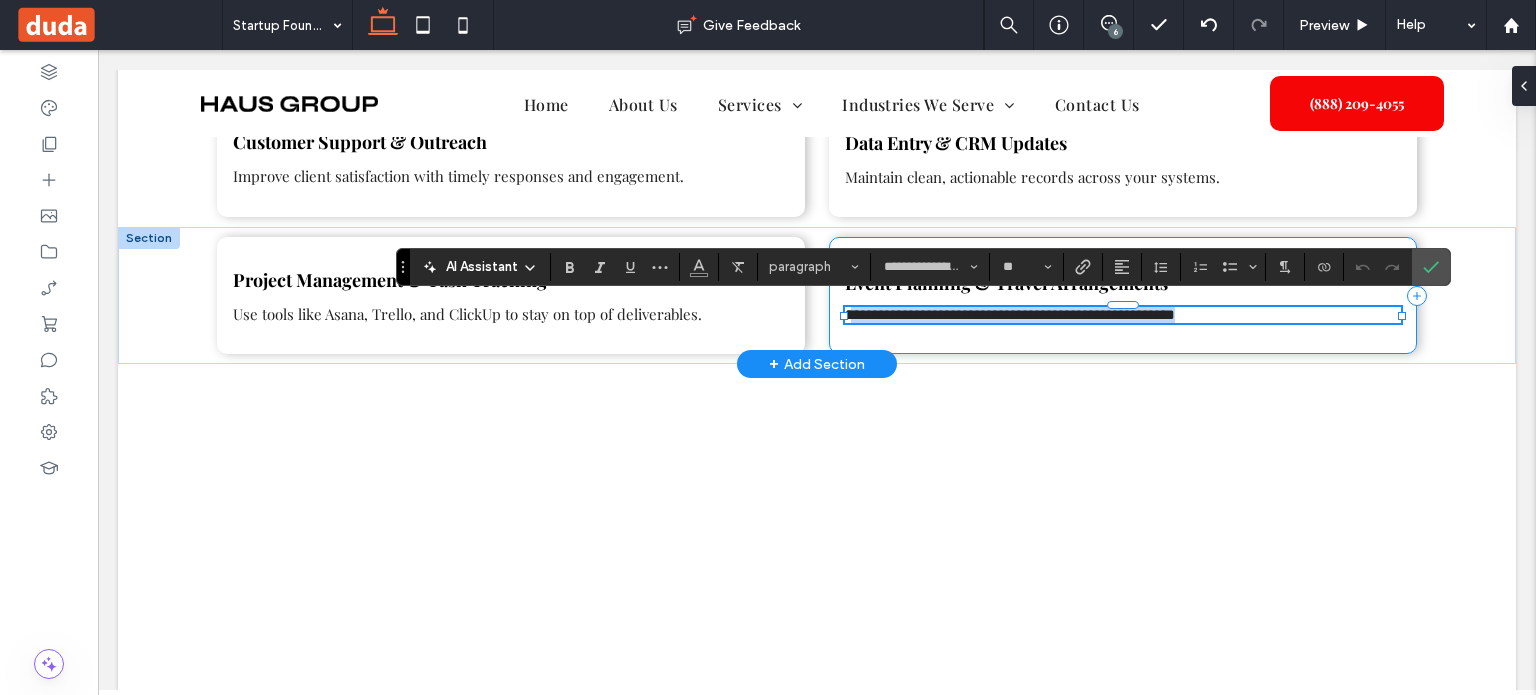 drag, startPoint x: 858, startPoint y: 310, endPoint x: 1180, endPoint y: 324, distance: 322.3042 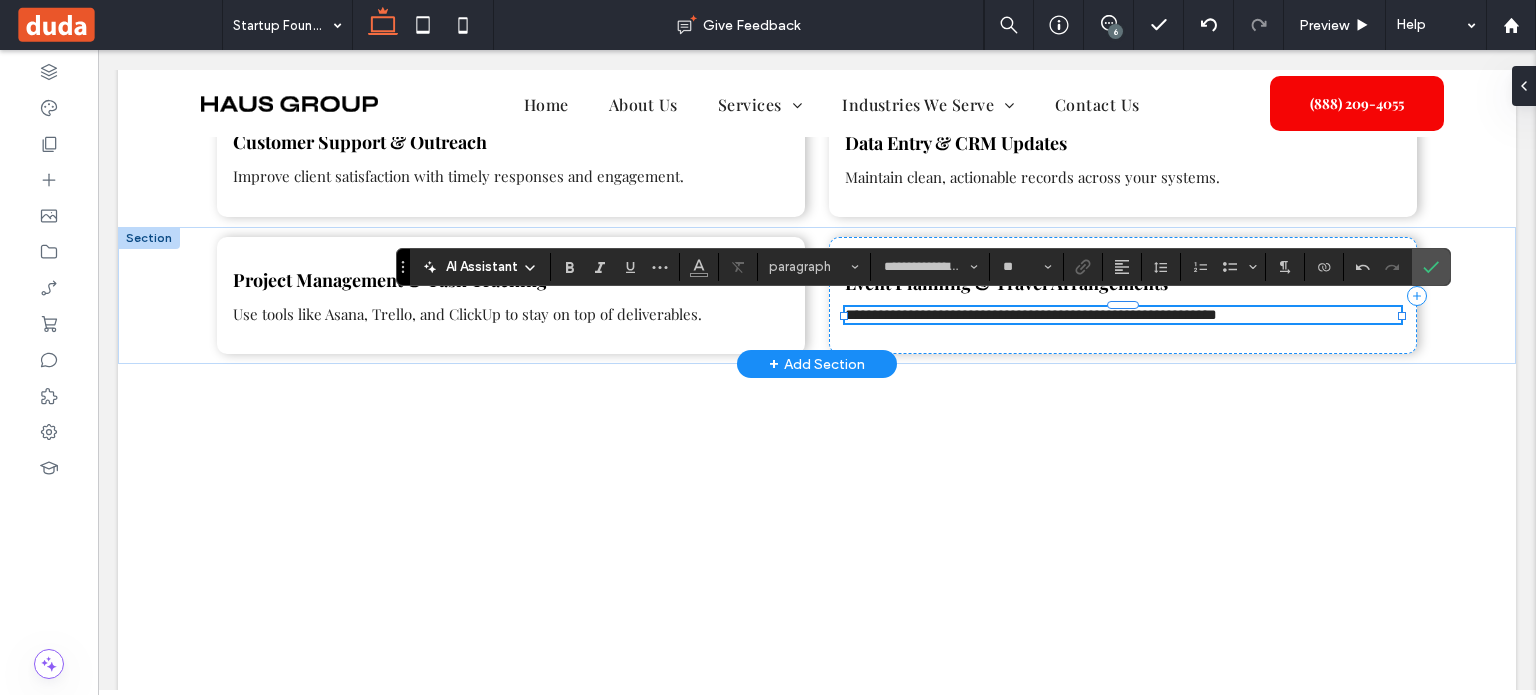 click on "**********" at bounding box center [1031, 314] 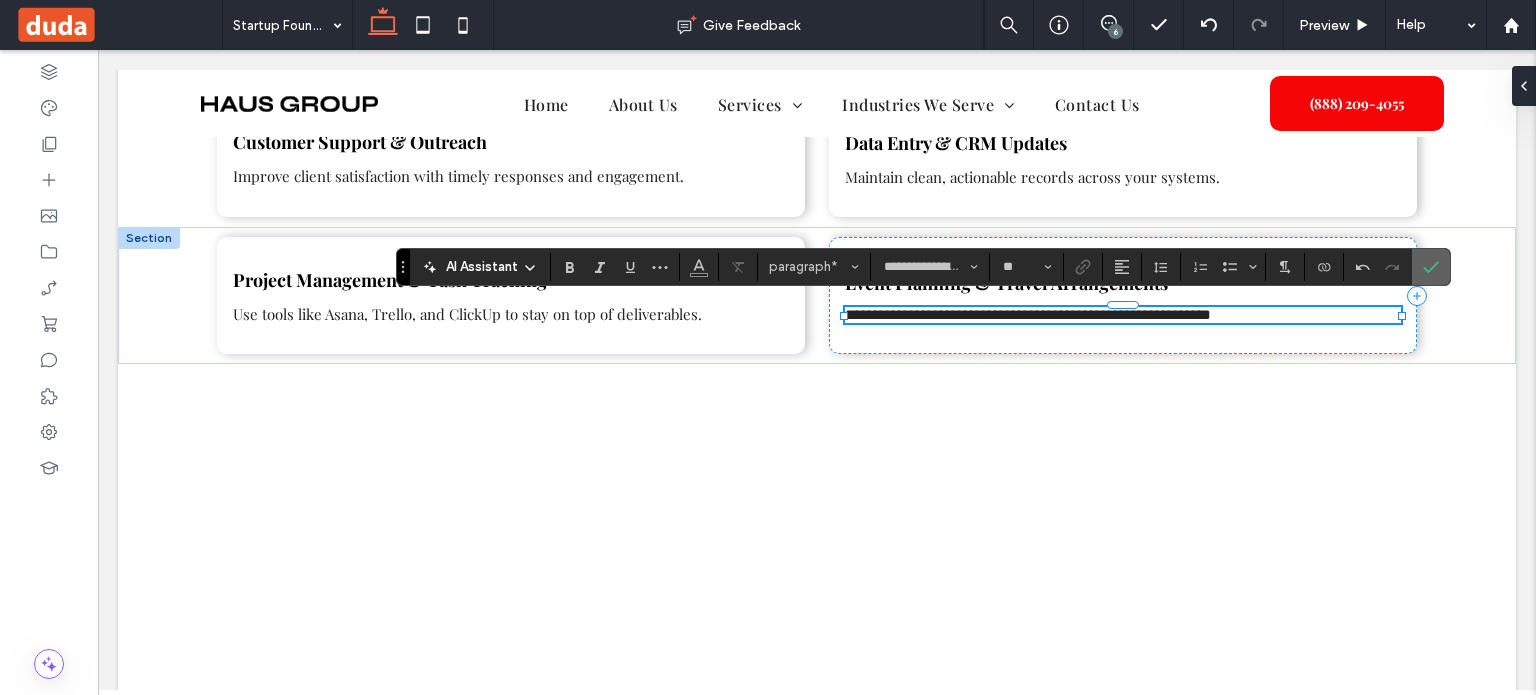 click at bounding box center (1431, 267) 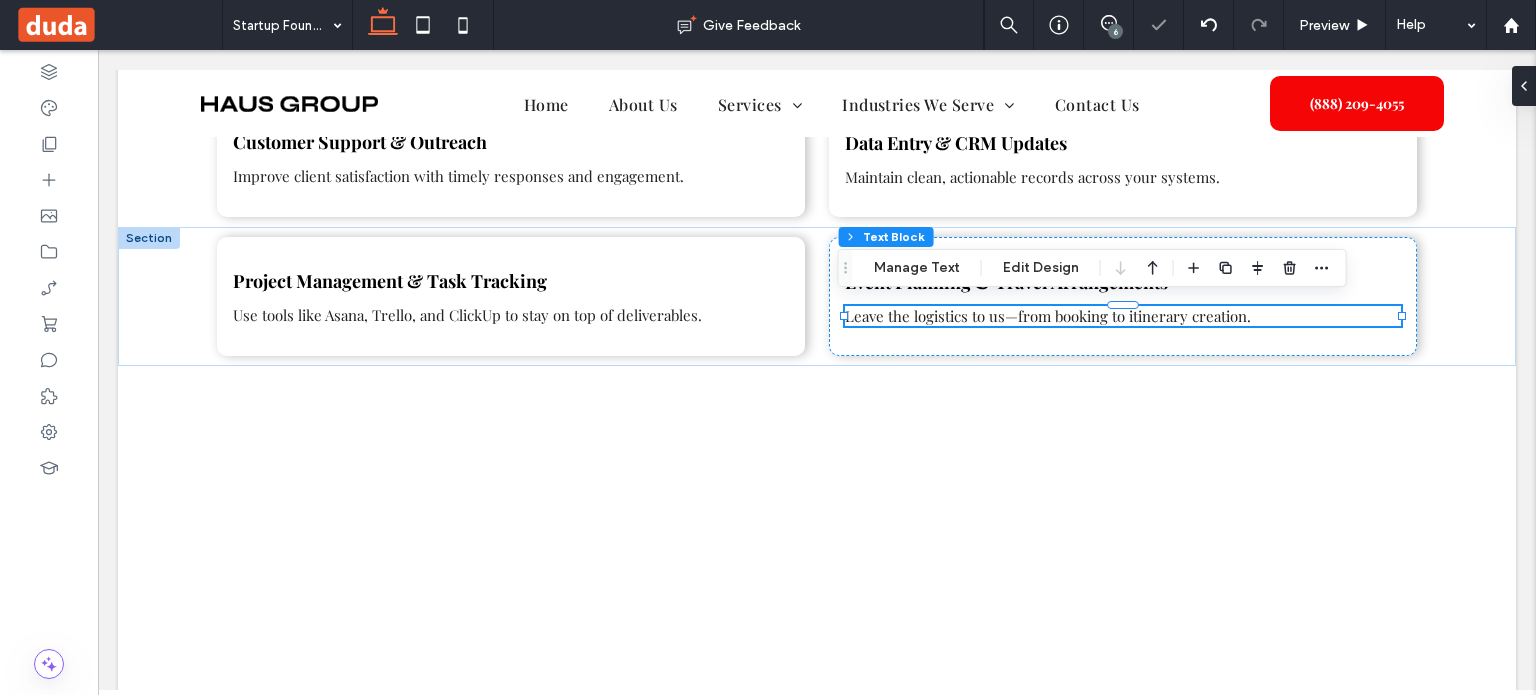 click on "Virtual Assistant Services for Startups and Entrepreneurs
Professional, Vetted, and Trained for Startup Success
Section + Add Section
Are you a startup founder, entrepreneur, or small business owner trying to balance everything—calendar management, client emails, social media, project deadlines, and hiring? You're not alone. At Masterly Virtual Assistants, we offer dedicated virtual assistants trained to handle the time-consuming tasks that pull you away from growing your own business. Our team provides high quality virtual assistant services designed to meet the real needs of busy entrepreneurs. Whether you're managing a tech startup, launching a new service-based business, or running a growing e-commerce shop, we give you immediate access to college-educated virtual assistants ready to support your journey.
Section" at bounding box center (817, -129) 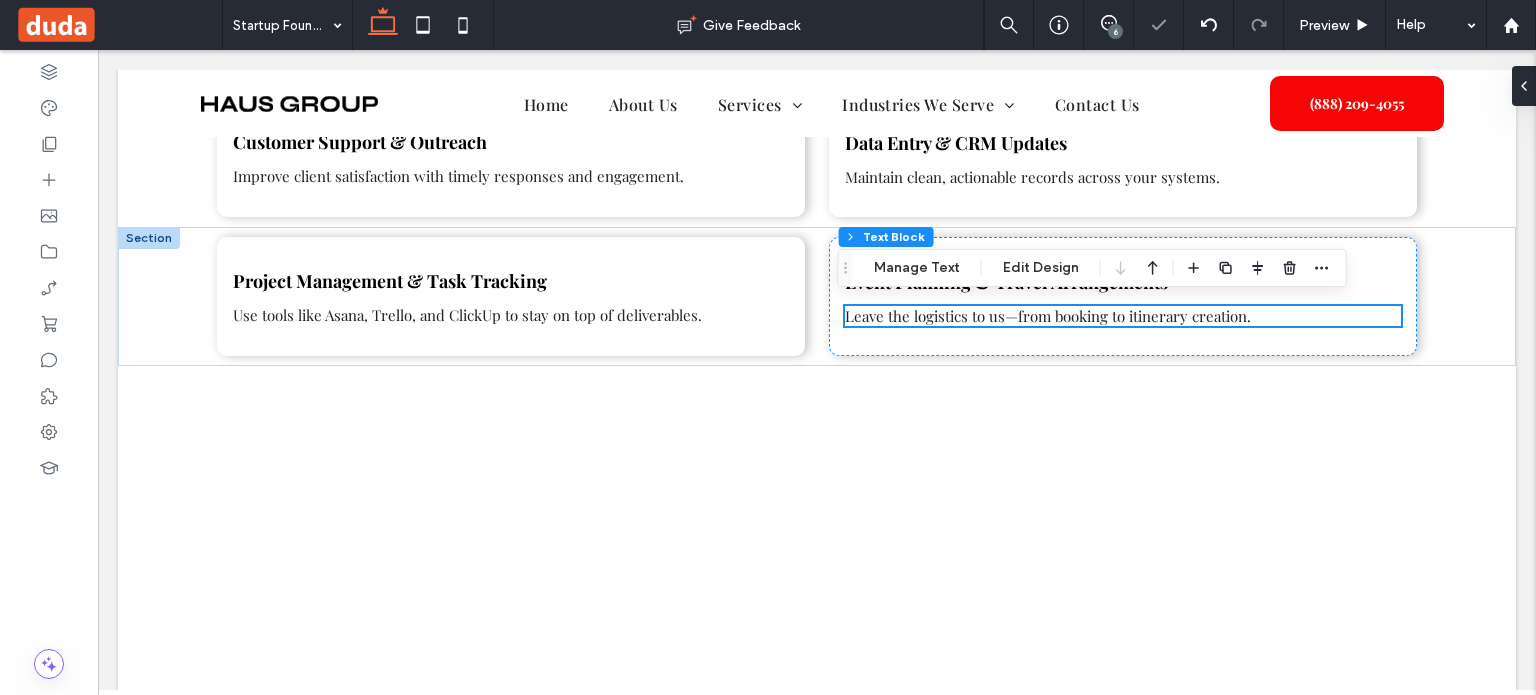 scroll, scrollTop: 1670, scrollLeft: 0, axis: vertical 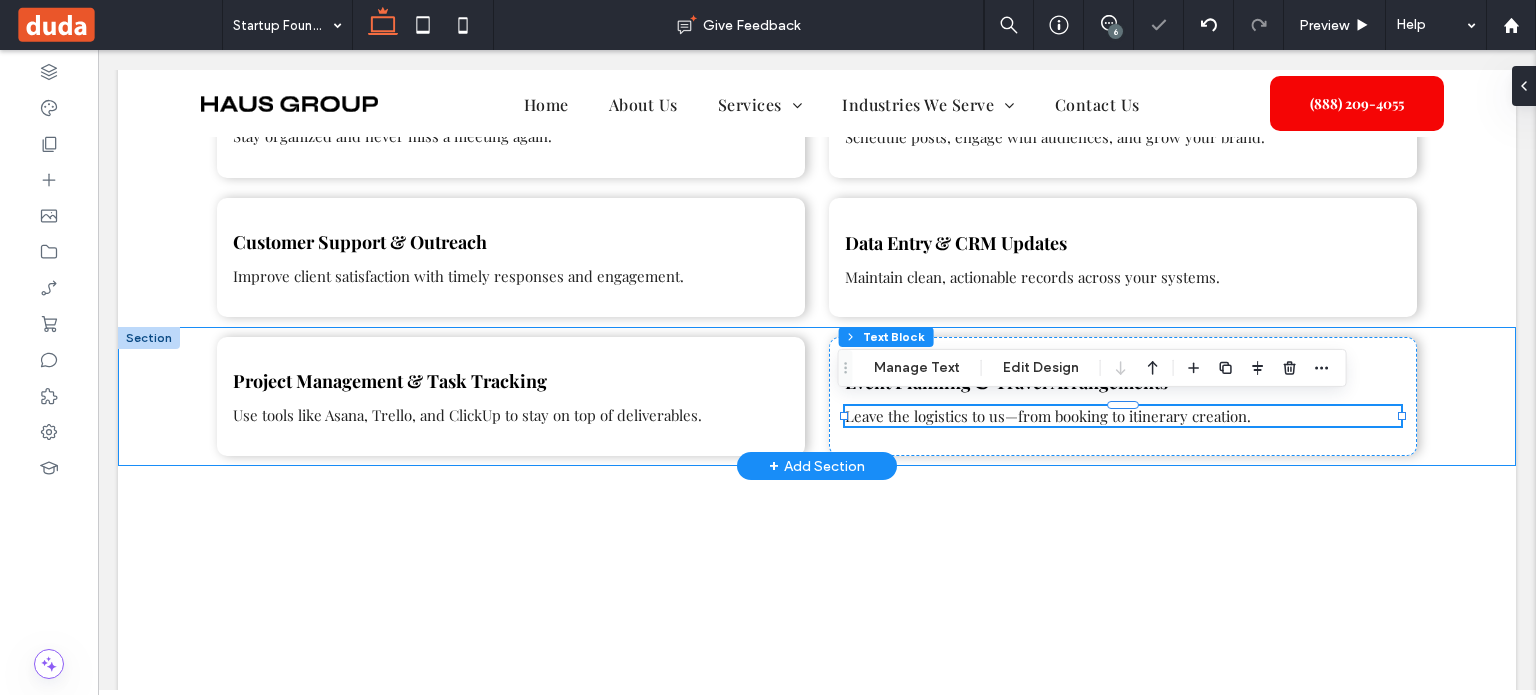 click on "Project Management & Task Tracking
Use tools like Asana, Trello, and ClickUp to stay on top of deliverables.
Event Planning & Travel Arrangements
Leave the logistics to us—from booking to itinerary creation." at bounding box center [817, 396] 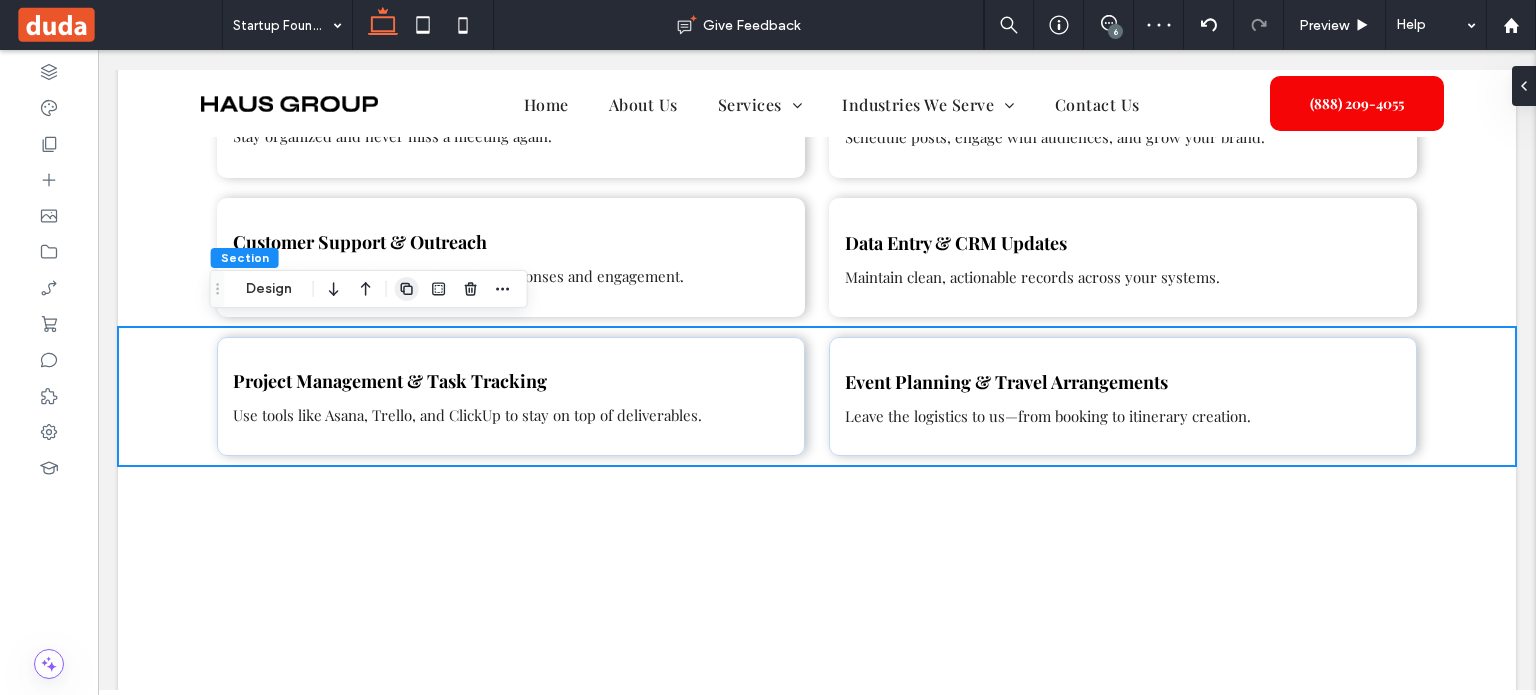 click 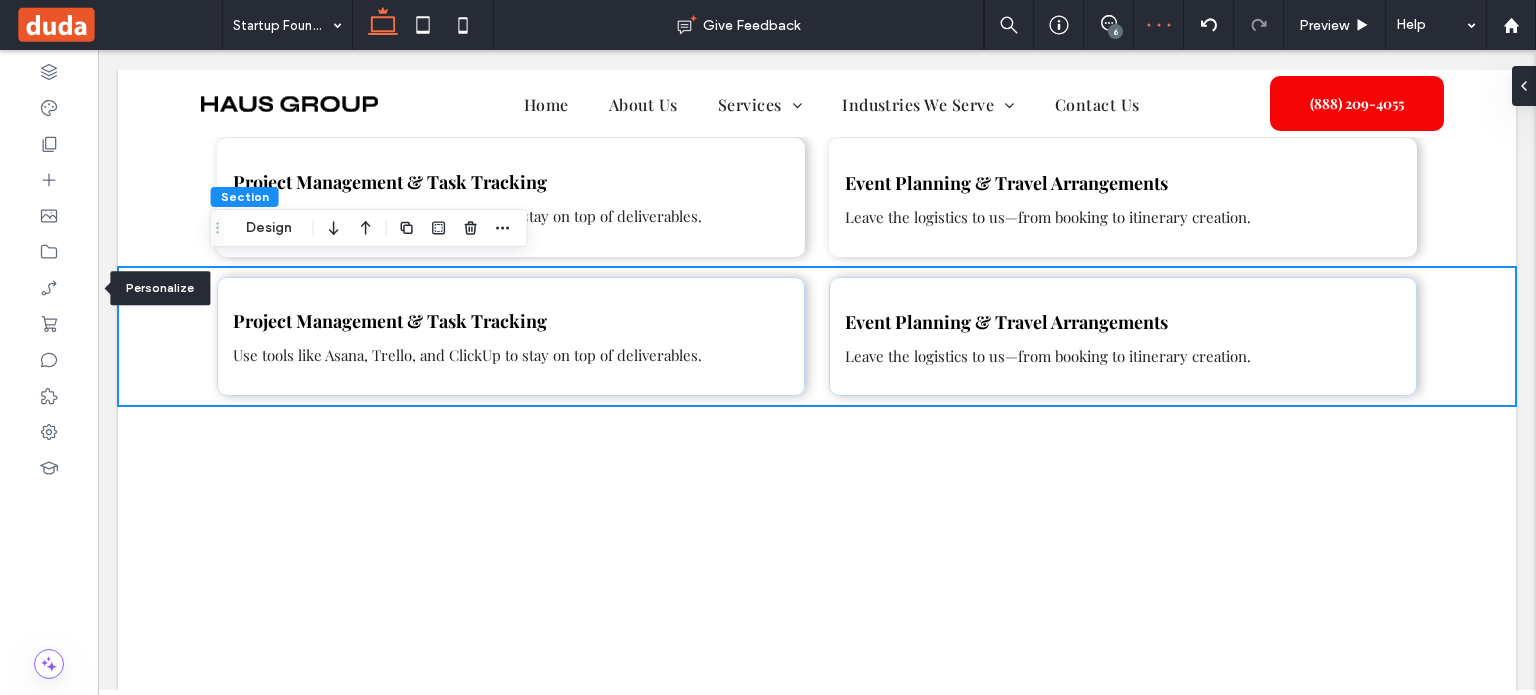 scroll, scrollTop: 1870, scrollLeft: 0, axis: vertical 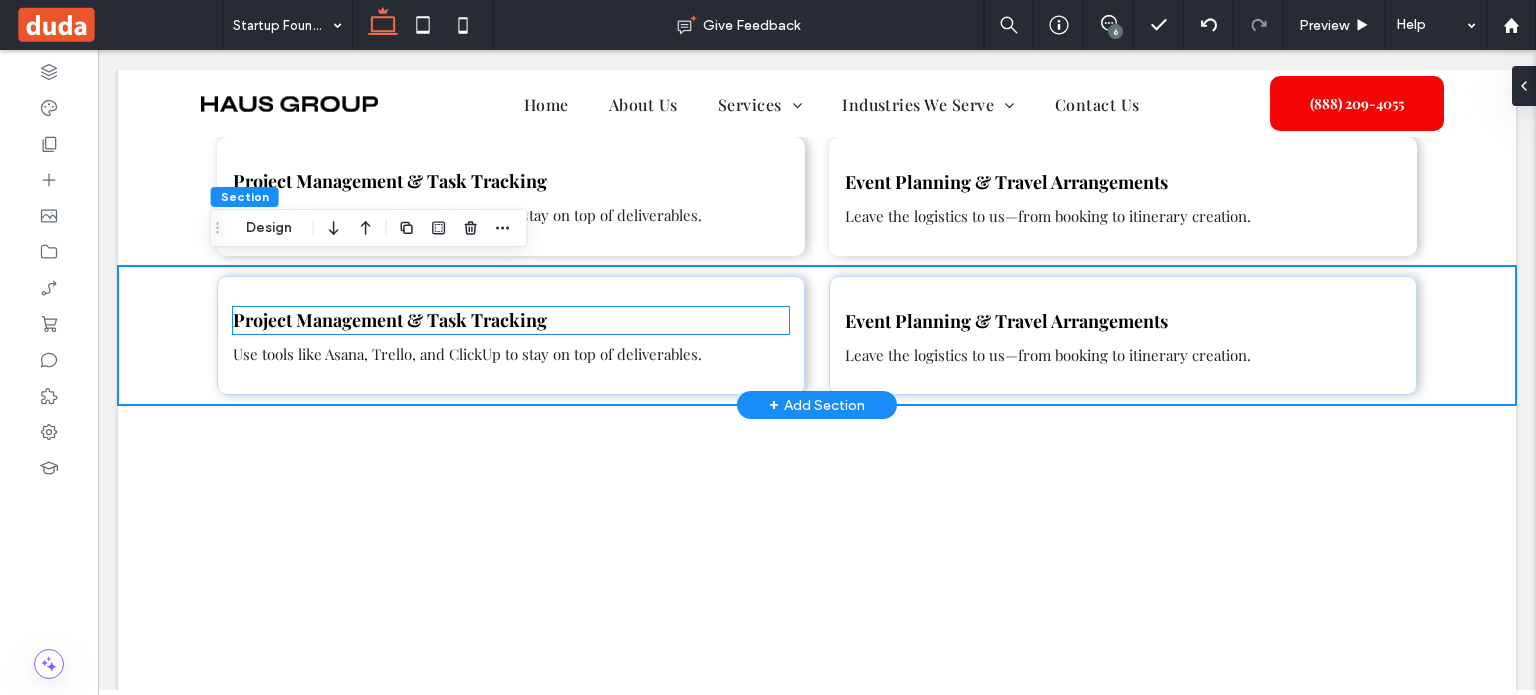 click on "Project Management & Task Tracking" at bounding box center [390, 320] 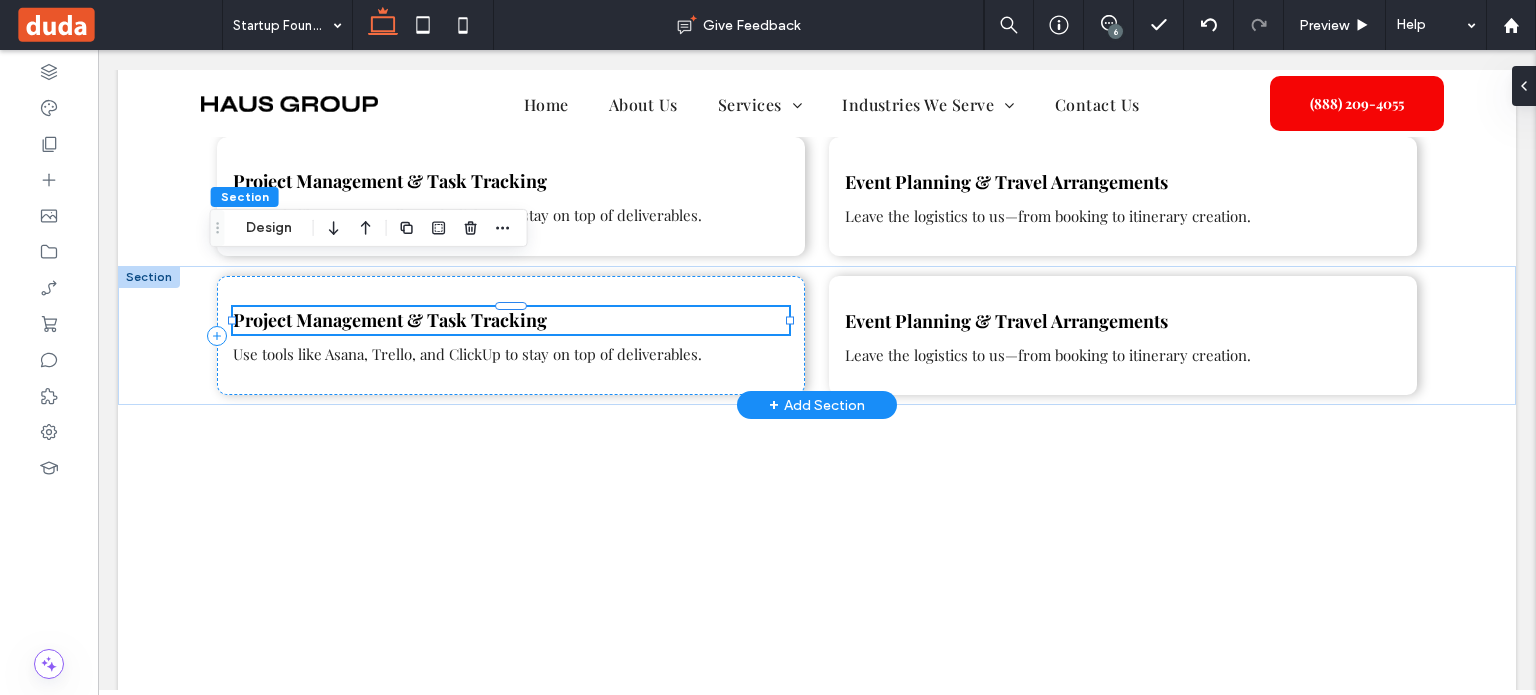 click on "Project Management & Task Tracking" at bounding box center [390, 320] 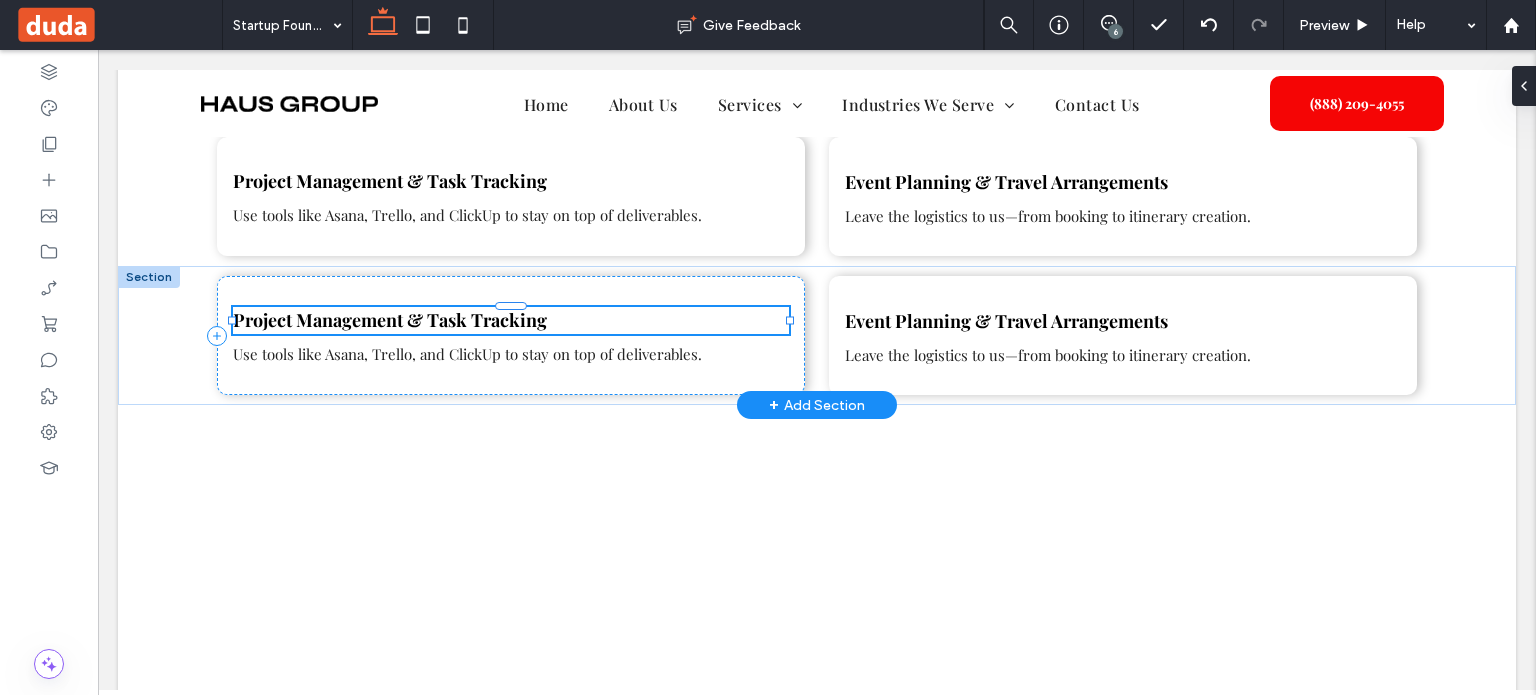 type on "**********" 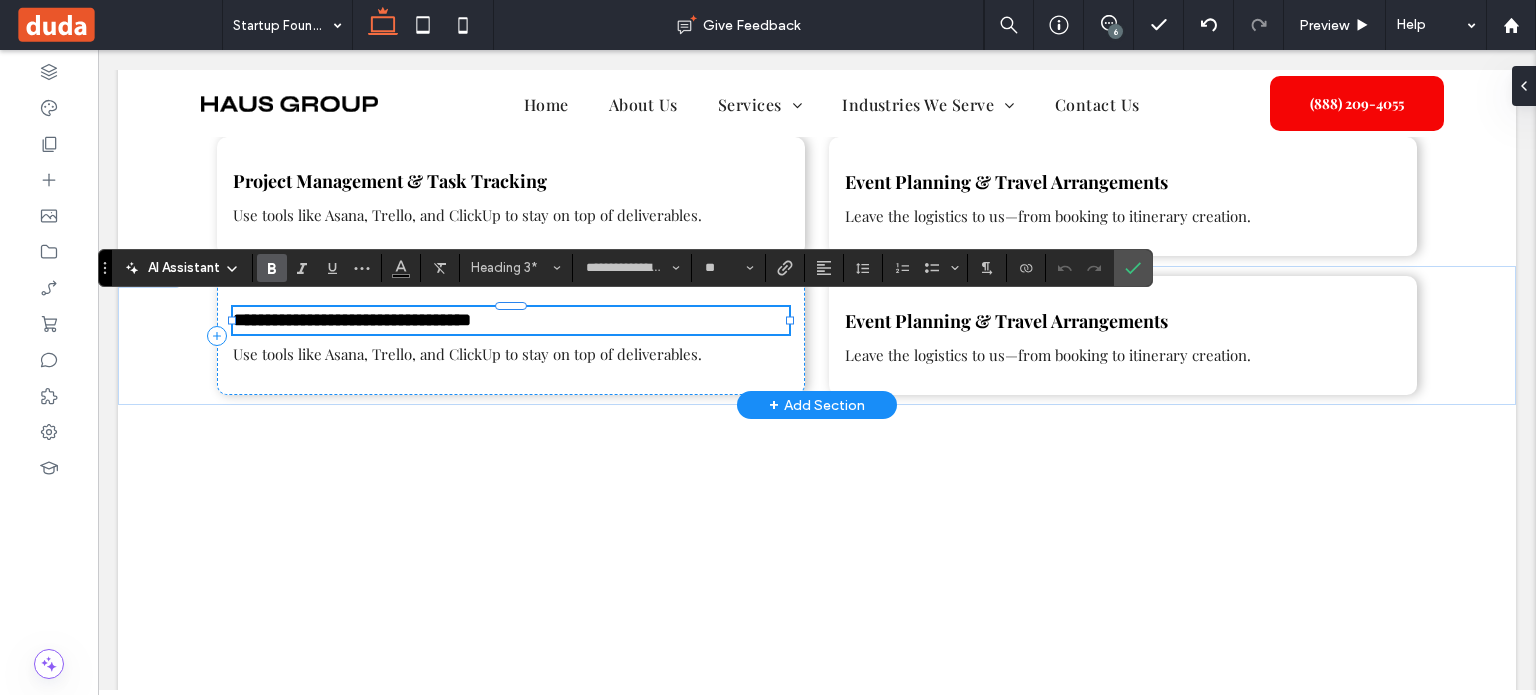 click on "**********" at bounding box center (352, 320) 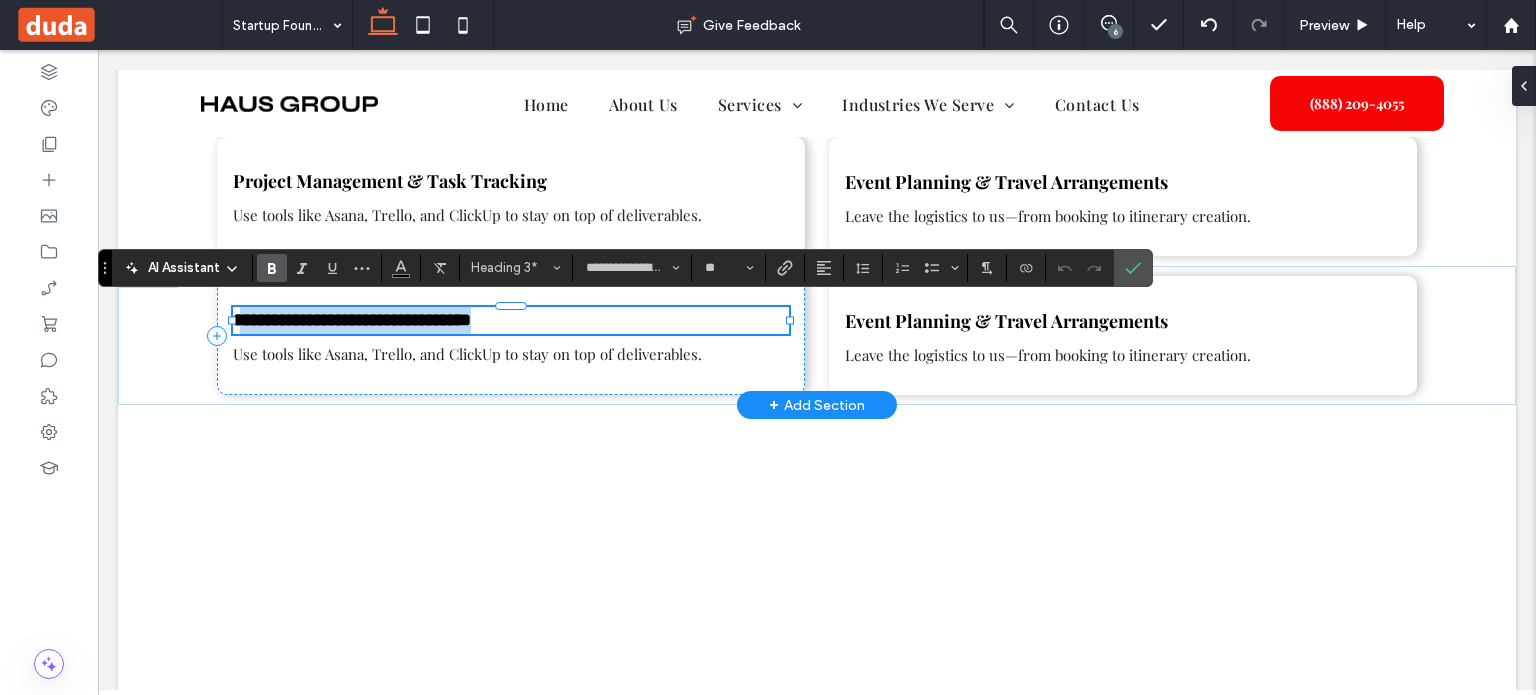 drag, startPoint x: 232, startPoint y: 316, endPoint x: 272, endPoint y: 321, distance: 40.311287 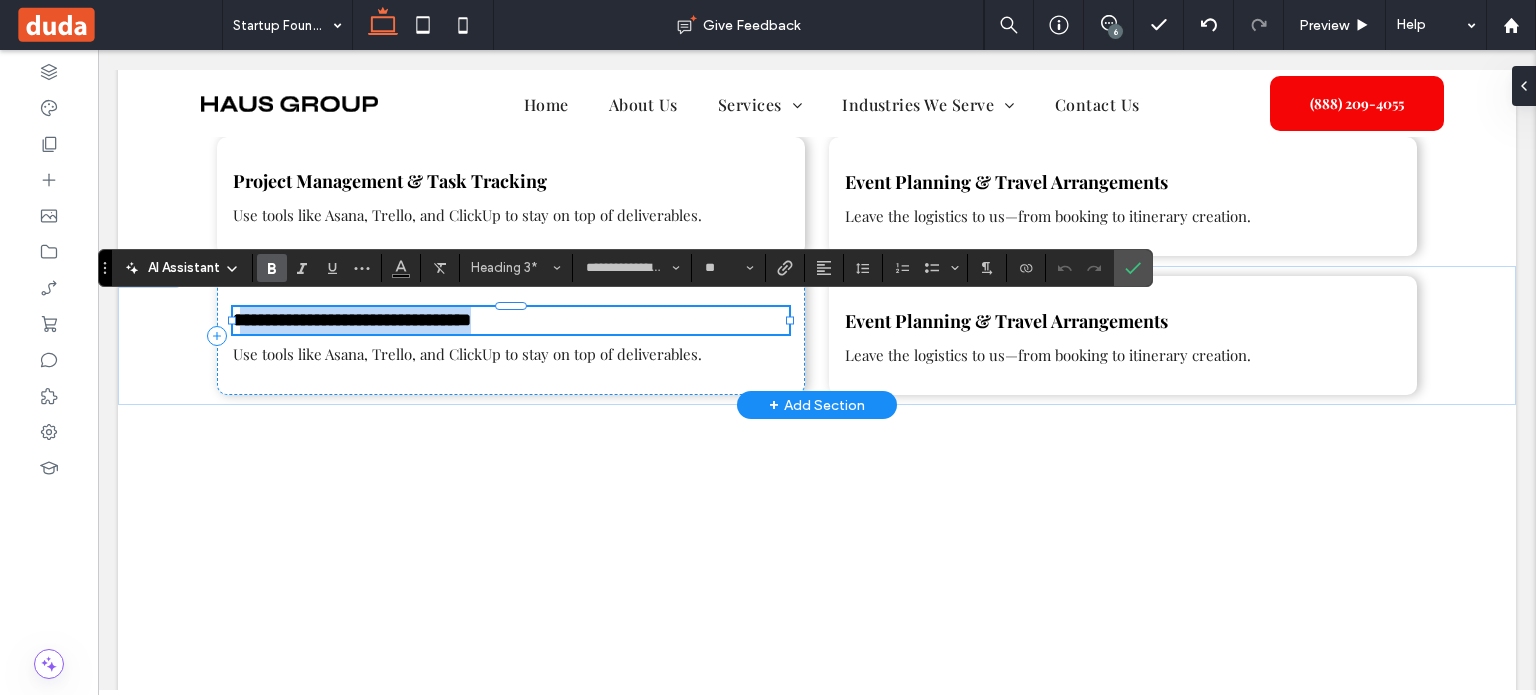 click on "**********" at bounding box center (511, 320) 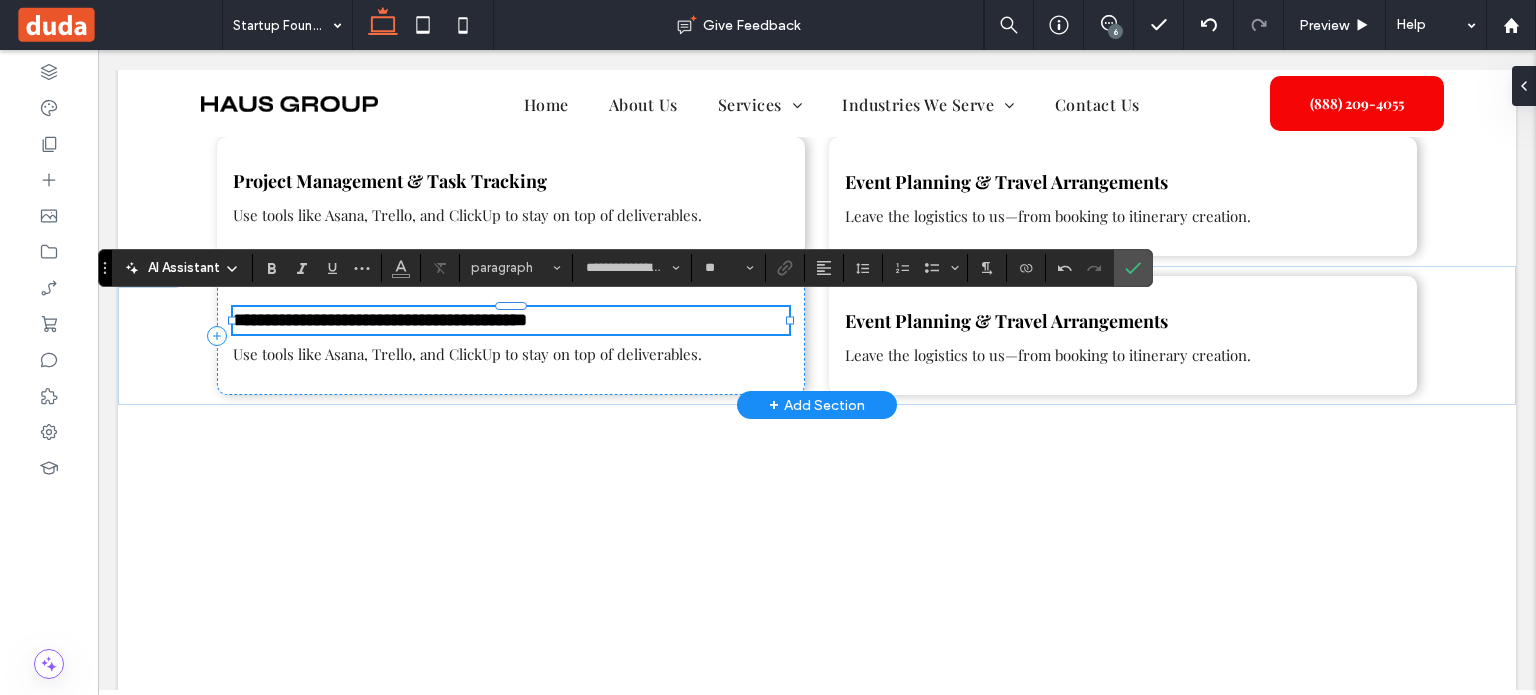 type on "**" 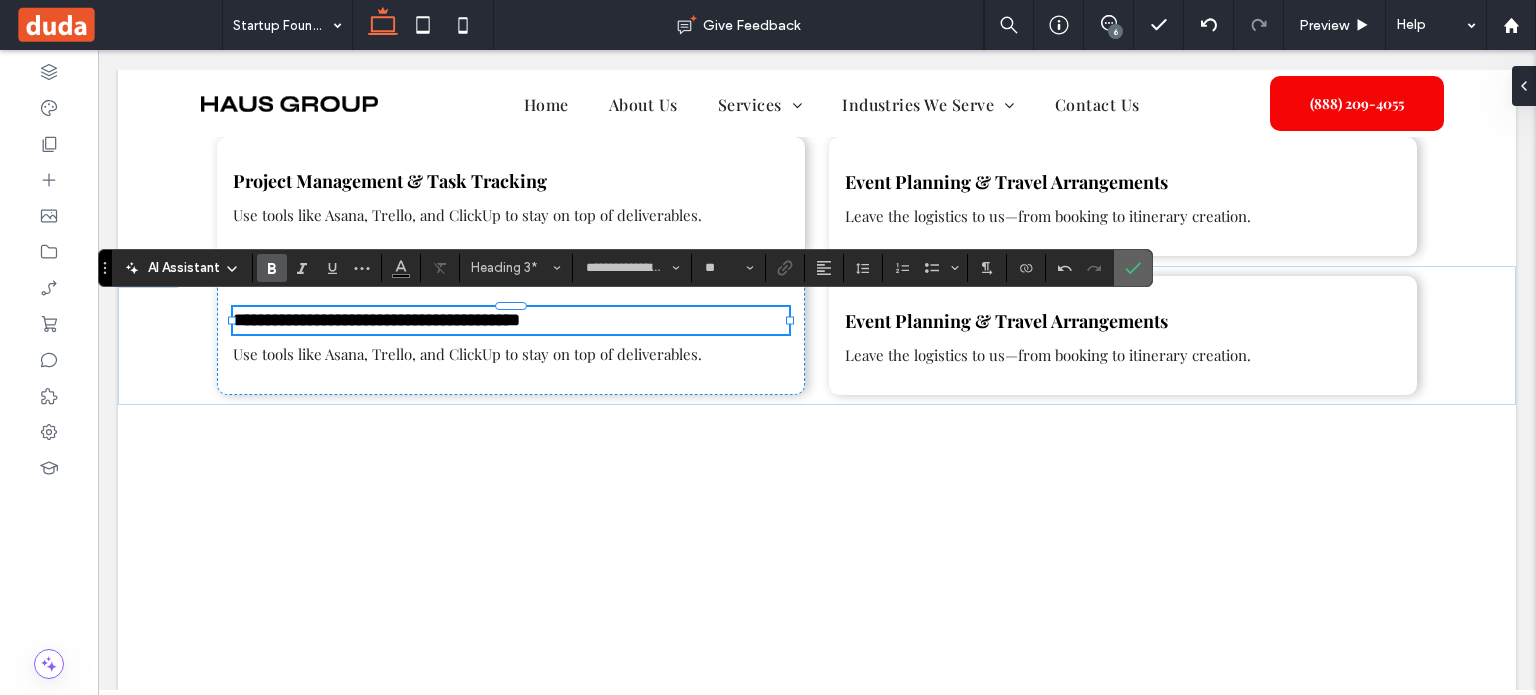 click at bounding box center [1133, 268] 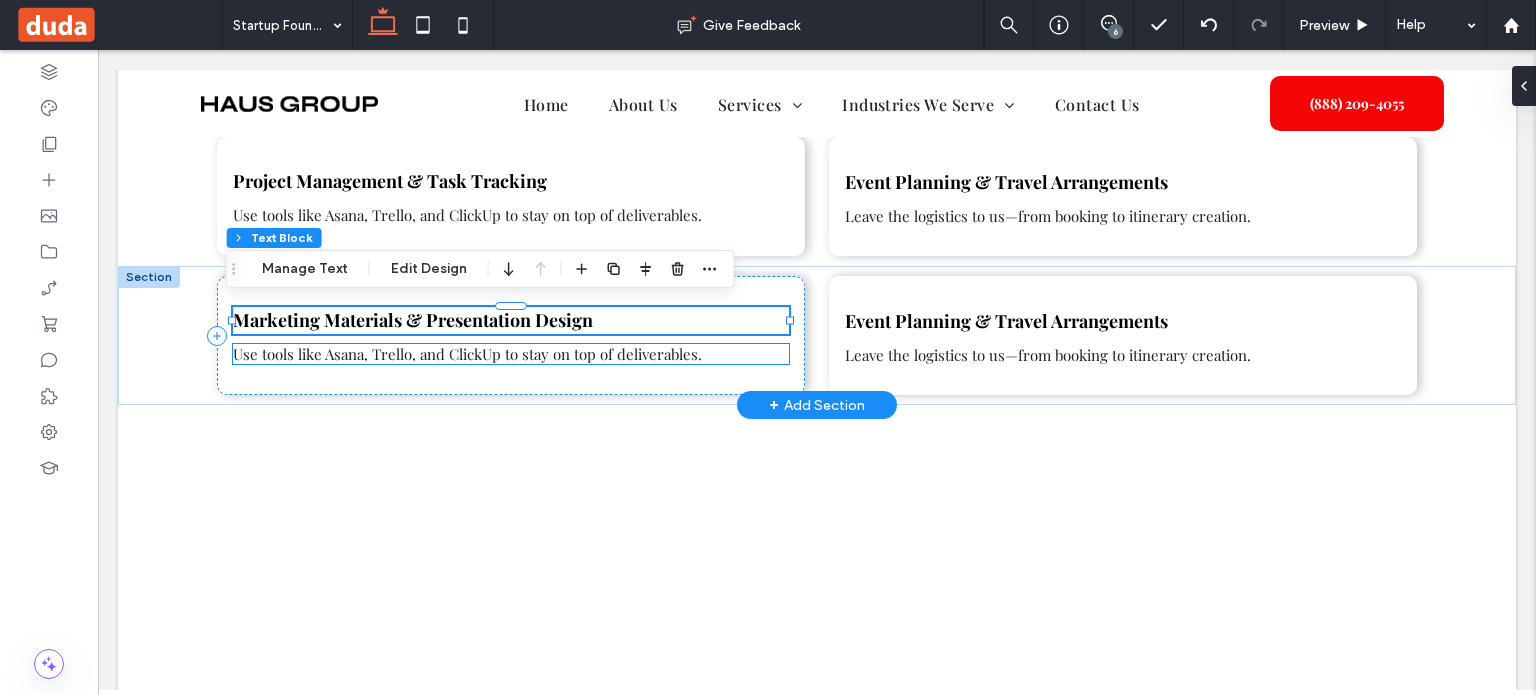 click on "Use tools like Asana, Trello, and ClickUp to stay on top of deliverables." at bounding box center [467, 354] 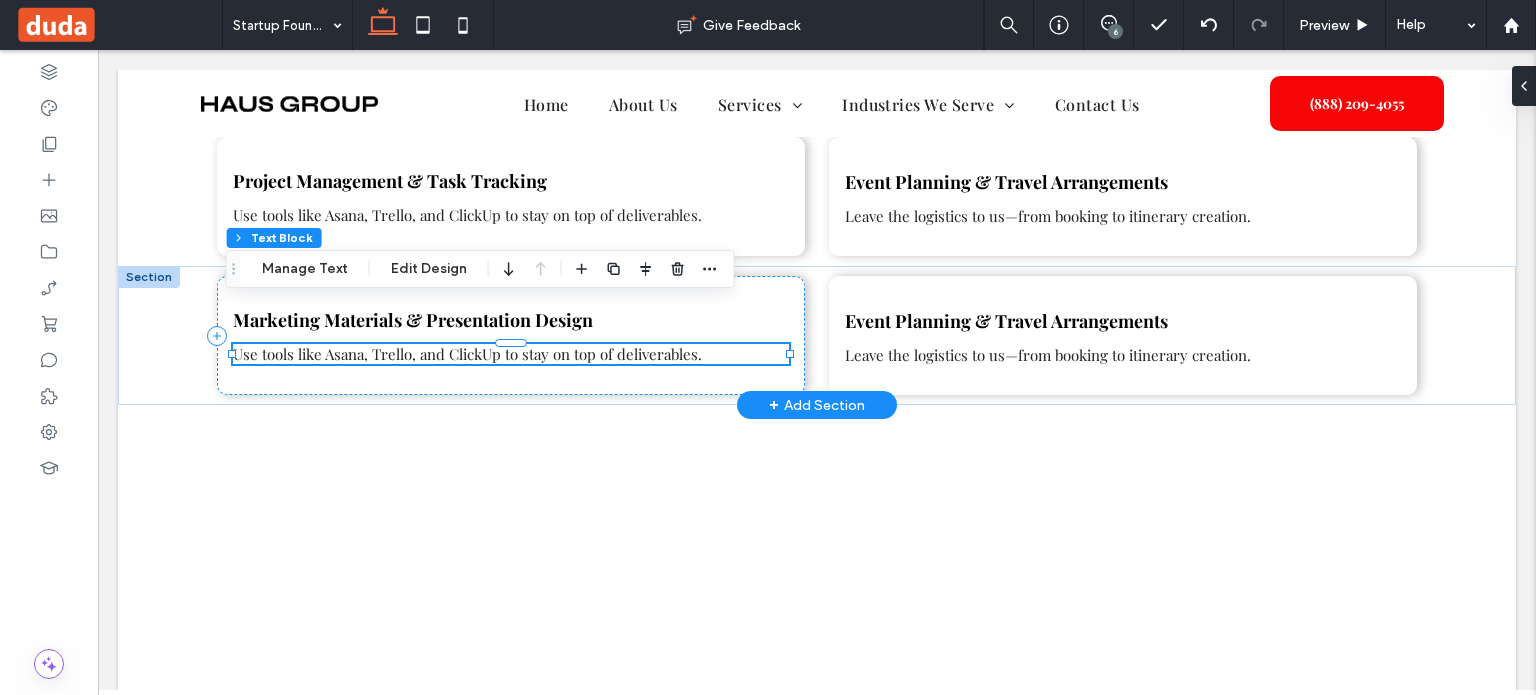 click on "Use tools like Asana, Trello, and ClickUp to stay on top of deliverables." at bounding box center [511, 354] 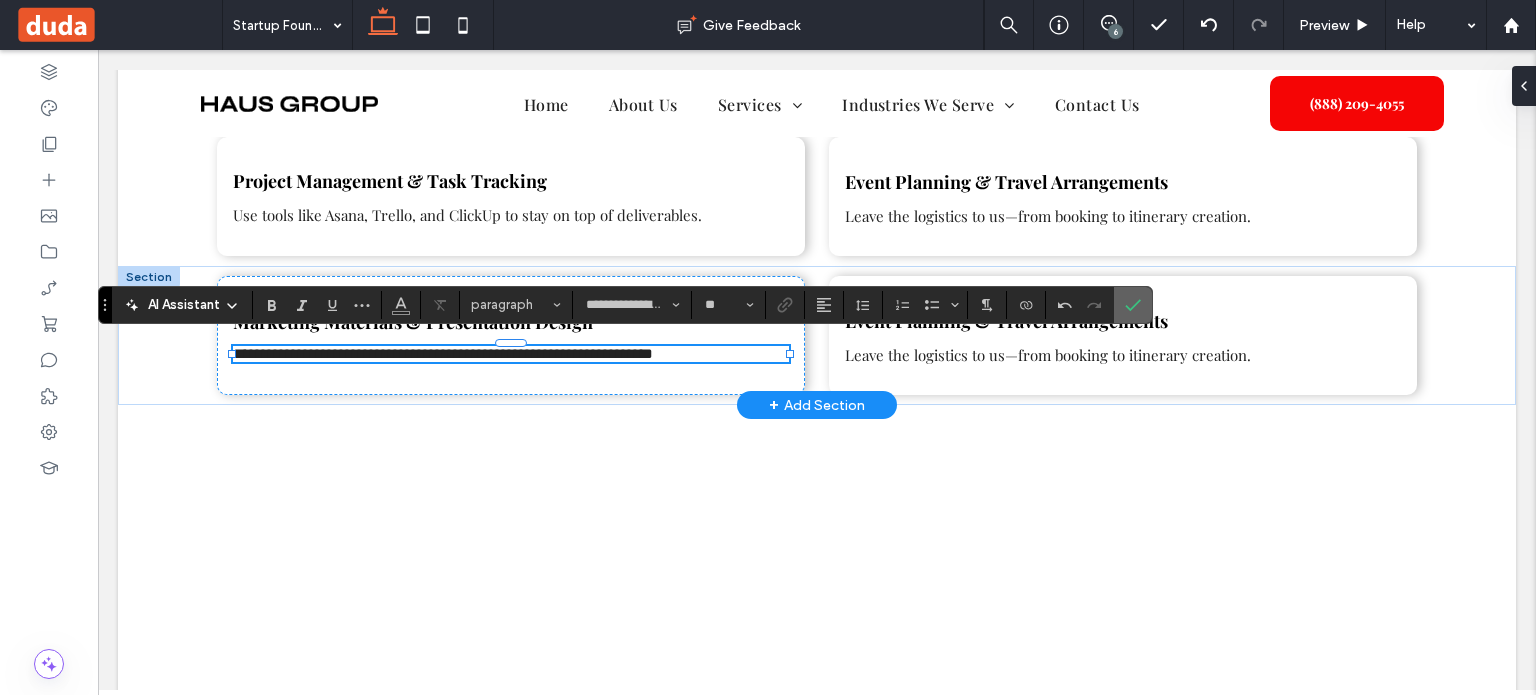 click at bounding box center (1133, 305) 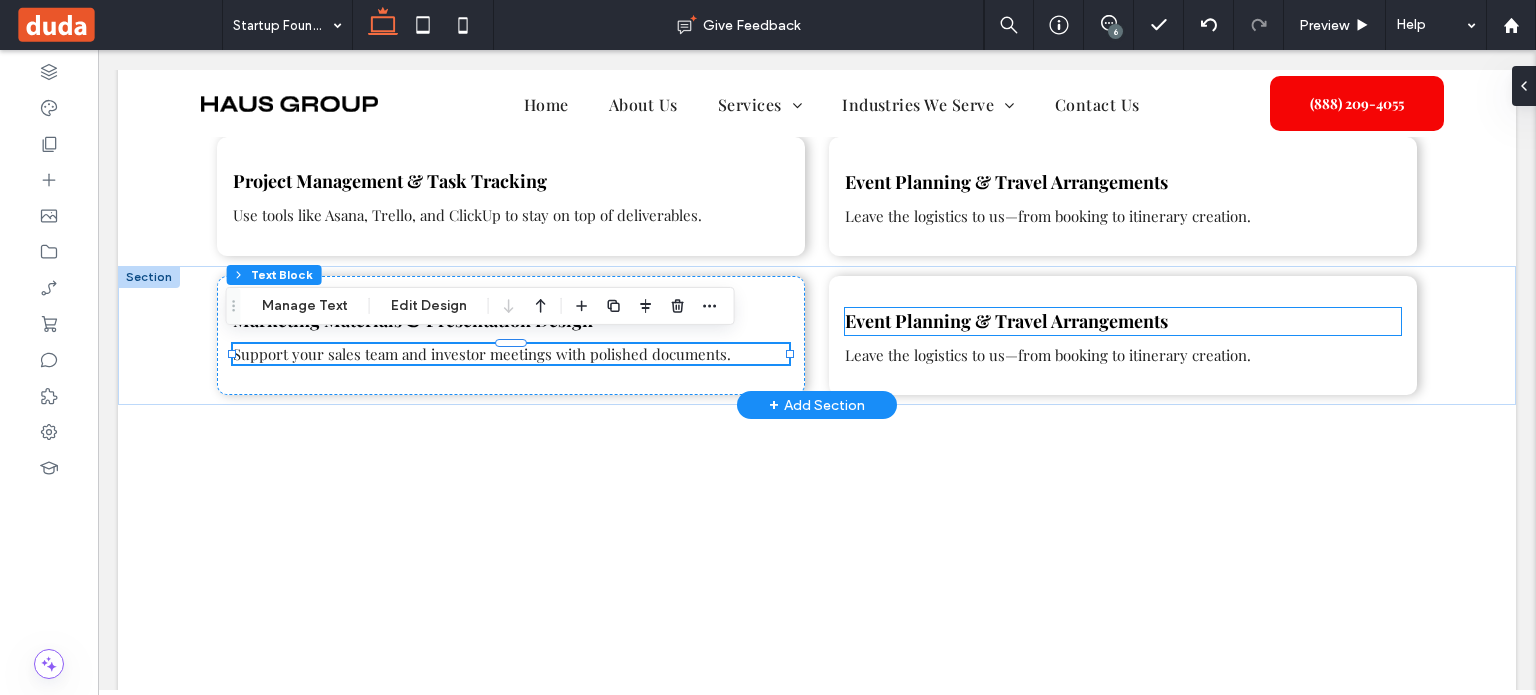 click on "Event Planning & Travel Arrangements" at bounding box center (1006, 321) 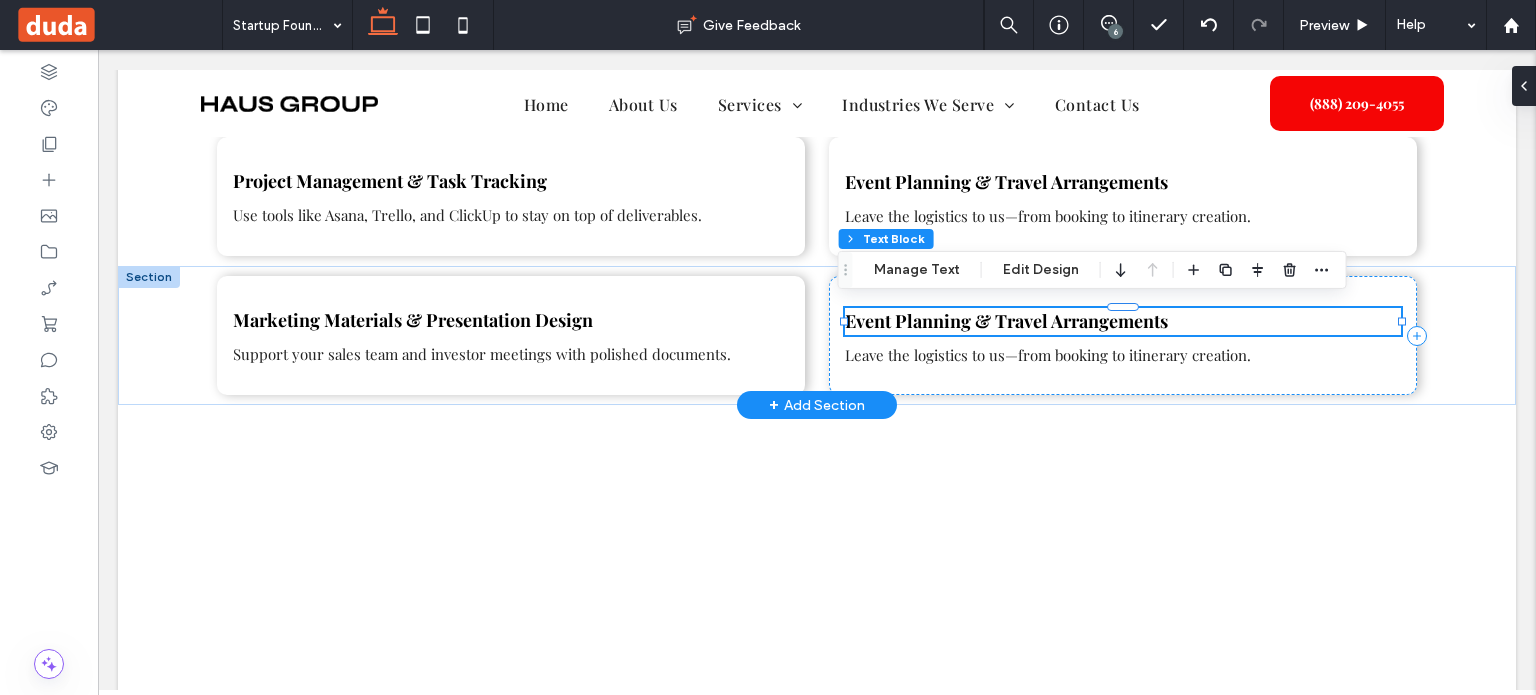 click on "Event Planning & Travel Arrangements" at bounding box center (1006, 321) 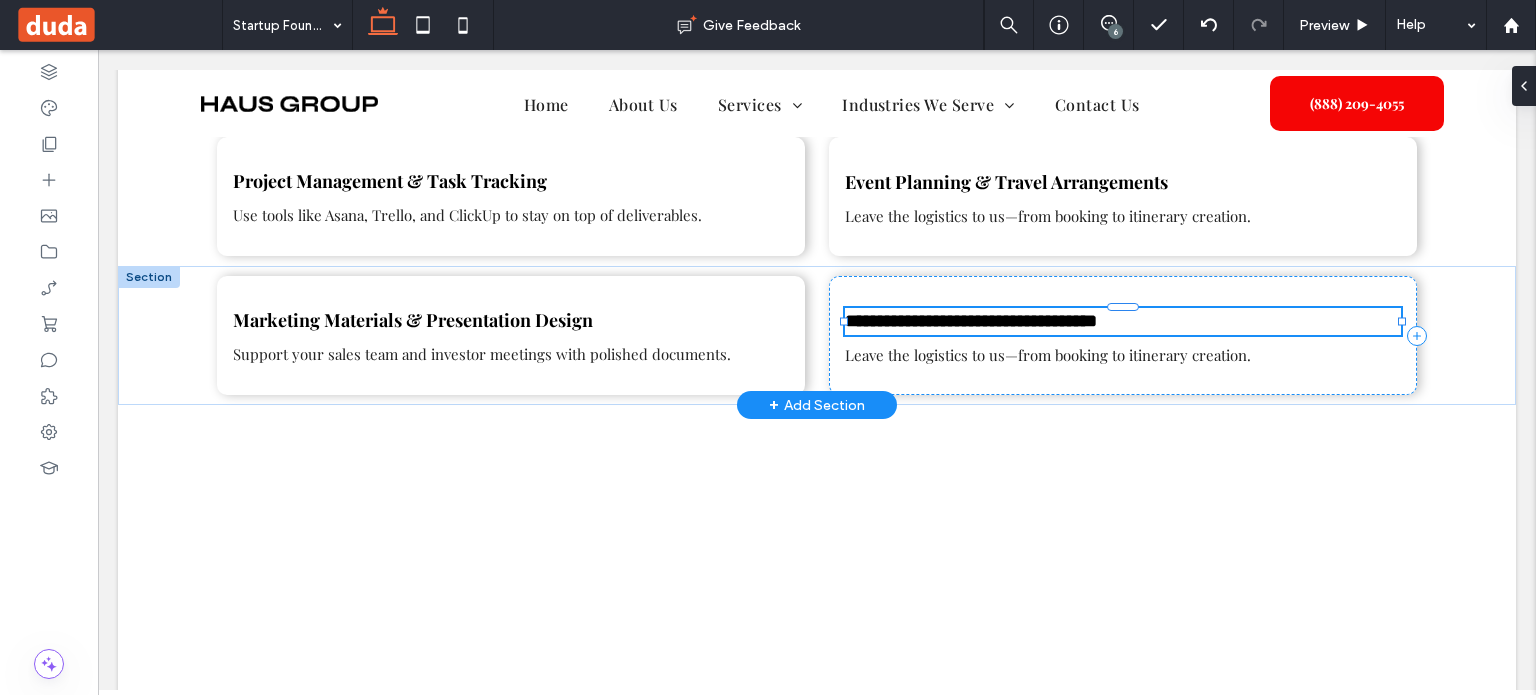 click on "**********" at bounding box center (971, 321) 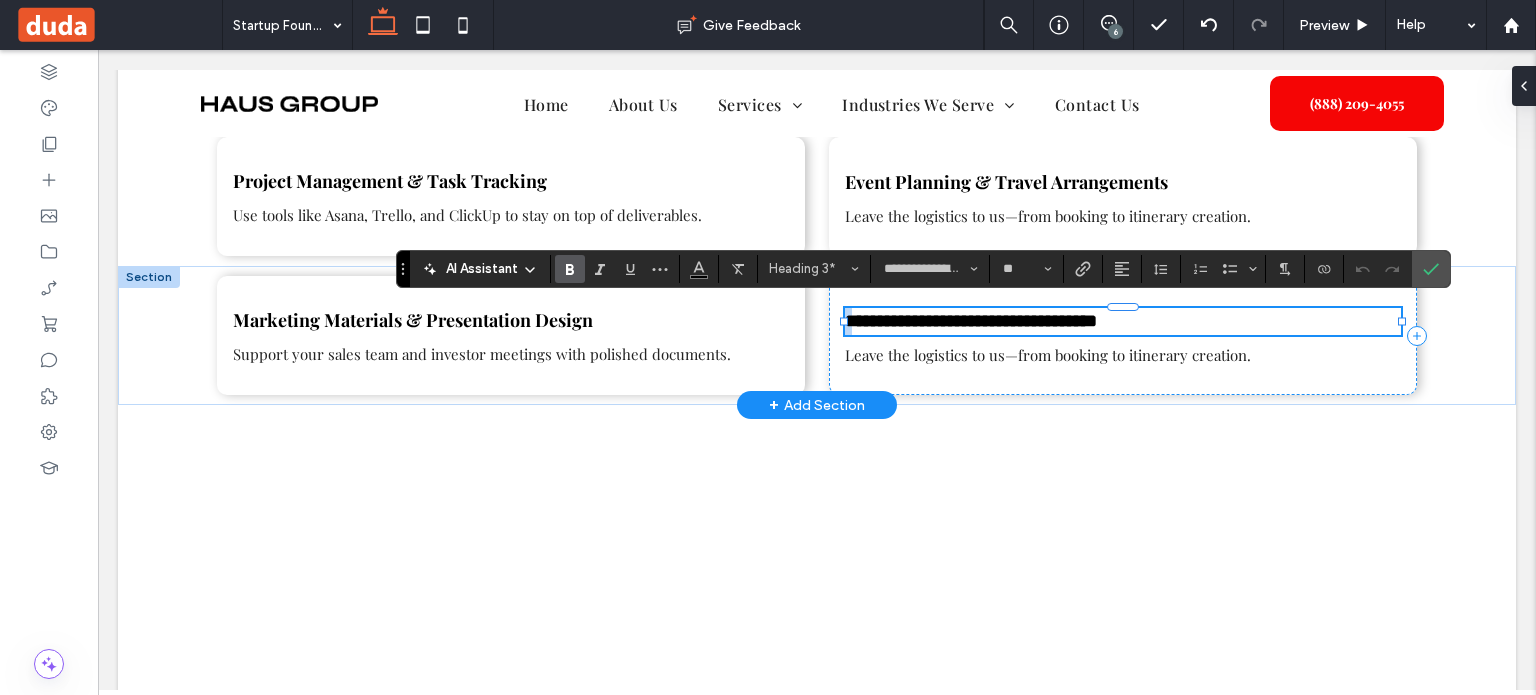 drag, startPoint x: 844, startPoint y: 312, endPoint x: 1248, endPoint y: 330, distance: 404.4008 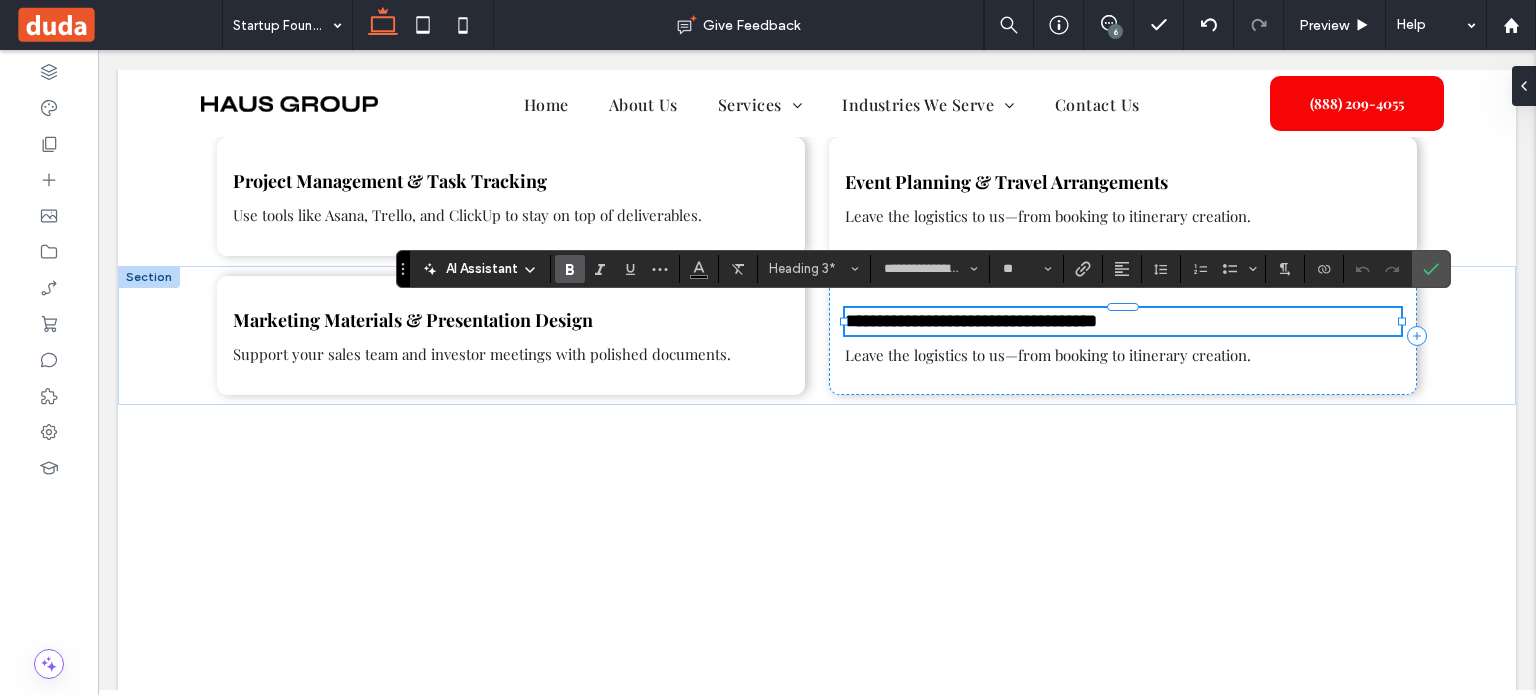 click on "**********" at bounding box center (971, 321) 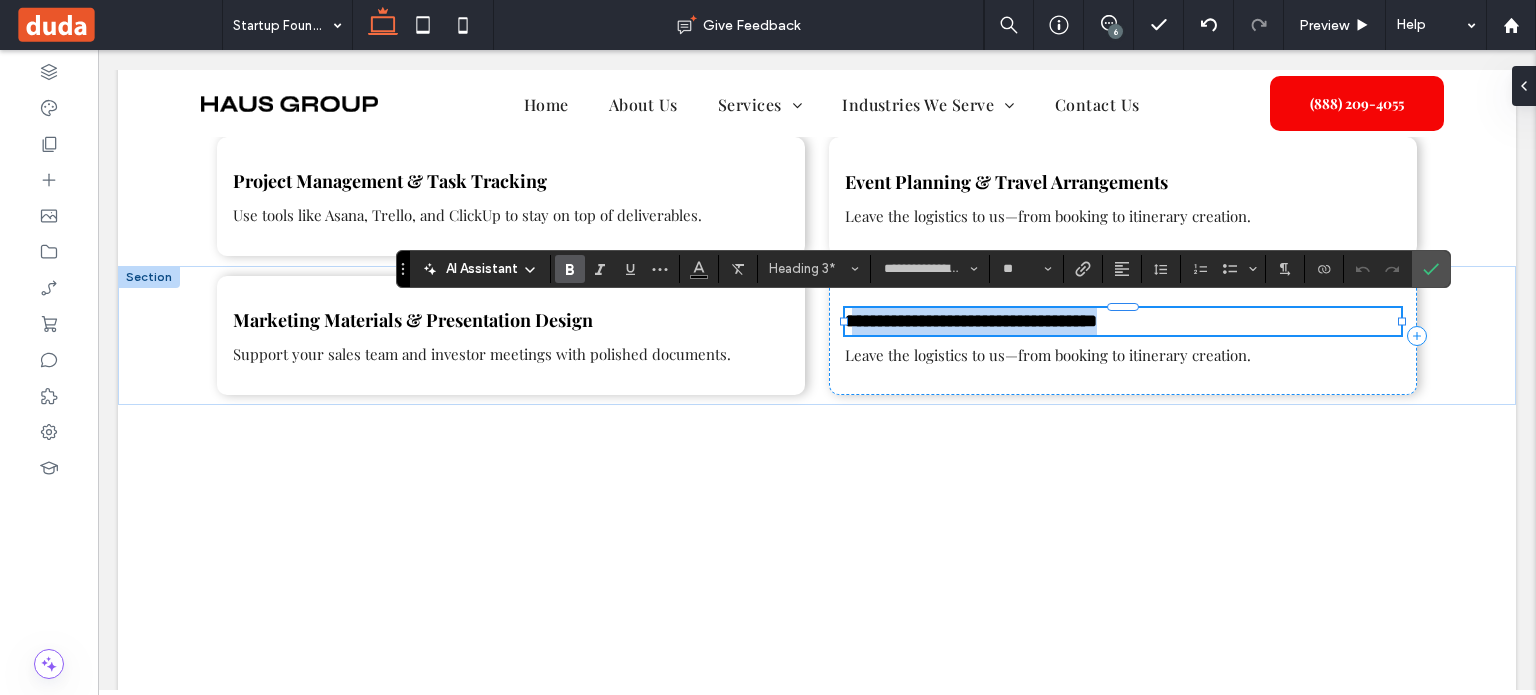 drag, startPoint x: 850, startPoint y: 317, endPoint x: 884, endPoint y: 324, distance: 34.713108 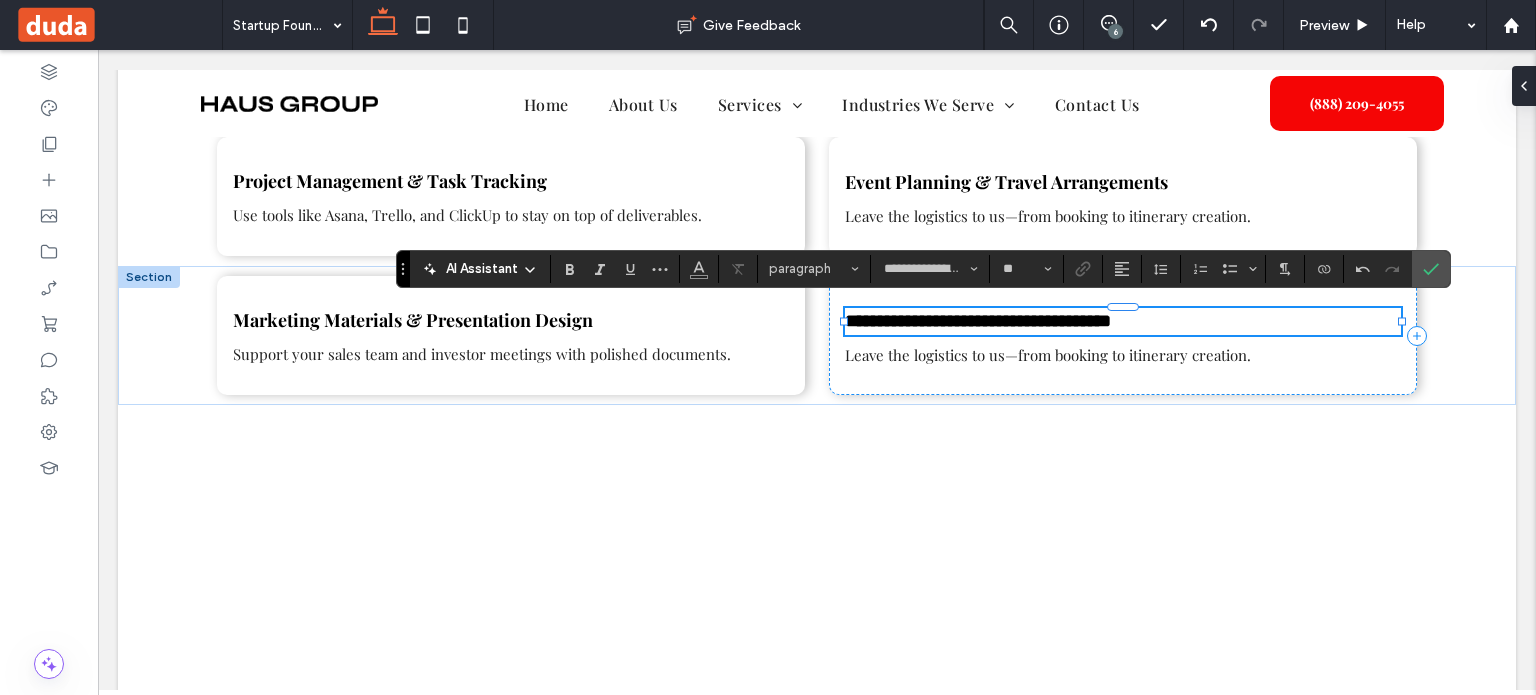 type on "**" 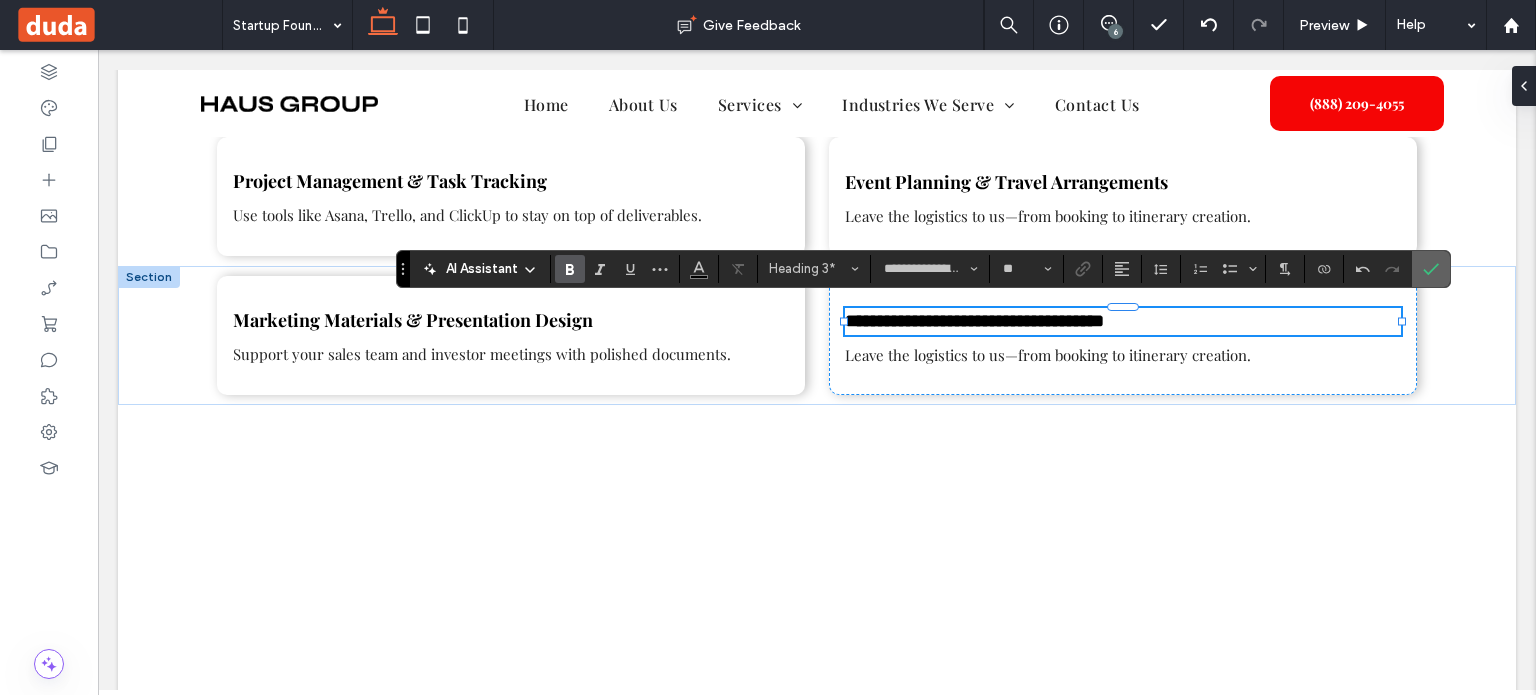 click 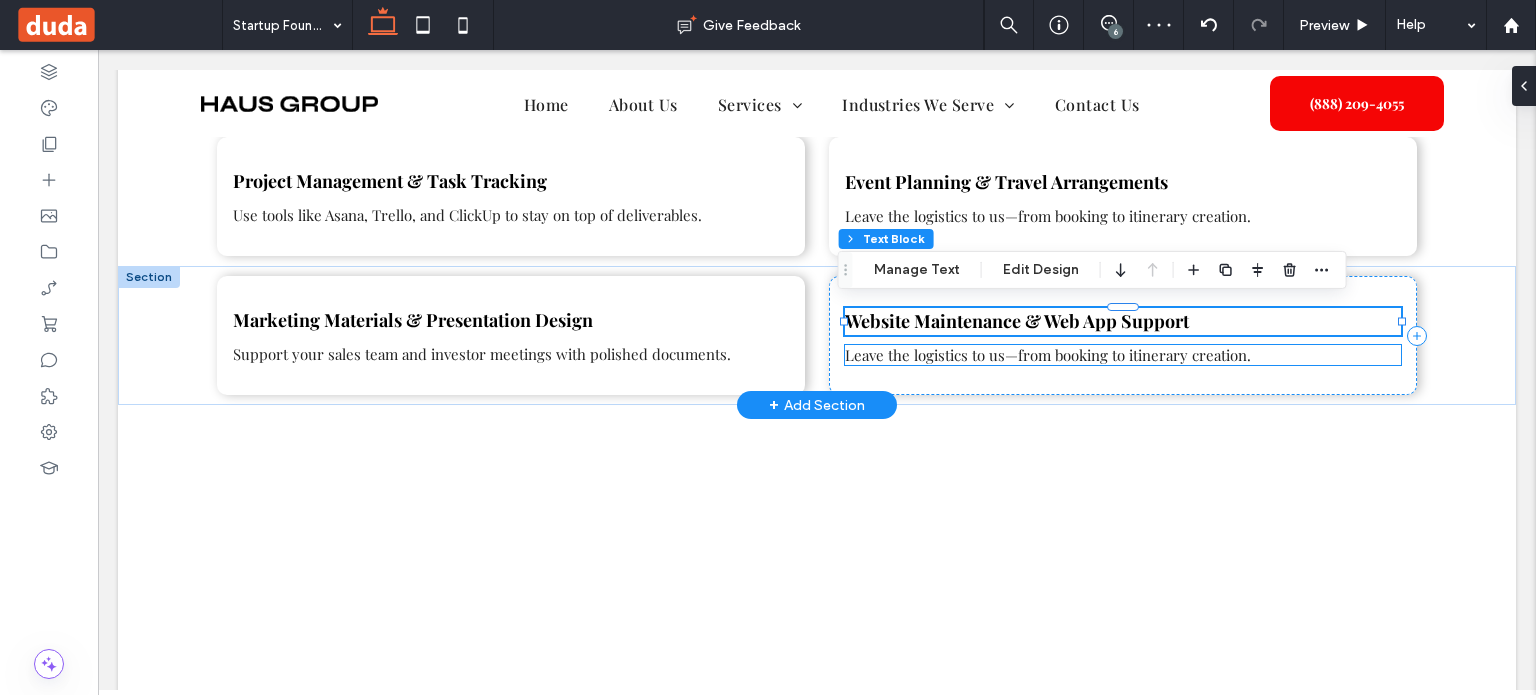 click on "Leave the logistics to us—from booking to itinerary creation." at bounding box center [1048, 355] 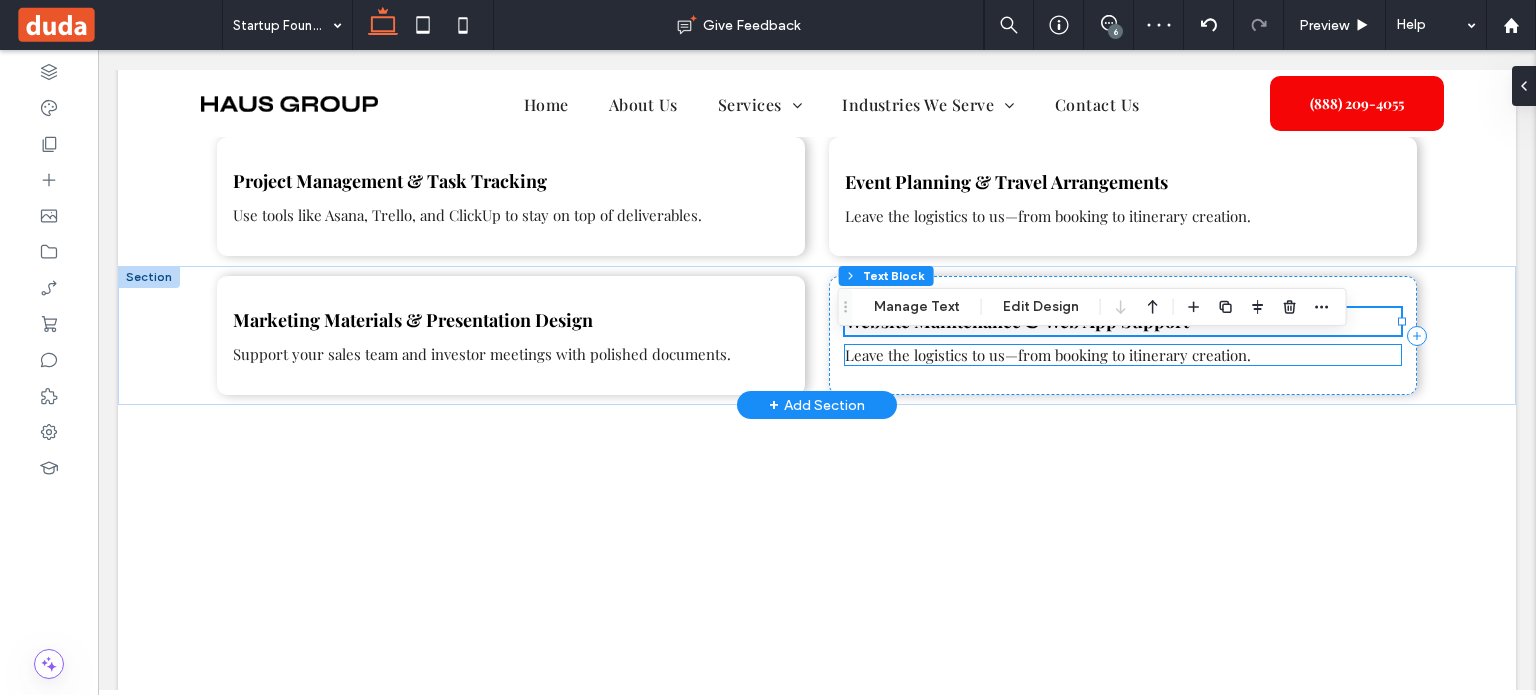 click on "Leave the logistics to us—from booking to itinerary creation." at bounding box center [1123, 355] 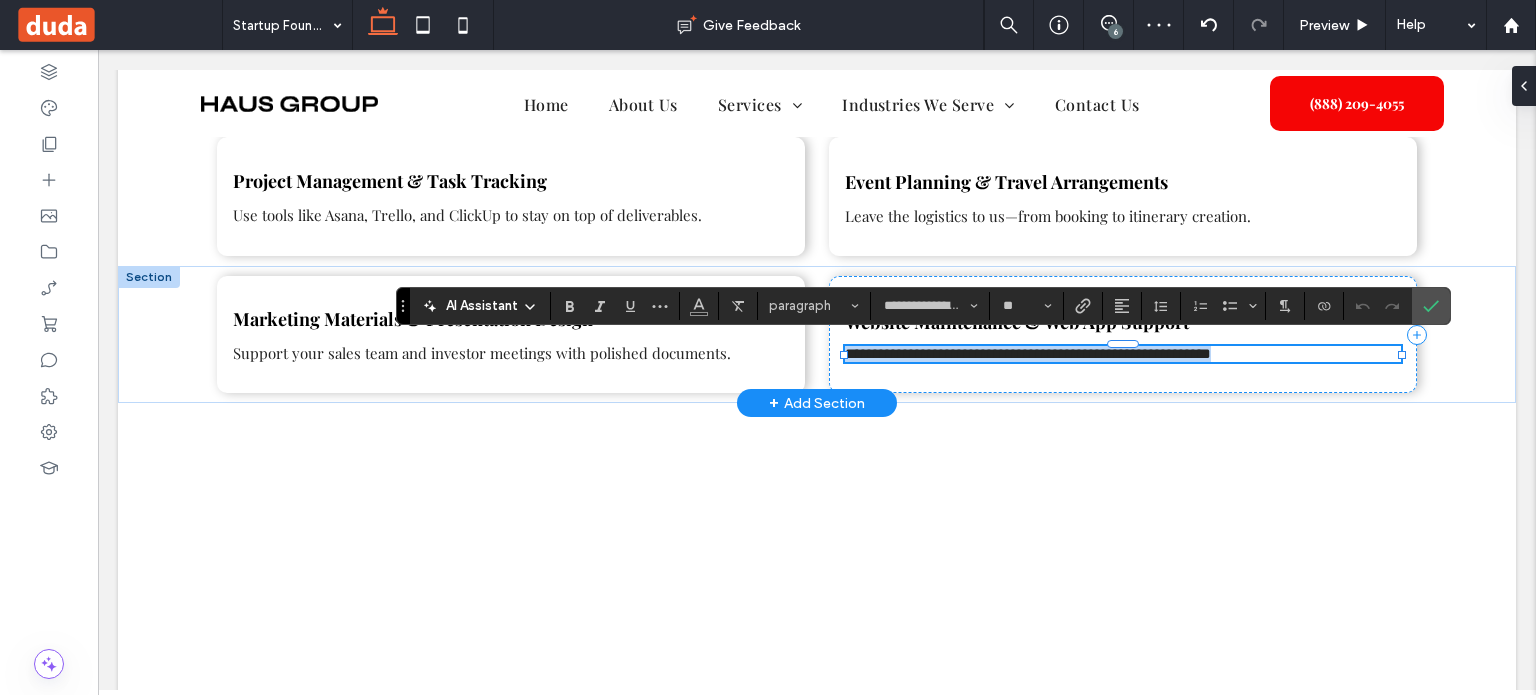 paste 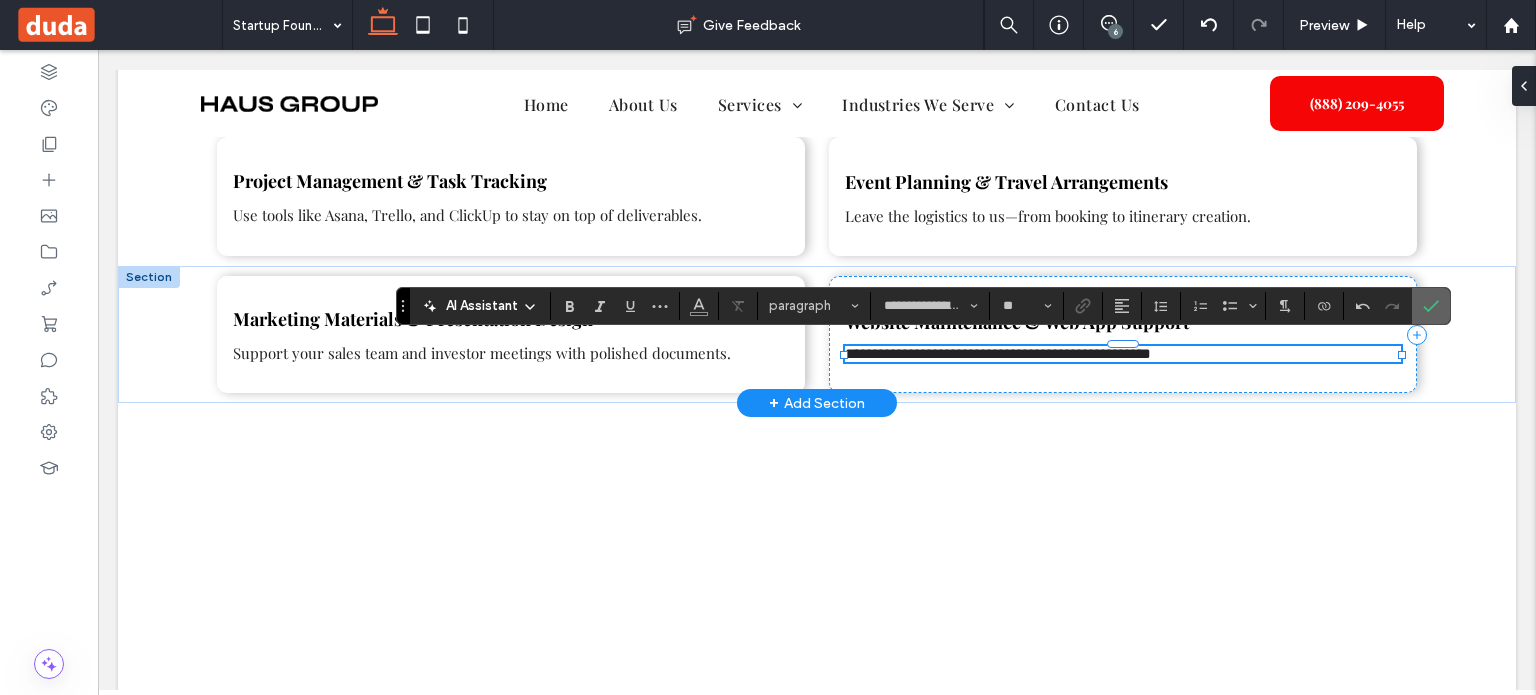 click 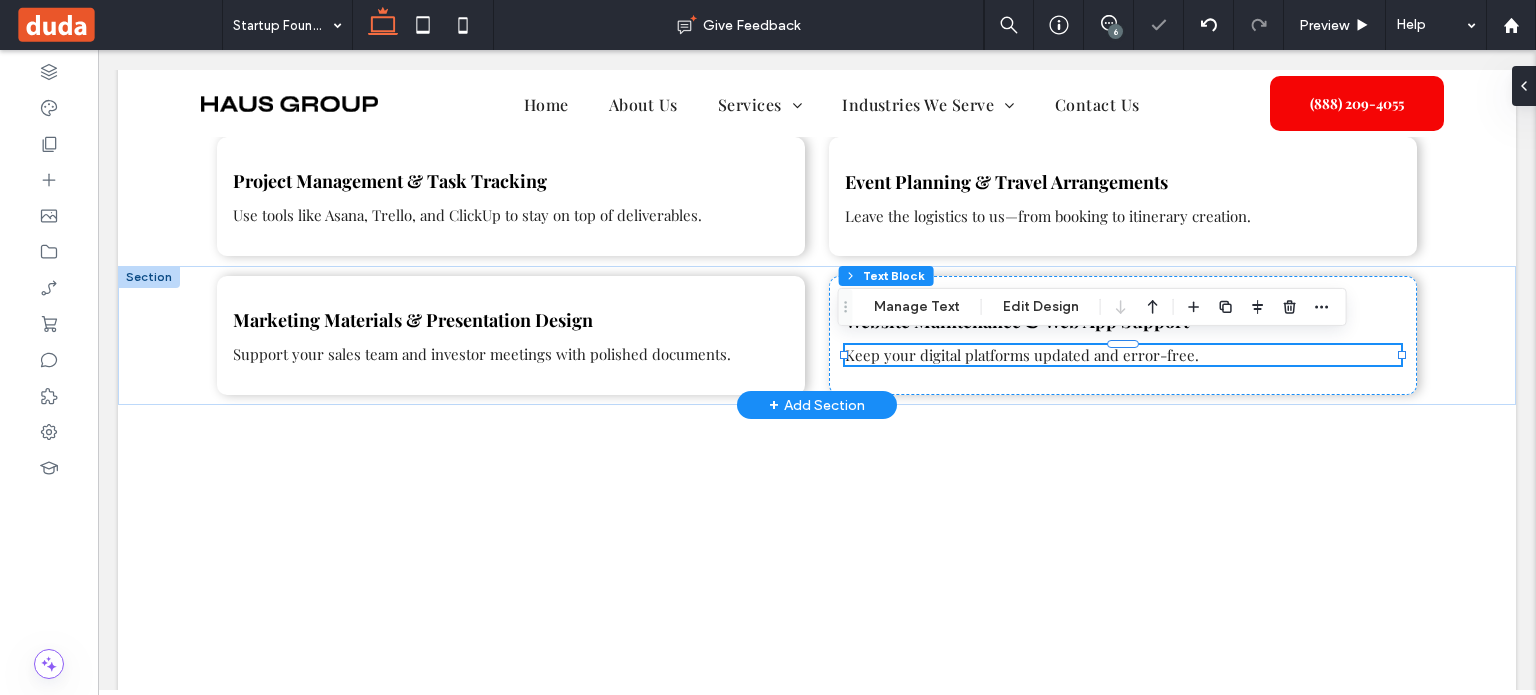 click on "Virtual Assistant Services for Startups and Entrepreneurs
Professional, Vetted, and Trained for Startup Success
Section + Add Section
Are you a startup founder, entrepreneur, or small business owner trying to balance everything—calendar management, client emails, social media, project deadlines, and hiring? You're not alone. At Masterly Virtual Assistants, we offer dedicated virtual assistants trained to handle the time-consuming tasks that pull you away from growing your own business. Our team provides high quality virtual assistant services designed to meet the real needs of busy entrepreneurs. Whether you're managing a tech startup, launching a new service-based business, or running a growing e-commerce shop, we give you immediate access to college-educated virtual assistants ready to support your journey.
Section" at bounding box center [817, -159] 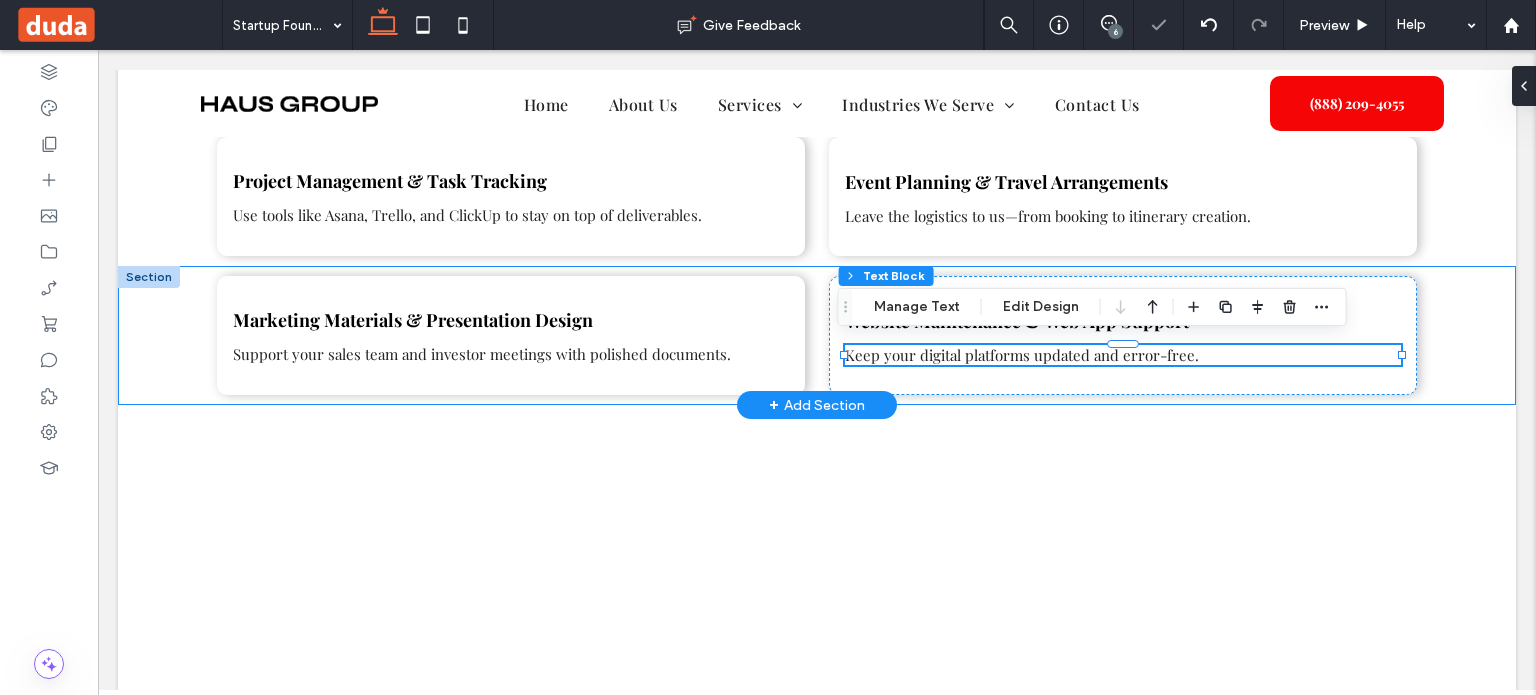 click on "Marketing Materials & Presentation Design
Support your sales team and investor meetings with polished documents.
Website Maintenance & Web App Support
Keep your digital platforms updated and error-free." at bounding box center [817, 335] 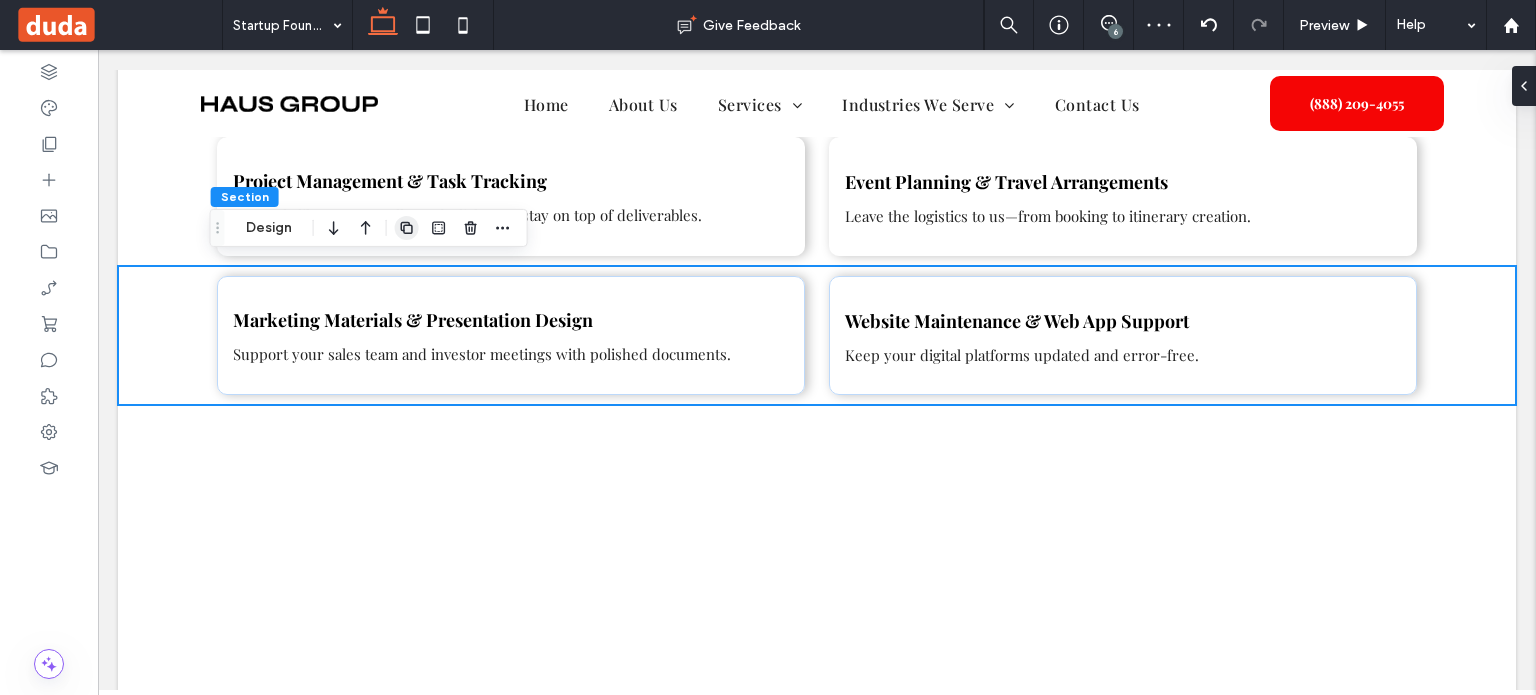 click 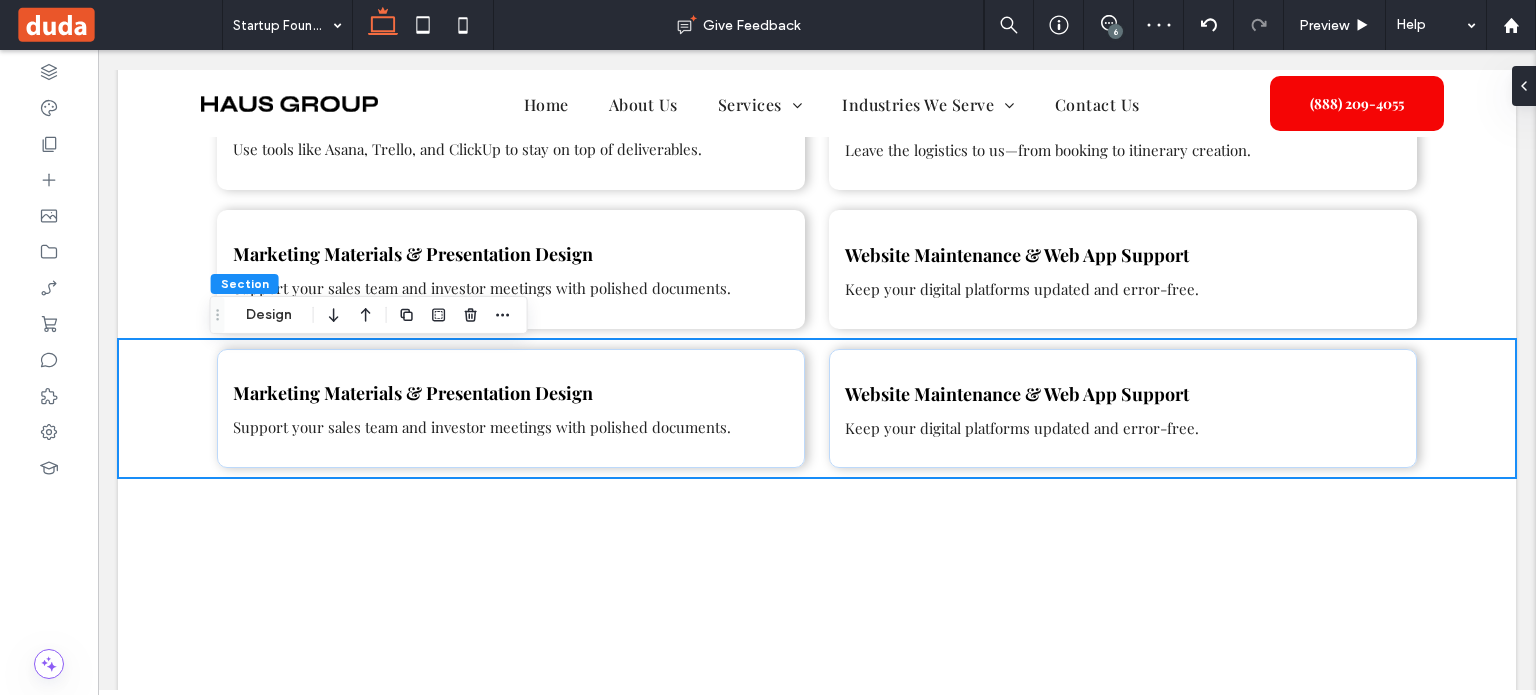 scroll, scrollTop: 1970, scrollLeft: 0, axis: vertical 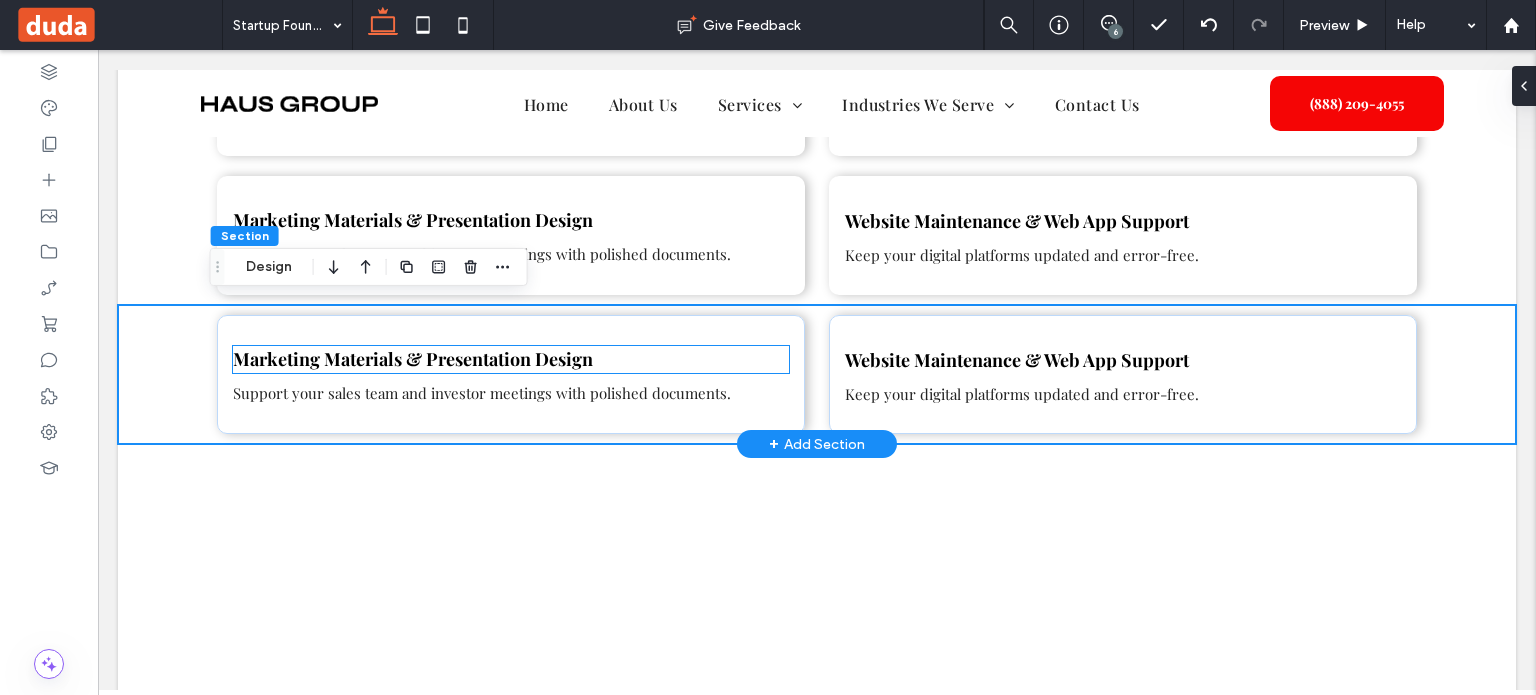 click on "Marketing Materials & Presentation Design" at bounding box center (413, 359) 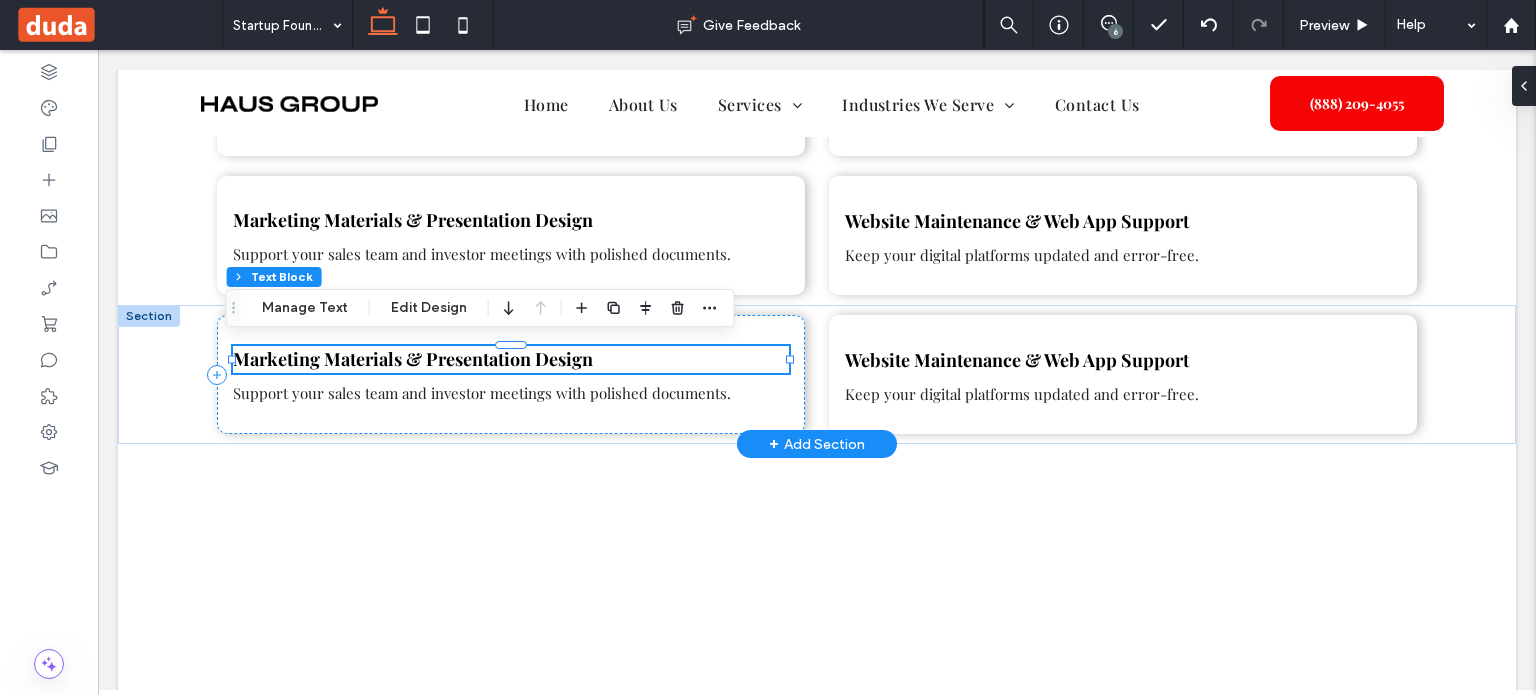 click on "Marketing Materials & Presentation Design" at bounding box center [511, 359] 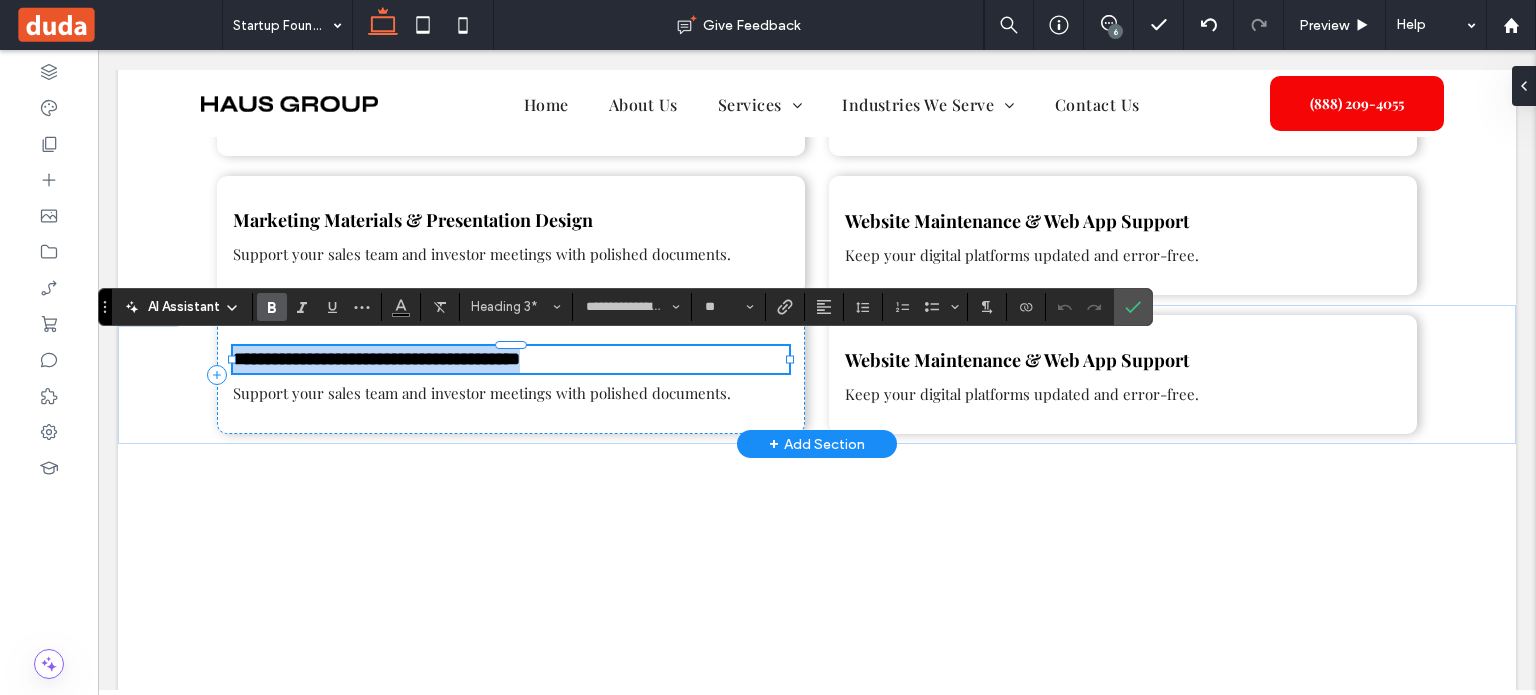 click on "**********" at bounding box center [376, 359] 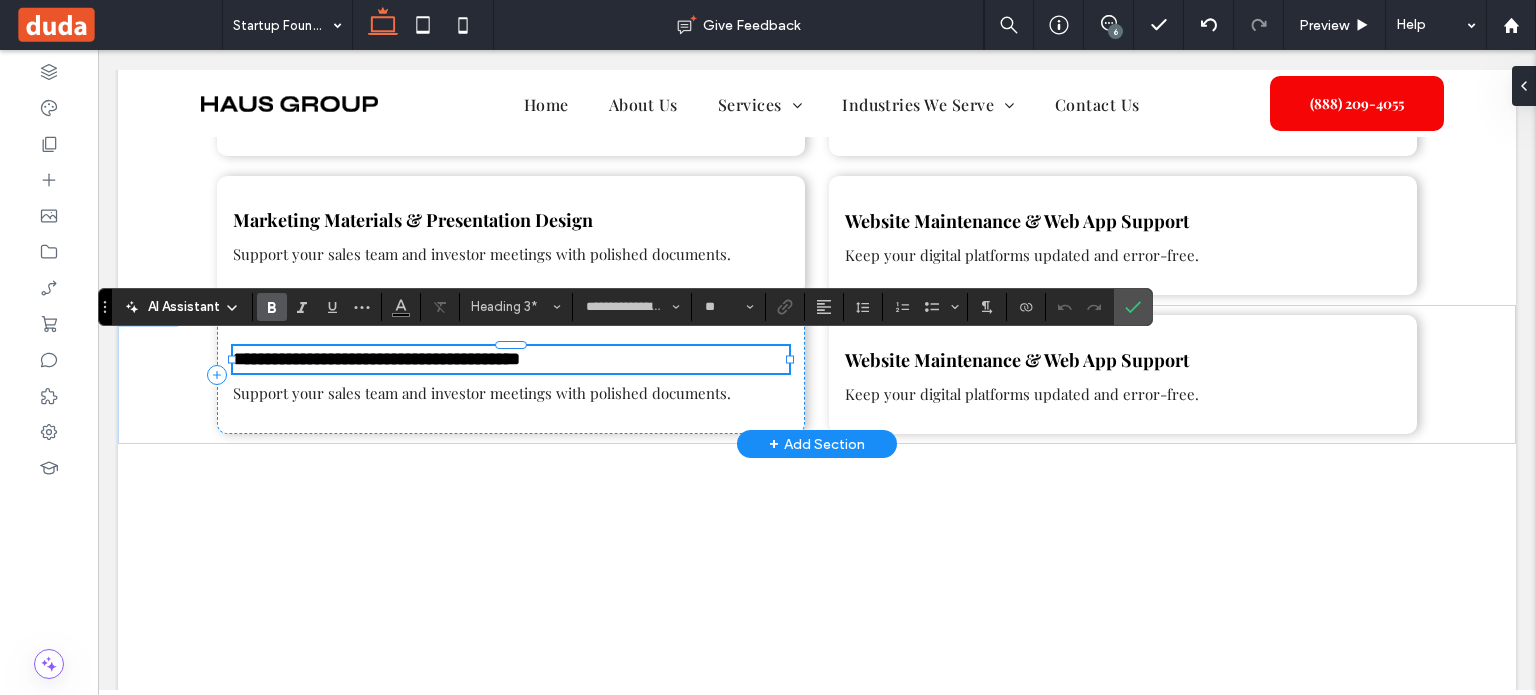 click on "**********" at bounding box center (376, 359) 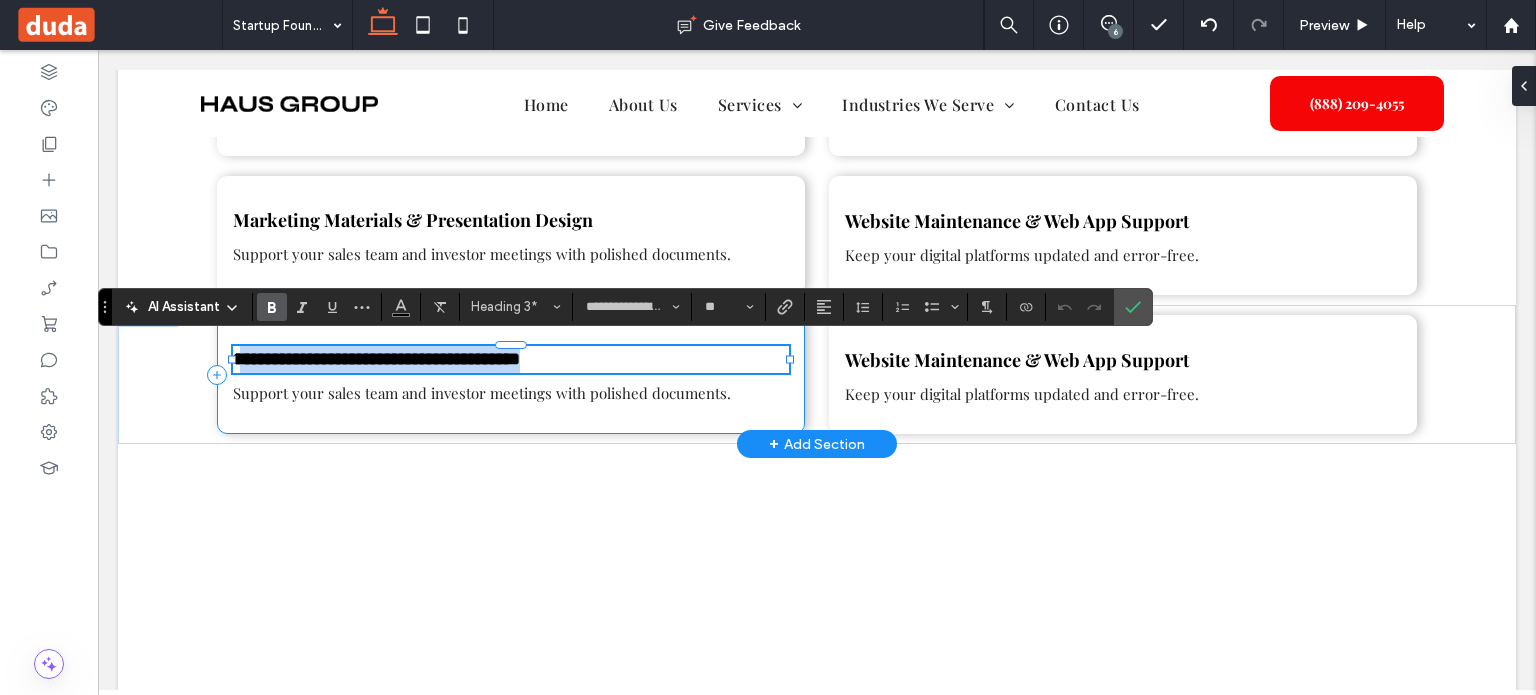 drag, startPoint x: 238, startPoint y: 352, endPoint x: 716, endPoint y: 375, distance: 478.55304 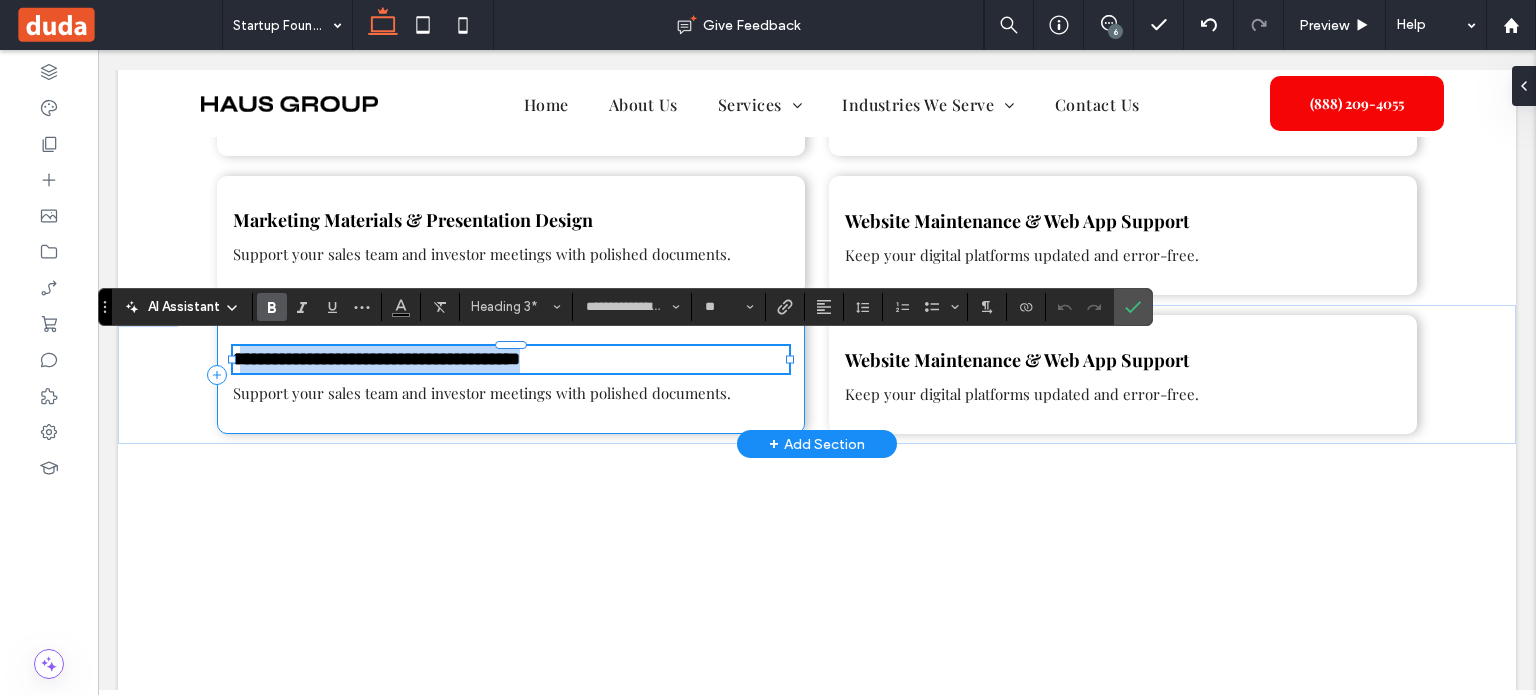 click on "**********" at bounding box center (511, 374) 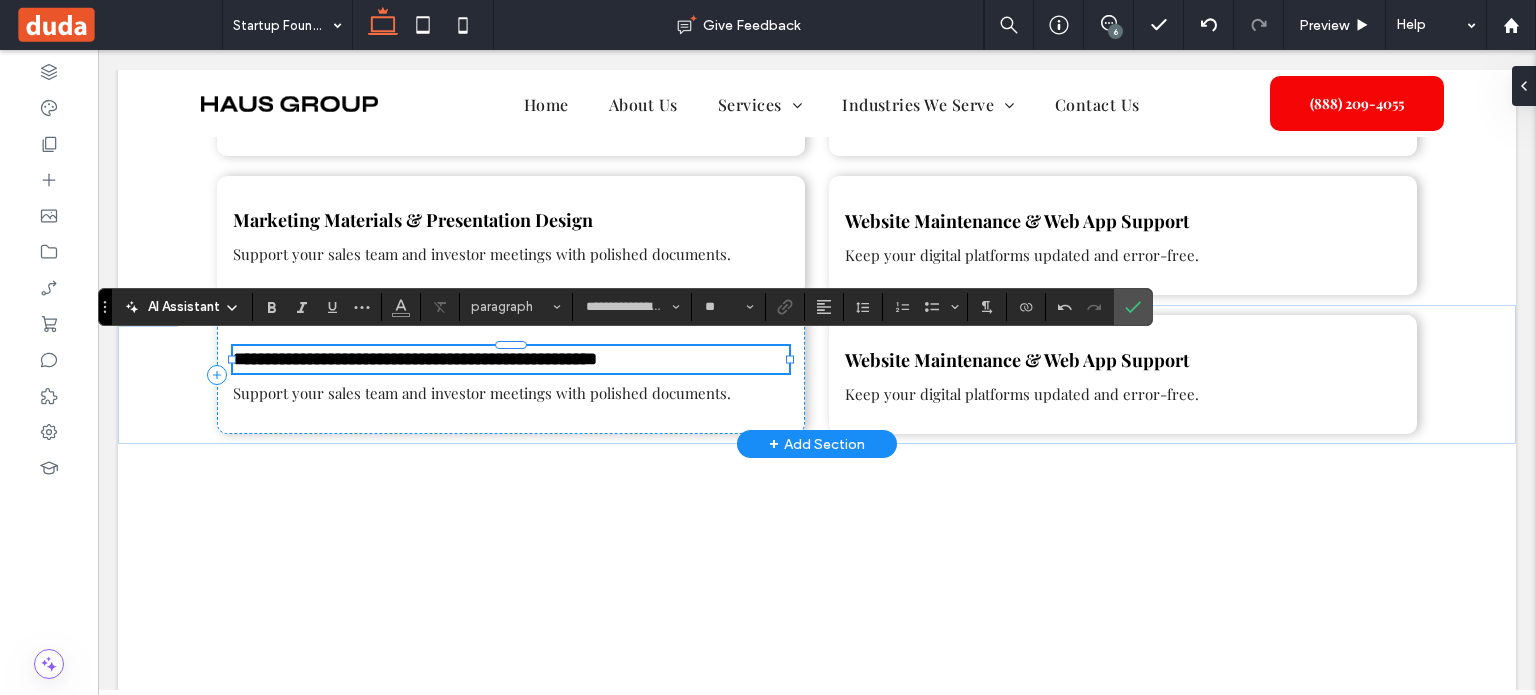 type on "**" 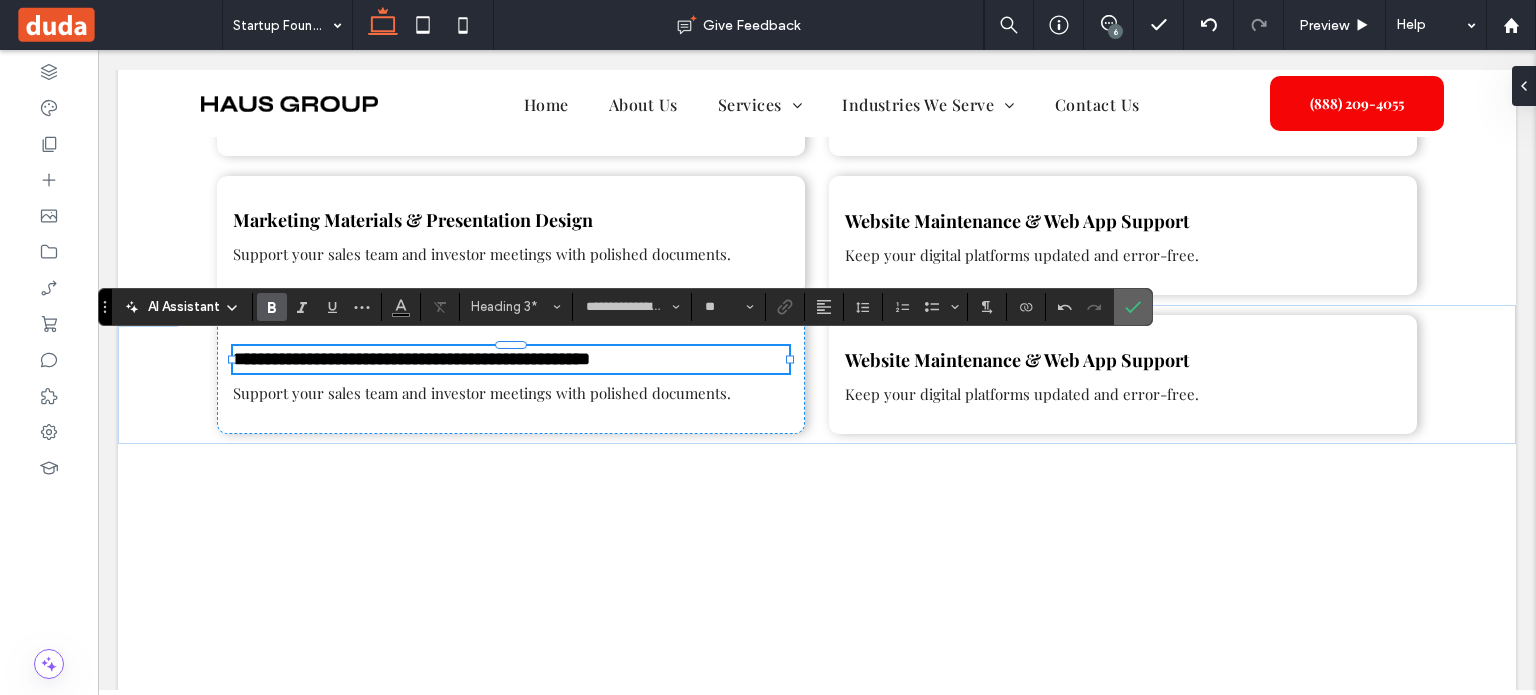 click at bounding box center (1129, 307) 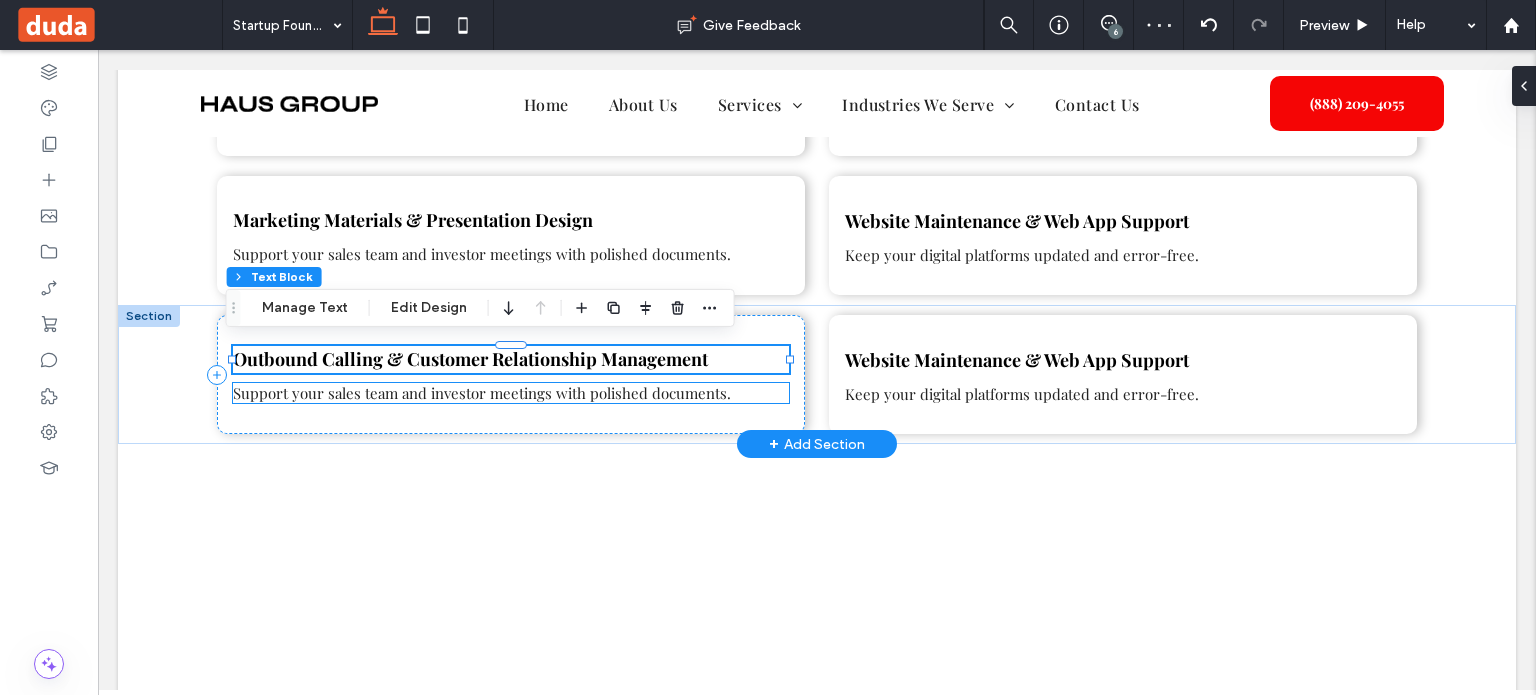 click on "Support your sales team and investor meetings with polished documents." at bounding box center (482, 393) 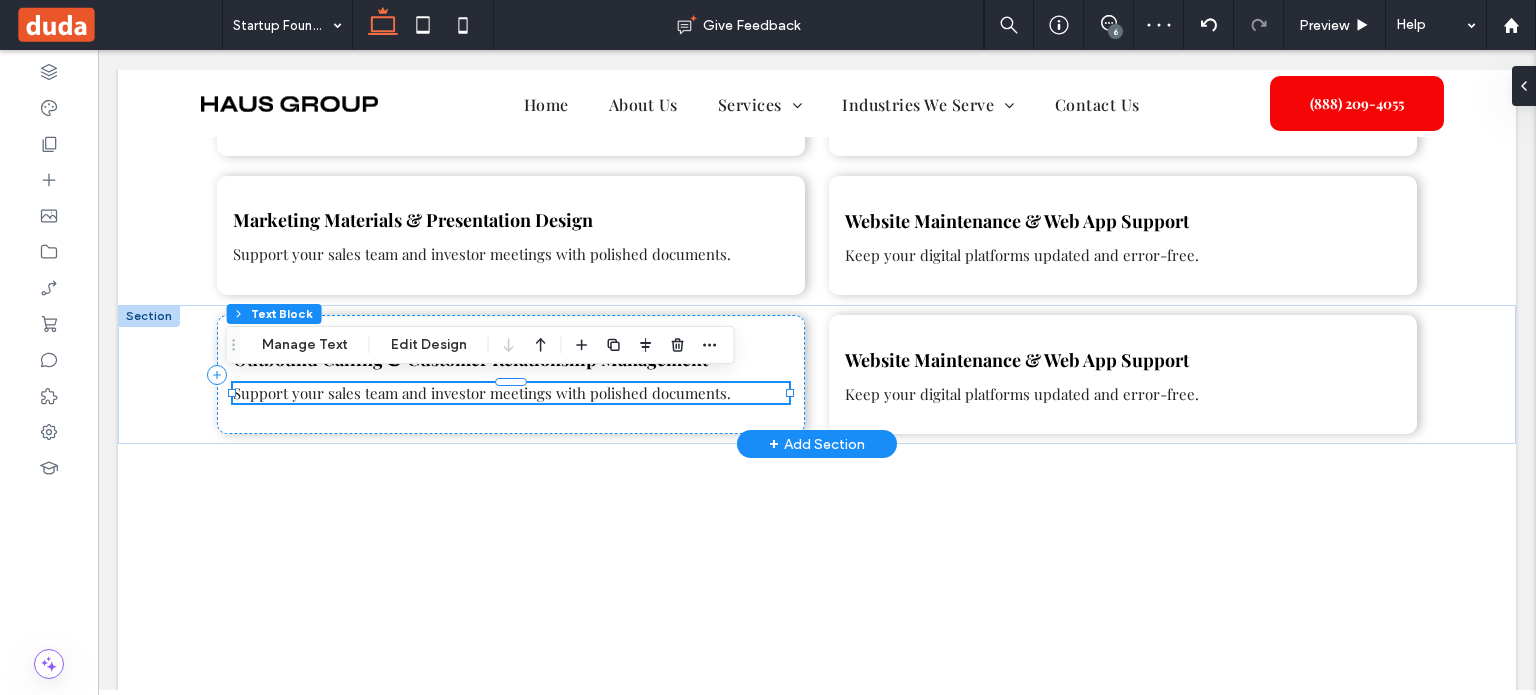 click on "Support your sales team and investor meetings with polished documents." at bounding box center [511, 393] 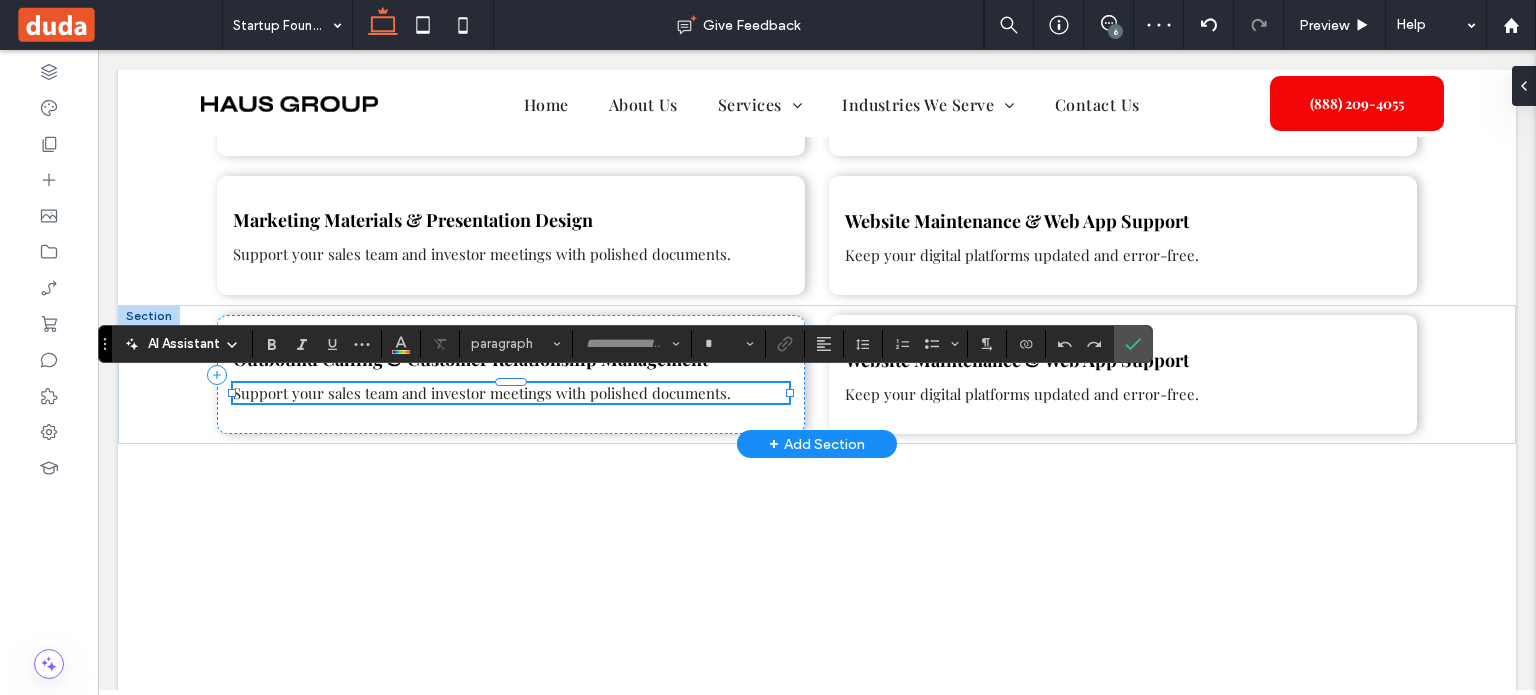 type on "**********" 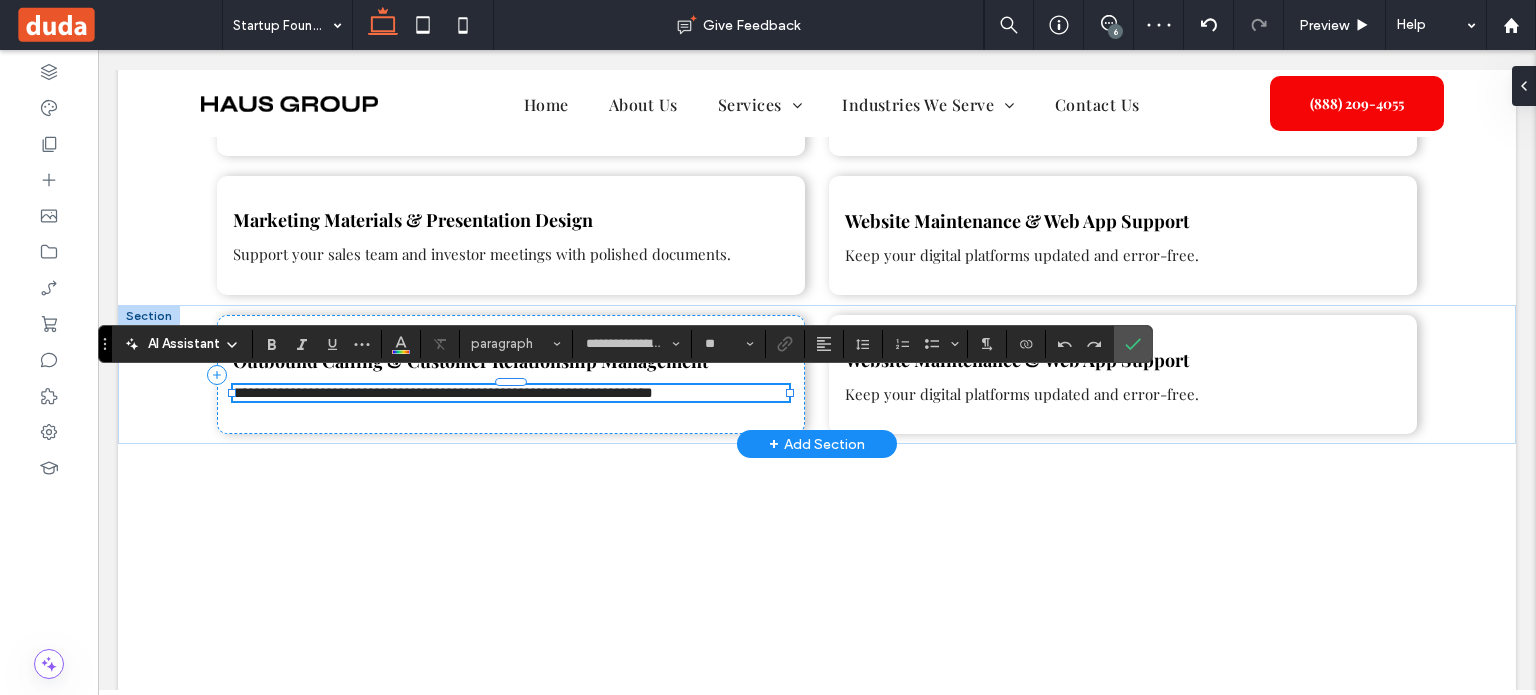 click on "**********" at bounding box center [443, 392] 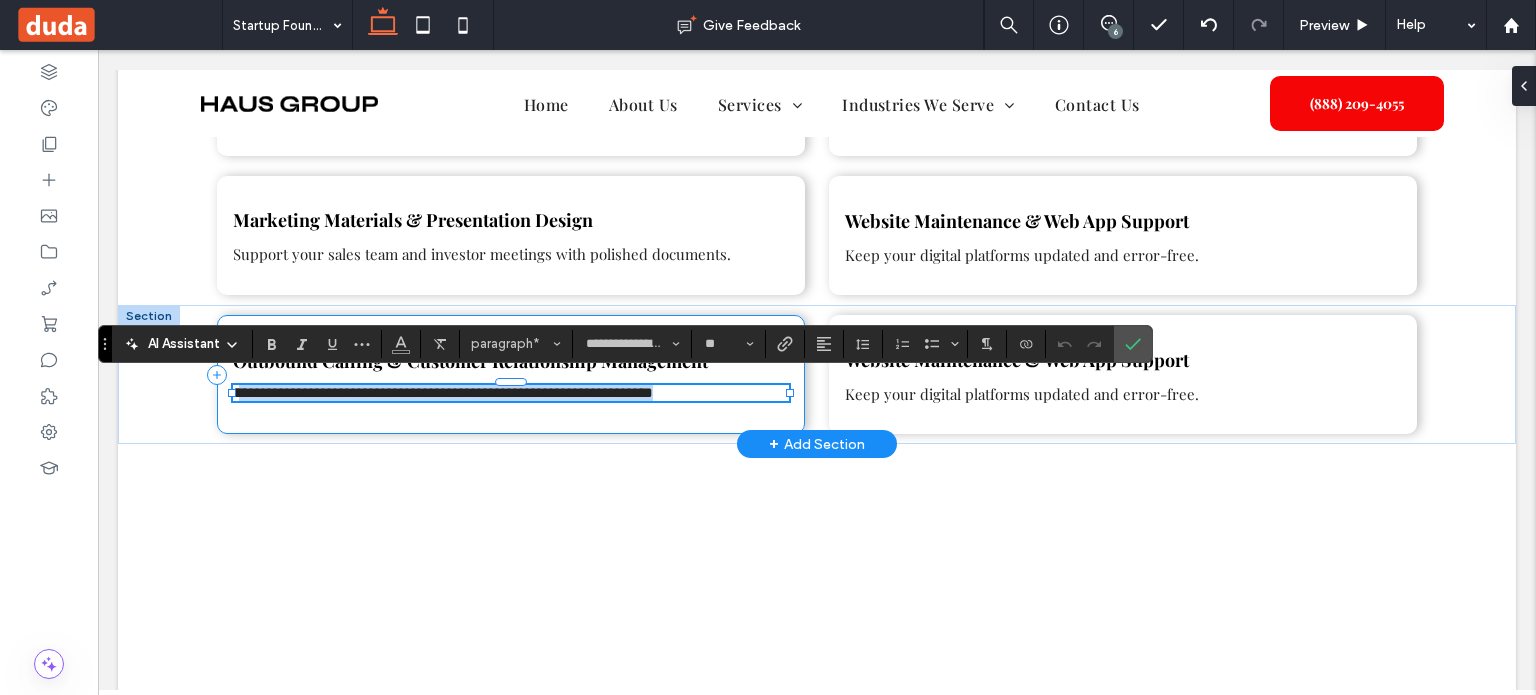 drag, startPoint x: 244, startPoint y: 390, endPoint x: 763, endPoint y: 409, distance: 519.34766 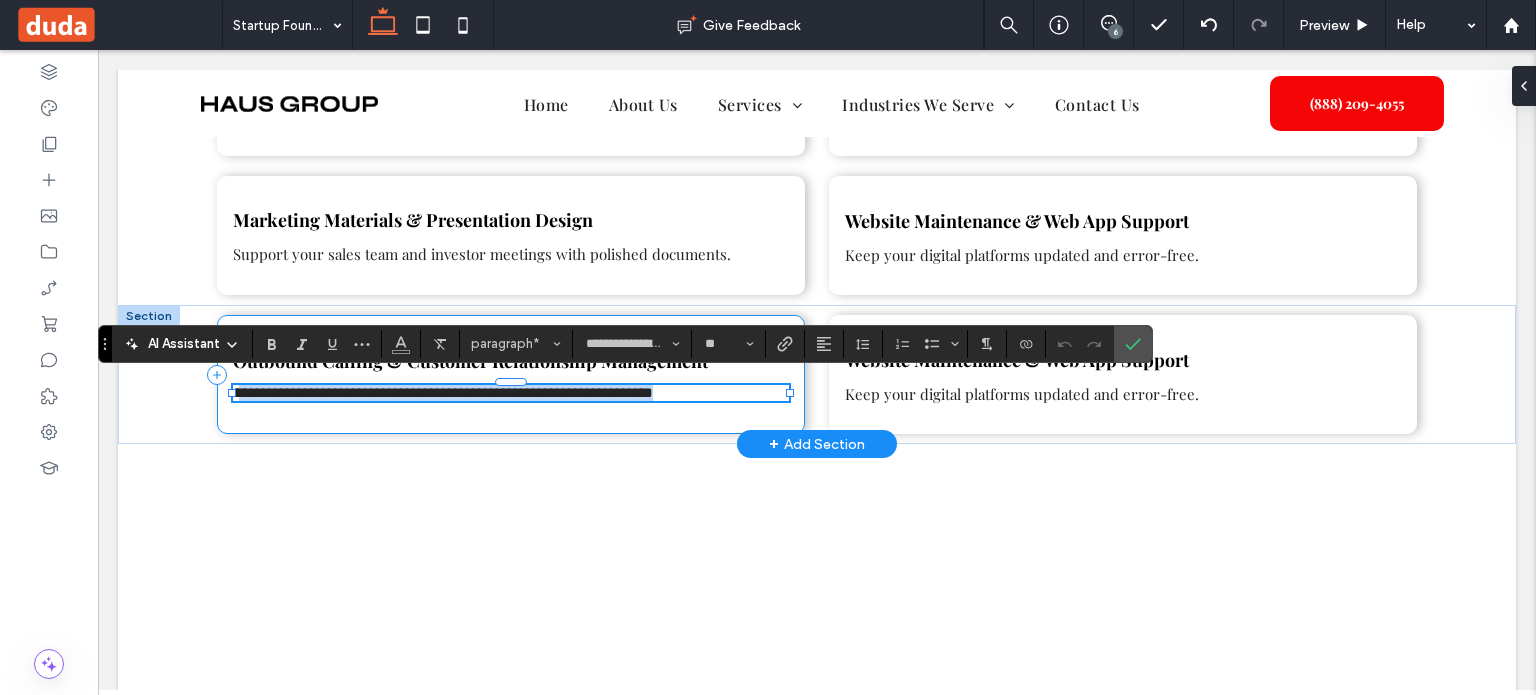 click on "**********" at bounding box center (511, 374) 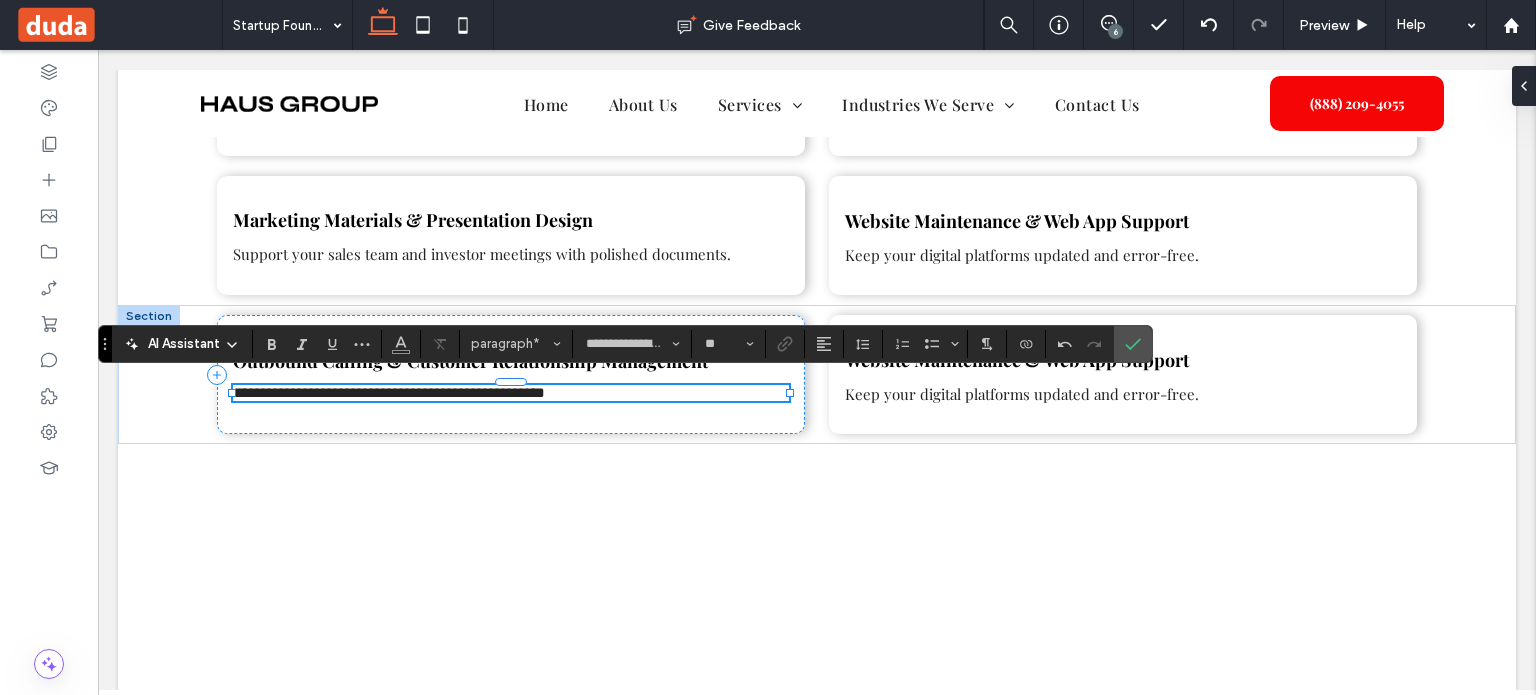 click on "**********" at bounding box center [389, 392] 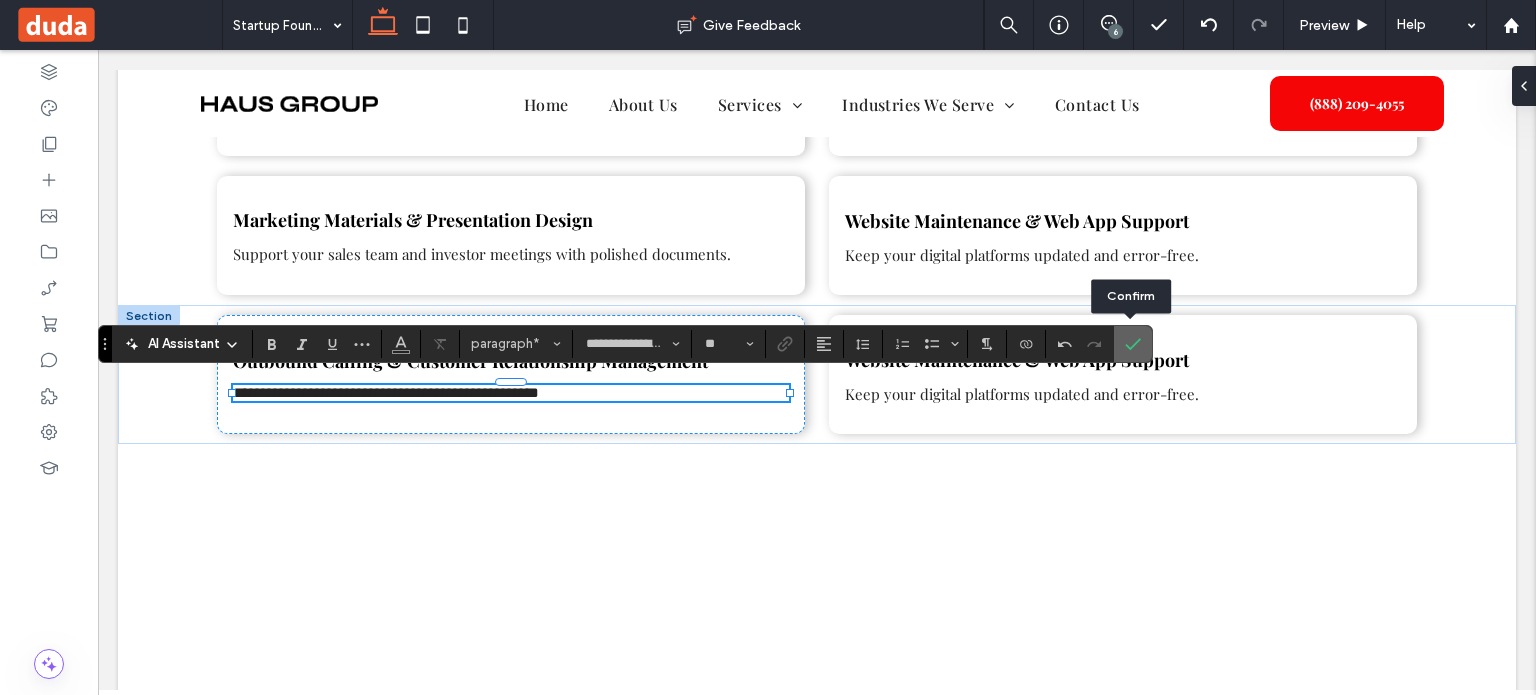 click 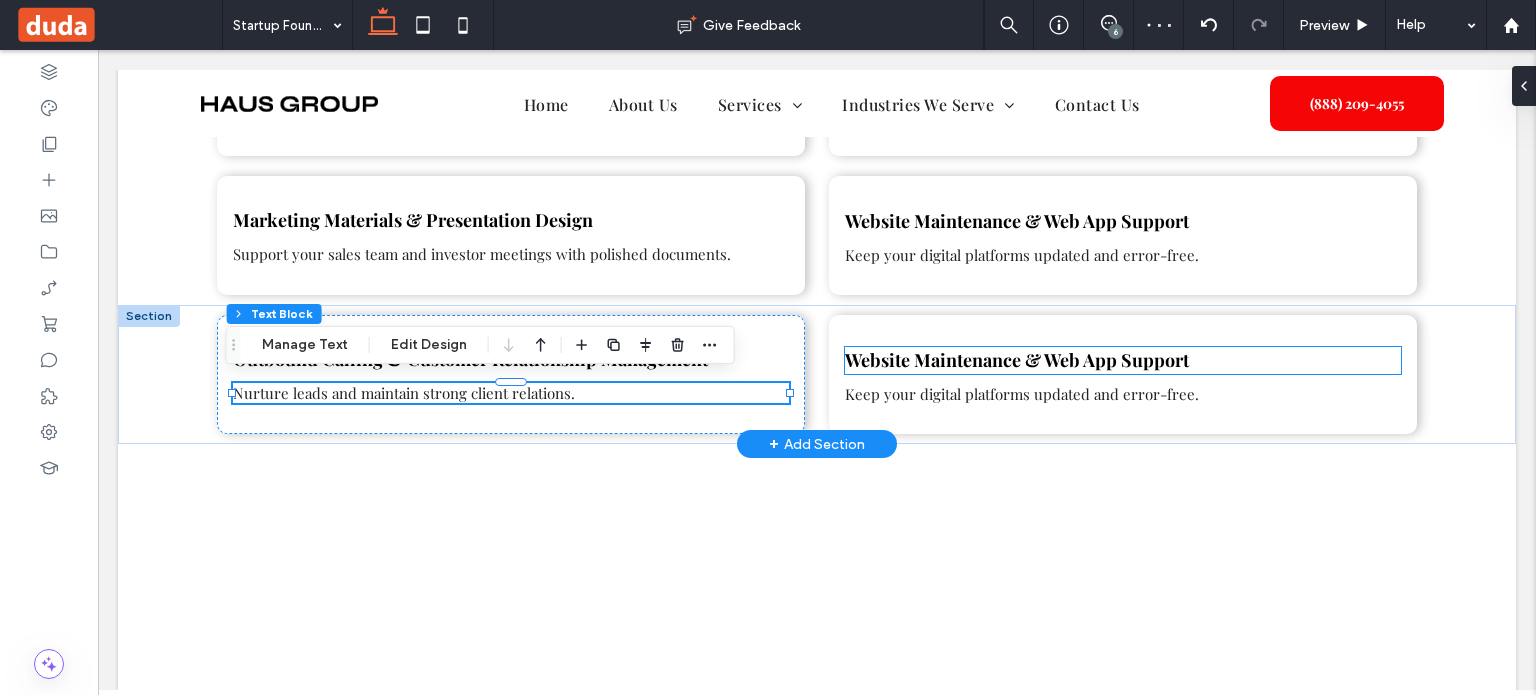 click on "Website Maintenance & Web App Support" at bounding box center [1017, 360] 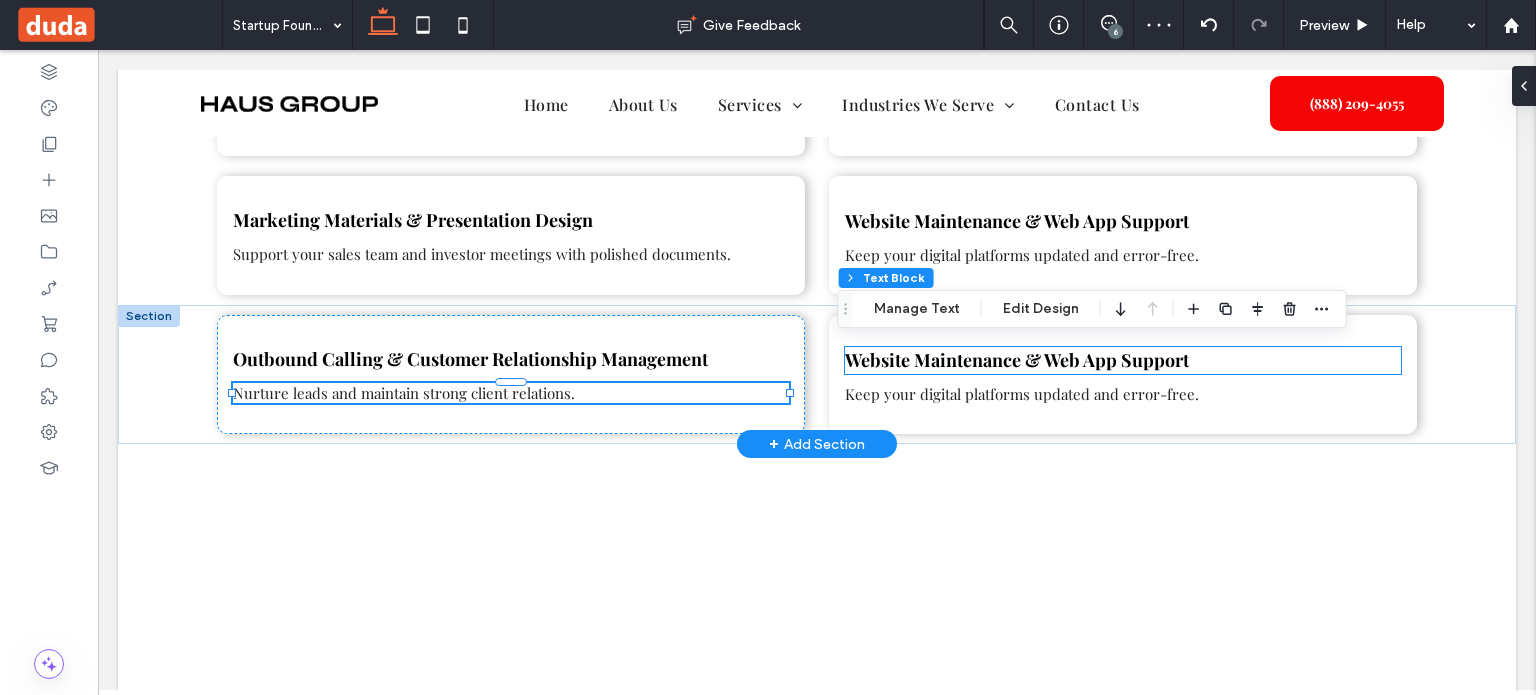 click on "Website Maintenance & Web App Support" at bounding box center [1017, 360] 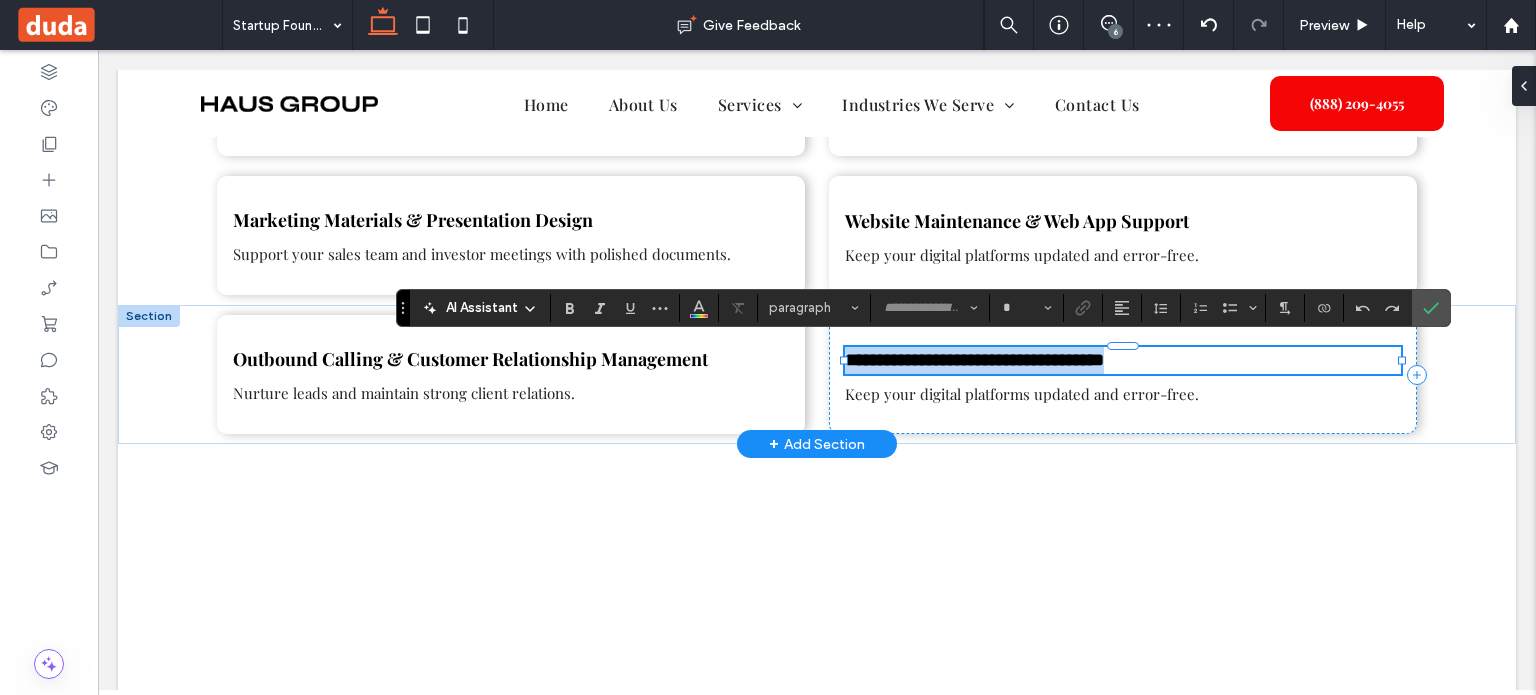 type on "**********" 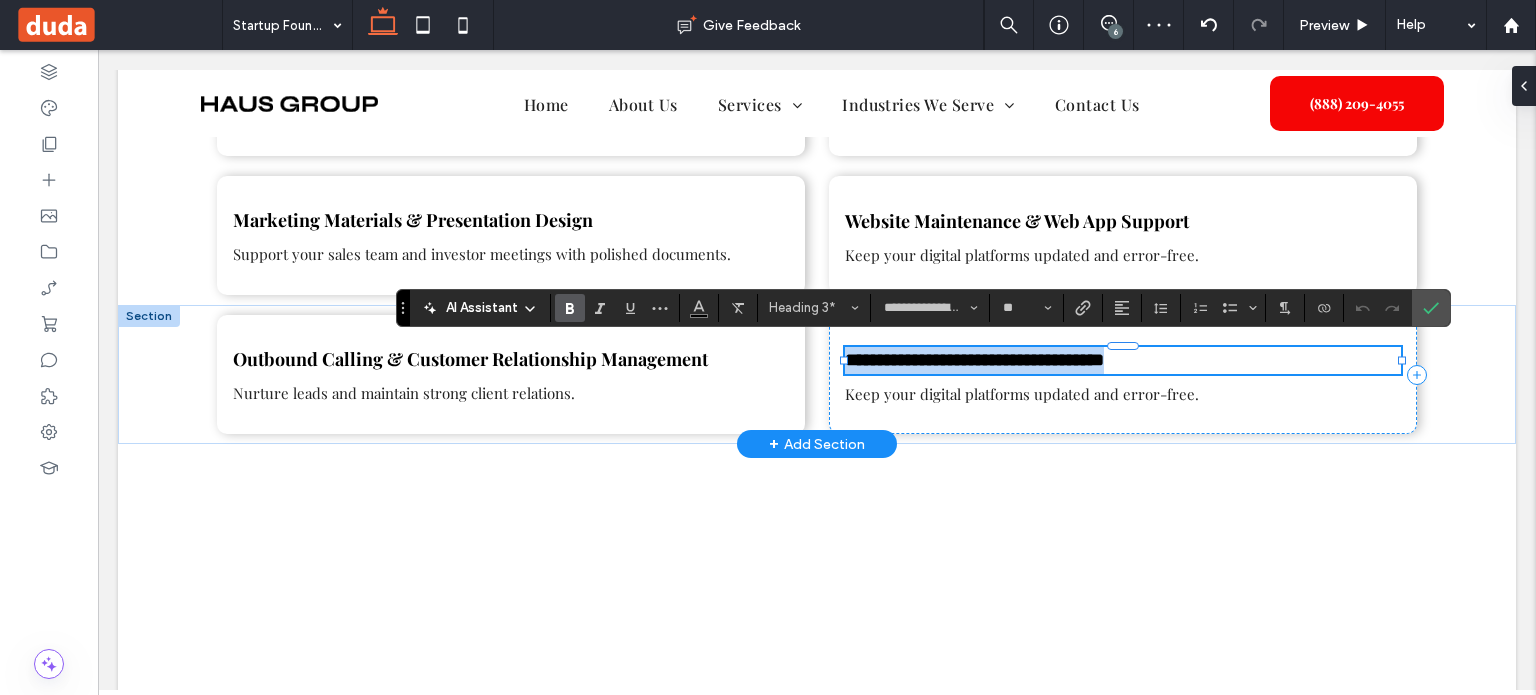 click on "**********" at bounding box center (974, 360) 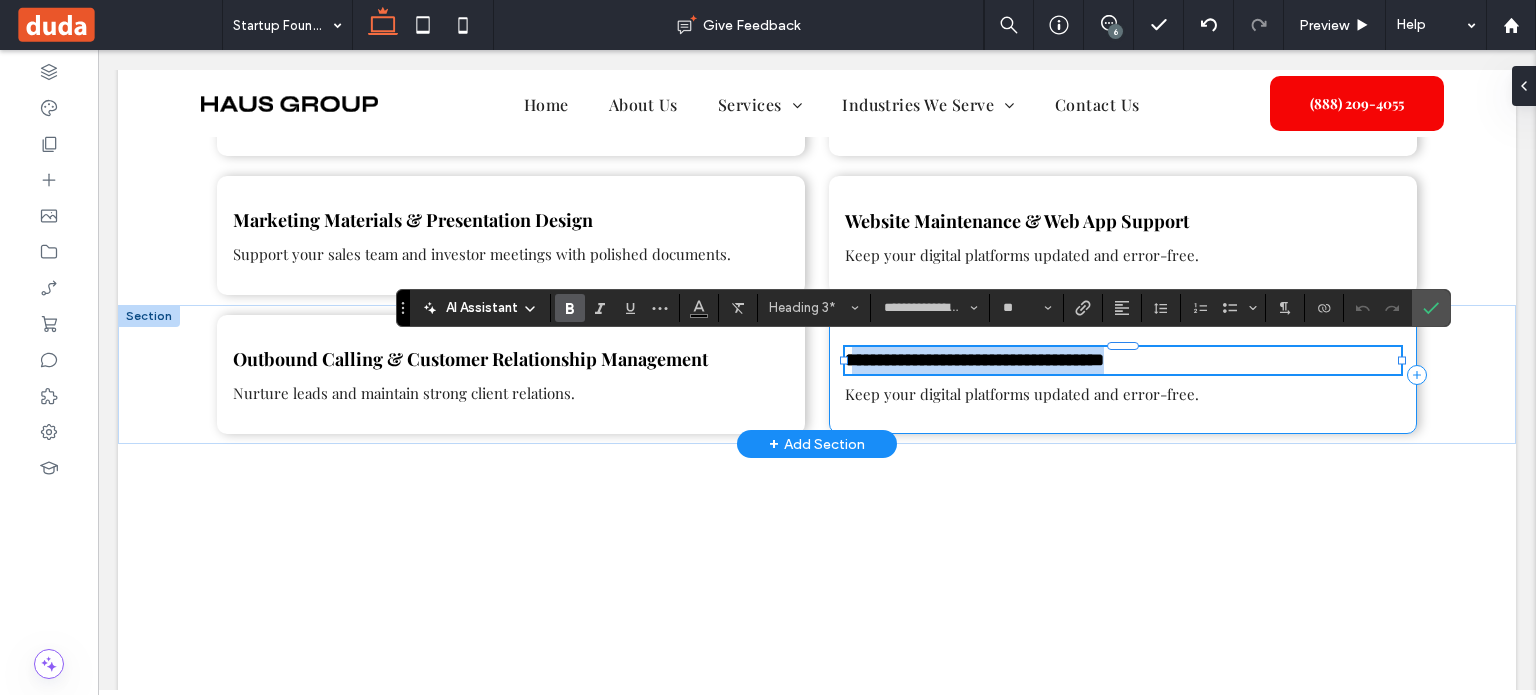drag, startPoint x: 852, startPoint y: 351, endPoint x: 1311, endPoint y: 371, distance: 459.43552 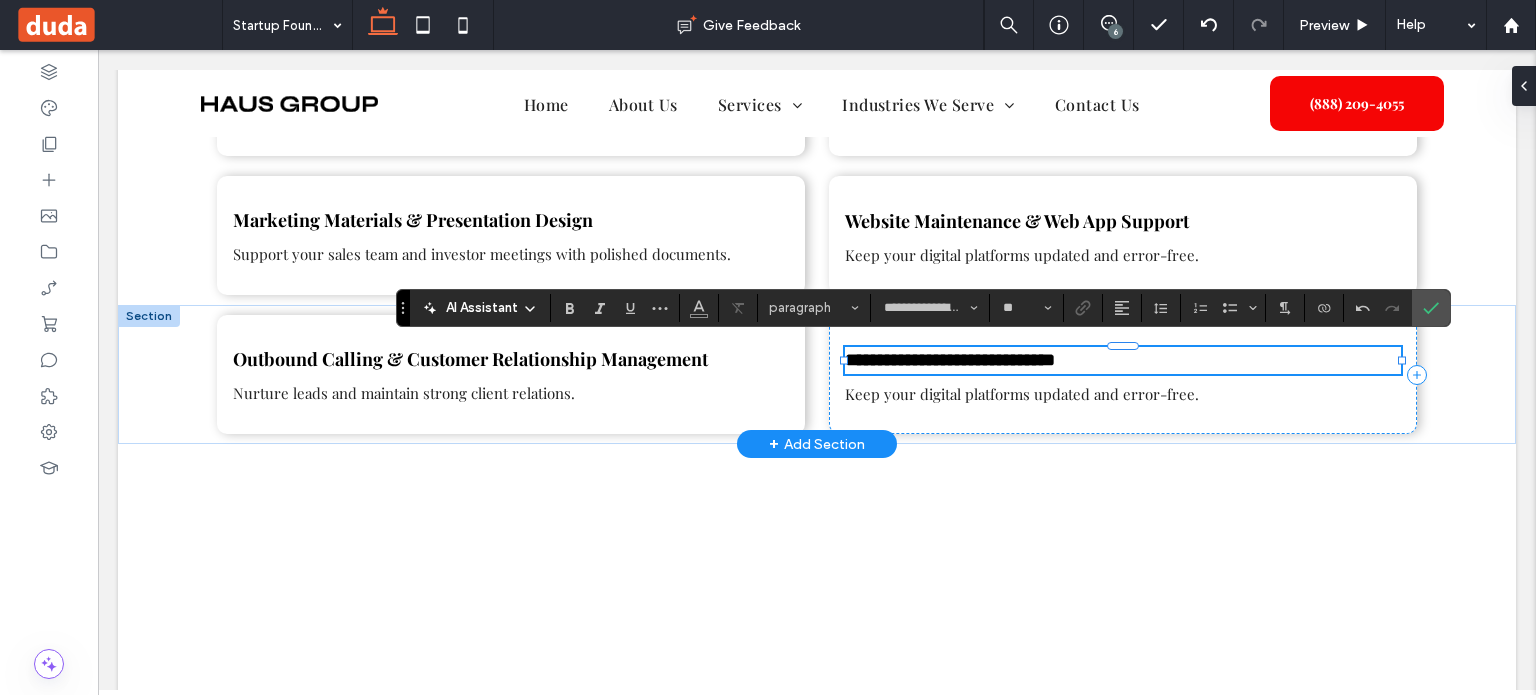 type on "**" 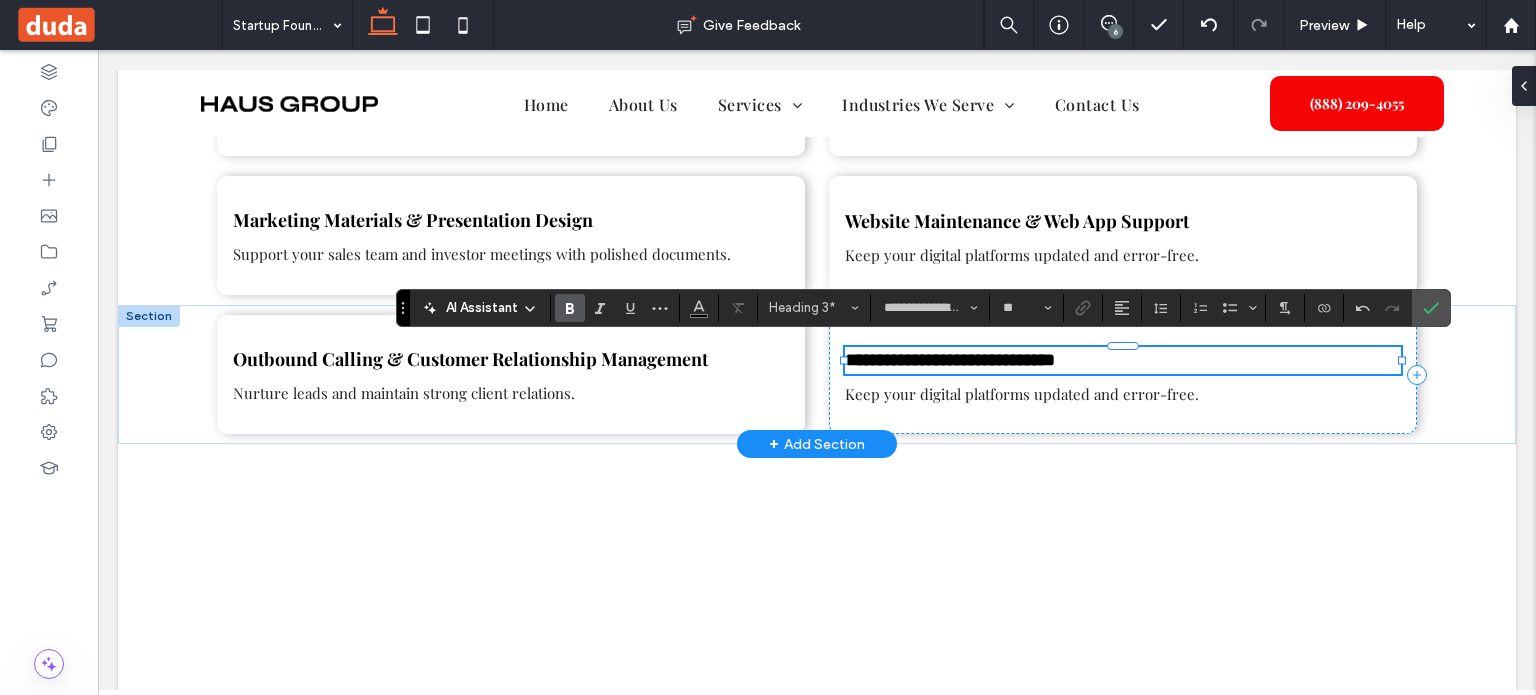 click on "**********" at bounding box center (950, 360) 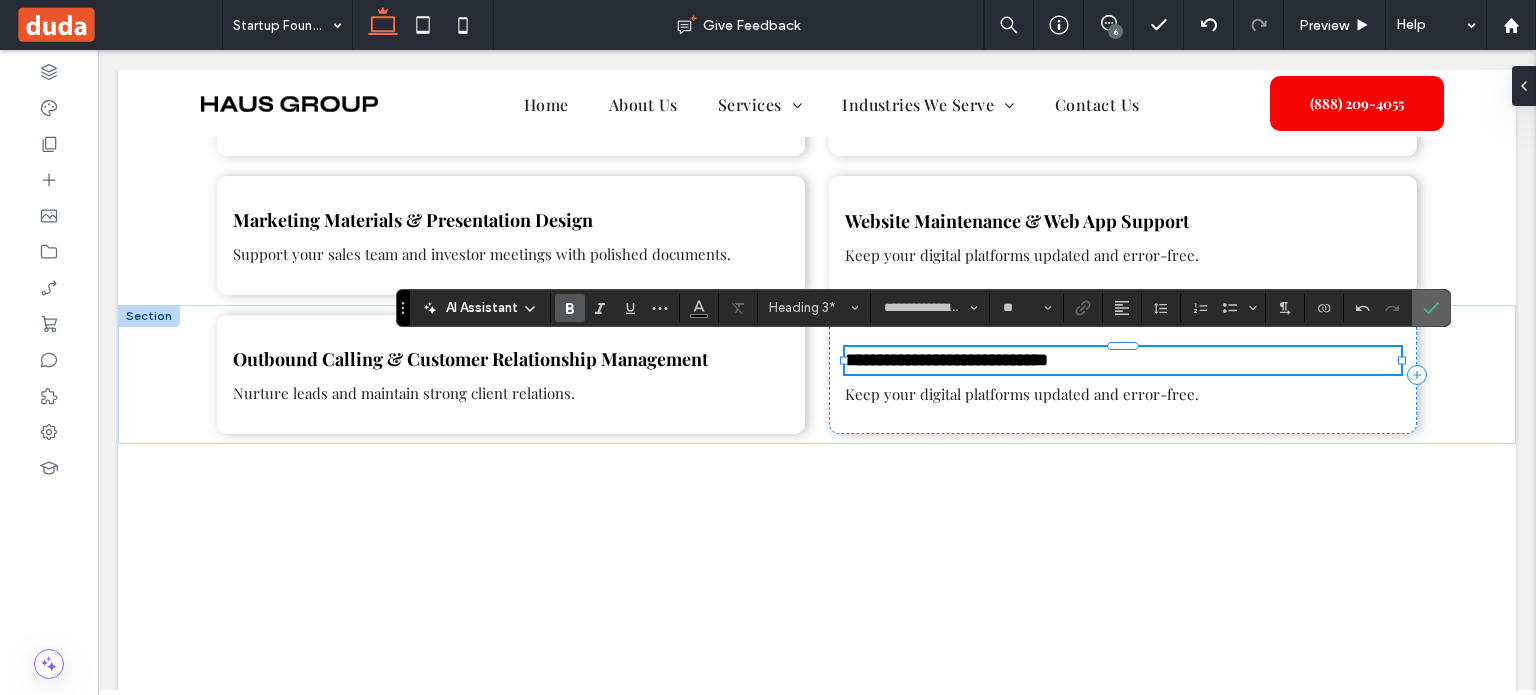 click at bounding box center (1431, 308) 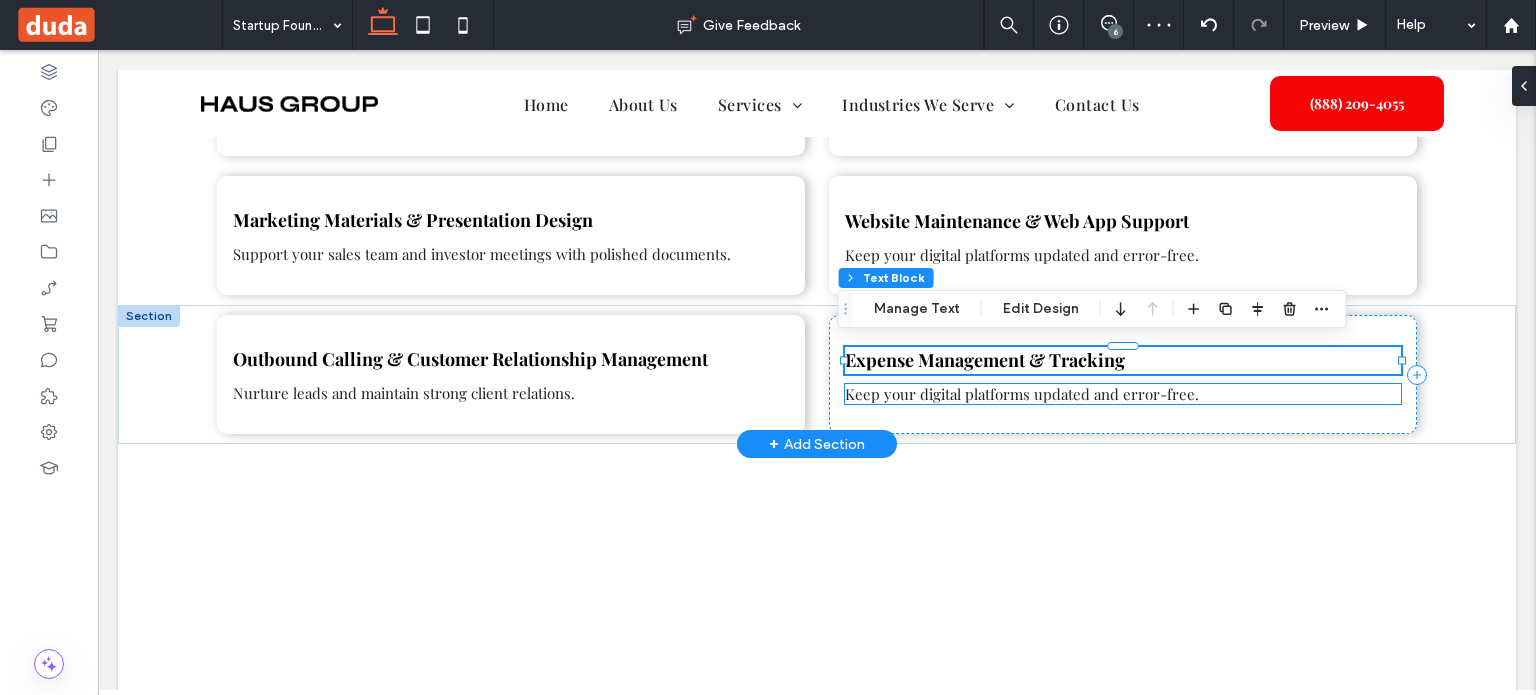 click on "Keep your digital platforms updated and error-free." at bounding box center [1022, 394] 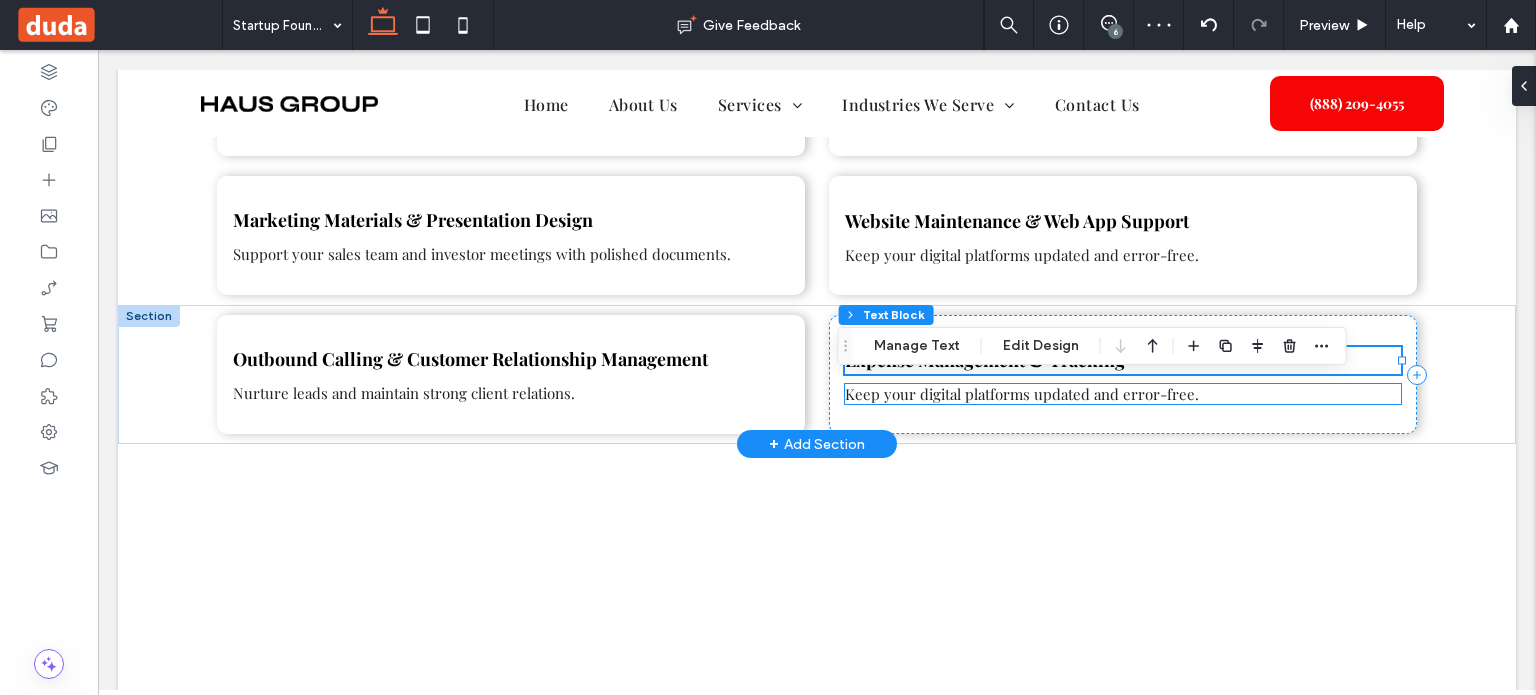 click on "Keep your digital platforms updated and error-free." at bounding box center [1123, 394] 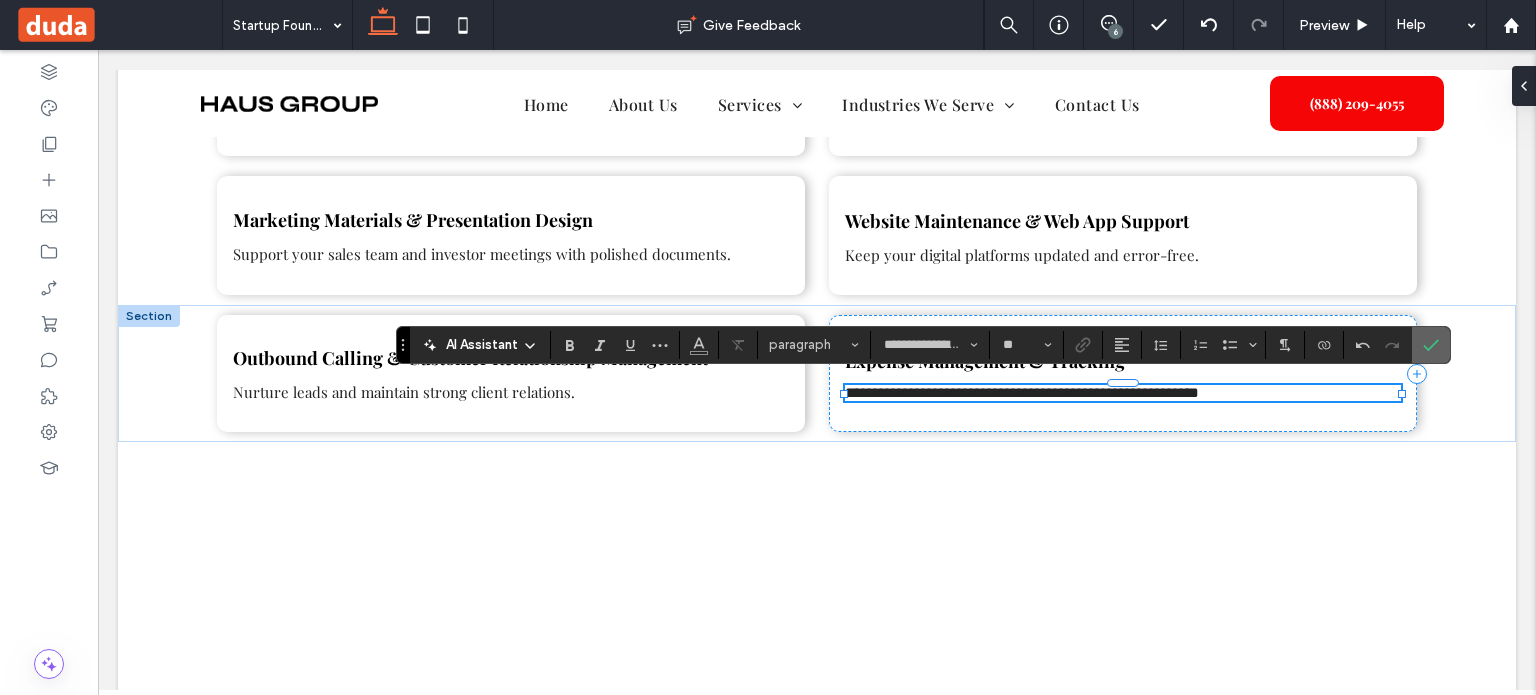 click 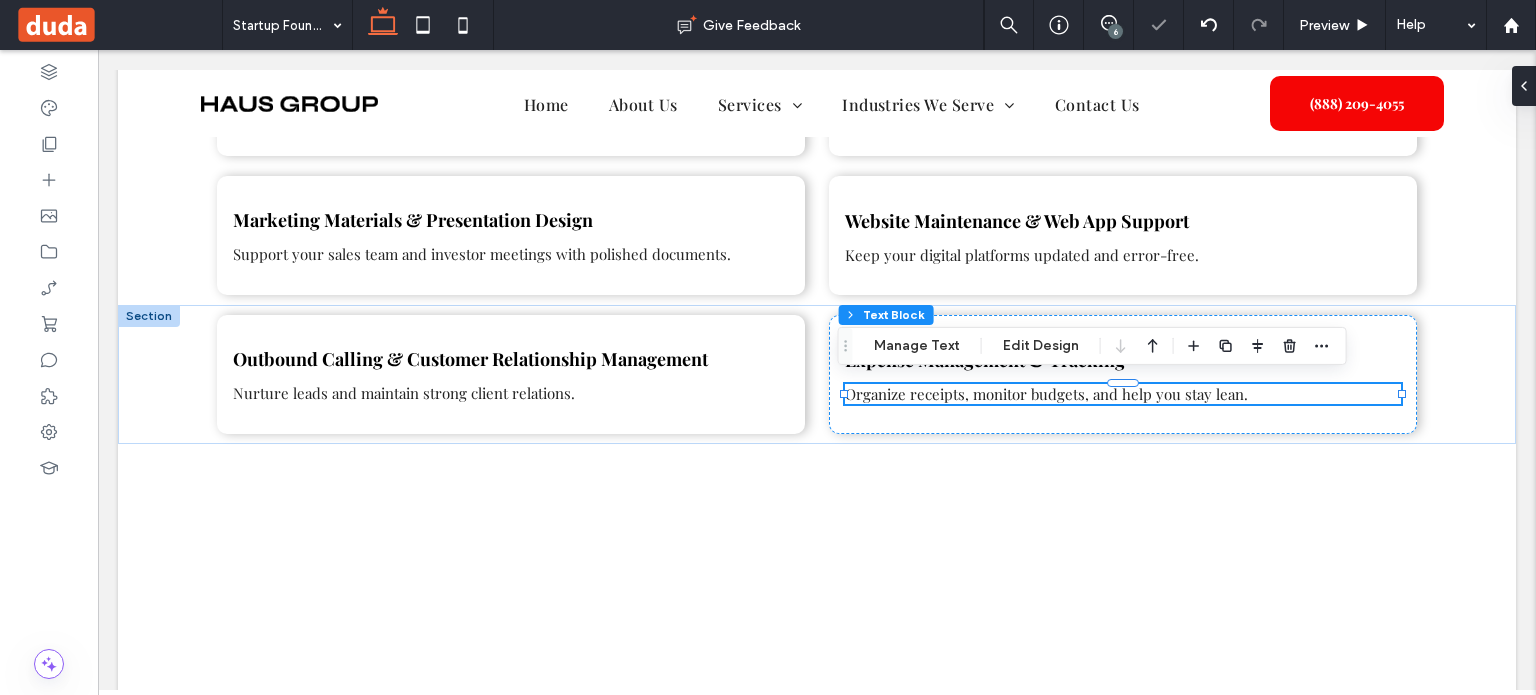 click on "Virtual Assistant Services for Startups and Entrepreneurs
Professional, Vetted, and Trained for Startup Success
Section + Add Section
Are you a startup founder, entrepreneur, or small business owner trying to balance everything—calendar management, client emails, social media, project deadlines, and hiring? You're not alone. At Masterly Virtual Assistants, we offer dedicated virtual assistants trained to handle the time-consuming tasks that pull you away from growing your own business. Our team provides high quality virtual assistant services designed to meet the real needs of busy entrepreneurs. Whether you're managing a tech startup, launching a new service-based business, or running a growing e-commerce shop, we give you immediate access to college-educated virtual assistants ready to support your journey.
Section" at bounding box center (817, -190) 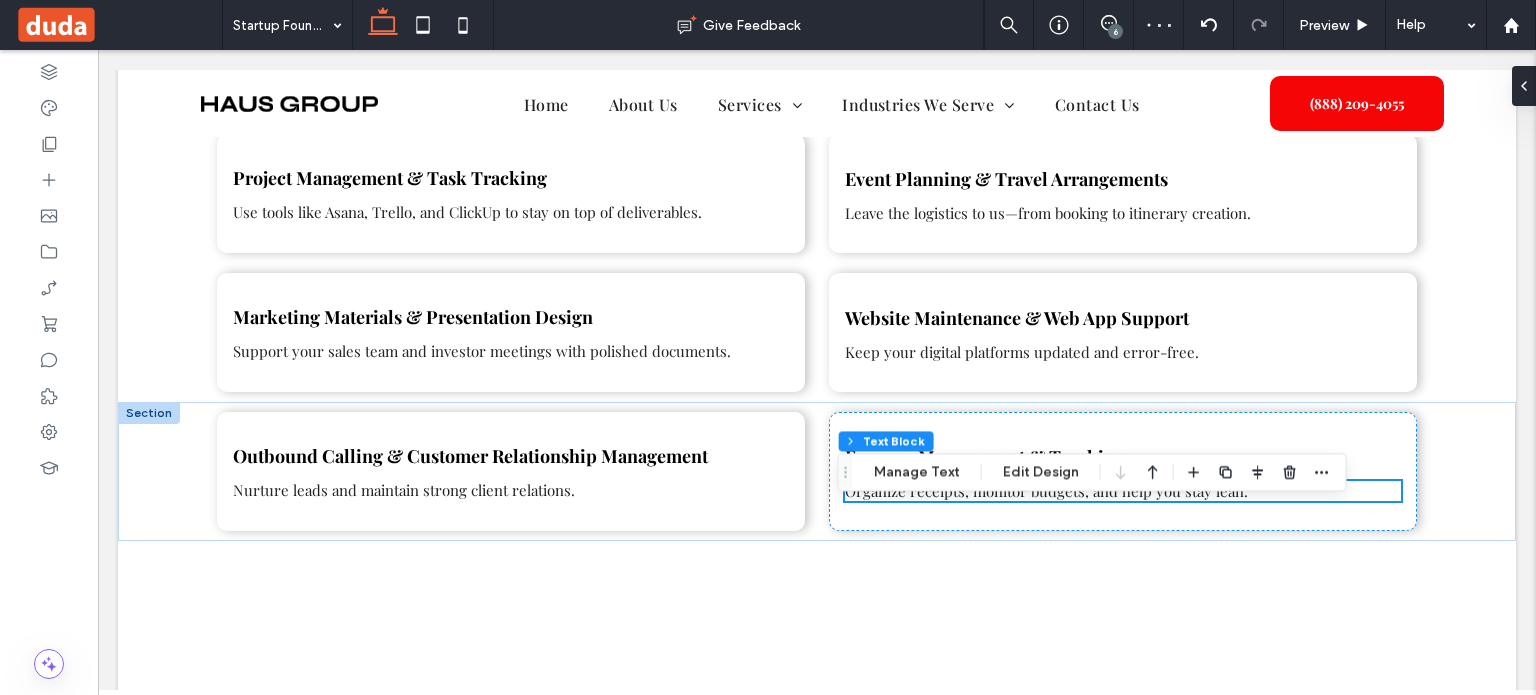 scroll, scrollTop: 1970, scrollLeft: 0, axis: vertical 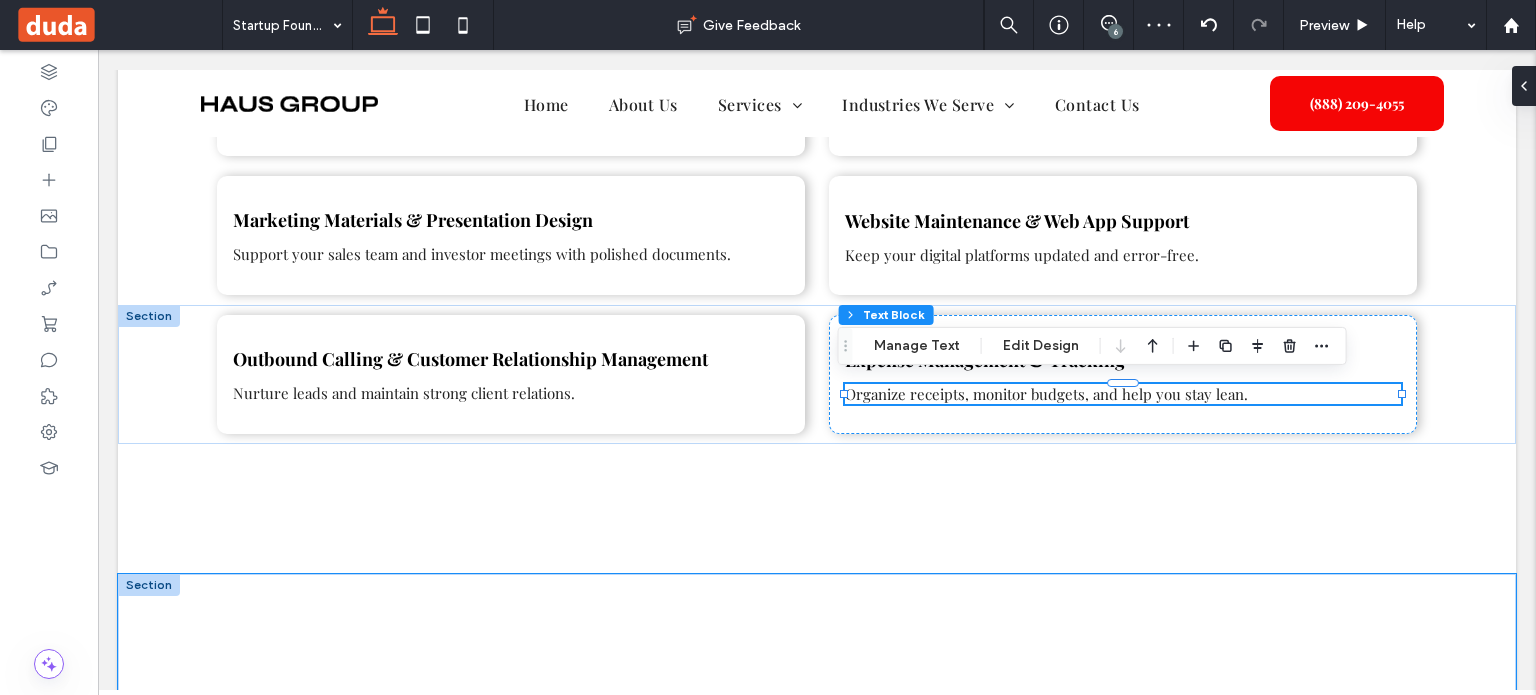 click at bounding box center [817, 734] 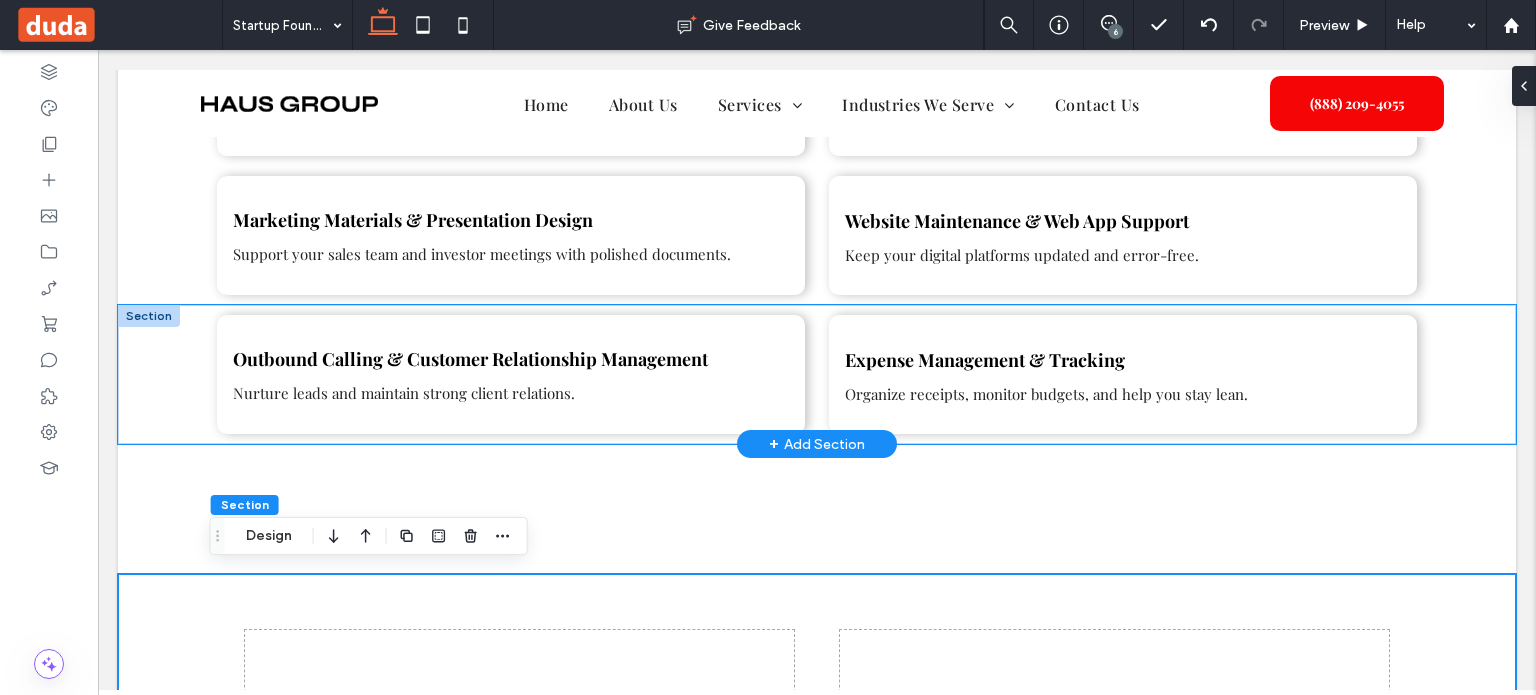 click on "Outbound Calling & Customer Relationship Management
Nurture leads and maintain strong client relations.
Expense Management & Tracking
Organize receipts, monitor budgets, and help you stay lean." at bounding box center [817, 374] 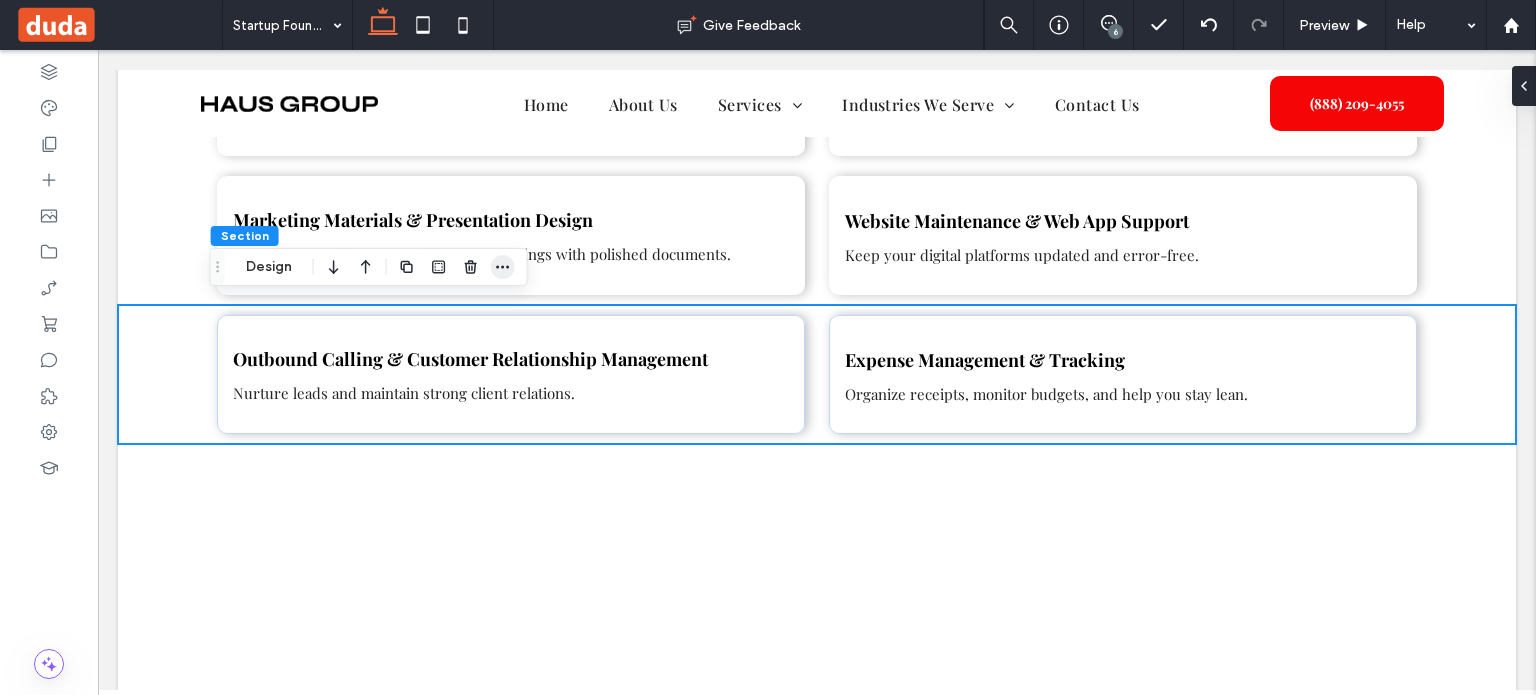 click 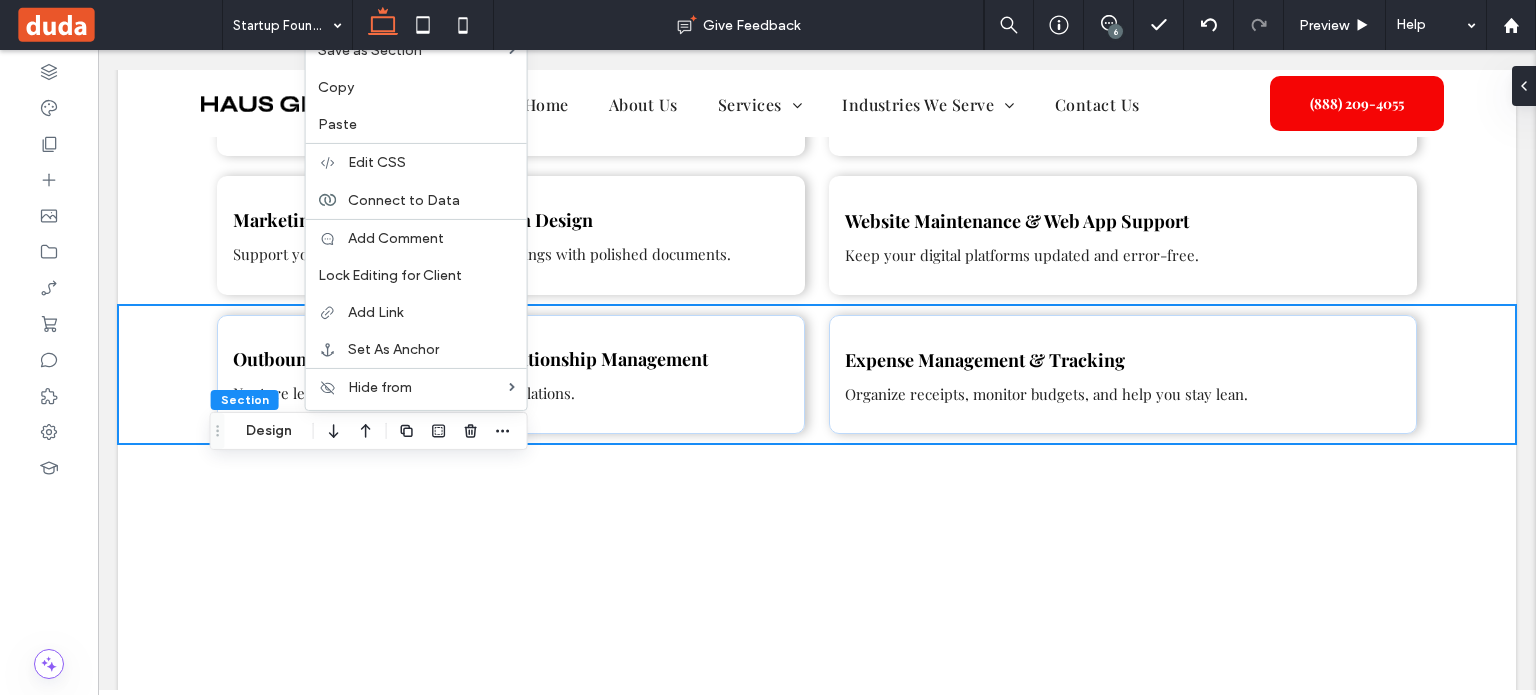scroll, scrollTop: 1470, scrollLeft: 0, axis: vertical 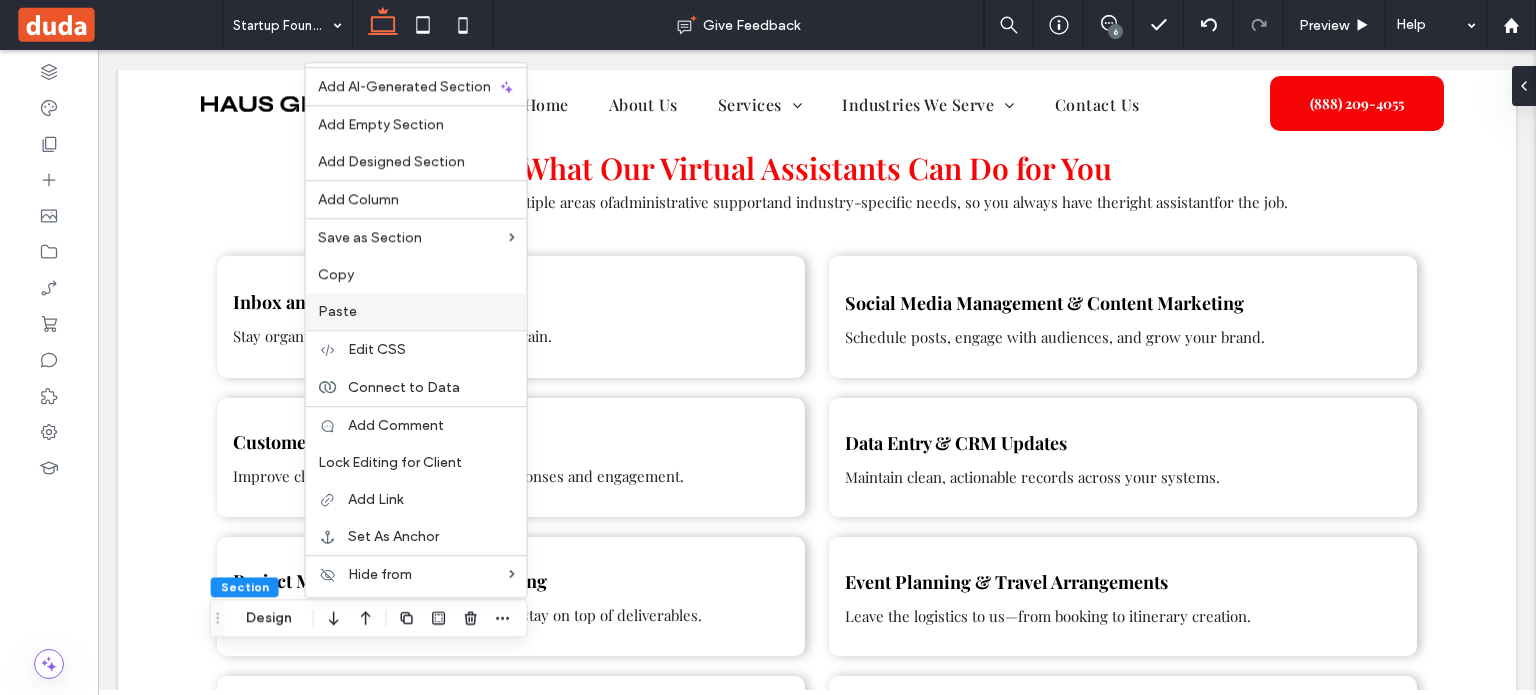 click on "Paste" at bounding box center [416, 311] 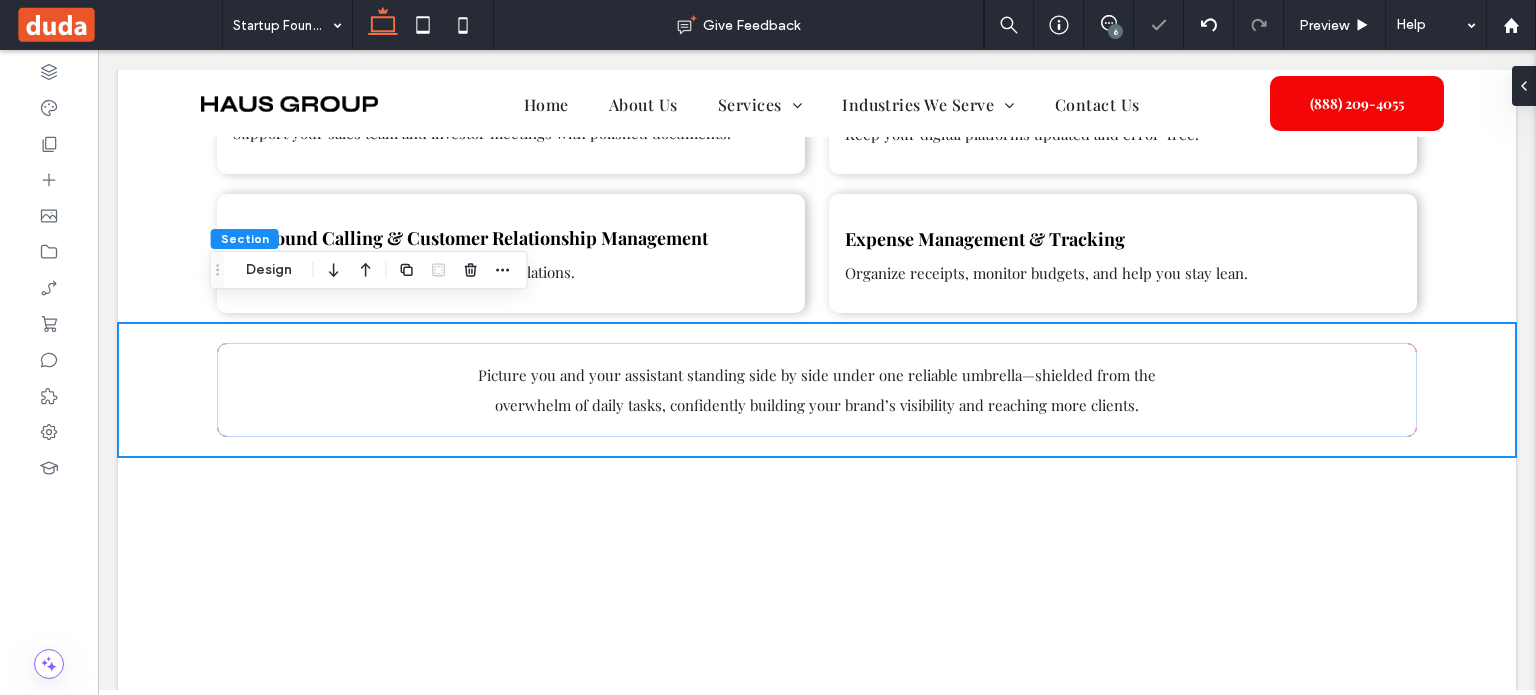 scroll, scrollTop: 2106, scrollLeft: 0, axis: vertical 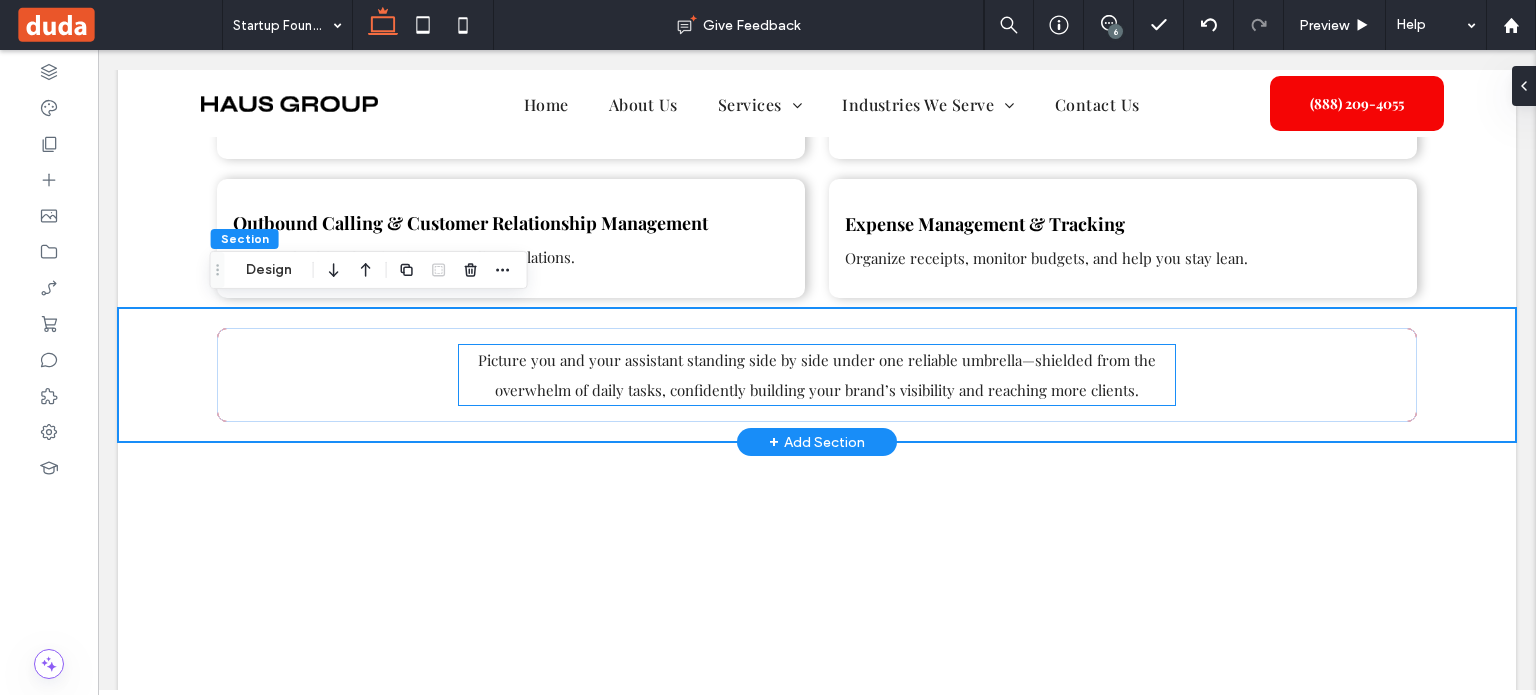 click on "Picture you and your assistant standing side by side under one reliable umbrella—shielded from the overwhelm of daily tasks, confidently building your brand’s visibility and reaching more clients." at bounding box center (817, 375) 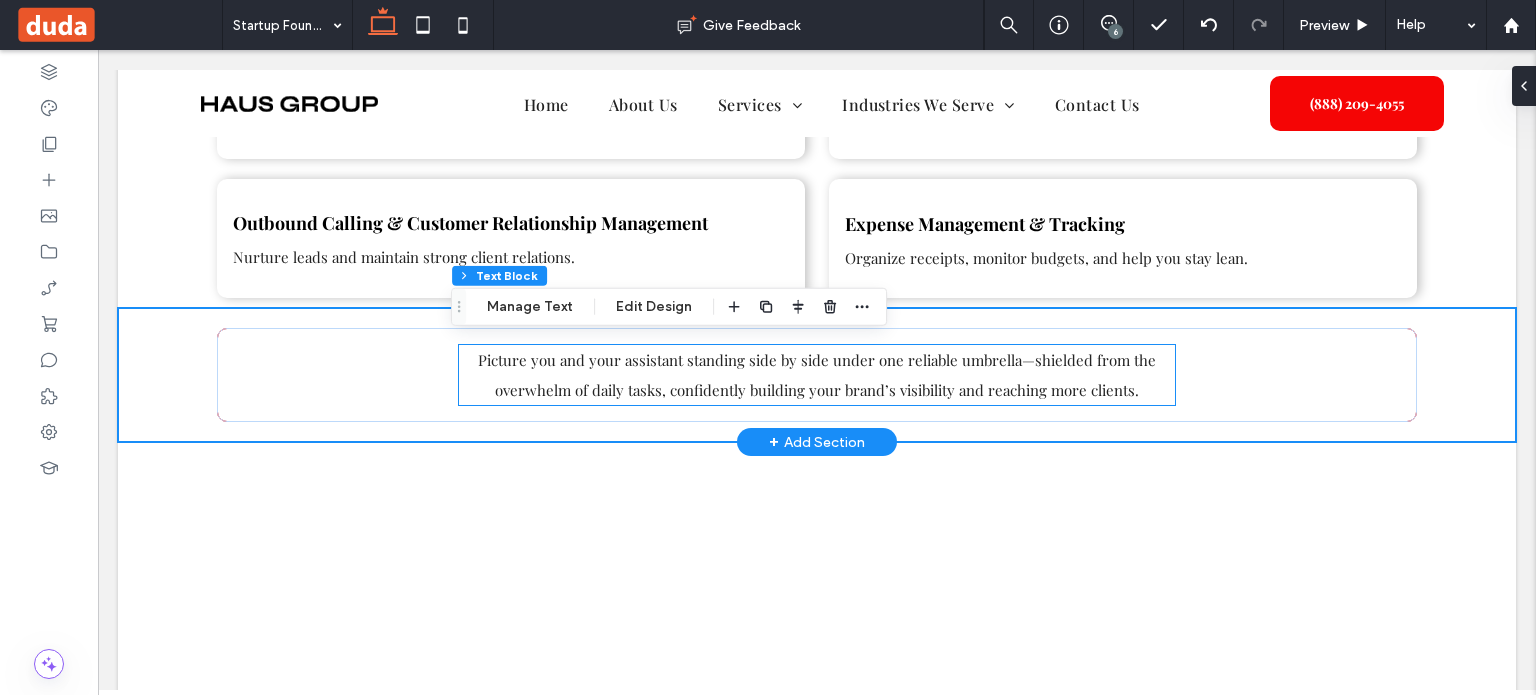 click on "Picture you and your assistant standing side by side under one reliable umbrella—shielded from the overwhelm of daily tasks, confidently building your brand’s visibility and reaching more clients." at bounding box center (817, 375) 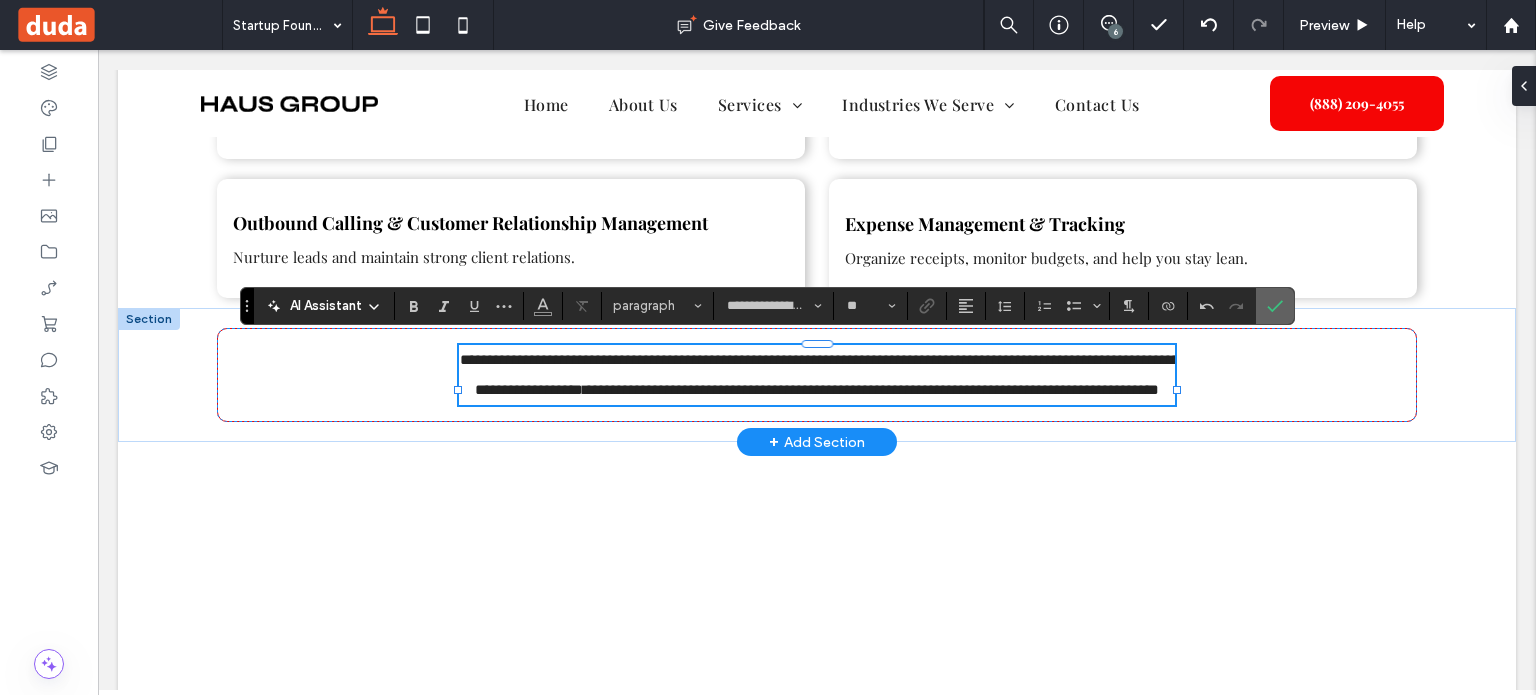 click 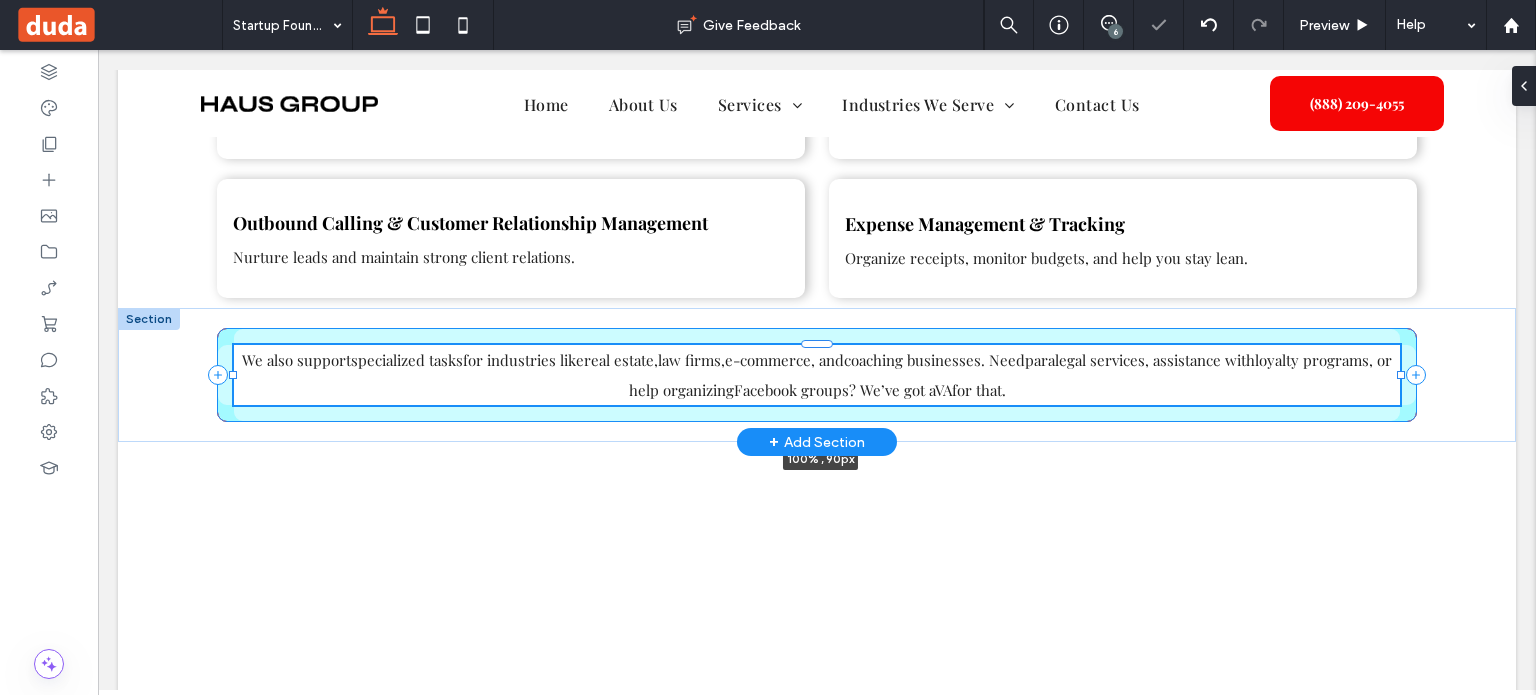 drag, startPoint x: 1168, startPoint y: 383, endPoint x: 1396, endPoint y: 389, distance: 228.07893 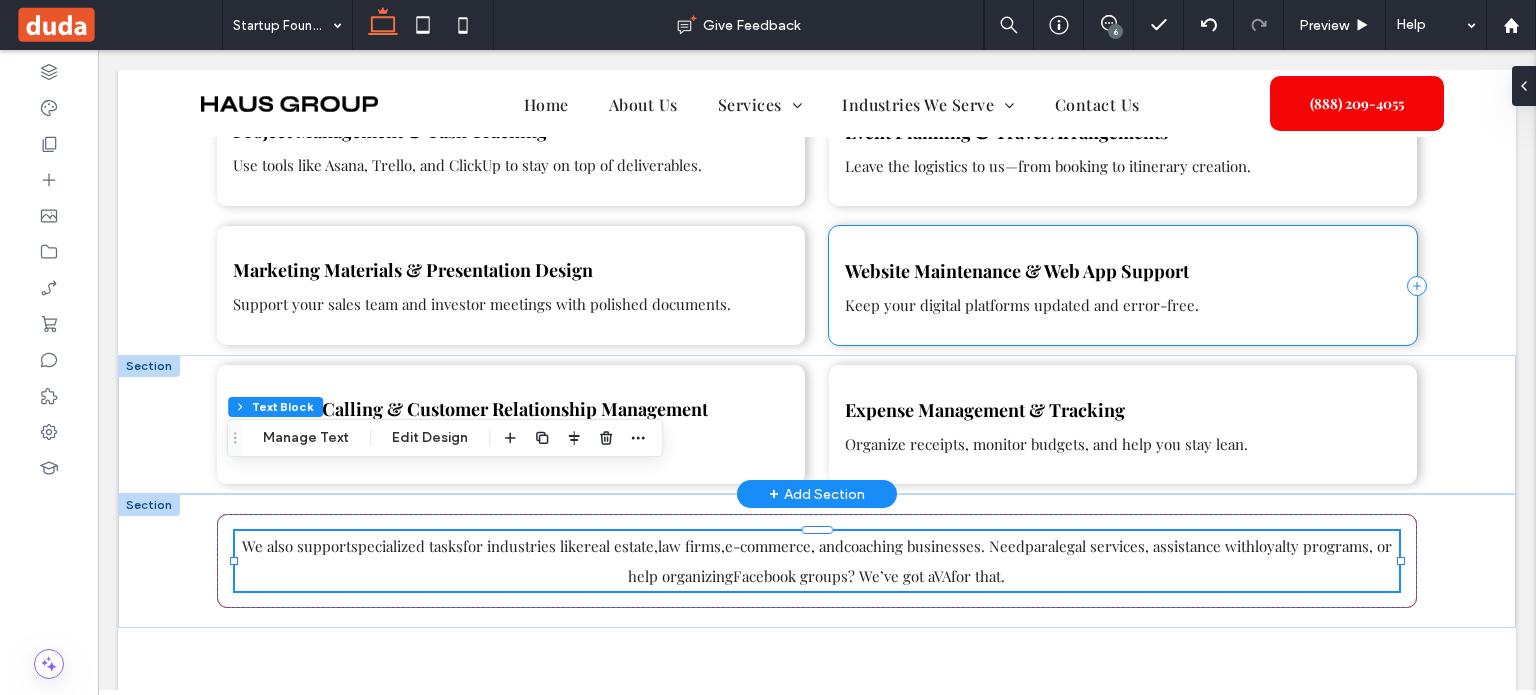 scroll, scrollTop: 2006, scrollLeft: 0, axis: vertical 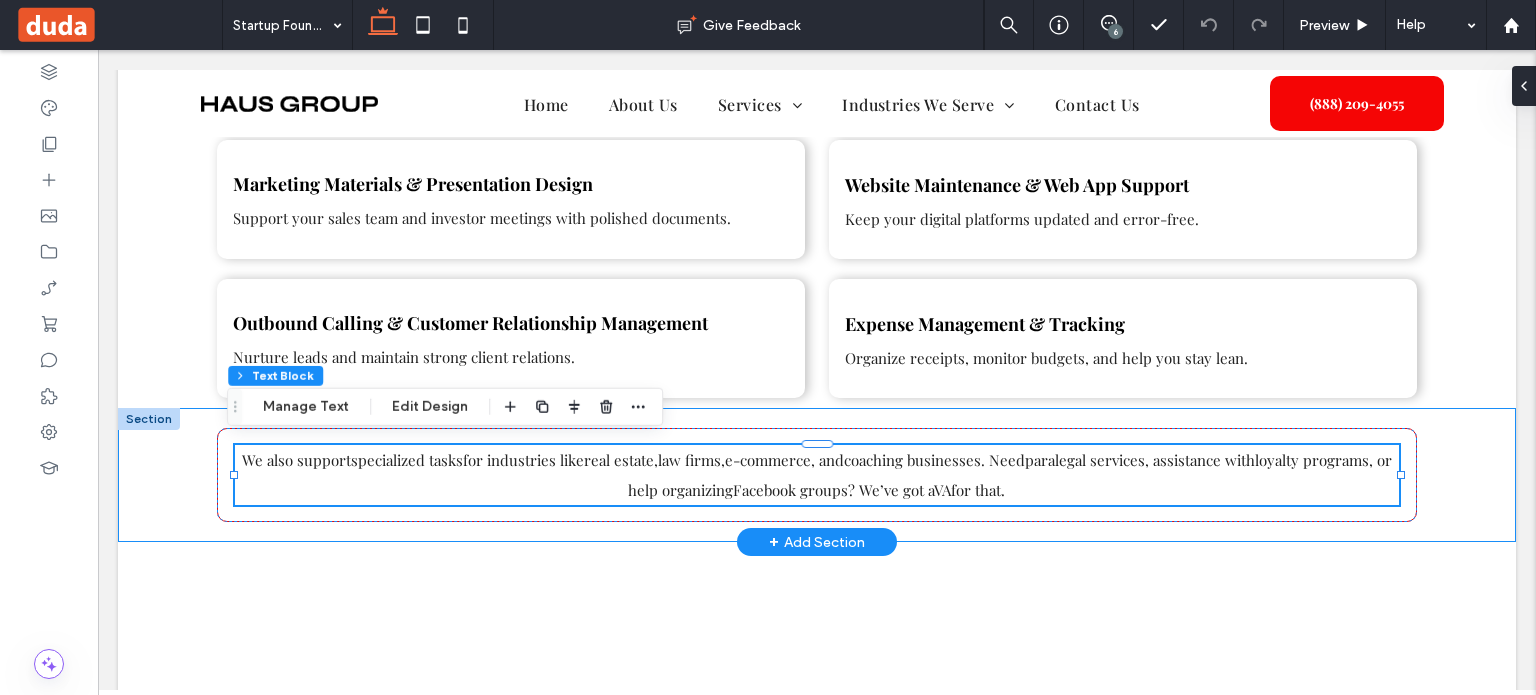 click on "We also support  specialized tasks  for industries like  real estate ,  law firms ,  e-commerce , and  coaching businesses . Need  paralegal services , assistance with  loyalty programs , or help organizing  Facebook groups ? We’ve got a  VA  for that.
100% , 90px" at bounding box center [817, 475] 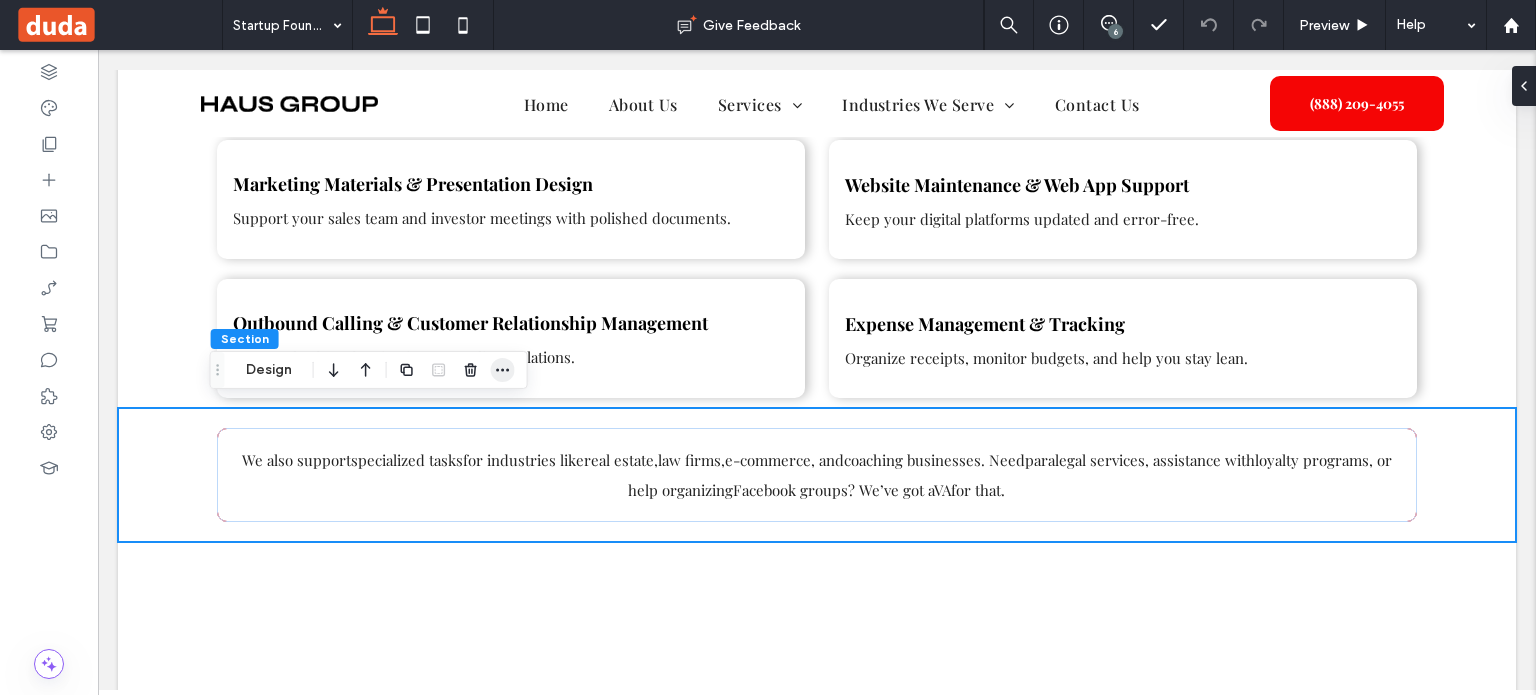 click at bounding box center (503, 370) 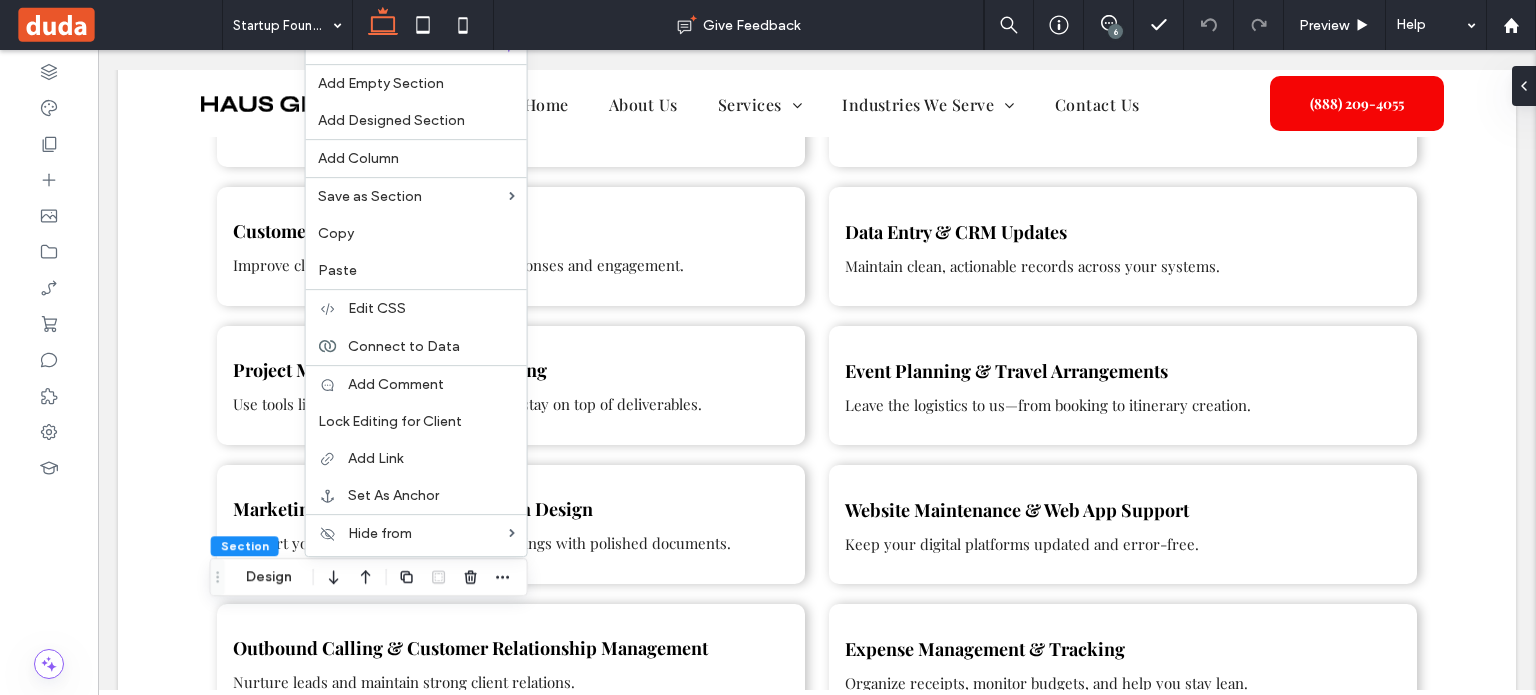 scroll, scrollTop: 1606, scrollLeft: 0, axis: vertical 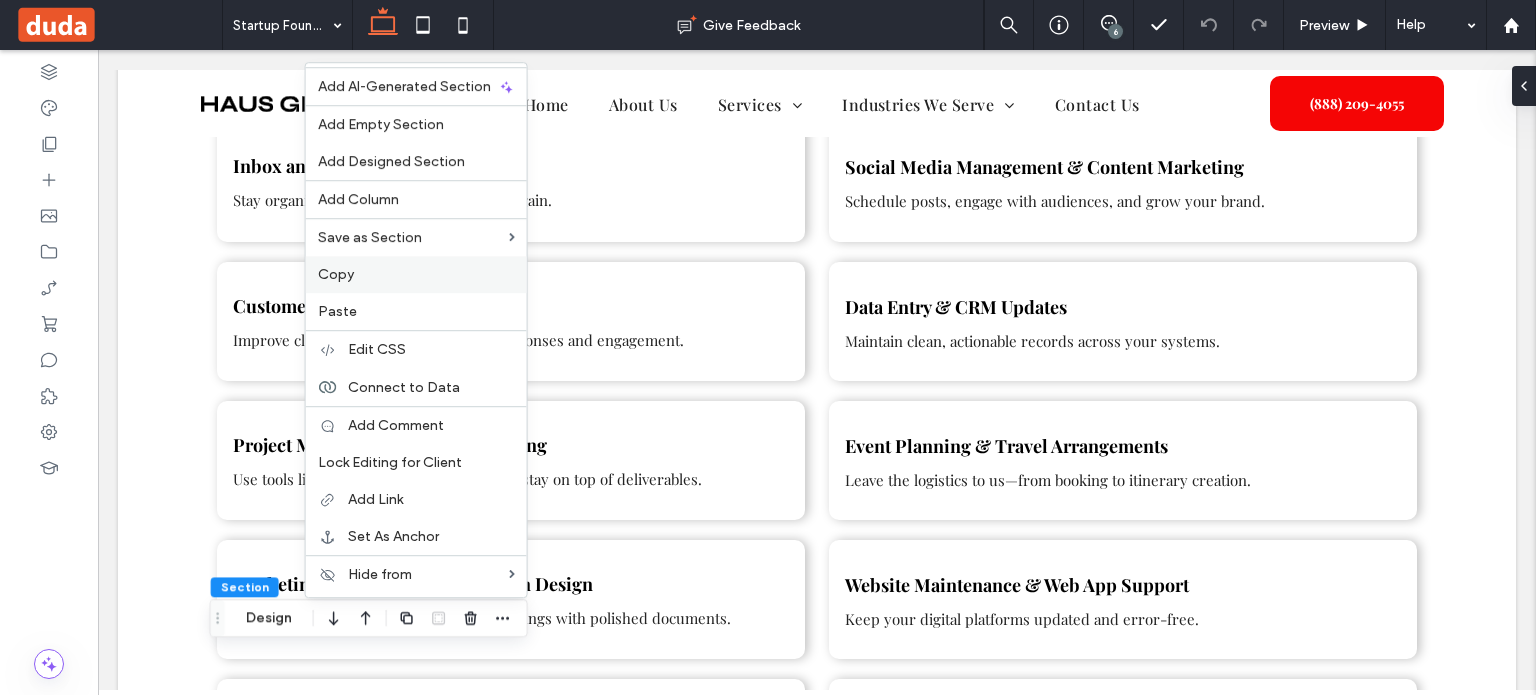 click on "Copy" at bounding box center [416, 274] 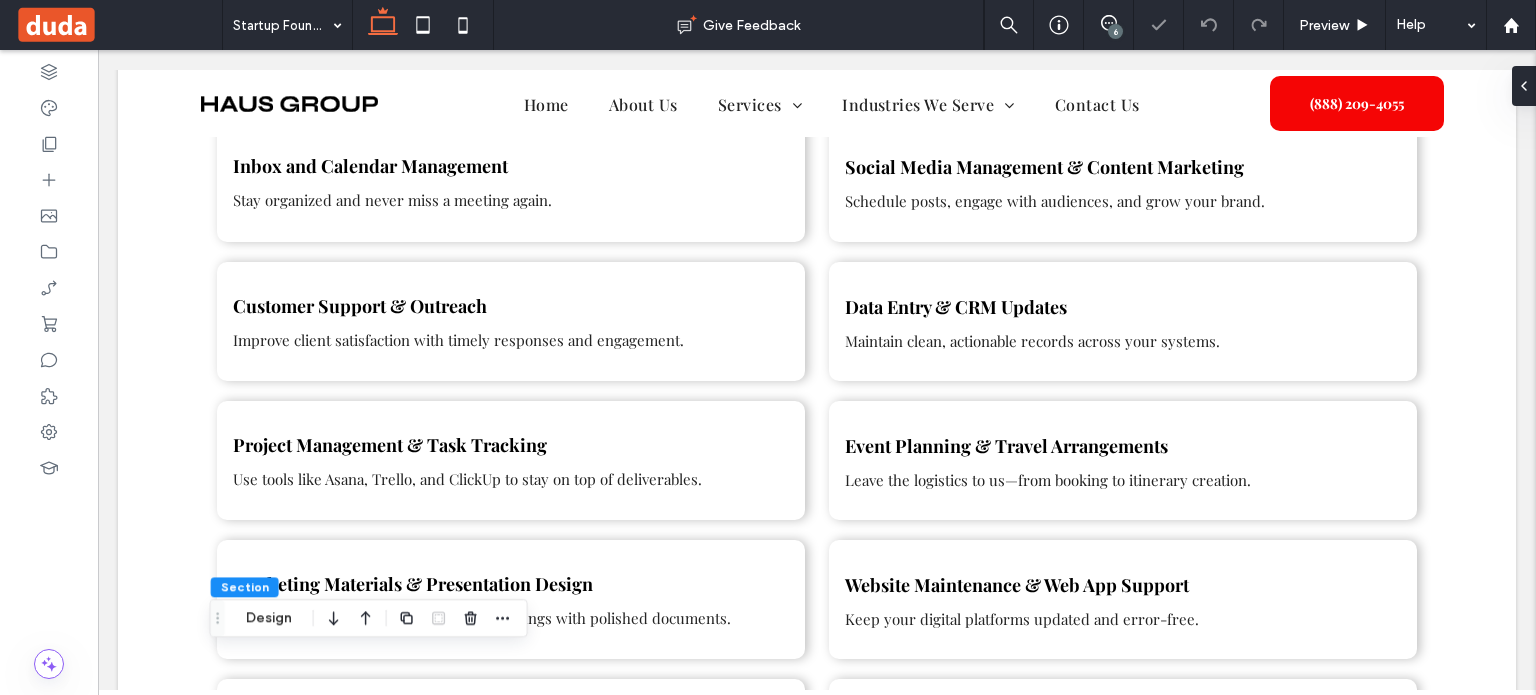 click at bounding box center [768, 347] 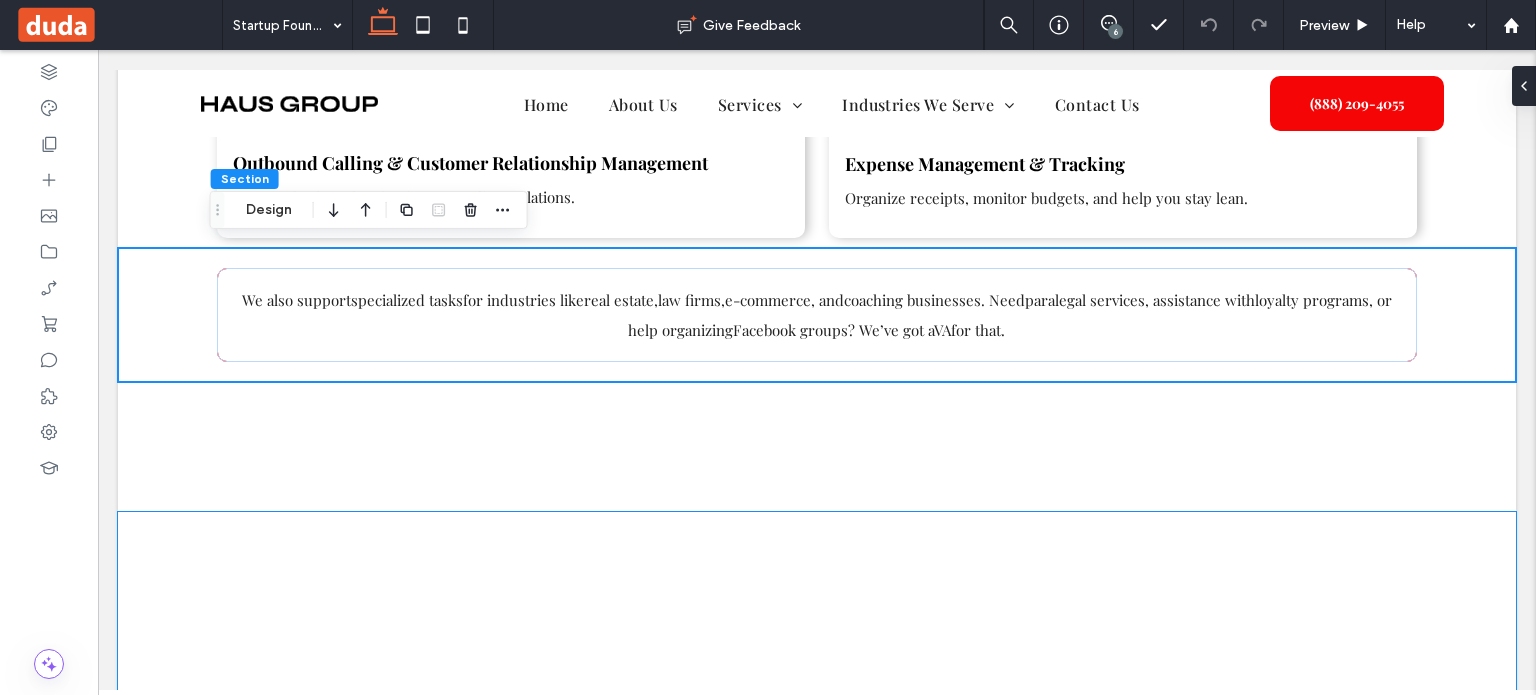 scroll, scrollTop: 2206, scrollLeft: 0, axis: vertical 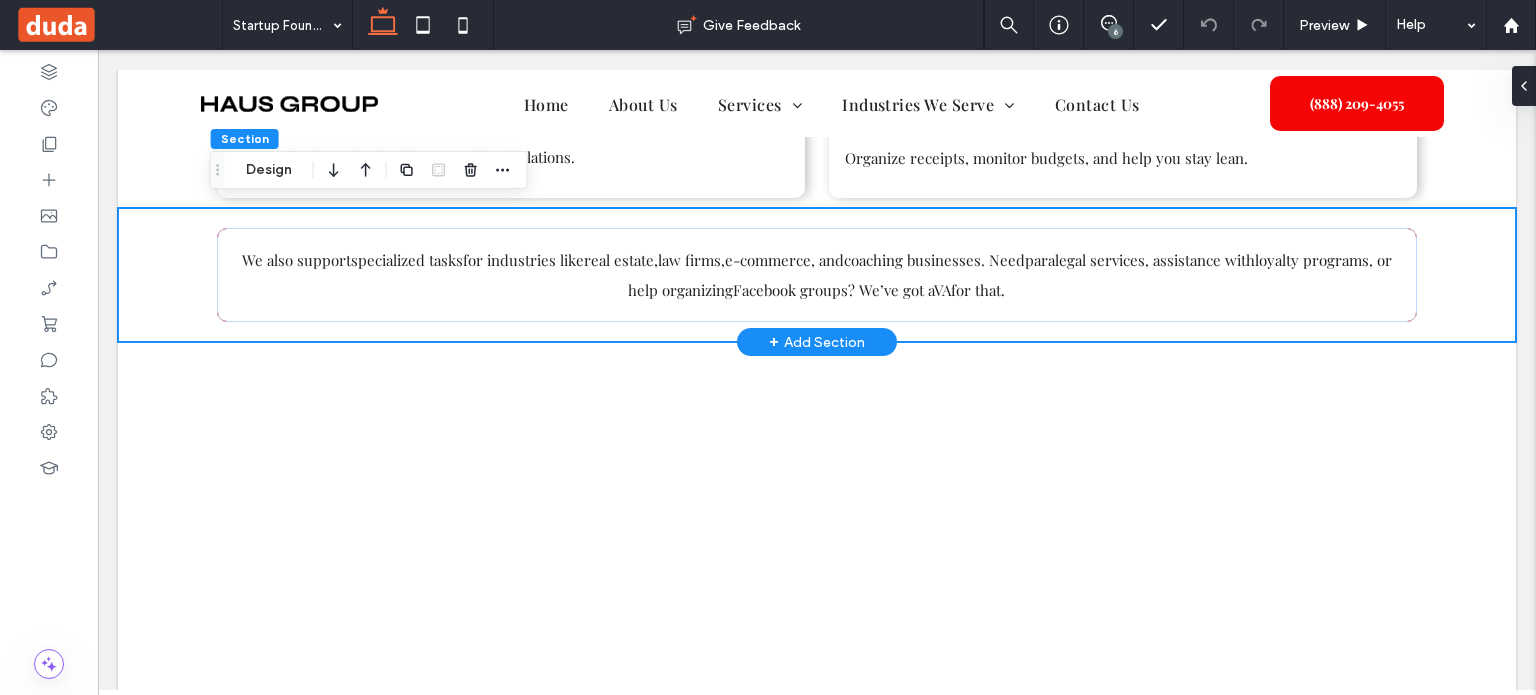 drag, startPoint x: 137, startPoint y: 314, endPoint x: 149, endPoint y: 310, distance: 12.649111 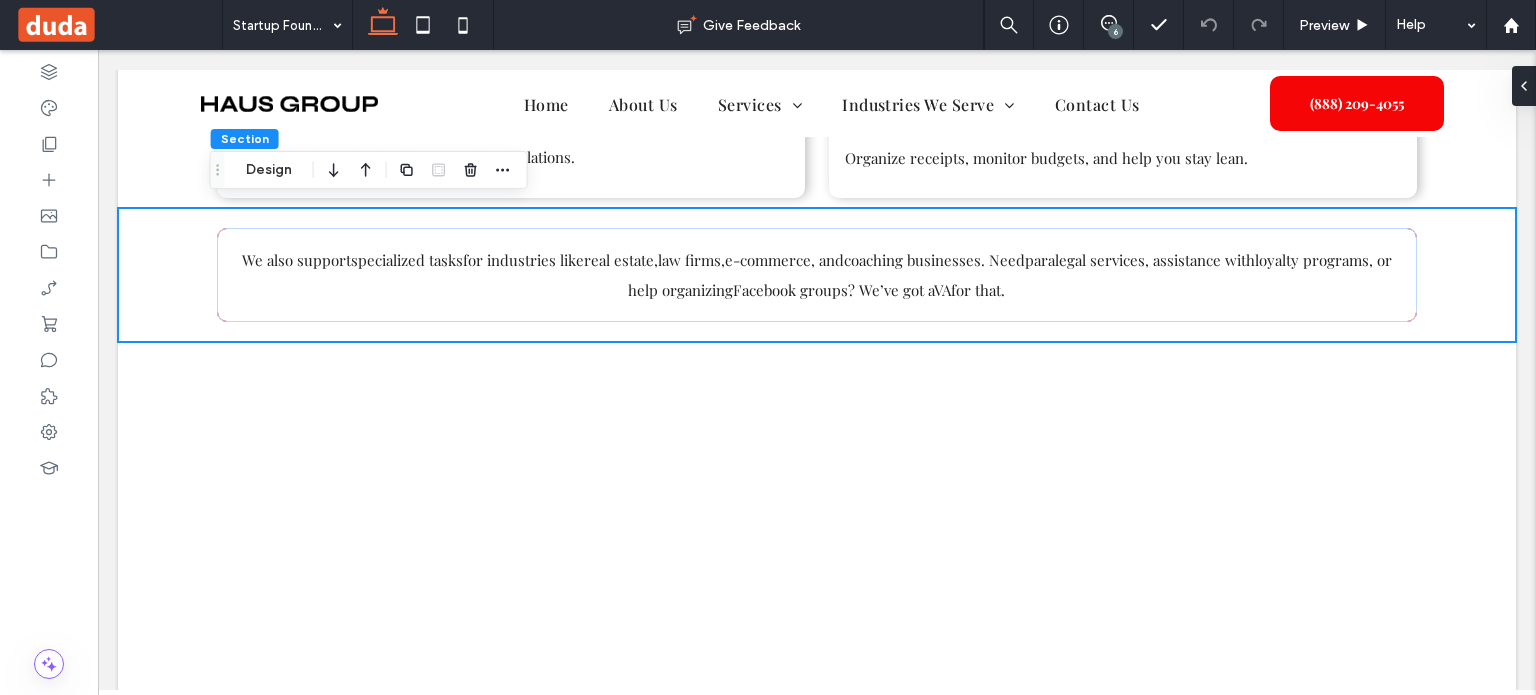 drag, startPoint x: 490, startPoint y: 173, endPoint x: 493, endPoint y: 186, distance: 13.341664 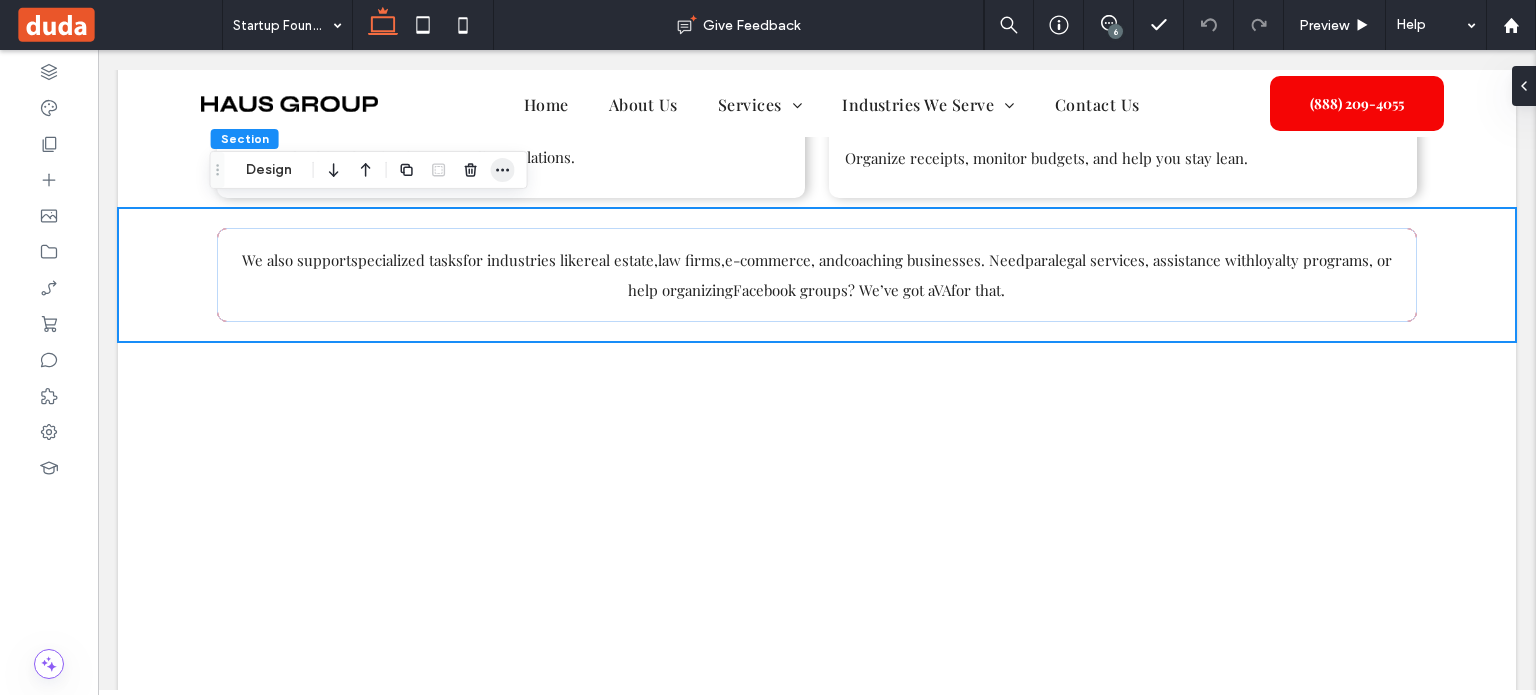 click at bounding box center (503, 170) 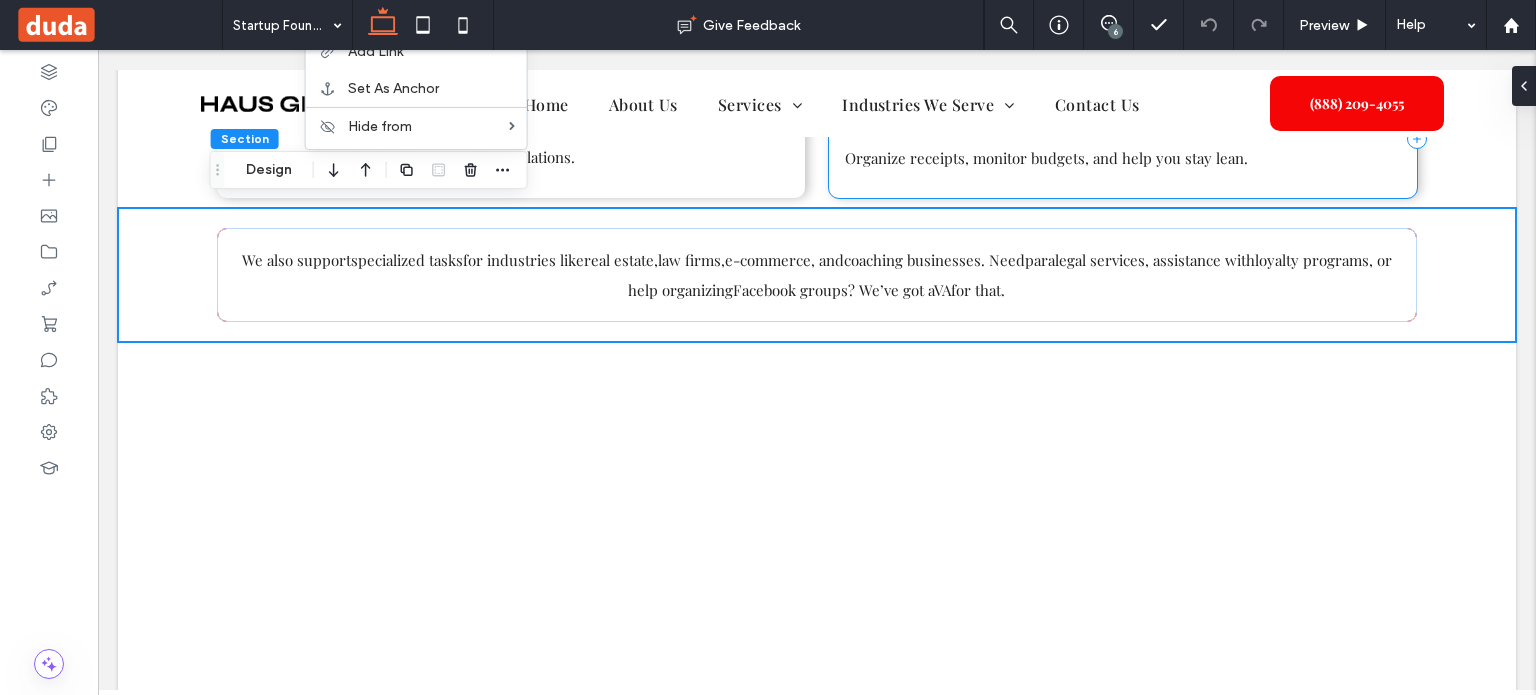 scroll, scrollTop: 1706, scrollLeft: 0, axis: vertical 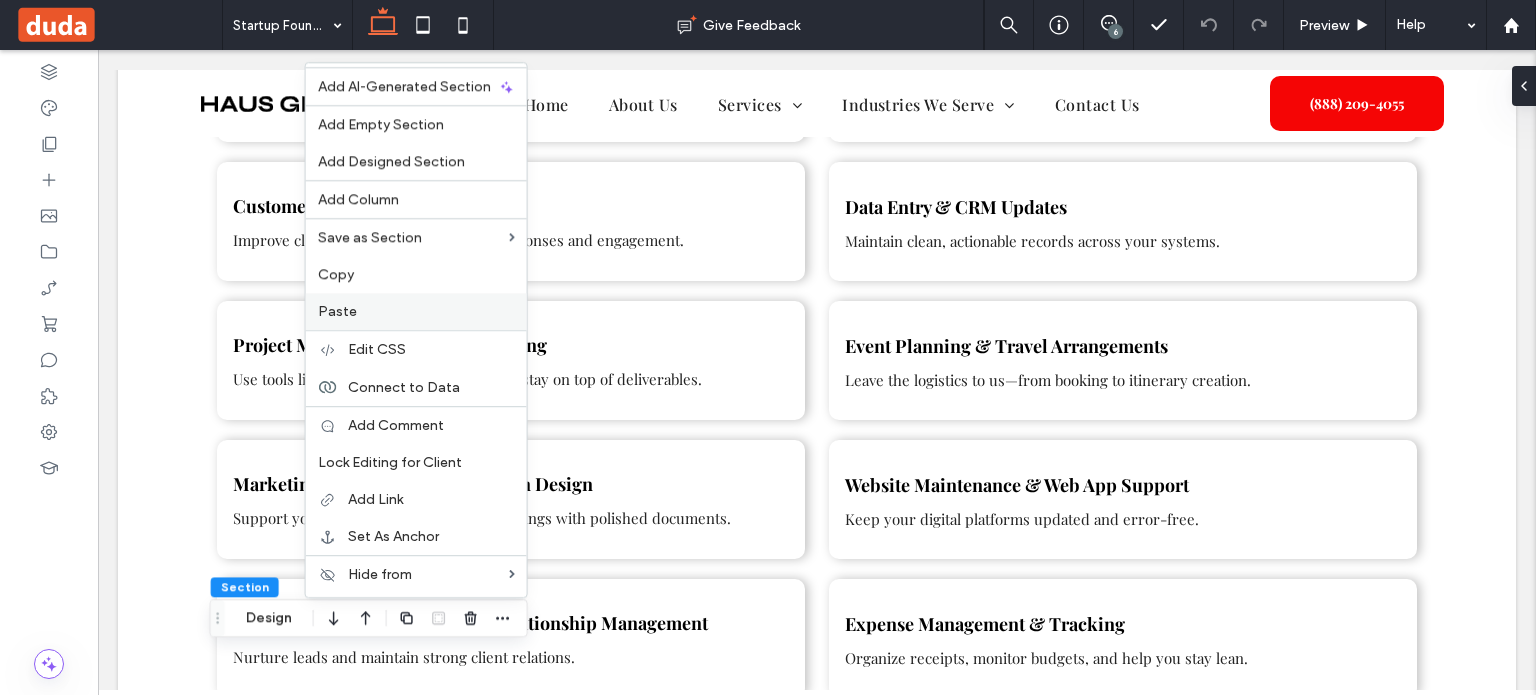 click on "Paste" at bounding box center (416, 311) 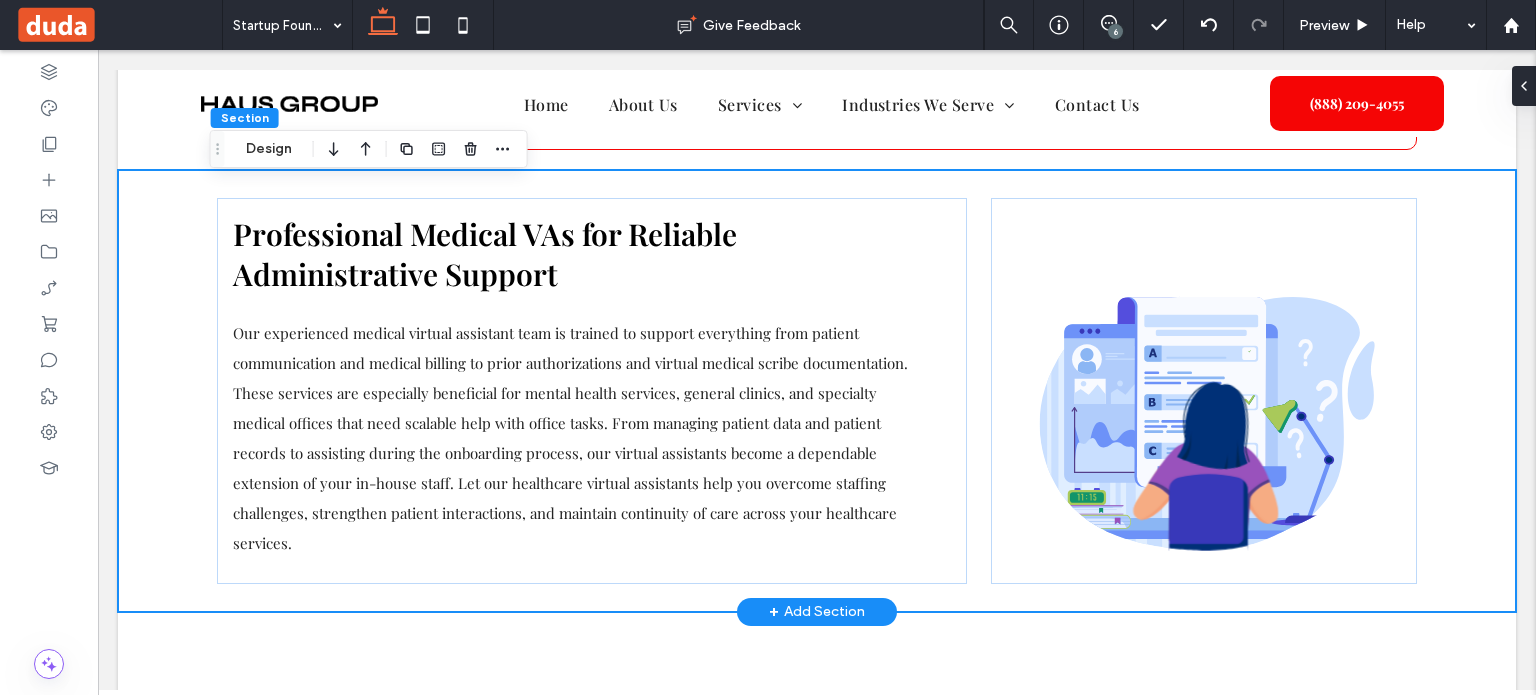scroll, scrollTop: 2223, scrollLeft: 0, axis: vertical 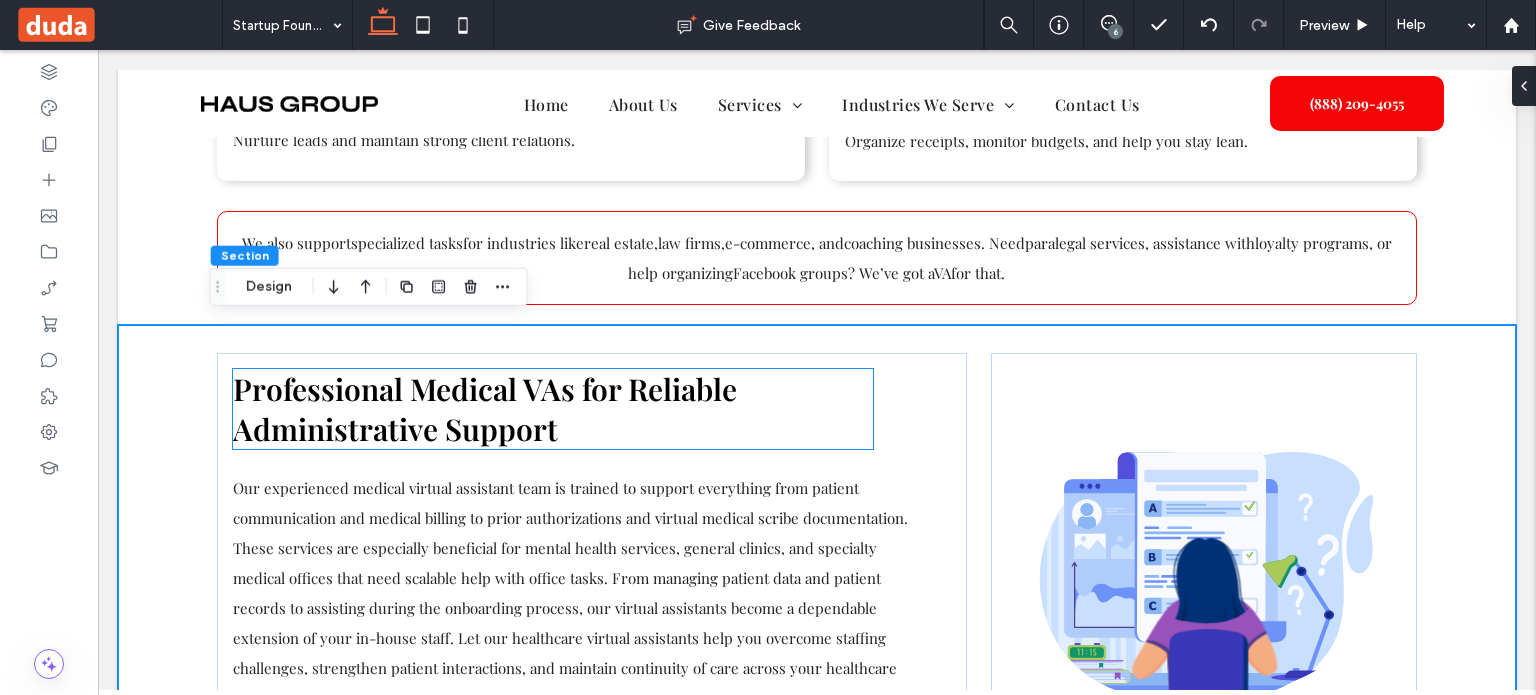 click on "Professional Medical VAs for Reliable Administrative Support" at bounding box center (485, 409) 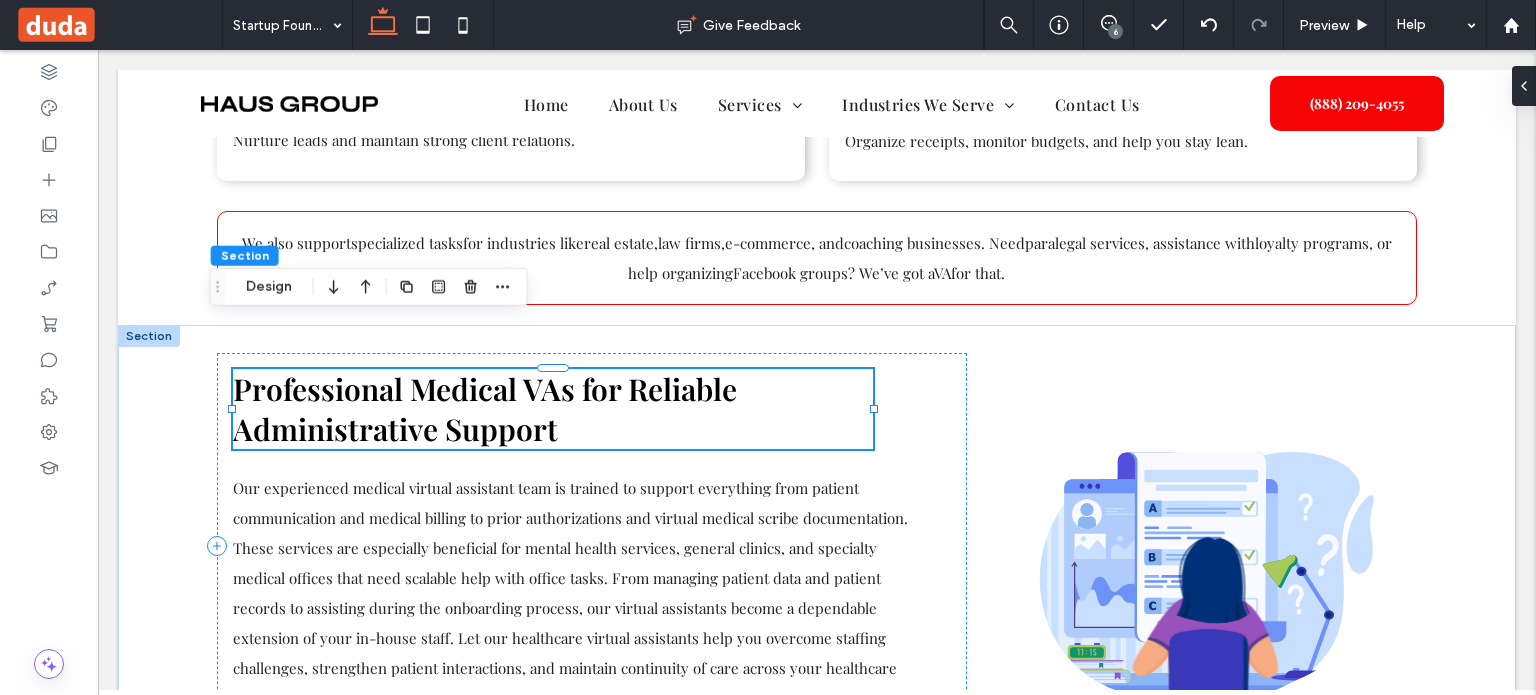 click on "Professional Medical VAs for Reliable Administrative Support" at bounding box center [553, 409] 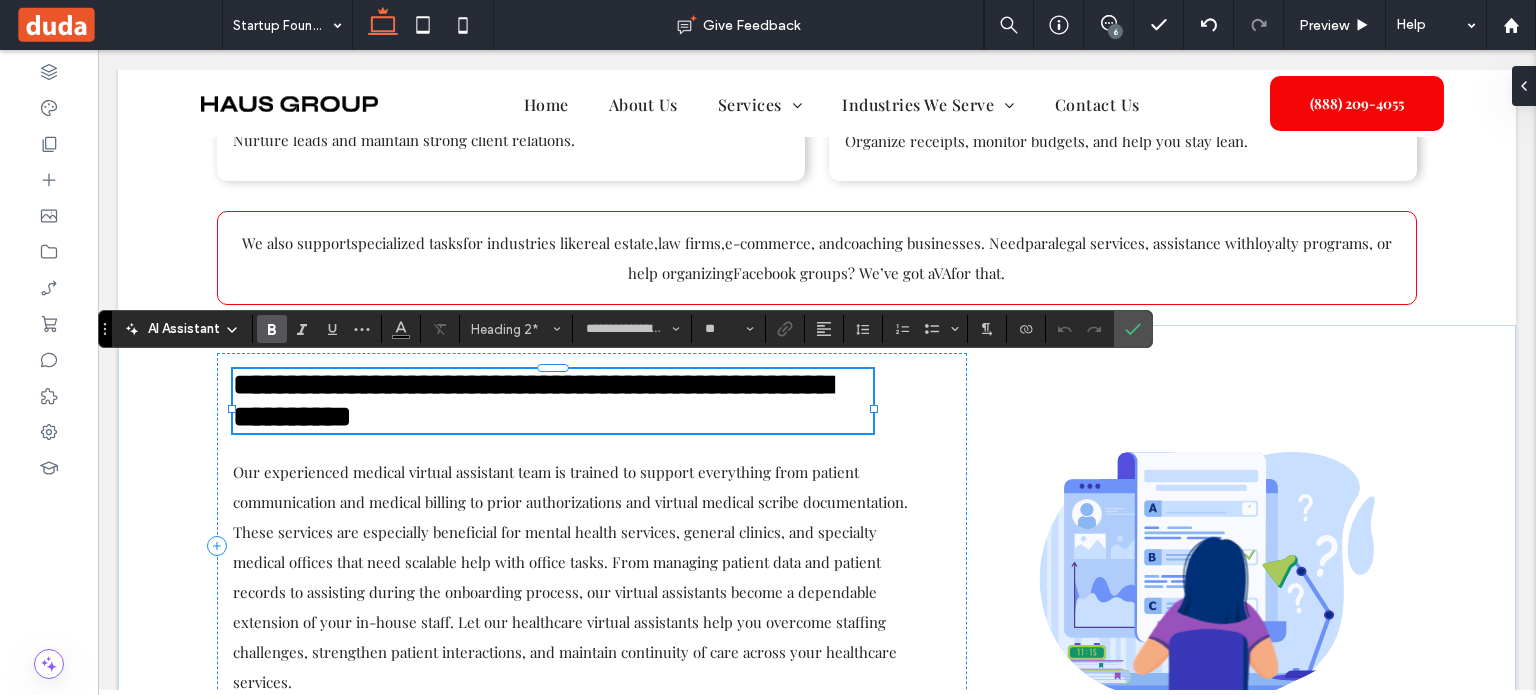 click on "**********" at bounding box center [532, 400] 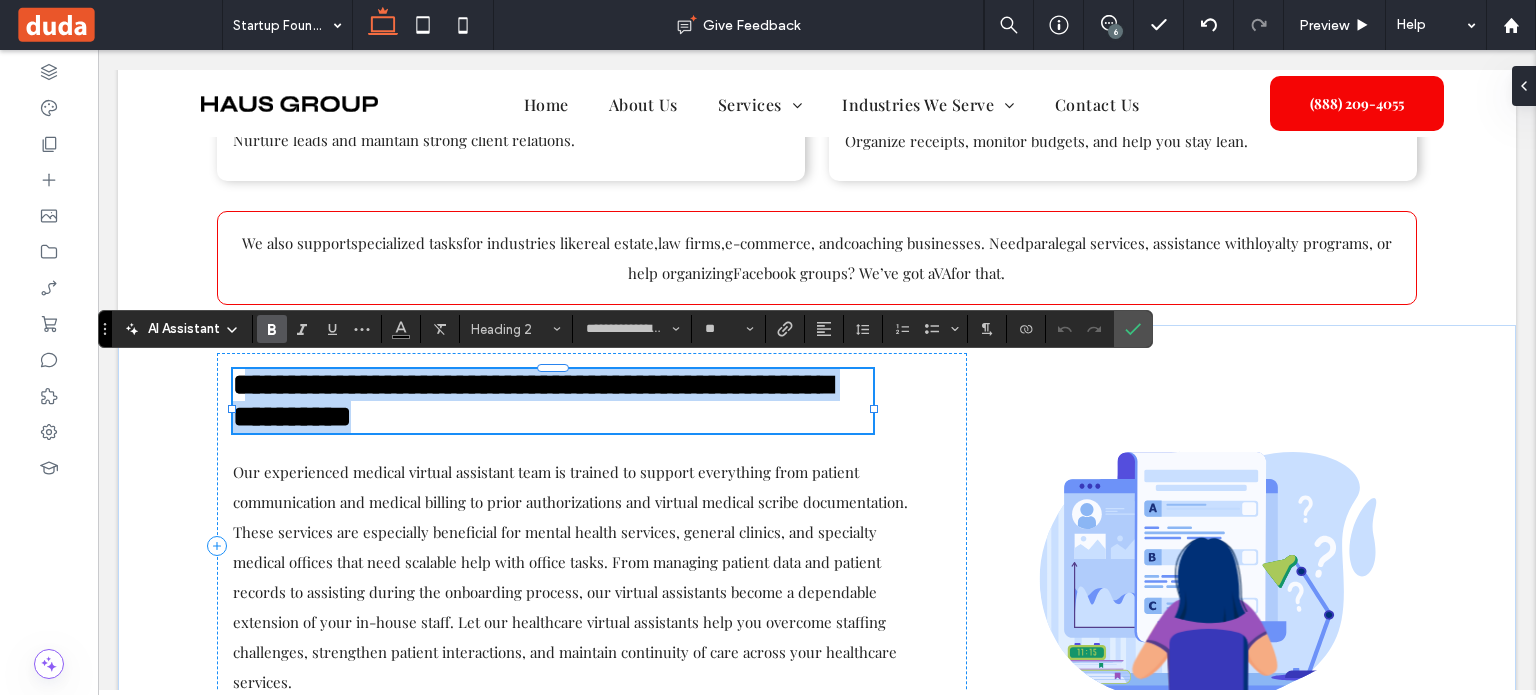 drag, startPoint x: 243, startPoint y: 383, endPoint x: 591, endPoint y: 427, distance: 350.77057 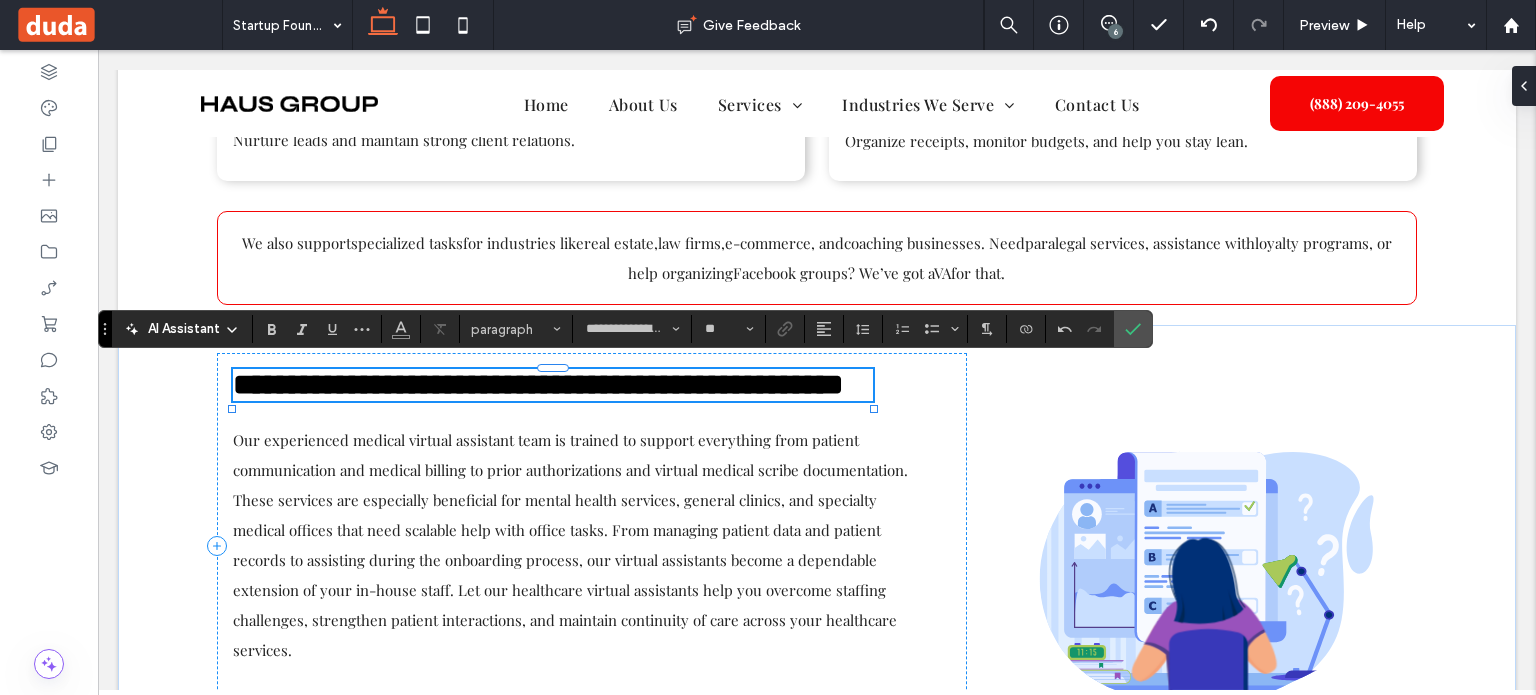 type on "**" 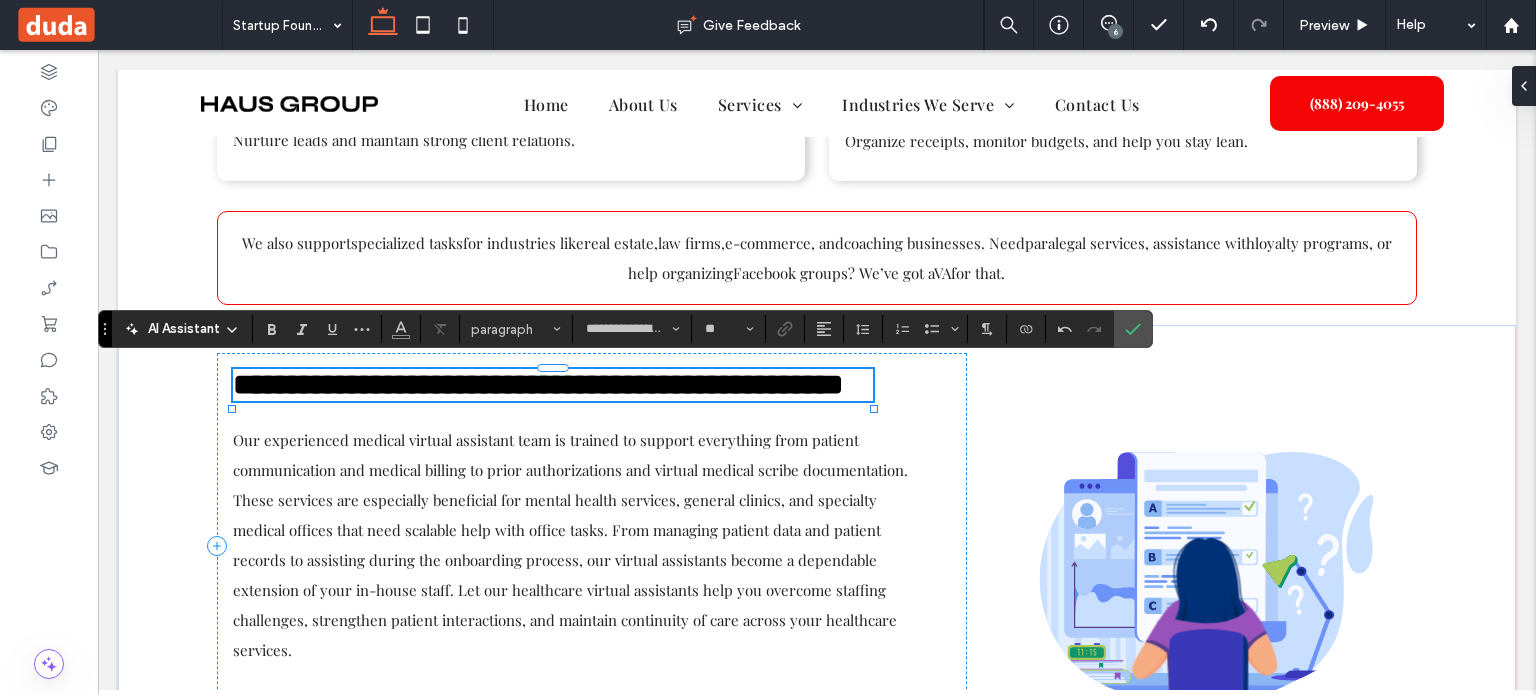click on "**********" at bounding box center (538, 384) 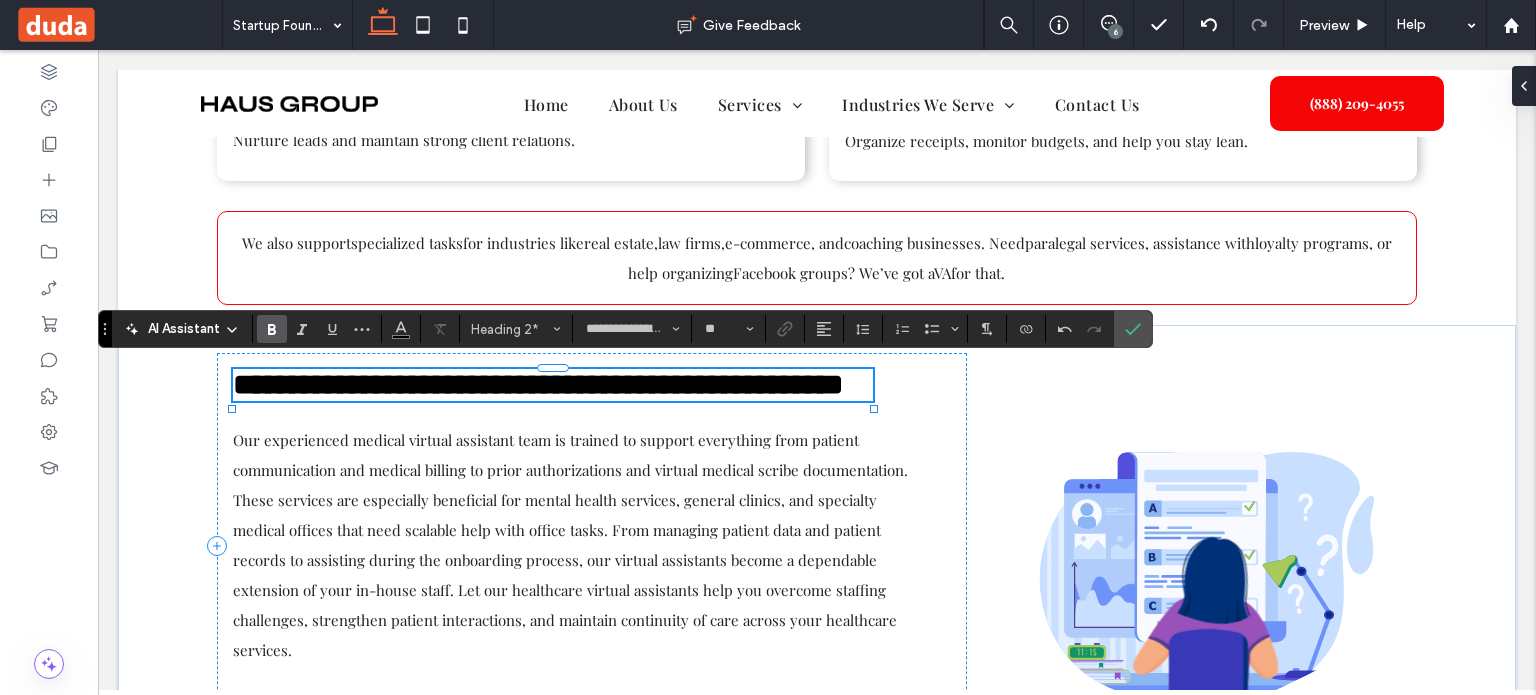 click on "**********" at bounding box center [538, 384] 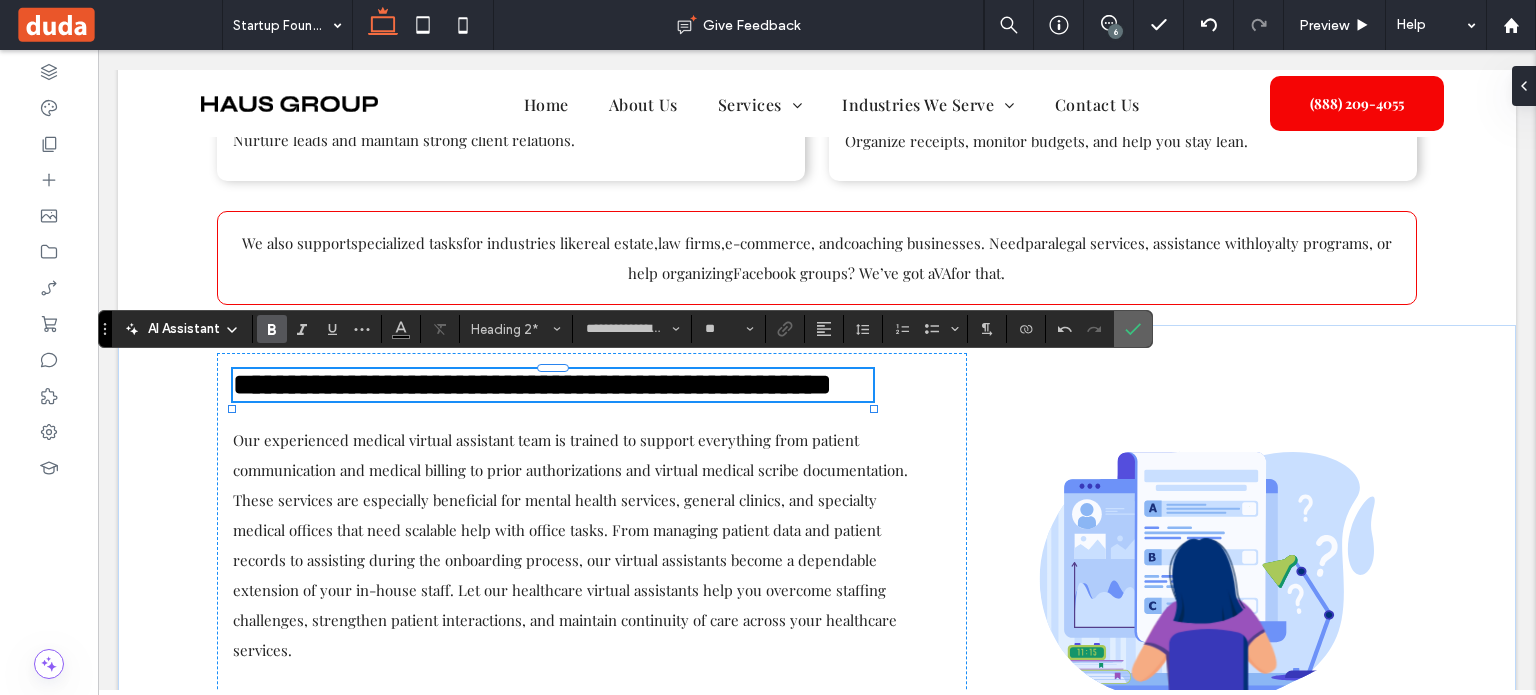 click 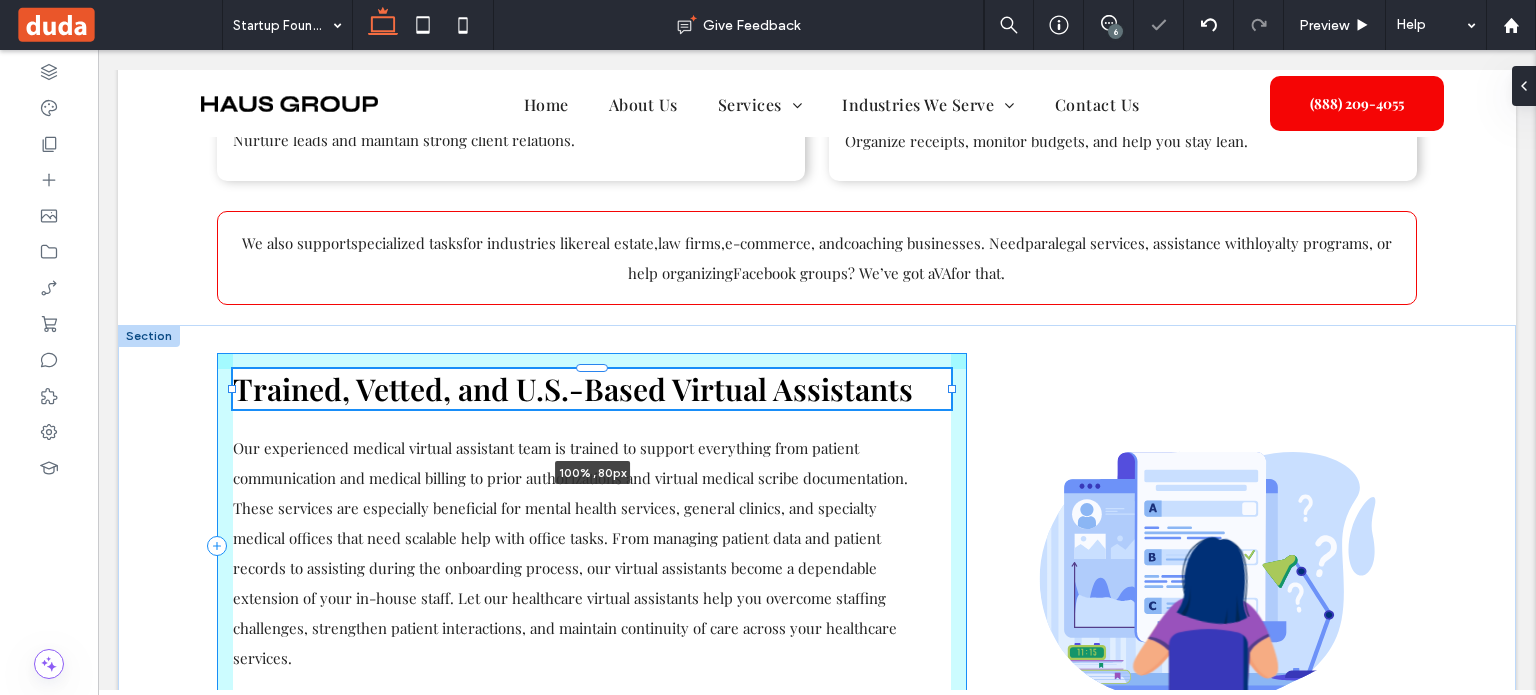 drag, startPoint x: 876, startPoint y: 403, endPoint x: 945, endPoint y: 403, distance: 69 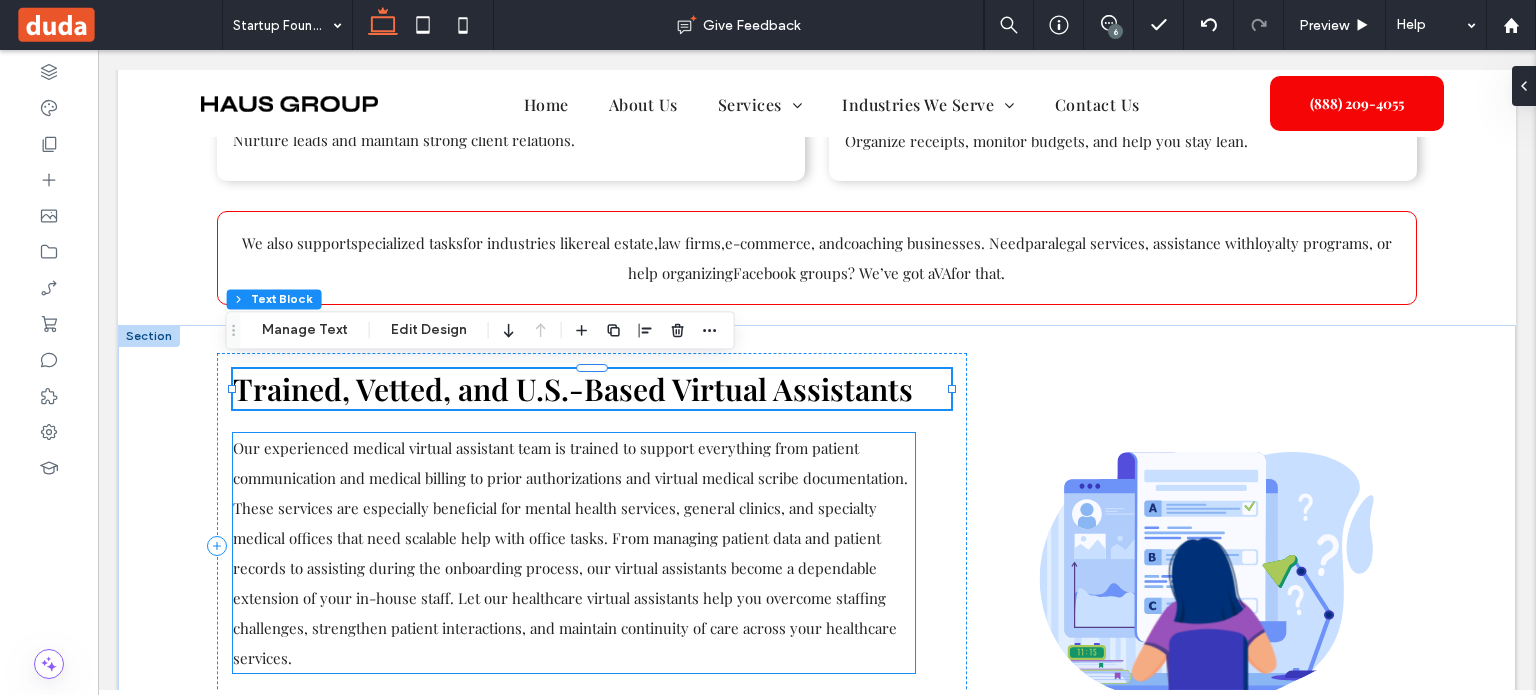 click on "documentation. These services are especially beneficial for" at bounding box center [570, 493] 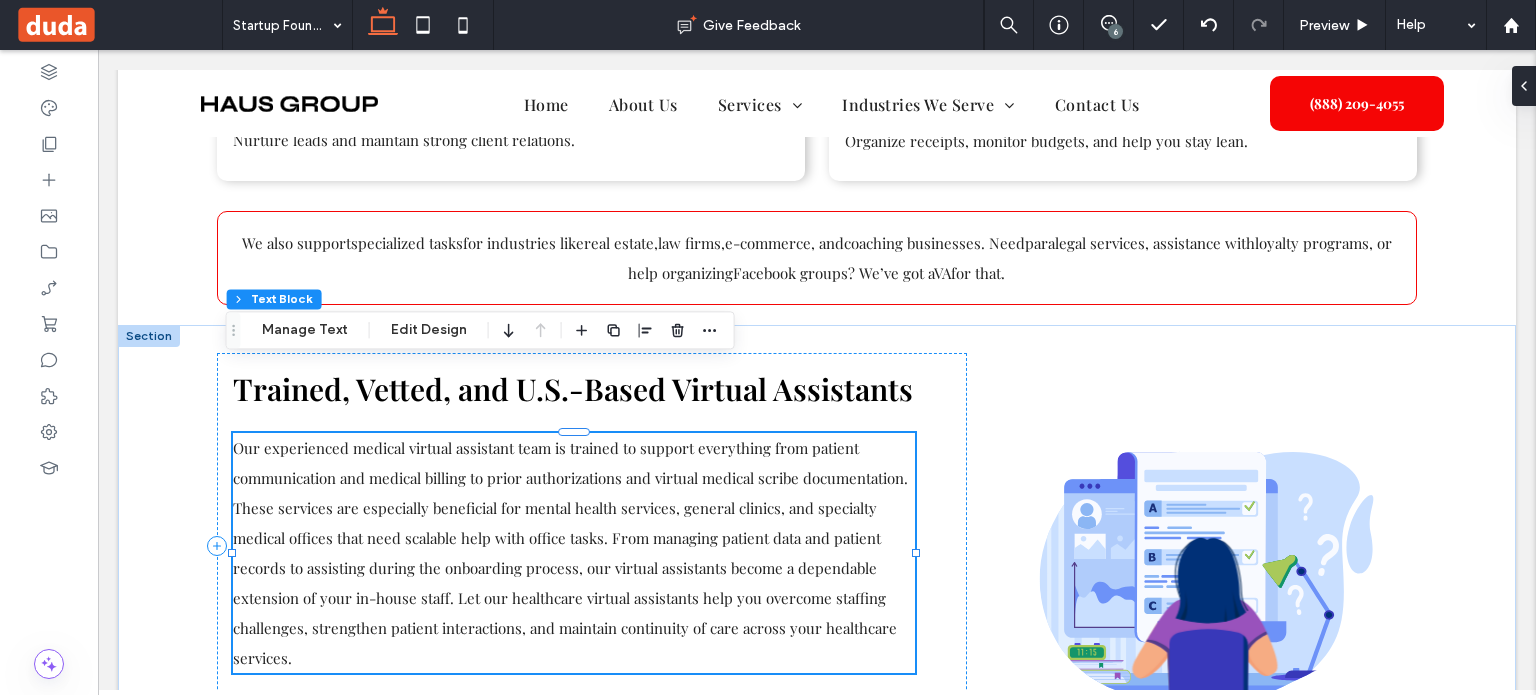 click on "documentation. These services are especially beneficial for" at bounding box center [570, 493] 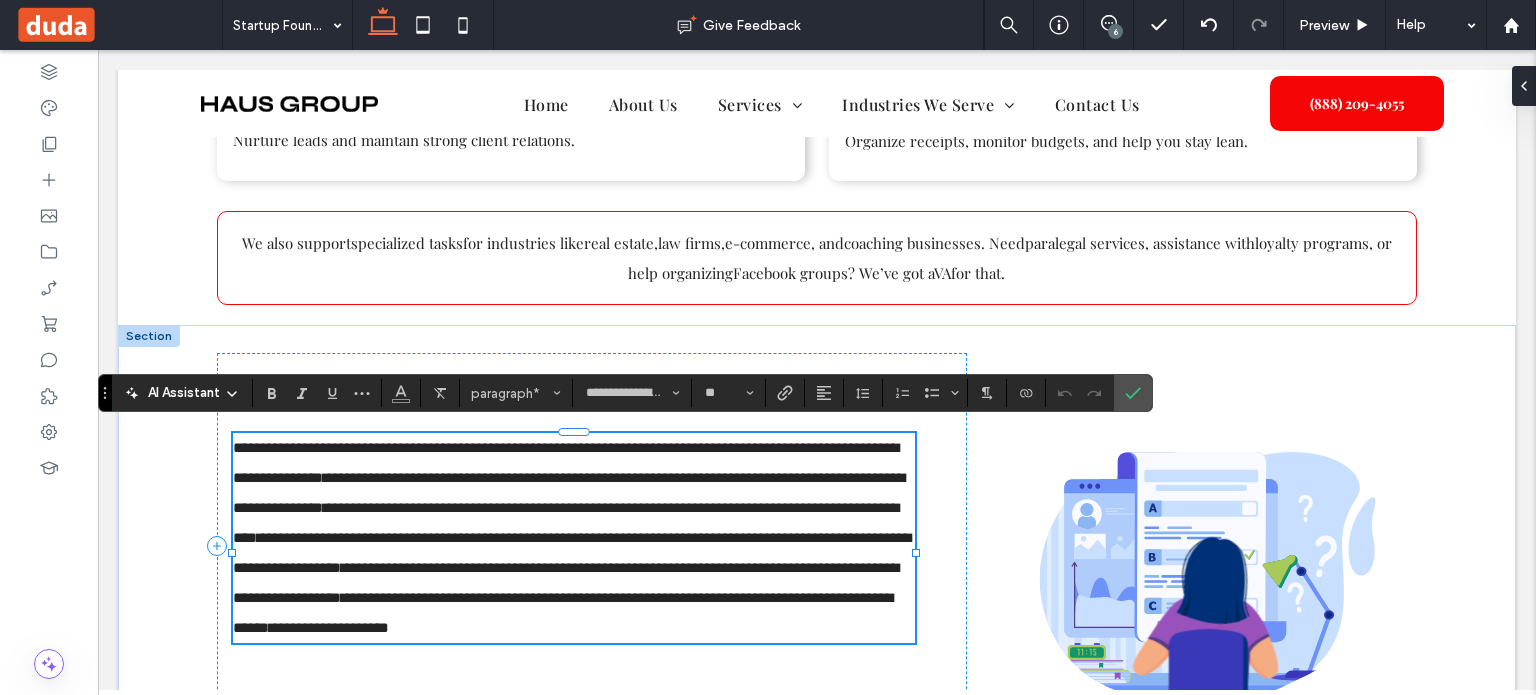 scroll, scrollTop: 0, scrollLeft: 0, axis: both 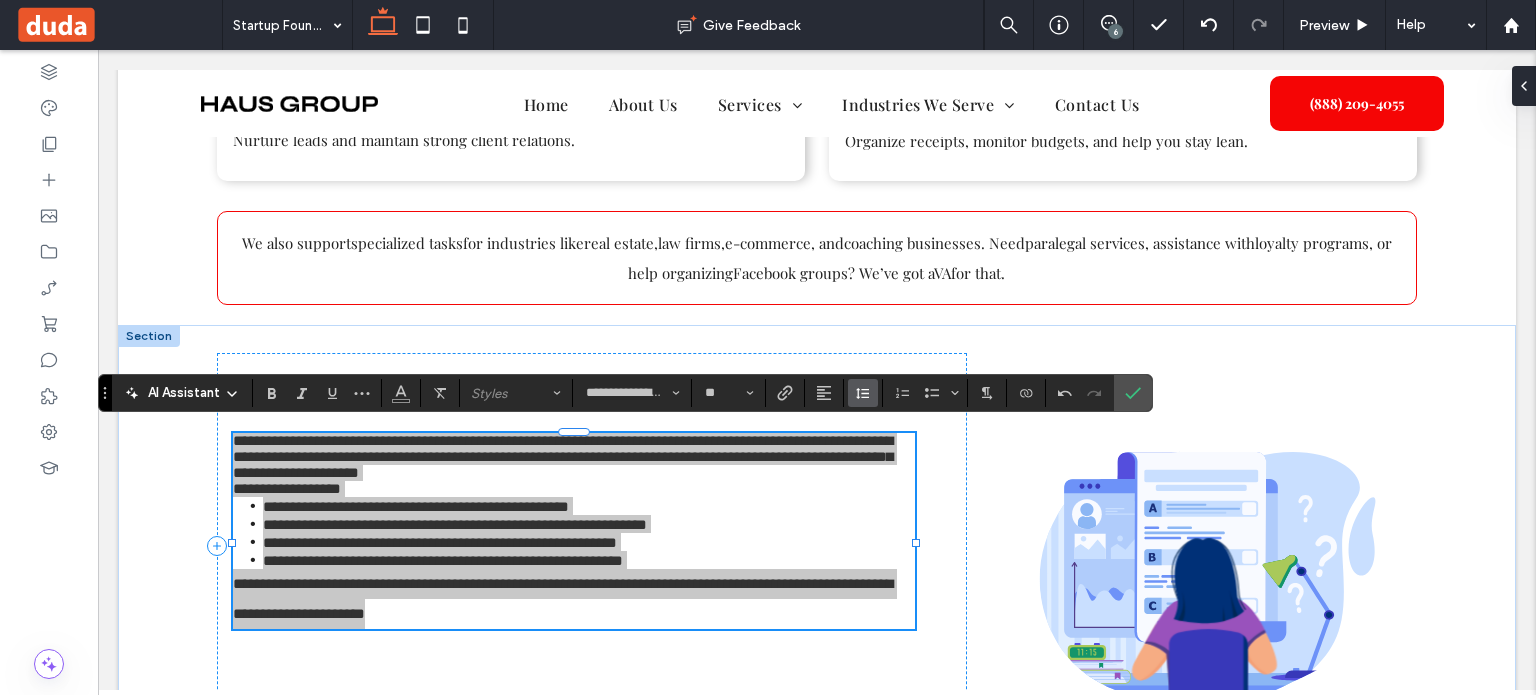 click 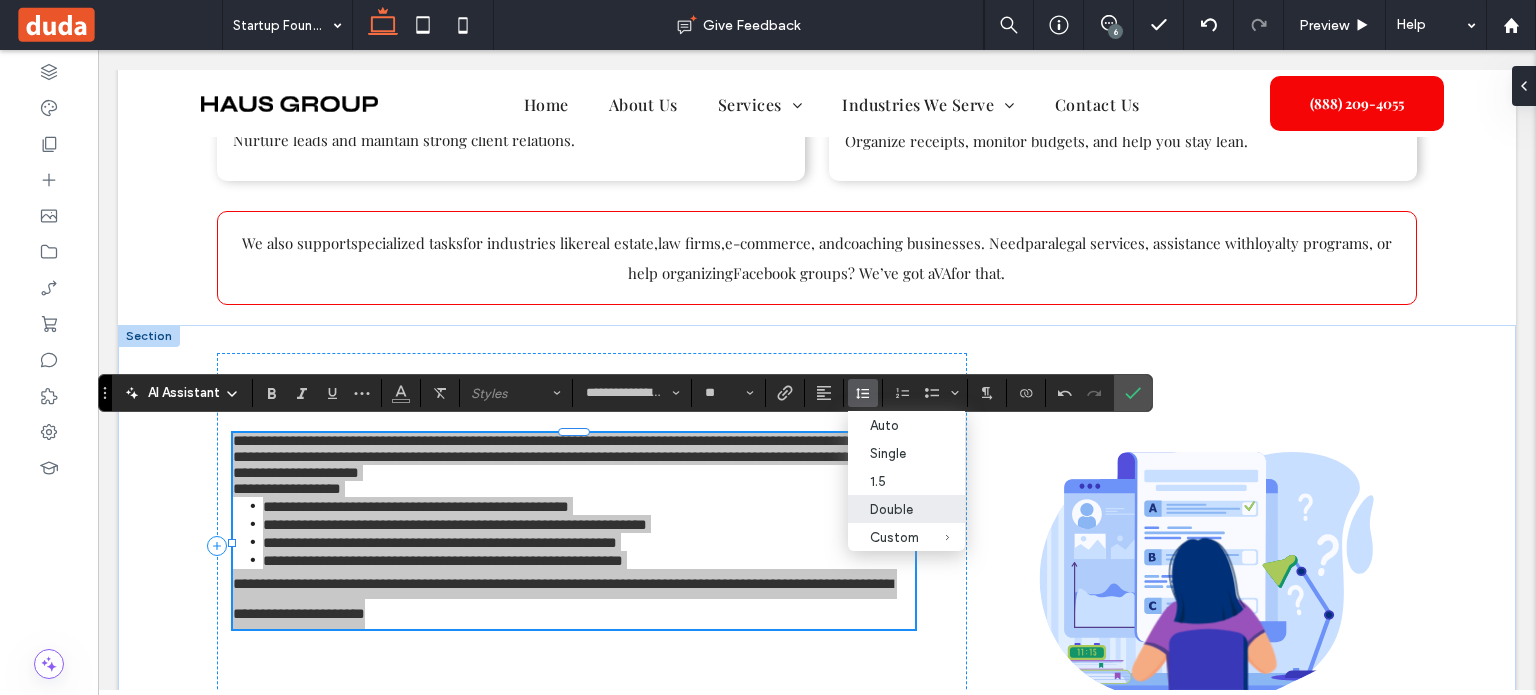 click on "Double" at bounding box center (894, 509) 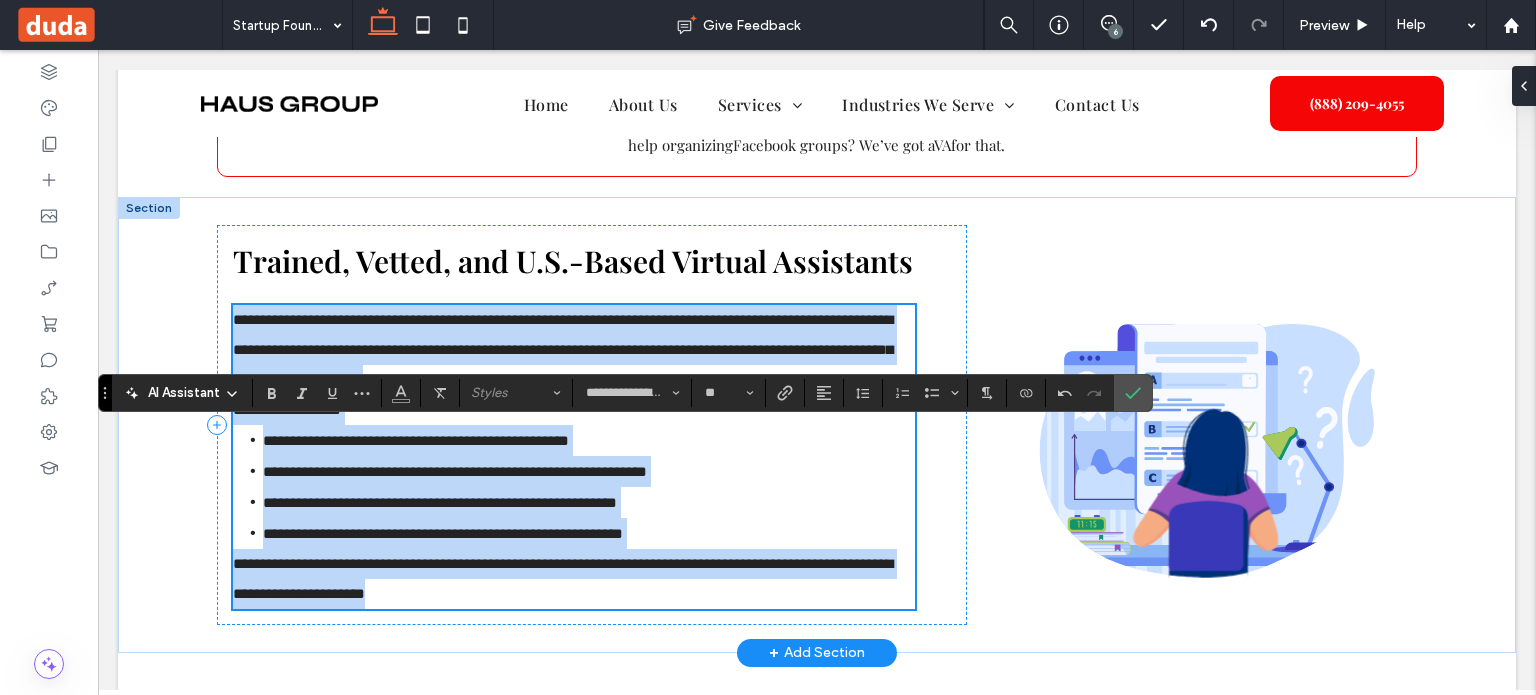 scroll, scrollTop: 2423, scrollLeft: 0, axis: vertical 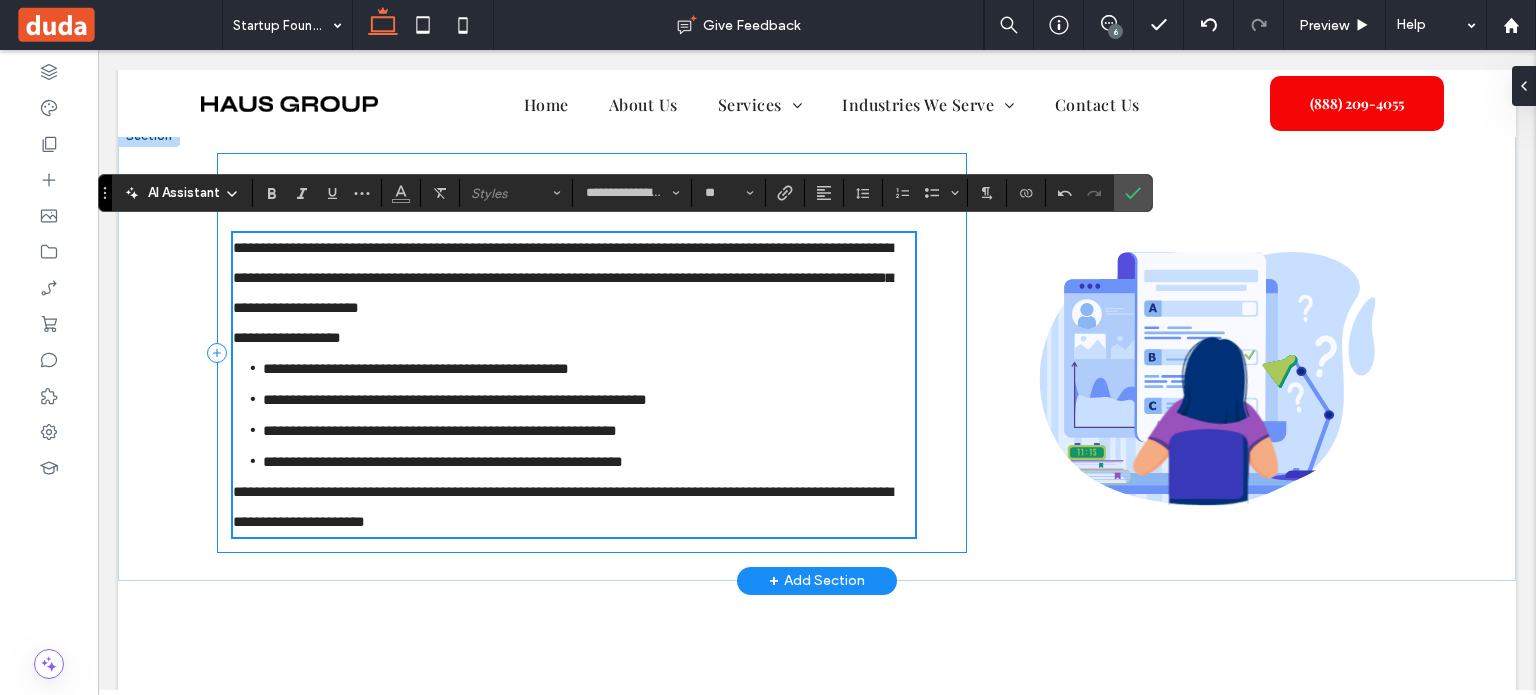 click on "**********" at bounding box center [592, 353] 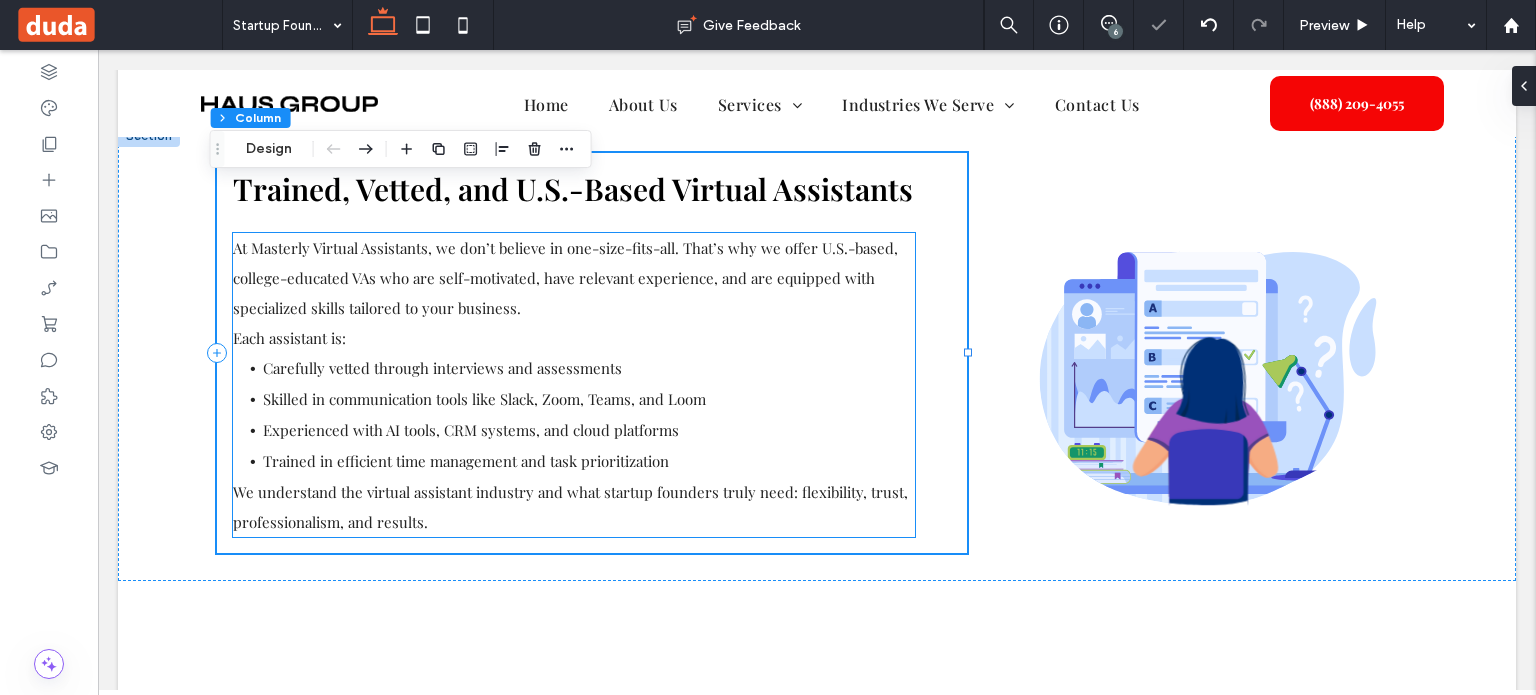click on "Experienced with AI tools, CRM systems, and cloud platforms" at bounding box center (471, 430) 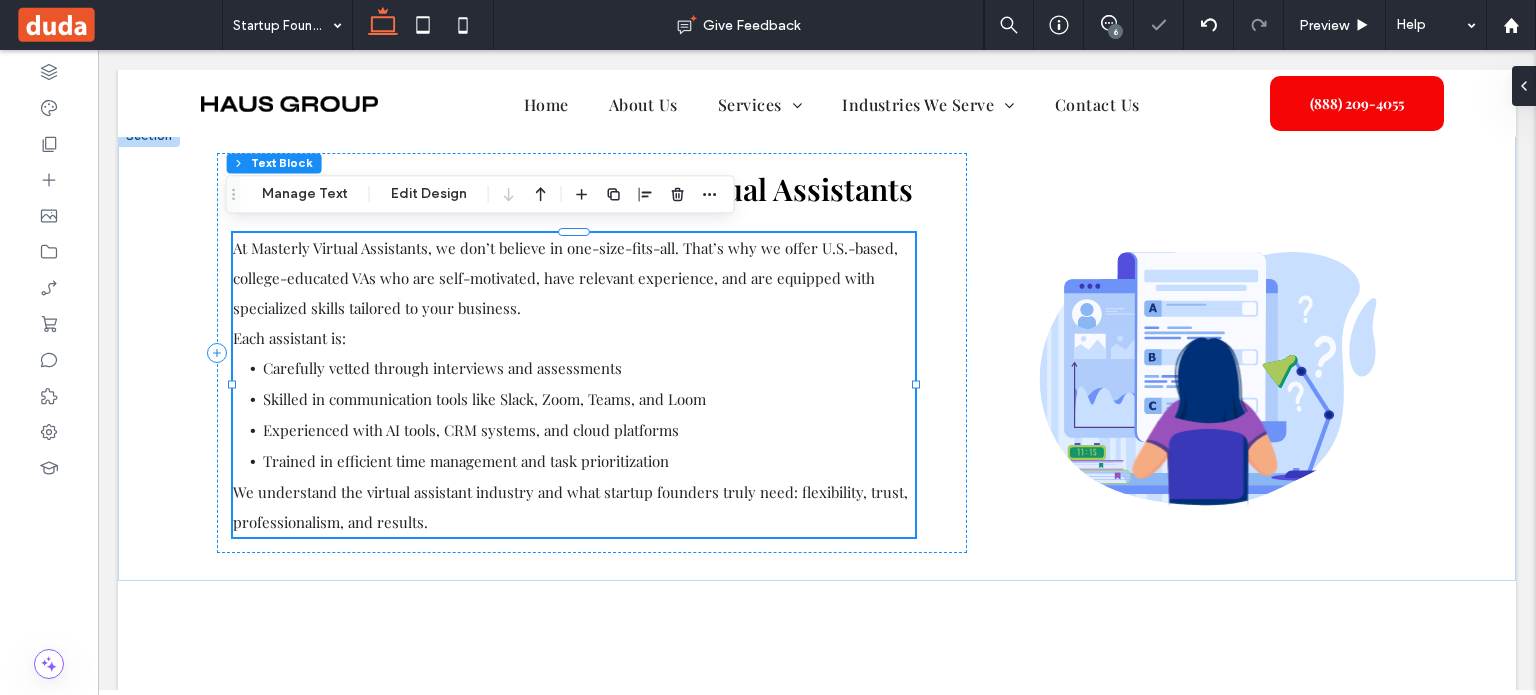 click on "Trained in efficient time management and task prioritization" at bounding box center (589, 461) 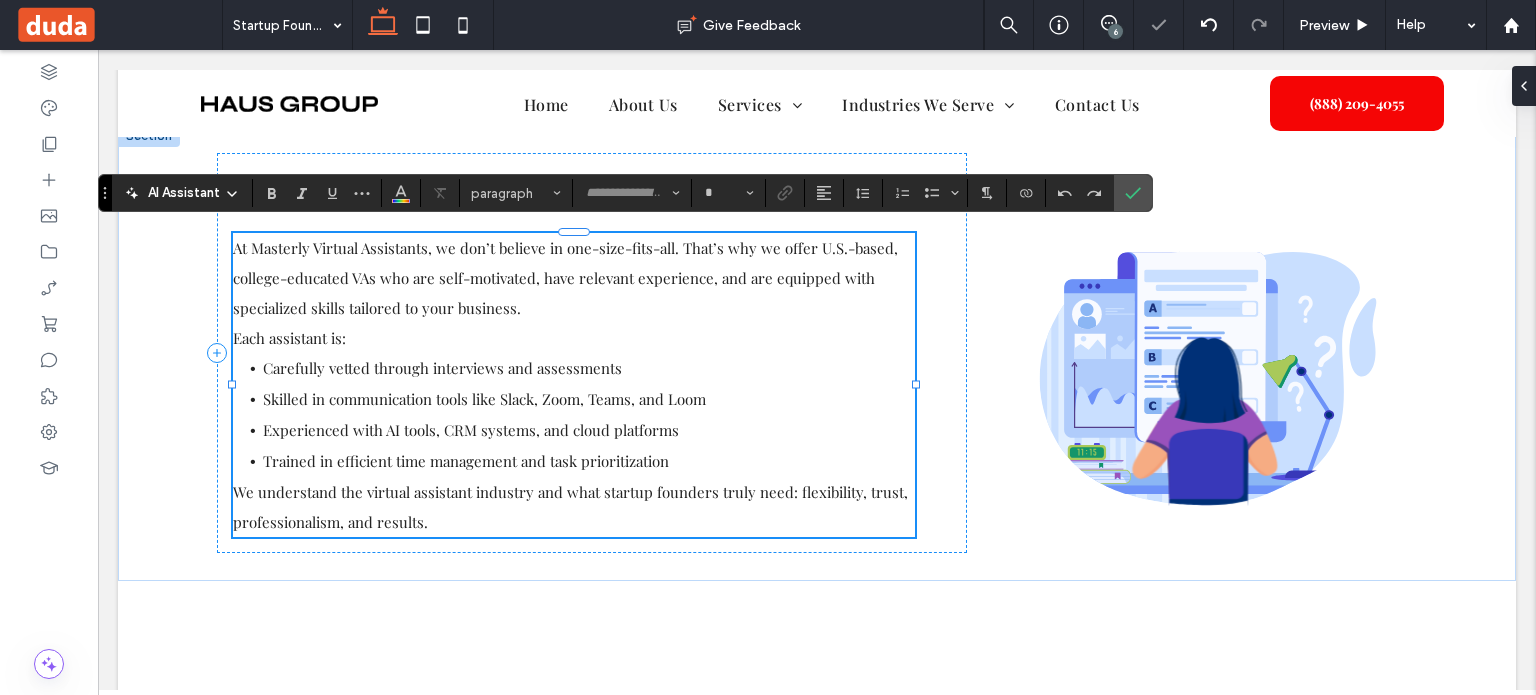 type on "**********" 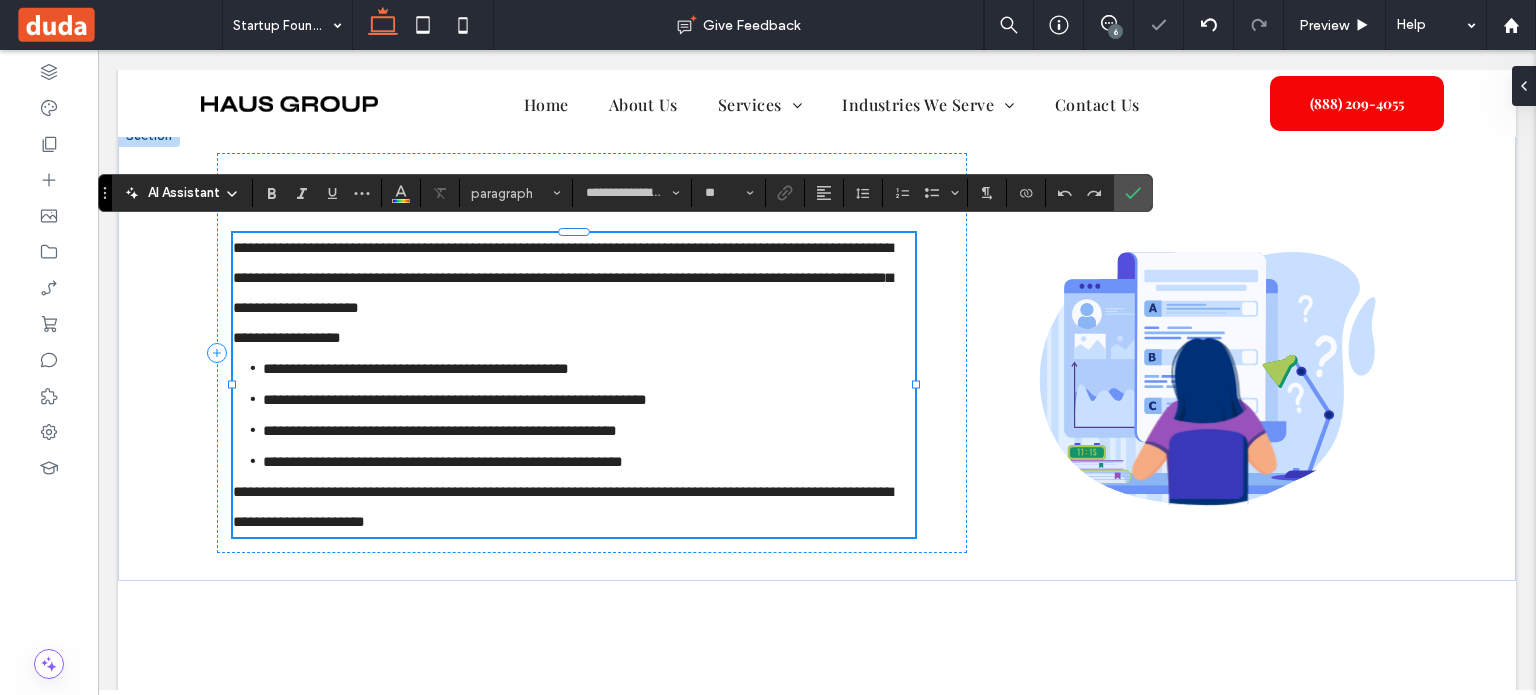 click on "**********" at bounding box center [443, 461] 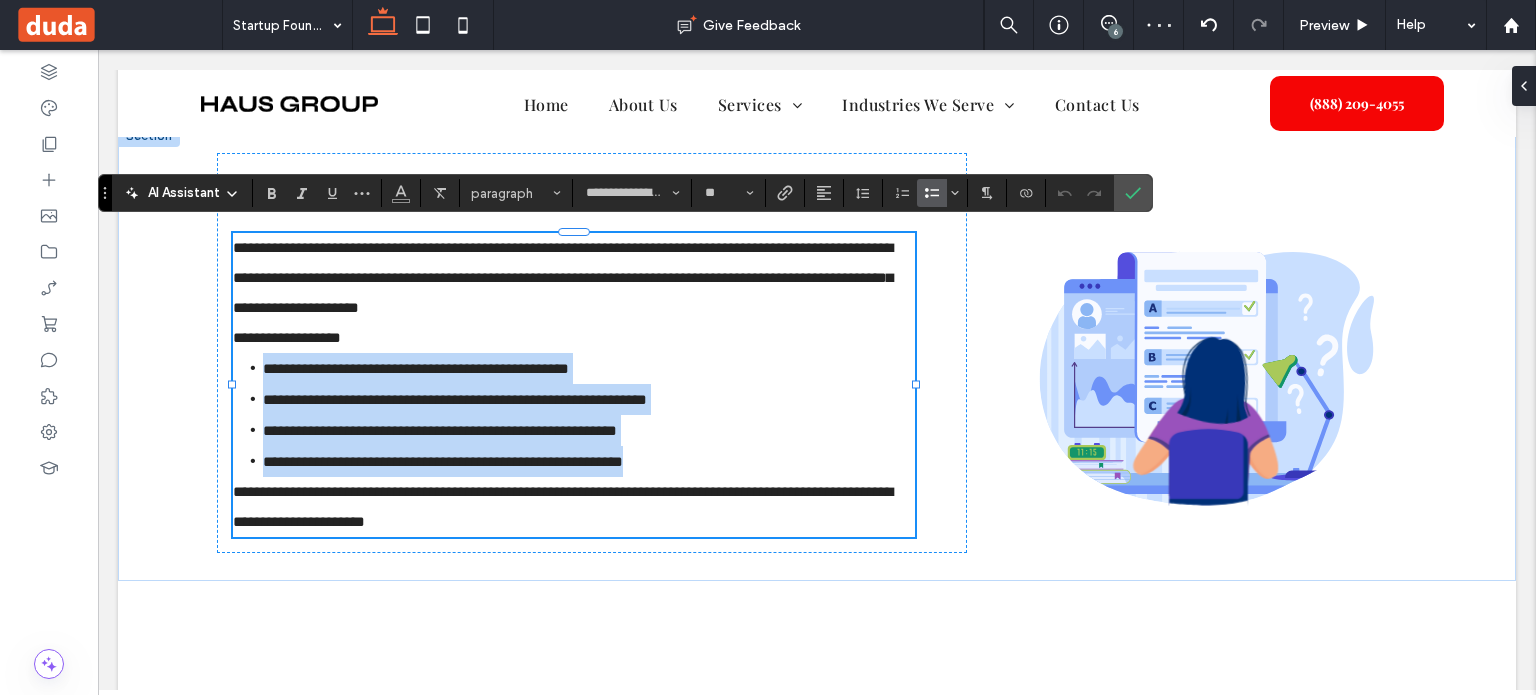 drag, startPoint x: 668, startPoint y: 453, endPoint x: 107, endPoint y: 371, distance: 566.9612 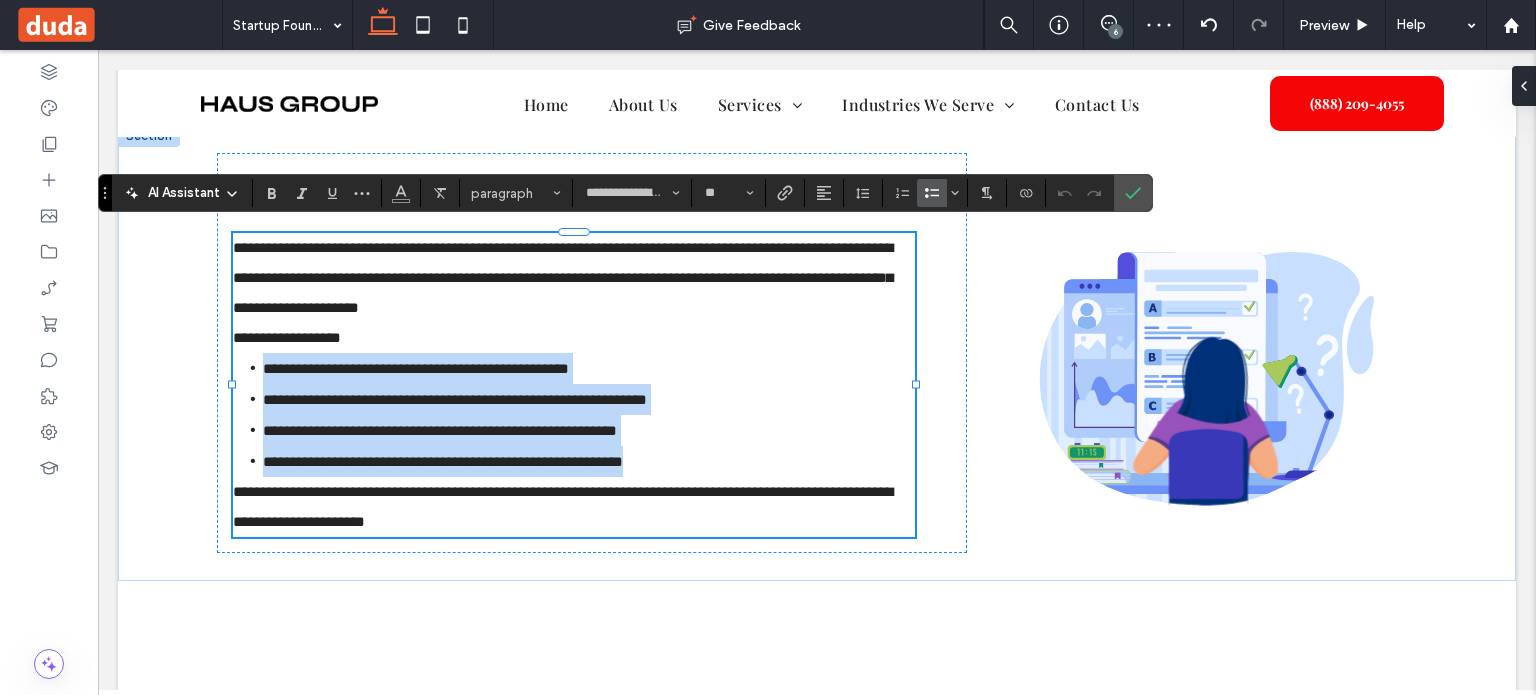 click on "Home
About Us
Services
Administrative Support
Executive and Legal Assistance
Marketing and Content Support
E-commerce Virtual Assistance
Real Estate Virtual Assistance
Client Communication and Support
Specialized Add-On Services
Industries We Serve
Real Estate Professionals
Real Estate Agents
Brokers
Transaction Coordinators
Legal Professionals
Solo Attorneys
Small Law Firms
Legal Consultants
Coaches, Consultants and Public Speakers
Business coaches
Life Coaches
Executive Consultants
Keynote Speakers" at bounding box center (817, -146) 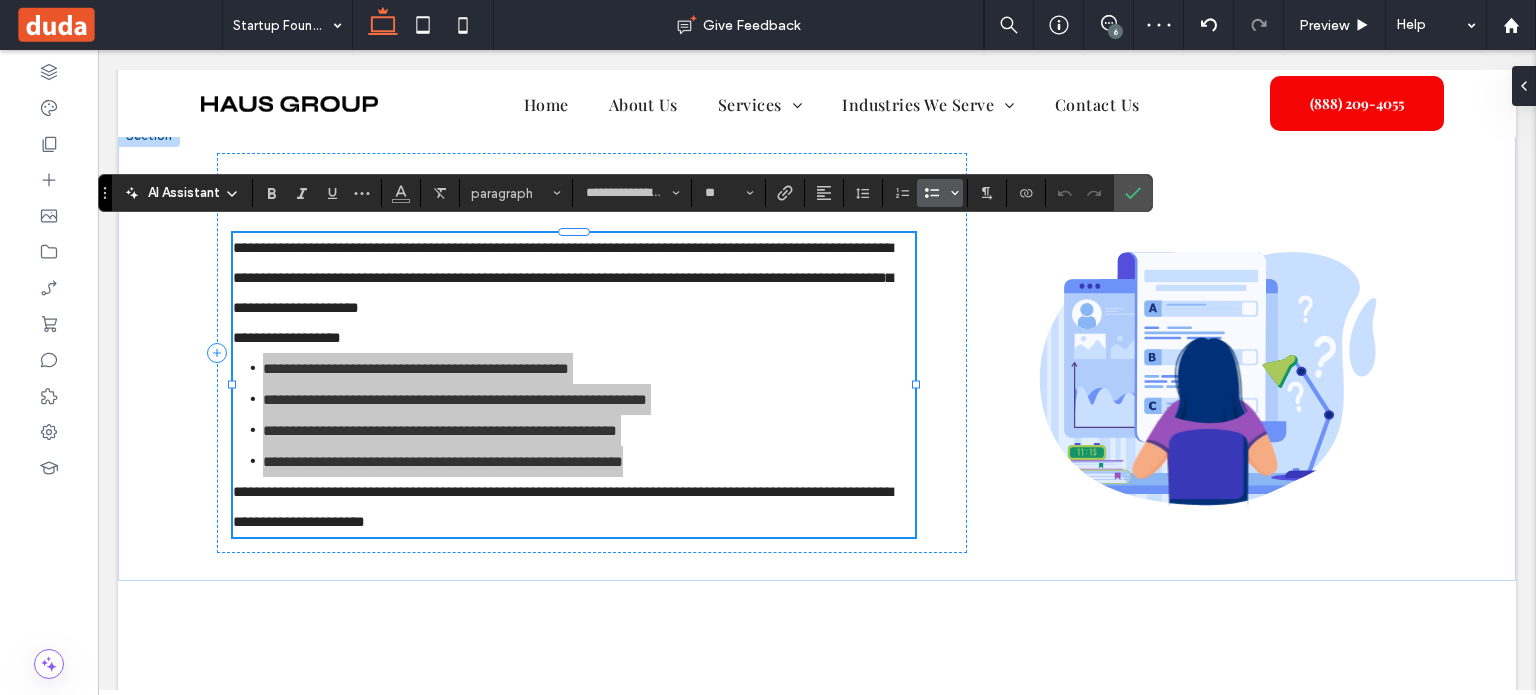 click 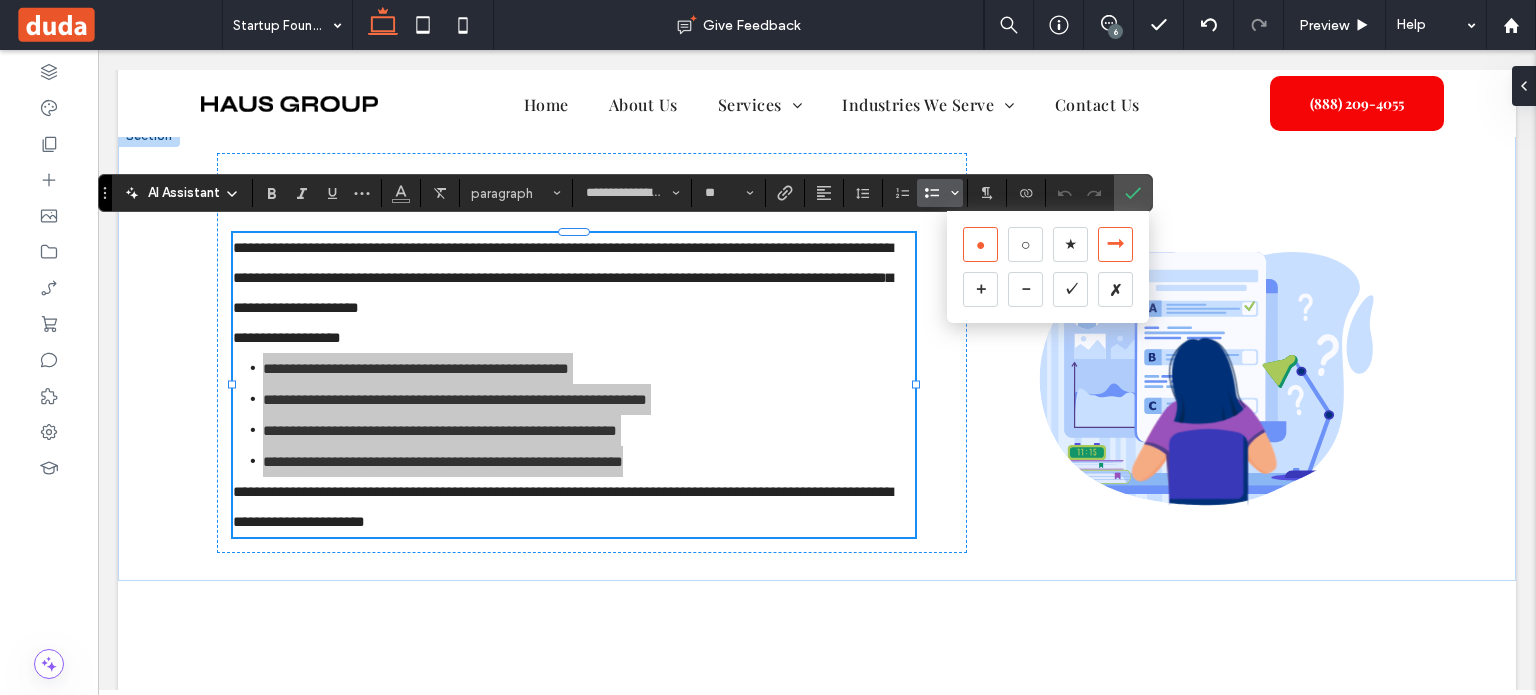 click on "➞" at bounding box center [1115, 244] 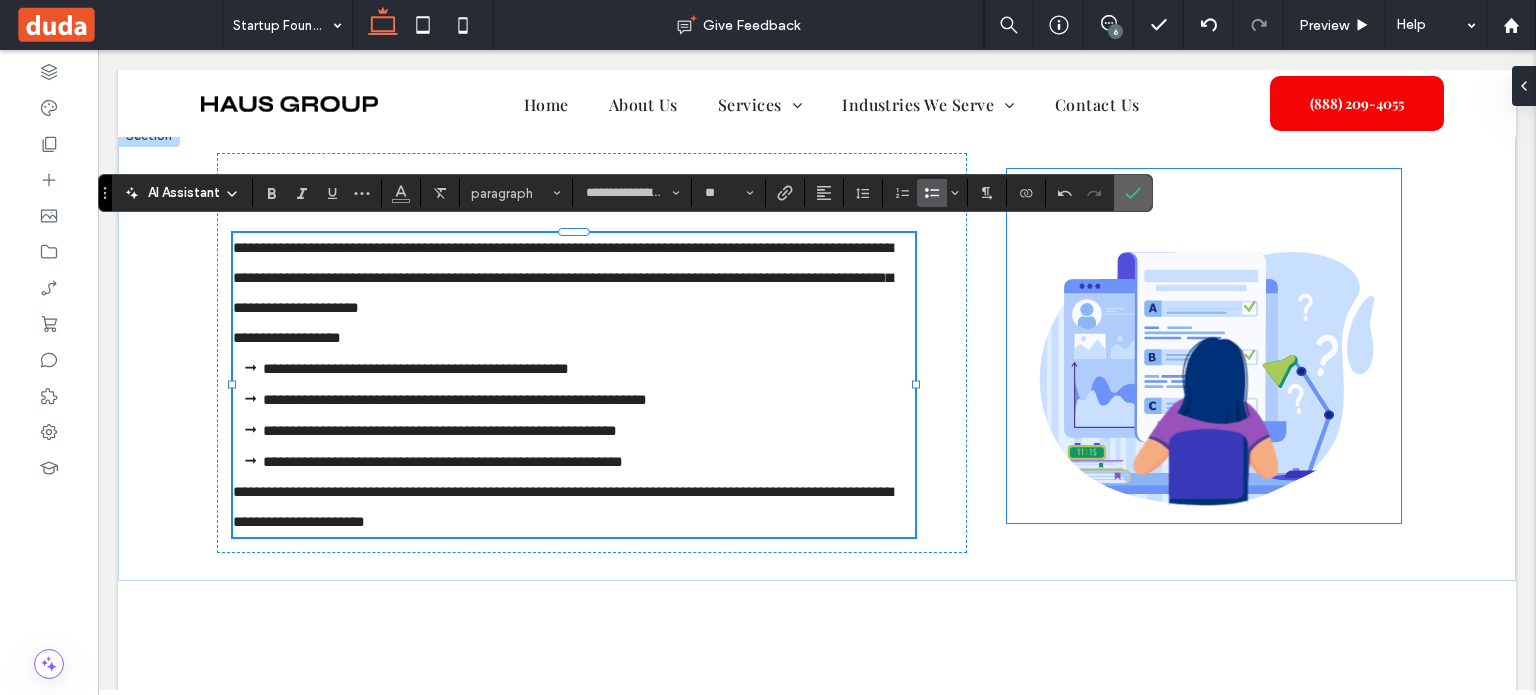 drag, startPoint x: 1116, startPoint y: 215, endPoint x: 1218, endPoint y: 261, distance: 111.89281 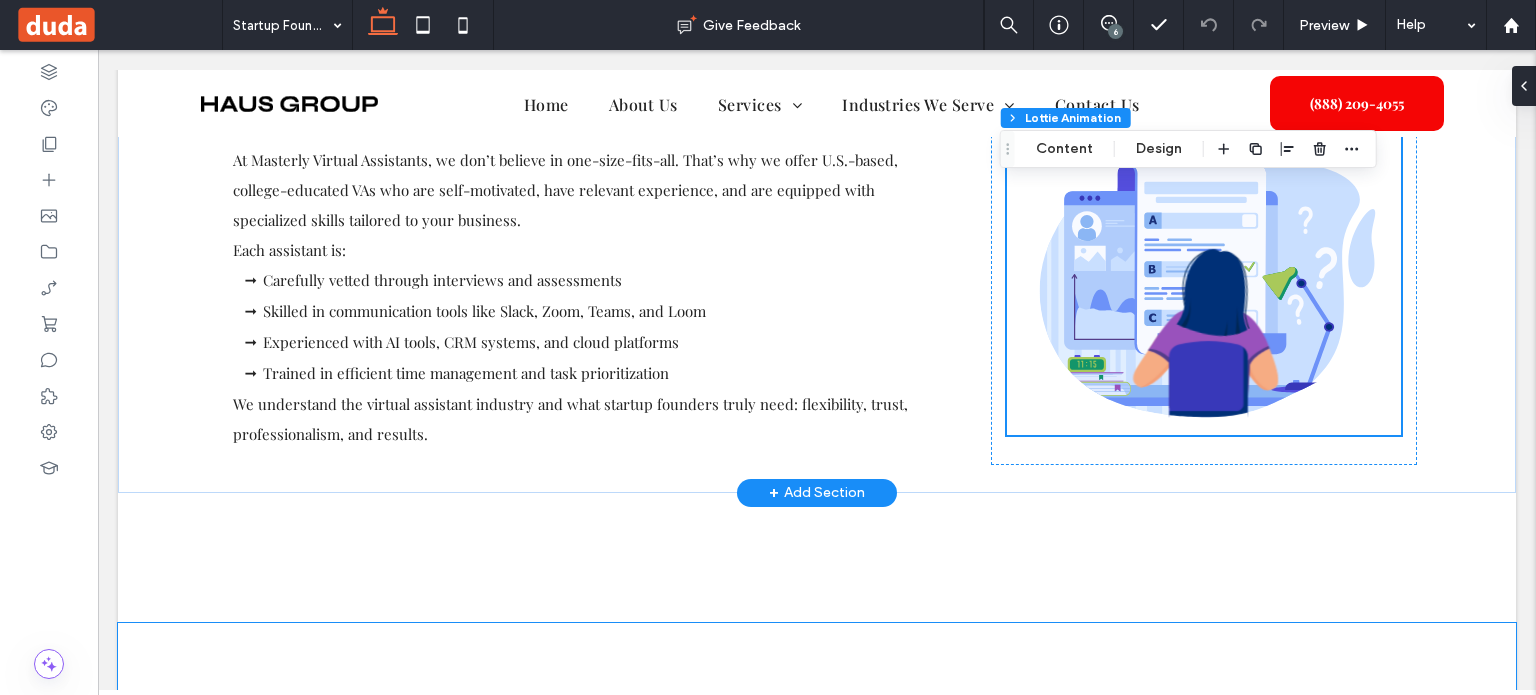 scroll, scrollTop: 2500, scrollLeft: 0, axis: vertical 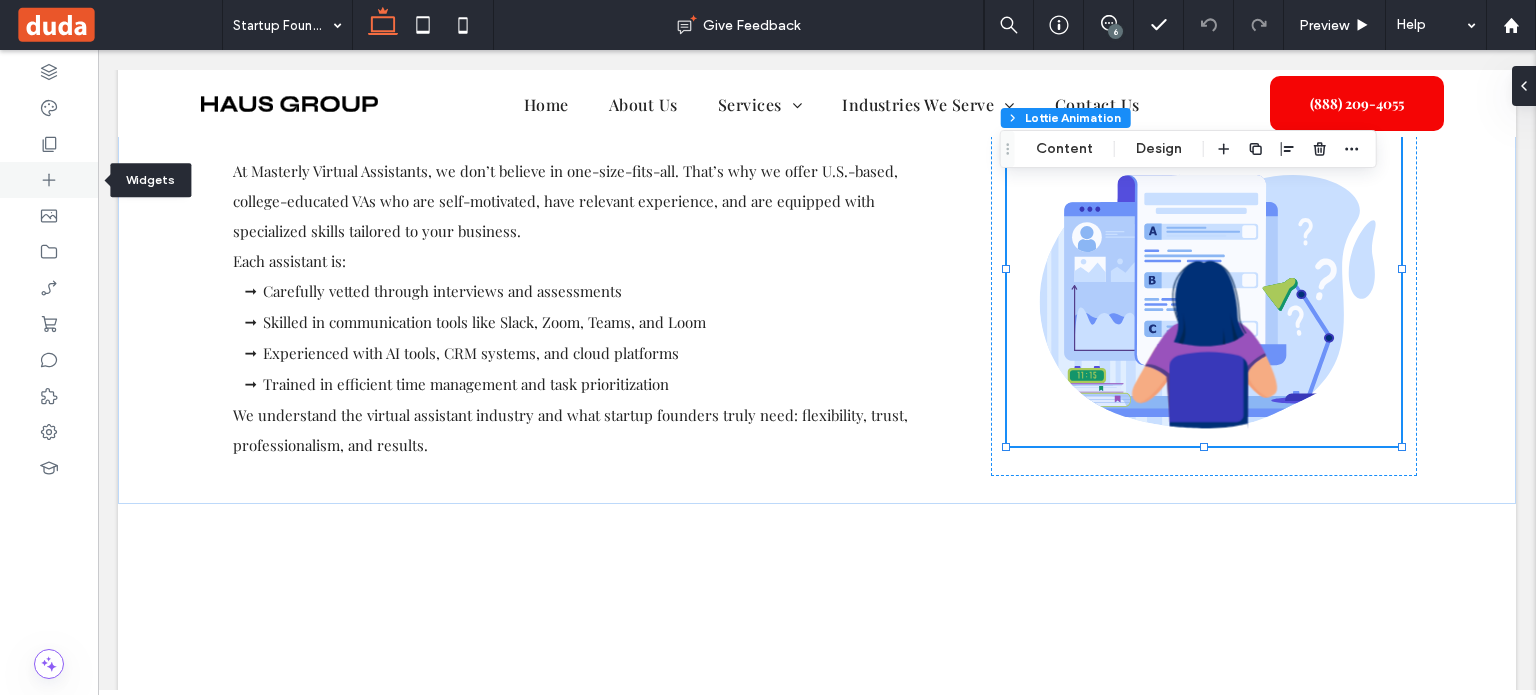 click at bounding box center [49, 180] 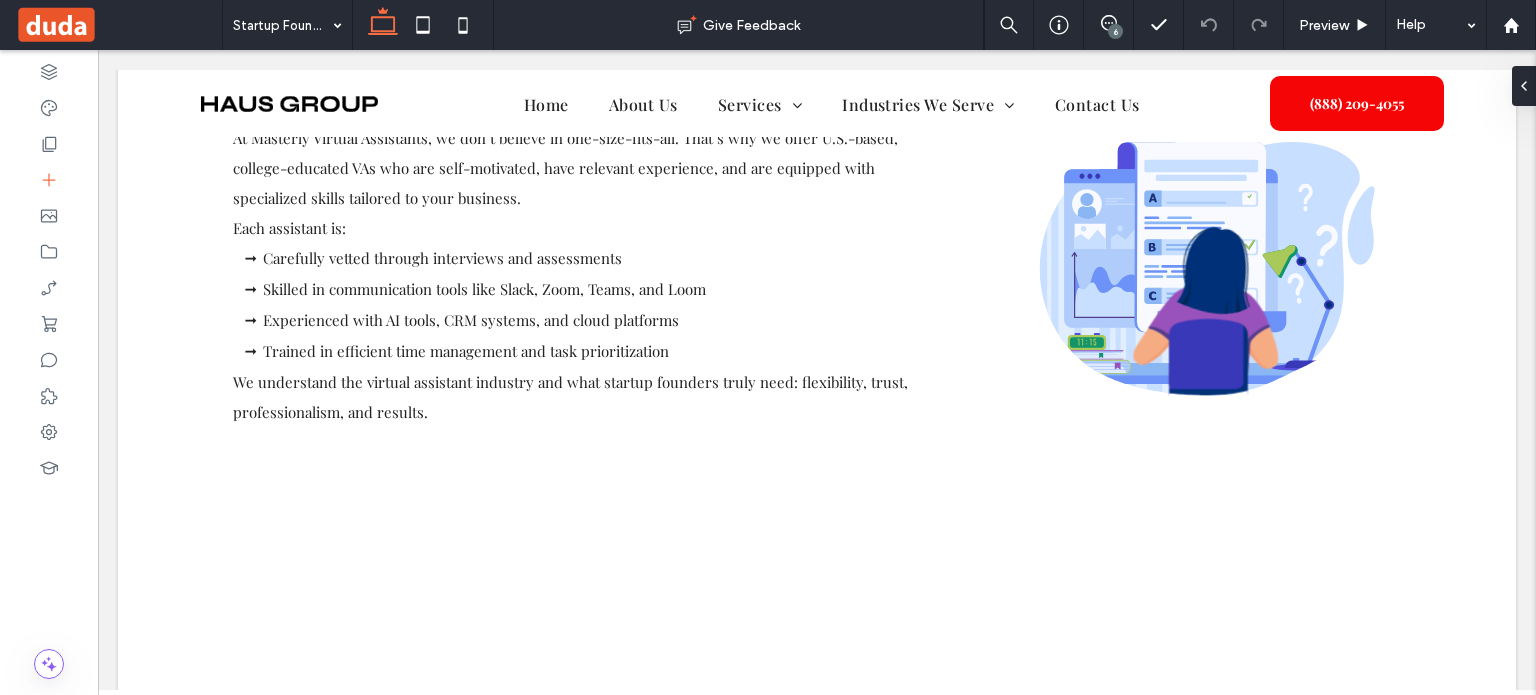 scroll, scrollTop: 2557, scrollLeft: 0, axis: vertical 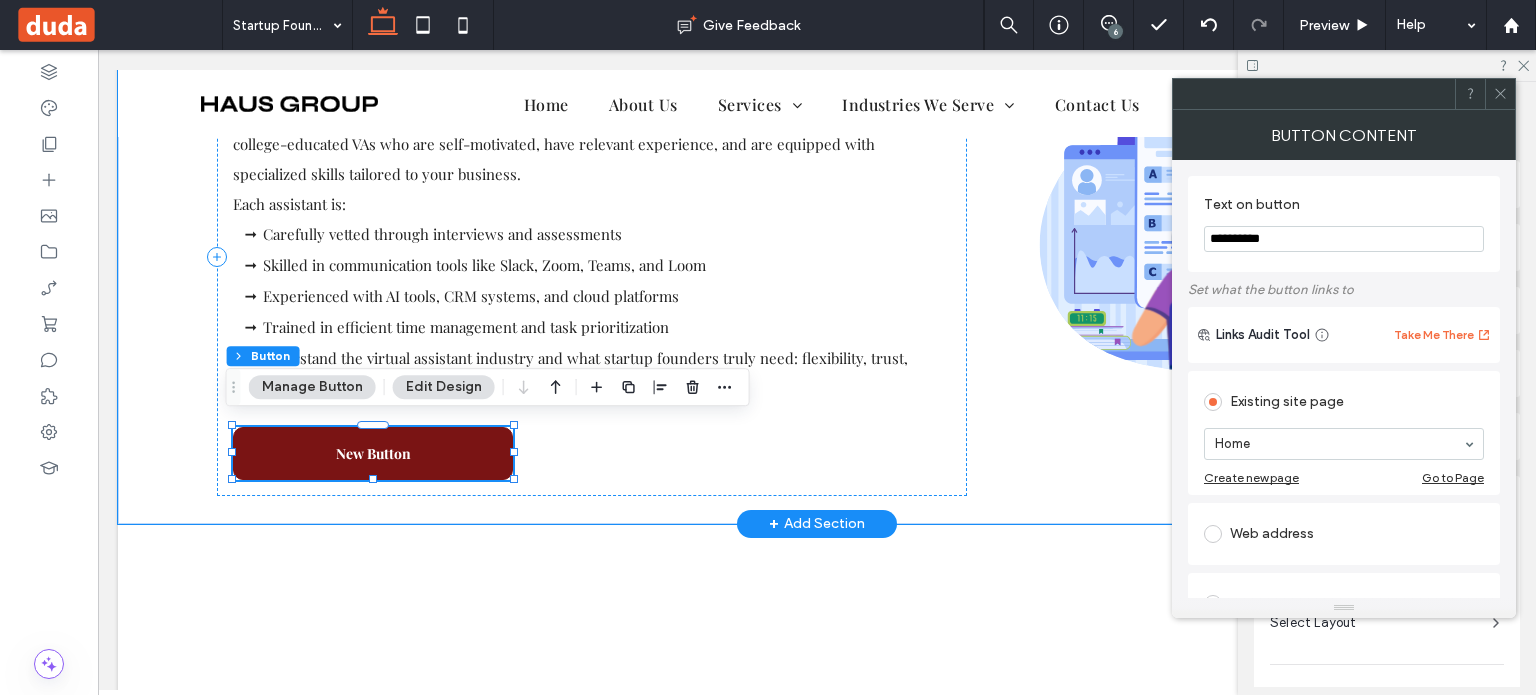 click on "New Button" at bounding box center [373, 453] 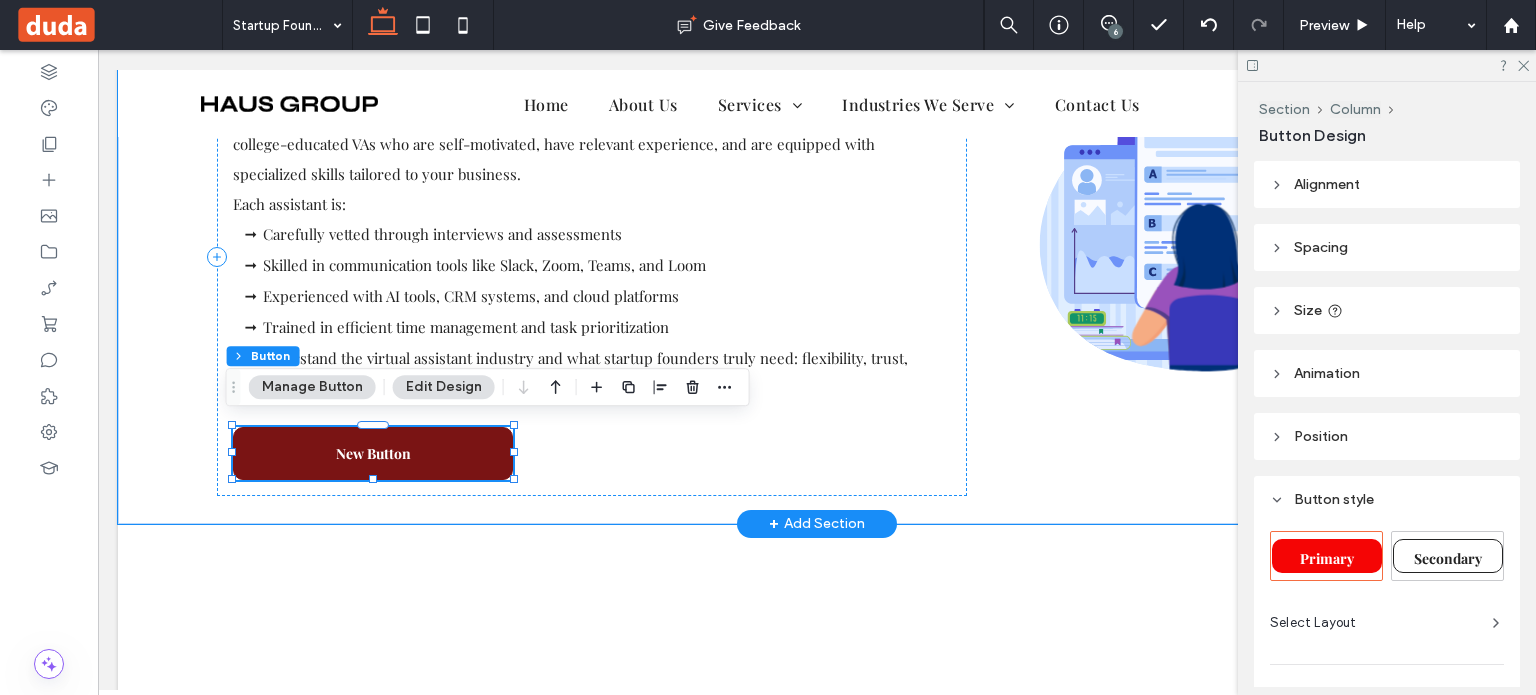 click on "New Button" at bounding box center [373, 453] 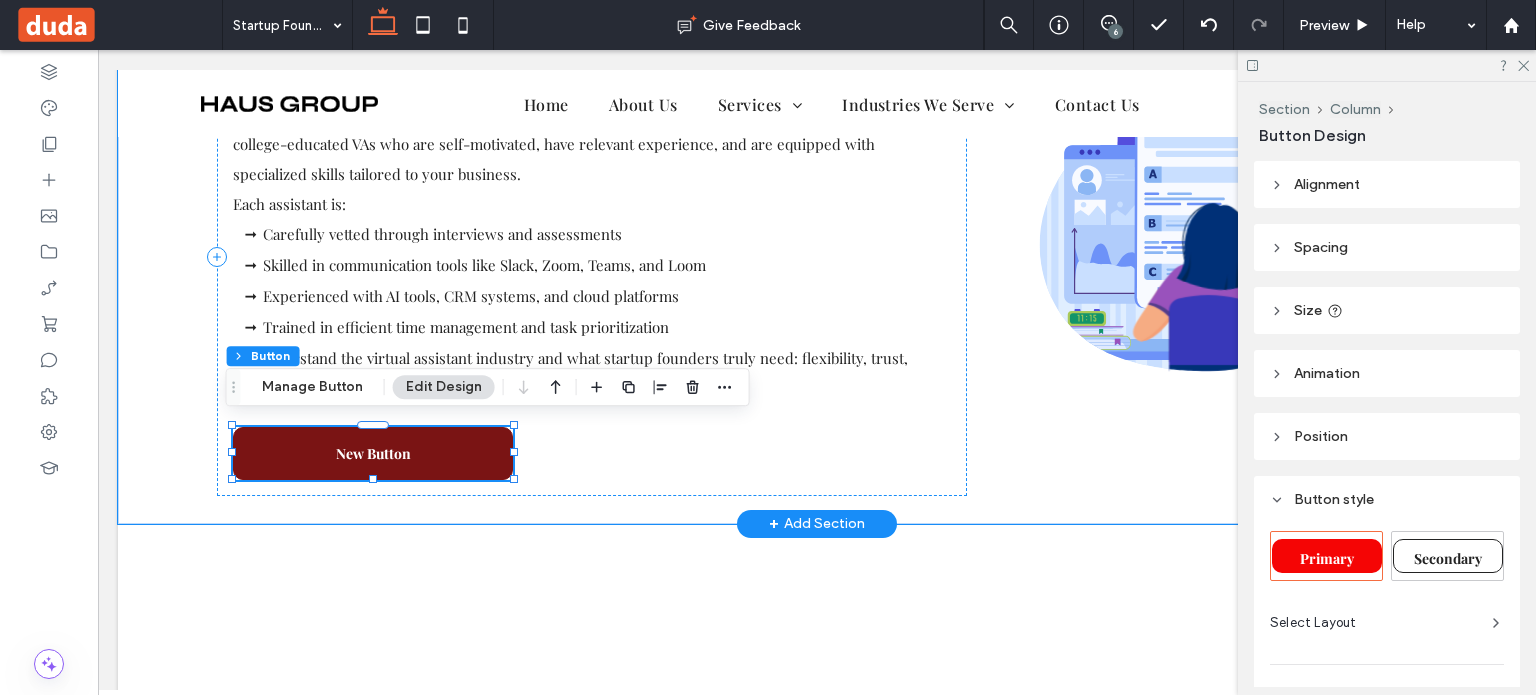 click on "New Button" at bounding box center [373, 453] 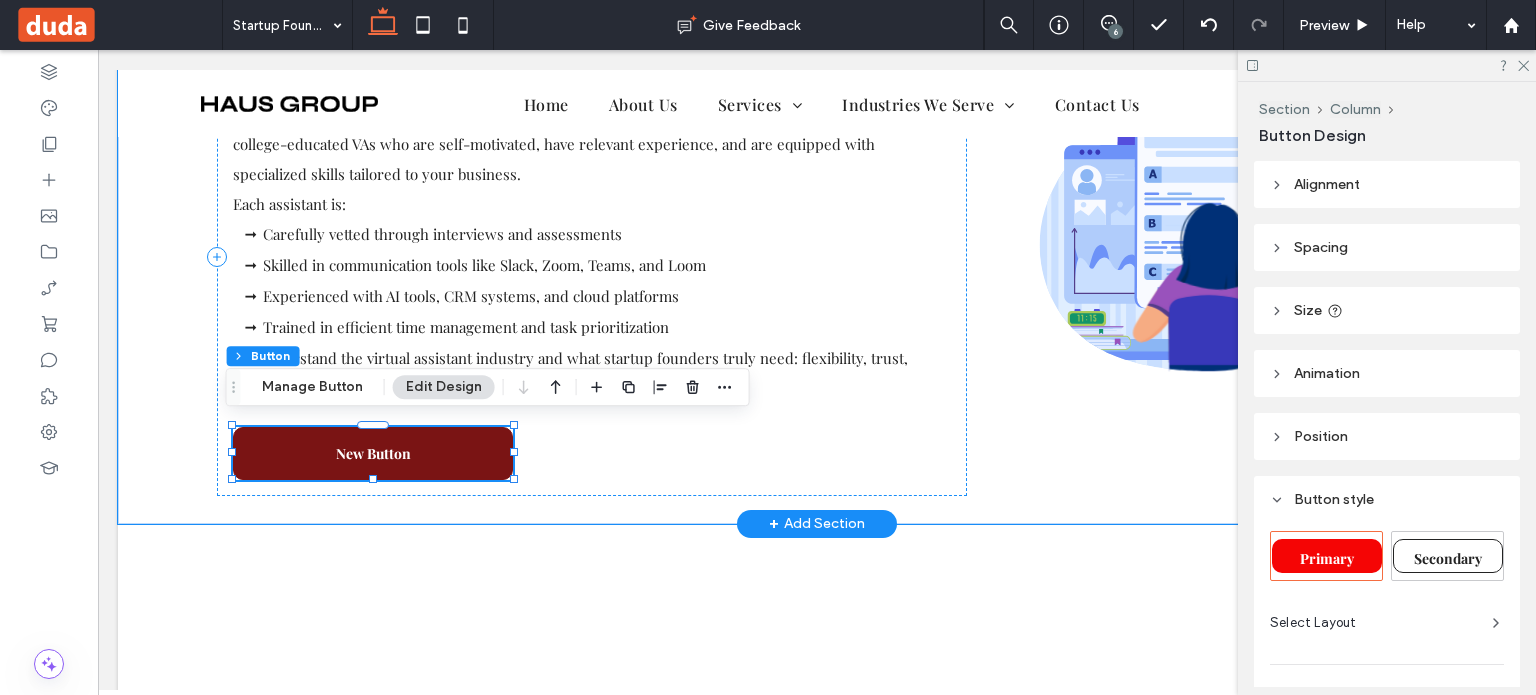 click on "New Button" at bounding box center (373, 453) 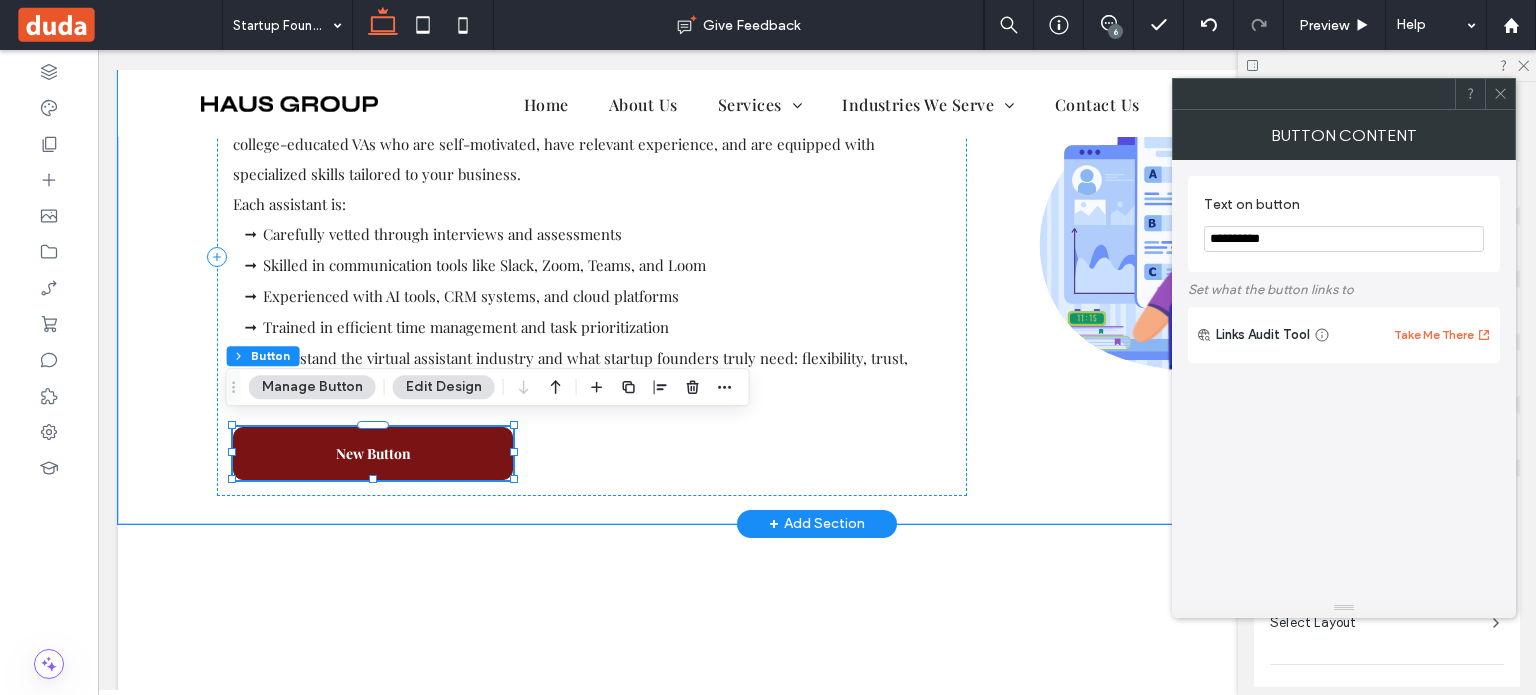 type on "*" 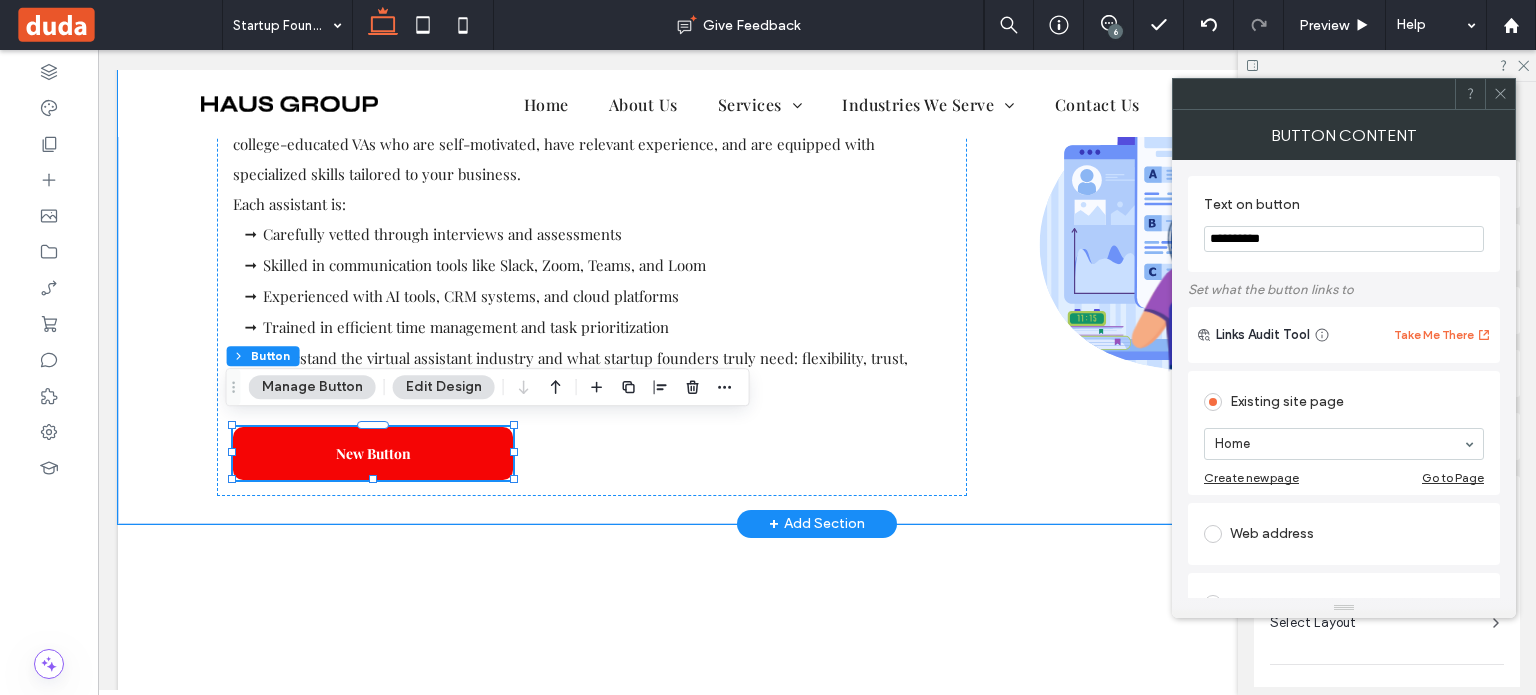 drag, startPoint x: 1454, startPoint y: 289, endPoint x: 923, endPoint y: 248, distance: 532.5805 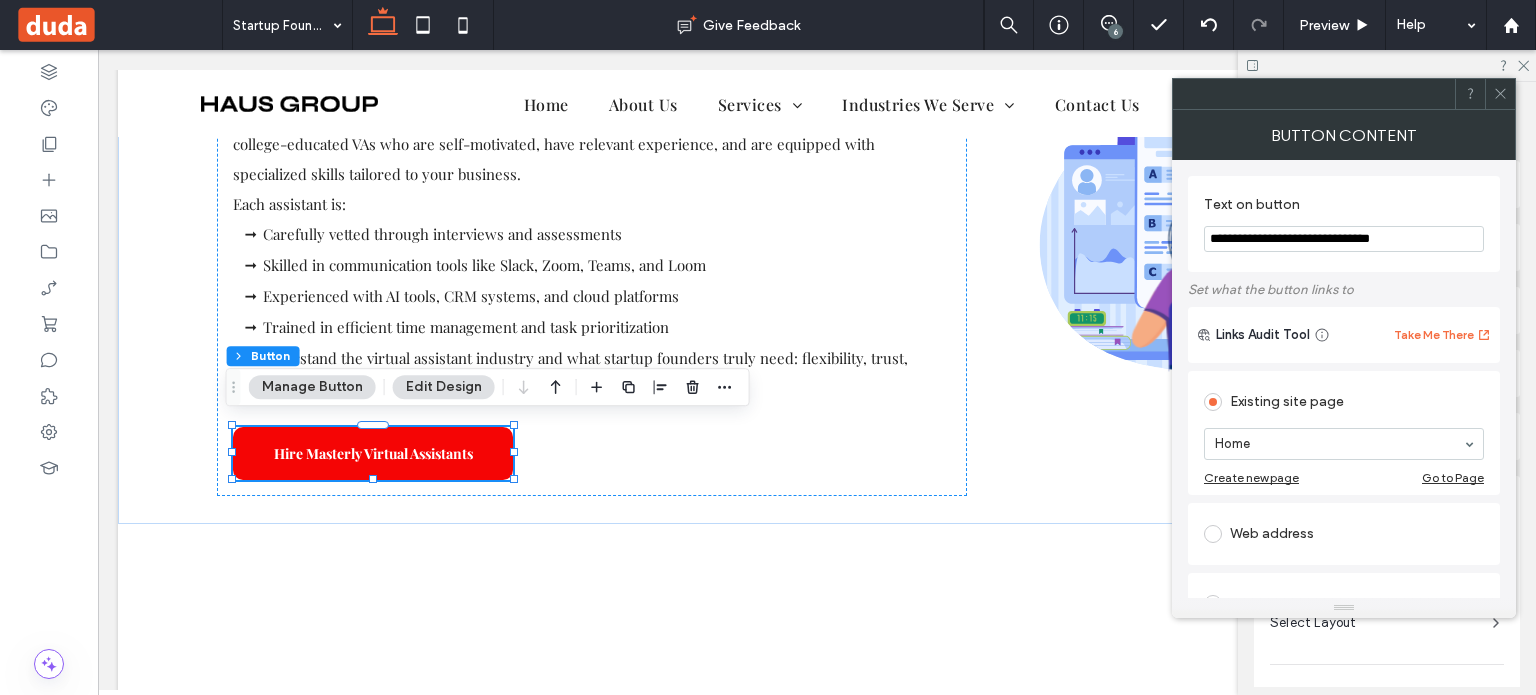 type on "**********" 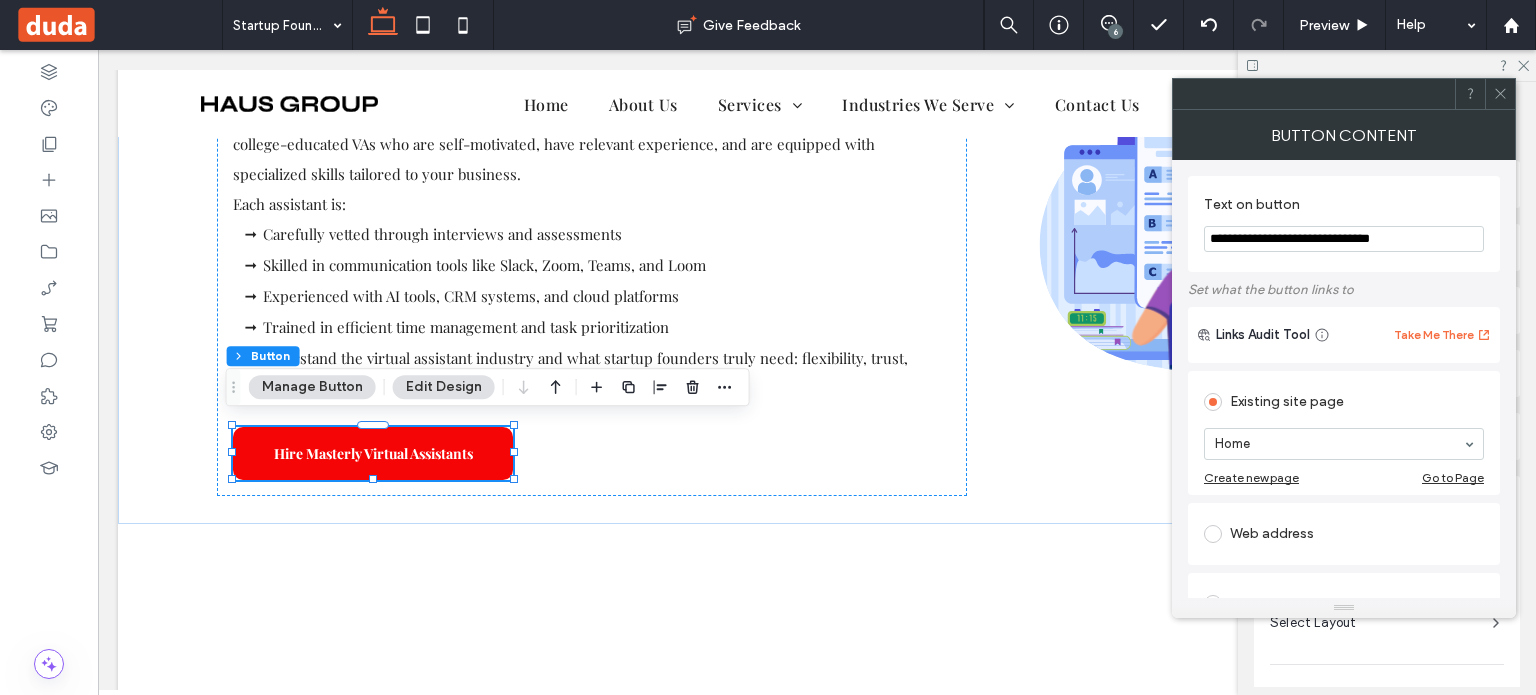 click 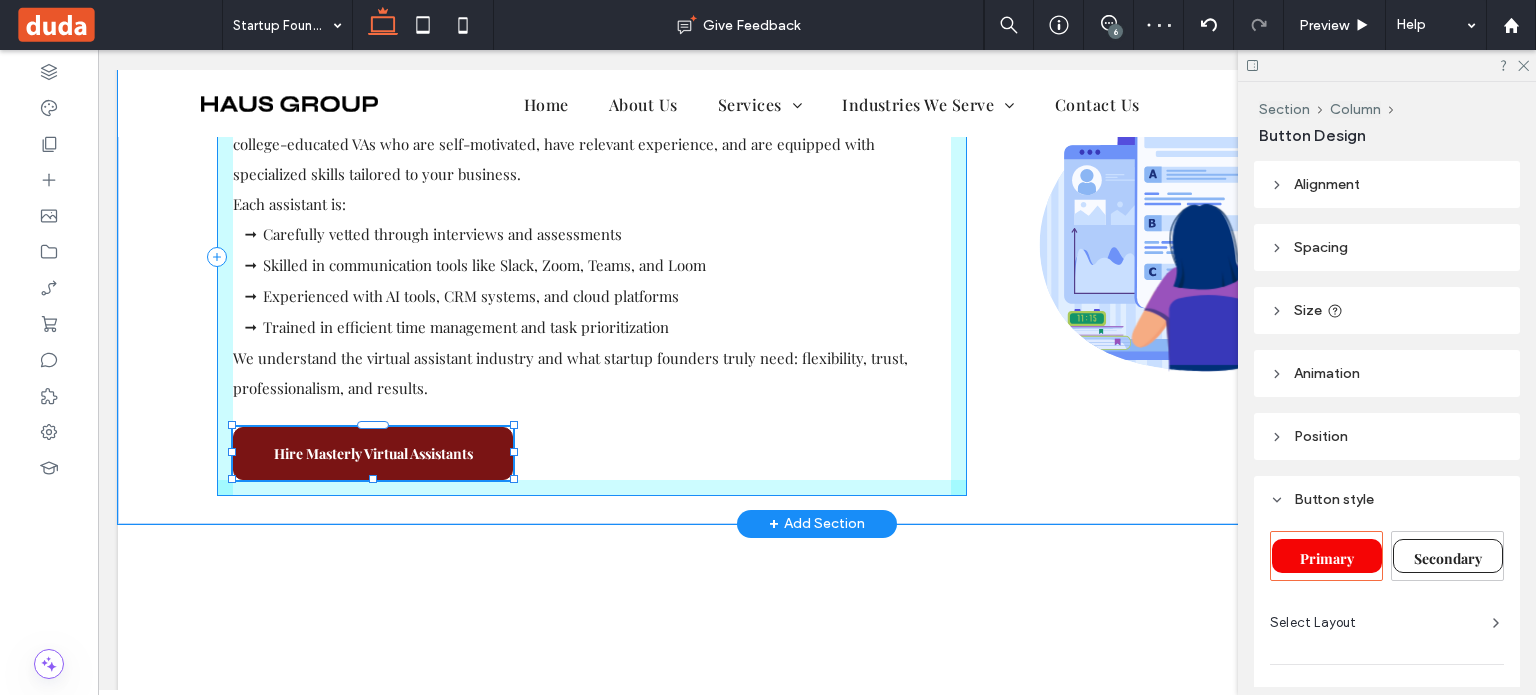 drag, startPoint x: 364, startPoint y: 474, endPoint x: 474, endPoint y: 447, distance: 113.265175 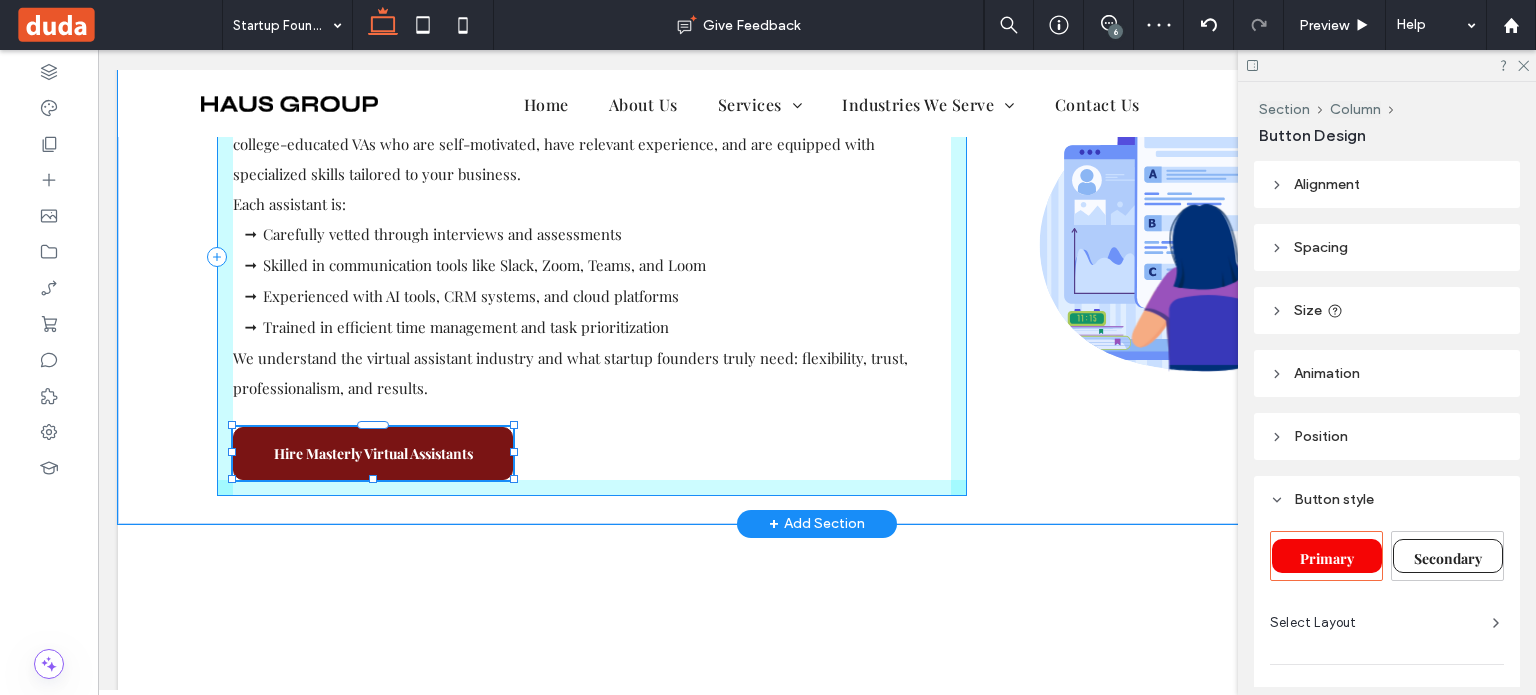 click on "Trained, Vetted, and U.S.-Based Virtual Assistants
At Masterly Virtual Assistants, we don’t believe in one-size-fits-all. That’s why we offer U.S.-based, college-educated VAs who are self-motivated, have relevant experience, and are equipped with specialized skills tailored to your business. Each assistant is: Carefully vetted through interviews and assessments Skilled in communication tools like Slack, Zoom, Teams, and Loom Experienced with AI tools, CRM systems, and cloud platforms Trained in efficient time management and task prioritization We understand the virtual assistant industry and what startup founders truly need: flexibility, trust, professionalism, and results.
Hire Masterly Virtual Assistants" at bounding box center [817, 257] 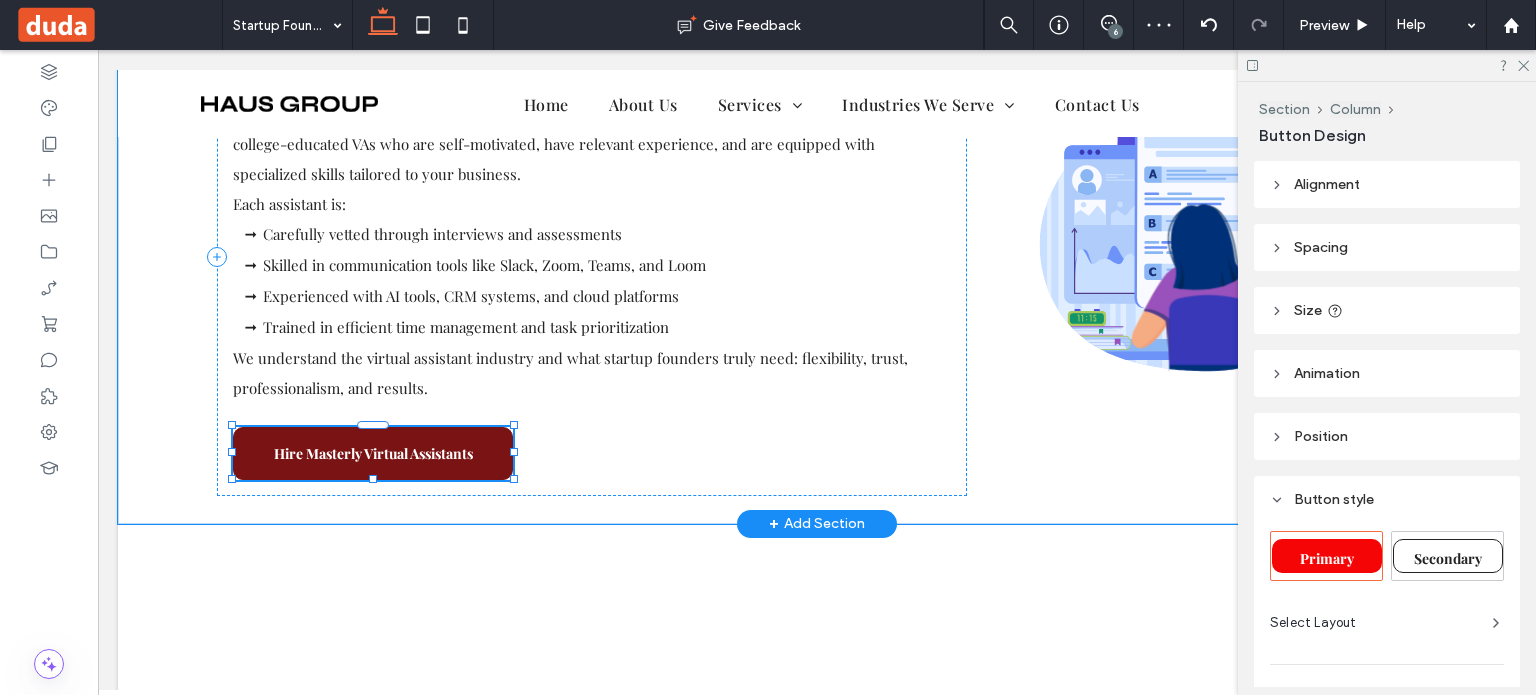 type on "**" 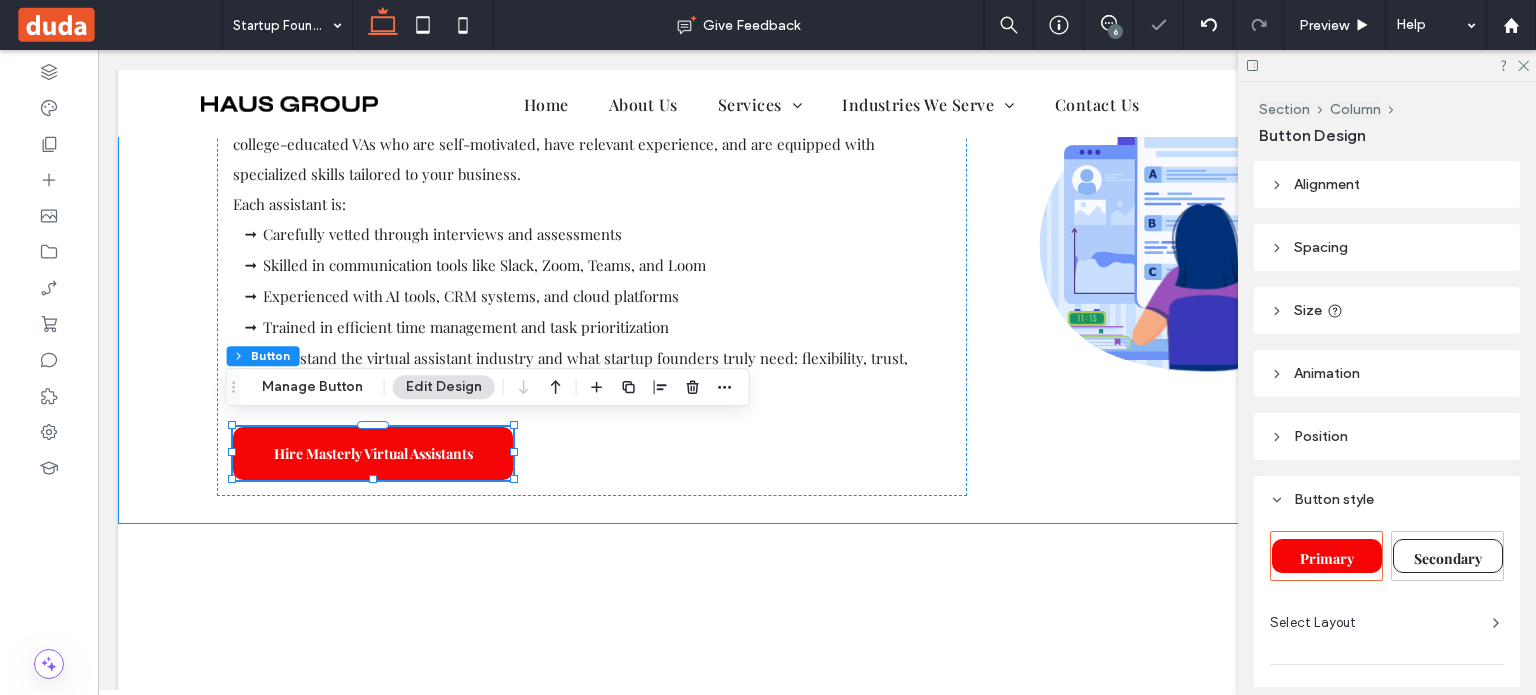 click on "Virtual Assistant Services for Startups and Entrepreneurs
Professional, Vetted, and Trained for Startup Success
Section + Add Section
Are you a startup founder, entrepreneur, or small business owner trying to balance everything—calendar management, client emails, social media, project deadlines, and hiring? You're not alone. At Masterly Virtual Assistants, we offer dedicated virtual assistants trained to handle the time-consuming tasks that pull you away from growing your own business. Our team provides high quality virtual assistant services designed to meet the real needs of busy entrepreneurs. Whether you're managing a tech startup, launching a new service-based business, or running a growing e-commerce shop, we give you immediate access to college-educated virtual assistants ready to support your journey.
Section" at bounding box center [817, -443] 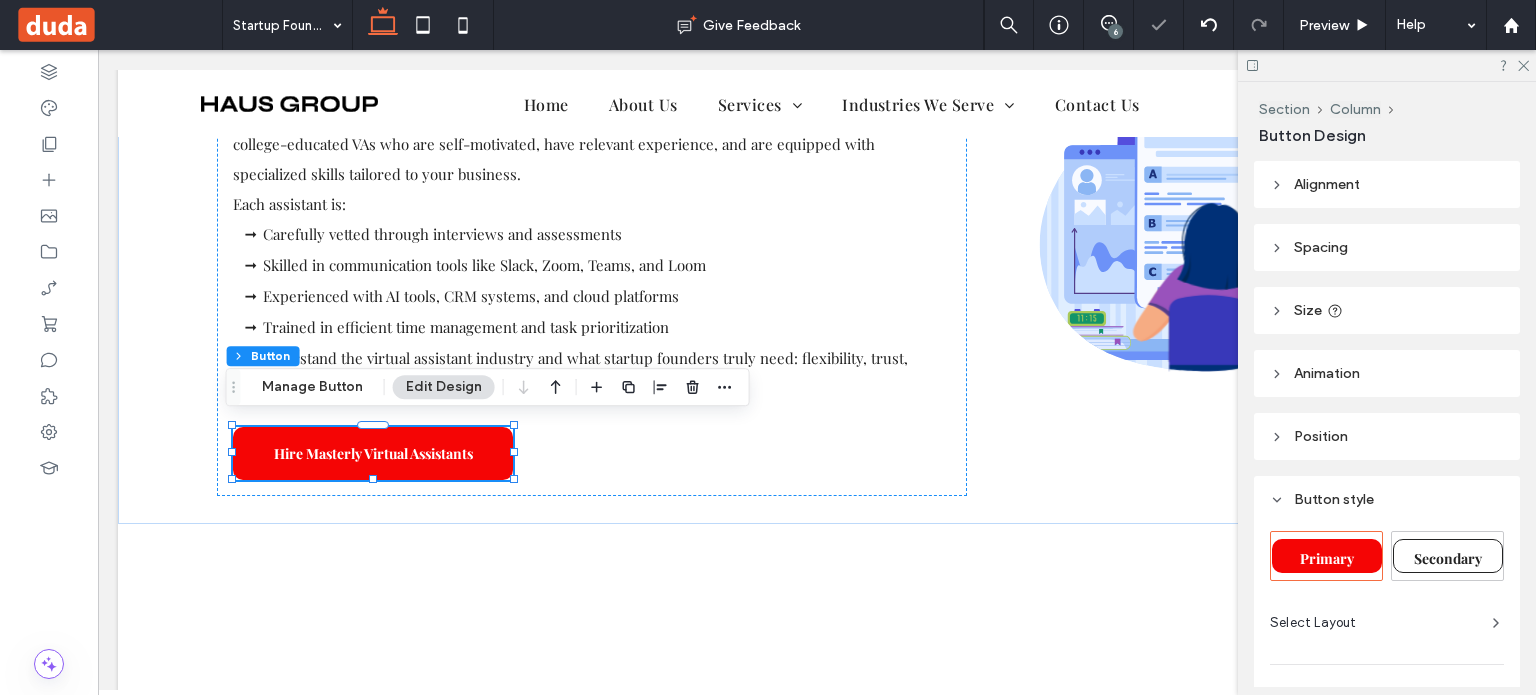 click on "Virtual Assistant Services for Startups and Entrepreneurs
Professional, Vetted, and Trained for Startup Success
Section + Add Section
Are you a startup founder, entrepreneur, or small business owner trying to balance everything—calendar management, client emails, social media, project deadlines, and hiring? You're not alone. At Masterly Virtual Assistants, we offer dedicated virtual assistants trained to handle the time-consuming tasks that pull you away from growing your own business. Our team provides high quality virtual assistant services designed to meet the real needs of busy entrepreneurs. Whether you're managing a tech startup, launching a new service-based business, or running a growing e-commerce shop, we give you immediate access to college-educated virtual assistants ready to support your journey.
Section" at bounding box center [817, -443] 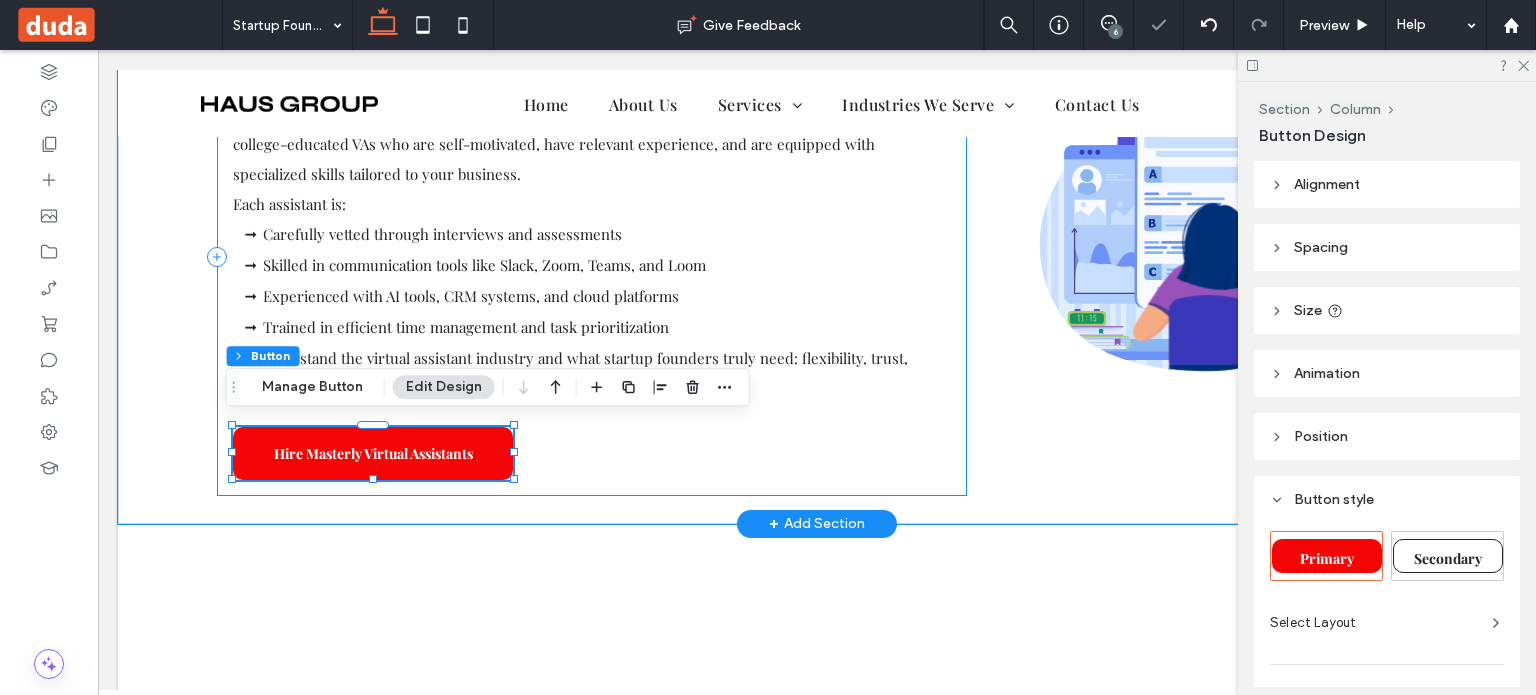 click on "Trained, Vetted, and U.S.-Based Virtual Assistants
At Masterly Virtual Assistants, we don’t believe in one-size-fits-all. That’s why we offer U.S.-based, college-educated VAs who are self-motivated, have relevant experience, and are equipped with specialized skills tailored to your business. Each assistant is: Carefully vetted through interviews and assessments Skilled in communication tools like Slack, Zoom, Teams, and Loom Experienced with AI tools, CRM systems, and cloud platforms Trained in efficient time management and task prioritization We understand the virtual assistant industry and what startup founders truly need: flexibility, trust, professionalism, and results.
Hire Masterly Virtual Assistants" at bounding box center (592, 257) 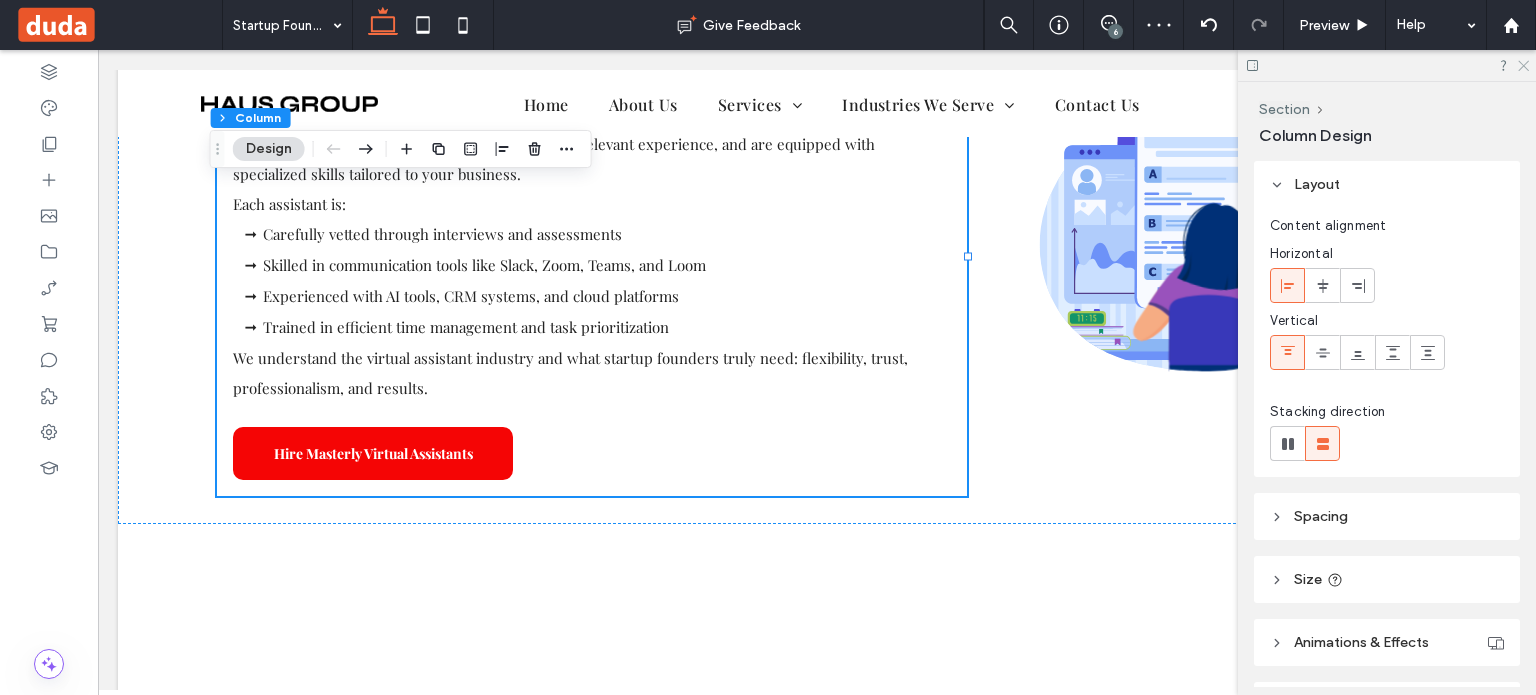 click 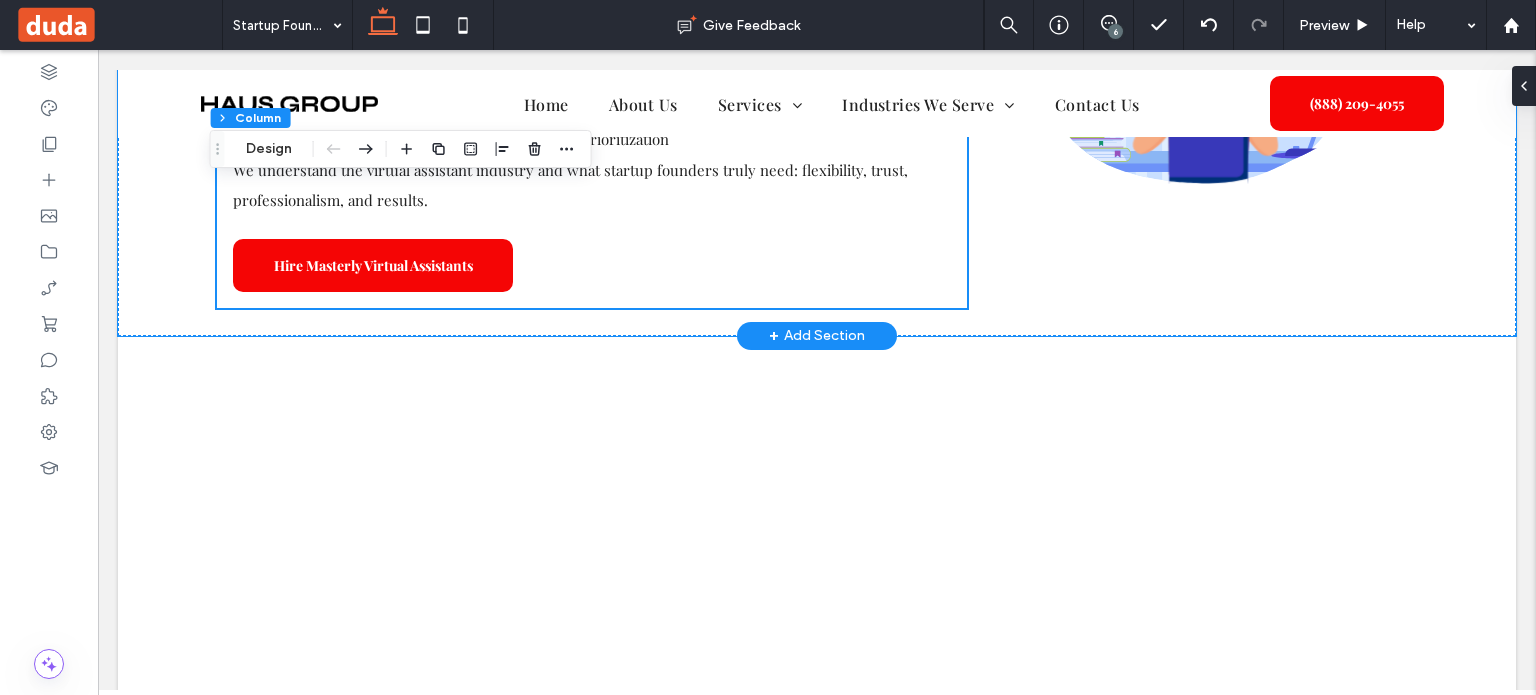 scroll, scrollTop: 2757, scrollLeft: 0, axis: vertical 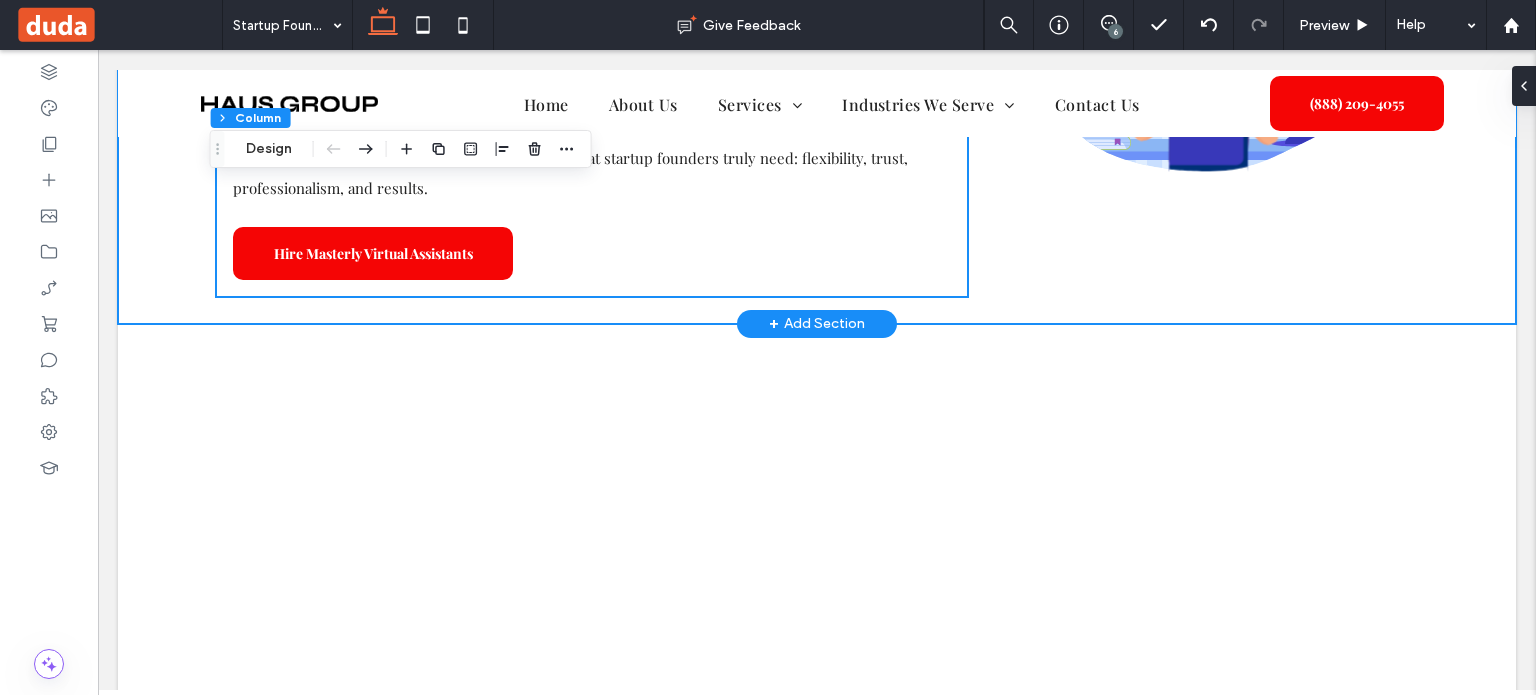 drag, startPoint x: 145, startPoint y: 287, endPoint x: 164, endPoint y: 274, distance: 23.021729 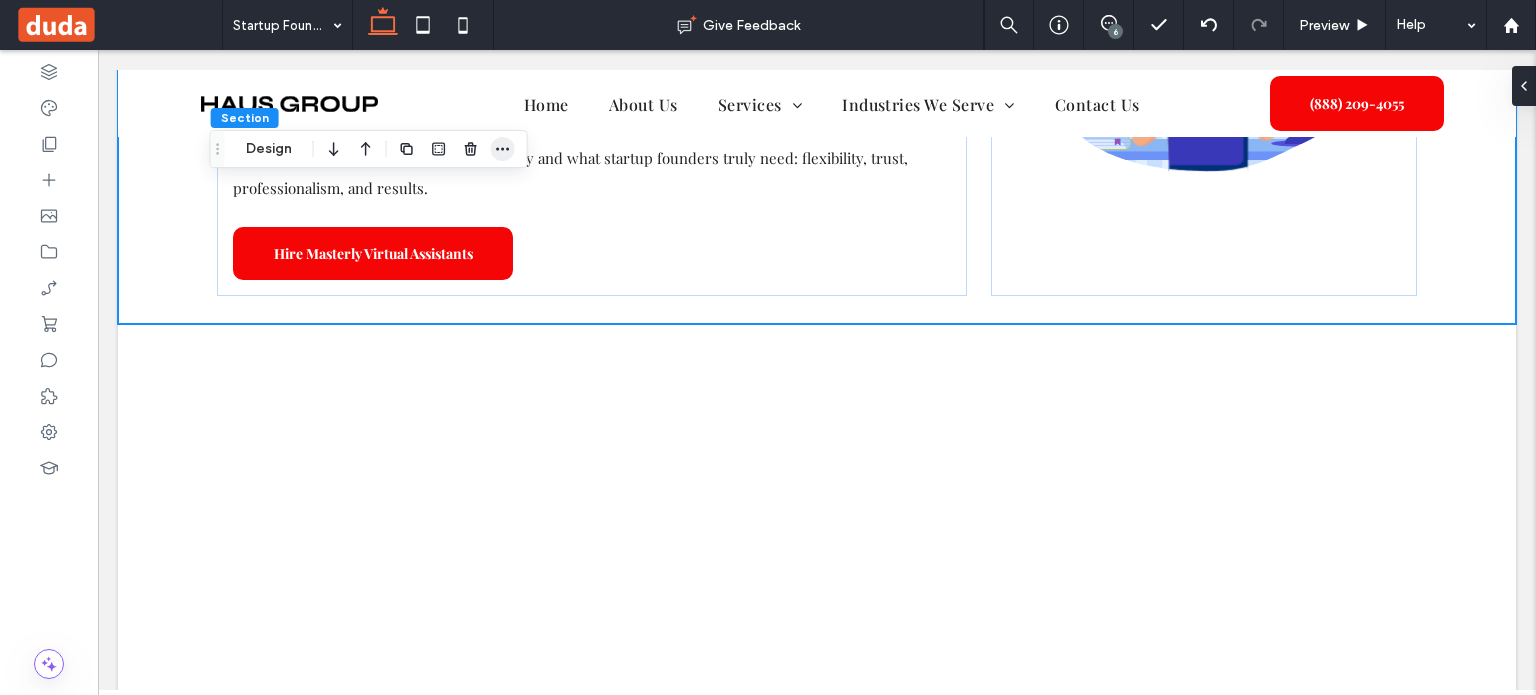 click 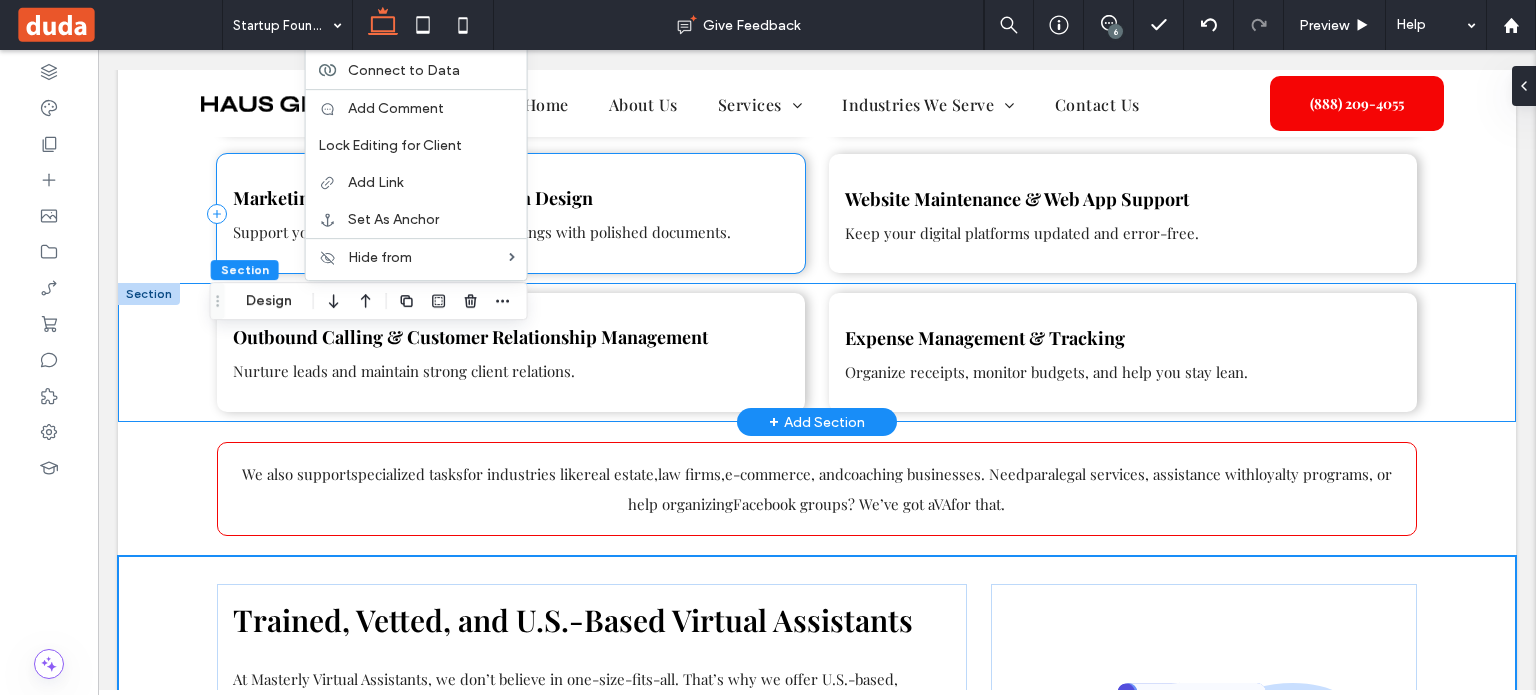 scroll, scrollTop: 1957, scrollLeft: 0, axis: vertical 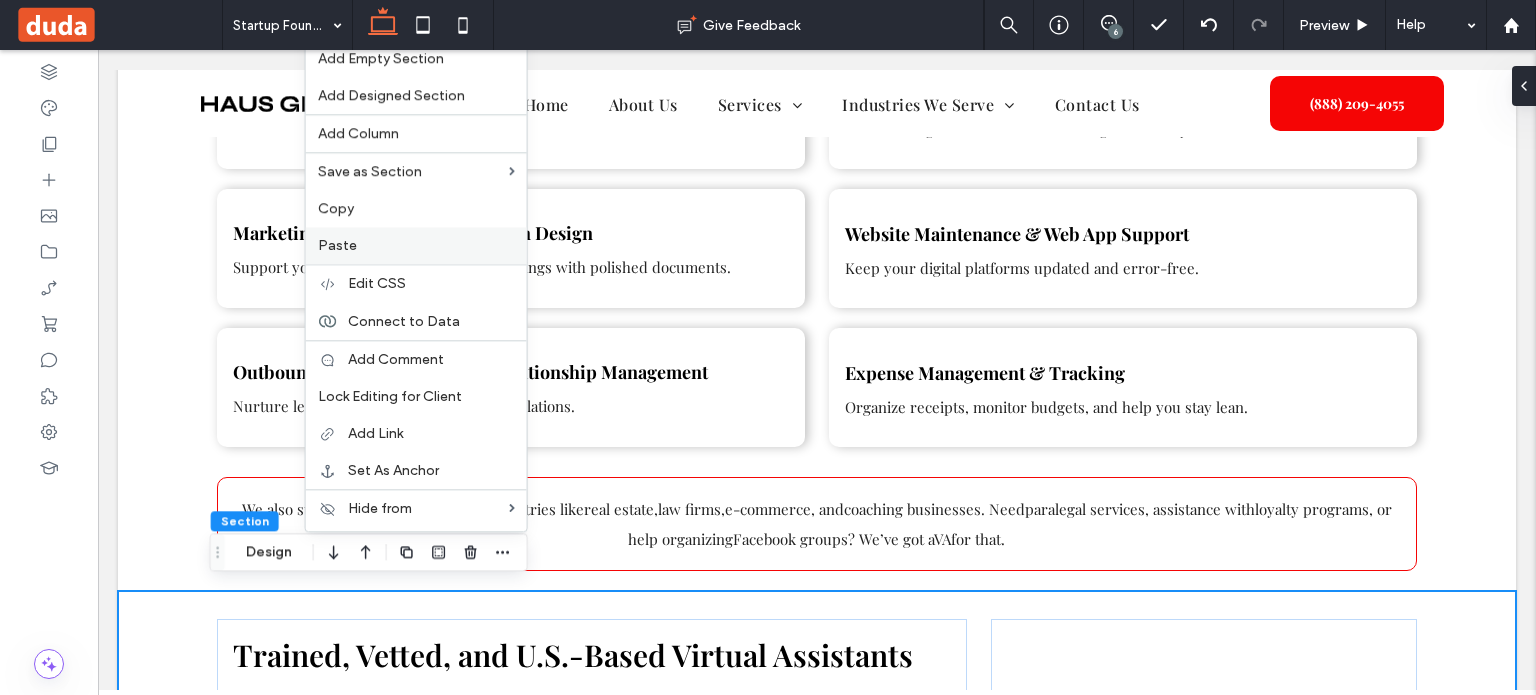 click on "Paste" at bounding box center [416, 245] 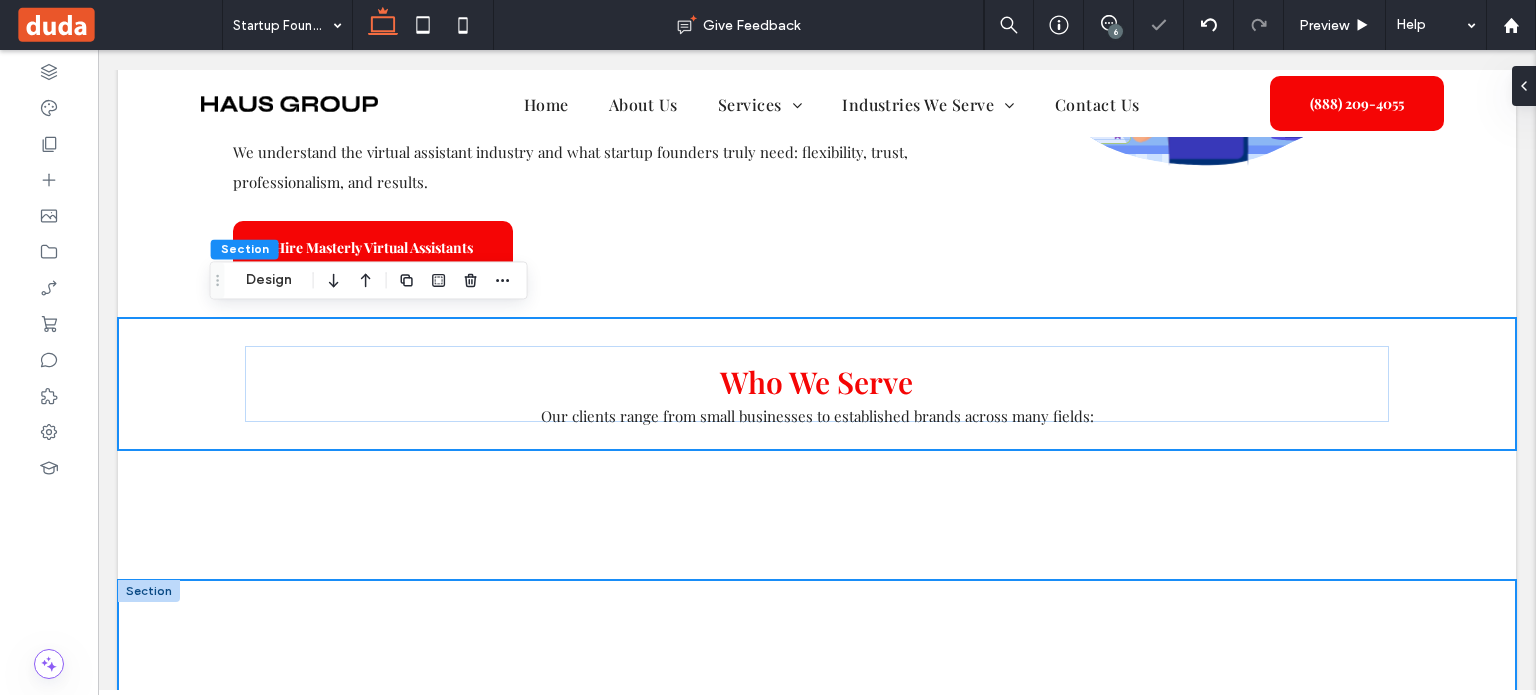 scroll, scrollTop: 2768, scrollLeft: 0, axis: vertical 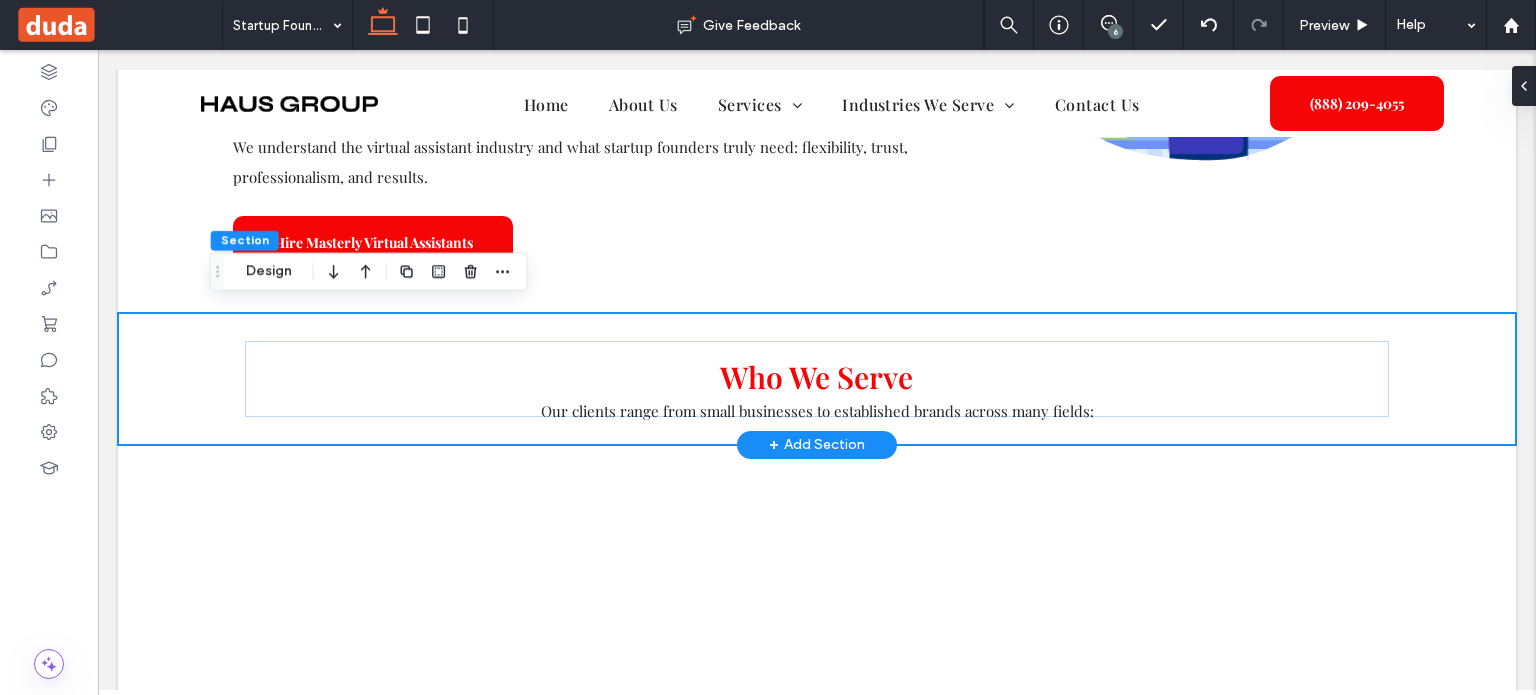 click on "Who We Serve
Our clients range from small businesses to established brands across many fields:" at bounding box center [817, 379] 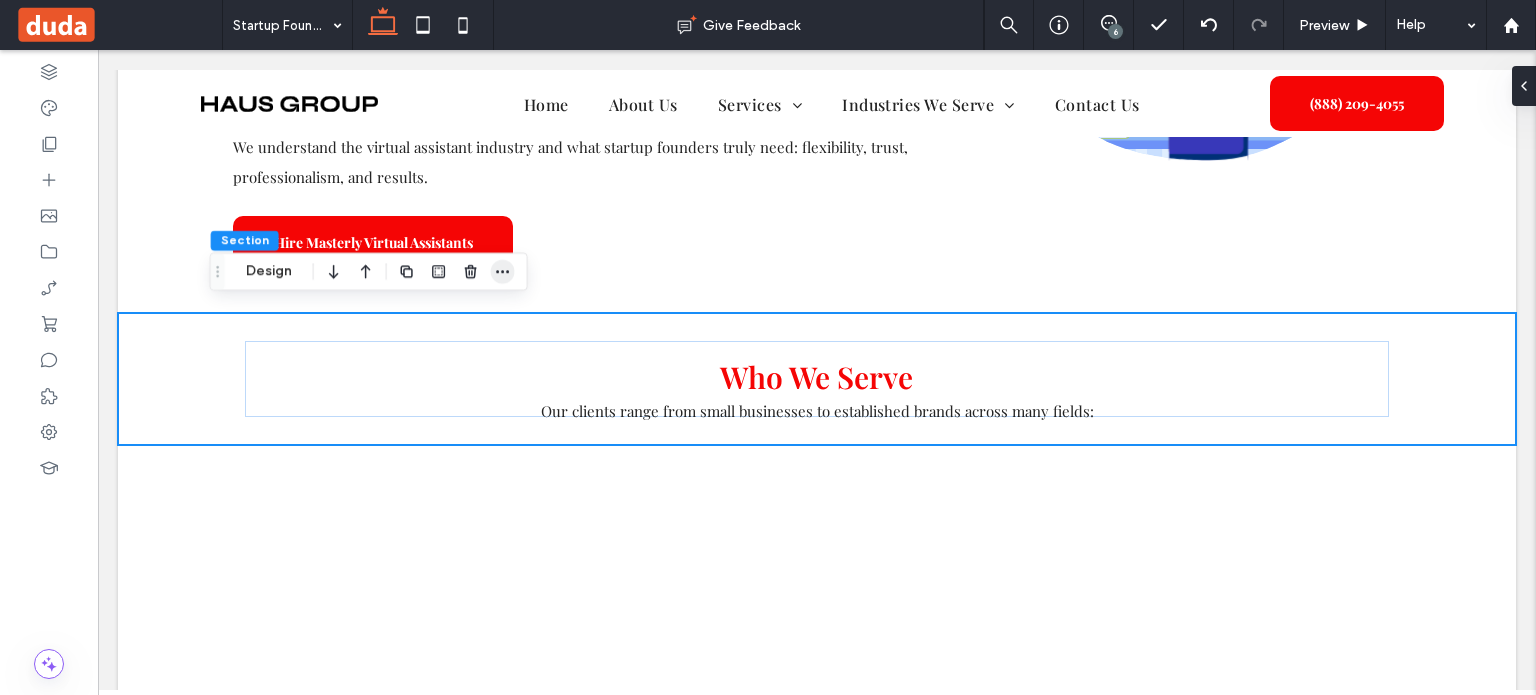 click 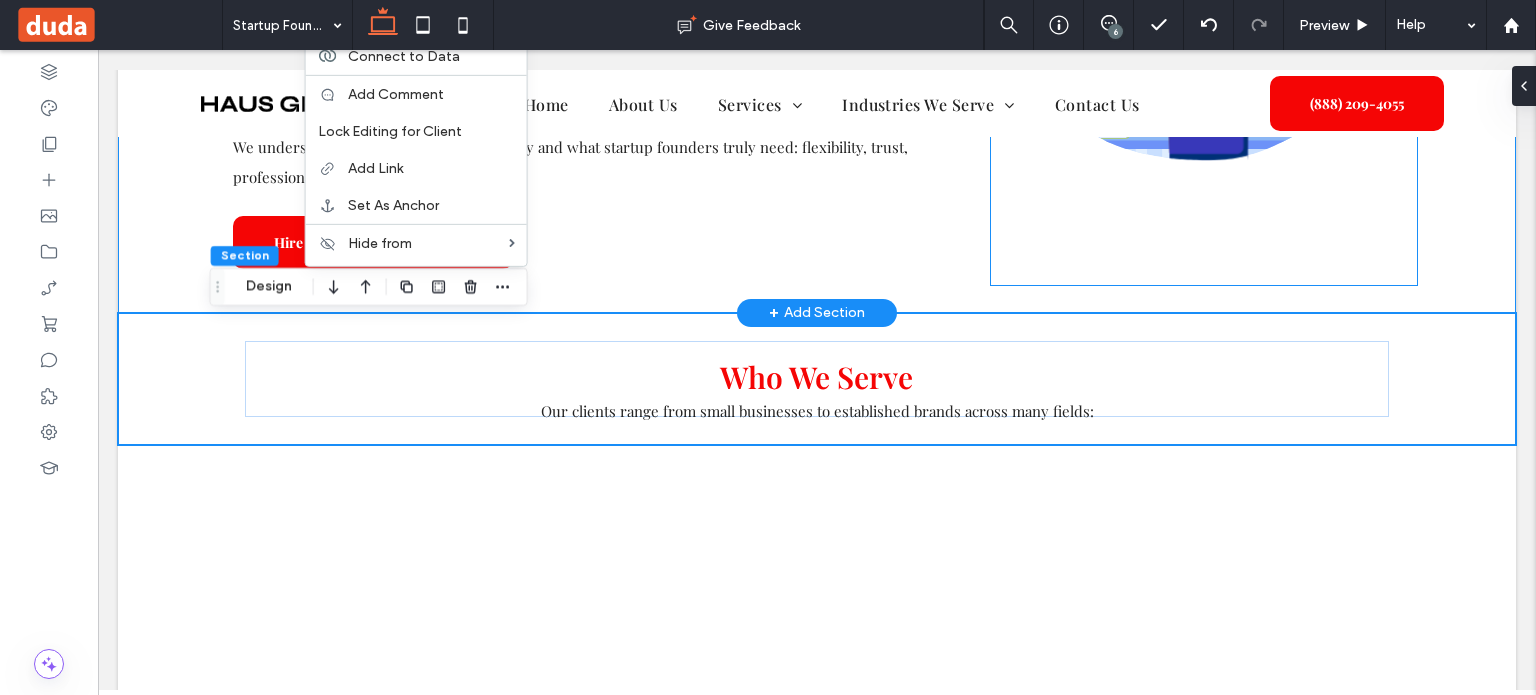 scroll, scrollTop: 2368, scrollLeft: 0, axis: vertical 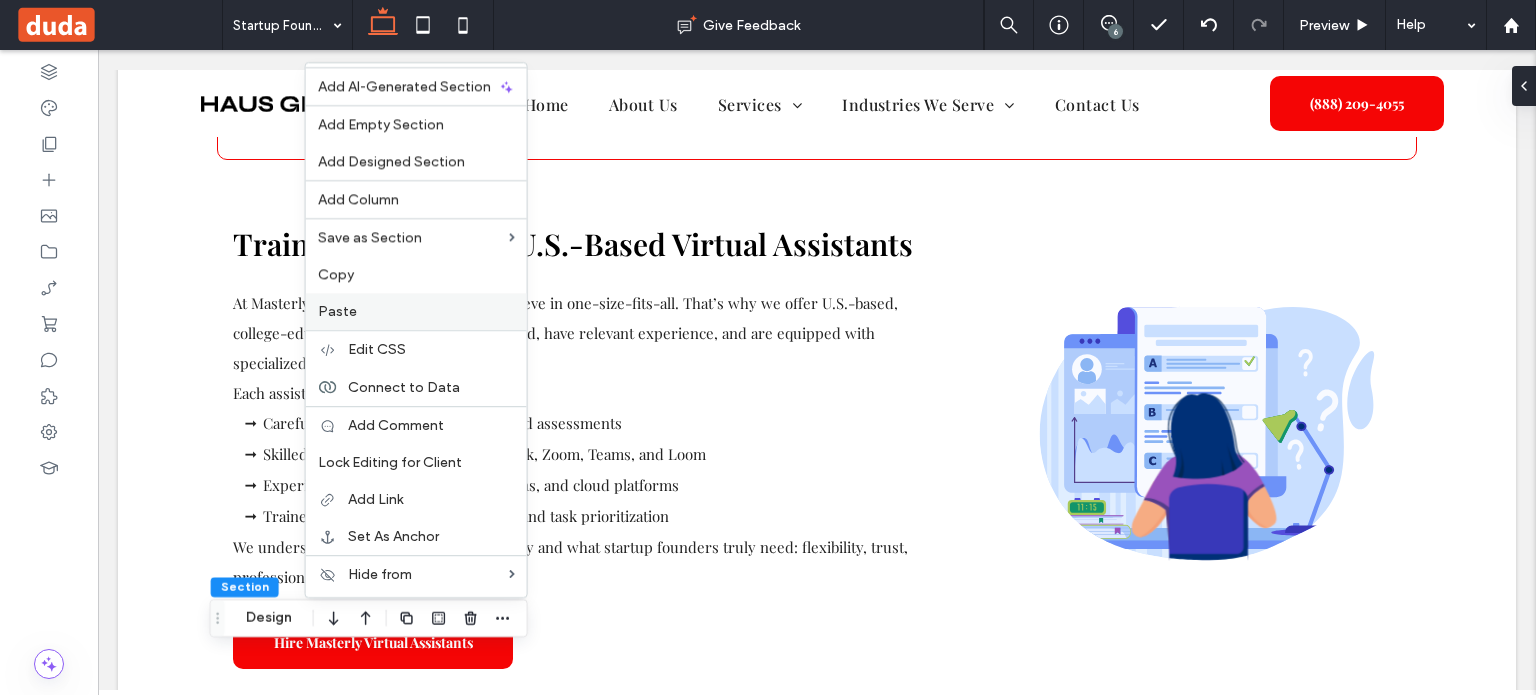 click on "Paste" at bounding box center (416, 311) 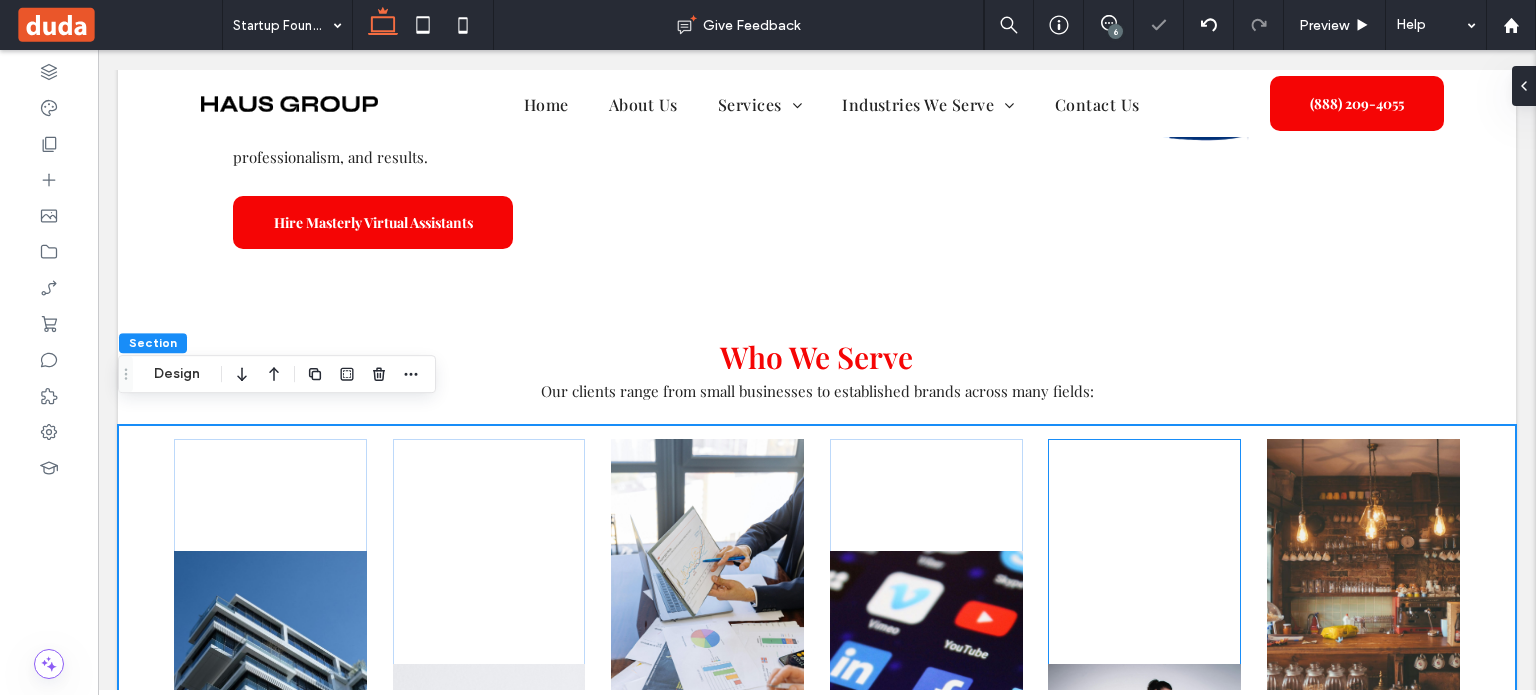 scroll, scrollTop: 2784, scrollLeft: 0, axis: vertical 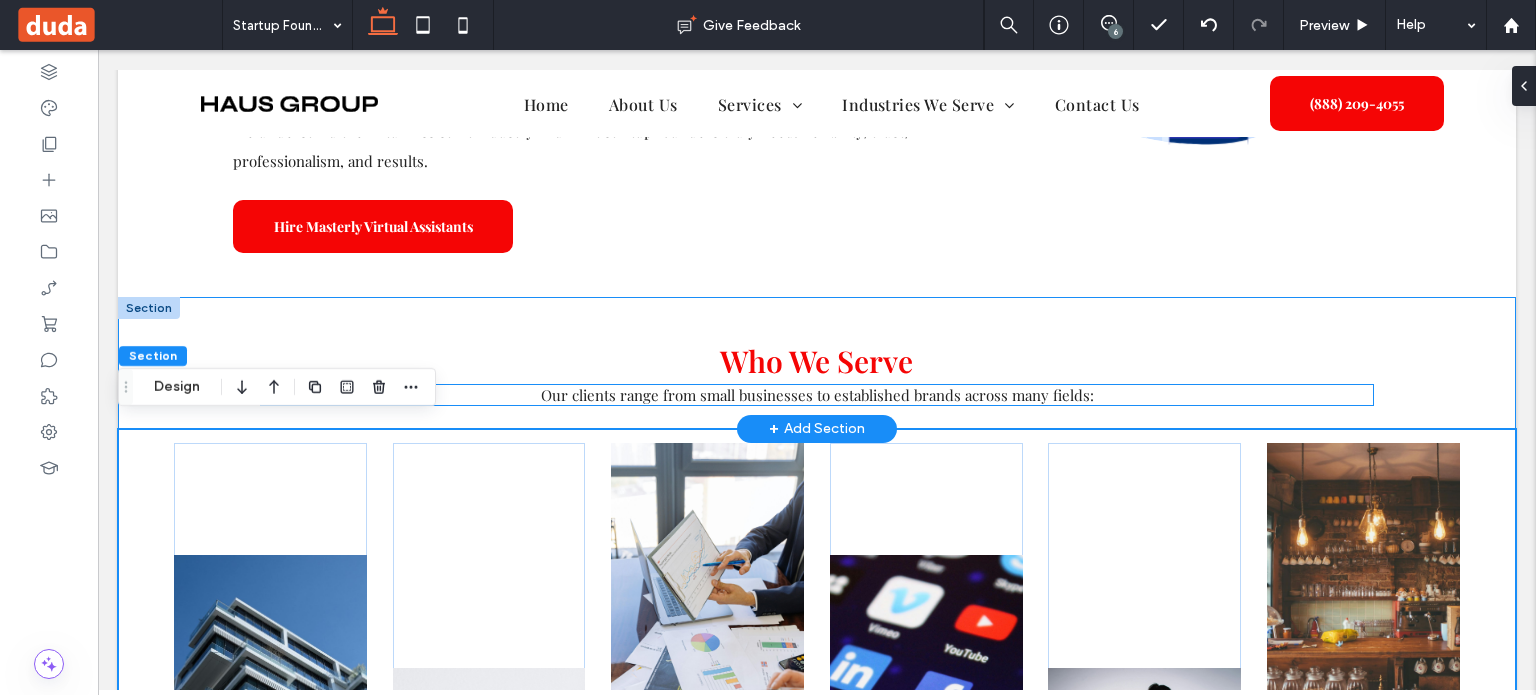 click on "Our clients range from small businesses to established brands across many fields:" at bounding box center [817, 395] 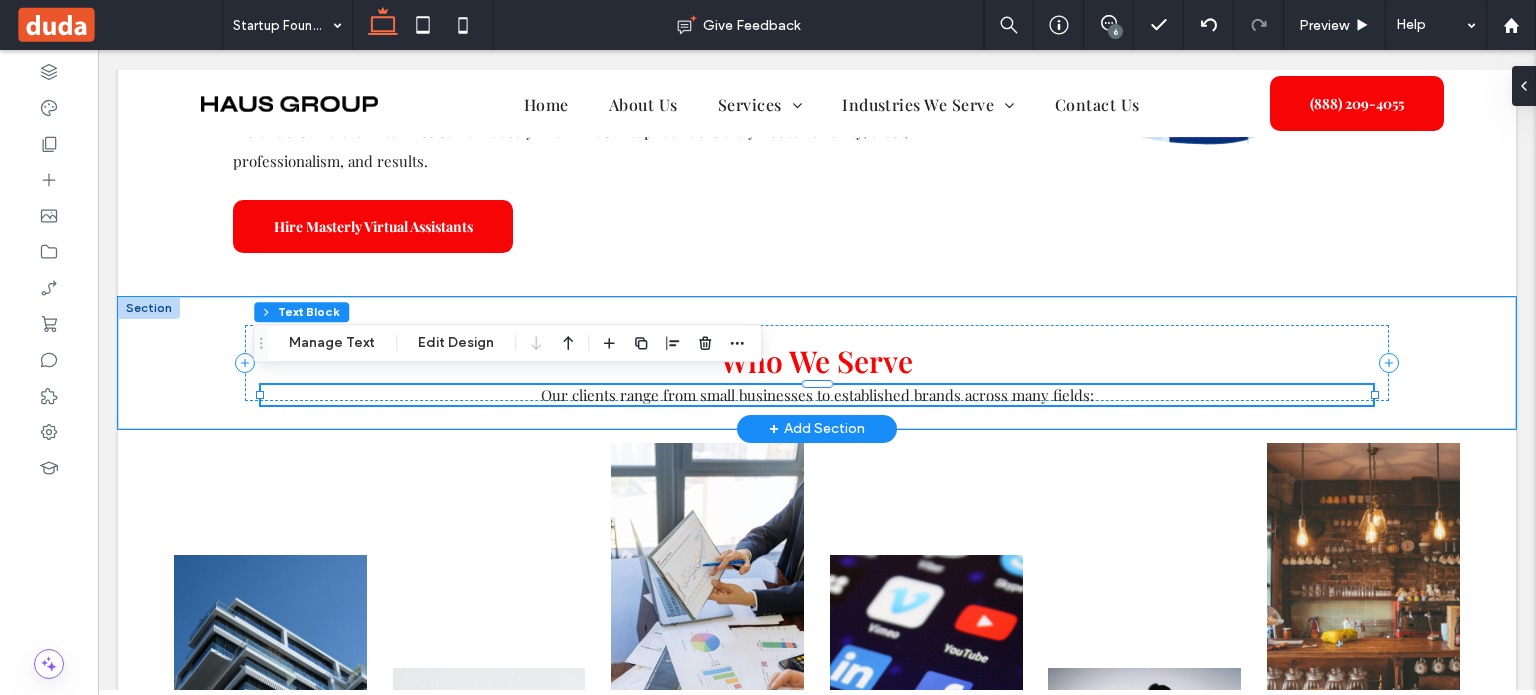 click on "Our clients range from small businesses to established brands across many fields:" at bounding box center [817, 395] 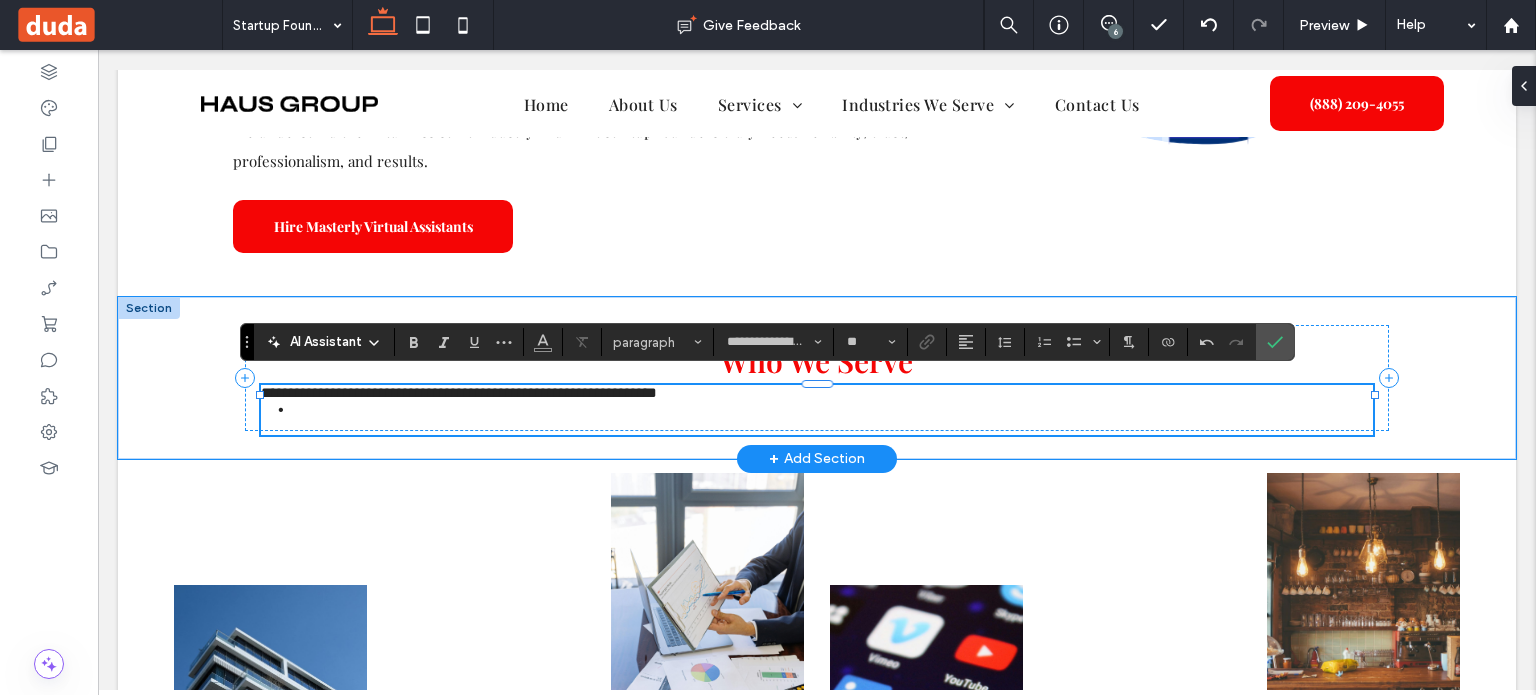 scroll, scrollTop: 0, scrollLeft: 0, axis: both 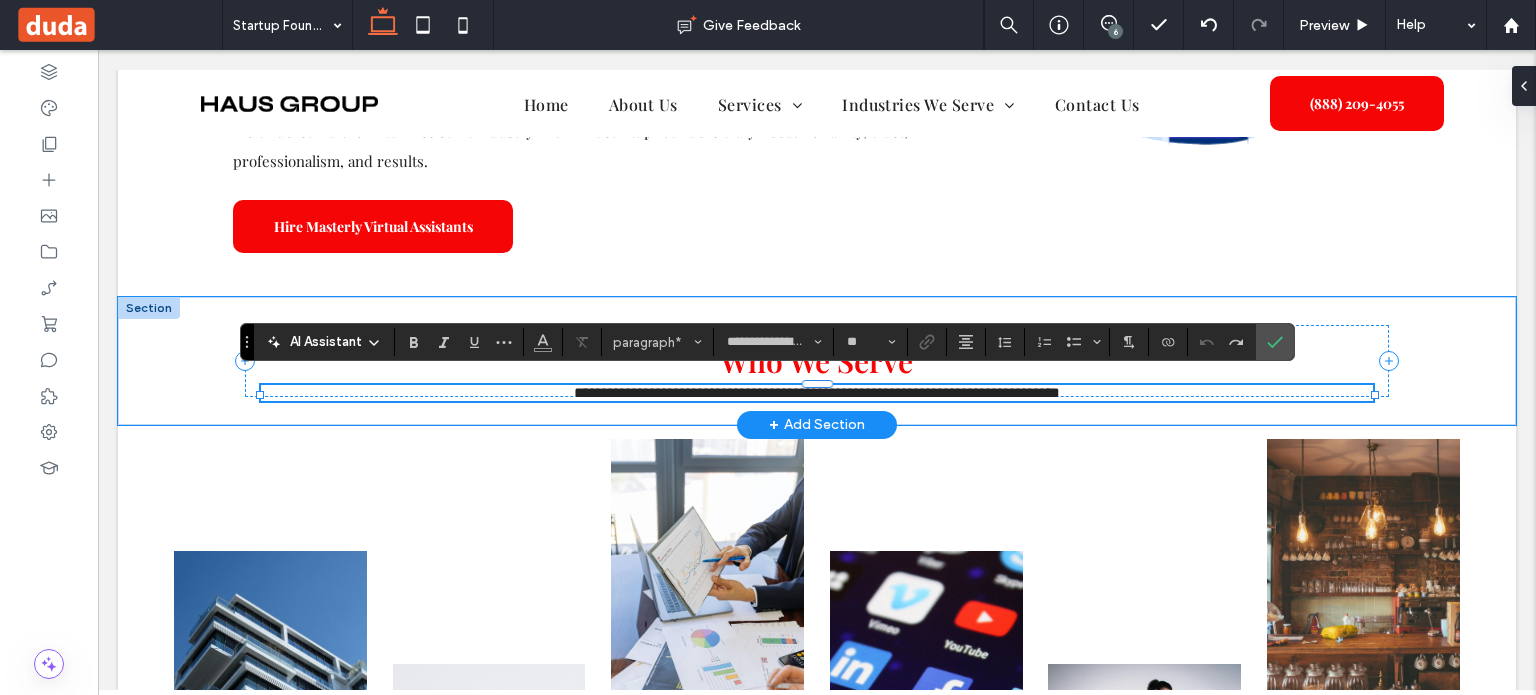 click on "**********" at bounding box center [817, 392] 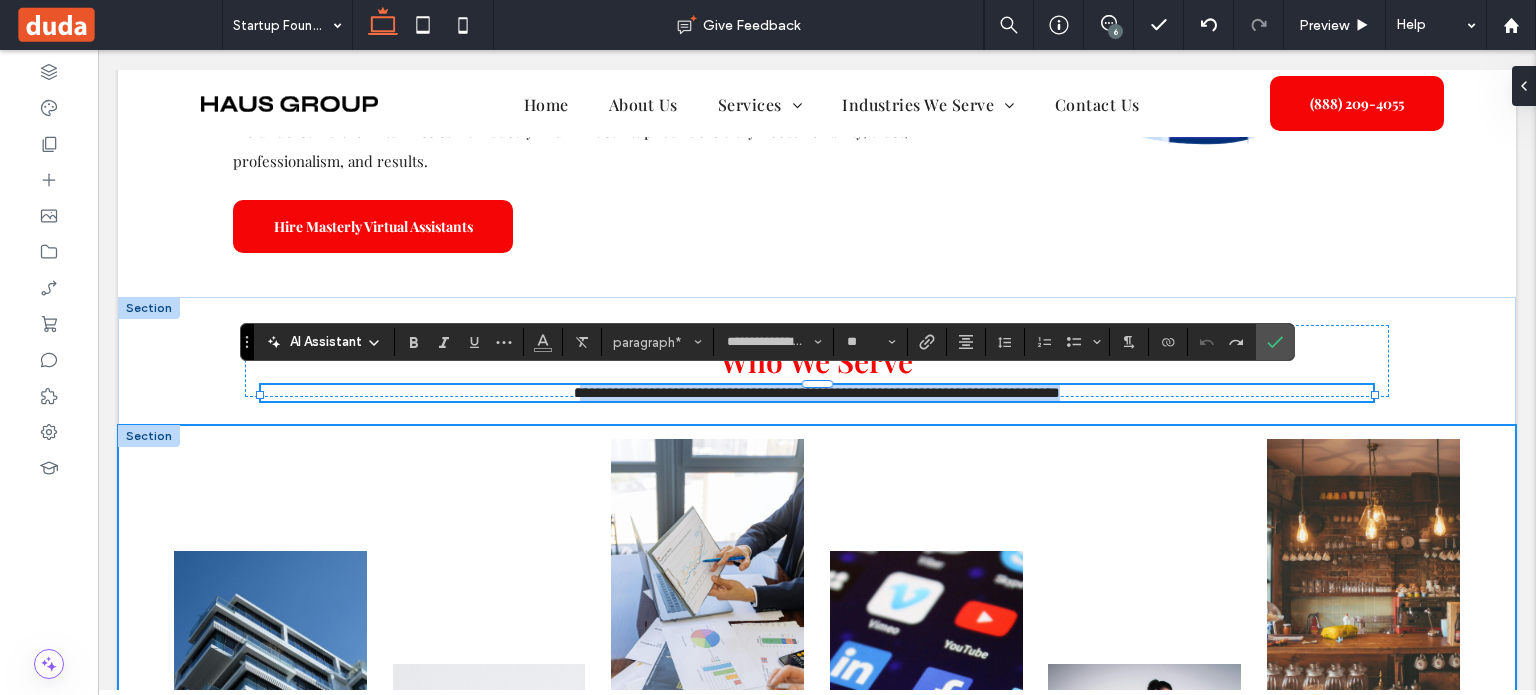 drag, startPoint x: 547, startPoint y: 384, endPoint x: 1217, endPoint y: 425, distance: 671.2533 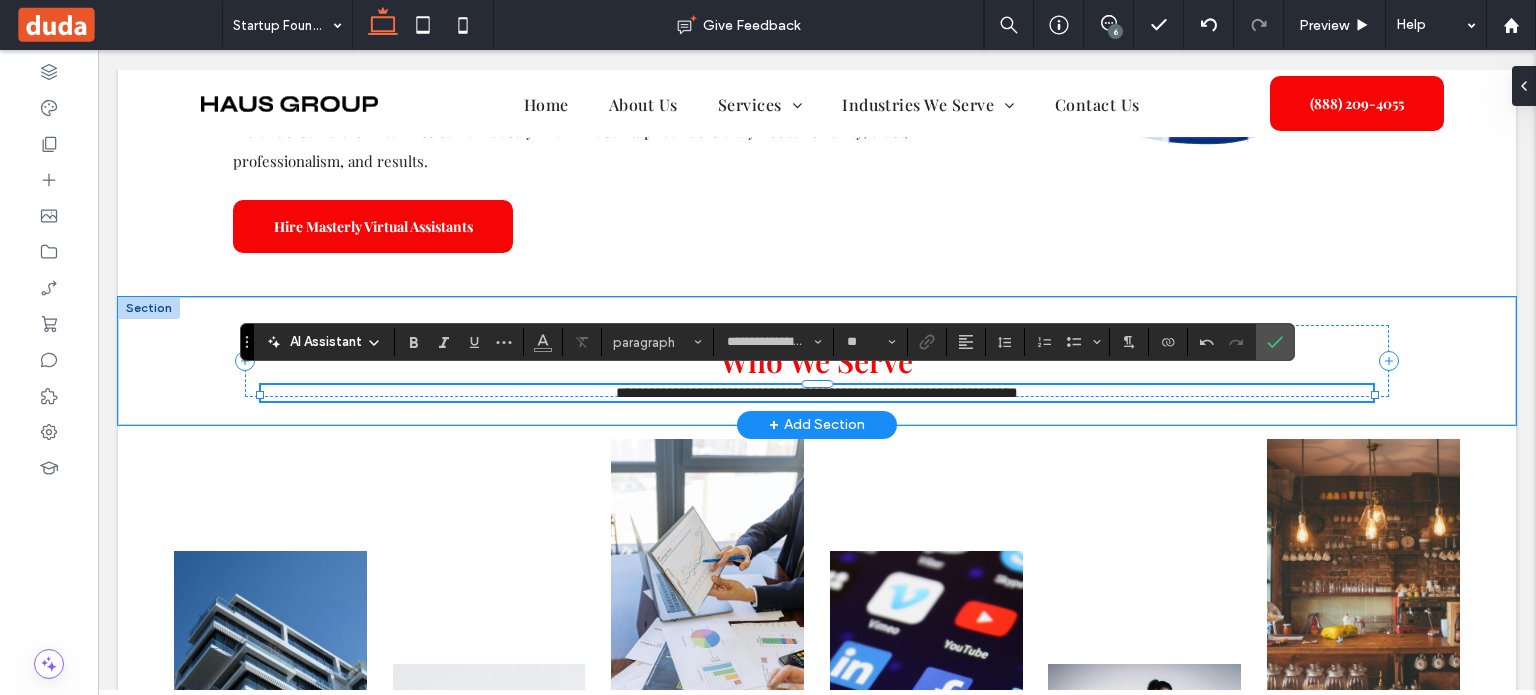 click on "**********" at bounding box center [817, 392] 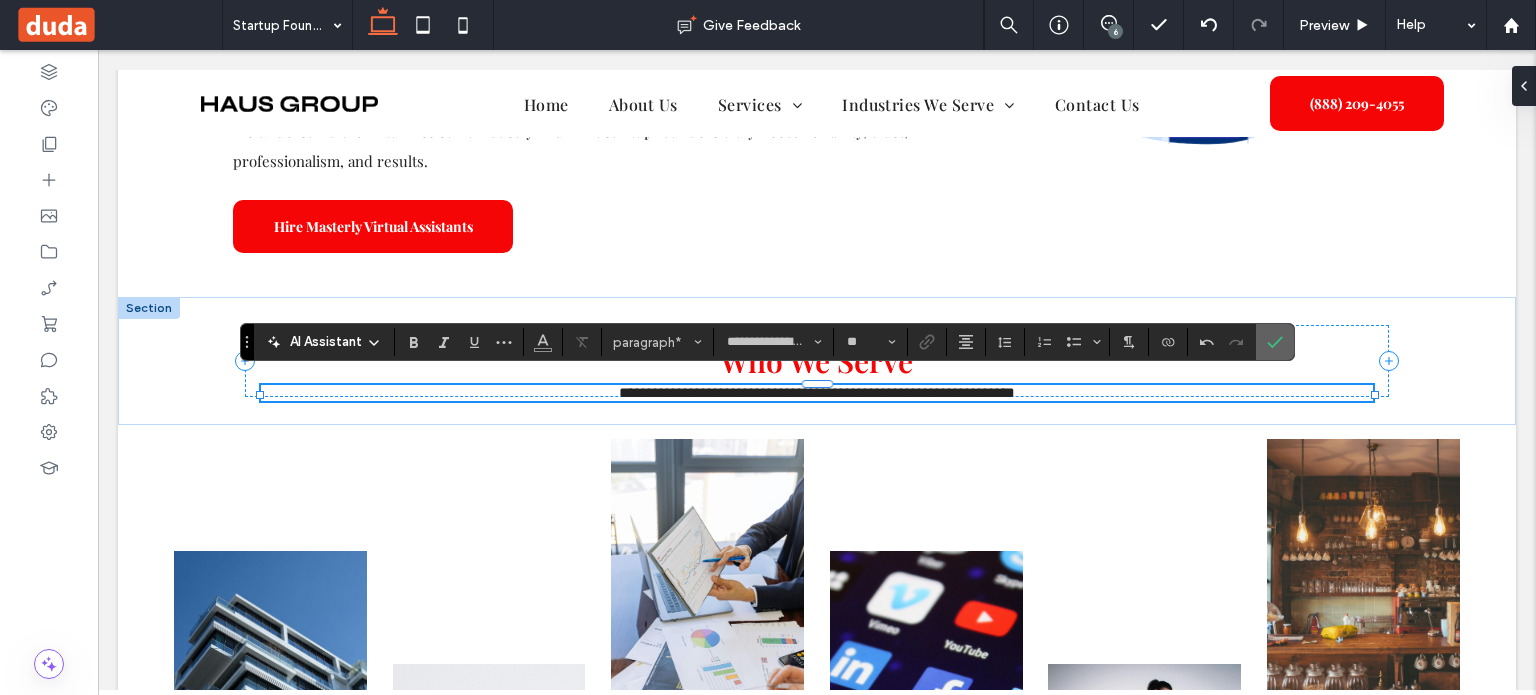 drag, startPoint x: 1264, startPoint y: 335, endPoint x: 1168, endPoint y: 287, distance: 107.33126 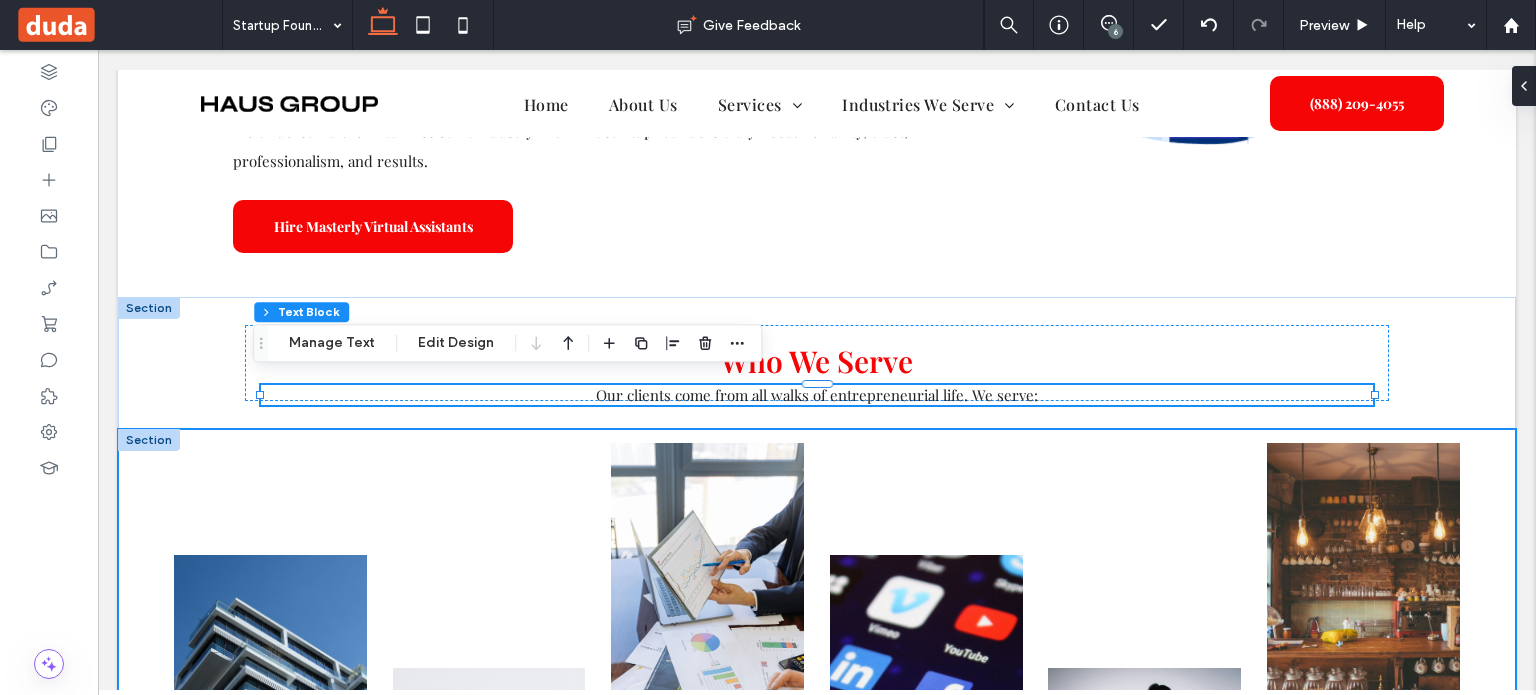 click on "Marketing & Creative Agencies
Startups & Entrepreneurs
Real Estate Professionals & Law Firms
E-Commerce Businesses
Coaches, Consultants, & Business Coaches
Healthcare & Fitness Providers" at bounding box center (817, 746) 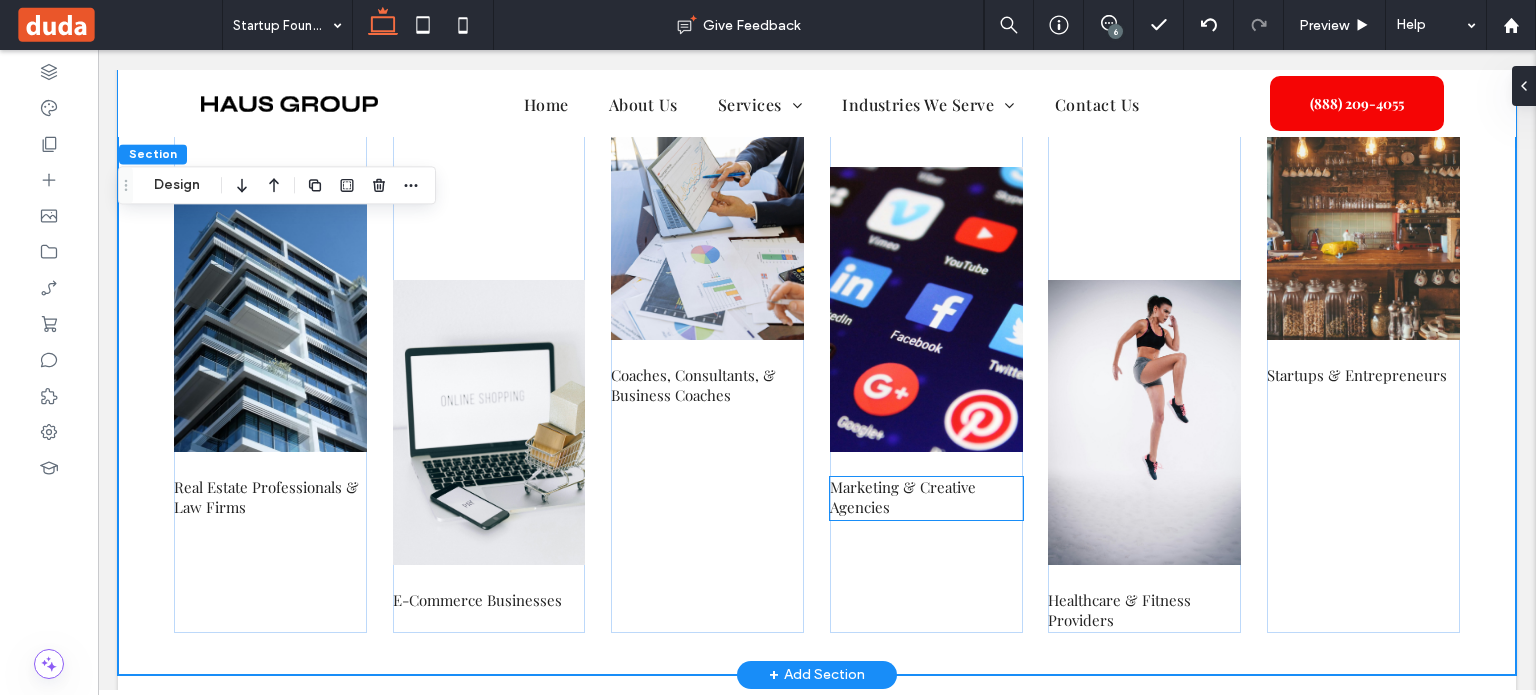 scroll, scrollTop: 3184, scrollLeft: 0, axis: vertical 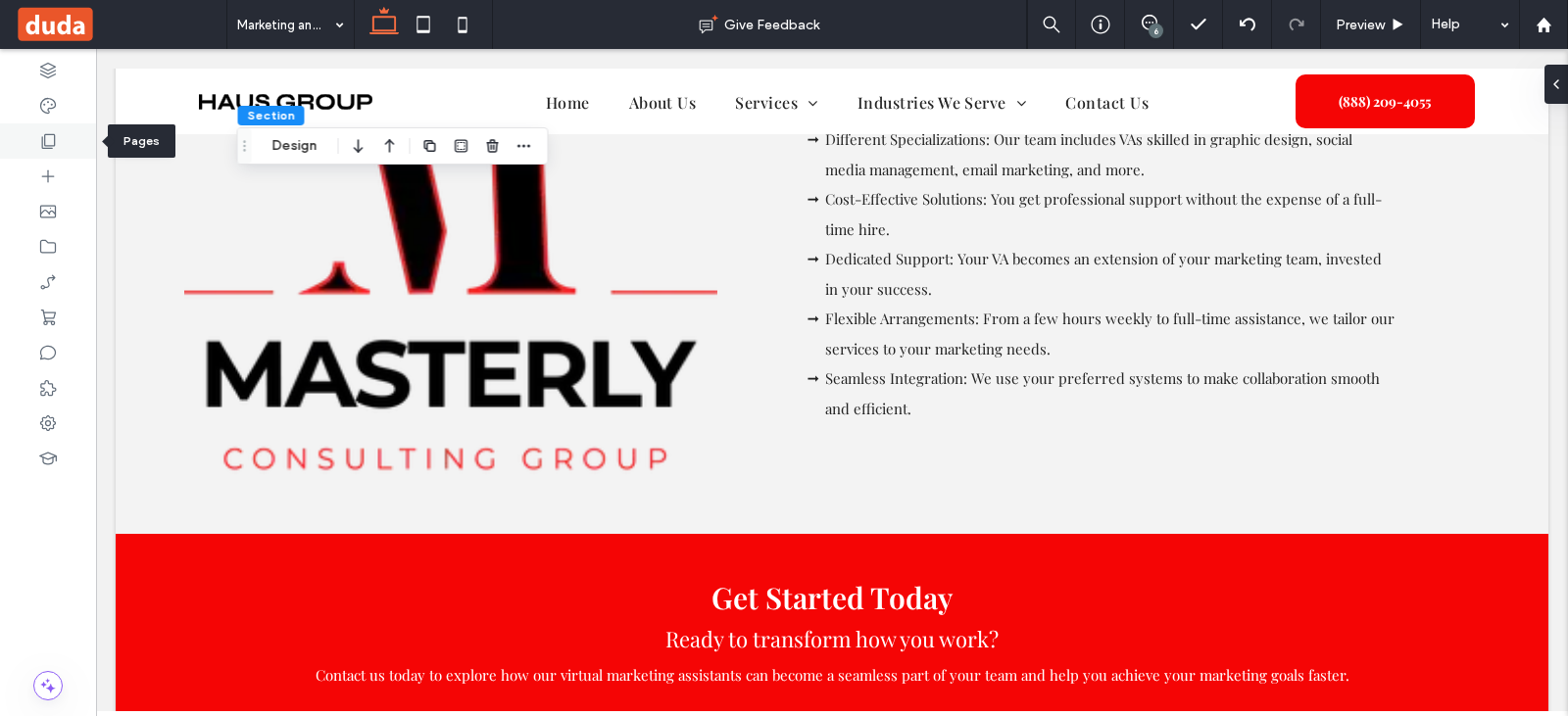 click 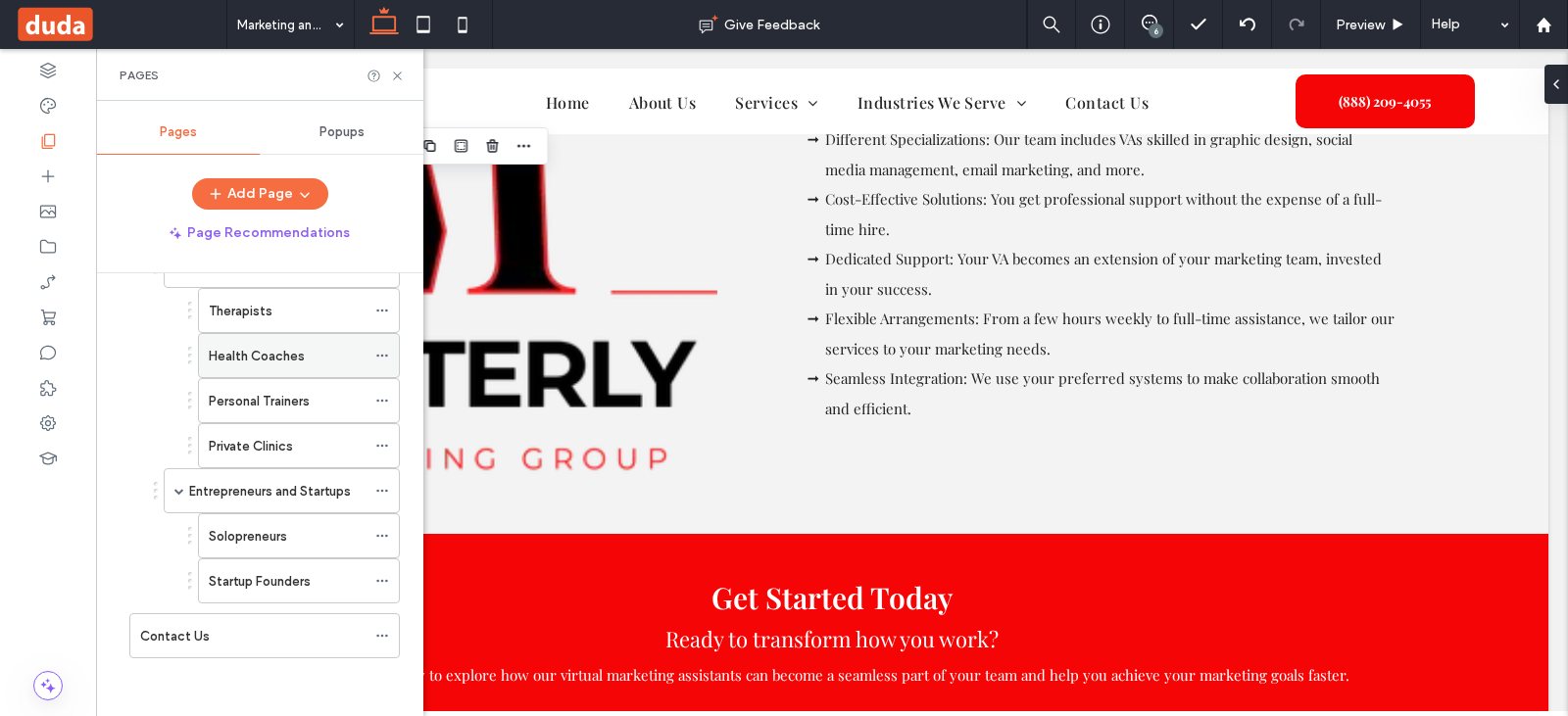 scroll, scrollTop: 860, scrollLeft: 0, axis: vertical 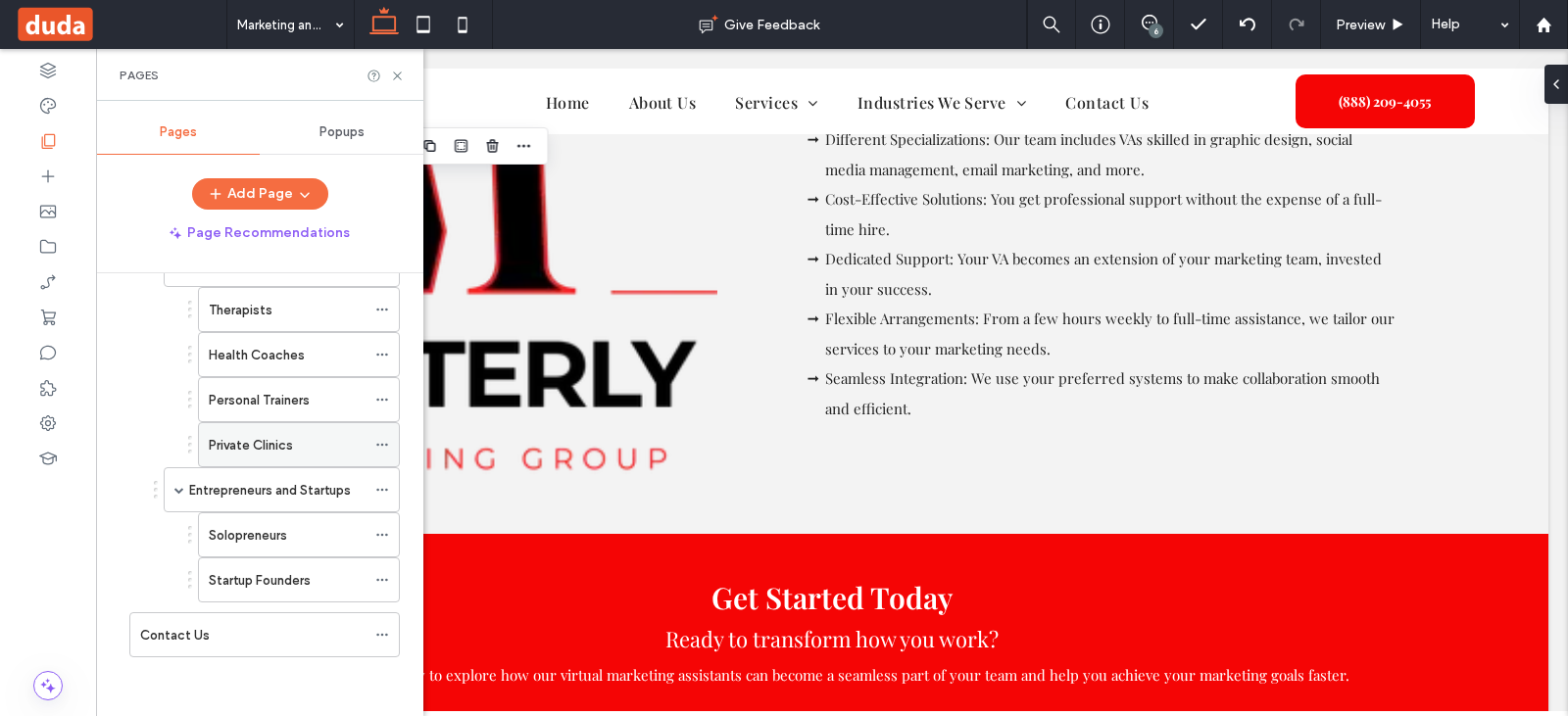 click on "Private Clinics" at bounding box center (251, 445) 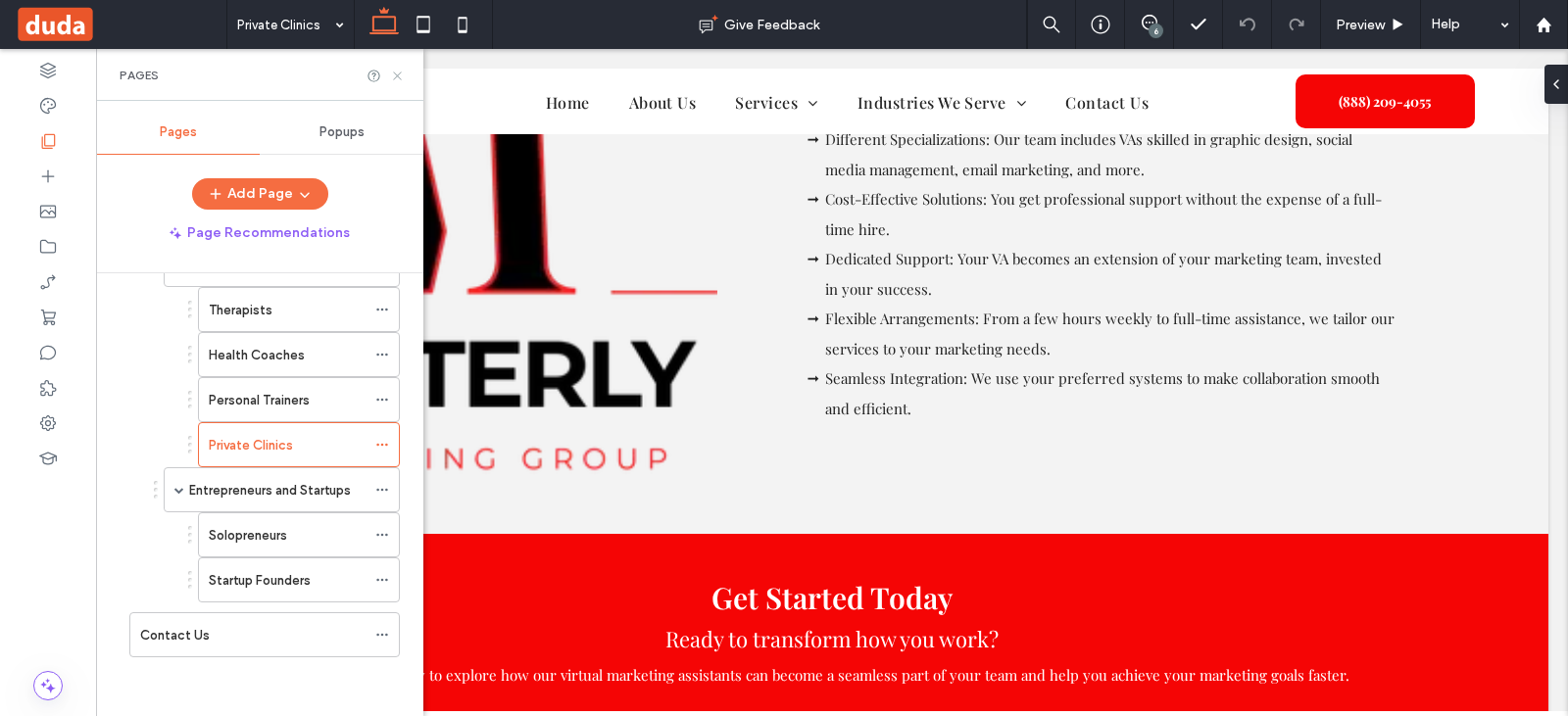 click 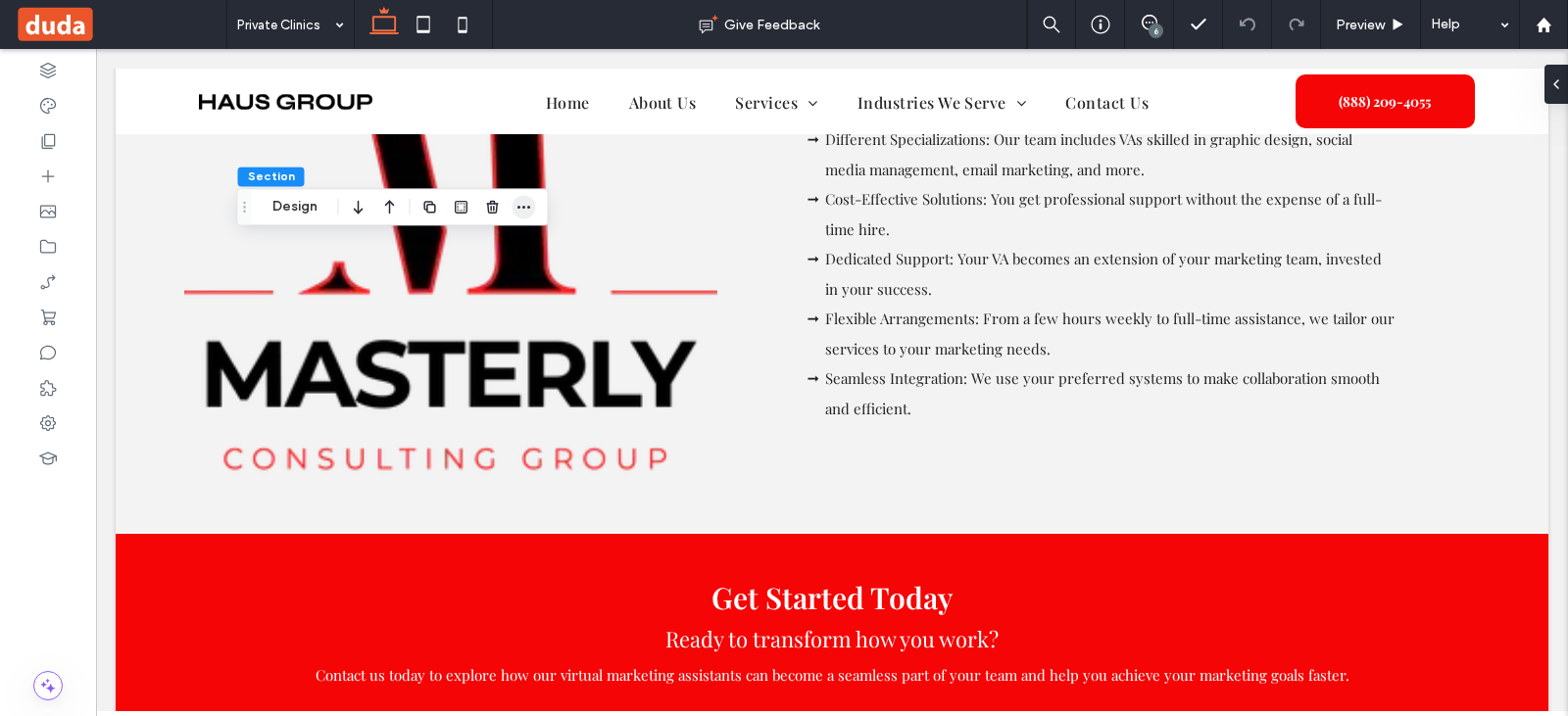 click 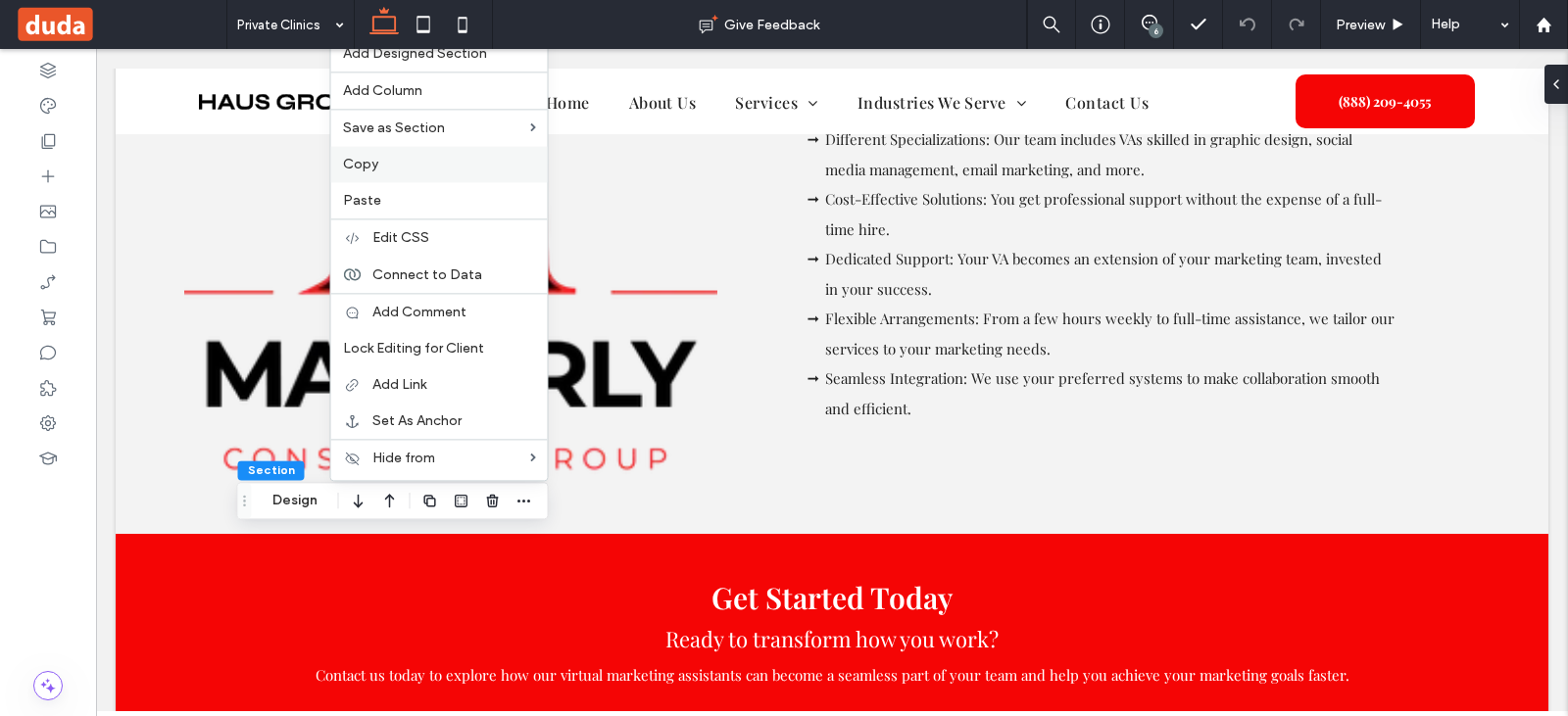 click on "Copy" at bounding box center [439, 164] 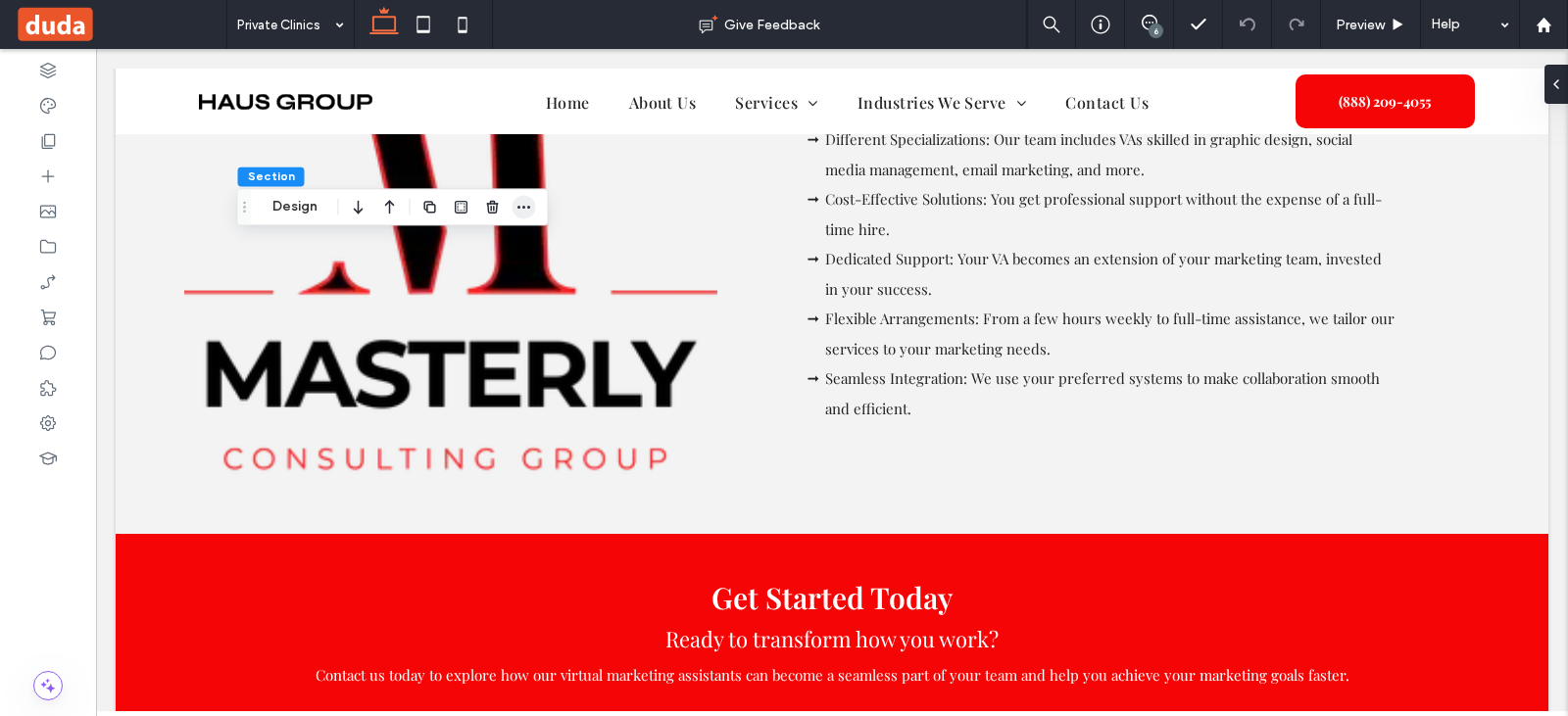 click at bounding box center (524, 207) 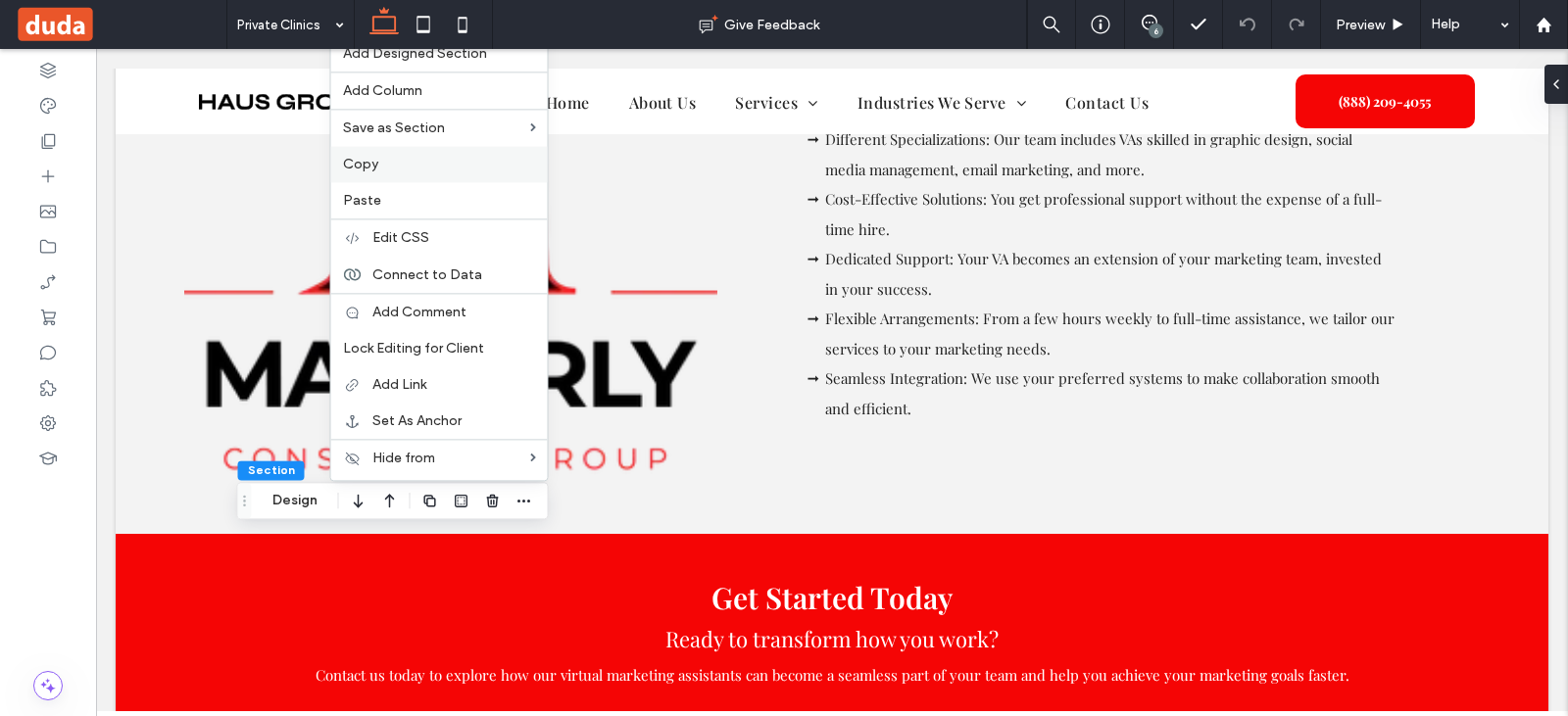 click on "Copy" at bounding box center [439, 164] 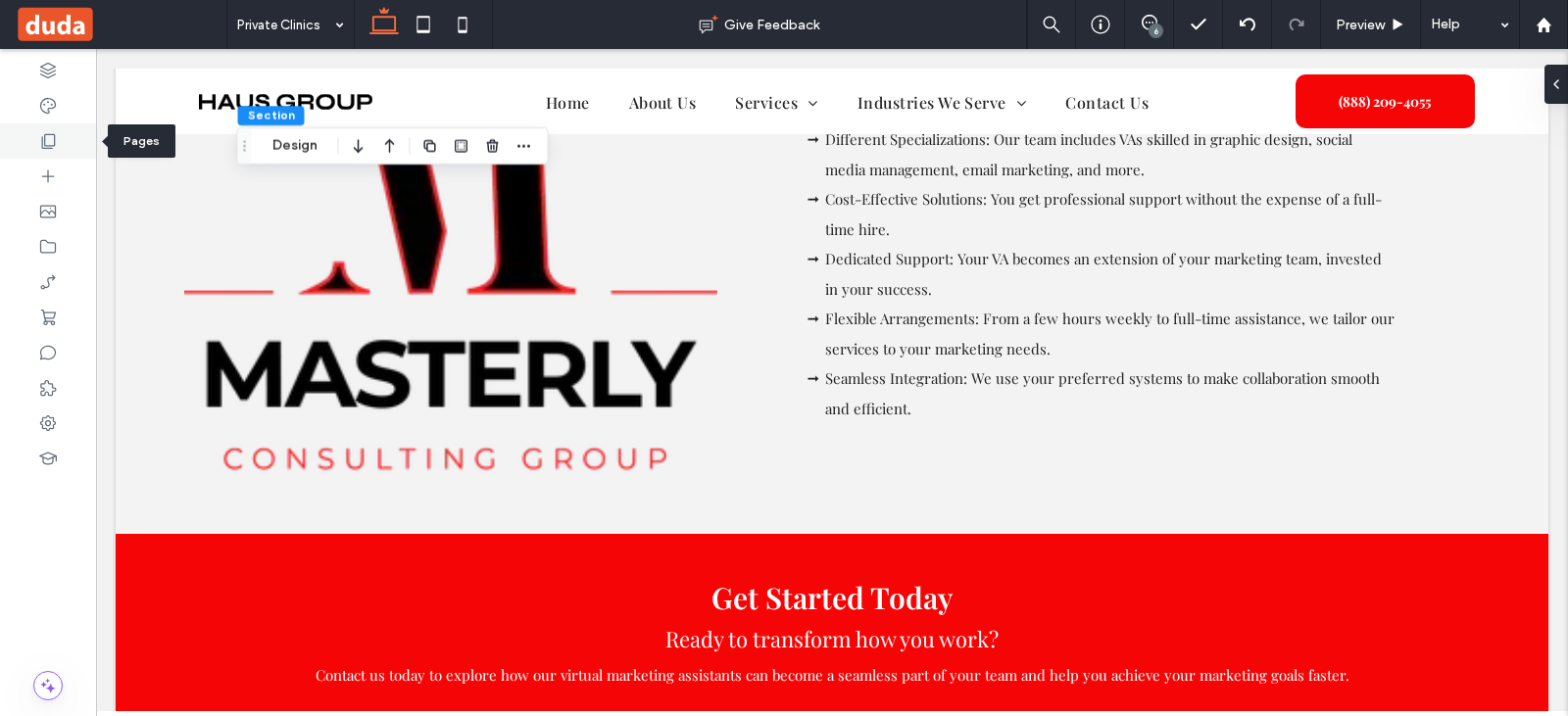 click at bounding box center (48, 141) 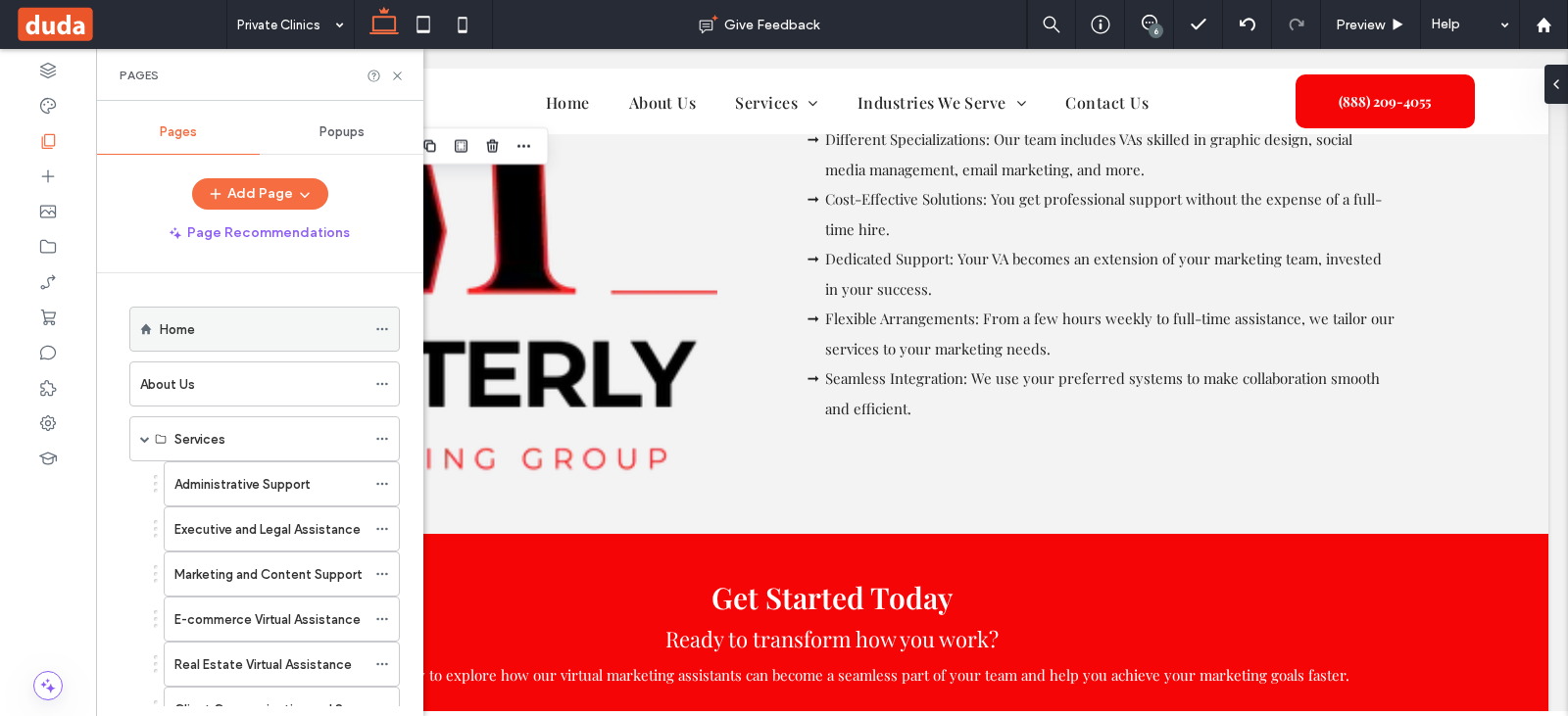 click on "Home" at bounding box center (263, 329) 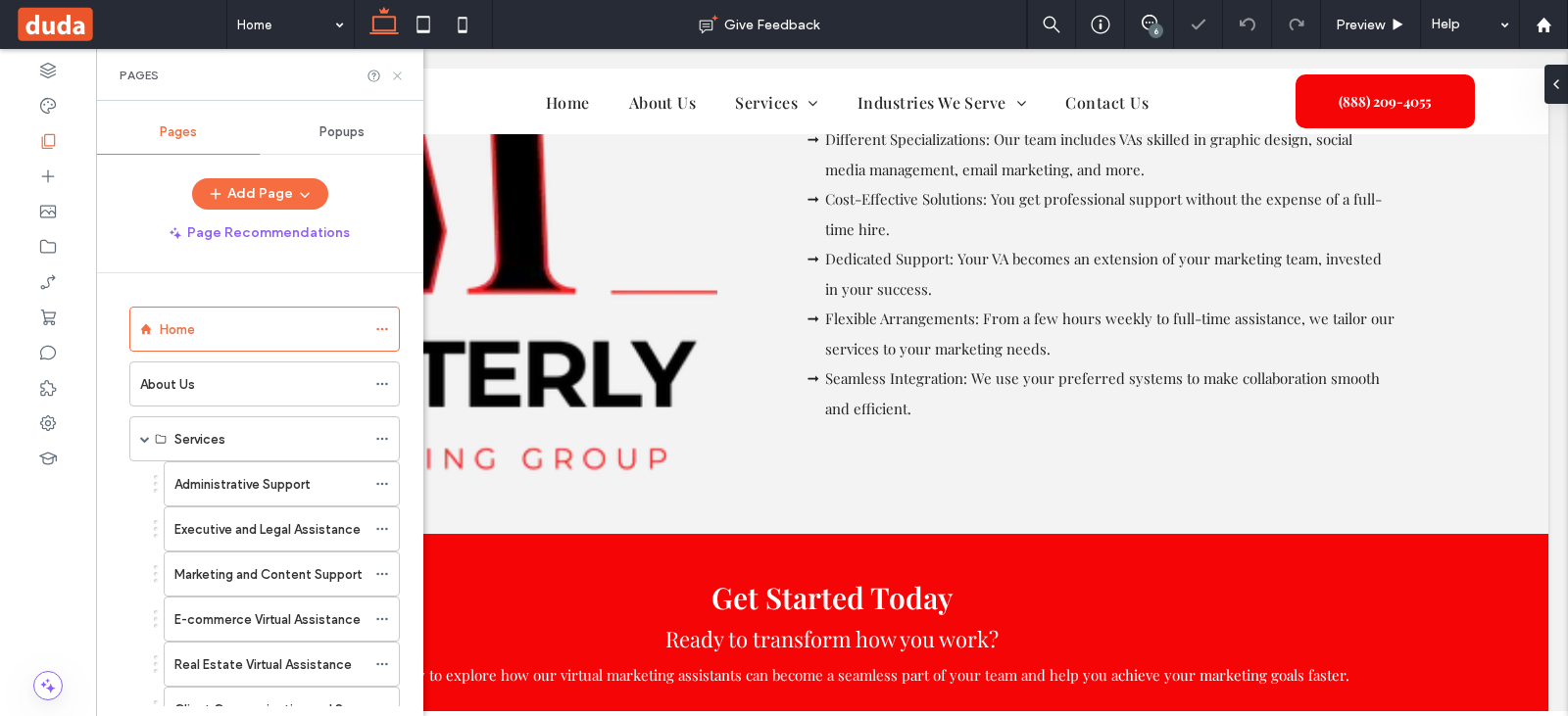 click 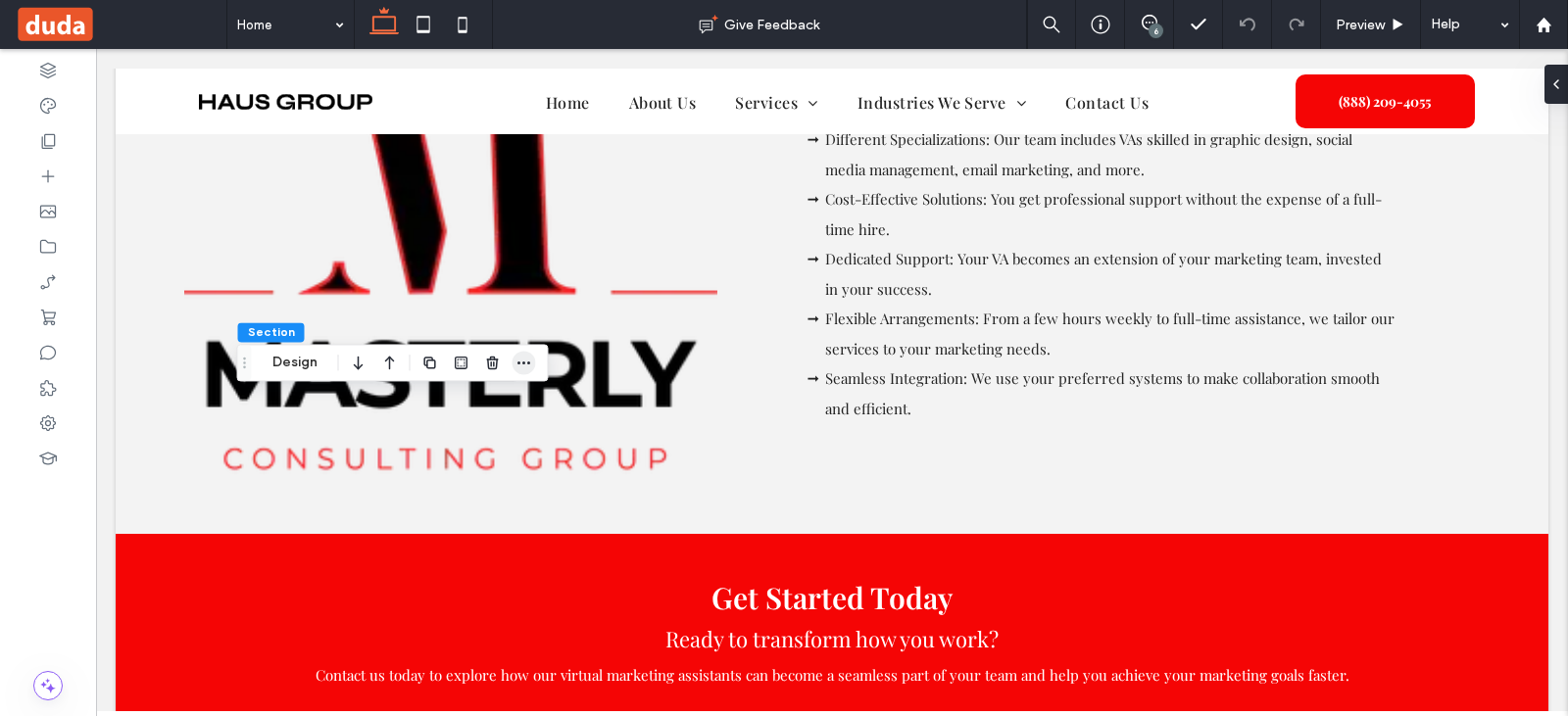 click at bounding box center [524, 362] 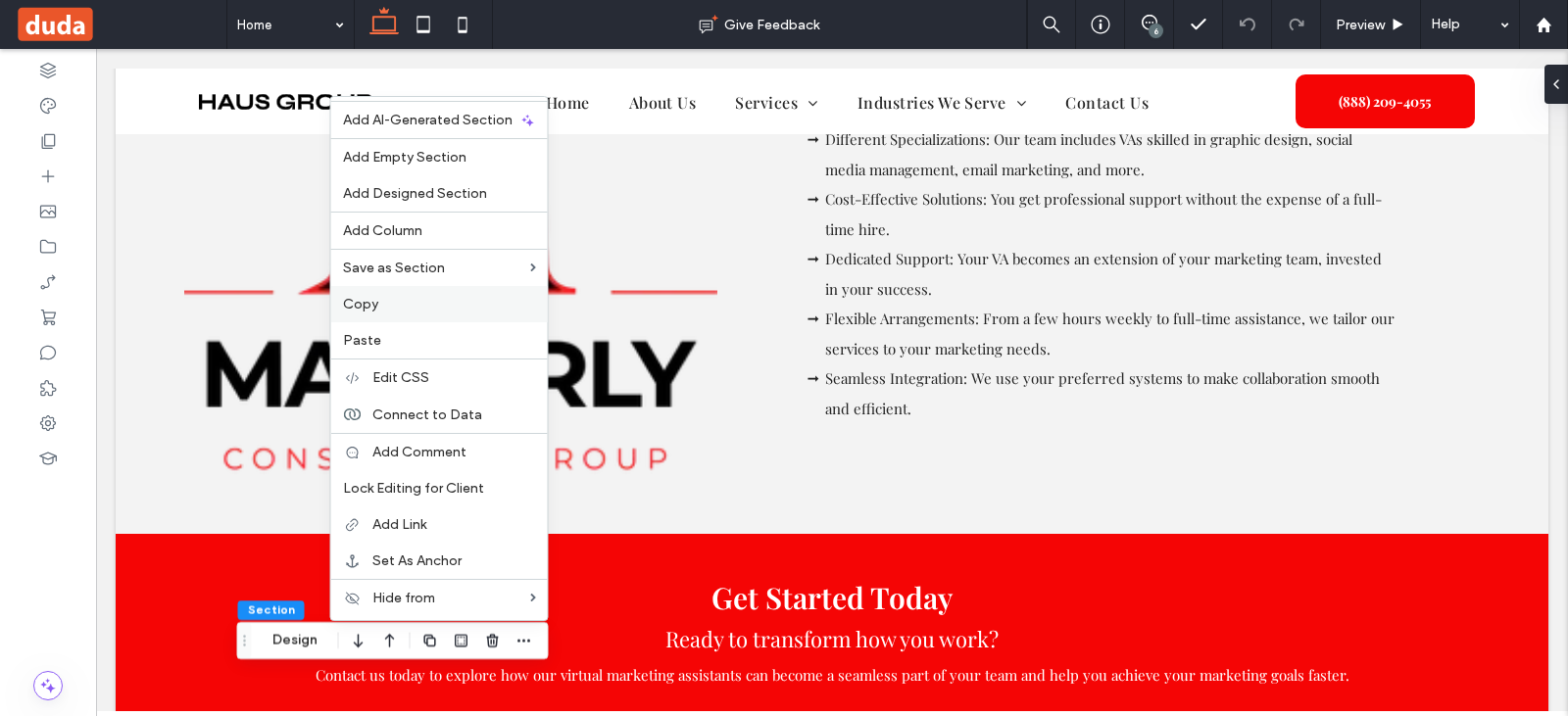 click on "Copy" at bounding box center (439, 304) 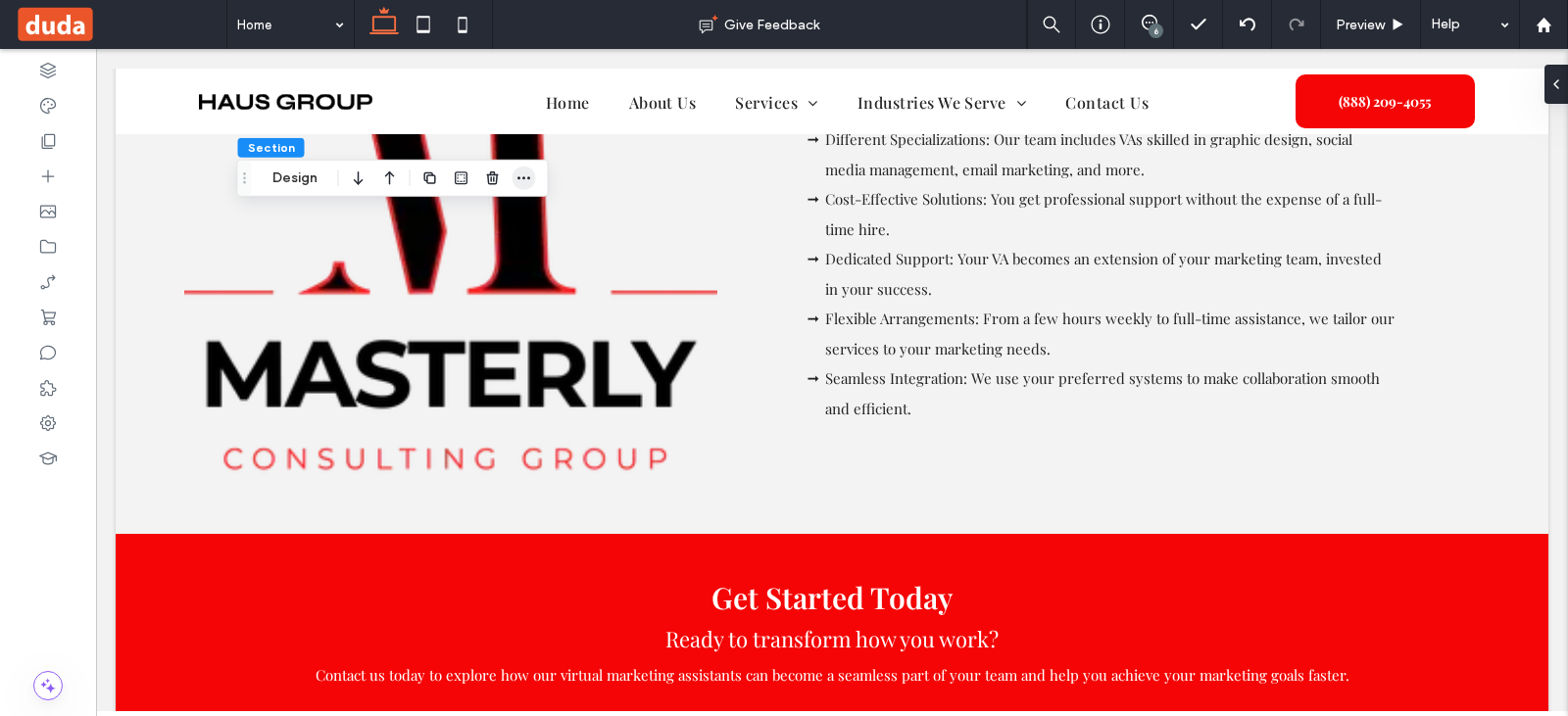 click 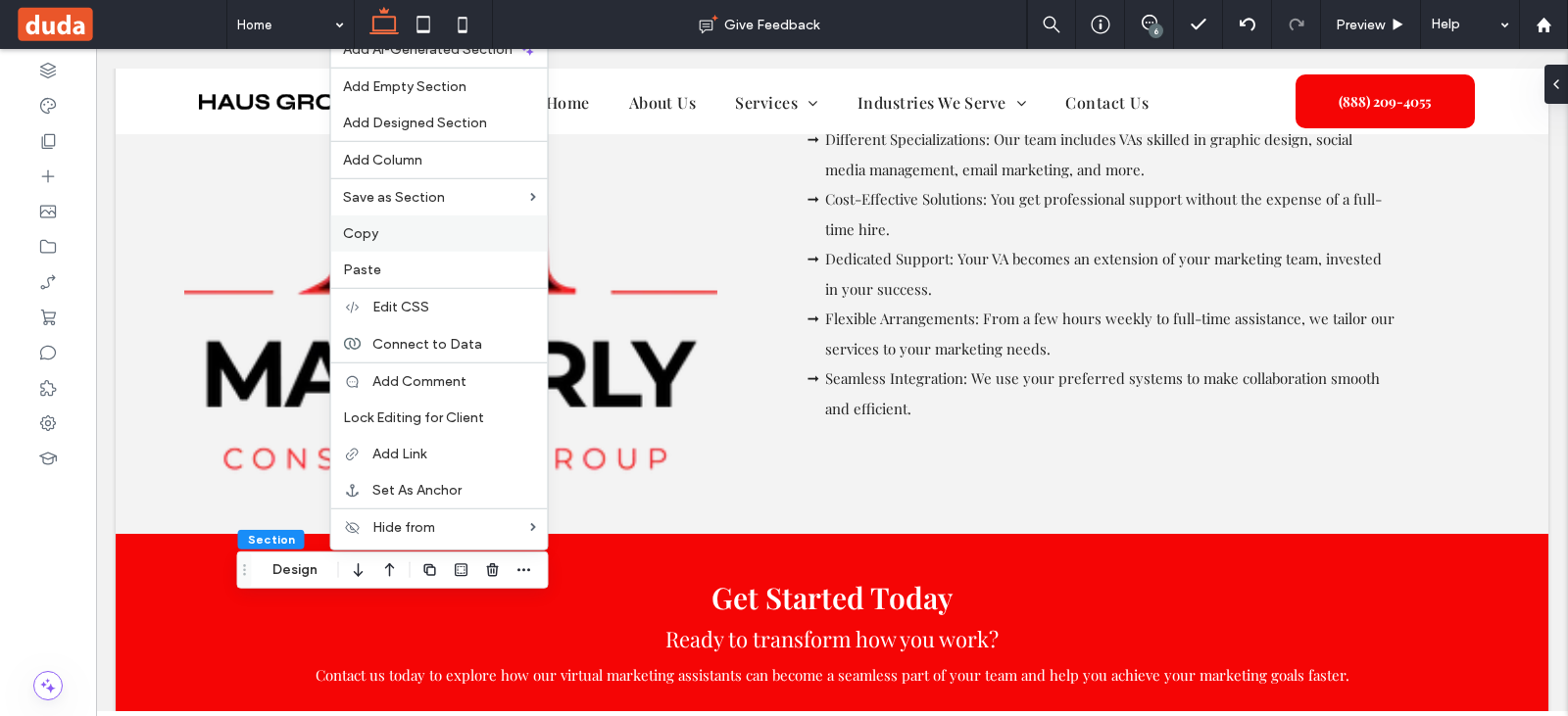 click on "Copy" at bounding box center (439, 233) 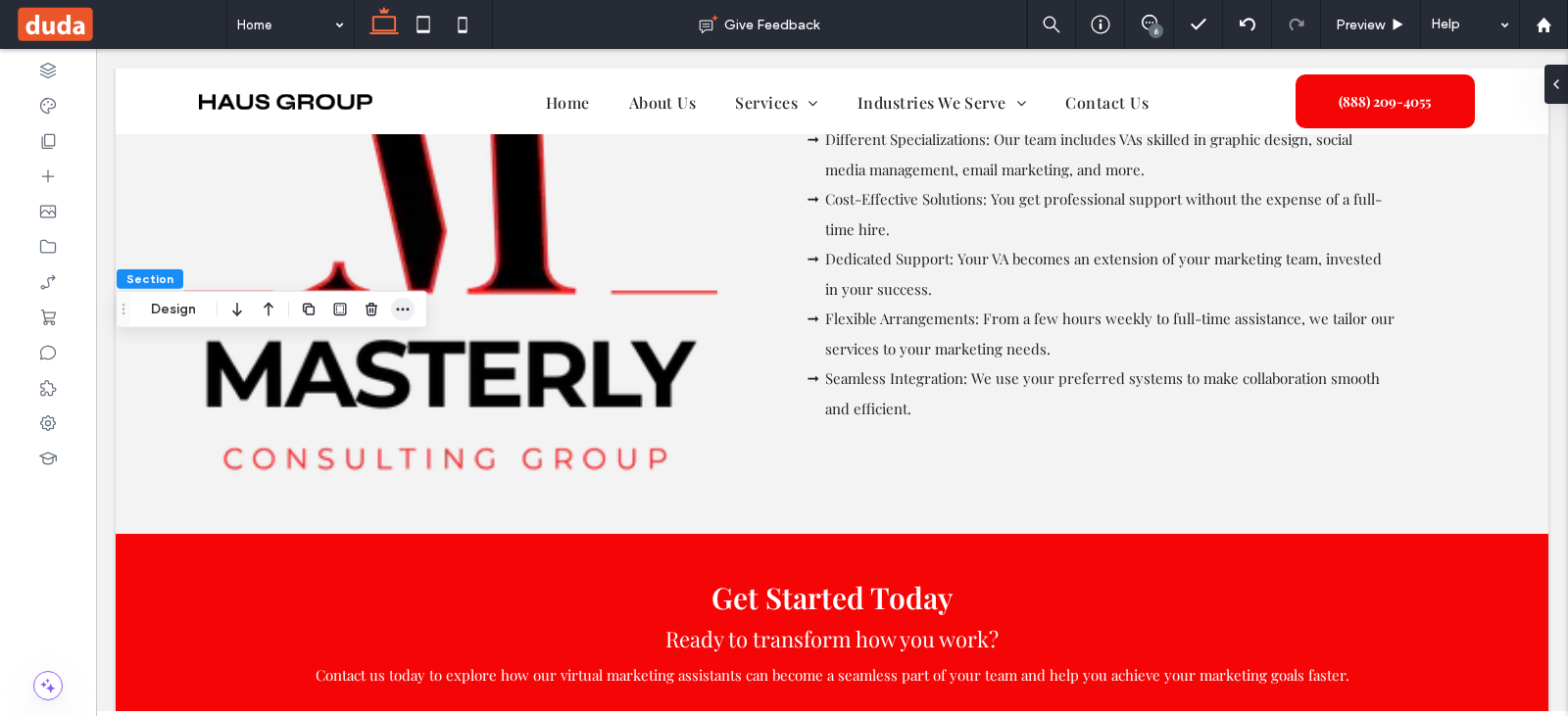 click at bounding box center [403, 310] 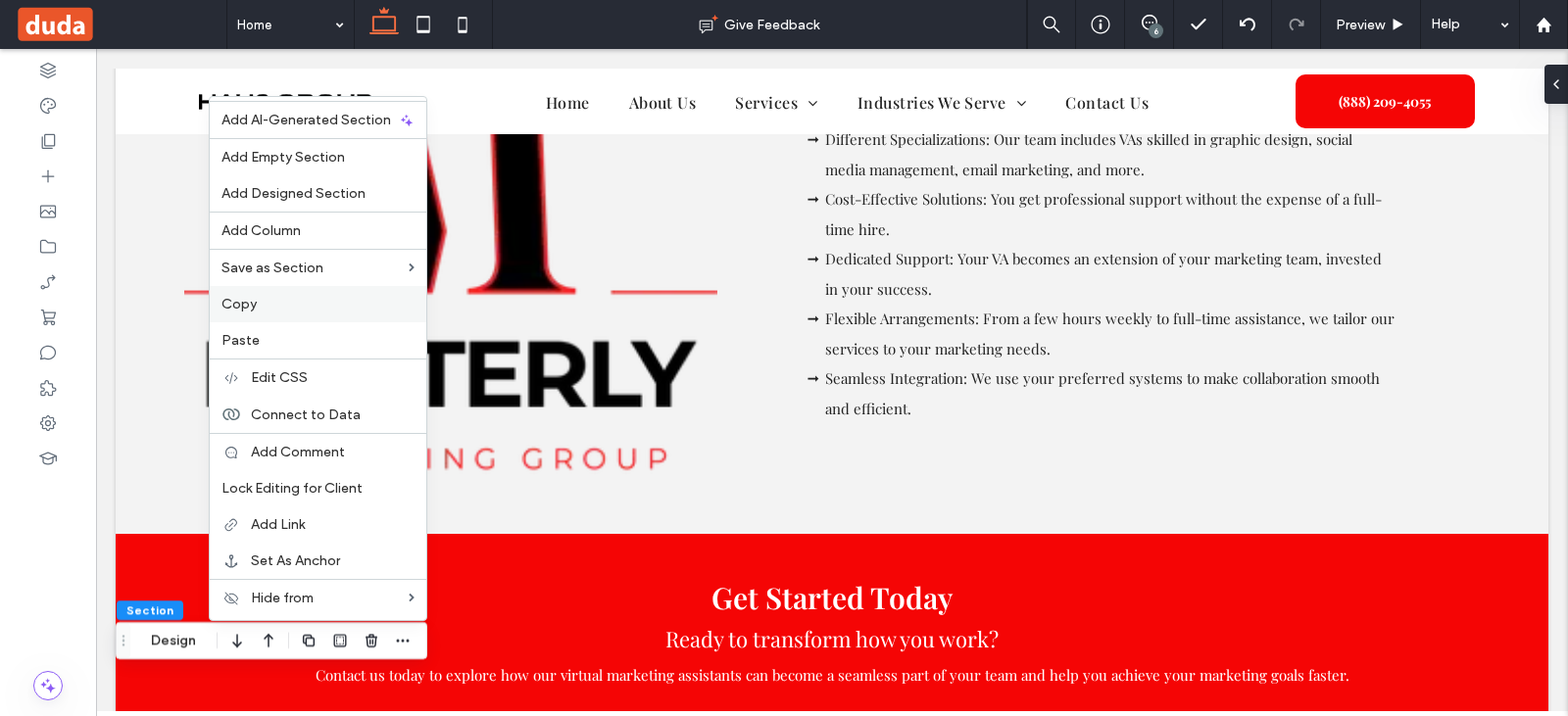 click on "Copy" at bounding box center [239, 304] 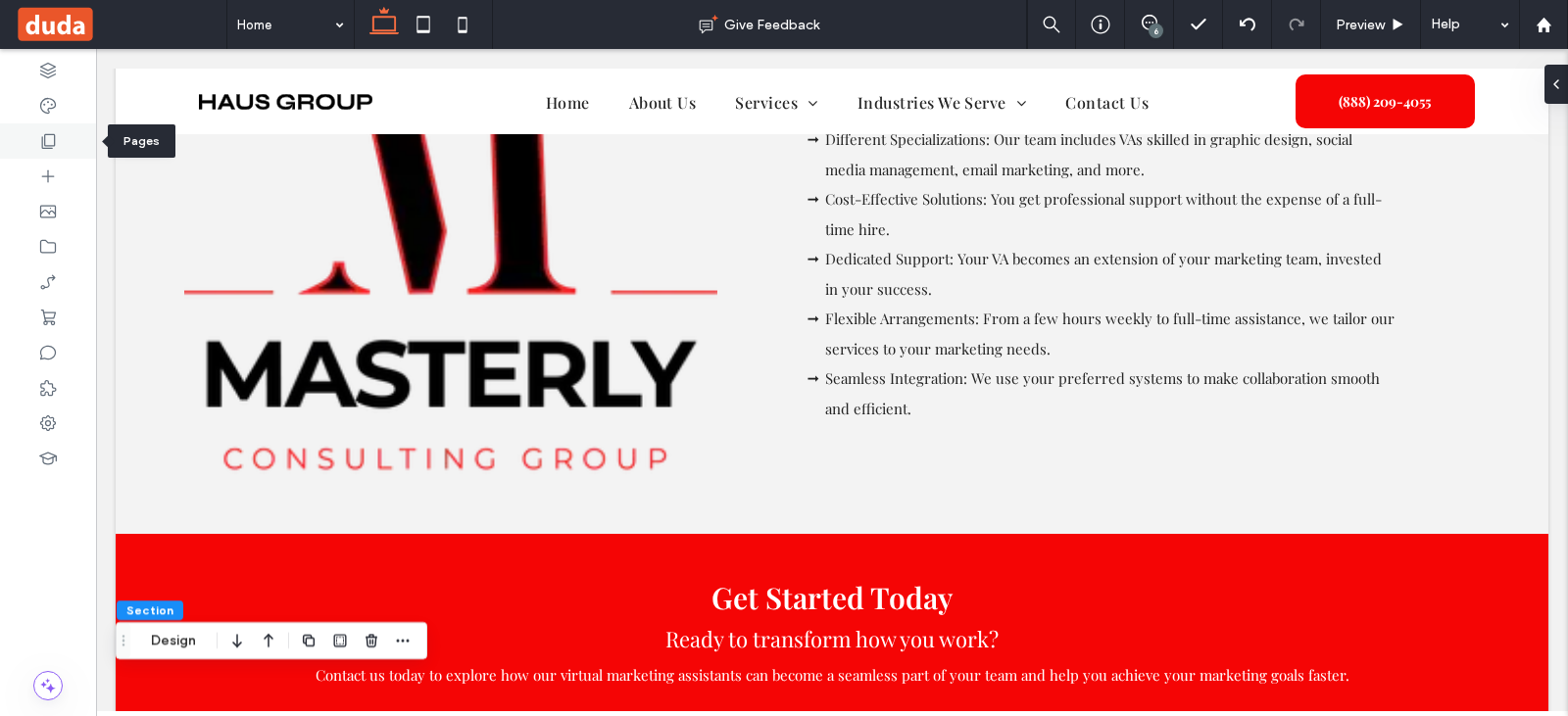 click at bounding box center [48, 141] 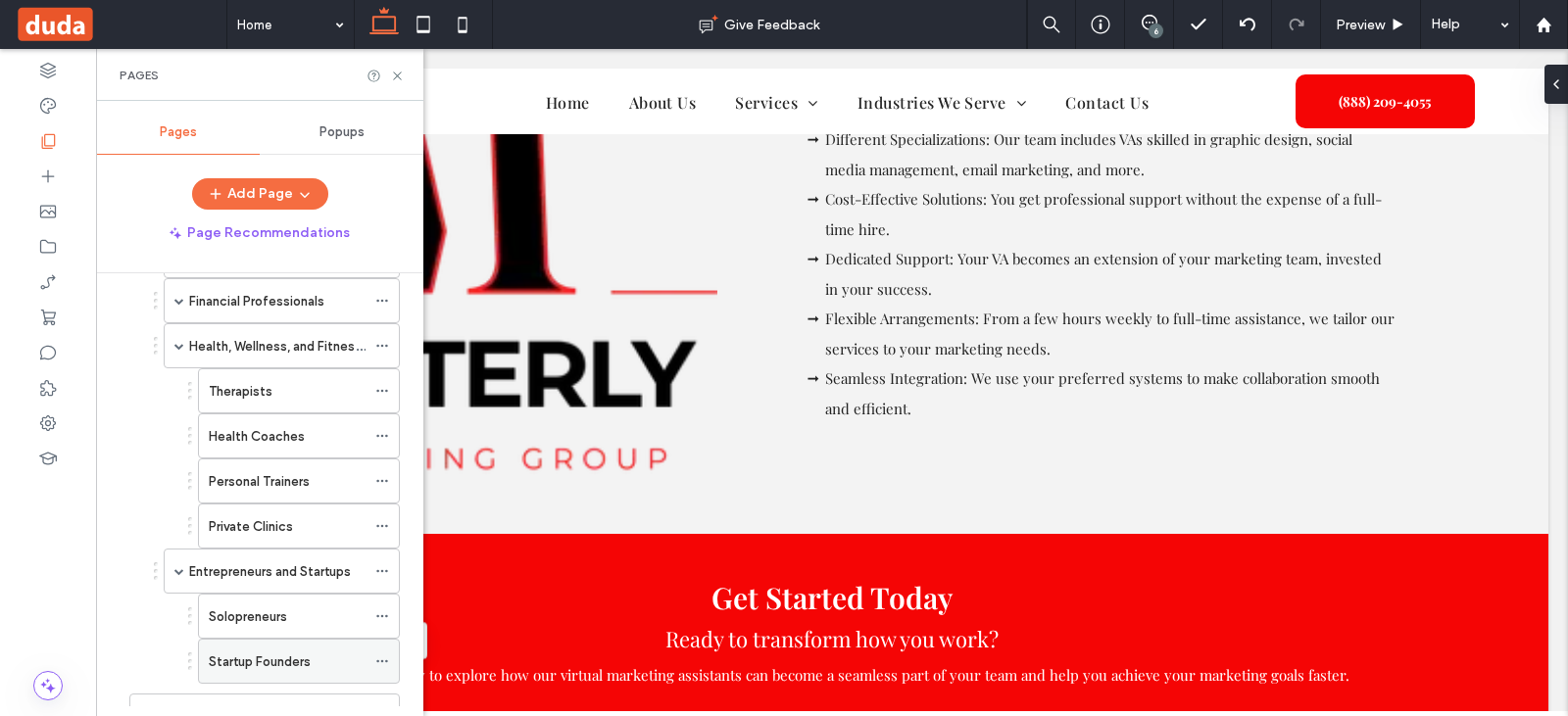 scroll, scrollTop: 860, scrollLeft: 0, axis: vertical 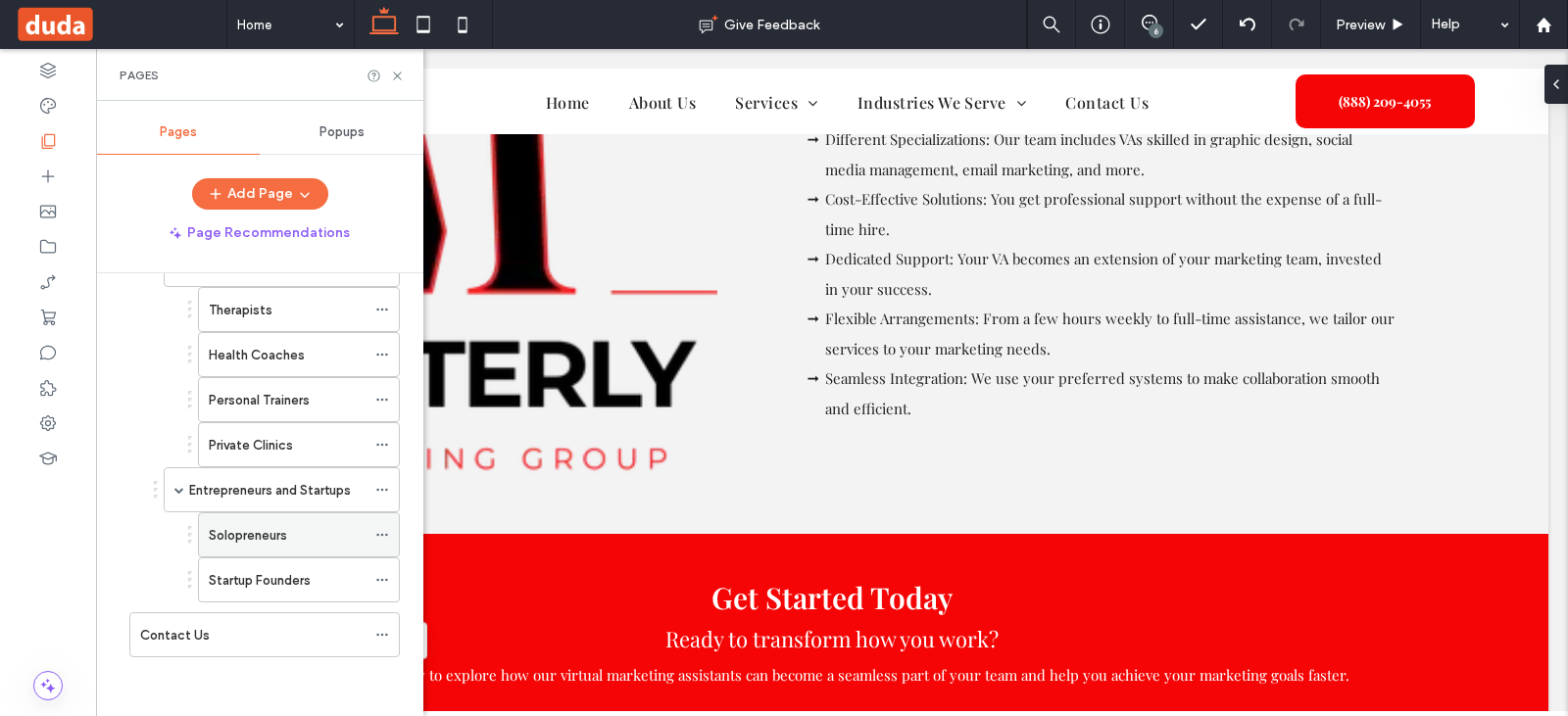 click on "Solopreneurs" at bounding box center [248, 535] 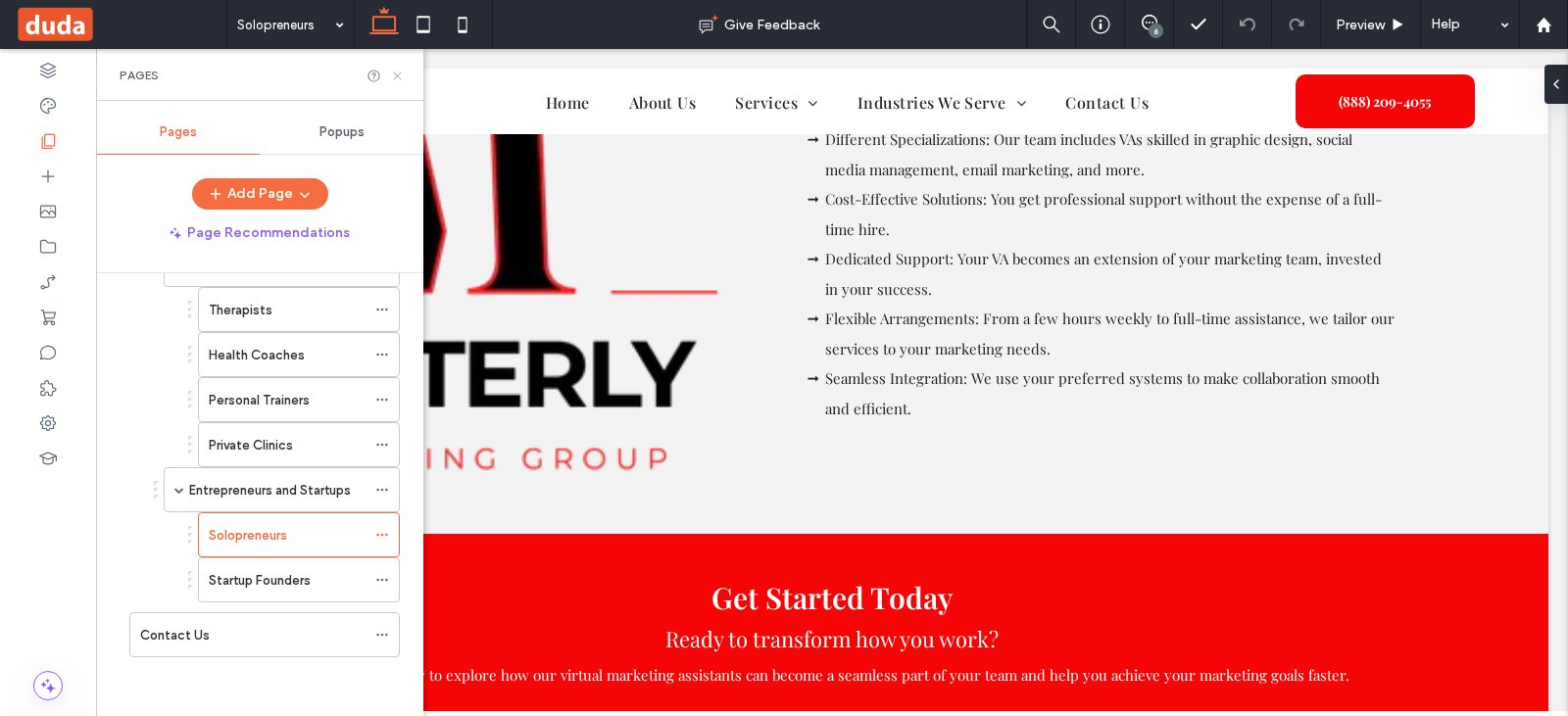 click 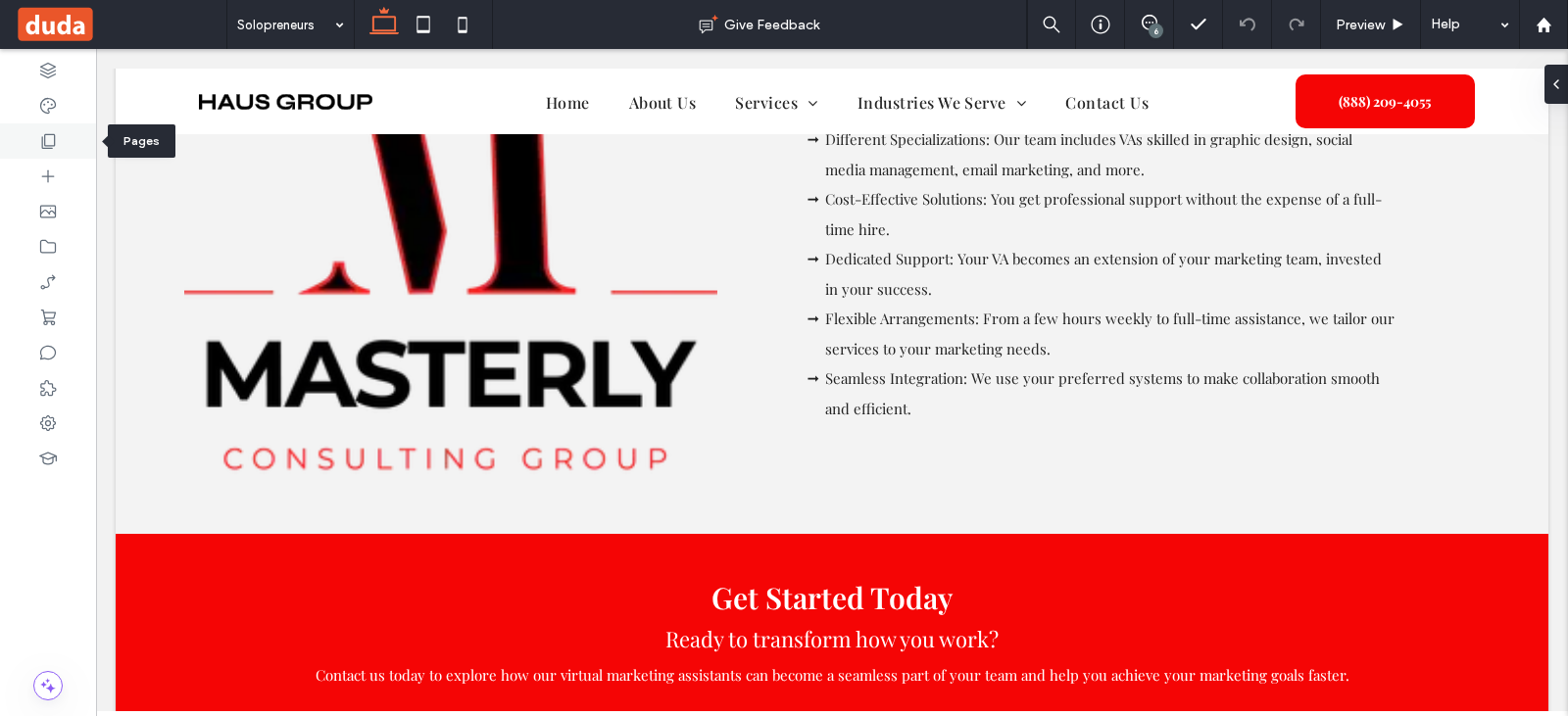 click at bounding box center [48, 141] 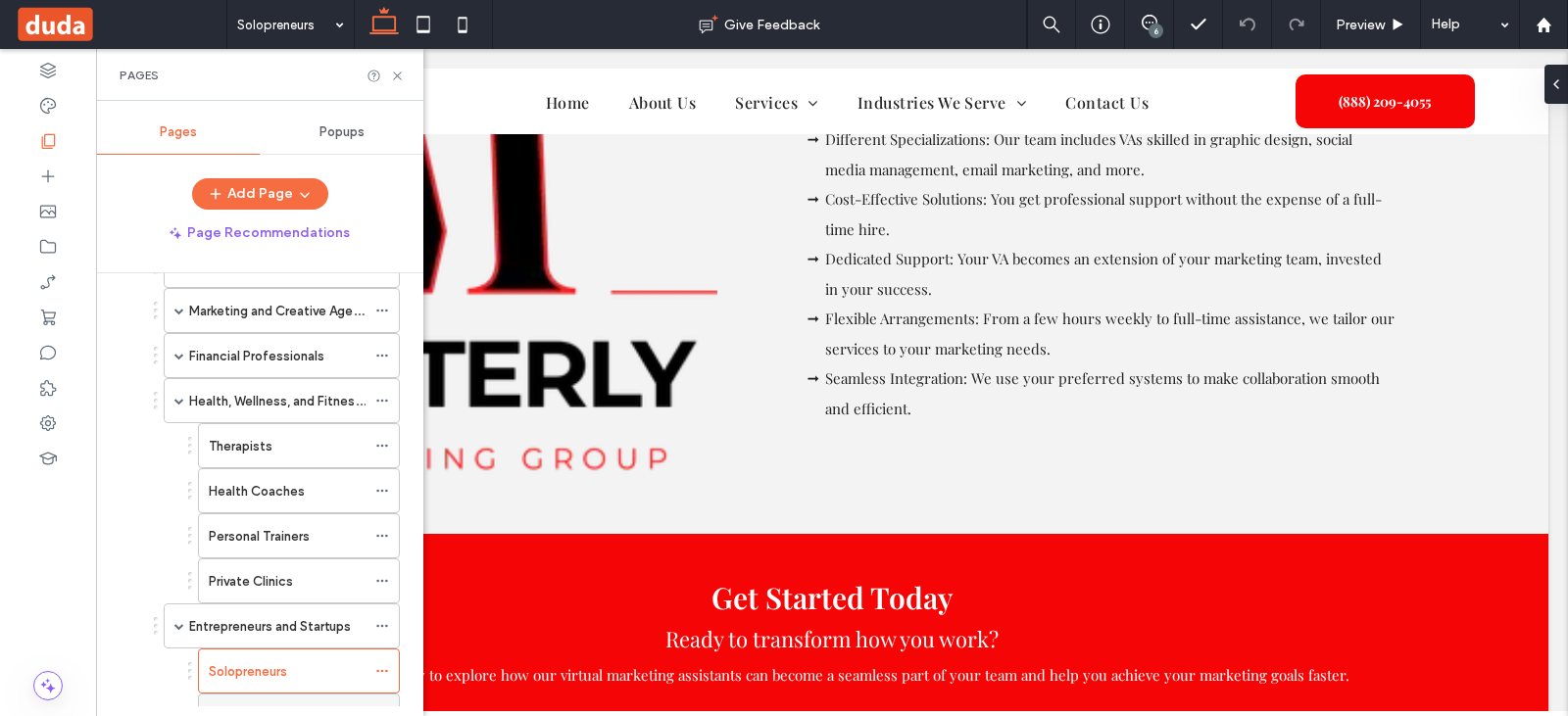 scroll, scrollTop: 860, scrollLeft: 0, axis: vertical 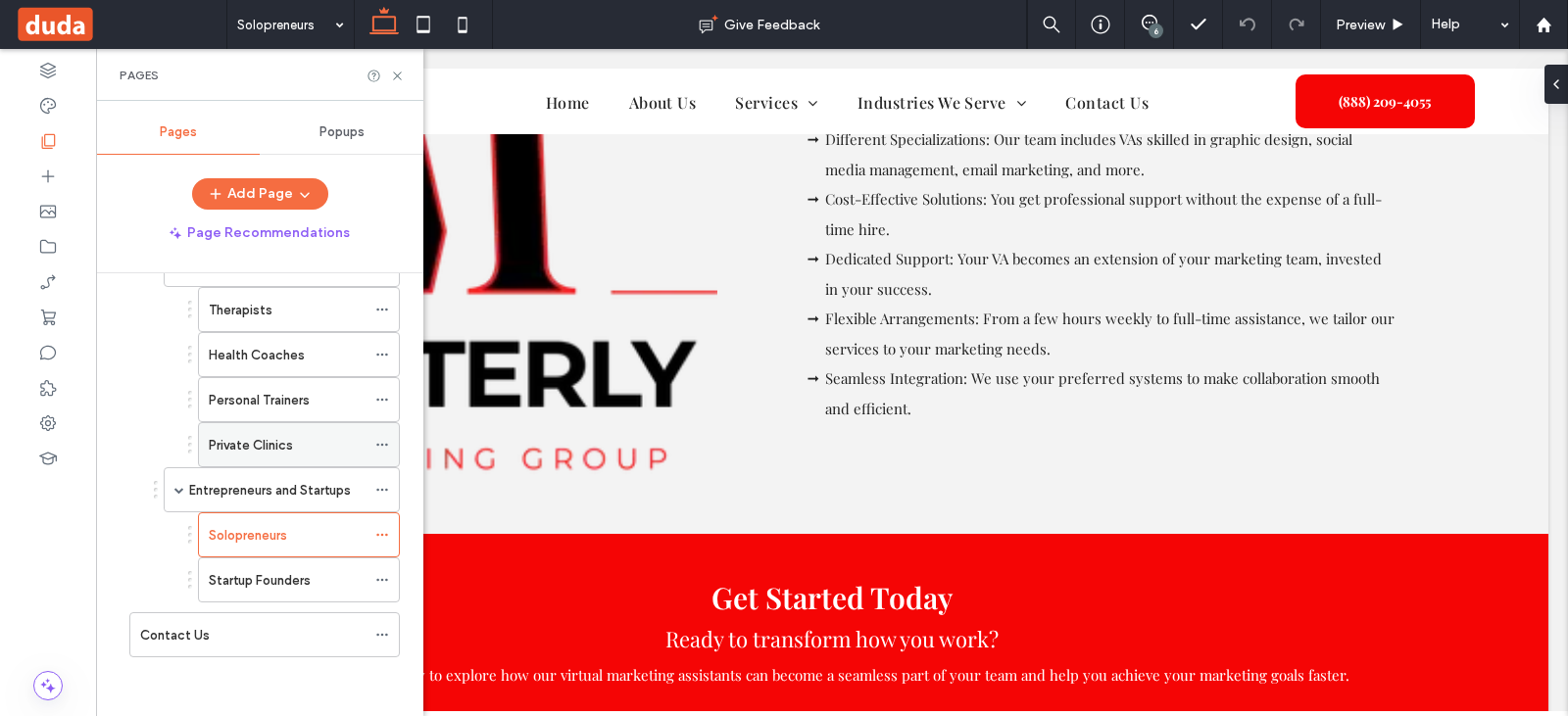 click on "Private Clinics" at bounding box center [251, 445] 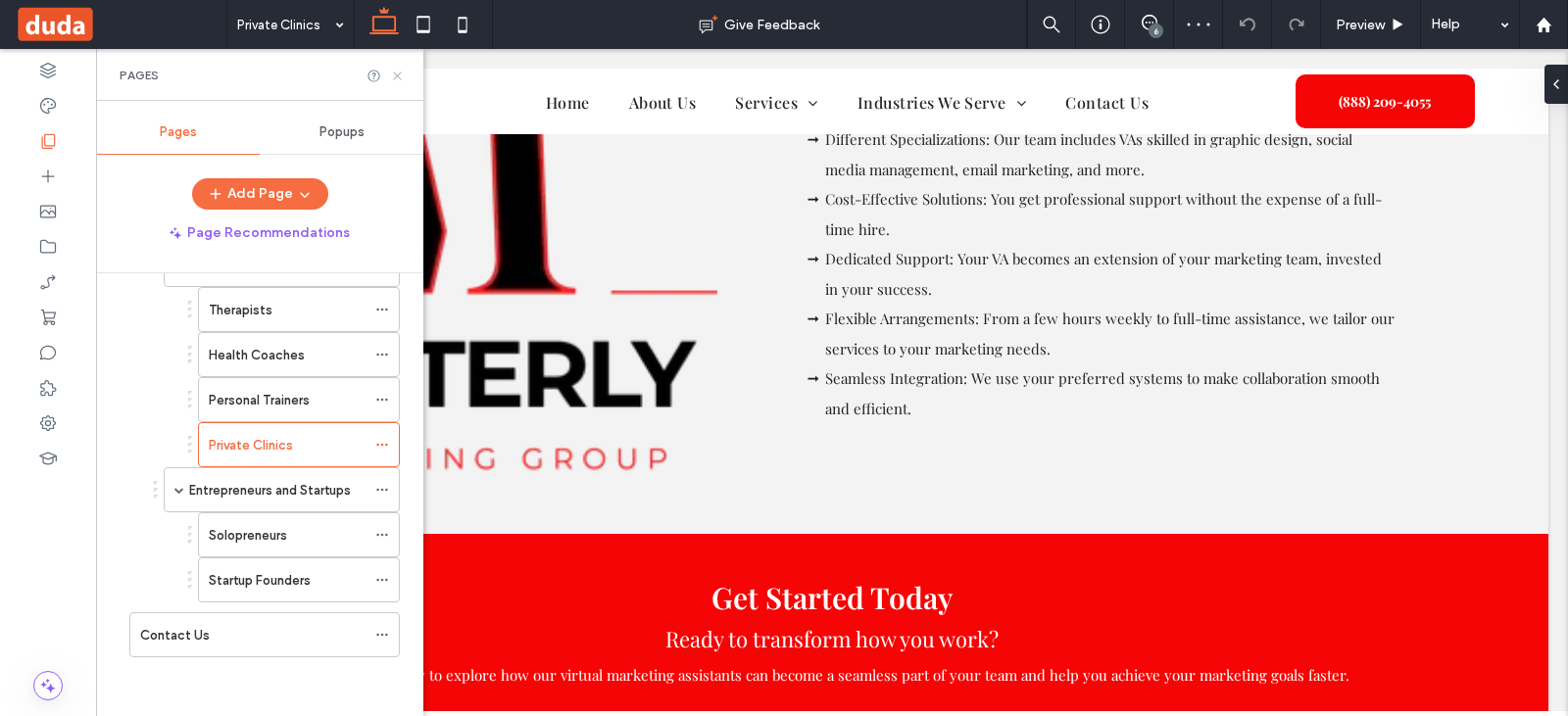 click 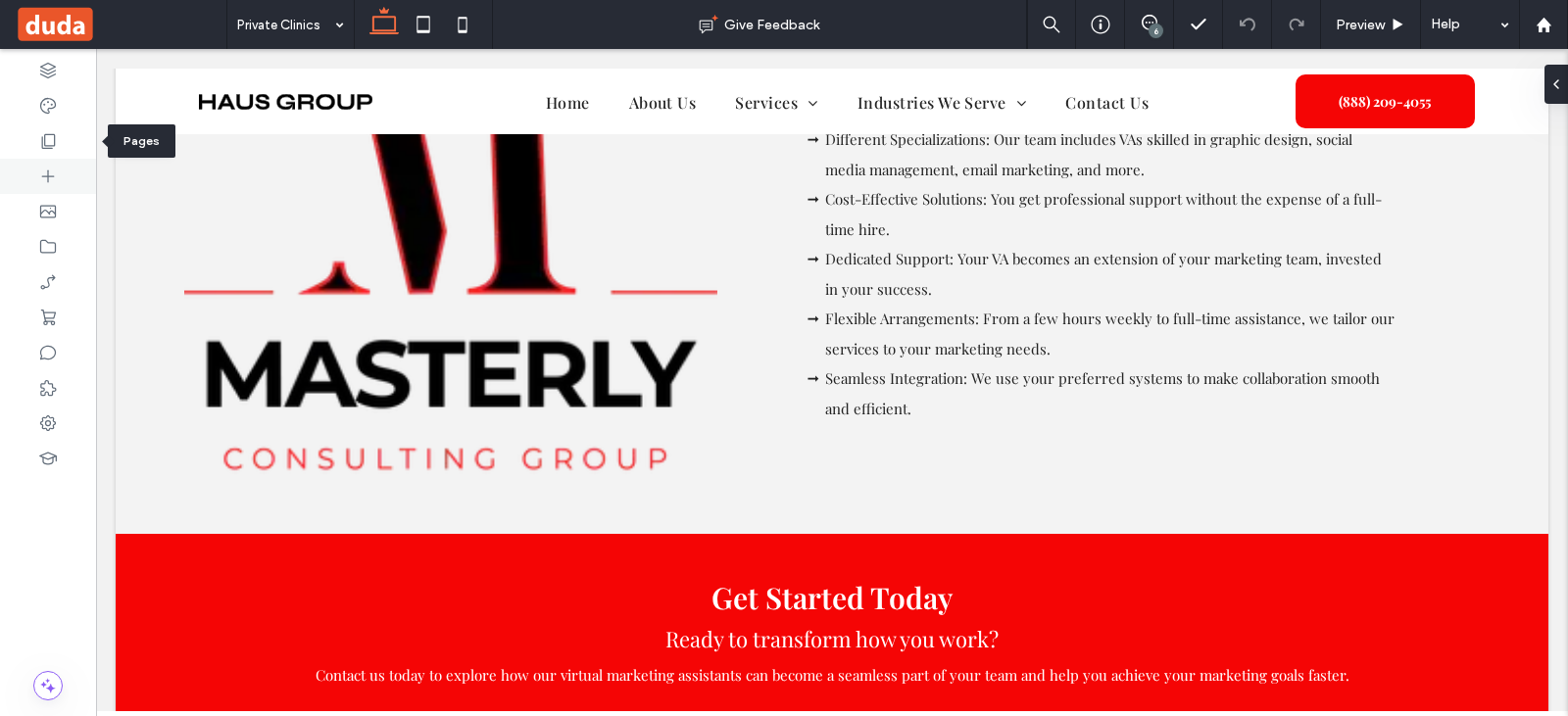 click 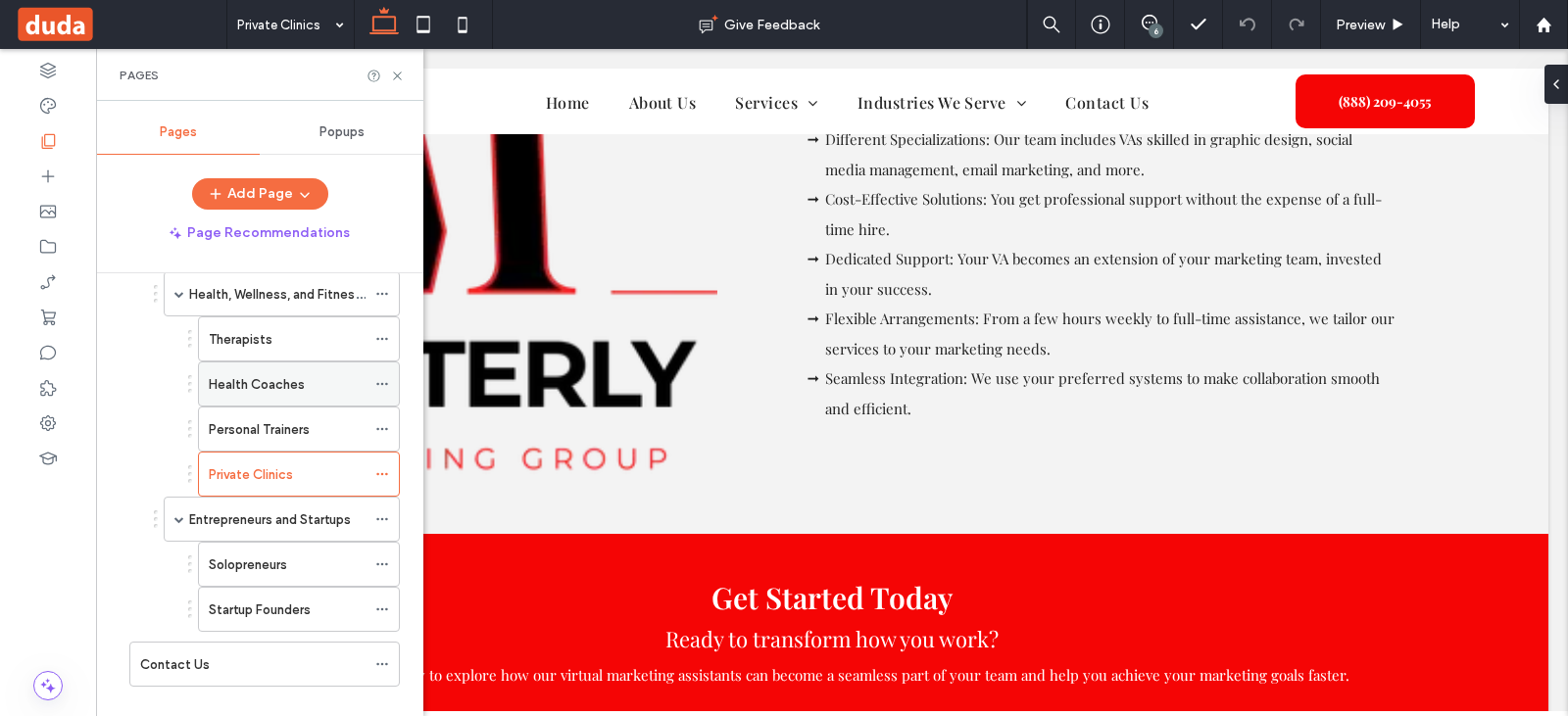 scroll, scrollTop: 860, scrollLeft: 0, axis: vertical 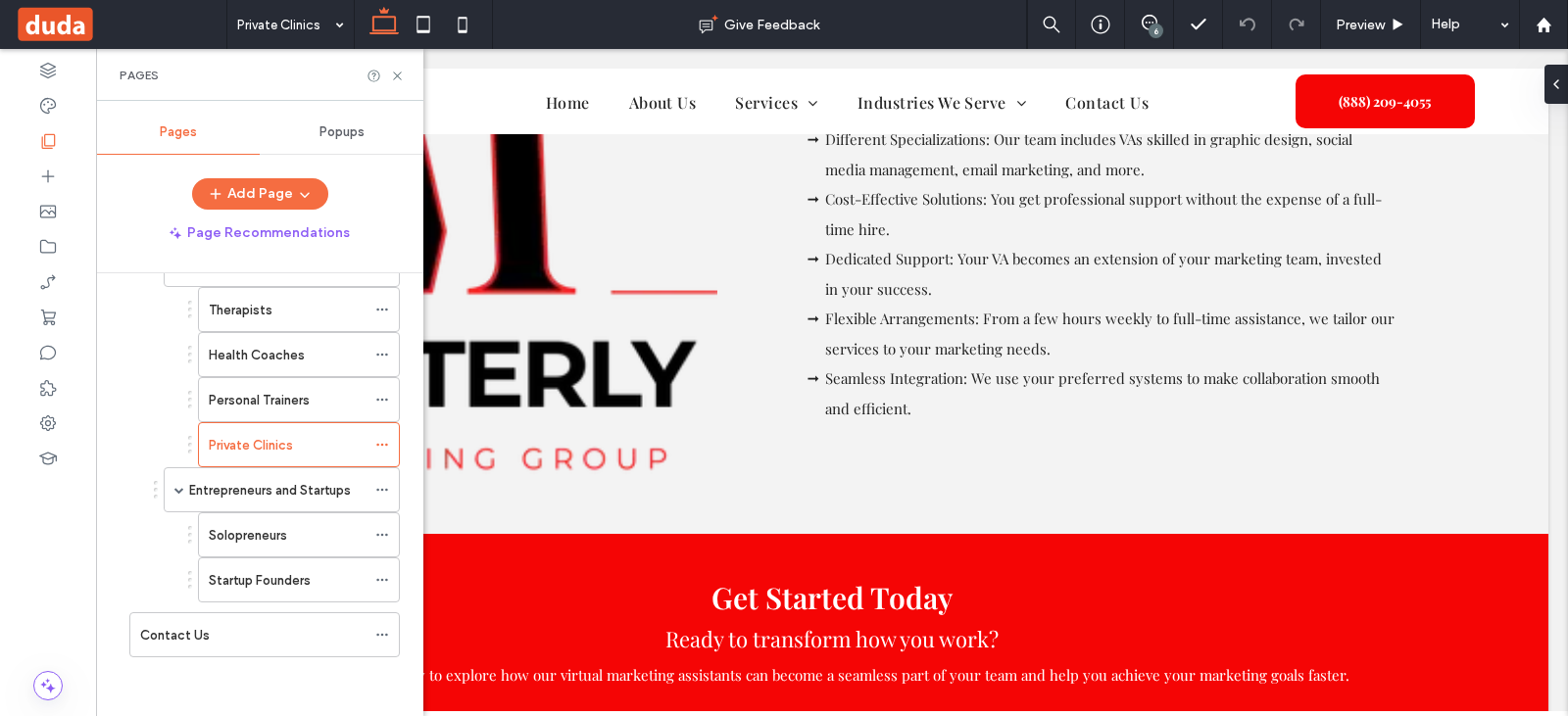 click on "Personal Trainers" at bounding box center (259, 400) 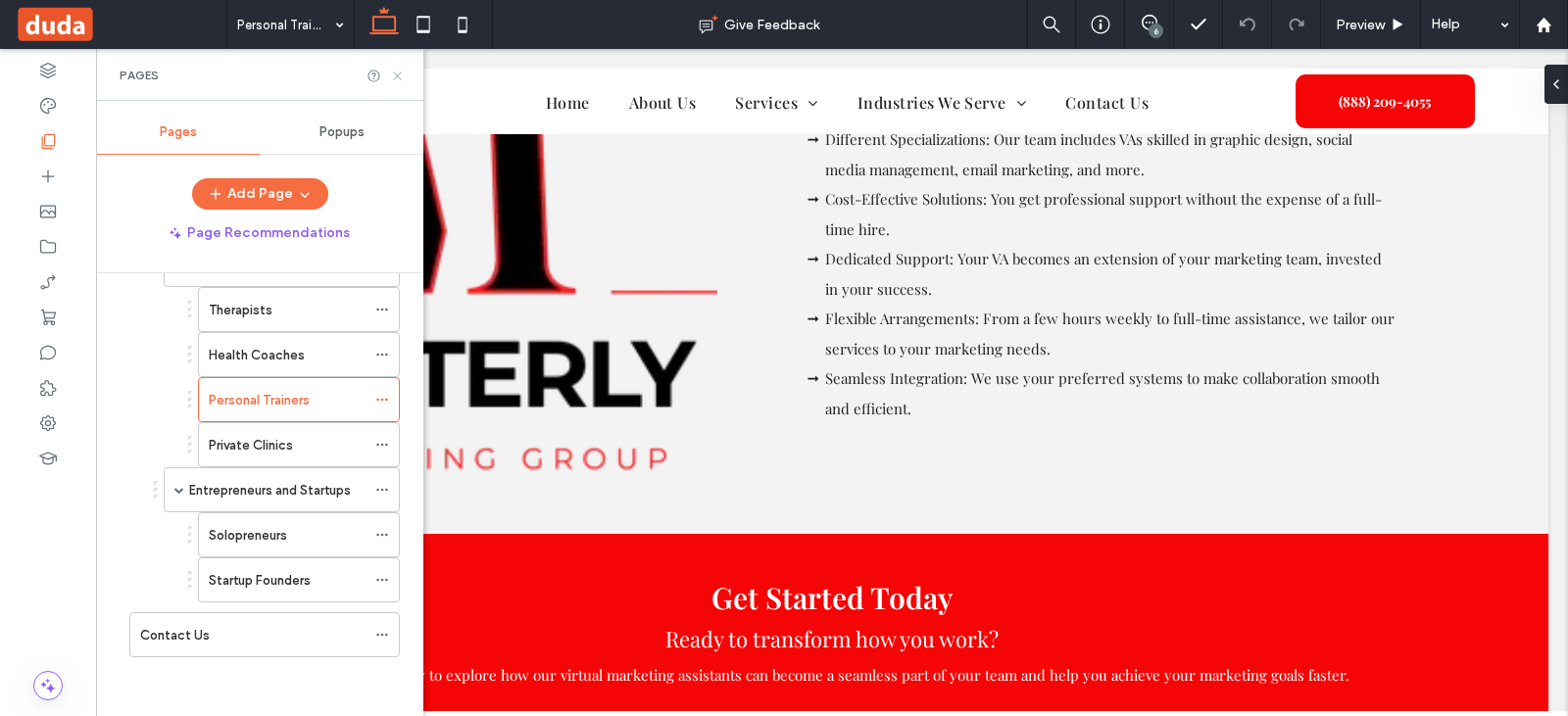 click 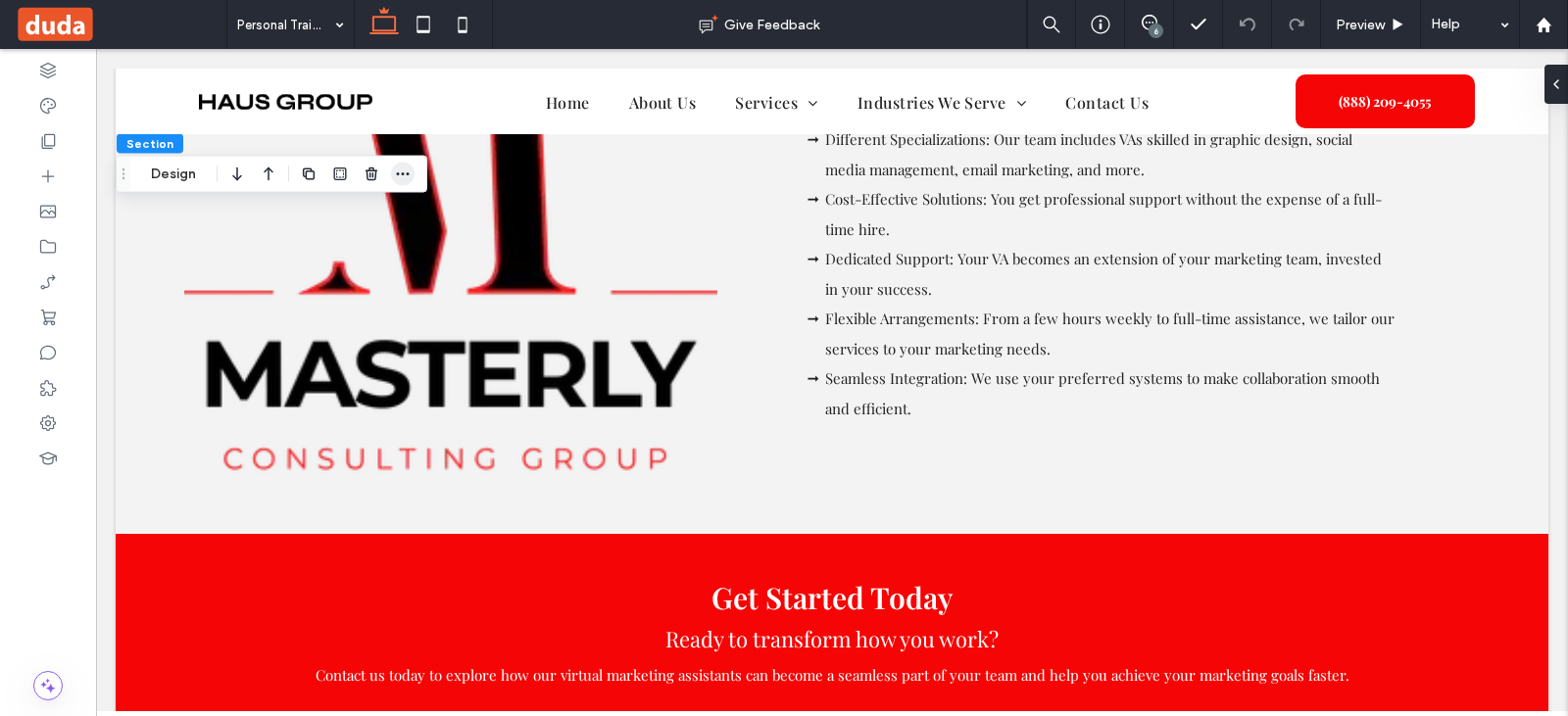 click 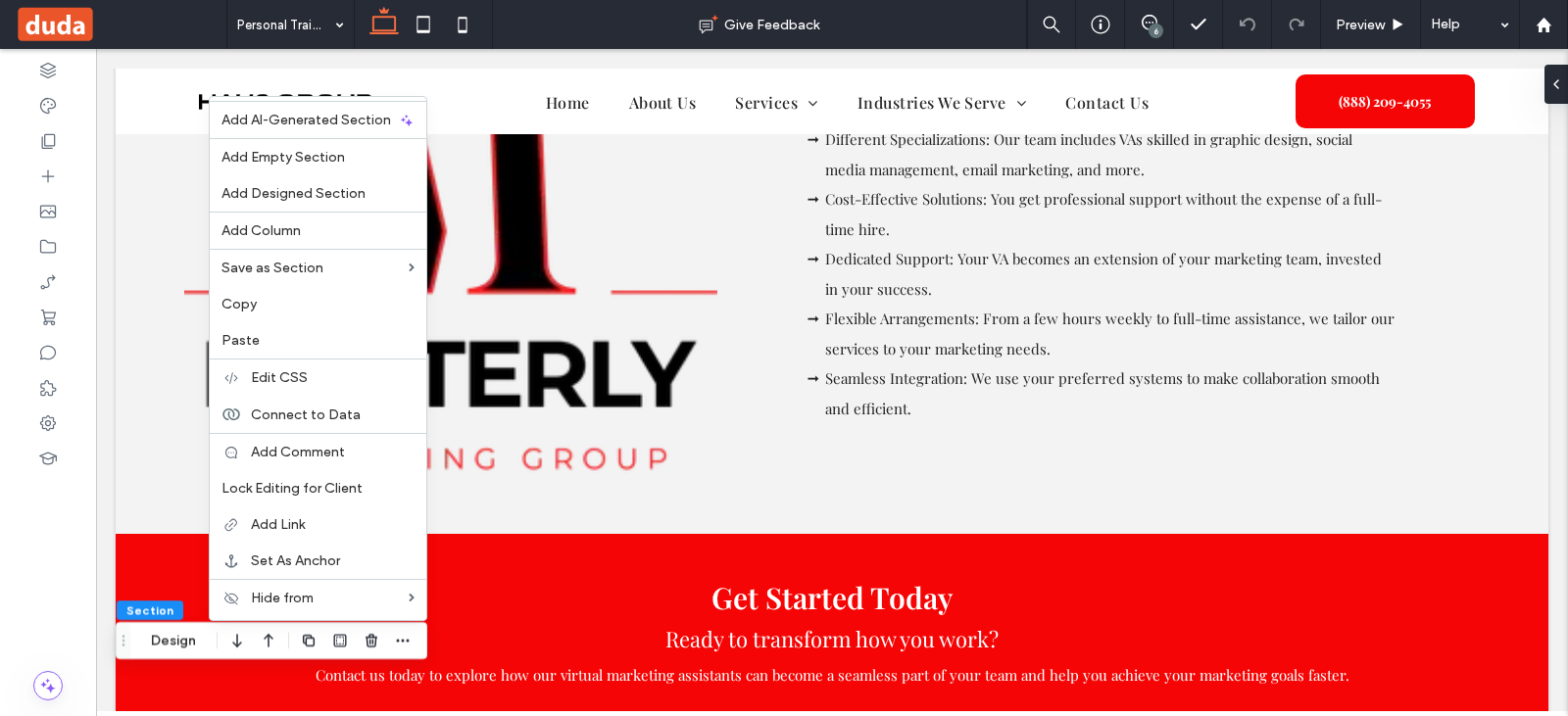 click on "Copy" at bounding box center [239, 304] 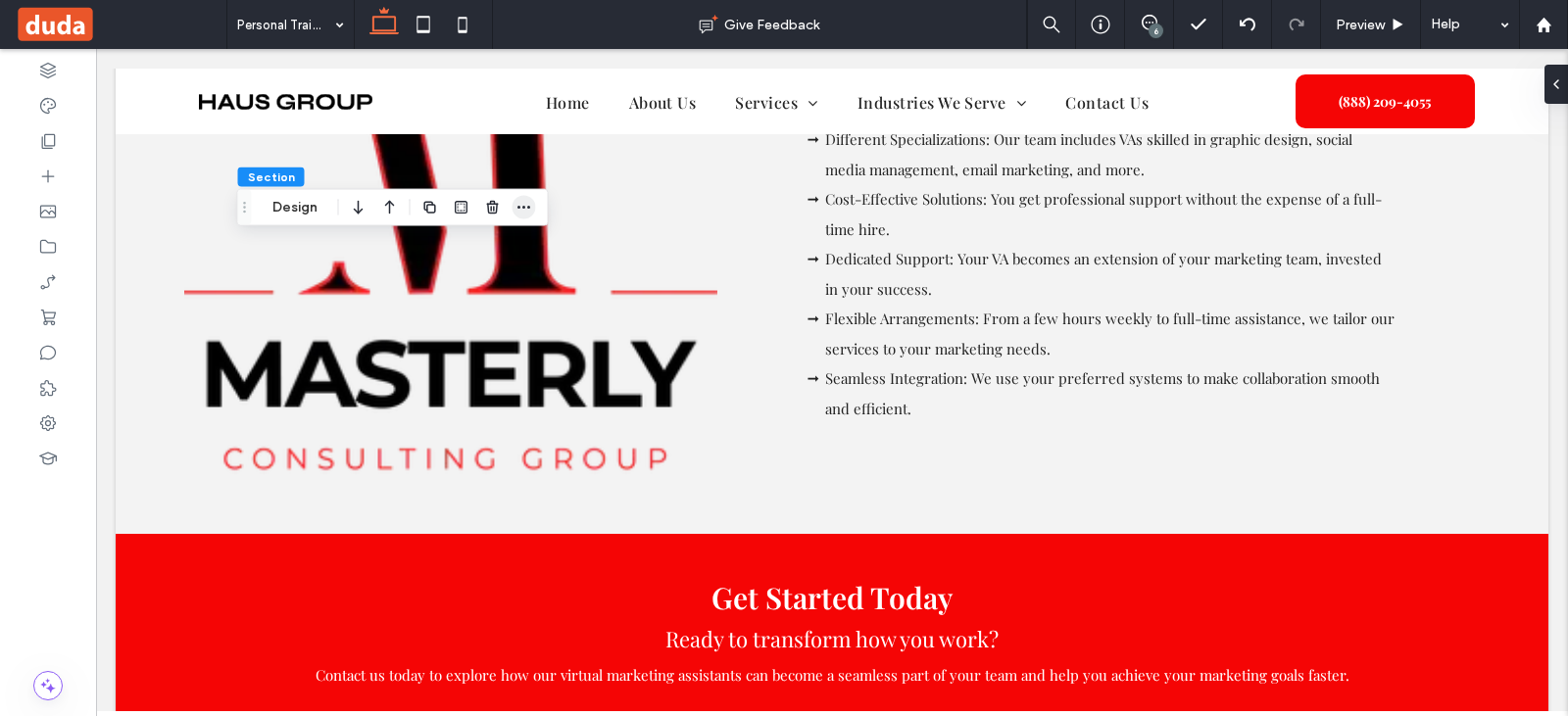 click 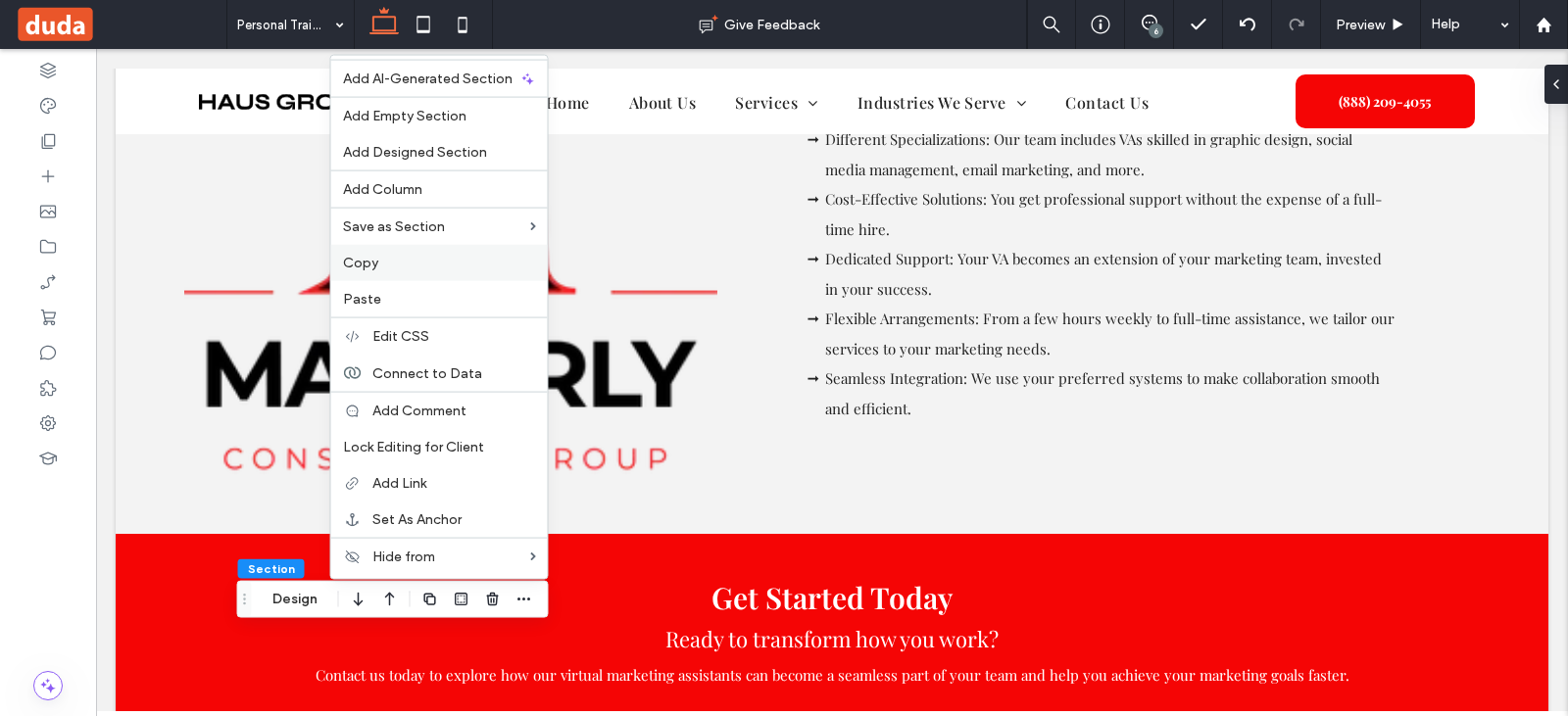 click on "Copy" at bounding box center [439, 263] 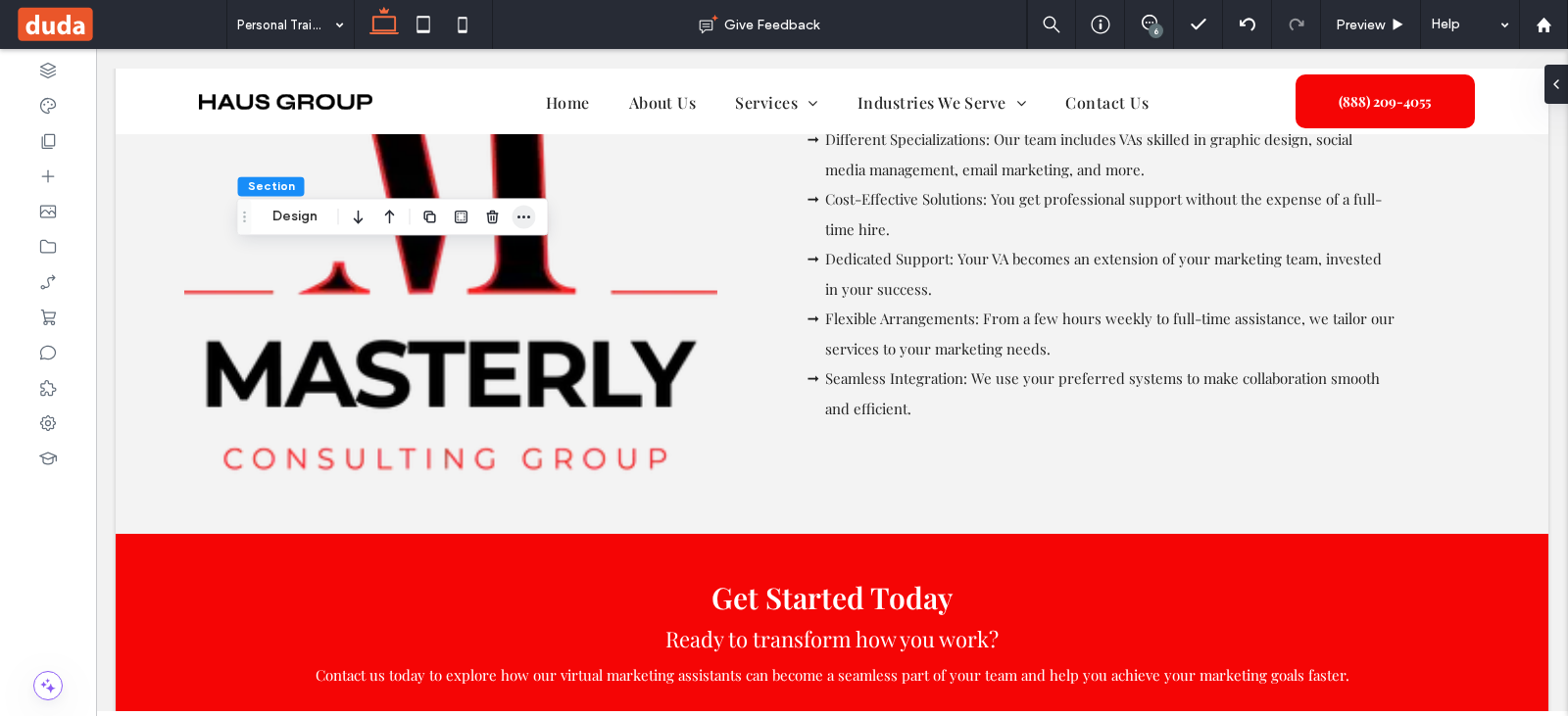 click at bounding box center (524, 216) 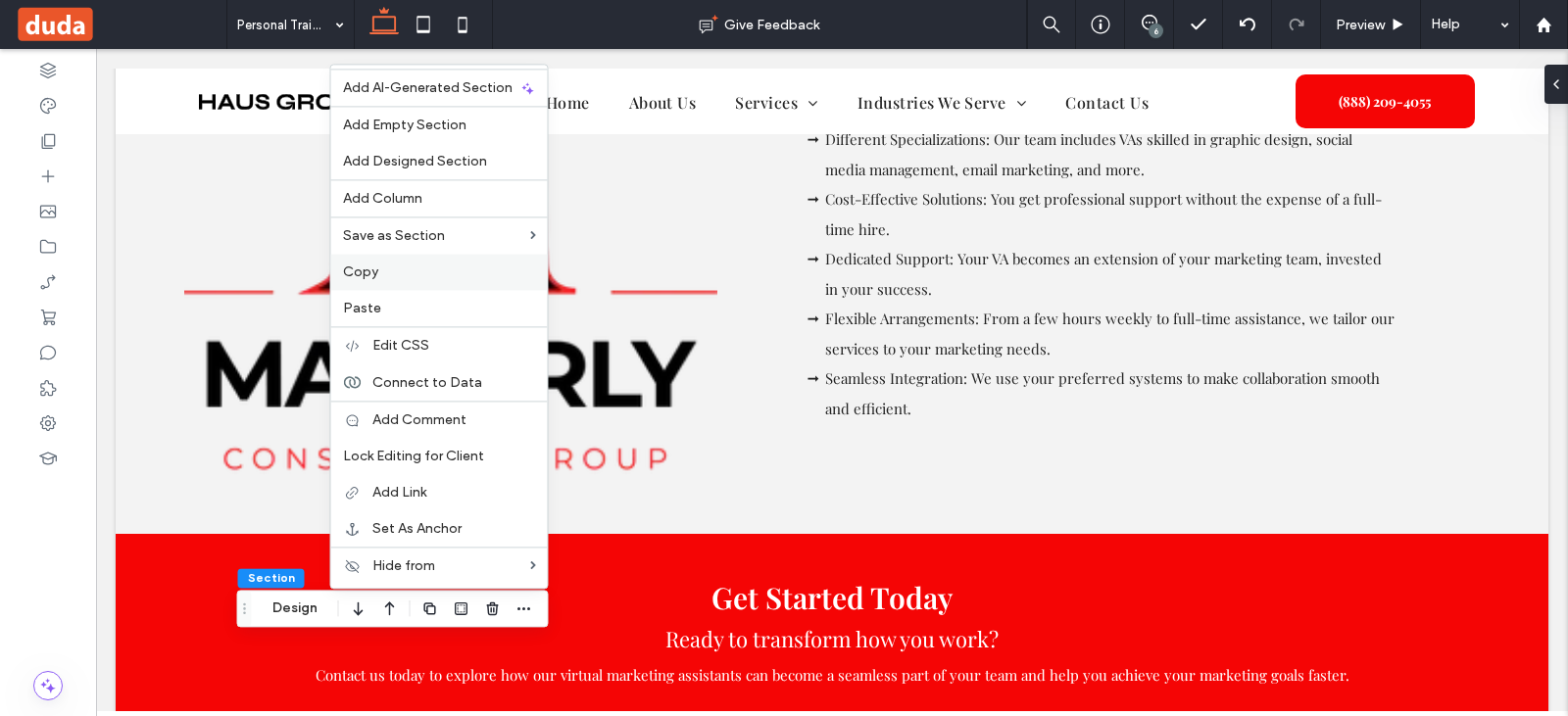 click on "Copy" at bounding box center (439, 271) 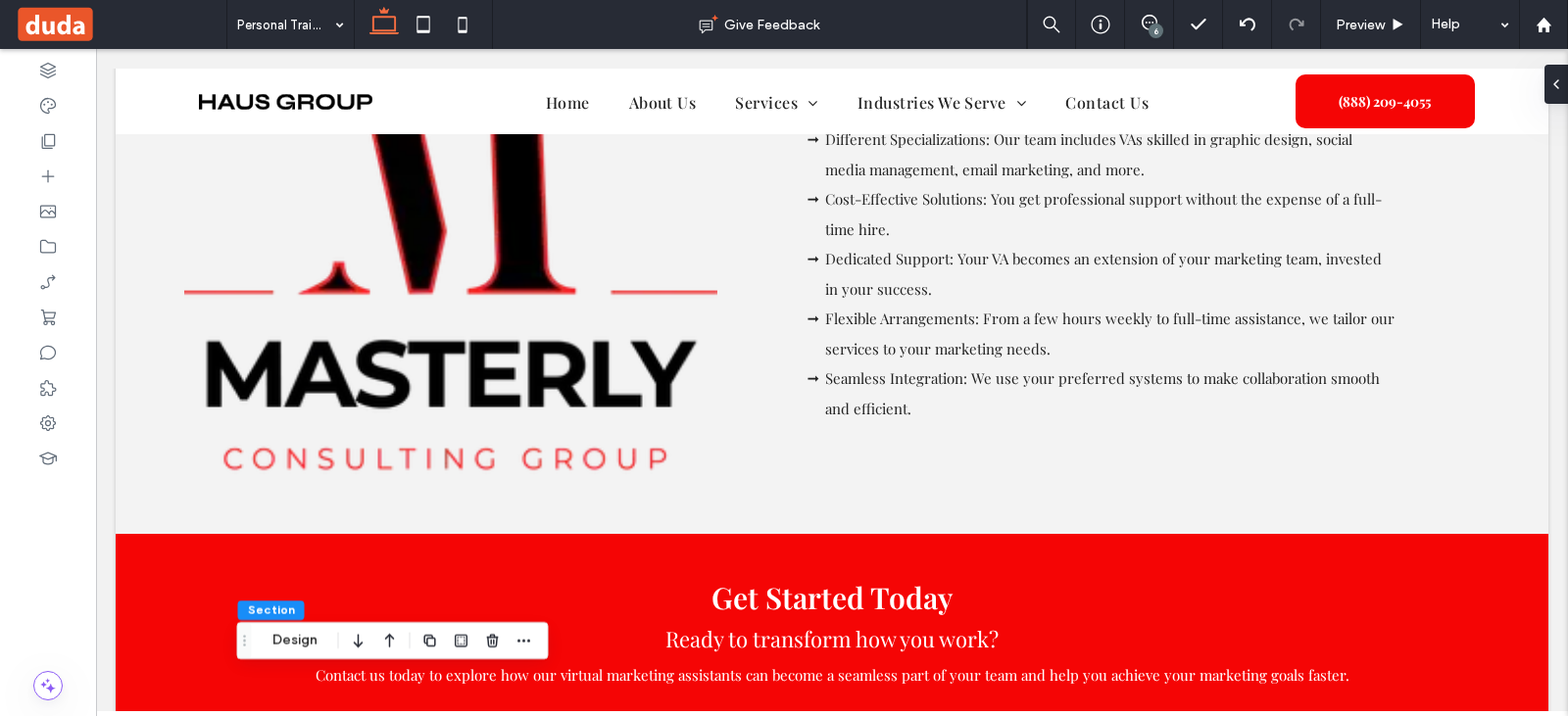 click 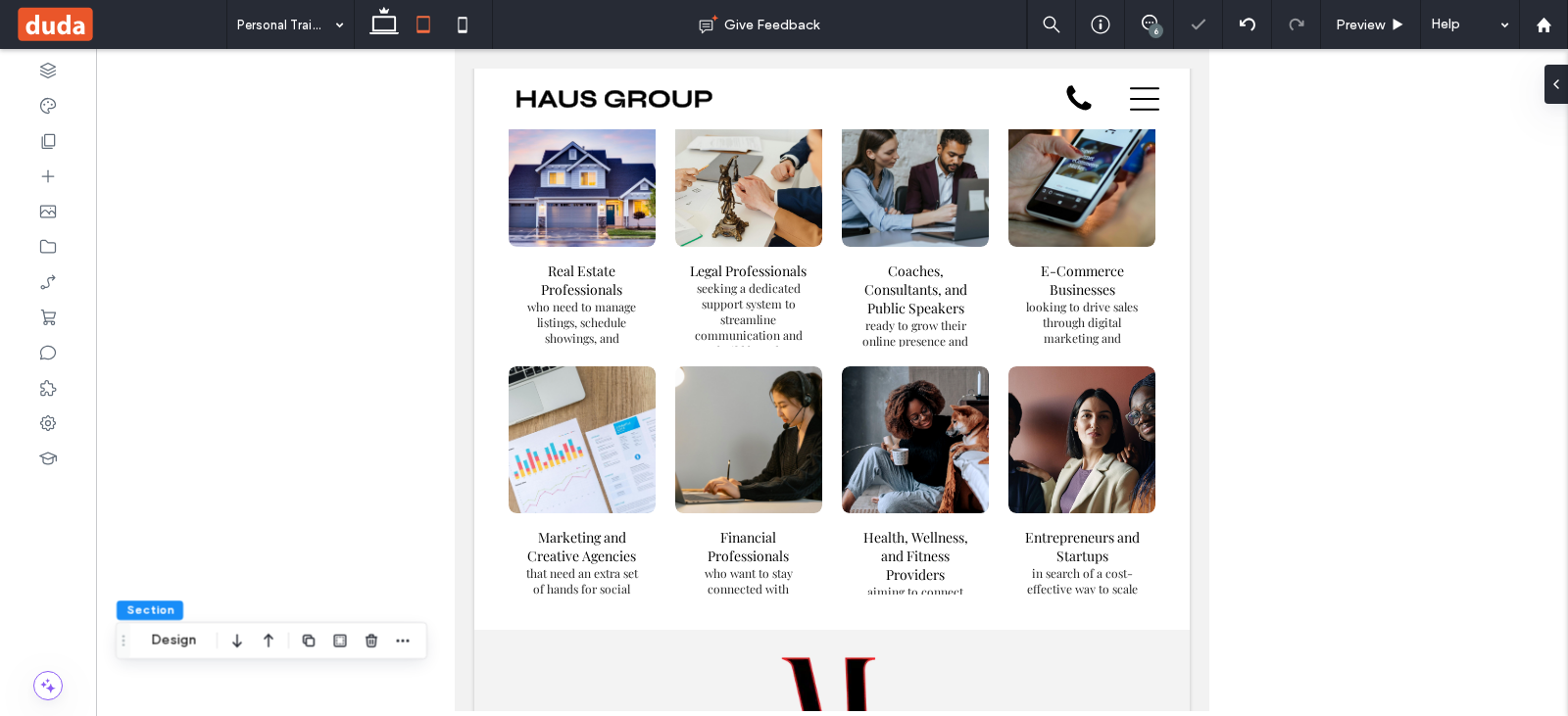 type on "*" 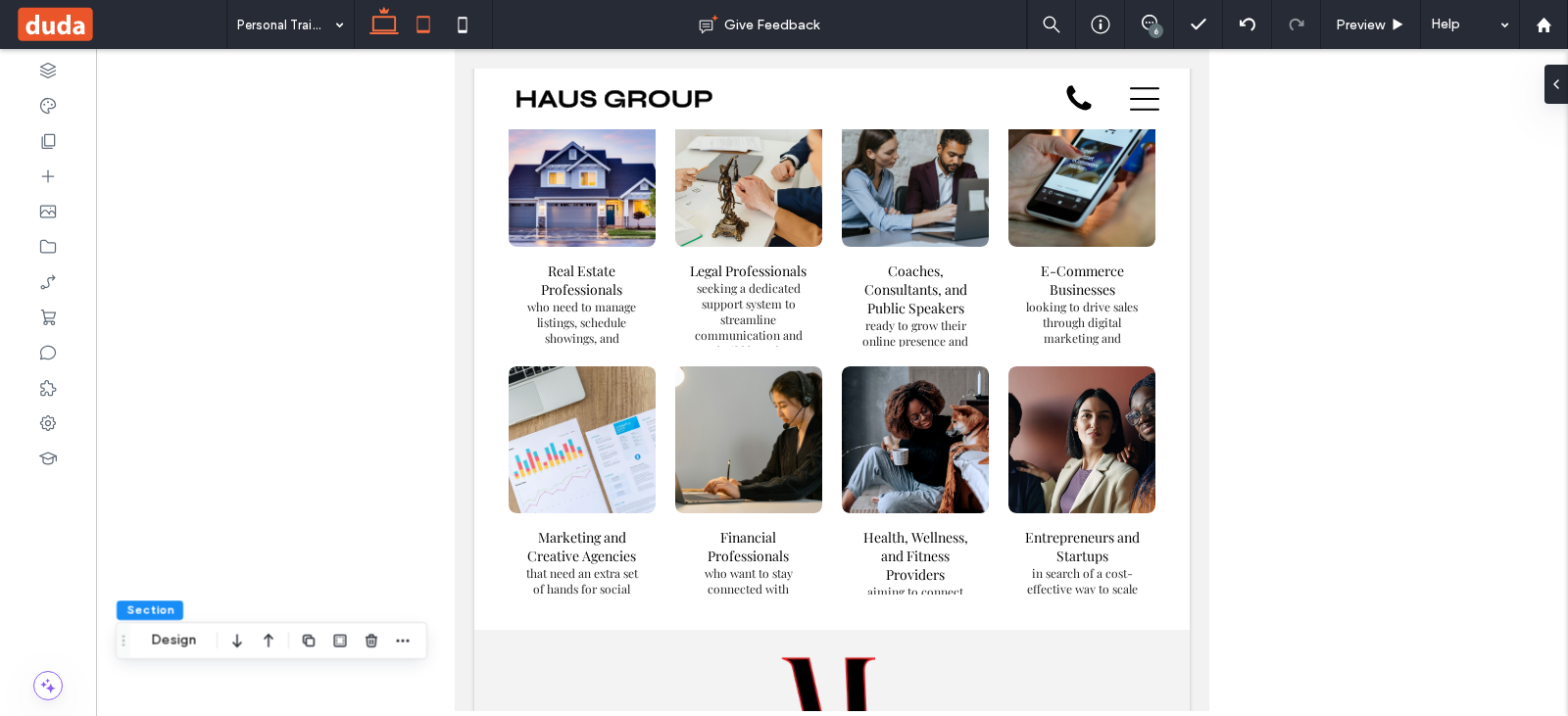 click 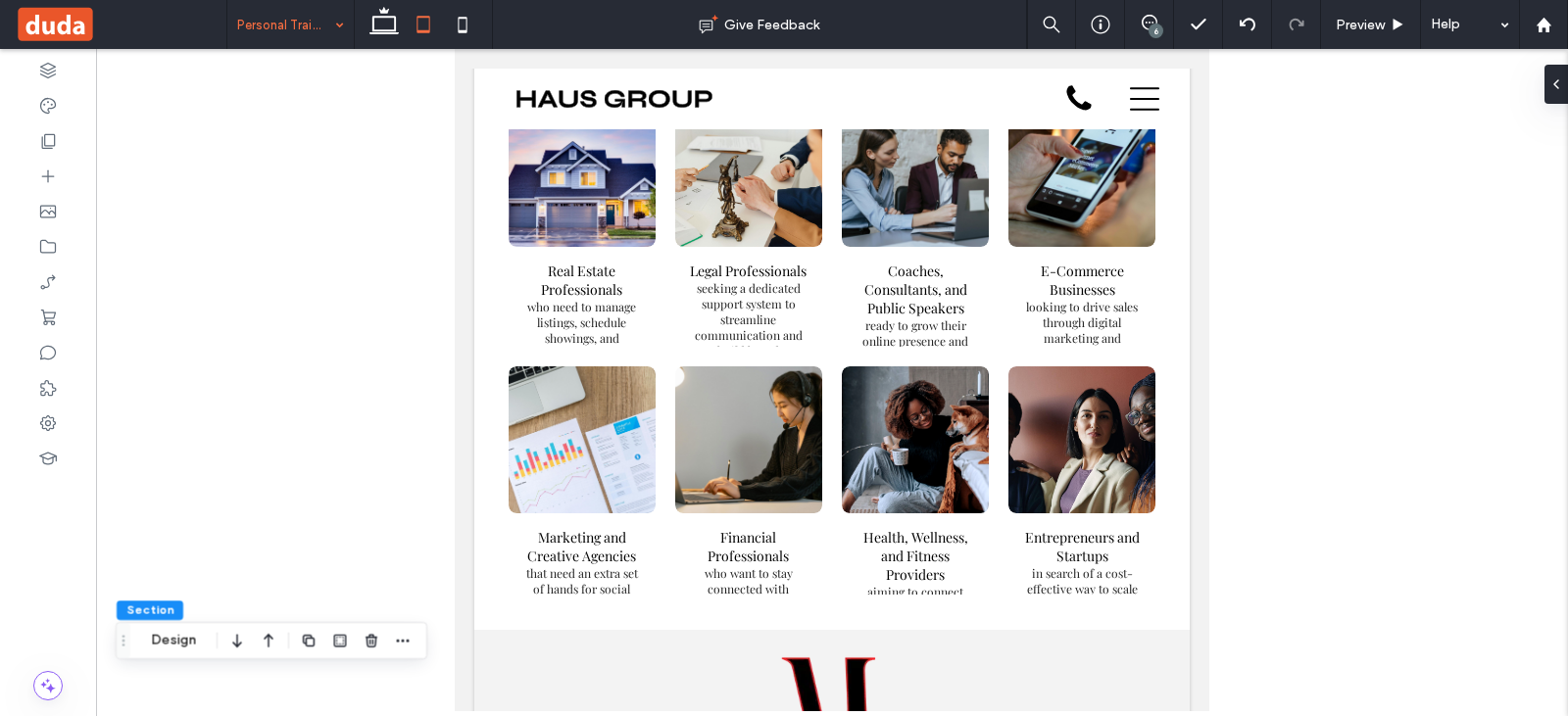 type on "*" 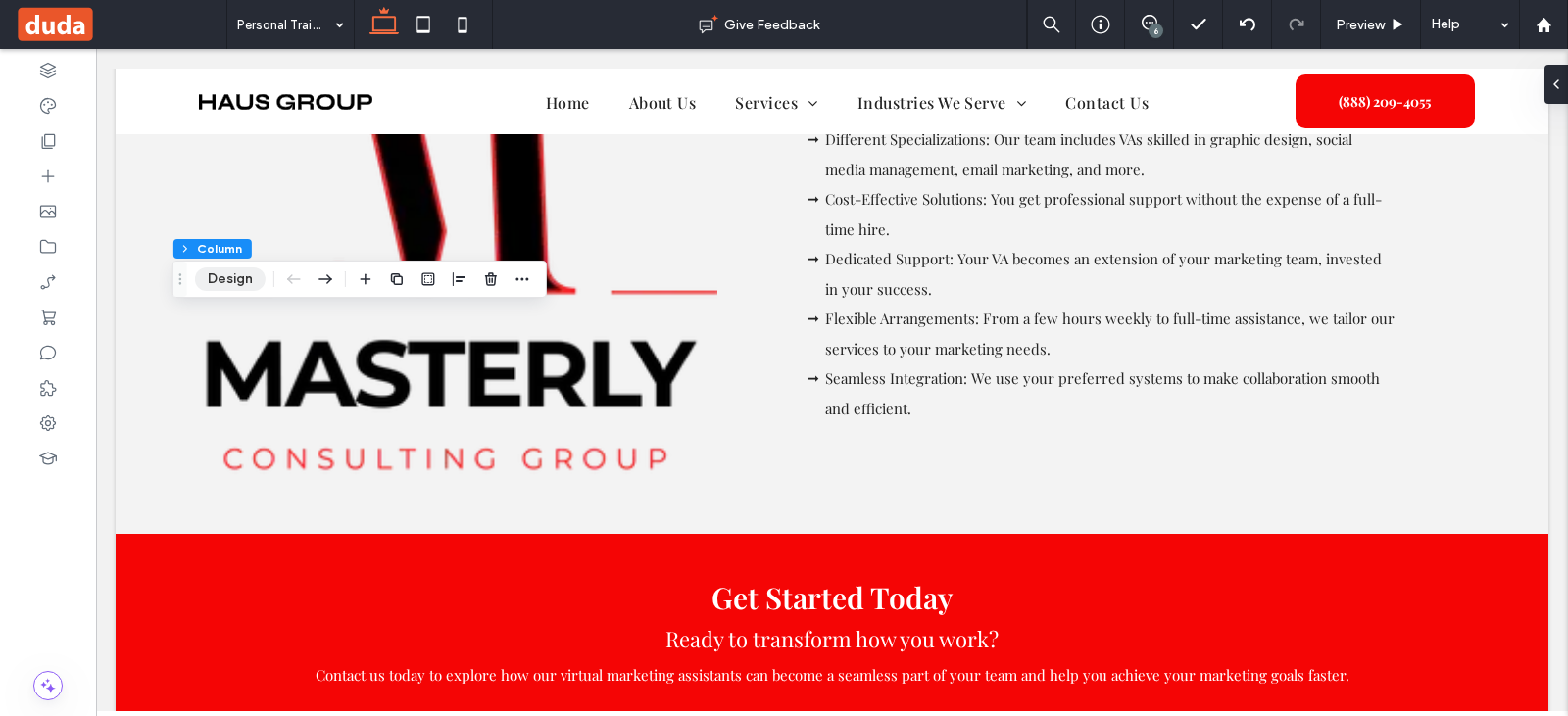click on "Design" at bounding box center [230, 279] 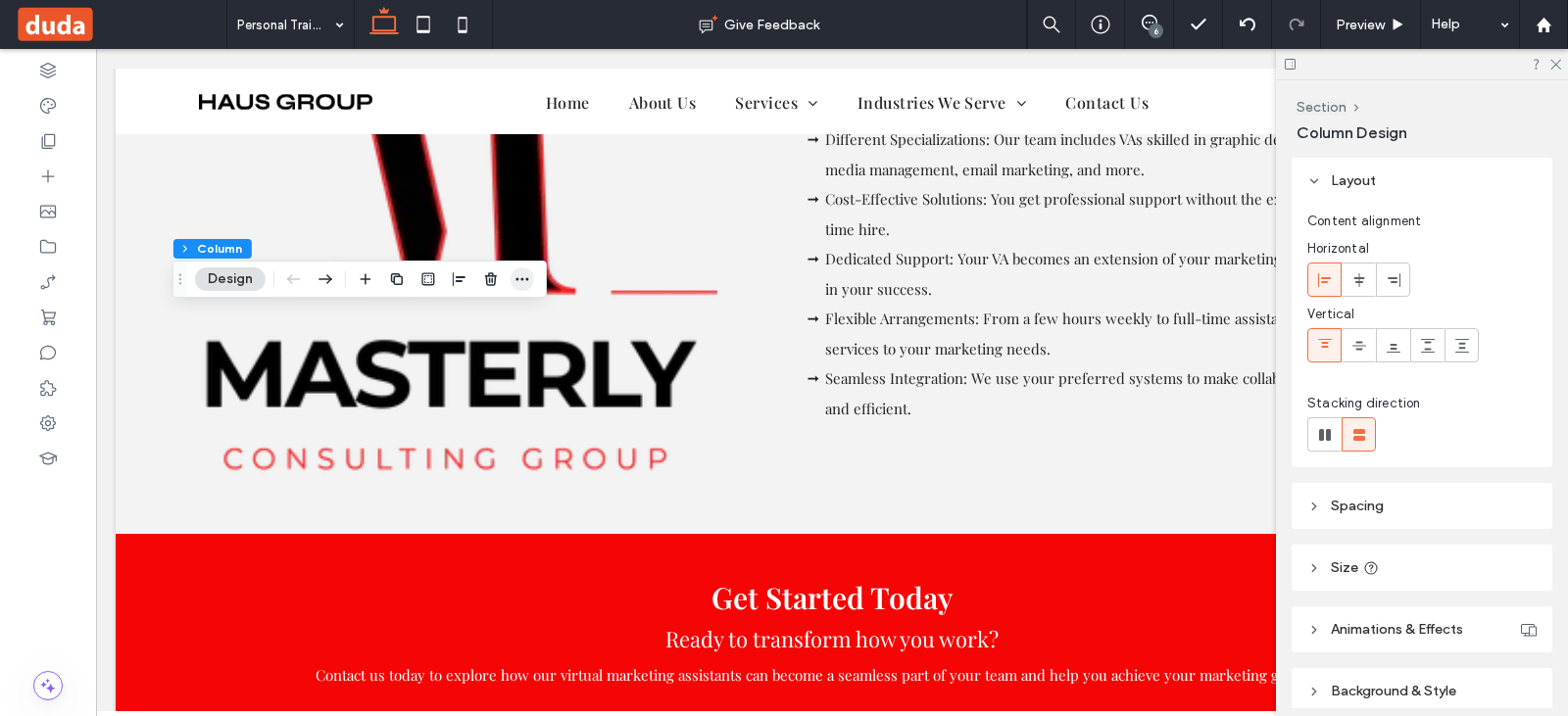 click at bounding box center (522, 279) 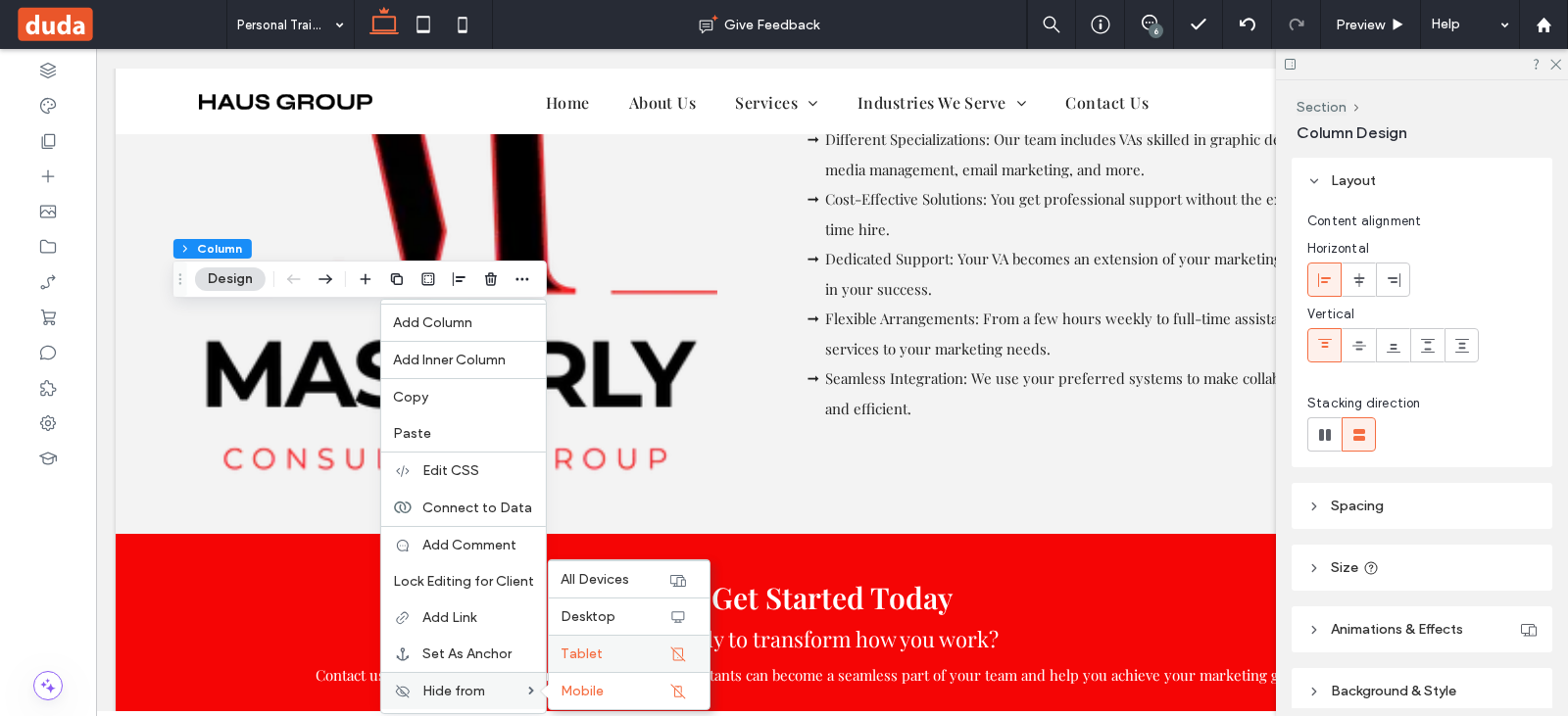 click on "Tablet" at bounding box center [629, 653] 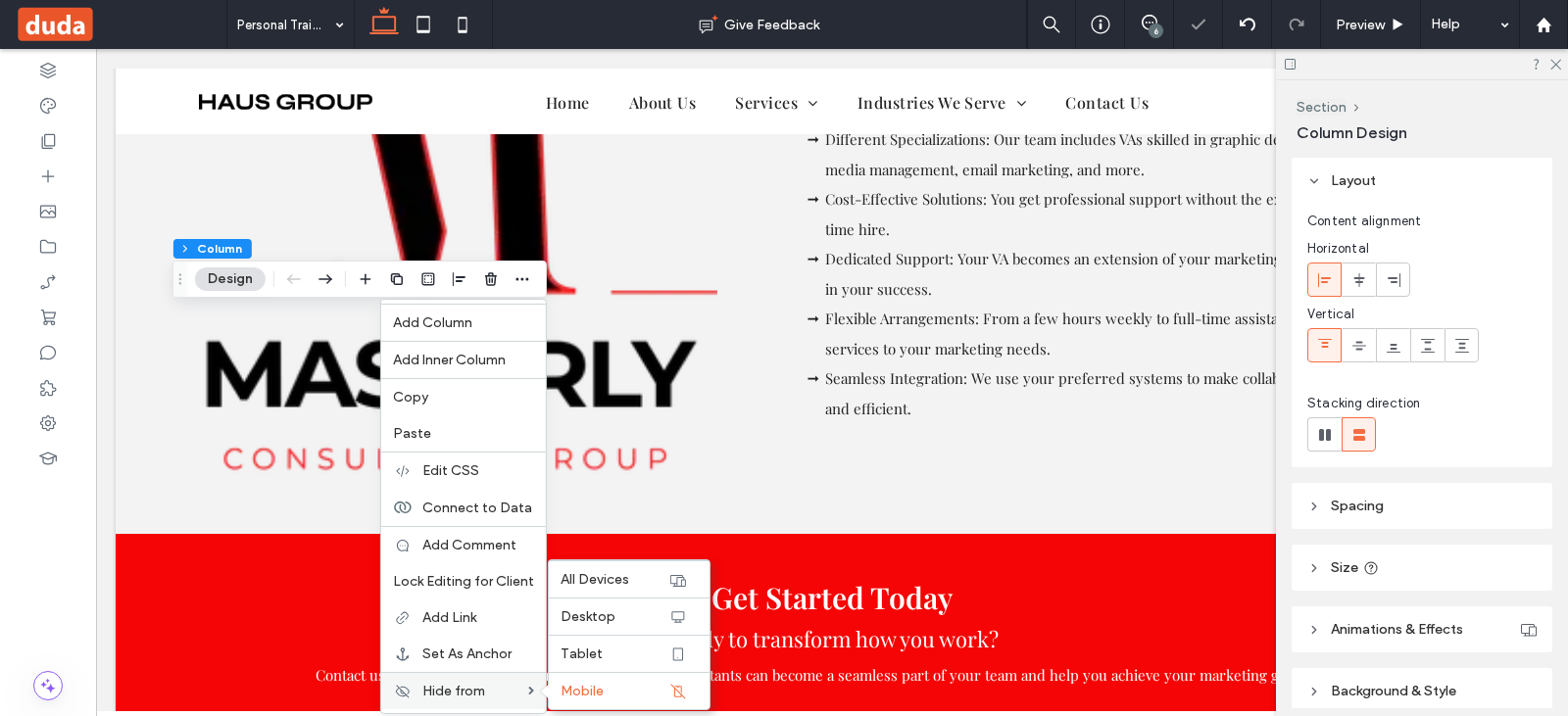 click on "Hide from" at bounding box center (475, 691) 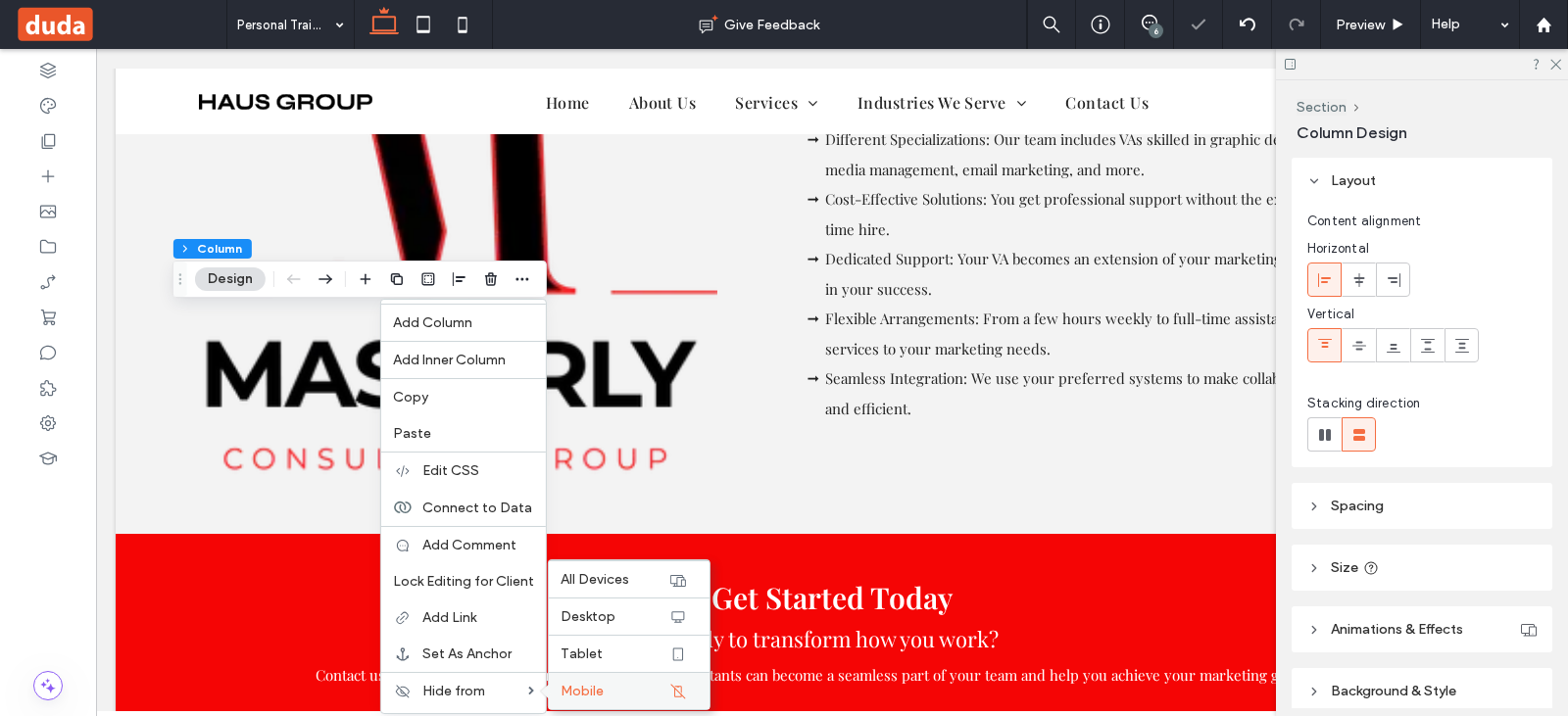click on "Mobile" at bounding box center (582, 691) 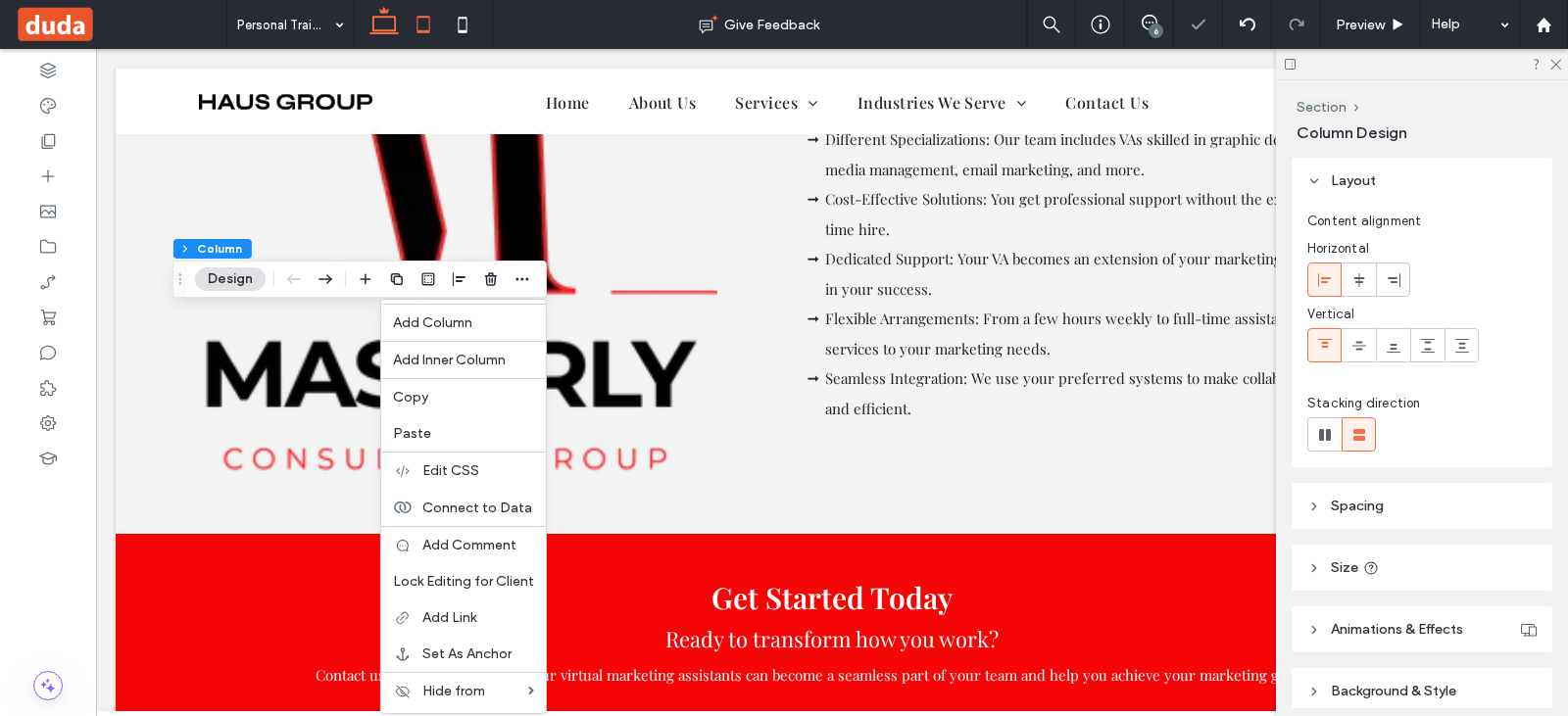click 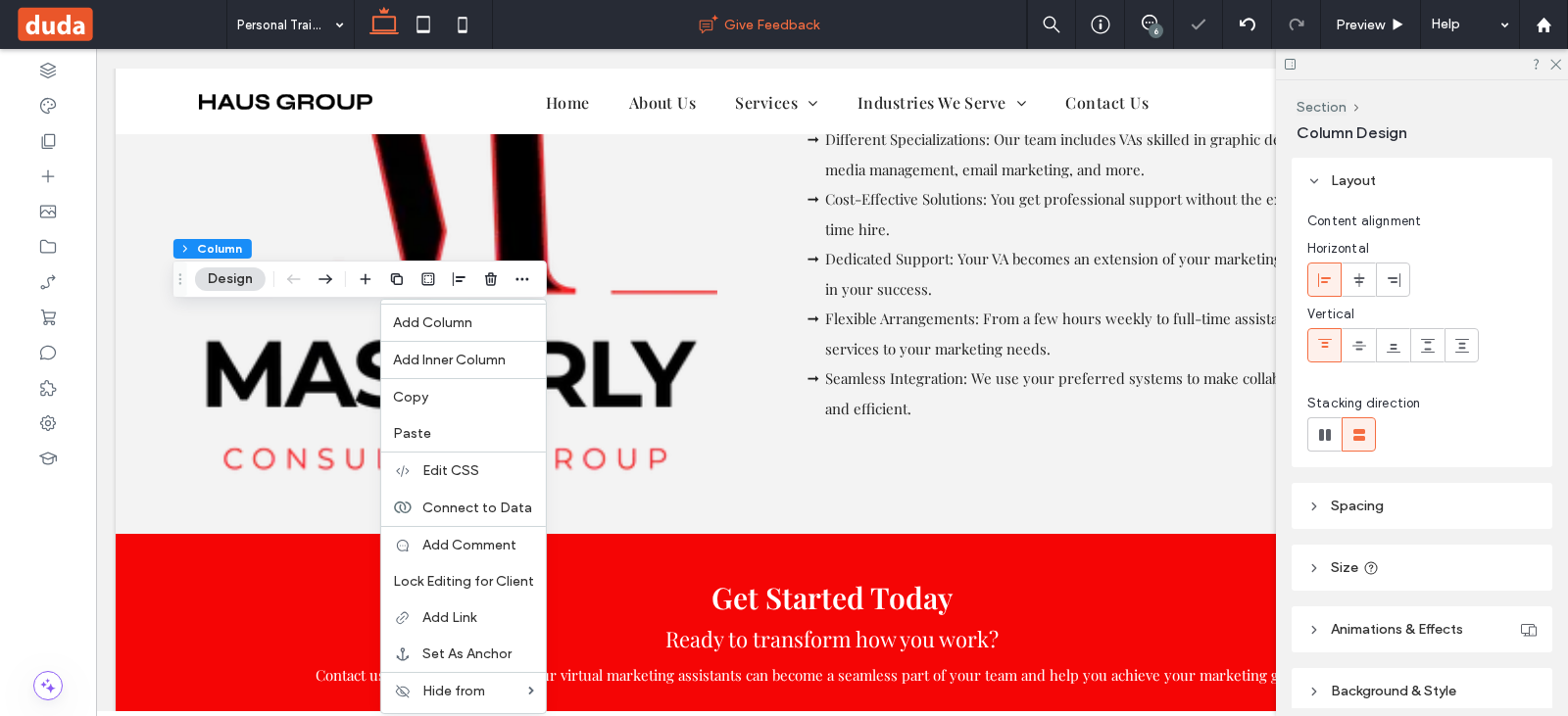 type on "**" 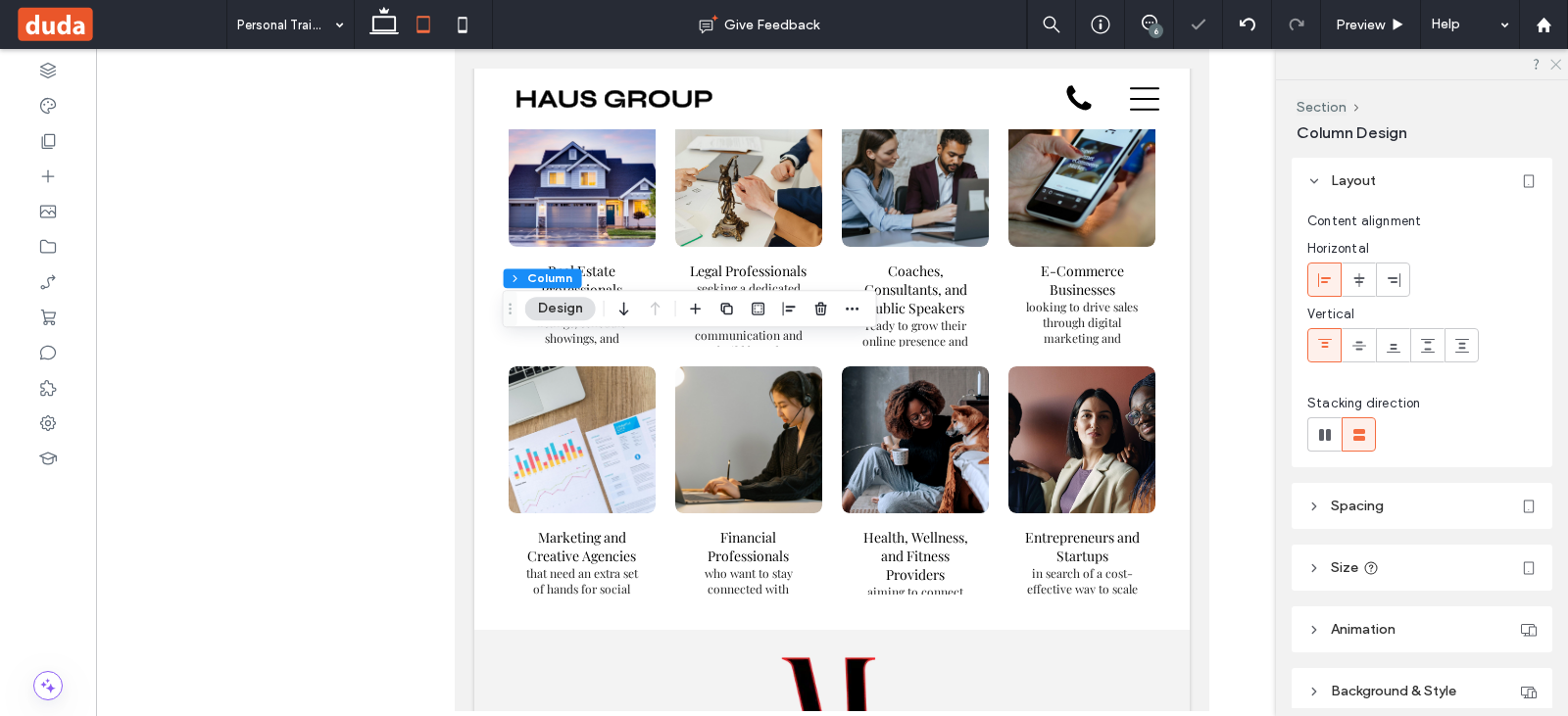 click 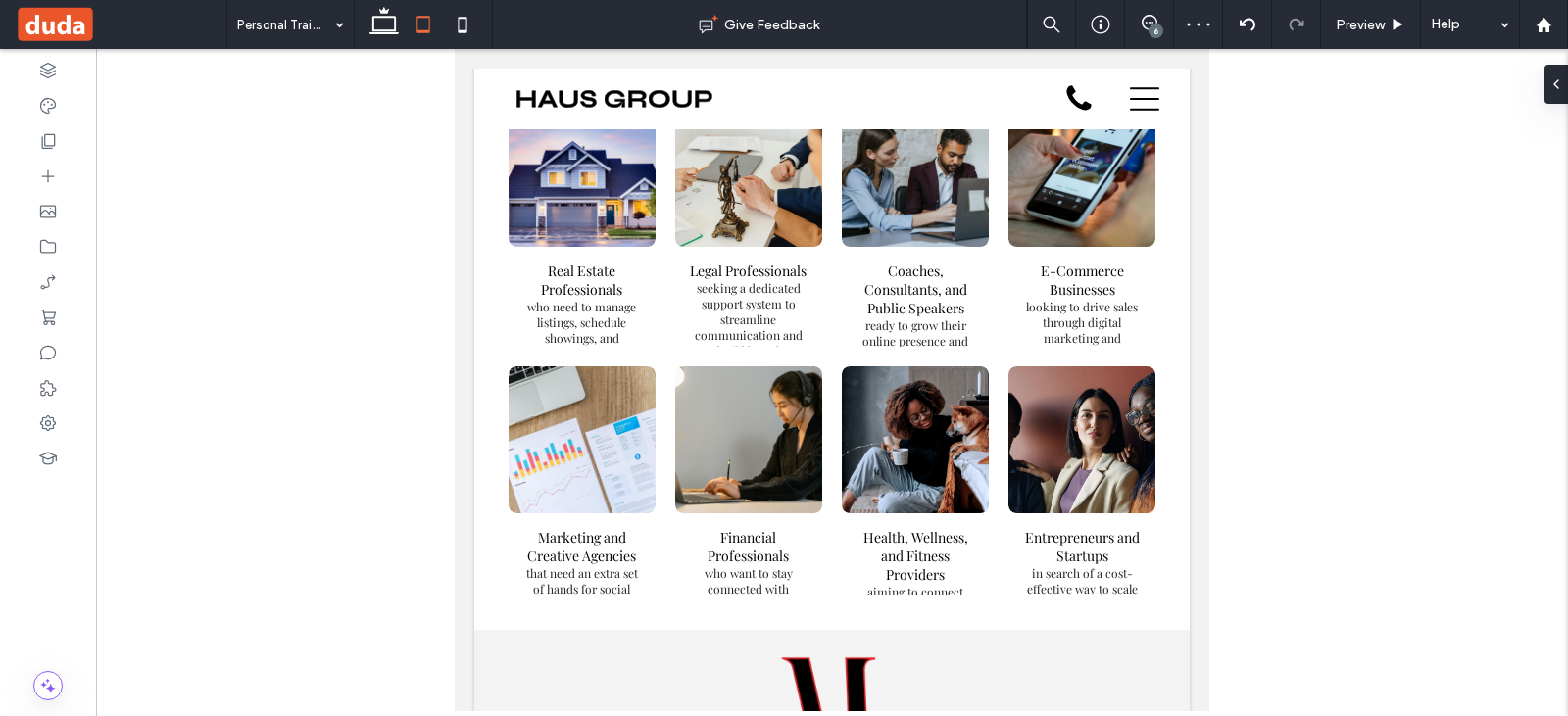 type on "**" 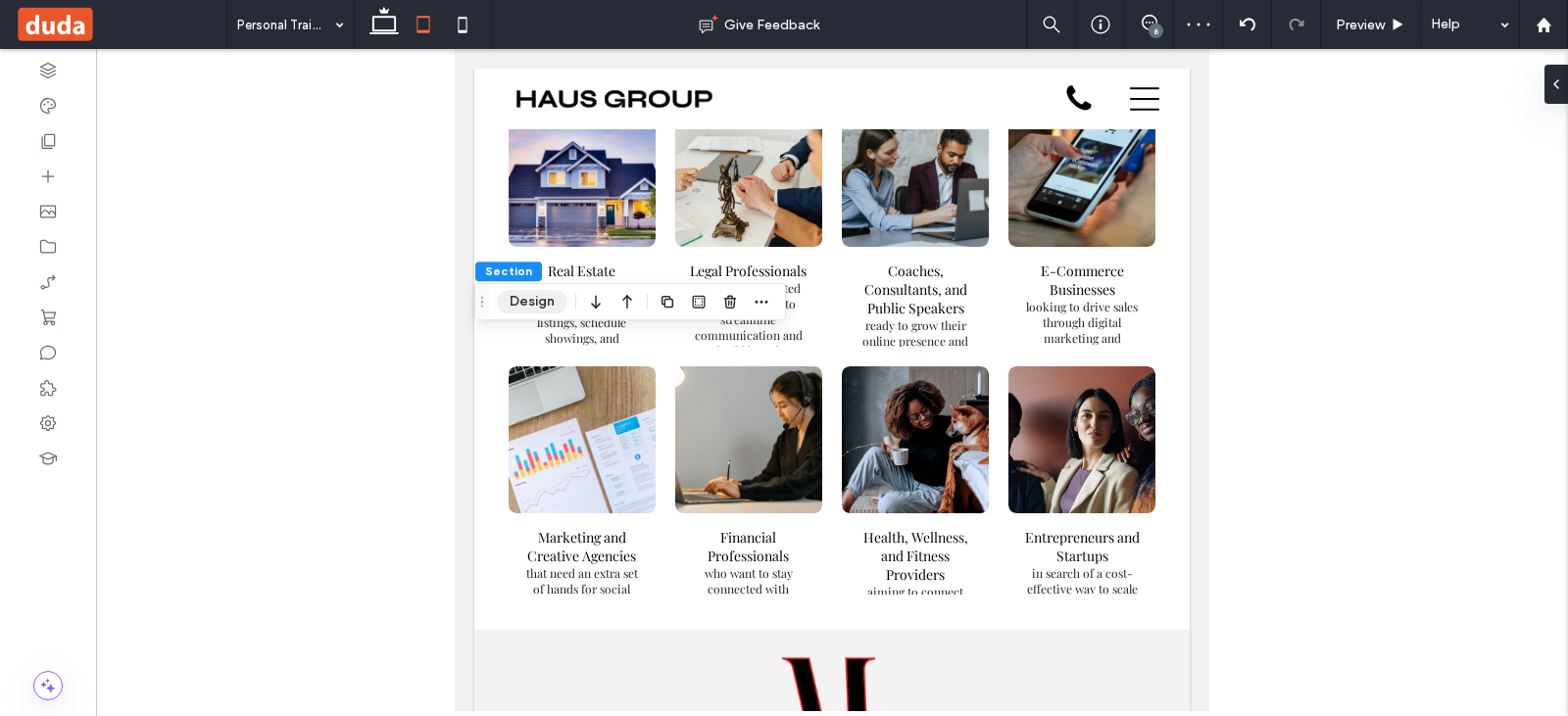 click on "Design" at bounding box center (532, 302) 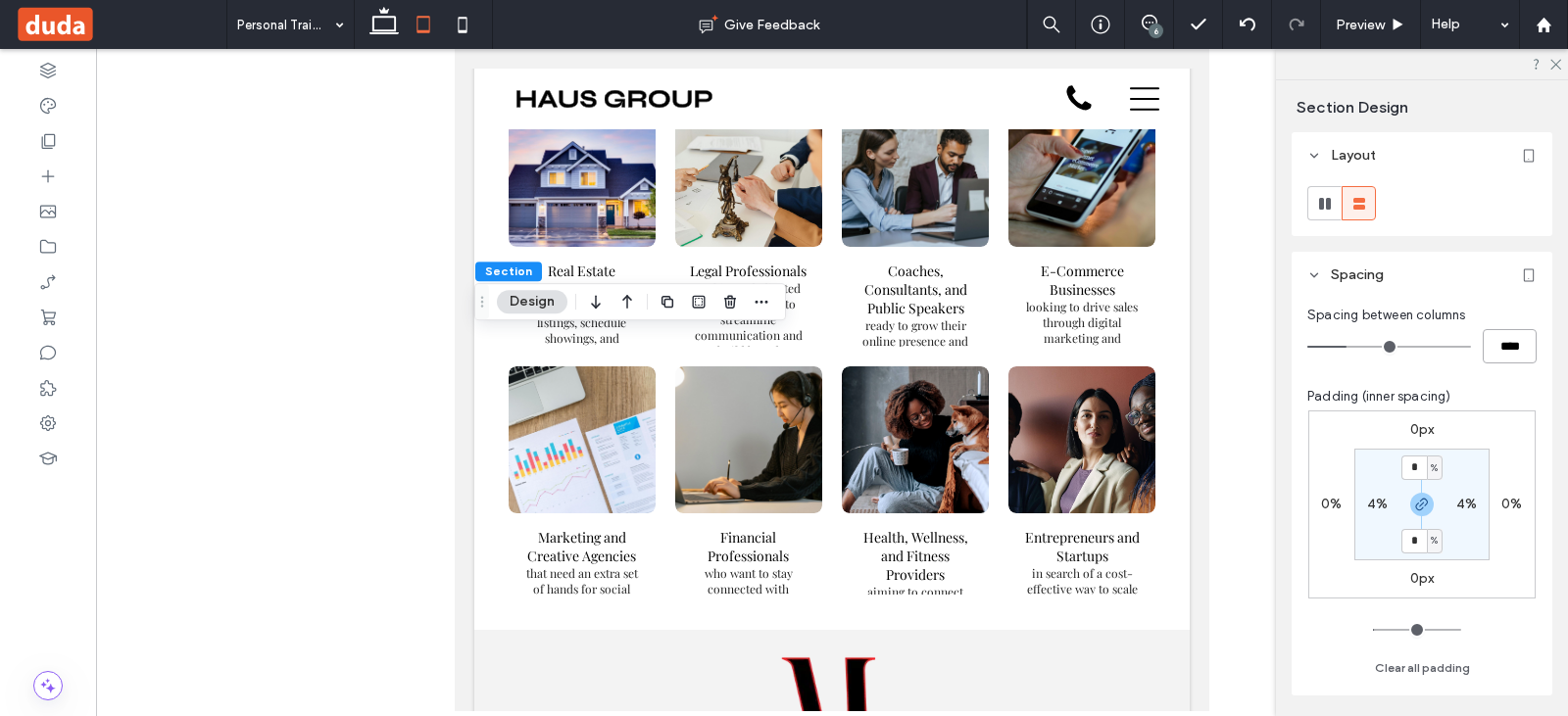 click on "****" at bounding box center [1509, 346] 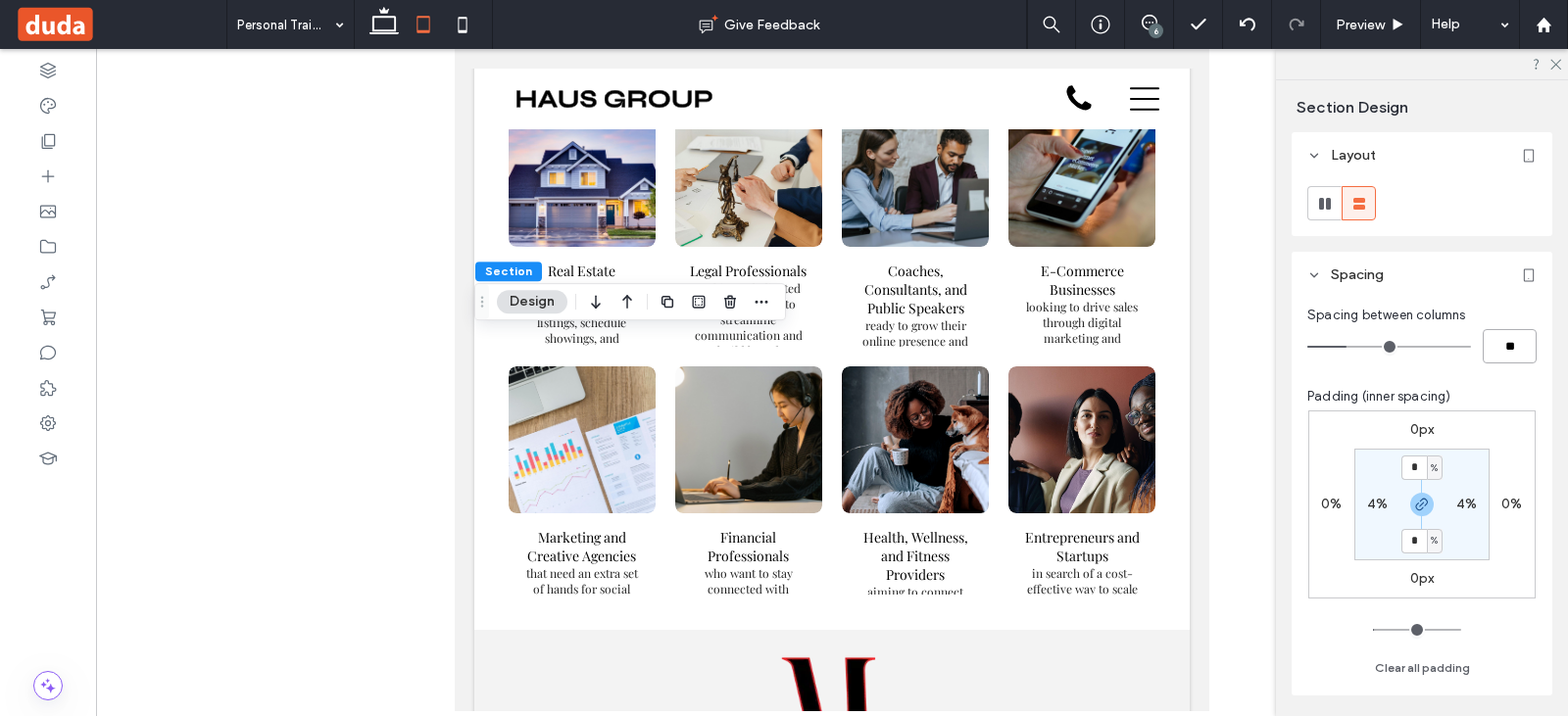 type on "**" 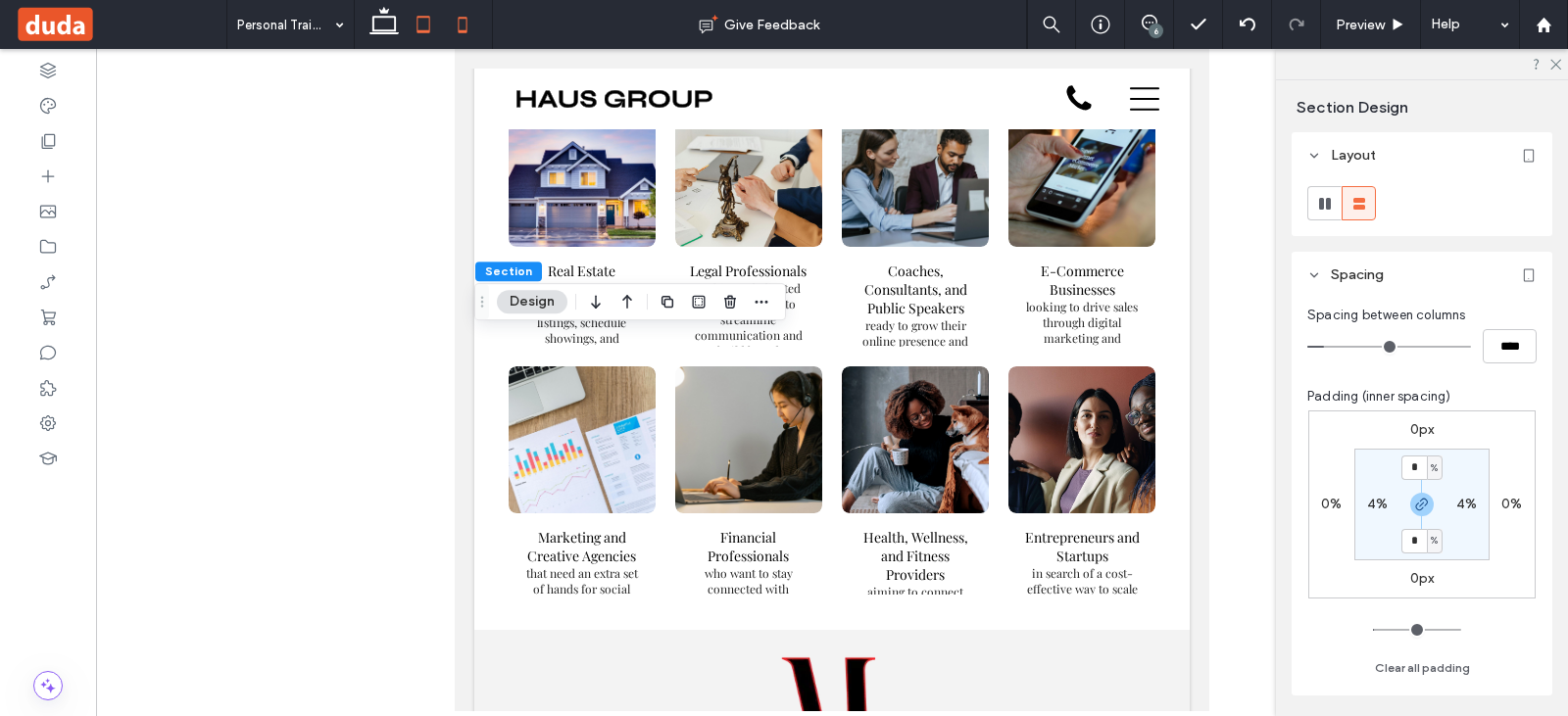 click 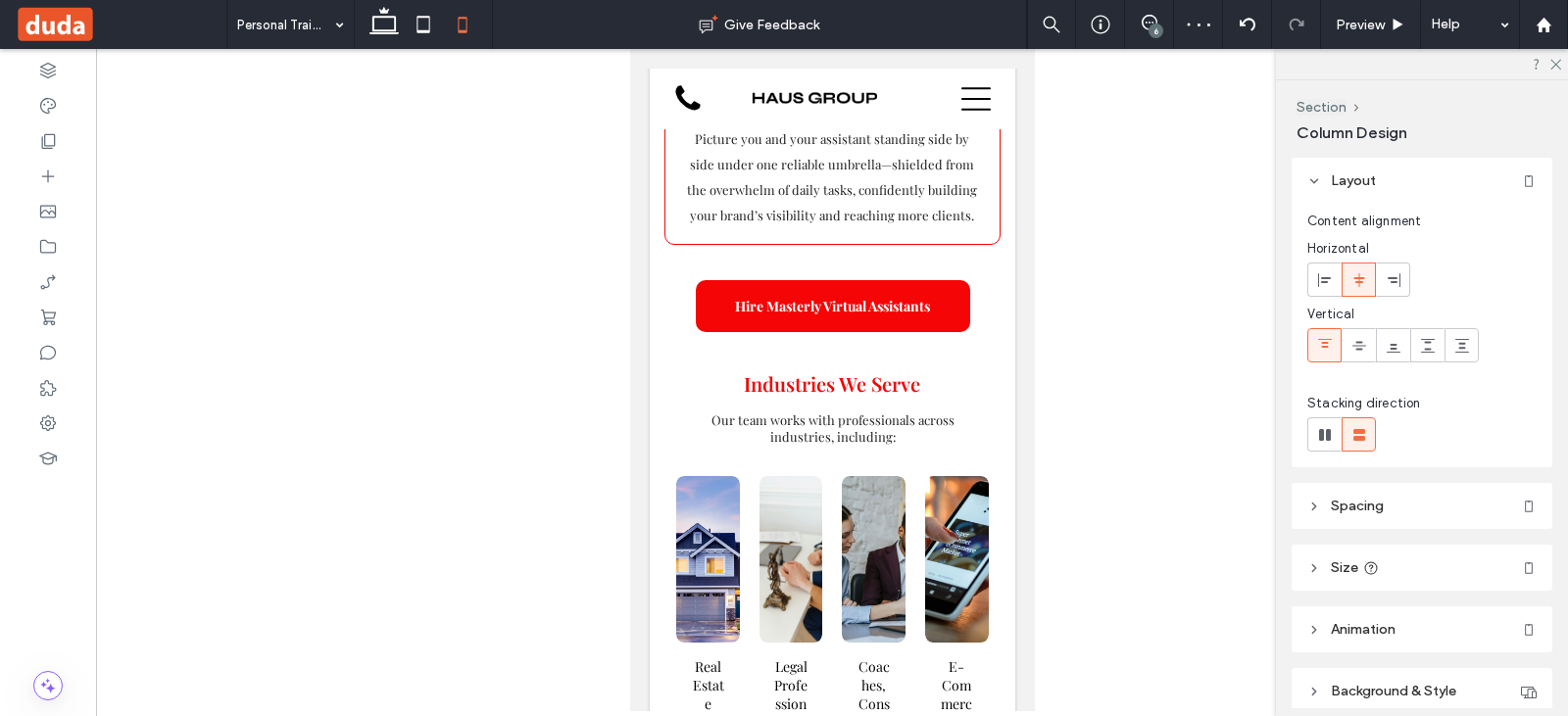 type on "**" 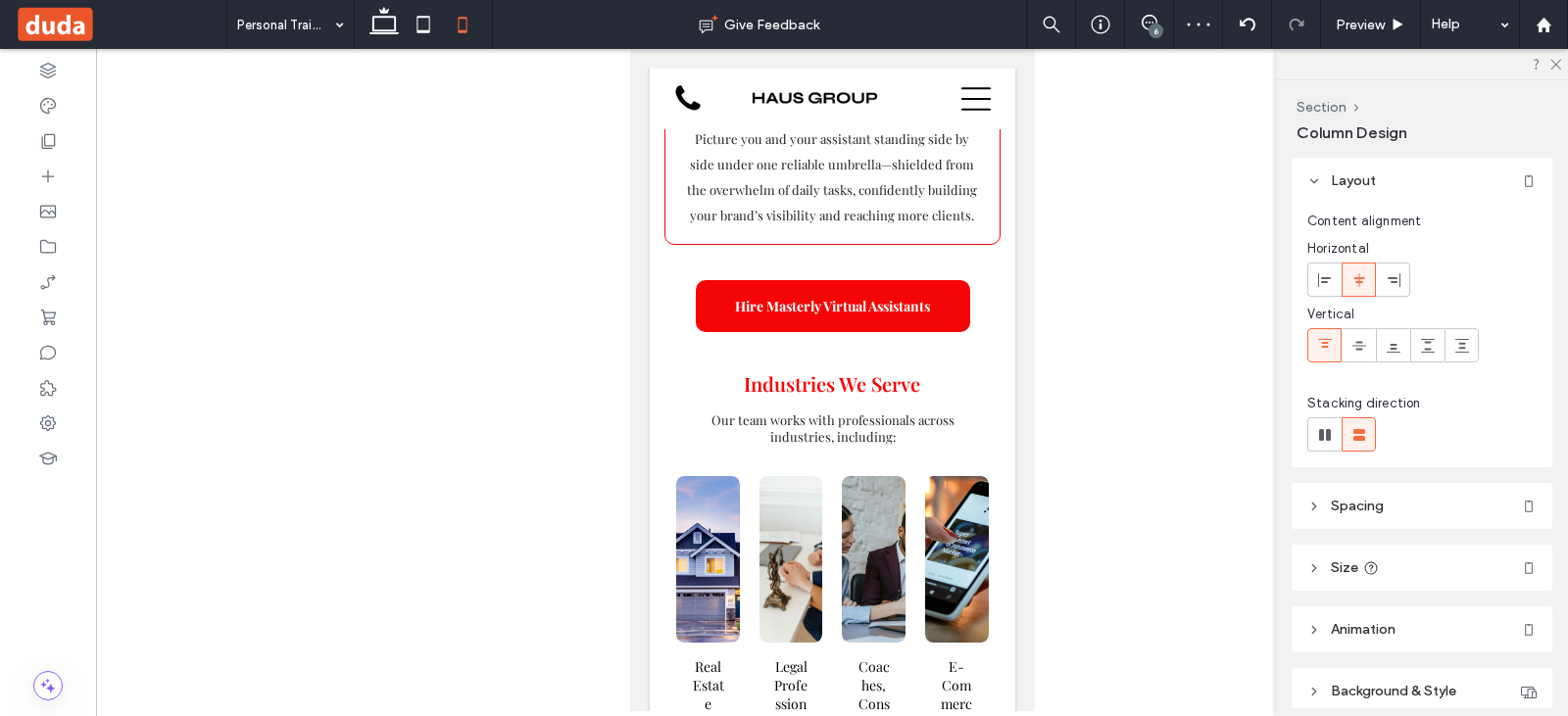 type on "**" 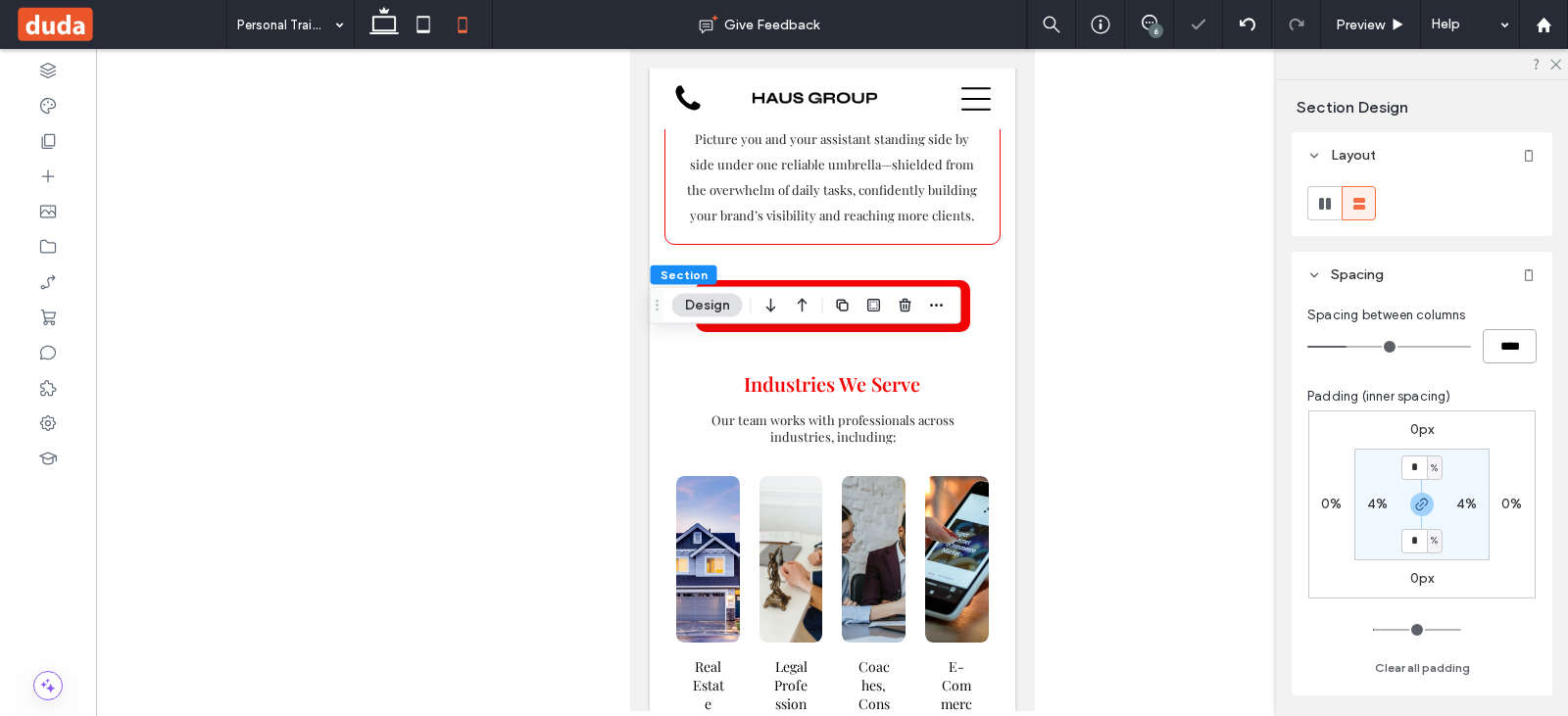 click on "****" at bounding box center (1509, 346) 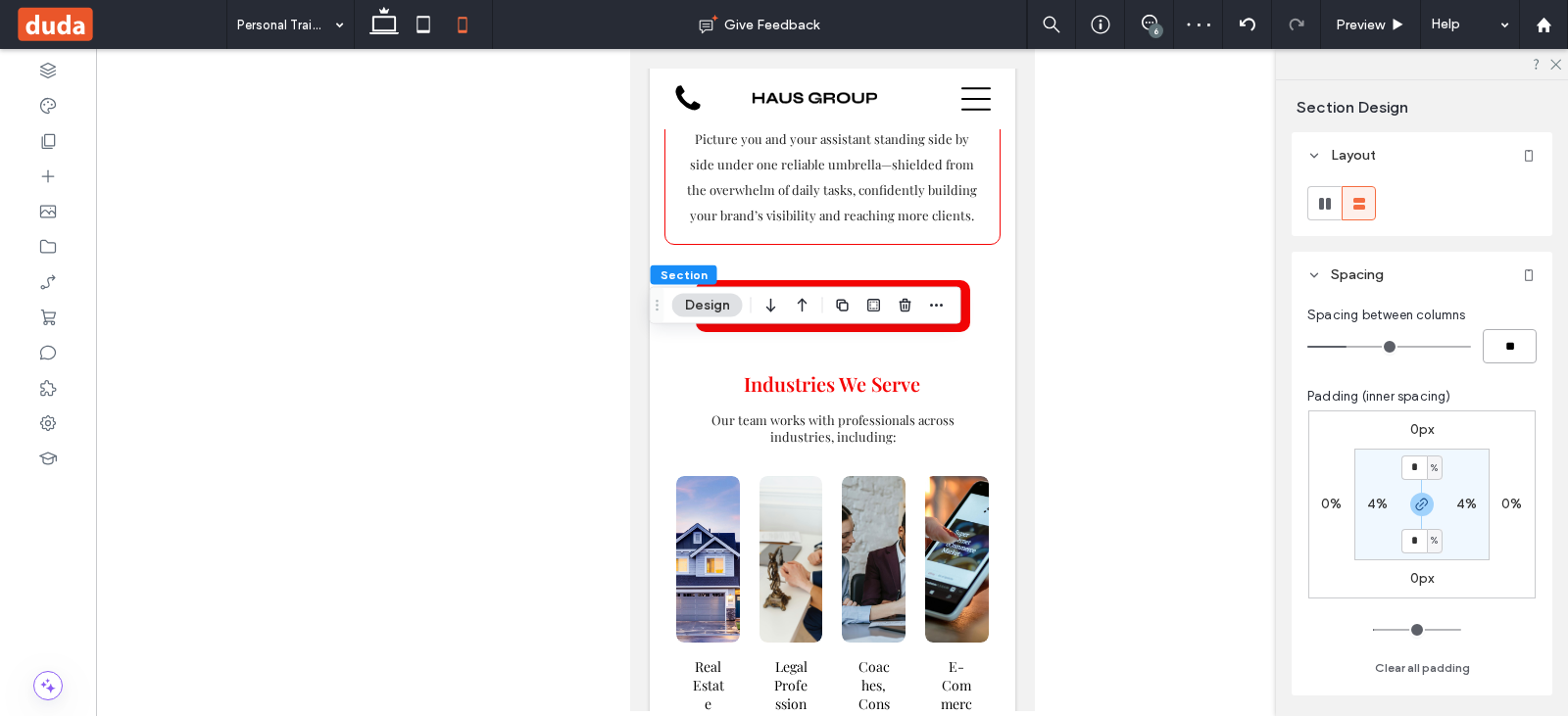 type on "**" 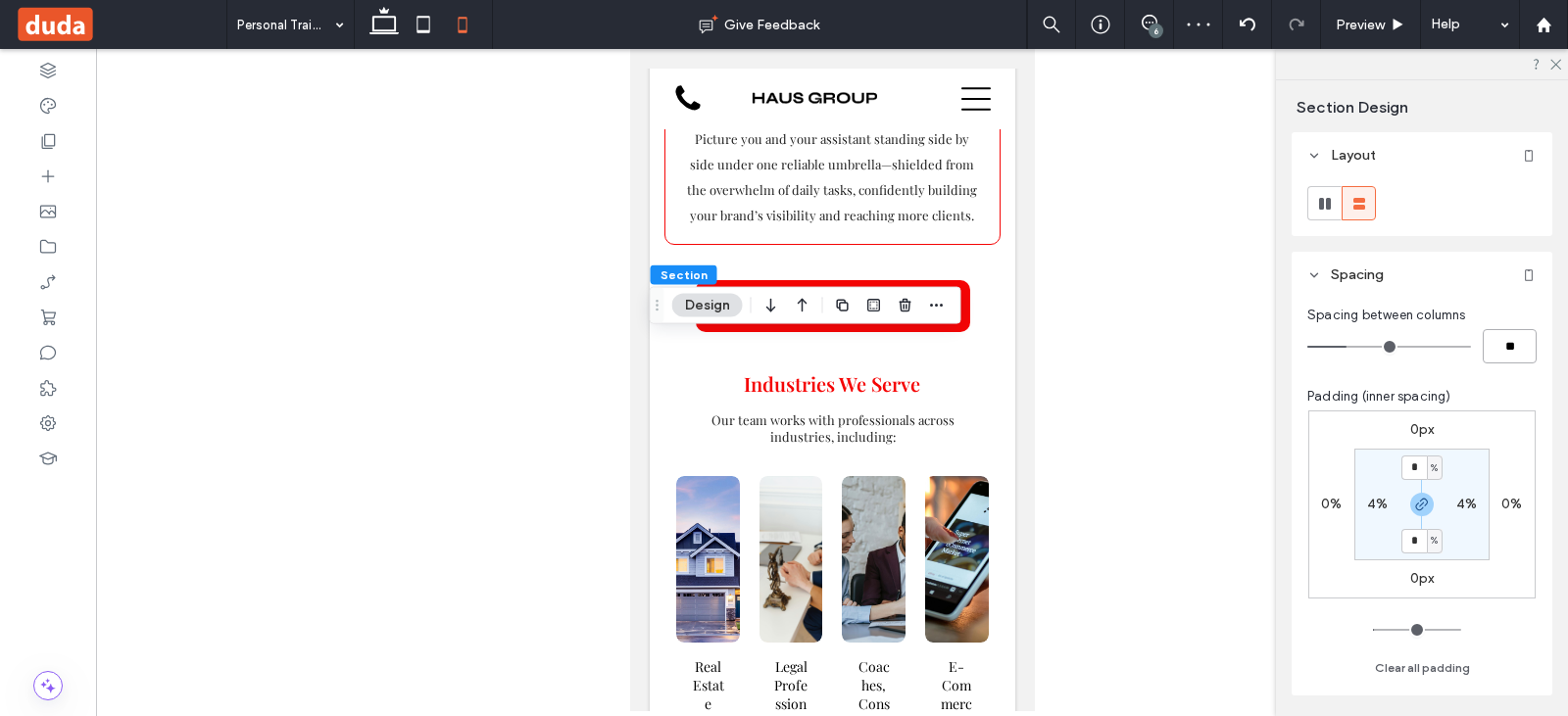 type on "**" 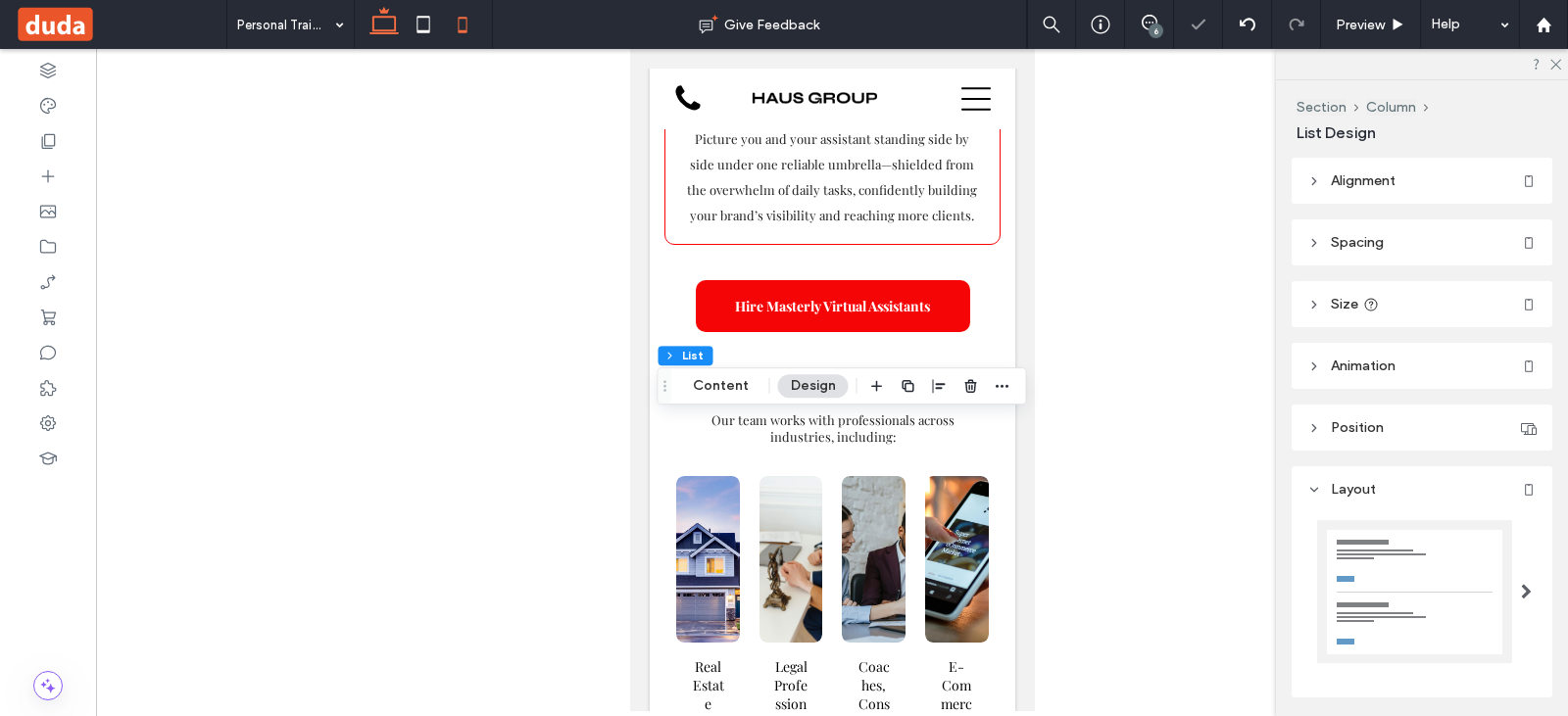 click 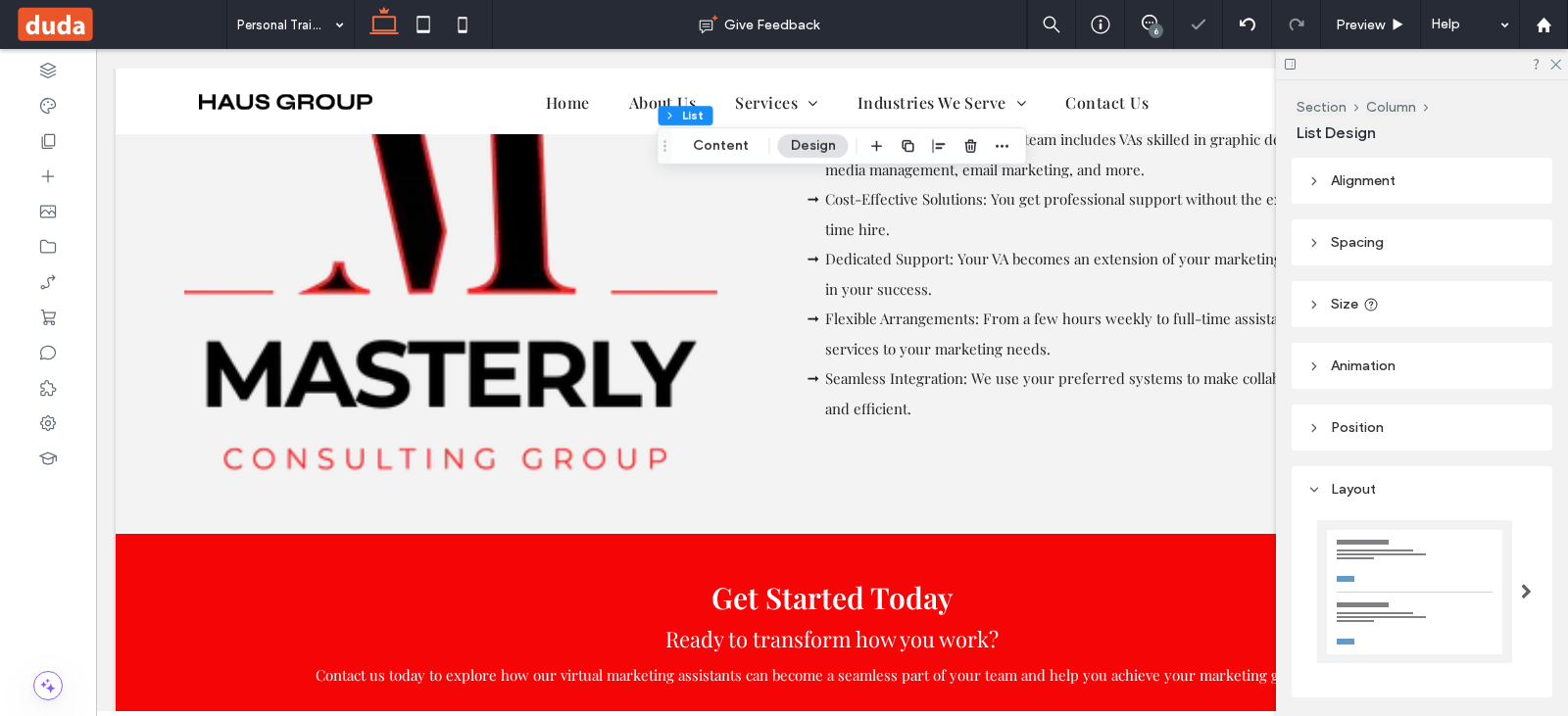click 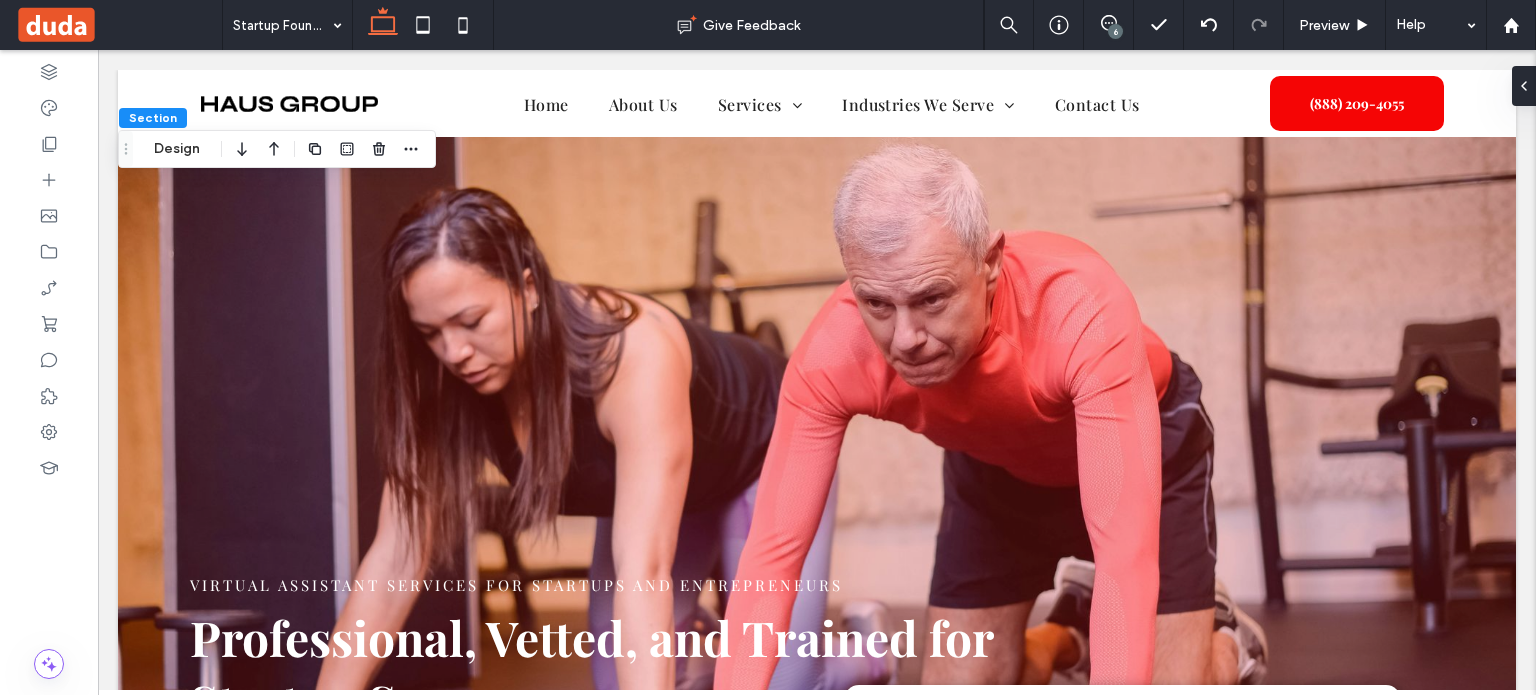 scroll, scrollTop: 3184, scrollLeft: 0, axis: vertical 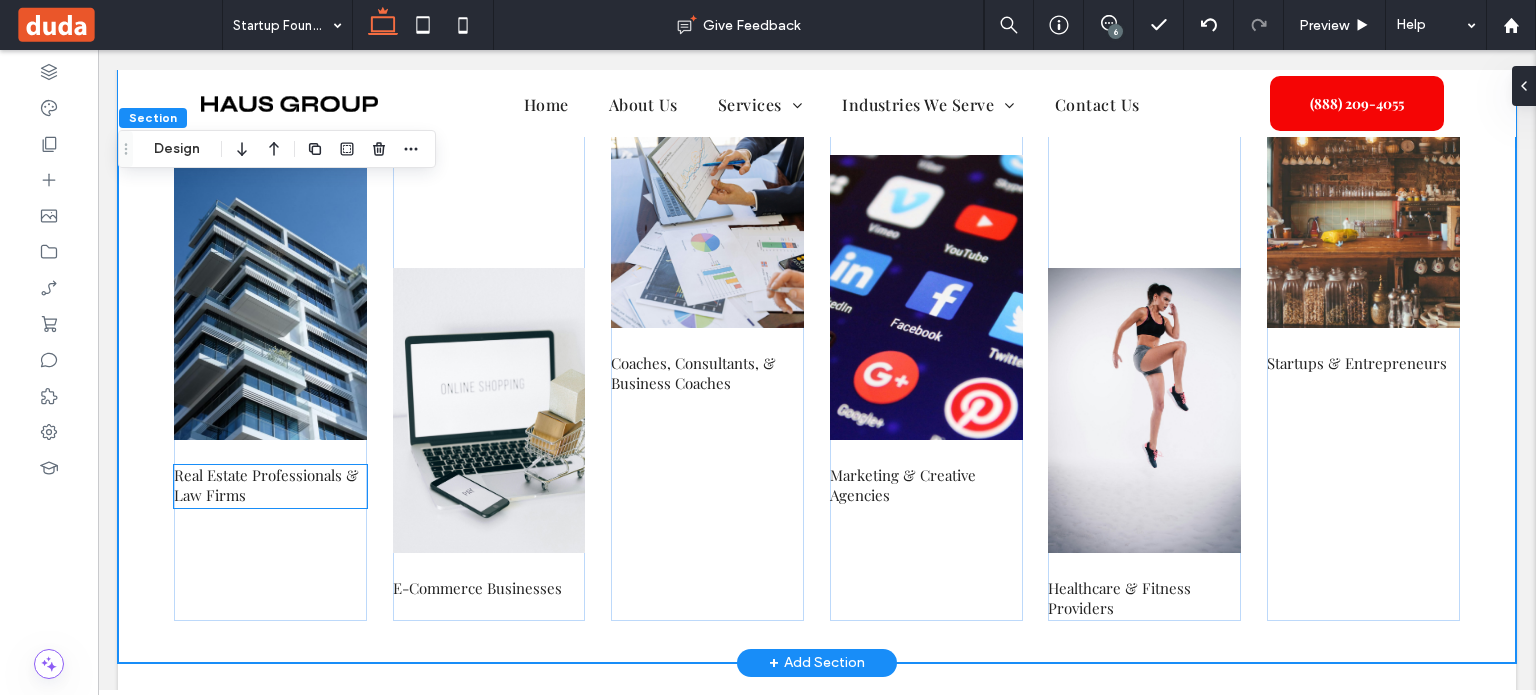 click on "Real Estate Professionals & Law Firms" at bounding box center (266, 485) 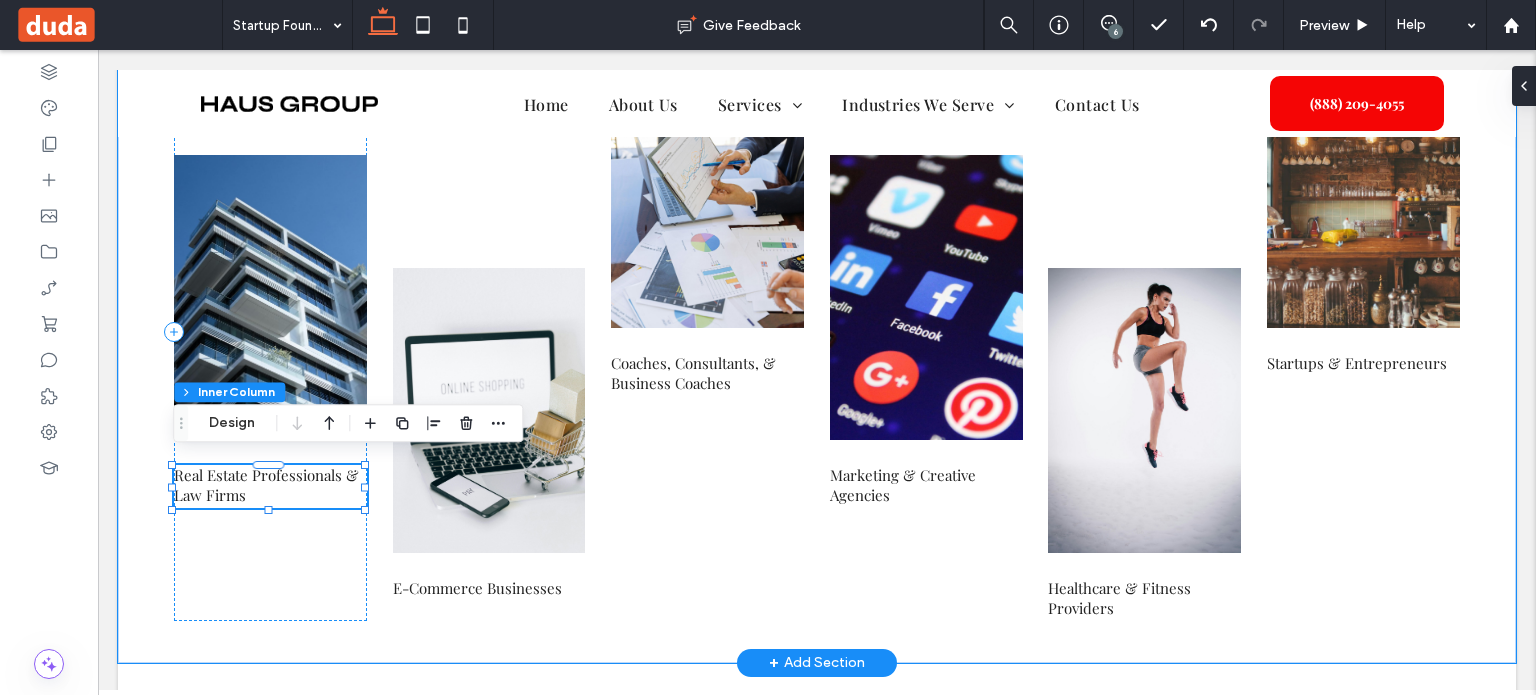 click on "Real Estate Professionals & Law Firms" at bounding box center (266, 485) 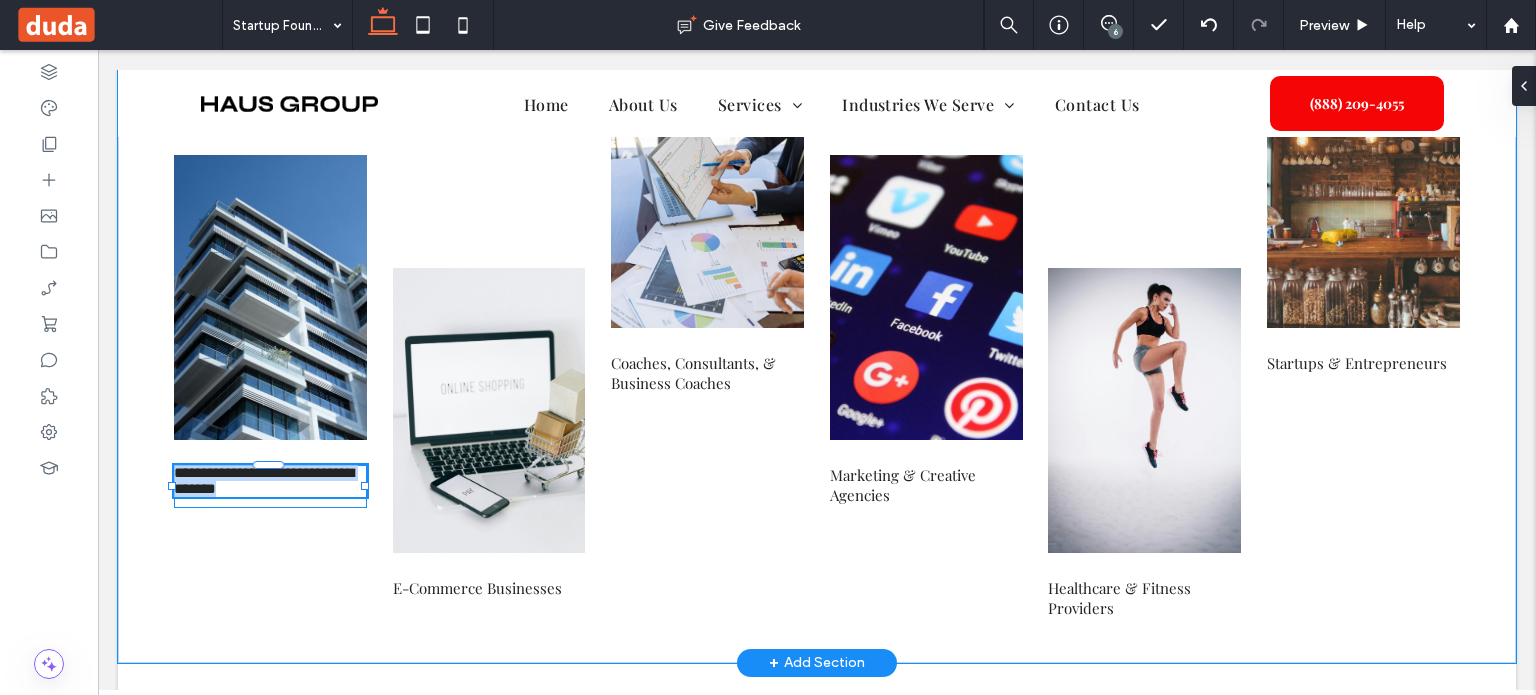 type on "**********" 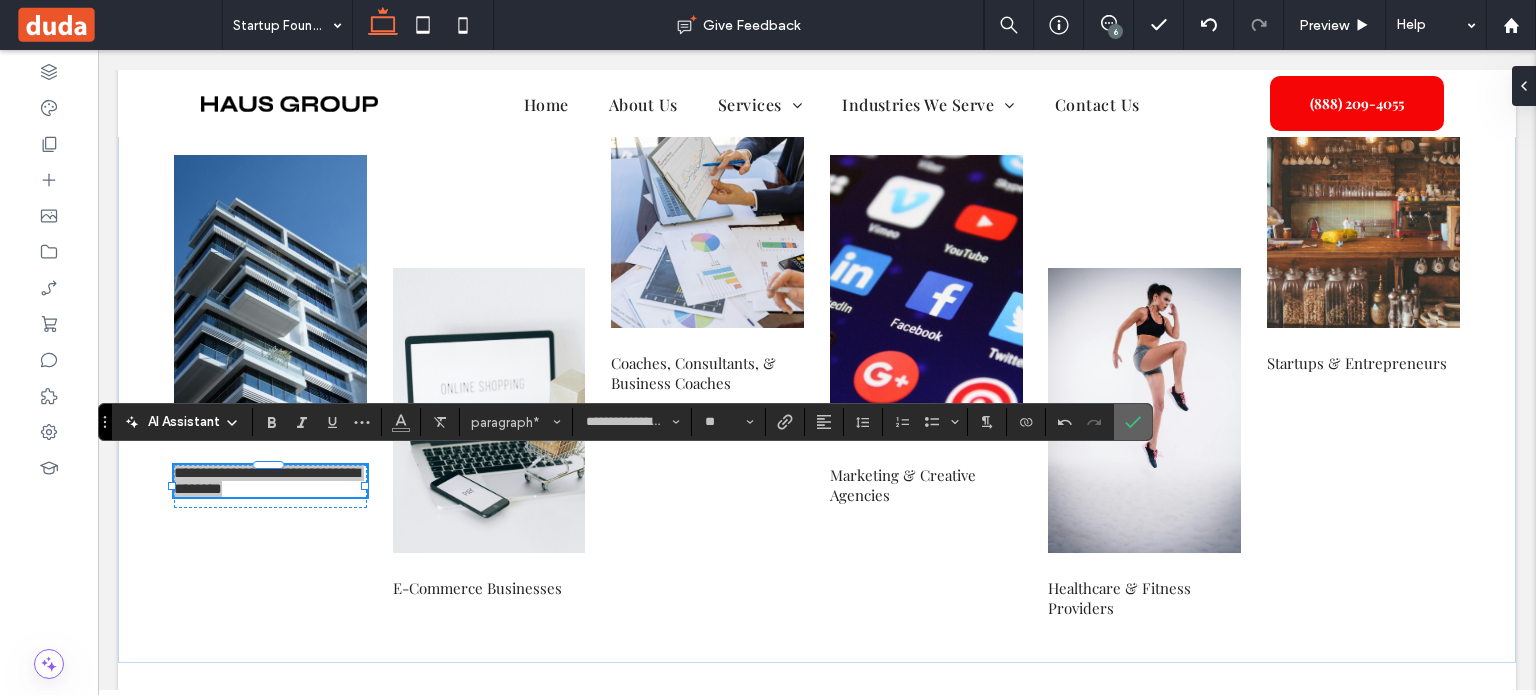 drag, startPoint x: 1116, startPoint y: 420, endPoint x: 1021, endPoint y: 368, distance: 108.30051 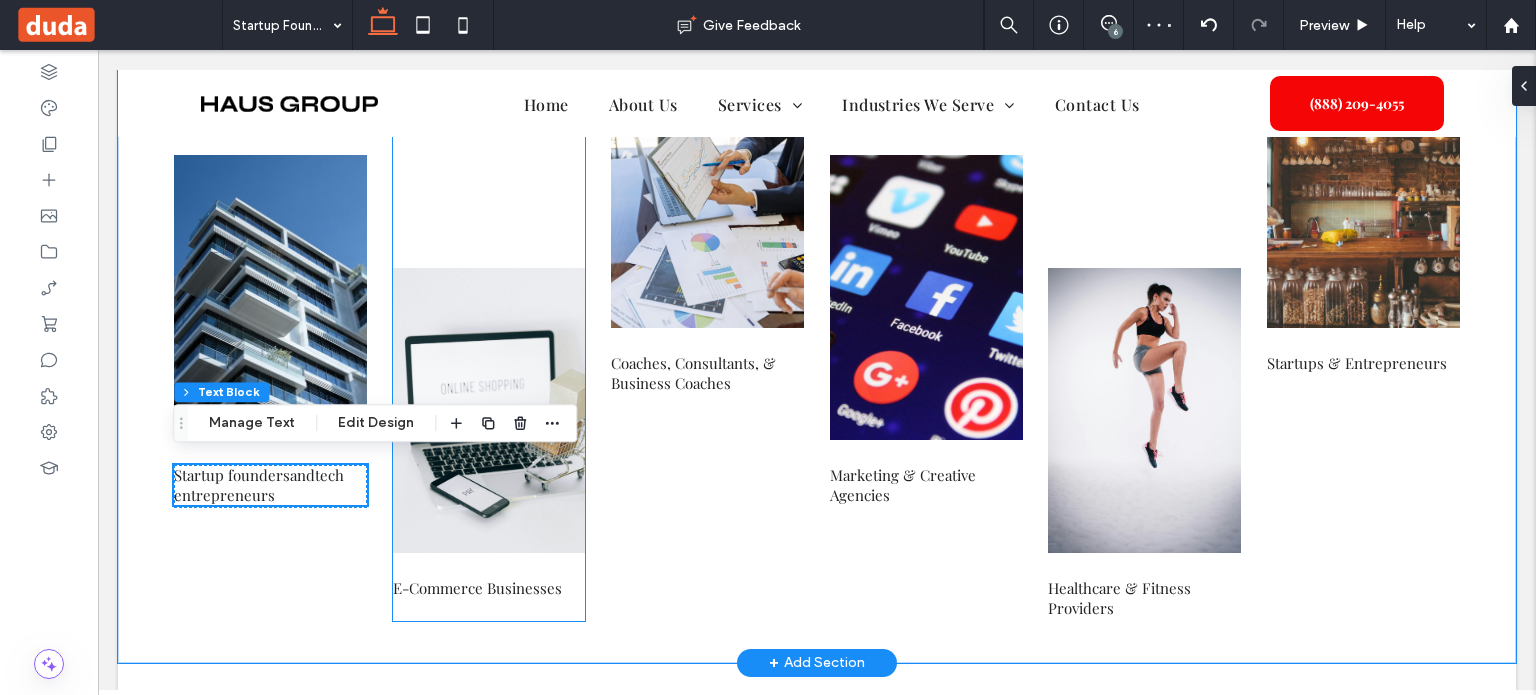 scroll, scrollTop: 3284, scrollLeft: 0, axis: vertical 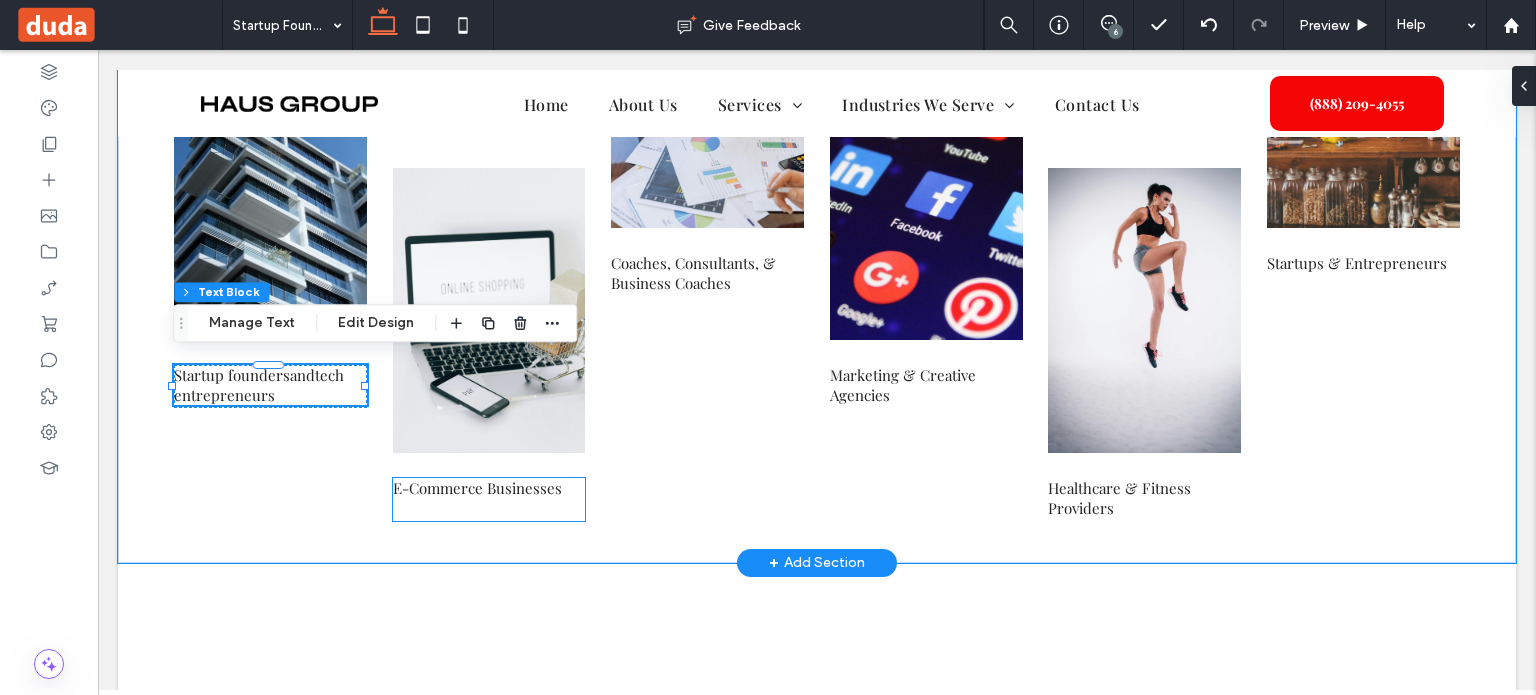 click on "E-Commerce Businesses" at bounding box center [477, 488] 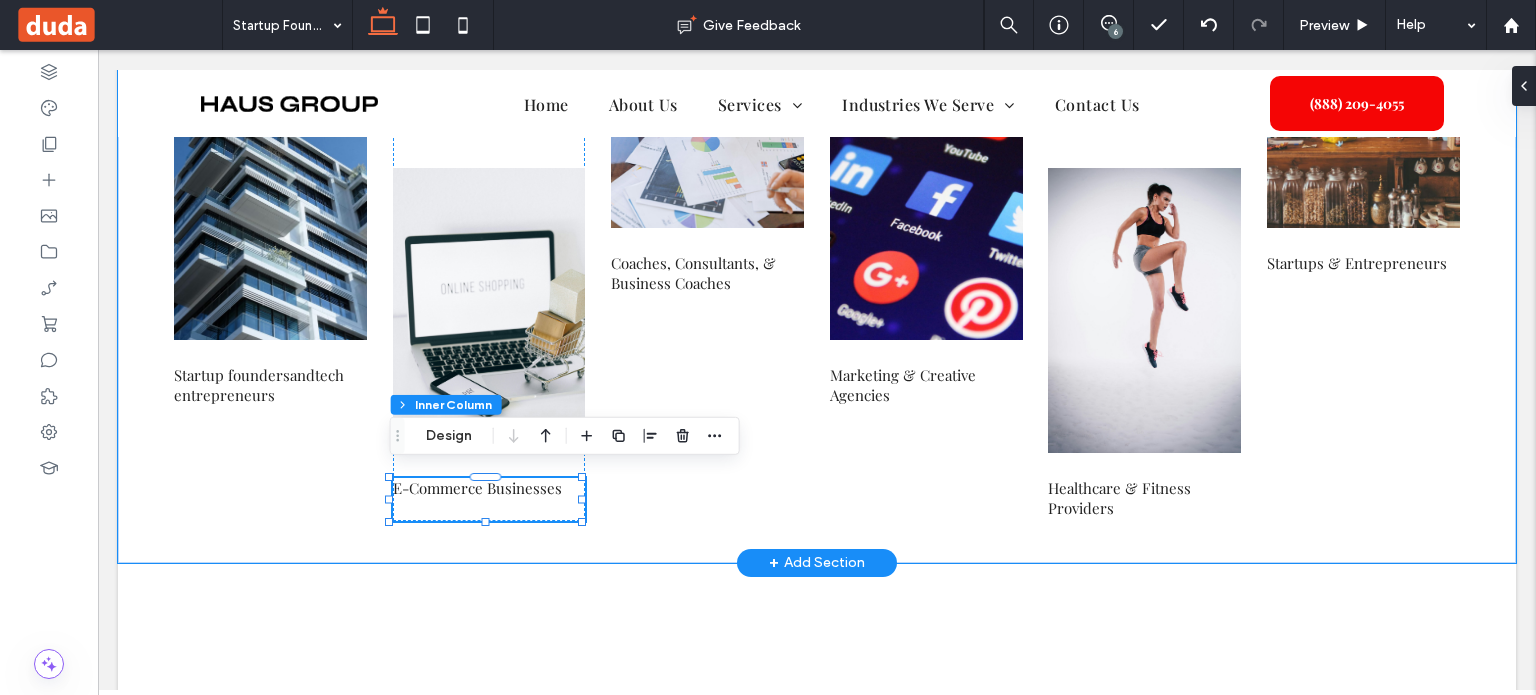 click on "E-Commerce Businesses" at bounding box center (477, 488) 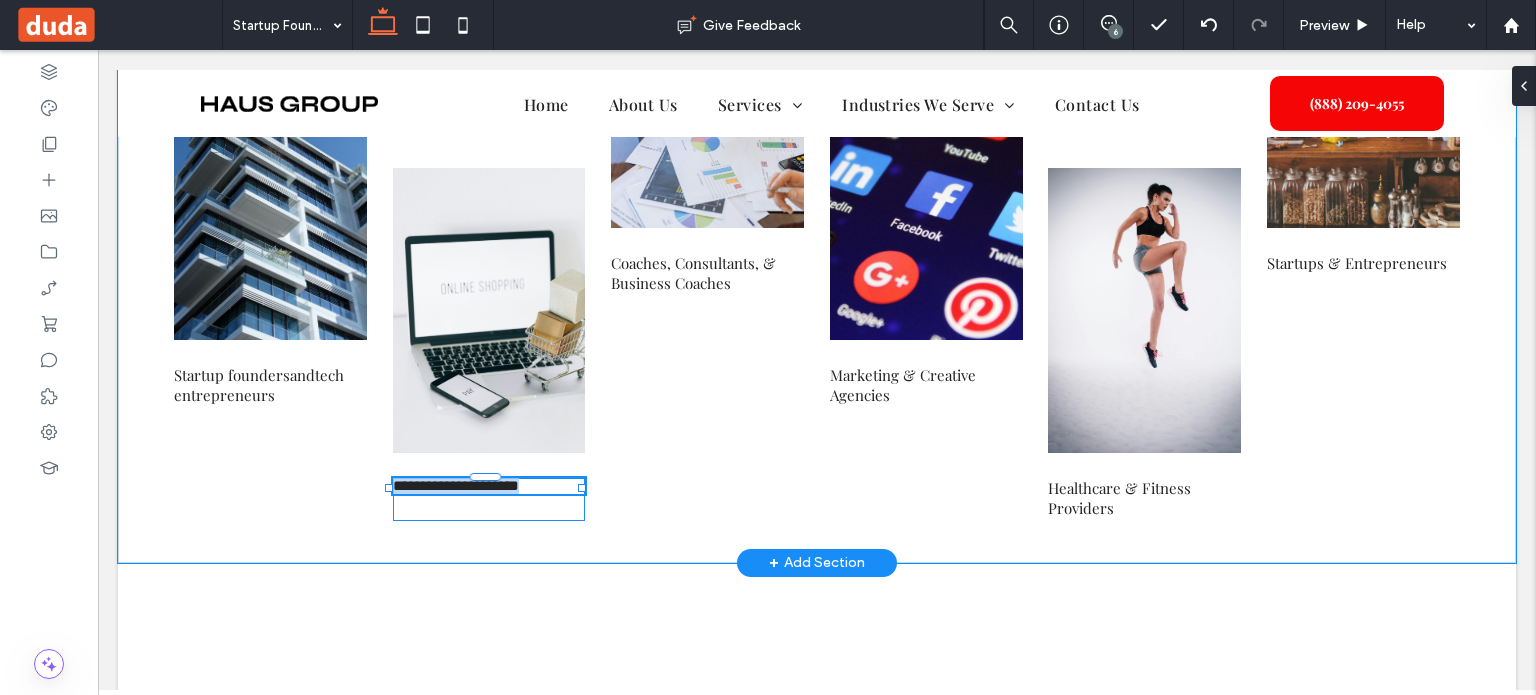 type on "**********" 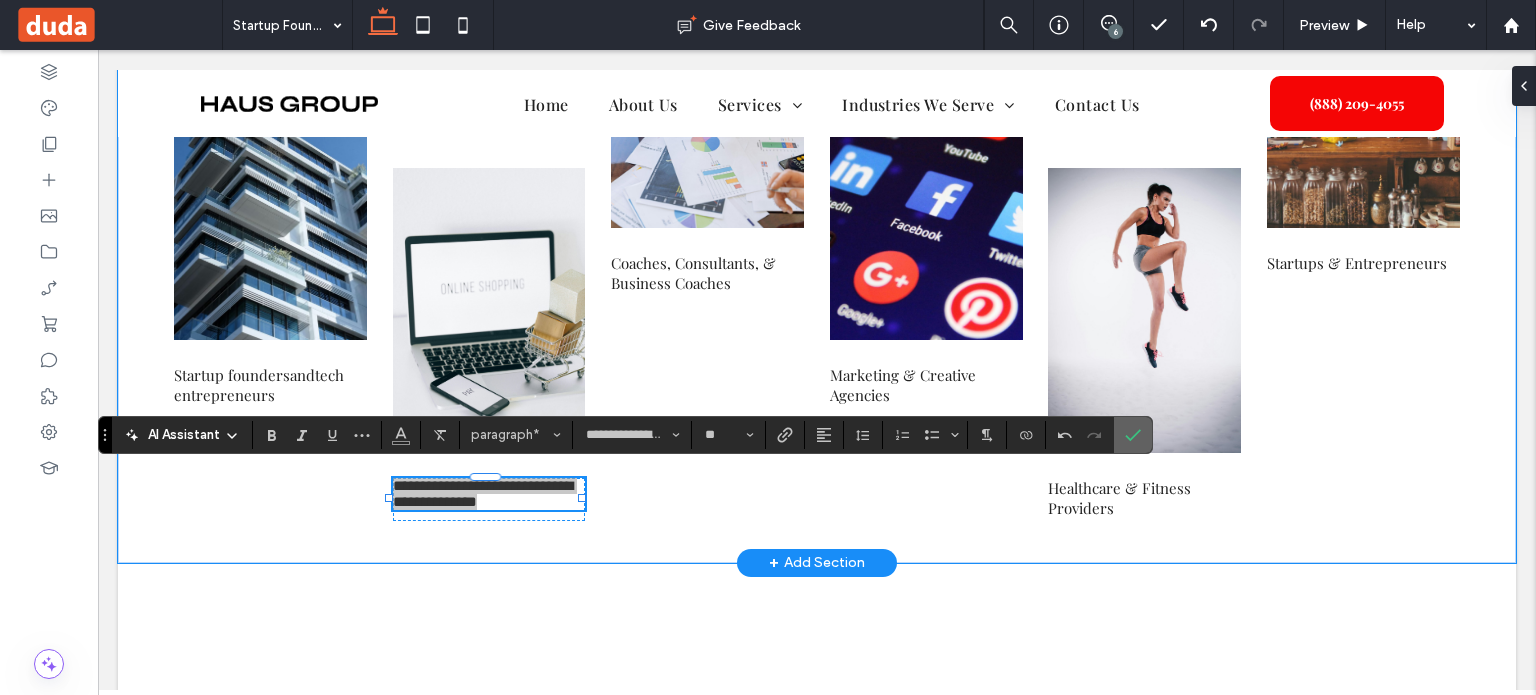 click at bounding box center [1129, 435] 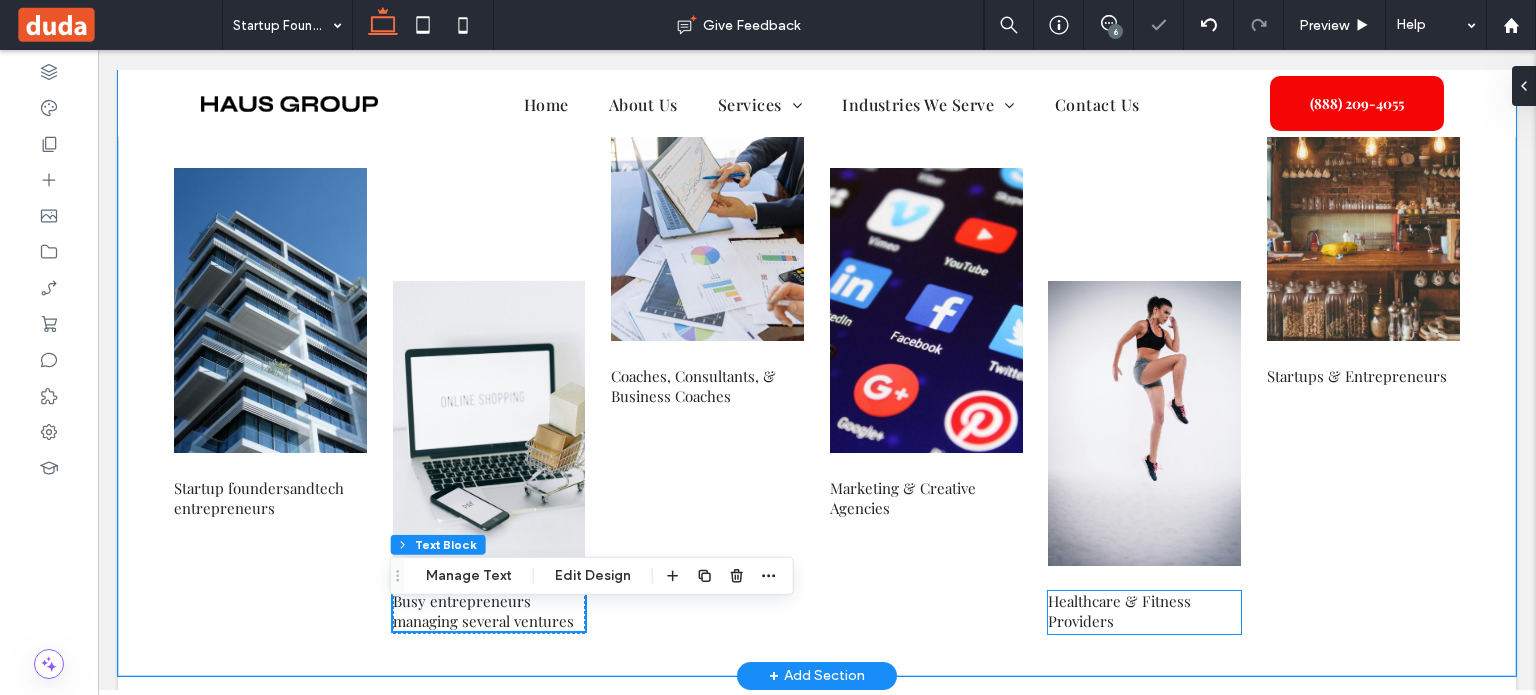 scroll, scrollTop: 3084, scrollLeft: 0, axis: vertical 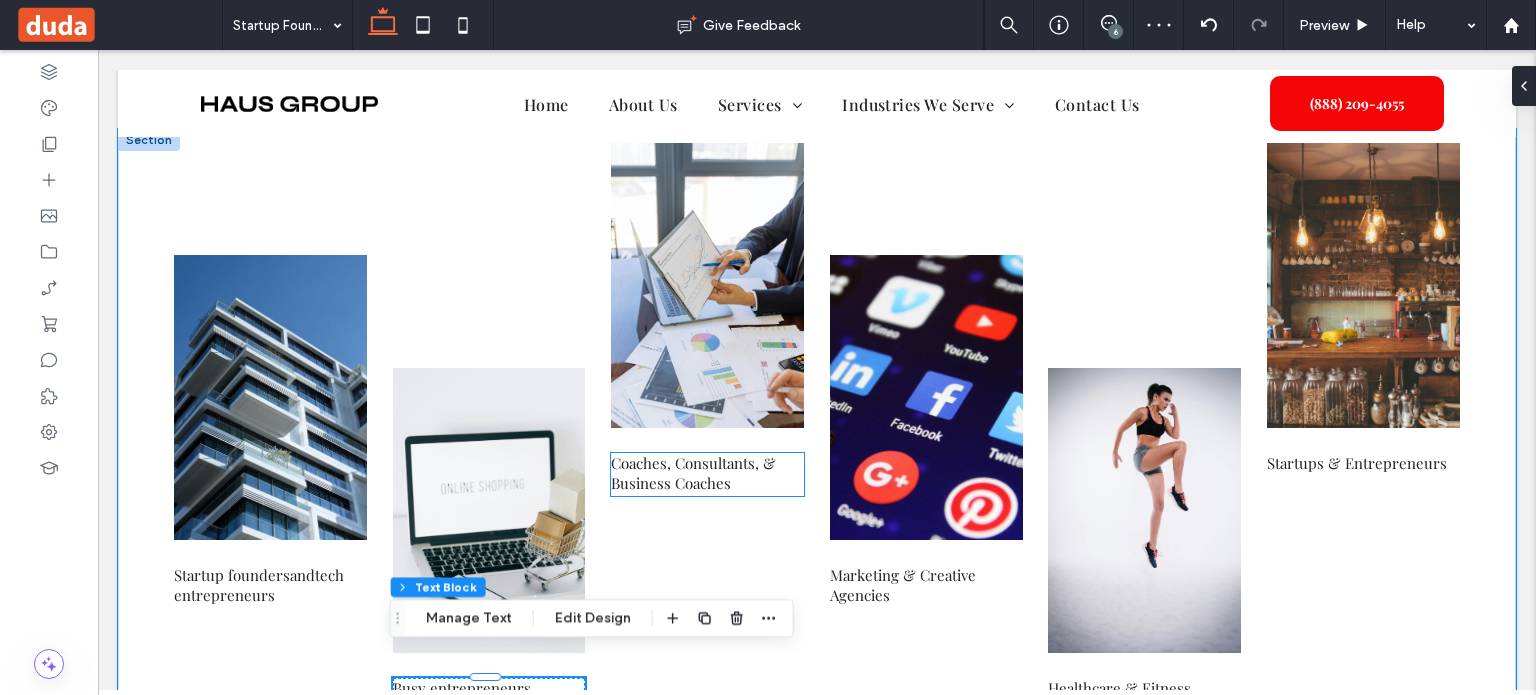 click on "Coaches, Consultants, & Business Coaches" at bounding box center [693, 473] 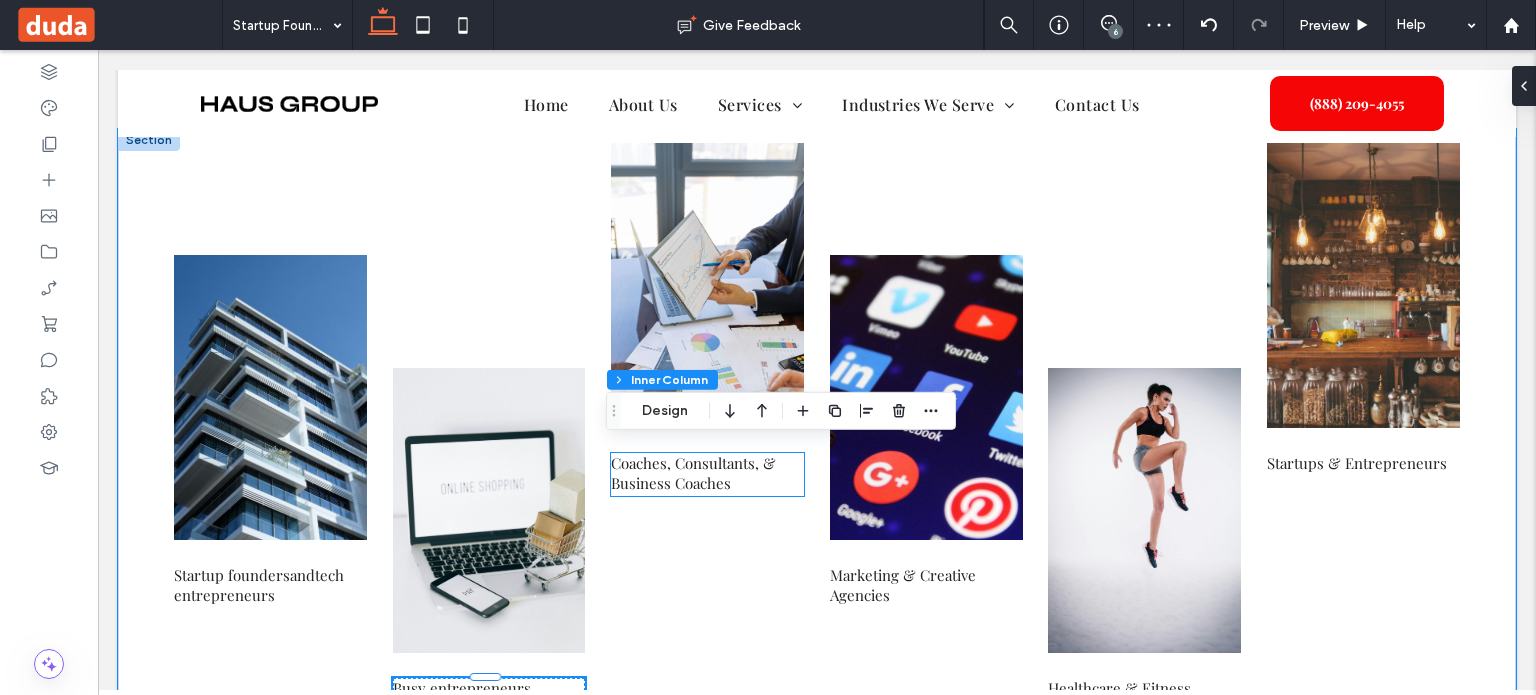 click on "Coaches, Consultants, & Business Coaches" at bounding box center (693, 473) 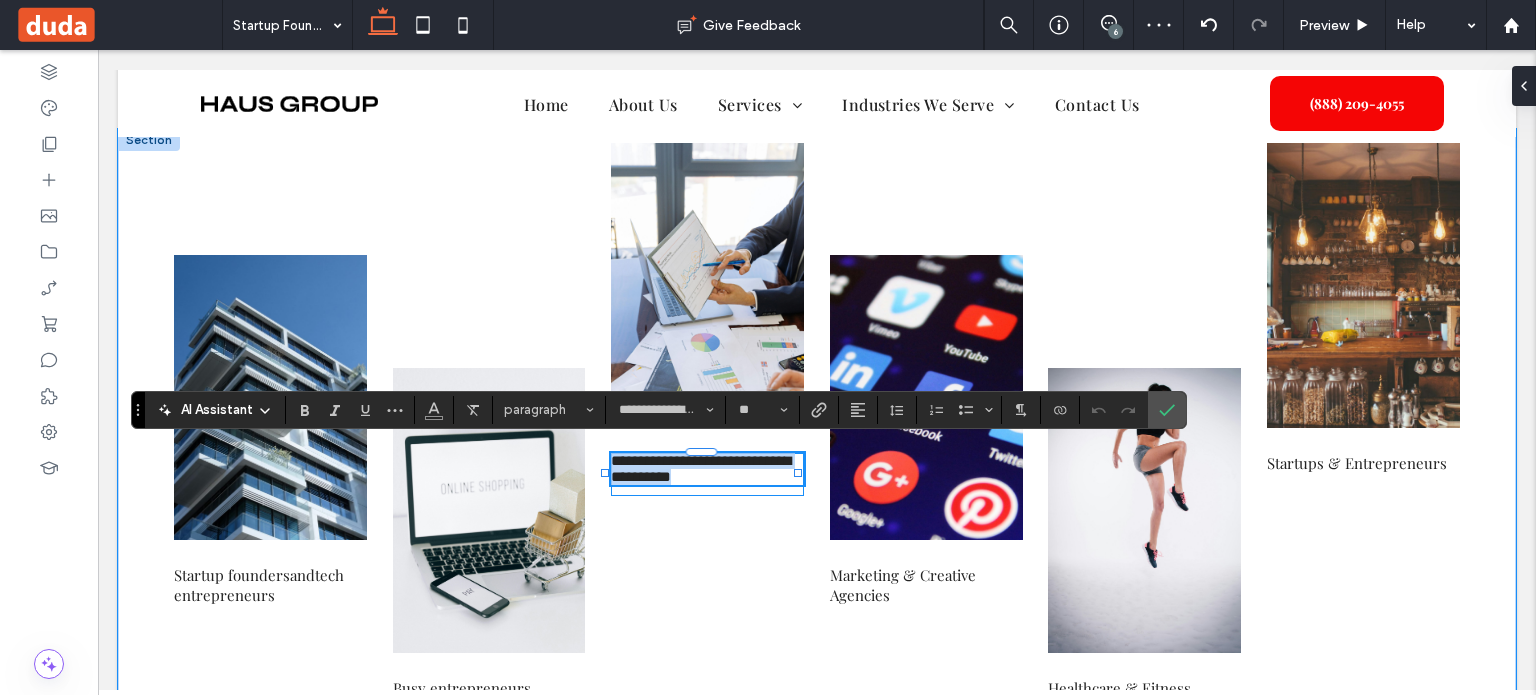 paste 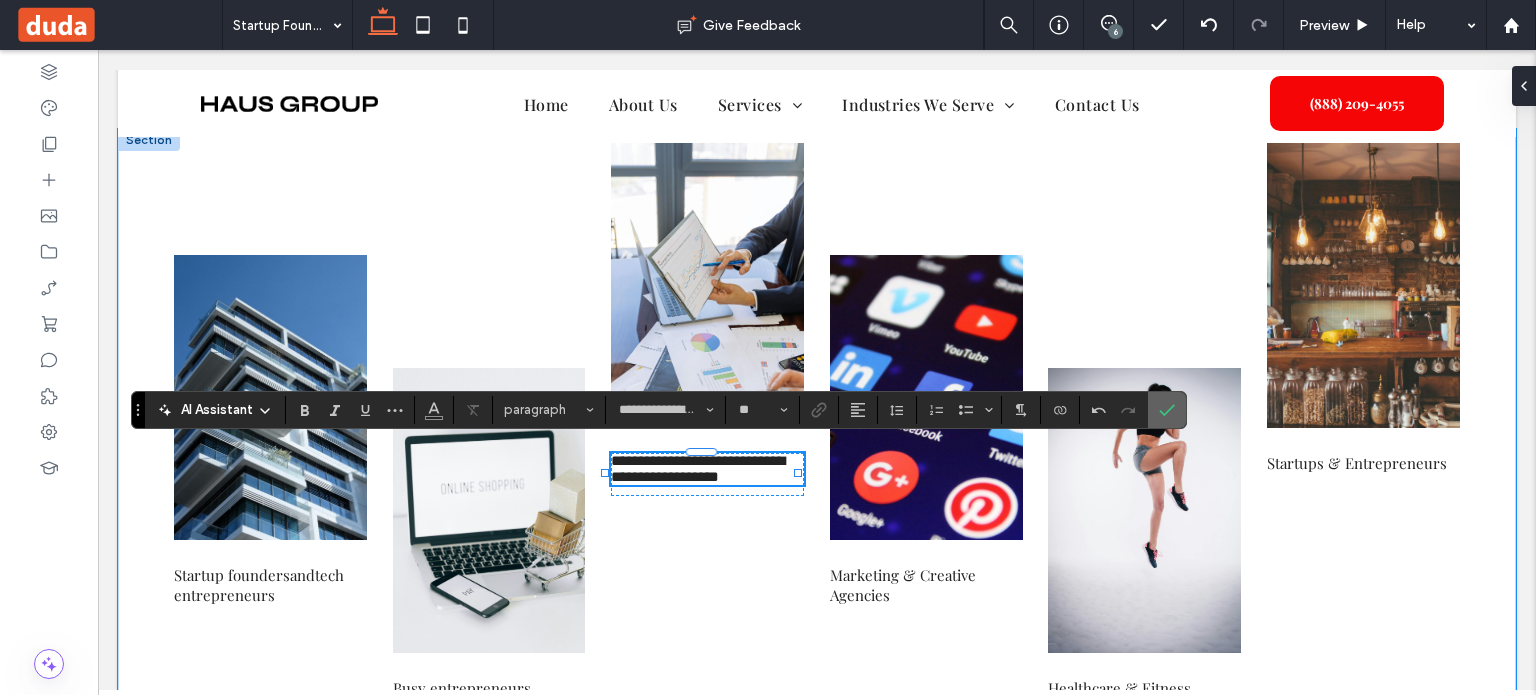 click 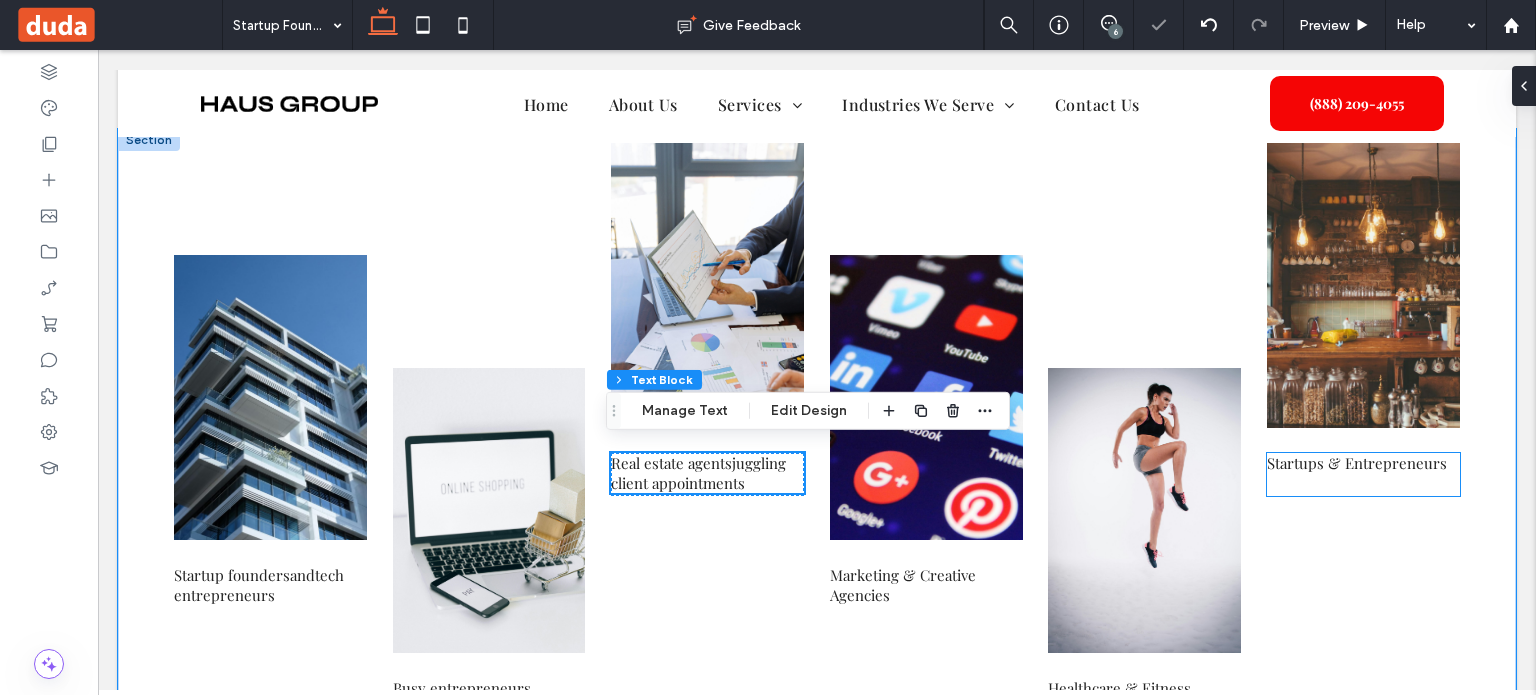 scroll, scrollTop: 3184, scrollLeft: 0, axis: vertical 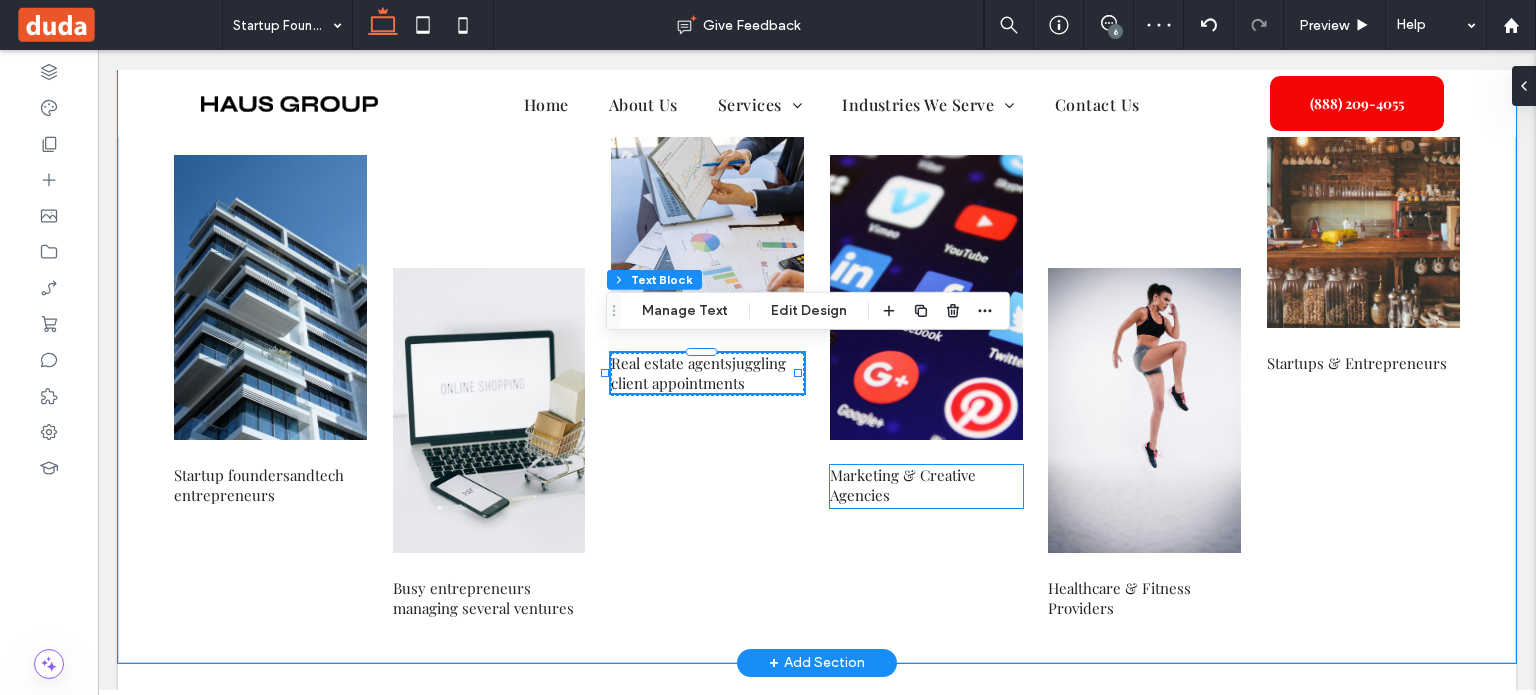 click on "Marketing & Creative Agencies" at bounding box center (903, 485) 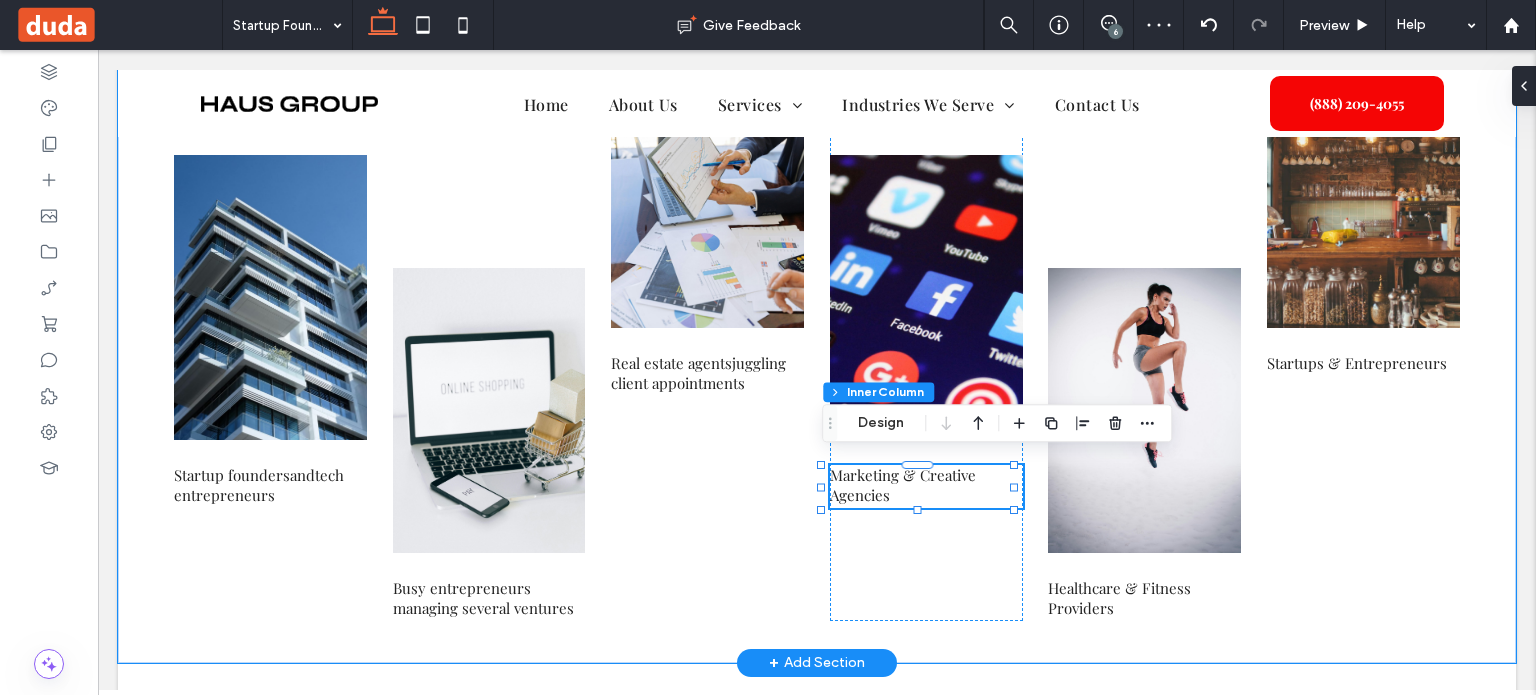 click on "Marketing & Creative Agencies" at bounding box center [903, 485] 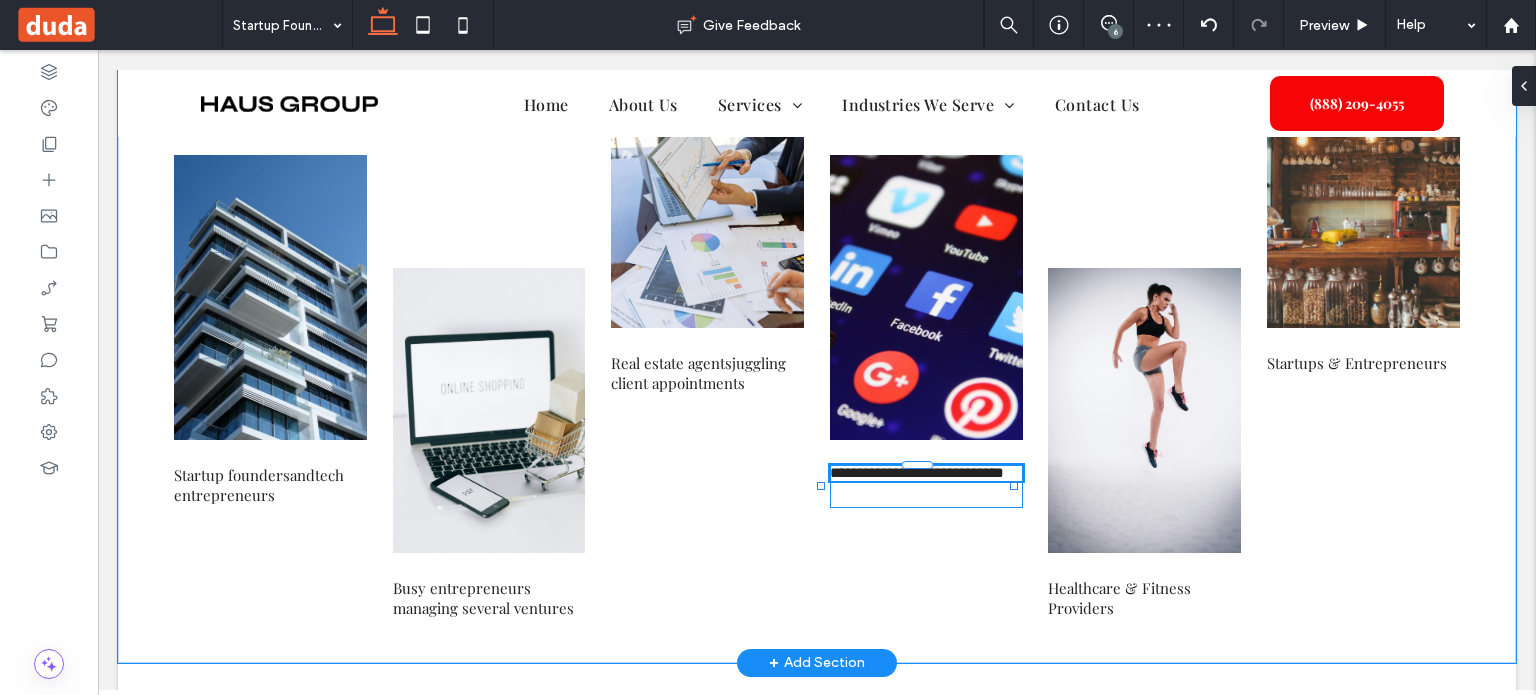 type on "**********" 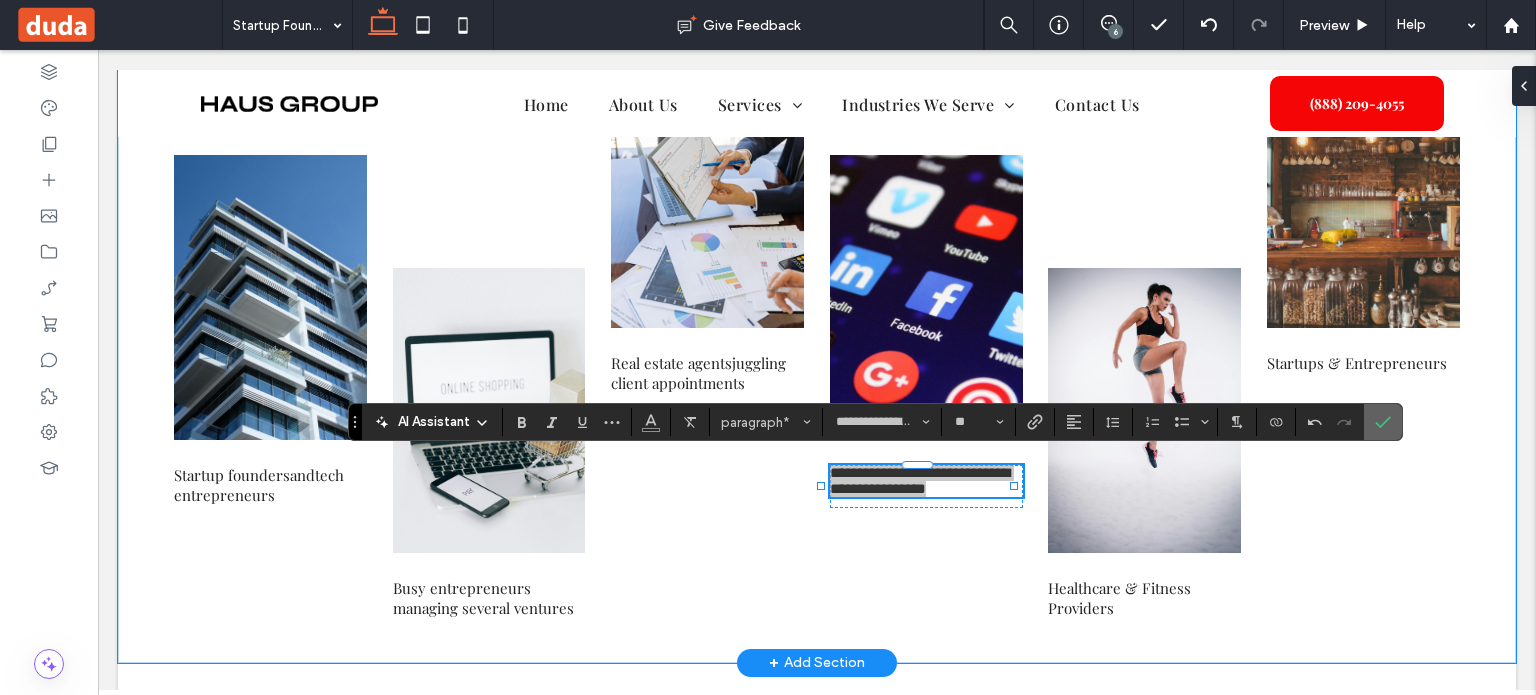 click 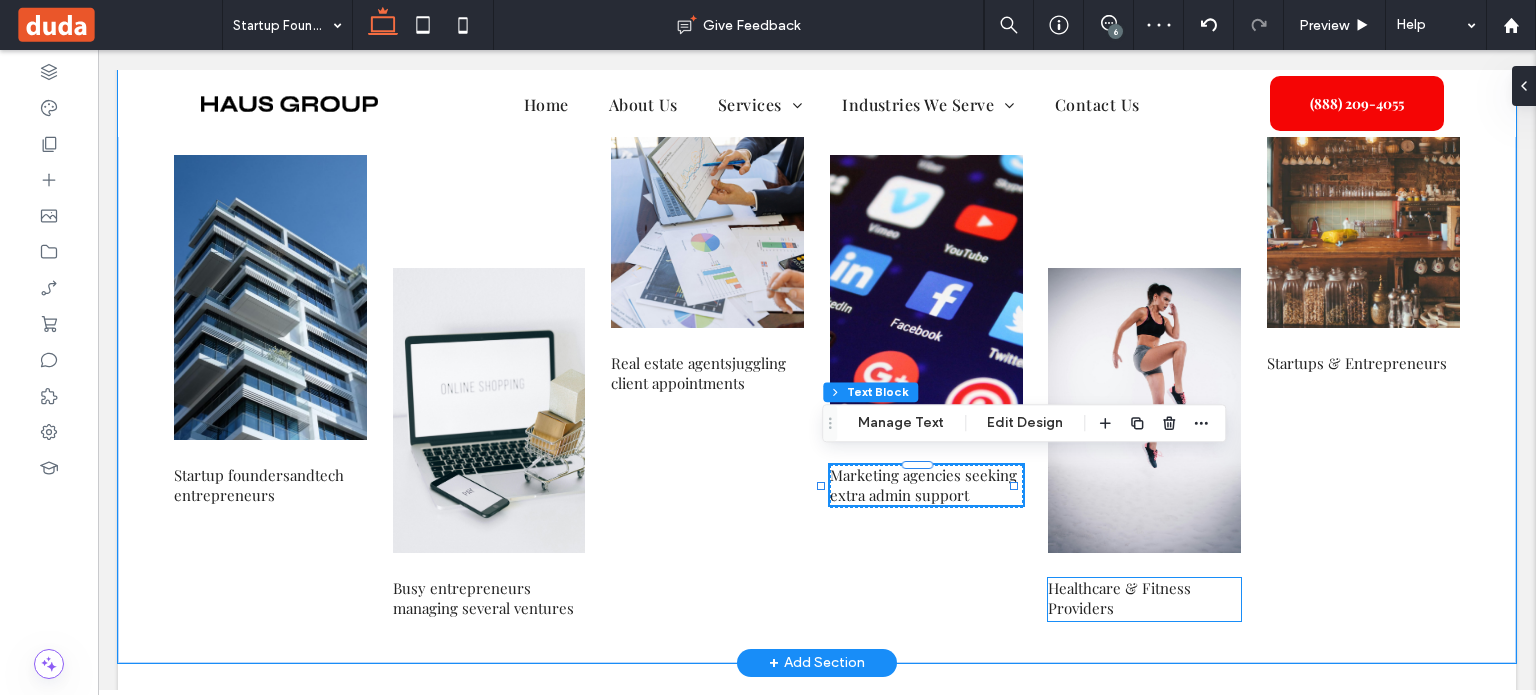 click on "Healthcare & Fitness Providers" at bounding box center [1119, 598] 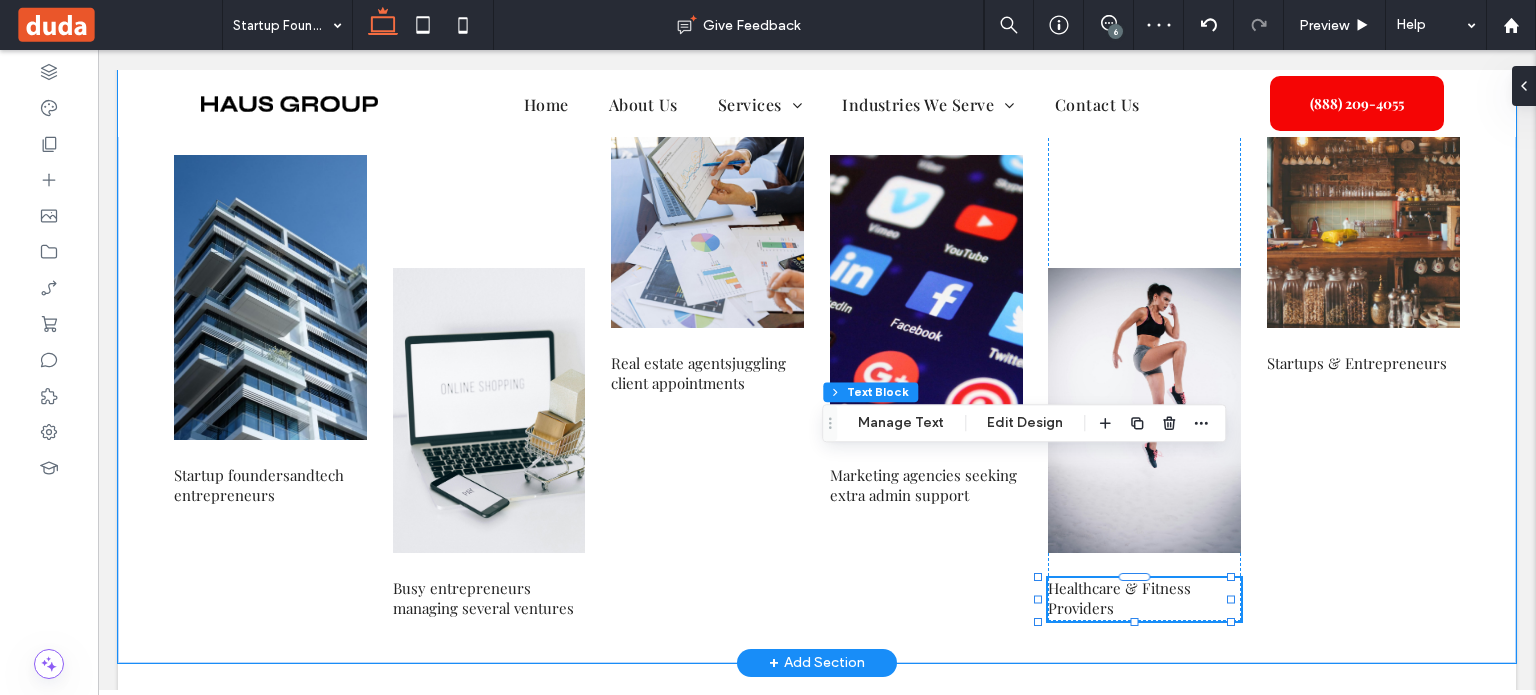 click on "Healthcare & Fitness Providers" at bounding box center (1119, 598) 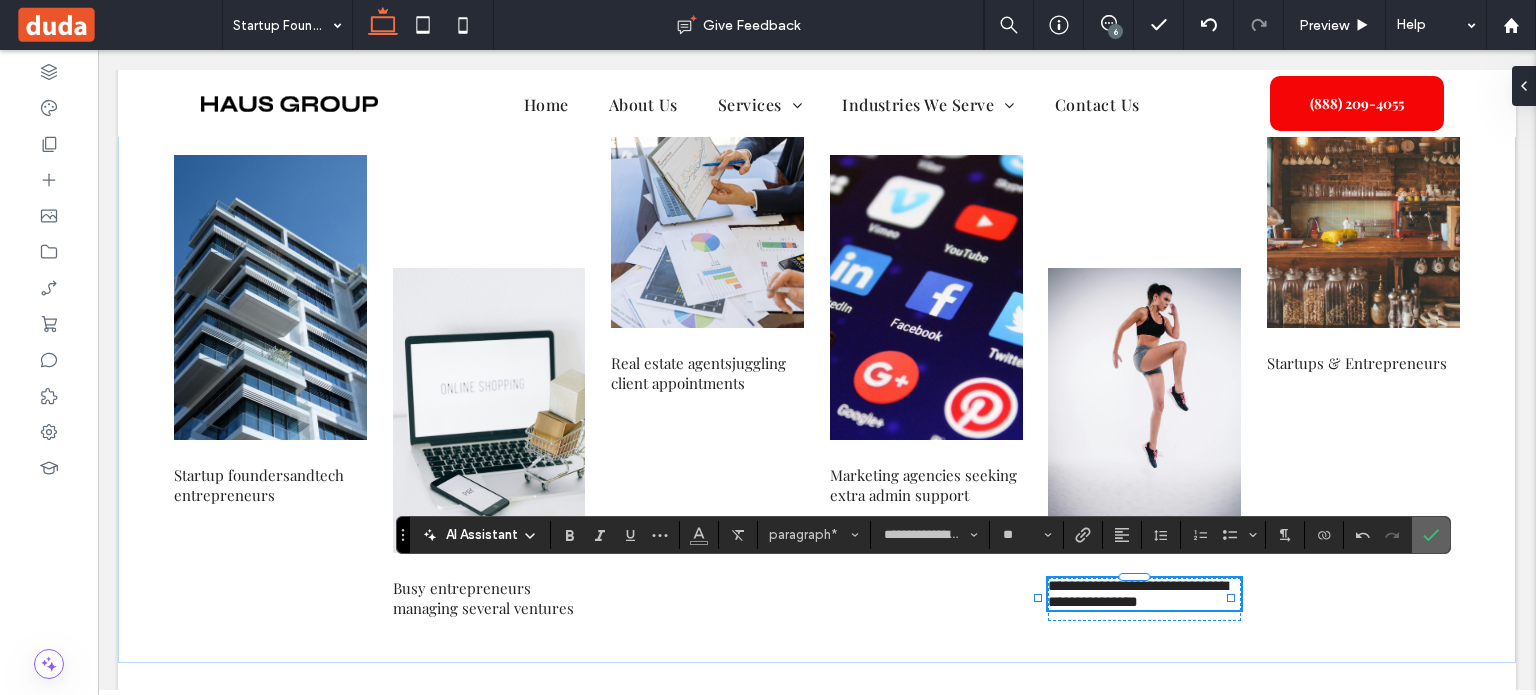 click 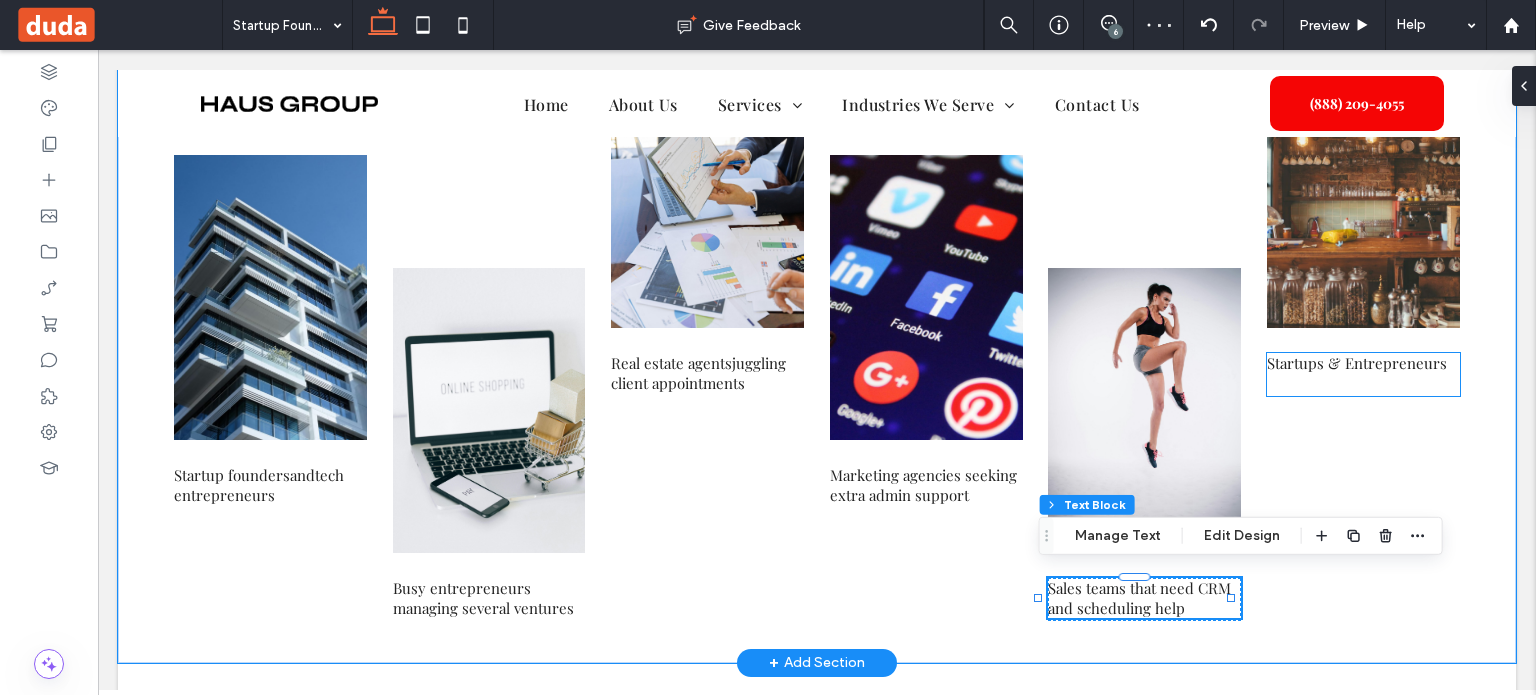 click on "Startups & Entrepreneurs" at bounding box center [1363, 374] 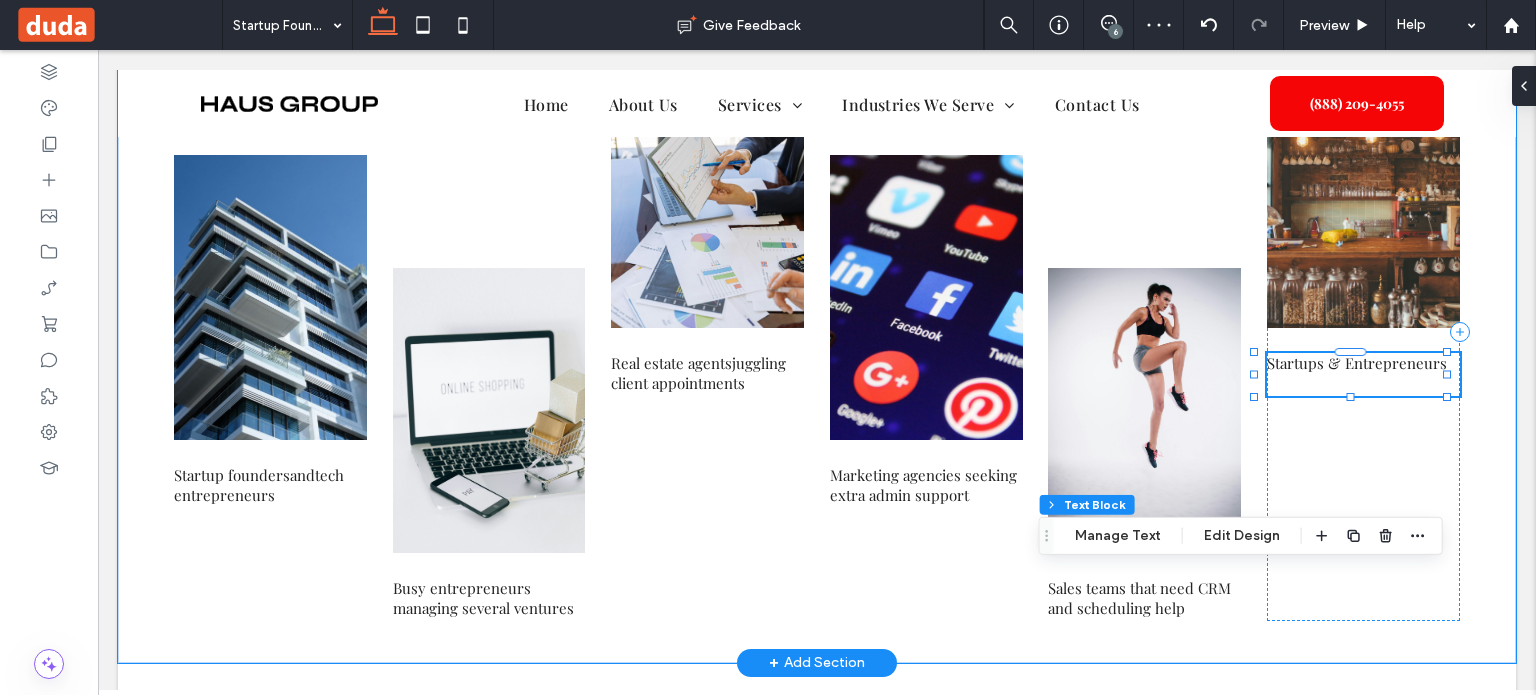 click on "Startups & Entrepreneurs" at bounding box center [1363, 374] 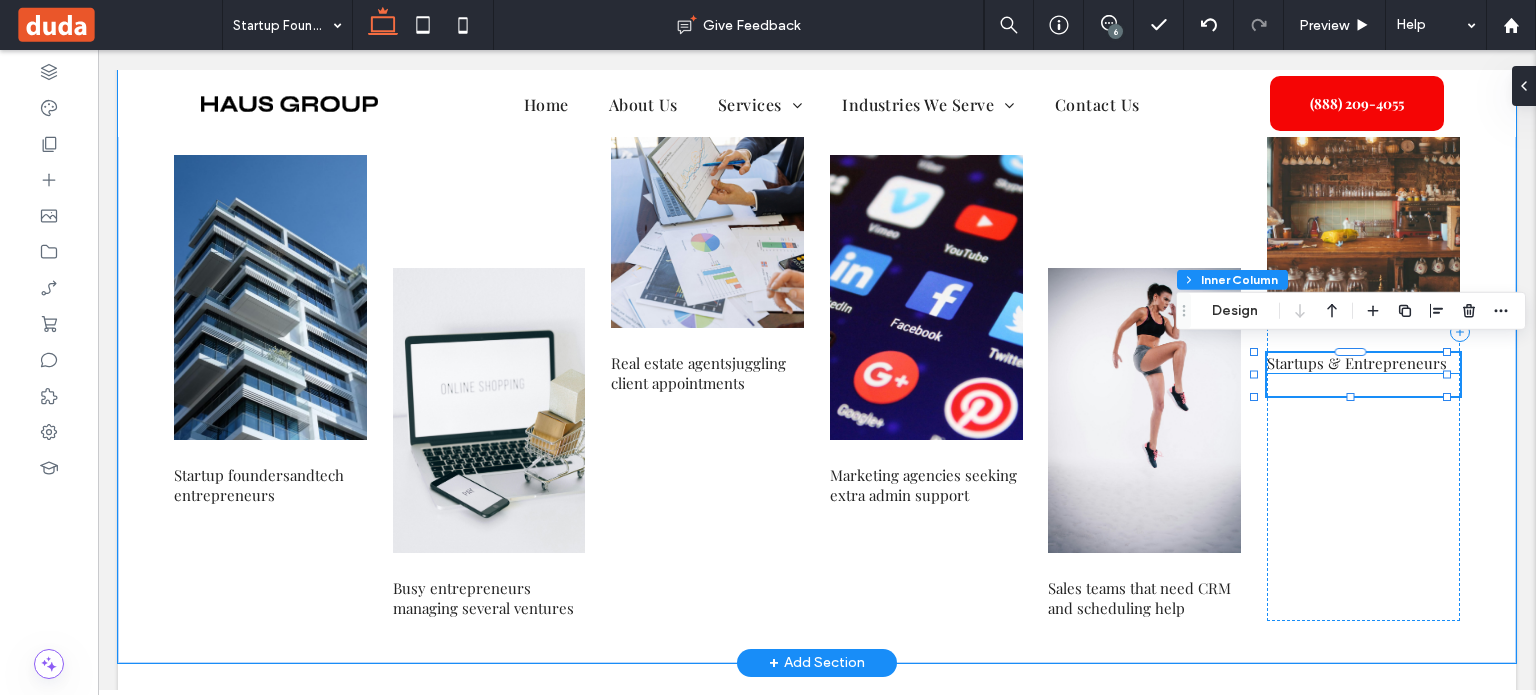 click on "Startups & Entrepreneurs" at bounding box center (1357, 363) 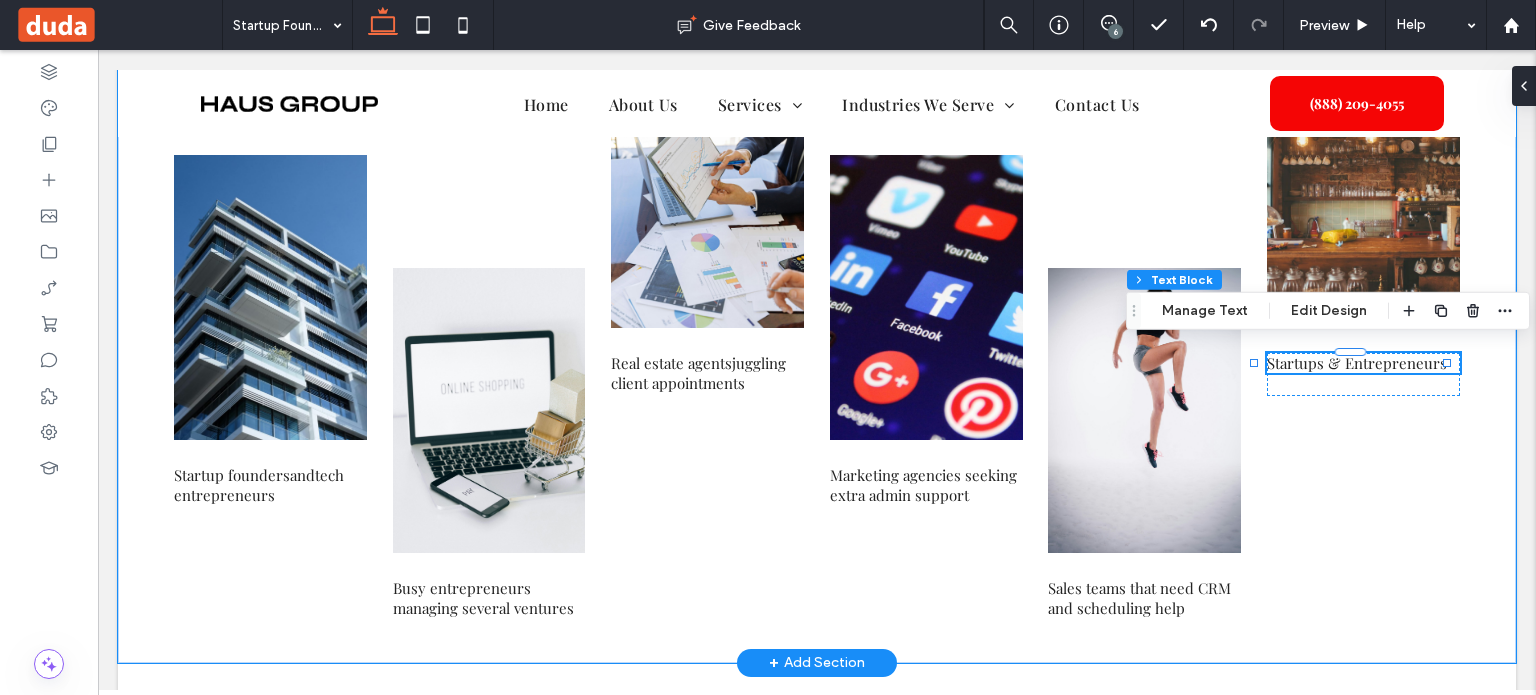 click on "Startups & Entrepreneurs" at bounding box center [1357, 363] 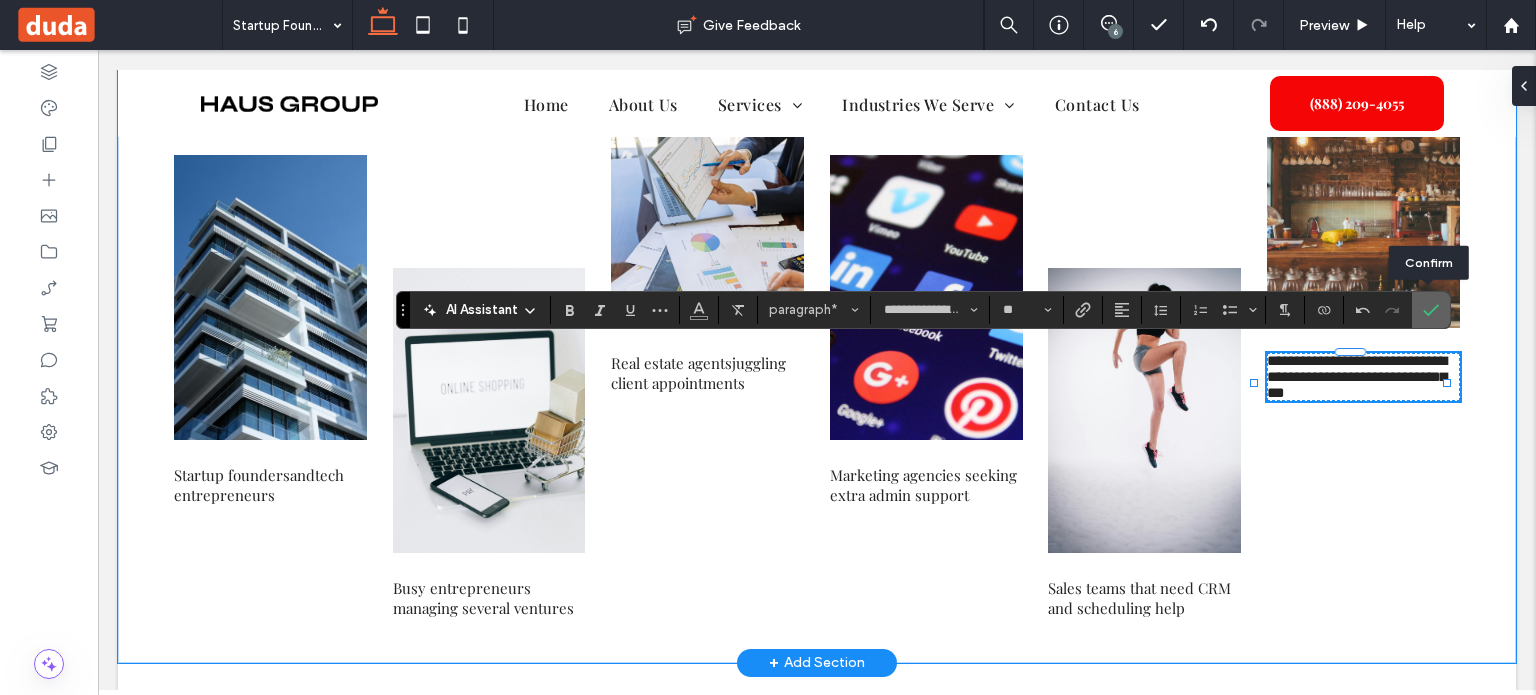 click 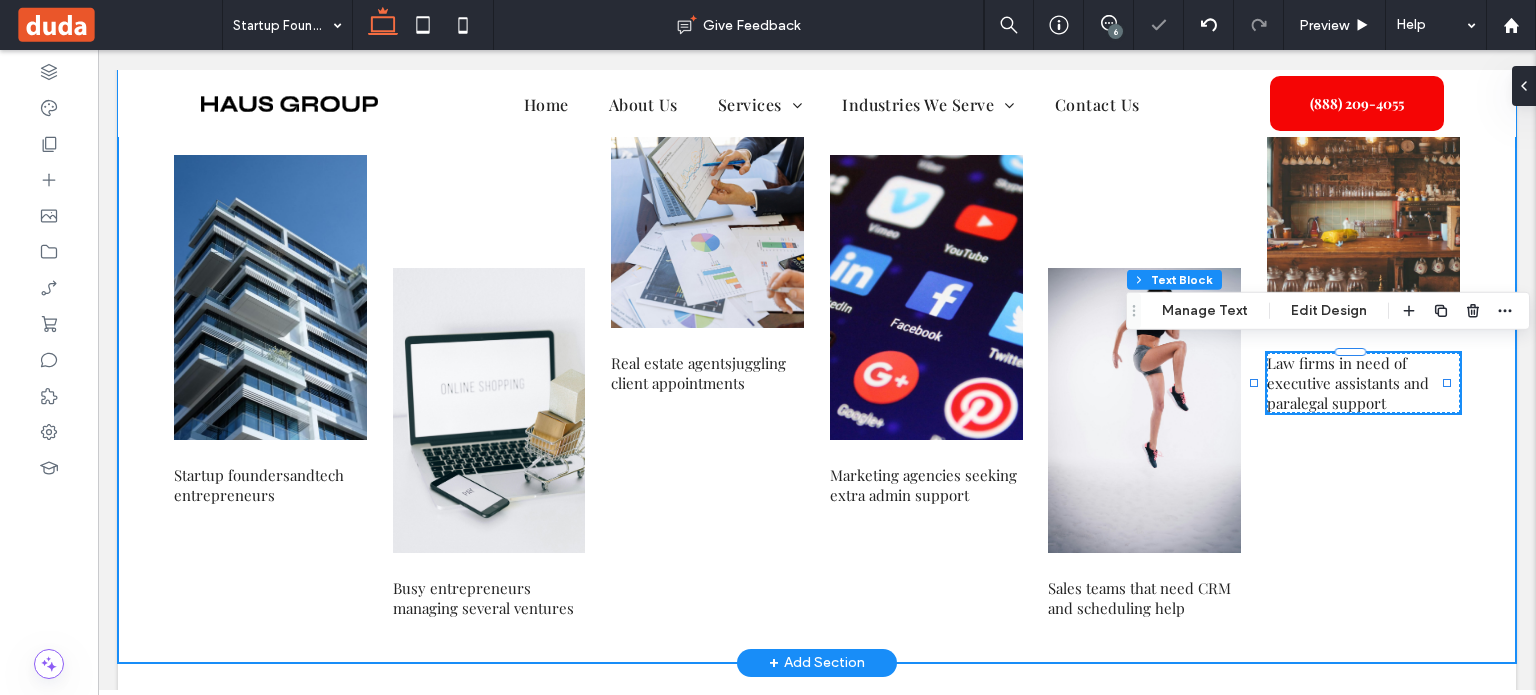 click on "Marketing agencies seeking extra admin support
Law firms in need of executive assistants and paralegal support
Startup founders  and  tech entrepreneurs
Busy entrepreneurs managing several ventures
Real estate agents  juggling client appointments
Sales teams that need CRM and scheduling help" at bounding box center [817, 346] 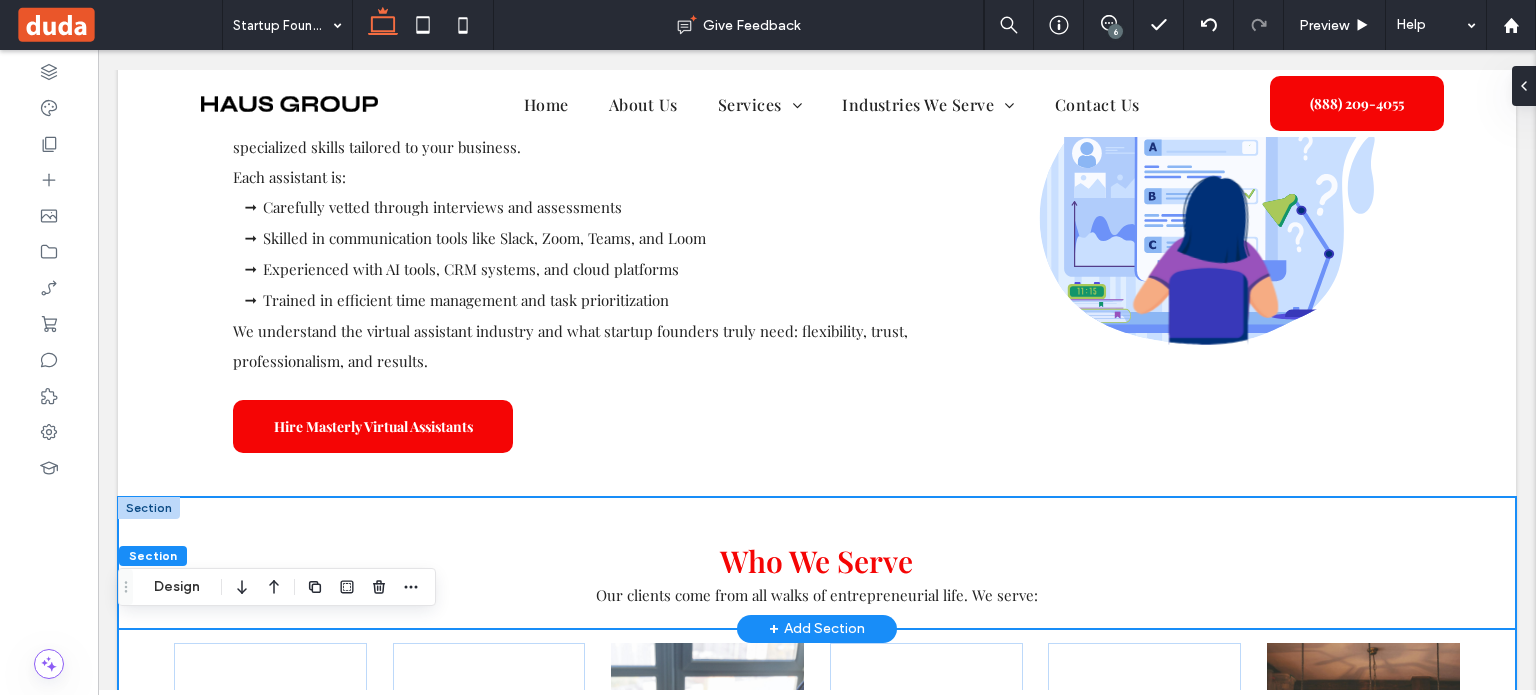 scroll, scrollTop: 2684, scrollLeft: 0, axis: vertical 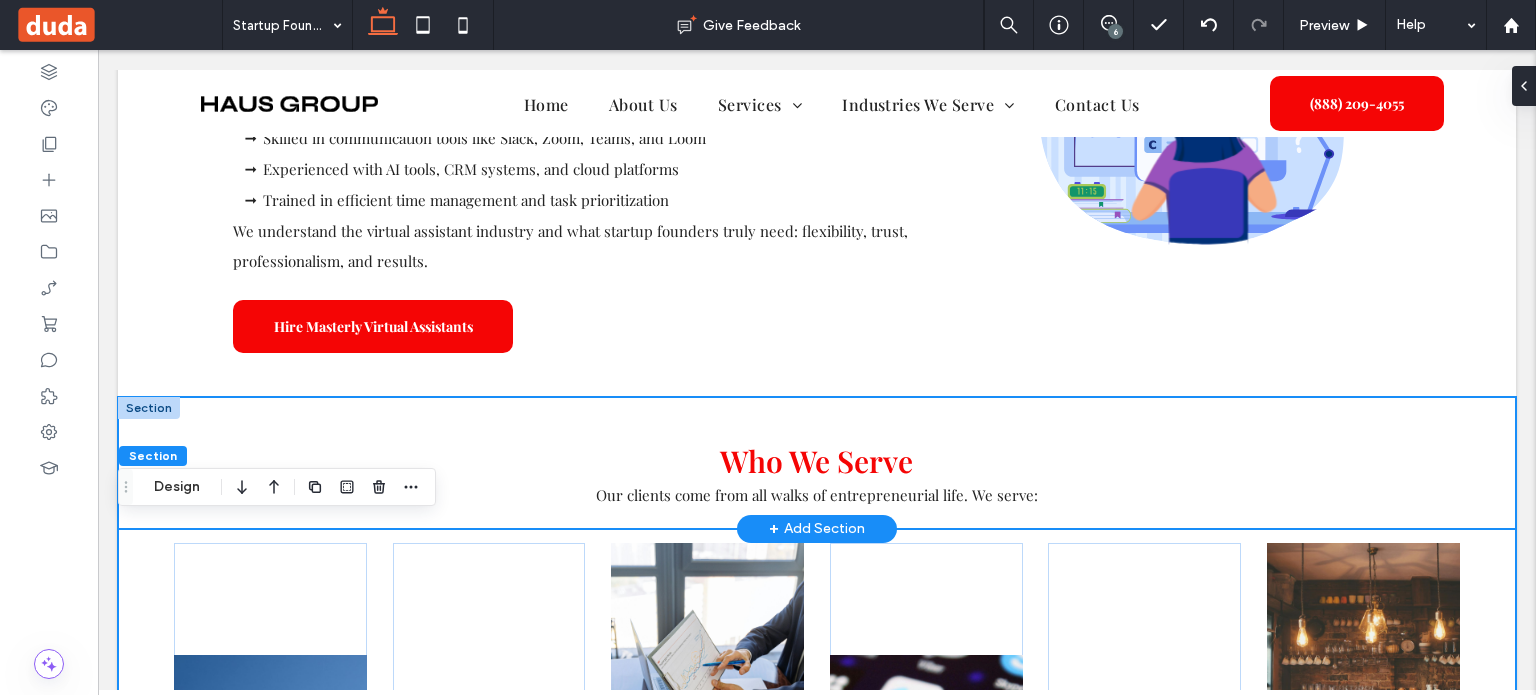 click on "Who We Serve
Our clients come from all walks of entrepreneurial life. We serve:" at bounding box center (817, 463) 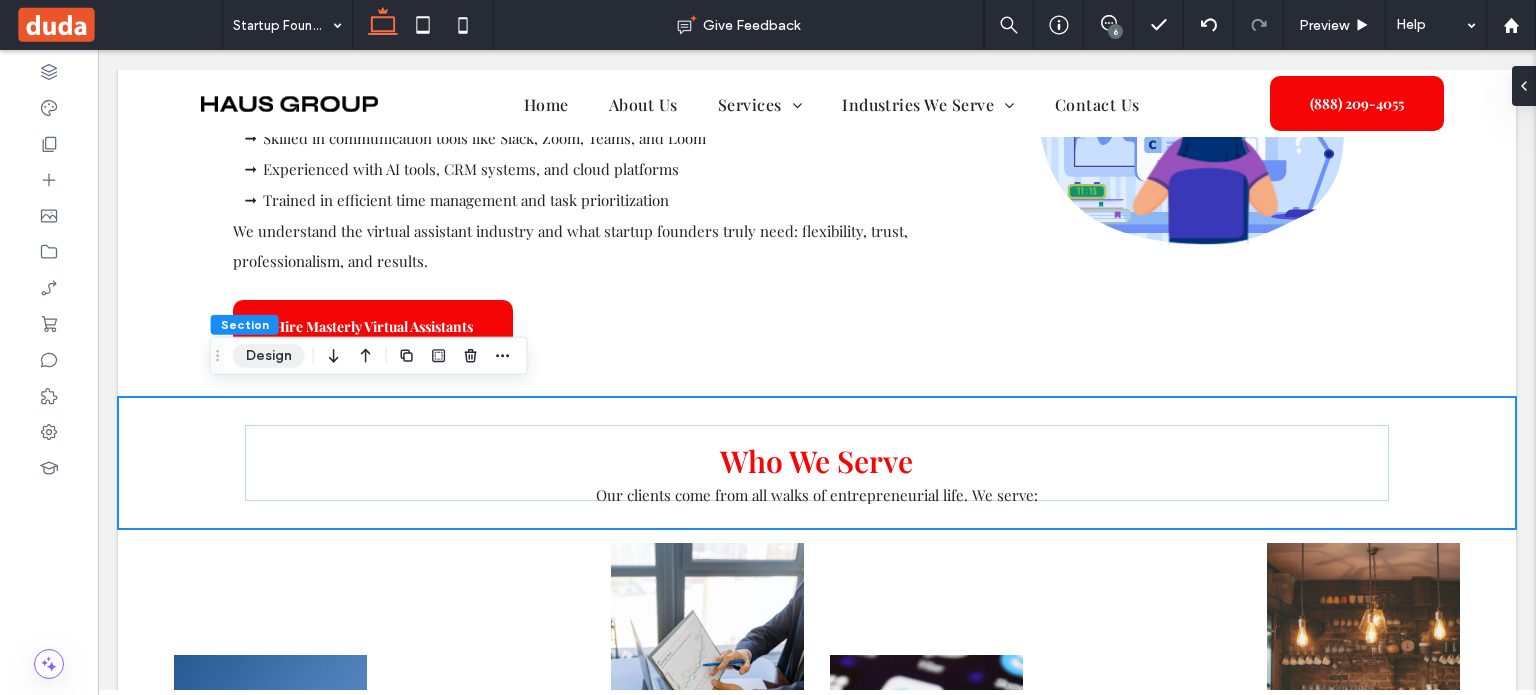click on "Design" at bounding box center [269, 356] 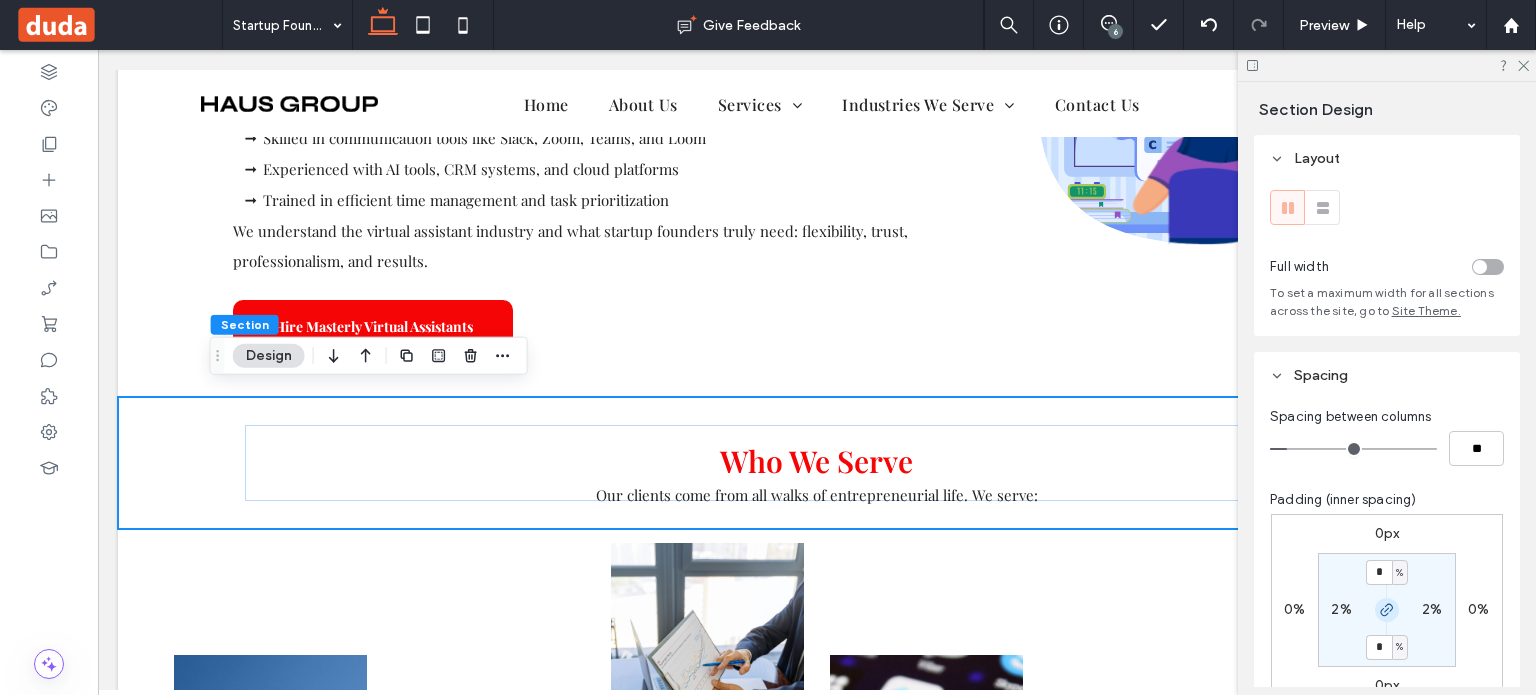 click 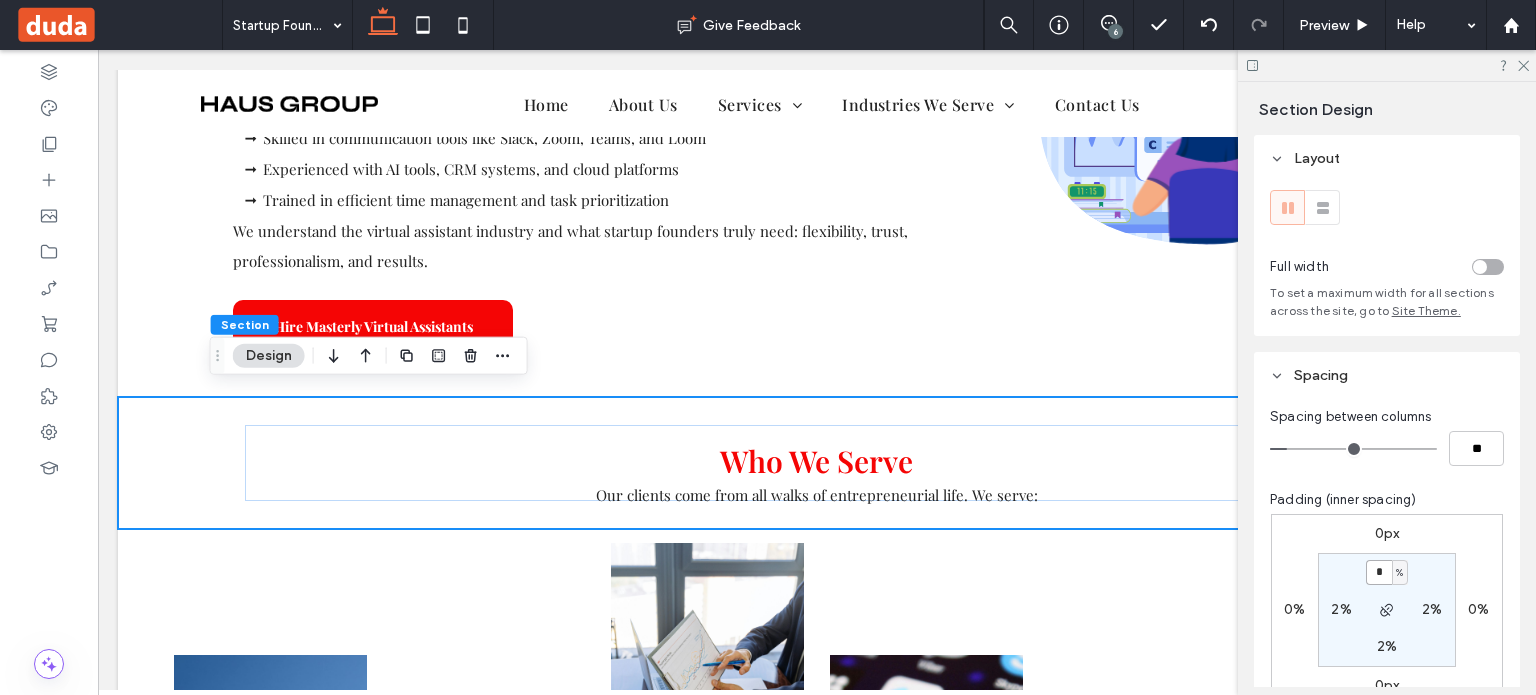 click on "*" at bounding box center (1379, 572) 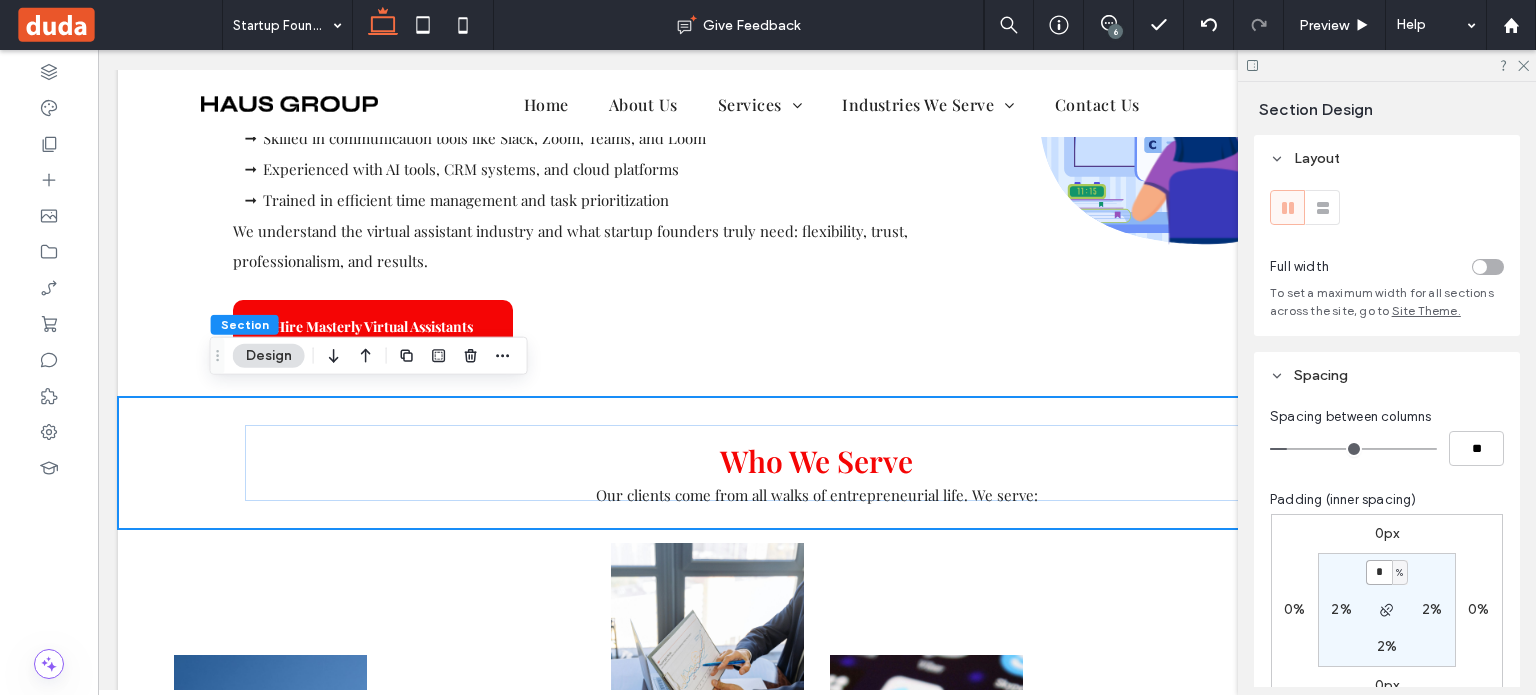 type on "*" 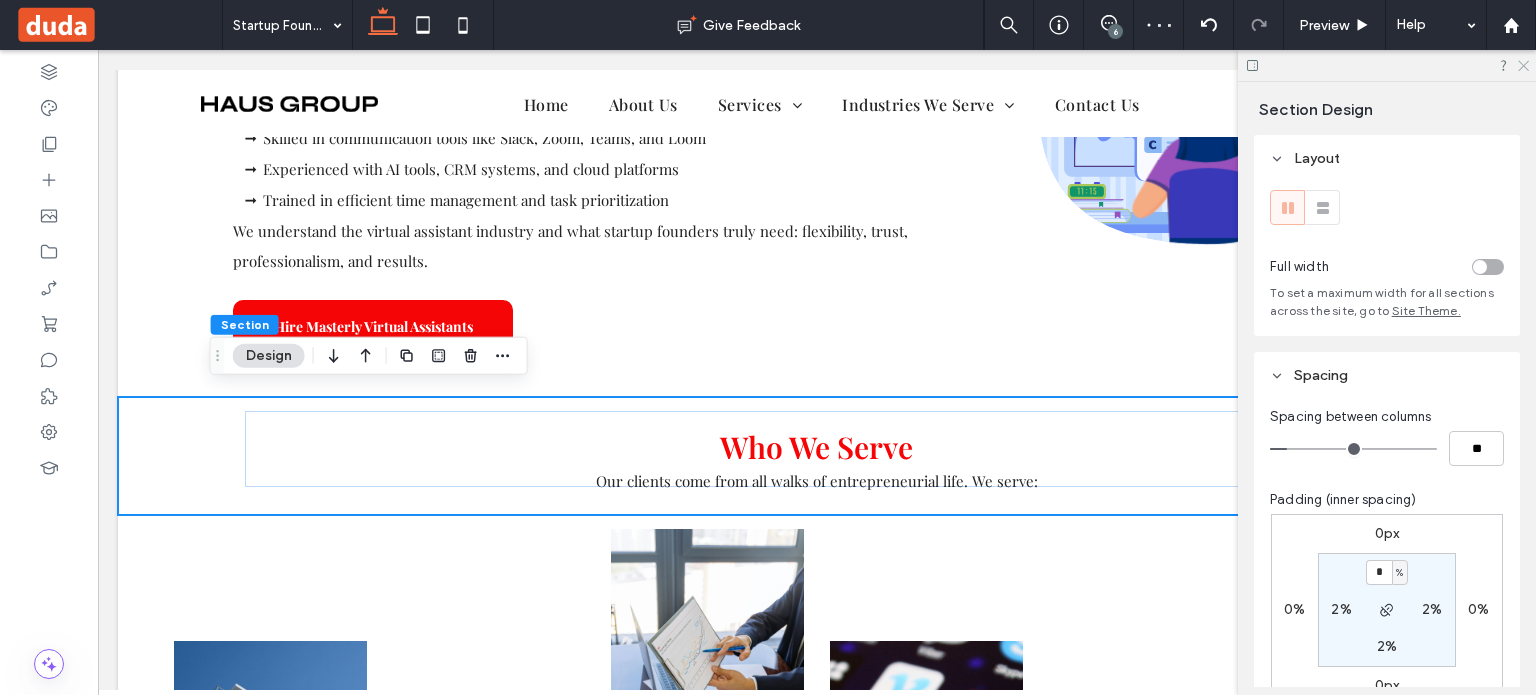 click 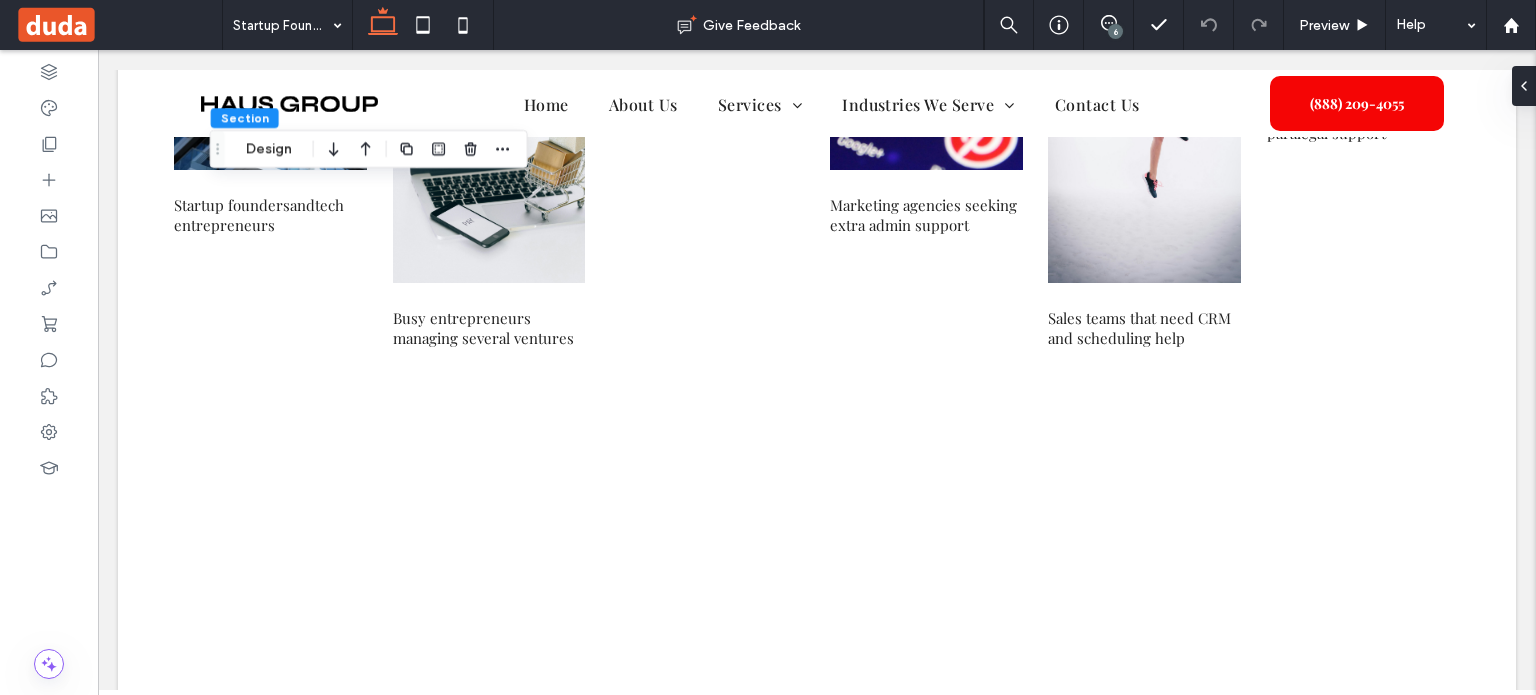 scroll, scrollTop: 3484, scrollLeft: 0, axis: vertical 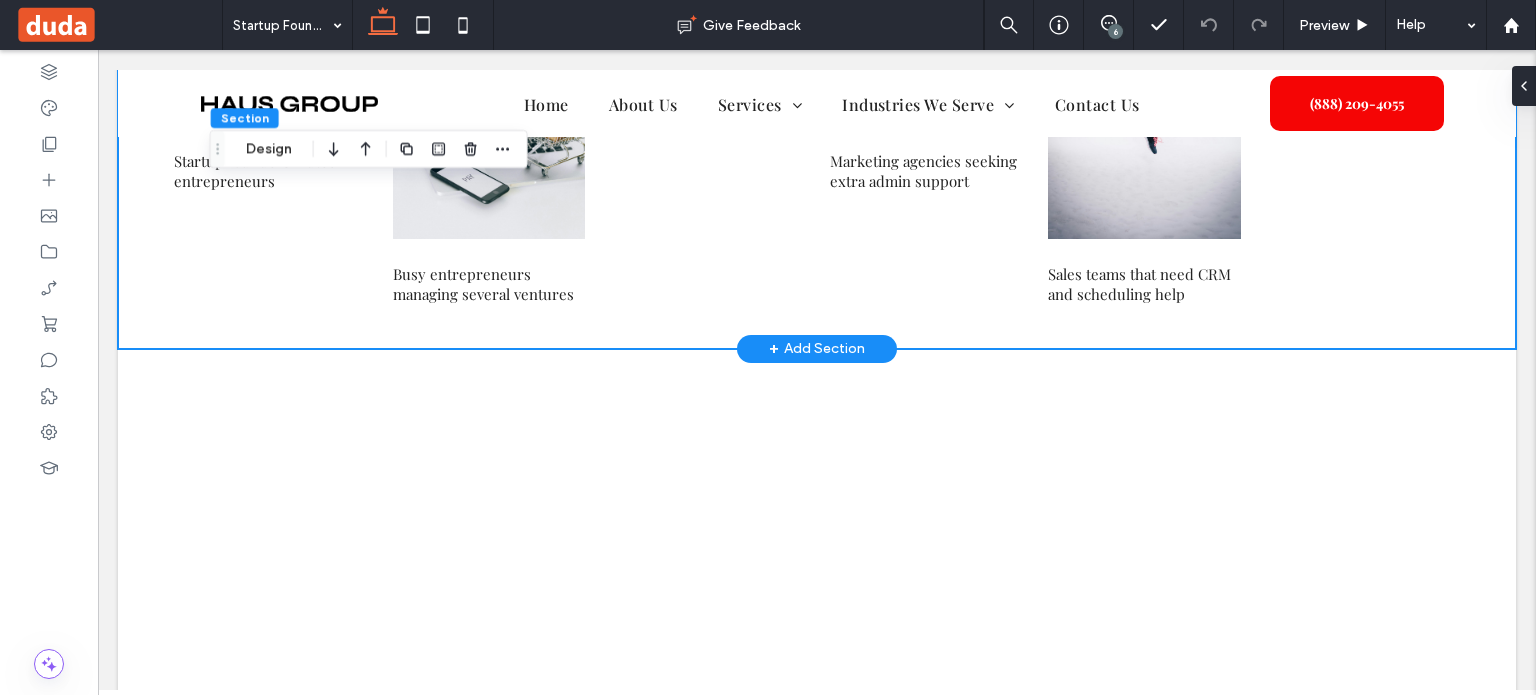 click on "Marketing agencies seeking extra admin support
Law firms in need of executive assistants and paralegal support
Startup founders  and  tech entrepreneurs
Busy entrepreneurs managing several ventures
Real estate agents  juggling client appointments
Sales teams that need CRM and scheduling help" at bounding box center [817, 32] 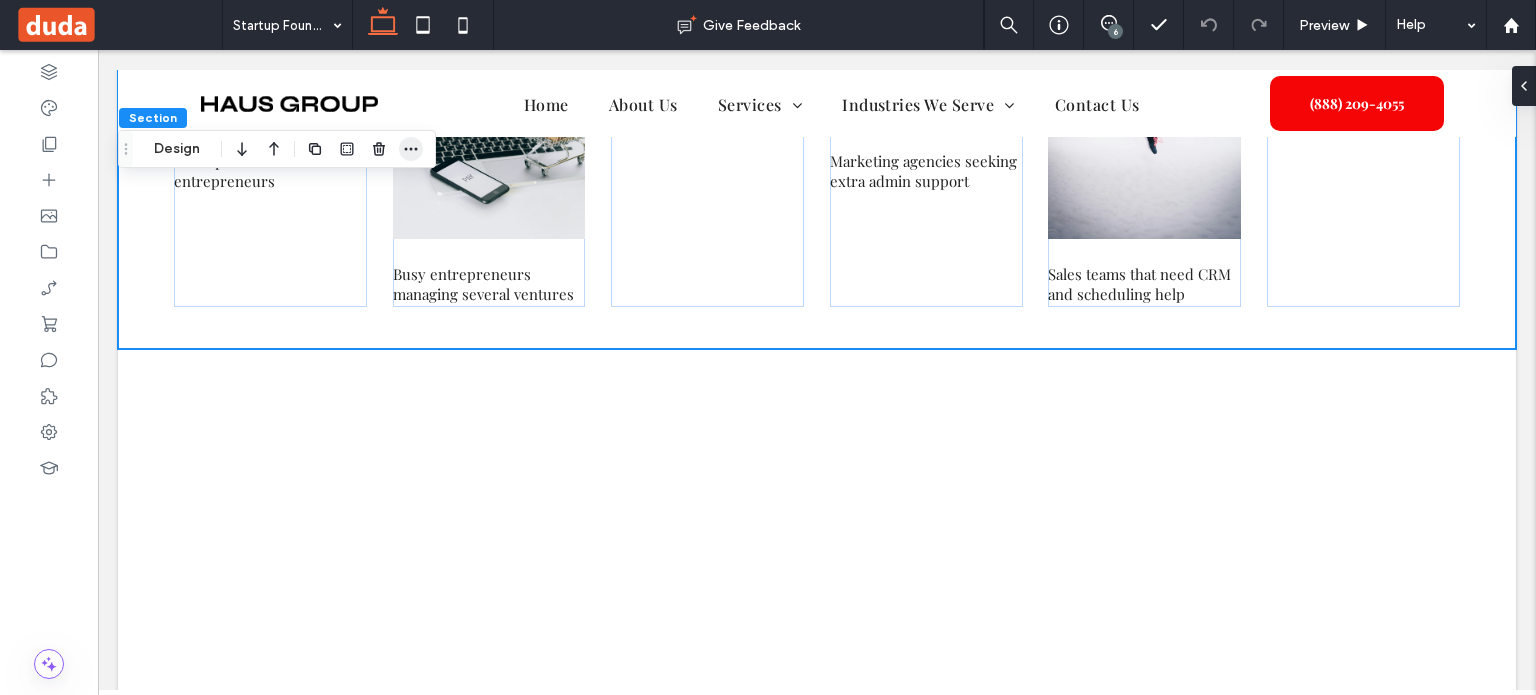 click 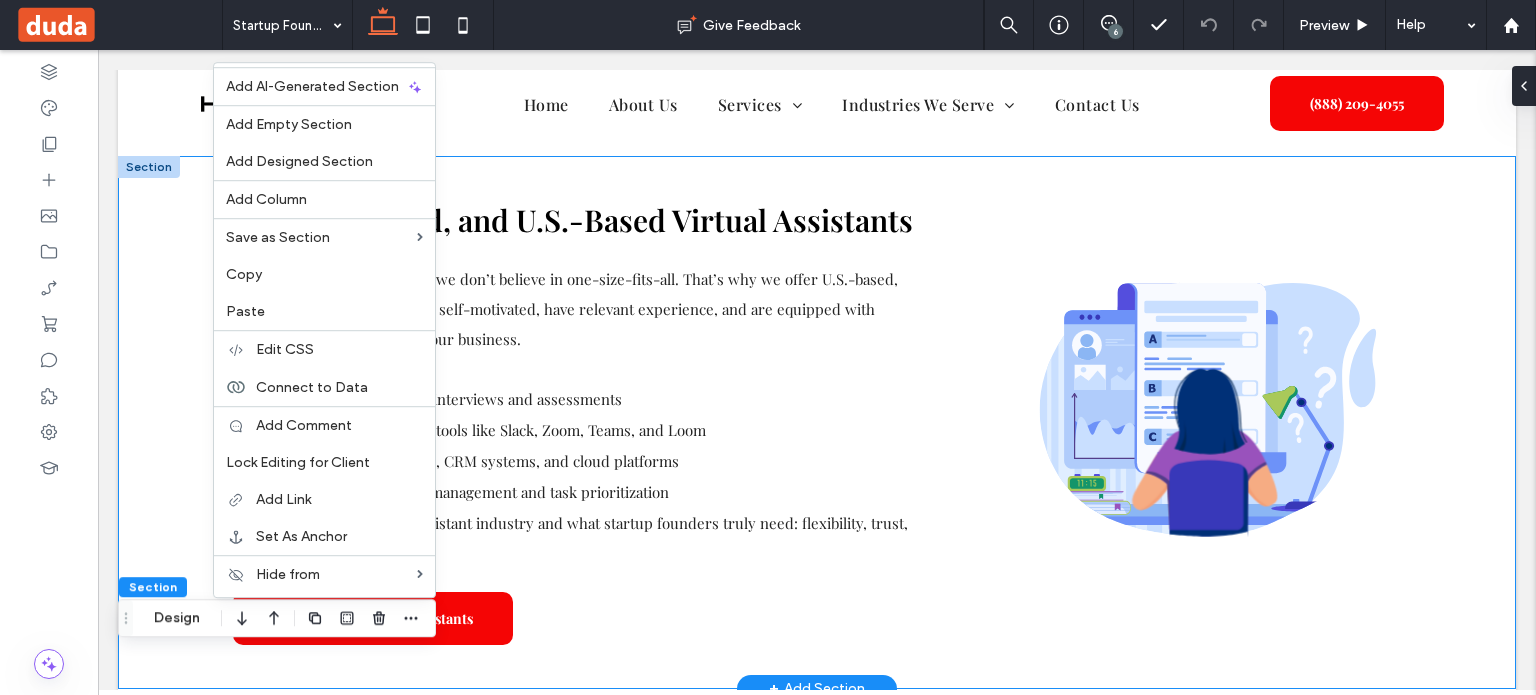 scroll, scrollTop: 2384, scrollLeft: 0, axis: vertical 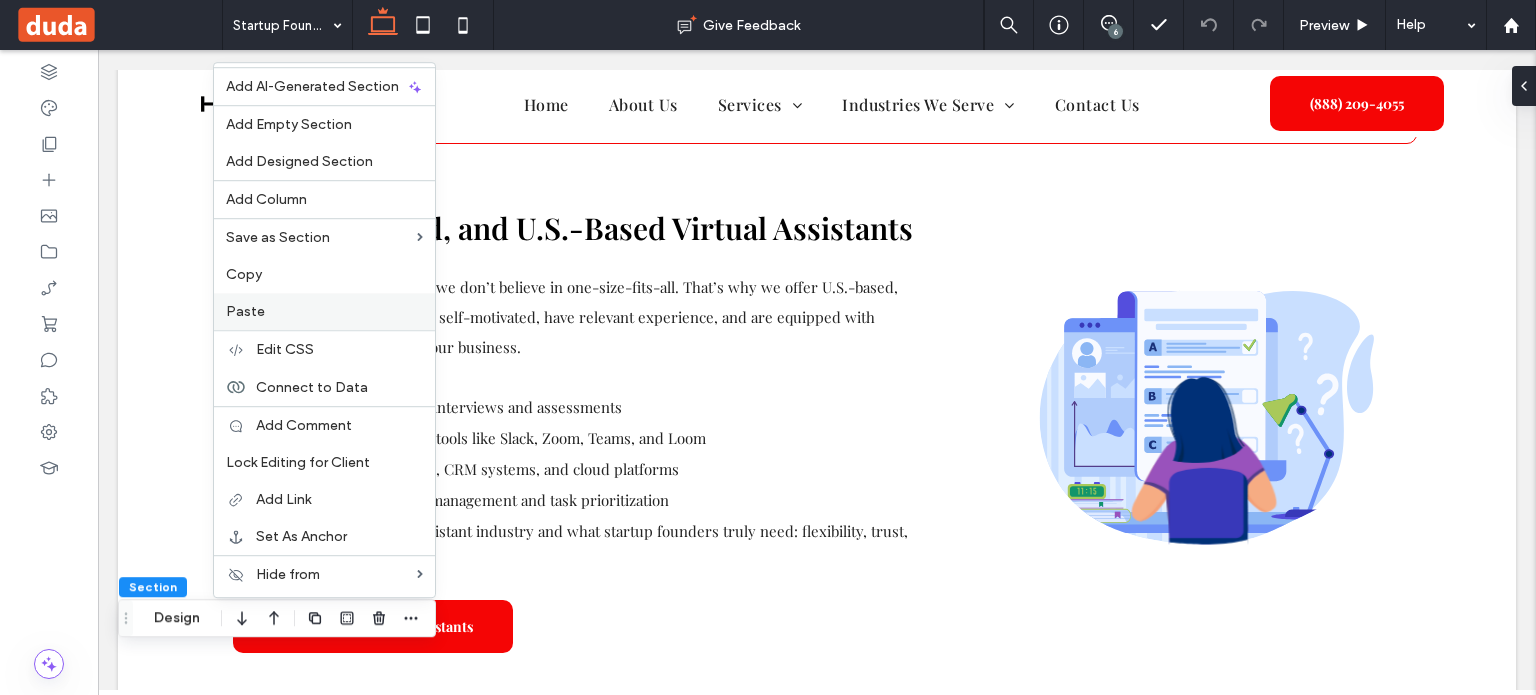 click on "Paste" at bounding box center (324, 311) 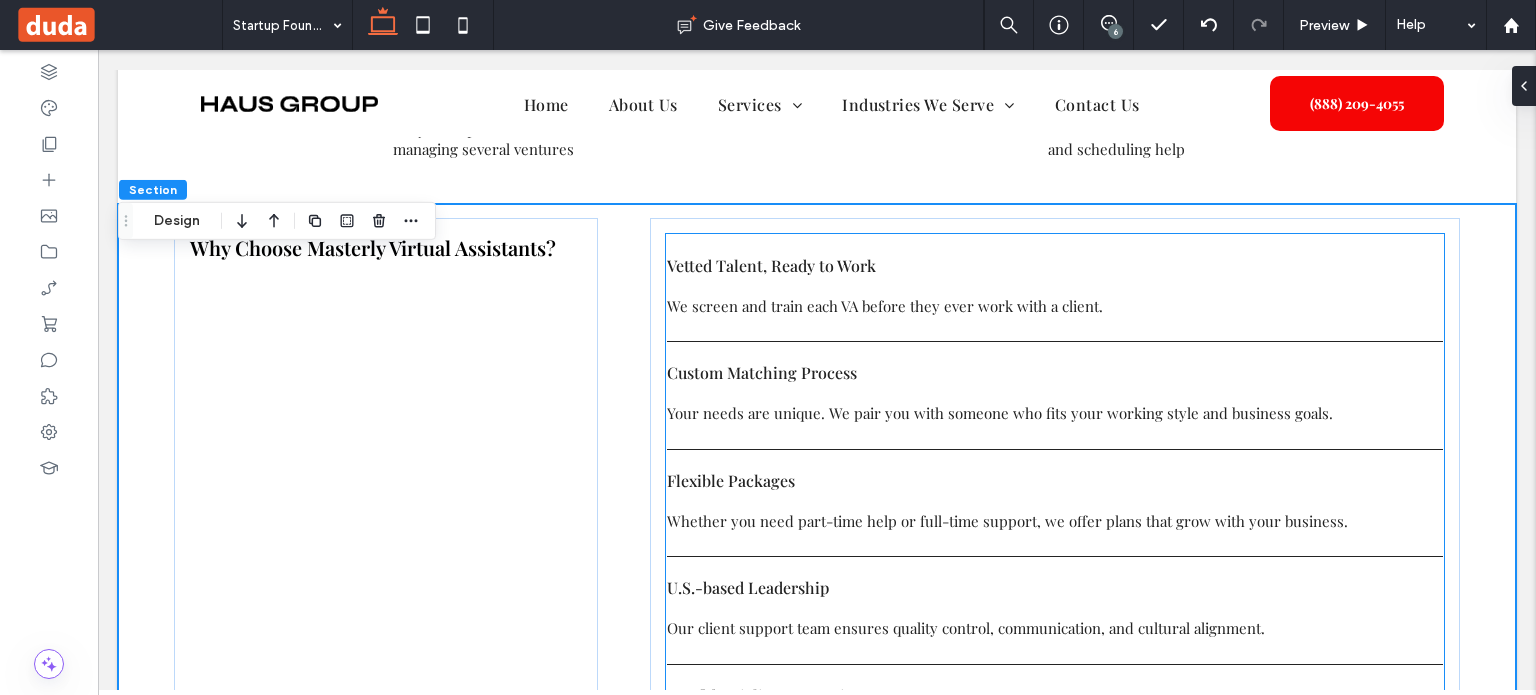 scroll, scrollTop: 3664, scrollLeft: 0, axis: vertical 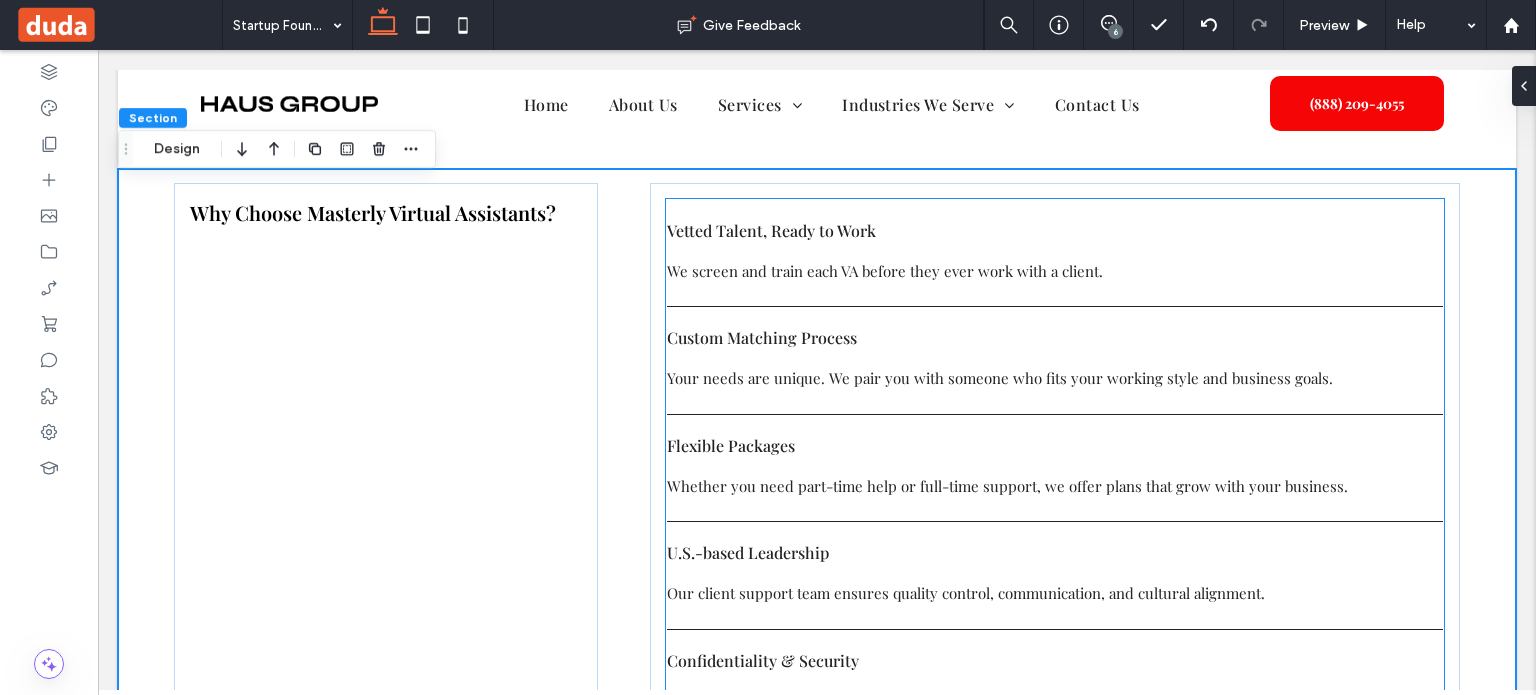 click on "Flexible Packages
Whether you need part-time help or full-time support, we offer plans that grow with your business." at bounding box center [1055, 465] 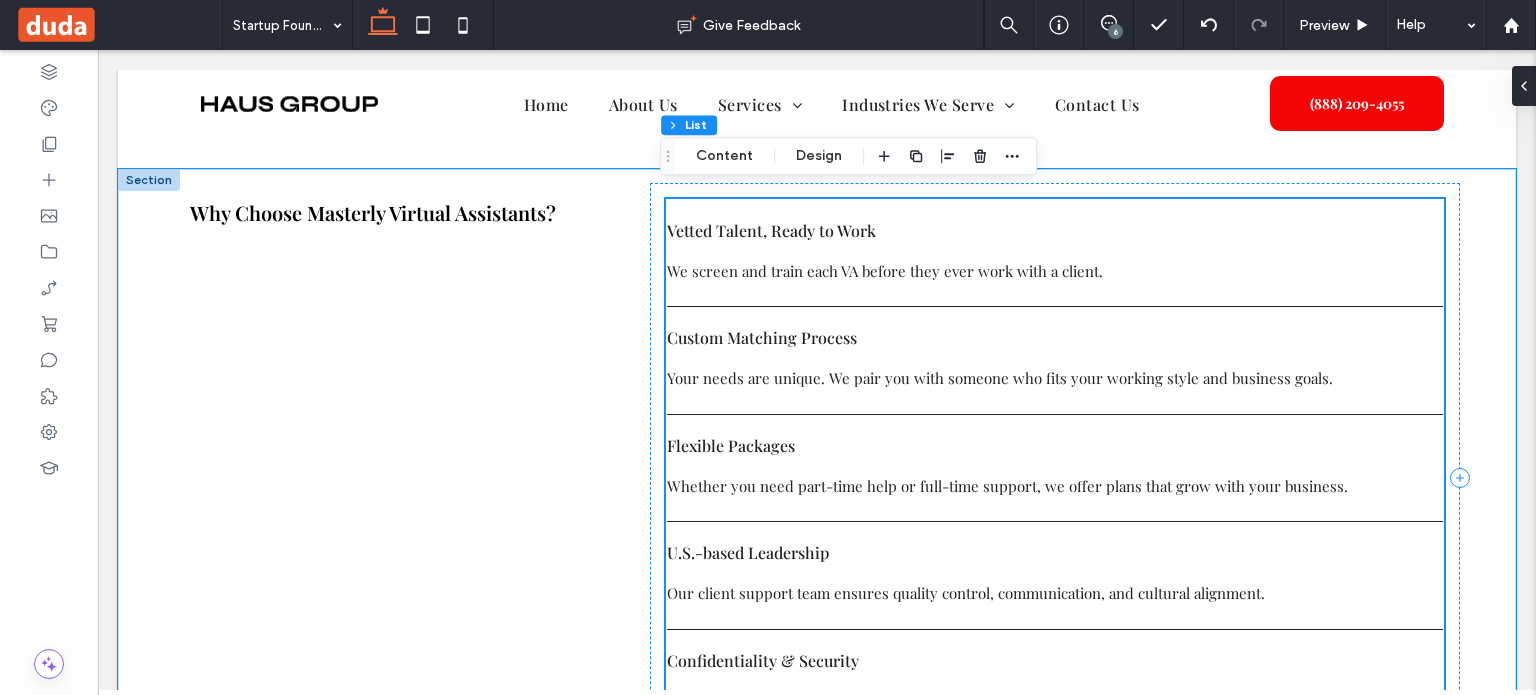 scroll, scrollTop: 3564, scrollLeft: 0, axis: vertical 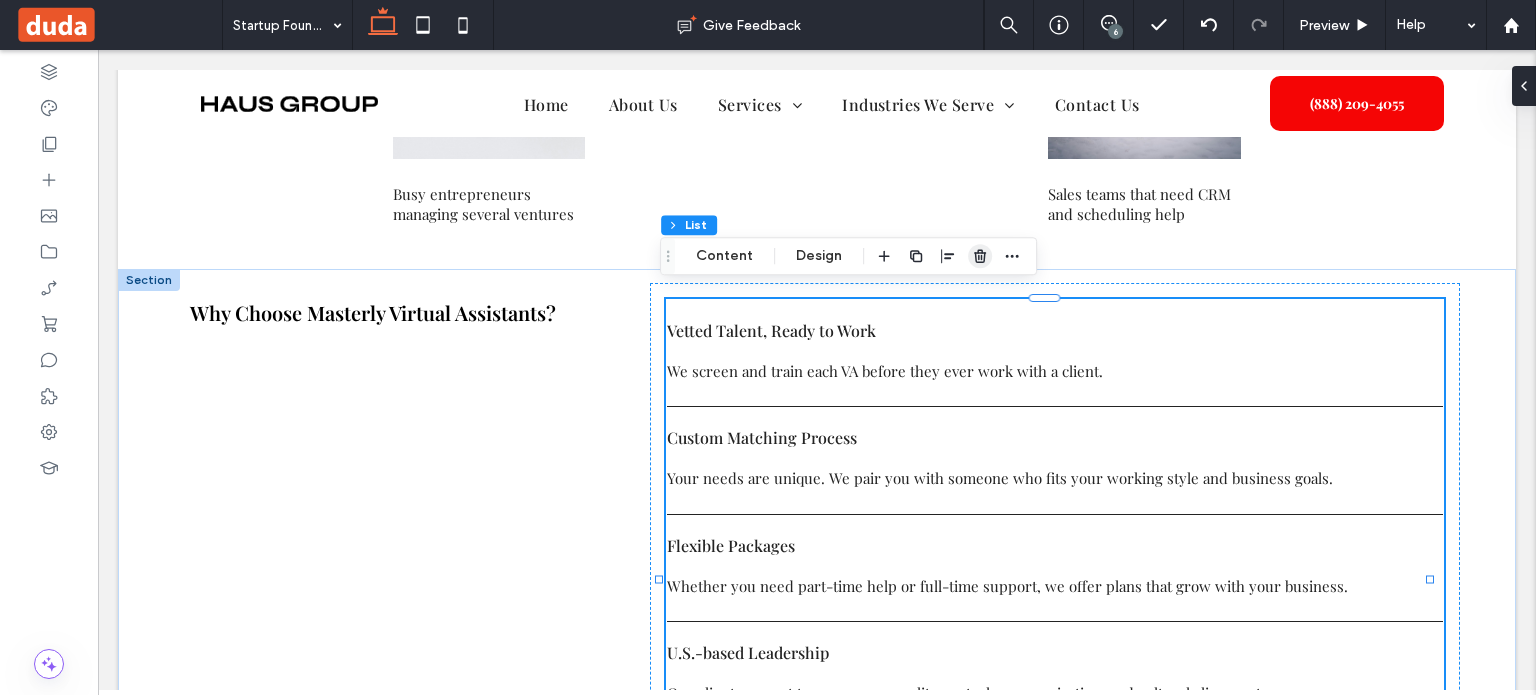 click 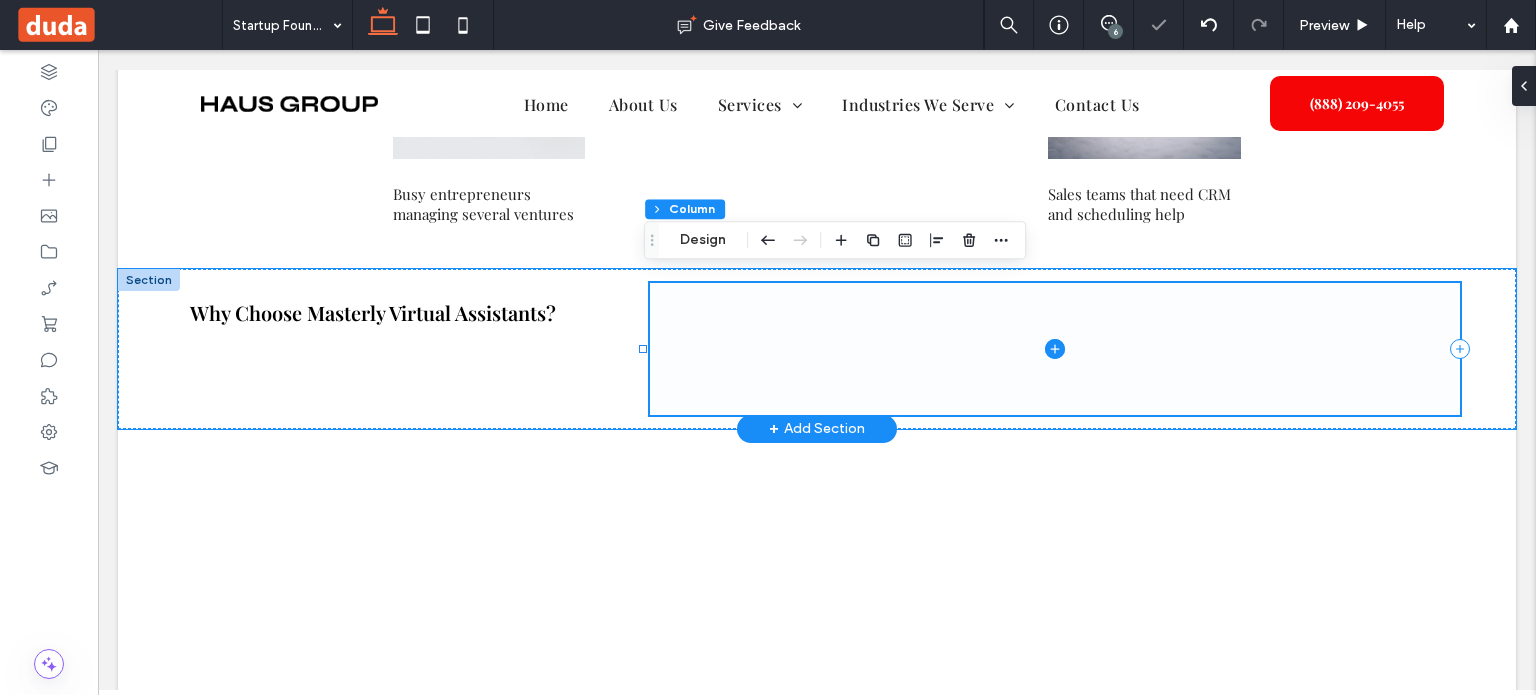 click 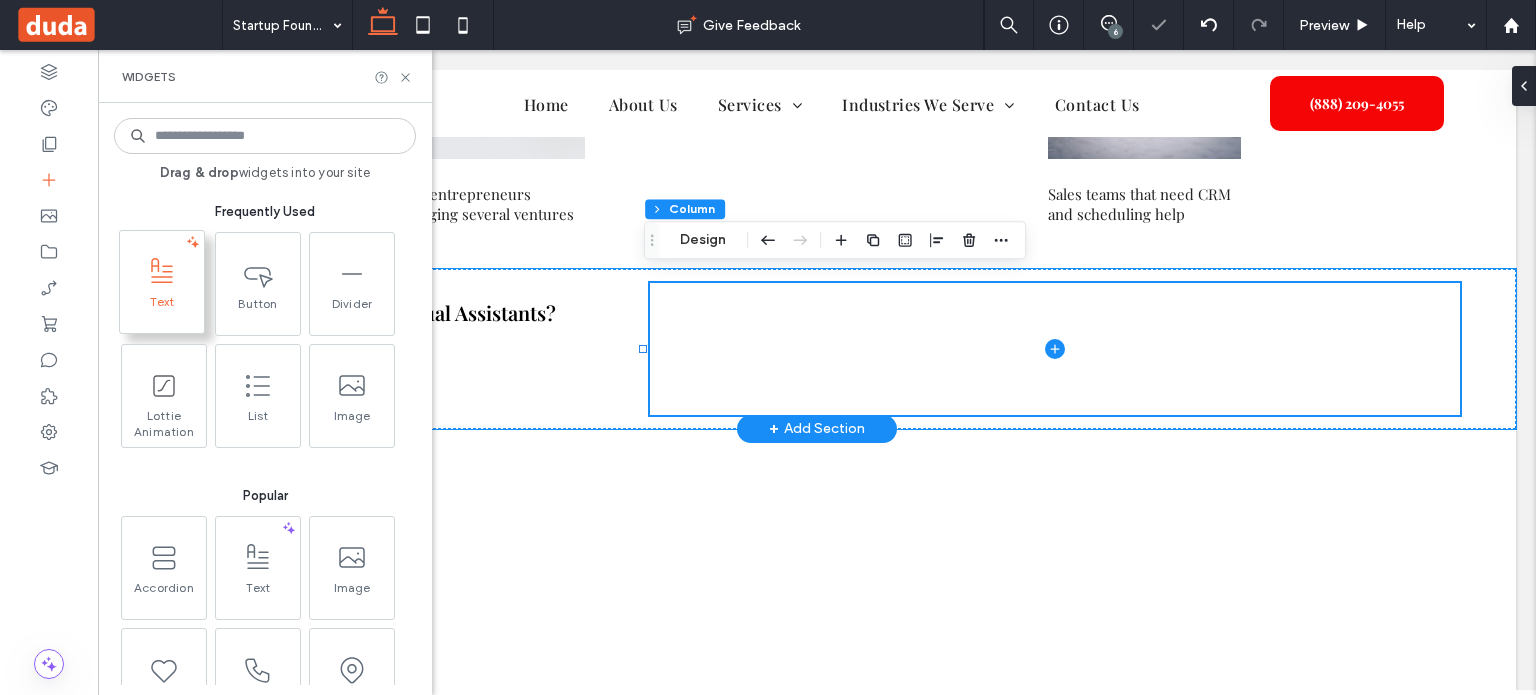 click on "Text" at bounding box center [162, 308] 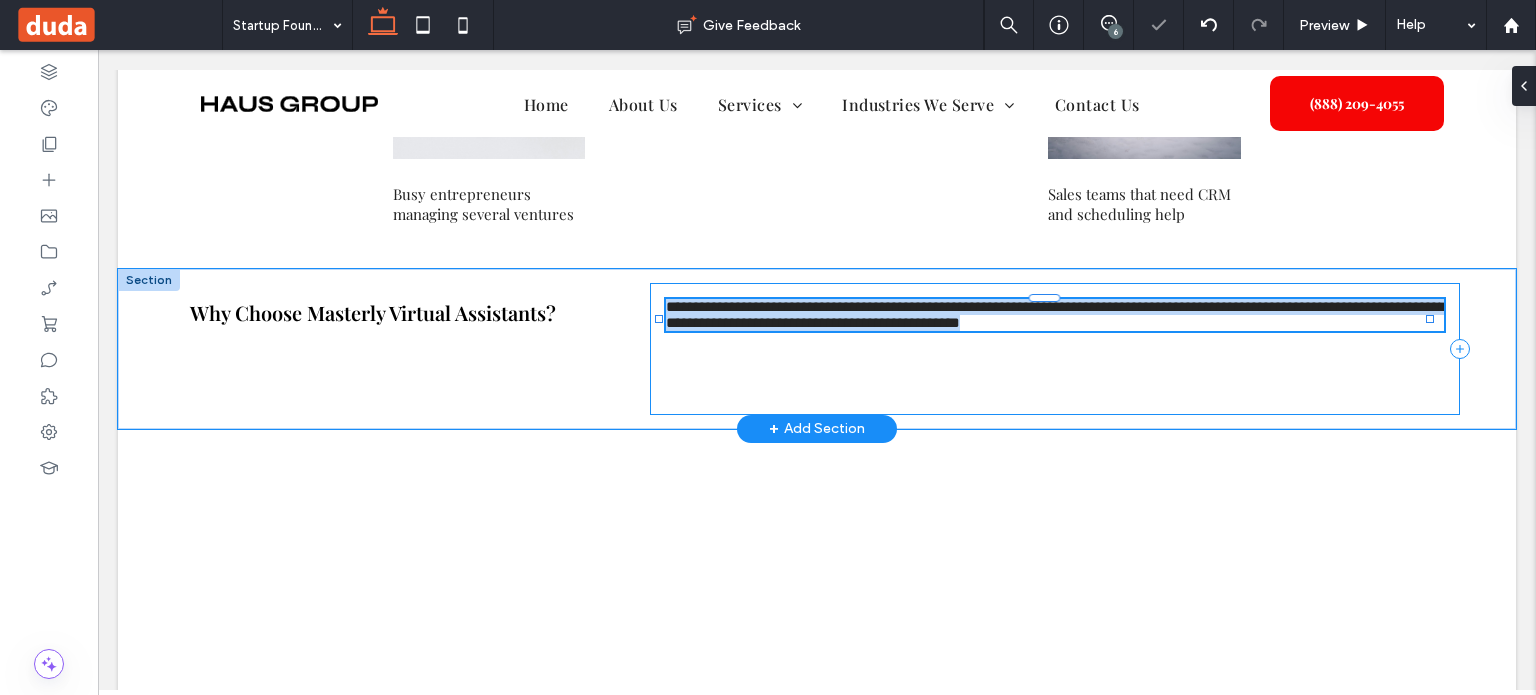 type on "**********" 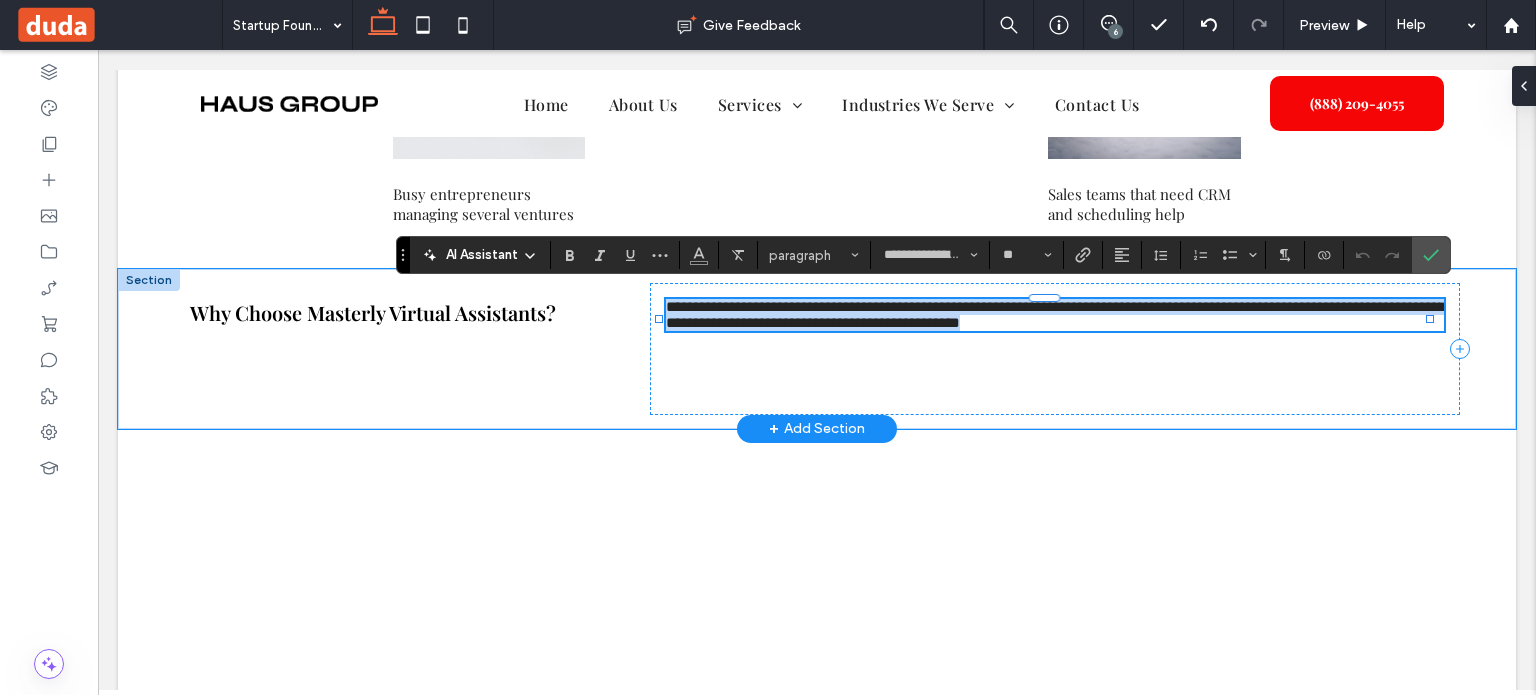 click on "**********" at bounding box center [1056, 314] 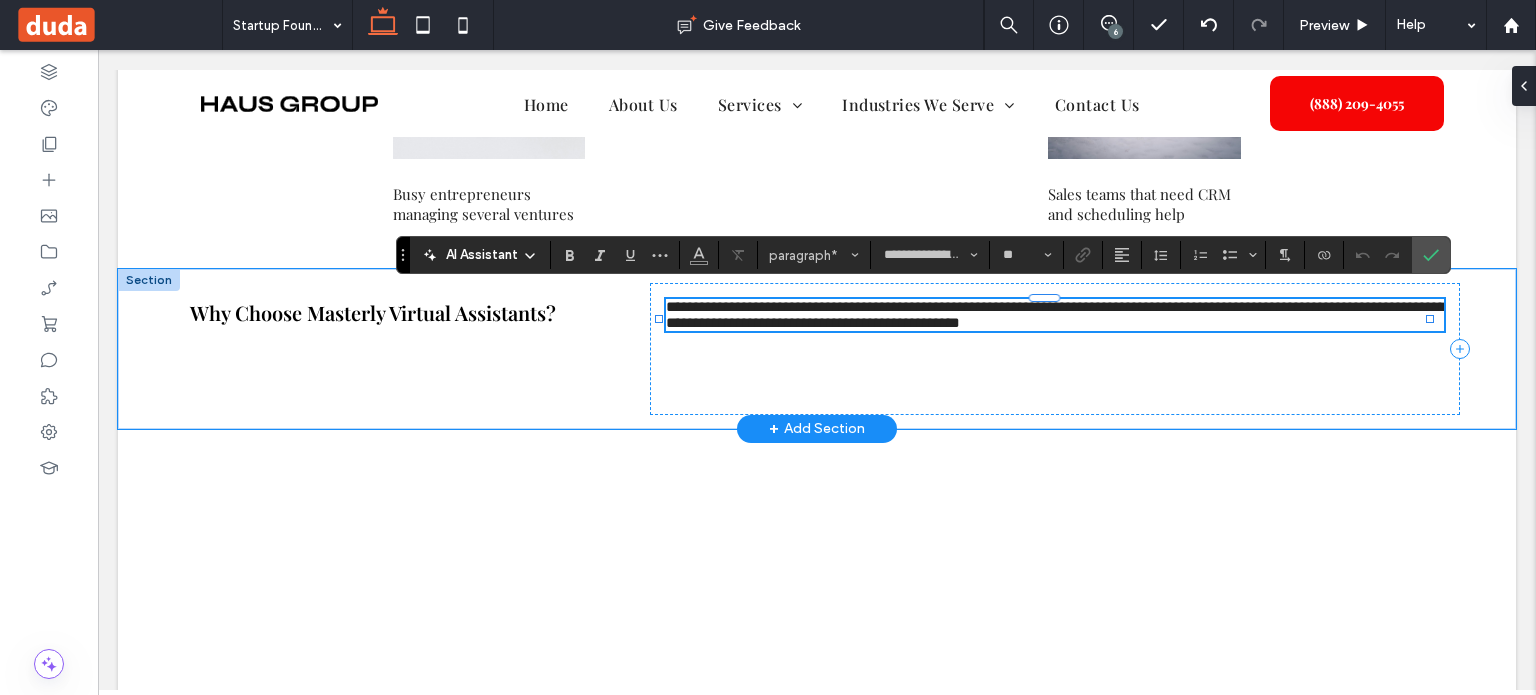 click on "**********" at bounding box center [1056, 314] 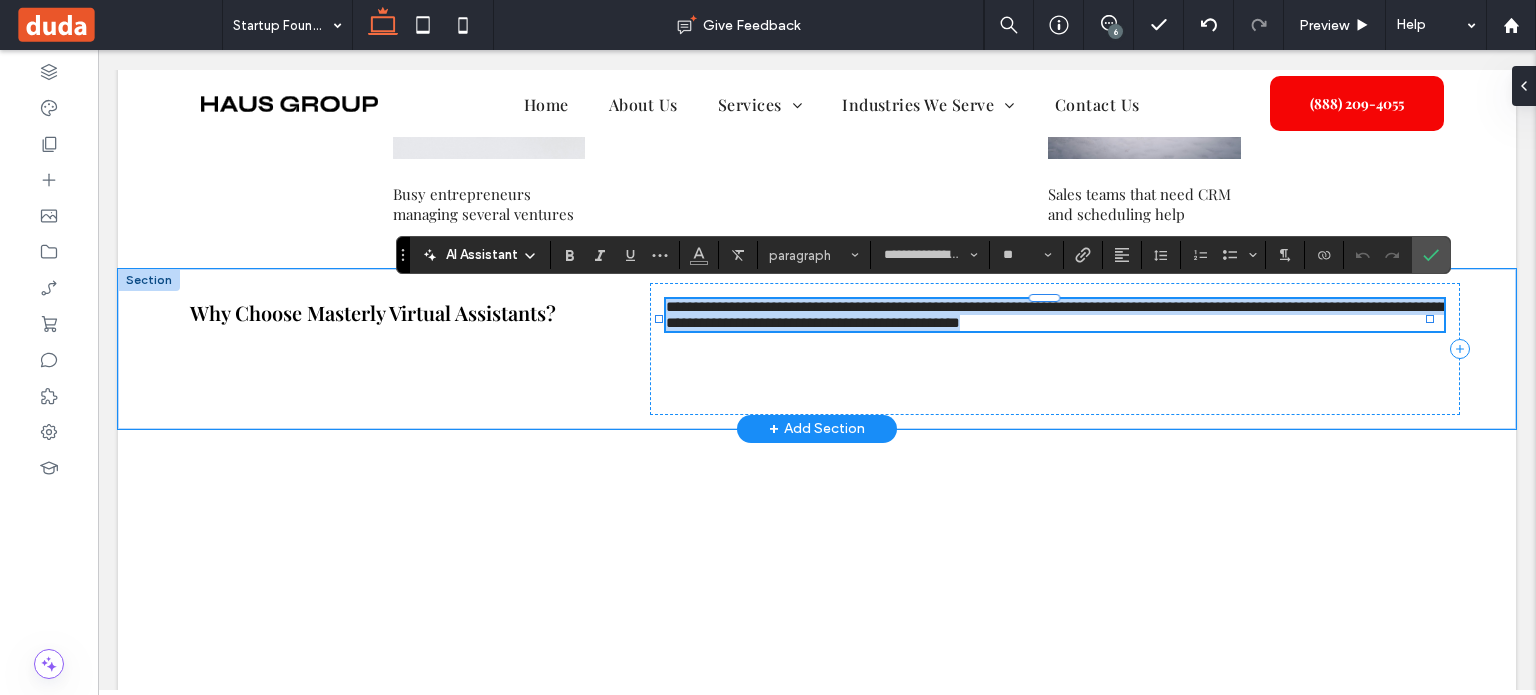 paste 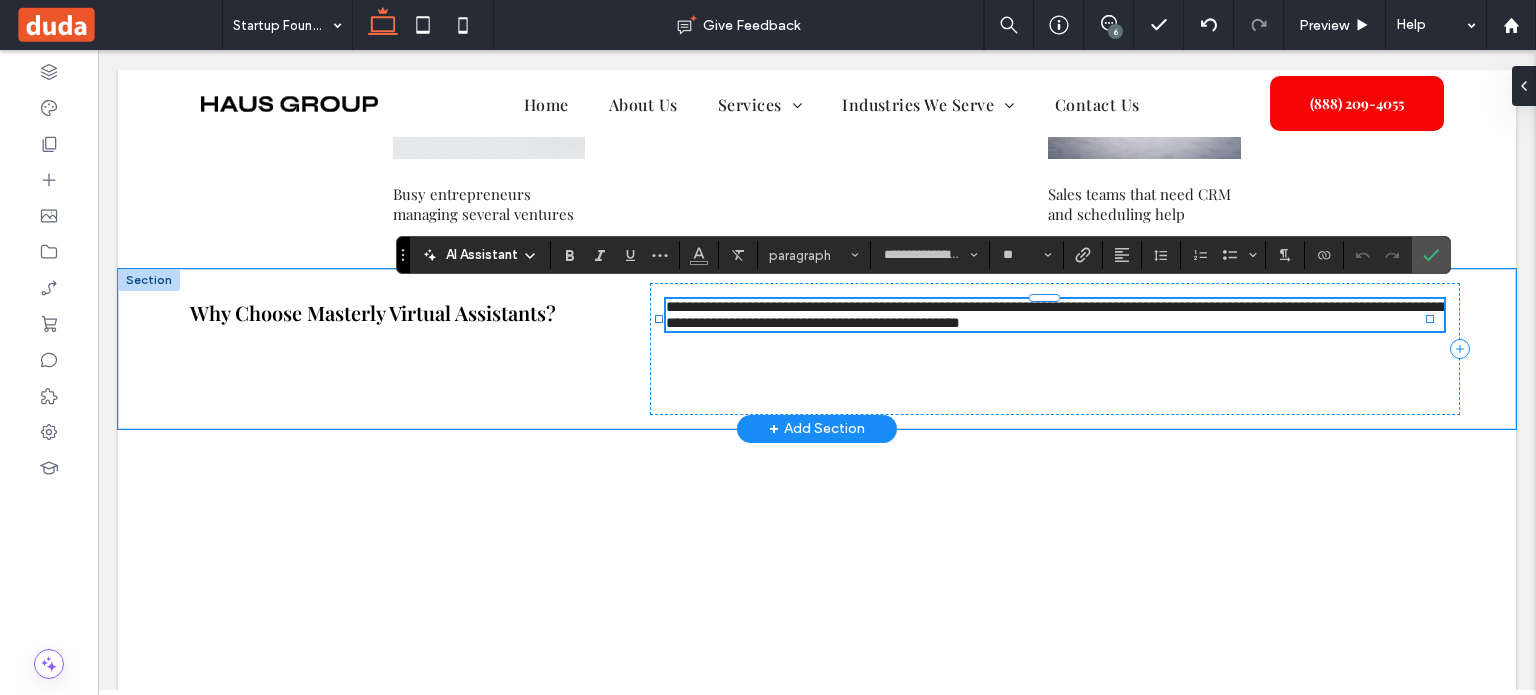 scroll, scrollTop: 0, scrollLeft: 0, axis: both 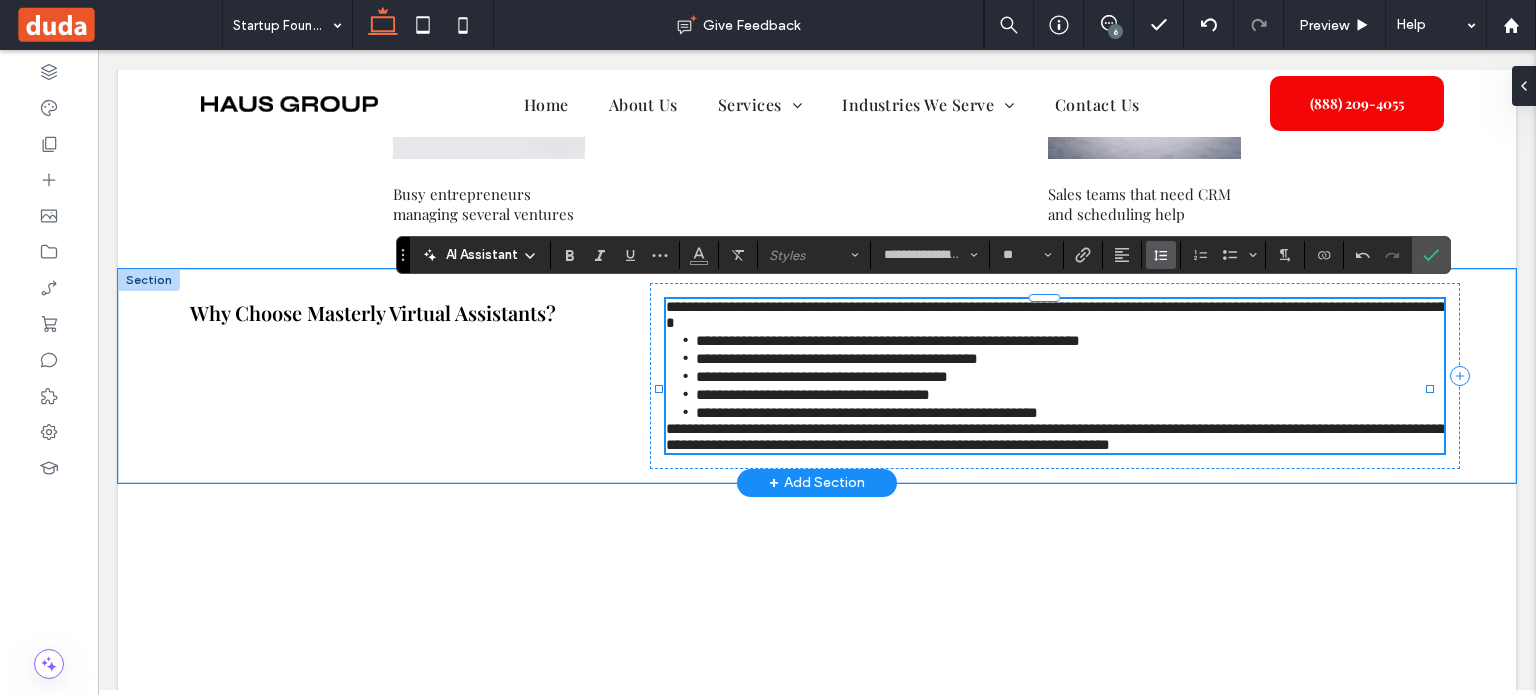 click at bounding box center [1161, 255] 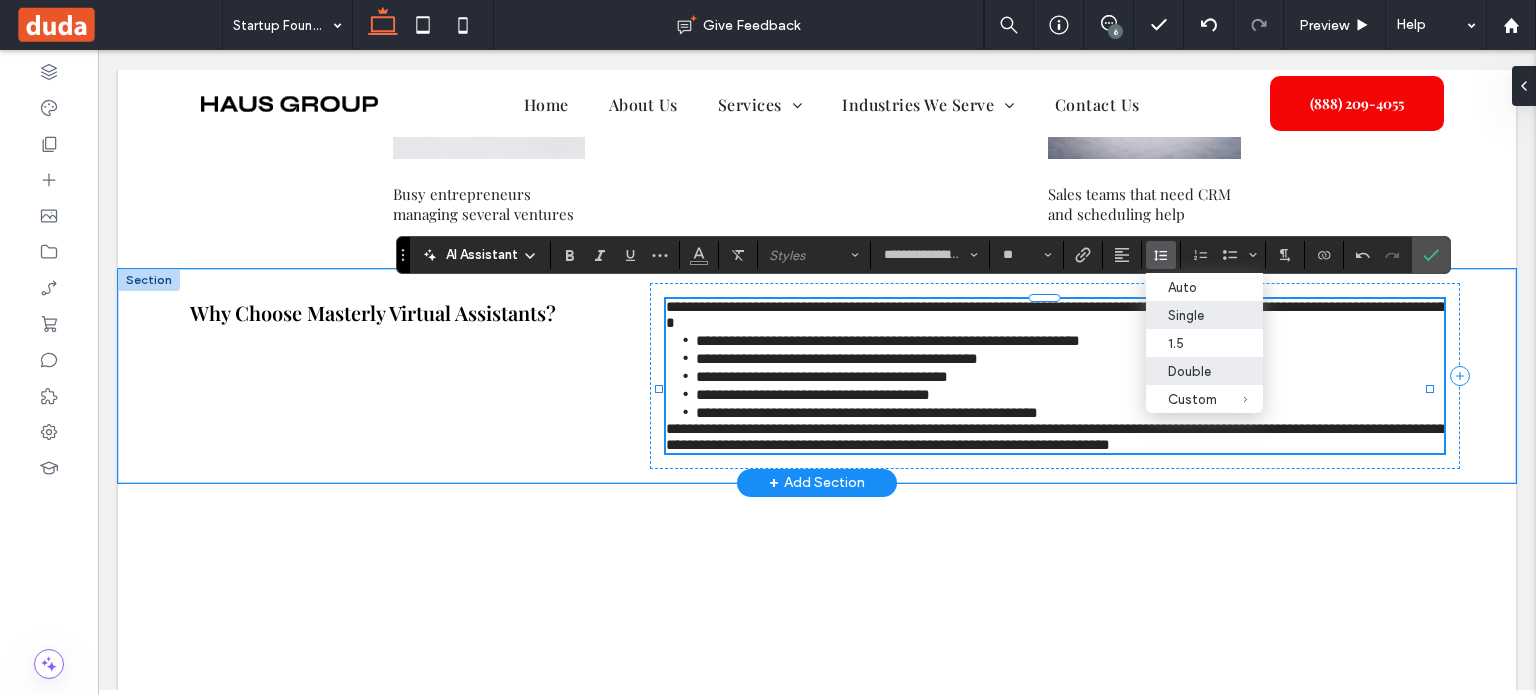 click on "Double" at bounding box center (1192, 371) 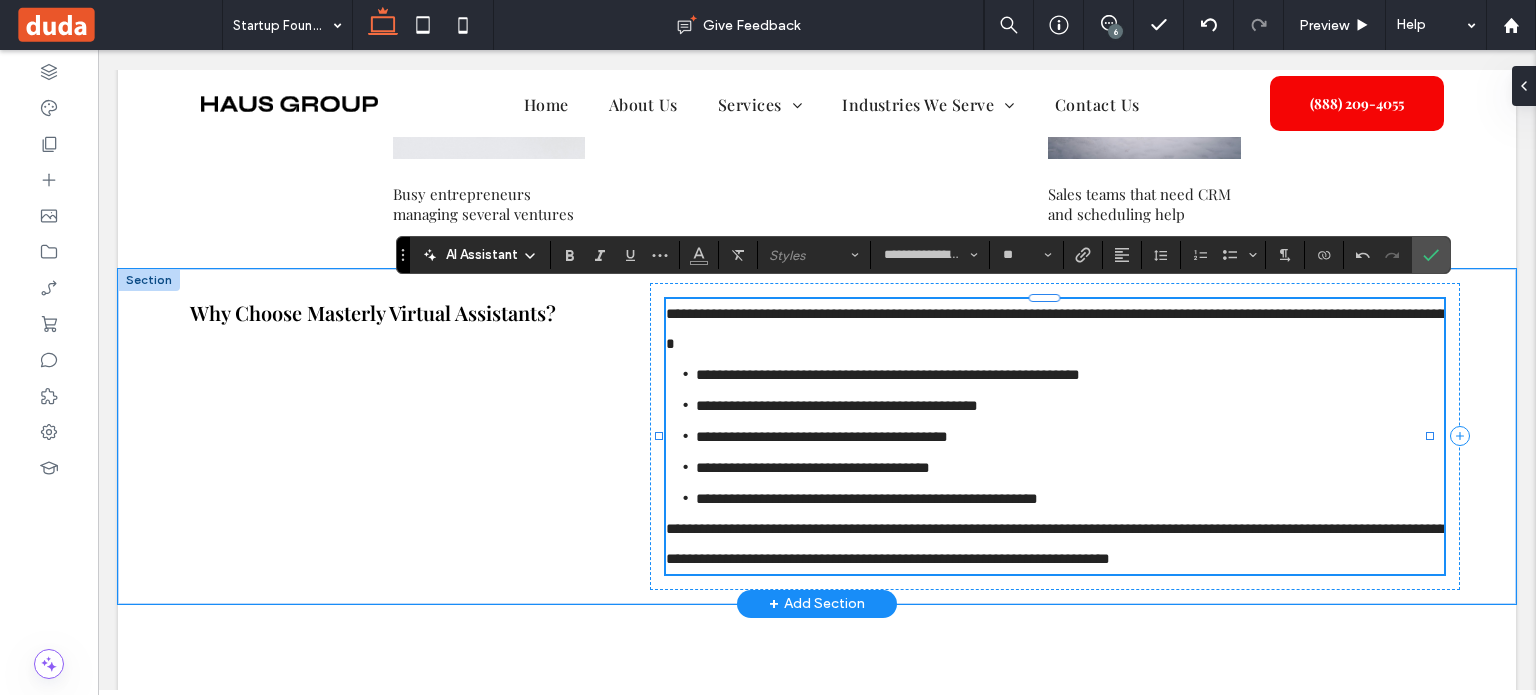click on "**********" at bounding box center [837, 405] 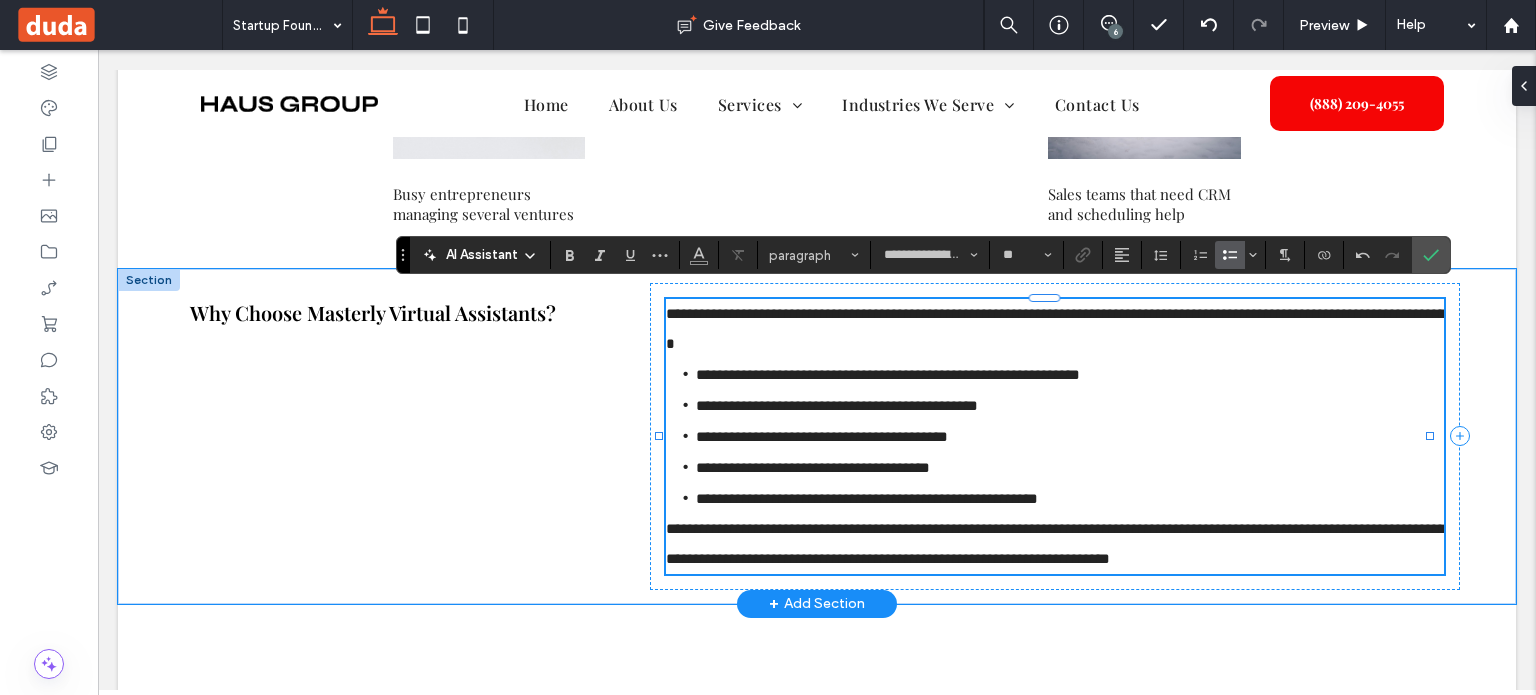 click on "**********" at bounding box center (1070, 436) 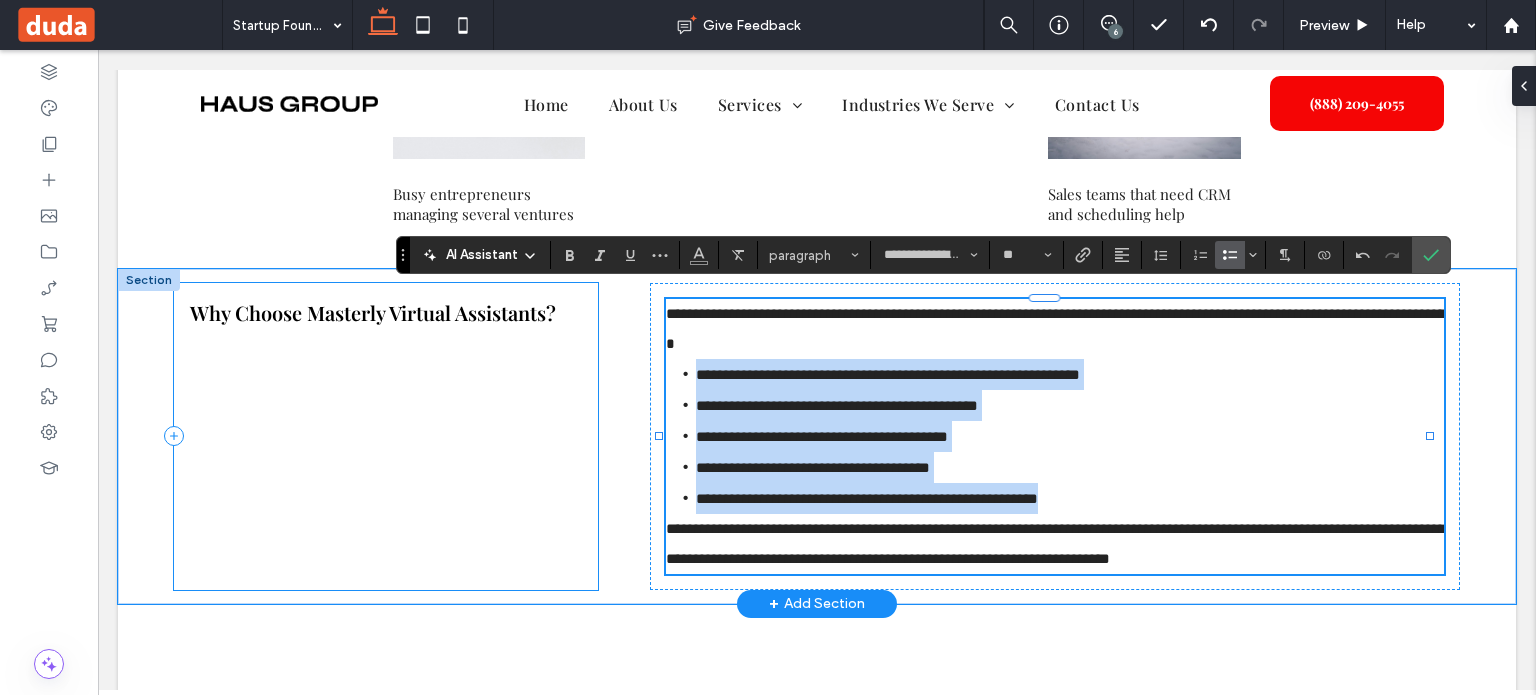 drag, startPoint x: 819, startPoint y: 433, endPoint x: 486, endPoint y: 363, distance: 340.27783 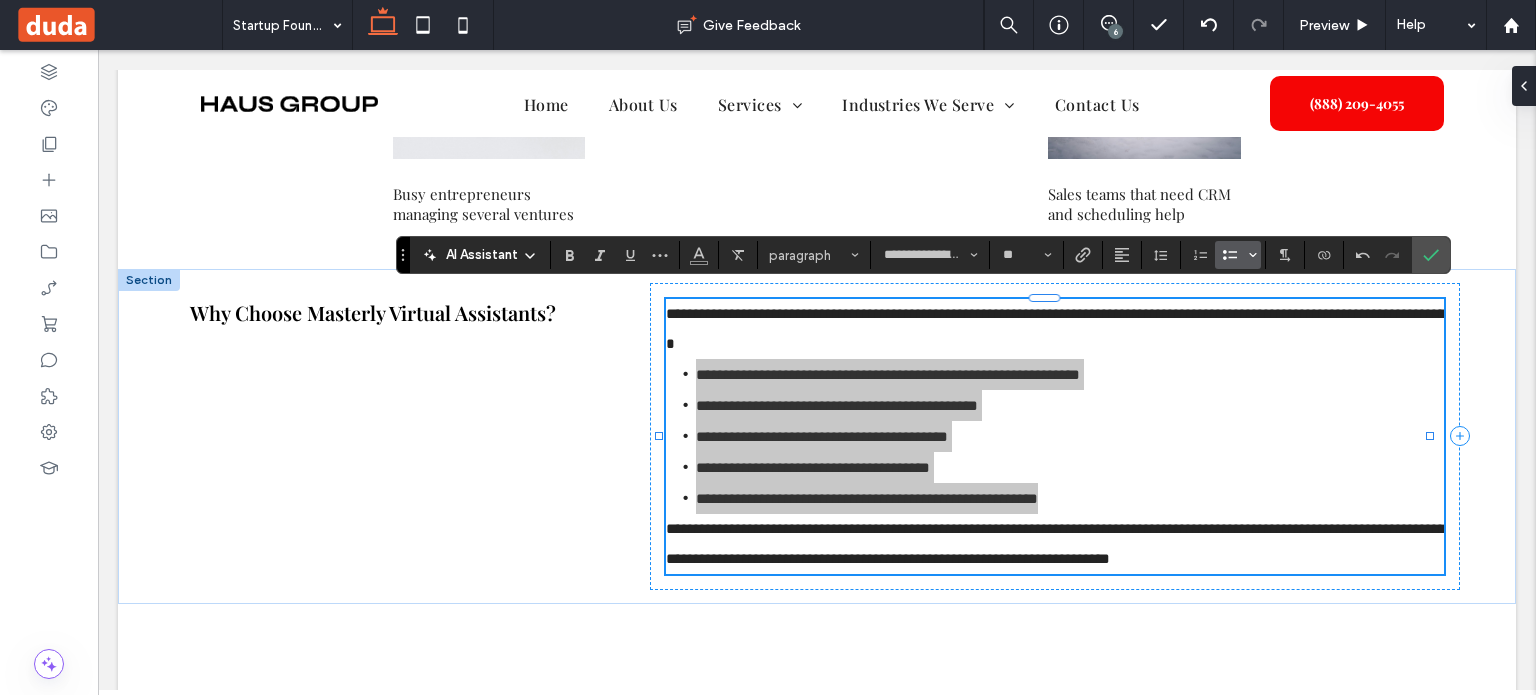 click 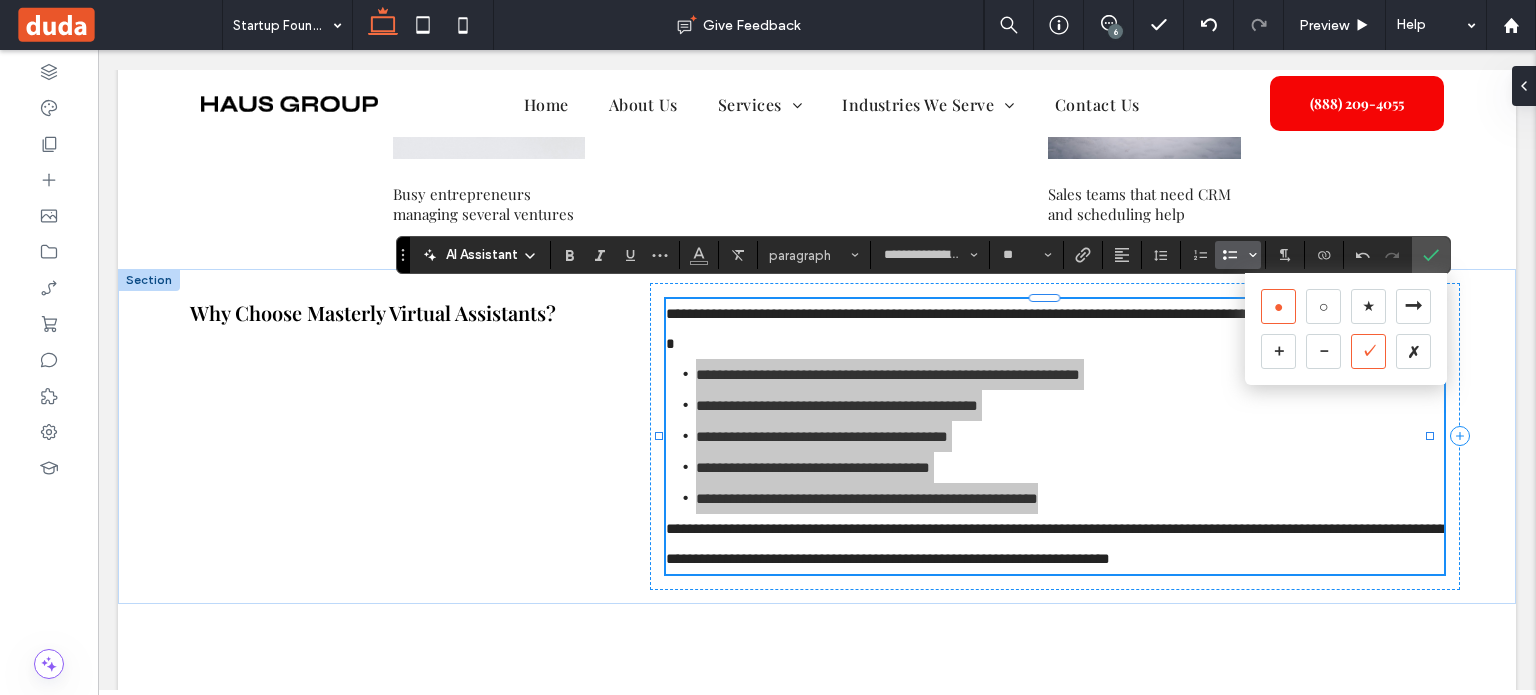 click on "✓" at bounding box center [1368, 351] 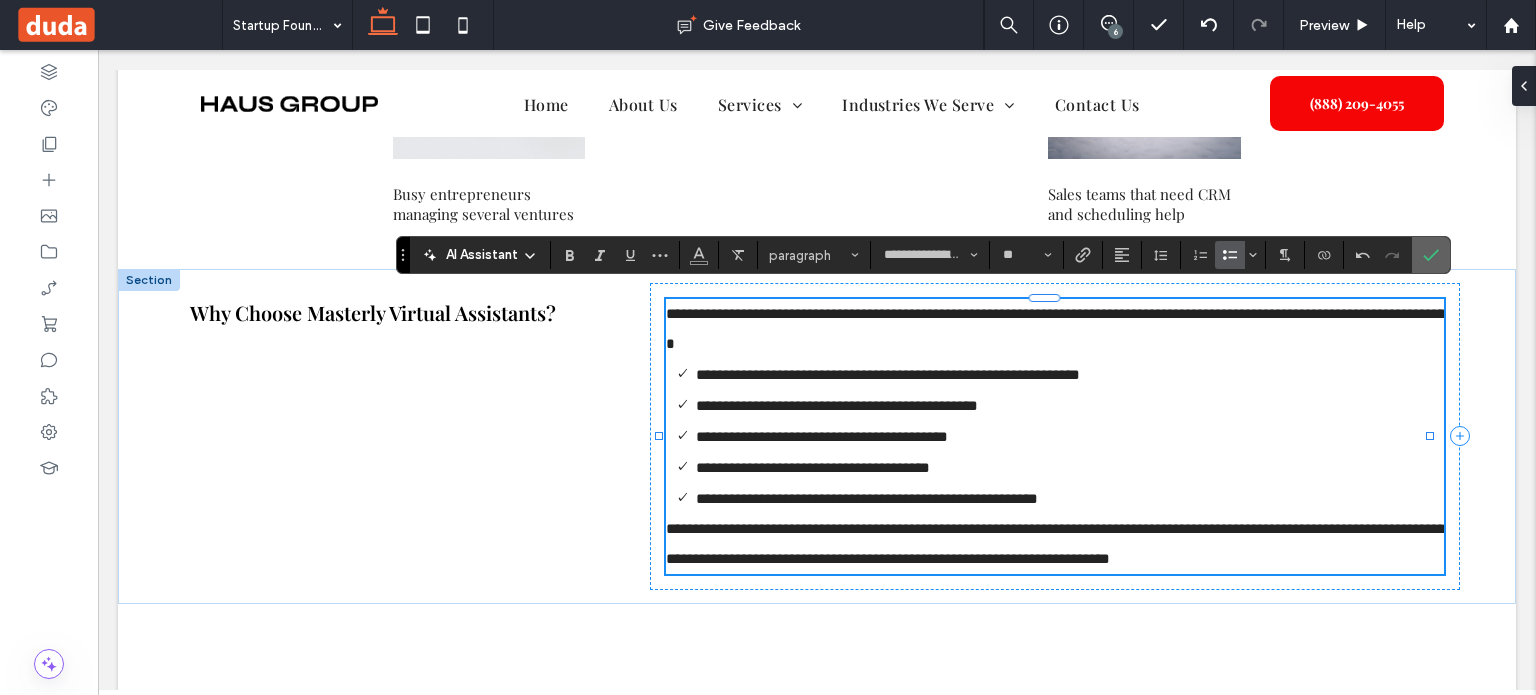click 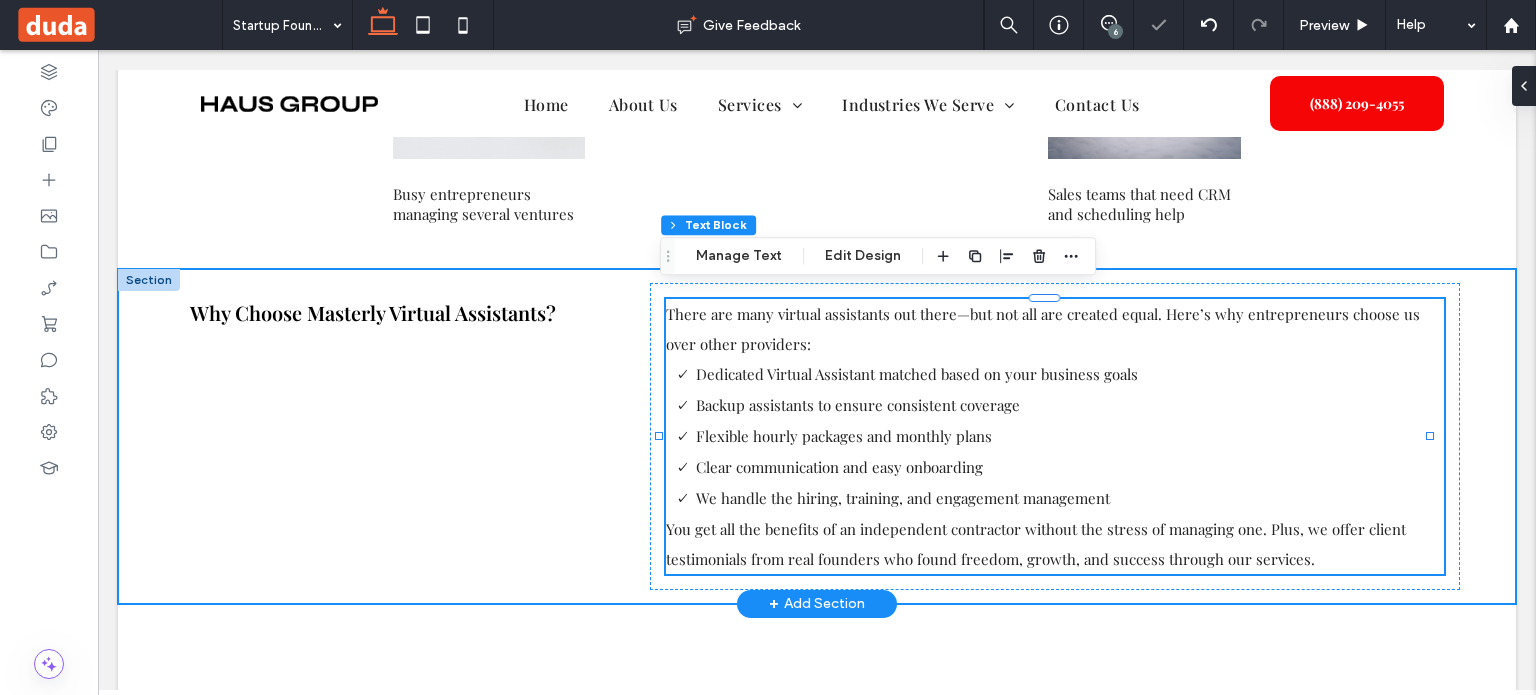 click on "Why Choose Masterly Virtual Assistants?
There are many virtual assistants out there—but not all are created equal. Here’s why entrepreneurs choose us over other providers: Dedicated Virtual Assistant matched based on your business goals Backup assistants to ensure consistent coverage Flexible hourly packages and monthly plans Clear communication and easy onboarding We handle the hiring, training, and engagement management You get all the benefits of an independent contractor without the stress of managing one. Plus, we offer client testimonials from real founders who found freedom, growth, and success through our services." at bounding box center [817, 436] 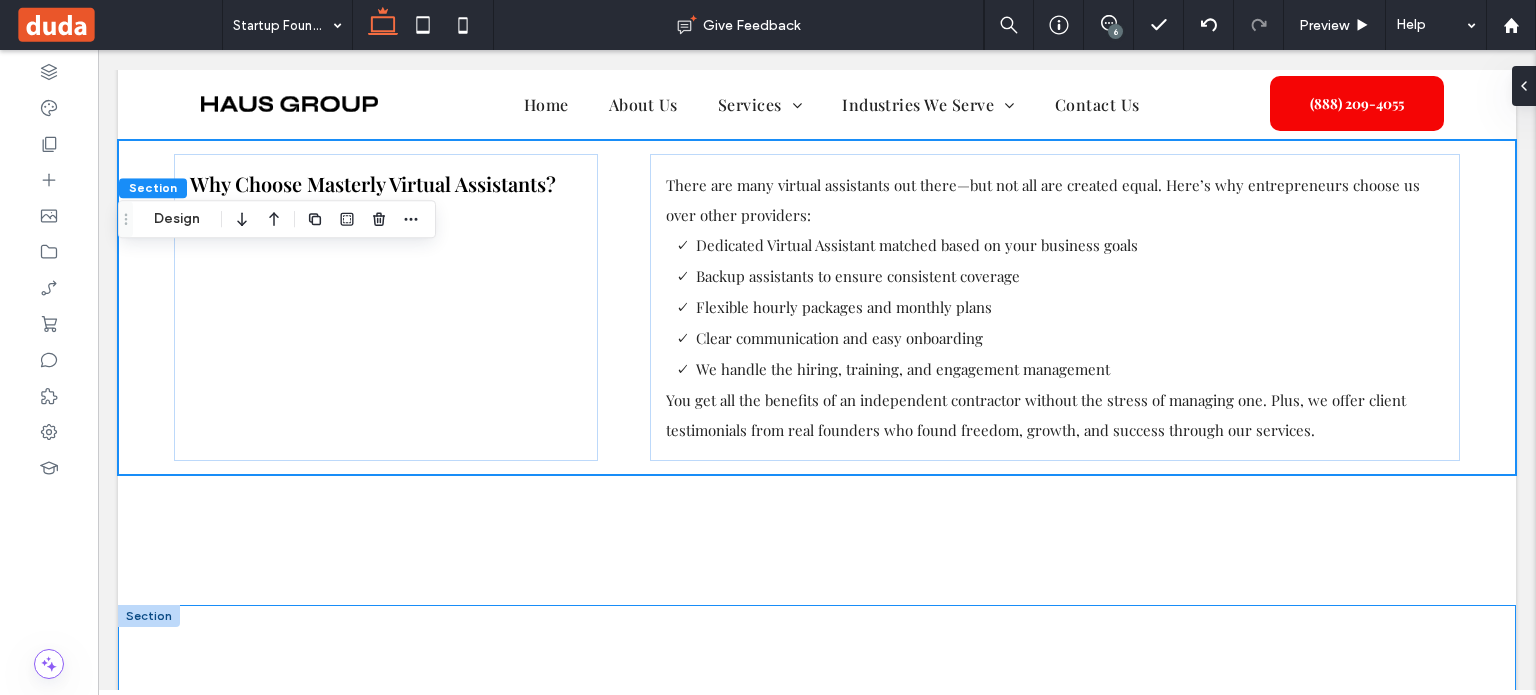 scroll, scrollTop: 3870, scrollLeft: 0, axis: vertical 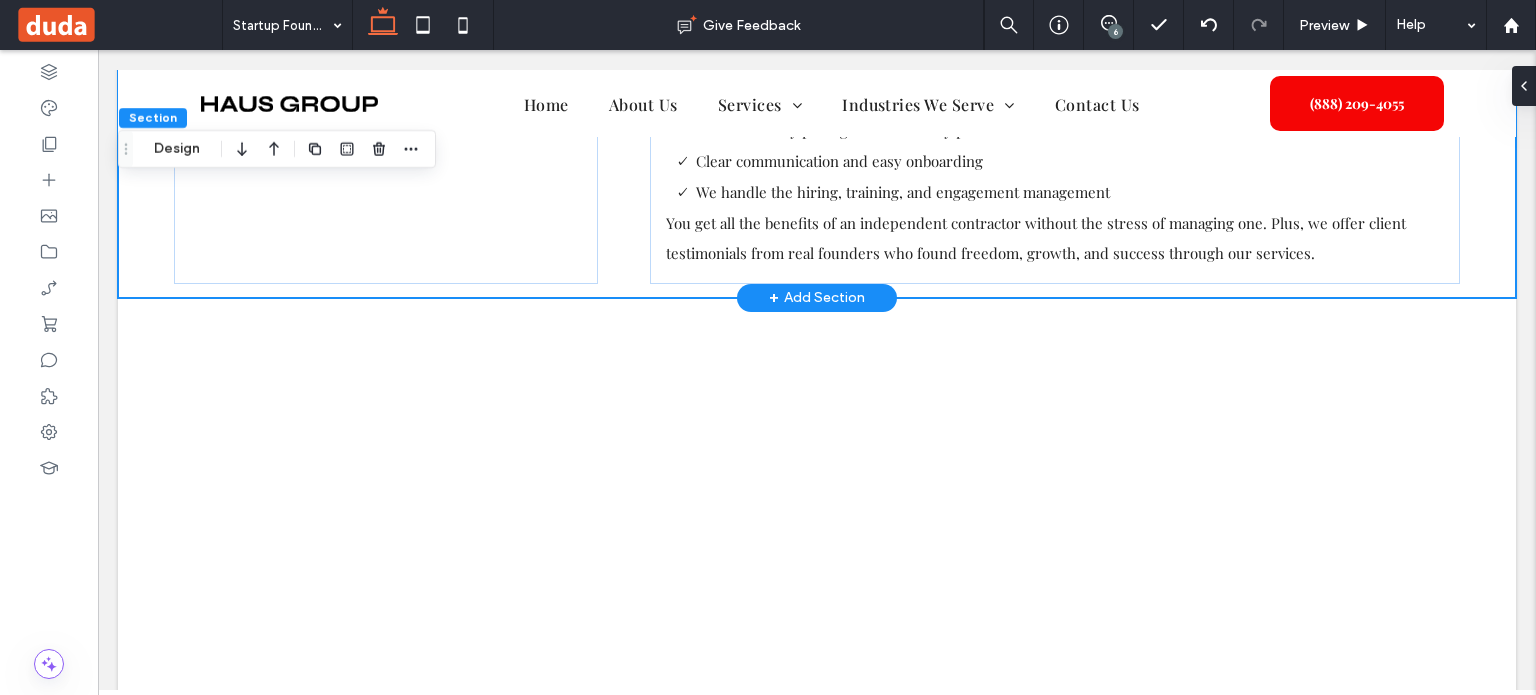 click on "Why Choose Masterly Virtual Assistants?
There are many virtual assistants out there—but not all are created equal. Here’s why entrepreneurs choose us over other providers: Dedicated Virtual Assistant matched based on your business goals Backup assistants to ensure consistent coverage Flexible hourly packages and monthly plans Clear communication and easy onboarding We handle the hiring, training, and engagement management You get all the benefits of an independent contractor without the stress of managing one. Plus, we offer client testimonials from real founders who found freedom, growth, and success through our services." at bounding box center [817, 130] 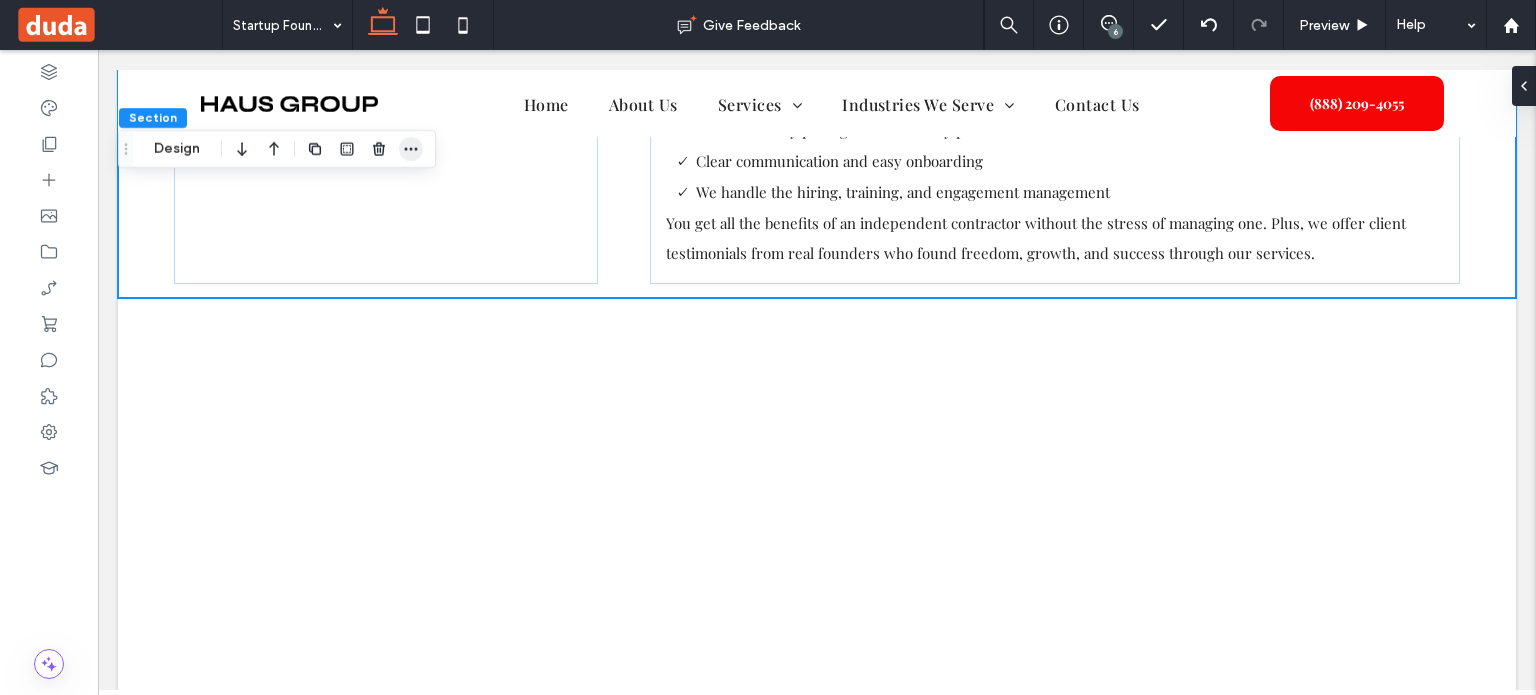 click 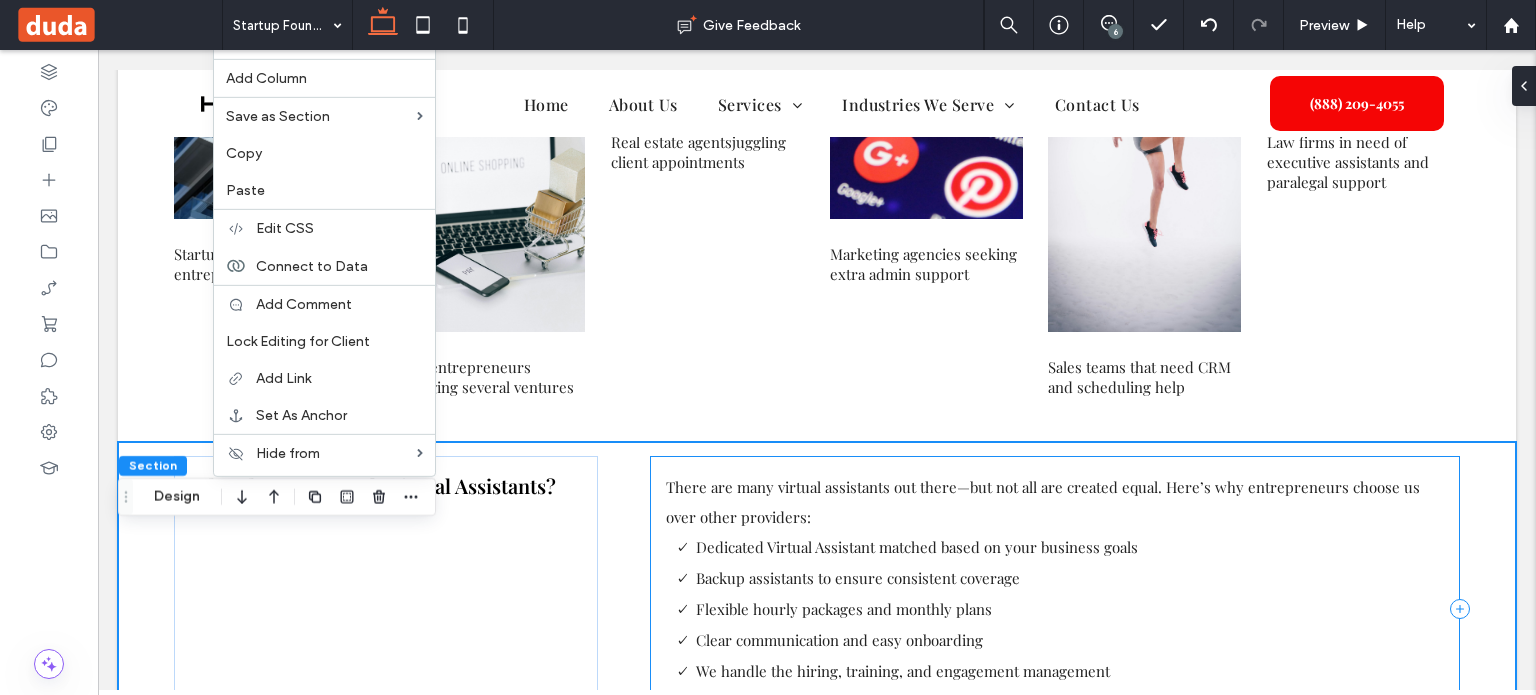 scroll, scrollTop: 3270, scrollLeft: 0, axis: vertical 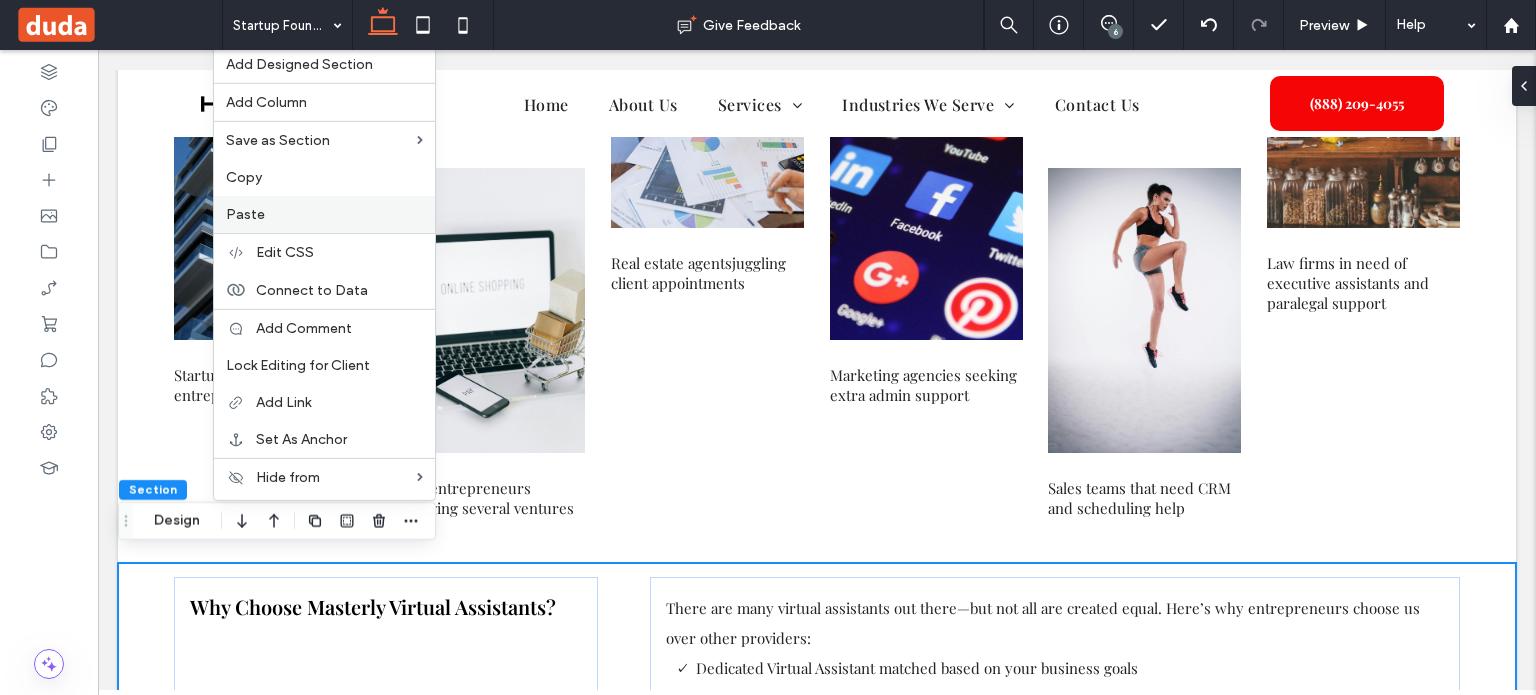 click on "Paste" at bounding box center [324, 214] 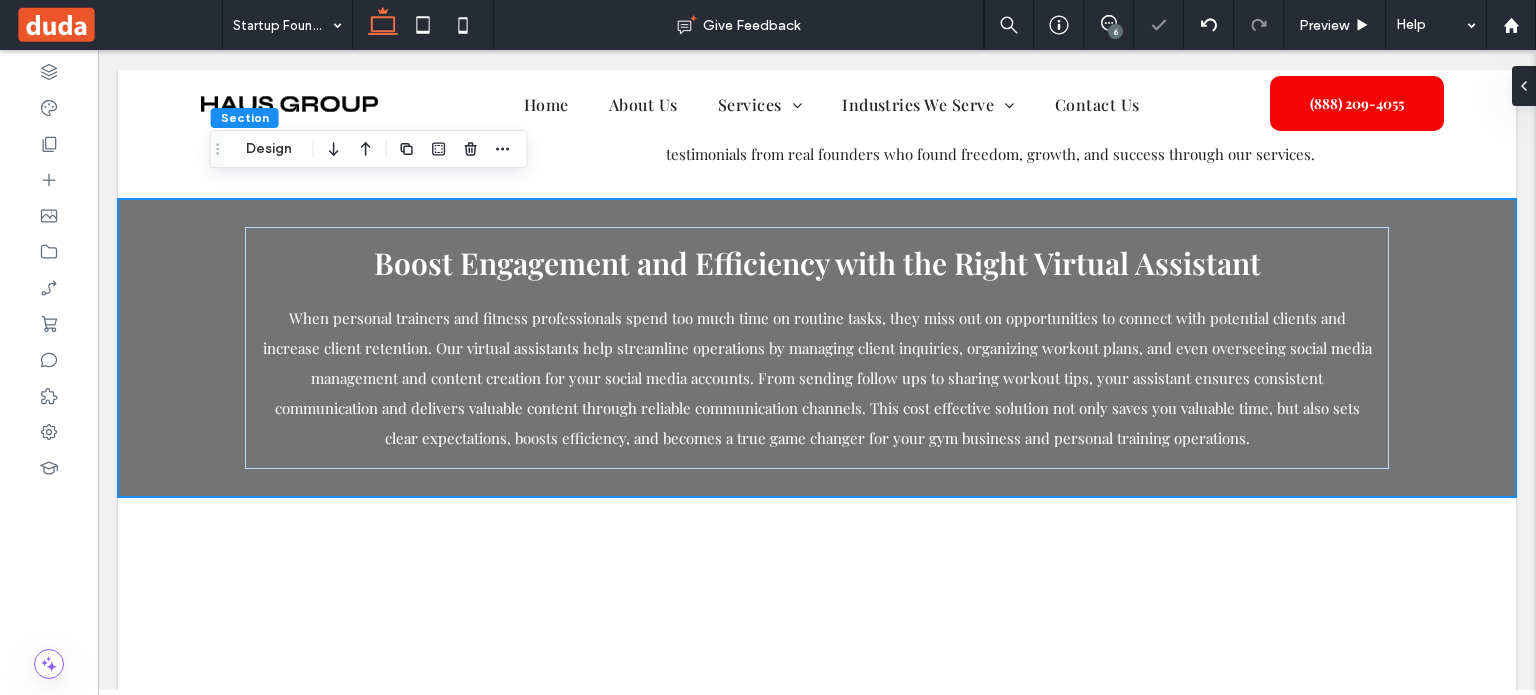 scroll, scrollTop: 3837, scrollLeft: 0, axis: vertical 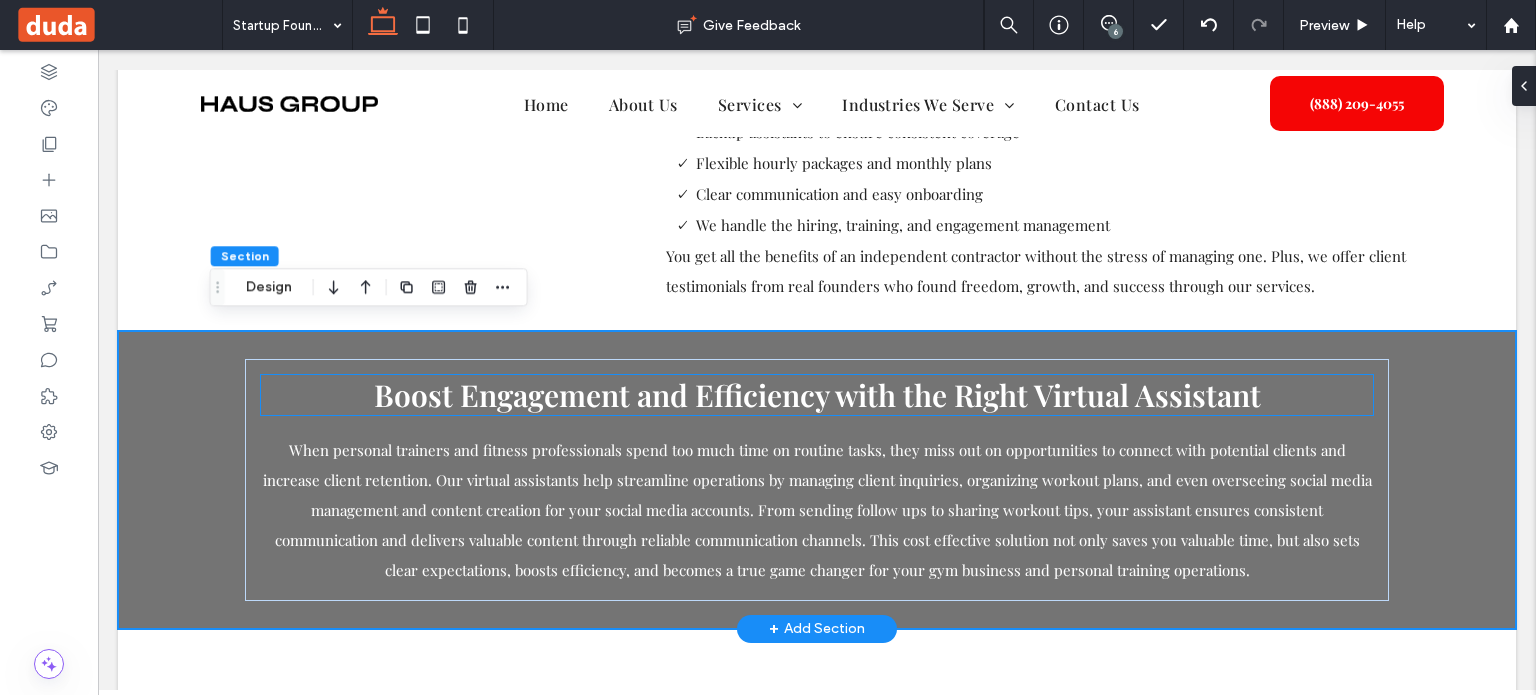 click on "Boost Engagement and Efficiency with the Right Virtual Assistant" at bounding box center (817, 395) 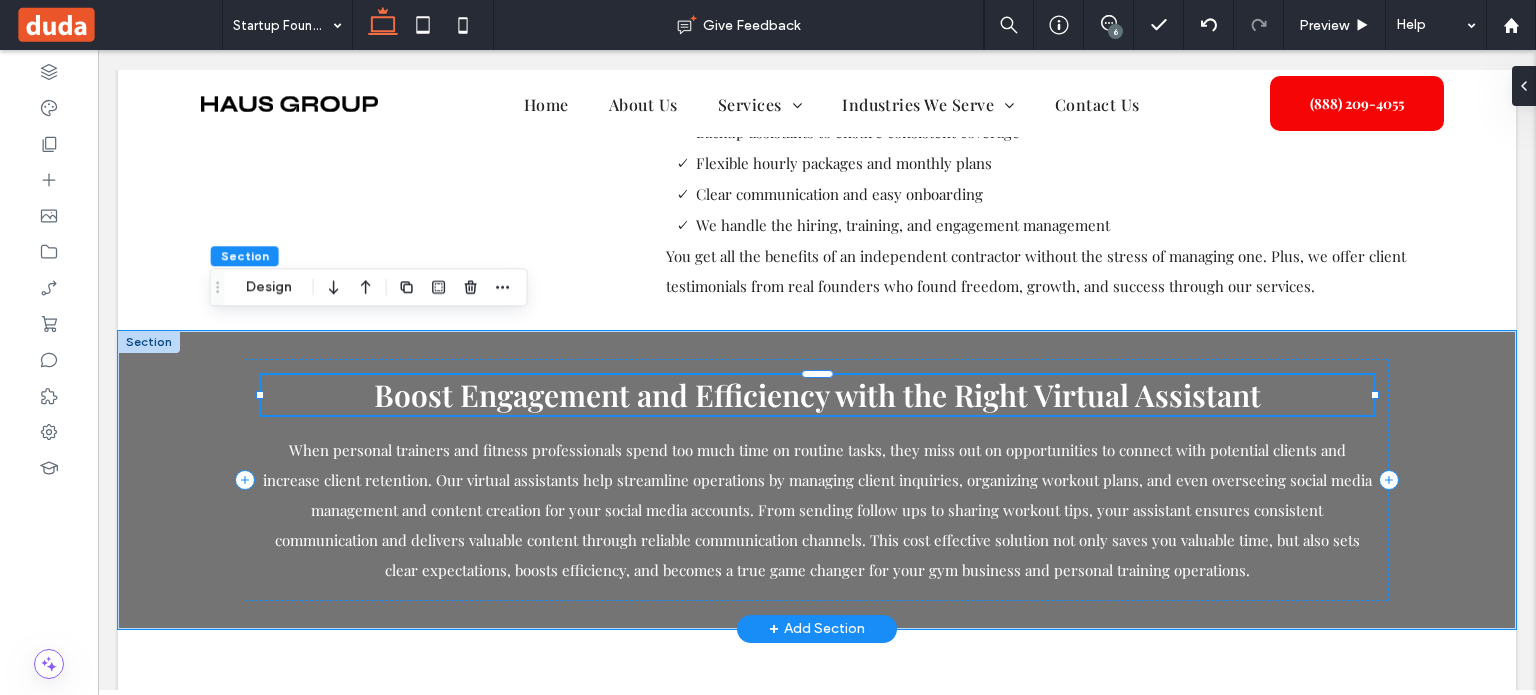 click on "Boost Engagement and Efficiency with the Right Virtual Assistant" at bounding box center [817, 395] 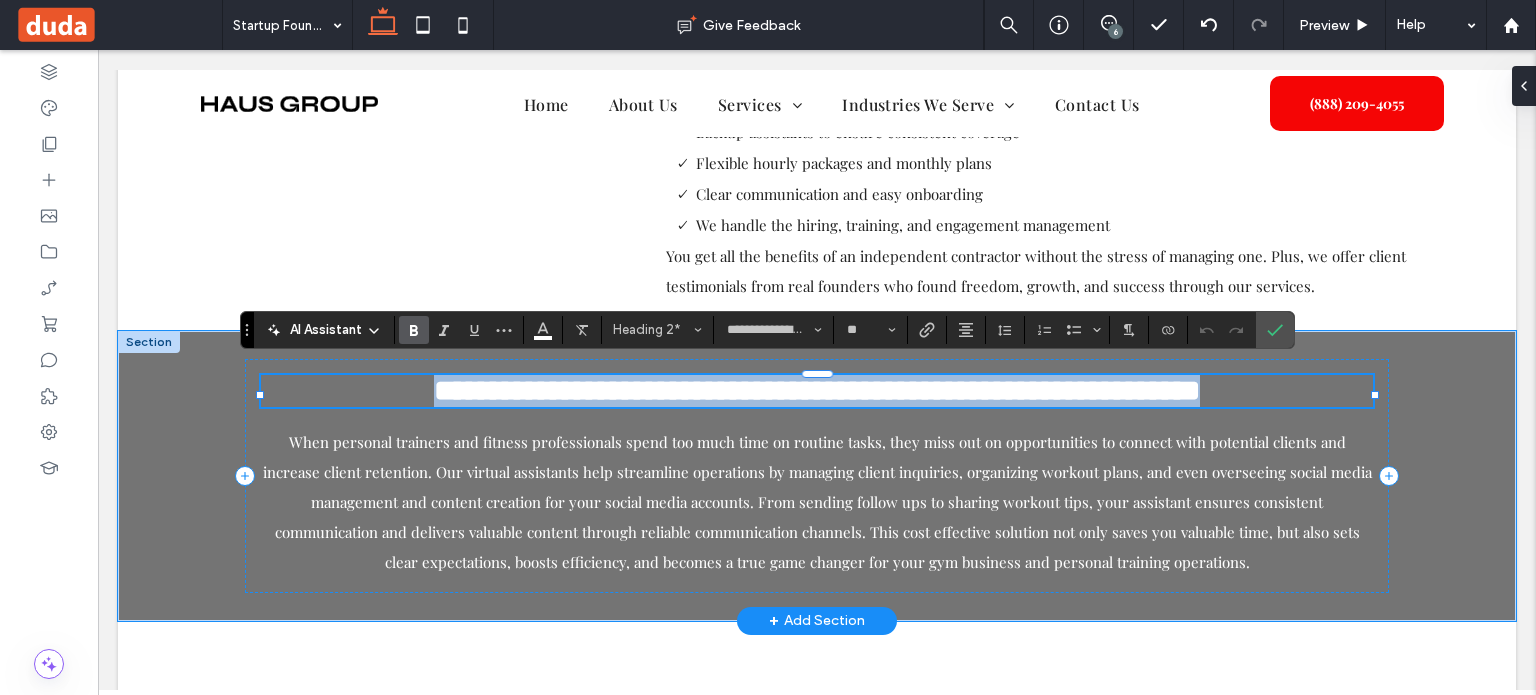 click on "**********" at bounding box center [817, 390] 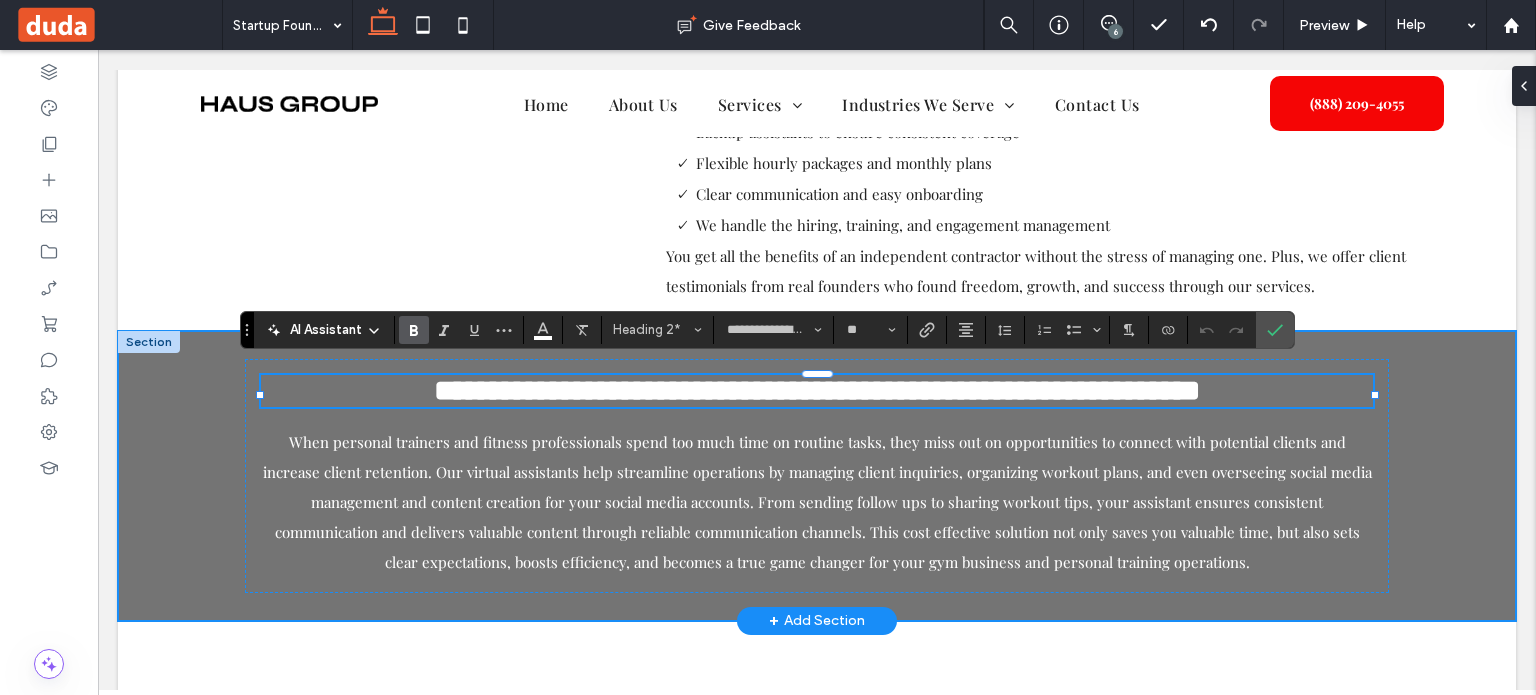 drag, startPoint x: 1301, startPoint y: 327, endPoint x: 1270, endPoint y: 327, distance: 31 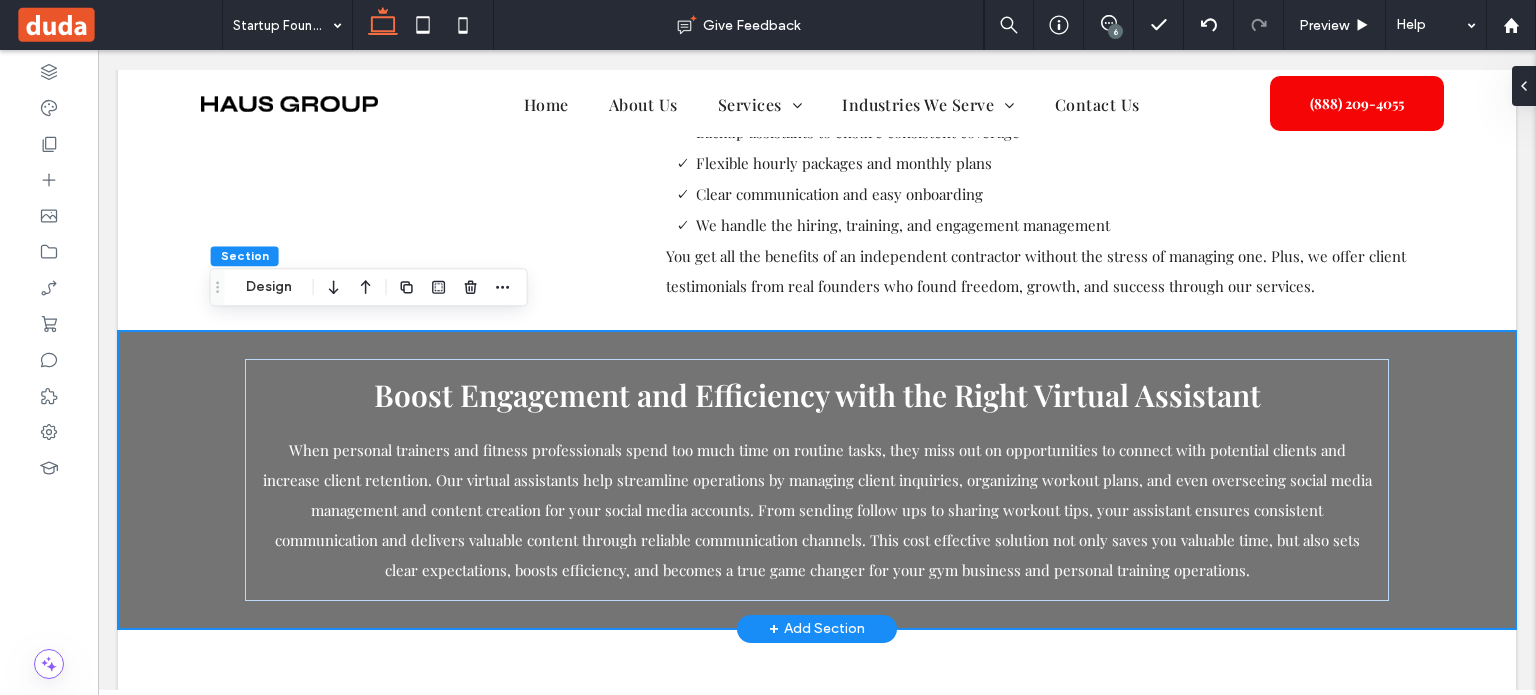 click on "Boost Engagement and Efficiency with the Right Virtual Assistant
When
personal trainers   and
fitness professionals   spend too much time on
routine tasks , they miss out on opportunities to connect with
potential clients   and increase
client retention . Our
virtual assistants   help
streamline operations   by managing
client inquiries , organizing
workout plans , and even overseeing
social media management   and
content creation   for your
social media accounts . From sending
follow ups   to sharing
workout tips , your assistant ensures
consistent communication   and delivers
valuable content   through reliable
communication channels . This
cost effective solution   not only saves you
valuable time , but also sets
clear expectations , boosts
efficiency , and becomes a true
game changer   for your
gym business   and
personal training   operations." at bounding box center (817, 480) 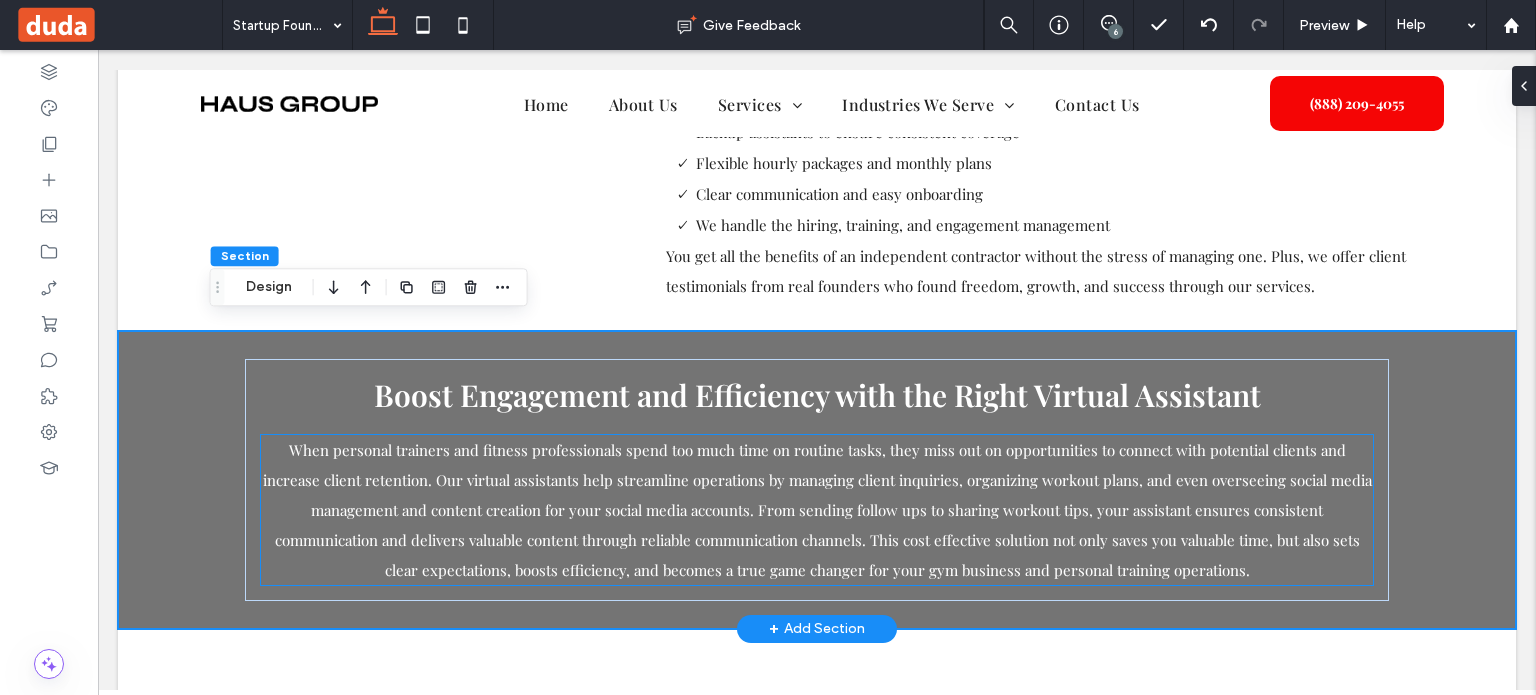click on "consistent communication" at bounding box center (799, 525) 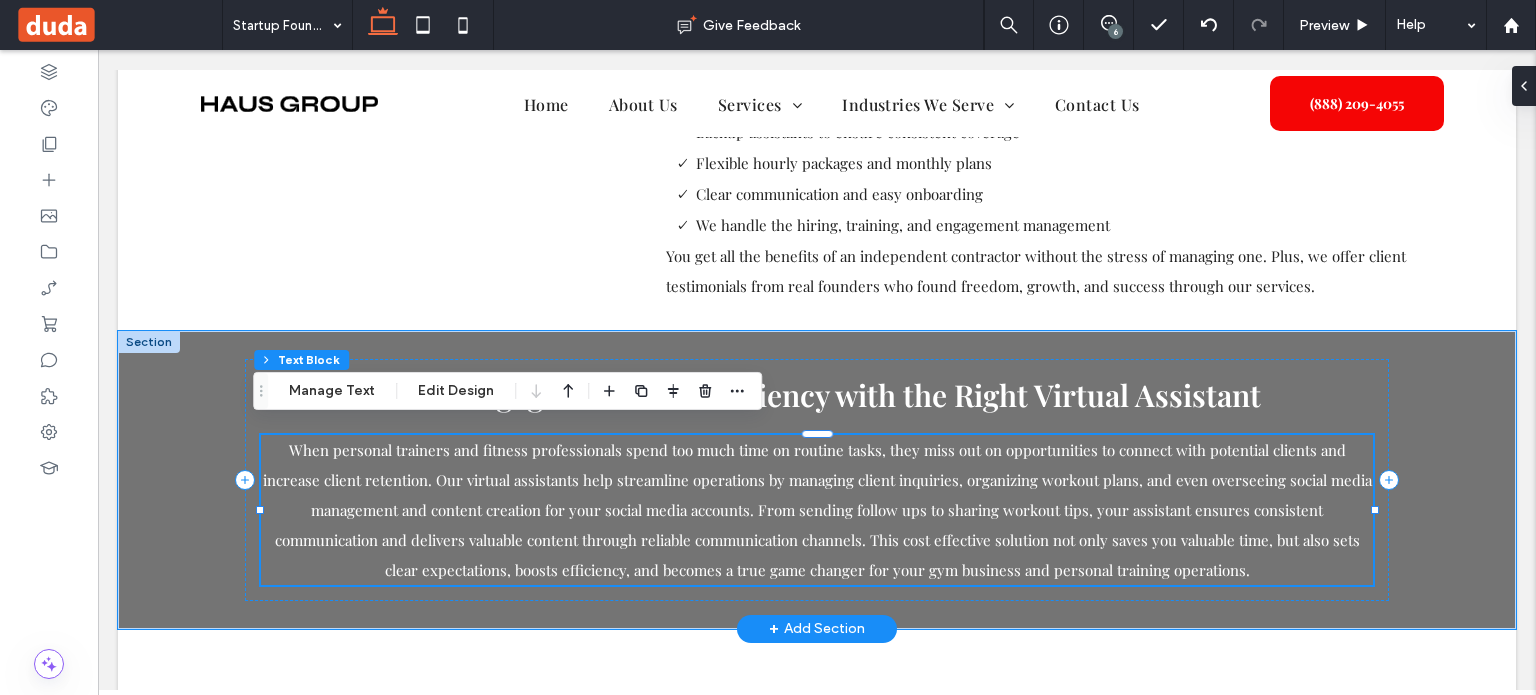 click on "When
personal trainers   and
fitness professionals   spend too much time on
routine tasks , they miss out on opportunities to connect with
potential clients   and increase
client retention . Our
virtual assistants   help
streamline operations   by managing
client inquiries , organizing
workout plans , and even overseeing
social media management   and
content creation   for your
social media accounts . From sending
follow ups   to sharing
workout tips , your assistant ensures
consistent communication   and delivers
valuable content   through reliable
communication channels . This
cost effective solution   not only saves you
valuable time , but also sets
clear expectations , boosts
efficiency , and becomes a true
game changer   for your
gym business   and
personal training   operations." at bounding box center [817, 510] 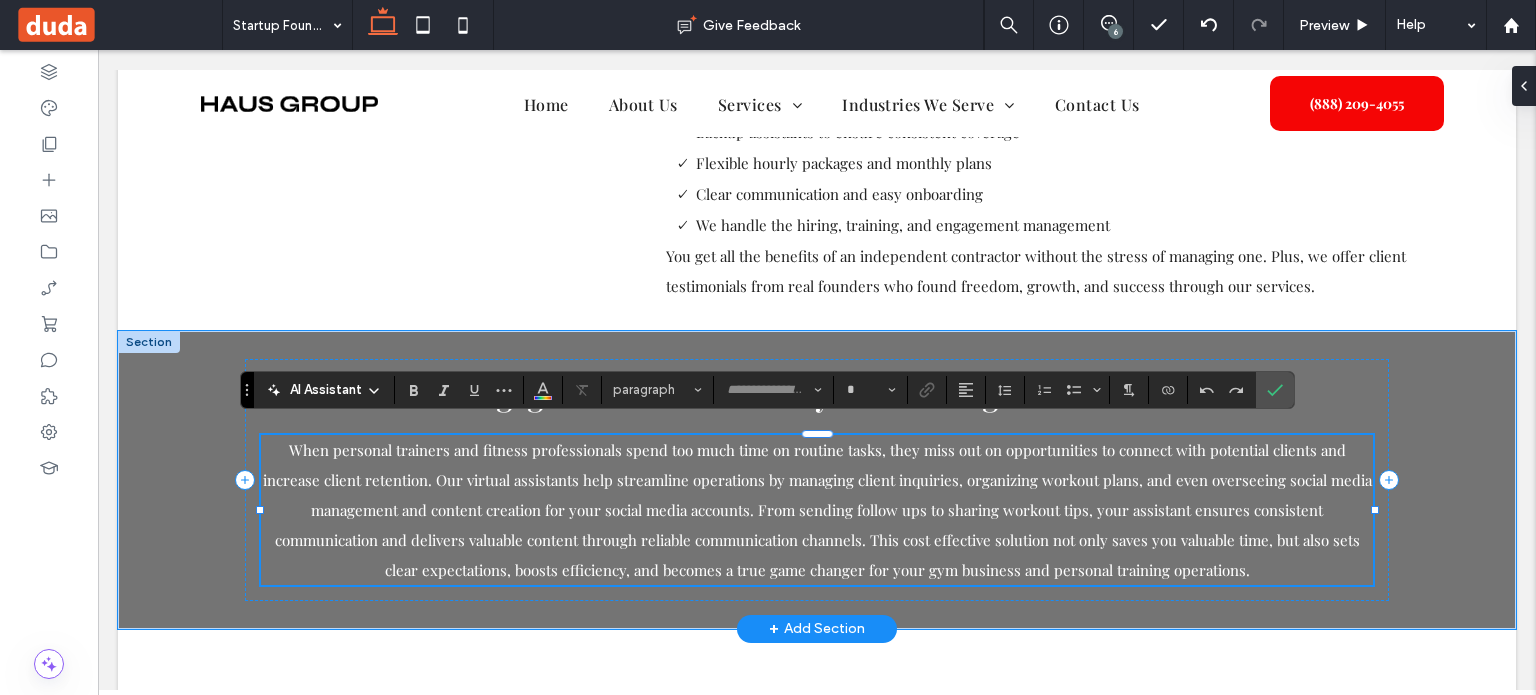 type on "**********" 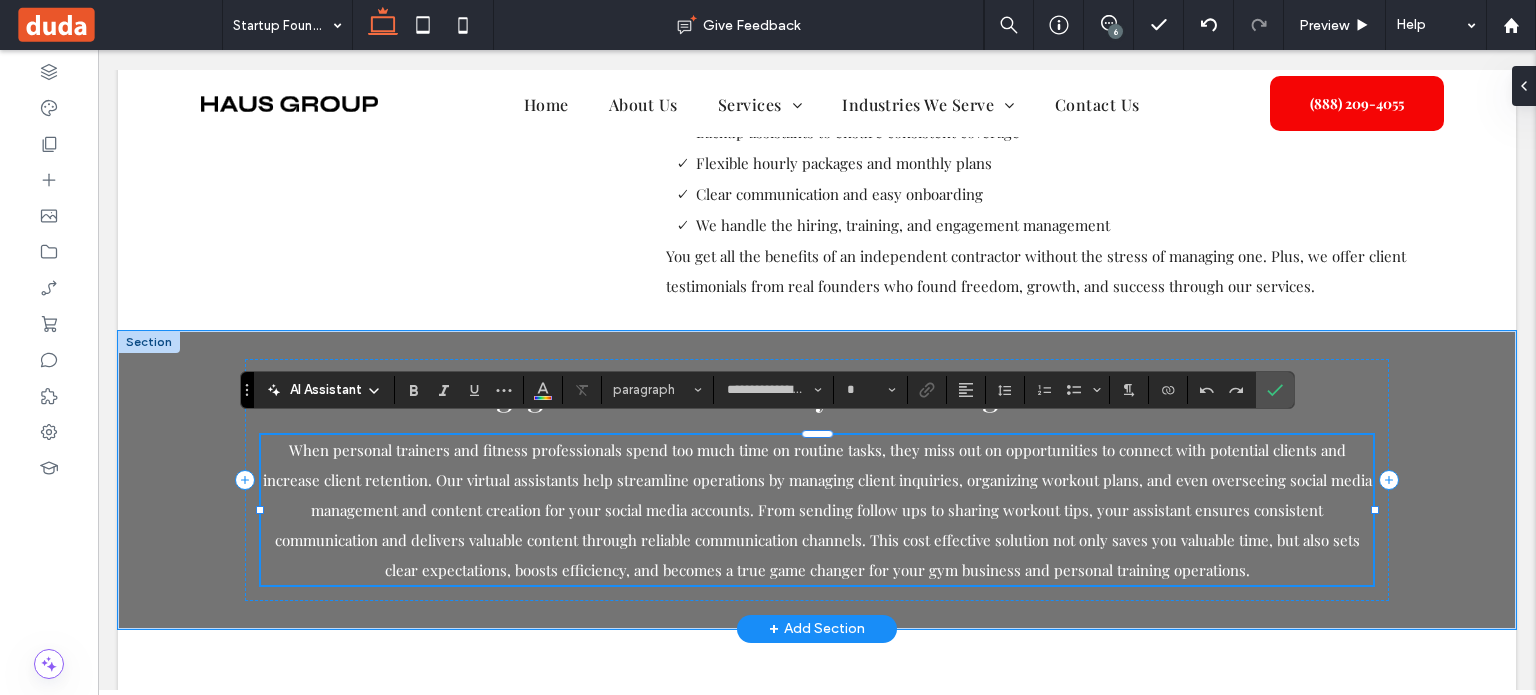 type on "**" 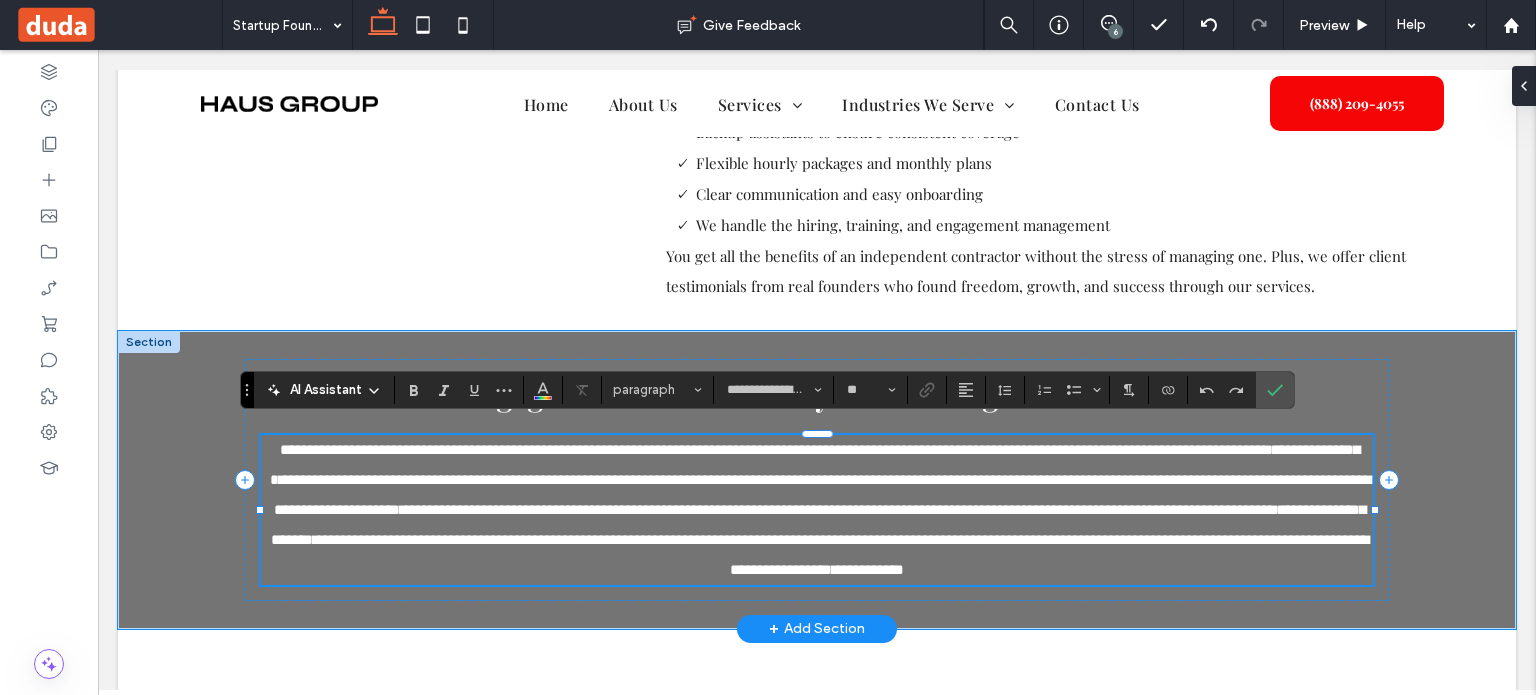 click on "**********" at bounding box center (817, 510) 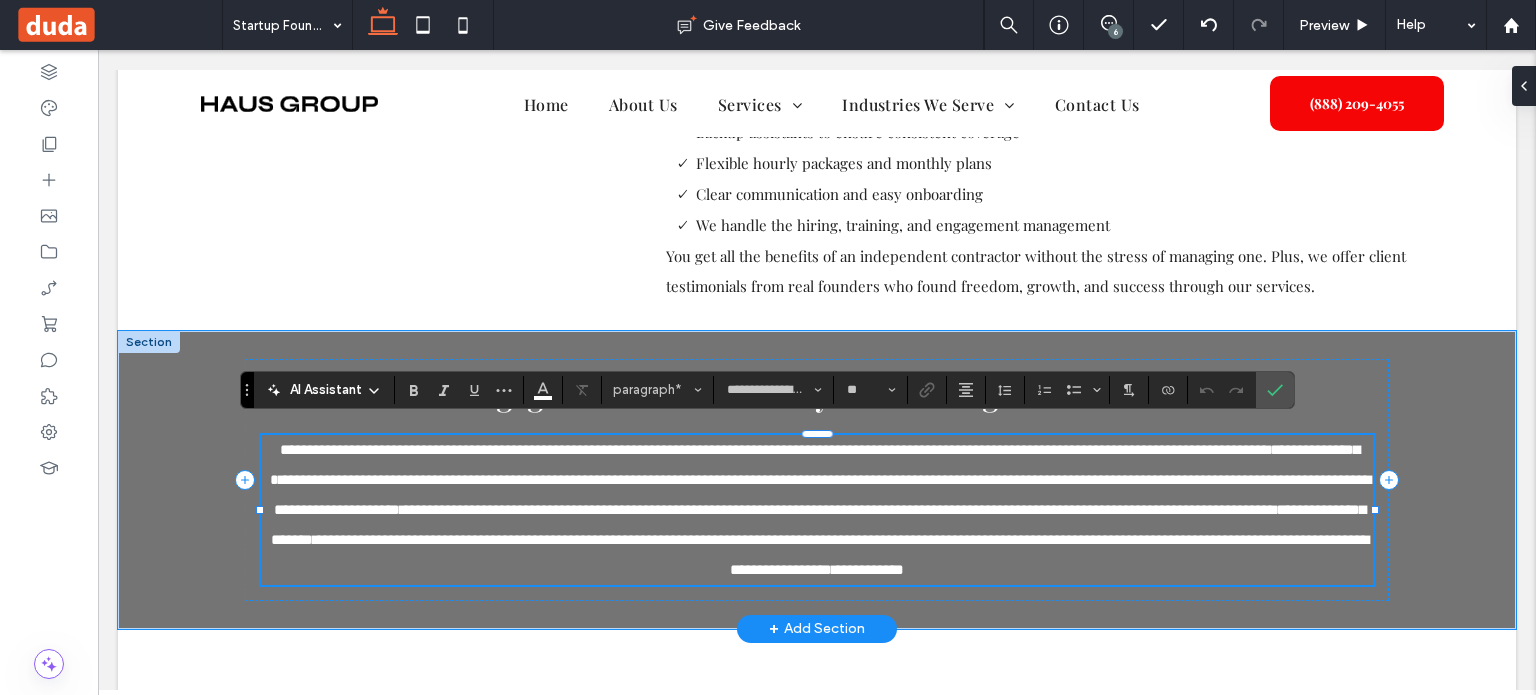 click on "**********" at bounding box center (817, 510) 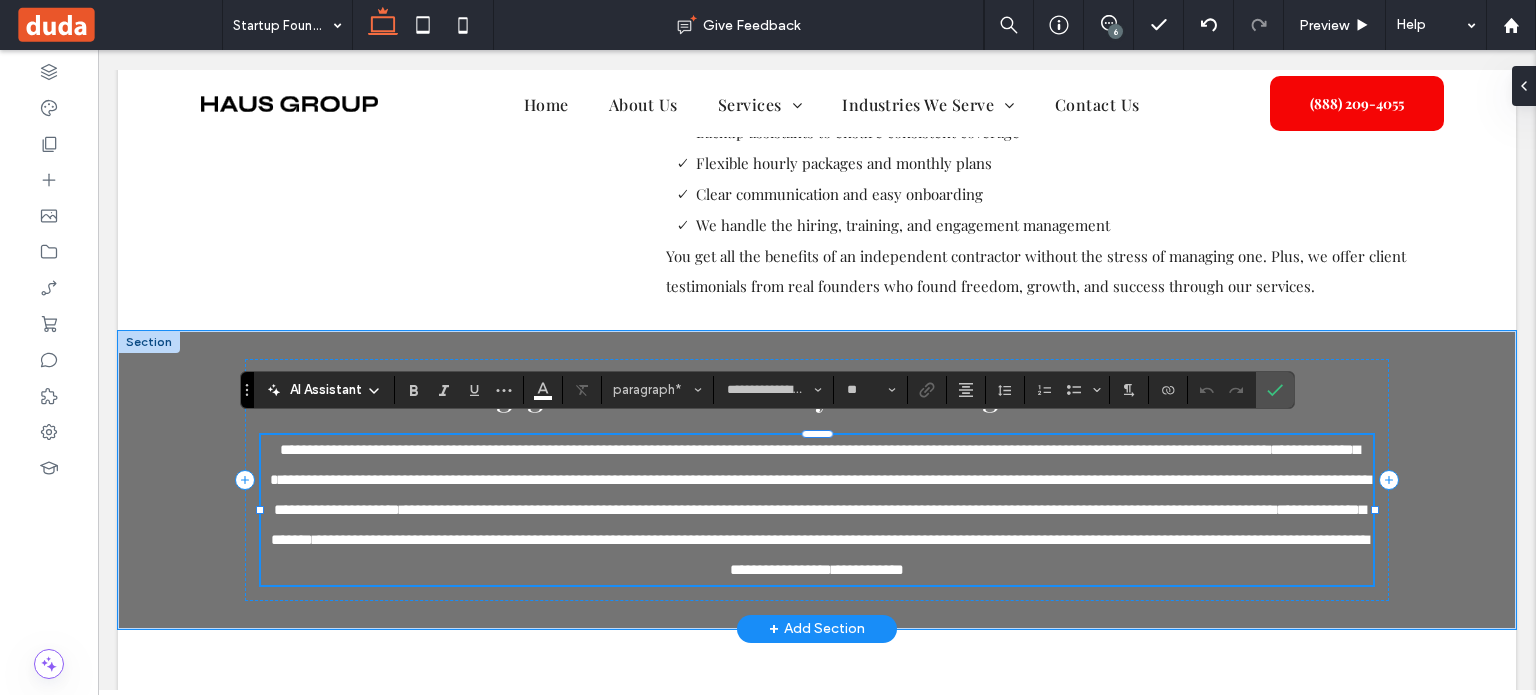 click on "**********" at bounding box center [817, 510] 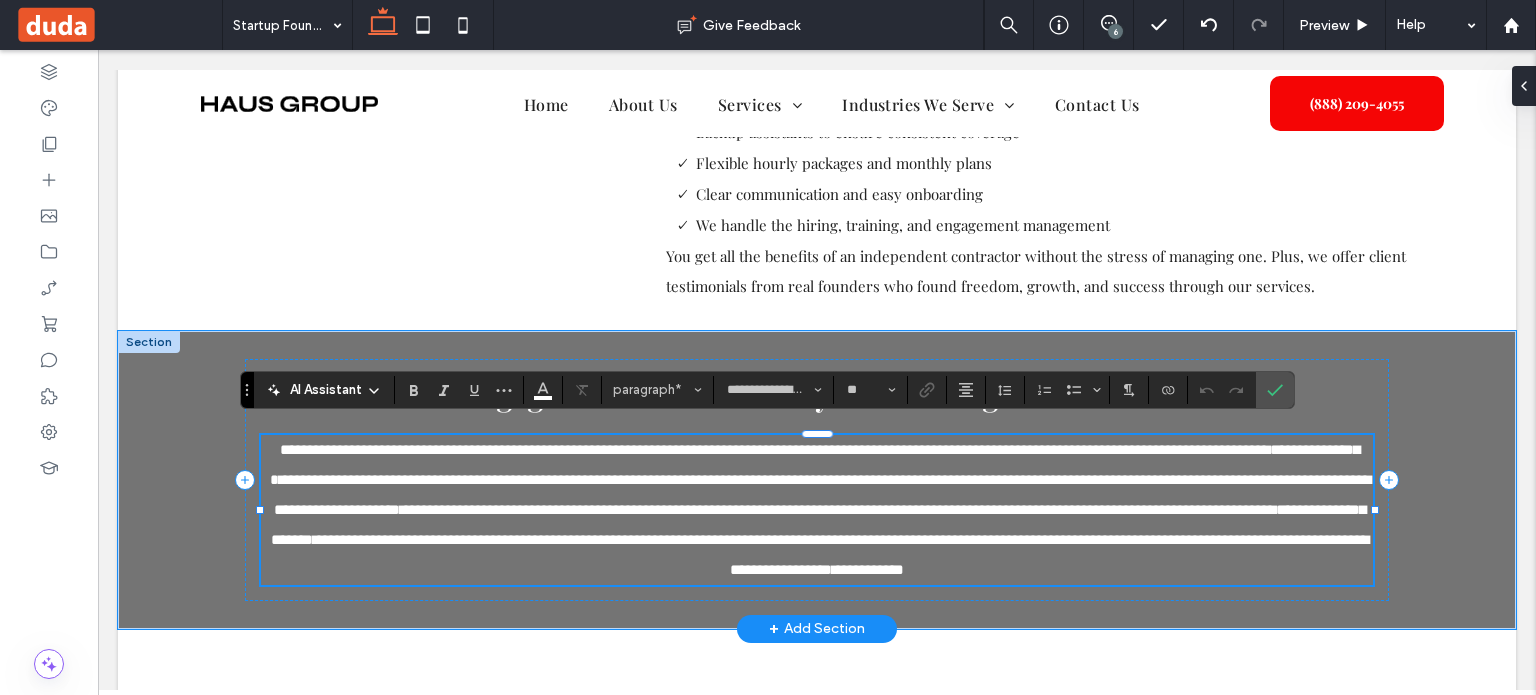 click on "**********" at bounding box center [817, 510] 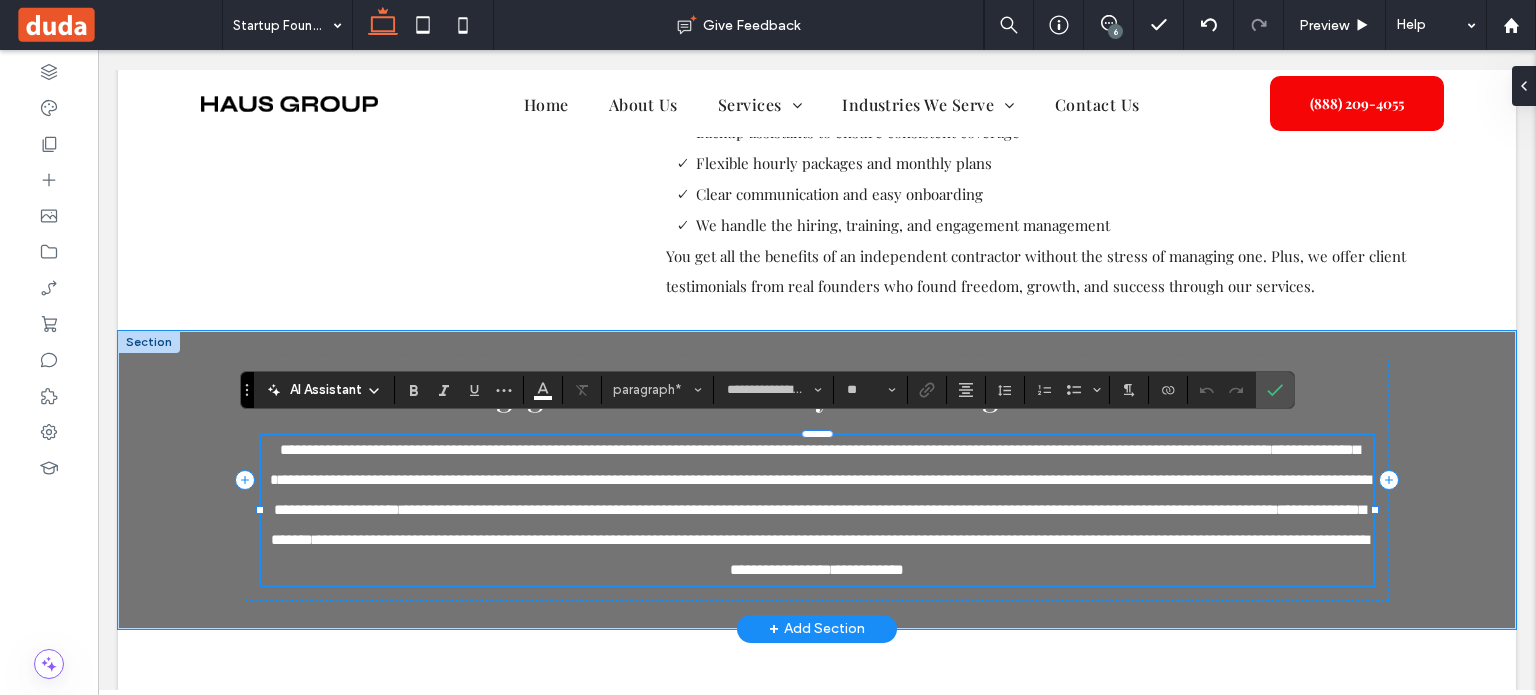 click on "**********" at bounding box center [1120, 509] 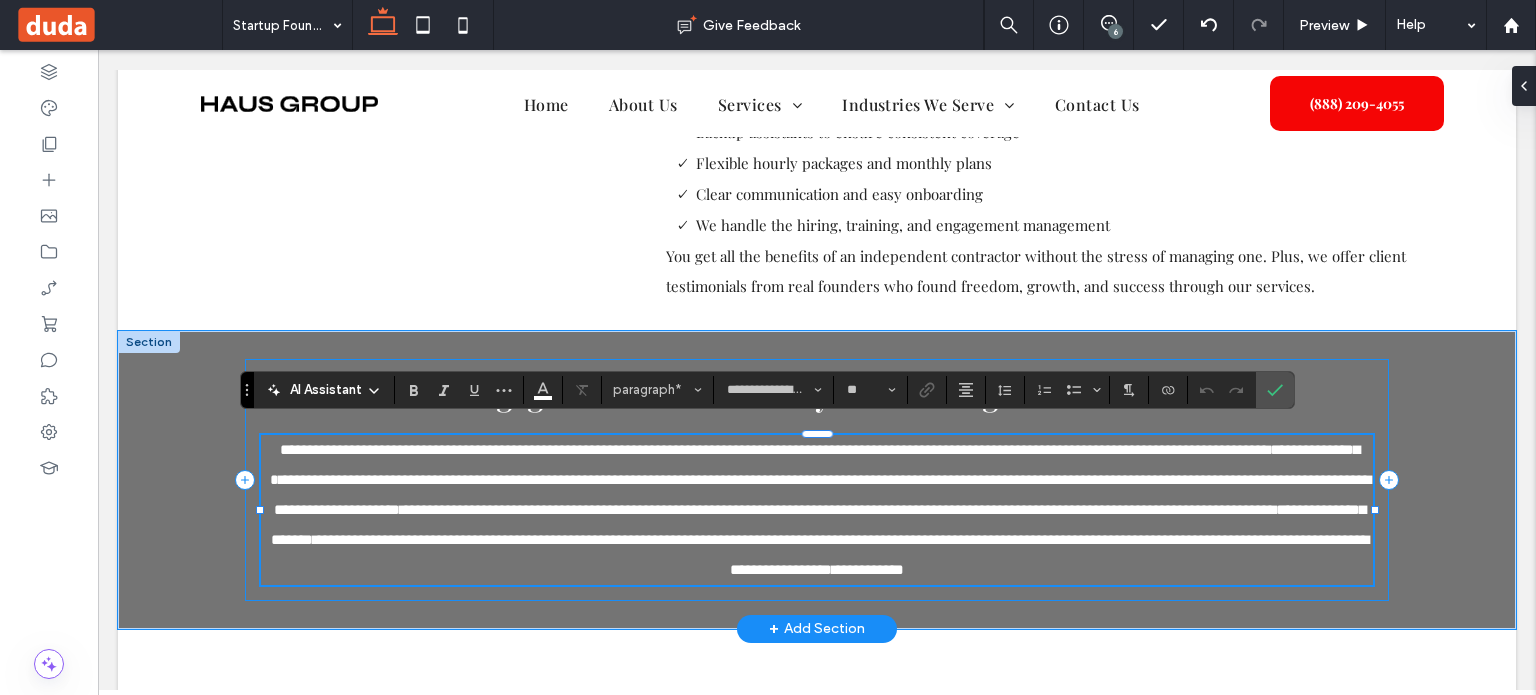 click on "**********" at bounding box center (817, 480) 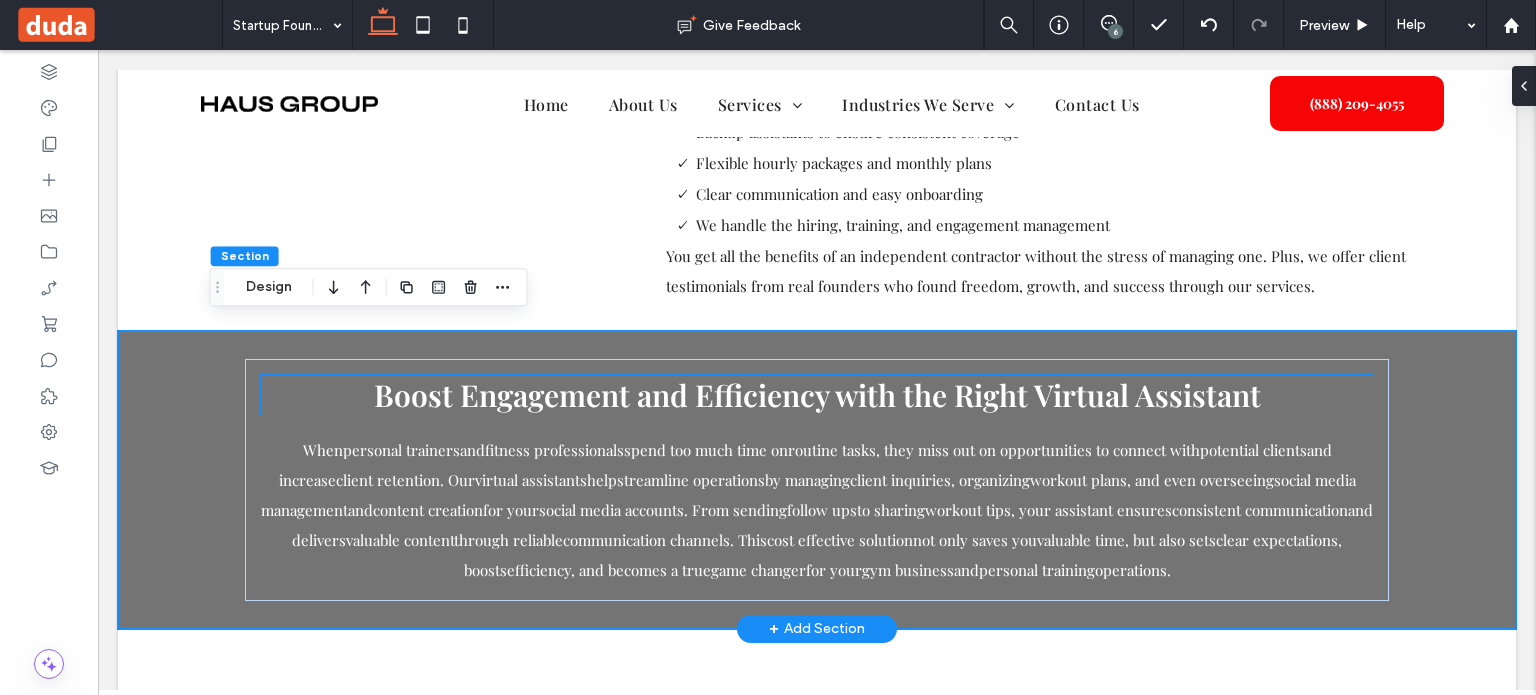 click on "Boost Engagement and Efficiency with the Right Virtual Assistant" at bounding box center [817, 395] 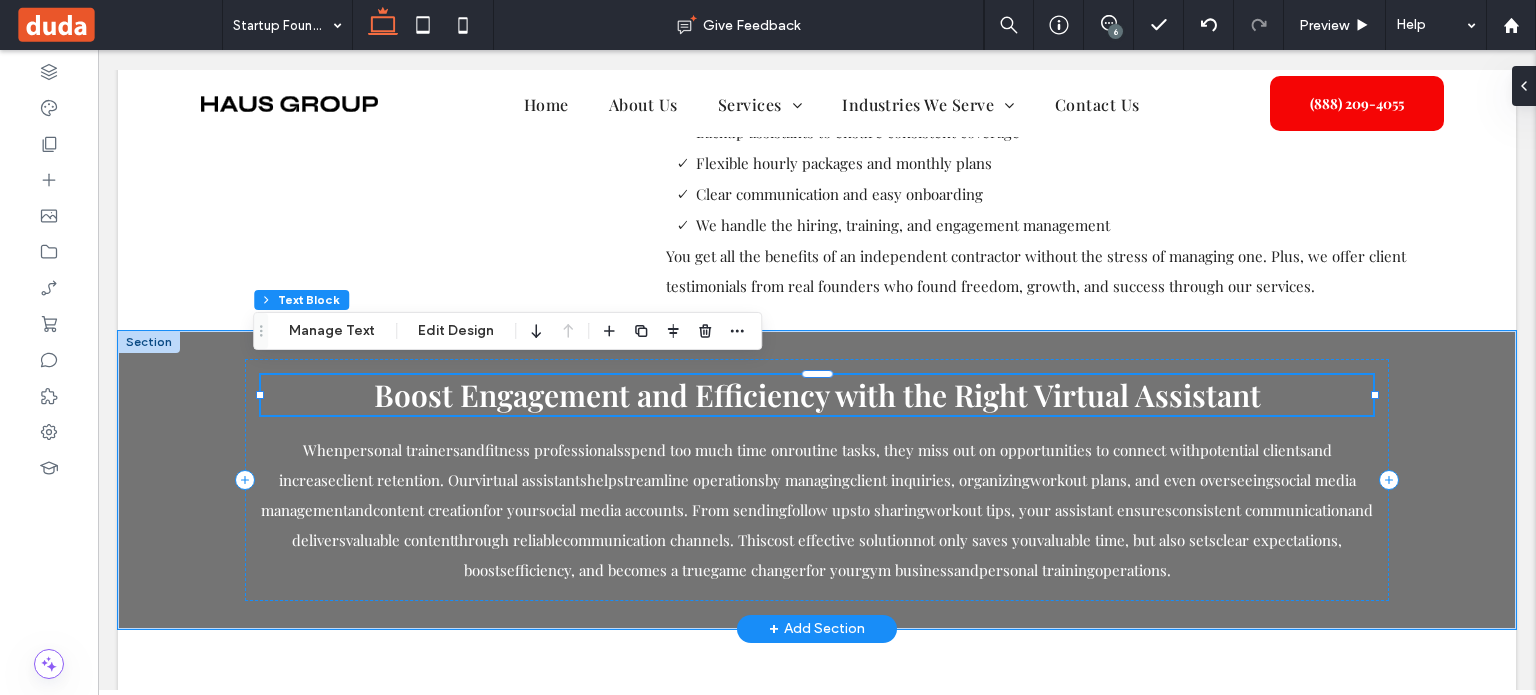 click on "Boost Engagement and Efficiency with the Right Virtual Assistant" at bounding box center (817, 395) 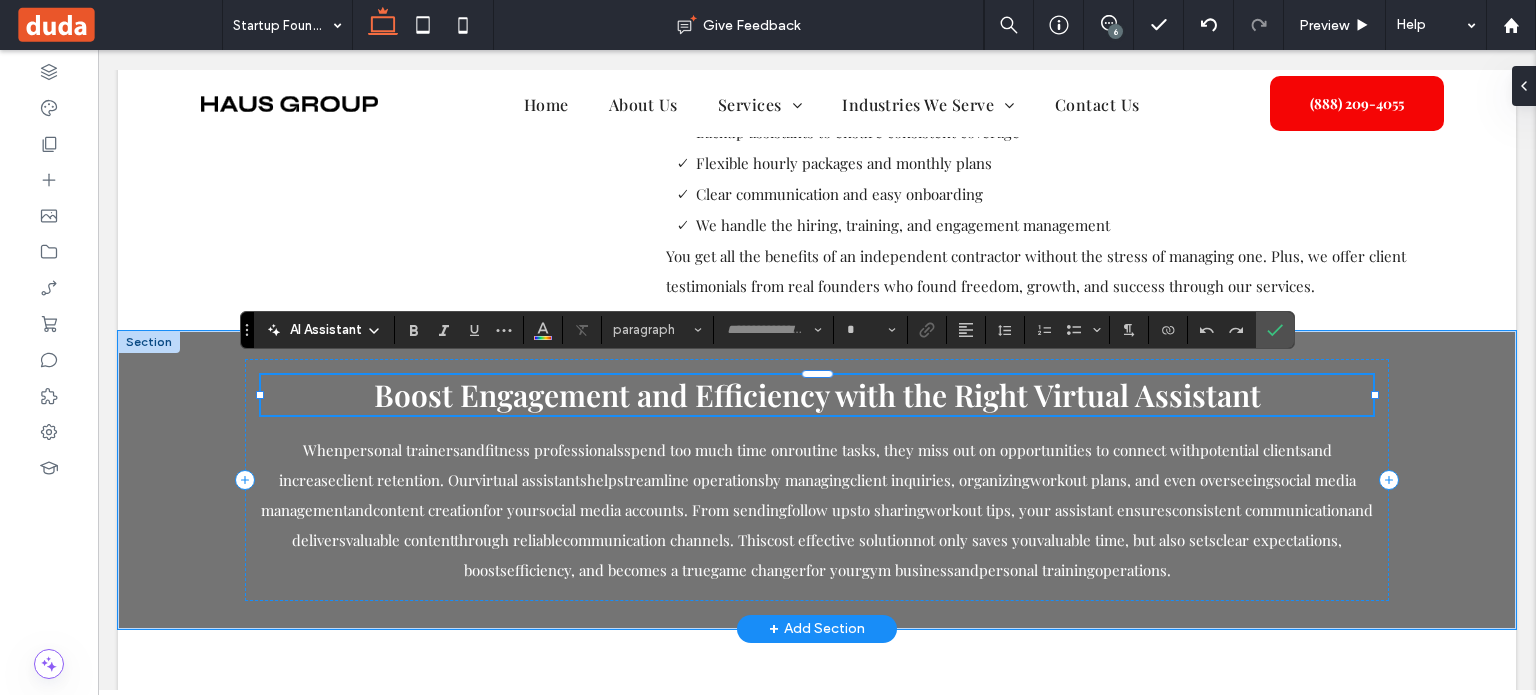 type on "**********" 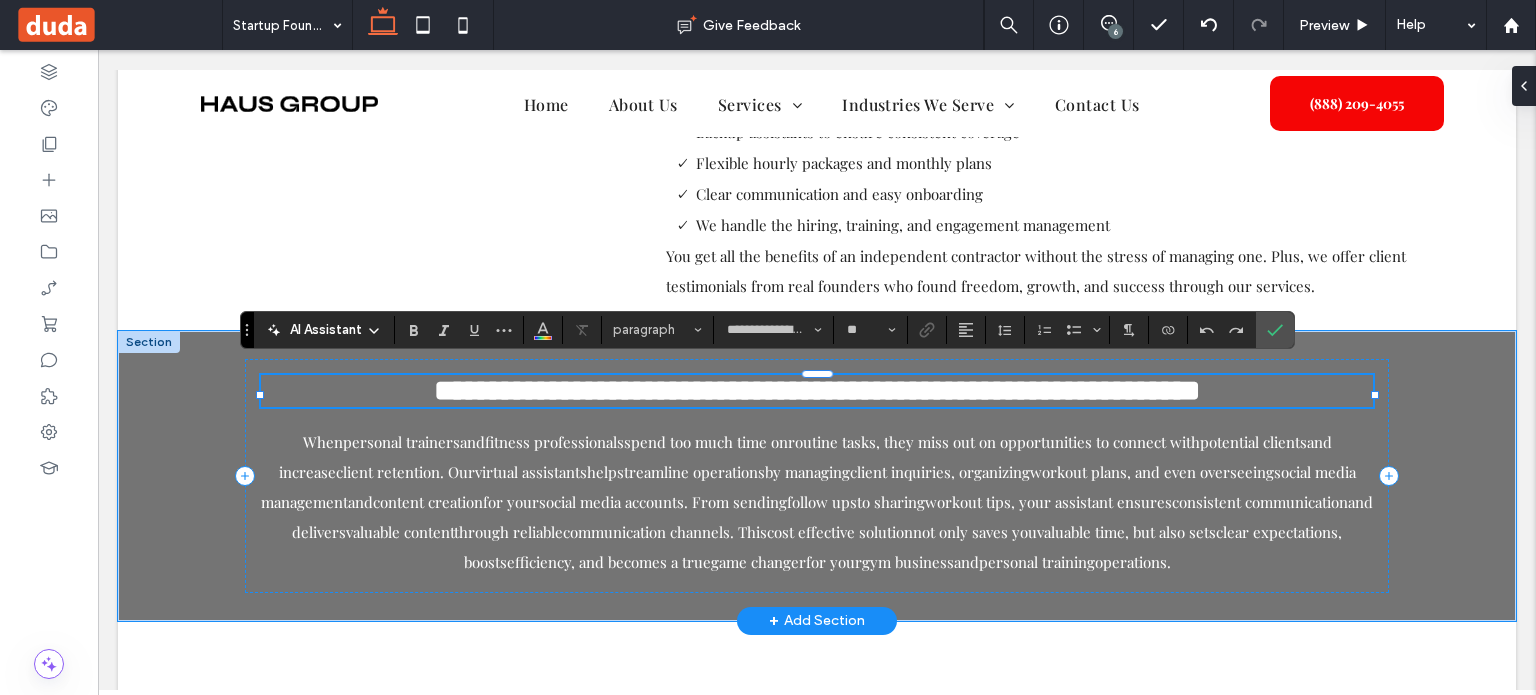 click on "**********" at bounding box center [817, 390] 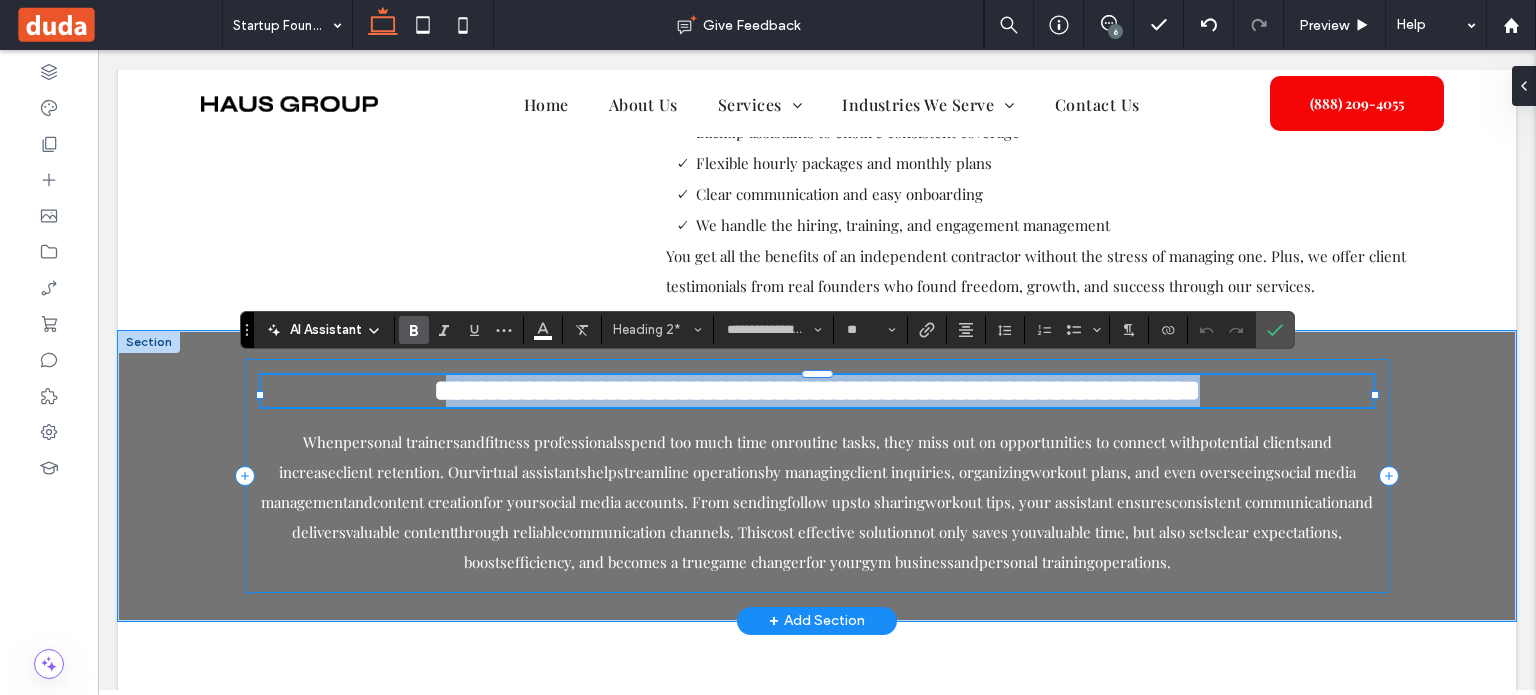 drag, startPoint x: 381, startPoint y: 389, endPoint x: 1312, endPoint y: 420, distance: 931.516 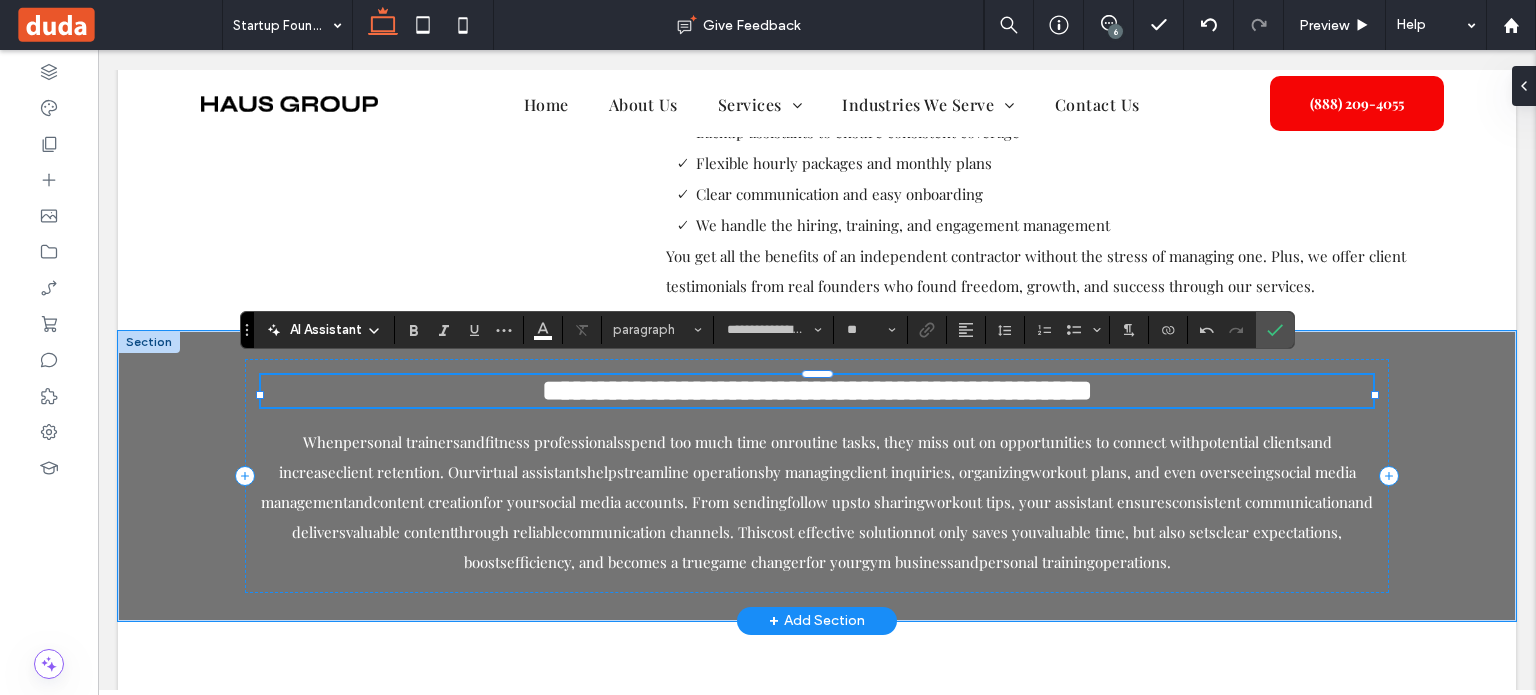 type on "**" 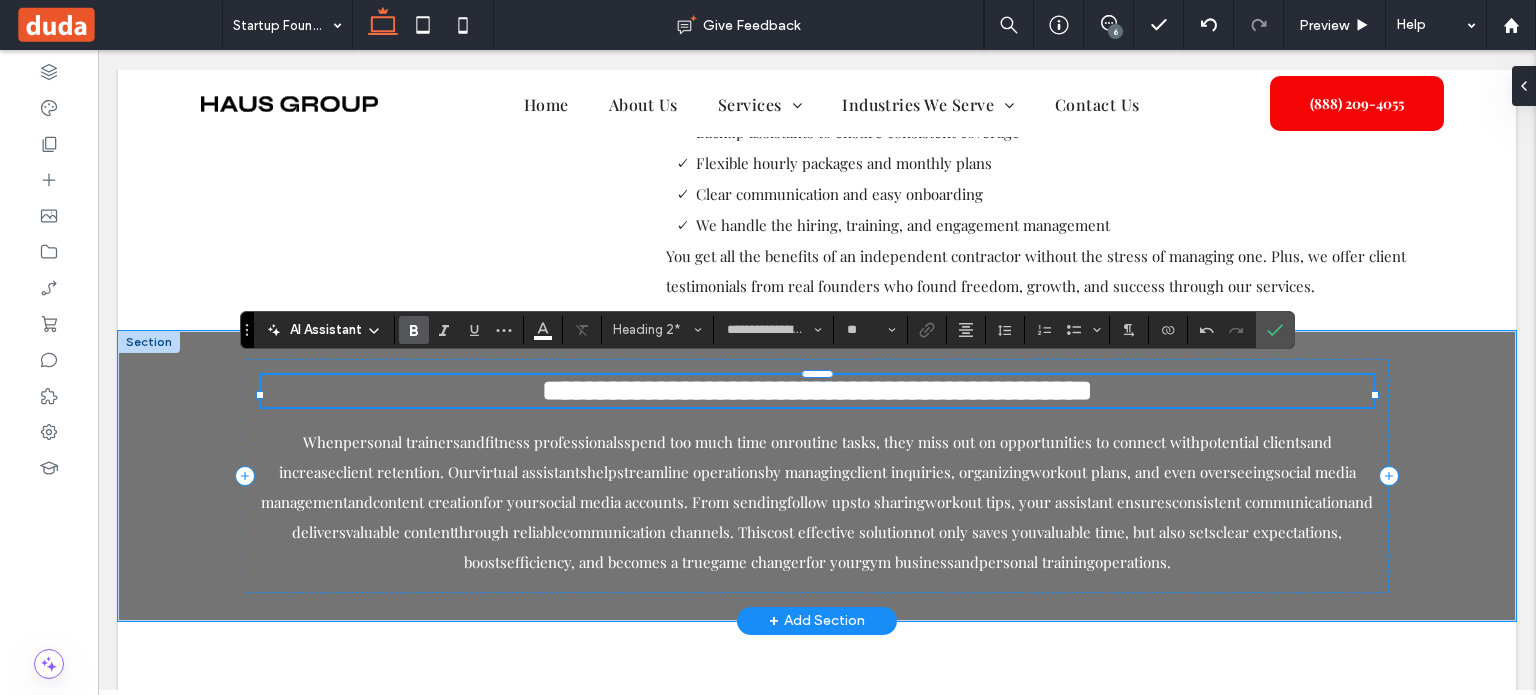 click on "**********" at bounding box center [817, 390] 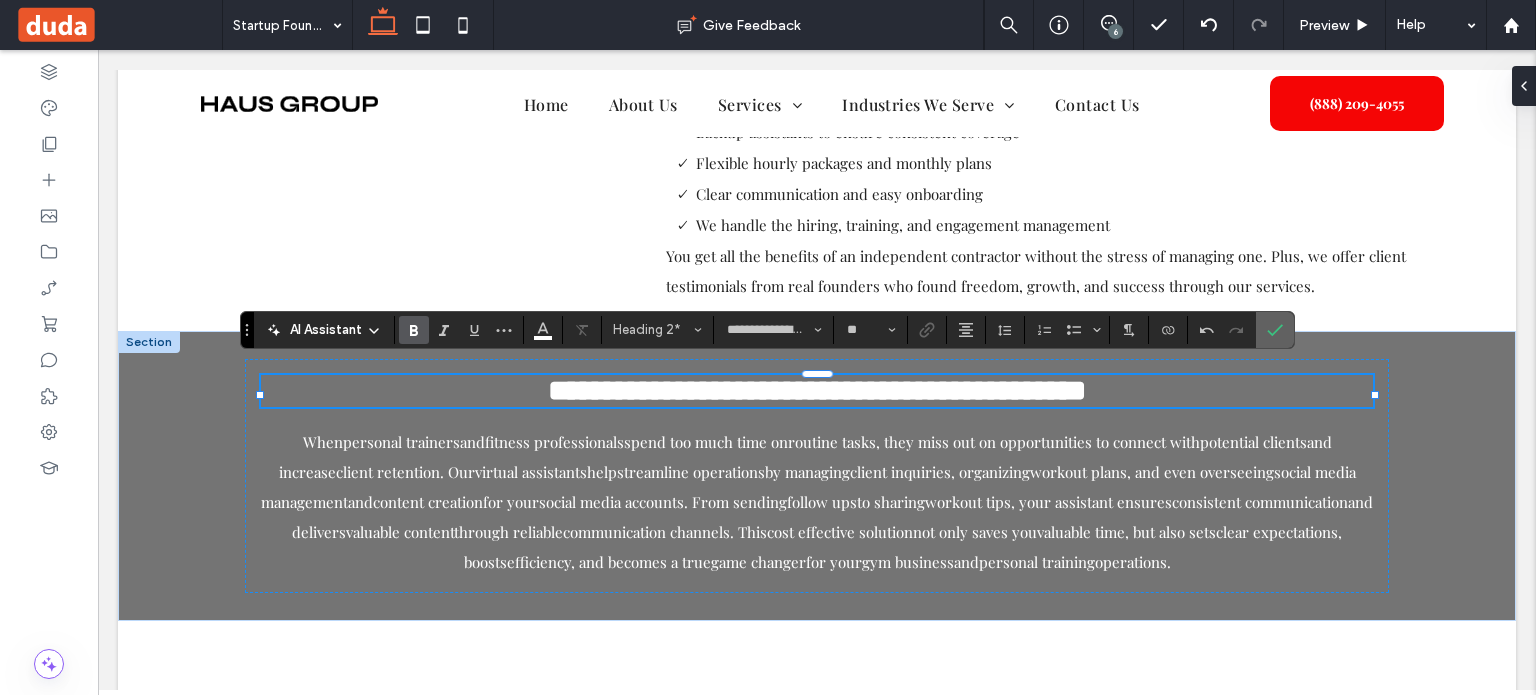click 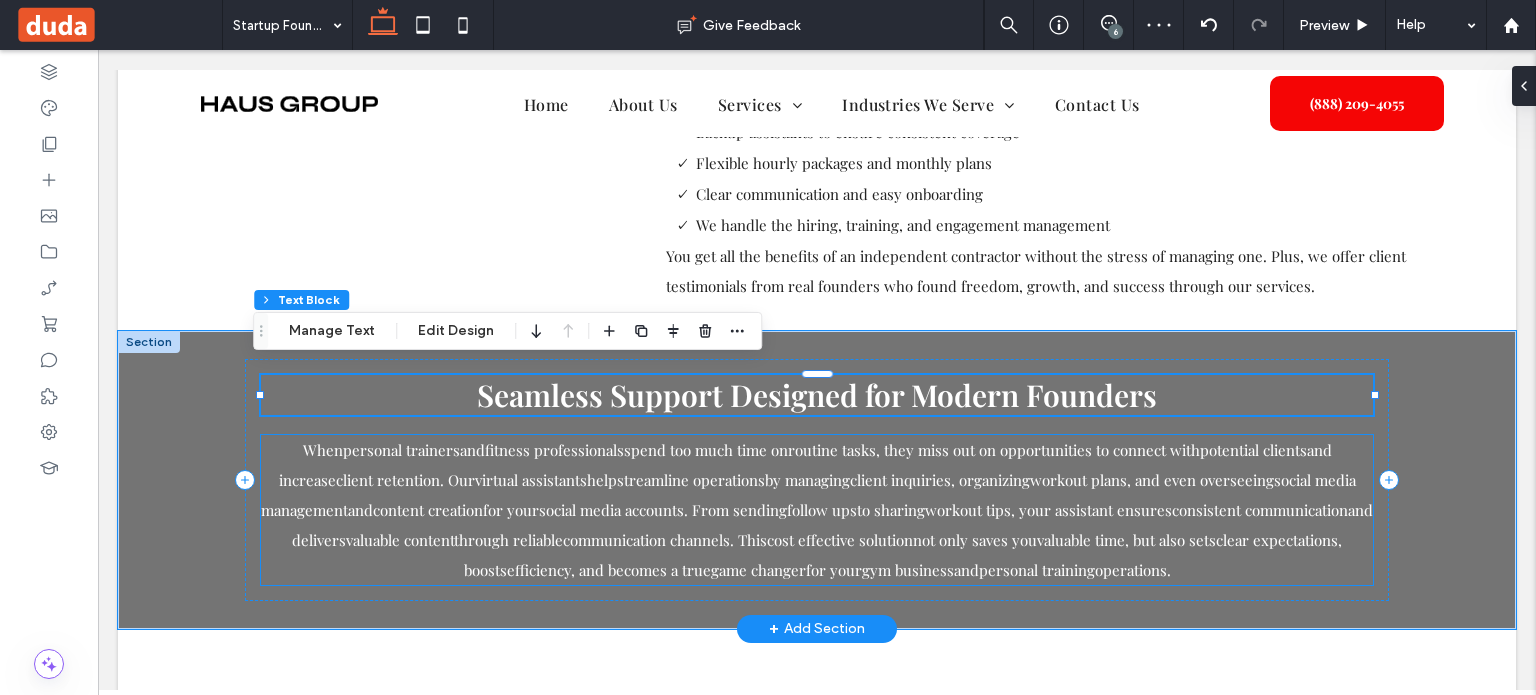 click on "streamline operations" at bounding box center [691, 480] 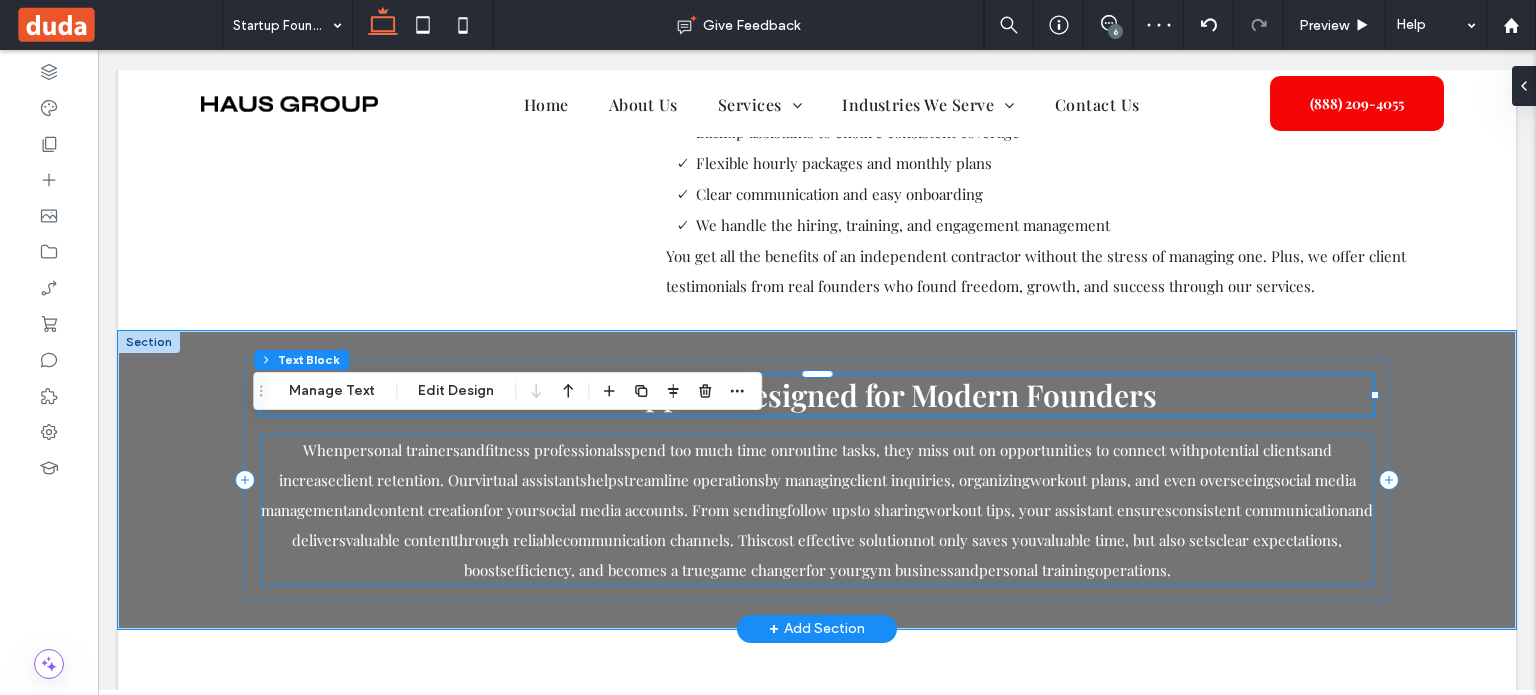 click on "When  personal trainers  and  fitness professionals  spend too much time on  routine tasks , they miss out on opportunities to connect with  potential clients  and increase  client retention . Our  virtual assistants  help  streamline operations  by managing  client inquiries , organizing  workout plans , and even overseeing  social media management  and  content creation  for your  social media accounts . From sending  follow ups  to sharing  workout tips , your assistant ensures  consistent communication  and delivers  valuable content  through reliable  communication channels . This  cost effective solution  not only saves you  valuable time , but also sets  clear expectations , boosts  efficiency , and becomes a true  game changer  for your  gym business  and  personal training  operations." at bounding box center [817, 510] 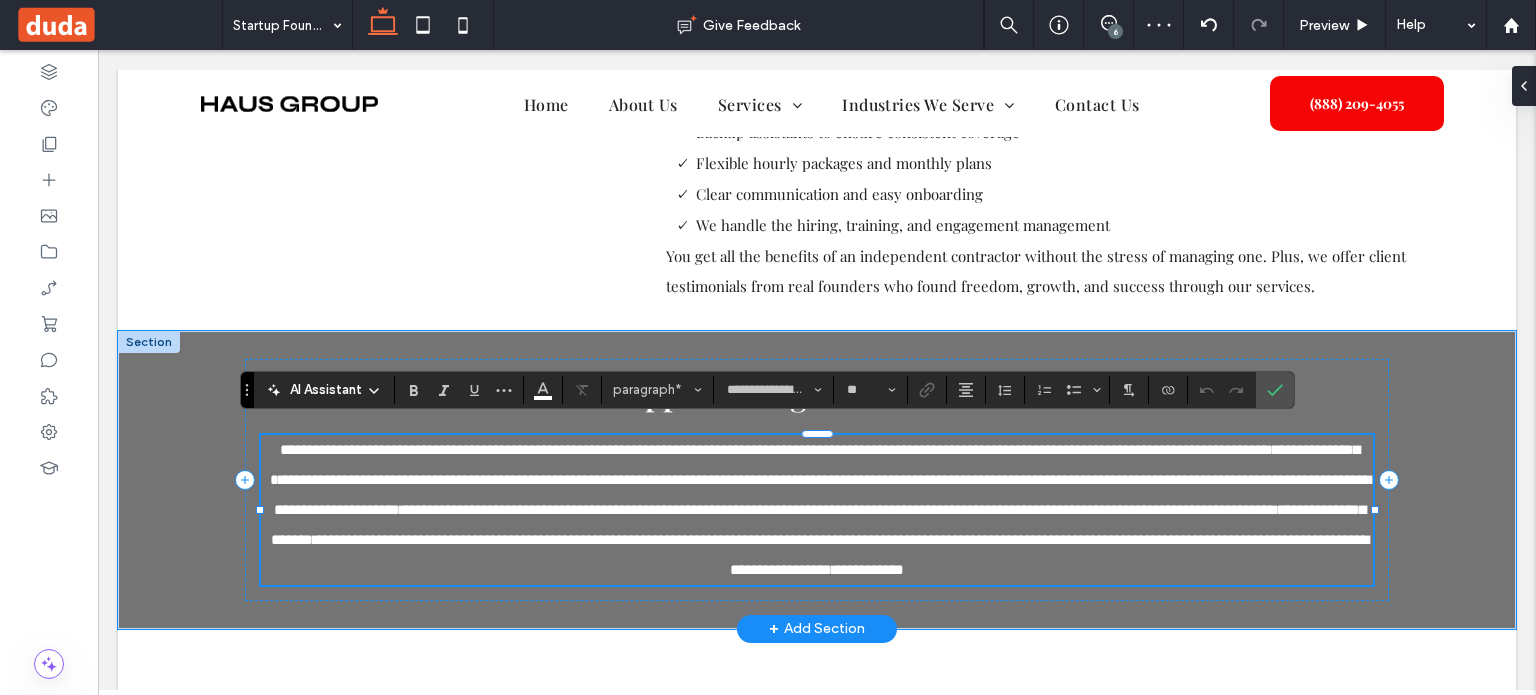 click on "****" at bounding box center [441, 479] 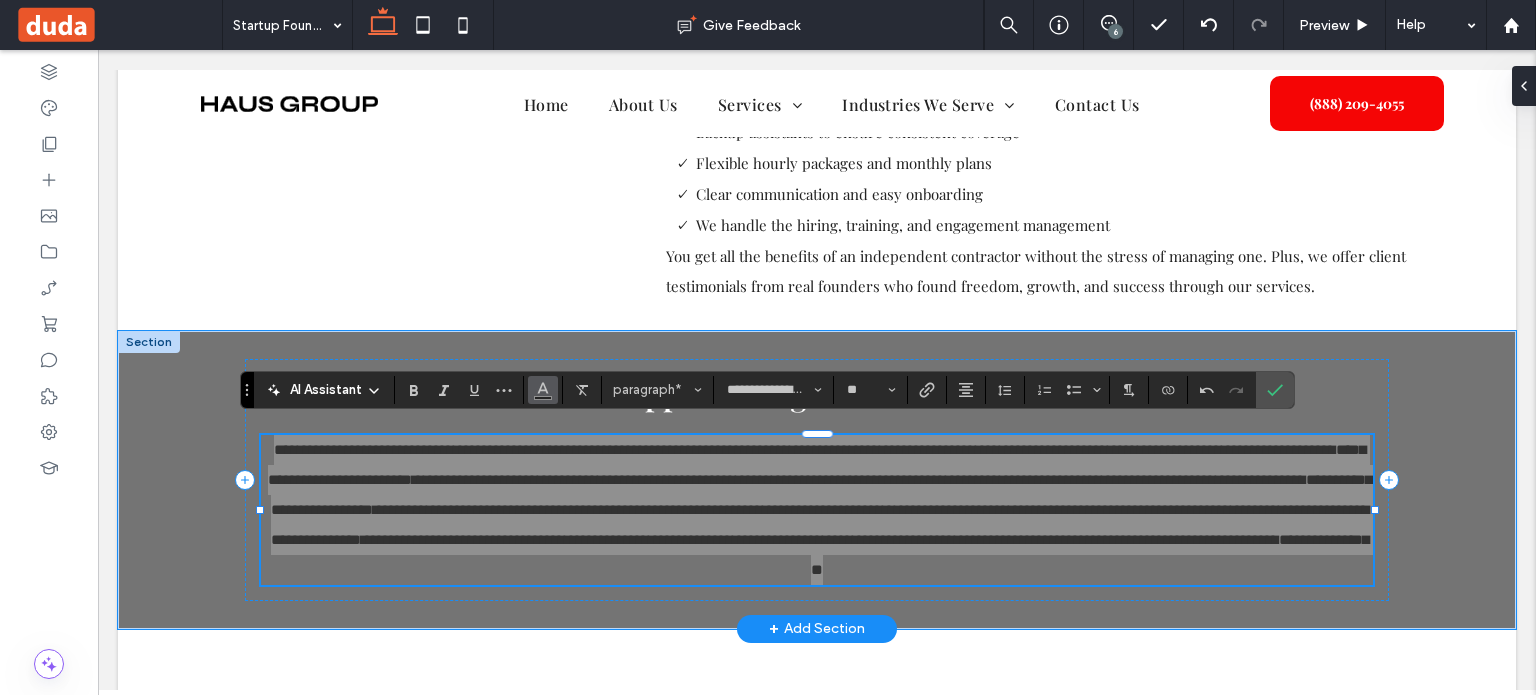 click at bounding box center [543, 390] 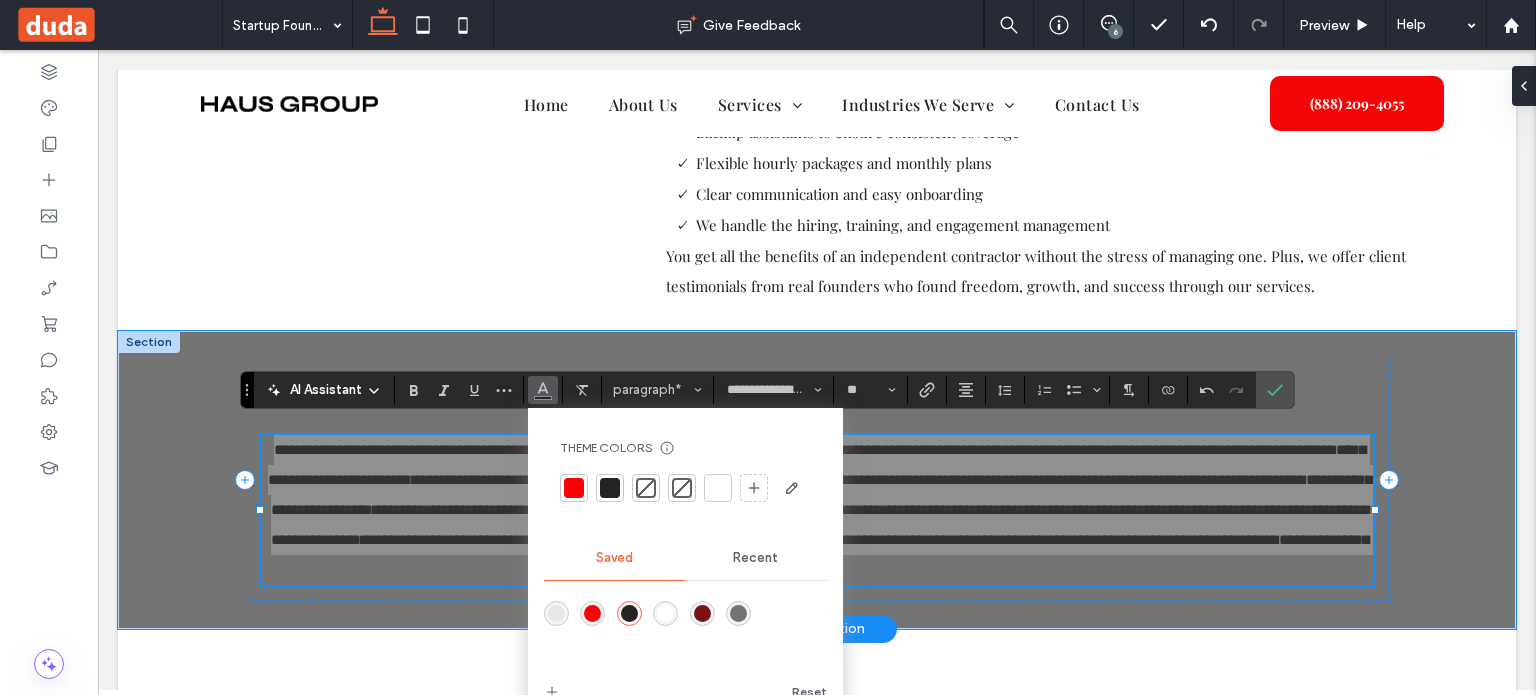 click at bounding box center [718, 488] 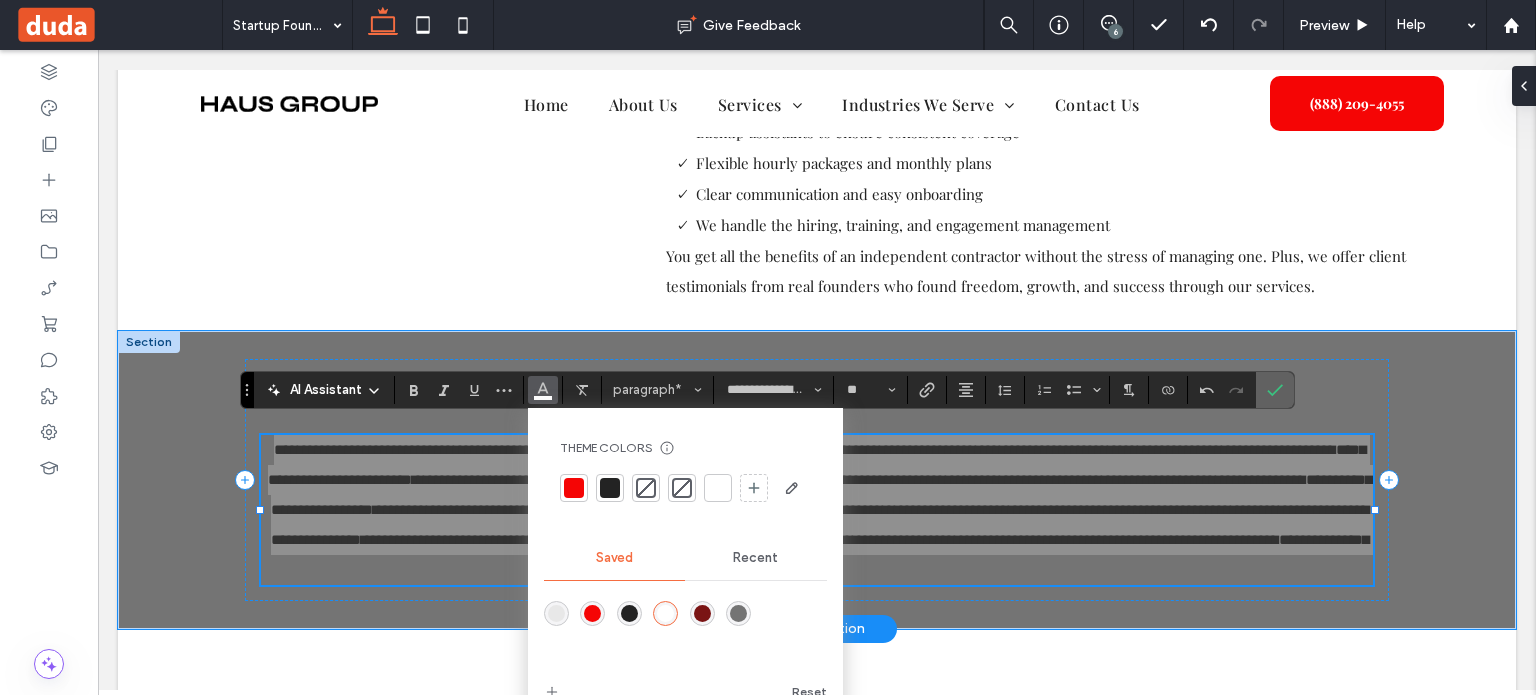 click 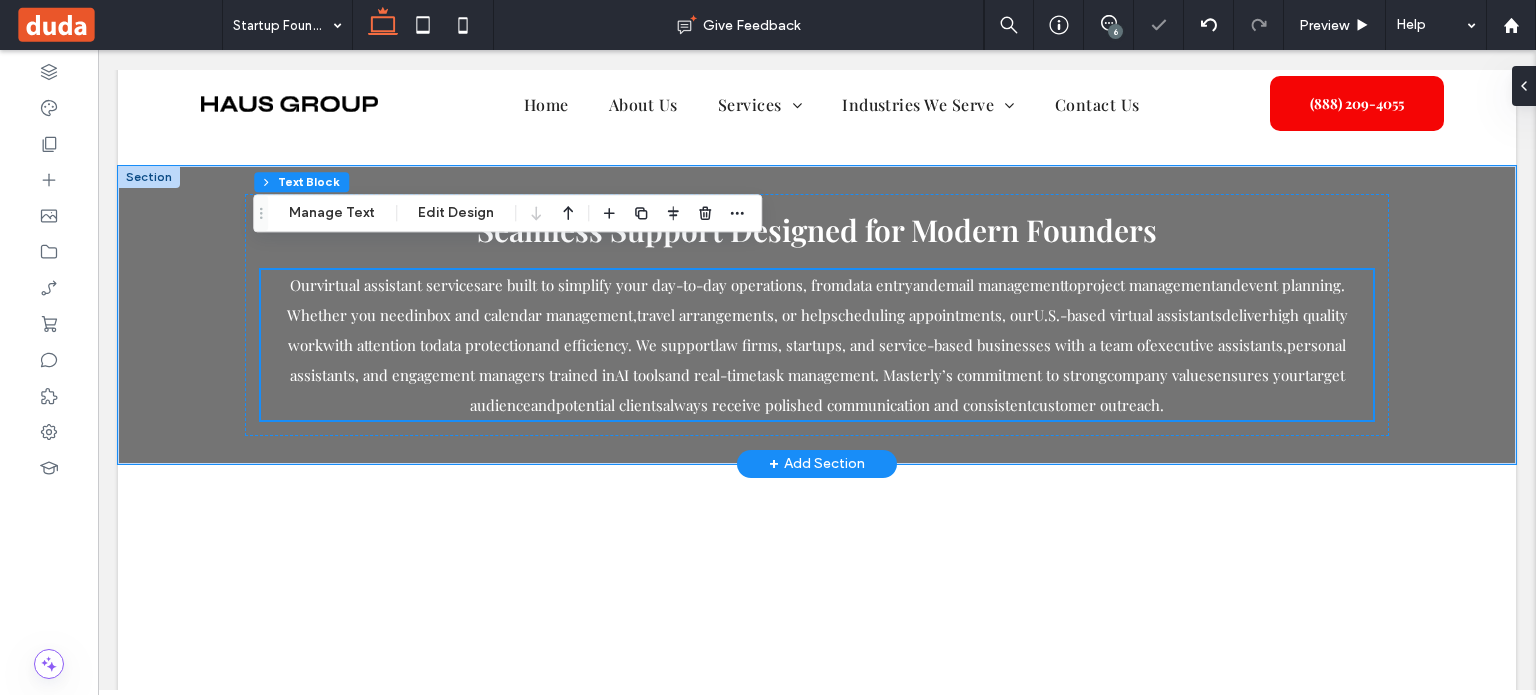 scroll, scrollTop: 4037, scrollLeft: 0, axis: vertical 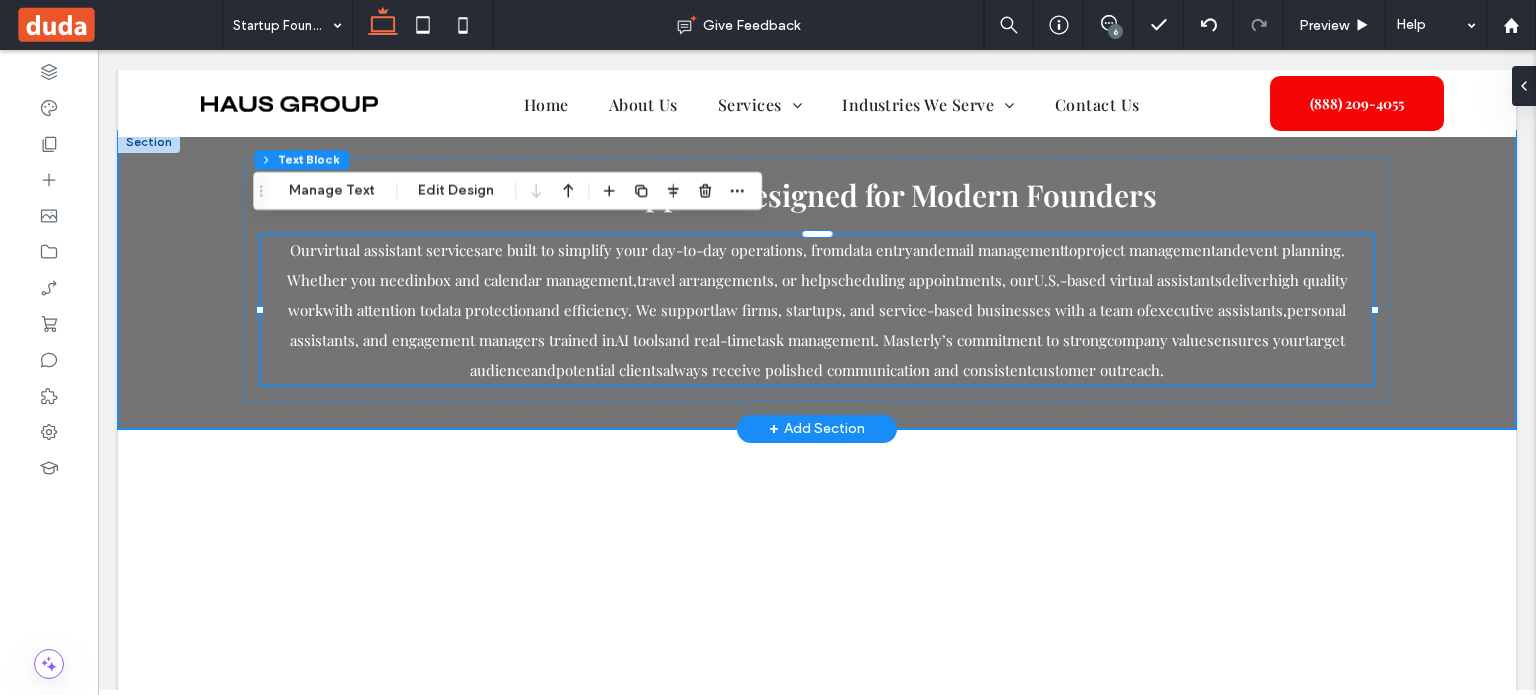 click on "Seamless Support Designed for Modern Founders
Our  virtual assistant services  are built to simplify your day-to-day operations, from  data entry  and  email management  to  project management  and  event planning . Whether you need  inbox and calendar management ,  travel arrangements , or help  scheduling appointments , our  U.S.-based virtual assistants  deliver  high quality work  with attention to  data protection  and efficiency. We support  law firms , startups, and service-based businesses with a team of  executive assistants ,  personal assistants , and engagement managers trained in  AI tools  and real-time  task management . Masterly’s commitment to strong  company values  ensures your  target audience  and  potential clients  always receive polished communication and consistent  customer outreach ." at bounding box center [817, 280] 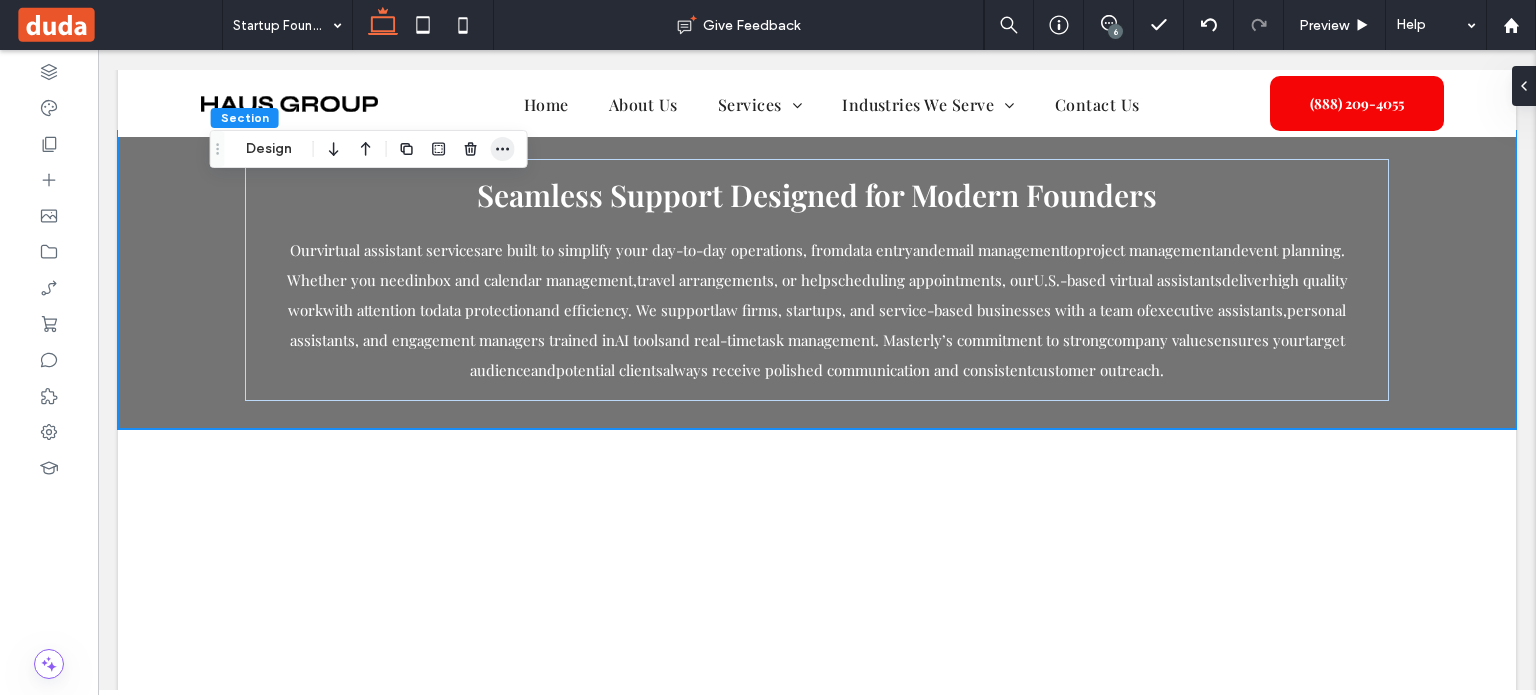 click 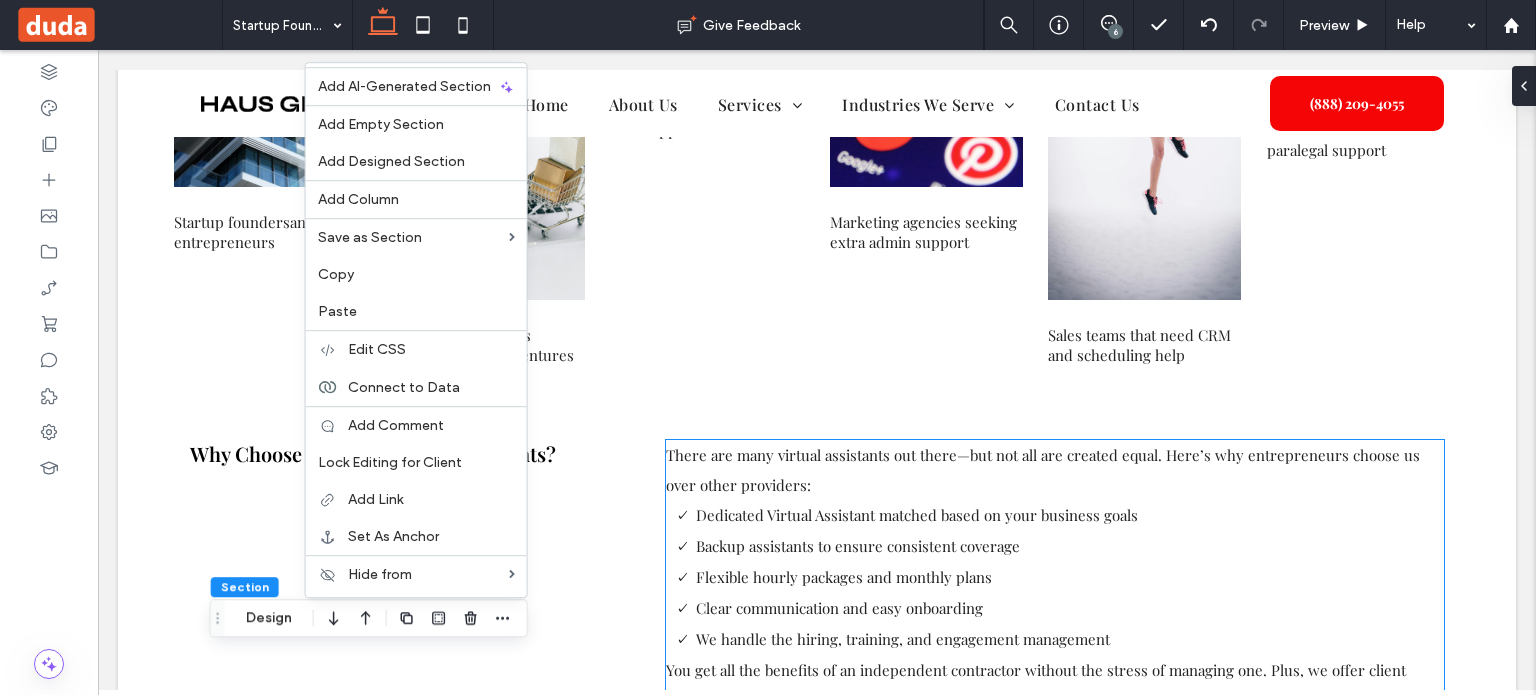 scroll, scrollTop: 3337, scrollLeft: 0, axis: vertical 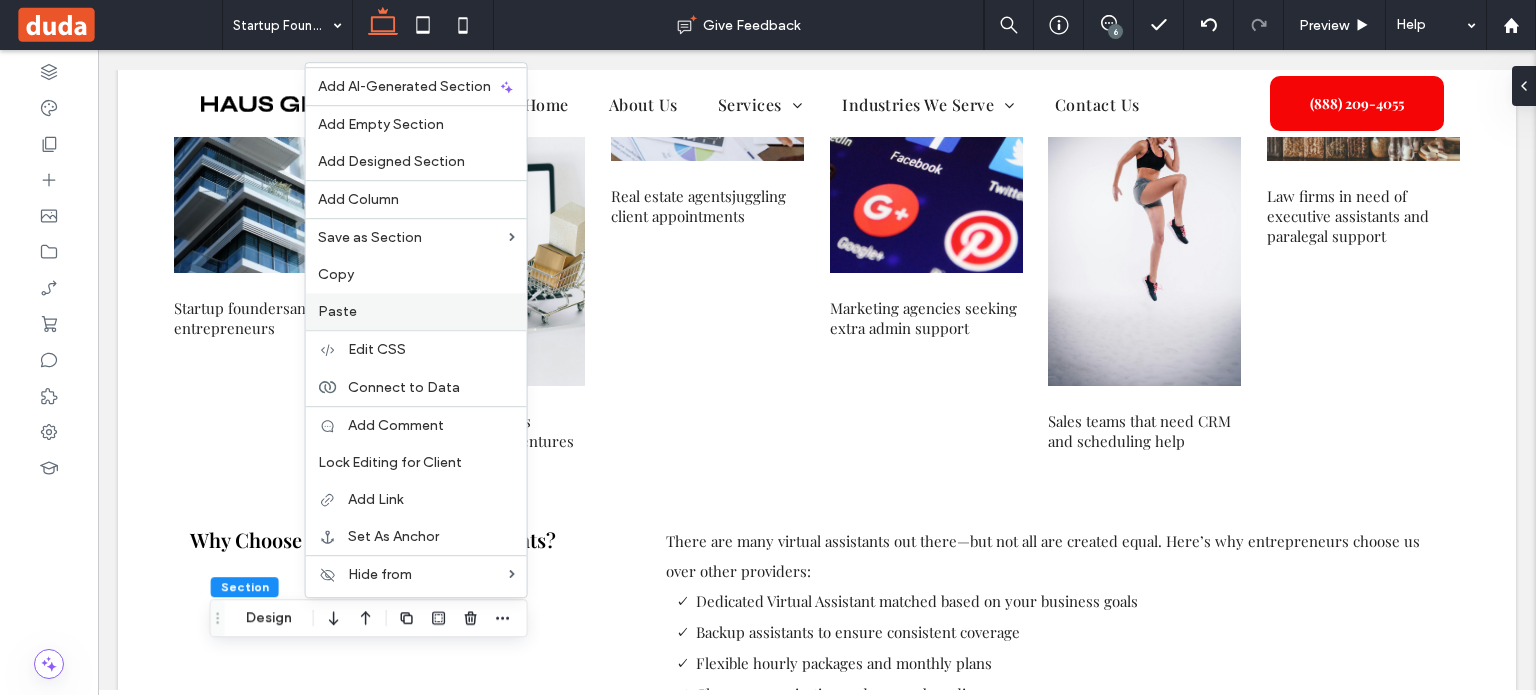 click on "Paste" at bounding box center [416, 311] 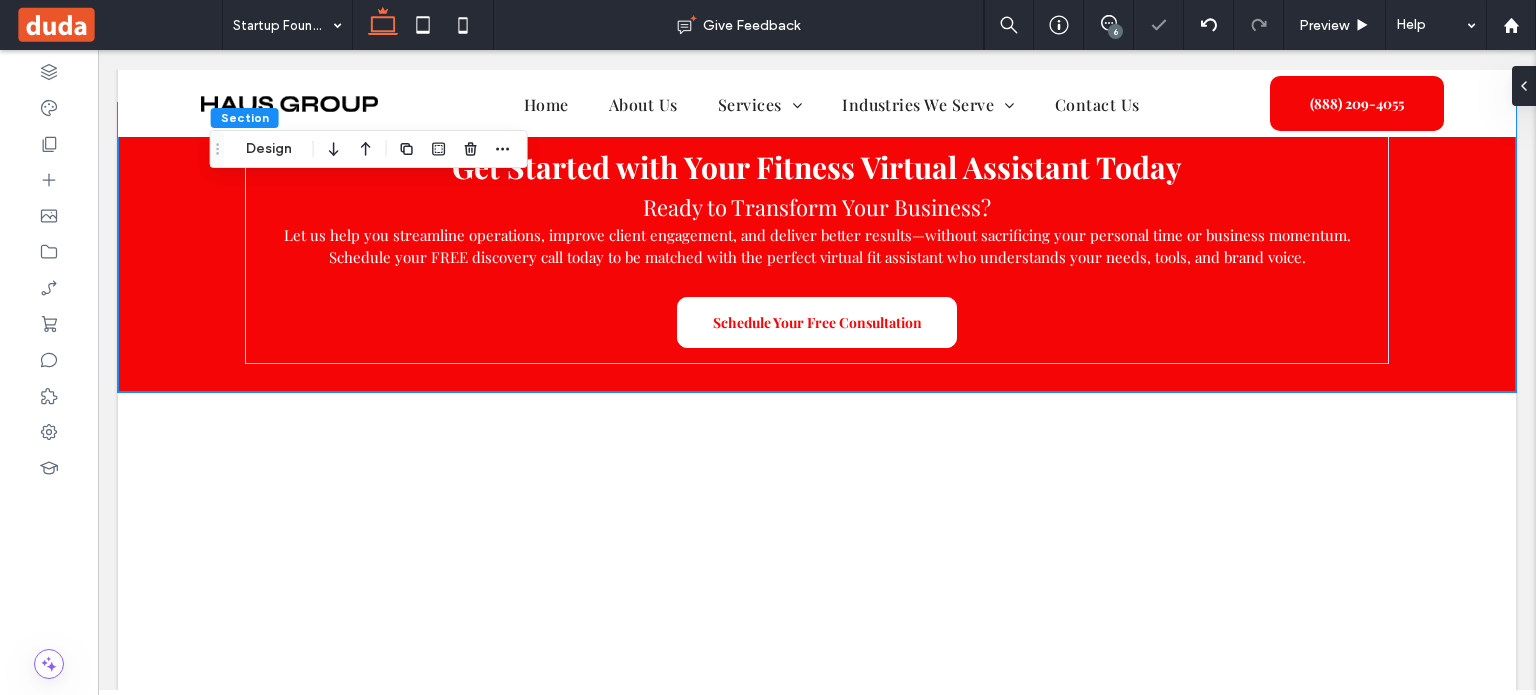 scroll, scrollTop: 4428, scrollLeft: 0, axis: vertical 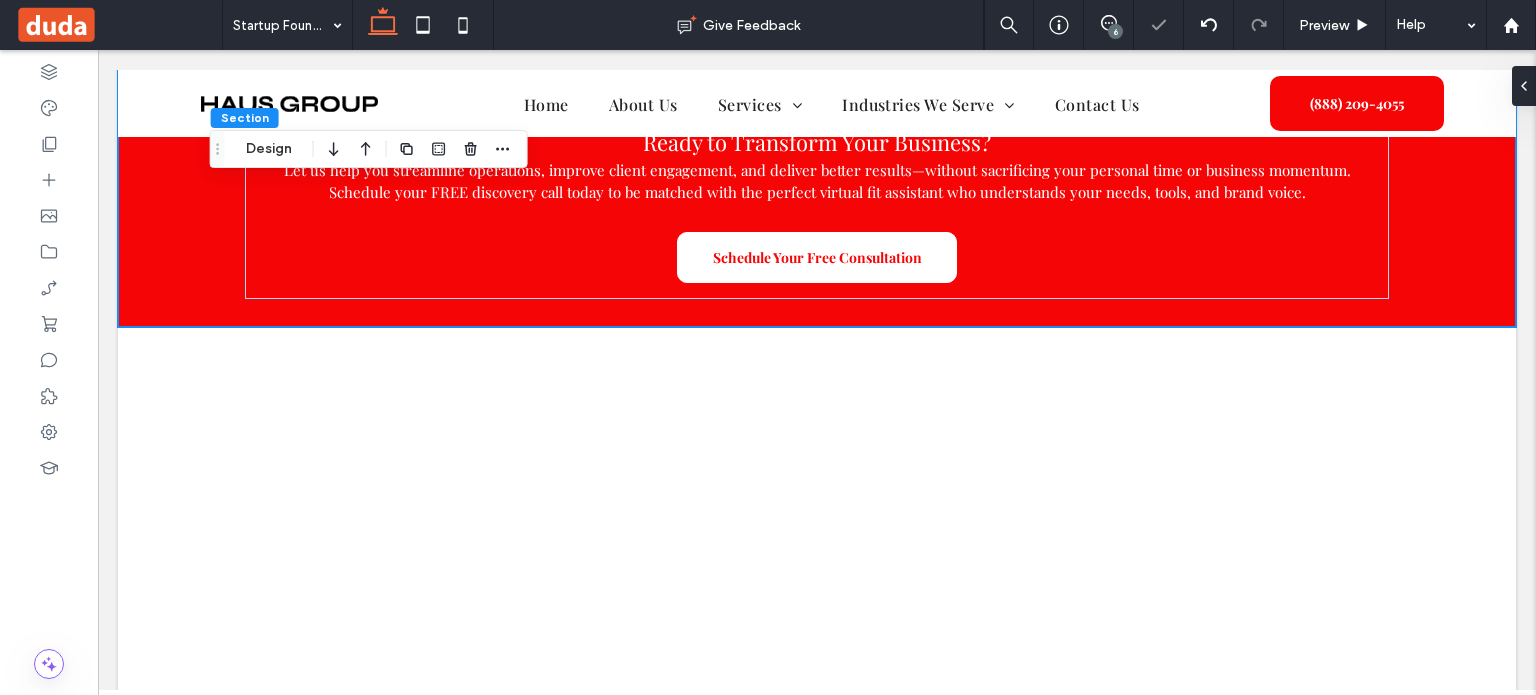 click on "Virtual Assistant Services for Startups and Entrepreneurs
Professional, Vetted, and Trained for Startup Success
Section + Add Section
Are you a startup founder, entrepreneur, or small business owner trying to balance everything—calendar management, client emails, social media, project deadlines, and hiring? You're not alone. At Masterly Virtual Assistants, we offer dedicated virtual assistants trained to handle the time-consuming tasks that pull you away from growing your own business. Our team provides high quality virtual assistant services designed to meet the real needs of busy entrepreneurs. Whether you're managing a tech startup, launching a new service-based business, or running a growing e-commerce shop, we give you immediate access to college-educated virtual assistants ready to support your journey.
Section" at bounding box center (817, -1477) 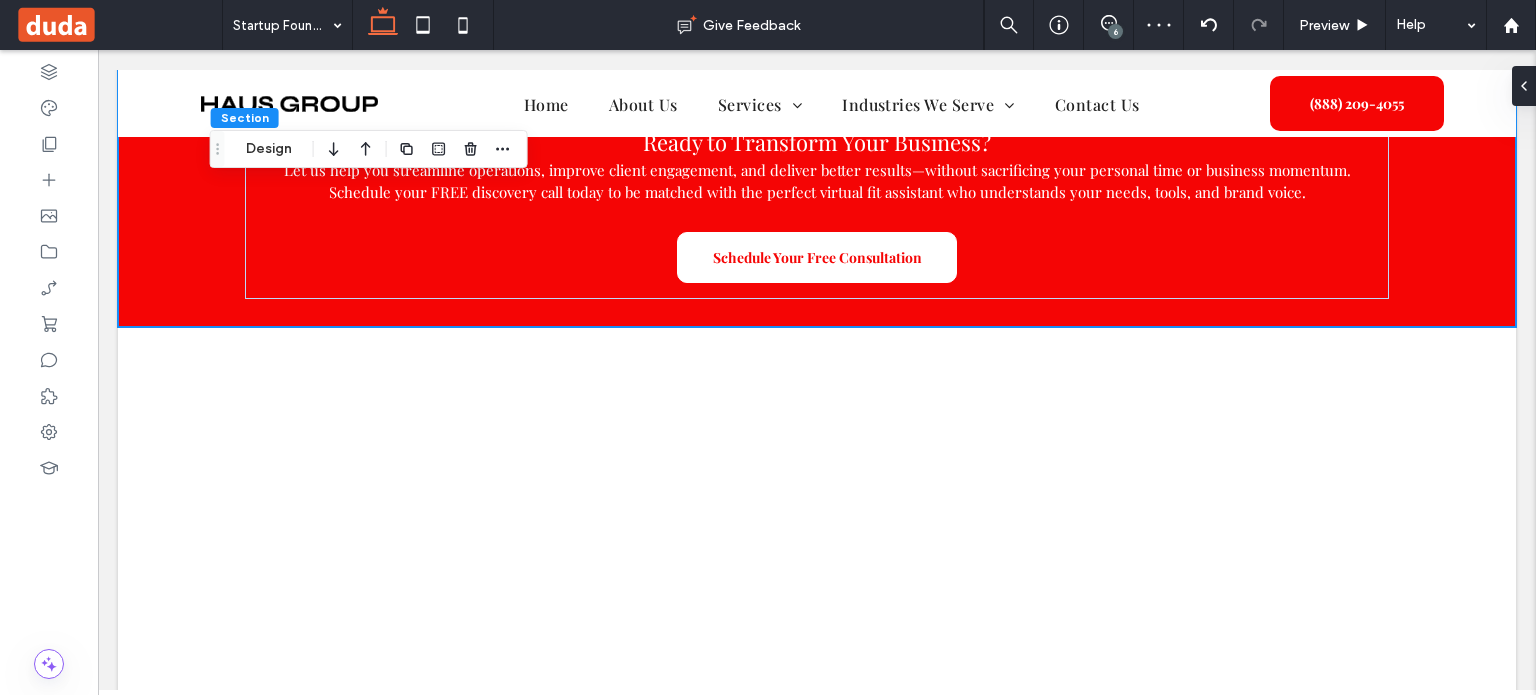 click on "Virtual Assistant Services for Startups and Entrepreneurs
Professional, Vetted, and Trained for Startup Success
Section + Add Section
Are you a startup founder, entrepreneur, or small business owner trying to balance everything—calendar management, client emails, social media, project deadlines, and hiring? You're not alone. At Masterly Virtual Assistants, we offer dedicated virtual assistants trained to handle the time-consuming tasks that pull you away from growing your own business. Our team provides high quality virtual assistant services designed to meet the real needs of busy entrepreneurs. Whether you're managing a tech startup, launching a new service-based business, or running a growing e-commerce shop, we give you immediate access to college-educated virtual assistants ready to support your journey.
Section" at bounding box center (817, -1477) 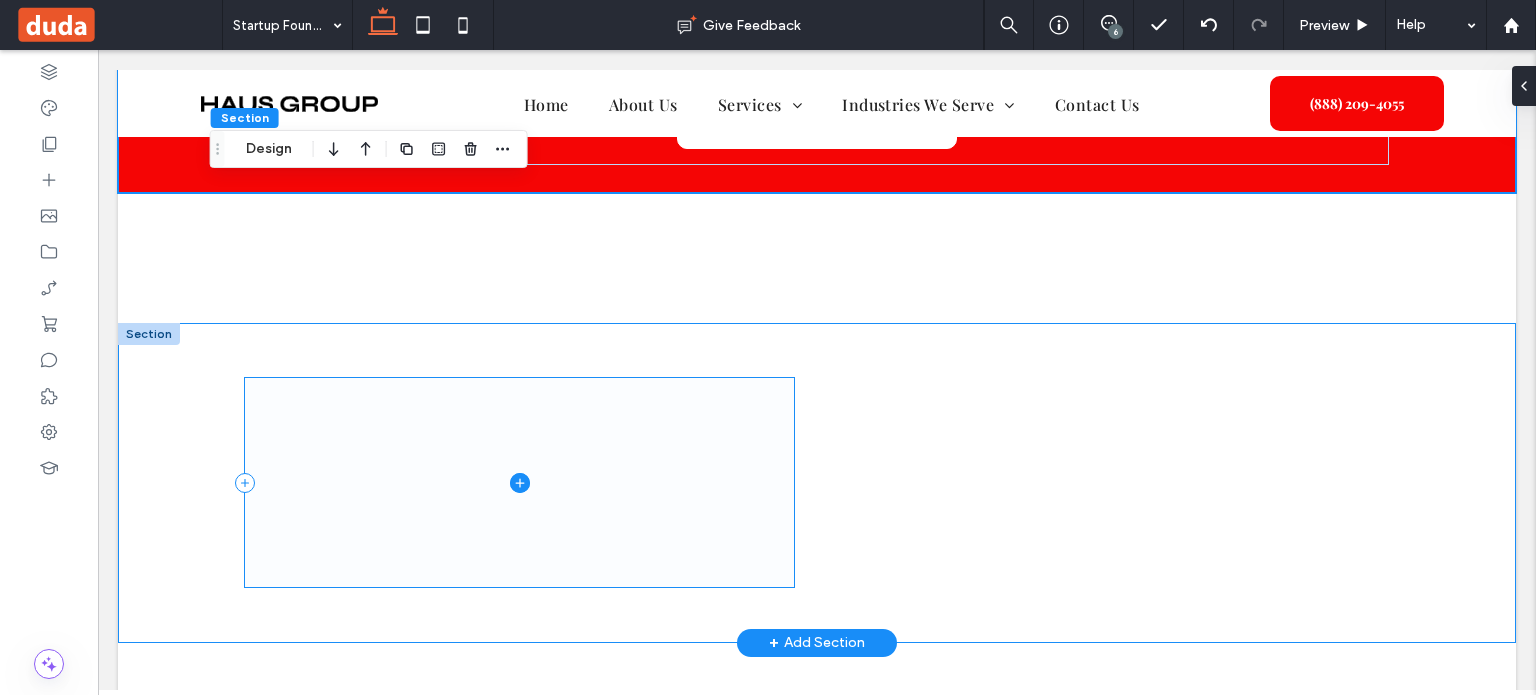 scroll, scrollTop: 4528, scrollLeft: 0, axis: vertical 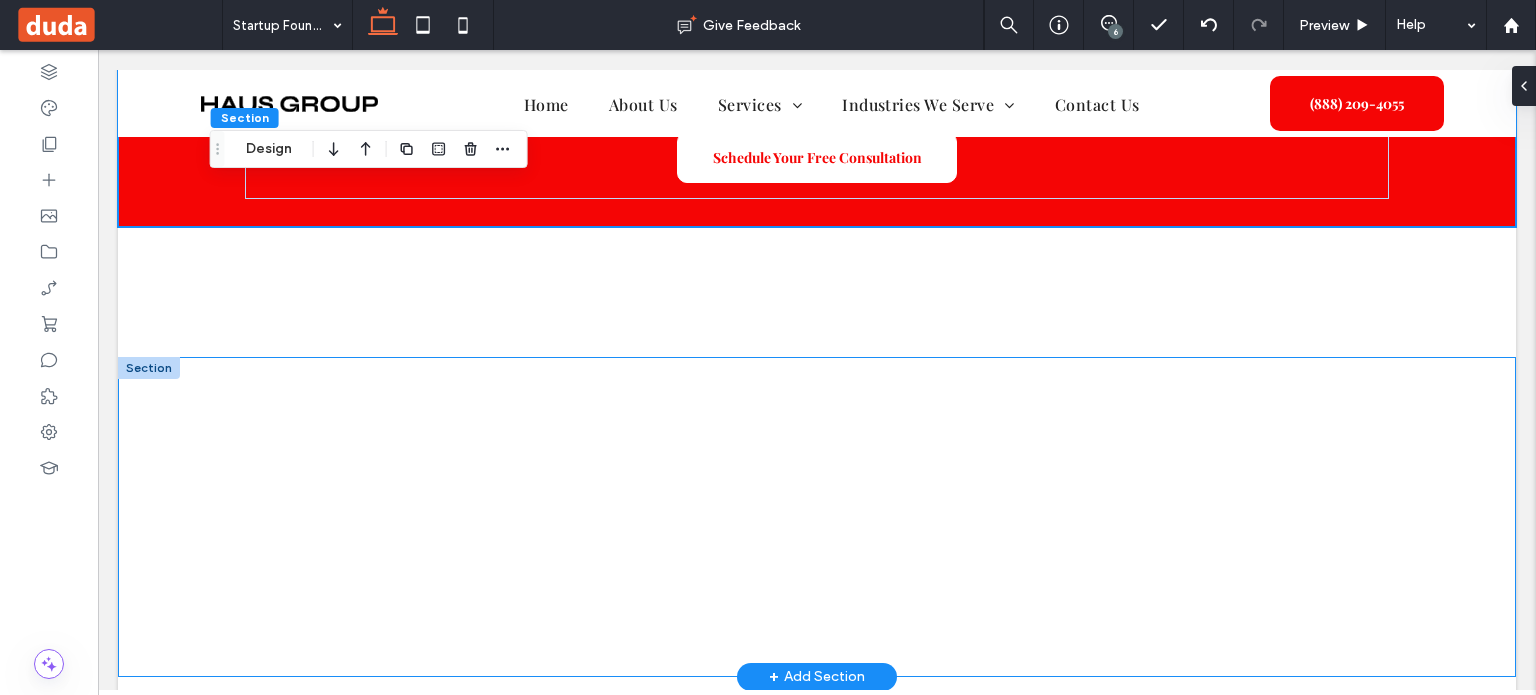 click on "Virtual Assistant Services for Startups and Entrepreneurs
Professional, Vetted, and Trained for Startup Success
Section + Add Section
Are you a startup founder, entrepreneur, or small business owner trying to balance everything—calendar management, client emails, social media, project deadlines, and hiring? You're not alone. At Masterly Virtual Assistants, we offer dedicated virtual assistants trained to handle the time-consuming tasks that pull you away from growing your own business. Our team provides high quality virtual assistant services designed to meet the real needs of busy entrepreneurs. Whether you're managing a tech startup, launching a new service-based business, or running a growing e-commerce shop, we give you immediate access to college-educated virtual assistants ready to support your journey.
Section" at bounding box center (817, -1577) 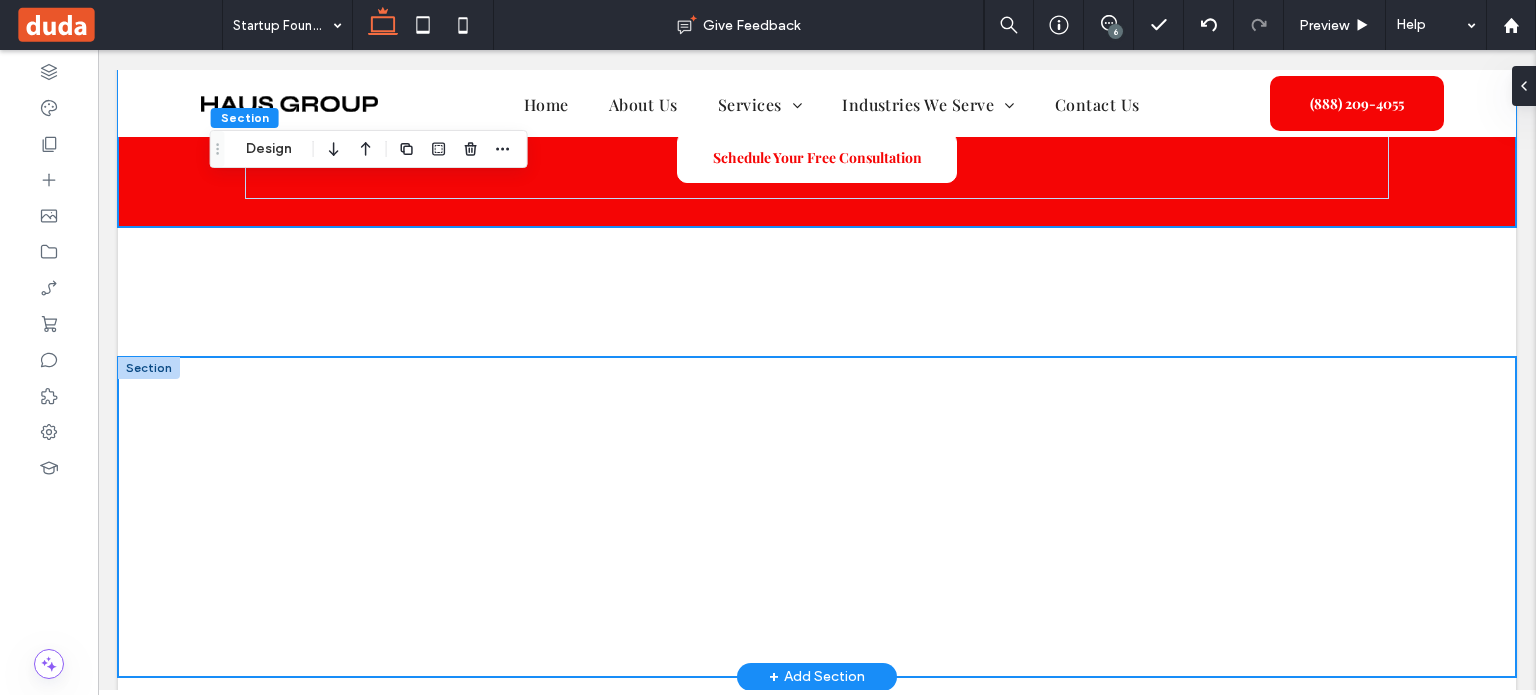click at bounding box center [817, 517] 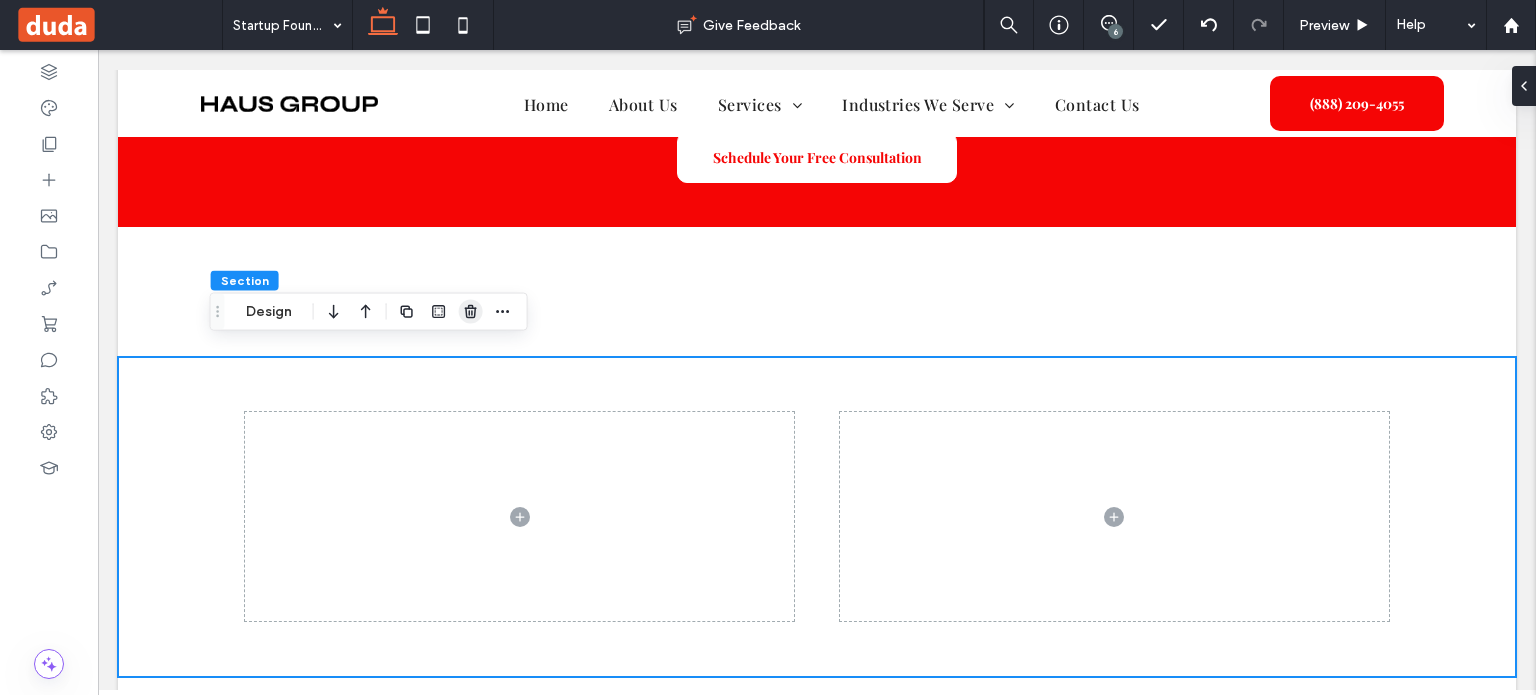 click 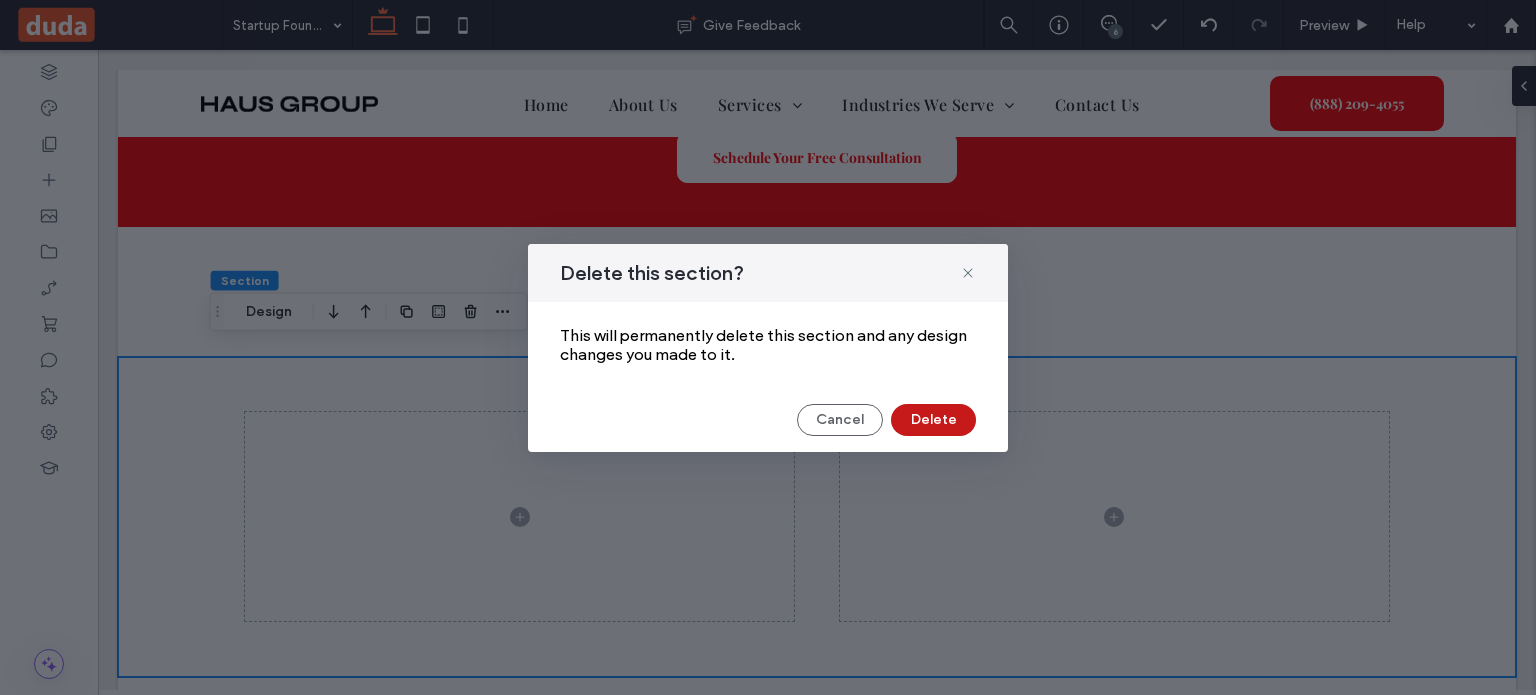 click on "Delete" at bounding box center [933, 420] 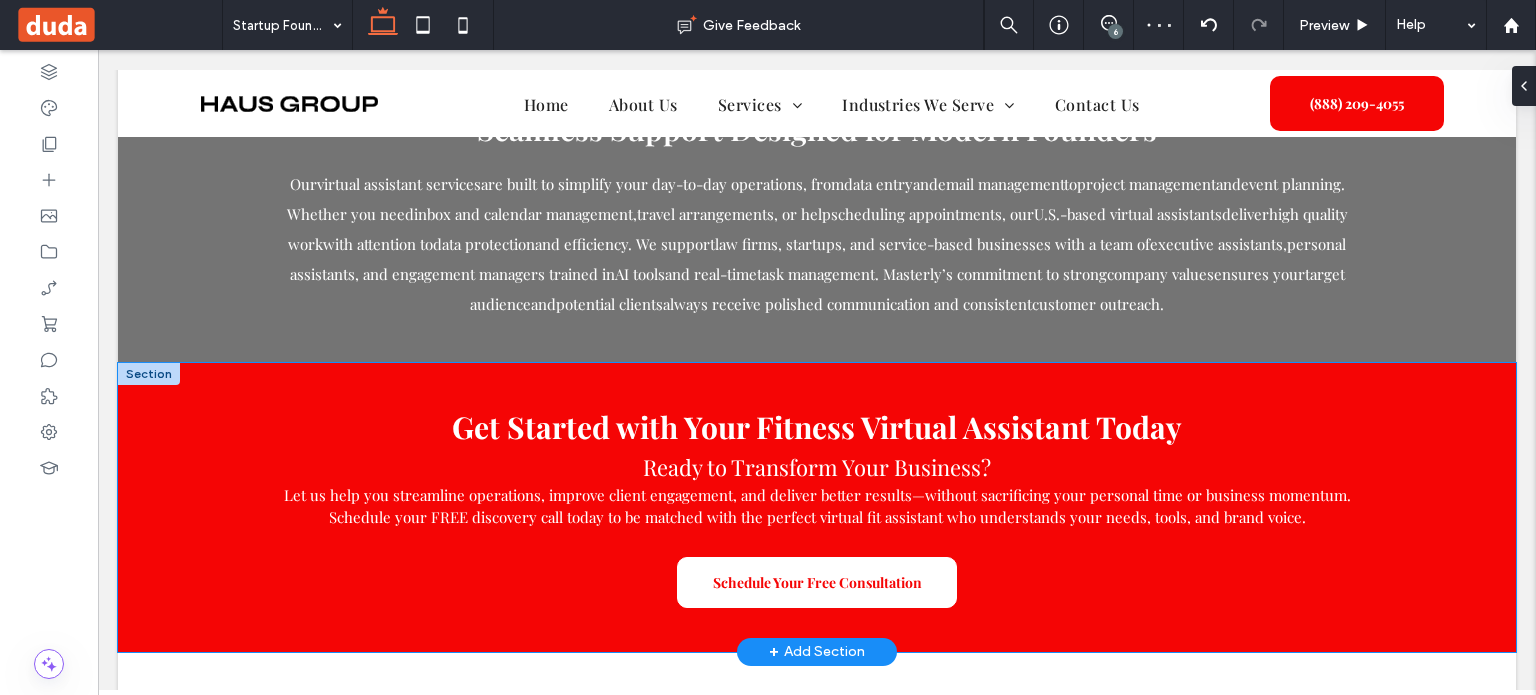 scroll, scrollTop: 4228, scrollLeft: 0, axis: vertical 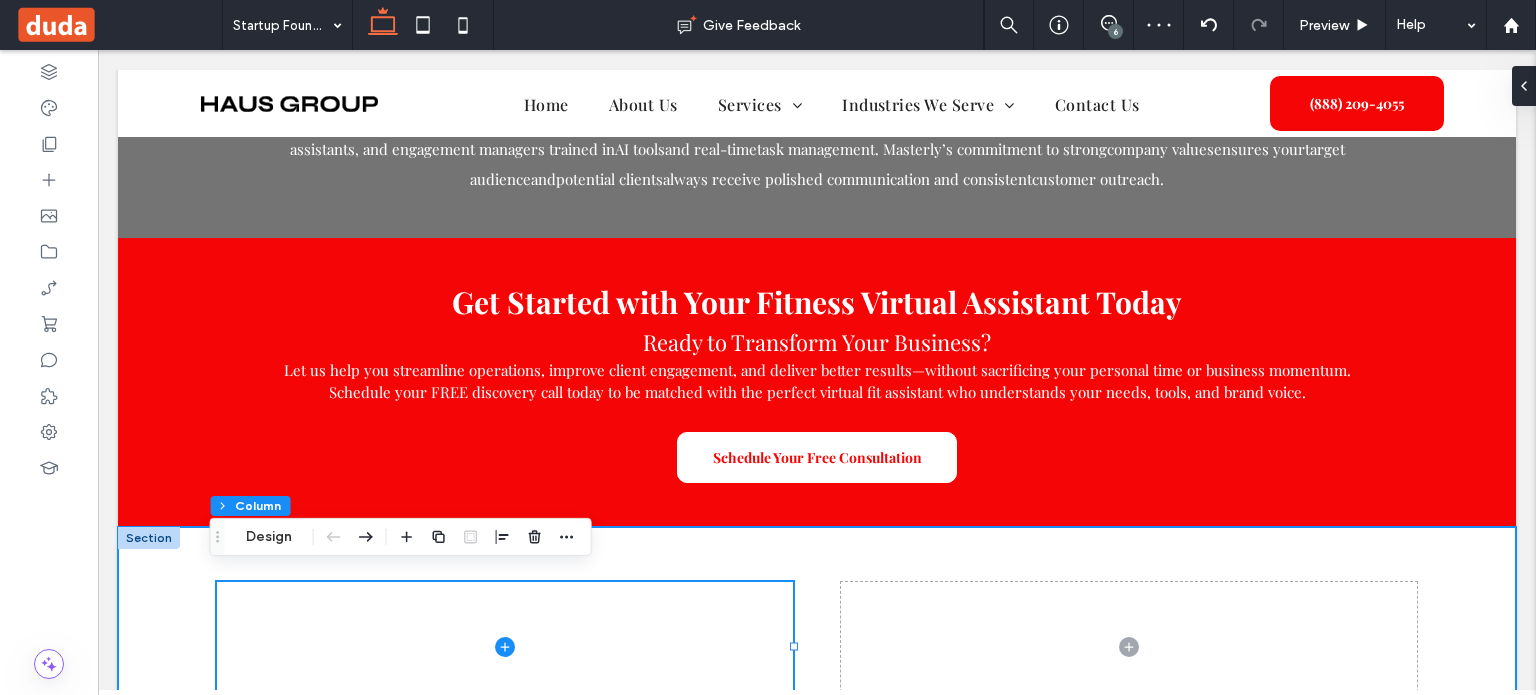 click at bounding box center (817, 647) 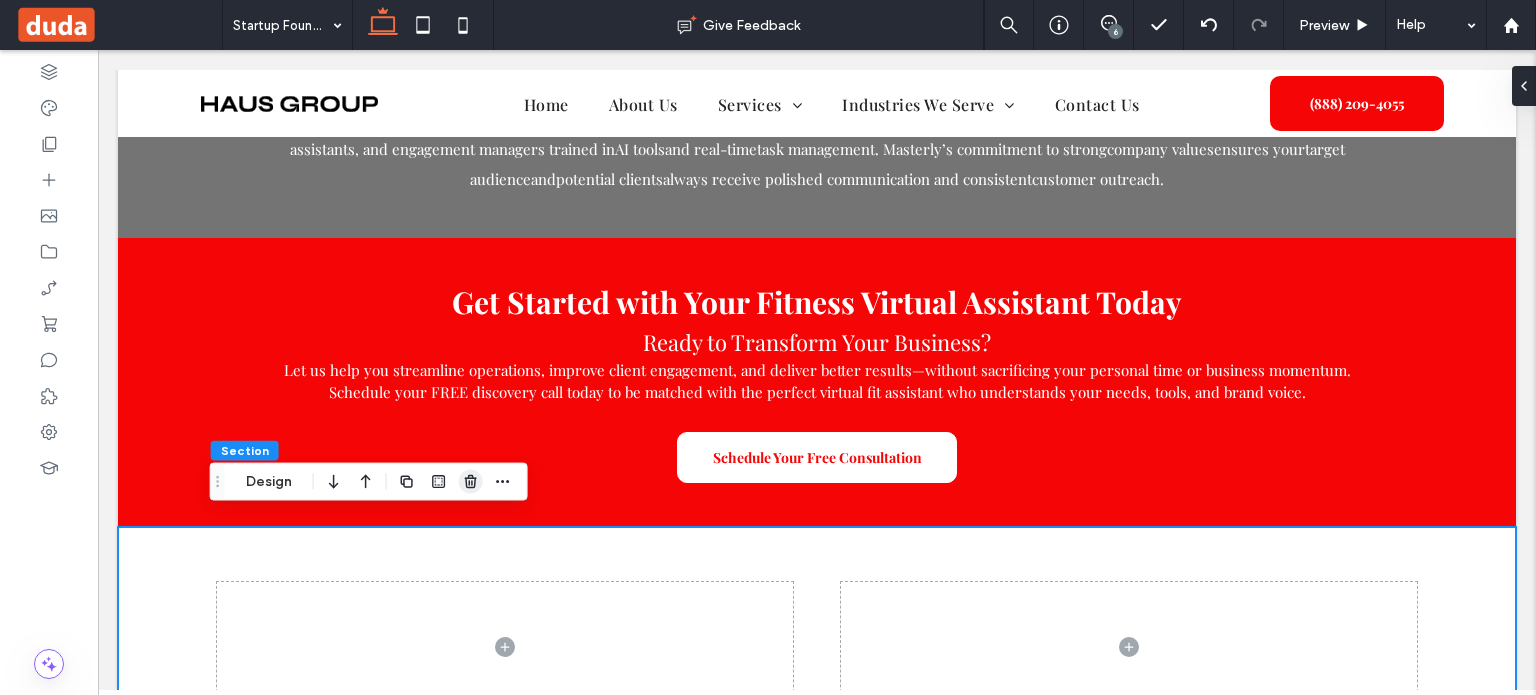 click 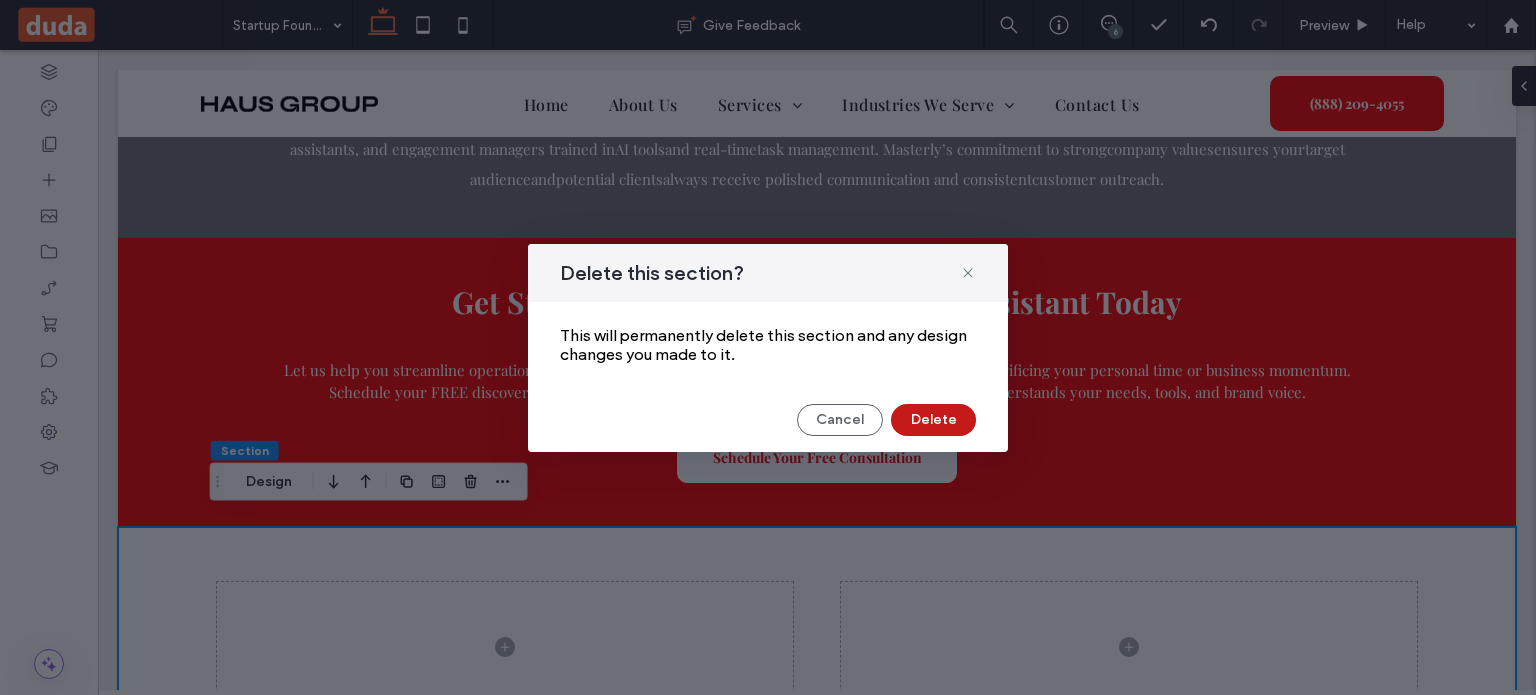 click on "Delete" at bounding box center (933, 420) 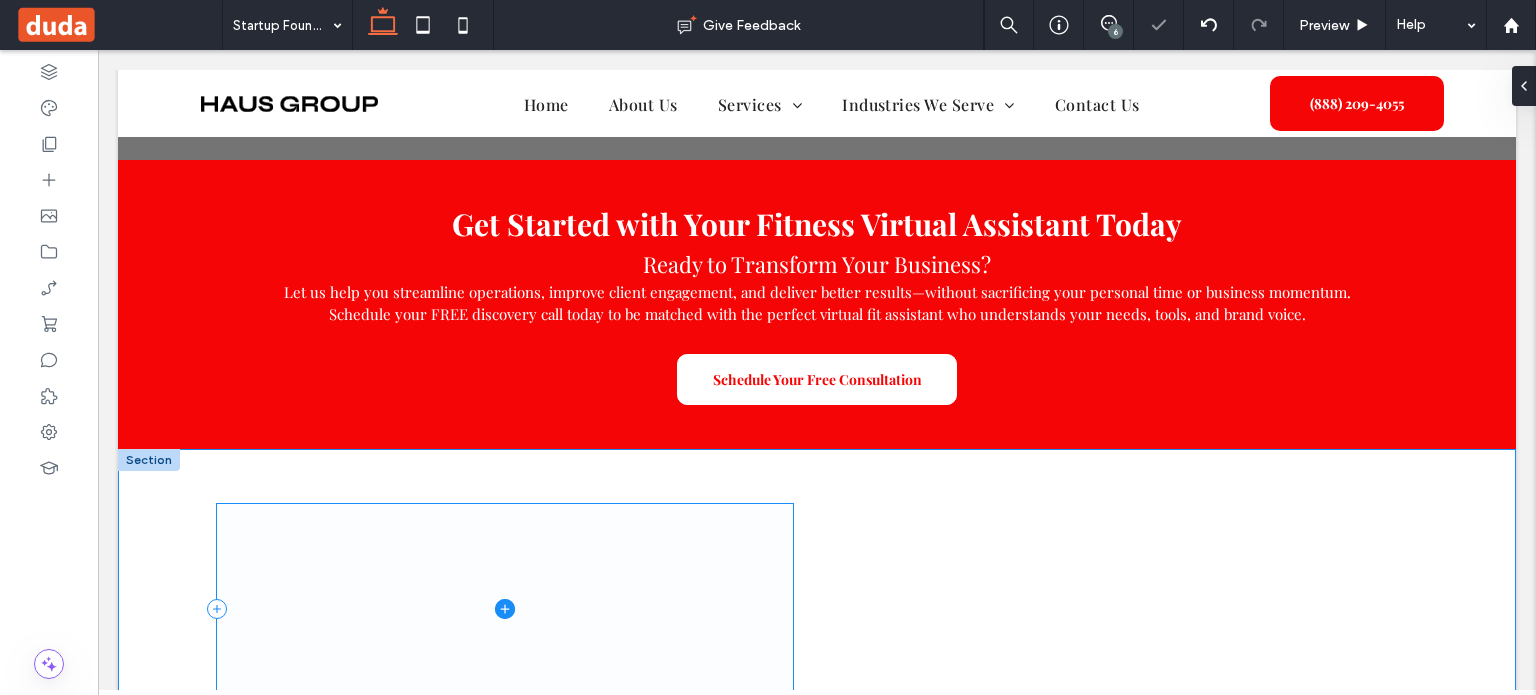 scroll, scrollTop: 4328, scrollLeft: 0, axis: vertical 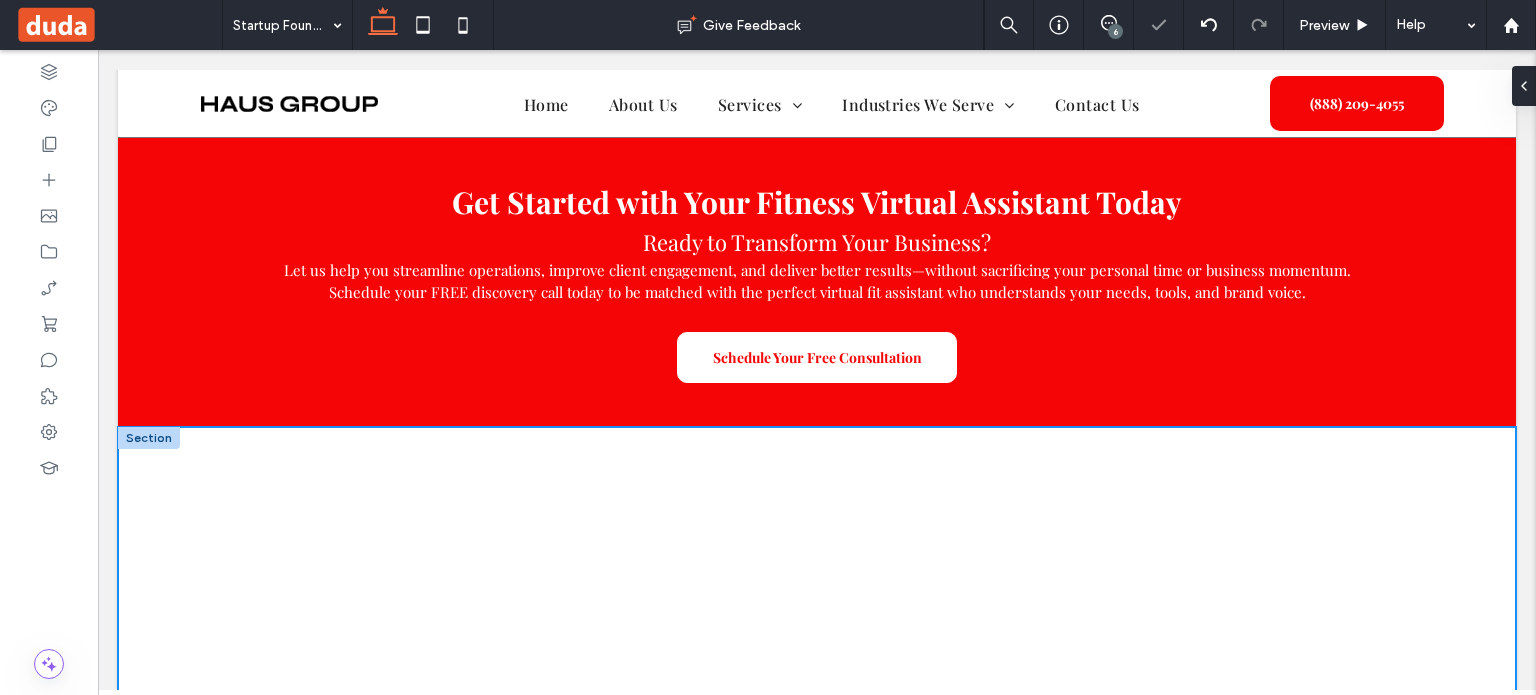 click at bounding box center (817, 587) 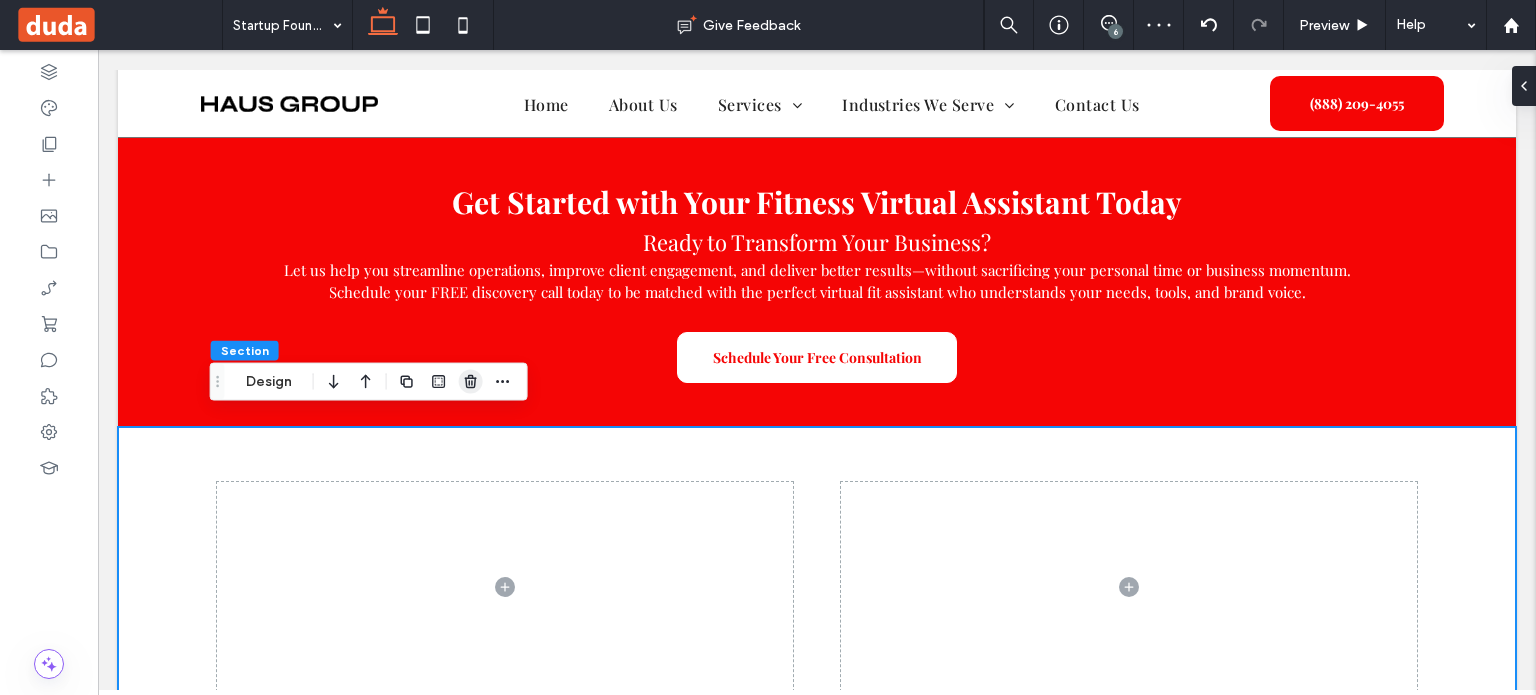 click 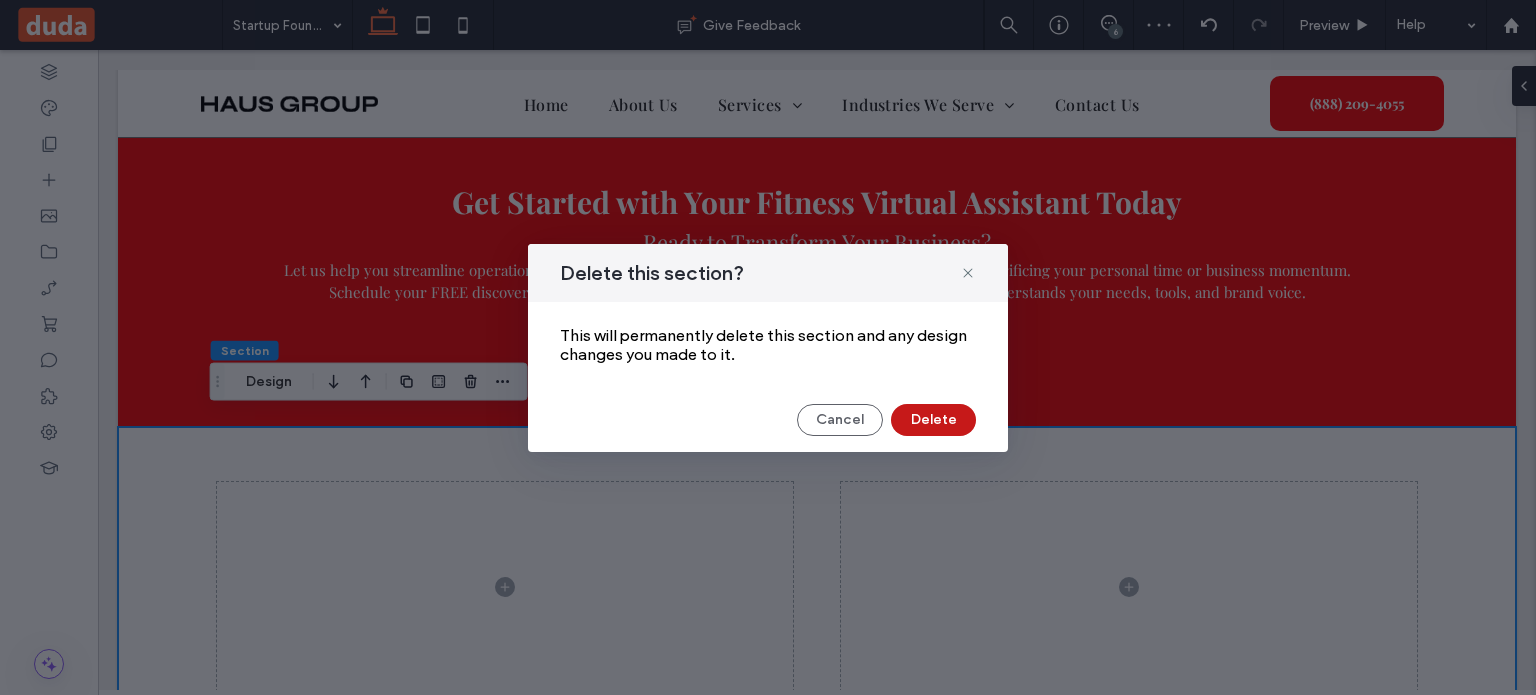 click on "Delete" at bounding box center (933, 420) 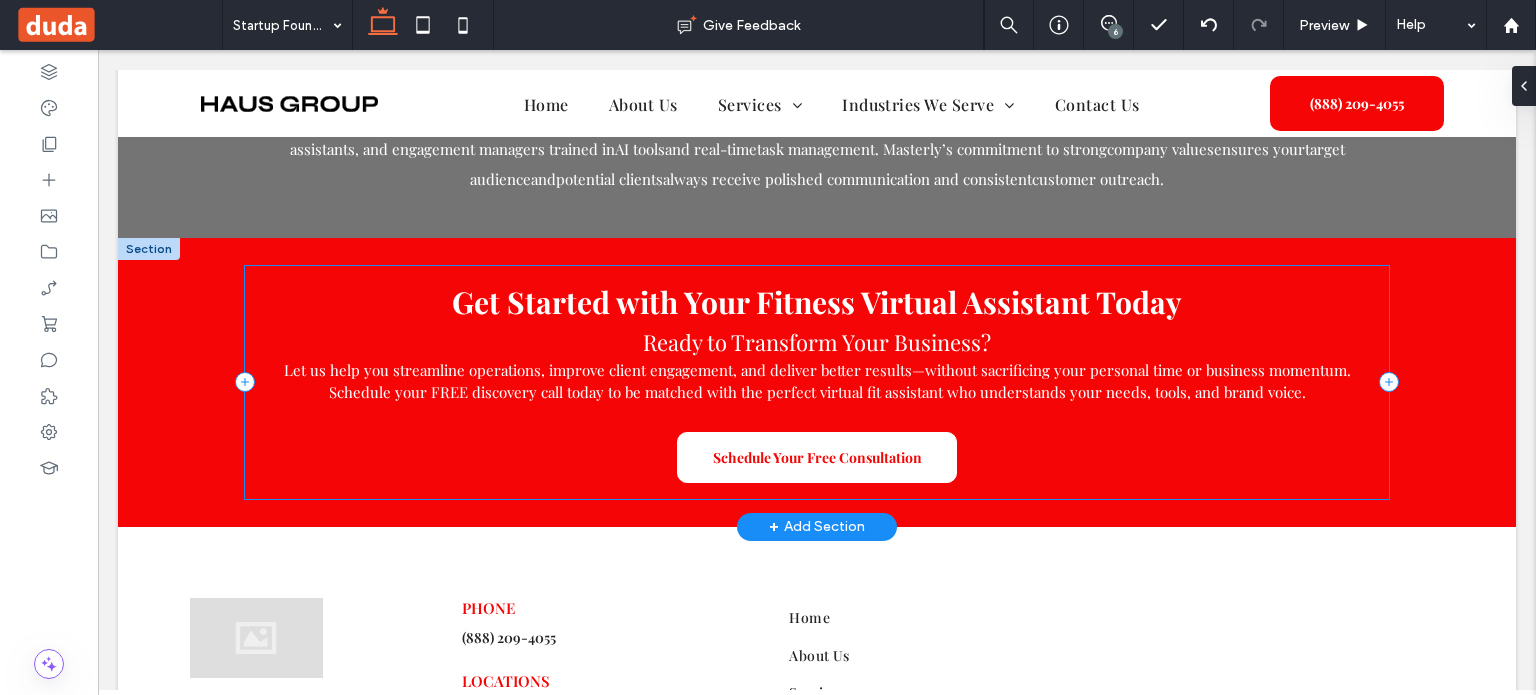 scroll, scrollTop: 3828, scrollLeft: 0, axis: vertical 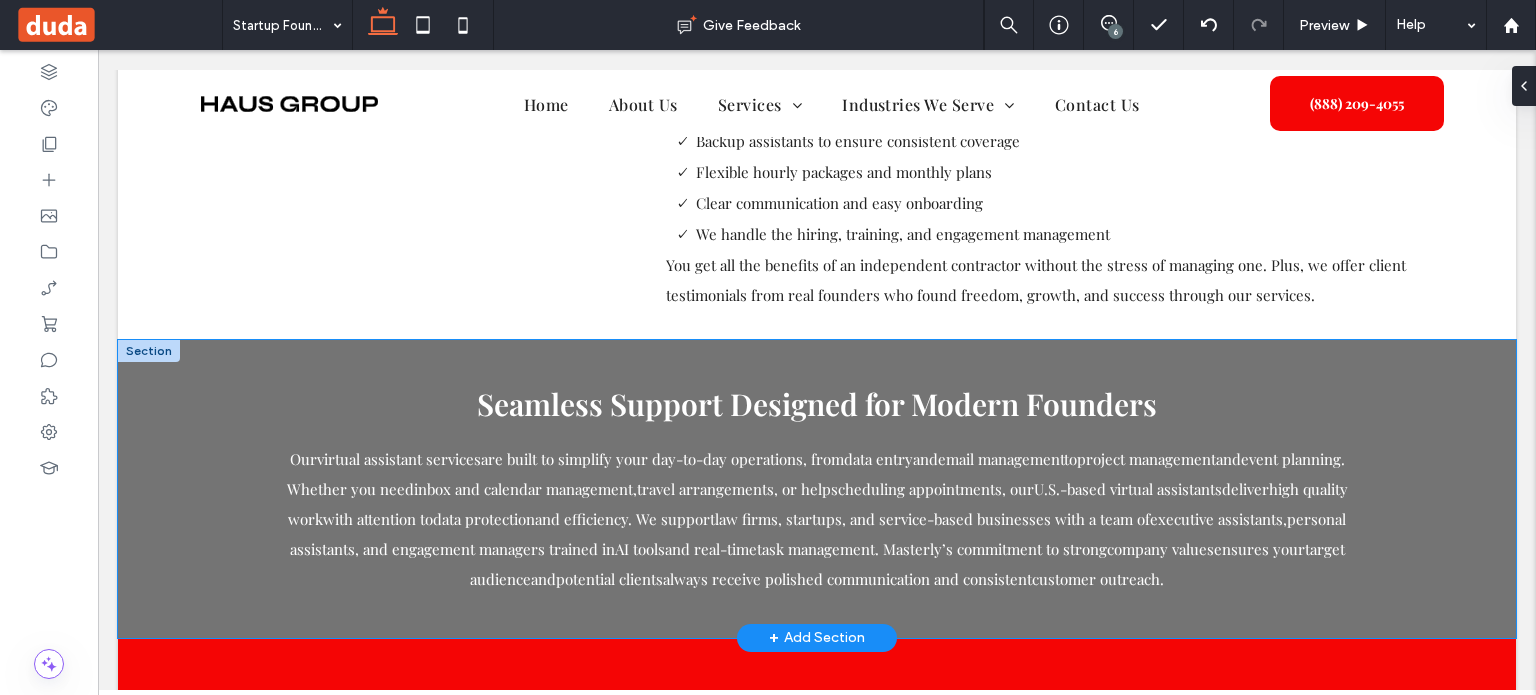 click on "Seamless Support Designed for Modern Founders
Our  virtual assistant services  are built to simplify your day-to-day operations, from  data entry  and  email management  to  project management  and  event planning . Whether you need  inbox and calendar management ,  travel arrangements , or help  scheduling appointments , our  U.S.-based virtual assistants  deliver  high quality work  with attention to  data protection  and efficiency. We support  law firms , startups, and service-based businesses with a team of  executive assistants ,  personal assistants , and engagement managers trained in  AI tools  and real-time  task management . Masterly’s commitment to strong  company values  ensures your  target audience  and  potential clients  always receive polished communication and consistent  customer outreach ." at bounding box center (817, 489) 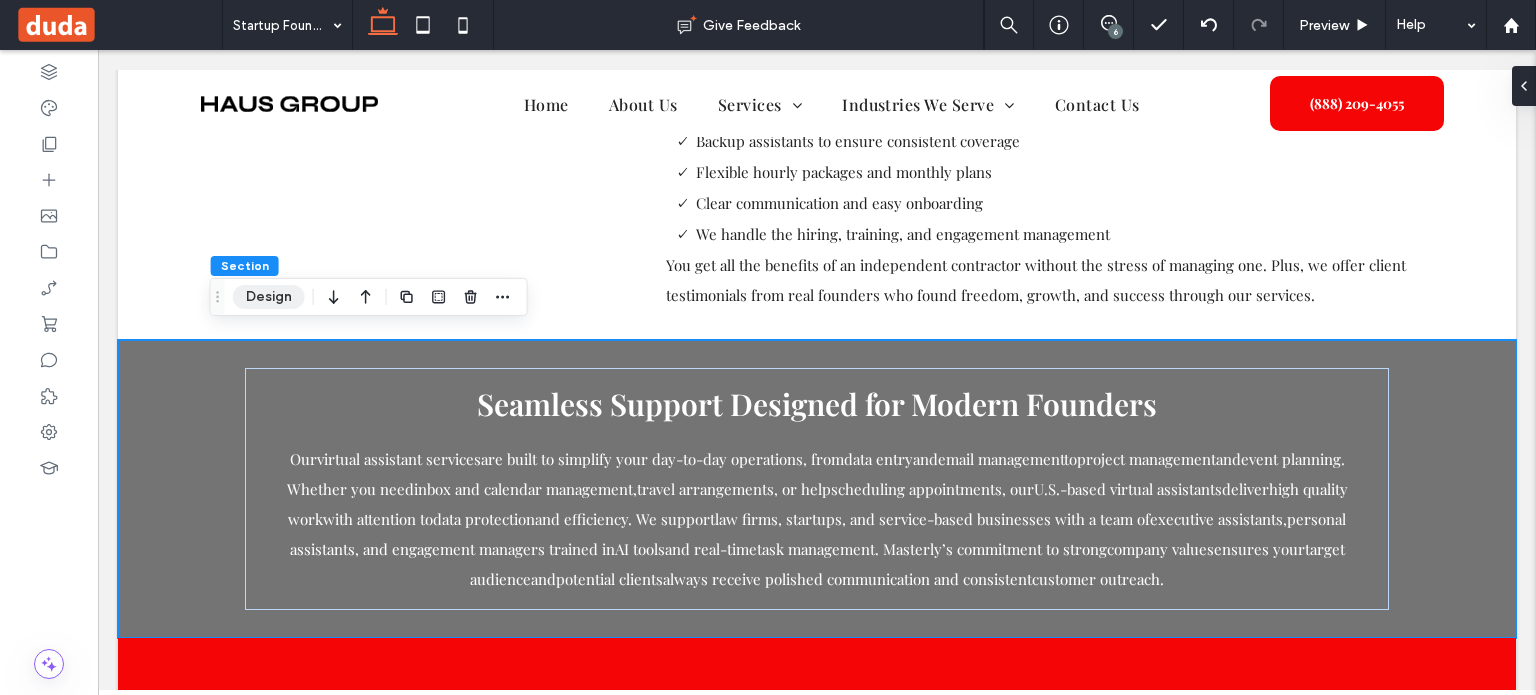 click on "Design" at bounding box center (269, 297) 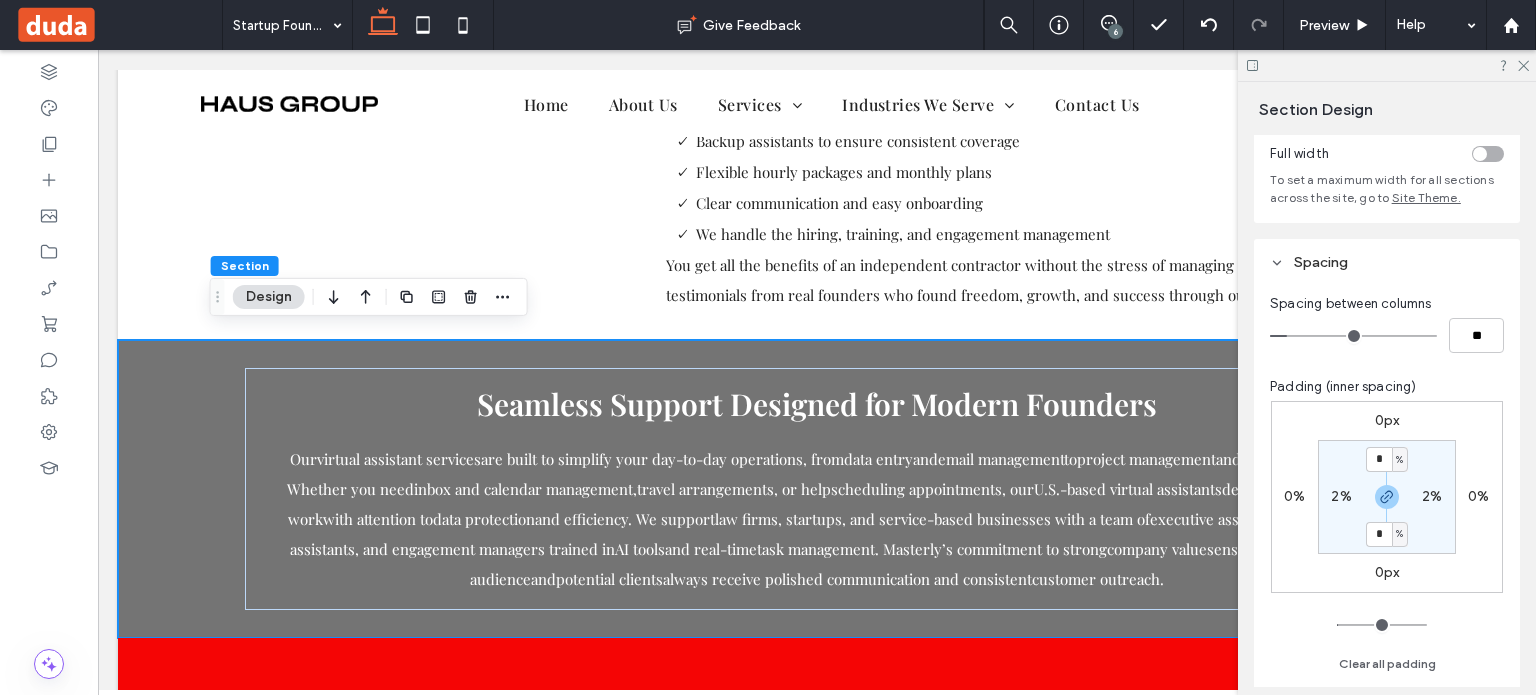 scroll, scrollTop: 200, scrollLeft: 0, axis: vertical 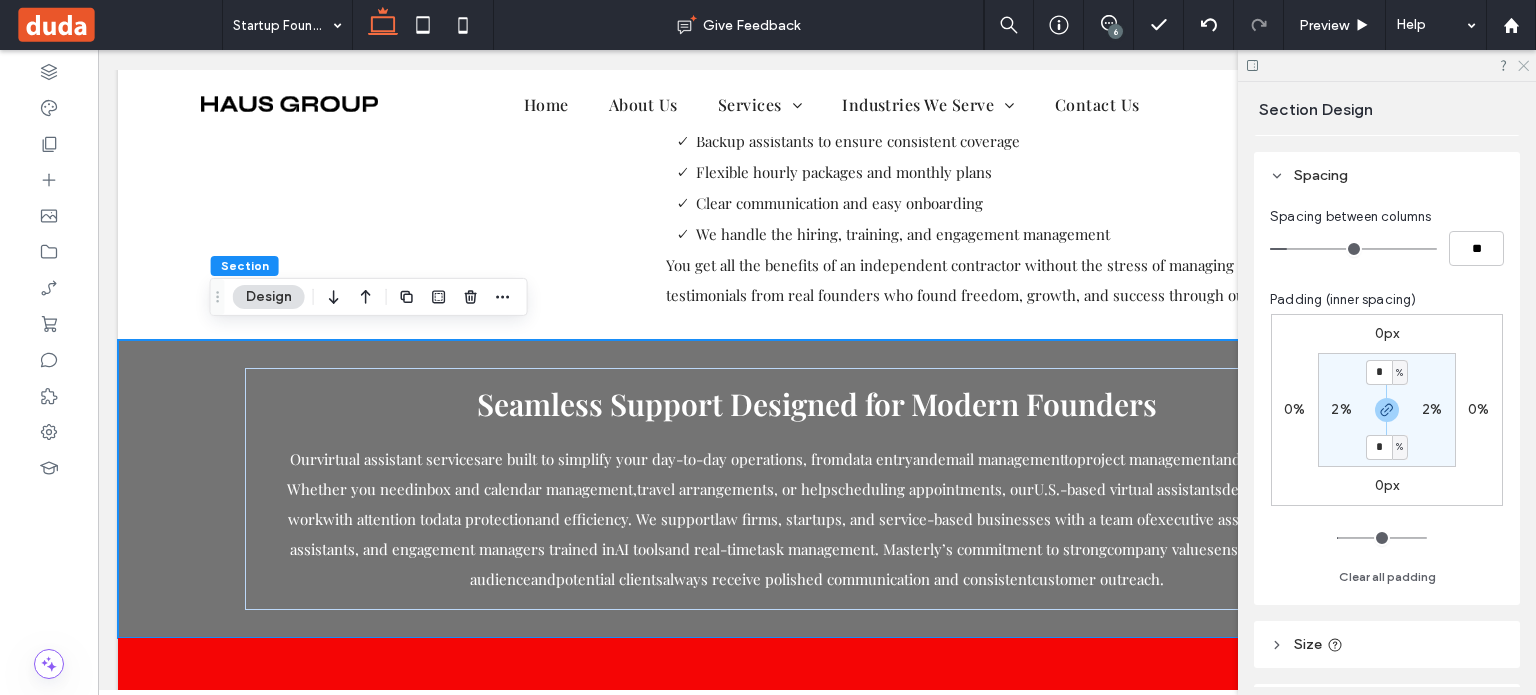 click 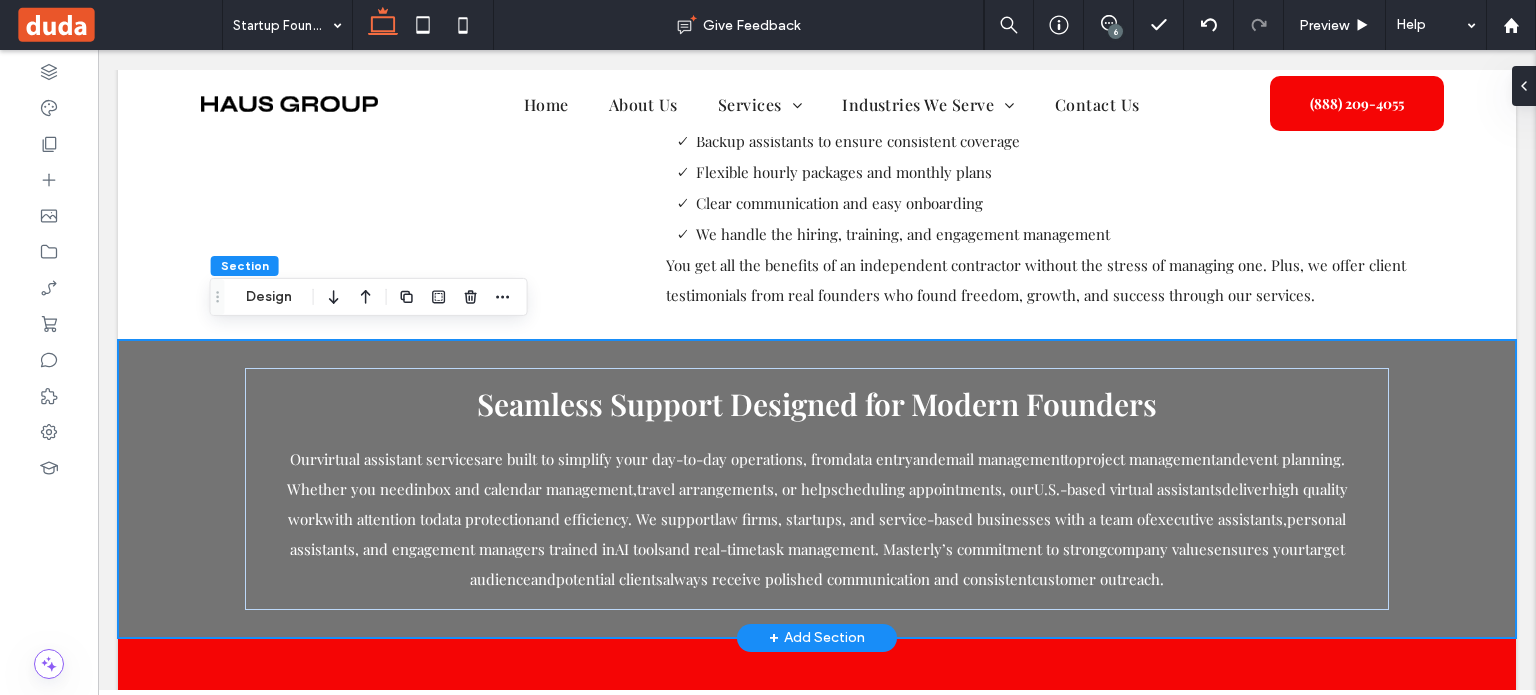 click on "Seamless Support Designed for Modern Founders
Our  virtual assistant services  are built to simplify your day-to-day operations, from  data entry  and  email management  to  project management  and  event planning . Whether you need  inbox and calendar management ,  travel arrangements , or help  scheduling appointments , our  U.S.-based virtual assistants  deliver  high quality work  with attention to  data protection  and efficiency. We support  law firms , startups, and service-based businesses with a team of  executive assistants ,  personal assistants , and engagement managers trained in  AI tools  and real-time  task management . Masterly’s commitment to strong  company values  ensures your  target audience  and  potential clients  always receive polished communication and consistent  customer outreach ." at bounding box center (817, 489) 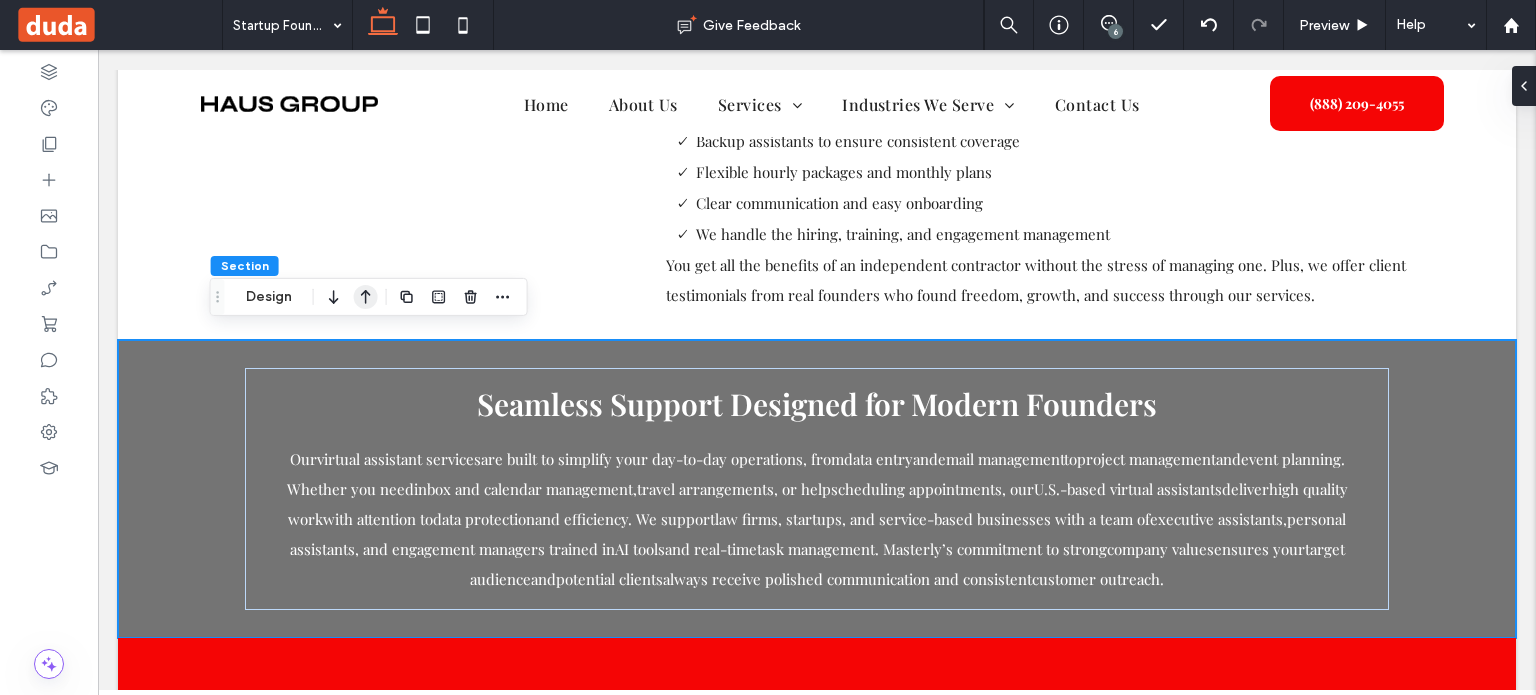 click 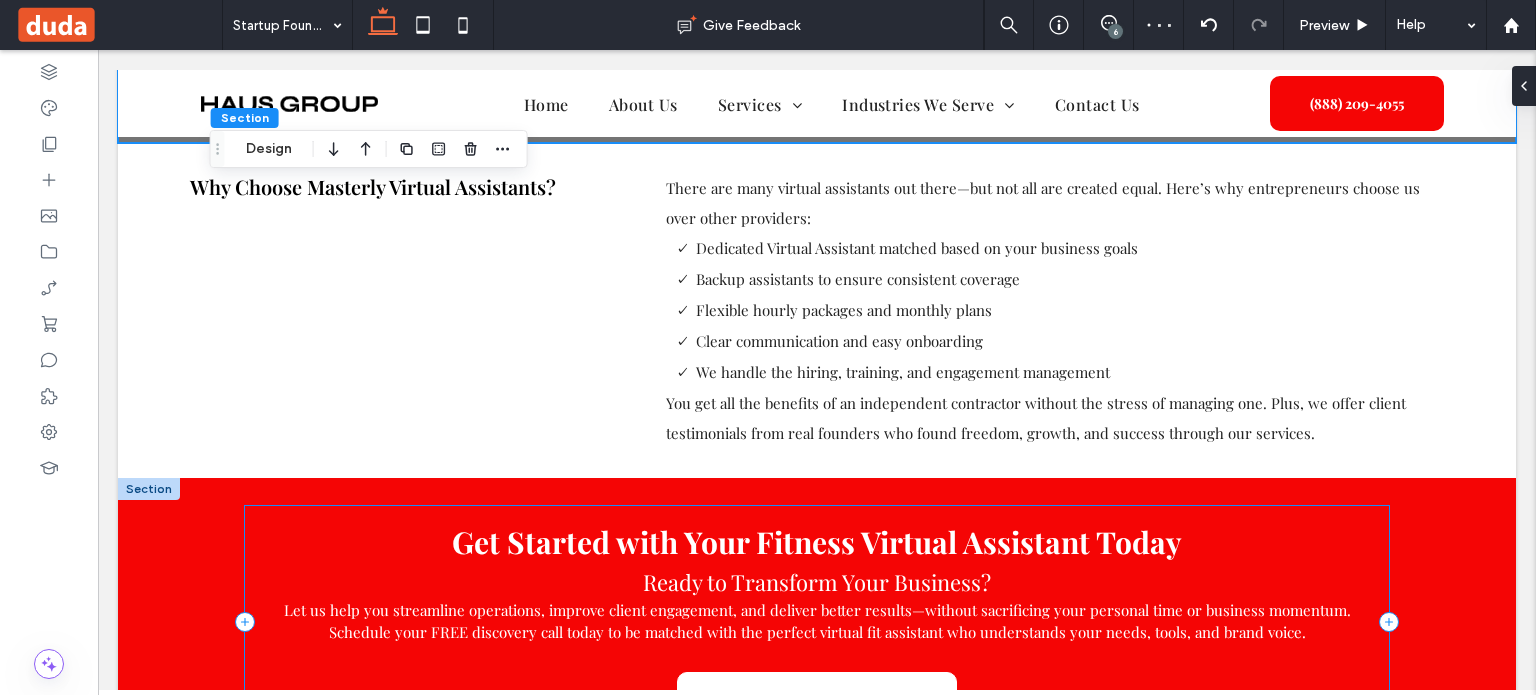scroll, scrollTop: 4203, scrollLeft: 0, axis: vertical 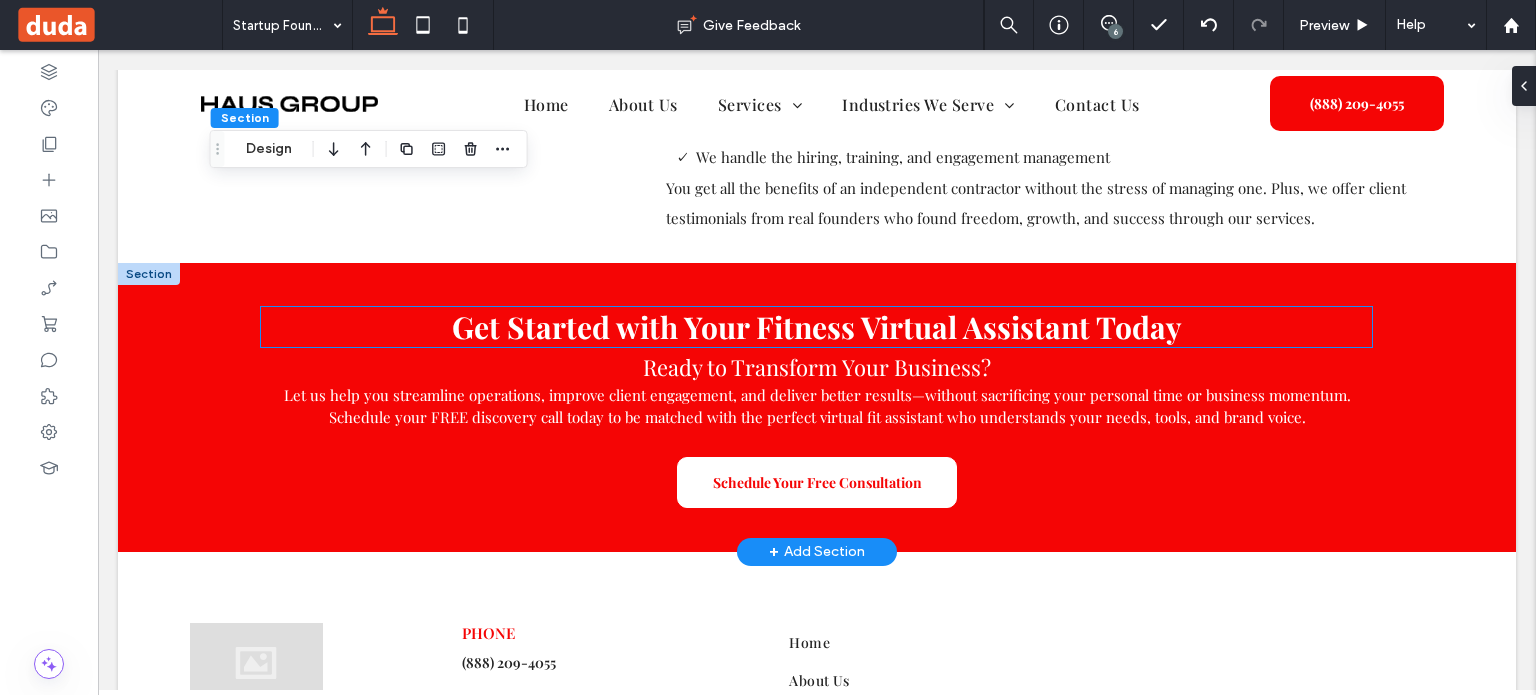 click on "Get Started with Your Fitness Virtual Assistant Today" at bounding box center [817, 327] 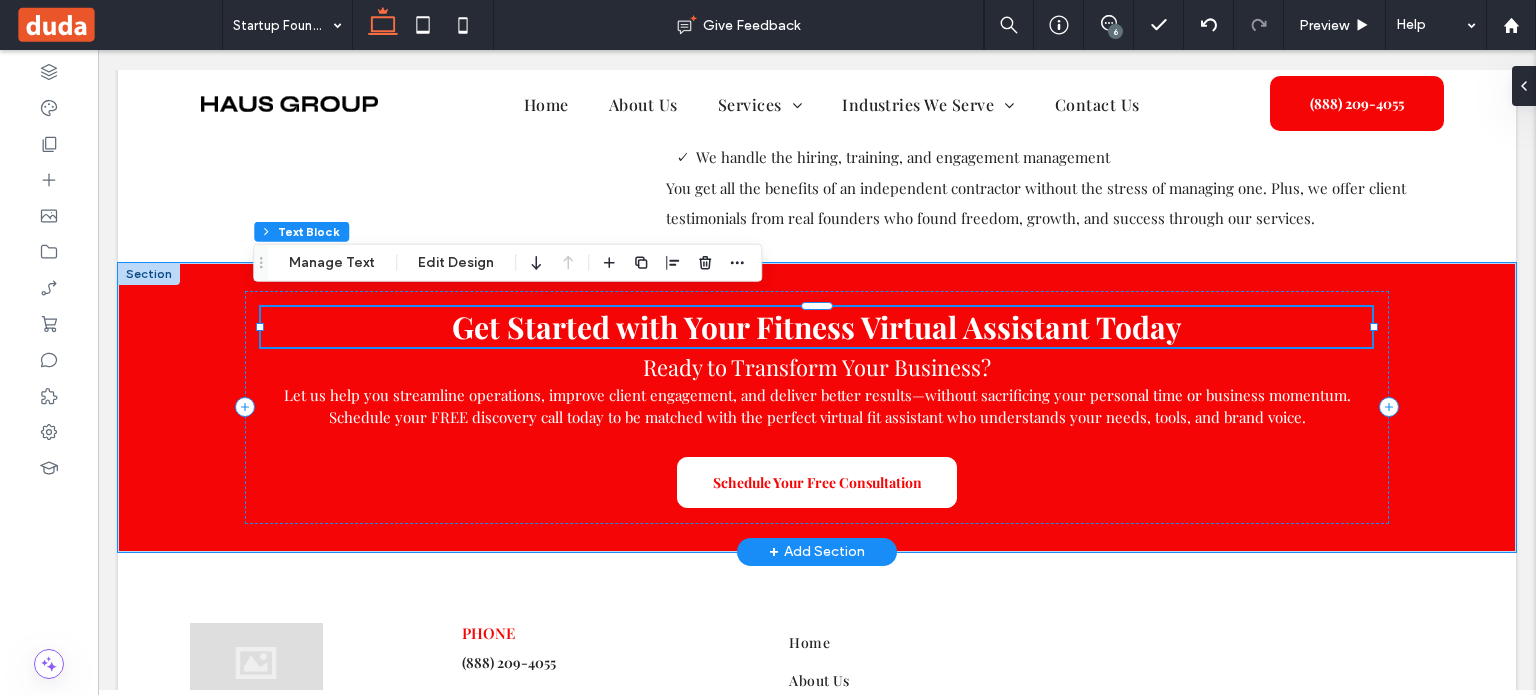 click on "Get Started with Your Fitness Virtual Assistant Today" at bounding box center (816, 327) 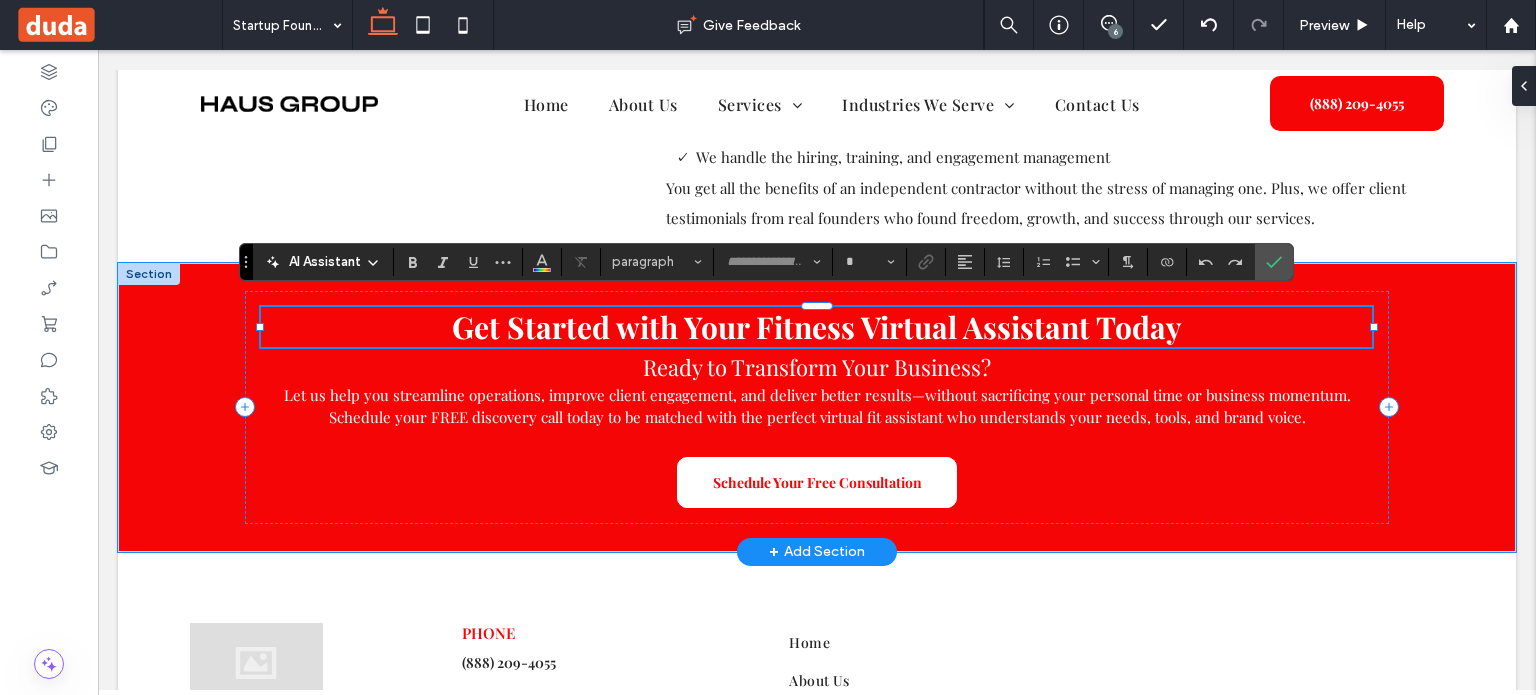 type on "**********" 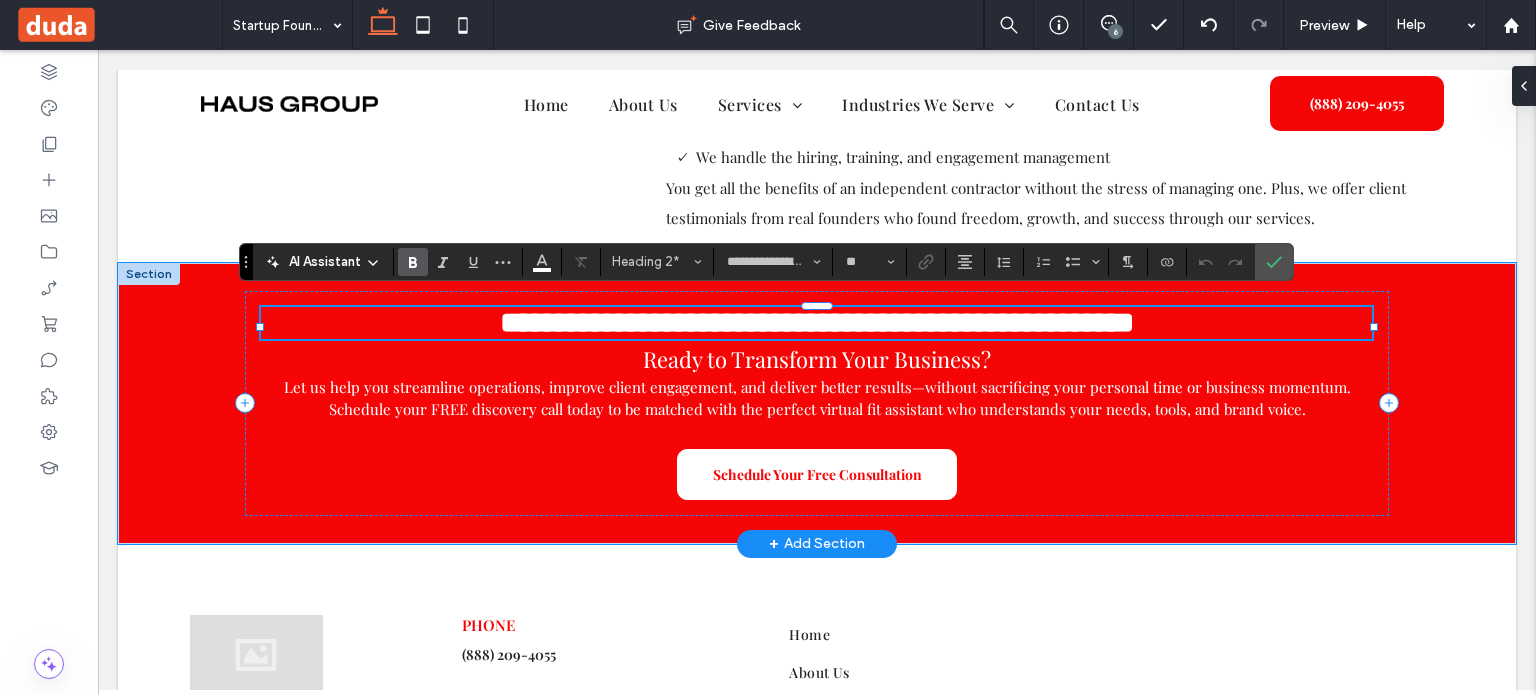 click on "**********" at bounding box center [817, 322] 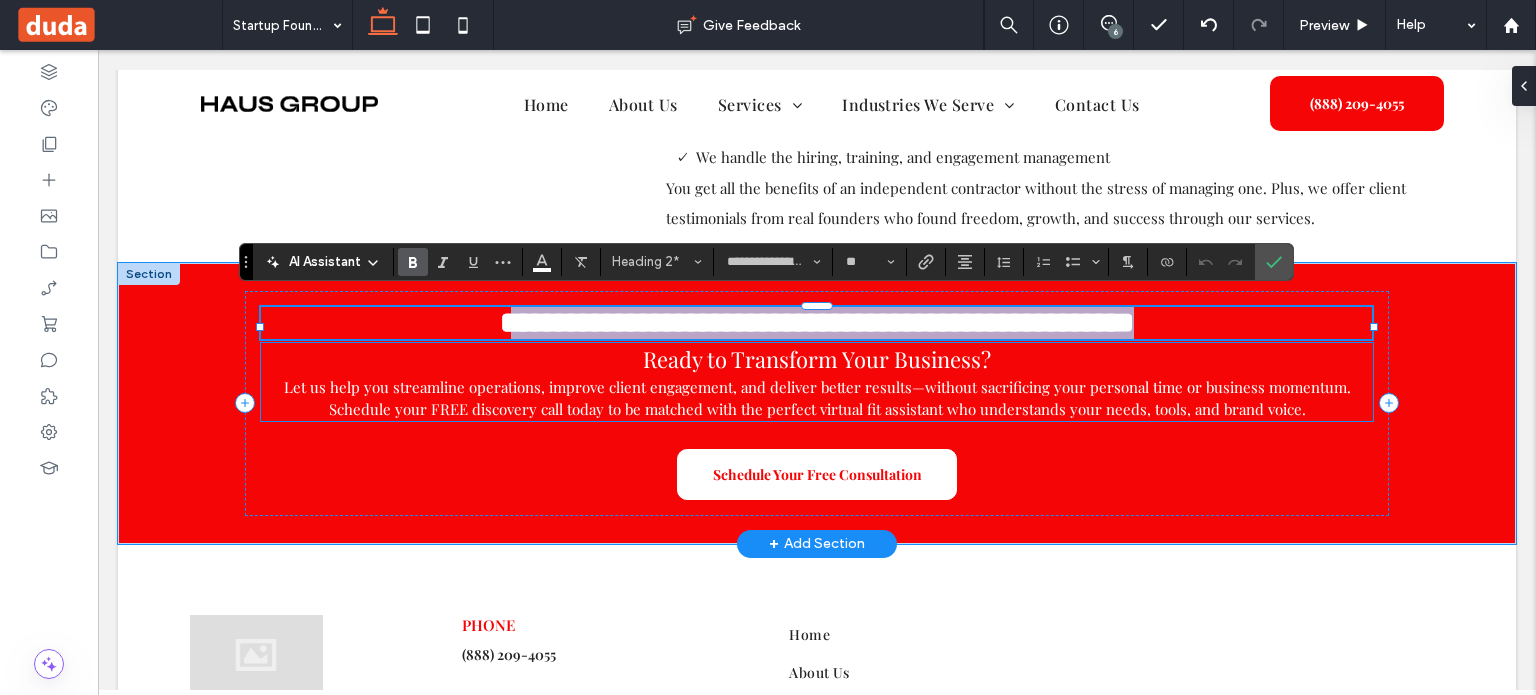 drag, startPoint x: 472, startPoint y: 321, endPoint x: 1331, endPoint y: 362, distance: 859.9779 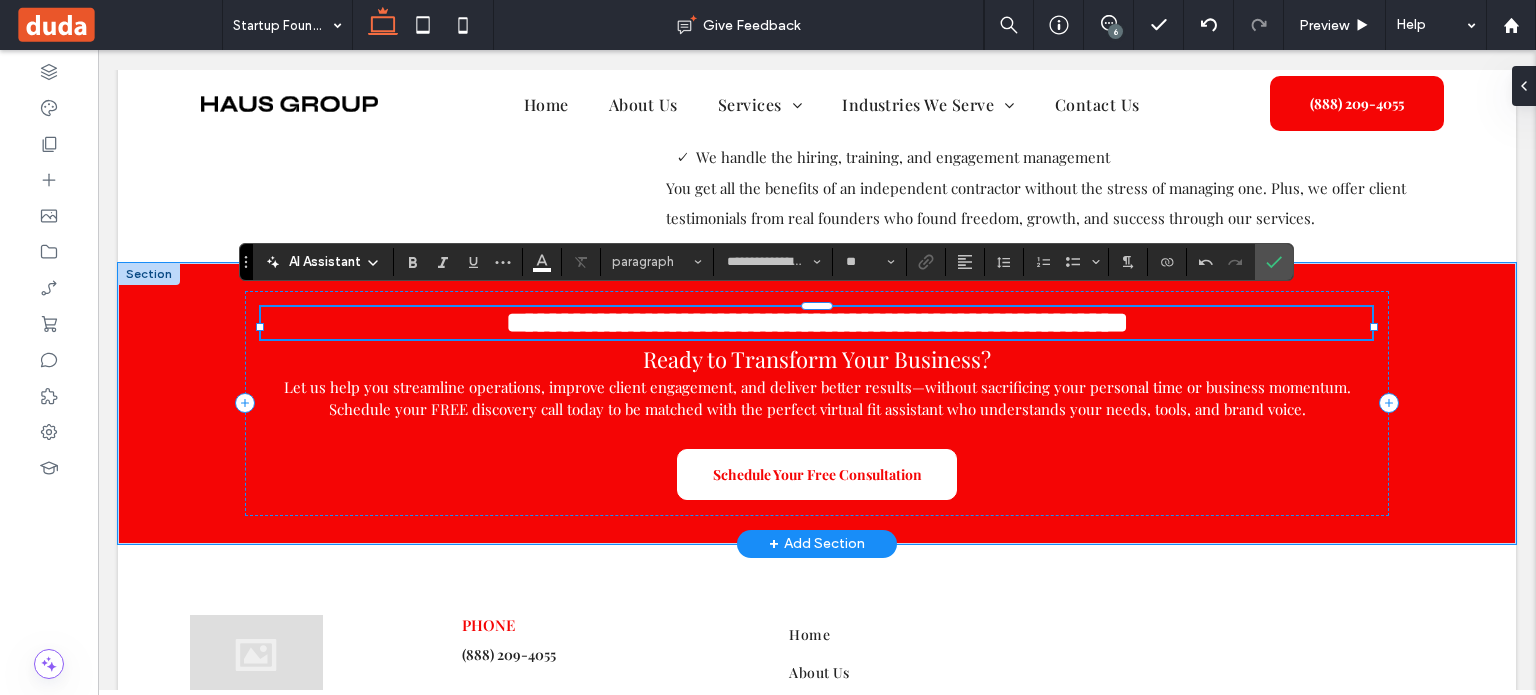 type on "**" 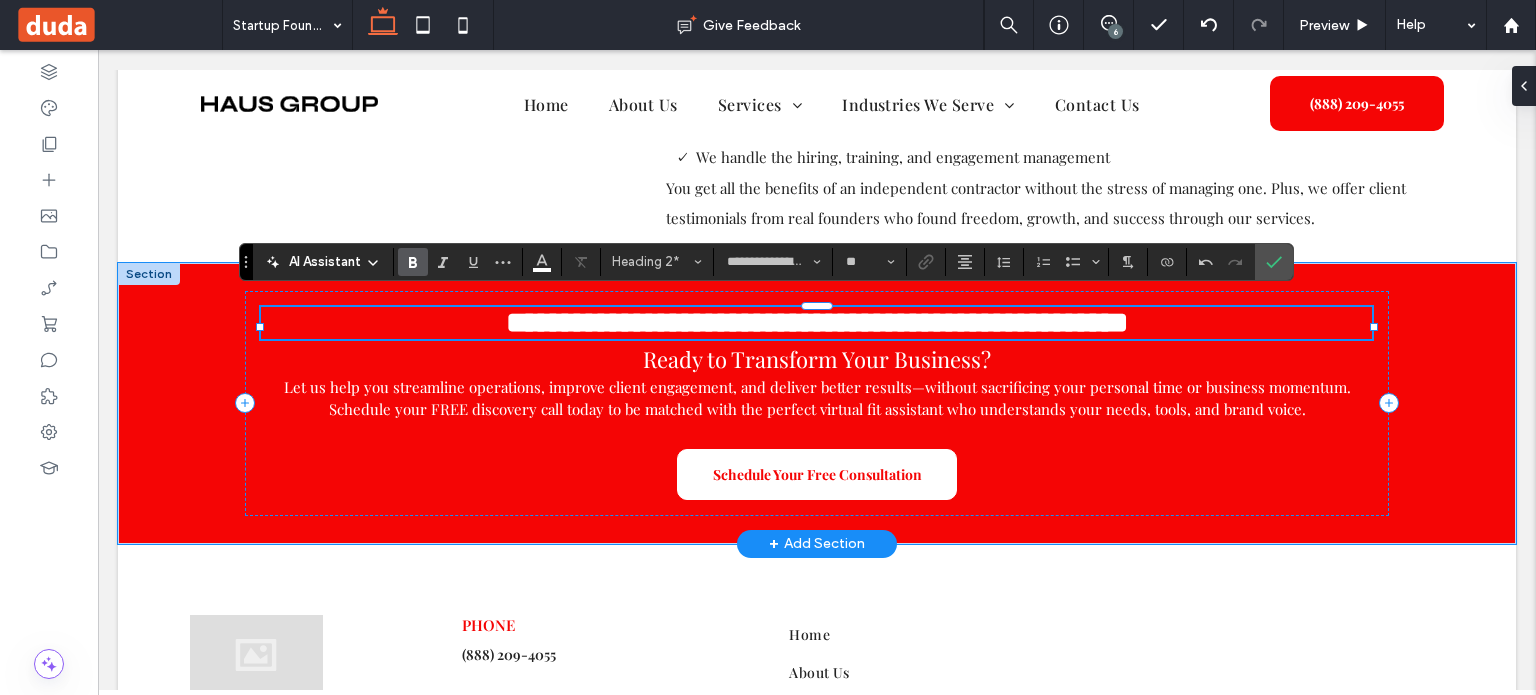 click on "**********" at bounding box center [817, 322] 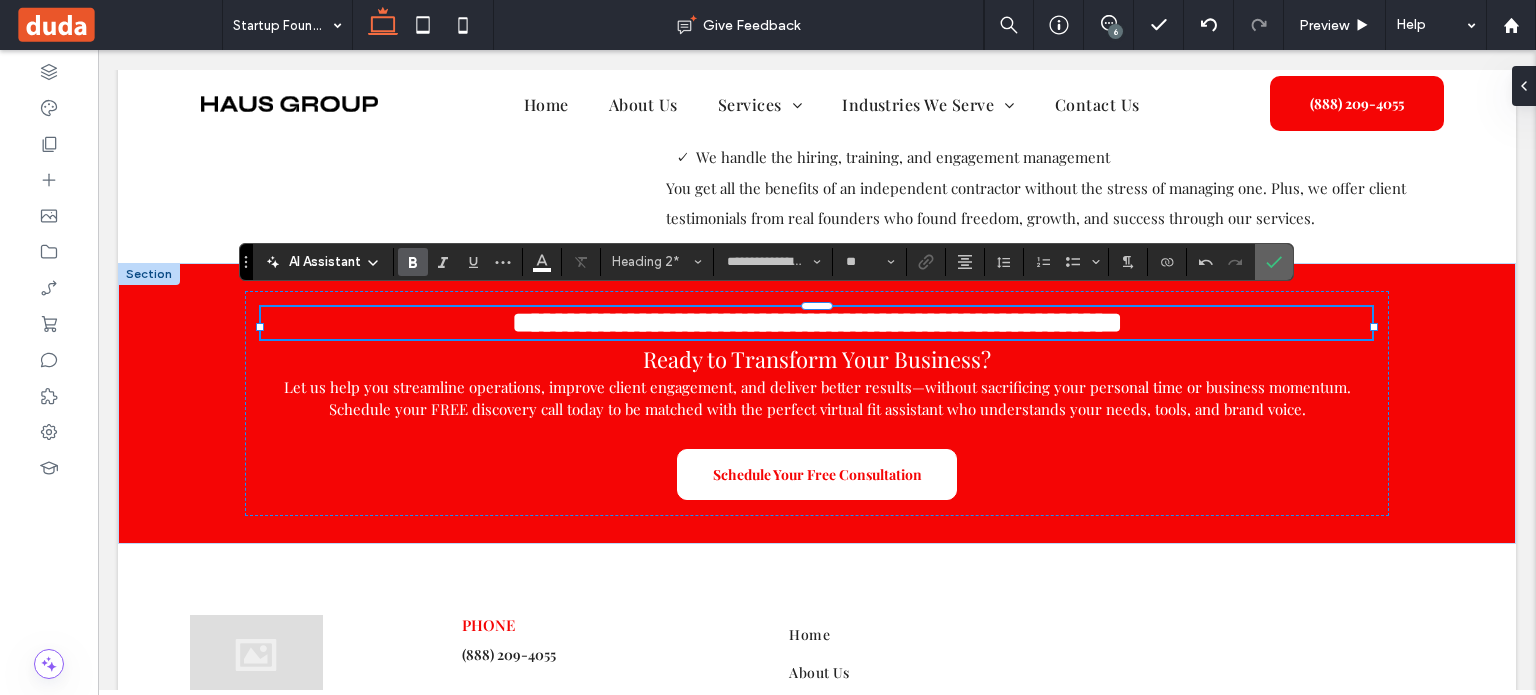click at bounding box center [1270, 262] 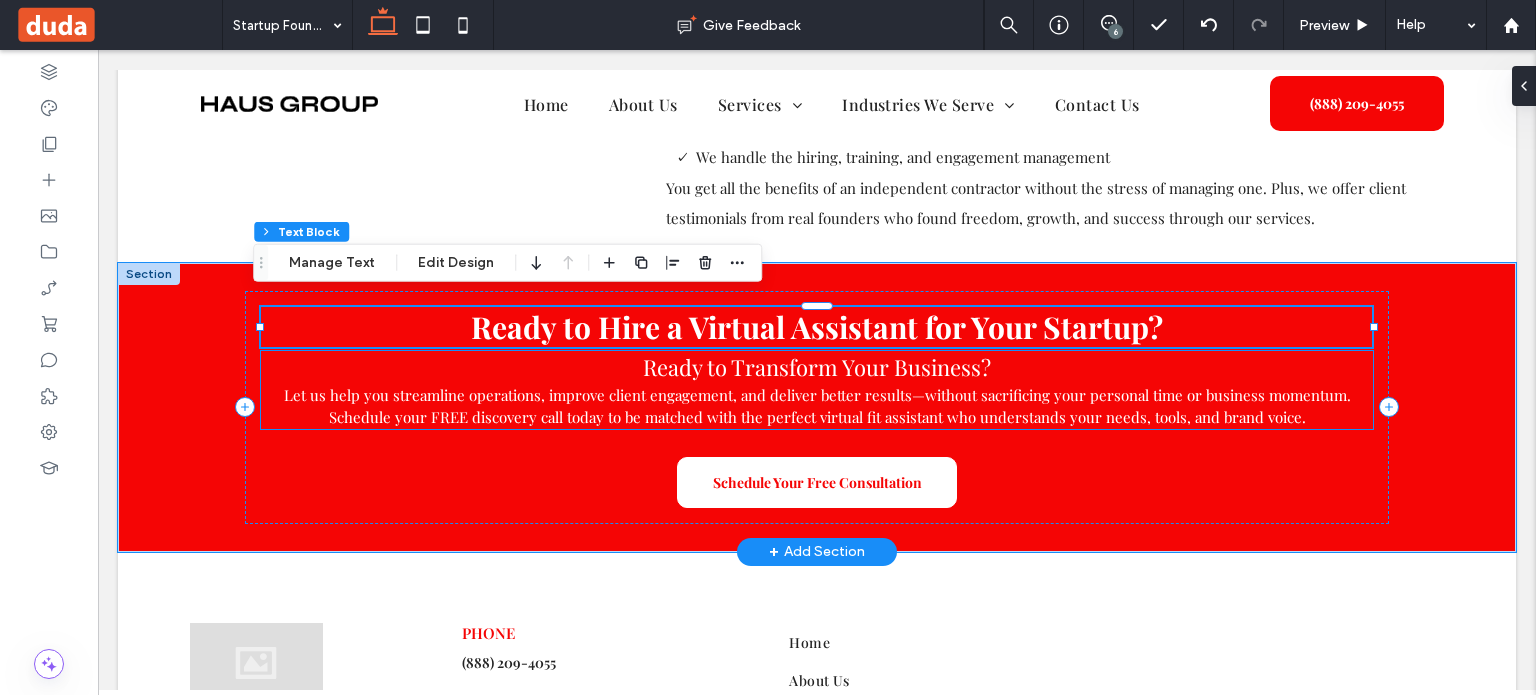 click on "Let us help you streamline operations, improve client engagement, and deliver better results—without sacrificing your personal time or business momentum. Schedule your FREE discovery call today to be matched with the perfect virtual fit assistant who understands your needs, tools, and brand voice." at bounding box center [817, 406] 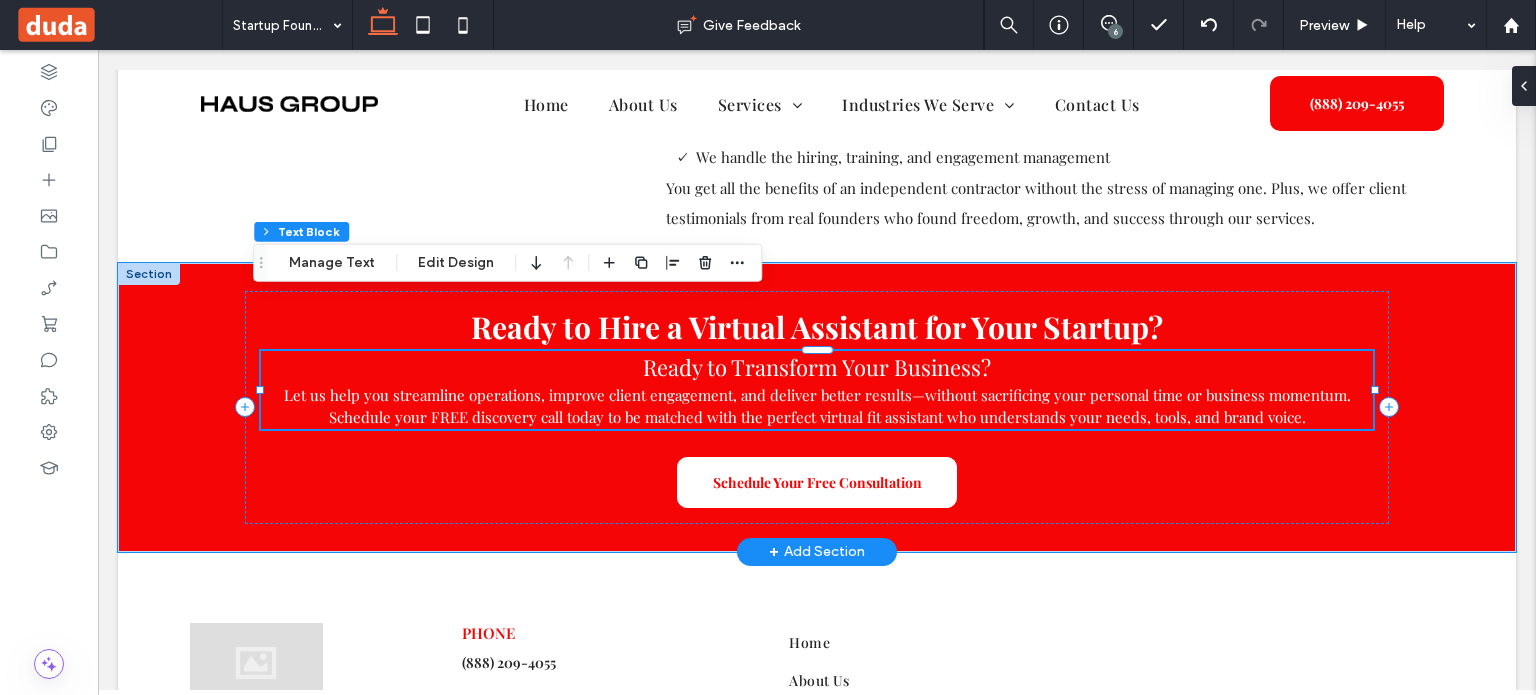 click on "Ready to Transform Your Business?
Let us help you streamline operations, improve client engagement, and deliver better results—without sacrificing your personal time or business momentum. Schedule your FREE discovery call today to be matched with the perfect virtual fit assistant who understands your needs, tools, and brand voice." at bounding box center [817, 390] 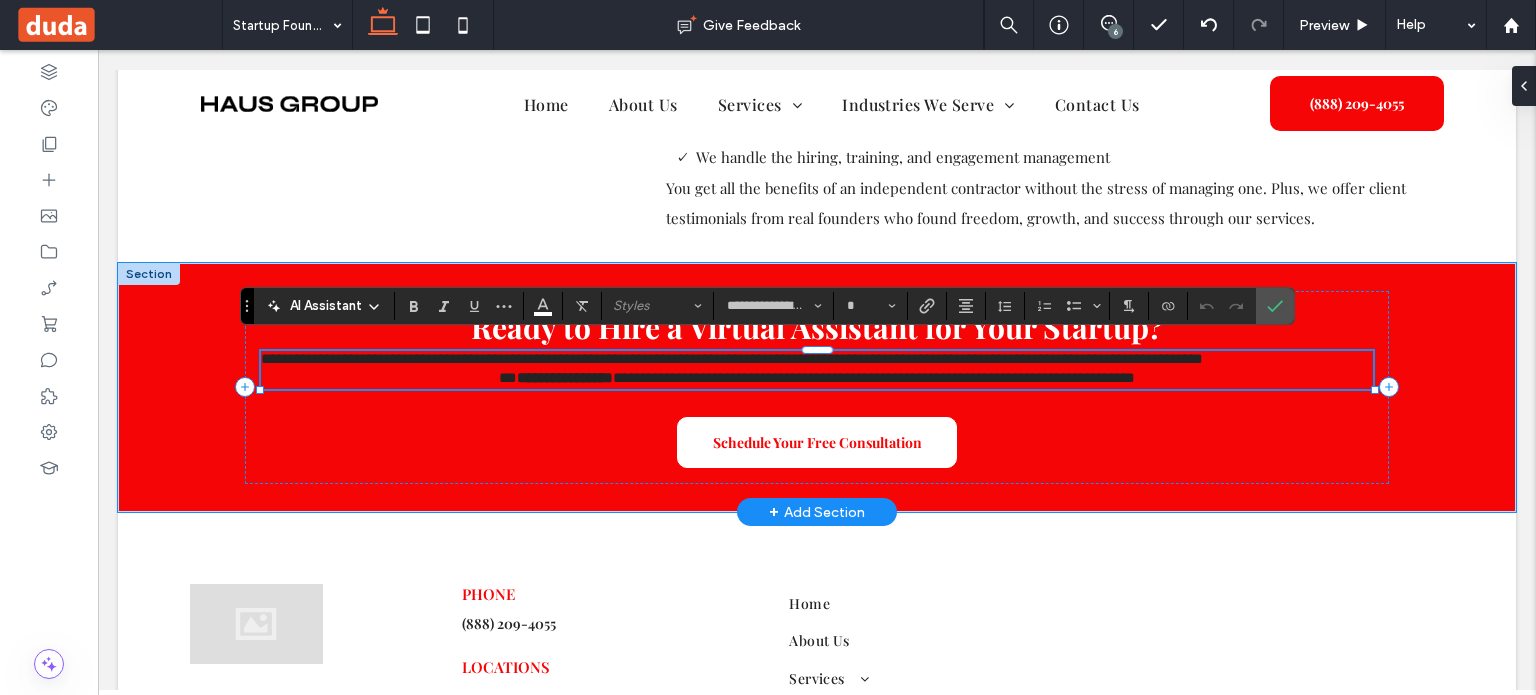 type on "**" 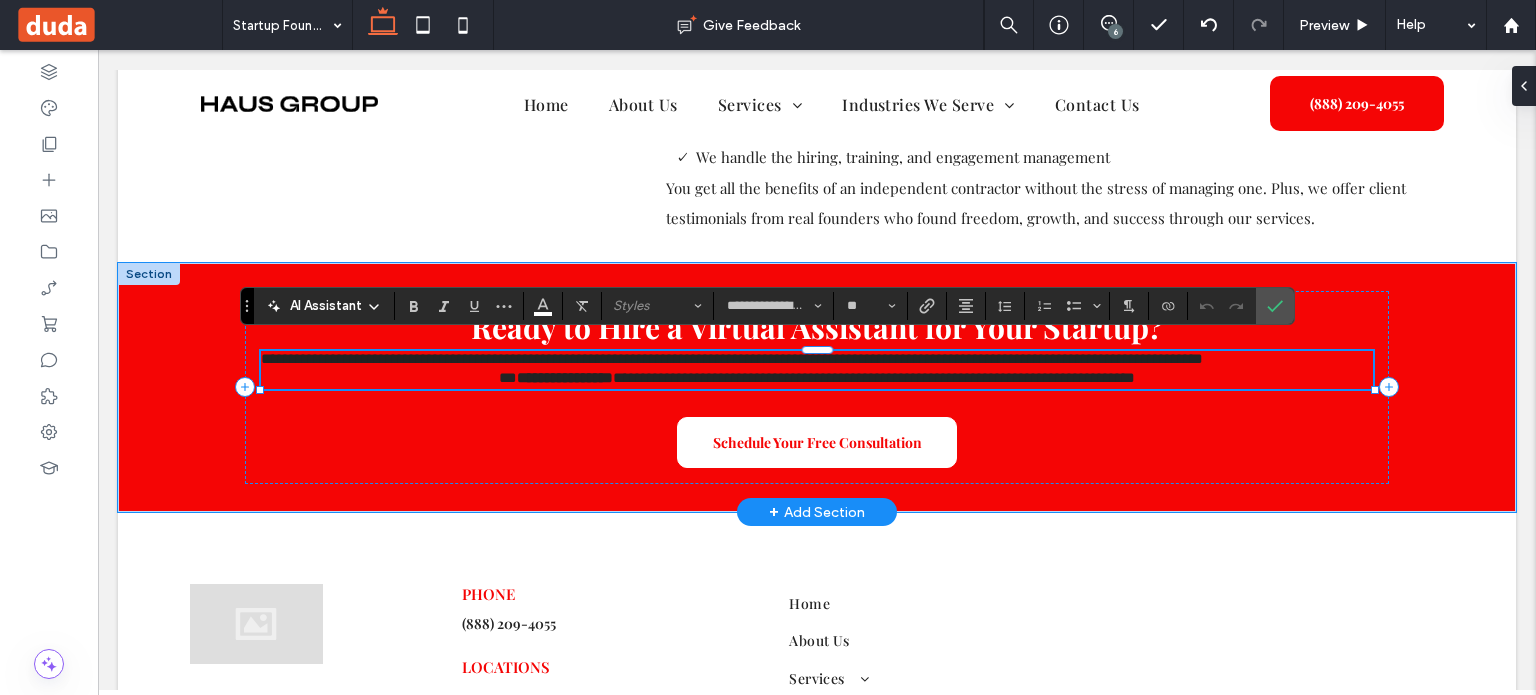scroll, scrollTop: 0, scrollLeft: 0, axis: both 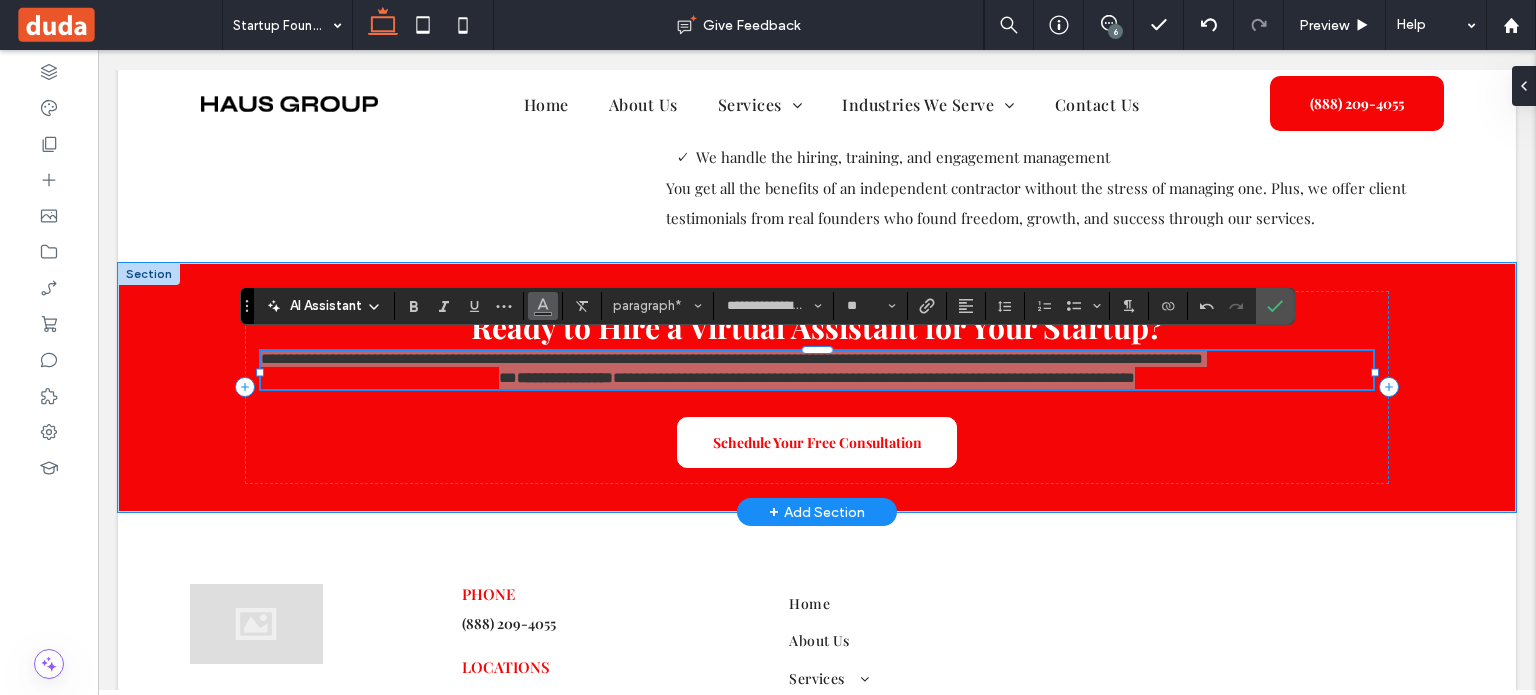 click at bounding box center (543, 304) 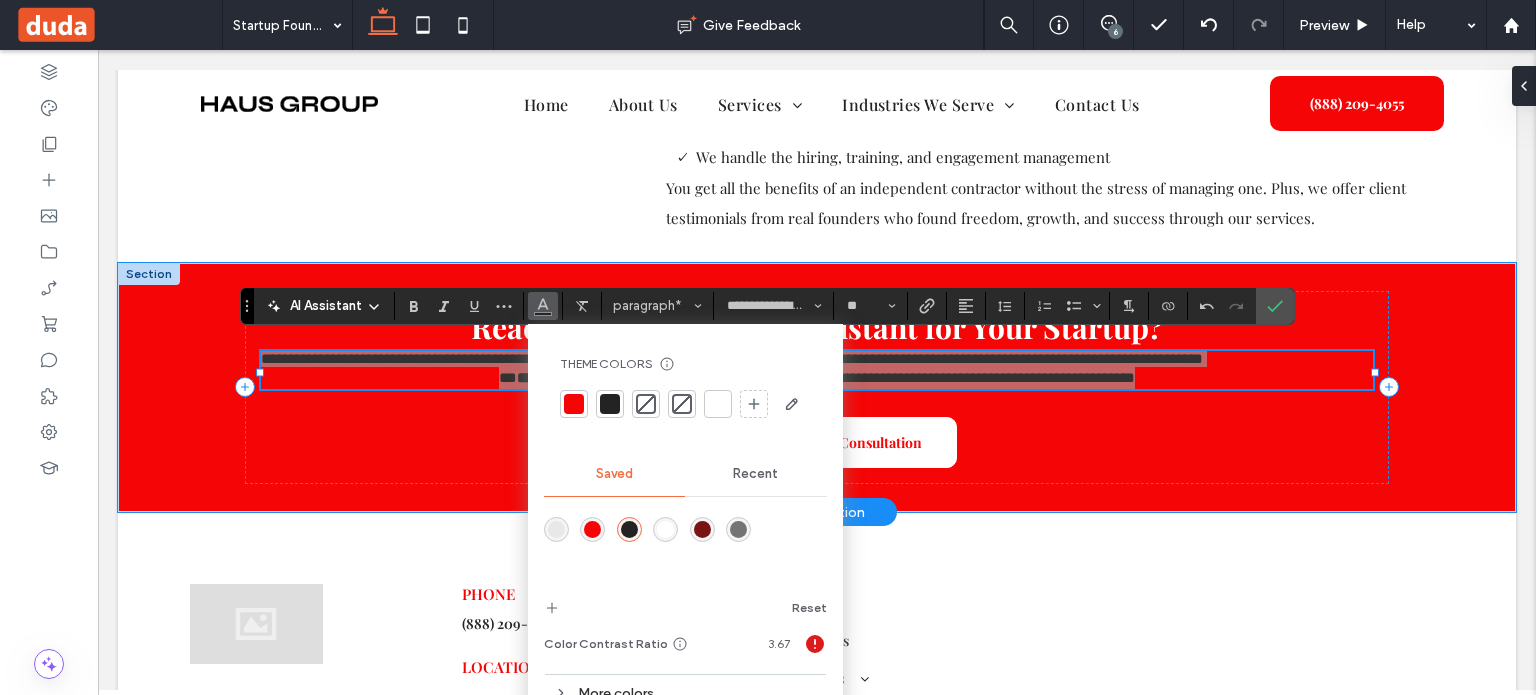 click at bounding box center [718, 404] 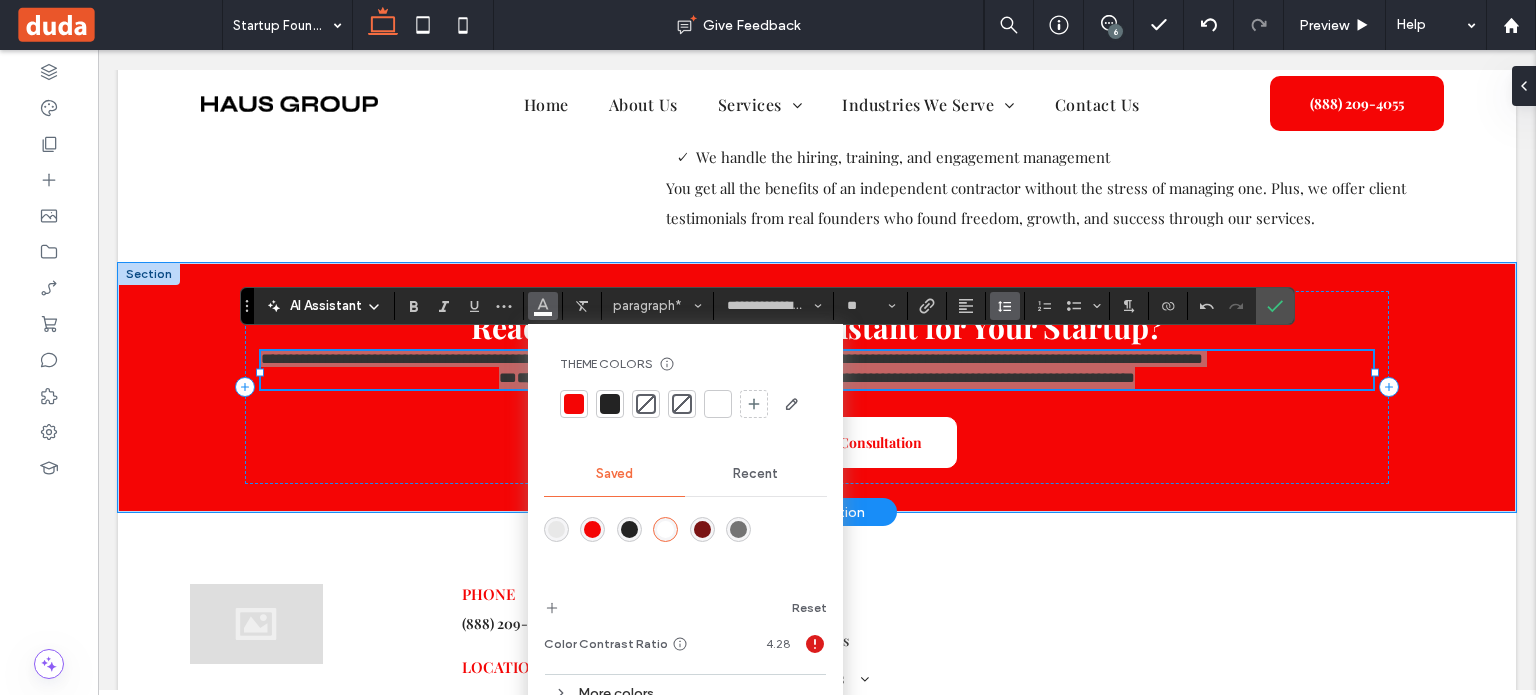 click at bounding box center [1005, 306] 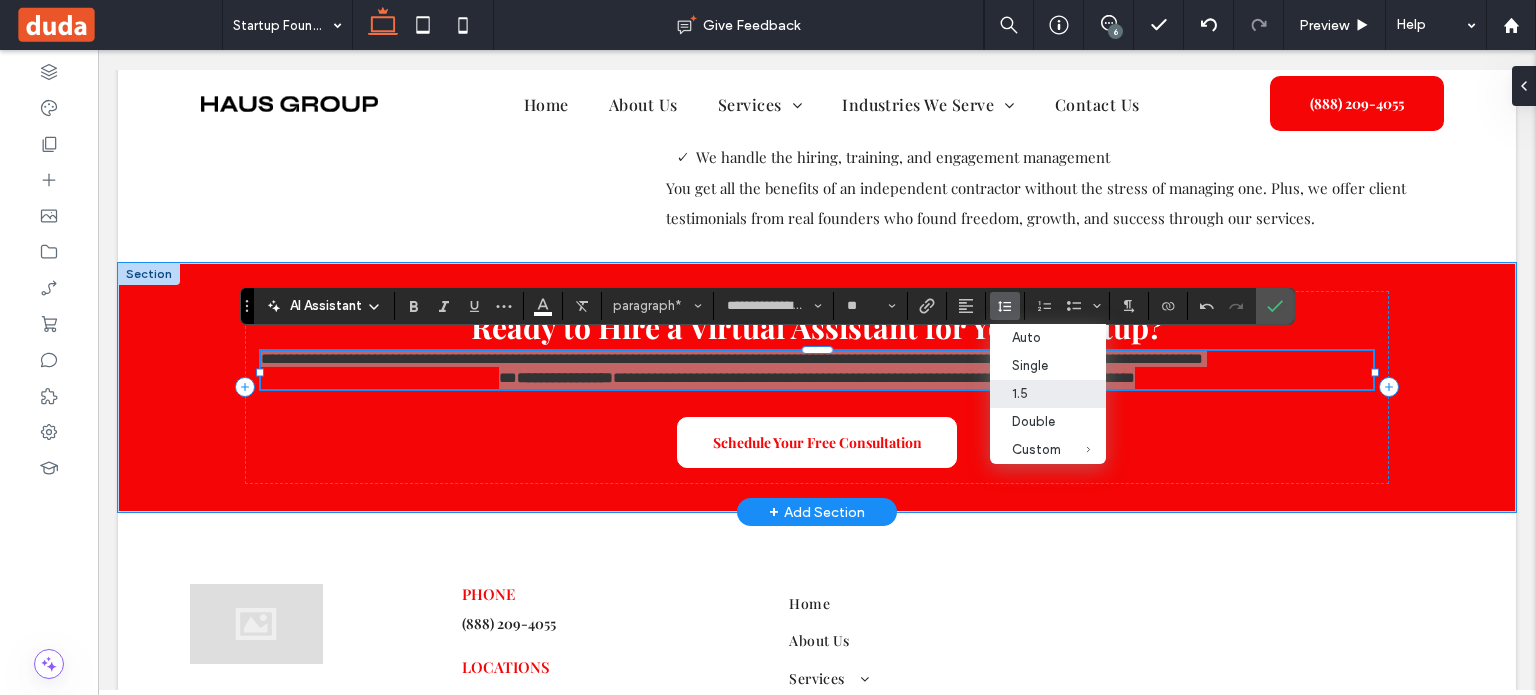 click on "1.5" at bounding box center (1036, 393) 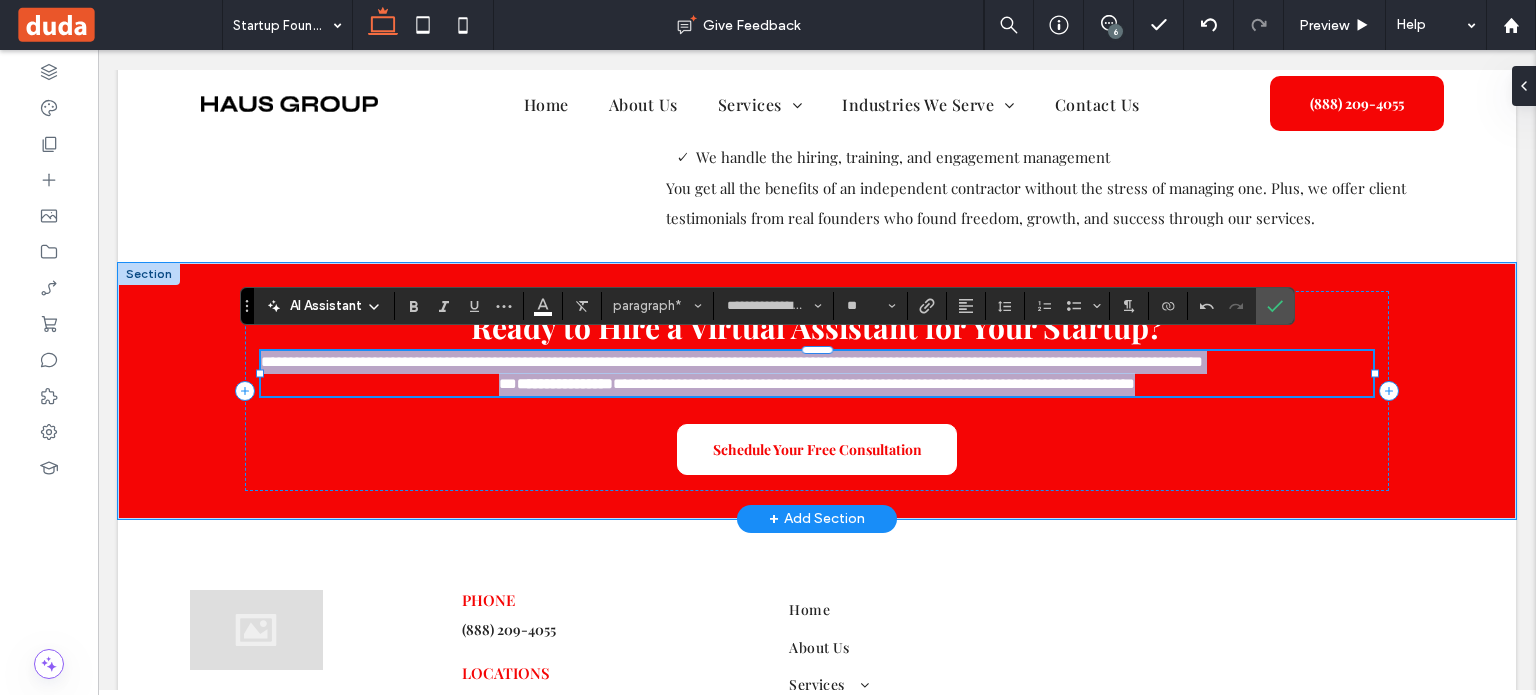 drag, startPoint x: 536, startPoint y: 379, endPoint x: 454, endPoint y: 375, distance: 82.0975 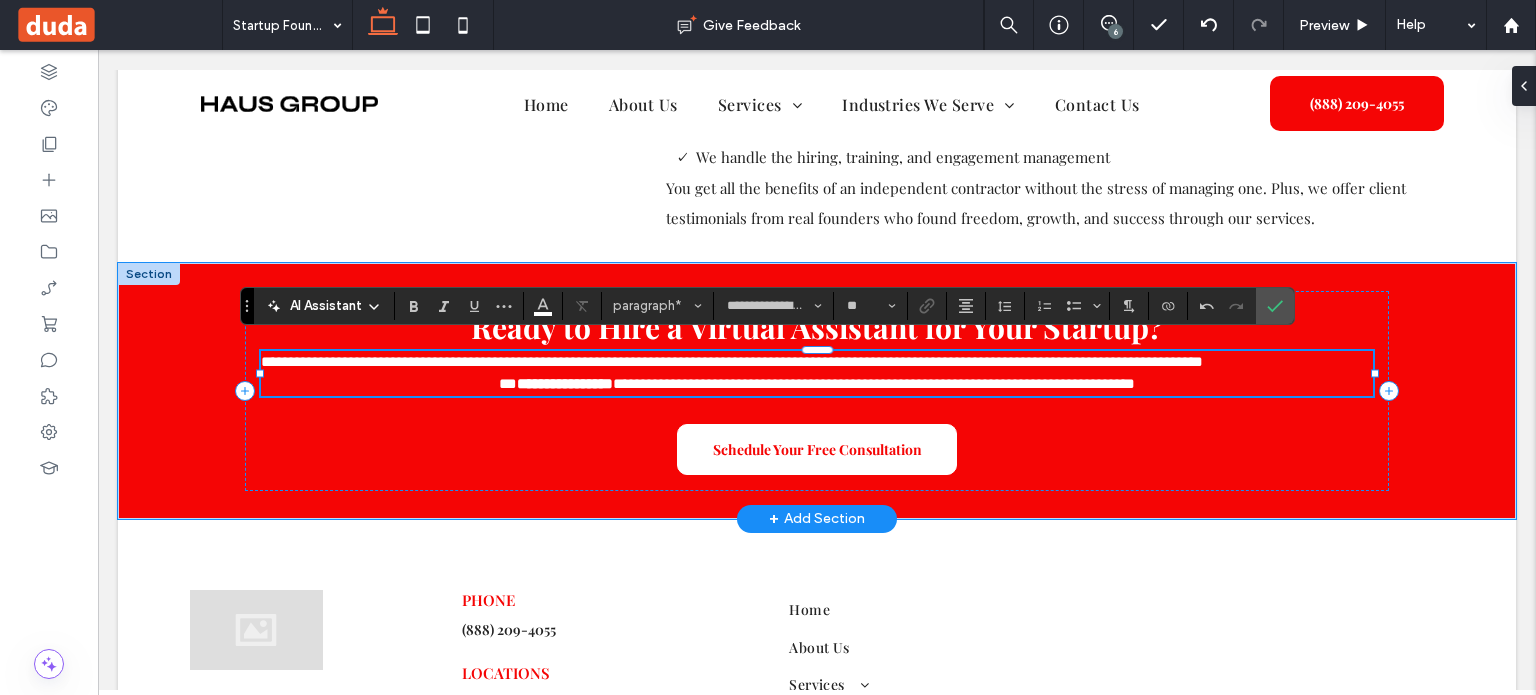 click on "**********" at bounding box center (817, 384) 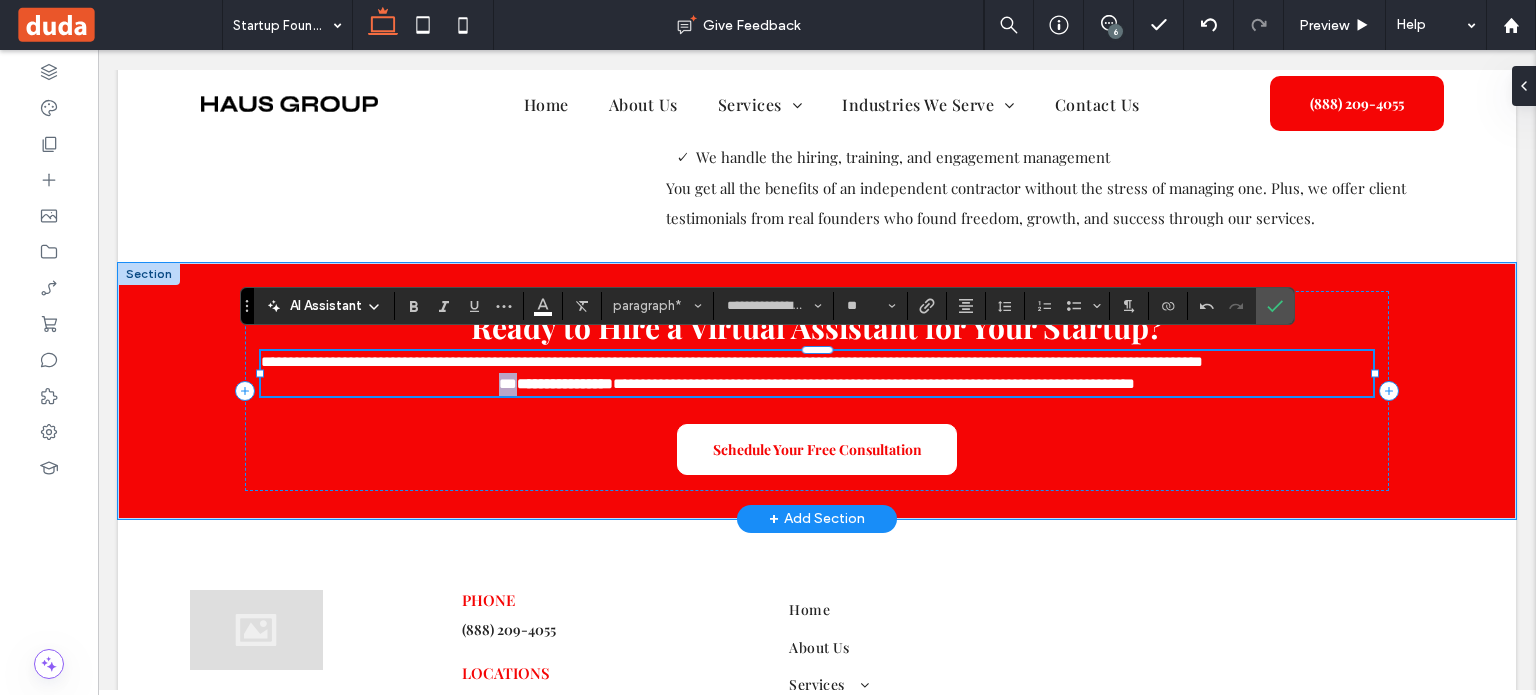 drag, startPoint x: 477, startPoint y: 371, endPoint x: 425, endPoint y: 372, distance: 52.009613 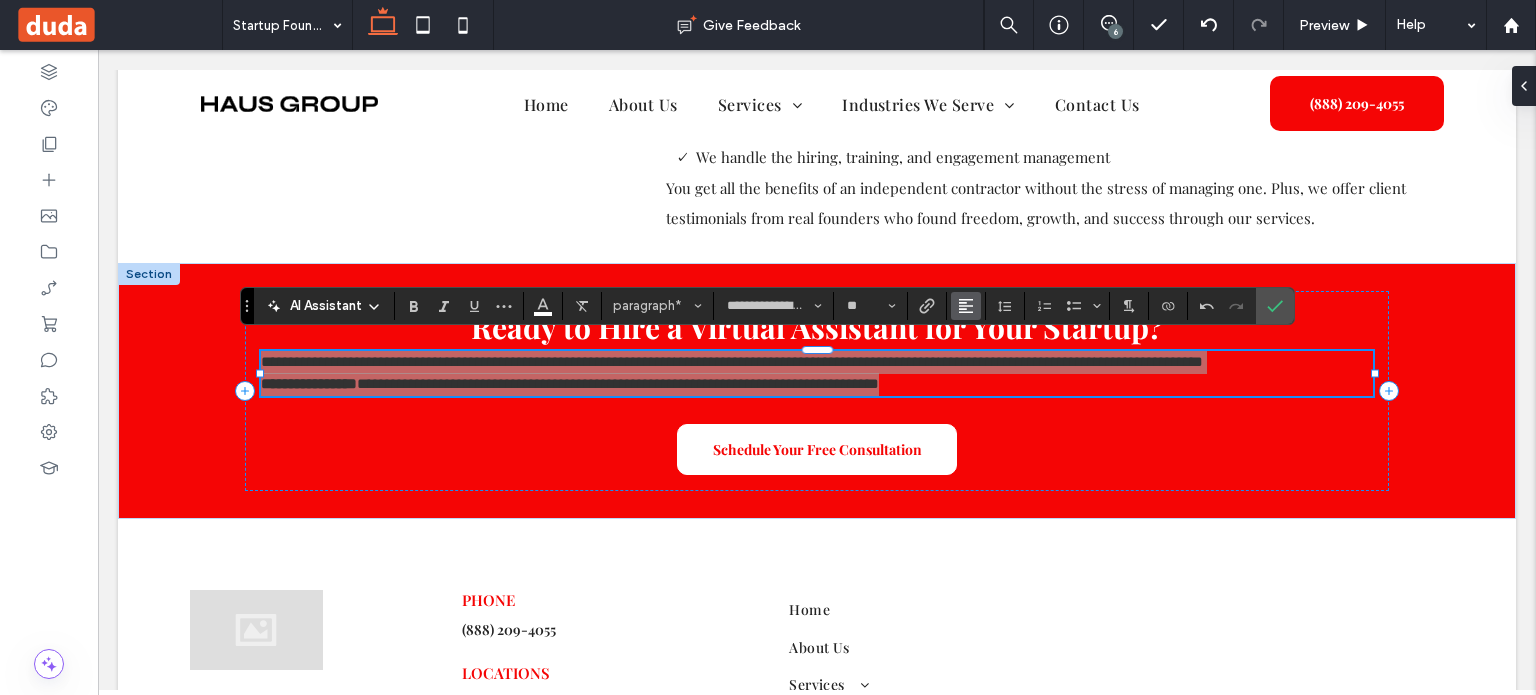 click at bounding box center (966, 306) 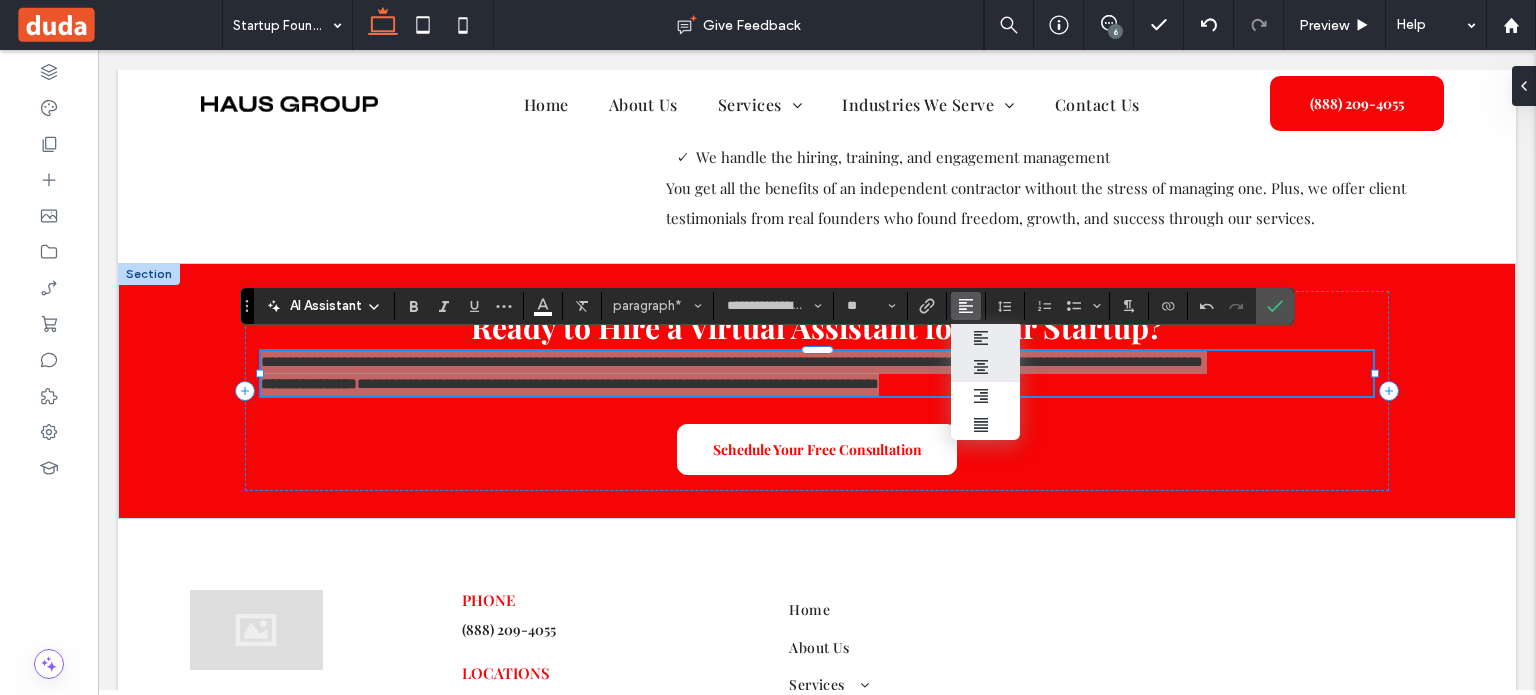 drag, startPoint x: 874, startPoint y: 319, endPoint x: 972, endPoint y: 369, distance: 110.01818 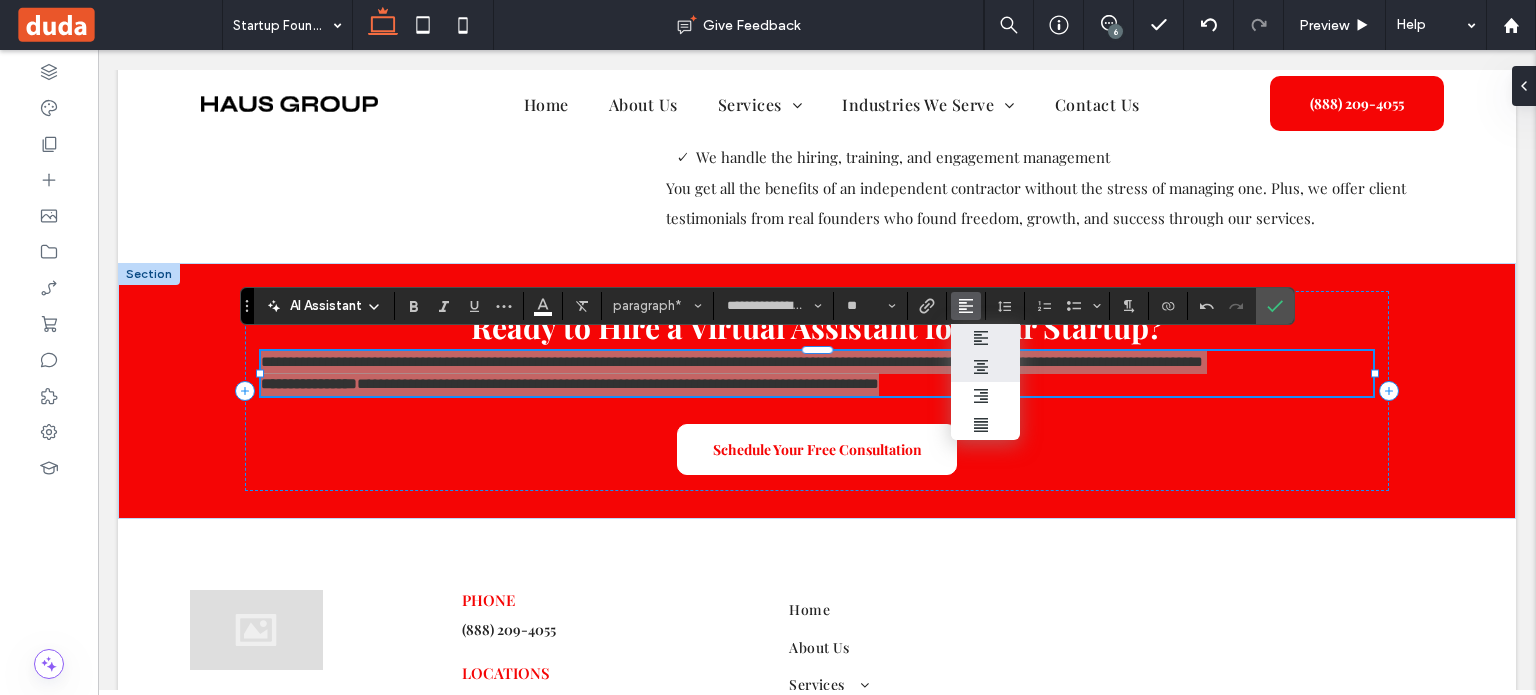 click 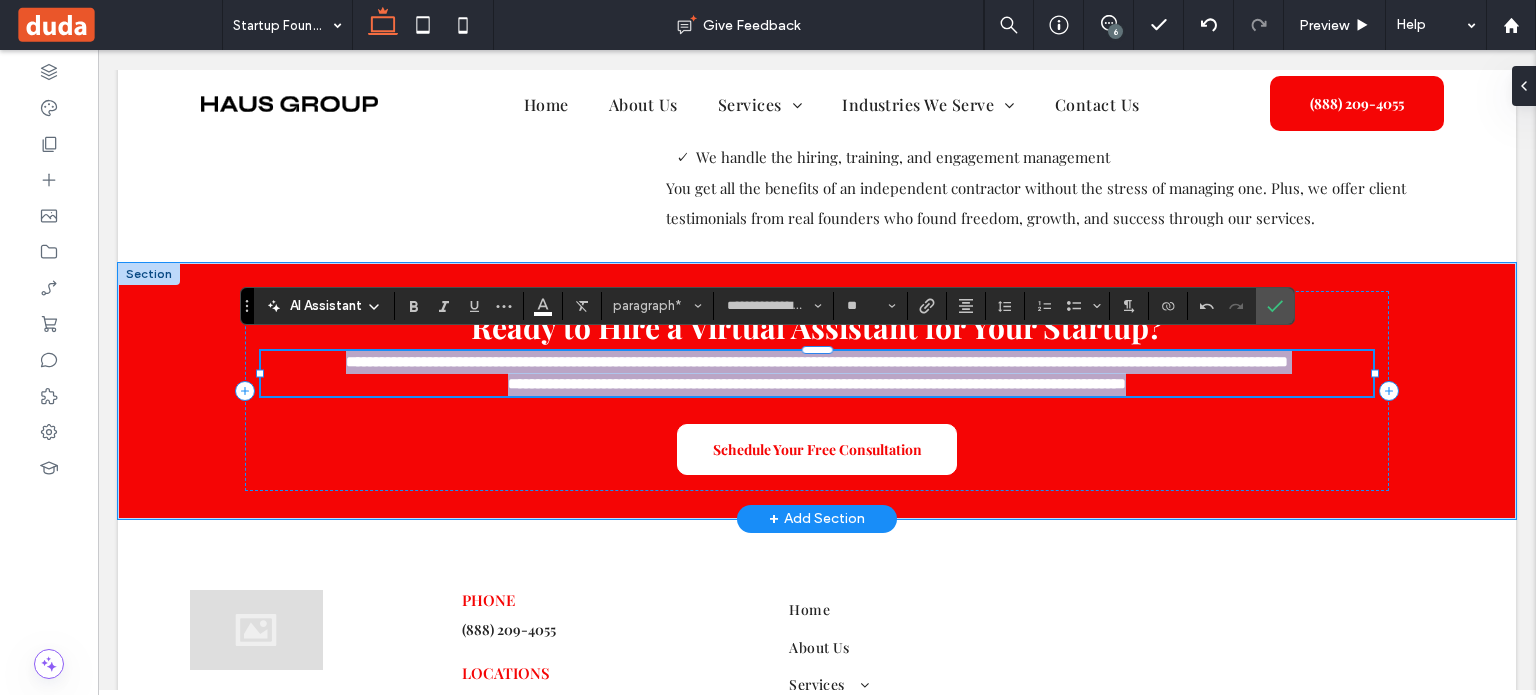 click on "**********" at bounding box center (817, 383) 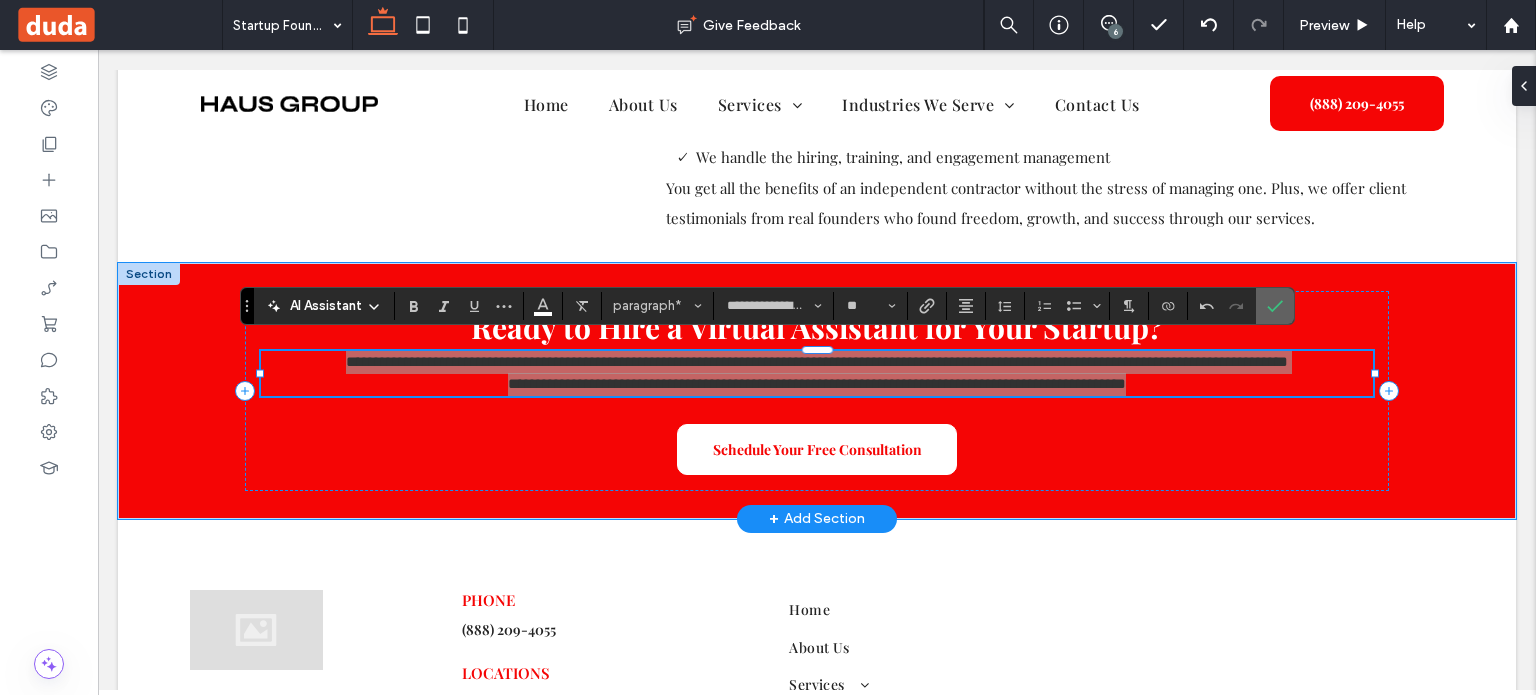 click 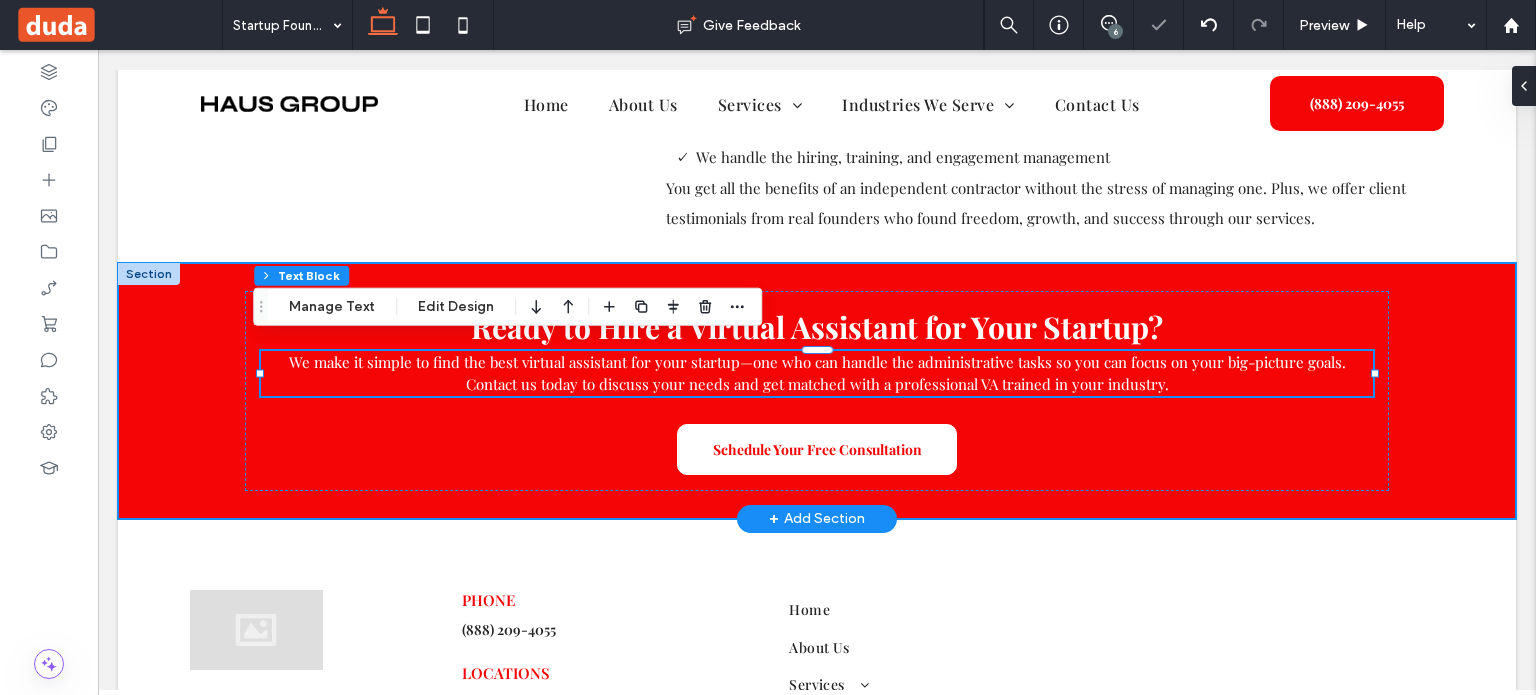 click on "Ready to Hire a Virtual Assistant for Your Startup?
We make it simple to find the best virtual assistant for your startup—one who can handle the administrative tasks so you can focus on your big-picture goals. Contact us today to discuss your needs and get matched with a professional VA trained in your industry.
Schedule Your Free Consultation" at bounding box center [817, 391] 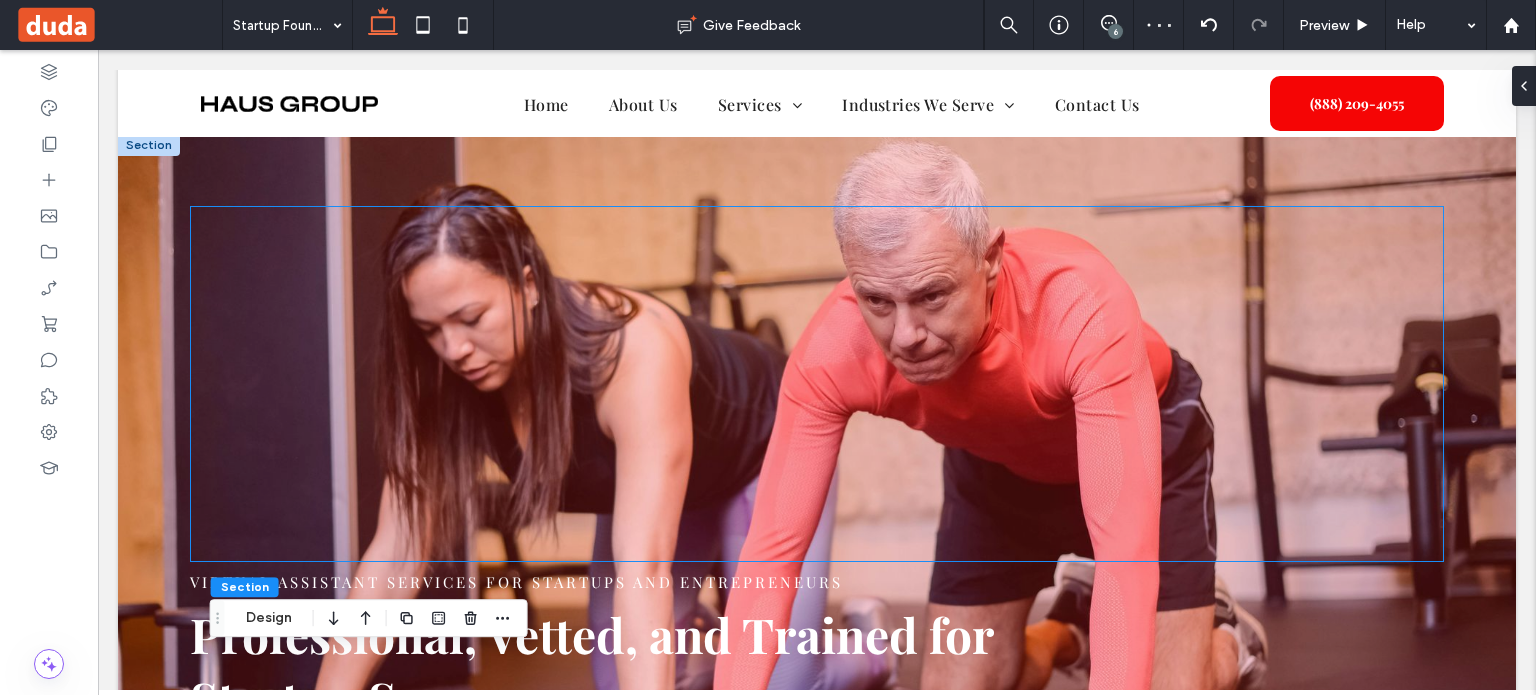 scroll, scrollTop: 0, scrollLeft: 0, axis: both 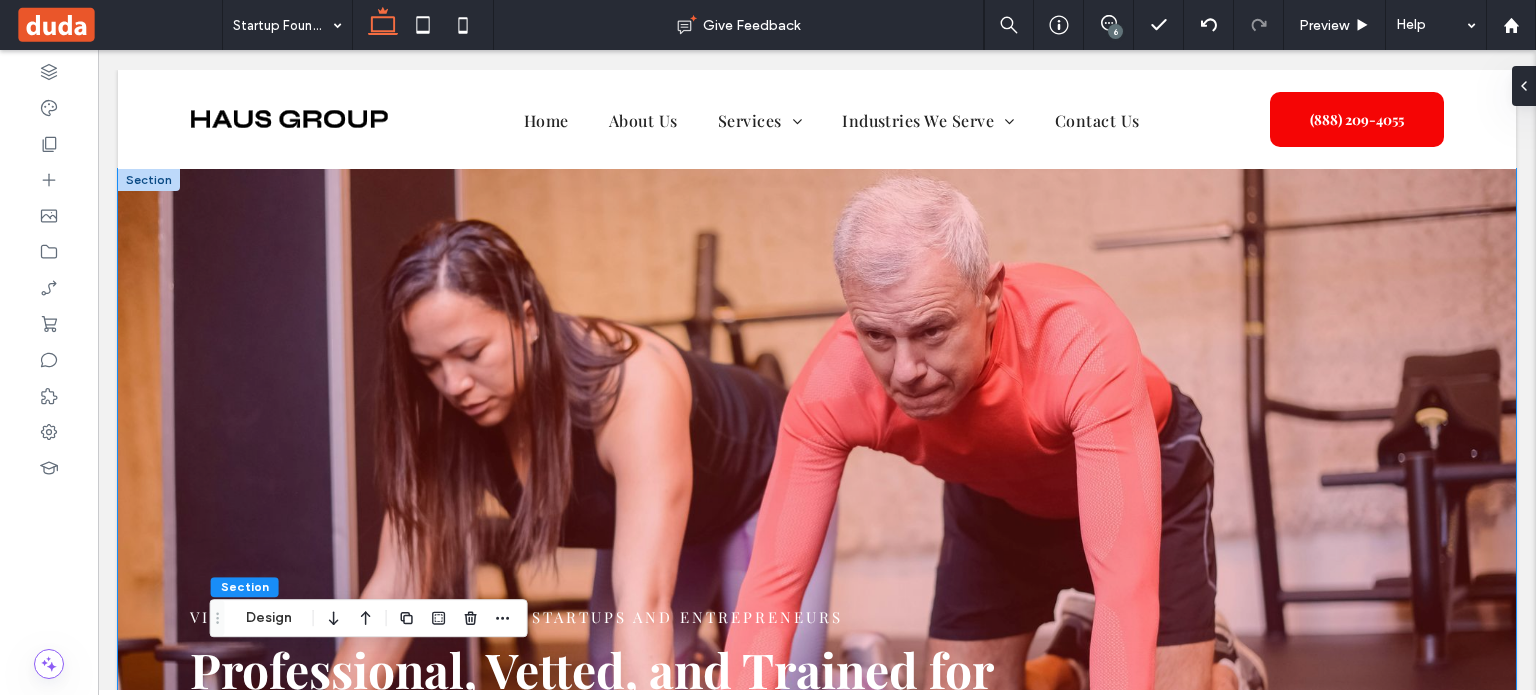 click on "Virtual Assistant Services for Startups and Entrepreneurs
Professional, Vetted, and Trained for Startup Success" at bounding box center (817, 503) 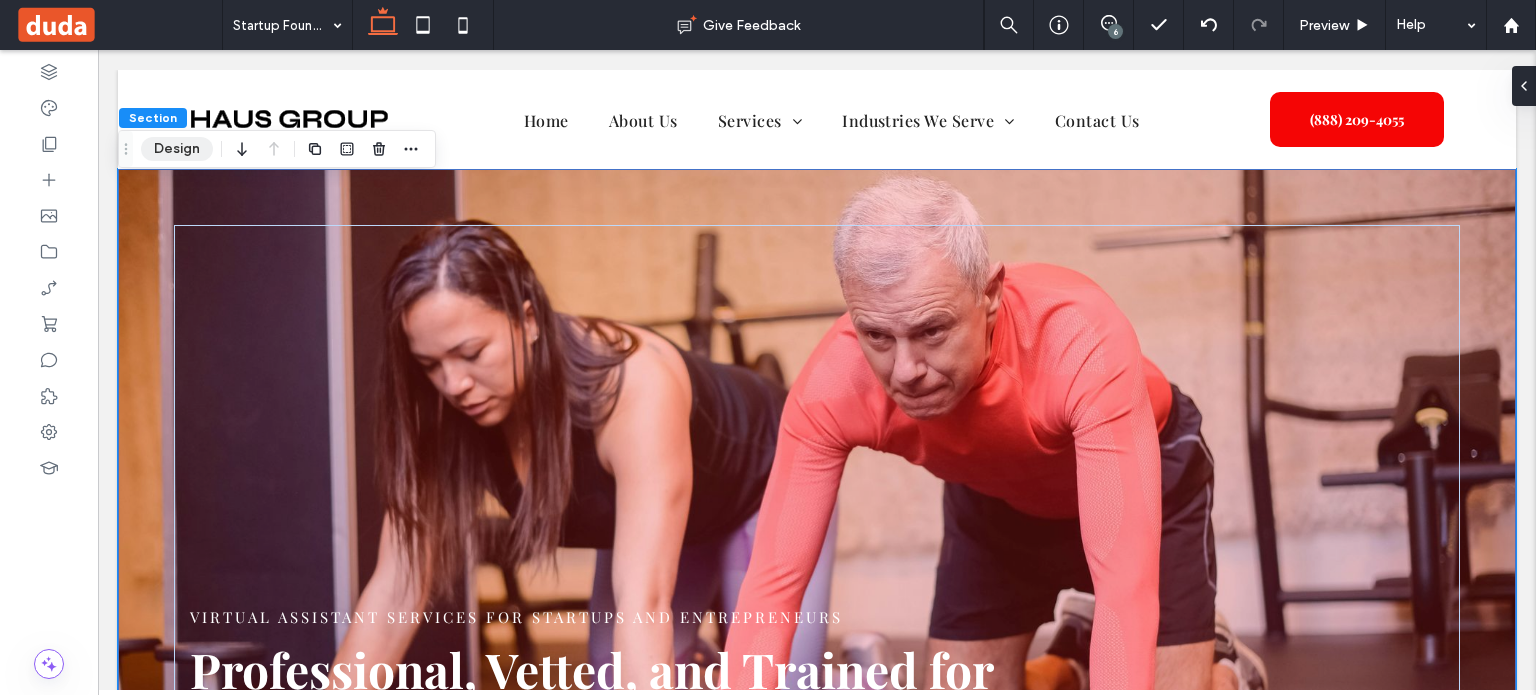 click on "Design" at bounding box center [177, 149] 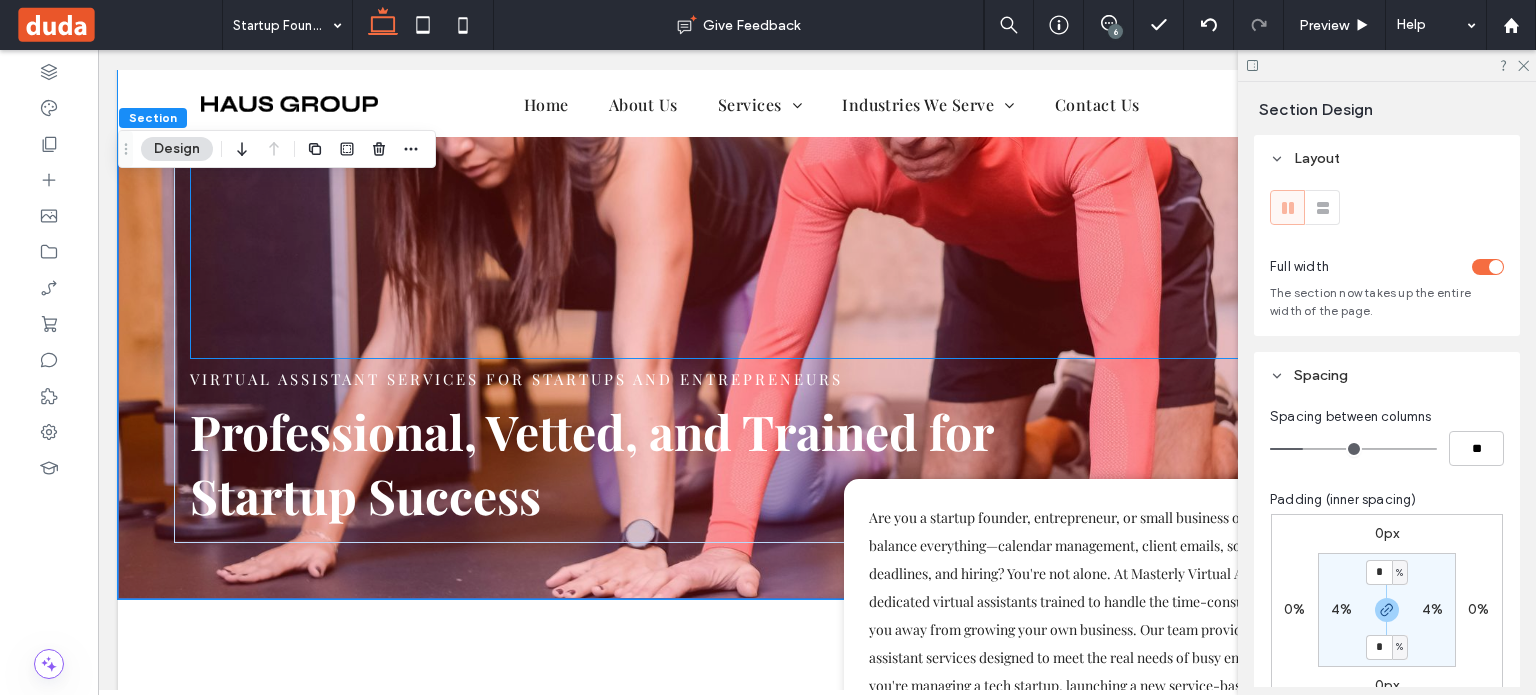 scroll, scrollTop: 568, scrollLeft: 0, axis: vertical 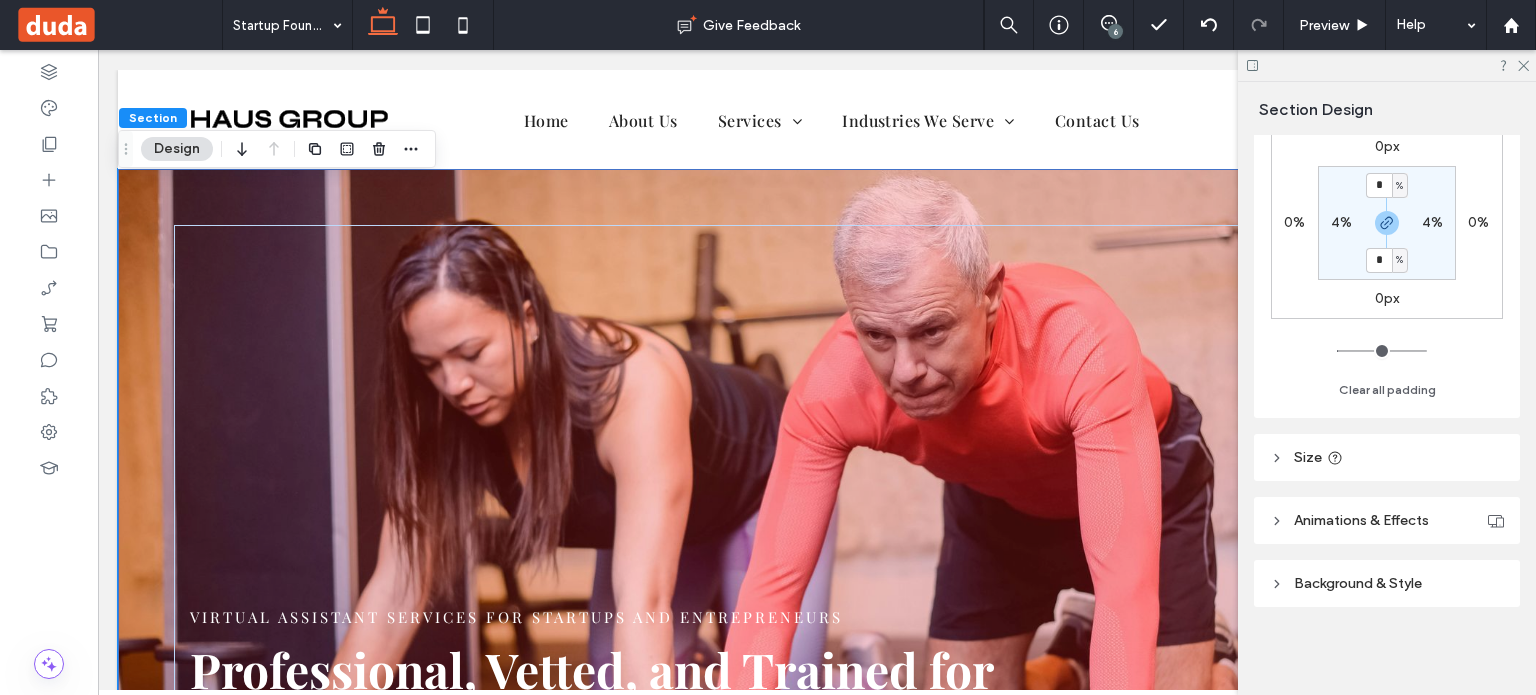 click on "Background & Style" at bounding box center (1387, 583) 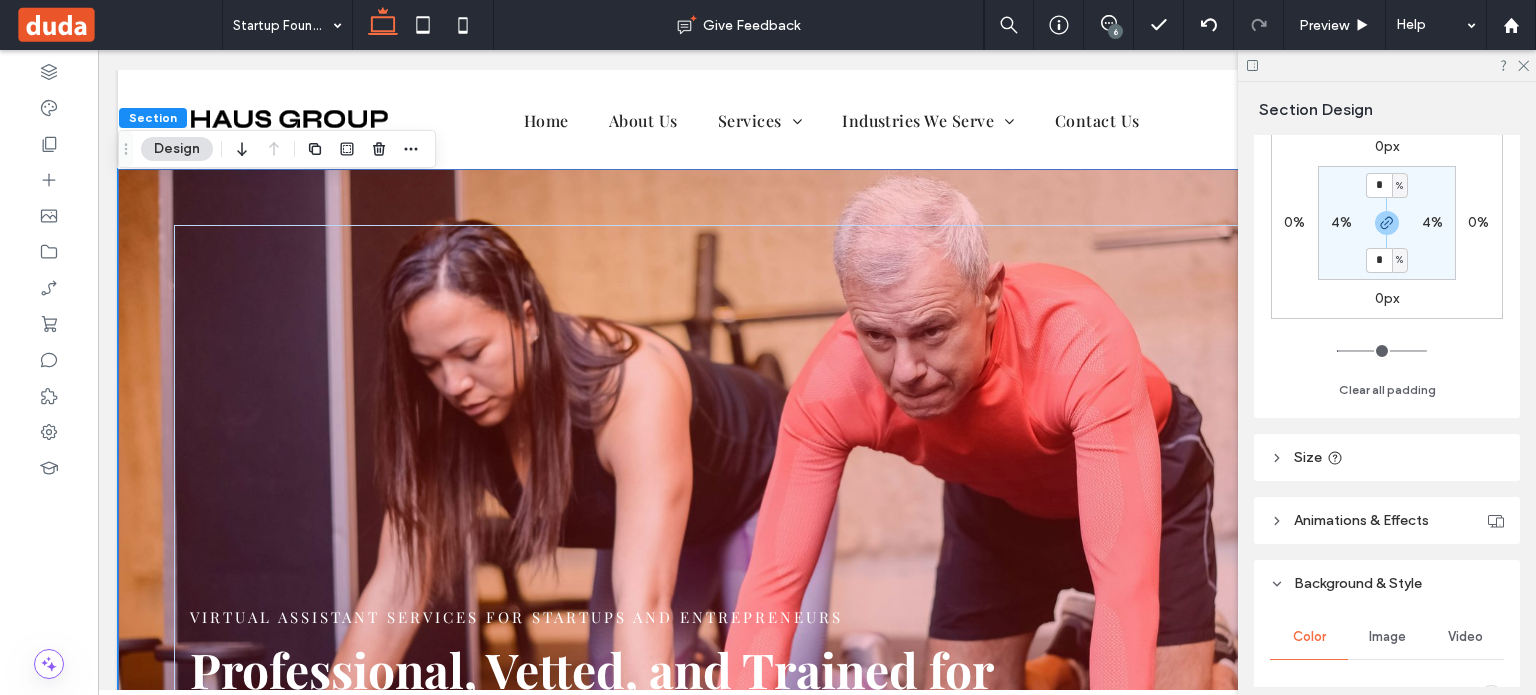 scroll, scrollTop: 787, scrollLeft: 0, axis: vertical 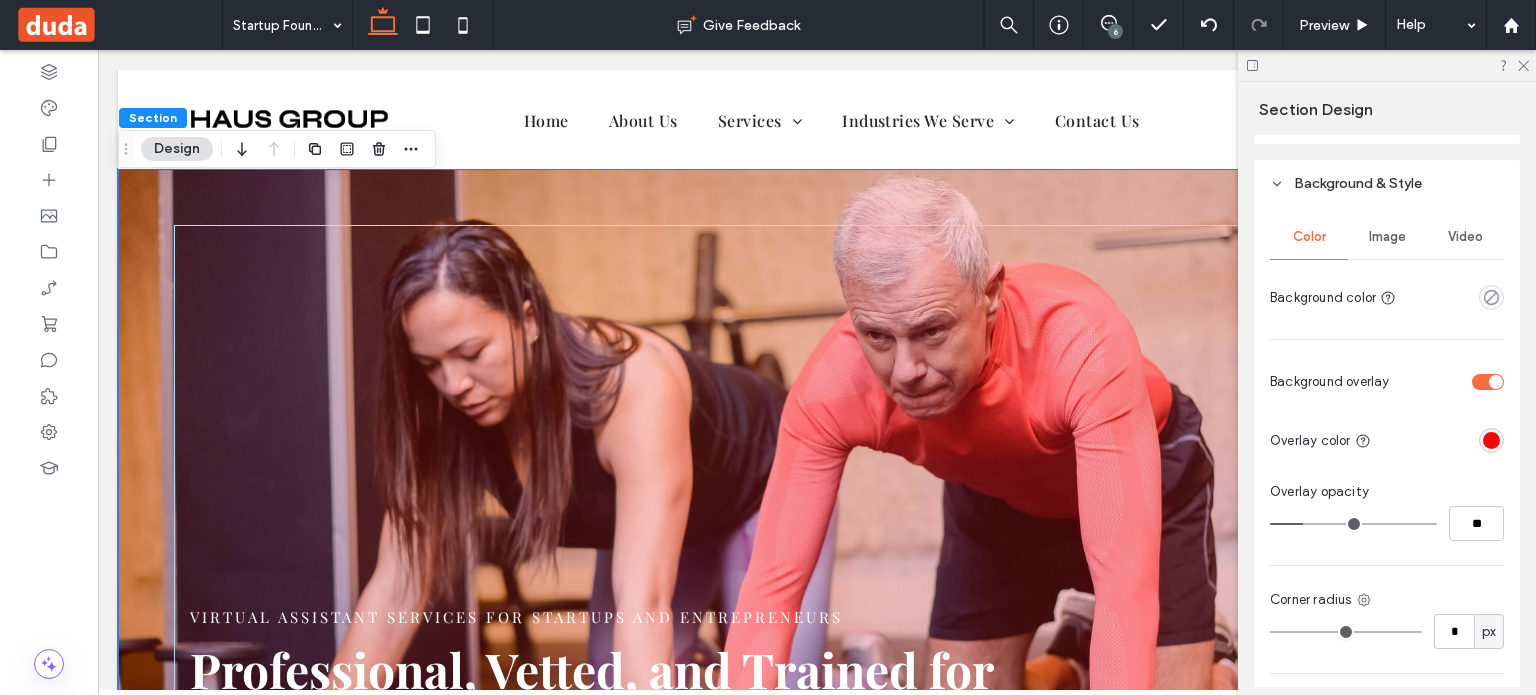 click on "Image" at bounding box center (1387, 237) 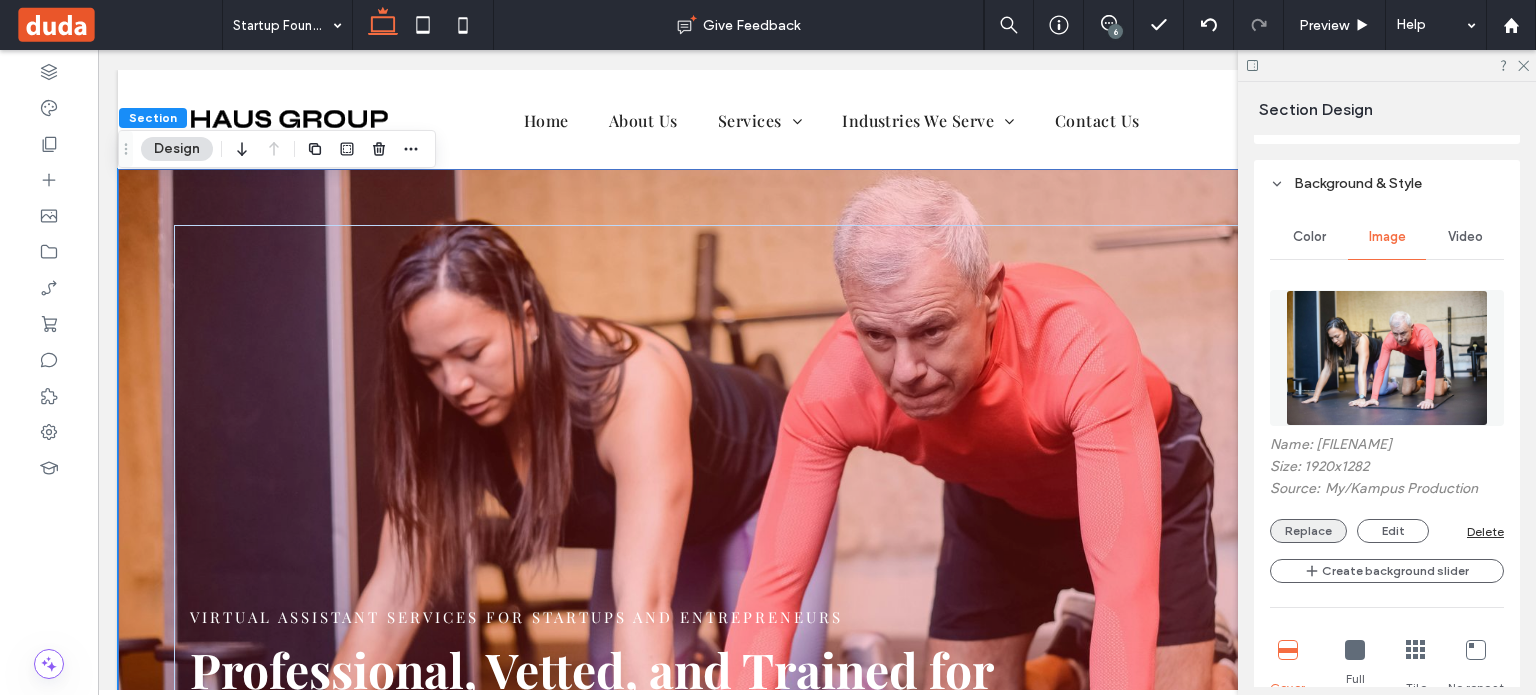 click on "Replace" at bounding box center (1308, 531) 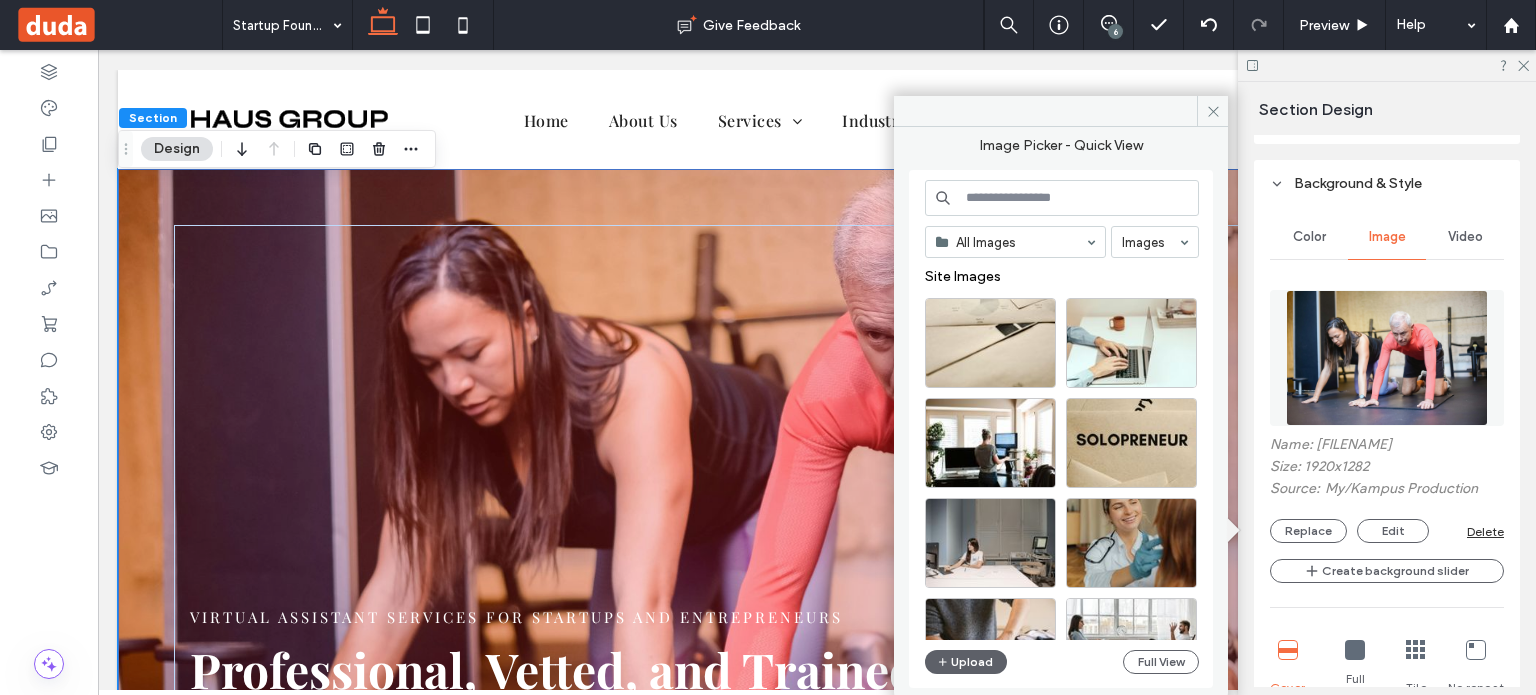 click at bounding box center (1062, 198) 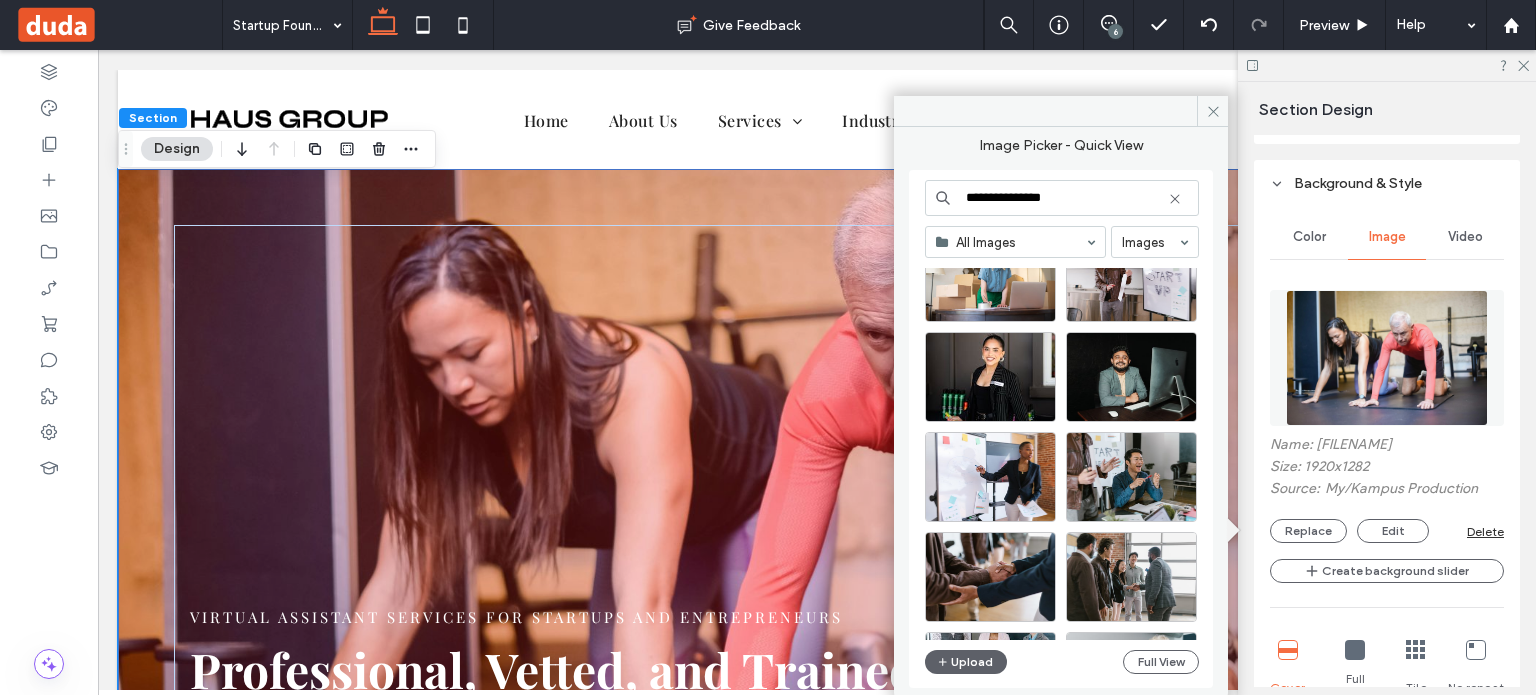 scroll, scrollTop: 100, scrollLeft: 0, axis: vertical 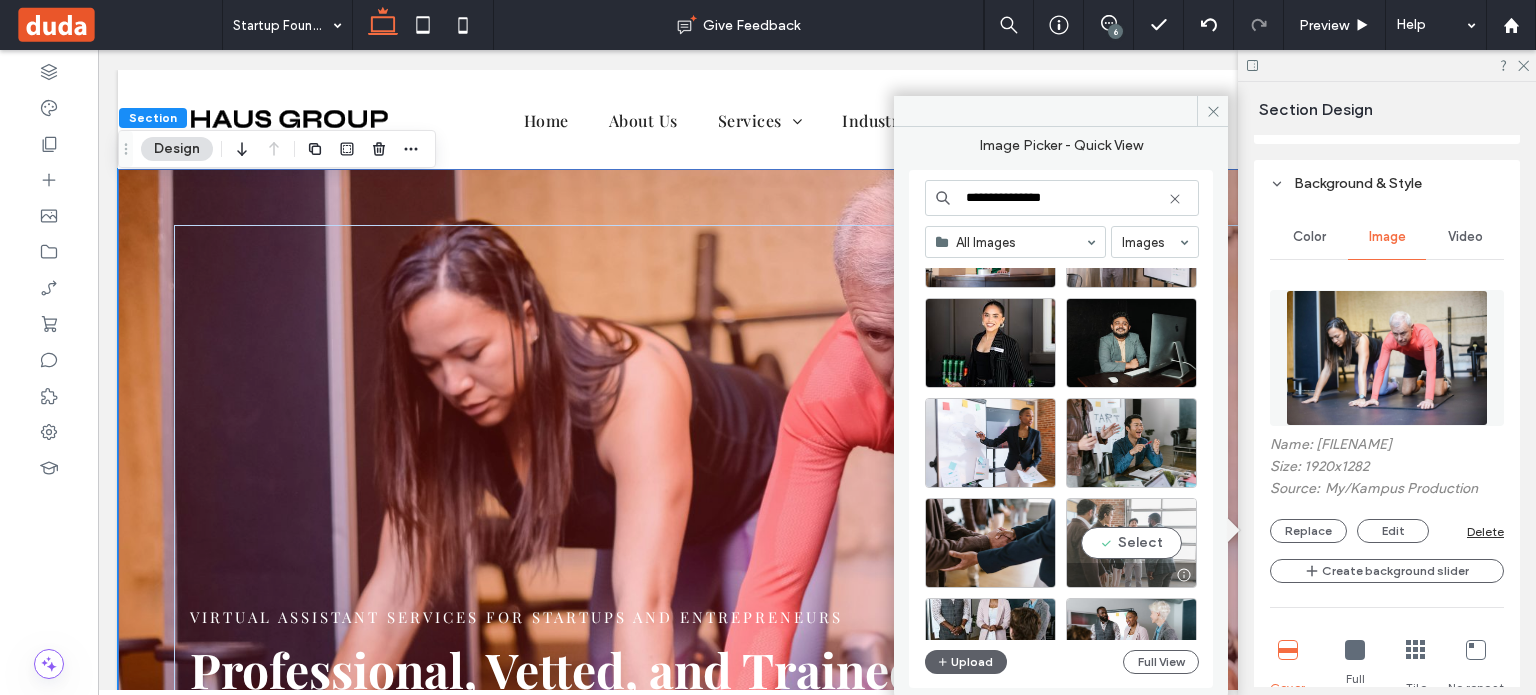 type on "**********" 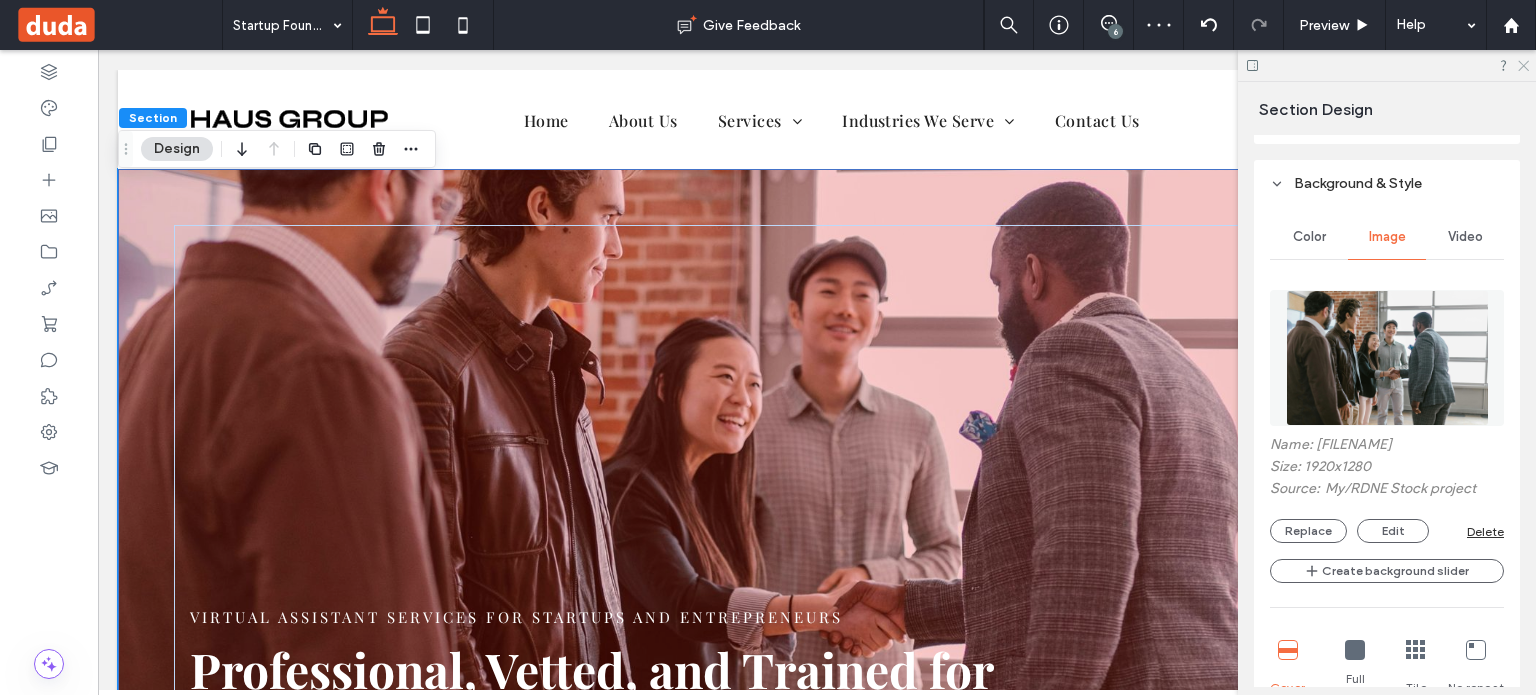 click 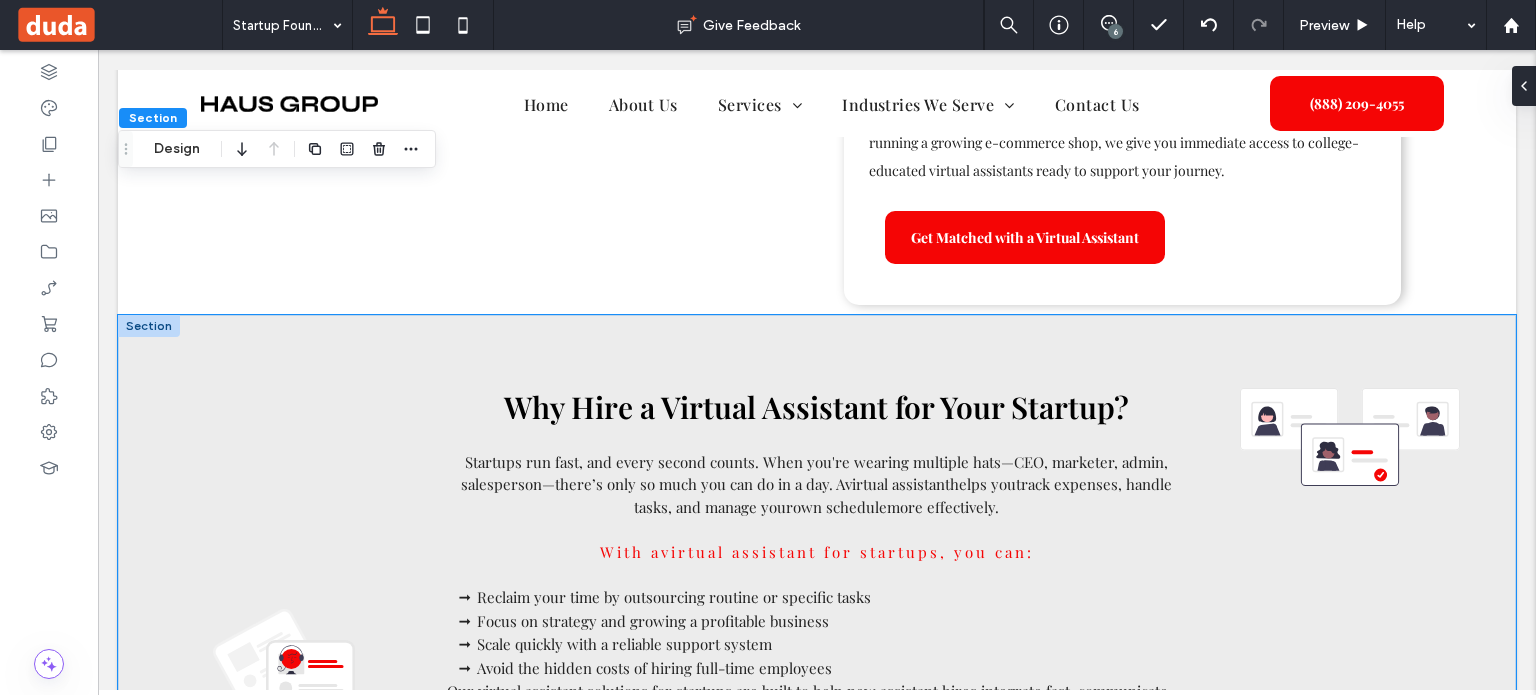 scroll, scrollTop: 968, scrollLeft: 0, axis: vertical 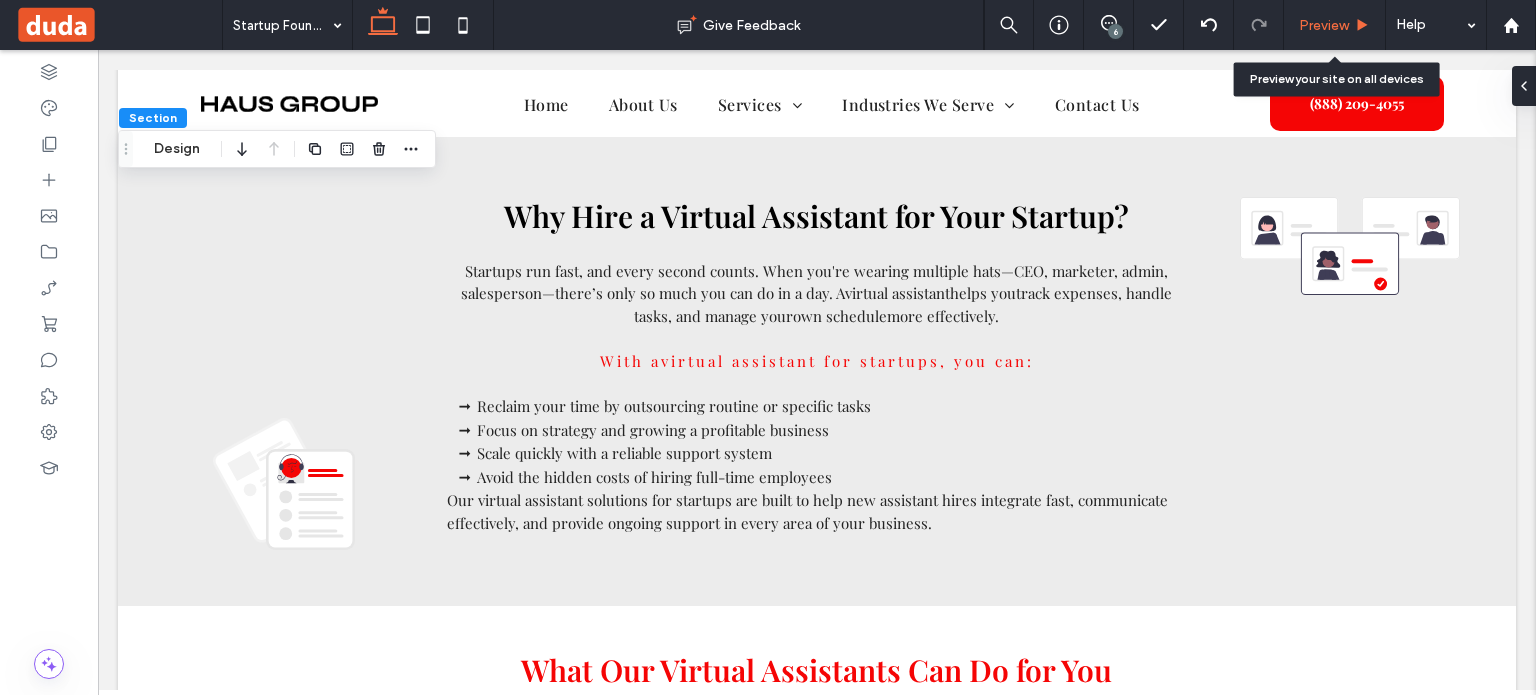 click on "Preview" at bounding box center [1324, 25] 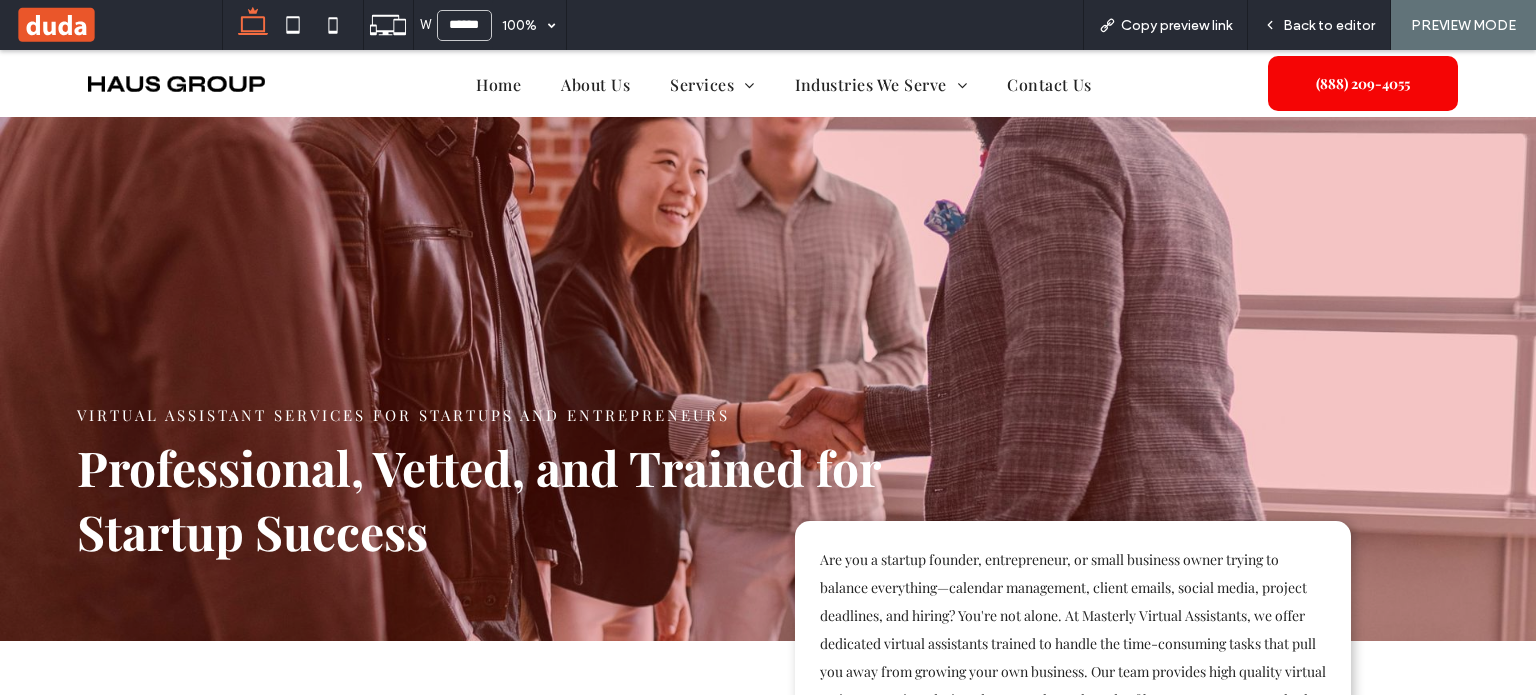 scroll, scrollTop: 168, scrollLeft: 0, axis: vertical 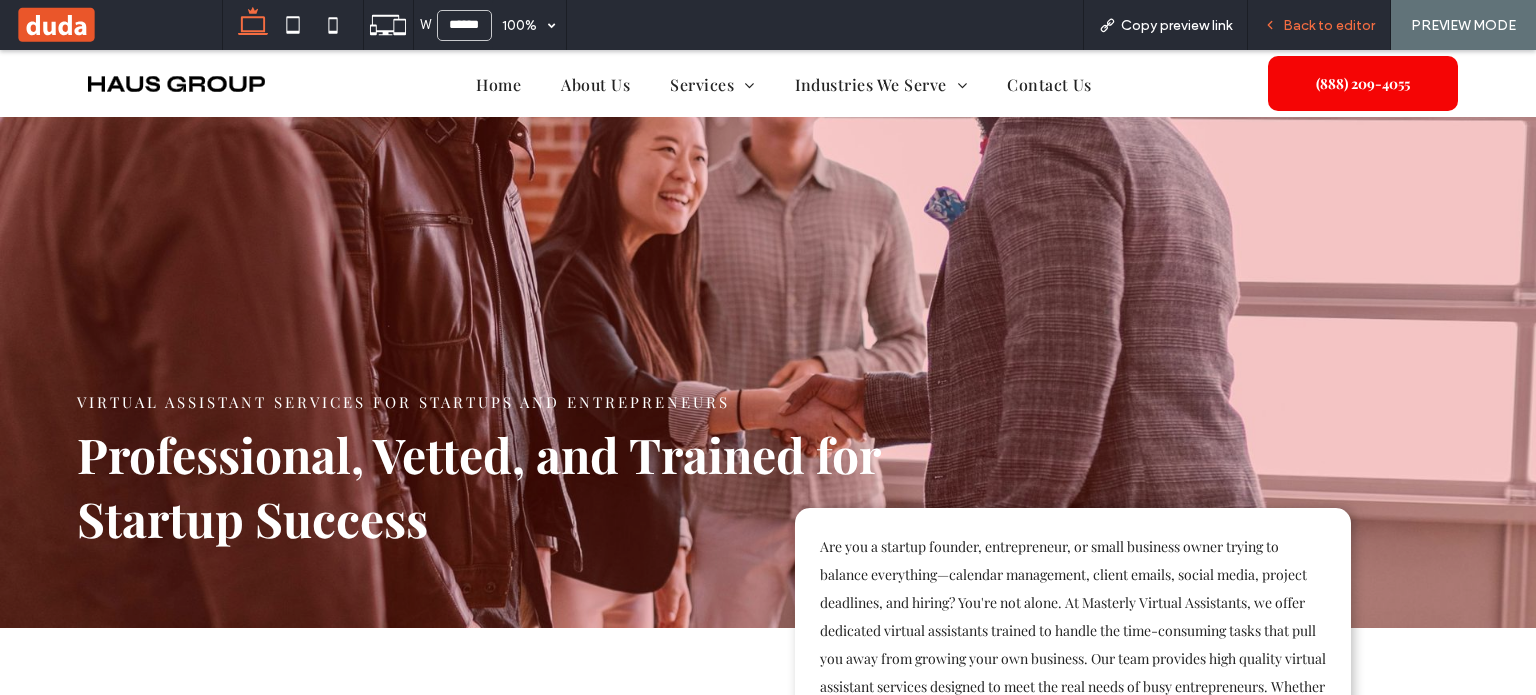 click on "Back to editor" at bounding box center (1319, 25) 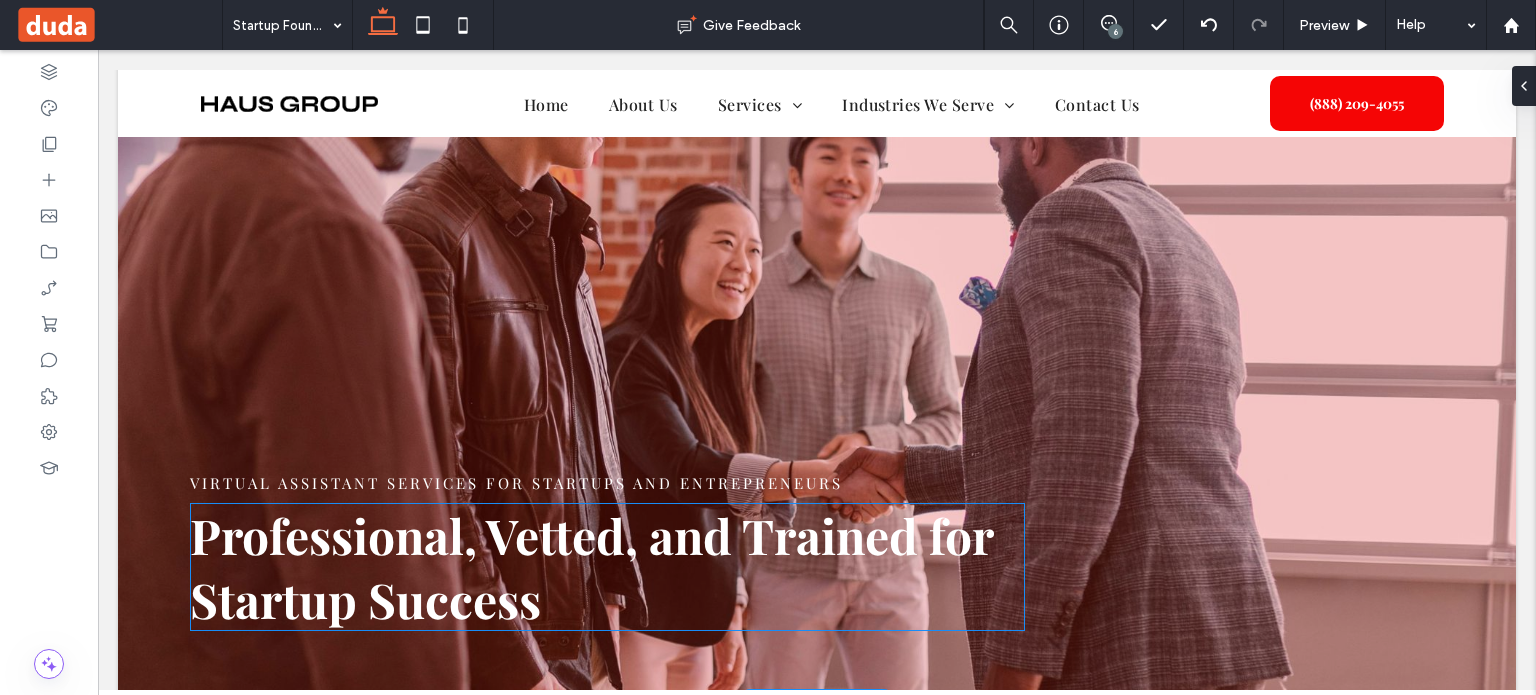 scroll, scrollTop: 68, scrollLeft: 0, axis: vertical 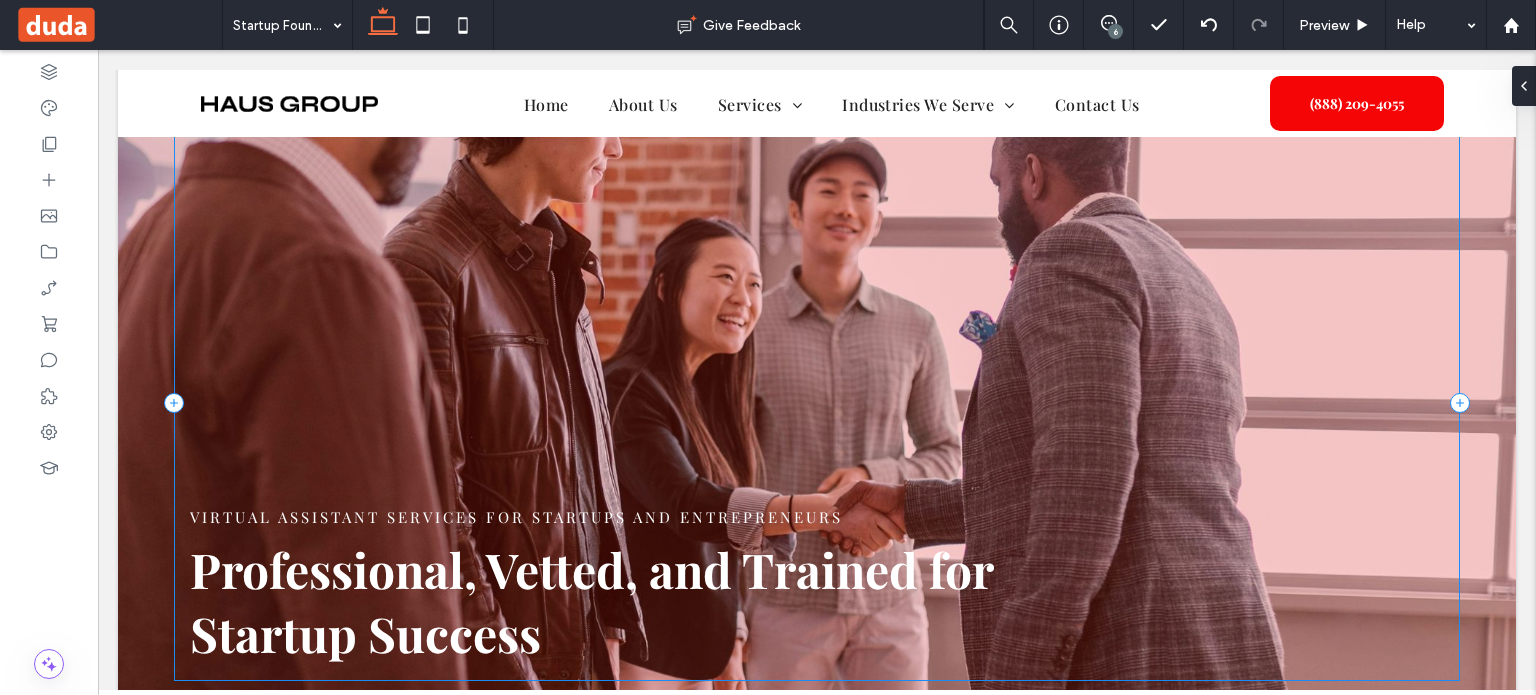 click on "Virtual Assistant Services for Startups and Entrepreneurs
Professional, Vetted, and Trained for Startup Success" at bounding box center (817, 403) 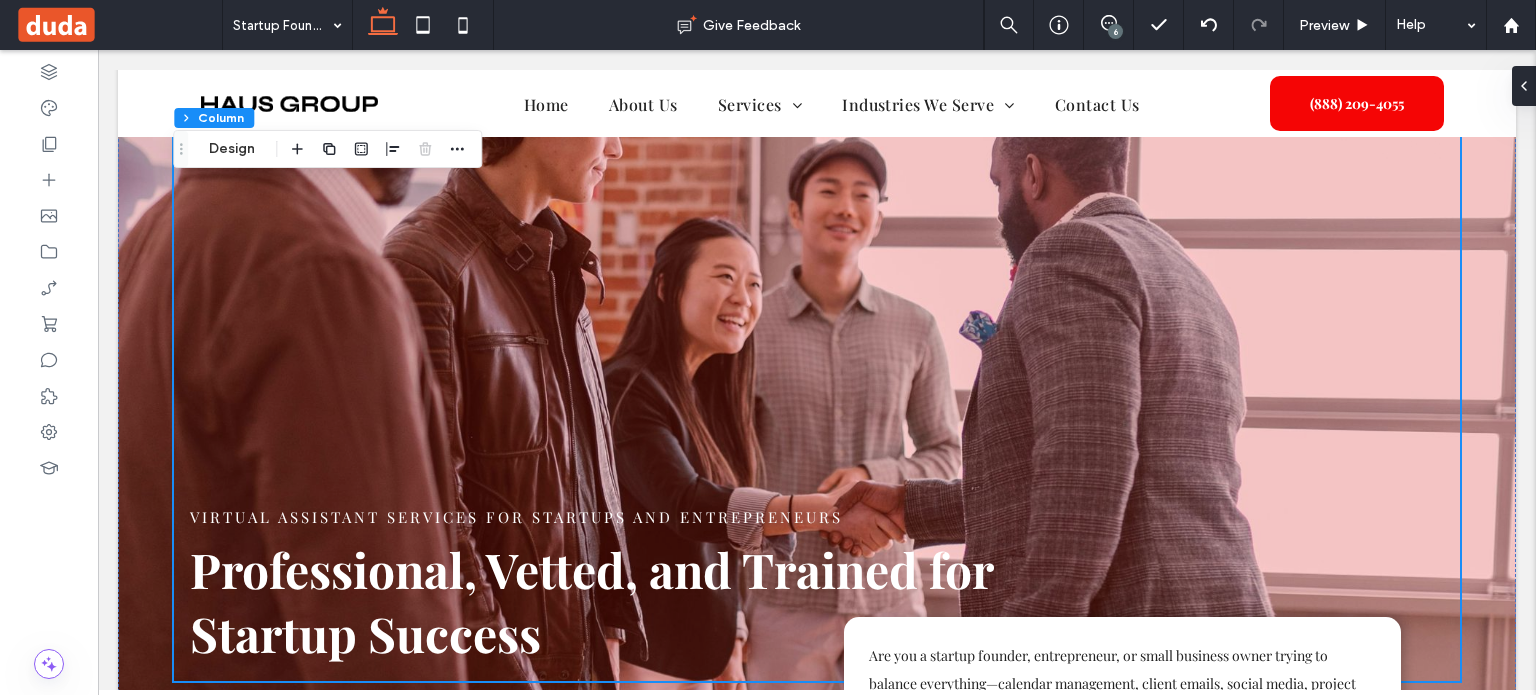 click on "Section Column Design" at bounding box center (327, 149) 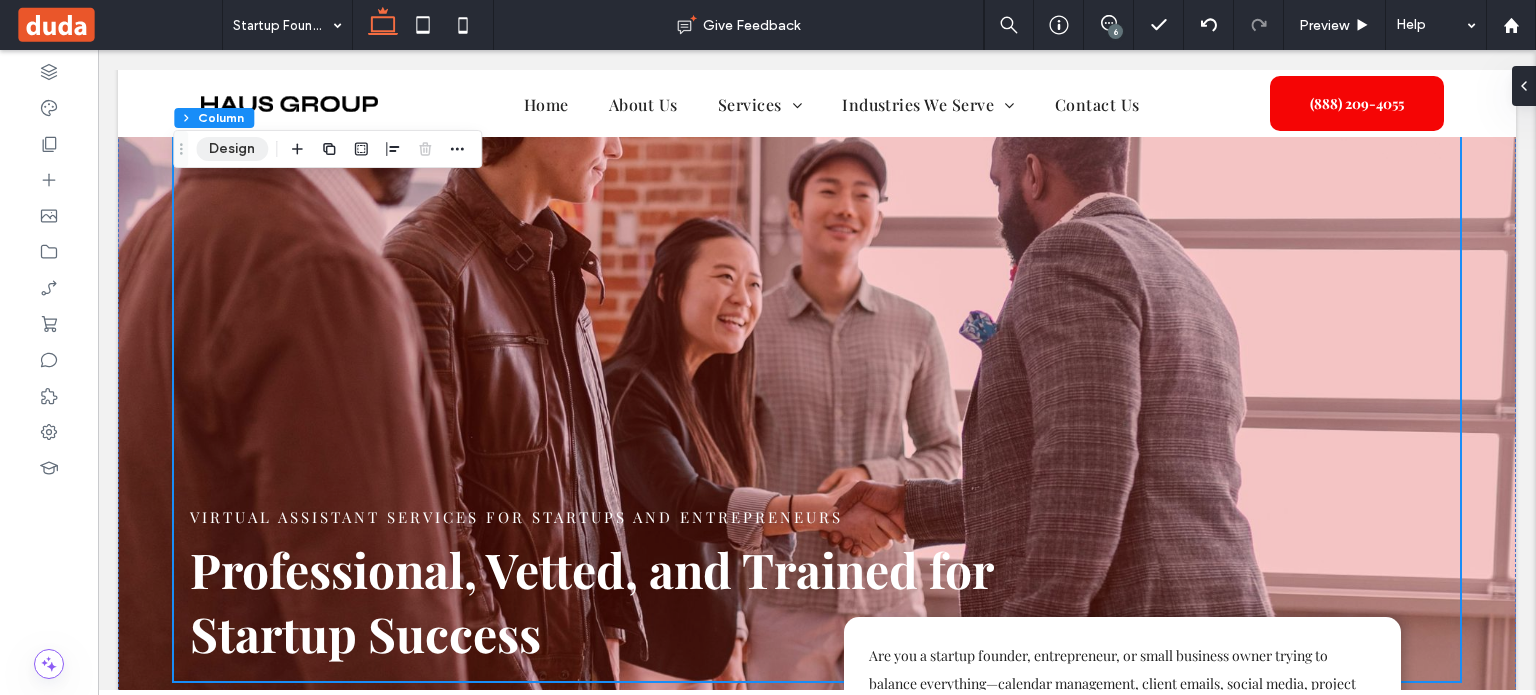 click on "Design" at bounding box center [232, 149] 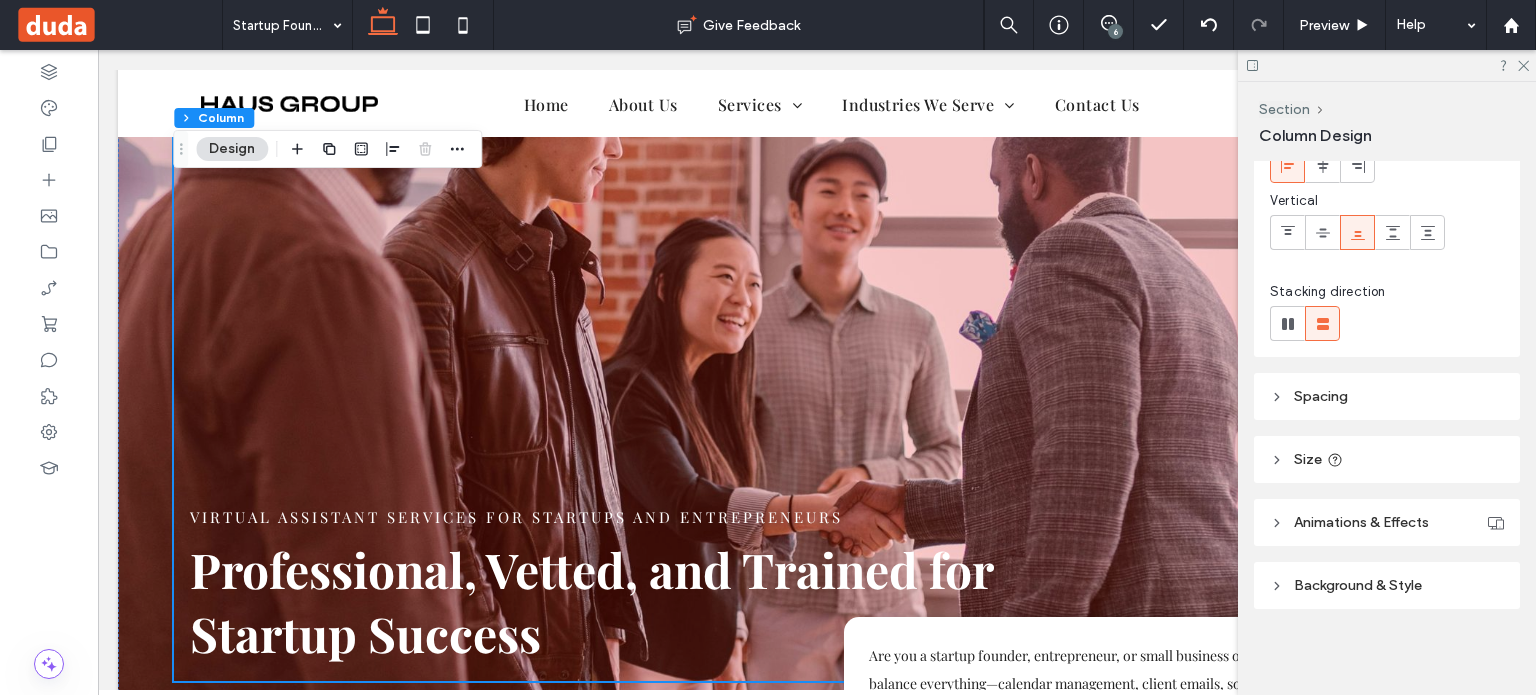 scroll, scrollTop: 20, scrollLeft: 0, axis: vertical 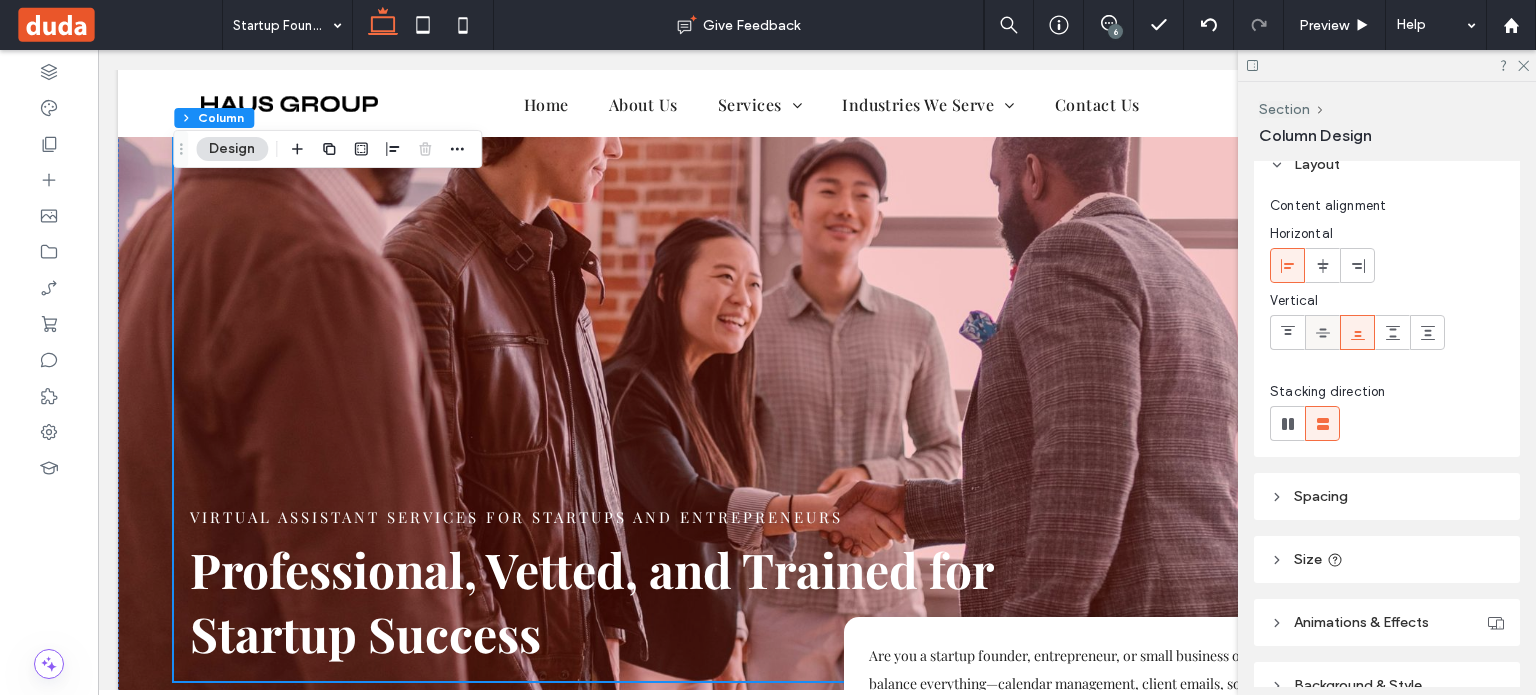 click at bounding box center [1322, 332] 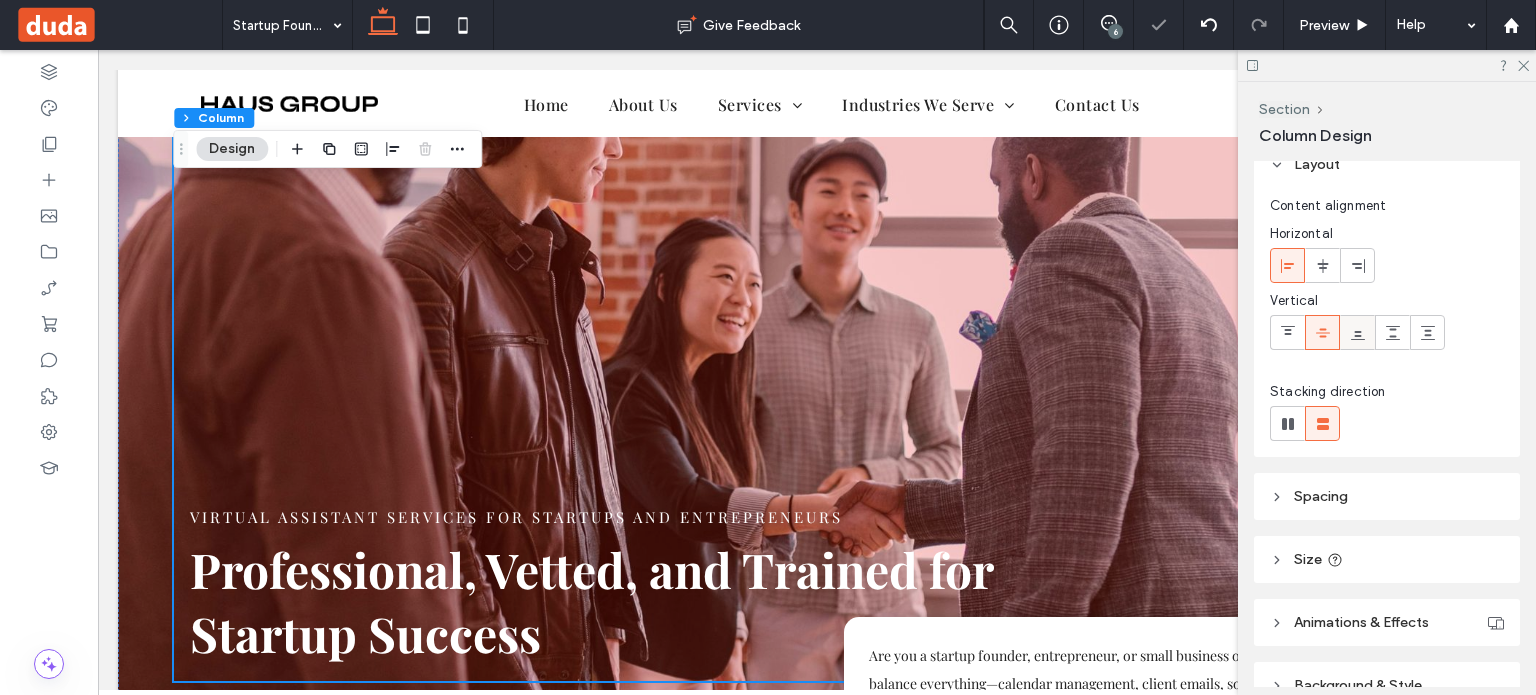 click 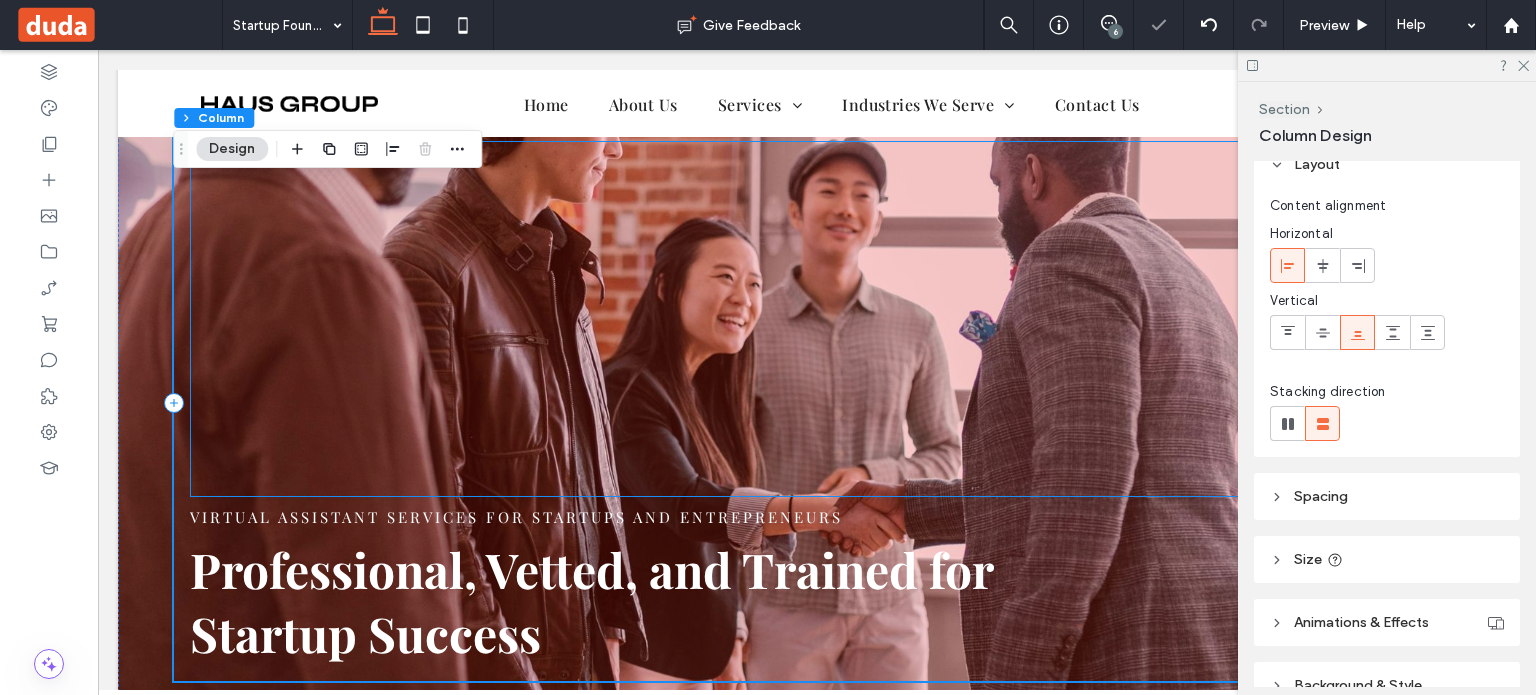 click at bounding box center [817, 319] 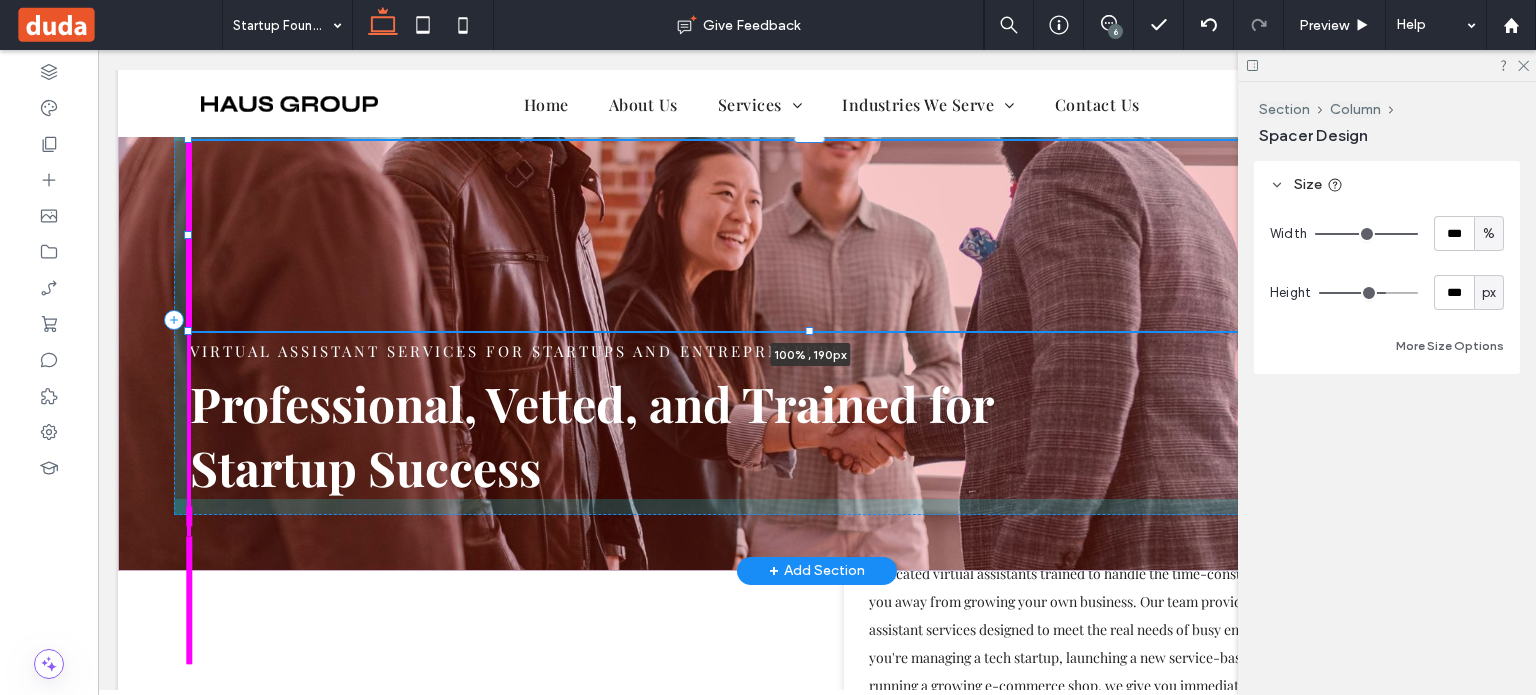 drag, startPoint x: 806, startPoint y: 461, endPoint x: 801, endPoint y: 327, distance: 134.09325 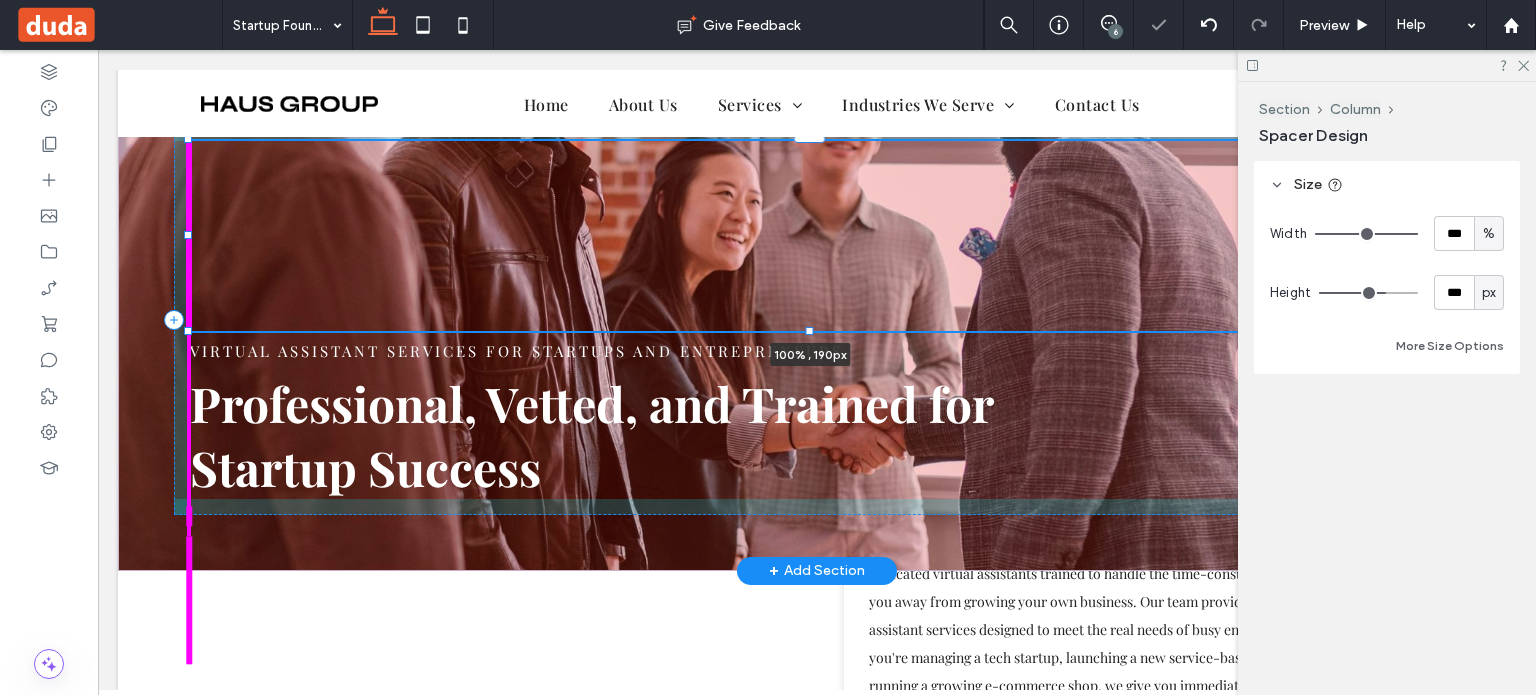 type on "***" 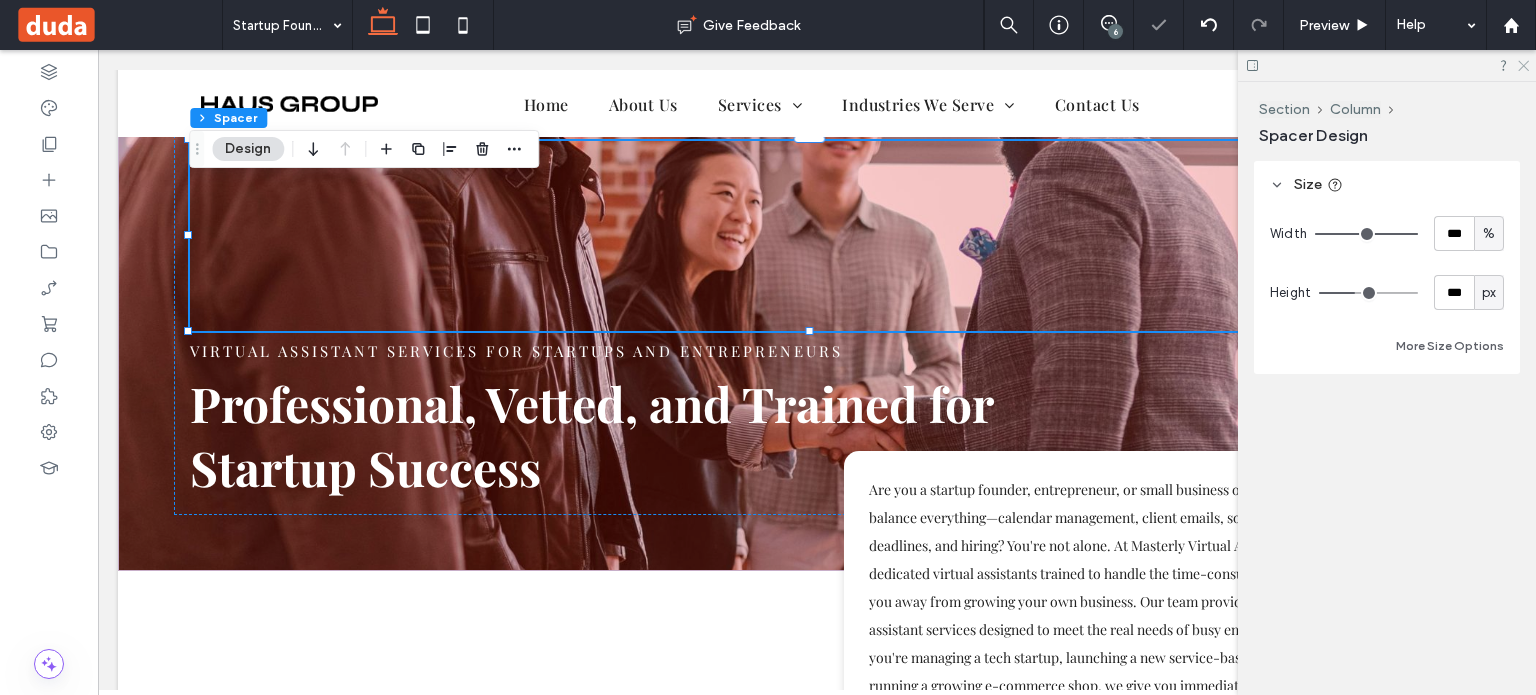 drag, startPoint x: 1521, startPoint y: 64, endPoint x: 1418, endPoint y: 13, distance: 114.93476 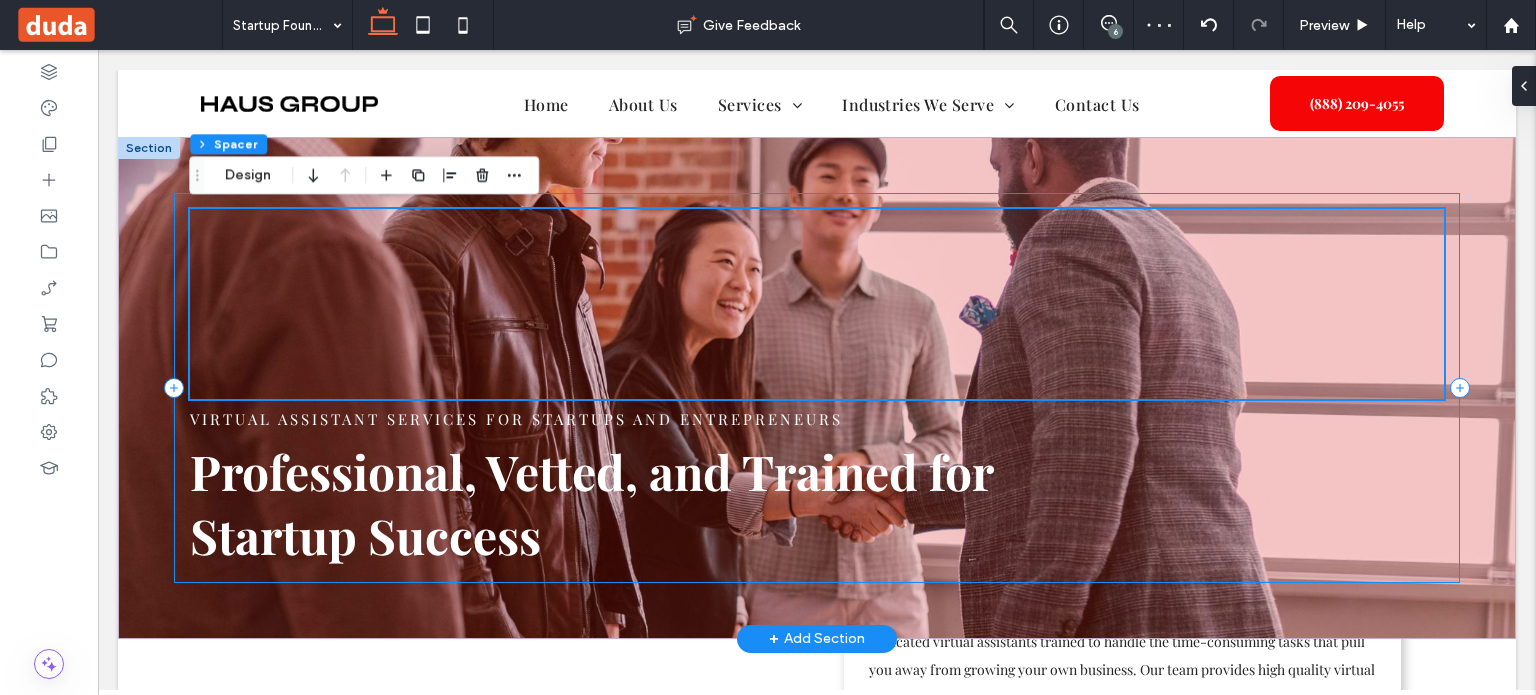 scroll, scrollTop: 0, scrollLeft: 0, axis: both 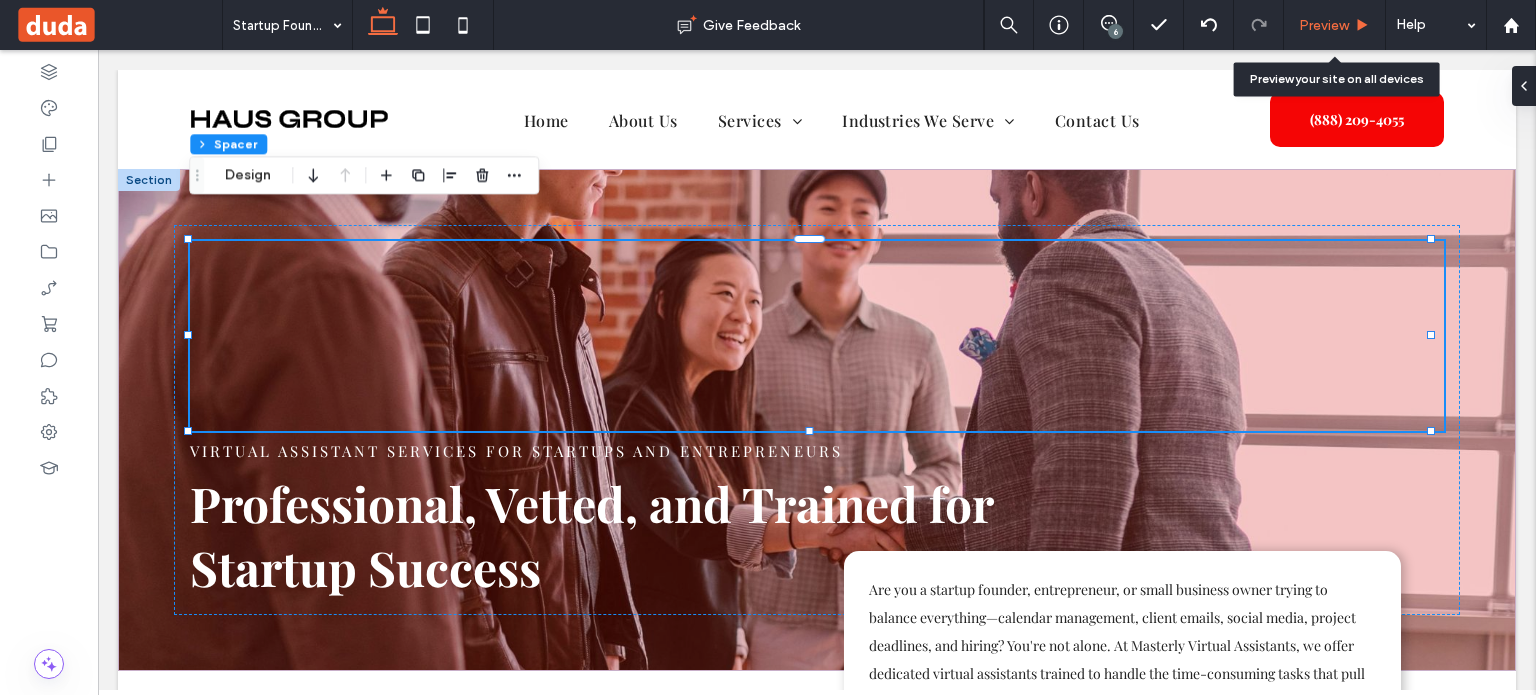 click on "Preview" at bounding box center [1324, 25] 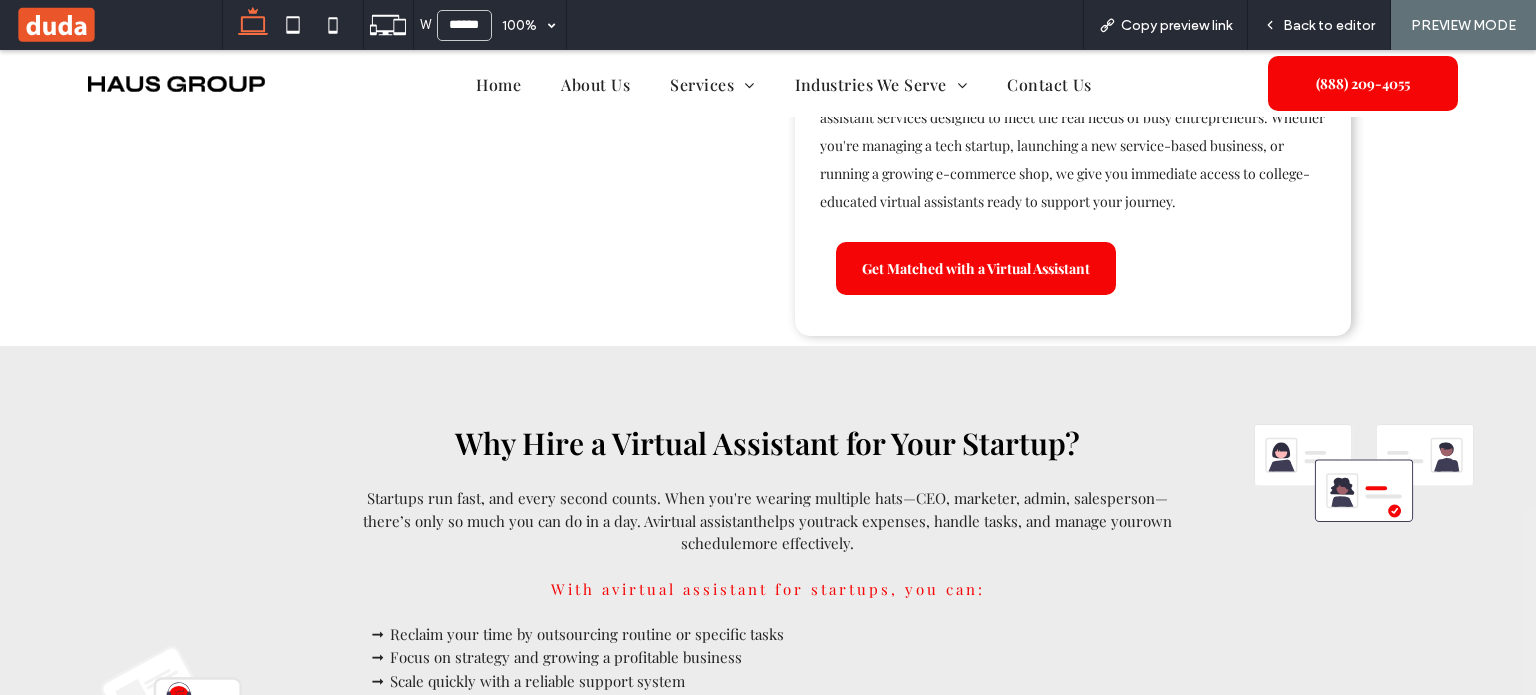 scroll, scrollTop: 568, scrollLeft: 0, axis: vertical 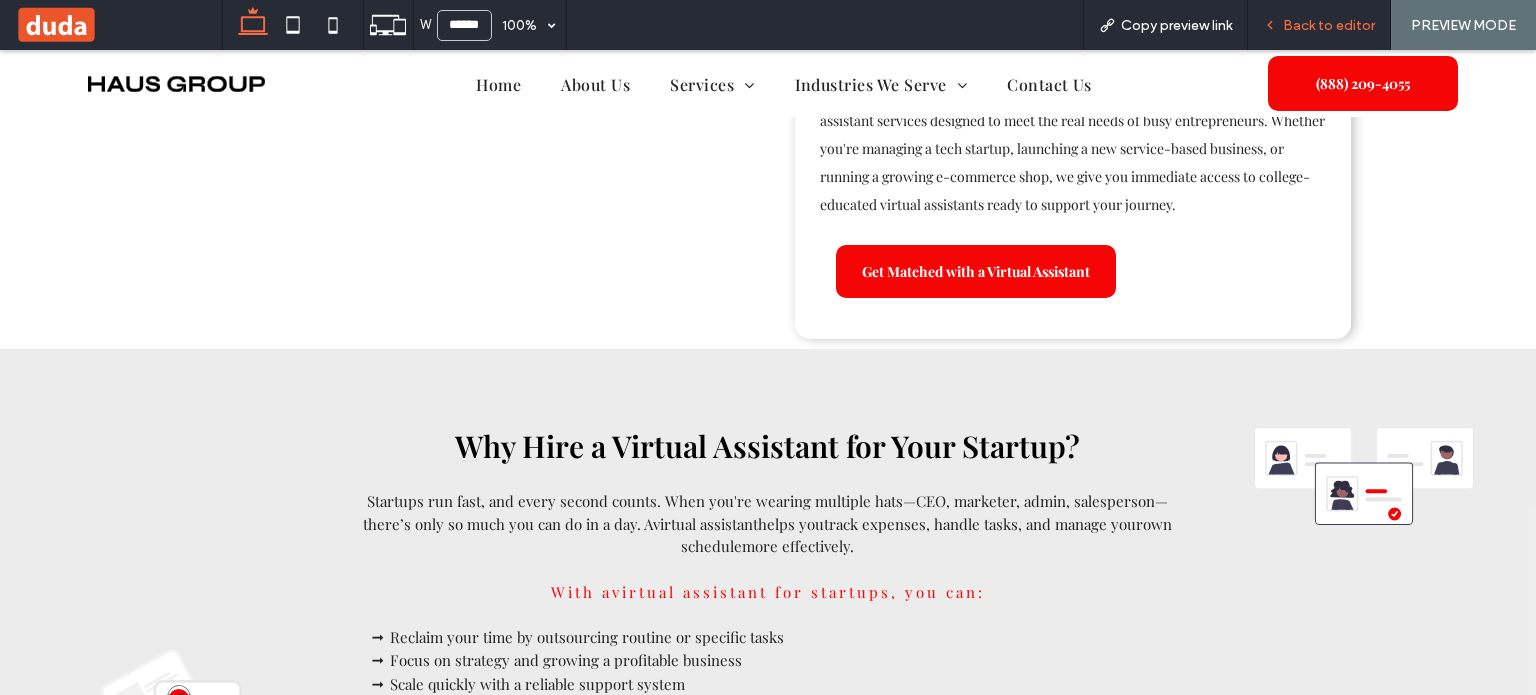 click on "Back to editor" at bounding box center [1329, 25] 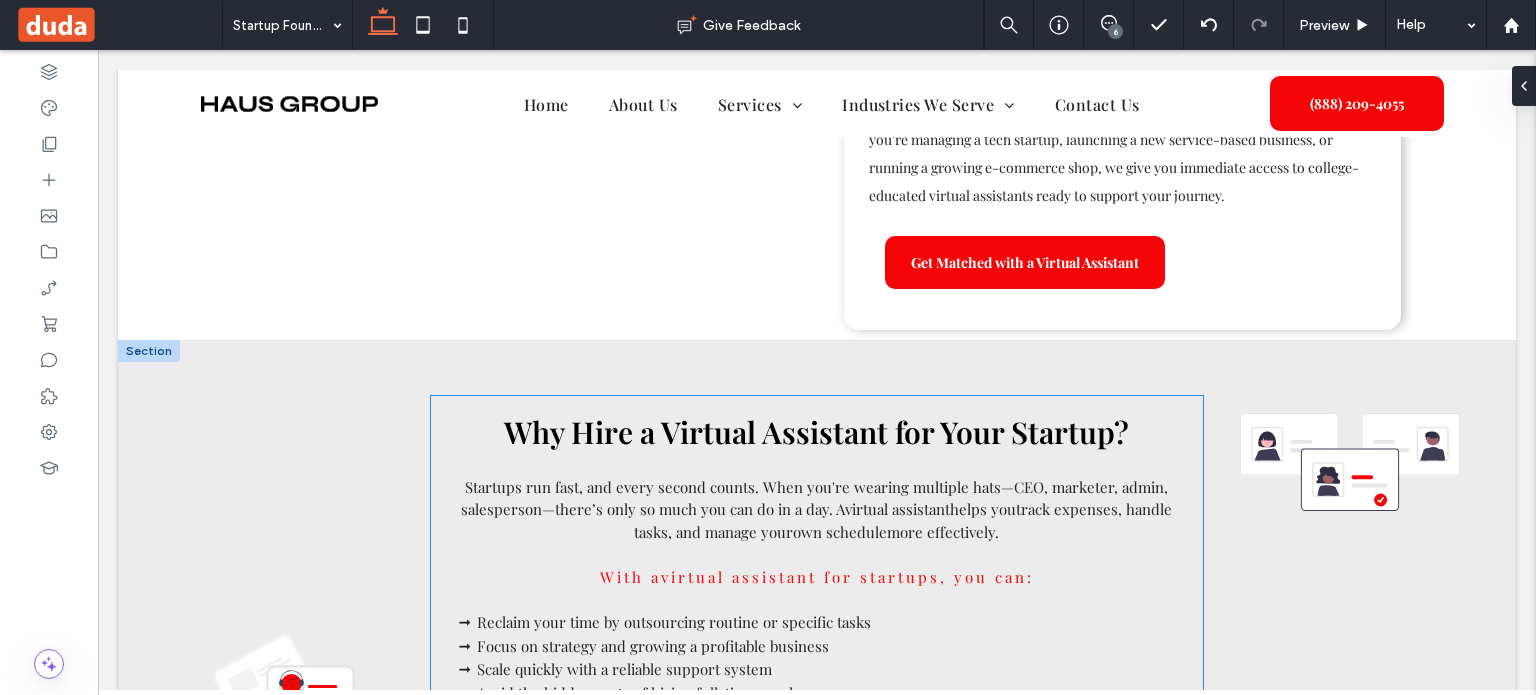 scroll, scrollTop: 568, scrollLeft: 0, axis: vertical 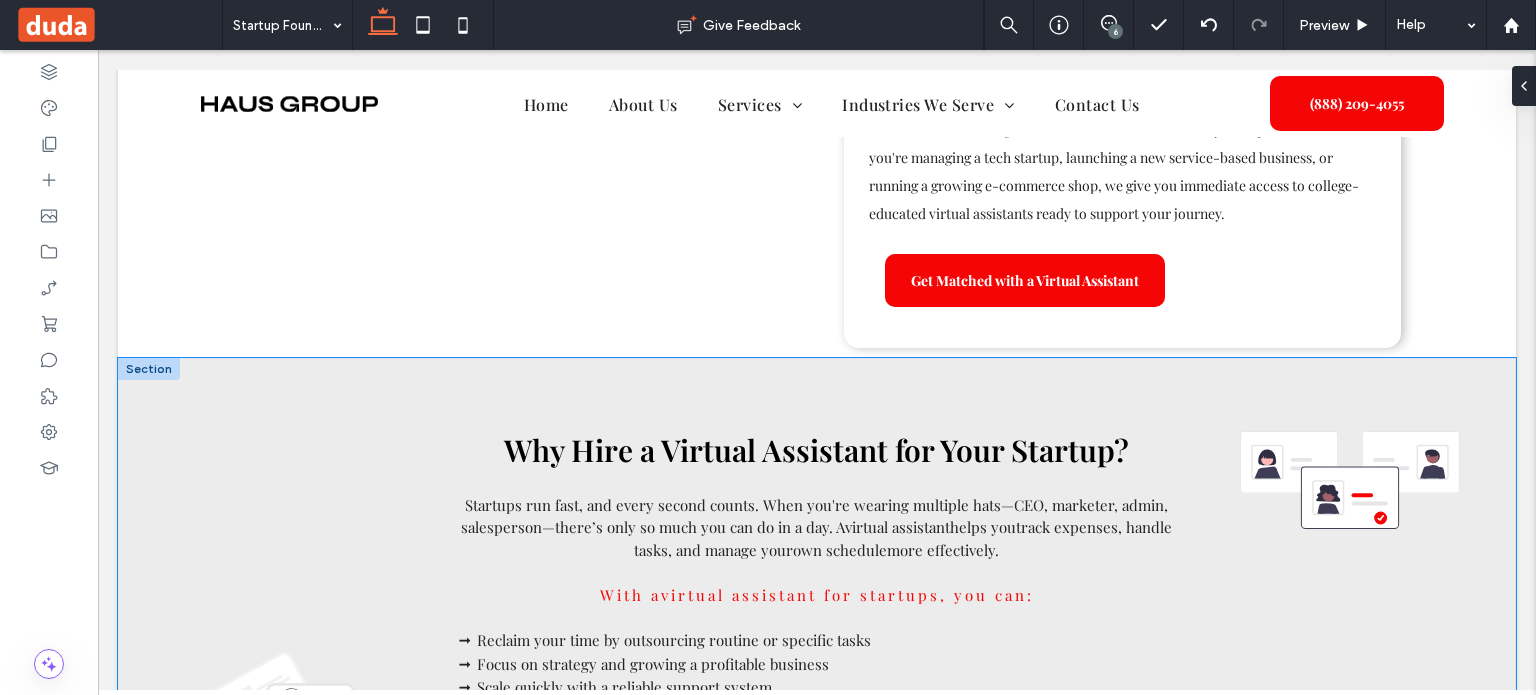 click on "Why Hire a Virtual Assistant for Your Startup?
Startups run fast, and every second counts. When you're wearing multiple hats— CEO, marketer, admin, salesperson —there’s only so much you can do in a day. A  virtual assistant  helps you  track expenses, handle tasks , and manage your  own schedule  more effectively.
With a  virtual assistant for startups , you can:
Reclaim your time by outsourcing routine or specific tasks Focus on strategy and growing a profitable business Scale quickly with a reliable support system Avoid the hidden costs of hiring full-time employees Our virtual assistant solutions for startups are built to help new assistant hires integrate fast, communicate effectively, and provide ongoing support in every area of your business." at bounding box center [817, 599] 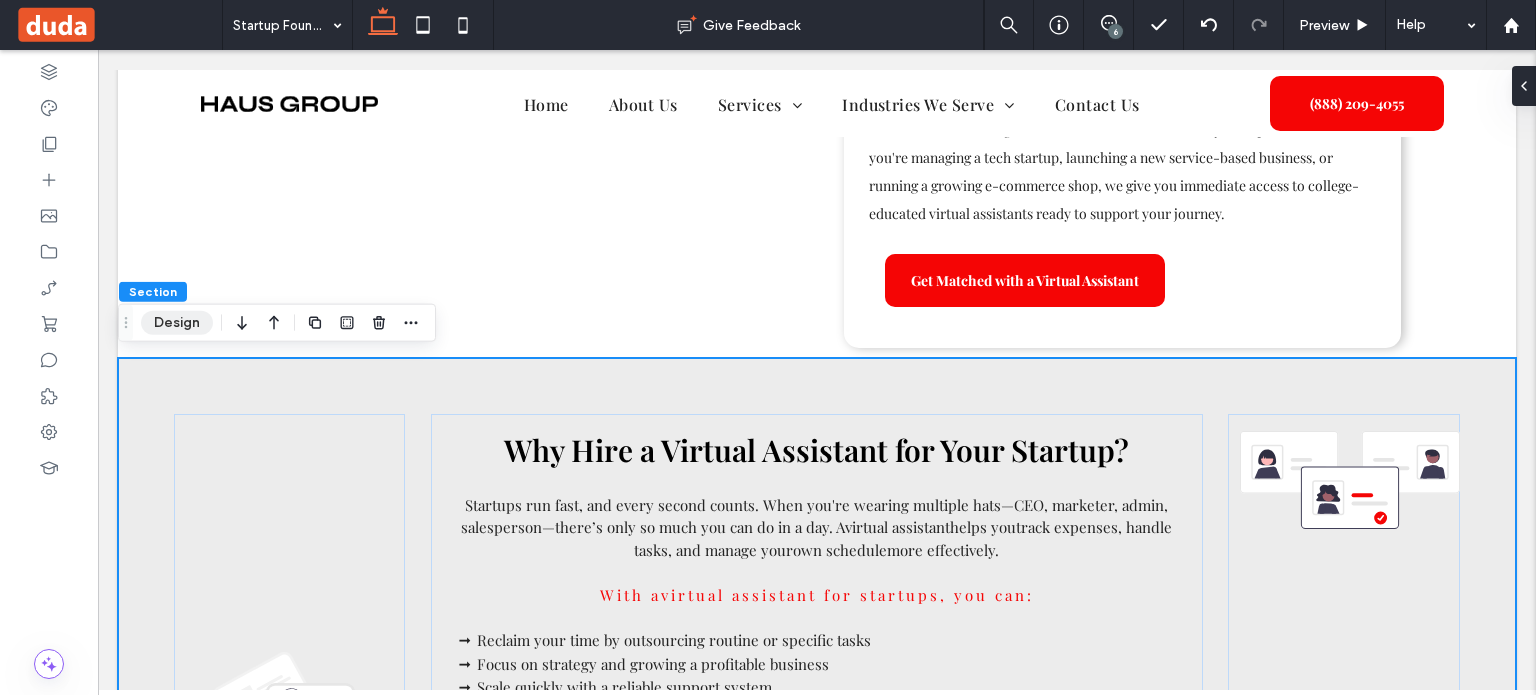 click on "Design" at bounding box center (177, 323) 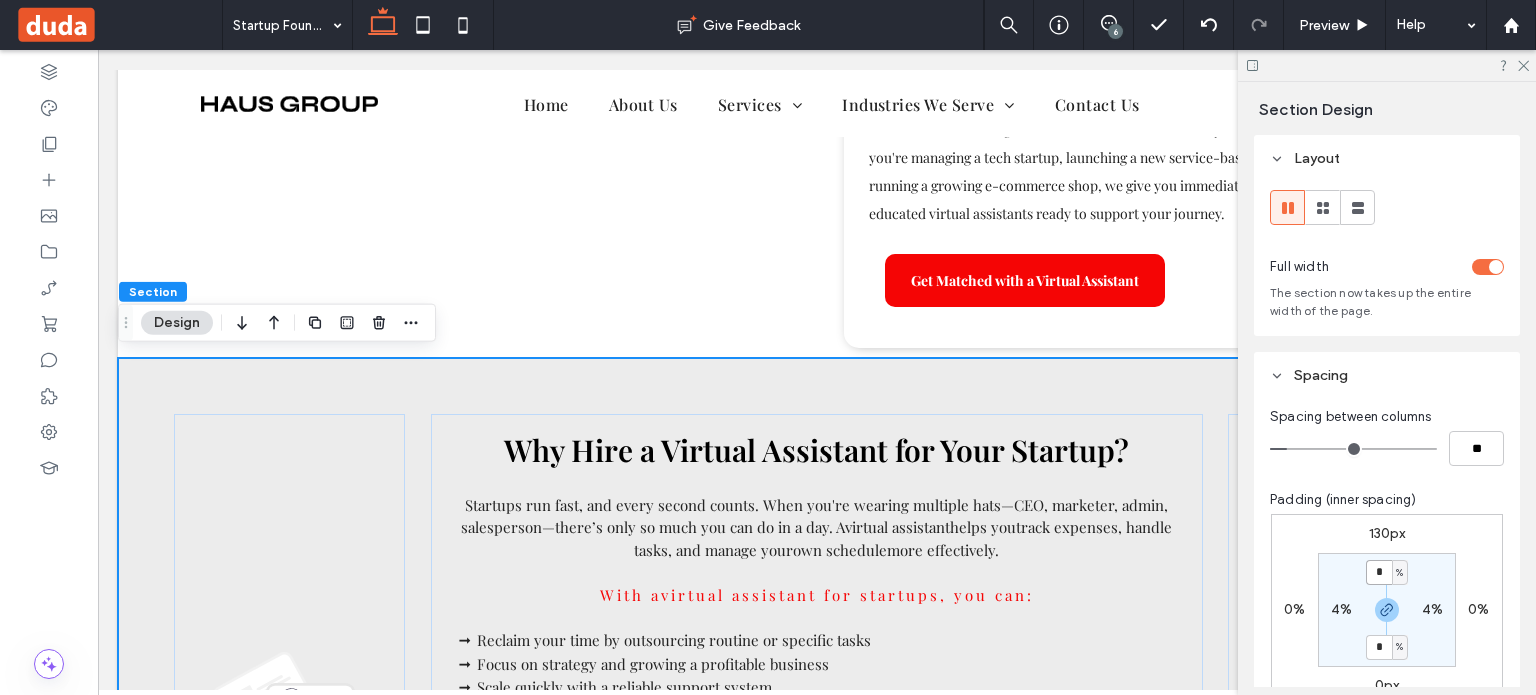 click on "*" at bounding box center (1379, 572) 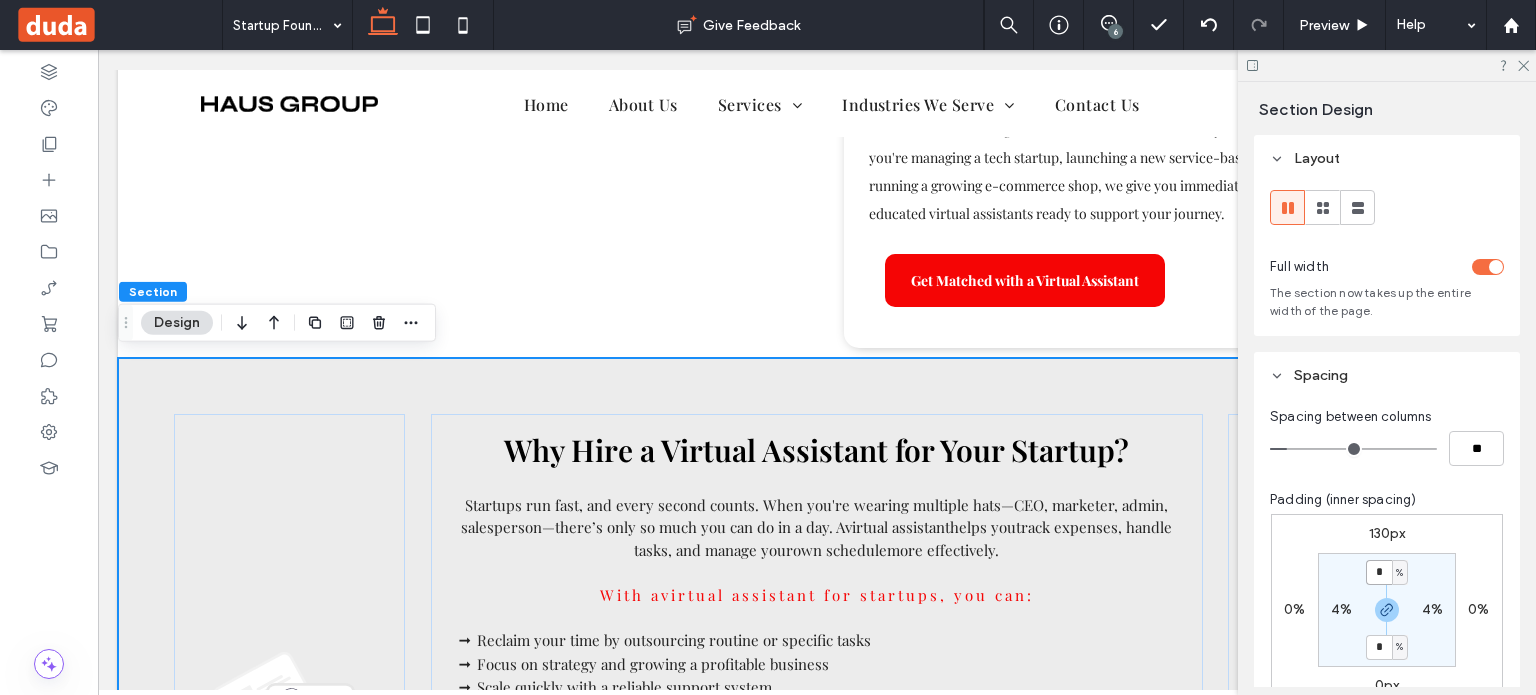 type on "*" 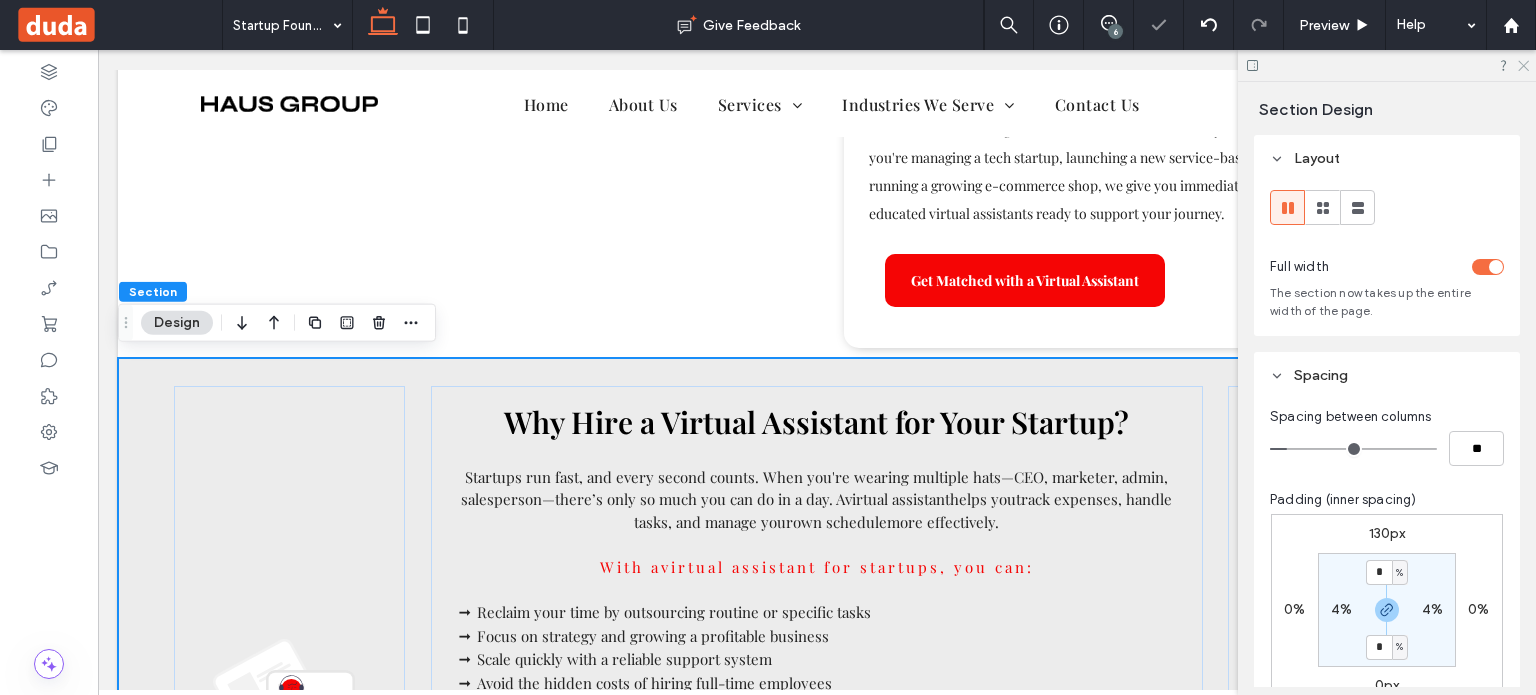 click 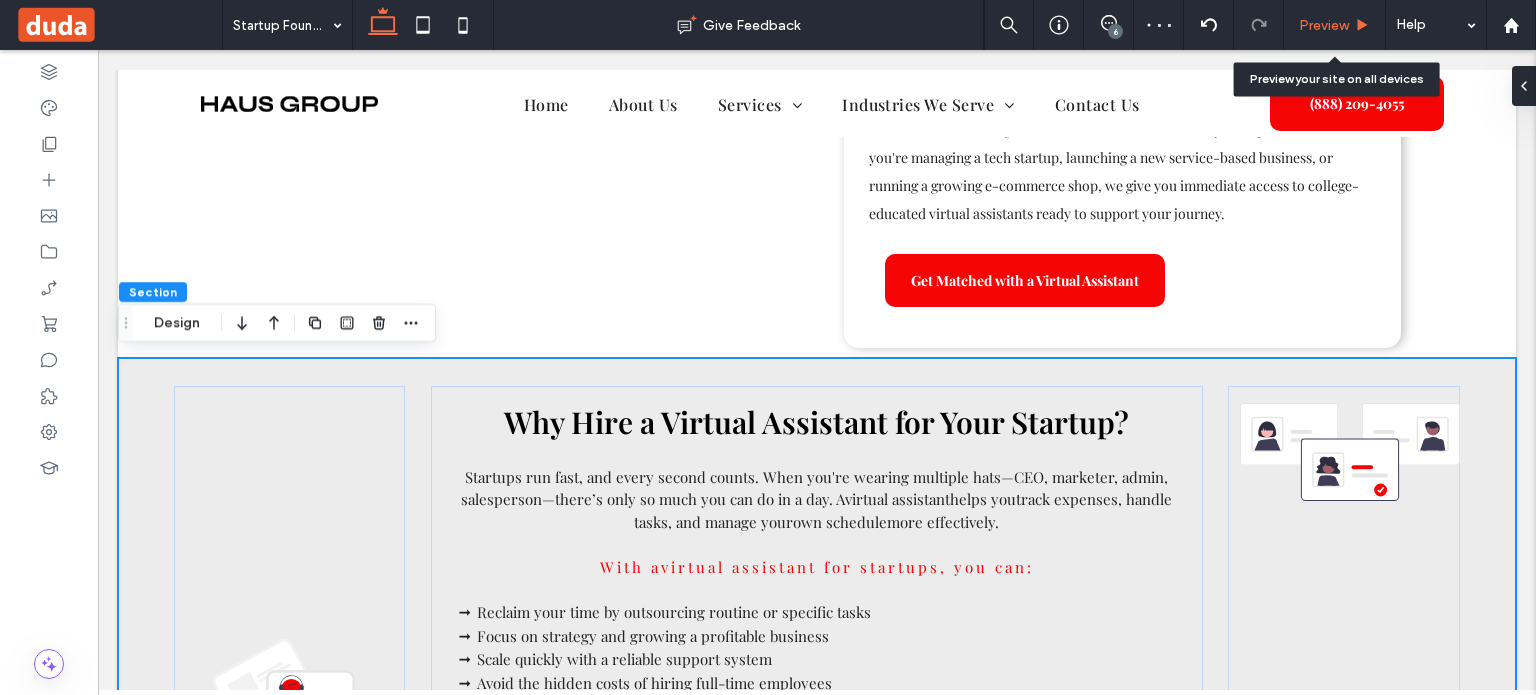 click on "Preview" at bounding box center (1335, 25) 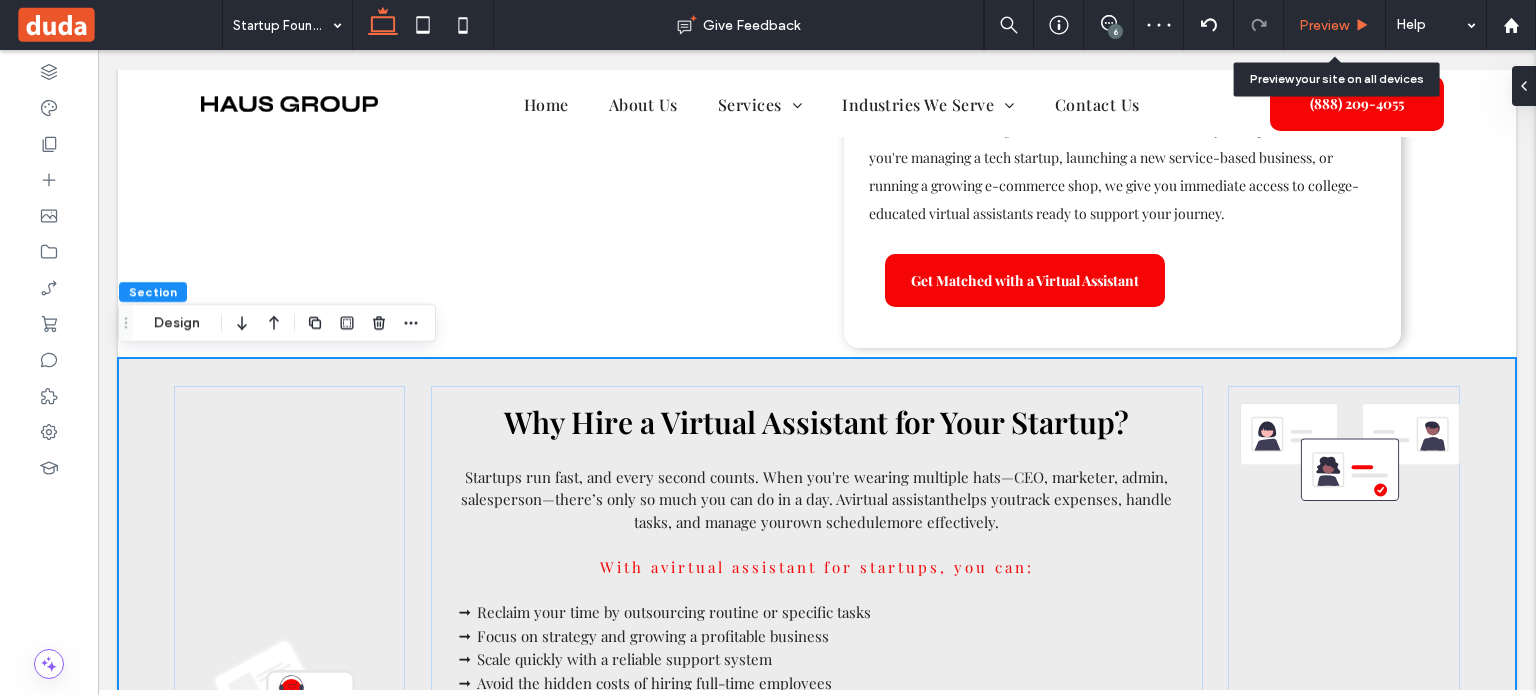 click on "Preview" at bounding box center [1324, 25] 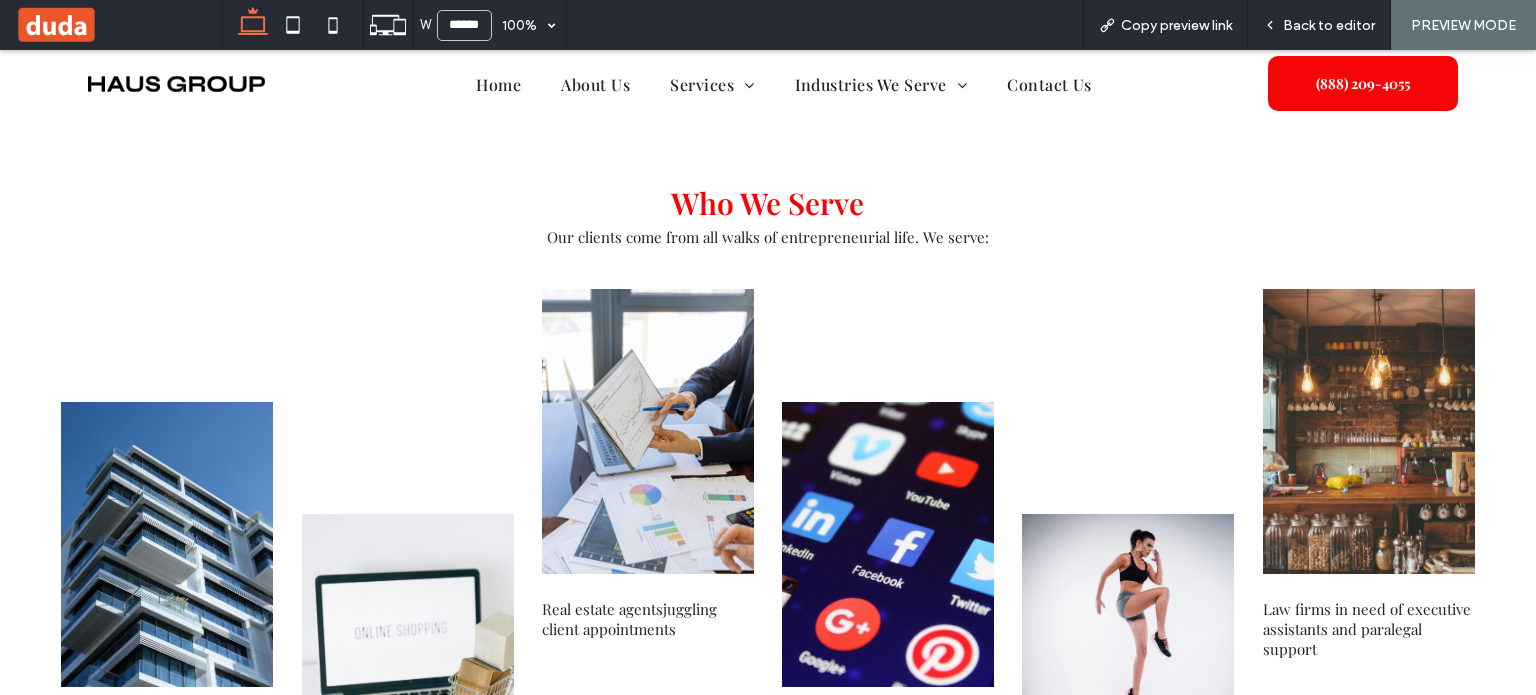 scroll, scrollTop: 2568, scrollLeft: 0, axis: vertical 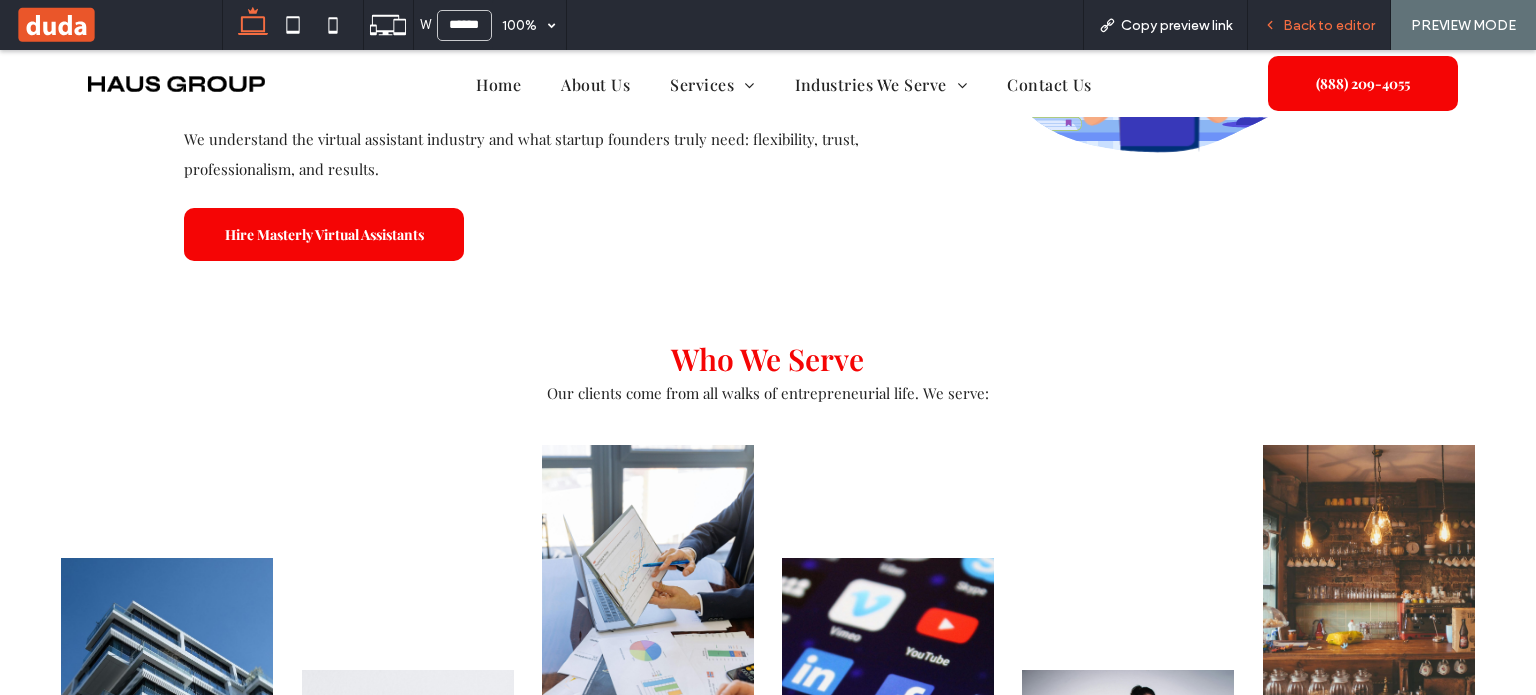 click on "Back to editor" at bounding box center (1329, 25) 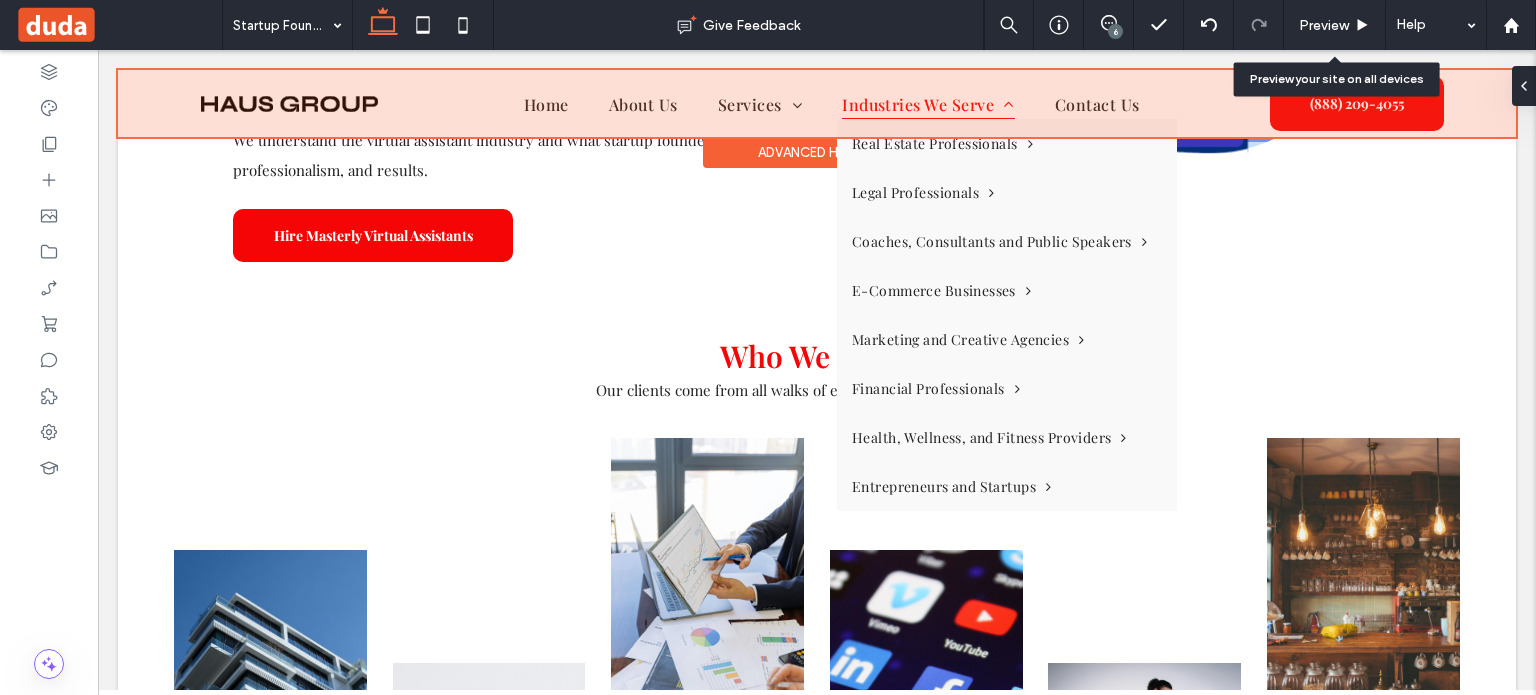 scroll, scrollTop: 2554, scrollLeft: 0, axis: vertical 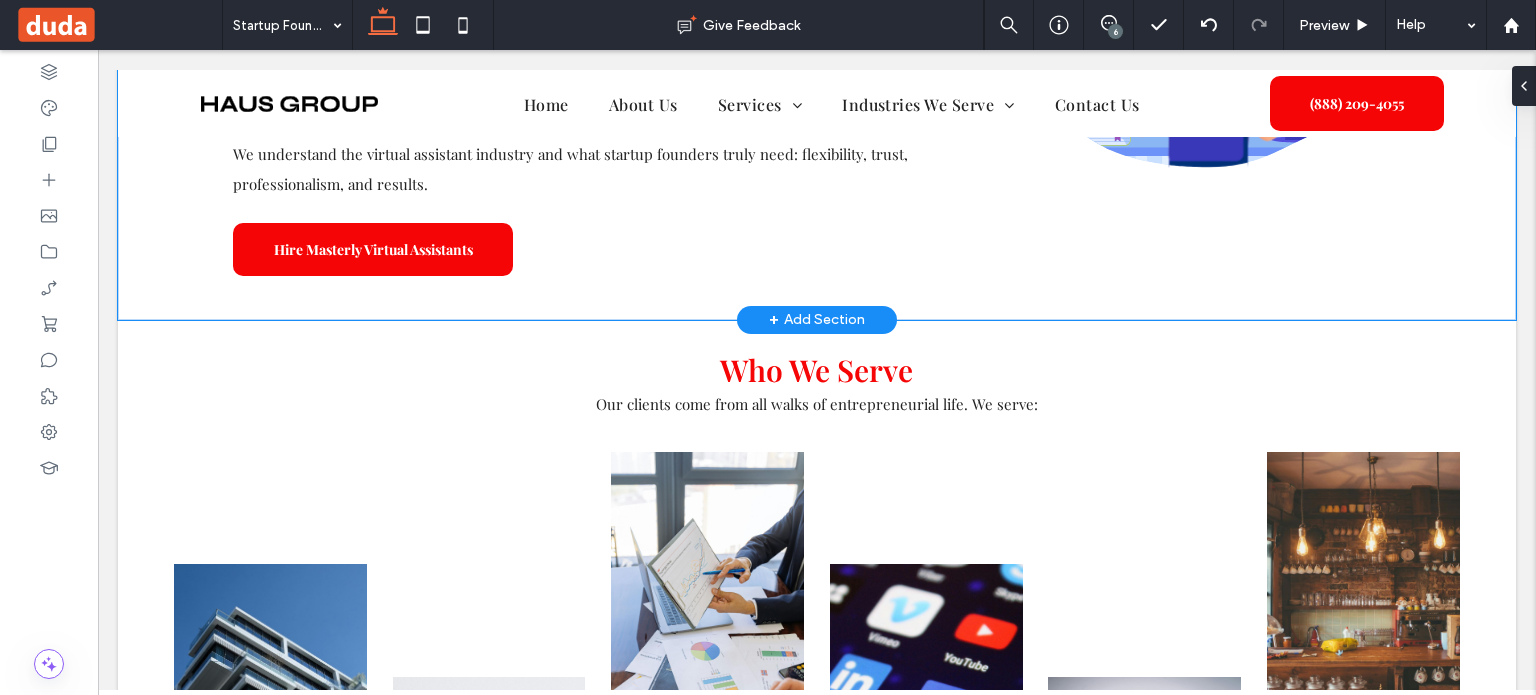 click on "Trained, Vetted, and U.S.-Based Virtual Assistants
At Masterly Virtual Assistants, we don’t believe in one-size-fits-all. That’s why we offer U.S.-based, college-educated VAs who are self-motivated, have relevant experience, and are equipped with specialized skills tailored to your business. Each assistant is: Carefully vetted through interviews and assessments Skilled in communication tools like Slack, Zoom, Teams, and Loom Experienced with AI tools, CRM systems, and cloud platforms Trained in efficient time management and task prioritization We understand the virtual assistant industry and what startup founders truly need: flexibility, trust, professionalism, and results.
Hire Masterly Virtual Assistants" at bounding box center (817, 53) 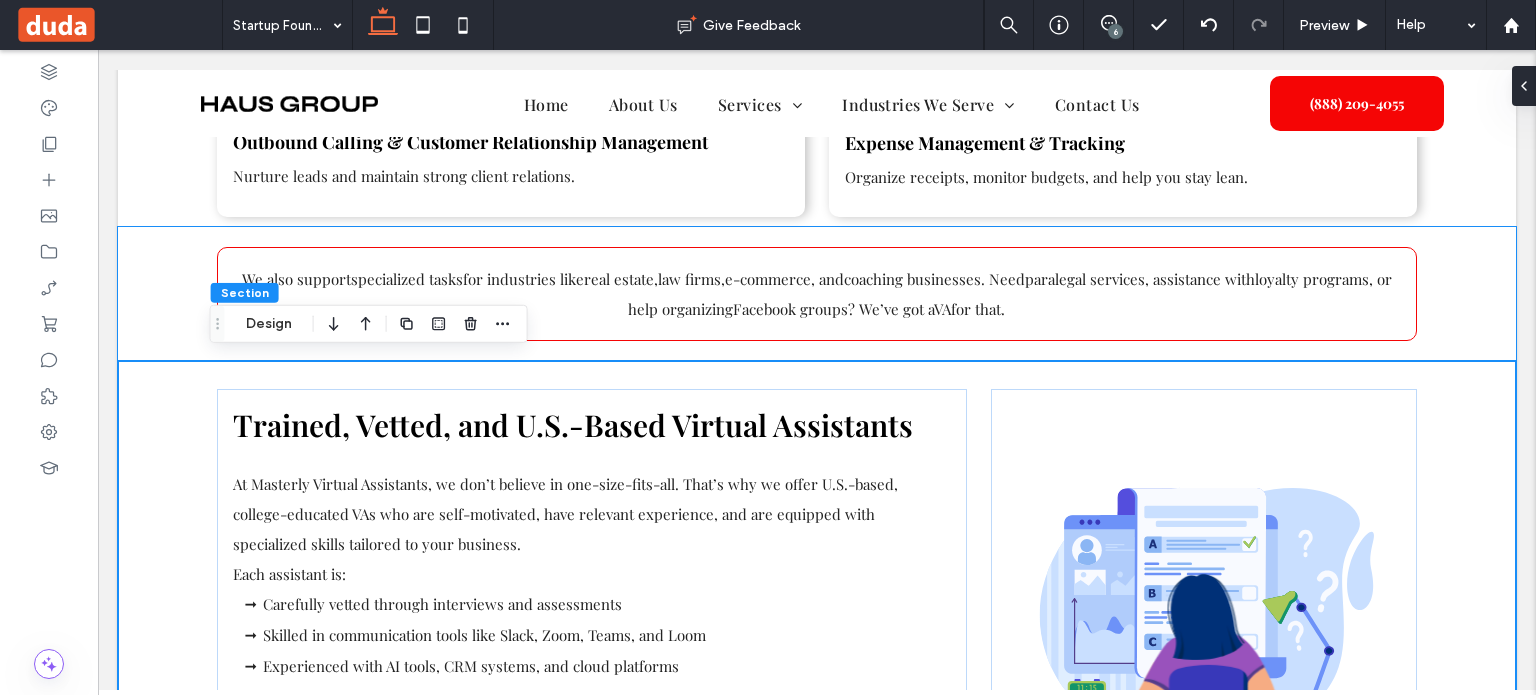 scroll, scrollTop: 1854, scrollLeft: 0, axis: vertical 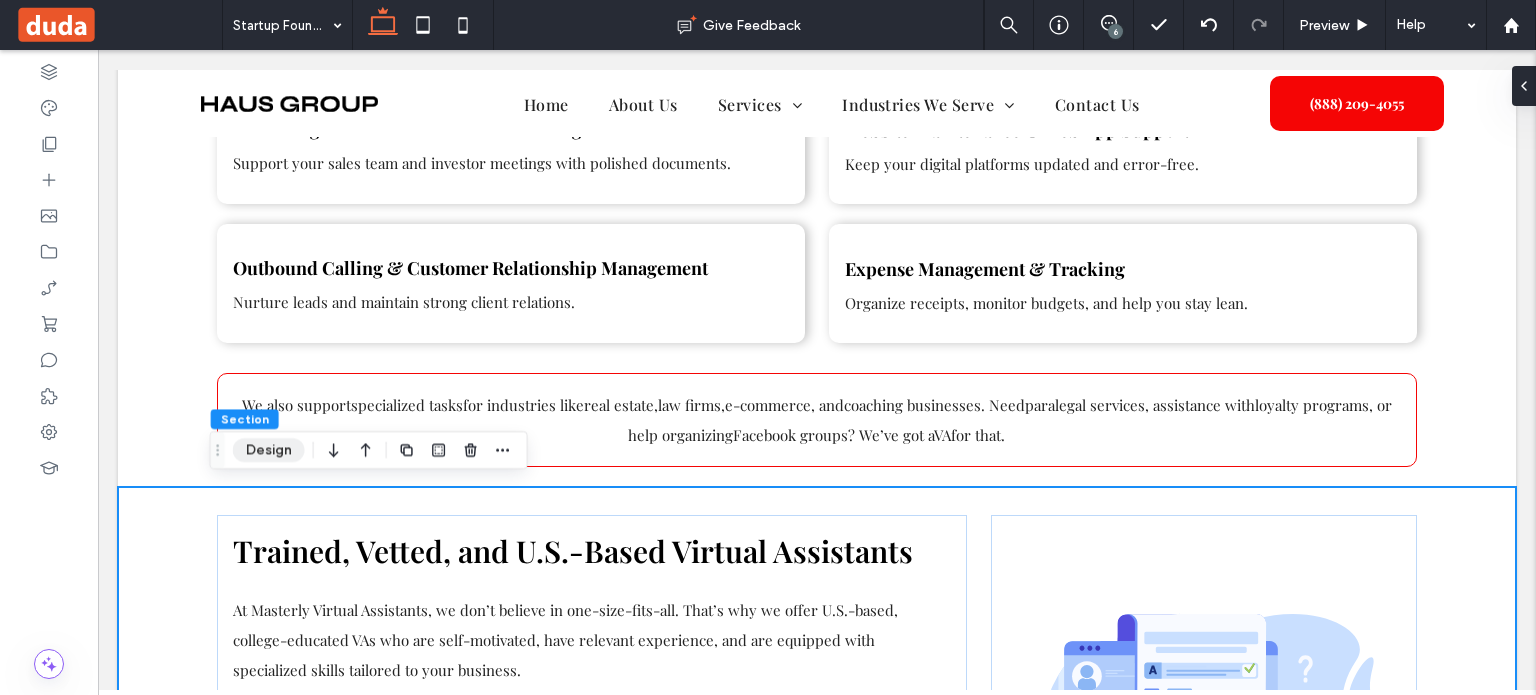 click on "Design" at bounding box center (269, 450) 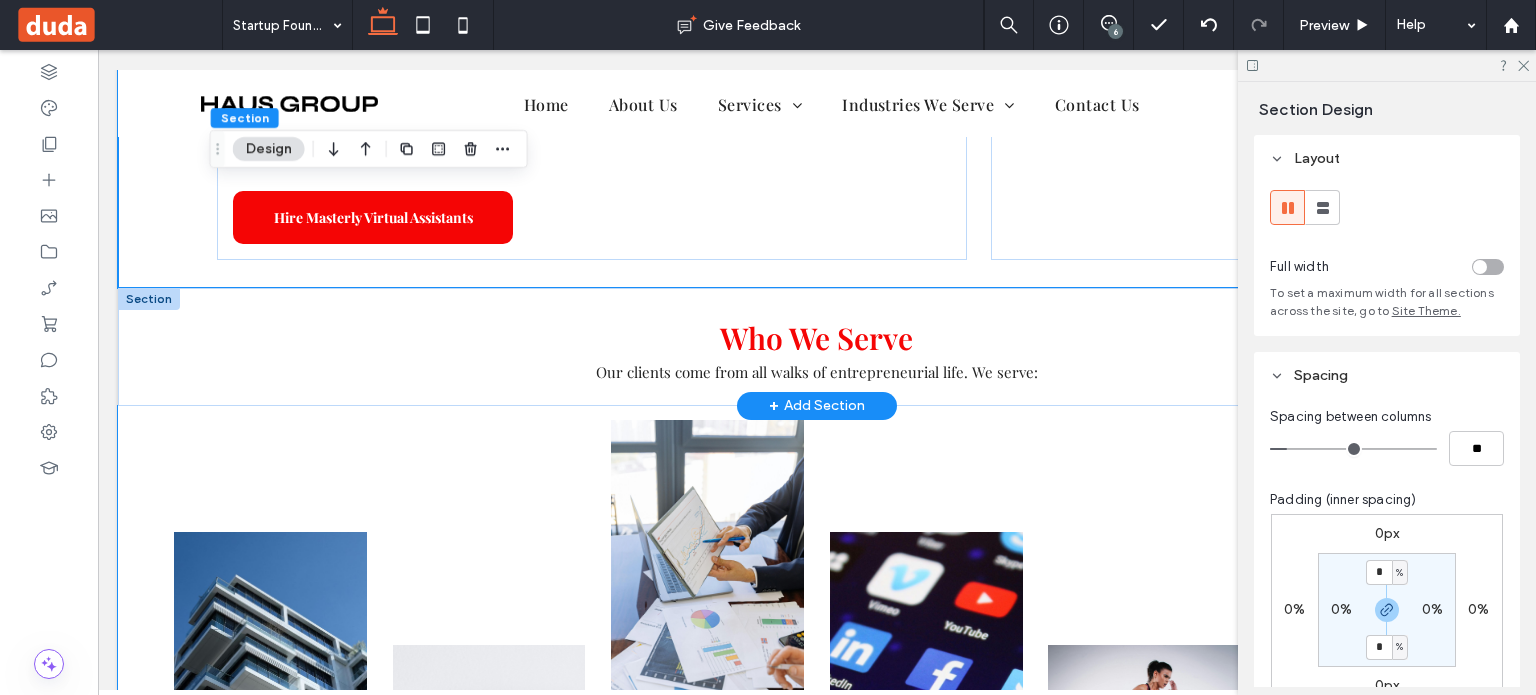 scroll, scrollTop: 2554, scrollLeft: 0, axis: vertical 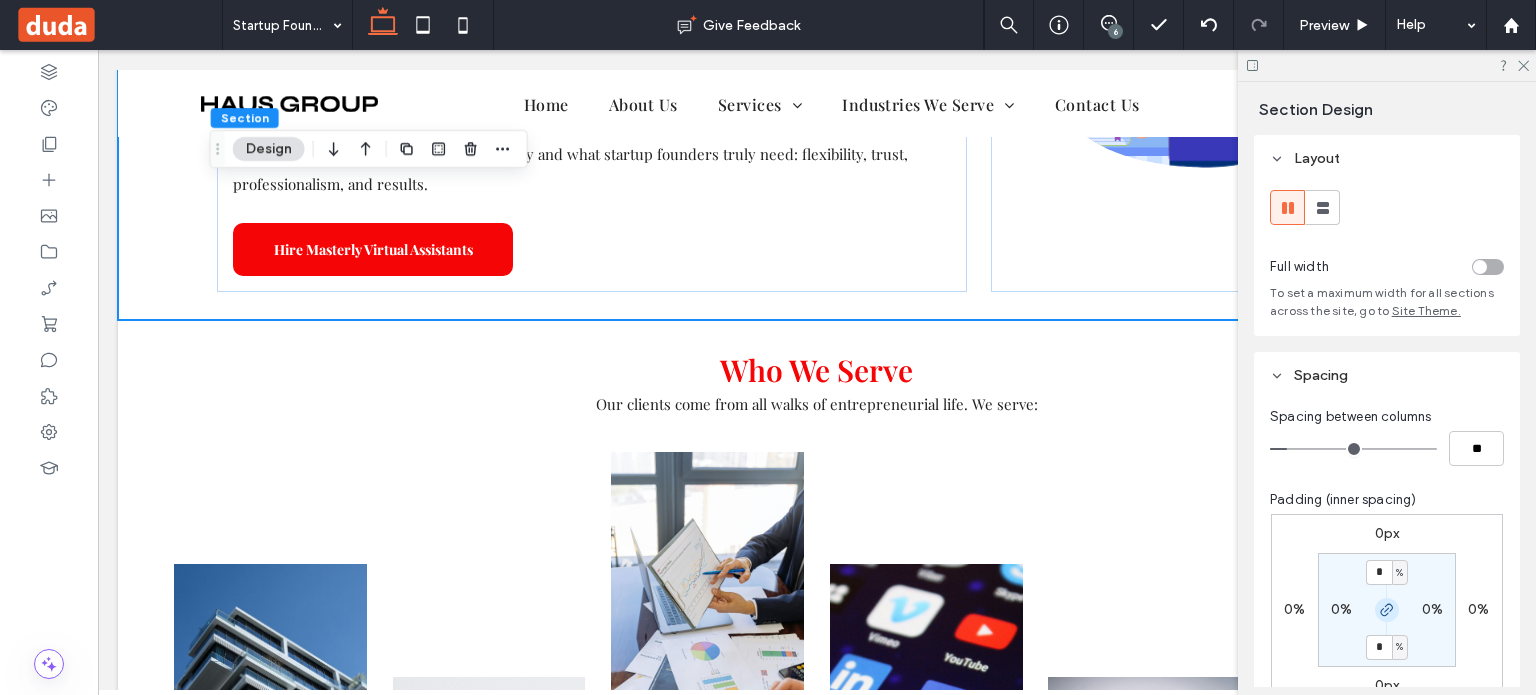 click 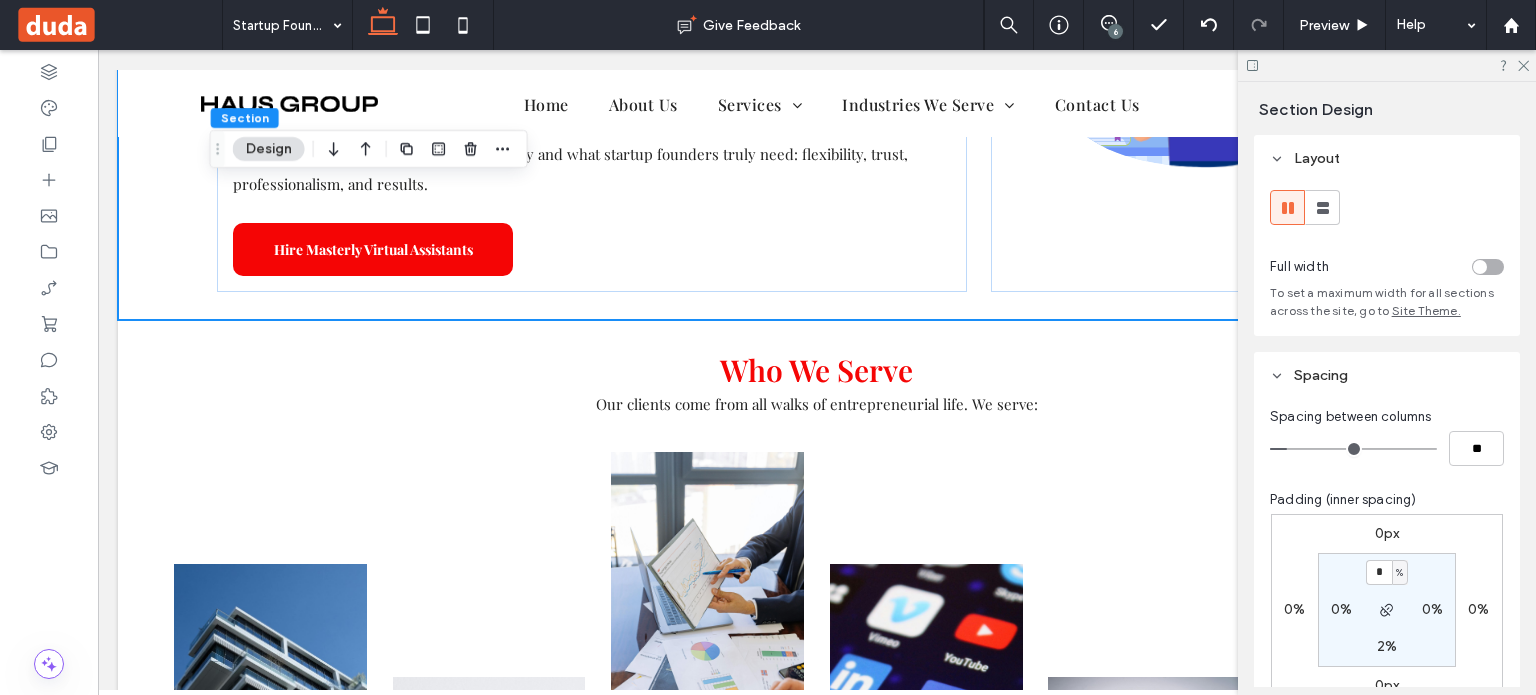 click on "2%" at bounding box center [1387, 646] 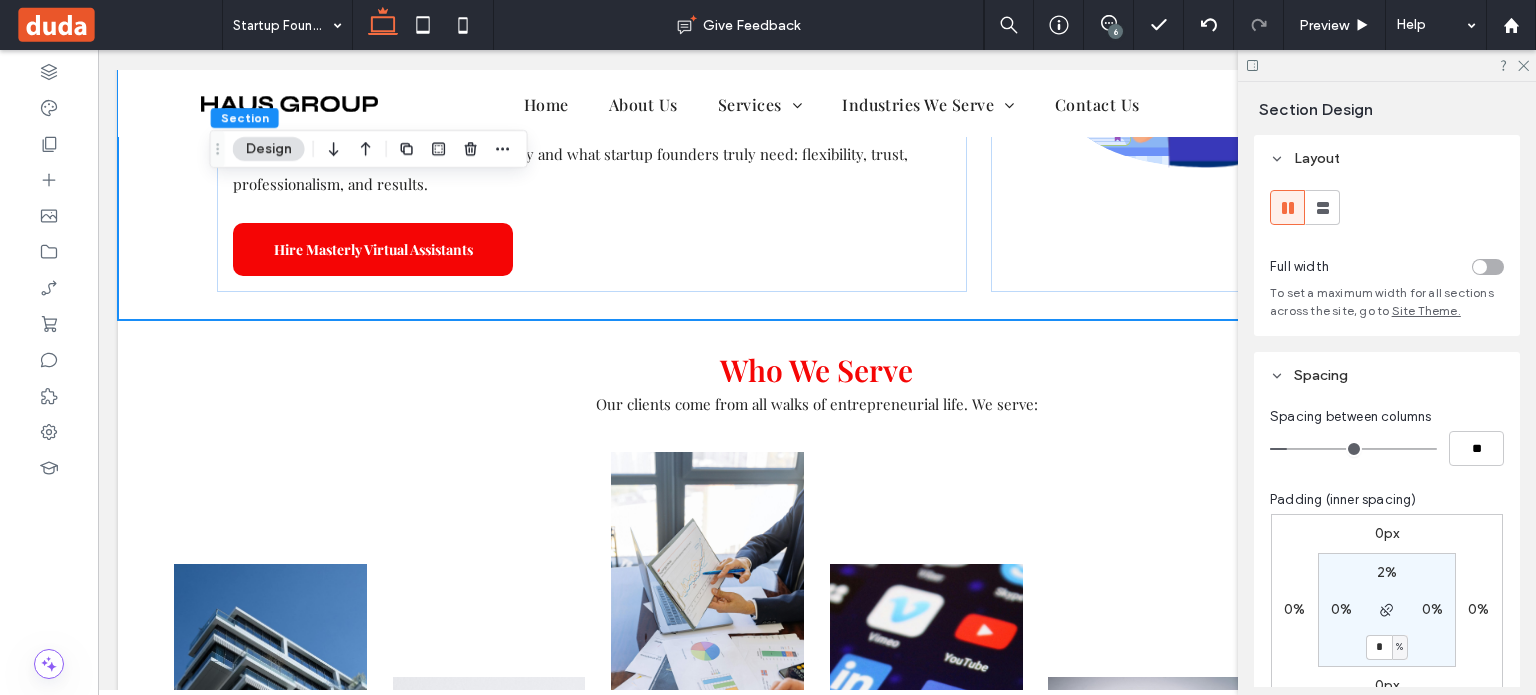 type on "*" 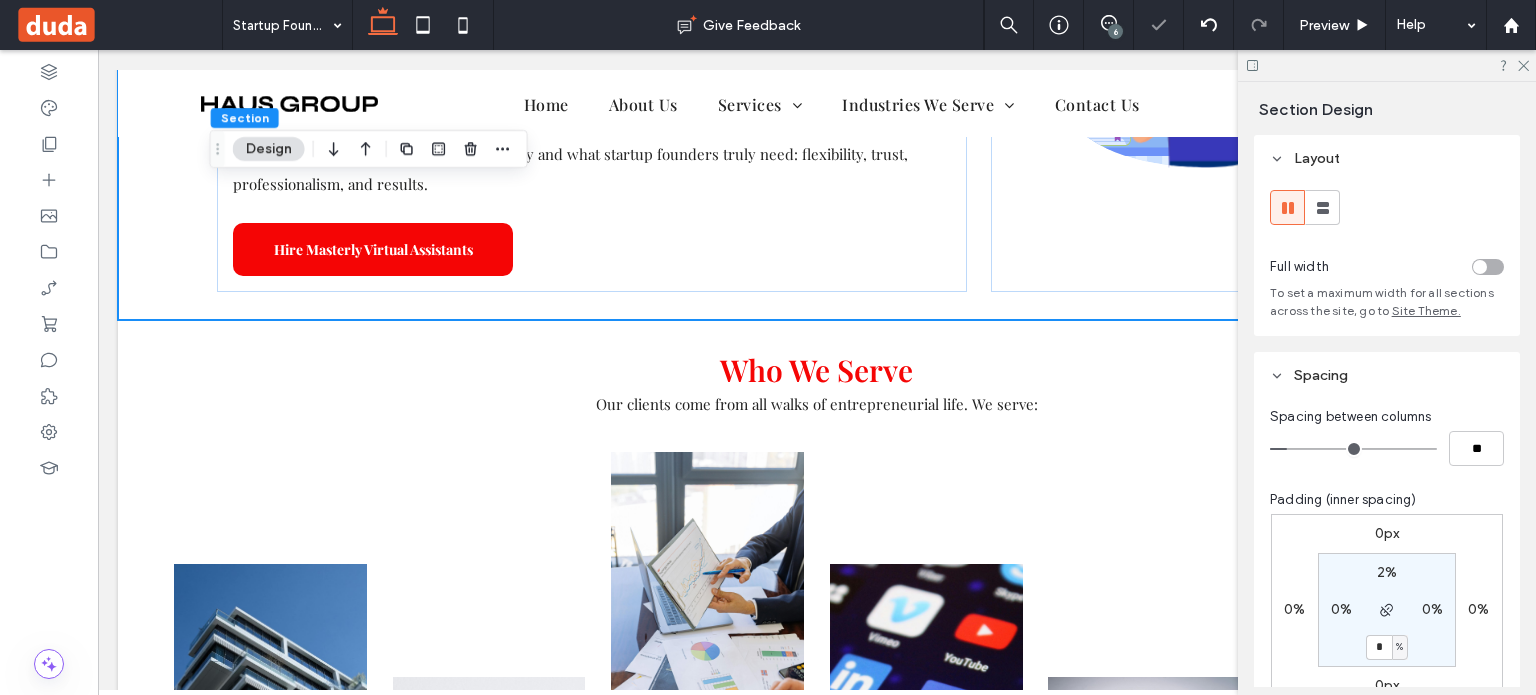 type on "*" 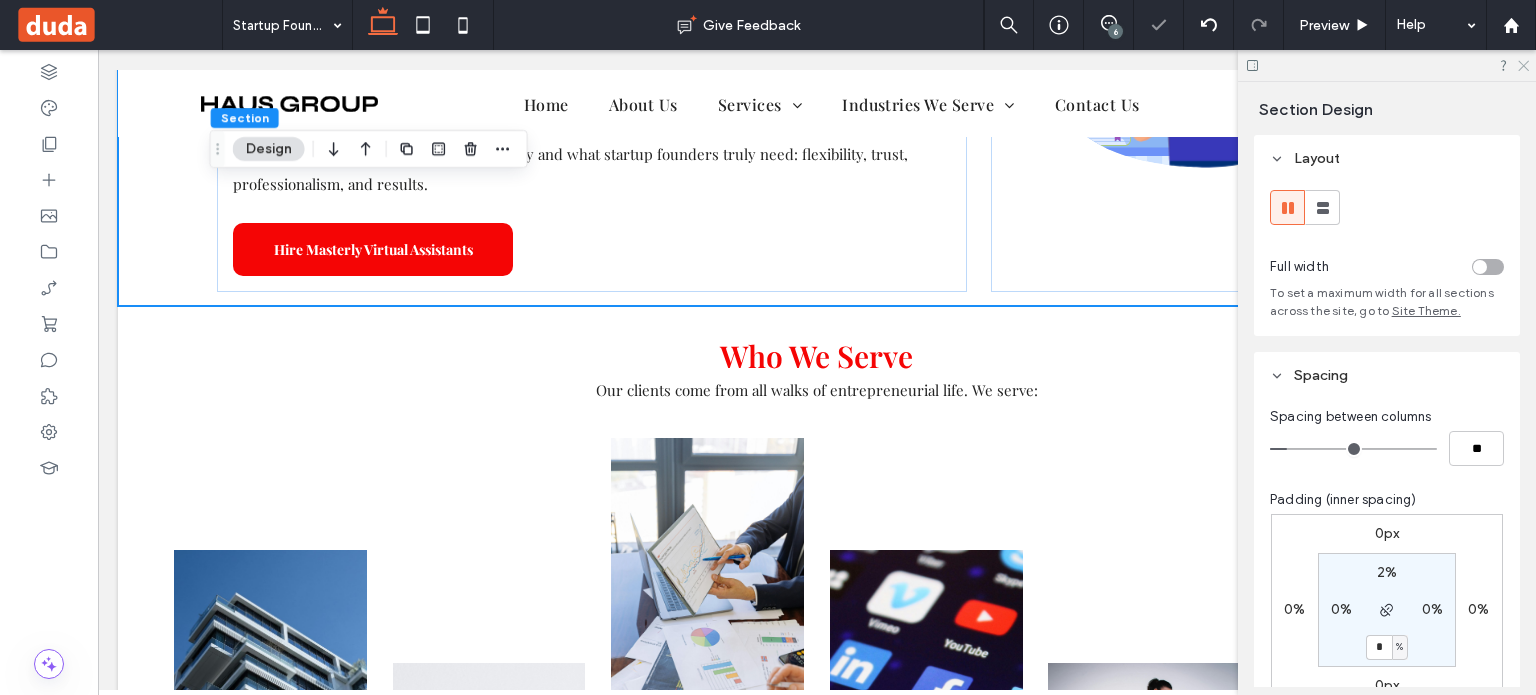 click 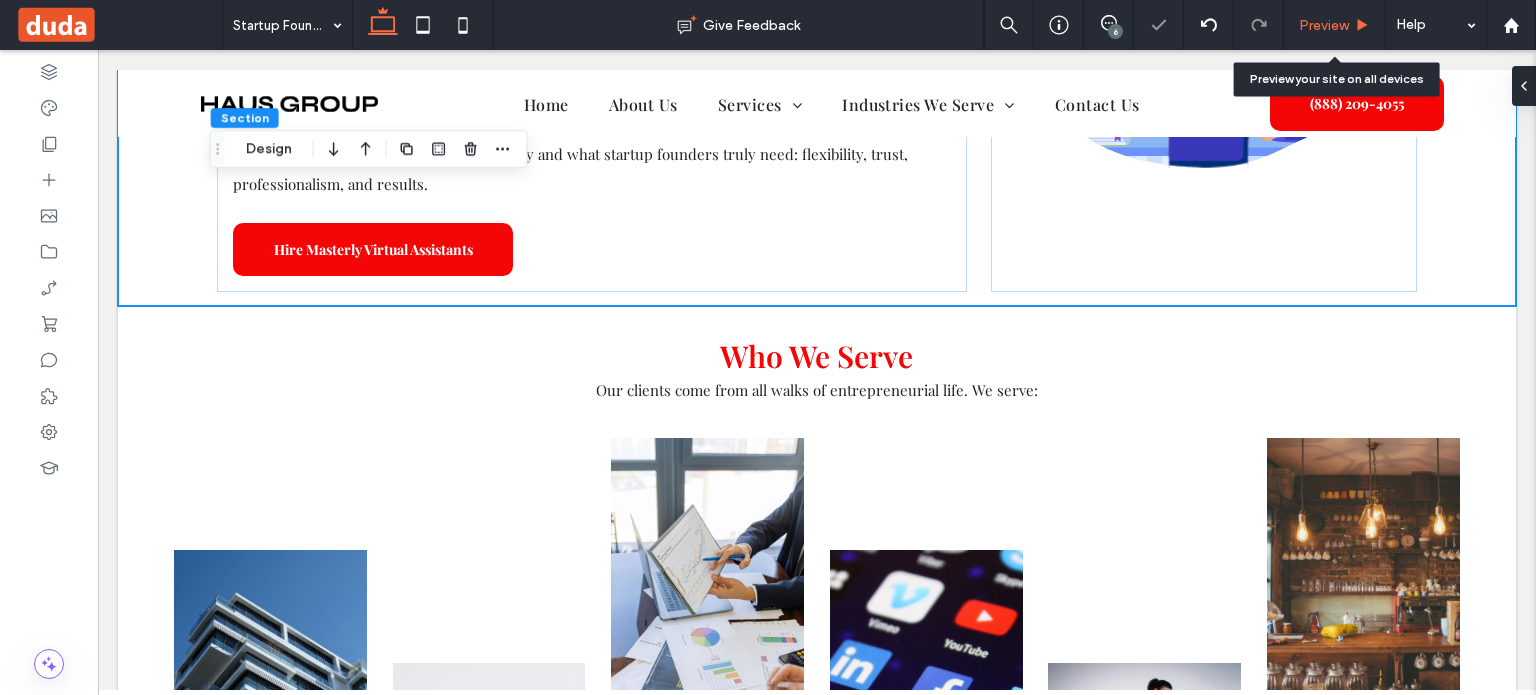 click on "Preview" at bounding box center (1324, 25) 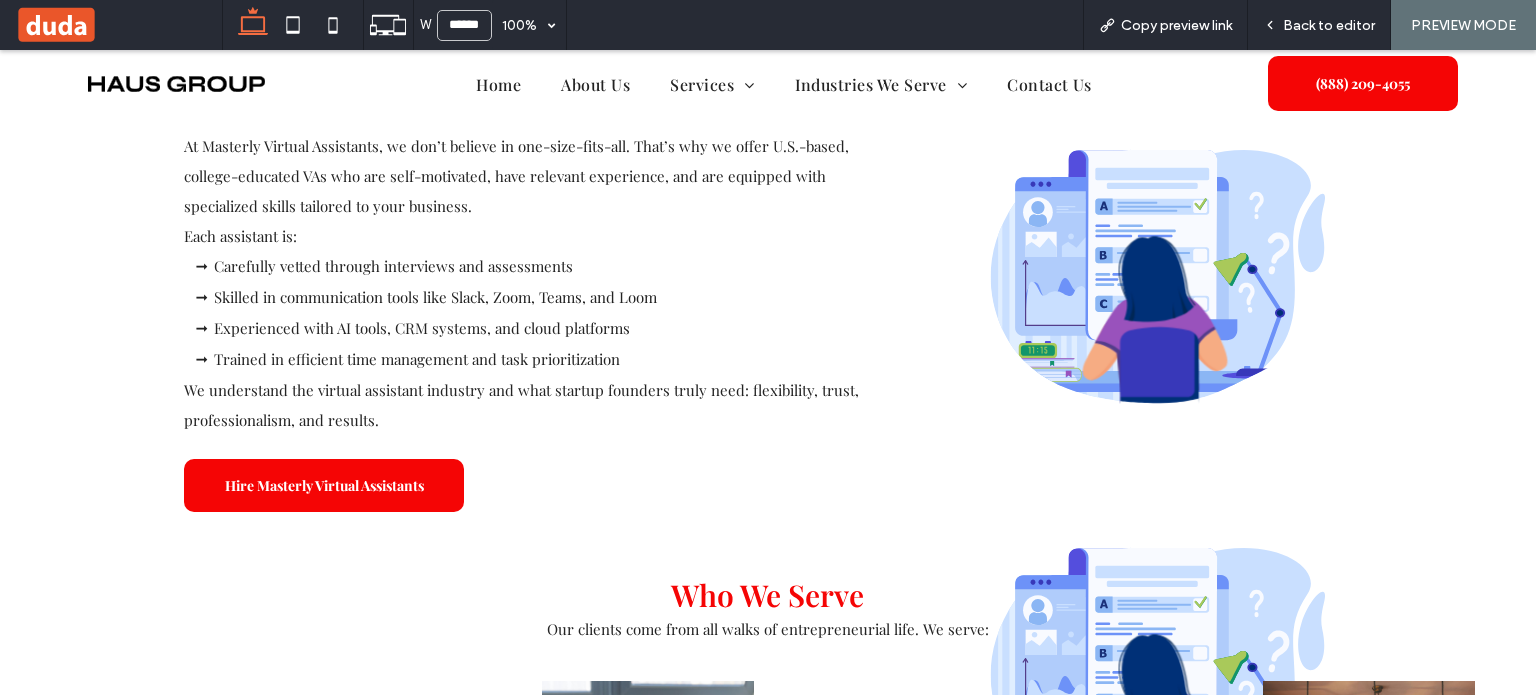 scroll, scrollTop: 2668, scrollLeft: 0, axis: vertical 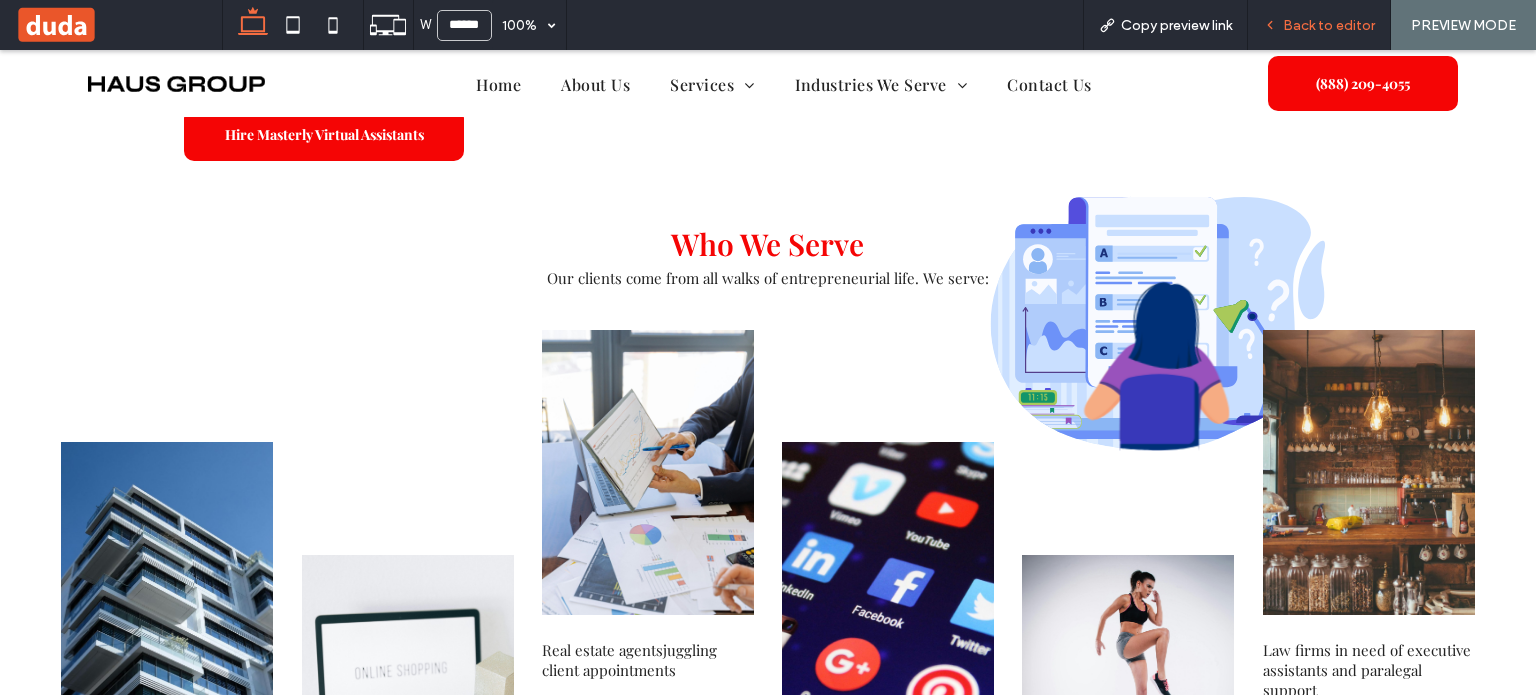click on "Back to editor" at bounding box center [1329, 25] 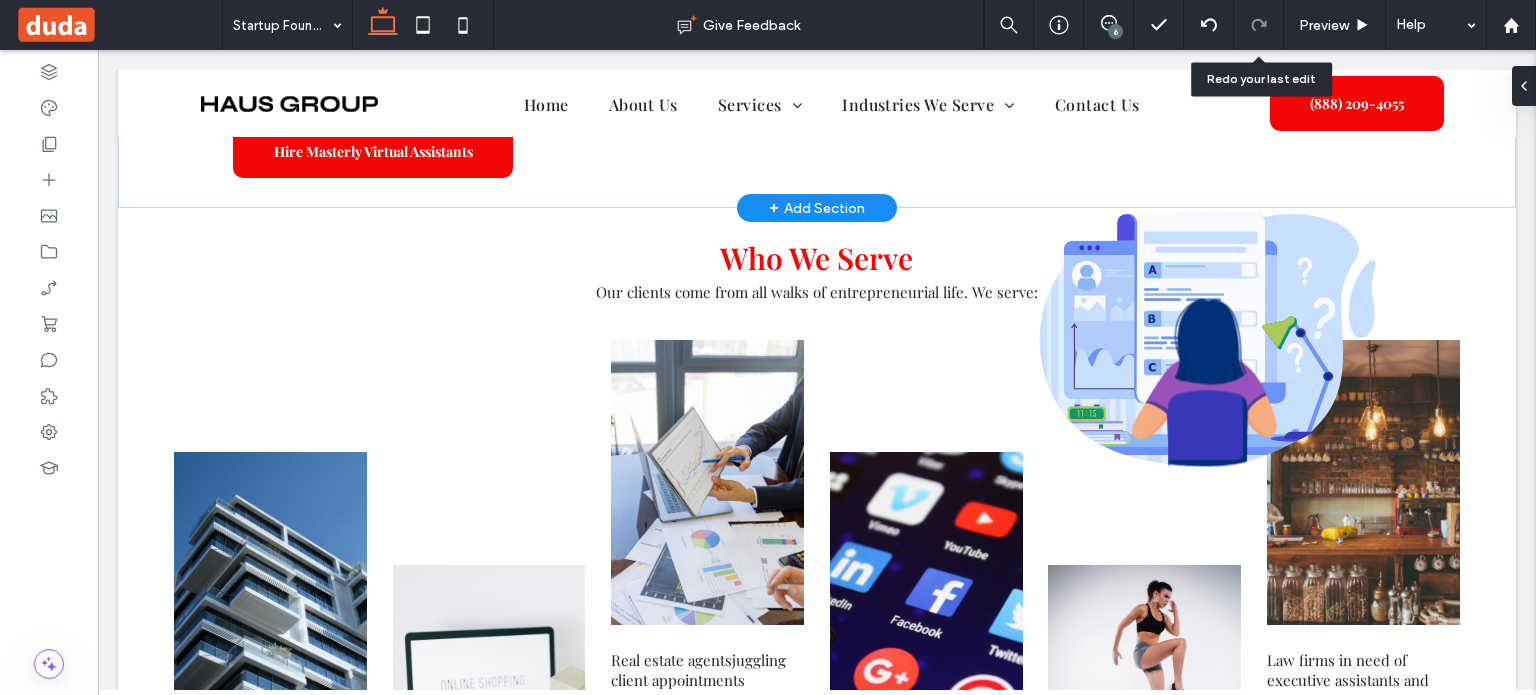 scroll, scrollTop: 2354, scrollLeft: 0, axis: vertical 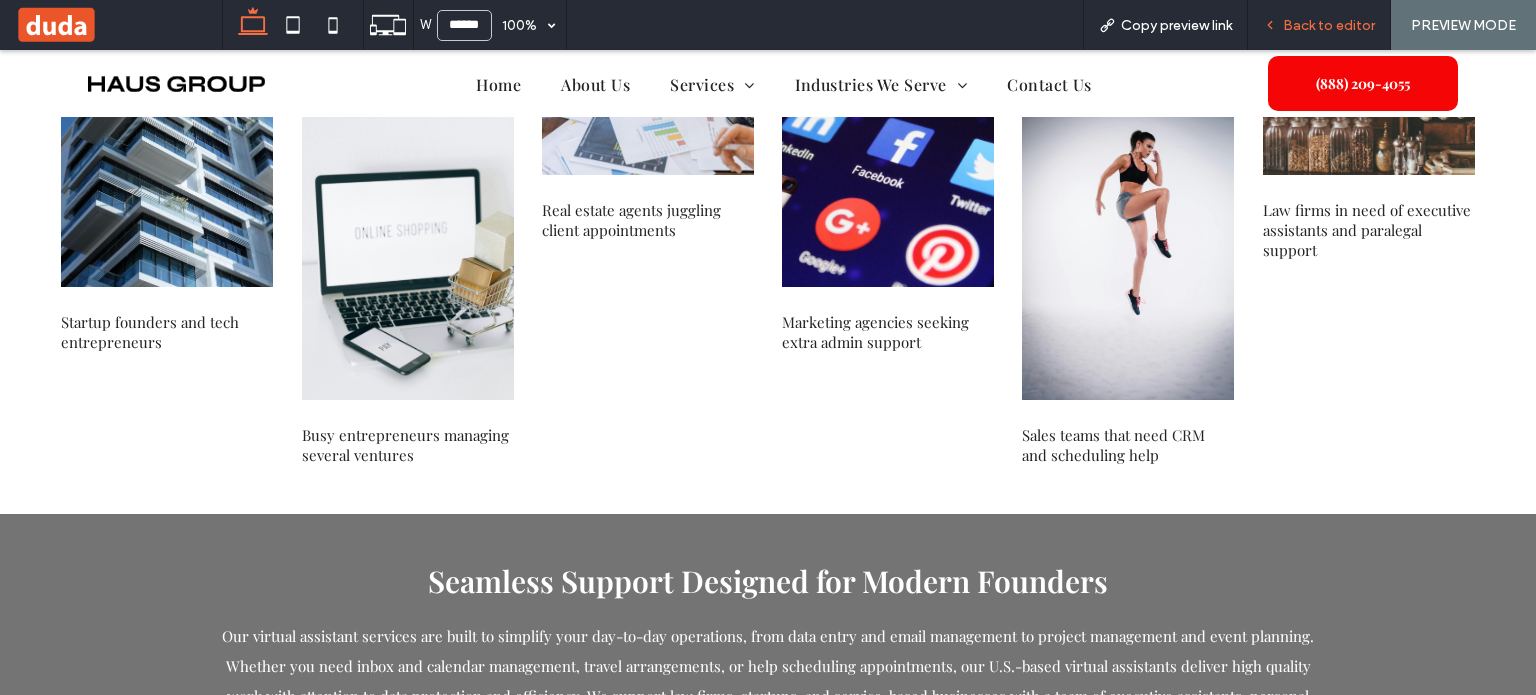 click on "Back to editor" at bounding box center [1329, 25] 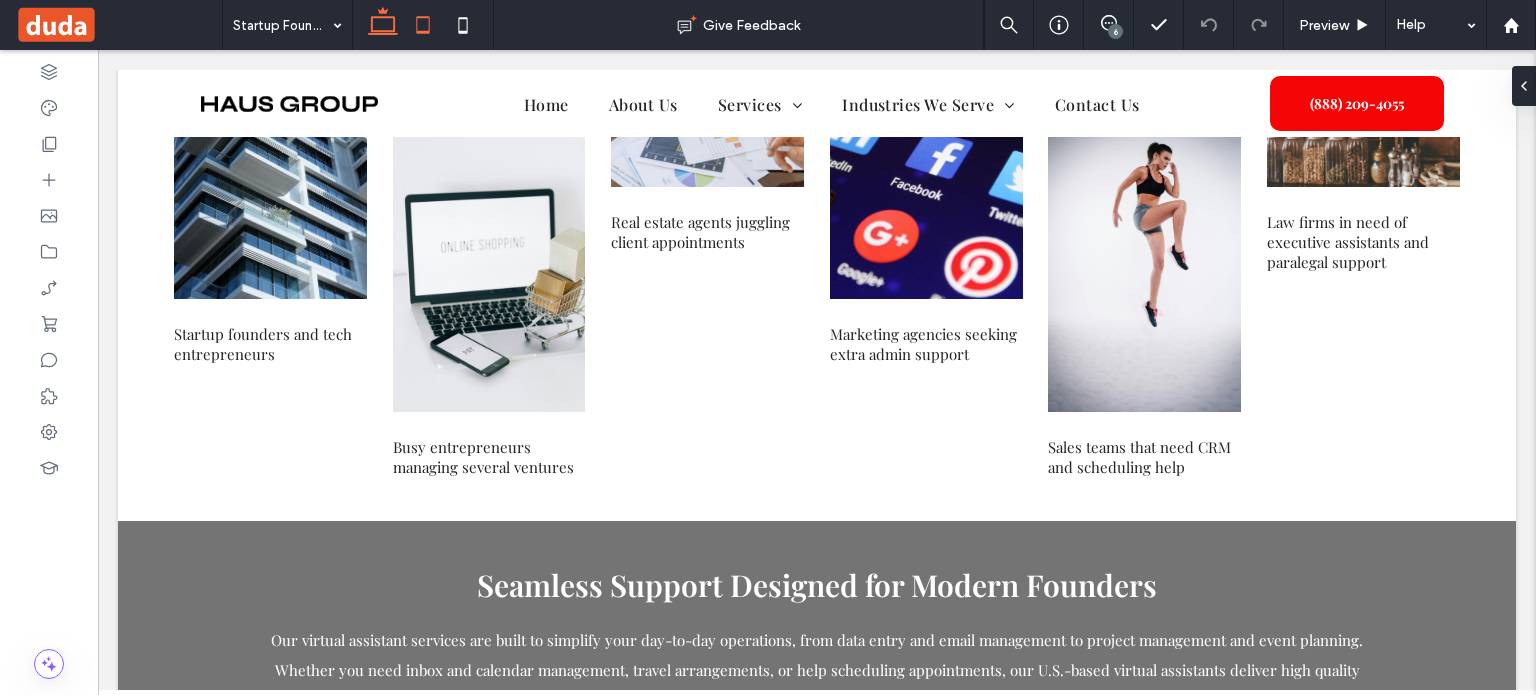click 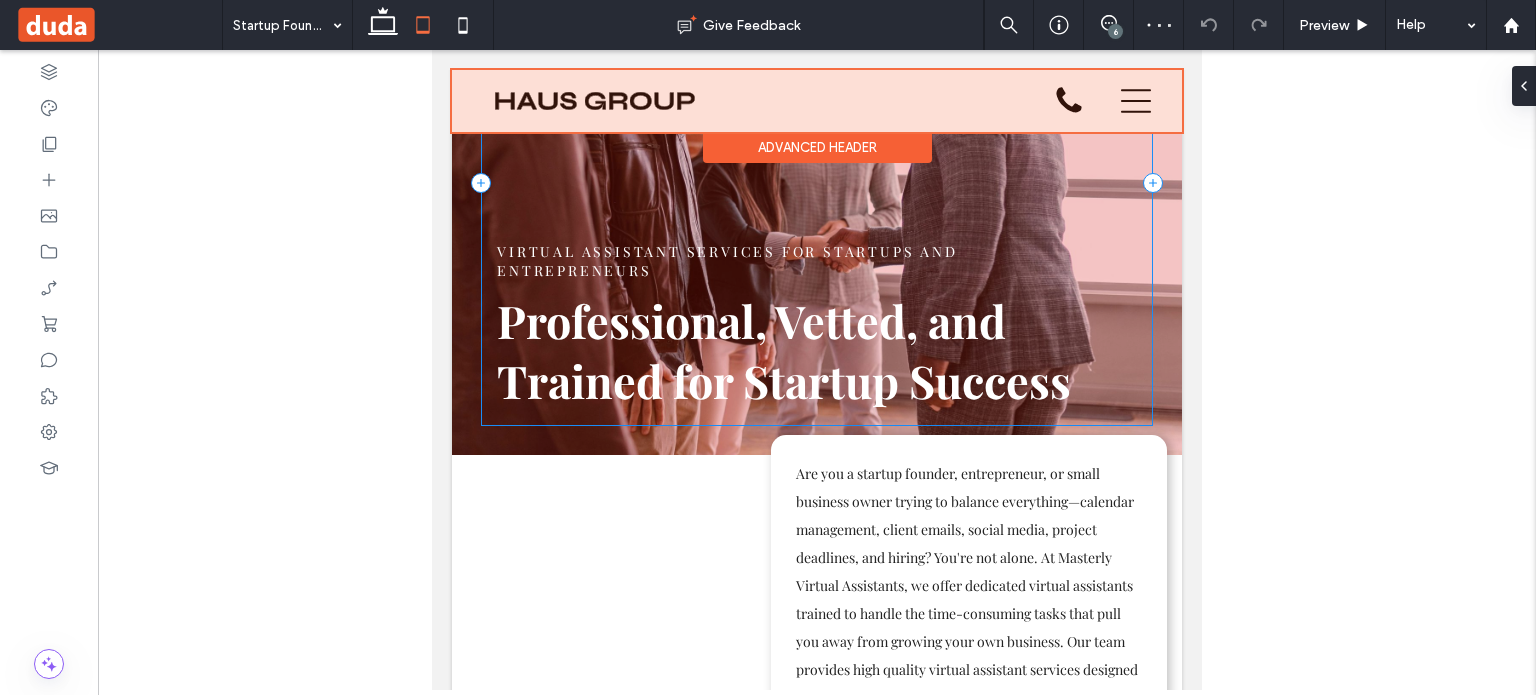 scroll, scrollTop: 380, scrollLeft: 0, axis: vertical 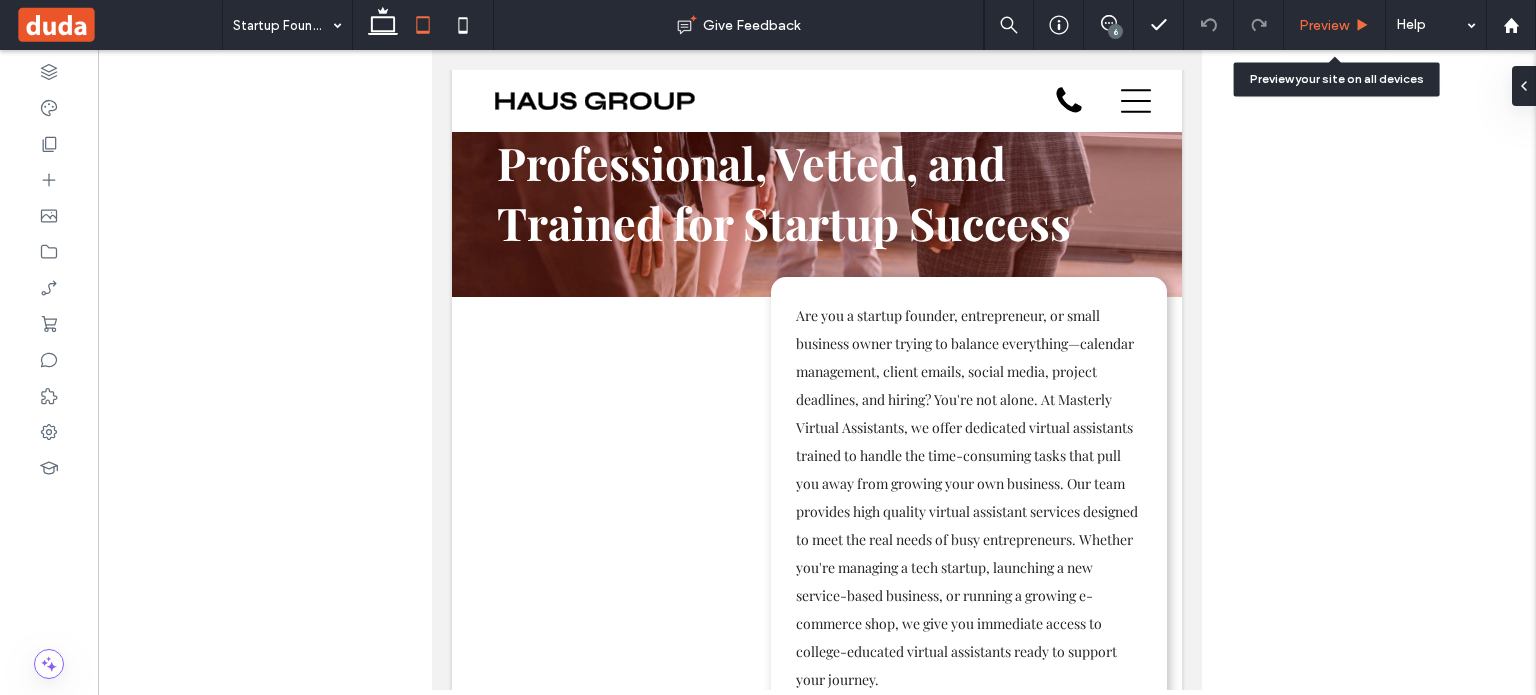 click on "Preview" at bounding box center (1324, 25) 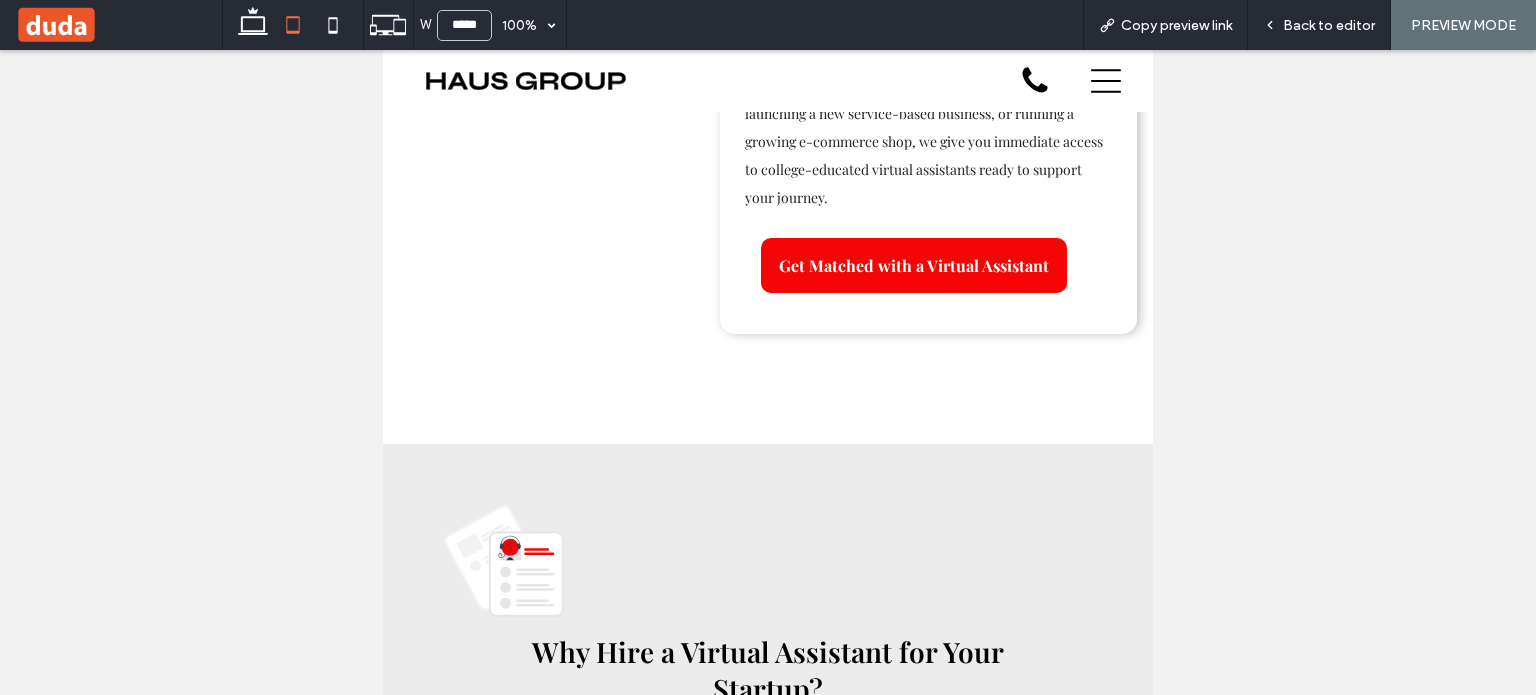 scroll, scrollTop: 880, scrollLeft: 0, axis: vertical 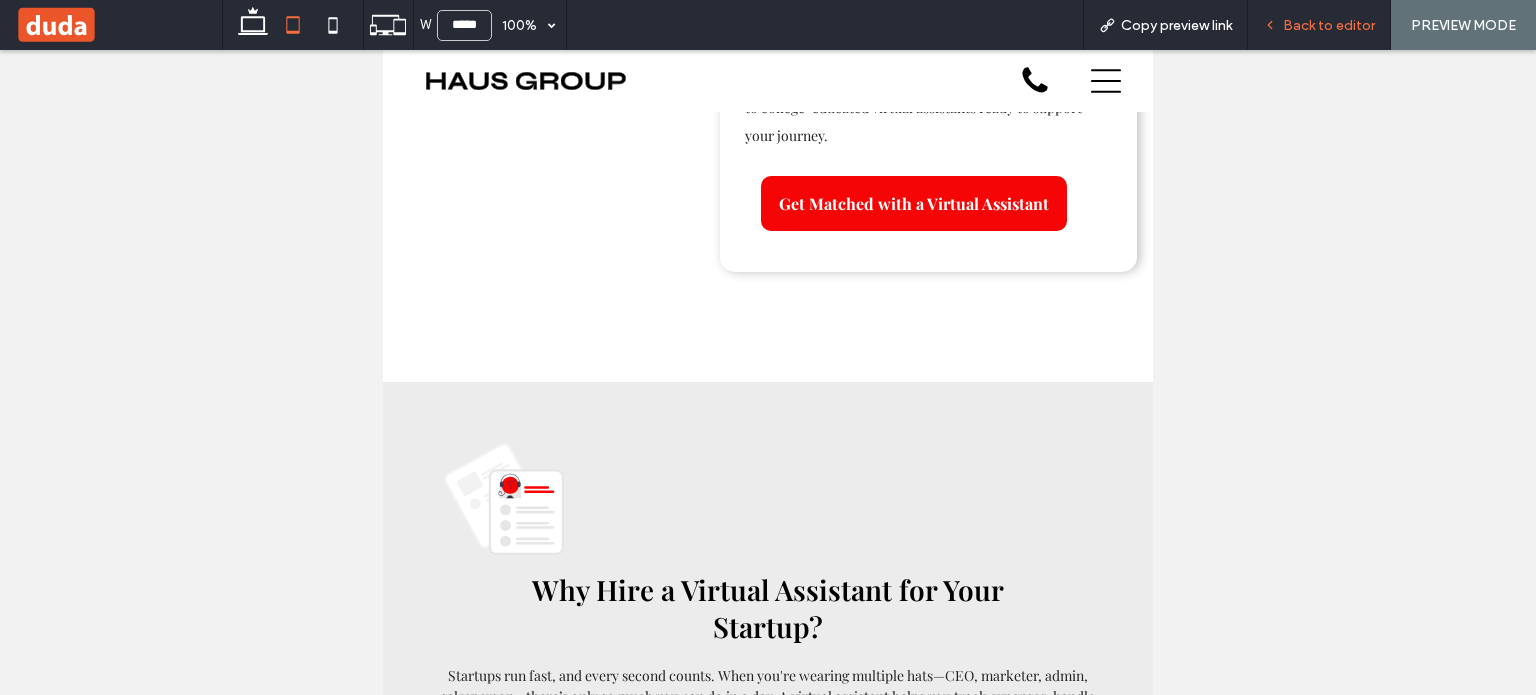 click on "Back to editor" at bounding box center (1329, 25) 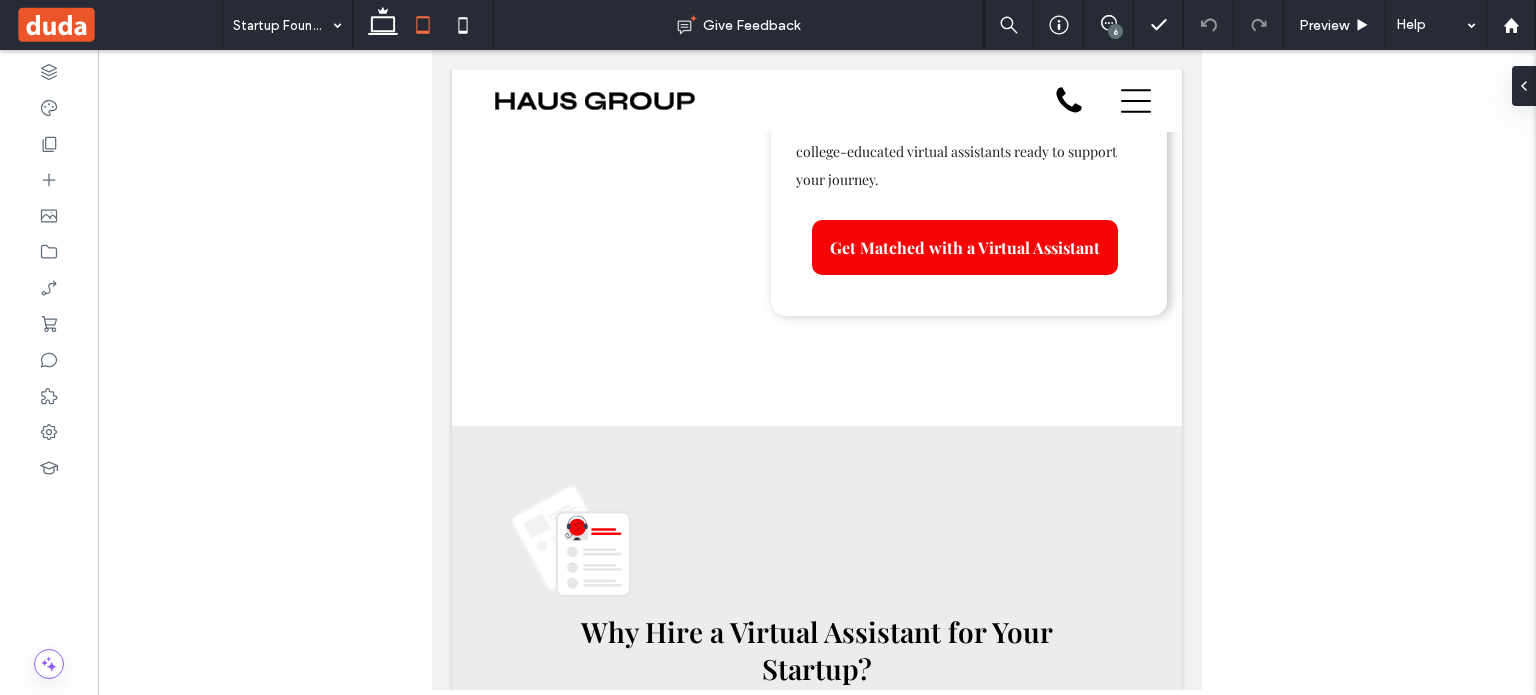 click on "Virtual Assistant Services for Startups and Entrepreneurs
Professional, Vetted, and Trained for Startup Success
Section + Add Section
Are you a startup founder, entrepreneur, or small business owner trying to balance everything—calendar management, client emails, social media, project deadlines, and hiring? You're not alone. At Masterly Virtual Assistants, we offer dedicated virtual assistants trained to handle the time-consuming tasks that pull you away from growing your own business. Our team provides high quality virtual assistant services designed to meet the real needs of busy entrepreneurs. Whether you're managing a tech startup, launching a new service-based business, or running a growing e-commerce shop, we give you immediate access to college-educated virtual assistants ready to support your journey." at bounding box center [817, 2190] 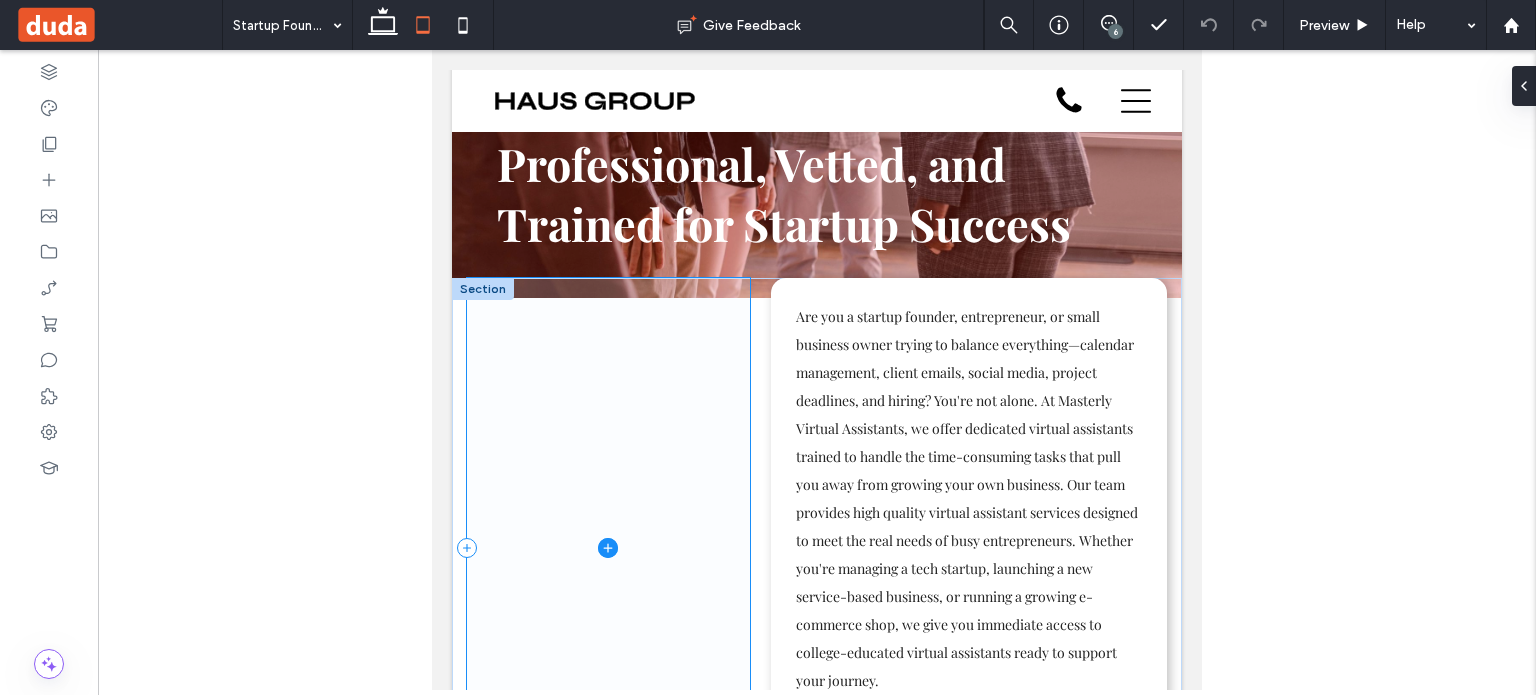 scroll, scrollTop: 380, scrollLeft: 0, axis: vertical 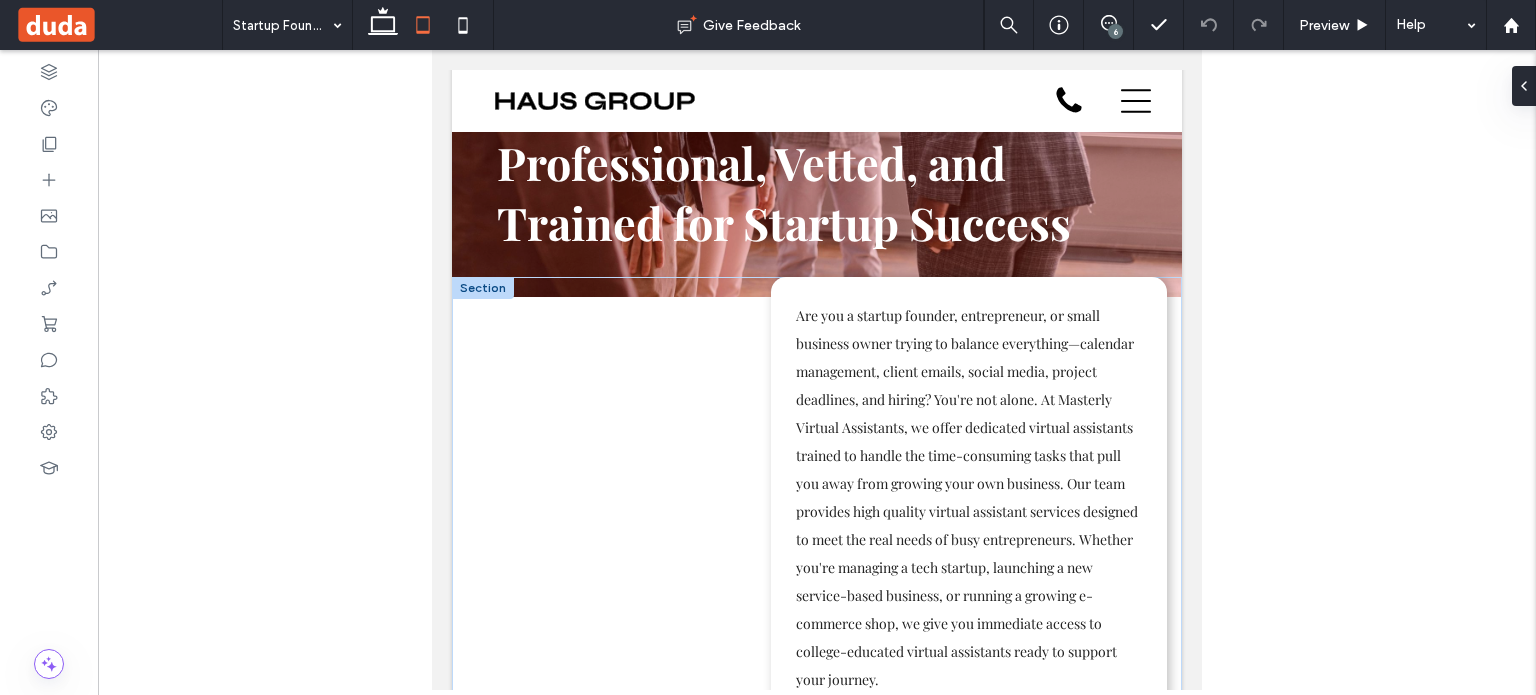 click at bounding box center (483, 288) 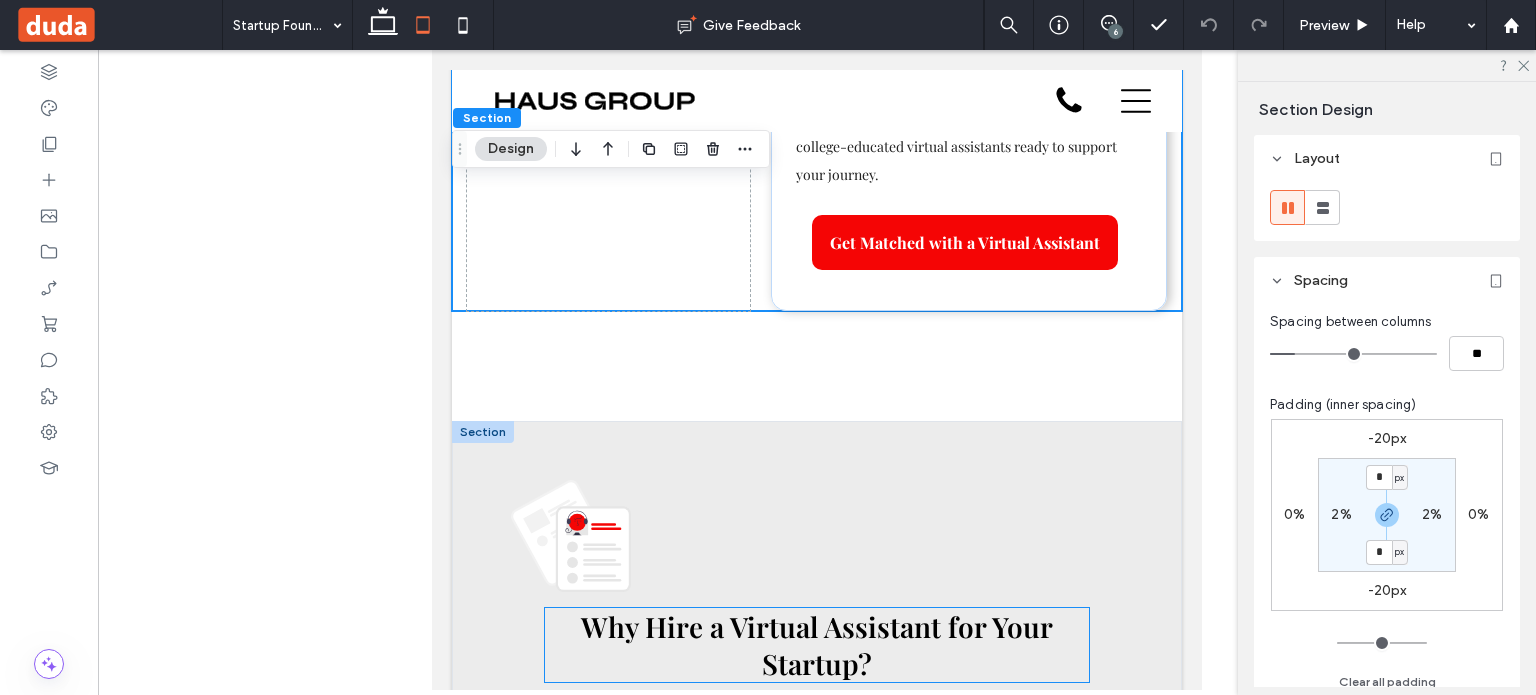 scroll, scrollTop: 980, scrollLeft: 0, axis: vertical 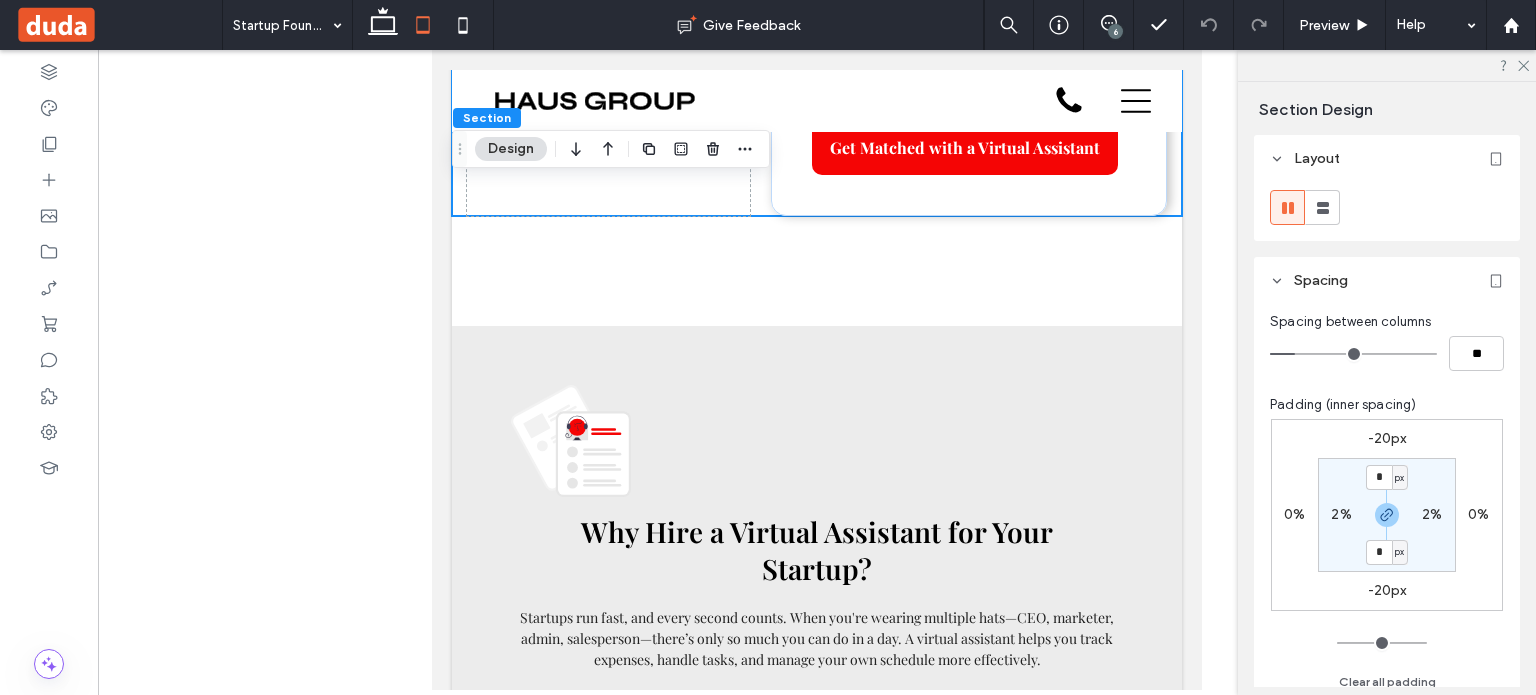 click on "-20px" at bounding box center (1387, 590) 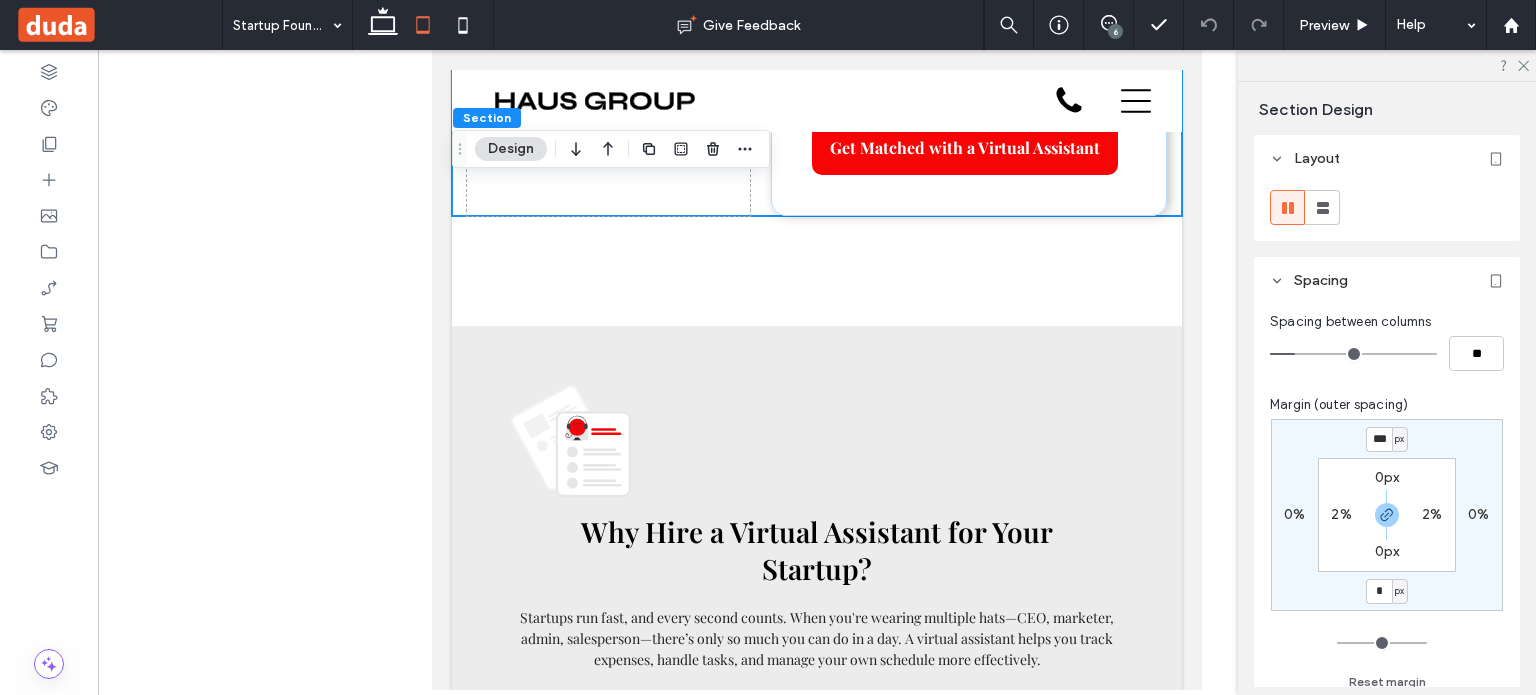 type on "*" 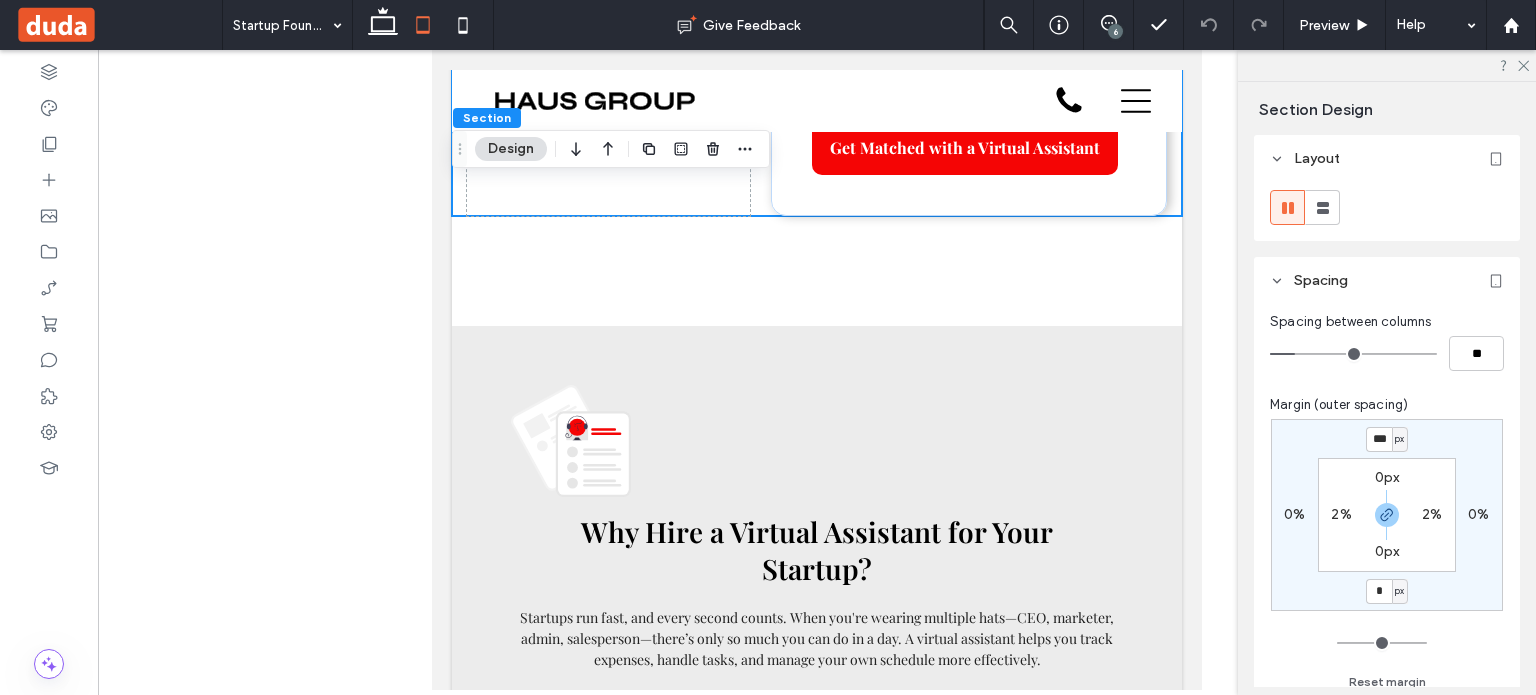 type on "*" 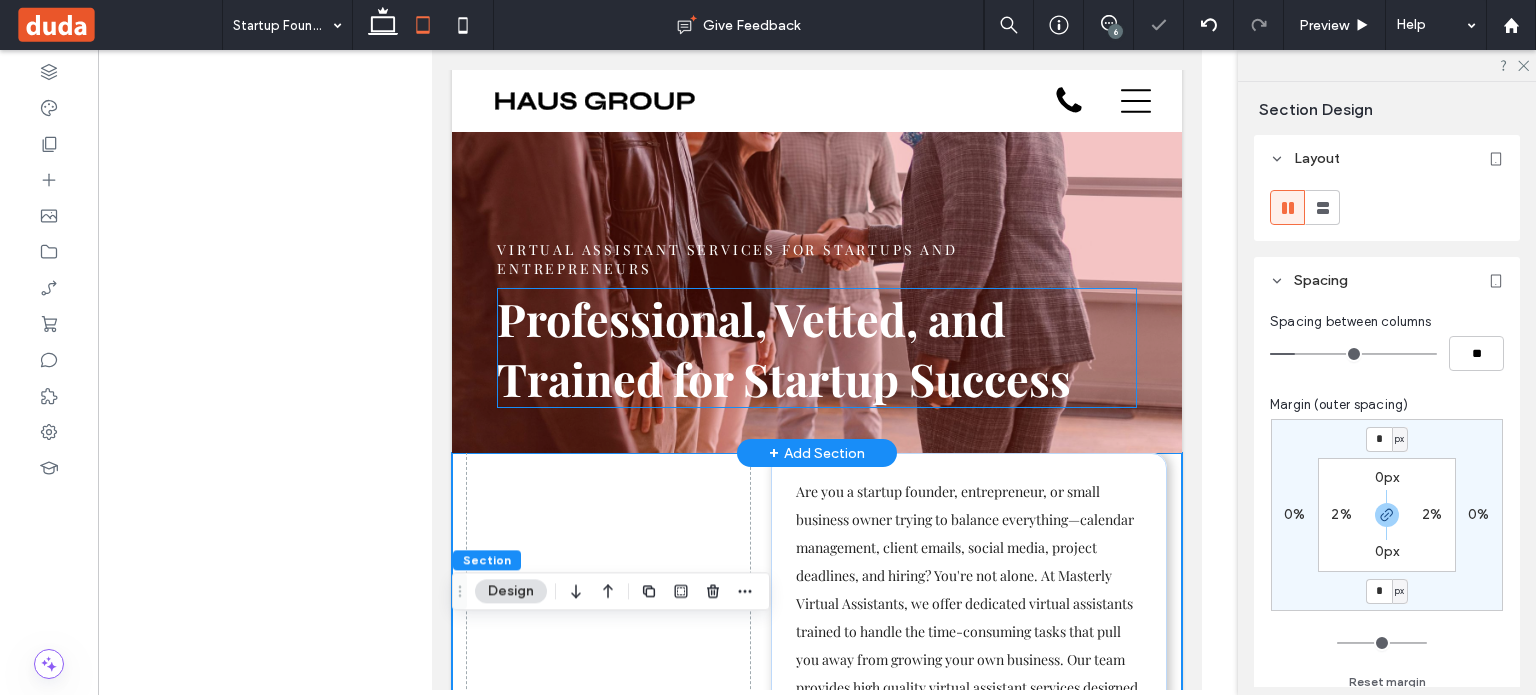 scroll, scrollTop: 380, scrollLeft: 0, axis: vertical 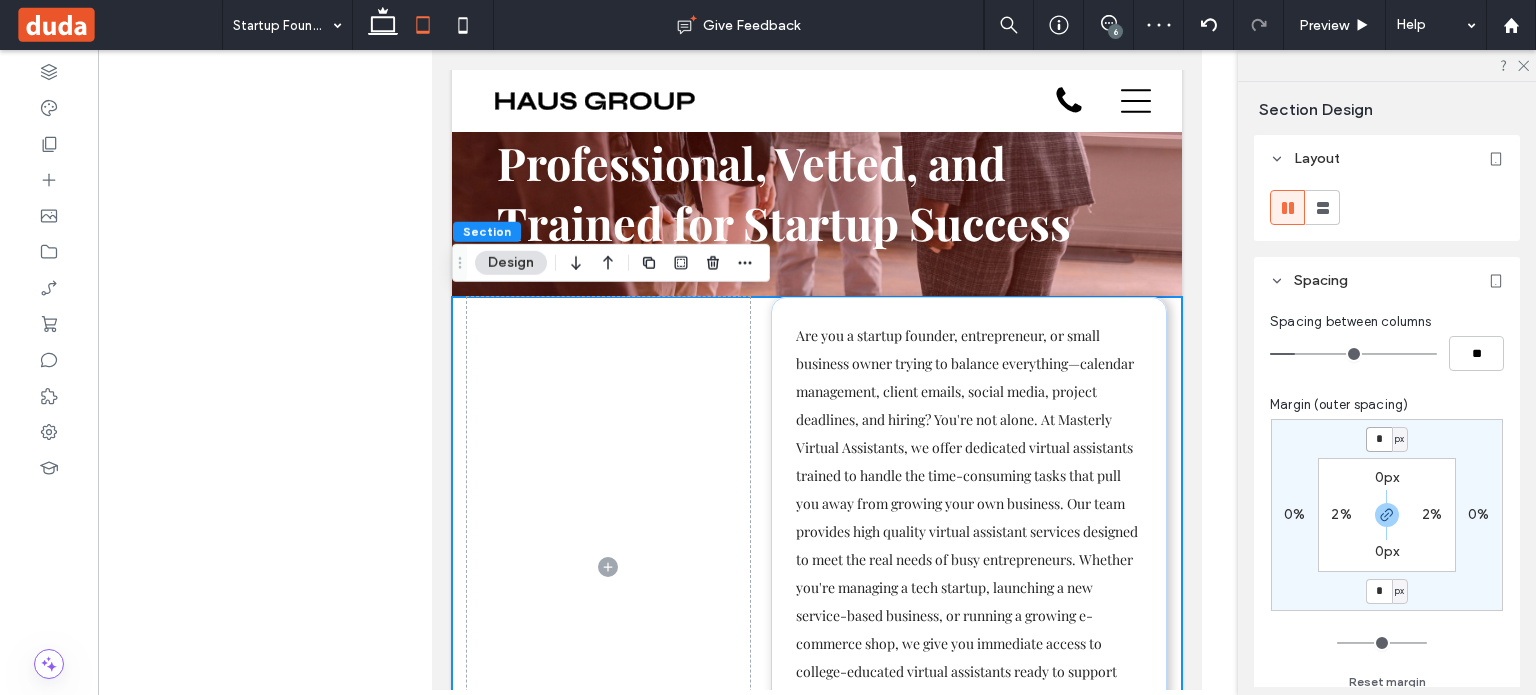 click on "*" at bounding box center (1379, 439) 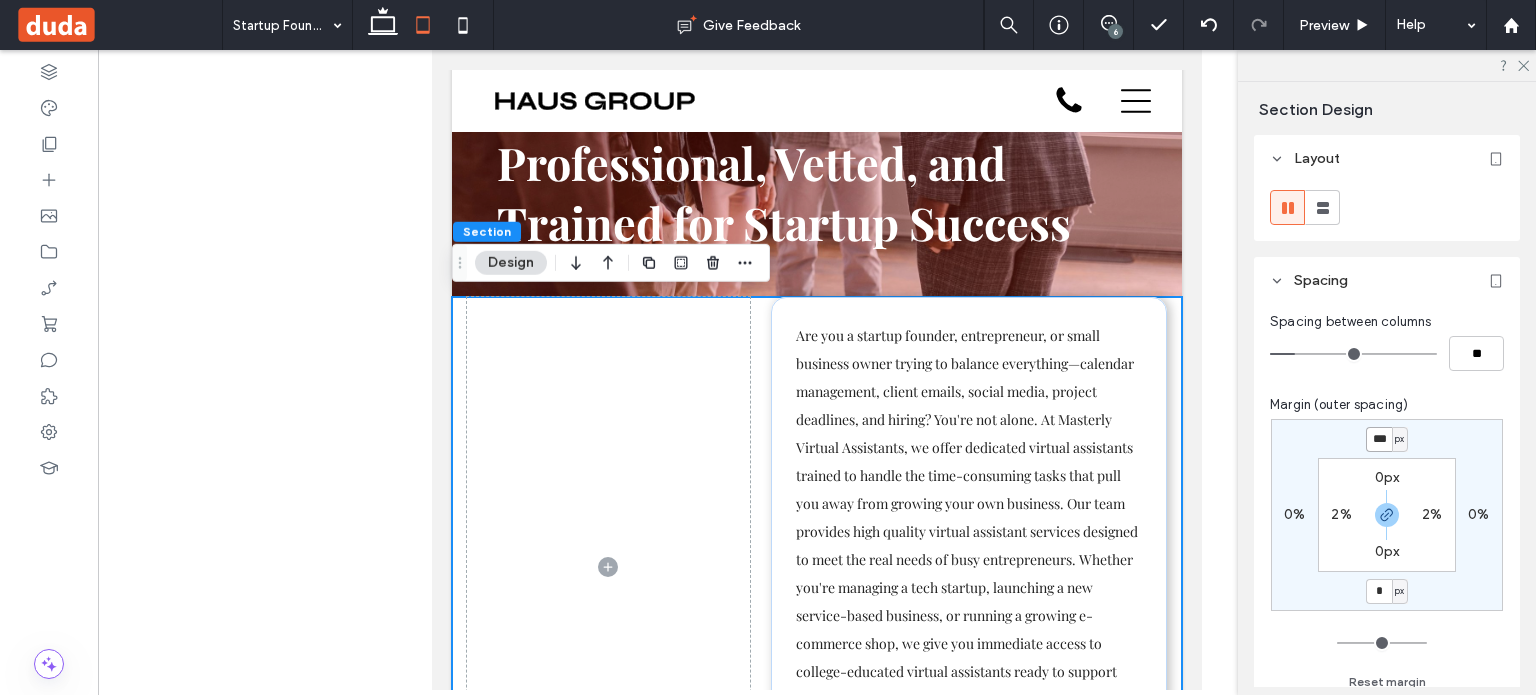 type on "***" 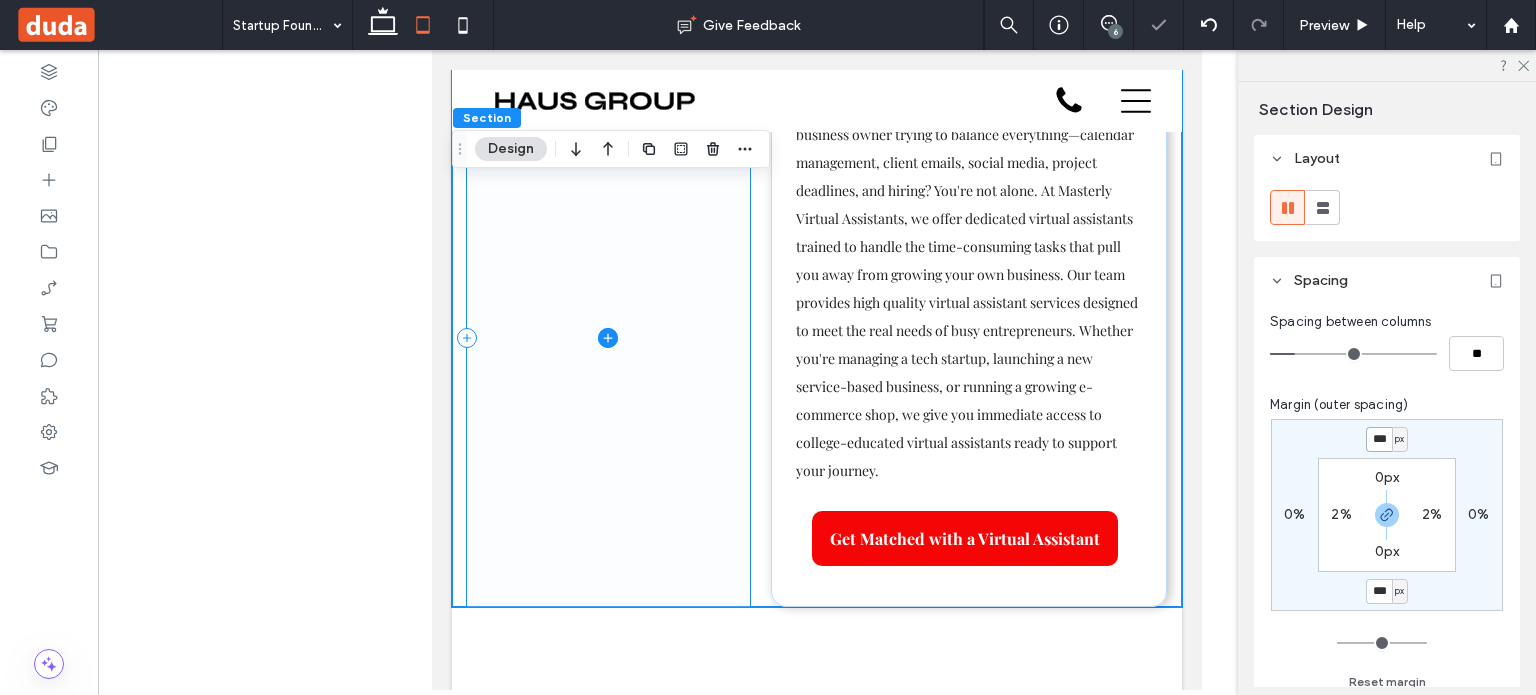 scroll, scrollTop: 780, scrollLeft: 0, axis: vertical 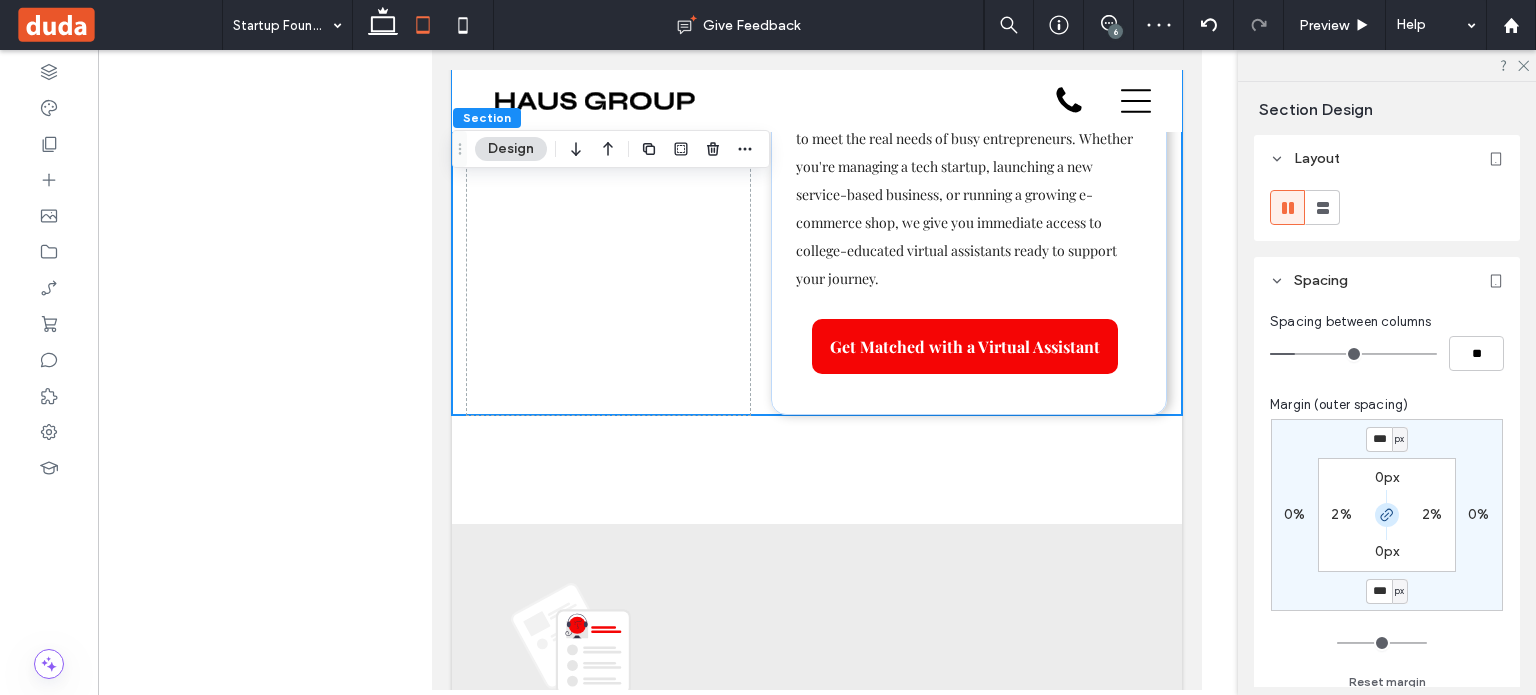 click 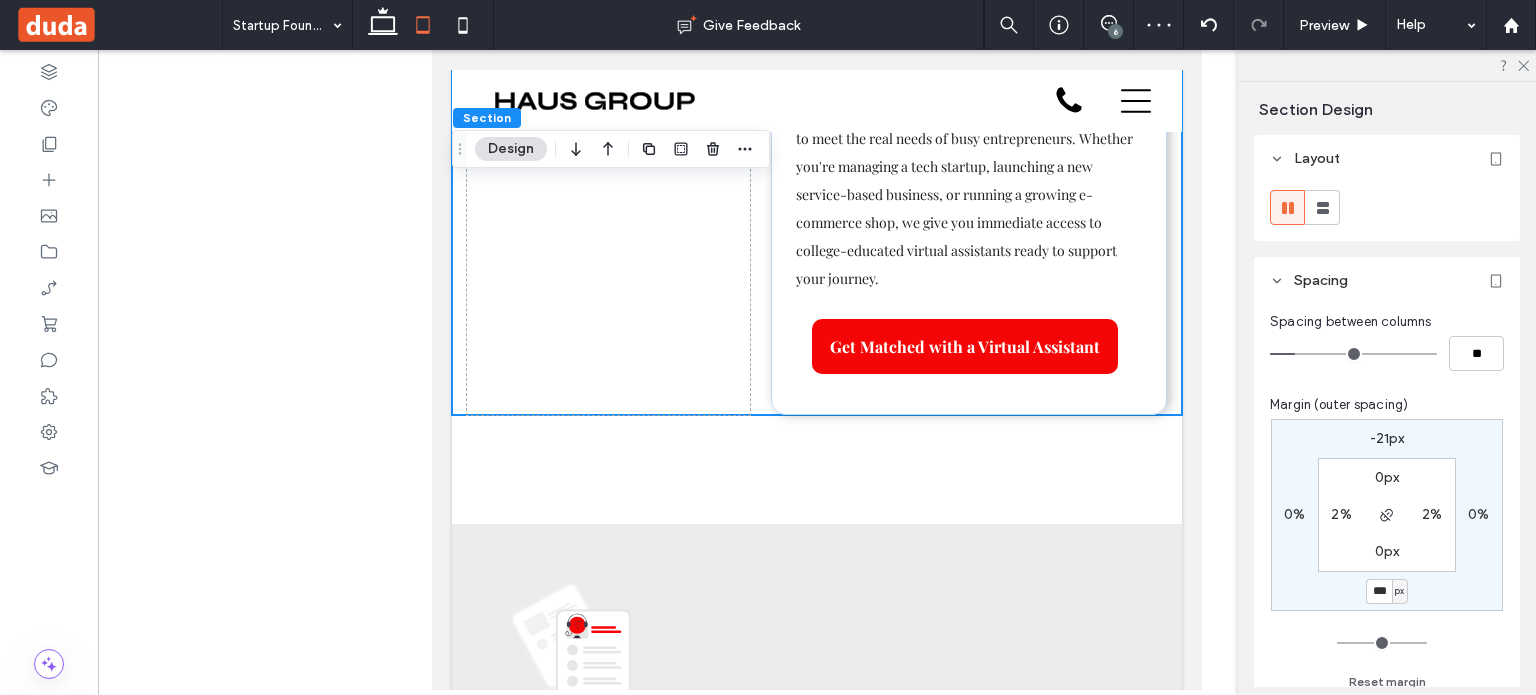 click on "px" at bounding box center (1400, 591) 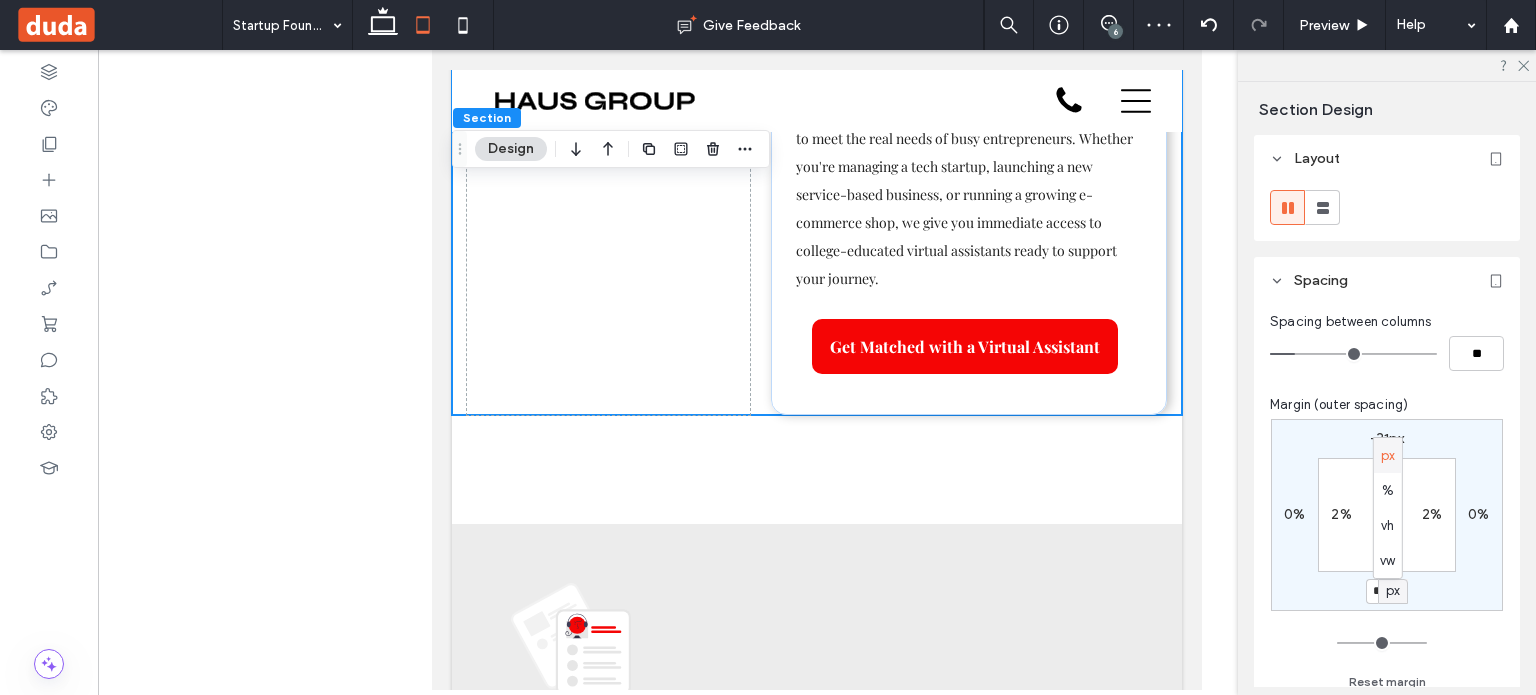 click on "px" at bounding box center (1393, 591) 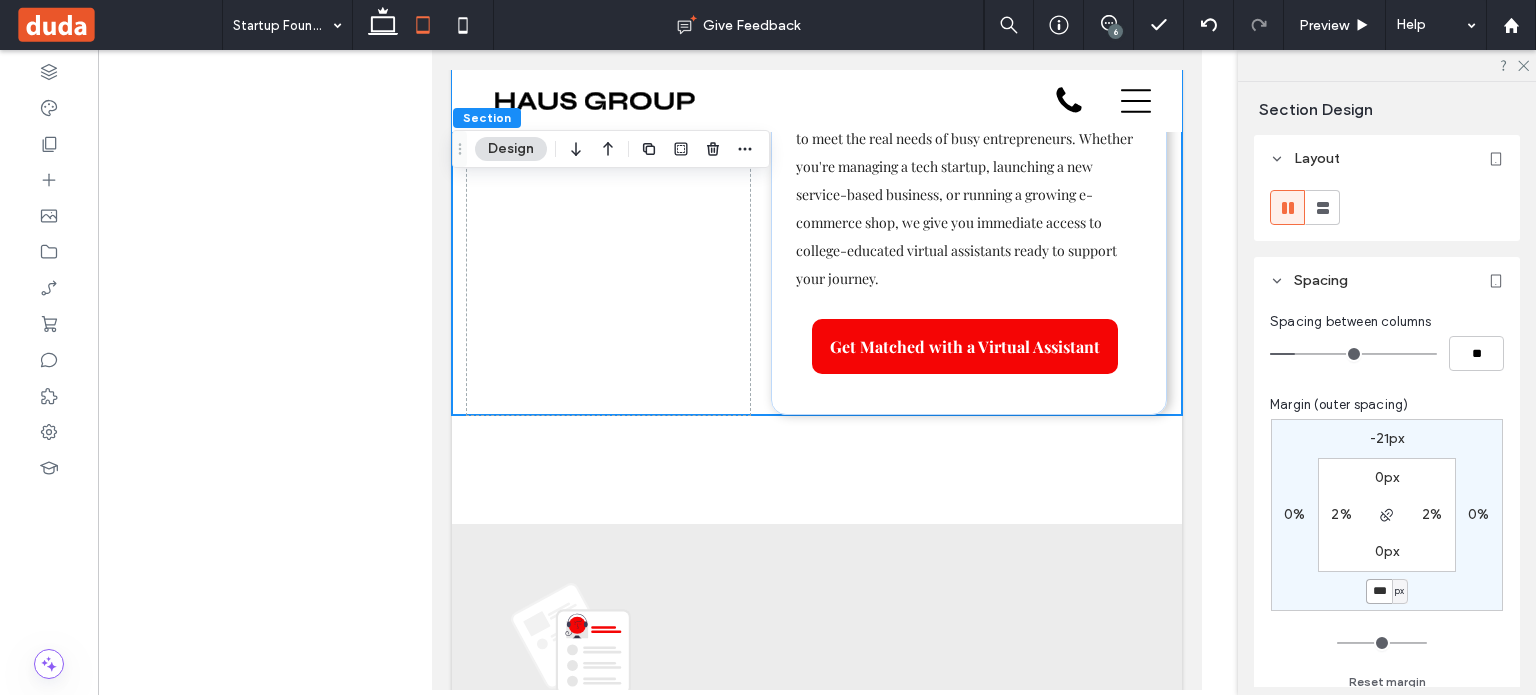 click on "***" at bounding box center [1379, 591] 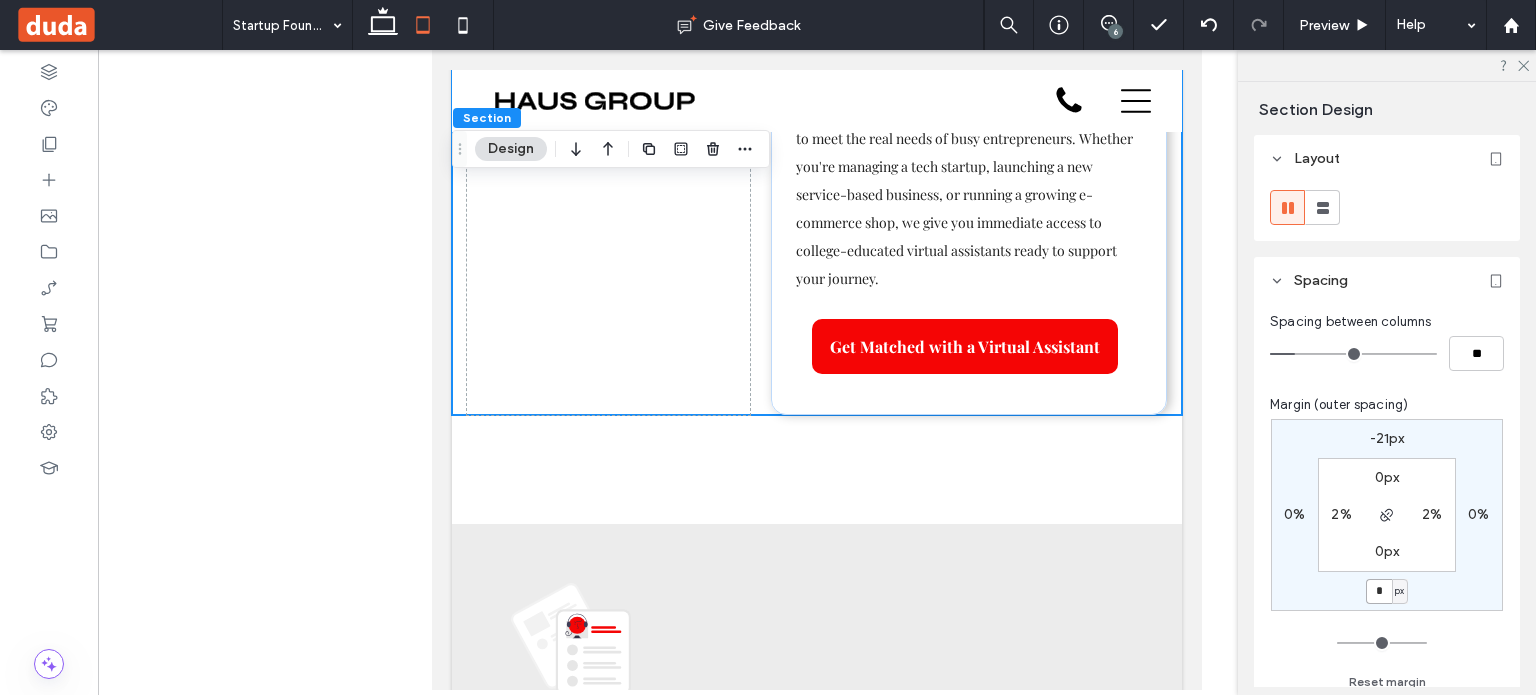 type on "*" 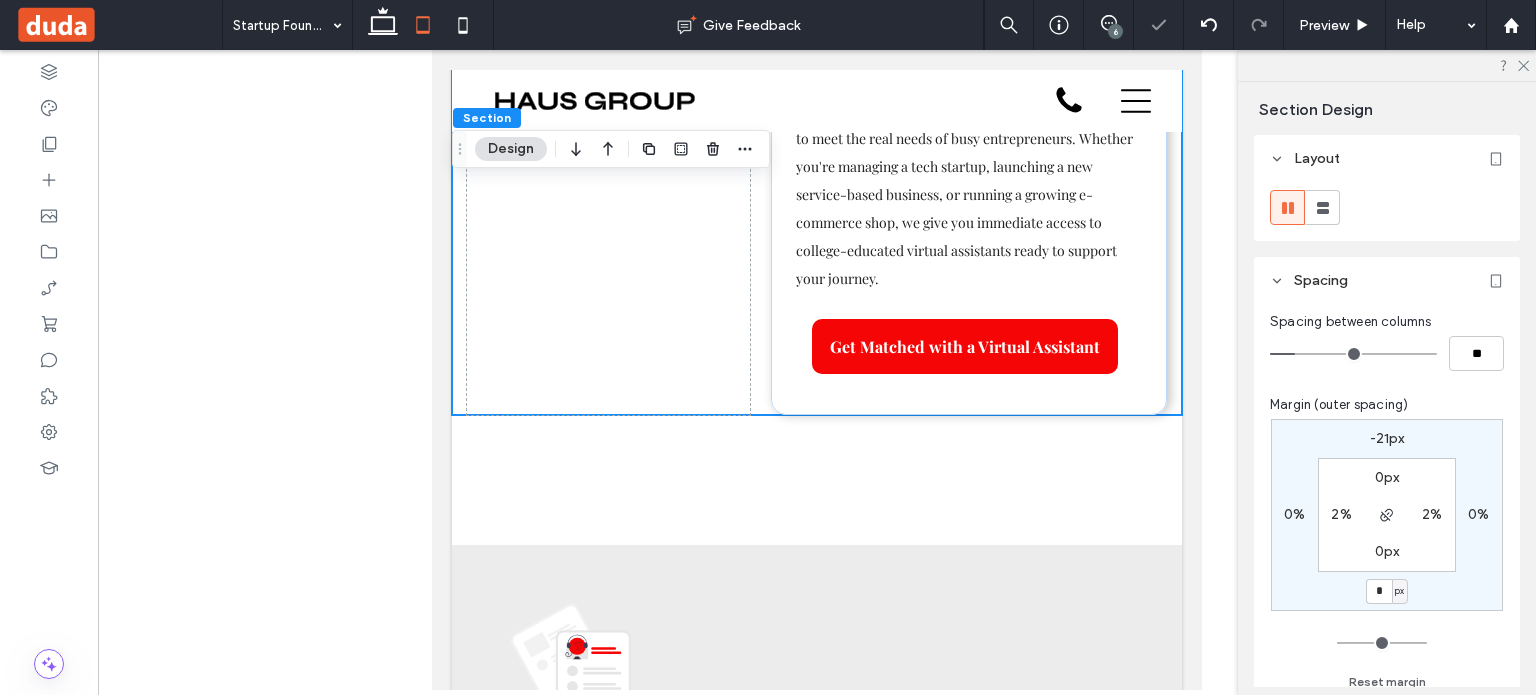 click on "-21px 0% * px 0% 0px 2% 0px 2%" at bounding box center (1387, 515) 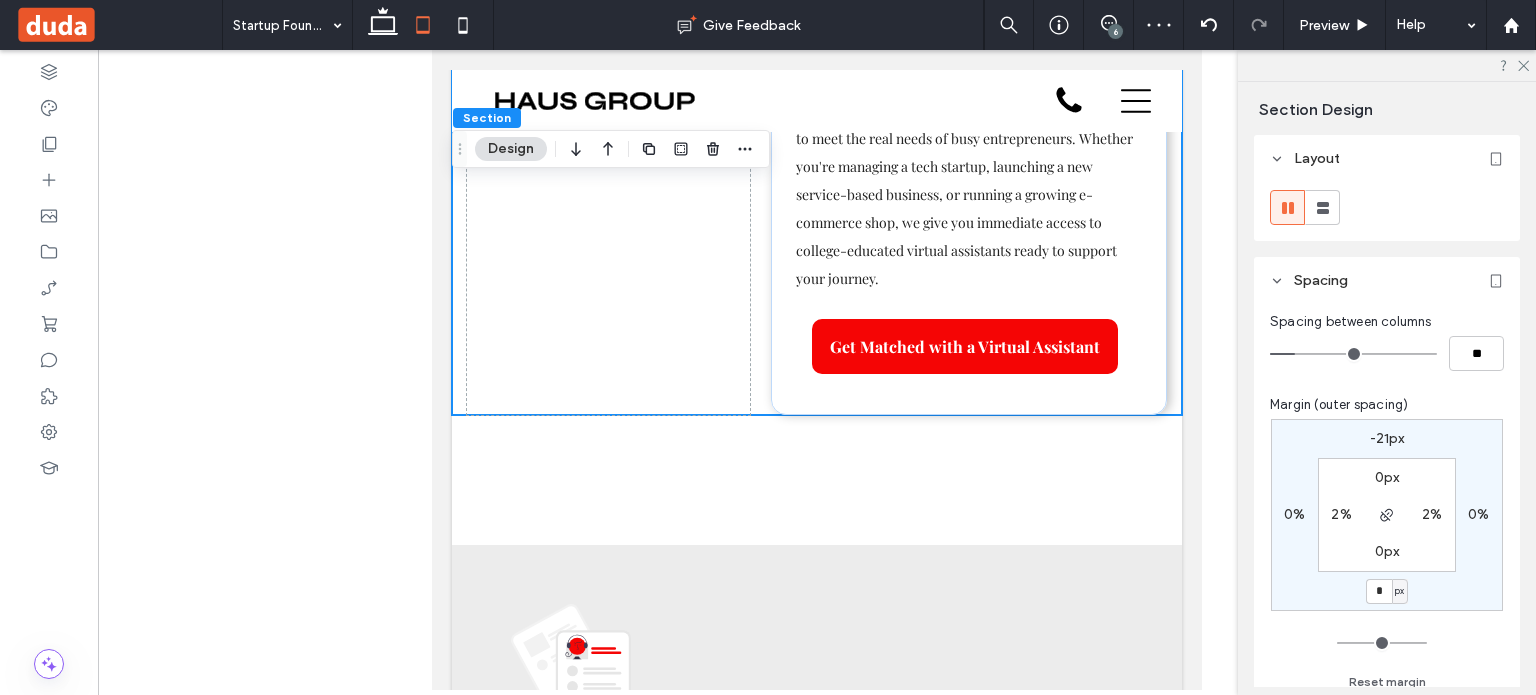 click on "Virtual Assistant Services for Startups and Entrepreneurs
Professional, Vetted, and Trained for Startup Success
Section + Add Section
Are you a startup founder, entrepreneur, or small business owner trying to balance everything—calendar management, client emails, social media, project deadlines, and hiring? You're not alone. At Masterly Virtual Assistants, we offer dedicated virtual assistants trained to handle the time-consuming tasks that pull you away from growing your own business. Our team provides high quality virtual assistant services designed to meet the real needs of busy entrepreneurs. Whether you're managing a tech startup, launching a new service-based business, or running a growing e-commerce shop, we give you immediate access to college-educated virtual assistants ready to support your journey.
+" at bounding box center (817, 2300) 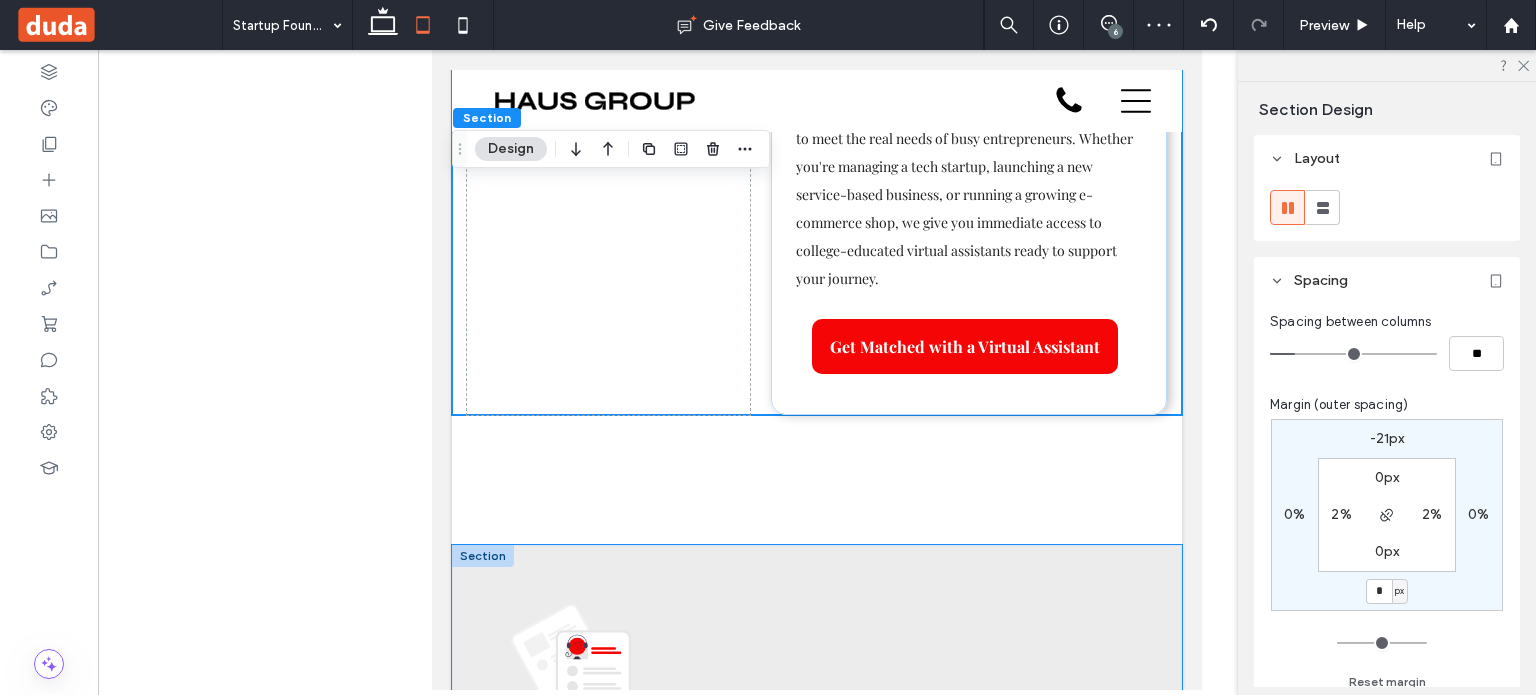click on "Why Hire a Virtual Assistant for Your Startup?
Startups run fast, and every second counts. When you're wearing multiple hats— CEO, marketer, admin, salesperson —there’s only so much you can do in a day. A
virtual assistant   helps you
track expenses, handle tasks , and manage your
own schedule   more effectively.
With a
virtual assistant for startups , you can:
Reclaim your time by outsourcing routine or specific tasks Focus on strategy and growing a profitable business Scale quickly with a reliable support system Avoid the hidden costs of hiring full-time employees
Our virtual assistant solutions for startups are built to help new assistant hires integrate fast, communicate effectively, and provide ongoing support in every area of your business." at bounding box center (817, 904) 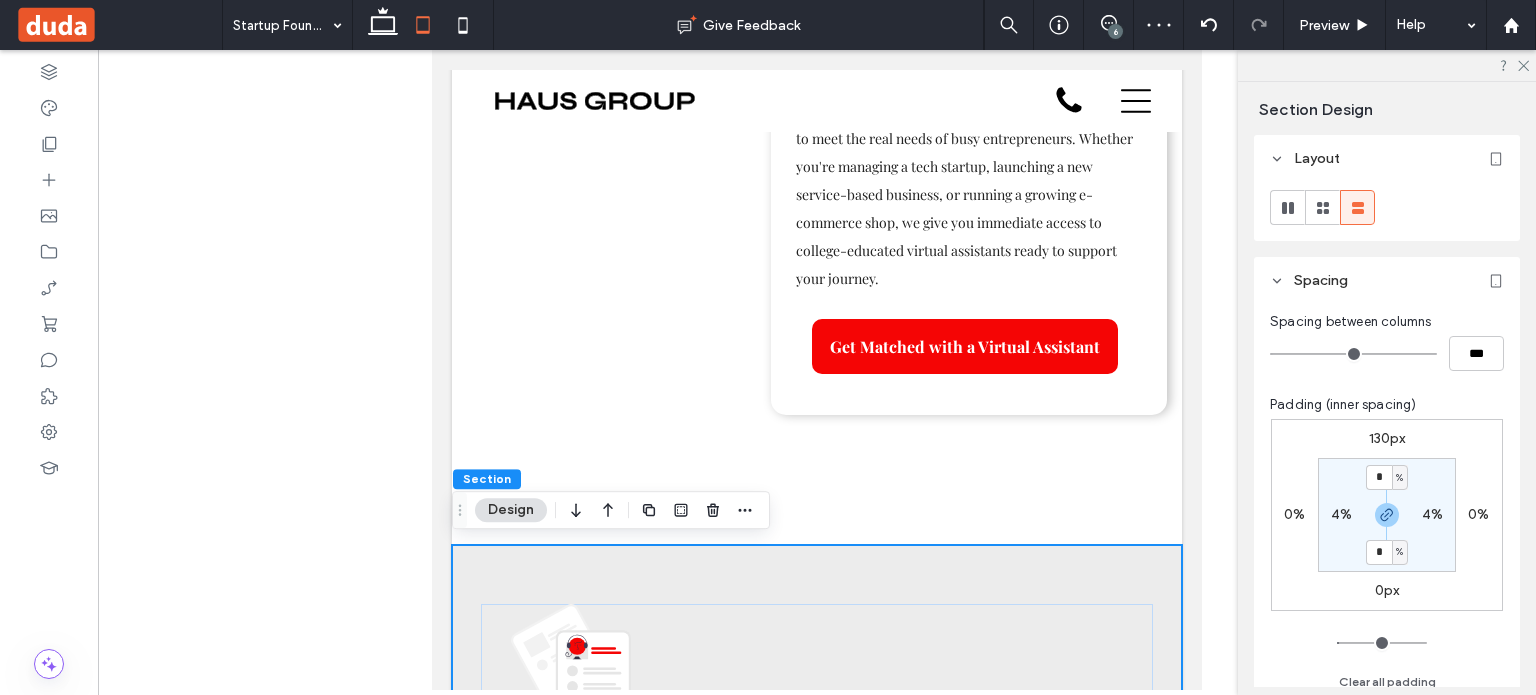 click on "Virtual Assistant Services for Startups and Entrepreneurs
Professional, Vetted, and Trained for Startup Success
Section + Add Section
Are you a startup founder, entrepreneur, or small business owner trying to balance everything—calendar management, client emails, social media, project deadlines, and hiring? You're not alone. At Masterly Virtual Assistants, we offer dedicated virtual assistants trained to handle the time-consuming tasks that pull you away from growing your own business. Our team provides high quality virtual assistant services designed to meet the real needs of busy entrepreneurs. Whether you're managing a tech startup, launching a new service-based business, or running a growing e-commerce shop, we give you immediate access to college-educated virtual assistants ready to support your journey.
+" at bounding box center (817, 2300) 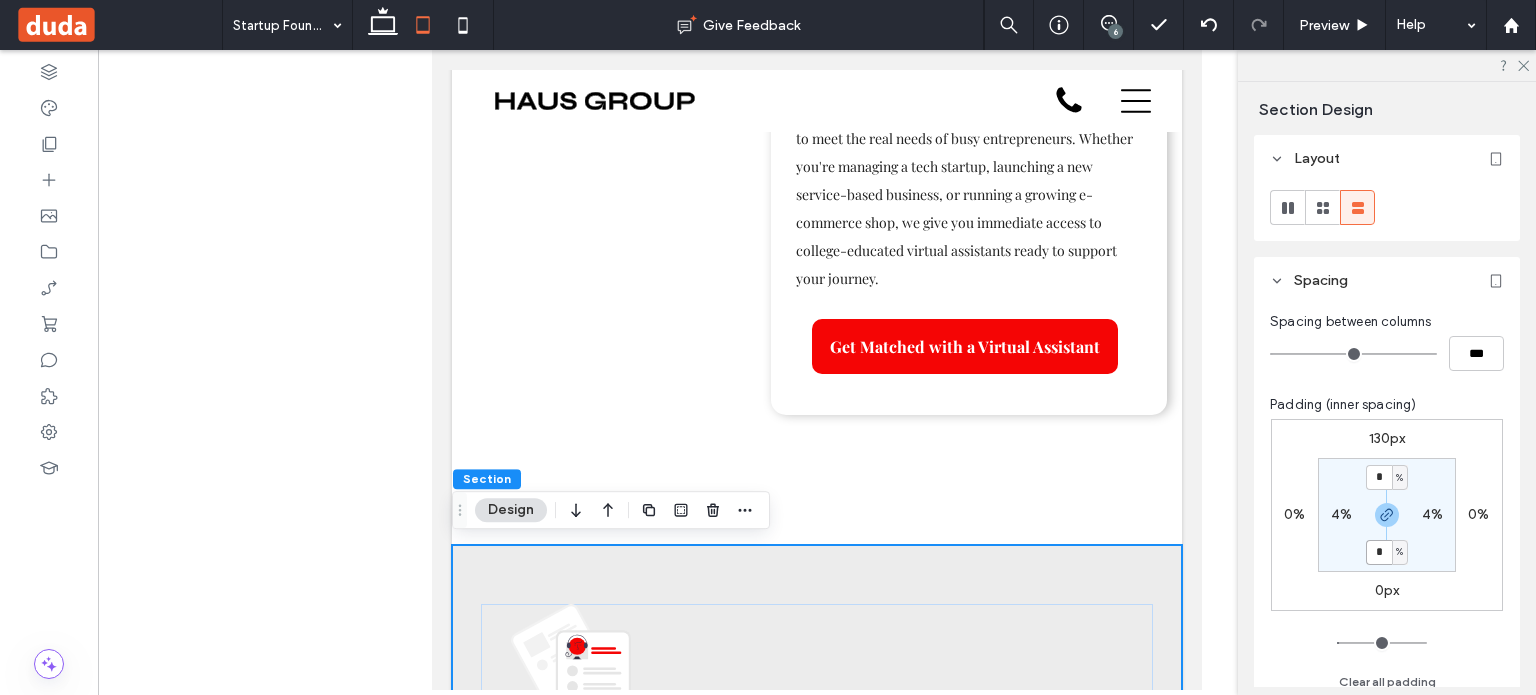 click on "*" at bounding box center [1379, 552] 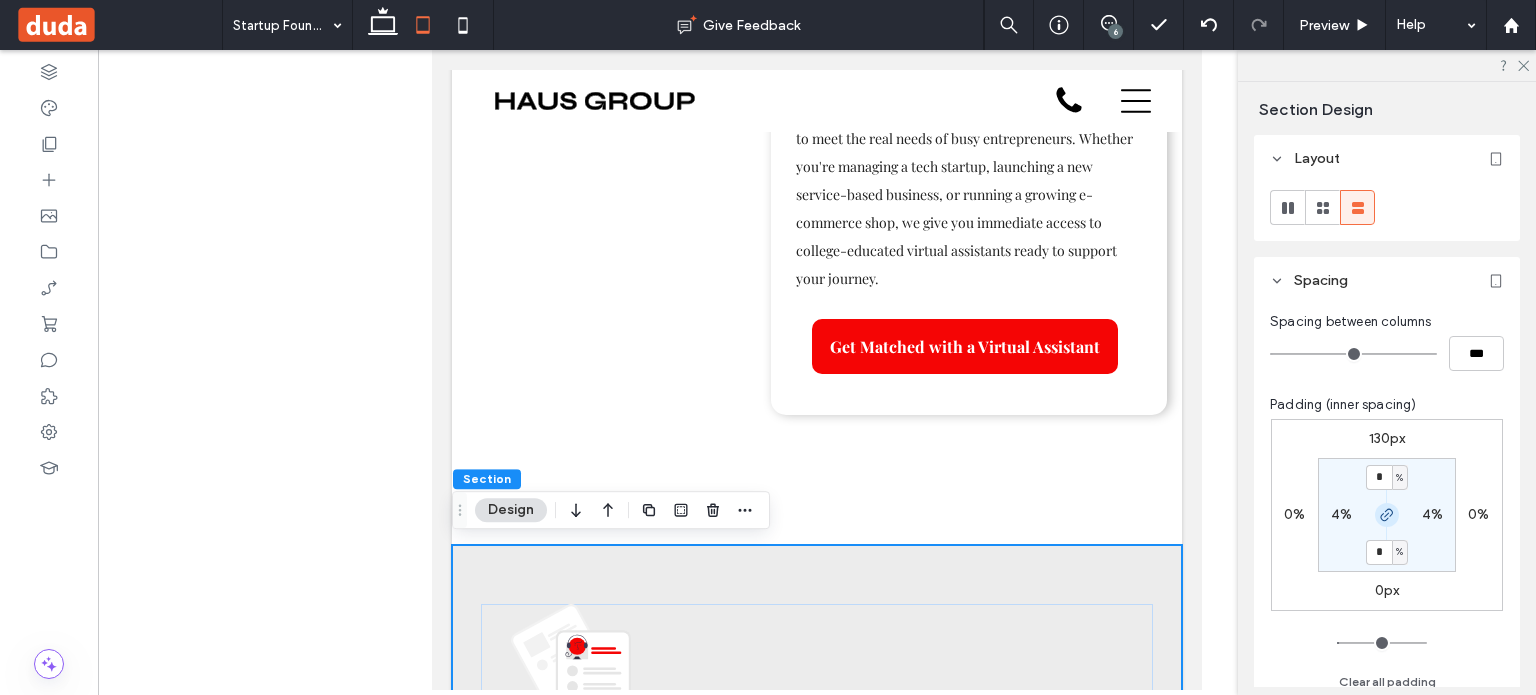 click 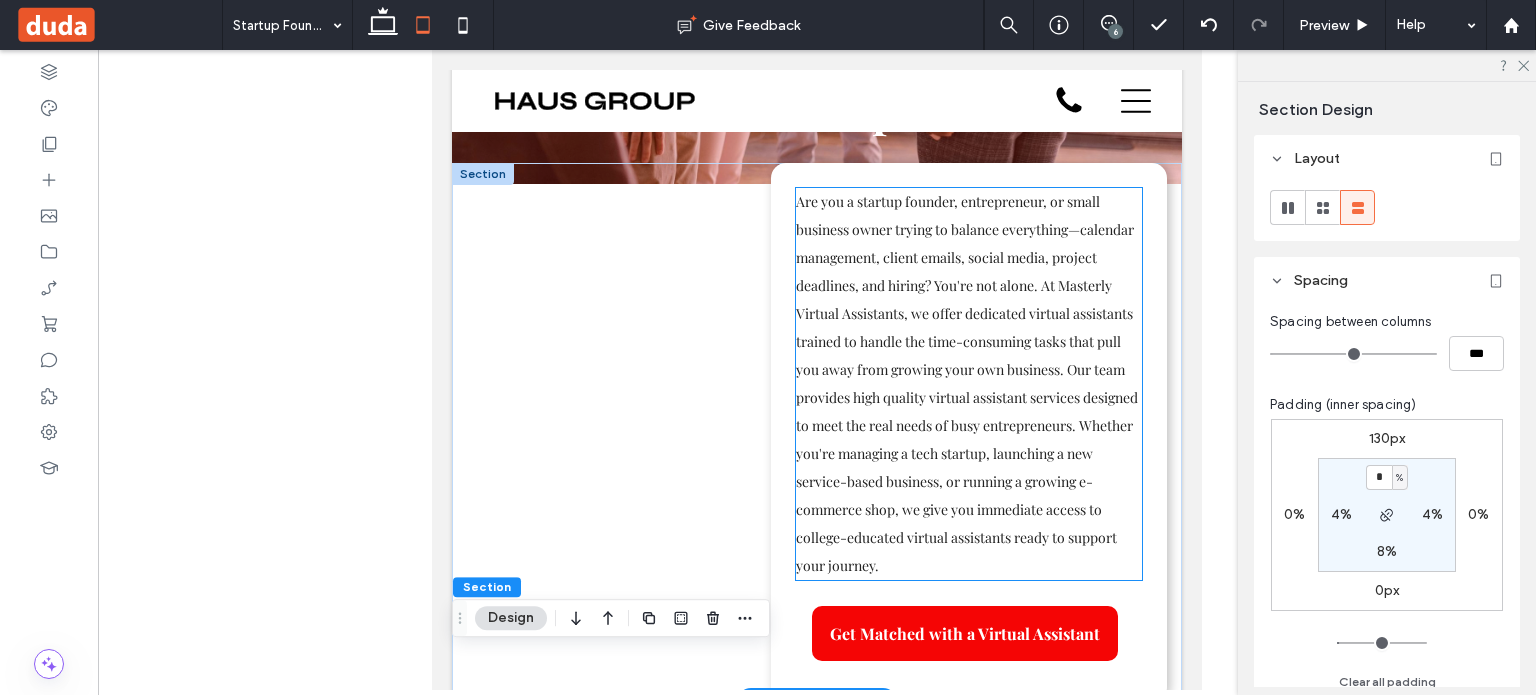 scroll, scrollTop: 780, scrollLeft: 0, axis: vertical 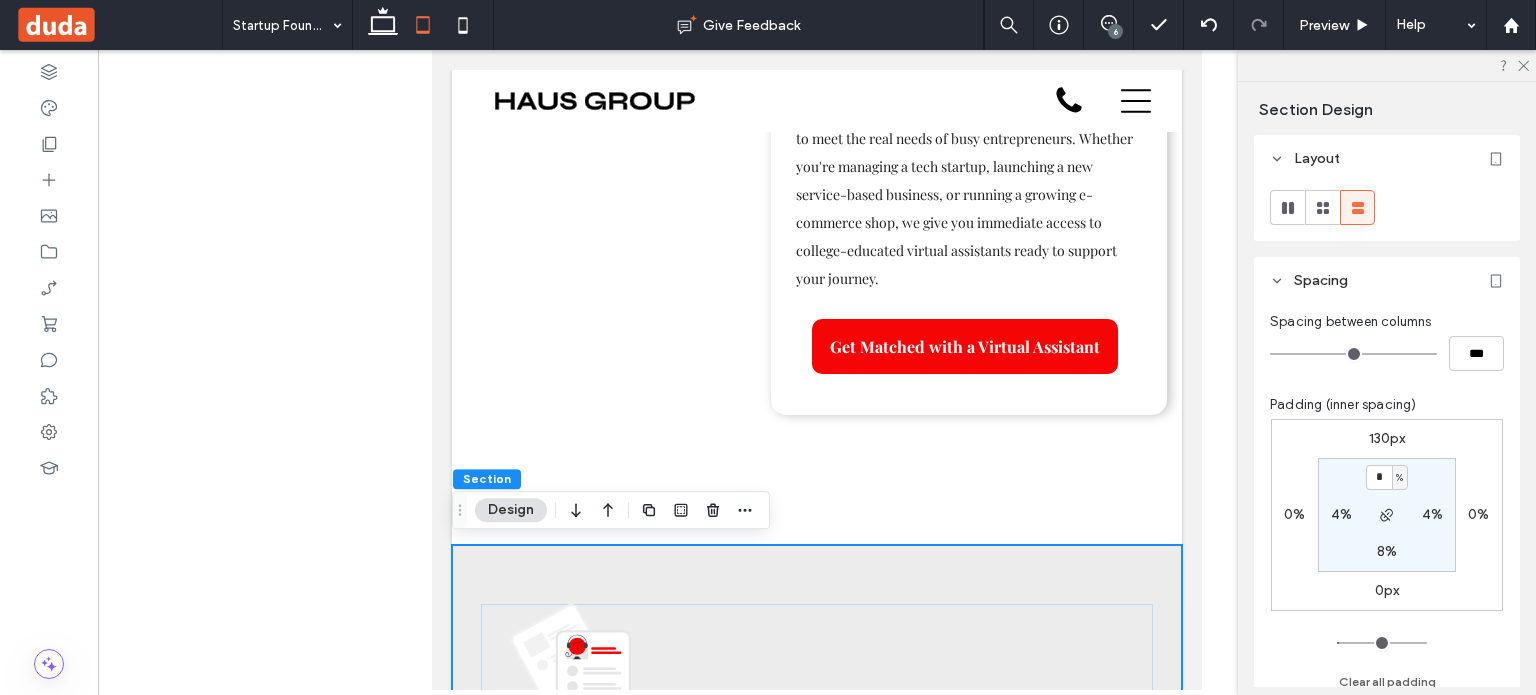 click on "8%" at bounding box center (1387, 551) 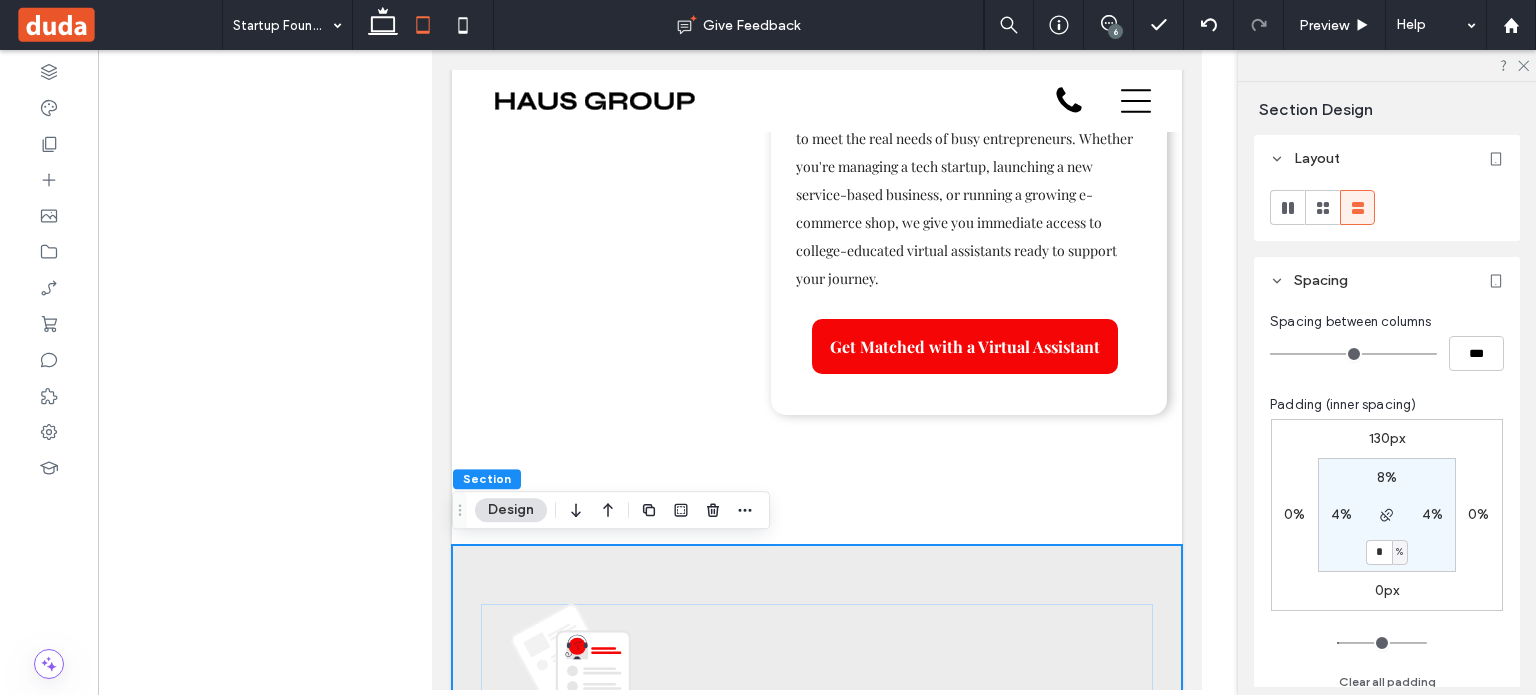 type on "*" 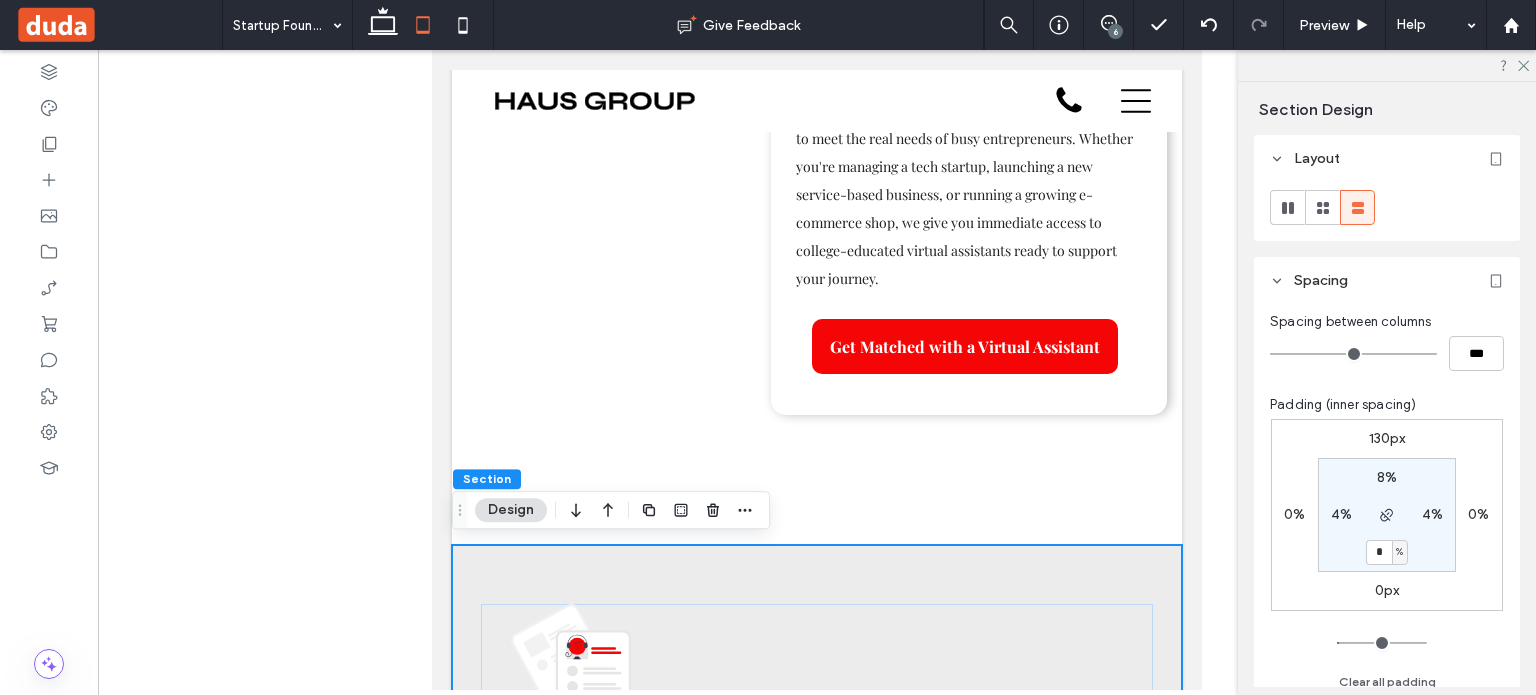 type on "*" 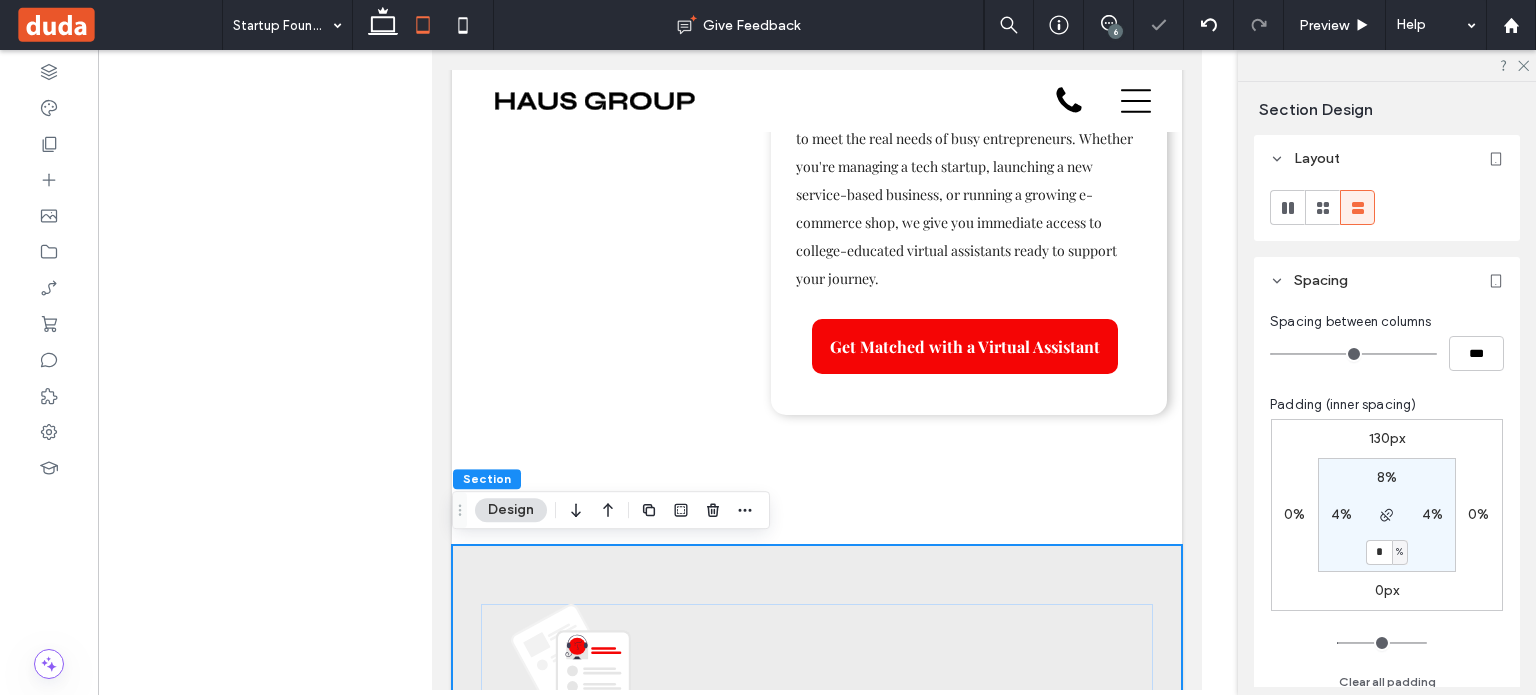 click on "130px 0% 0px 0% 8% 4% * % 4%" at bounding box center (1387, 515) 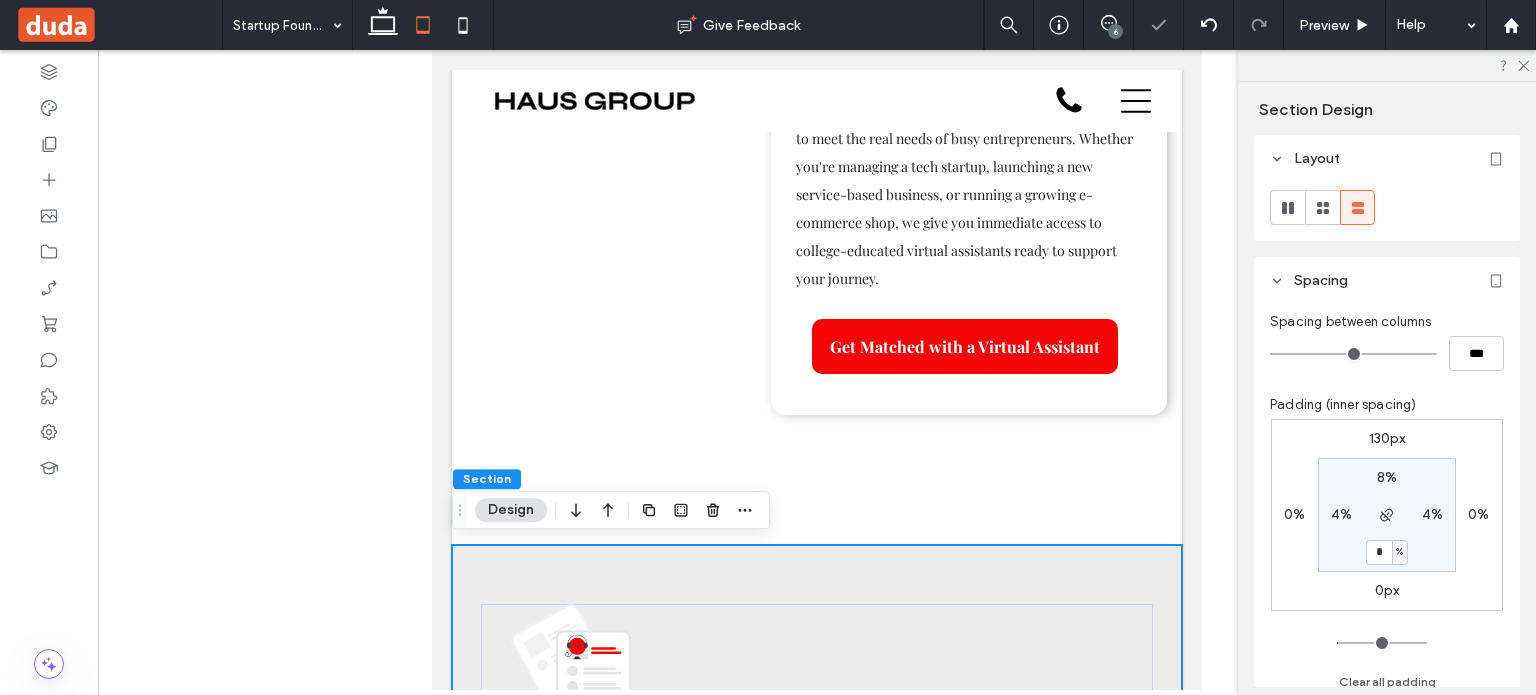 click on "Virtual Assistant Services for Startups and Entrepreneurs
Professional, Vetted, and Trained for Startup Success
Section + Add Section
Are you a startup founder, entrepreneur, or small business owner trying to balance everything—calendar management, client emails, social media, project deadlines, and hiring? You're not alone. At Masterly Virtual Assistants, we offer dedicated virtual assistants trained to handle the time-consuming tasks that pull you away from growing your own business. Our team provides high quality virtual assistant services designed to meet the real needs of busy entrepreneurs. Whether you're managing a tech startup, launching a new service-based business, or running a growing e-commerce shop, we give you immediate access to college-educated virtual assistants ready to support your journey.
+" at bounding box center (817, 2274) 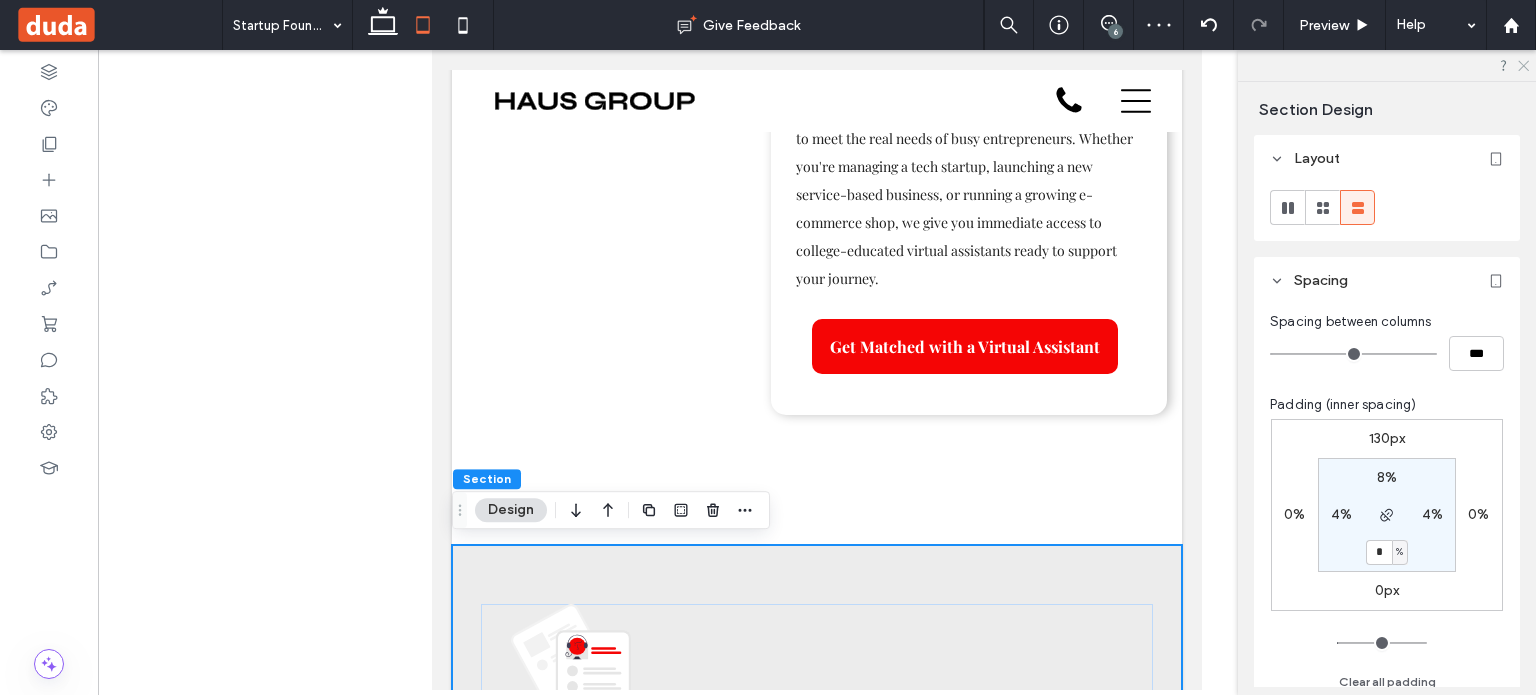 click 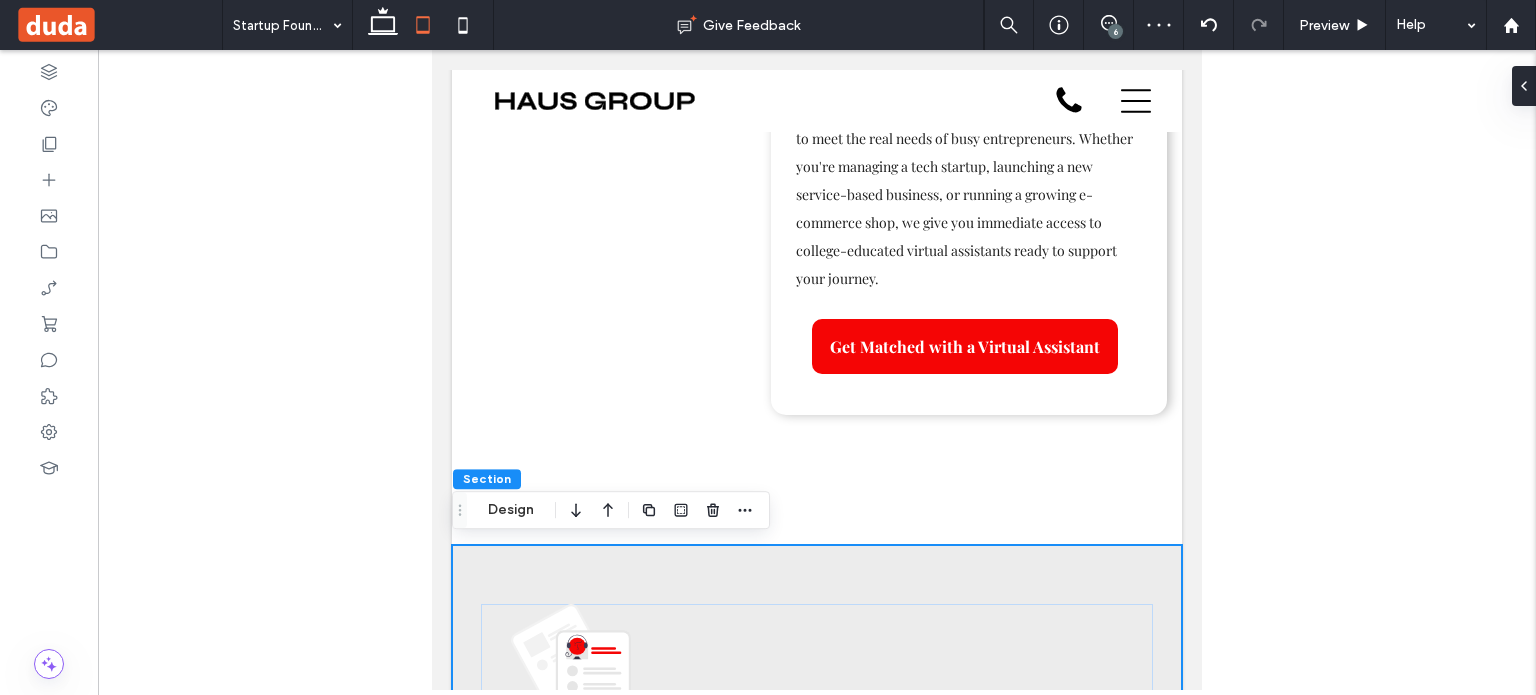 click on "Virtual Assistant Services for Startups and Entrepreneurs
Professional, Vetted, and Trained for Startup Success
Section + Add Section
Are you a startup founder, entrepreneur, or small business owner trying to balance everything—calendar management, client emails, social media, project deadlines, and hiring? You're not alone. At Masterly Virtual Assistants, we offer dedicated virtual assistants trained to handle the time-consuming tasks that pull you away from growing your own business. Our team provides high quality virtual assistant services designed to meet the real needs of busy entrepreneurs. Whether you're managing a tech startup, launching a new service-based business, or running a growing e-commerce shop, we give you immediate access to college-educated virtual assistants ready to support your journey.
+" at bounding box center (817, 2274) 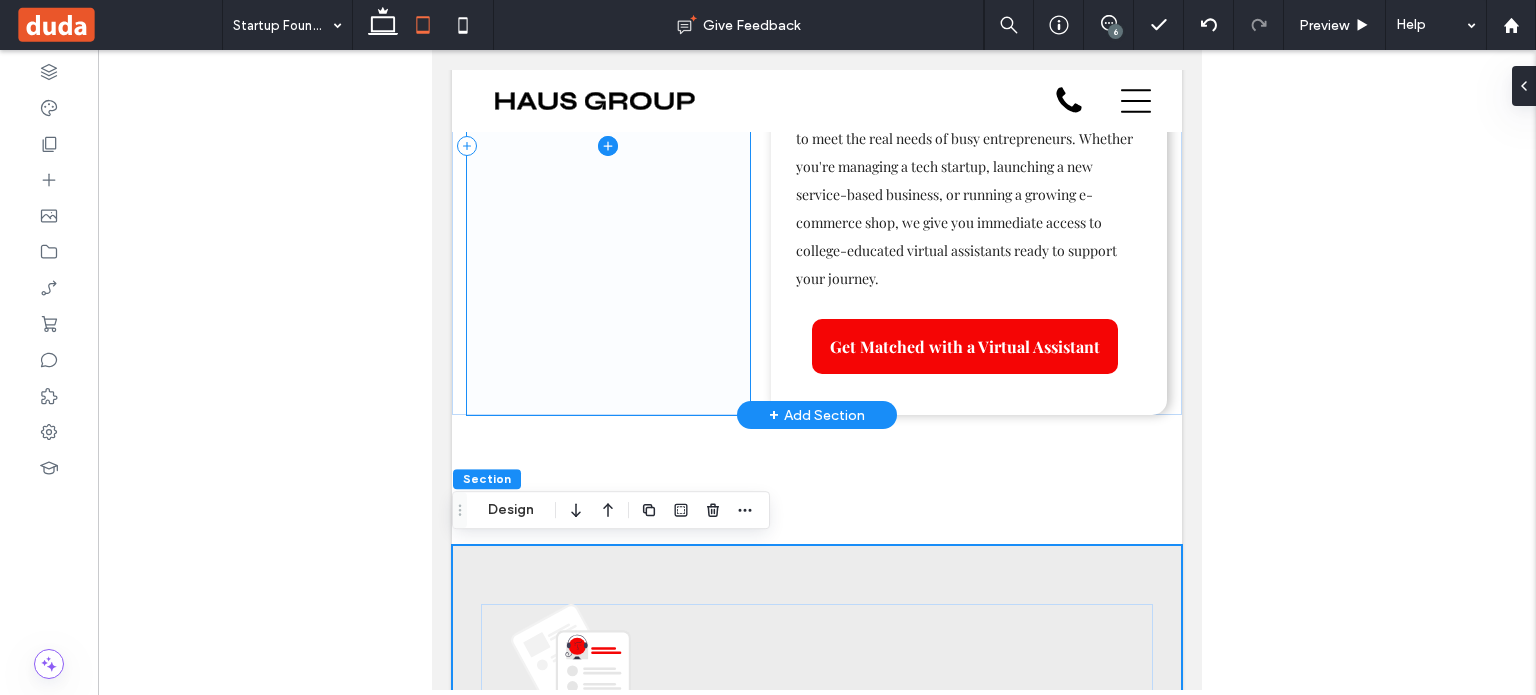 click at bounding box center (608, 145) 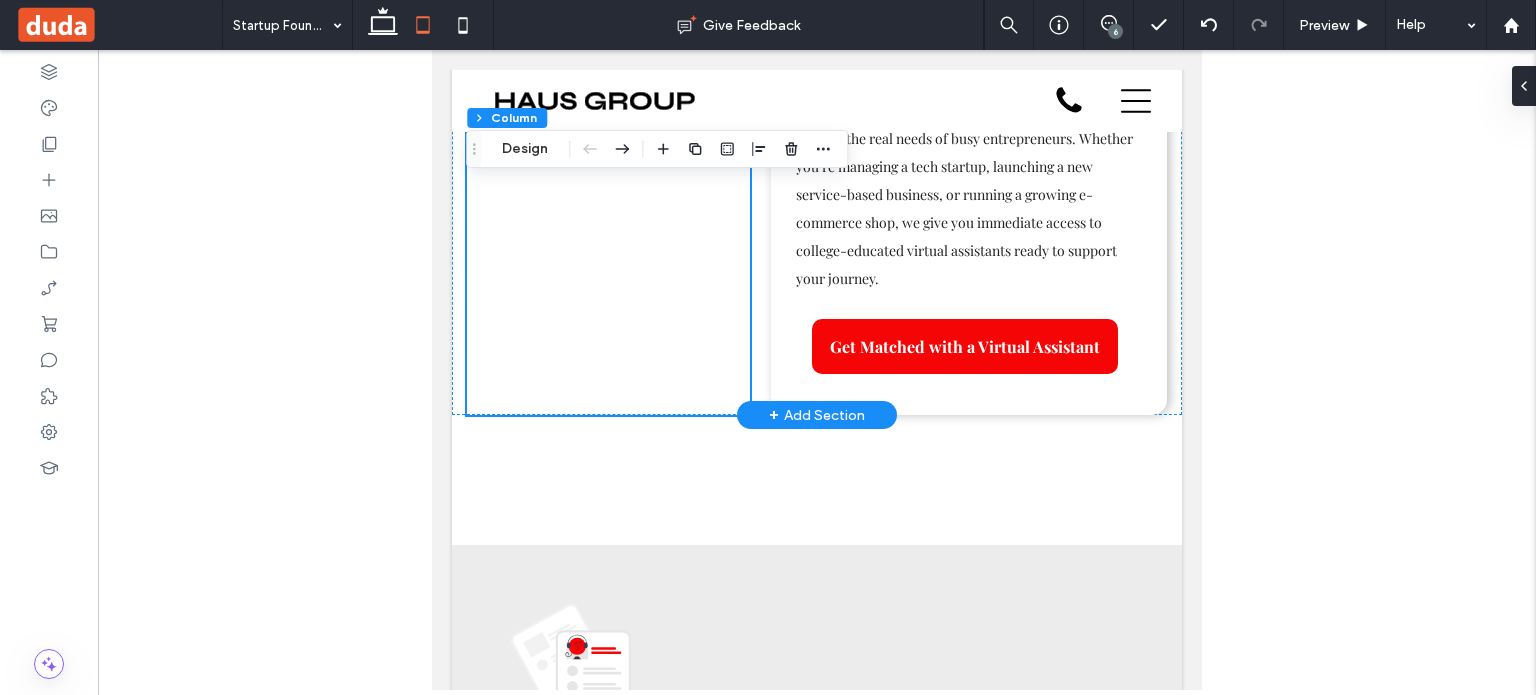 click on "Virtual Assistant Services for Startups and Entrepreneurs
Professional, Vetted, and Trained for Startup Success
Section + Add Section
Get Matched with a Virtual Assistant
Section + Add Section
Why Hire a Virtual Assistant for Your Startup?
Startups run fast, and every second counts. When you're wearing multiple hats— CEO, marketer, admin, salesperson —there’s only so much you can do in a day. A
virtual assistant   helps you
track expenses, handle tasks , and manage your
own schedule   more effectively.
With a
virtual assistant for startups , you can:
Reclaim your time by outsourcing routine or specific tasks Scale quickly with a reliable support system" at bounding box center [817, 2274] 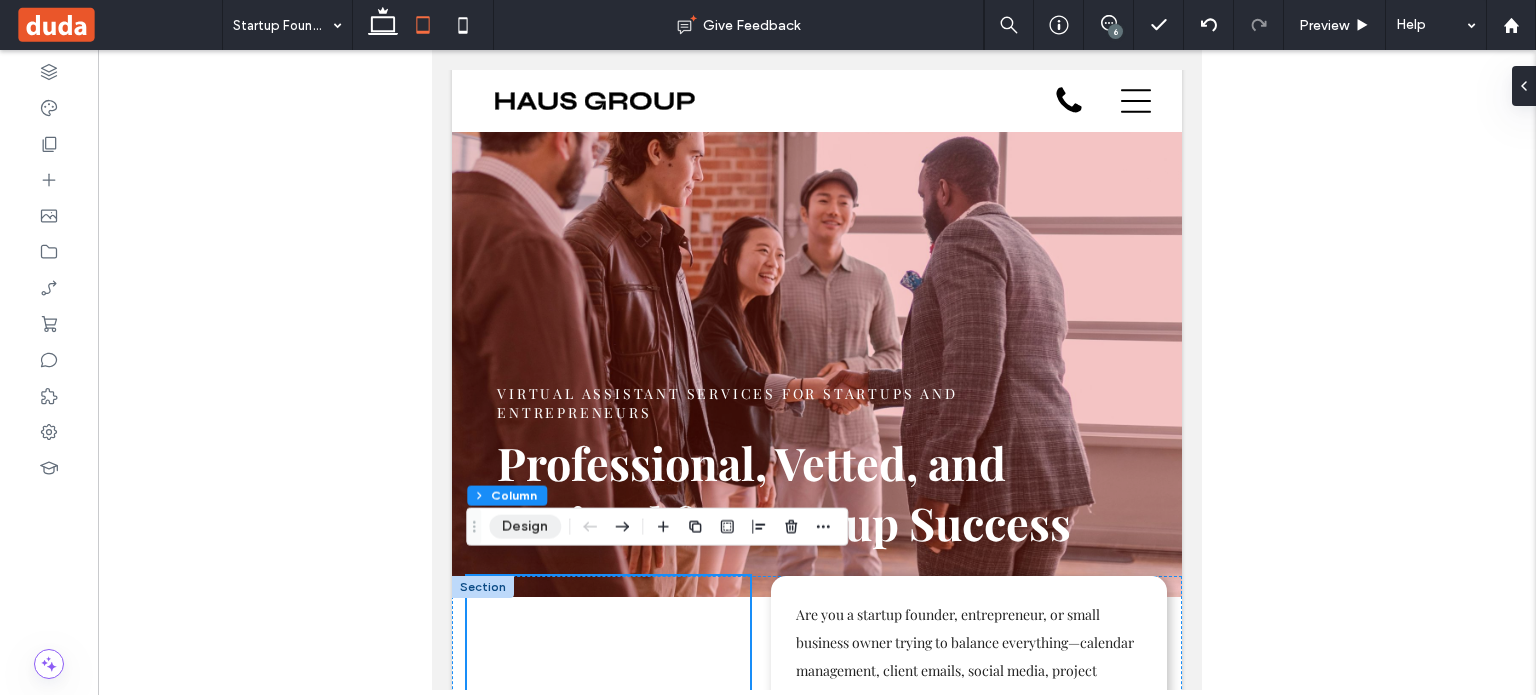 scroll, scrollTop: 180, scrollLeft: 0, axis: vertical 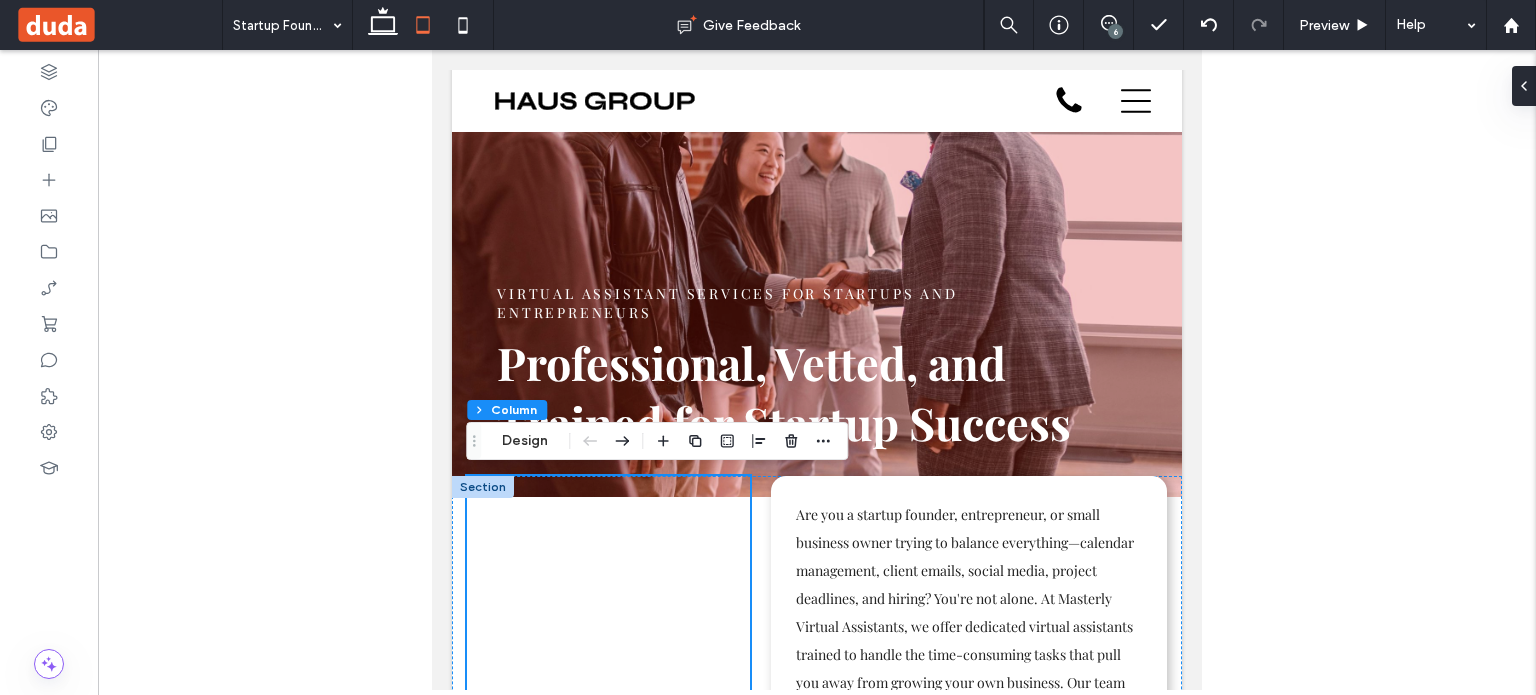 click at bounding box center [483, 487] 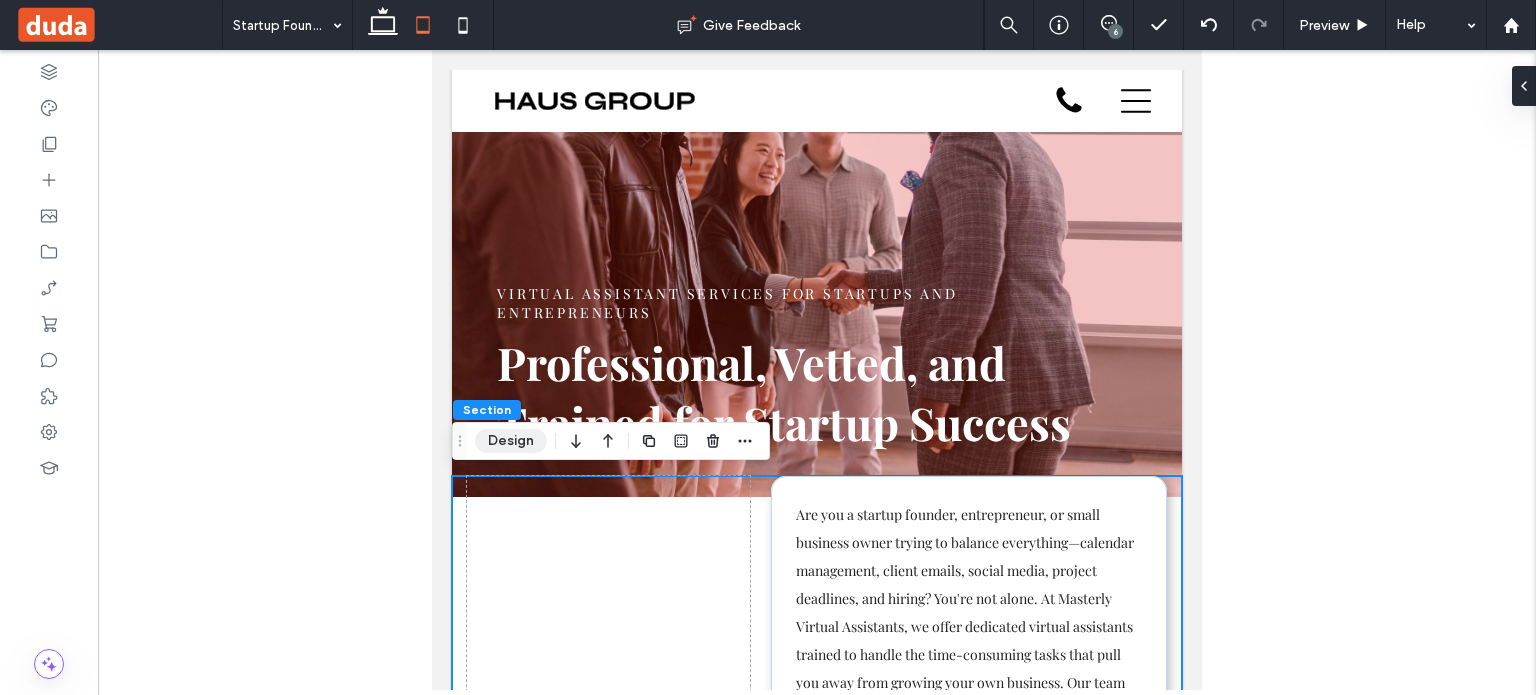 click on "Design" at bounding box center [511, 441] 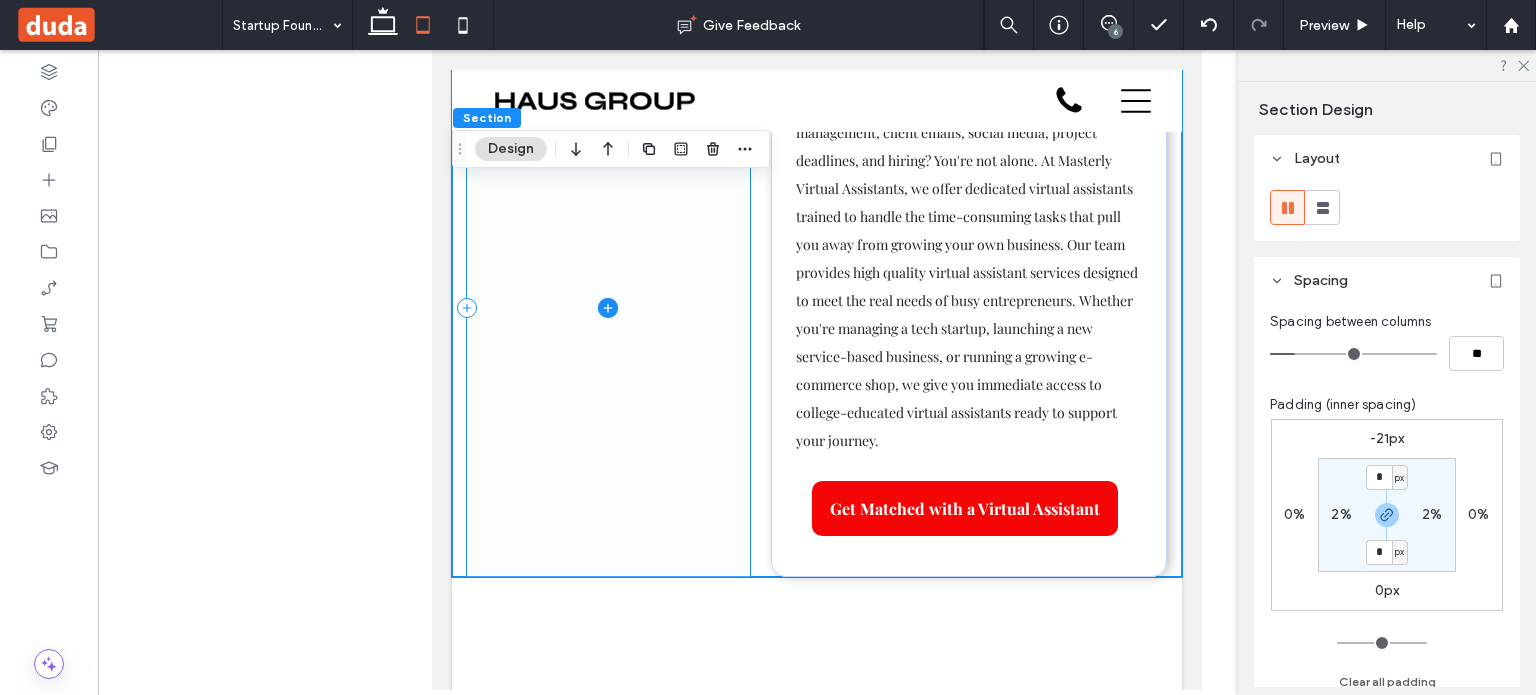 scroll, scrollTop: 680, scrollLeft: 0, axis: vertical 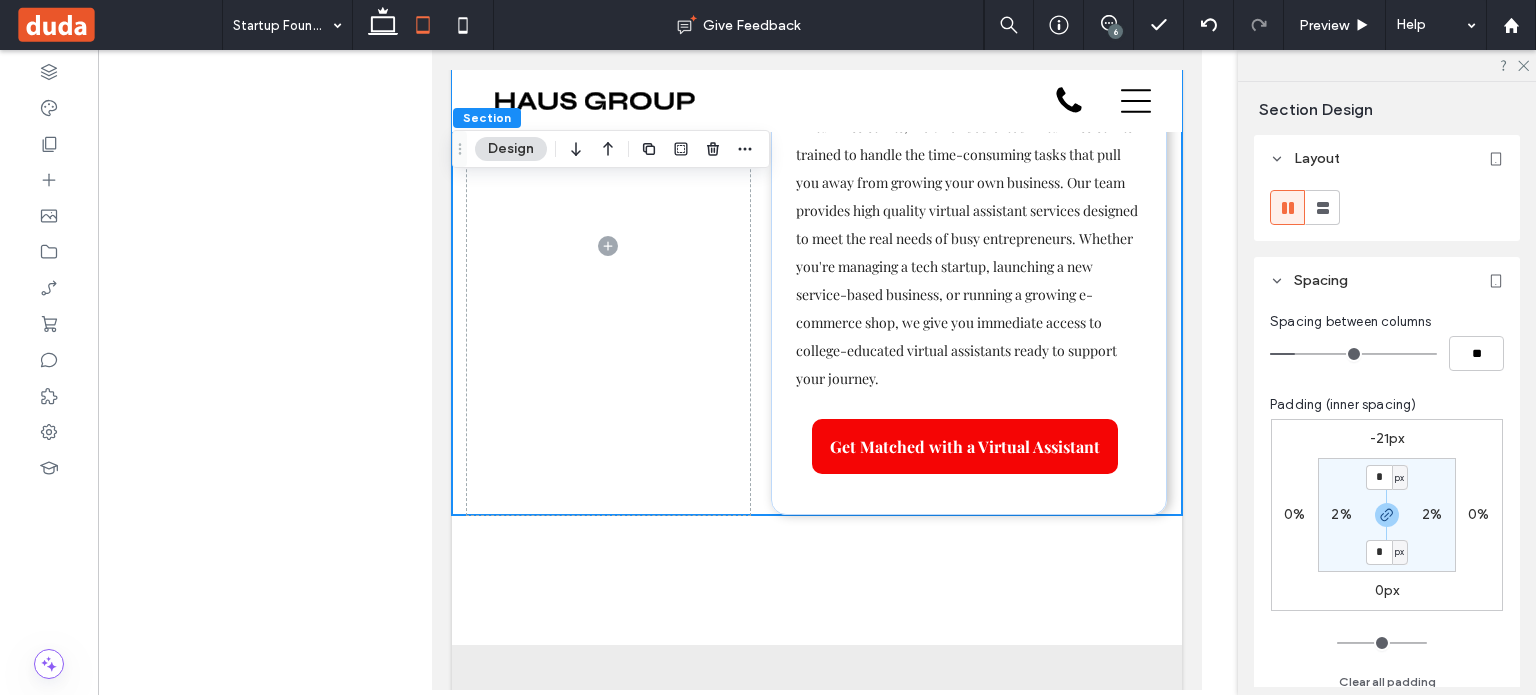 click on "Virtual Assistant Services for Startups and Entrepreneurs
Professional, Vetted, and Trained for Startup Success
Section + Add Section
Get Matched with a Virtual Assistant
Section + Add Section
Why Hire a Virtual Assistant for Your Startup?
Startups run fast, and every second counts. When you're wearing multiple hats— CEO, marketer, admin, salesperson —there’s only so much you can do in a day. A
virtual assistant   helps you
track expenses, handle tasks , and manage your
own schedule   more effectively.
With a
virtual assistant for startups , you can:
Reclaim your time by outsourcing routine or specific tasks Focus on strategy and growing a profitable business" at bounding box center [817, 2374] 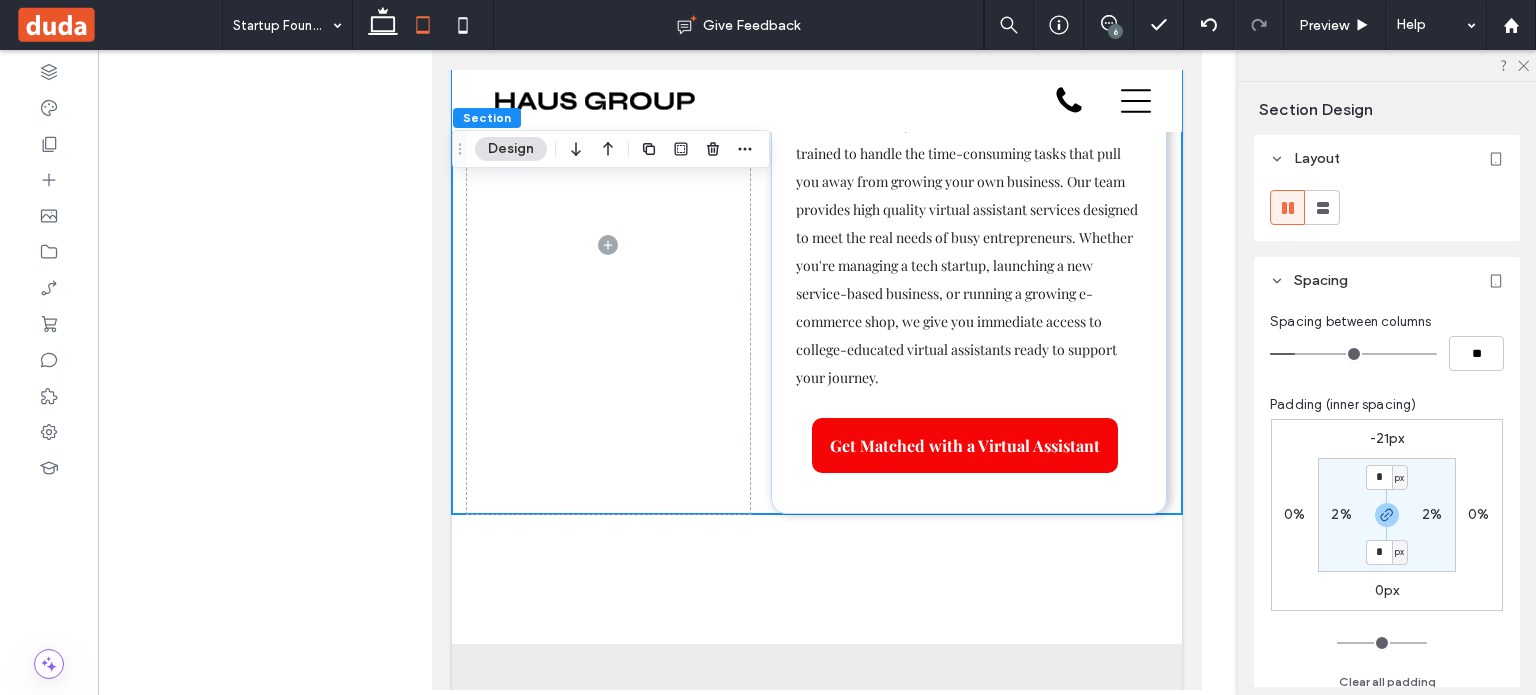 scroll, scrollTop: 780, scrollLeft: 0, axis: vertical 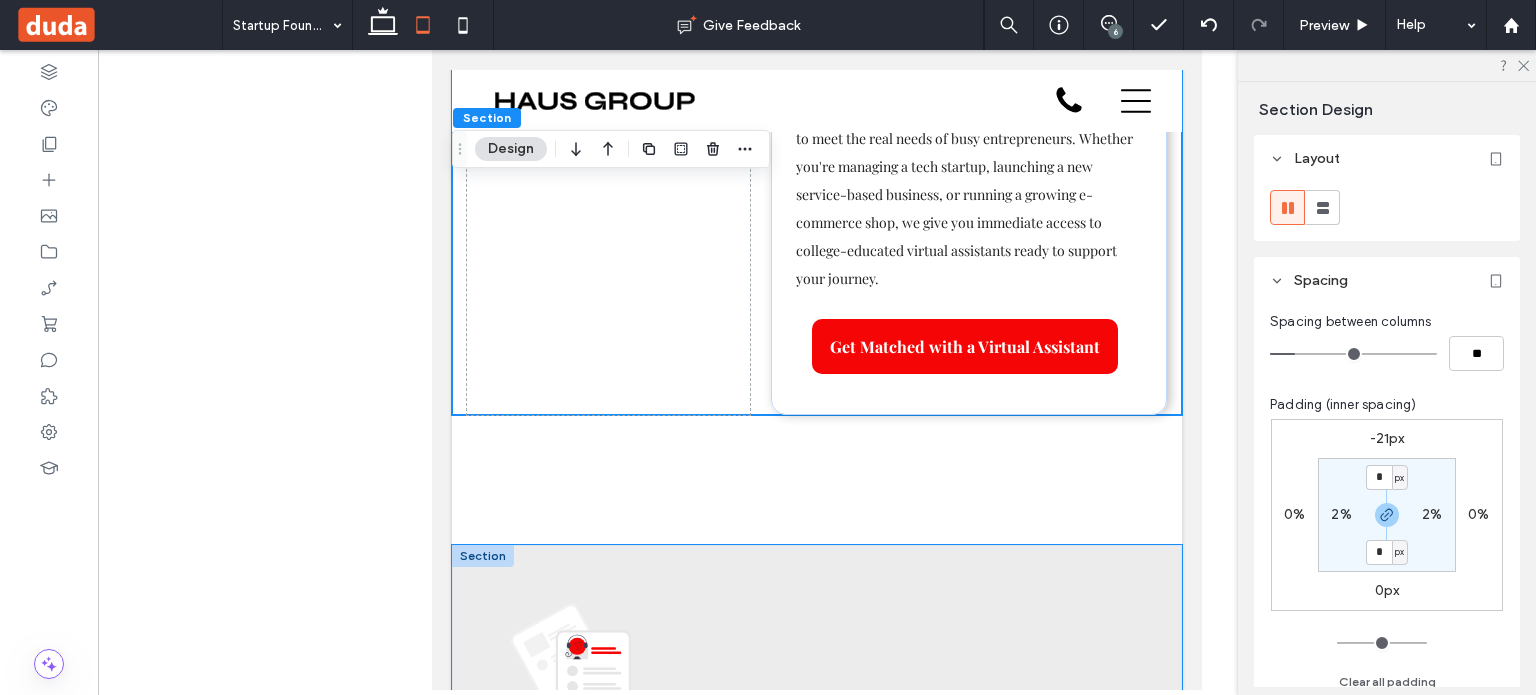 click on "Why Hire a Virtual Assistant for Your Startup?
Startups run fast, and every second counts. When you're wearing multiple hats— CEO, marketer, admin, salesperson —there’s only so much you can do in a day. A
virtual assistant   helps you
track expenses, handle tasks , and manage your
own schedule   more effectively.
With a
virtual assistant for startups , you can:
Reclaim your time by outsourcing routine or specific tasks Focus on strategy and growing a profitable business Scale quickly with a reliable support system Avoid the hidden costs of hiring full-time employees
Our virtual assistant solutions for startups are built to help new assistant hires integrate fast, communicate effectively, and provide ongoing support in every area of your business." at bounding box center (817, 879) 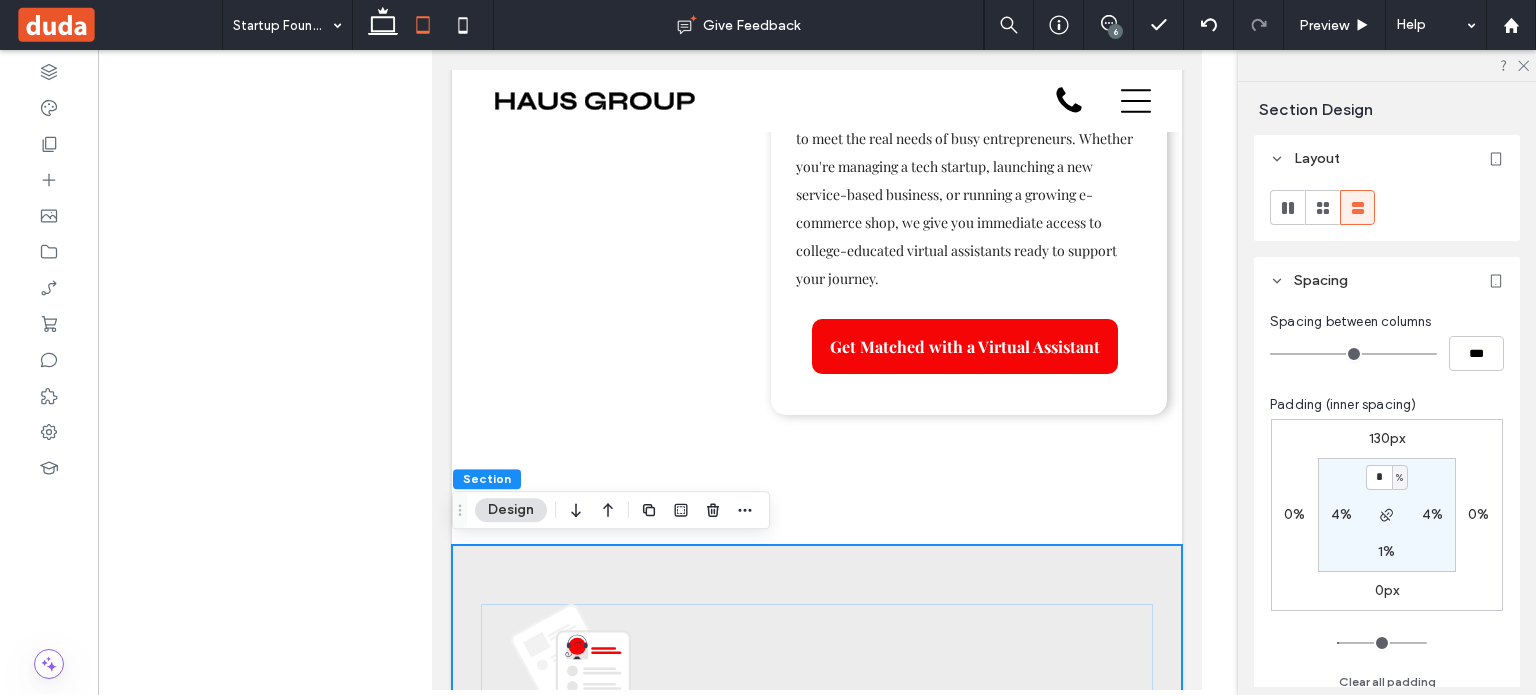 click on "Design" at bounding box center (511, 510) 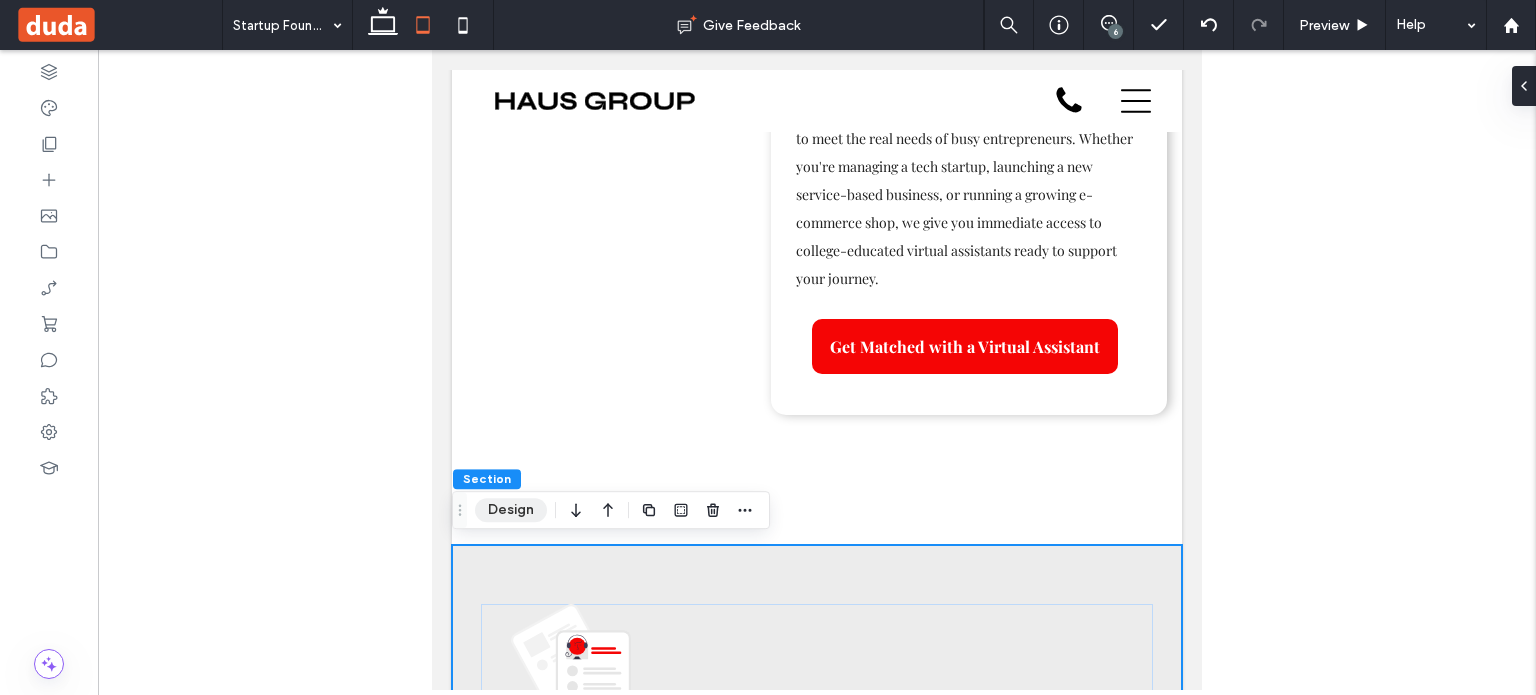 click on "Design" at bounding box center [511, 510] 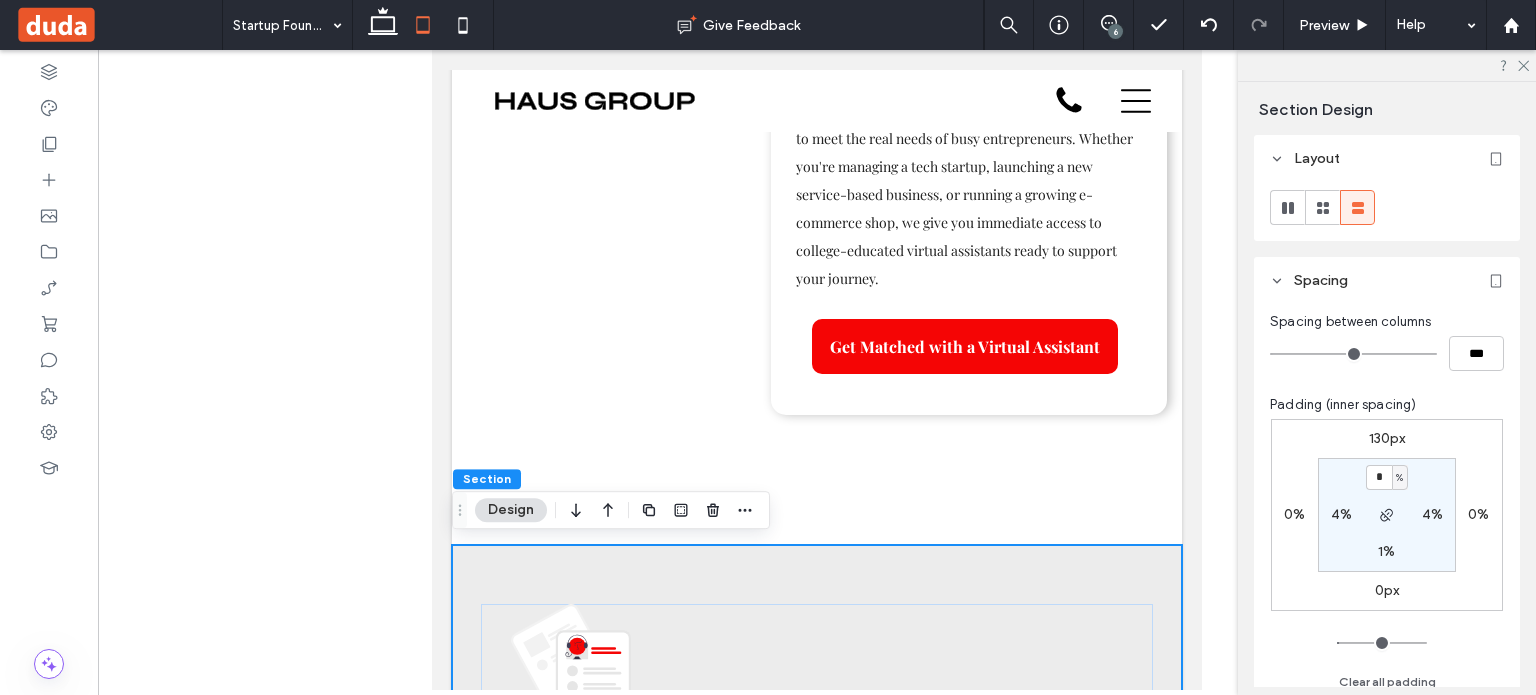 click on "130px" at bounding box center (1387, 438) 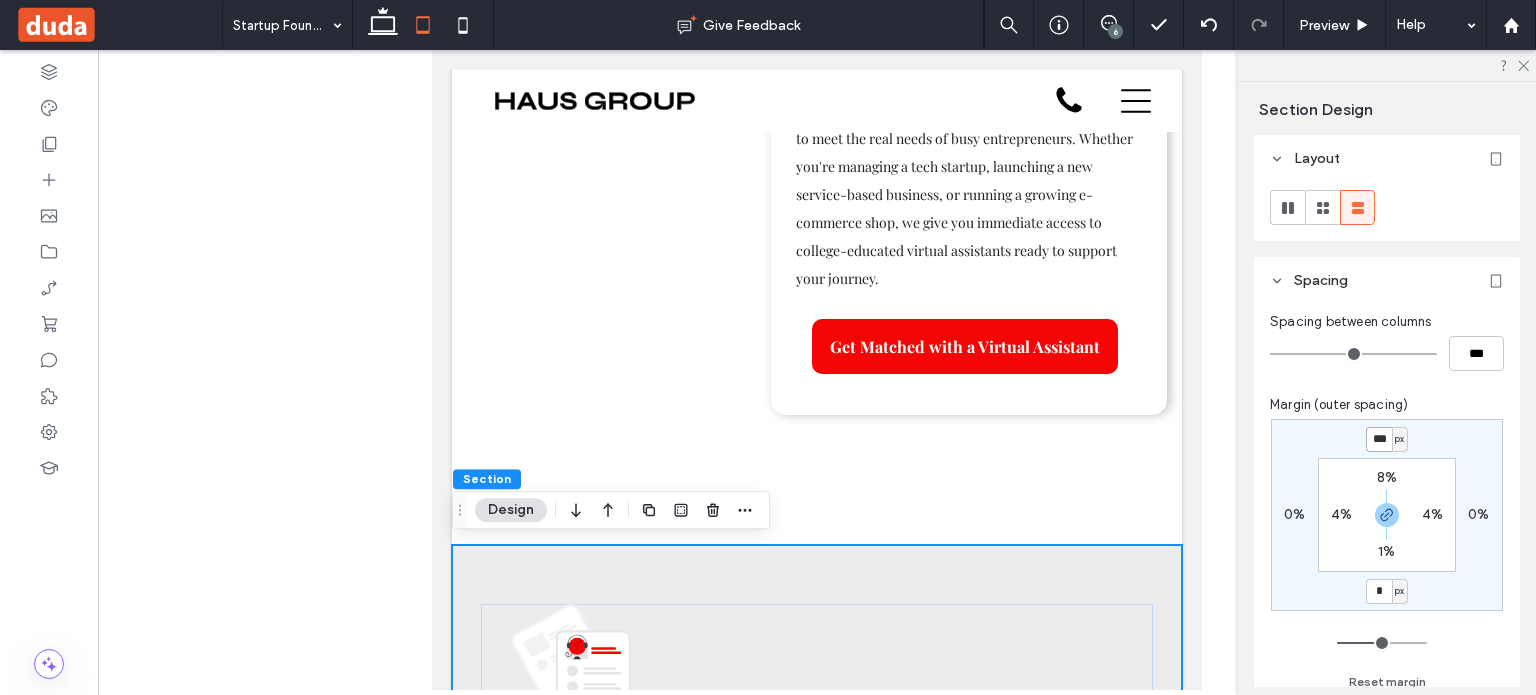 click on "***" at bounding box center (1379, 439) 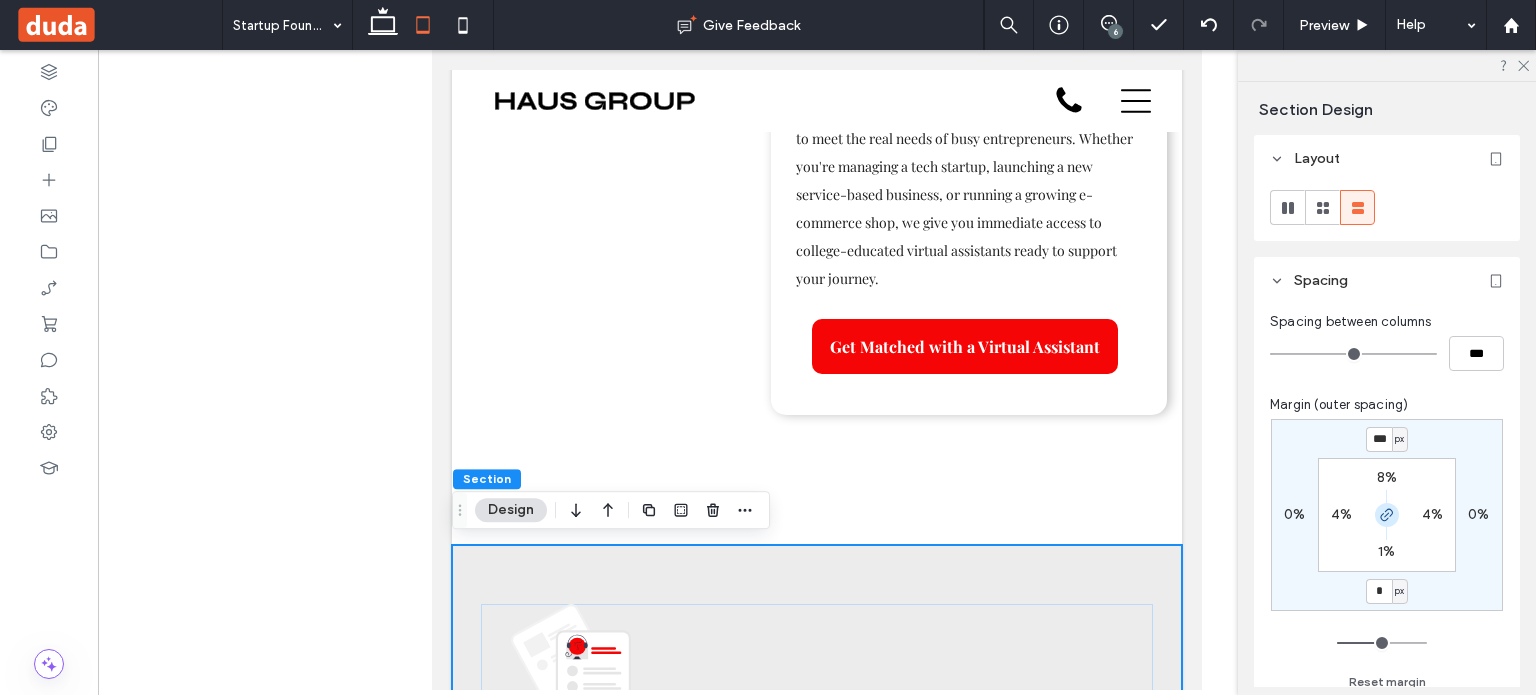 click at bounding box center (1387, 515) 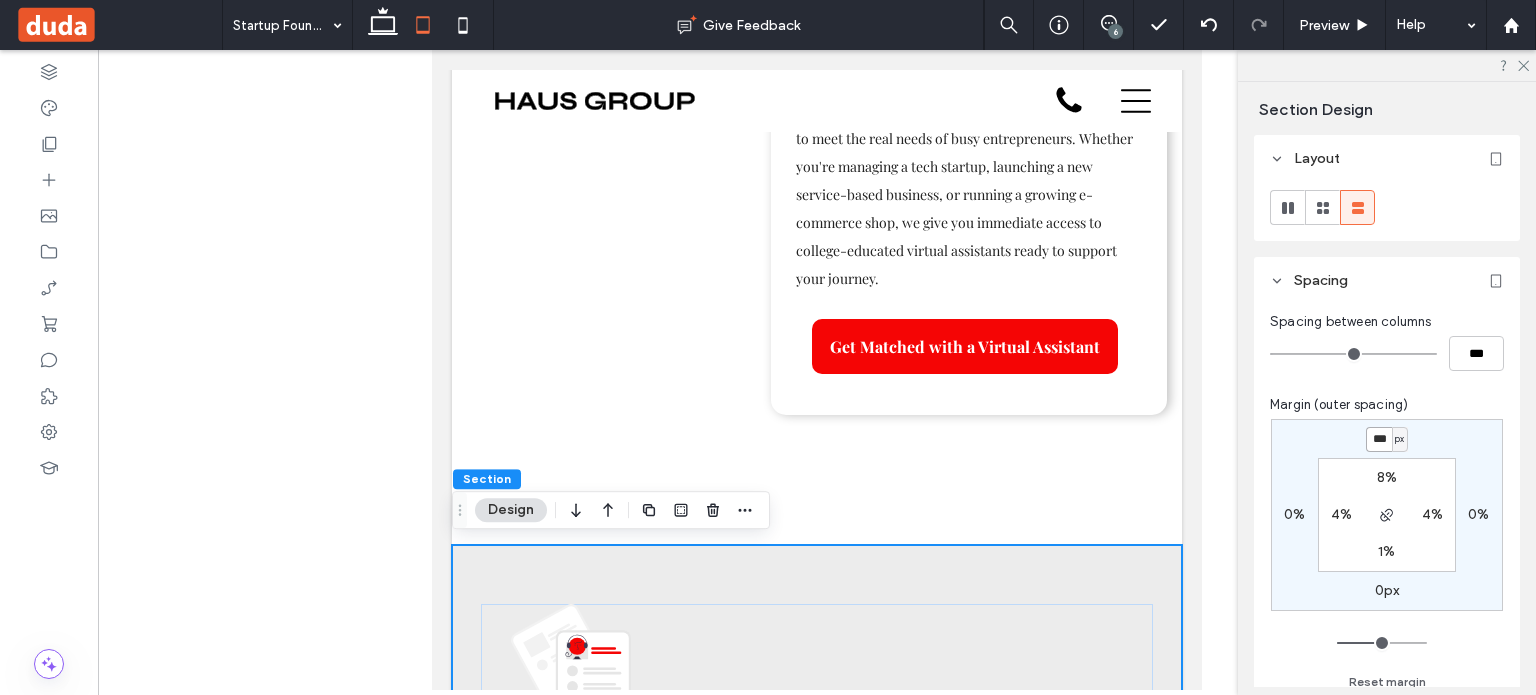 click on "***" at bounding box center (1379, 439) 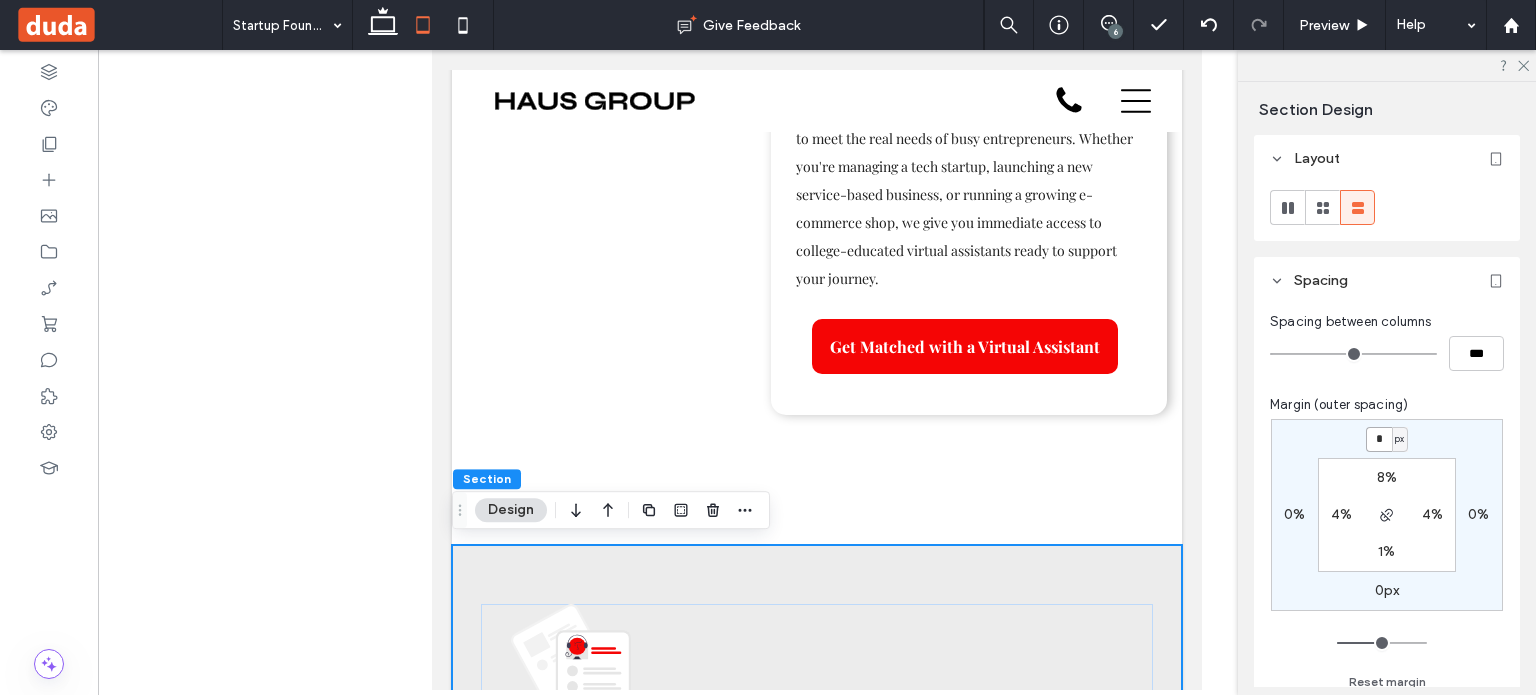 type on "*" 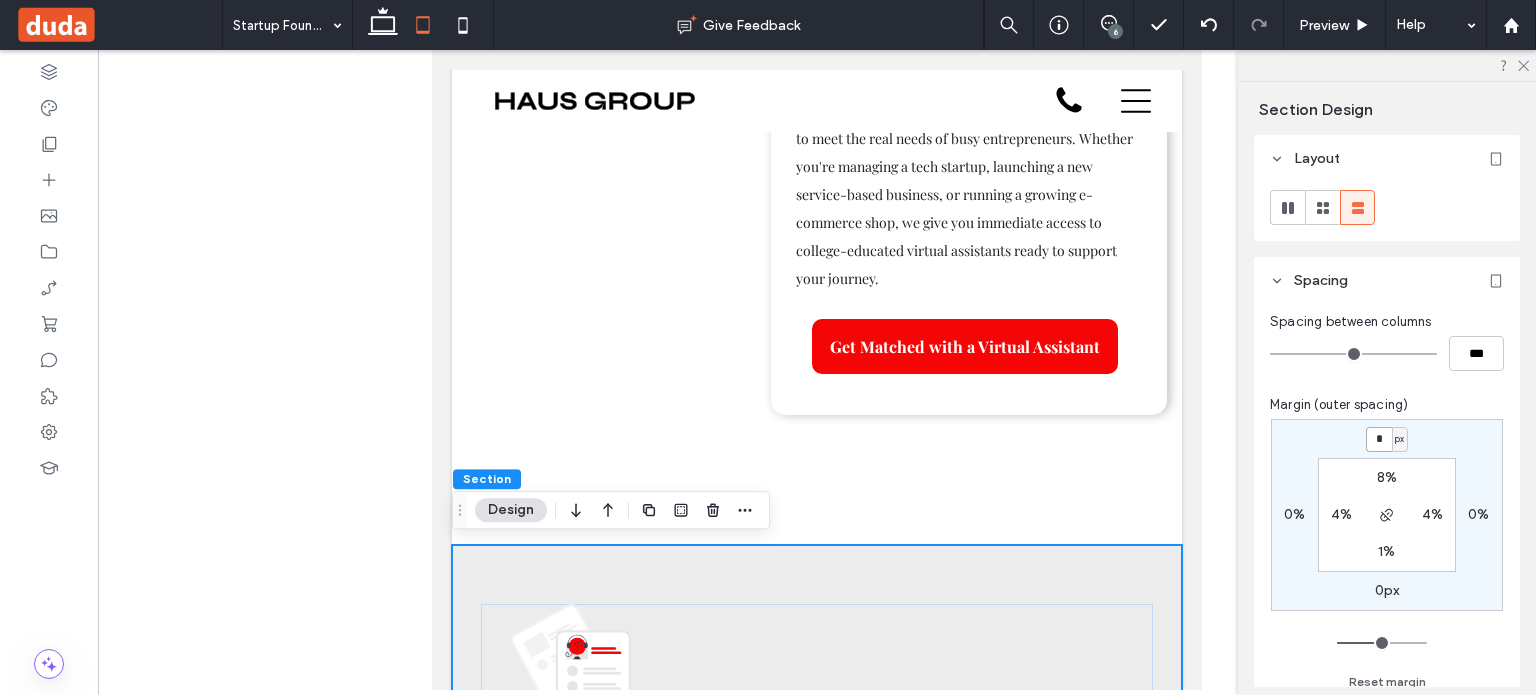 type on "*" 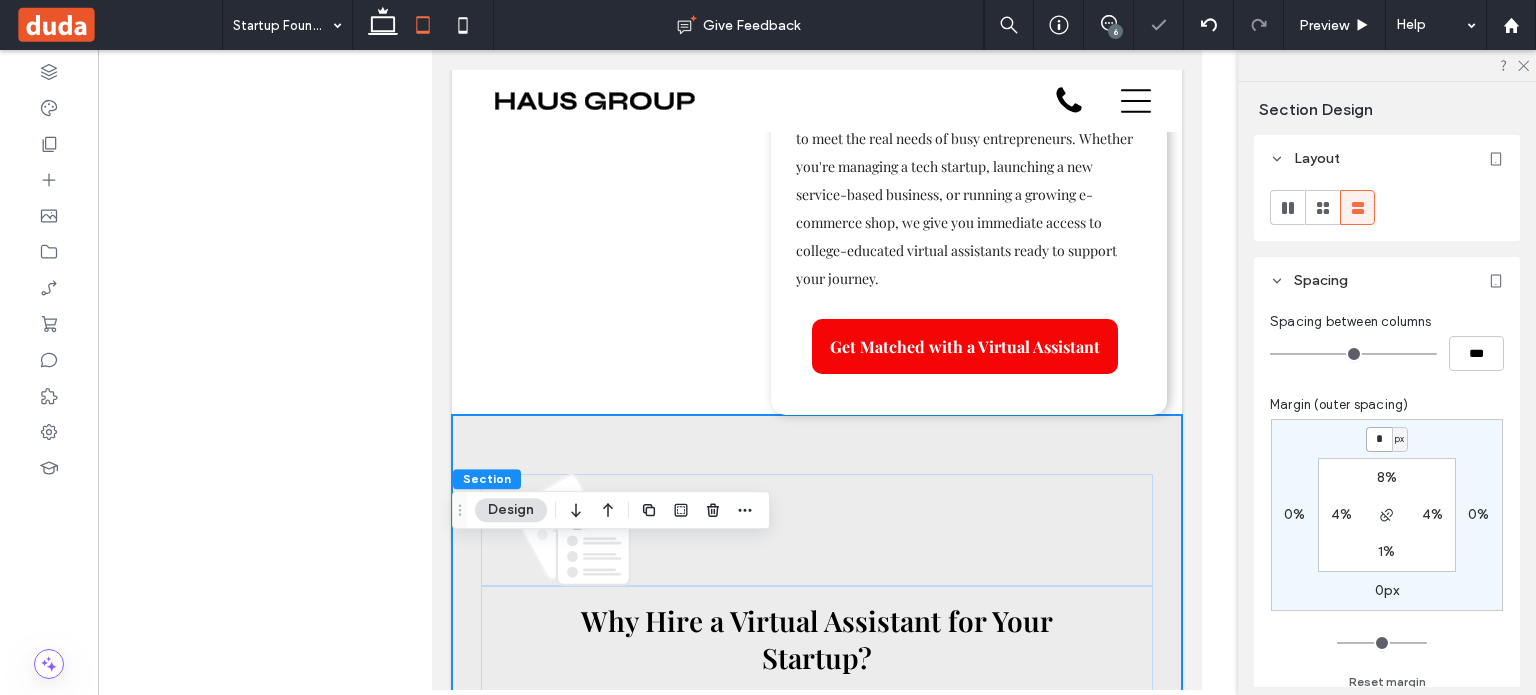 drag, startPoint x: 1382, startPoint y: 436, endPoint x: 1306, endPoint y: 443, distance: 76.321686 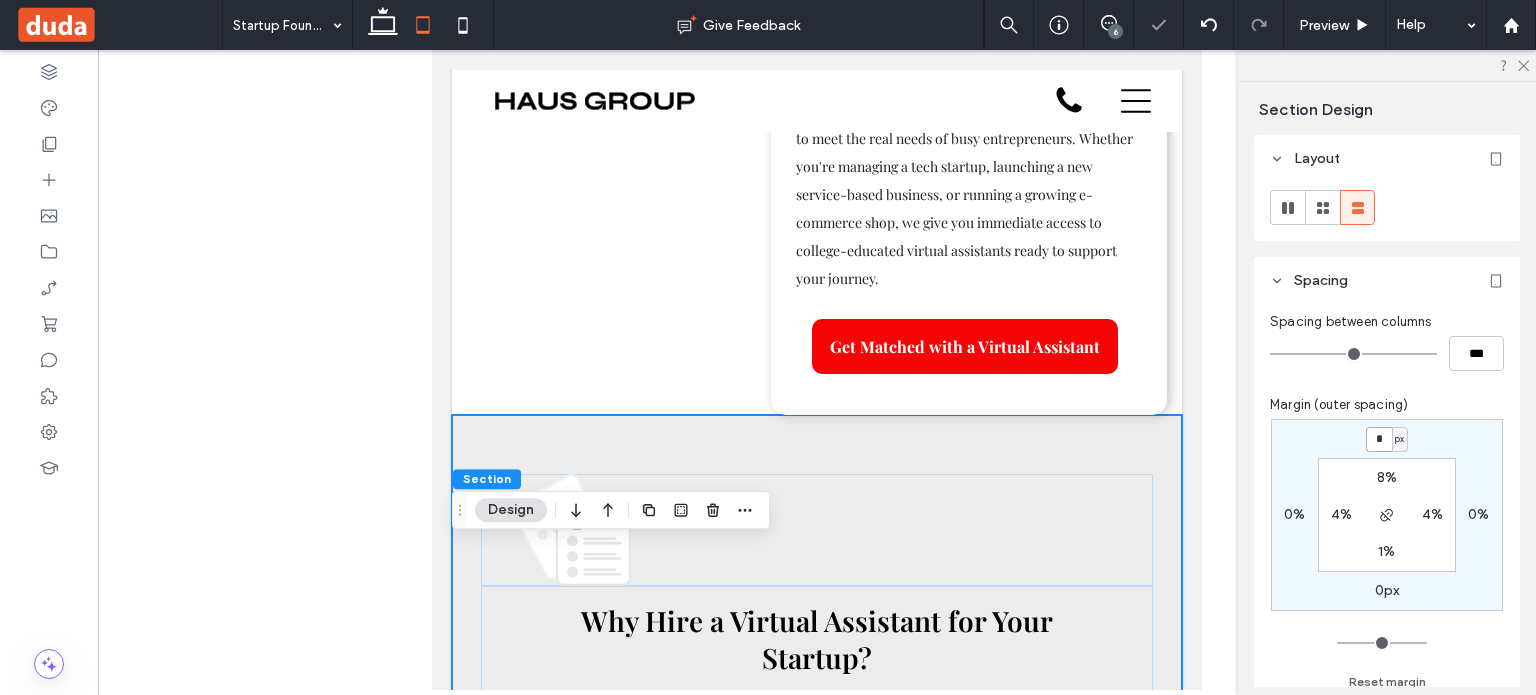click on "* px 0% 0px 0% 8% 4% 1% 4%" at bounding box center (1387, 515) 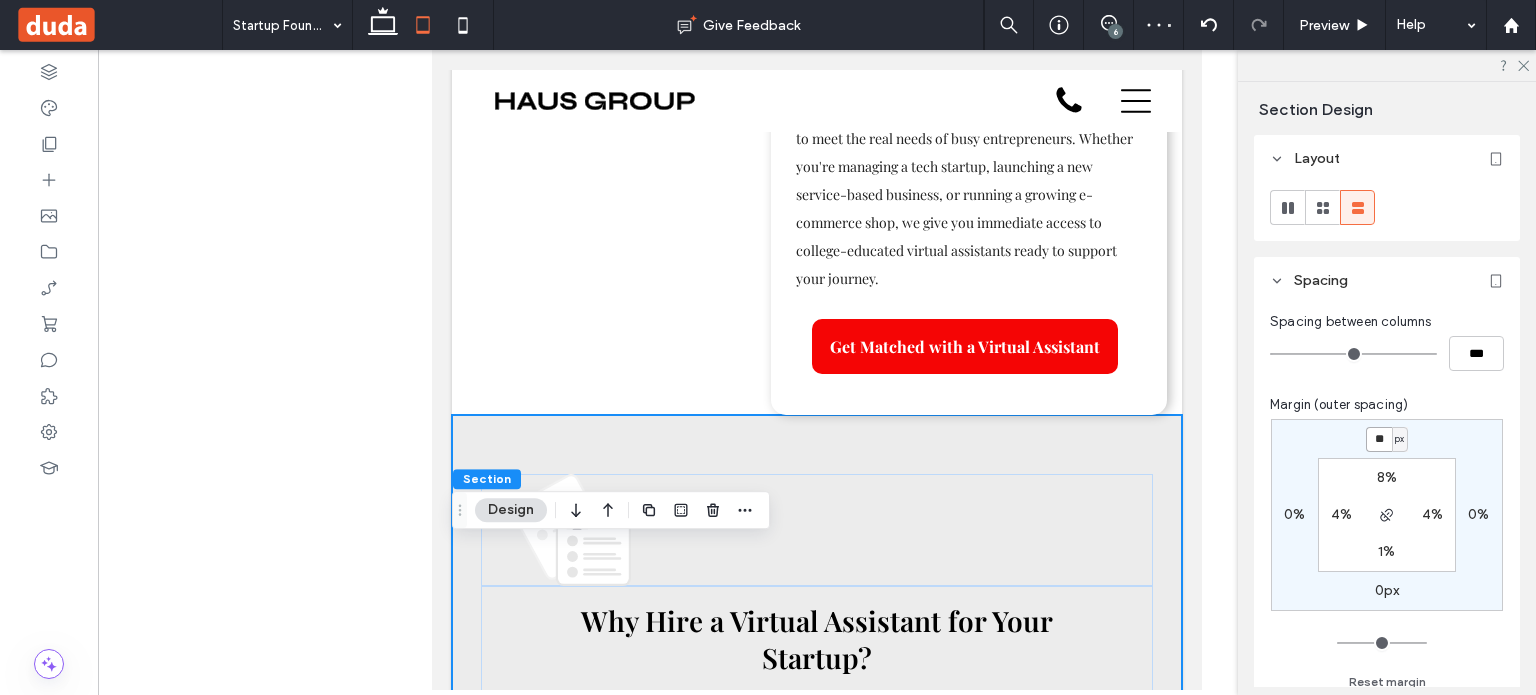 type on "**" 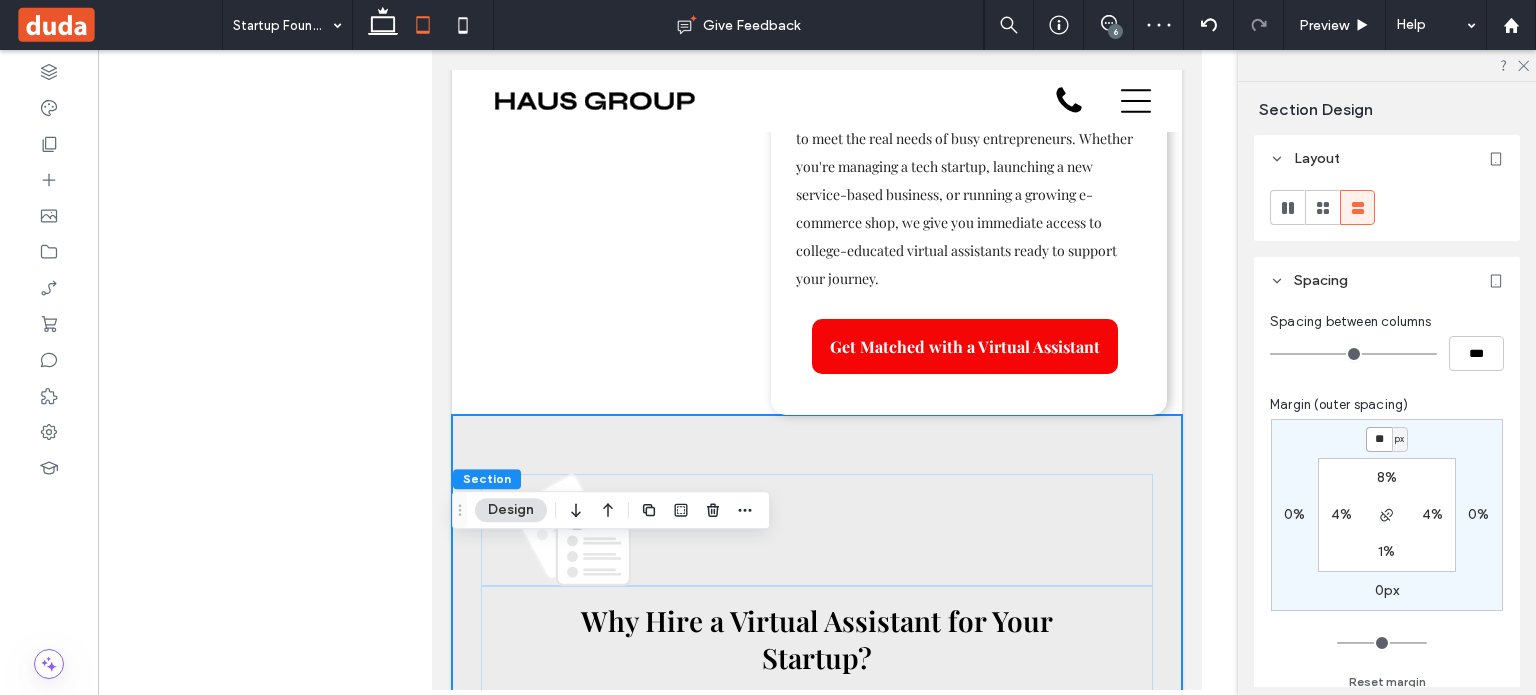 type on "**" 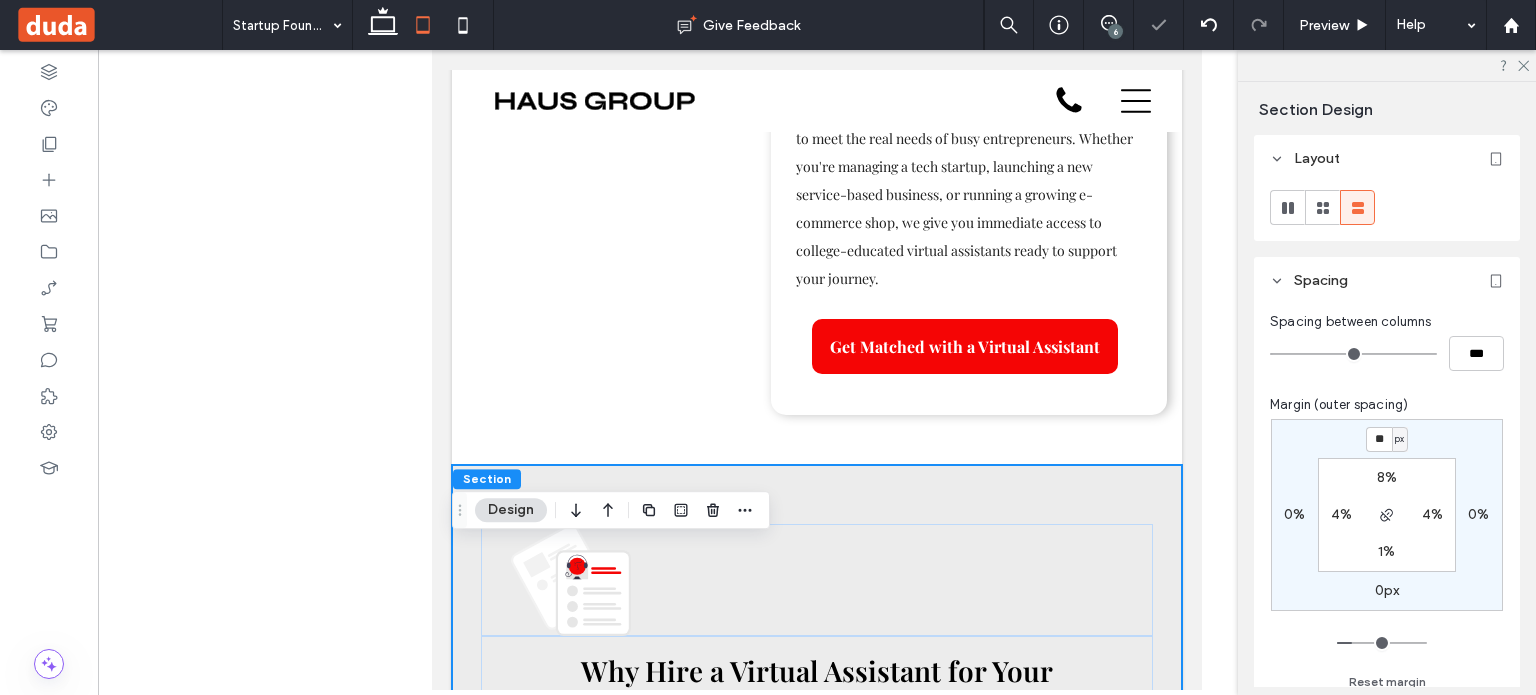 drag, startPoint x: 1359, startPoint y: 442, endPoint x: 1380, endPoint y: 439, distance: 21.213203 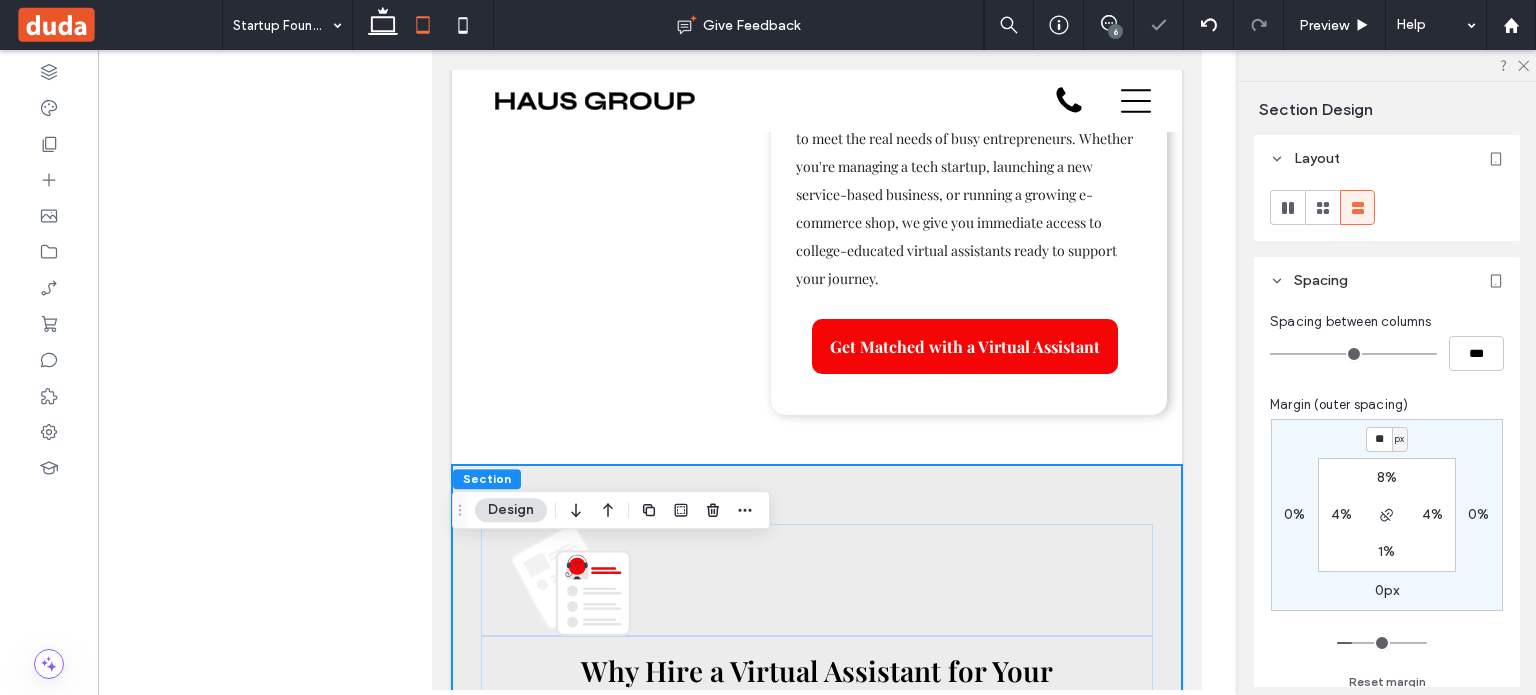 click on "** px" at bounding box center (1387, 439) 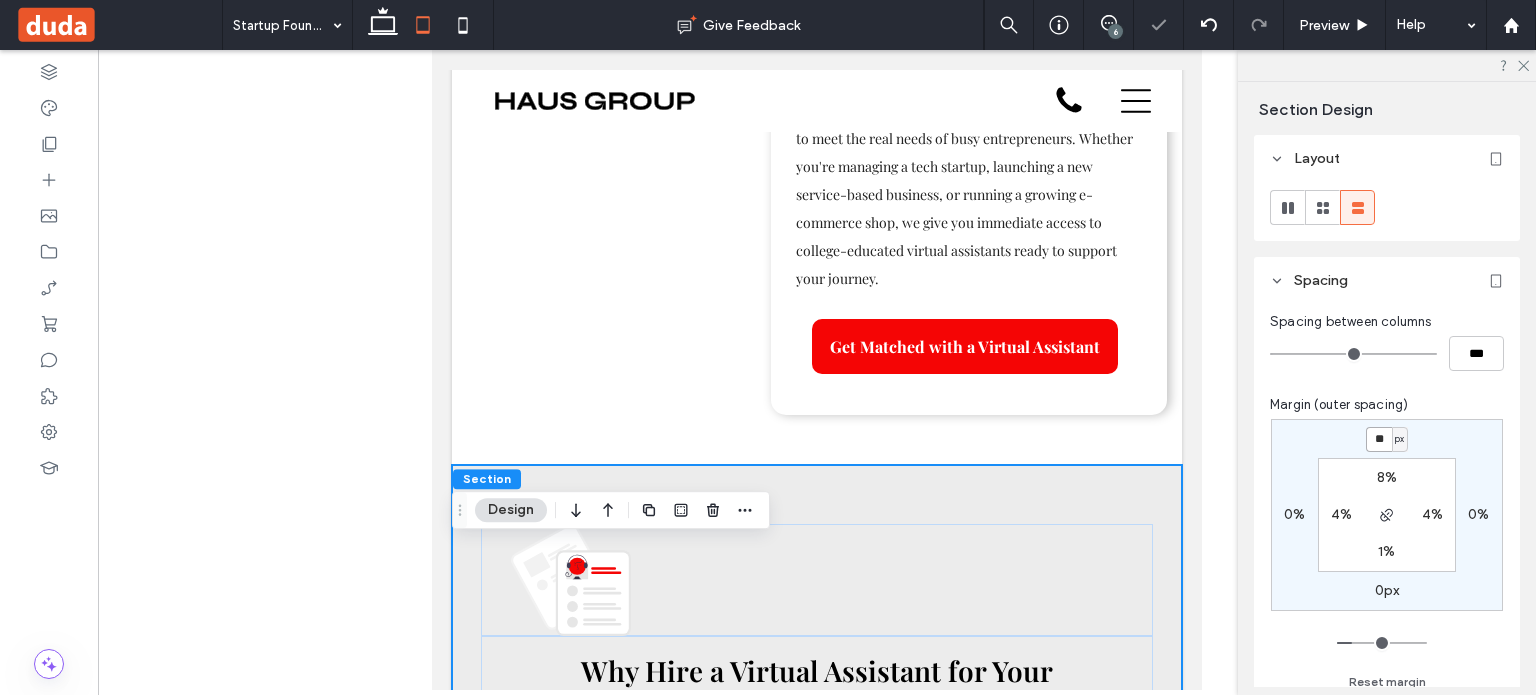 drag, startPoint x: 1381, startPoint y: 435, endPoint x: 1292, endPoint y: 439, distance: 89.08984 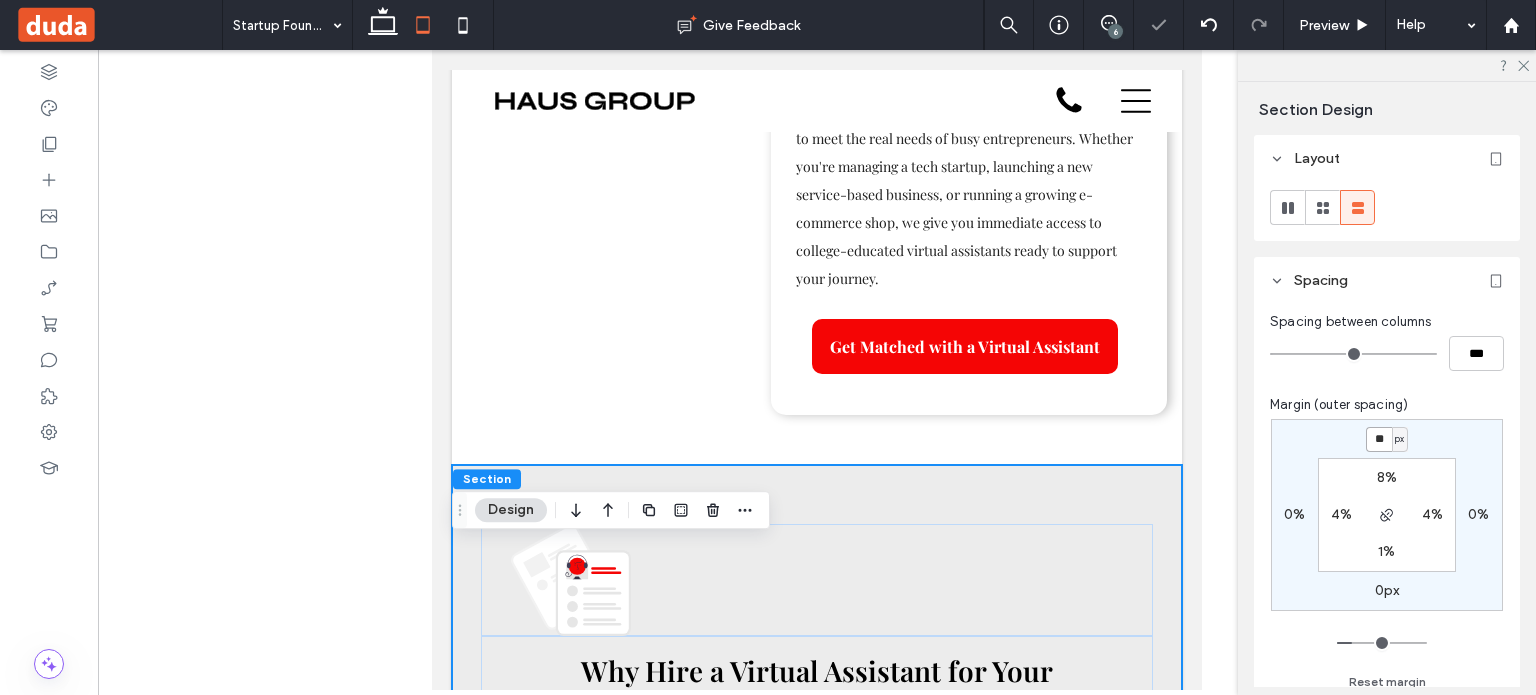 click on "** px 0% 0px 0% 8% 4% 1% 4%" at bounding box center [1387, 515] 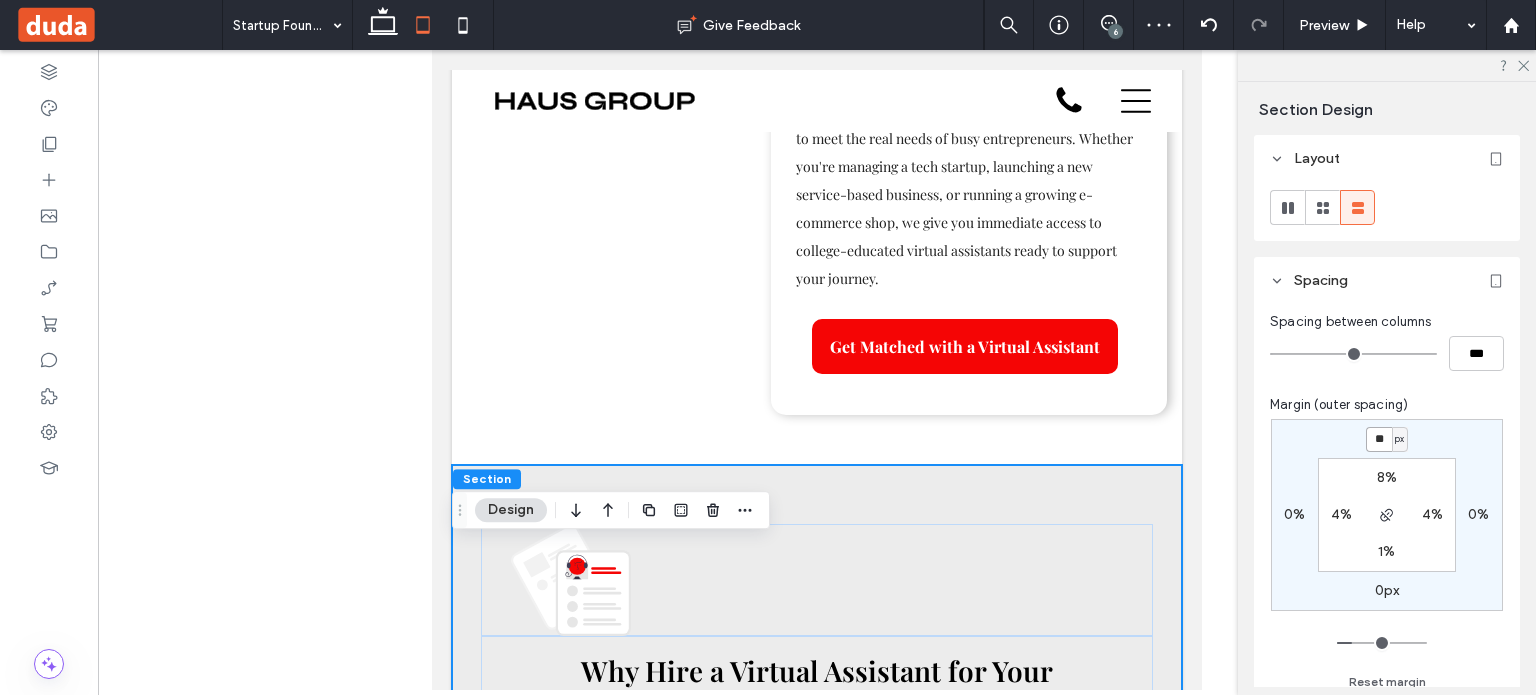 type on "**" 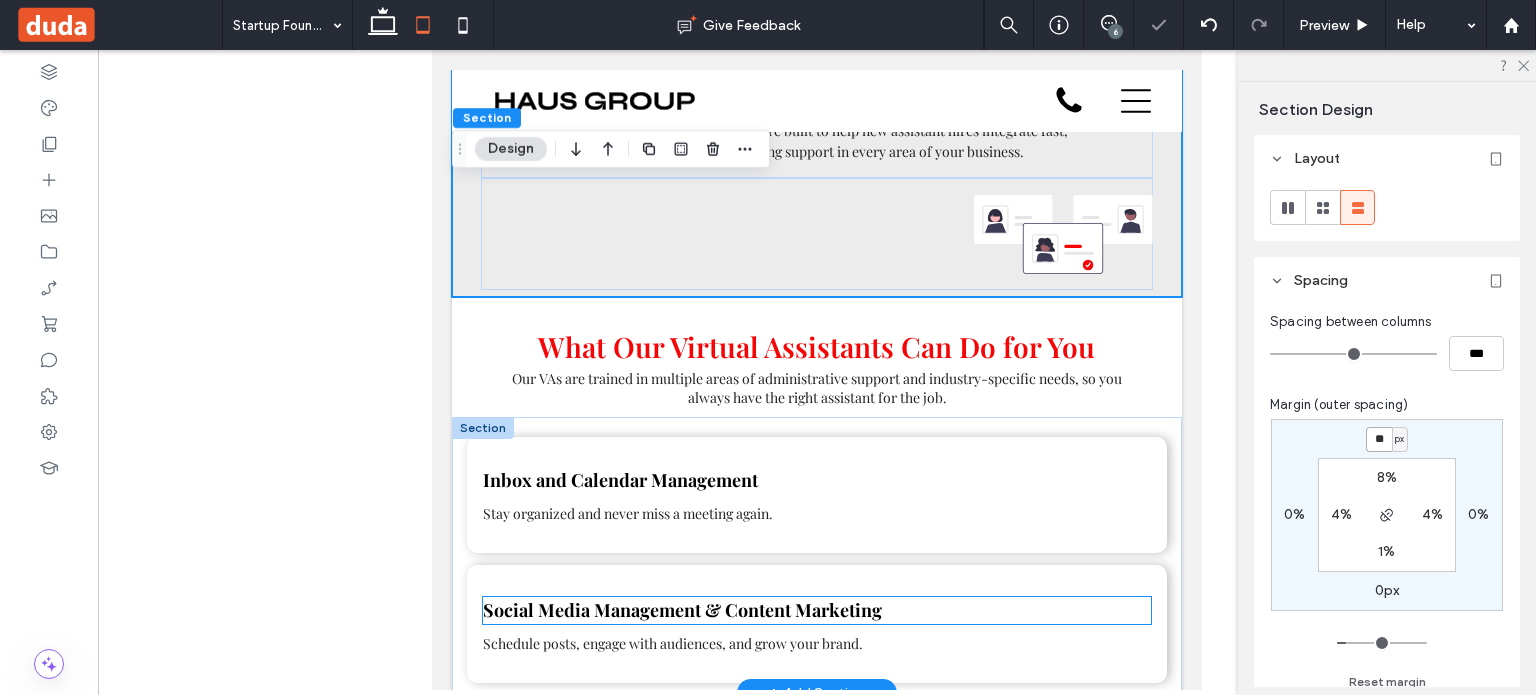 scroll, scrollTop: 1480, scrollLeft: 0, axis: vertical 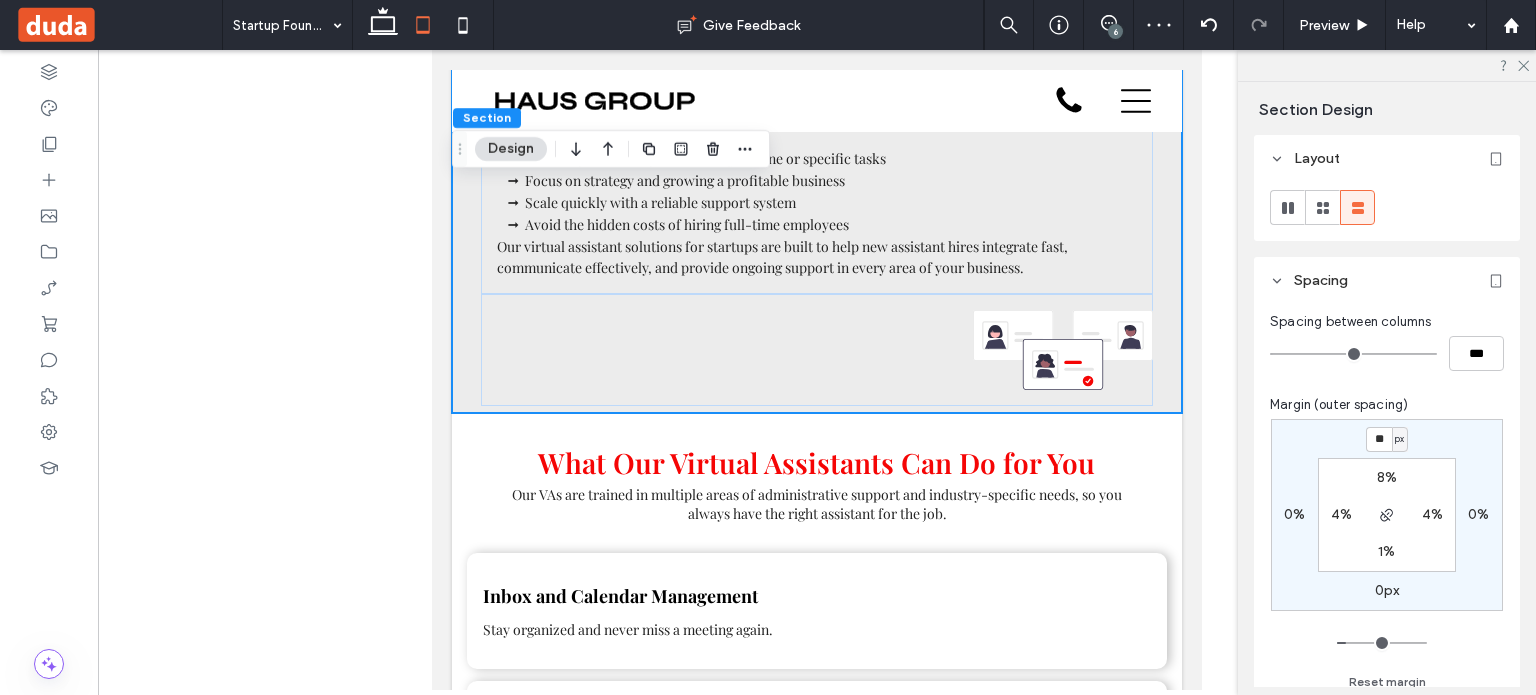 click on "1%" at bounding box center [1386, 551] 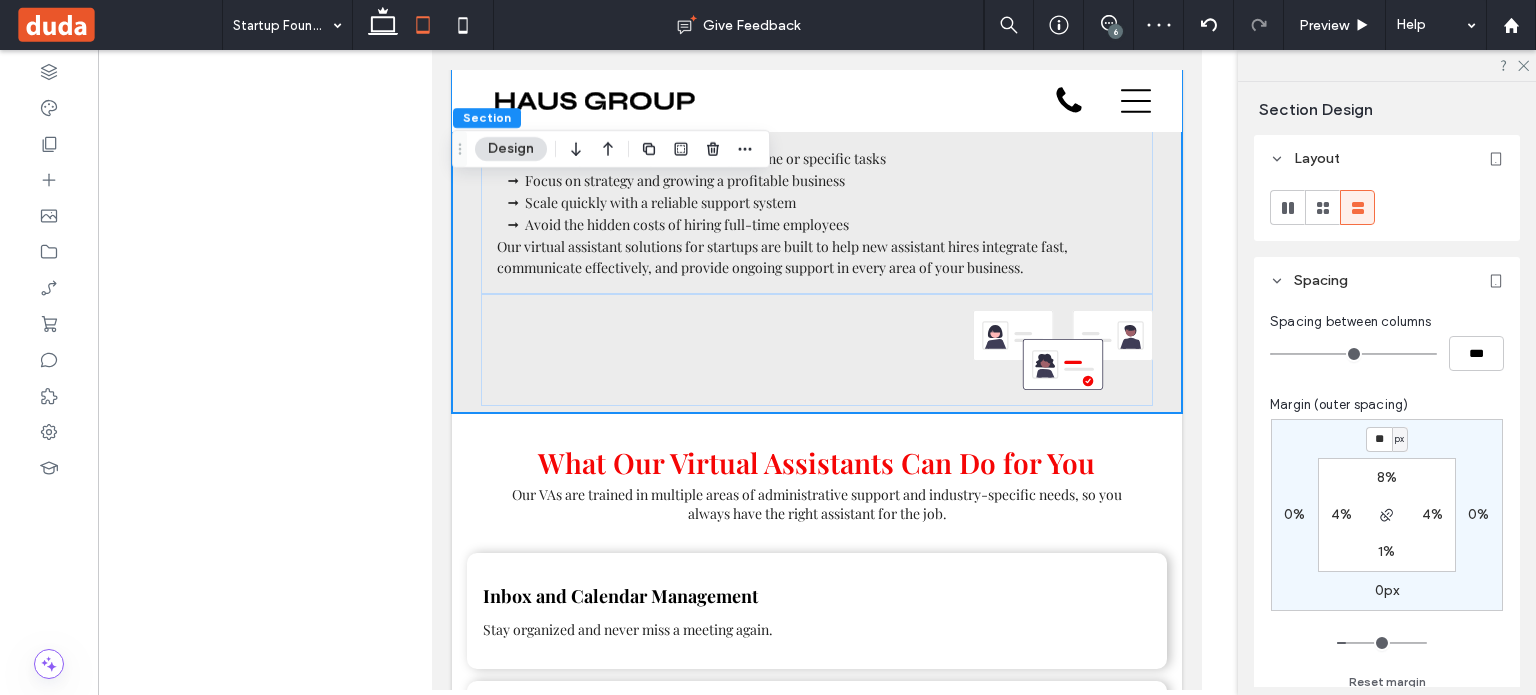 type on "*" 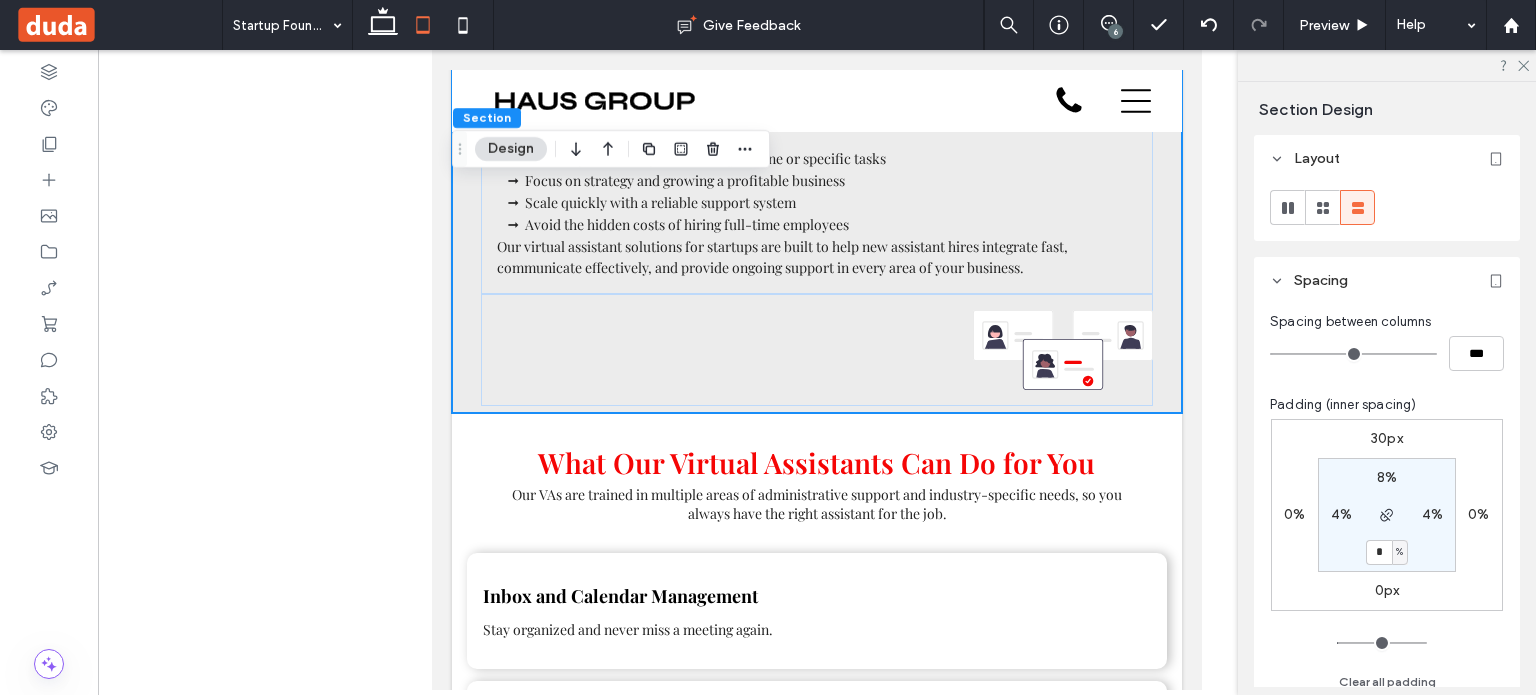 type on "*" 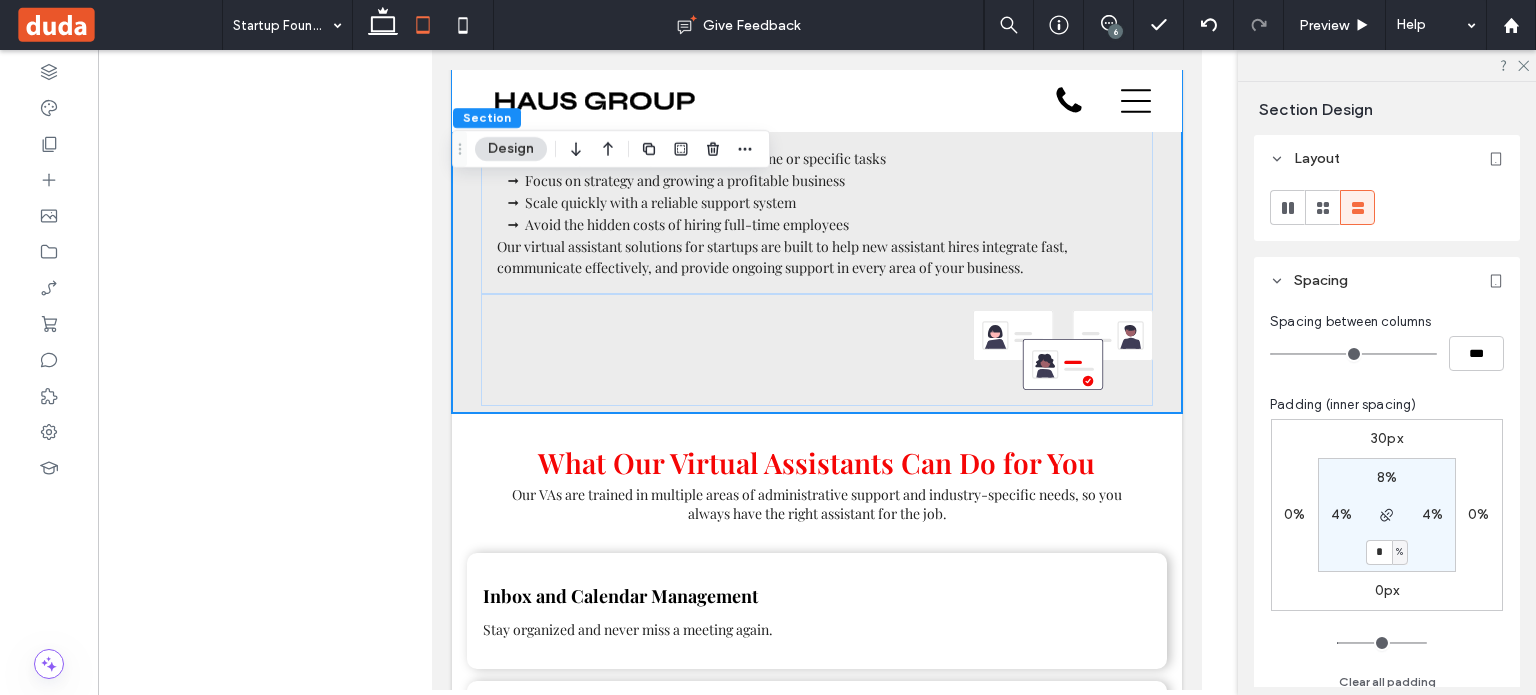 type on "*" 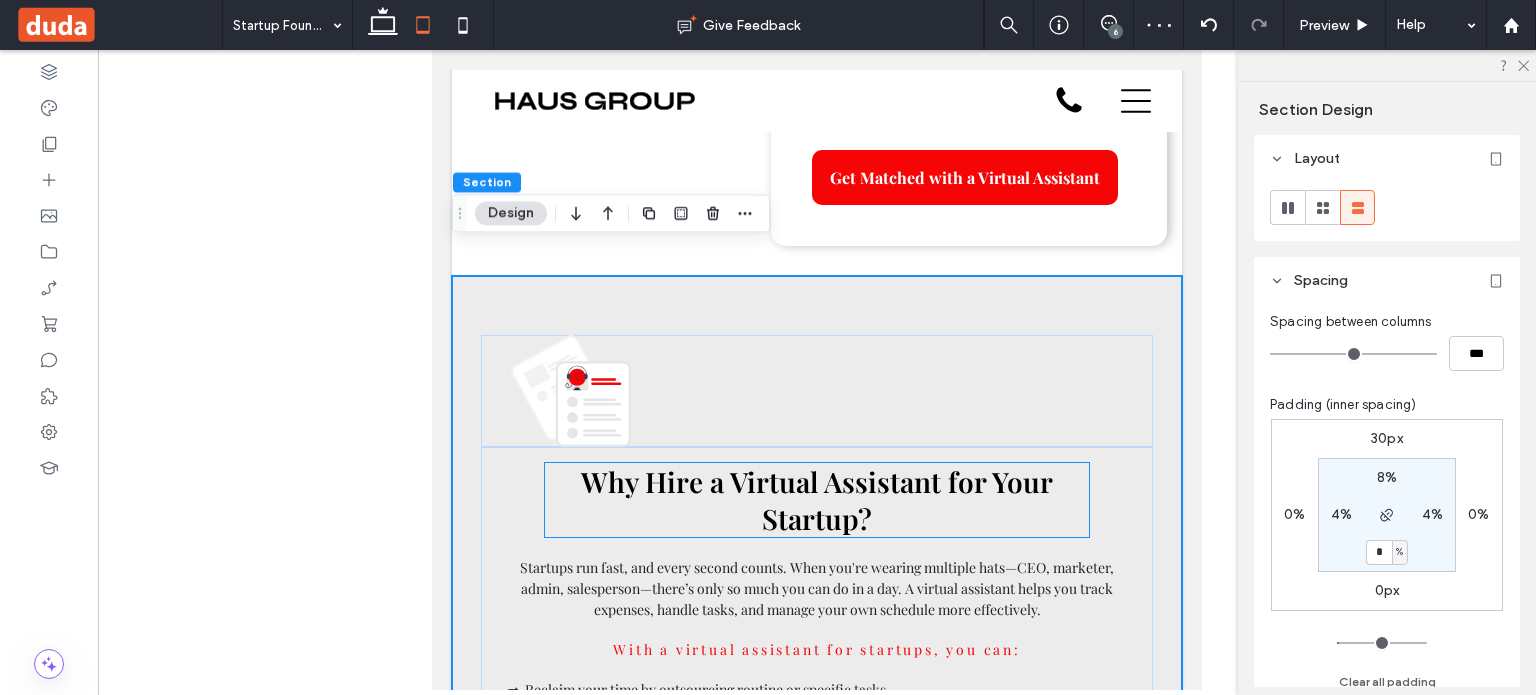 scroll, scrollTop: 980, scrollLeft: 0, axis: vertical 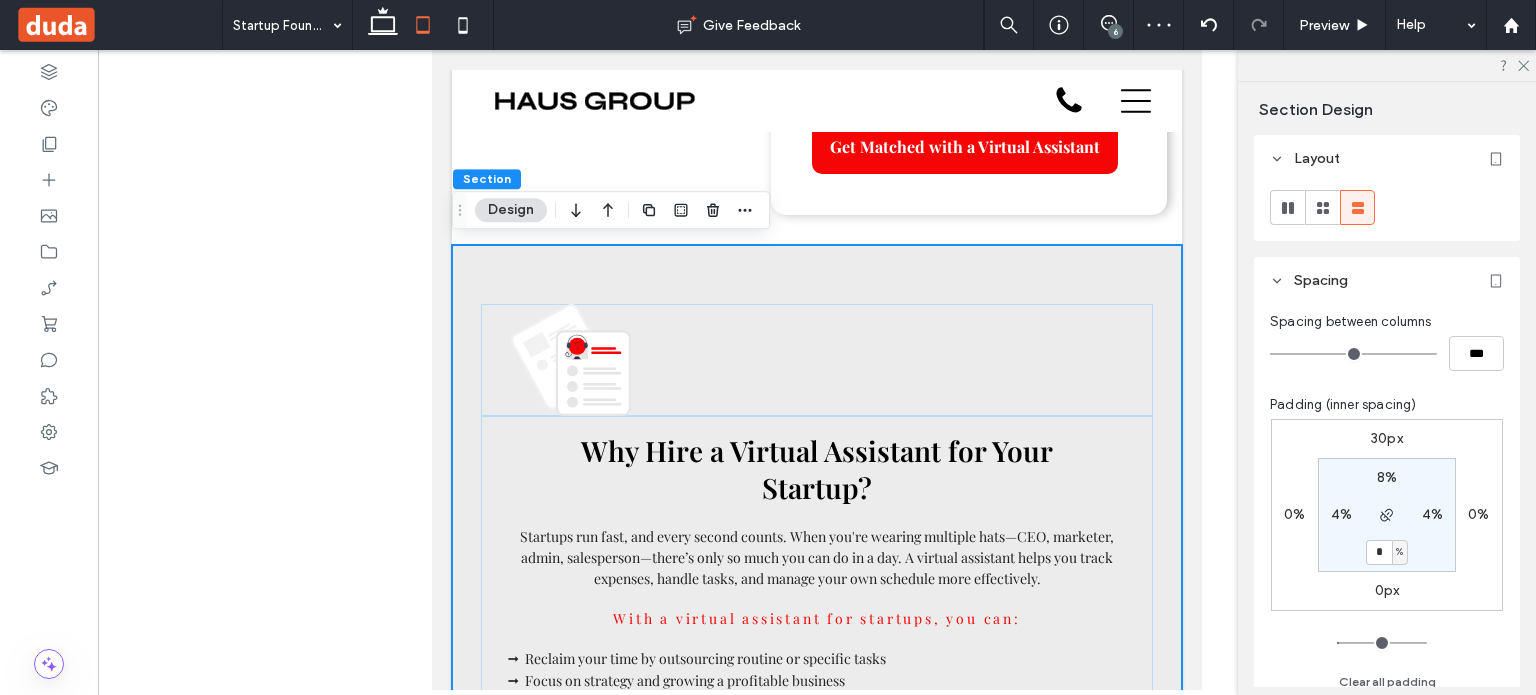 click on "8%" at bounding box center [1387, 477] 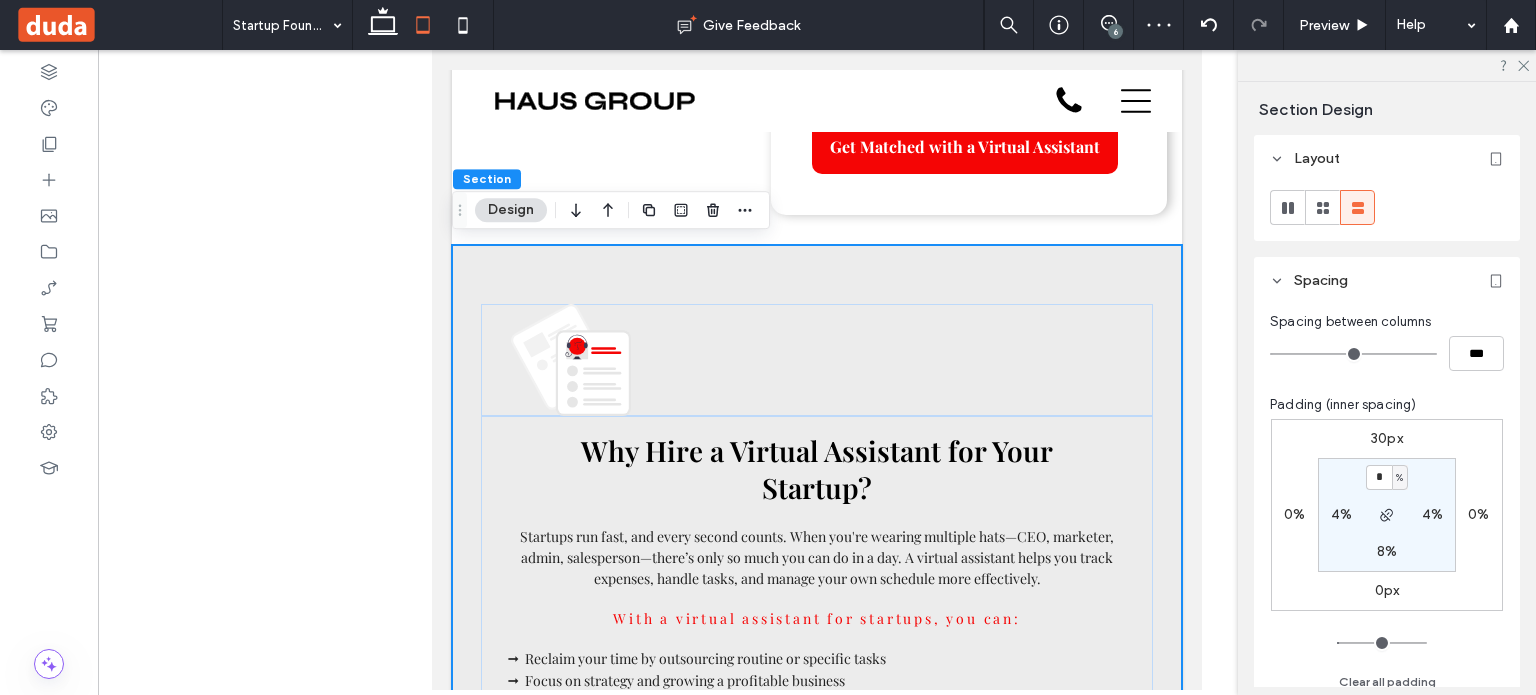 type on "*" 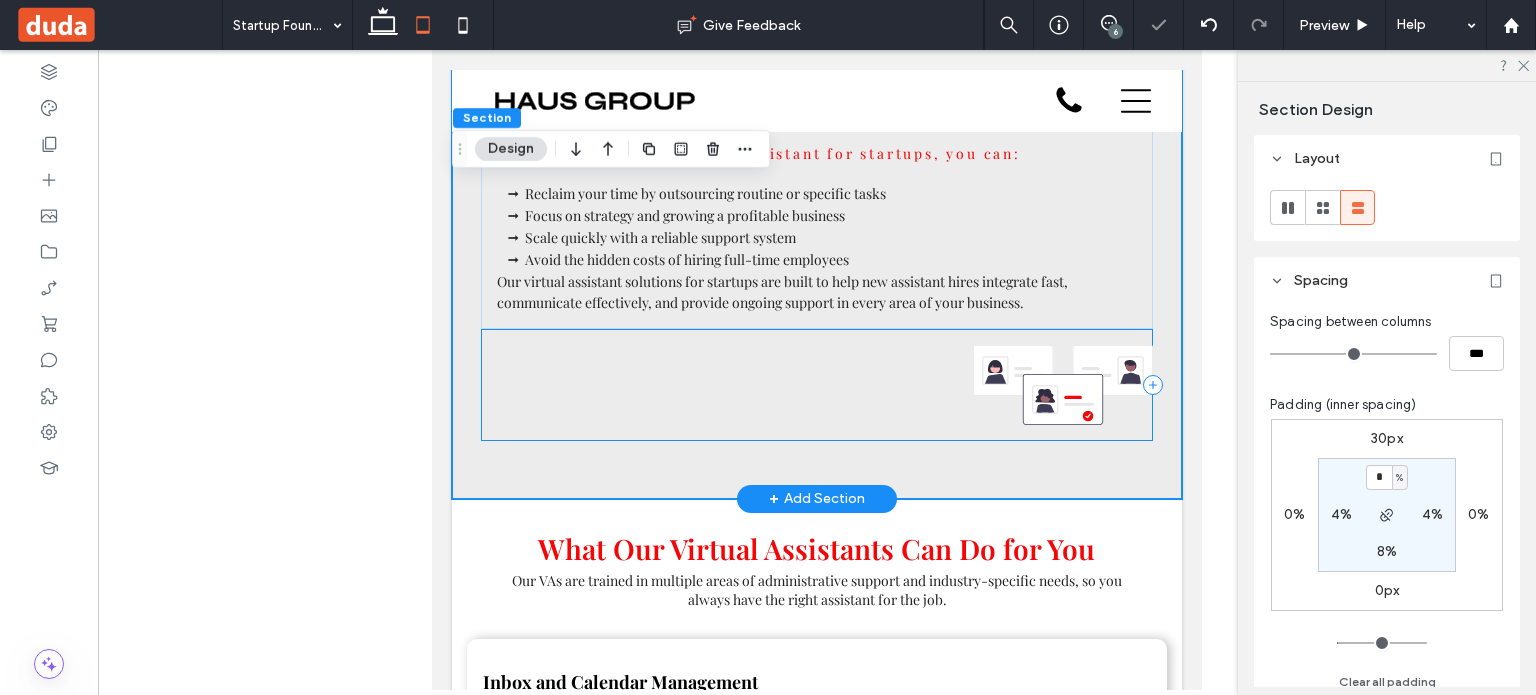 scroll, scrollTop: 1480, scrollLeft: 0, axis: vertical 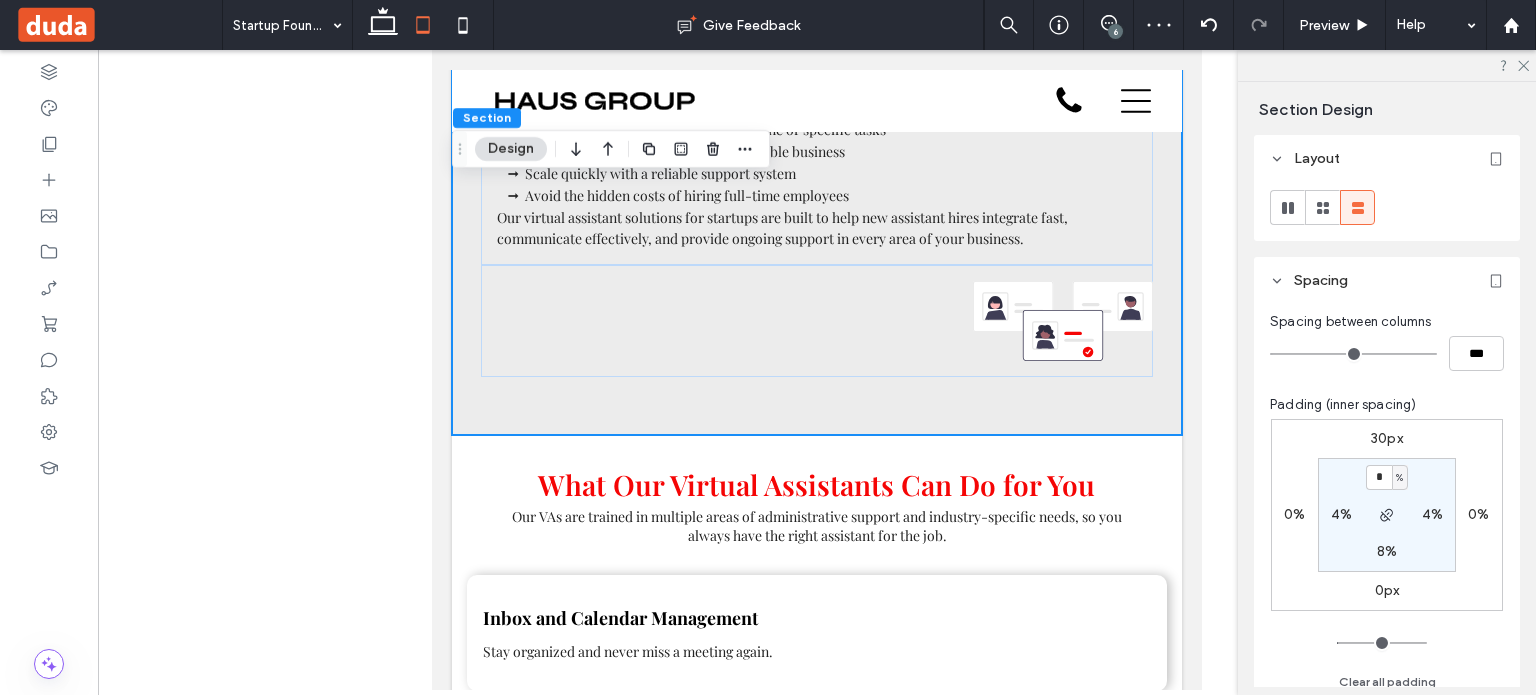 click on "8%" at bounding box center [1387, 551] 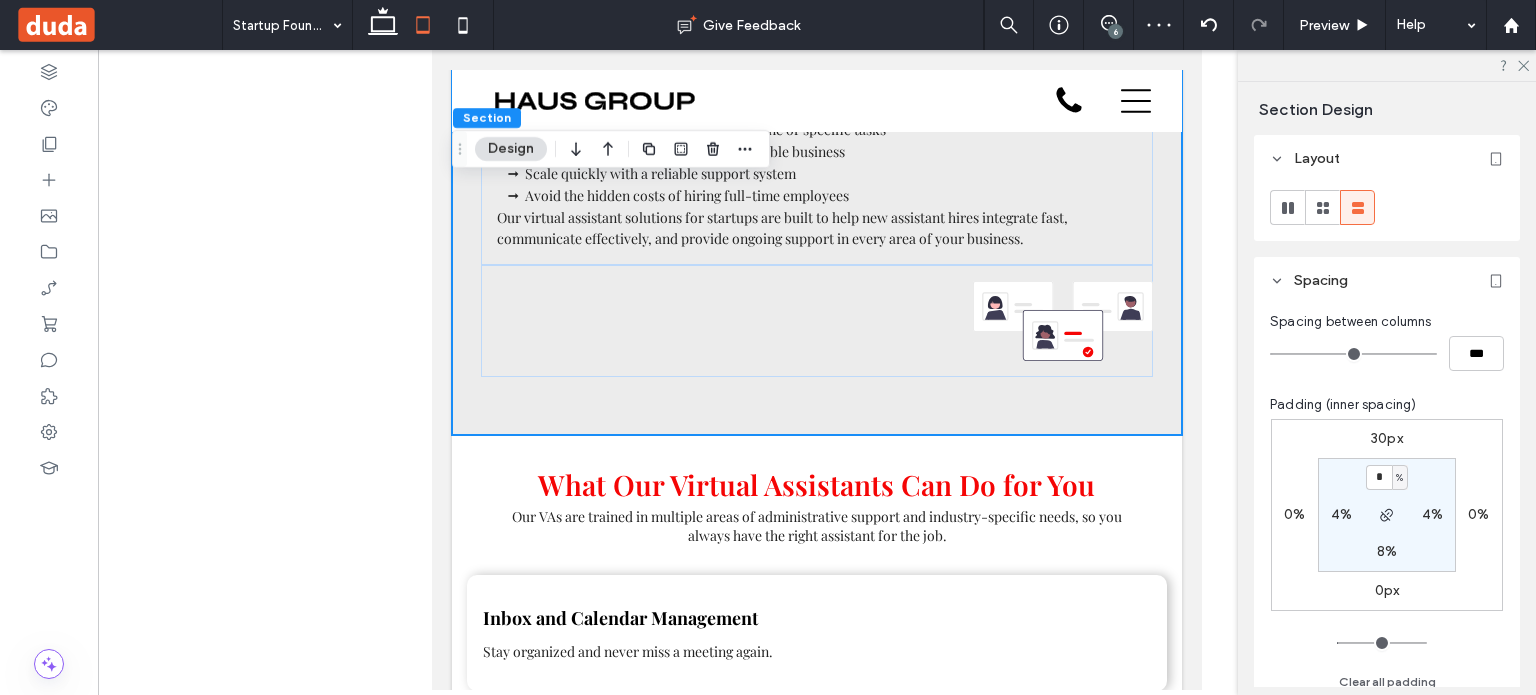 type on "*" 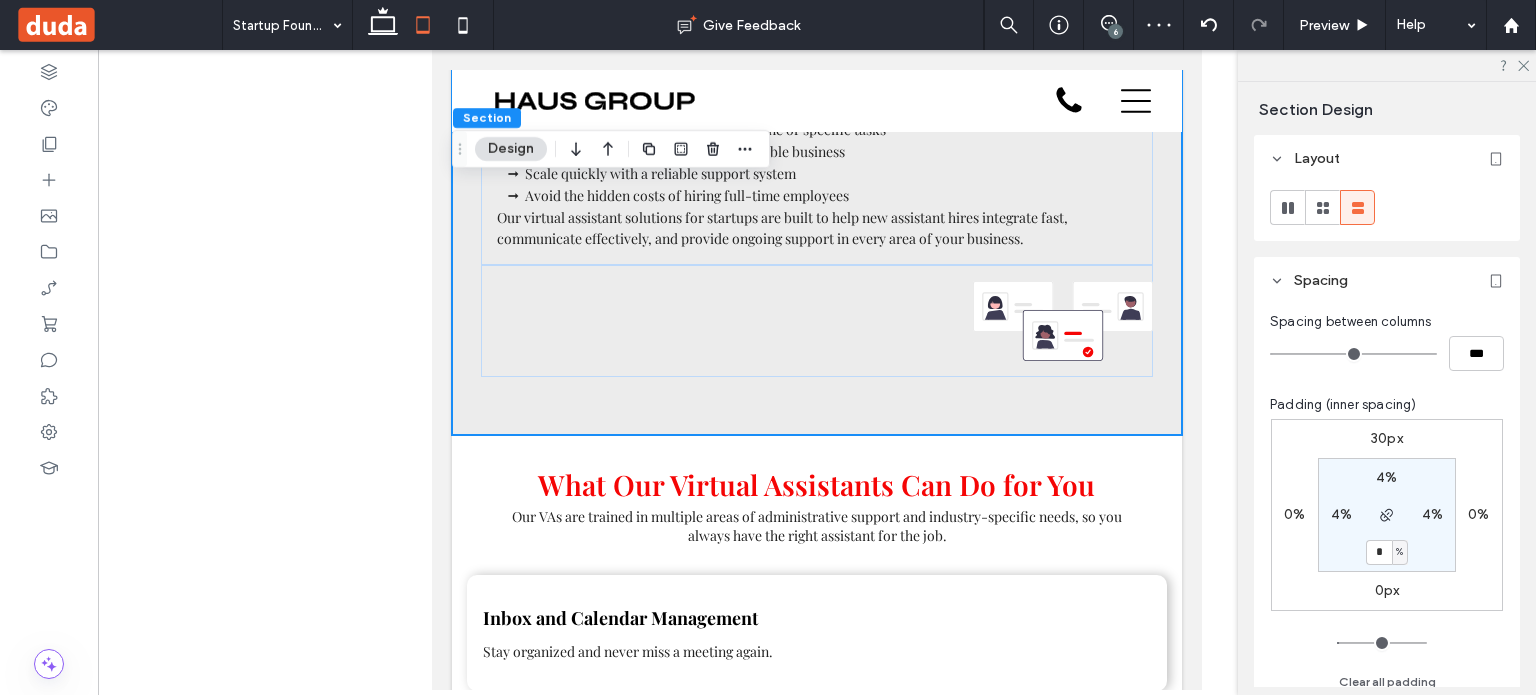 type on "*" 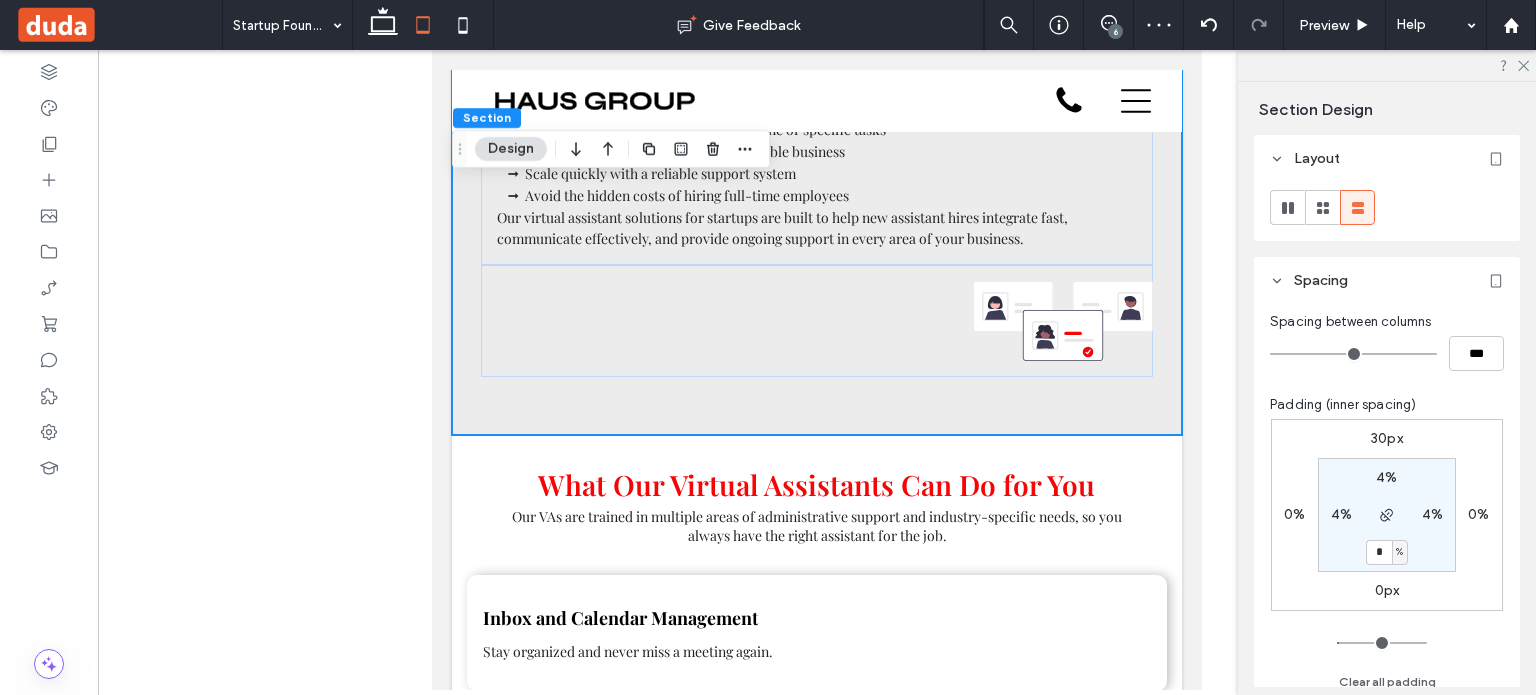 type on "*" 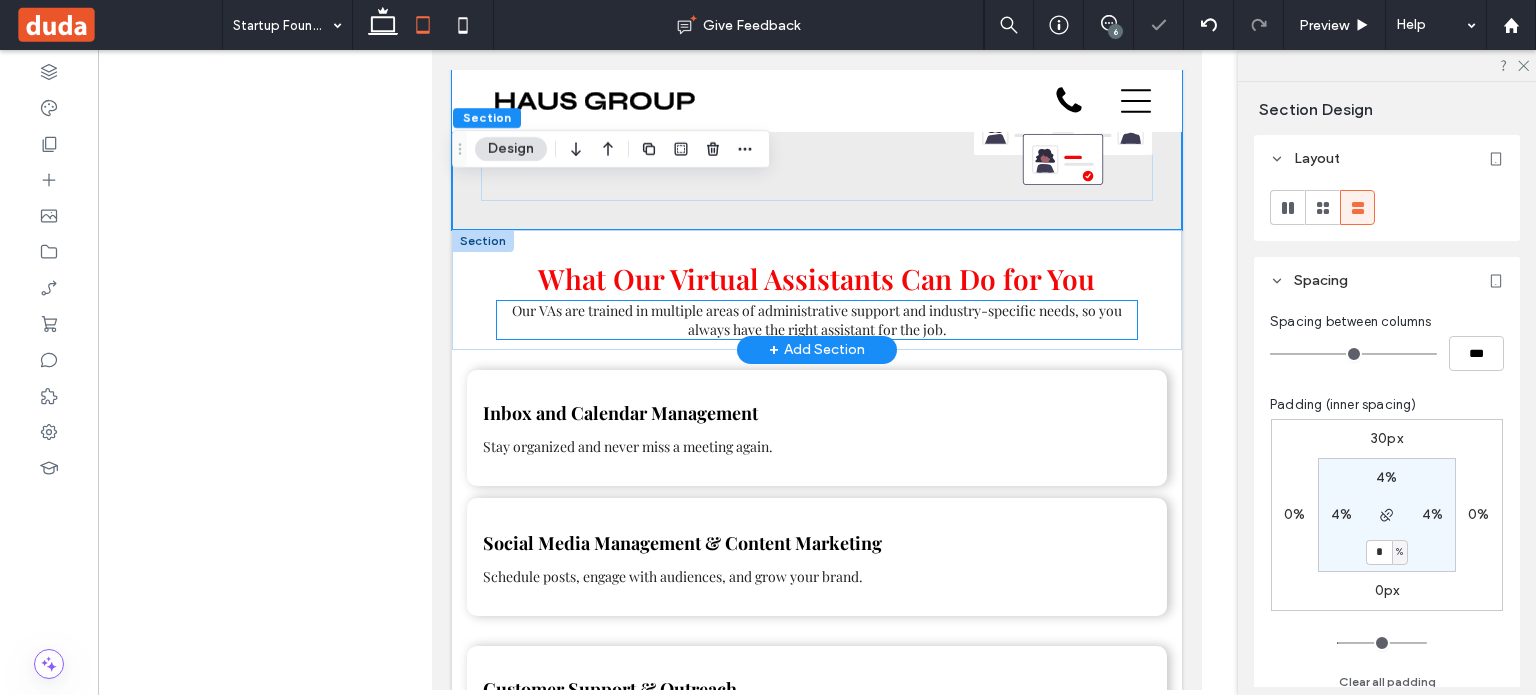 scroll, scrollTop: 1780, scrollLeft: 0, axis: vertical 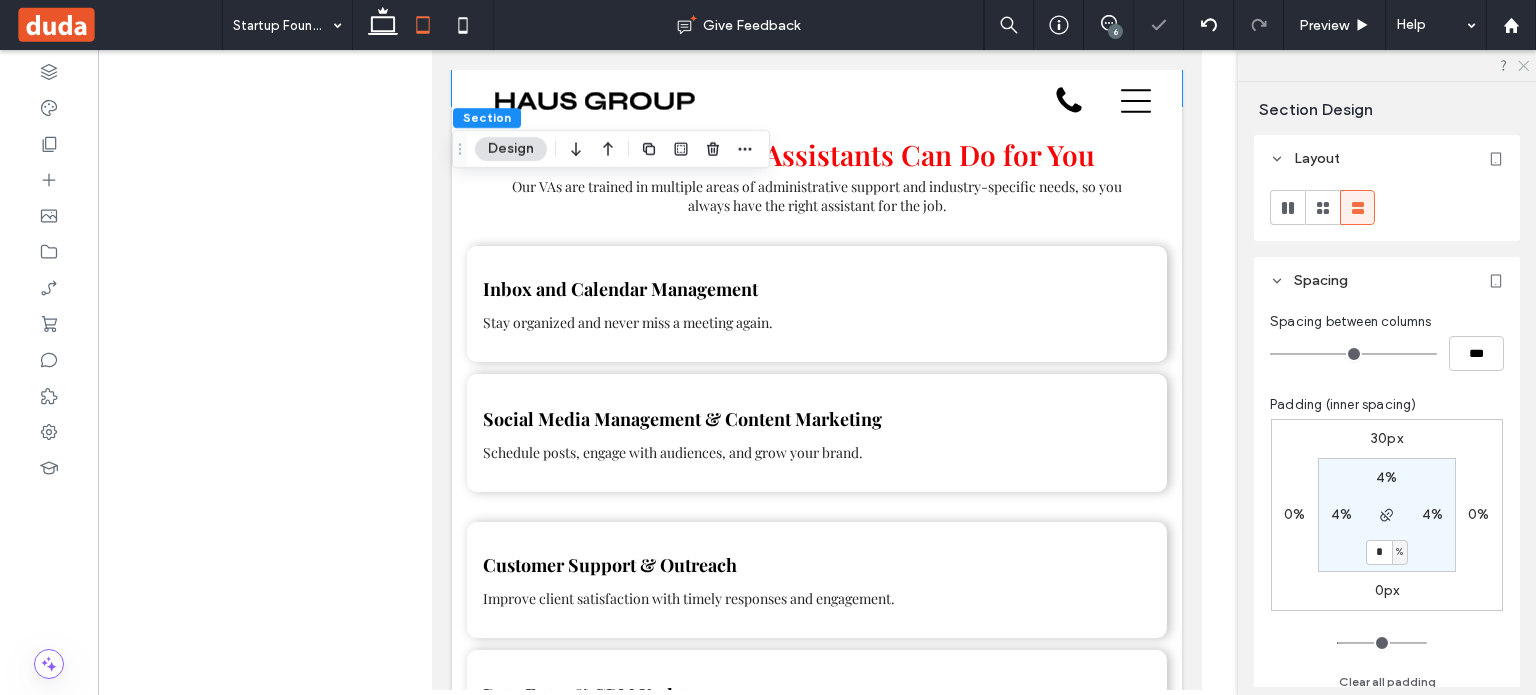 click 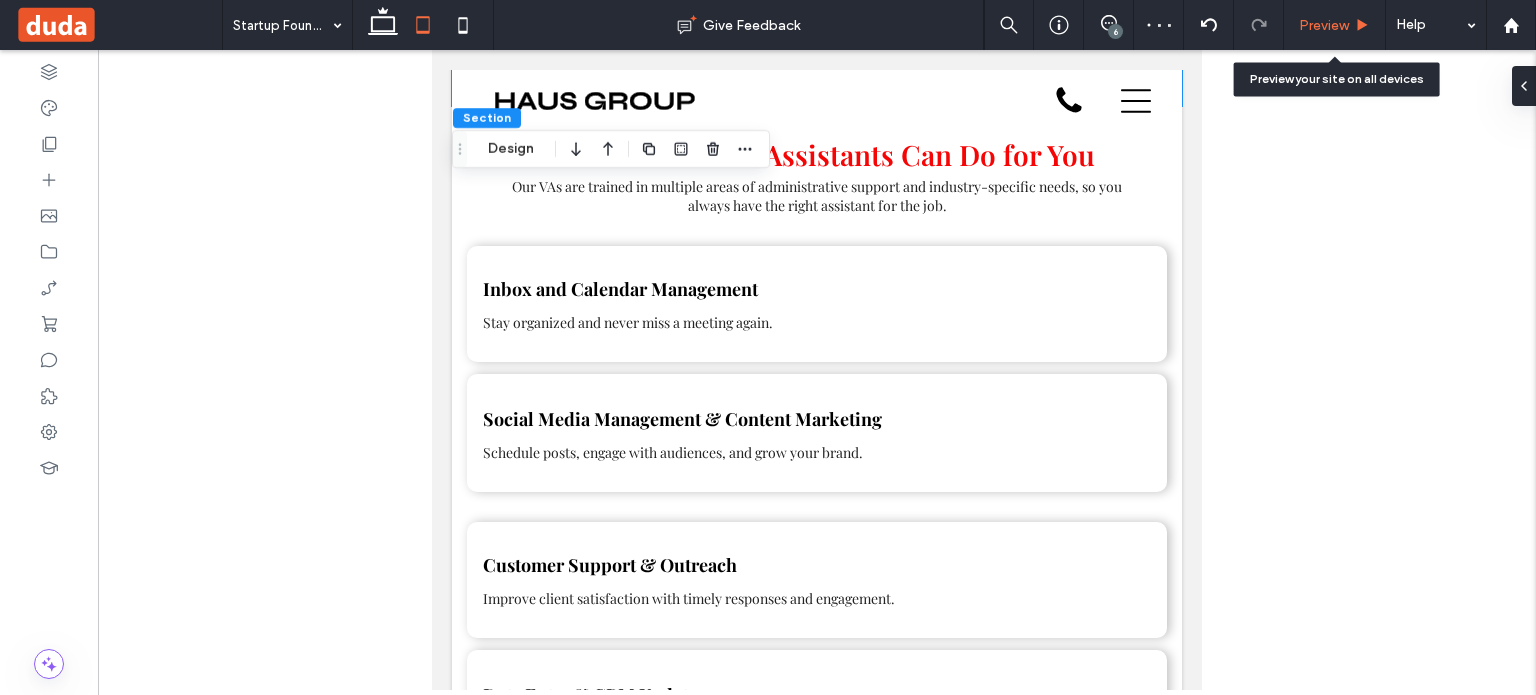 click on "Preview" at bounding box center [1324, 25] 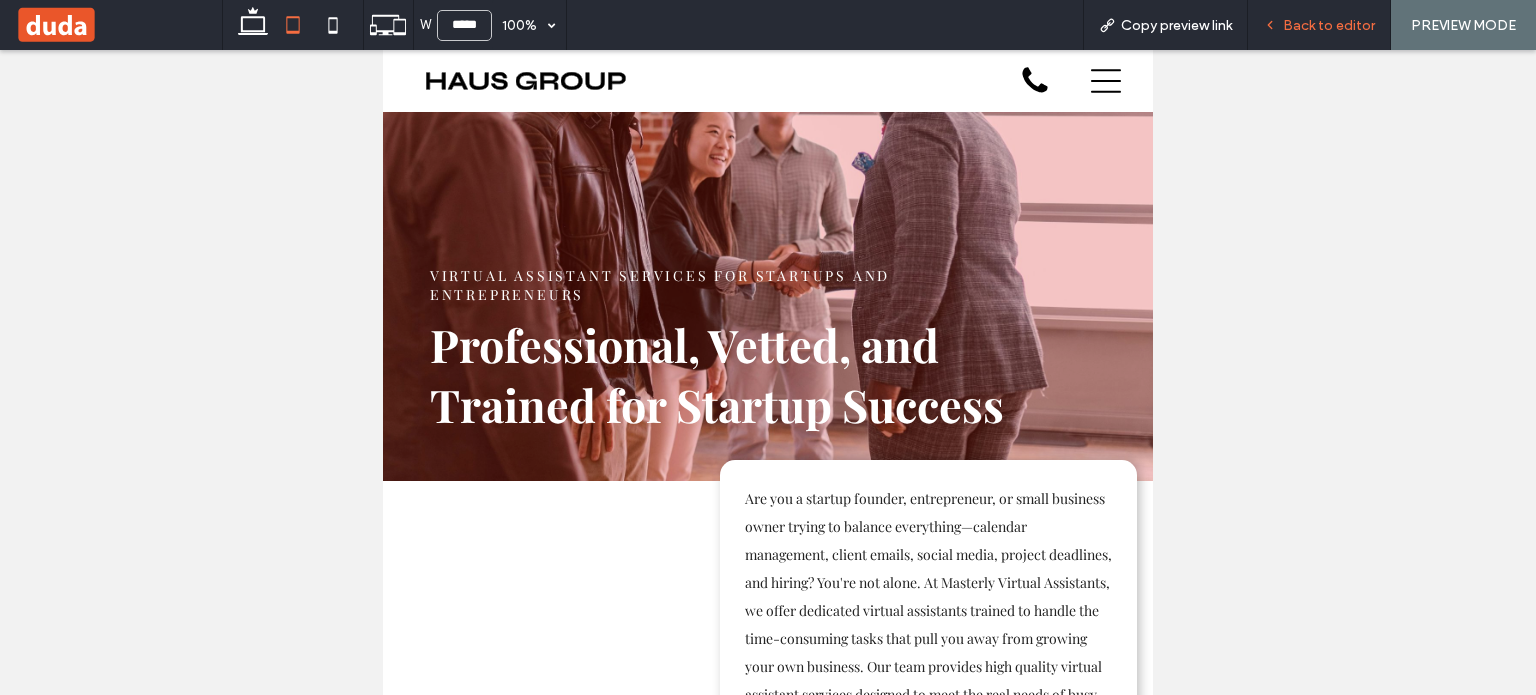 scroll, scrollTop: 180, scrollLeft: 0, axis: vertical 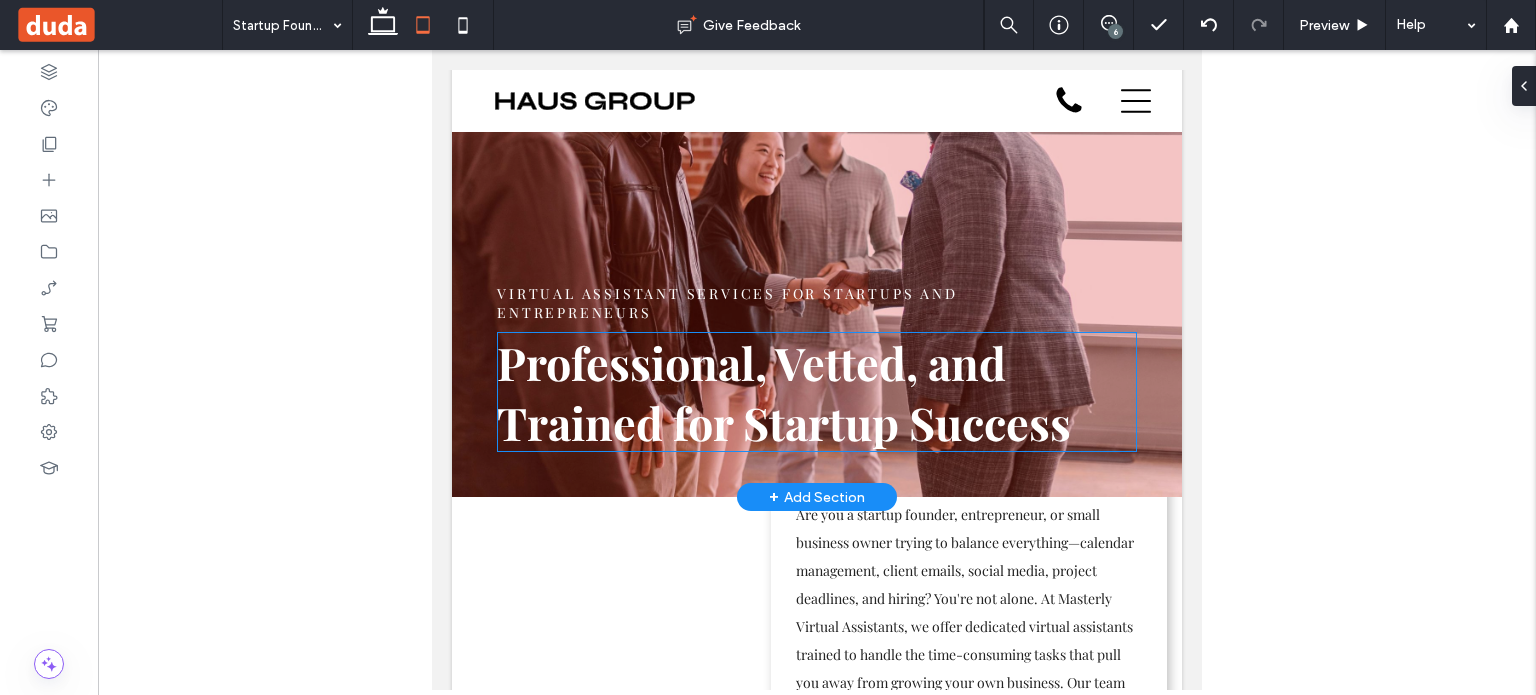 click on "Professional, Vetted, and Trained for Startup Success" at bounding box center [784, 392] 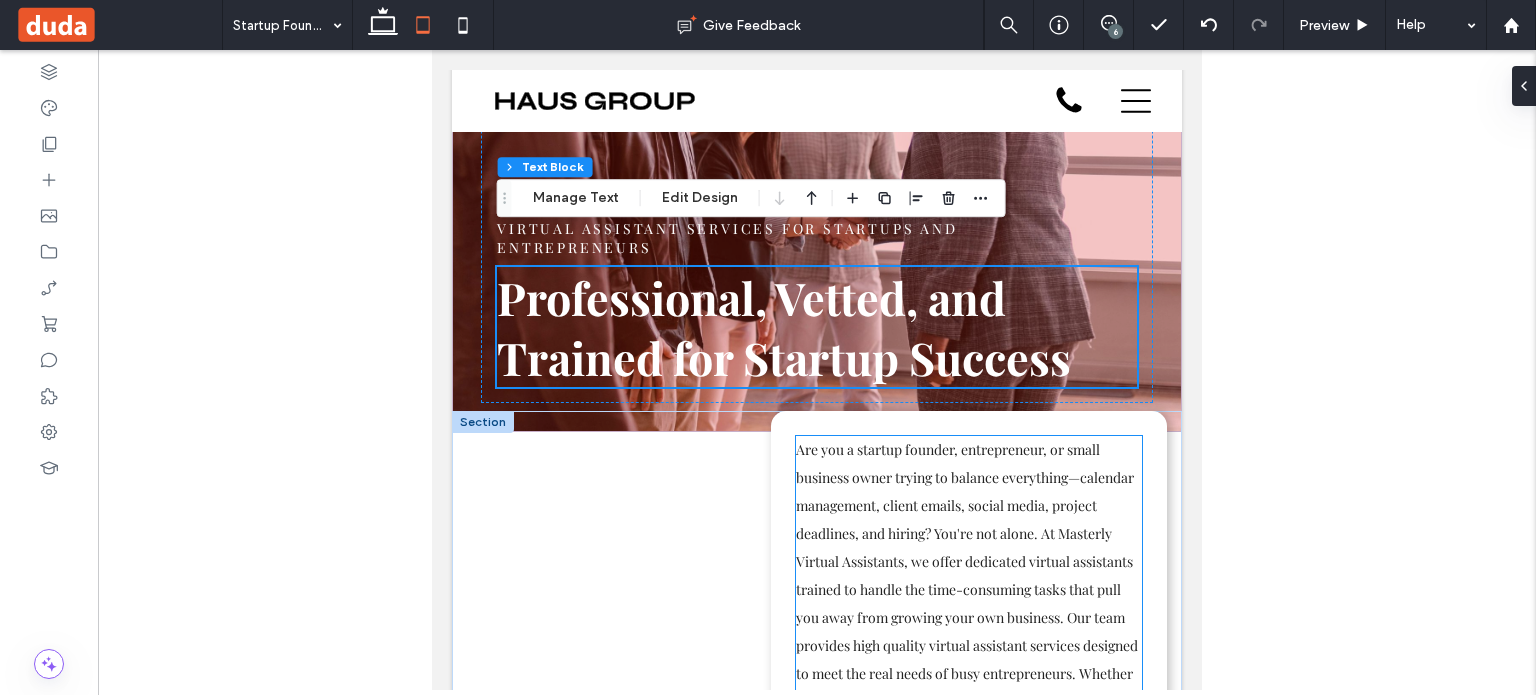 scroll, scrollTop: 280, scrollLeft: 0, axis: vertical 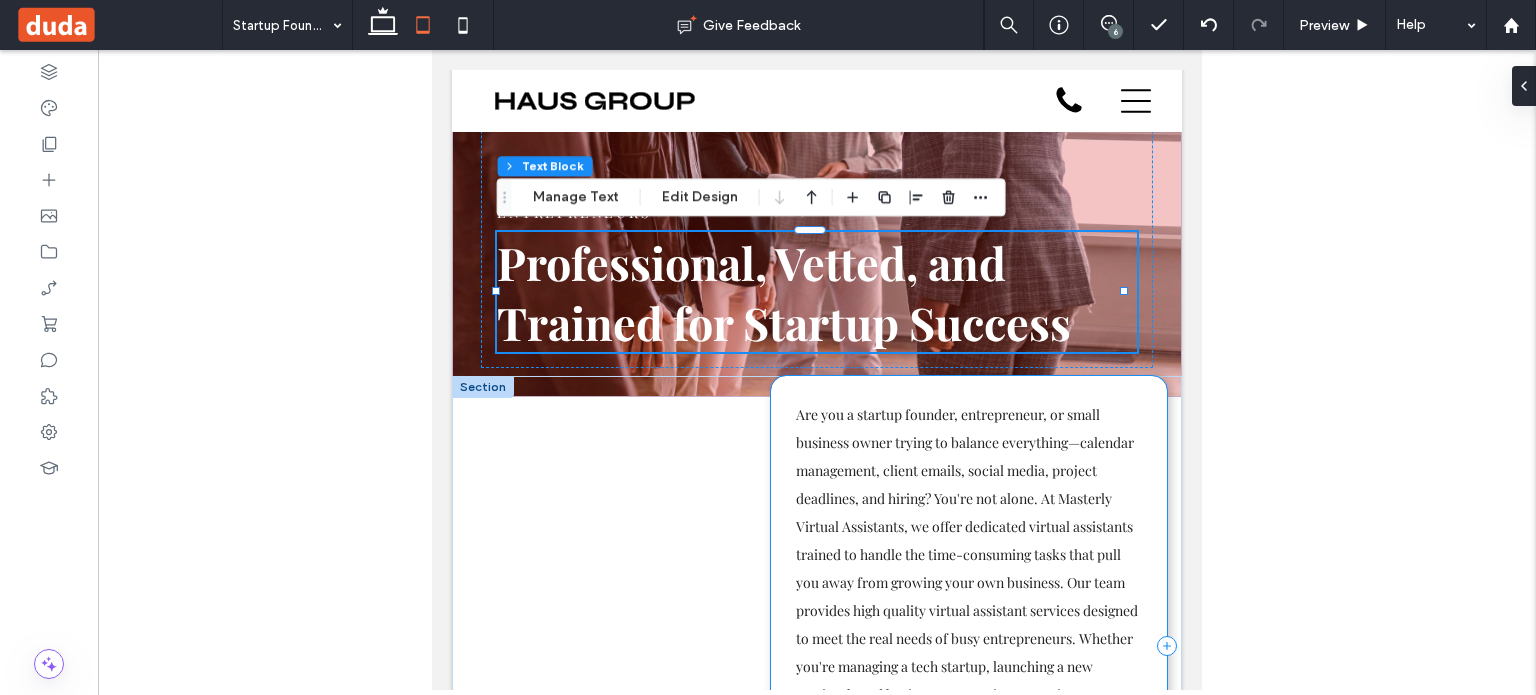 click on "Are you a startup founder, entrepreneur, or small business owner trying to balance everything—calendar management, client emails, social media, project deadlines, and hiring? You're not alone. At Masterly Virtual Assistants, we offer dedicated virtual assistants trained to handle the time-consuming tasks that pull you away from growing your own business. Our team provides high quality virtual assistant services designed to meet the real needs of busy entrepreneurs. Whether you're managing a tech startup, launching a new service-based business, or running a growing e-commerce shop, we give you immediate access to college-educated virtual assistants ready to support your journey.
Get Matched with a Virtual Assistant" at bounding box center (969, 645) 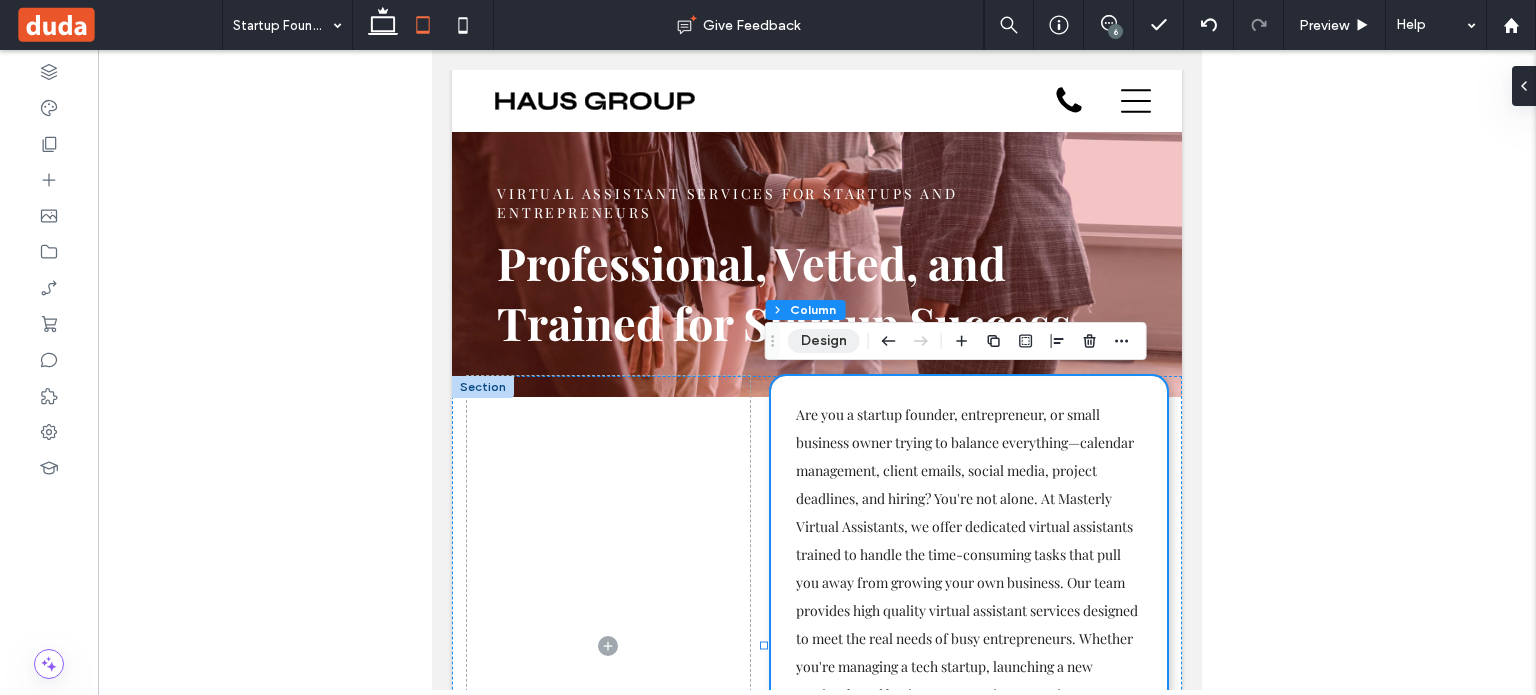 click on "Design" at bounding box center (824, 341) 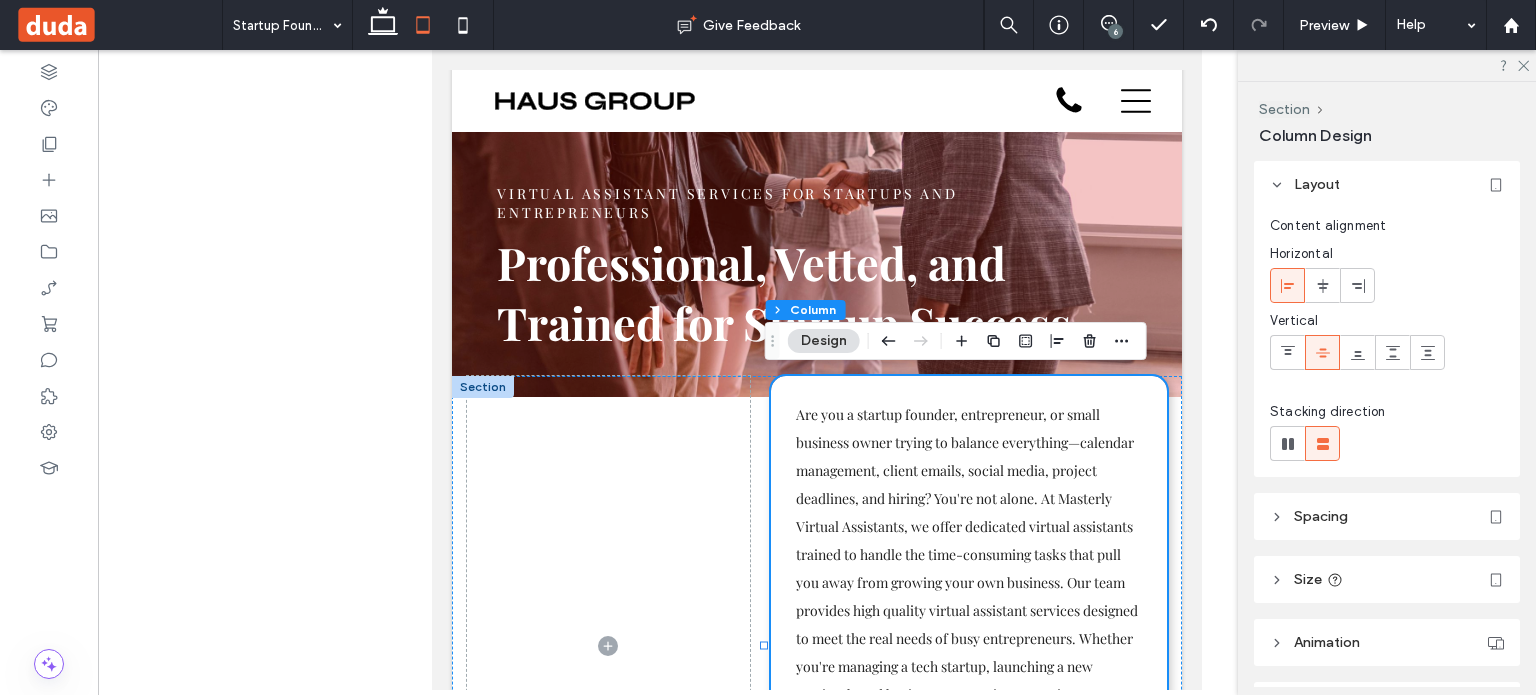 click on "Spacing" at bounding box center (1321, 516) 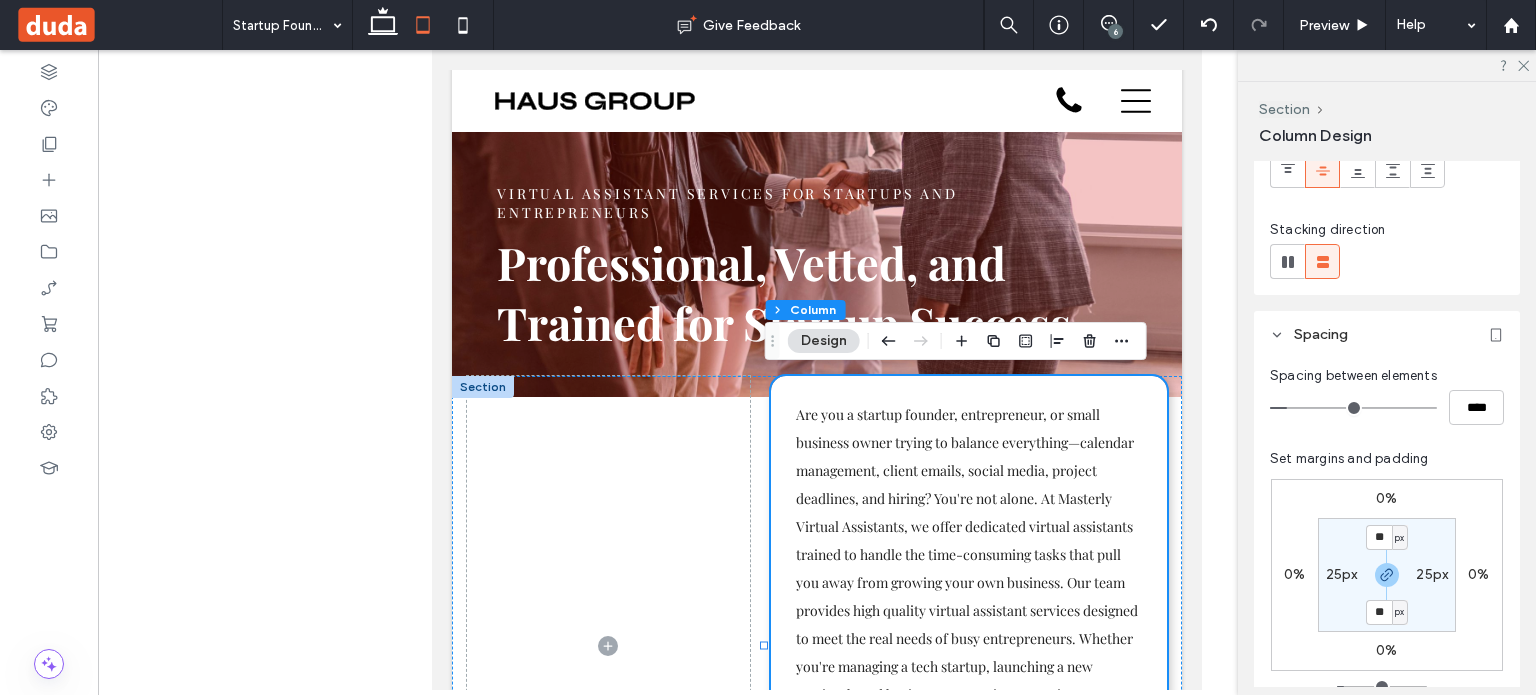 scroll, scrollTop: 200, scrollLeft: 0, axis: vertical 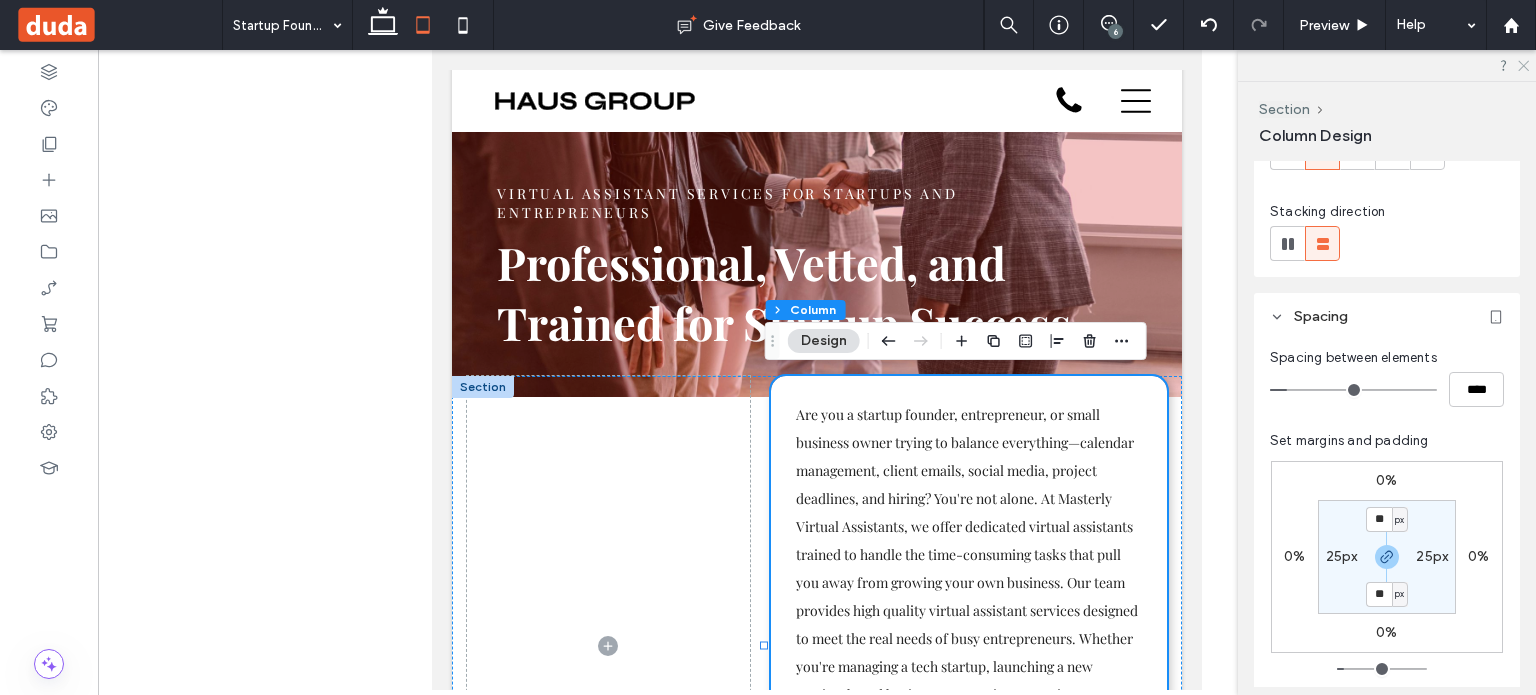 click 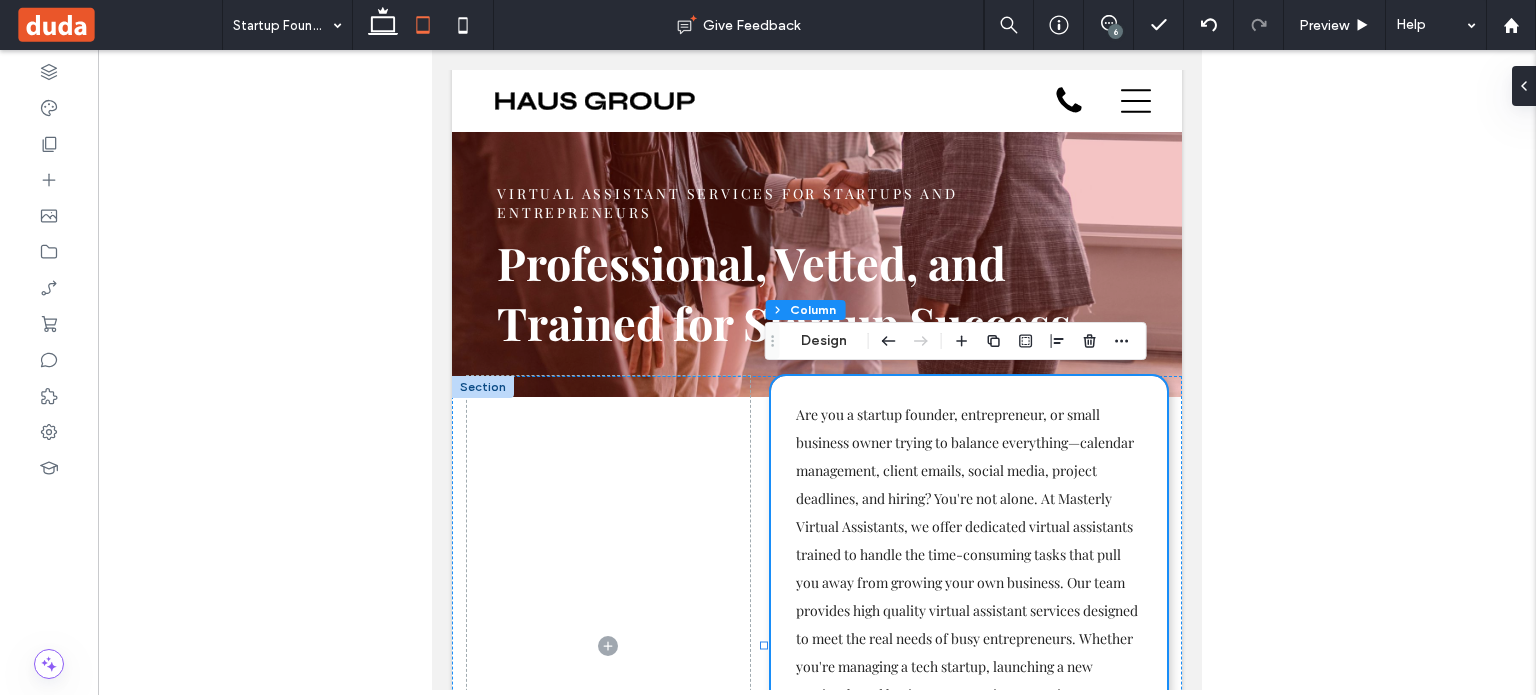 click at bounding box center [483, 387] 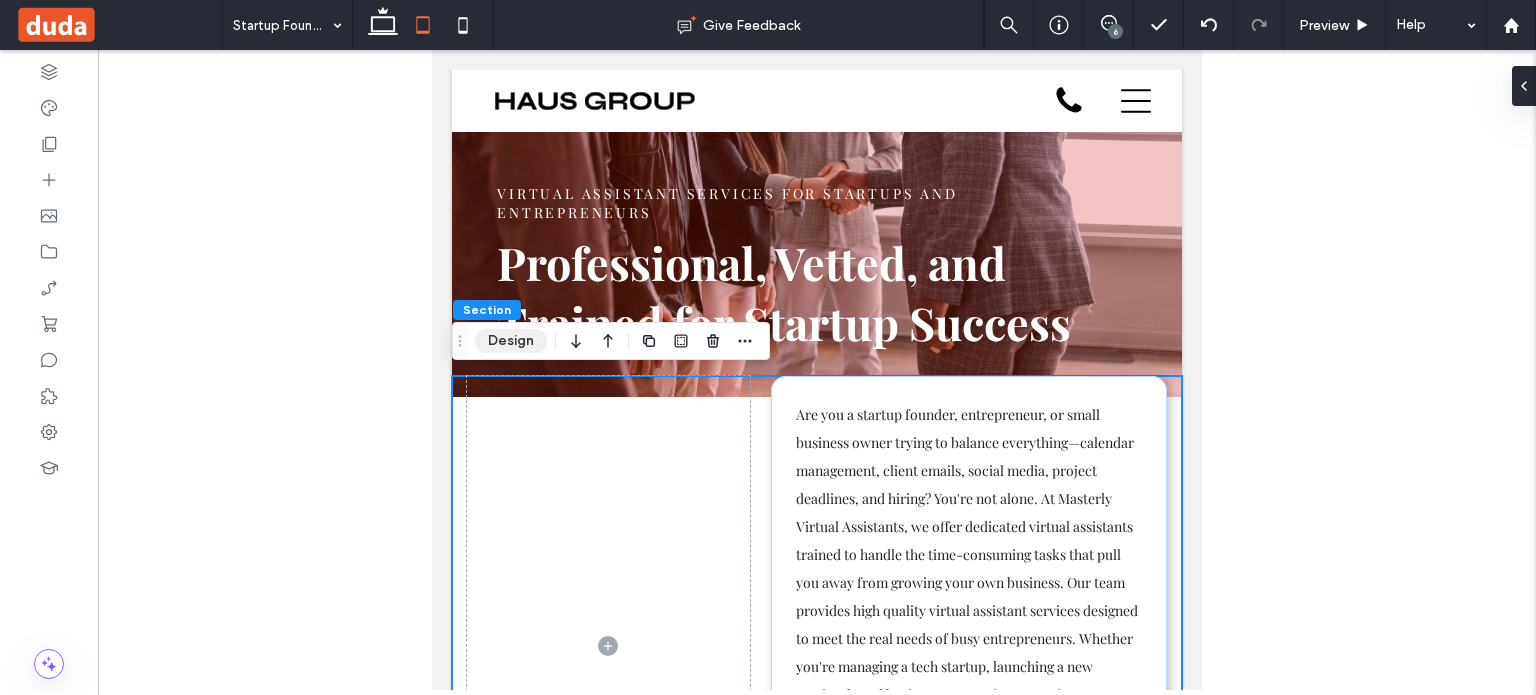 click on "Design" at bounding box center (511, 341) 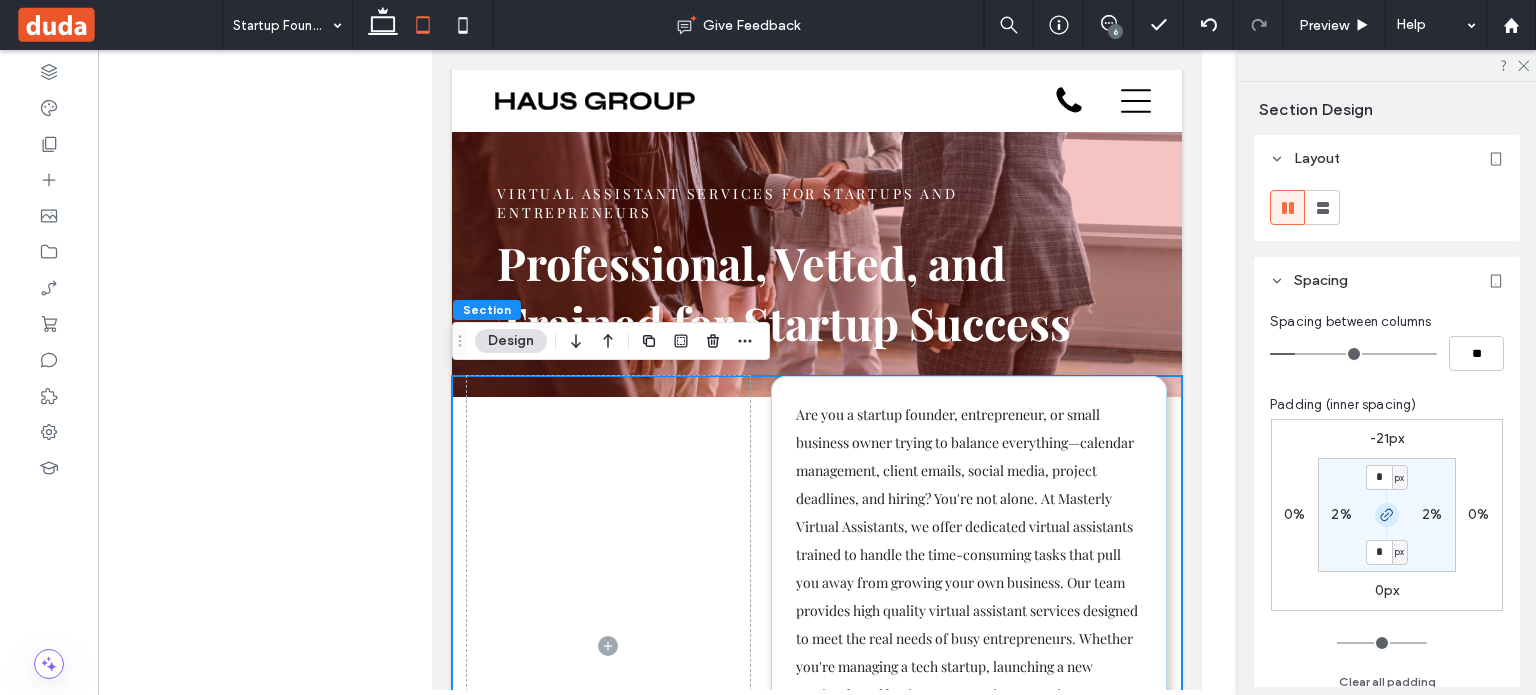 click 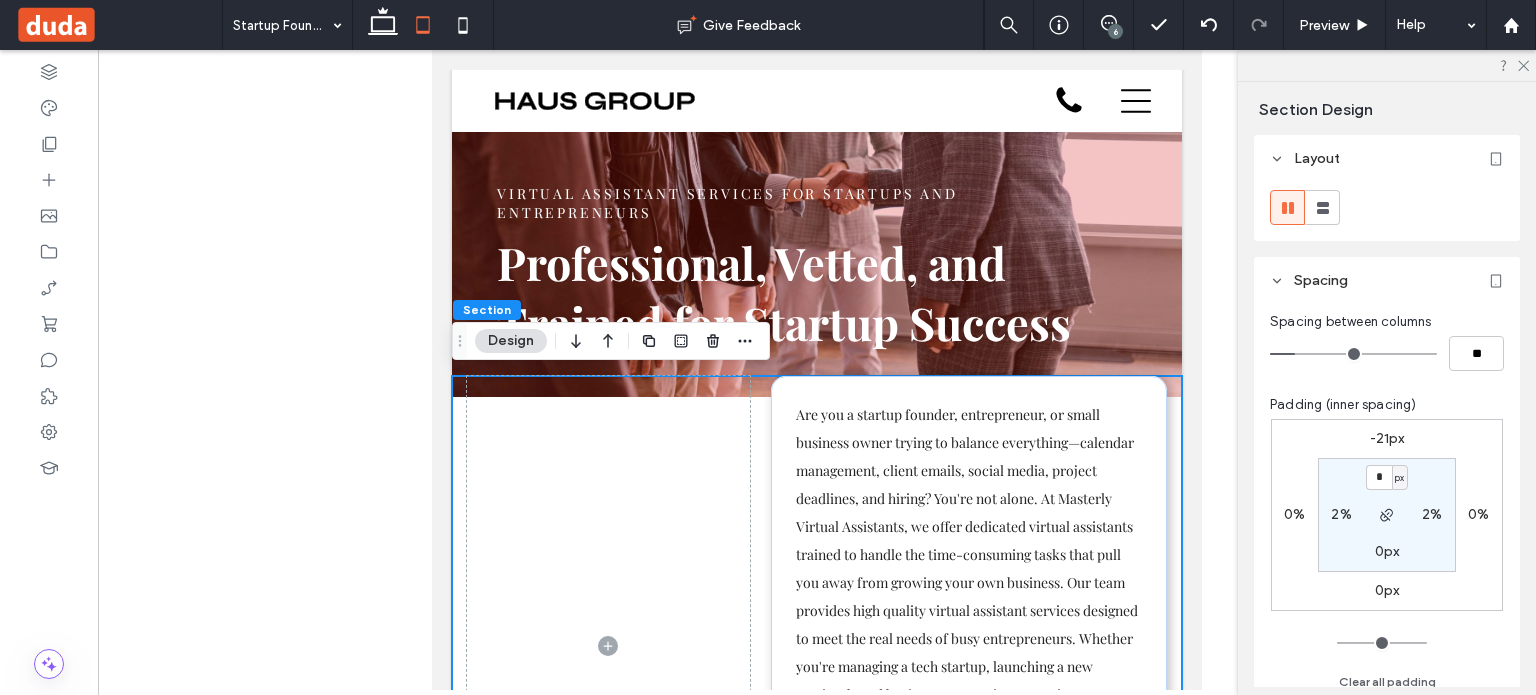 click on "-21px" at bounding box center [1387, 438] 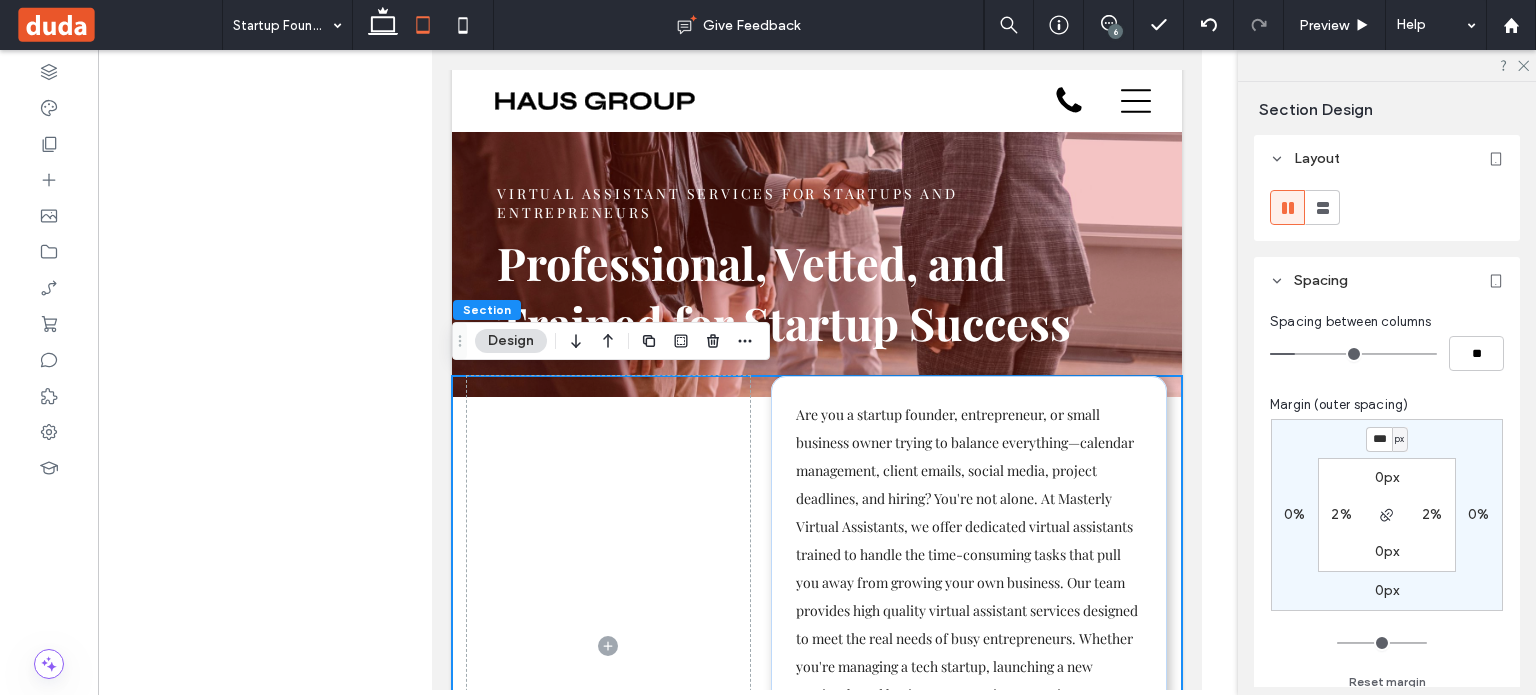 type on "***" 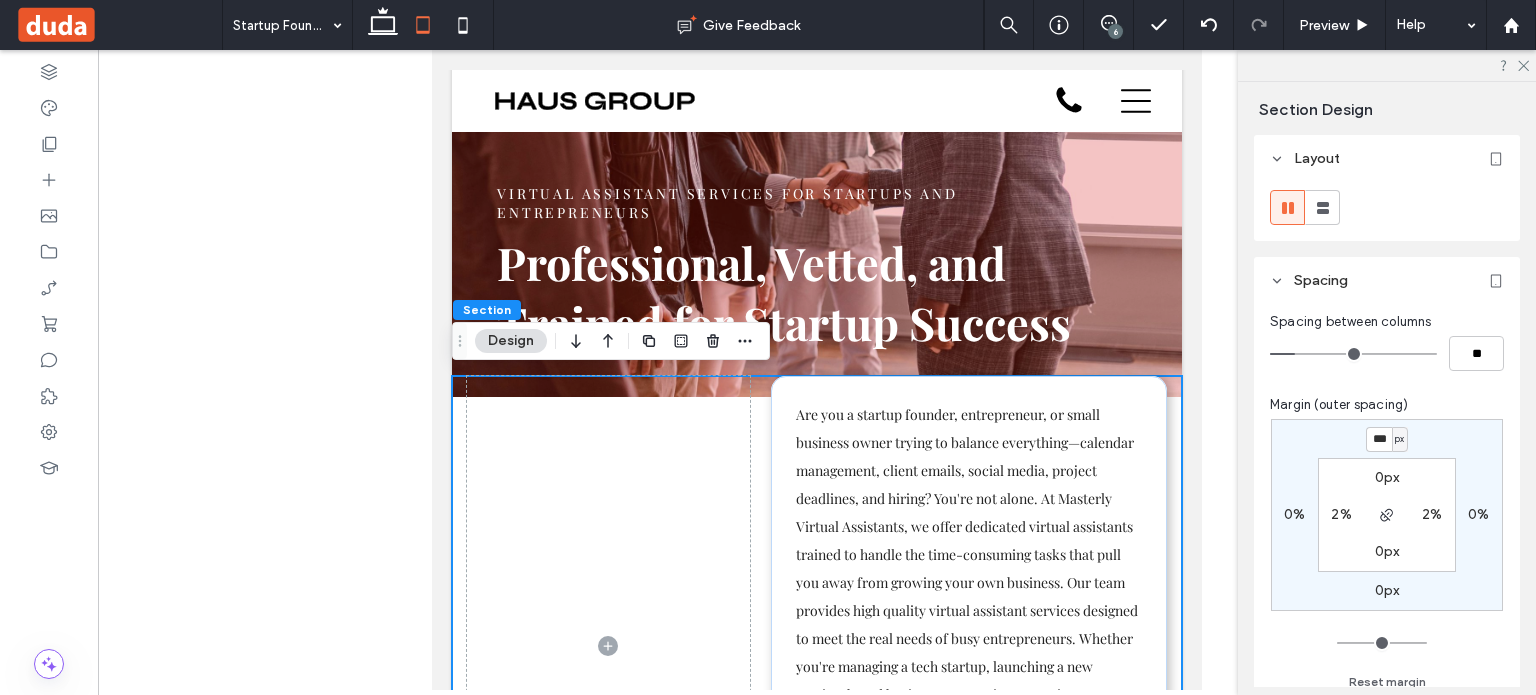 type on "*" 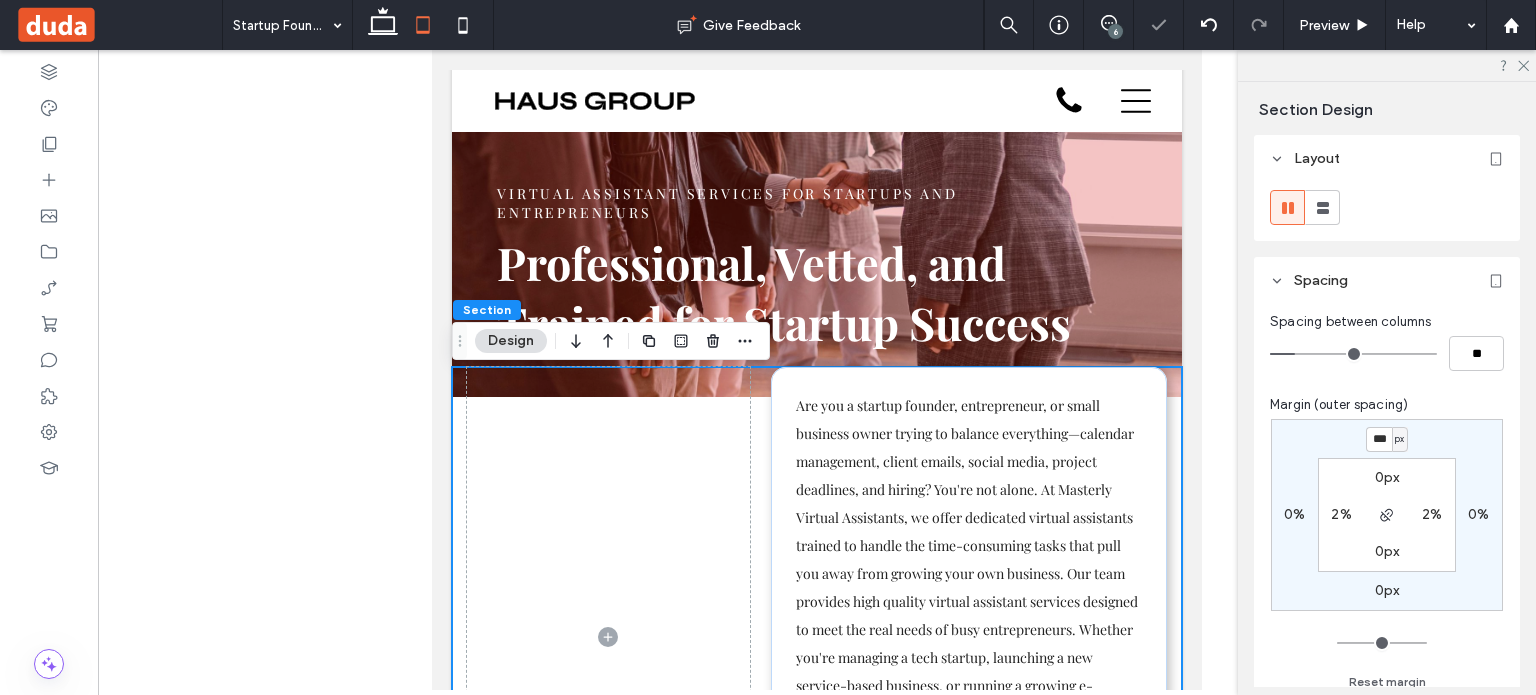 drag, startPoint x: 1382, startPoint y: 438, endPoint x: 1255, endPoint y: 457, distance: 128.41339 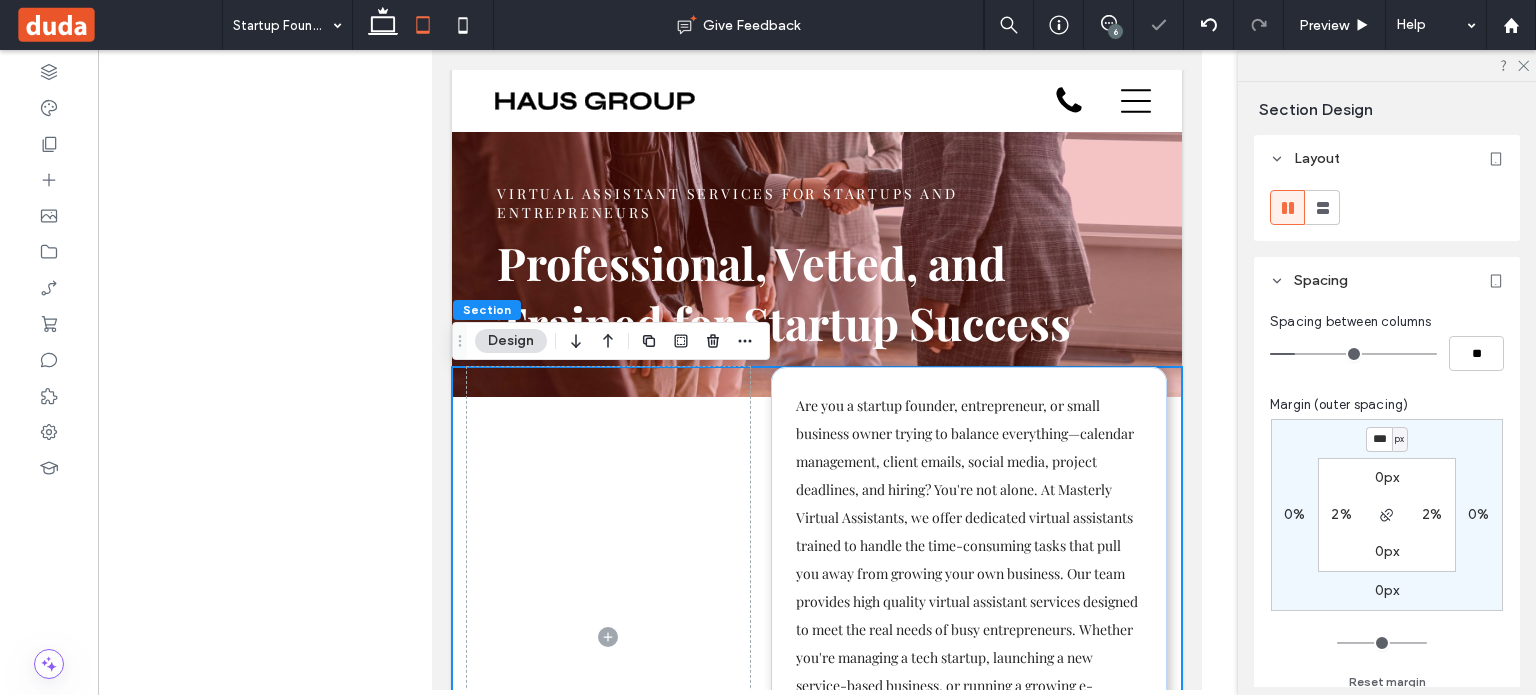 click on "Spacing between columns ** Margin (outer spacing) *** px 0% 0px 0% 0px 2% 0px 2% Reset margin" at bounding box center (1387, 507) 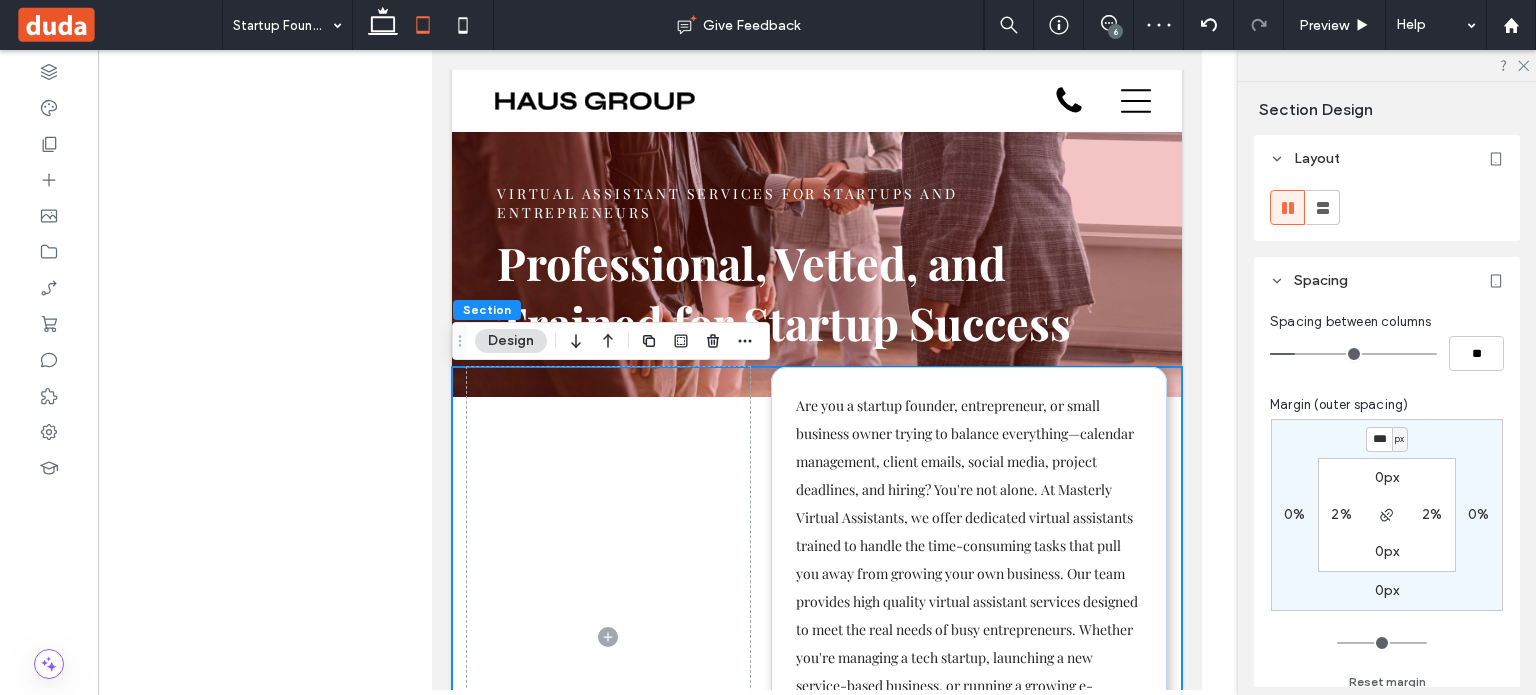 type on "***" 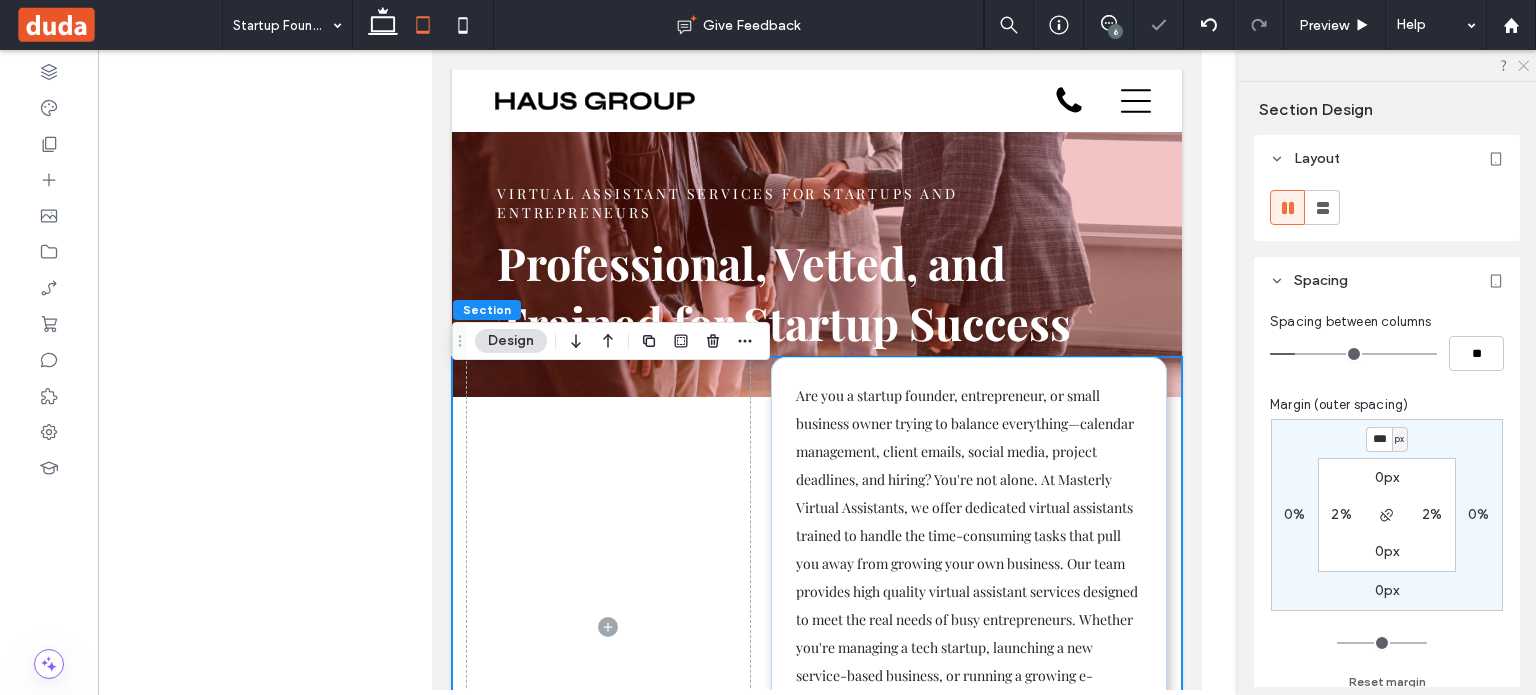 click 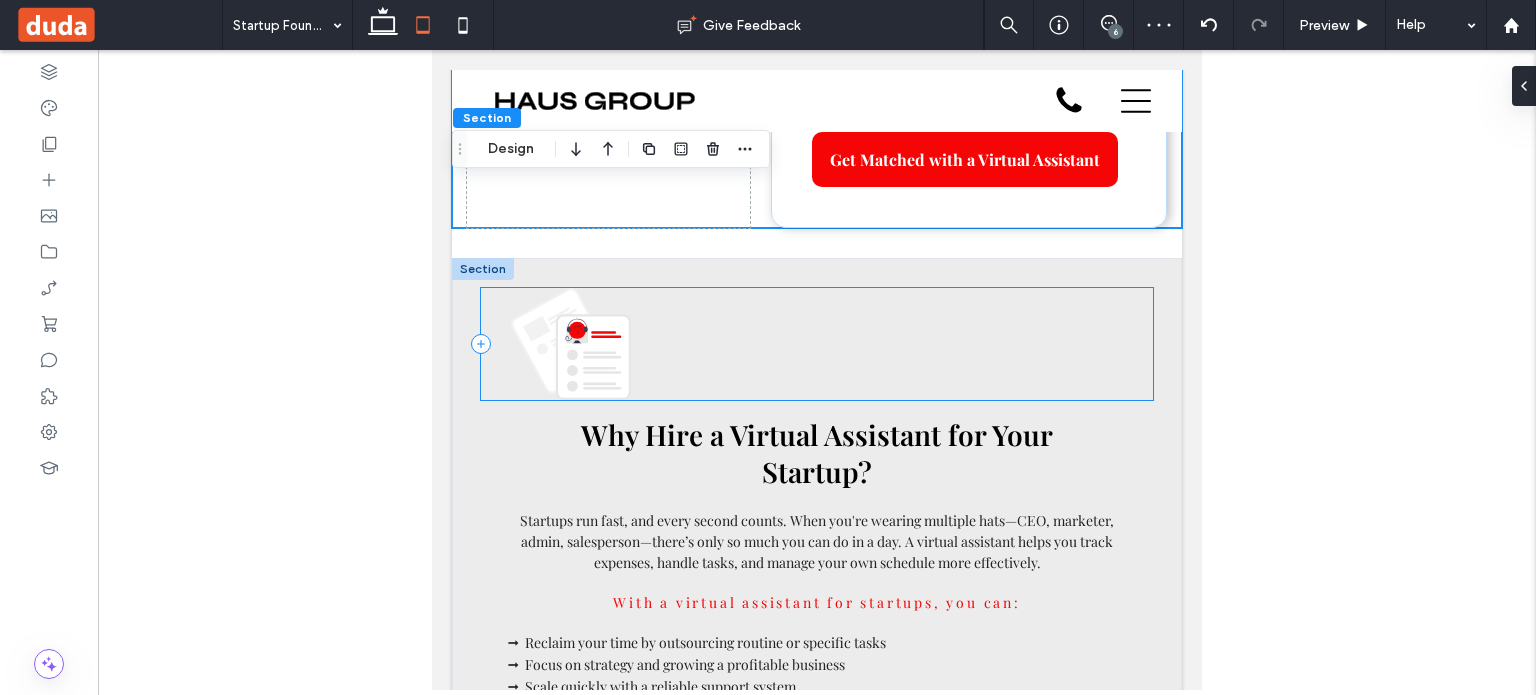 scroll, scrollTop: 780, scrollLeft: 0, axis: vertical 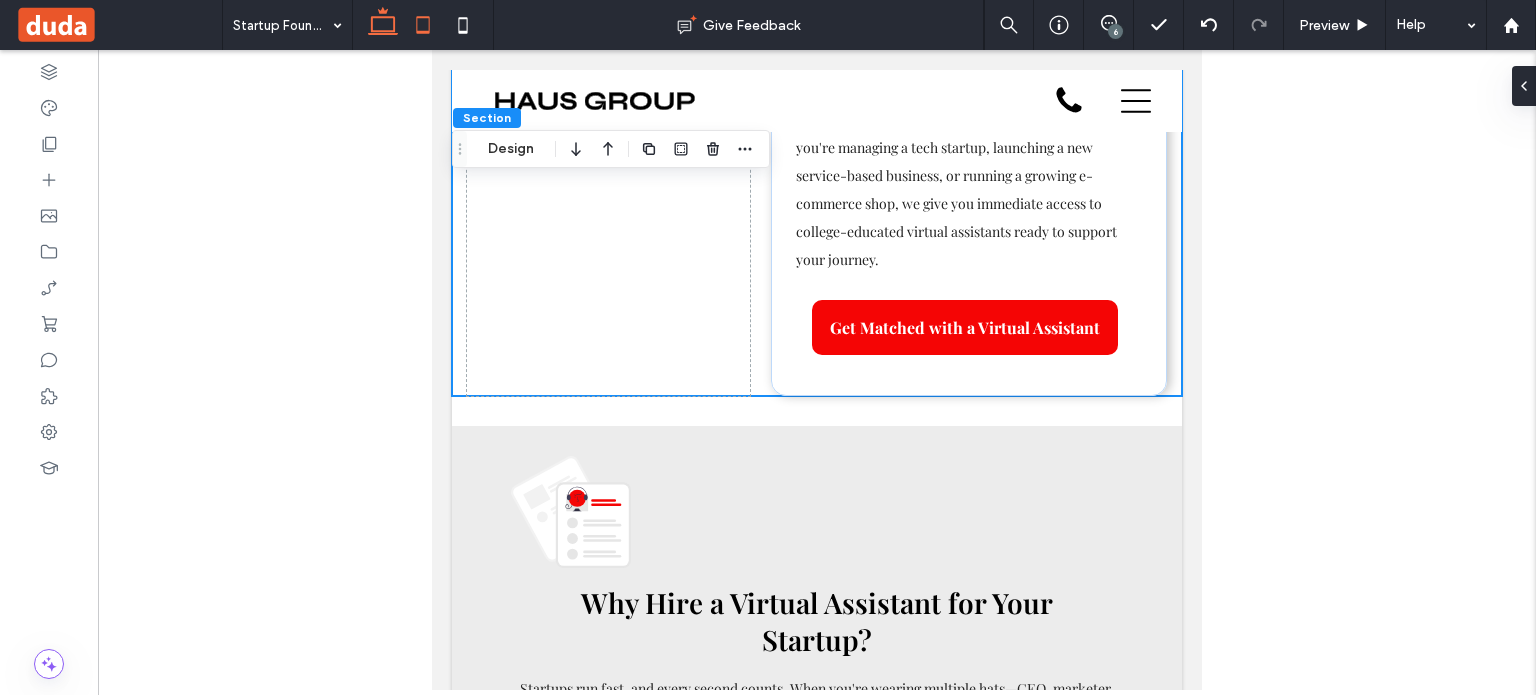 click 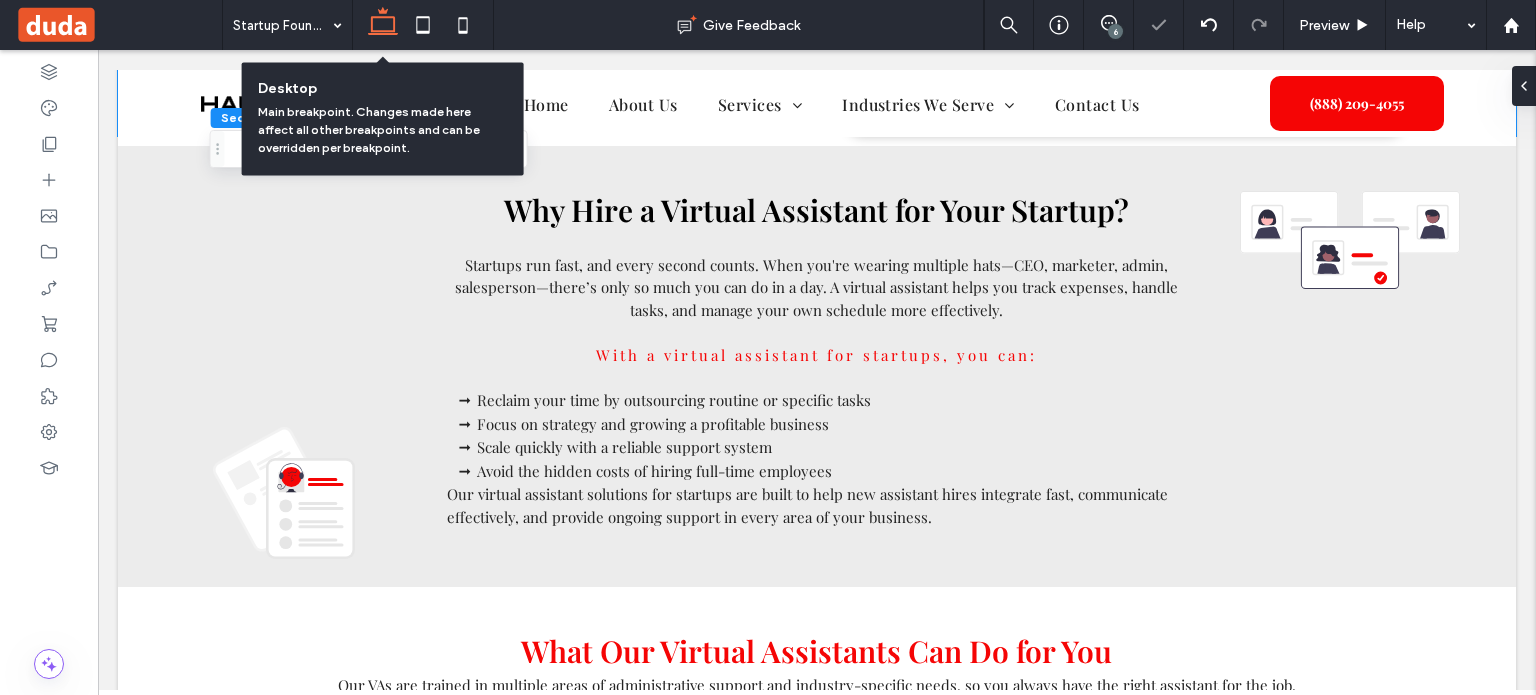 scroll, scrollTop: 345, scrollLeft: 0, axis: vertical 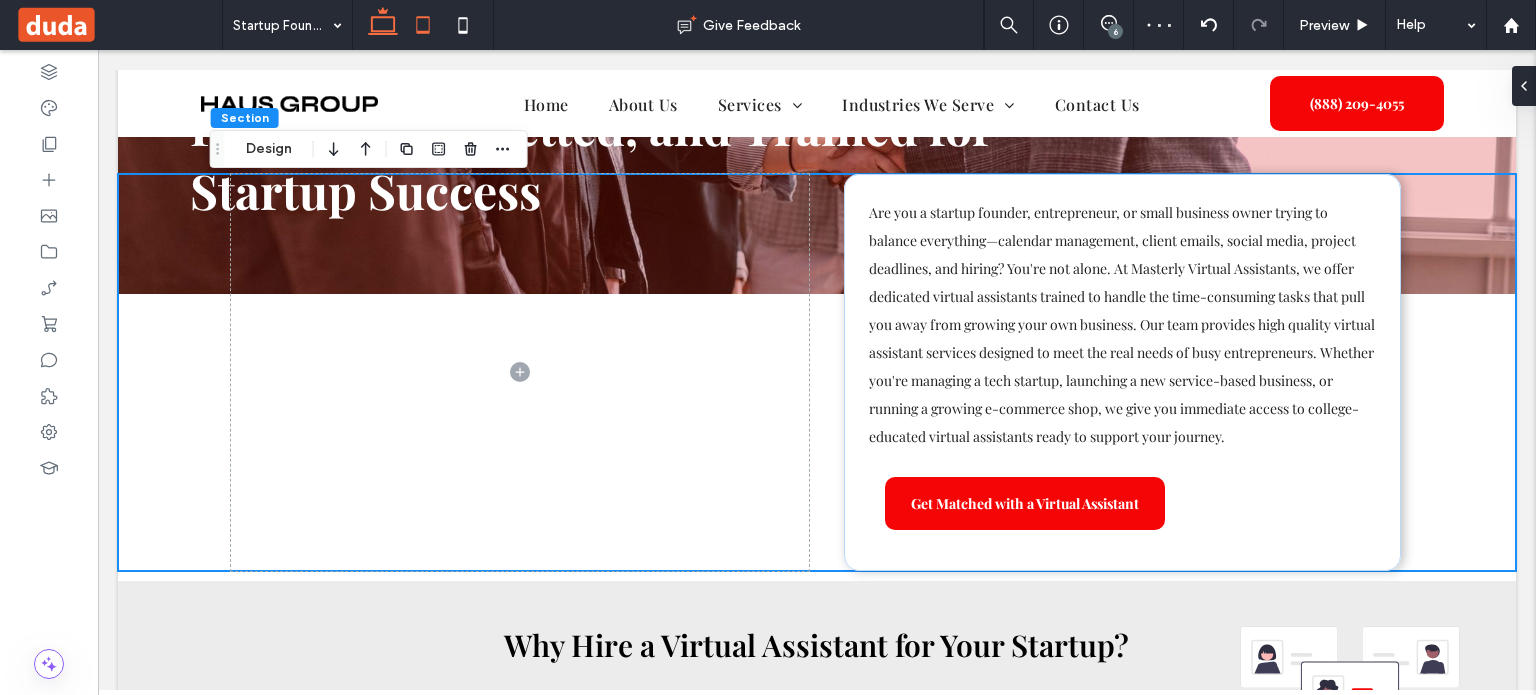 click 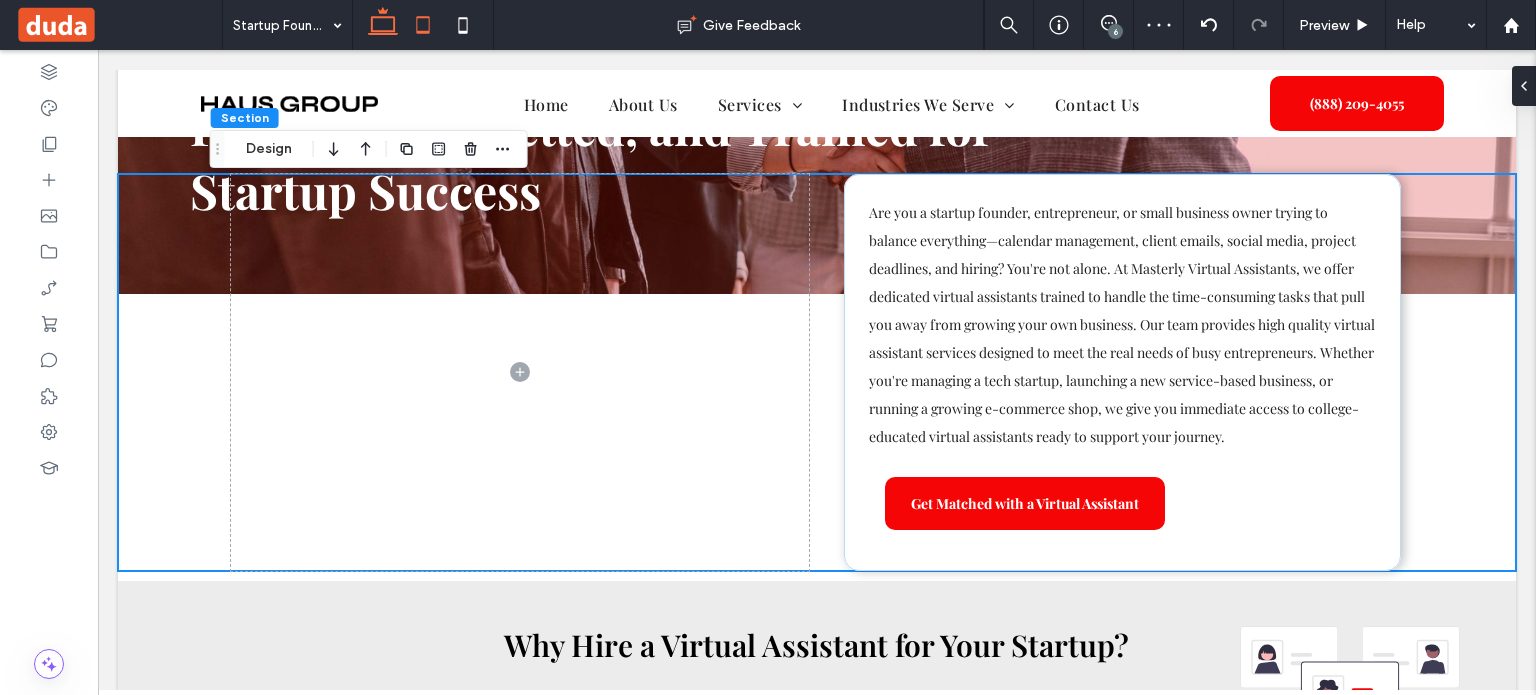 type on "*" 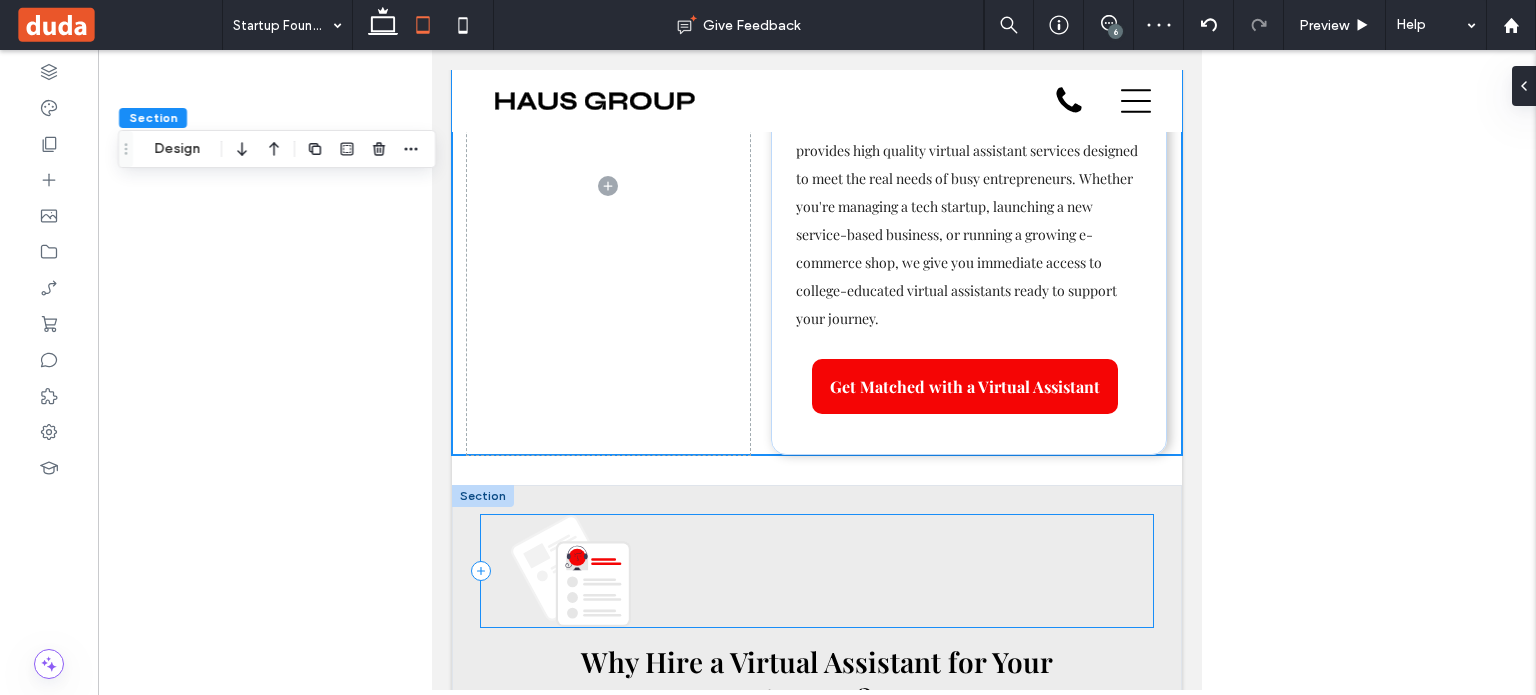 scroll, scrollTop: 734, scrollLeft: 0, axis: vertical 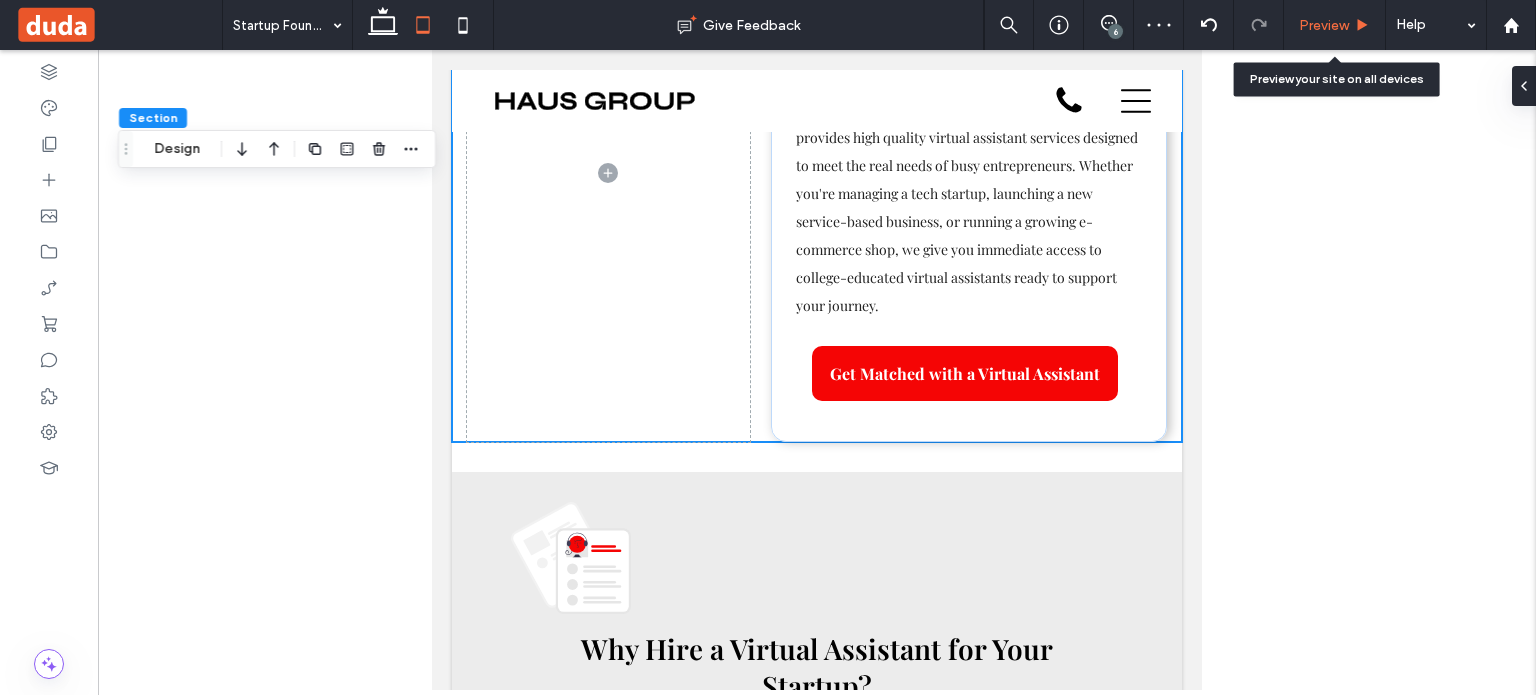click on "Preview" at bounding box center (1324, 25) 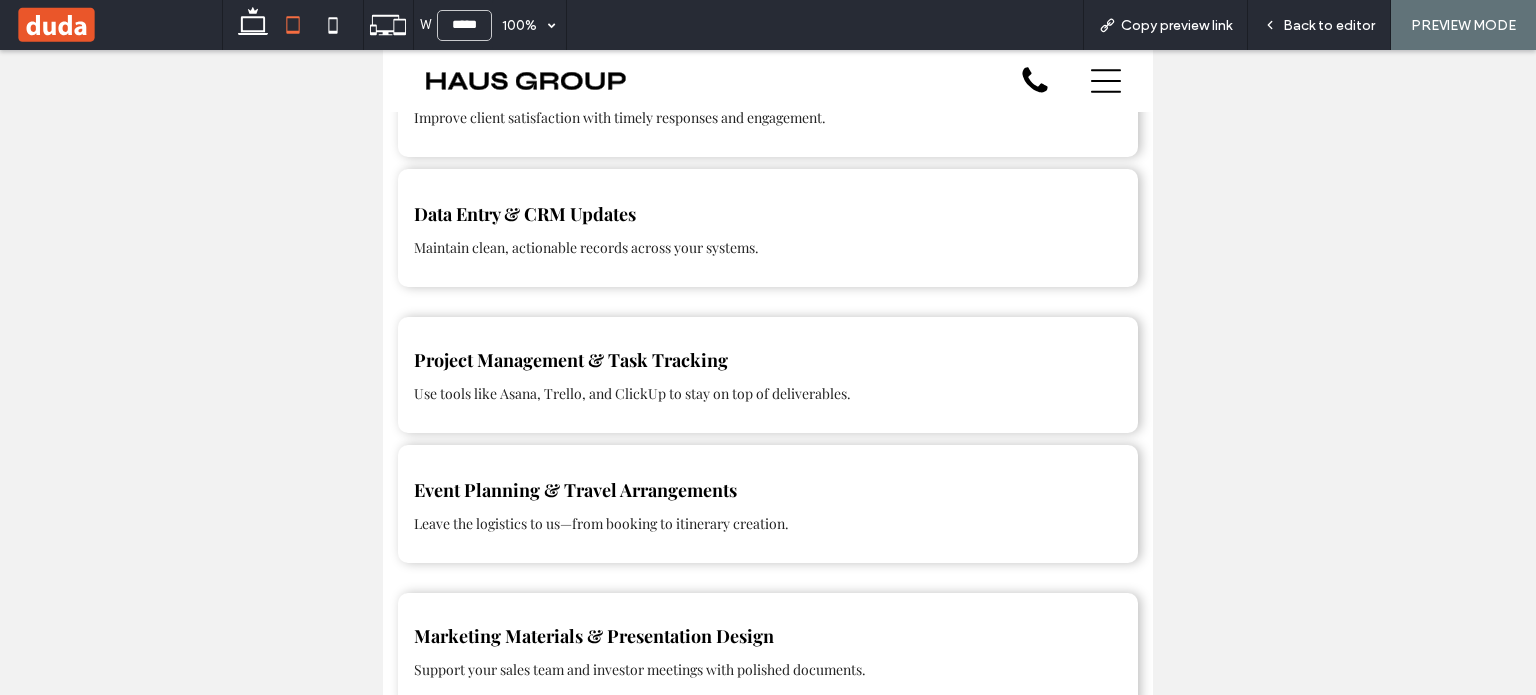 scroll, scrollTop: 1934, scrollLeft: 0, axis: vertical 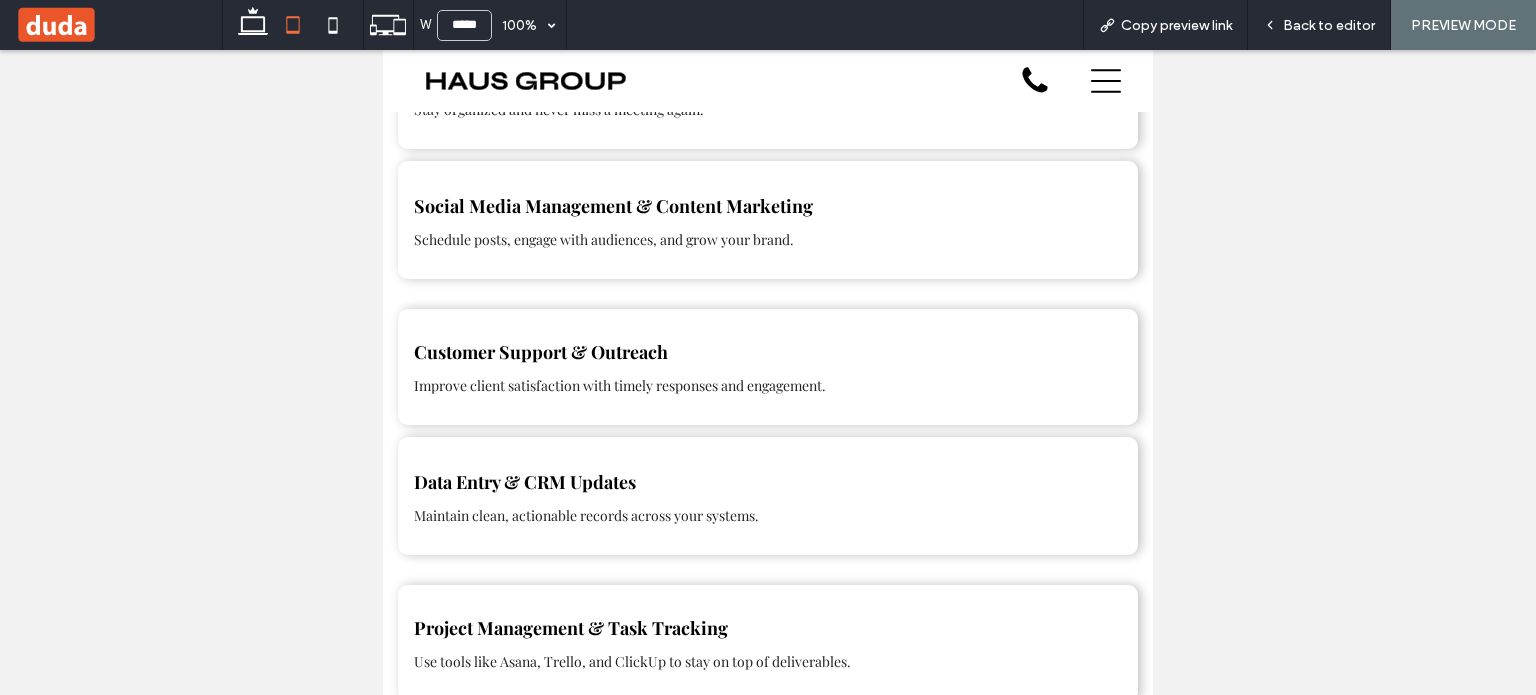 drag, startPoint x: 1312, startPoint y: 25, endPoint x: 1201, endPoint y: 94, distance: 130.69812 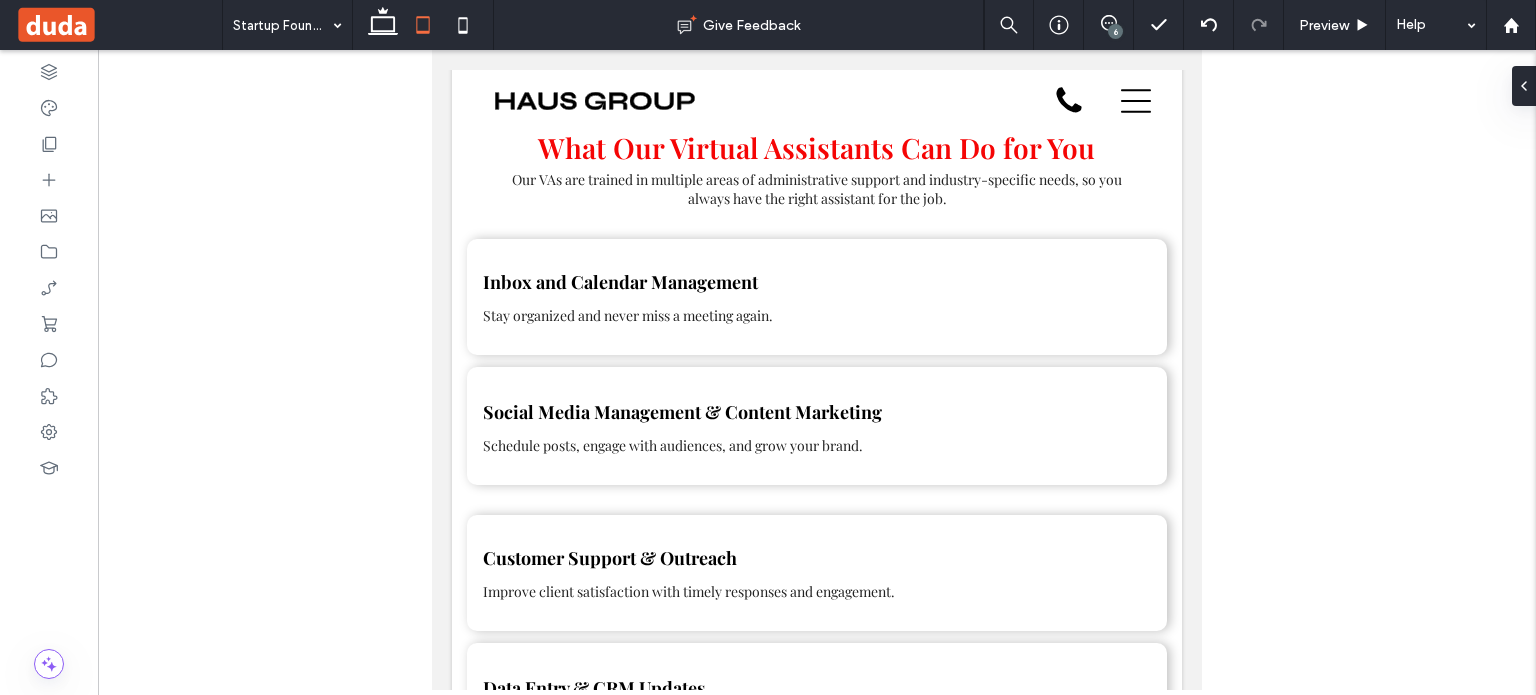 scroll, scrollTop: 1734, scrollLeft: 0, axis: vertical 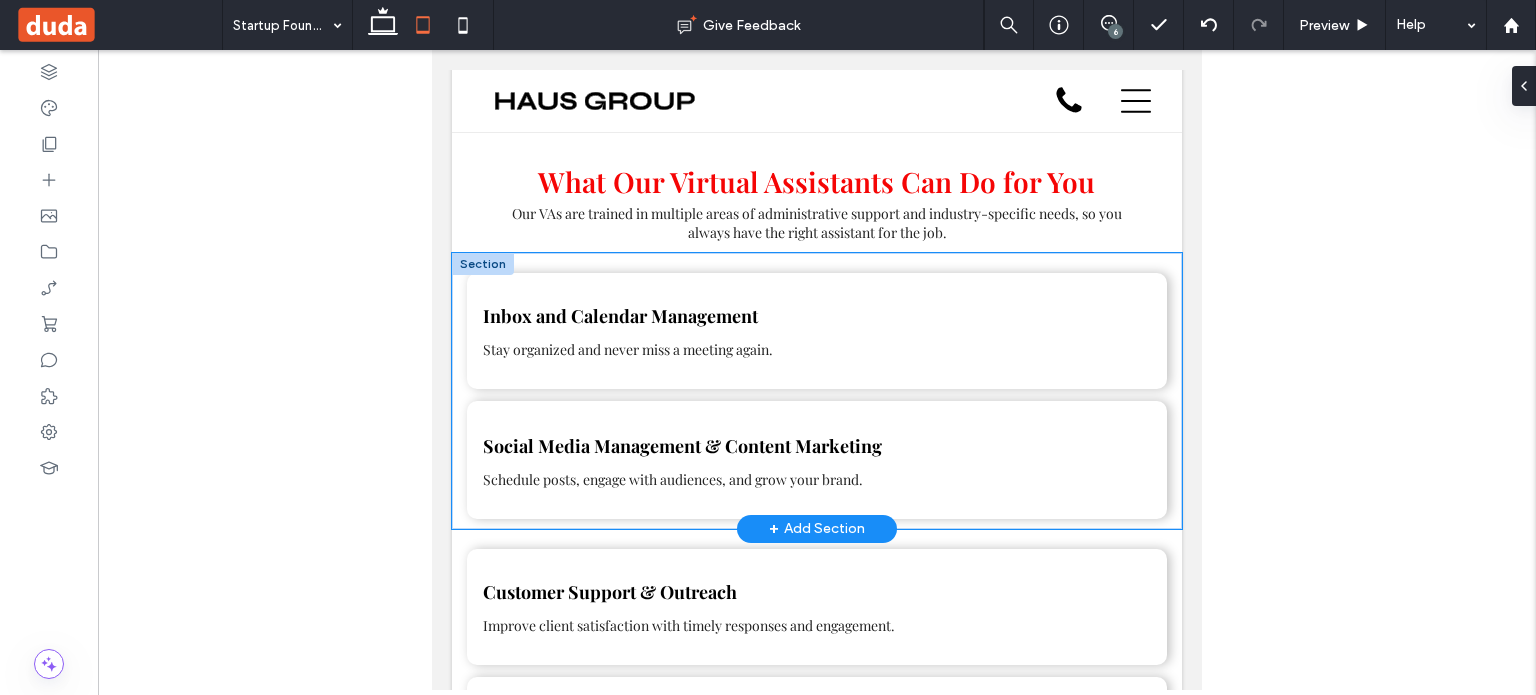 click on "Inbox and Calendar Management
Stay organized and never miss a meeting again.
Social Media Management & Content Marketing
Schedule posts, engage with audiences, and grow your brand." at bounding box center (817, 391) 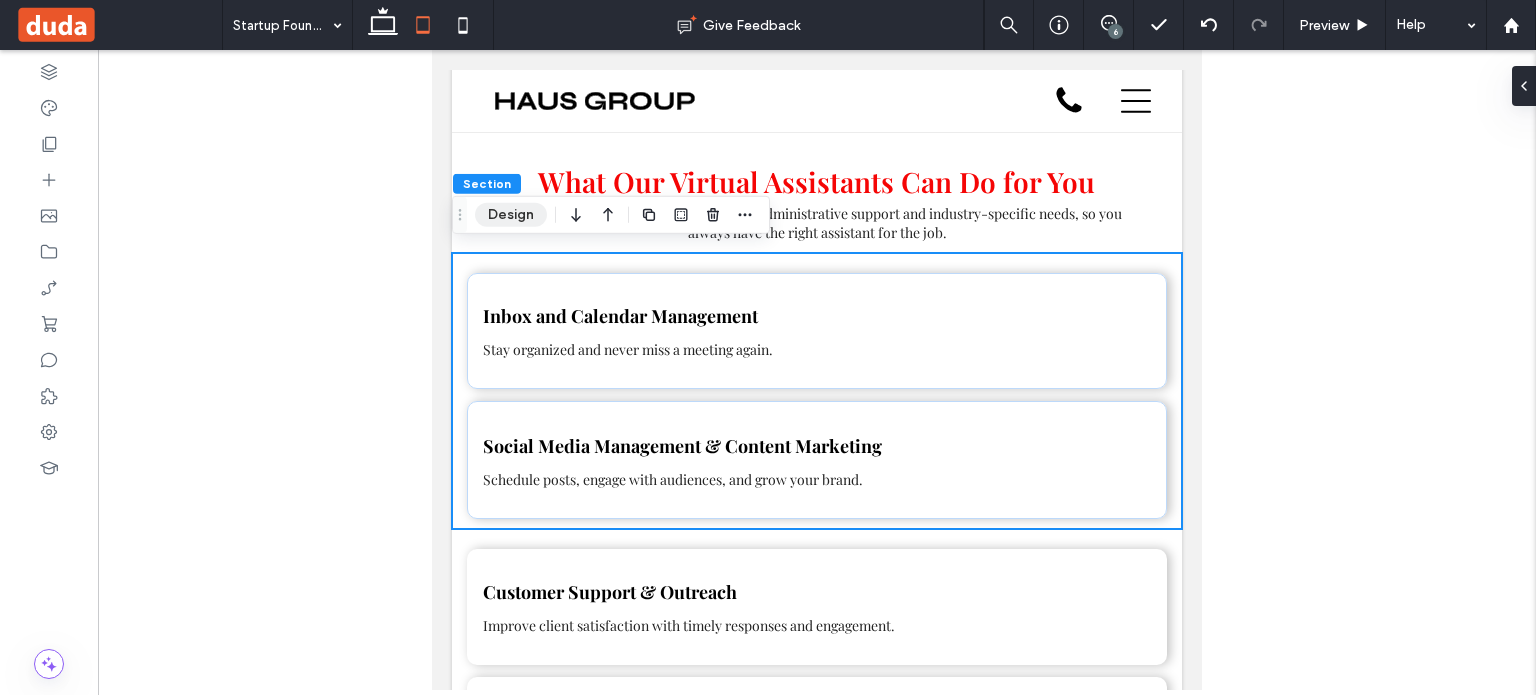 click on "Design" at bounding box center (511, 215) 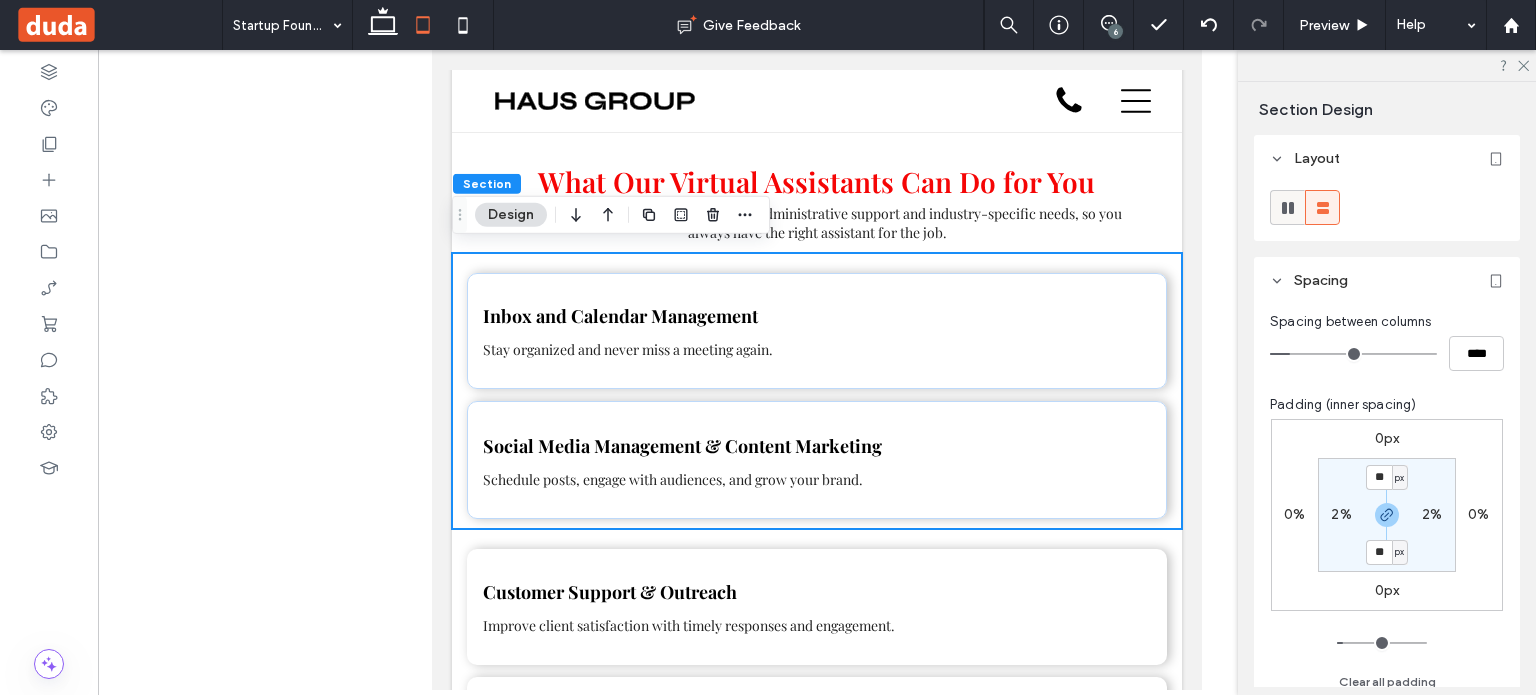 click 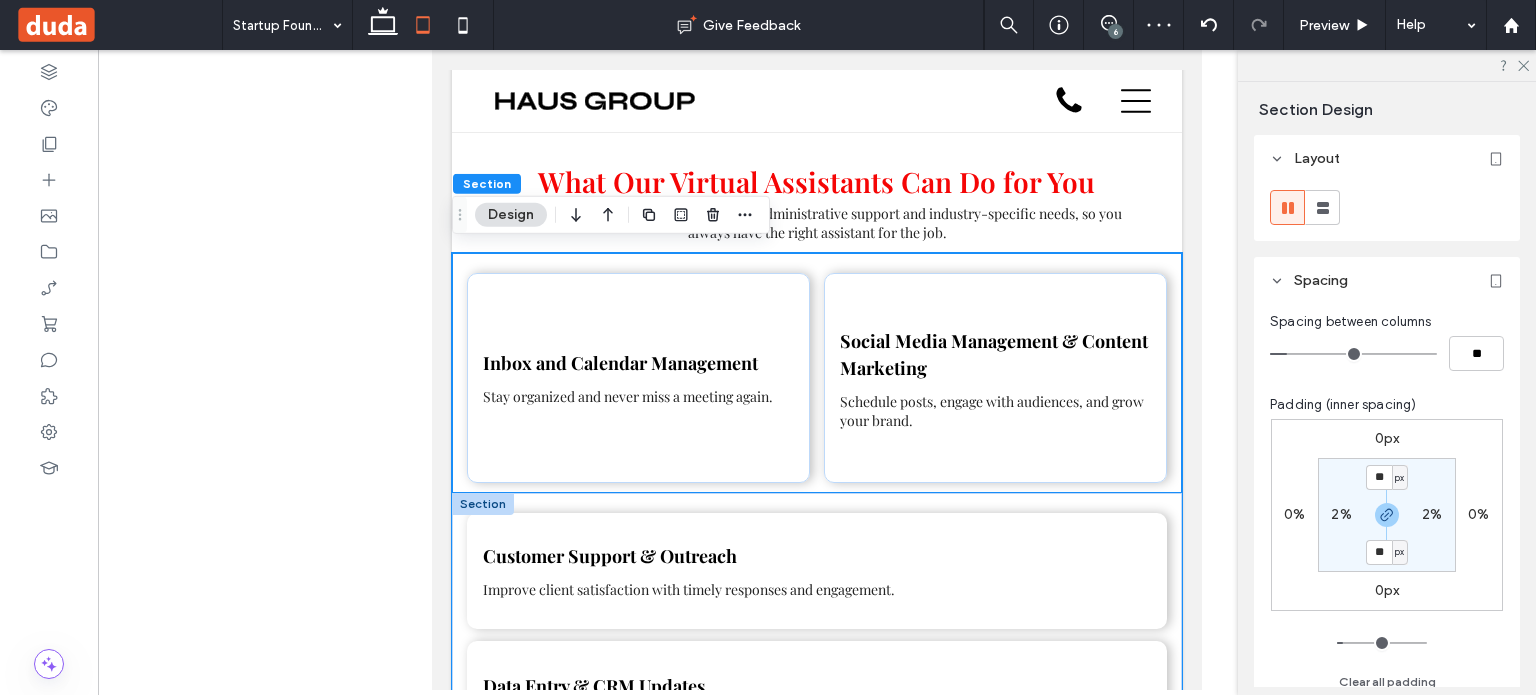 click on "Customer Support & Outreach
Improve client satisfaction with timely responses and engagement.
Data Entry & CRM Updates
Maintain clean, actionable records across your systems." at bounding box center (817, 631) 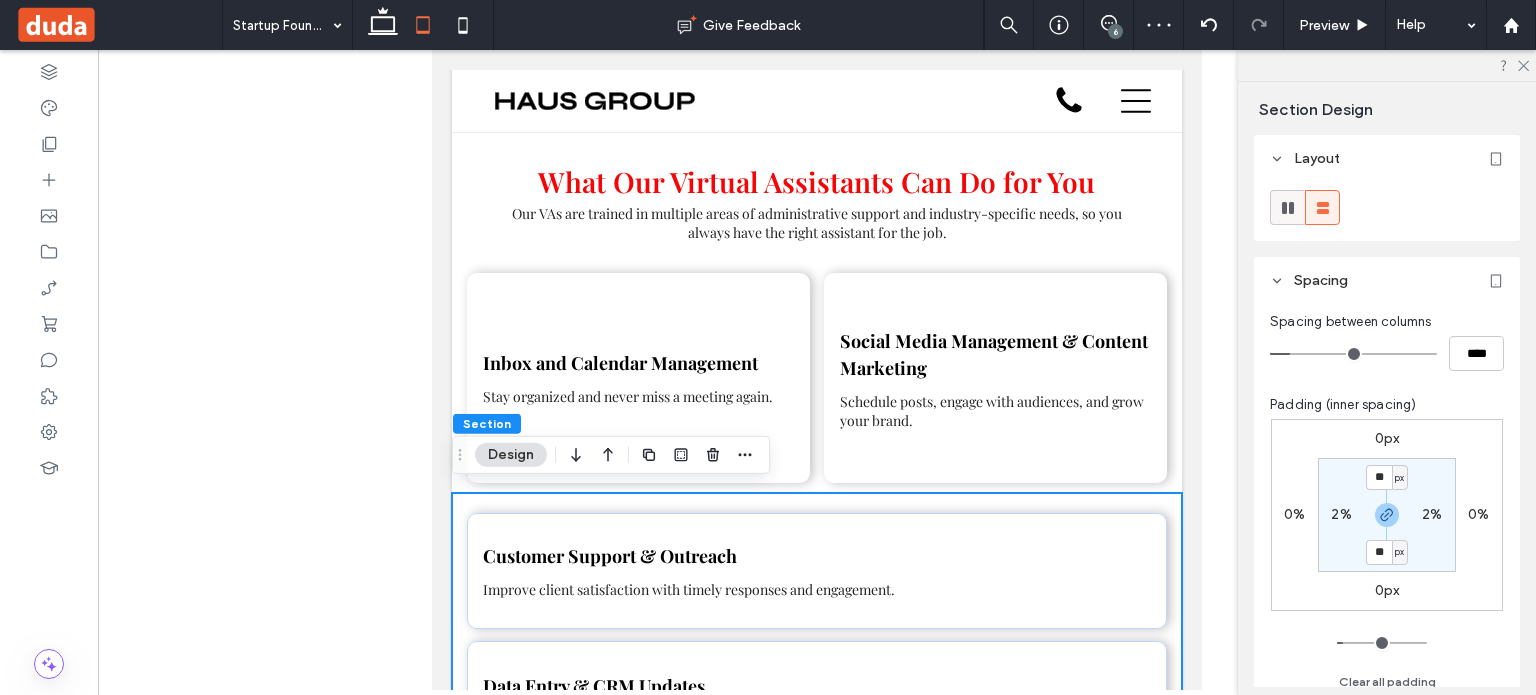 click 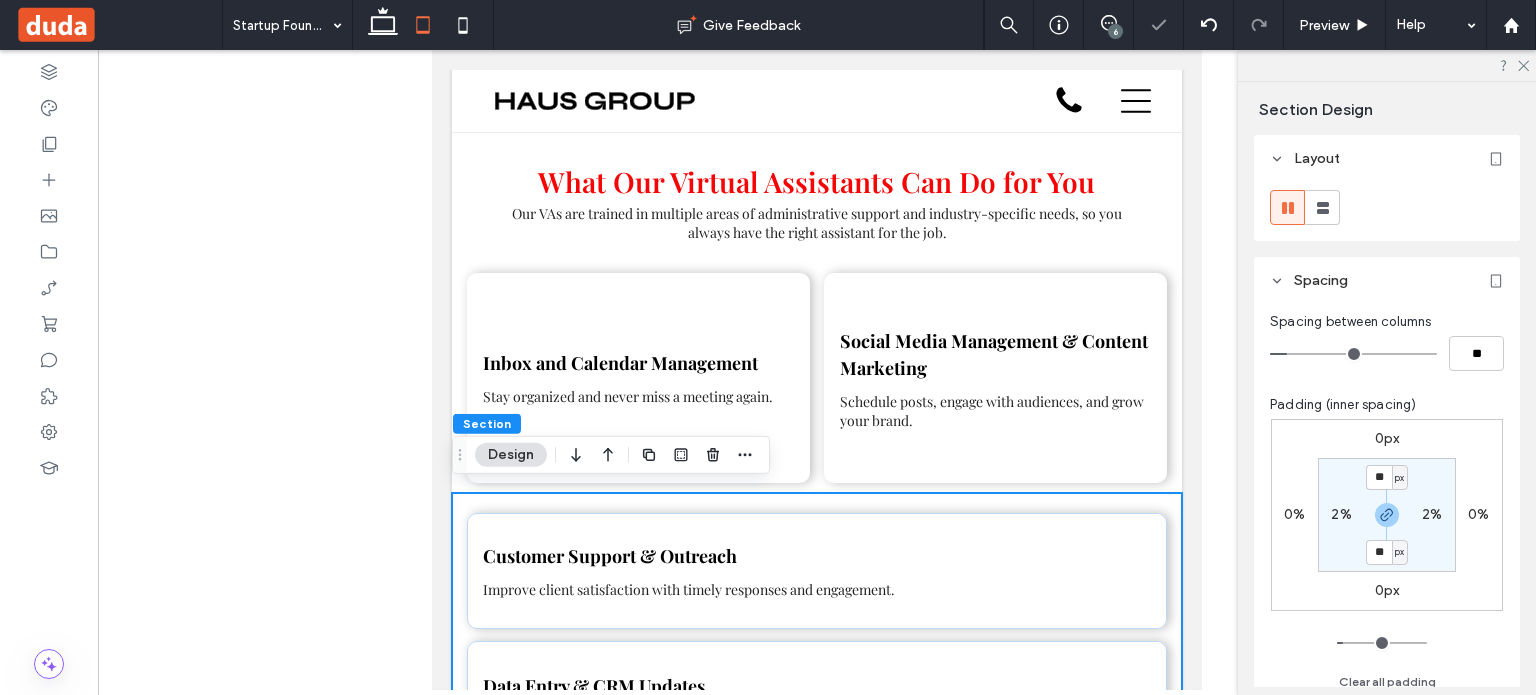 type on "***" 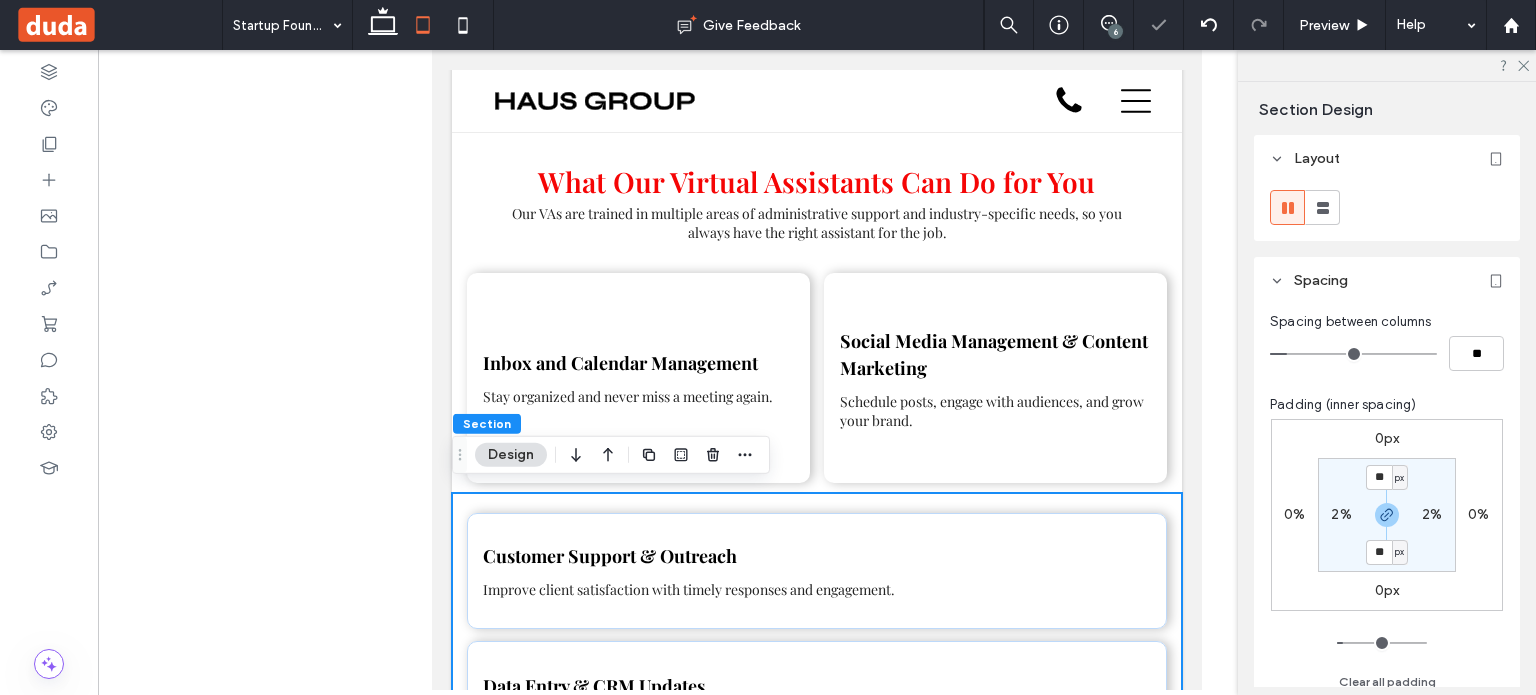 type on "***" 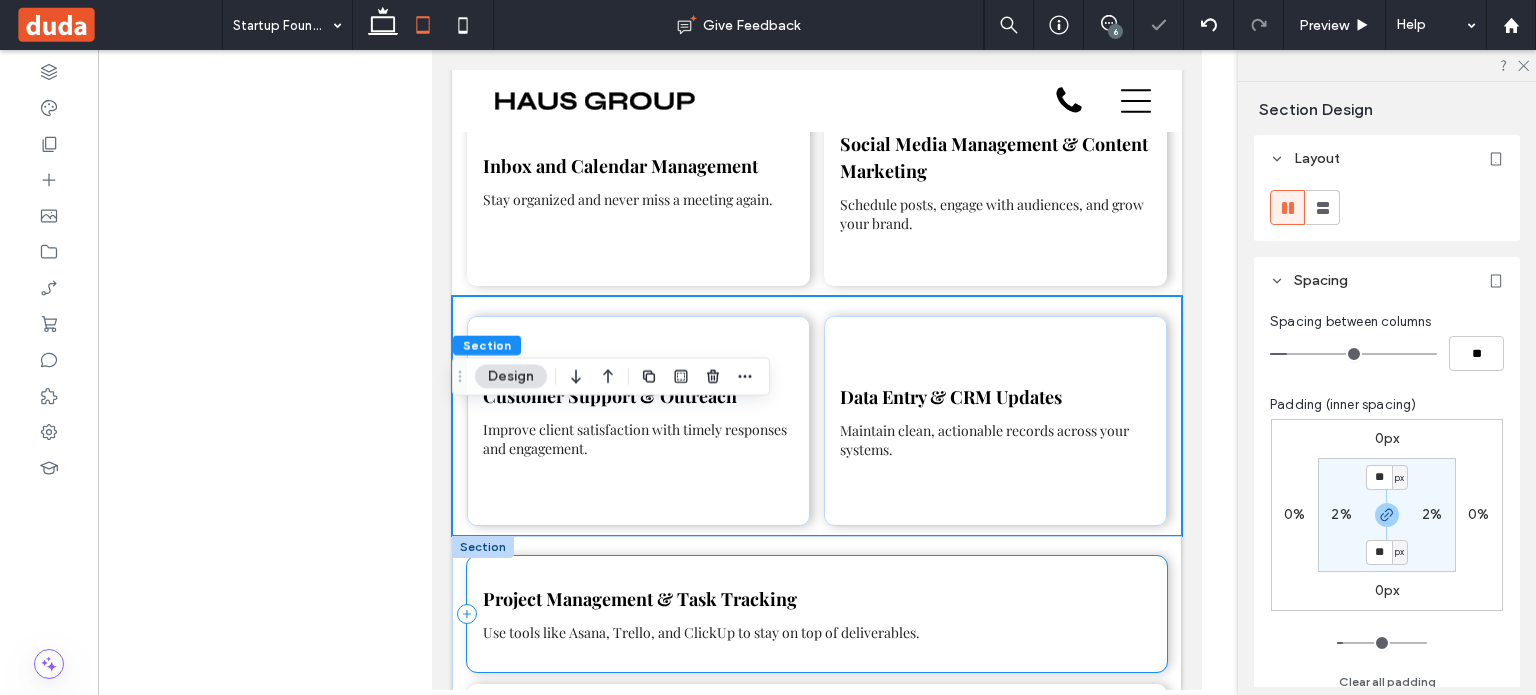 scroll, scrollTop: 1934, scrollLeft: 0, axis: vertical 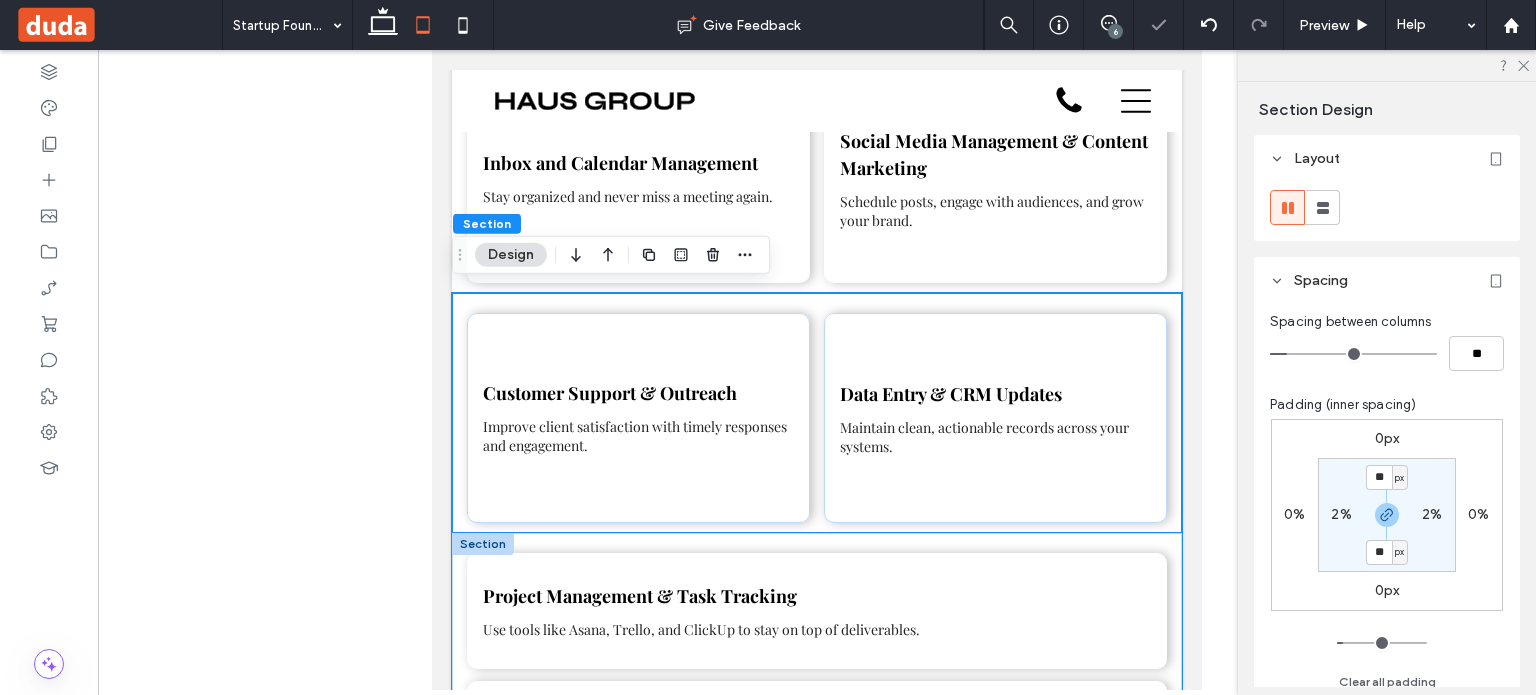 click on "Project Management & Task Tracking
Use tools like Asana, Trello, and ClickUp to stay on top of deliverables.
Event Planning & Travel Arrangements
Leave the logistics to us—from booking to itinerary creation." at bounding box center (817, 671) 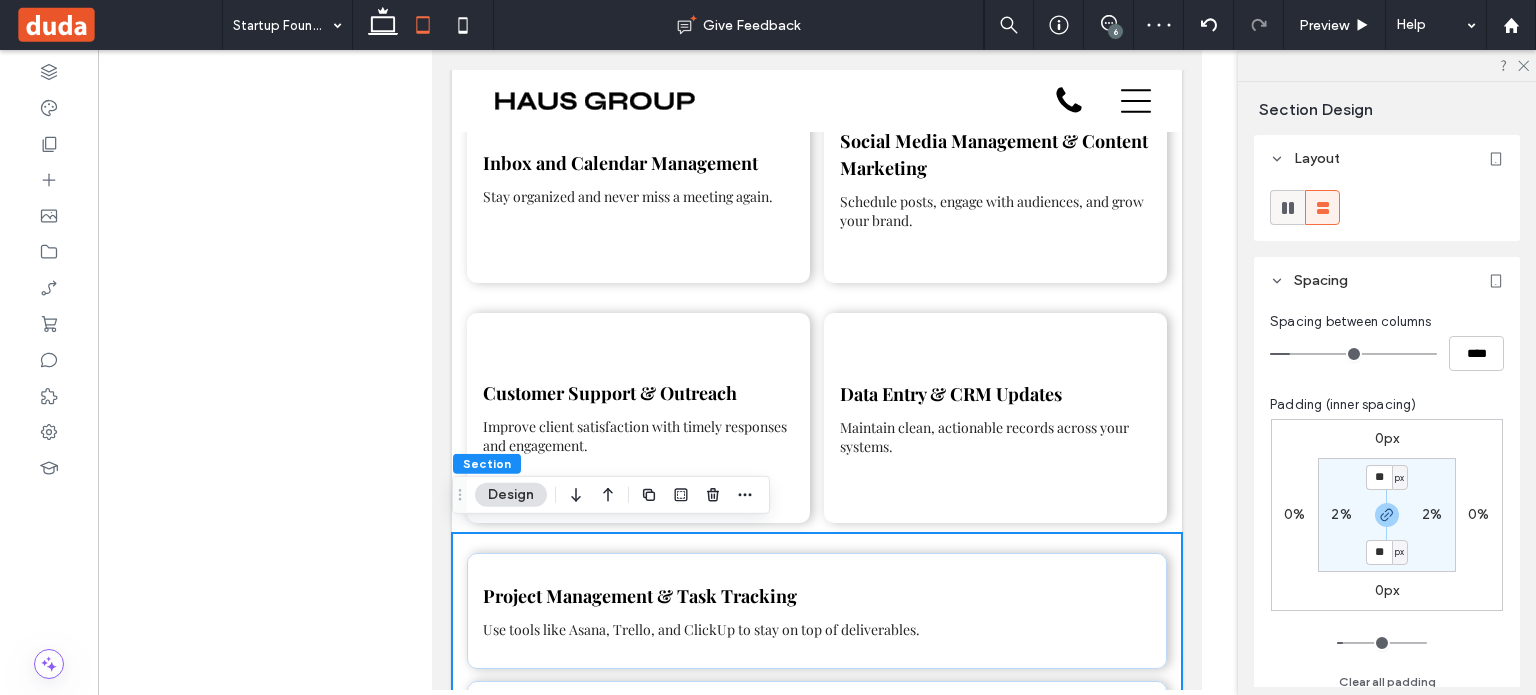 click 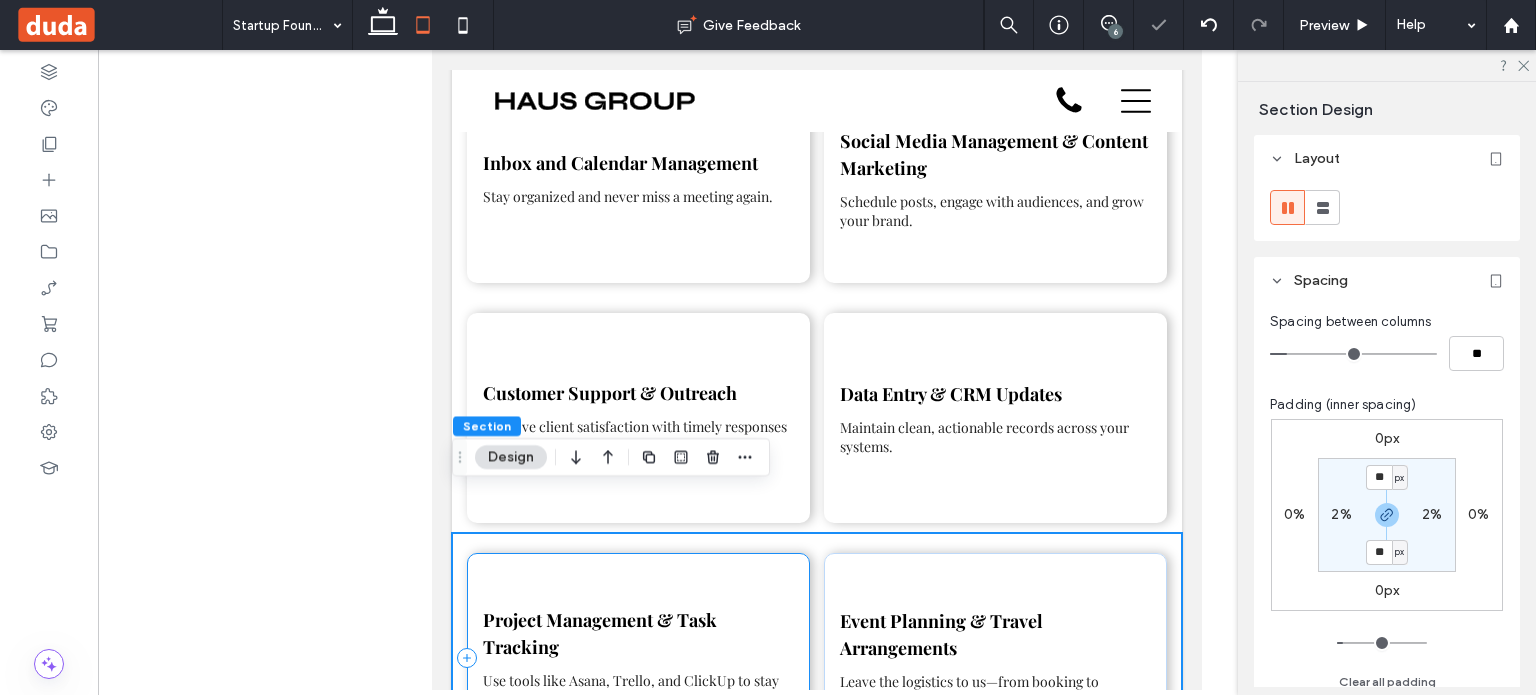 scroll, scrollTop: 2234, scrollLeft: 0, axis: vertical 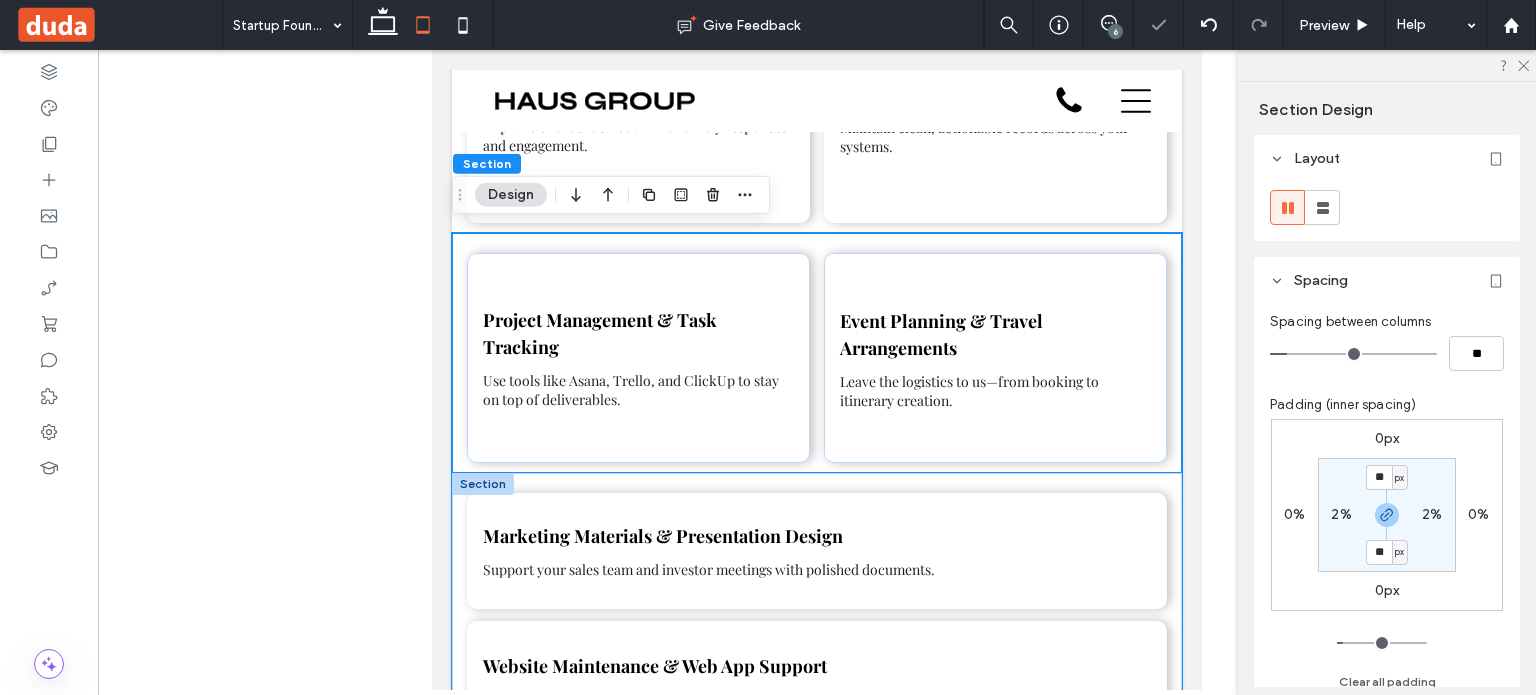 click on "Marketing Materials & Presentation Design
Support your sales team and investor meetings with polished documents.
Website Maintenance & Web App Support
Keep your digital platforms updated and error-free." at bounding box center (817, 611) 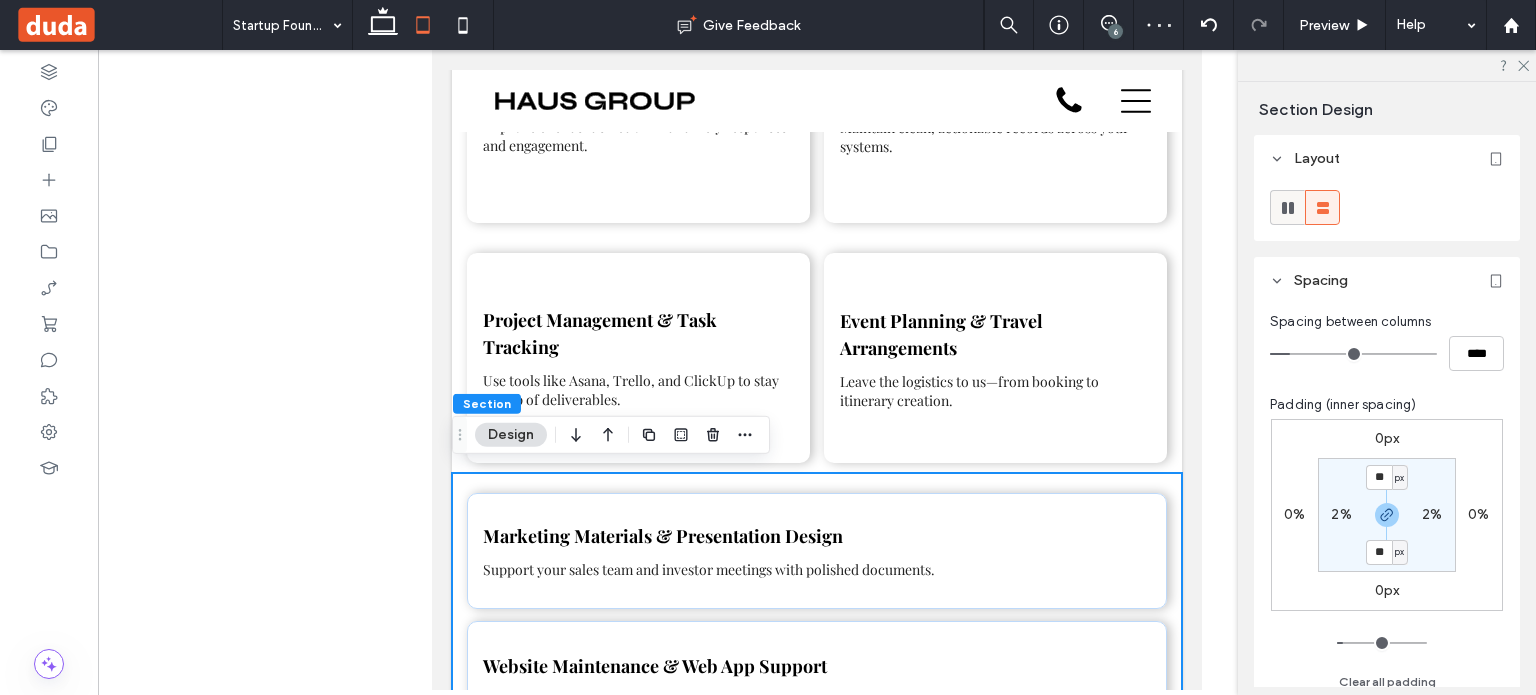 click at bounding box center [1287, 207] 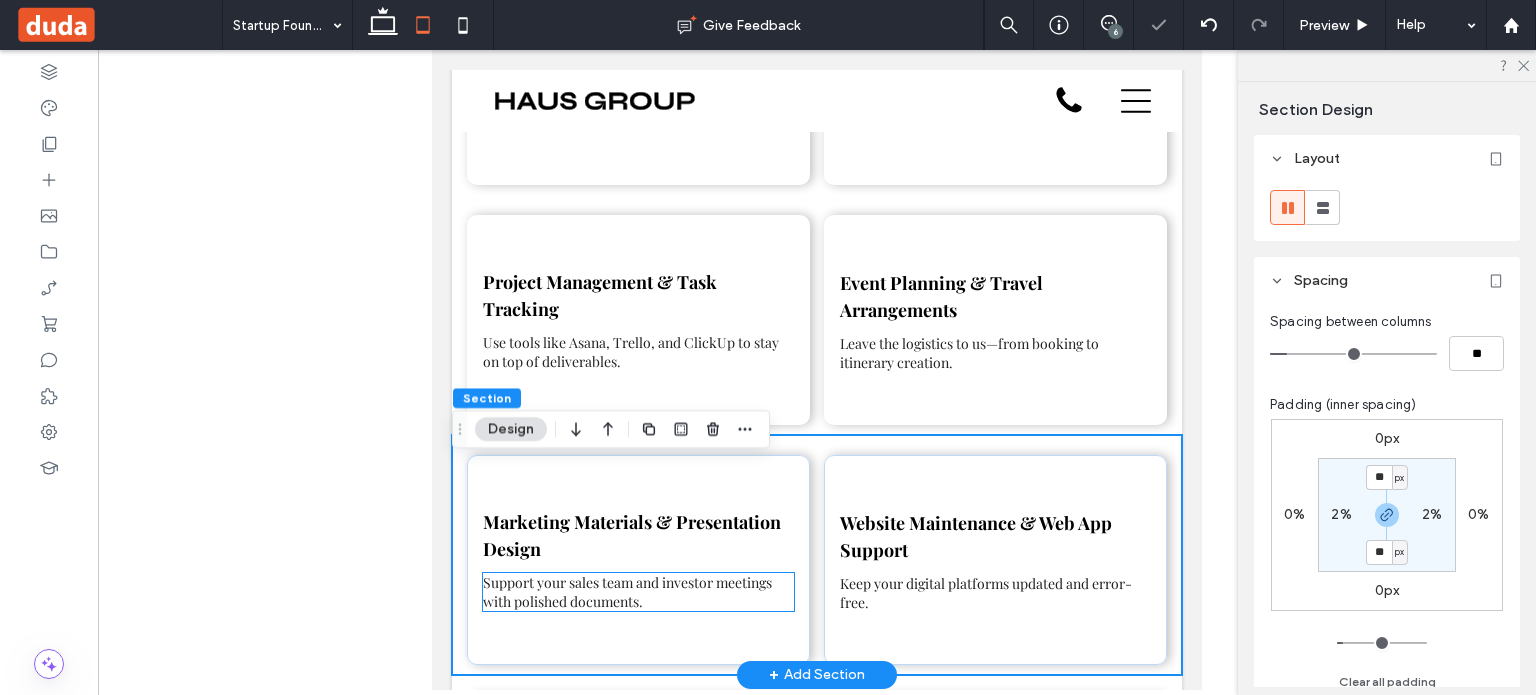 scroll, scrollTop: 2734, scrollLeft: 0, axis: vertical 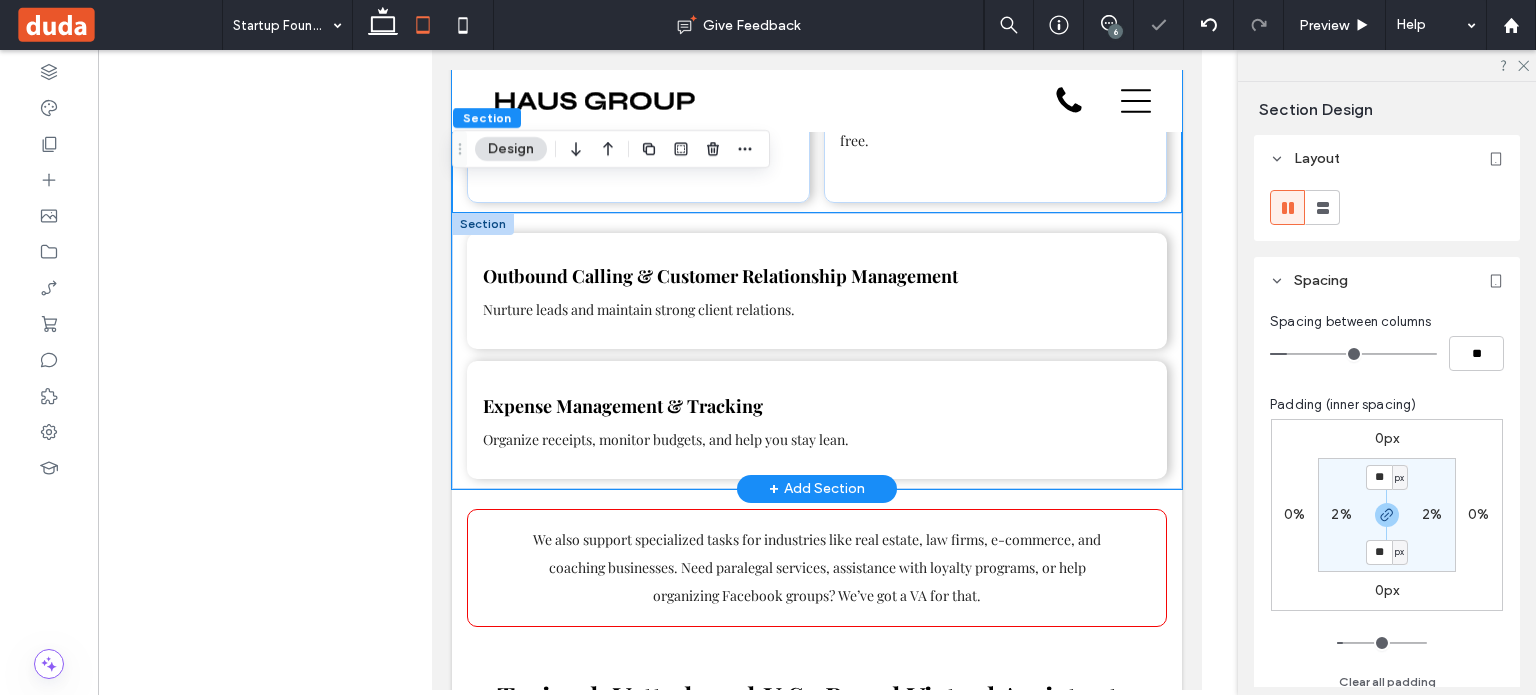 click on "Outbound Calling & Customer Relationship Management
Nurture leads and maintain strong client relations.
Expense Management & Tracking
Organize receipts, monitor budgets, and help you stay lean." at bounding box center [817, 351] 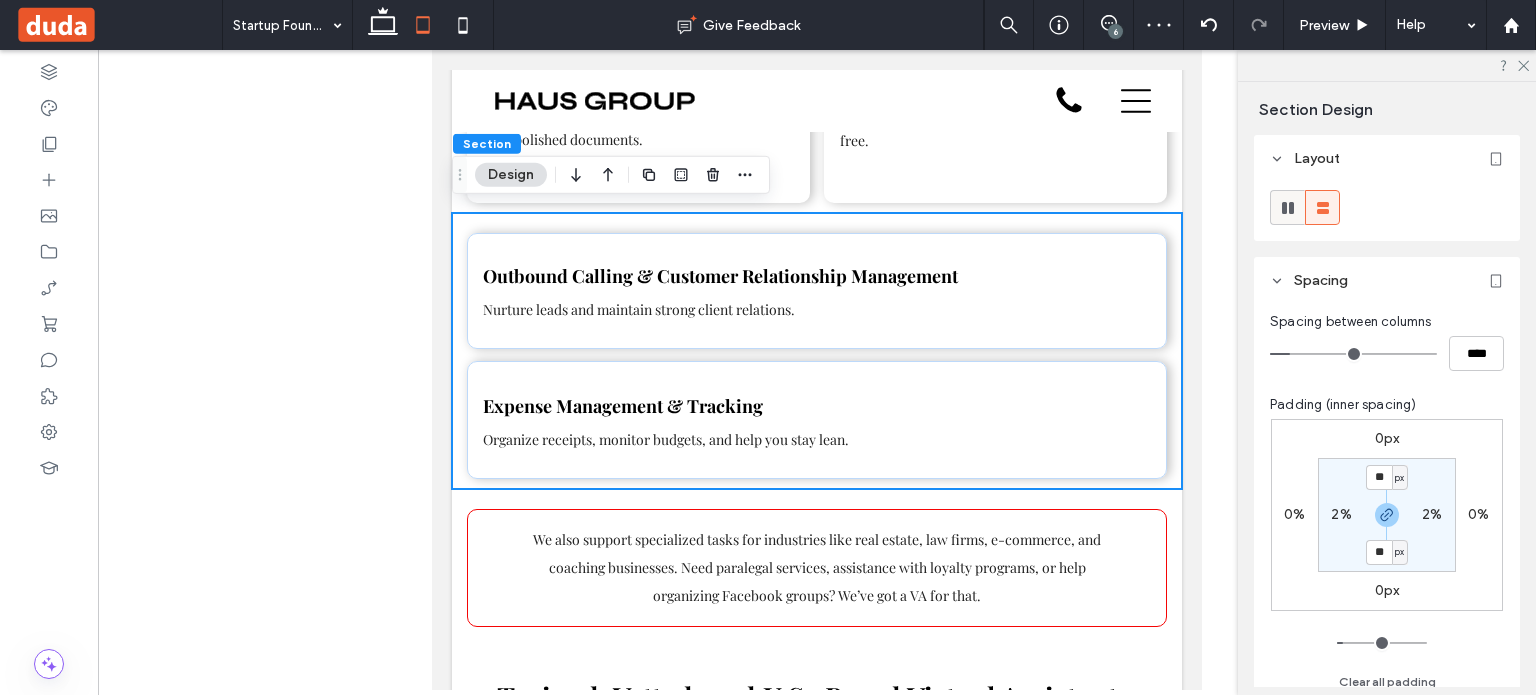 click 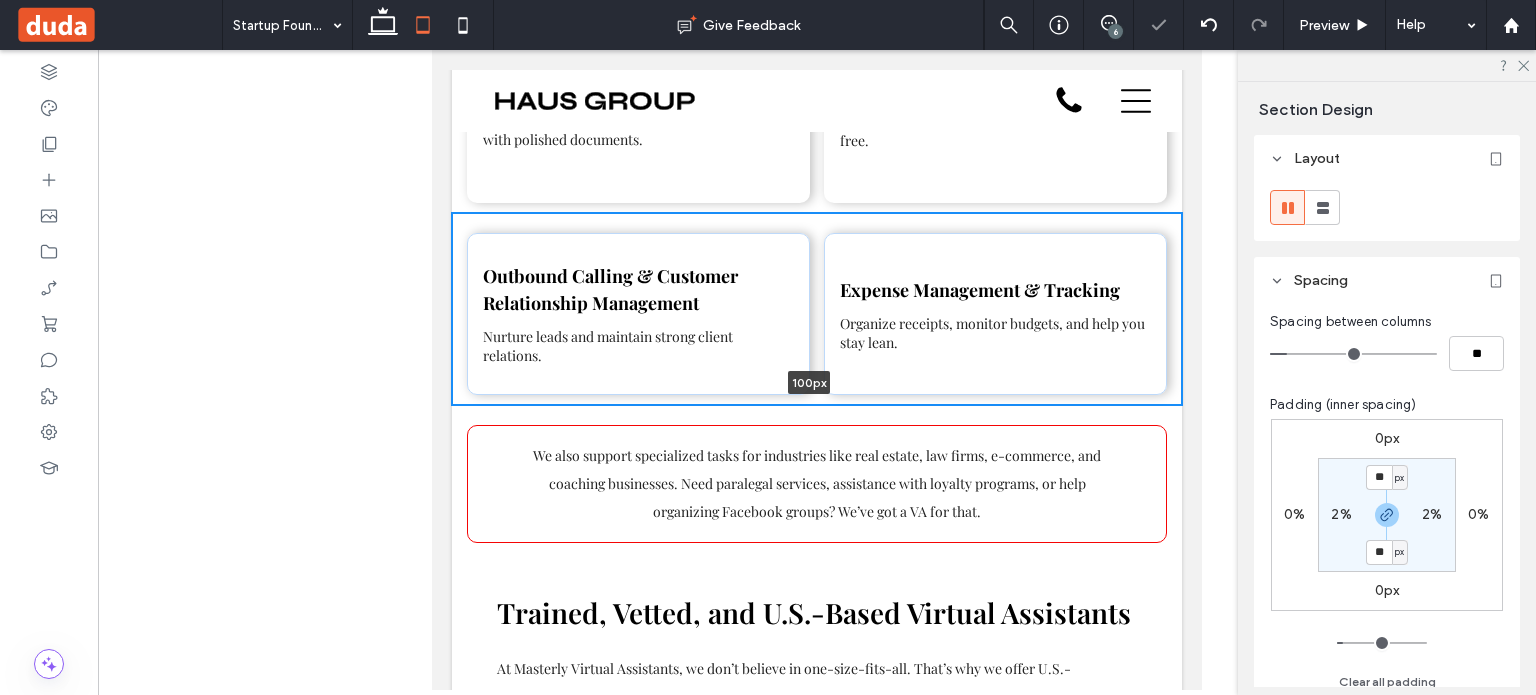 drag, startPoint x: 712, startPoint y: 452, endPoint x: 712, endPoint y: 298, distance: 154 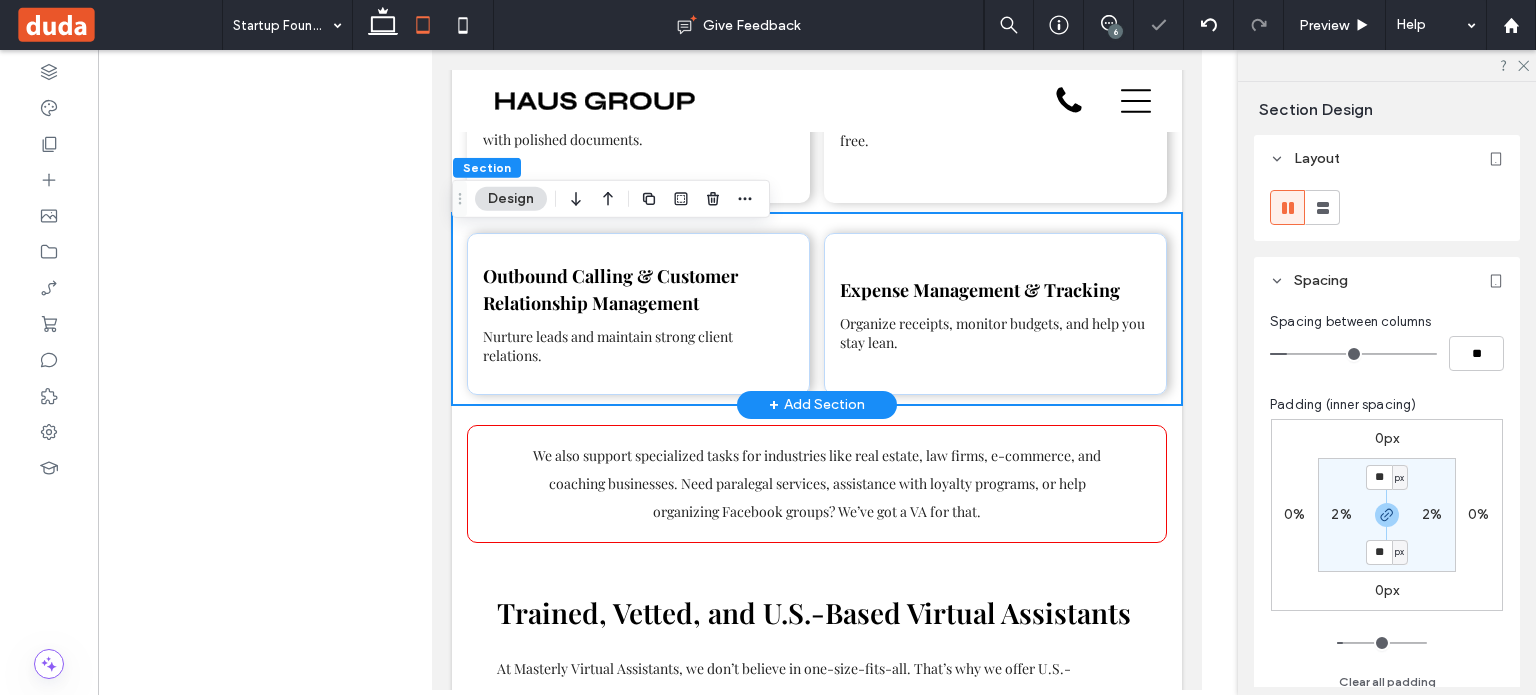 scroll, scrollTop: 2634, scrollLeft: 0, axis: vertical 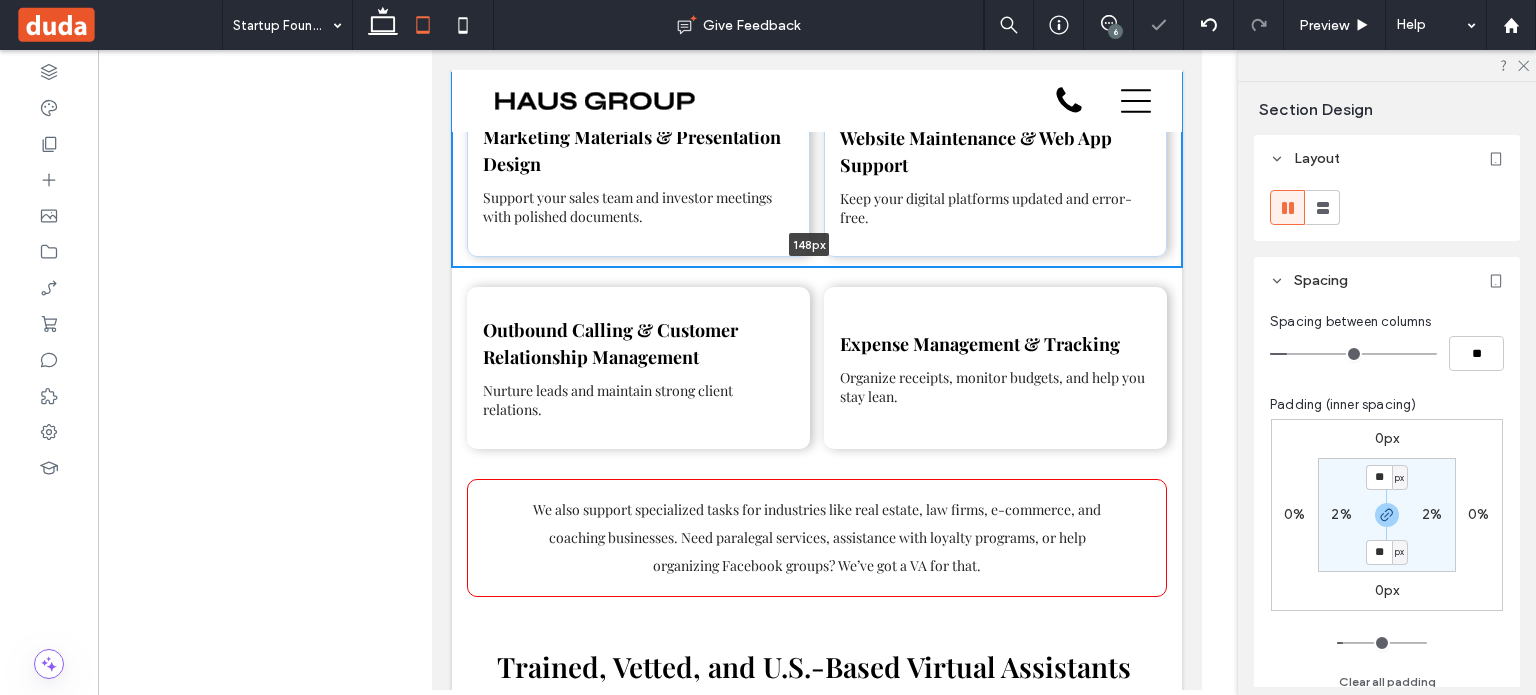drag, startPoint x: 928, startPoint y: 307, endPoint x: 949, endPoint y: 208, distance: 101.20277 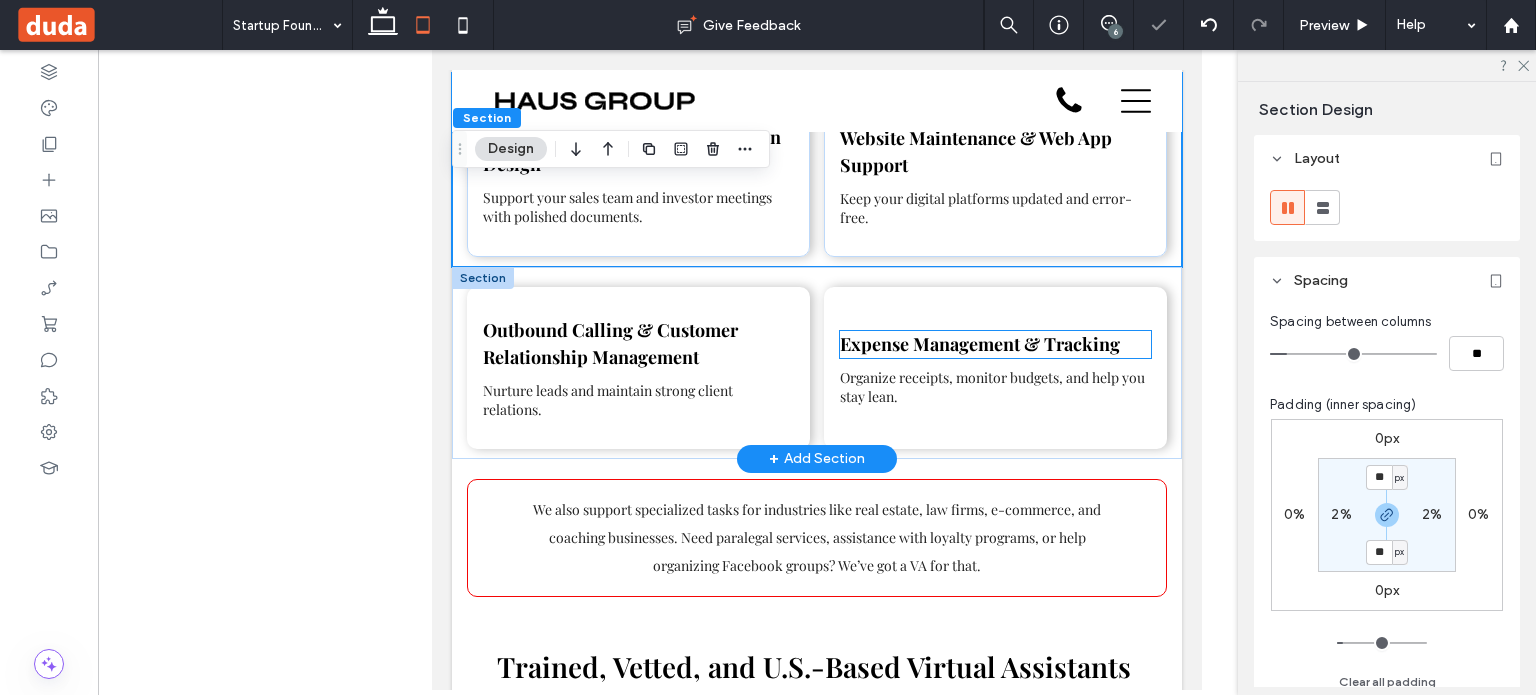 scroll, scrollTop: 2234, scrollLeft: 0, axis: vertical 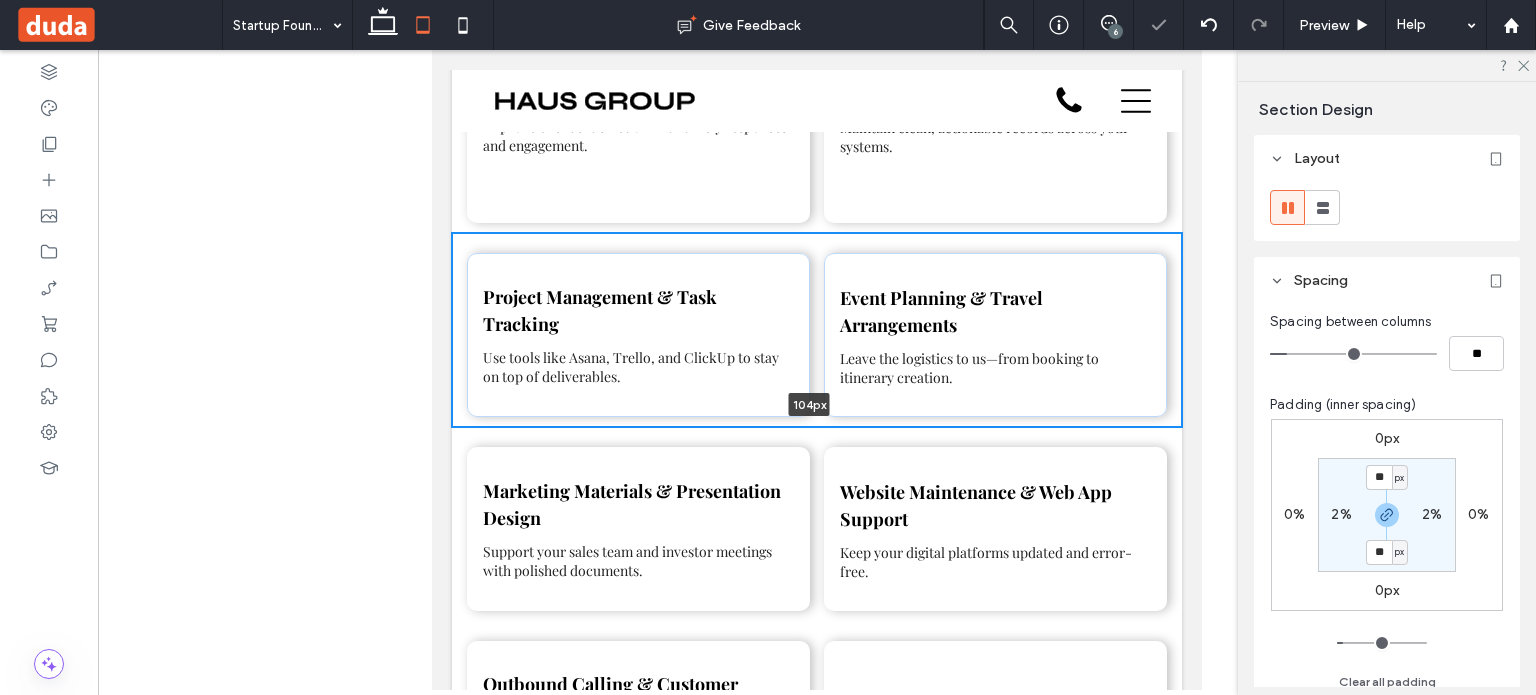 drag, startPoint x: 945, startPoint y: 467, endPoint x: 948, endPoint y: 331, distance: 136.03308 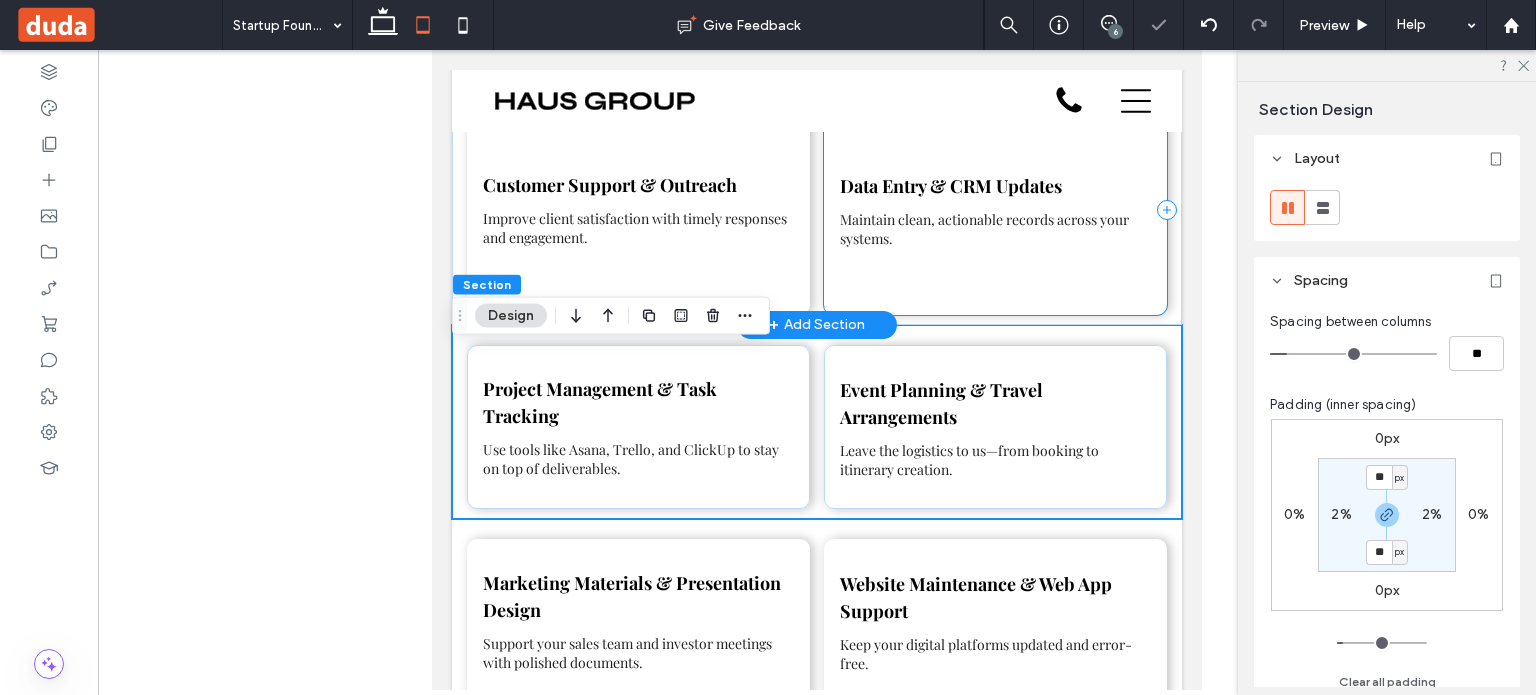 scroll, scrollTop: 2034, scrollLeft: 0, axis: vertical 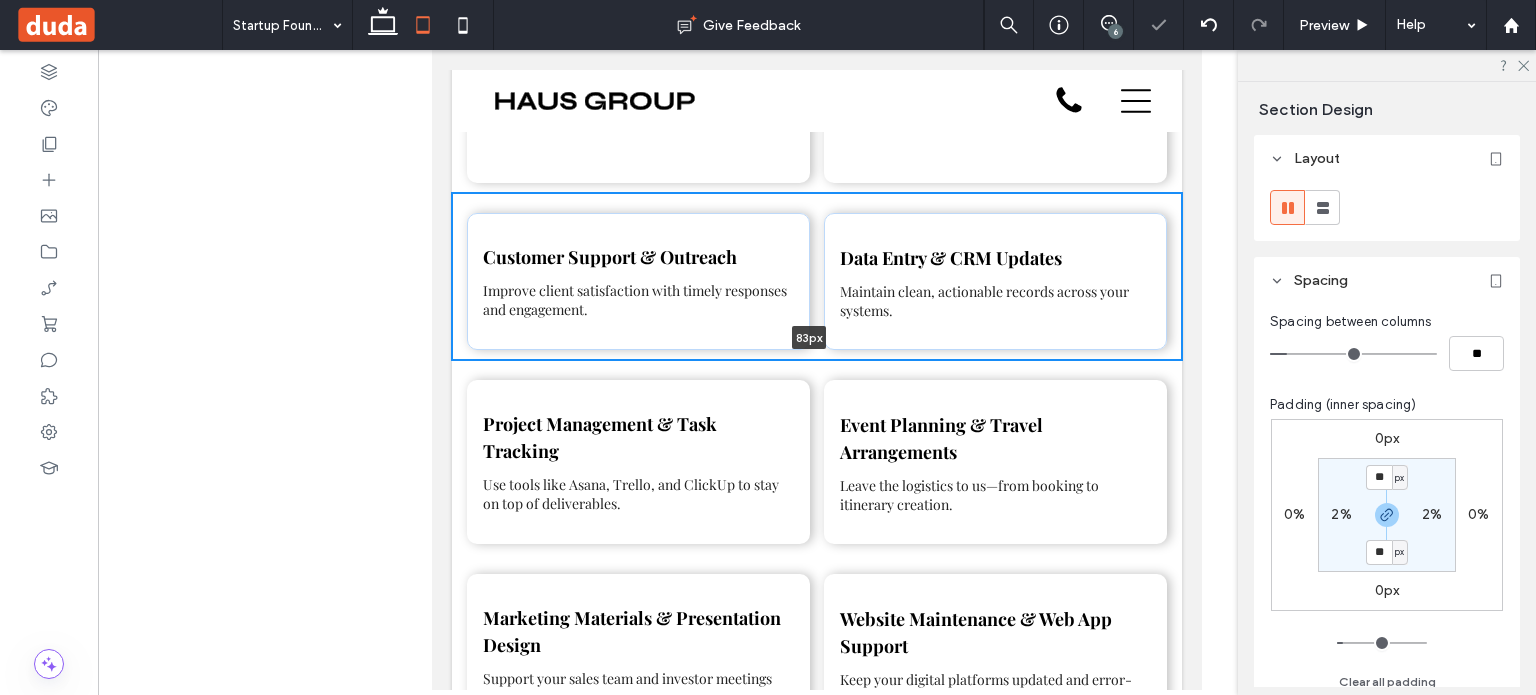 drag, startPoint x: 911, startPoint y: 424, endPoint x: 914, endPoint y: 267, distance: 157.02866 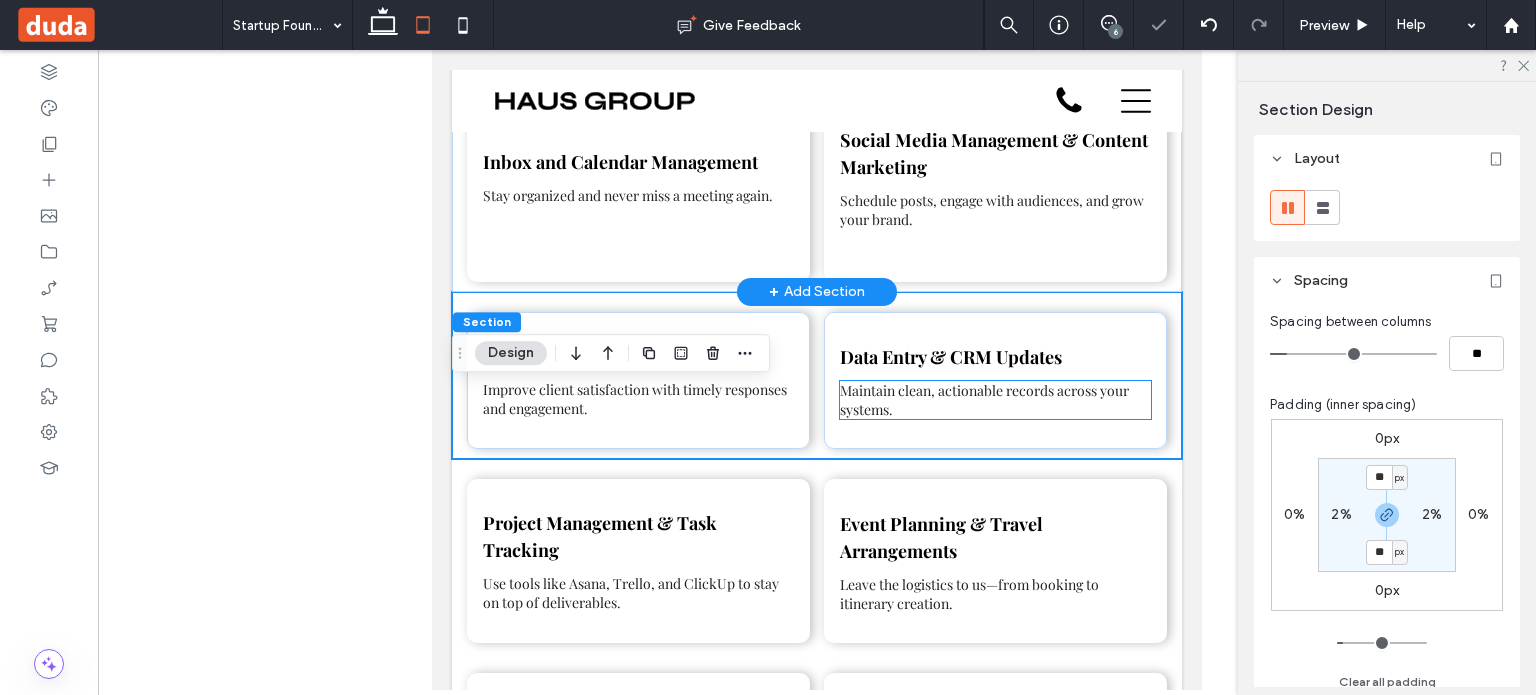 scroll, scrollTop: 1834, scrollLeft: 0, axis: vertical 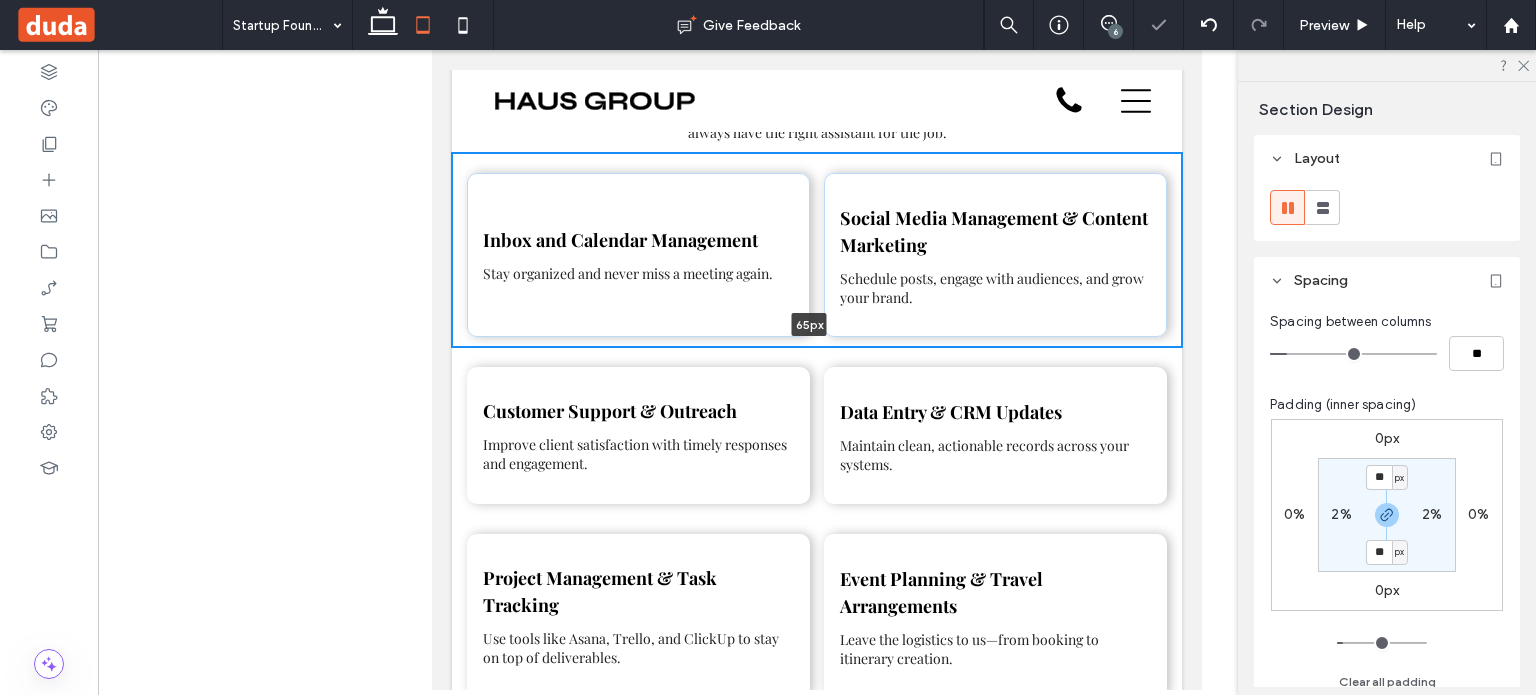 drag, startPoint x: 904, startPoint y: 386, endPoint x: 897, endPoint y: 207, distance: 179.13683 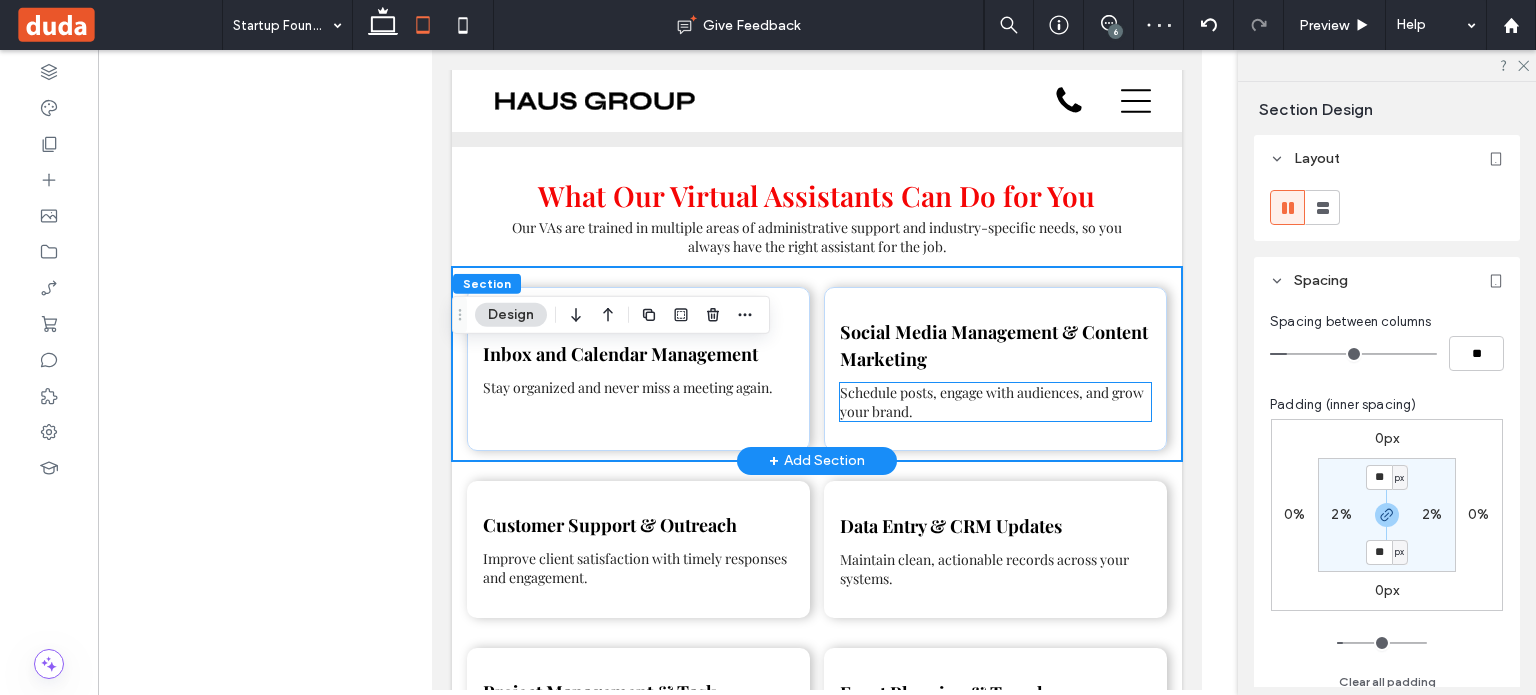 scroll, scrollTop: 1634, scrollLeft: 0, axis: vertical 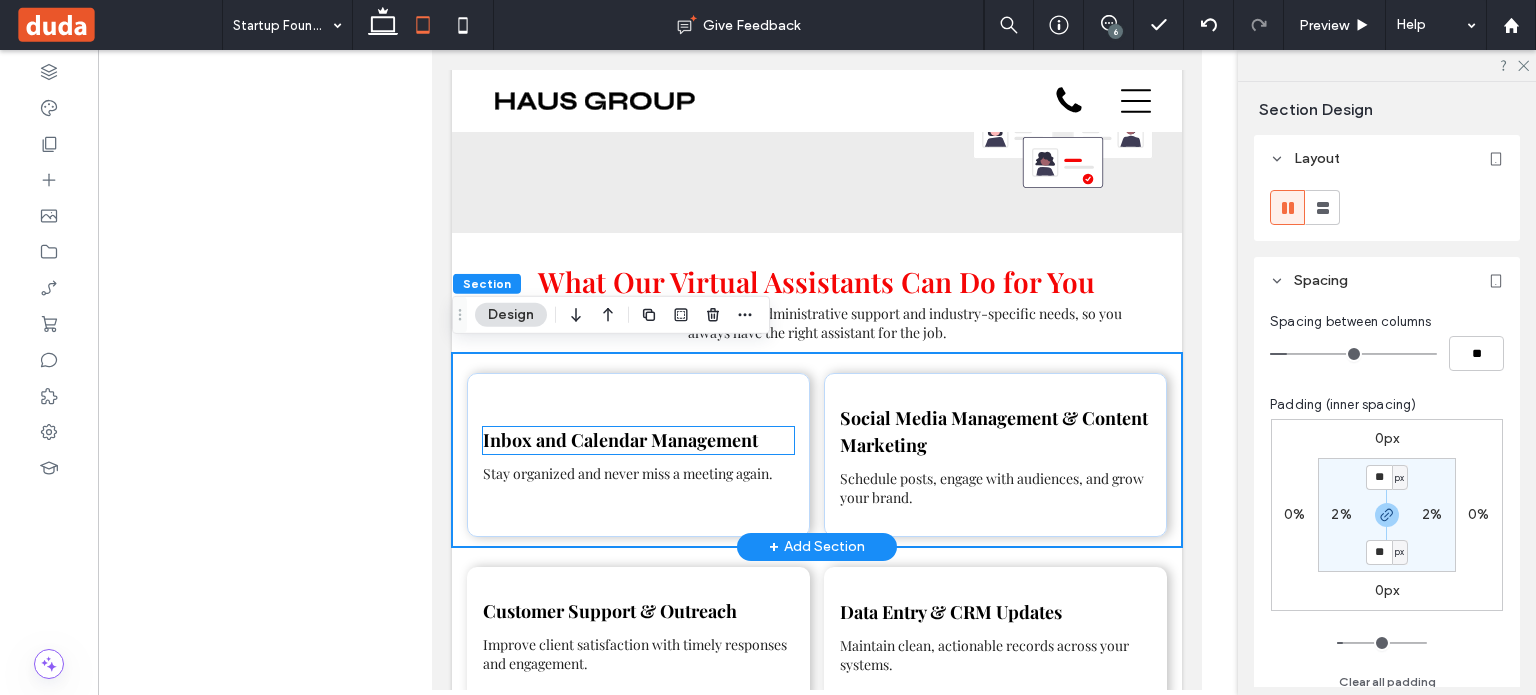 click on "Inbox and Calendar Management" at bounding box center (620, 440) 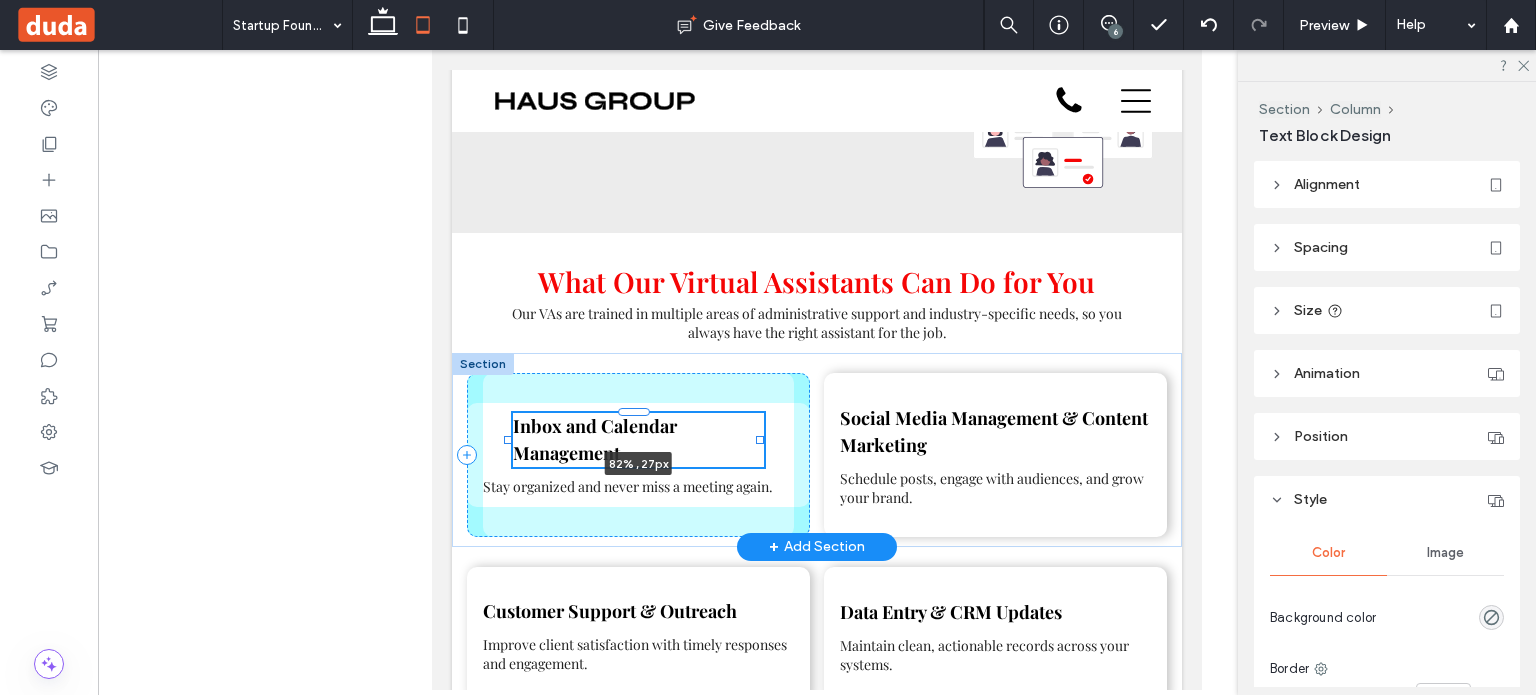 drag, startPoint x: 784, startPoint y: 437, endPoint x: 757, endPoint y: 436, distance: 27.018513 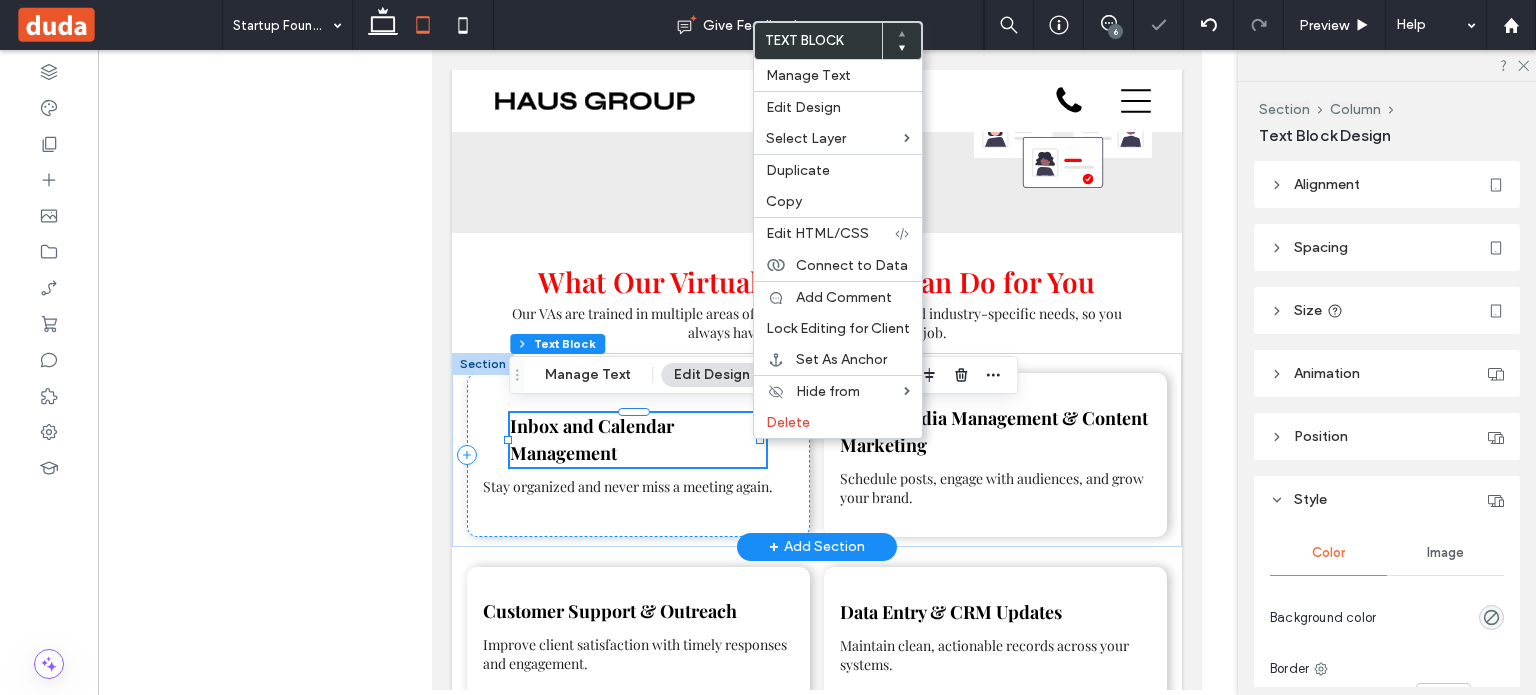click on "Inbox and Calendar Management" at bounding box center (638, 440) 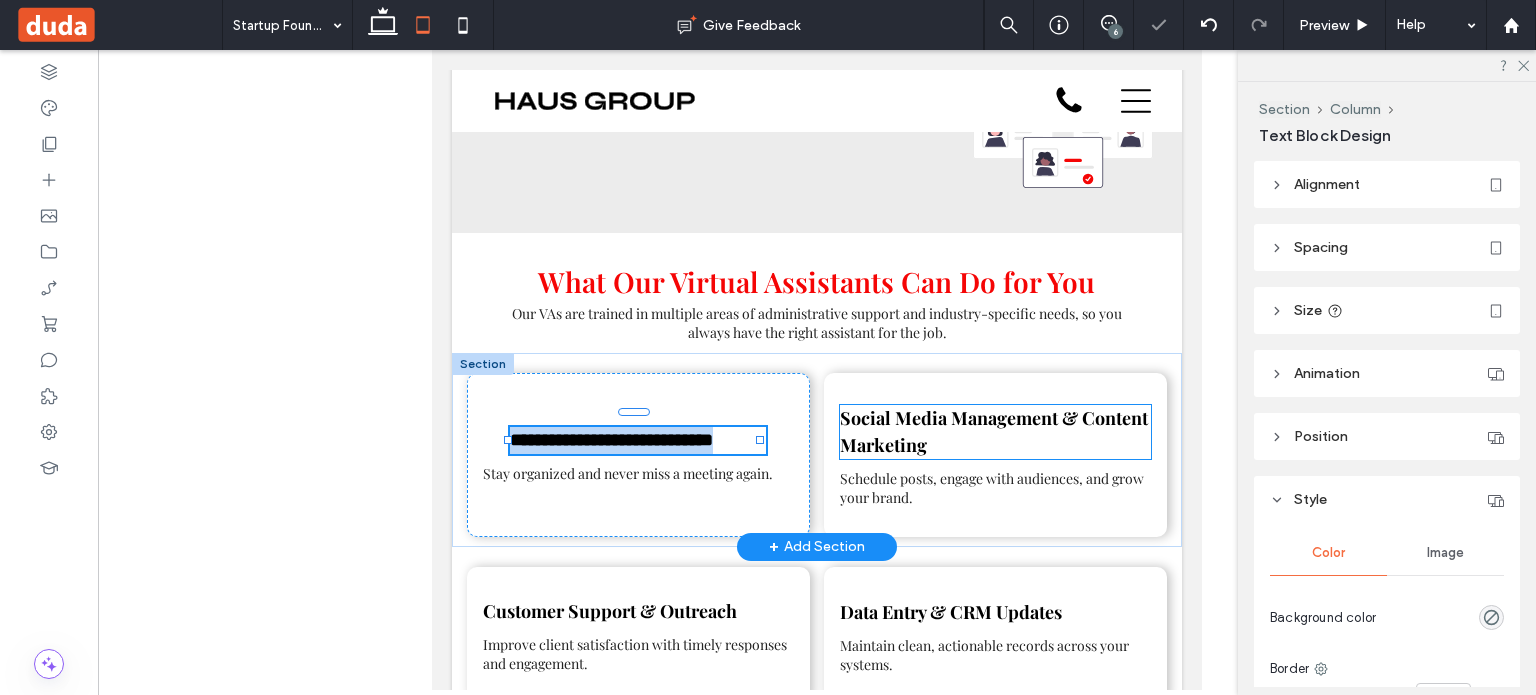 type on "**********" 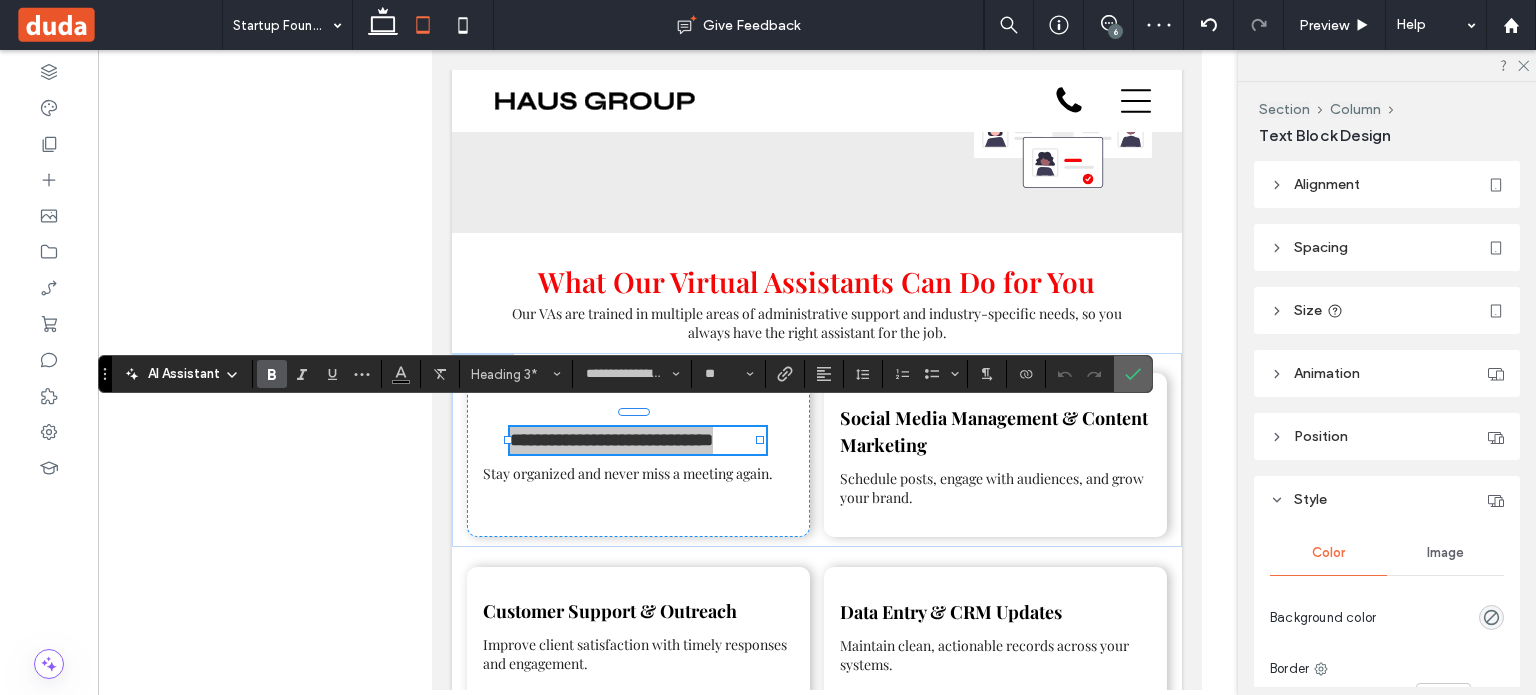 click at bounding box center [1133, 374] 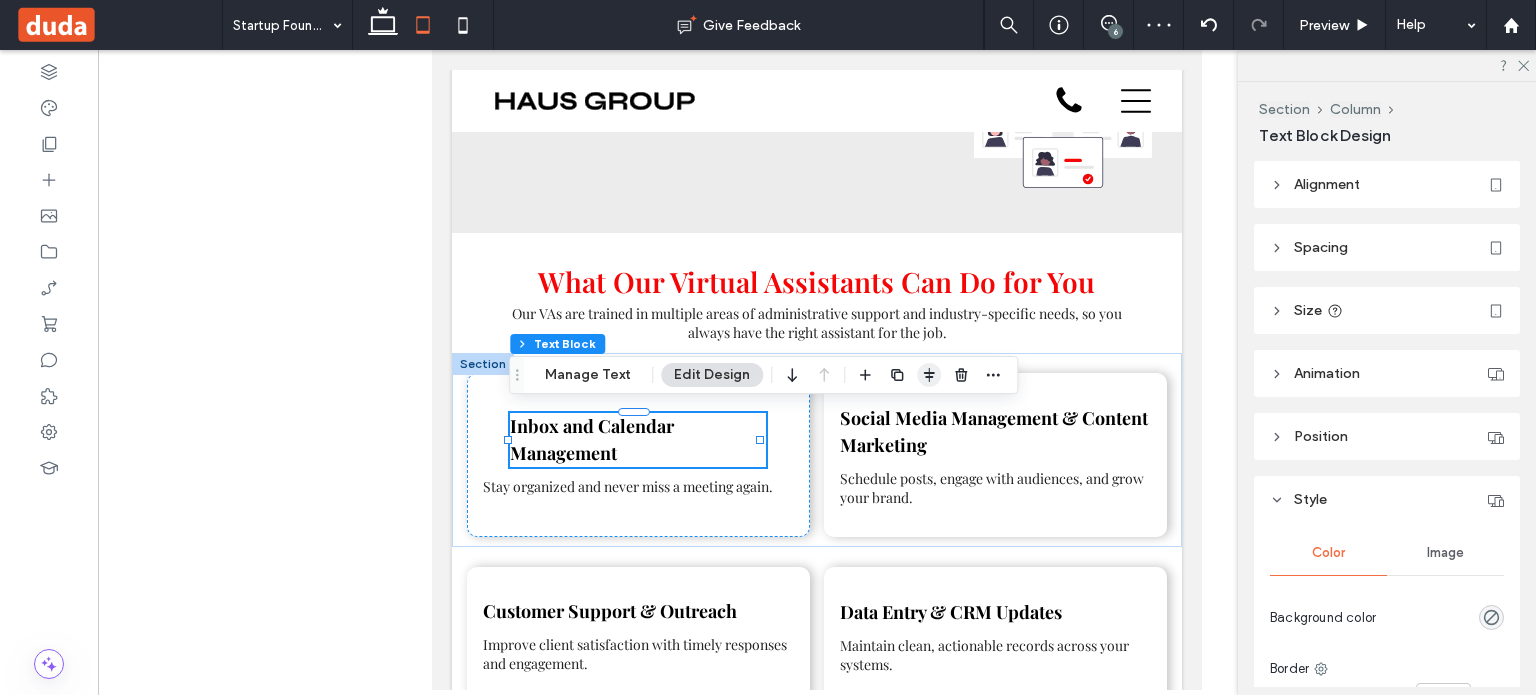 click at bounding box center (929, 375) 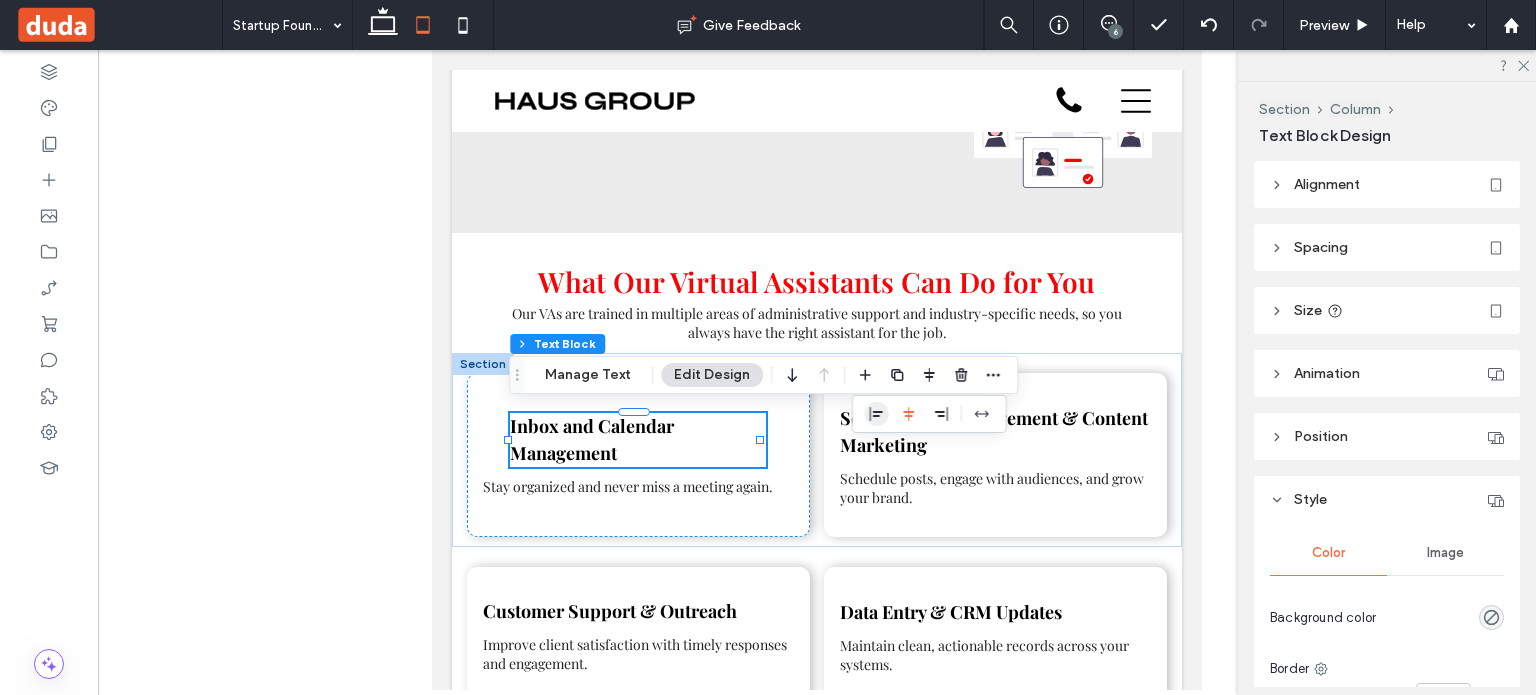 click at bounding box center (877, 414) 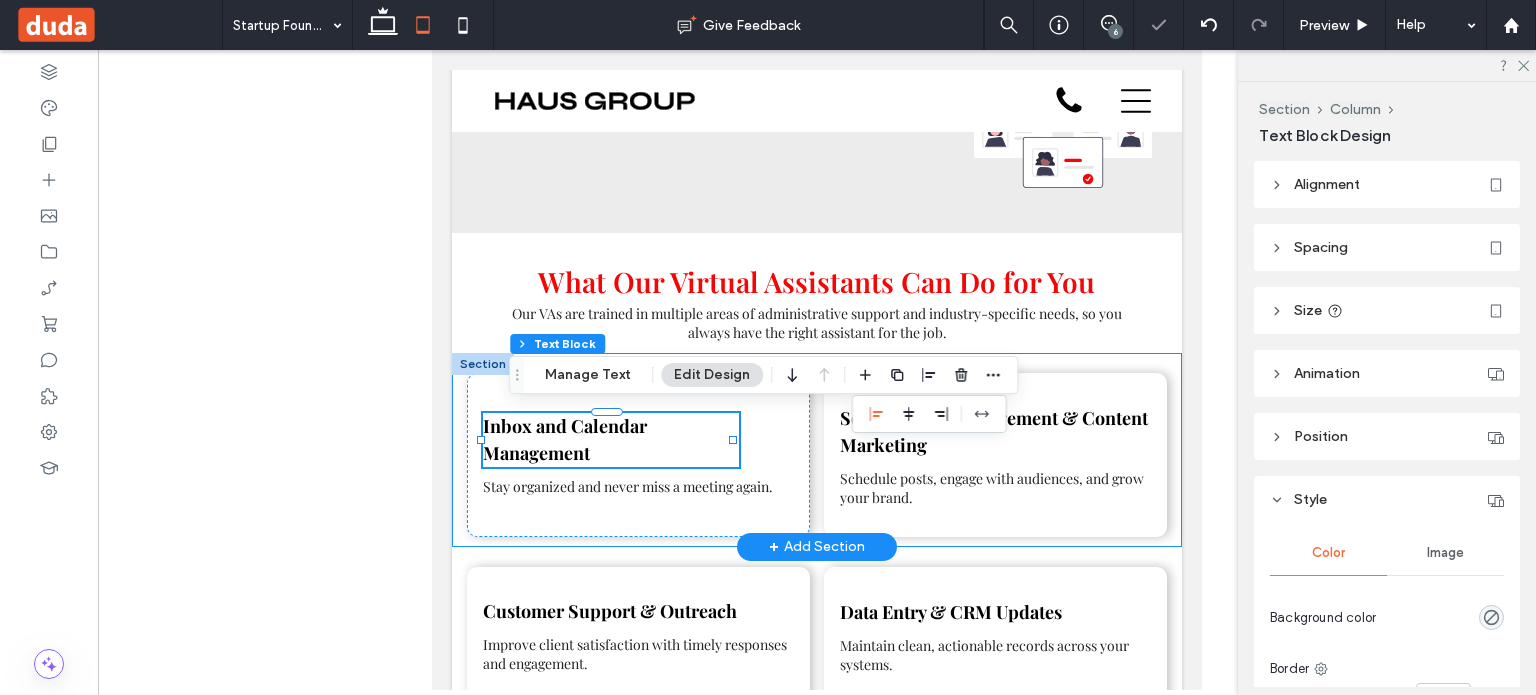click on "Inbox and Calendar Management
Stay organized and never miss a meeting again.
Social Media Management & Content Marketing
Schedule posts, engage with audiences, and grow your brand." at bounding box center [817, 450] 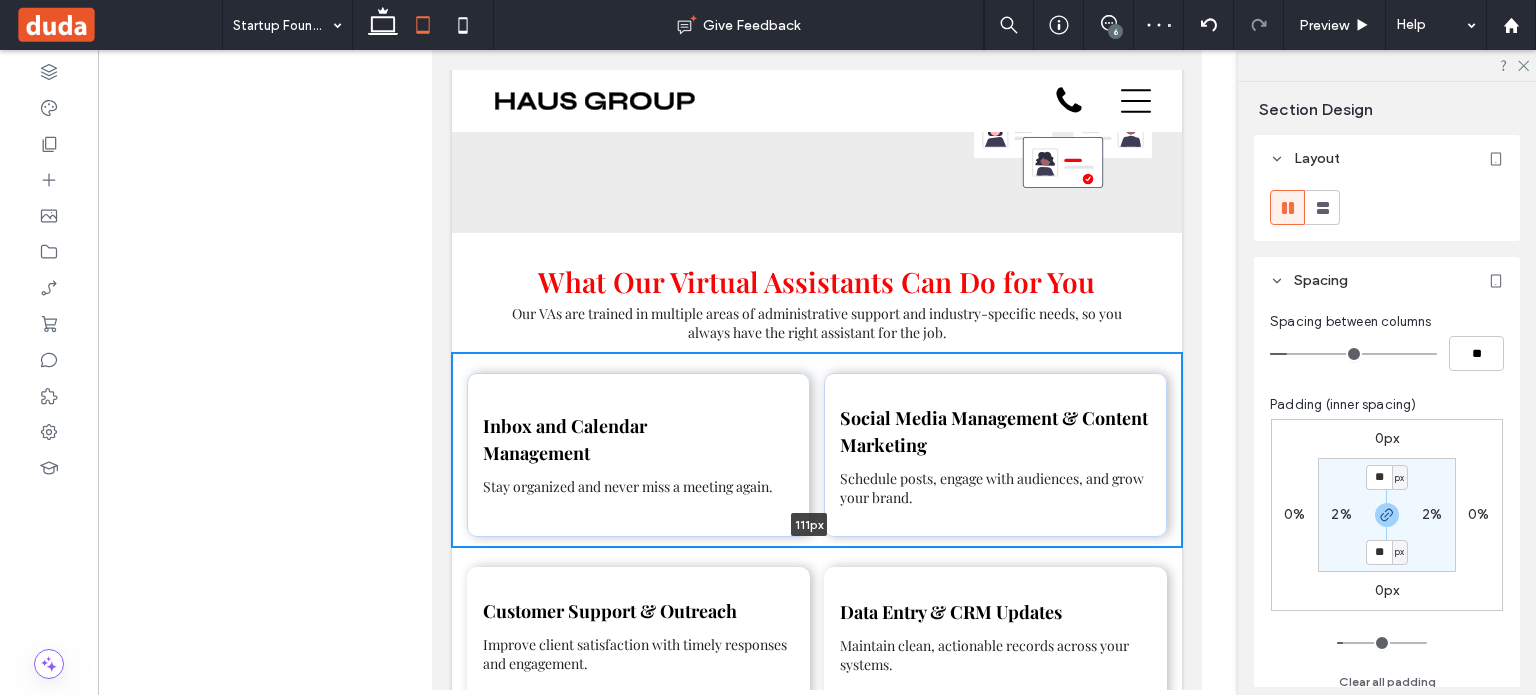 drag, startPoint x: 588, startPoint y: 537, endPoint x: 591, endPoint y: 456, distance: 81.055534 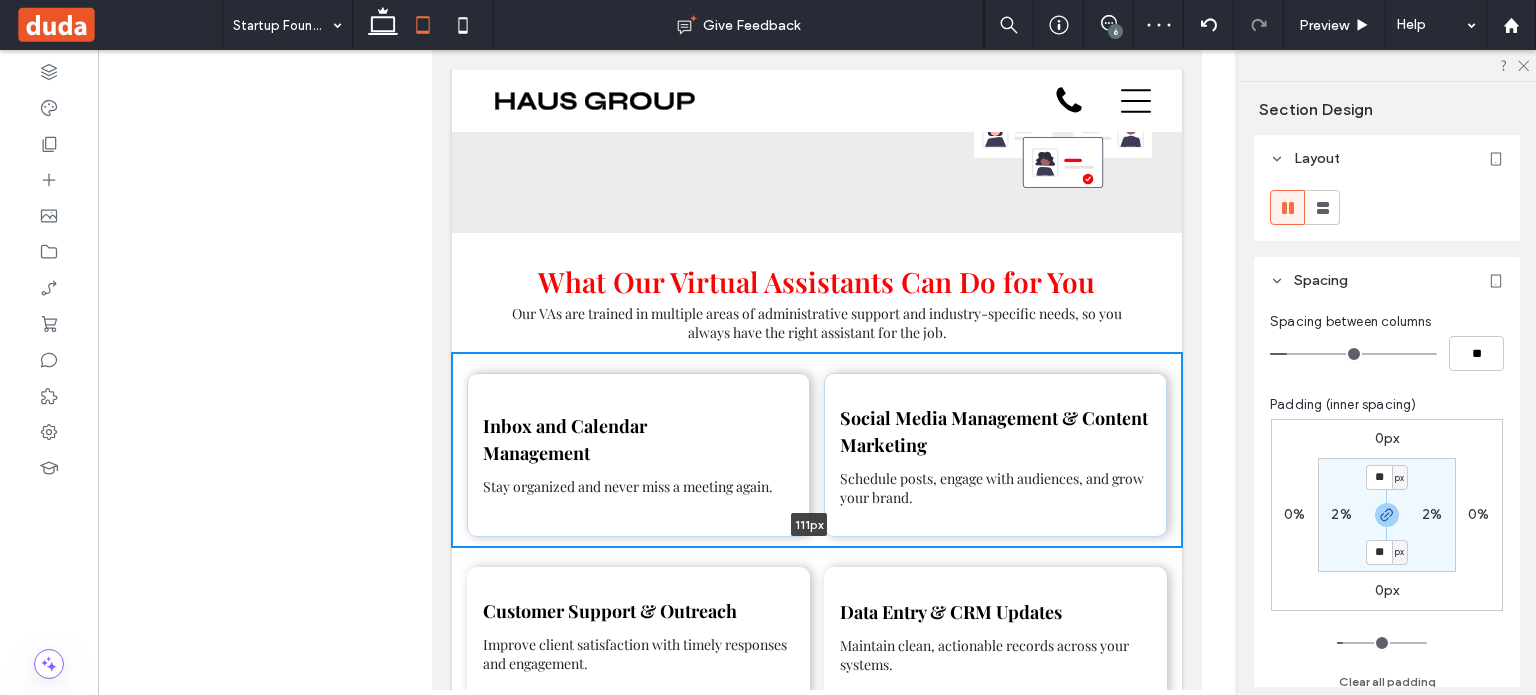 click on "Inbox and Calendar Management
Stay organized and never miss a meeting again.
Social Media Management & Content Marketing
Schedule posts, engage with audiences, and grow your brand.
111px
Section + Add Section" at bounding box center [817, 450] 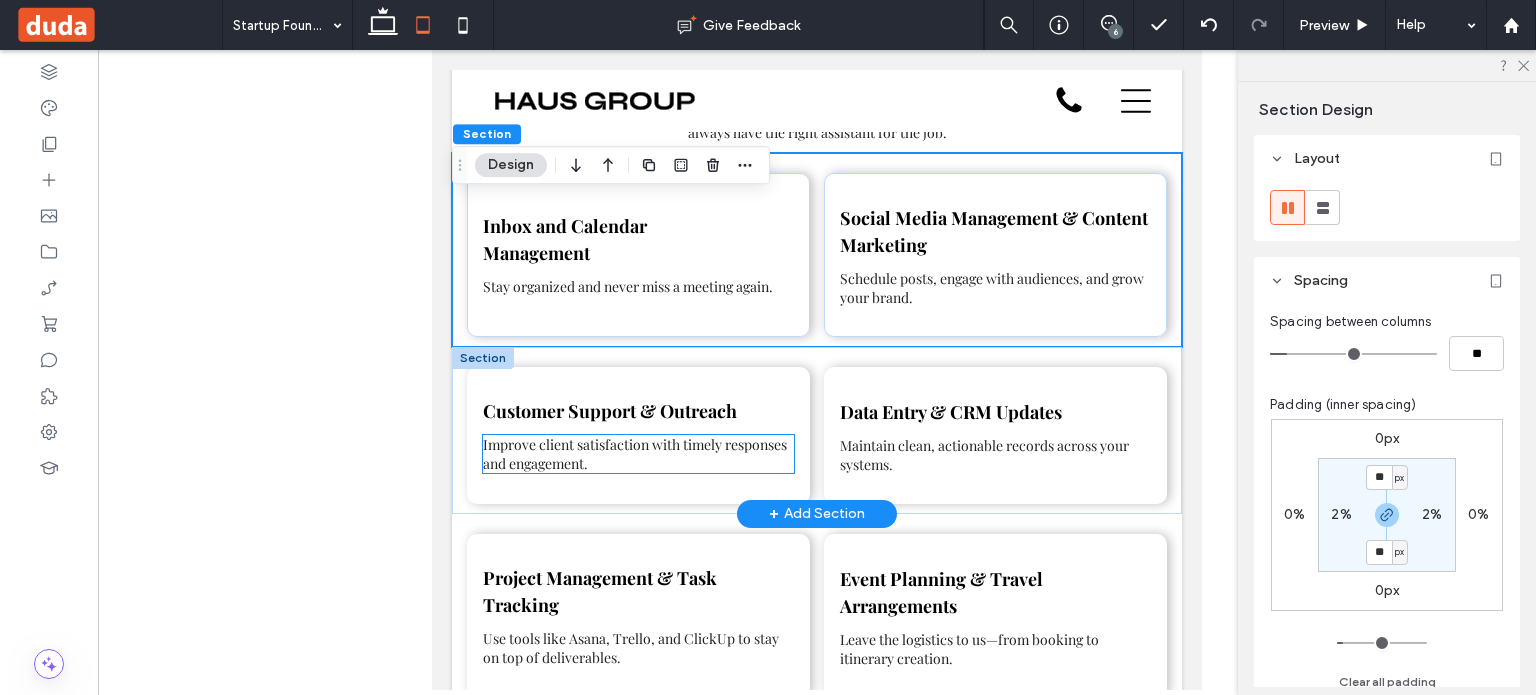 scroll, scrollTop: 1734, scrollLeft: 0, axis: vertical 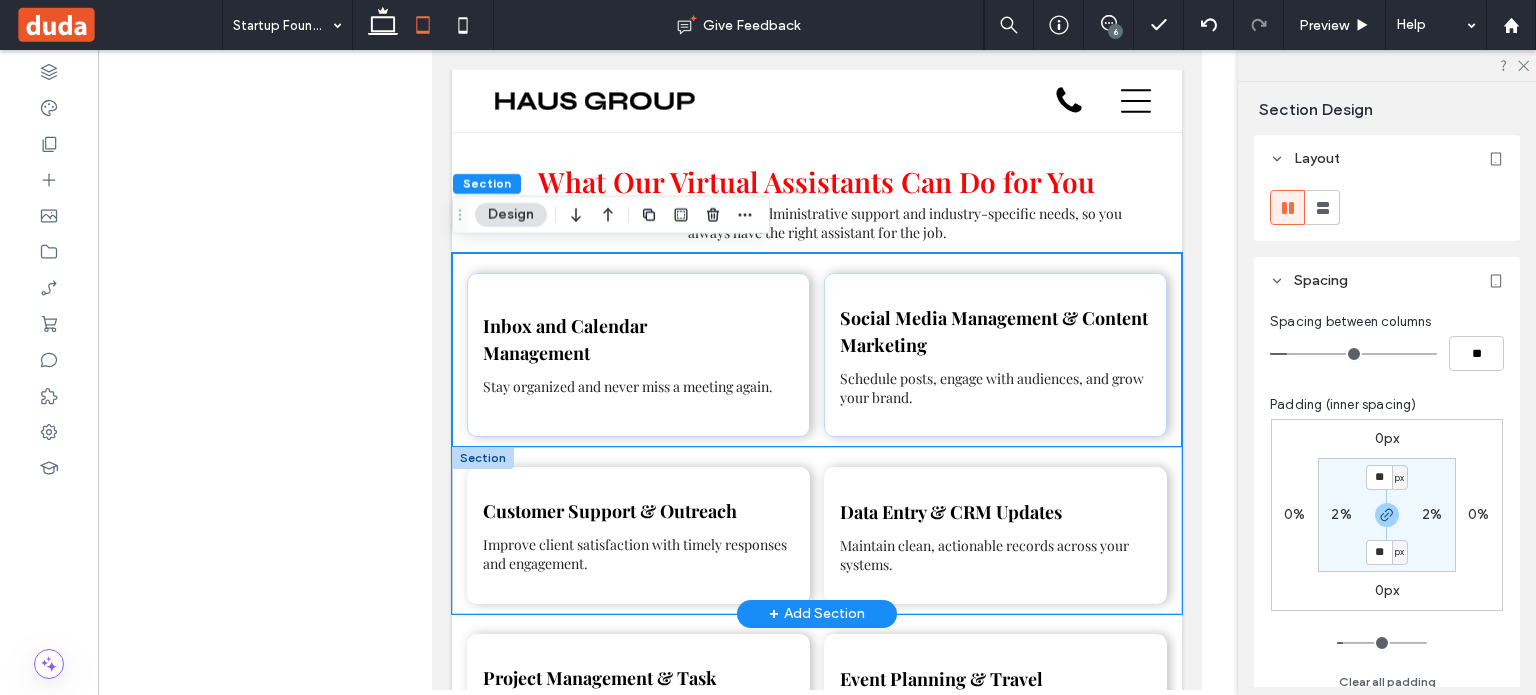 click on "Customer Support & Outreach
Improve client satisfaction with timely responses and engagement.
Data Entry & CRM Updates
Maintain clean, actionable records across your systems." at bounding box center [817, 530] 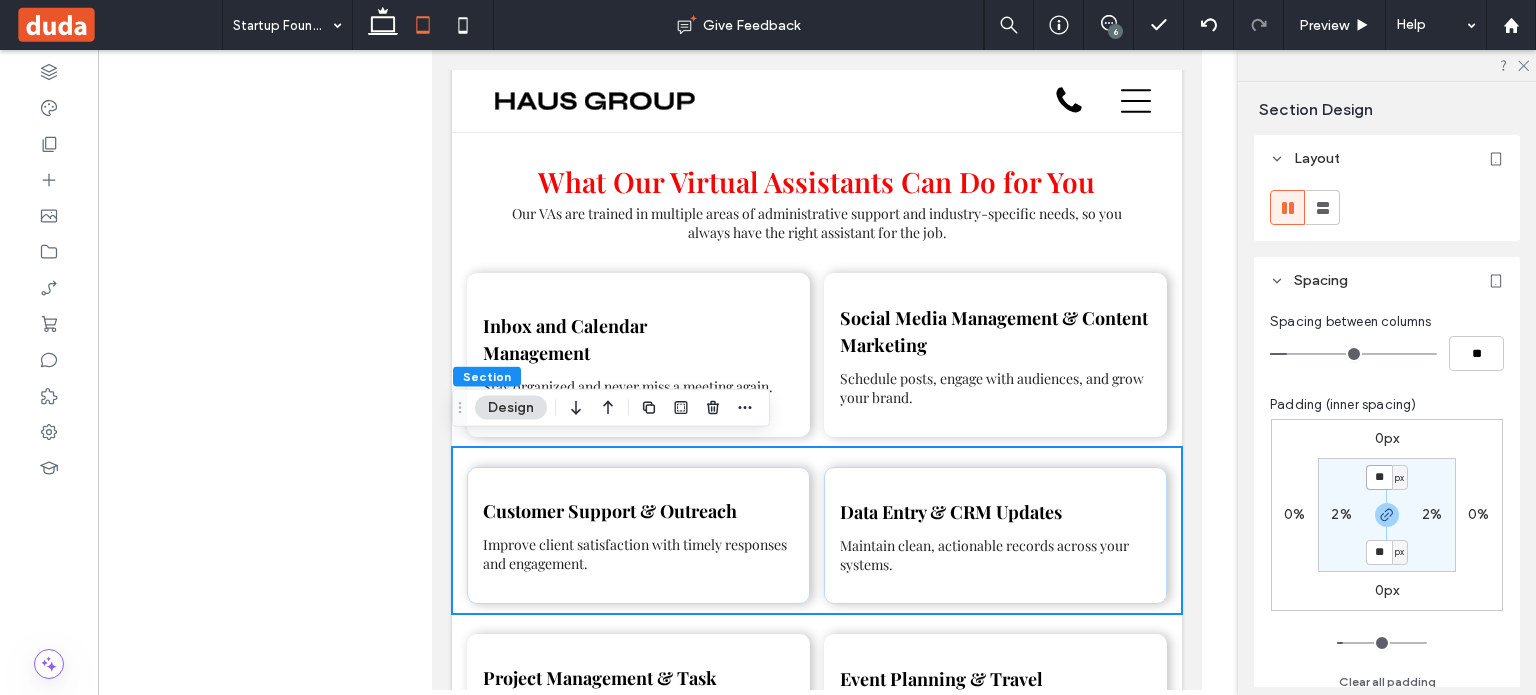 click on "**" at bounding box center (1379, 477) 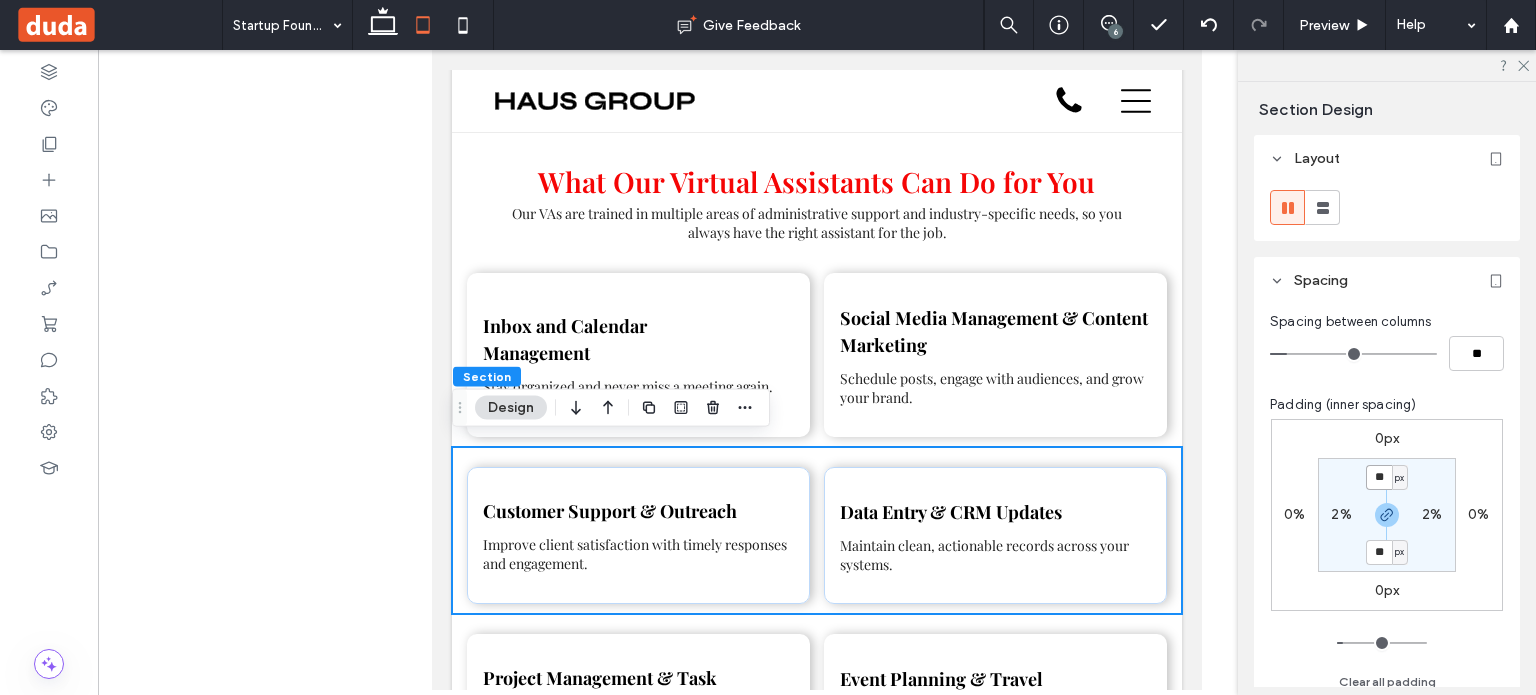 type on "**" 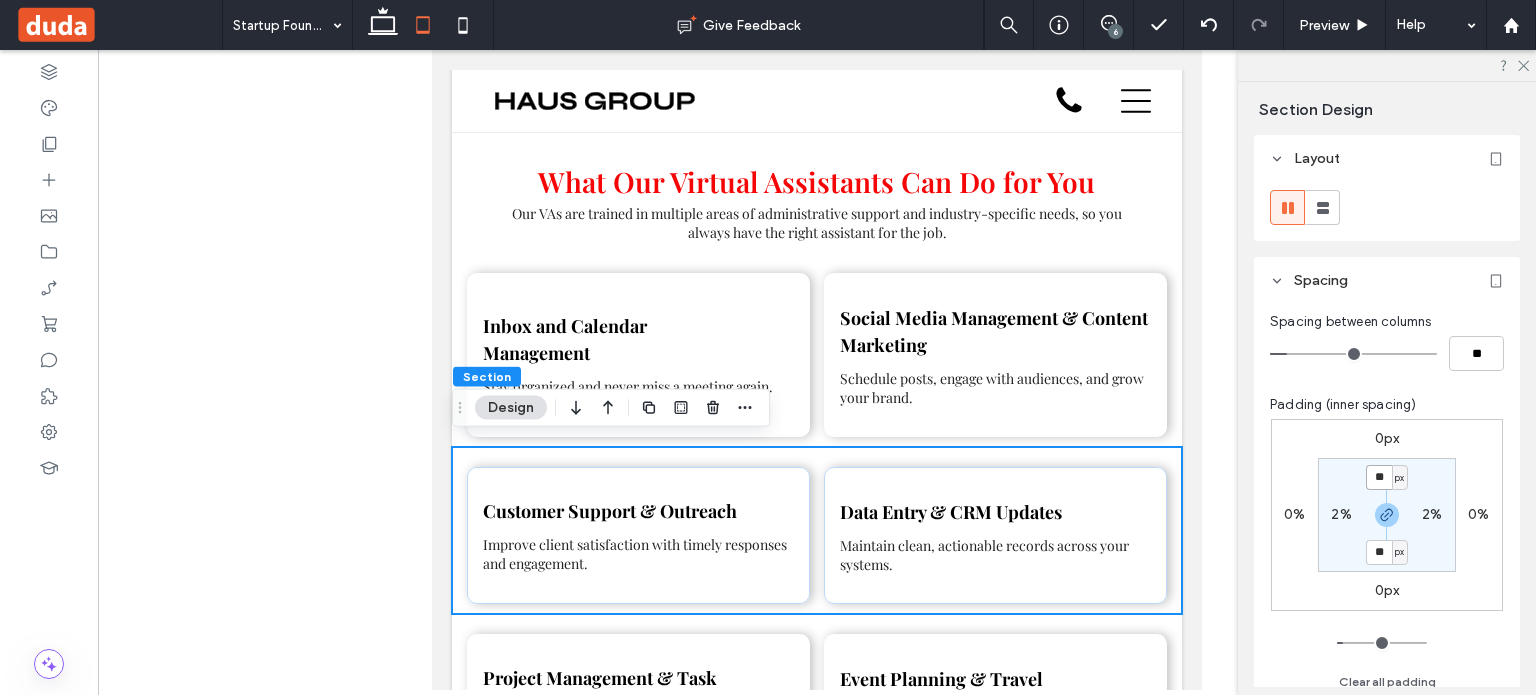 type on "**" 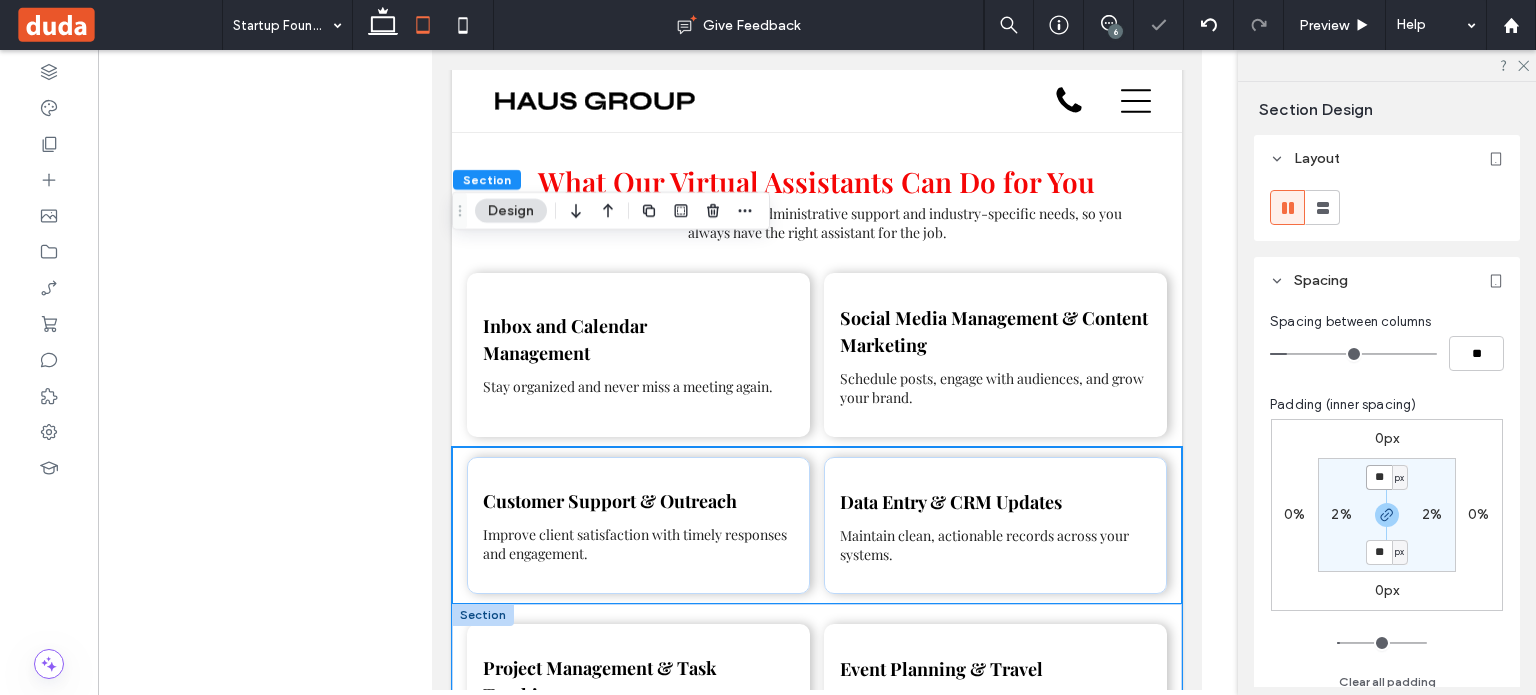 scroll, scrollTop: 1934, scrollLeft: 0, axis: vertical 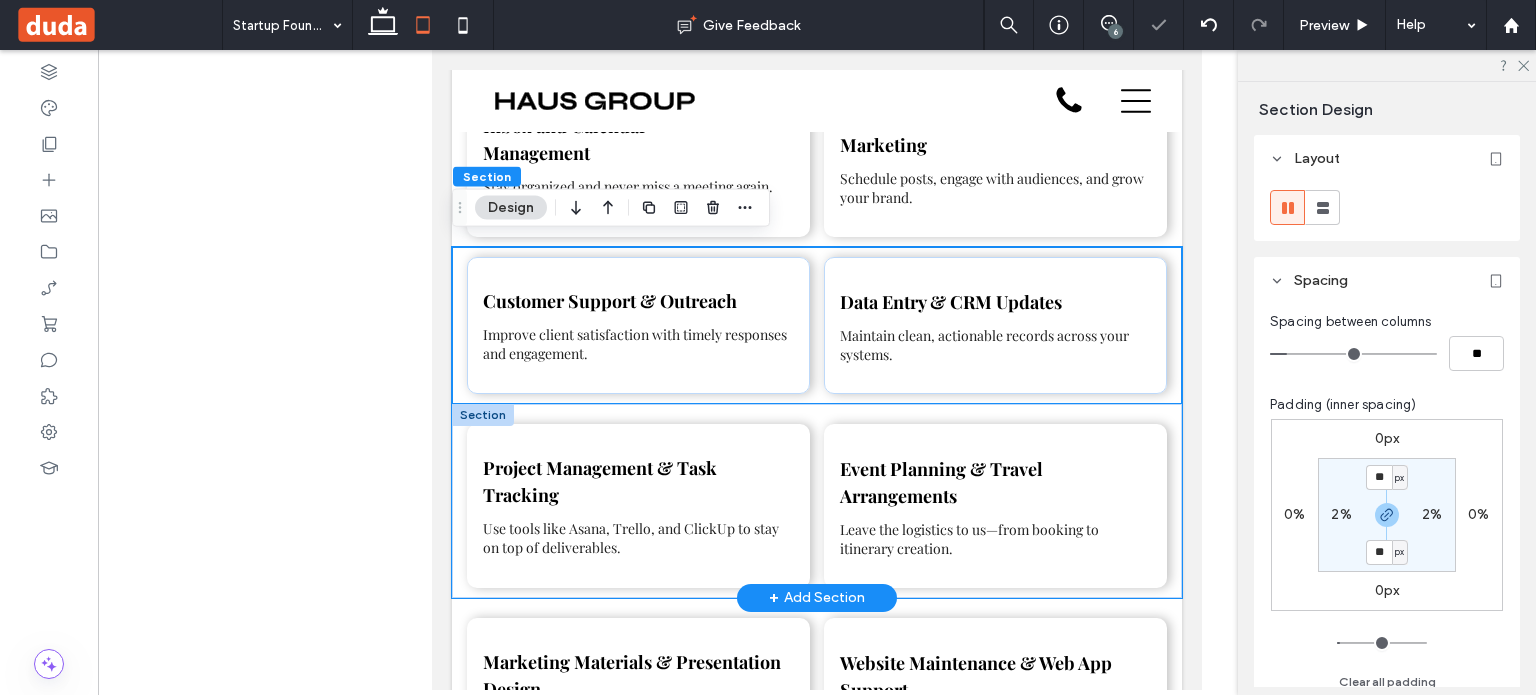 click on "Project Management & Task Tracking
Use tools like Asana, Trello, and ClickUp to stay on top of deliverables.
Event Planning & Travel Arrangements
Leave the logistics to us—from booking to itinerary creation." at bounding box center [817, 501] 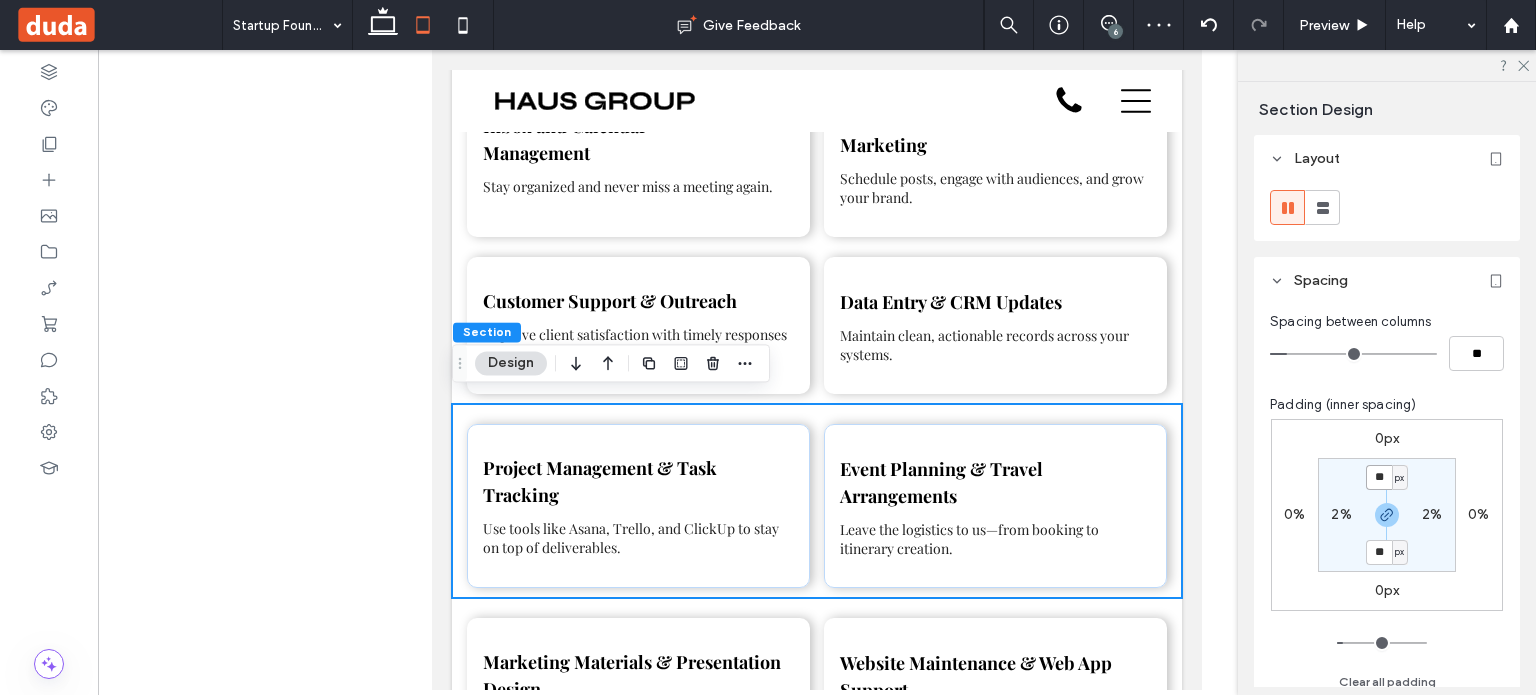 click on "**" at bounding box center (1379, 477) 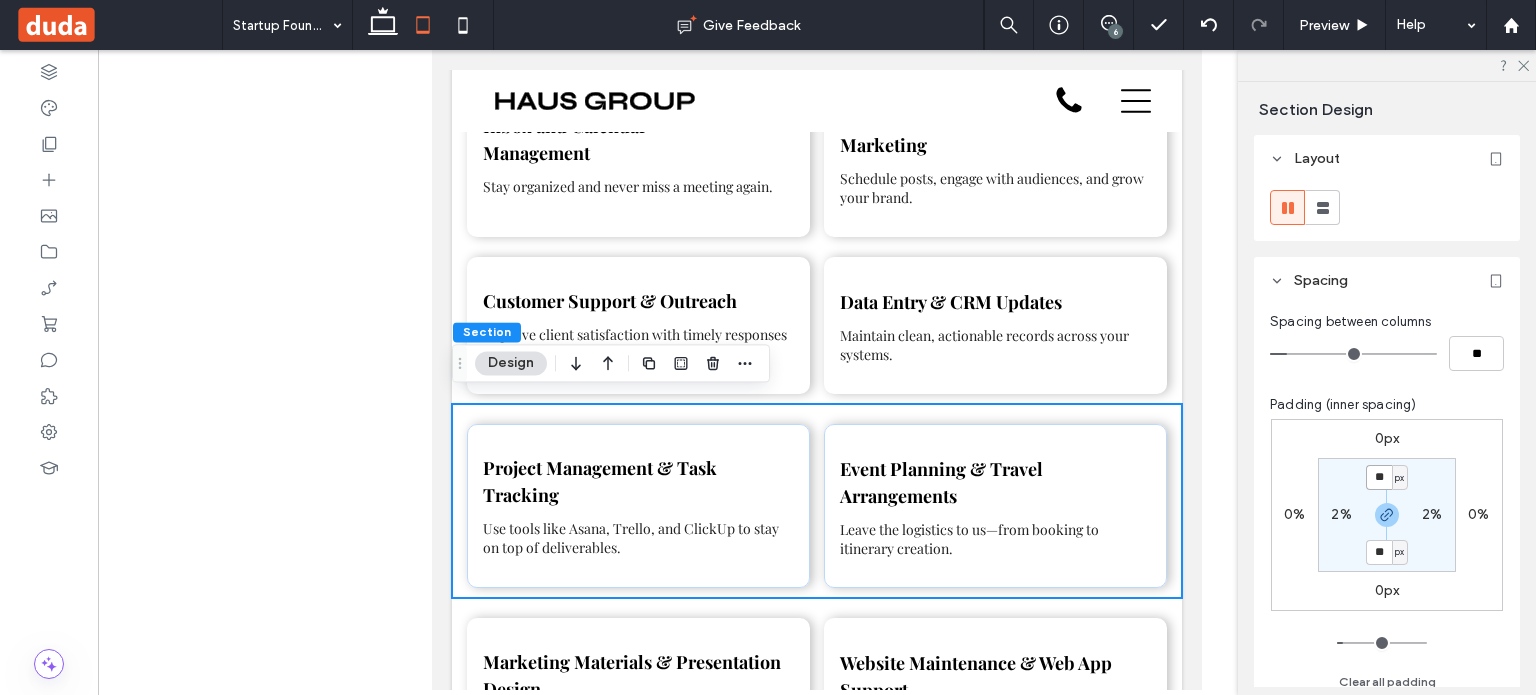type on "**" 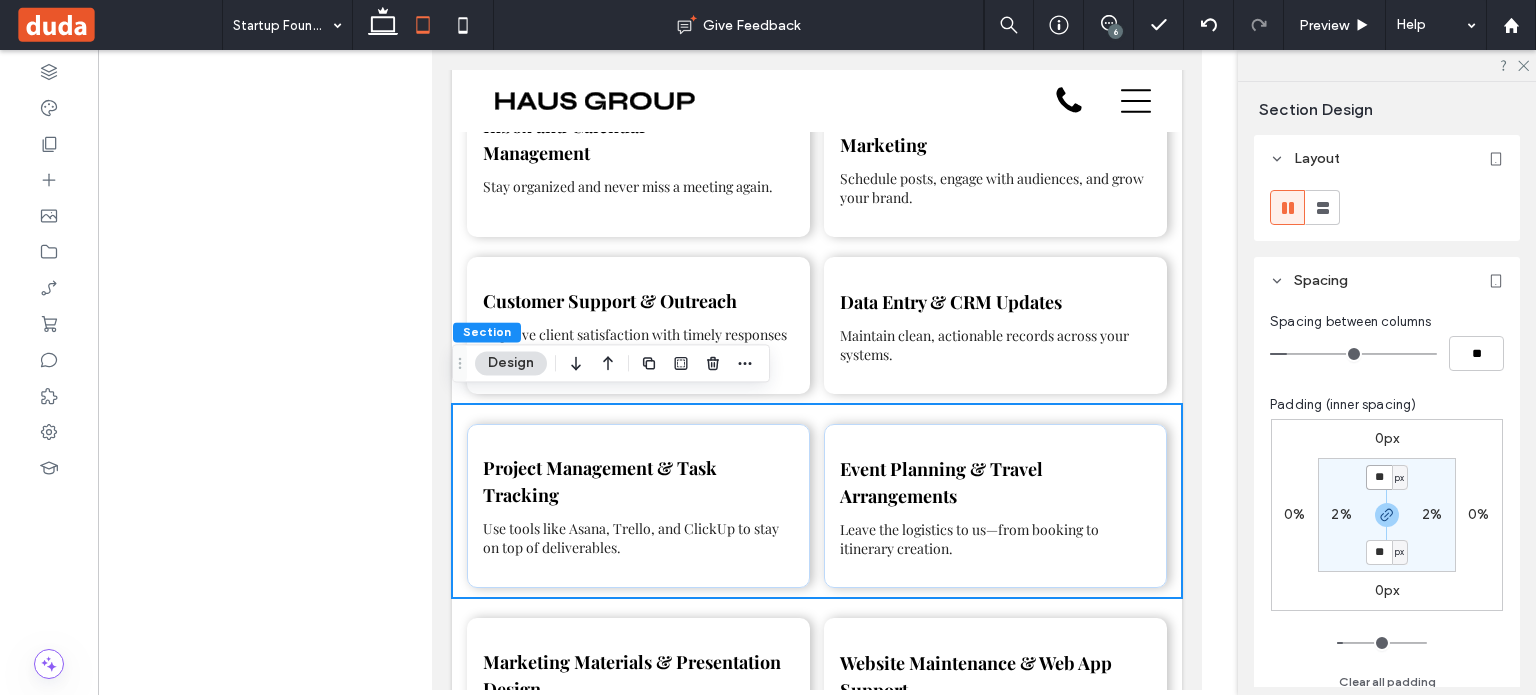 type on "**" 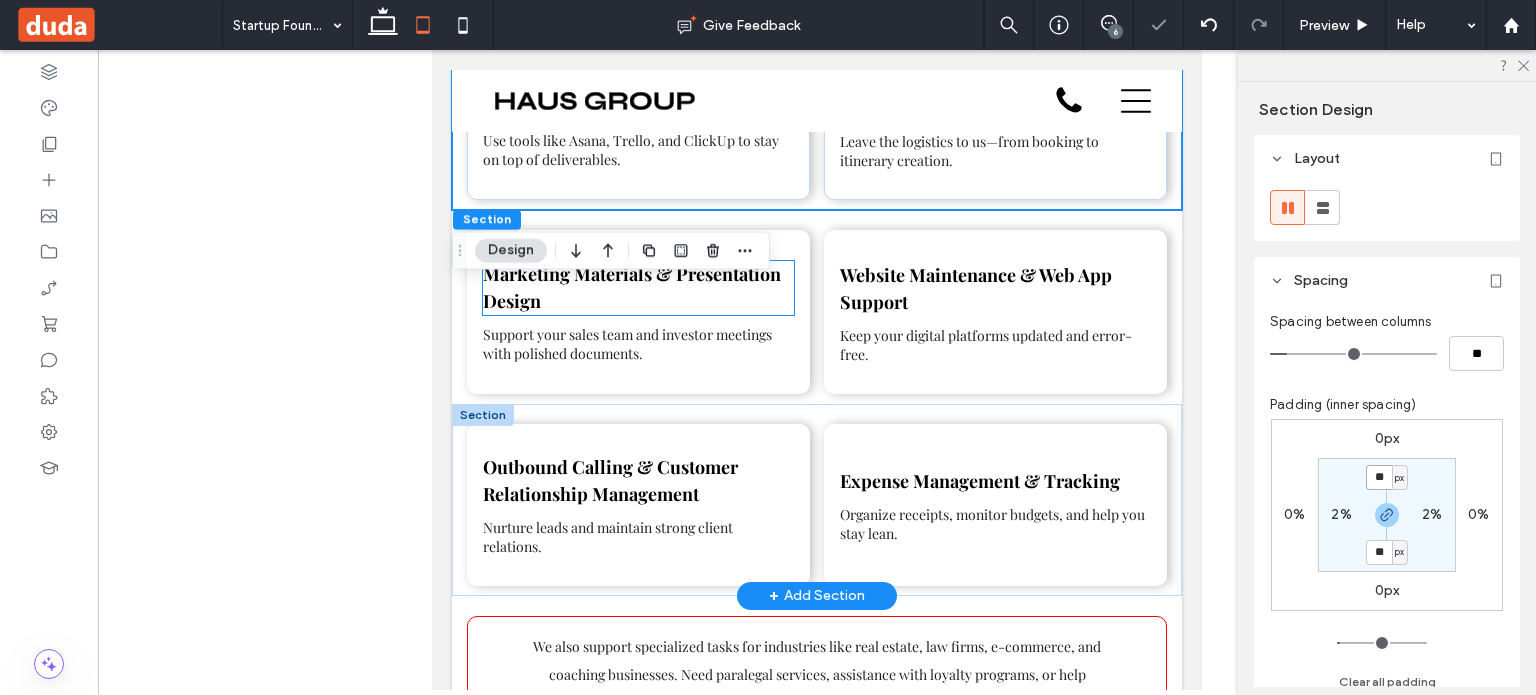 scroll, scrollTop: 2334, scrollLeft: 0, axis: vertical 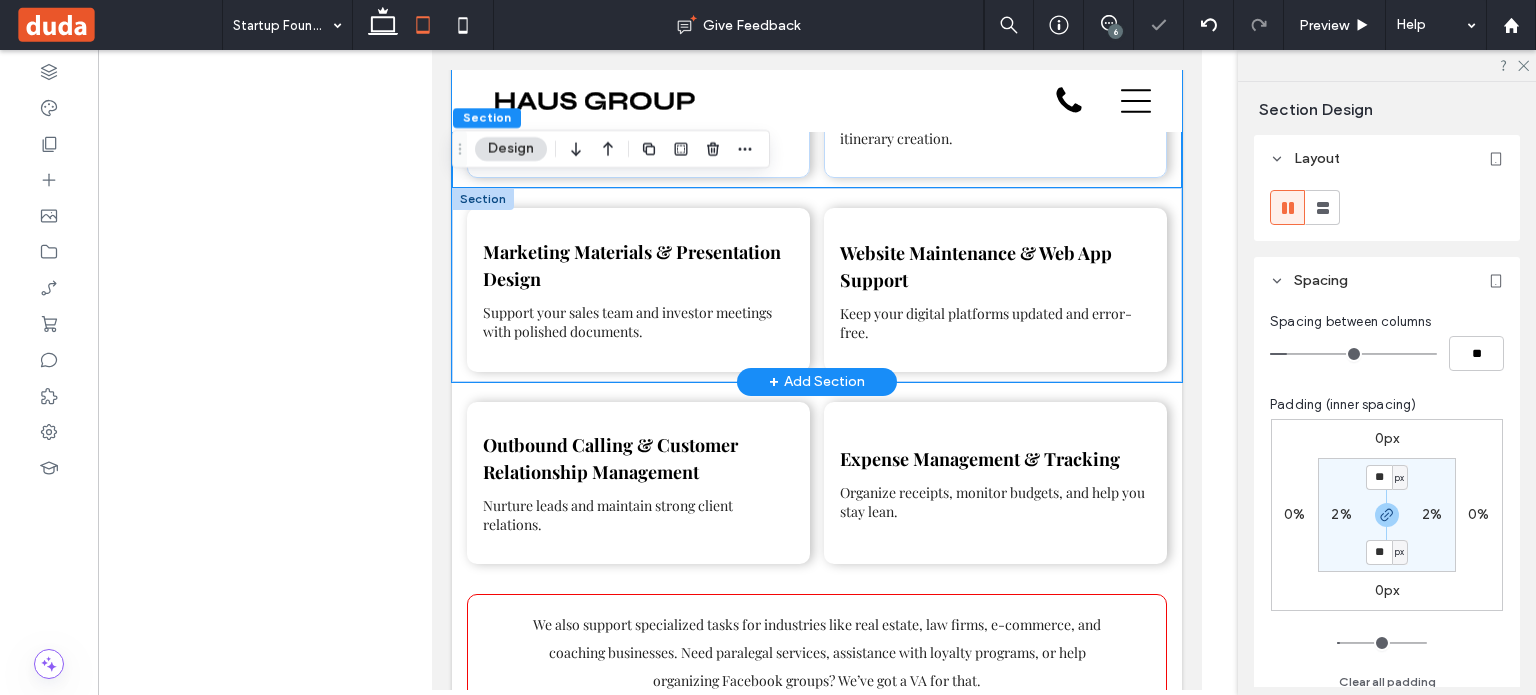 click on "Marketing Materials & Presentation Design
Support your sales team and investor meetings with polished documents.
Website Maintenance & Web App Support
Keep your digital platforms updated and error-free." at bounding box center (817, 285) 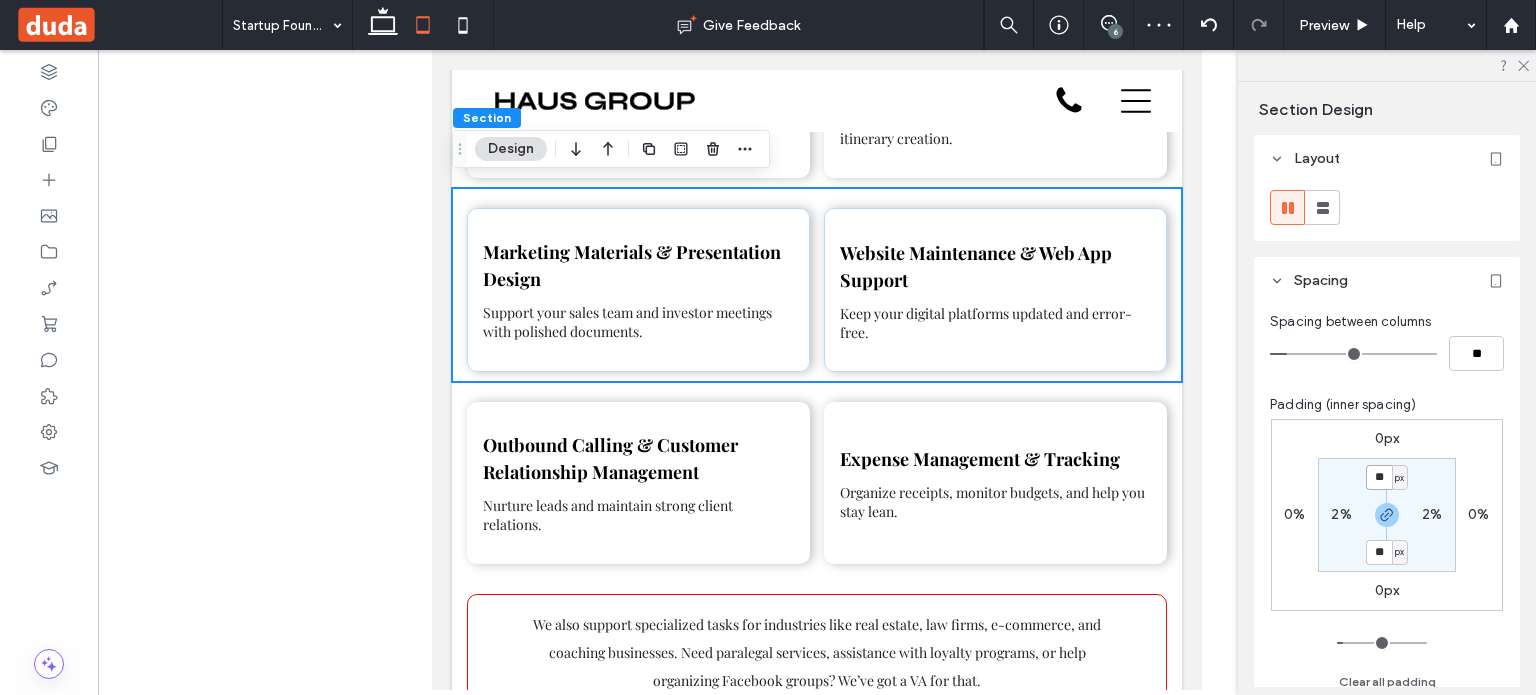 click on "**" at bounding box center [1379, 477] 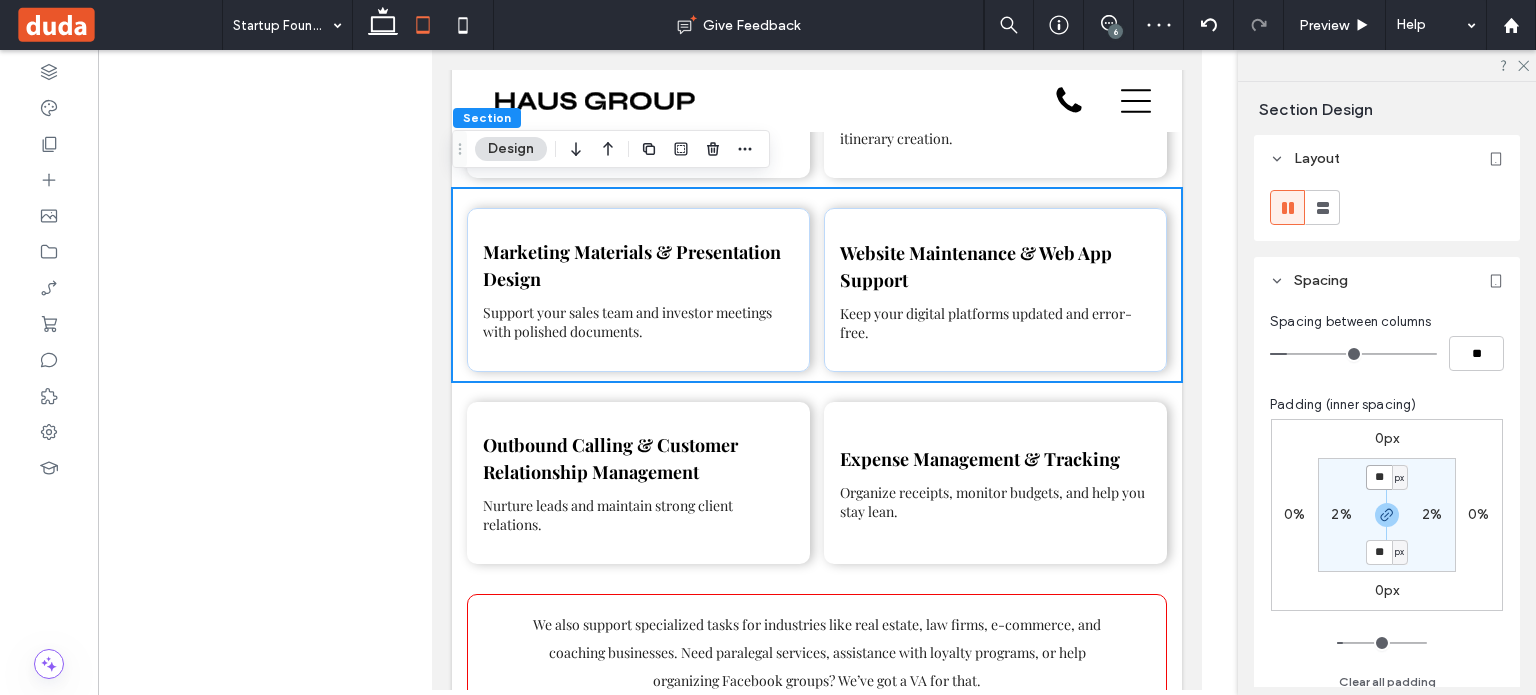 type on "**" 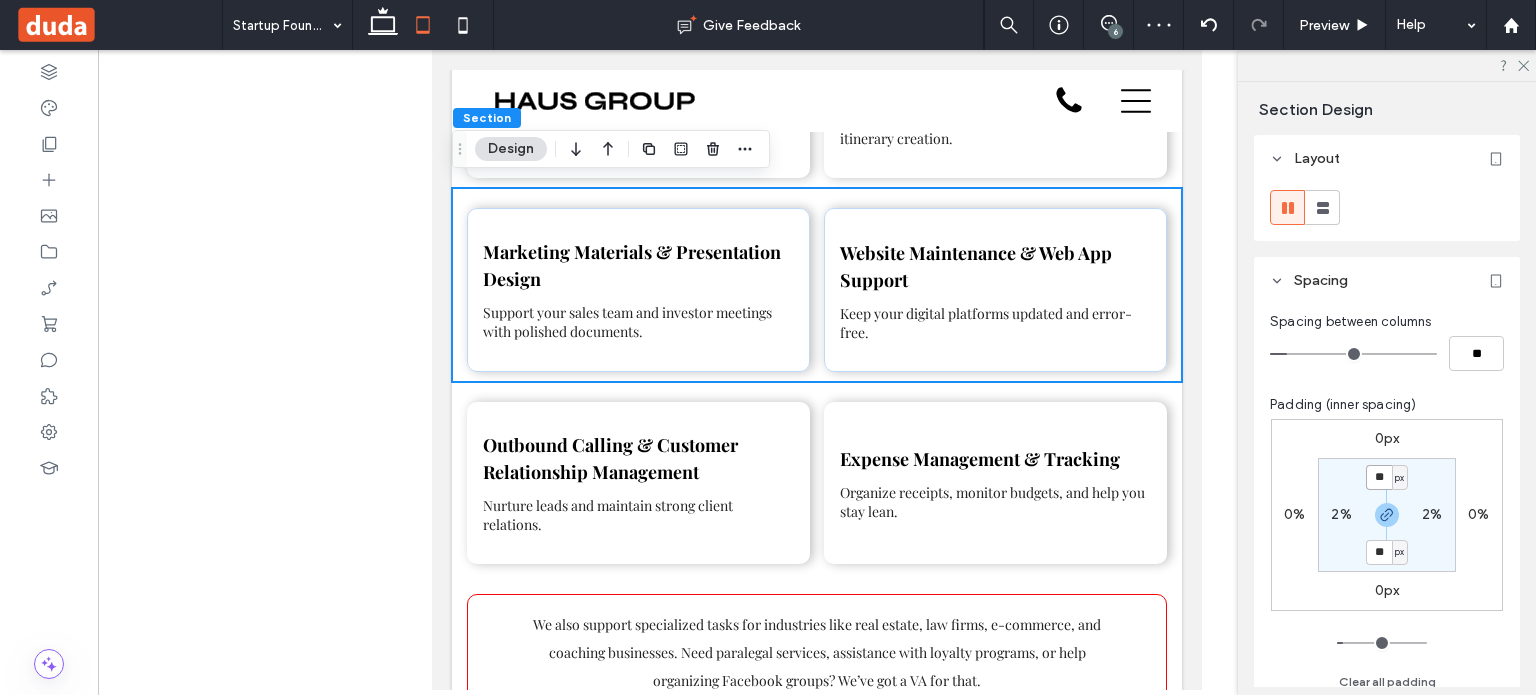 type on "**" 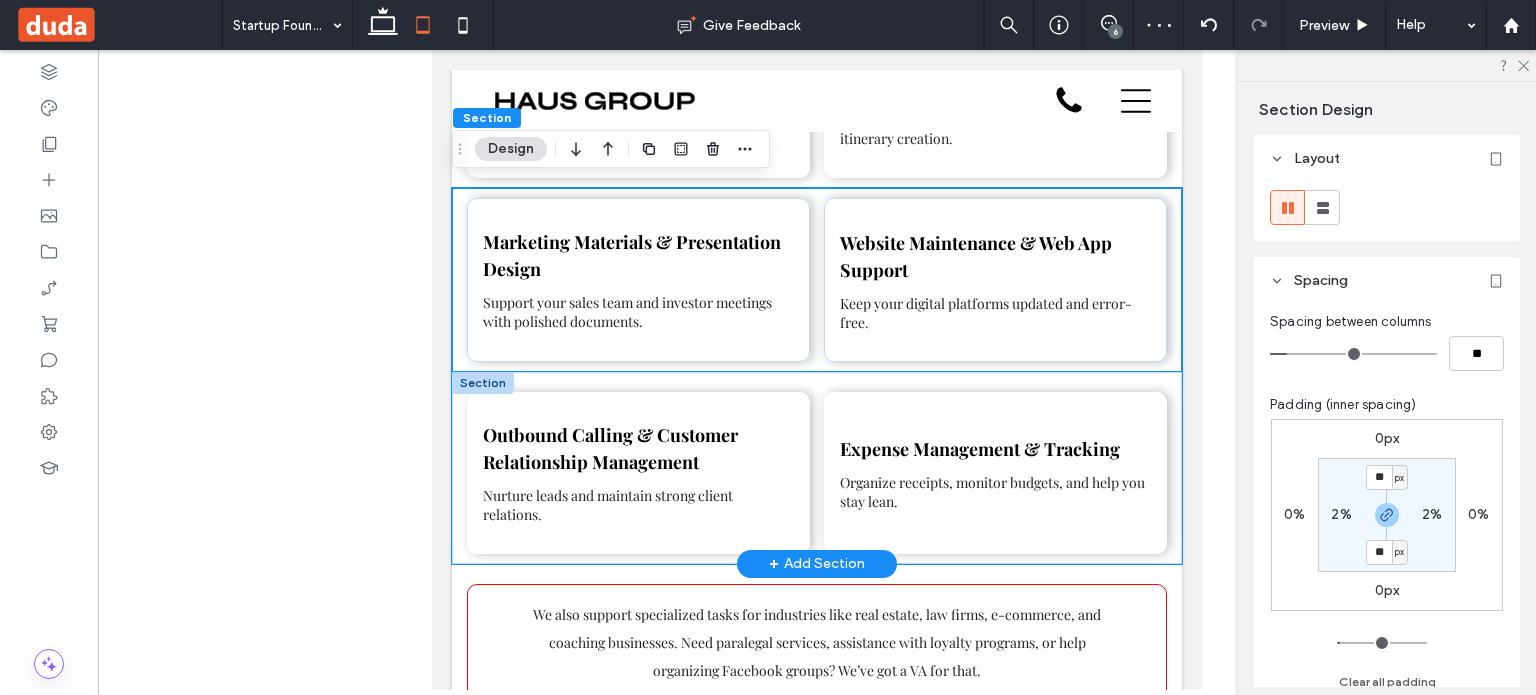 click on "Outbound Calling & Customer Relationship Management
Nurture leads and maintain strong client relations.
Expense Management & Tracking
Organize receipts, monitor budgets, and help you stay lean." at bounding box center [817, 468] 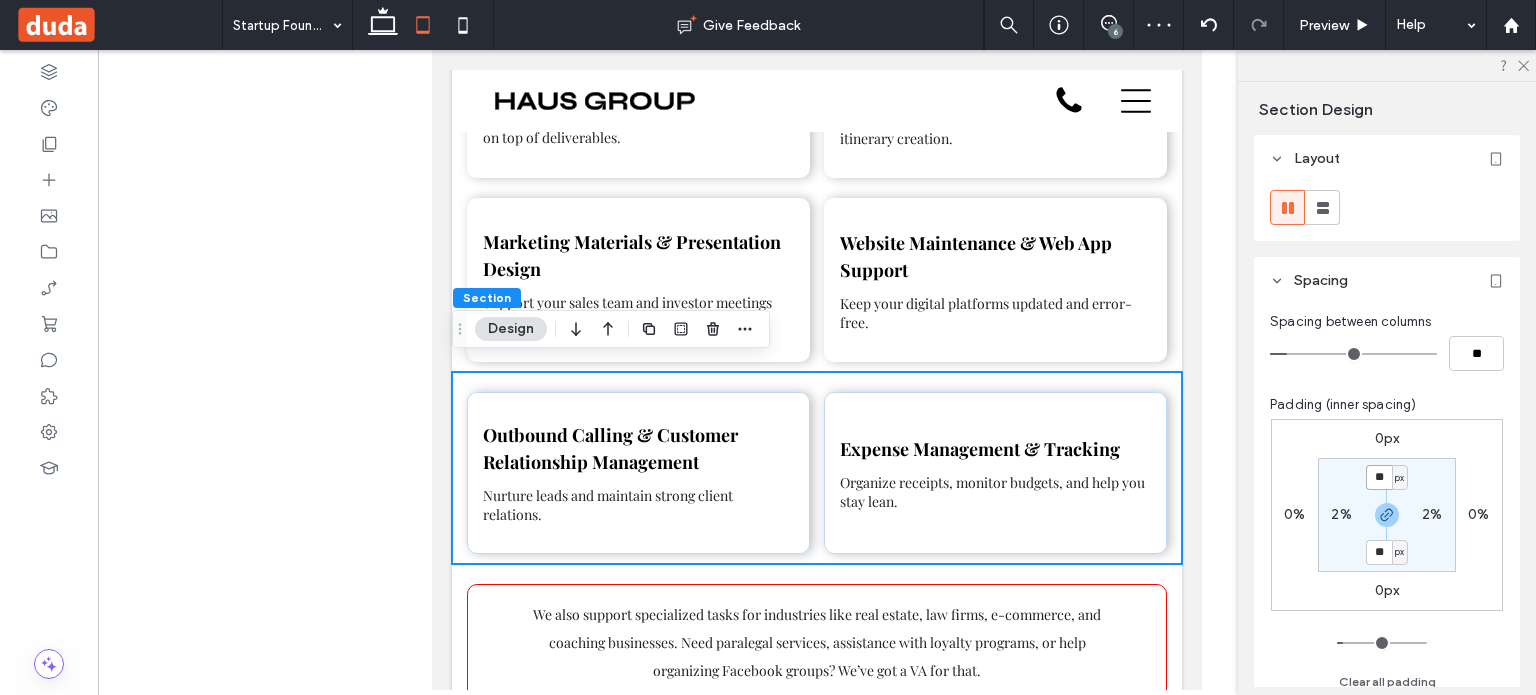 click on "**" at bounding box center (1379, 477) 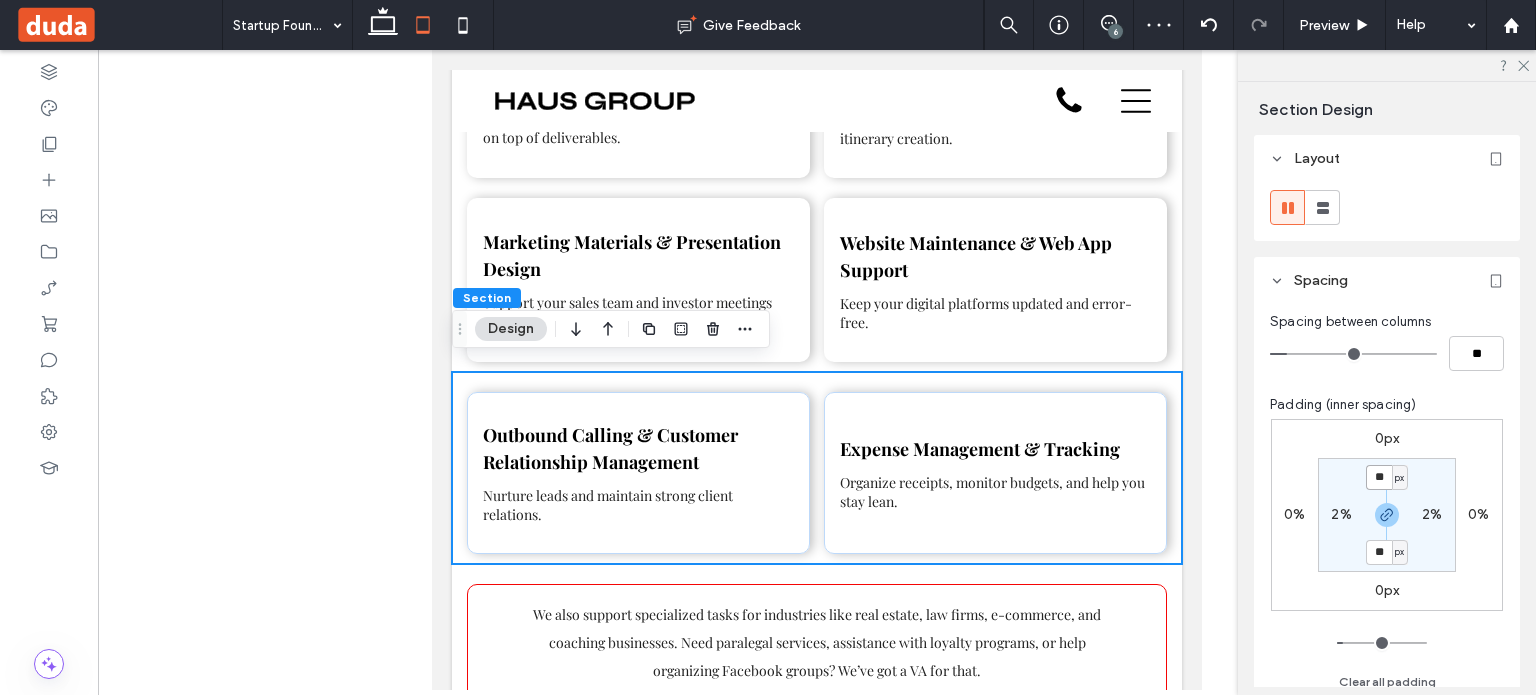 type on "**" 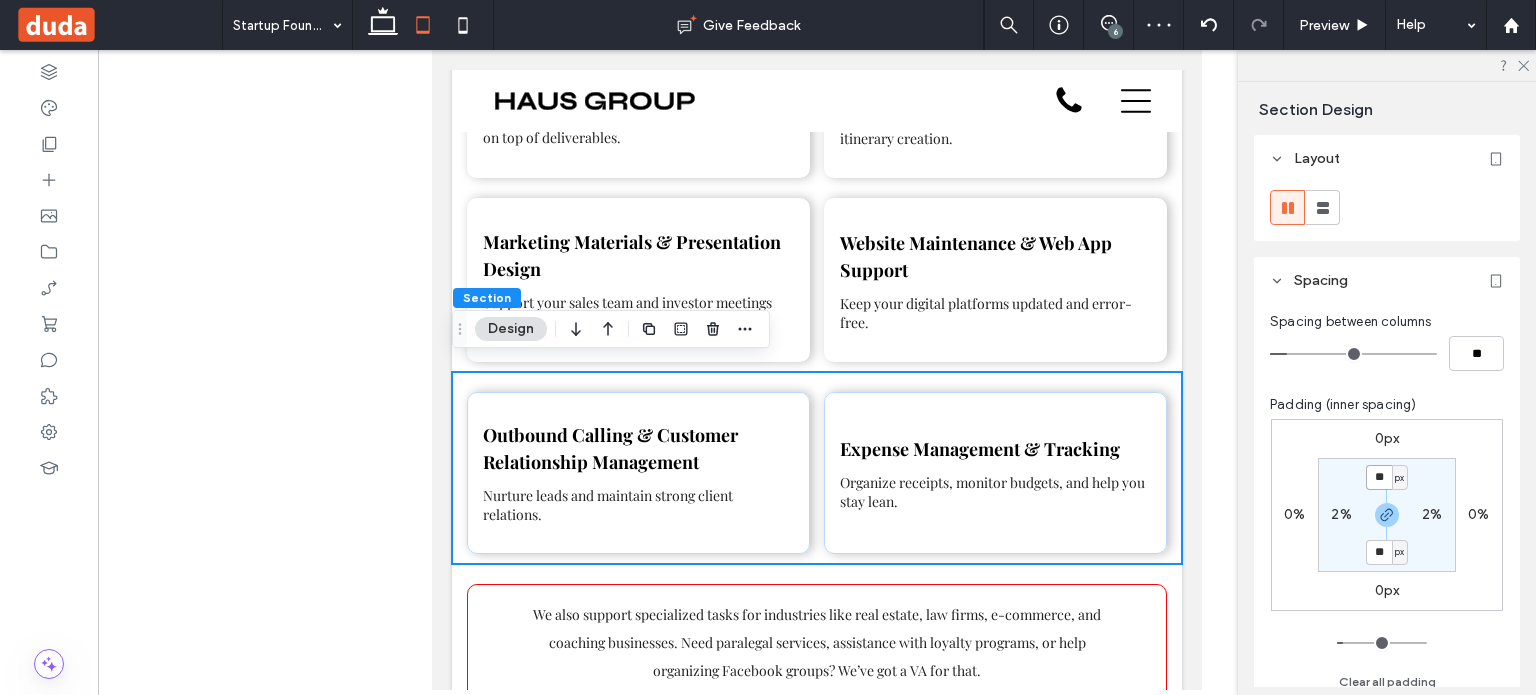 type on "**" 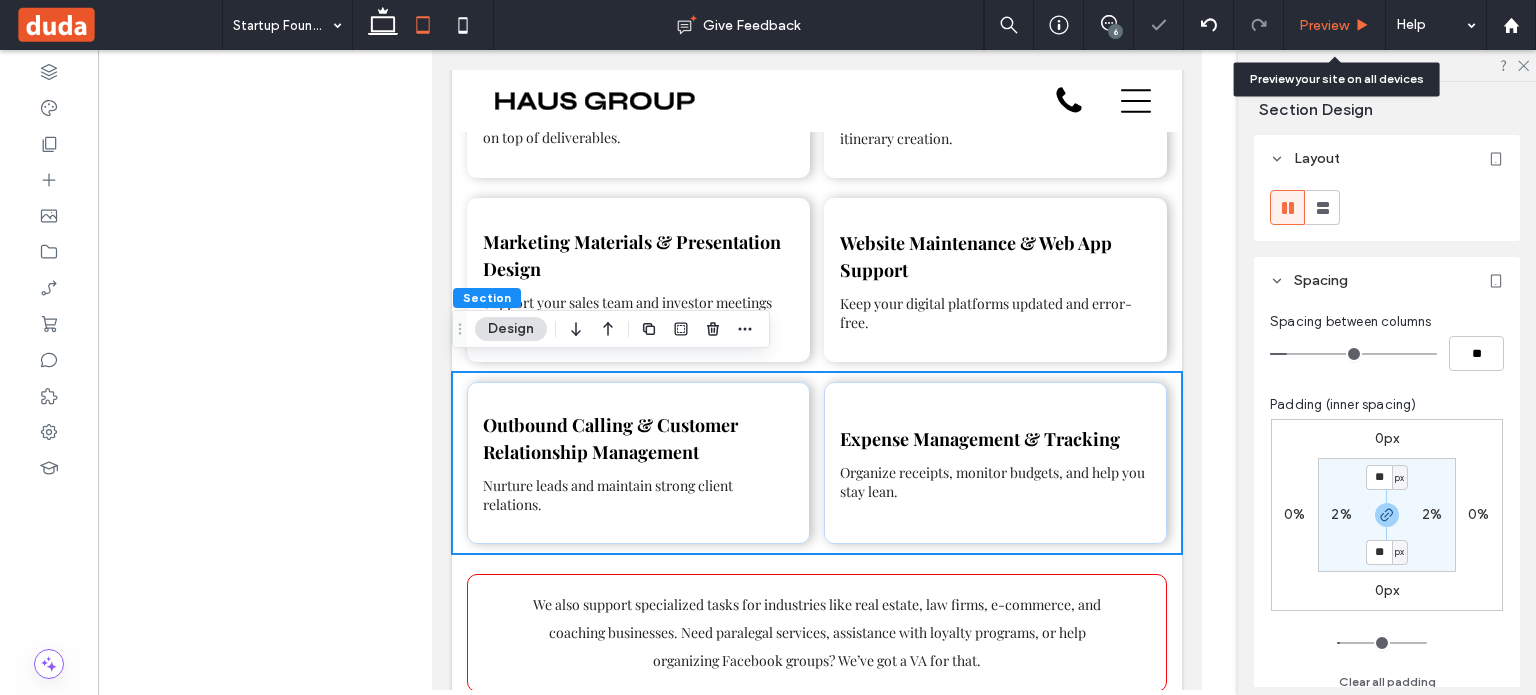 click on "Preview" at bounding box center (1324, 25) 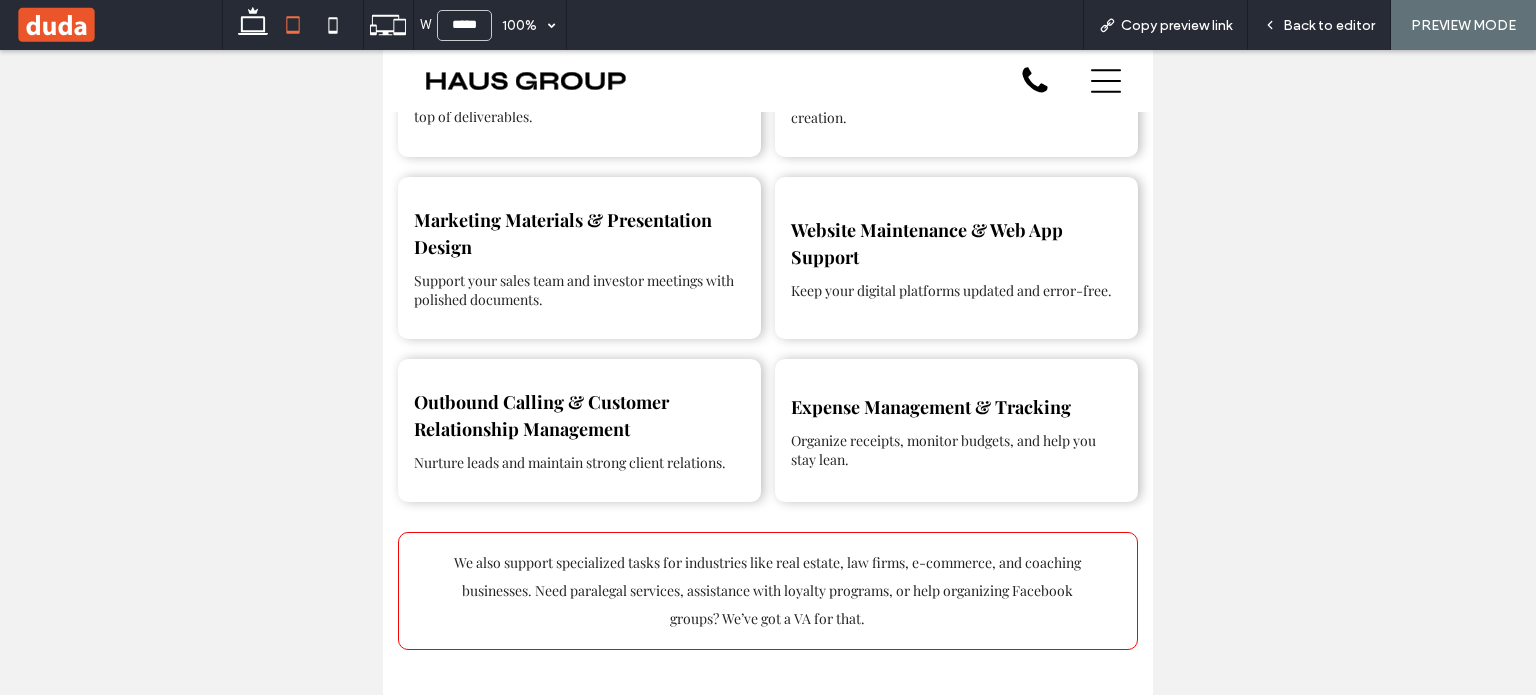 scroll, scrollTop: 2534, scrollLeft: 0, axis: vertical 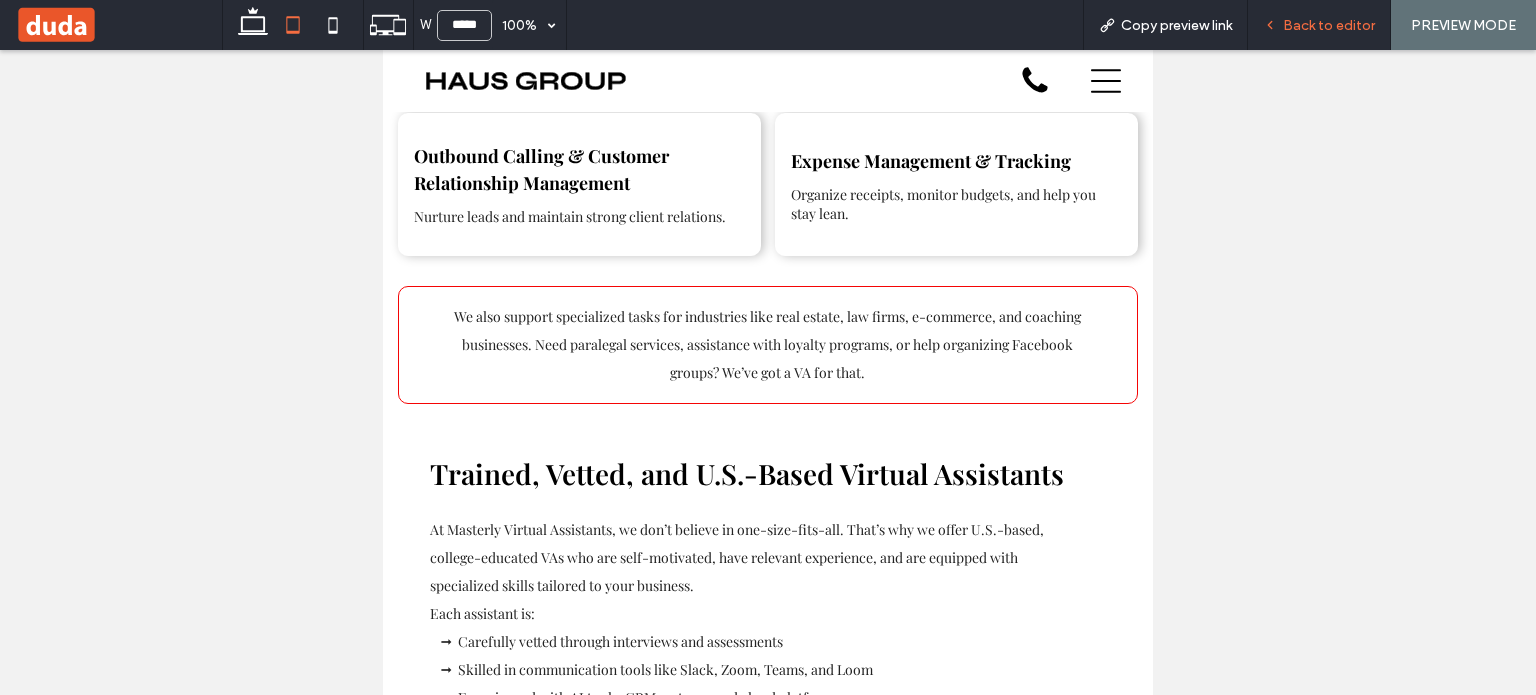 click on "Back to editor" at bounding box center [1329, 25] 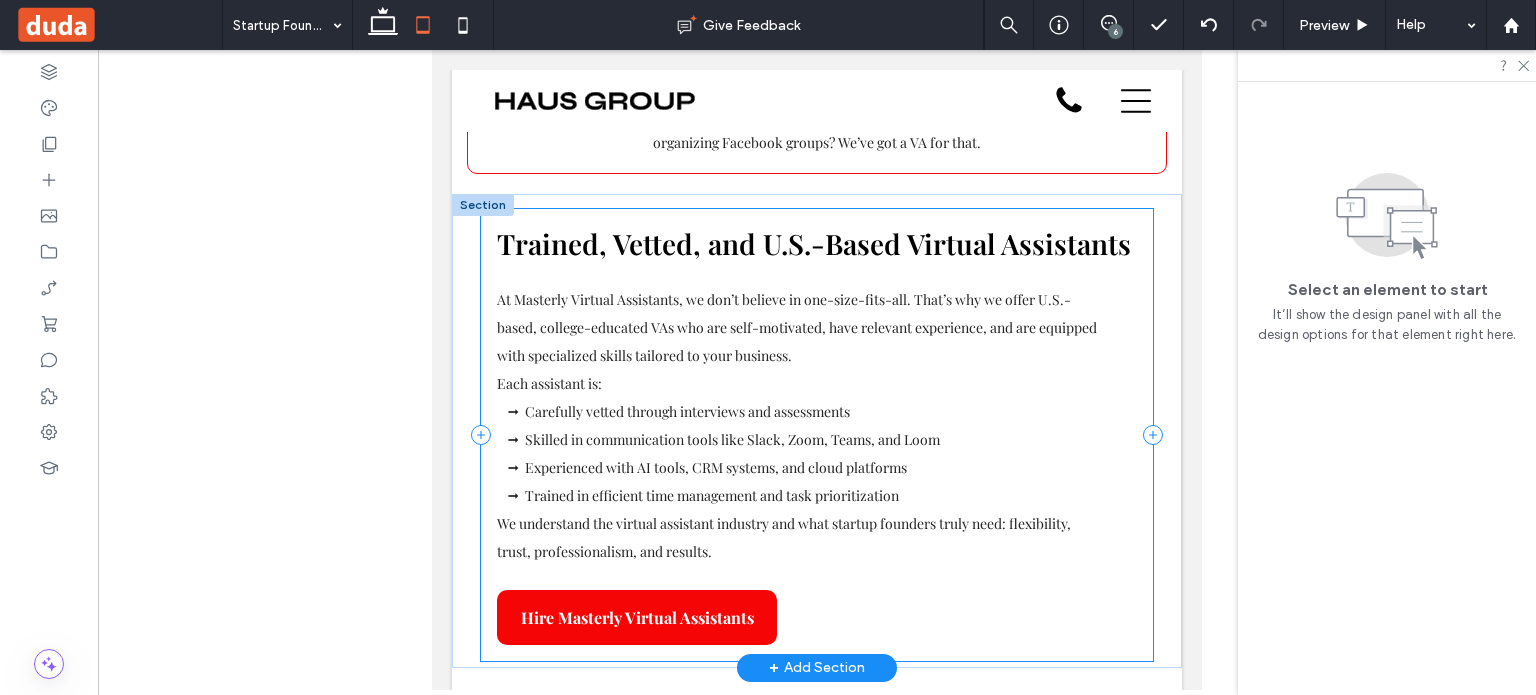 scroll, scrollTop: 2734, scrollLeft: 0, axis: vertical 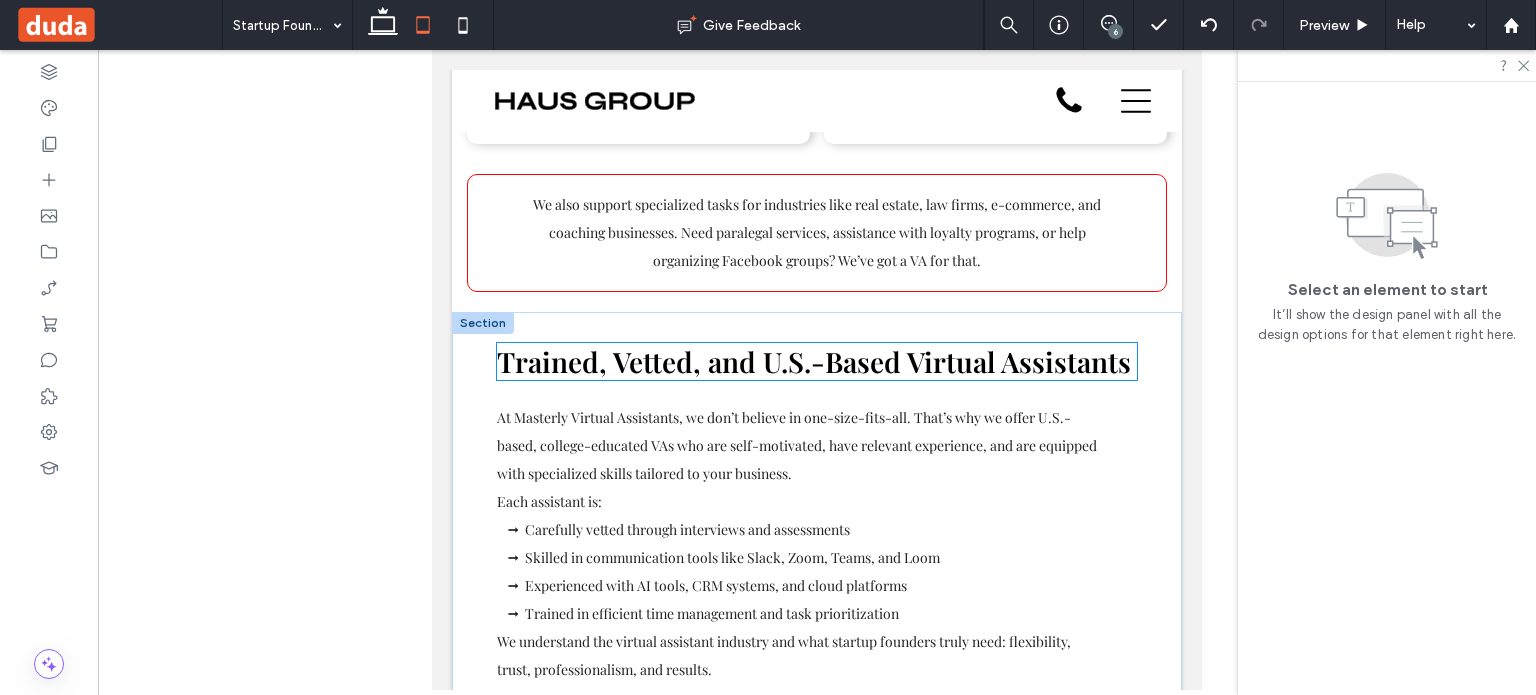 click on "Trained, Vetted, and U.S.-Based Virtual Assistants" at bounding box center [814, 361] 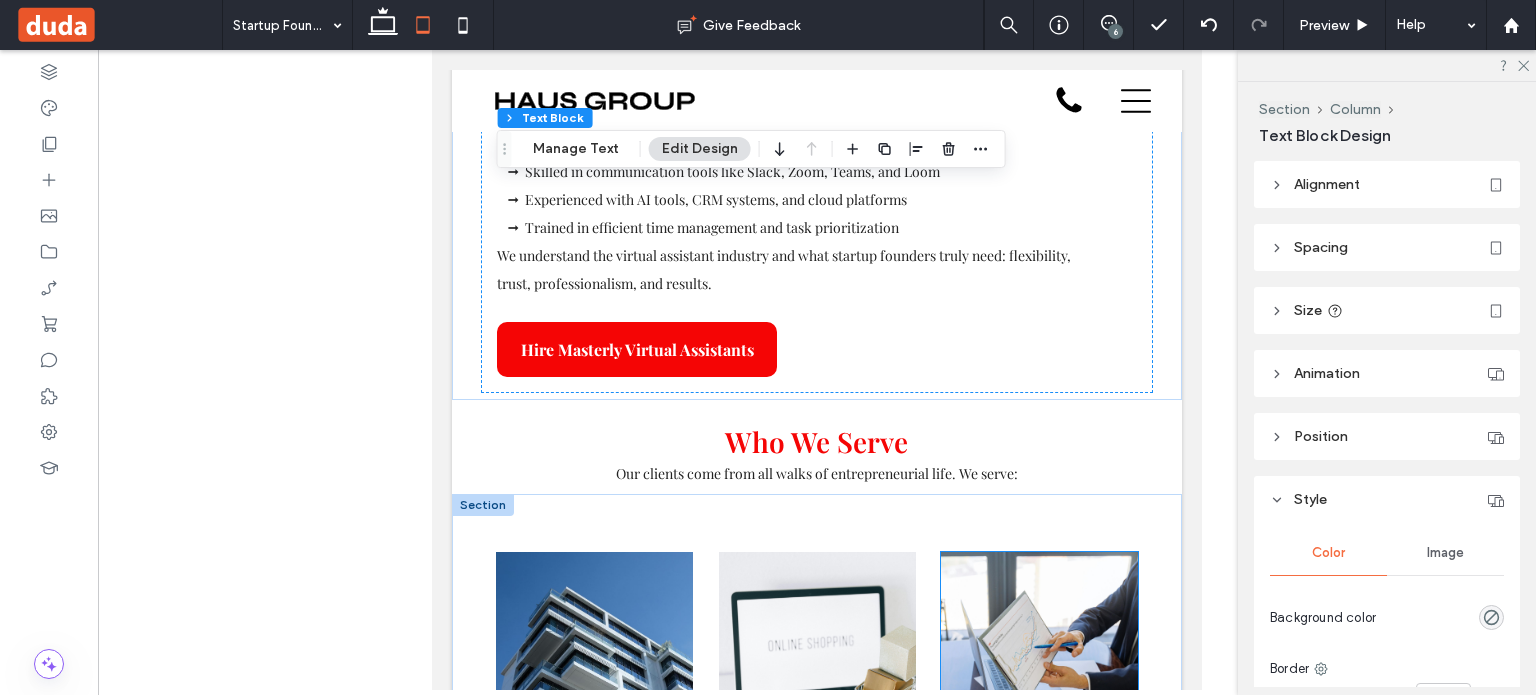 scroll, scrollTop: 3234, scrollLeft: 0, axis: vertical 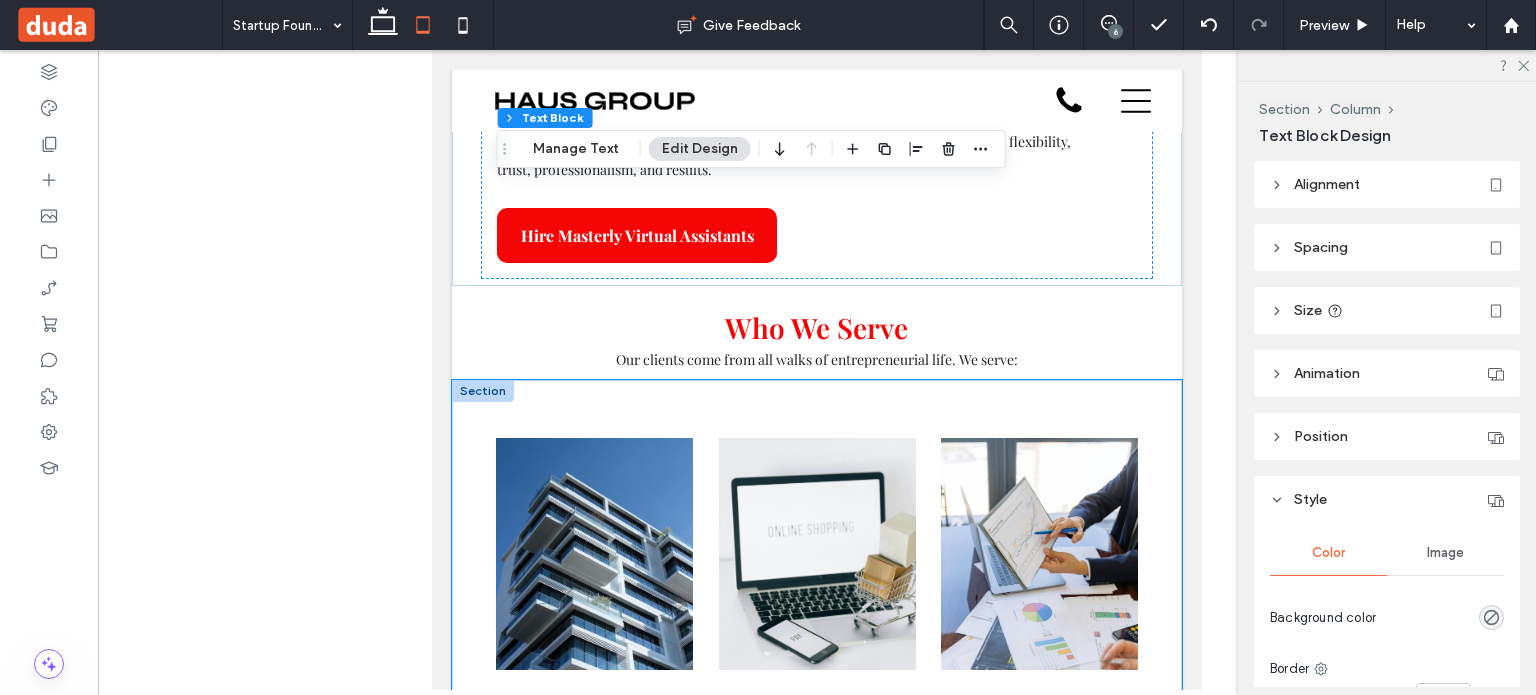 click on "Marketing agencies seeking extra admin support
Law firms in need of executive assistants and paralegal support
Startup founders   and
tech entrepreneurs
Busy entrepreneurs managing several ventures
Real estate agents   juggling client appointments
Sales teams that need CRM and scheduling help" at bounding box center (817, 762) 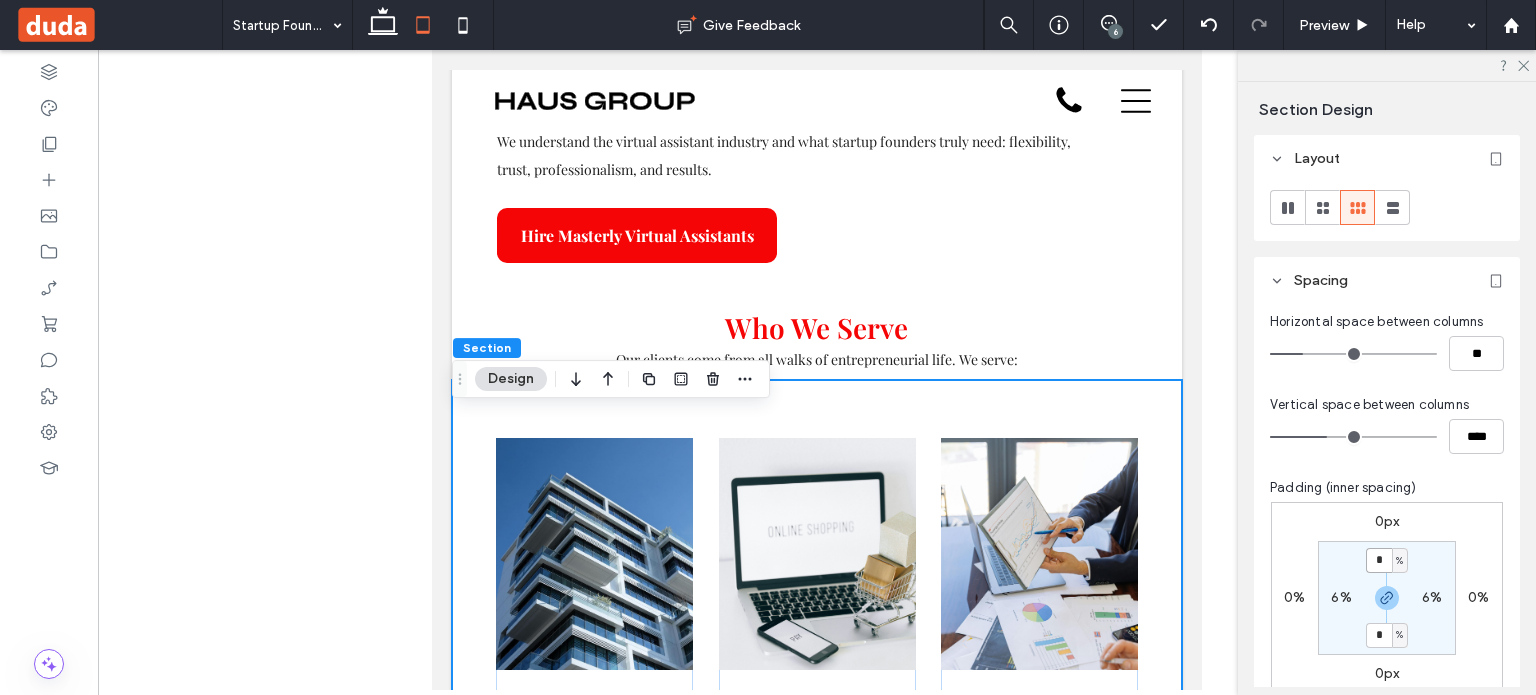 click on "*" at bounding box center [1379, 560] 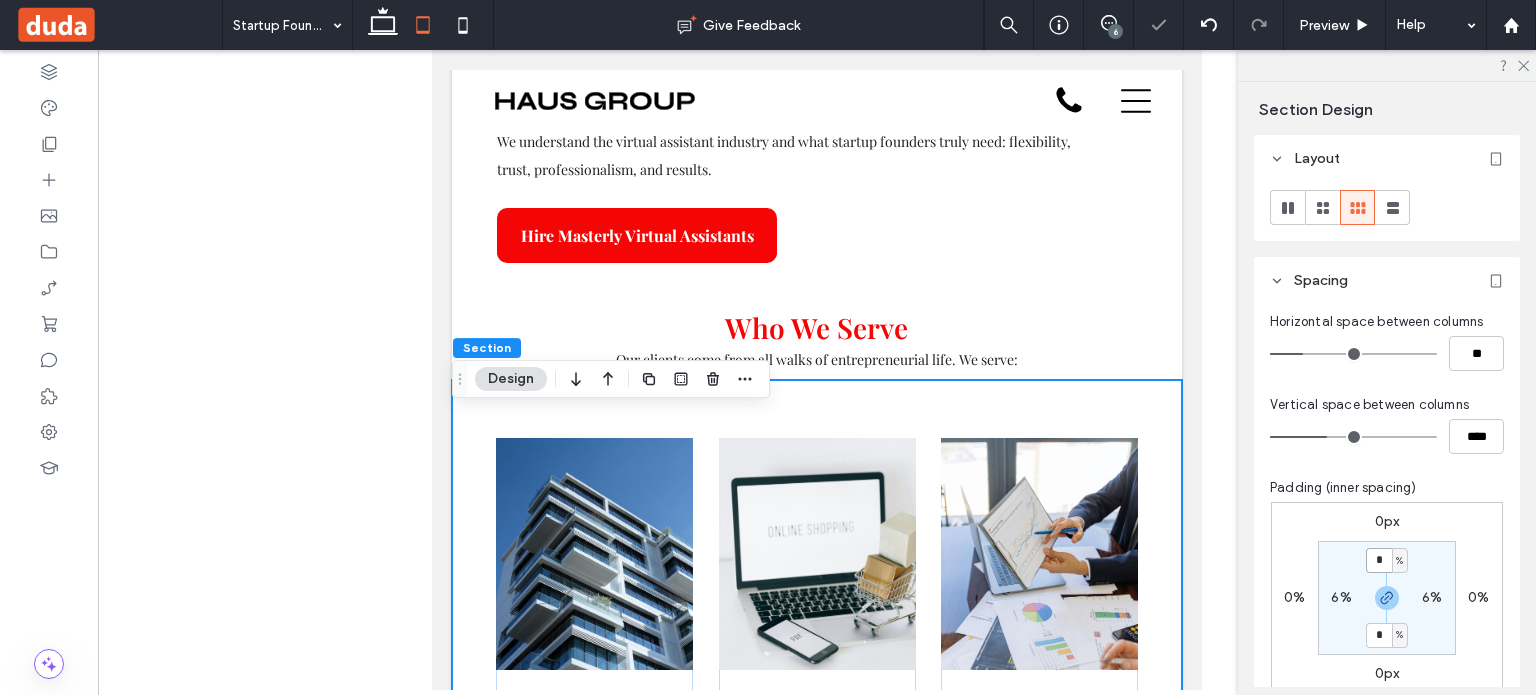 type on "*" 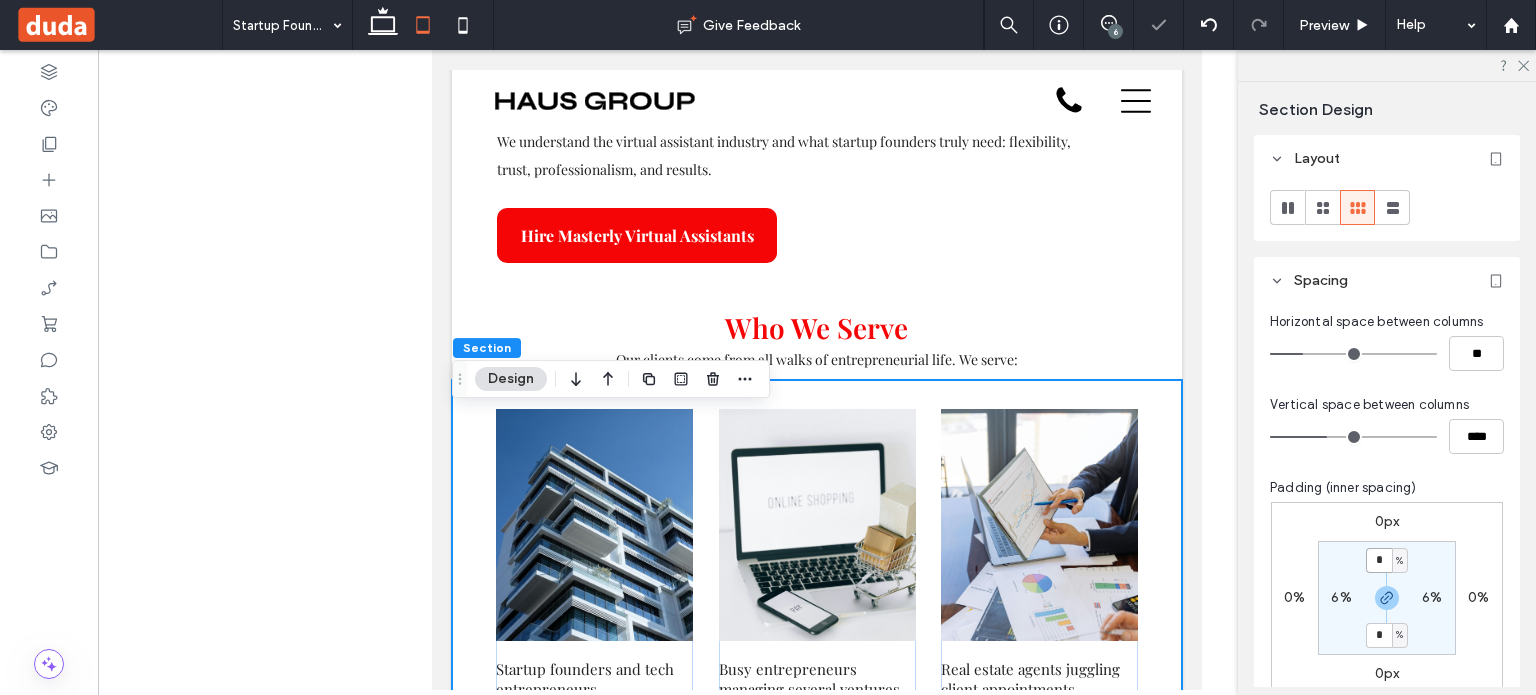 drag, startPoint x: 1384, startPoint y: 566, endPoint x: 1295, endPoint y: 579, distance: 89.94443 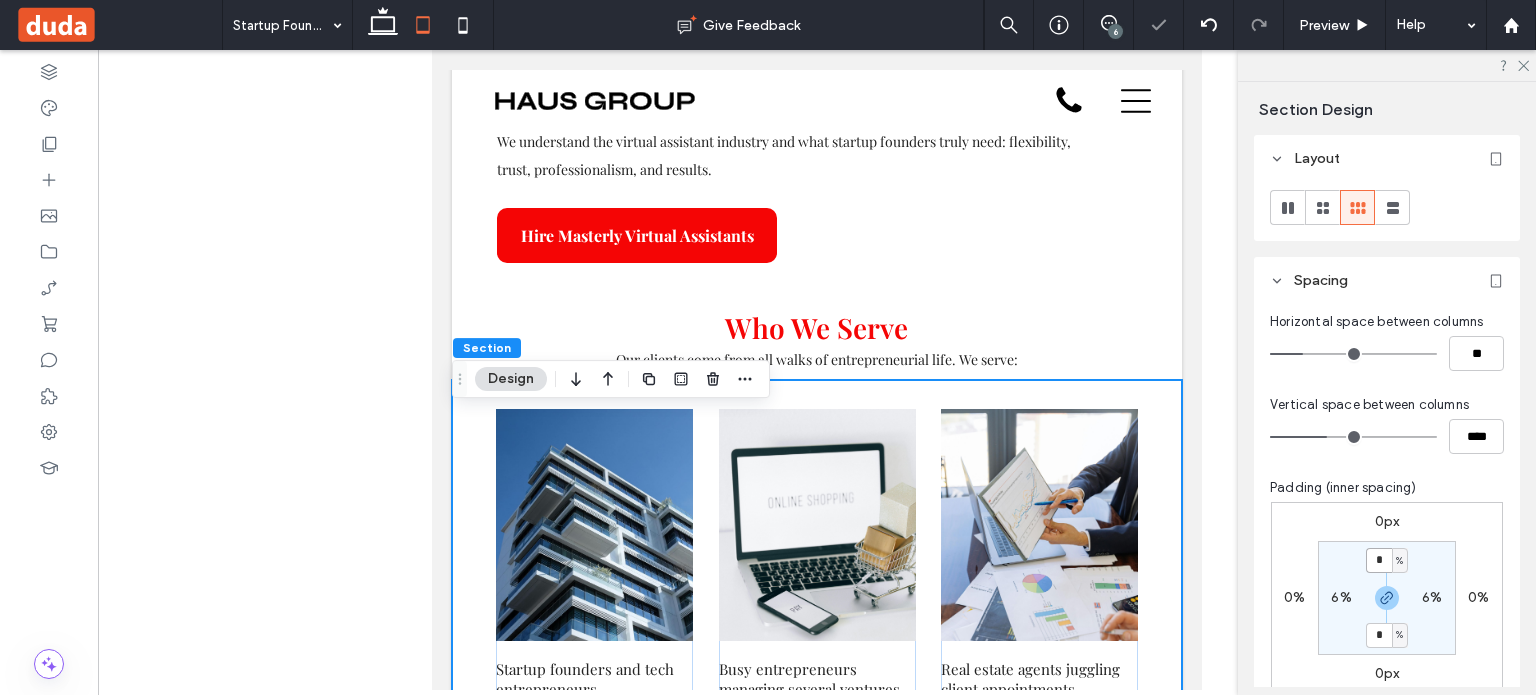click on "0px 0% 0px 0% * % 6% * % 6%" at bounding box center (1387, 598) 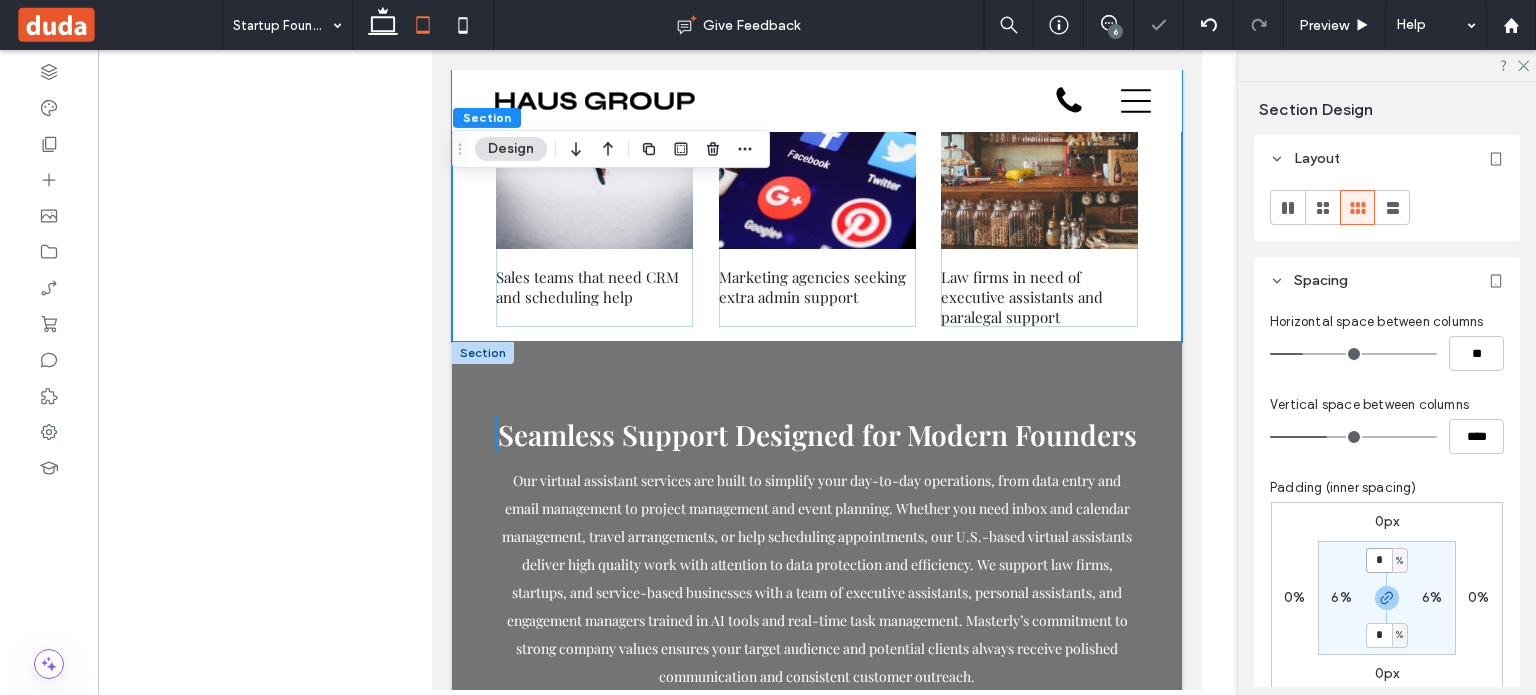 scroll, scrollTop: 4034, scrollLeft: 0, axis: vertical 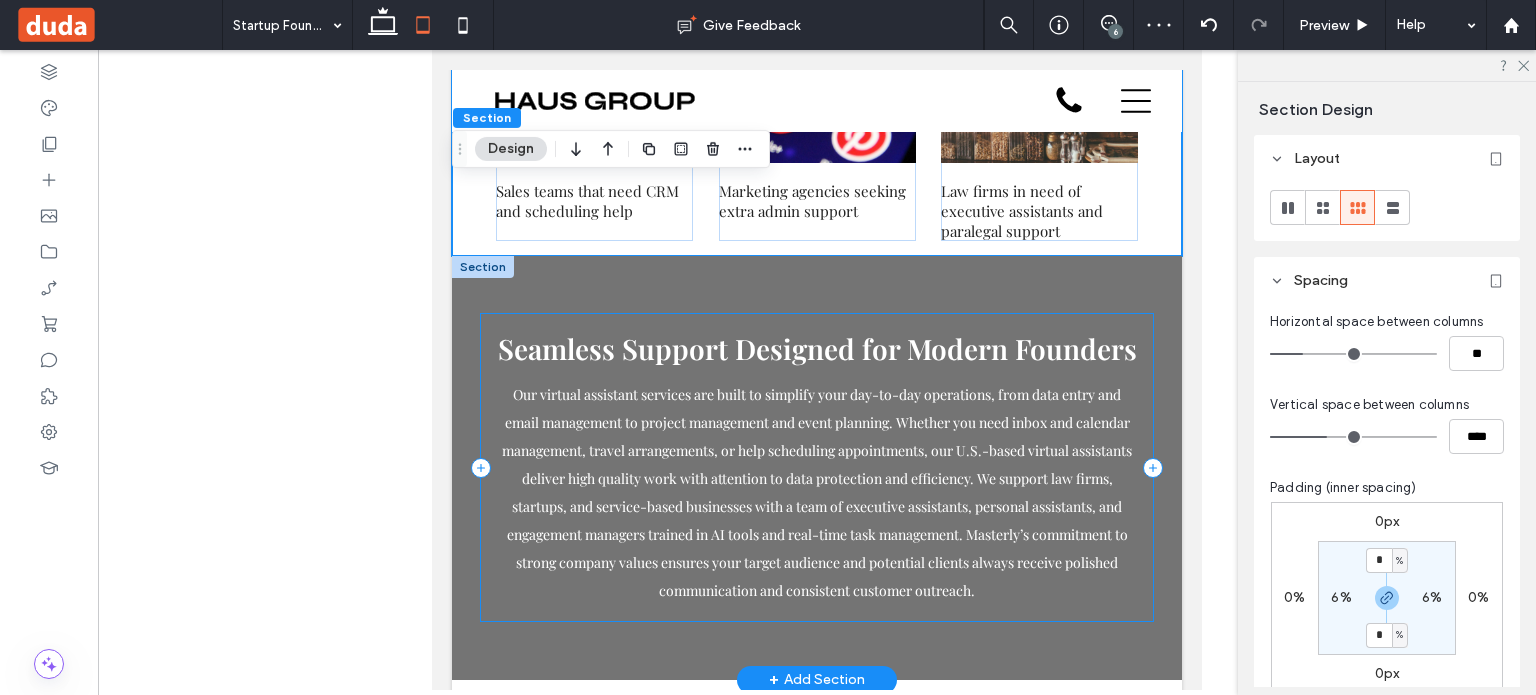 click on "Seamless Support Designed for Modern Founders
Our
virtual assistant services   are built to simplify your day-to-day operations, from
data entry   and
email management   to
project management   and
event planning . Whether you need
inbox and calendar management ,
travel arrangements , or help
scheduling appointments , our
U.S.-based virtual assistants   deliver
high quality work   with attention to
data protection   and efficiency. We support
law firms , startups, and service-based businesses with a team of
executive assistants ,
personal assistants , and engagement managers trained in
AI tools   and real-time
task management . Masterly’s commitment to strong
company values   ensures your
target audience   and
potential clients   always receive polished communication and consistent
customer outreach ." at bounding box center (817, 468) 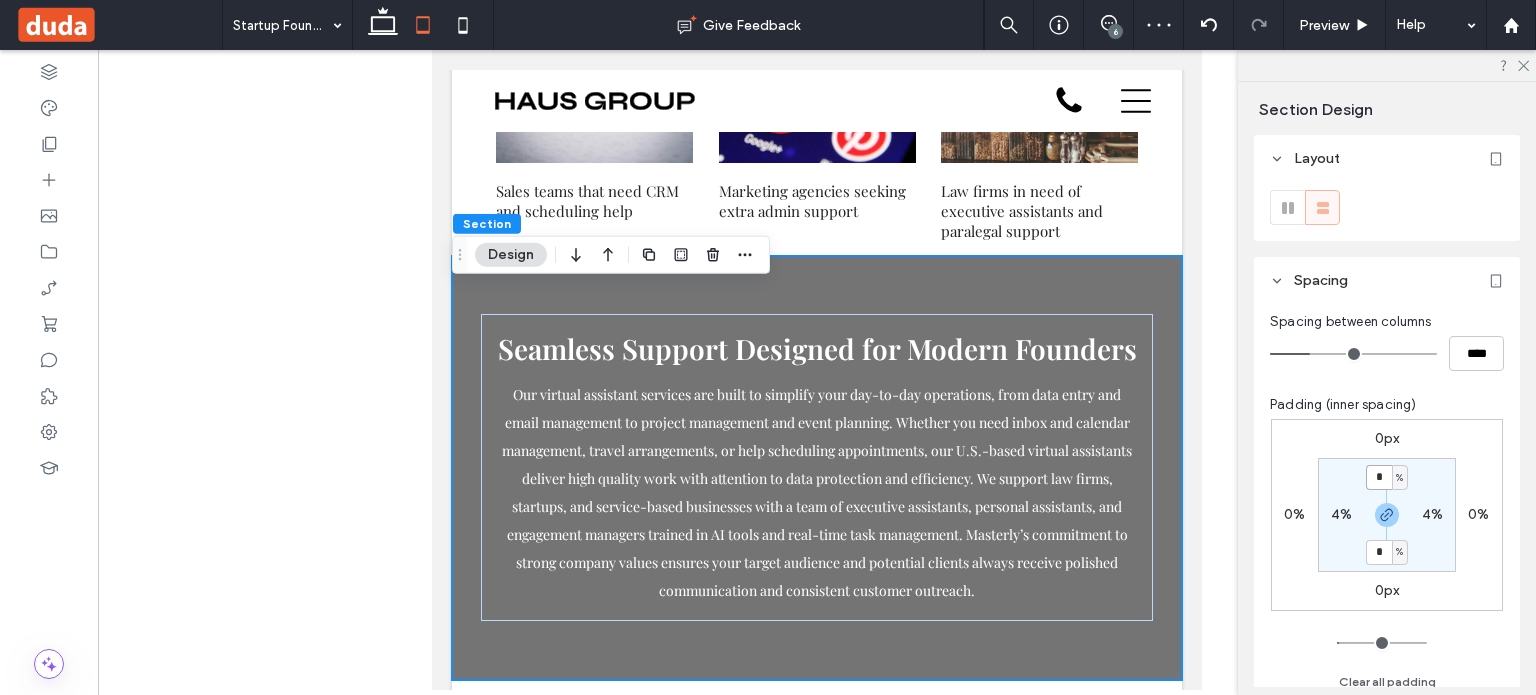 click on "* %" at bounding box center (1387, 477) 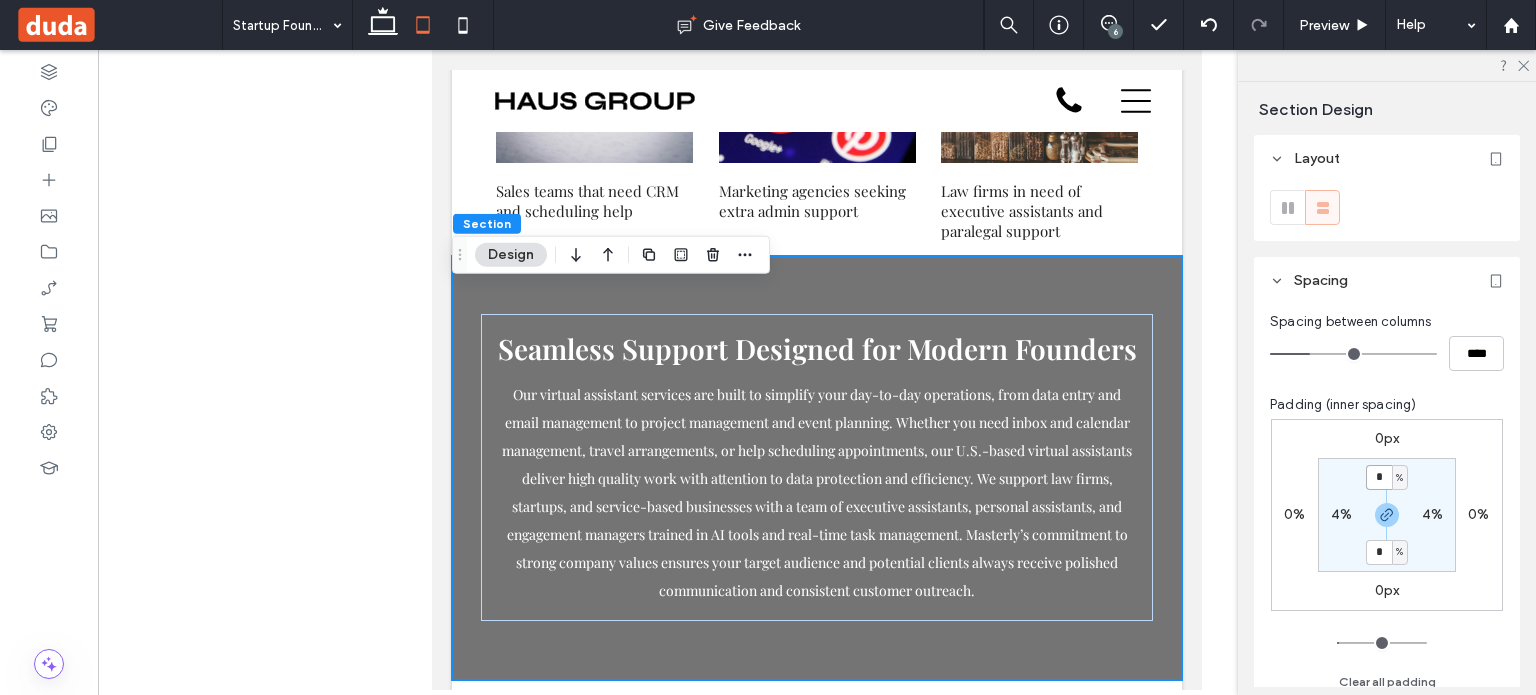 type on "*" 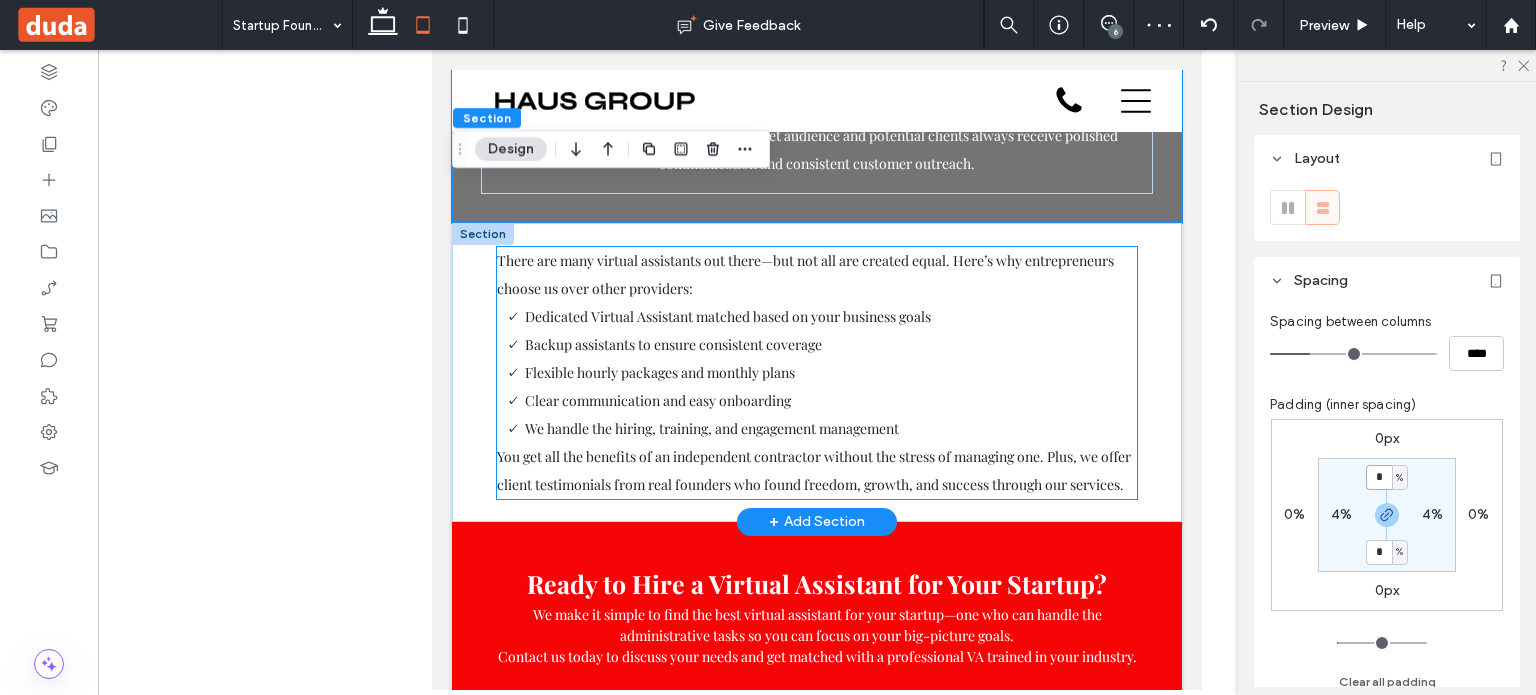 scroll, scrollTop: 4534, scrollLeft: 0, axis: vertical 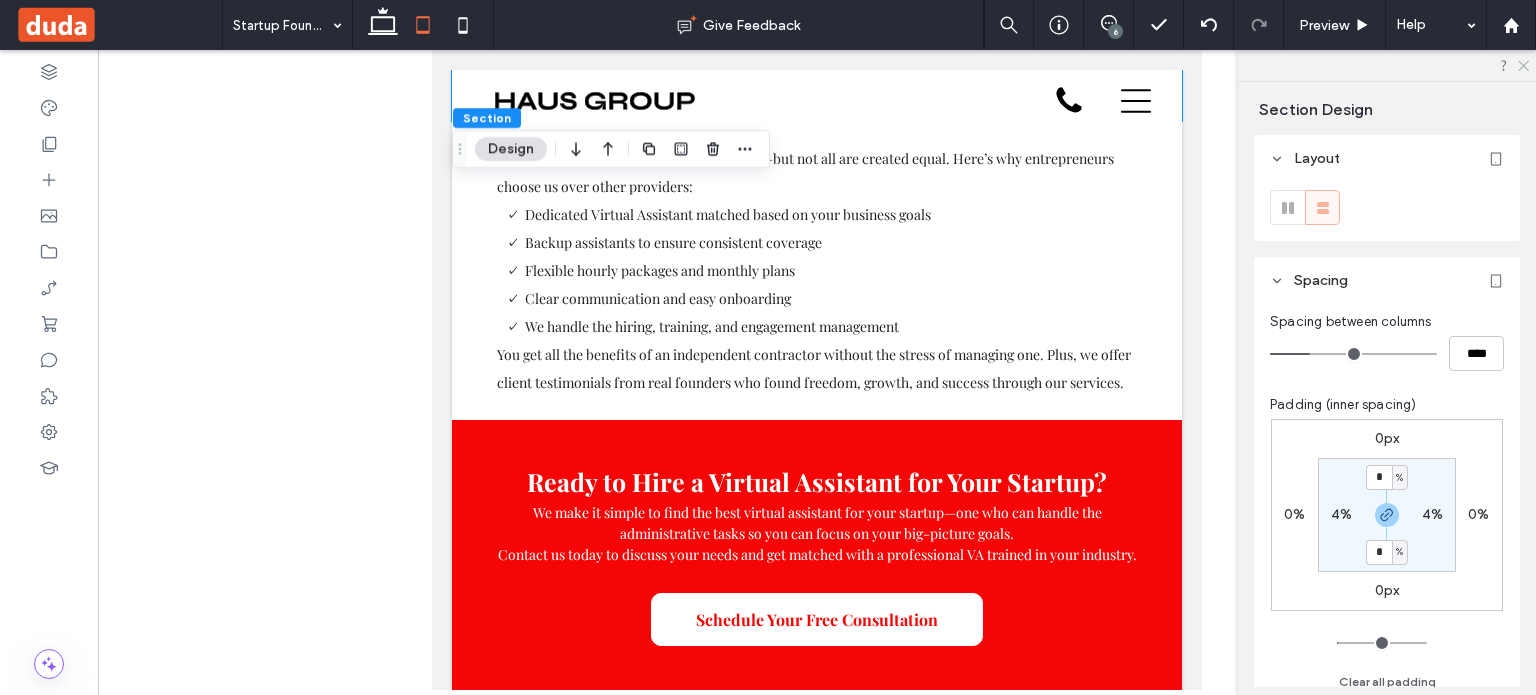 click 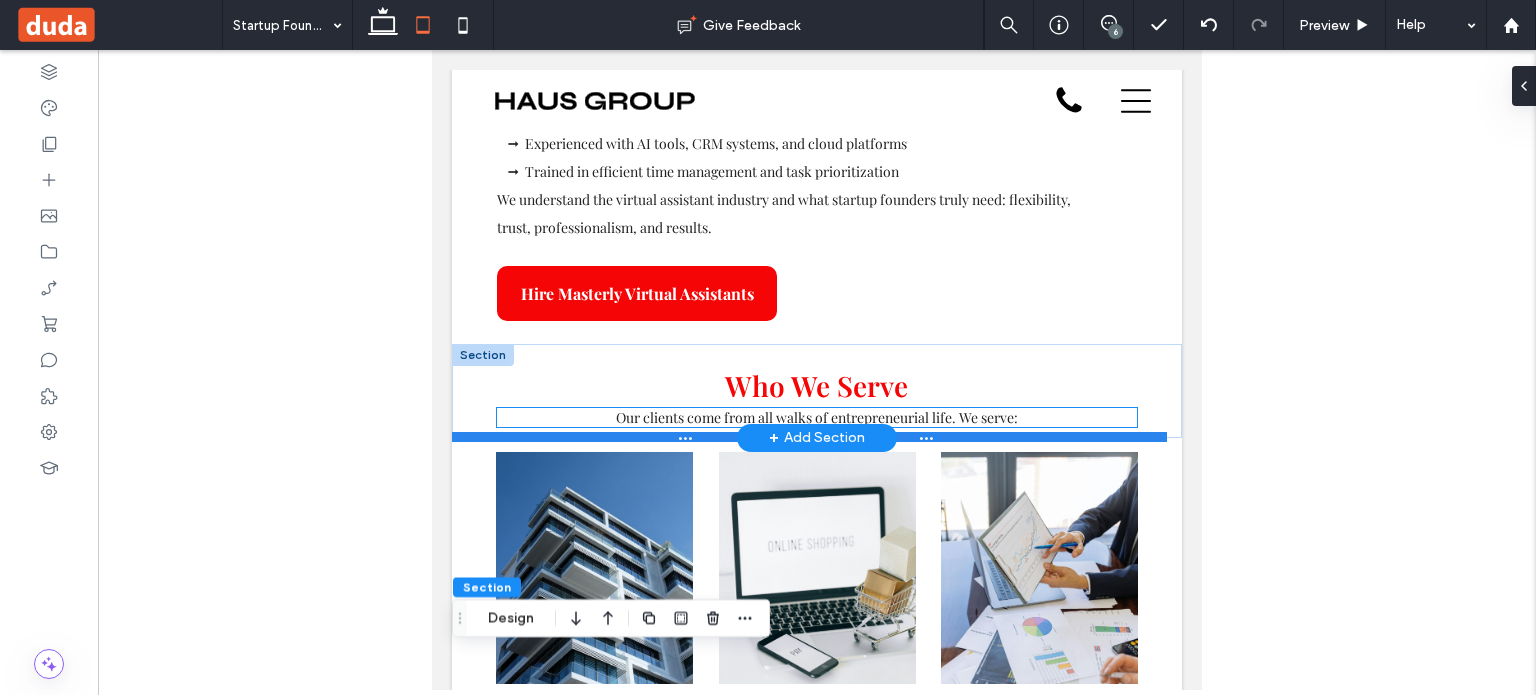 scroll, scrollTop: 3334, scrollLeft: 0, axis: vertical 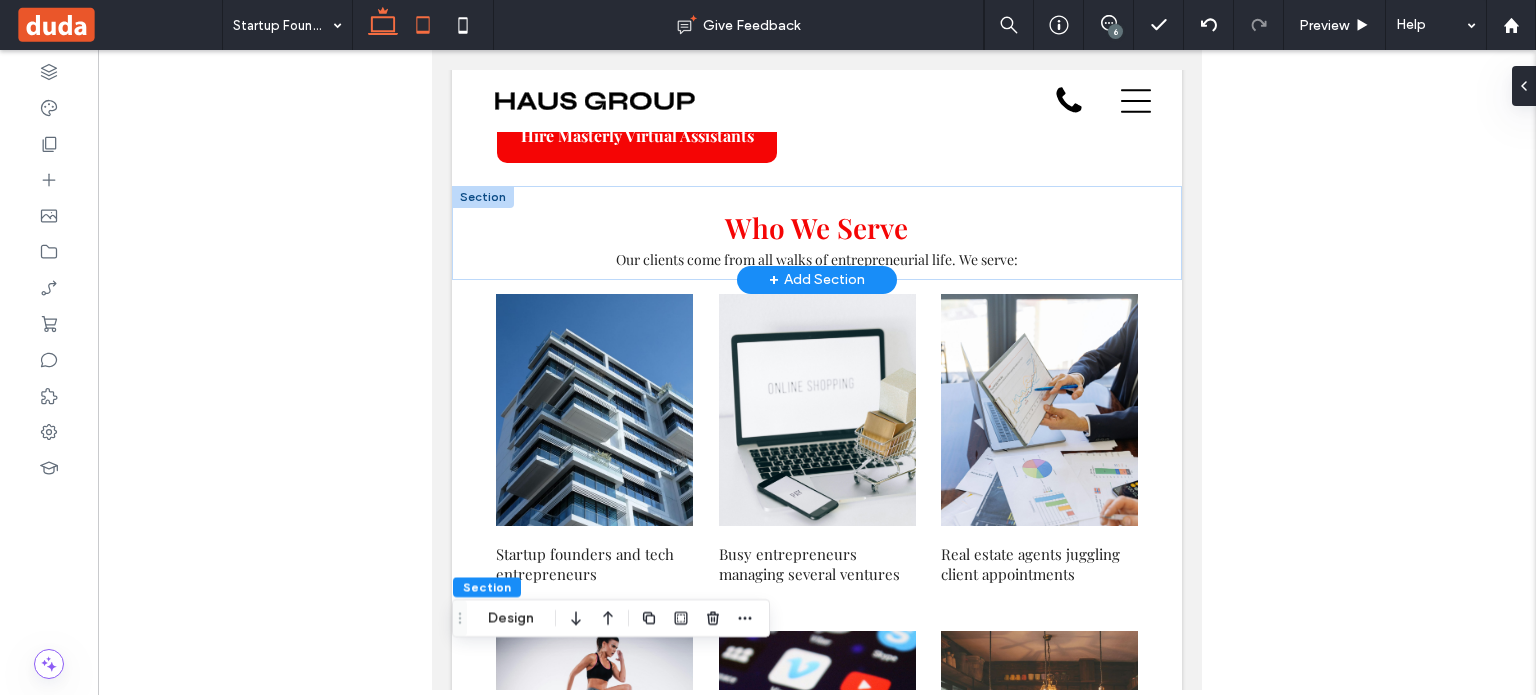 click 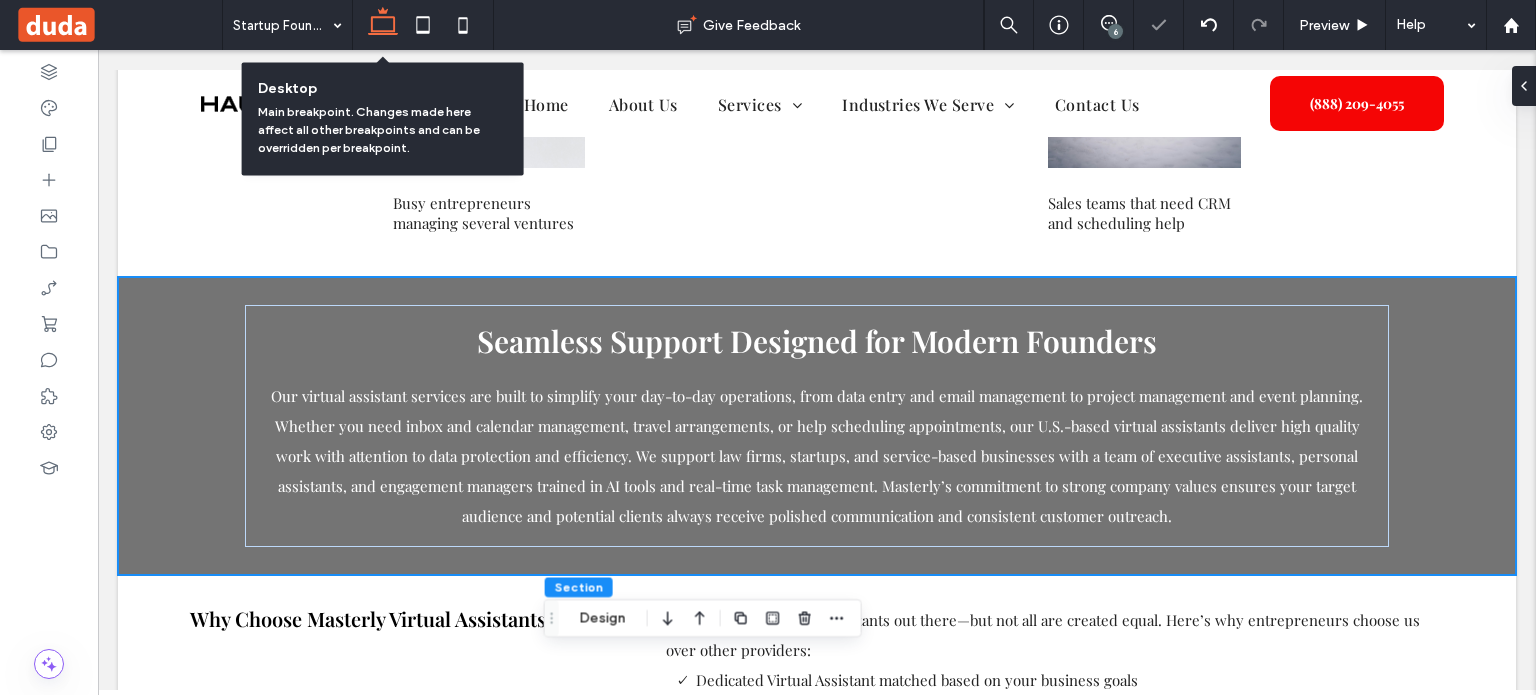 type on "*" 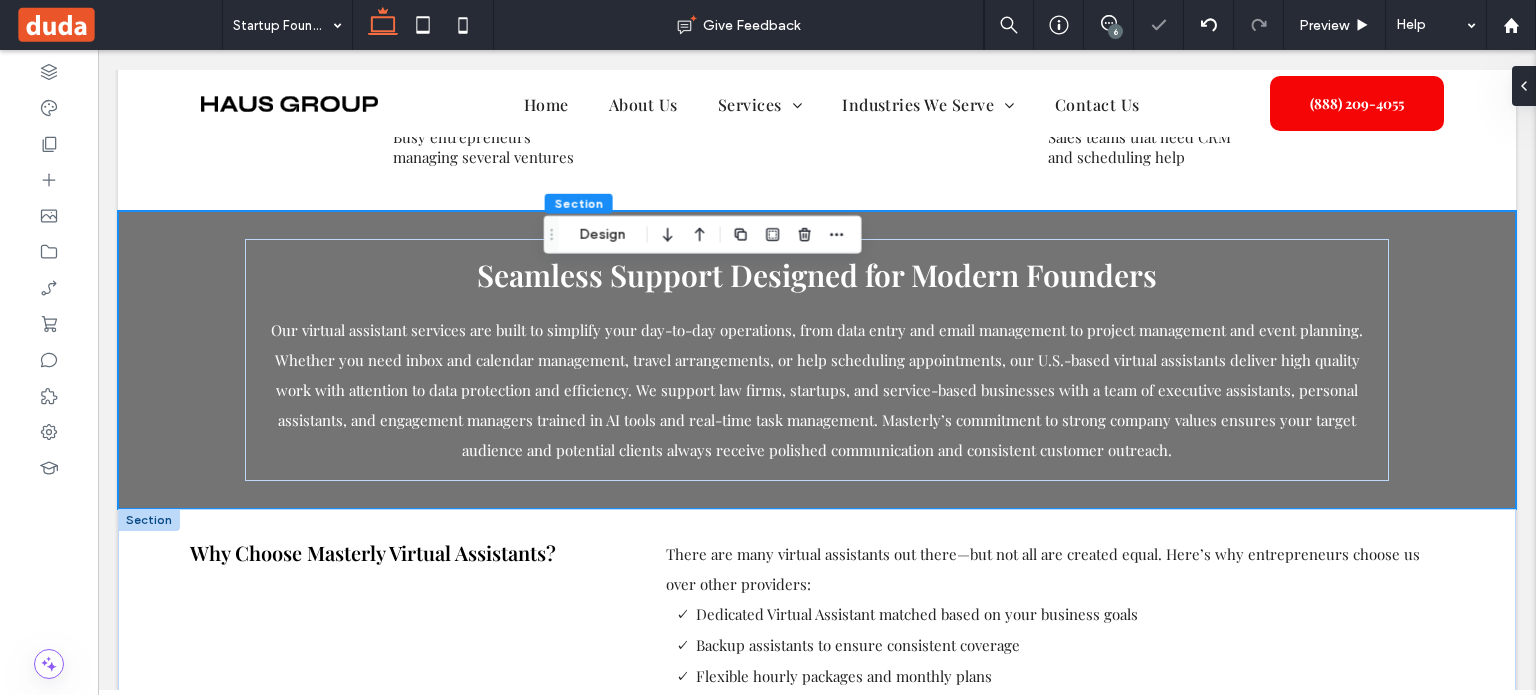 scroll, scrollTop: 3617, scrollLeft: 0, axis: vertical 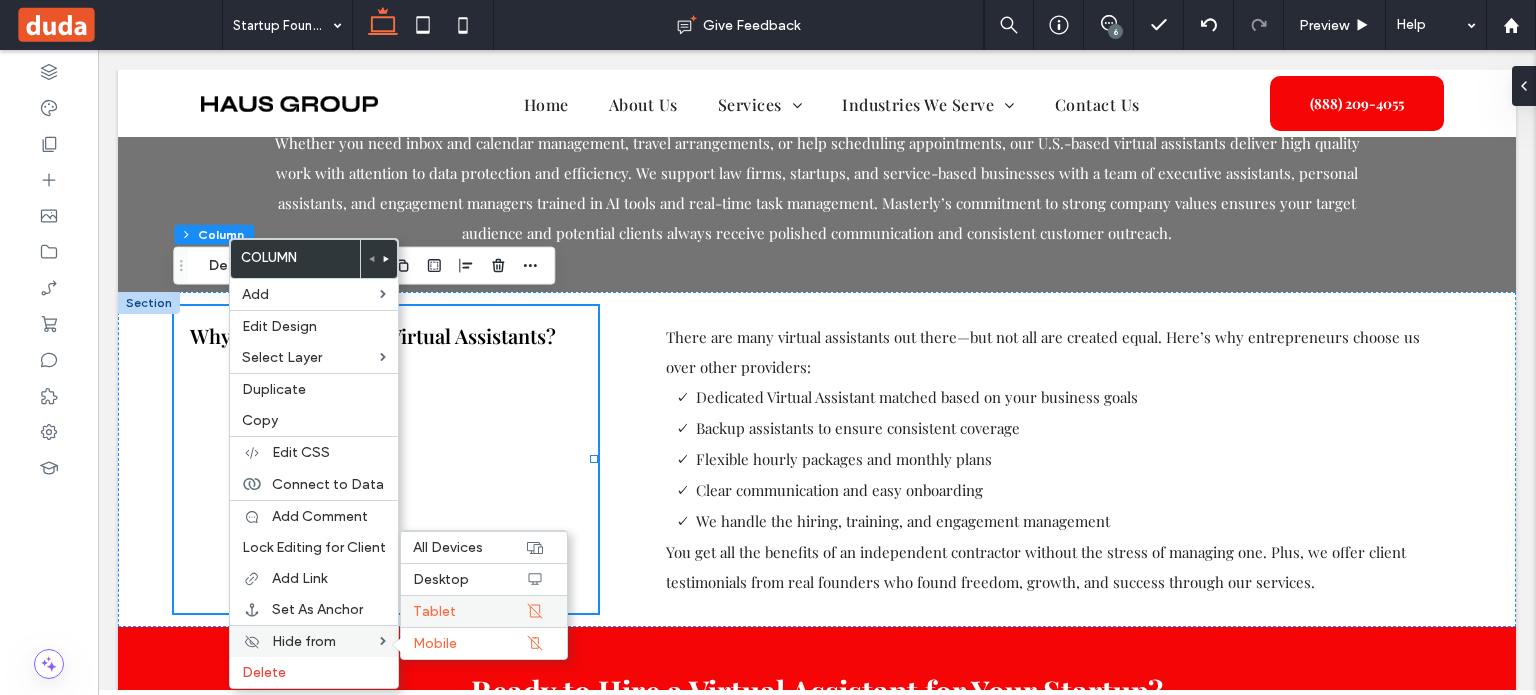 click on "Tablet" at bounding box center (469, 611) 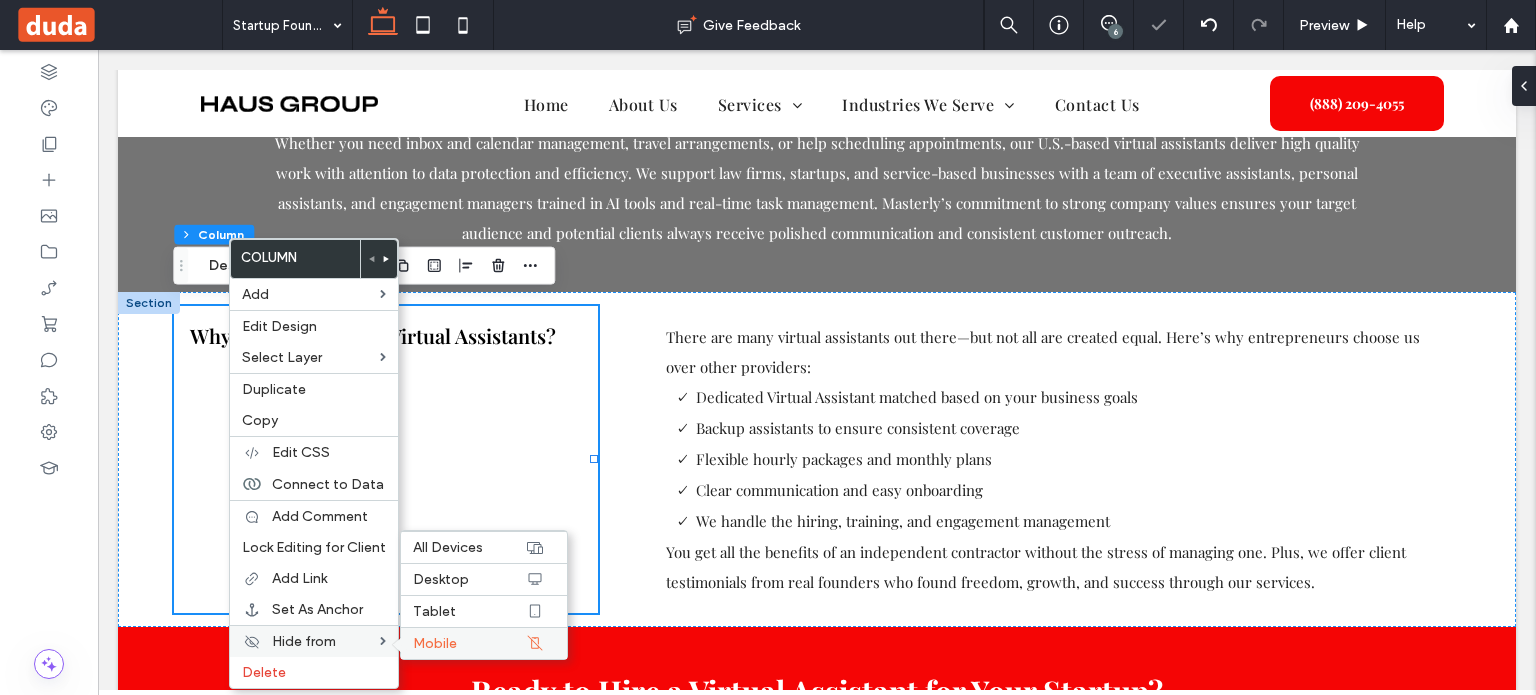 click on "Mobile" at bounding box center [469, 643] 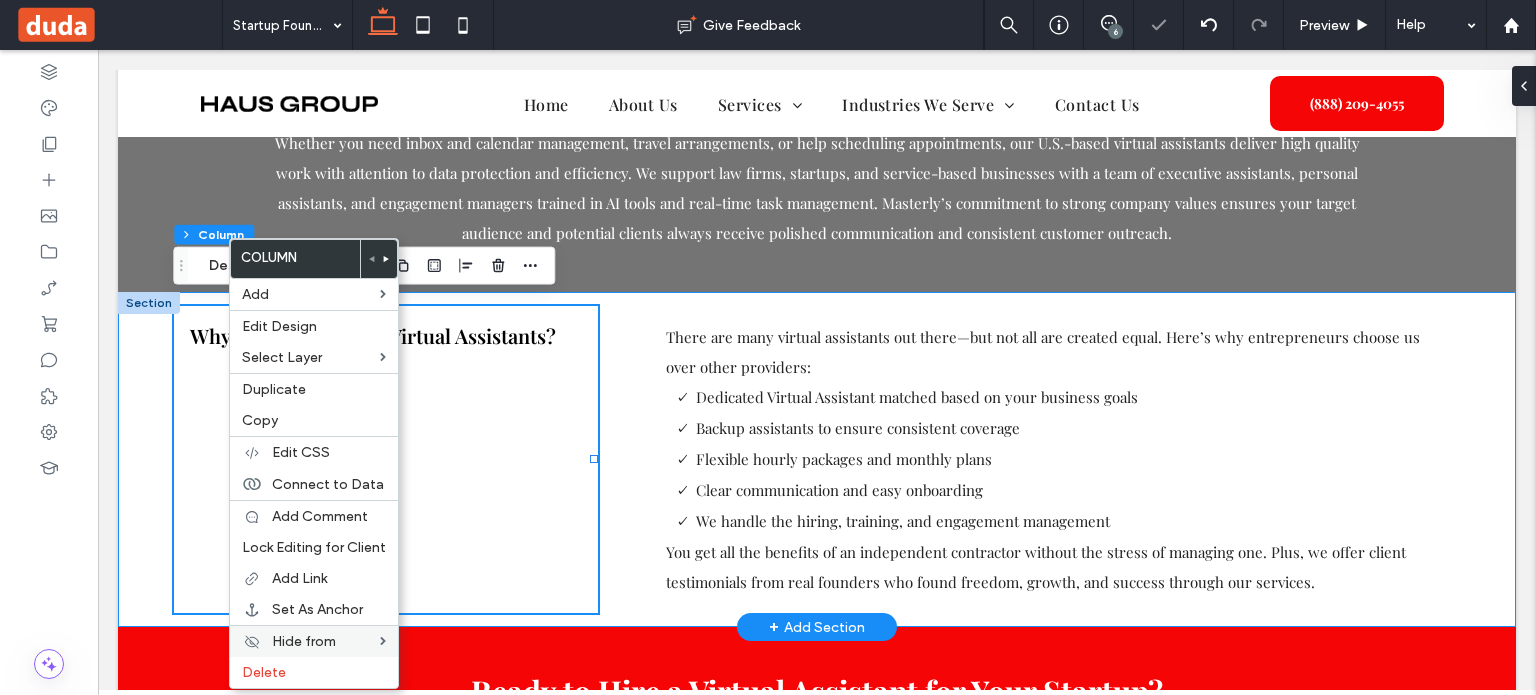 click on "Why Choose Masterly Virtual Assistants?
There are many virtual assistants out there—but not all are created equal. Here’s why entrepreneurs choose us over other providers:   Dedicated Virtual Assistant matched based on your business goals Backup assistants to ensure consistent coverage Flexible hourly packages and monthly plans Clear communication and easy onboarding We handle the hiring, training, and engagement management
You get all the benefits of an independent contractor without the stress of managing one. Plus, we offer client testimonials from real founders who found freedom, growth, and success through our services." at bounding box center [817, 459] 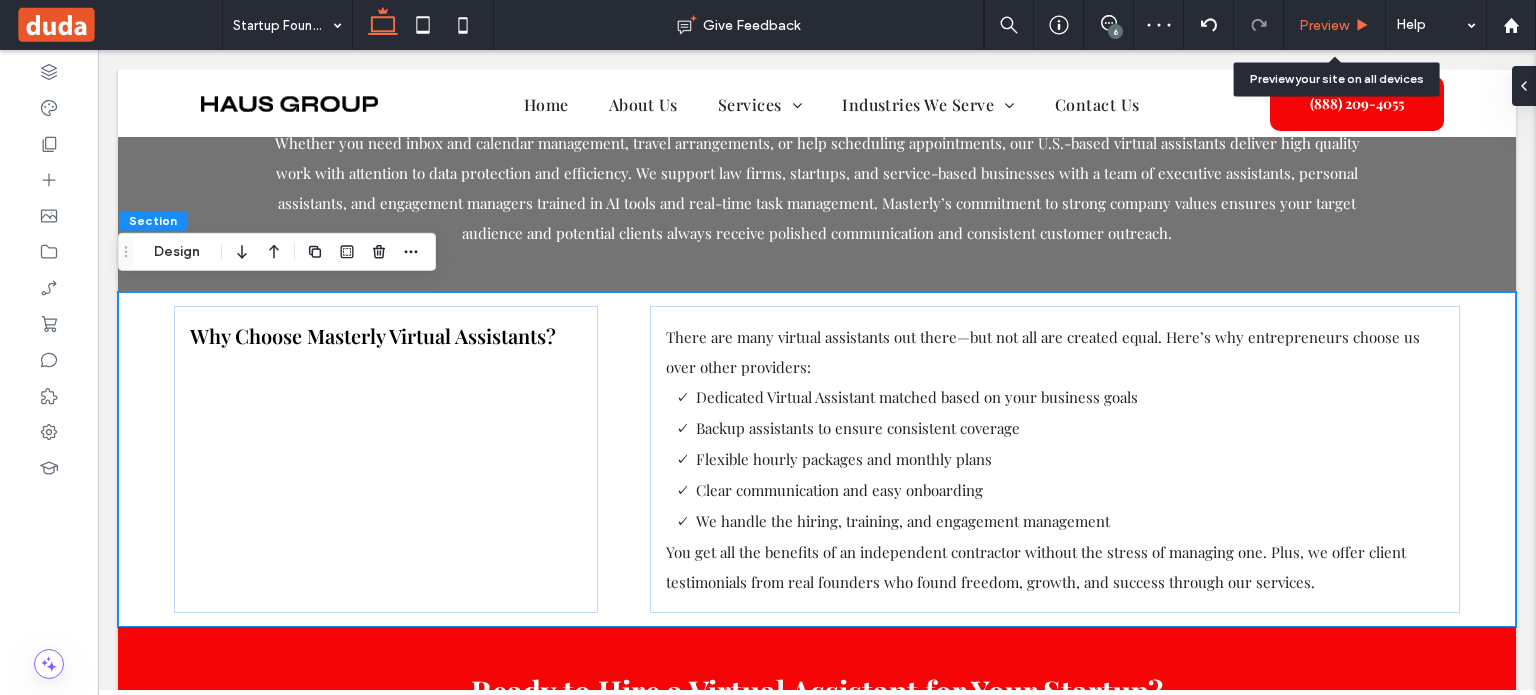 click on "Preview" at bounding box center (1324, 25) 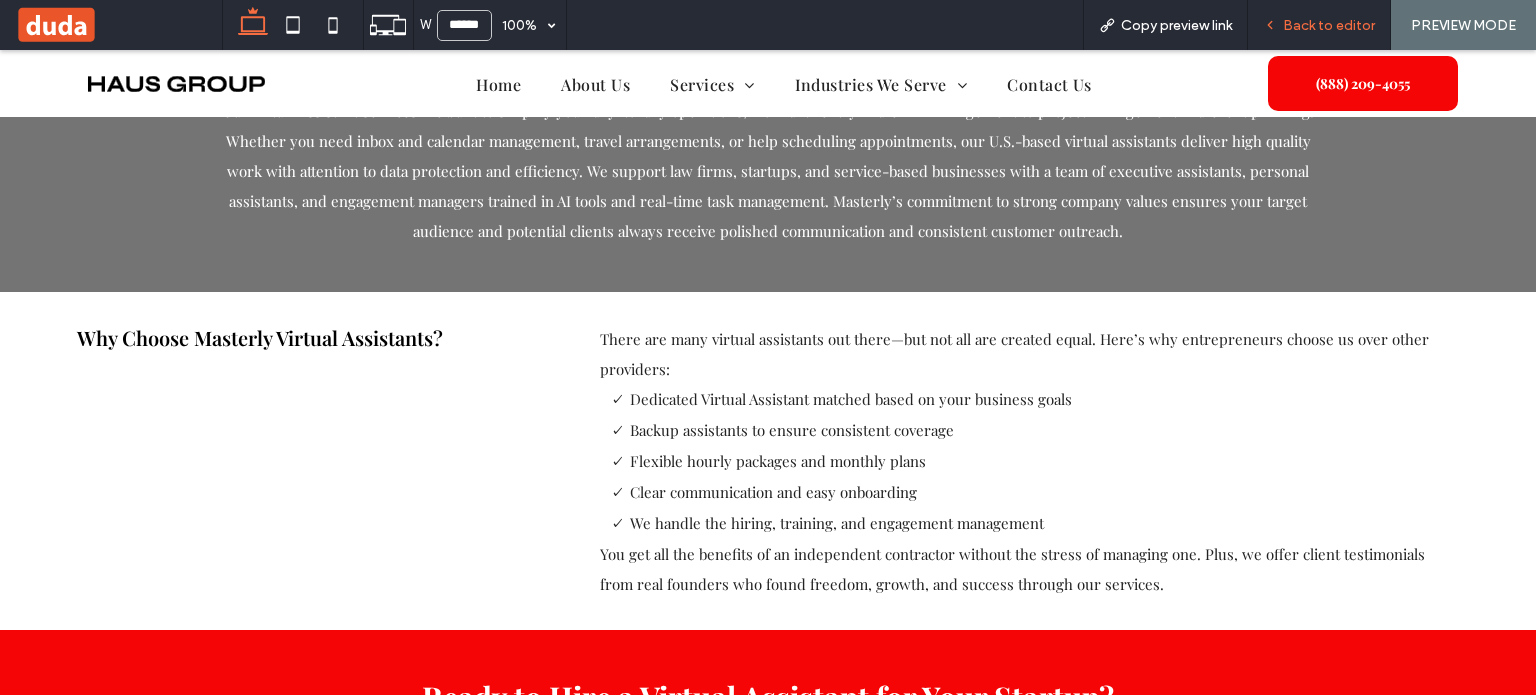scroll, scrollTop: 3639, scrollLeft: 0, axis: vertical 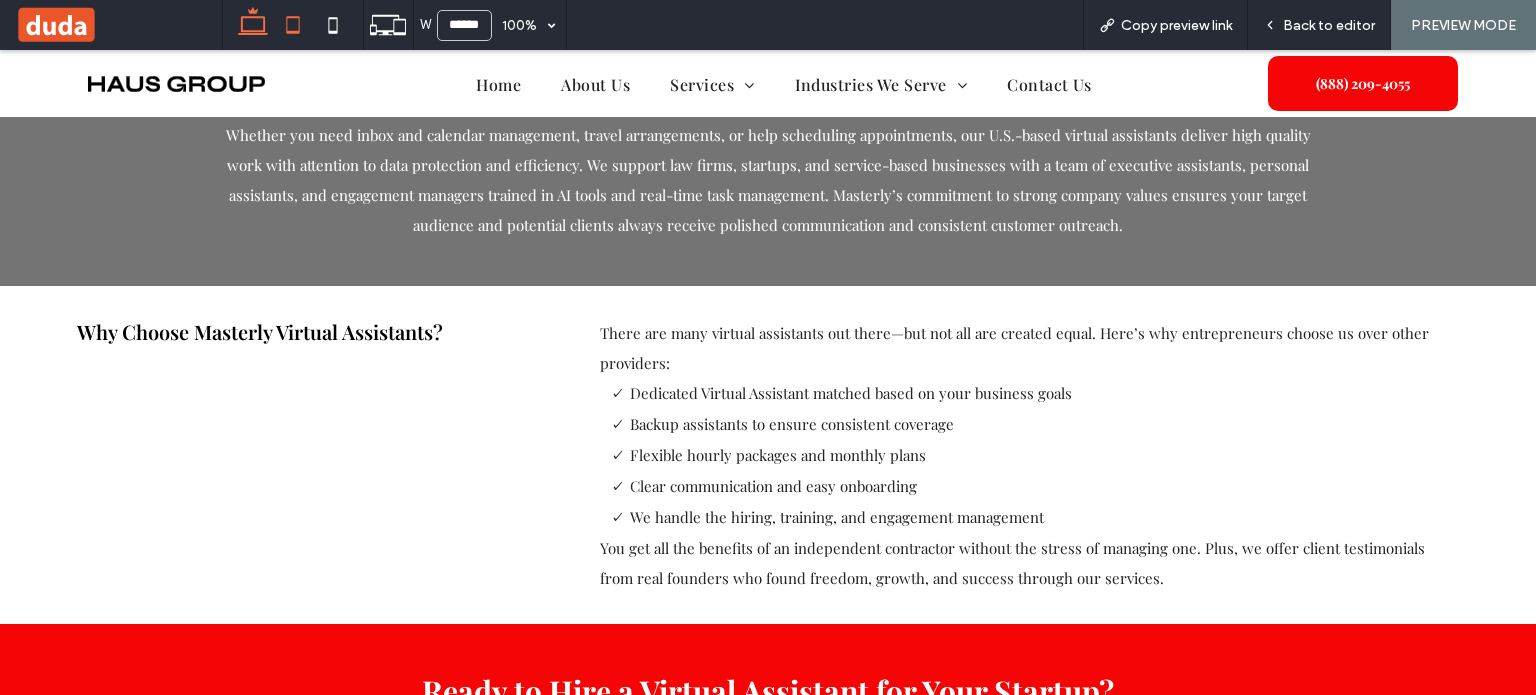 click 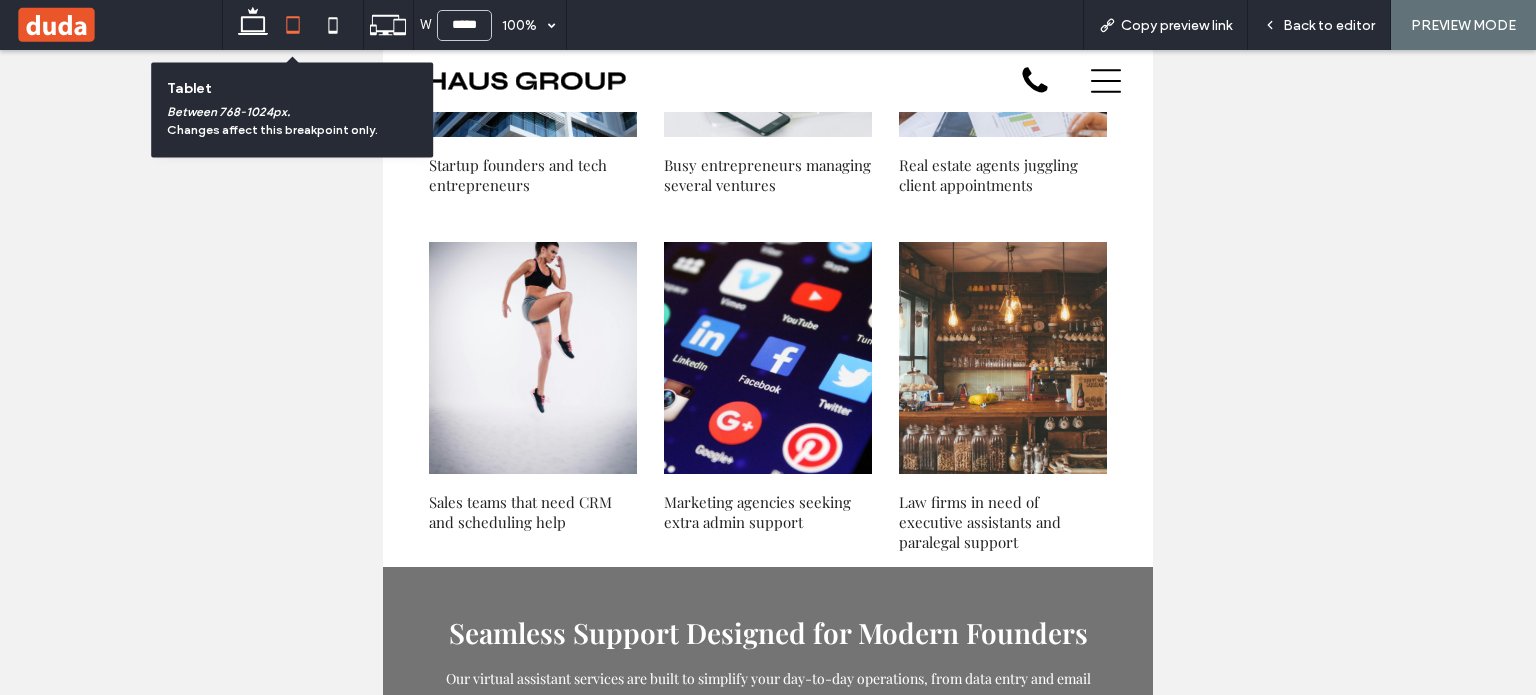 type on "*****" 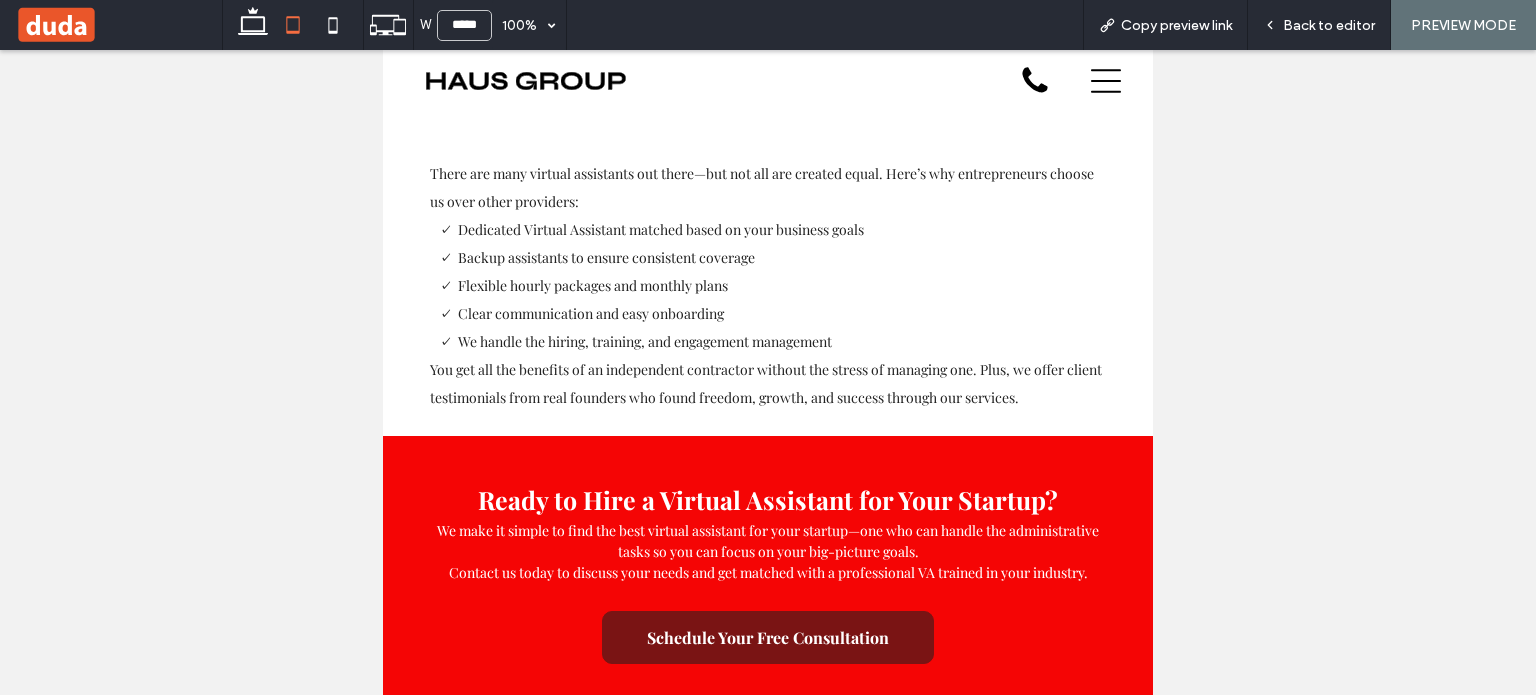 scroll, scrollTop: 4341, scrollLeft: 0, axis: vertical 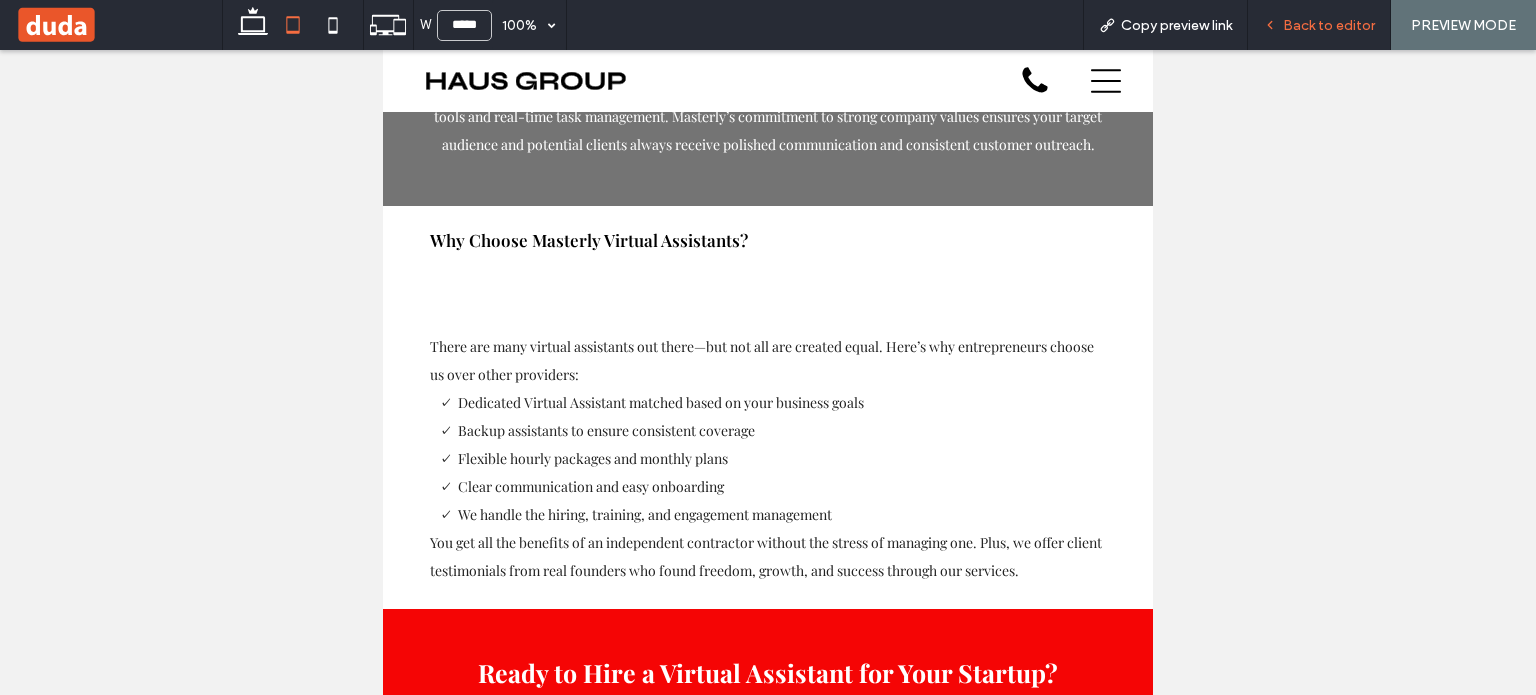 click on "Back to editor" at bounding box center [1329, 25] 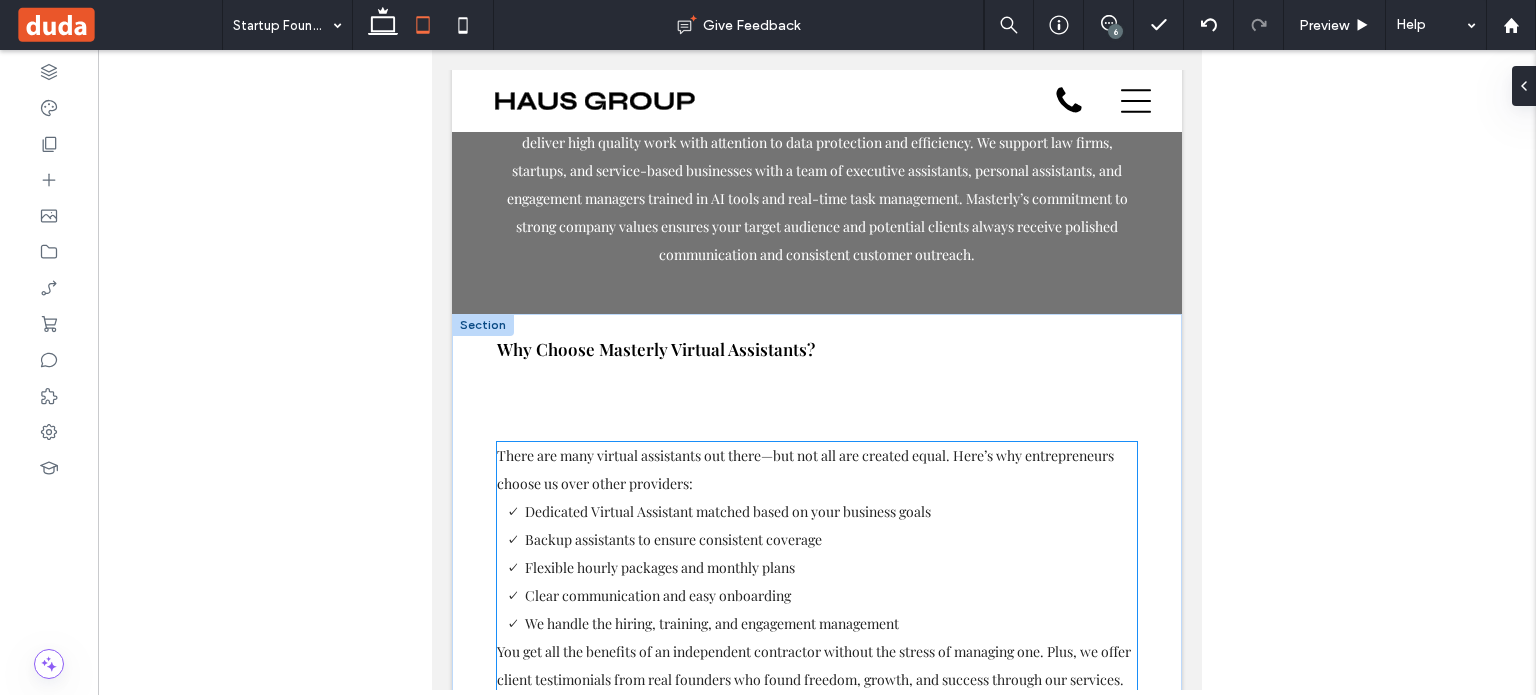 click on "There are many virtual assistants out there—but not all are created equal. Here’s why entrepreneurs choose us over other providers:" at bounding box center [805, 469] 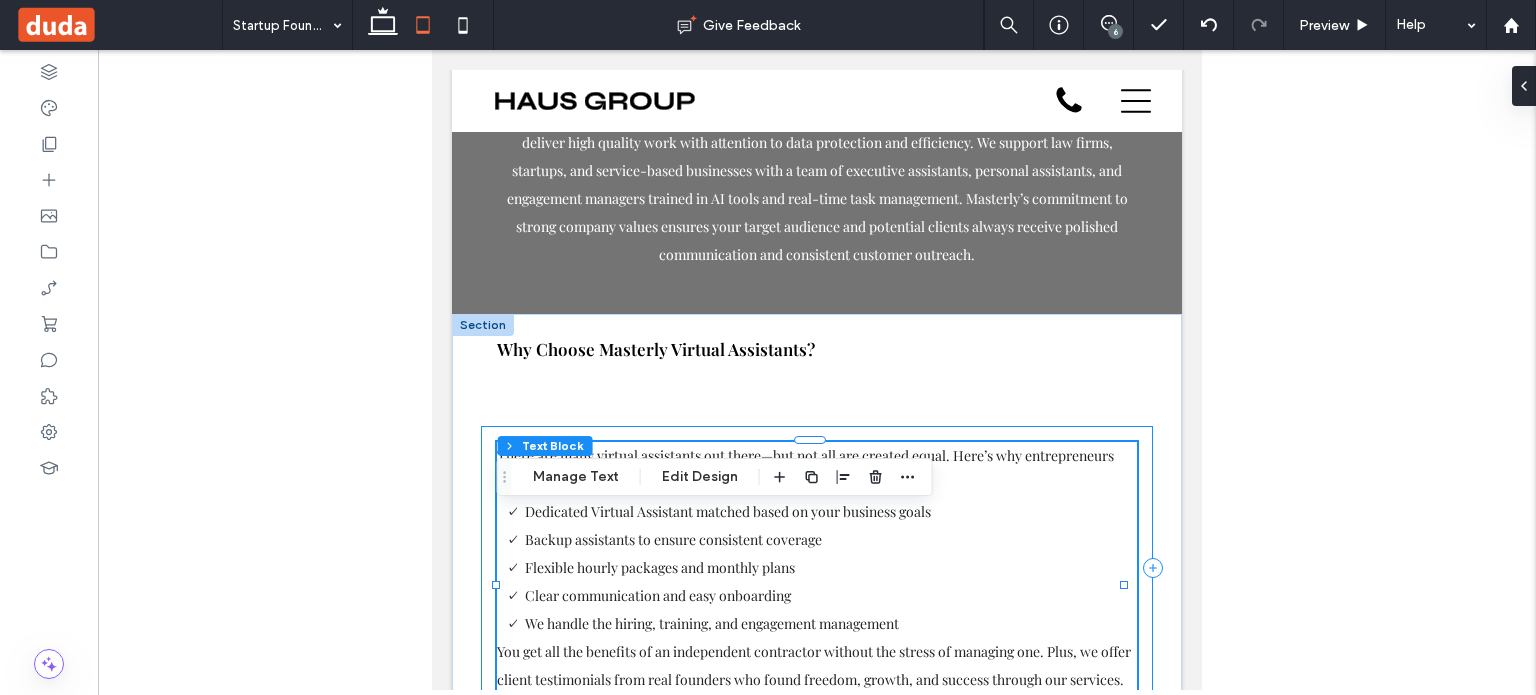click on "There are many virtual assistants out there—but not all are created equal. Here’s why entrepreneurs choose us over other providers:   Dedicated Virtual Assistant matched based on your business goals Backup assistants to ensure consistent coverage Flexible hourly packages and monthly plans Clear communication and easy onboarding We handle the hiring, training, and engagement management
You get all the benefits of an independent contractor without the stress of managing one. Plus, we offer client testimonials from real founders who found freedom, growth, and success through our services." at bounding box center (817, 568) 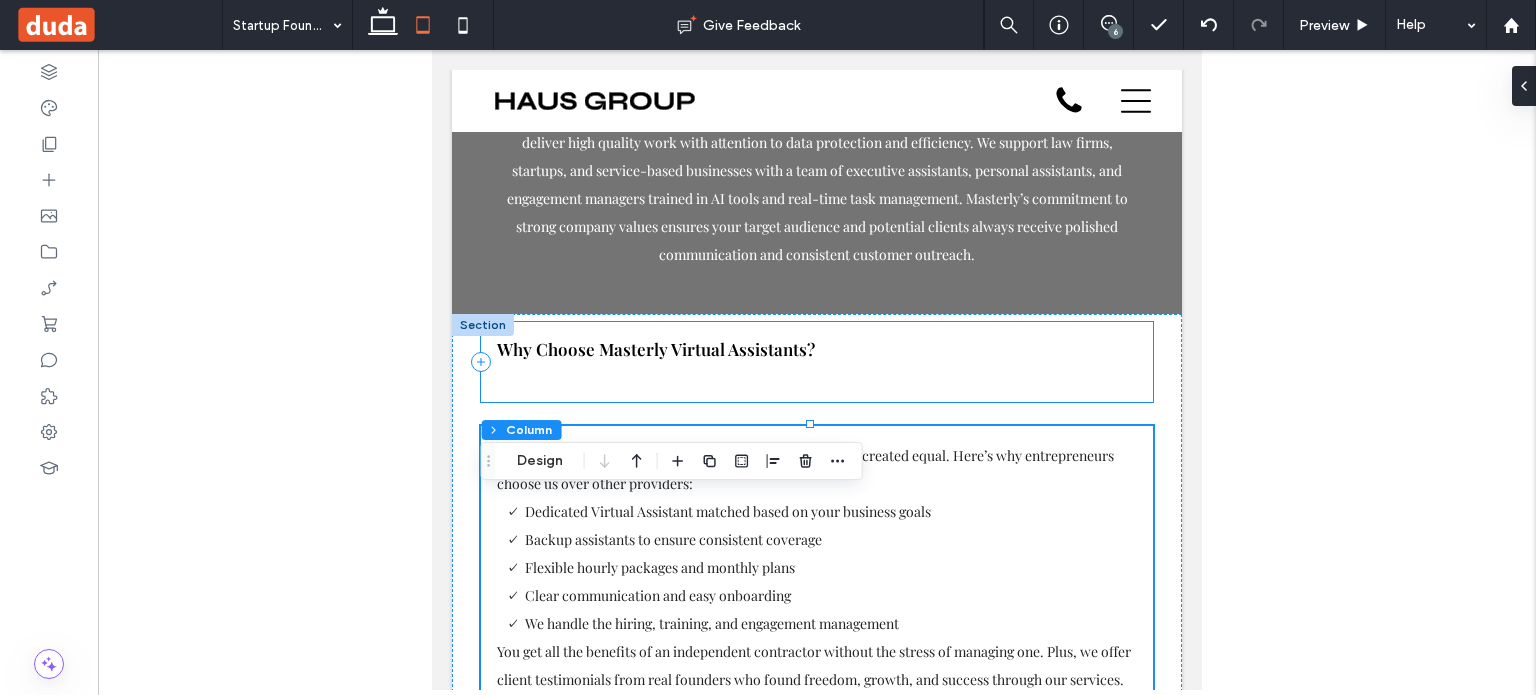 click on "Why Choose Masterly Virtual Assistants?" at bounding box center (817, 349) 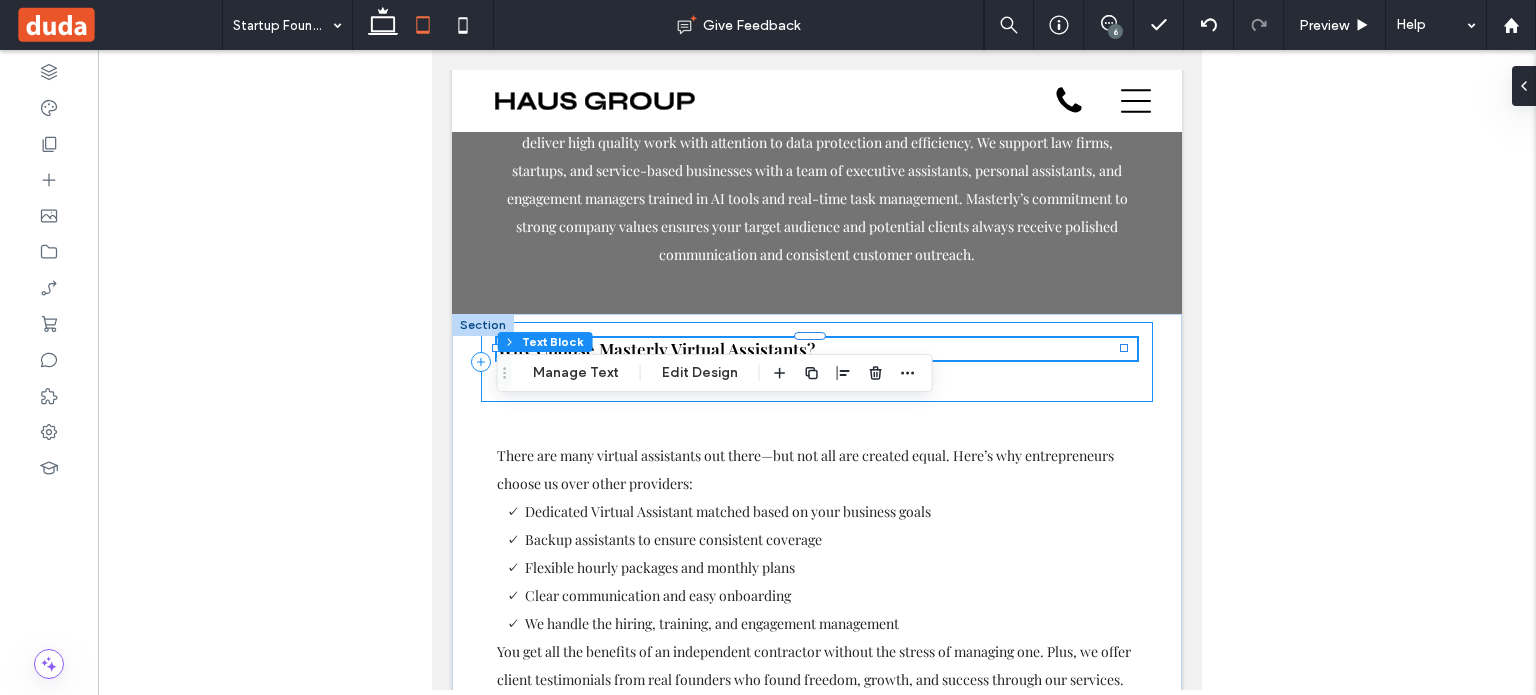 click on "Why Choose Masterly Virtual Assistants?" at bounding box center [817, 362] 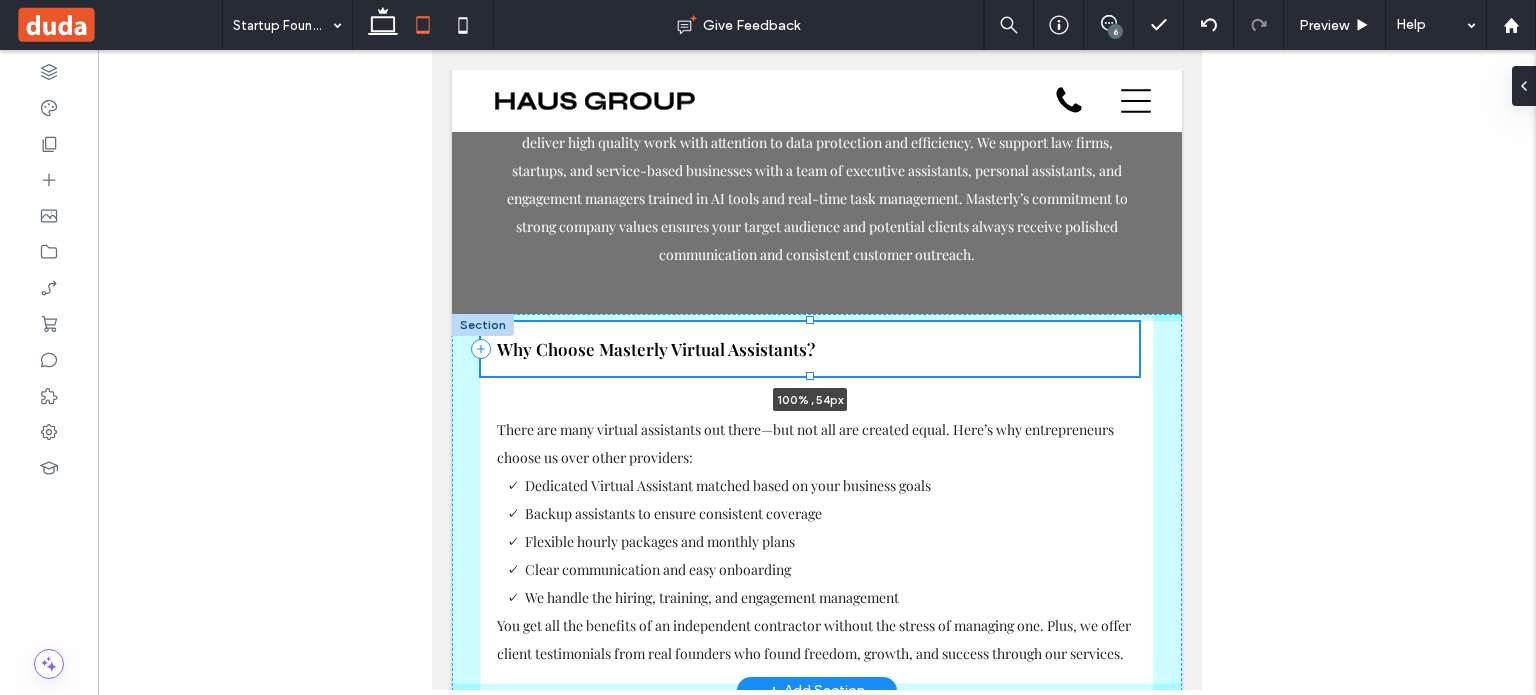 drag, startPoint x: 809, startPoint y: 470, endPoint x: 808, endPoint y: 430, distance: 40.012497 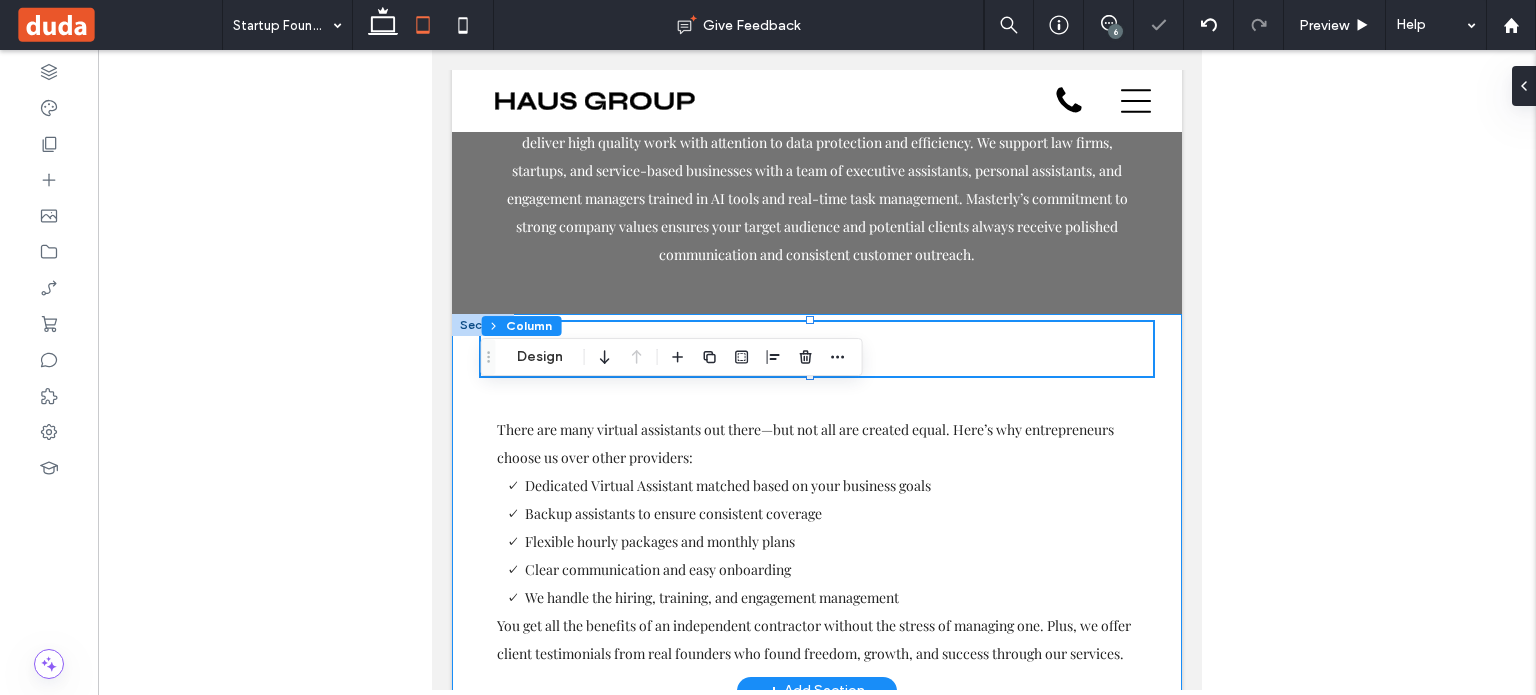click on "Why Choose Masterly Virtual Assistants?
100% , 54px
There are many virtual assistants out there—but not all are created equal. Here’s why entrepreneurs choose us over other providers:   Dedicated Virtual Assistant matched based on your business goals Backup assistants to ensure consistent coverage Flexible hourly packages and monthly plans Clear communication and easy onboarding We handle the hiring, training, and engagement management
You get all the benefits of an independent contractor without the stress of managing one. Plus, we offer client testimonials from real founders who found freedom, growth, and success through our services." at bounding box center [817, 502] 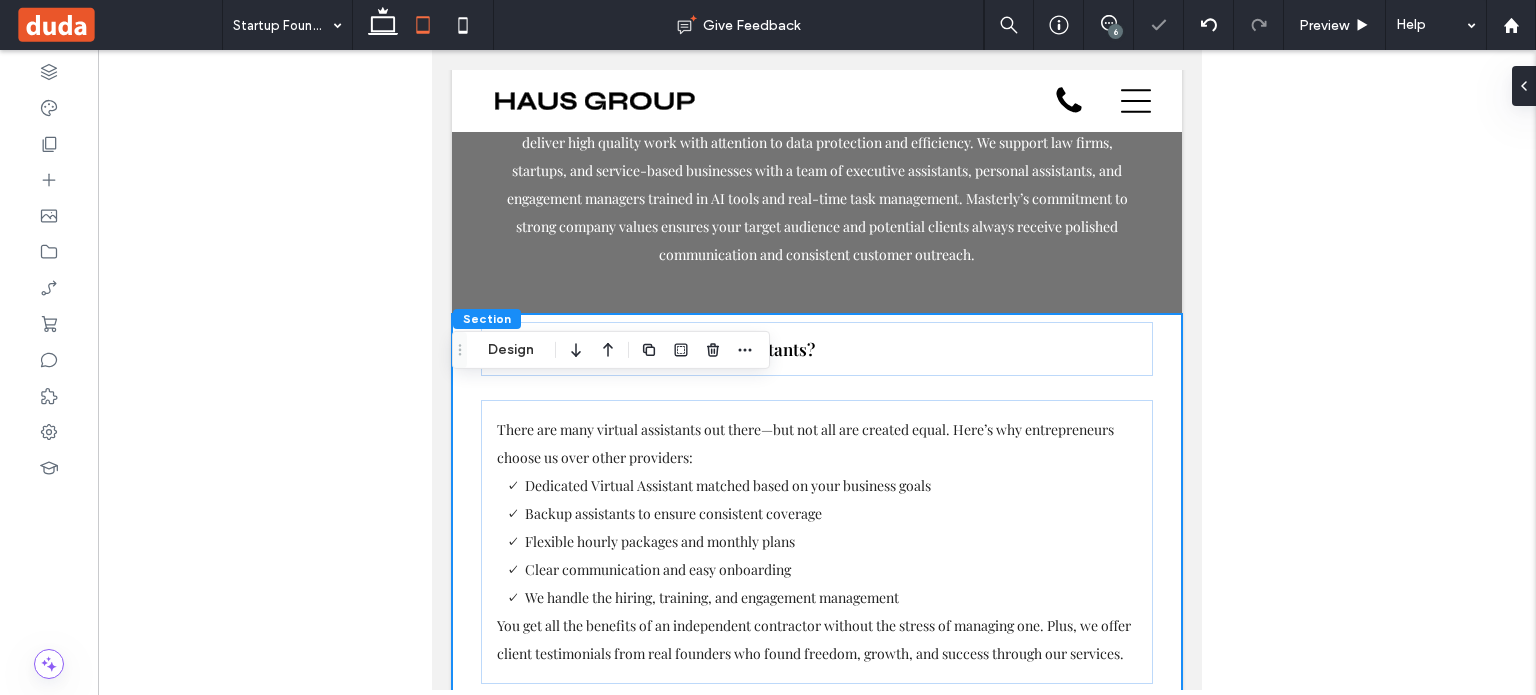 drag, startPoint x: 516, startPoint y: 350, endPoint x: 647, endPoint y: 363, distance: 131.64346 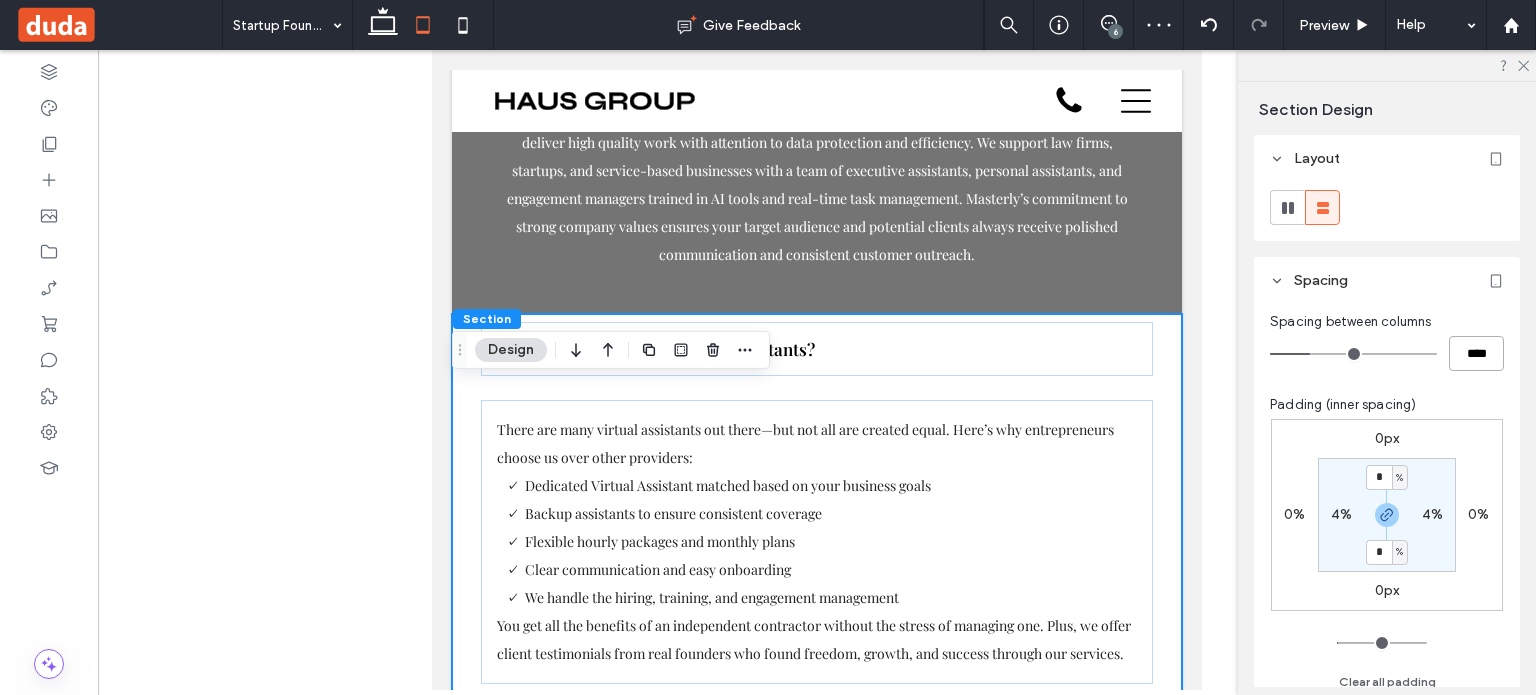 click on "****" at bounding box center [1476, 353] 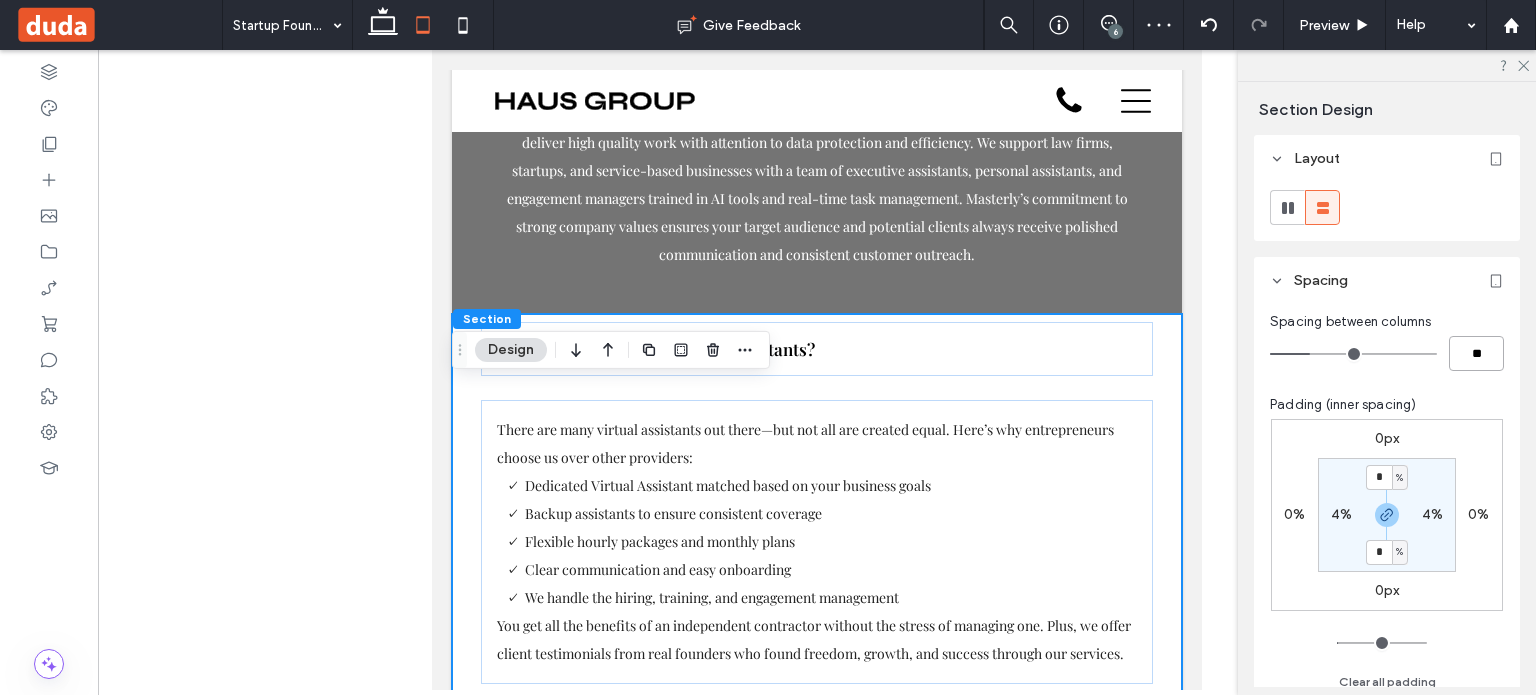type on "**" 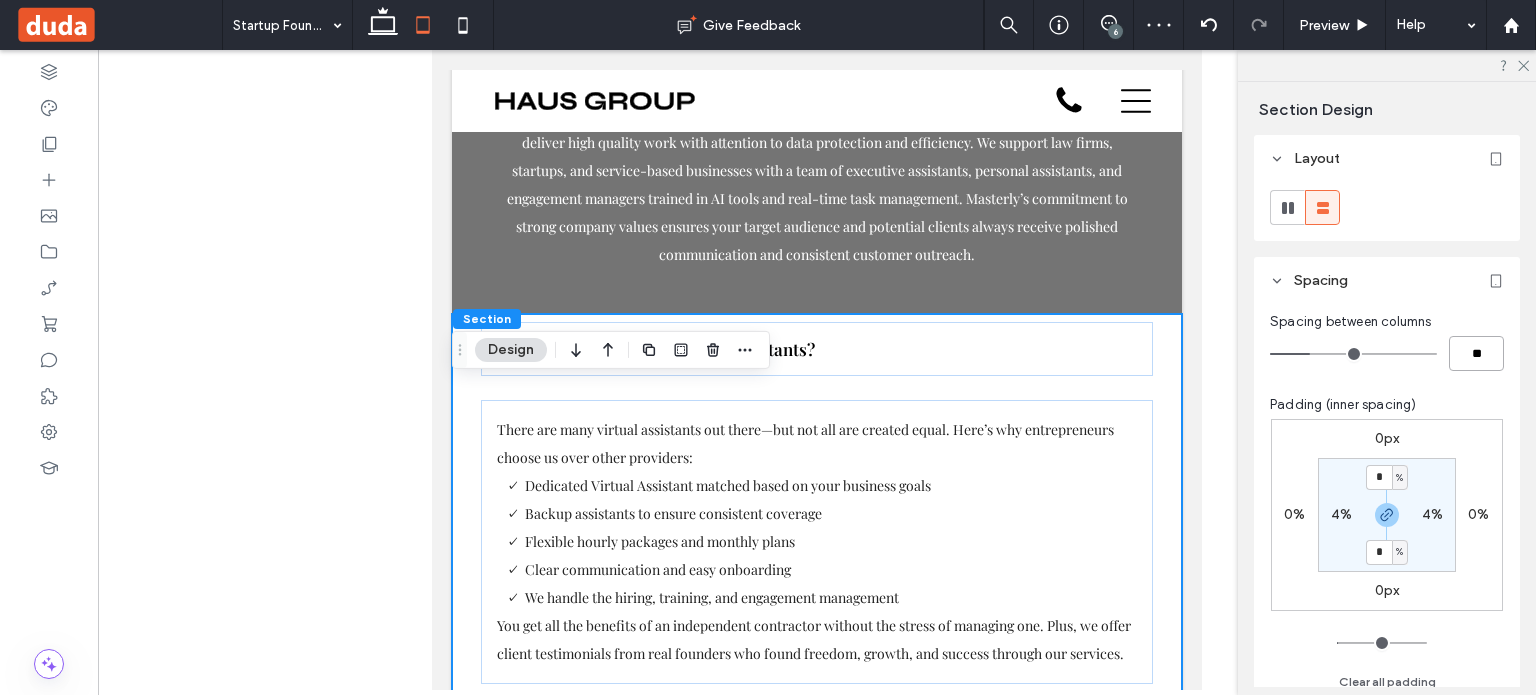 type on "**" 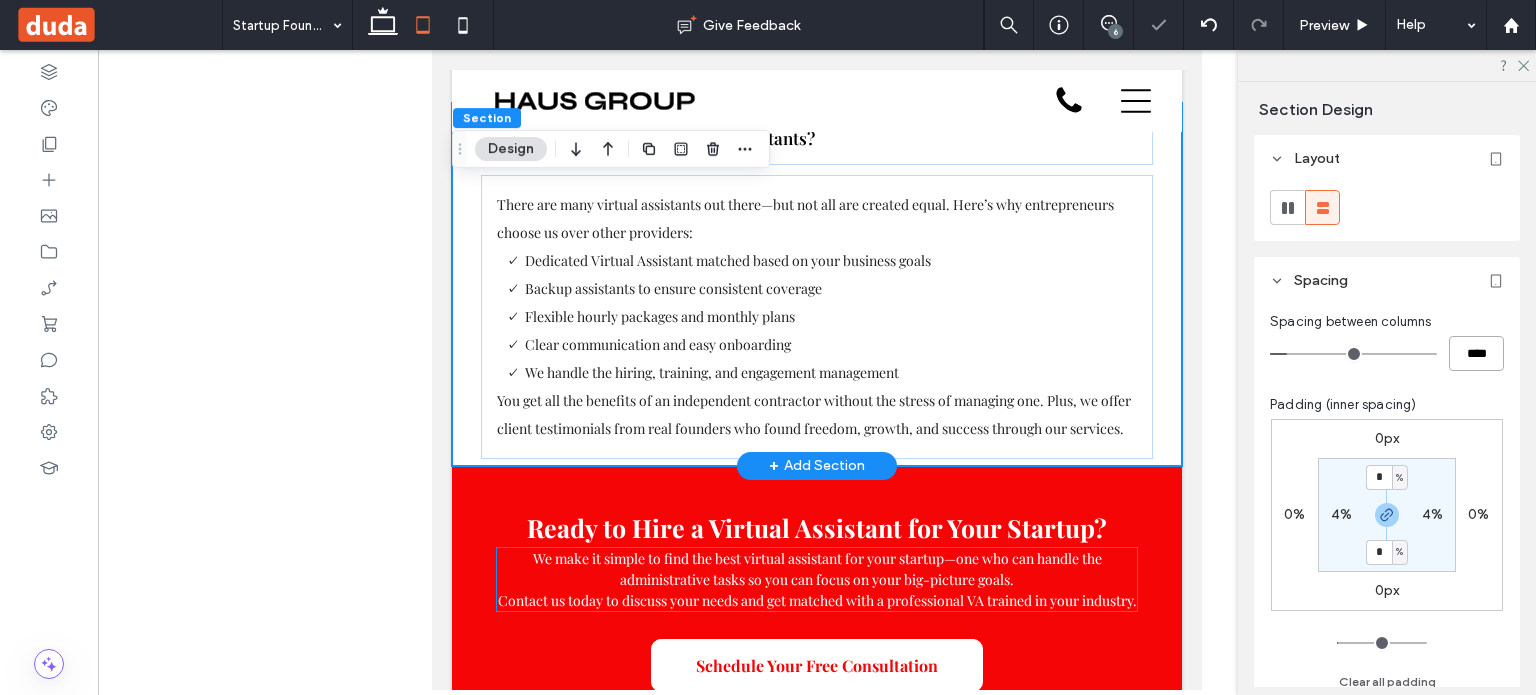 scroll, scrollTop: 4341, scrollLeft: 0, axis: vertical 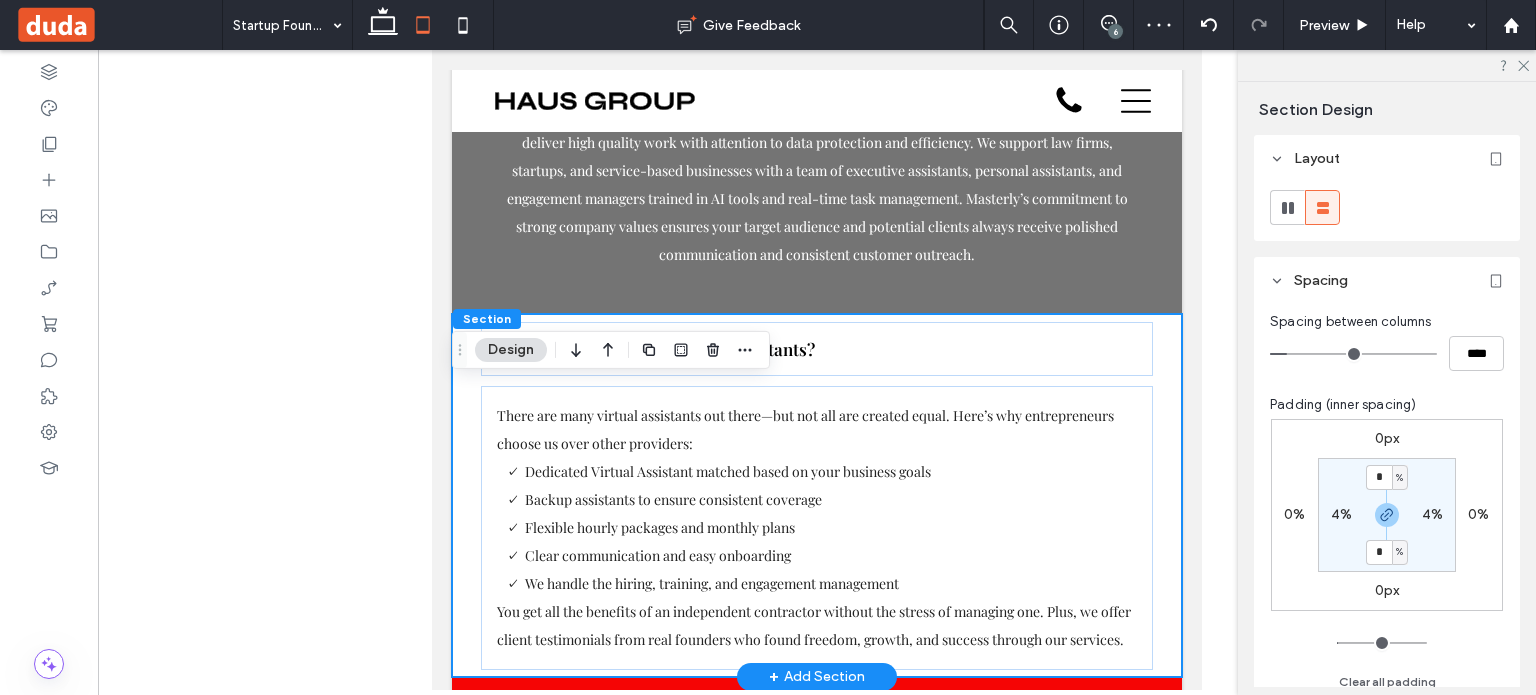 click on "Why Choose Masterly Virtual Assistants?
There are many virtual assistants out there—but not all are created equal. Here’s why entrepreneurs choose us over other providers:   Dedicated Virtual Assistant matched based on your business goals Backup assistants to ensure consistent coverage Flexible hourly packages and monthly plans Clear communication and easy onboarding We handle the hiring, training, and engagement management
You get all the benefits of an independent contractor without the stress of managing one. Plus, we offer client testimonials from real founders who found freedom, growth, and success through our services." at bounding box center [817, 495] 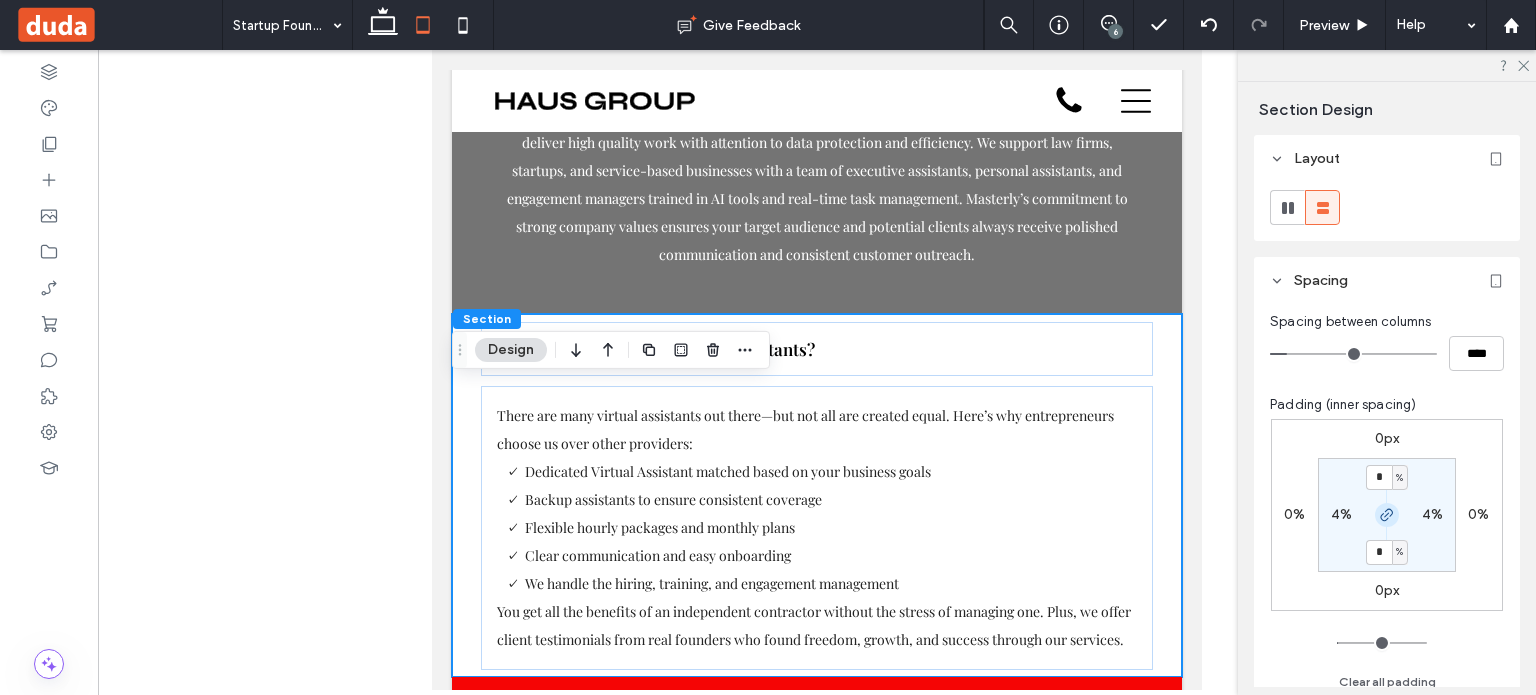 click 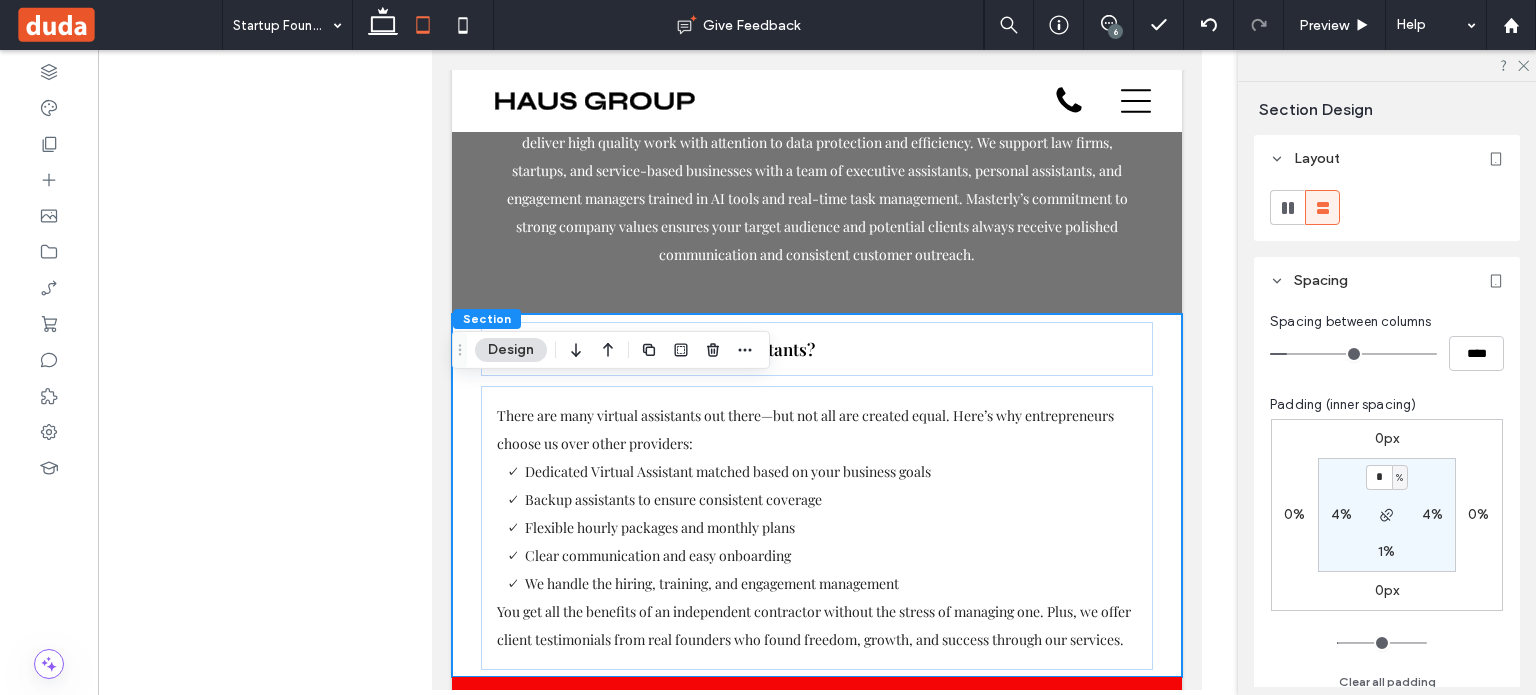 click on "%" at bounding box center [1400, 477] 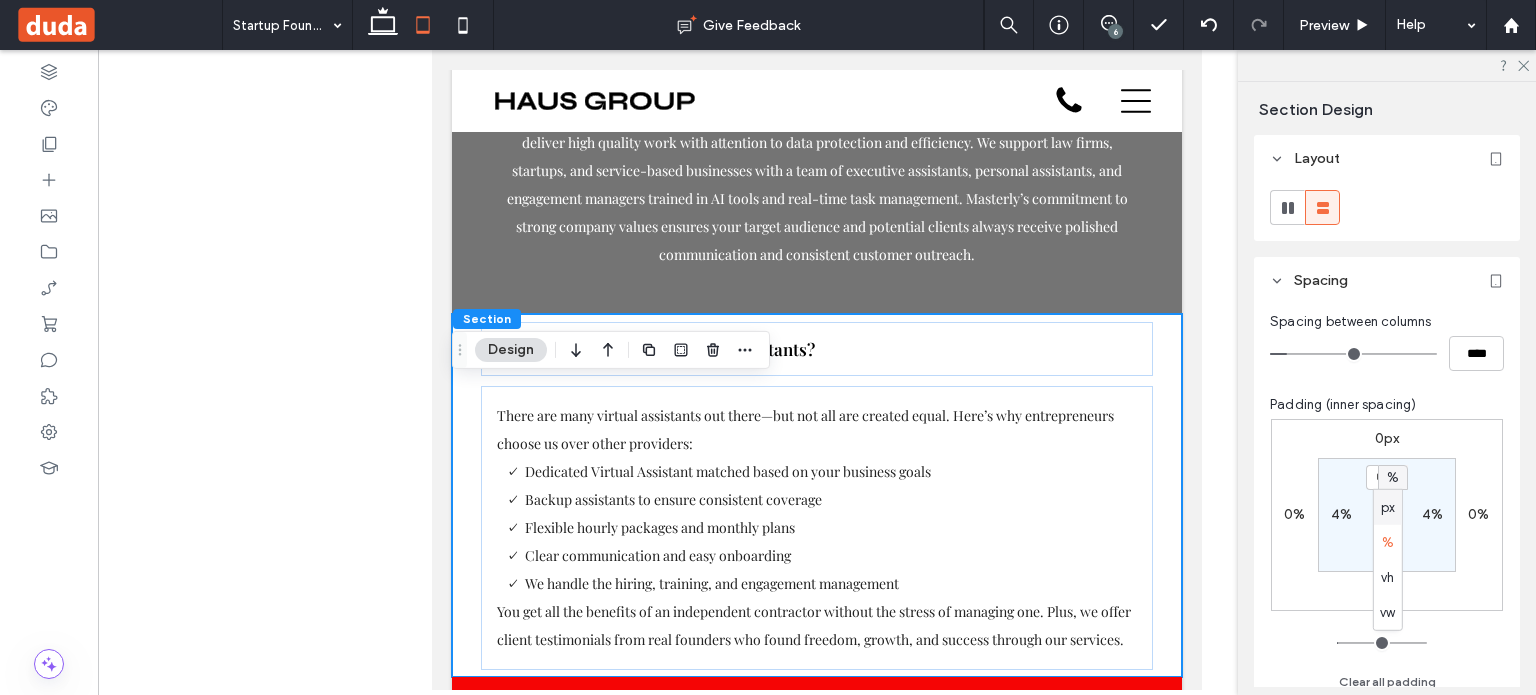 click on "%" at bounding box center (1393, 477) 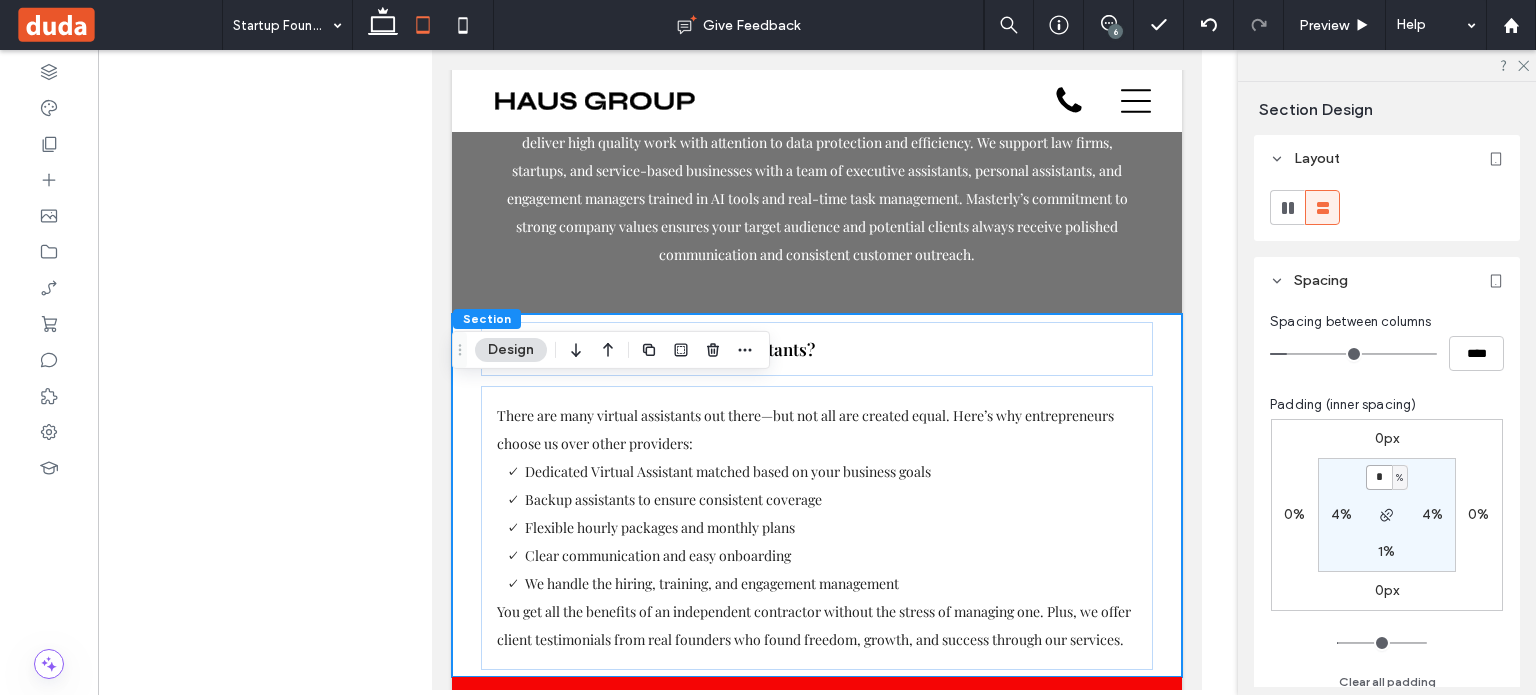 click on "*" at bounding box center (1379, 477) 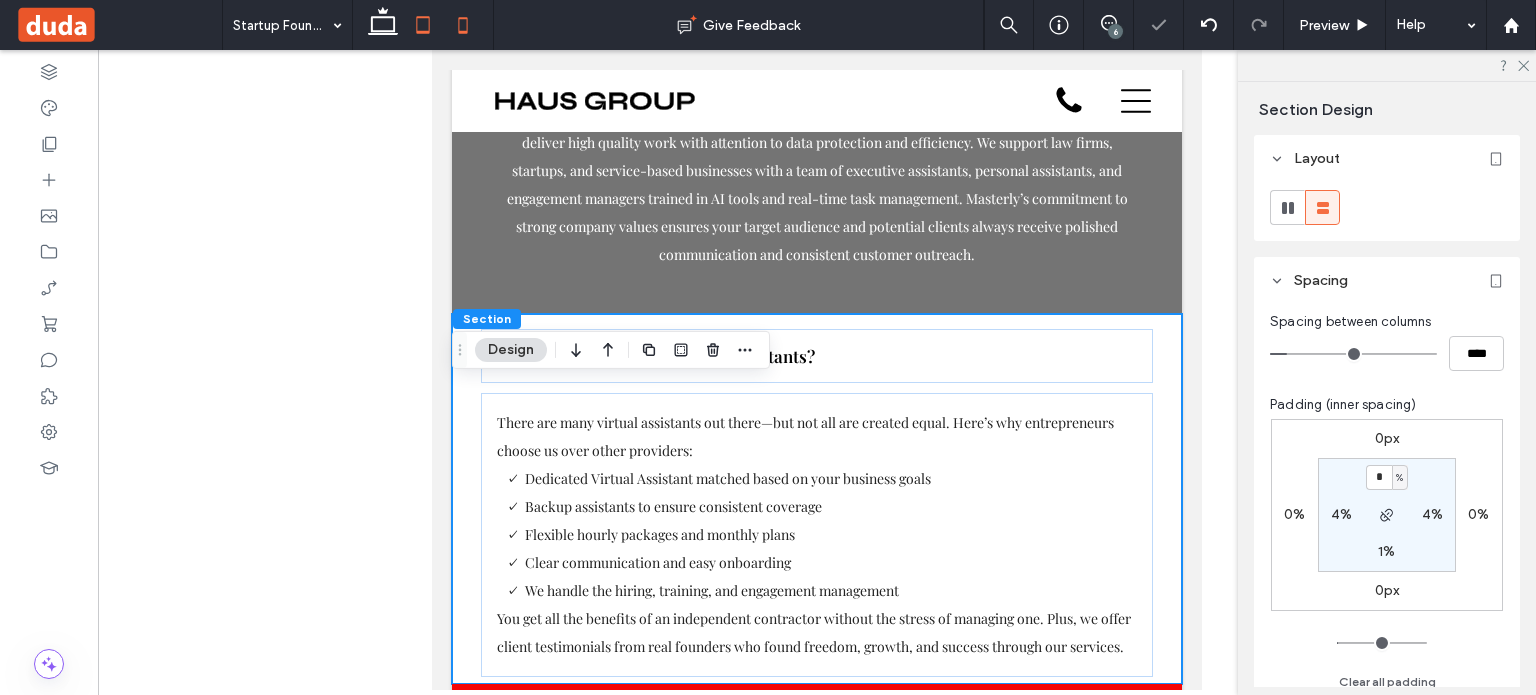 click 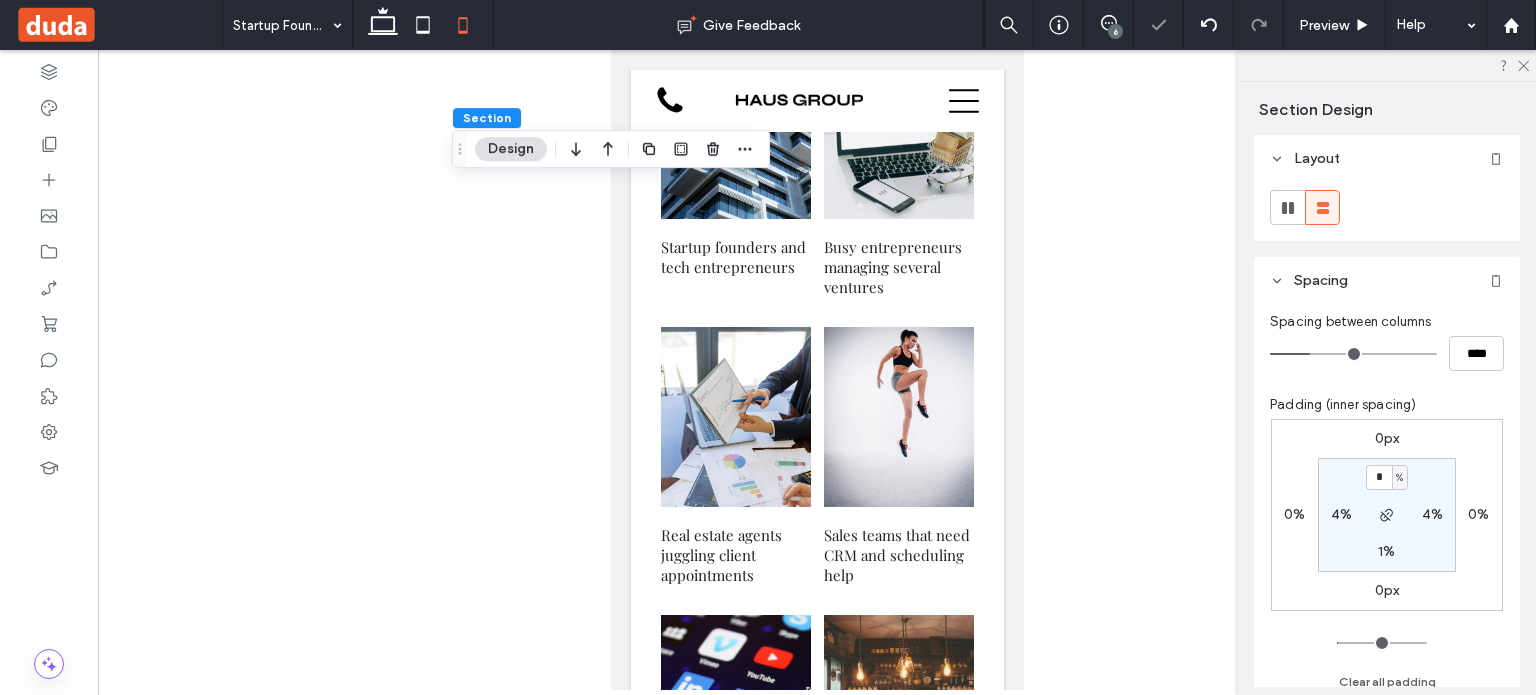 type on "**" 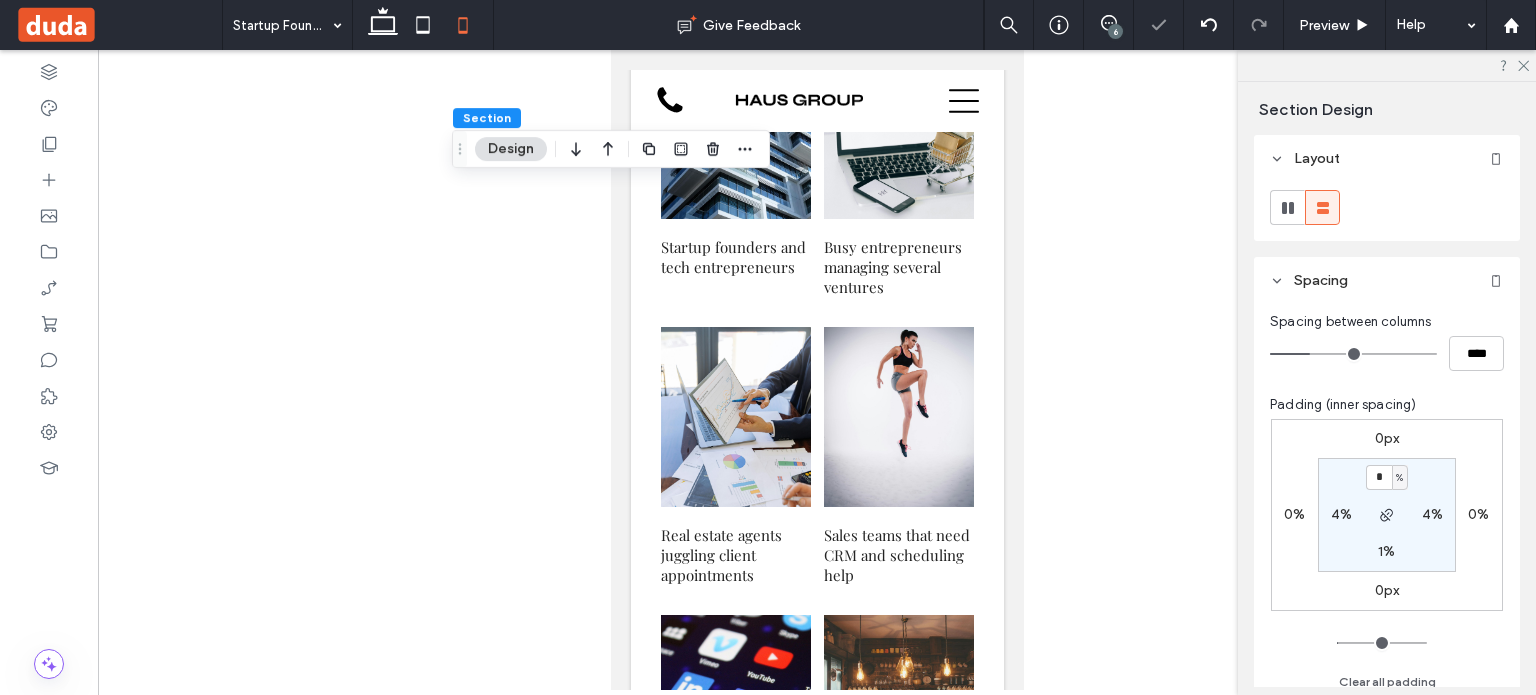 type on "****" 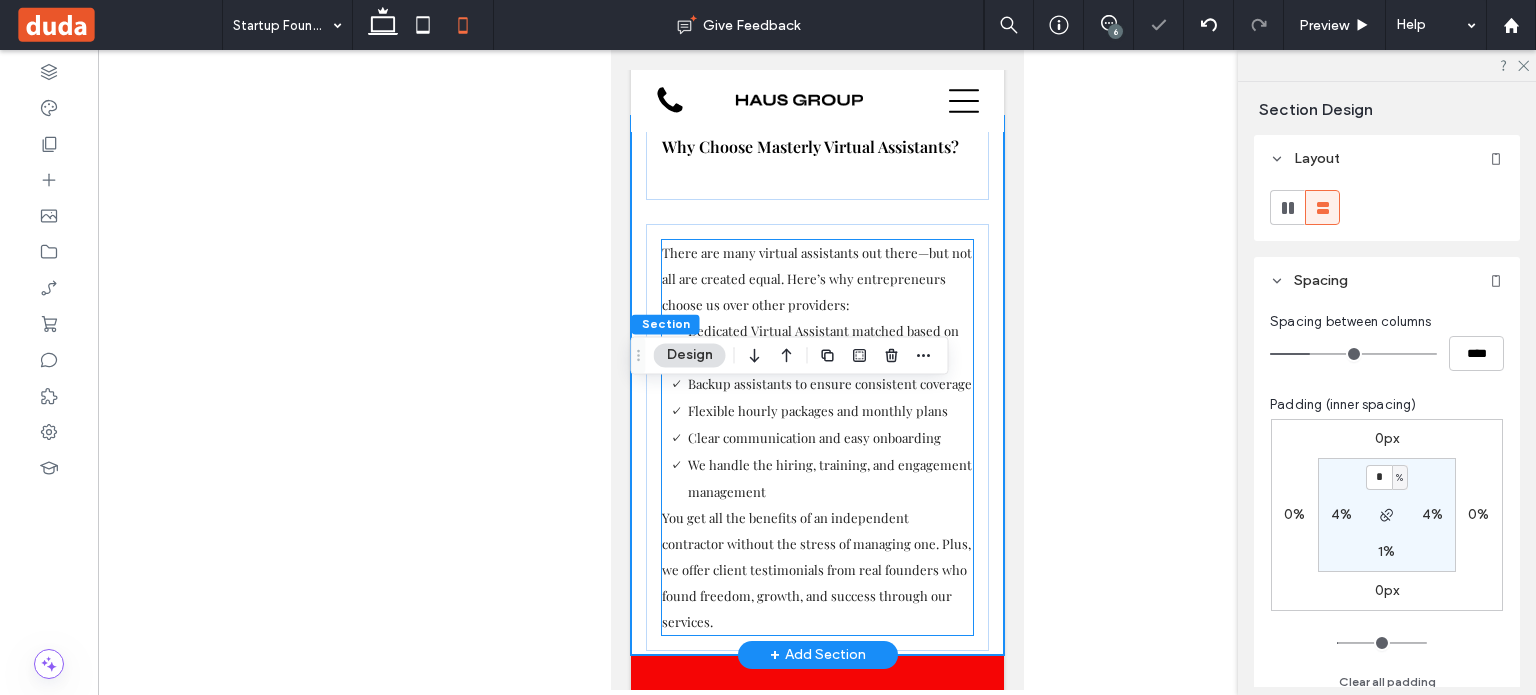 scroll, scrollTop: 5631, scrollLeft: 0, axis: vertical 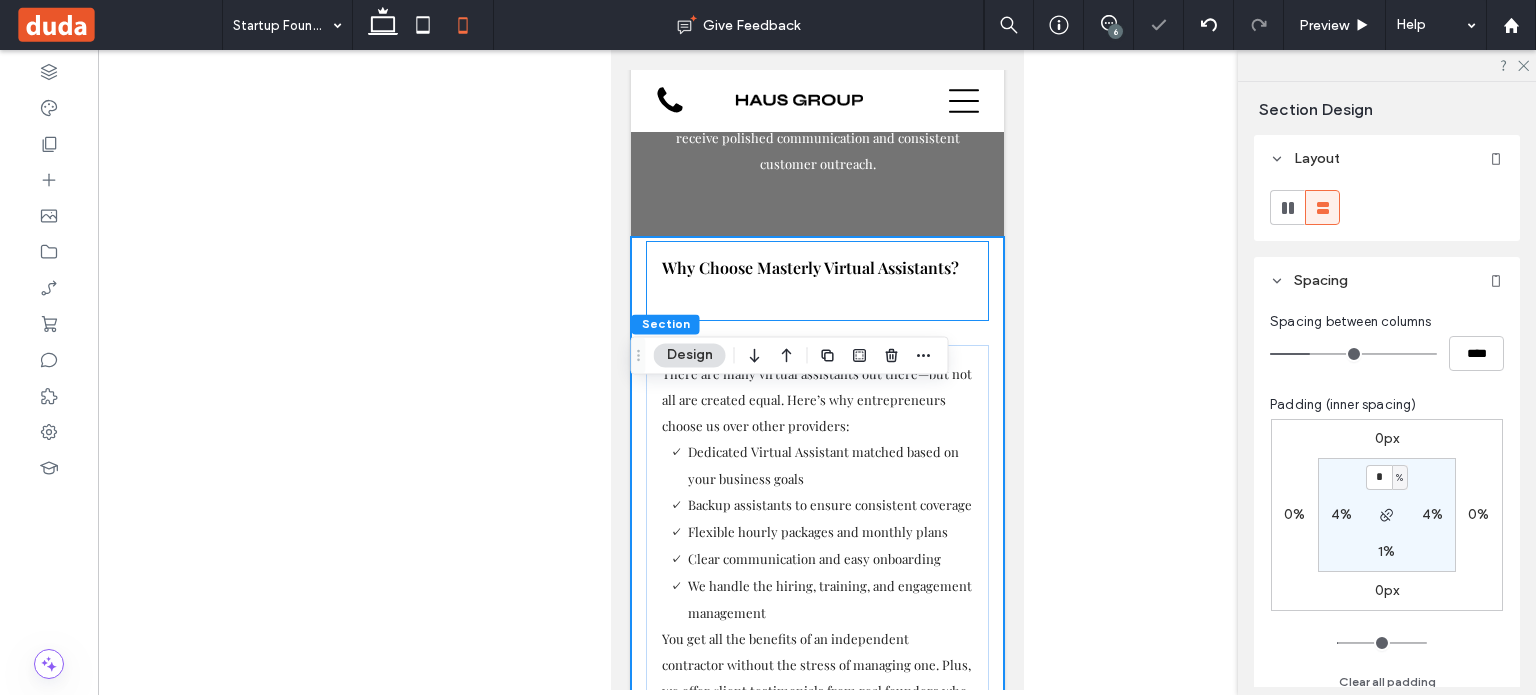 click on "Why Choose Masterly Virtual Assistants?" at bounding box center [816, 281] 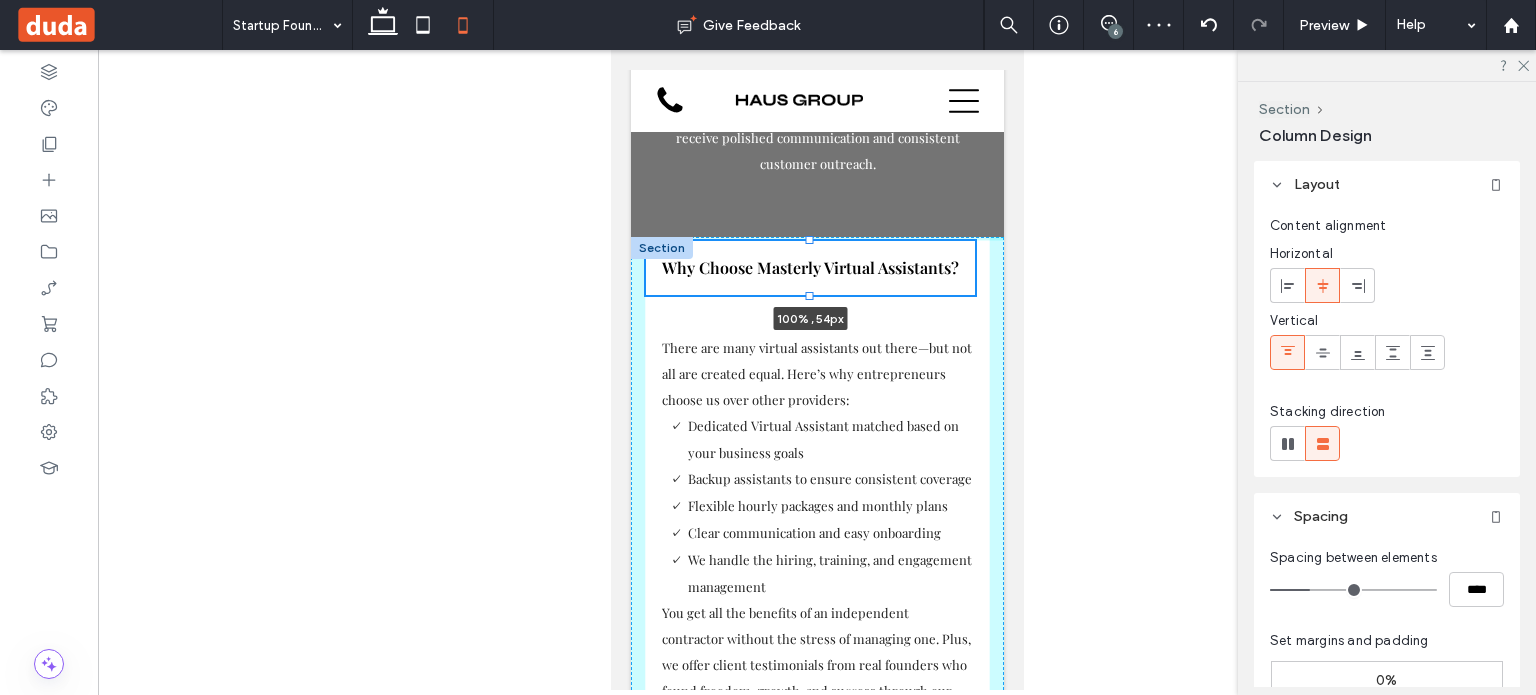 drag, startPoint x: 809, startPoint y: 469, endPoint x: 813, endPoint y: 427, distance: 42.190044 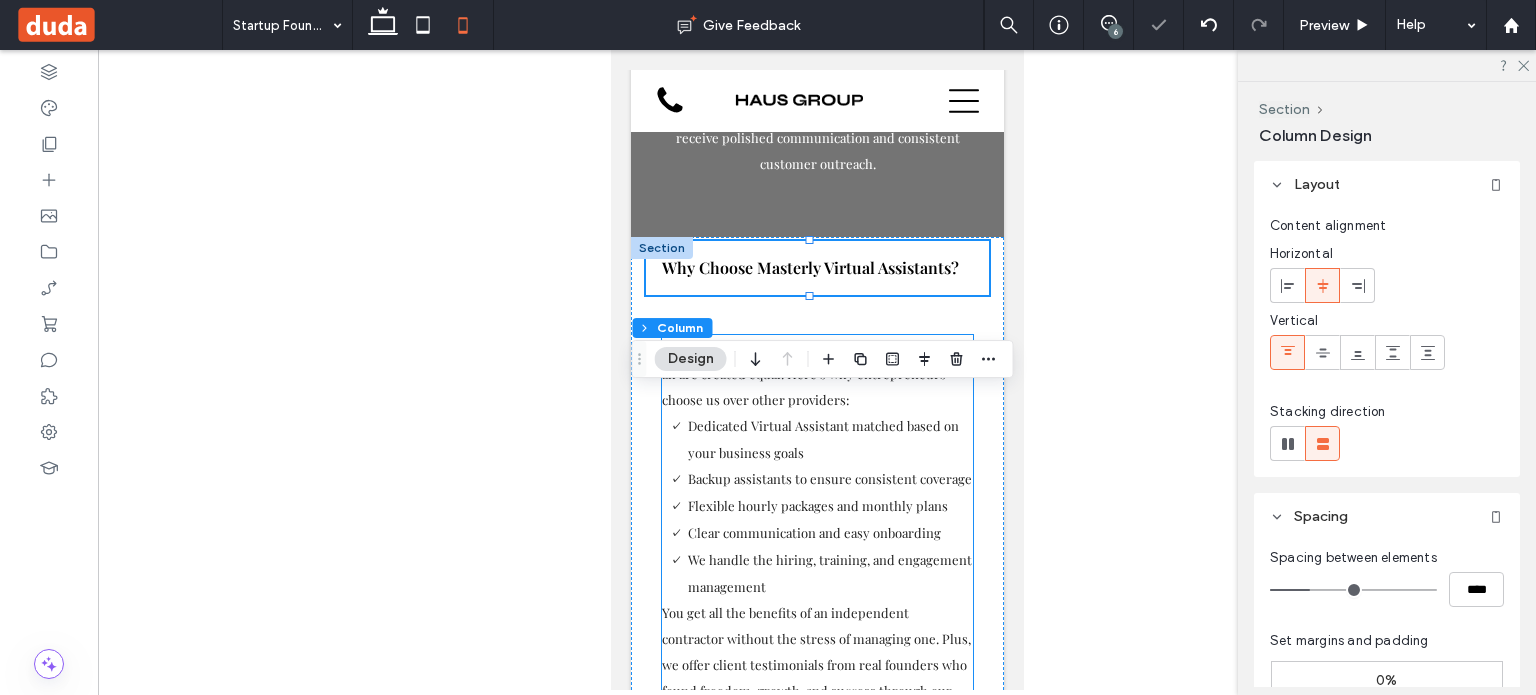 click on "There are many virtual assistants out there—but not all are created equal. Here’s why entrepreneurs choose us over other providers:" at bounding box center (816, 373) 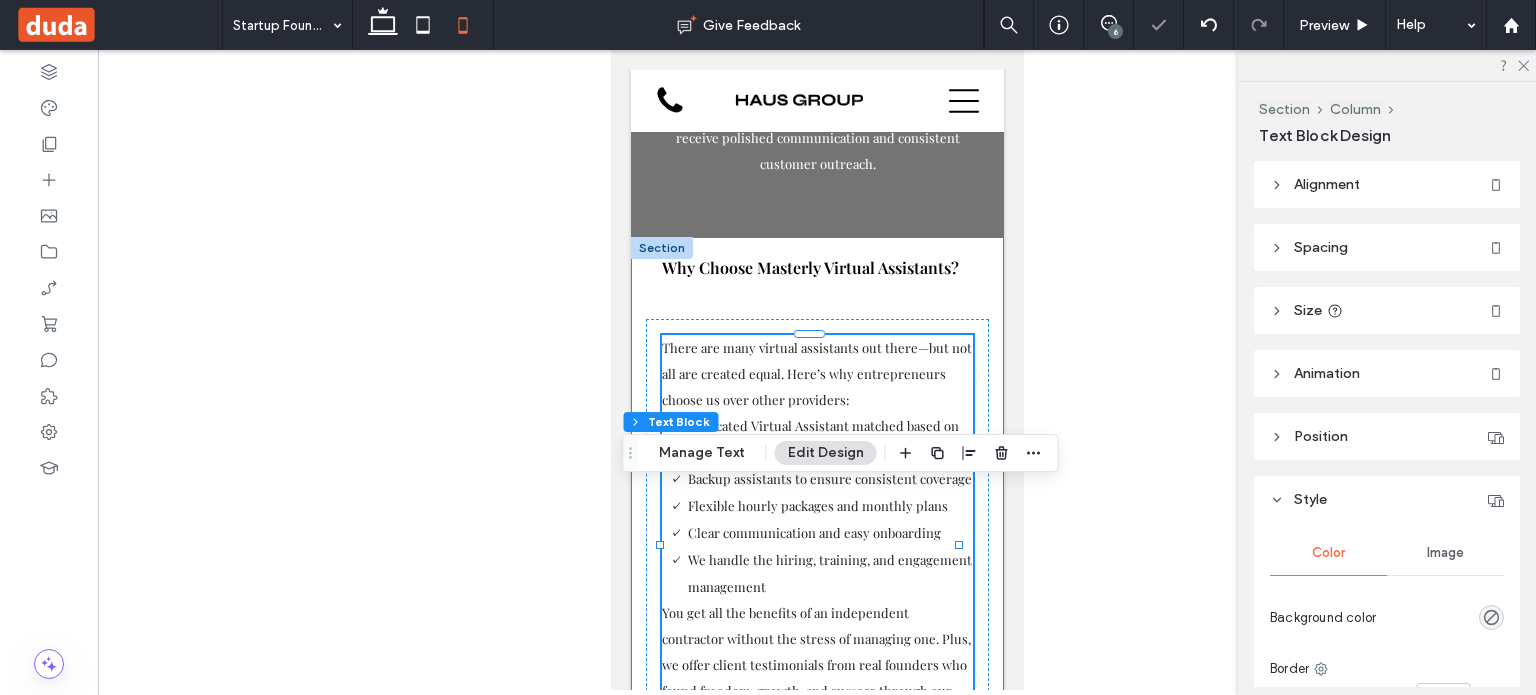 click on "Why Choose Masterly Virtual Assistants?
There are many virtual assistants out there—but not all are created equal. Here’s why entrepreneurs choose us over other providers:   Dedicated Virtual Assistant matched based on your business goals Backup assistants to ensure consistent coverage Flexible hourly packages and monthly plans Clear communication and easy onboarding We handle the hiring, training, and engagement management
You get all the benefits of an independent contractor without the stress of managing one. Plus, we offer client testimonials from real founders who found freedom, growth, and success through our services." at bounding box center (816, 493) 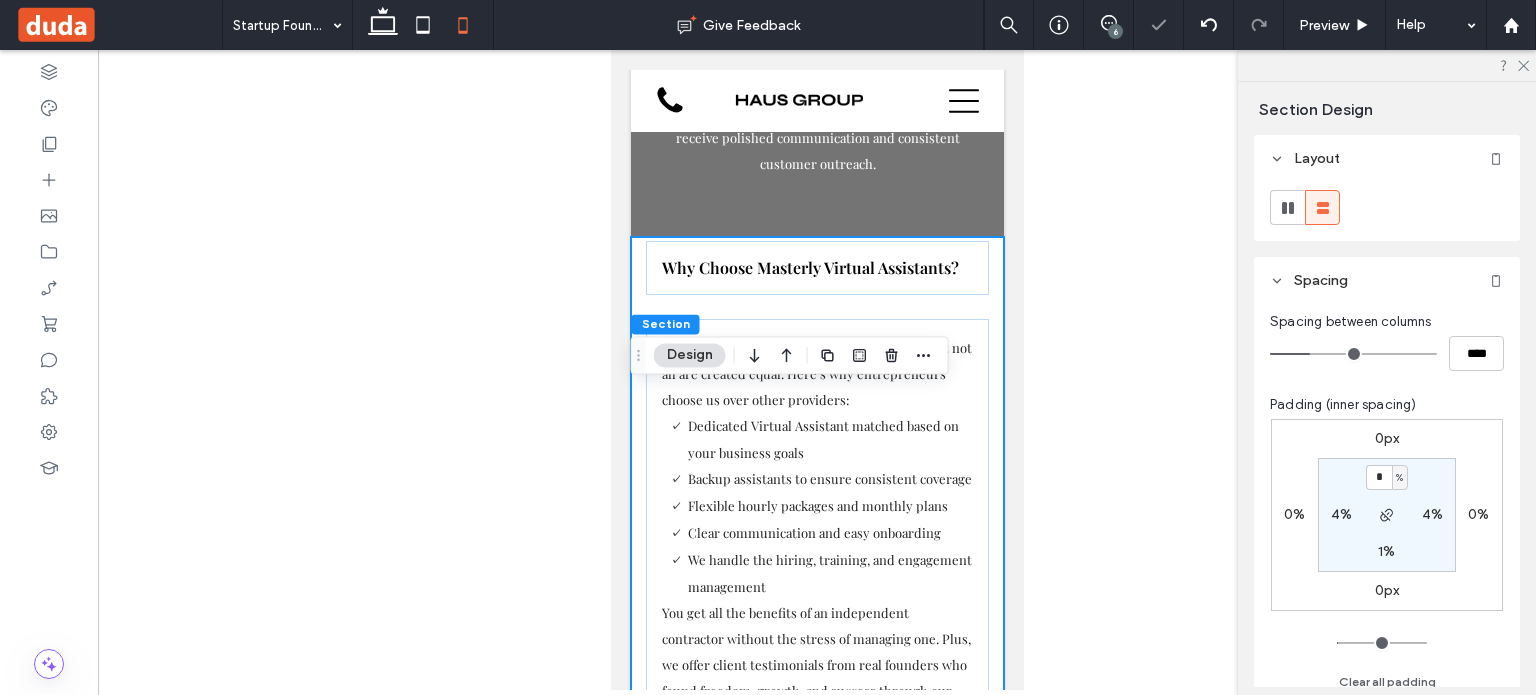 click on "Why Choose Masterly Virtual Assistants?
There are many virtual assistants out there—but not all are created equal. Here’s why entrepreneurs choose us over other providers:   Dedicated Virtual Assistant matched based on your business goals Backup assistants to ensure consistent coverage Flexible hourly packages and monthly plans Clear communication and easy onboarding We handle the hiring, training, and engagement management
You get all the benefits of an independent contractor without the stress of managing one. Plus, we offer client testimonials from real founders who found freedom, growth, and success through our services." at bounding box center (816, 493) 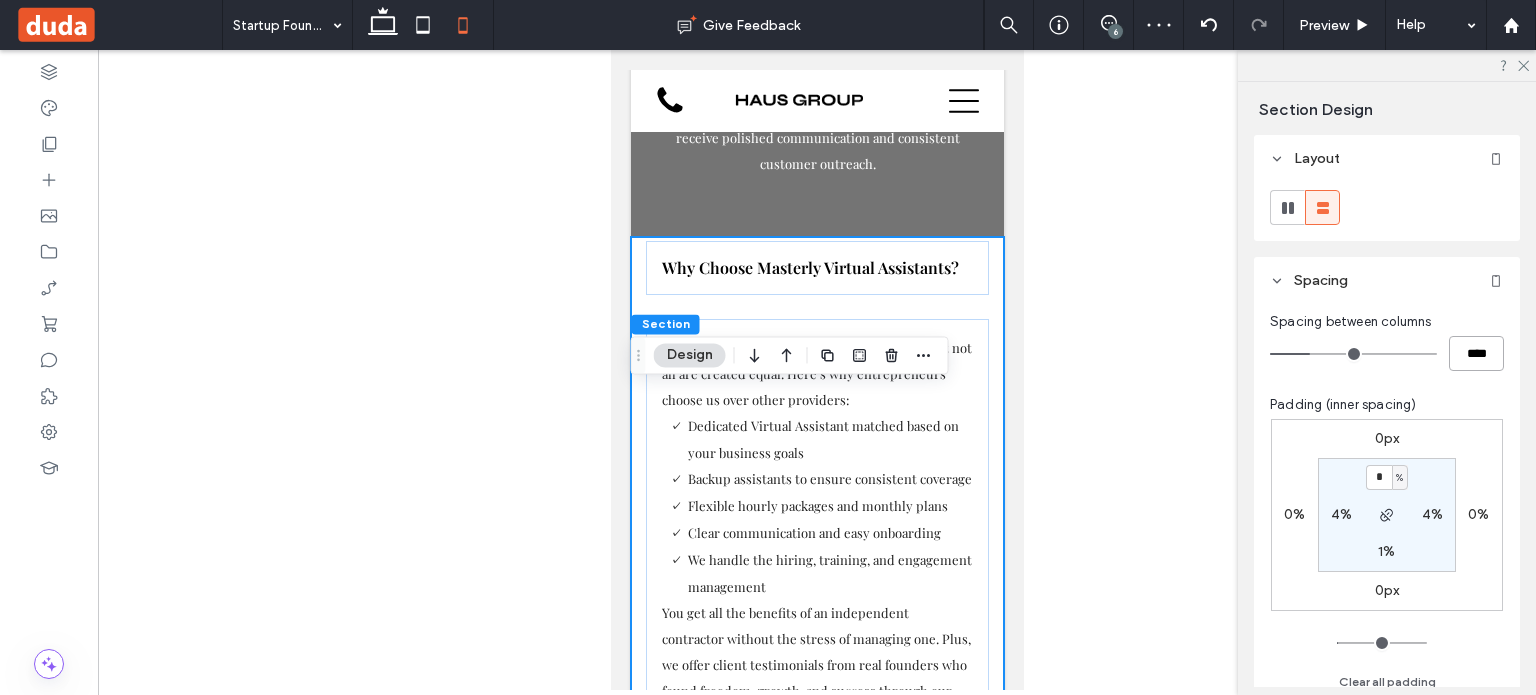 click on "****" at bounding box center [1476, 353] 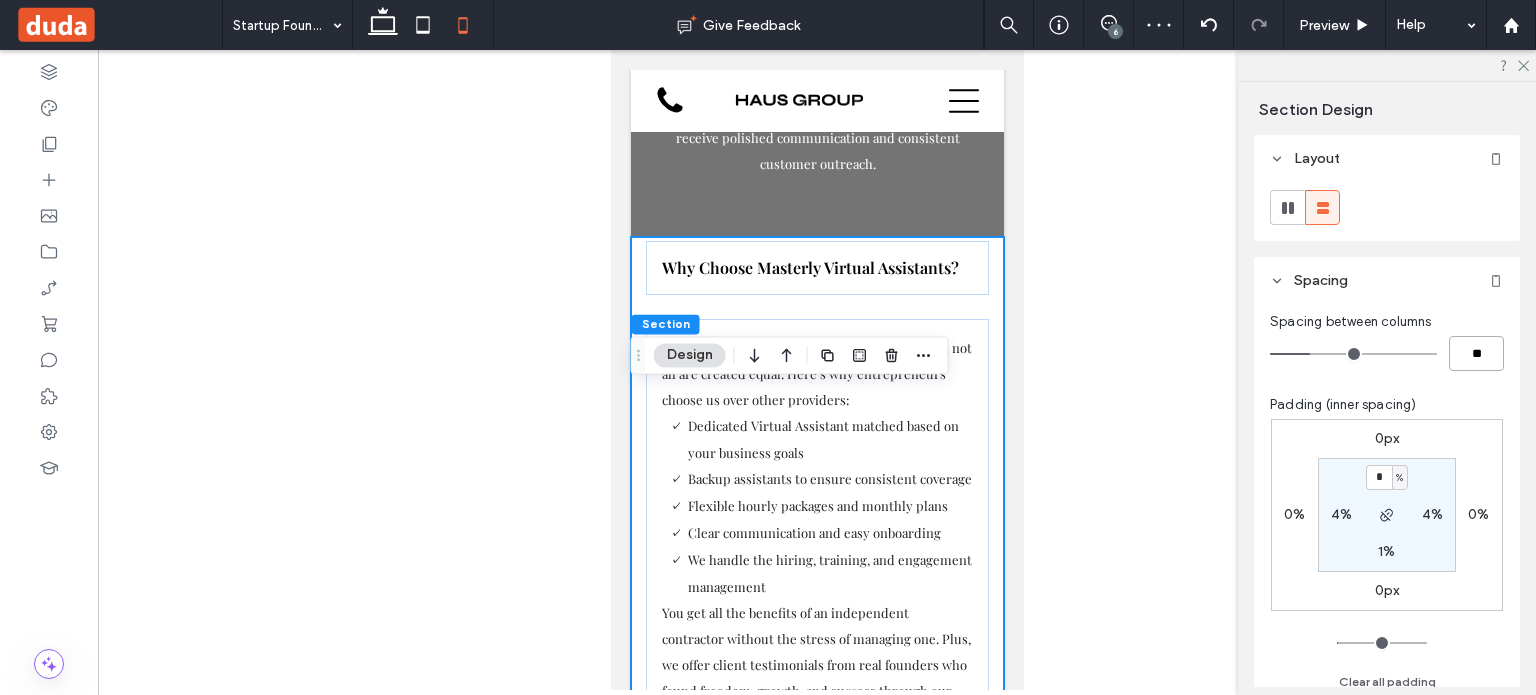 type on "**" 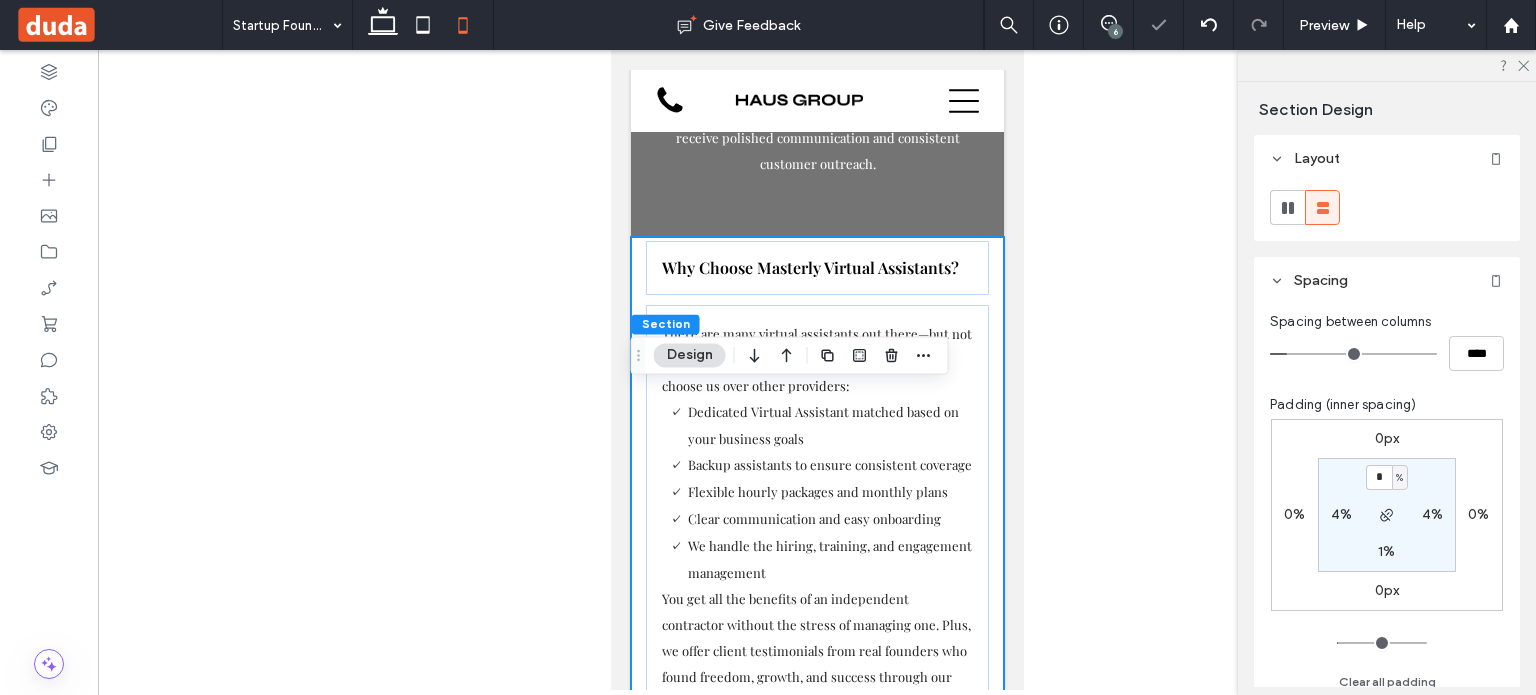 click on "Why Choose Masterly Virtual Assistants?
There are many virtual assistants out there—but not all are created equal. Here’s why entrepreneurs choose us over other providers:   Dedicated Virtual Assistant matched based on your business goals Backup assistants to ensure consistent coverage Flexible hourly packages and monthly plans Clear communication and easy onboarding We handle the hiring, training, and engagement management
You get all the benefits of an independent contractor without the stress of managing one. Plus, we offer client testimonials from real founders who found freedom, growth, and success through our services." at bounding box center [816, 486] 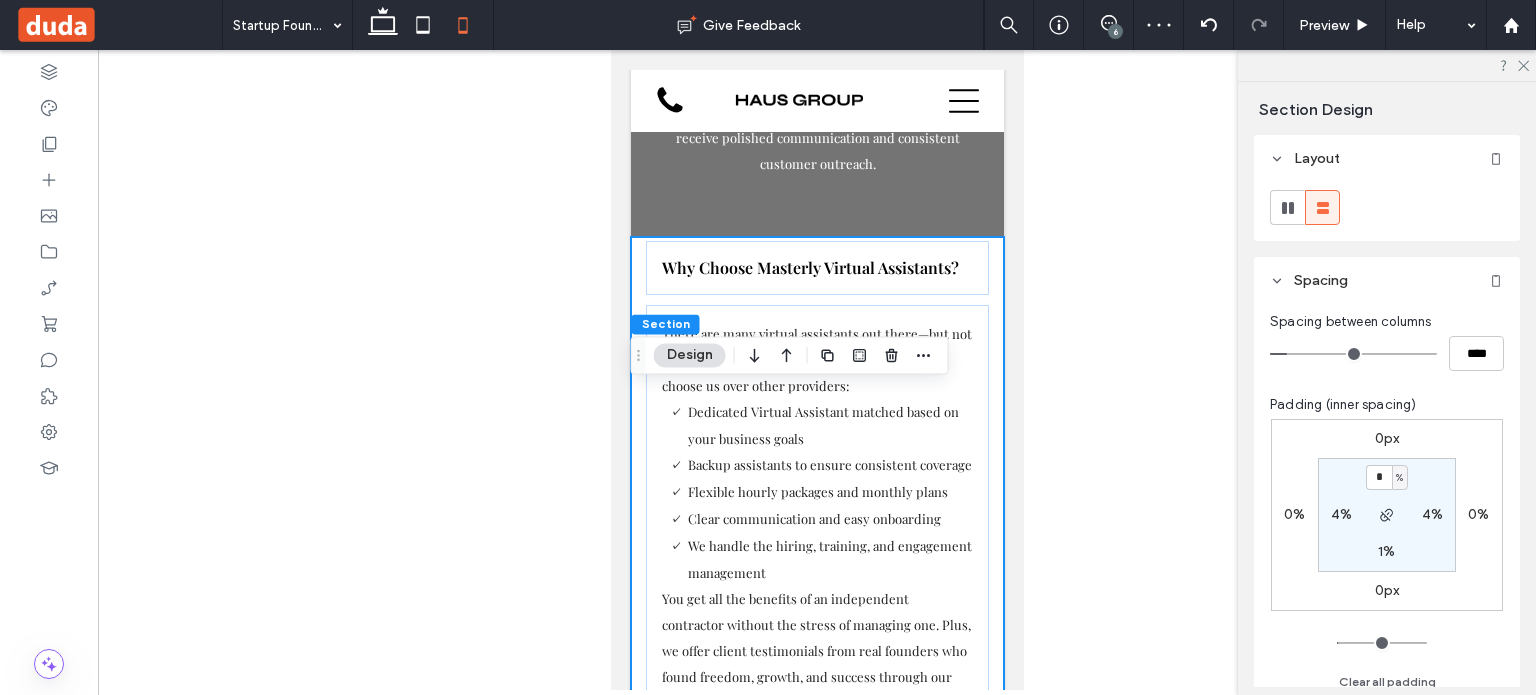 click on "* % 4% 1% 4%" at bounding box center (1387, 515) 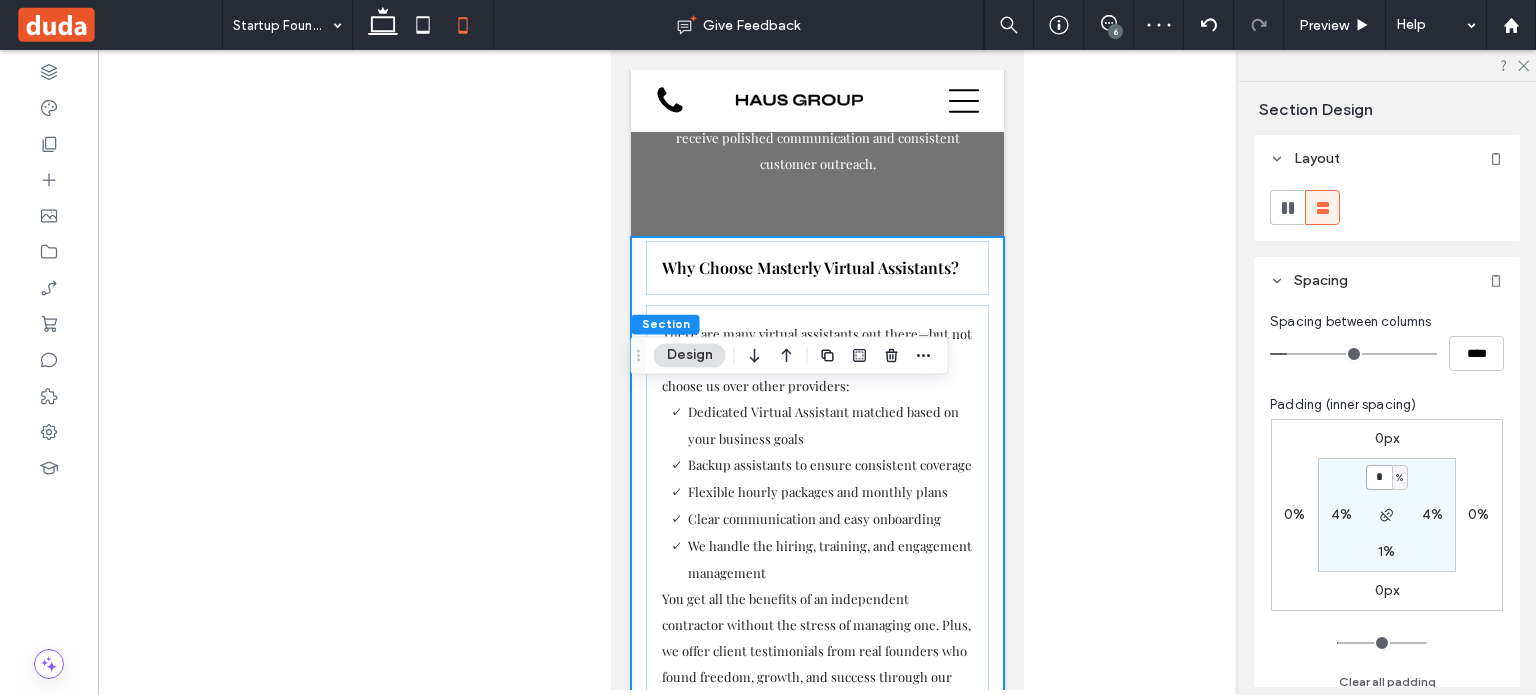 click on "*" at bounding box center [1379, 477] 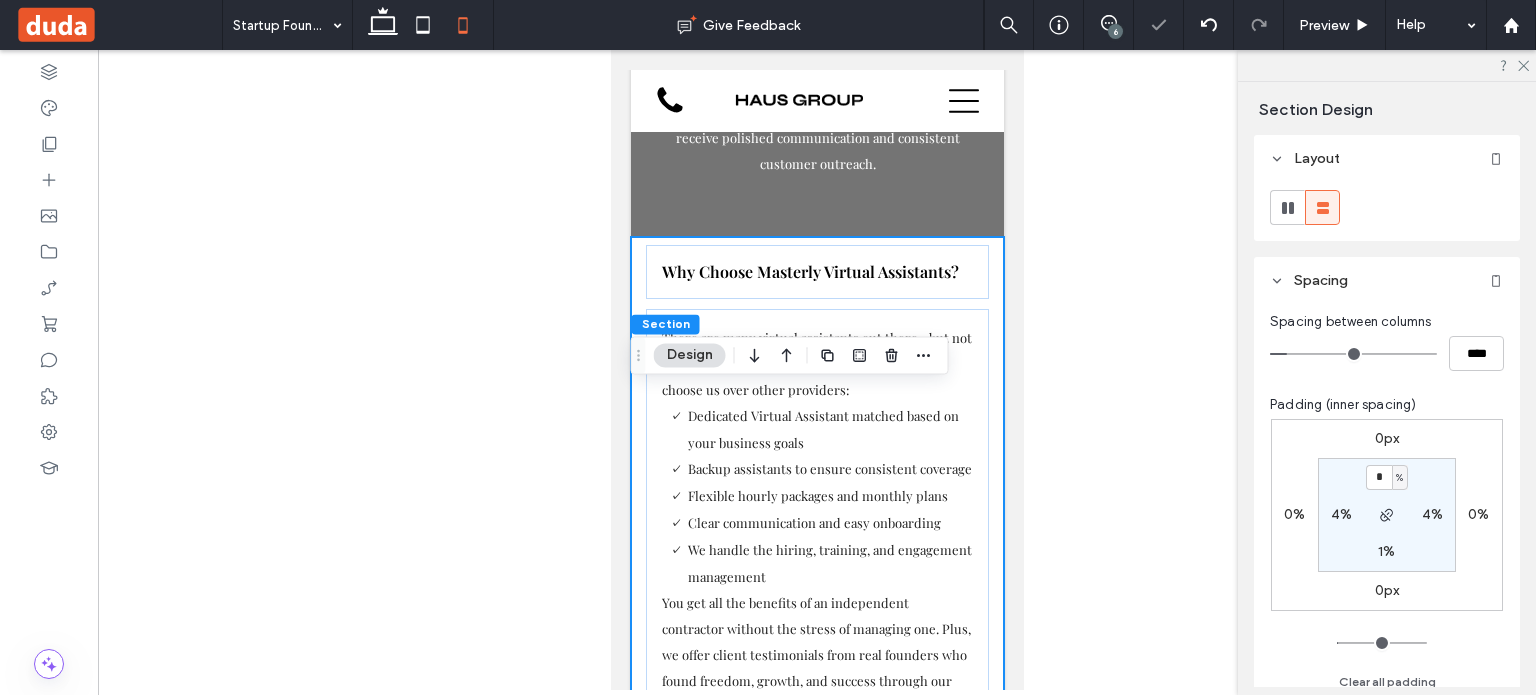 click on "0px 0% 0px 0% * % 4% 1% 4%" at bounding box center (1387, 515) 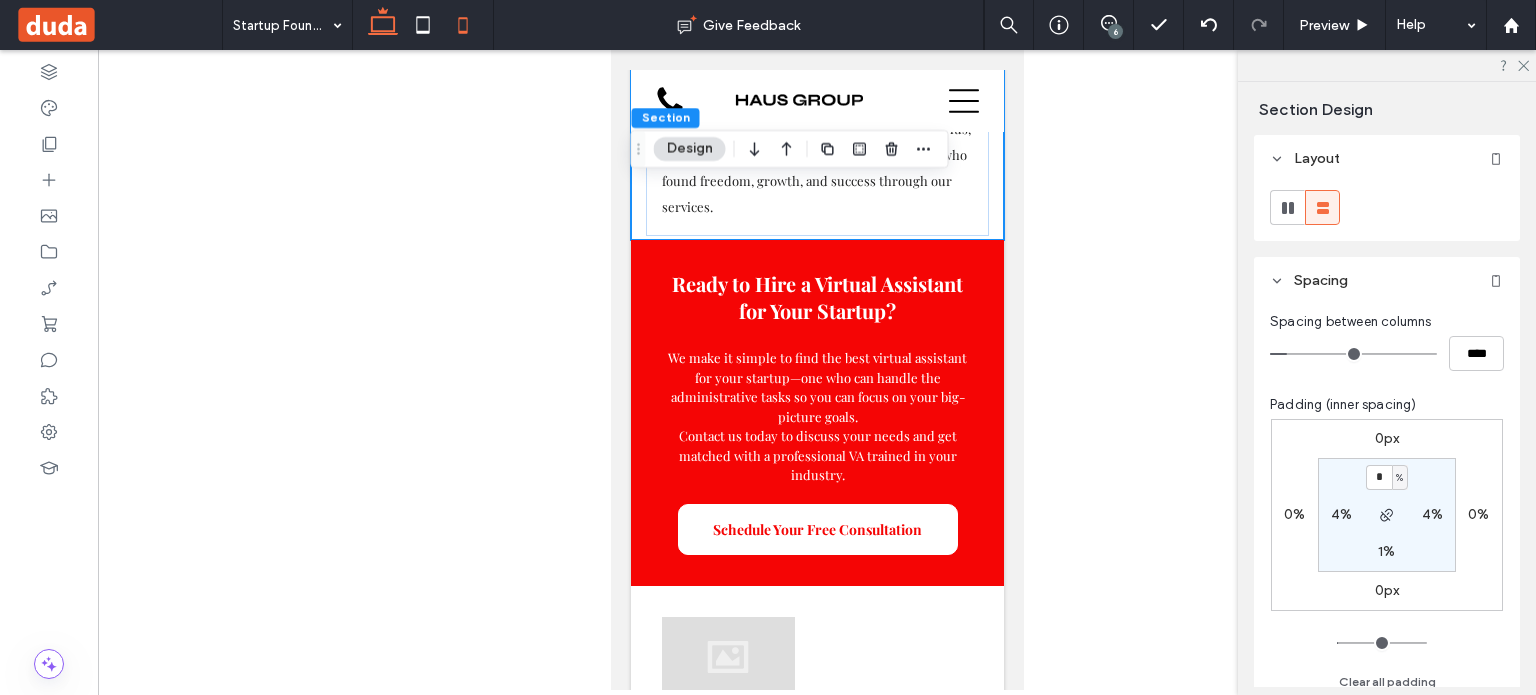 click 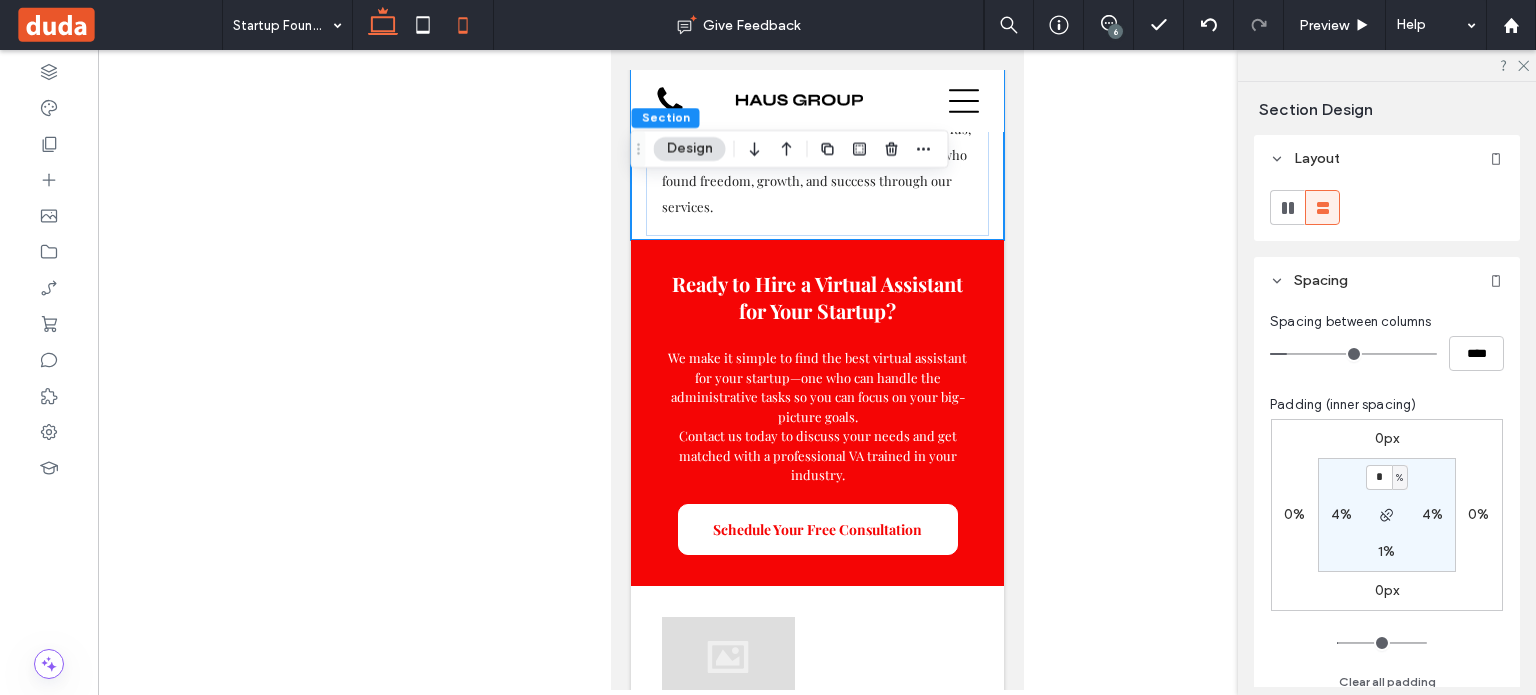type on "*" 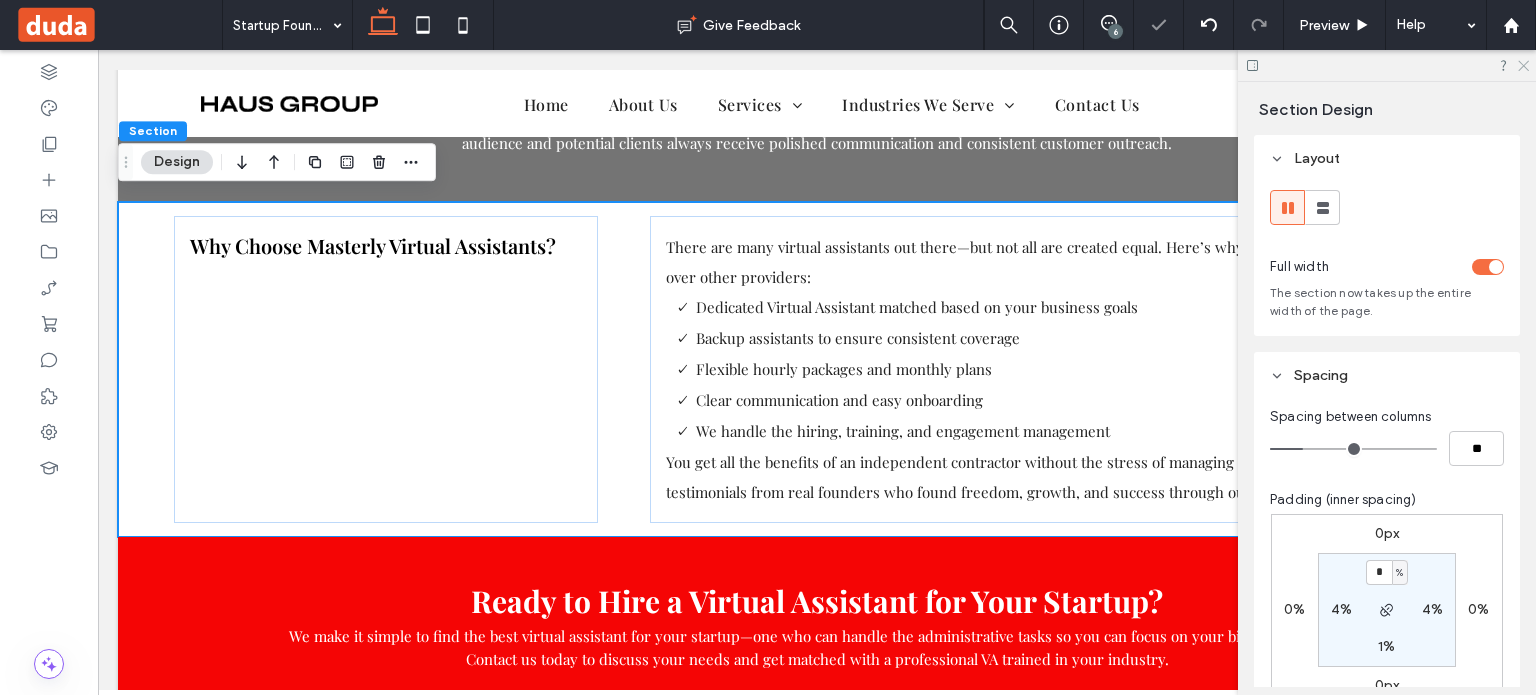 click 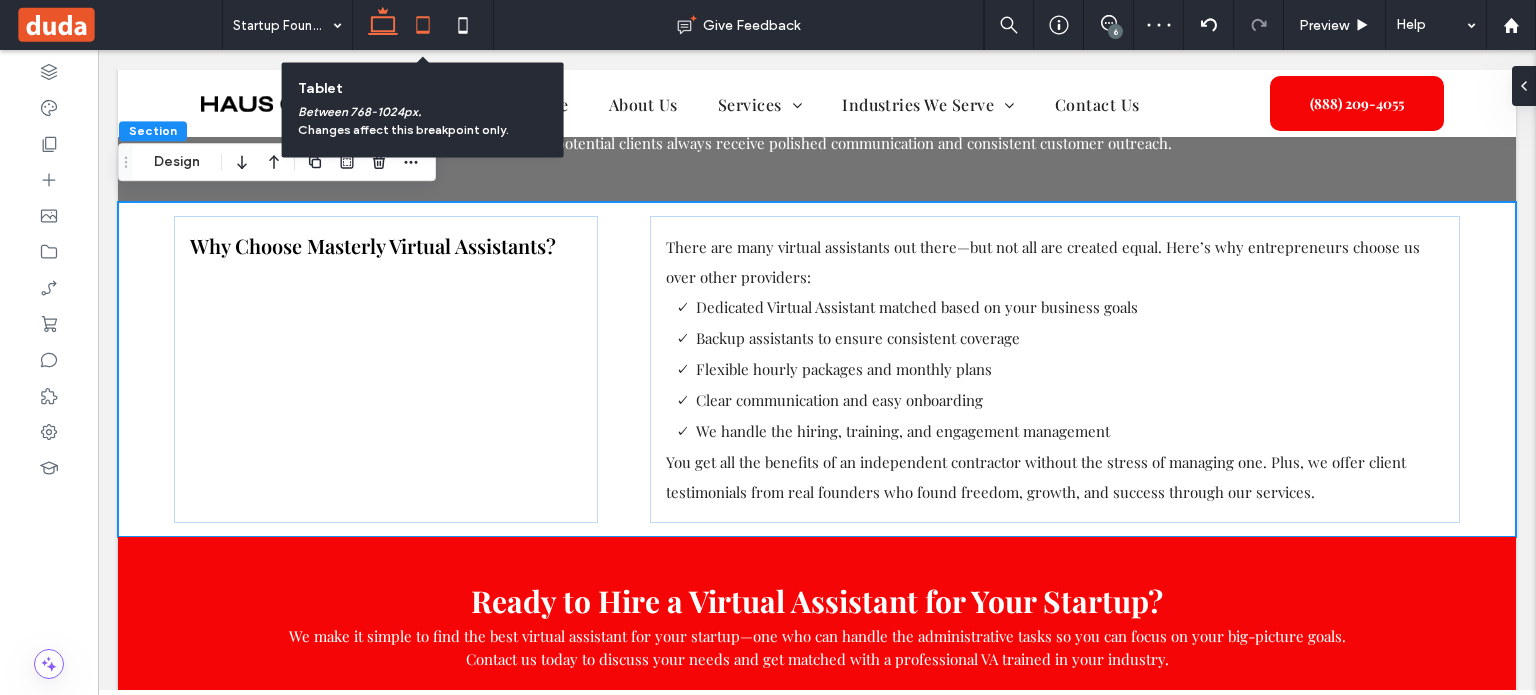 click 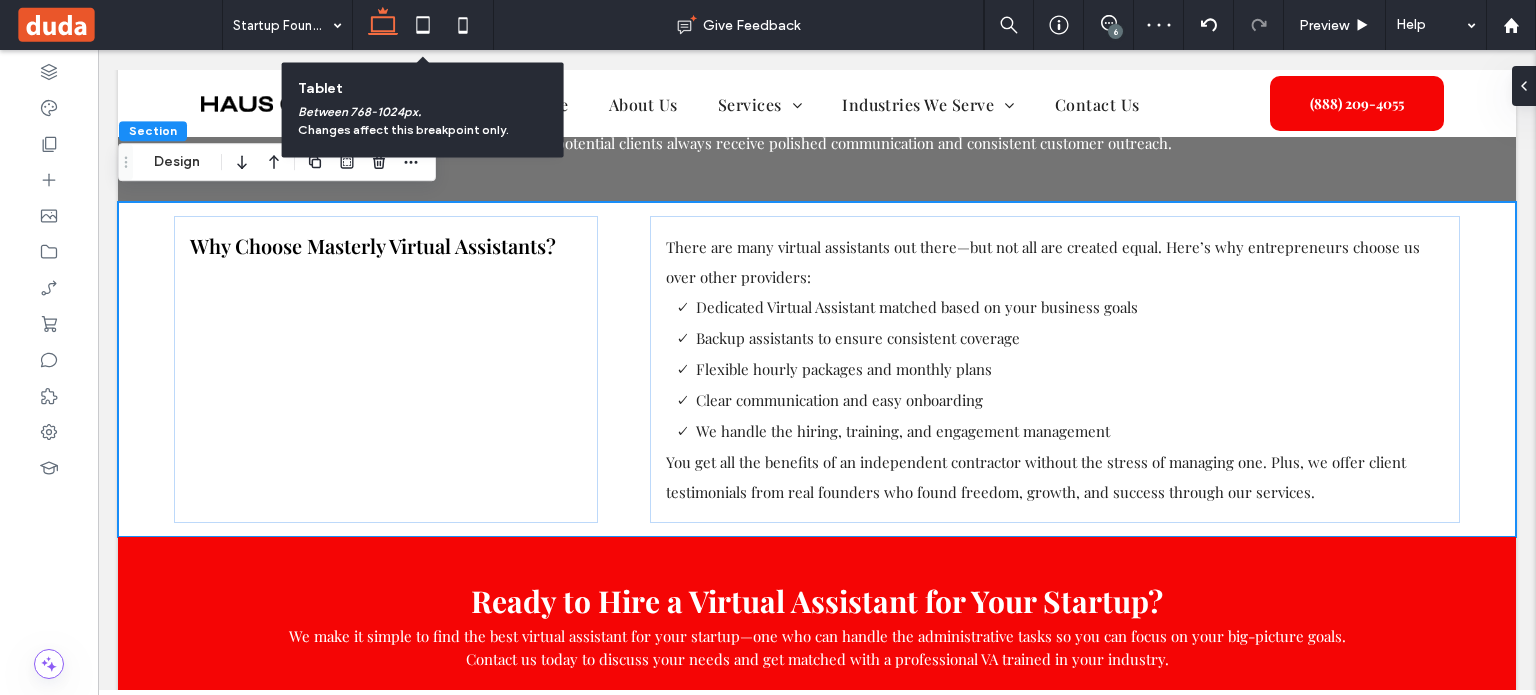 type on "*" 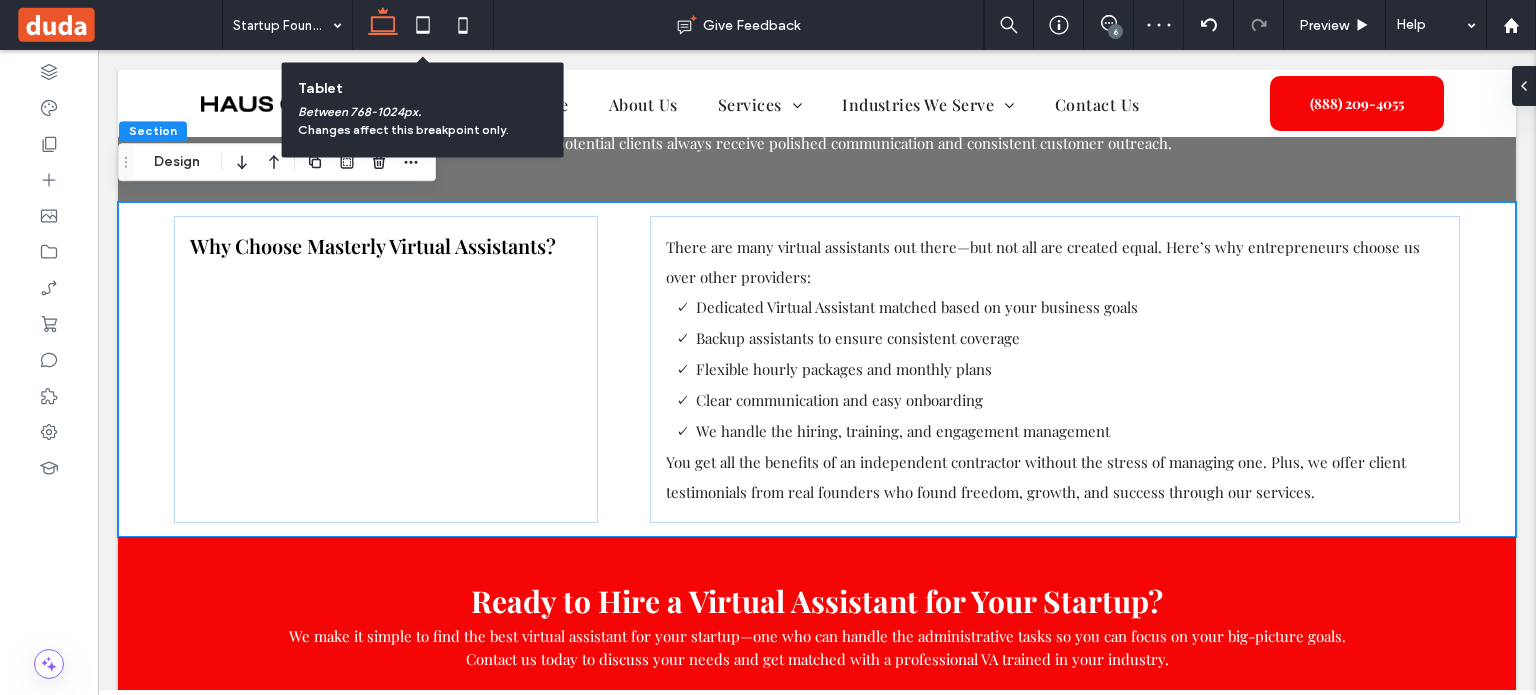 type on "*" 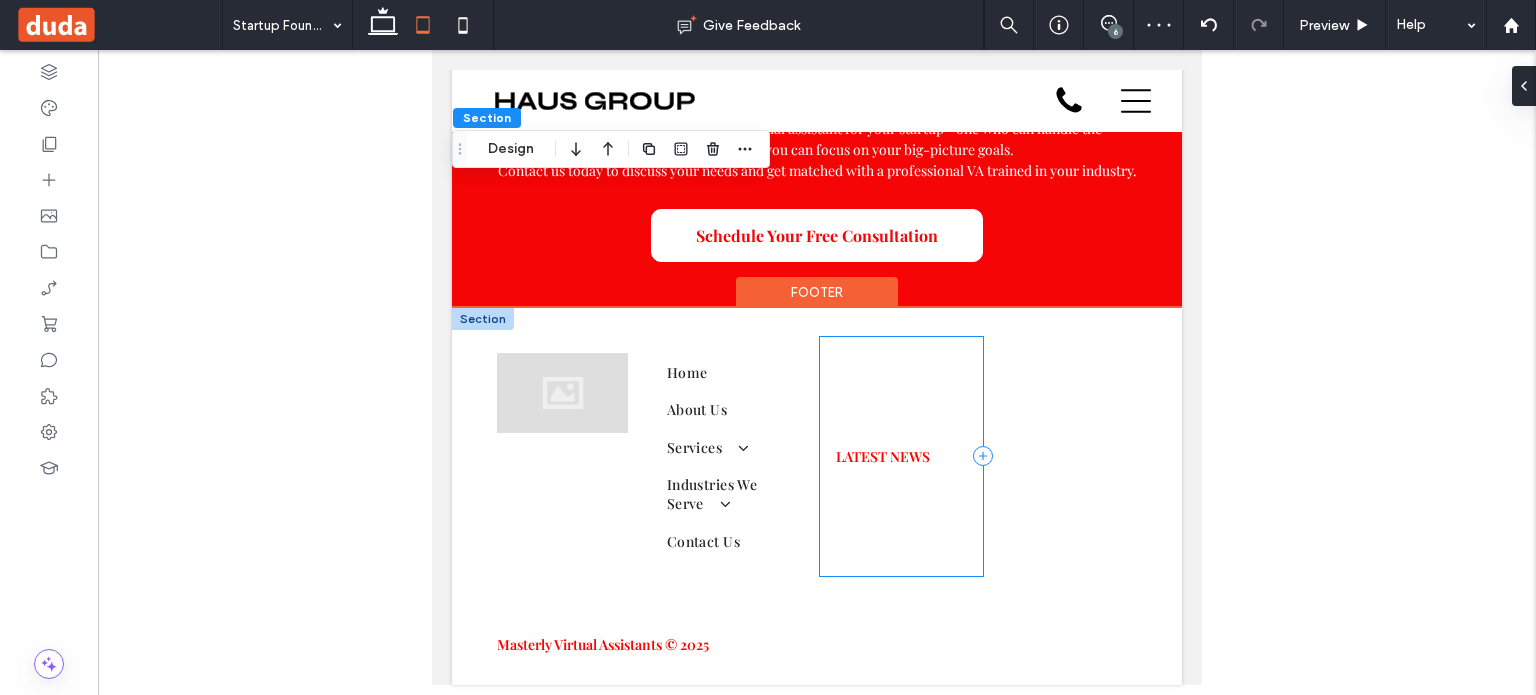 scroll, scrollTop: 4911, scrollLeft: 0, axis: vertical 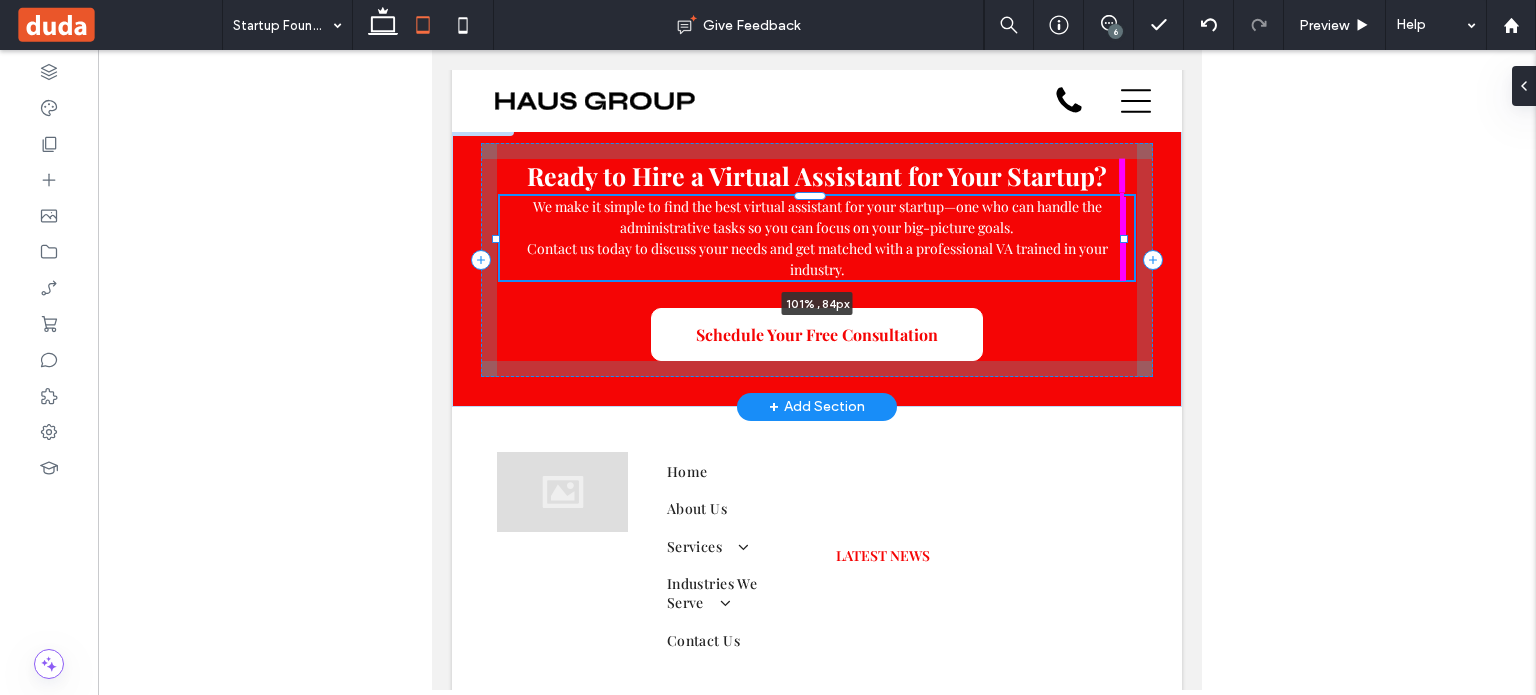 click on "Ready to Hire a Virtual Assistant for Your Startup?
We make it simple to find the best virtual assistant for your startup—one who can handle the administrative tasks so you can focus on your big-picture goals. Contact us today to discuss your needs and get matched with a professional VA trained in your industry.
101% , 84px
Schedule Your Free Consultation" at bounding box center [817, 260] 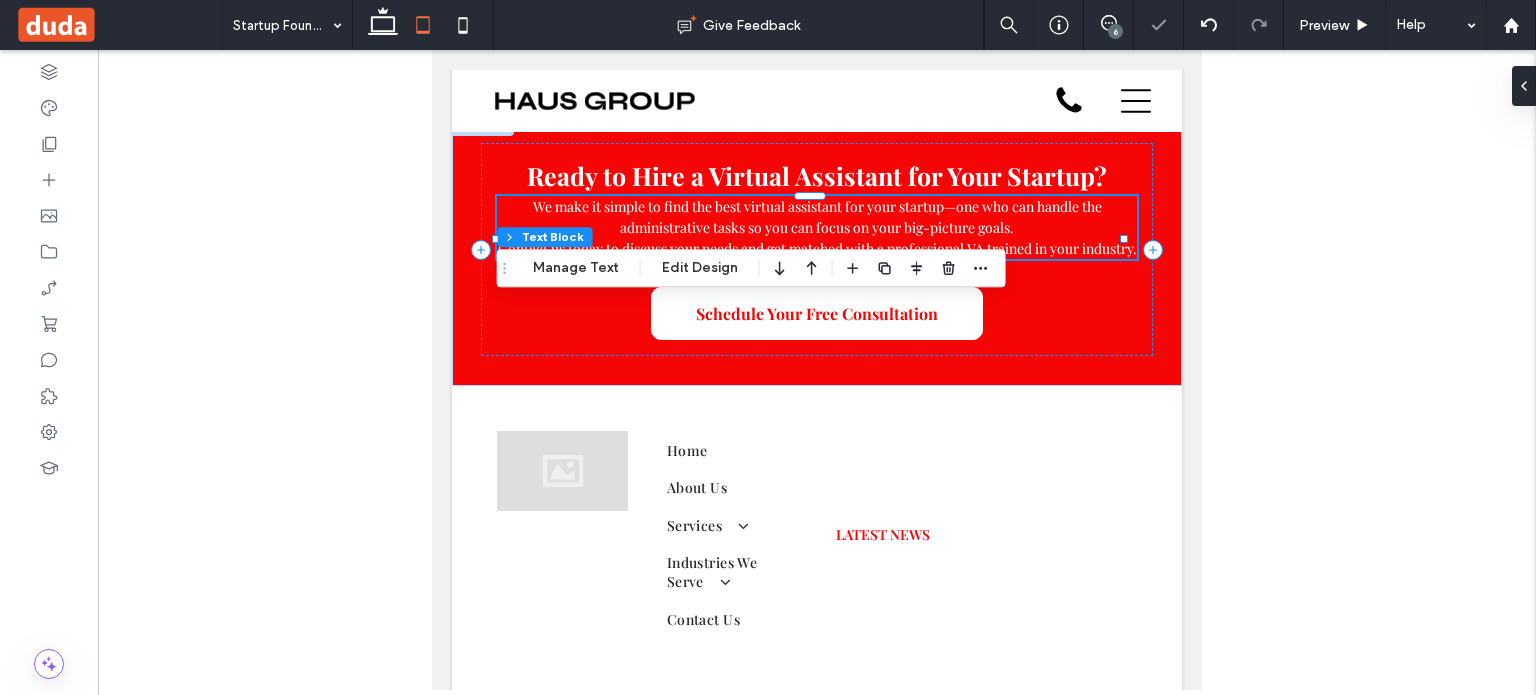 click on "Contact us today to discuss your needs and get matched with a professional VA trained in your industry." at bounding box center (817, 248) 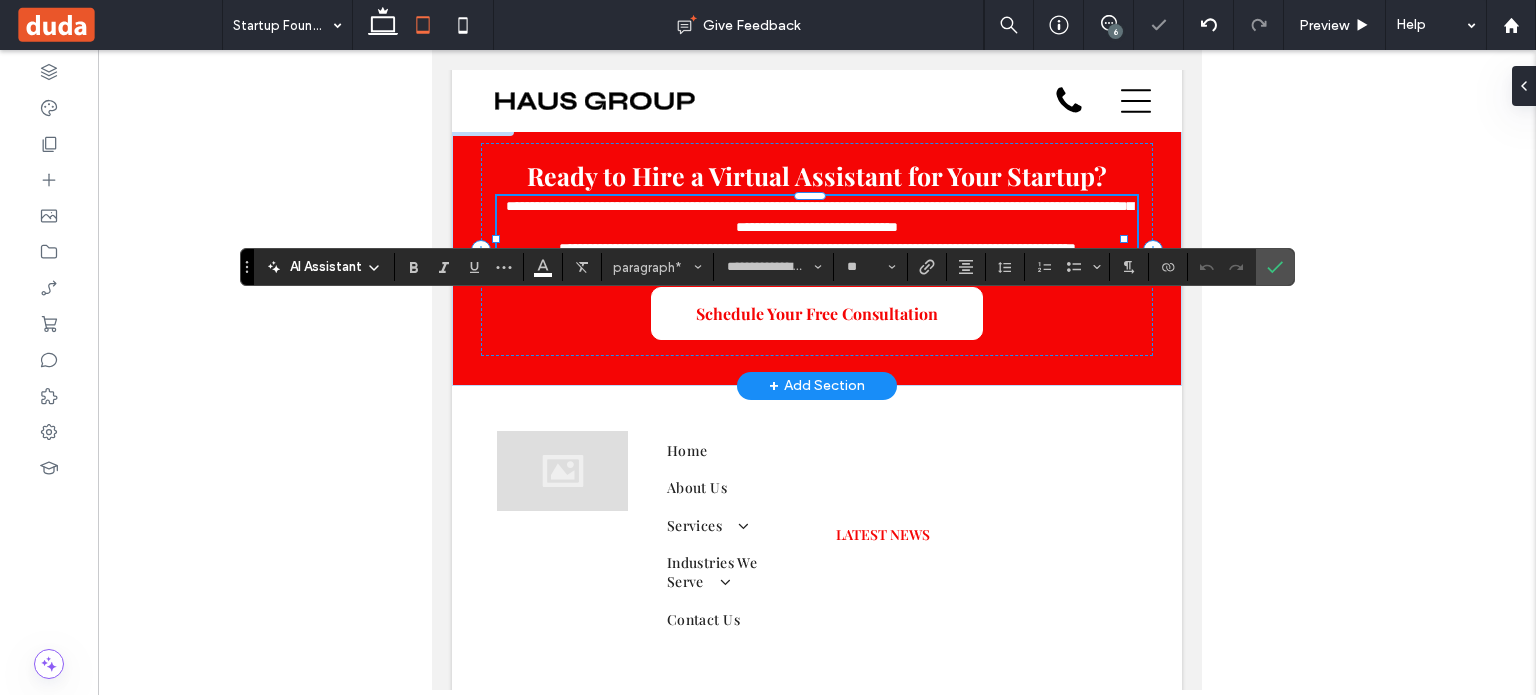drag, startPoint x: 536, startPoint y: 359, endPoint x: 516, endPoint y: 362, distance: 20.22375 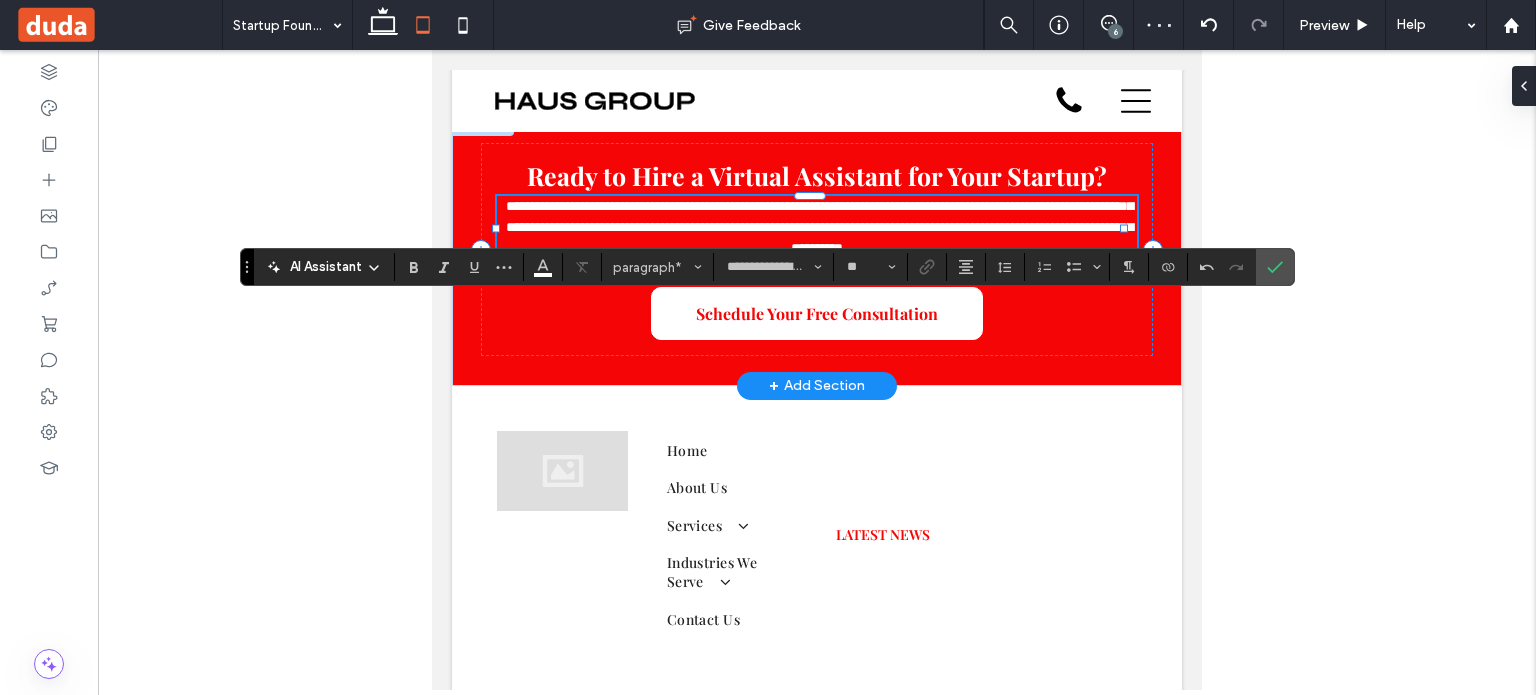 type 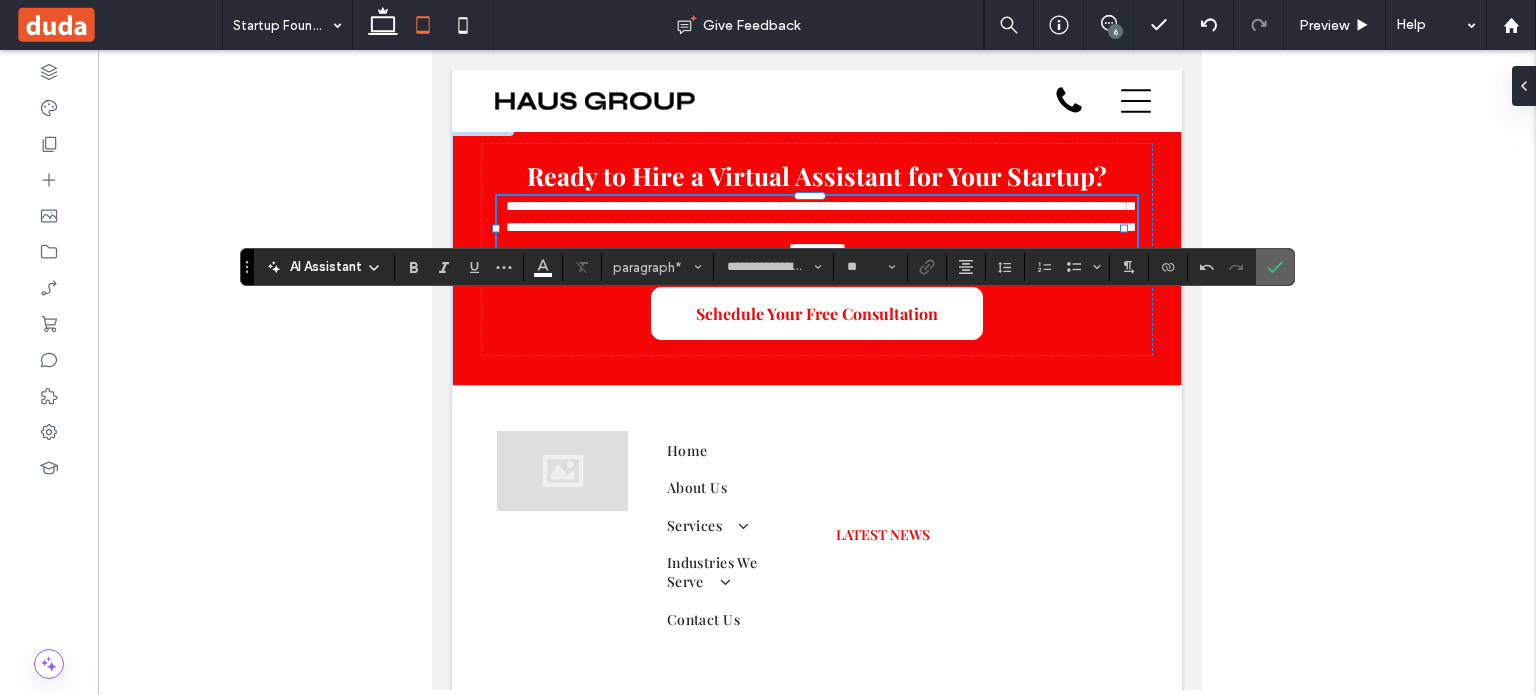 click 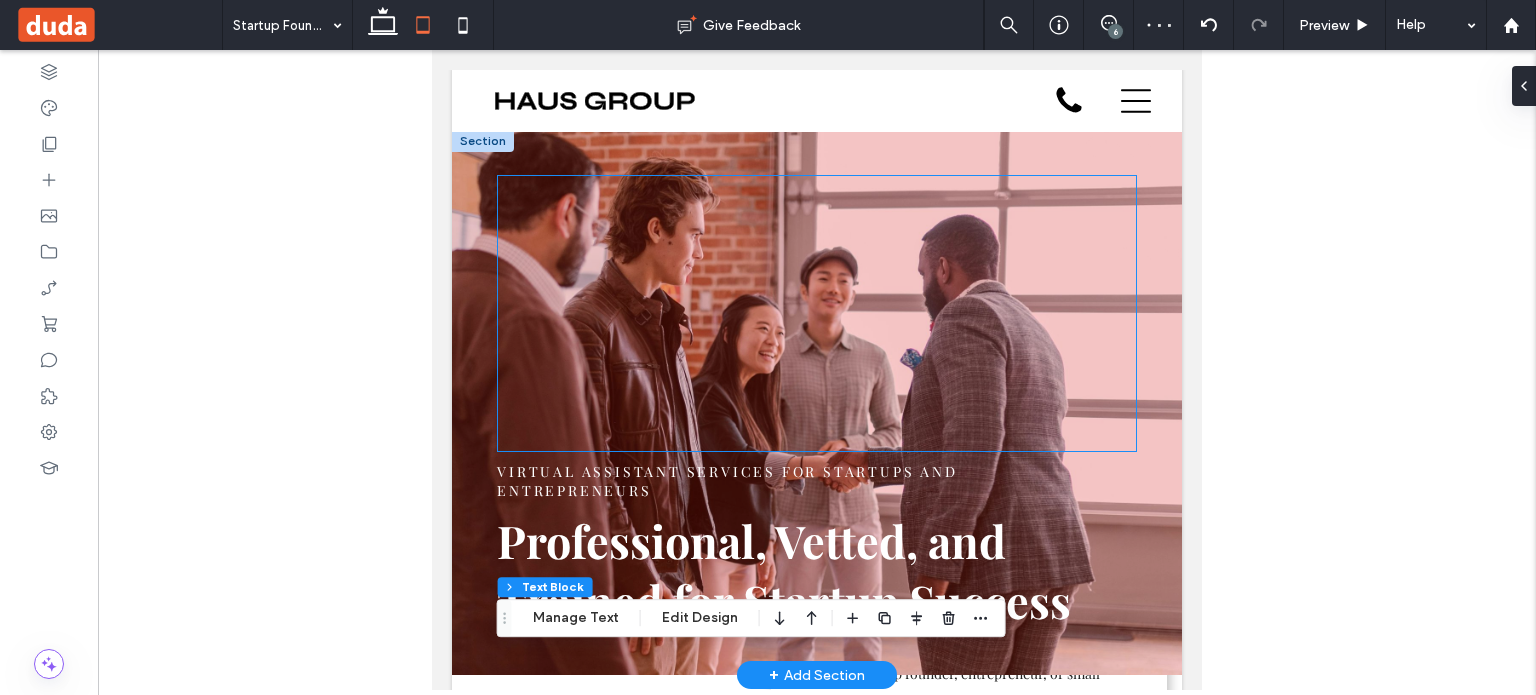 scroll, scrollTop: 0, scrollLeft: 0, axis: both 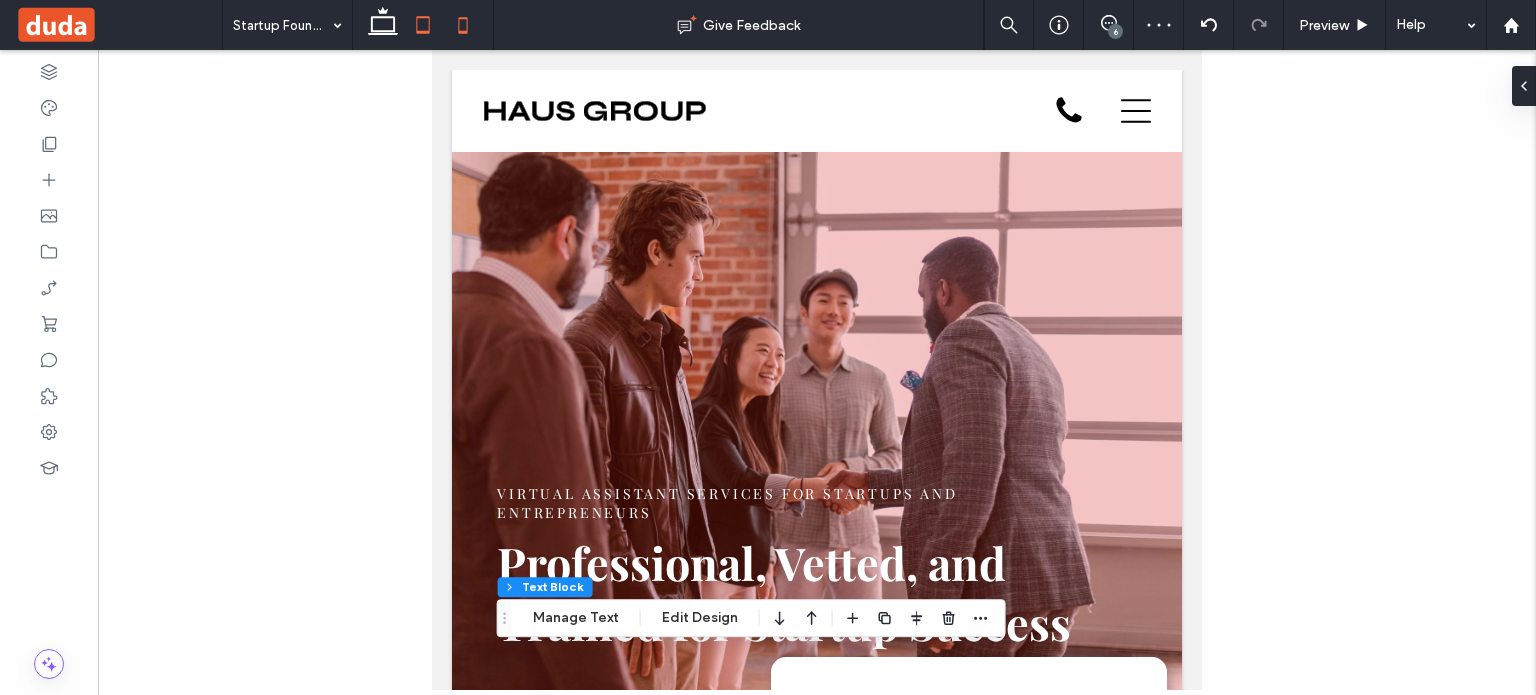 drag, startPoint x: 457, startPoint y: 25, endPoint x: 191, endPoint y: 165, distance: 300.59274 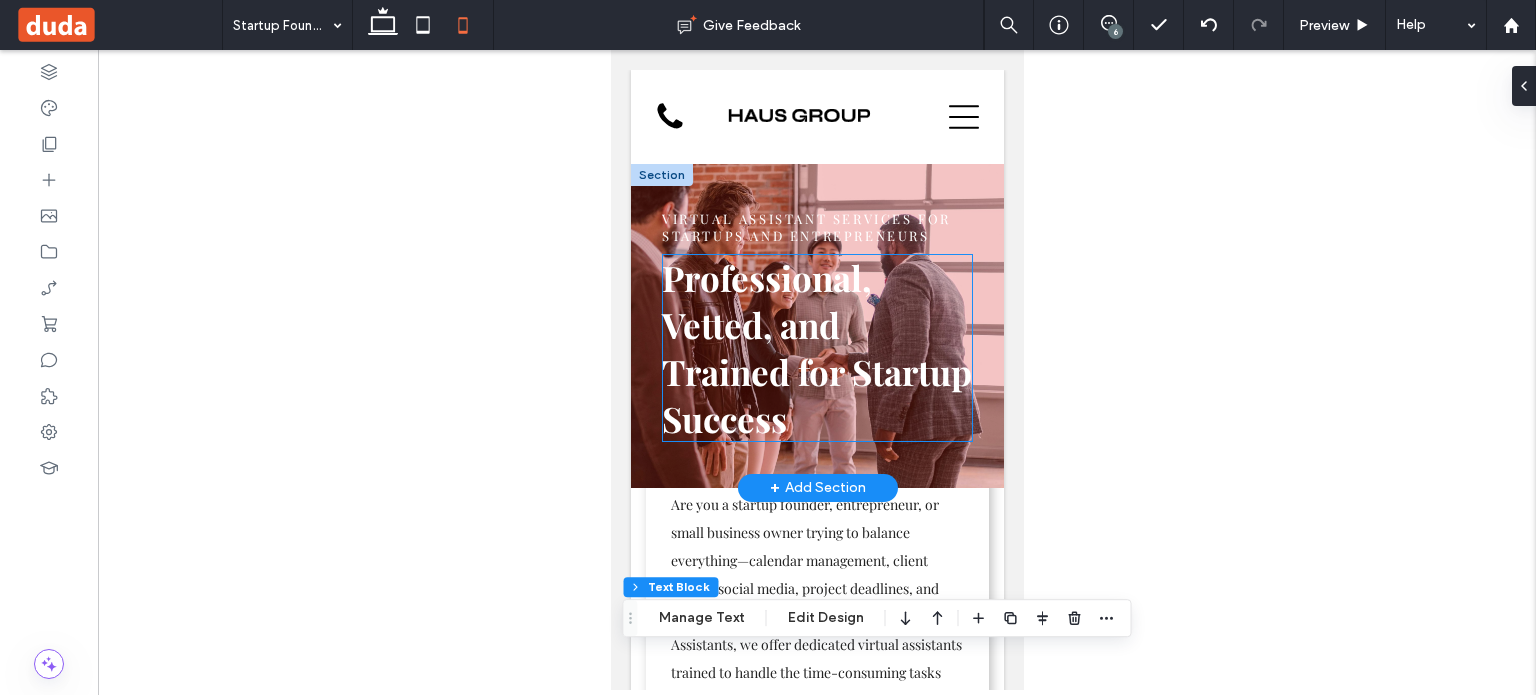 click on "Professional, Vetted, and Trained for Startup Success" at bounding box center [816, 348] 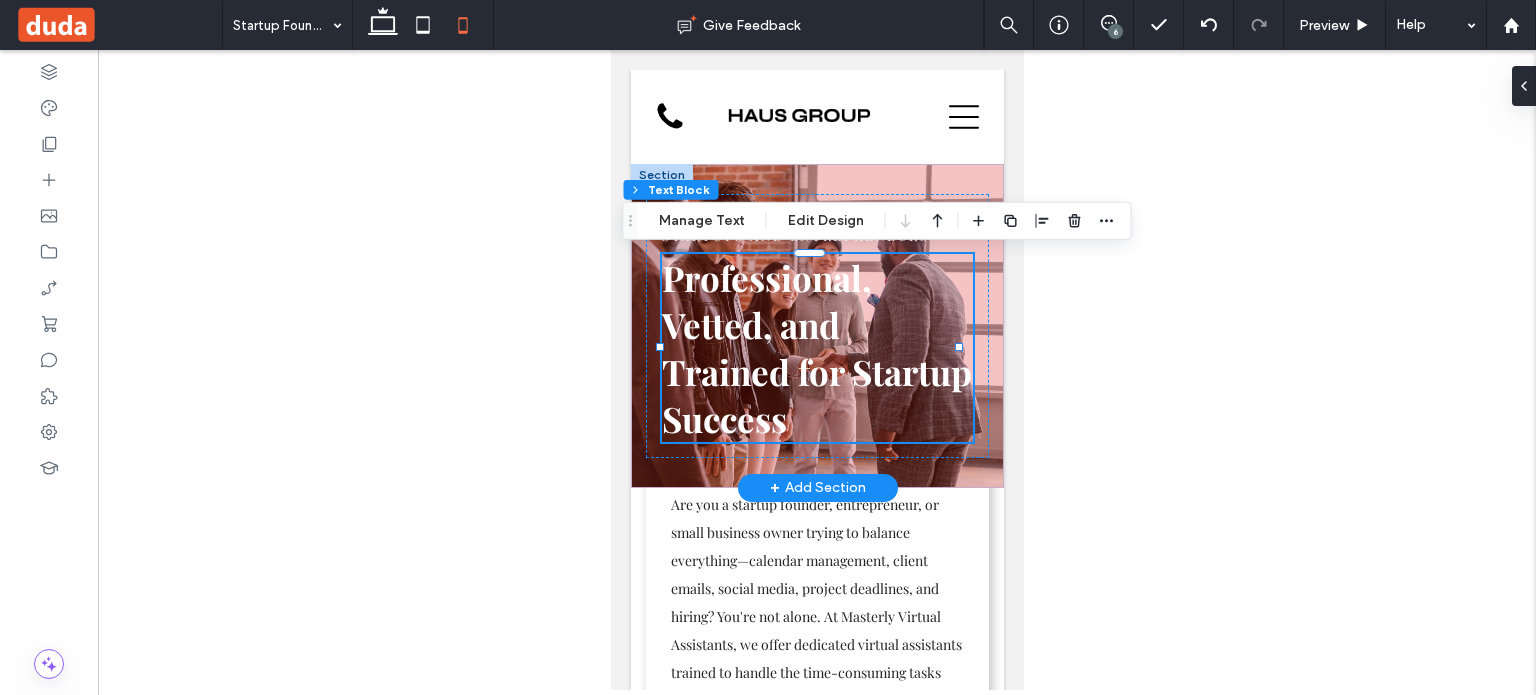 click on "Professional, Vetted, and Trained for Startup Success" at bounding box center [816, 348] 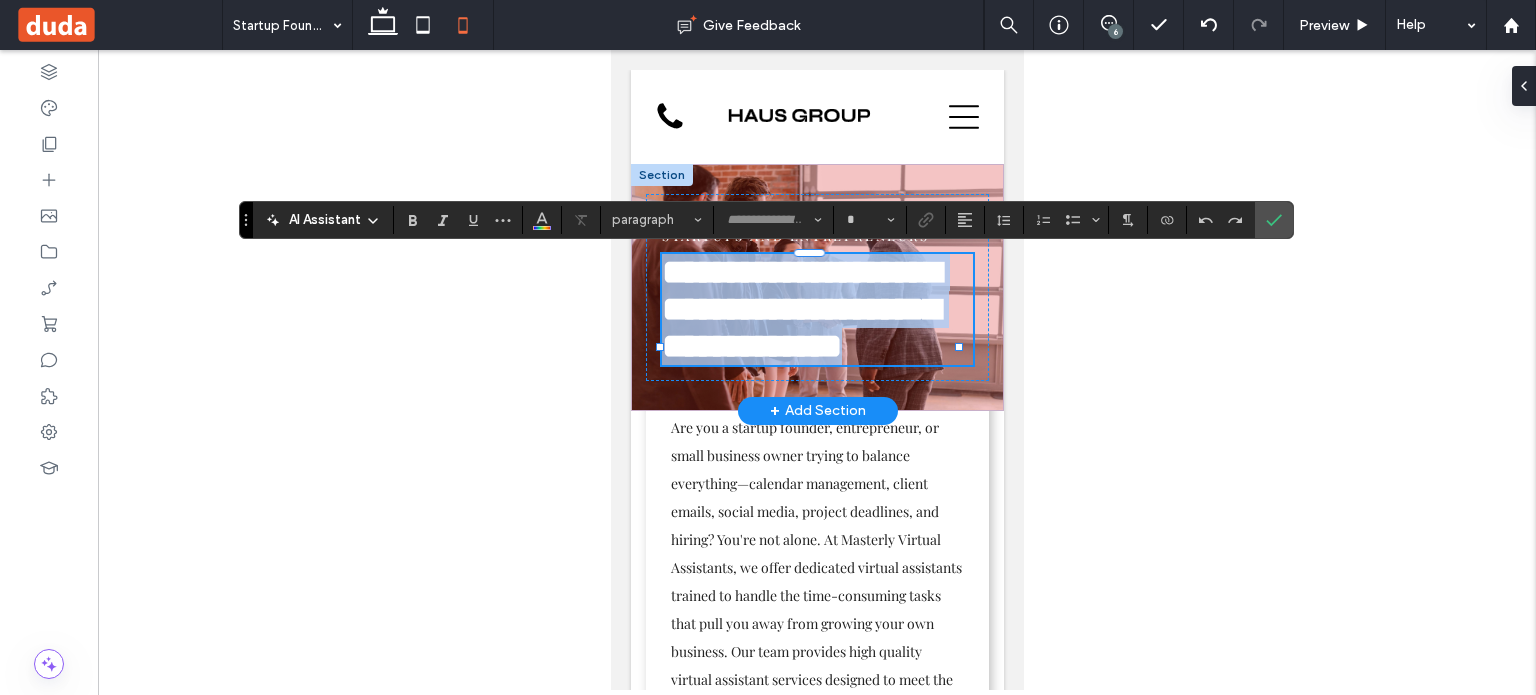 type on "**********" 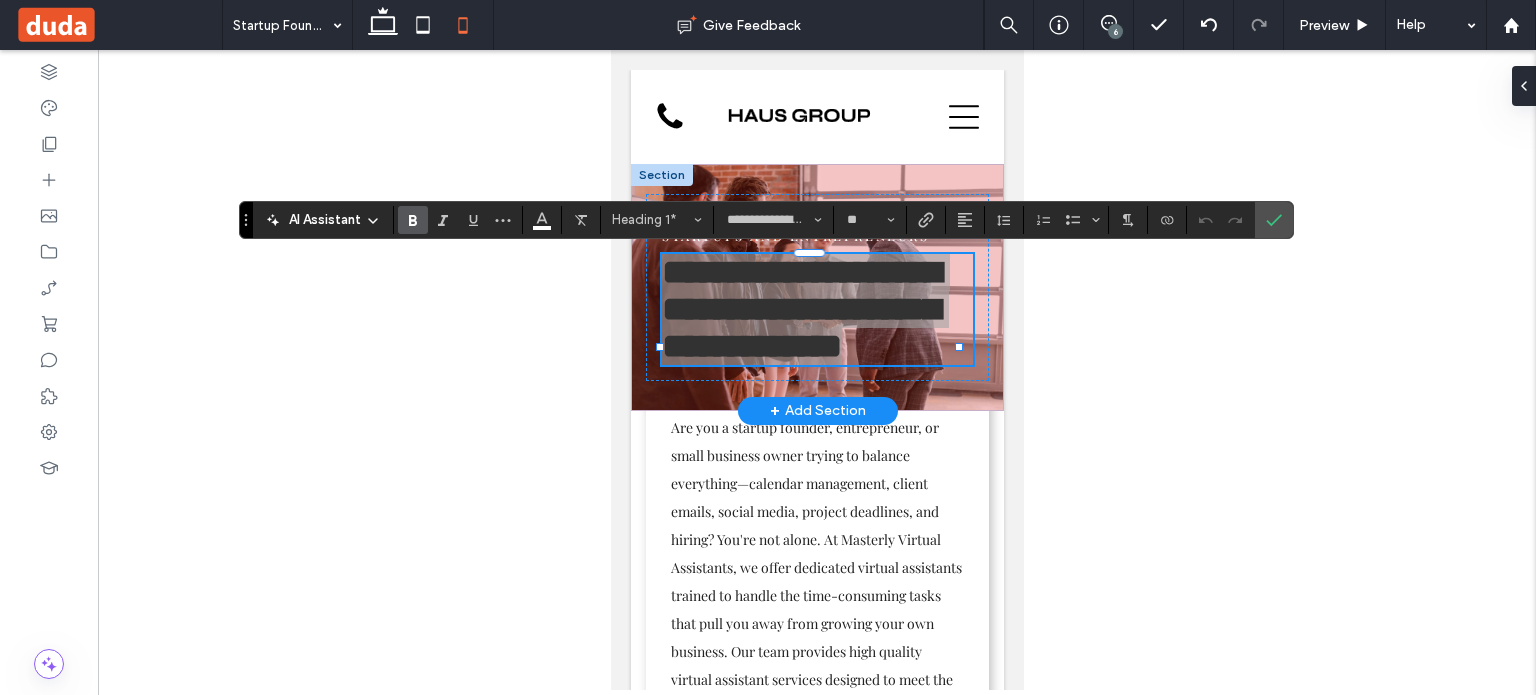 drag, startPoint x: 1269, startPoint y: 218, endPoint x: 1200, endPoint y: 223, distance: 69.18092 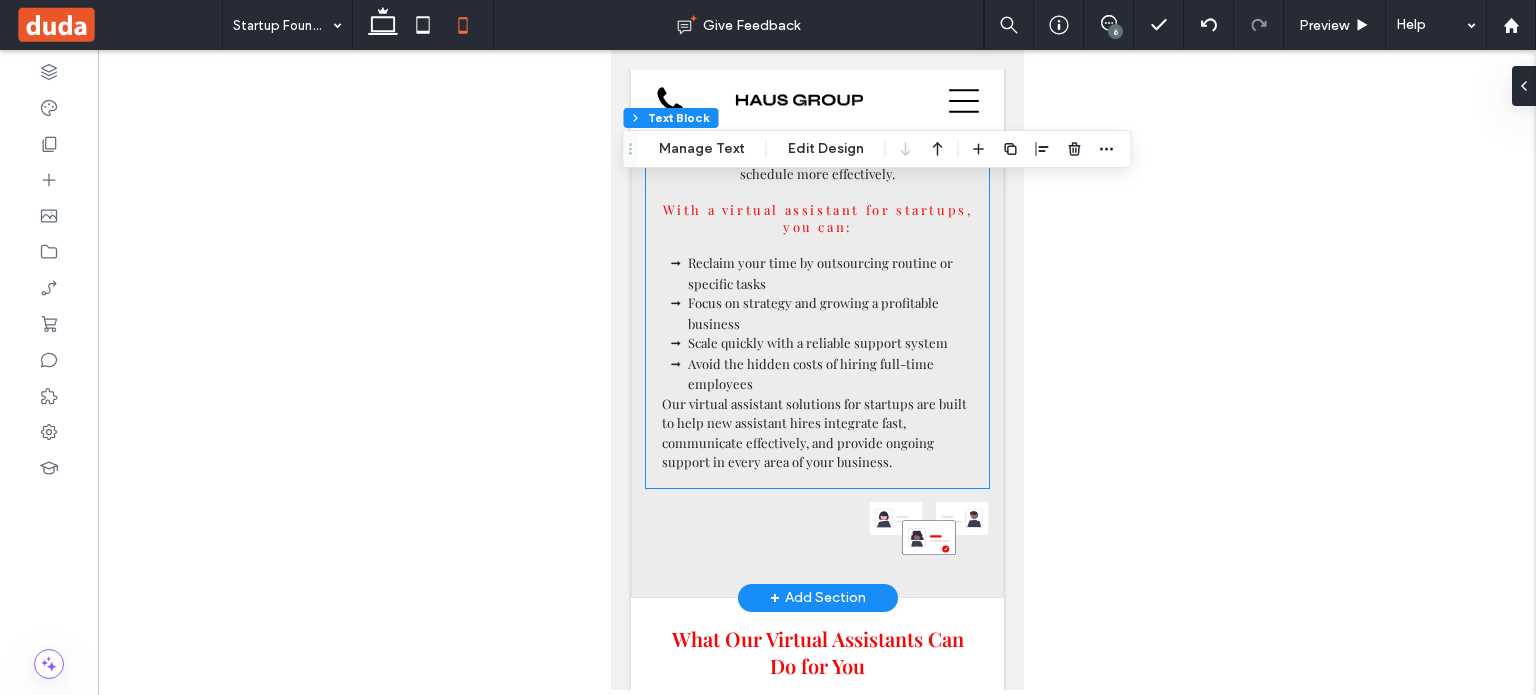 scroll, scrollTop: 1468, scrollLeft: 0, axis: vertical 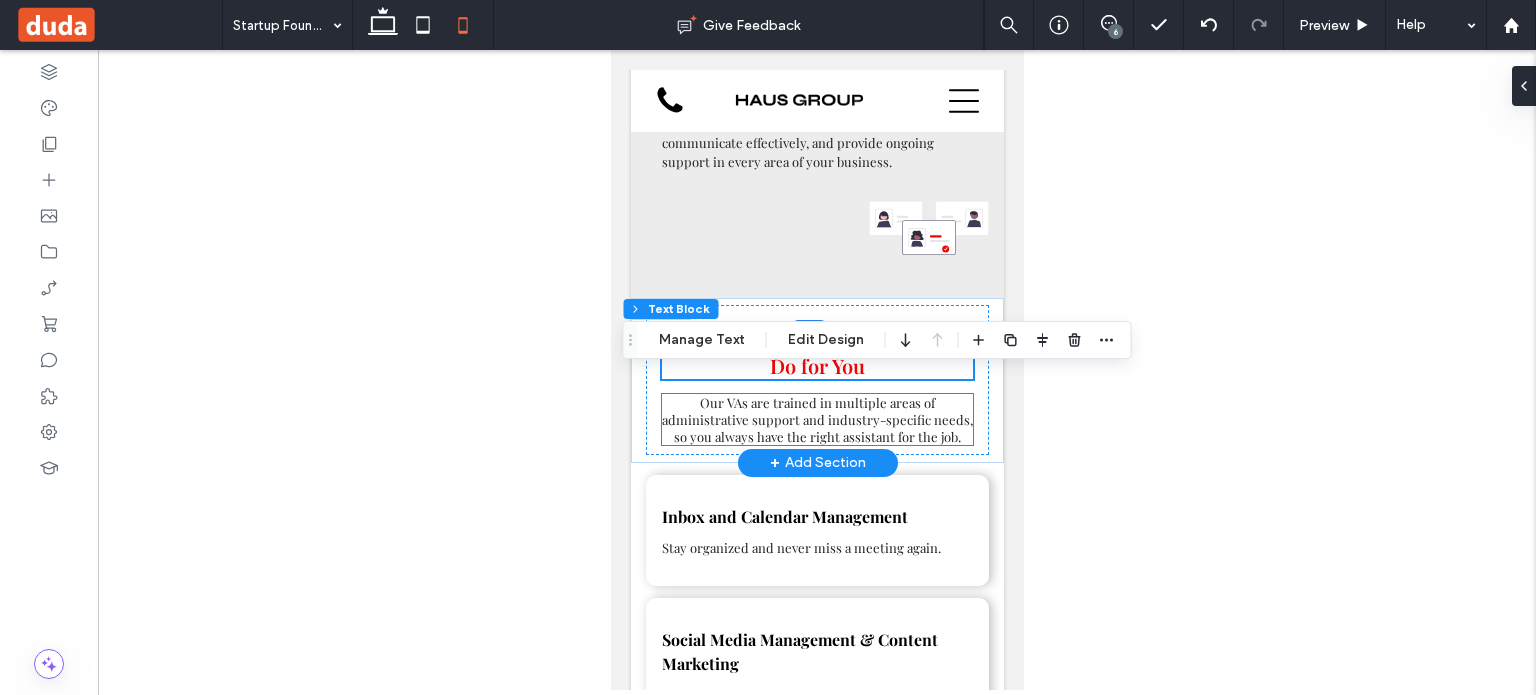 click on "and industry-specific needs, so you always have the" at bounding box center (822, 428) 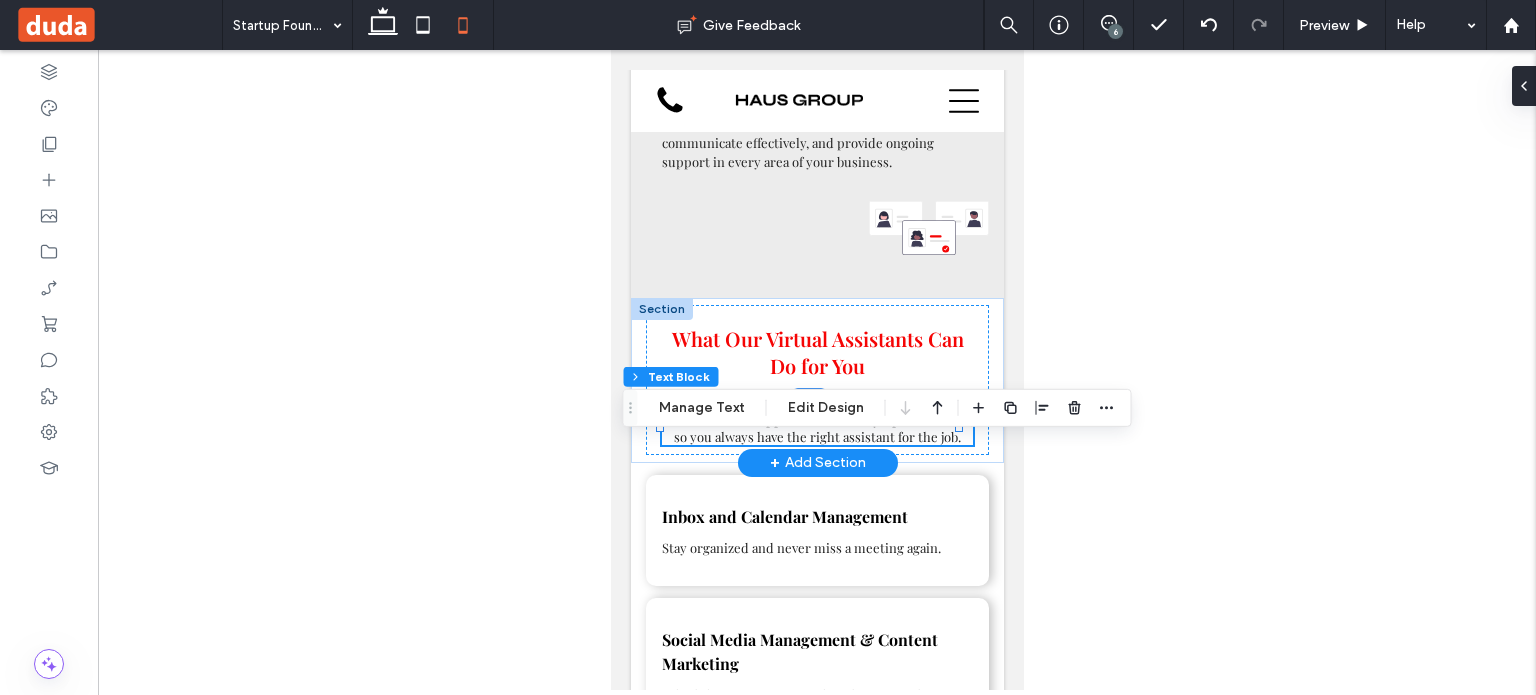 click at bounding box center [956, 428] 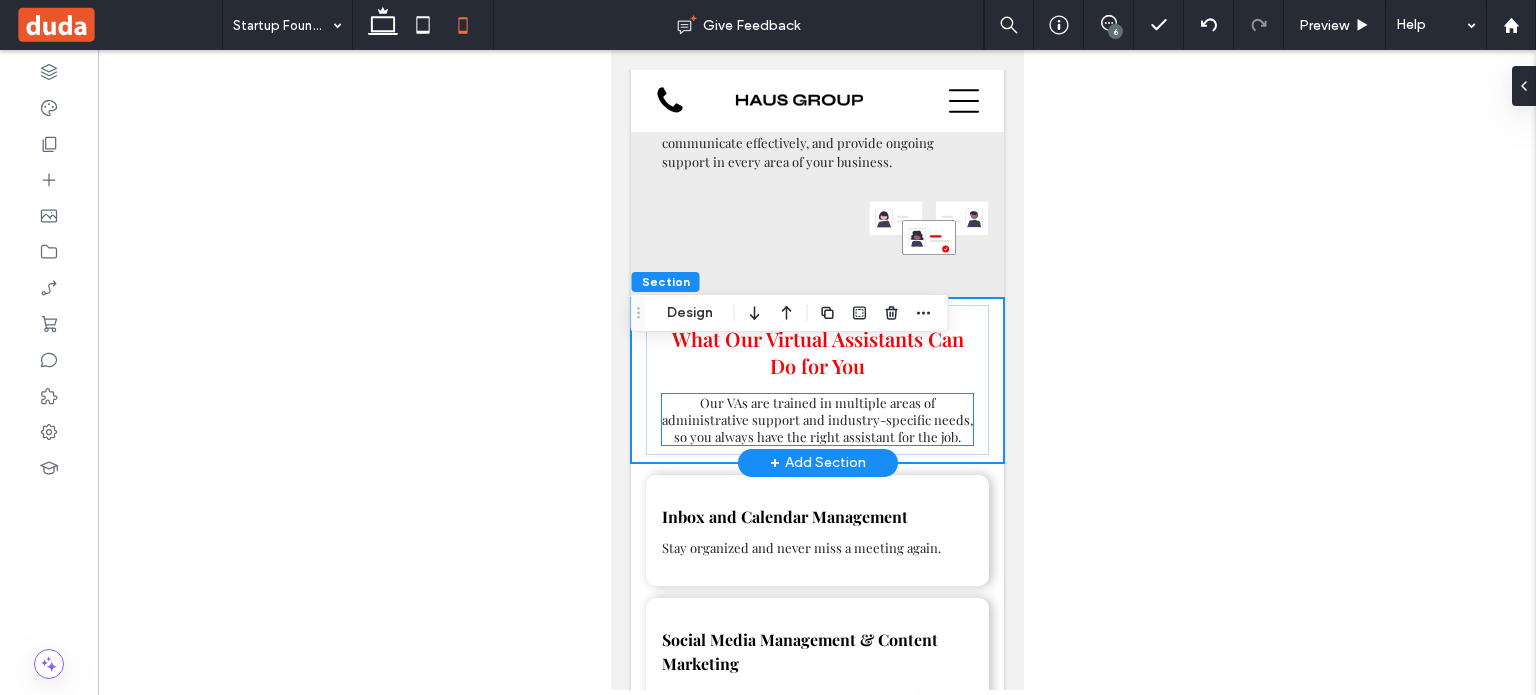 click on "right assistant" at bounding box center (851, 436) 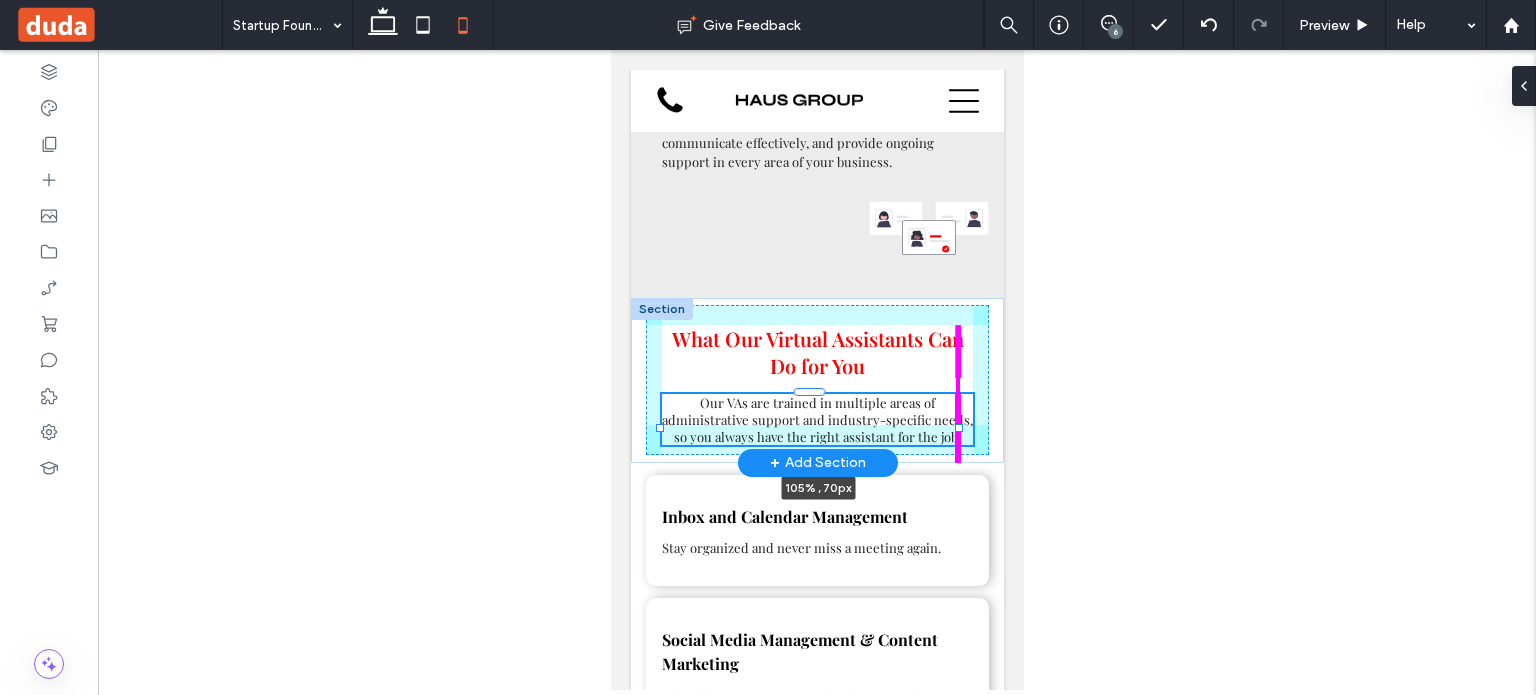drag, startPoint x: 957, startPoint y: 479, endPoint x: 976, endPoint y: 479, distance: 19 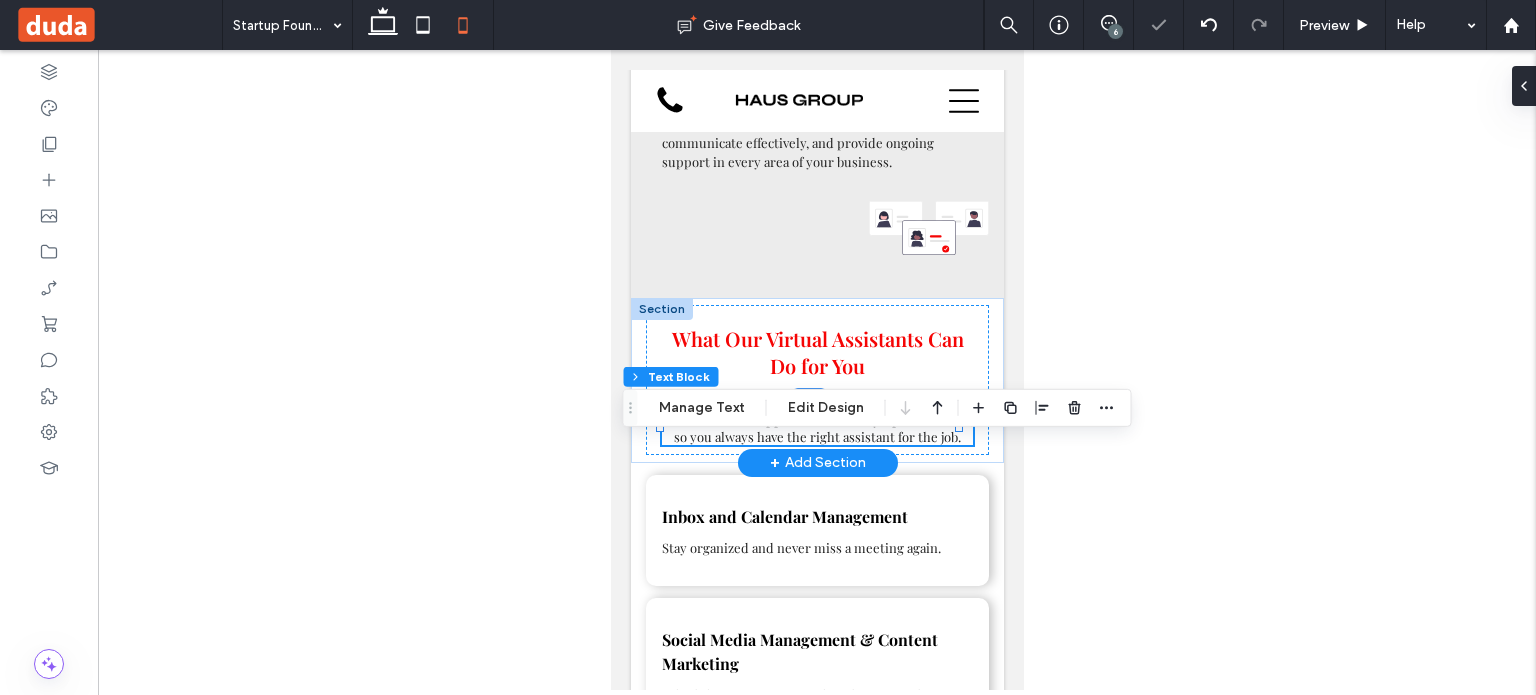 click on "right assistant" at bounding box center (851, 436) 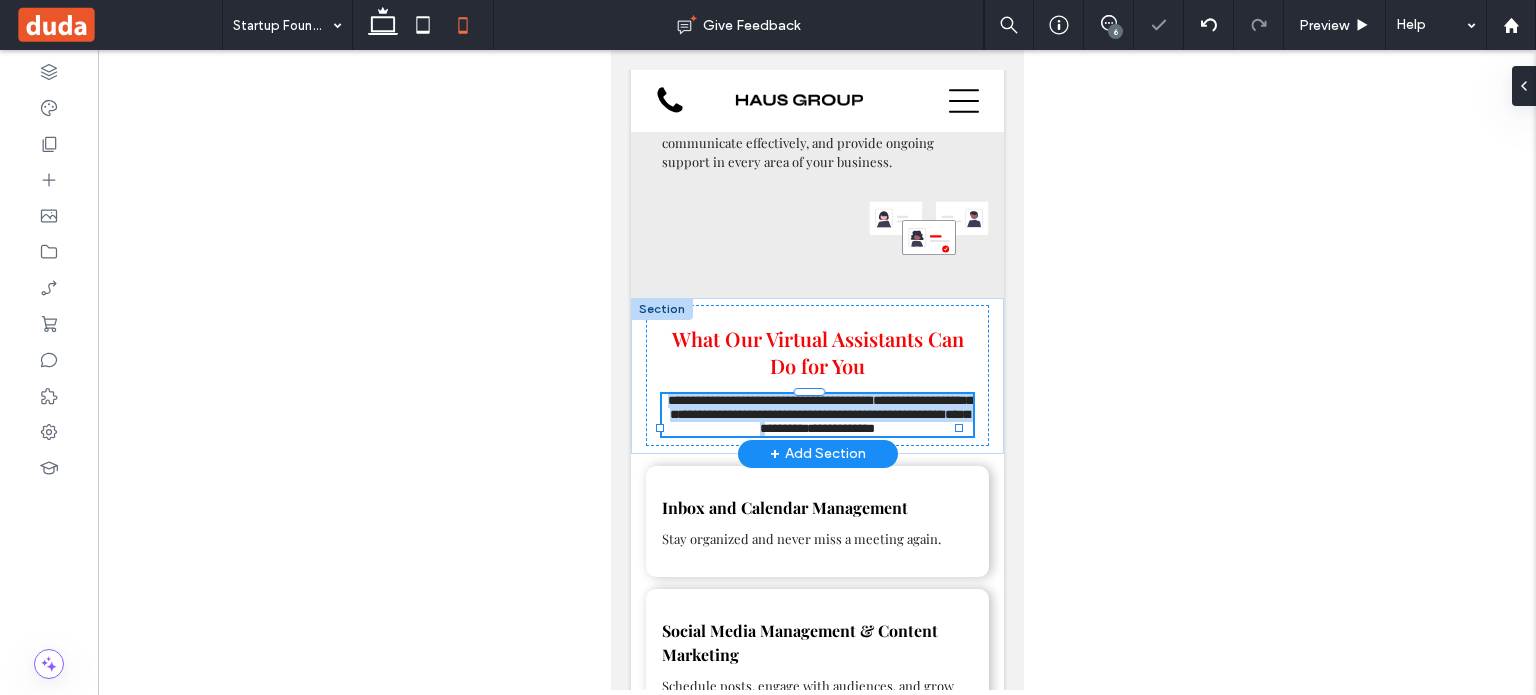 click on "**********" at bounding box center [864, 421] 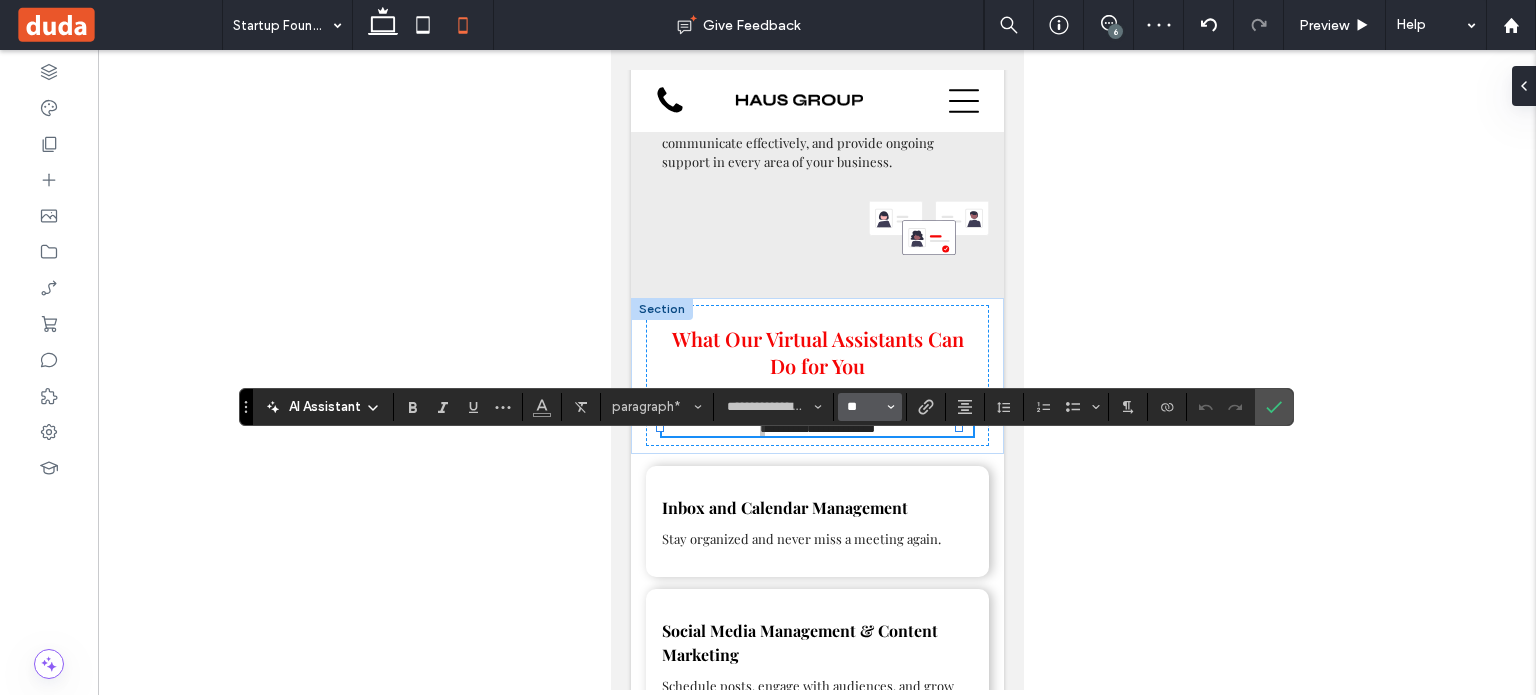 click on "**" at bounding box center [864, 407] 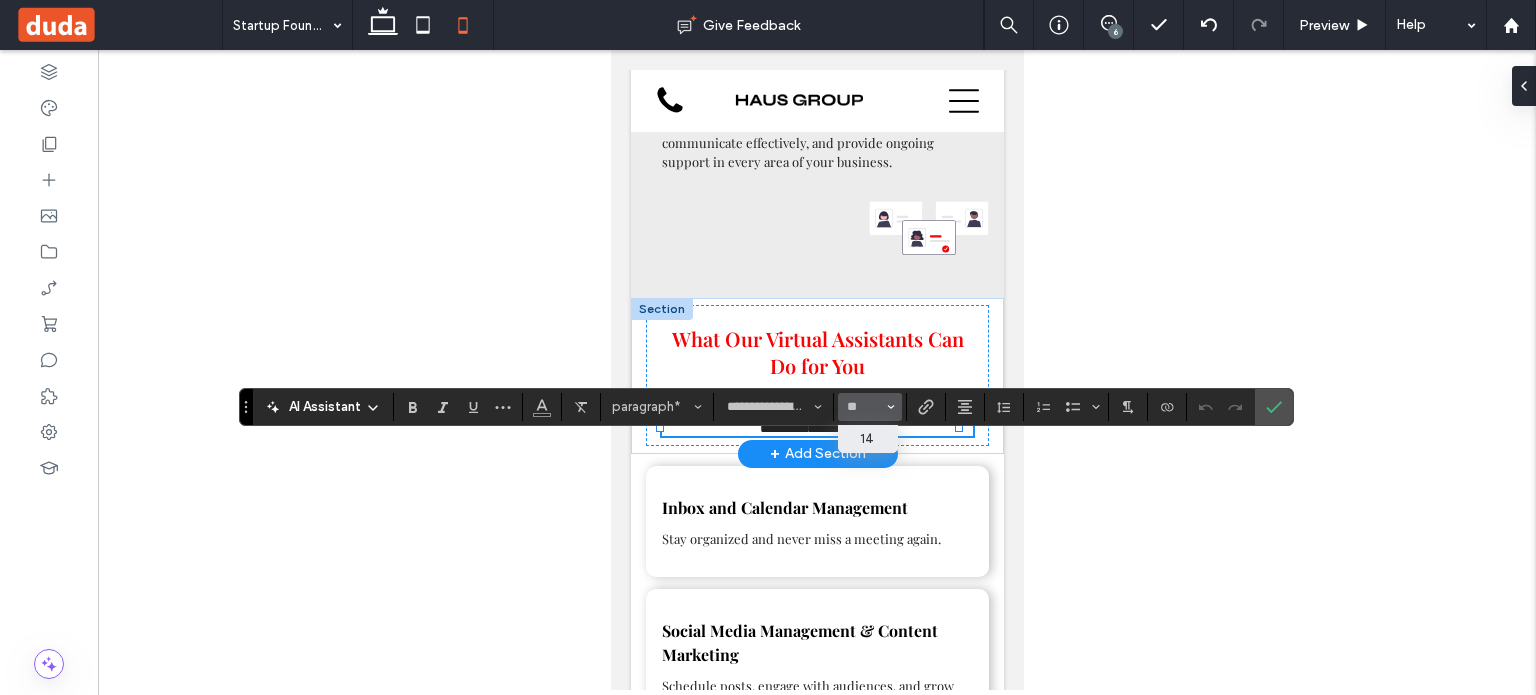 click on "**********" at bounding box center [816, 415] 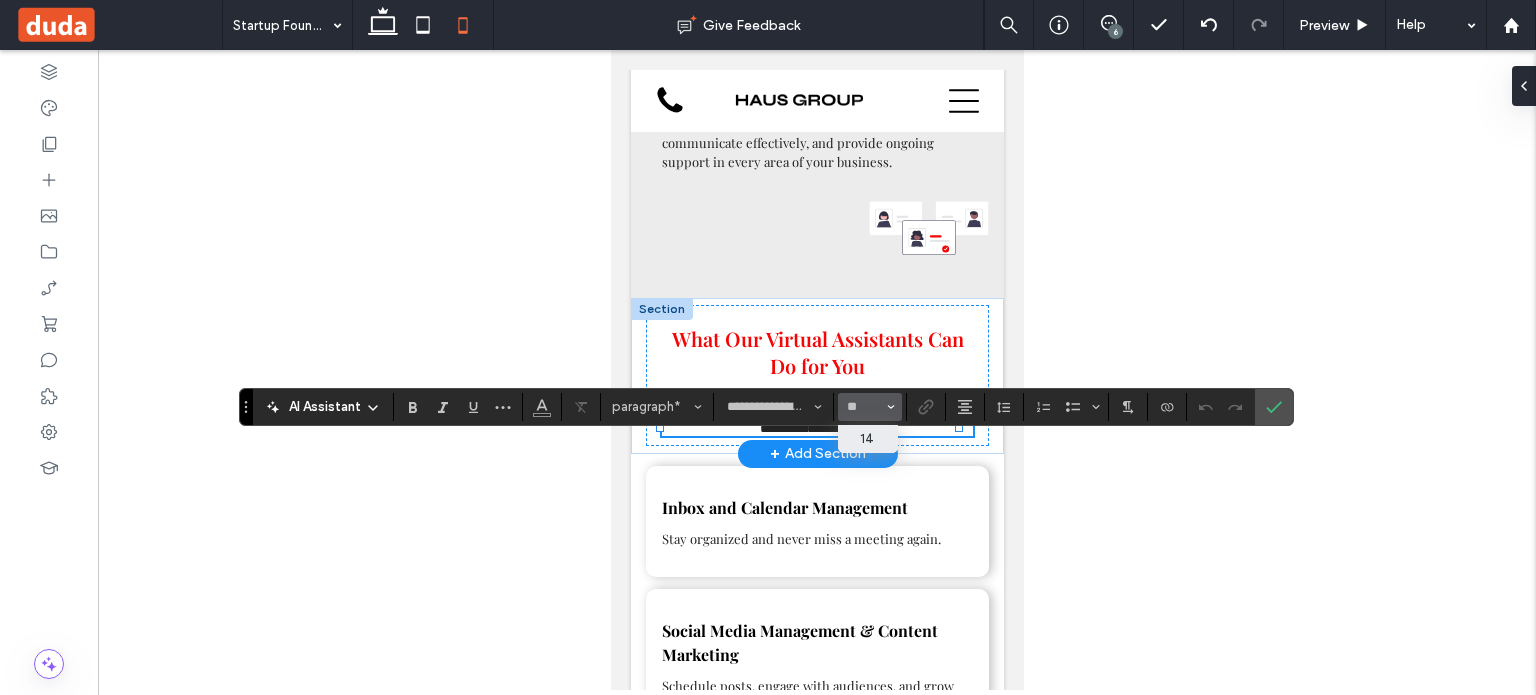 type on "**" 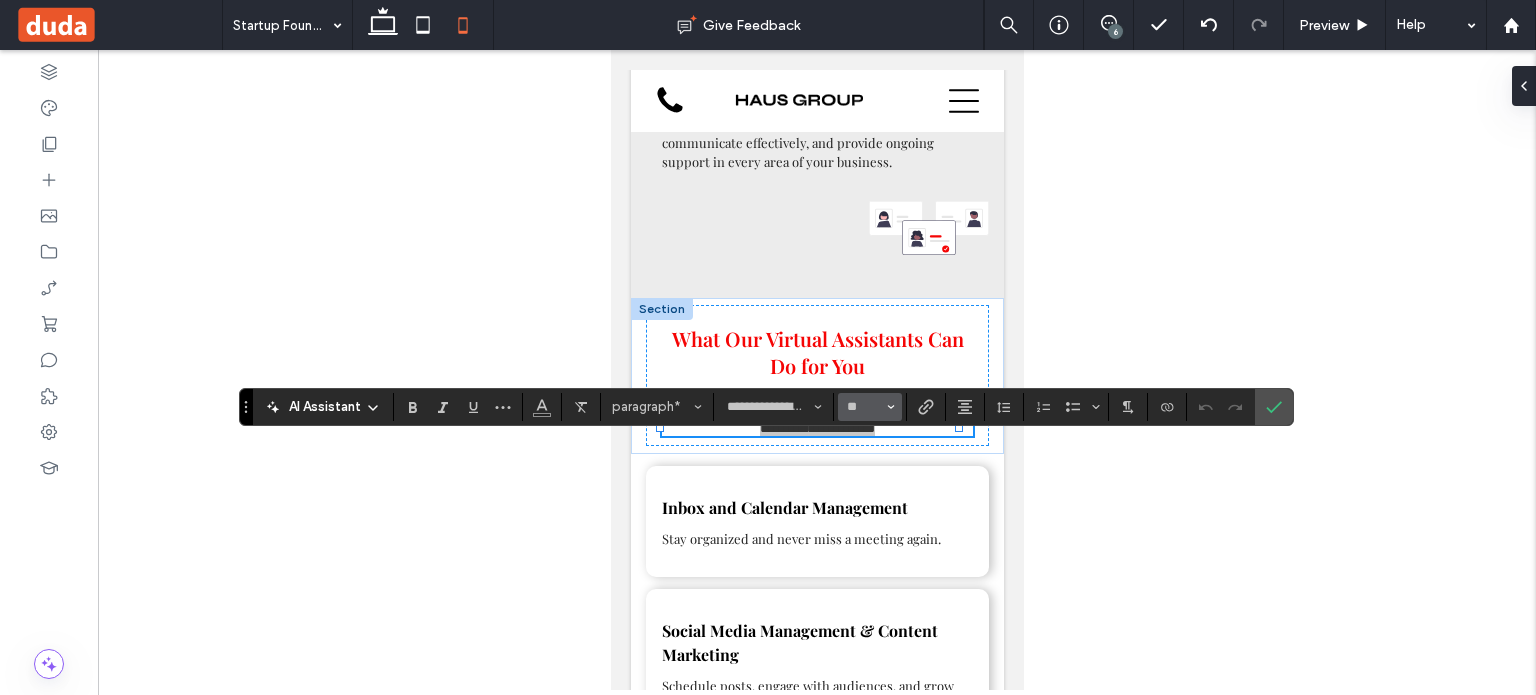 click on "**" at bounding box center [870, 407] 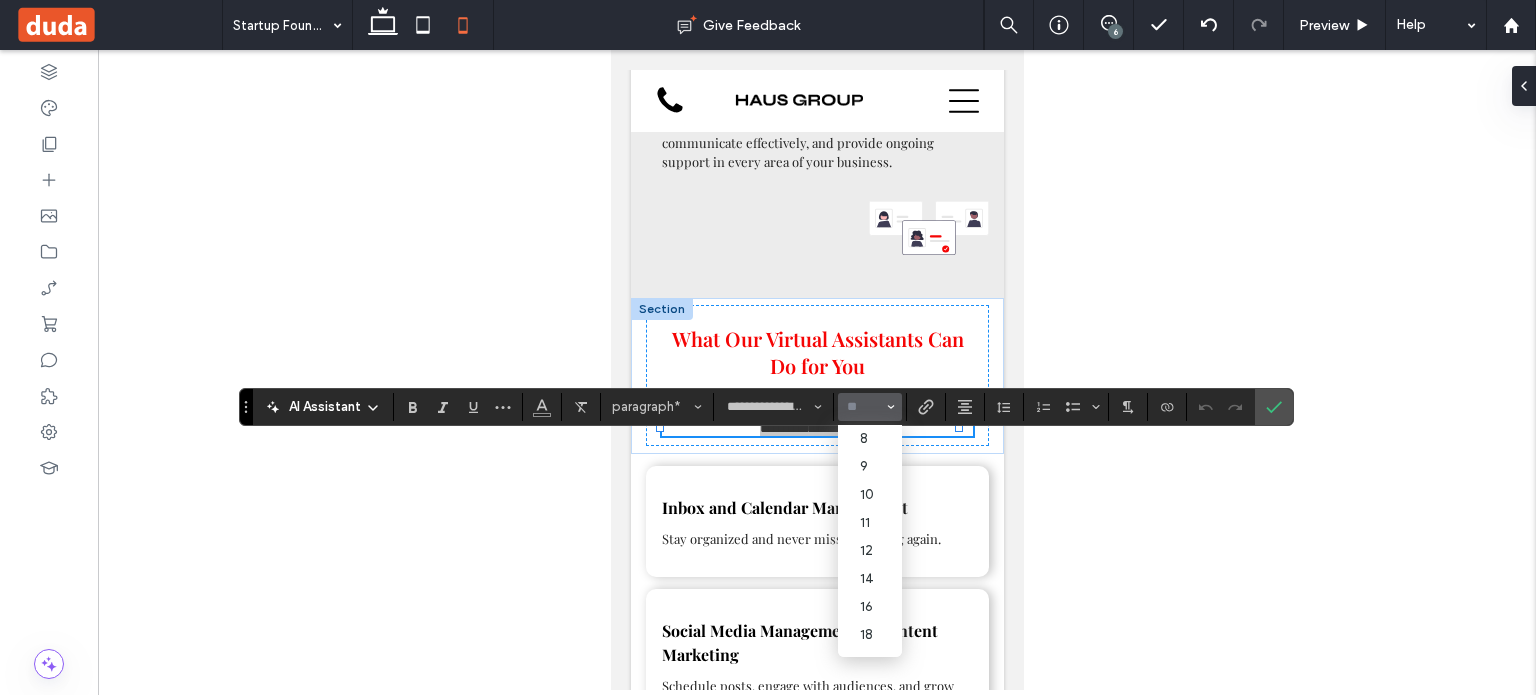 type 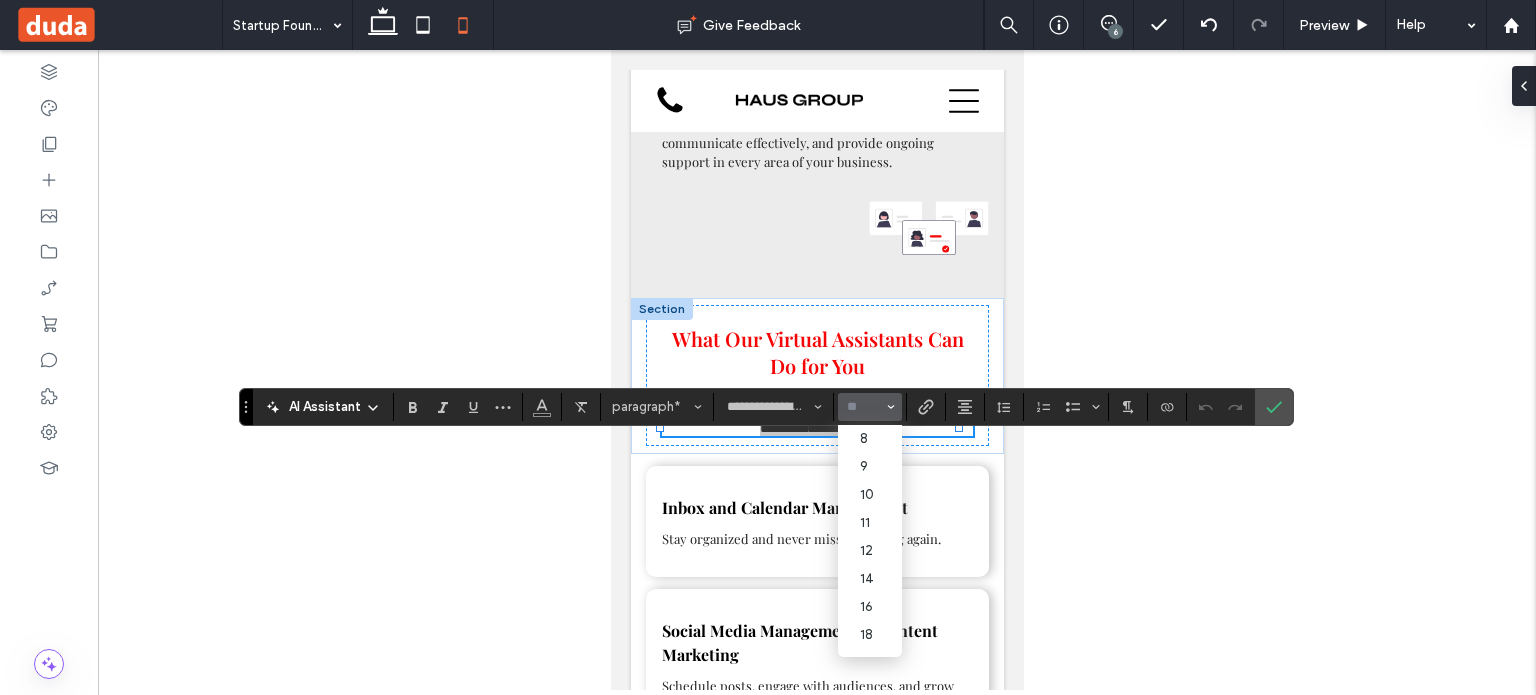 click at bounding box center (864, 407) 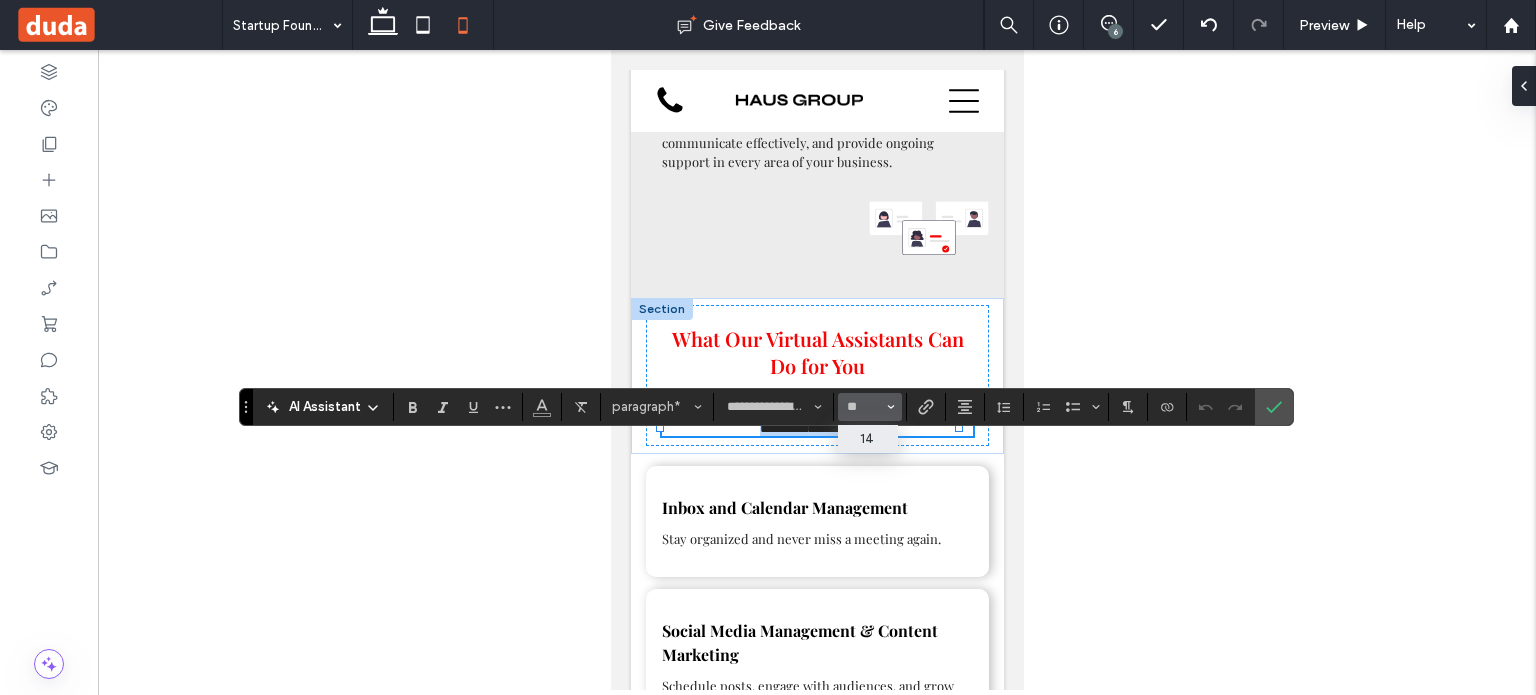 type on "**" 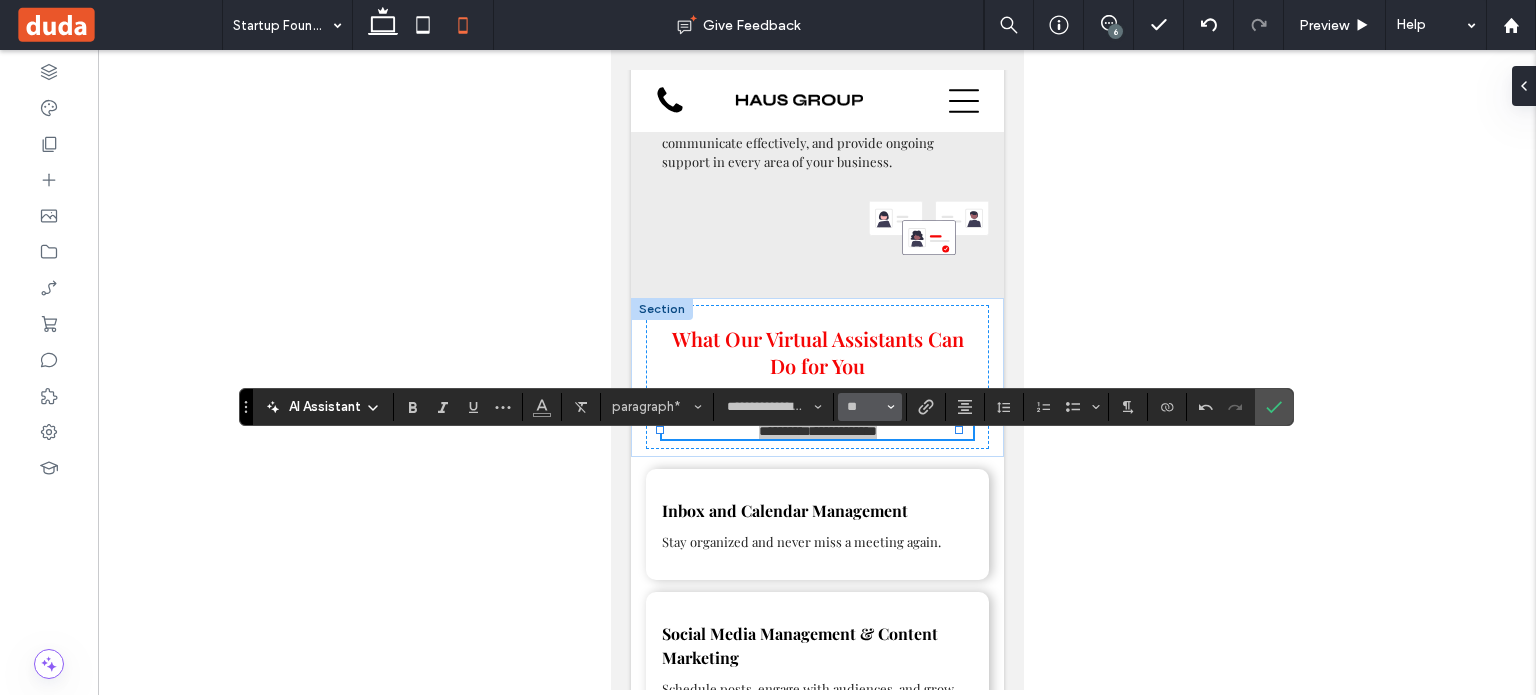 click on "**" at bounding box center [864, 407] 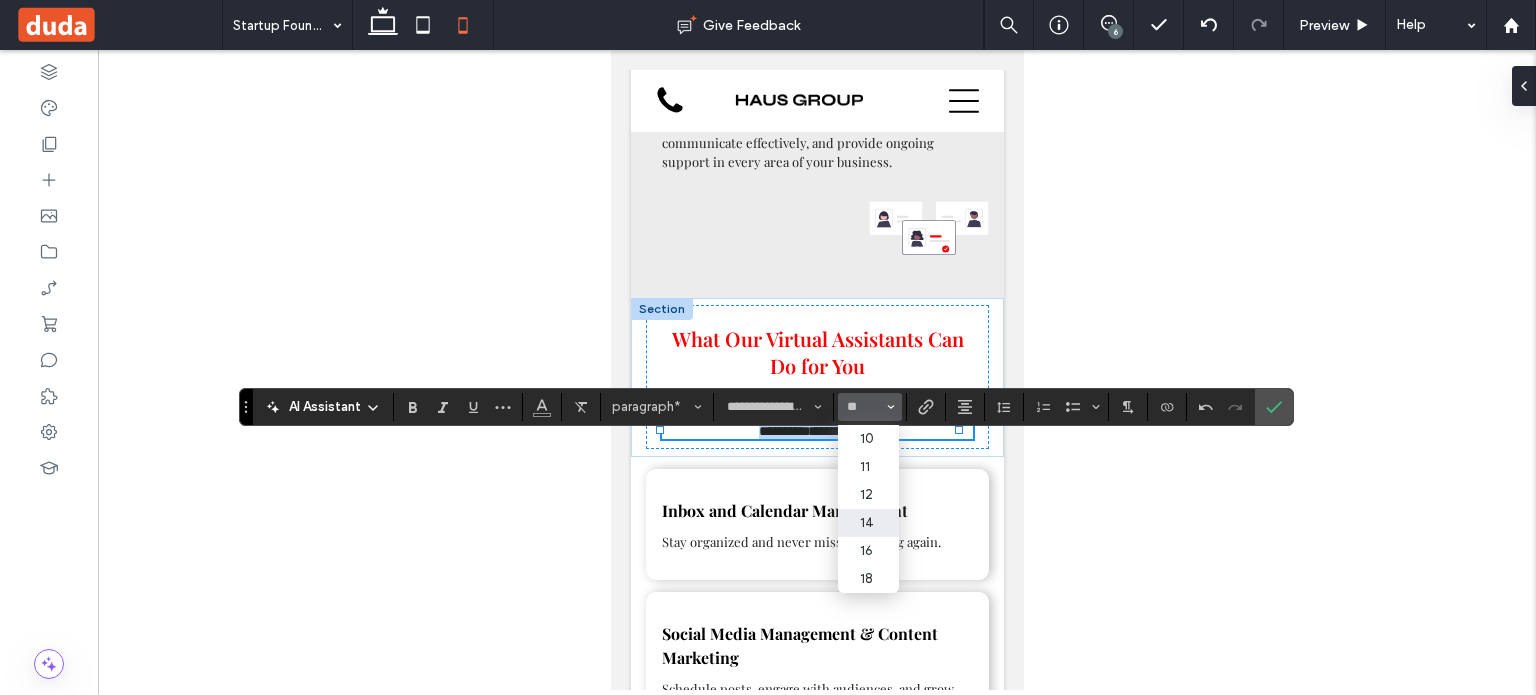 type on "**" 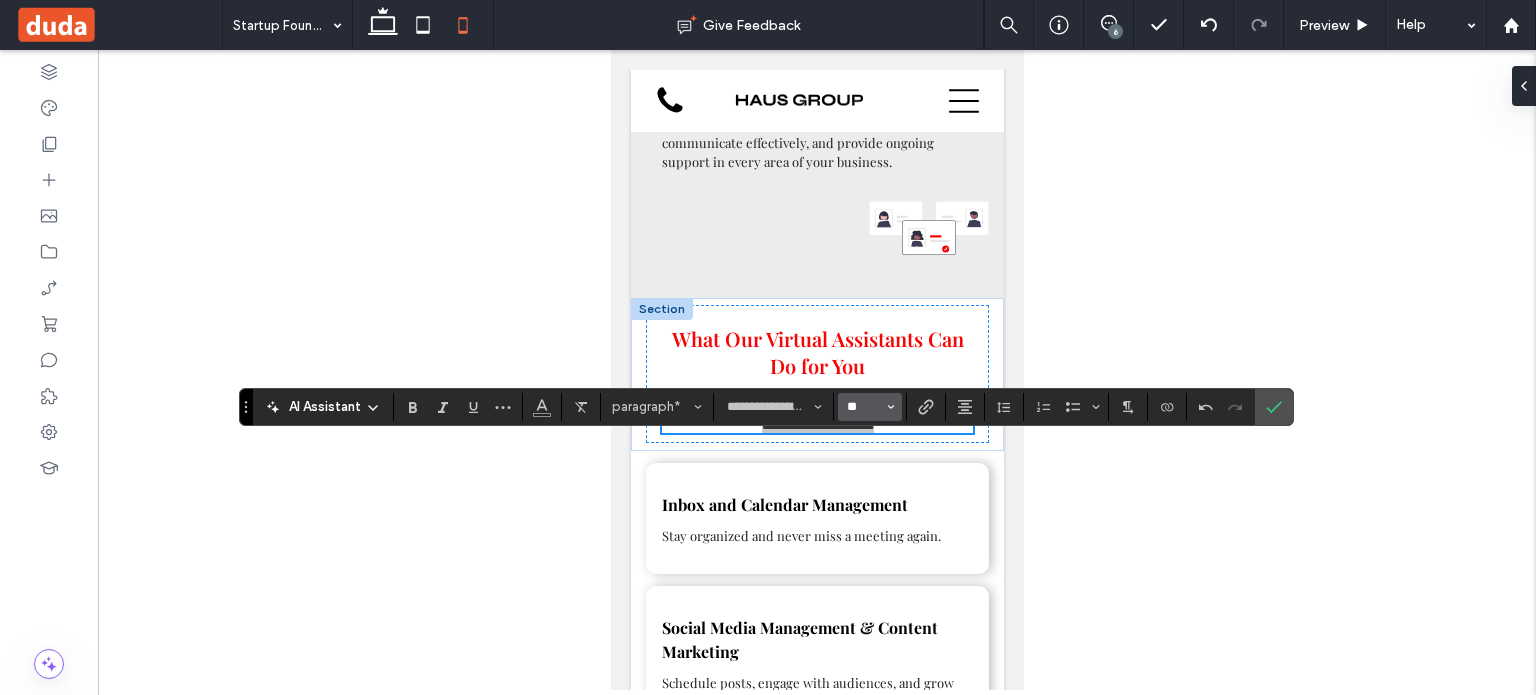 click on "**" at bounding box center (864, 407) 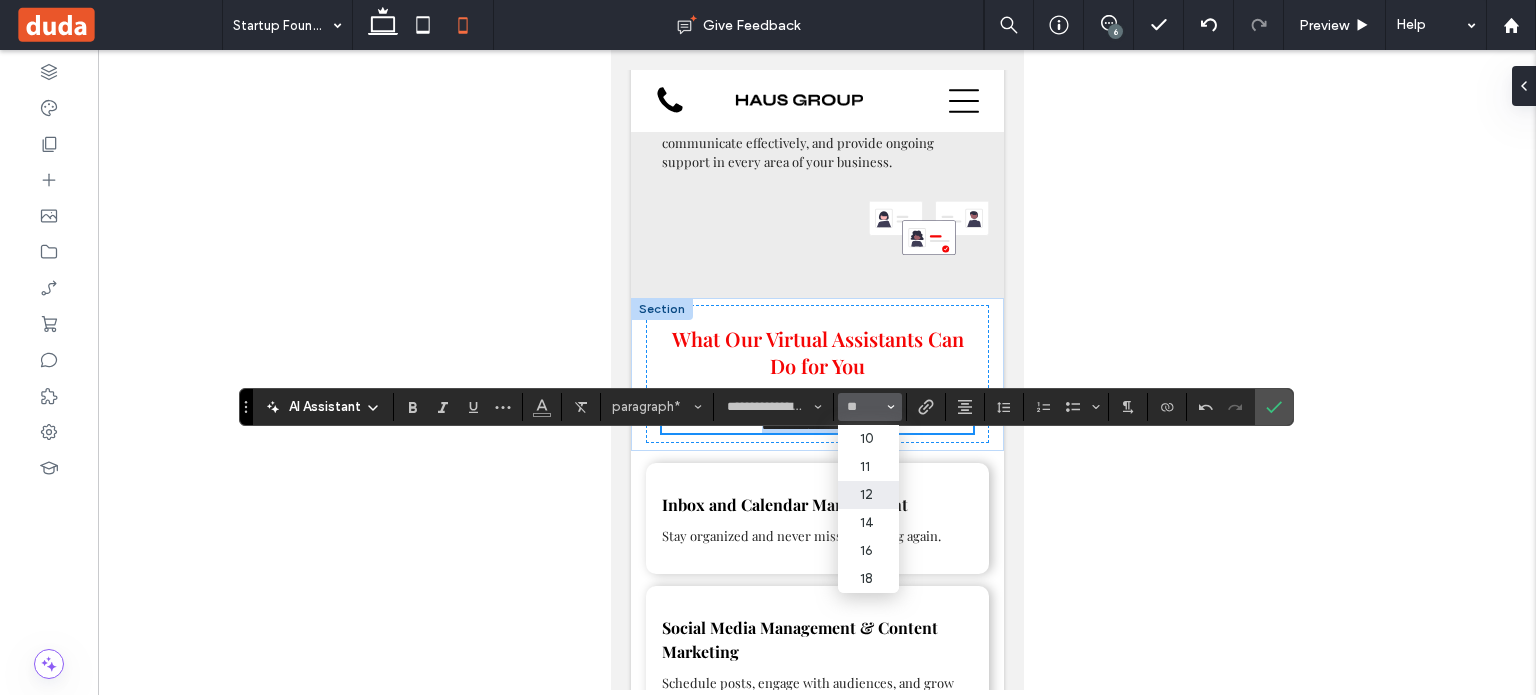 type on "**" 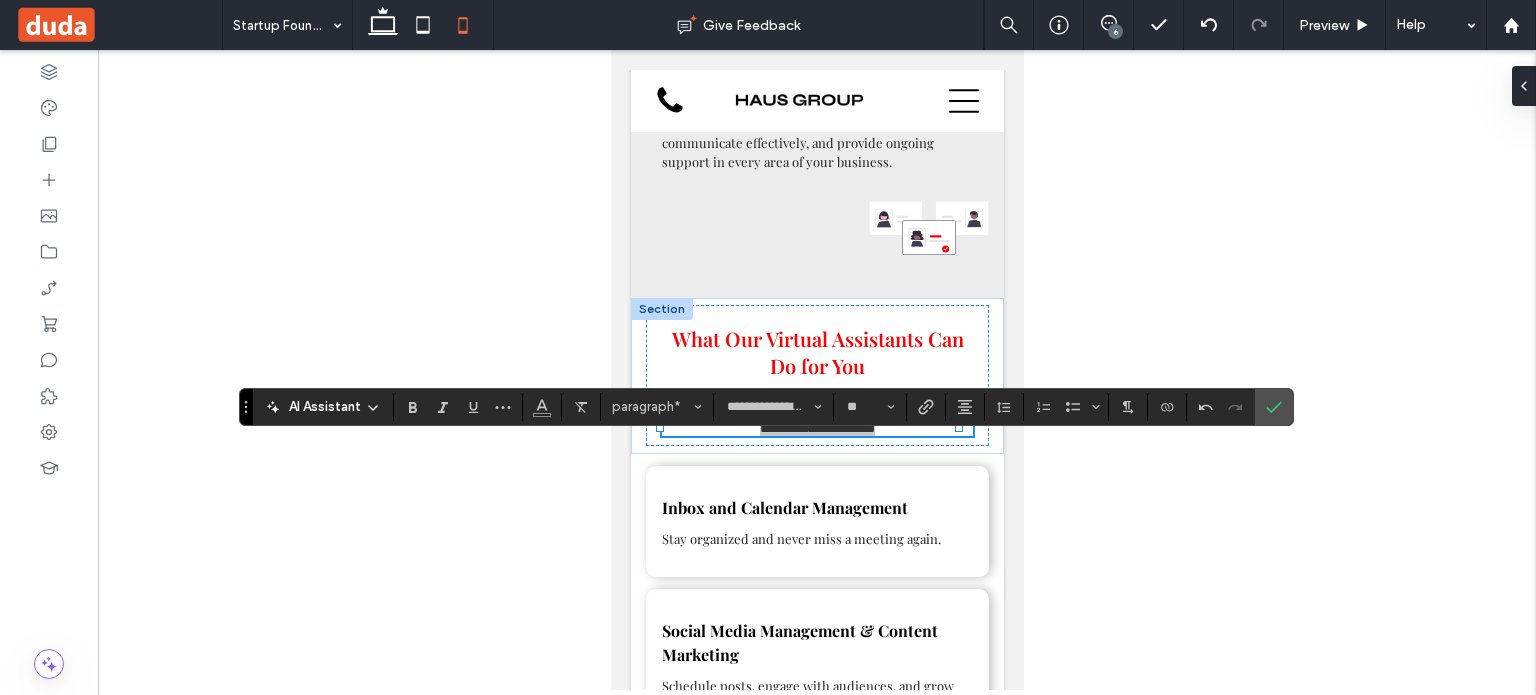 click 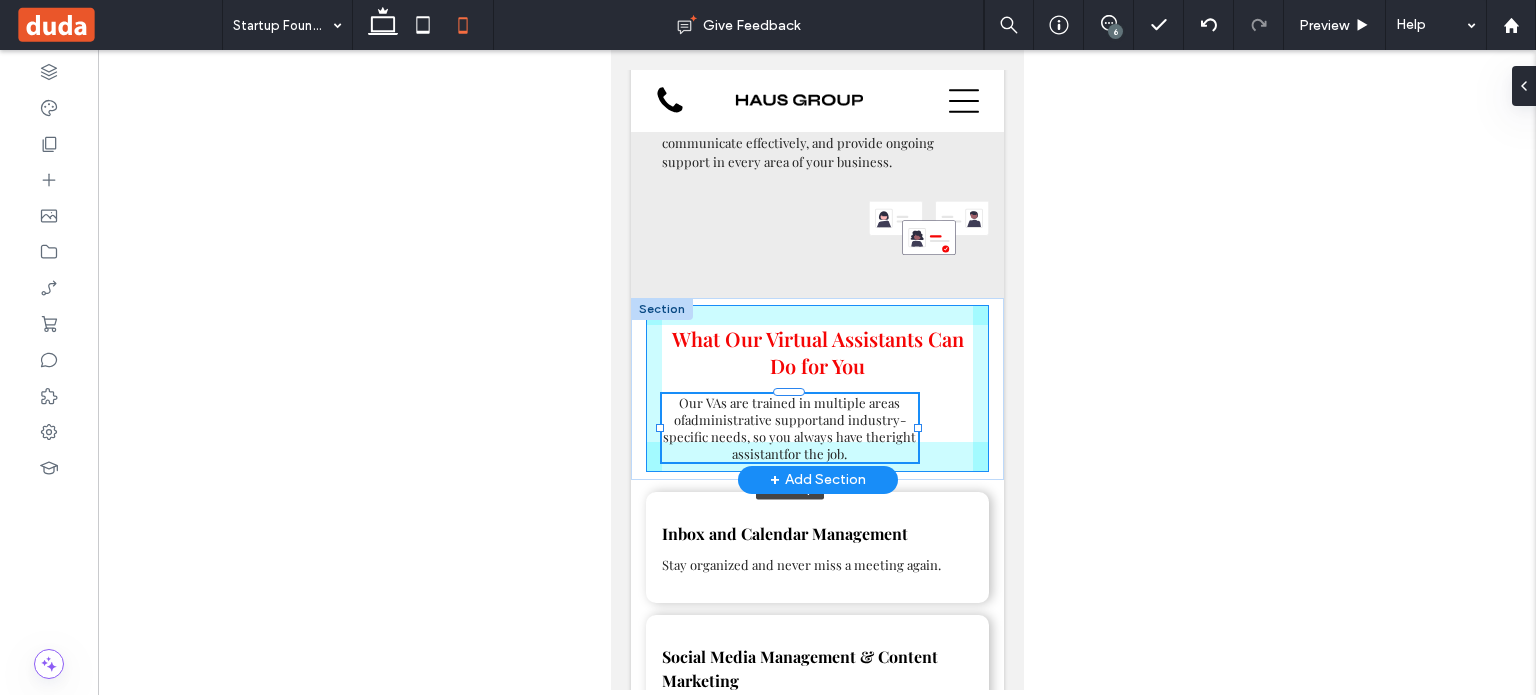 drag, startPoint x: 958, startPoint y: 475, endPoint x: 917, endPoint y: 470, distance: 41.303753 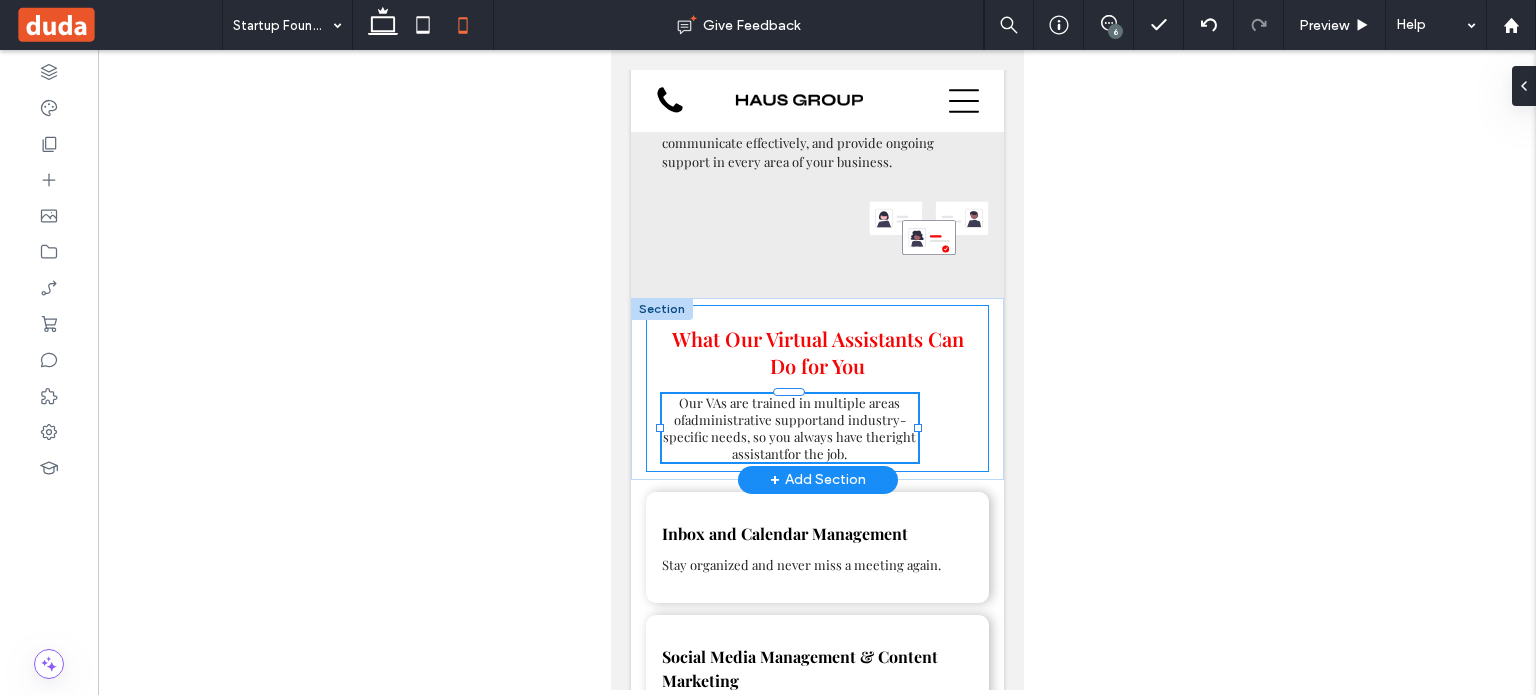 type on "**" 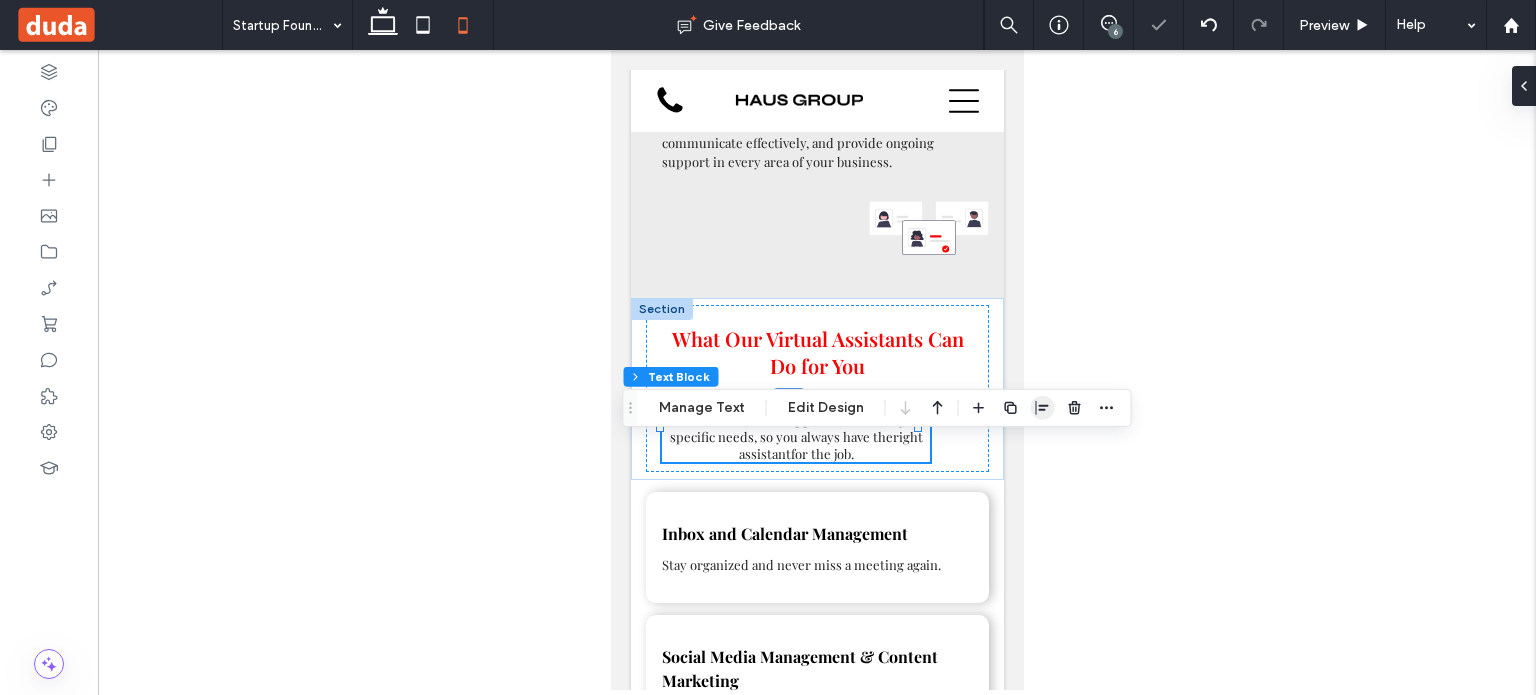 click 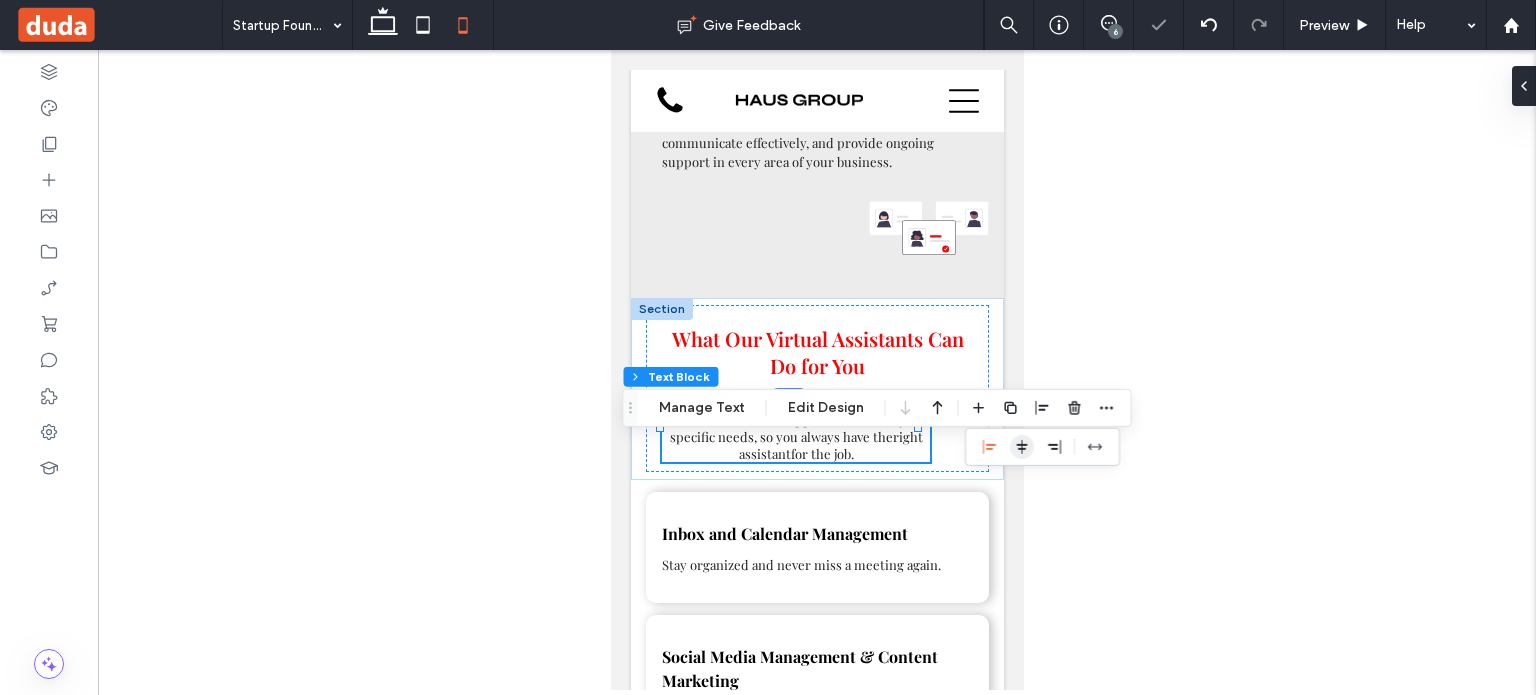 click 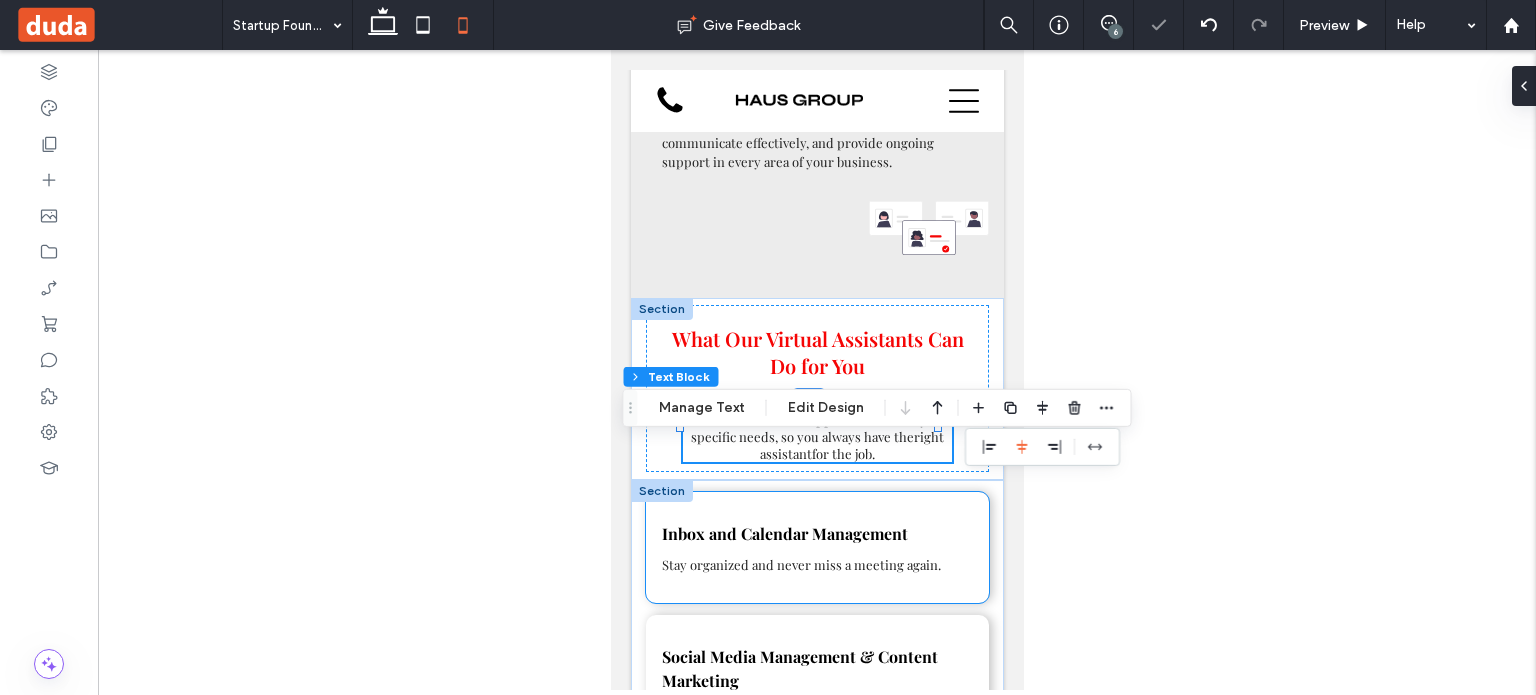 click on "Inbox and Calendar Management
Stay organized and never miss a meeting again." at bounding box center (816, 547) 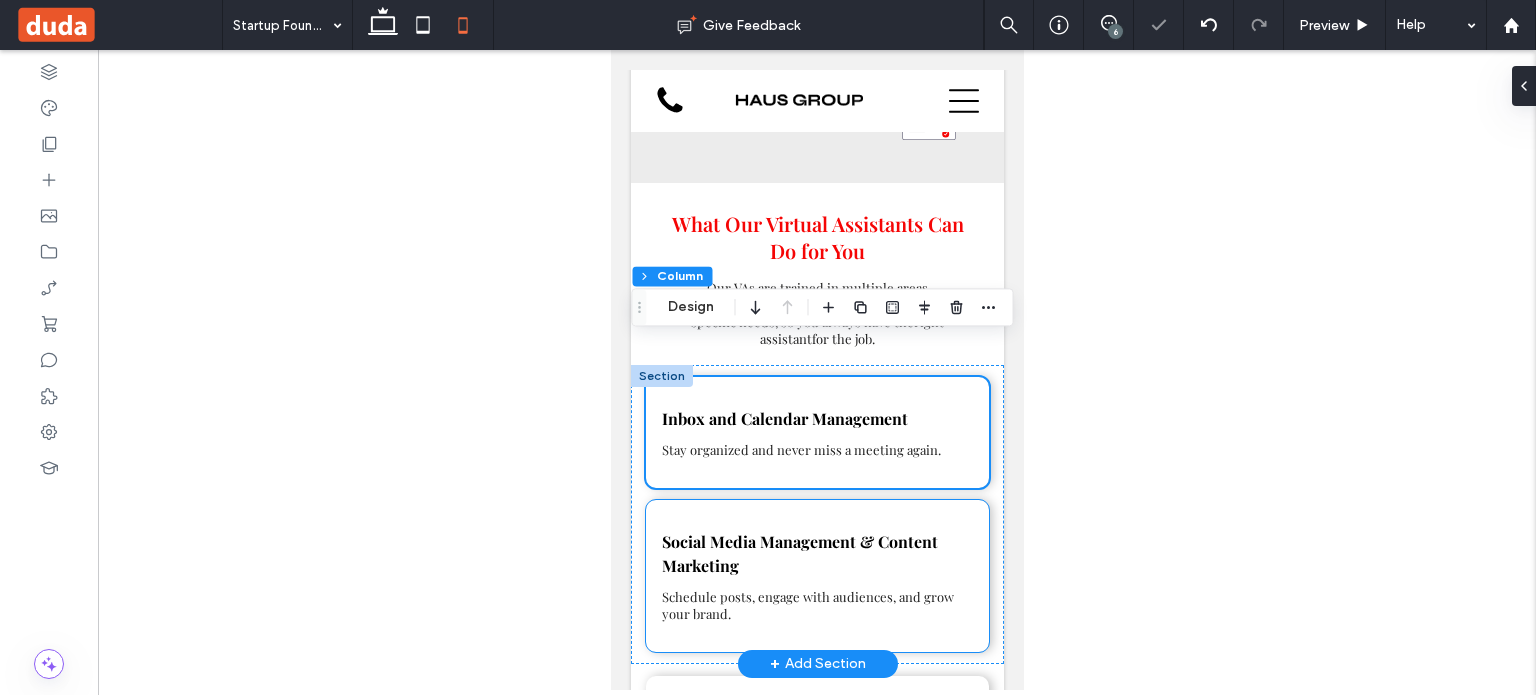 scroll, scrollTop: 1668, scrollLeft: 0, axis: vertical 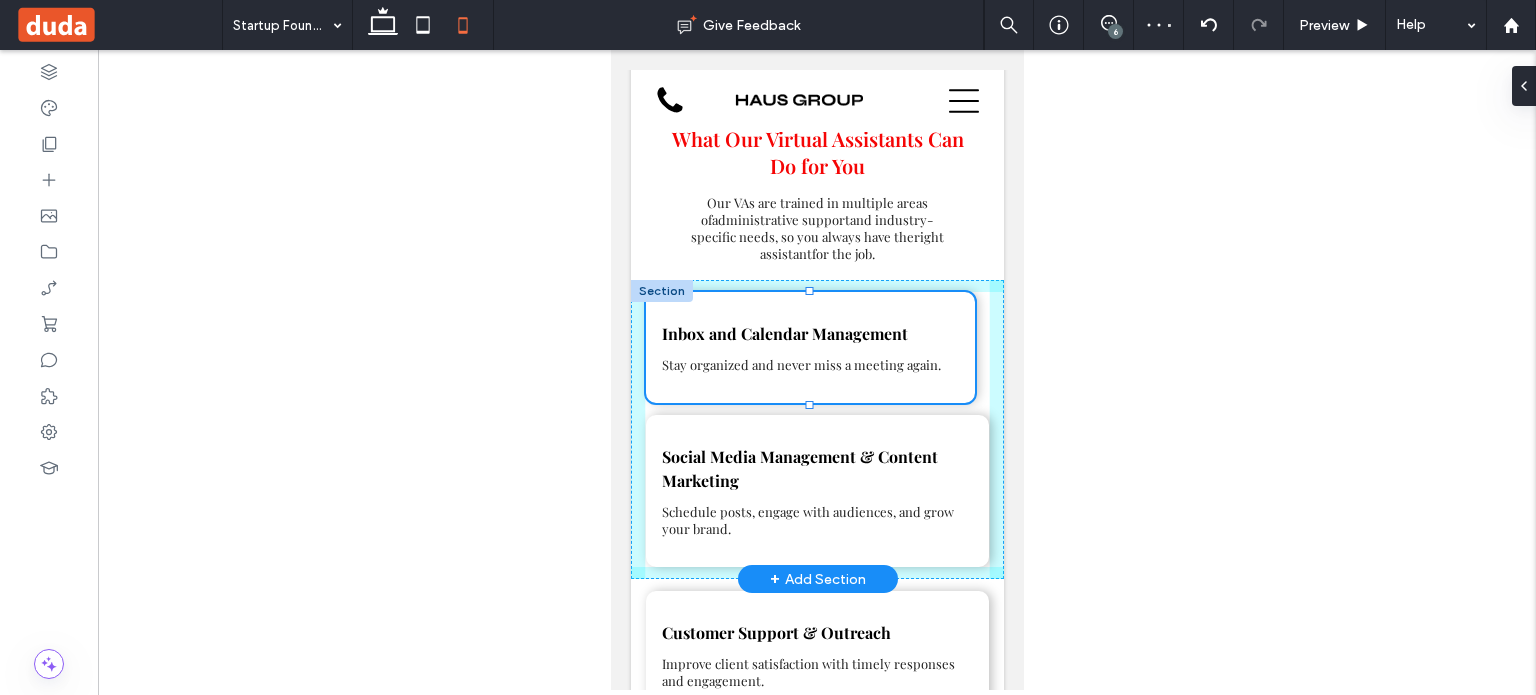 drag, startPoint x: 805, startPoint y: 448, endPoint x: 815, endPoint y: 404, distance: 45.122055 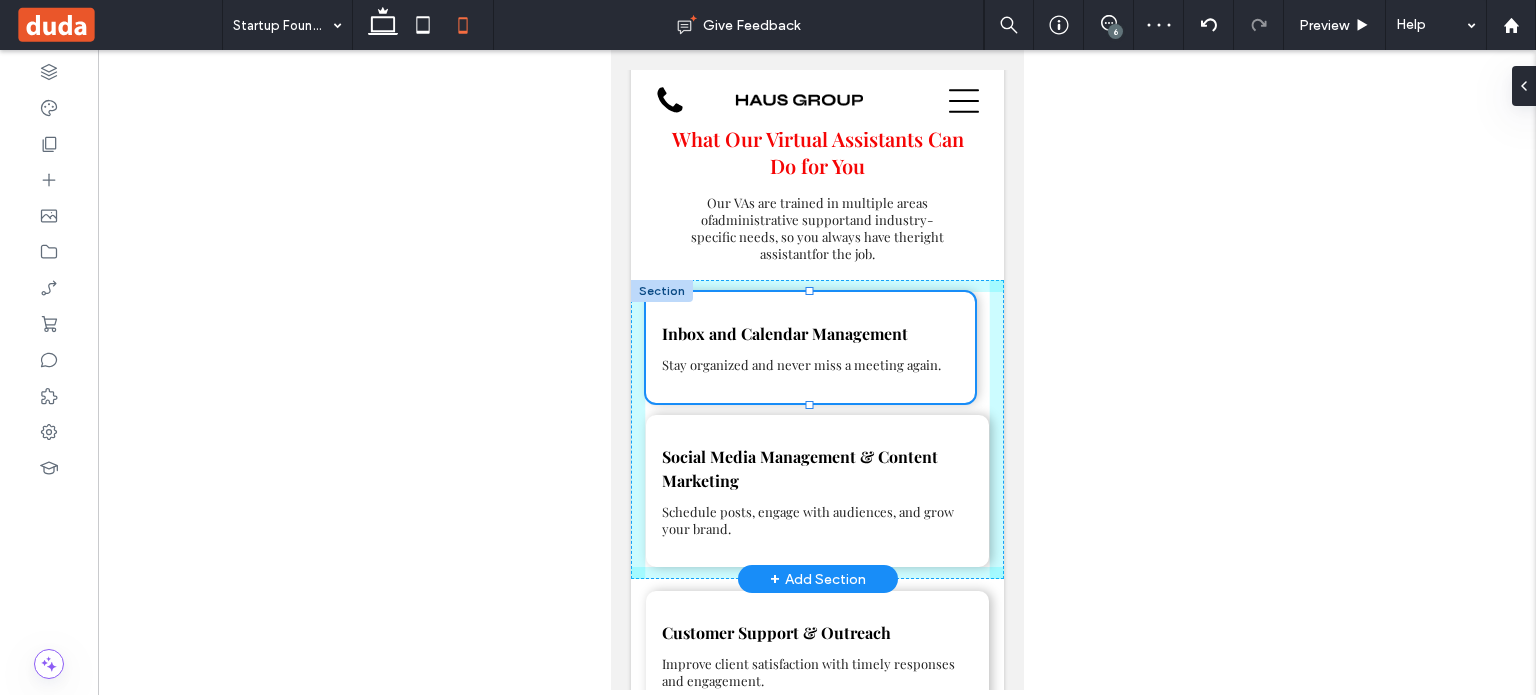 click on "Inbox and Calendar Management
Stay organized and never miss a meeting again.
Social Media Management & Content Marketing
Schedule posts, engage with audiences, and grow your brand." at bounding box center [816, 430] 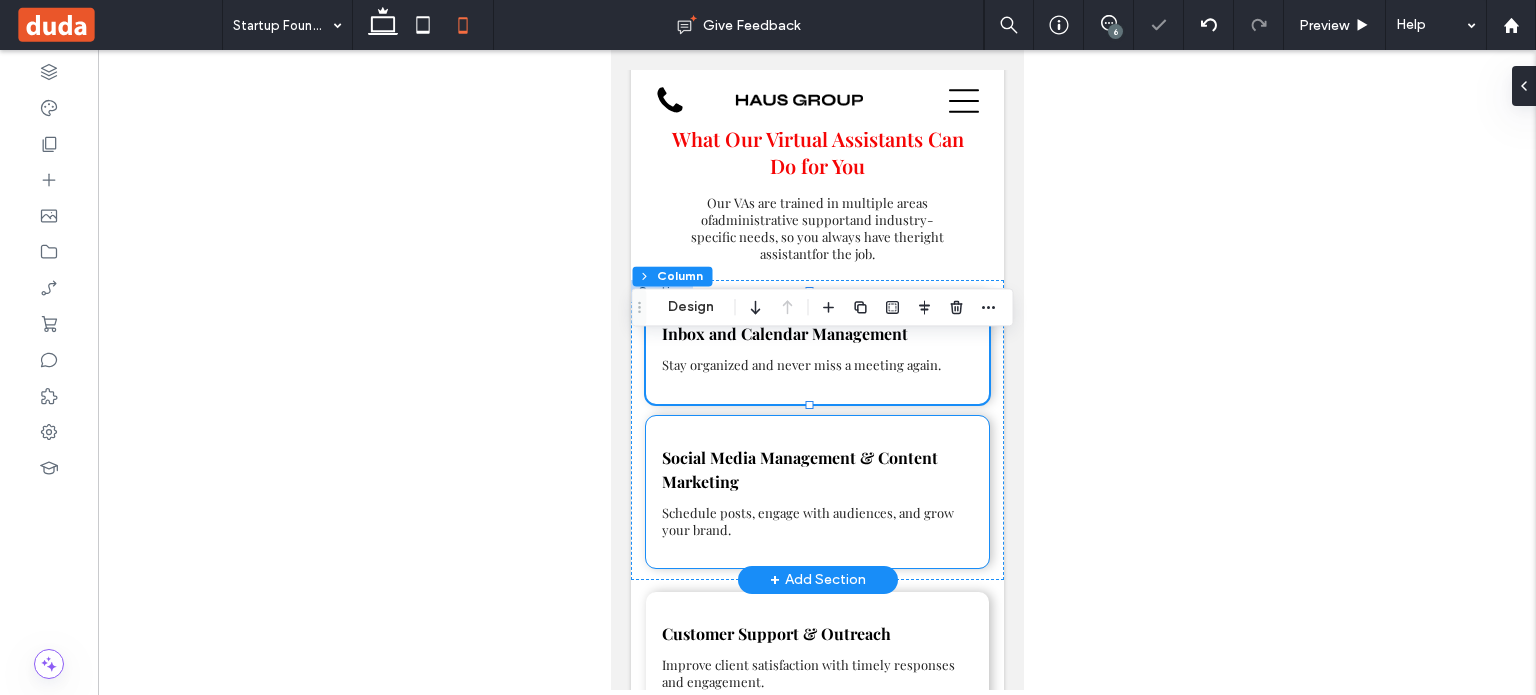 click on "Social Media Management & Content Marketing
Schedule posts, engage with audiences, and grow your brand." at bounding box center [816, 492] 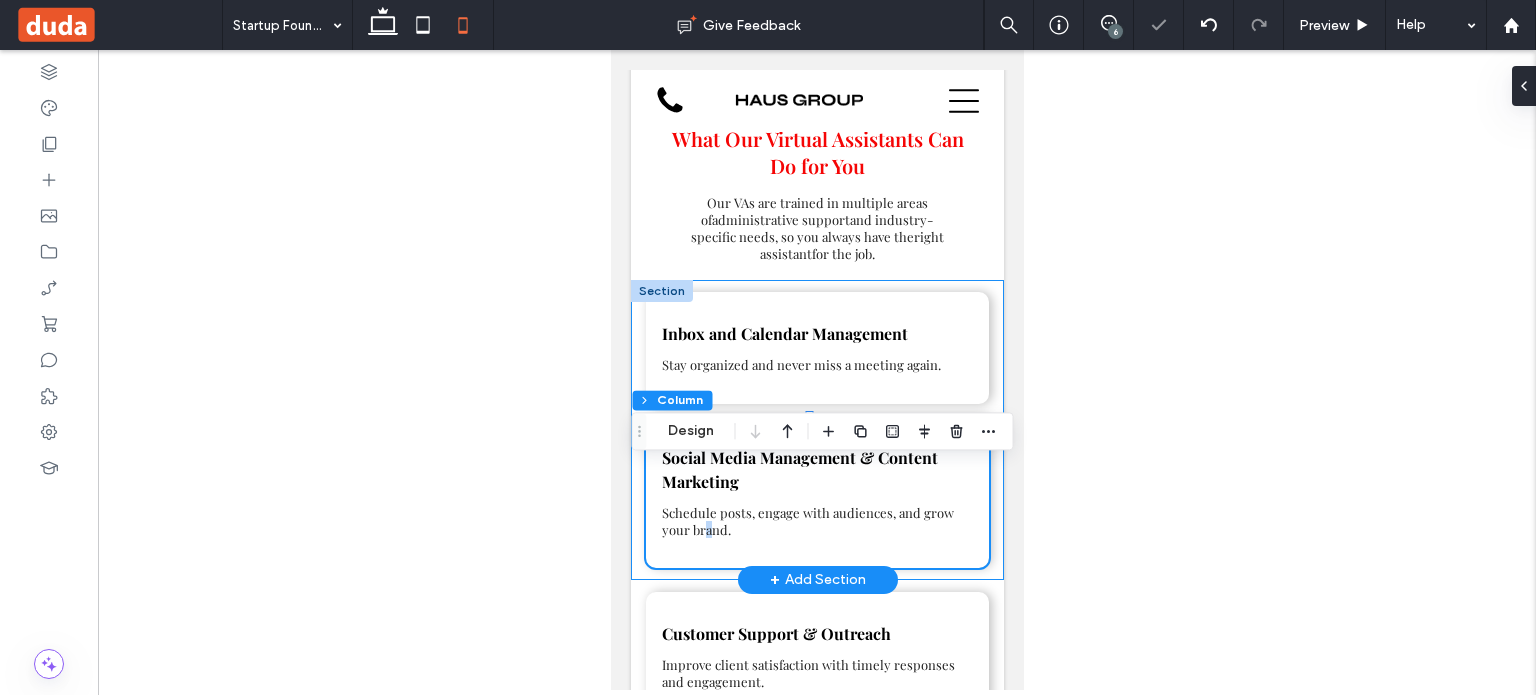 click on "Inbox and Calendar Management
Stay organized and never miss a meeting again.
Social Media Management & Content Marketing
Schedule posts, engage with audiences, and grow your brand." at bounding box center [816, 430] 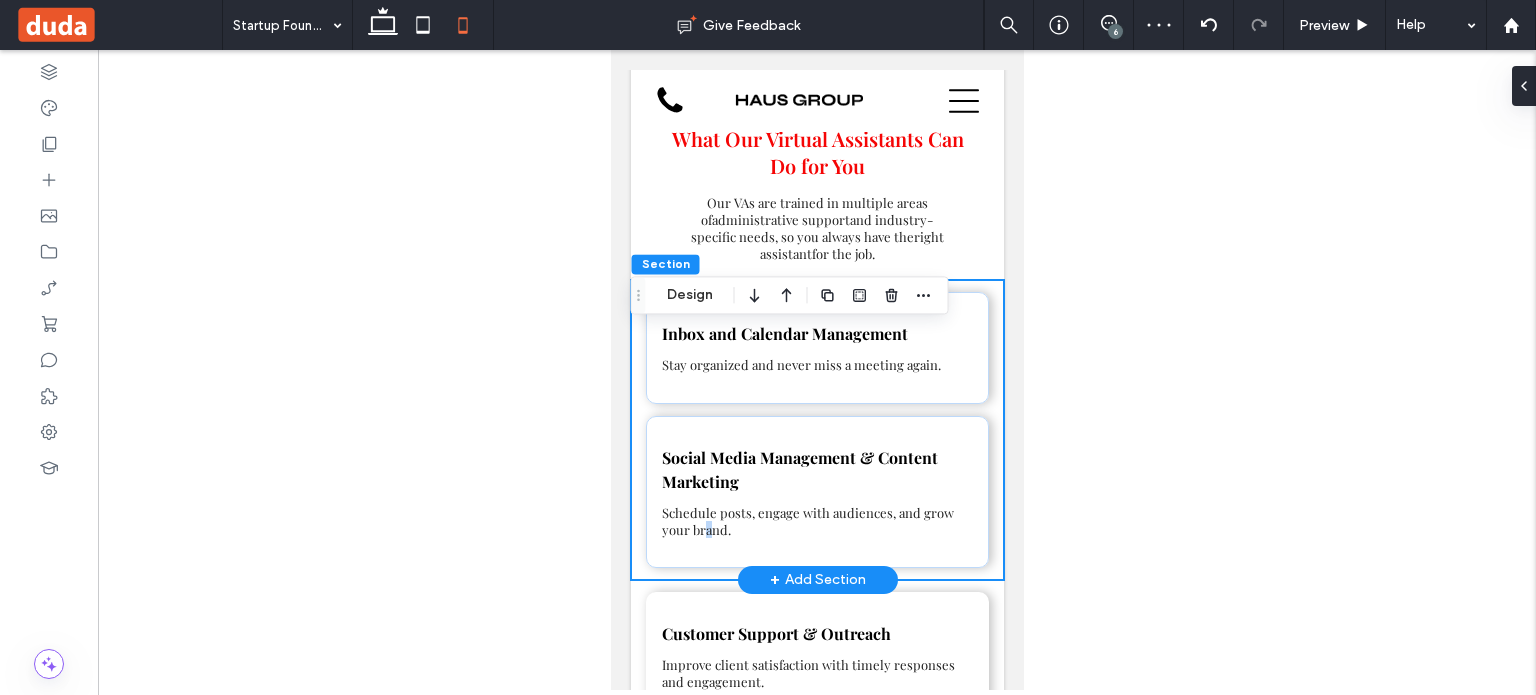 click on "Inbox and Calendar Management
Stay organized and never miss a meeting again.
Social Media Management & Content Marketing
Schedule posts, engage with audiences, and grow your brand." at bounding box center [816, 430] 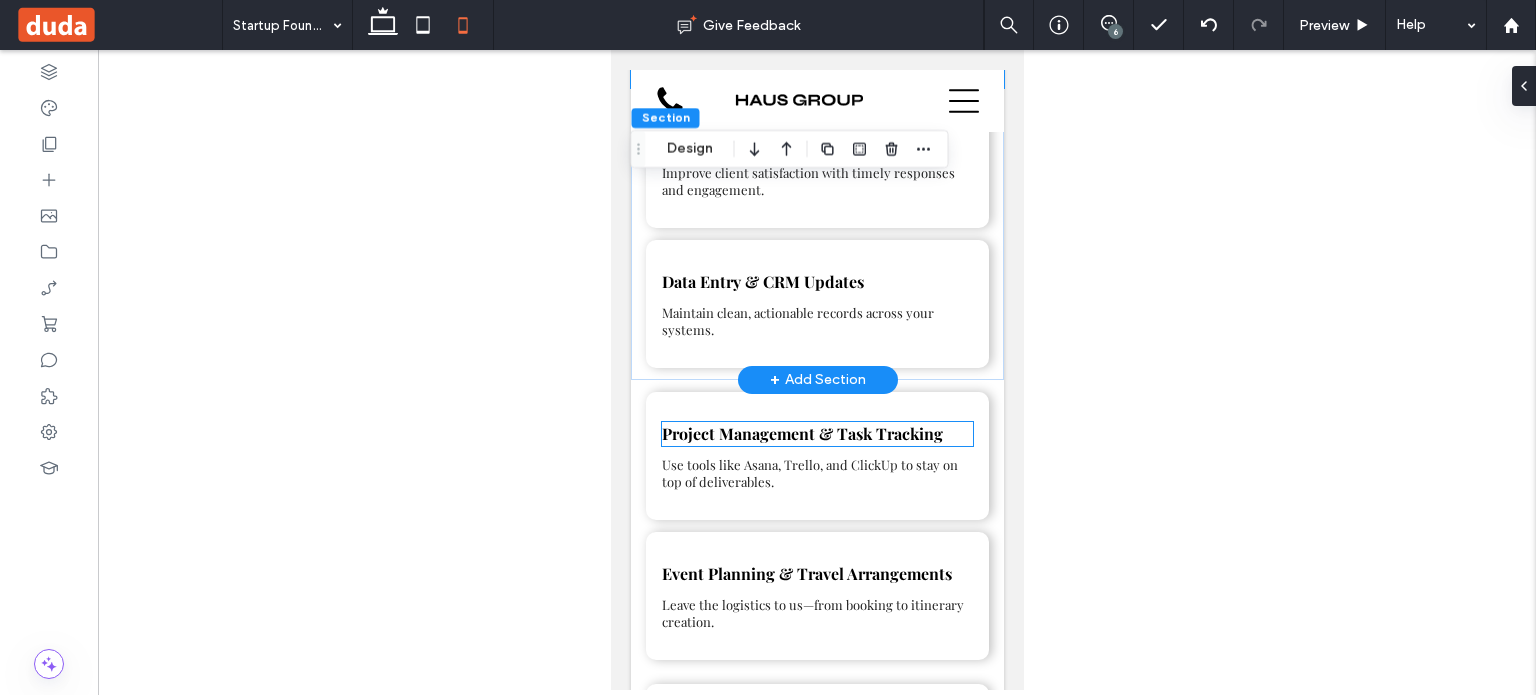 scroll, scrollTop: 1968, scrollLeft: 0, axis: vertical 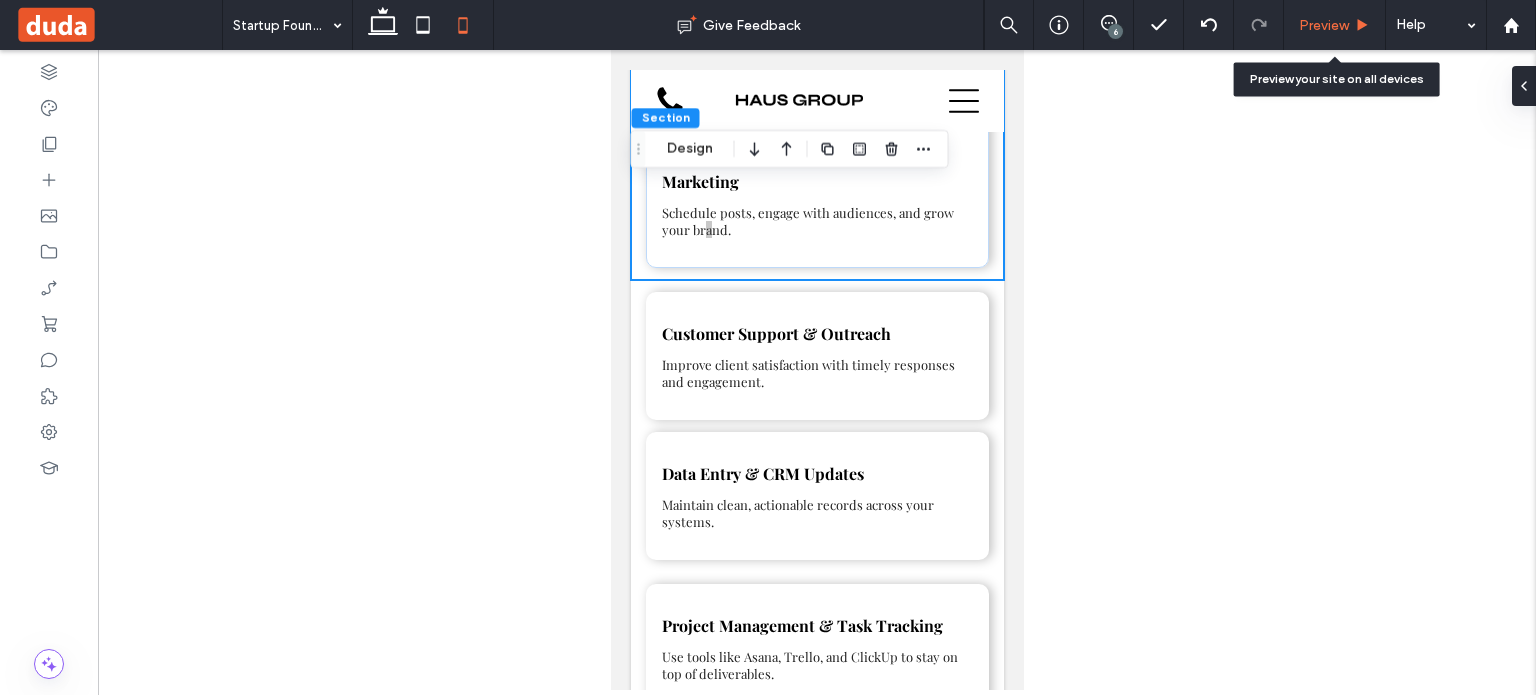 click on "Preview" at bounding box center (1324, 25) 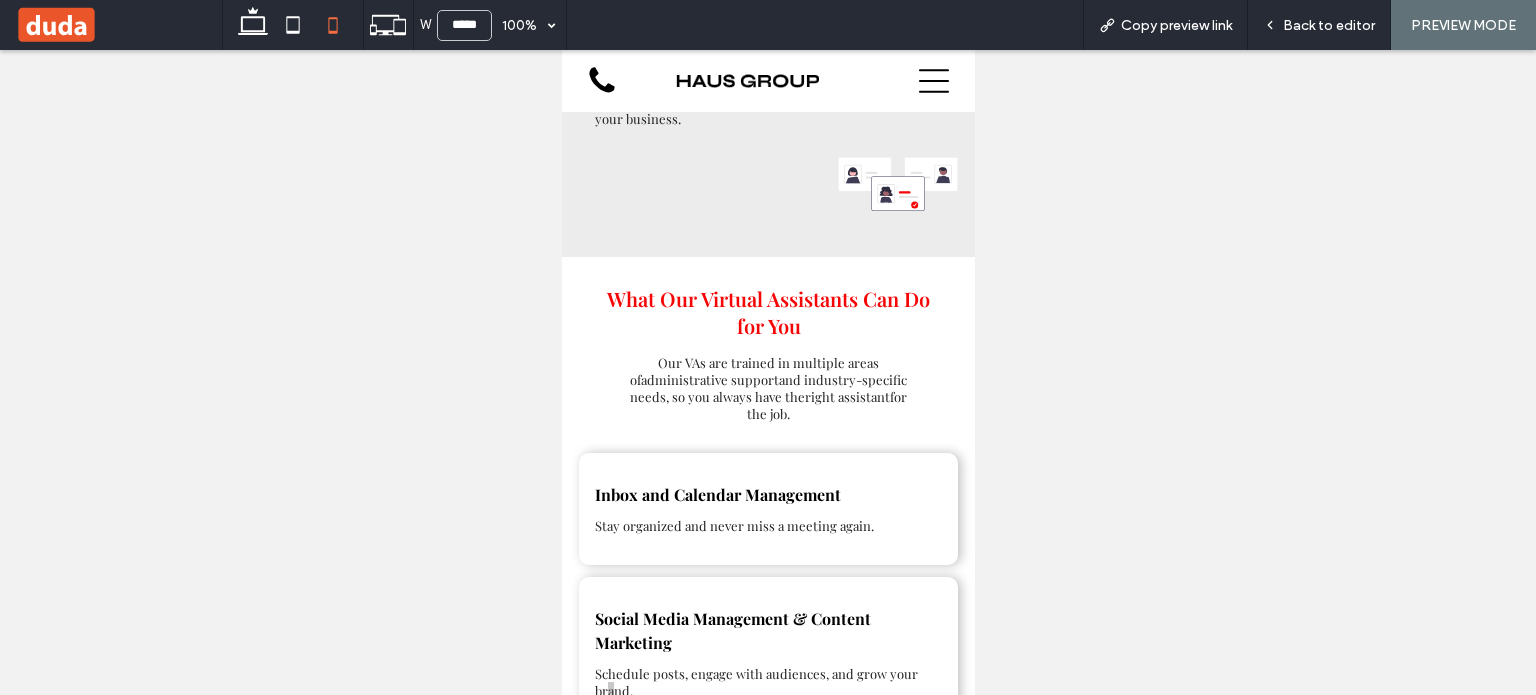 scroll, scrollTop: 1568, scrollLeft: 0, axis: vertical 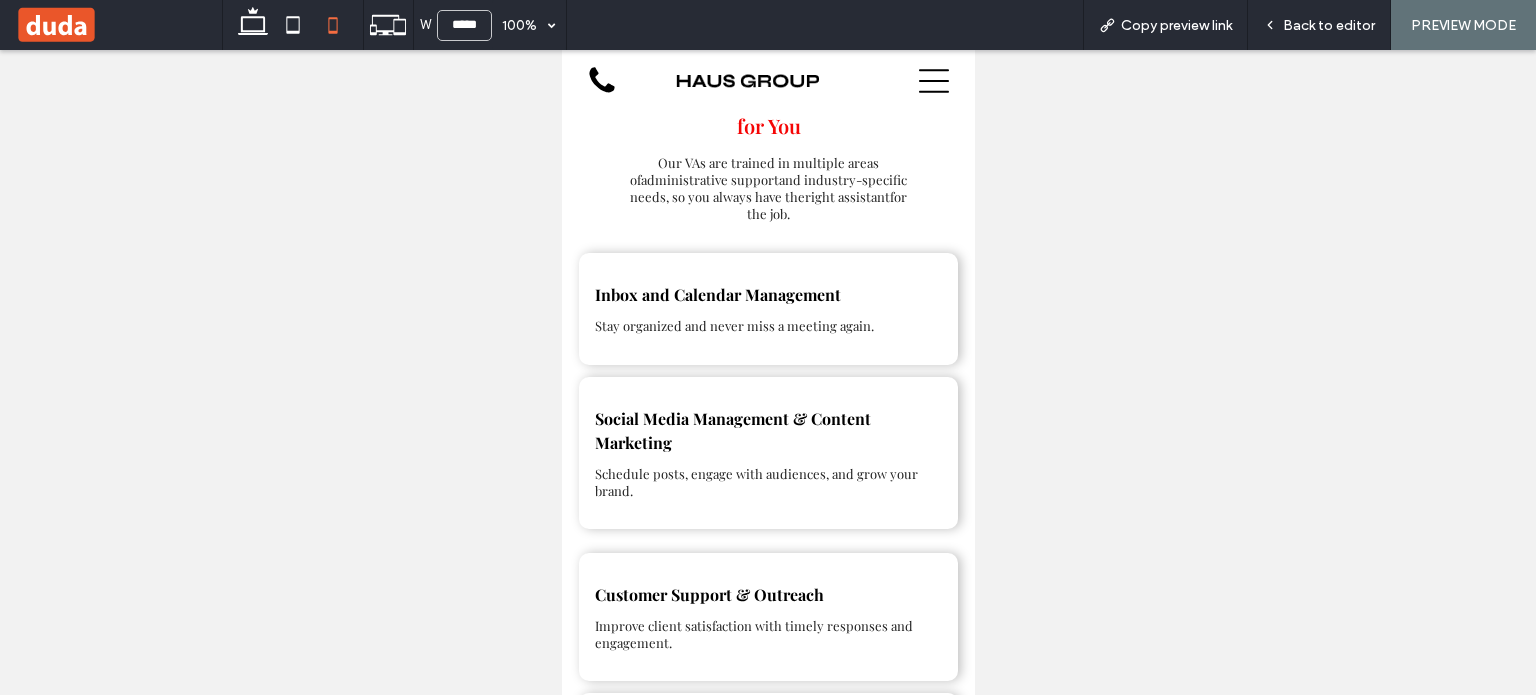 click on "Schedule posts, engage with audiences, and grow your brand." at bounding box center [755, 482] 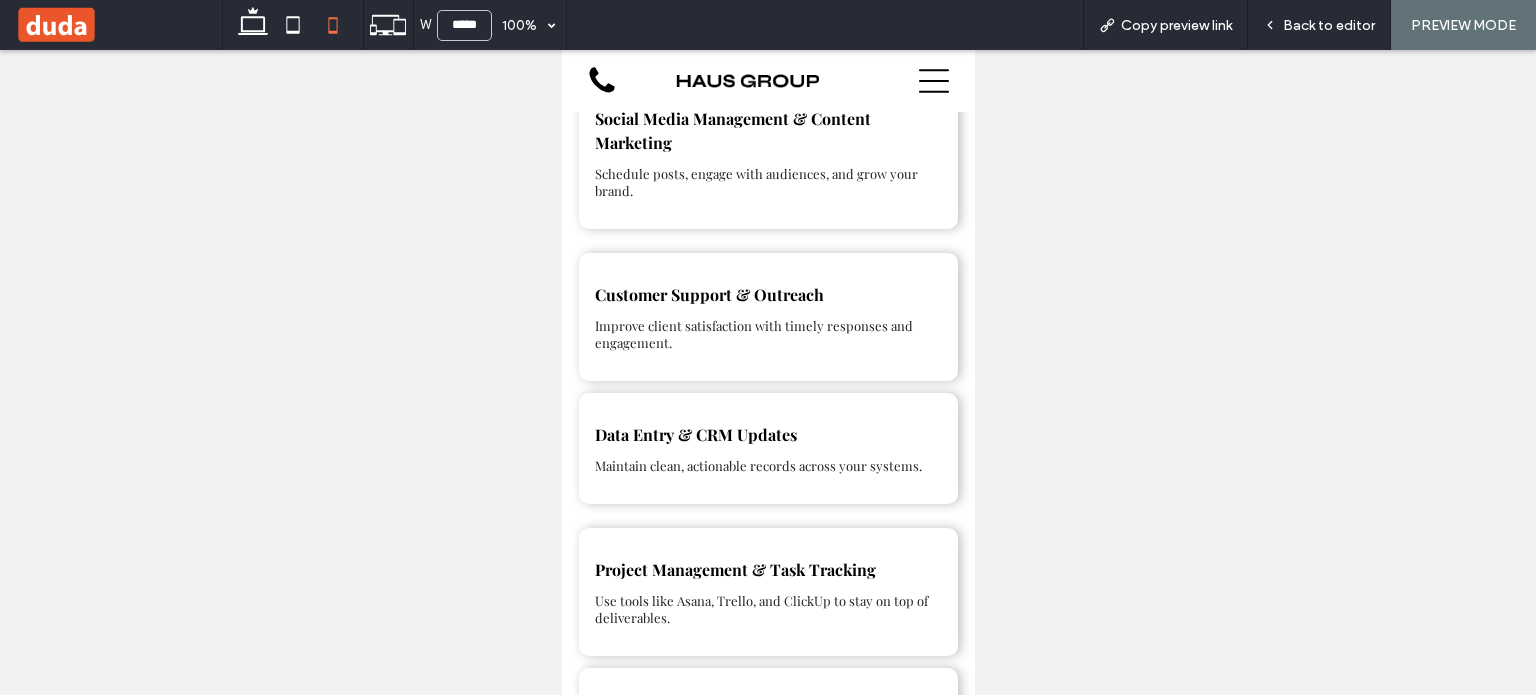 scroll, scrollTop: 1568, scrollLeft: 0, axis: vertical 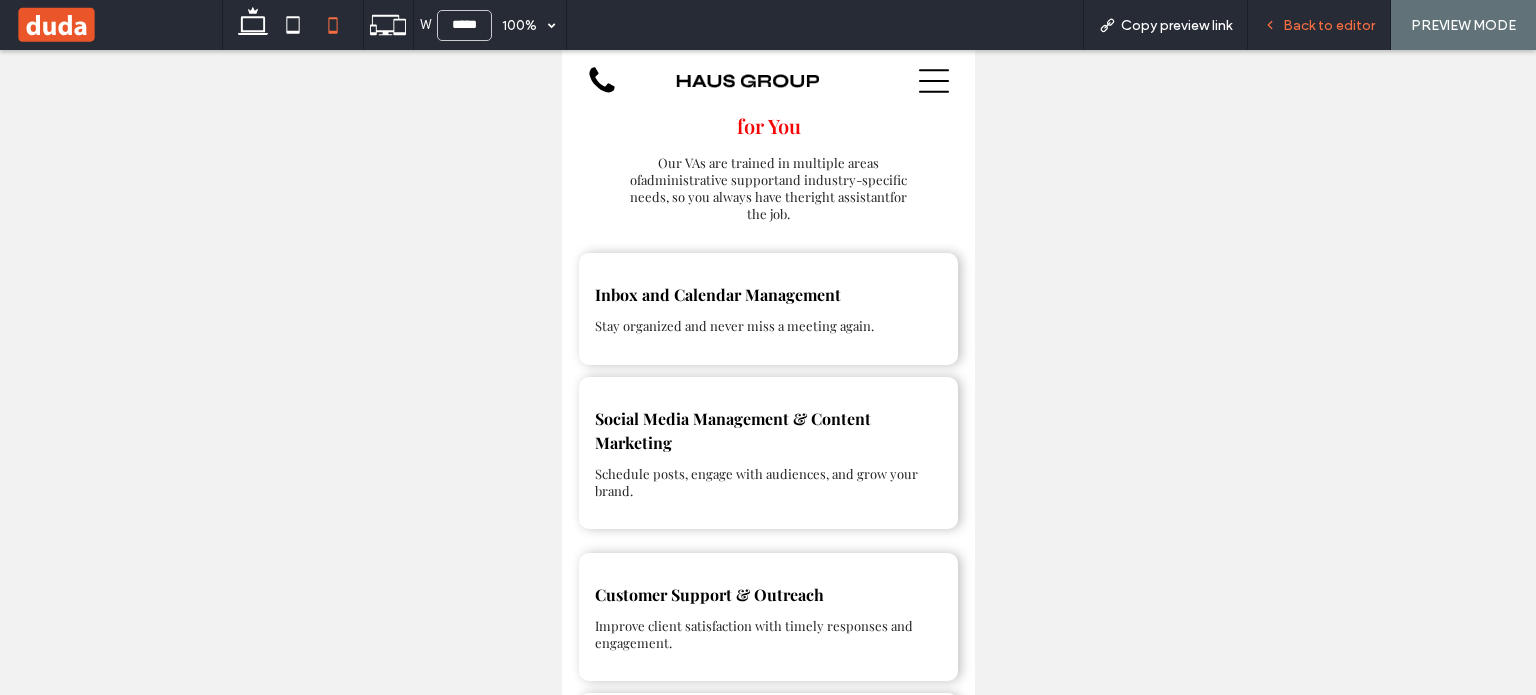 click on "Back to editor" at bounding box center (1329, 25) 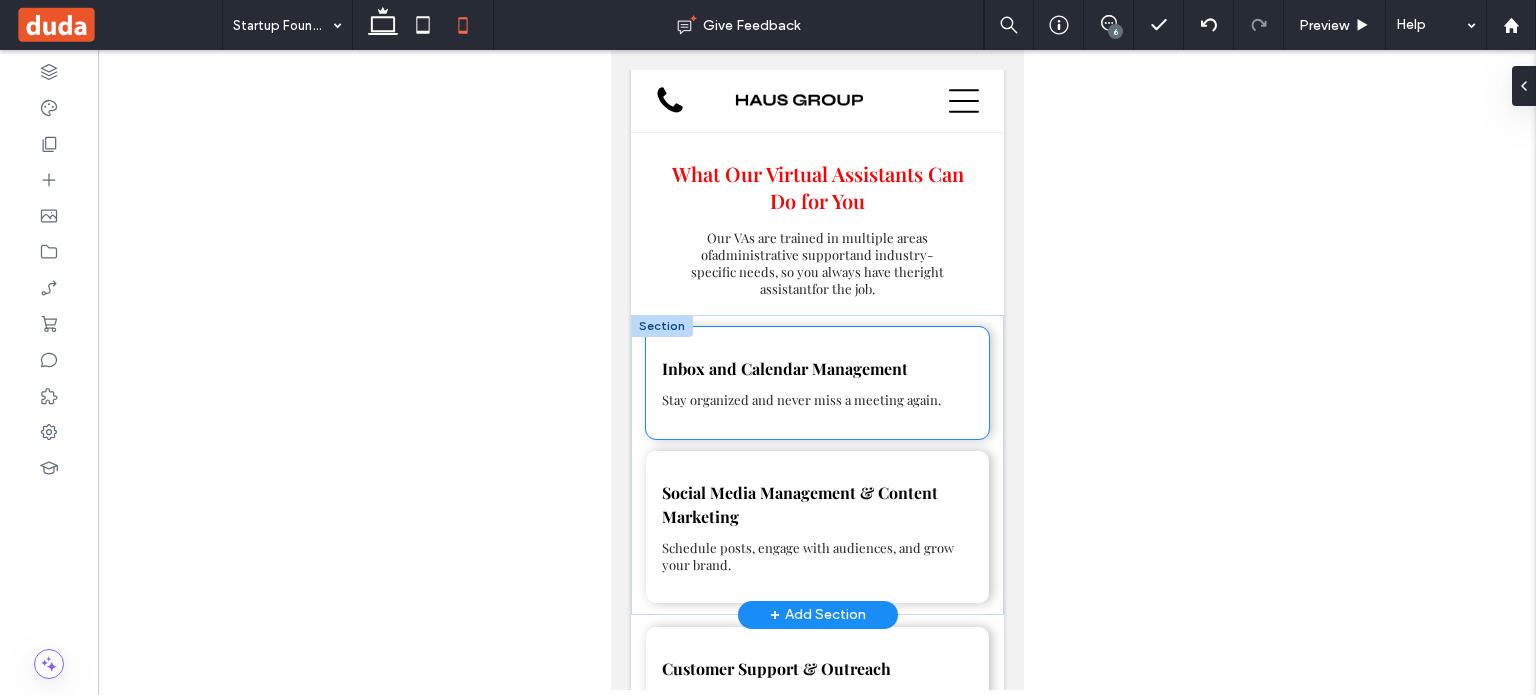 scroll, scrollTop: 1668, scrollLeft: 0, axis: vertical 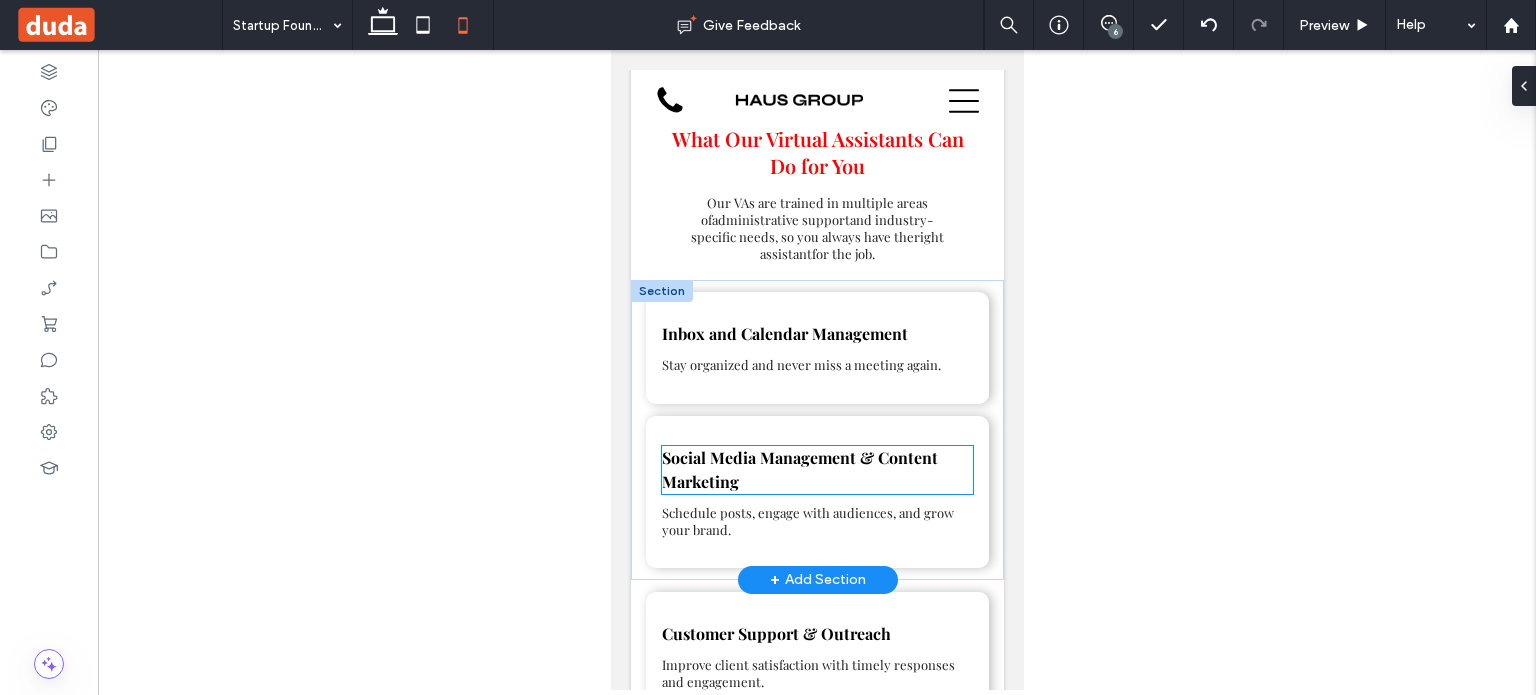 click on "Social Media Management & Content Marketing" at bounding box center [816, 470] 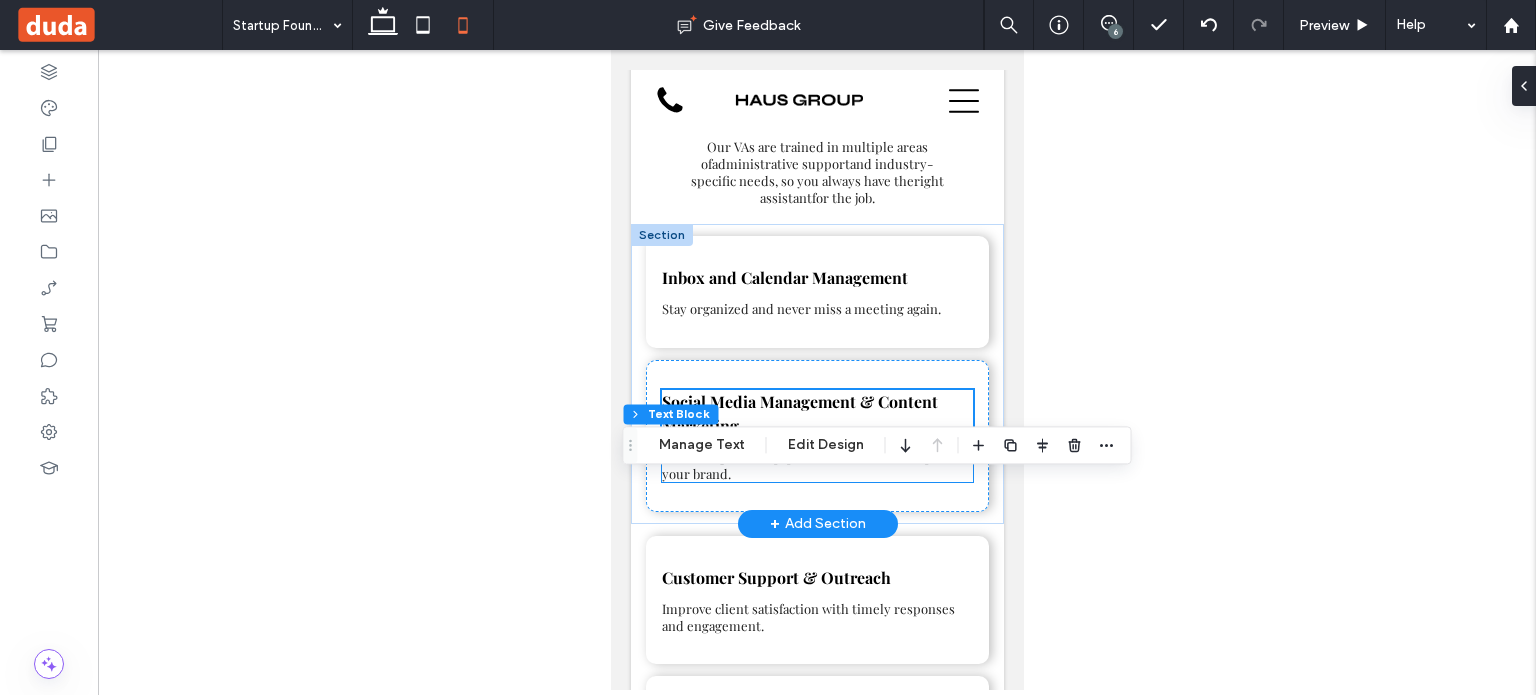 scroll, scrollTop: 1868, scrollLeft: 0, axis: vertical 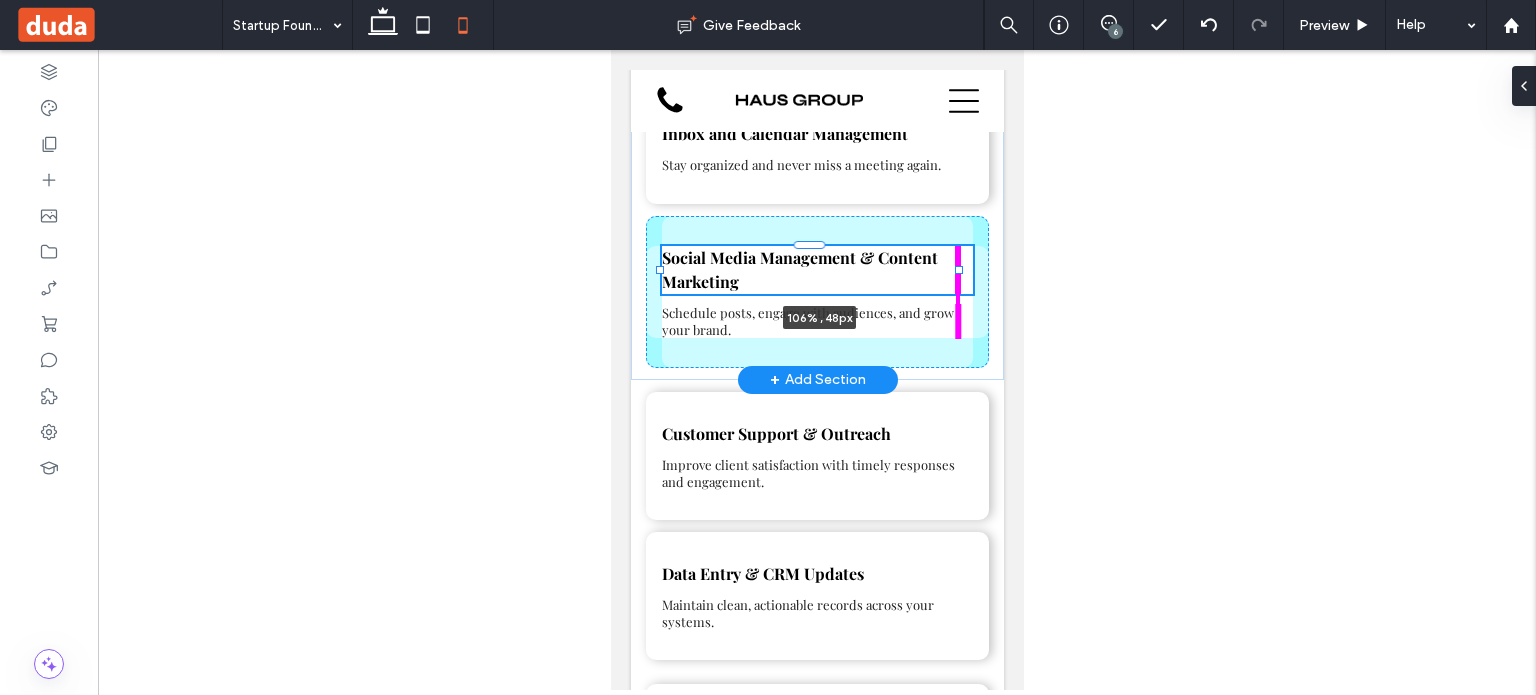 drag, startPoint x: 955, startPoint y: 320, endPoint x: 966, endPoint y: 319, distance: 11.045361 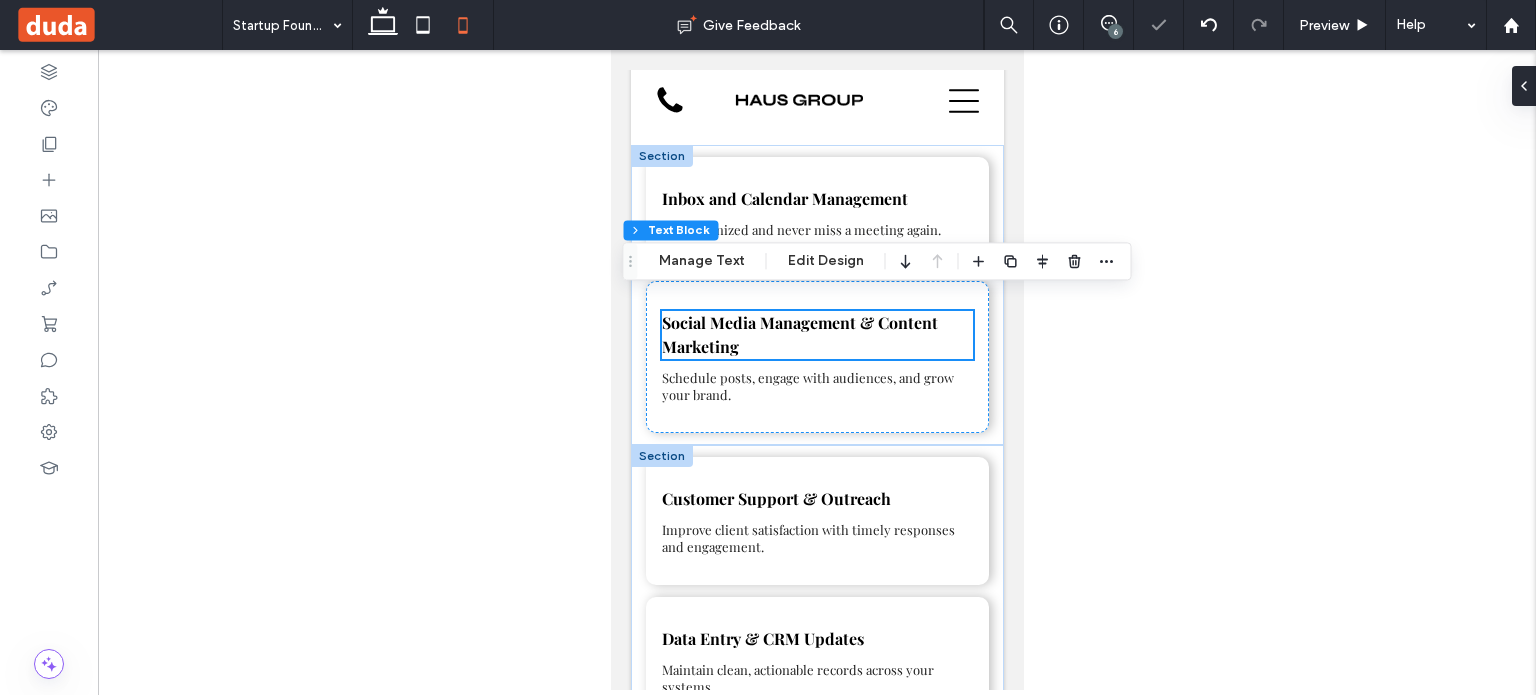 scroll, scrollTop: 1768, scrollLeft: 0, axis: vertical 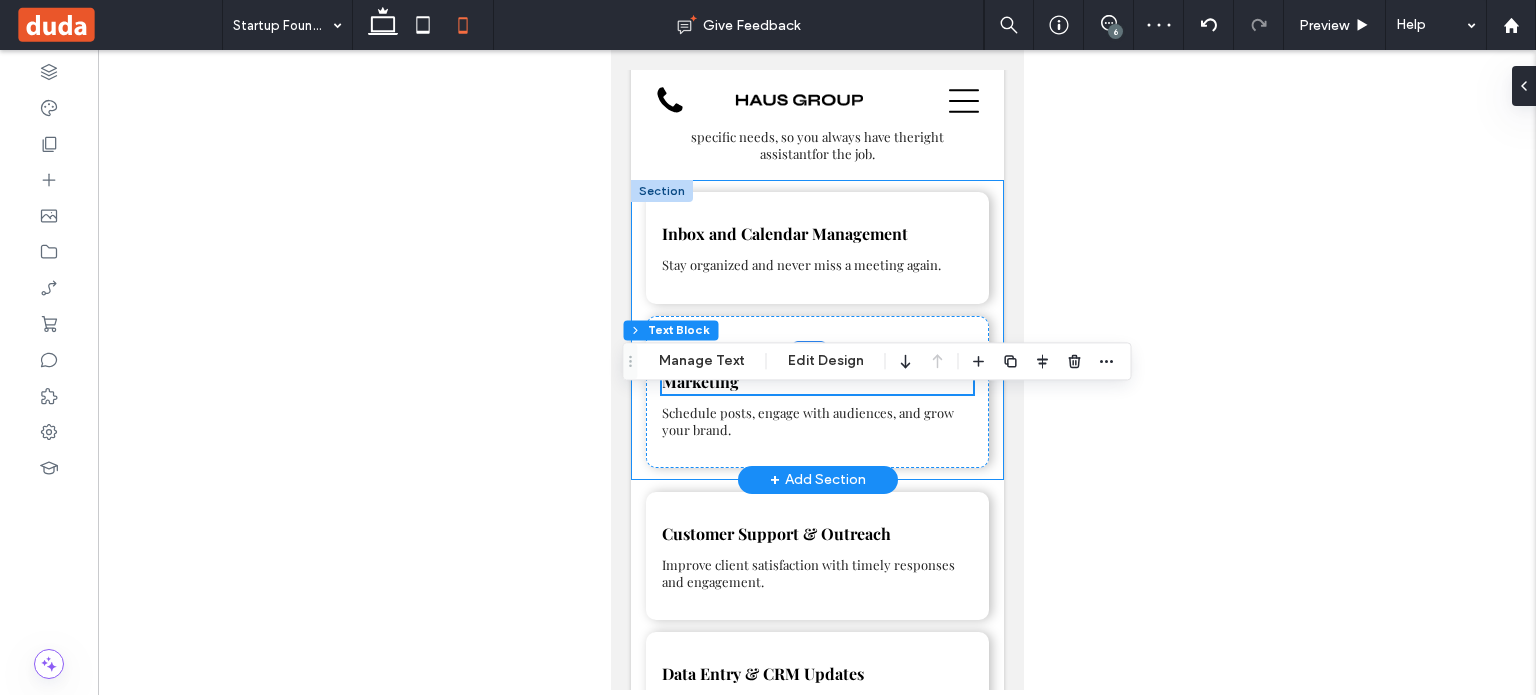 click on "Inbox and Calendar Management
Stay organized and never miss a meeting again.
Social Media Management & Content Marketing
106% , 48px
Schedule posts, engage with audiences, and grow your brand." at bounding box center [816, 330] 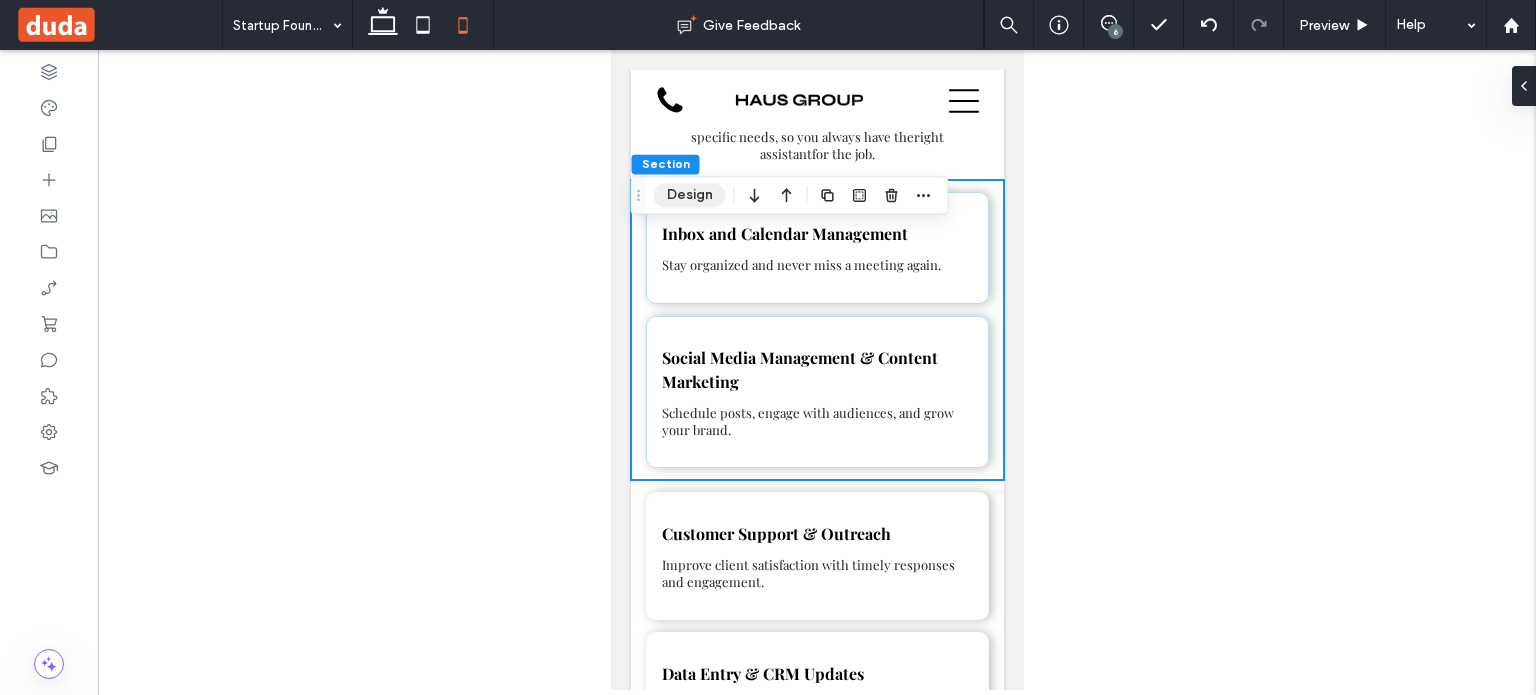 click on "Design" at bounding box center [690, 195] 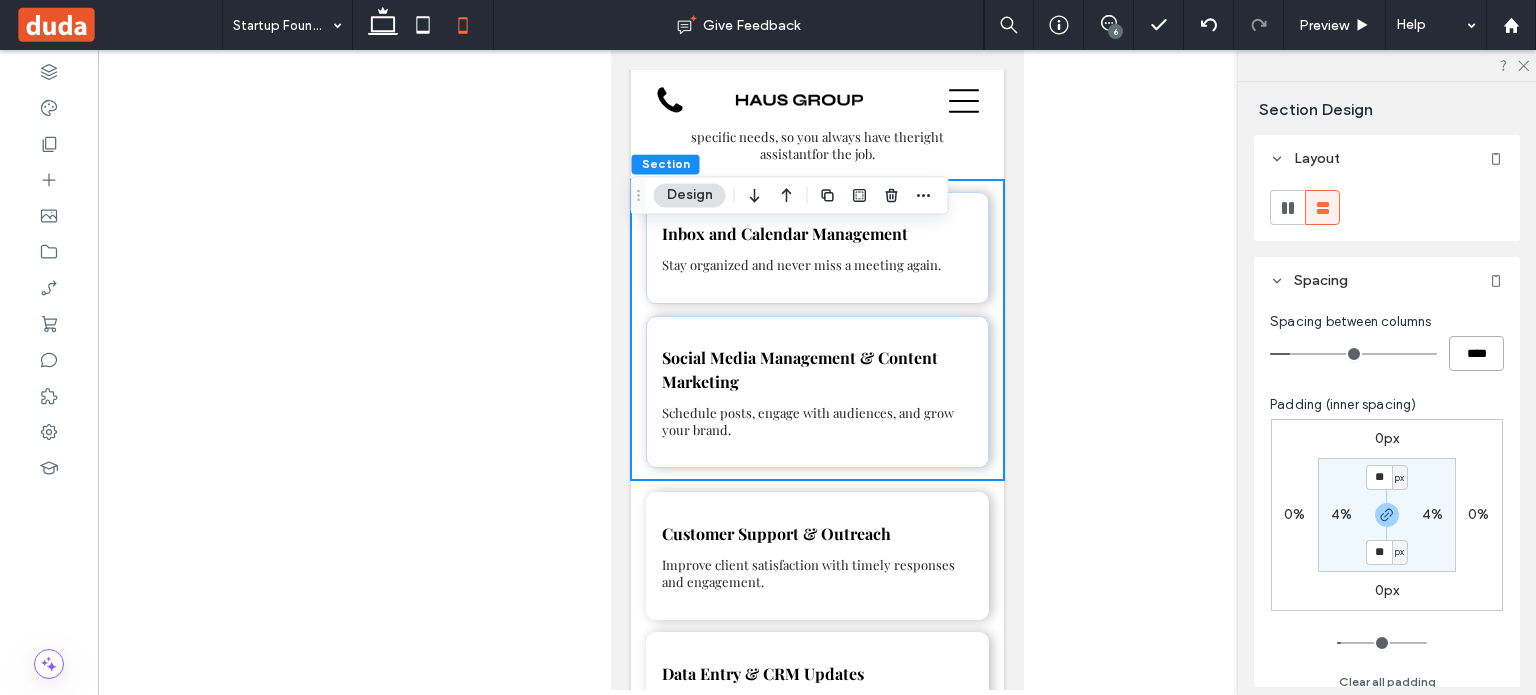 click on "****" at bounding box center [1476, 353] 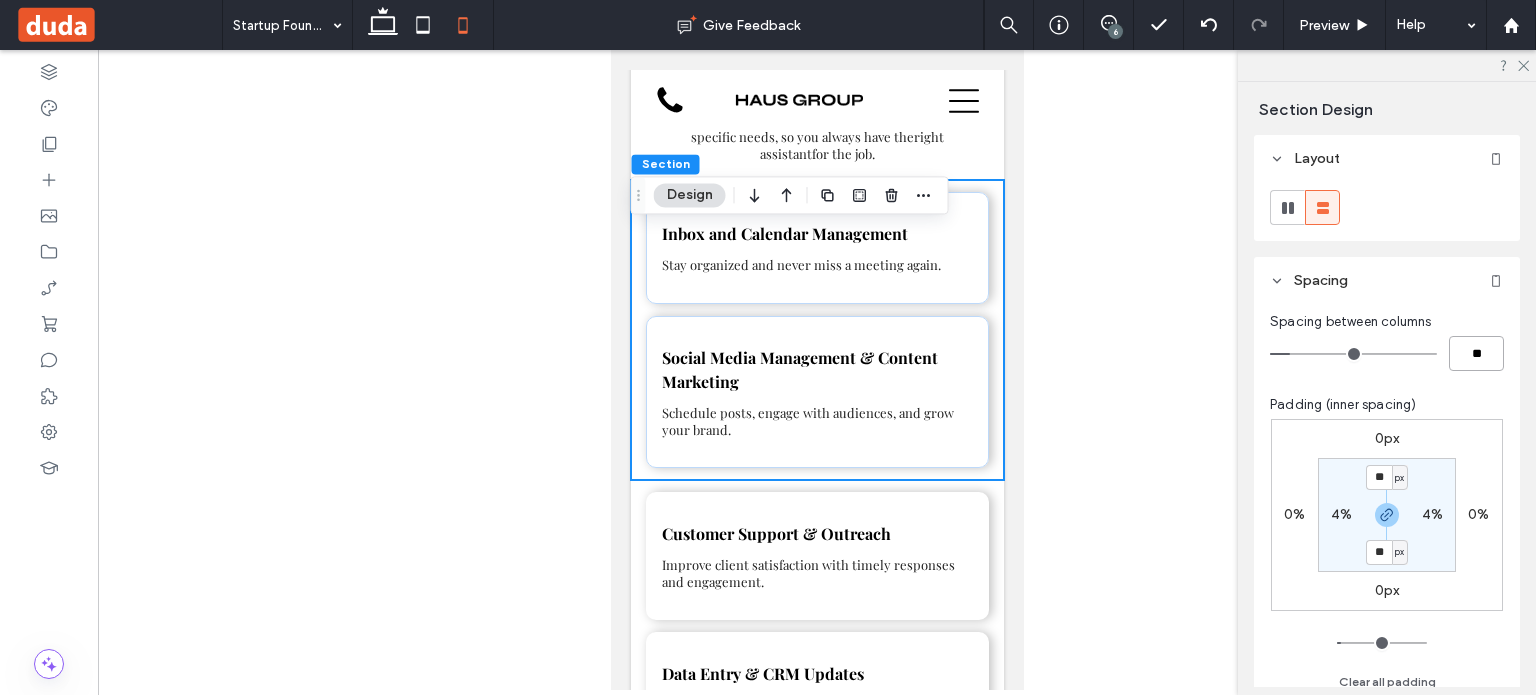 type on "**" 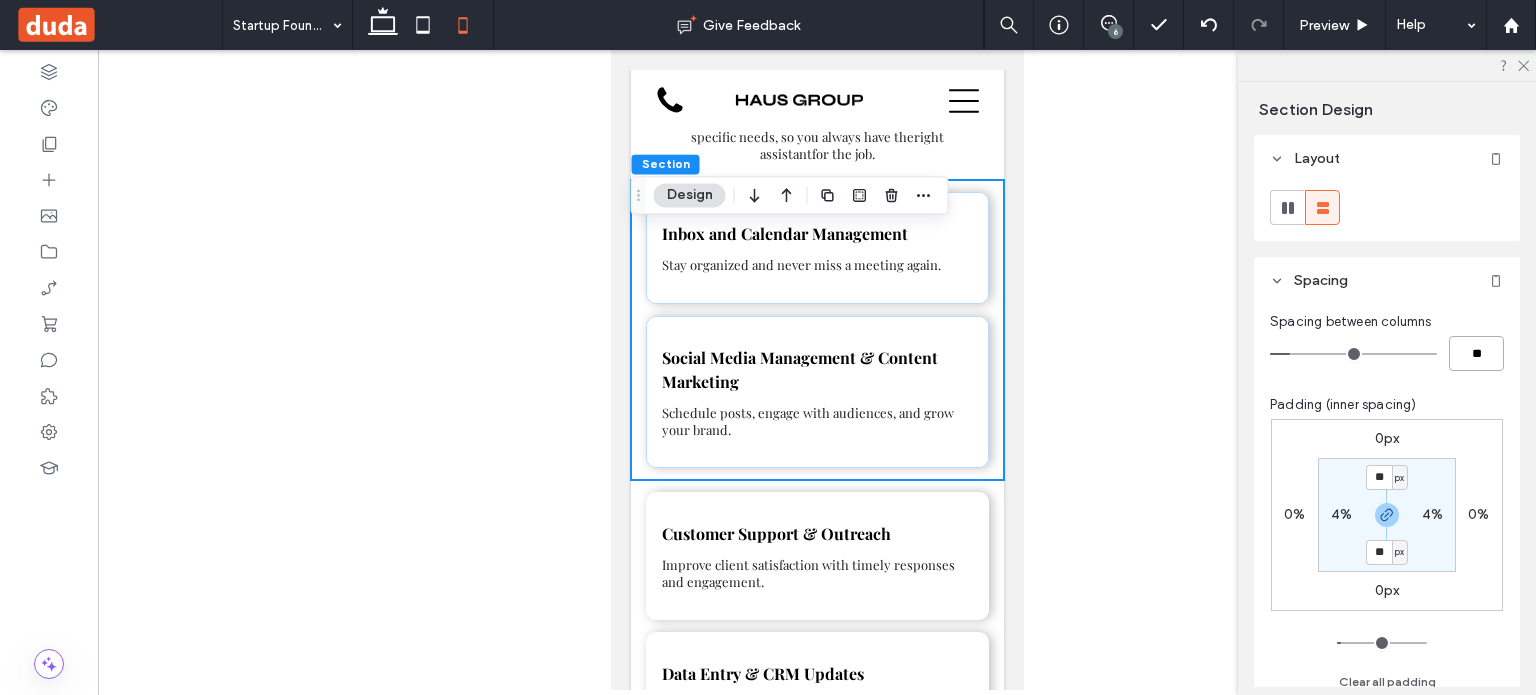type on "**" 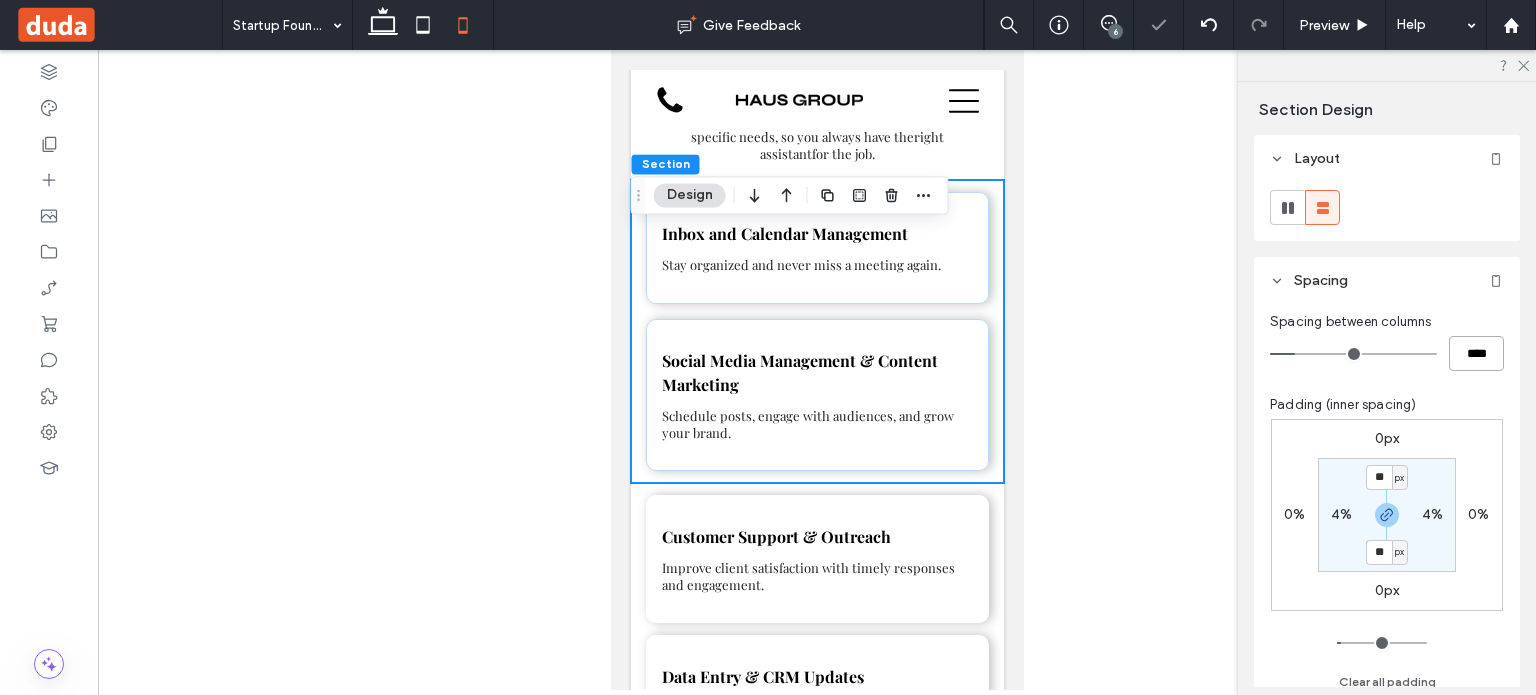drag, startPoint x: 1450, startPoint y: 350, endPoint x: 1519, endPoint y: 351, distance: 69.00725 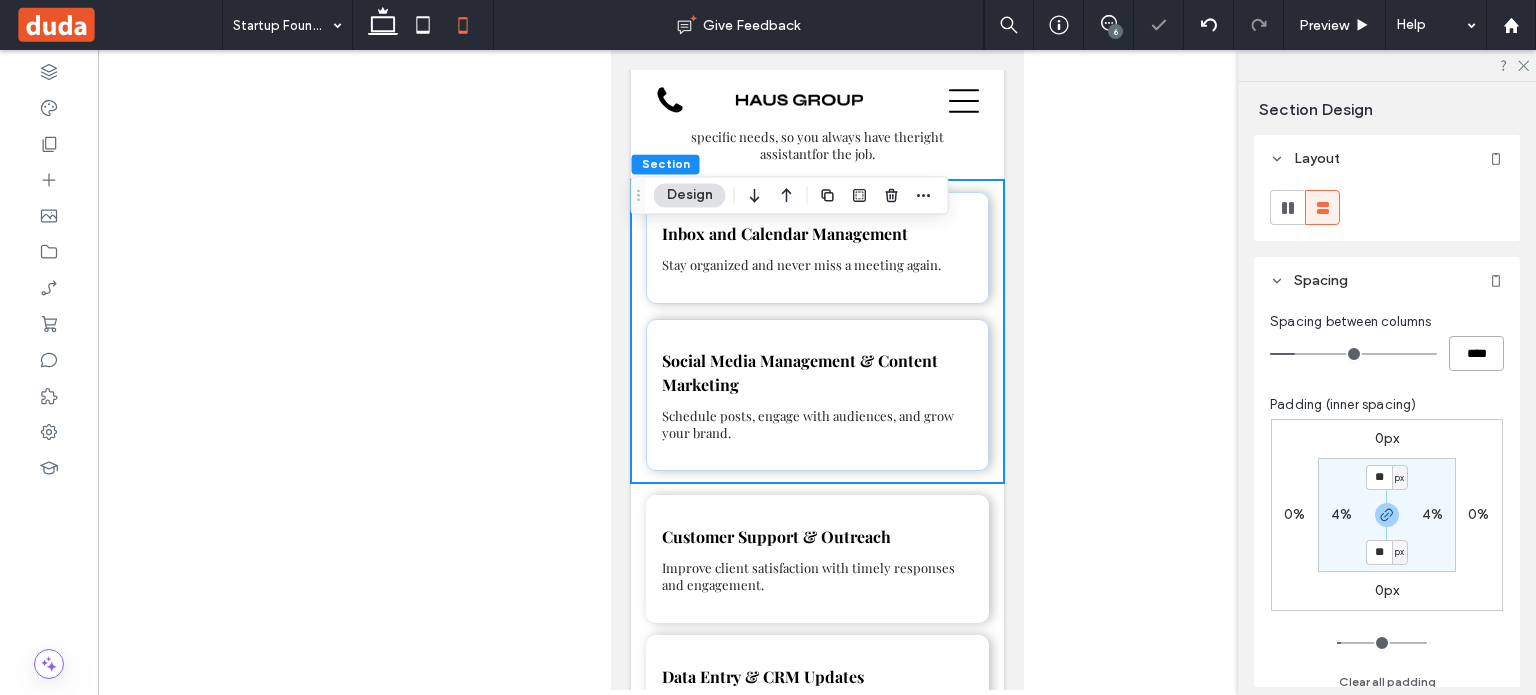 click on "Layout Spacing Spacing between columns **** Padding (inner spacing) 0px 0% 0px 0% ** px 4% ** px 4% Clear all padding Animation Choose a trigger None Background & Style Color Image Video Background color Corner radius * px Border *** Shadow" at bounding box center [1393, 411] 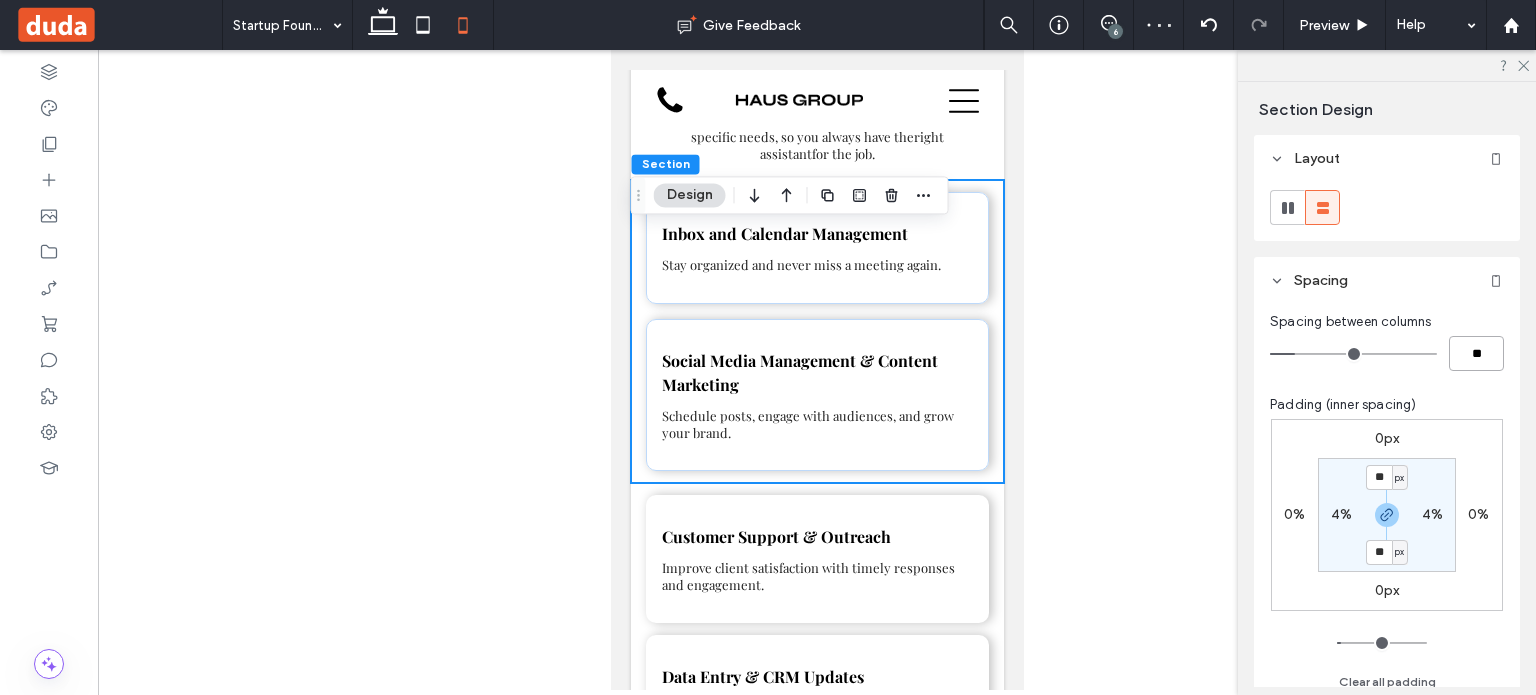 type on "**" 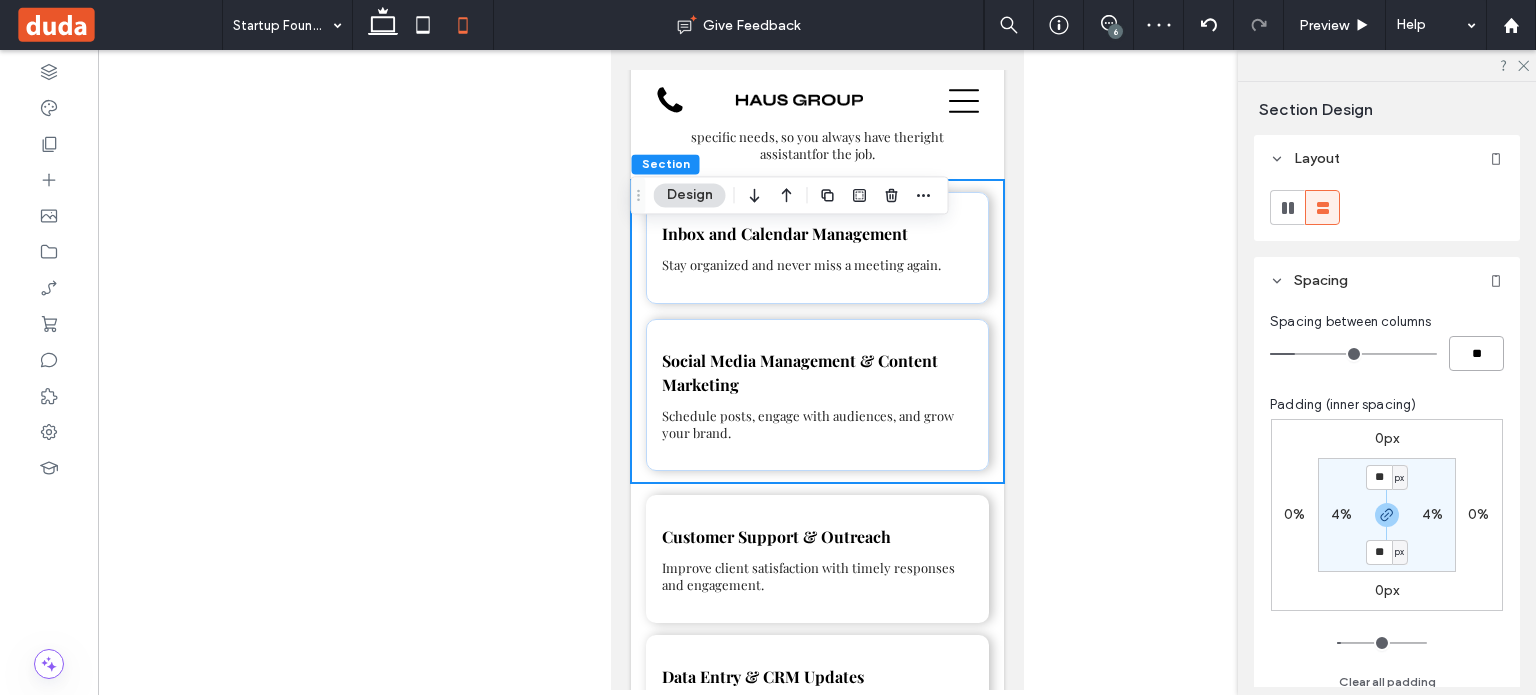 type on "**" 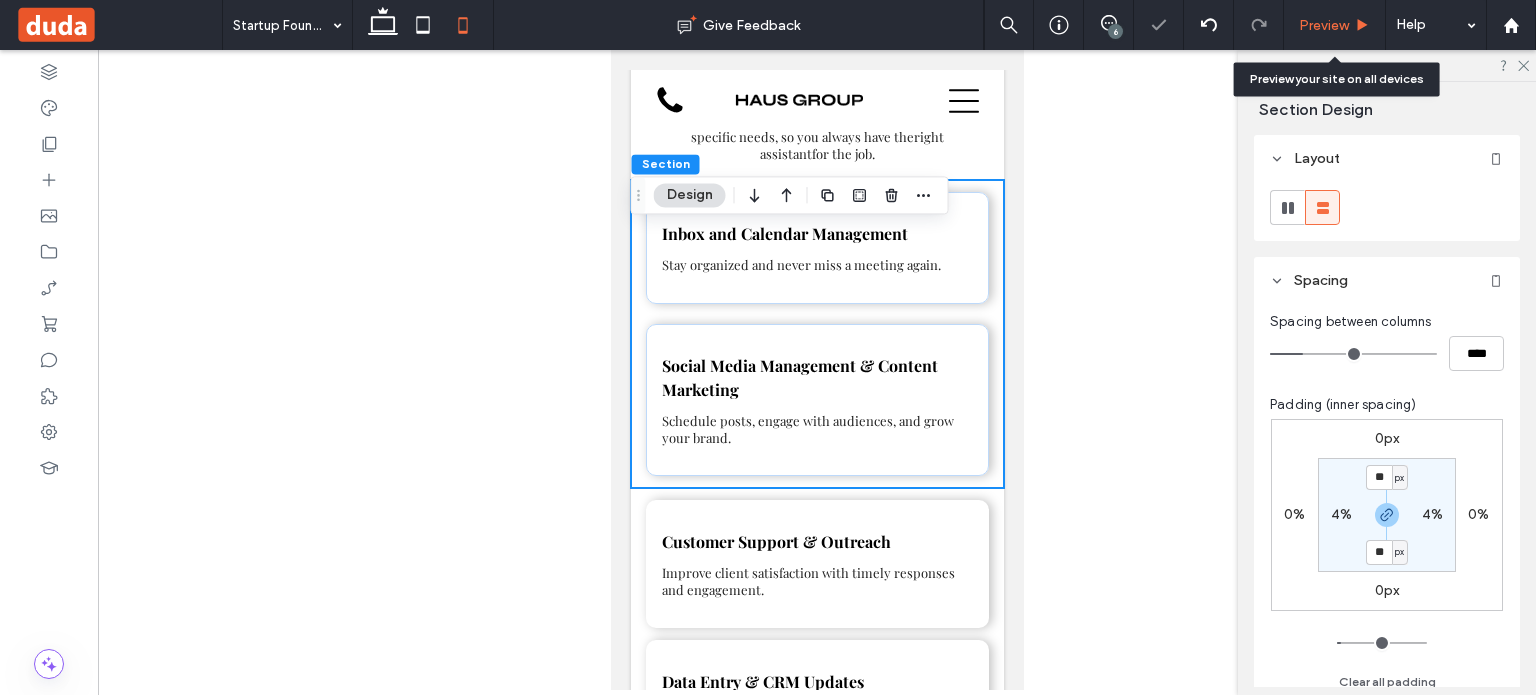 click on "Preview" at bounding box center [1335, 25] 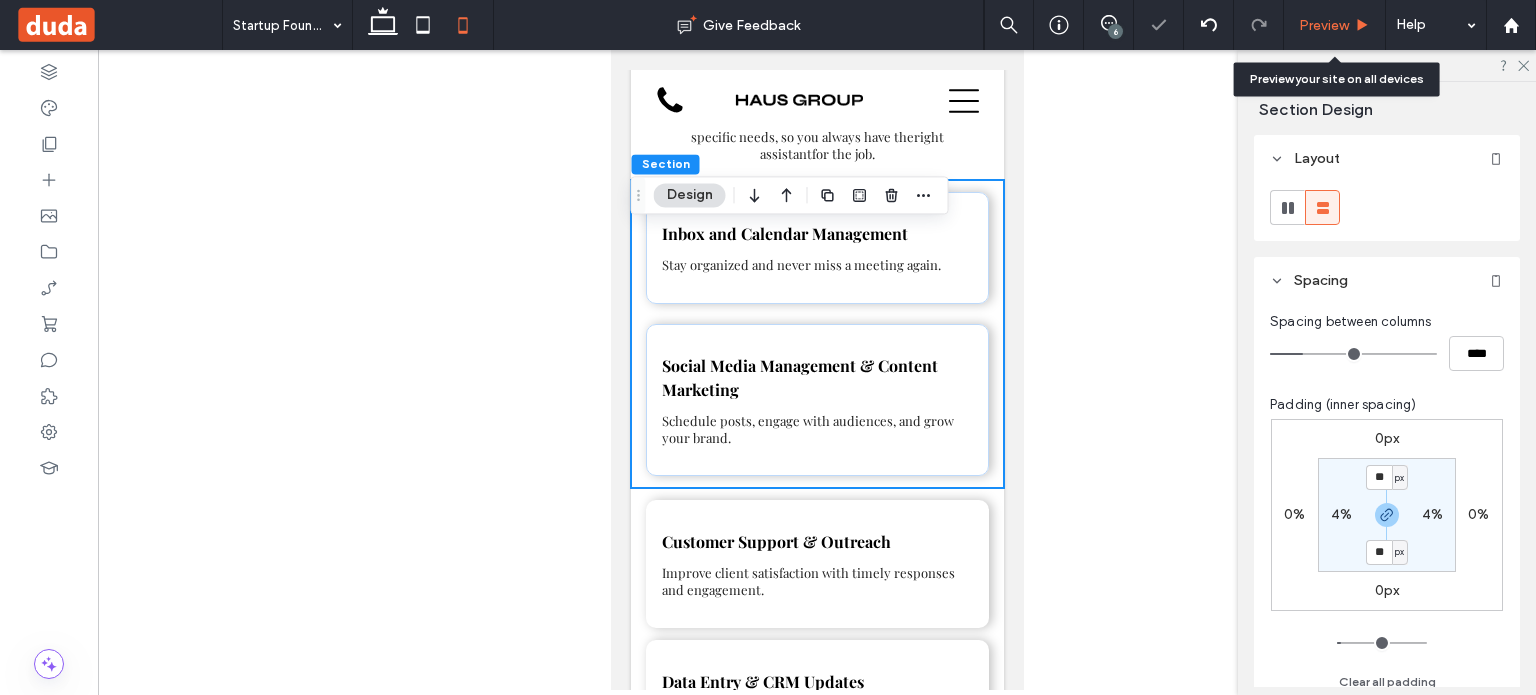 click on "Preview" at bounding box center [1324, 25] 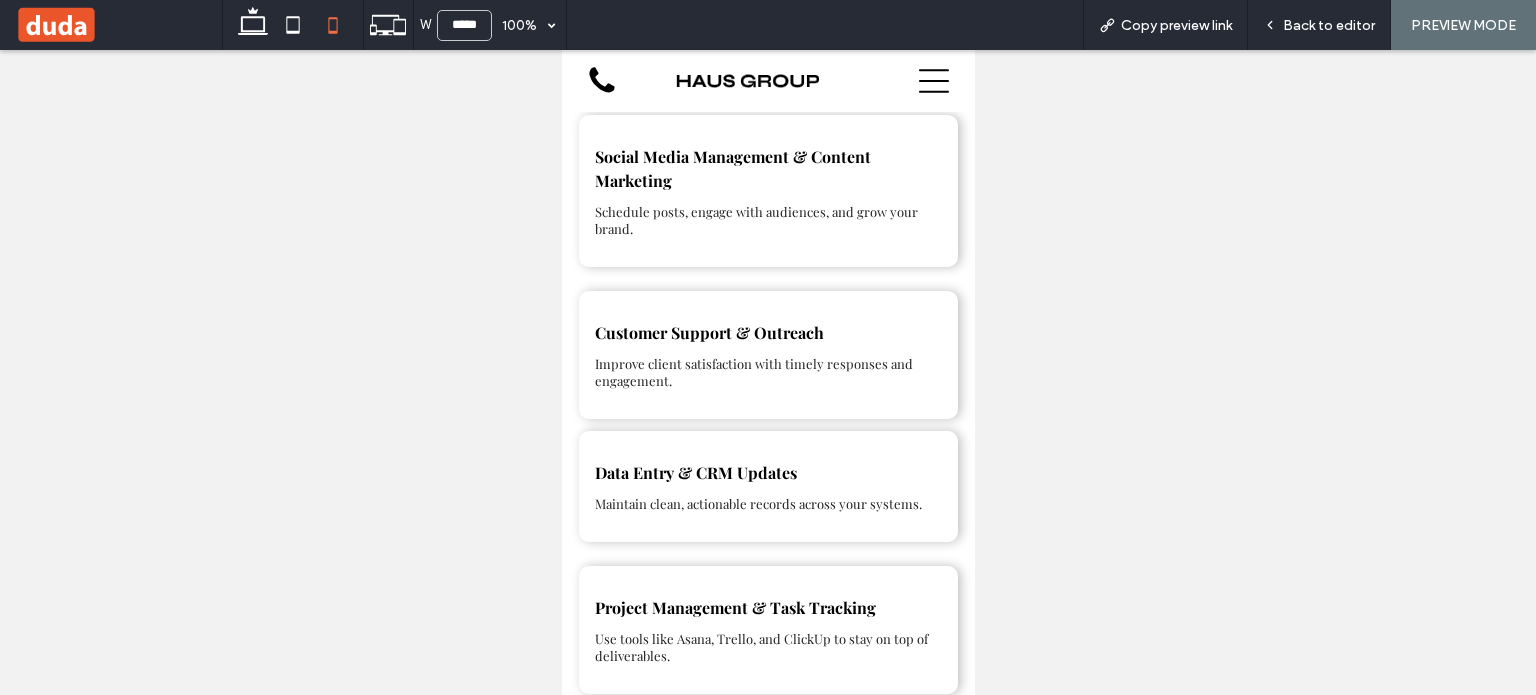 scroll, scrollTop: 1868, scrollLeft: 0, axis: vertical 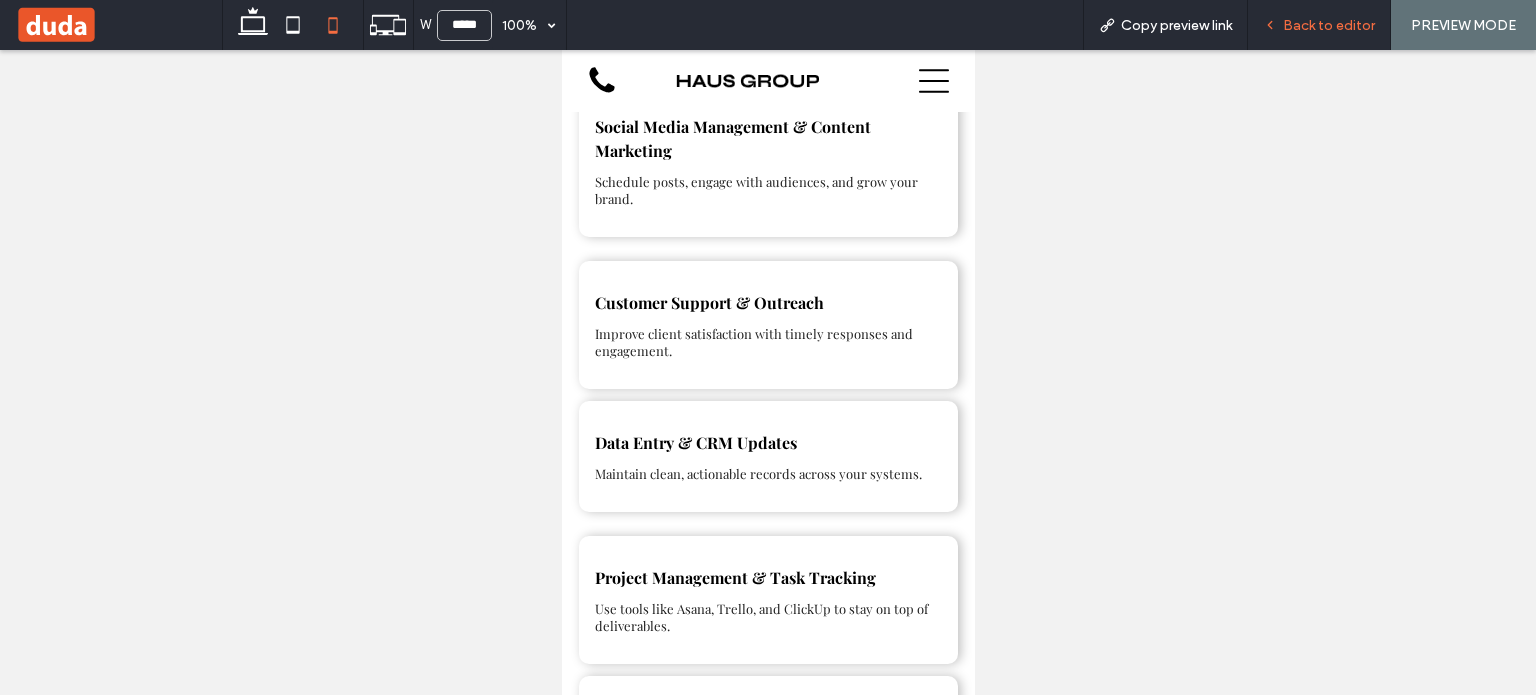 click on "Back to editor" at bounding box center [1329, 25] 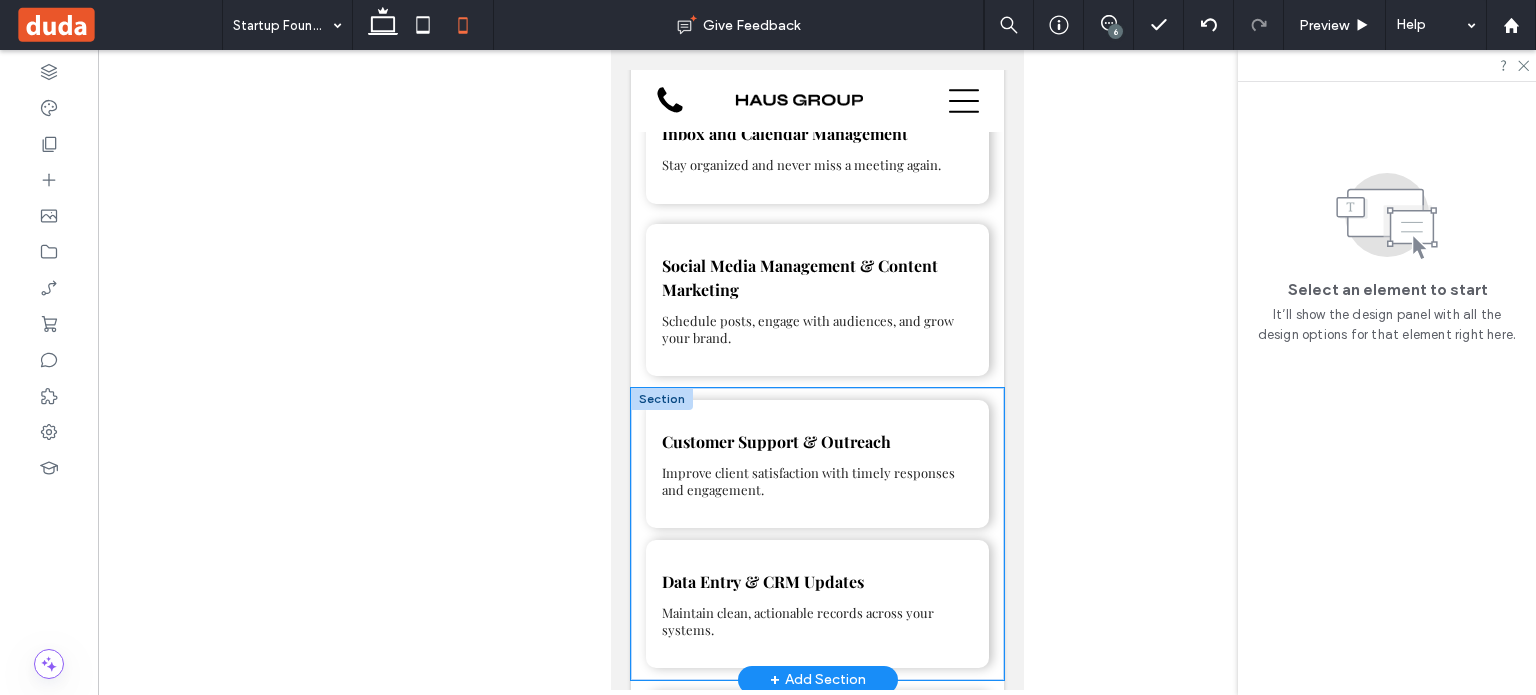 click on "Customer Support & Outreach
Improve client satisfaction with timely responses and engagement.
Data Entry & CRM Updates
Maintain clean, actionable records across your systems." at bounding box center [816, 534] 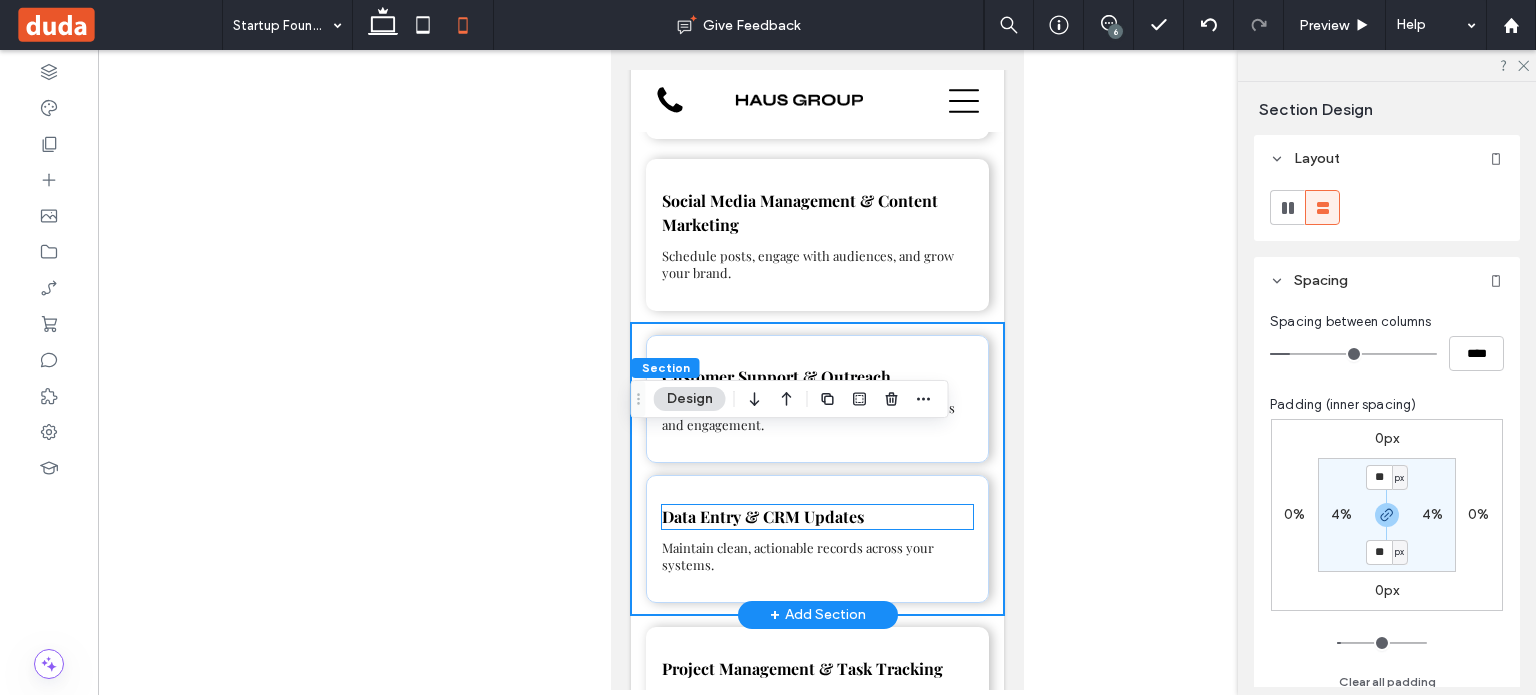 scroll, scrollTop: 1968, scrollLeft: 0, axis: vertical 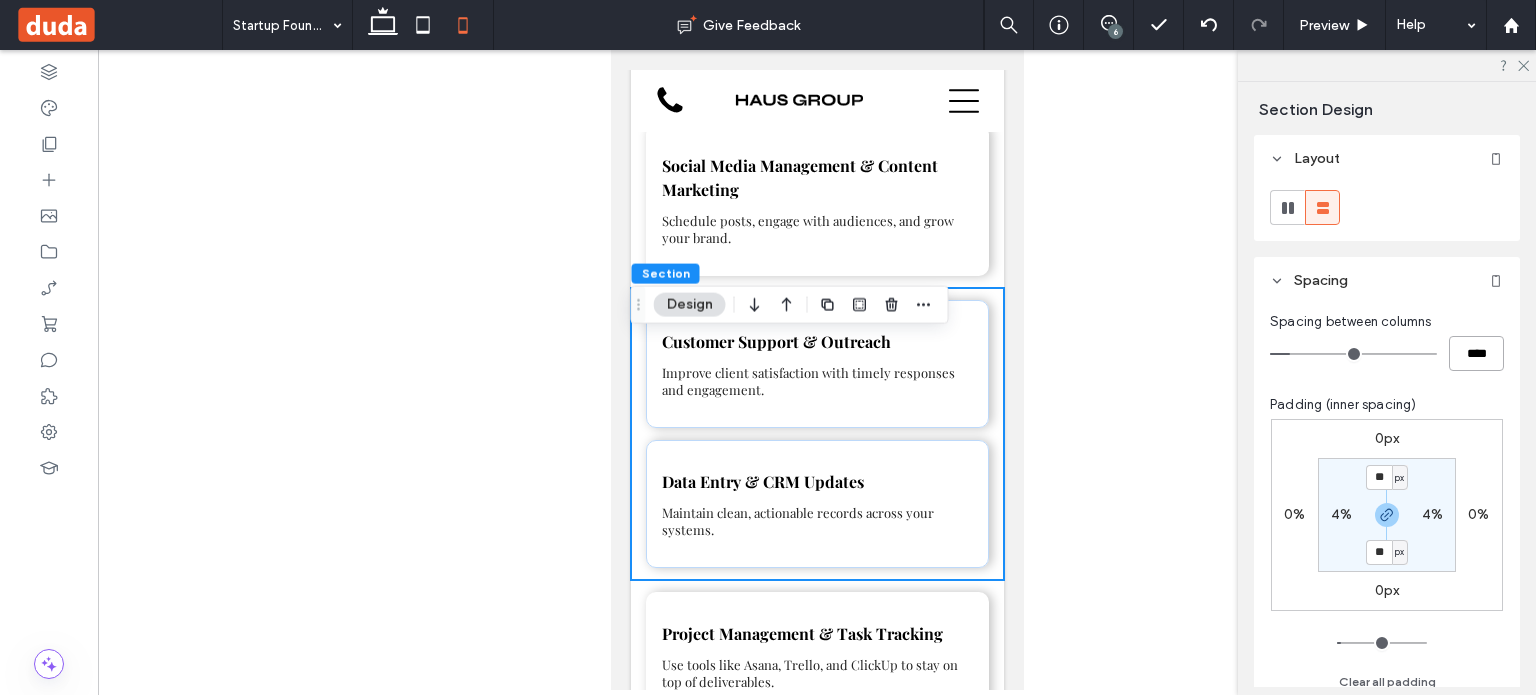 click on "****" at bounding box center (1476, 353) 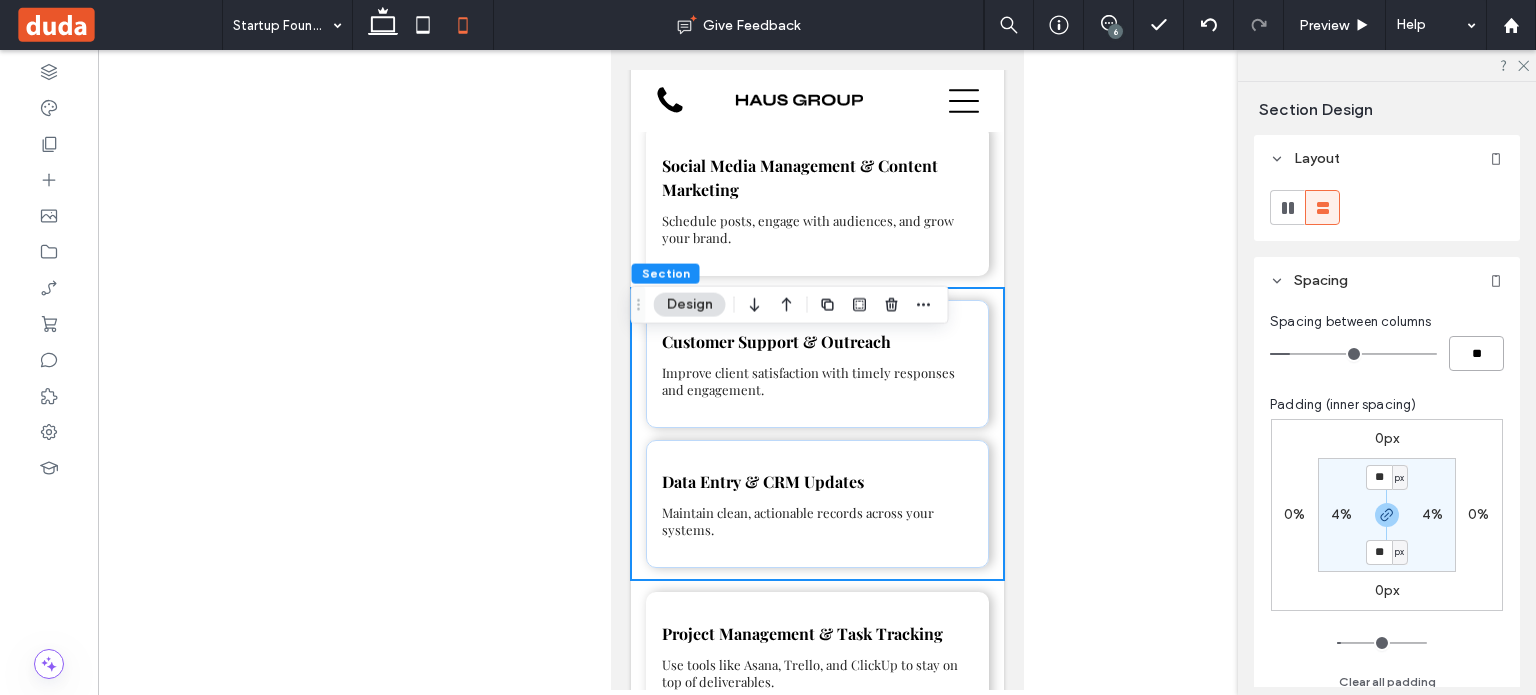 type on "**" 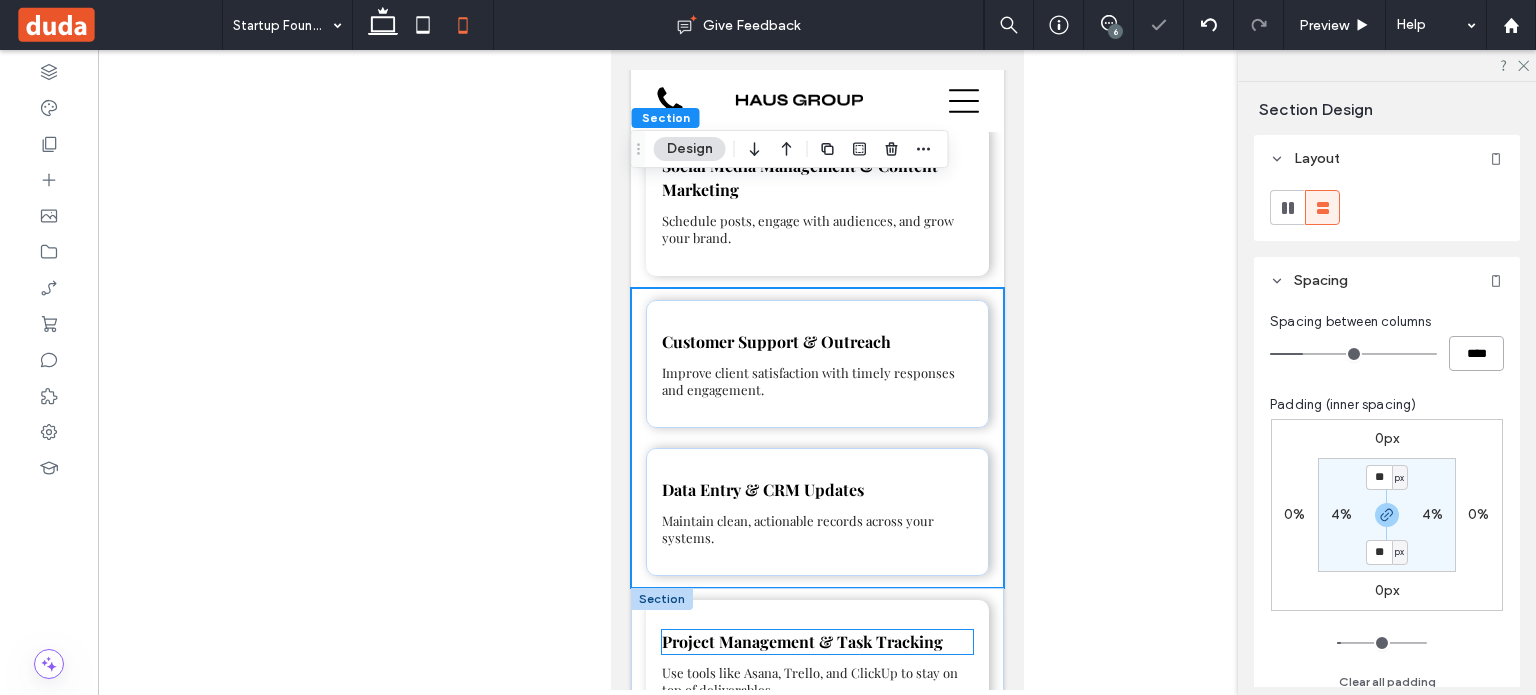 scroll, scrollTop: 2268, scrollLeft: 0, axis: vertical 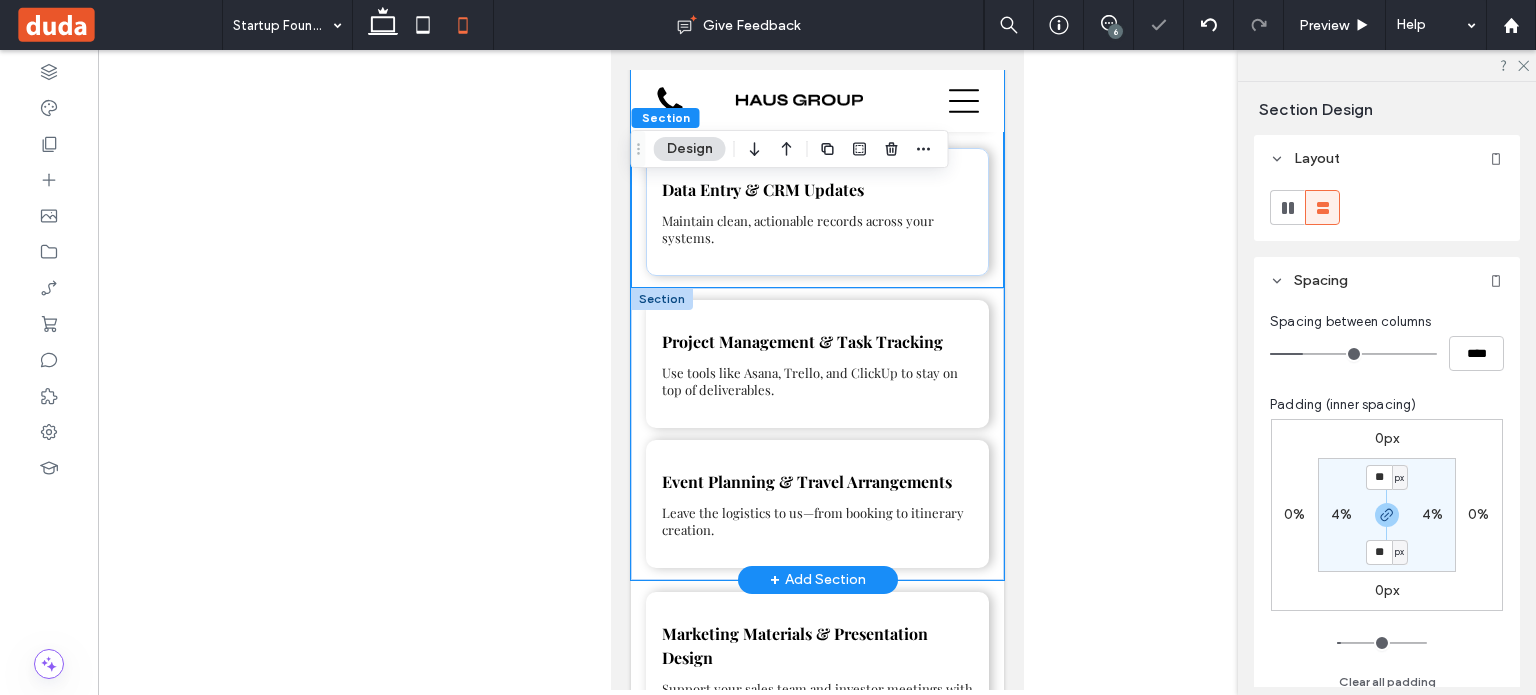 click on "Project Management & Task Tracking
Use tools like Asana, Trello, and ClickUp to stay on top of deliverables.
Event Planning & Travel Arrangements
Leave the logistics to us—from booking to itinerary creation." at bounding box center (816, 434) 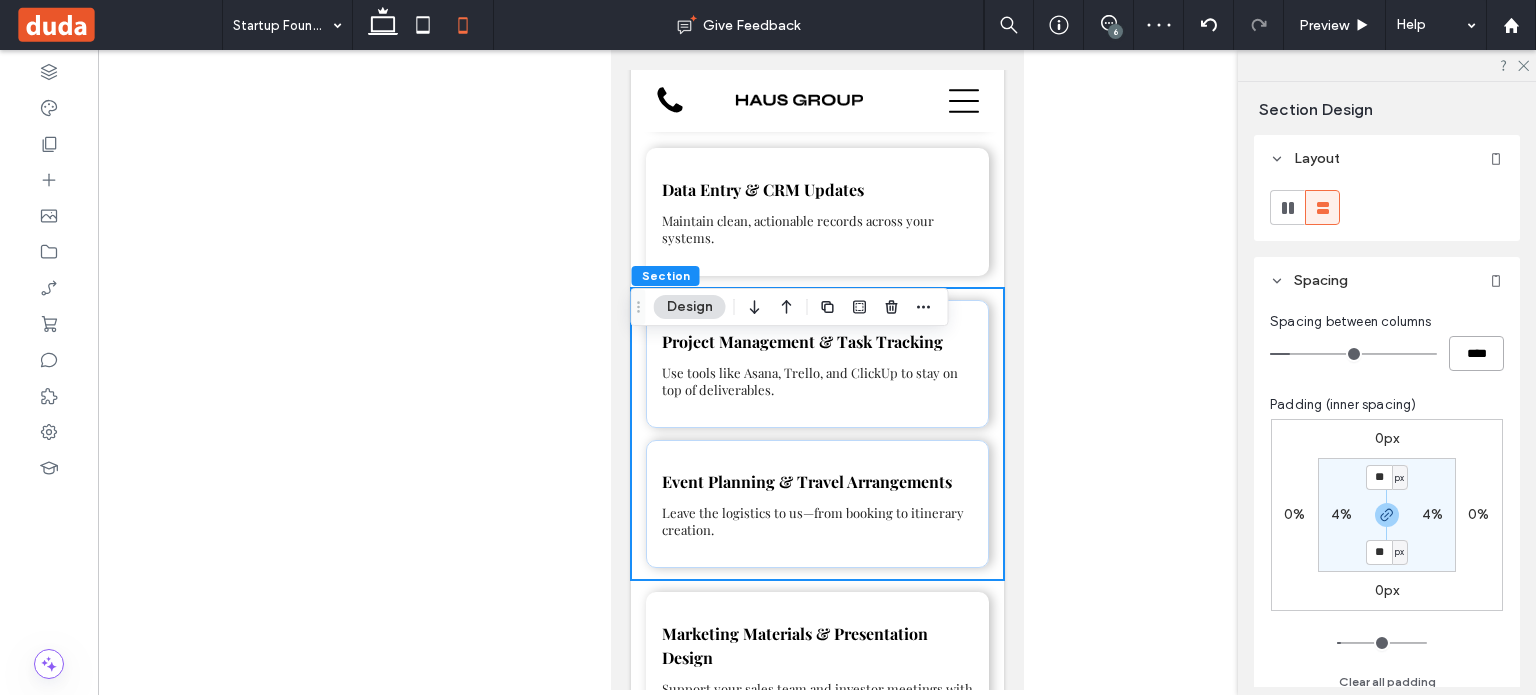 click on "****" at bounding box center [1476, 353] 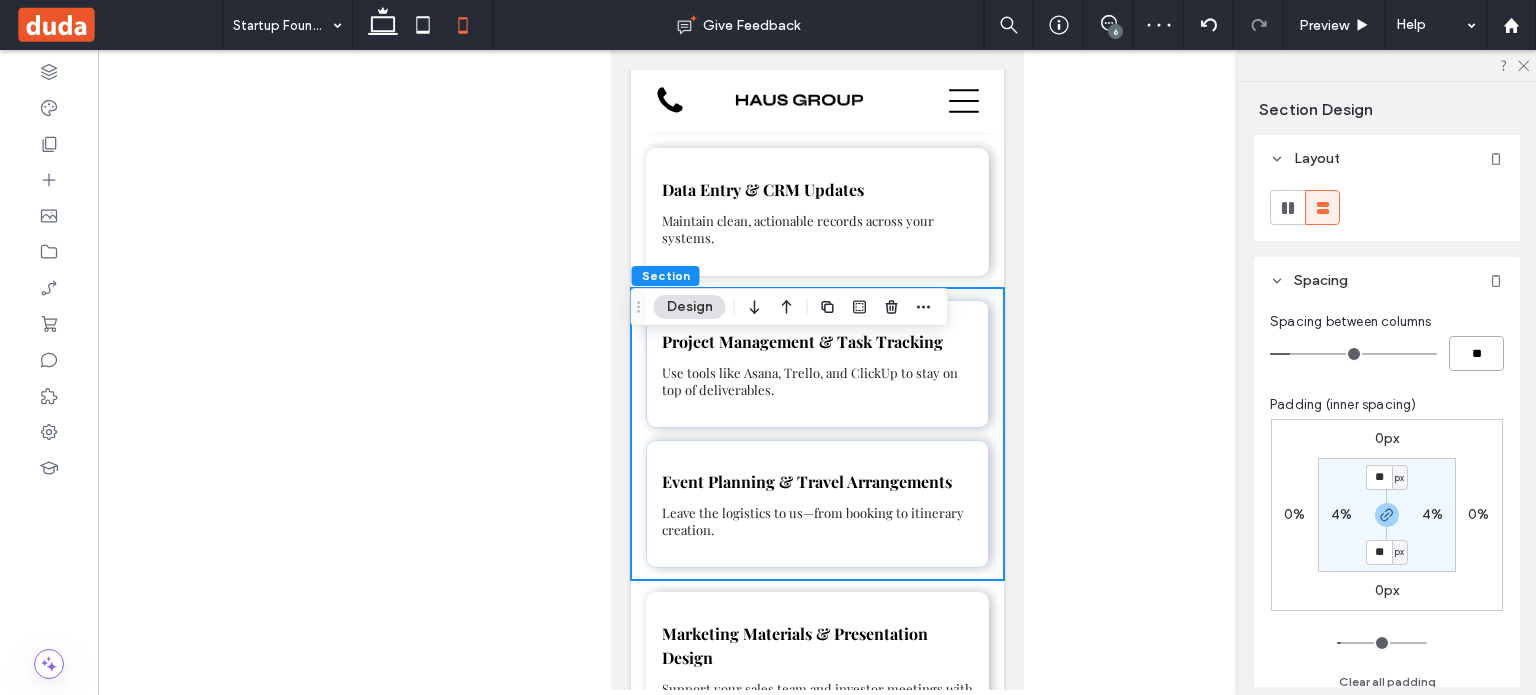 type on "**" 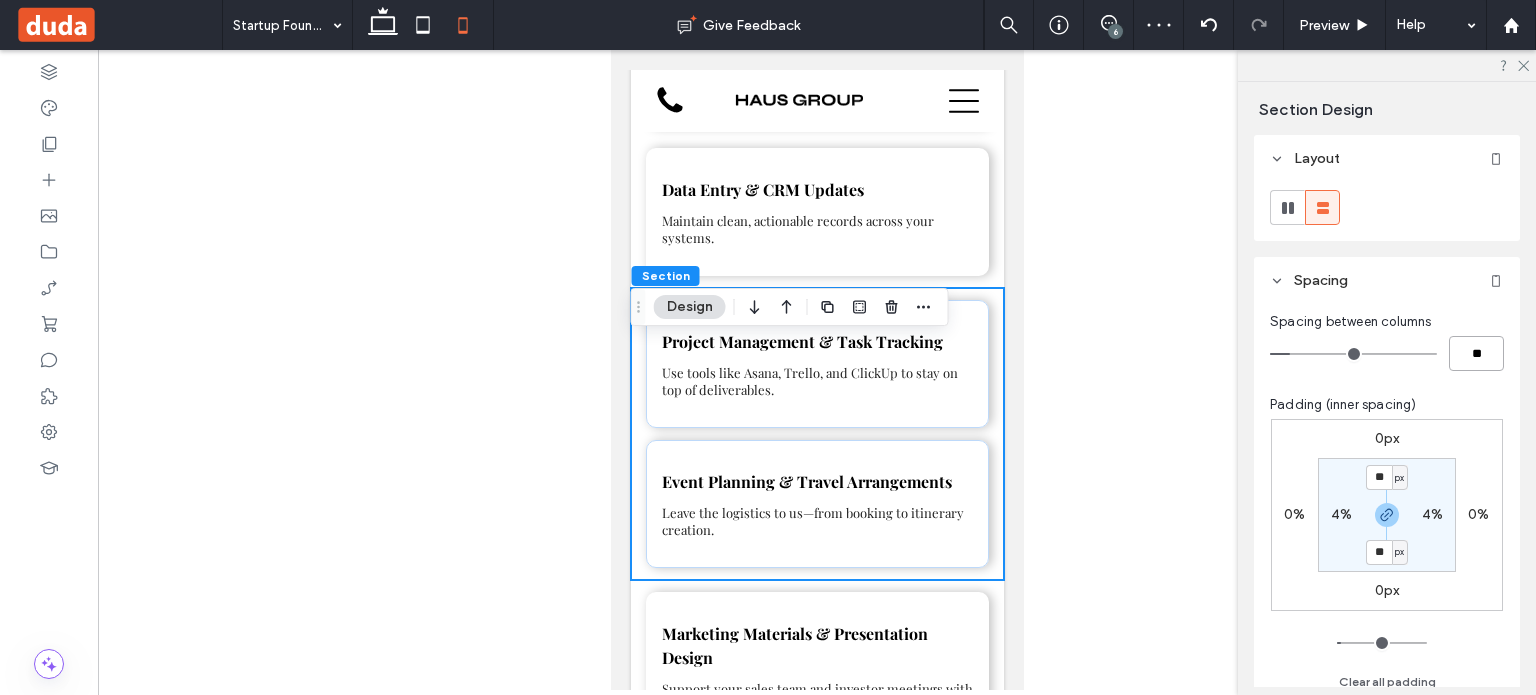 type on "**" 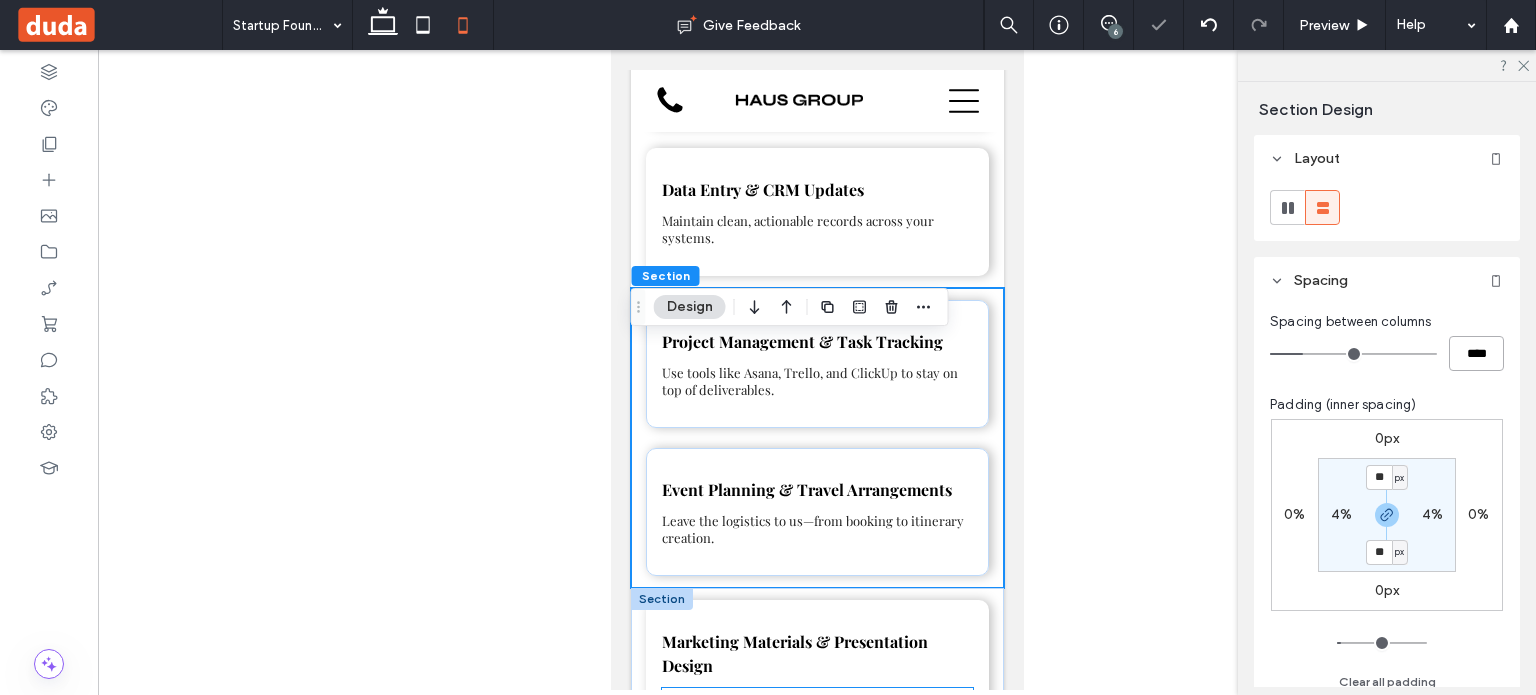 scroll, scrollTop: 2568, scrollLeft: 0, axis: vertical 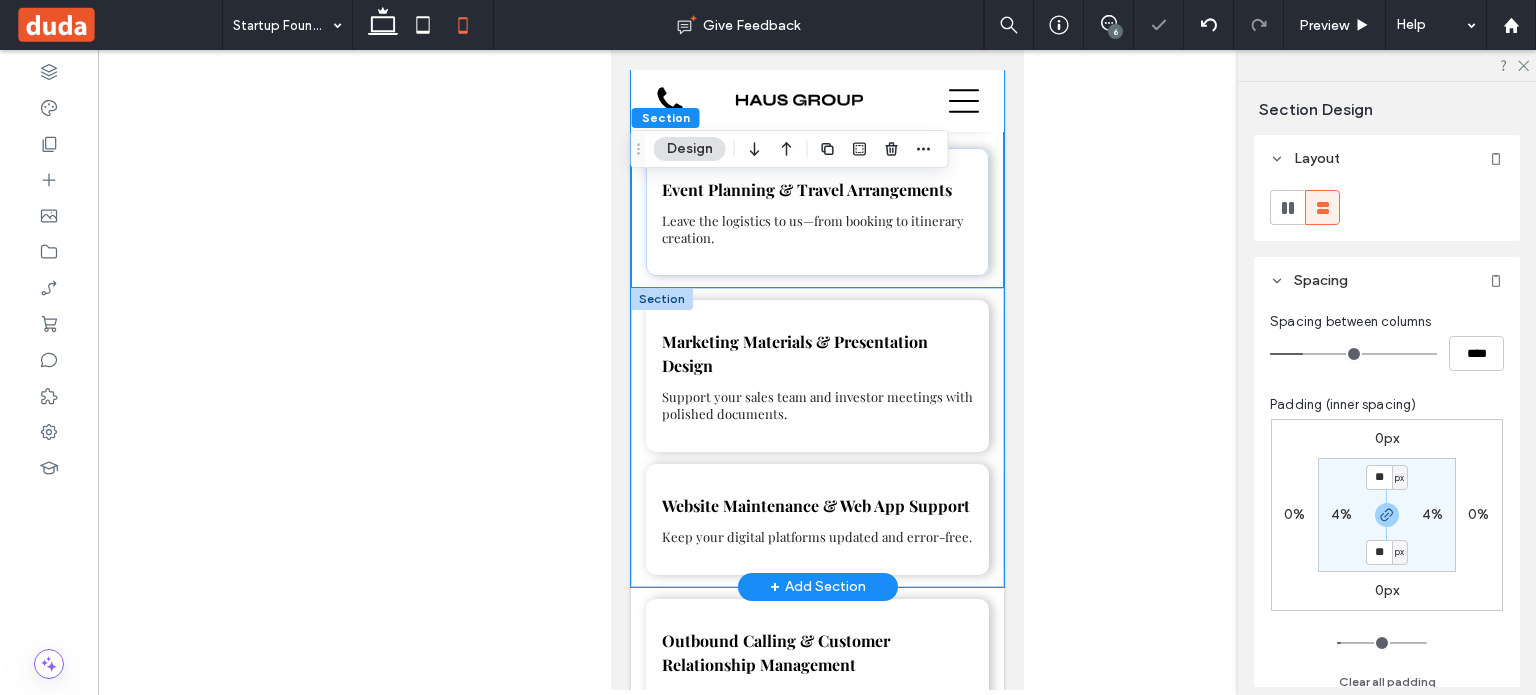 click on "Marketing Materials & Presentation Design
Support your sales team and investor meetings with polished documents.
Website Maintenance & Web App Support
Keep your digital platforms updated and error-free." at bounding box center [816, 437] 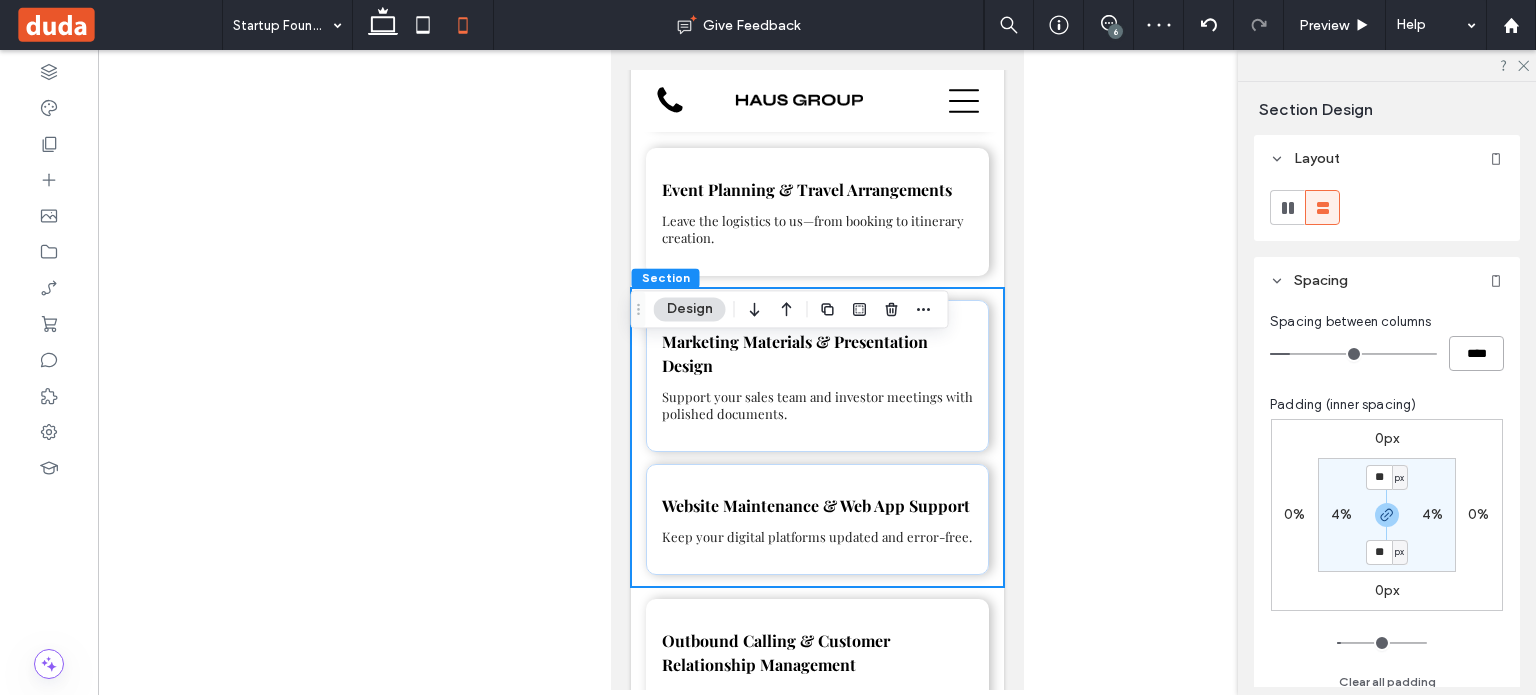 click on "****" at bounding box center (1476, 353) 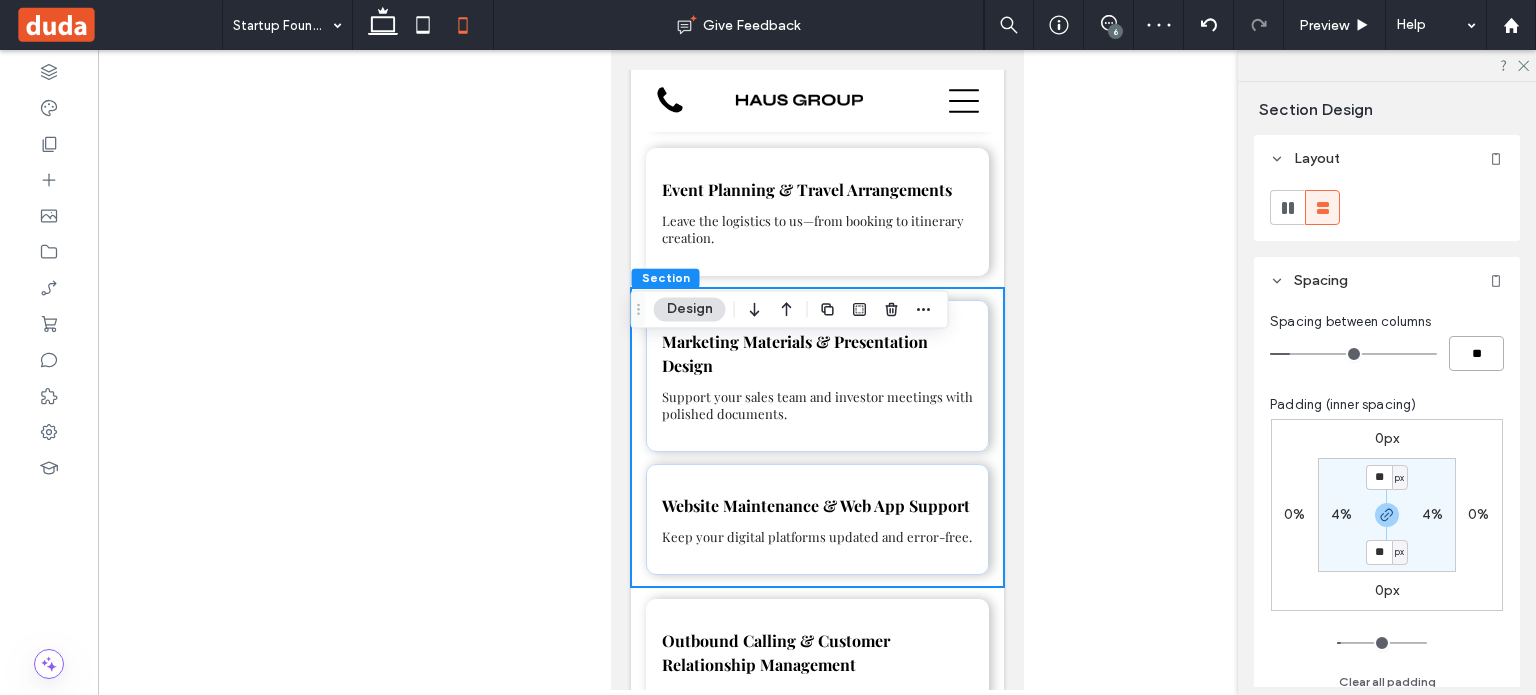 type on "**" 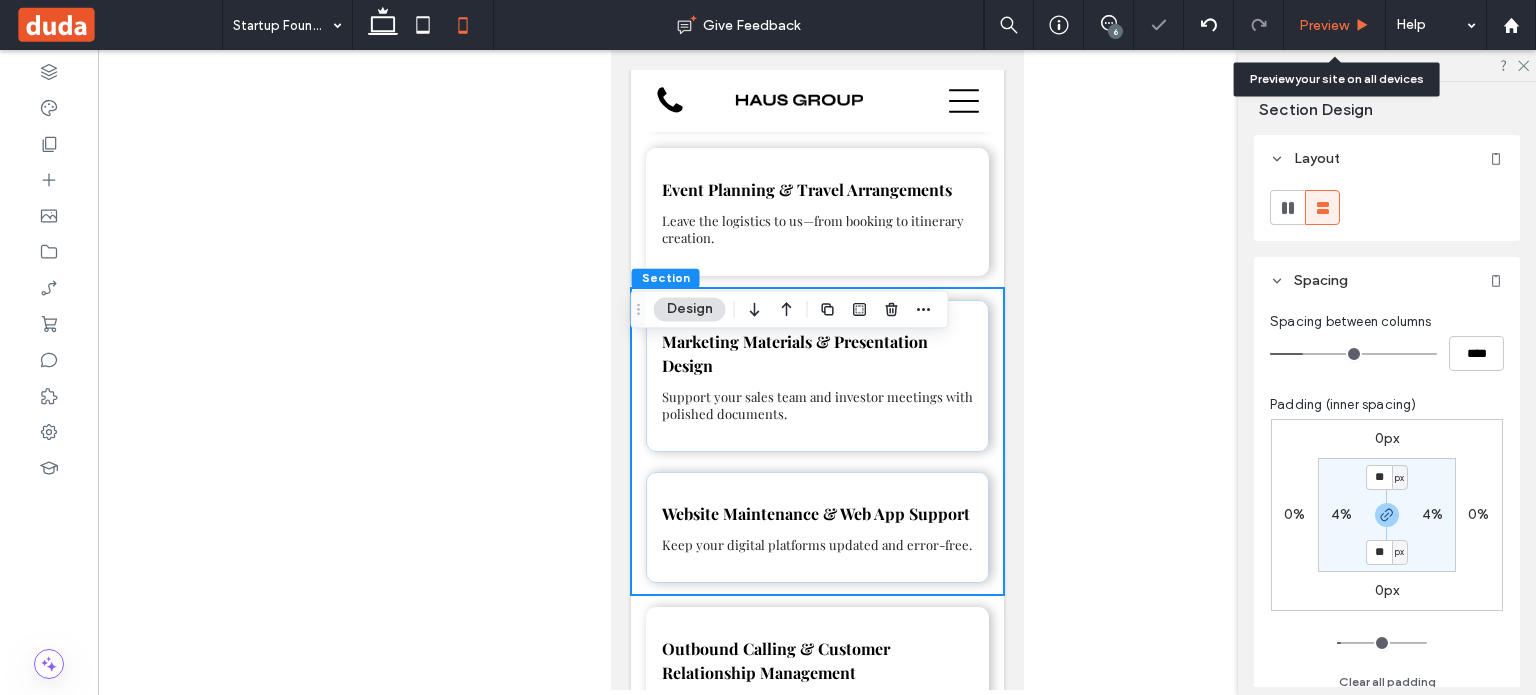 click on "Preview" at bounding box center [1324, 25] 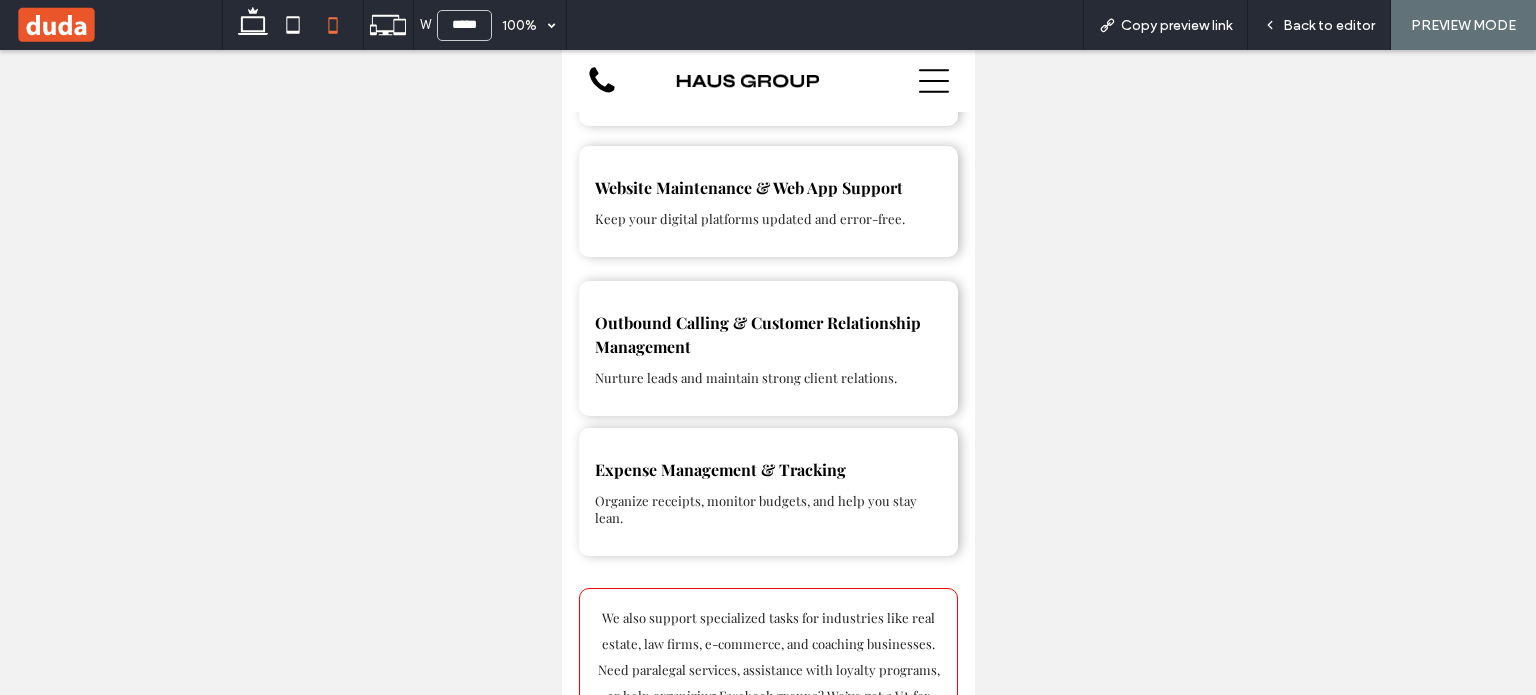 scroll, scrollTop: 2768, scrollLeft: 0, axis: vertical 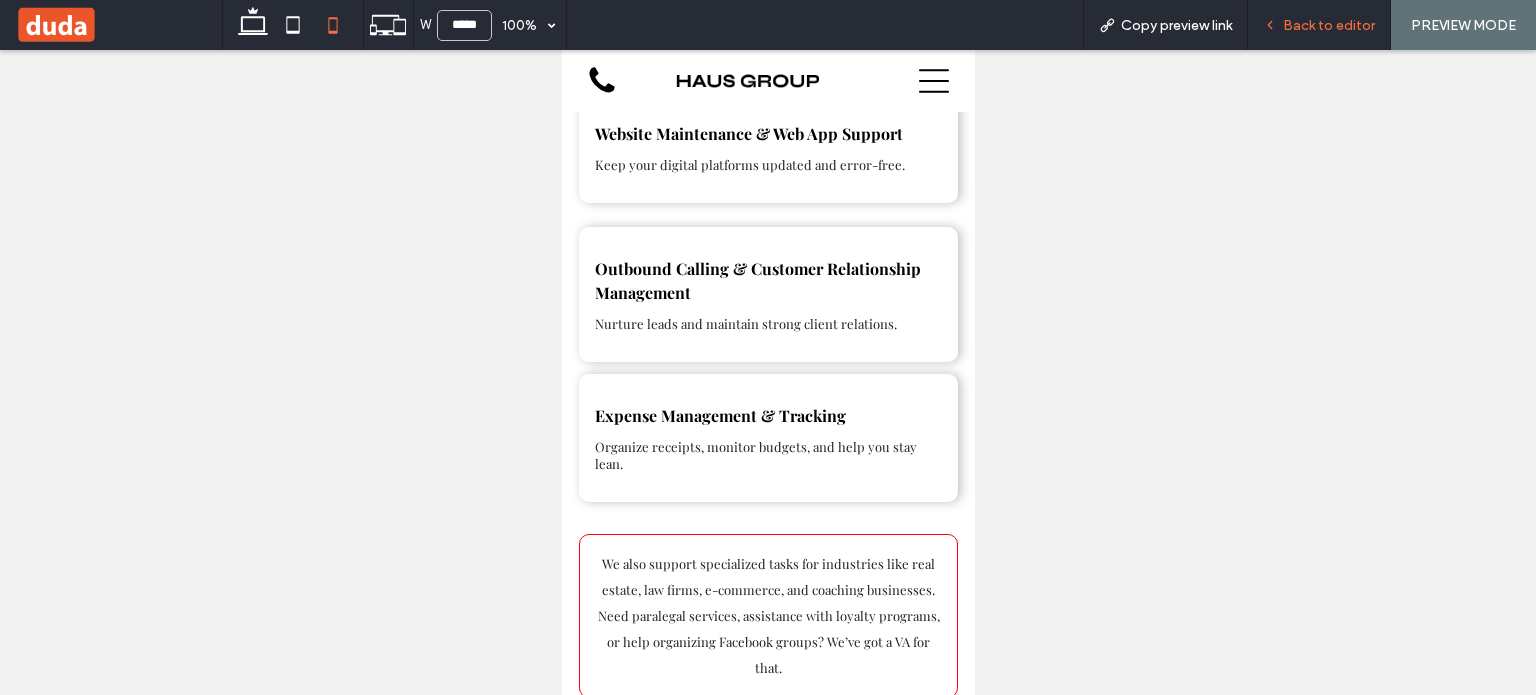 click on "Back to editor" at bounding box center [1329, 25] 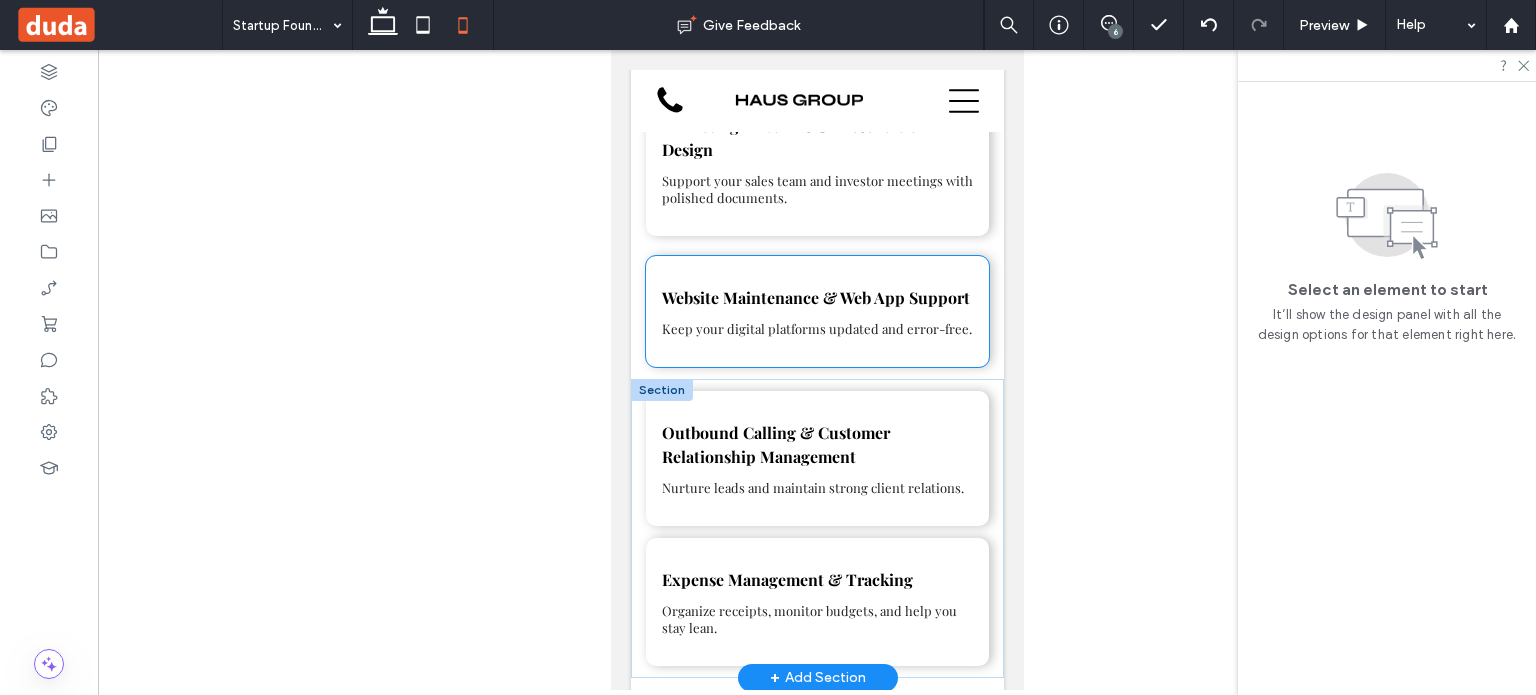 scroll, scrollTop: 3068, scrollLeft: 0, axis: vertical 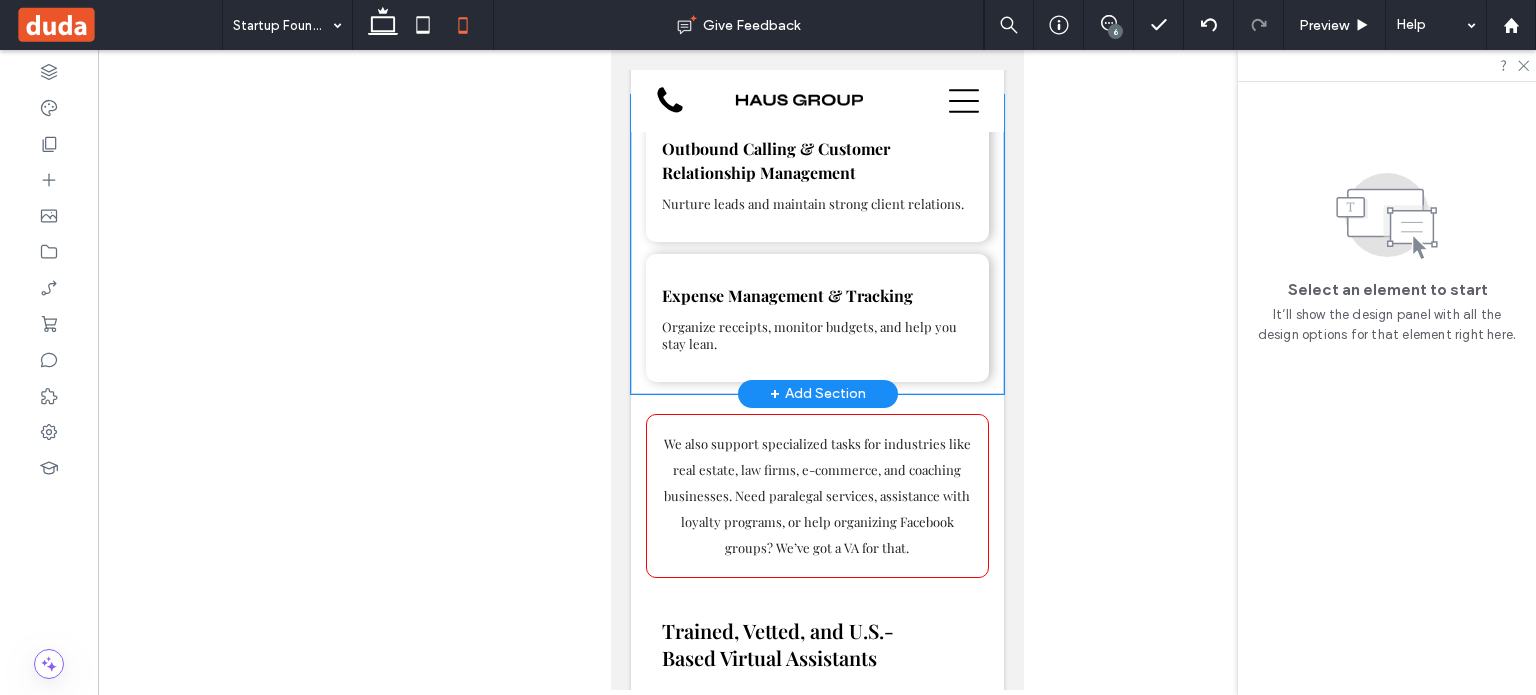 click on "Outbound Calling & Customer Relationship Management
Nurture leads and maintain strong client relations.
Expense Management & Tracking
Organize receipts, monitor budgets, and help you stay lean." at bounding box center [816, 244] 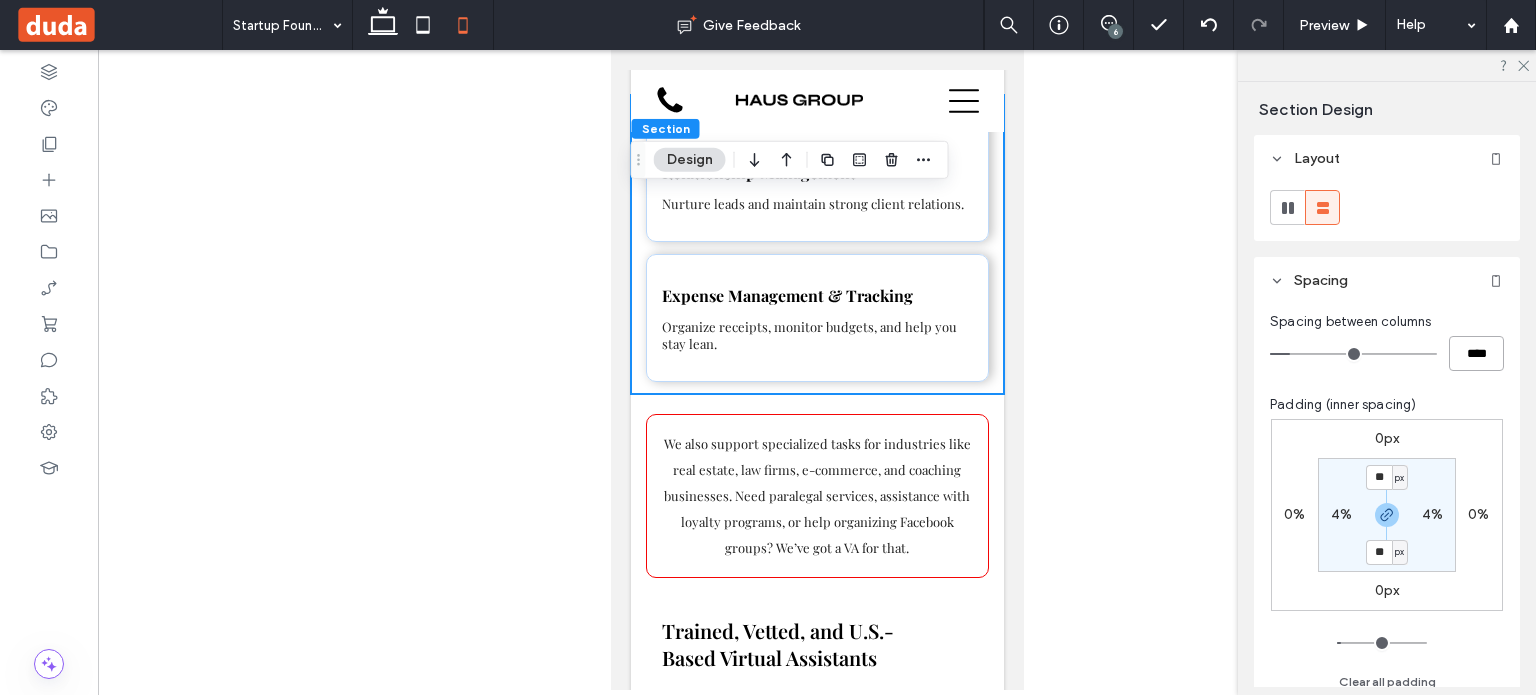 click on "****" at bounding box center [1476, 353] 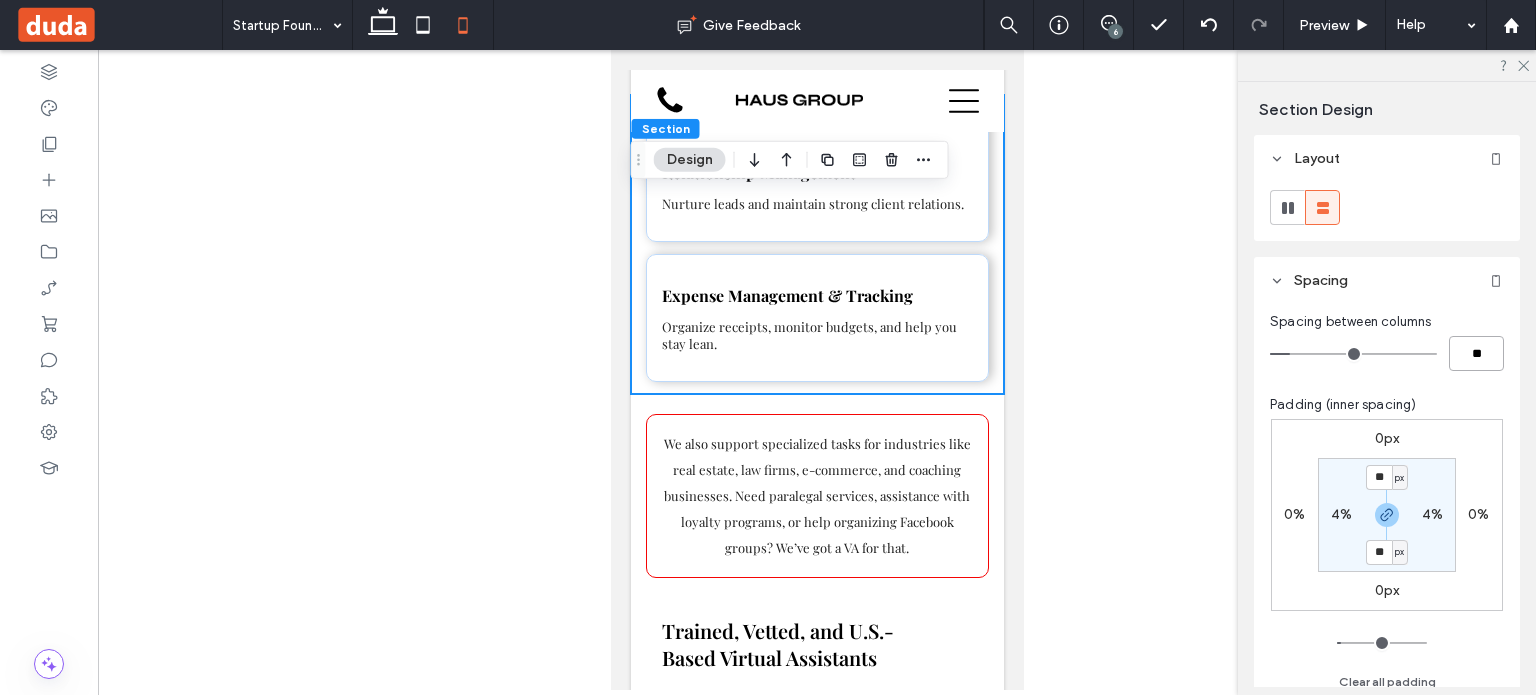 type on "**" 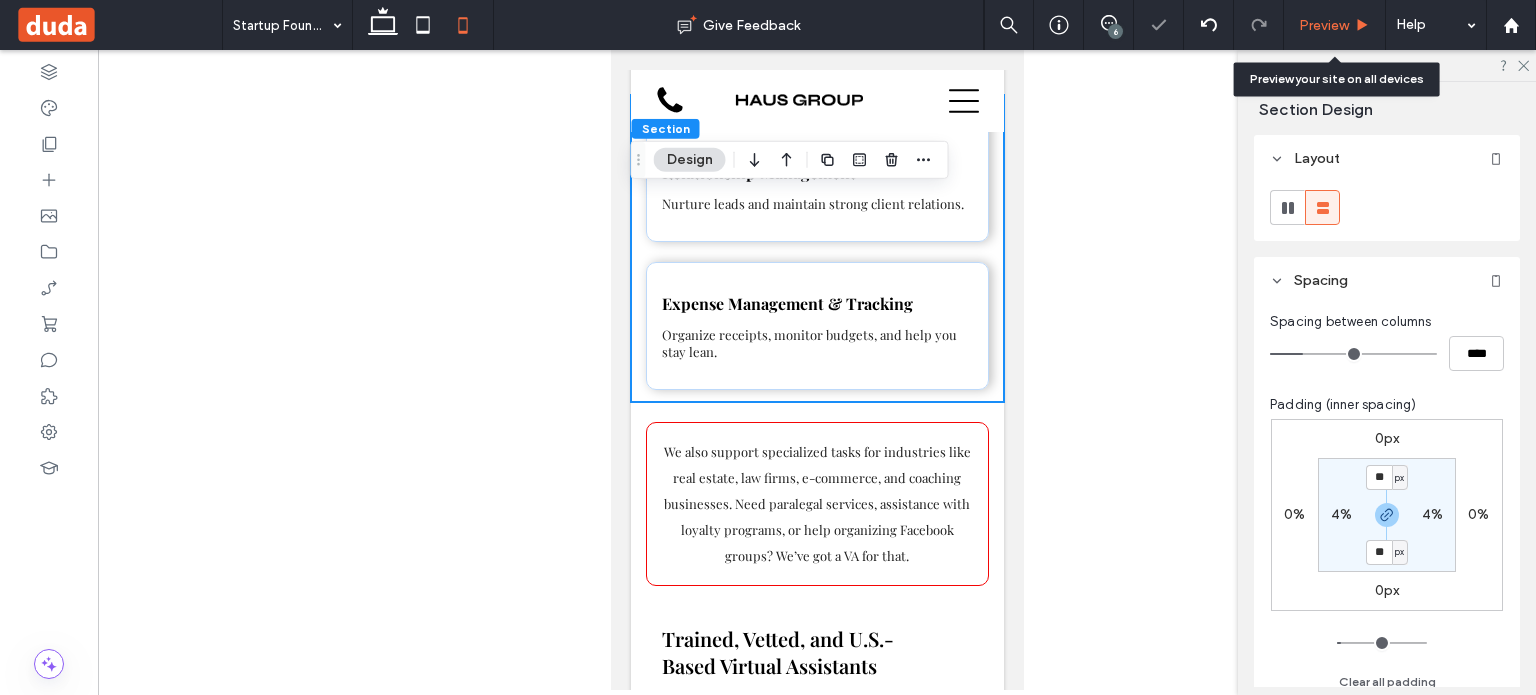 click on "Preview" at bounding box center (1335, 25) 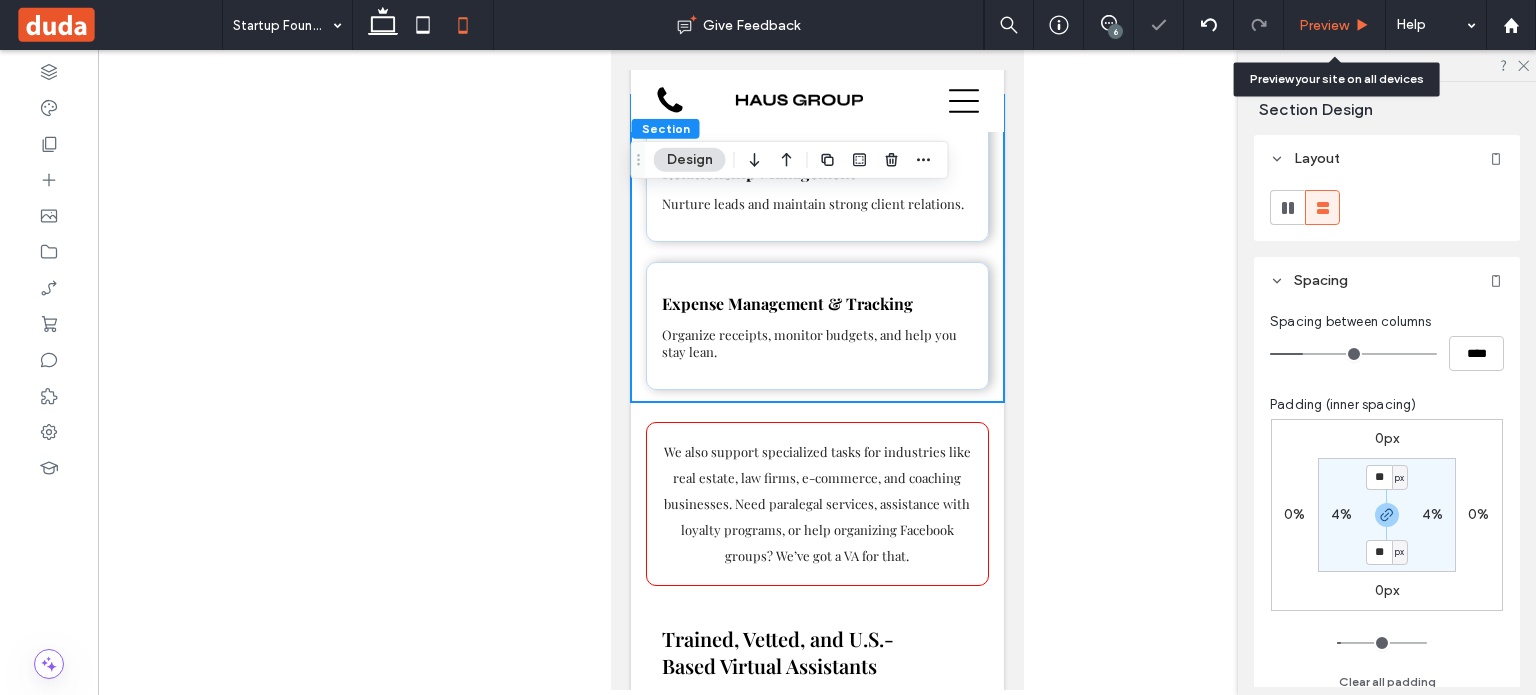 click on "Preview" at bounding box center (1324, 25) 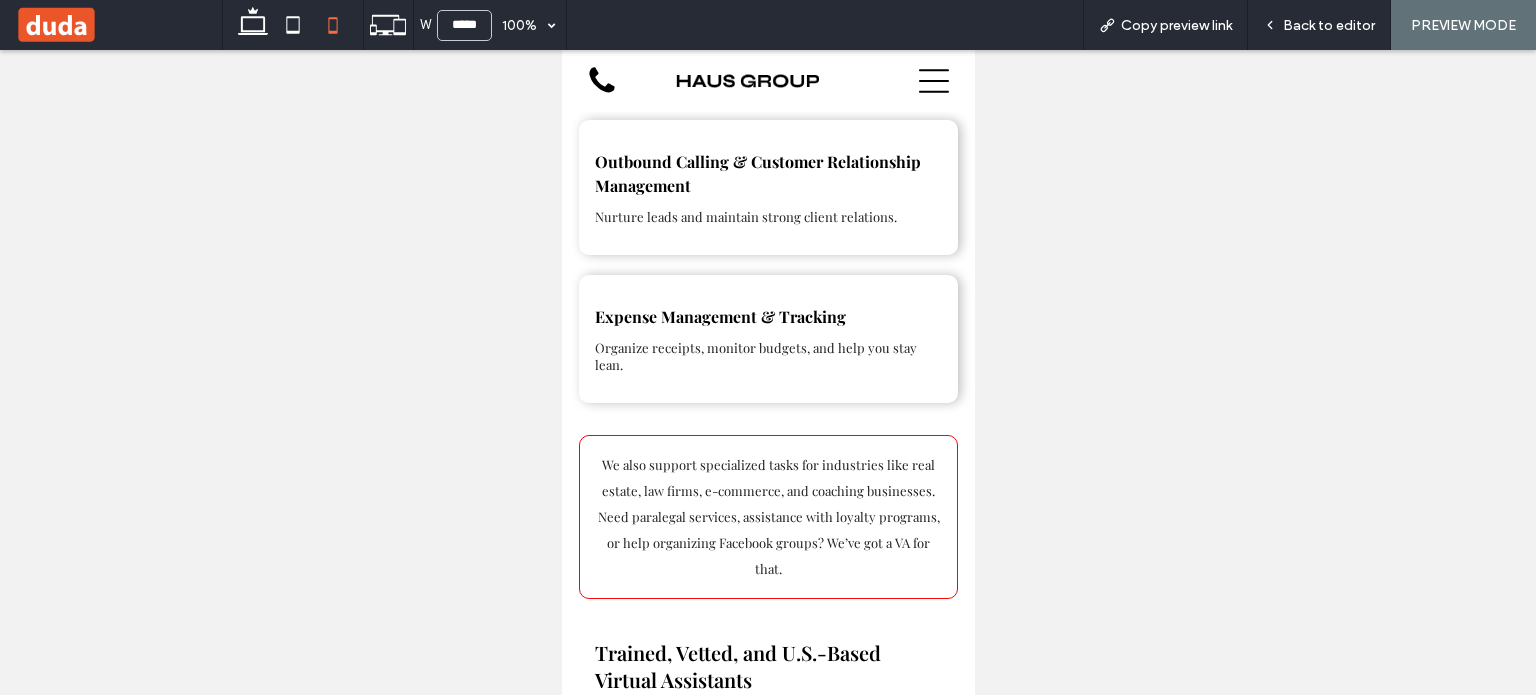 scroll, scrollTop: 2868, scrollLeft: 0, axis: vertical 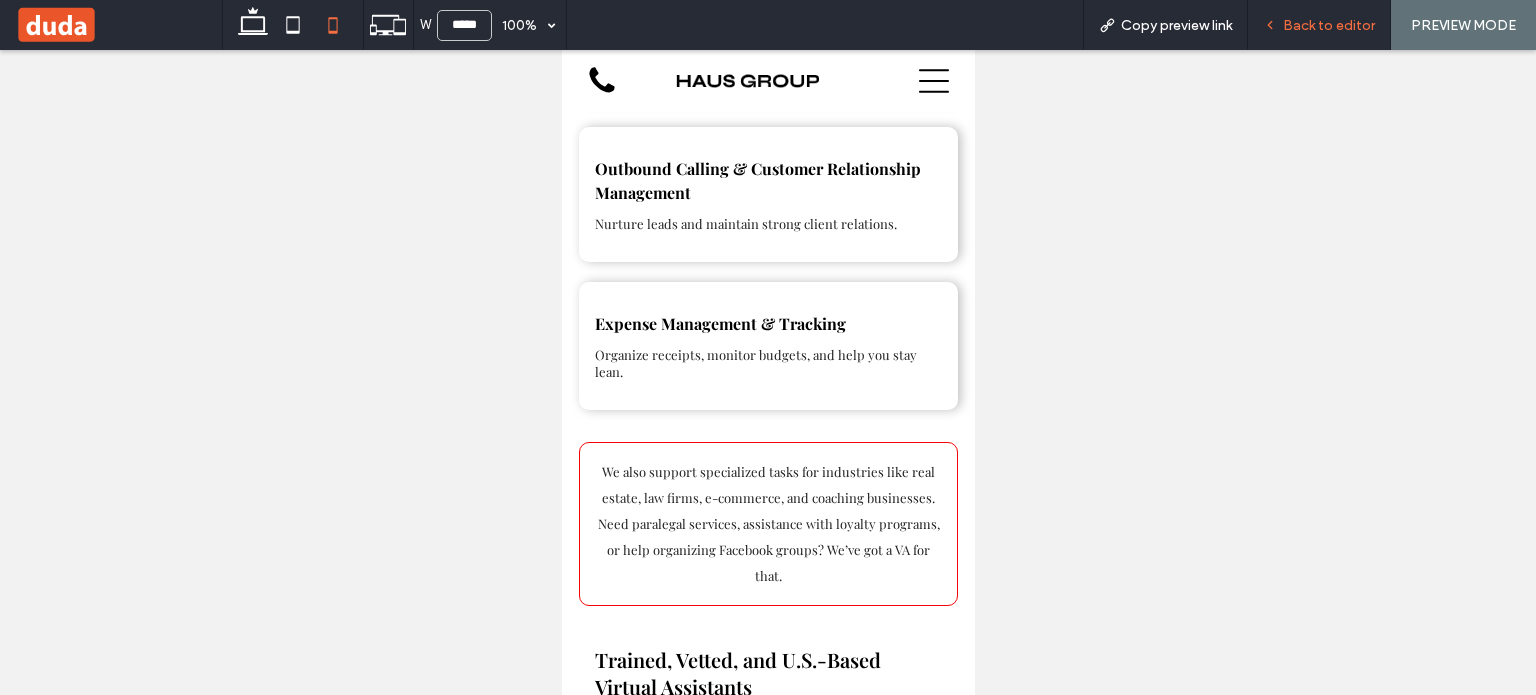 click on "Back to editor" at bounding box center (1319, 25) 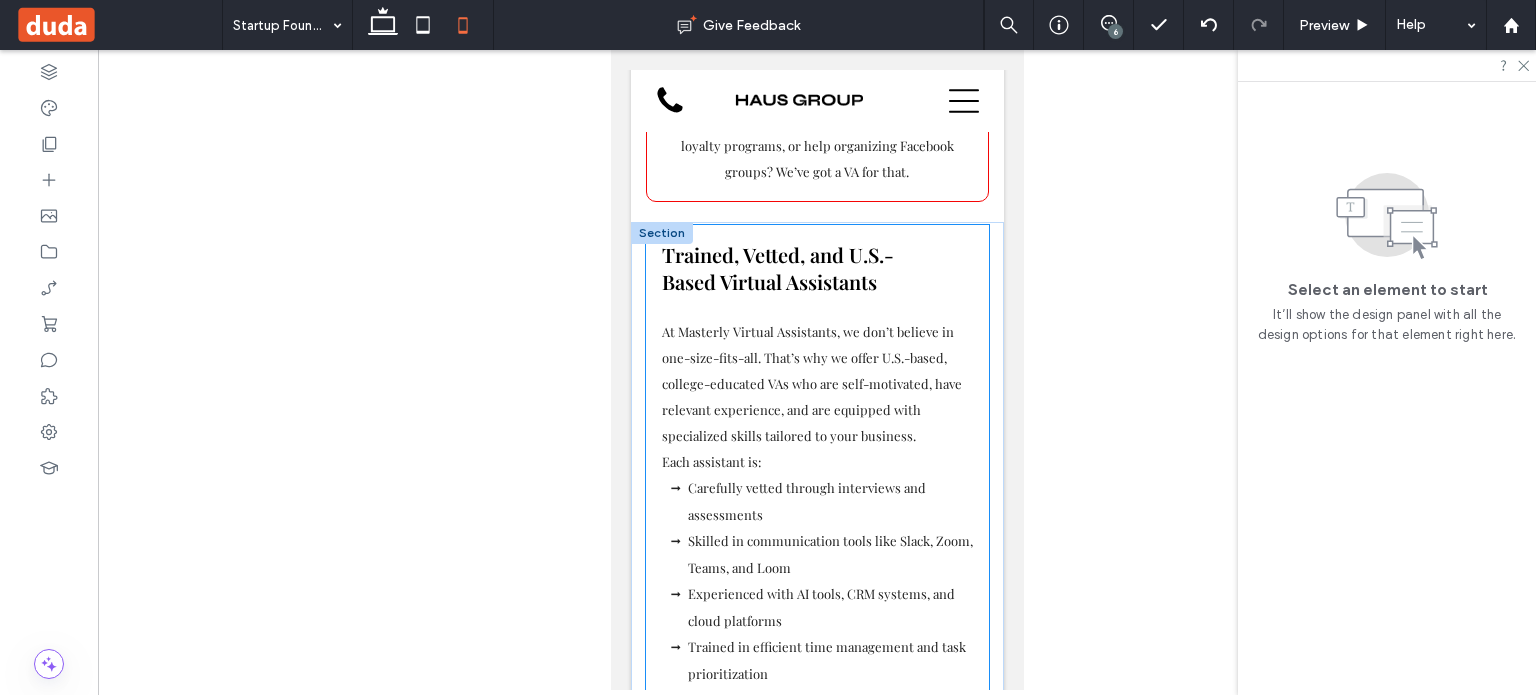 scroll, scrollTop: 3368, scrollLeft: 0, axis: vertical 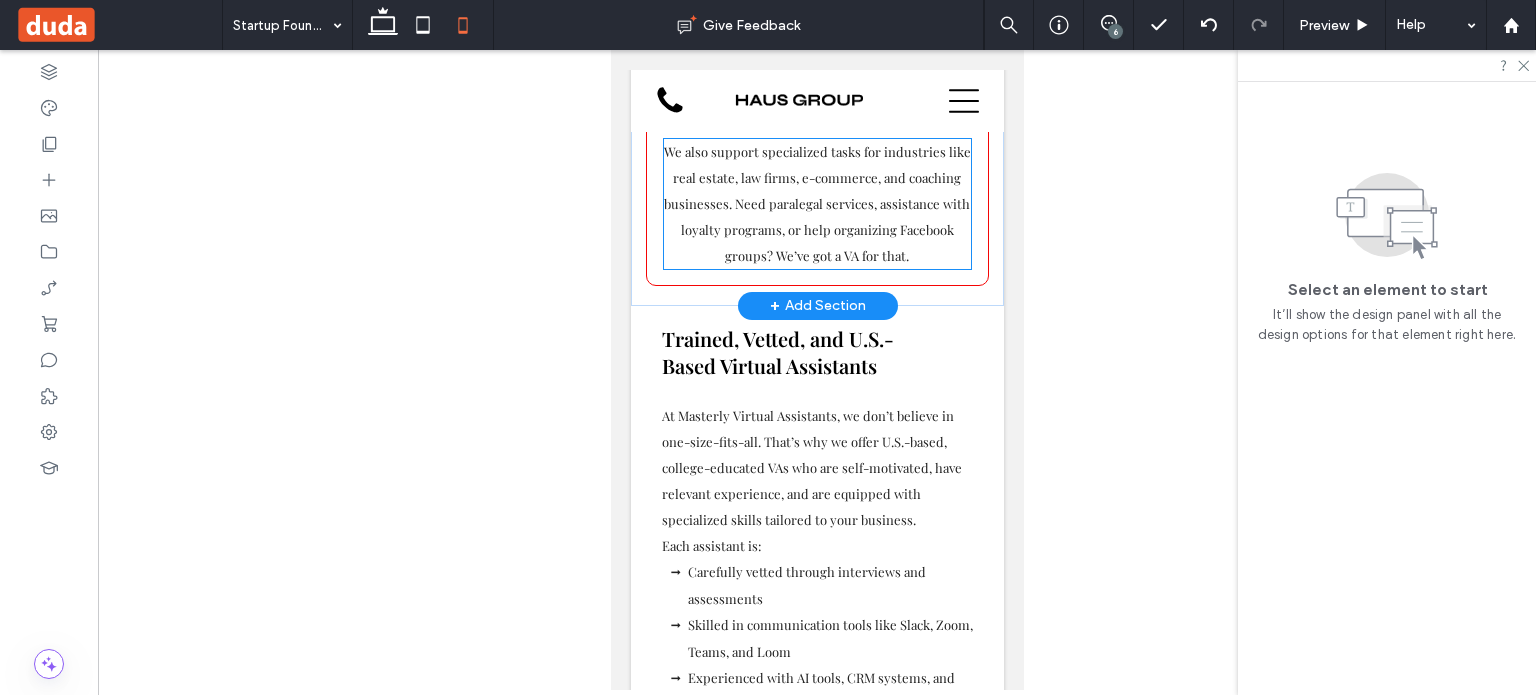click on "Facebook groups" at bounding box center [838, 242] 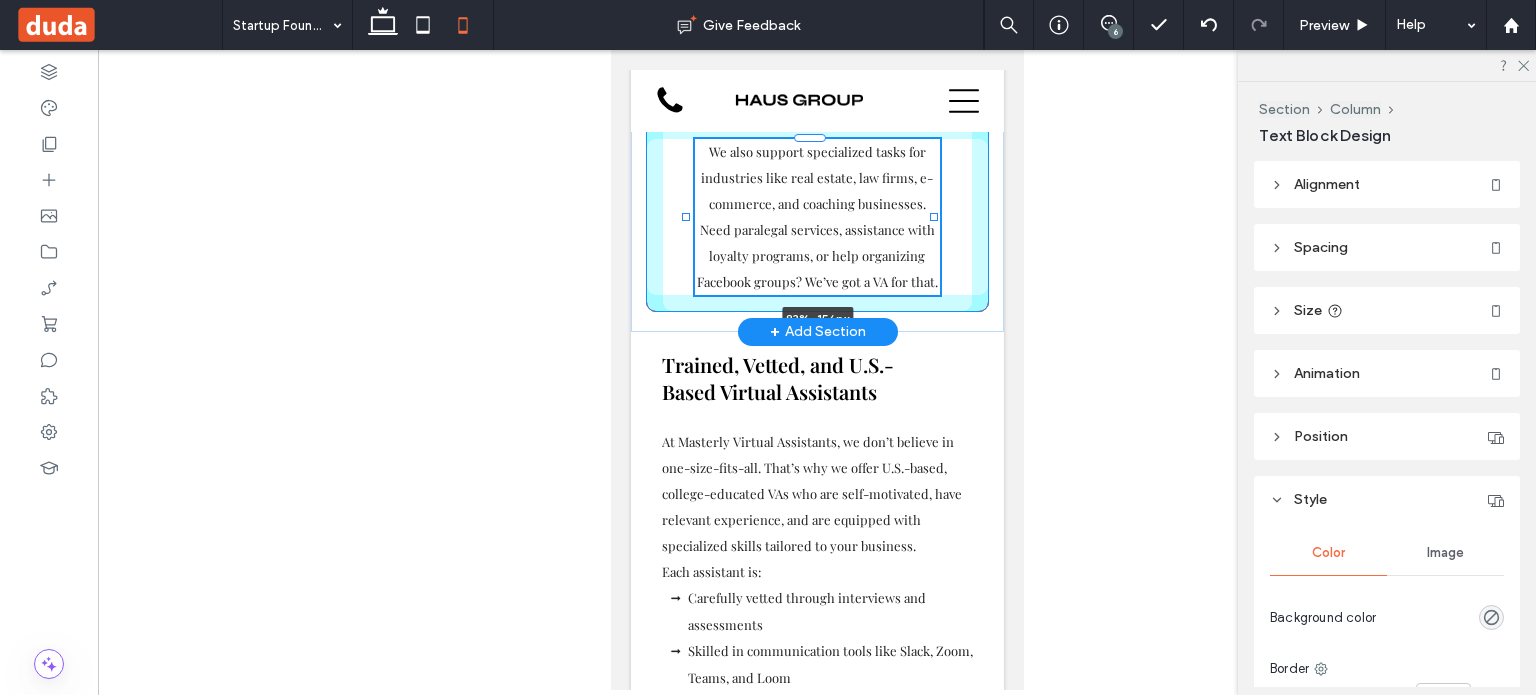 drag, startPoint x: 956, startPoint y: 315, endPoint x: 931, endPoint y: 309, distance: 25.70992 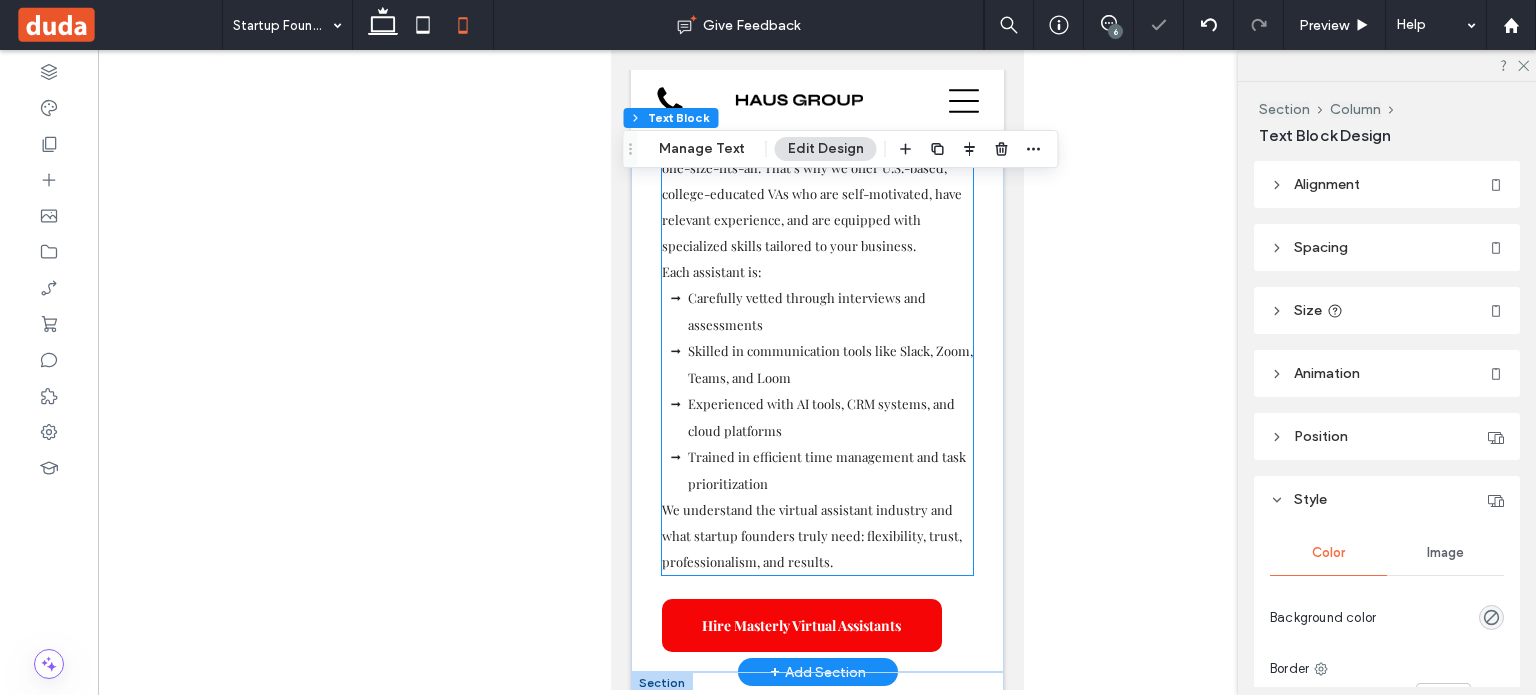 scroll, scrollTop: 3768, scrollLeft: 0, axis: vertical 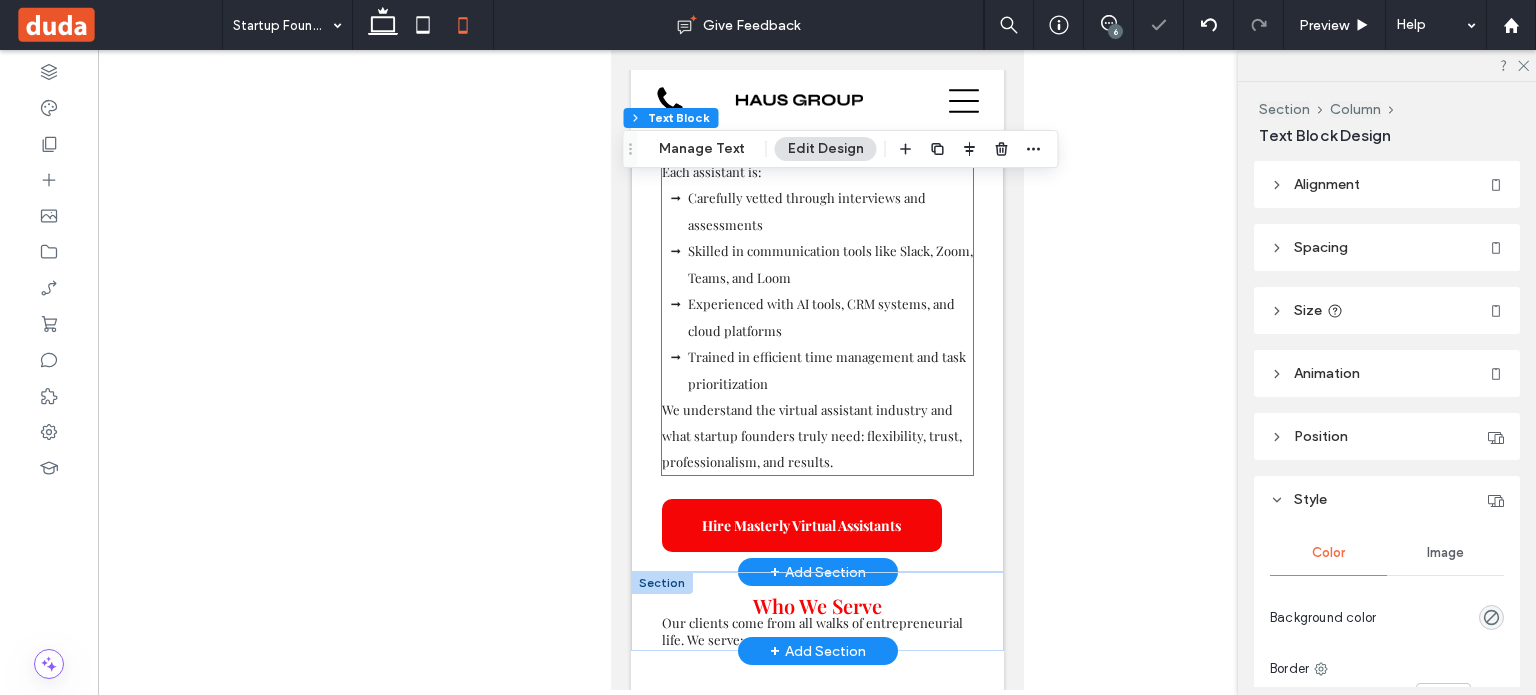 click on "Trained in efficient time management and task prioritization" at bounding box center [829, 370] 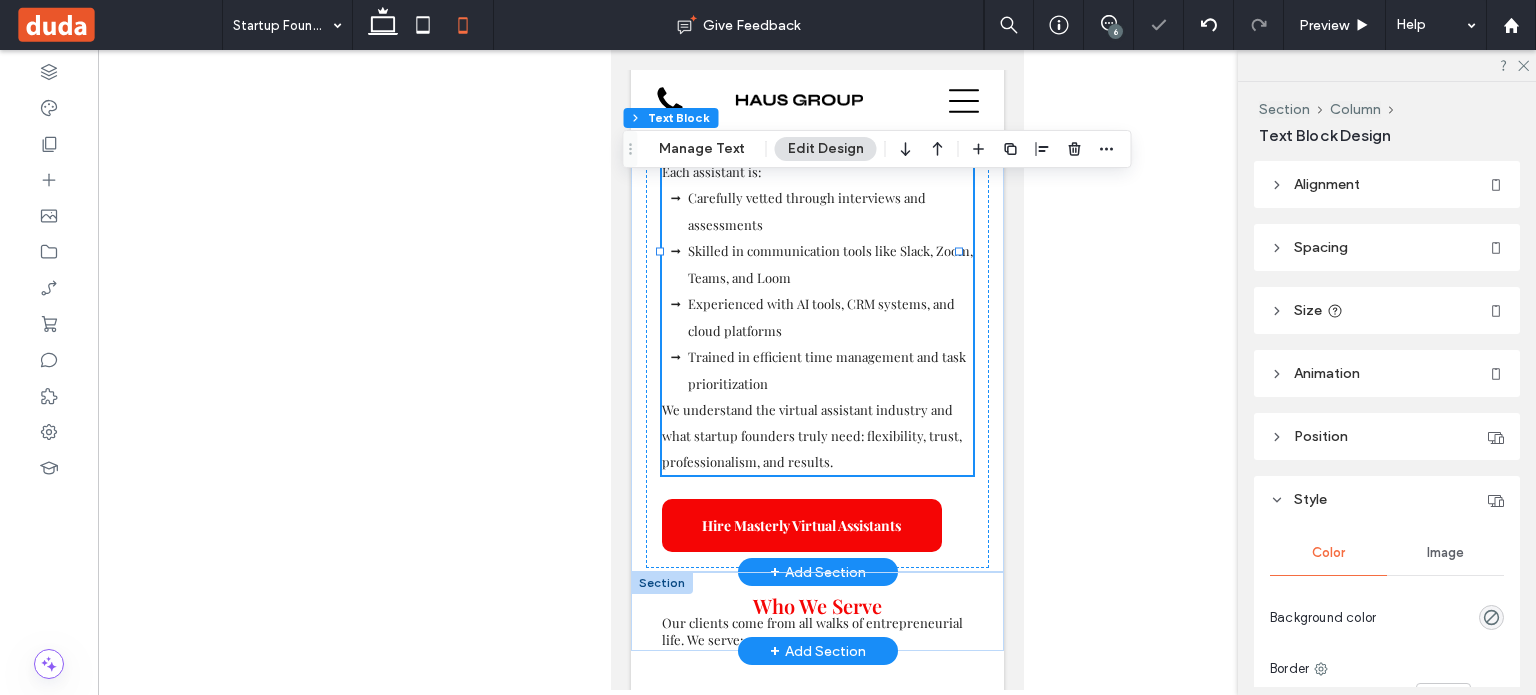 click on "Trained in efficient time management and task prioritization" at bounding box center (829, 370) 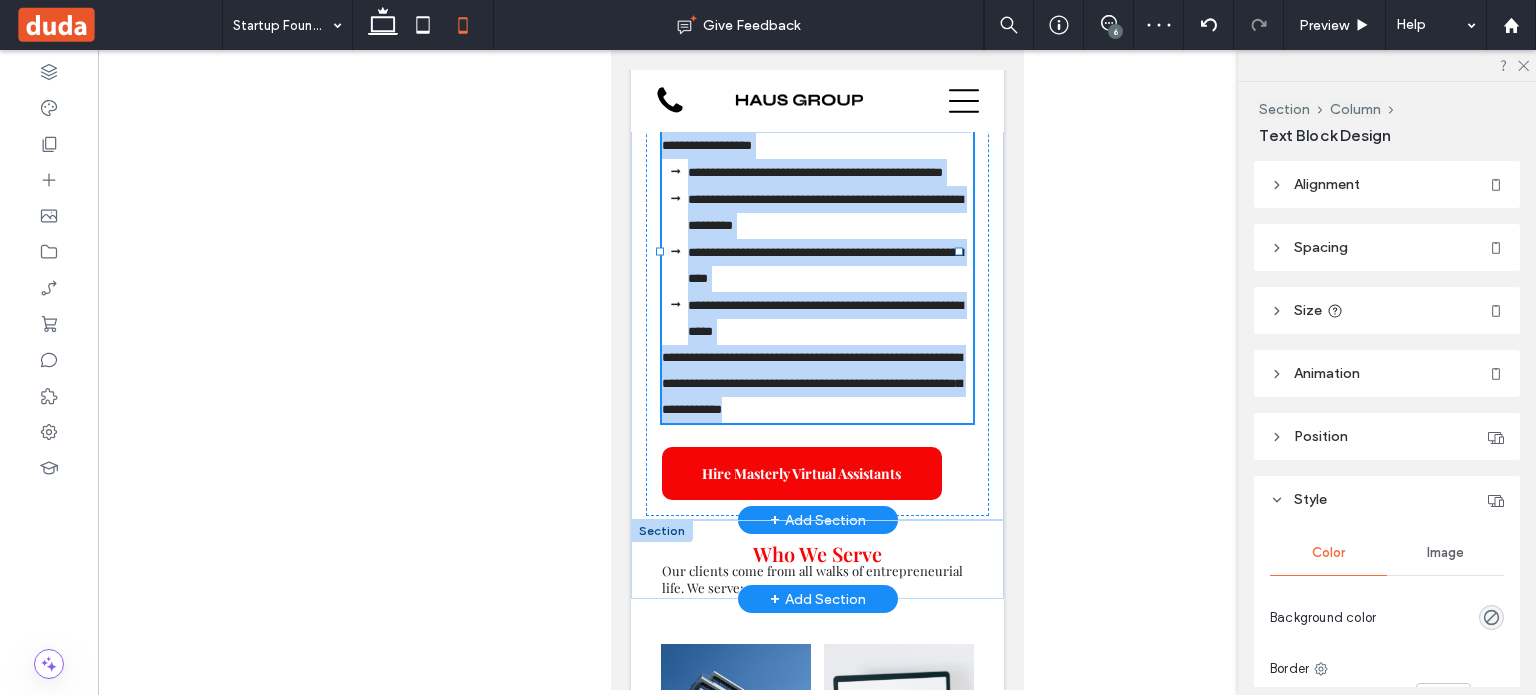 type on "**********" 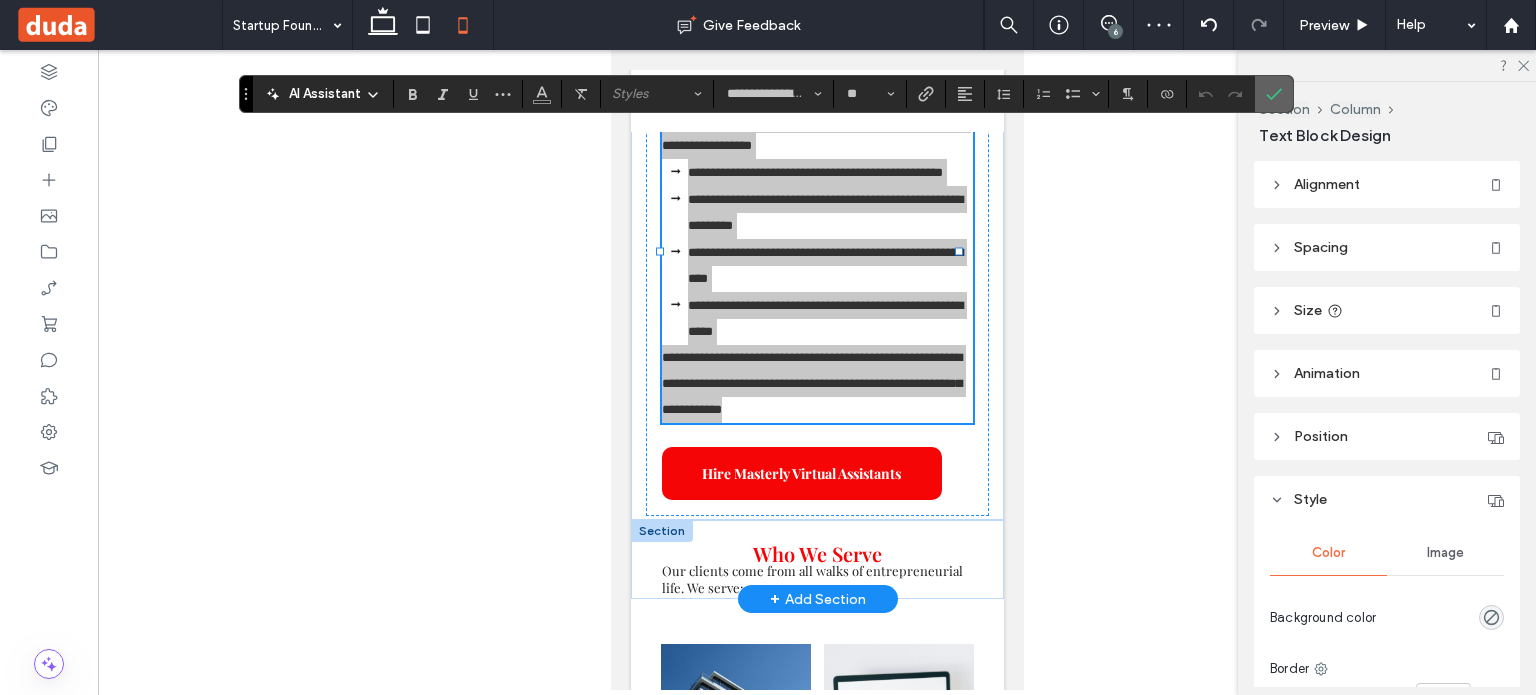 click 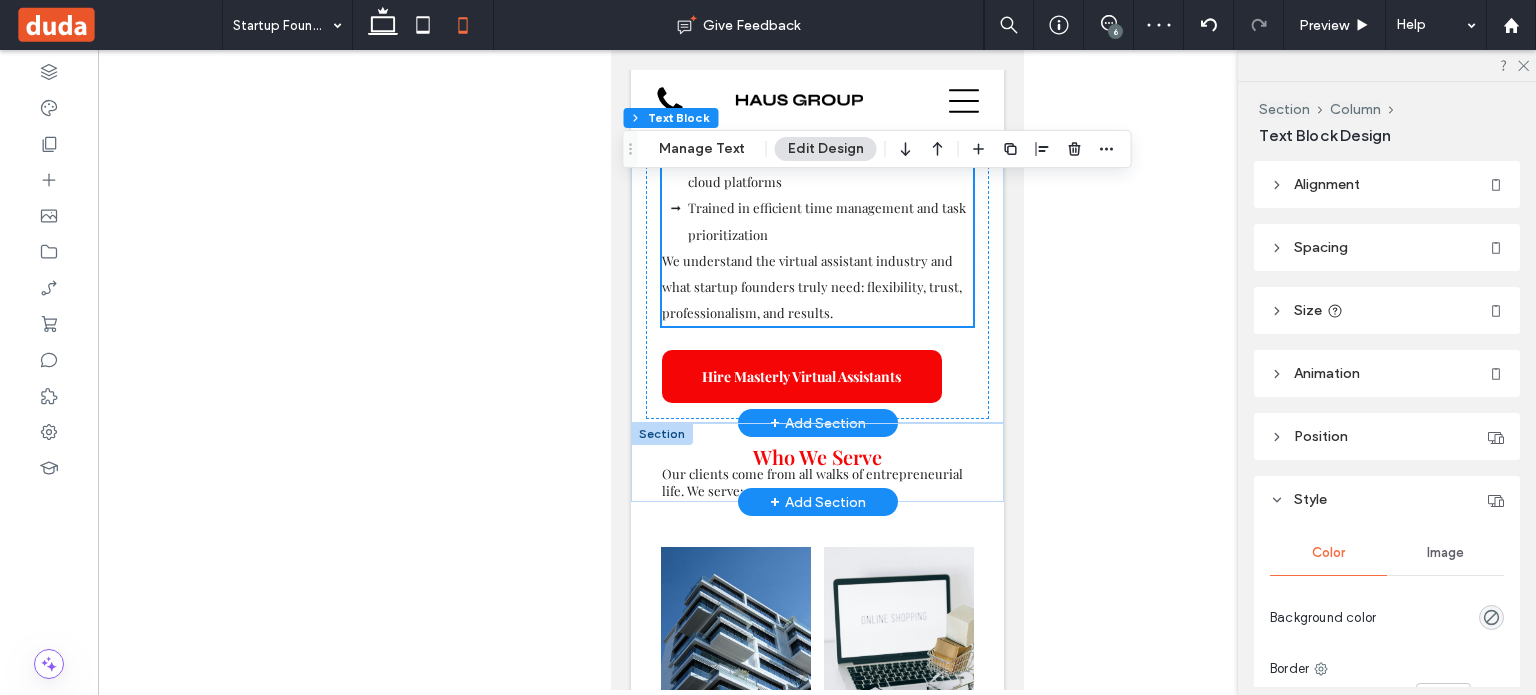 scroll, scrollTop: 4068, scrollLeft: 0, axis: vertical 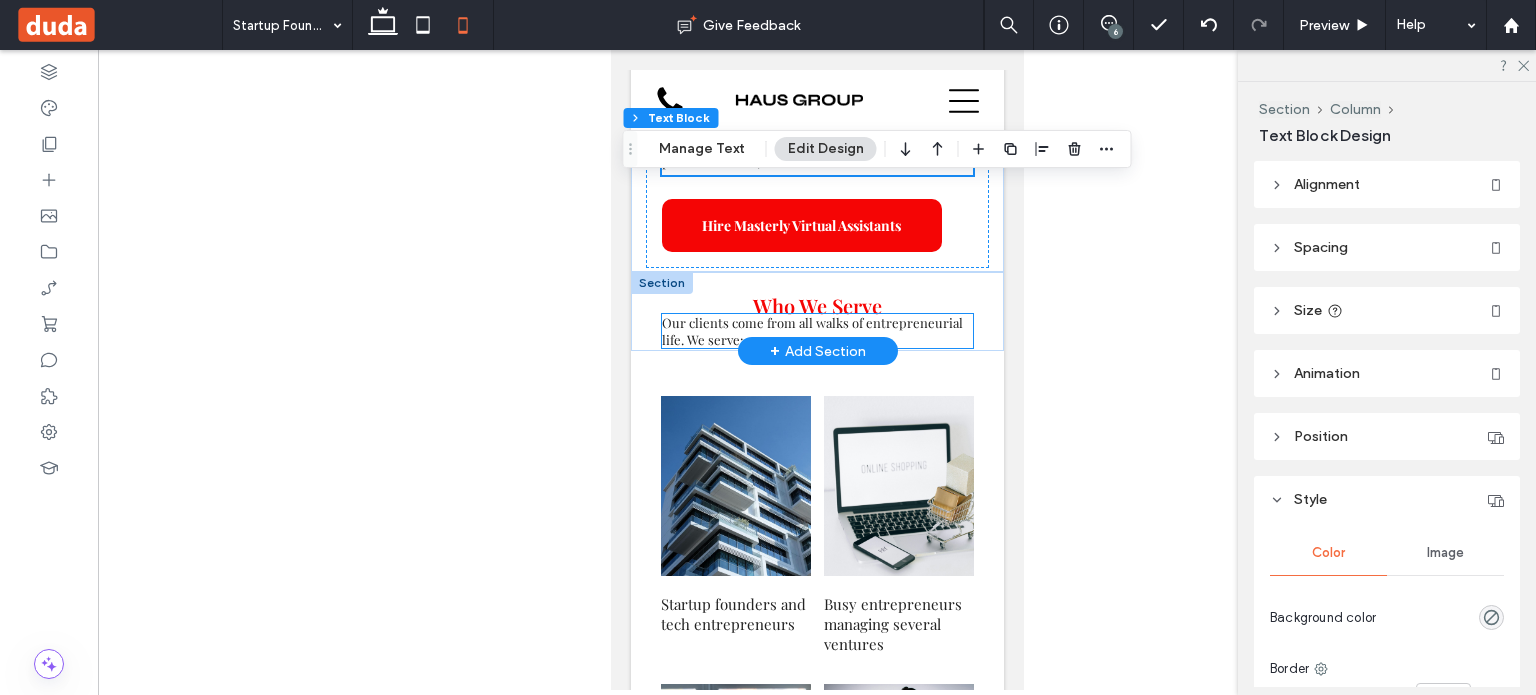click on "Our clients come from all walks of entrepreneurial life. We serve:" at bounding box center [816, 331] 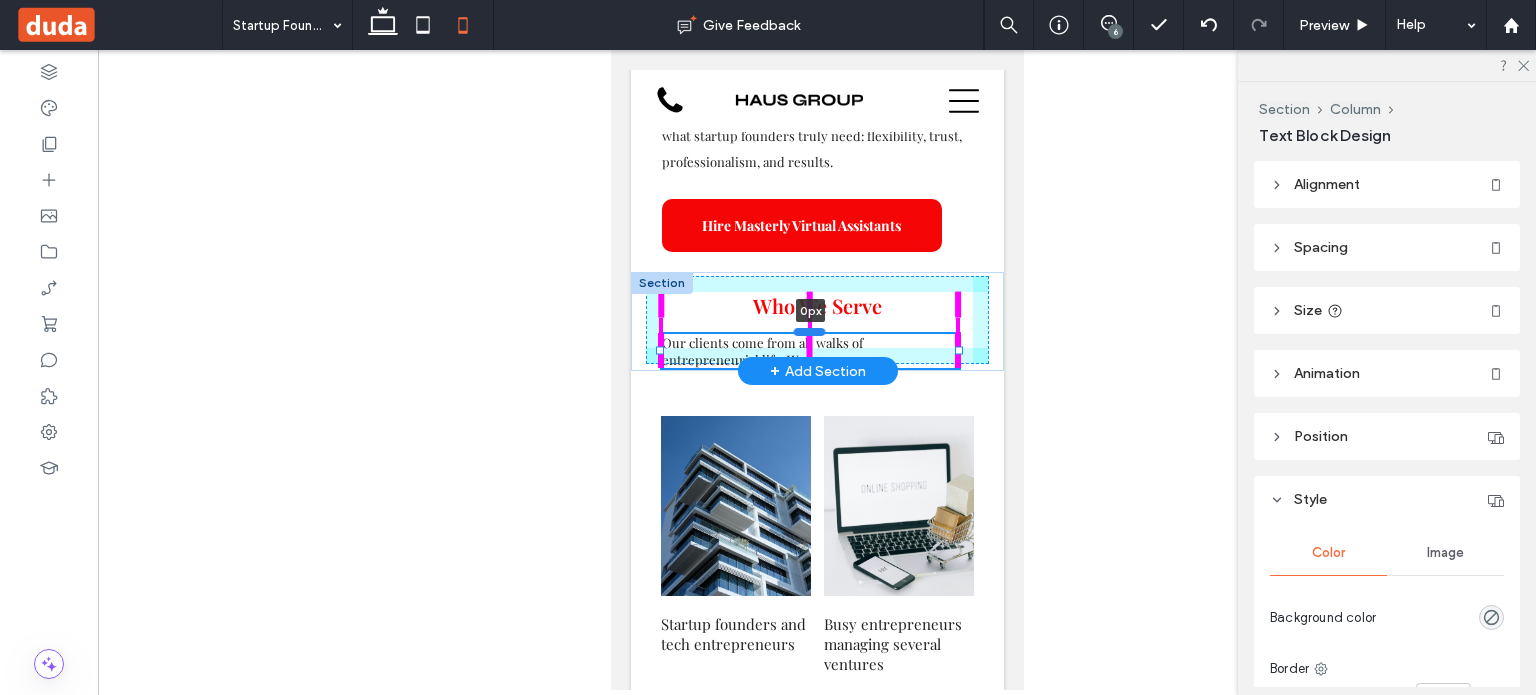 drag, startPoint x: 811, startPoint y: 407, endPoint x: 808, endPoint y: 427, distance: 20.22375 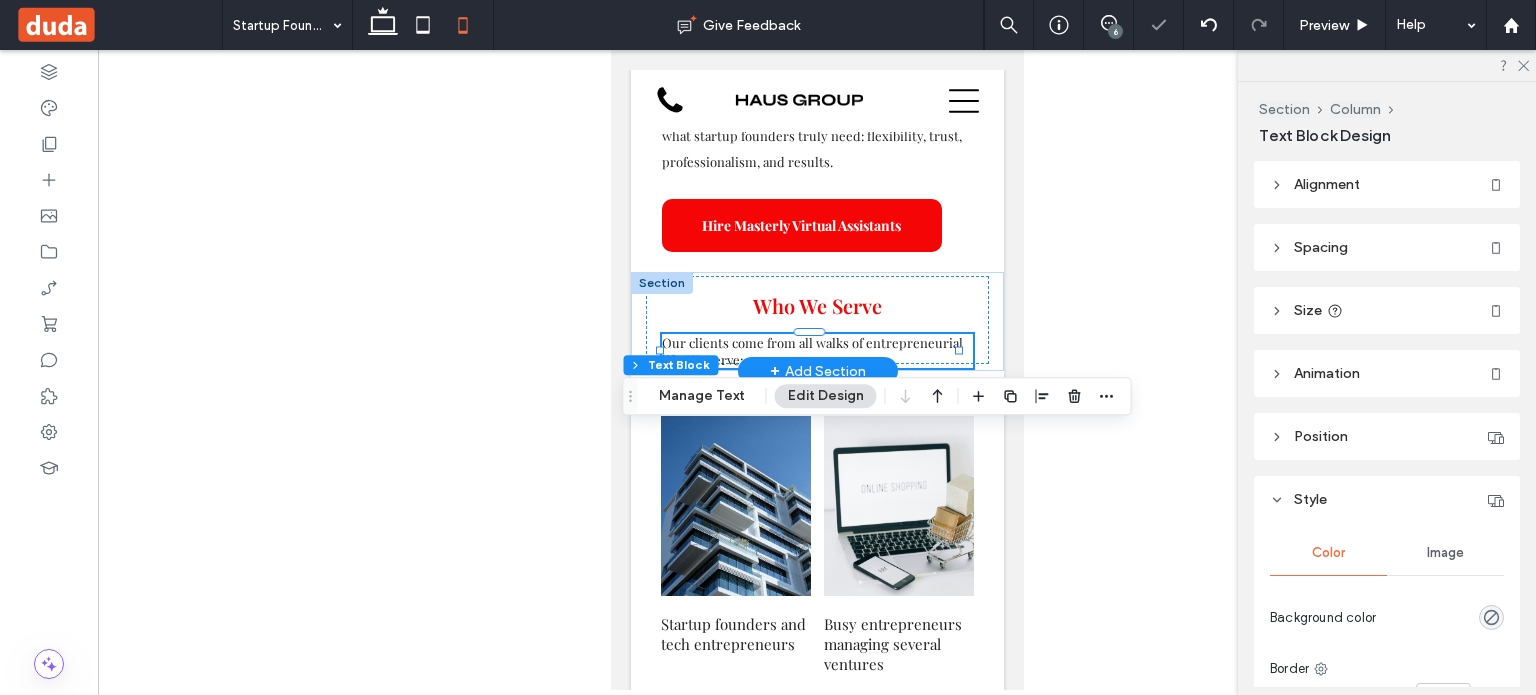 click on "Our clients come from all walks of entrepreneurial life. We serve:" at bounding box center [811, 351] 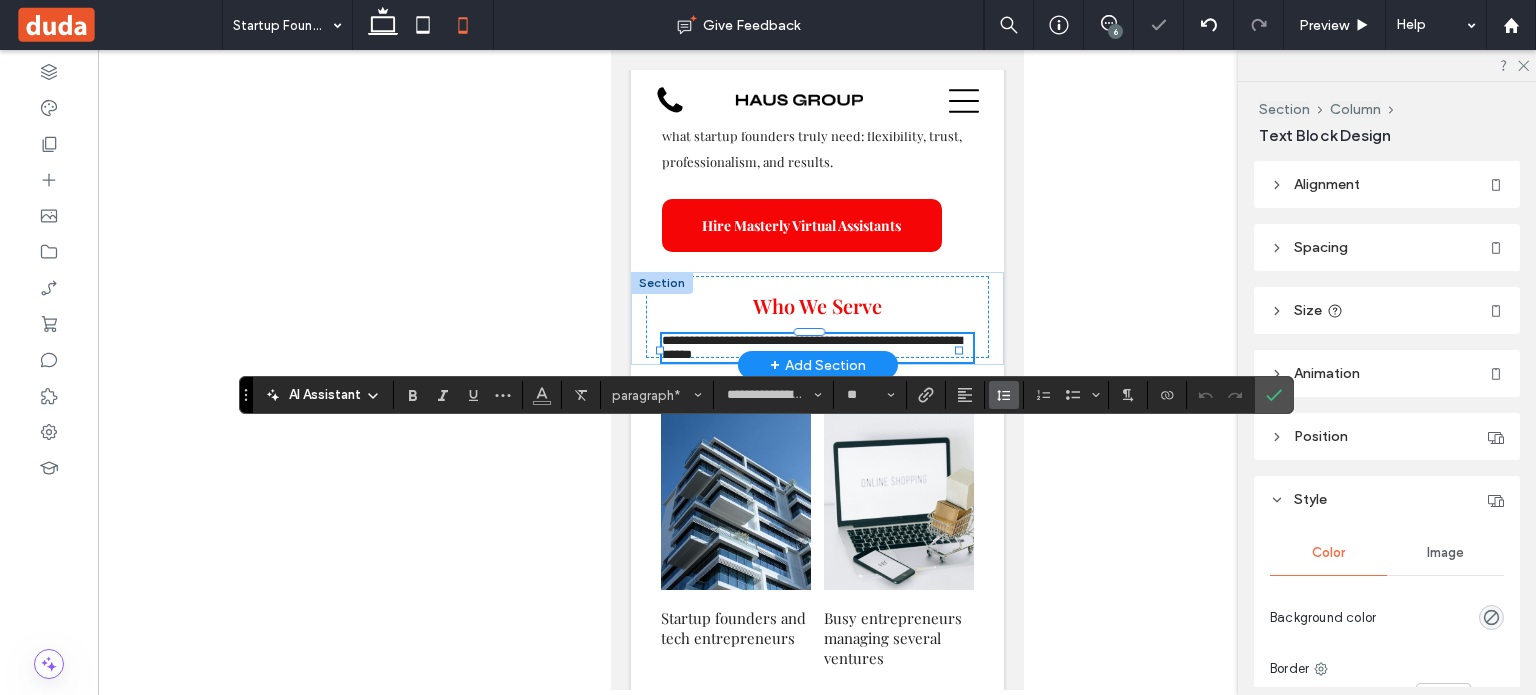 click 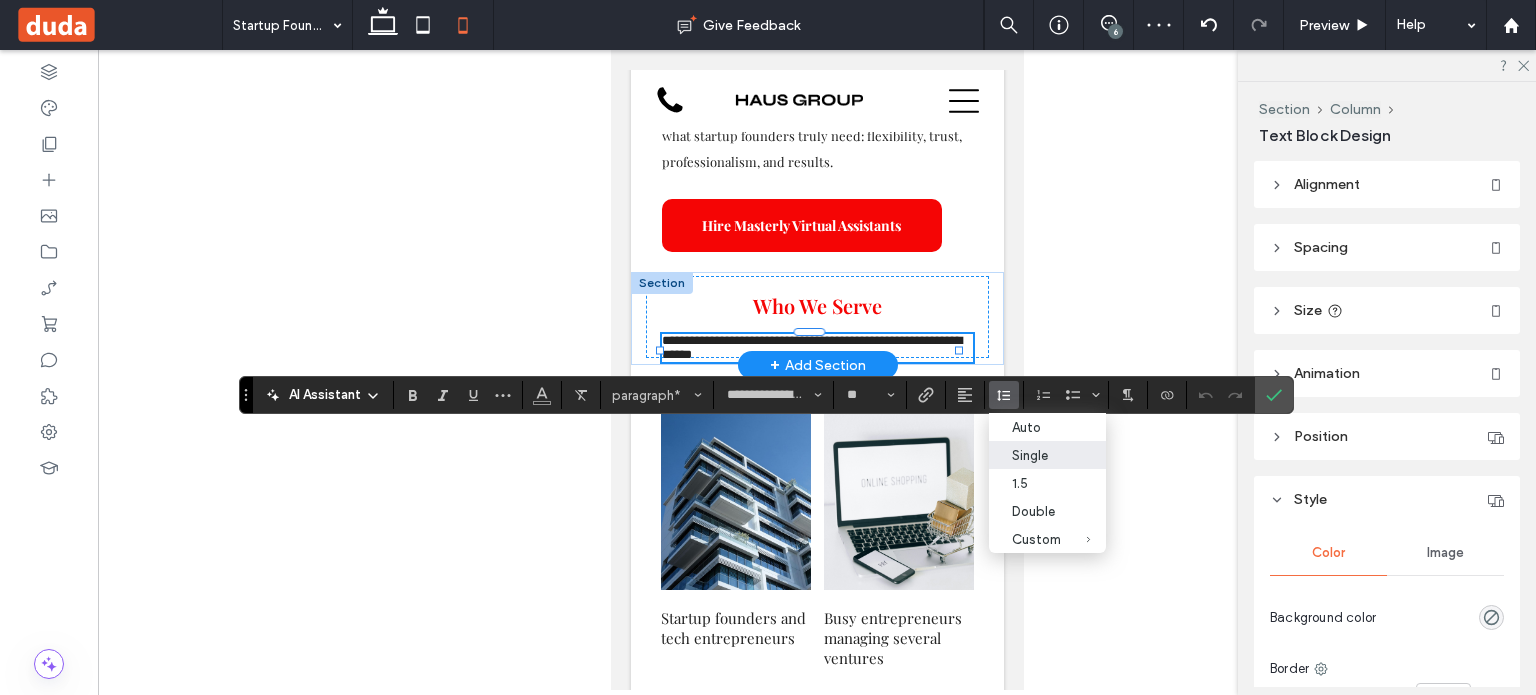 click at bounding box center [965, 395] 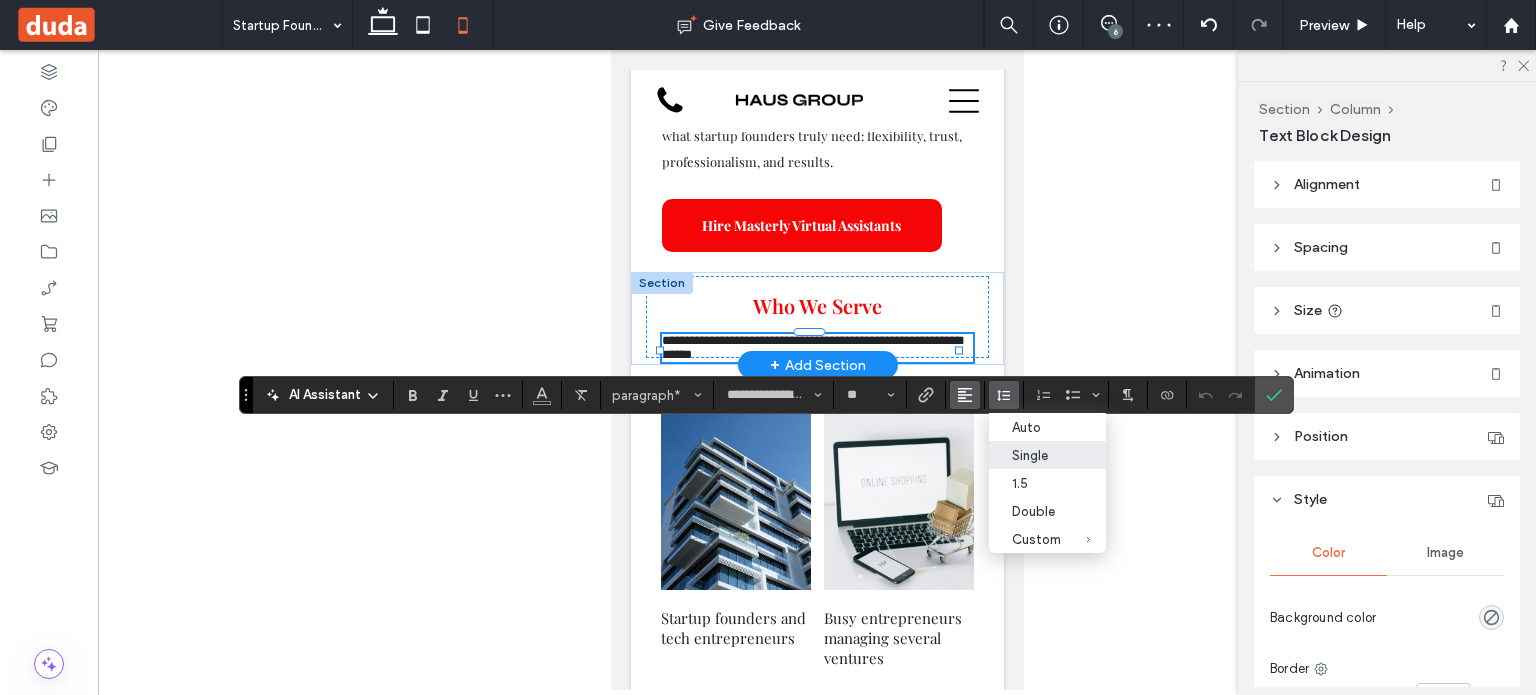 click 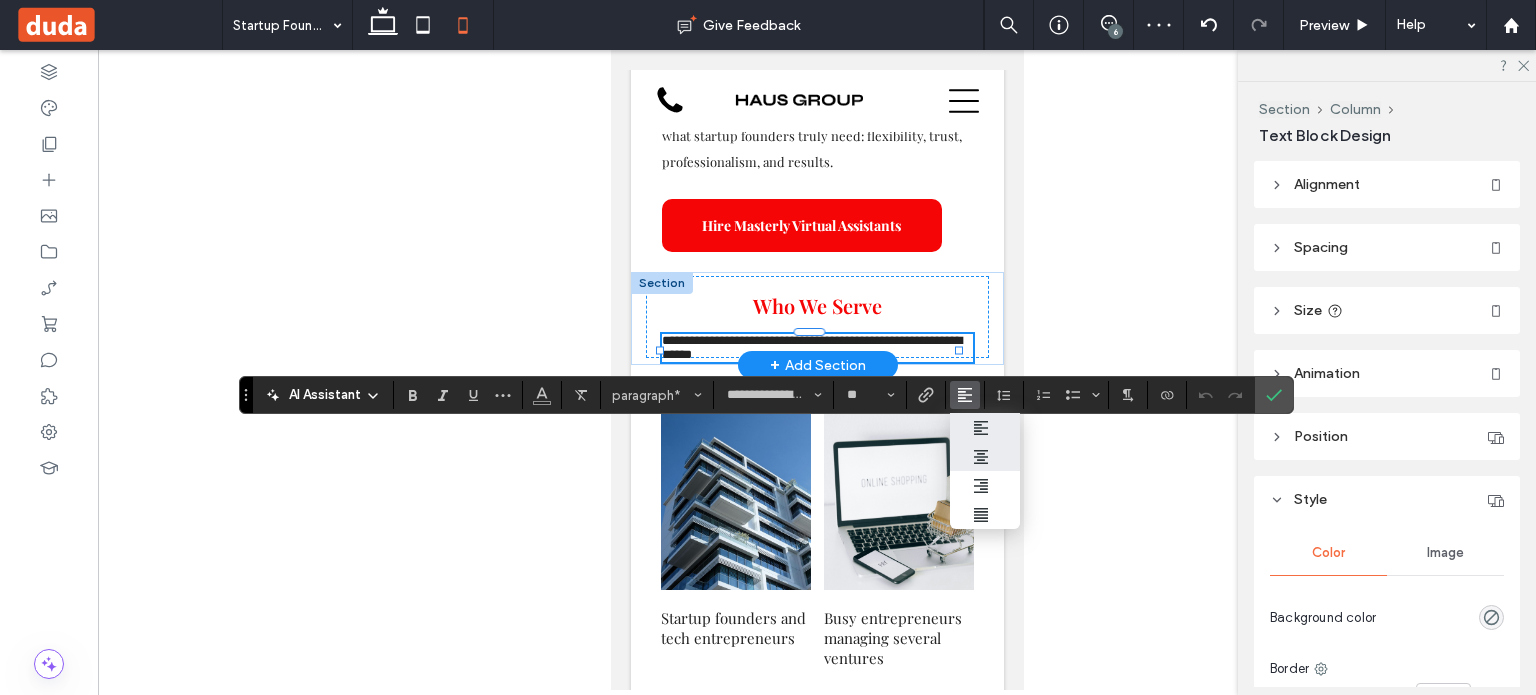 drag, startPoint x: 978, startPoint y: 462, endPoint x: 391, endPoint y: 408, distance: 589.4786 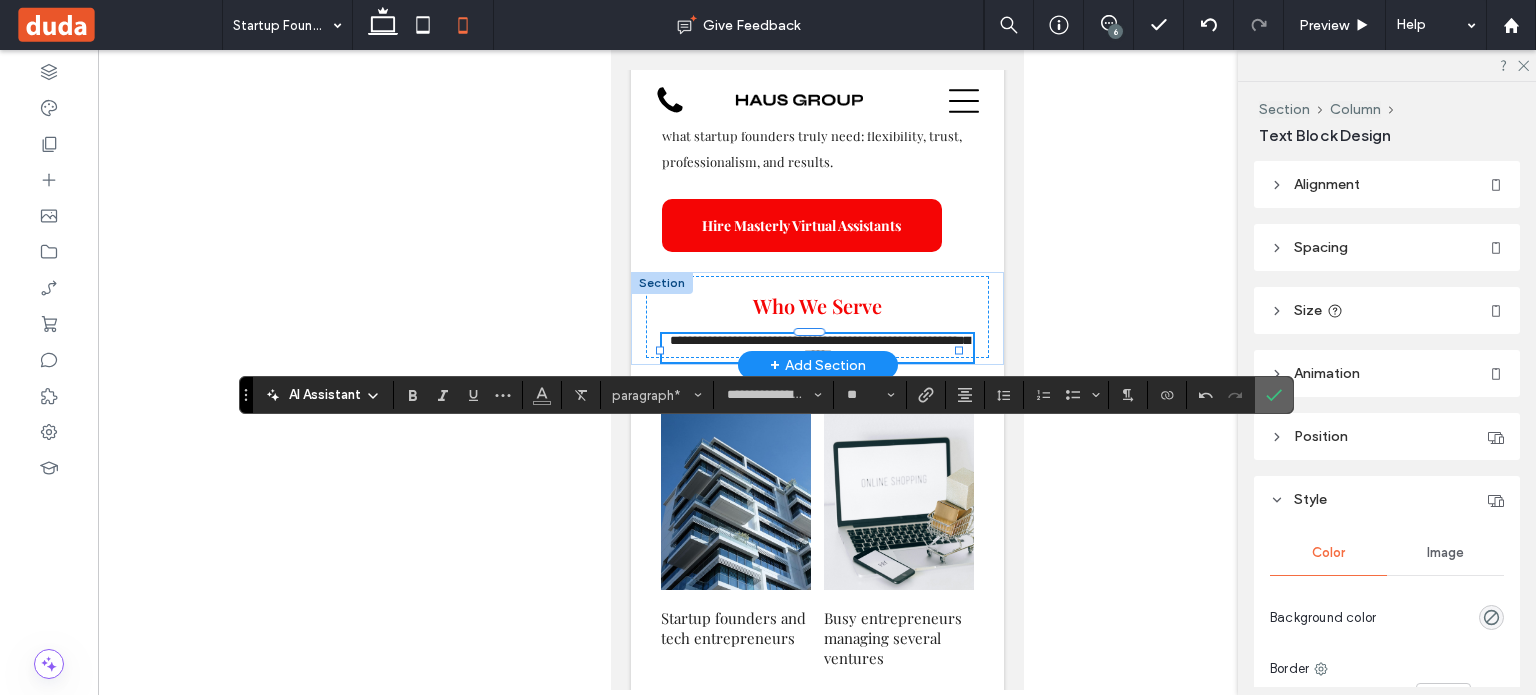 click 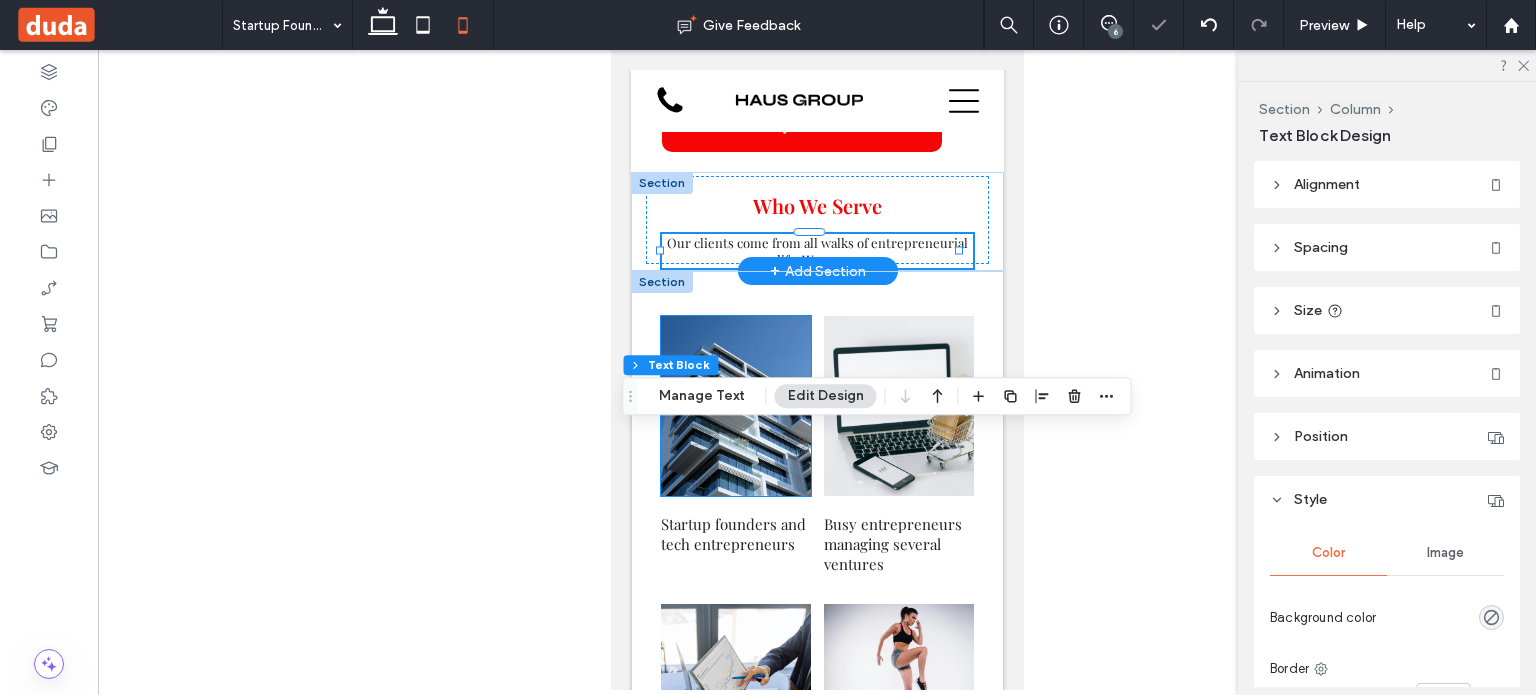 scroll, scrollTop: 4268, scrollLeft: 0, axis: vertical 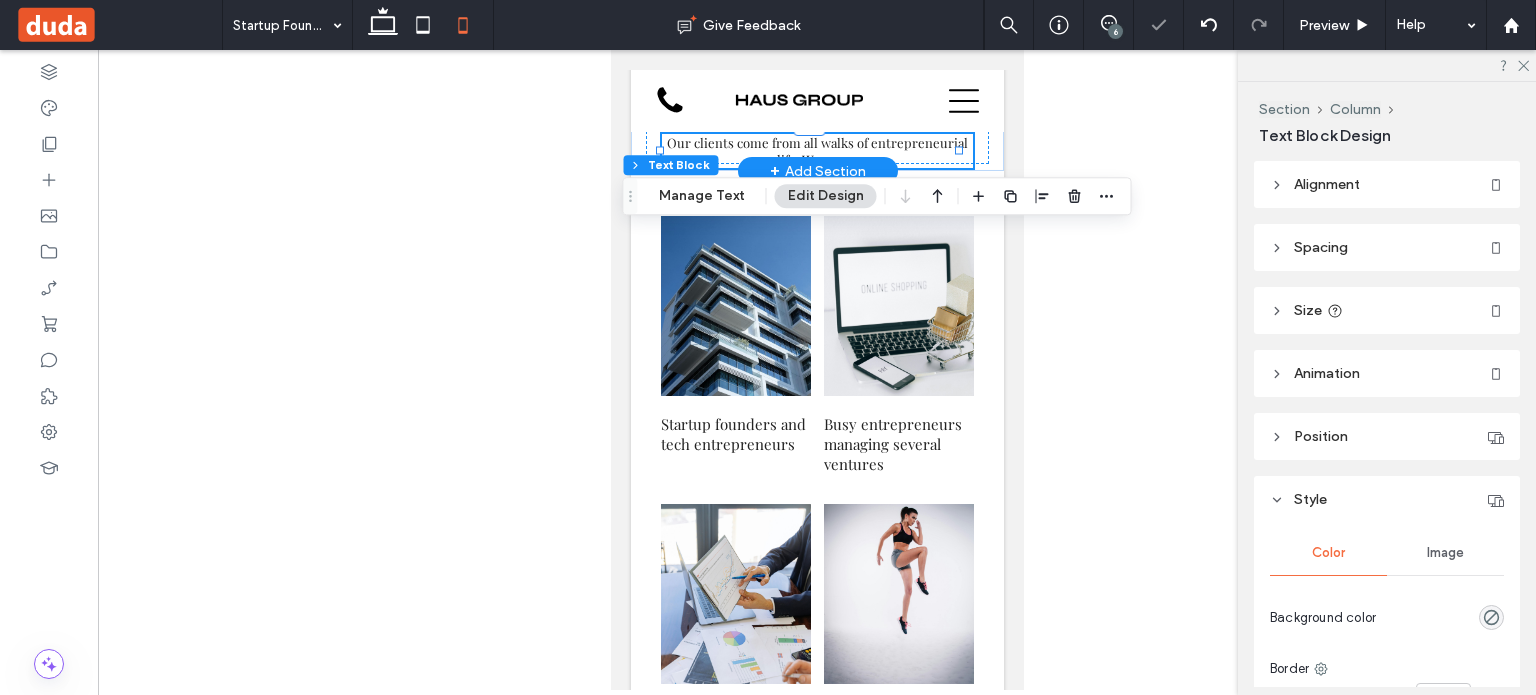 click on "+ Add Section" at bounding box center [817, 171] 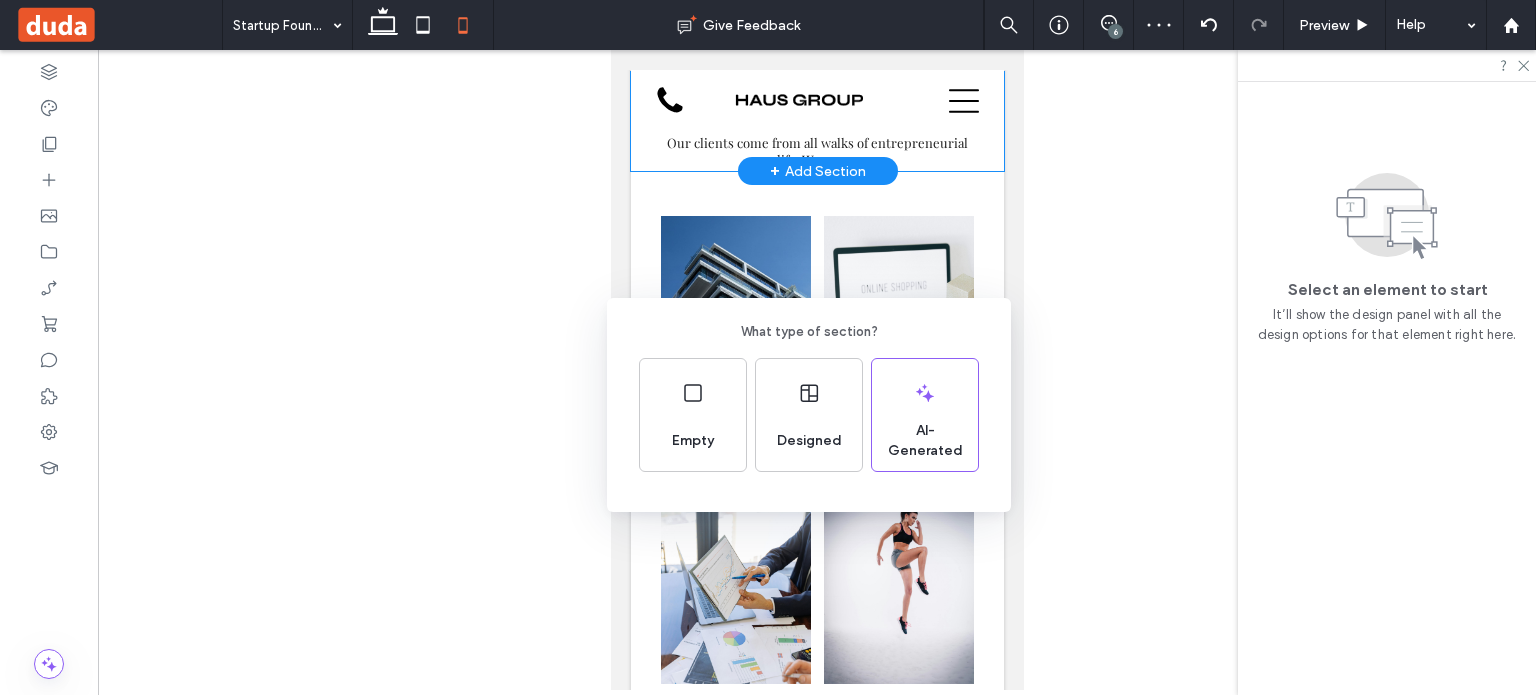 click on "What type of section? Empty Designed AI-Generated" at bounding box center [768, 396] 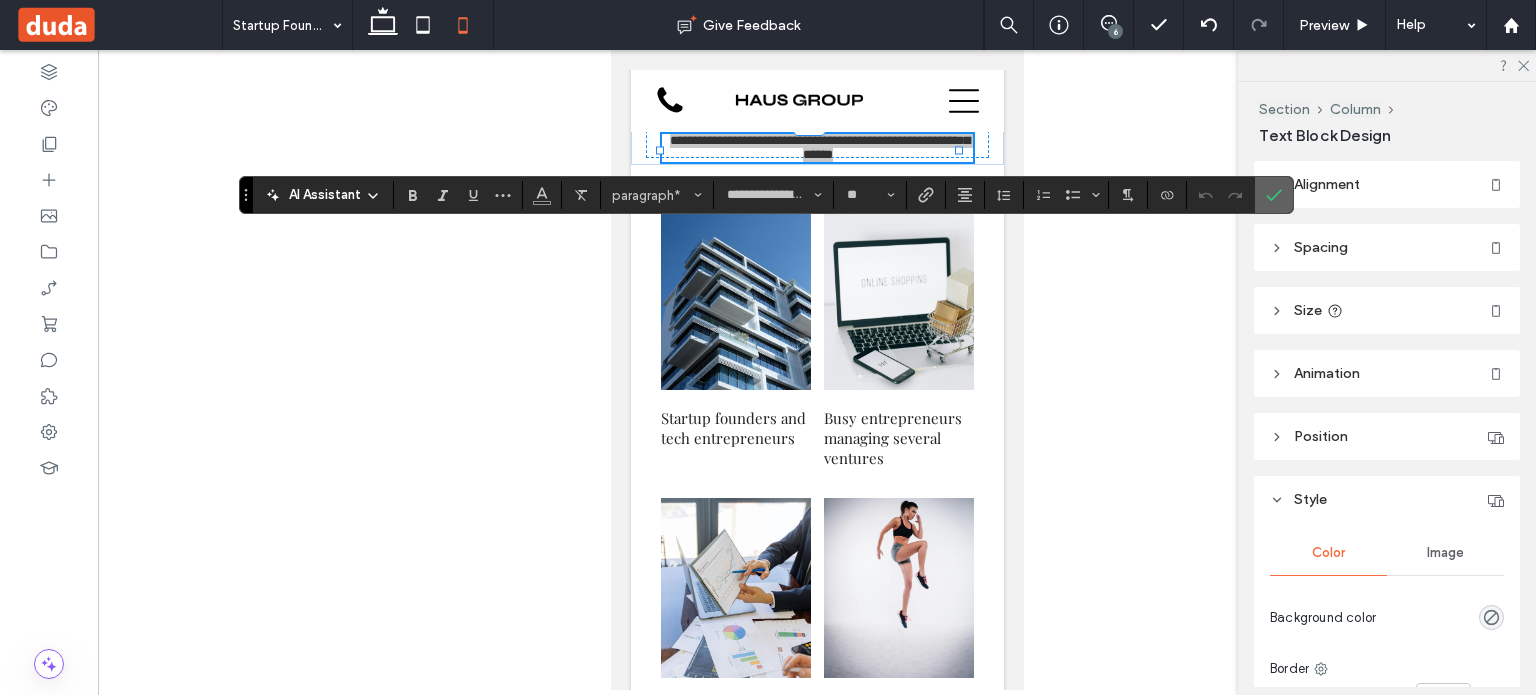 click at bounding box center (1274, 195) 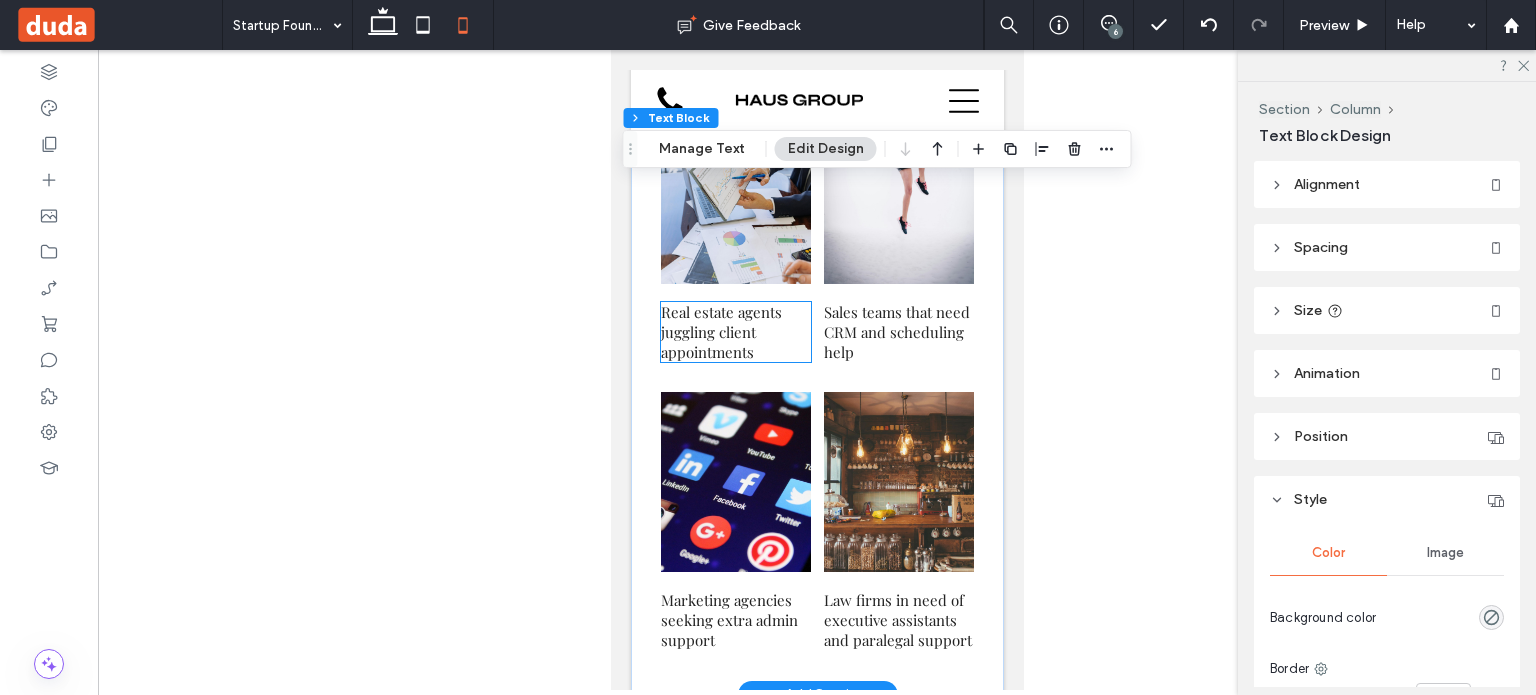 scroll, scrollTop: 4468, scrollLeft: 0, axis: vertical 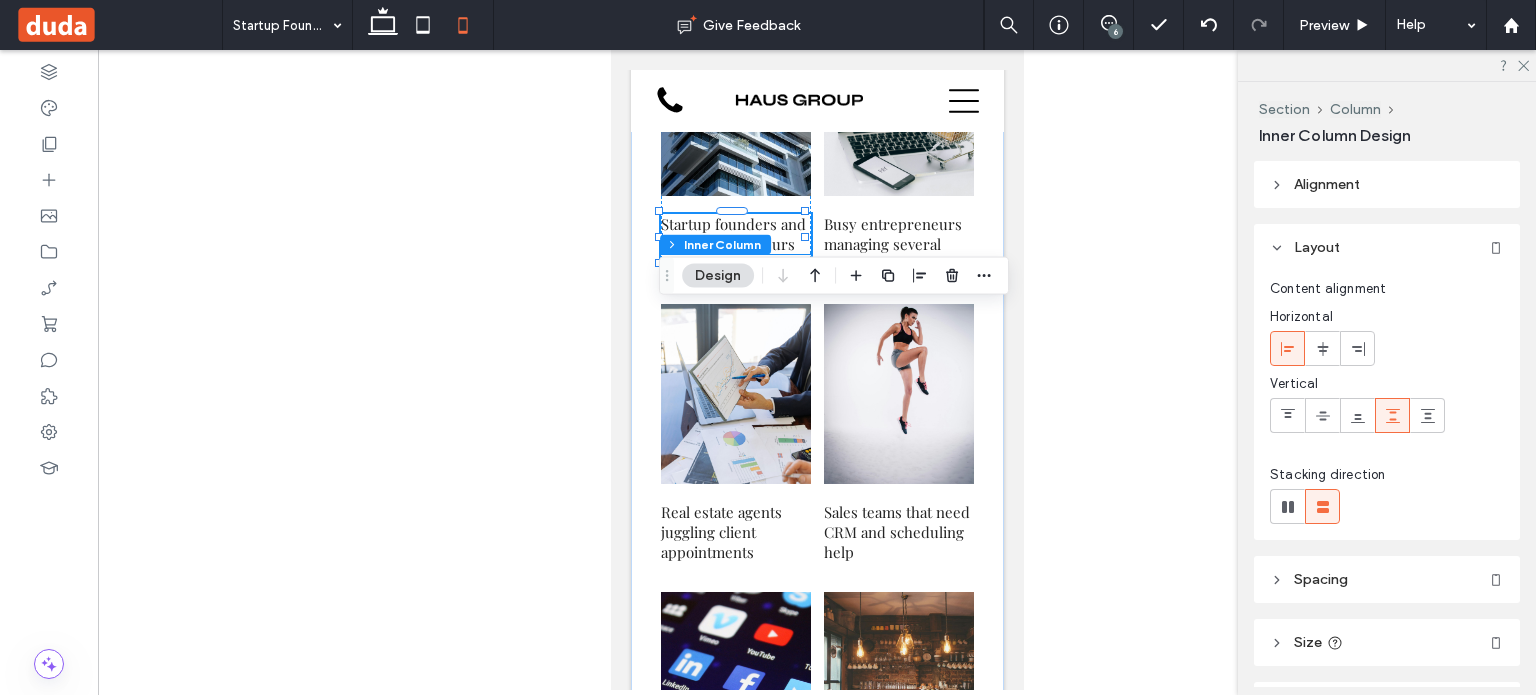 click on "tech entrepreneurs" at bounding box center (727, 244) 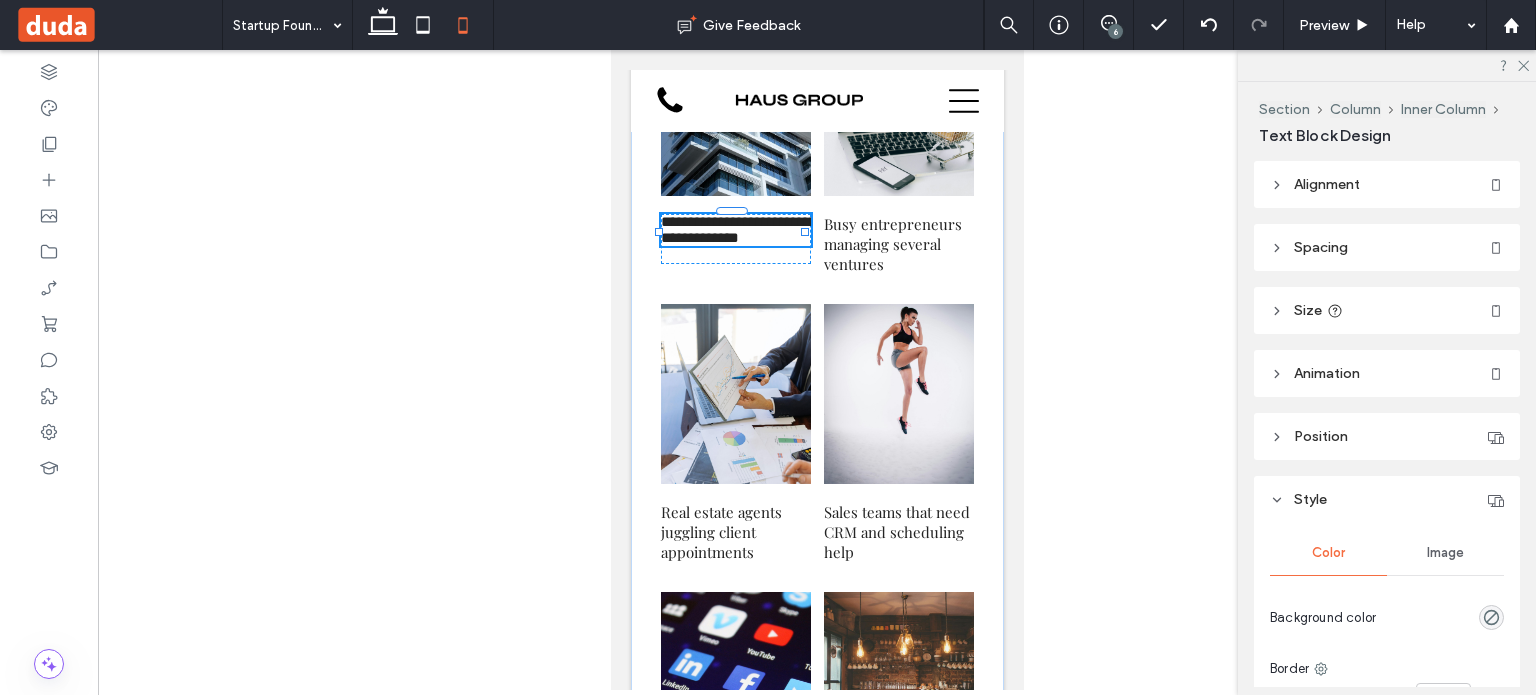 type on "**********" 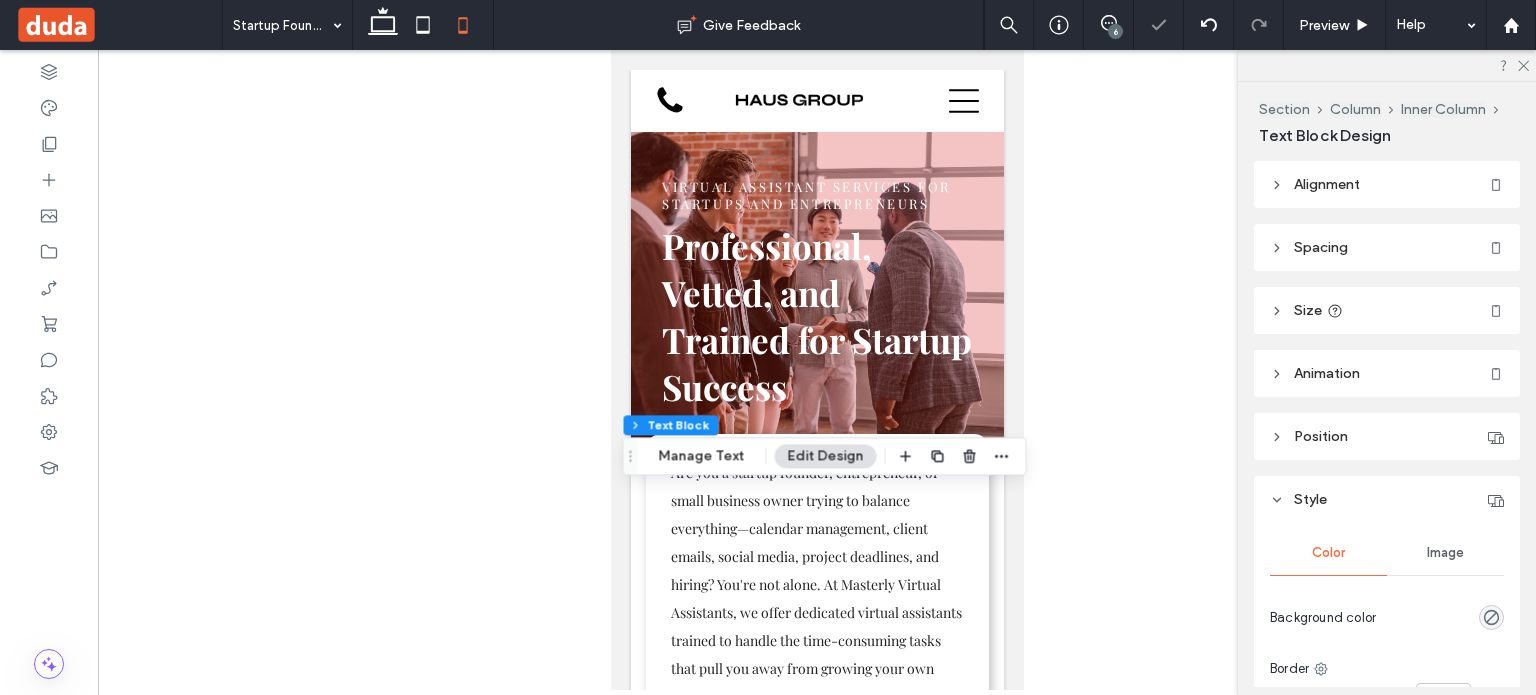 scroll, scrollTop: 4568, scrollLeft: 0, axis: vertical 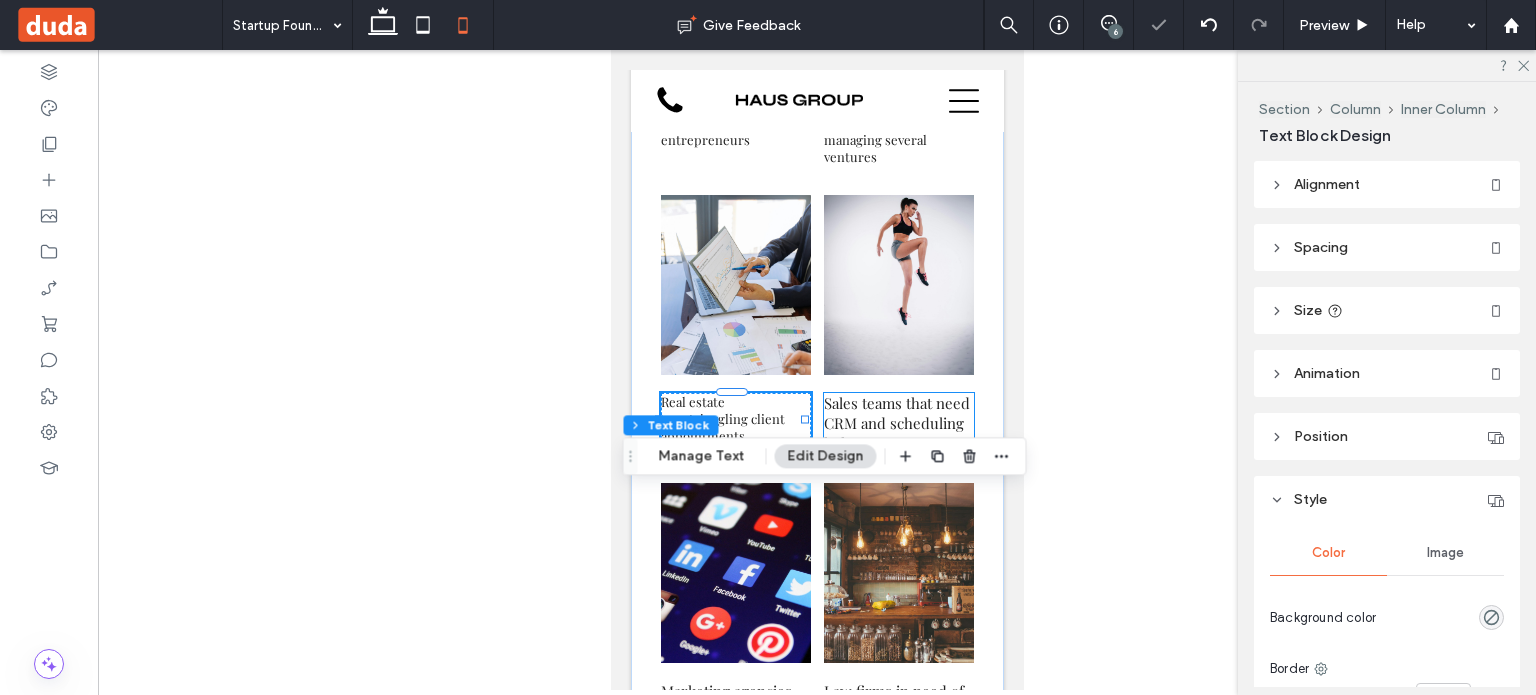 click on "Sales teams that need CRM and scheduling help" at bounding box center [896, 423] 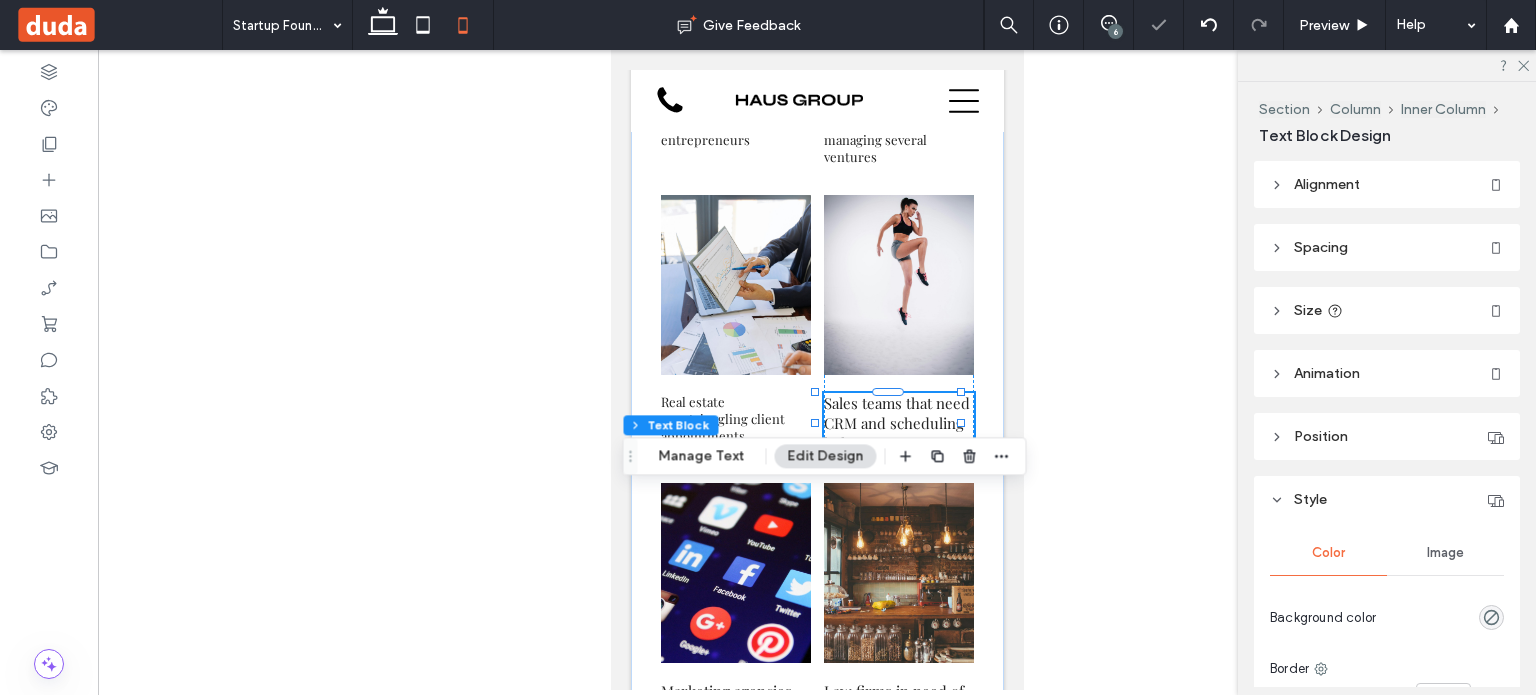 click on "Sales teams that need CRM and scheduling help" at bounding box center (896, 423) 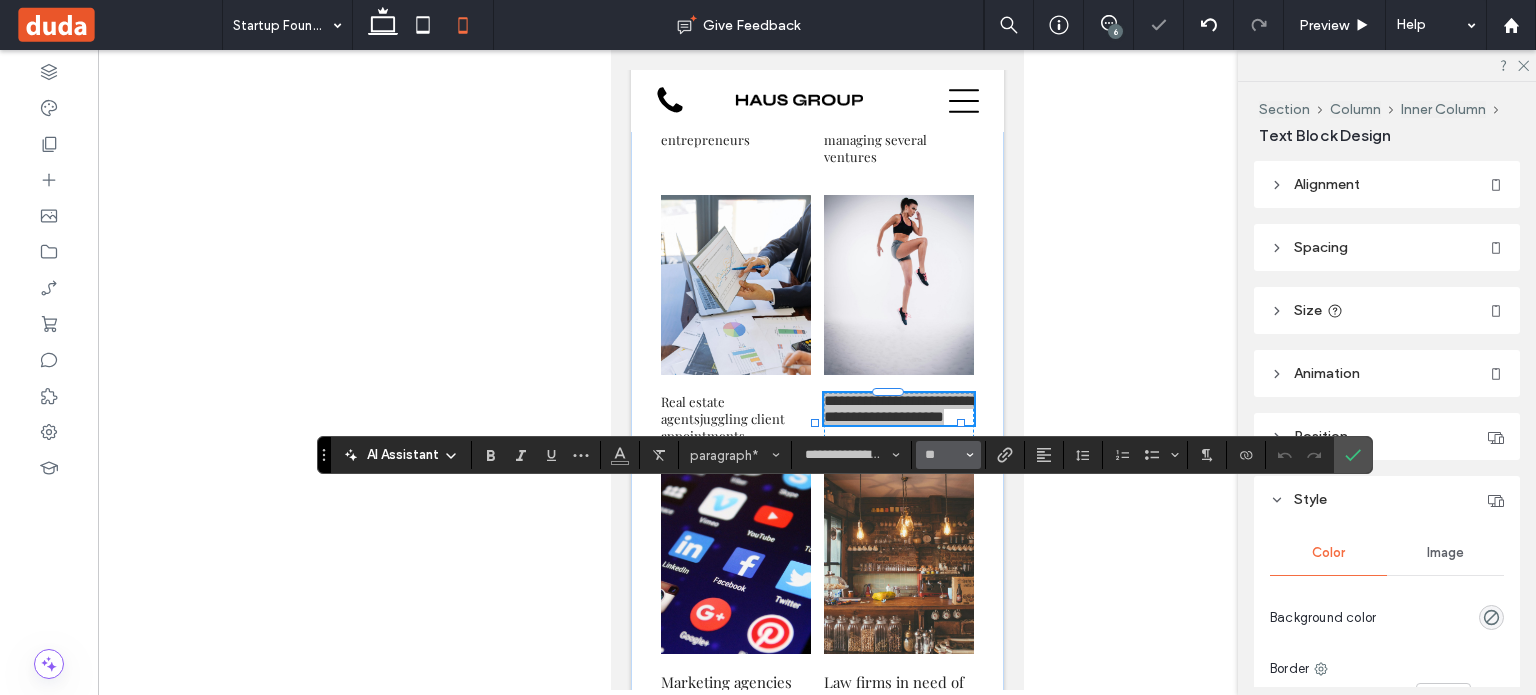 click on "**" at bounding box center [948, 455] 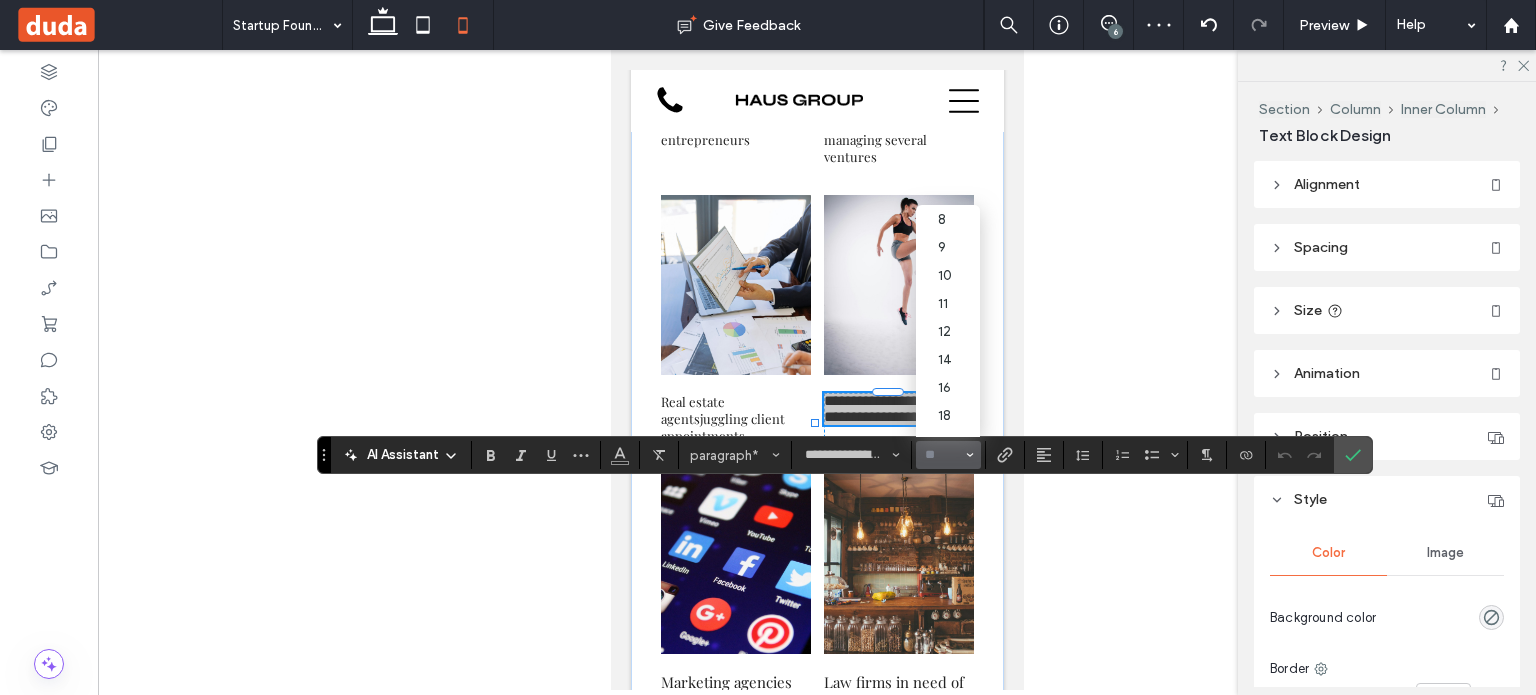 click at bounding box center (942, 455) 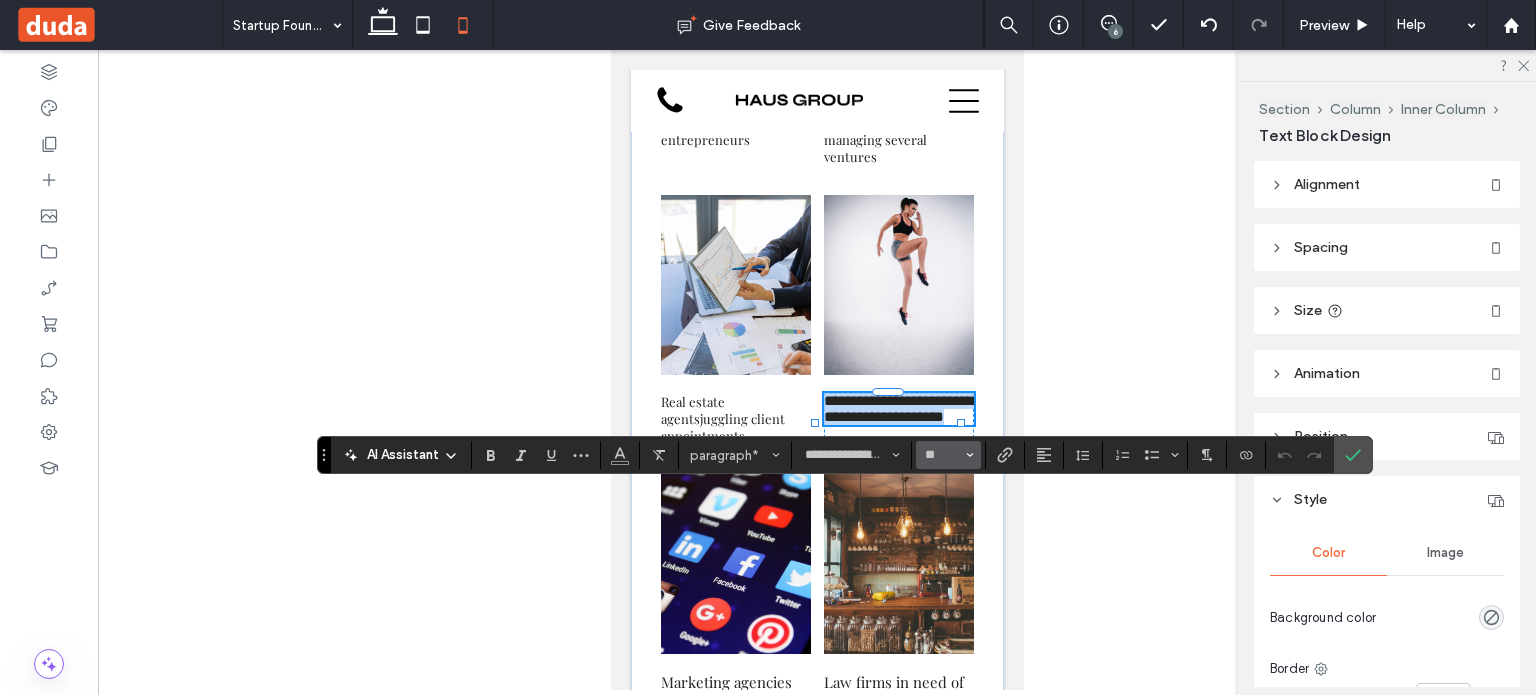 type on "**" 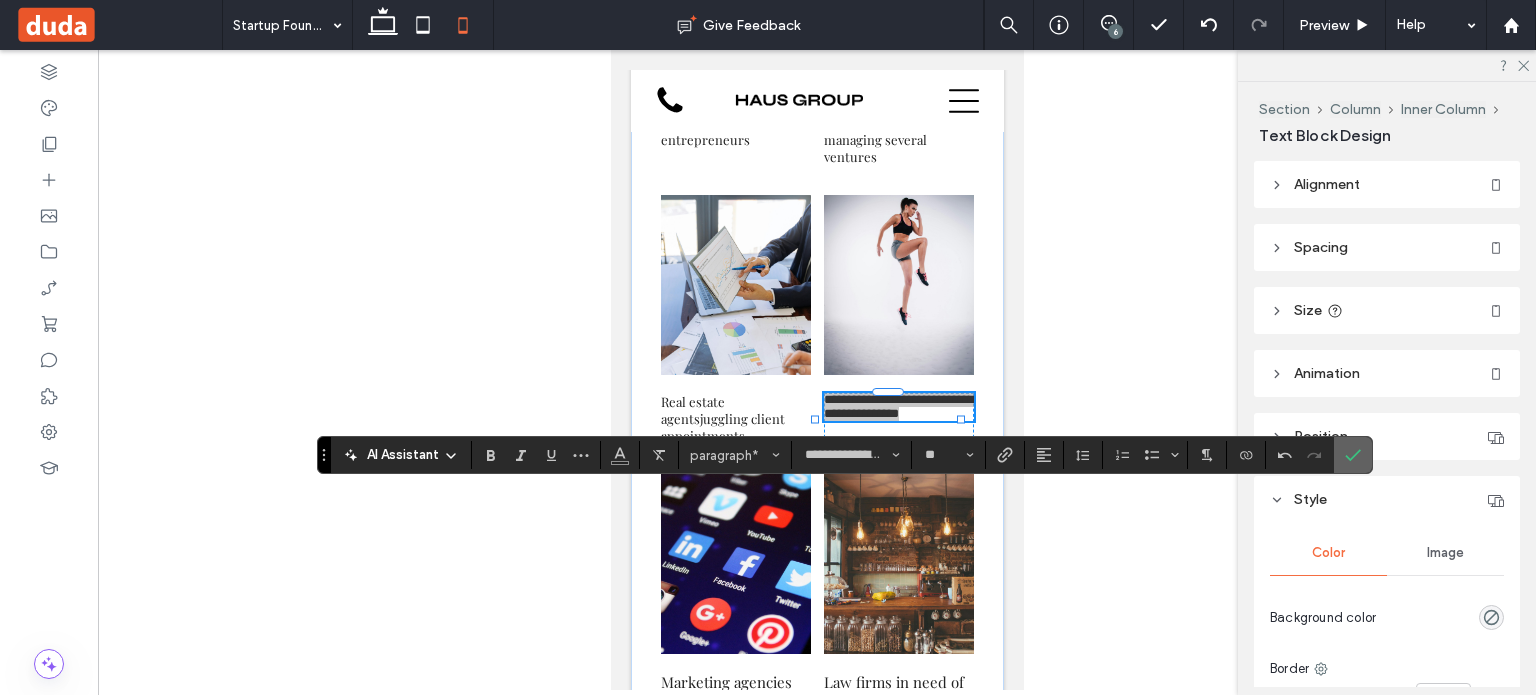 click 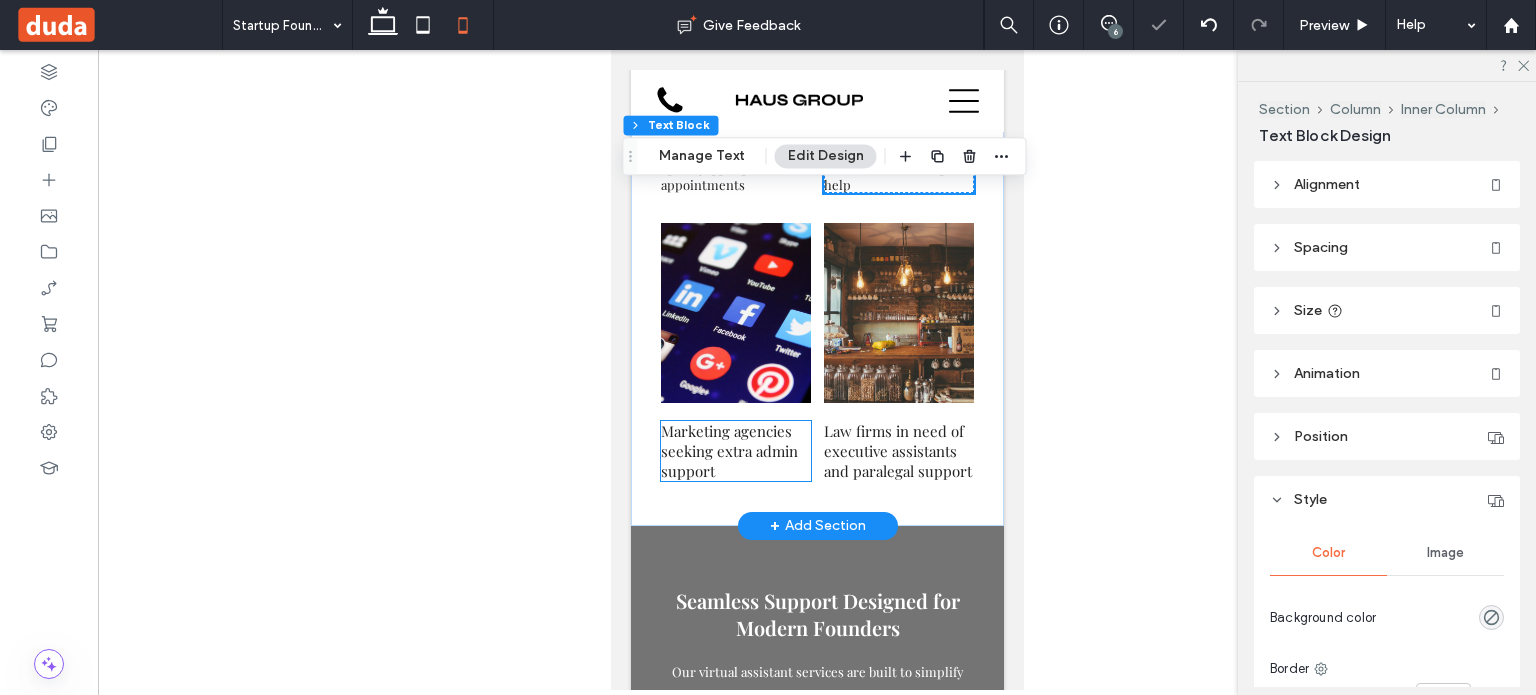 scroll, scrollTop: 4868, scrollLeft: 0, axis: vertical 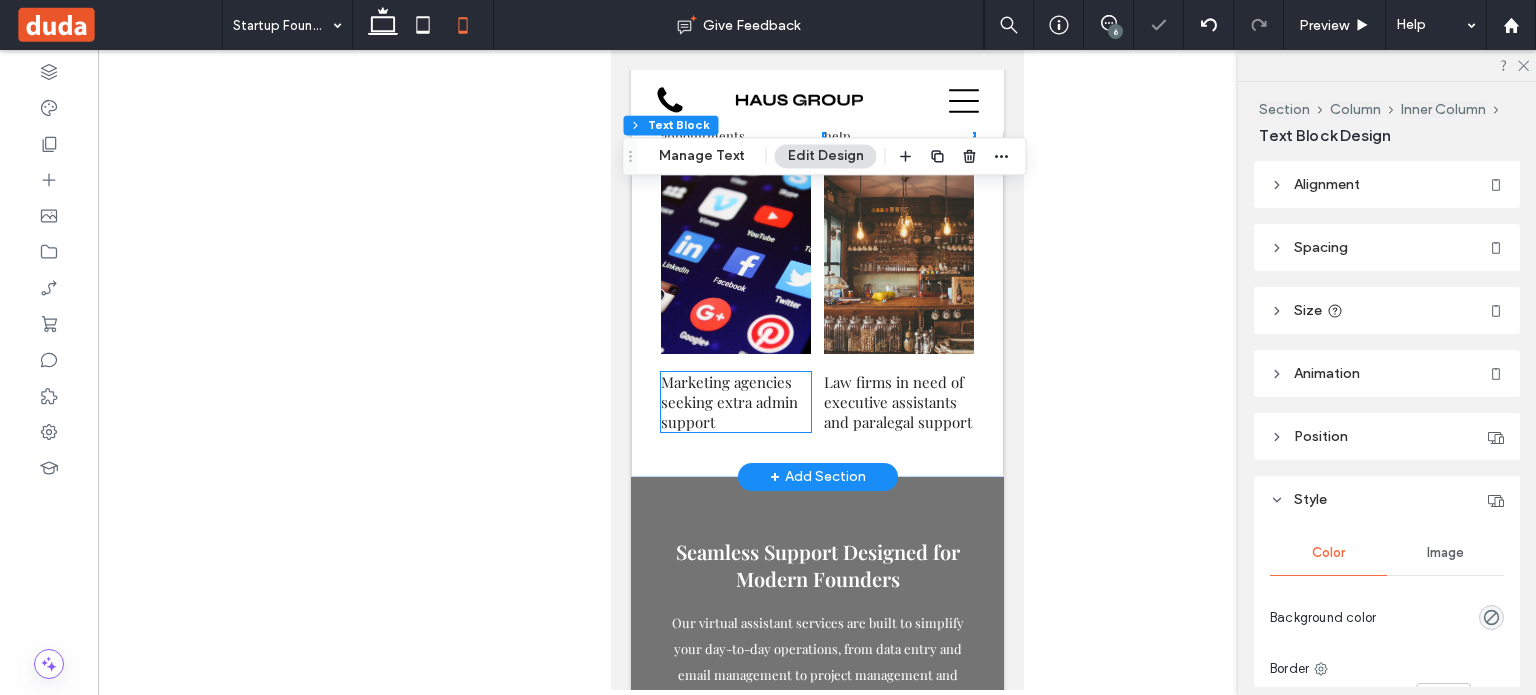 click on "Marketing agencies seeking extra admin support" at bounding box center [728, 402] 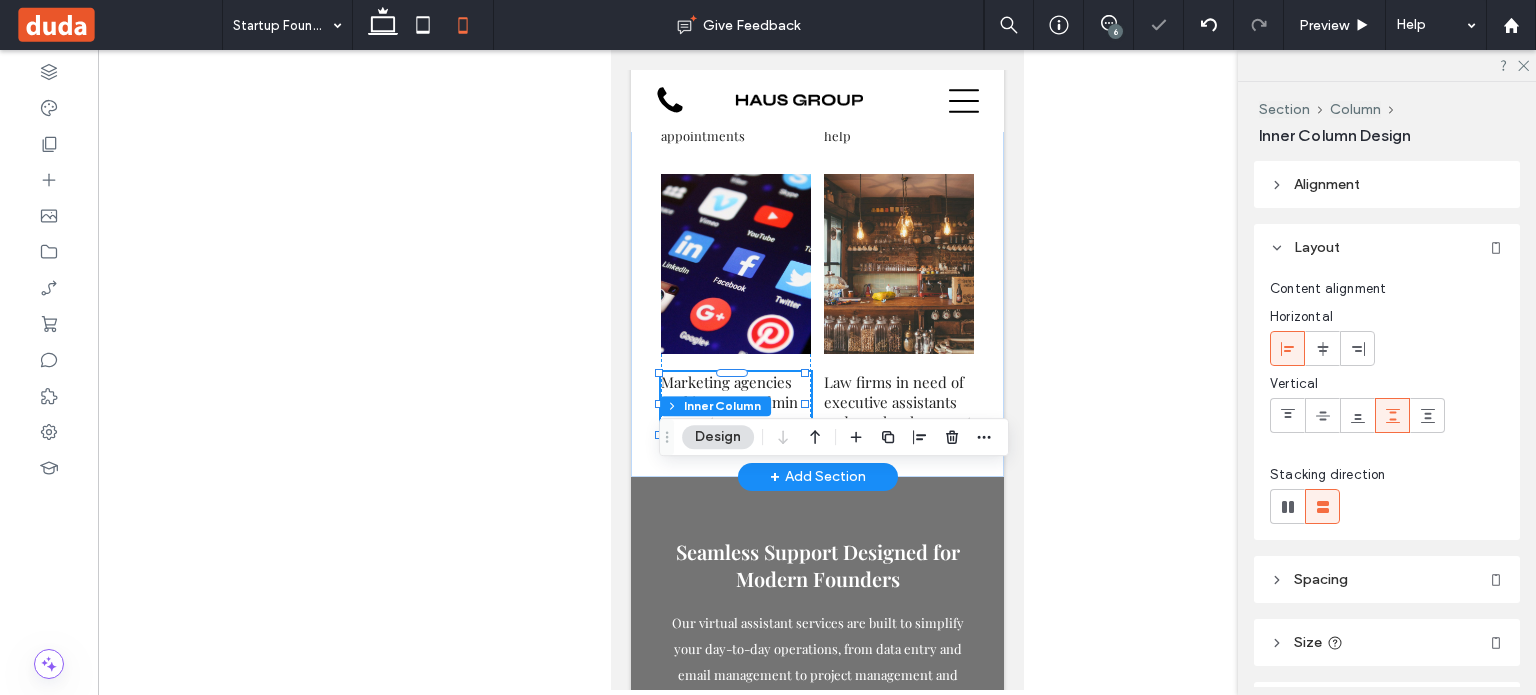 click on "Marketing agencies seeking extra admin support" at bounding box center (728, 402) 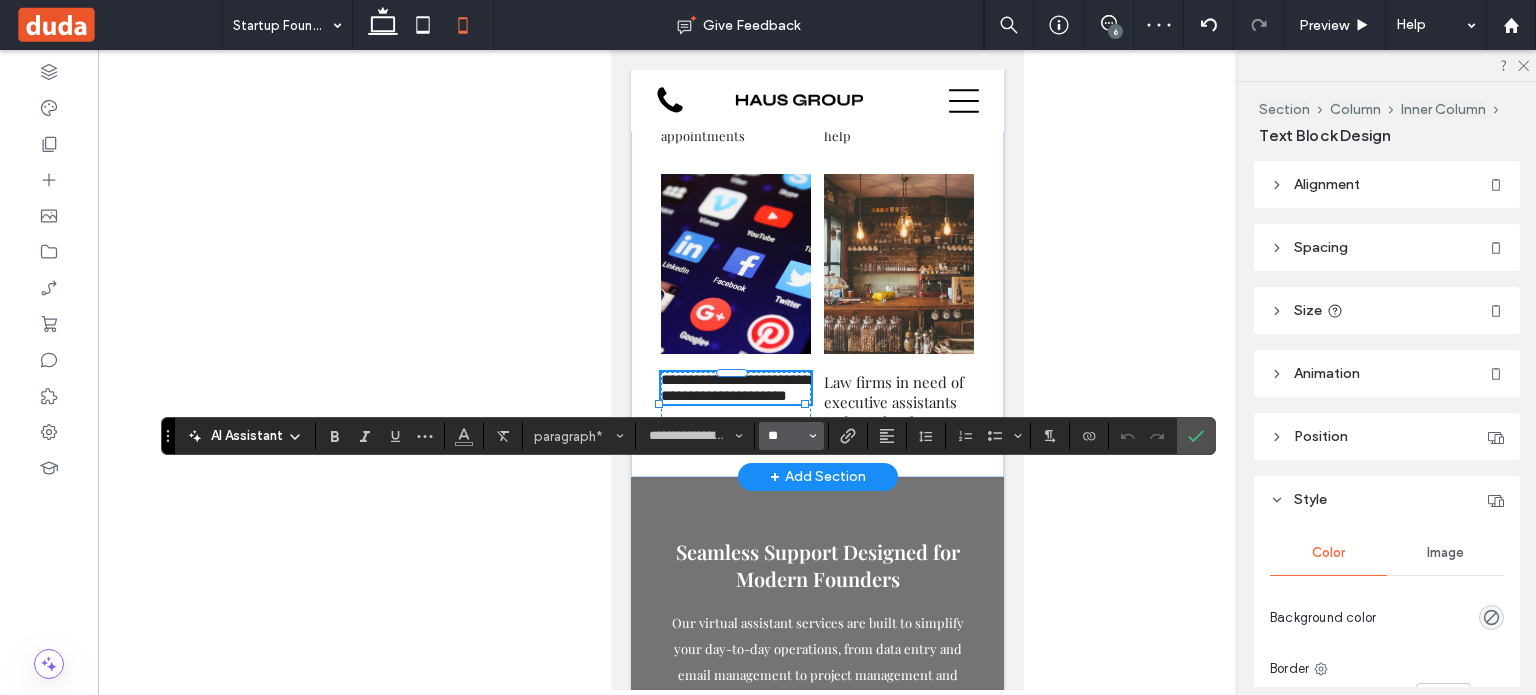 click on "**" at bounding box center (785, 436) 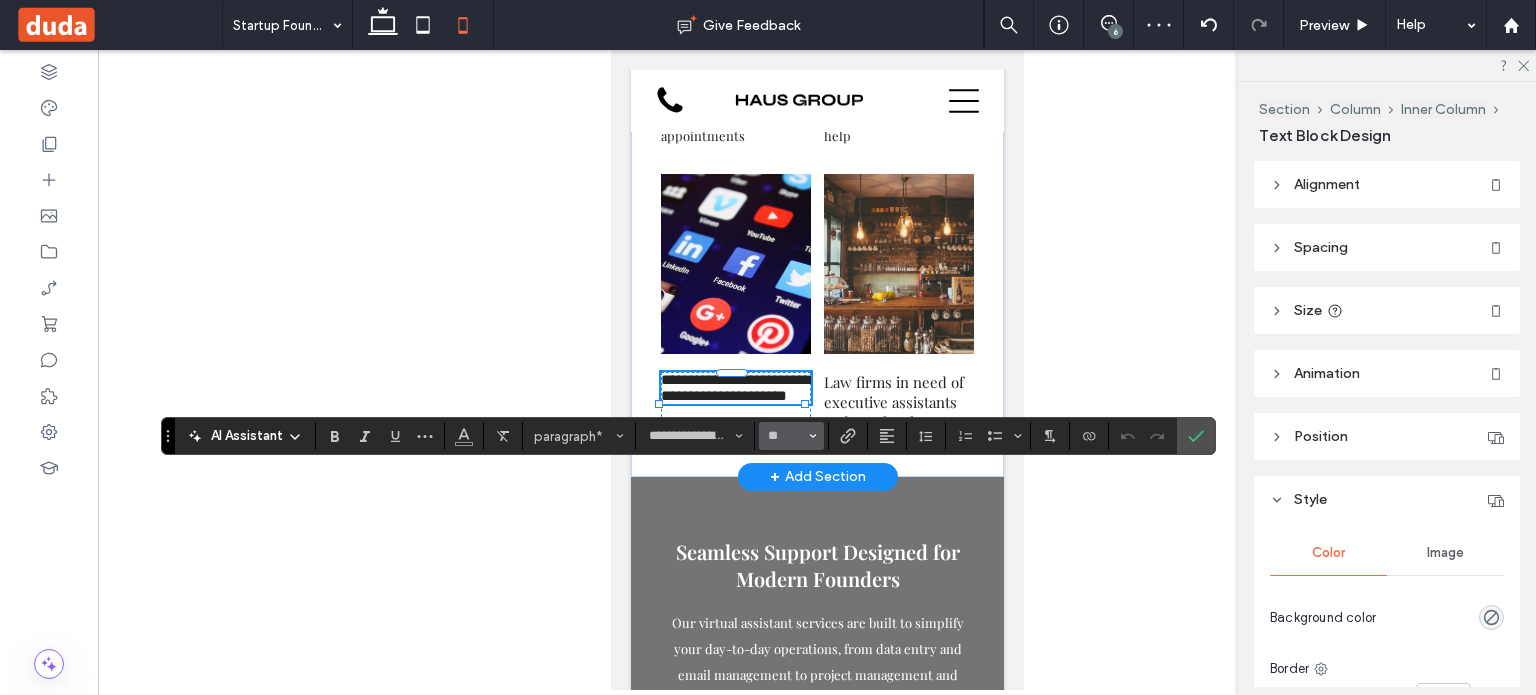 type on "**" 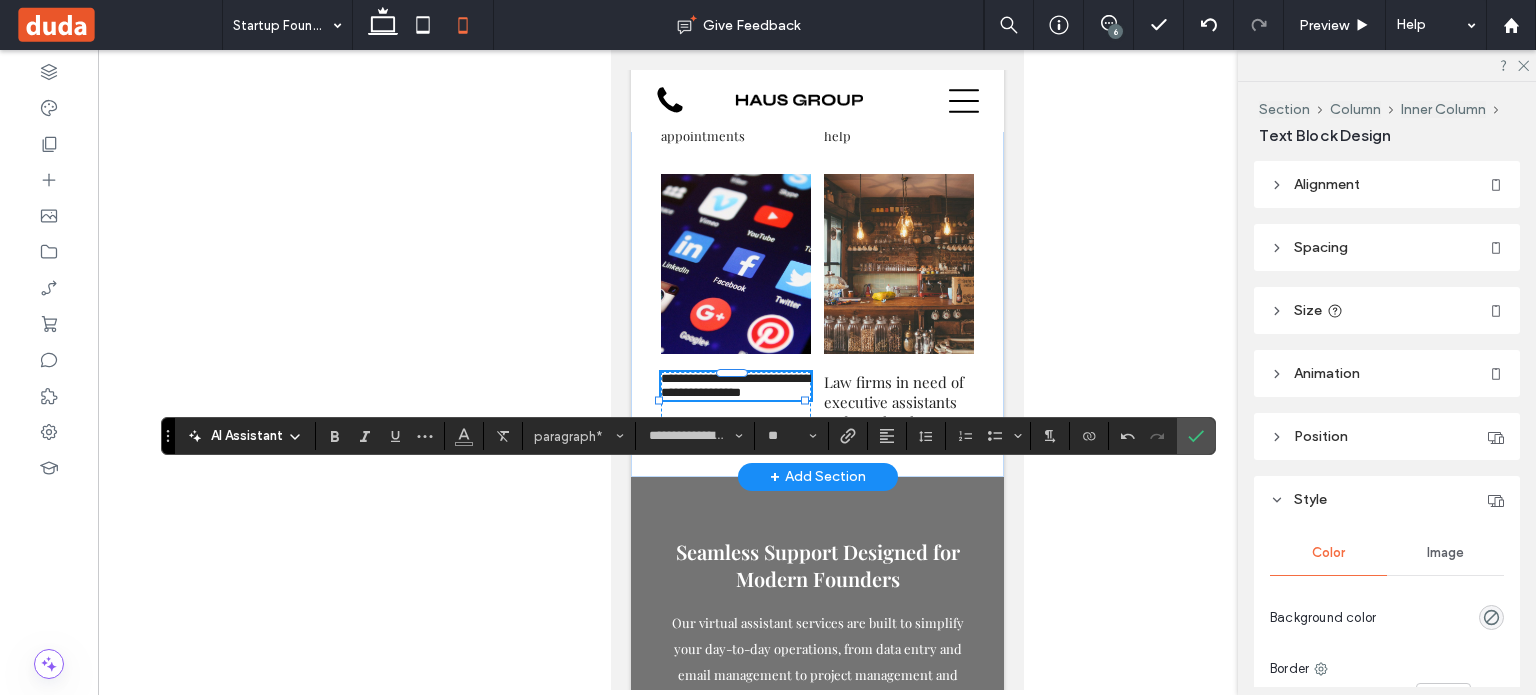 drag, startPoint x: 1196, startPoint y: 436, endPoint x: 1113, endPoint y: 460, distance: 86.40023 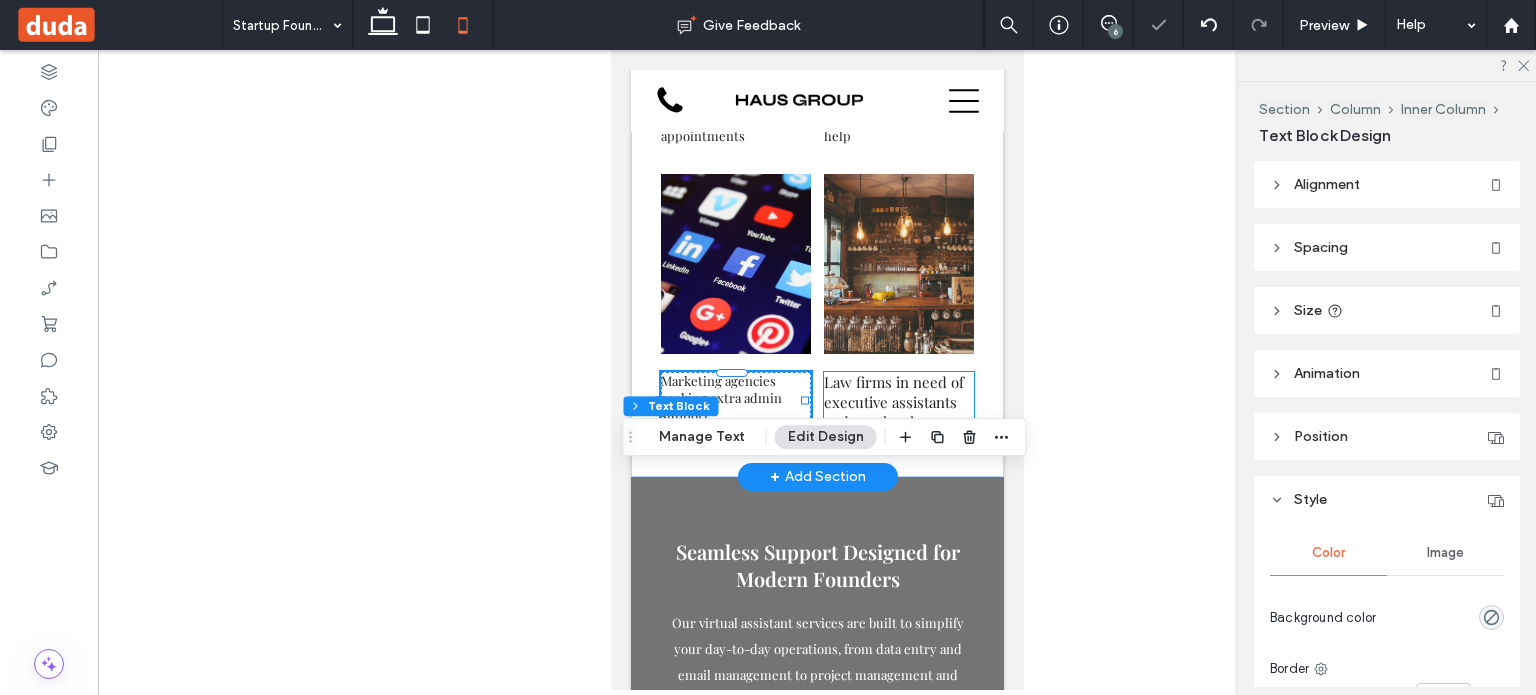 click on "Law firms in need of executive assistants and paralegal support" at bounding box center (897, 402) 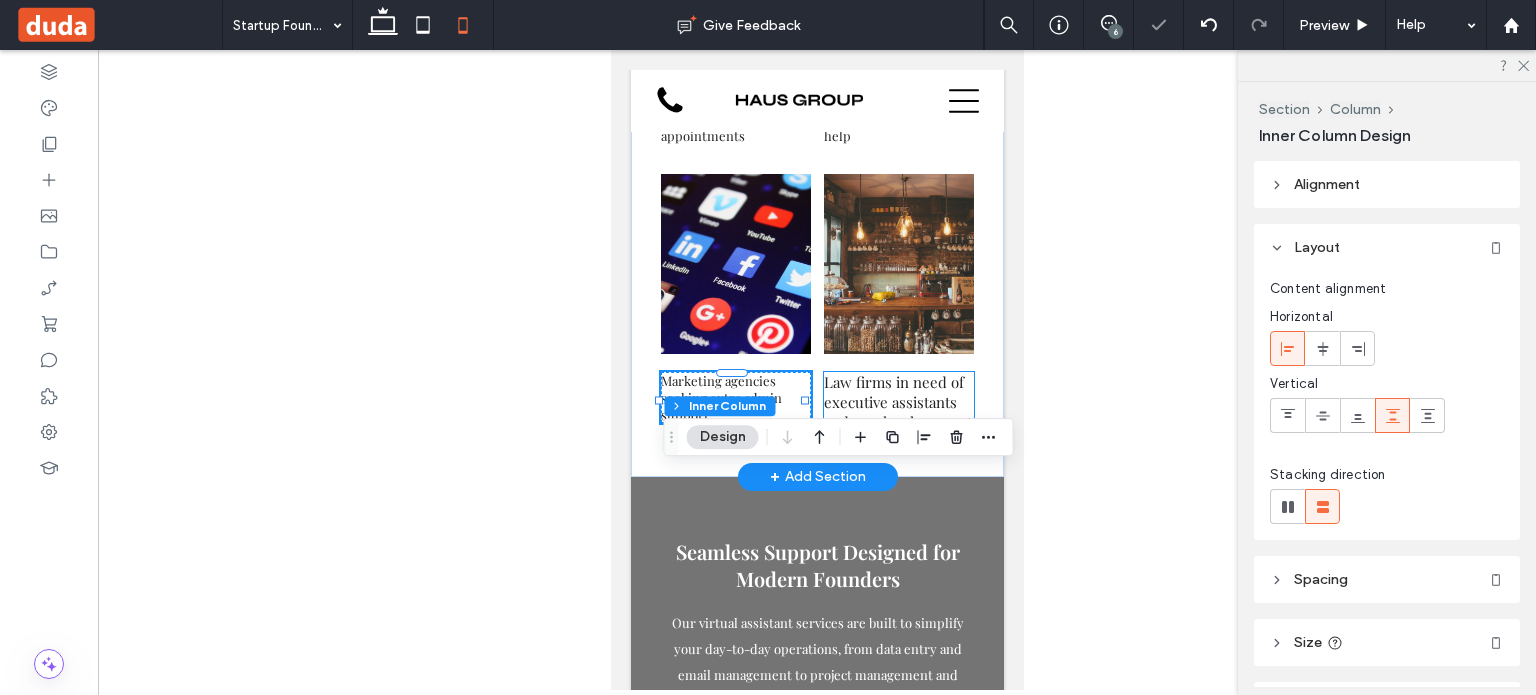 click on "Law firms in need of executive assistants and paralegal support" at bounding box center (897, 402) 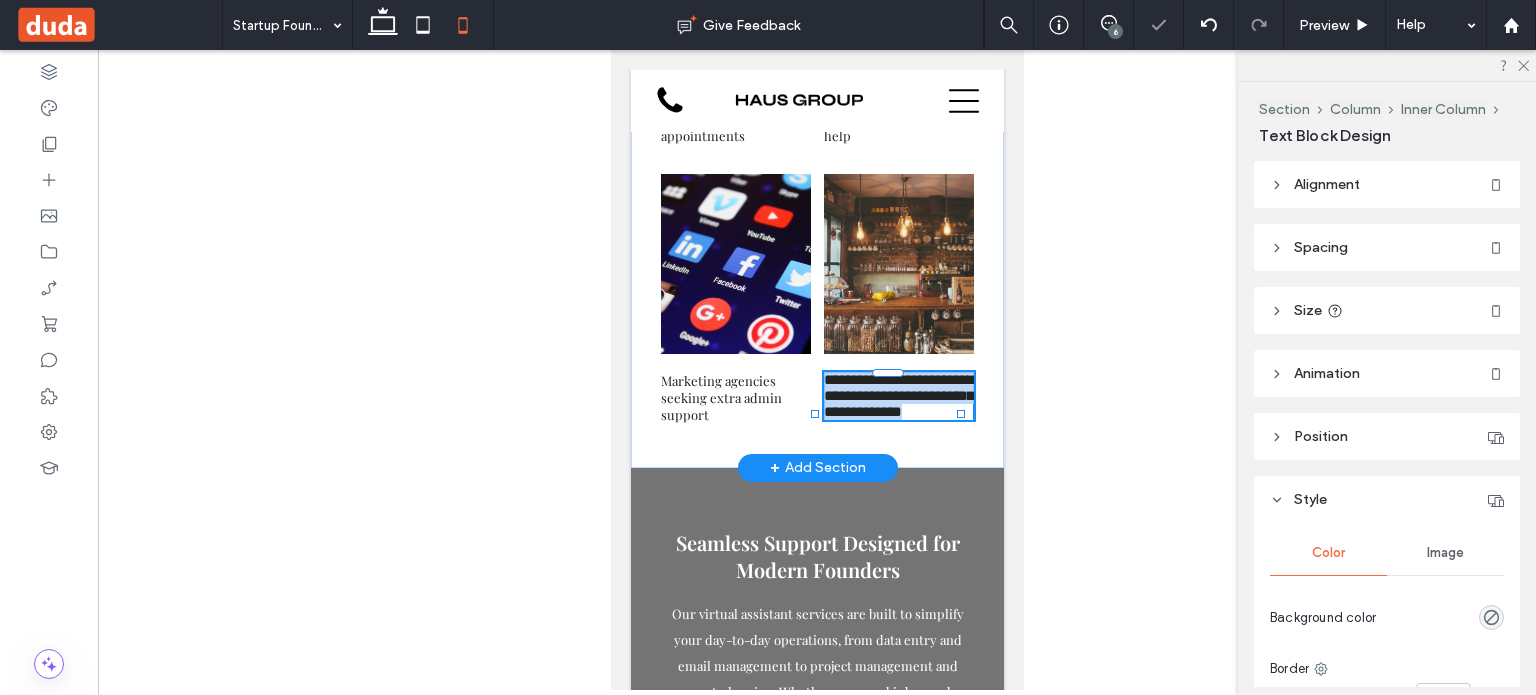 type on "**********" 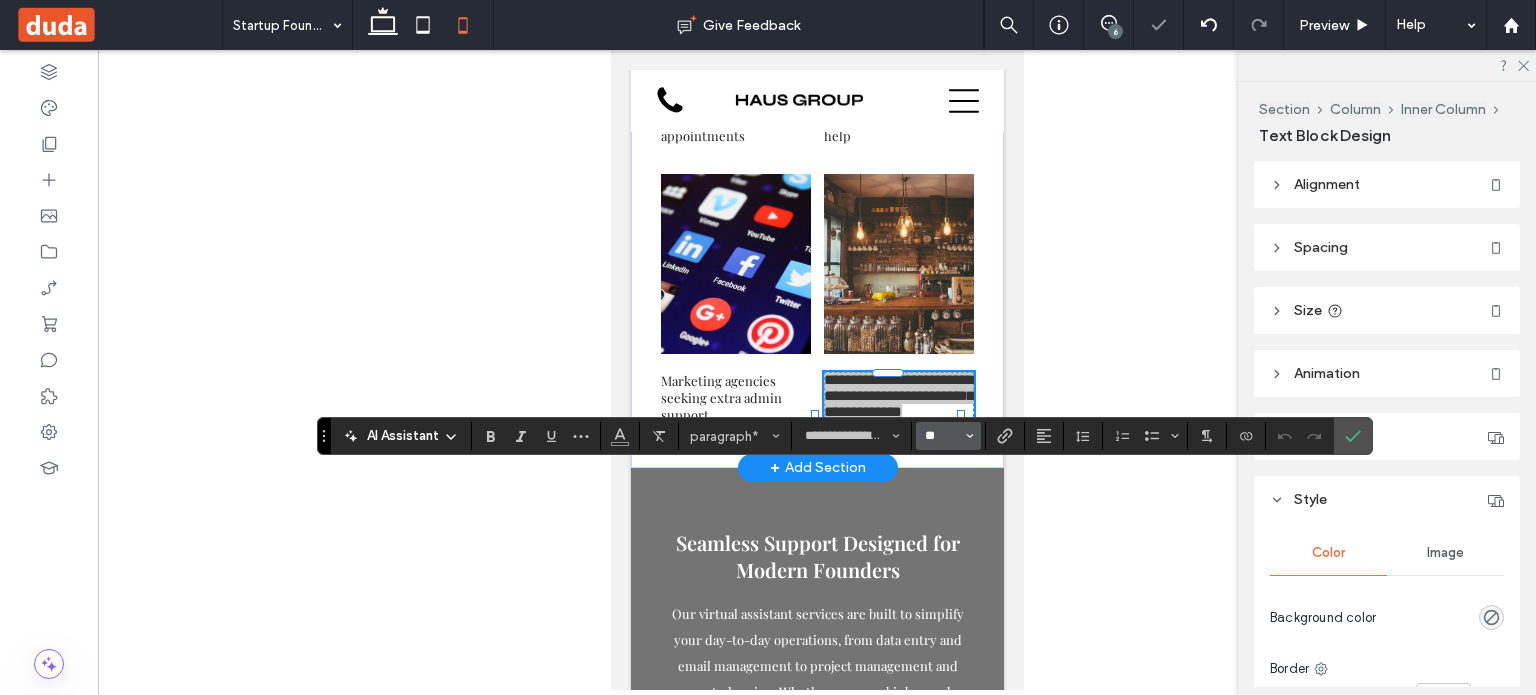click on "**" at bounding box center [942, 436] 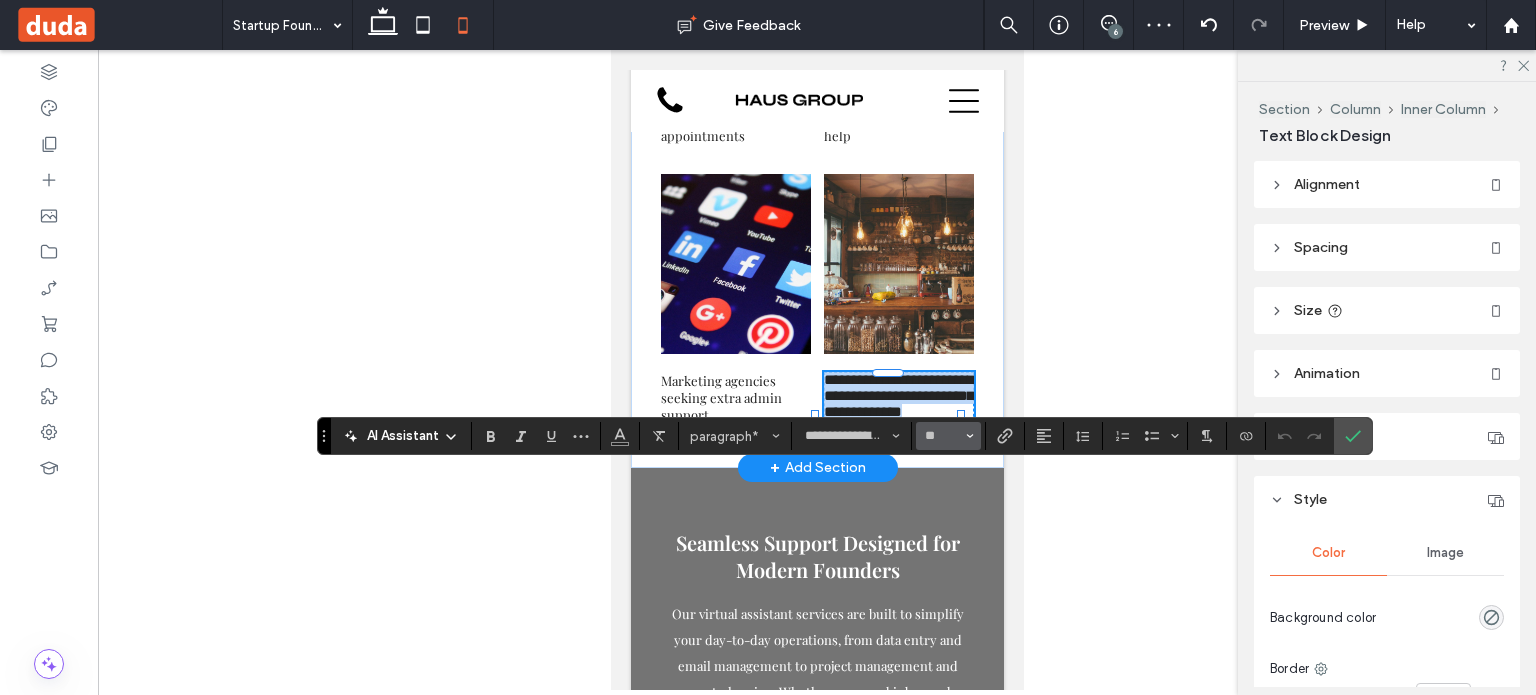 type on "**" 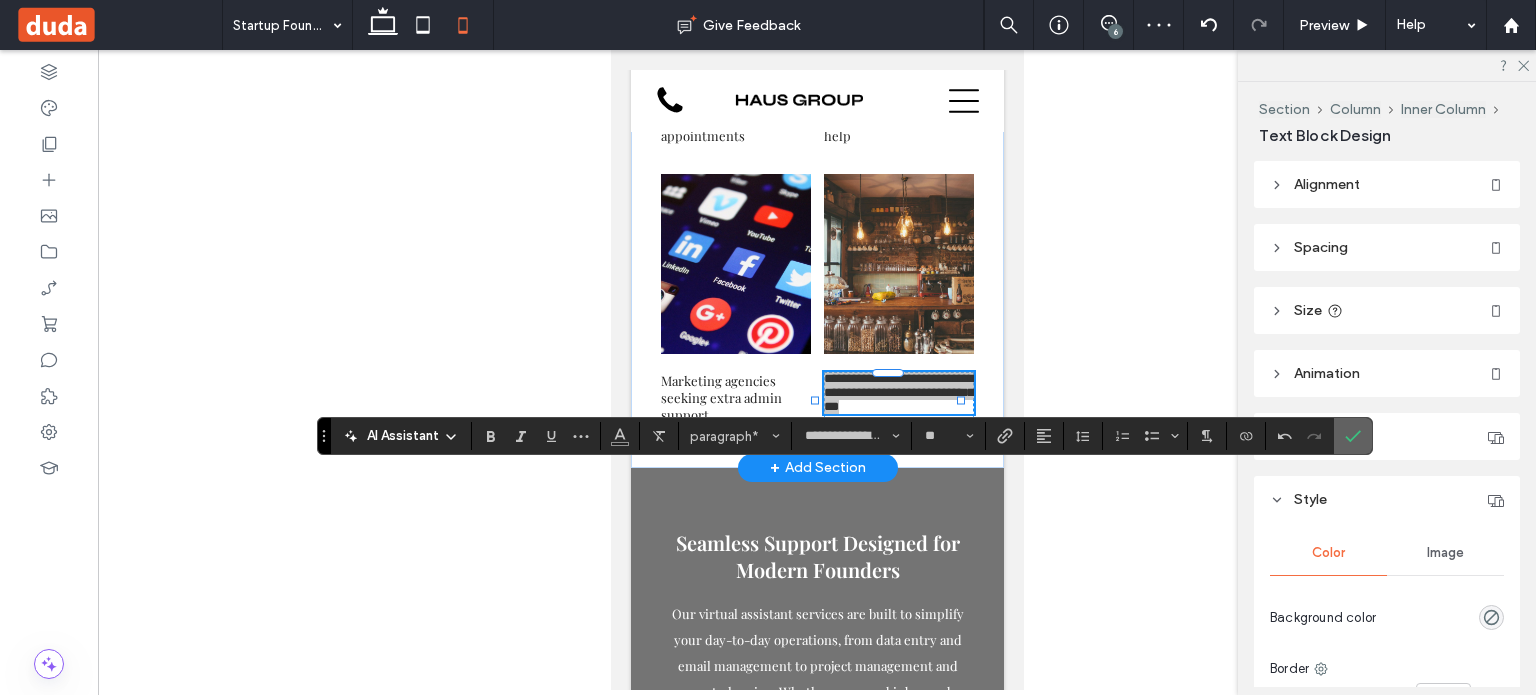 click 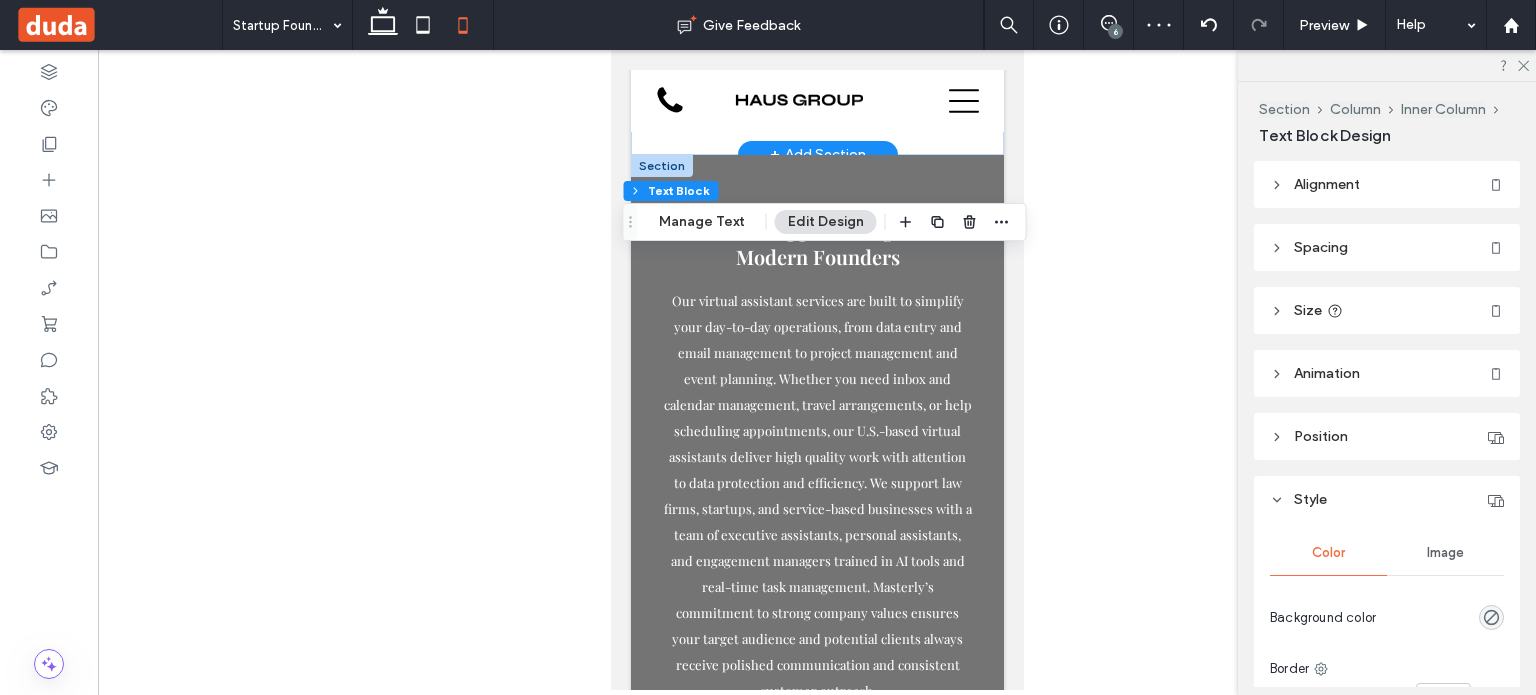 scroll, scrollTop: 5268, scrollLeft: 0, axis: vertical 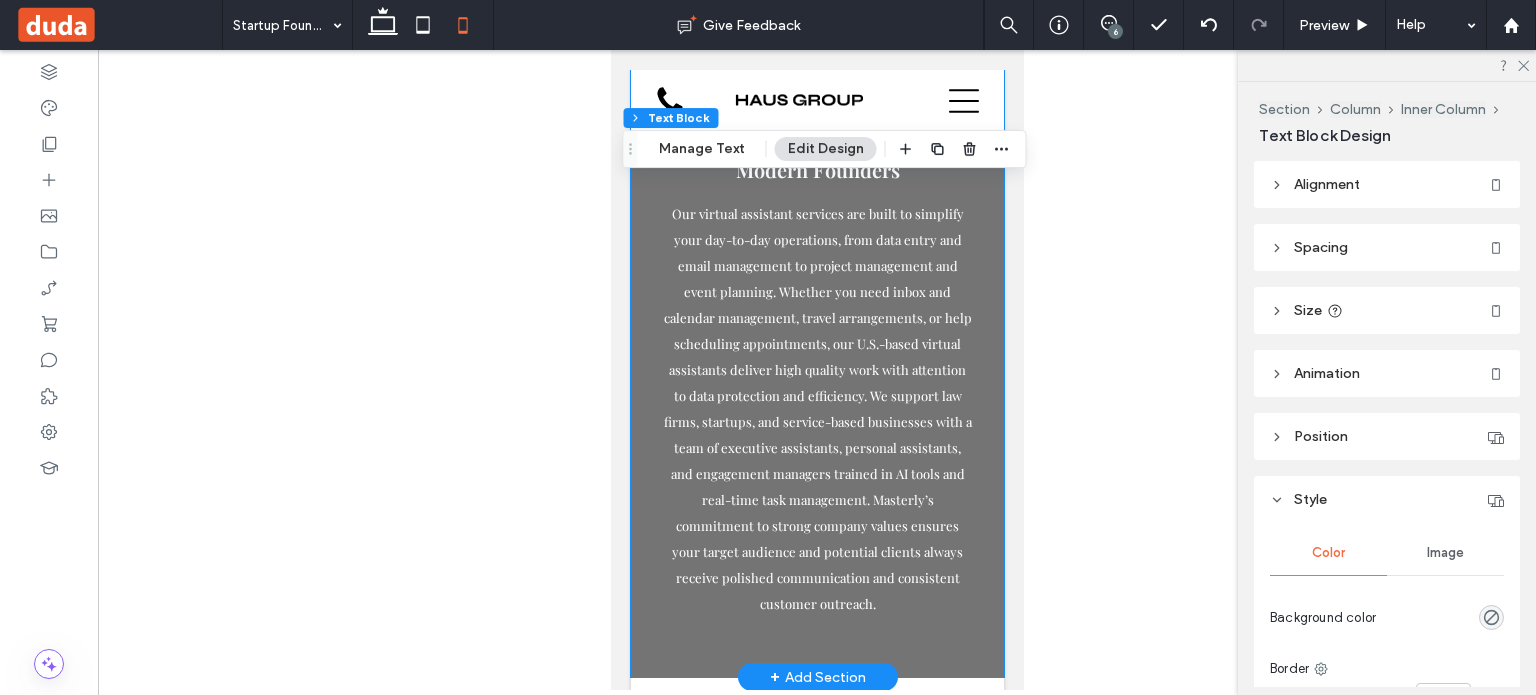 click on "Seamless Support Designed for Modern Founders
Our
virtual assistant services   are built to simplify your day-to-day operations, from
data entry   and
email management   to
project management   and
event planning . Whether you need
inbox and calendar management ,
travel arrangements , or help
scheduling appointments , our
U.S.-based virtual assistants   deliver
high quality work   with attention to
data protection   and efficiency. We support
law firms , startups, and service-based businesses with a team of
executive assistants ,
personal assistants , and engagement managers trained in
AI tools   and real-time
task management . Masterly’s commitment to strong
company values   ensures your
target audience   and
potential clients   always receive polished communication and consistent
customer outreach ." at bounding box center (816, 373) 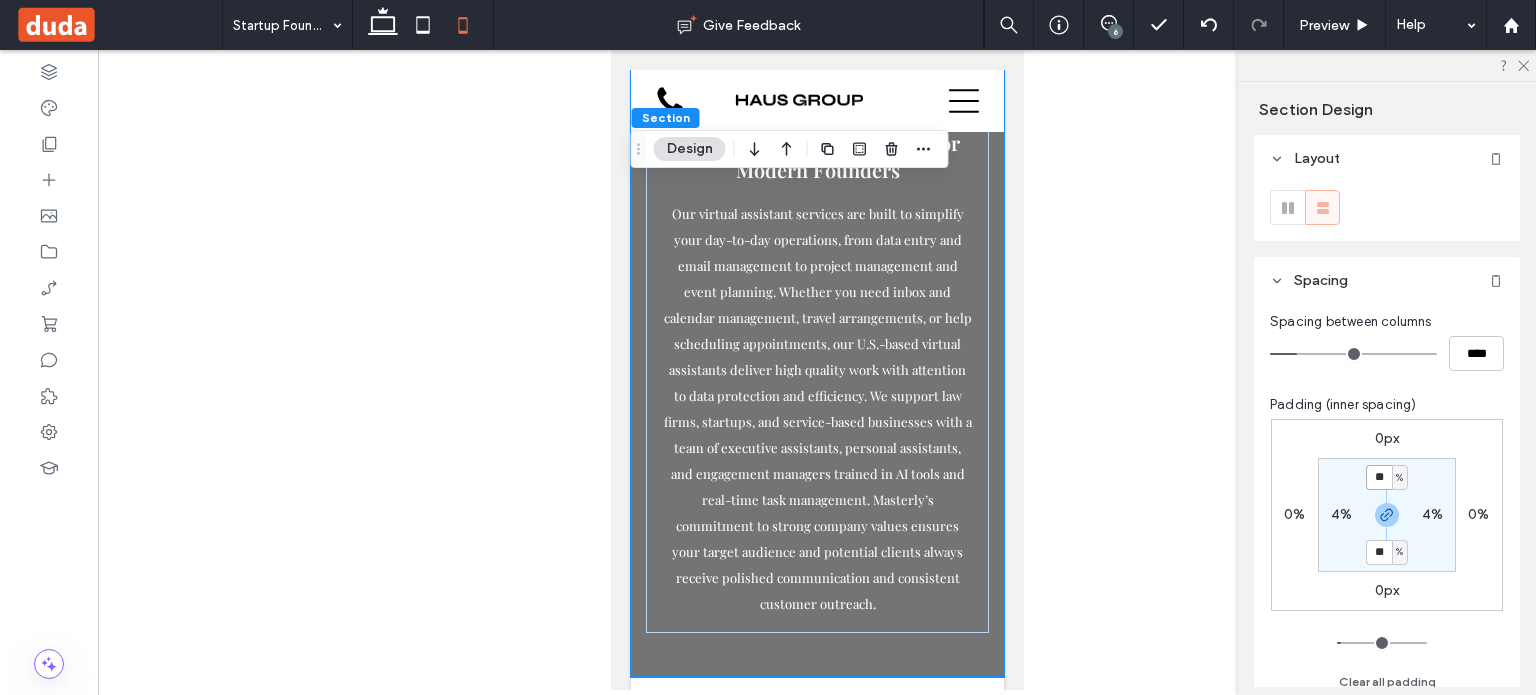 click on "**" at bounding box center (1379, 477) 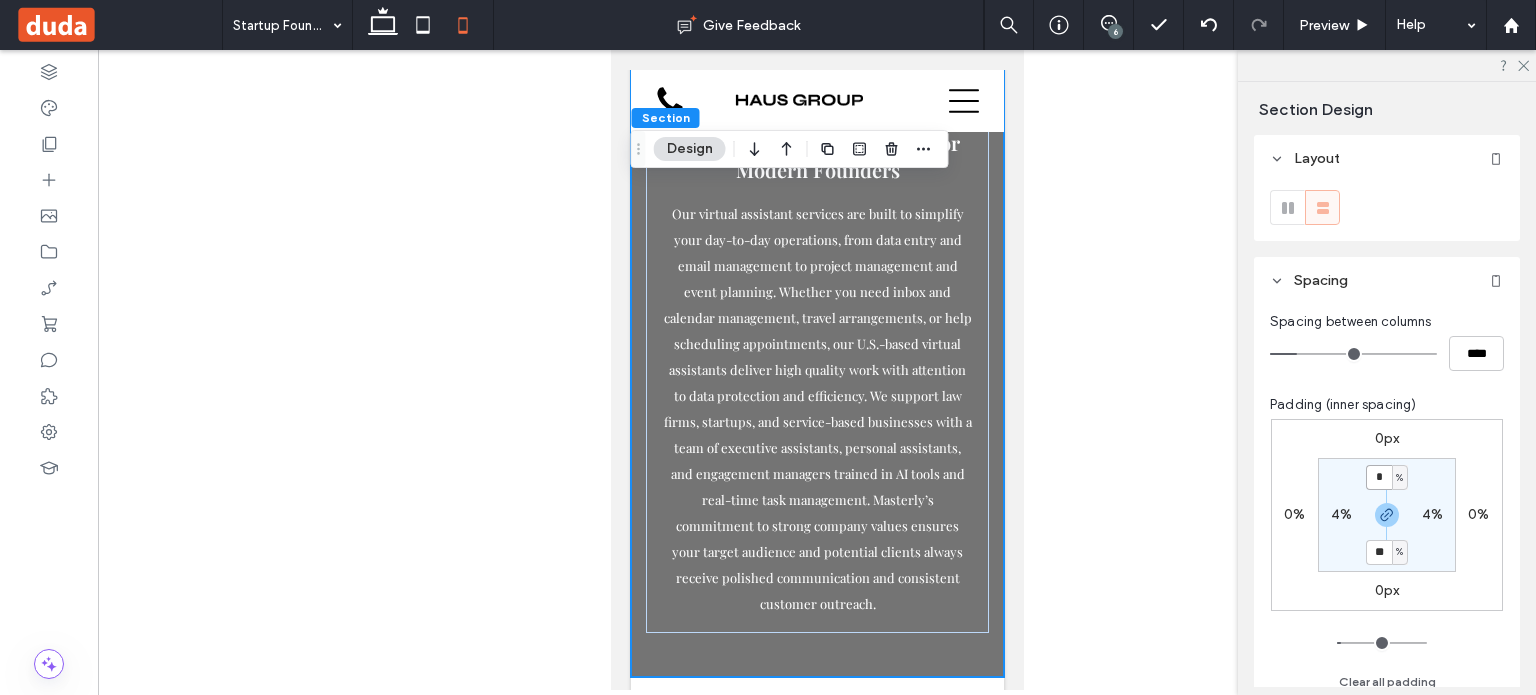 type on "*" 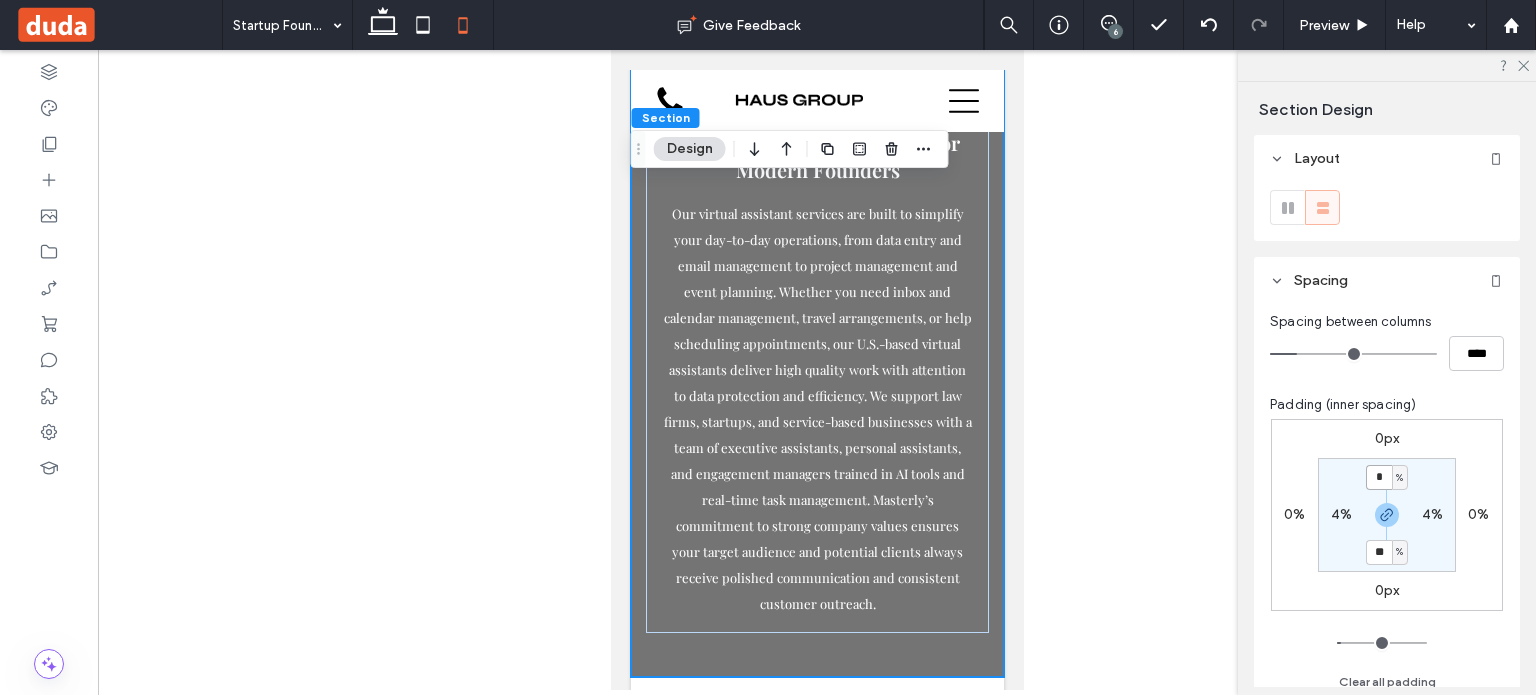 type on "*" 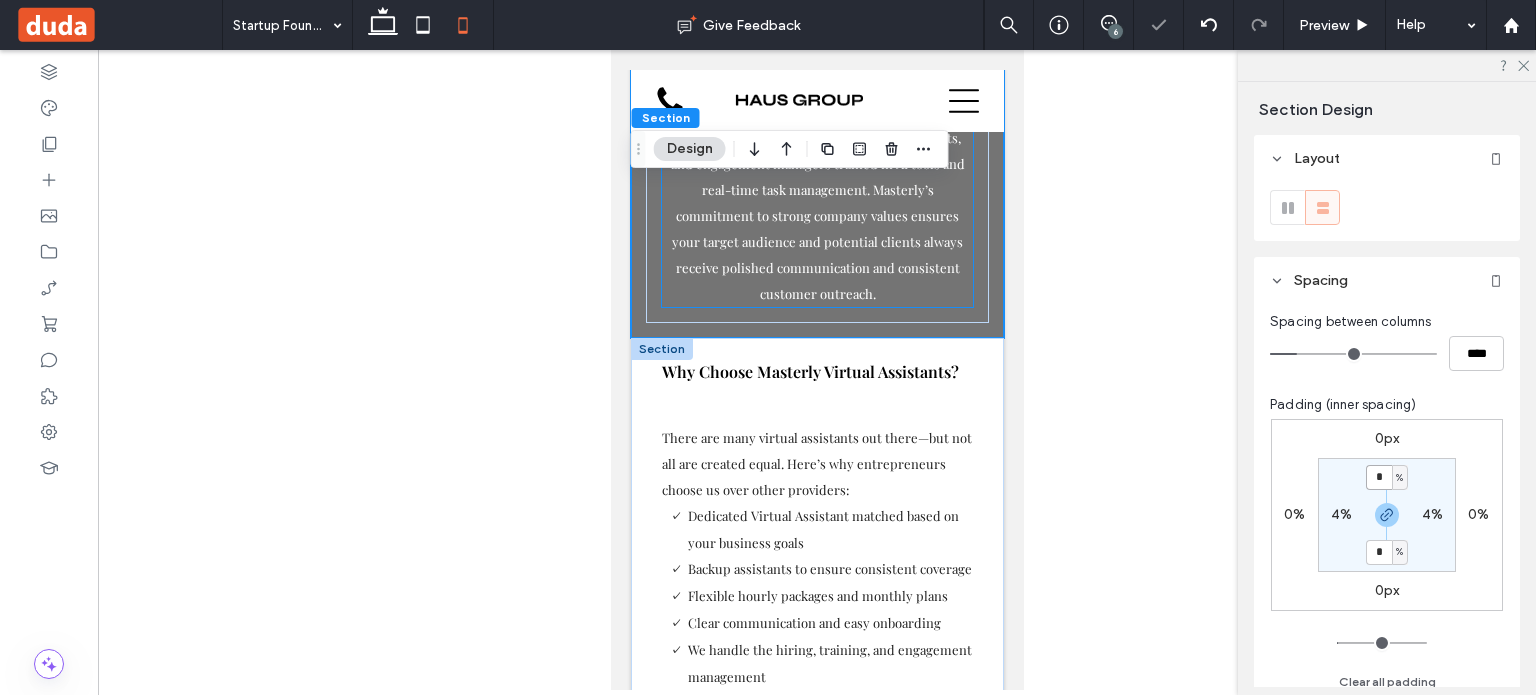 scroll, scrollTop: 5668, scrollLeft: 0, axis: vertical 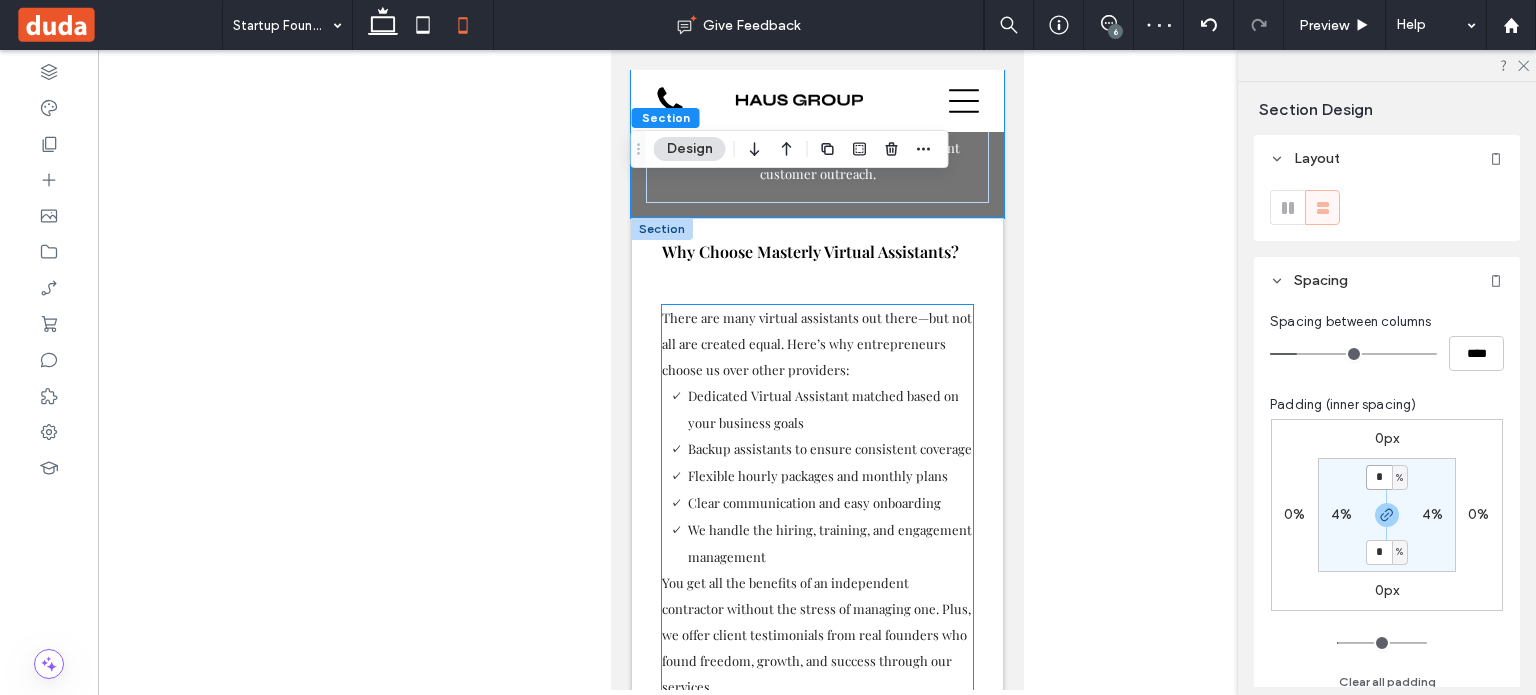 click on "There are many virtual assistants out there—but not all are created equal. Here’s why entrepreneurs choose us over other providers:" at bounding box center (816, 344) 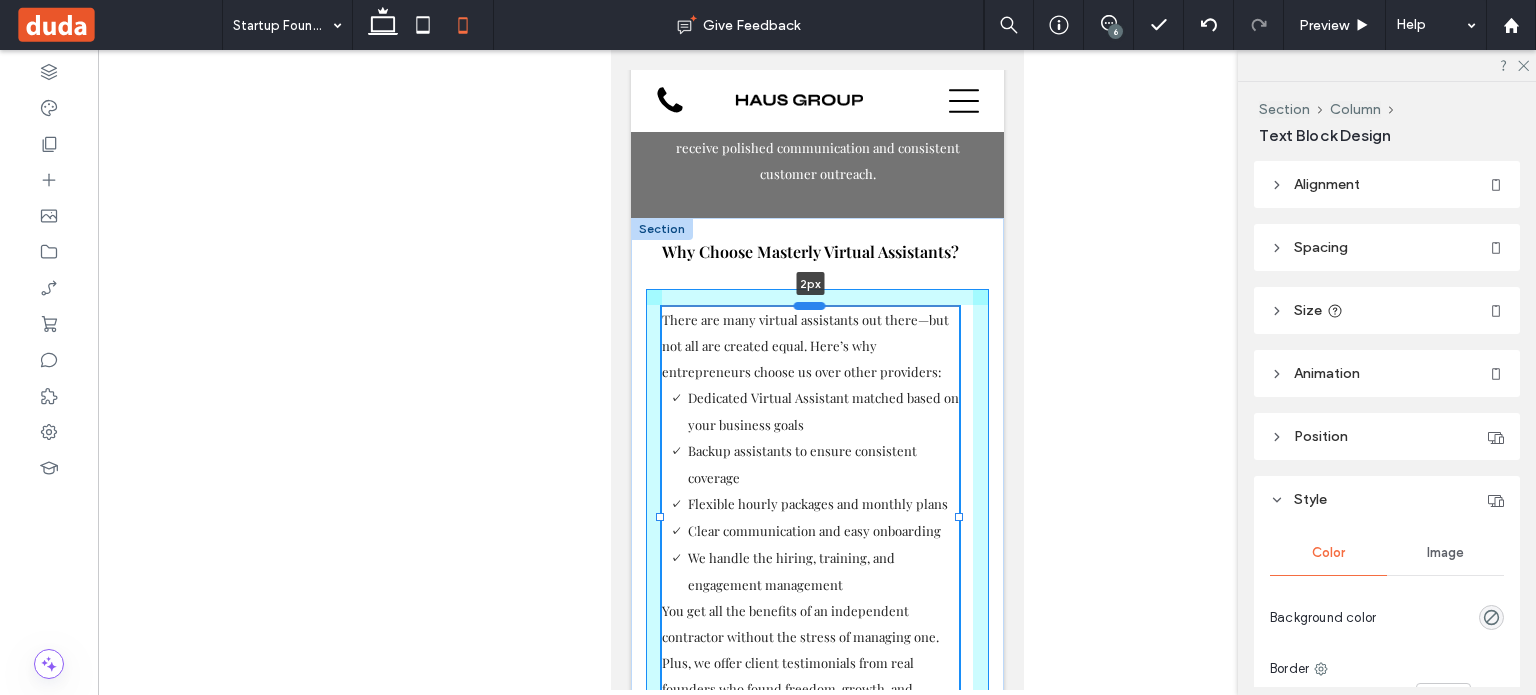 click at bounding box center (809, 305) 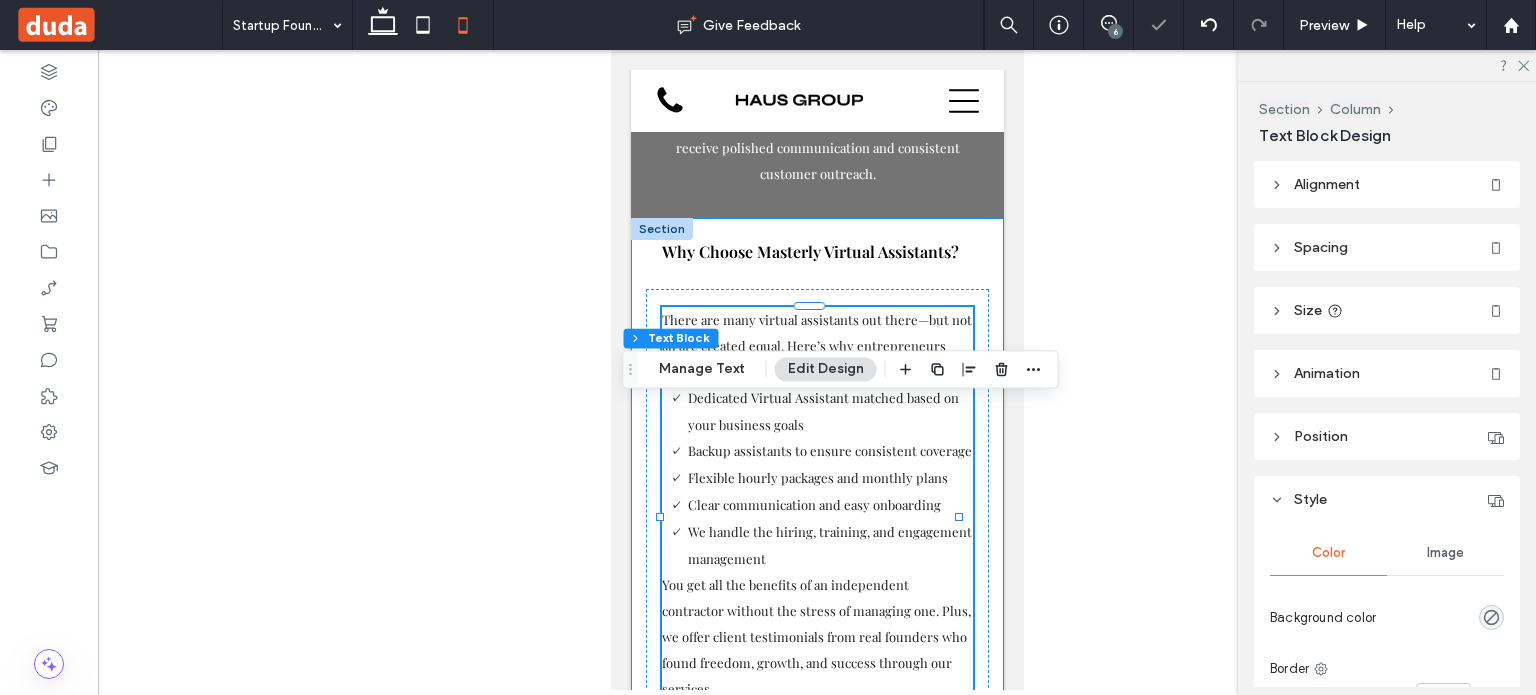 click on "Why Choose Masterly Virtual Assistants?
There are many virtual assistants out there—but not all are created equal. Here’s why entrepreneurs choose us over other providers:   Dedicated Virtual Assistant matched based on your business goals Backup assistants to ensure consistent coverage Flexible hourly packages and monthly plans Clear communication and easy onboarding We handle the hiring, training, and engagement management
You get all the benefits of an independent contractor without the stress of managing one. Plus, we offer client testimonials from real founders who found freedom, growth, and success through our services.
2px" at bounding box center (816, 470) 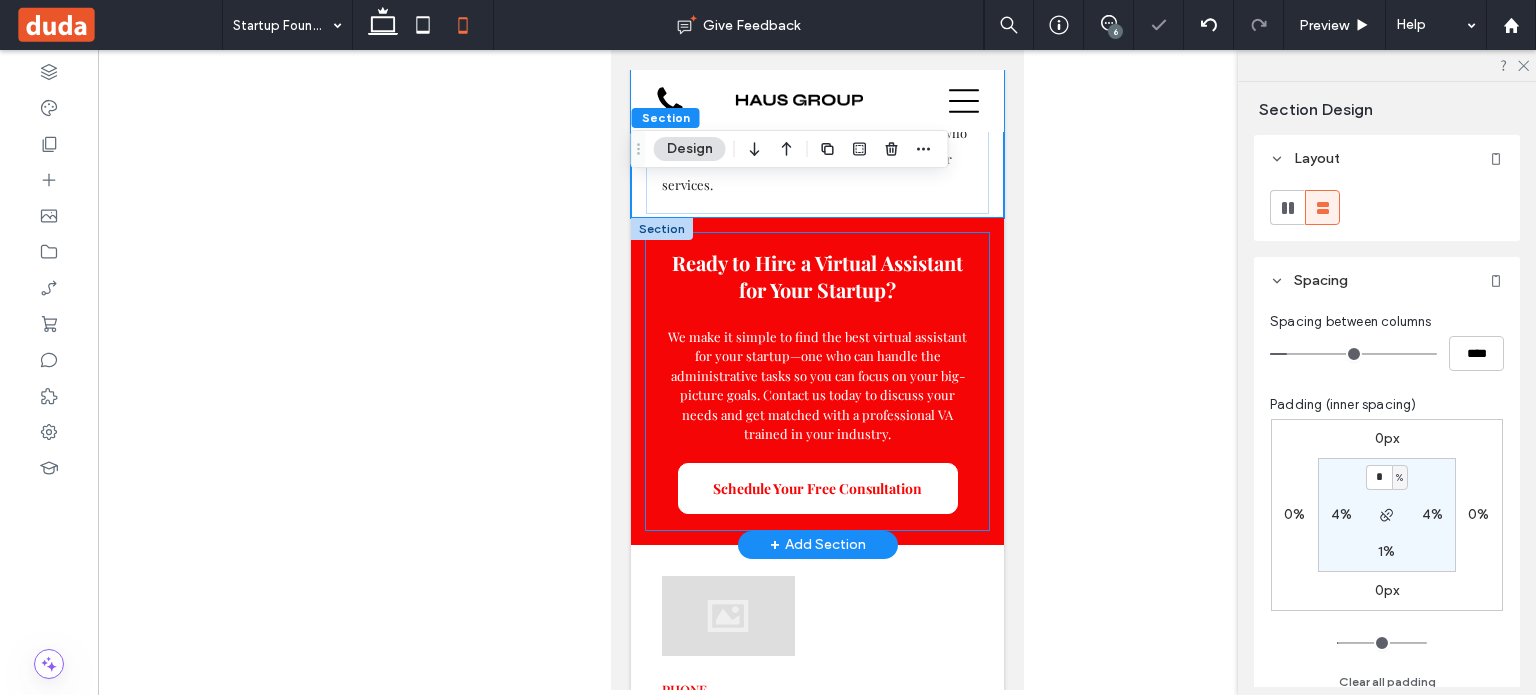 scroll, scrollTop: 6268, scrollLeft: 0, axis: vertical 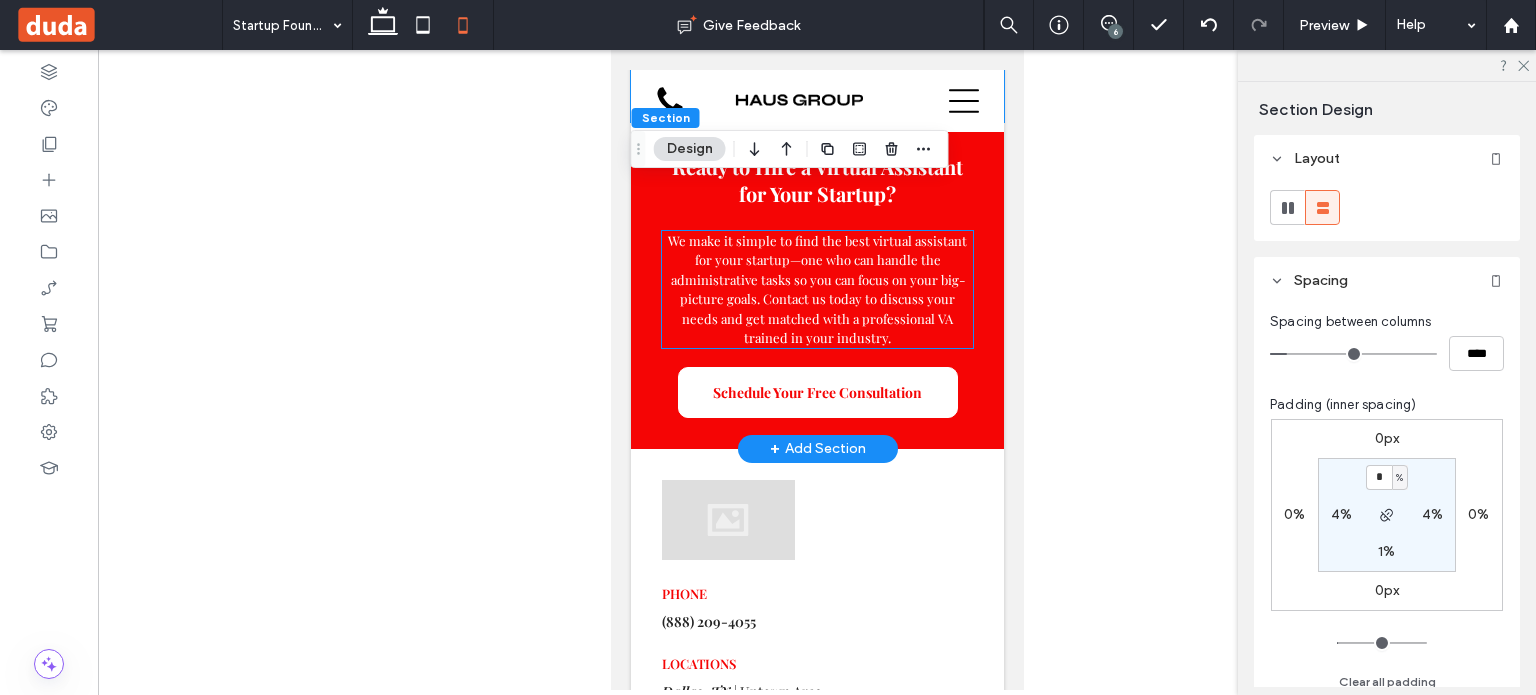 click on "We make it simple to find the best virtual assistant for your startup—one who can handle the administrative tasks so you can focus on your big-picture goals. Contact us today to discuss your needs and get matched with a professional VA trained in your industry." at bounding box center (816, 289) 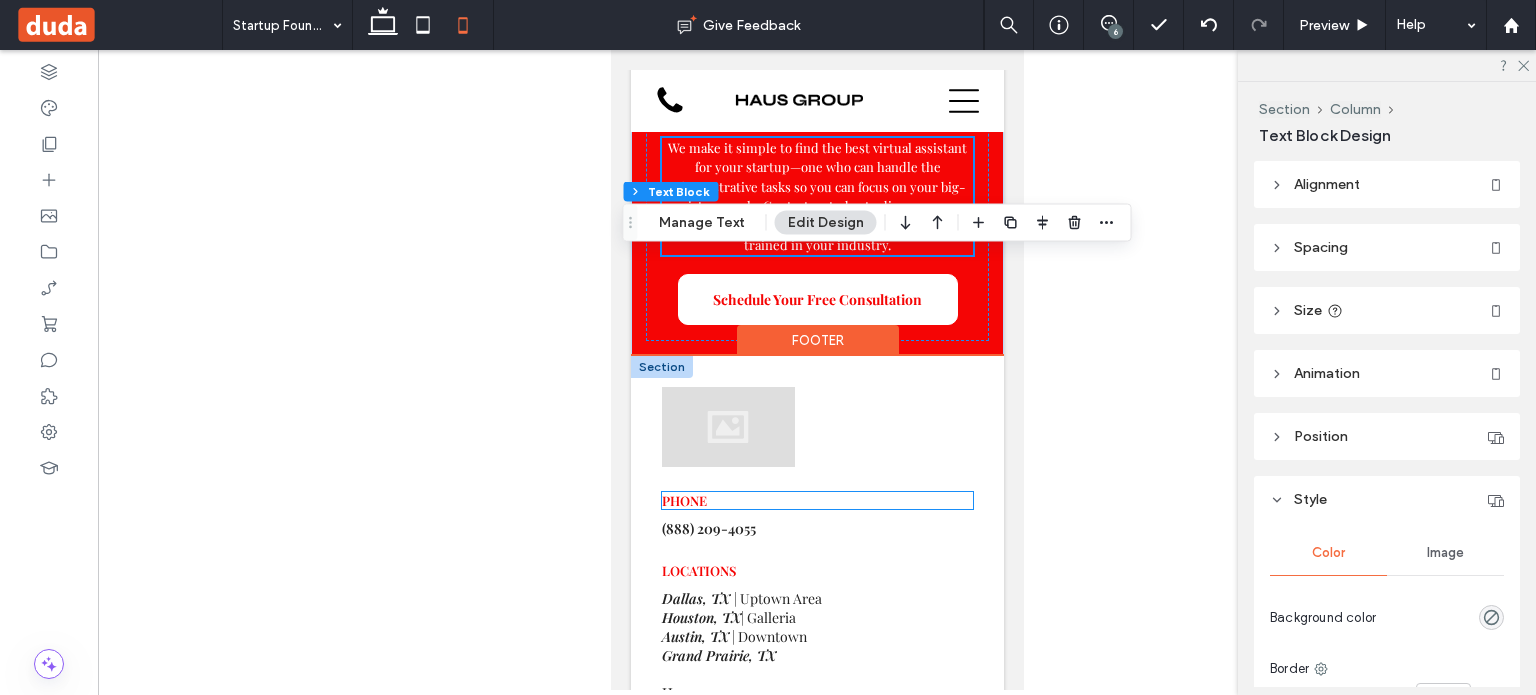 scroll, scrollTop: 6468, scrollLeft: 0, axis: vertical 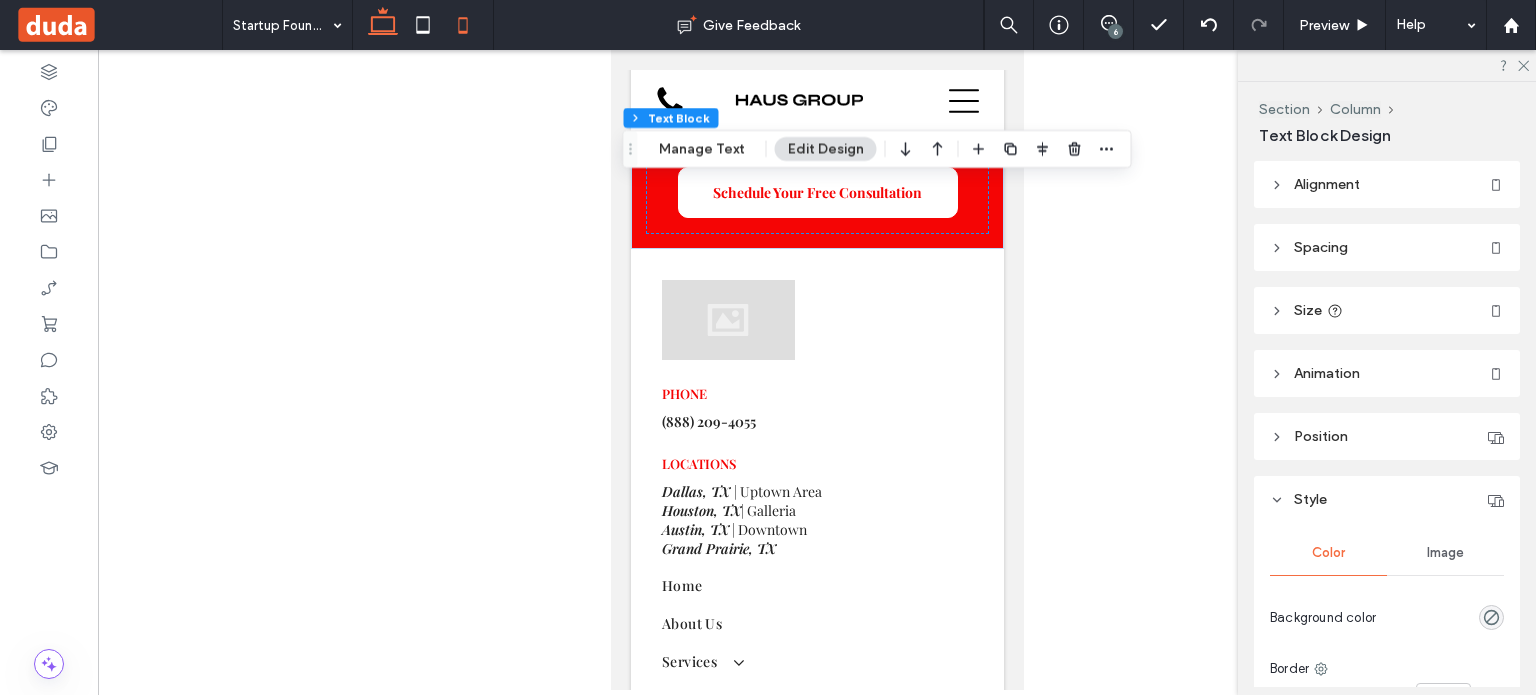 click 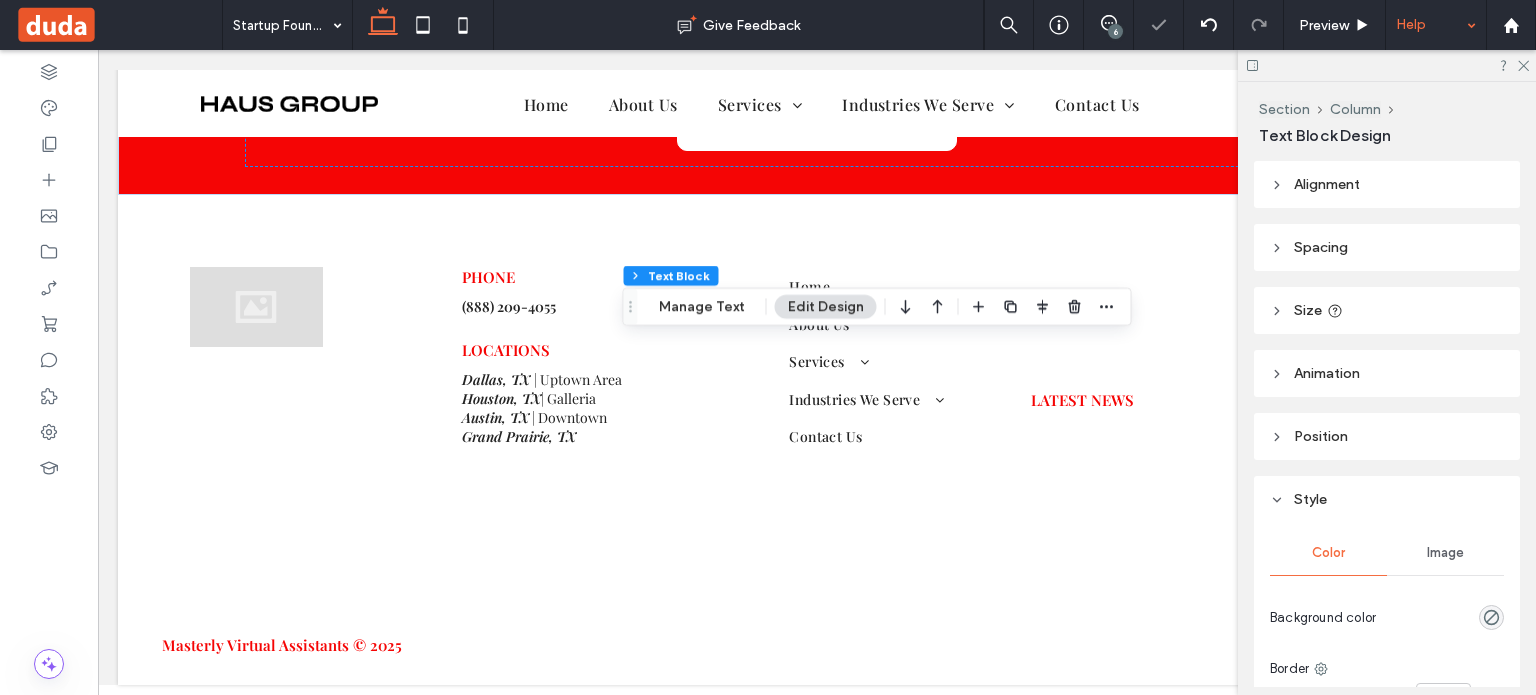 scroll, scrollTop: 3984, scrollLeft: 0, axis: vertical 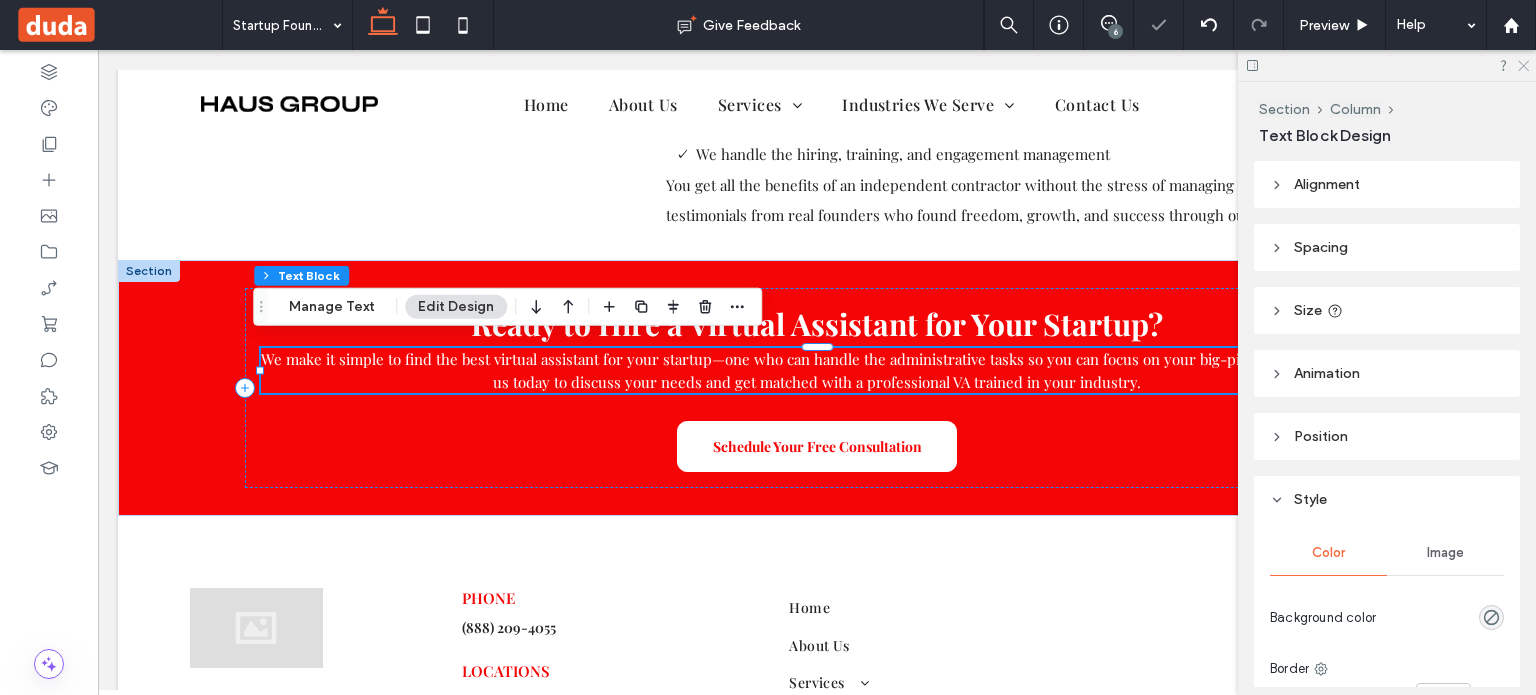 click 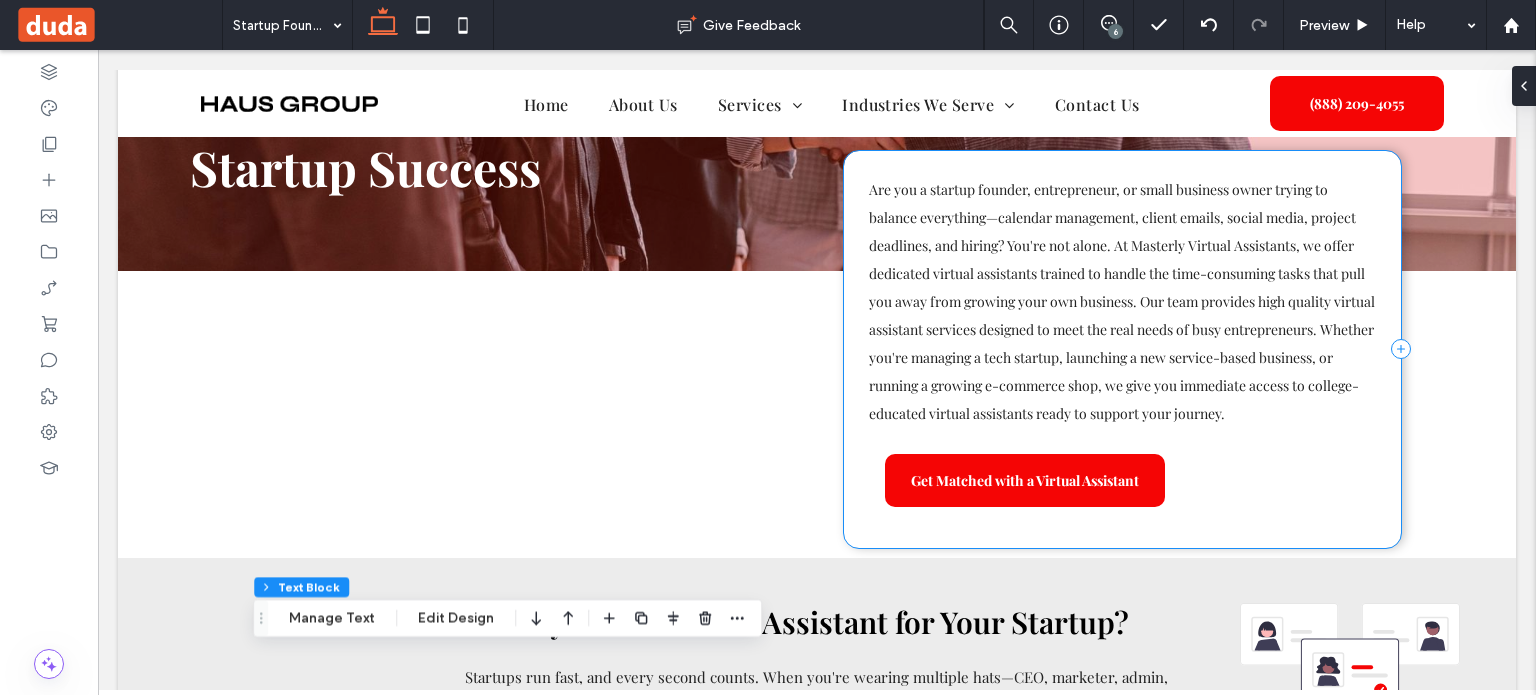 scroll, scrollTop: 168, scrollLeft: 0, axis: vertical 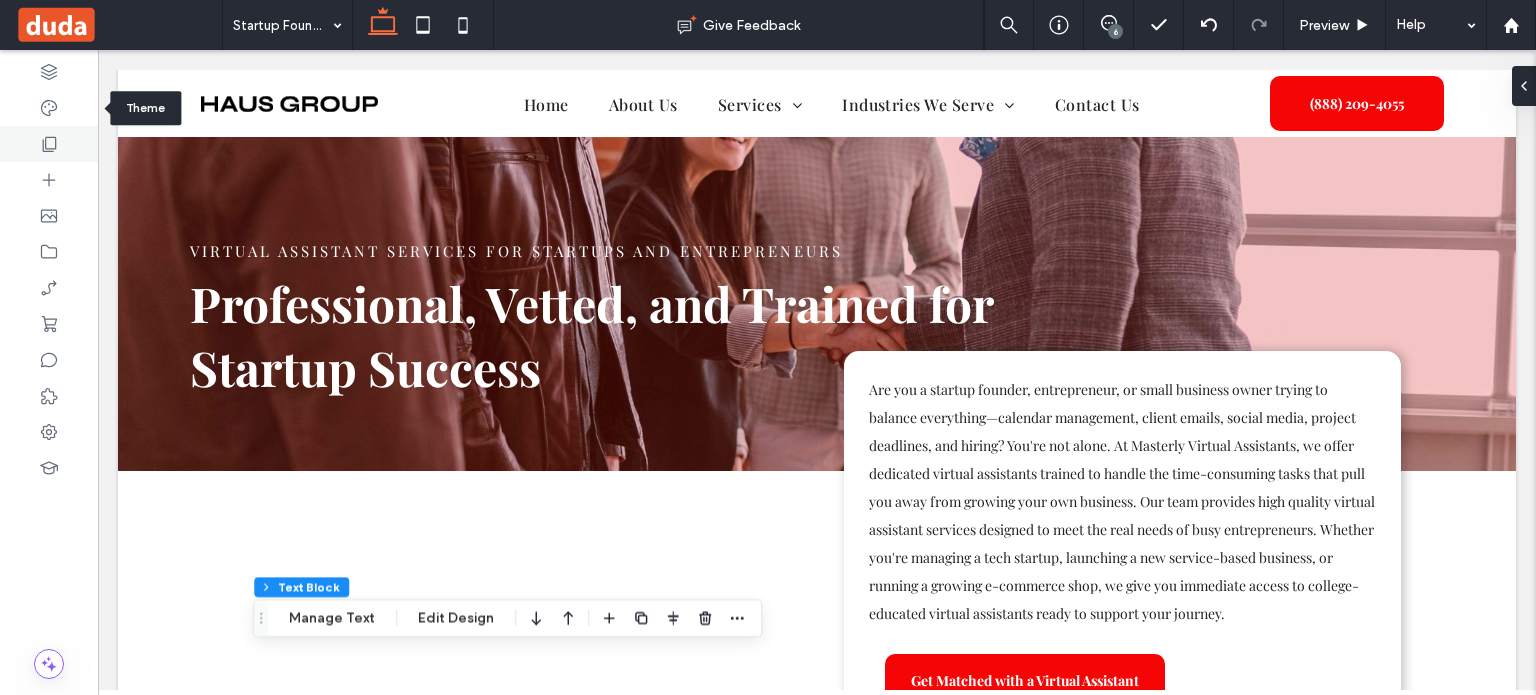click at bounding box center [49, 144] 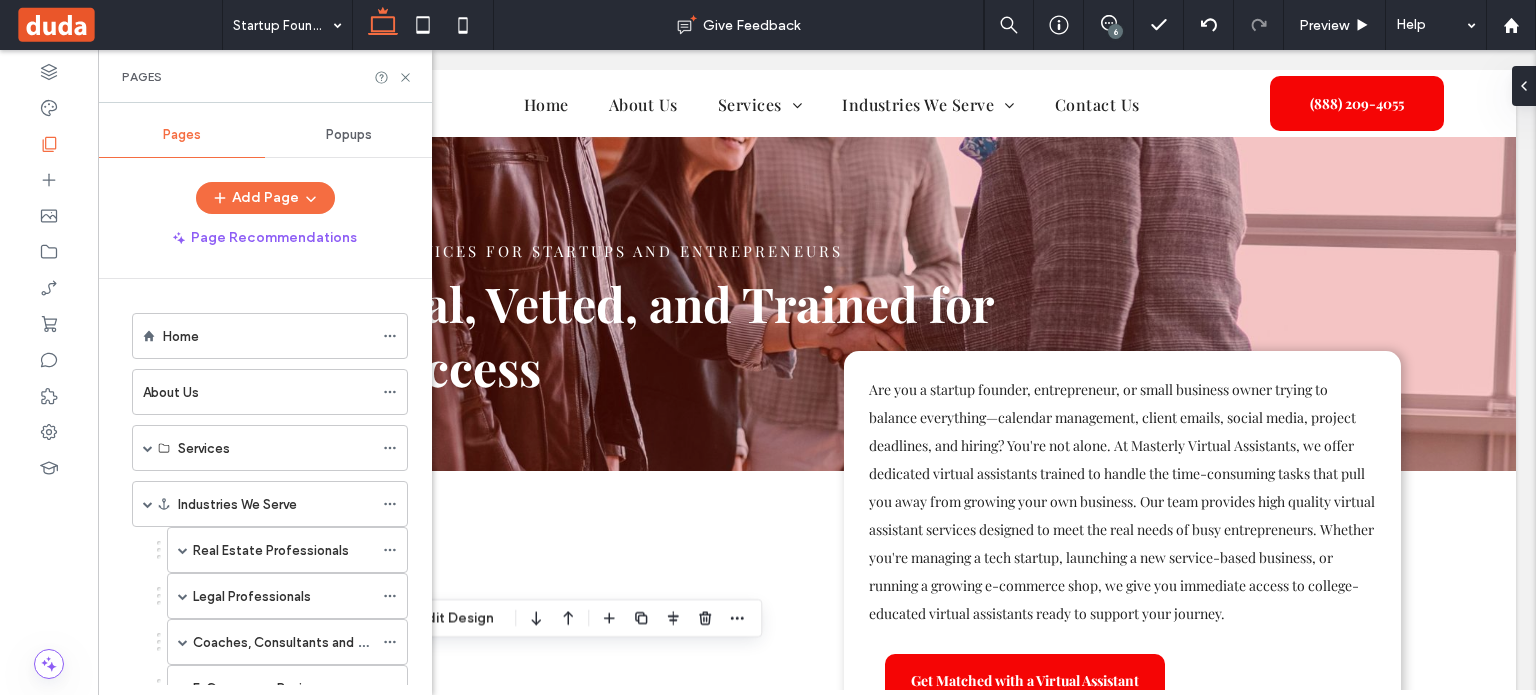 scroll, scrollTop: 400, scrollLeft: 0, axis: vertical 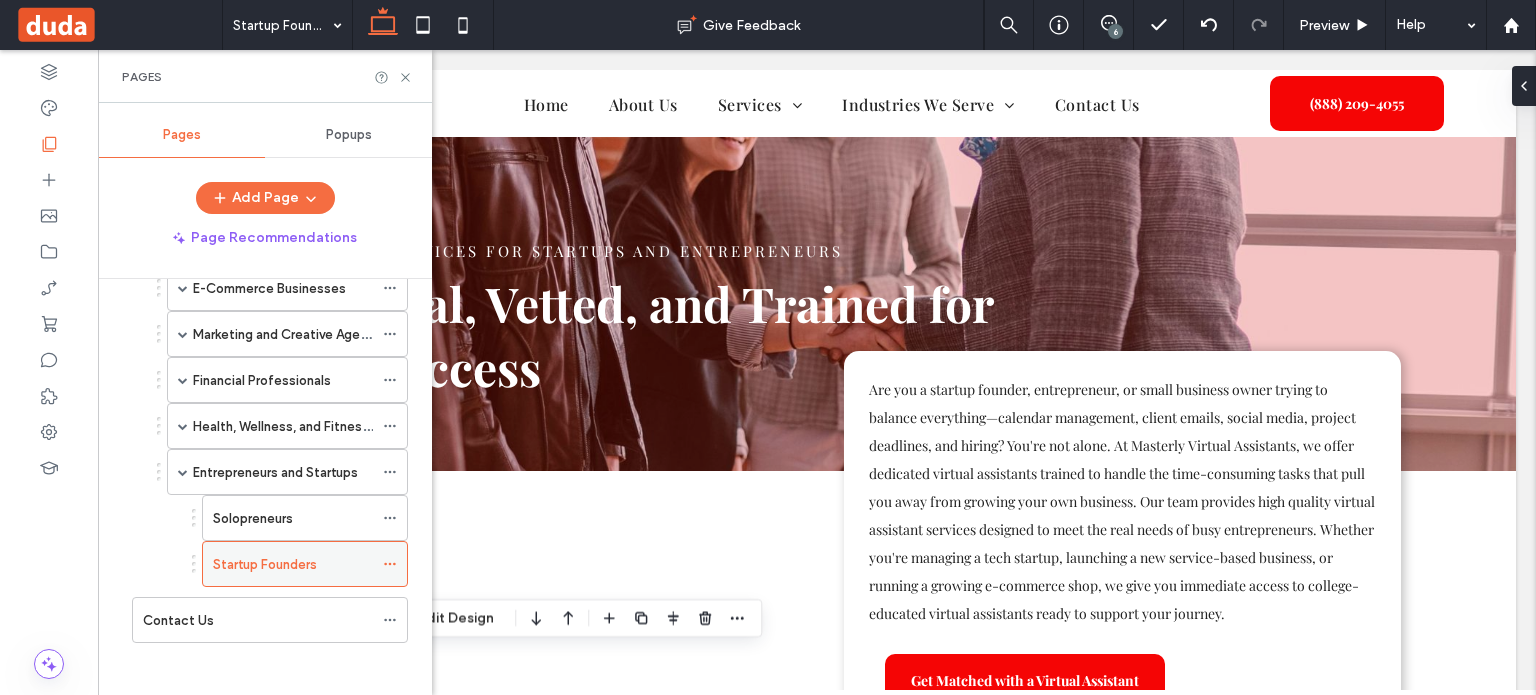 click 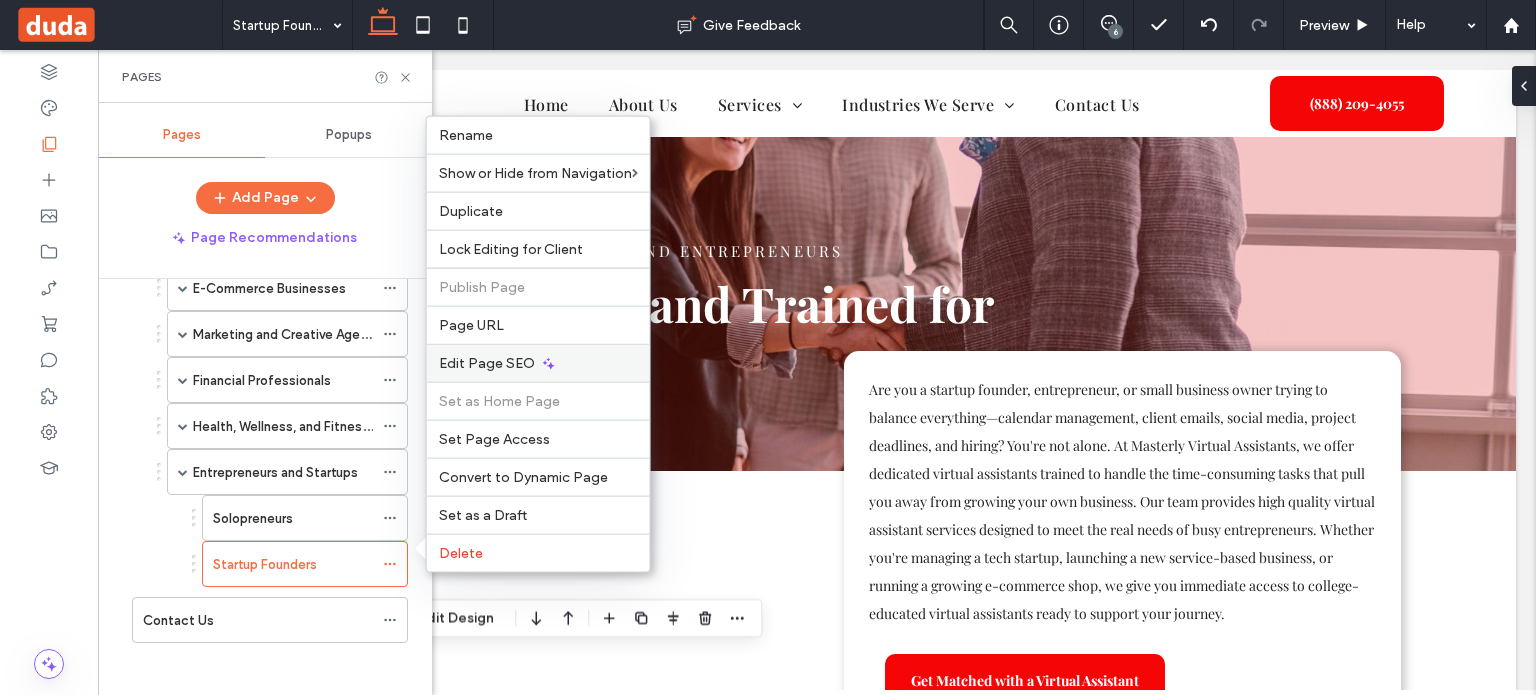 click on "Edit Page SEO" at bounding box center [487, 363] 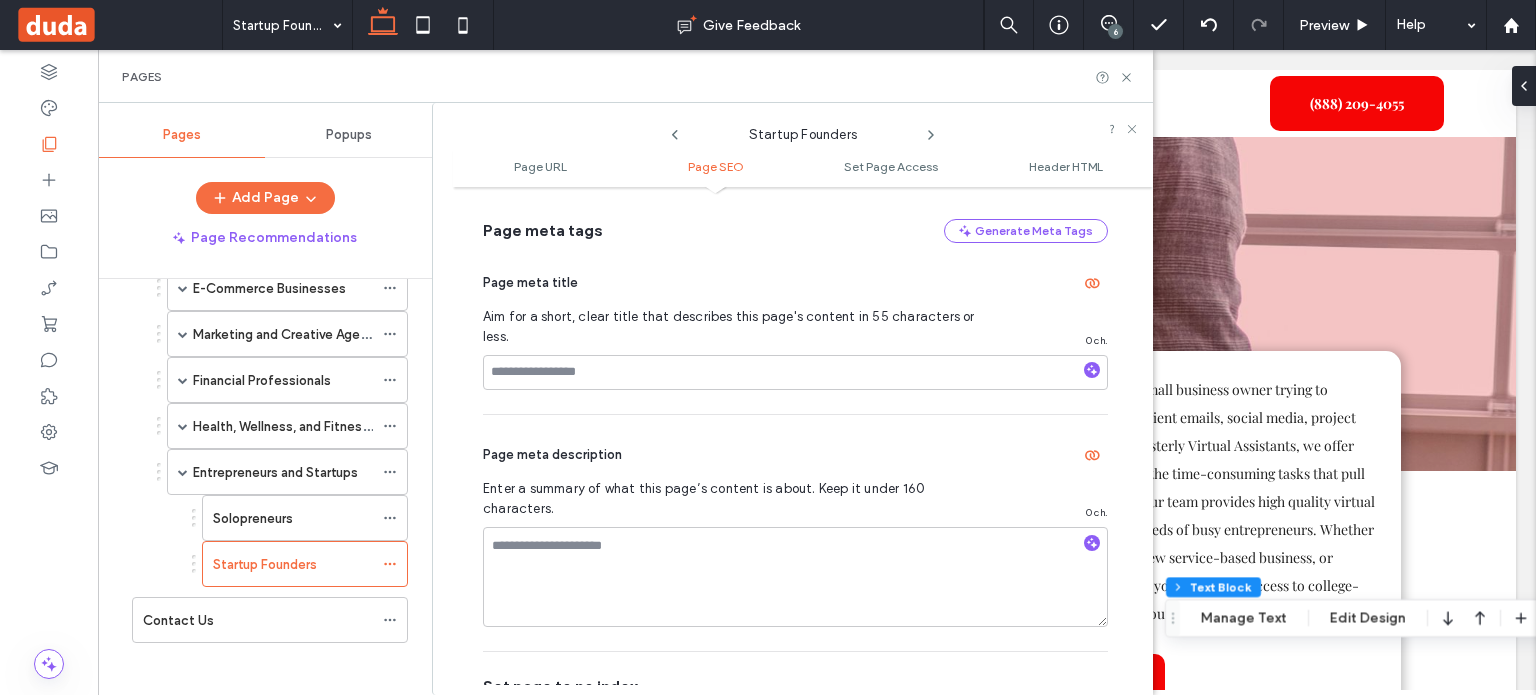 scroll, scrollTop: 674, scrollLeft: 0, axis: vertical 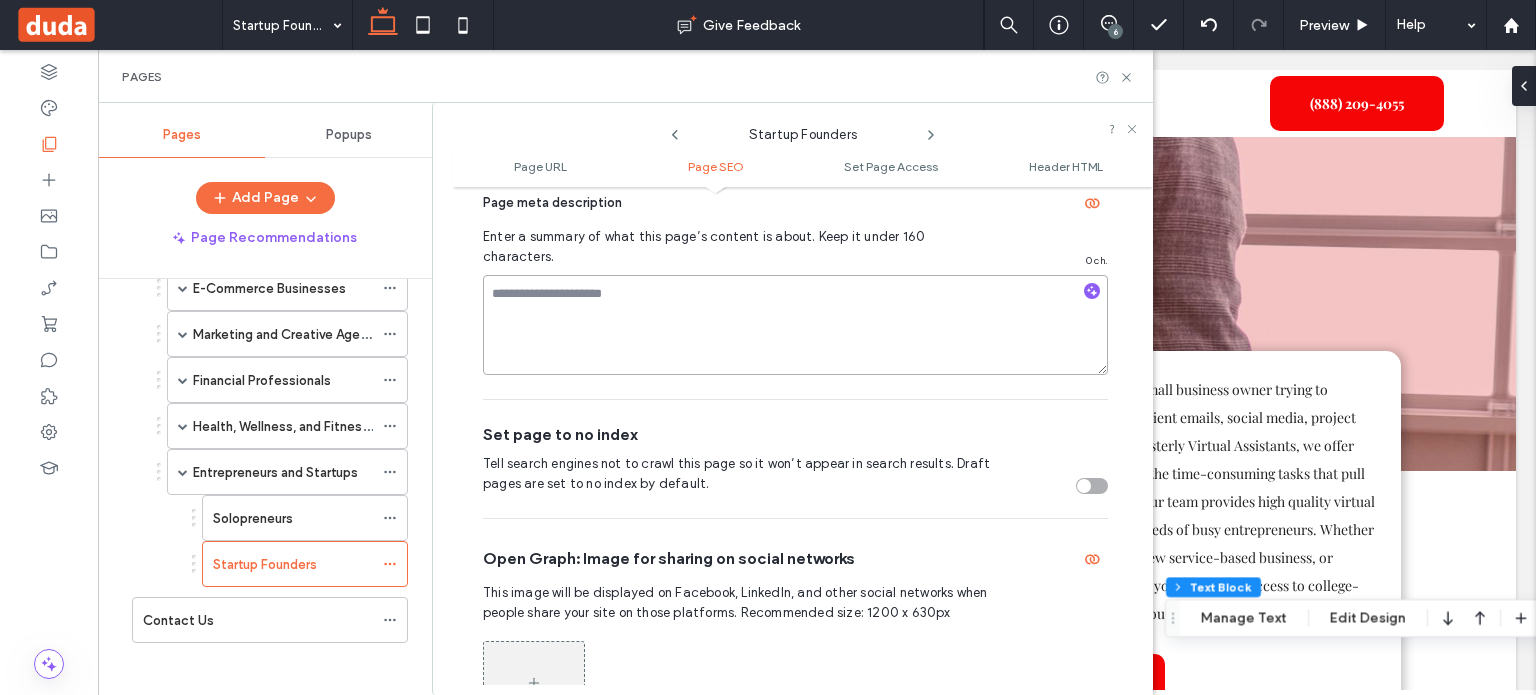 click at bounding box center (795, 325) 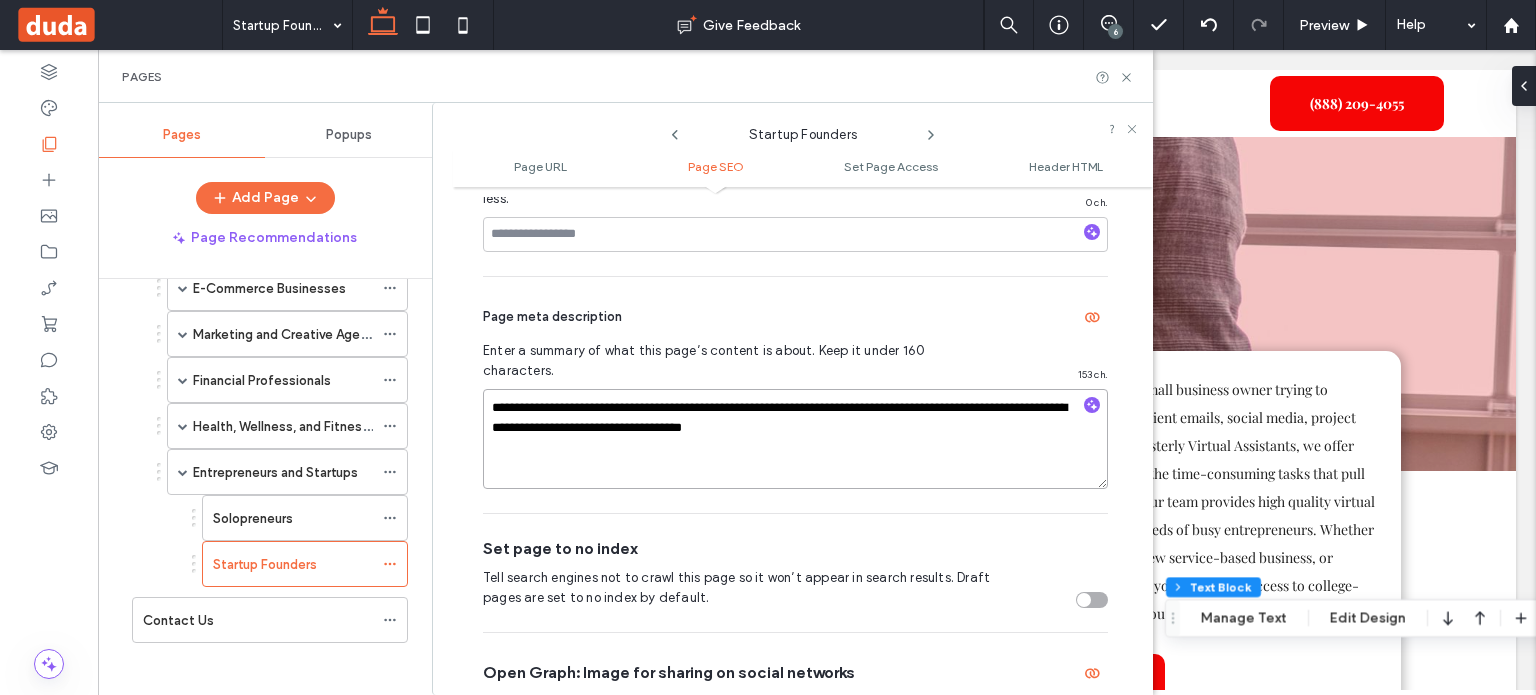 scroll, scrollTop: 474, scrollLeft: 0, axis: vertical 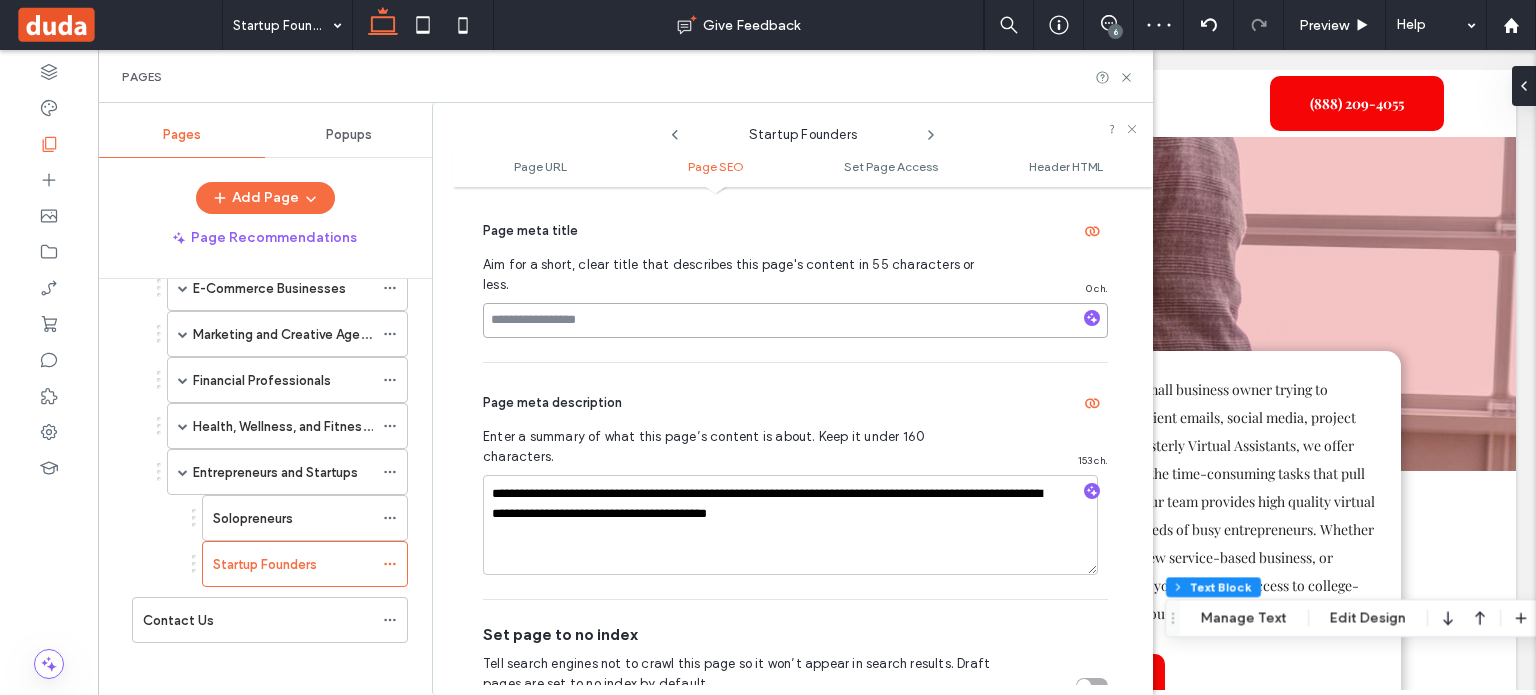 click at bounding box center [795, 320] 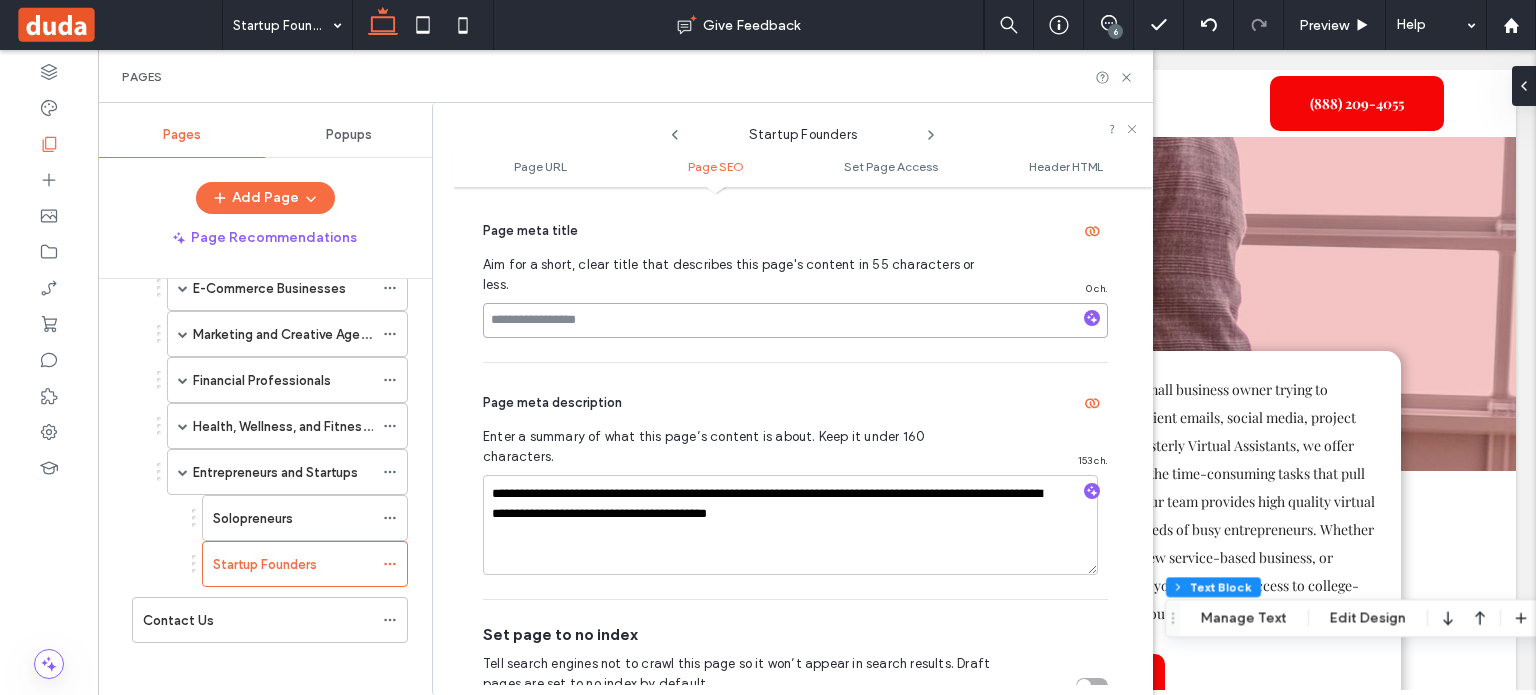 paste on "**********" 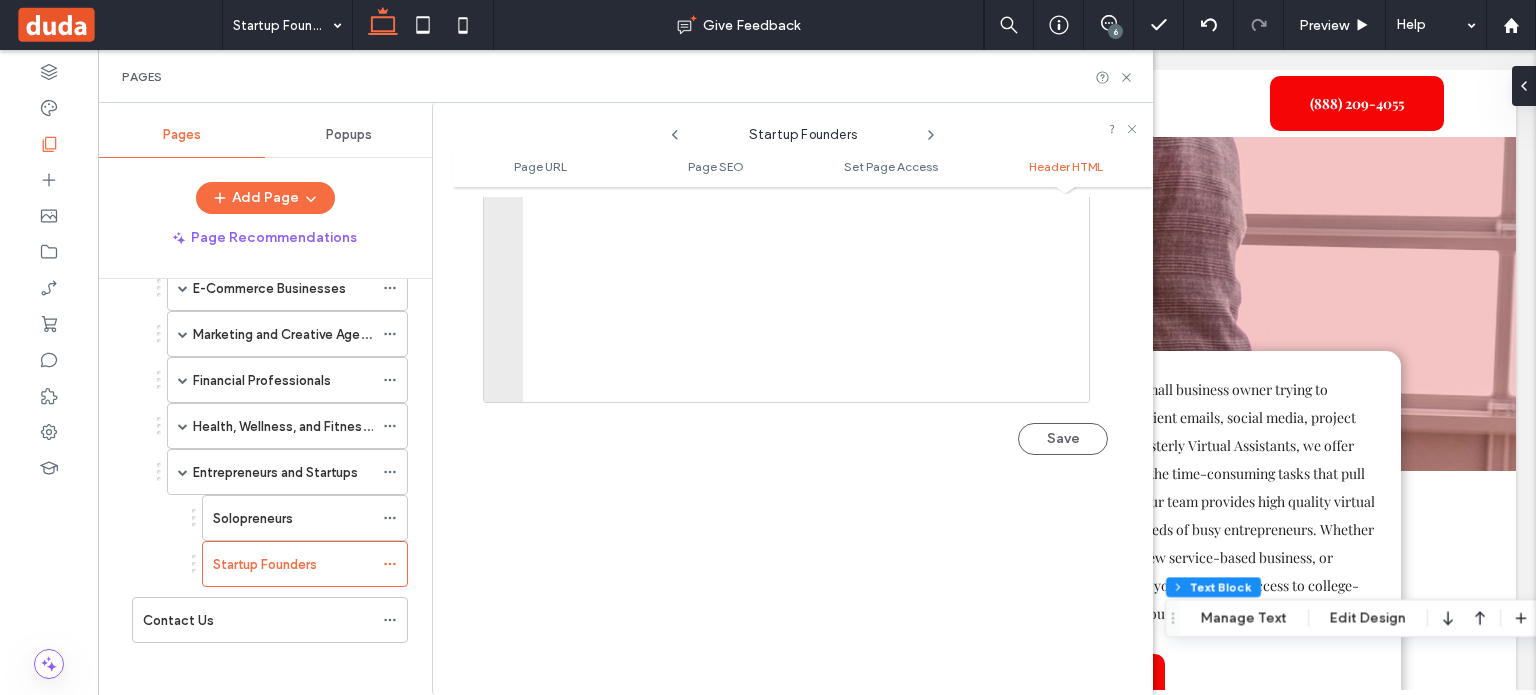 scroll, scrollTop: 2227, scrollLeft: 0, axis: vertical 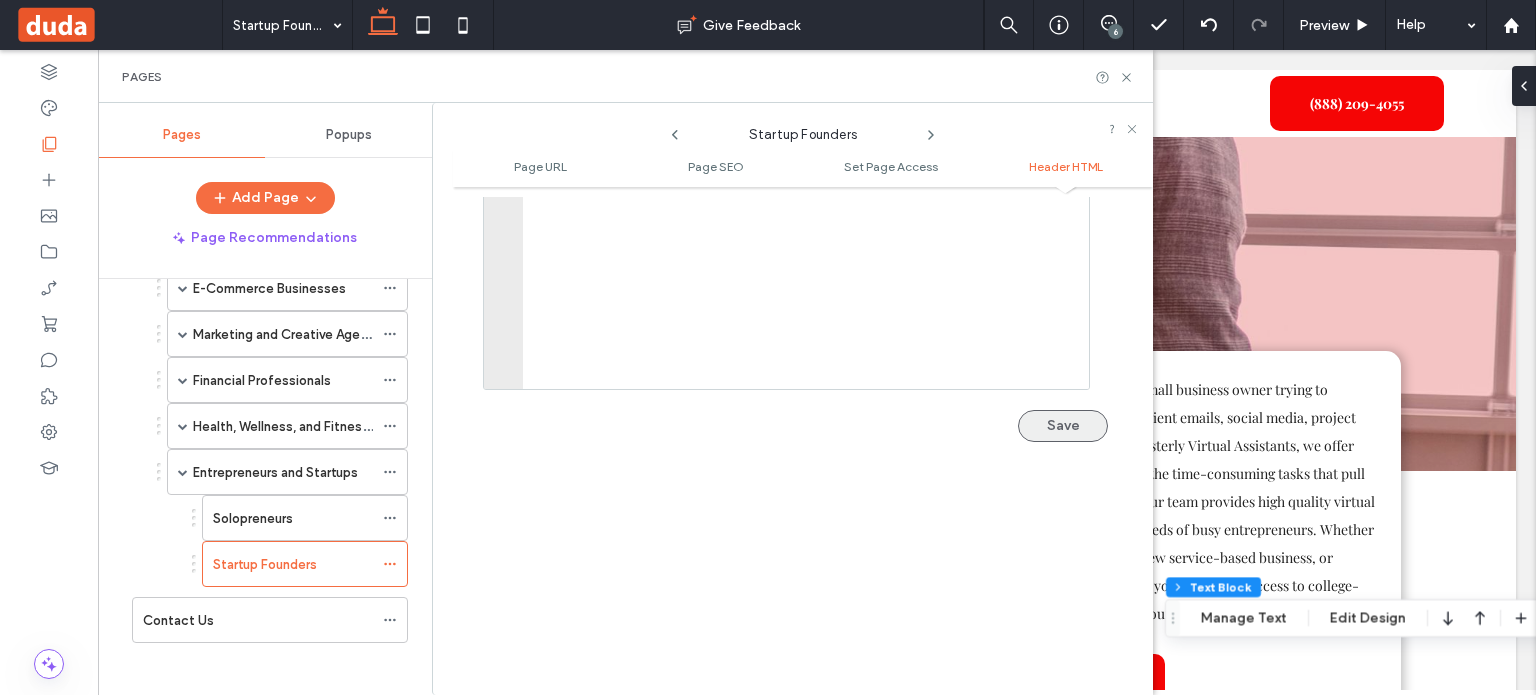 click on "Save" at bounding box center [1063, 426] 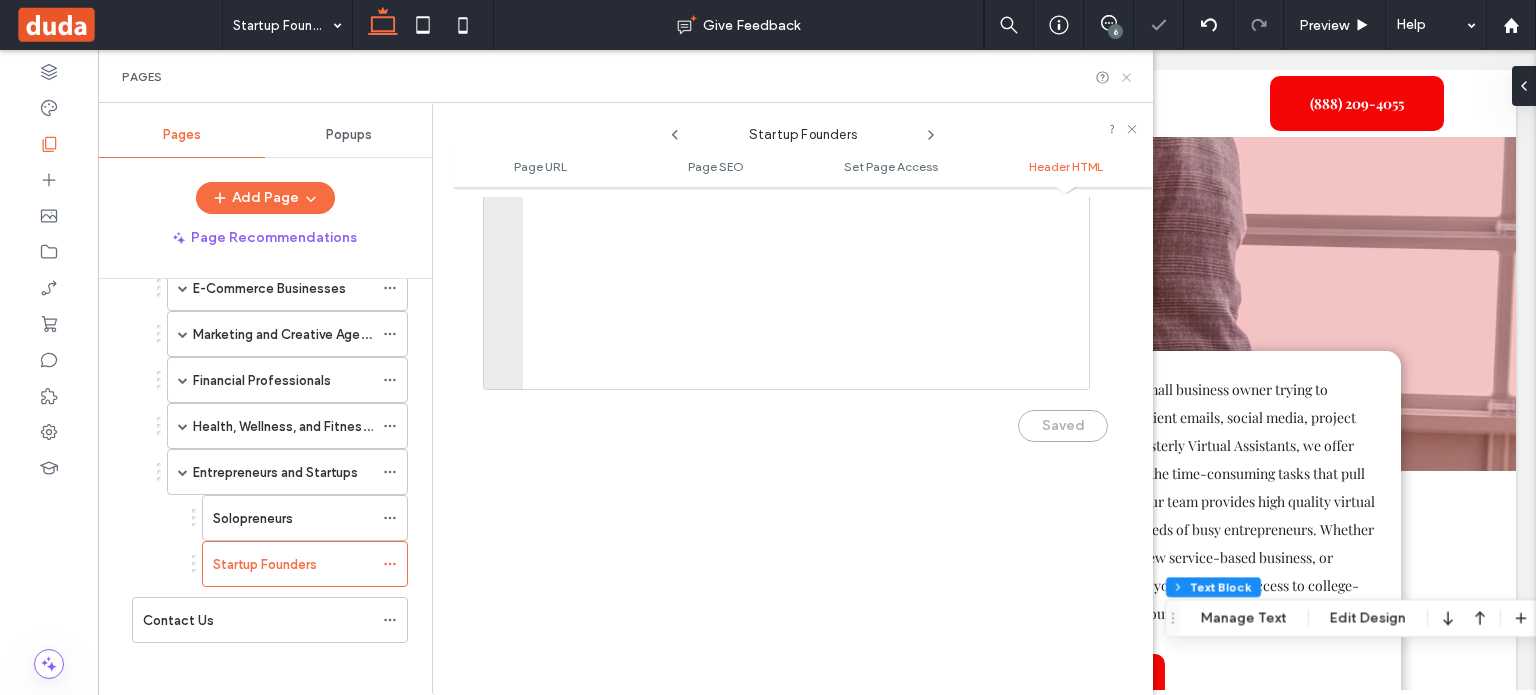 click 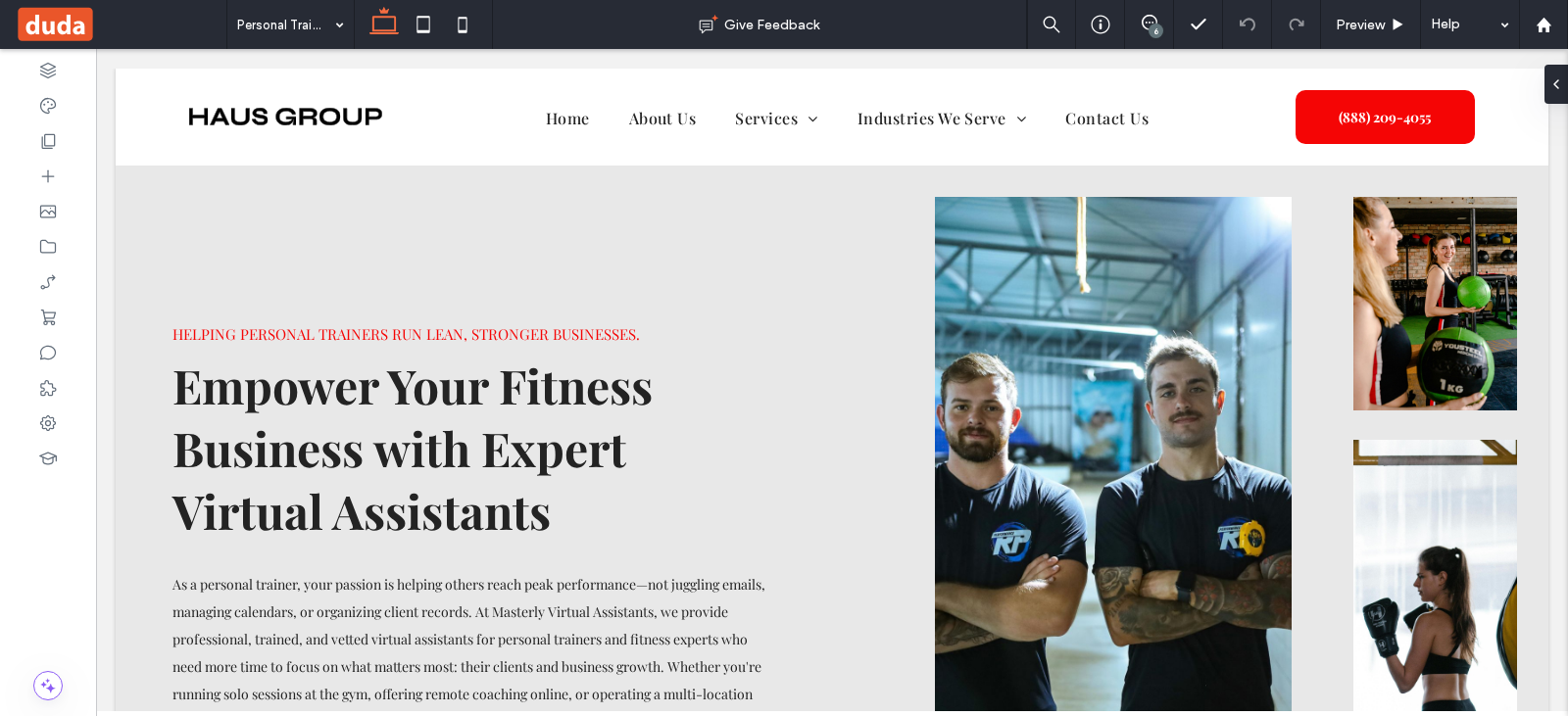 scroll, scrollTop: 0, scrollLeft: 0, axis: both 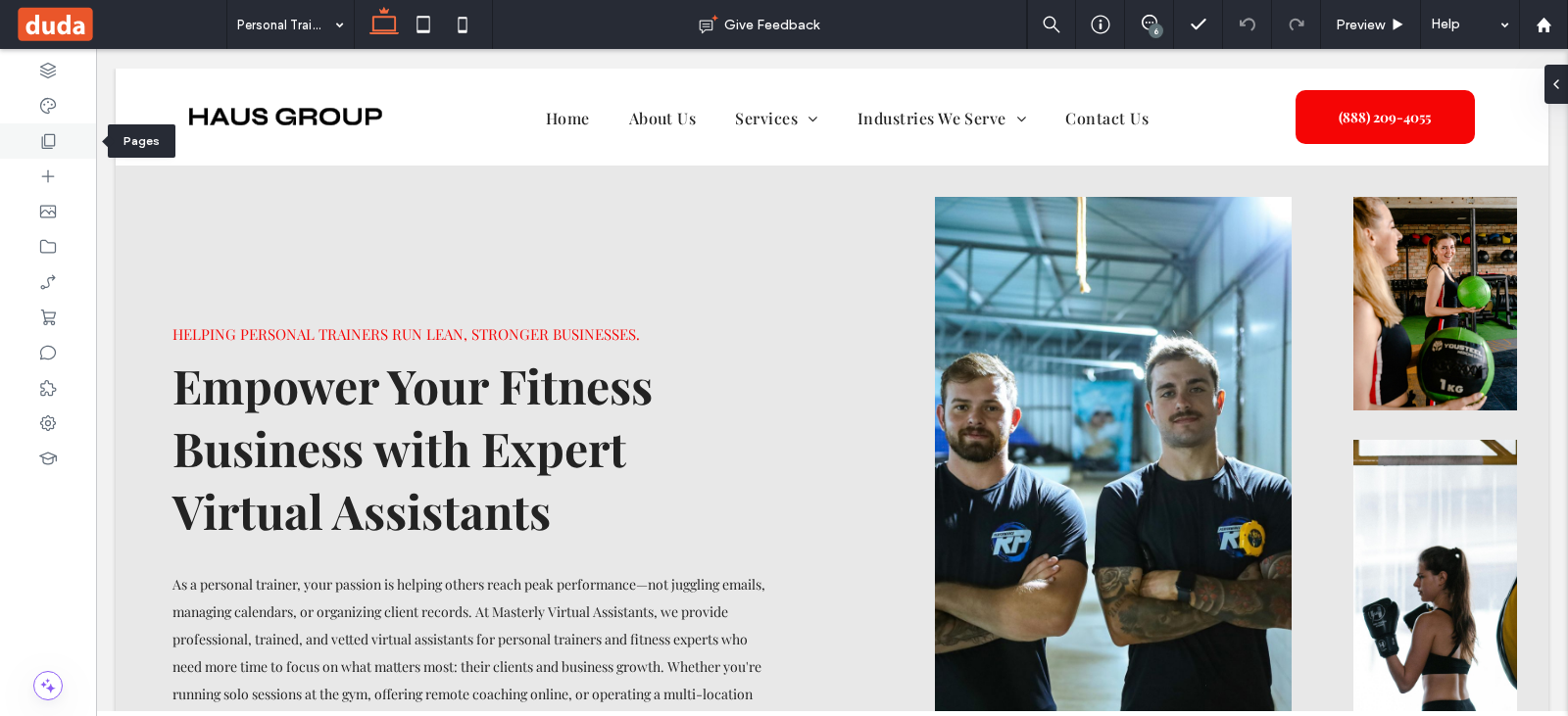click 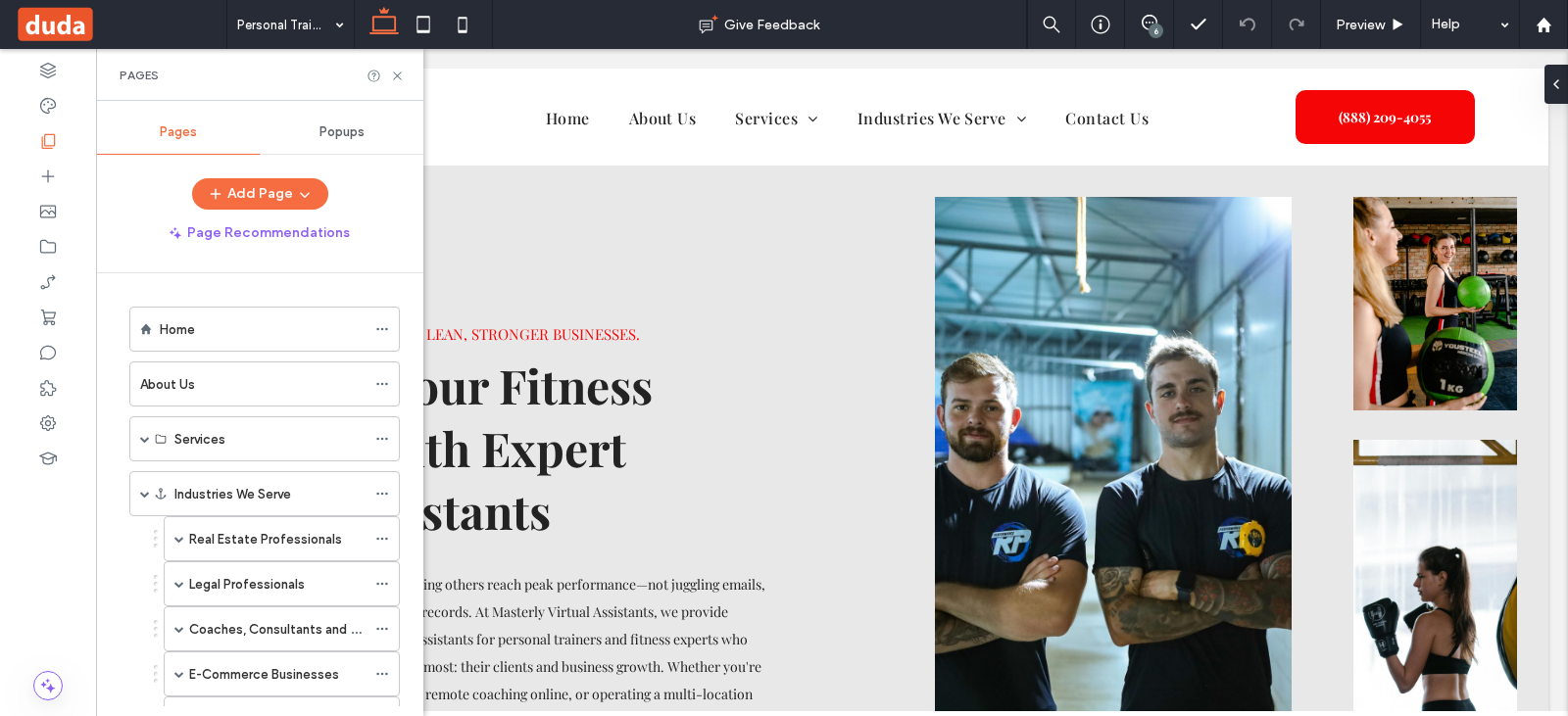 scroll, scrollTop: 454, scrollLeft: 0, axis: vertical 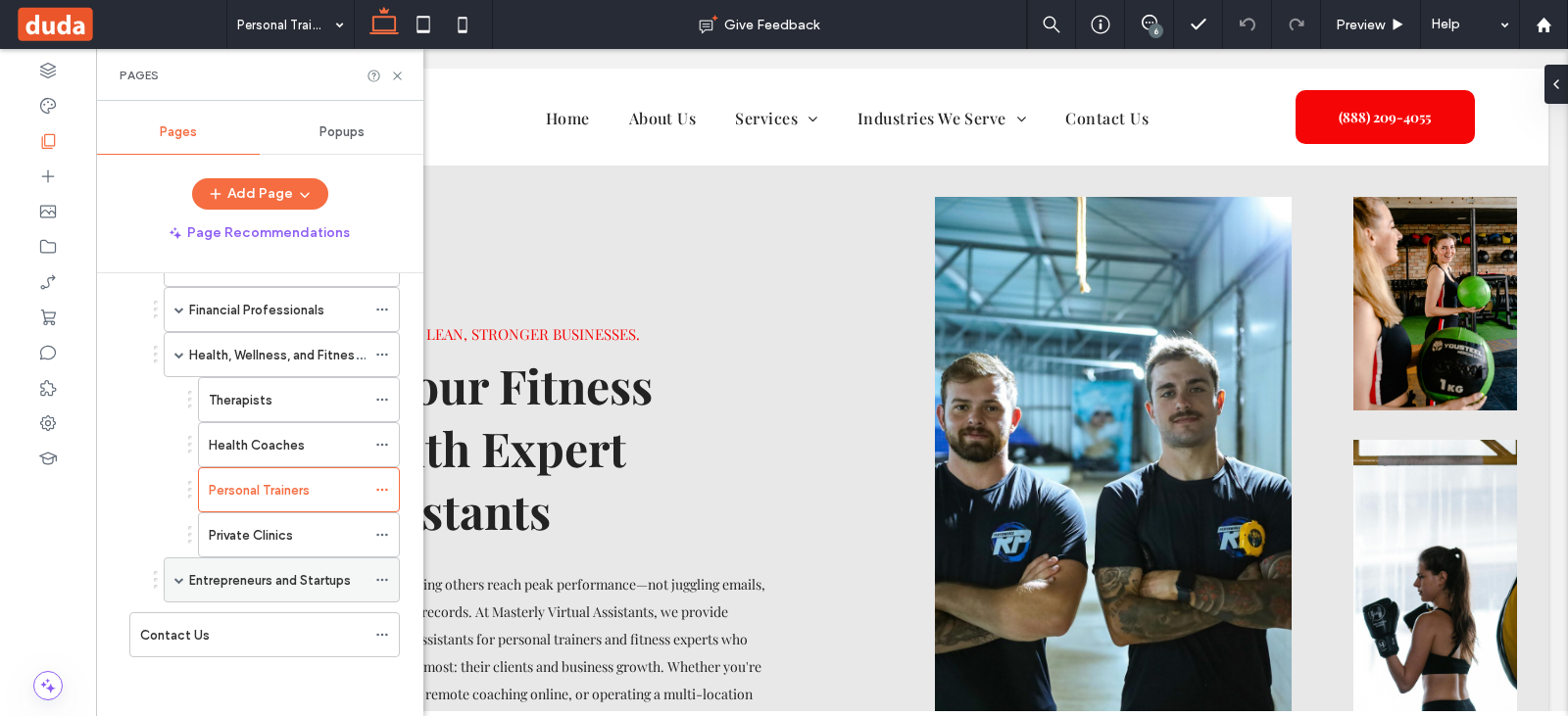 click at bounding box center [179, 580] 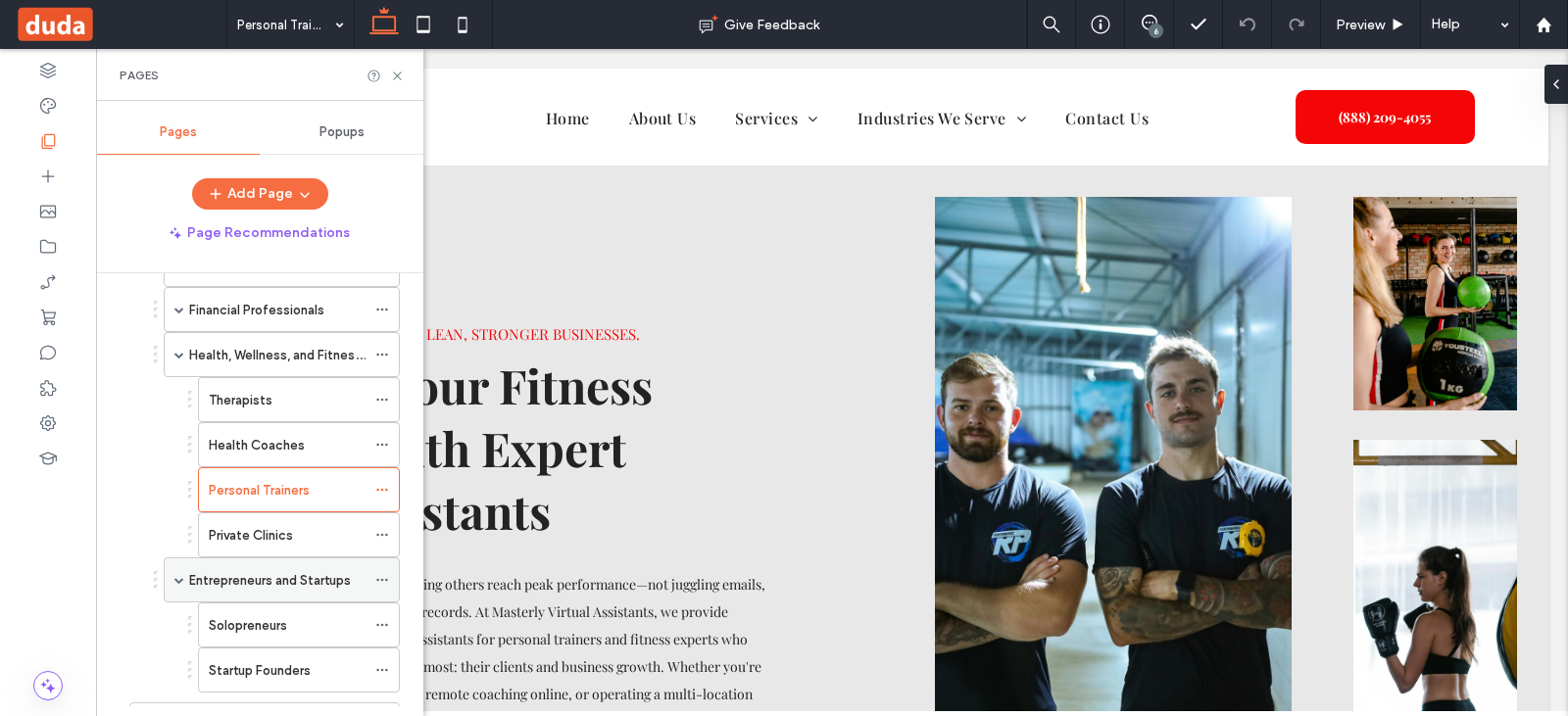 scroll, scrollTop: 545, scrollLeft: 0, axis: vertical 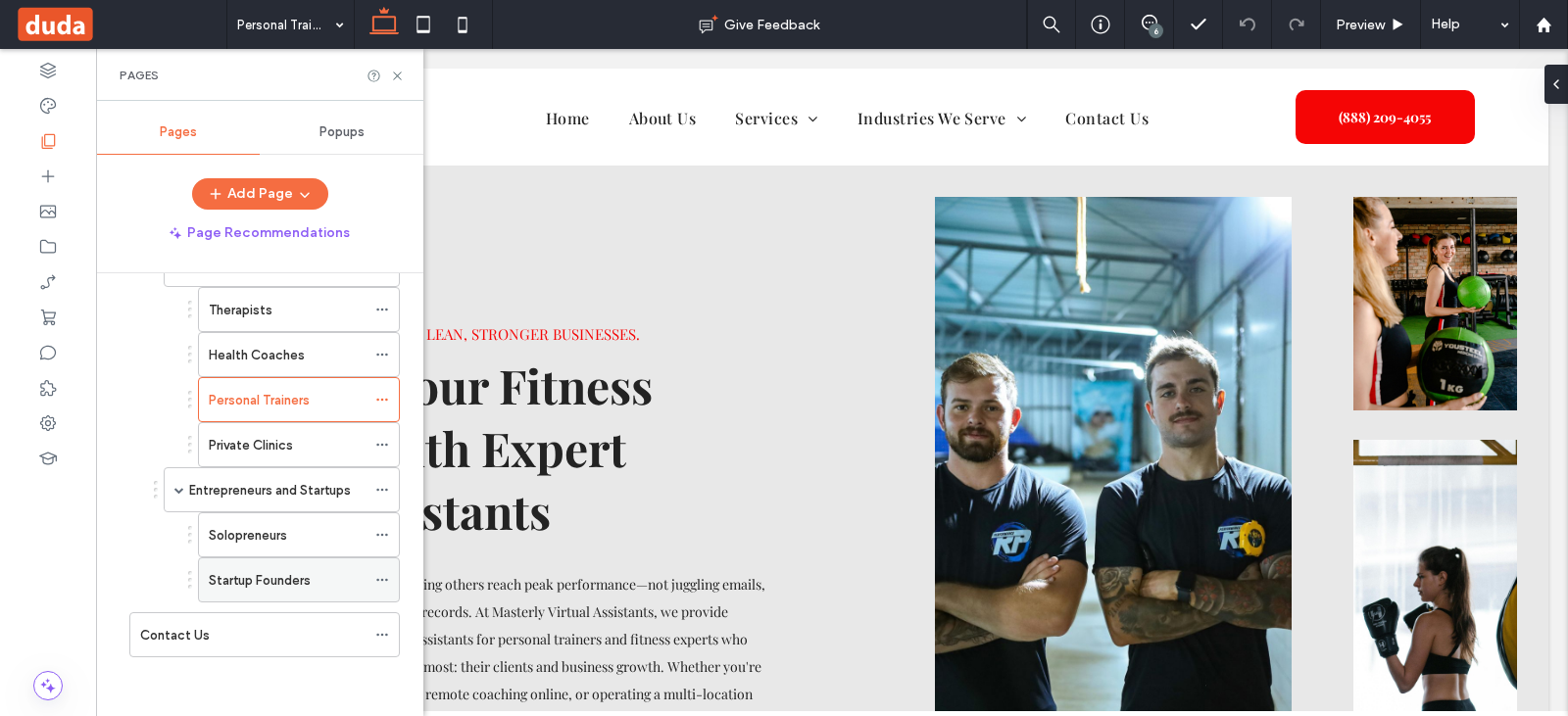 click on "Startup Founders" at bounding box center [260, 580] 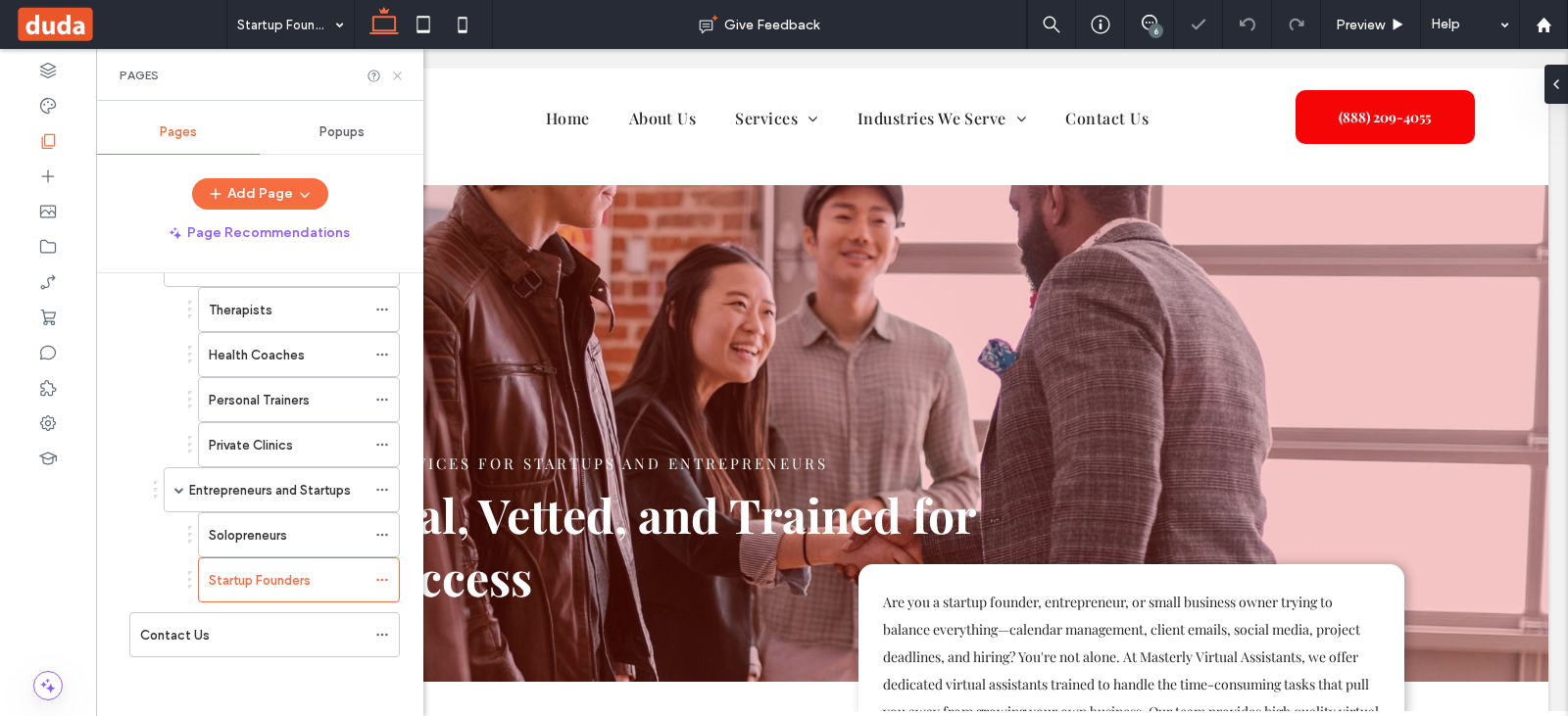scroll, scrollTop: 0, scrollLeft: 0, axis: both 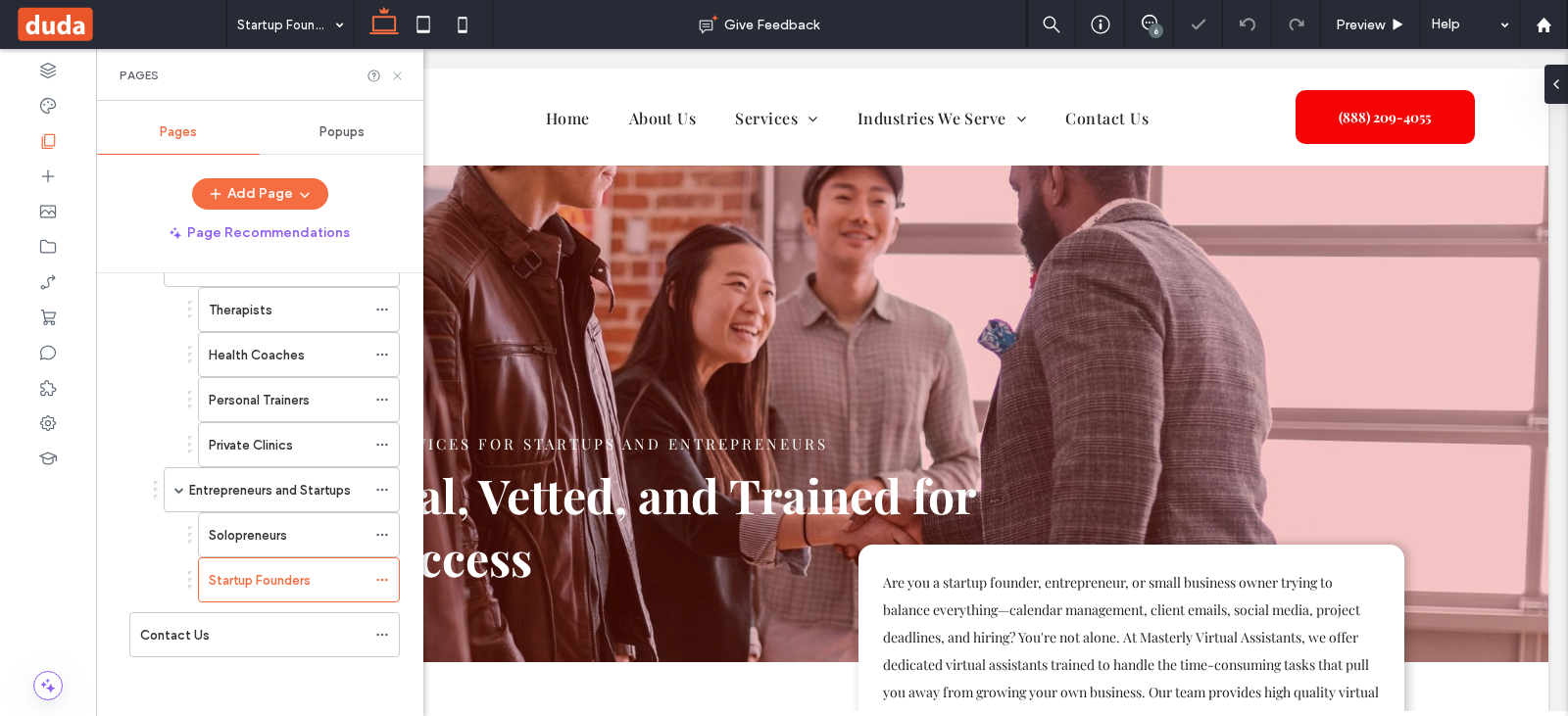 click 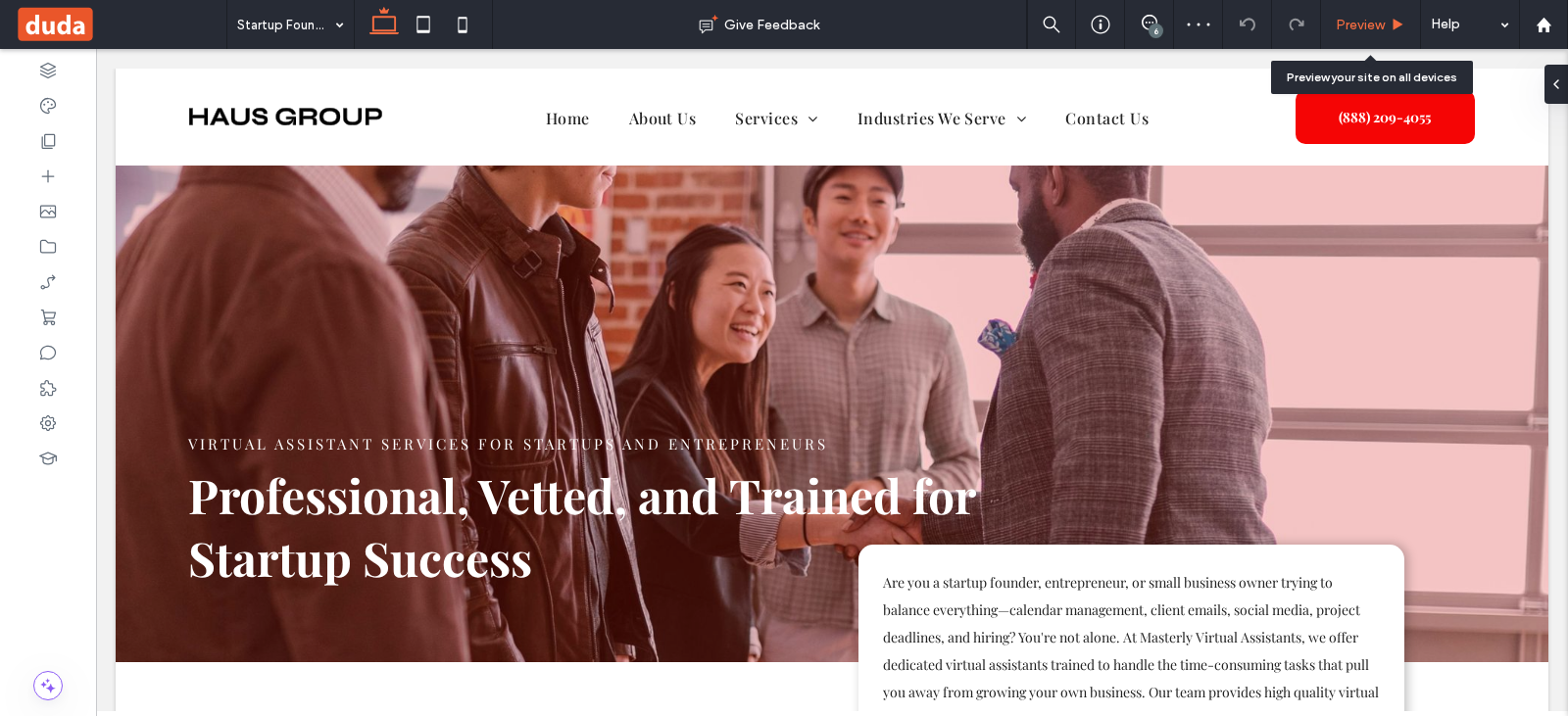 click on "Preview" at bounding box center (1371, 24) 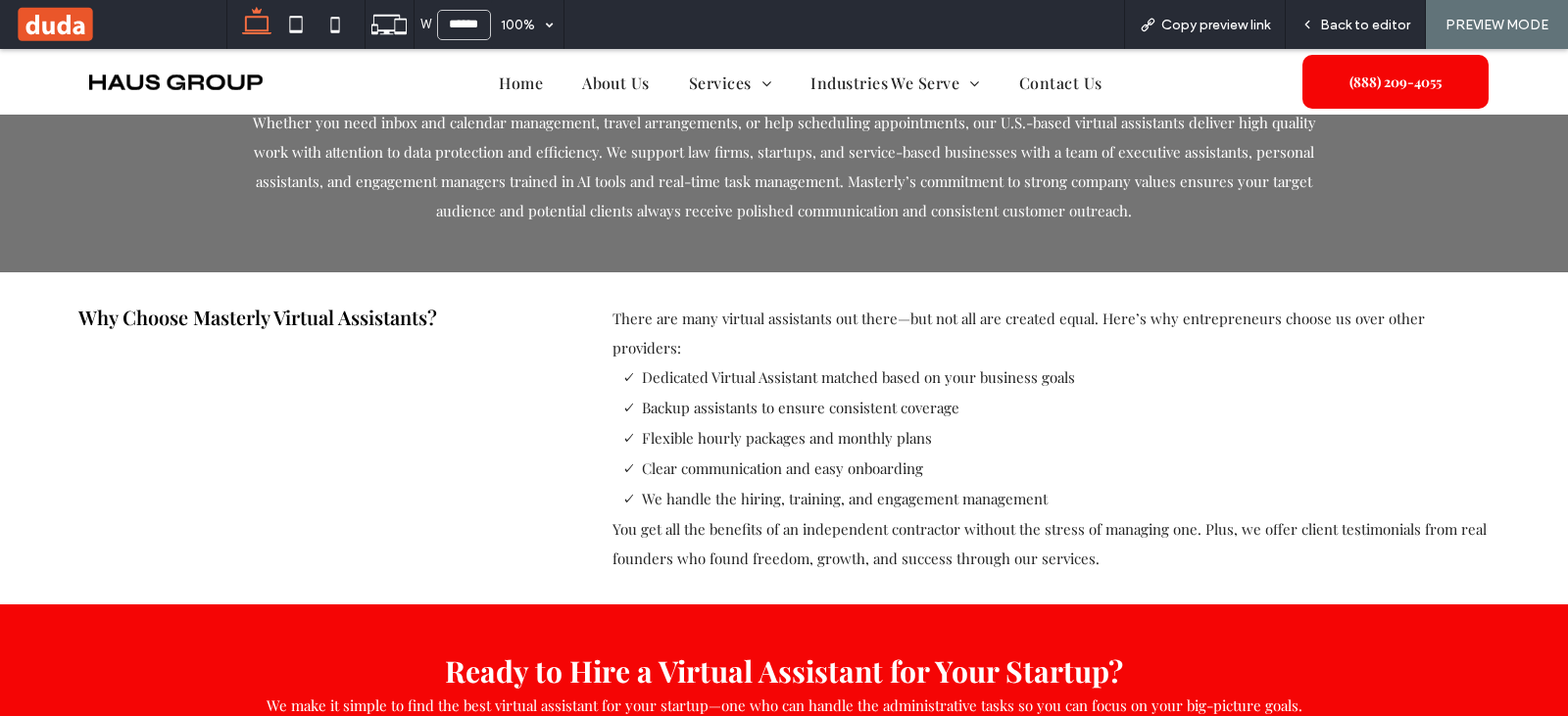 scroll, scrollTop: 3526, scrollLeft: 0, axis: vertical 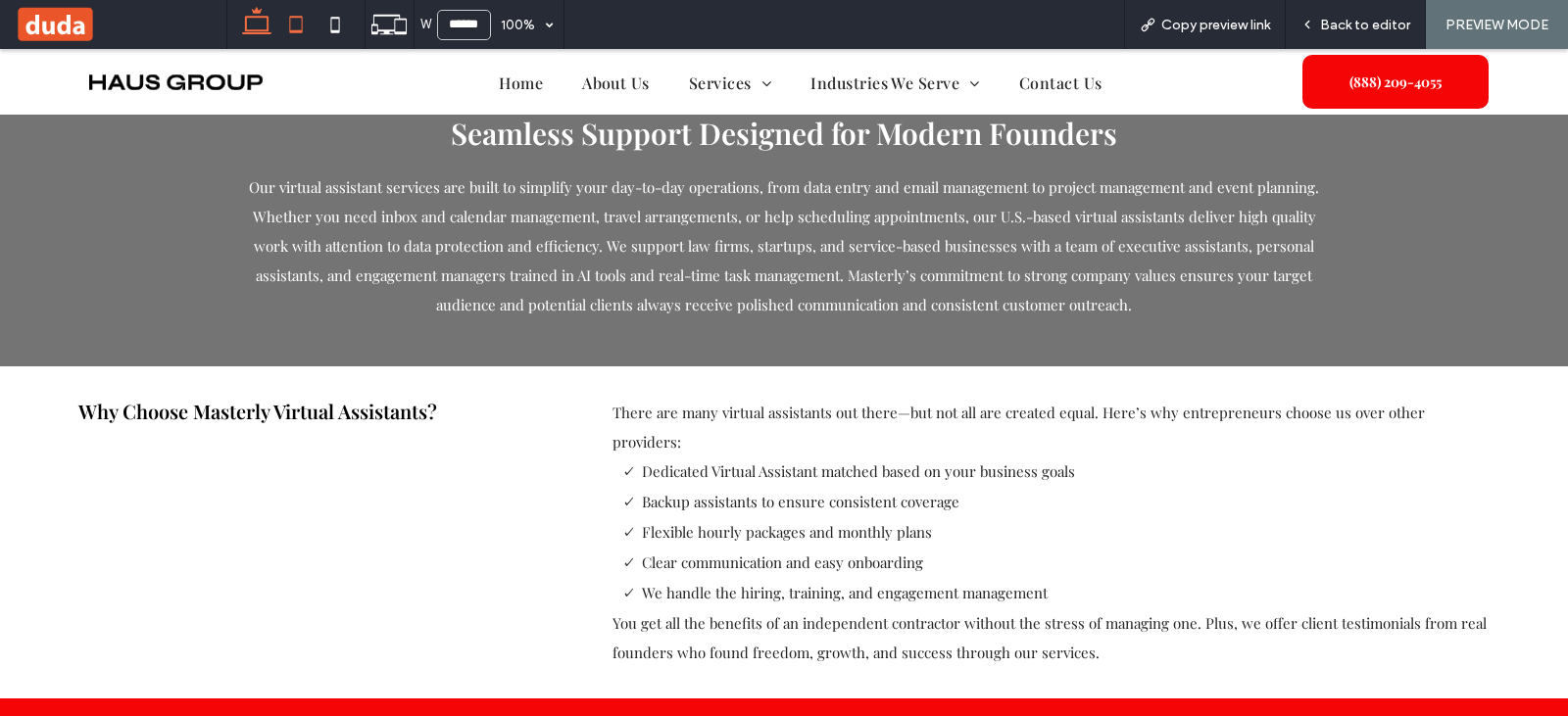 click 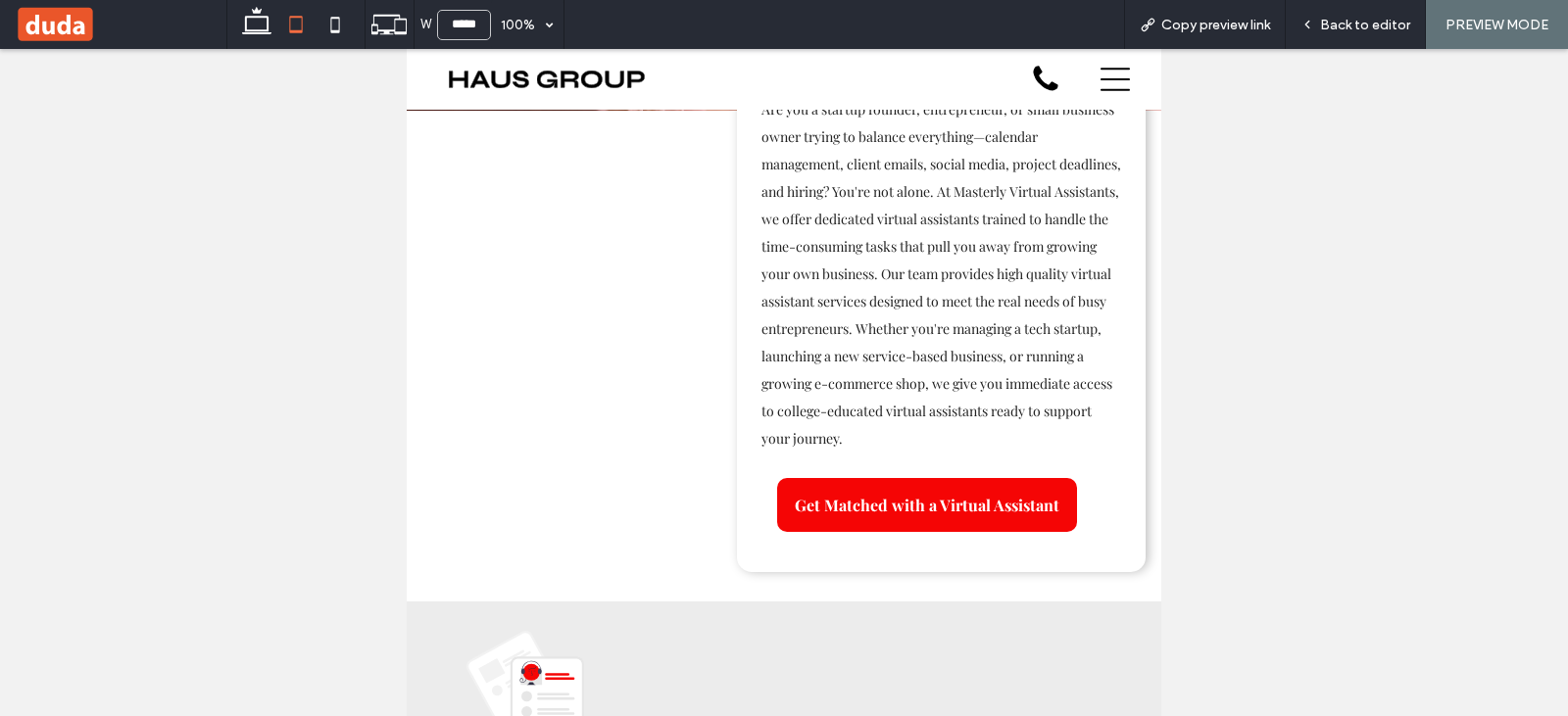 scroll, scrollTop: 284, scrollLeft: 0, axis: vertical 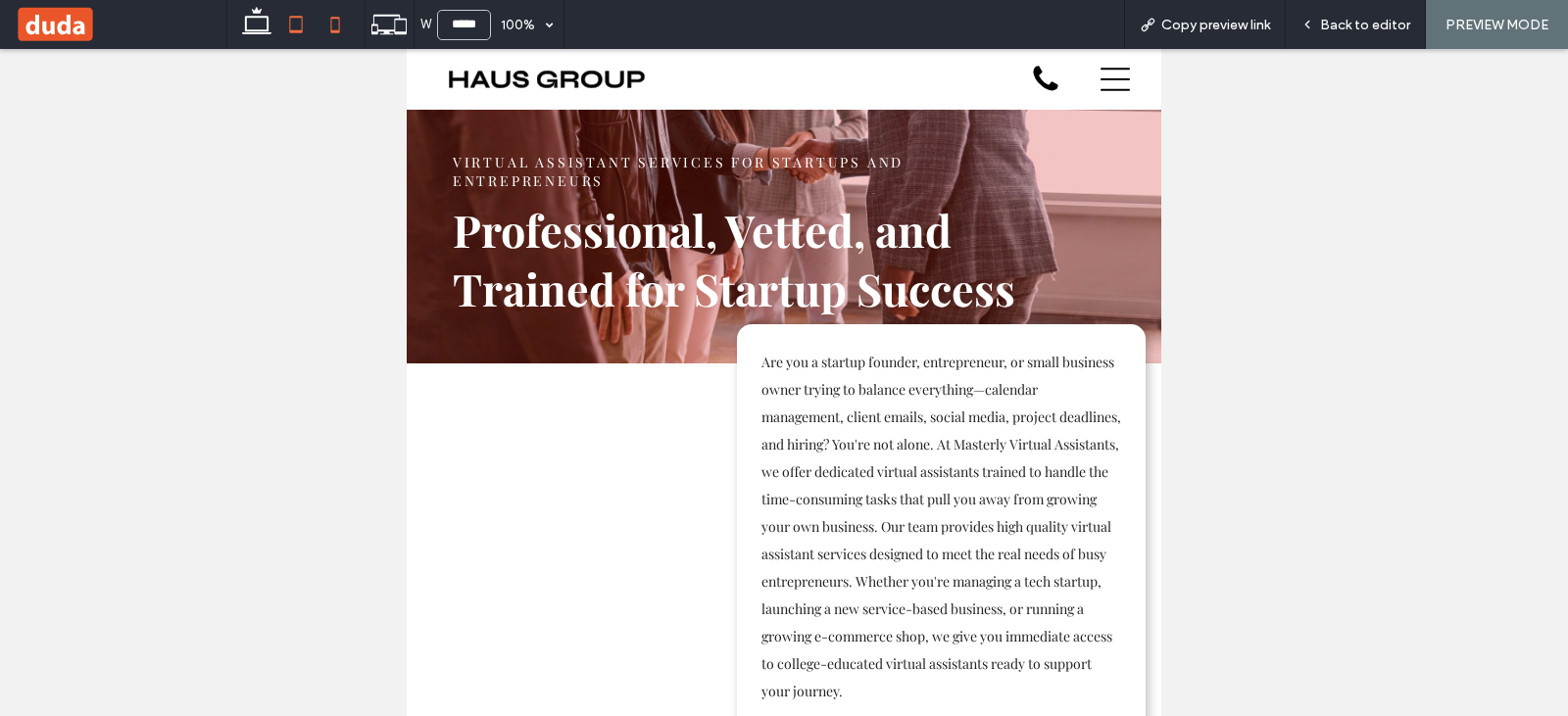 click 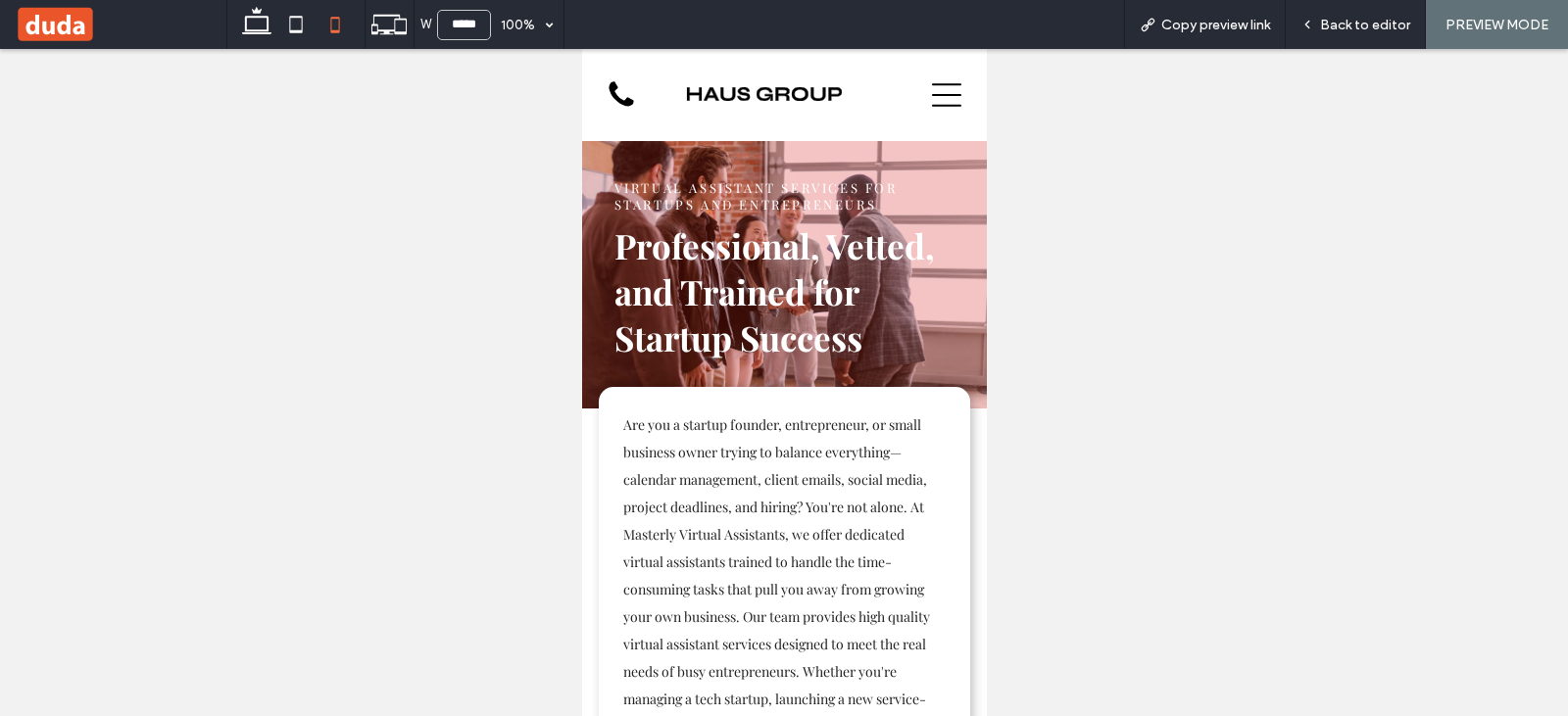 scroll, scrollTop: 0, scrollLeft: 0, axis: both 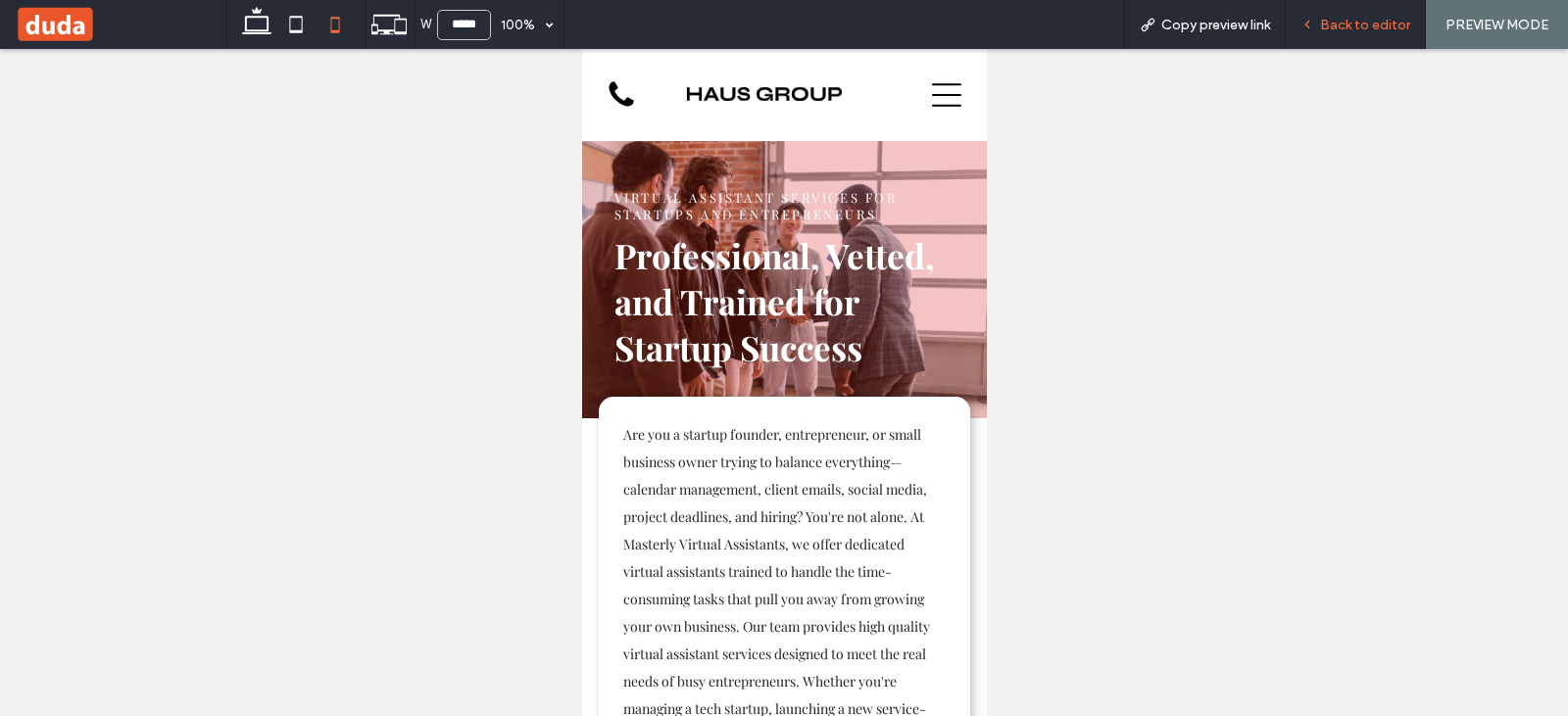 click on "Back to editor" at bounding box center [1365, 24] 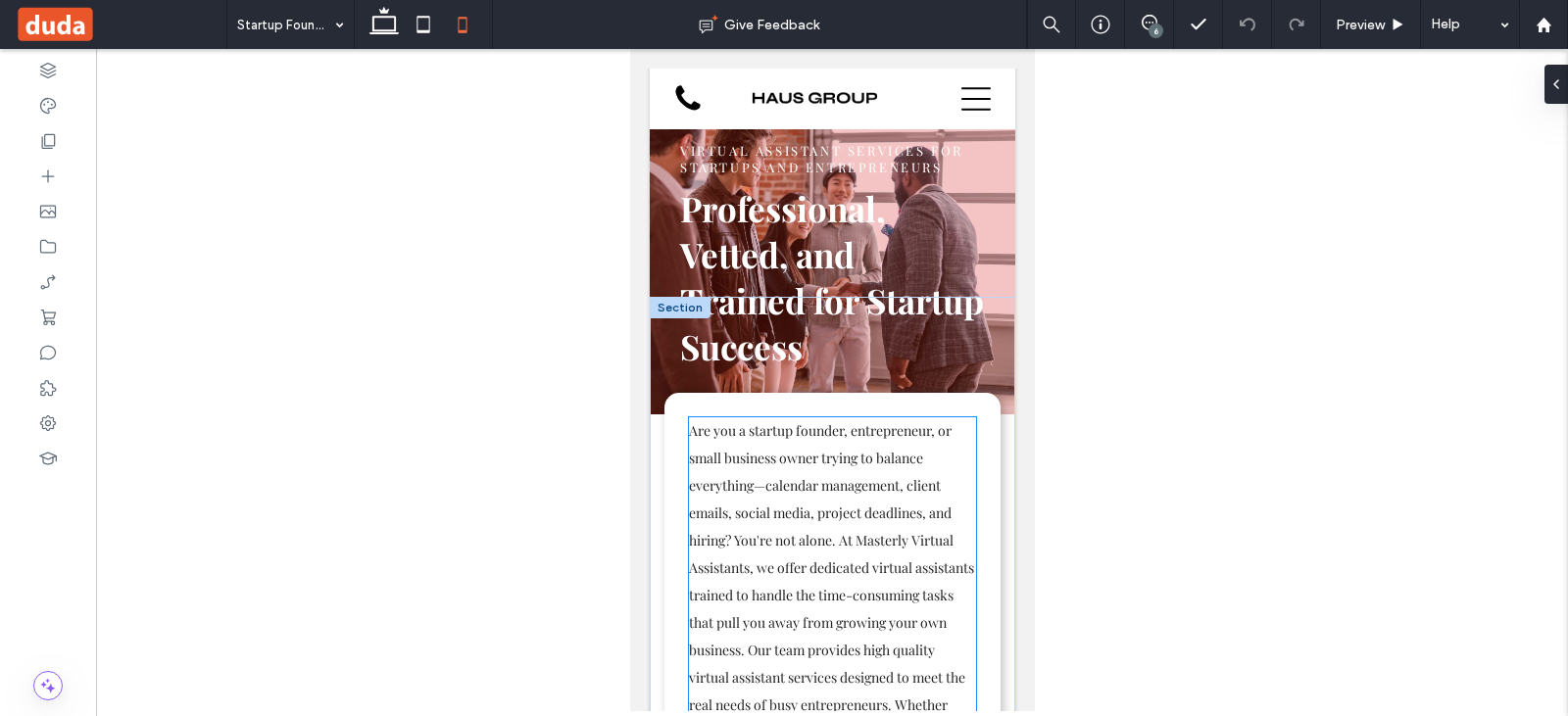 scroll, scrollTop: 98, scrollLeft: 0, axis: vertical 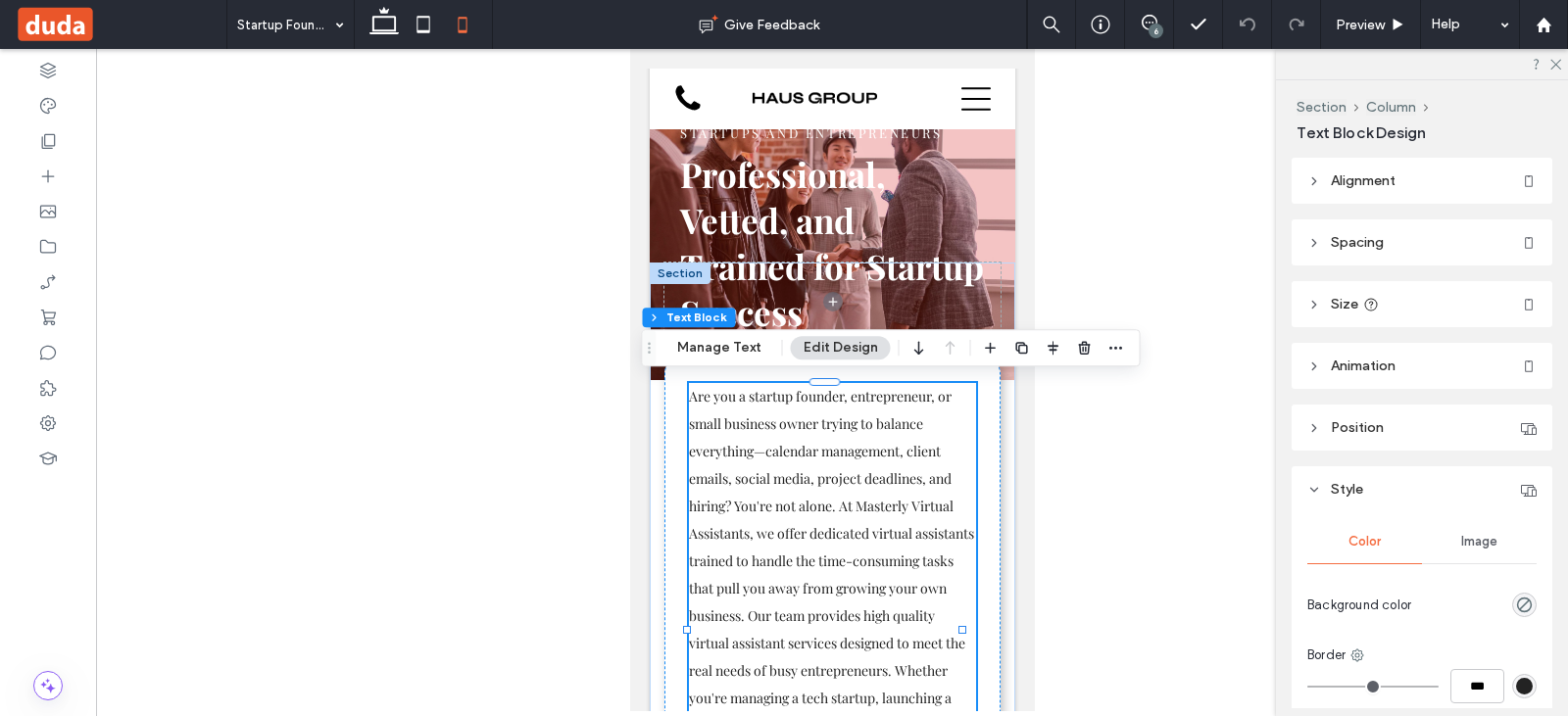 click on "Are you a startup founder, entrepreneur, or small business owner trying to balance everything—calendar management, client emails, social media, project deadlines, and hiring? You're not alone. At Masterly Virtual Assistants, we offer dedicated virtual assistants trained to handle the time-consuming tasks that pull you away from growing your own business. Our team provides high quality virtual assistant services designed to meet the real needs of busy entrepreneurs. Whether you're managing a tech startup, launching a new service-based business, or running a growing e-commerce shop, we give you immediate access to college-educated virtual assistants ready to support your journey." at bounding box center (830, 601) 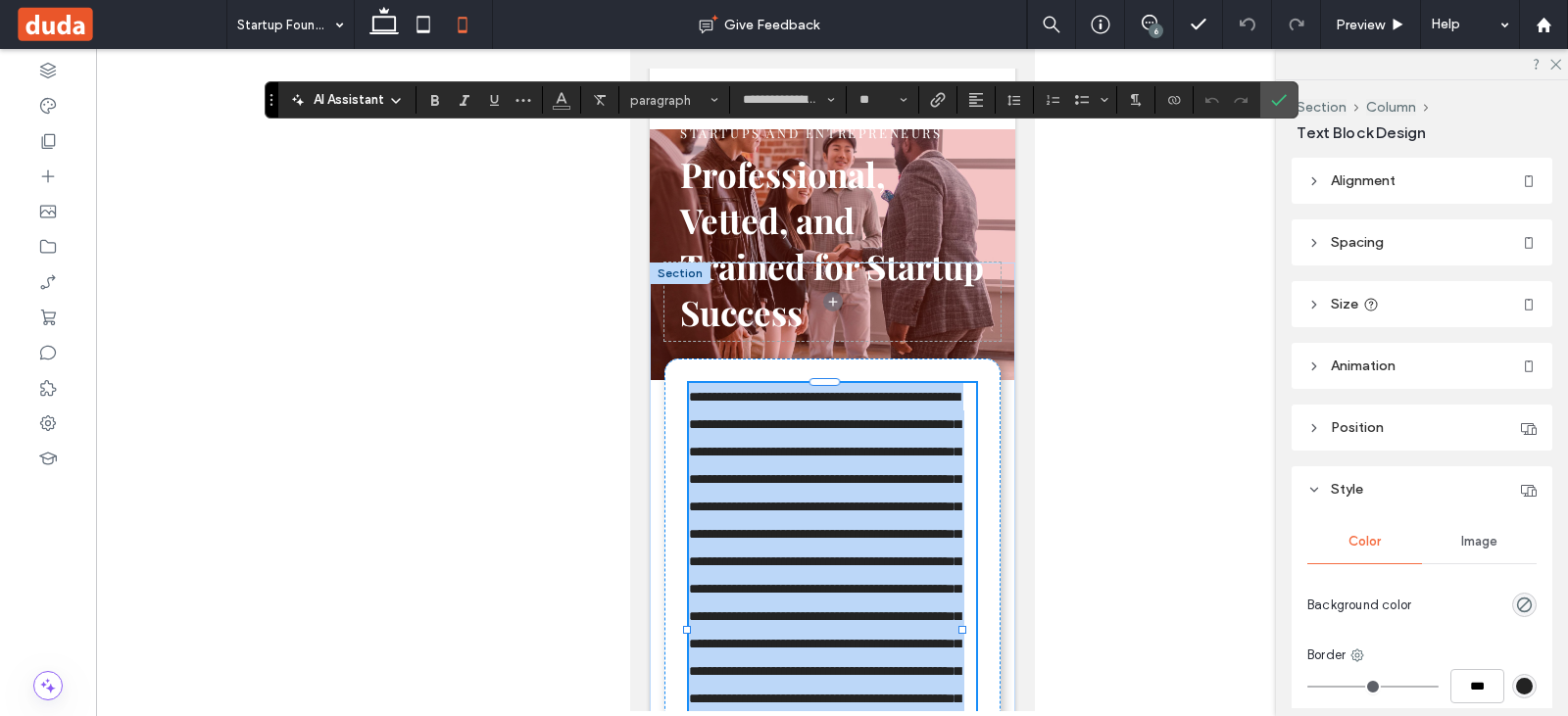 scroll, scrollTop: 345, scrollLeft: 0, axis: vertical 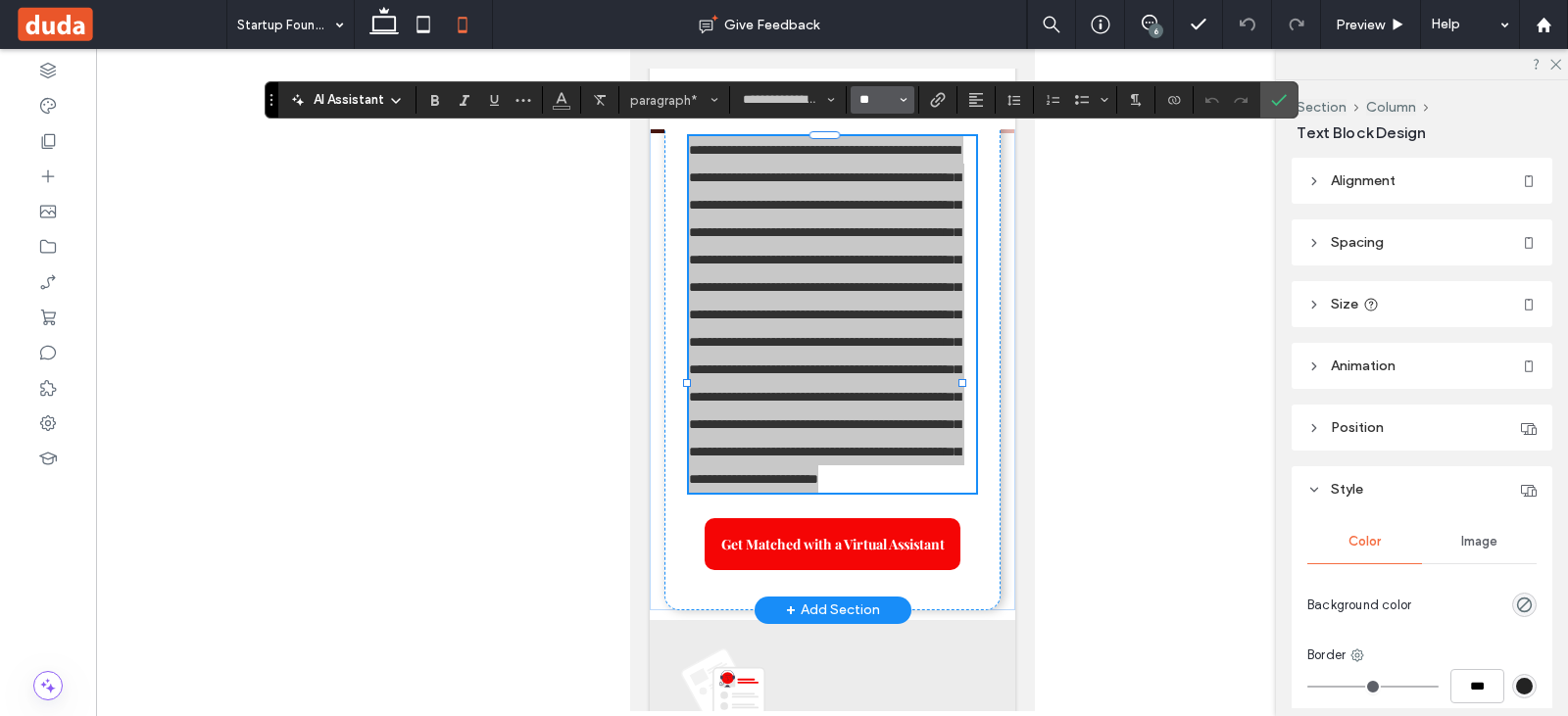 click on "**" at bounding box center (876, 100) 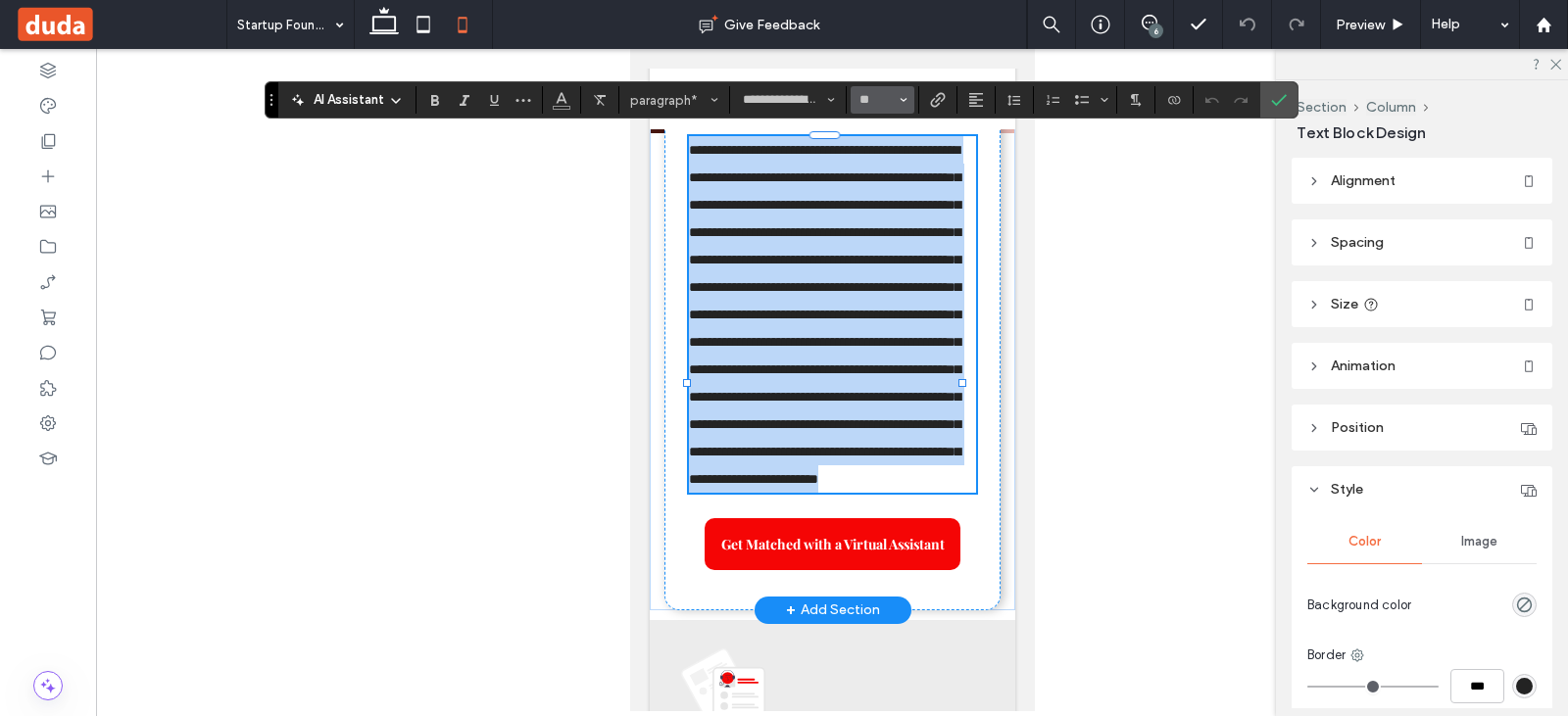 type on "**" 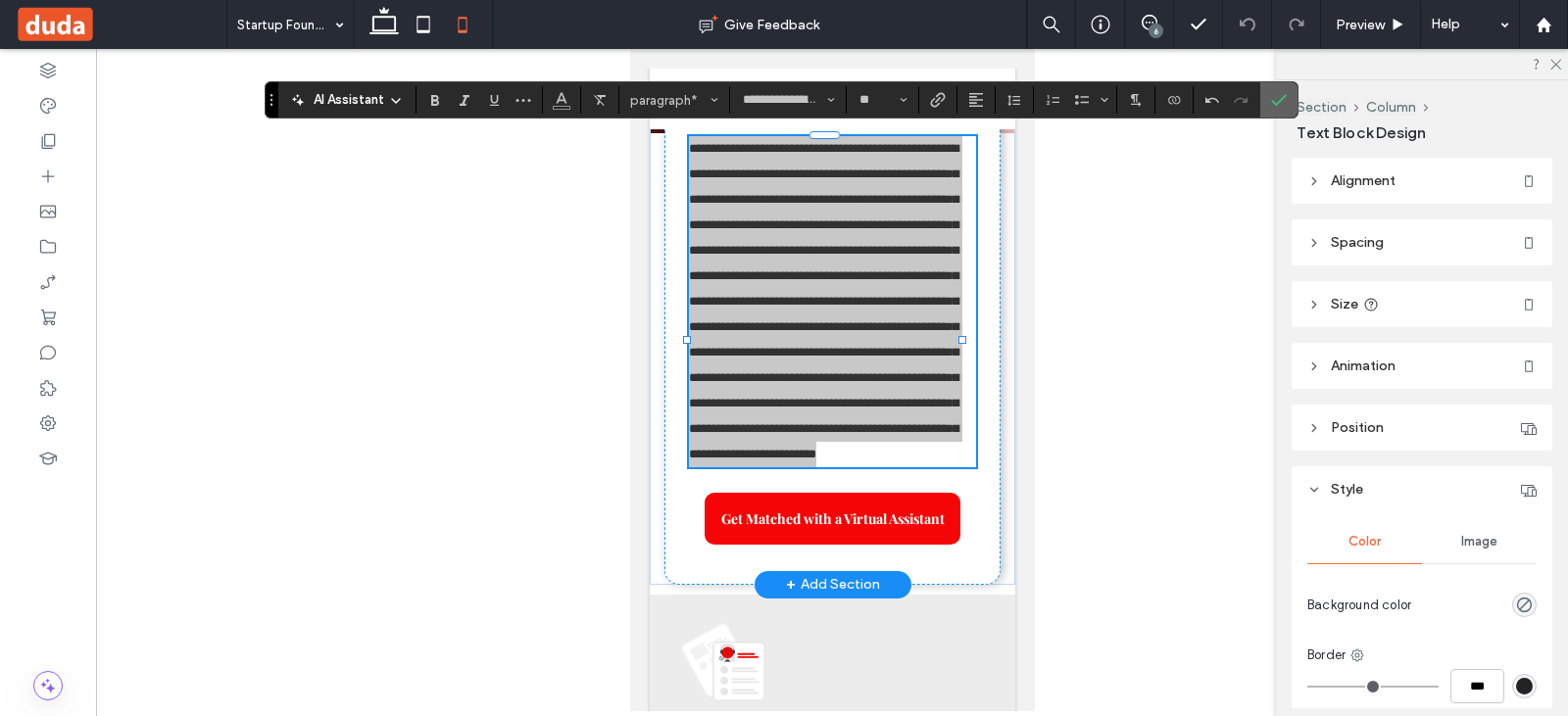 click 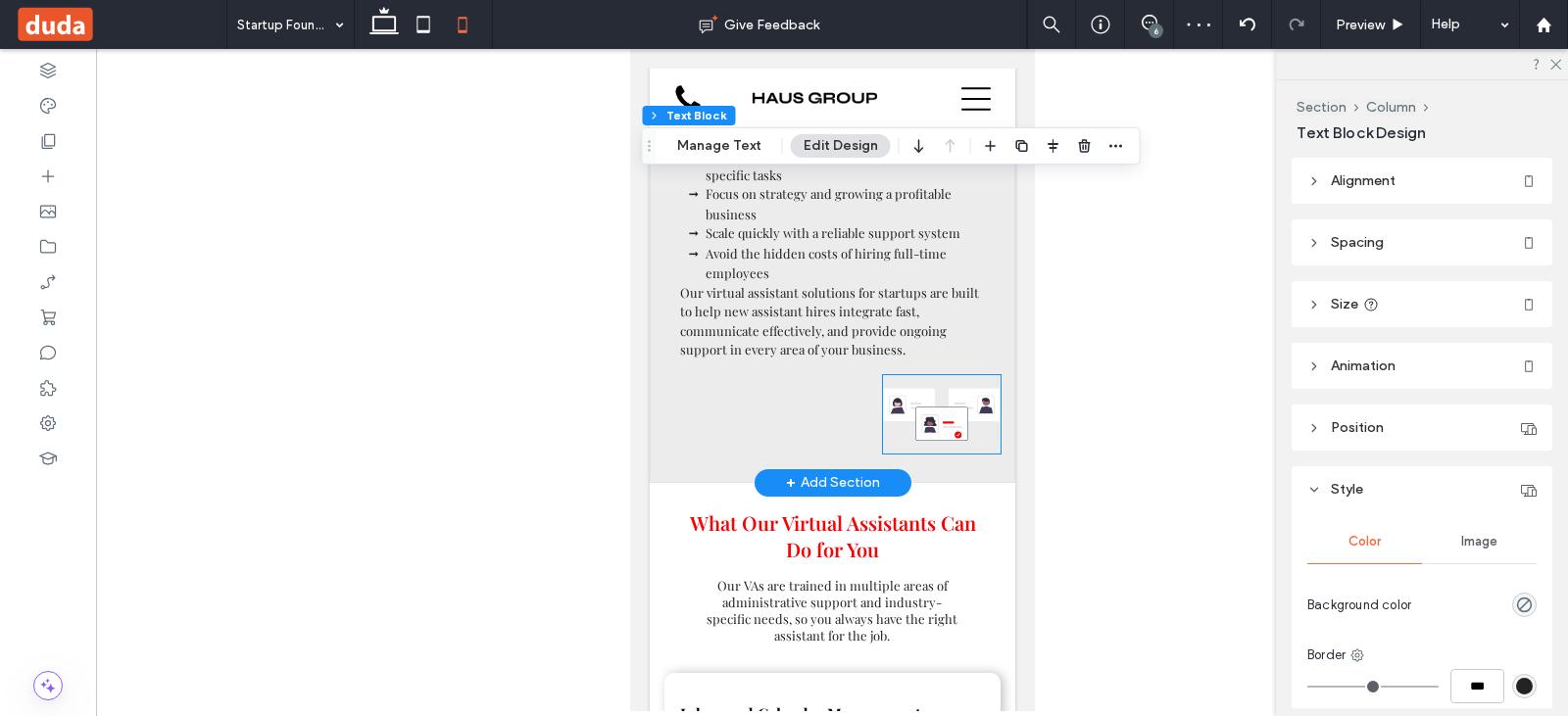 scroll, scrollTop: 1422, scrollLeft: 0, axis: vertical 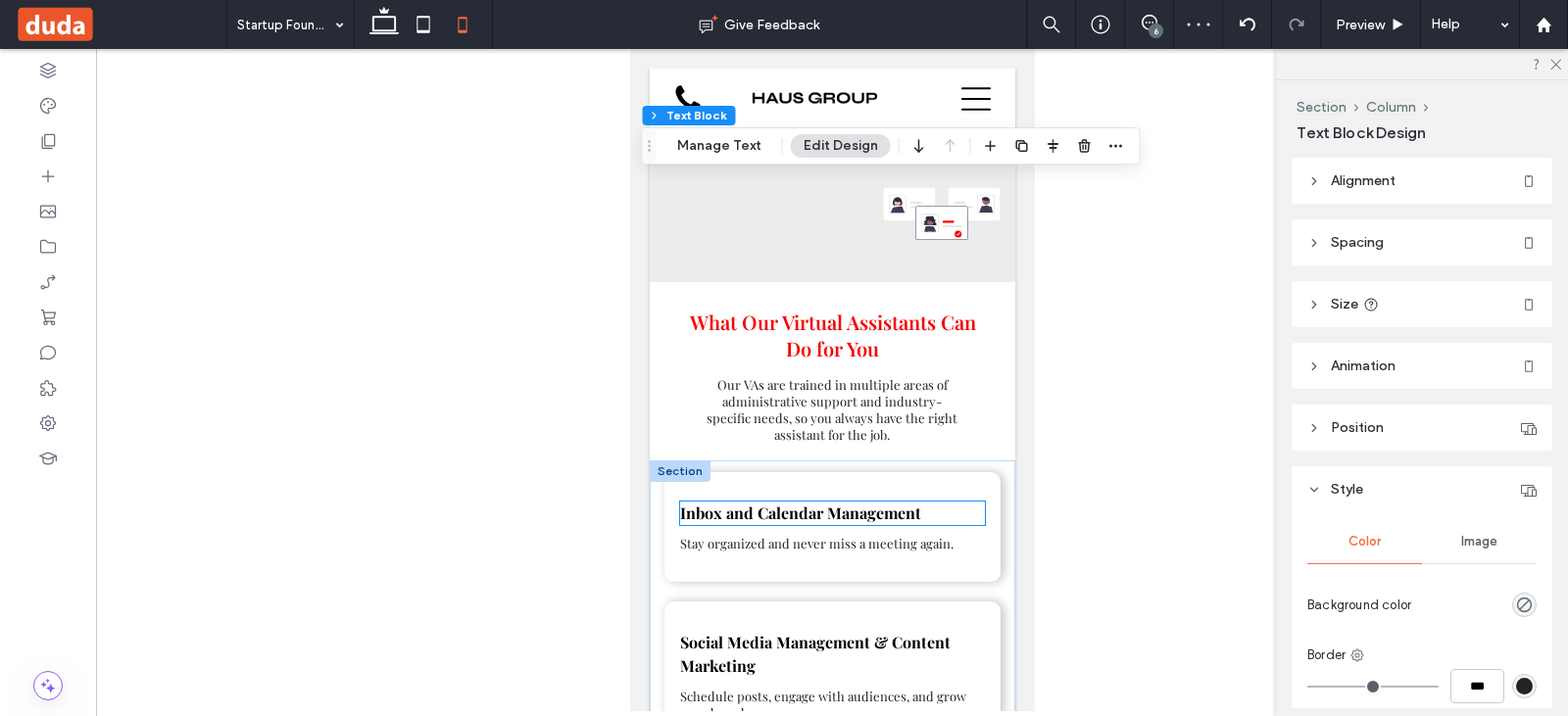click on "Inbox and Calendar Management" at bounding box center [800, 512] 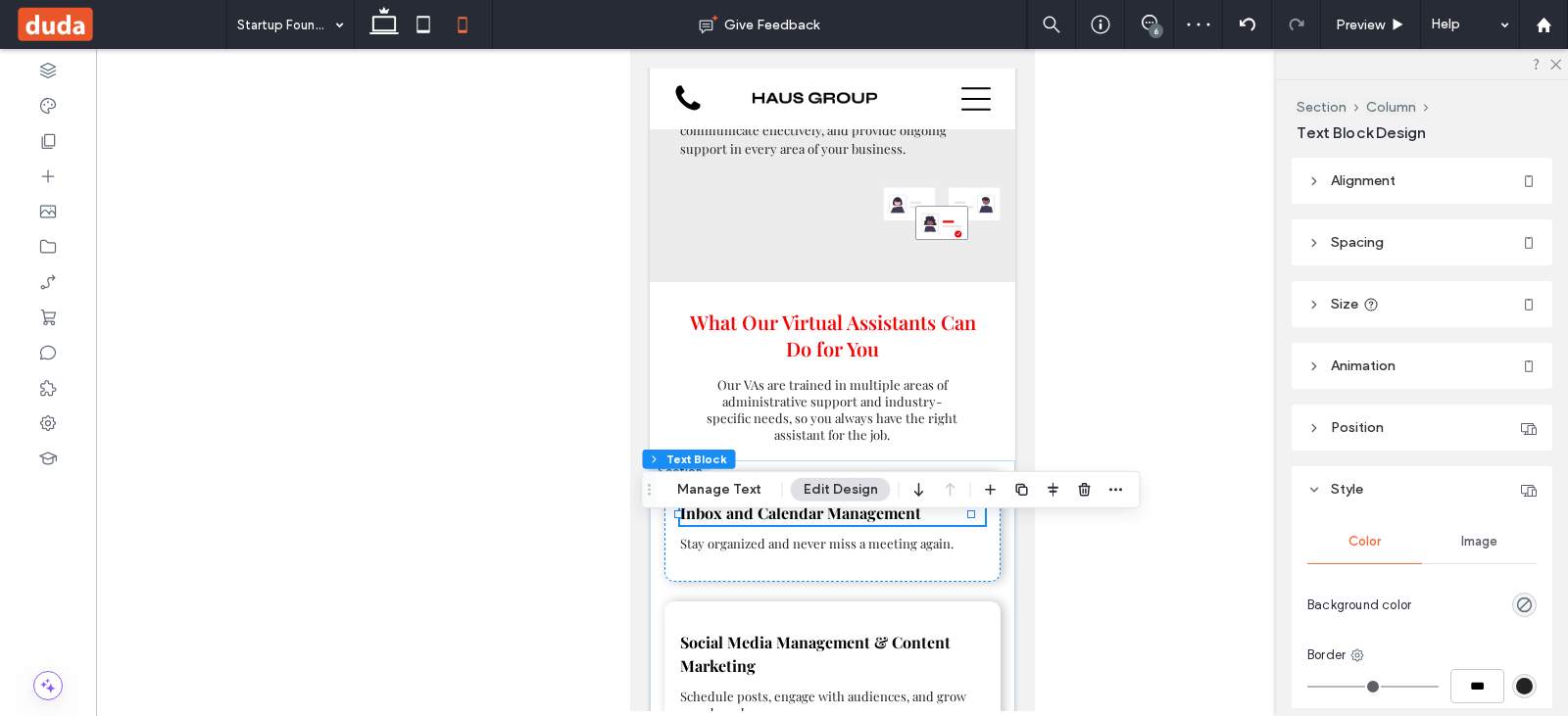 click on "Inbox and Calendar Management" at bounding box center (831, 513) 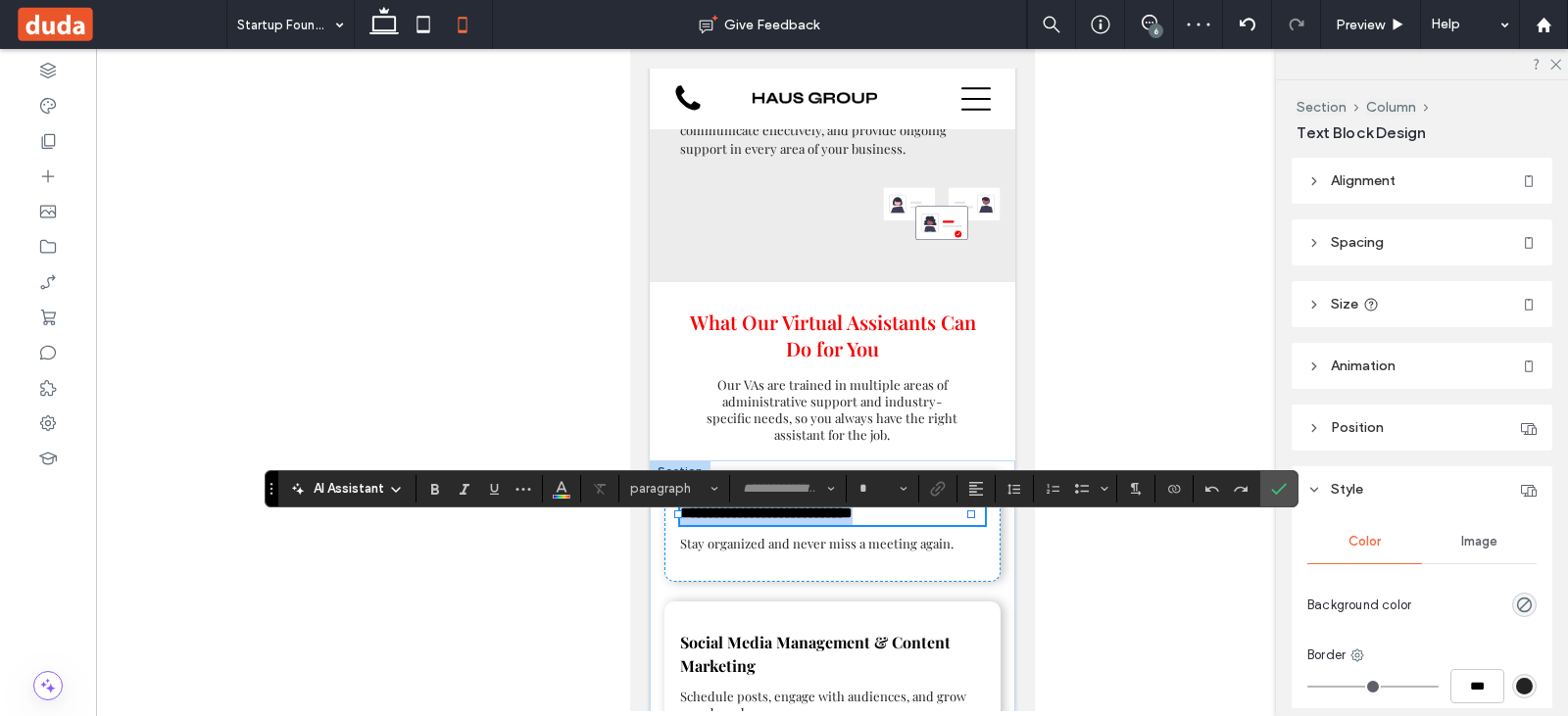 type on "**********" 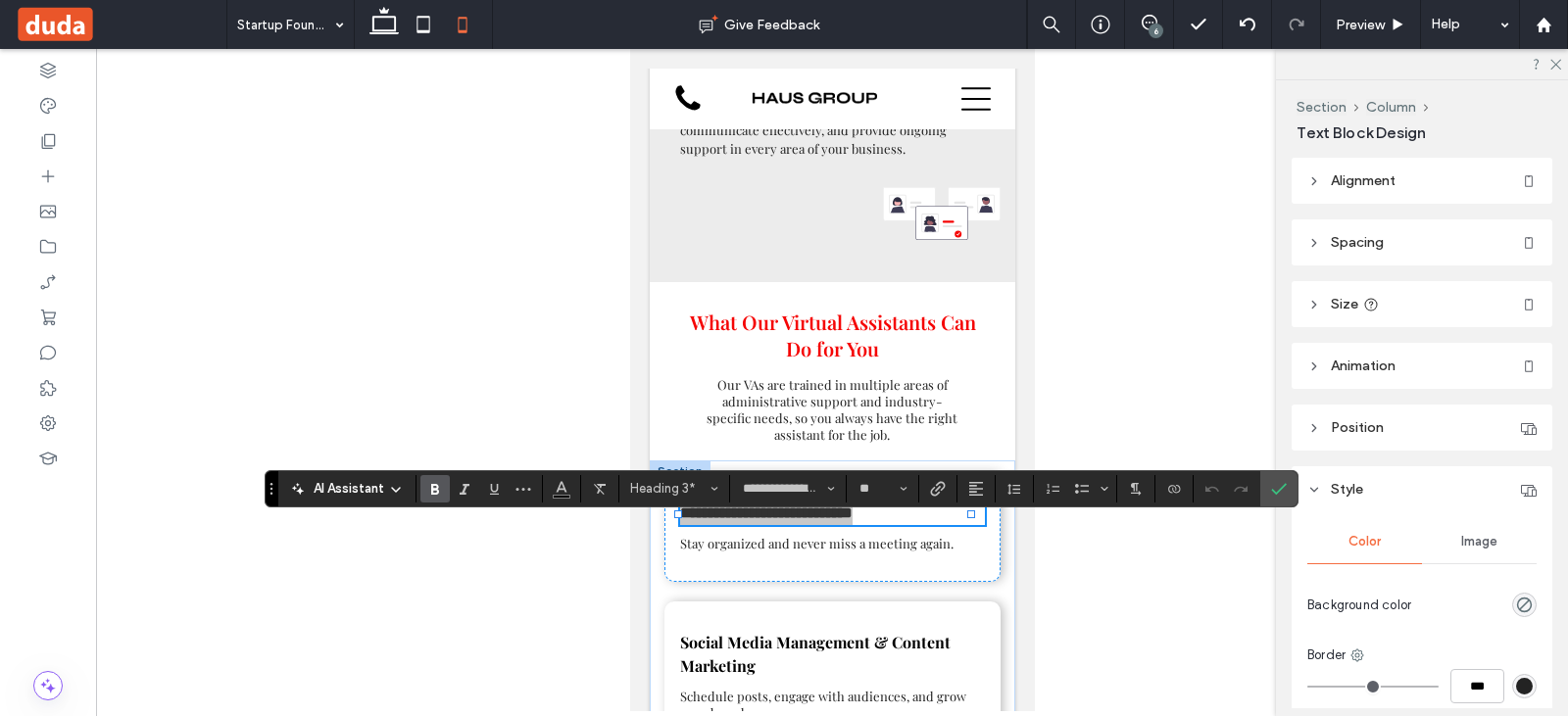 click at bounding box center (1279, 489) 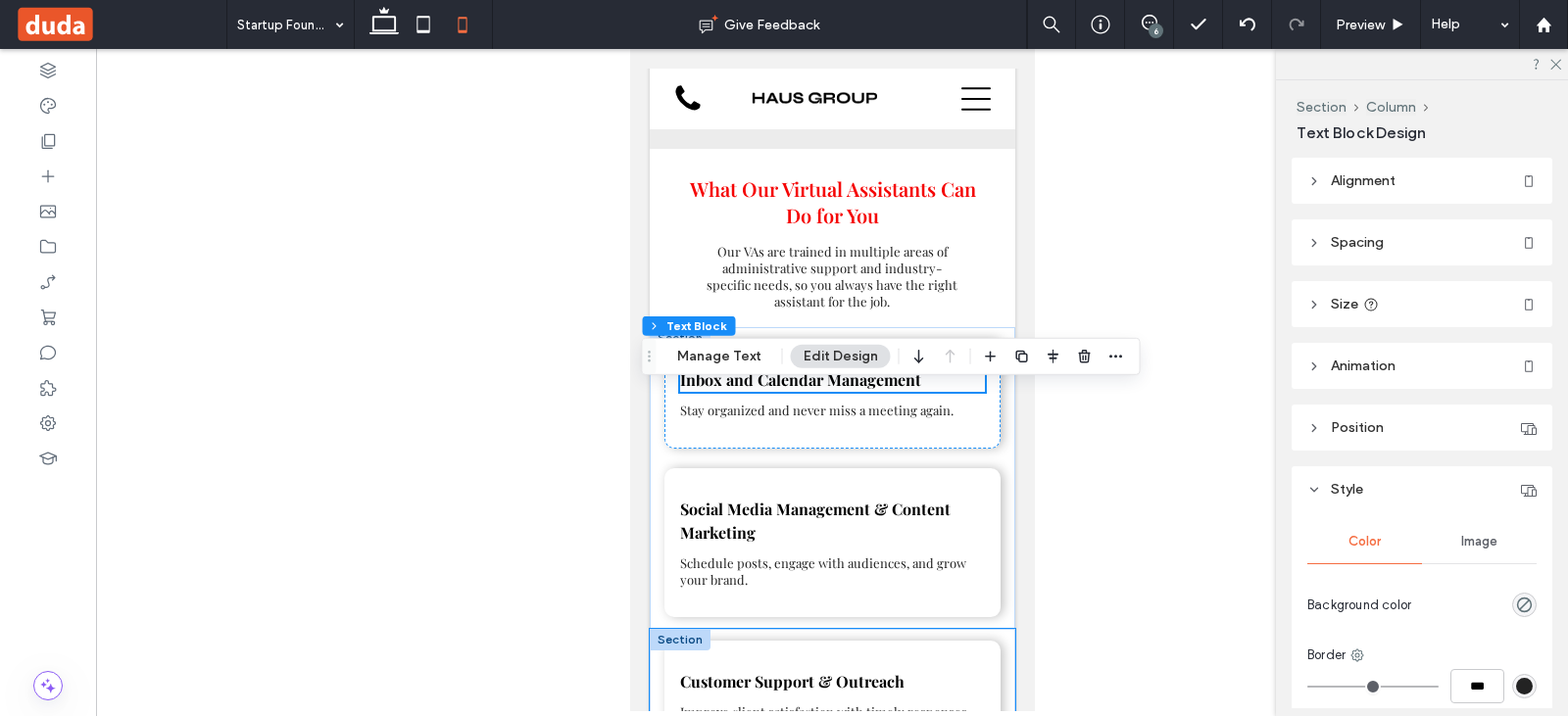 scroll, scrollTop: 1520, scrollLeft: 0, axis: vertical 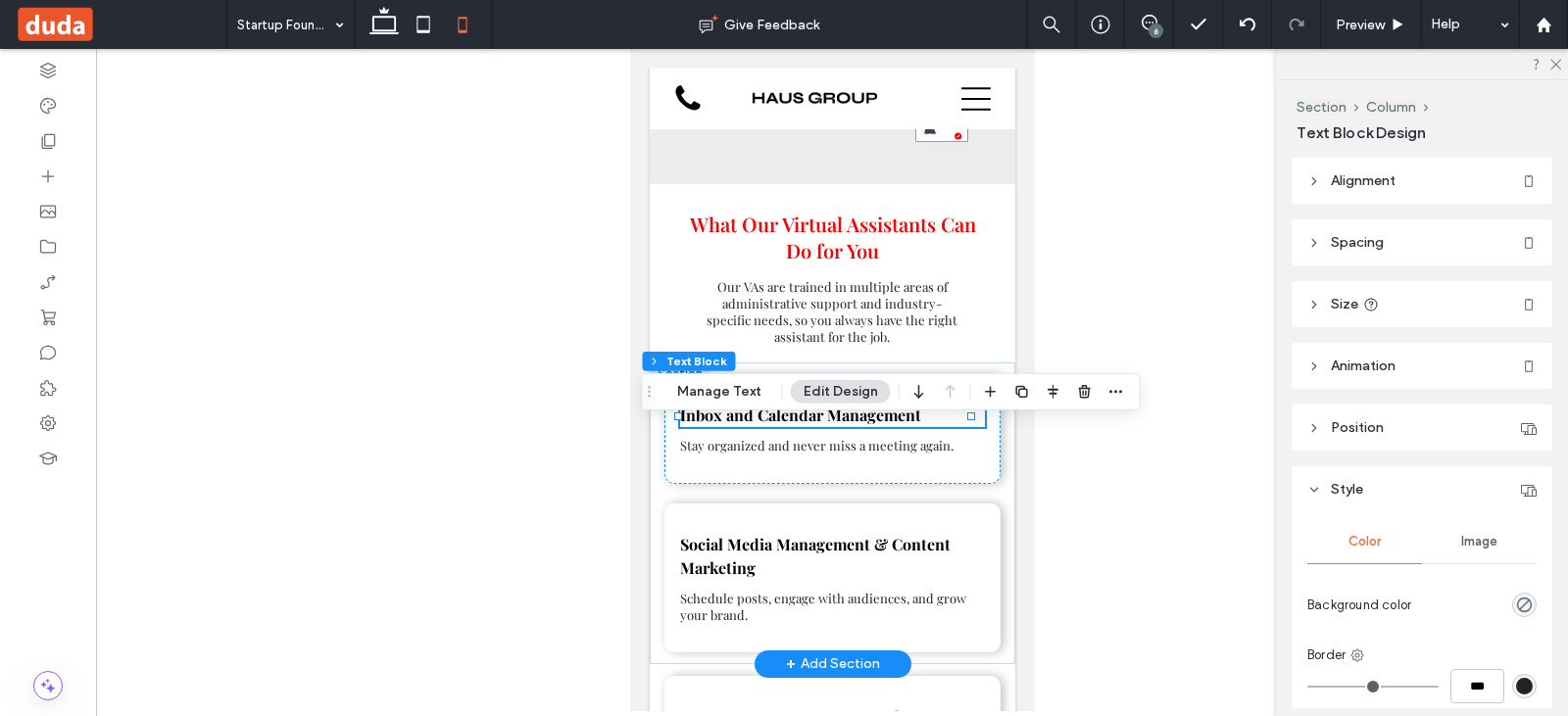 click on "Inbox and Calendar Management" at bounding box center [800, 414] 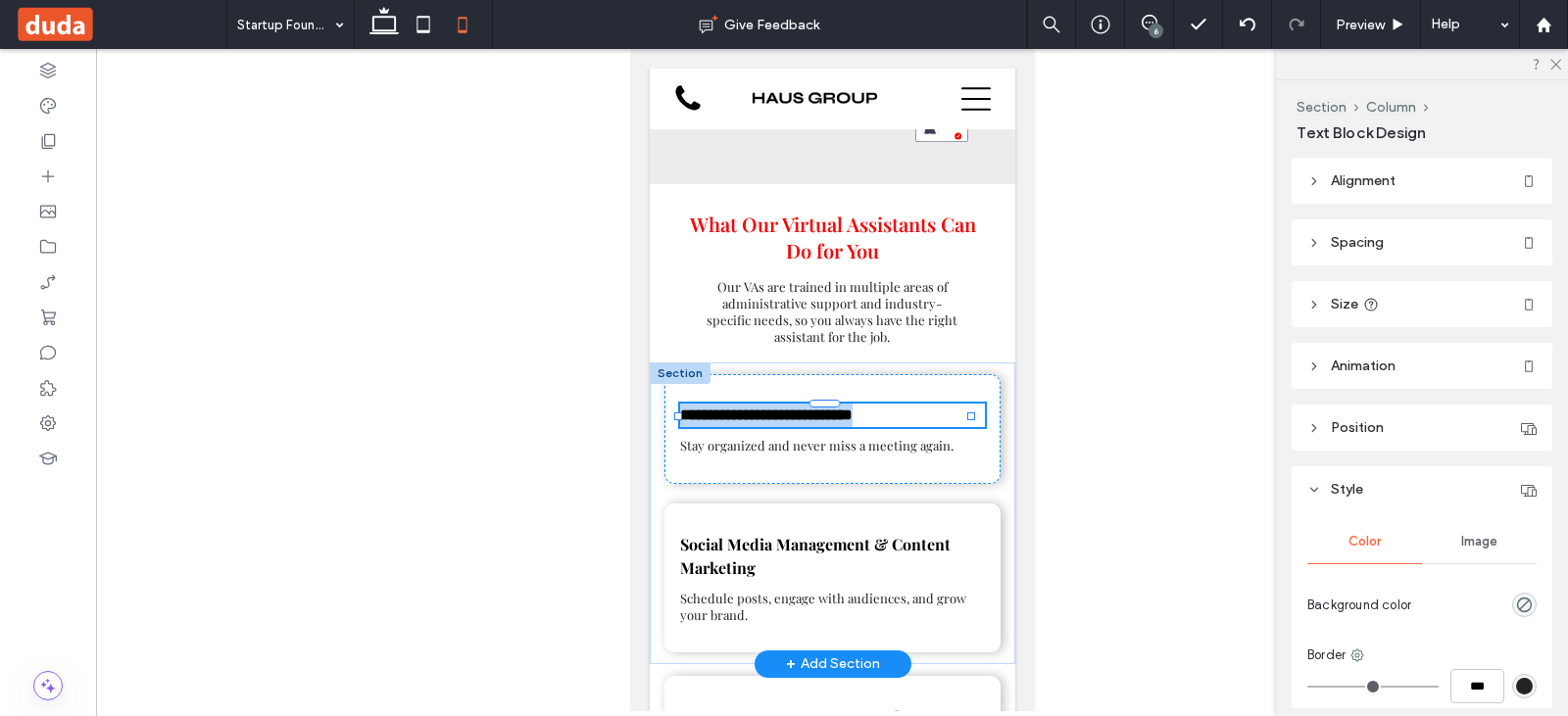 type on "**********" 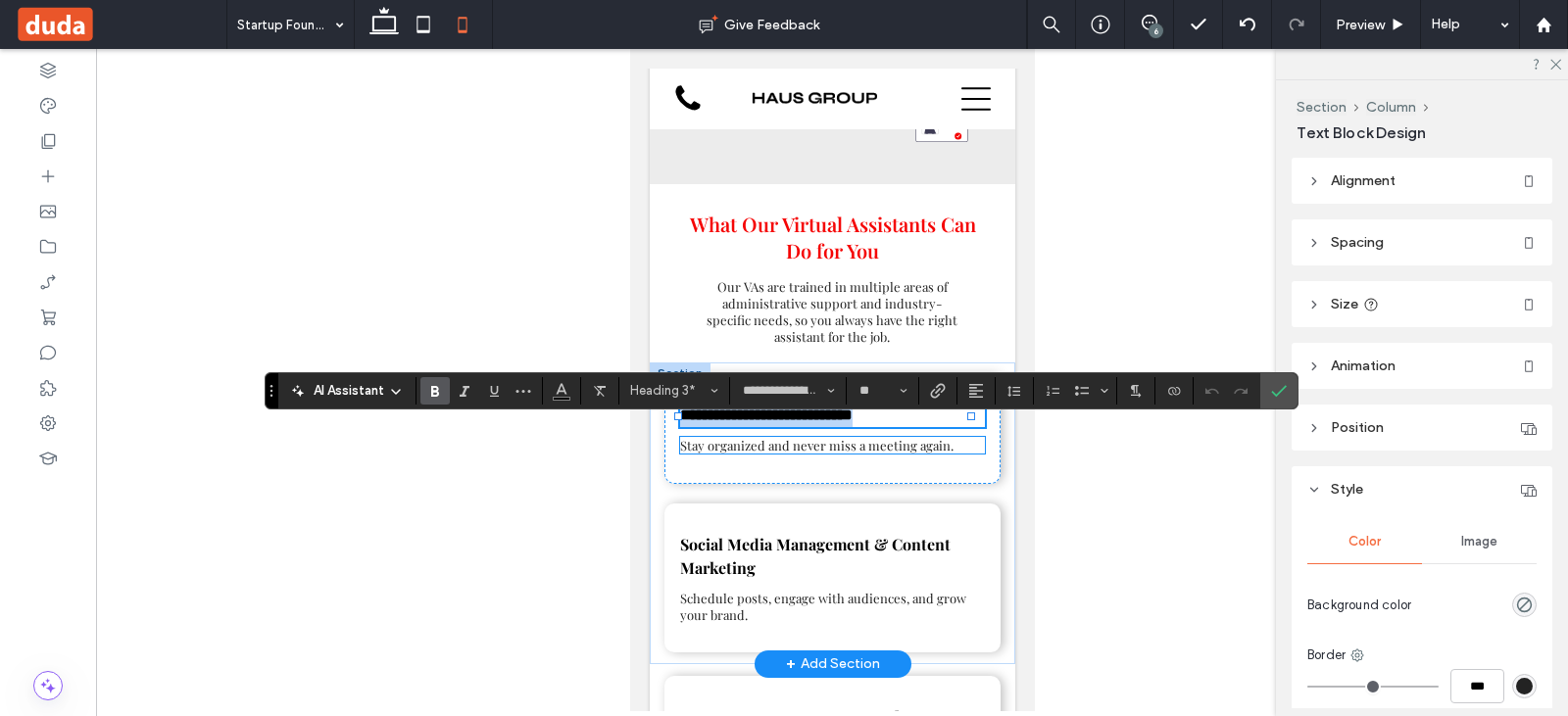 click on "Stay organized and never miss a meeting again." at bounding box center (815, 445) 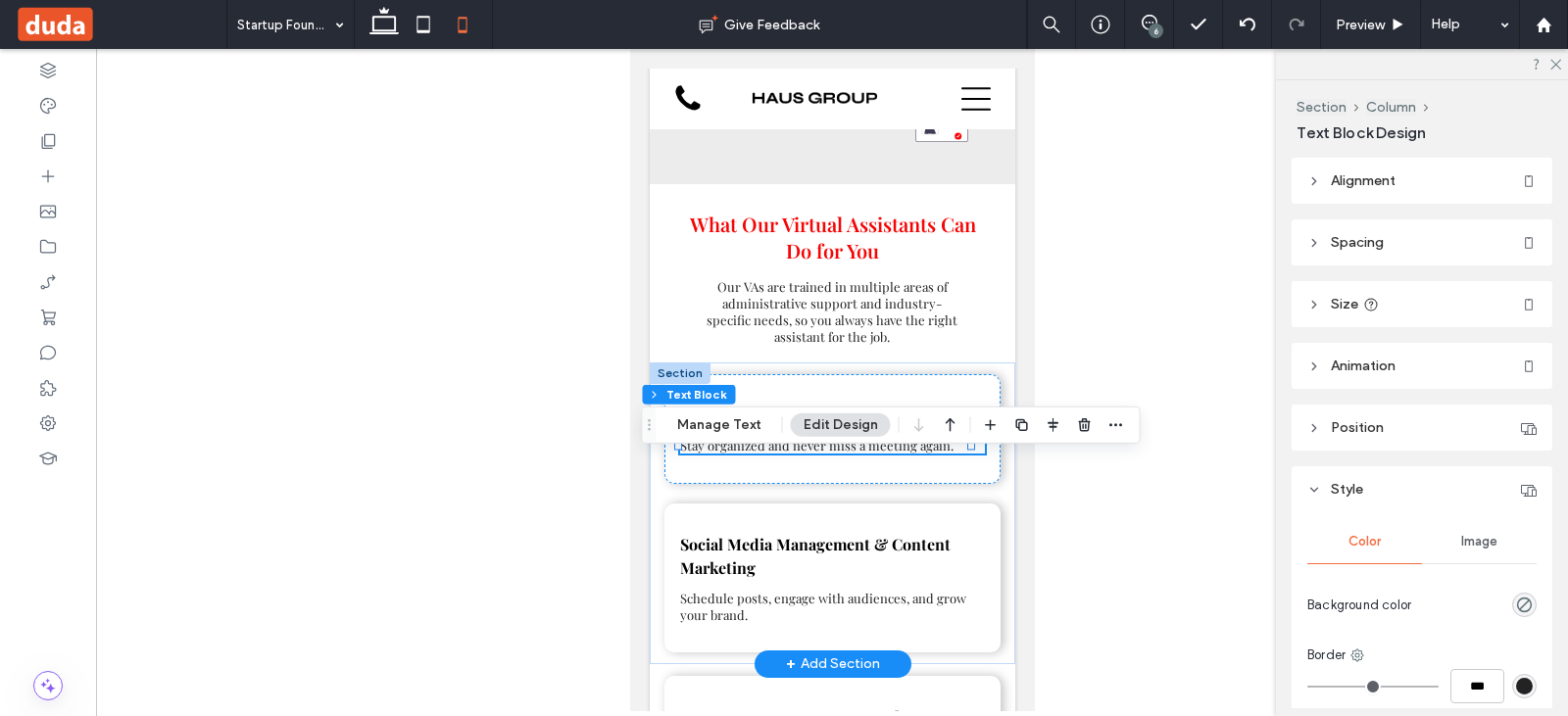 click on "Stay organized and never miss a meeting again." at bounding box center (815, 445) 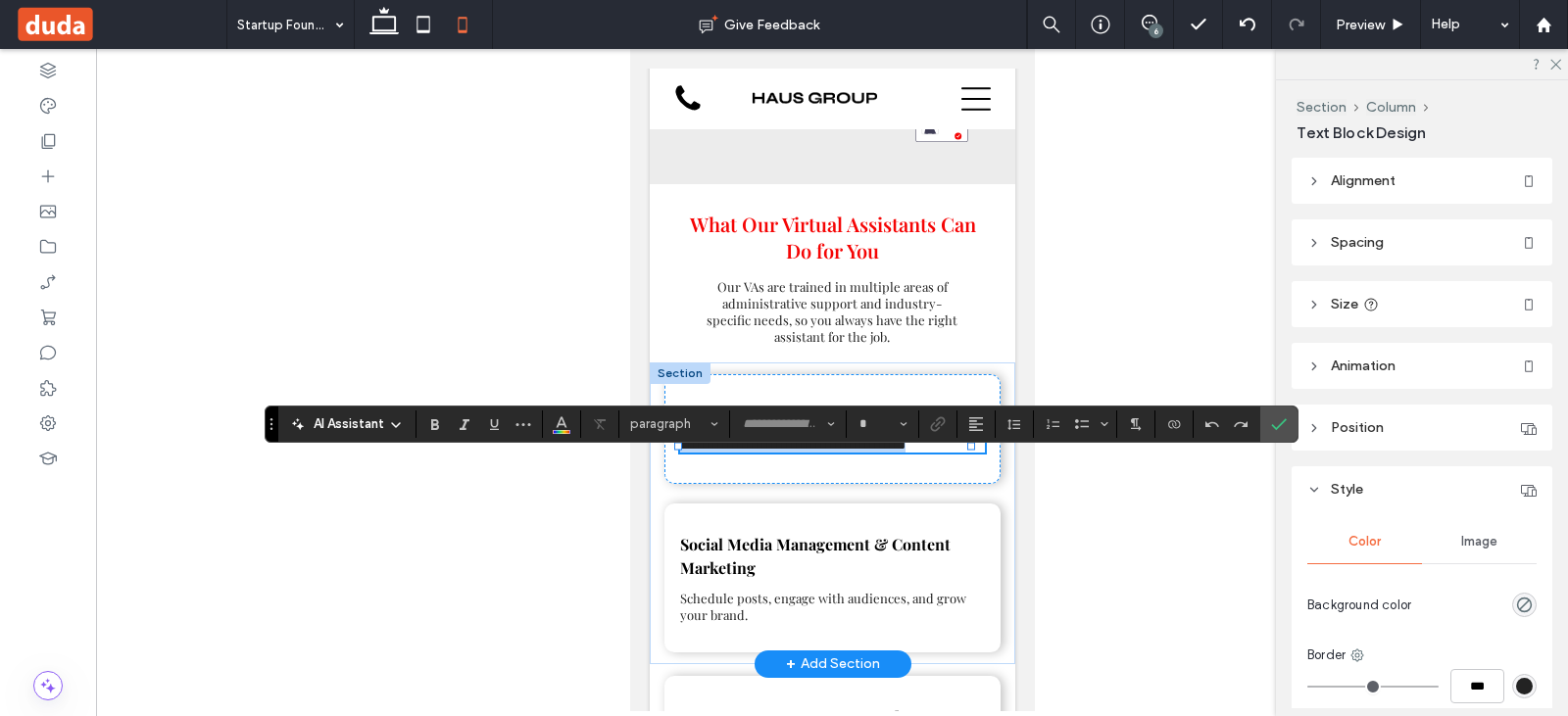 type on "**********" 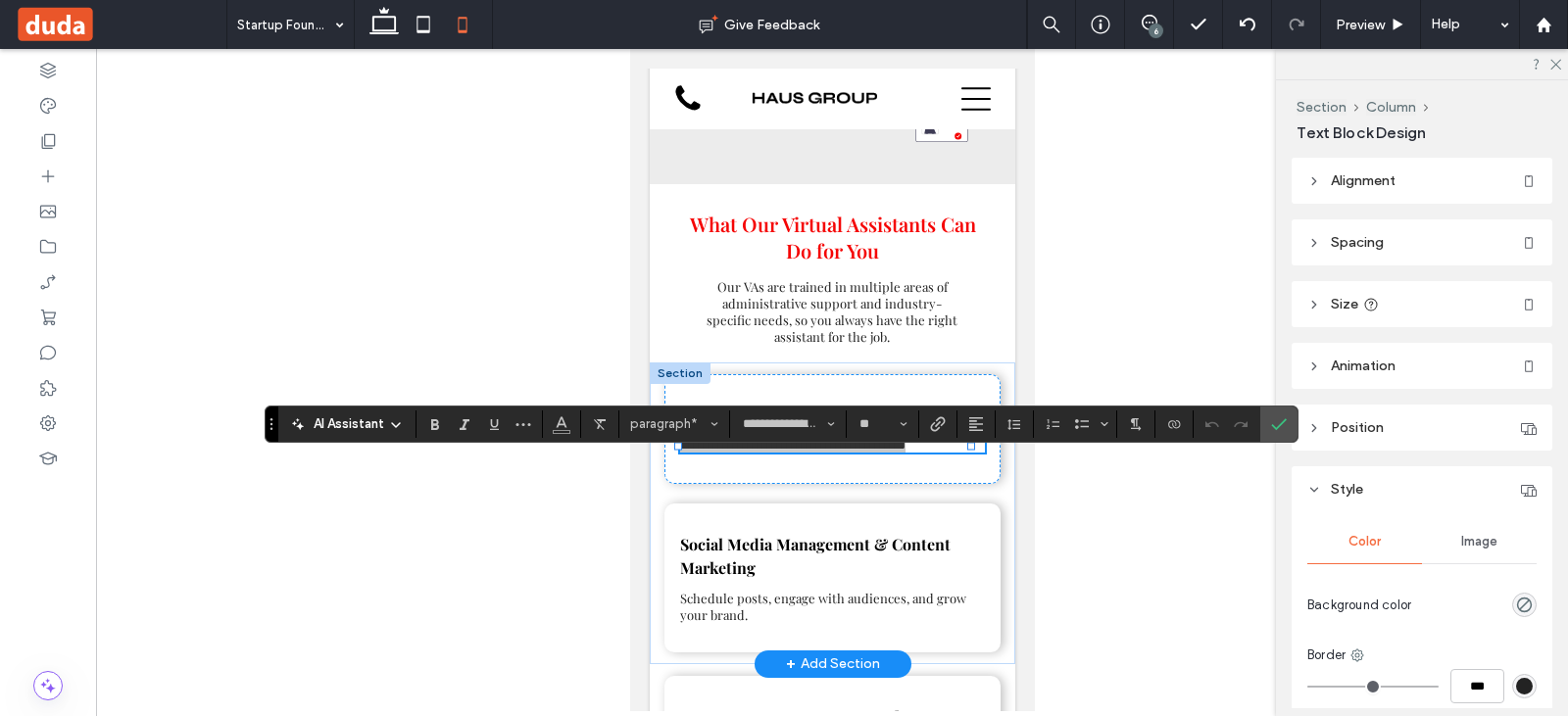 click at bounding box center (1279, 424) 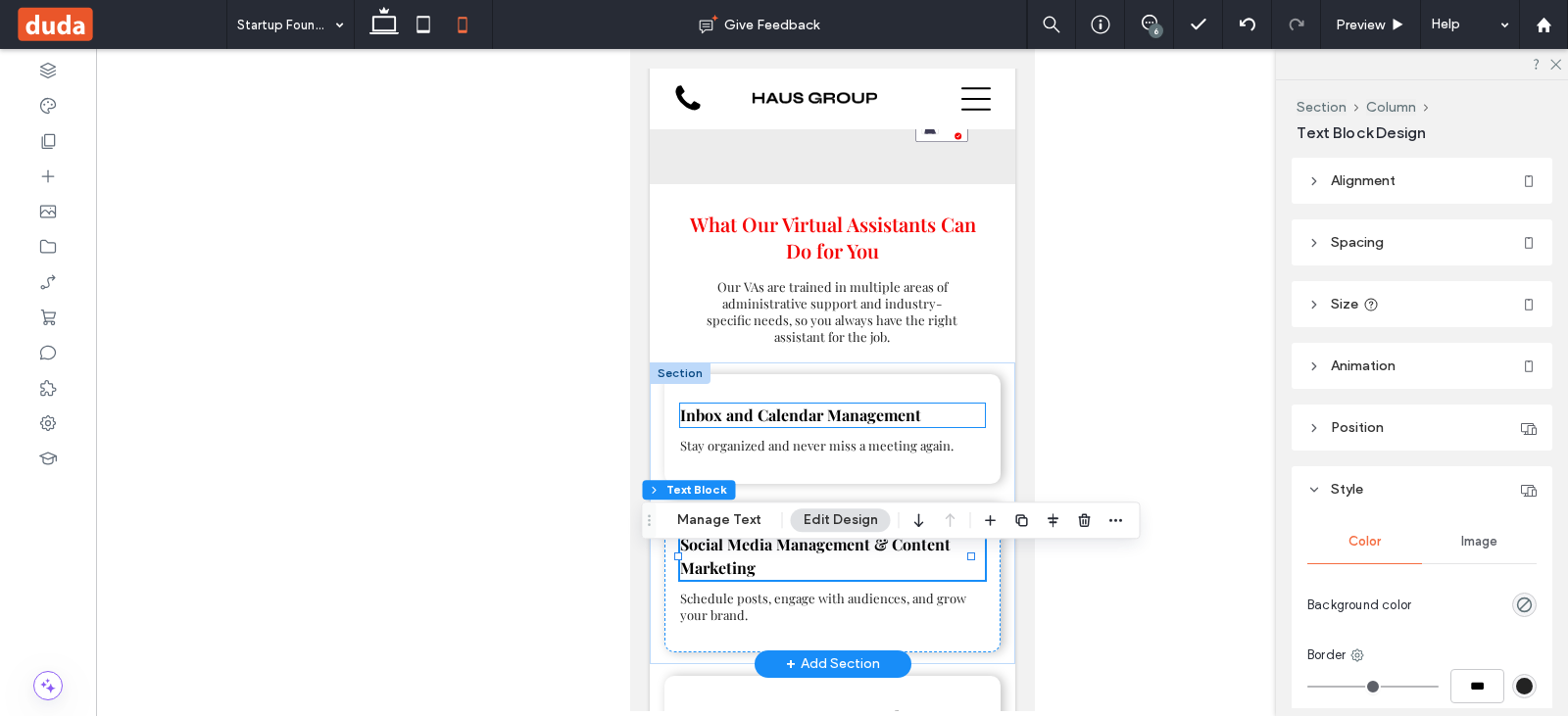 click on "Inbox and Calendar Management" at bounding box center [800, 414] 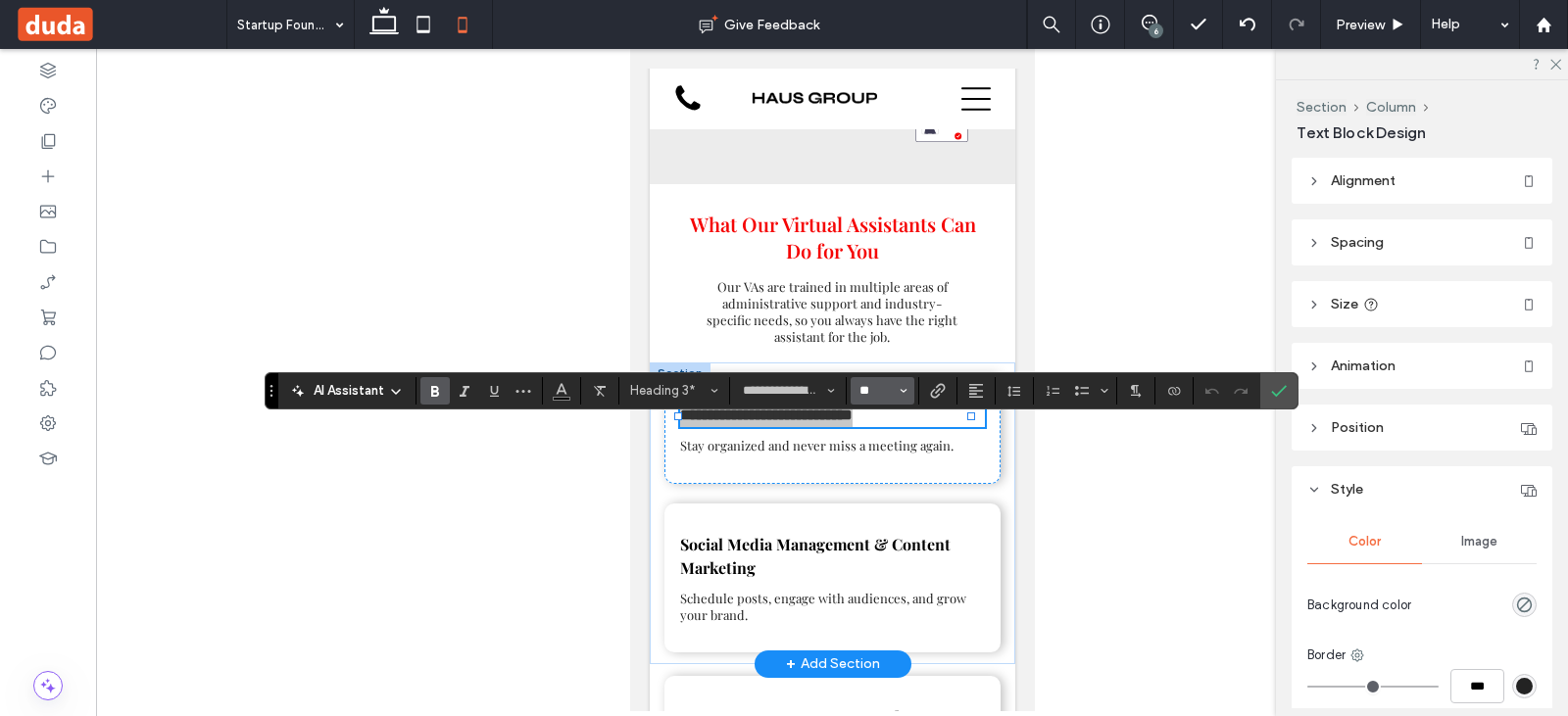 click on "**" at bounding box center (876, 391) 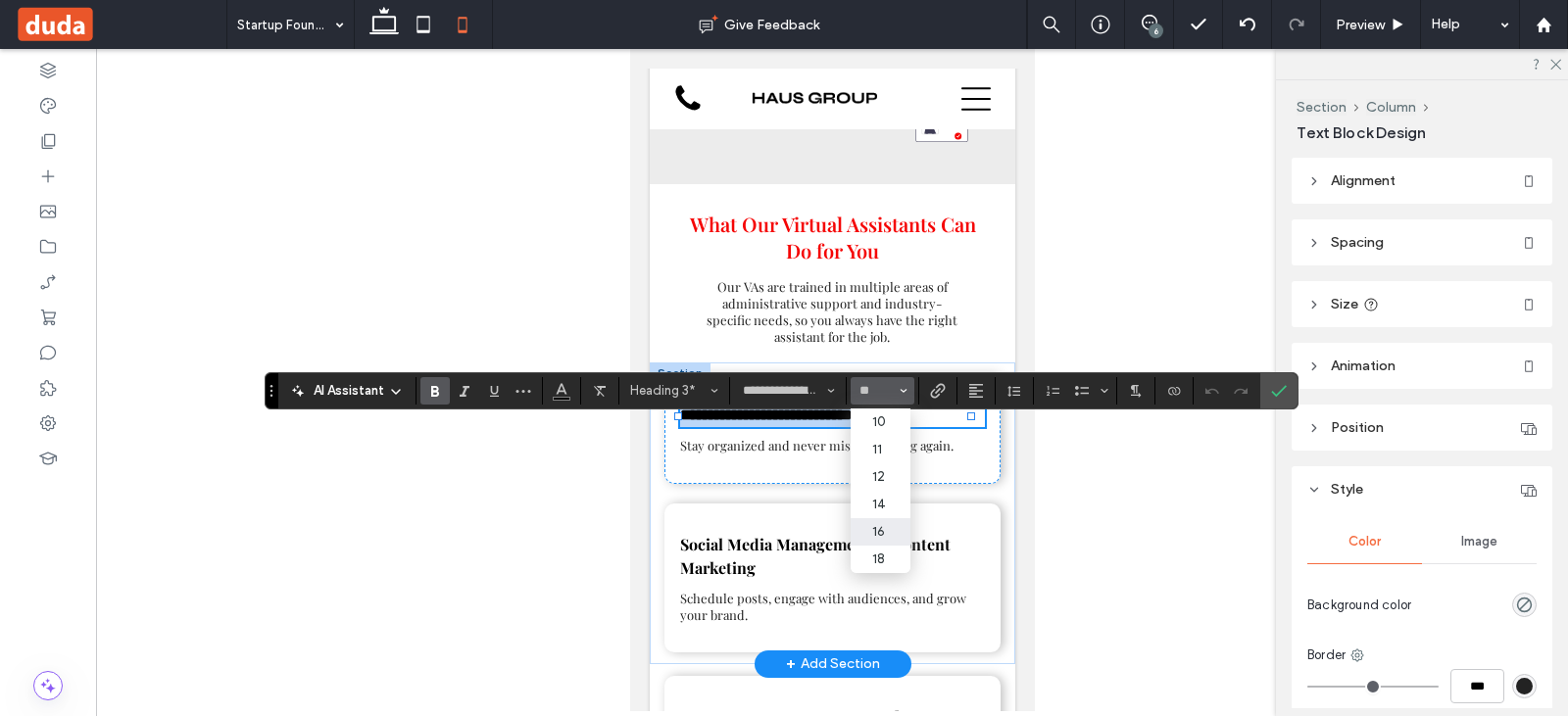 type on "**" 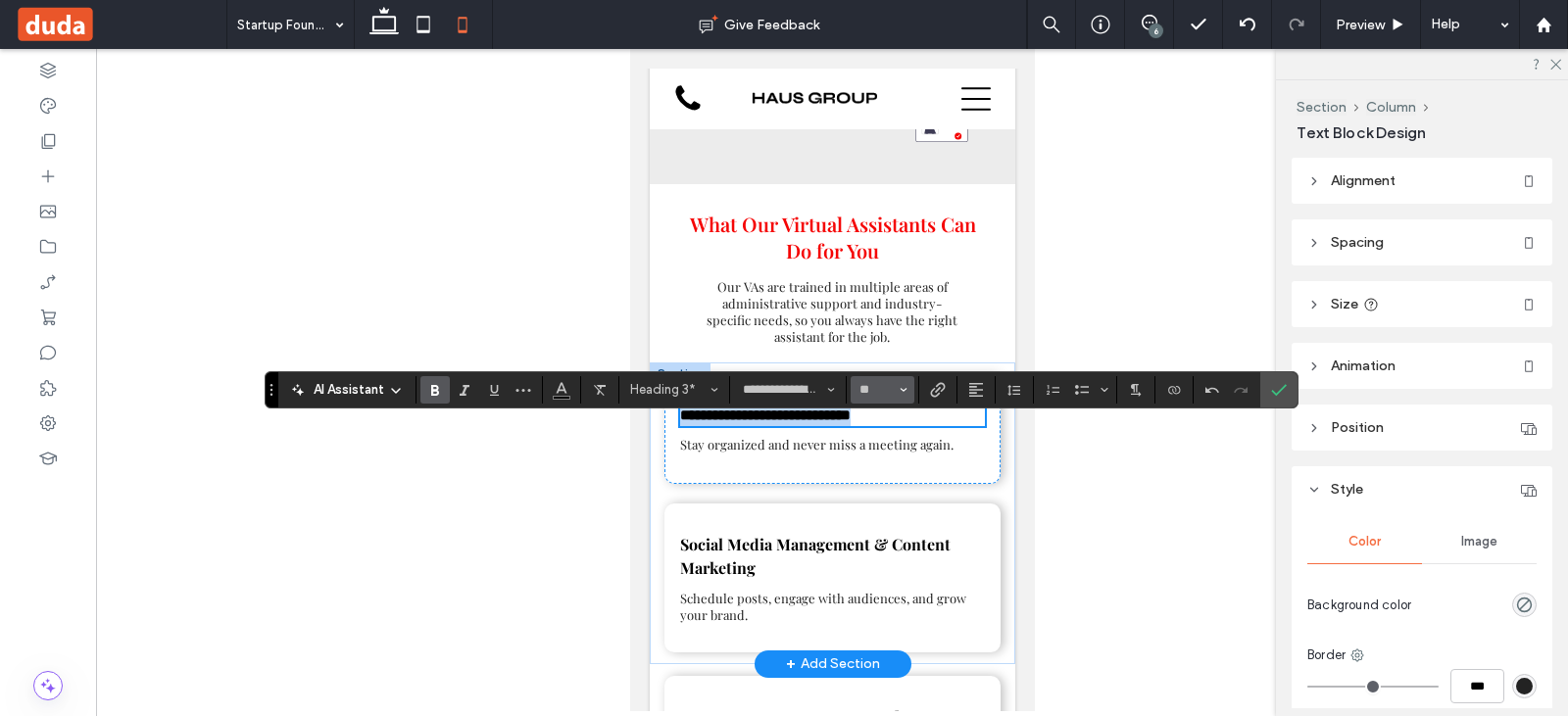 scroll, scrollTop: 1521, scrollLeft: 0, axis: vertical 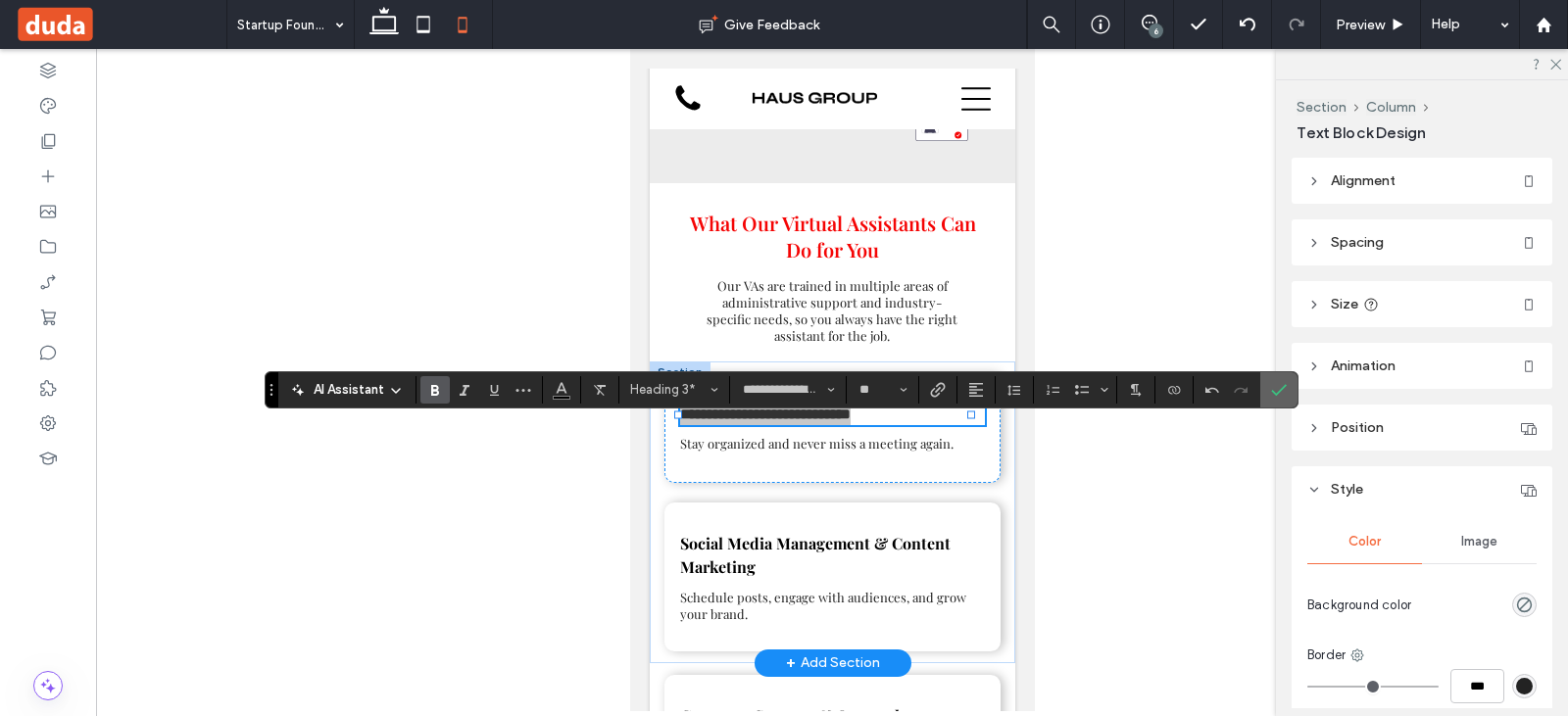 click at bounding box center (1279, 390) 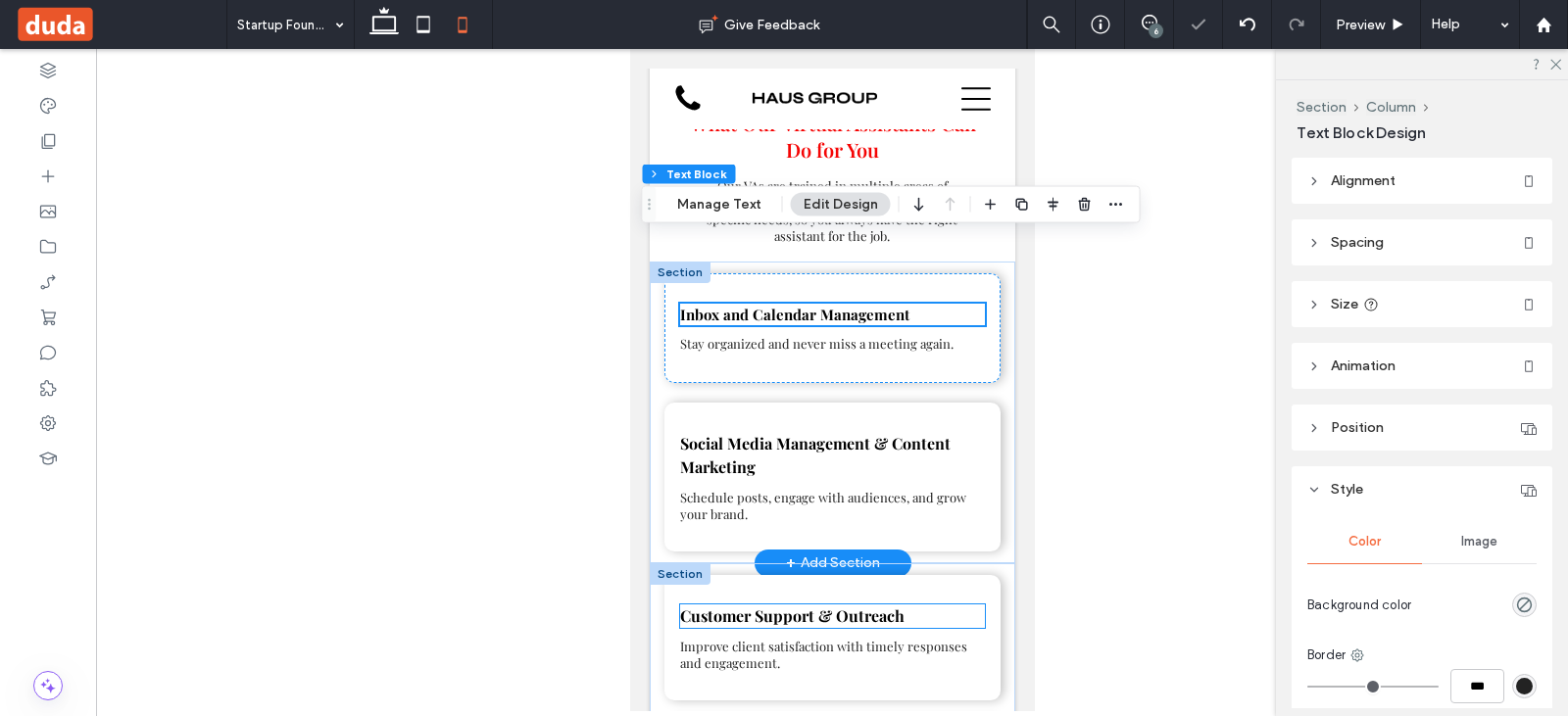 scroll, scrollTop: 1717, scrollLeft: 0, axis: vertical 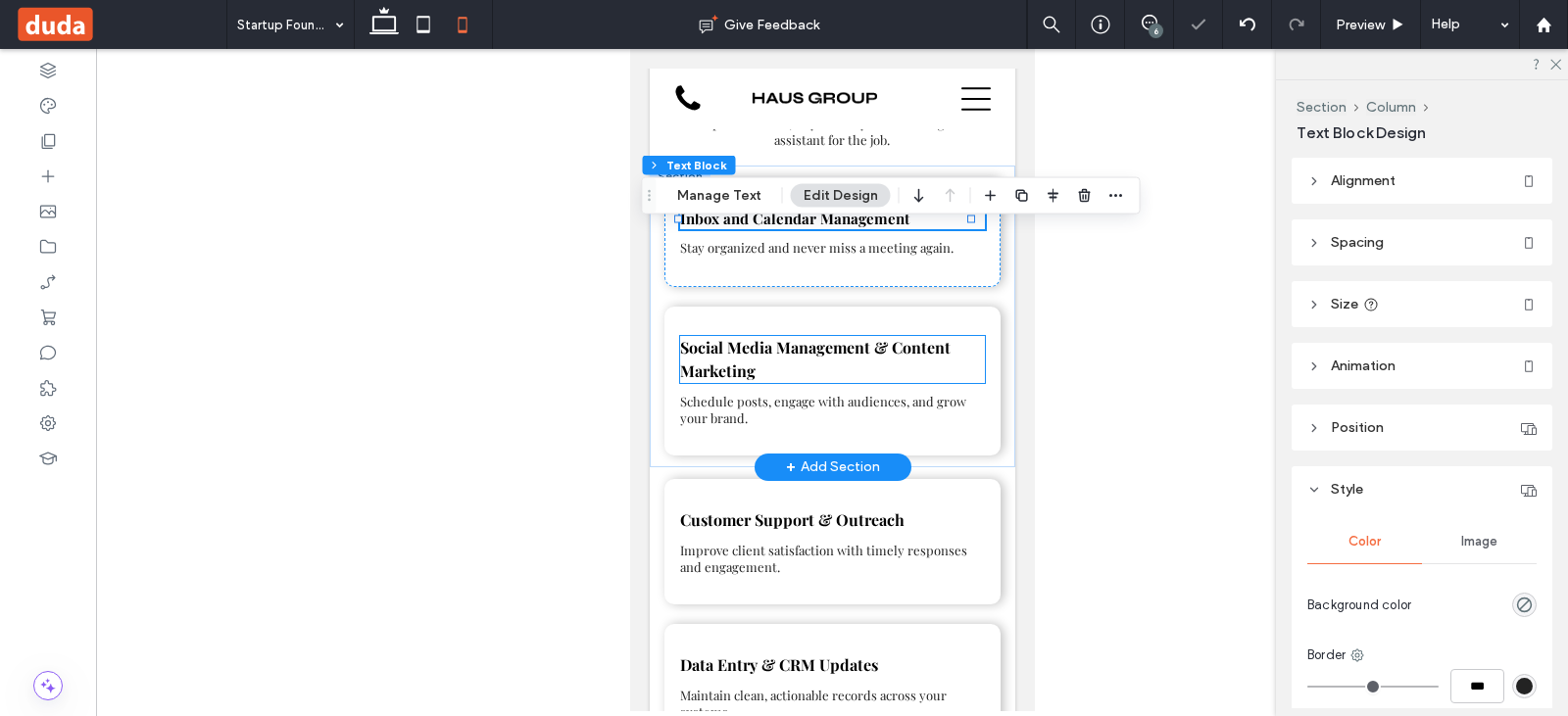 click on "Social Media Management & Content Marketing" at bounding box center (814, 358) 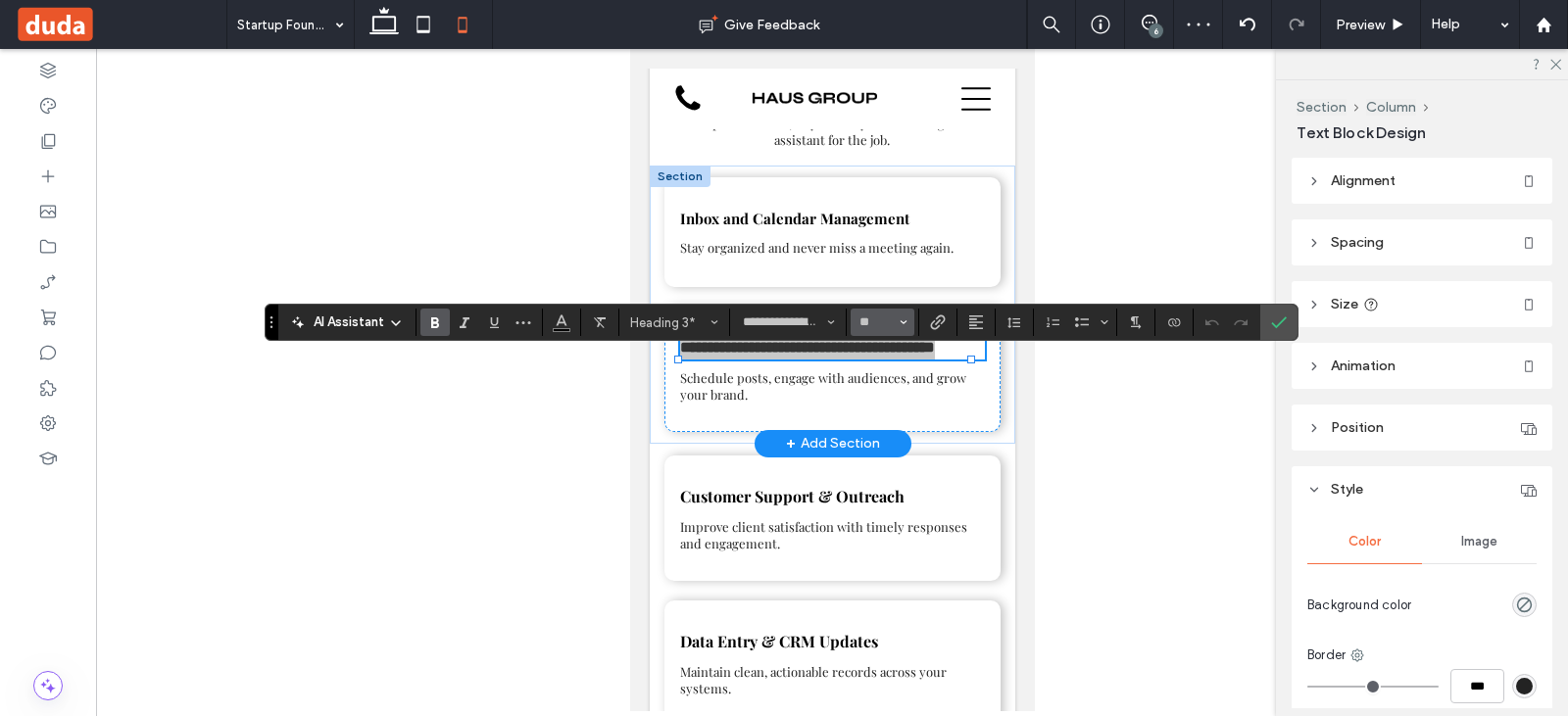 click on "**" at bounding box center [876, 322] 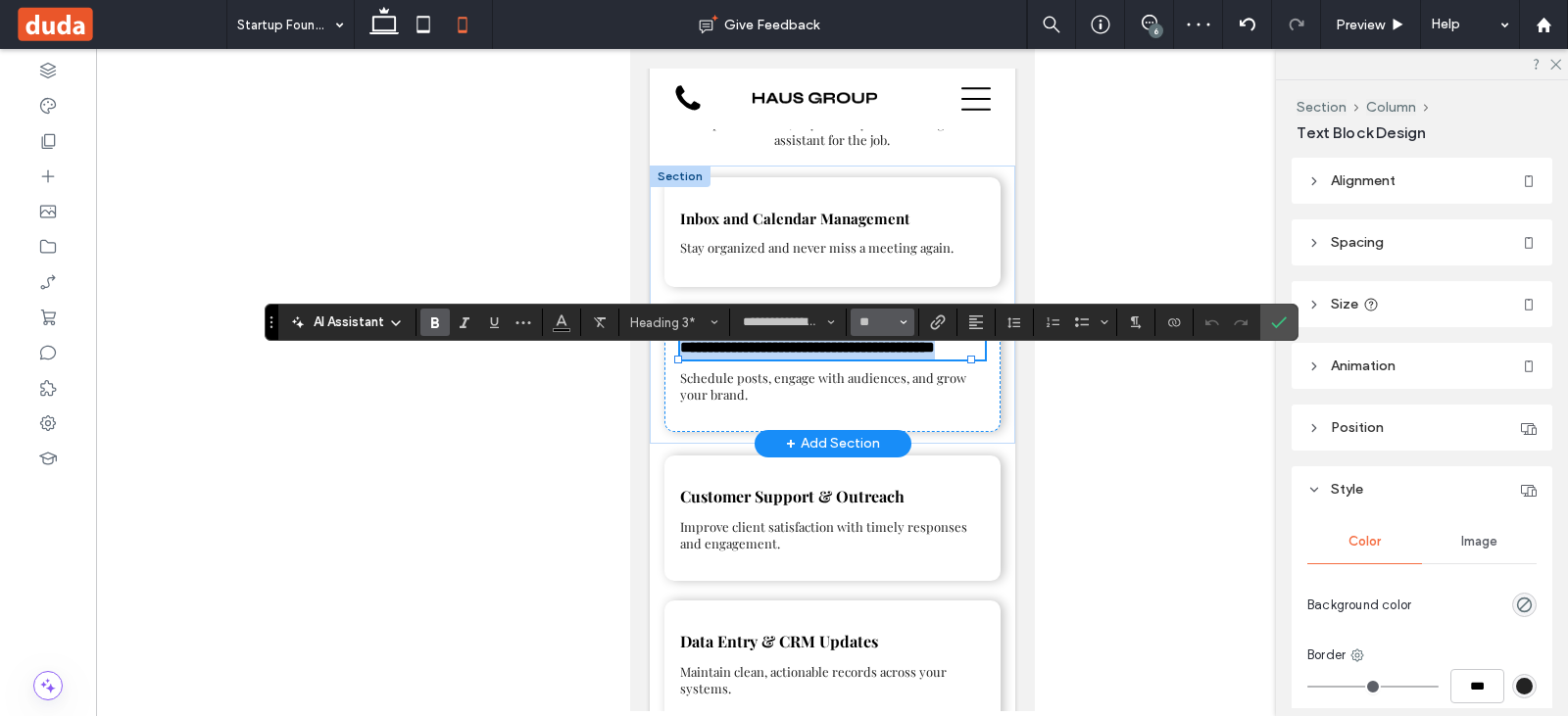 type on "**" 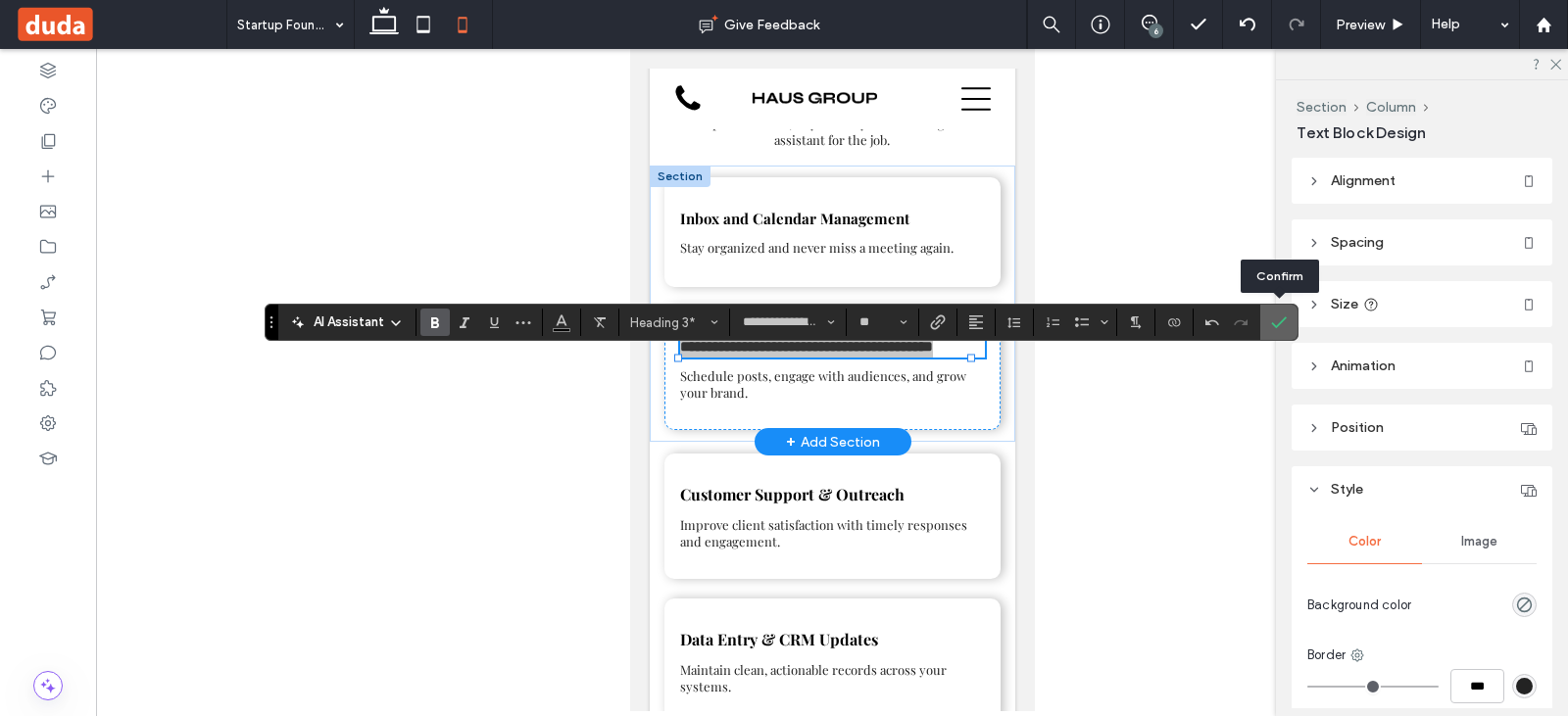click 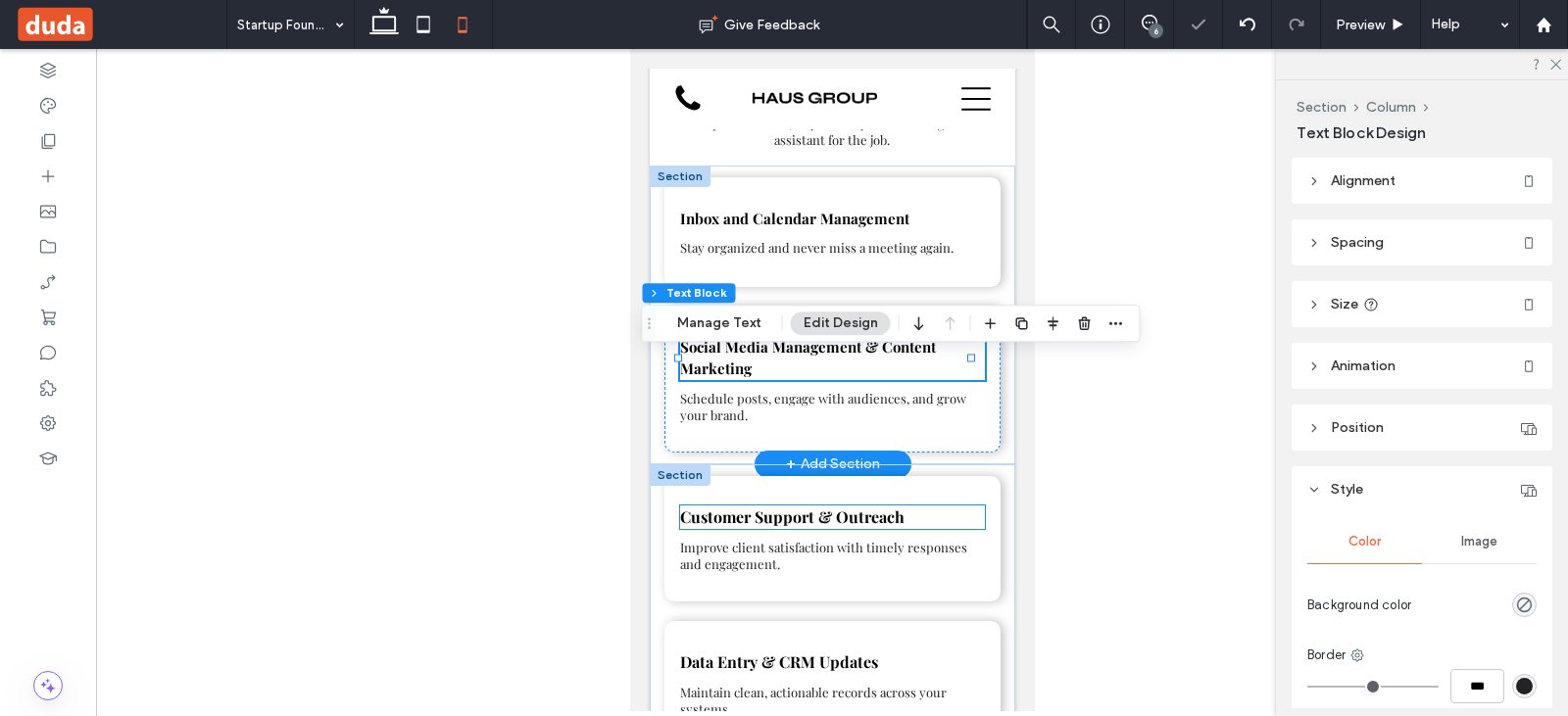 click on "Customer Support & Outreach" at bounding box center [791, 516] 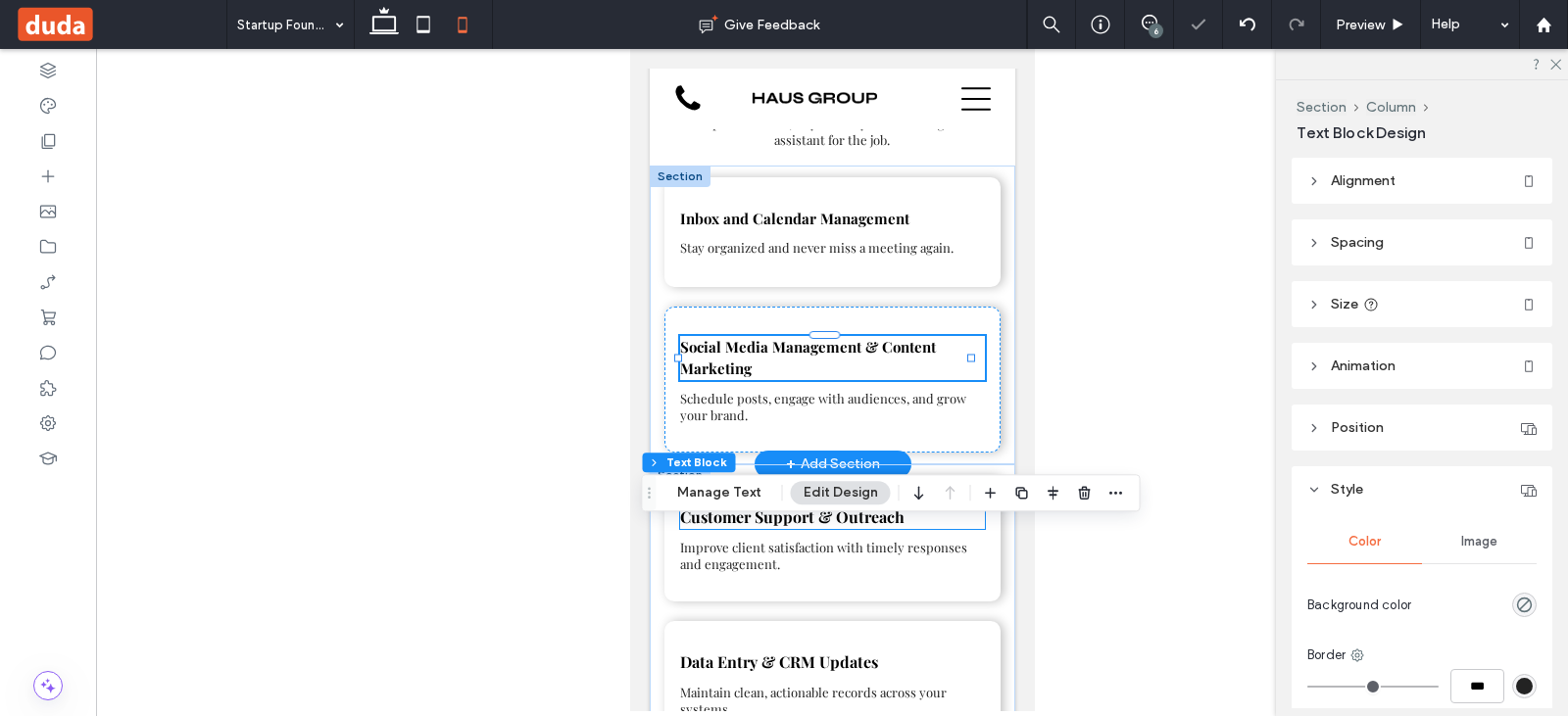 click on "Customer Support & Outreach" at bounding box center (831, 517) 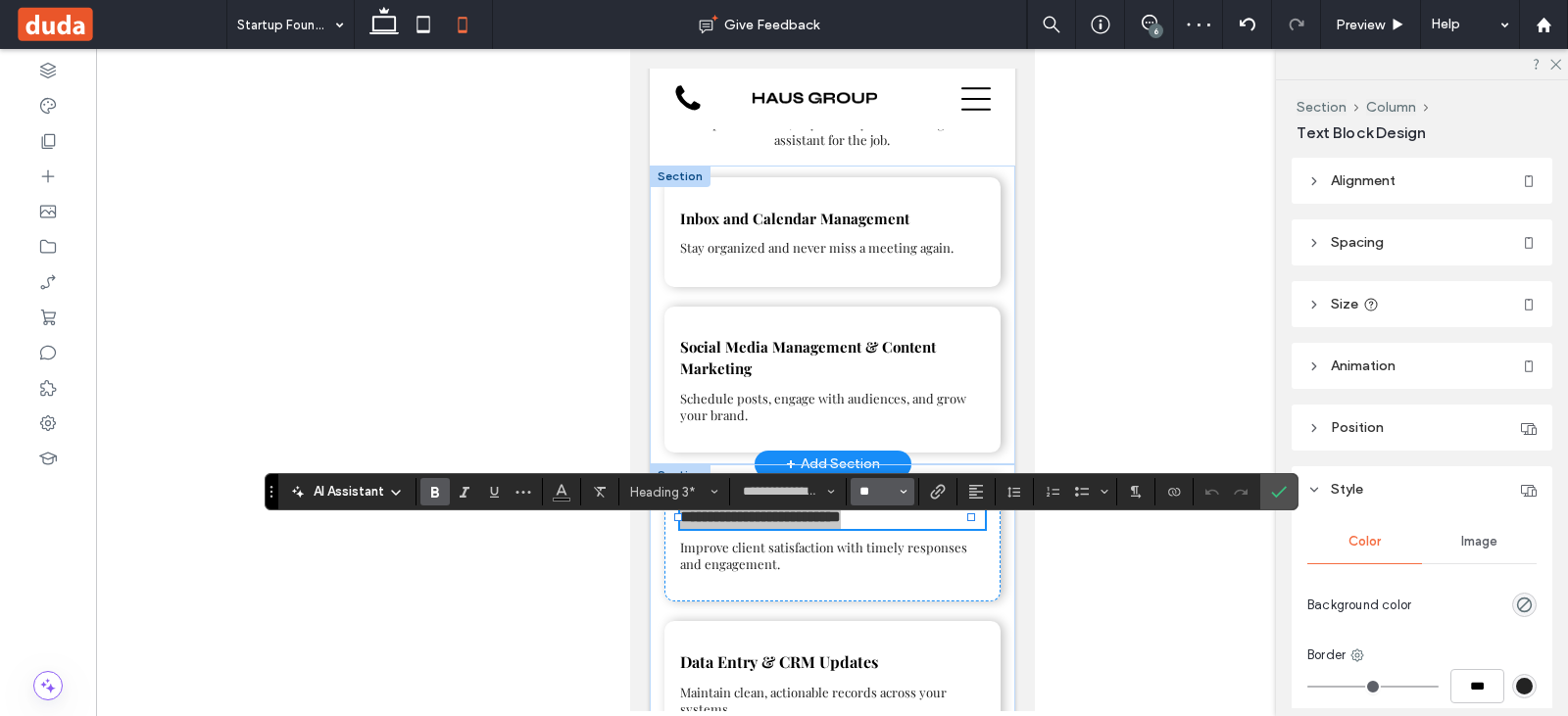 click on "**" at bounding box center [876, 492] 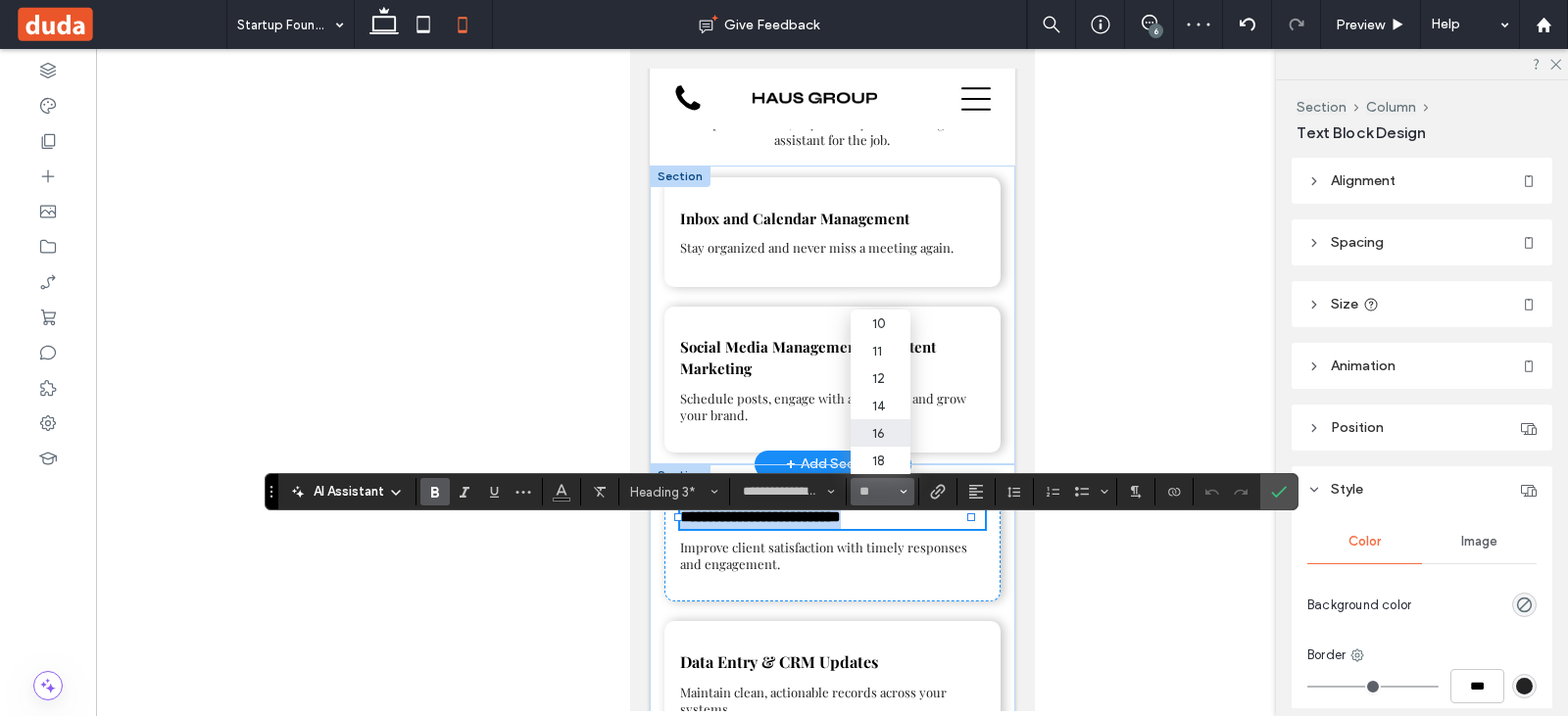 type on "**" 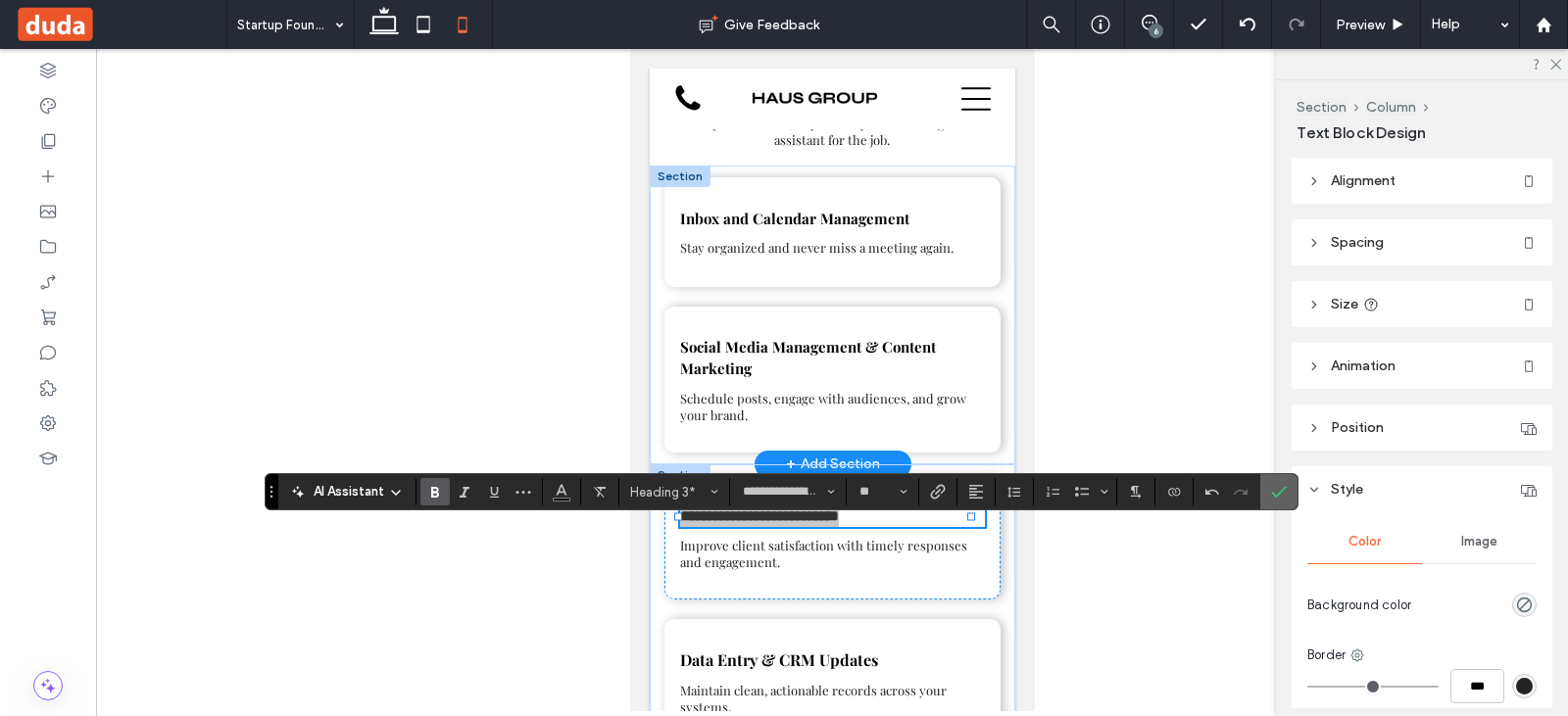click 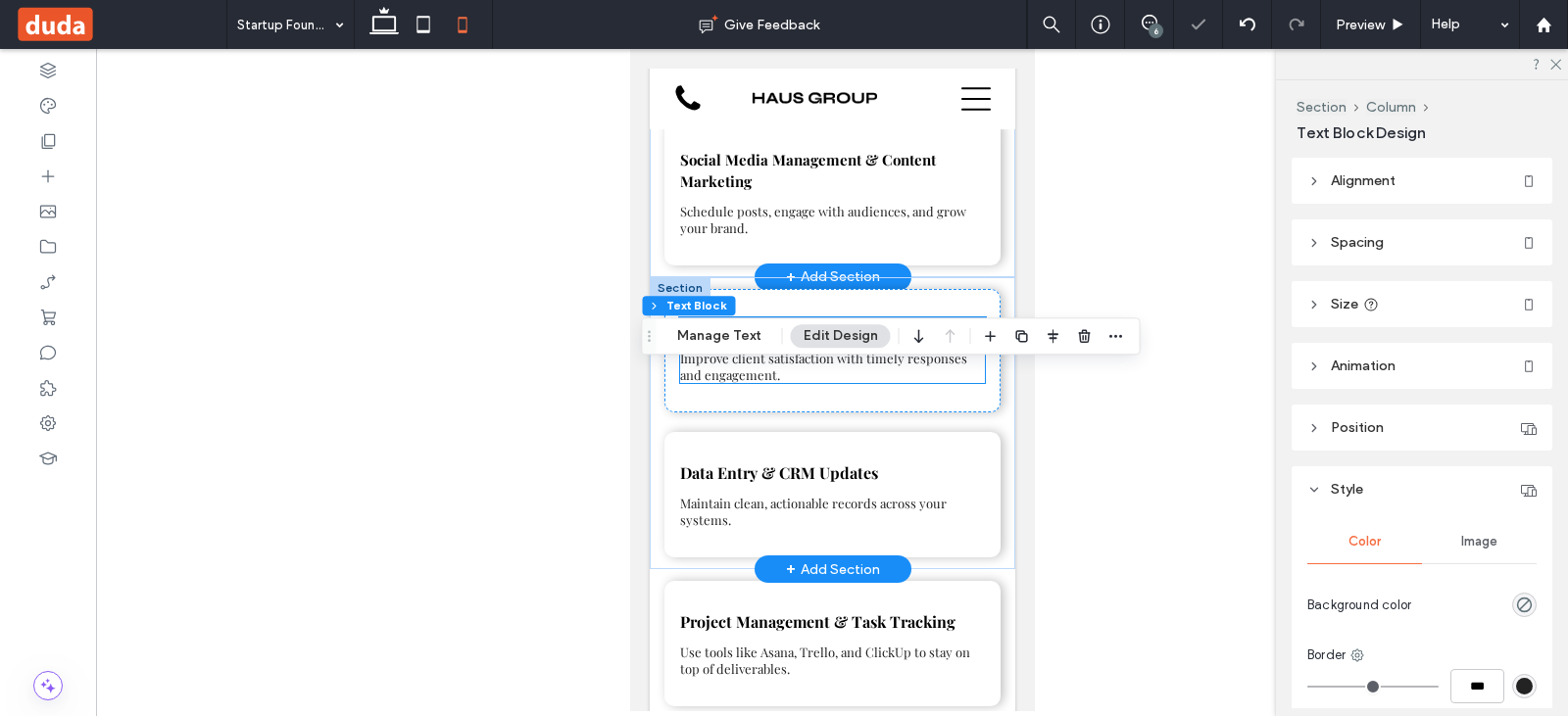 scroll, scrollTop: 1913, scrollLeft: 0, axis: vertical 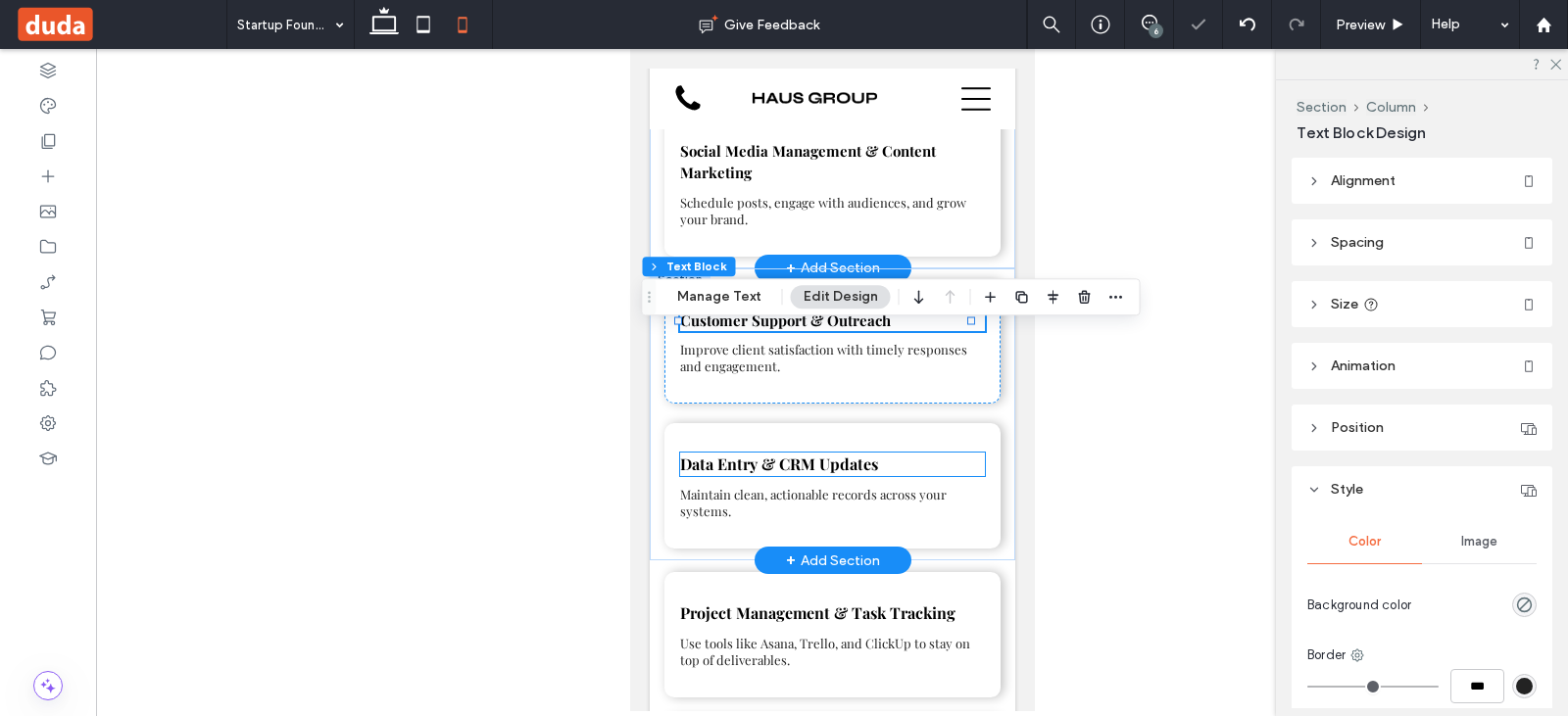 click on "Data Entry & CRM Updates" at bounding box center [778, 463] 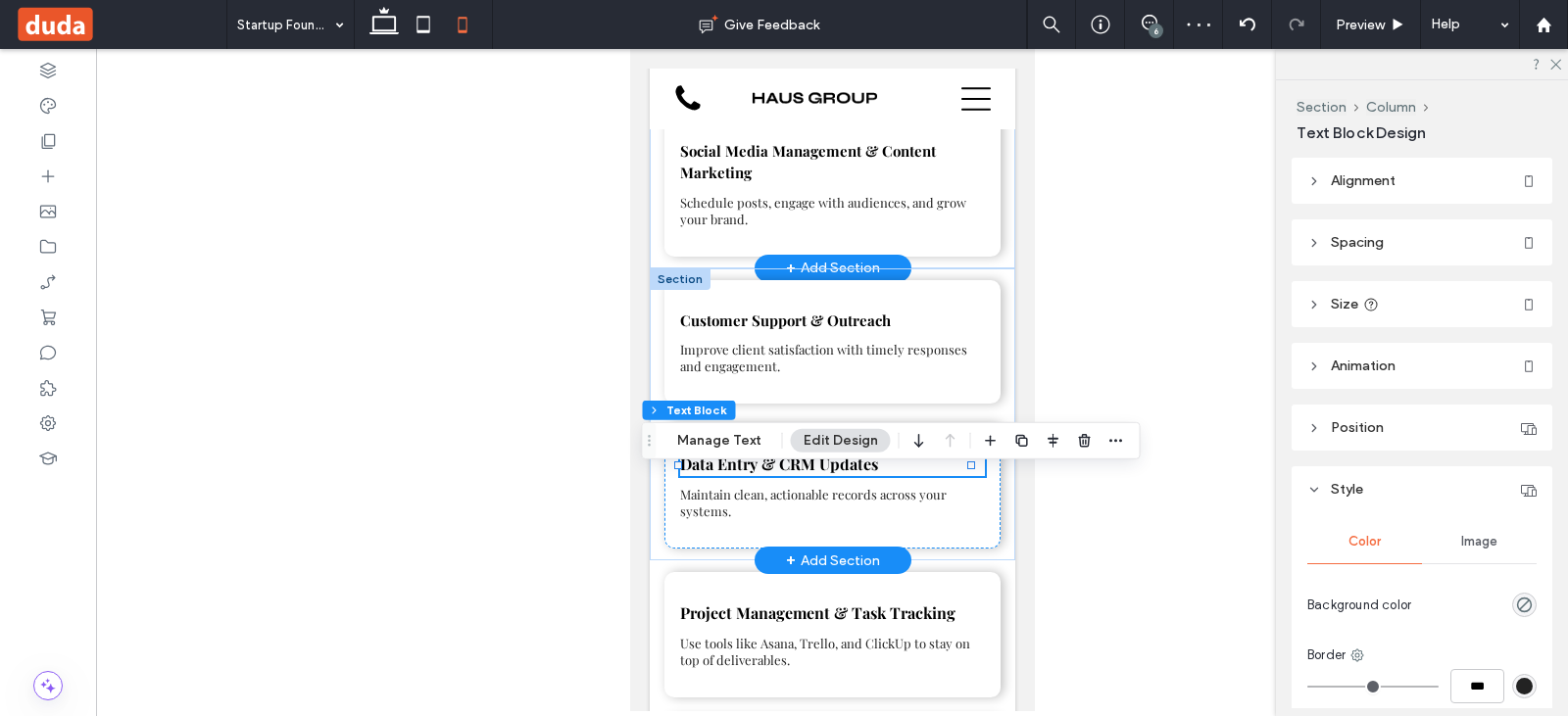 click on "Data Entry & CRM Updates" at bounding box center (778, 463) 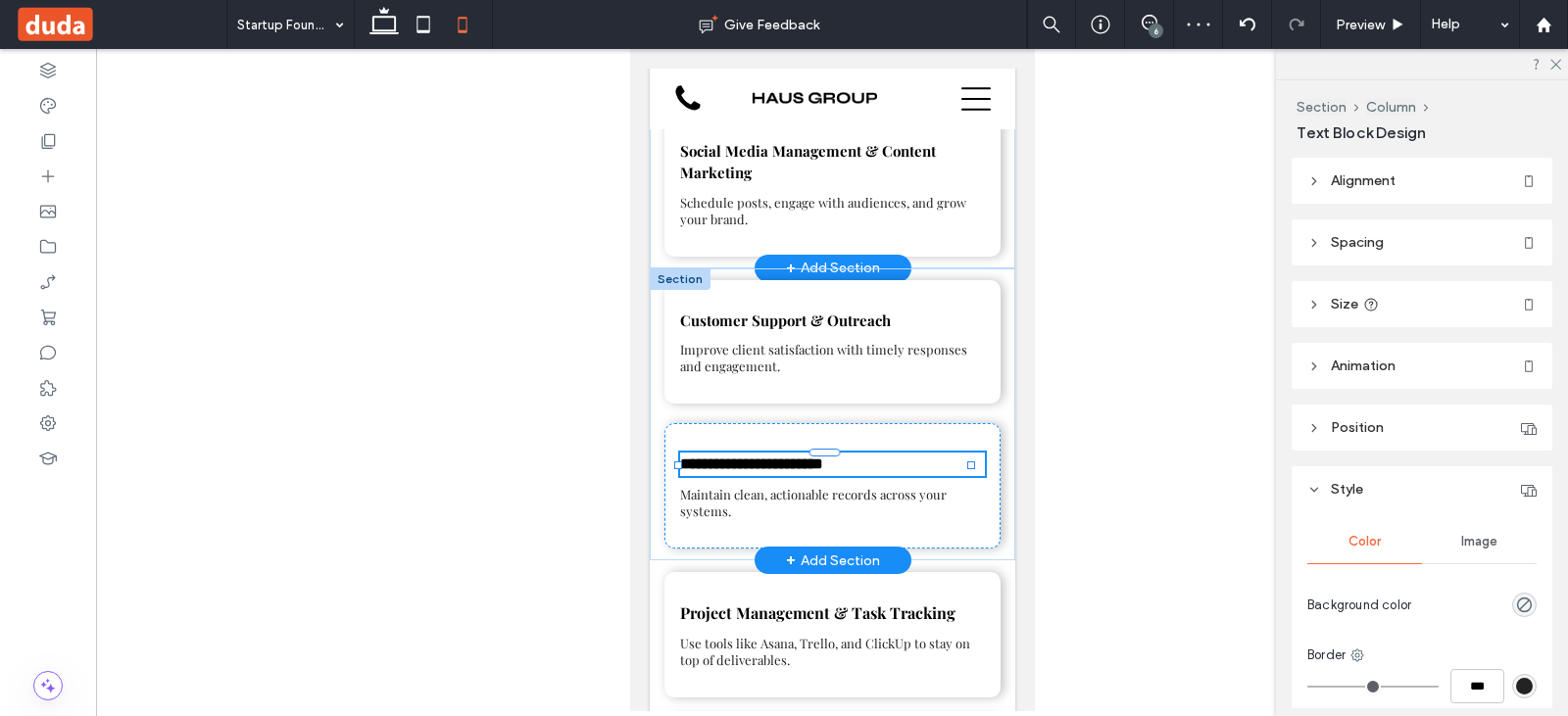 click on "**********" at bounding box center [751, 463] 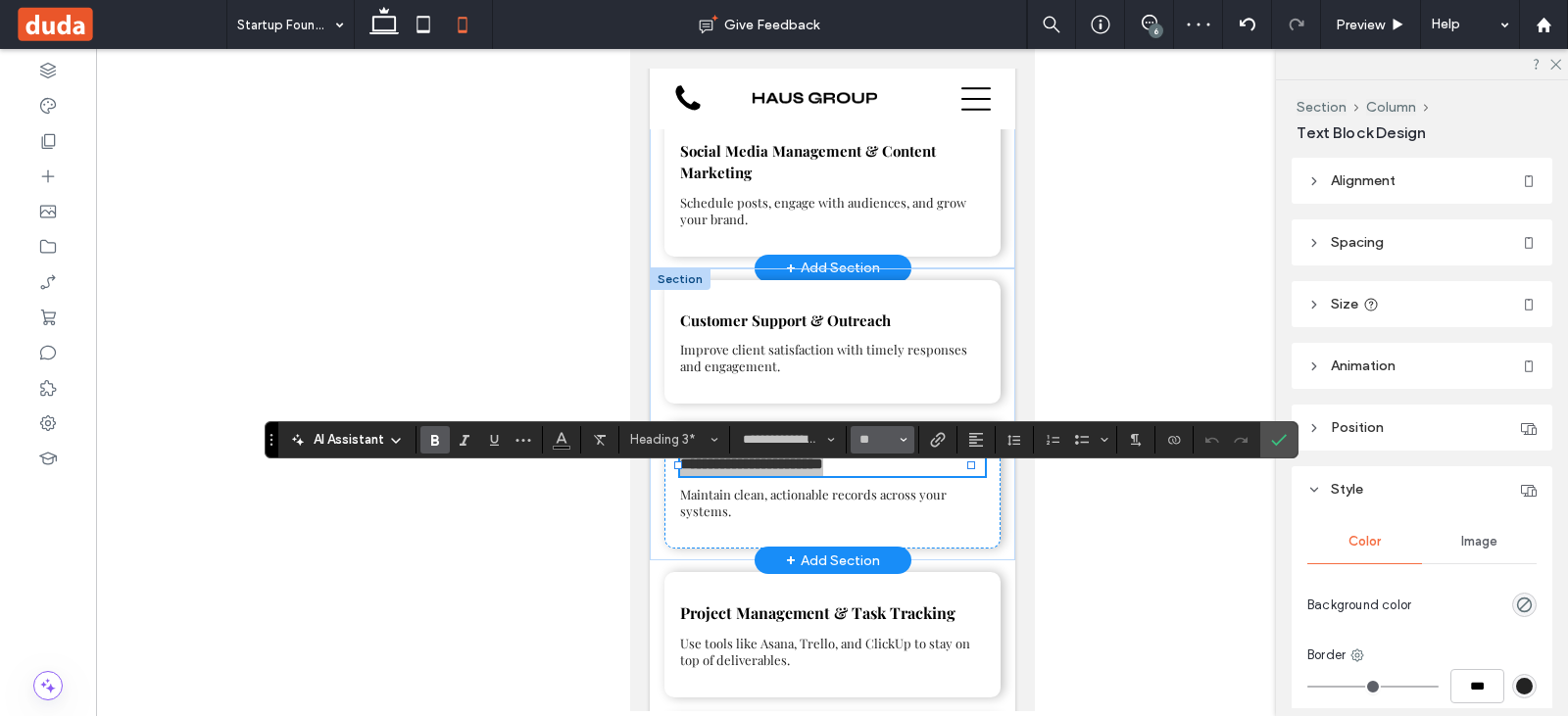 click on "**" at bounding box center [876, 440] 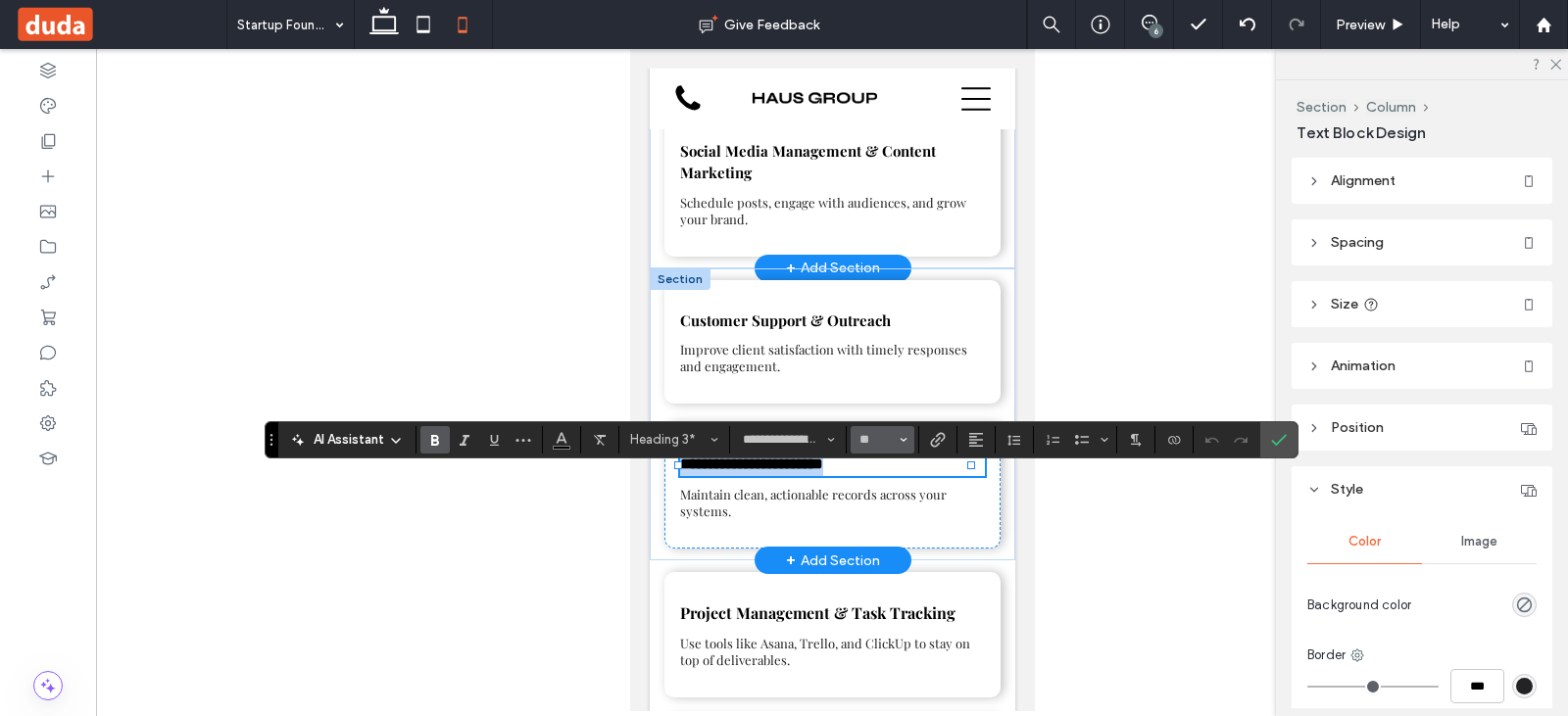 type on "**" 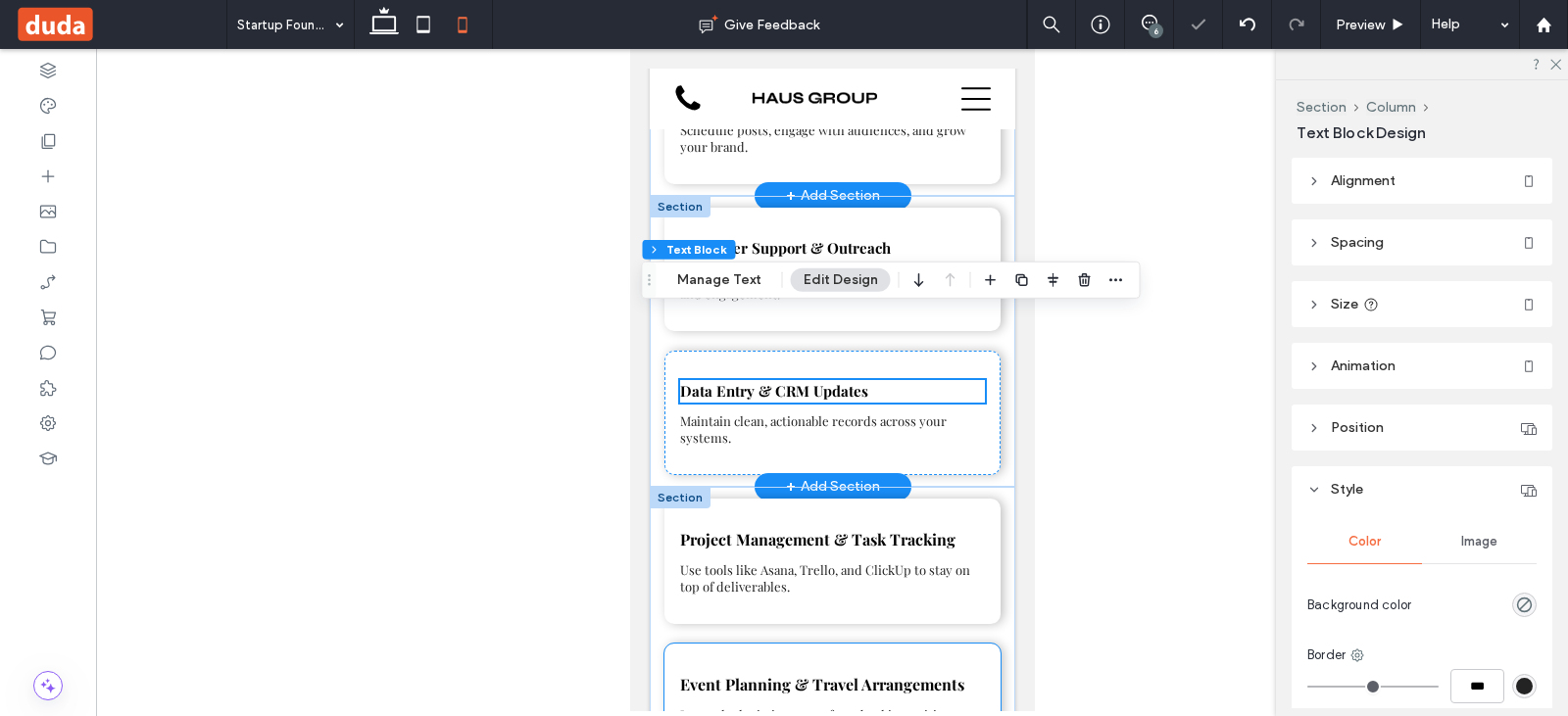 scroll, scrollTop: 2109, scrollLeft: 0, axis: vertical 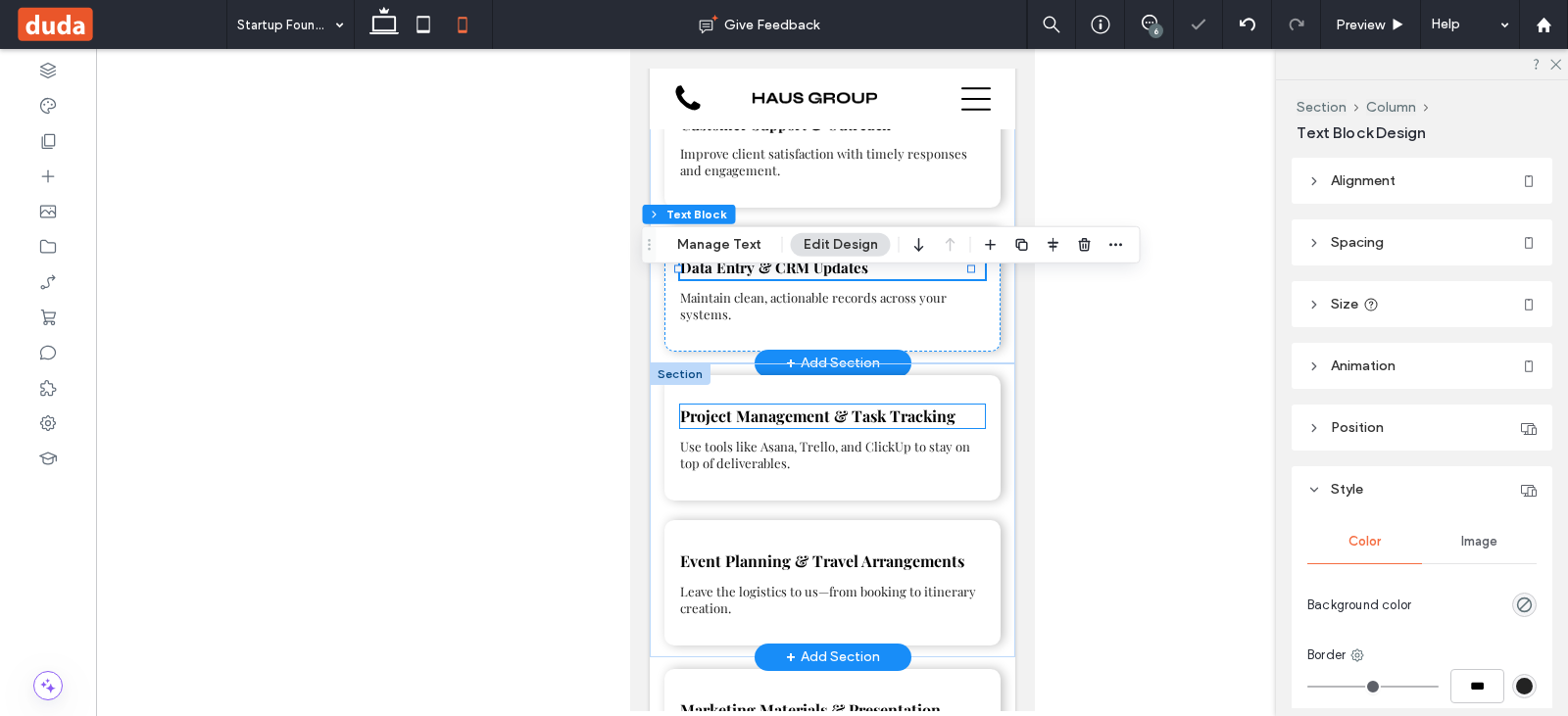 click on "Project Management & Task Tracking" at bounding box center [816, 415] 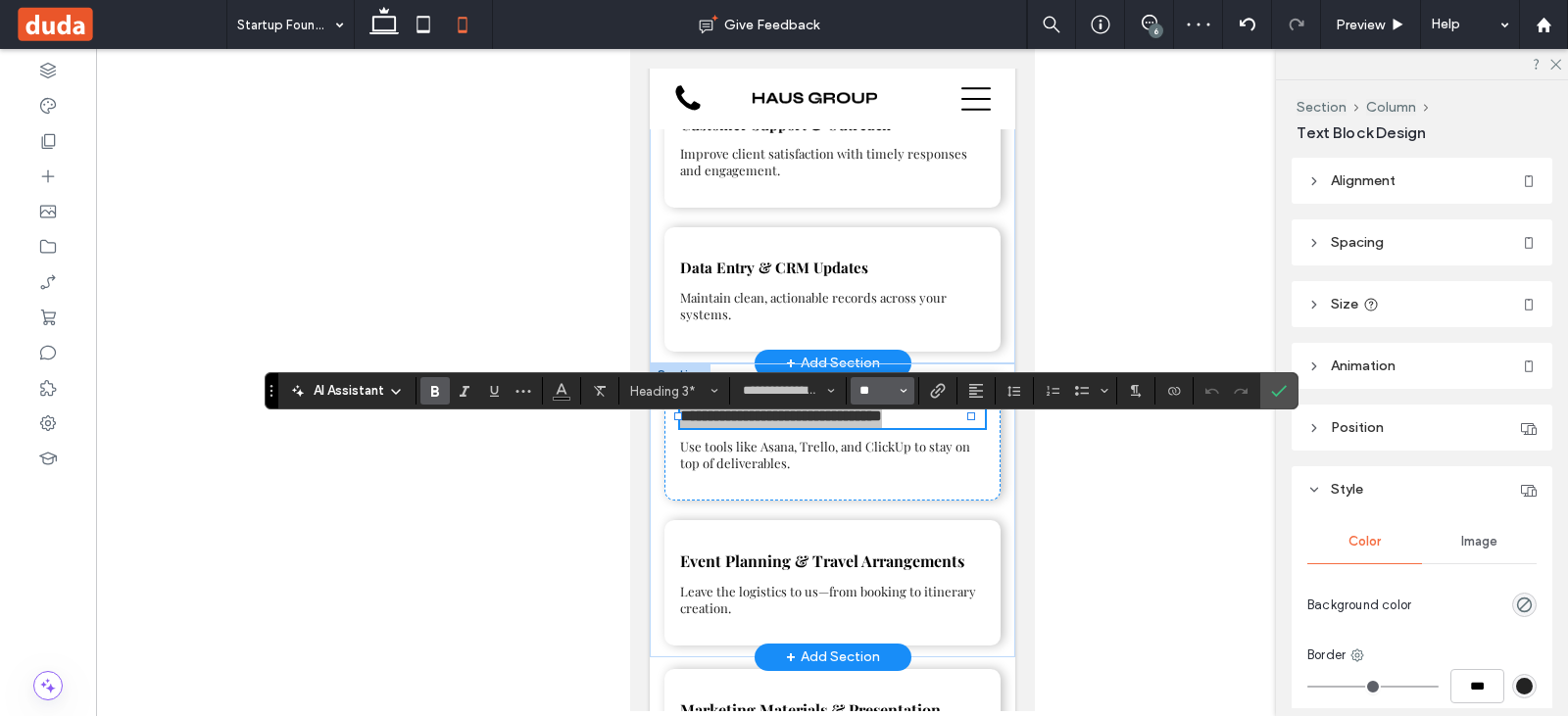 click on "**" at bounding box center [876, 391] 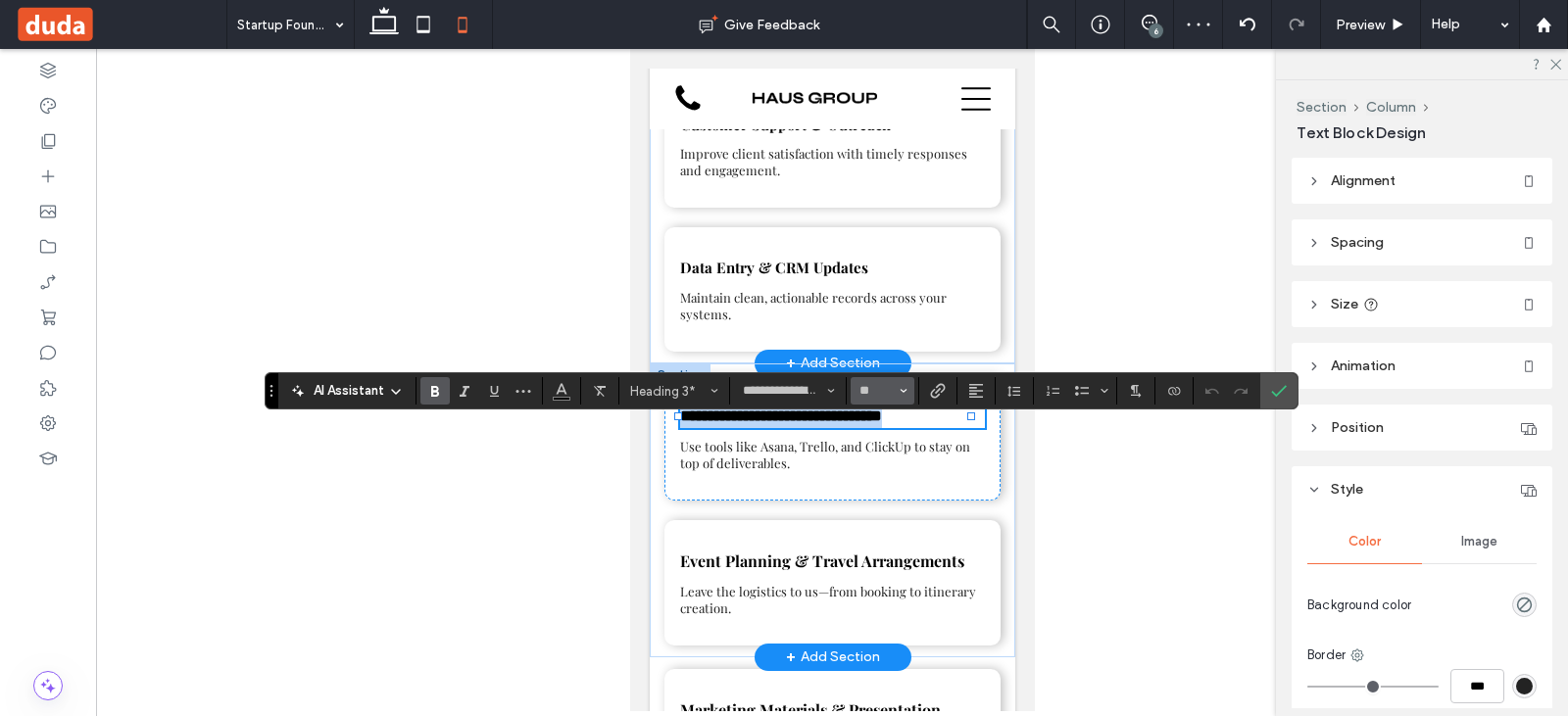 type on "**" 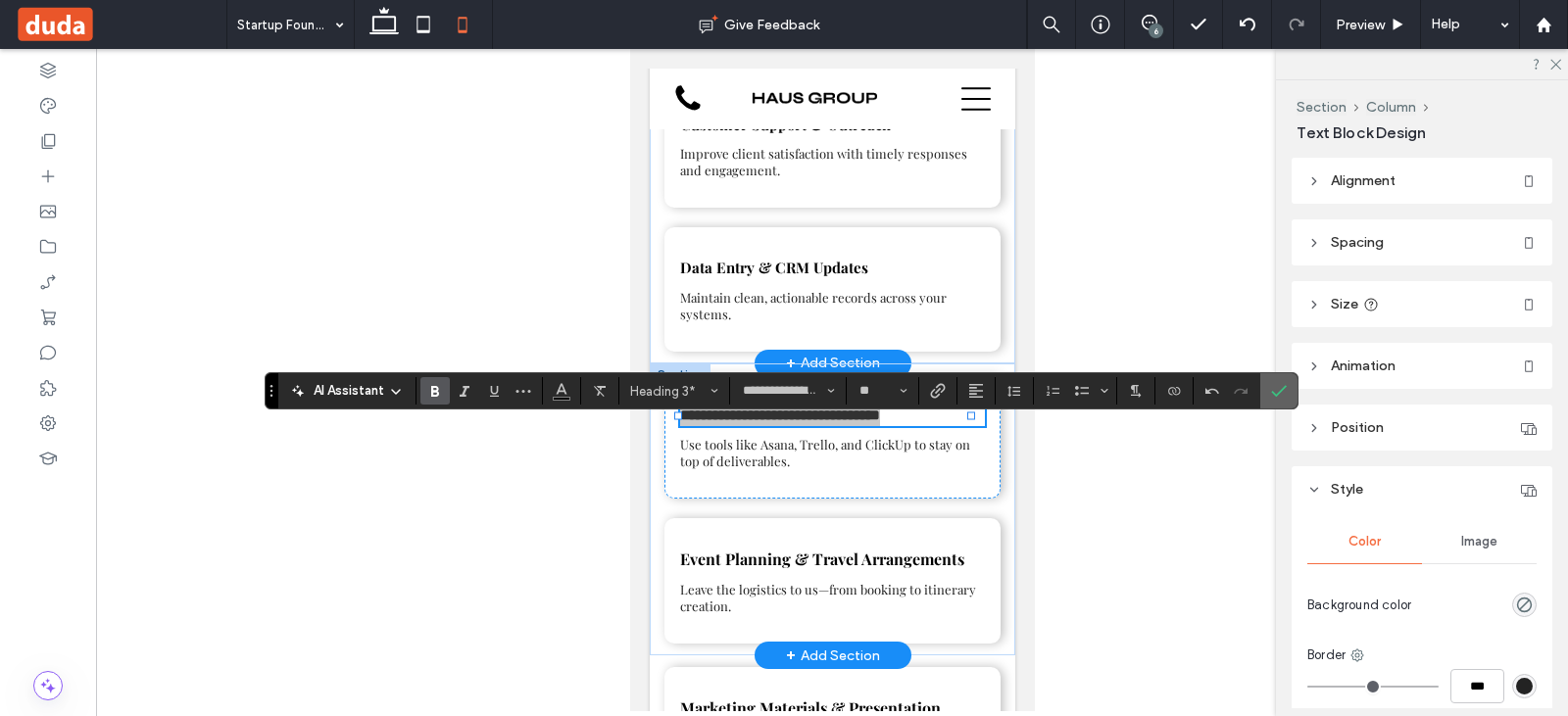 click at bounding box center (1279, 391) 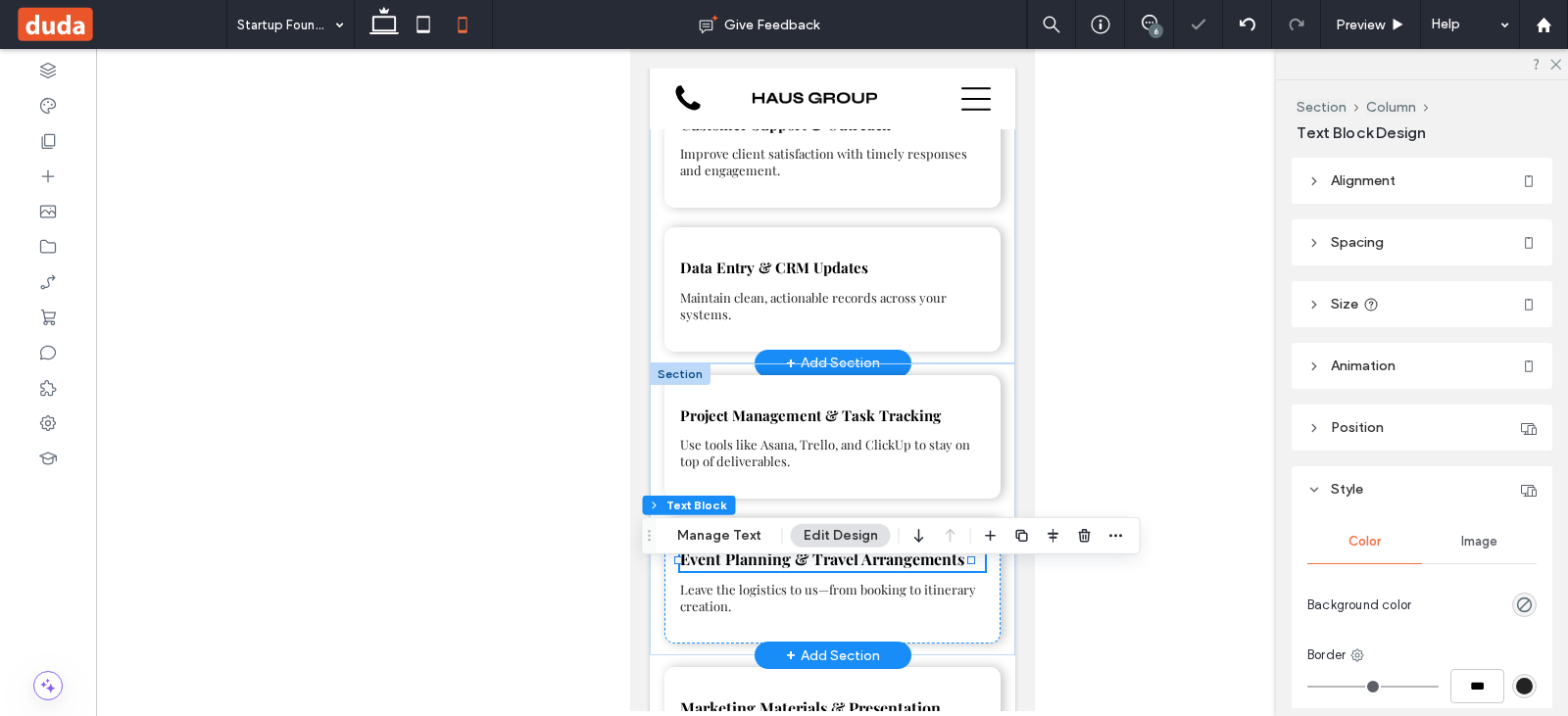 click on "Event Planning & Travel Arrangements" at bounding box center [821, 558] 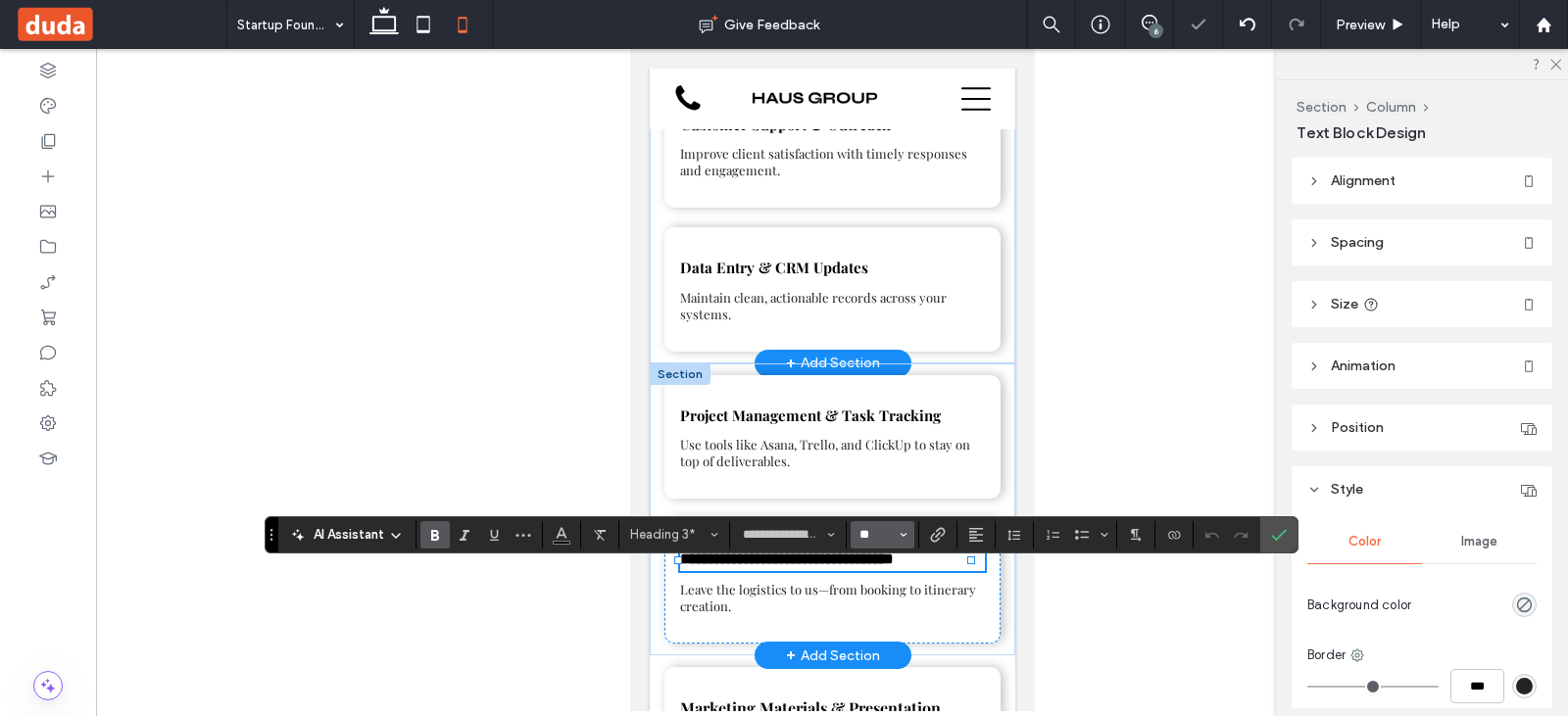 click on "**" at bounding box center [876, 535] 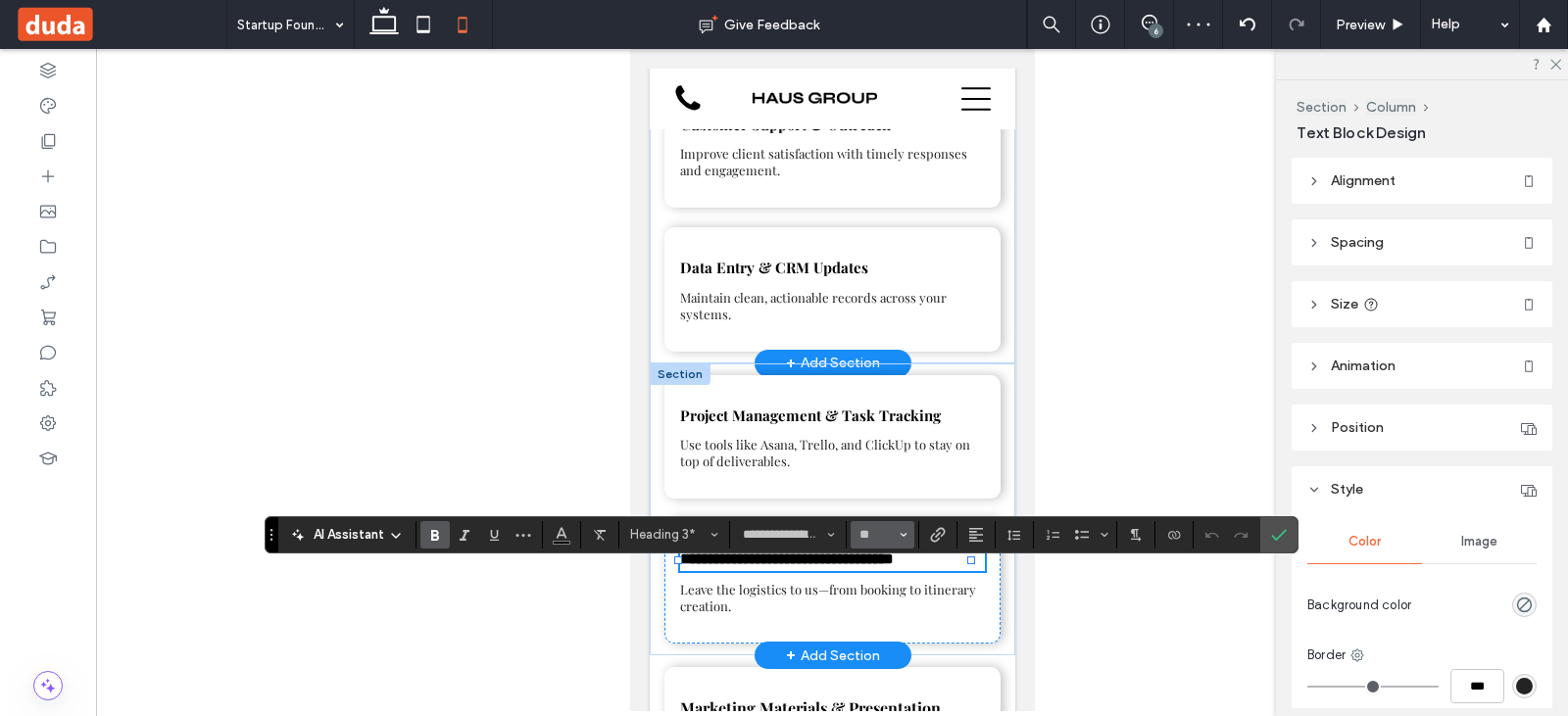 type on "**" 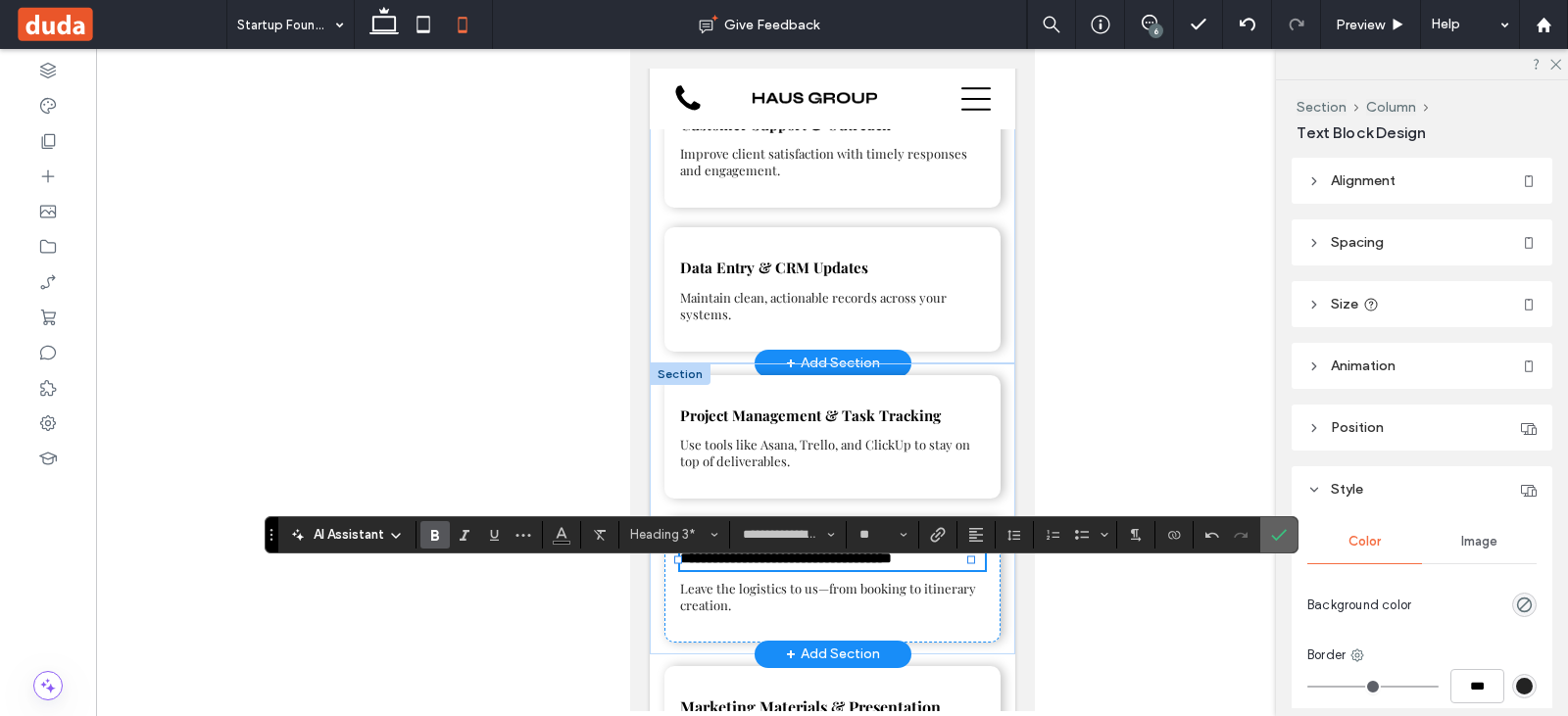 click 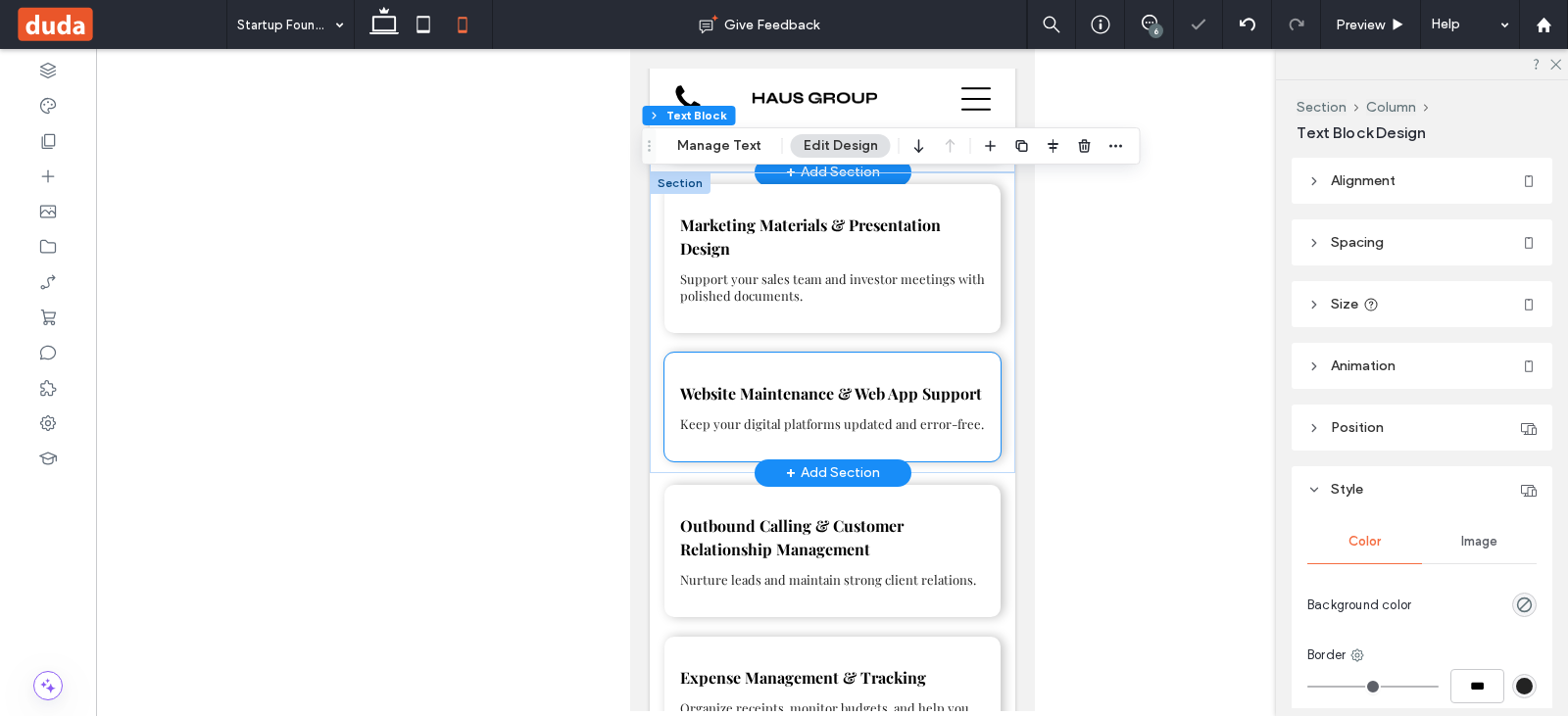 scroll, scrollTop: 2599, scrollLeft: 0, axis: vertical 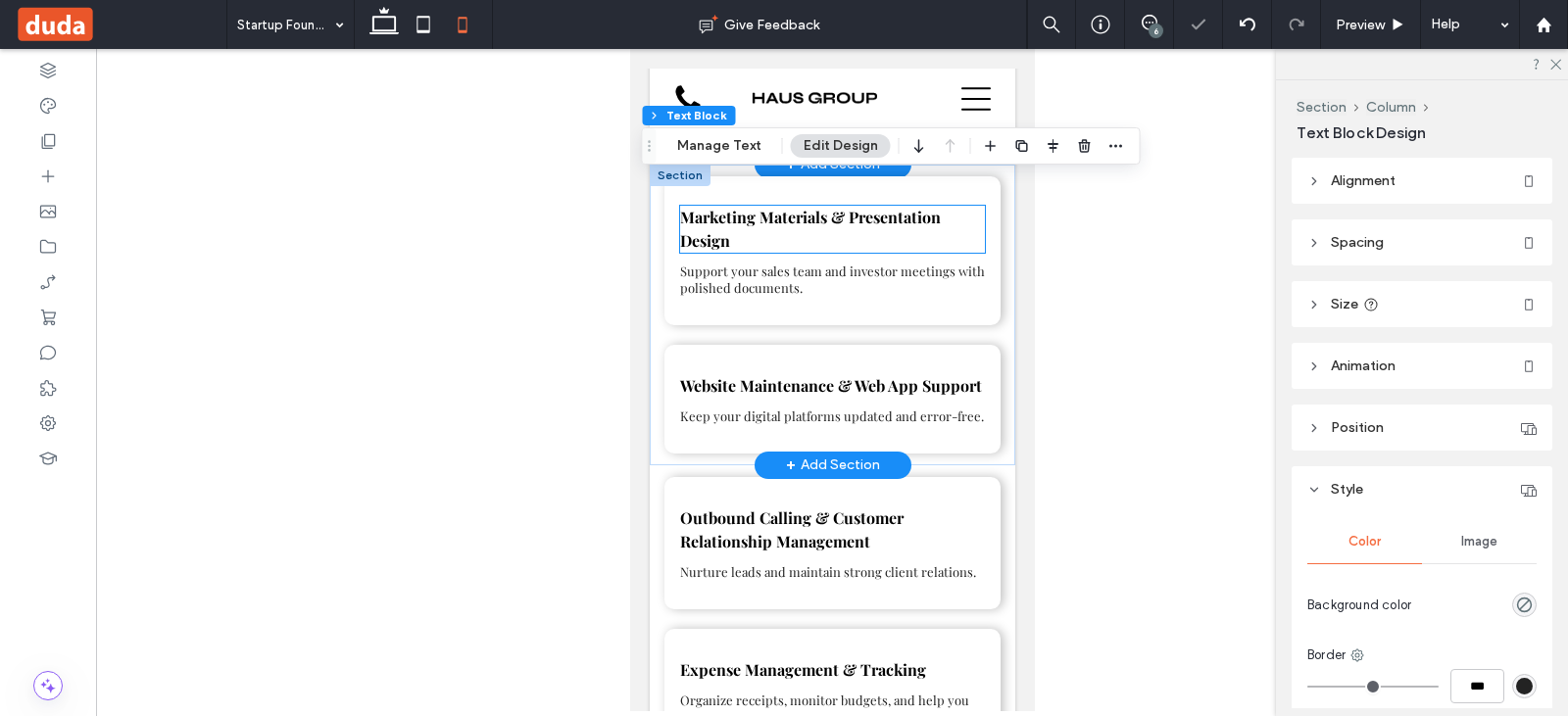 click on "Marketing Materials & Presentation Design" at bounding box center [809, 228] 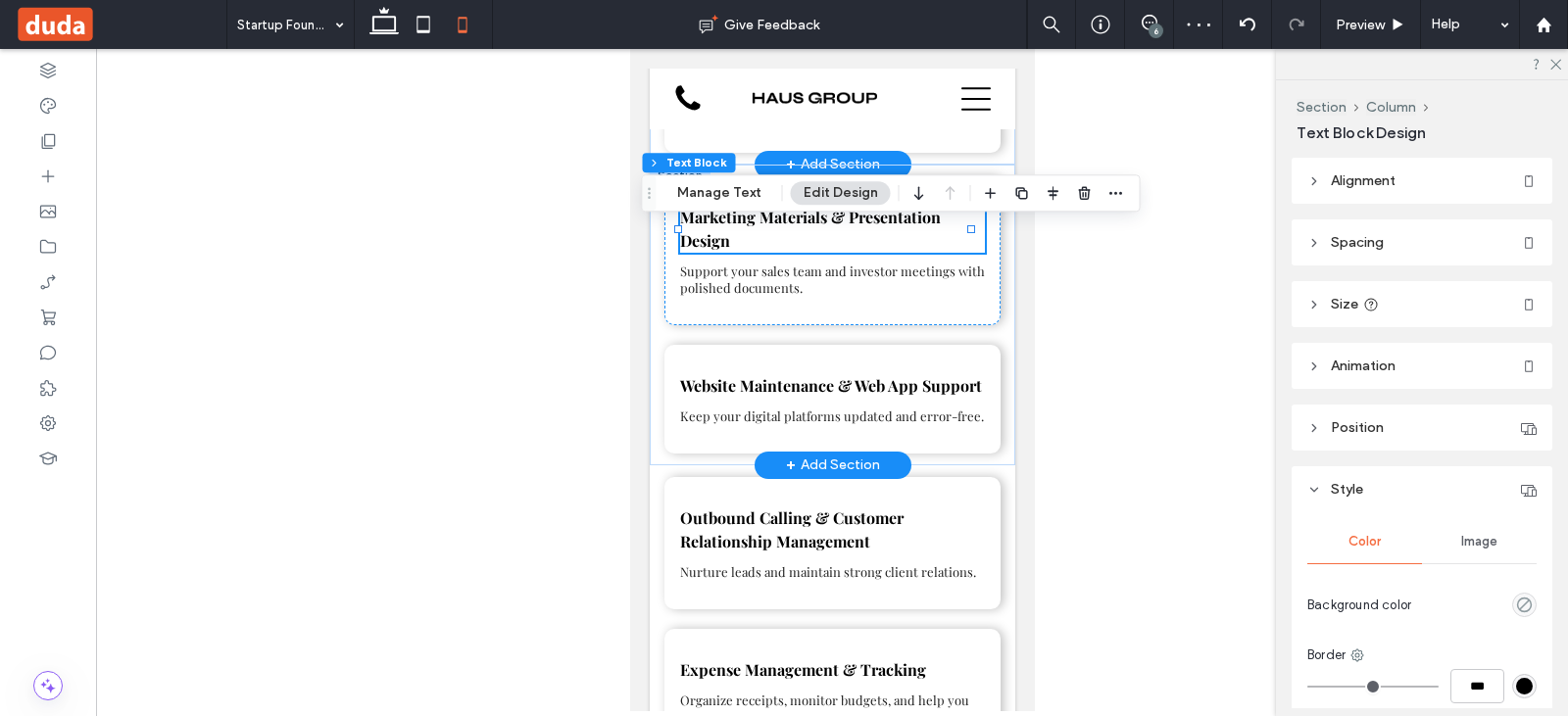 click on "Marketing Materials & Presentation Design" at bounding box center [831, 229] 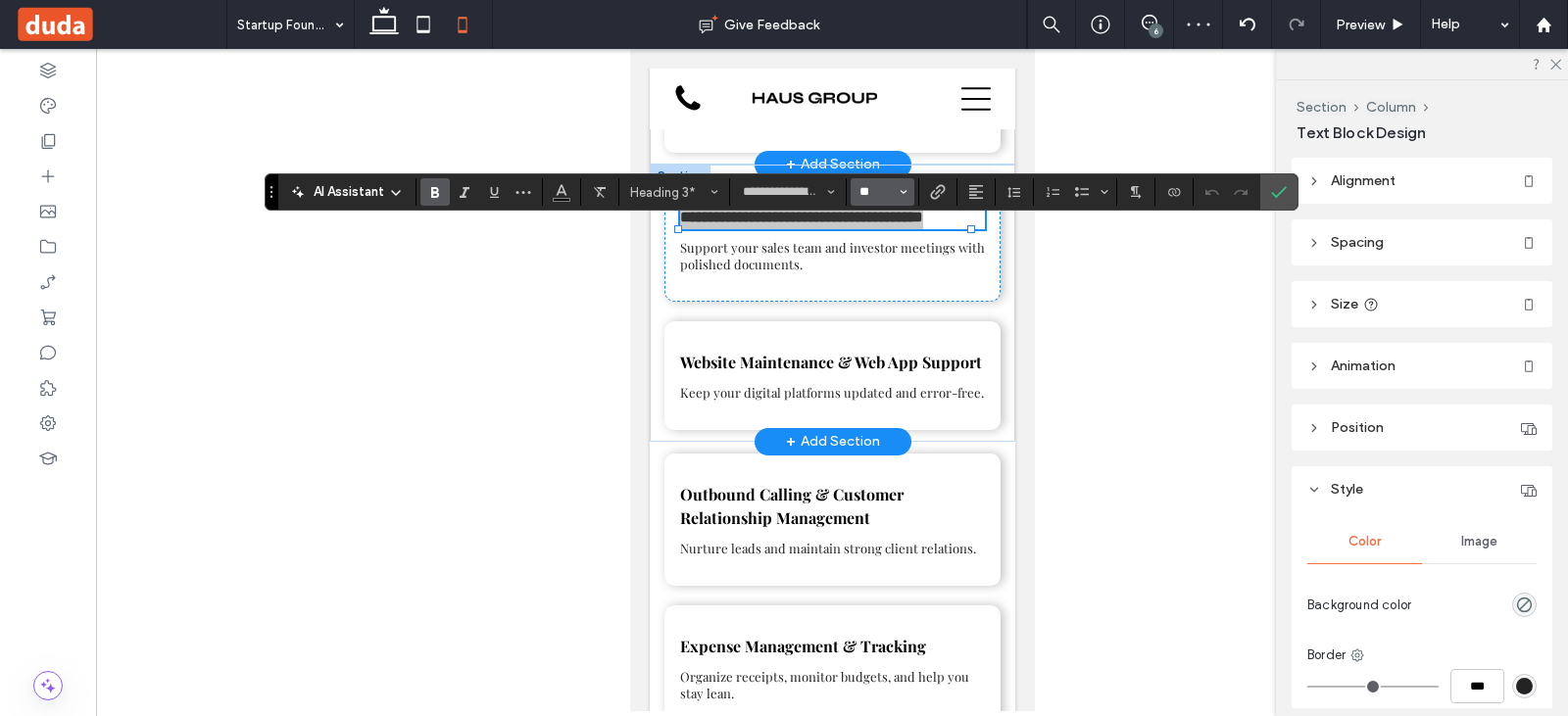 click on "**" at bounding box center (876, 192) 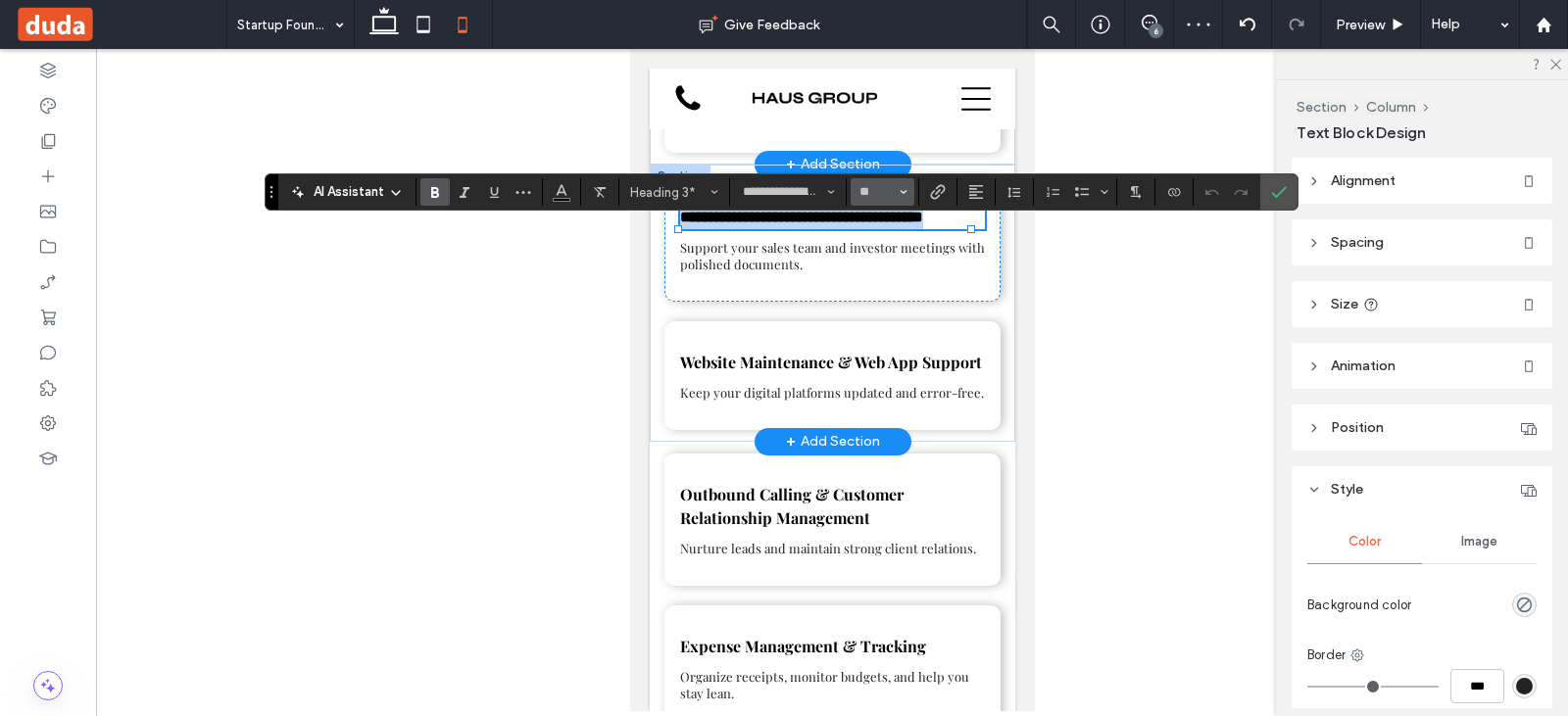 type on "**" 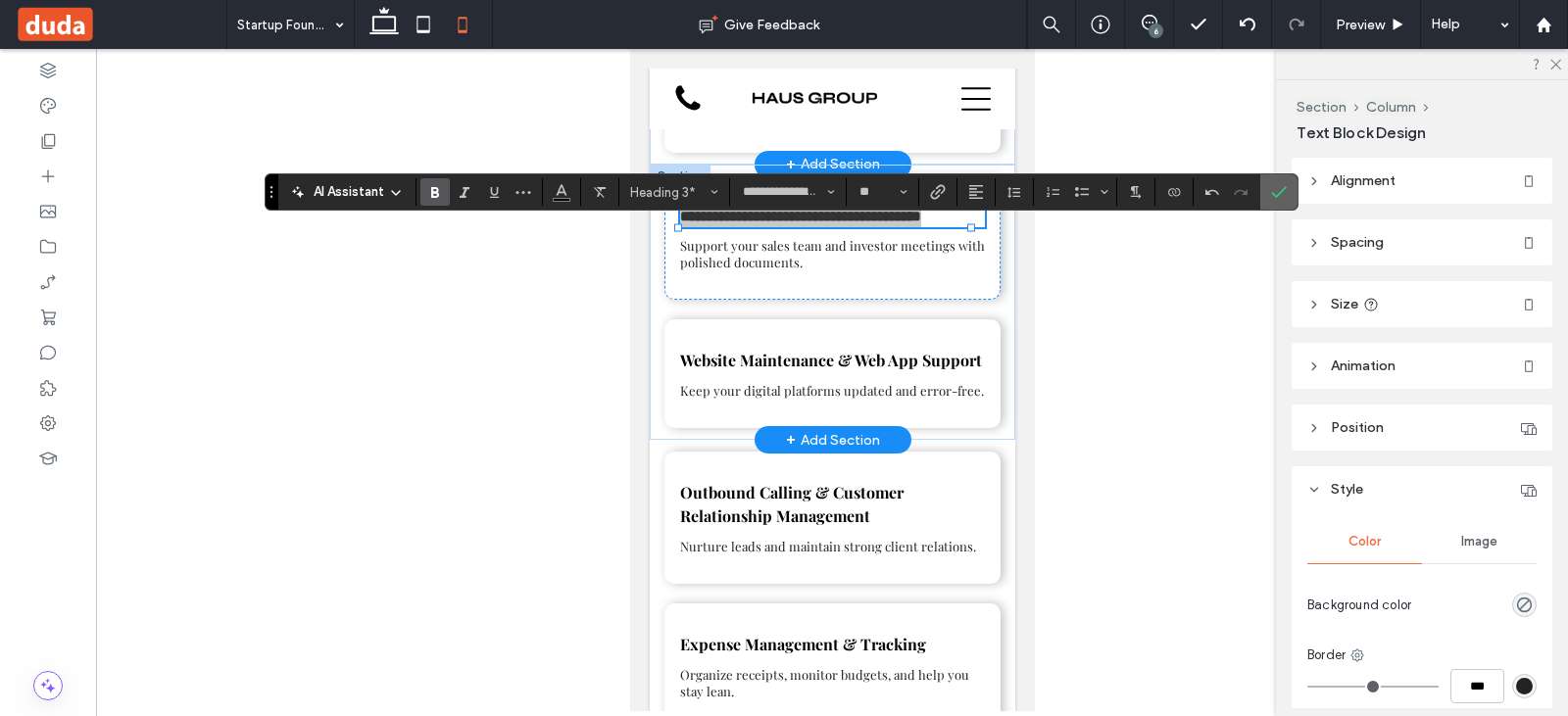 click 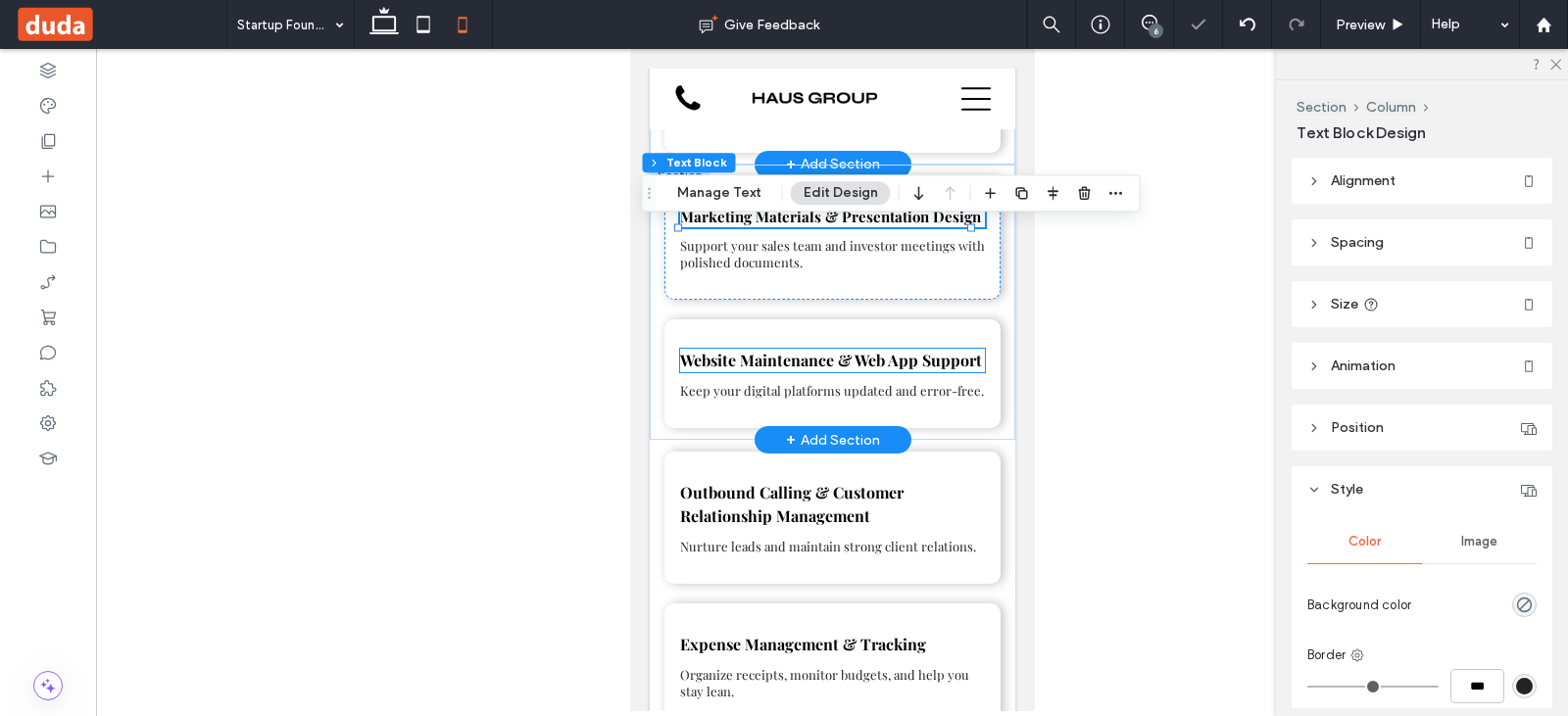 click on "Website Maintenance & Web App Support" at bounding box center [831, 360] 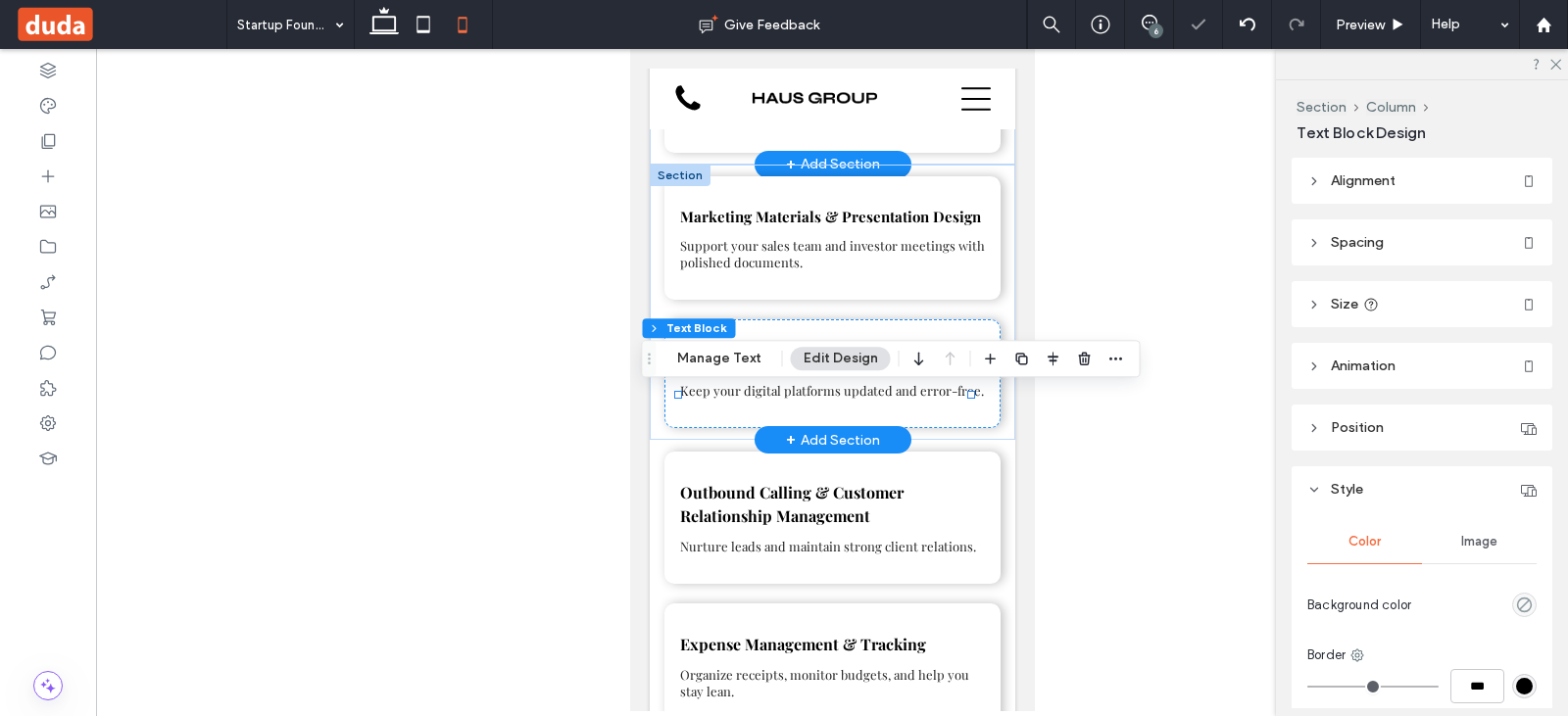 click on "Website Maintenance & Web App Support" at bounding box center (831, 360) 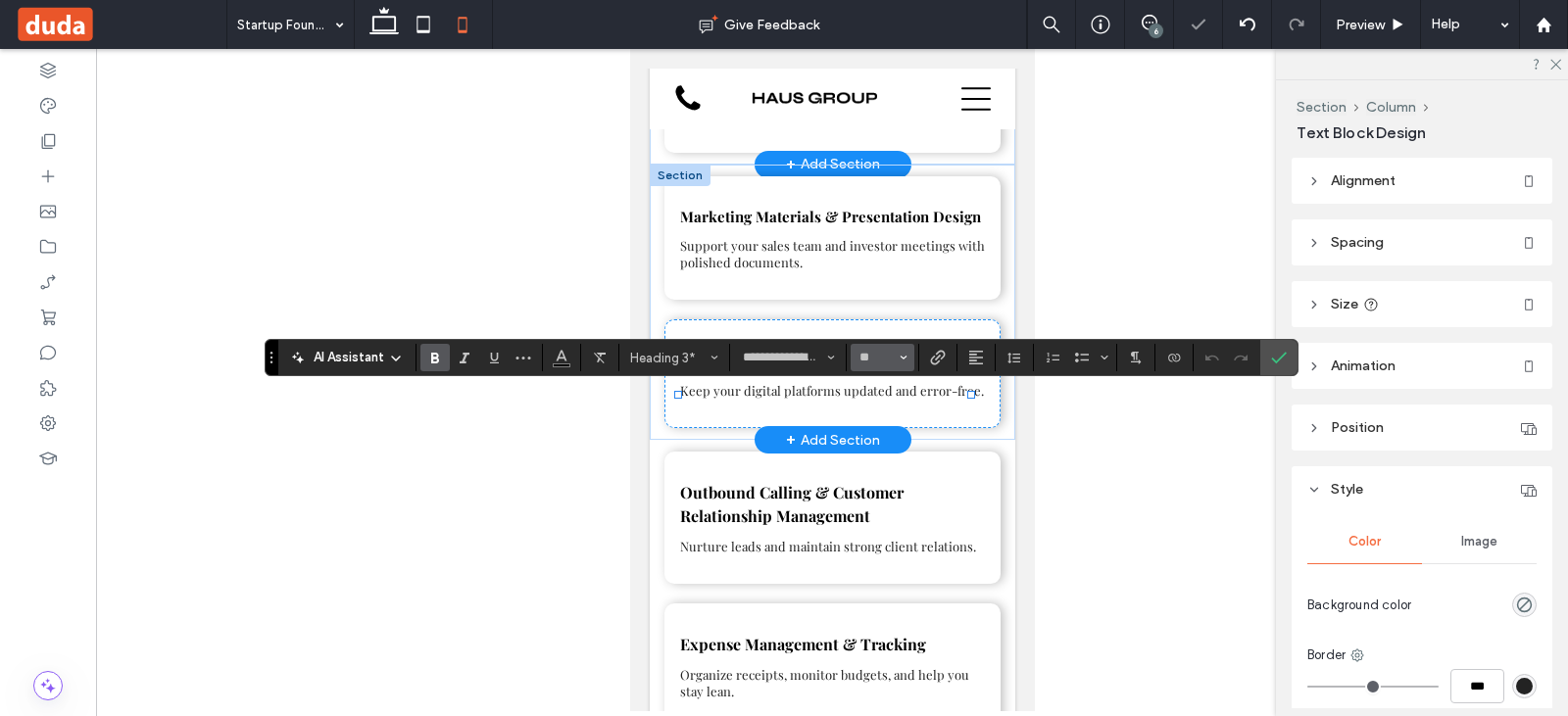 click on "**" at bounding box center [876, 358] 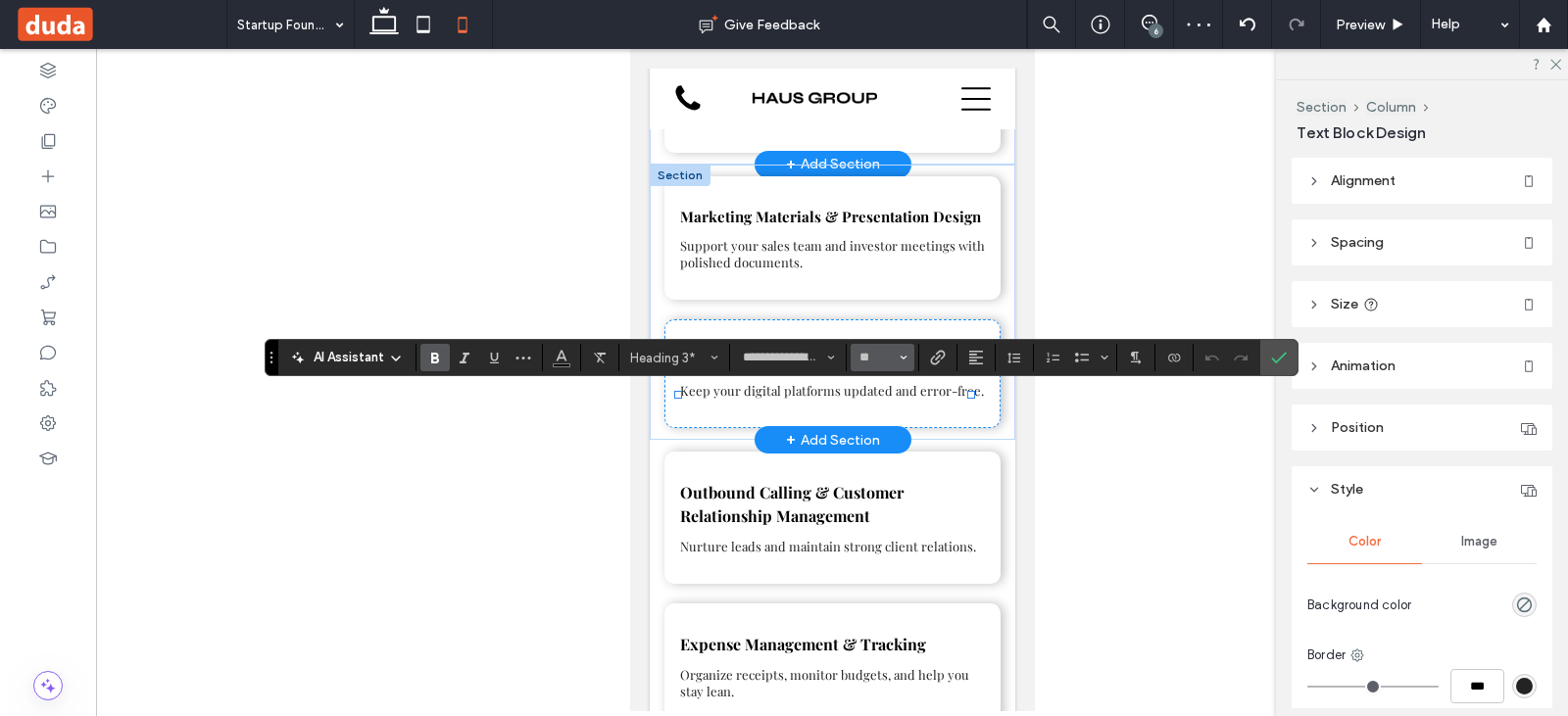 type on "**" 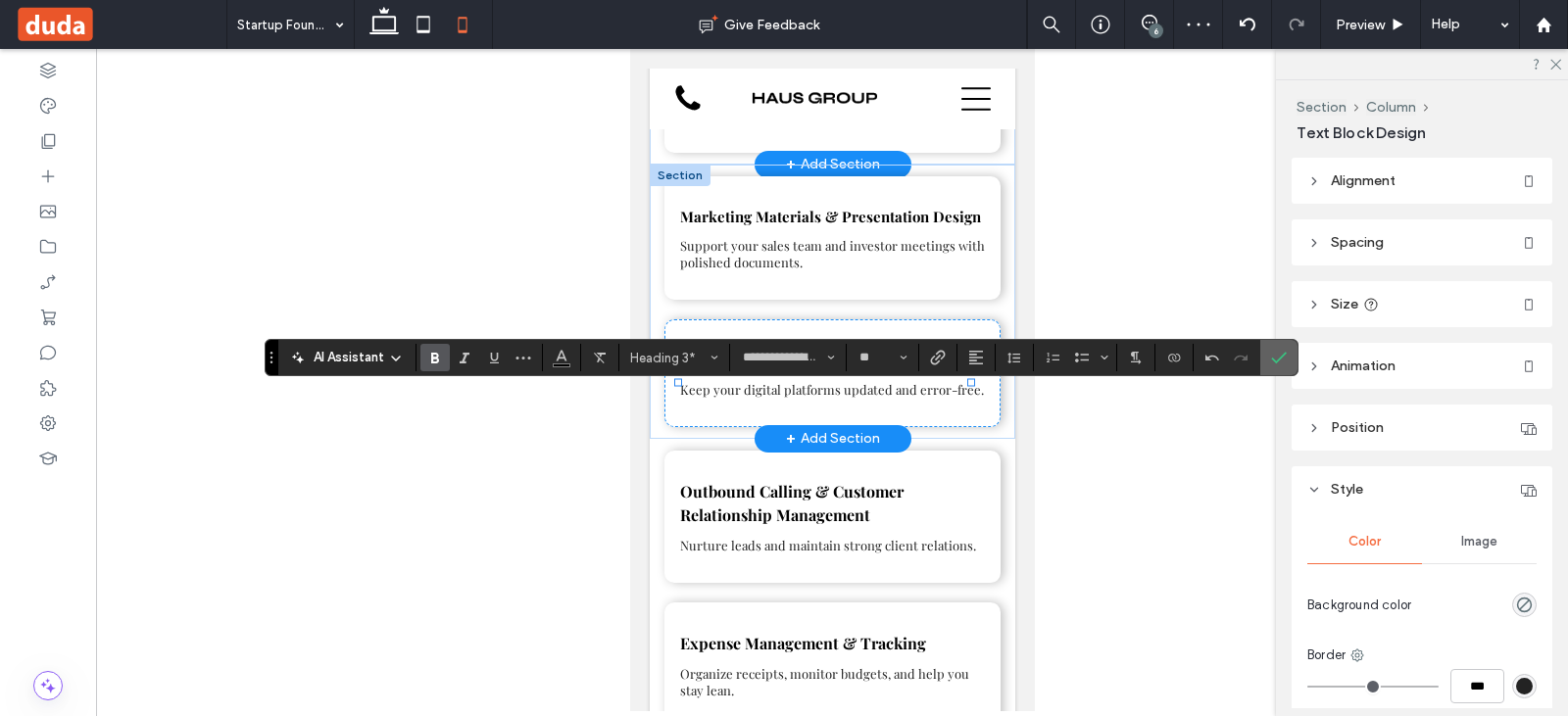 click 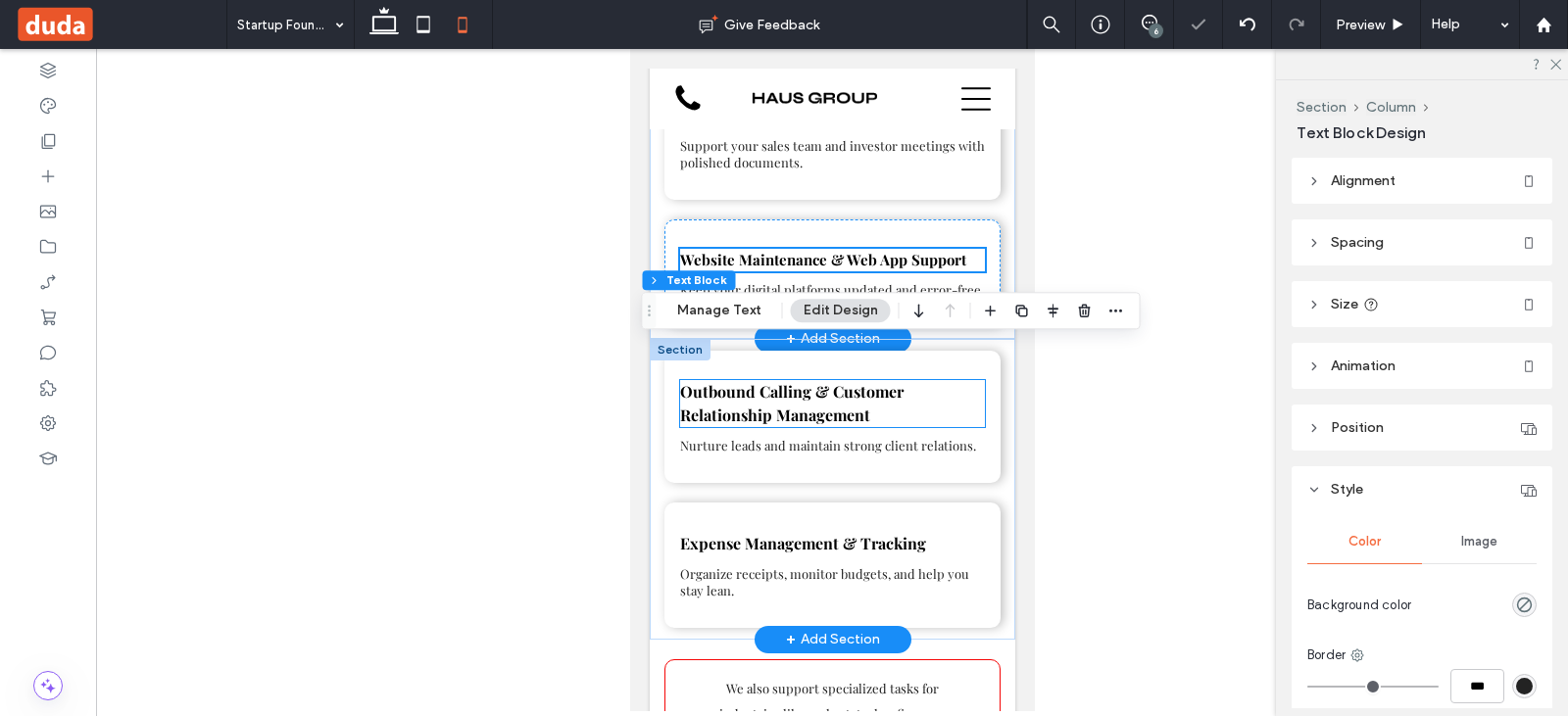 scroll, scrollTop: 2794, scrollLeft: 0, axis: vertical 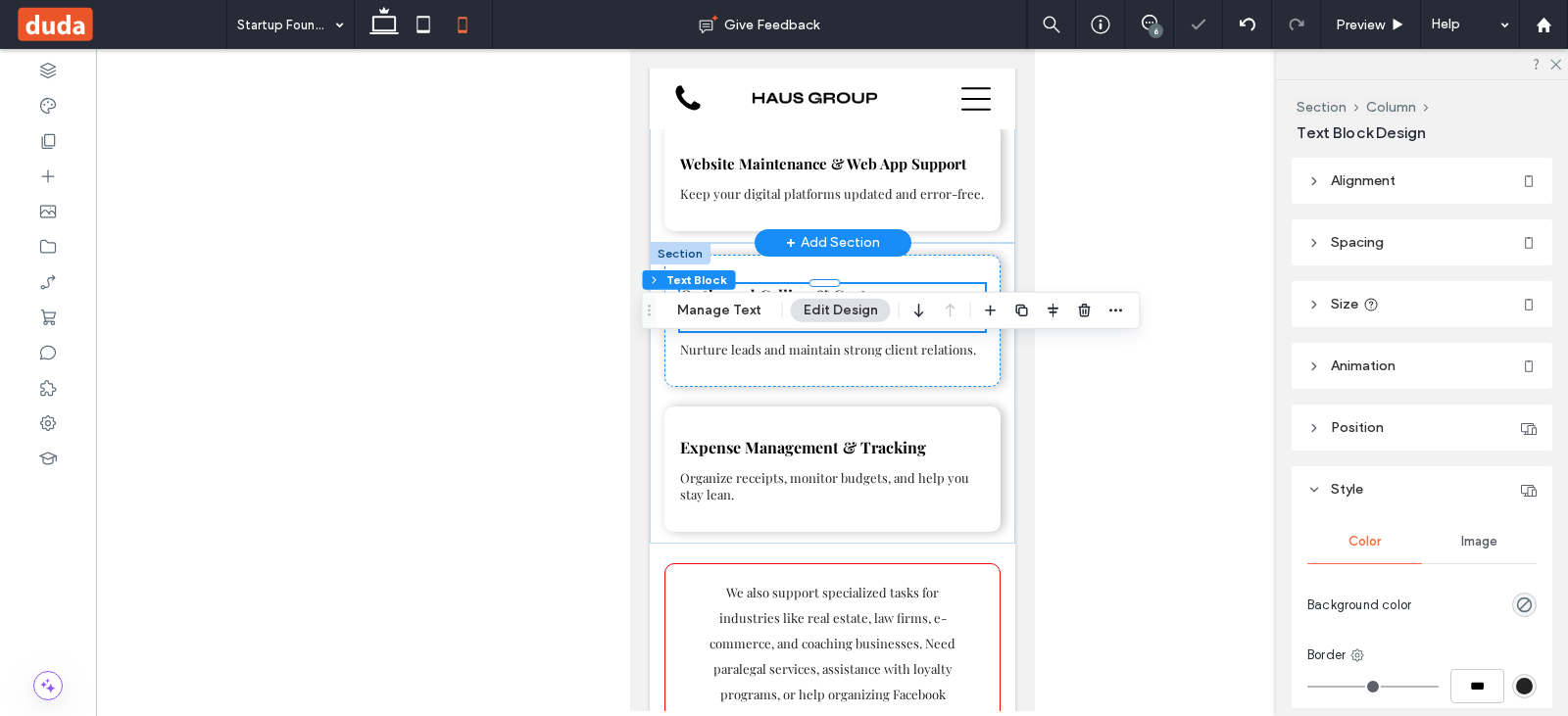 click on "Outbound Calling & Customer Relationship Management" at bounding box center (791, 307) 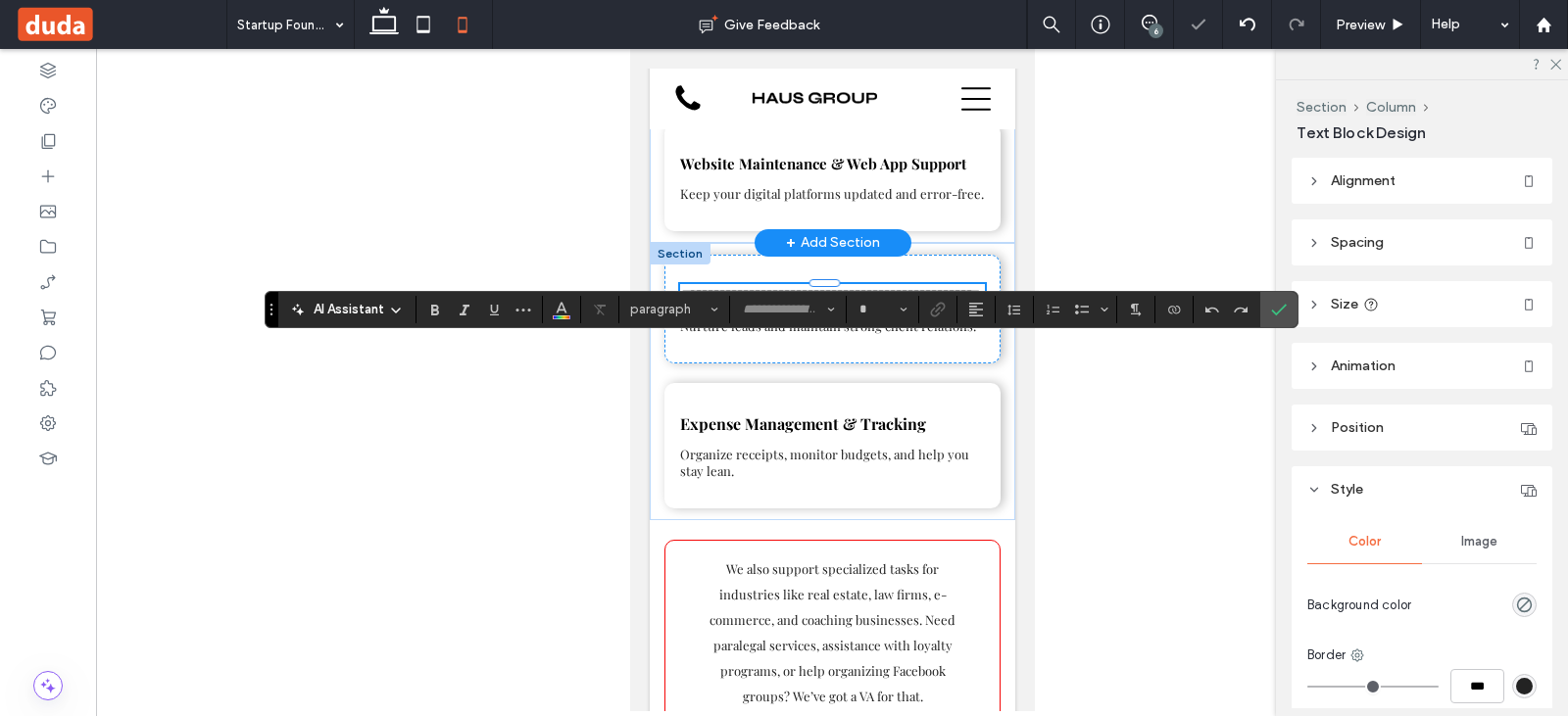 type on "**********" 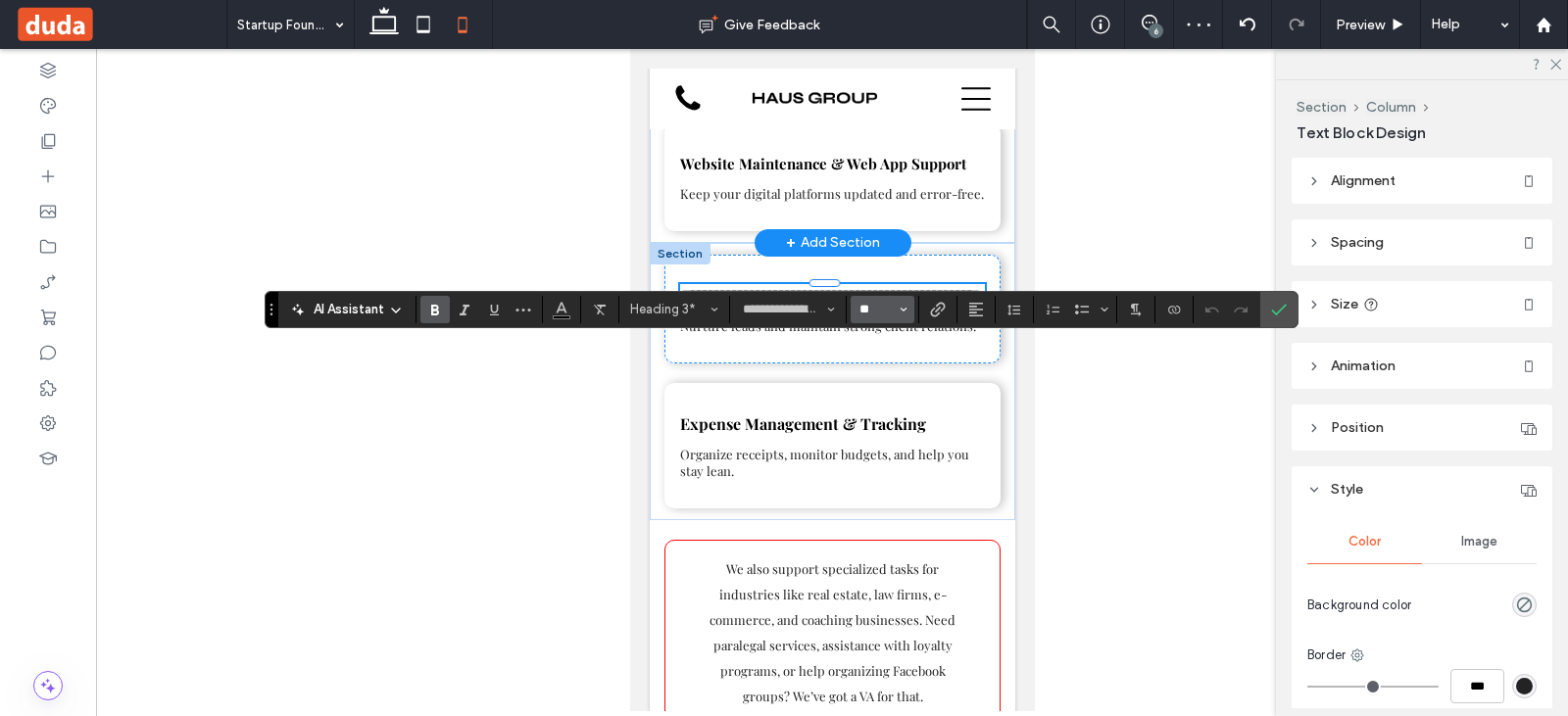 click on "**" at bounding box center (876, 310) 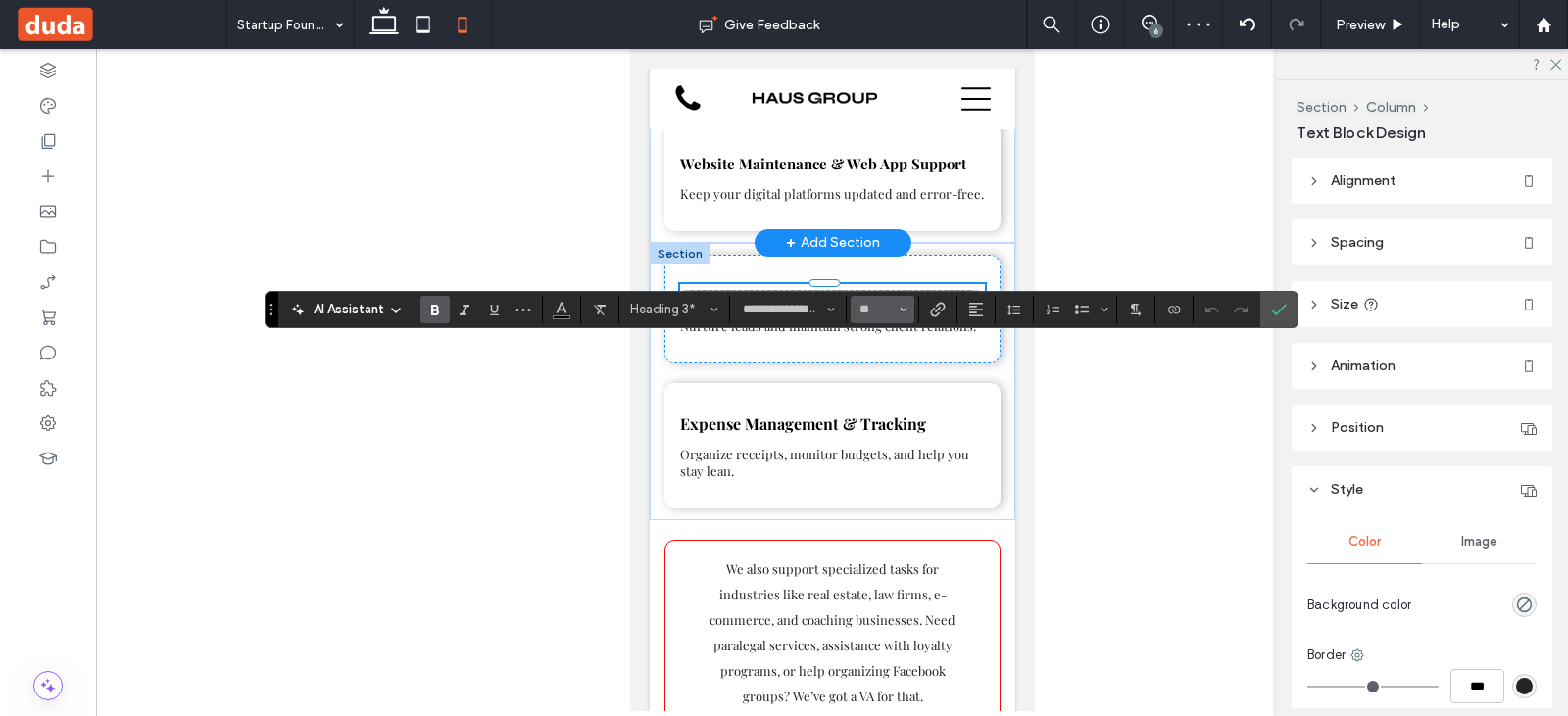 type on "**" 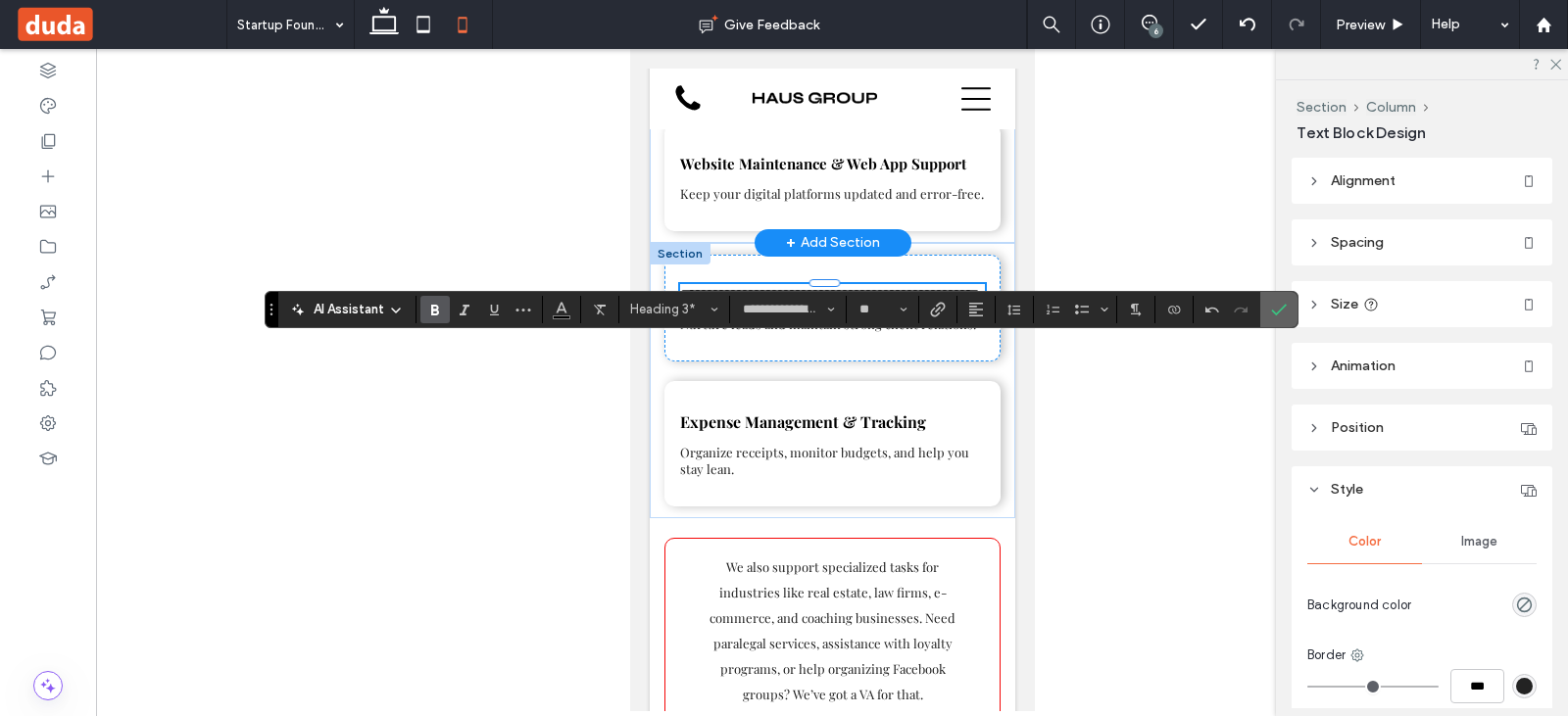 click at bounding box center [1279, 310] 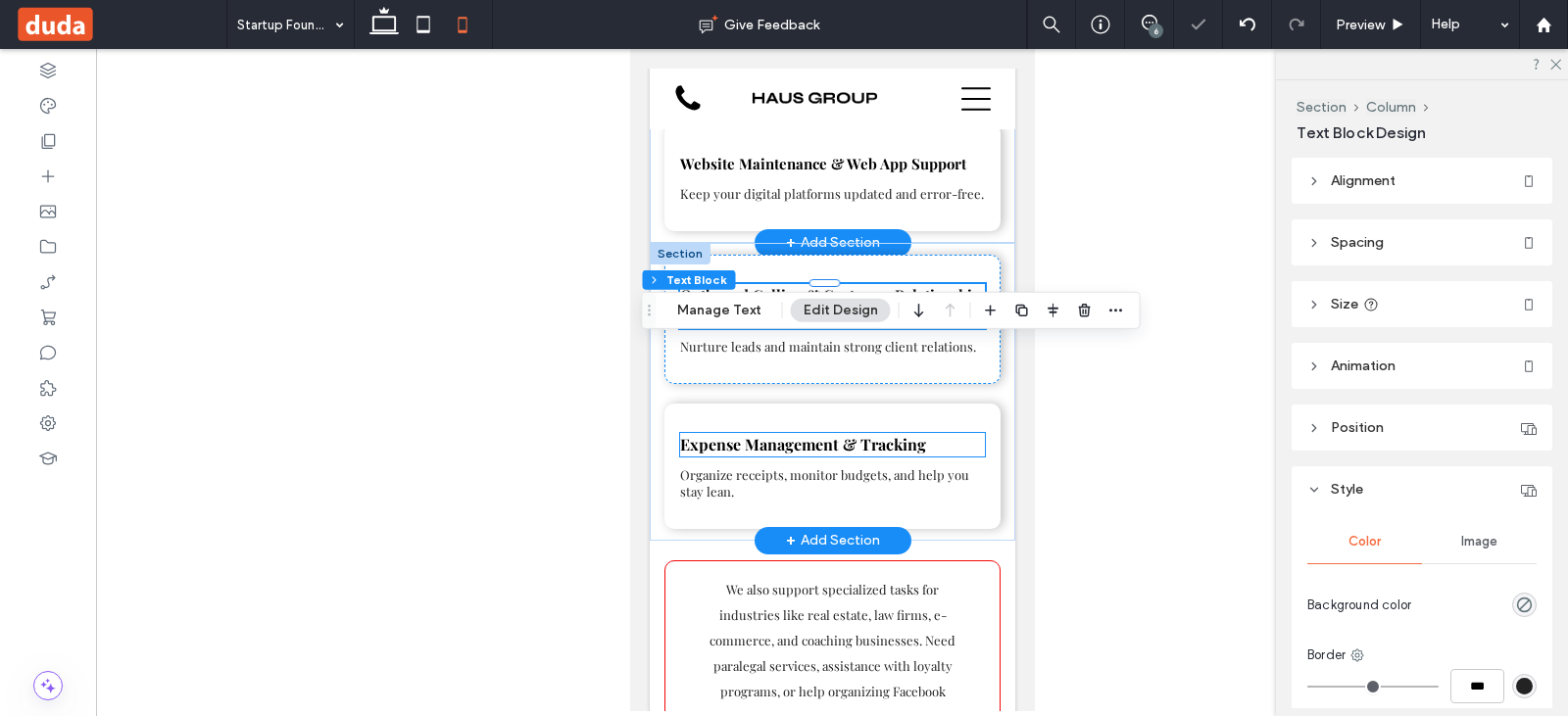 click on "Expense Management & Tracking" at bounding box center [802, 444] 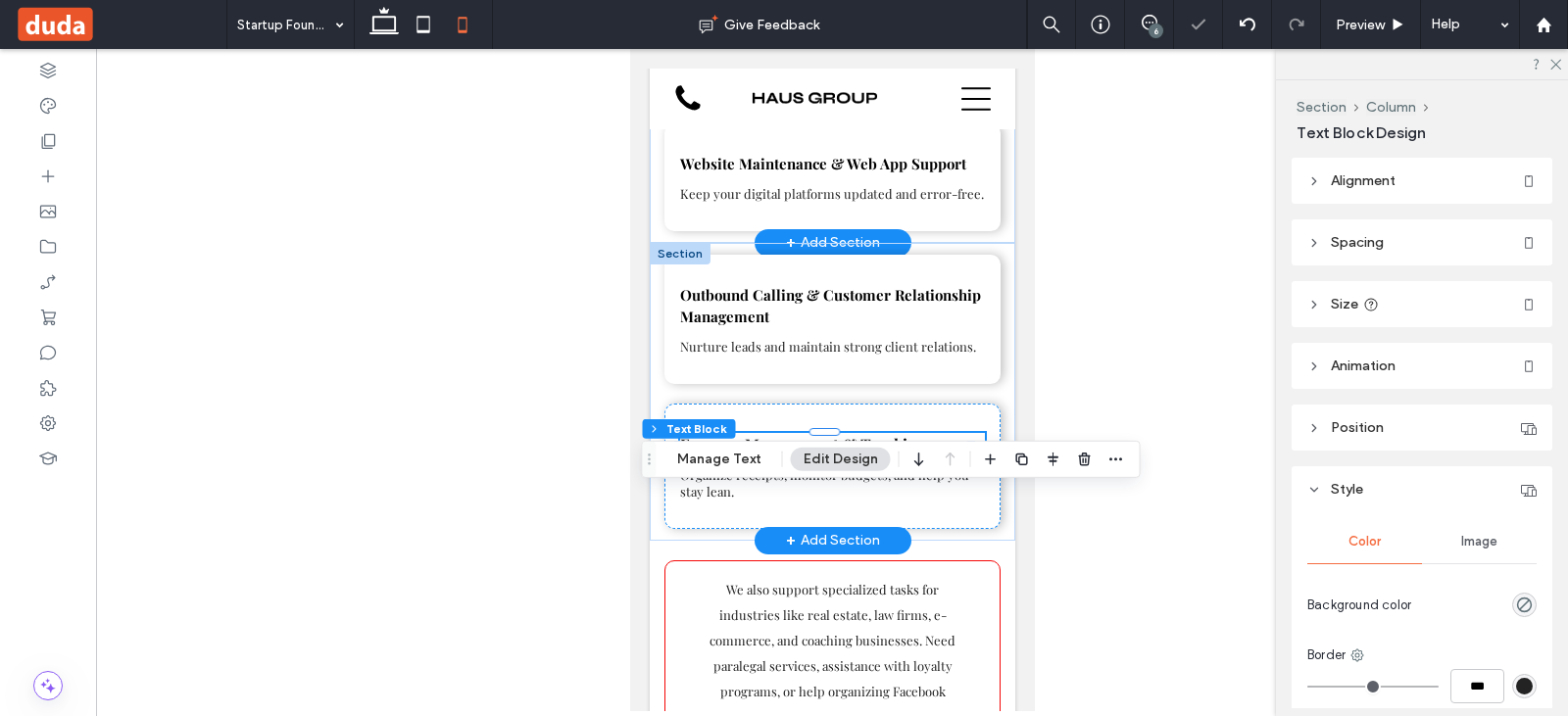 click on "Expense Management & Tracking" at bounding box center [802, 444] 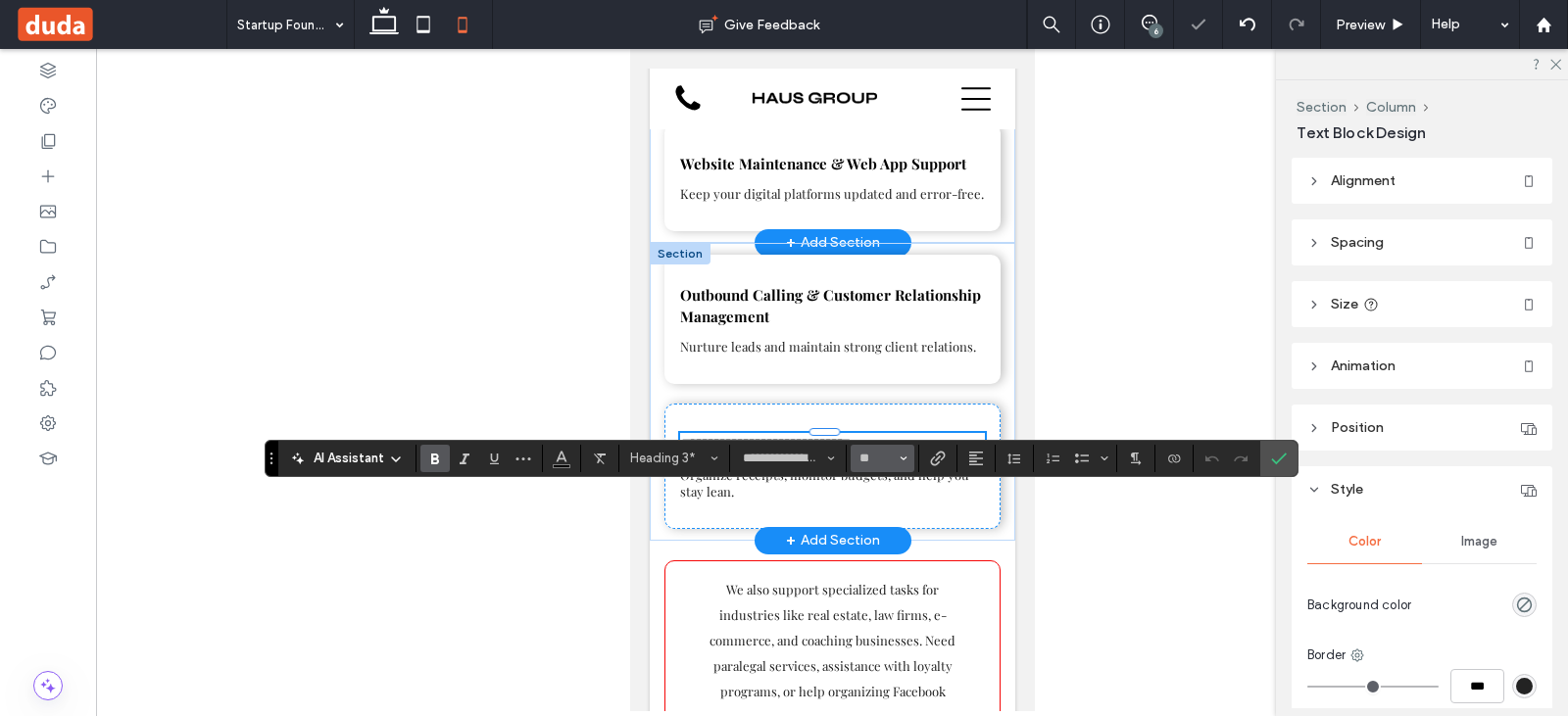 click on "**" at bounding box center (876, 458) 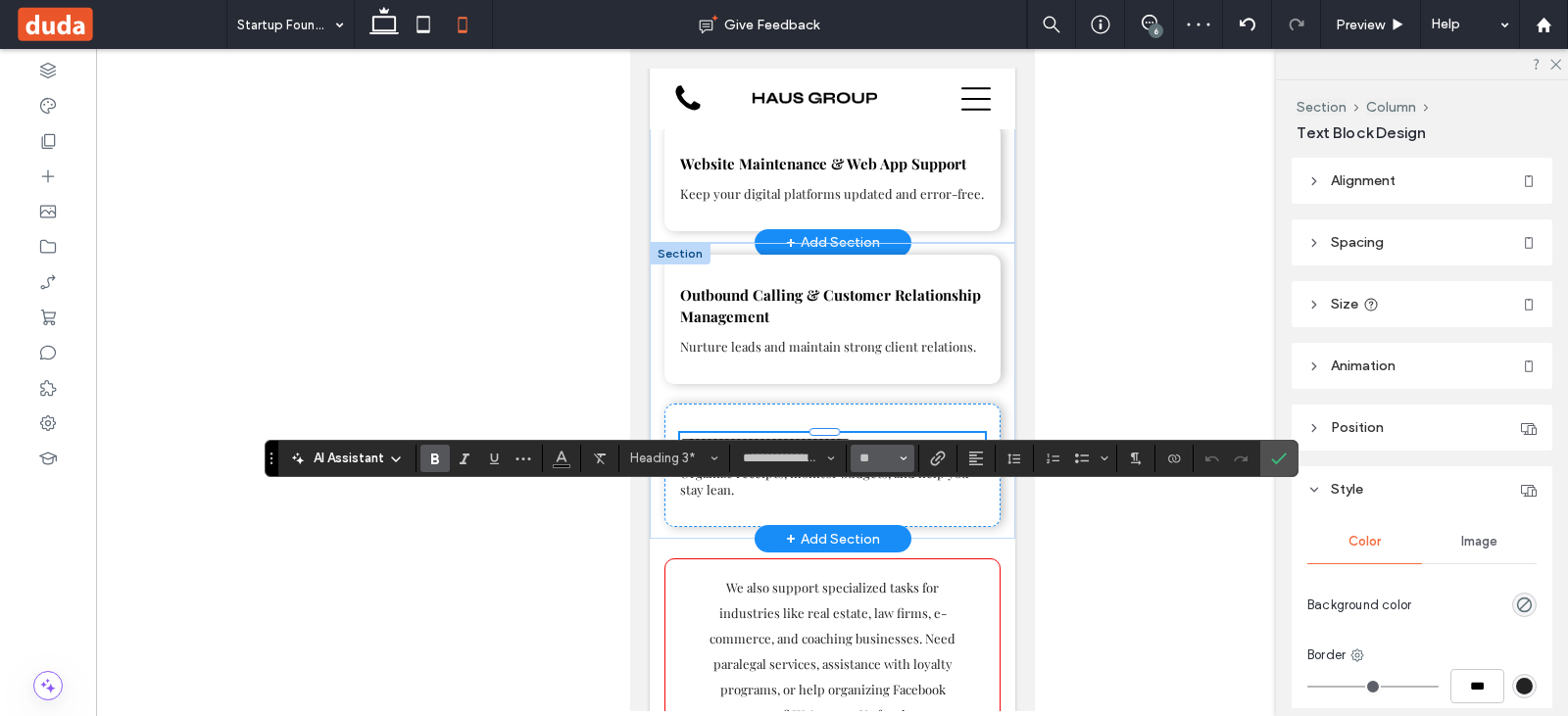 type on "**" 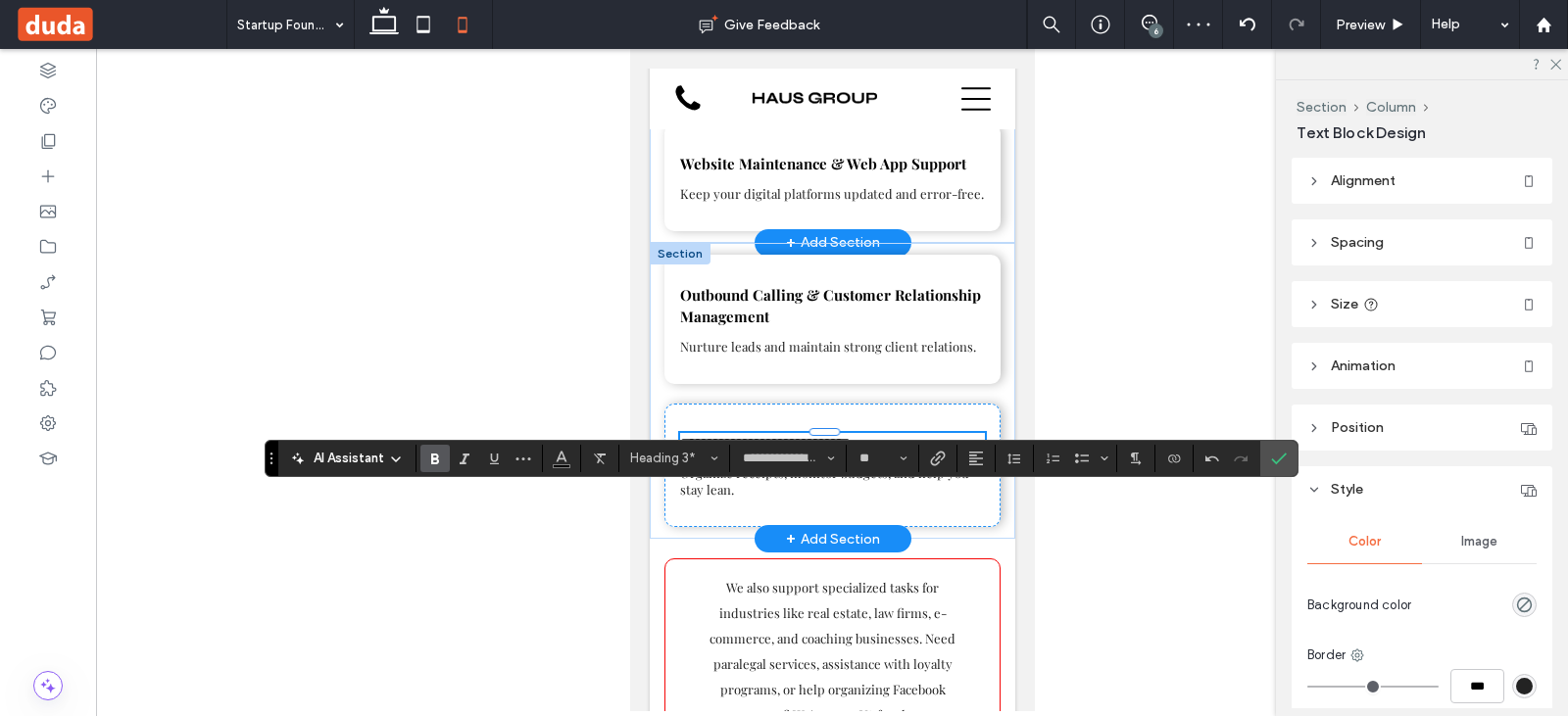 click 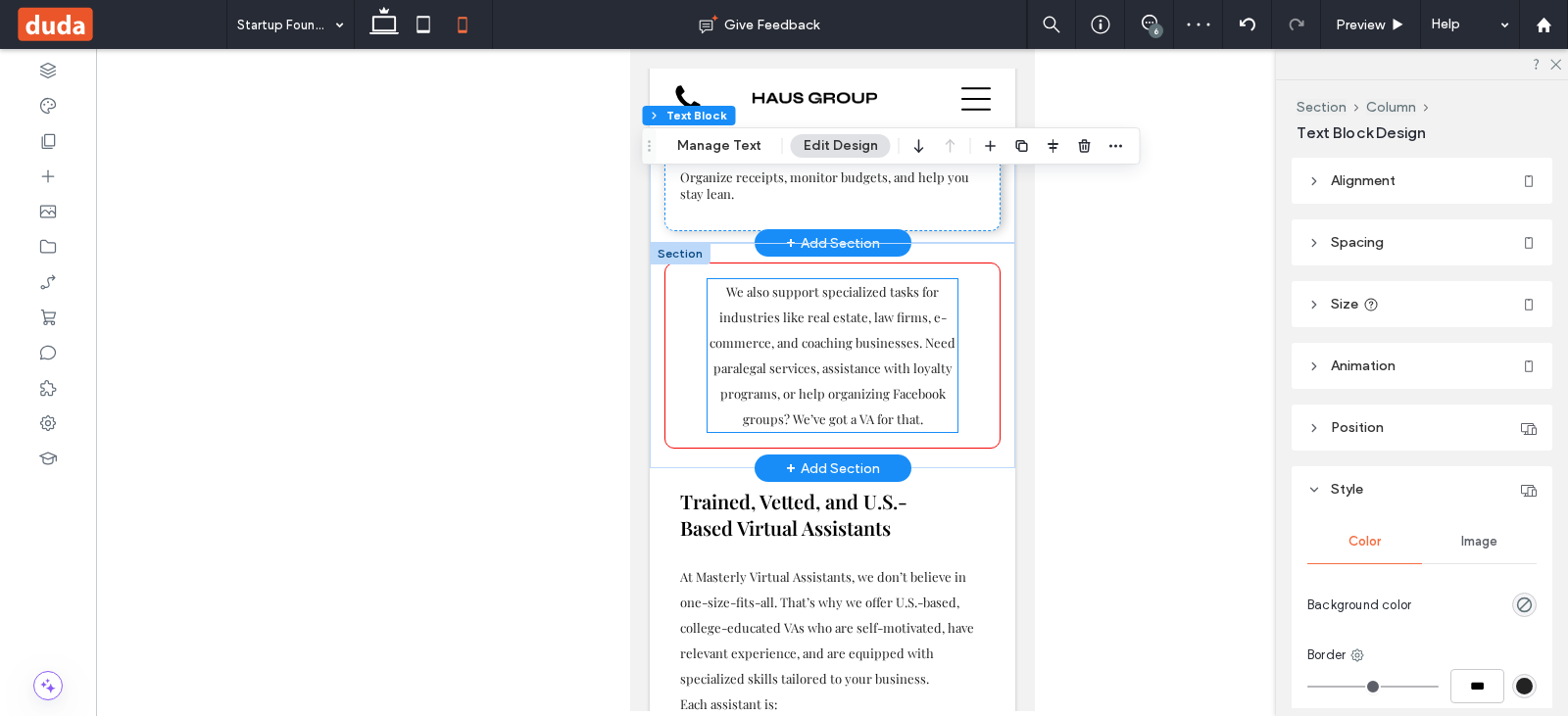 scroll, scrollTop: 3088, scrollLeft: 0, axis: vertical 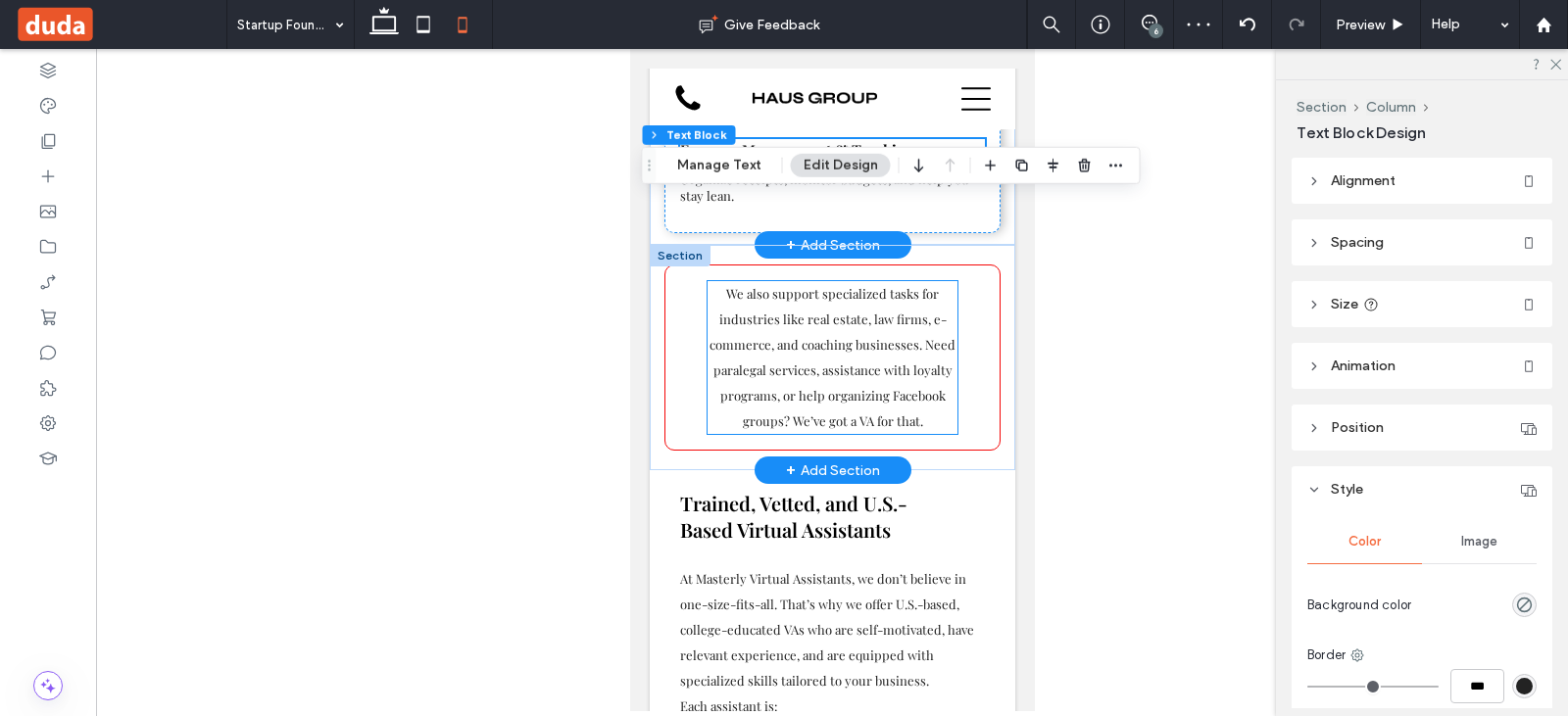 click on ", assistance with" at bounding box center [862, 369] 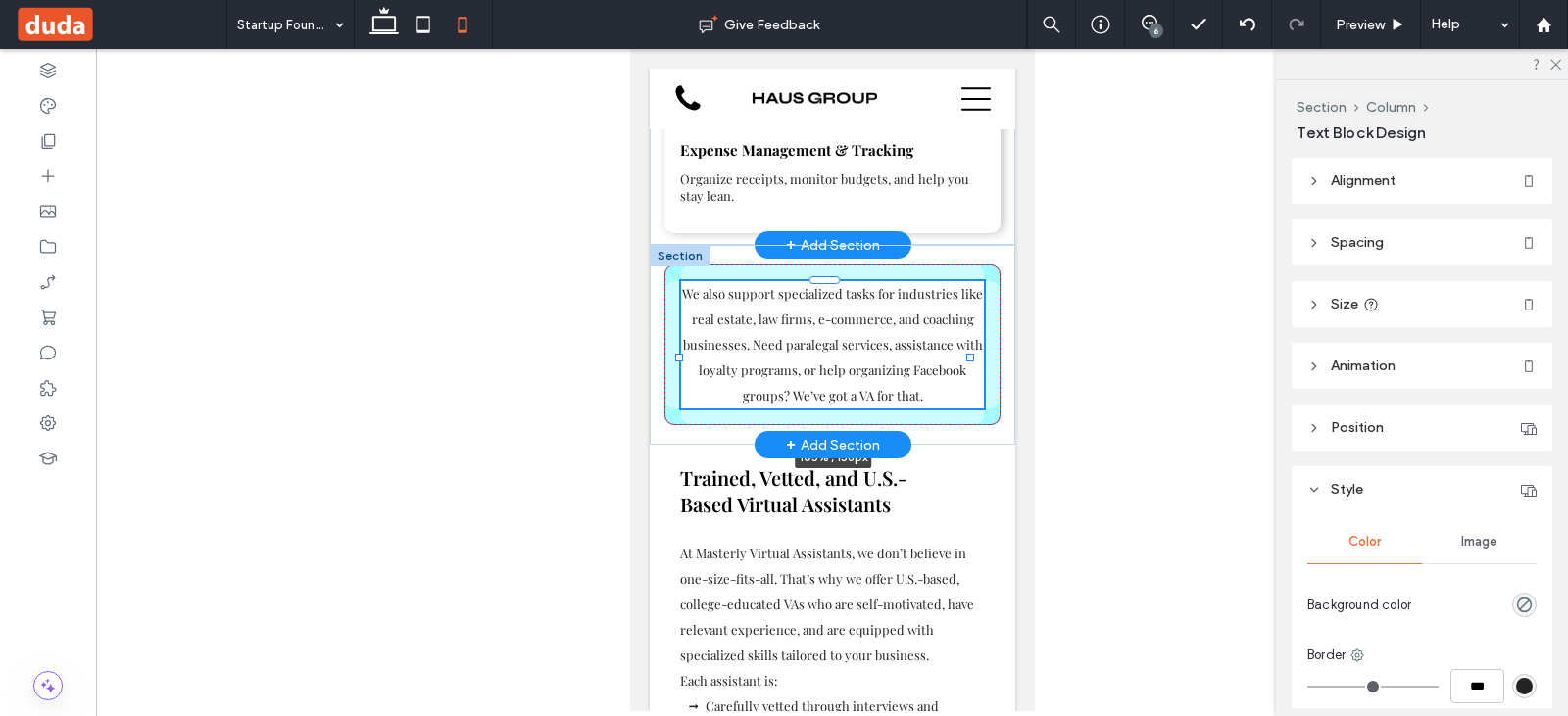 drag, startPoint x: 943, startPoint y: 419, endPoint x: 976, endPoint y: 413, distance: 33.54102 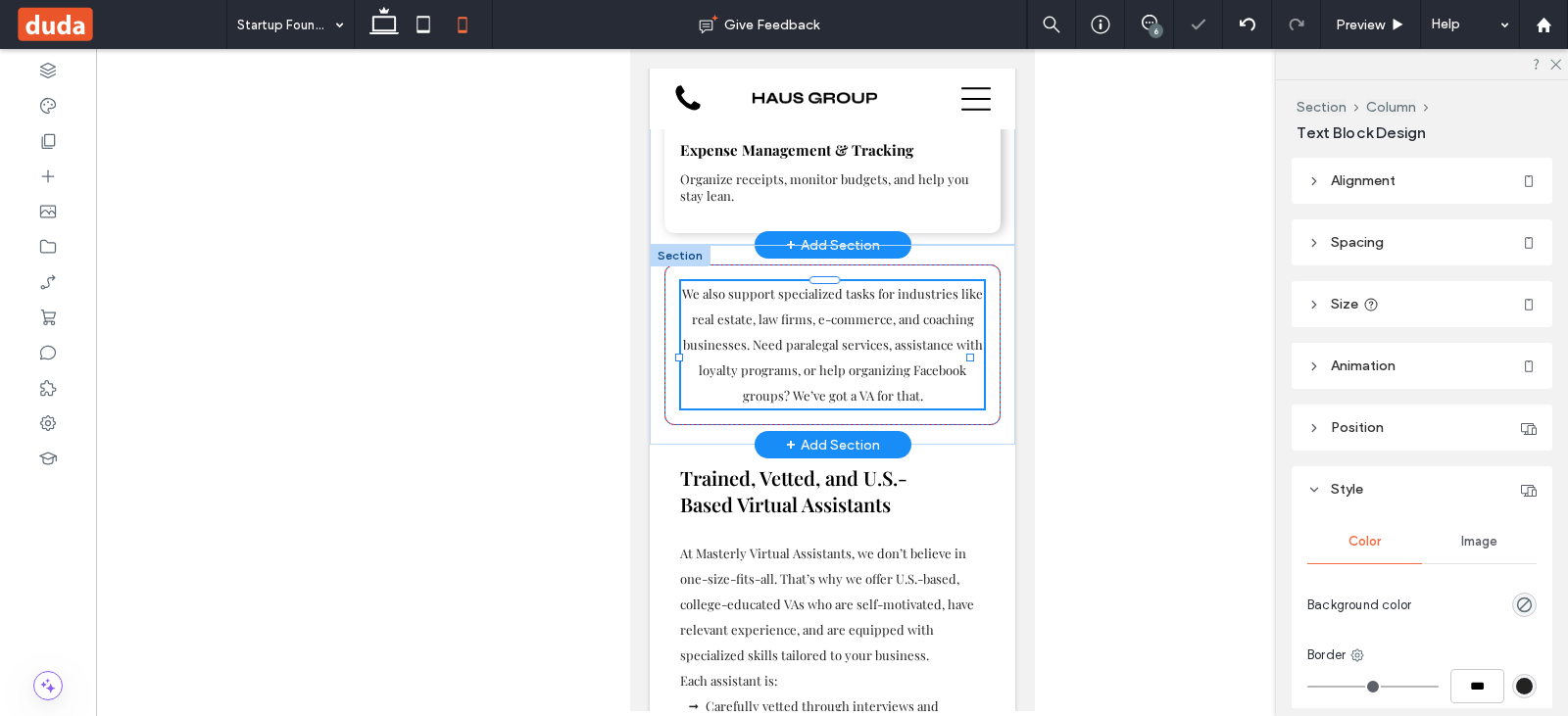 type on "***" 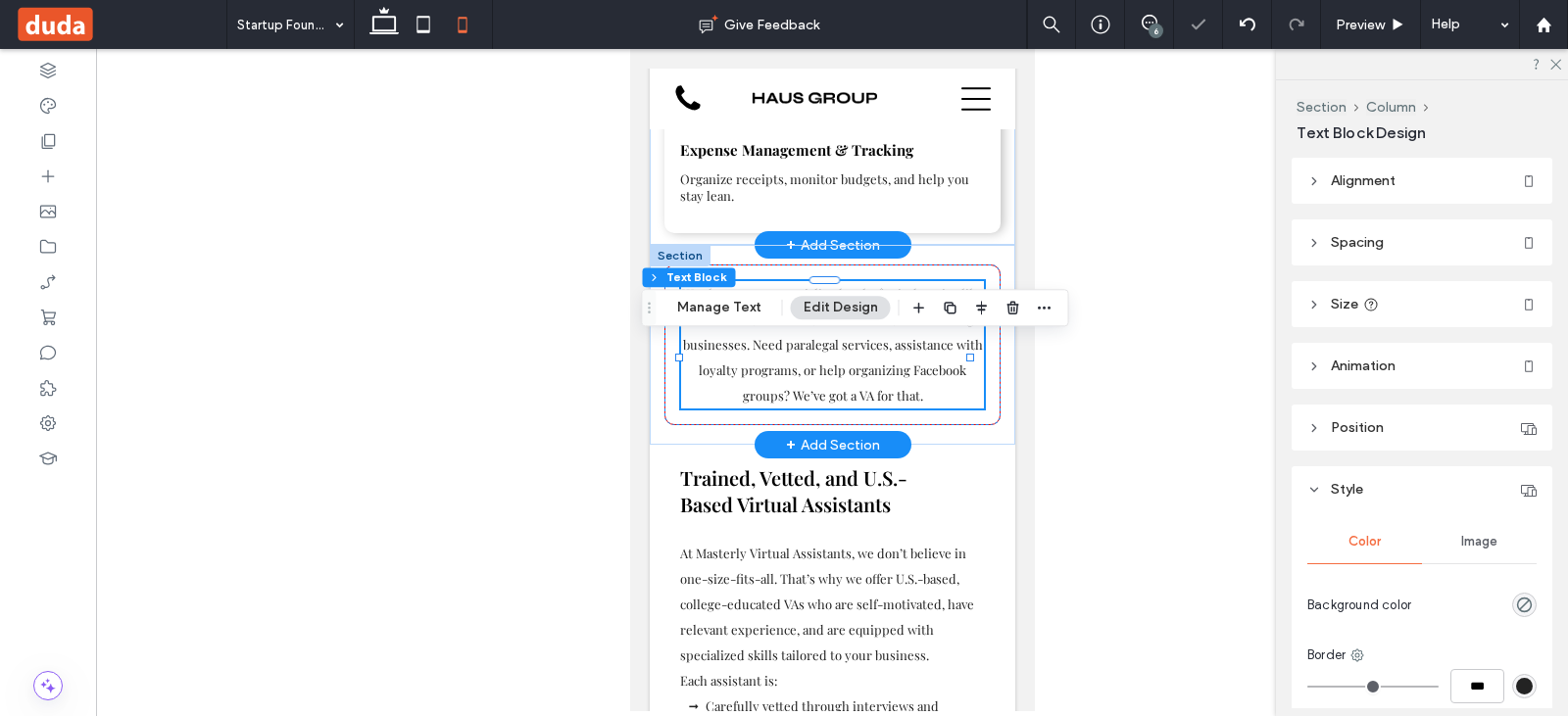 click on "paralegal services" at bounding box center [836, 344] 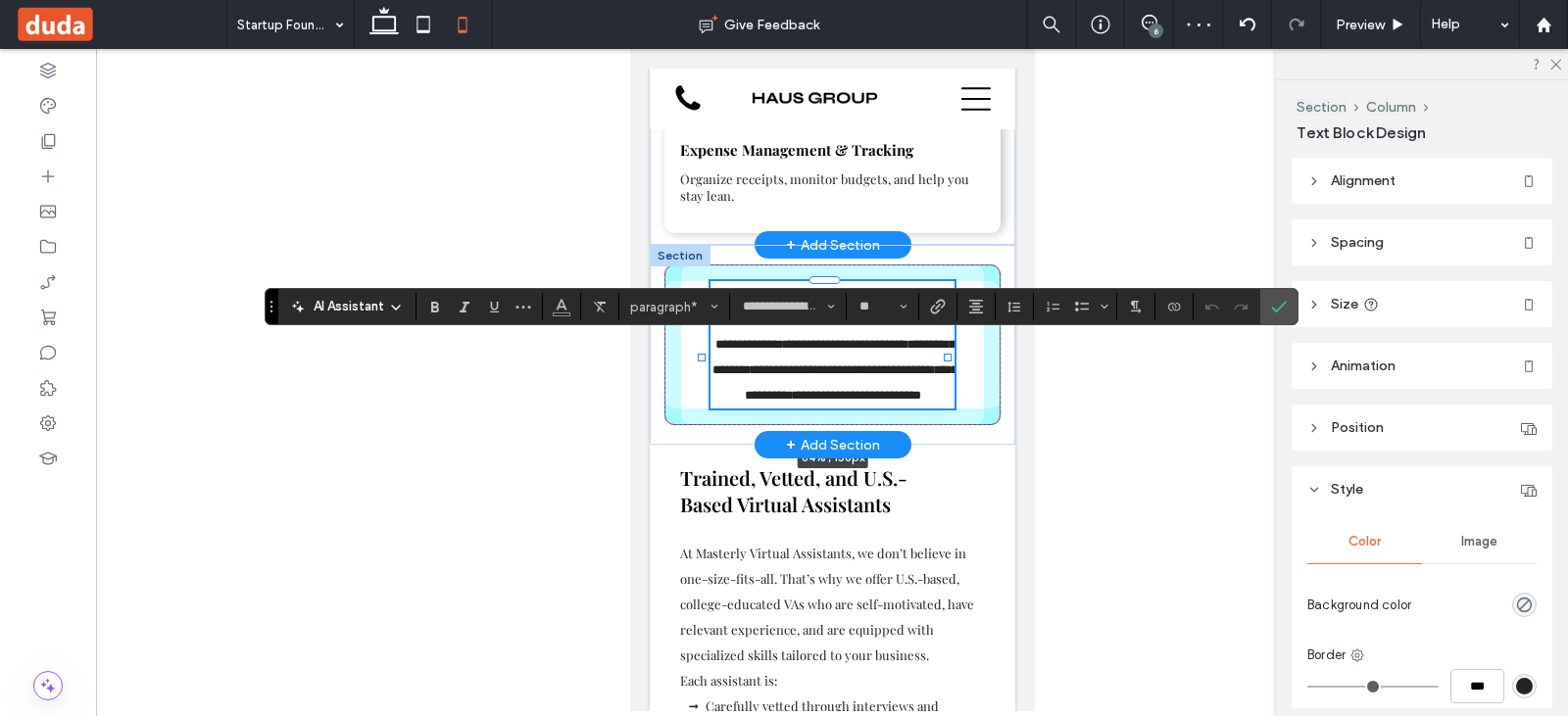 drag, startPoint x: 967, startPoint y: 414, endPoint x: 945, endPoint y: 412, distance: 22.090722 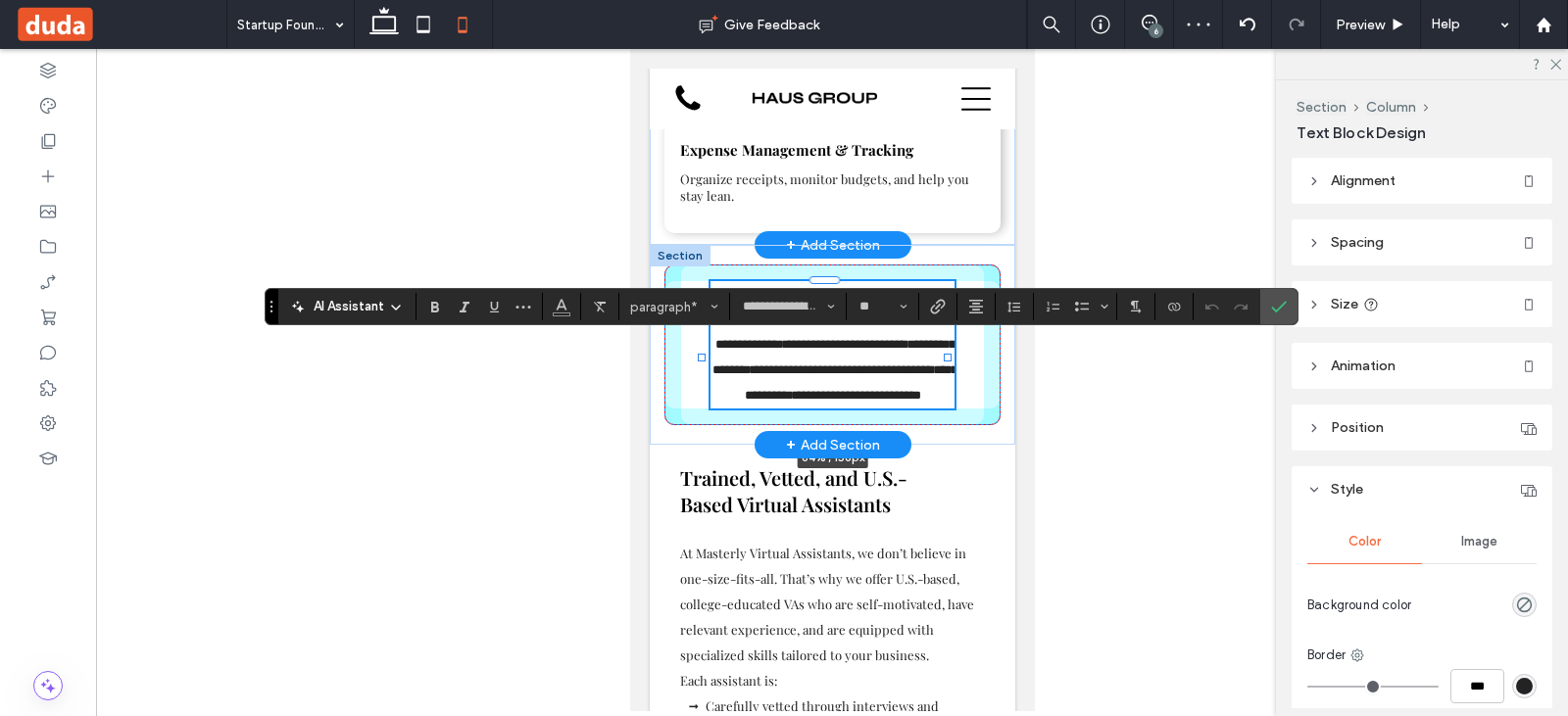 click at bounding box center (947, 358) 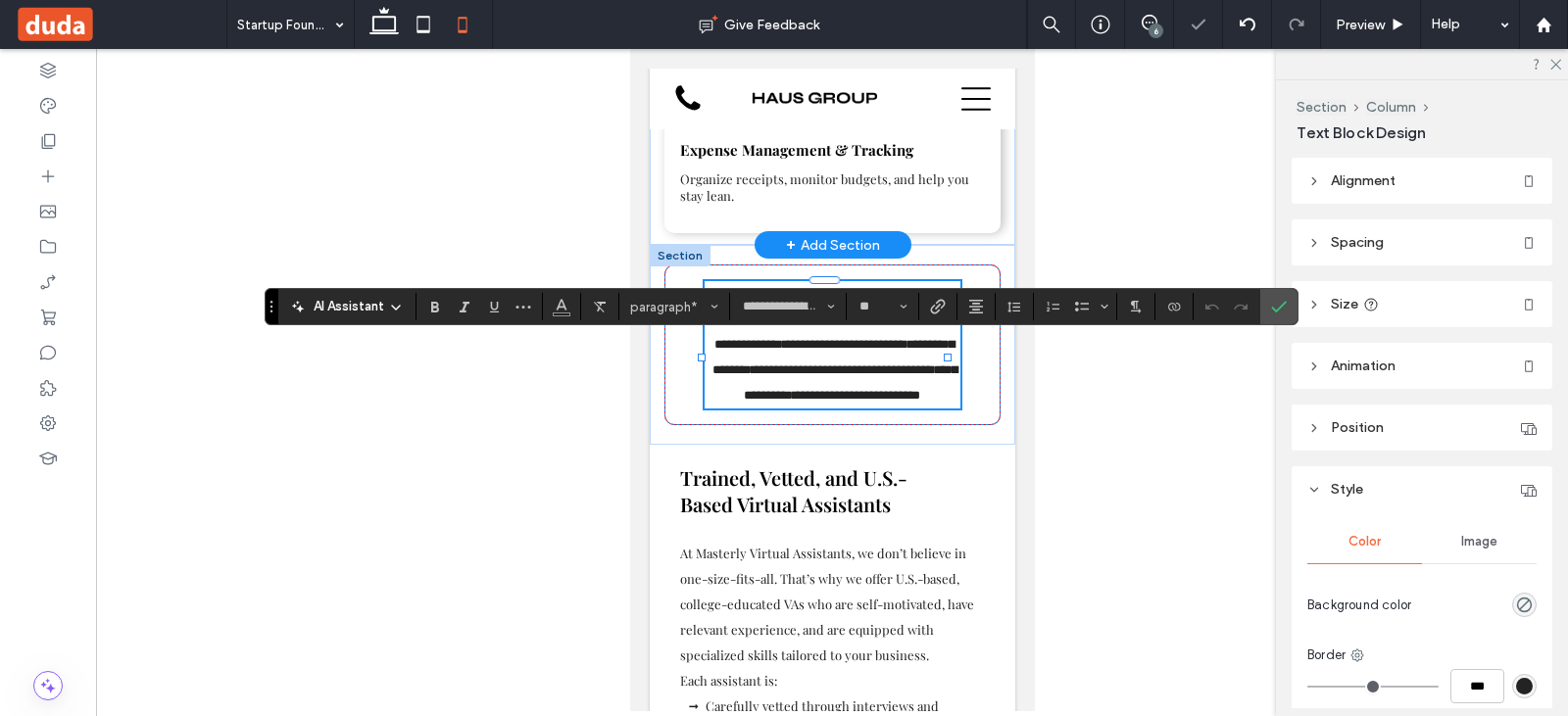 click 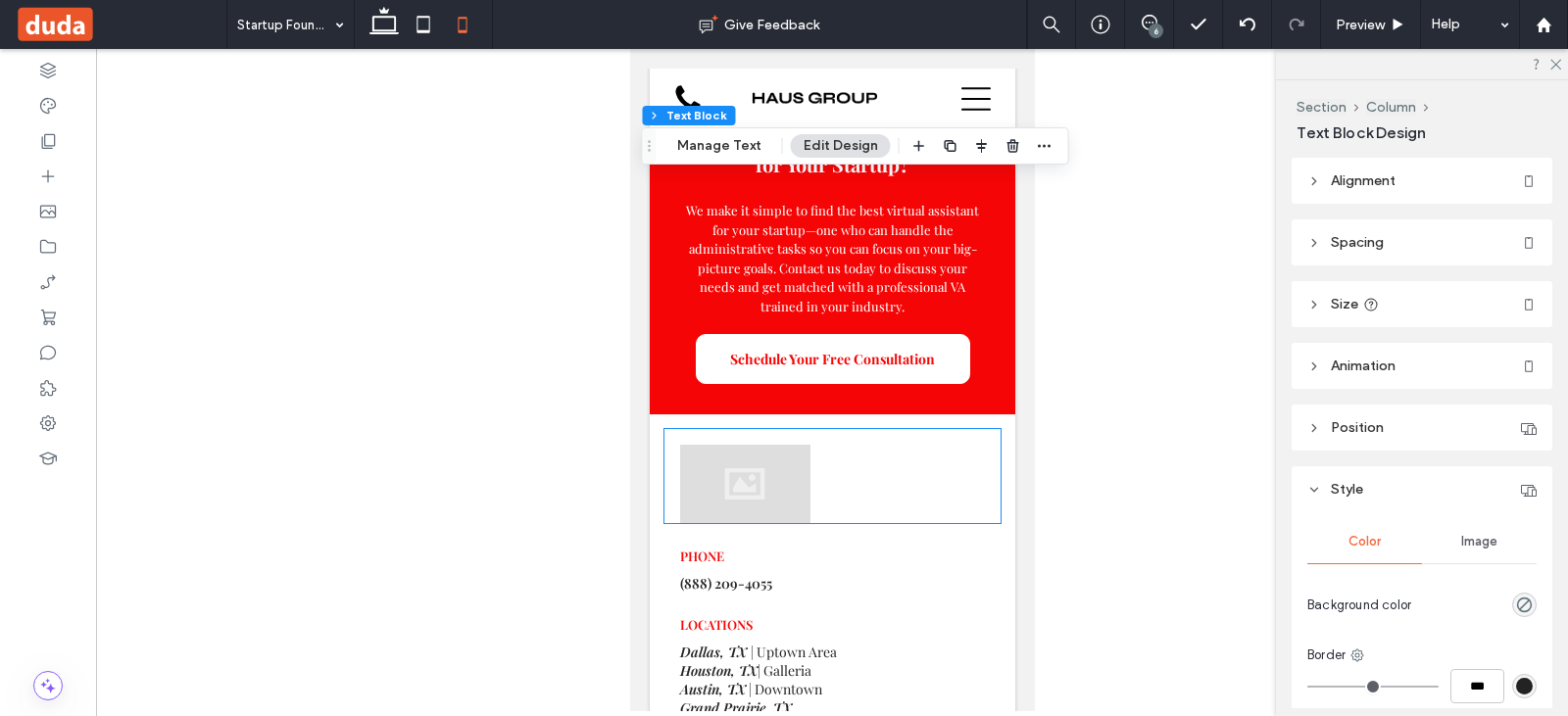 scroll, scrollTop: 5831, scrollLeft: 0, axis: vertical 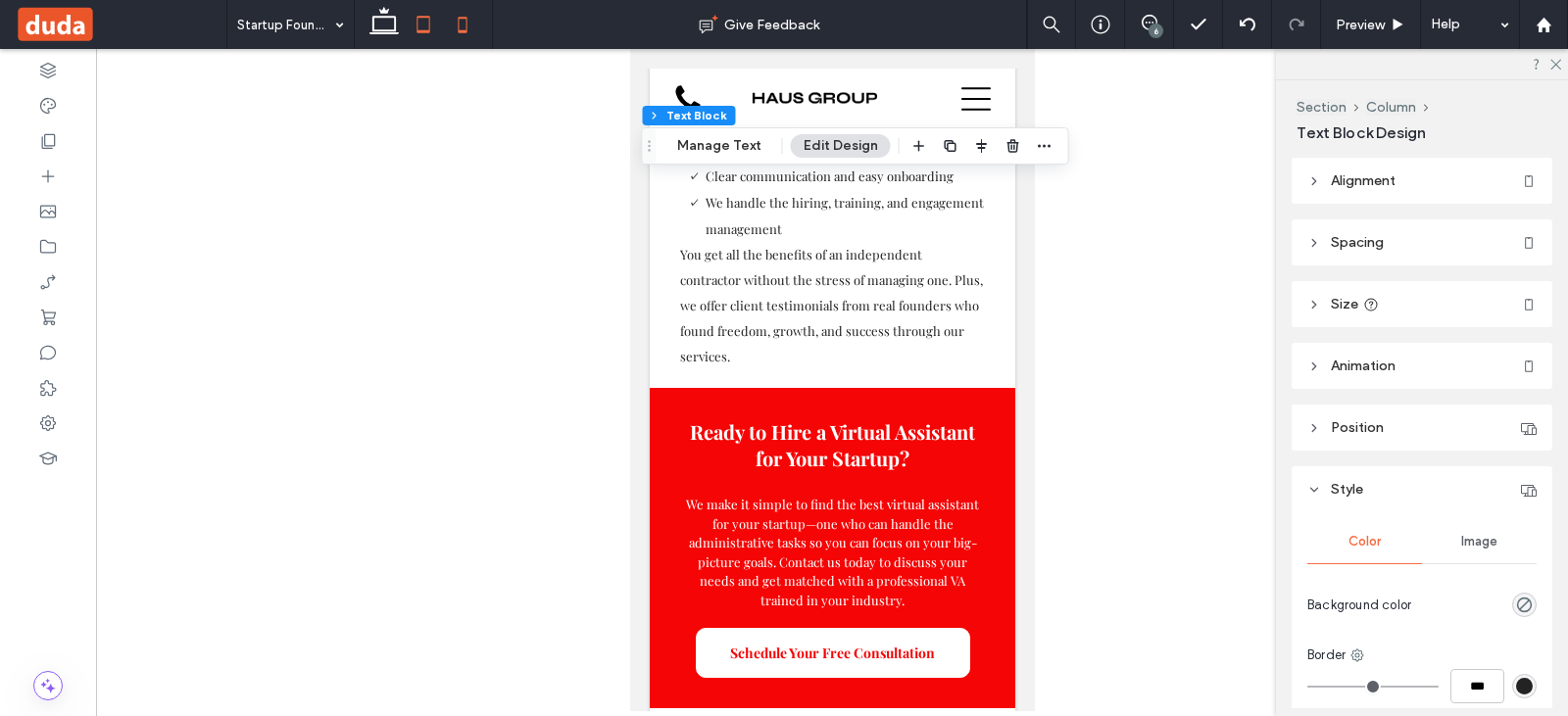 click 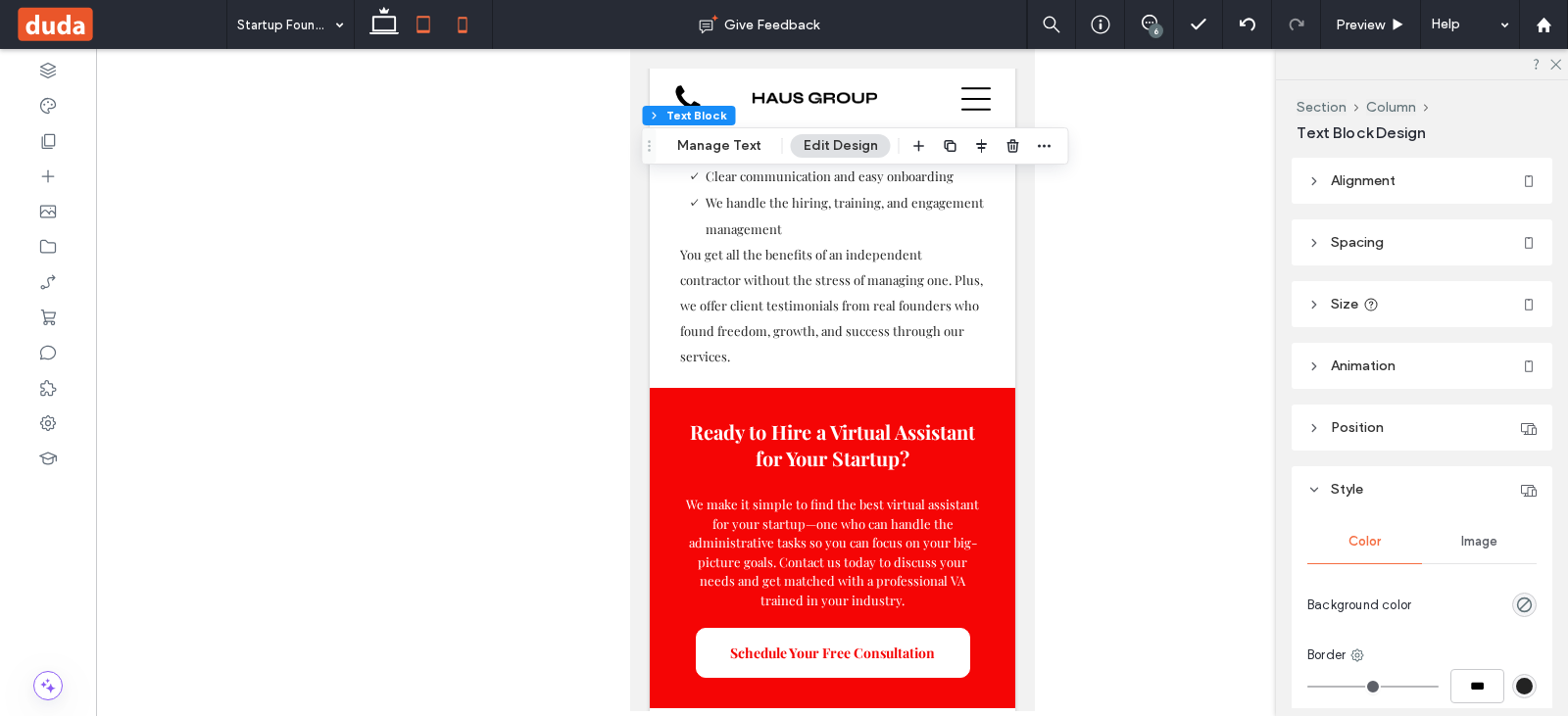 type on "**" 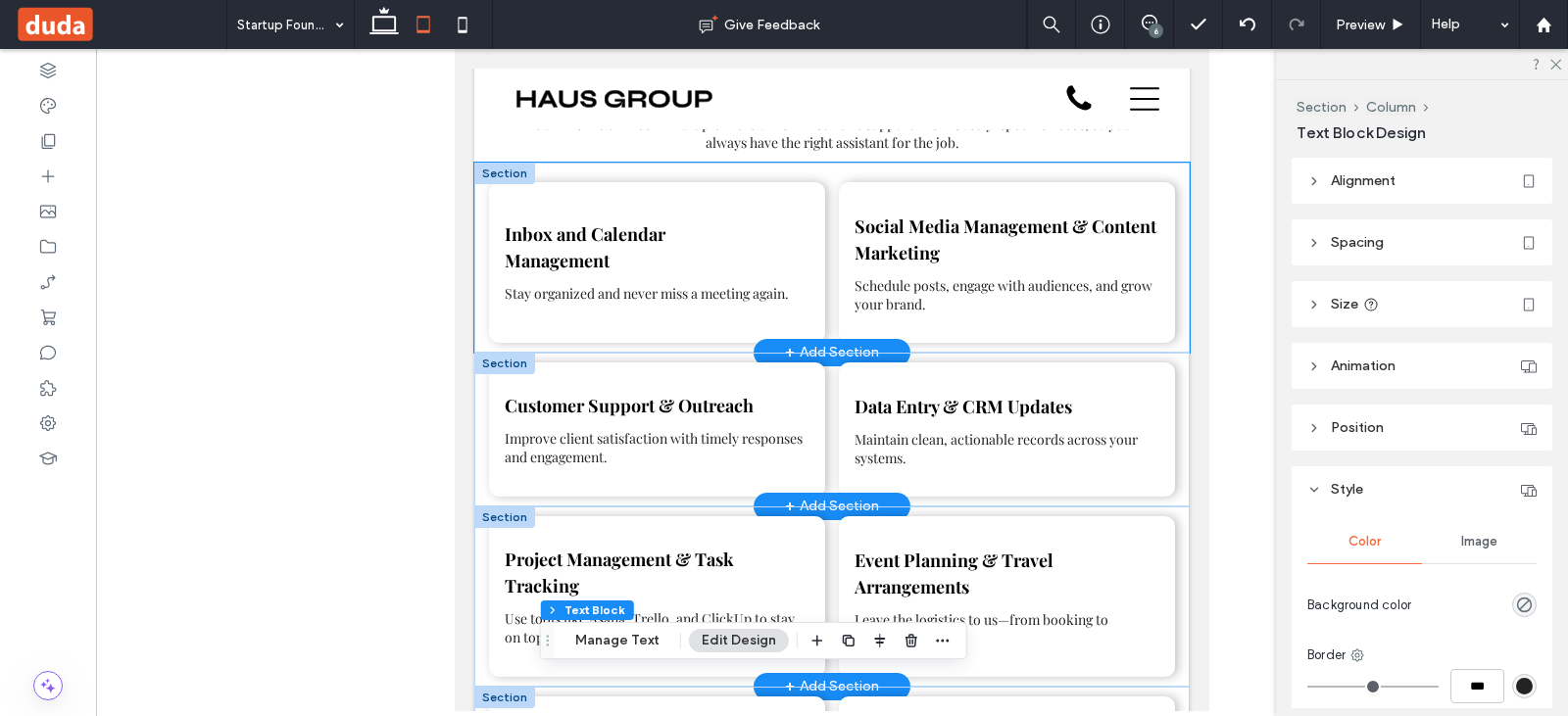 scroll, scrollTop: 1686, scrollLeft: 0, axis: vertical 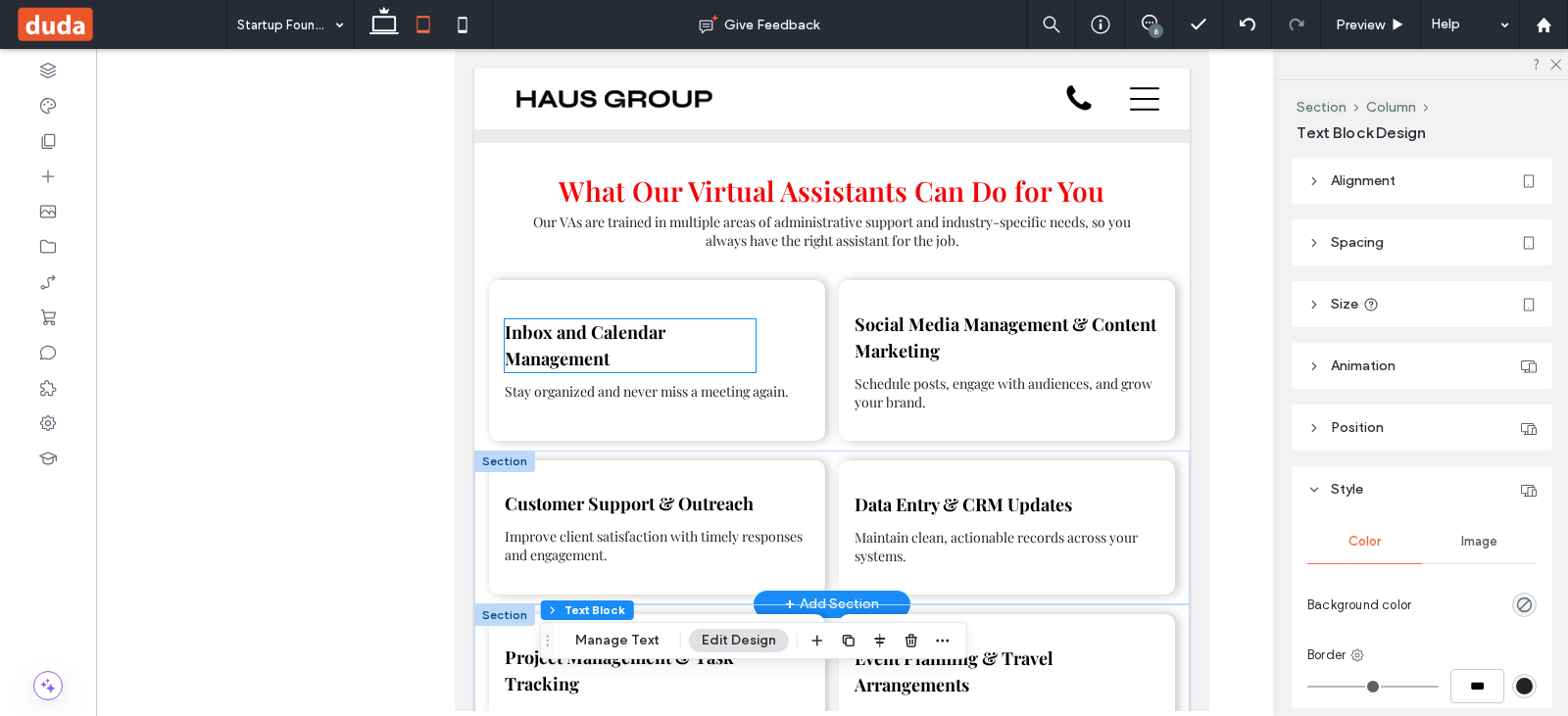 click on "Inbox and Calendar Management" at bounding box center [630, 346] 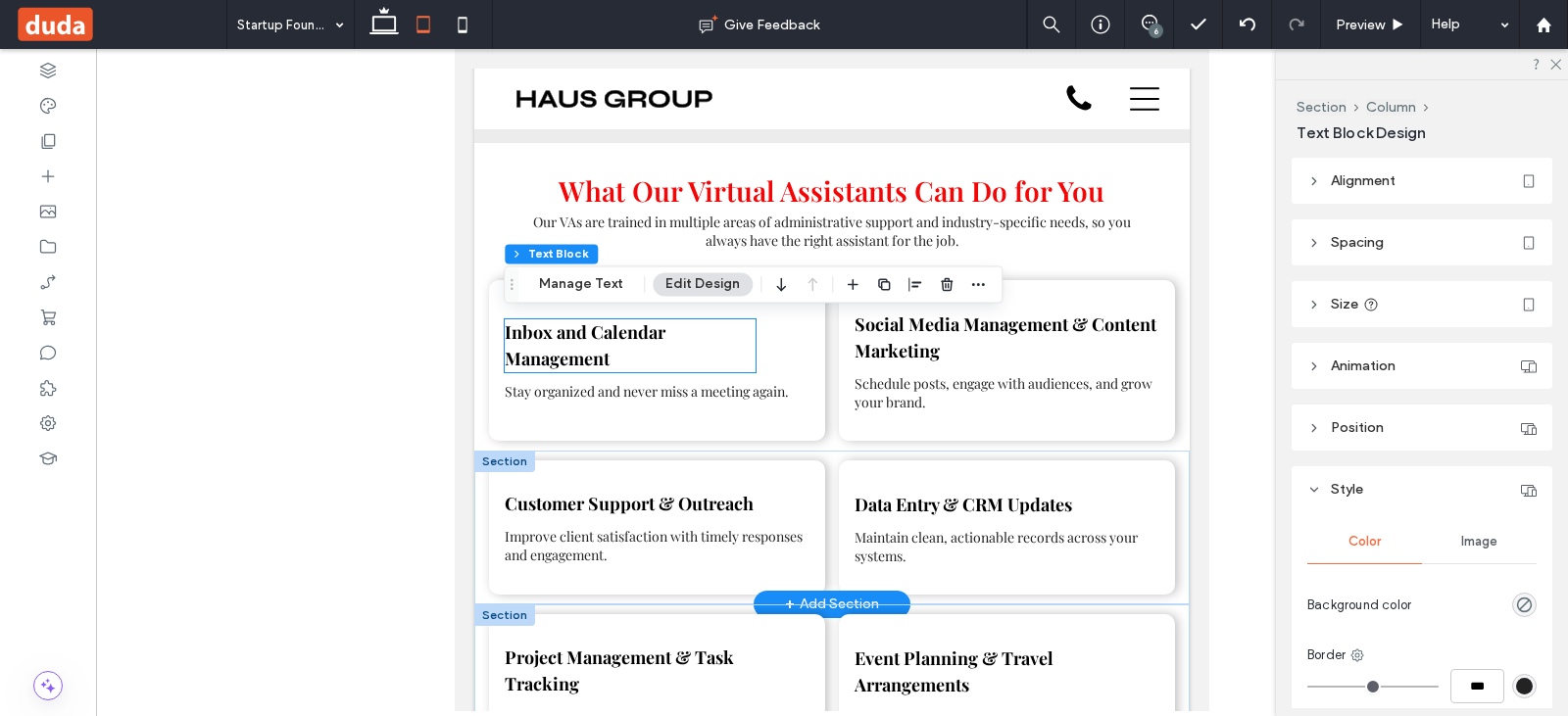 click on "Inbox and Calendar Management" at bounding box center (630, 346) 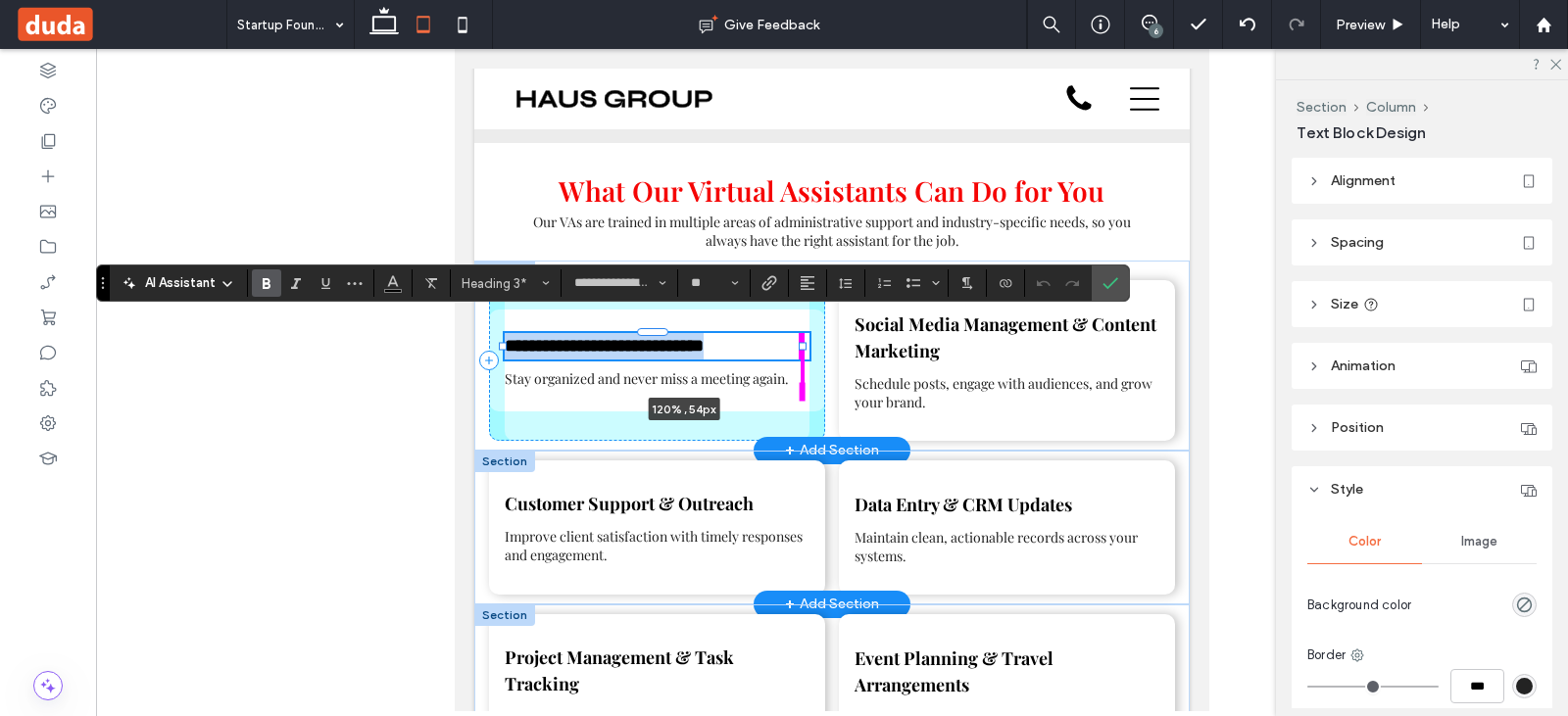 drag, startPoint x: 750, startPoint y: 340, endPoint x: 806, endPoint y: 341, distance: 56.00893 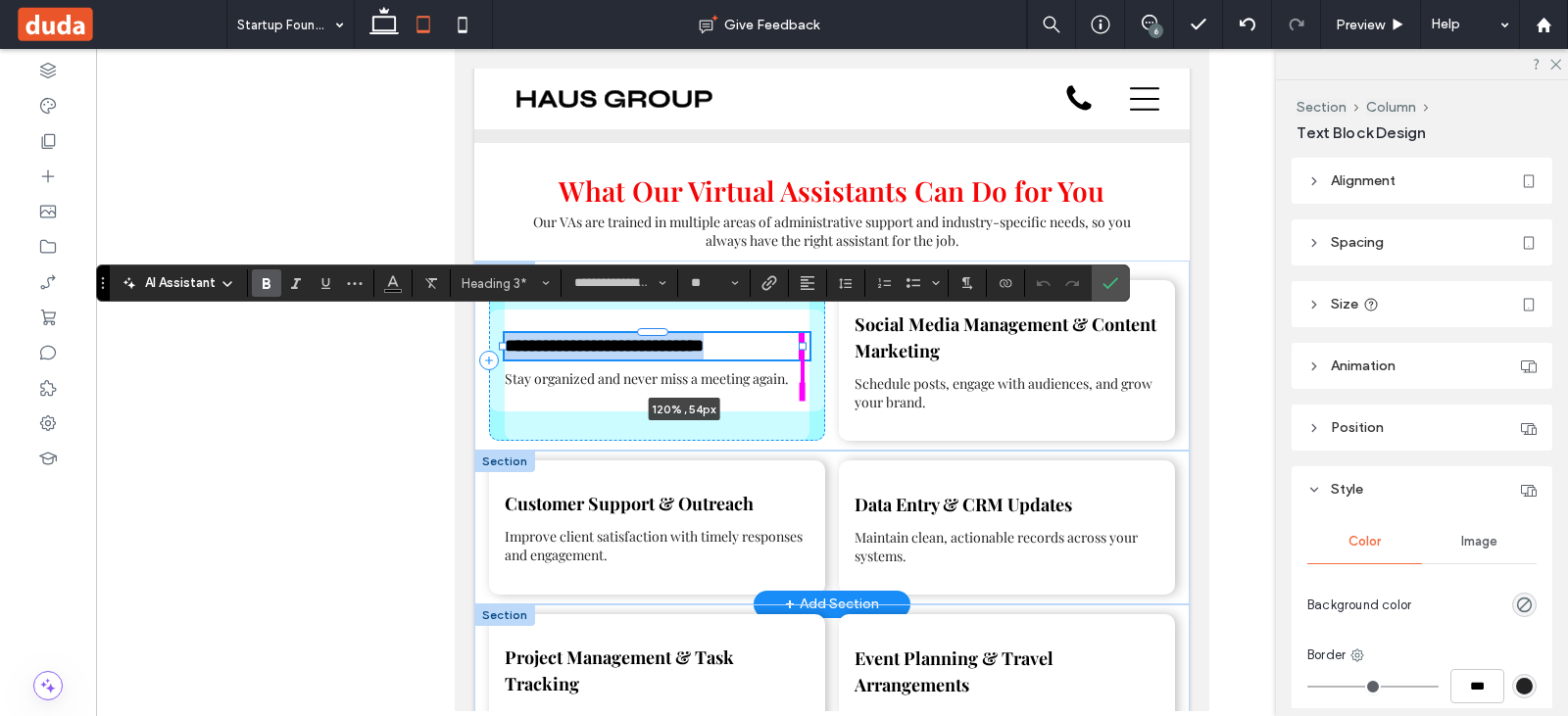 type on "***" 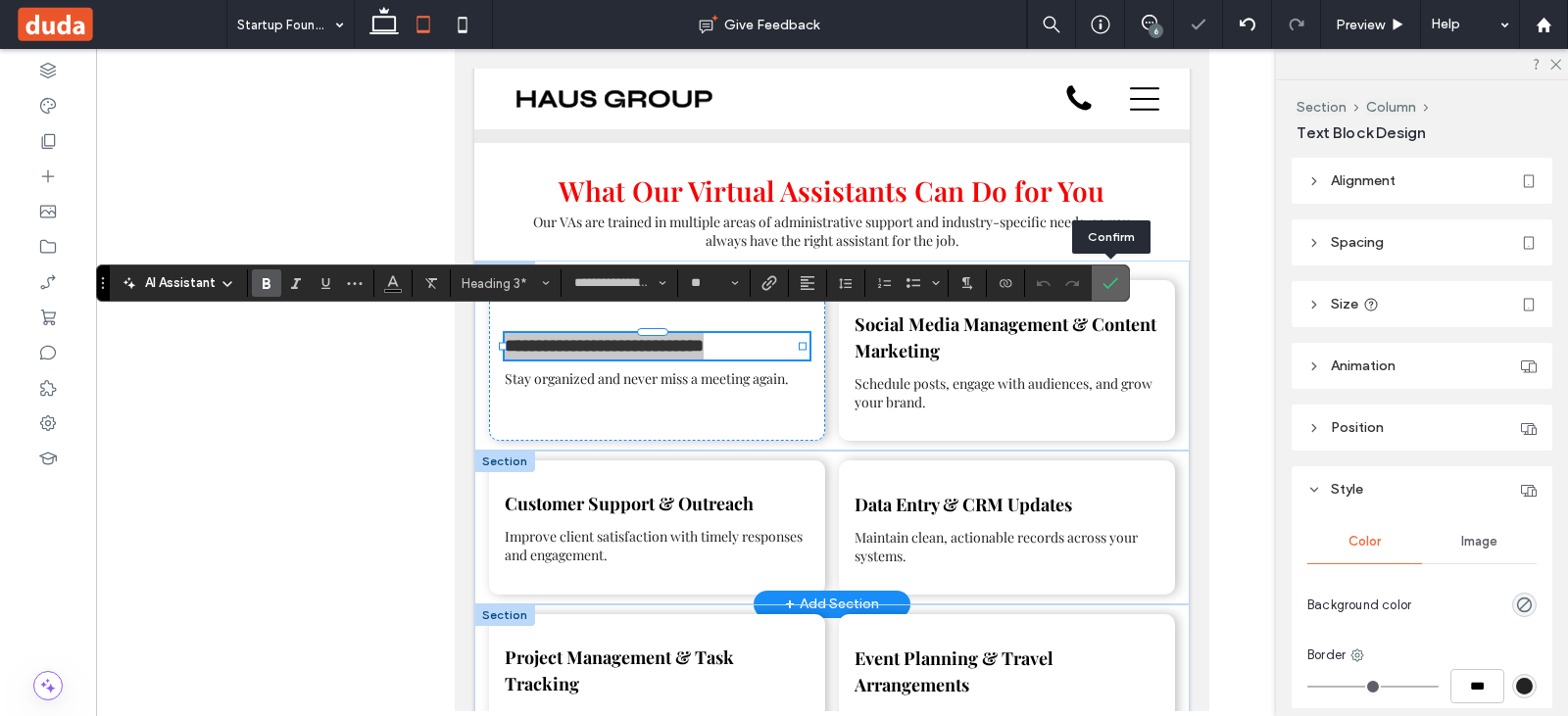 drag, startPoint x: 1117, startPoint y: 285, endPoint x: 607, endPoint y: 239, distance: 512.07031 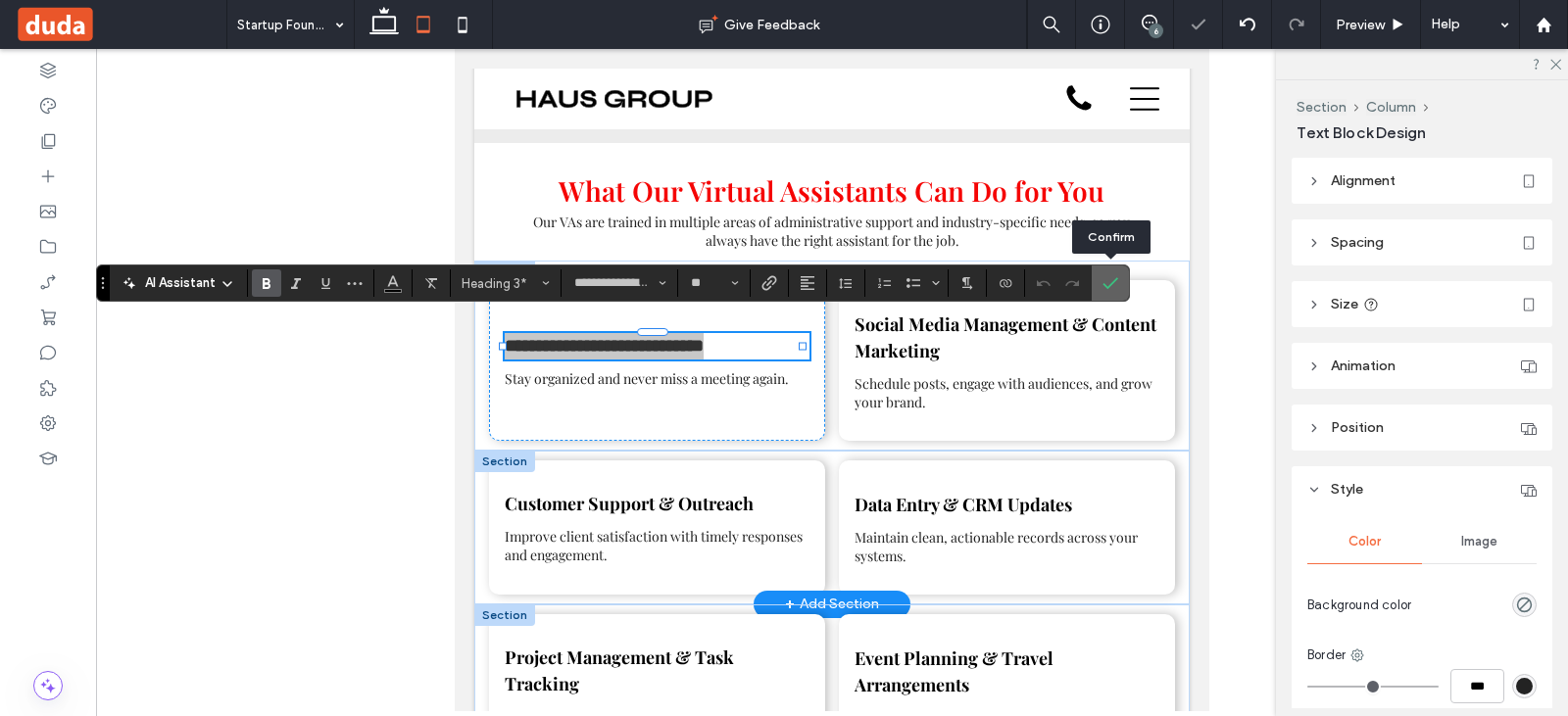 click 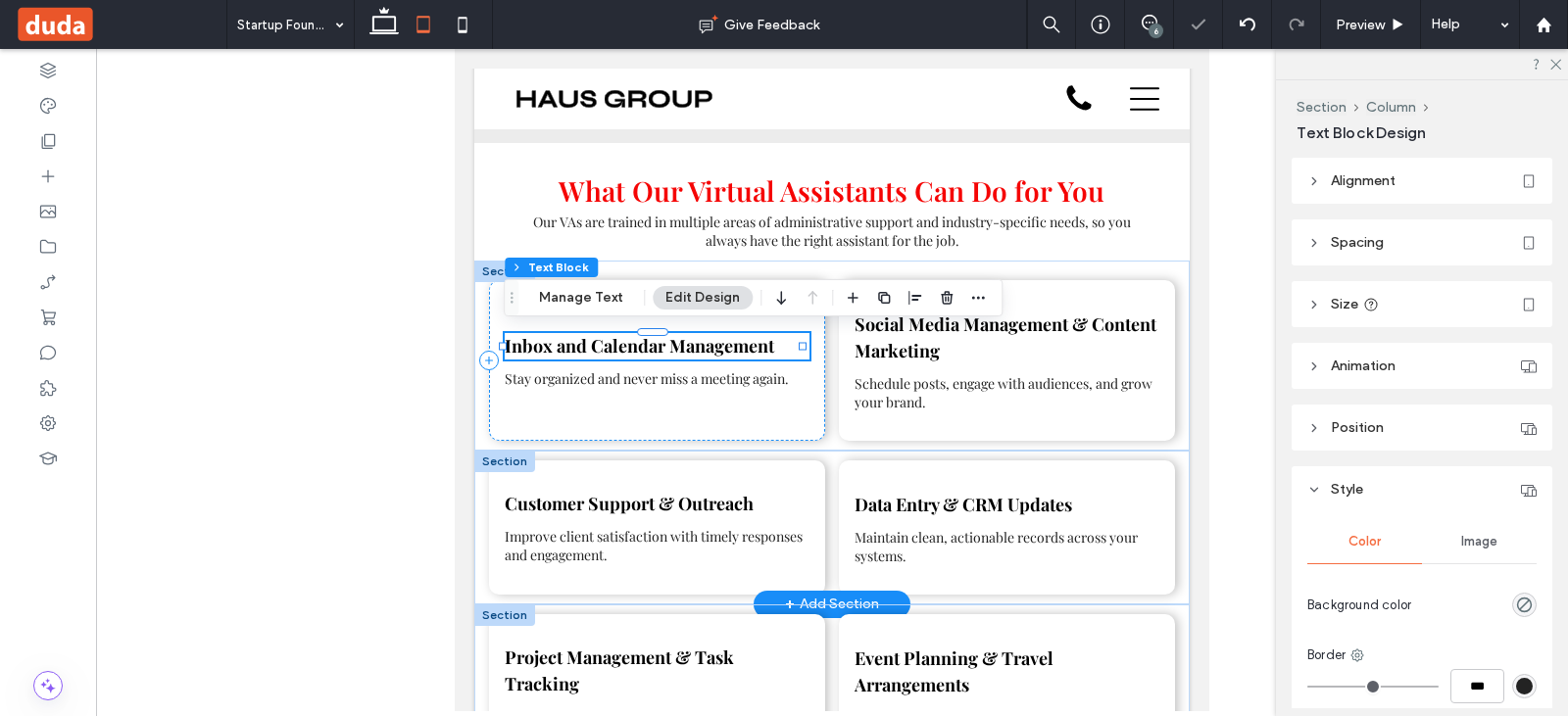 click on "Inbox and Calendar Management" at bounding box center (639, 346) 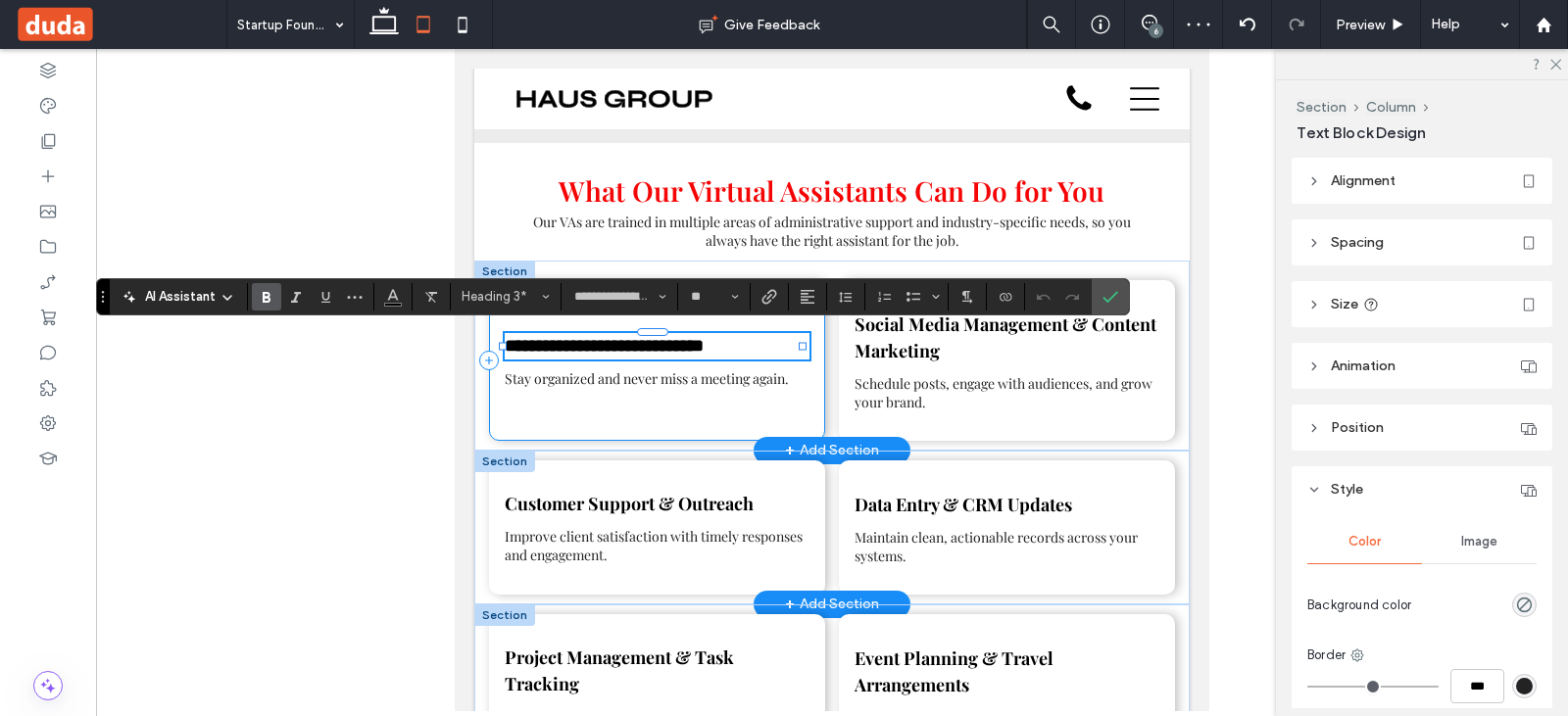 click on "**********" at bounding box center [657, 360] 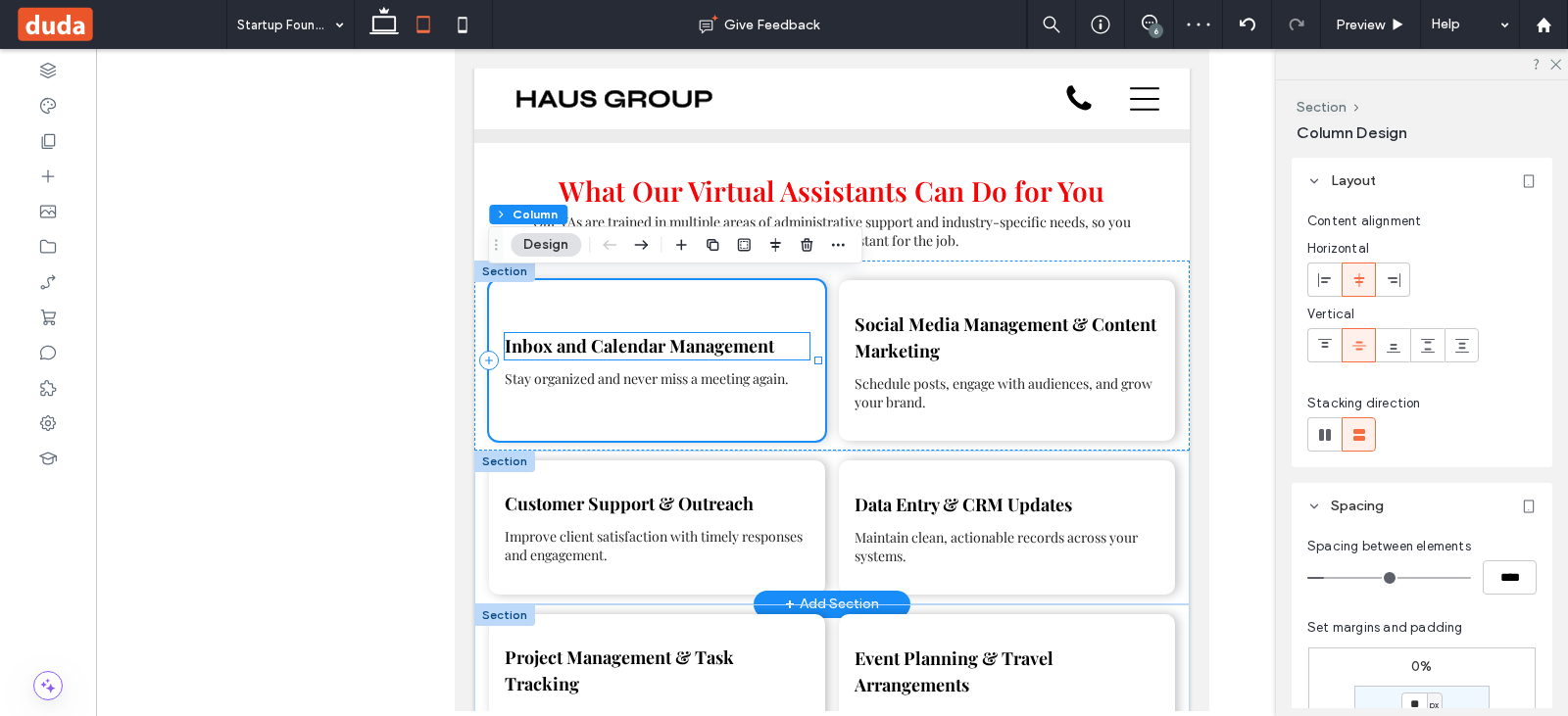 click on "Inbox and Calendar Management" at bounding box center (639, 346) 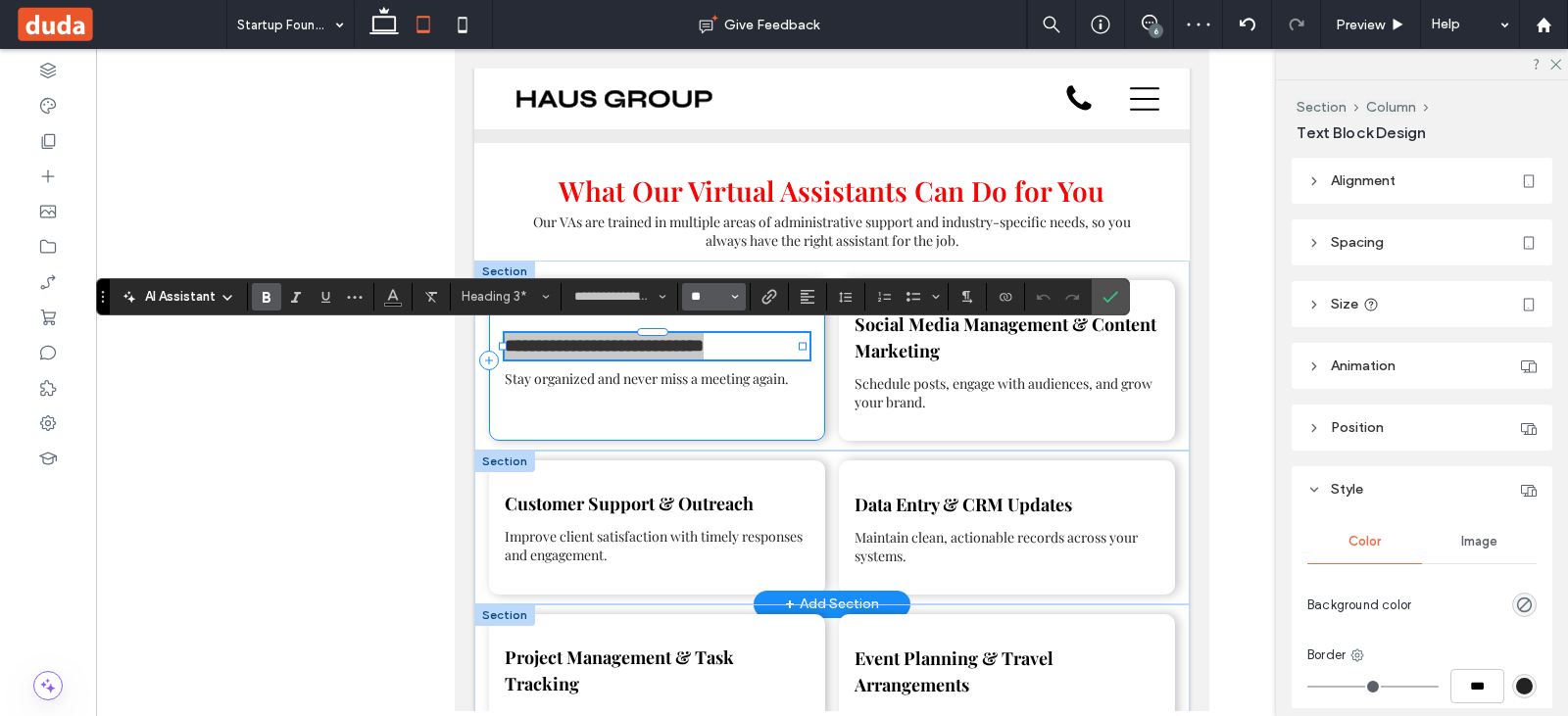 click on "**" at bounding box center (708, 297) 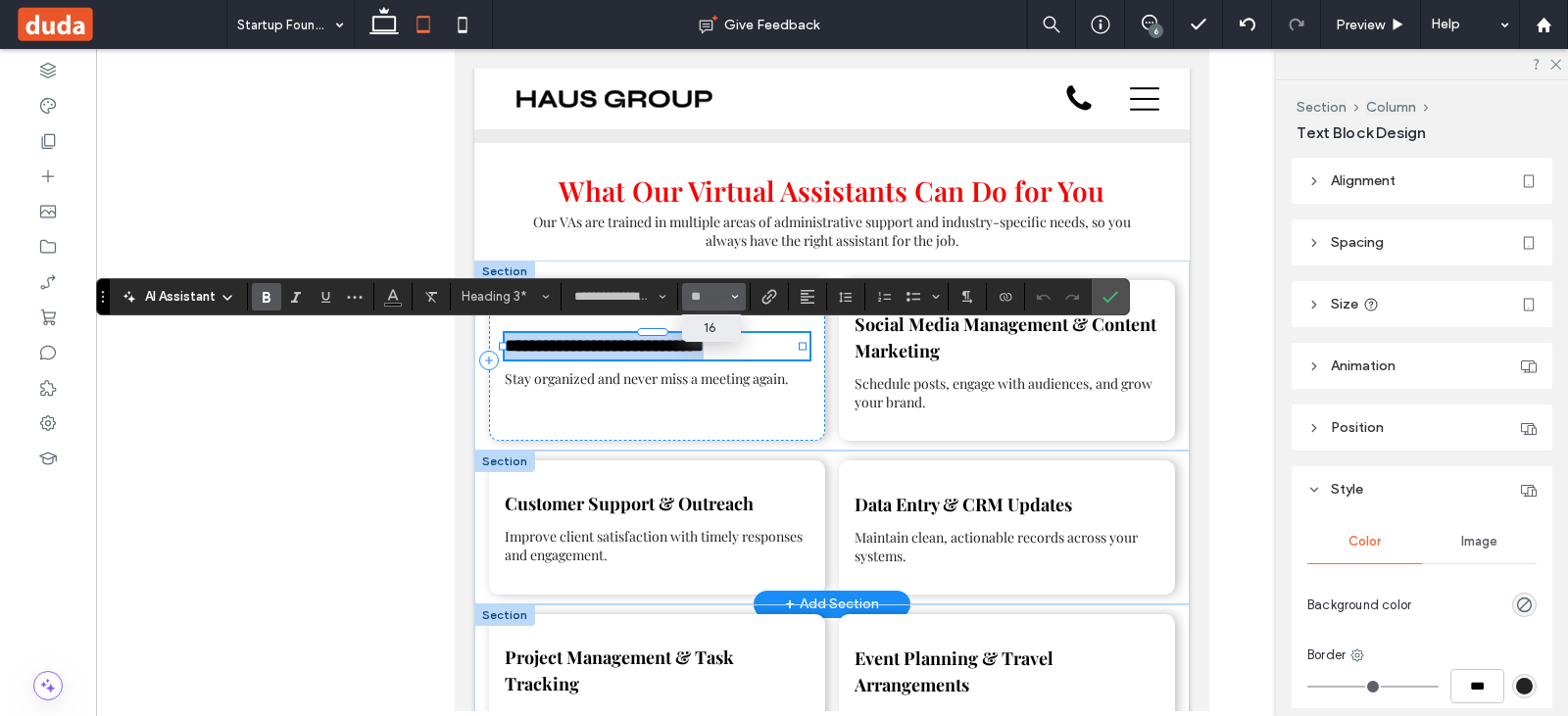 type on "**" 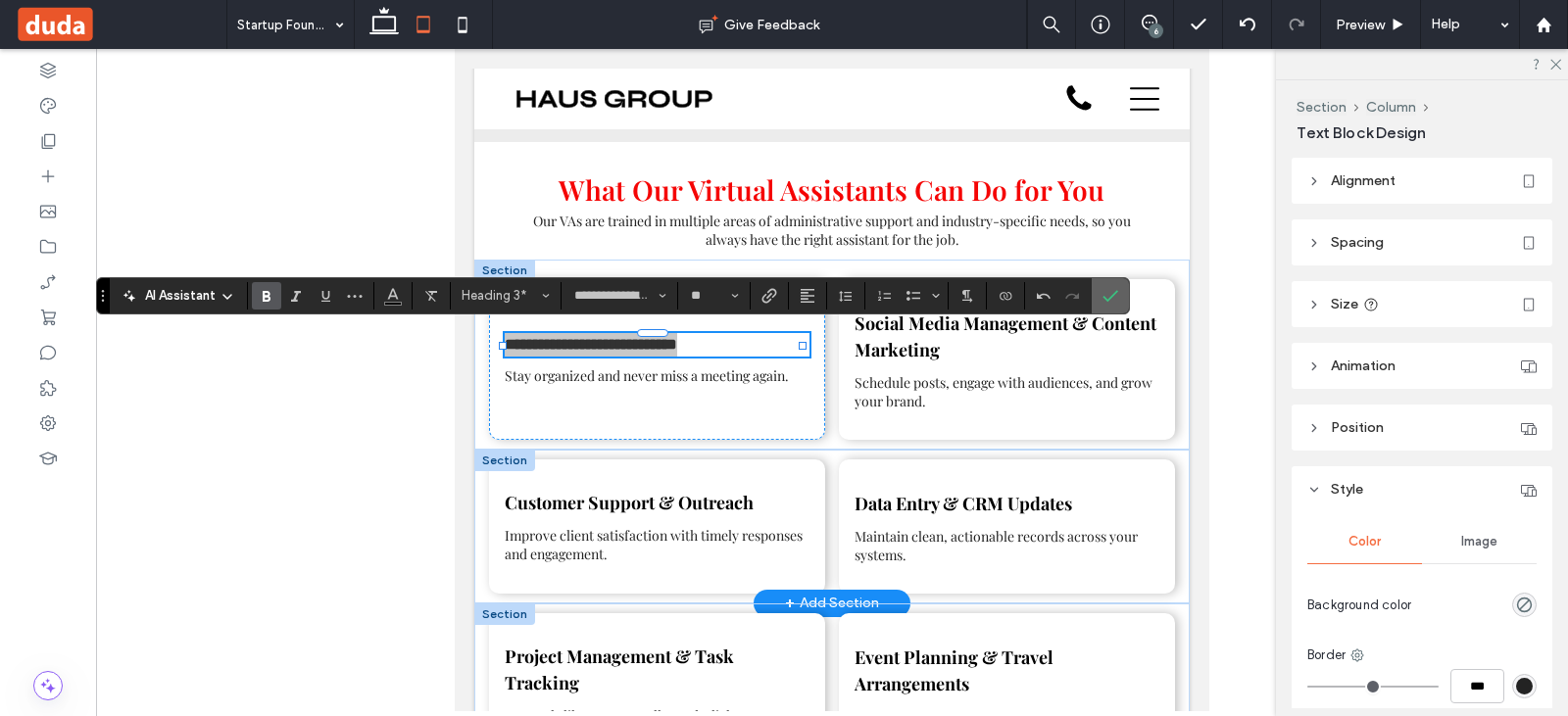 drag, startPoint x: 1112, startPoint y: 293, endPoint x: 582, endPoint y: 280, distance: 530.1594 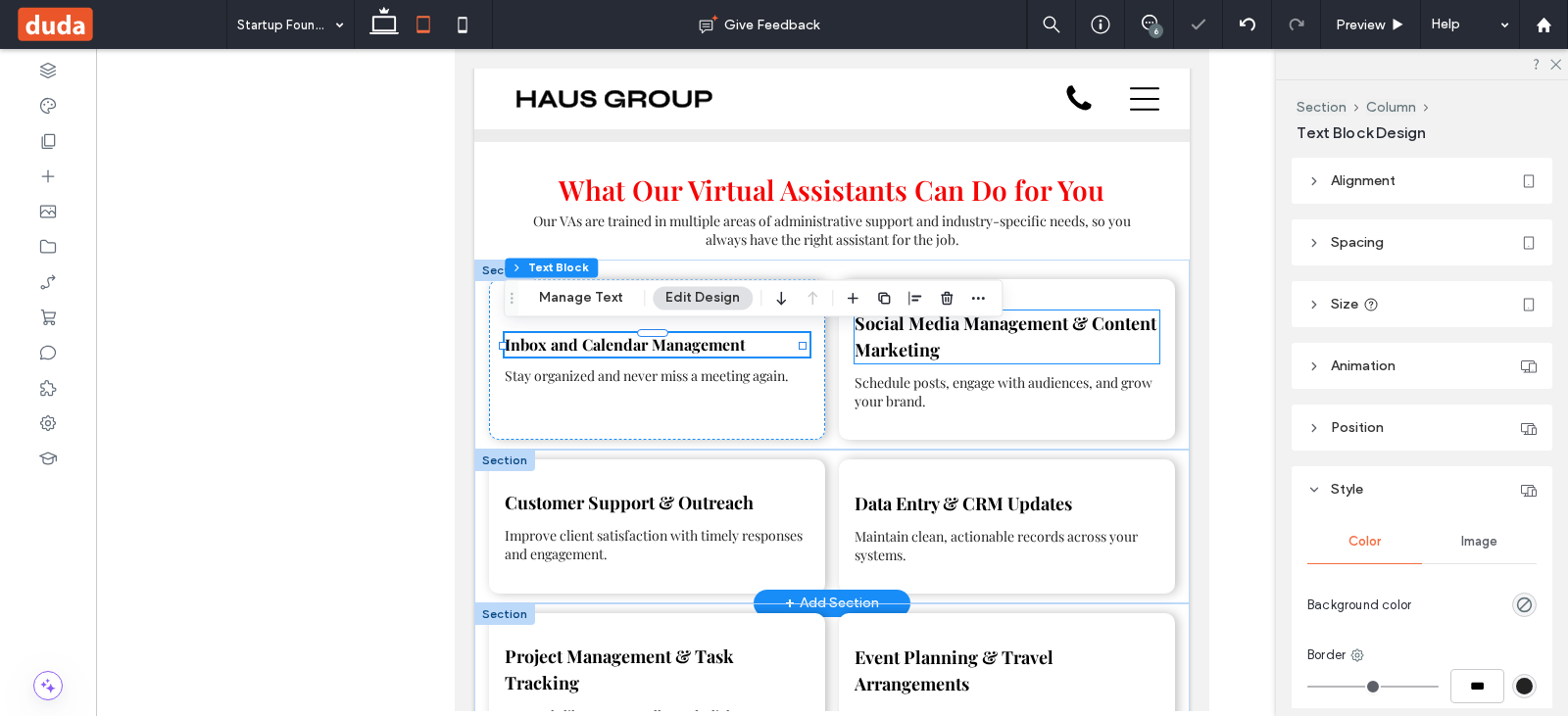 click on "Social Media Management & Content Marketing" at bounding box center (1006, 337) 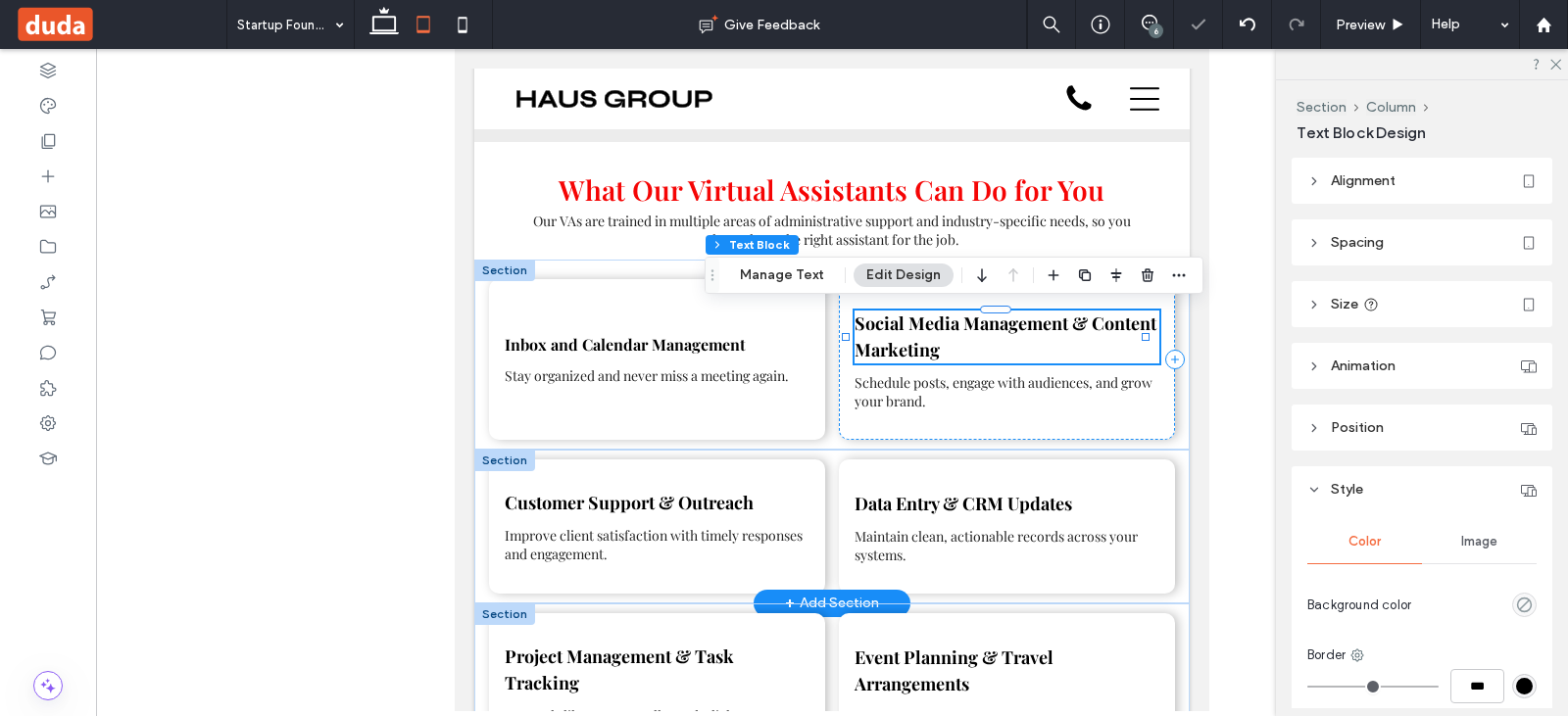 click on "Social Media Management & Content Marketing" at bounding box center (1006, 337) 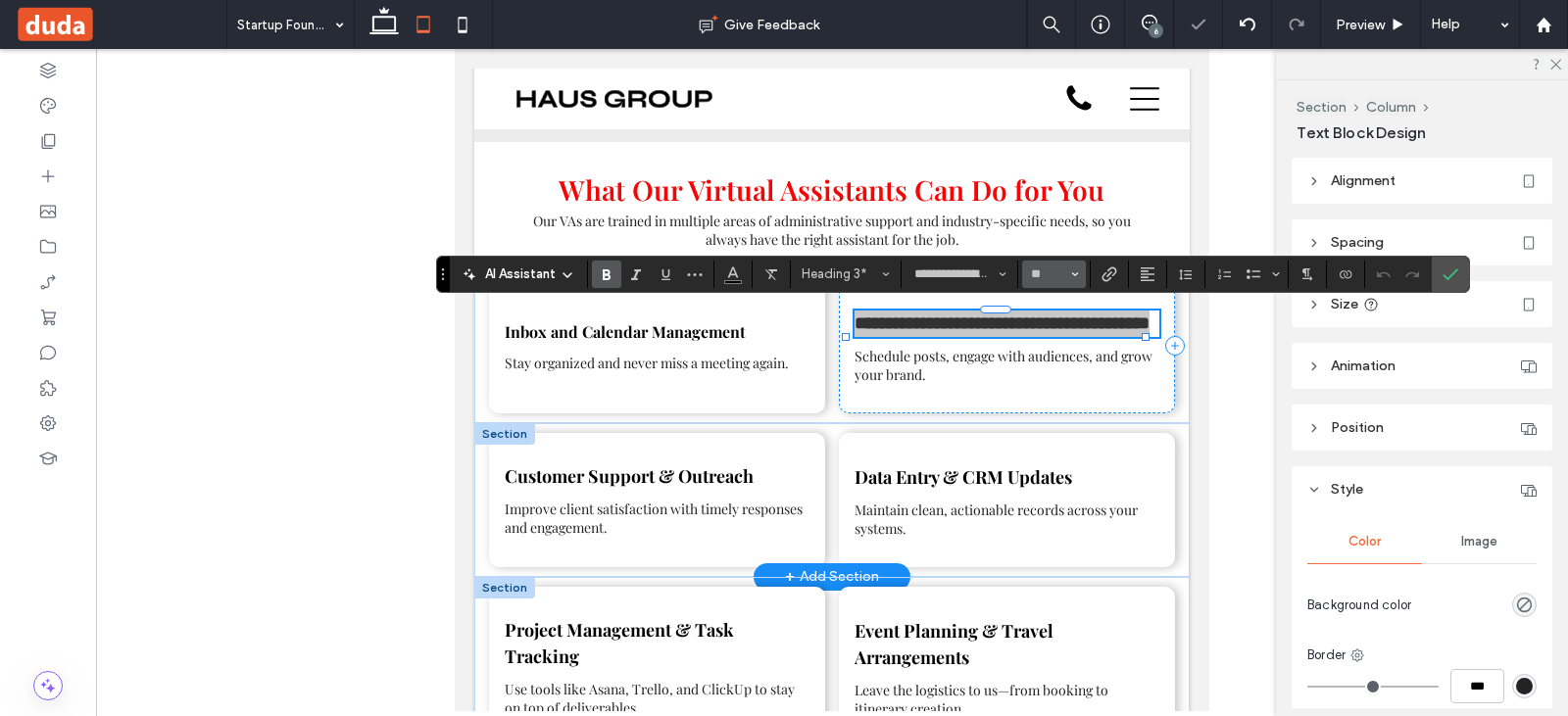 click on "**" at bounding box center [1048, 274] 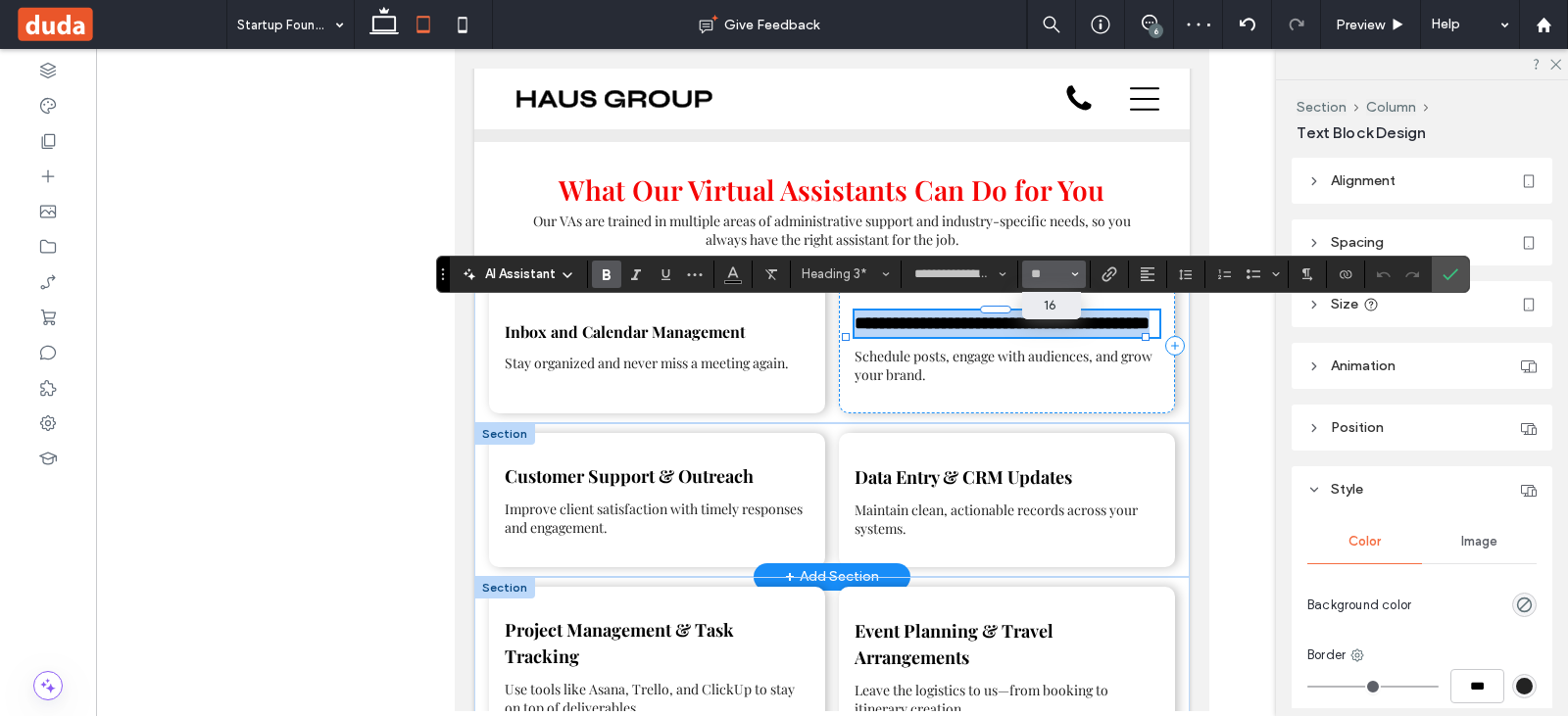 type on "**" 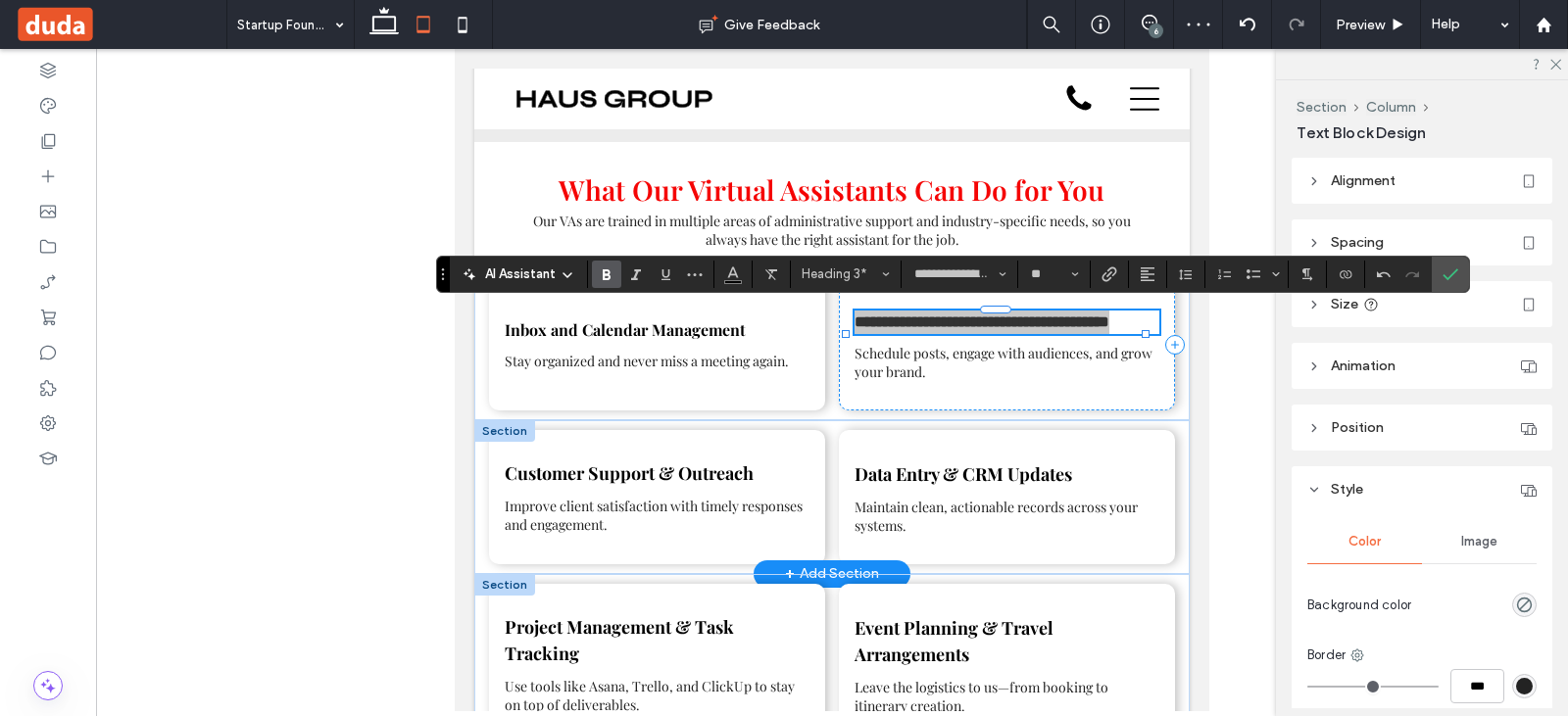 click 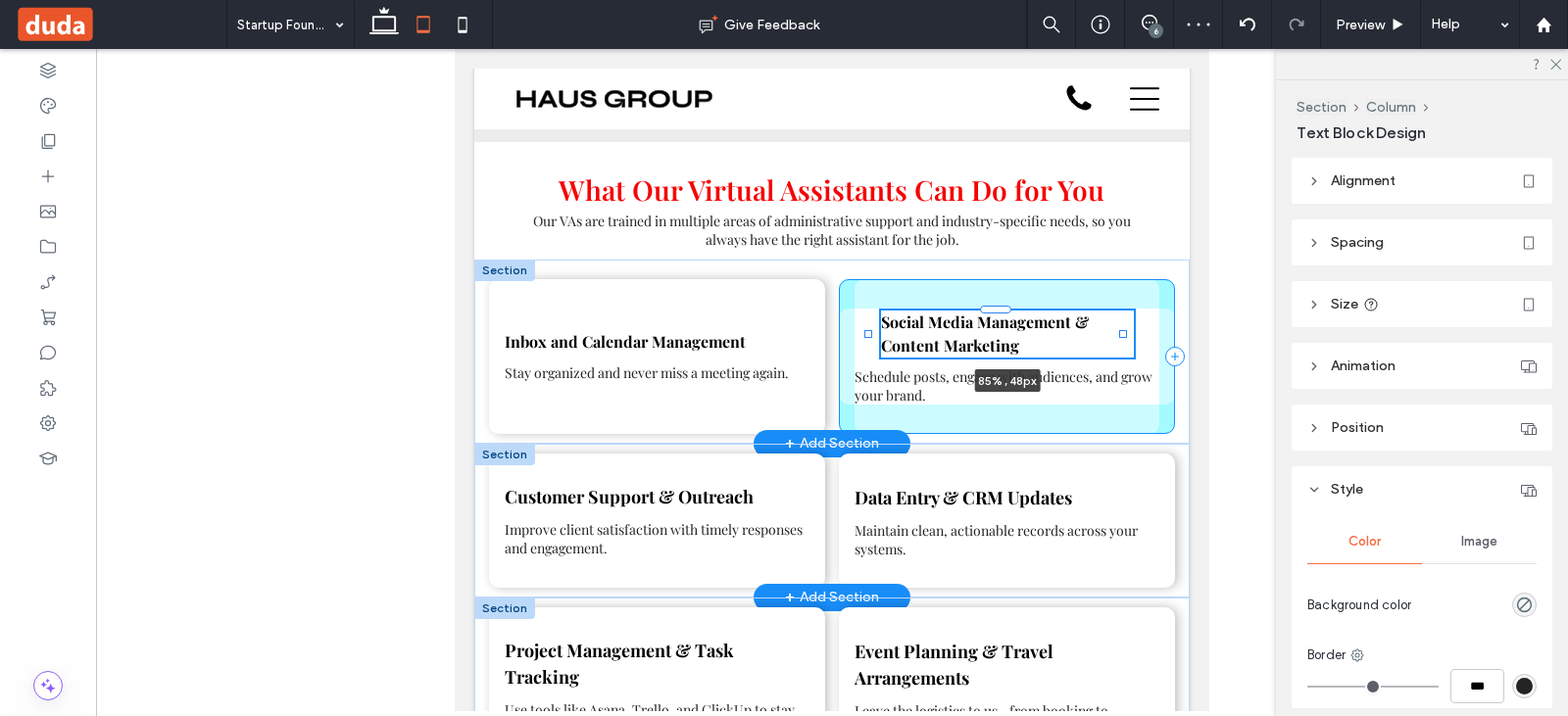 drag, startPoint x: 1145, startPoint y: 329, endPoint x: 1122, endPoint y: 328, distance: 23.021729 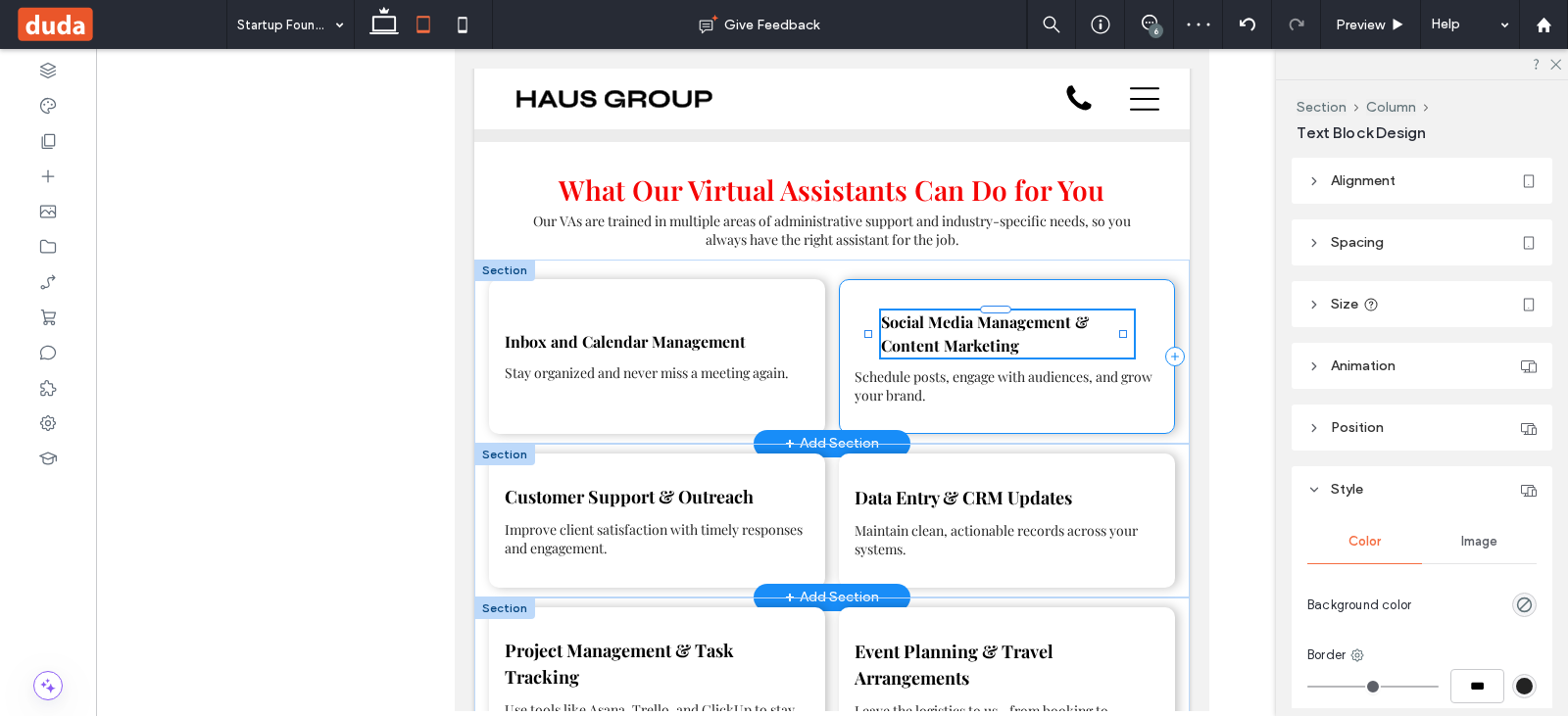 type on "**" 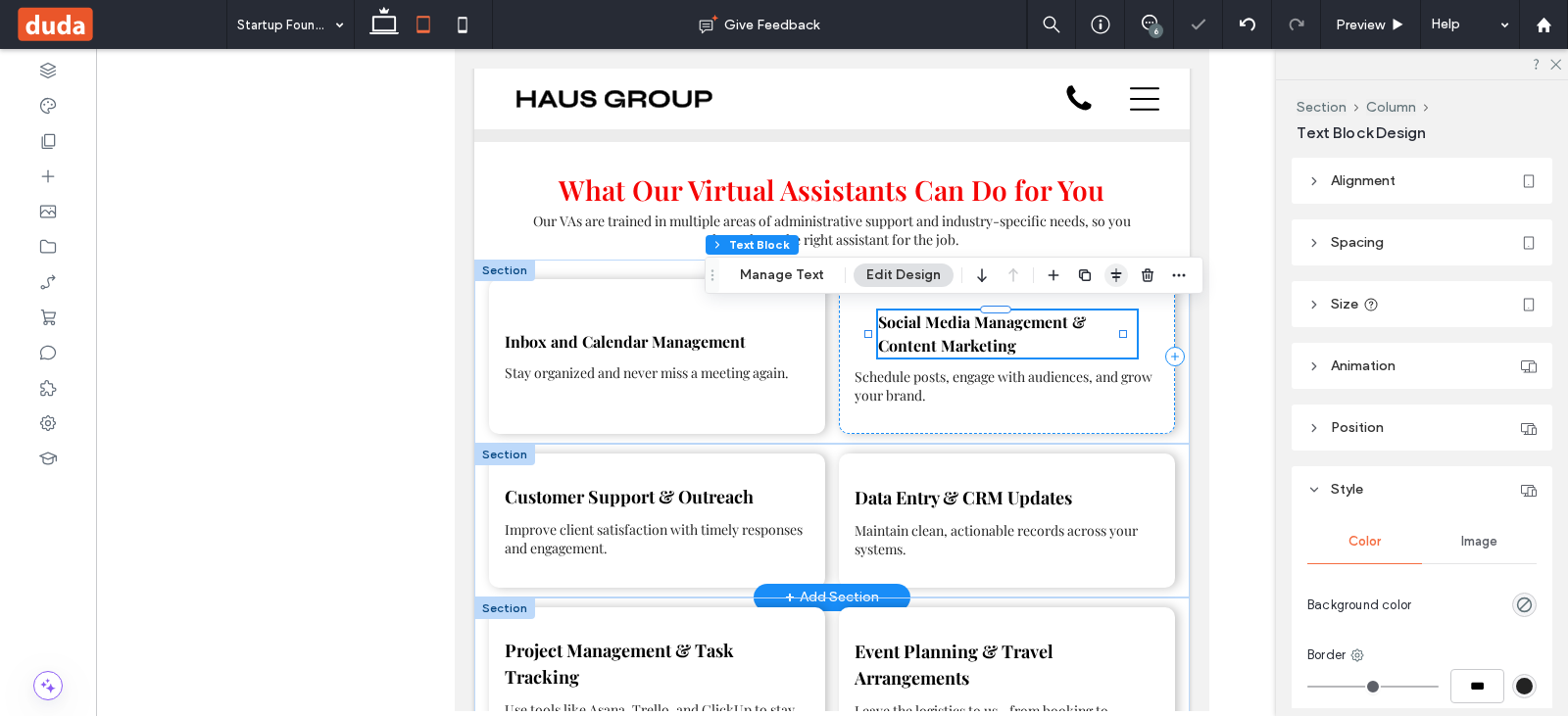 click 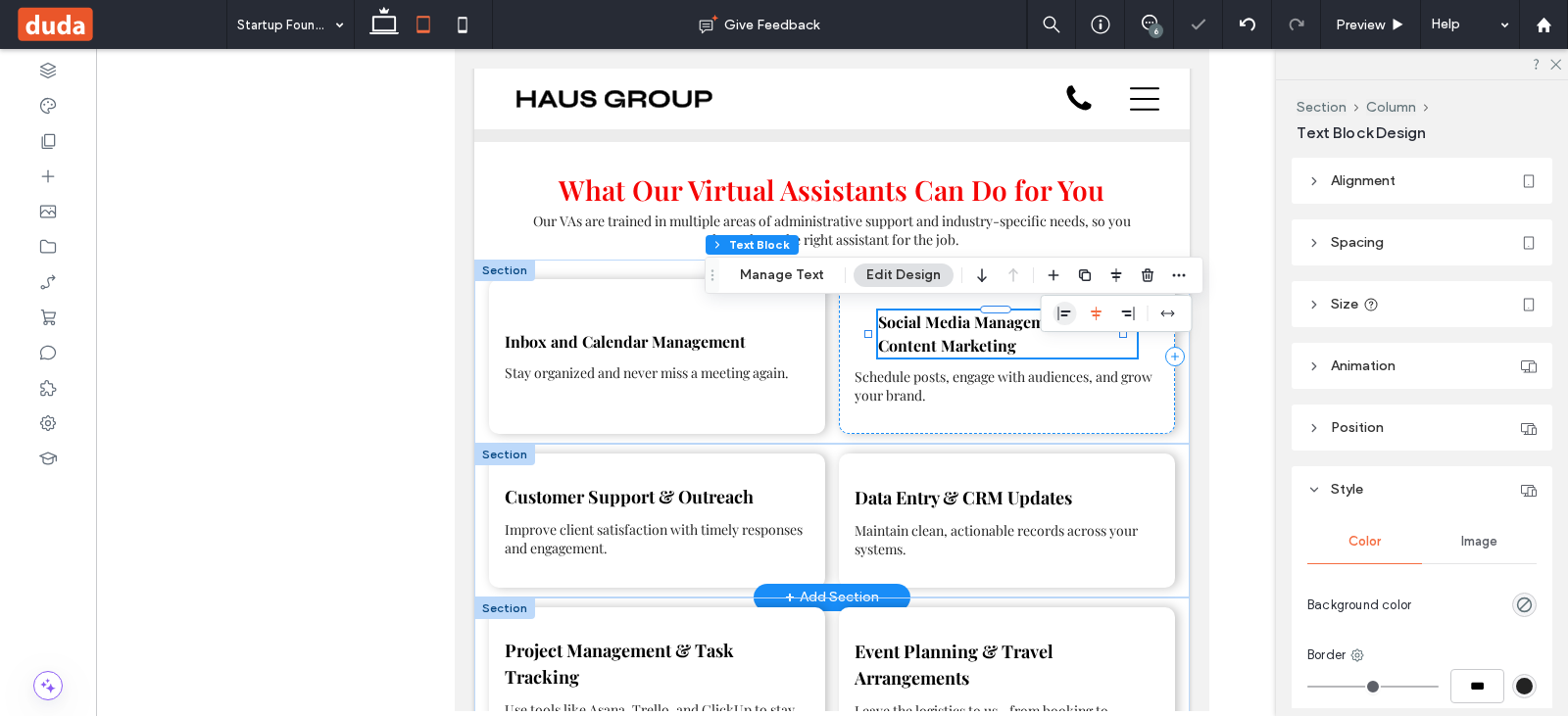 click 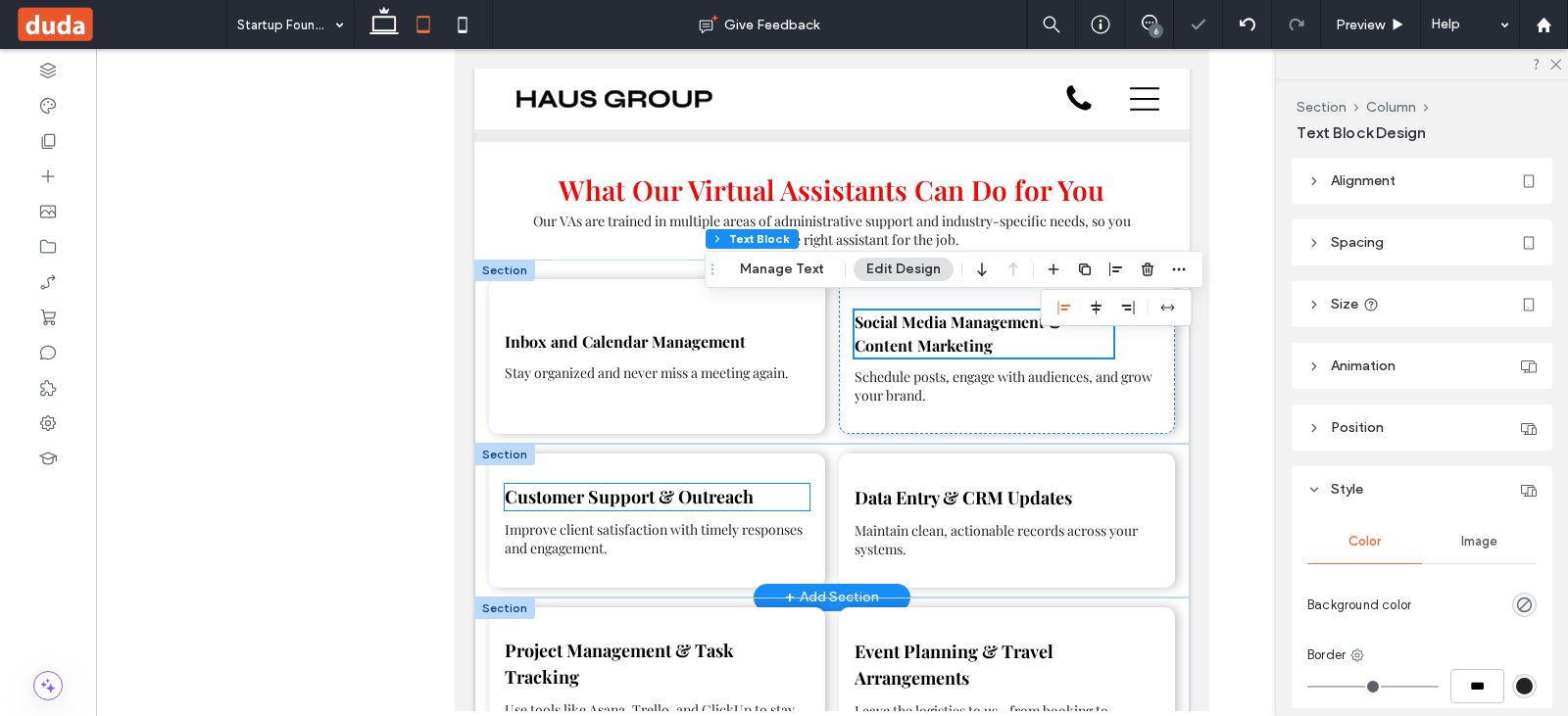 scroll, scrollTop: 1785, scrollLeft: 0, axis: vertical 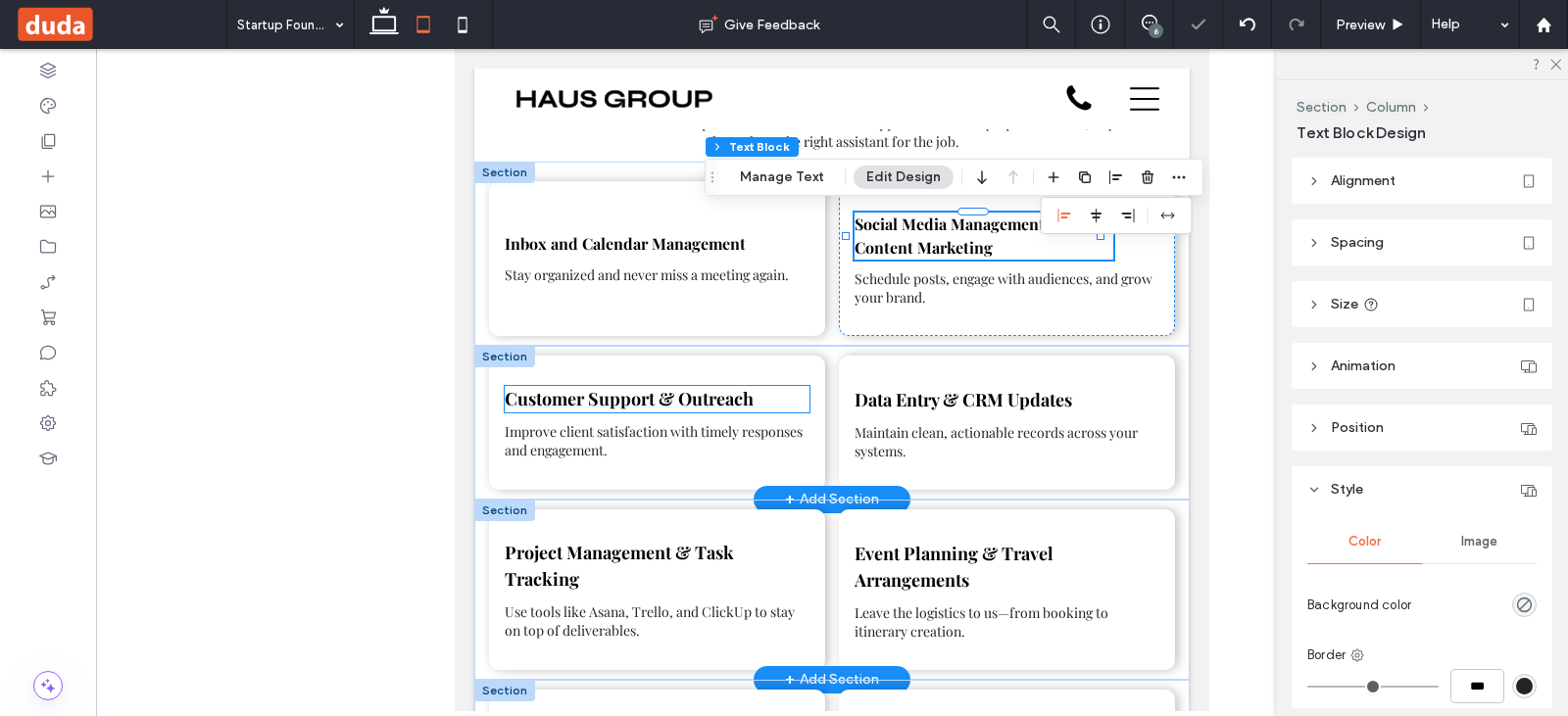 click on "Customer Support & Outreach" at bounding box center (629, 399) 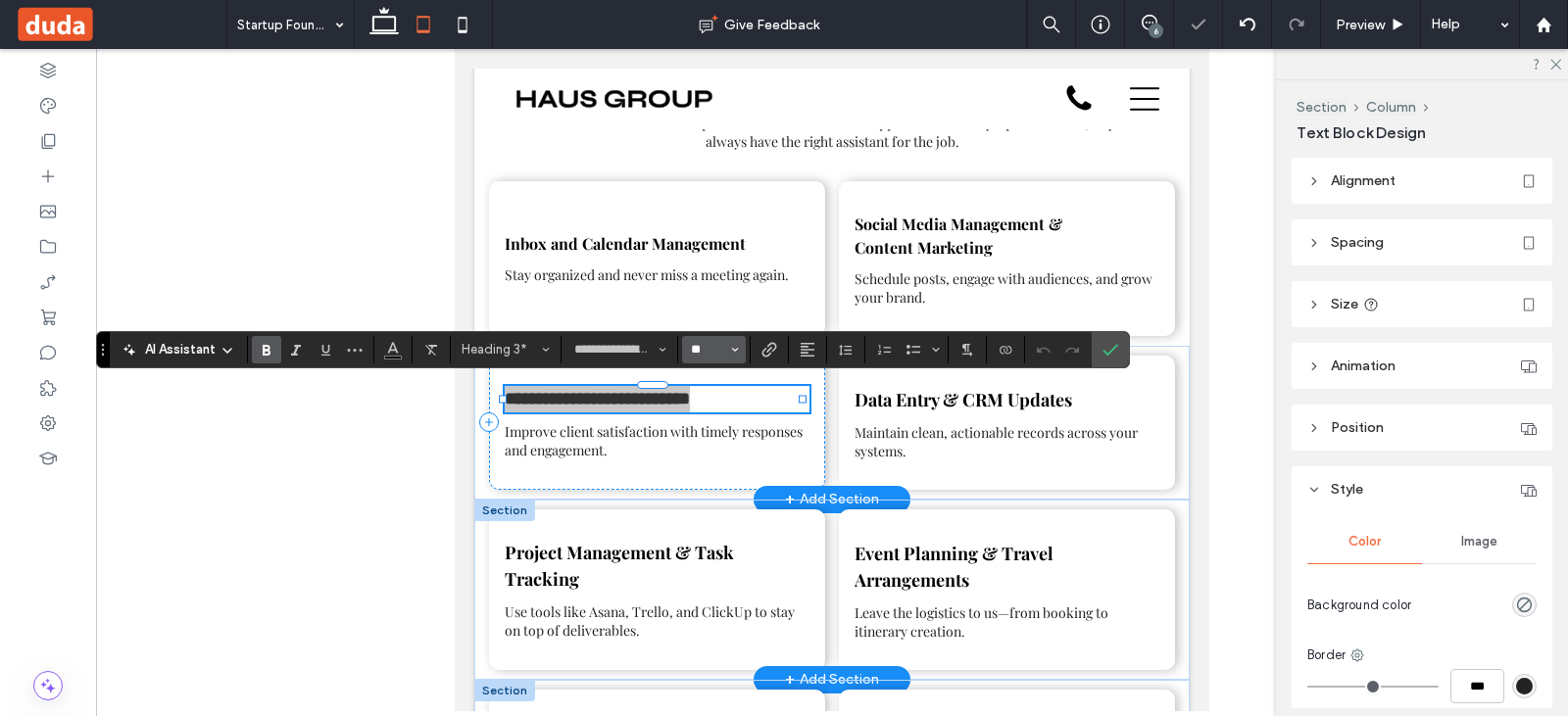 click on "**" at bounding box center [708, 350] 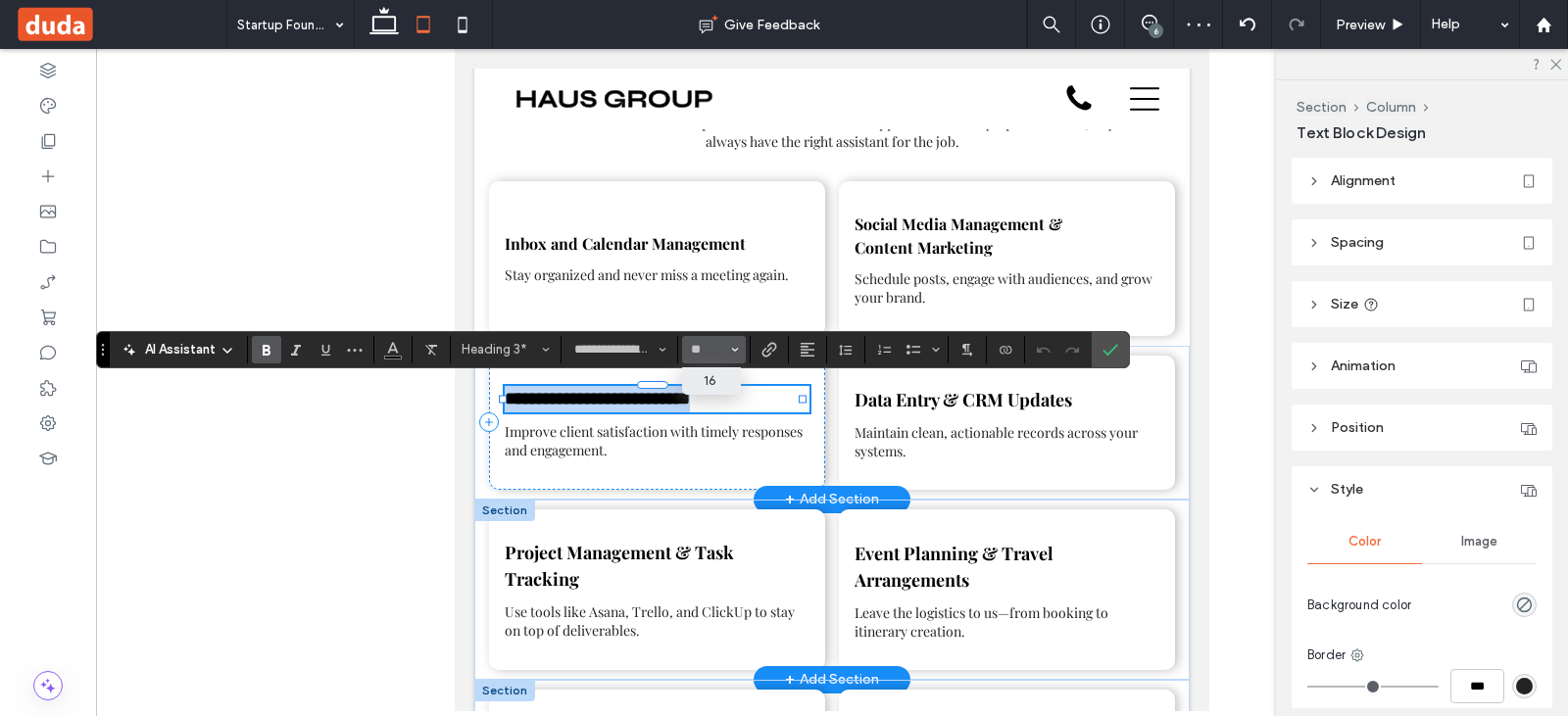 type on "**" 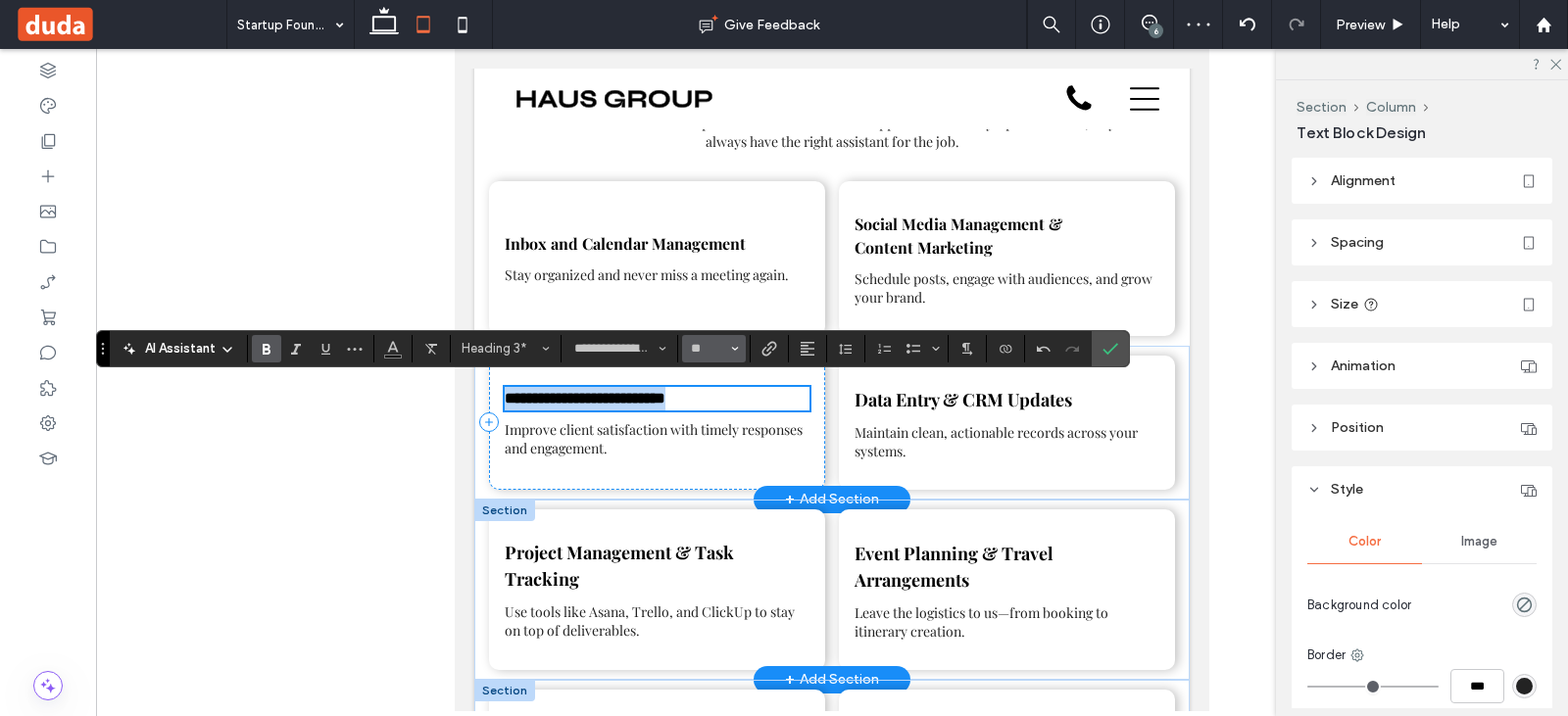 scroll, scrollTop: 1786, scrollLeft: 0, axis: vertical 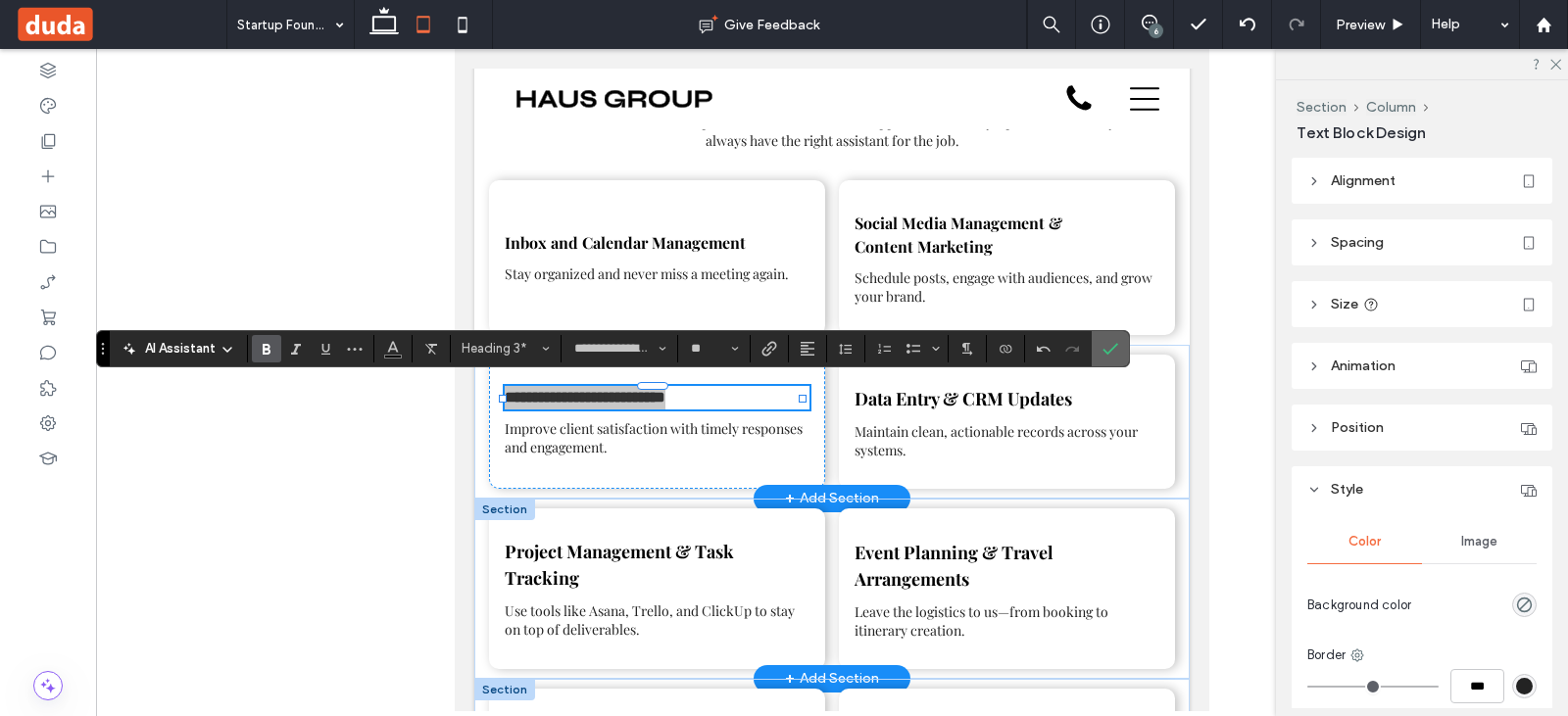 drag, startPoint x: 1116, startPoint y: 341, endPoint x: 661, endPoint y: 294, distance: 457.42103 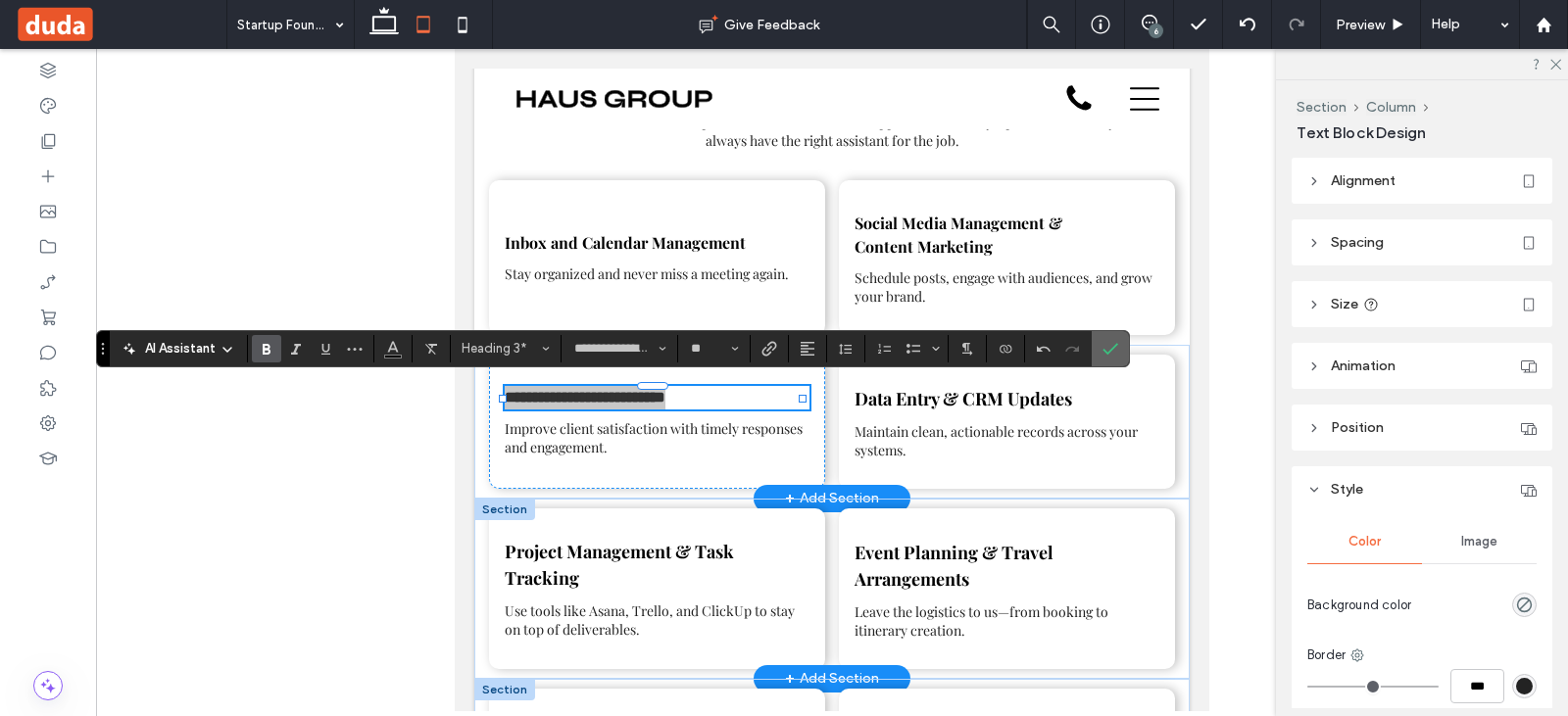 click at bounding box center (1110, 349) 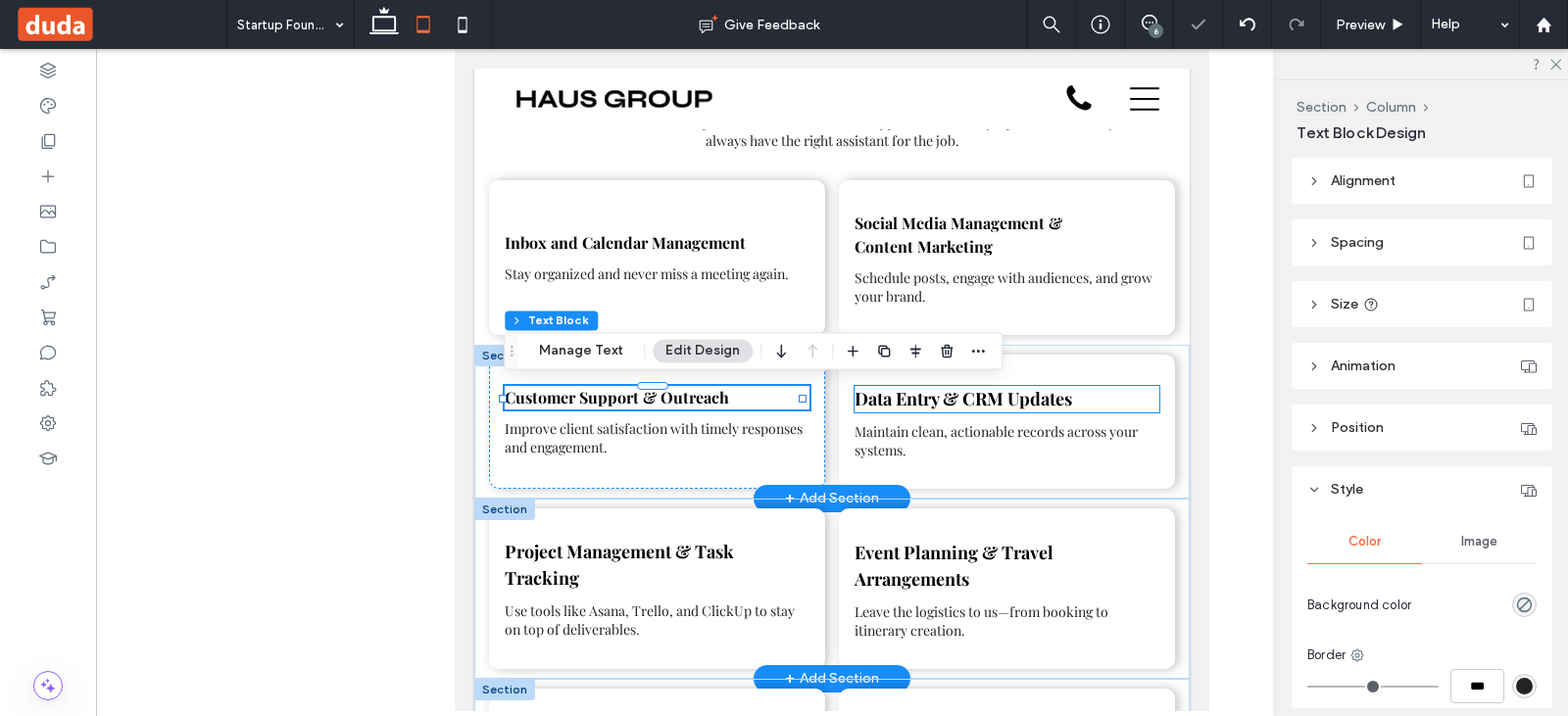 click on "Data Entry & CRM Updates" at bounding box center (963, 399) 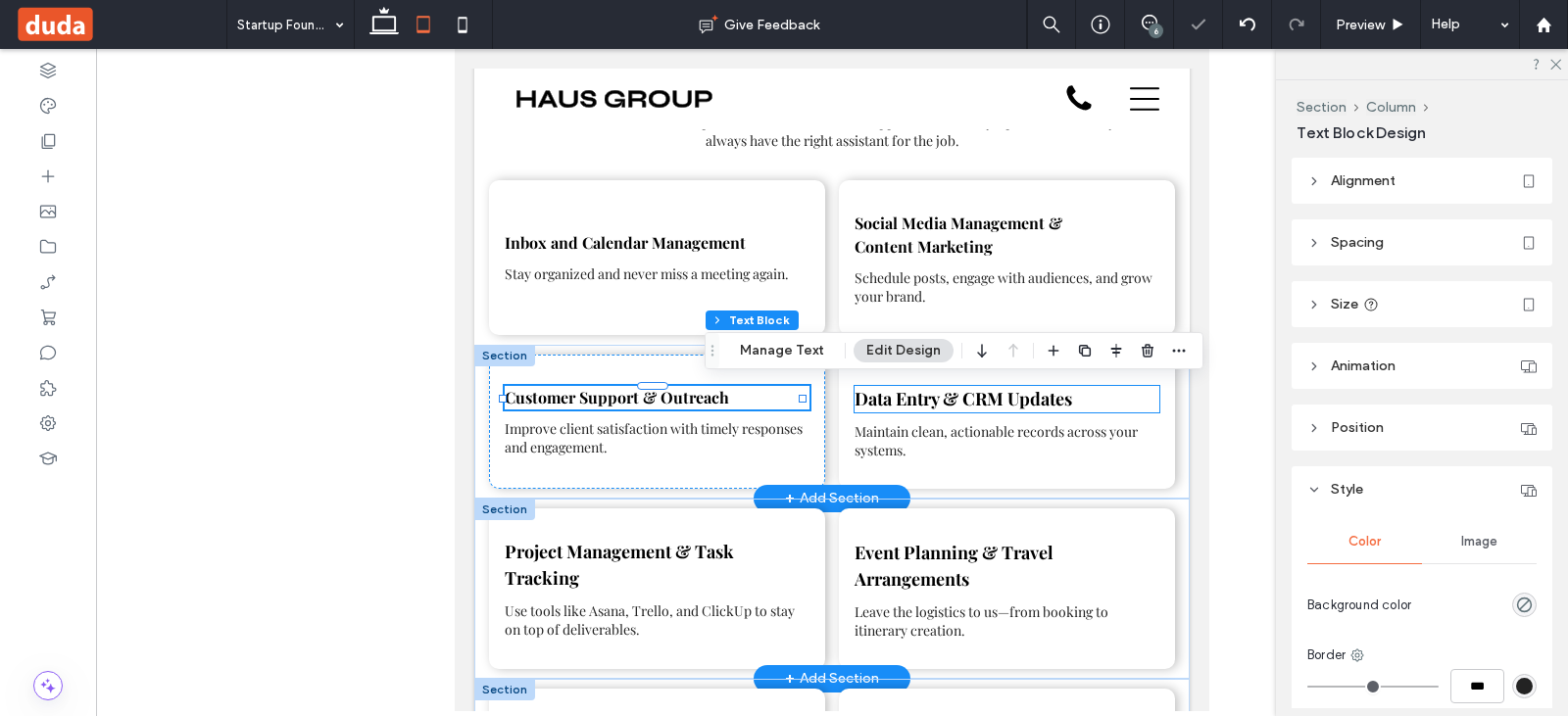 click on "Data Entry & CRM Updates" at bounding box center [1006, 399] 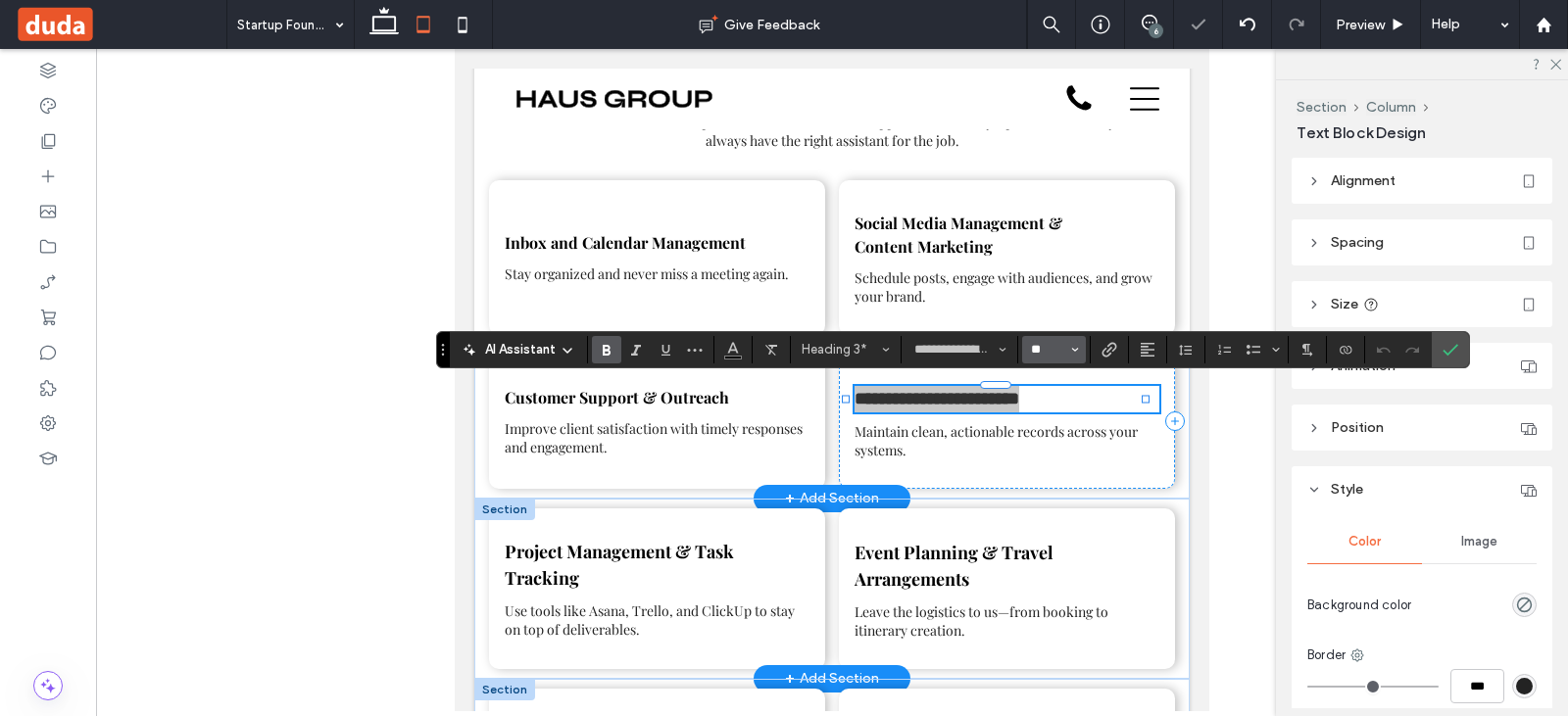 click on "**" at bounding box center [1048, 350] 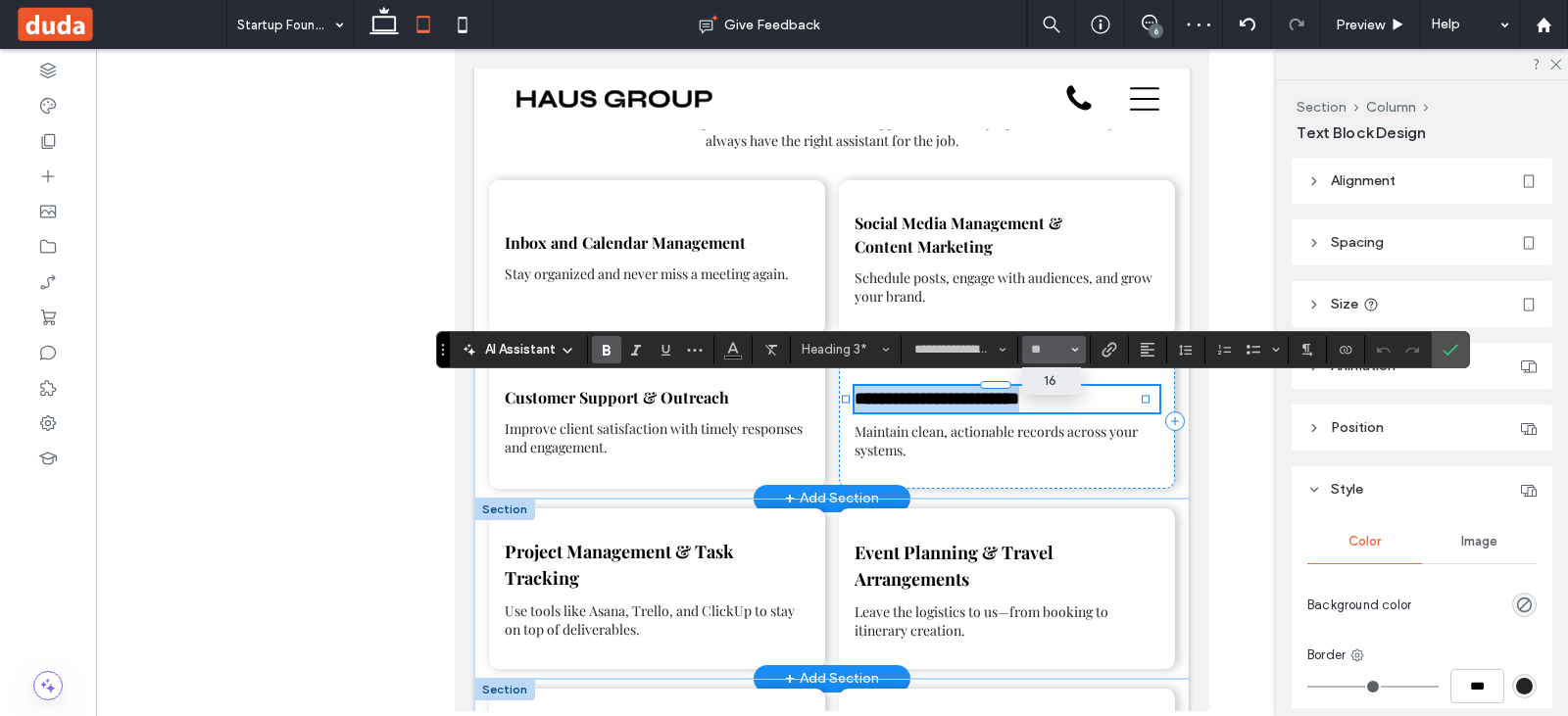 type on "**" 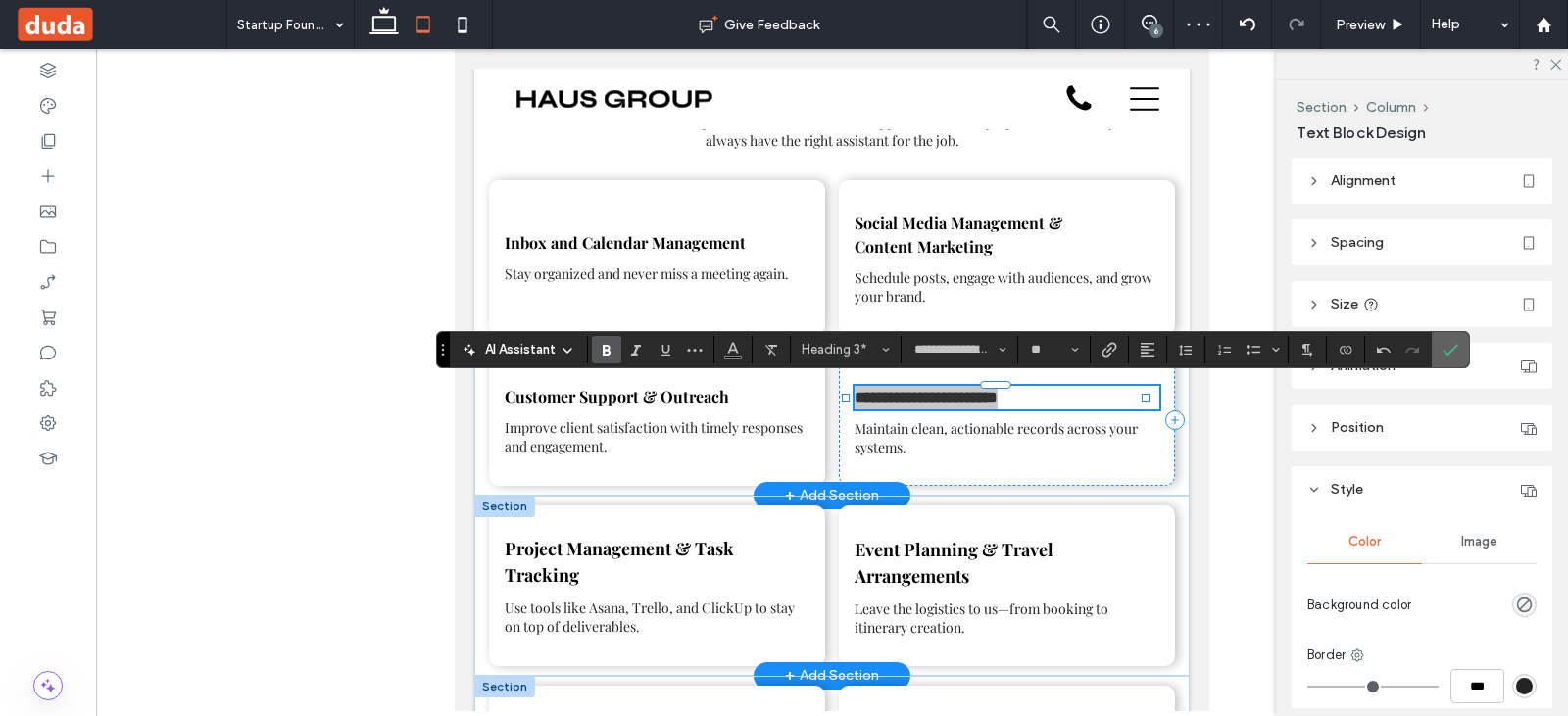 click at bounding box center (1446, 350) 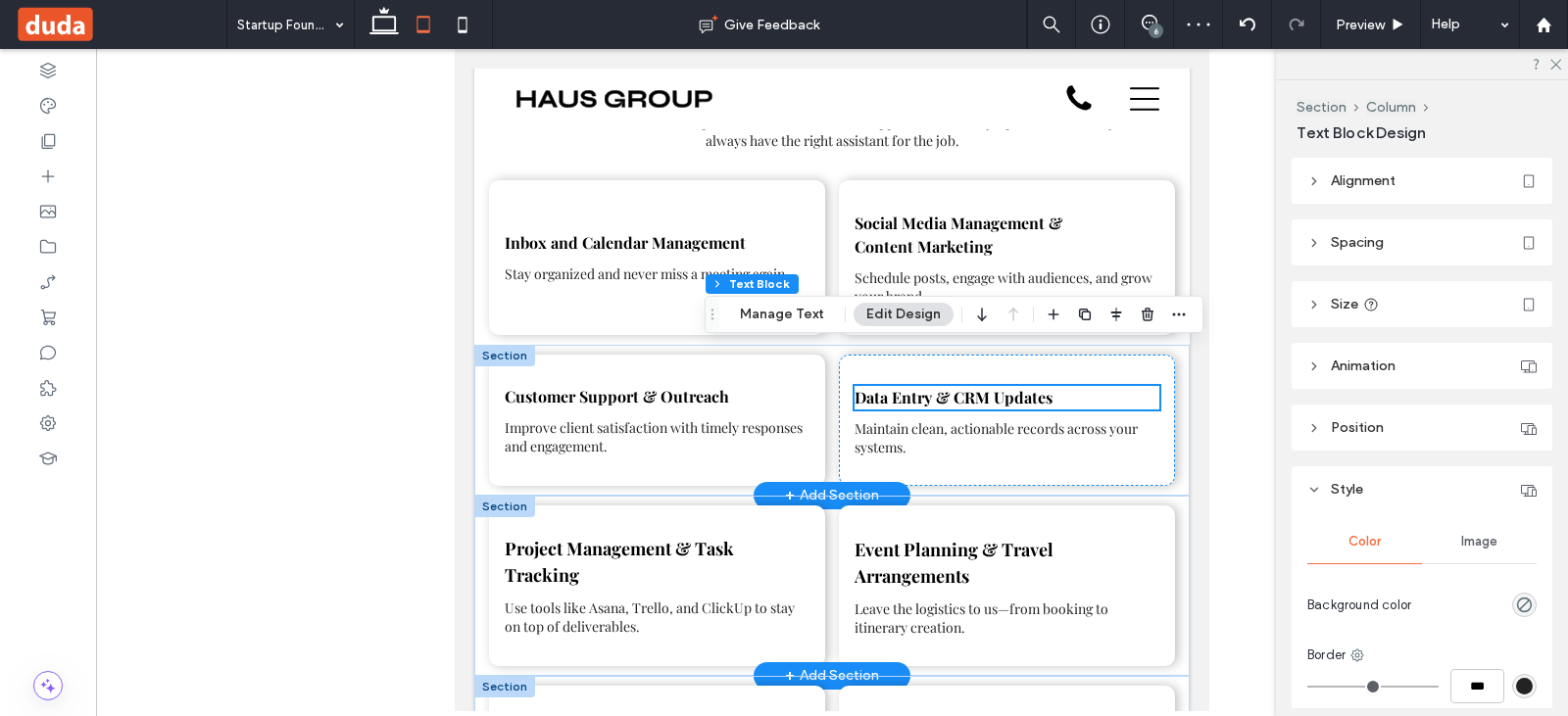 scroll, scrollTop: 1981, scrollLeft: 0, axis: vertical 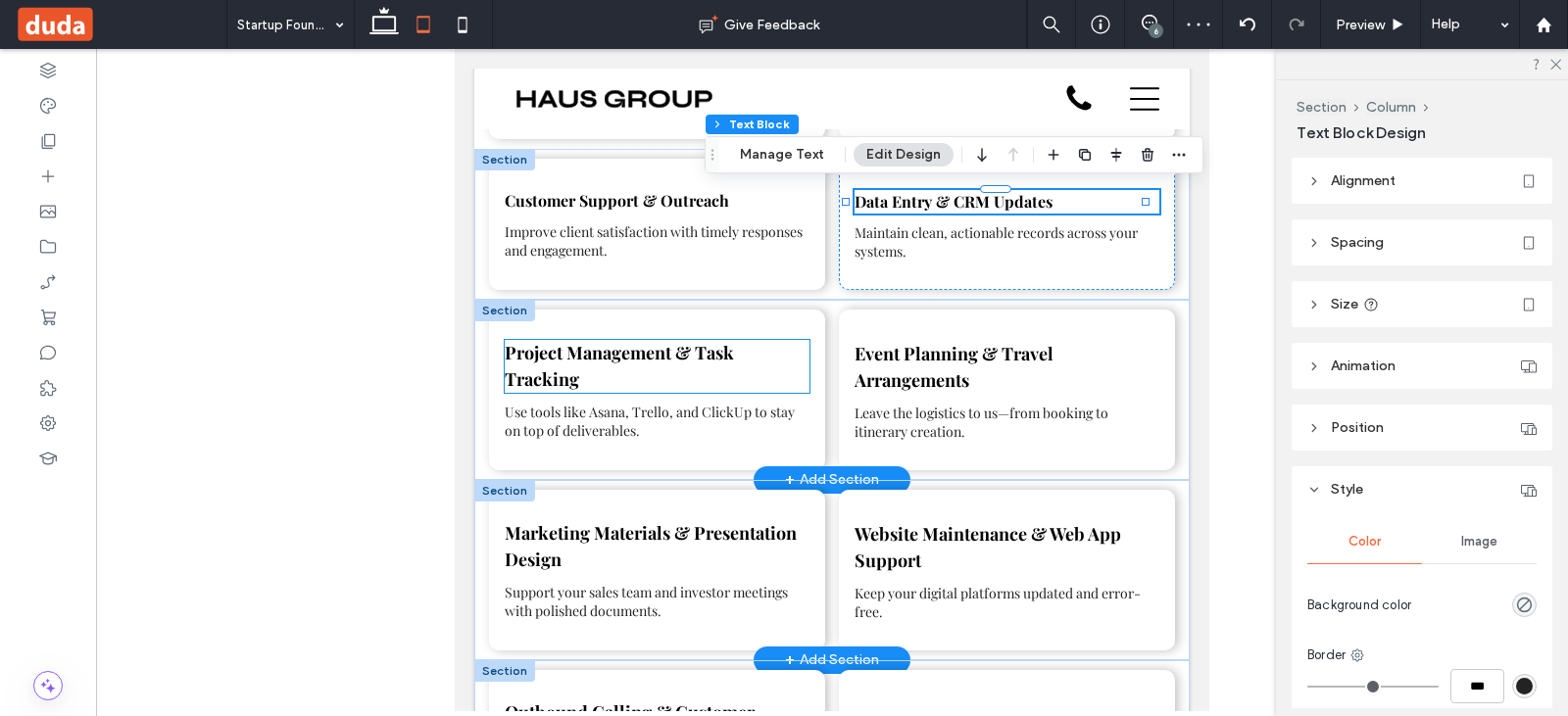 click on "Project Management & Task Tracking" at bounding box center (657, 366) 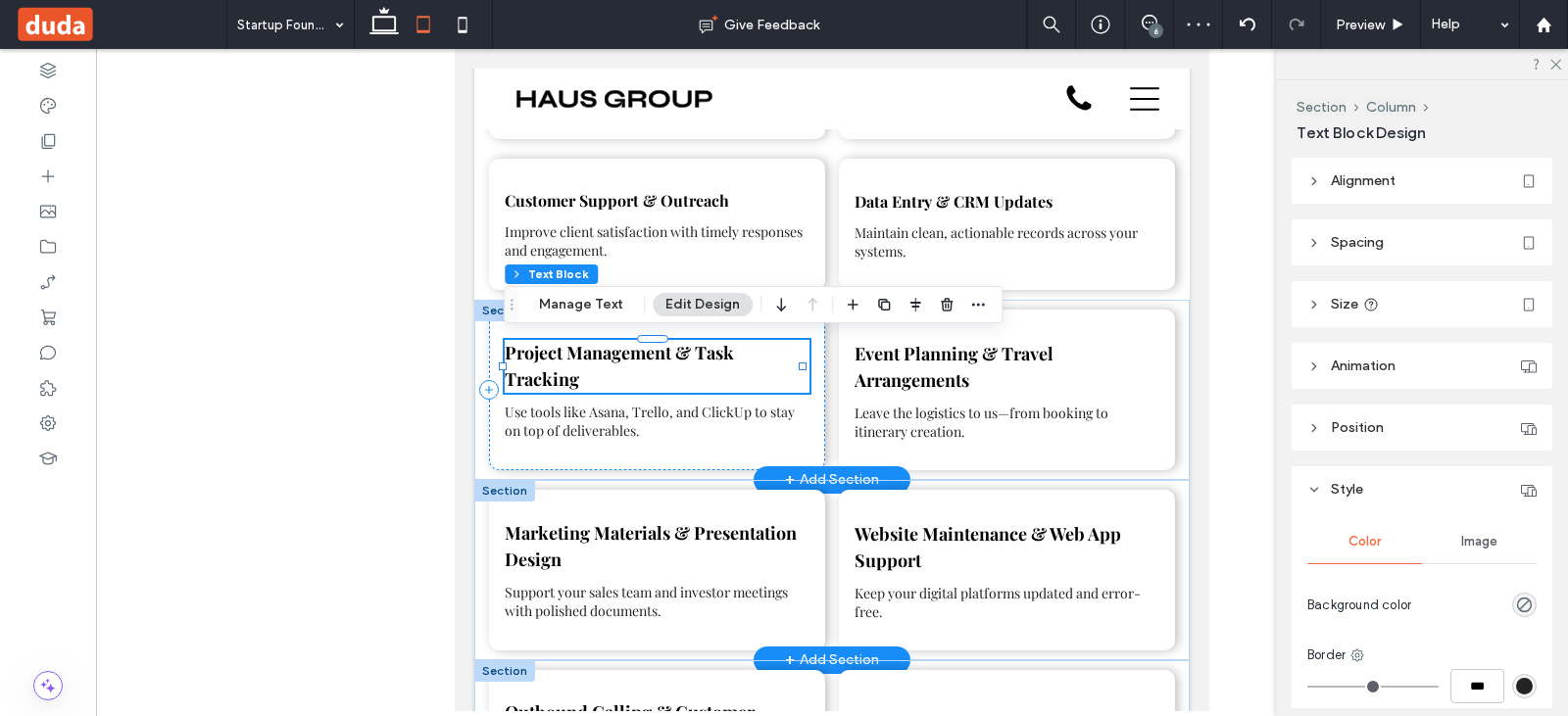 click on "Project Management & Task Tracking" at bounding box center [657, 366] 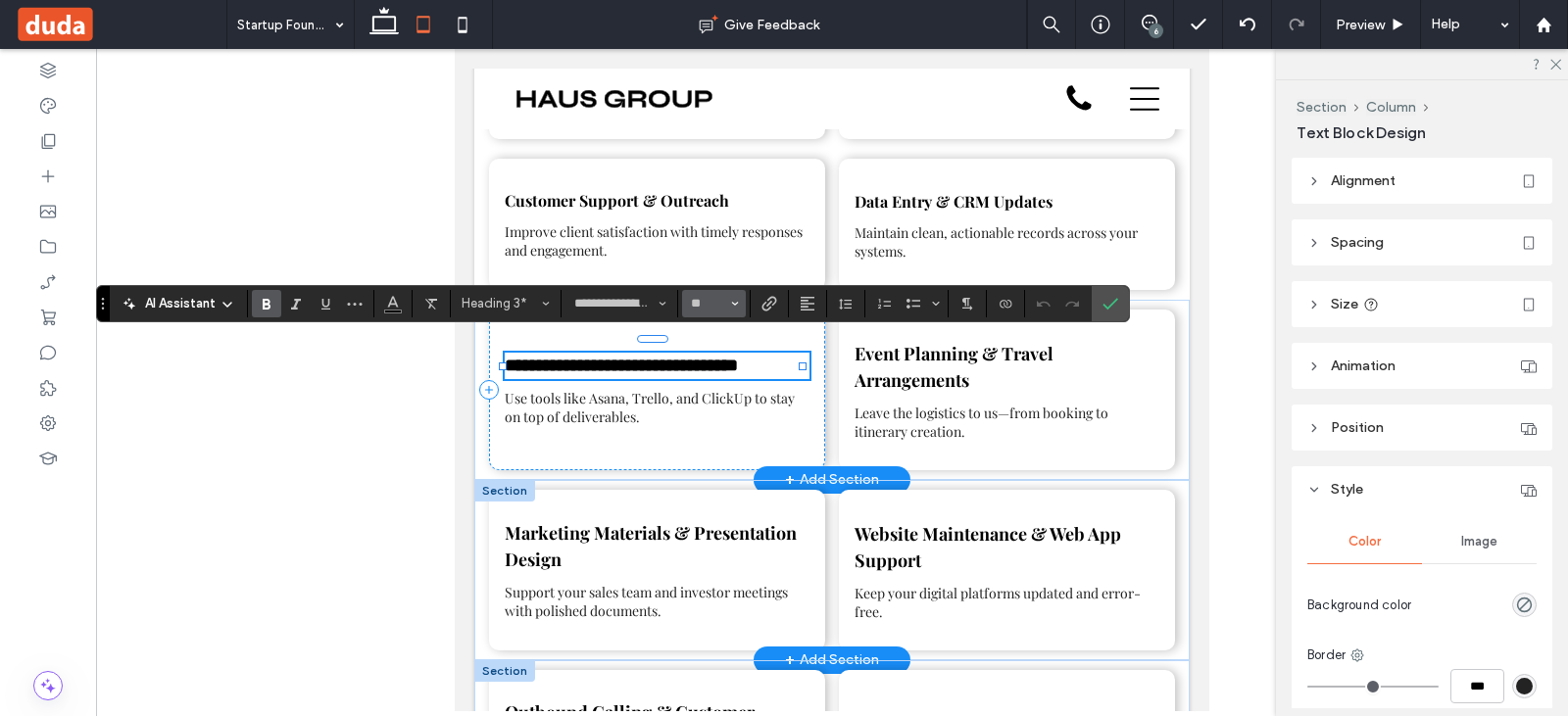 click on "**" at bounding box center (708, 304) 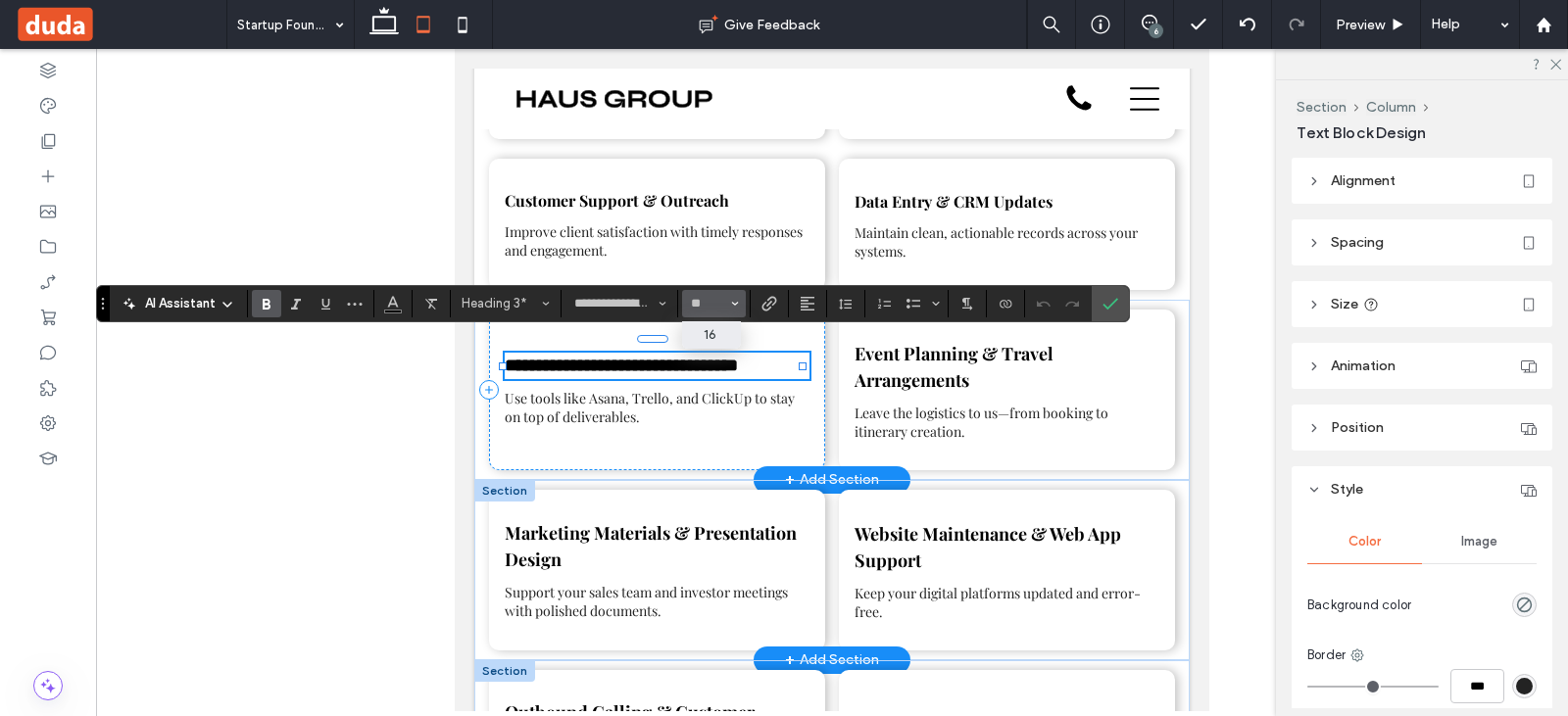 type on "**" 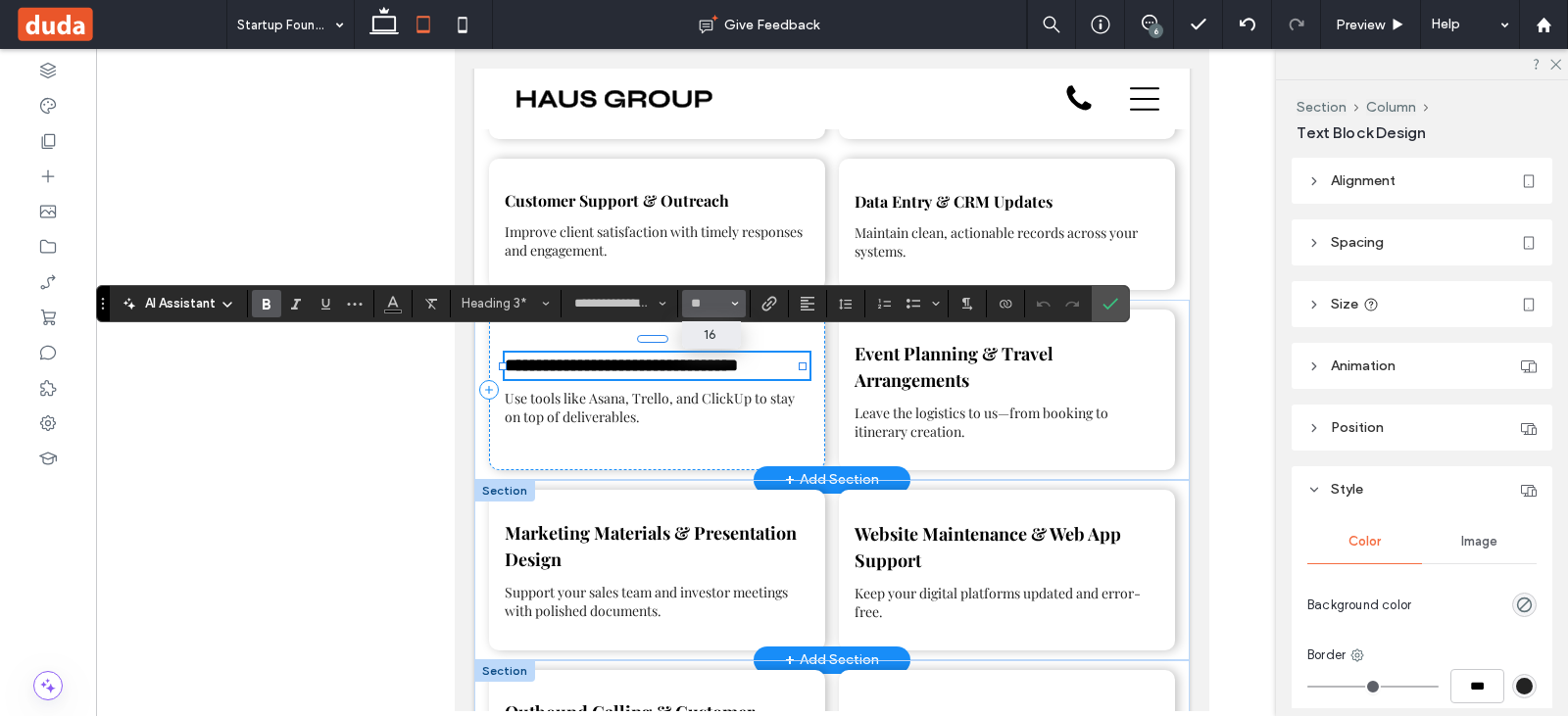 scroll, scrollTop: 1996, scrollLeft: 0, axis: vertical 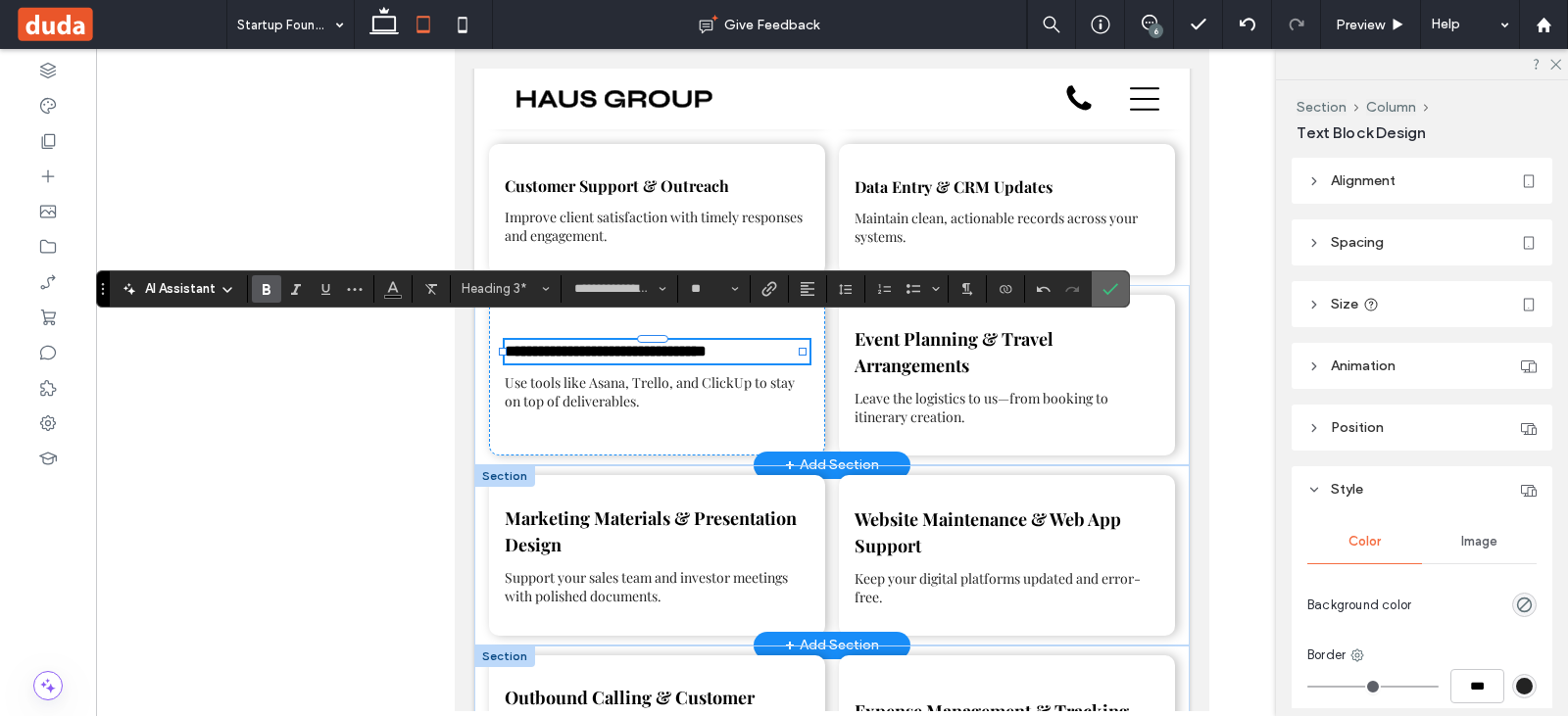 click 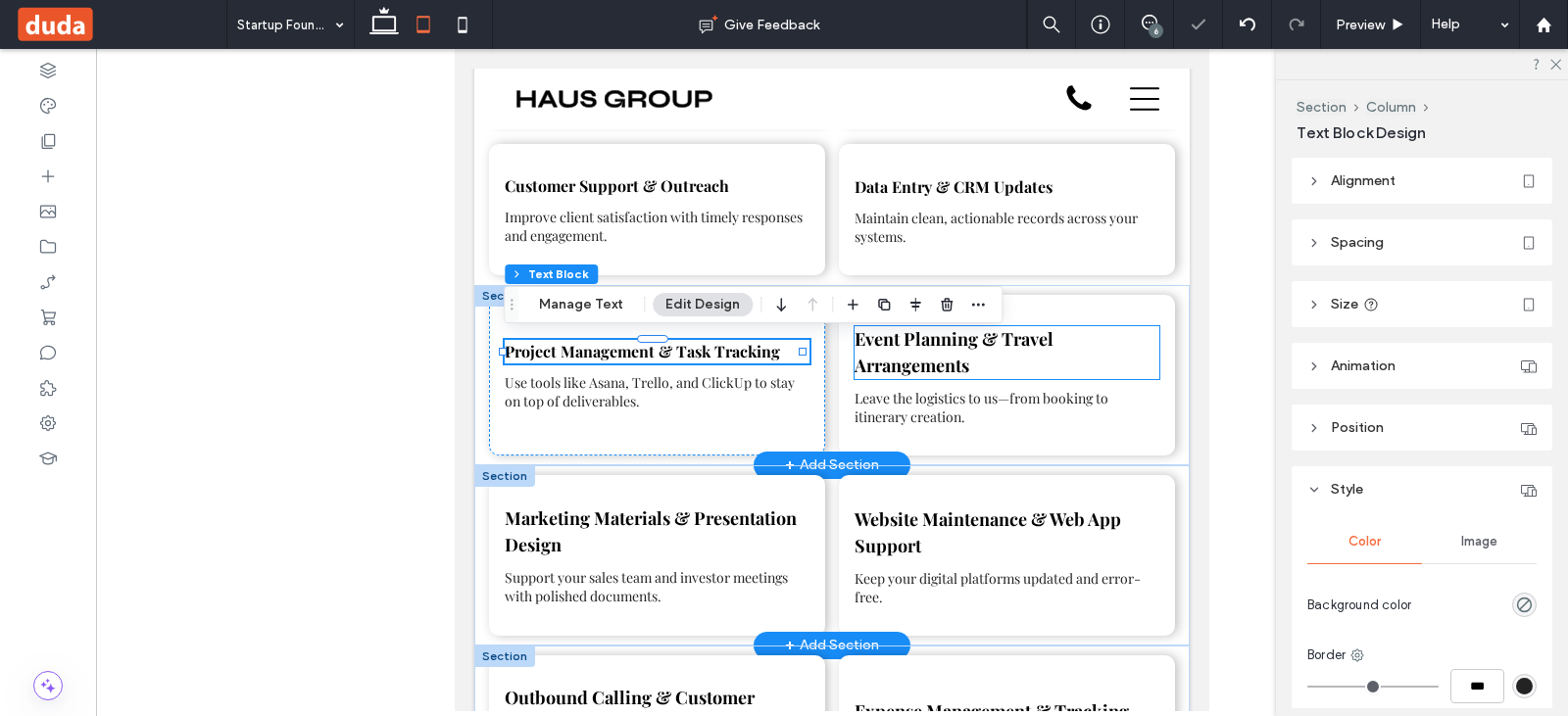 click on "Event Planning & Travel Arrangements" at bounding box center [1006, 353] 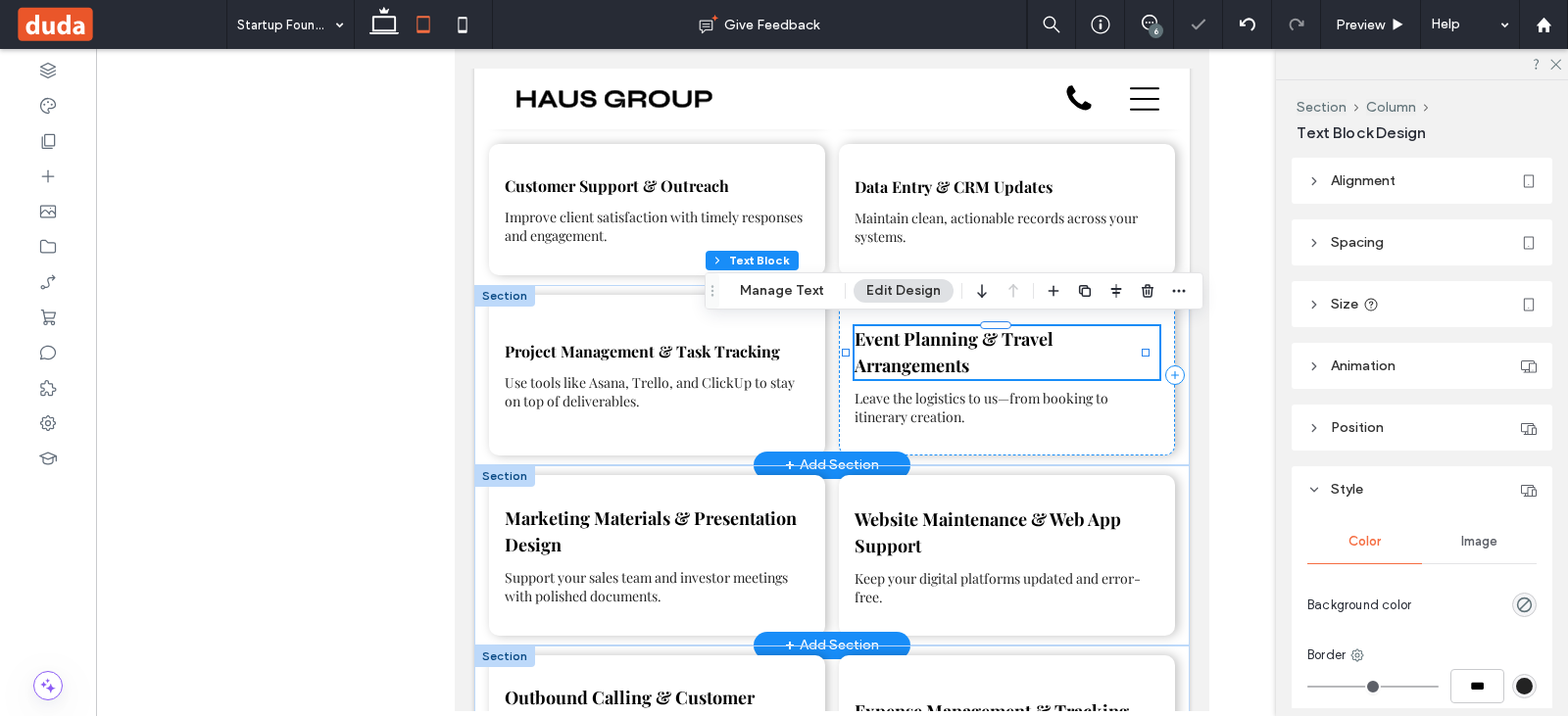 click on "Event Planning & Travel Arrangements" at bounding box center [954, 352] 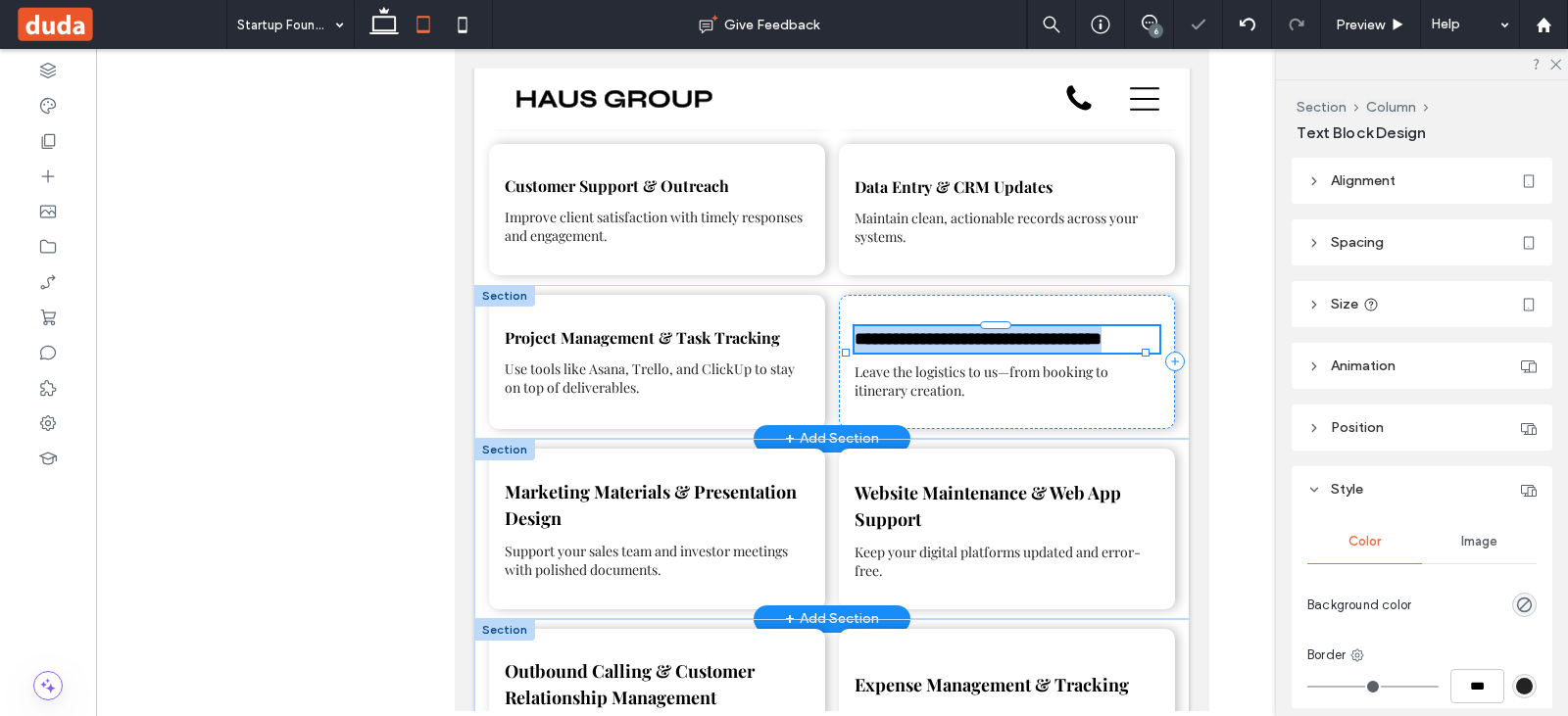 click on "**********" at bounding box center (978, 339) 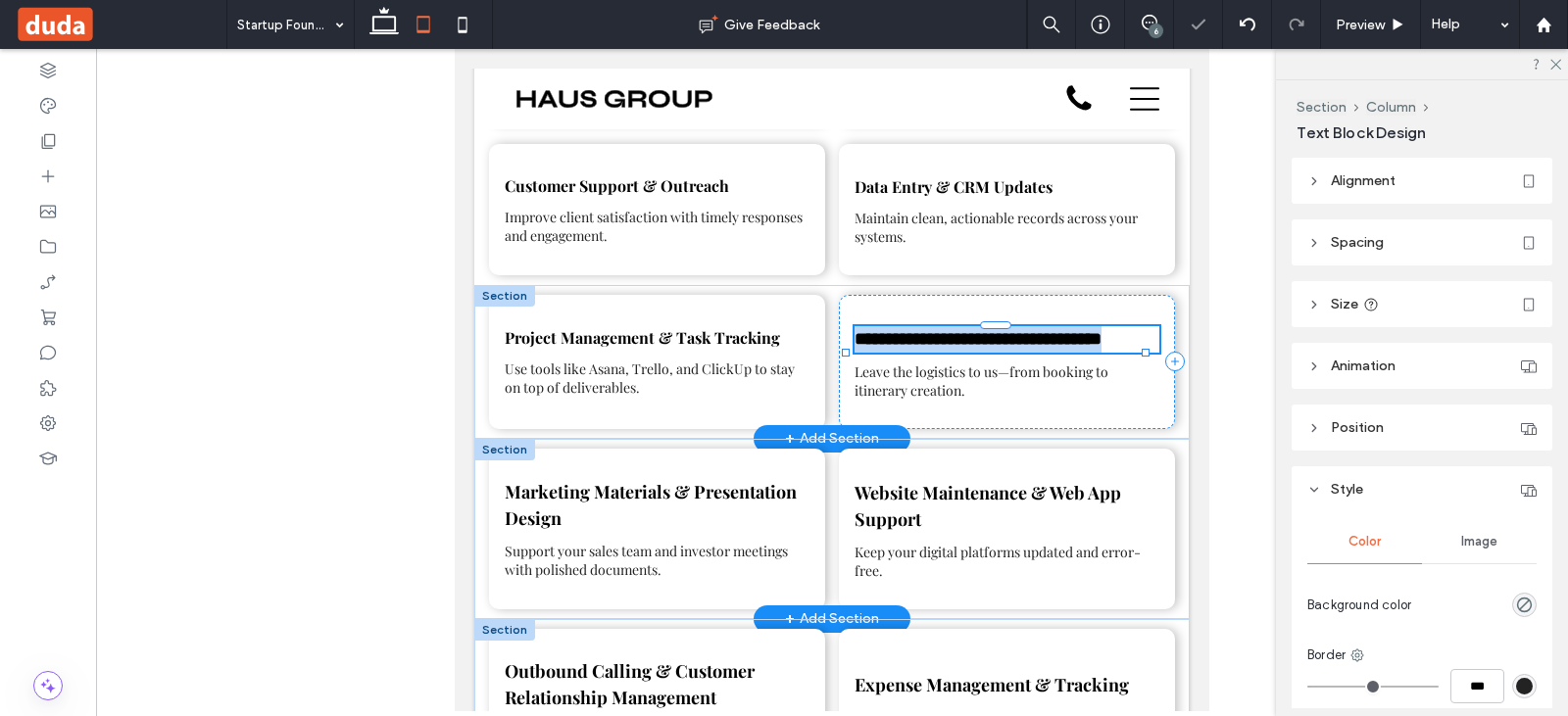 type on "**" 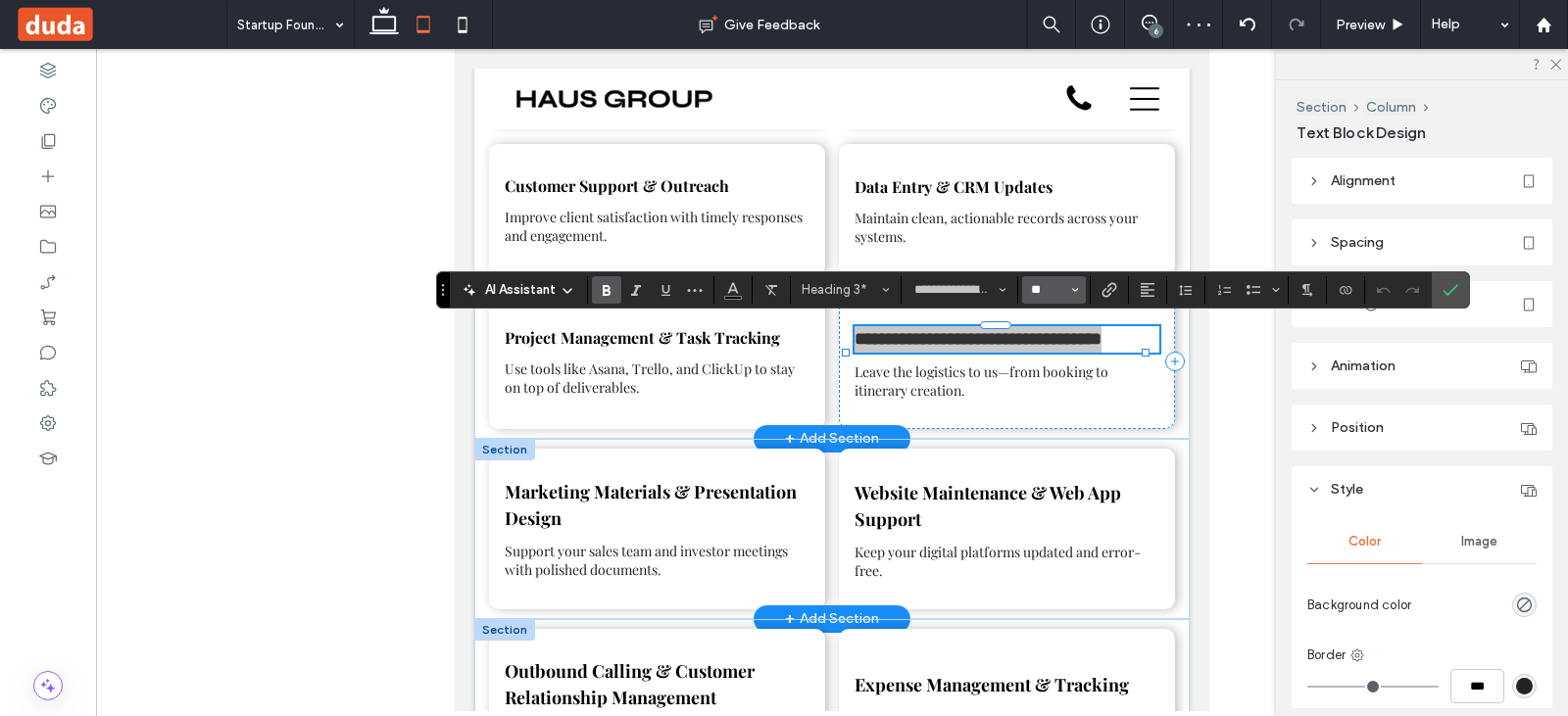click on "**" at bounding box center [1048, 290] 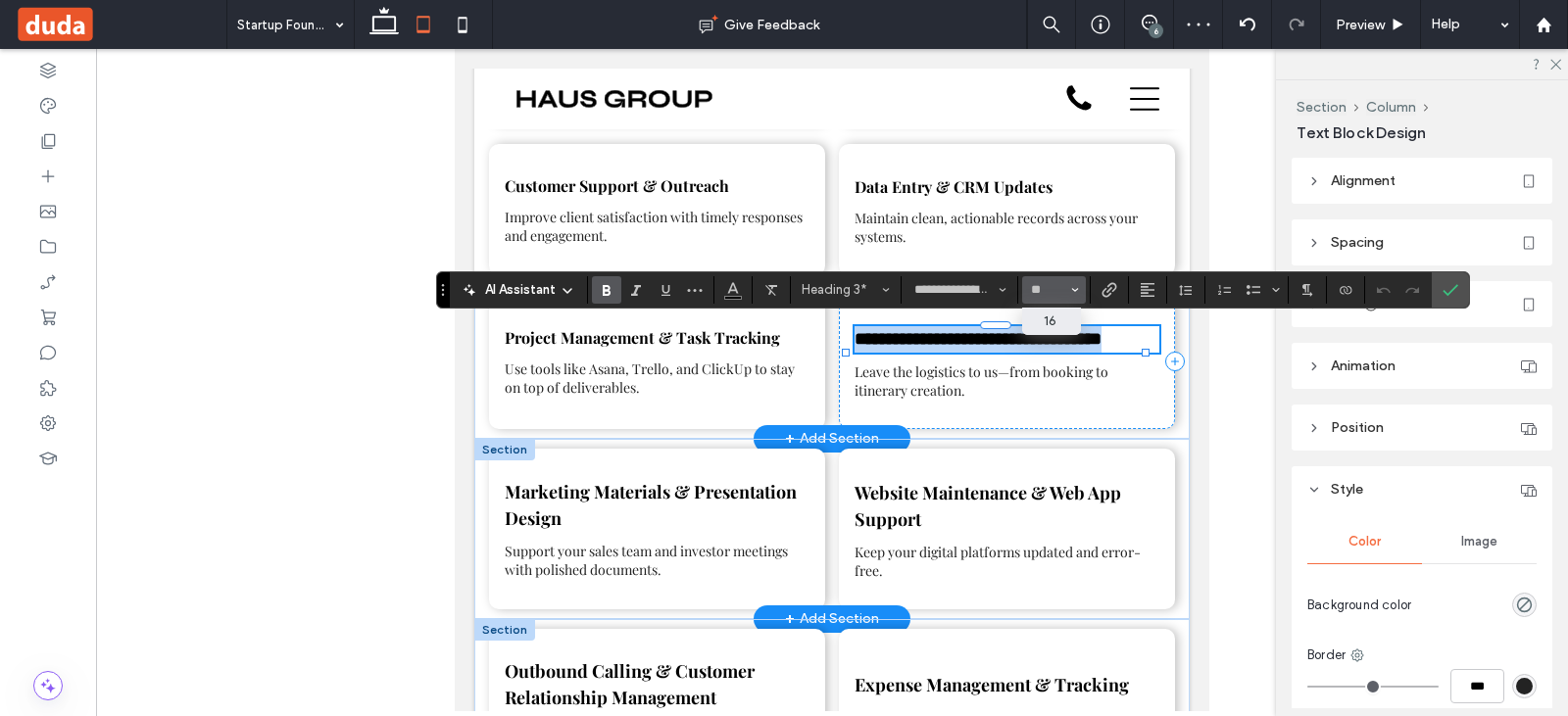 type on "**" 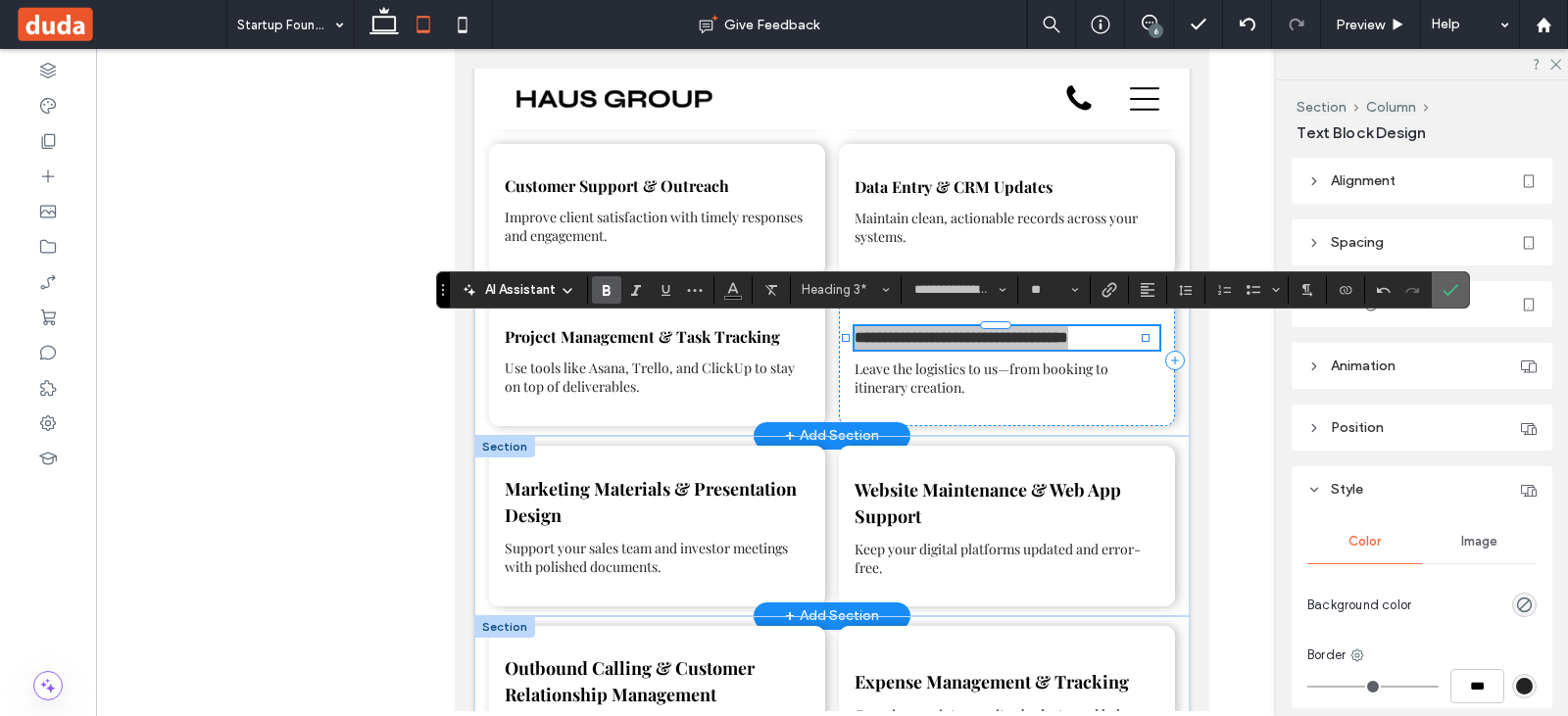 click 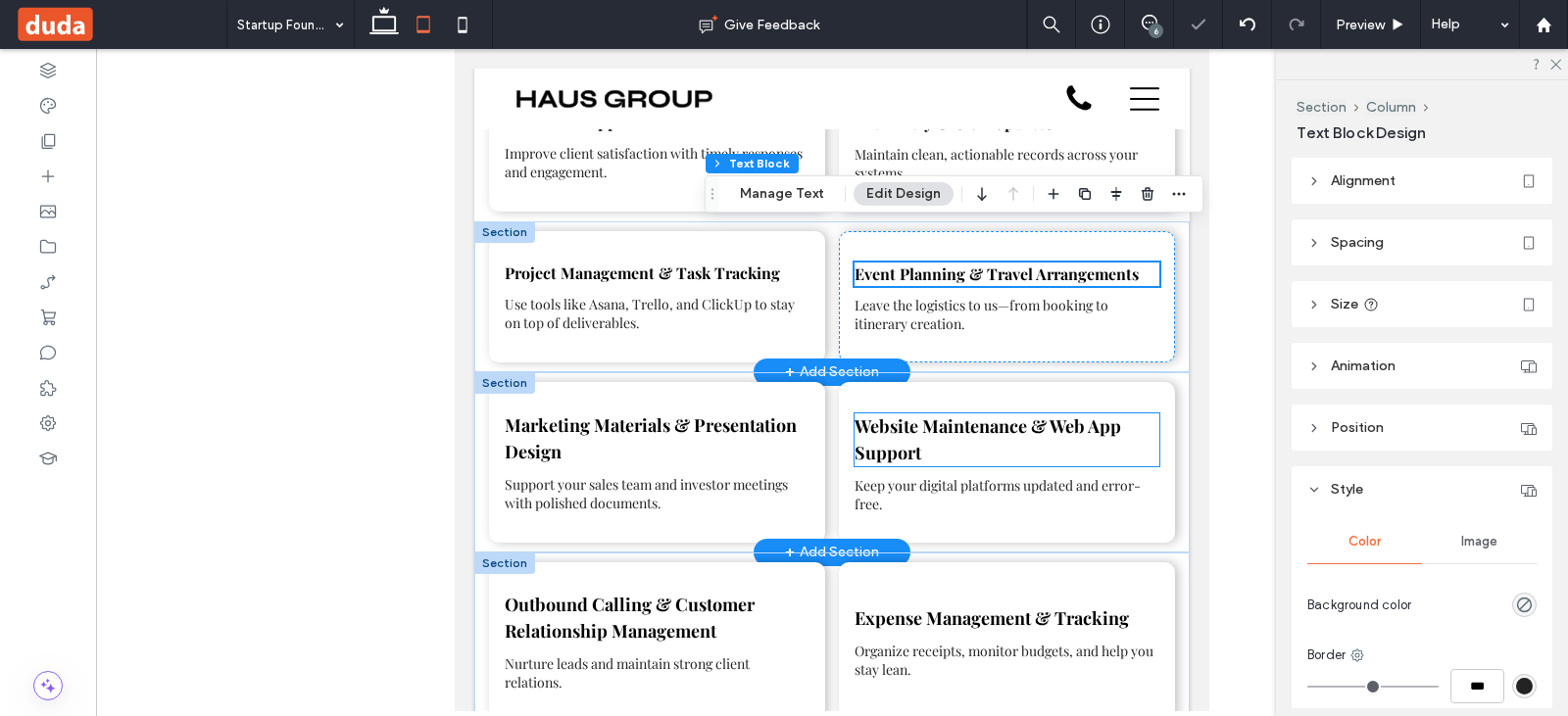 scroll, scrollTop: 2094, scrollLeft: 0, axis: vertical 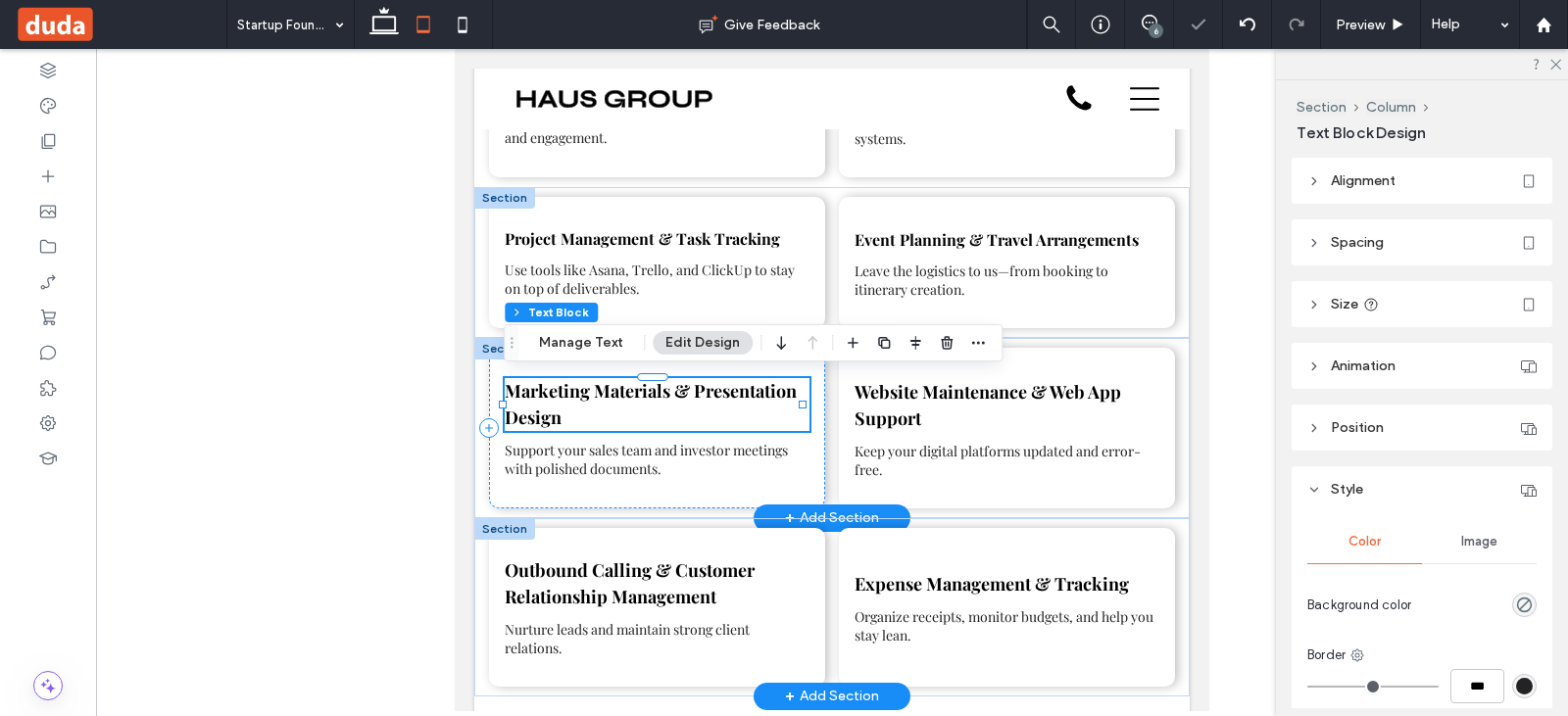click on "Marketing Materials & Presentation Design" at bounding box center [657, 405] 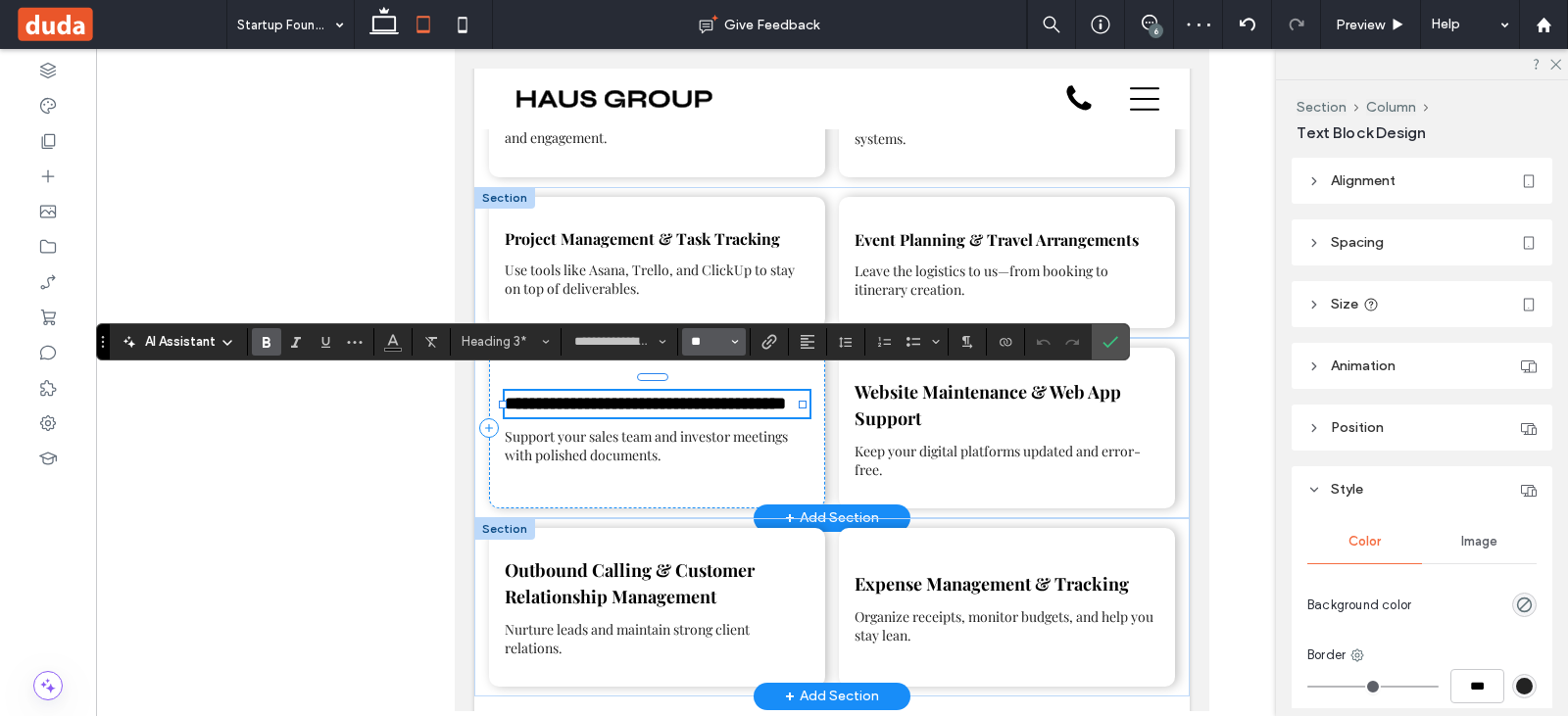 click on "**" at bounding box center (708, 342) 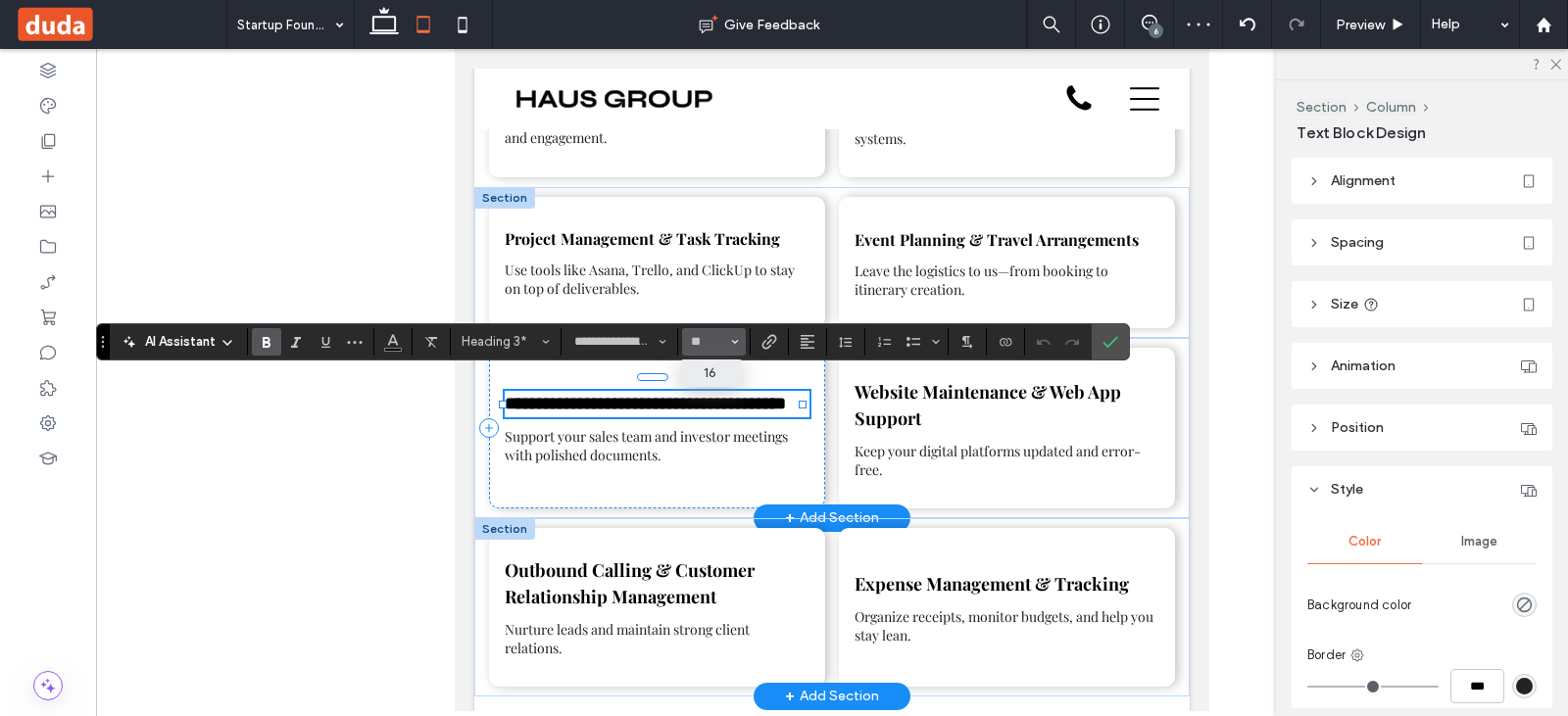 type on "**" 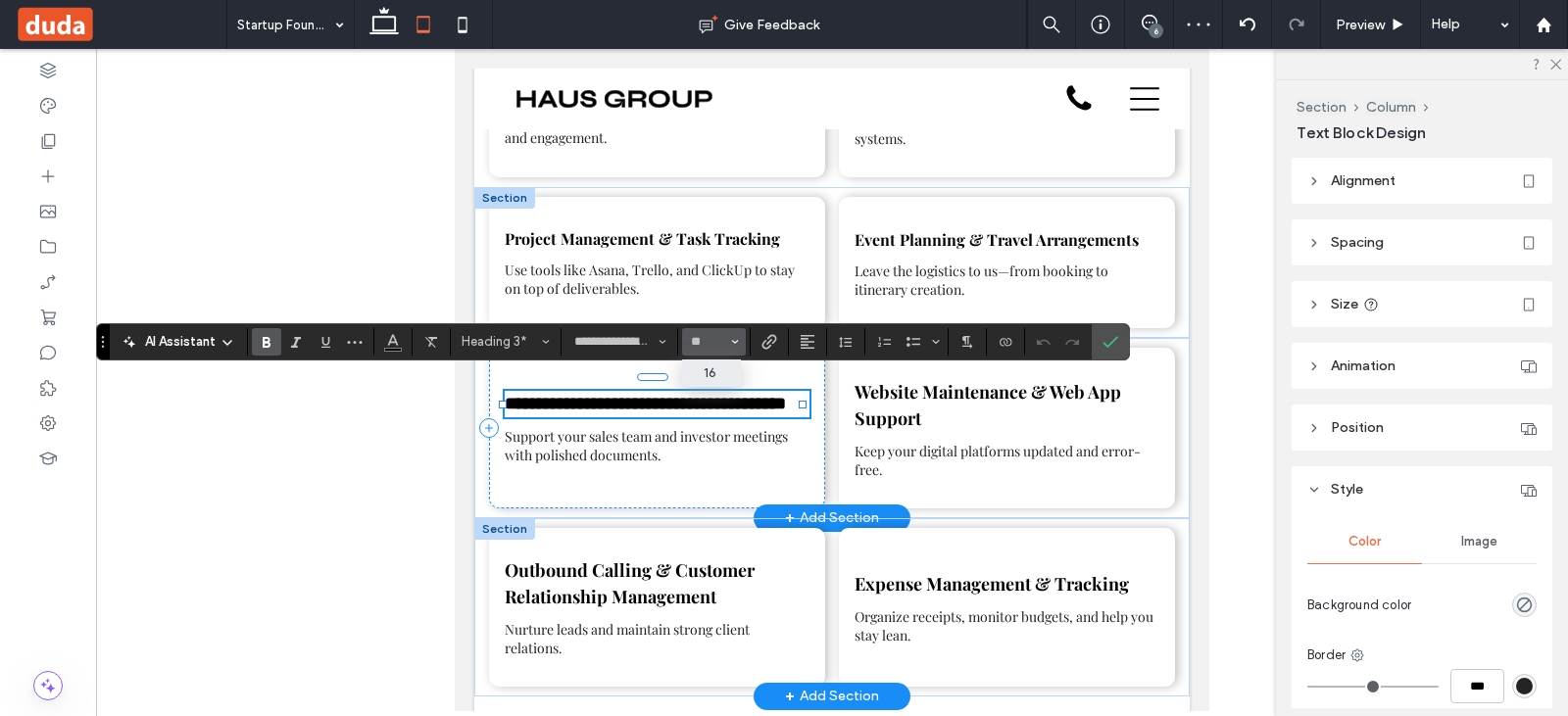 scroll, scrollTop: 2097, scrollLeft: 0, axis: vertical 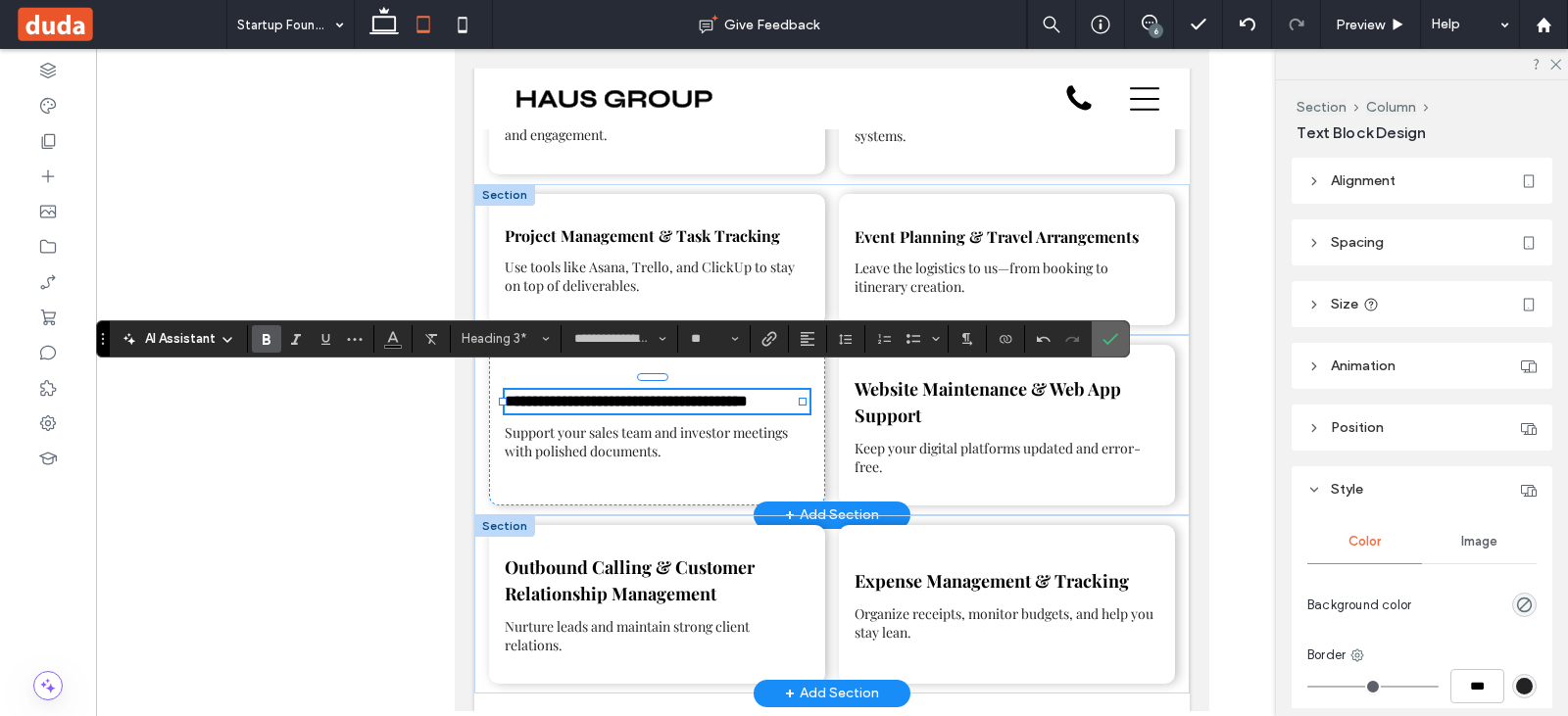 click at bounding box center (1110, 339) 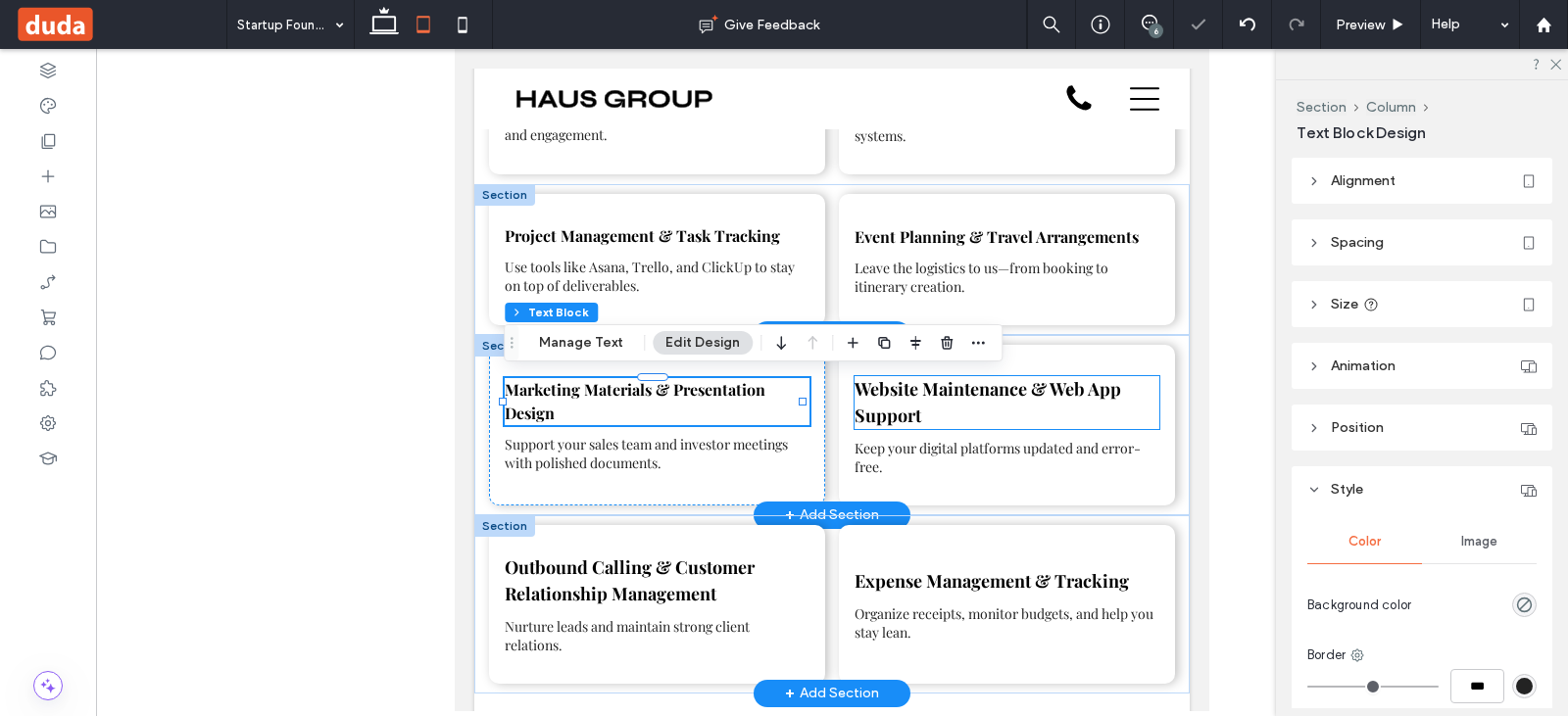click on "Website Maintenance & Web App Support" at bounding box center [1006, 403] 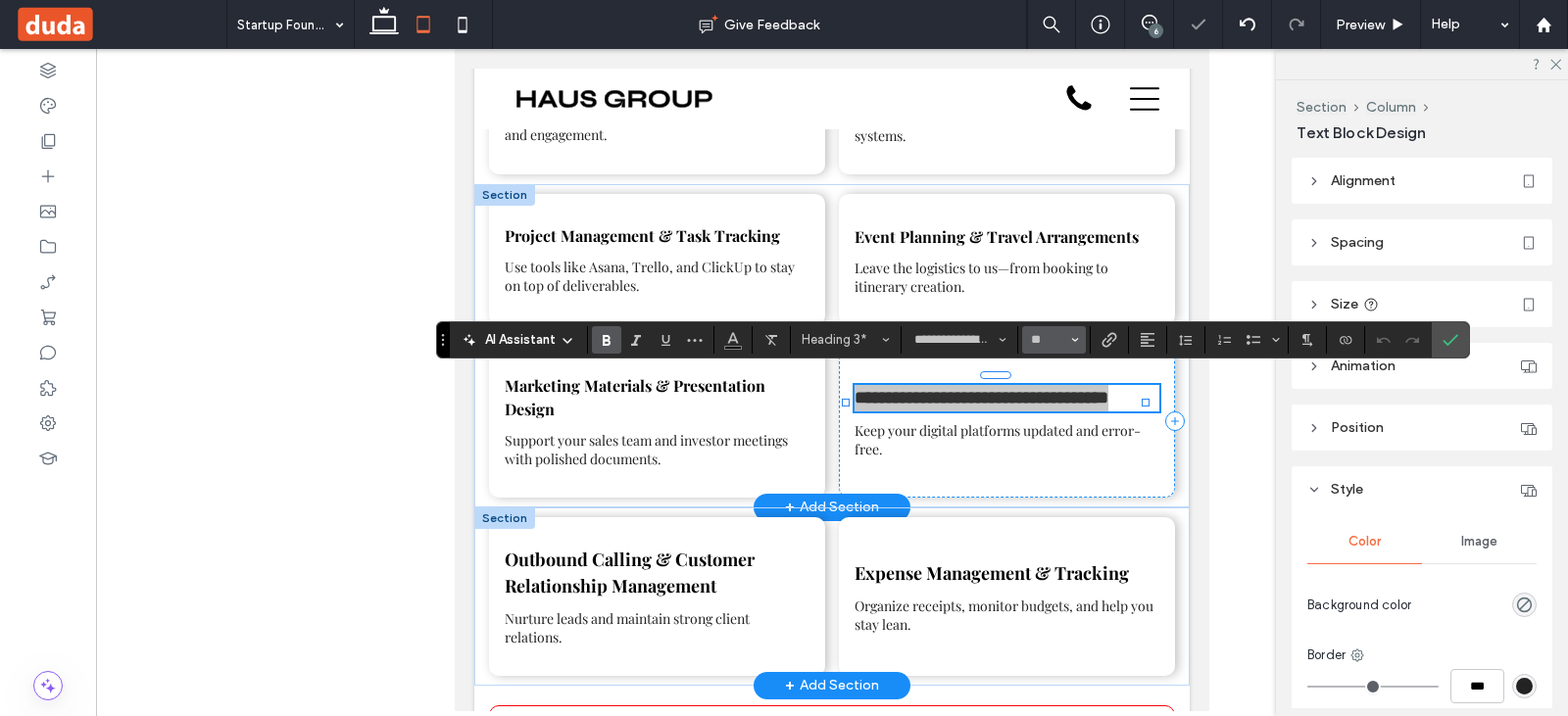 click on "**" at bounding box center [1048, 340] 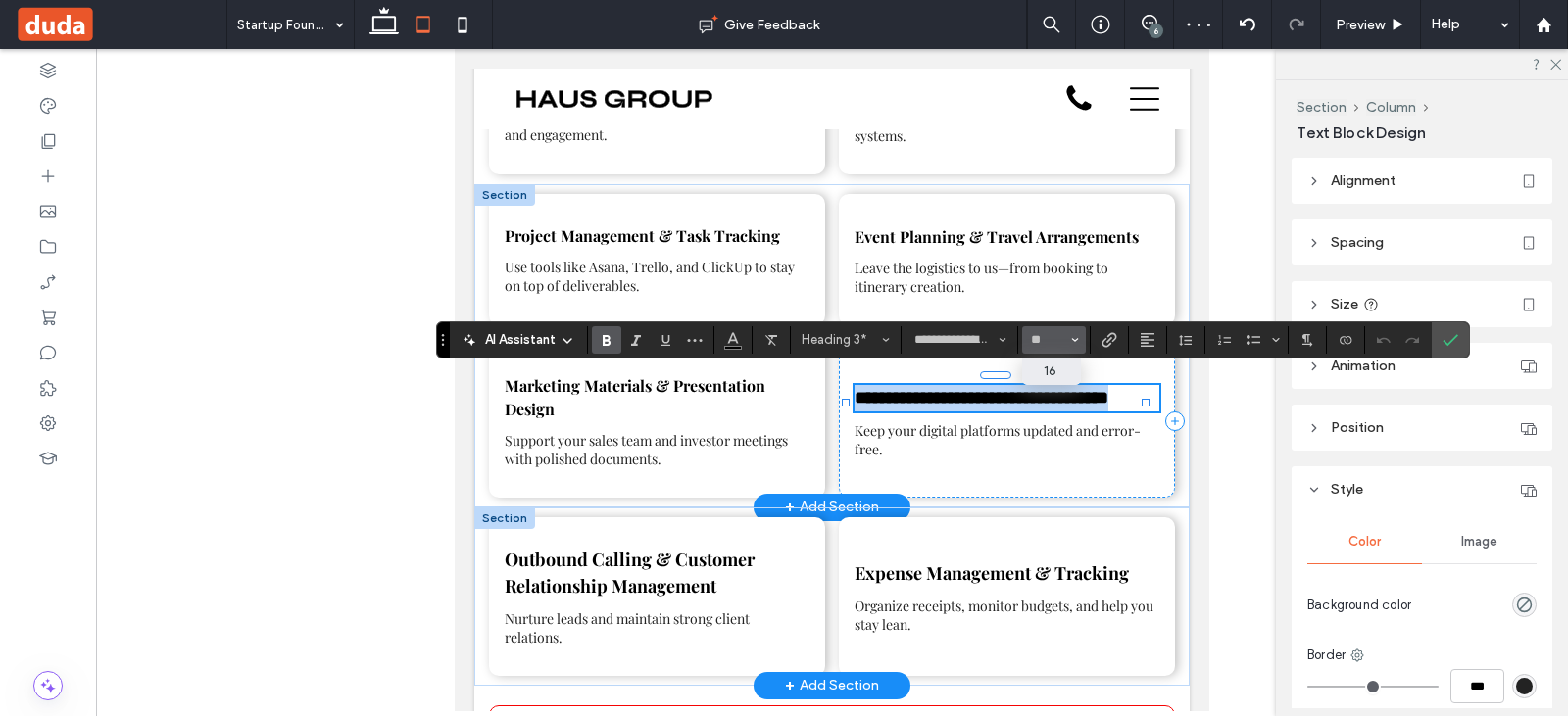 type on "**" 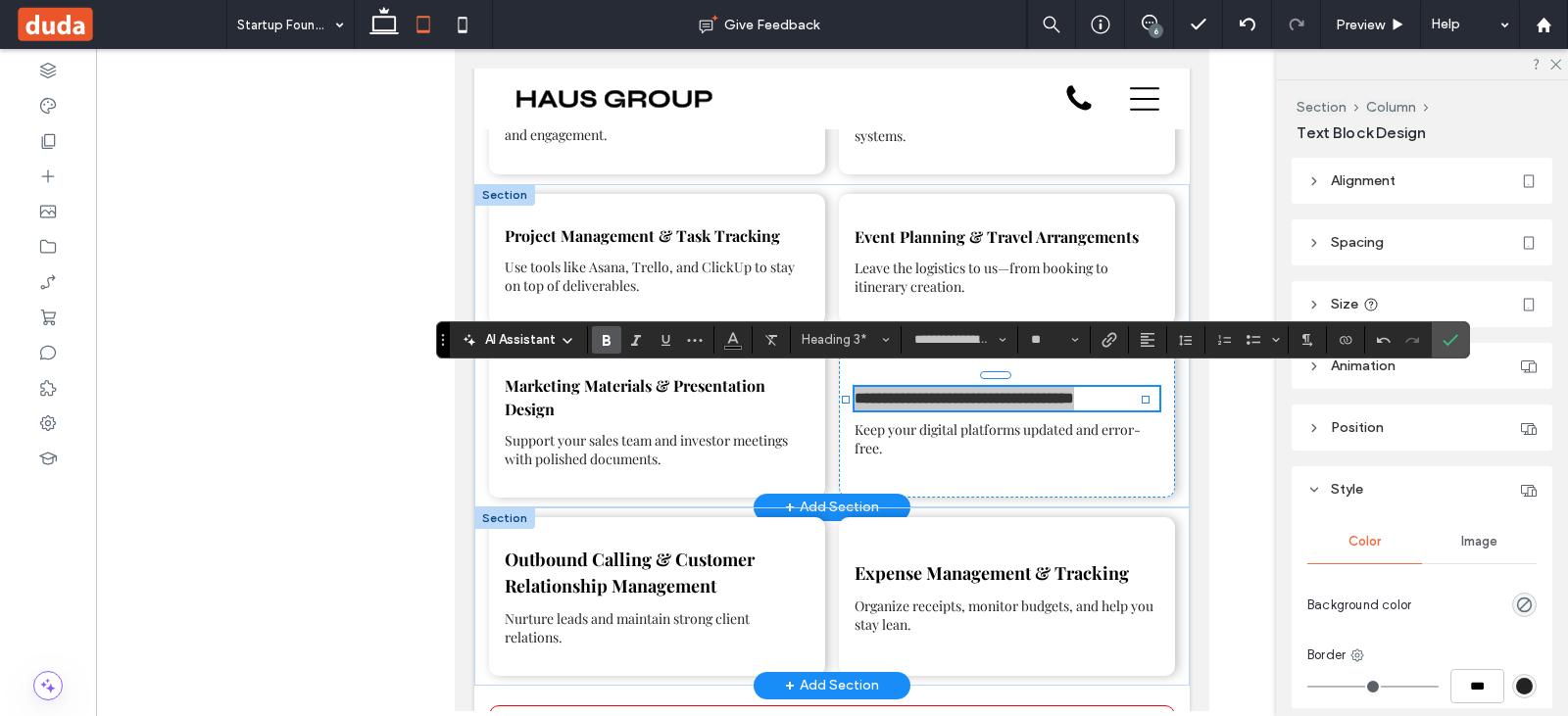 click 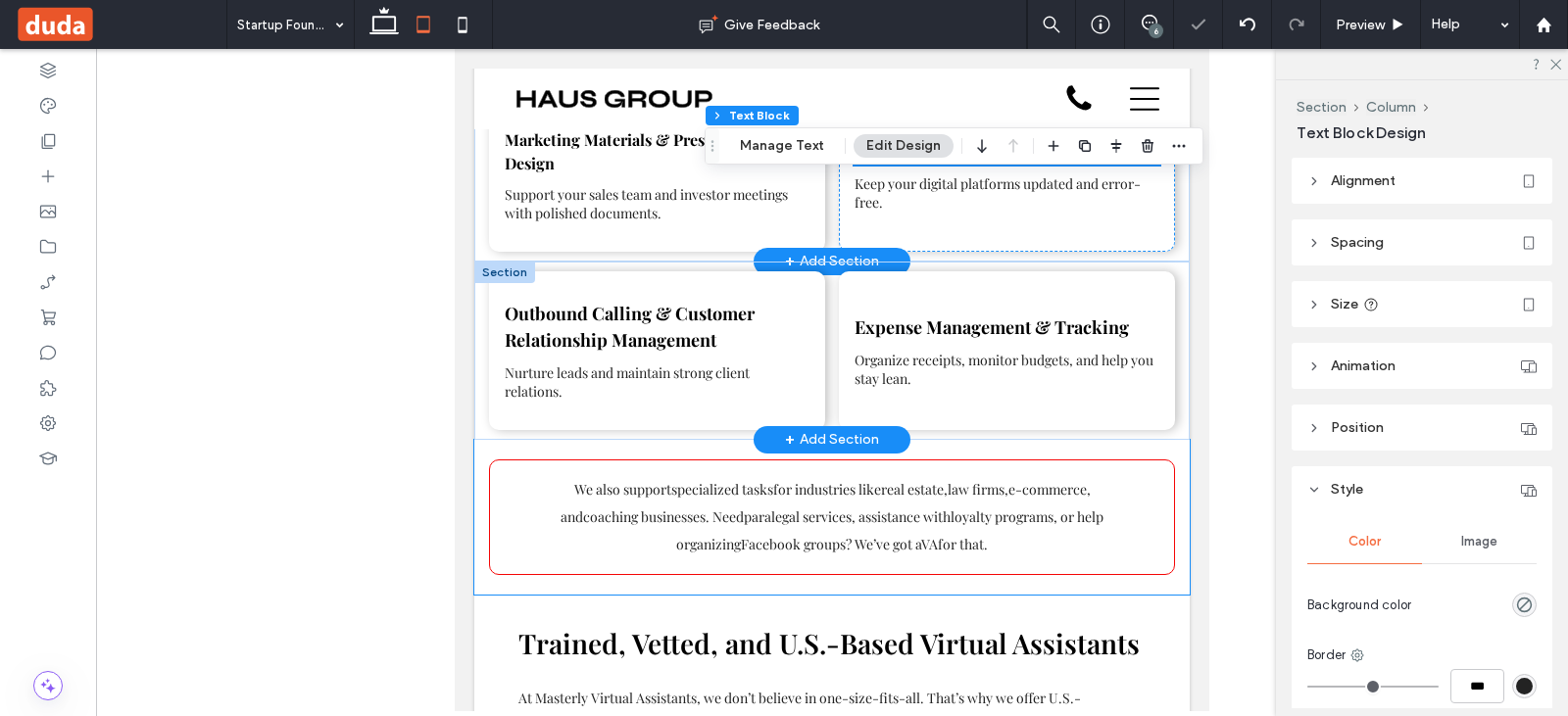 scroll, scrollTop: 2391, scrollLeft: 0, axis: vertical 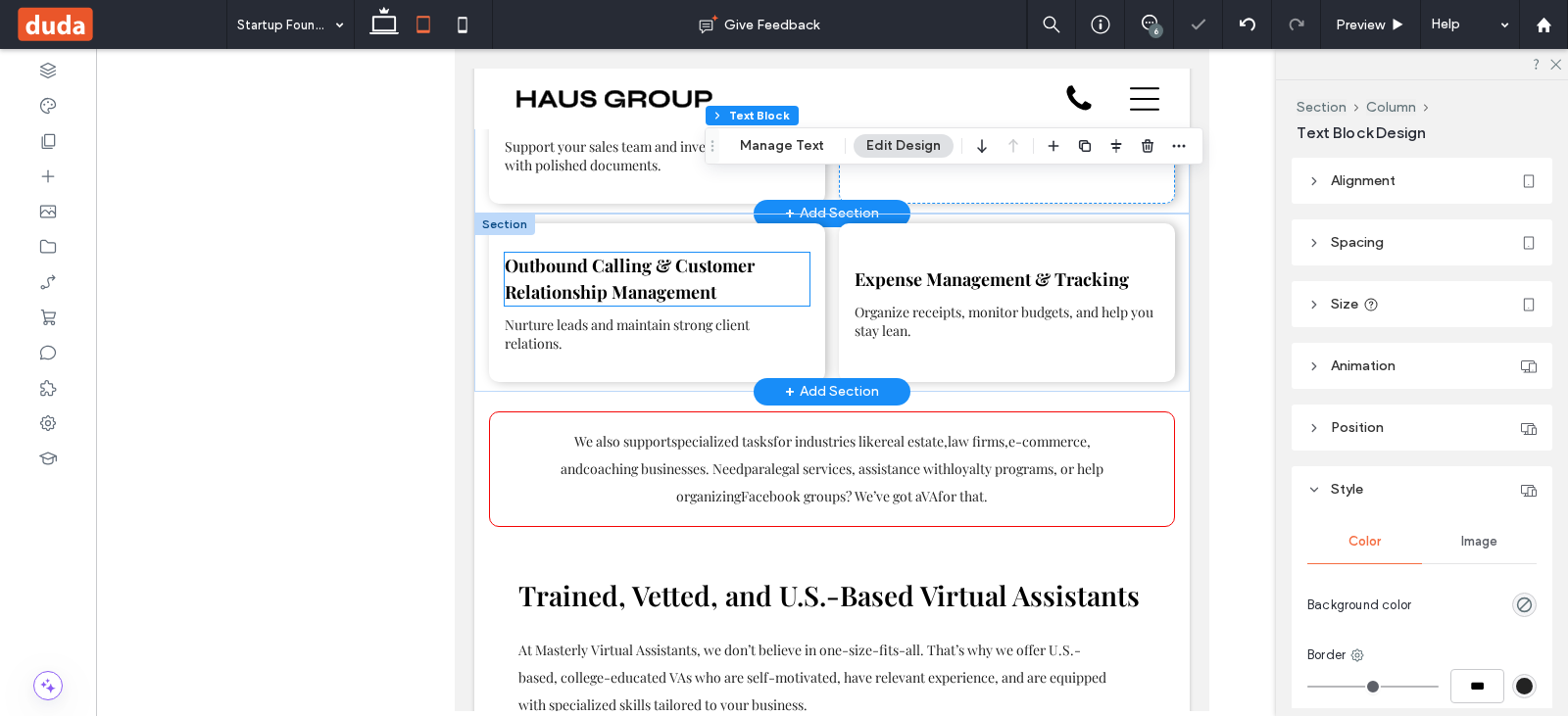 click on "Outbound Calling & Customer Relationship Management" at bounding box center [629, 278] 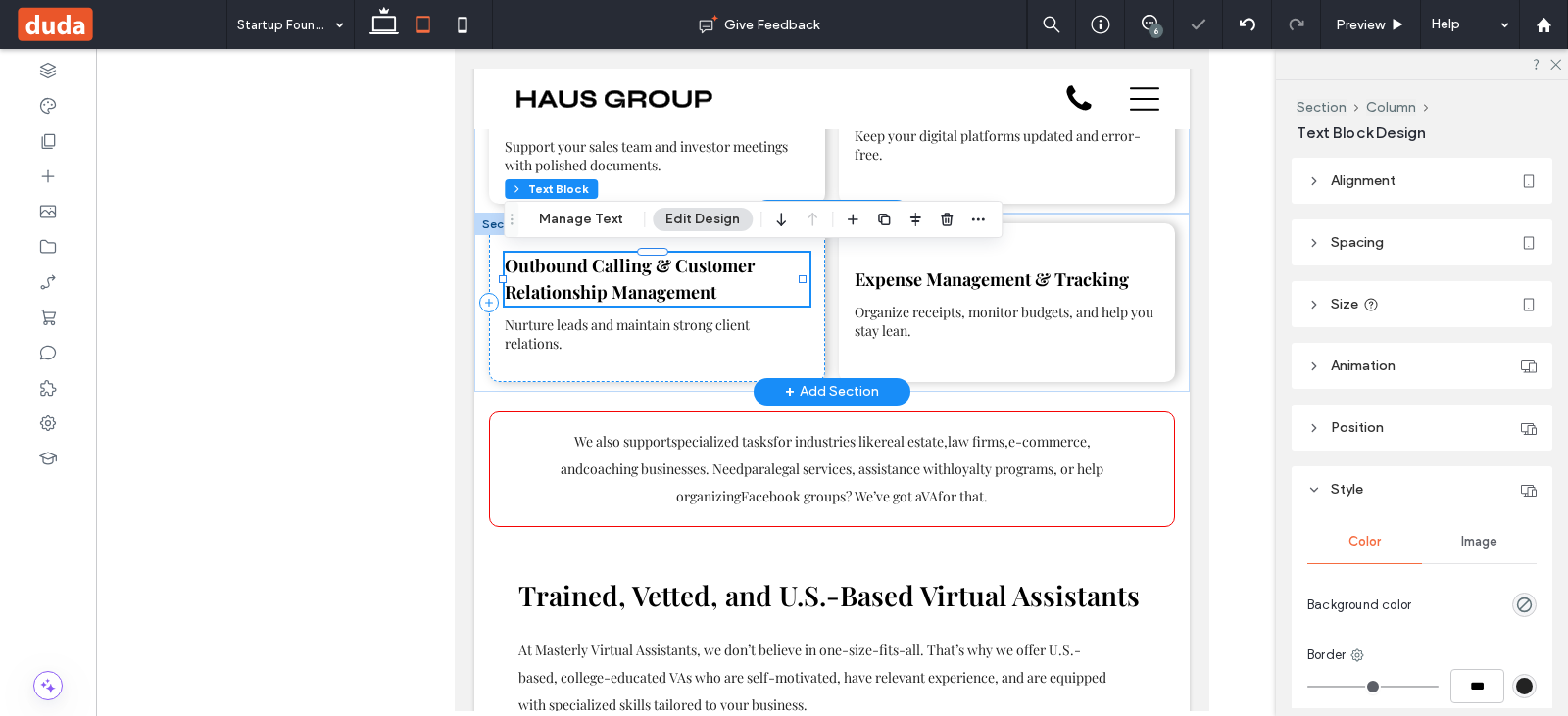 click on "Outbound Calling & Customer Relationship Management" at bounding box center (657, 279) 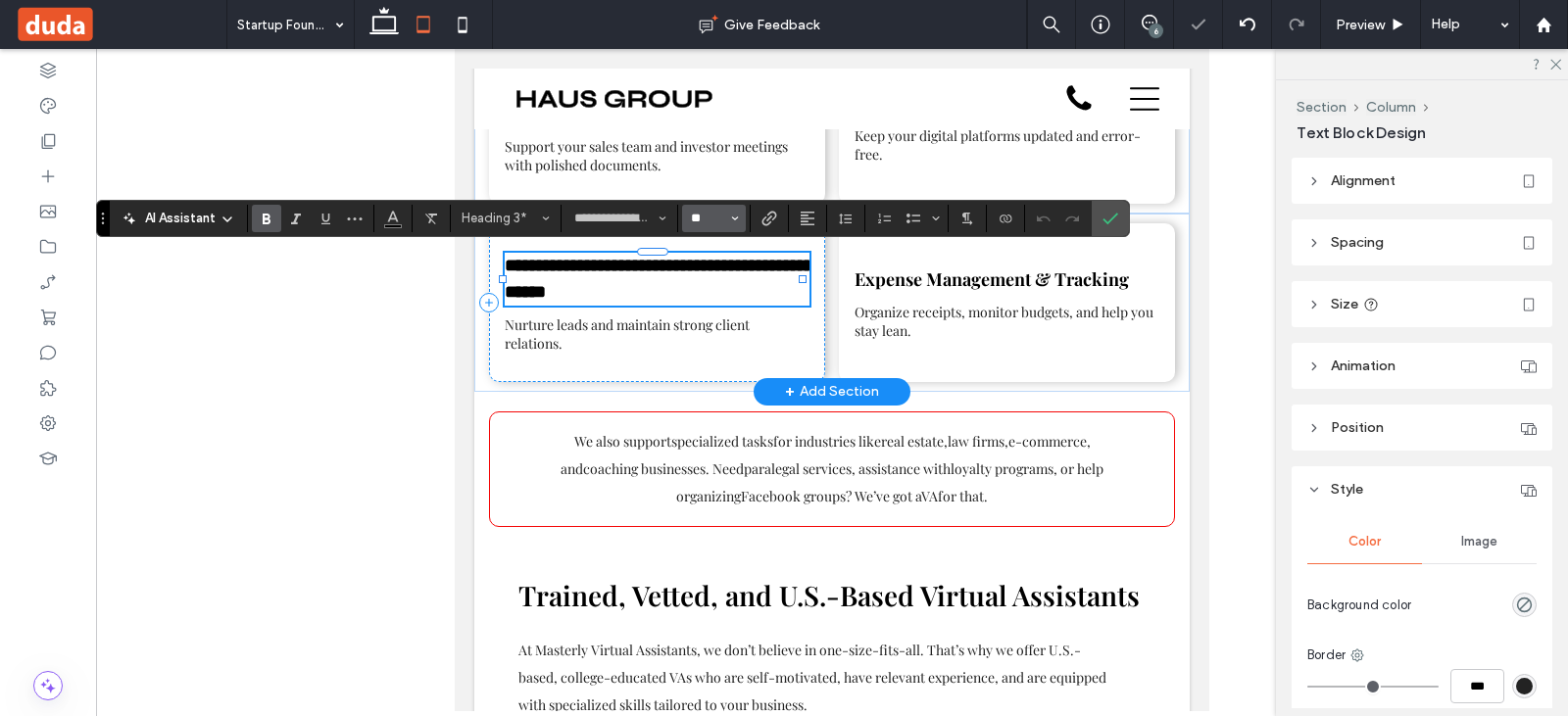 click on "**" at bounding box center (708, 218) 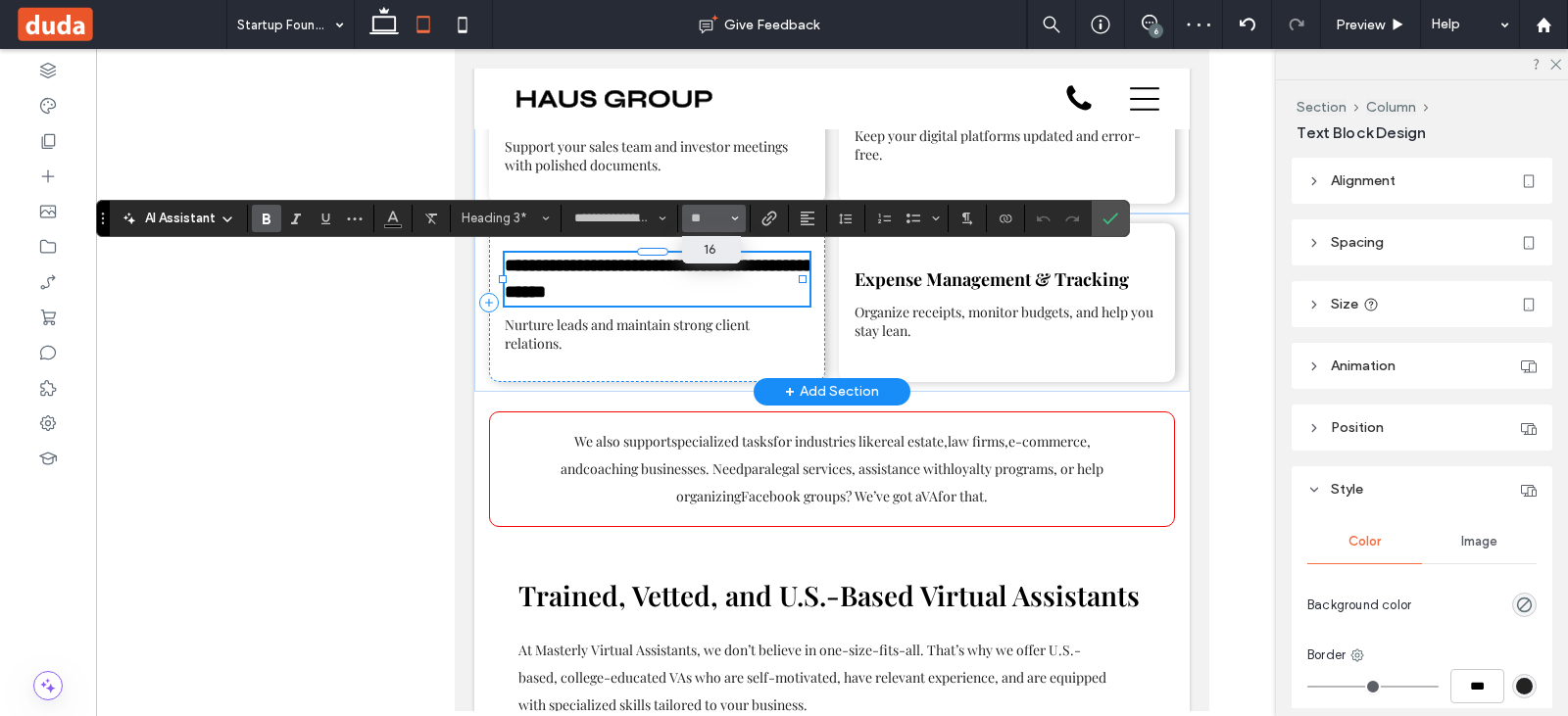 type on "**" 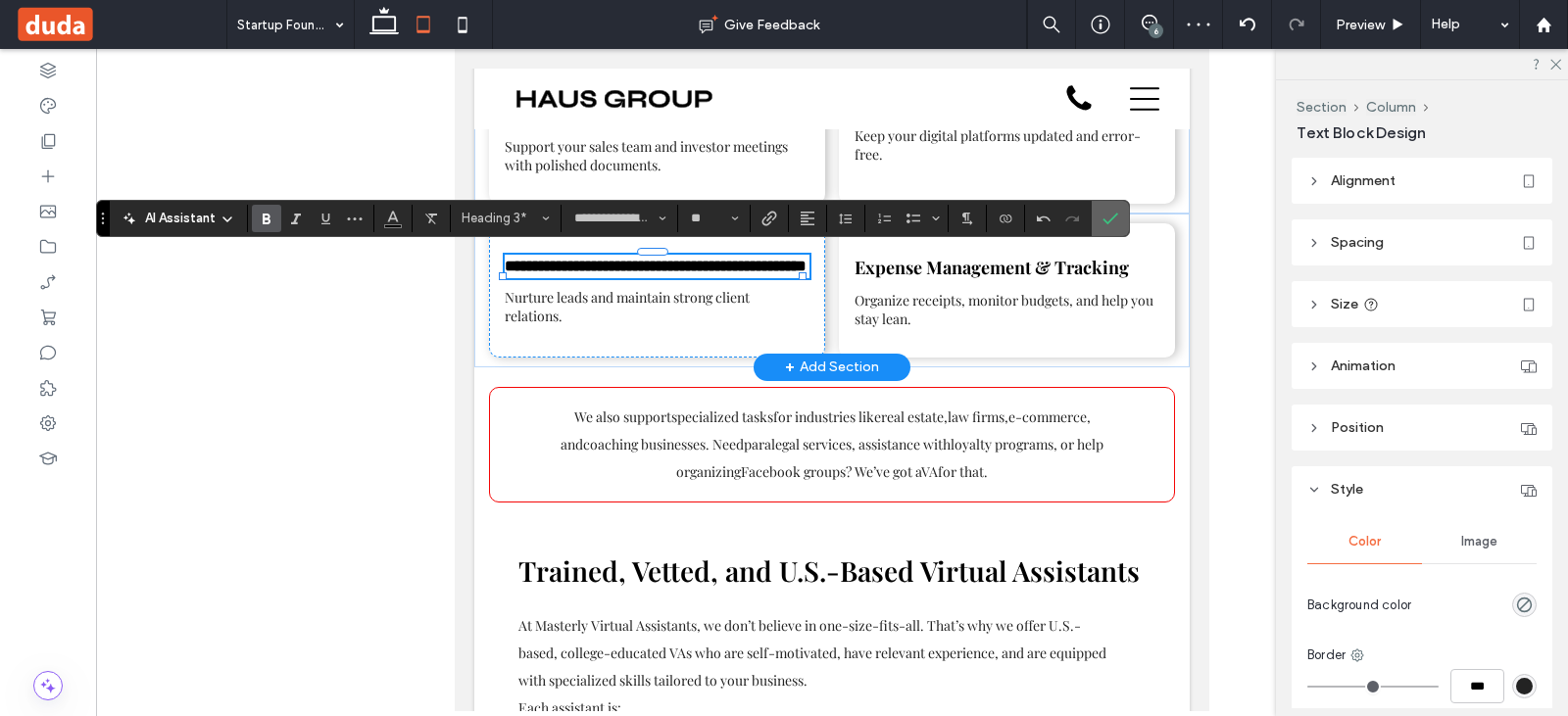 click at bounding box center (1110, 218) 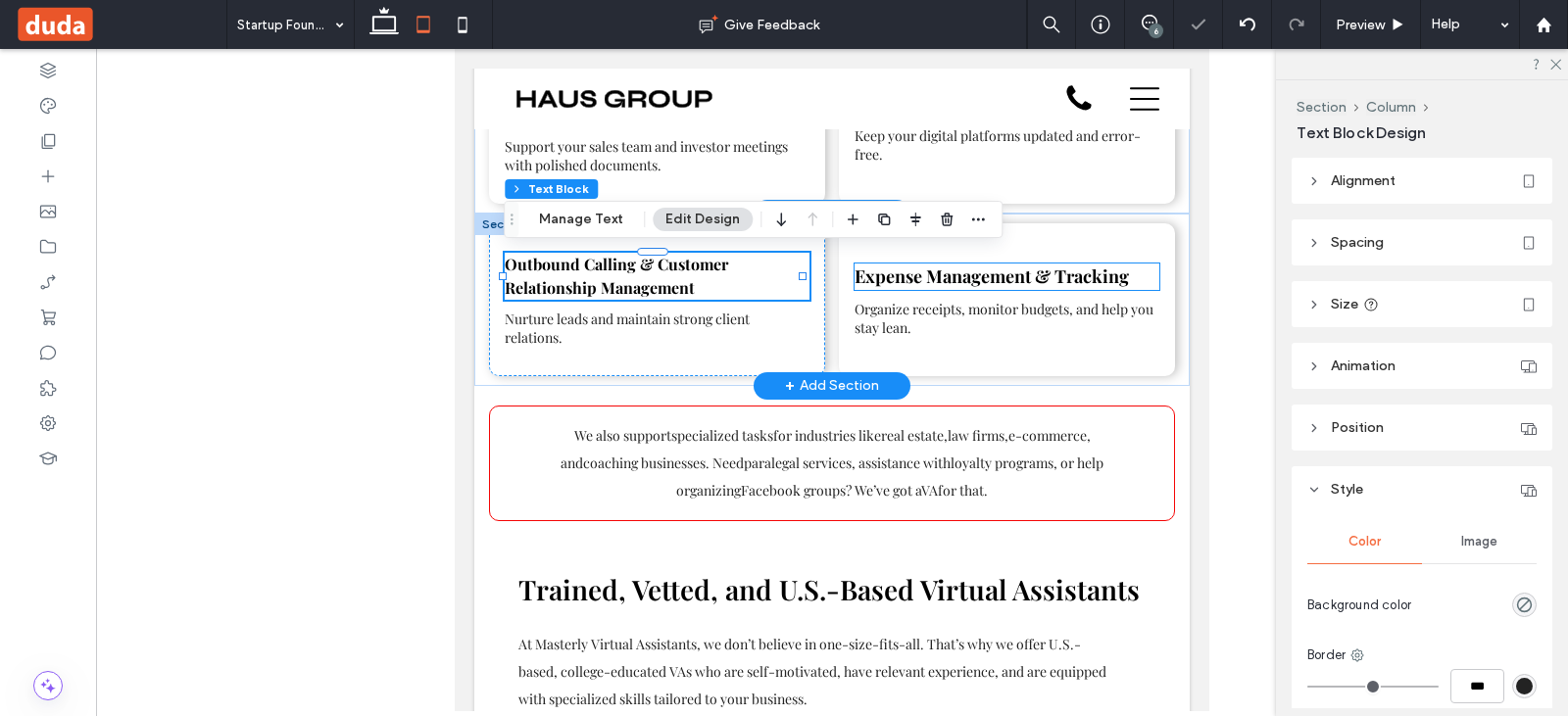 click on "Expense Management & Tracking" at bounding box center [992, 276] 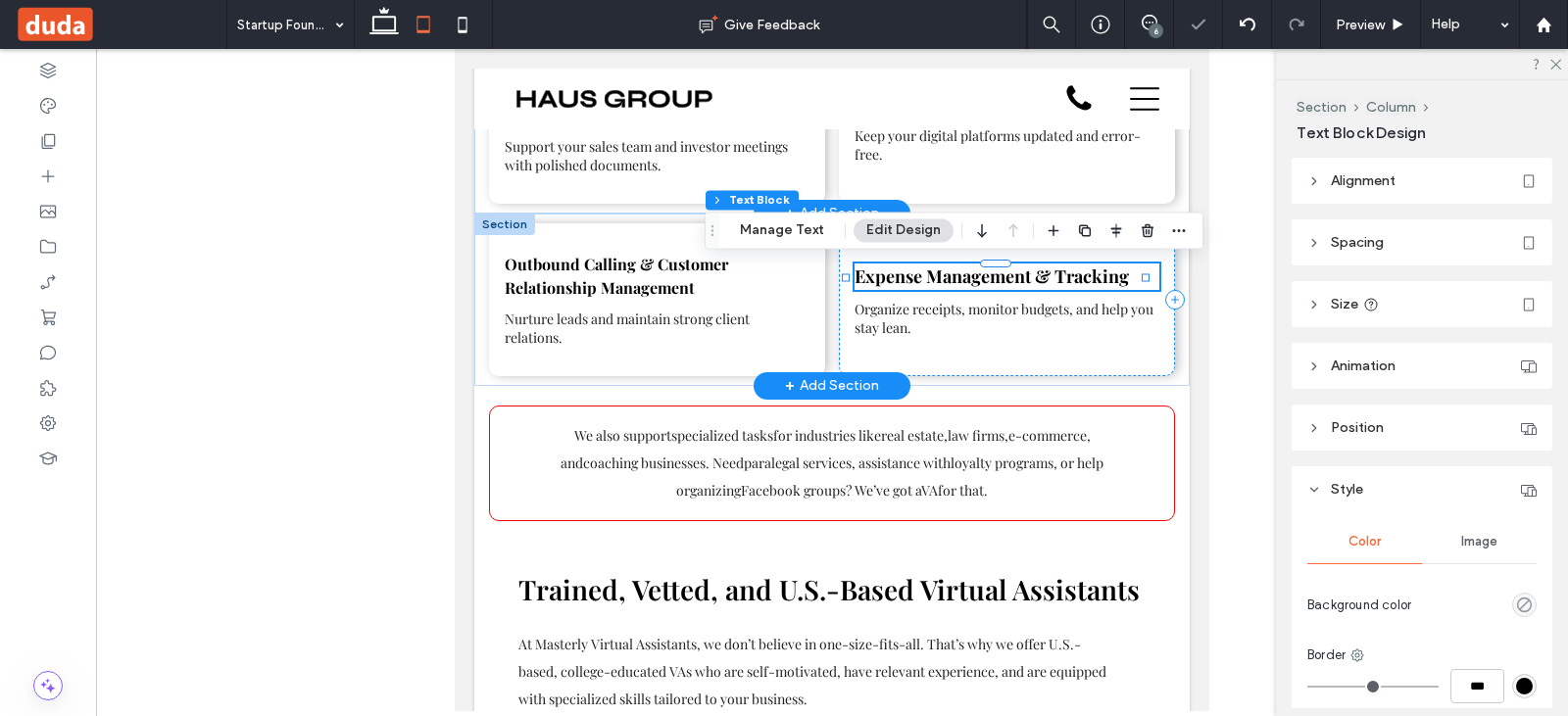 click on "Expense Management & Tracking" at bounding box center [1006, 276] 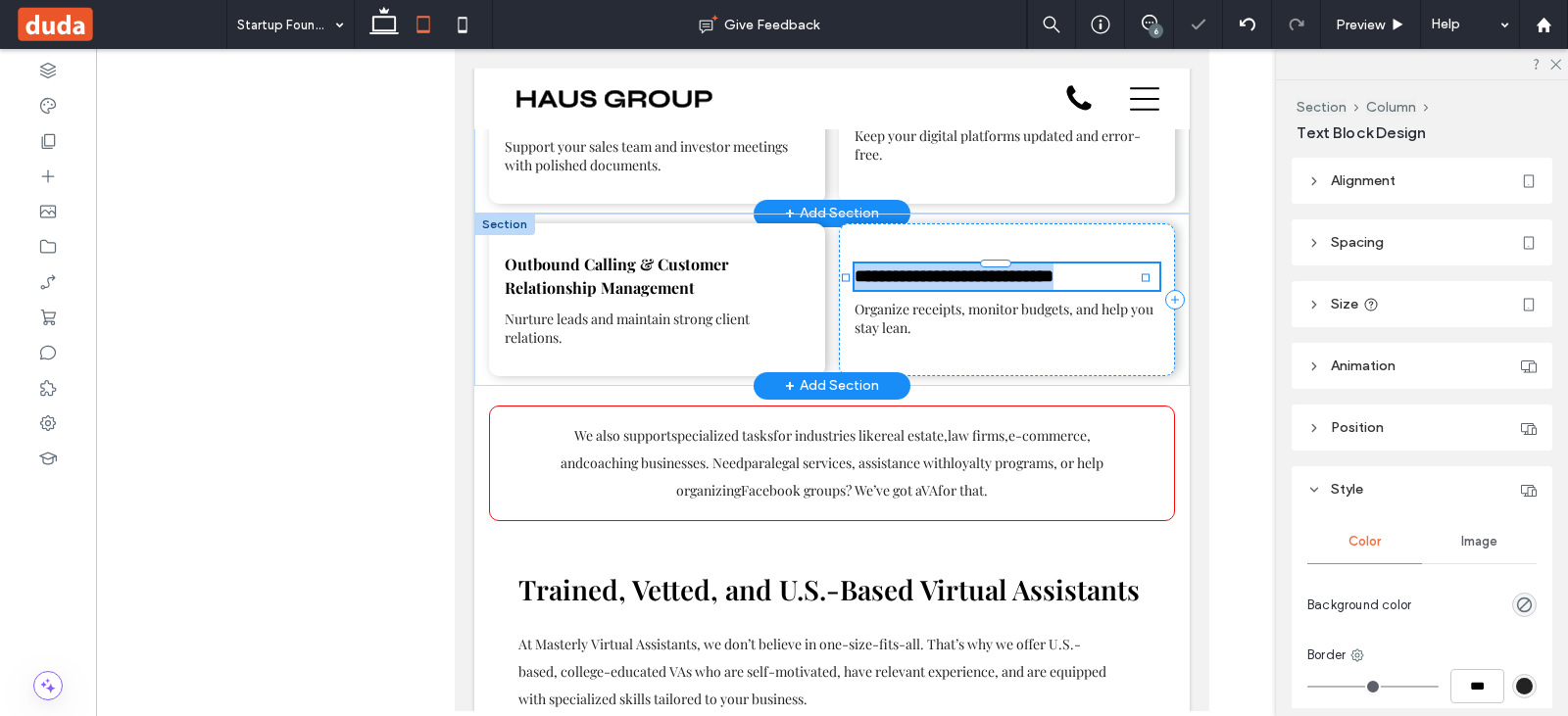 type on "**********" 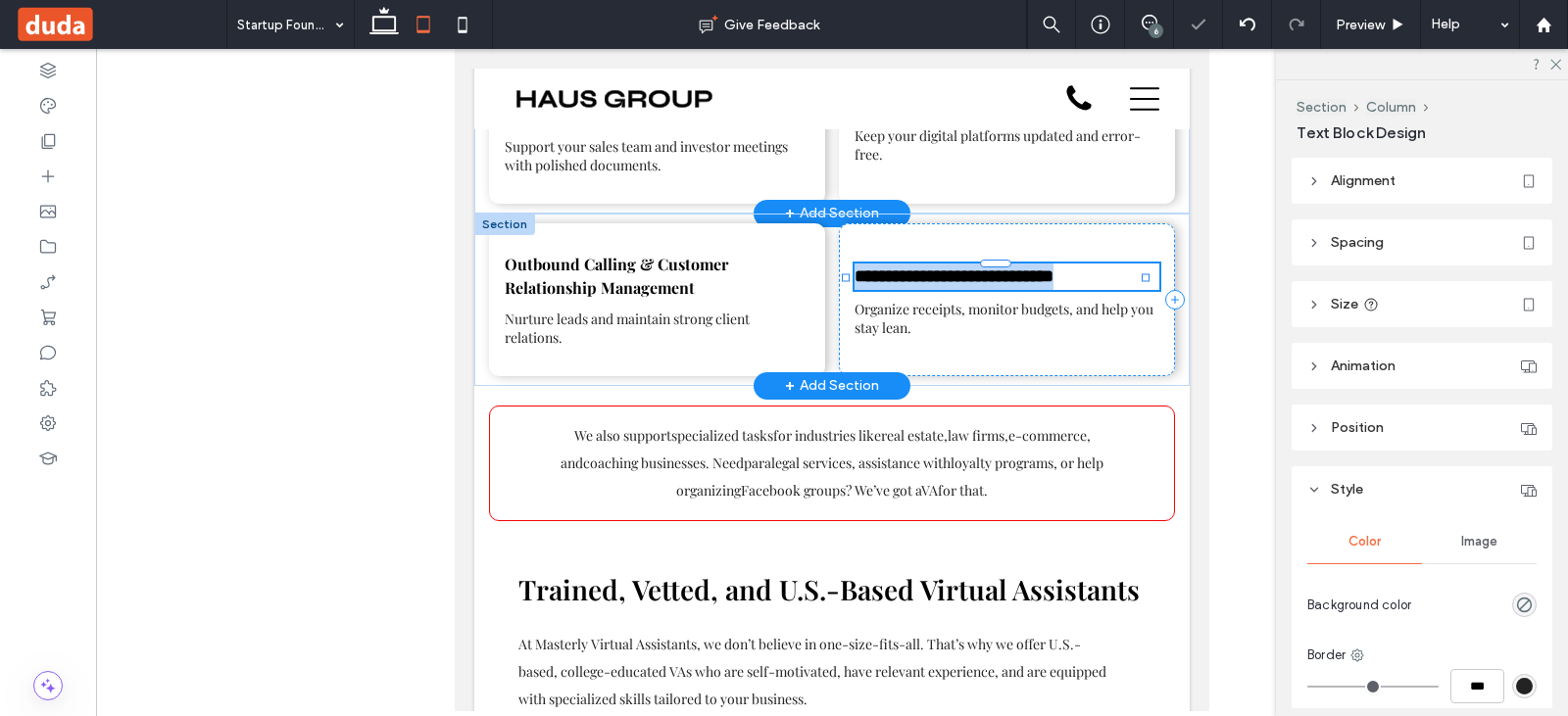 type on "**" 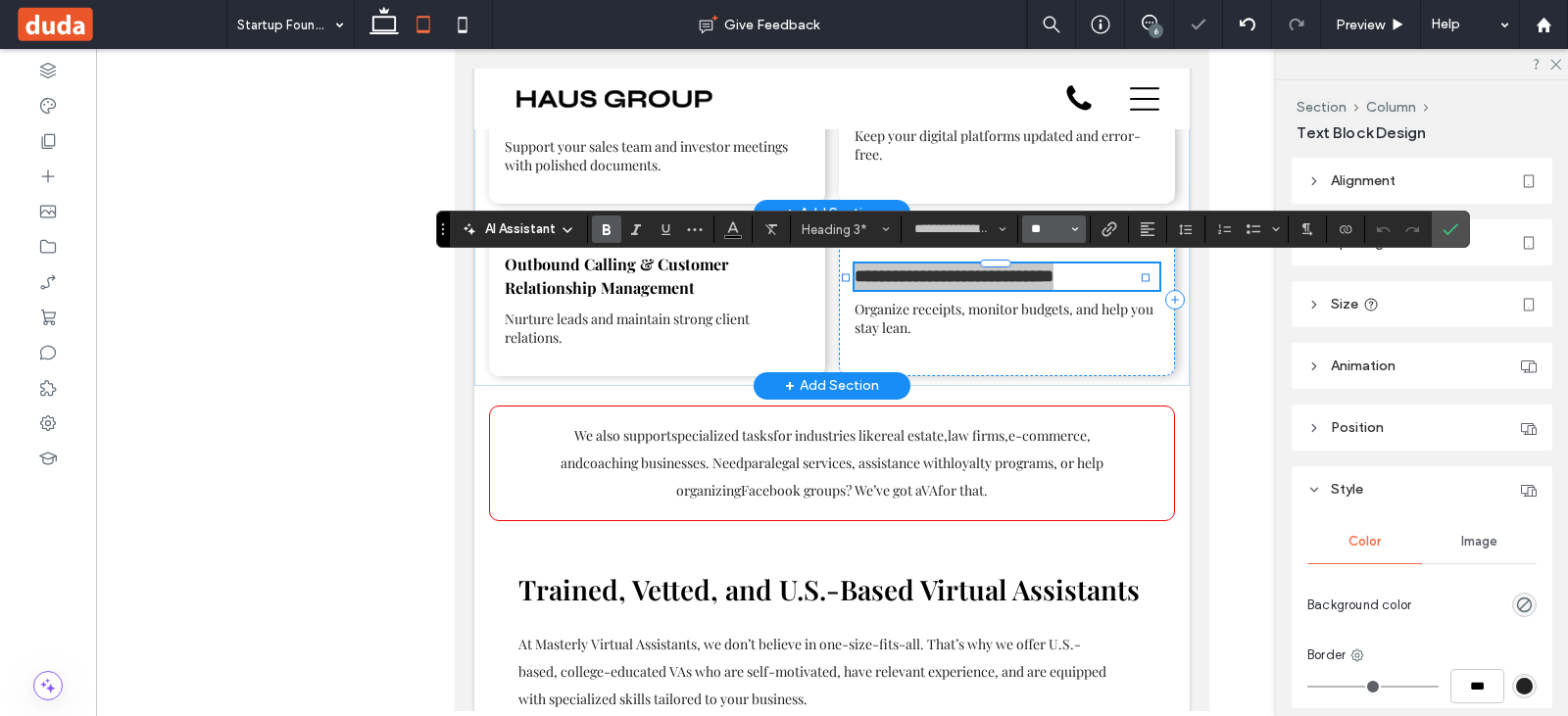 click on "**" at bounding box center (1048, 229) 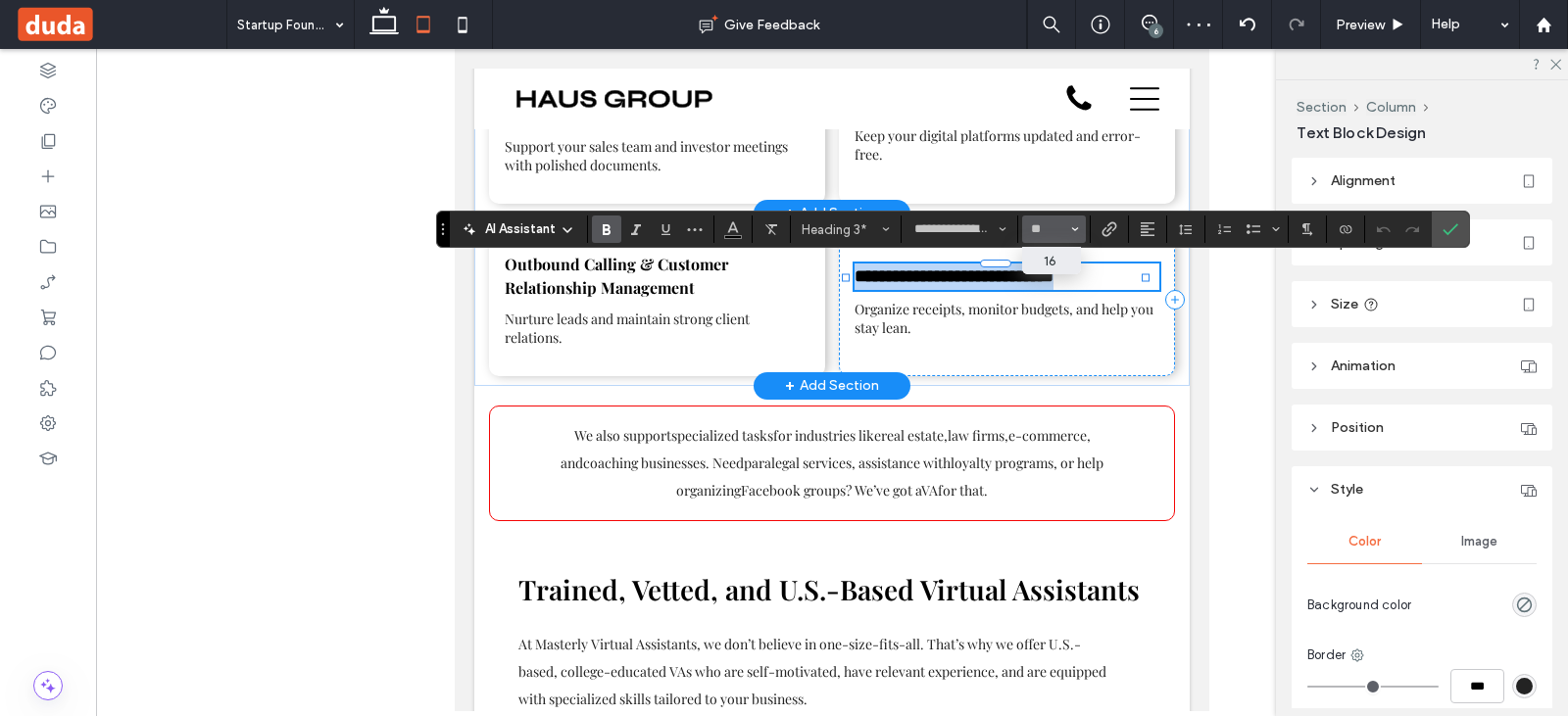 type on "**" 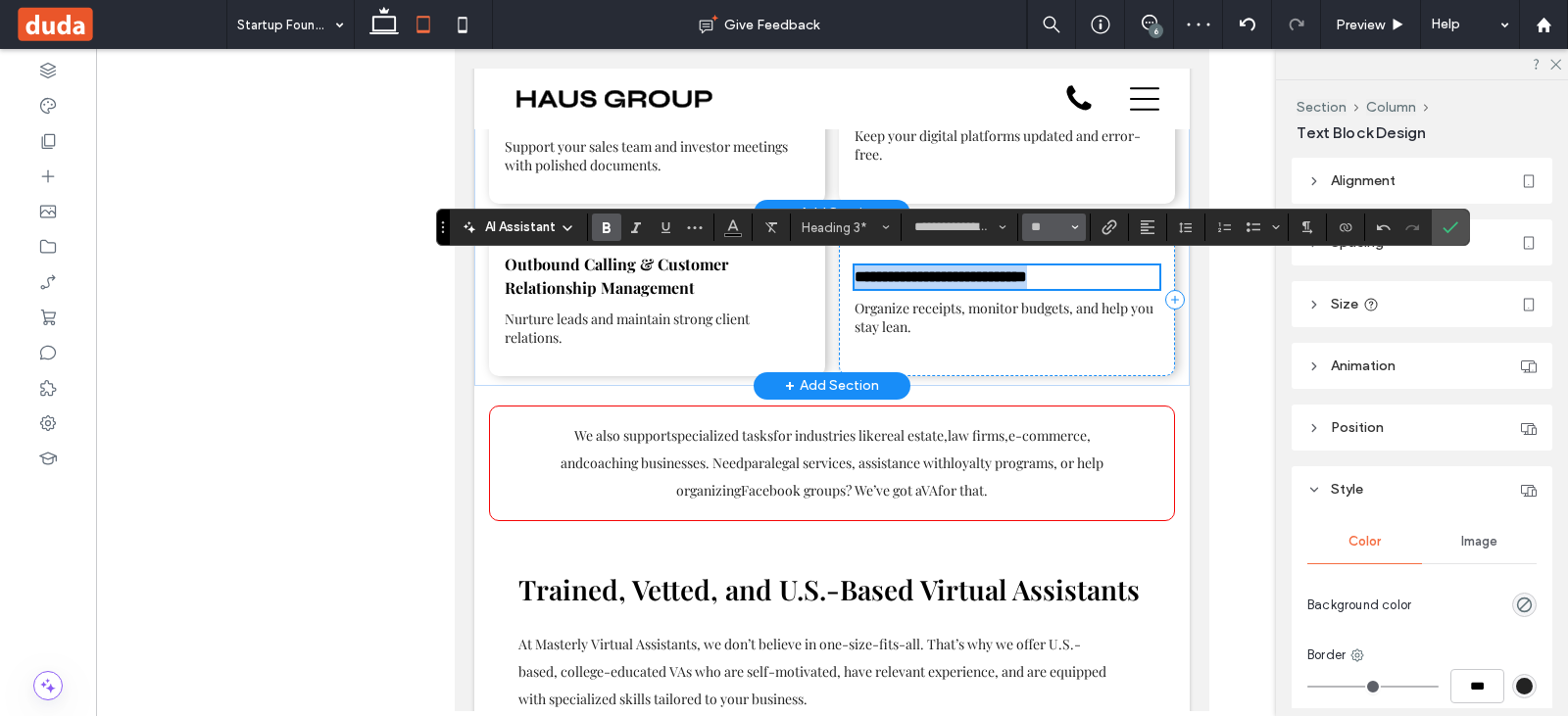 scroll, scrollTop: 2393, scrollLeft: 0, axis: vertical 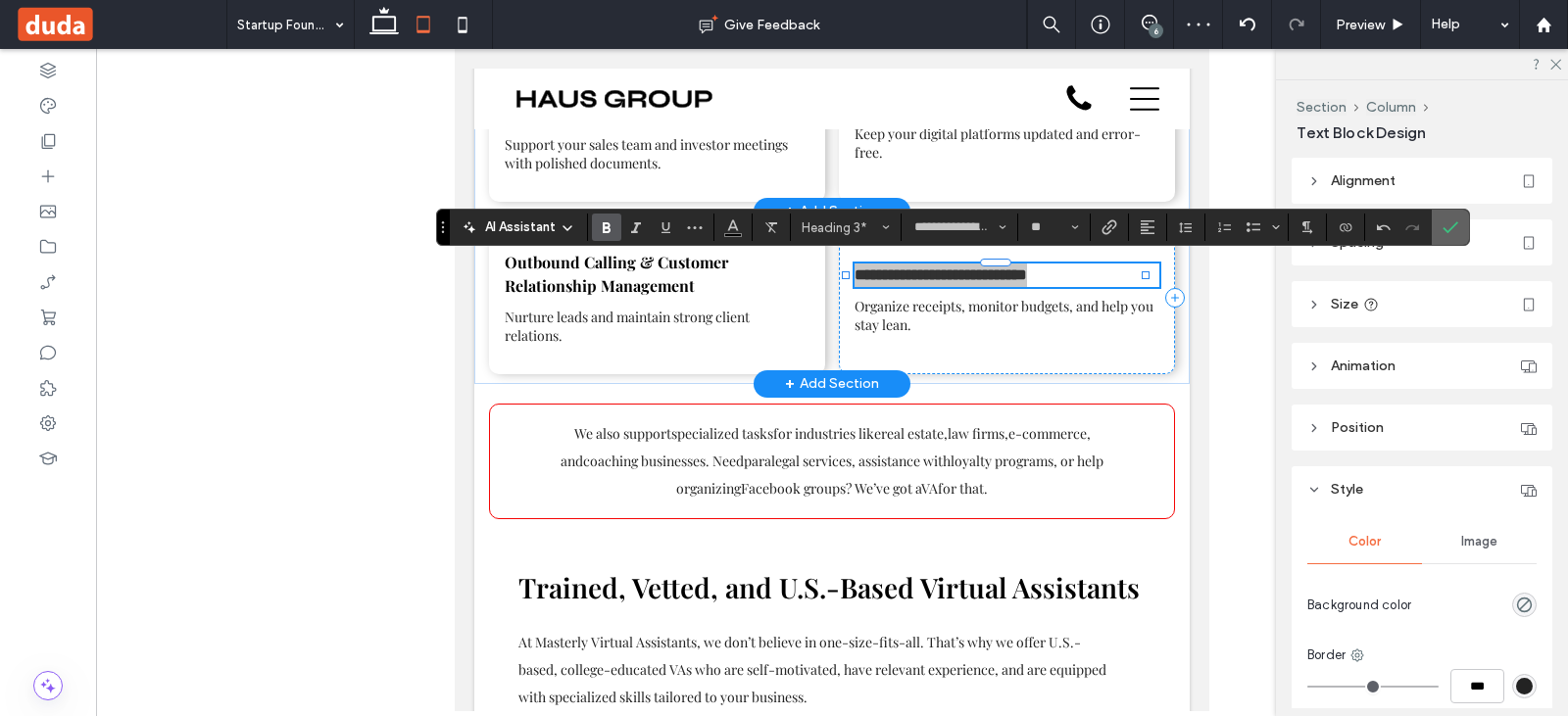 click at bounding box center [1446, 227] 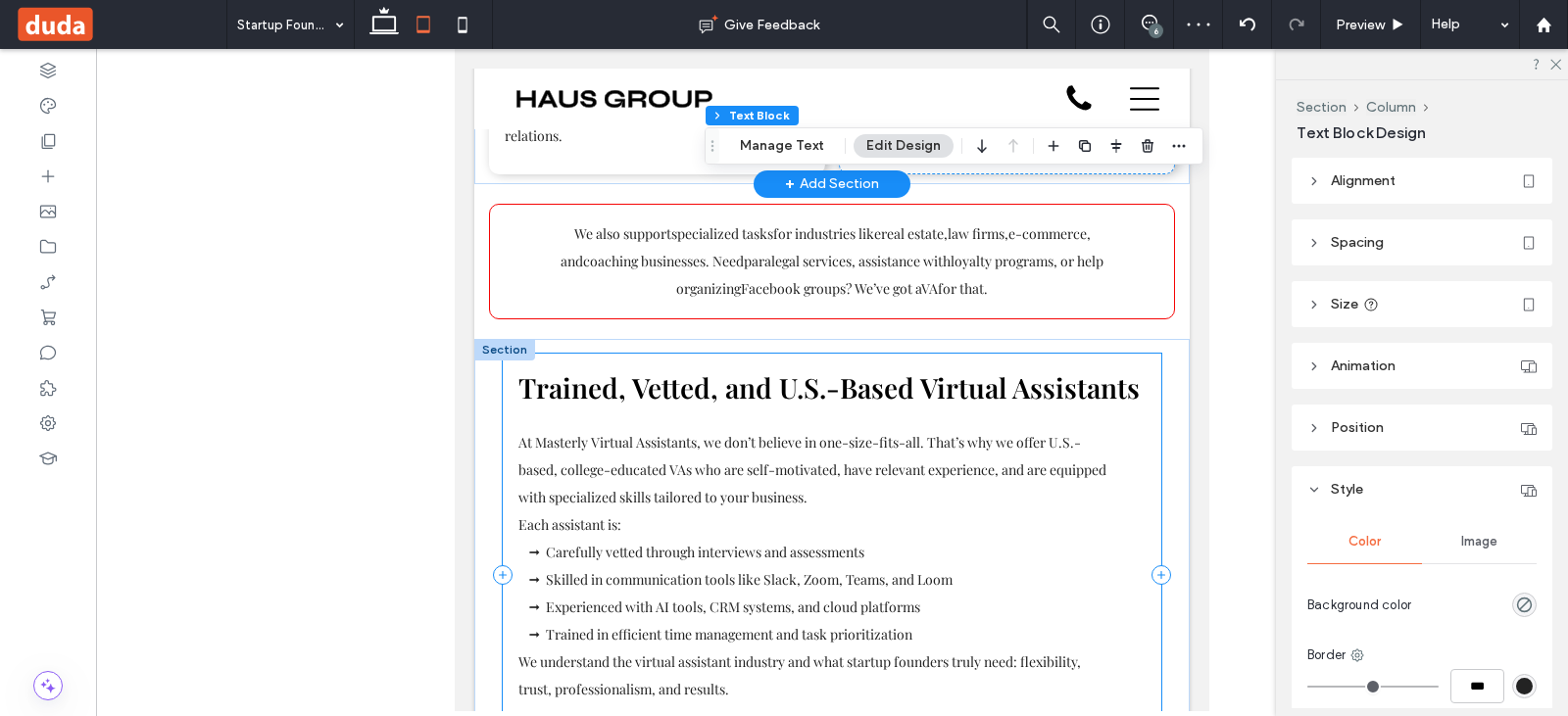 scroll, scrollTop: 2589, scrollLeft: 0, axis: vertical 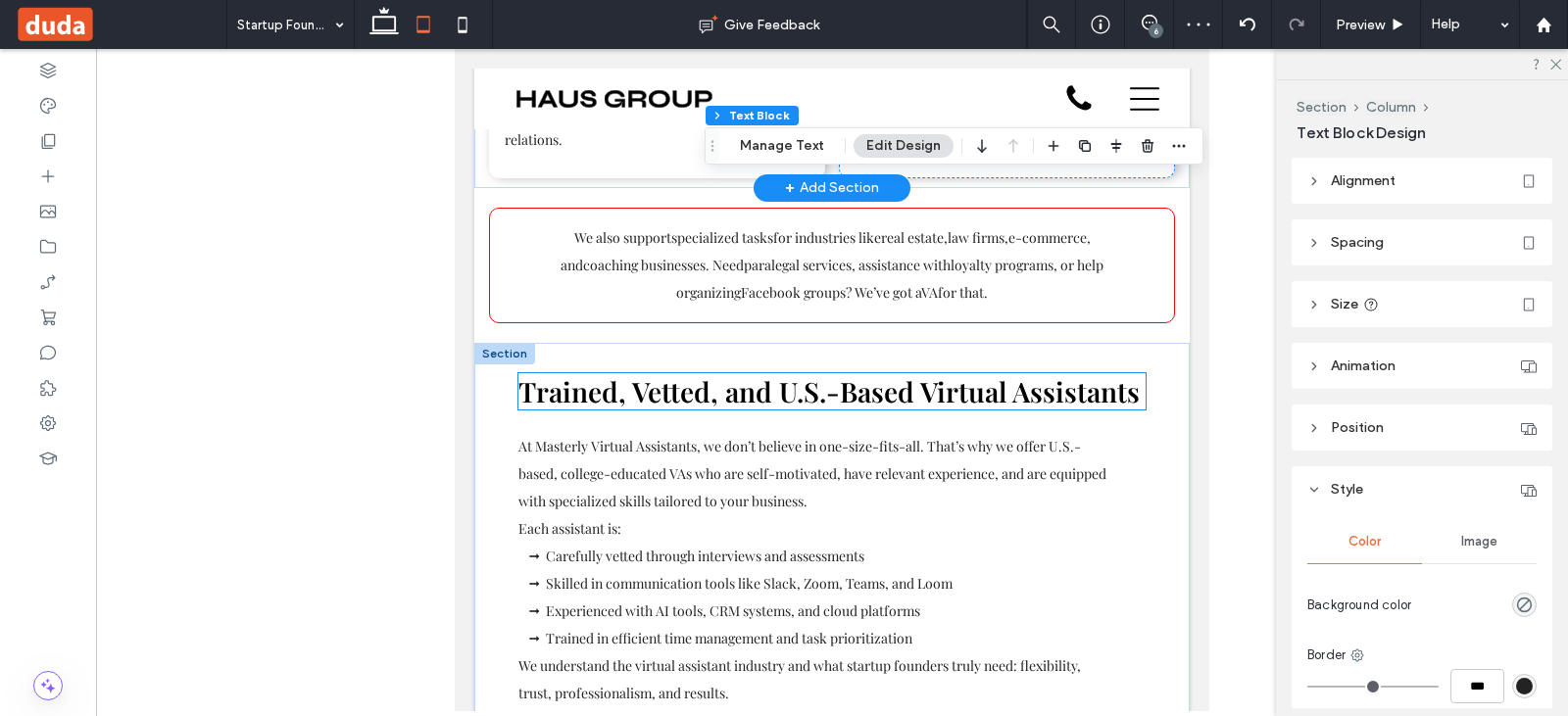 click on "Trained, Vetted, and U.S.-Based Virtual Assistants" at bounding box center (832, 391) 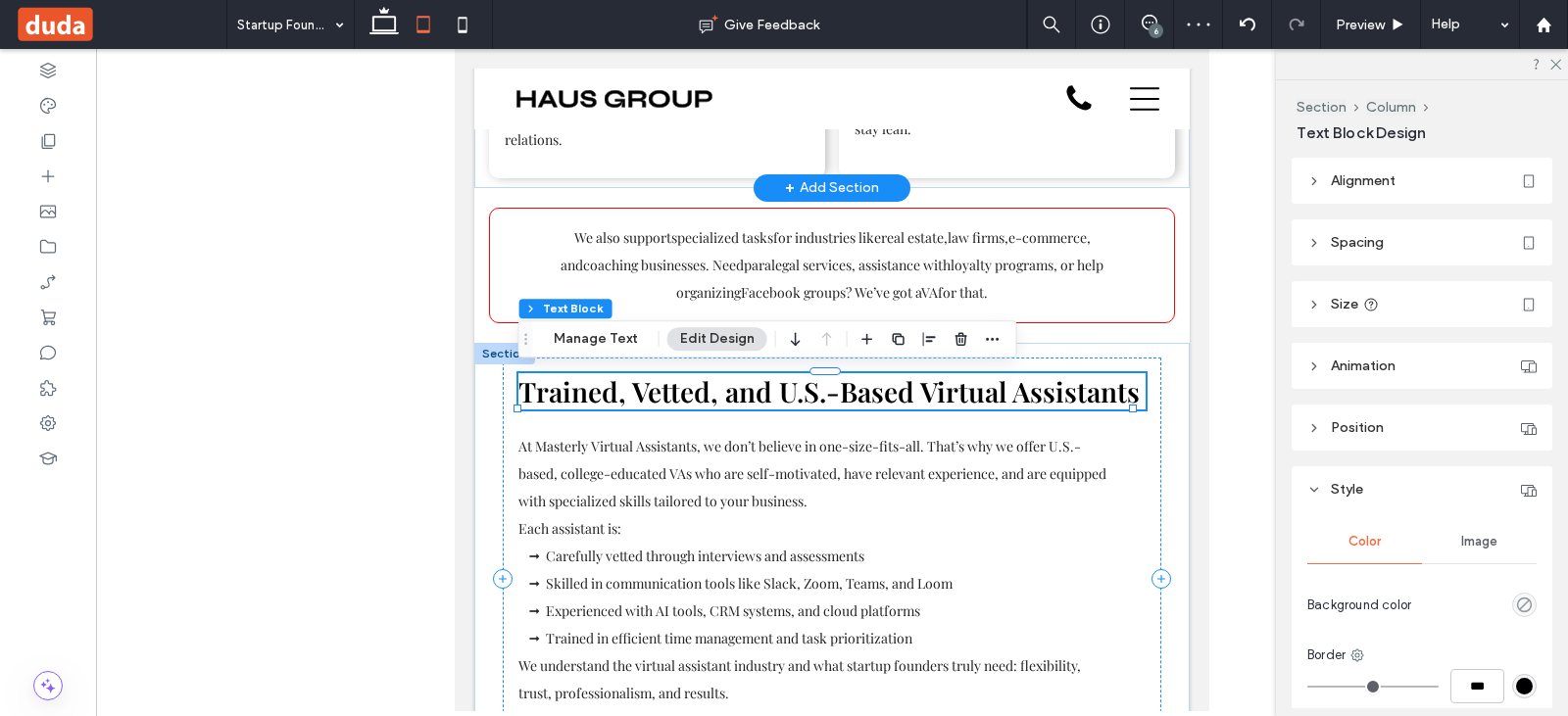 click on "Trained, Vetted, and U.S.-Based Virtual Assistants" at bounding box center [832, 391] 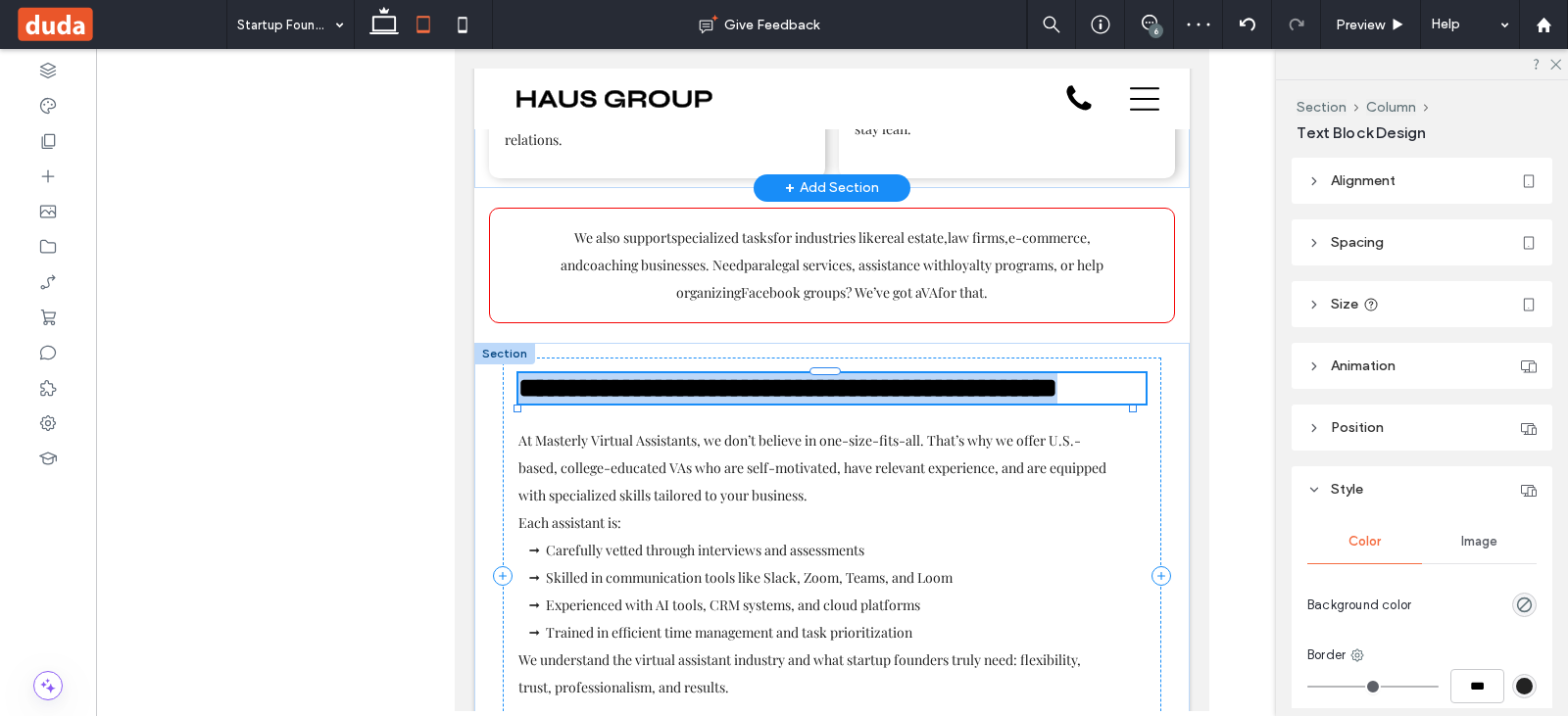 type on "**********" 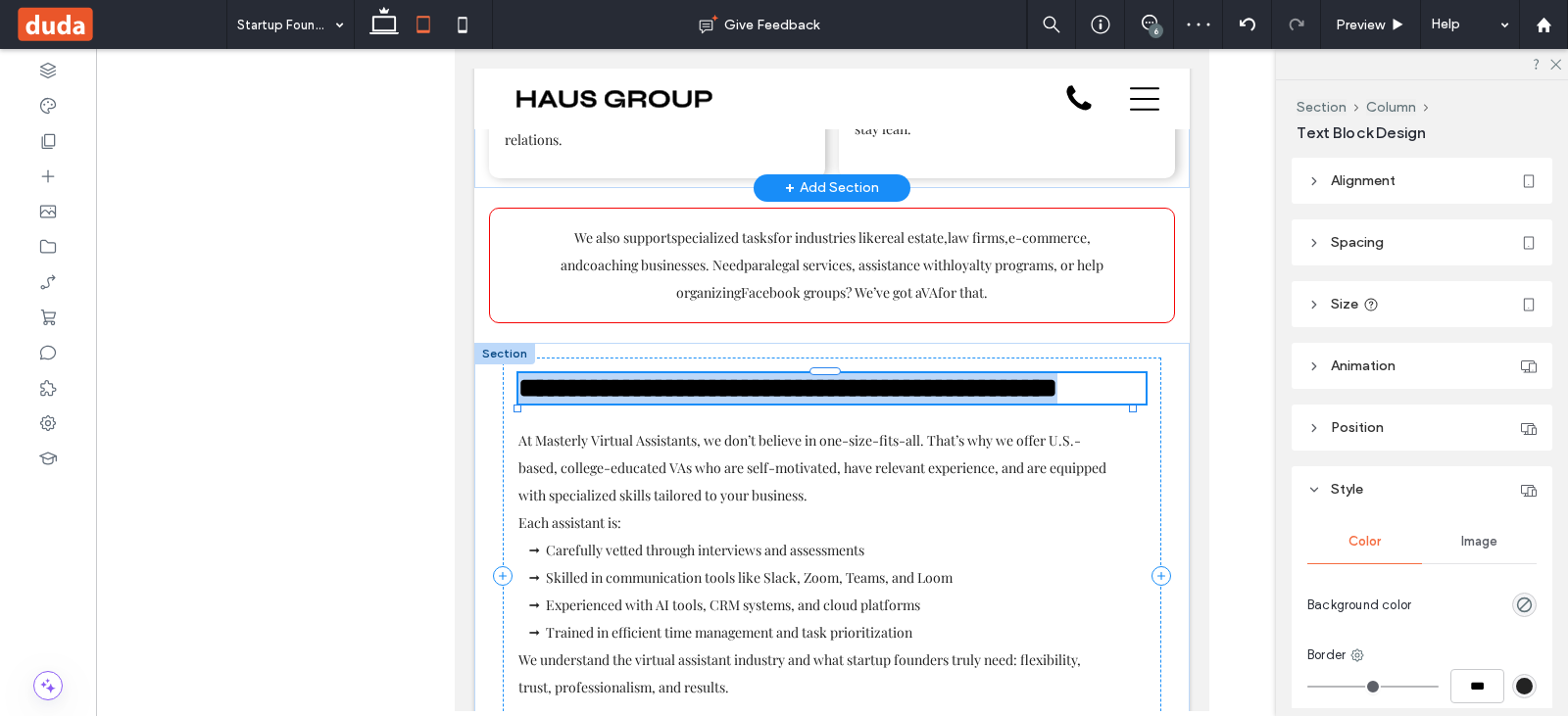 type on "**" 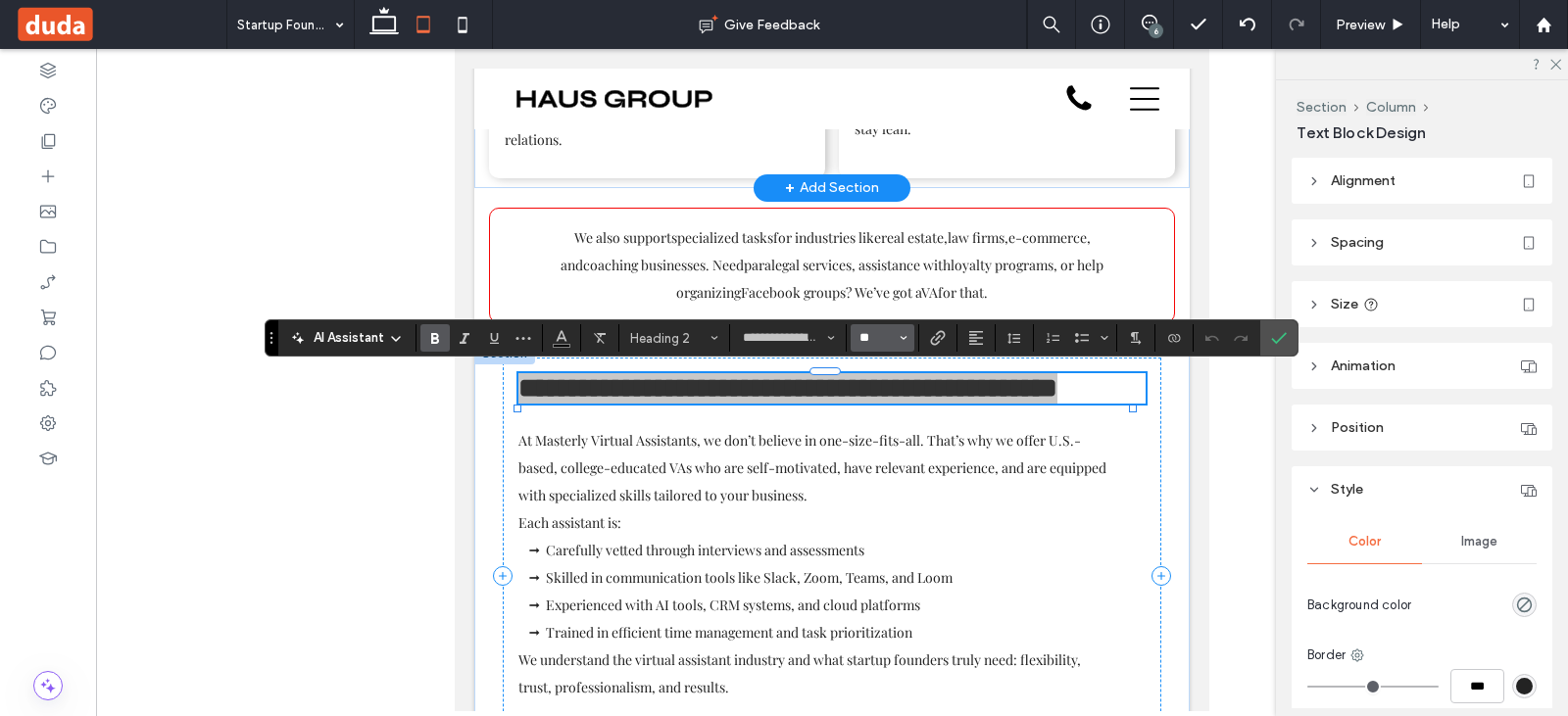 click on "**" at bounding box center (876, 338) 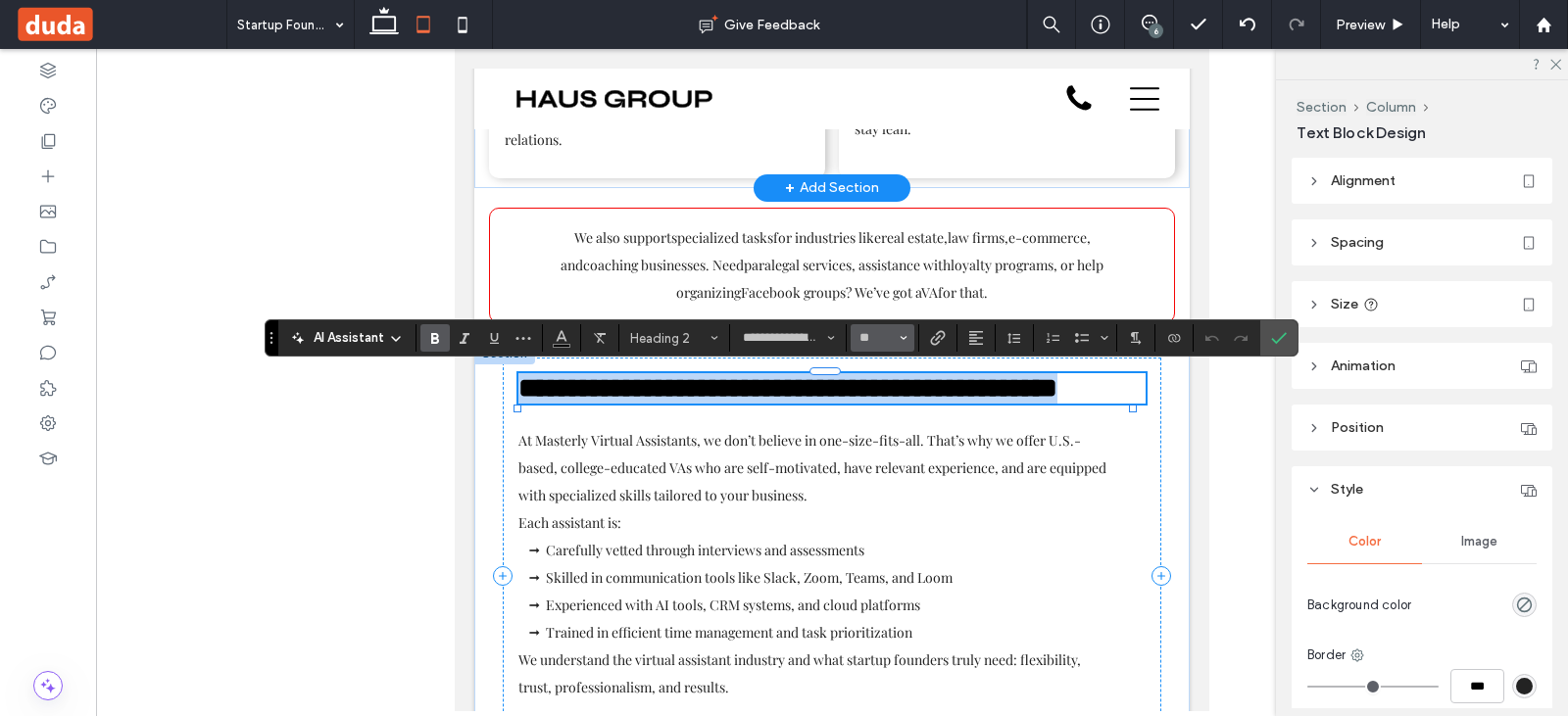 type on "**" 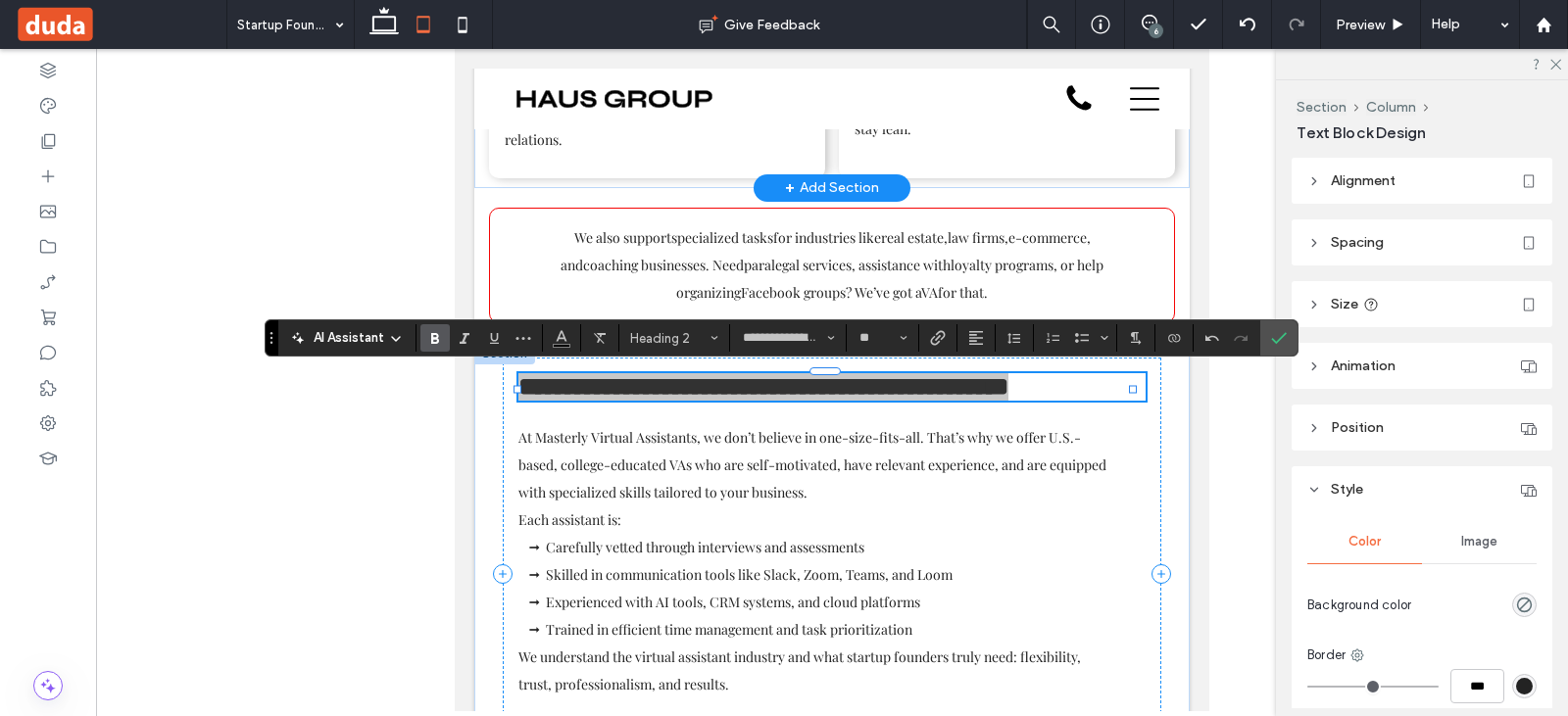 click 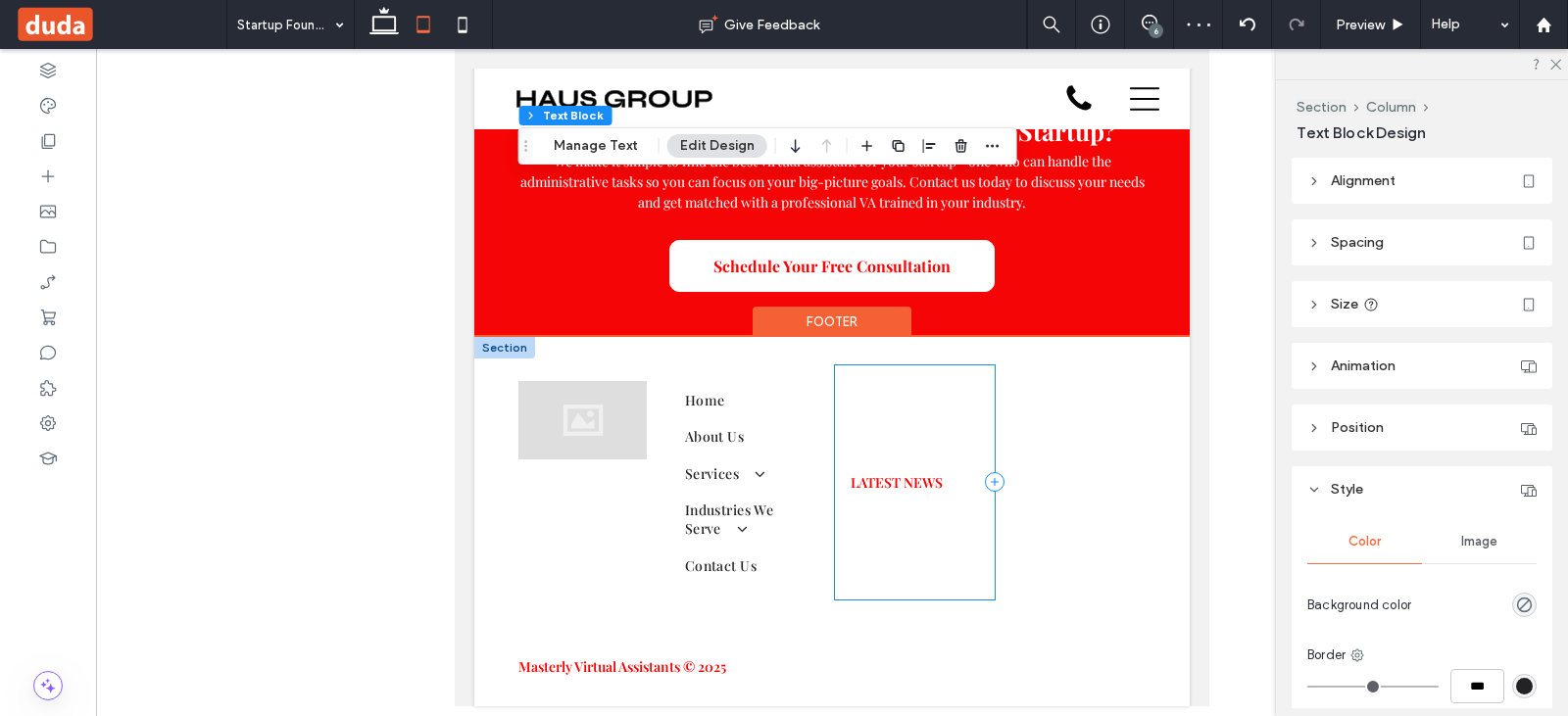 scroll, scrollTop: 4854, scrollLeft: 0, axis: vertical 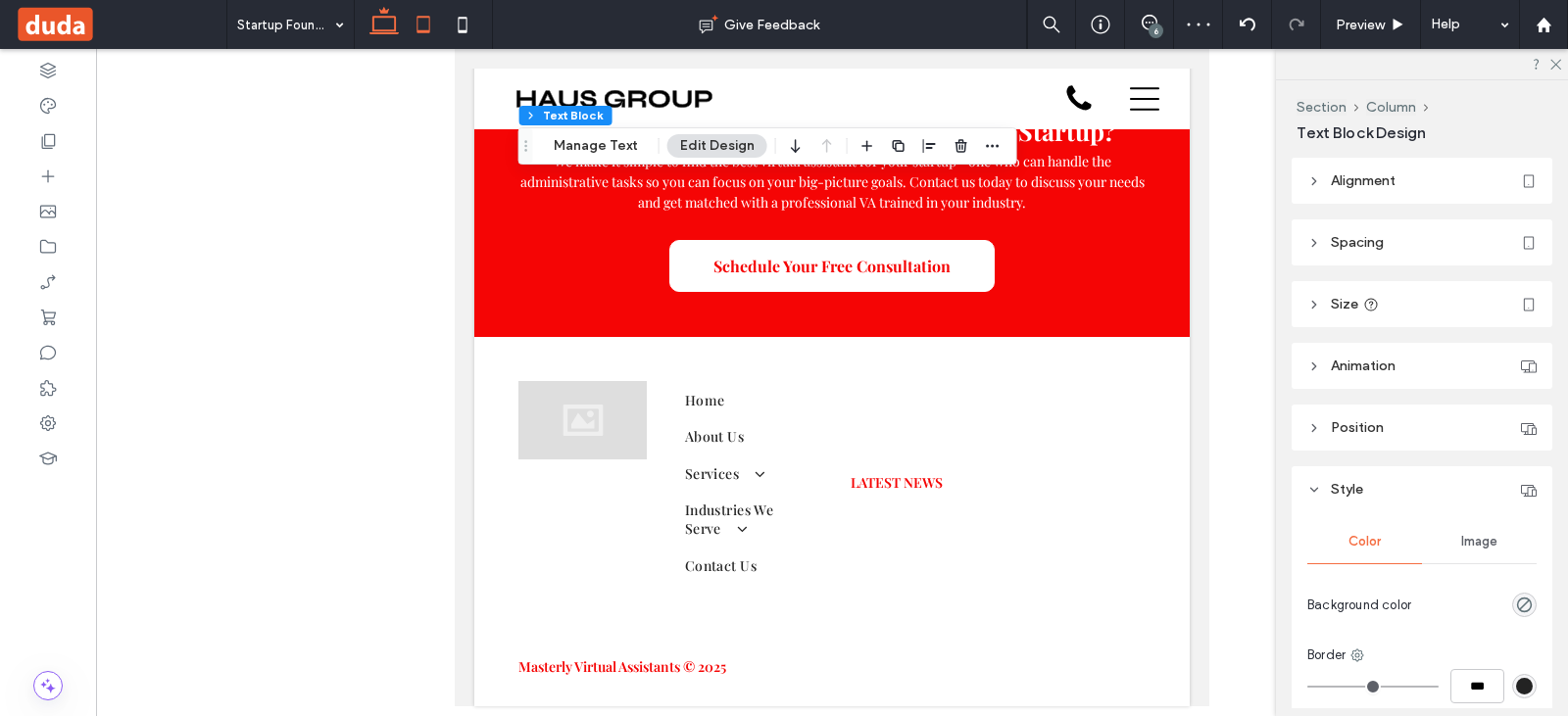 click 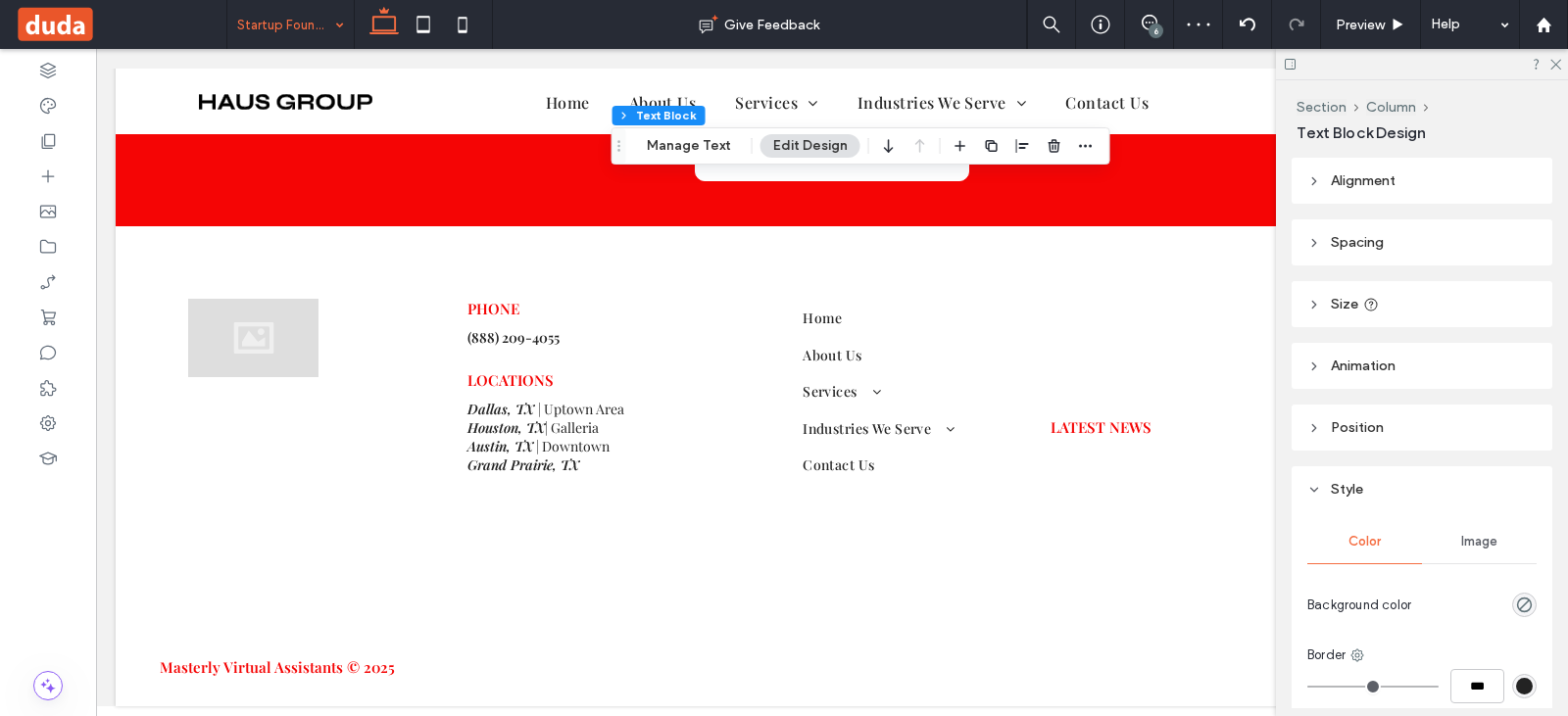 scroll, scrollTop: 4036, scrollLeft: 0, axis: vertical 